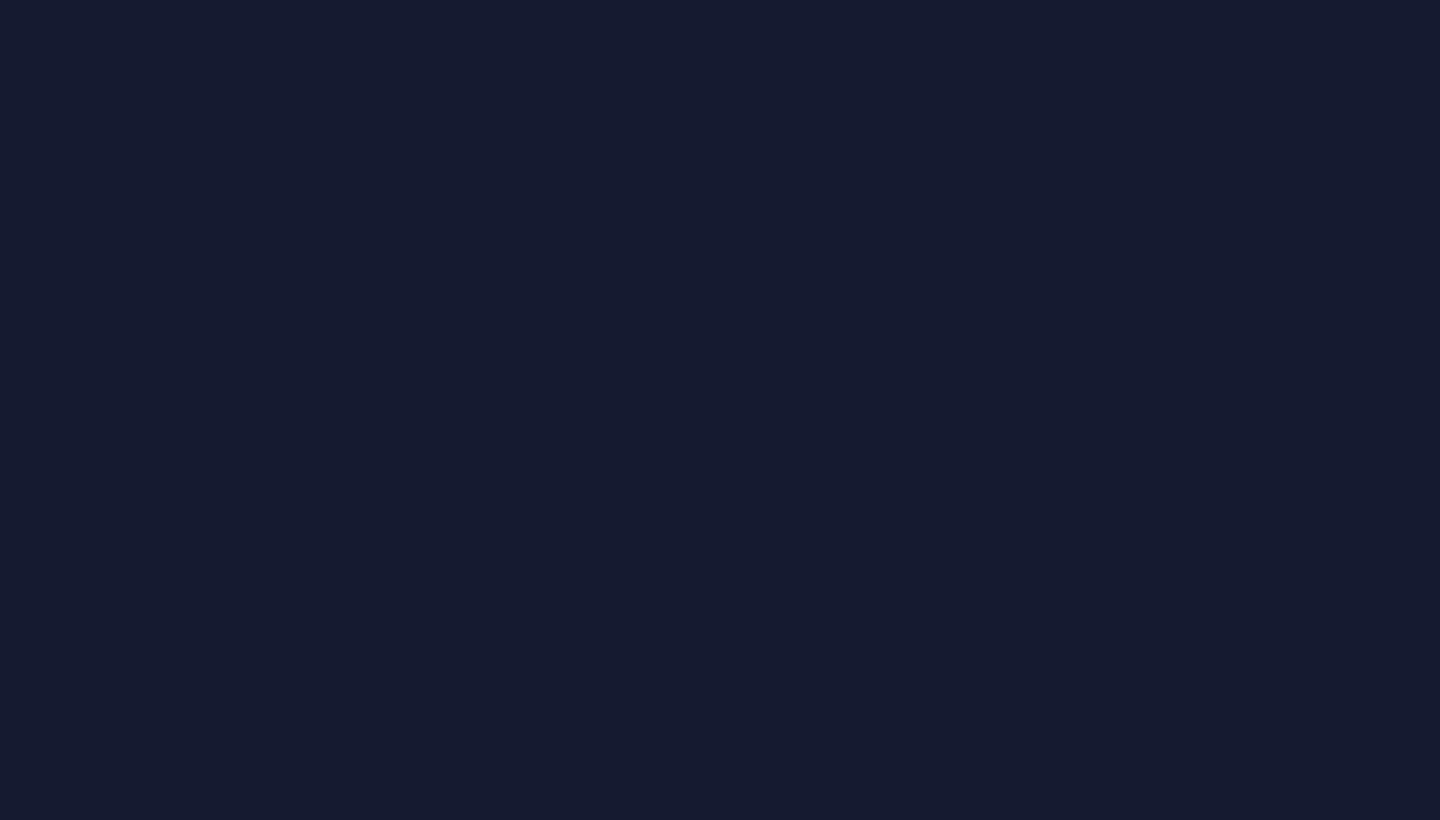 scroll, scrollTop: 0, scrollLeft: 0, axis: both 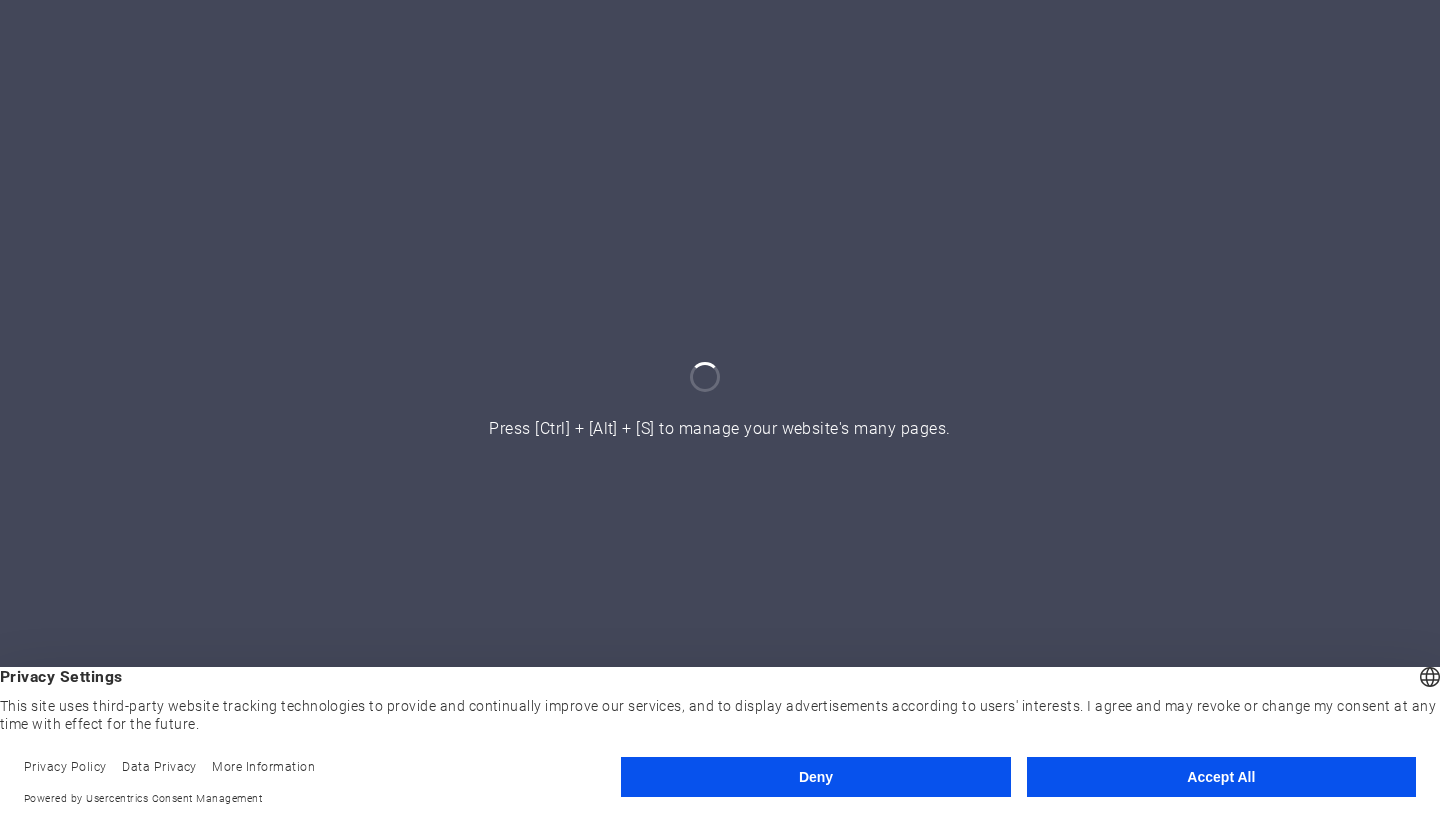 click on "Accept All" at bounding box center [1221, 777] 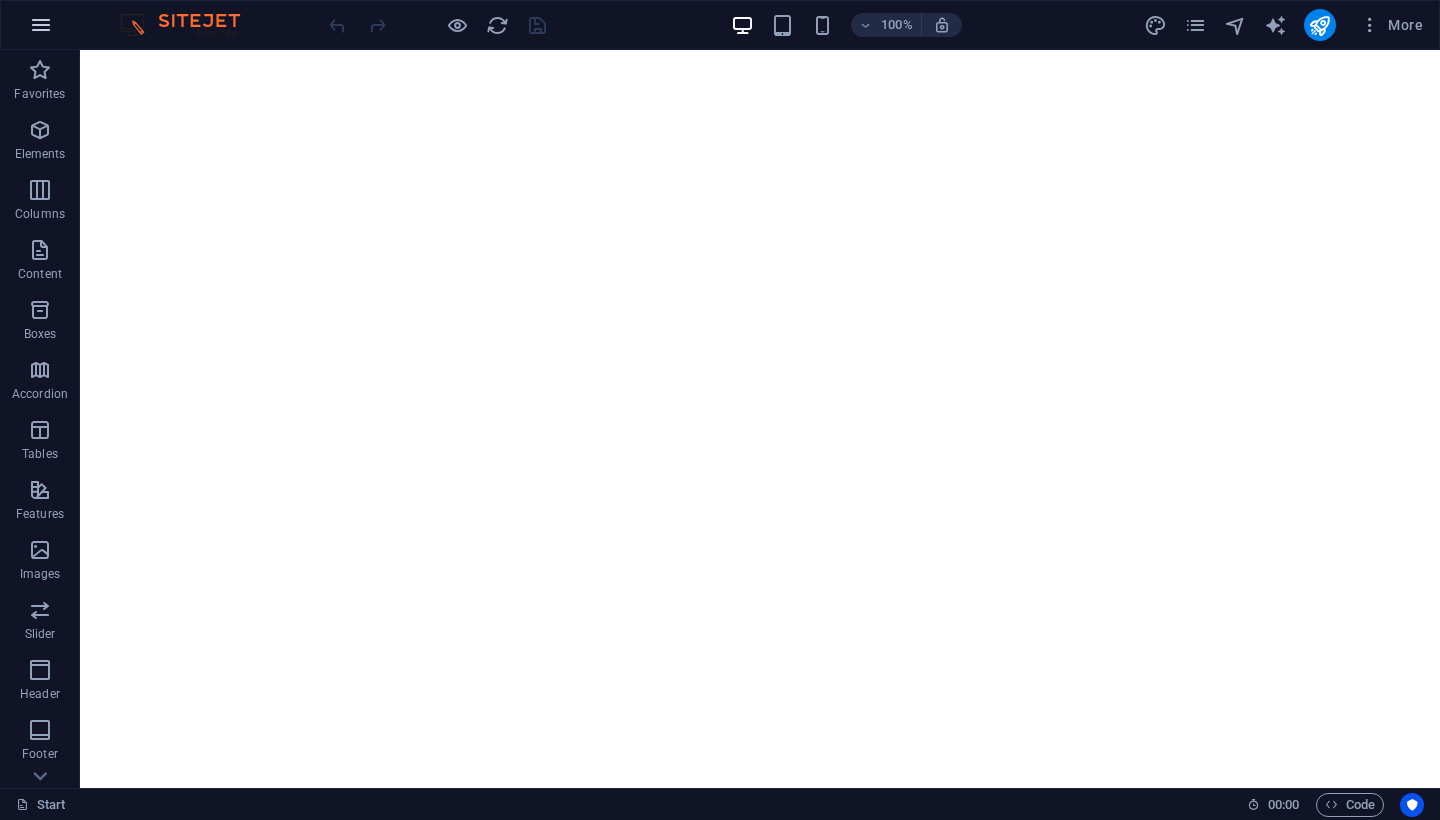 click at bounding box center [41, 25] 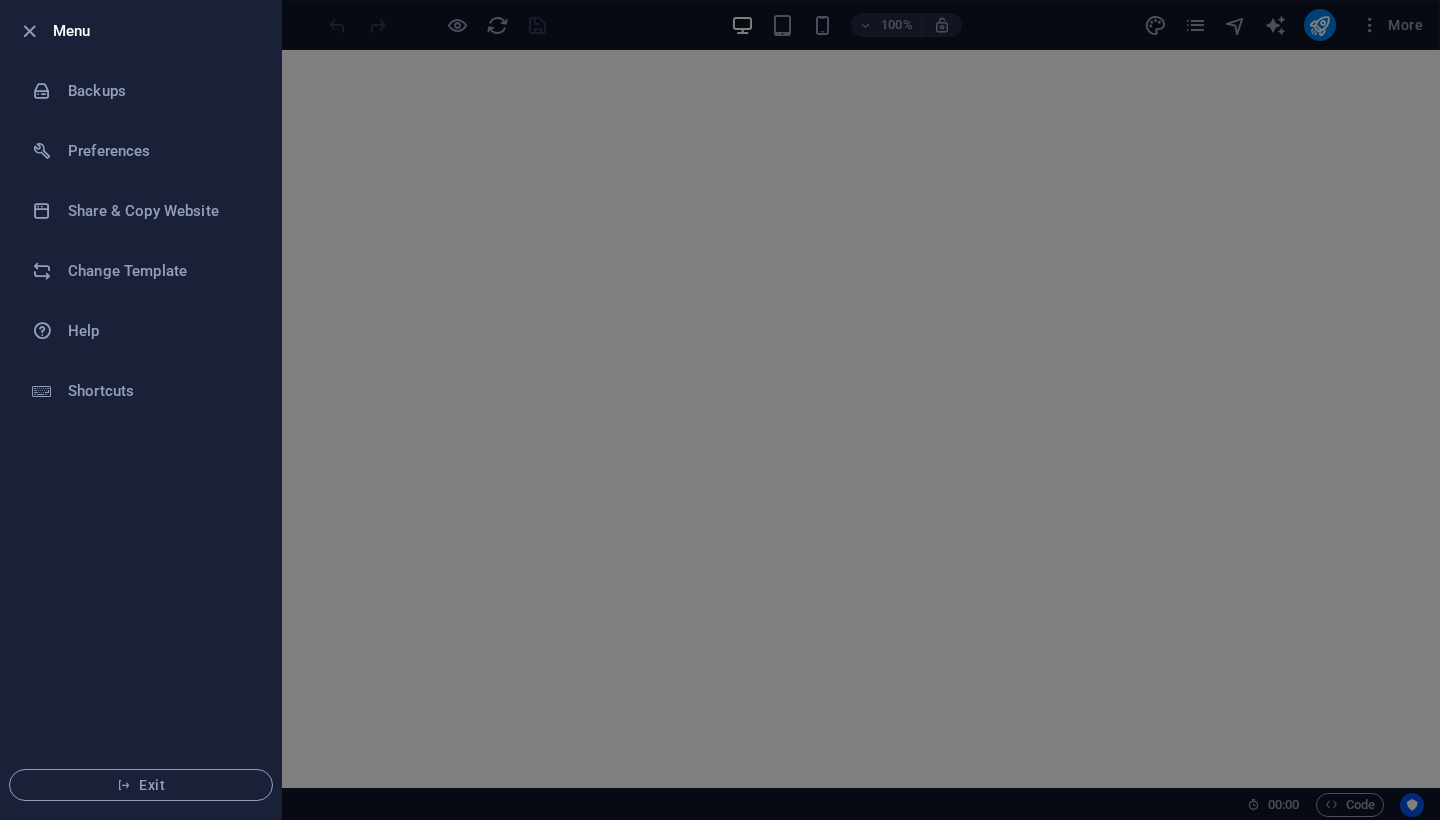 click at bounding box center (720, 410) 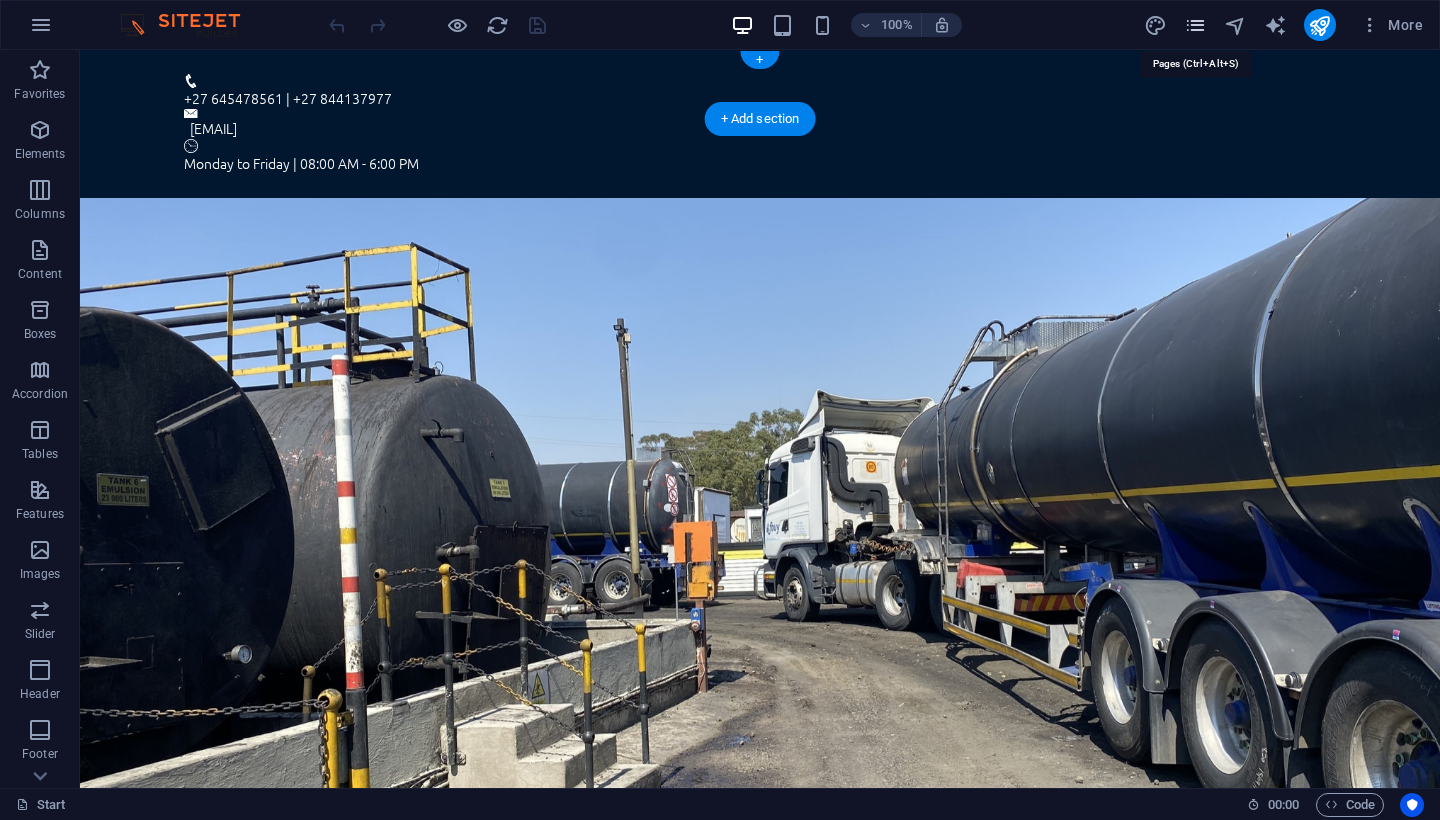 scroll, scrollTop: 0, scrollLeft: 0, axis: both 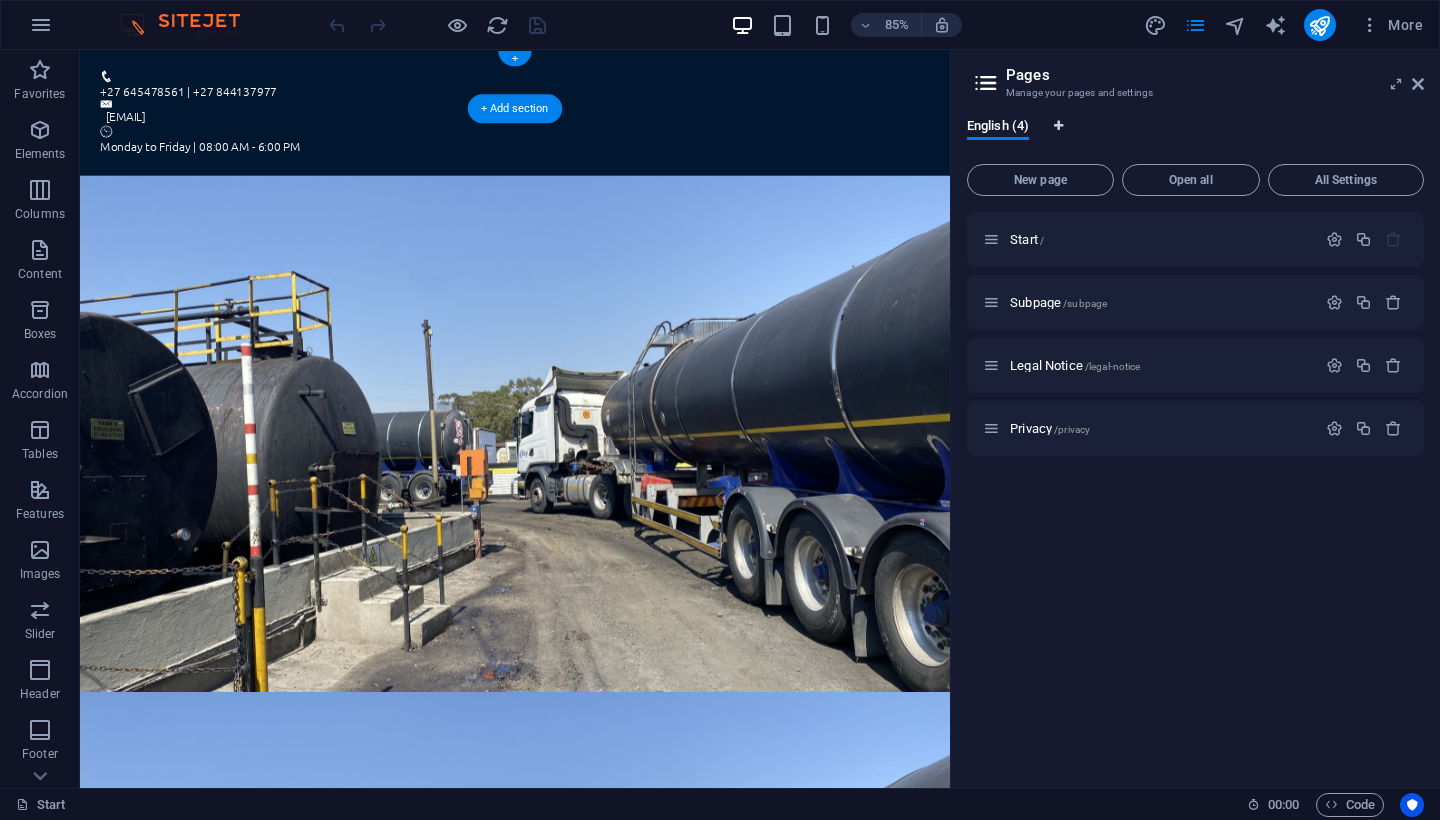 click at bounding box center (1058, 126) 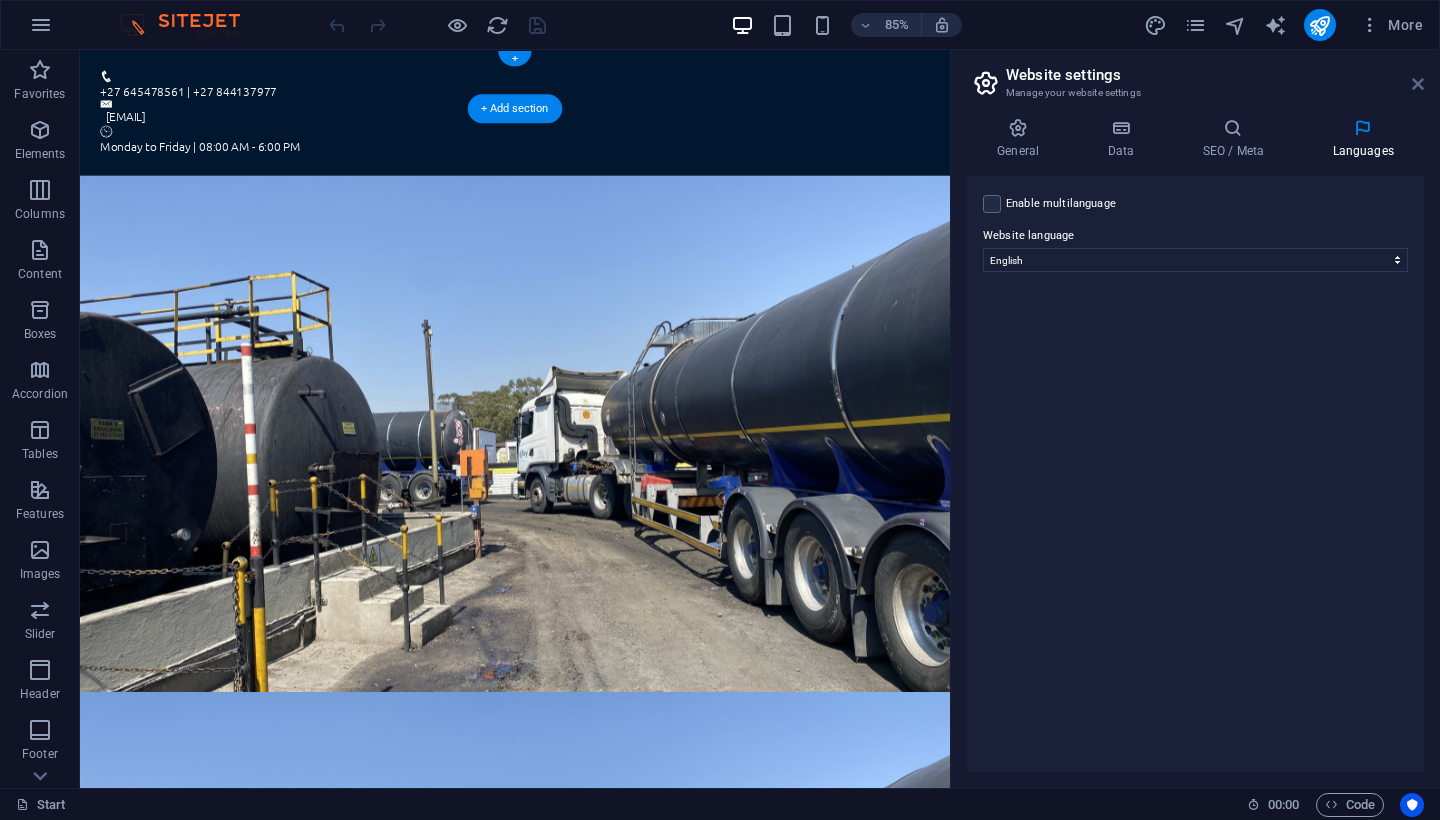 click at bounding box center (1418, 84) 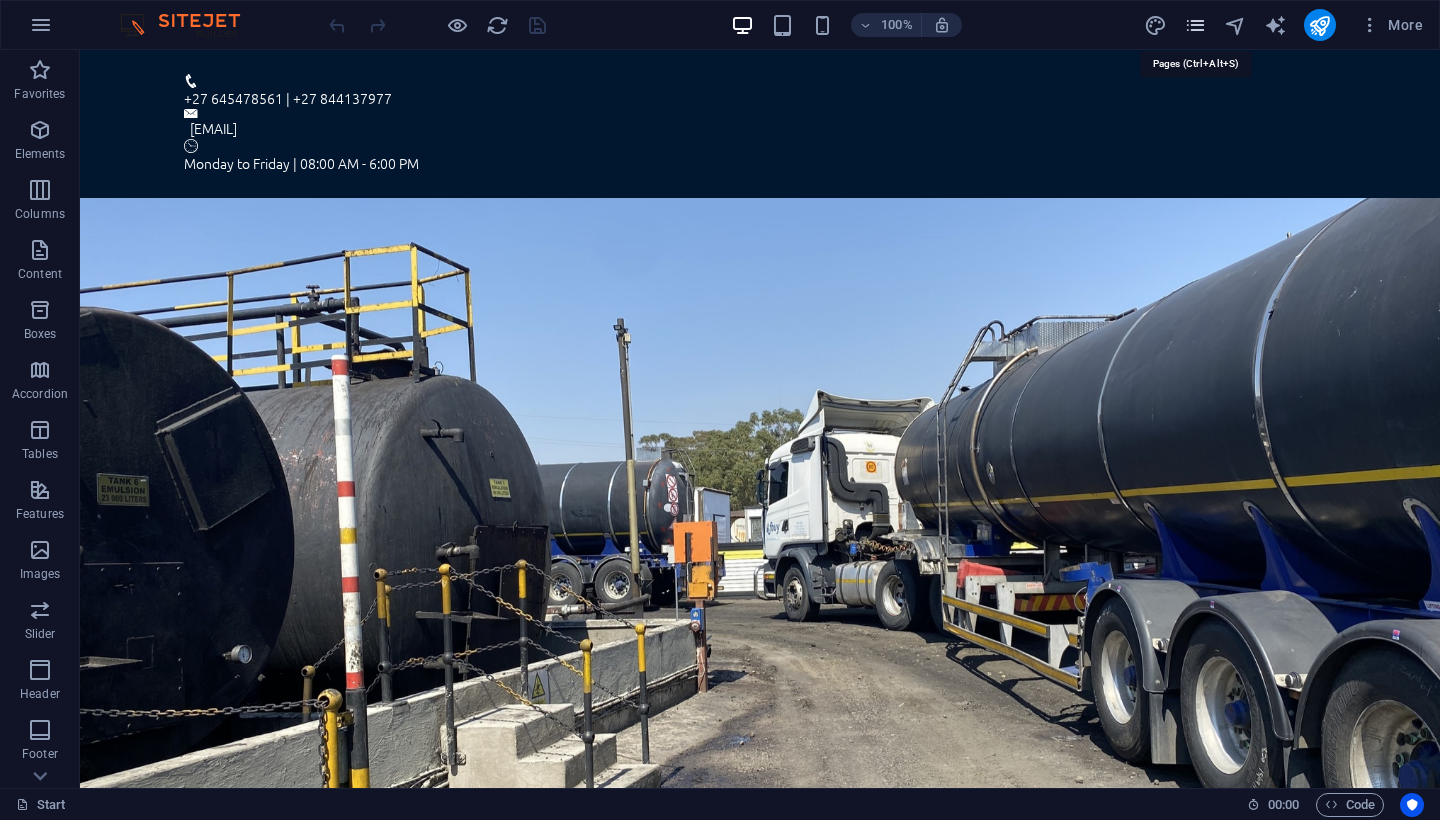 click at bounding box center (1195, 25) 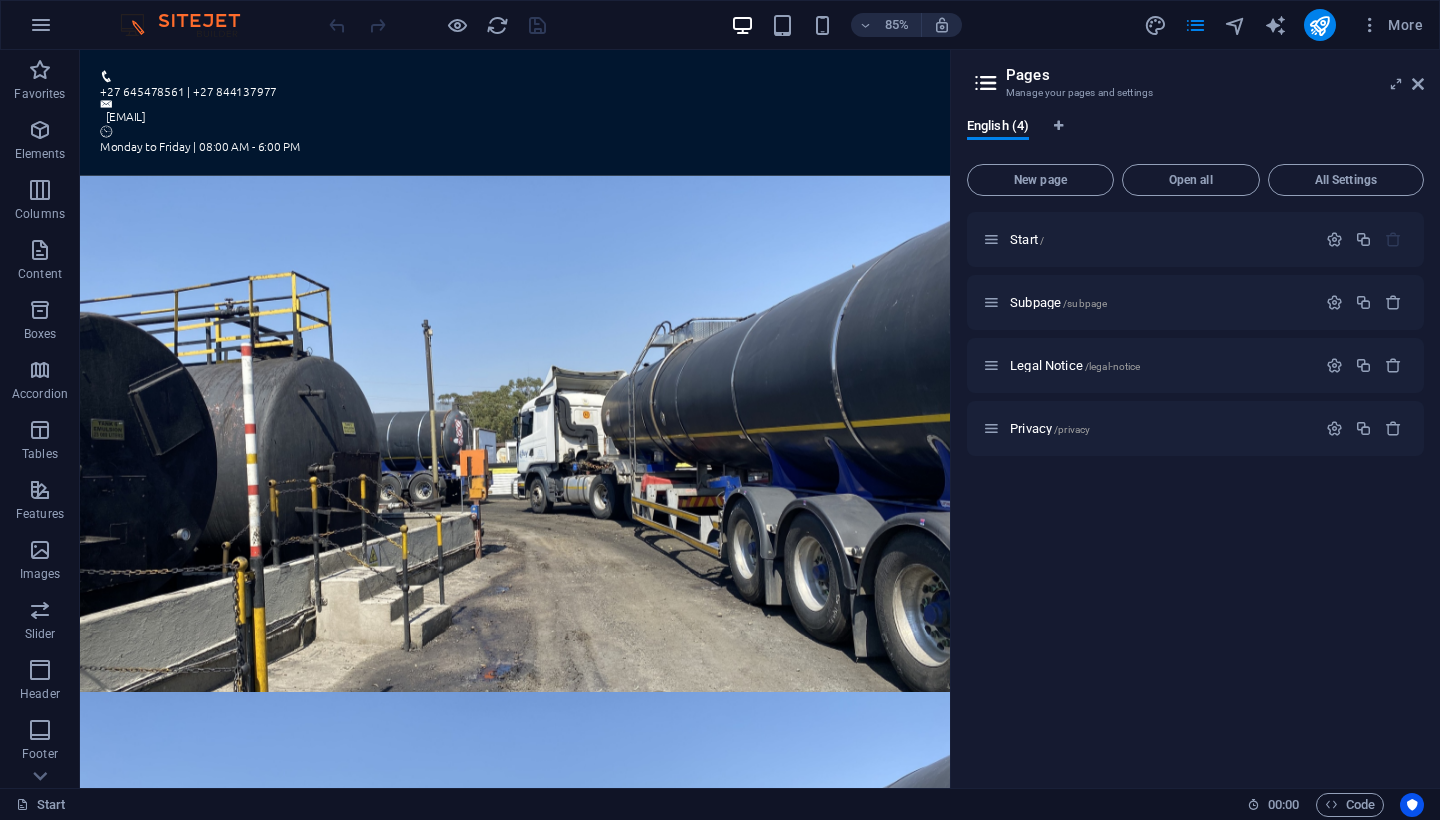 click at bounding box center [986, 83] 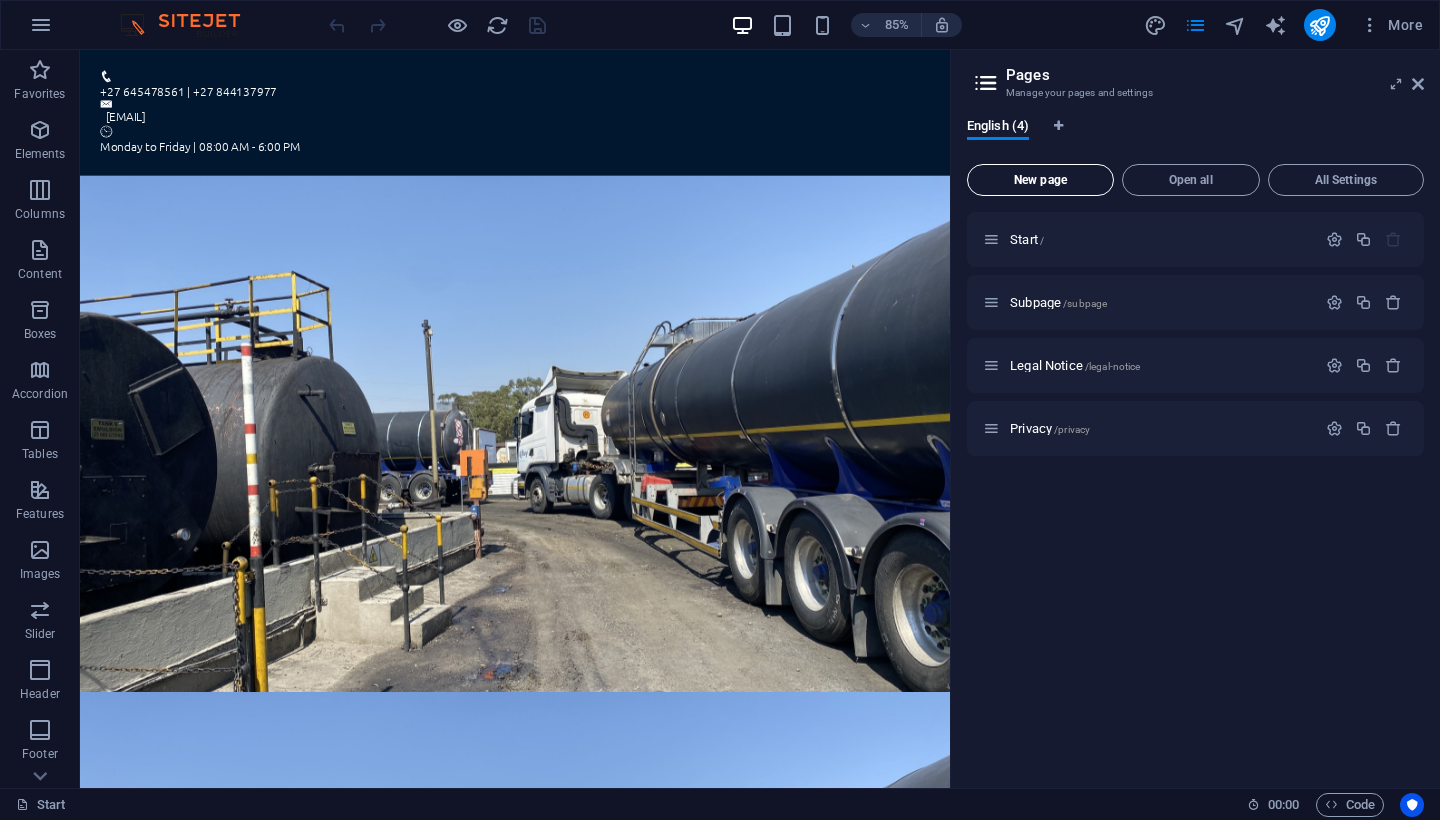 click on "New page" at bounding box center [1040, 180] 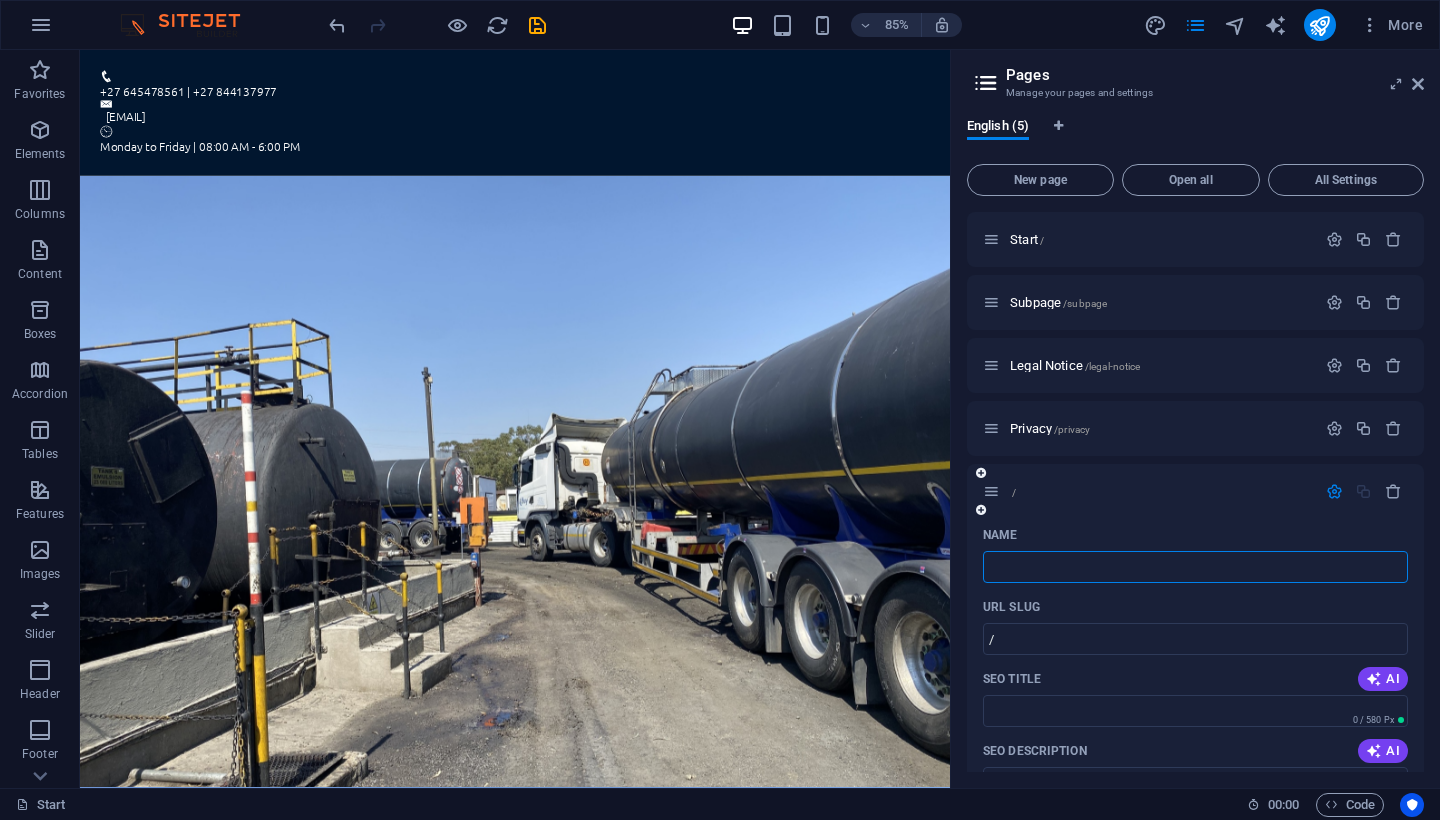 type 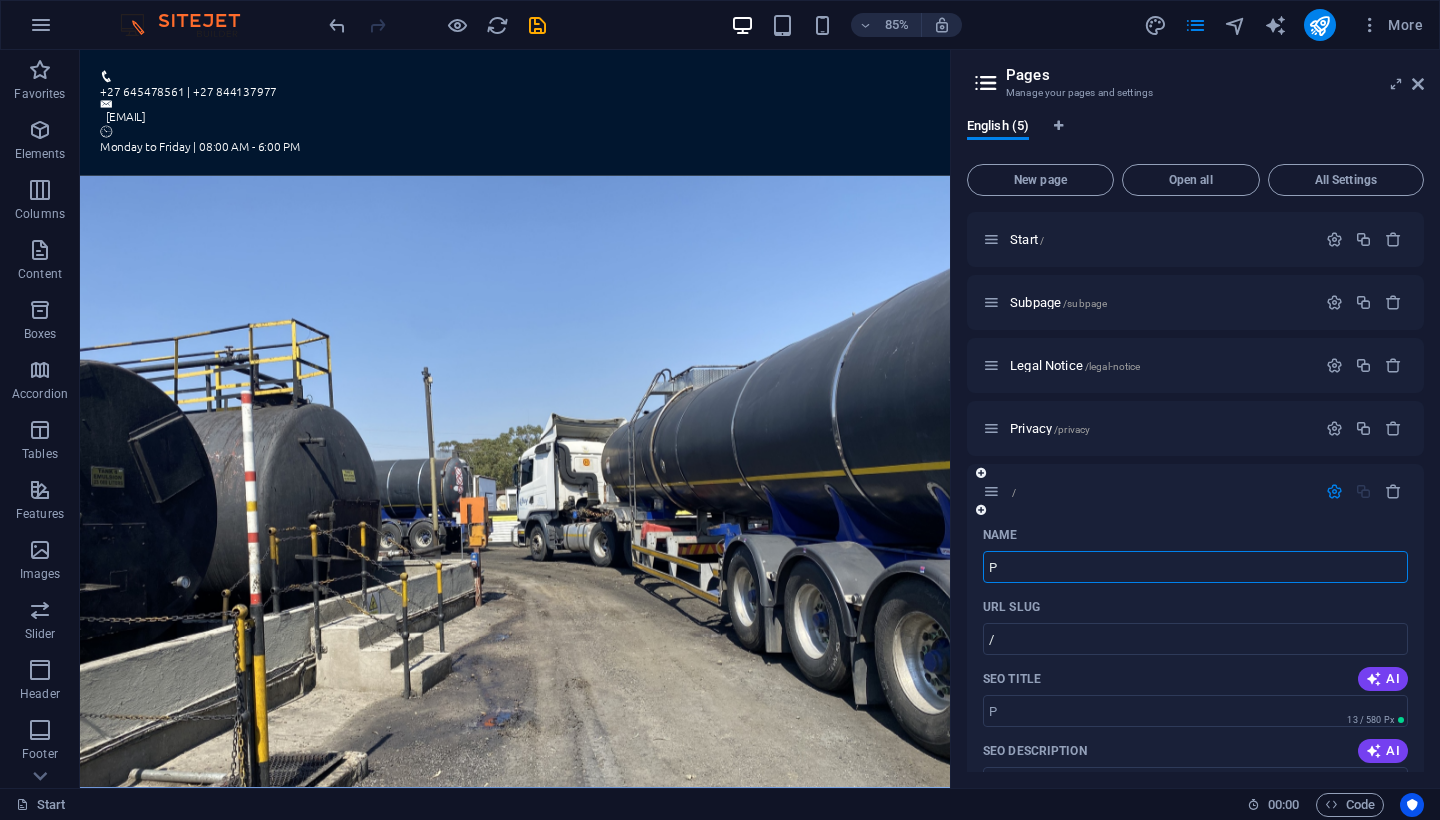 type on "P" 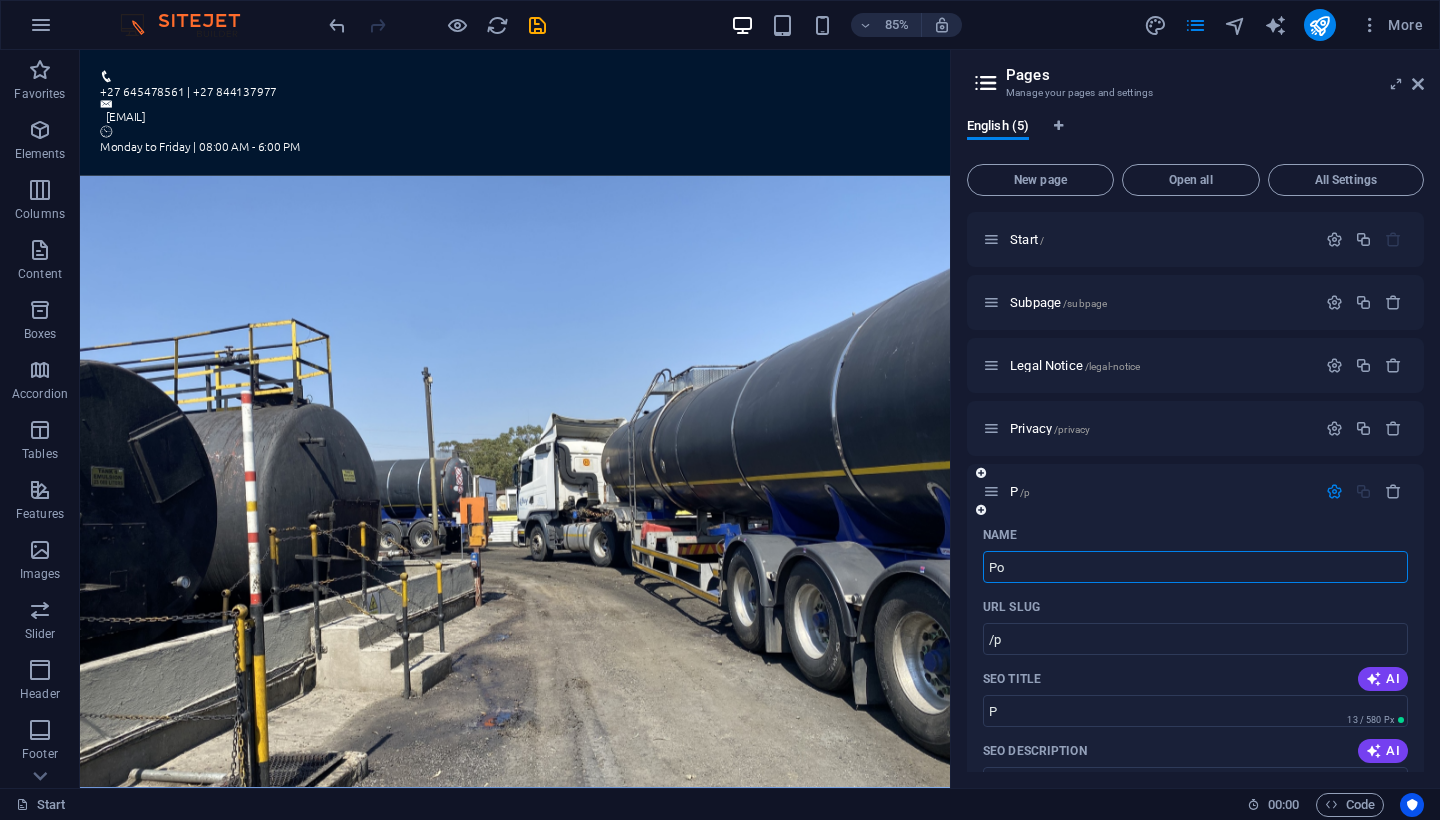 type on "Po" 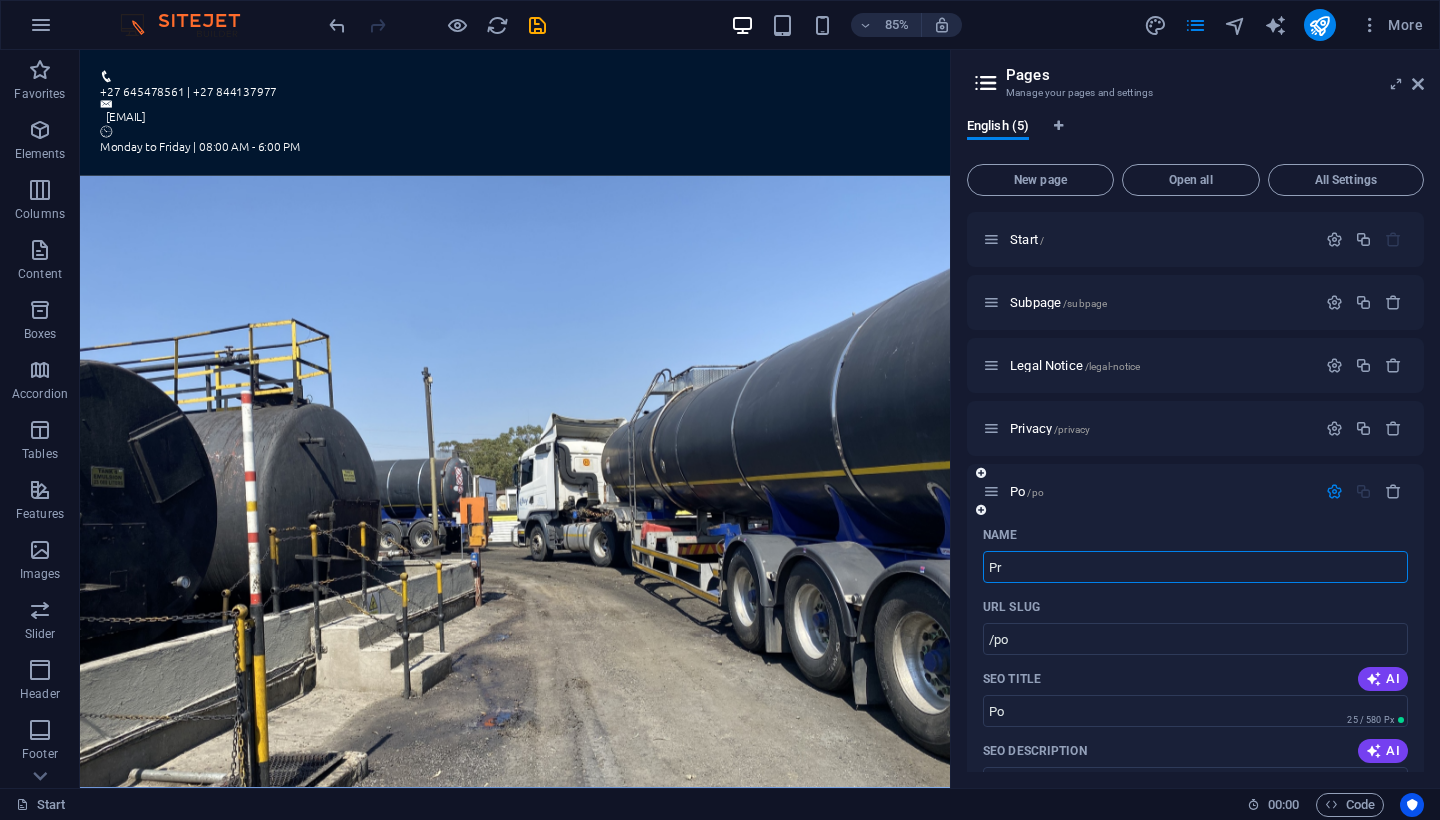 type on "Pr" 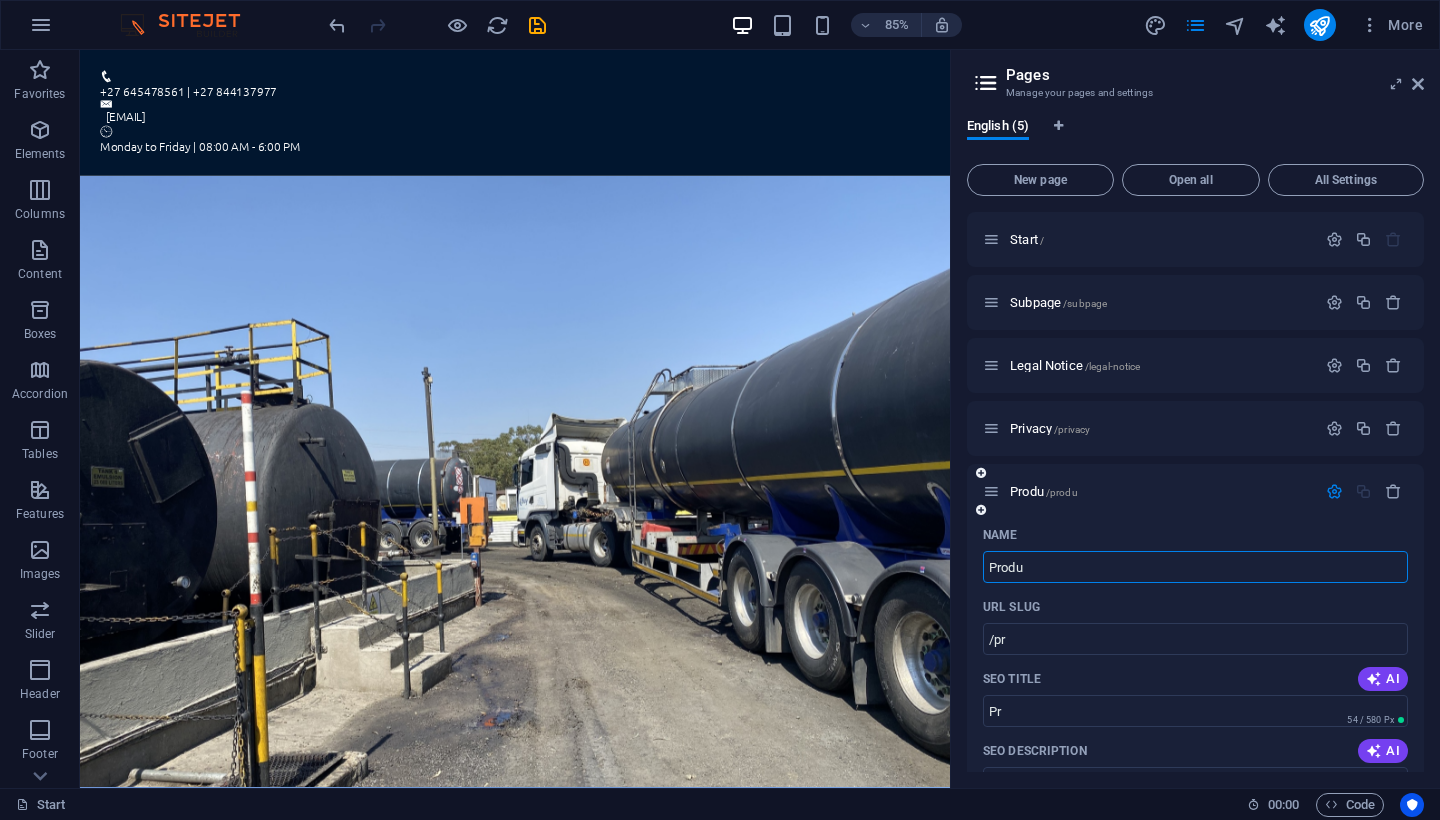 type on "Produ" 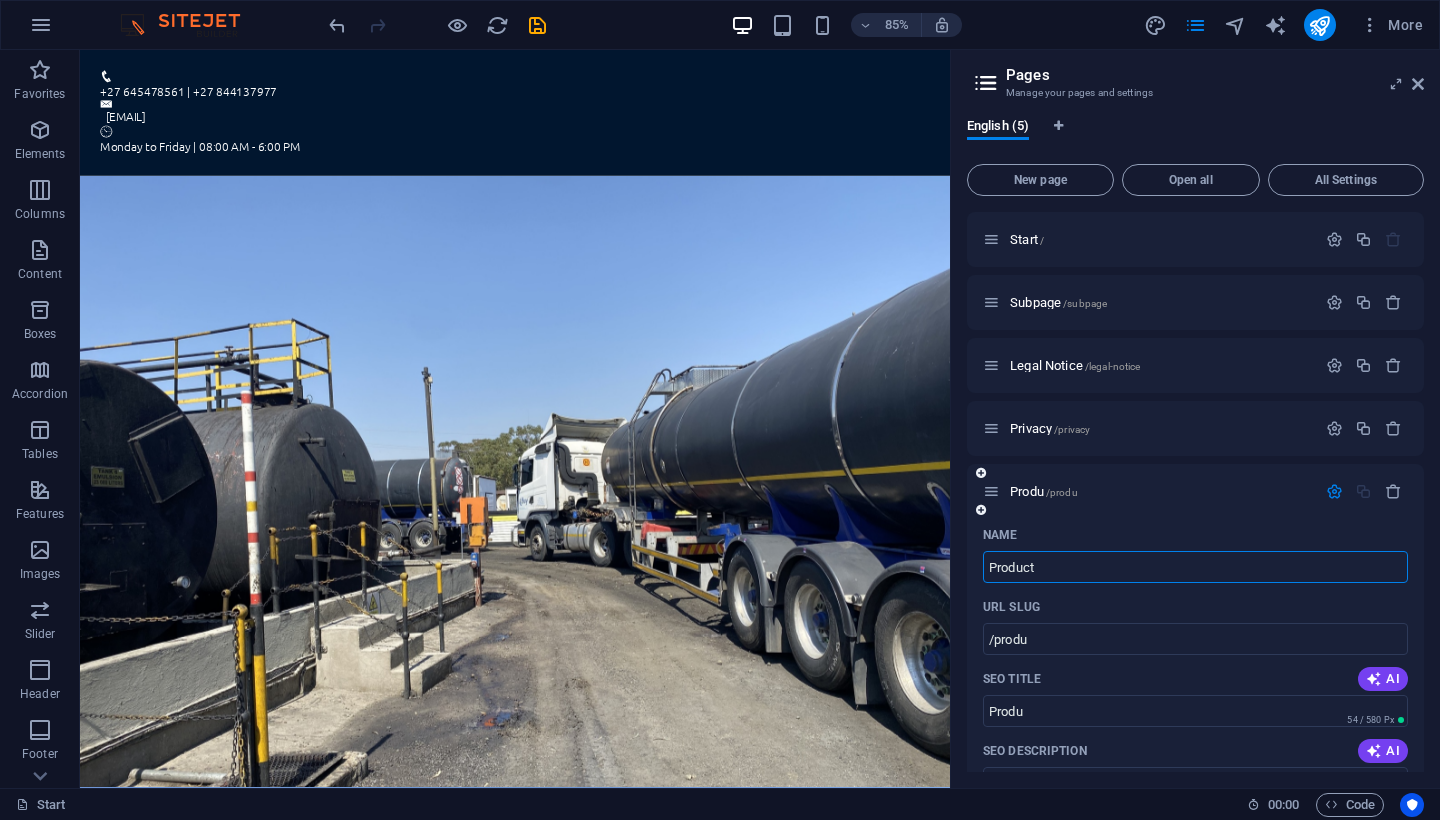 type on "Product" 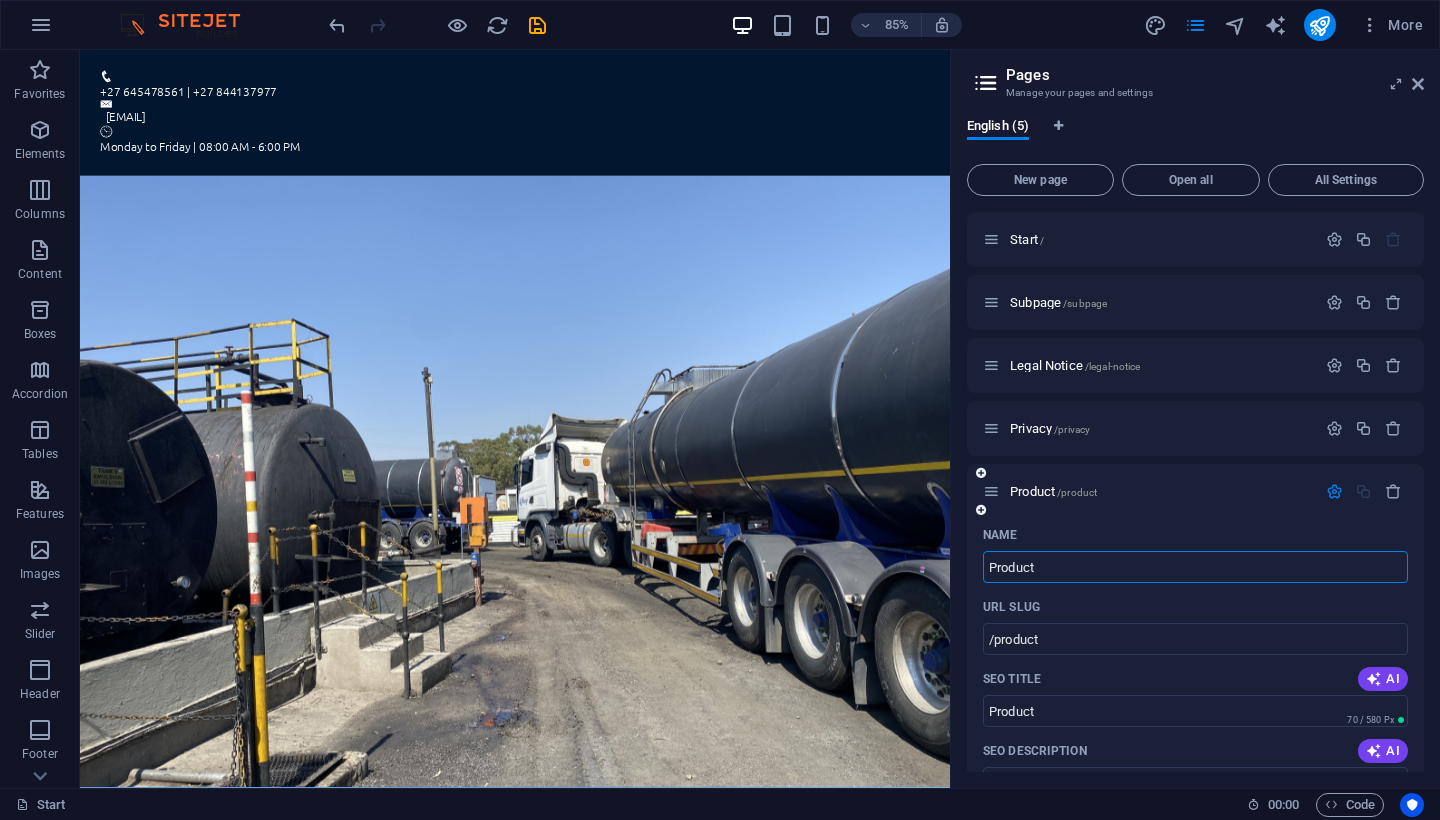 type on "Product" 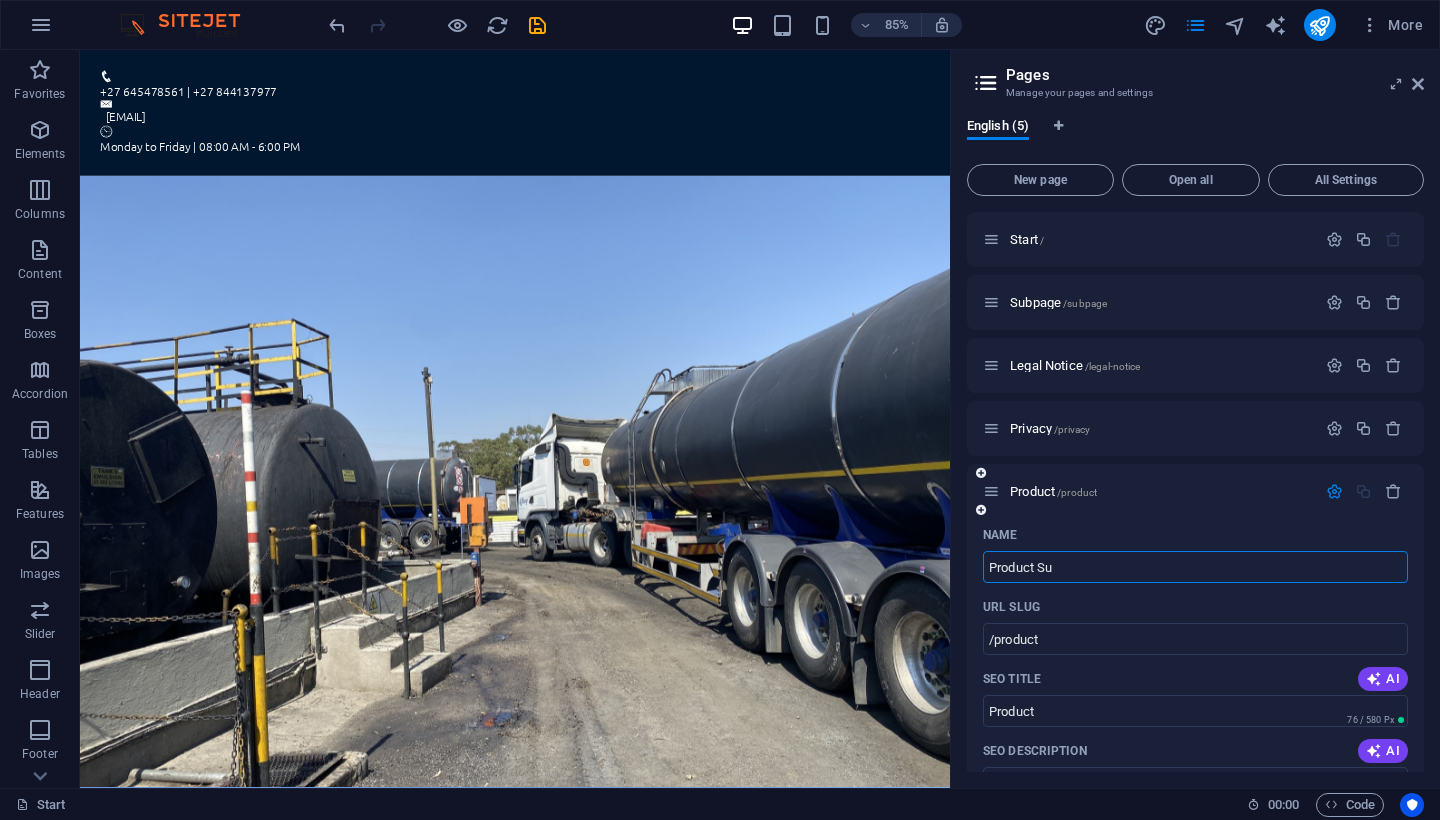 type on "Product Su" 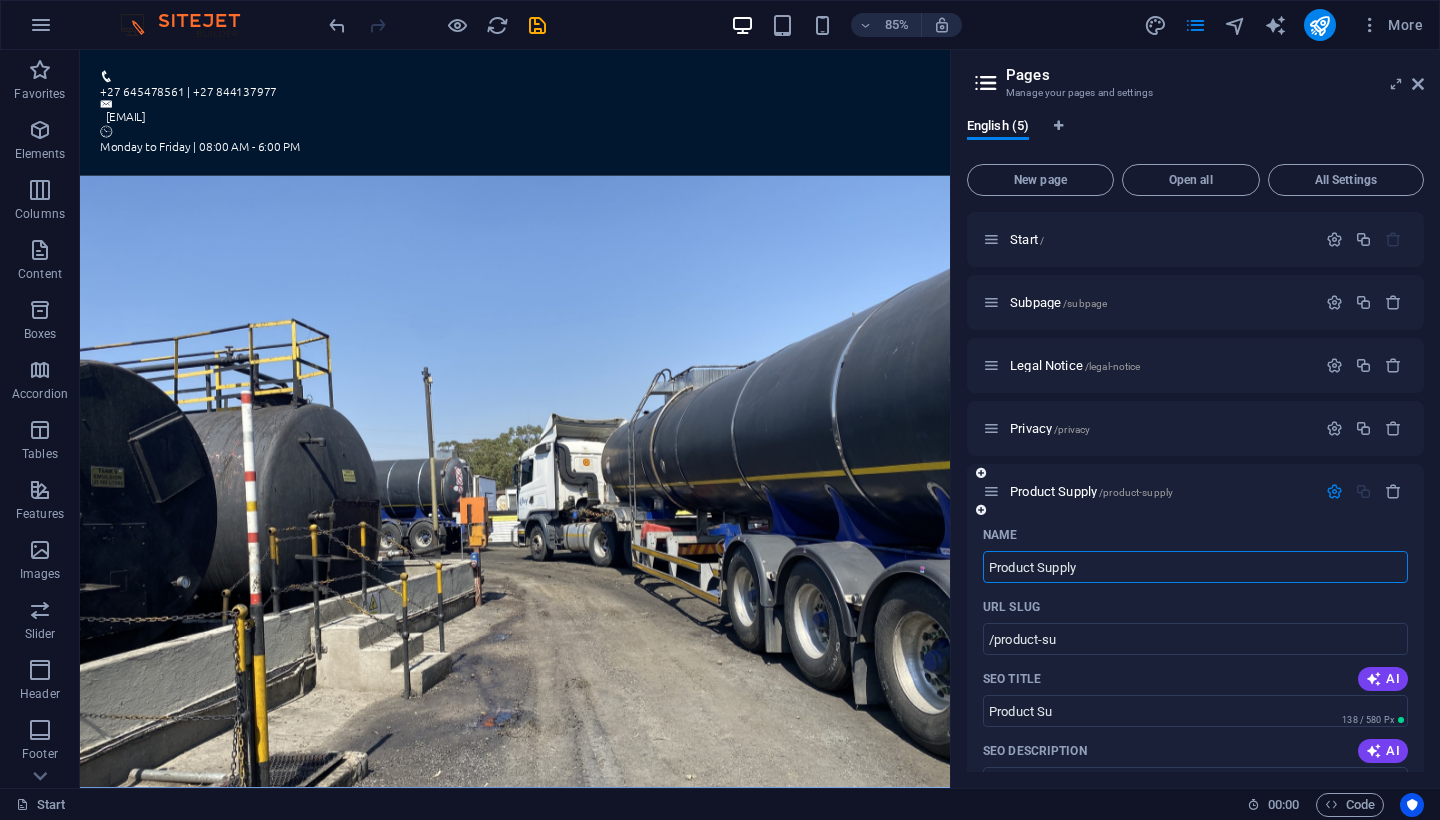 type on "Product Supply" 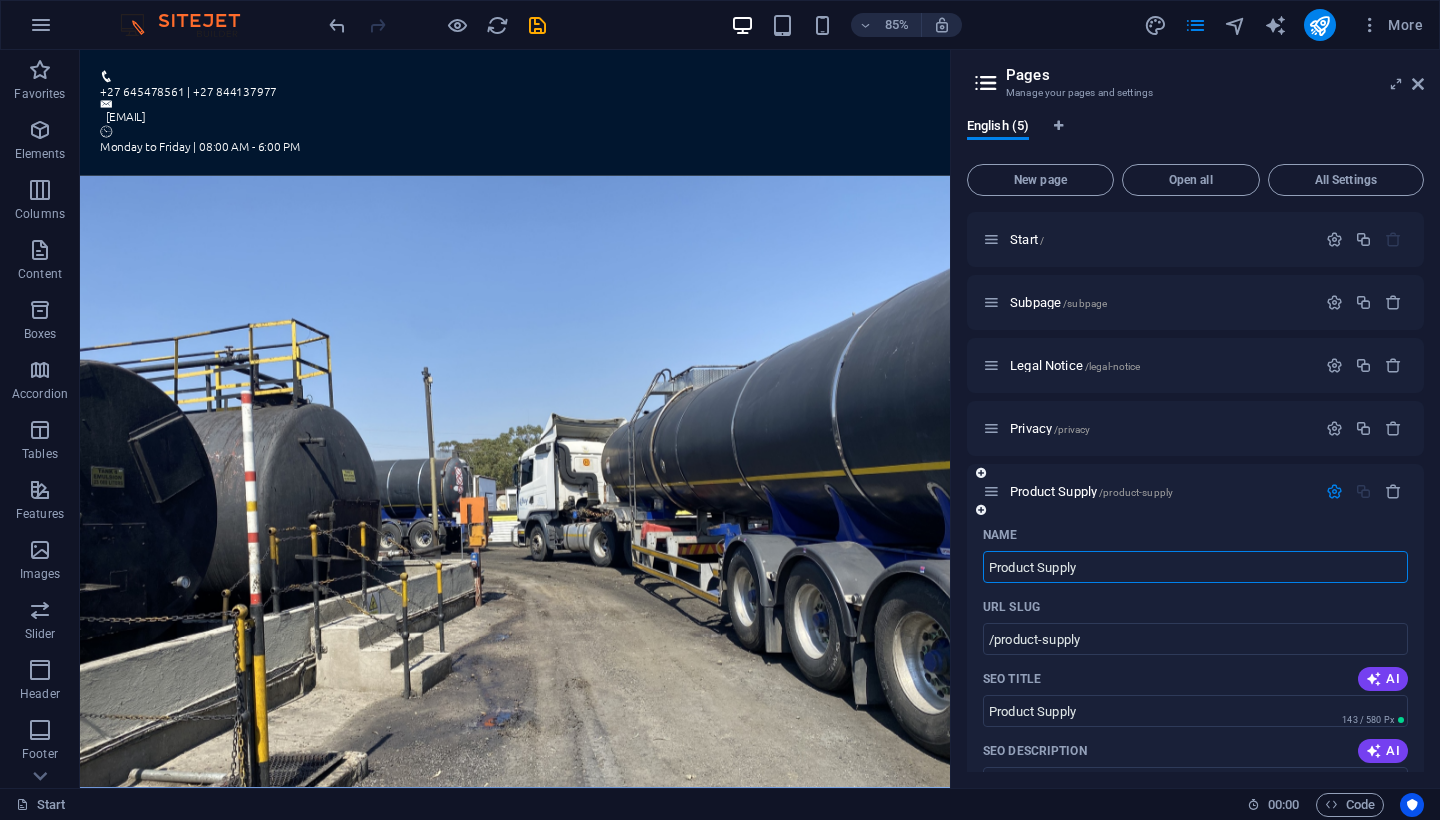 type on "Product Supply" 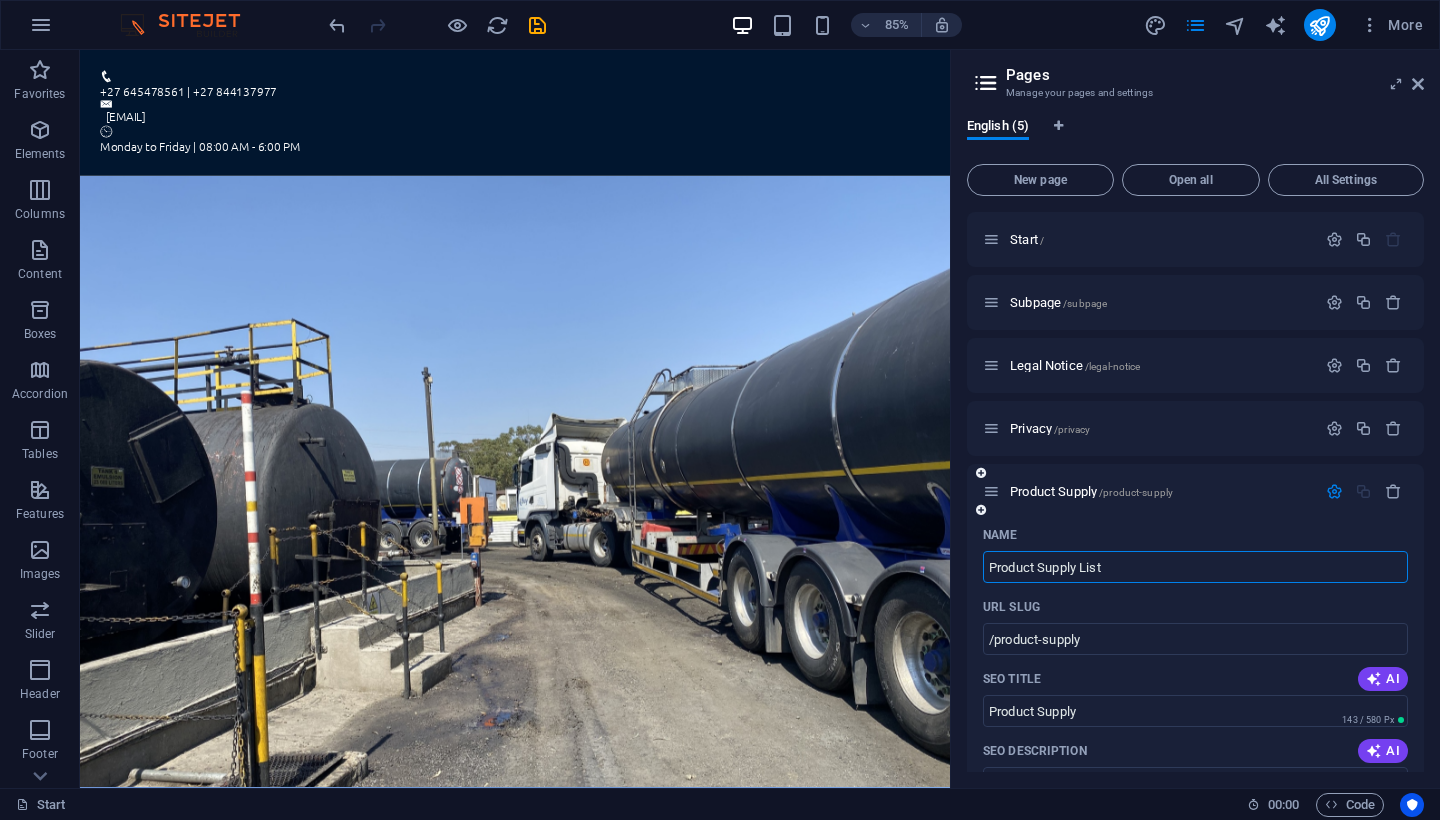type on "Product Supply List" 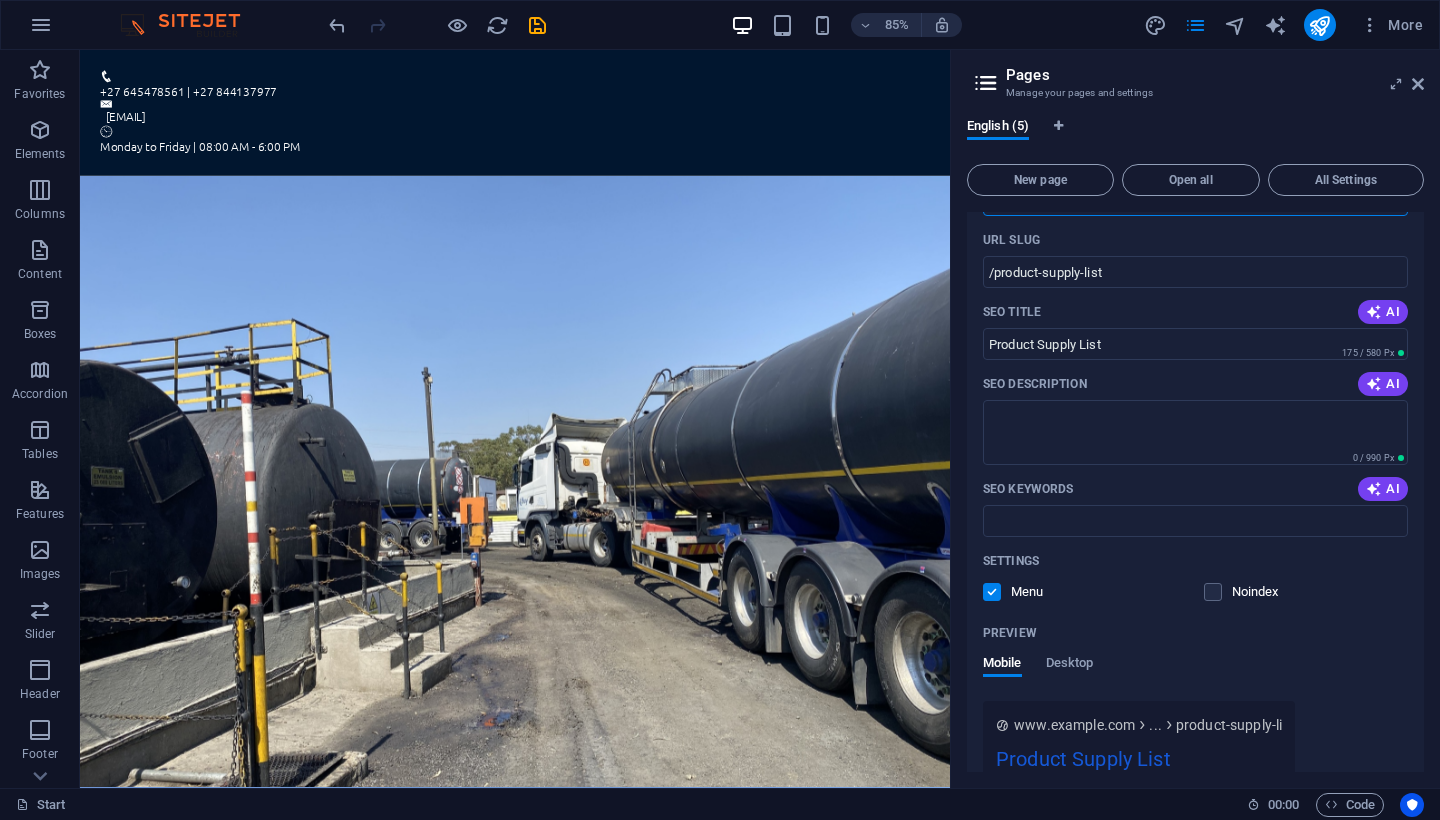 scroll, scrollTop: 364, scrollLeft: 0, axis: vertical 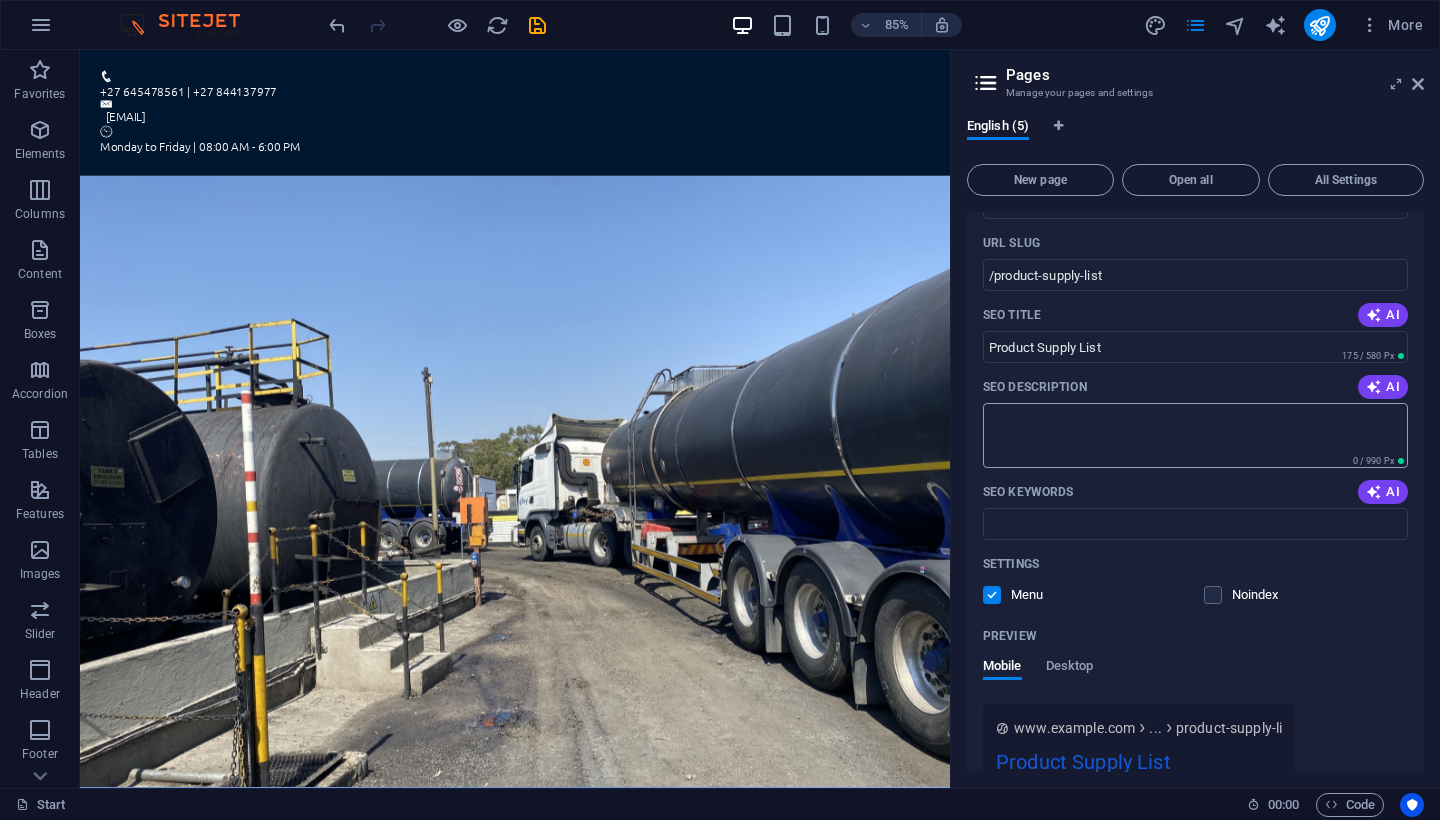 click on "SEO Description" at bounding box center [1195, 435] 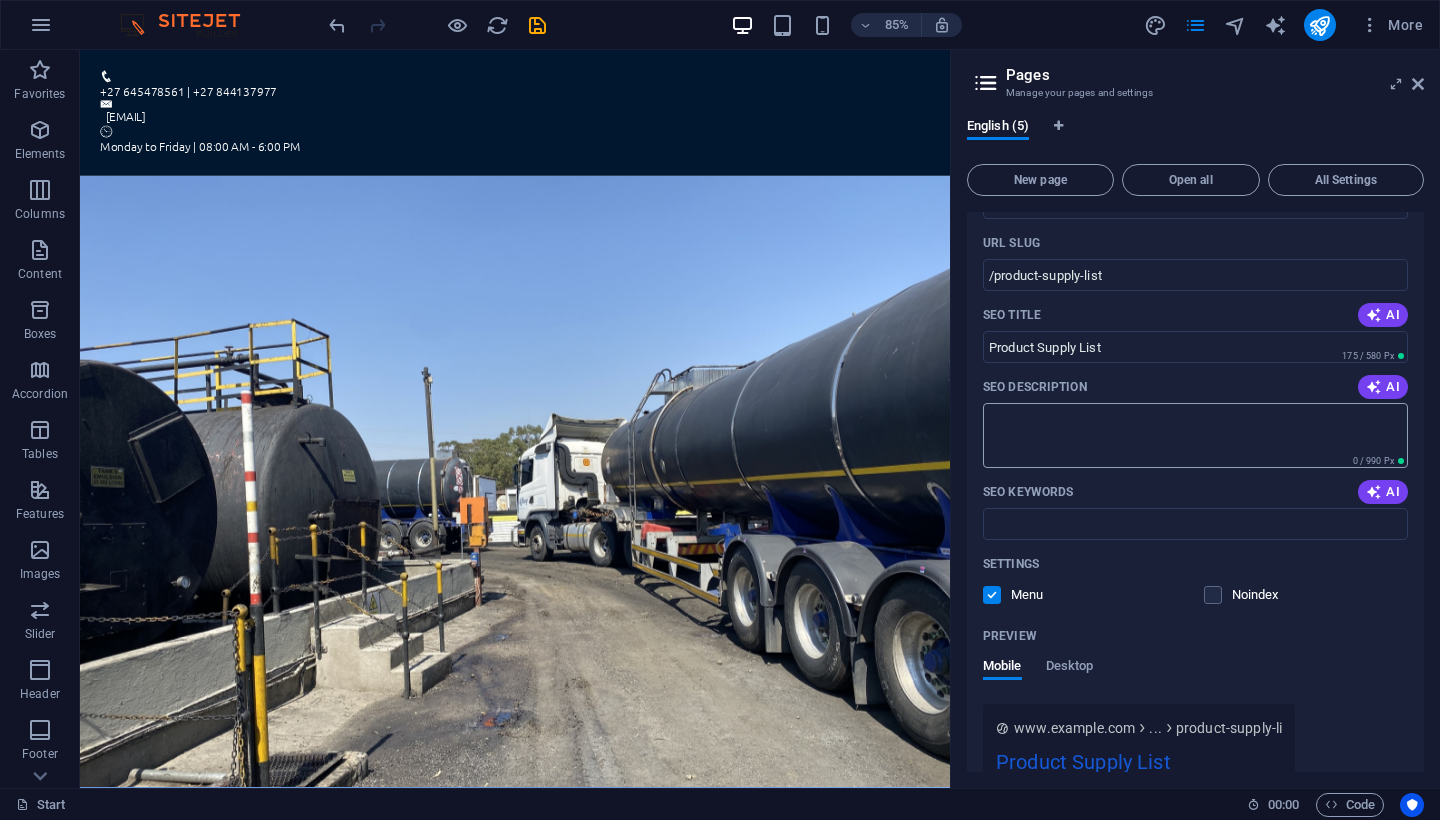 click on "SEO Description" at bounding box center [1195, 435] 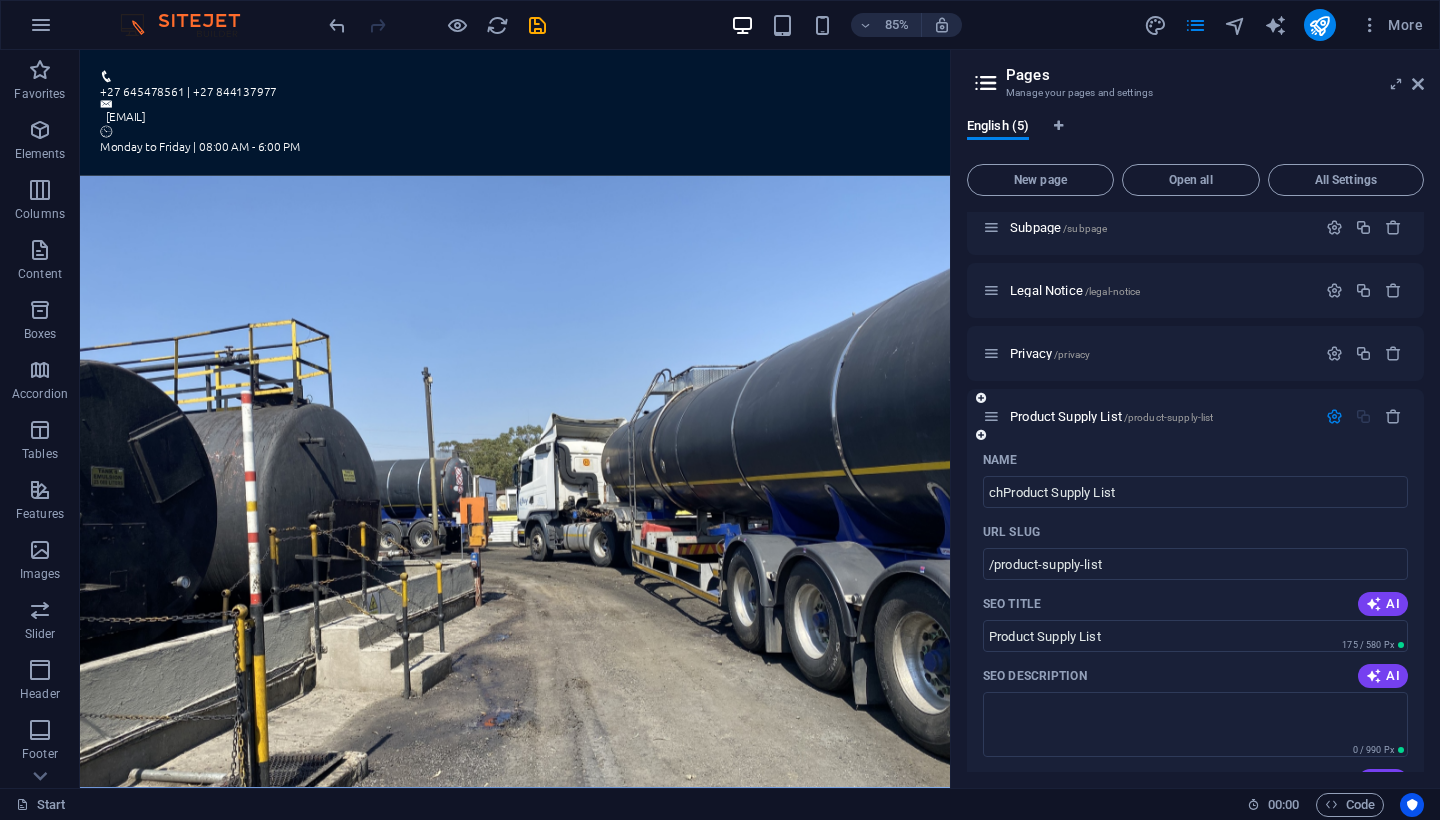 type on "chProduct Supply List" 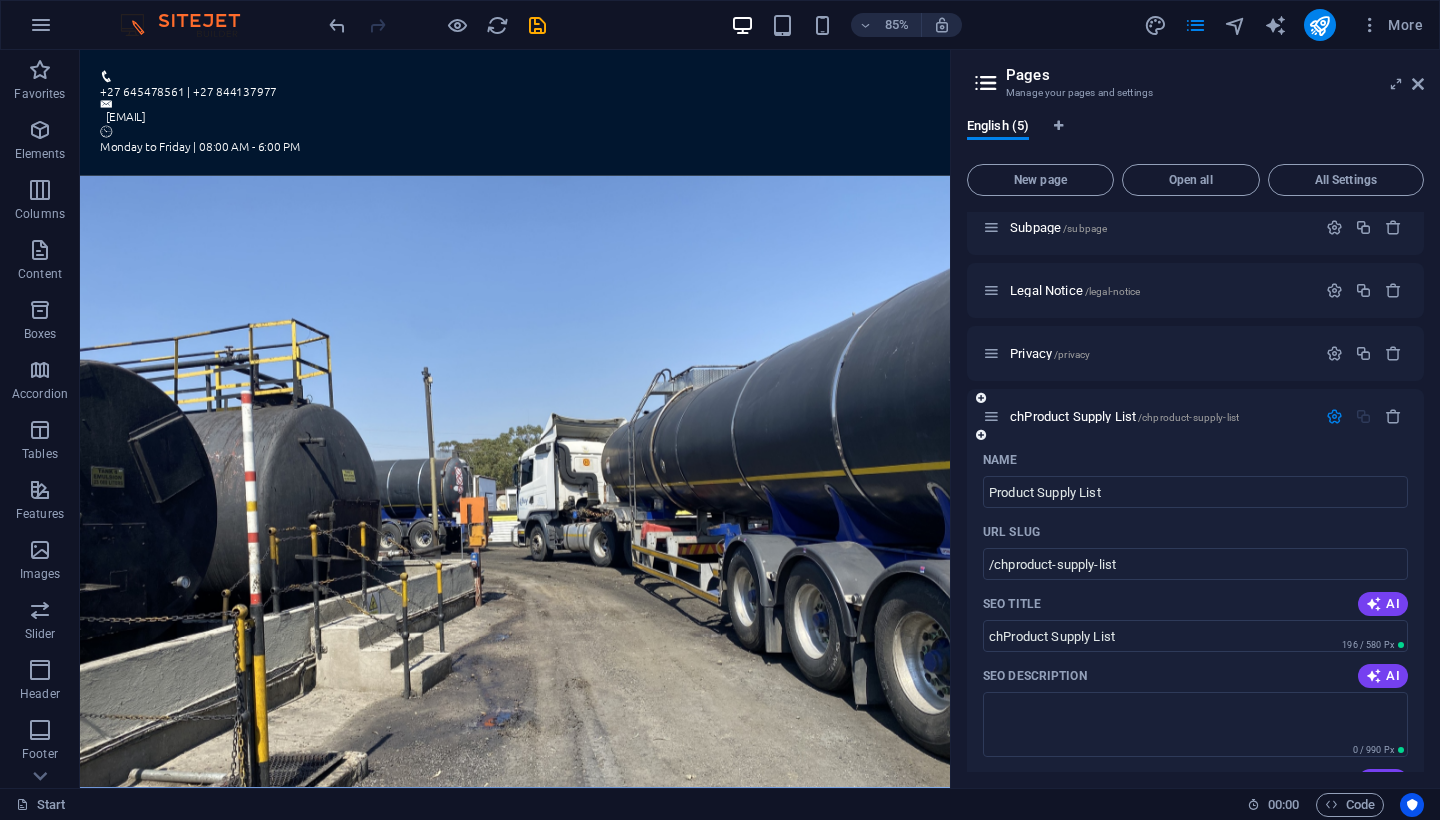 type on "Product Supply List" 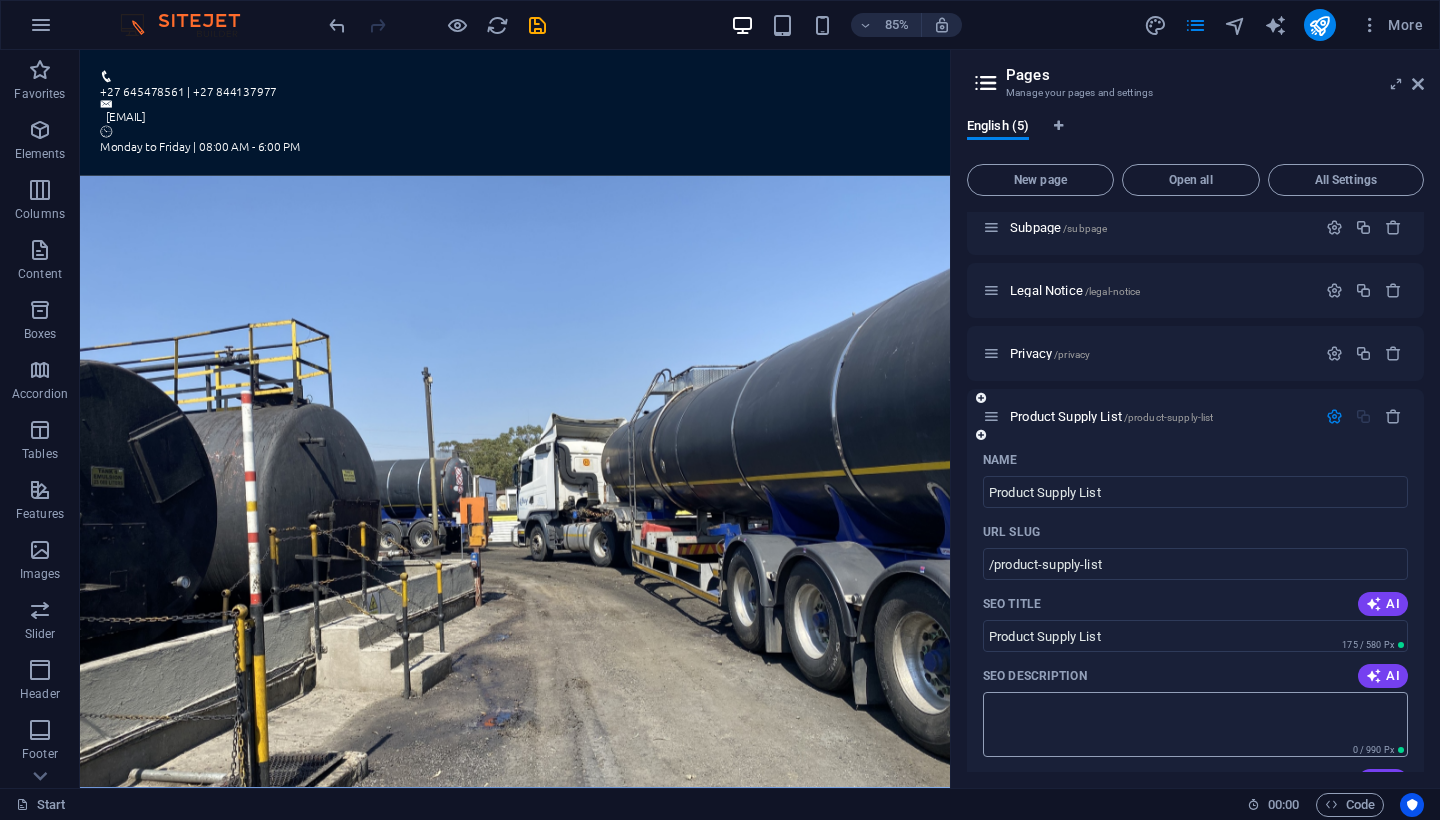 click on "SEO Description" at bounding box center [1195, 724] 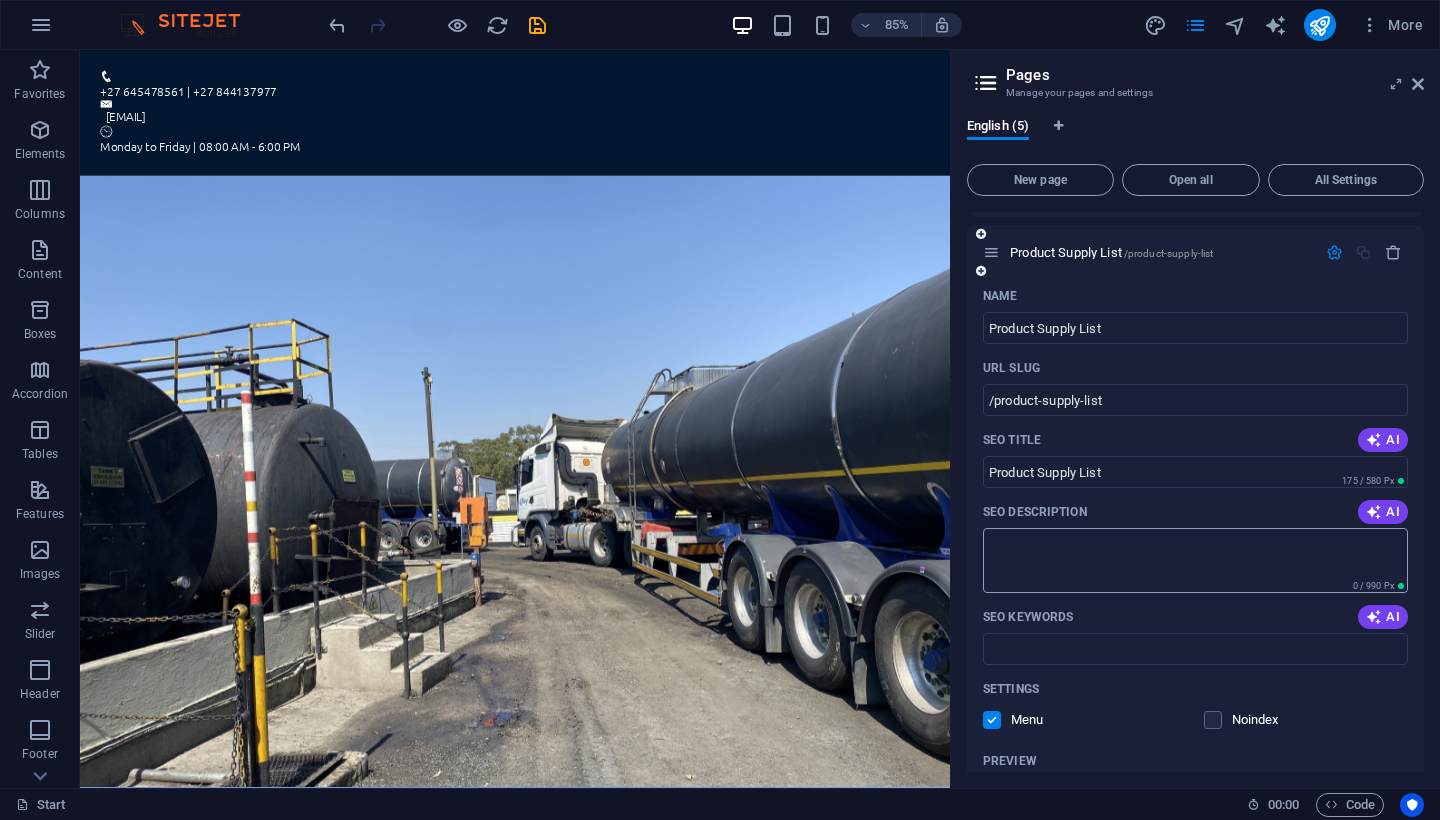 scroll, scrollTop: 246, scrollLeft: 0, axis: vertical 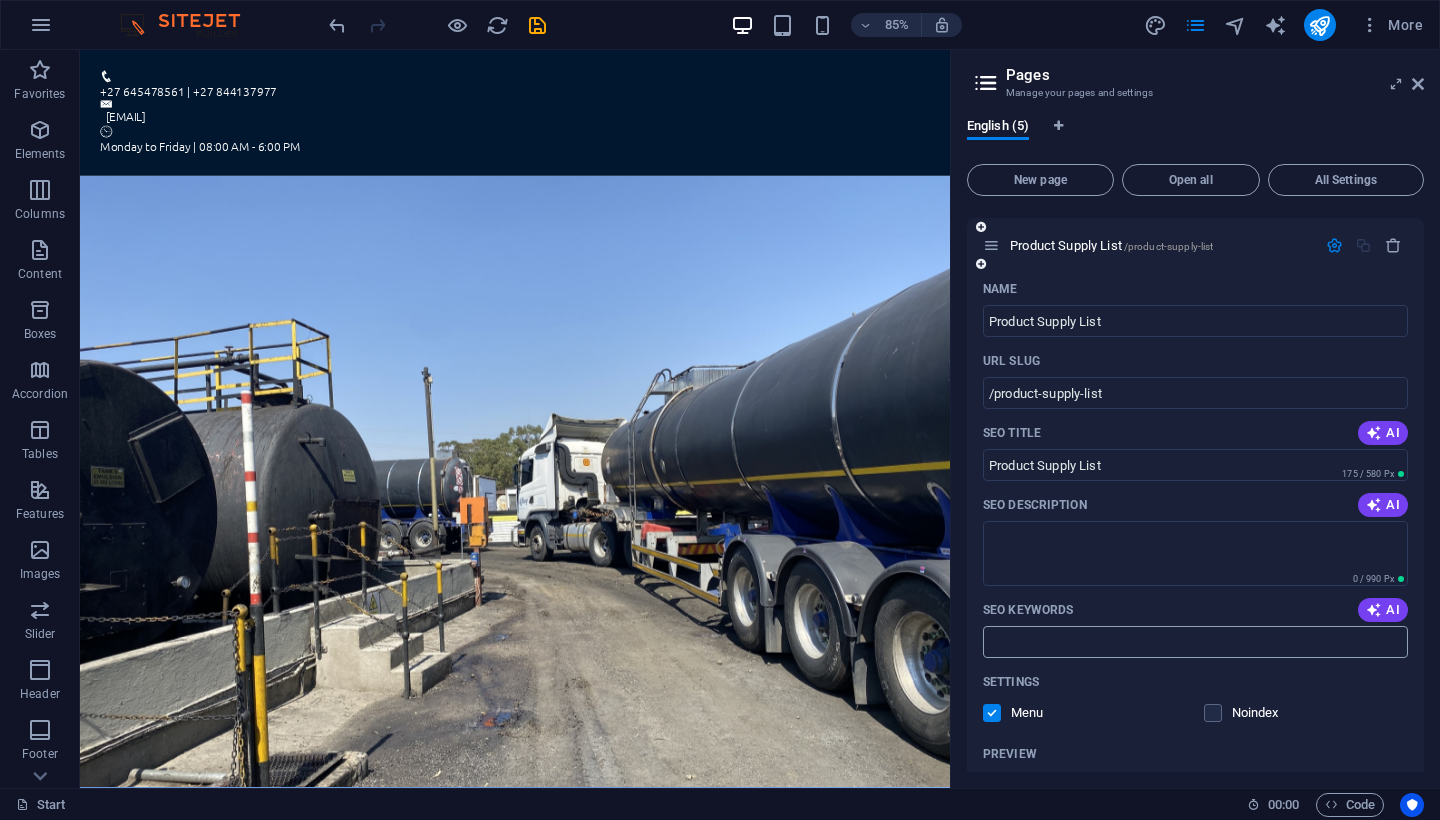 click on "SEO Keywords" at bounding box center (1195, 642) 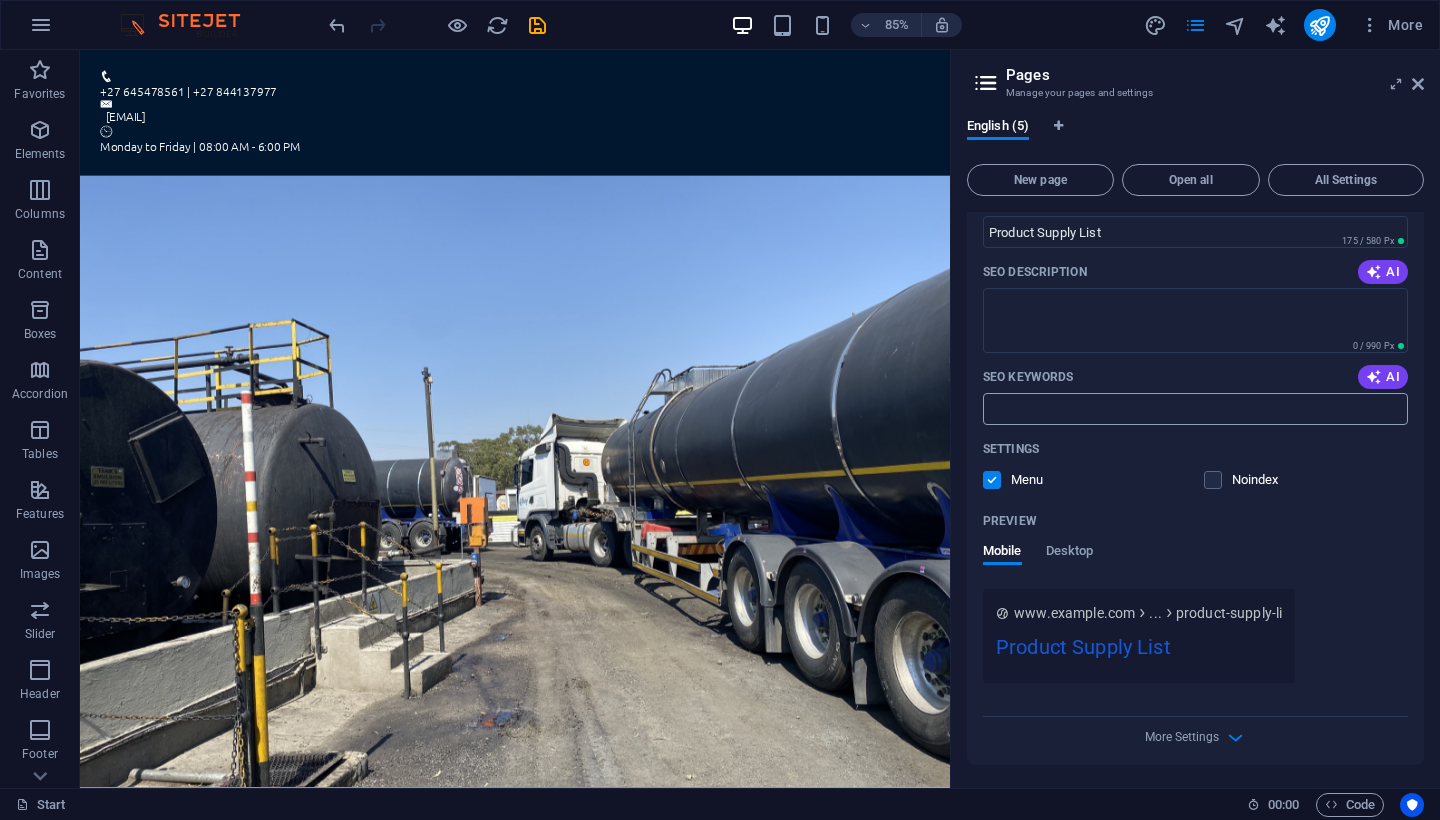 scroll, scrollTop: 478, scrollLeft: 0, axis: vertical 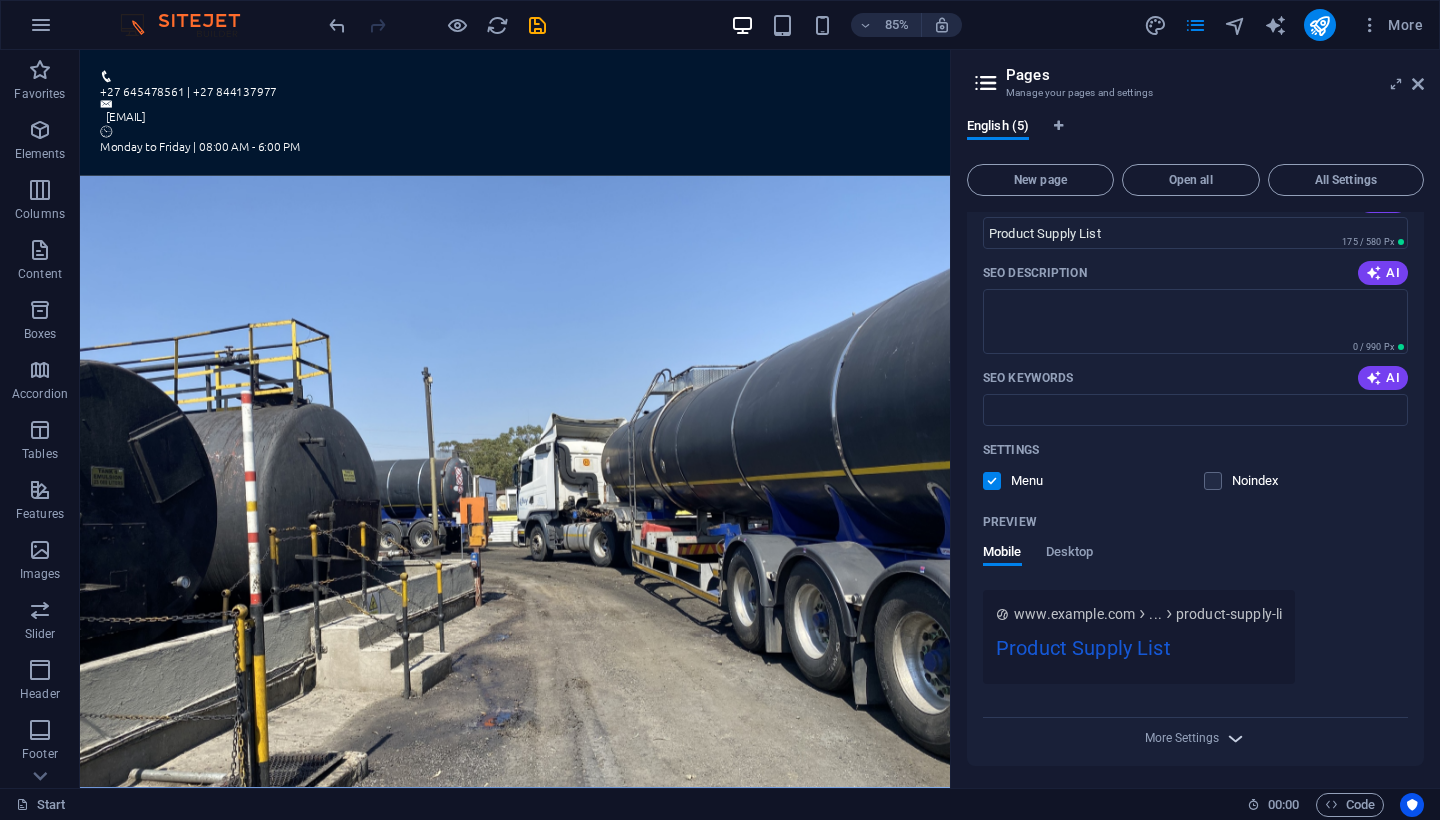 click on "More Settings" at bounding box center (1196, 738) 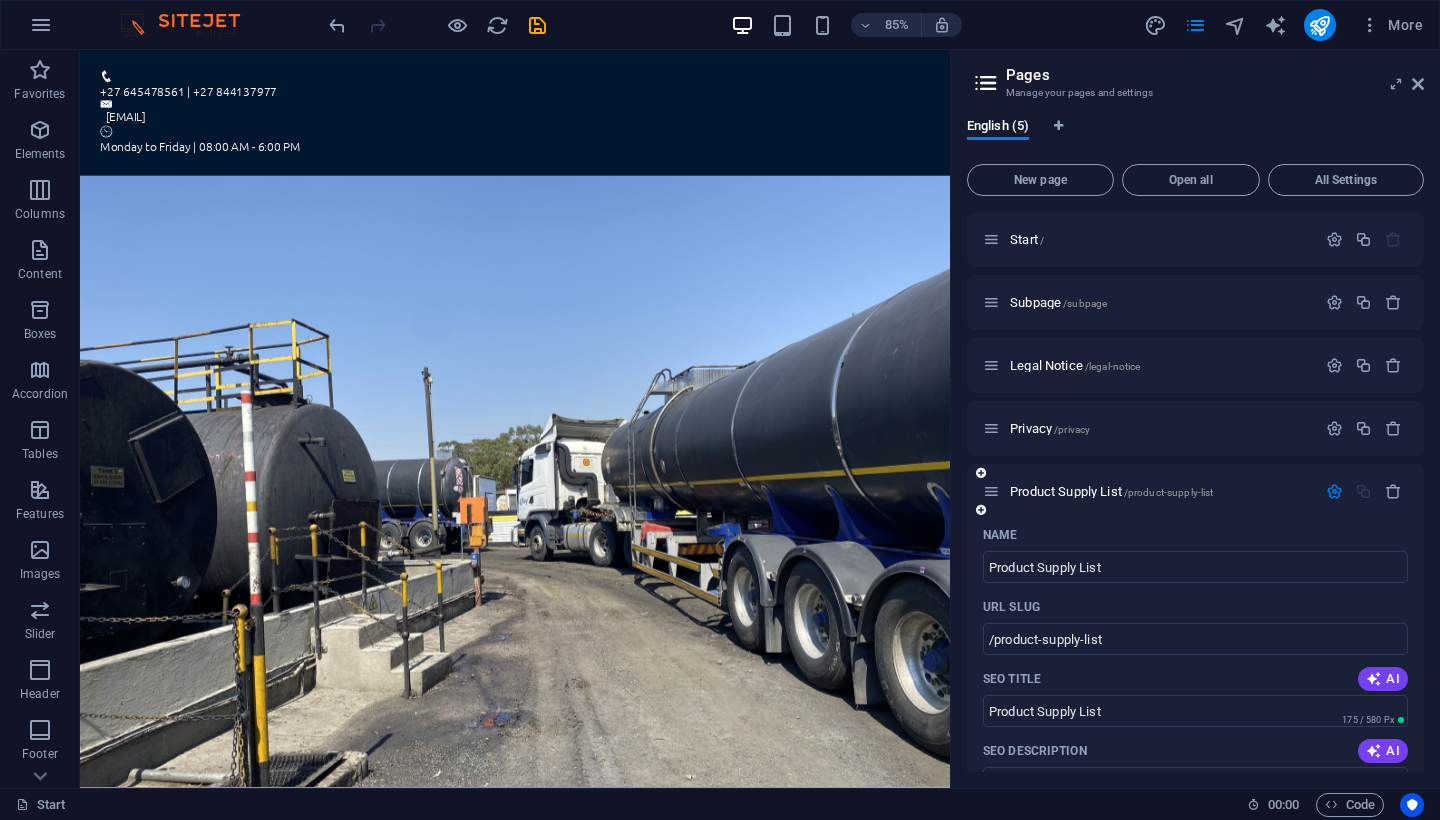 scroll, scrollTop: 0, scrollLeft: 0, axis: both 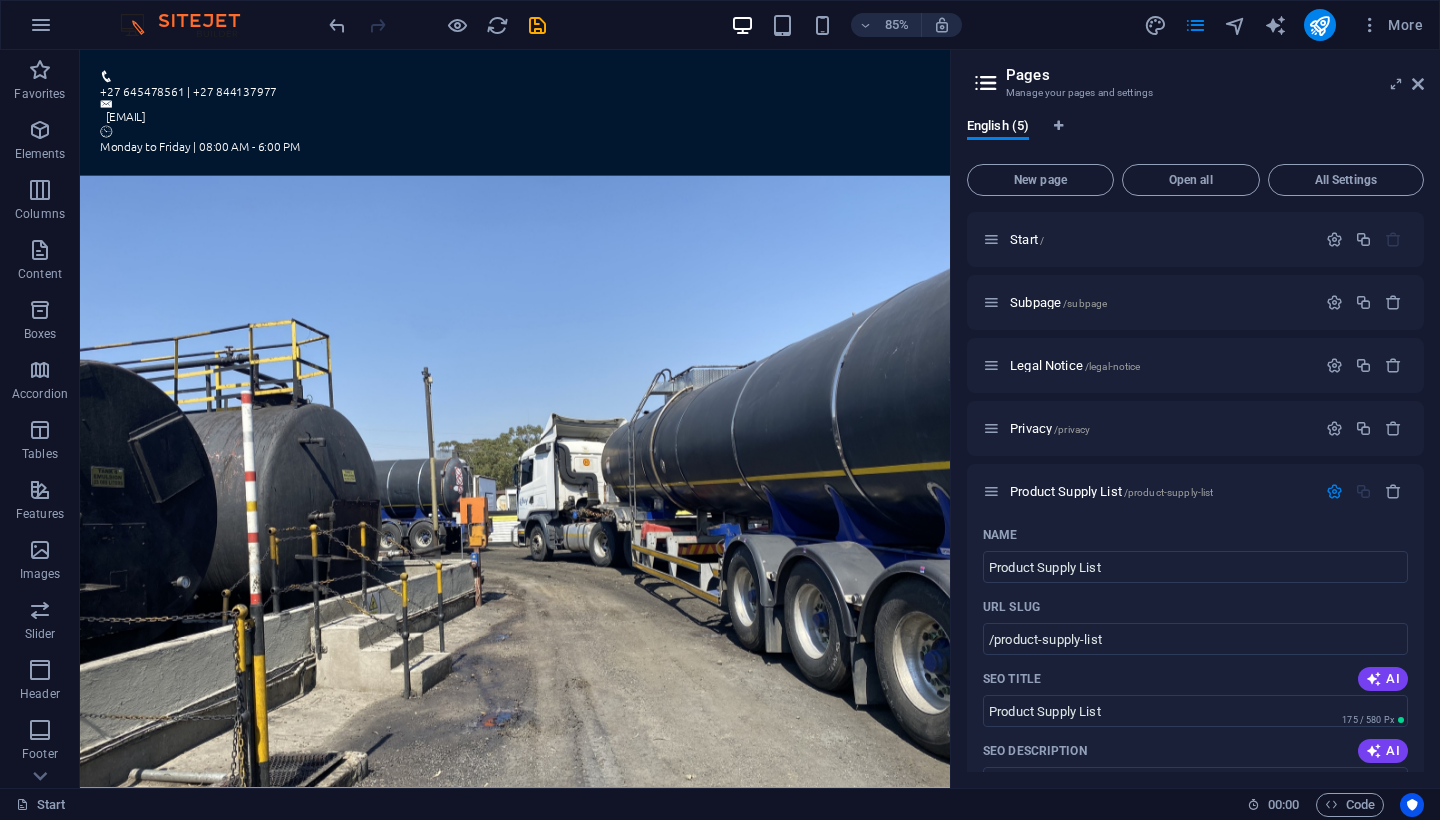 click on "Manage your pages and settings" at bounding box center [1195, 93] 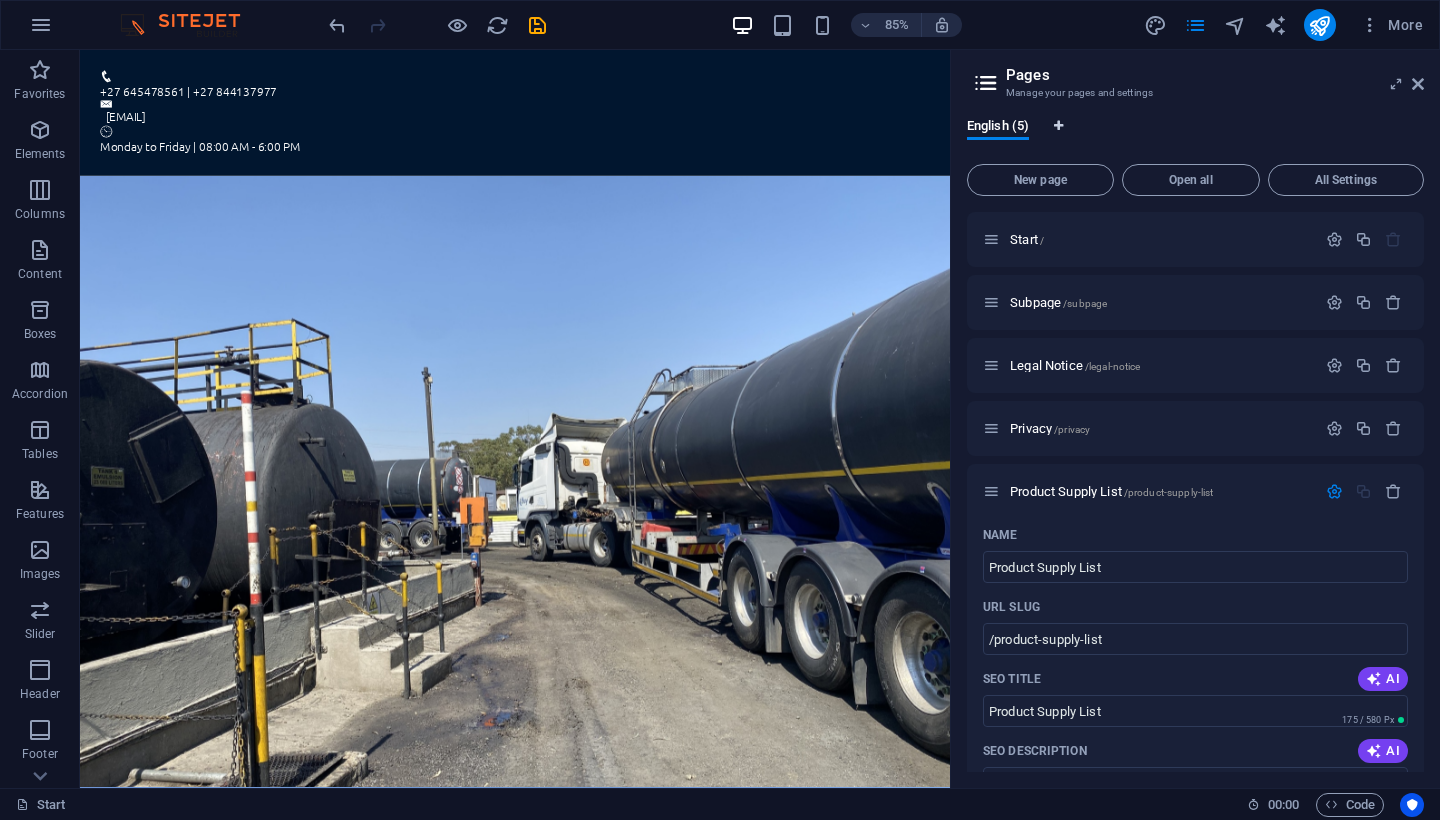 click at bounding box center [1058, 126] 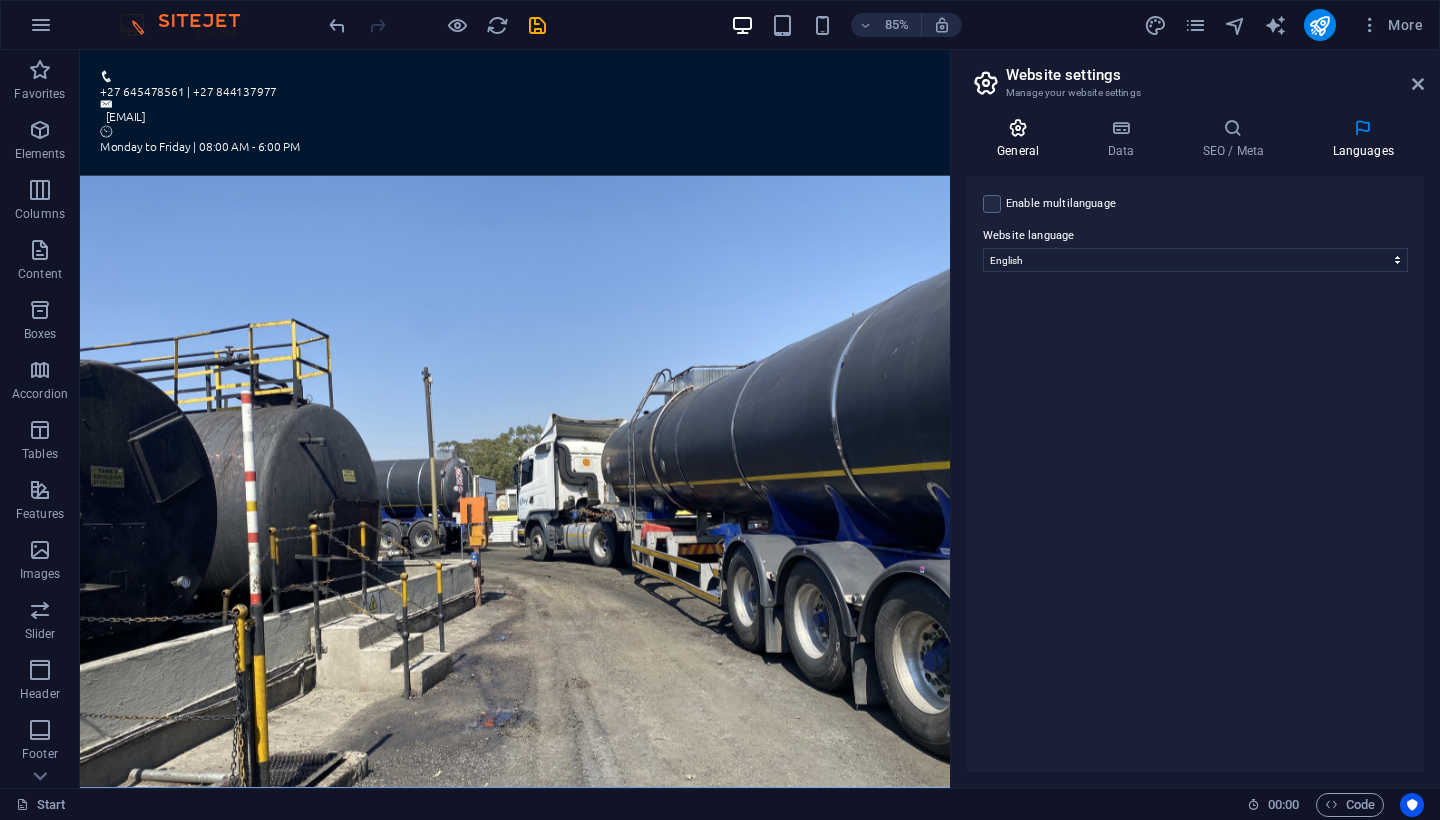 click at bounding box center [1018, 128] 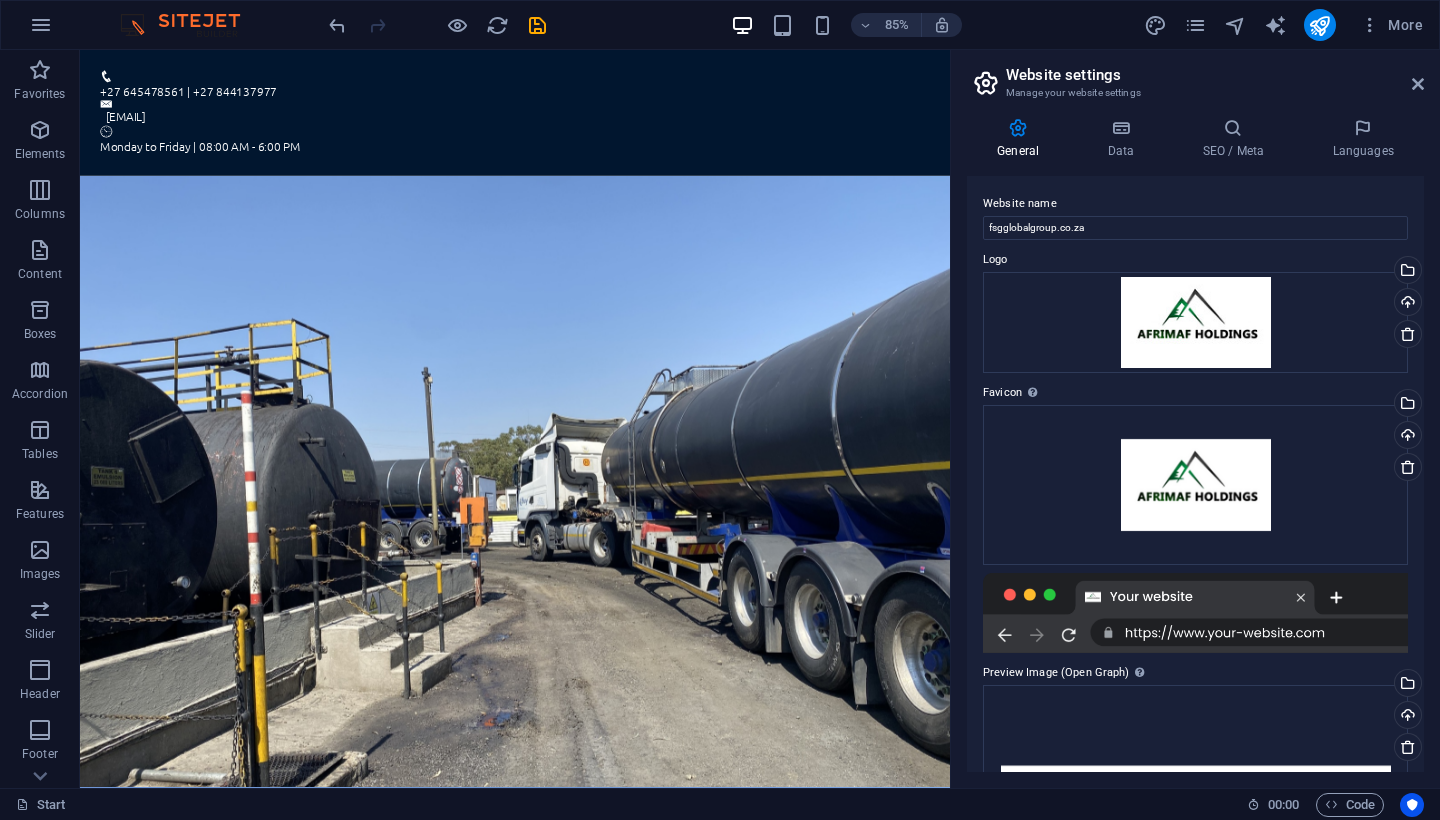 click on "Website name" at bounding box center [1195, 204] 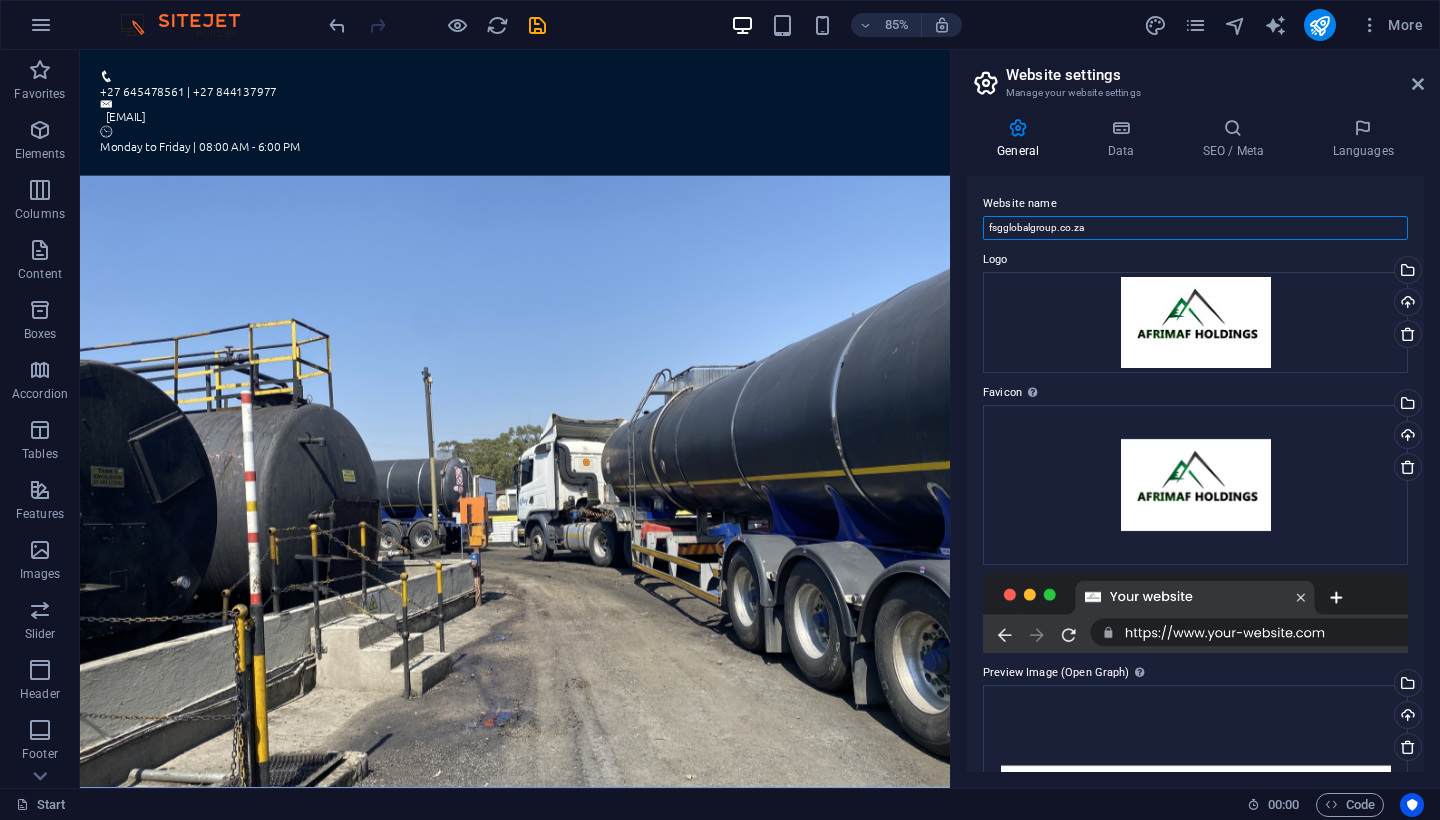 click on "fsgglobalgroup.co.za" at bounding box center [1195, 228] 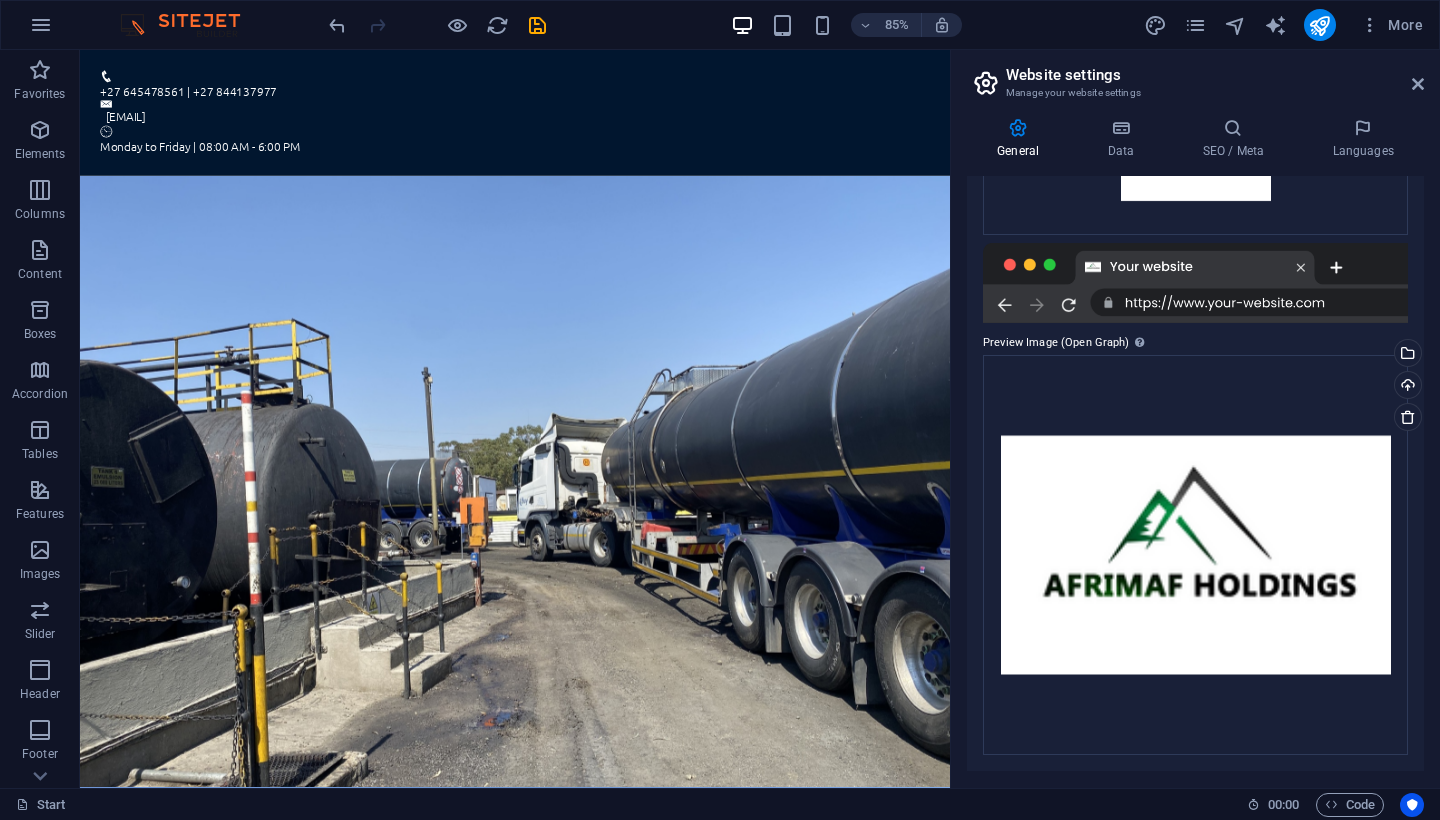 scroll, scrollTop: 329, scrollLeft: 0, axis: vertical 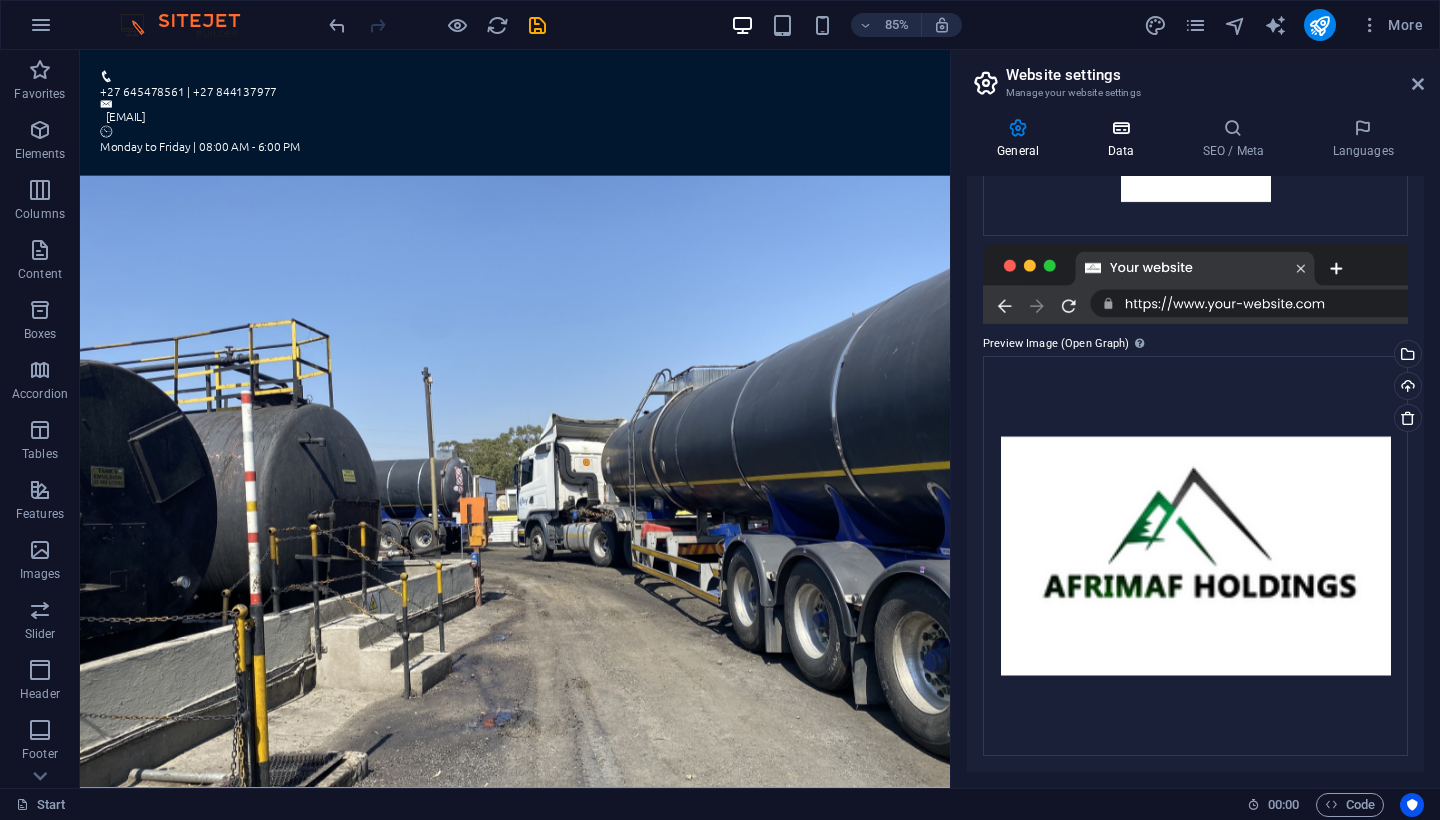 click at bounding box center (1120, 128) 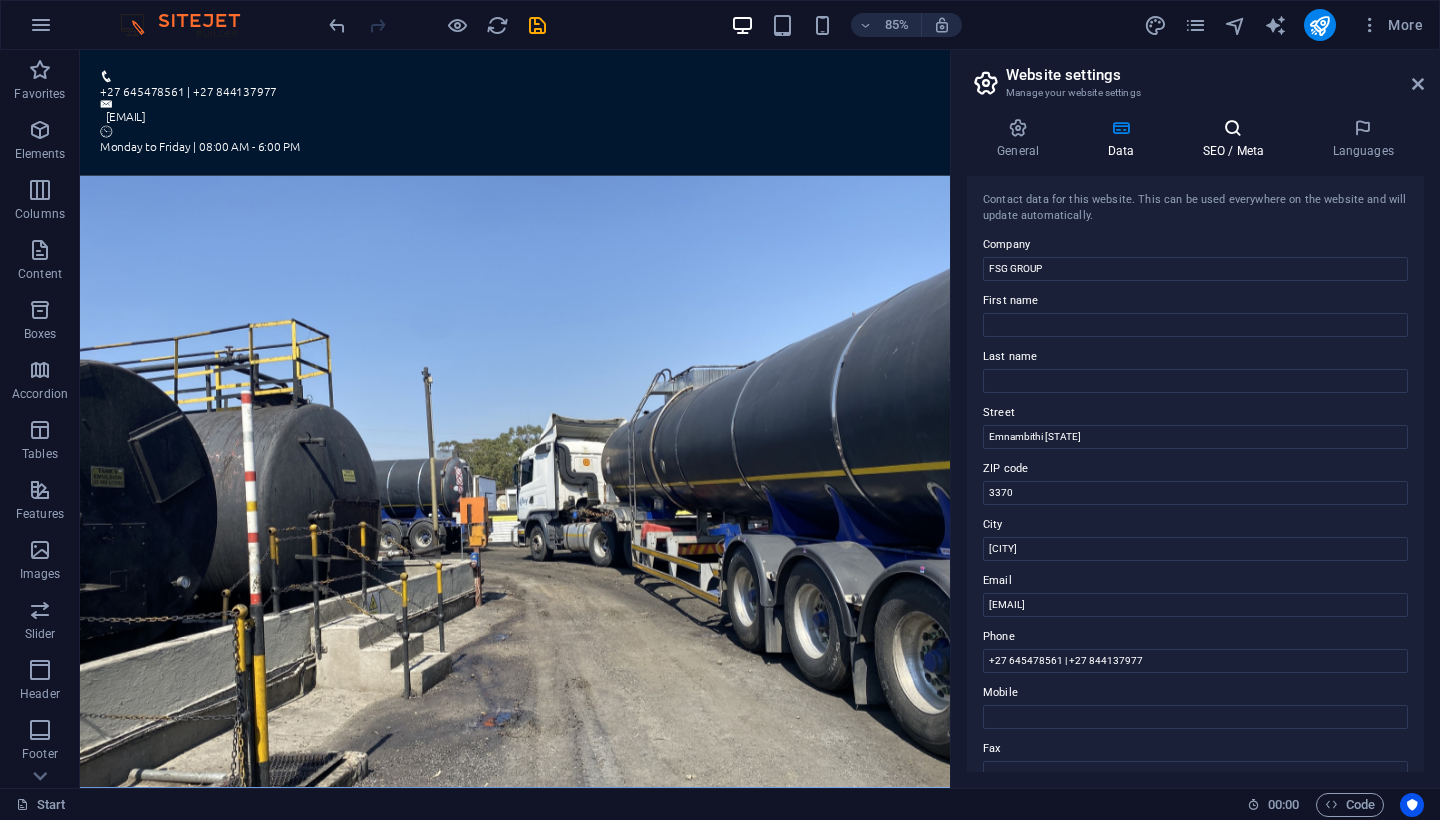 click at bounding box center [1233, 128] 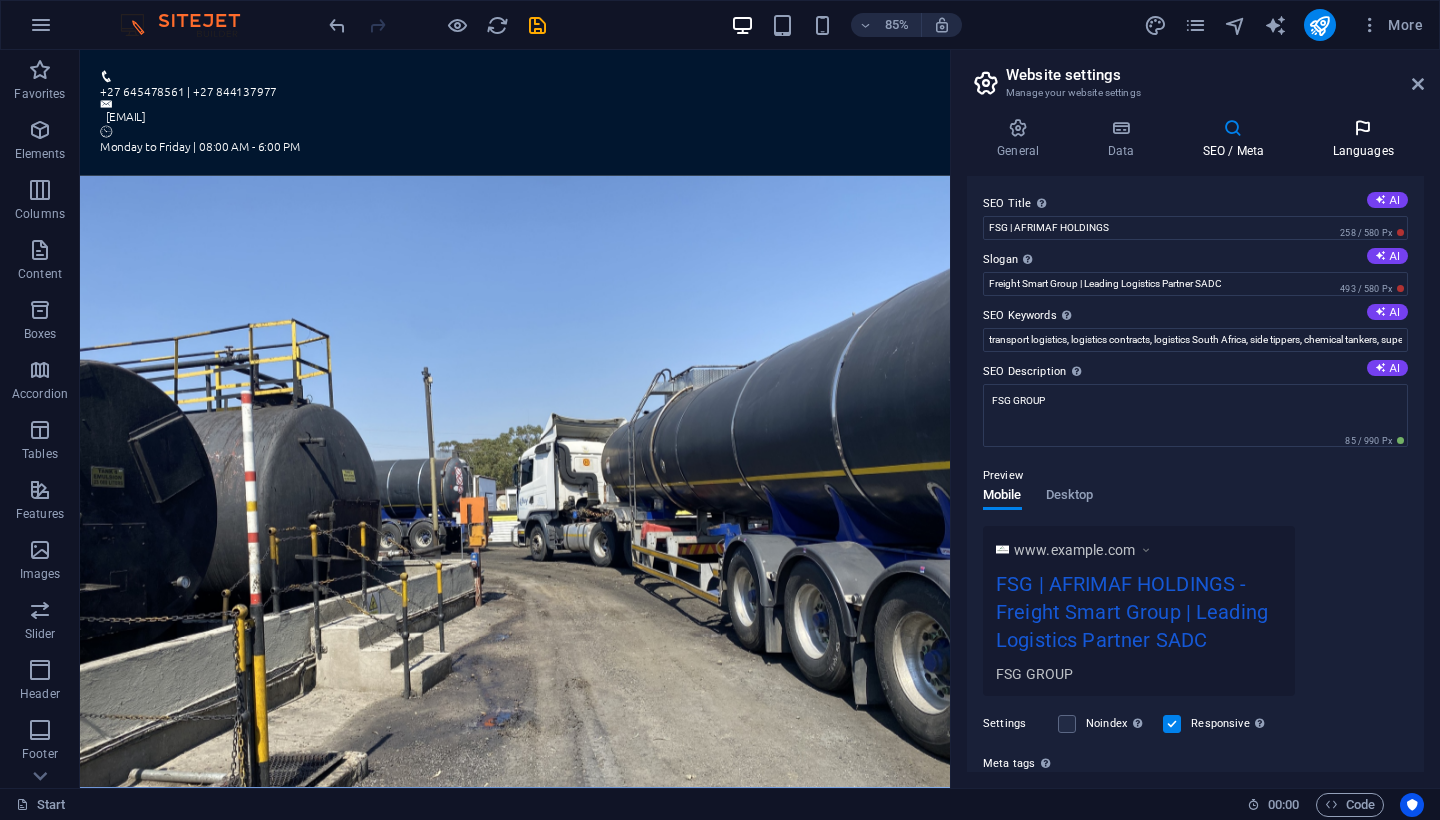 click on "Languages" at bounding box center (1363, 139) 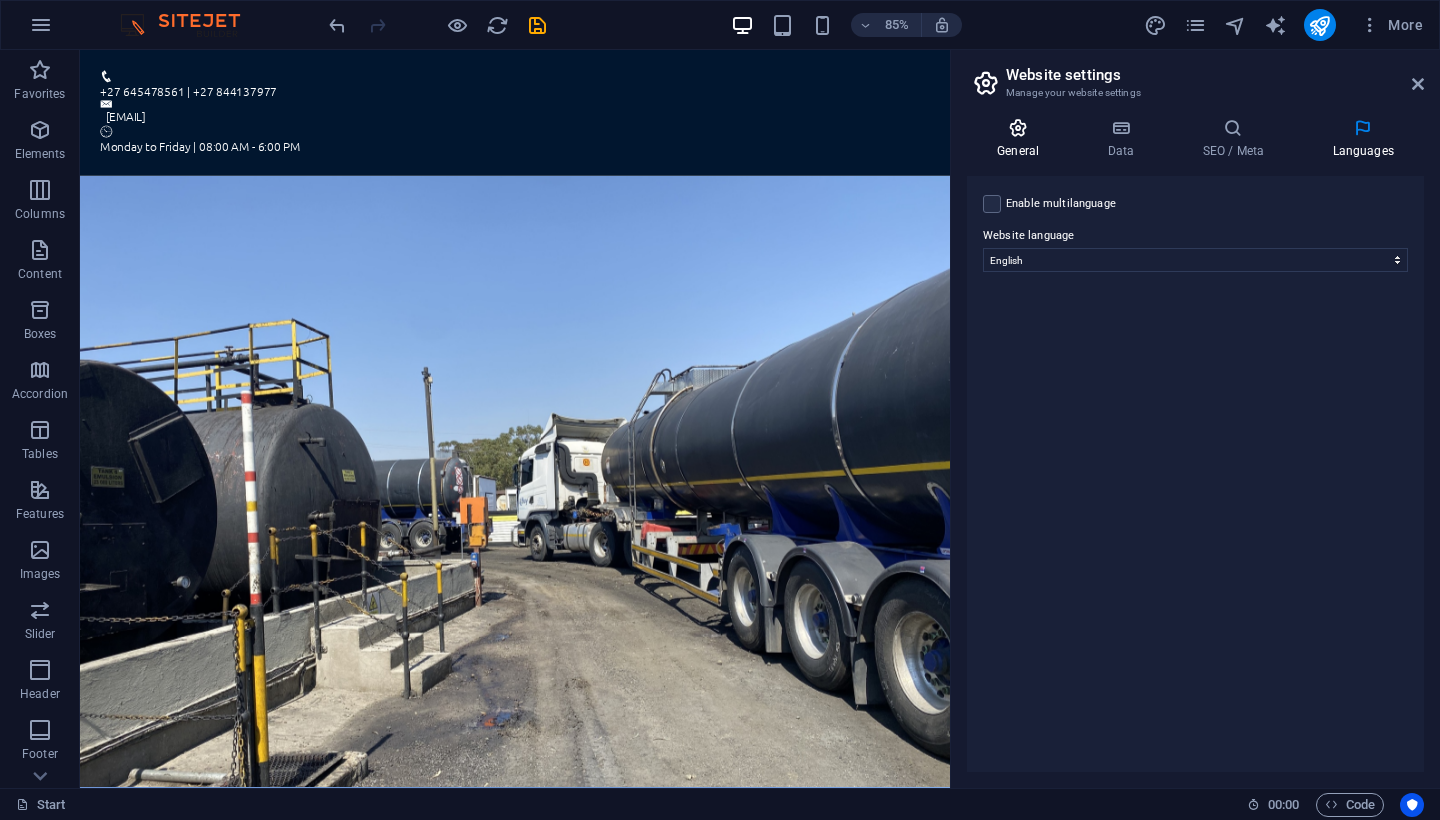 click at bounding box center [1018, 128] 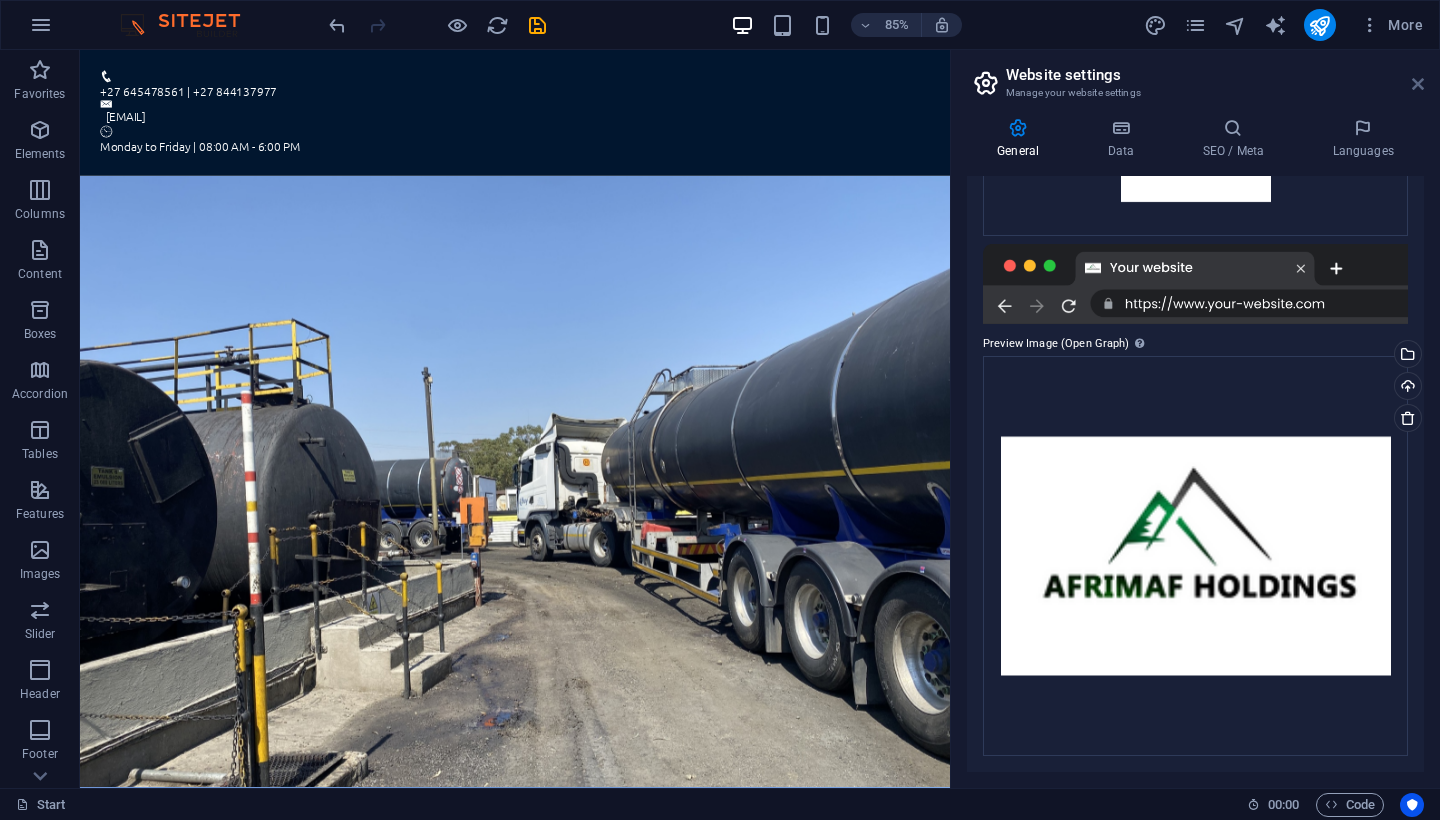 click at bounding box center (1418, 84) 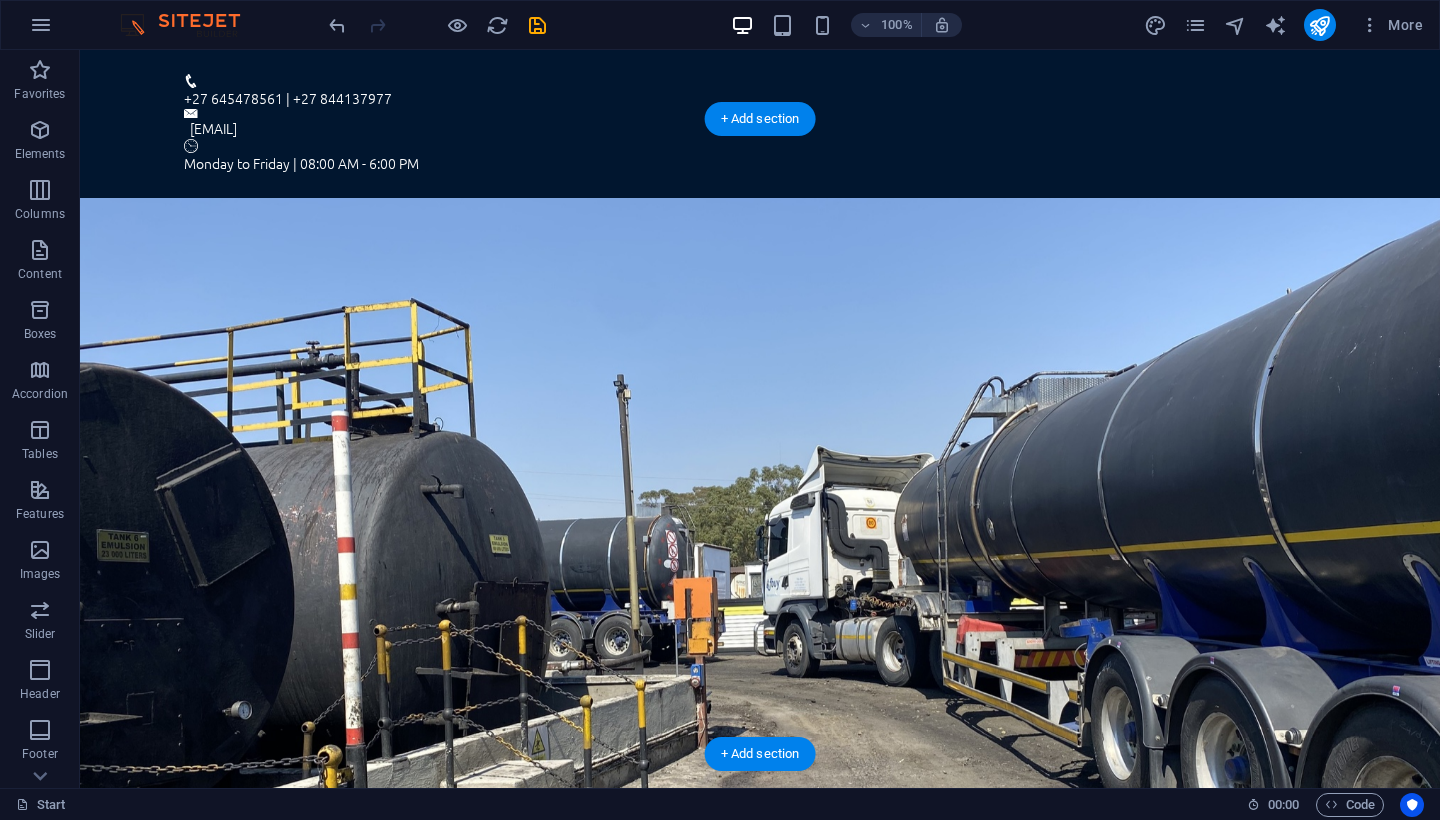click at bounding box center (760, 1316) 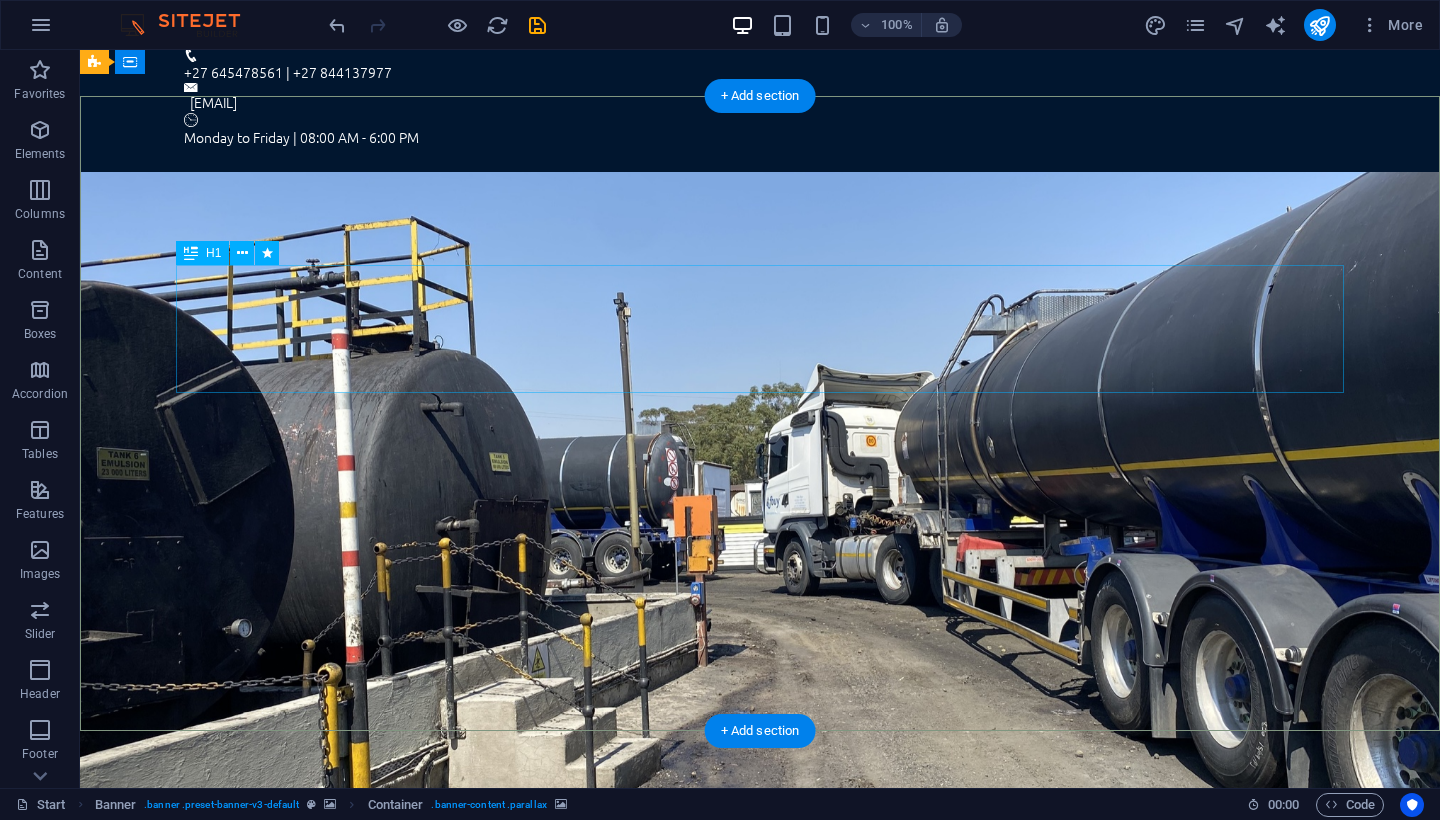 scroll, scrollTop: 22, scrollLeft: 0, axis: vertical 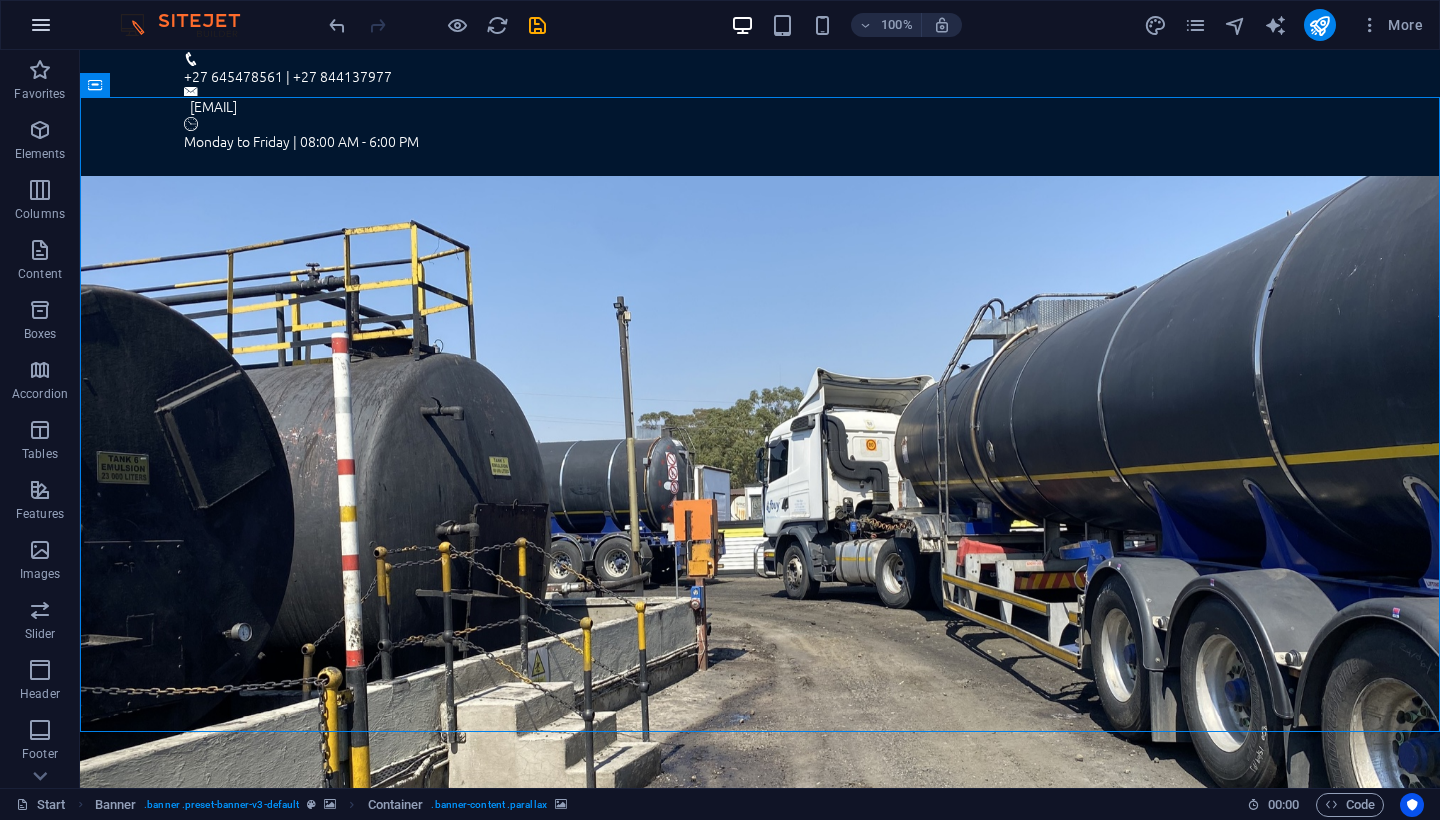click at bounding box center [41, 25] 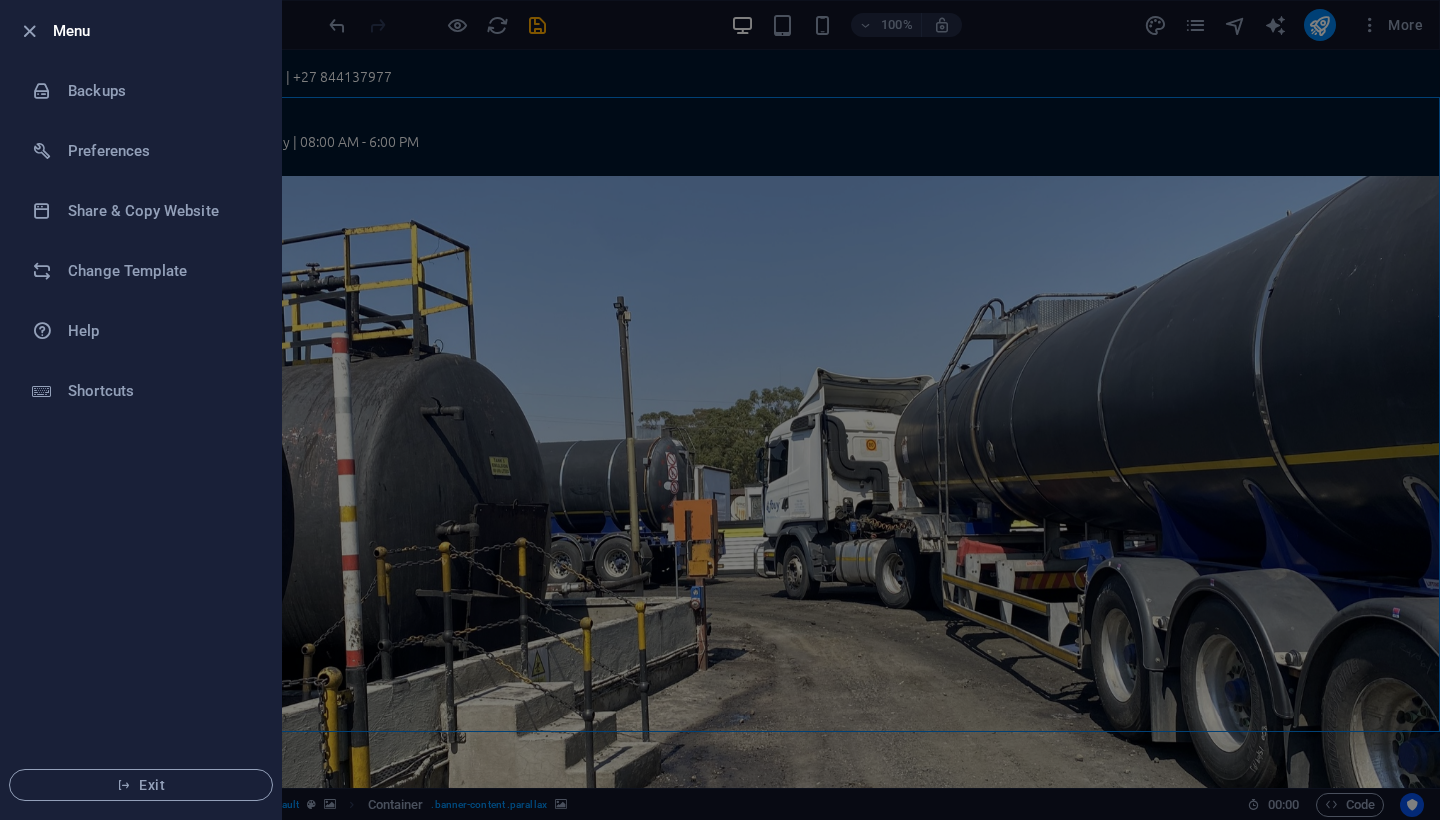click at bounding box center (720, 410) 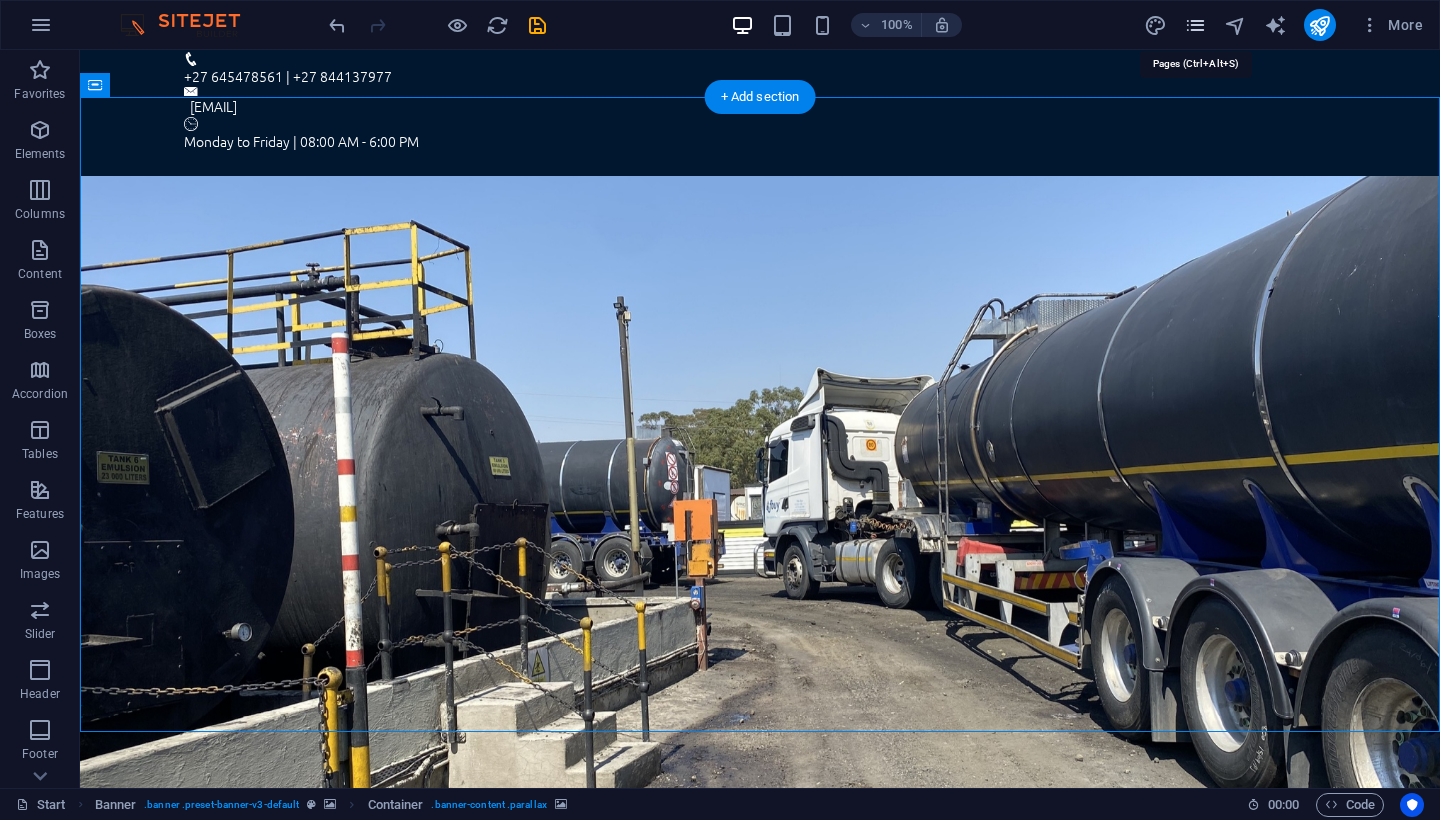 click at bounding box center (1195, 25) 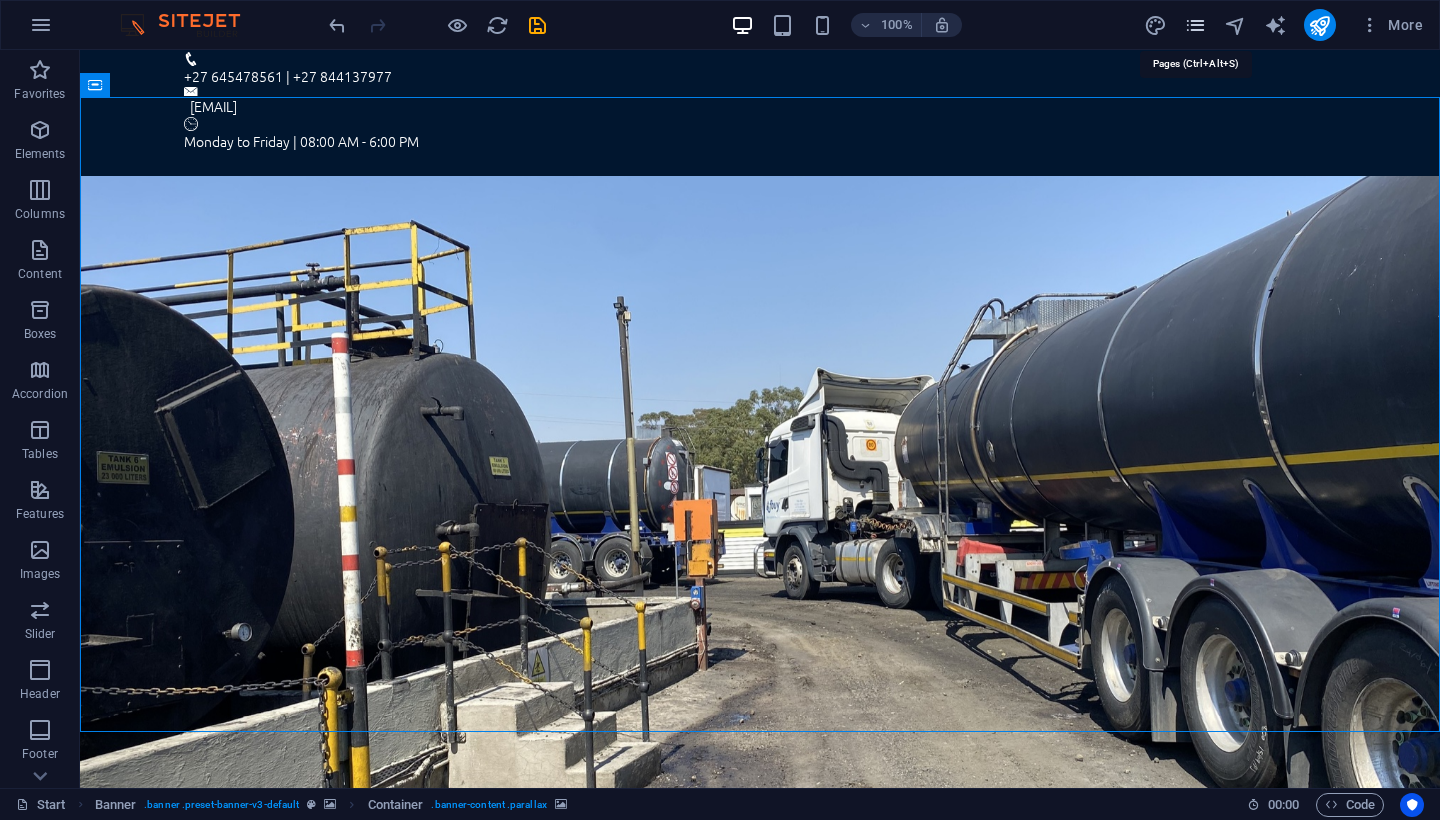 click at bounding box center [1195, 25] 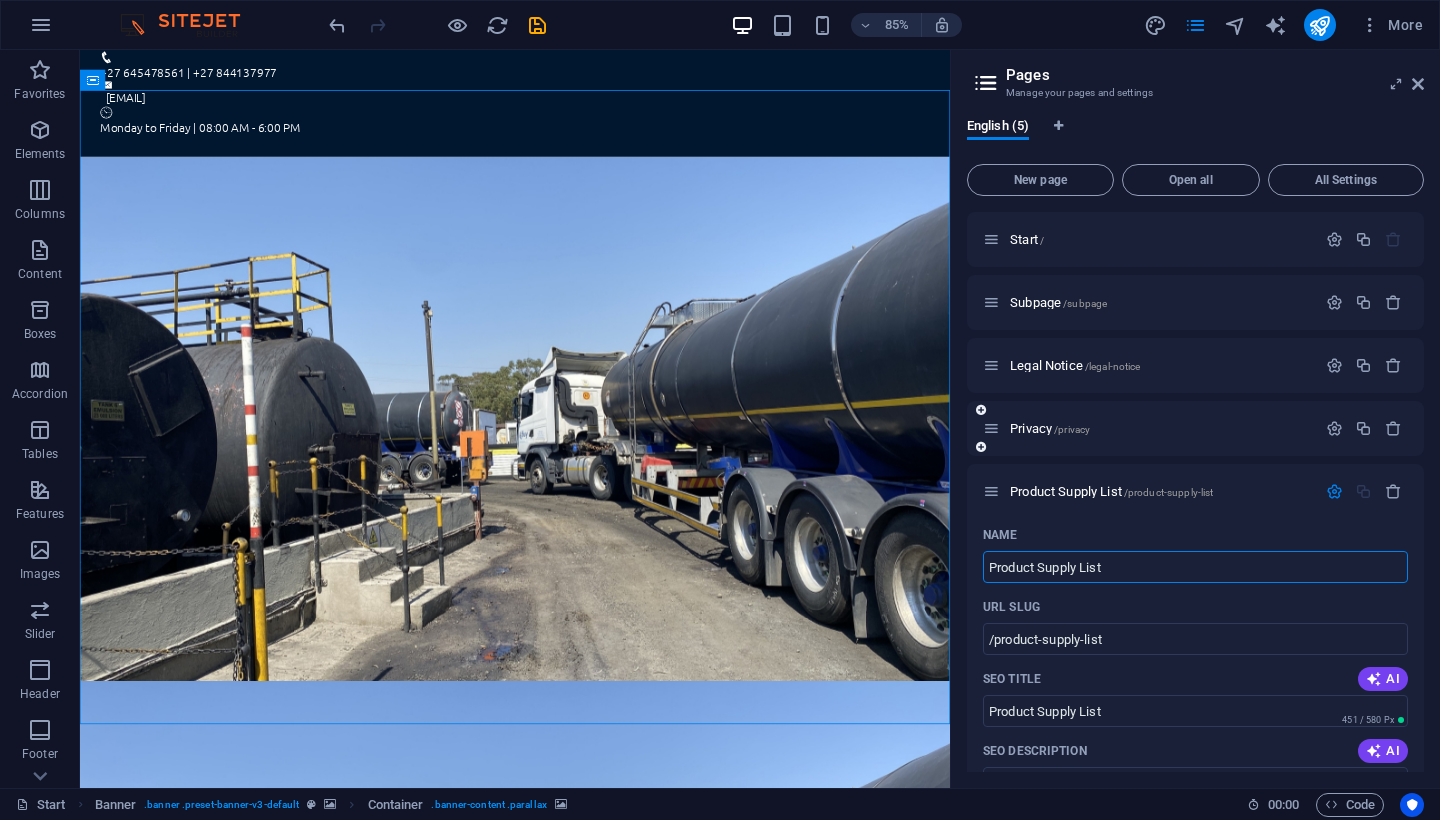 scroll, scrollTop: 0, scrollLeft: 0, axis: both 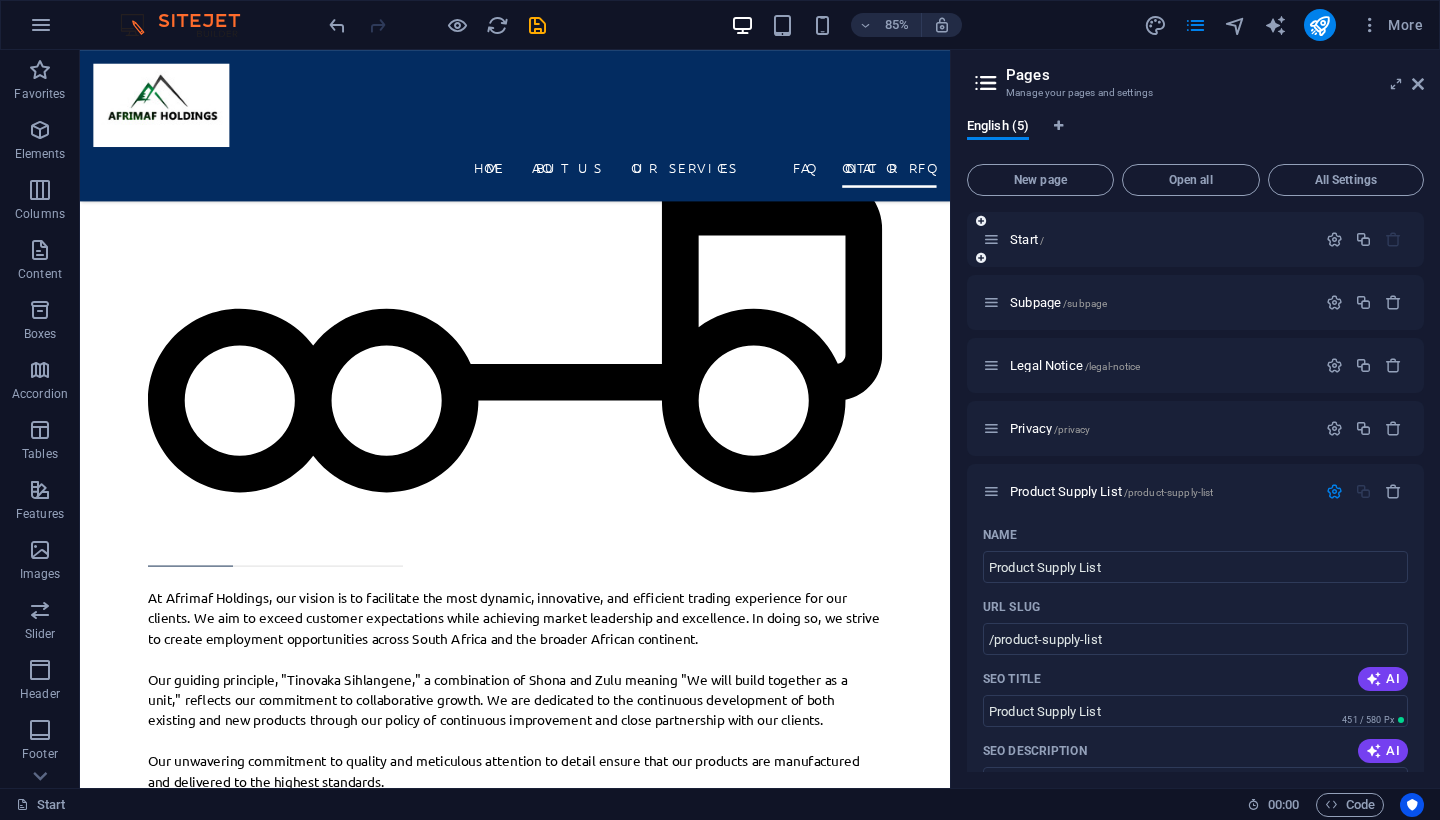 click on "Start /" at bounding box center (1195, 239) 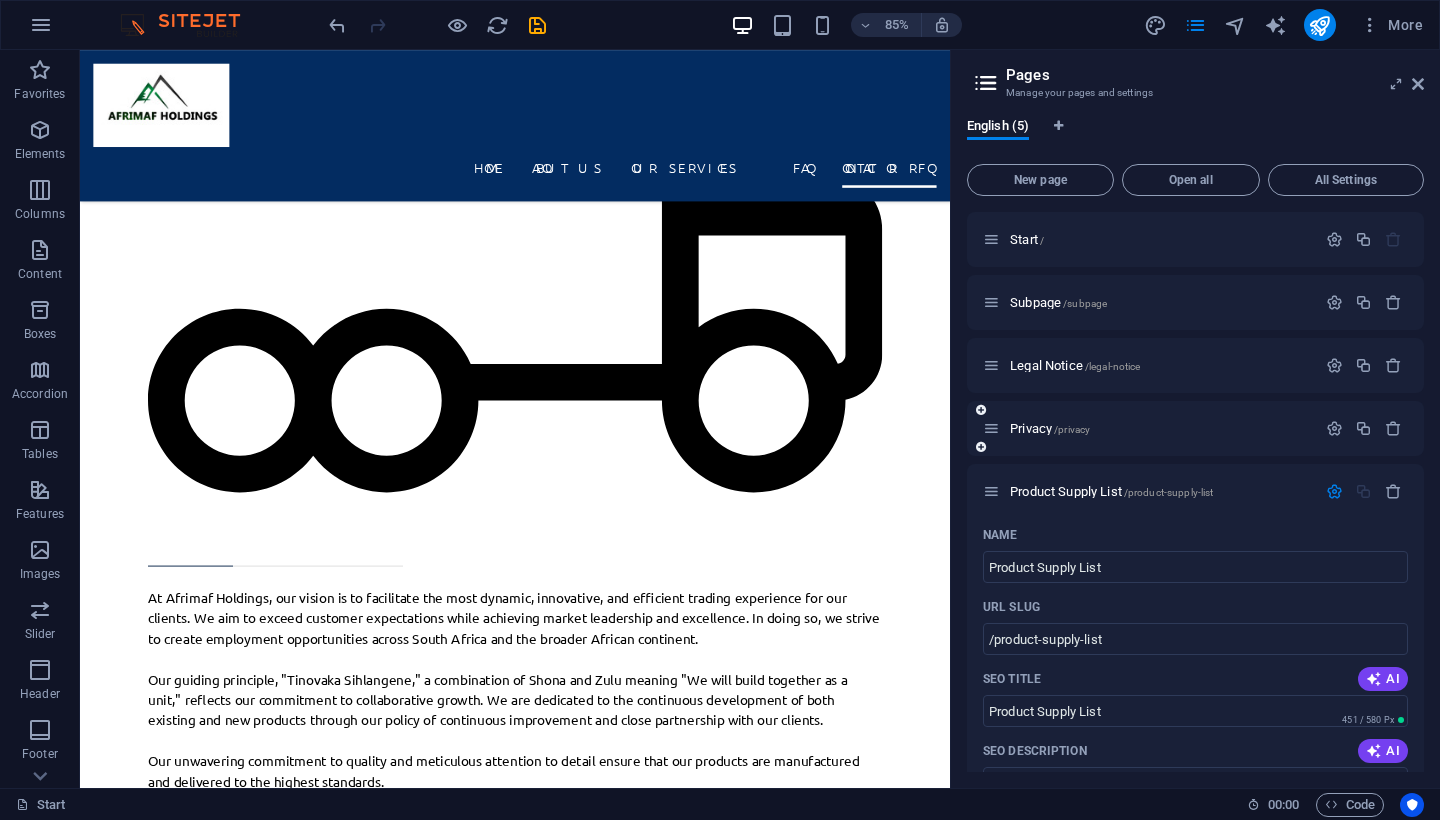 scroll, scrollTop: 0, scrollLeft: 0, axis: both 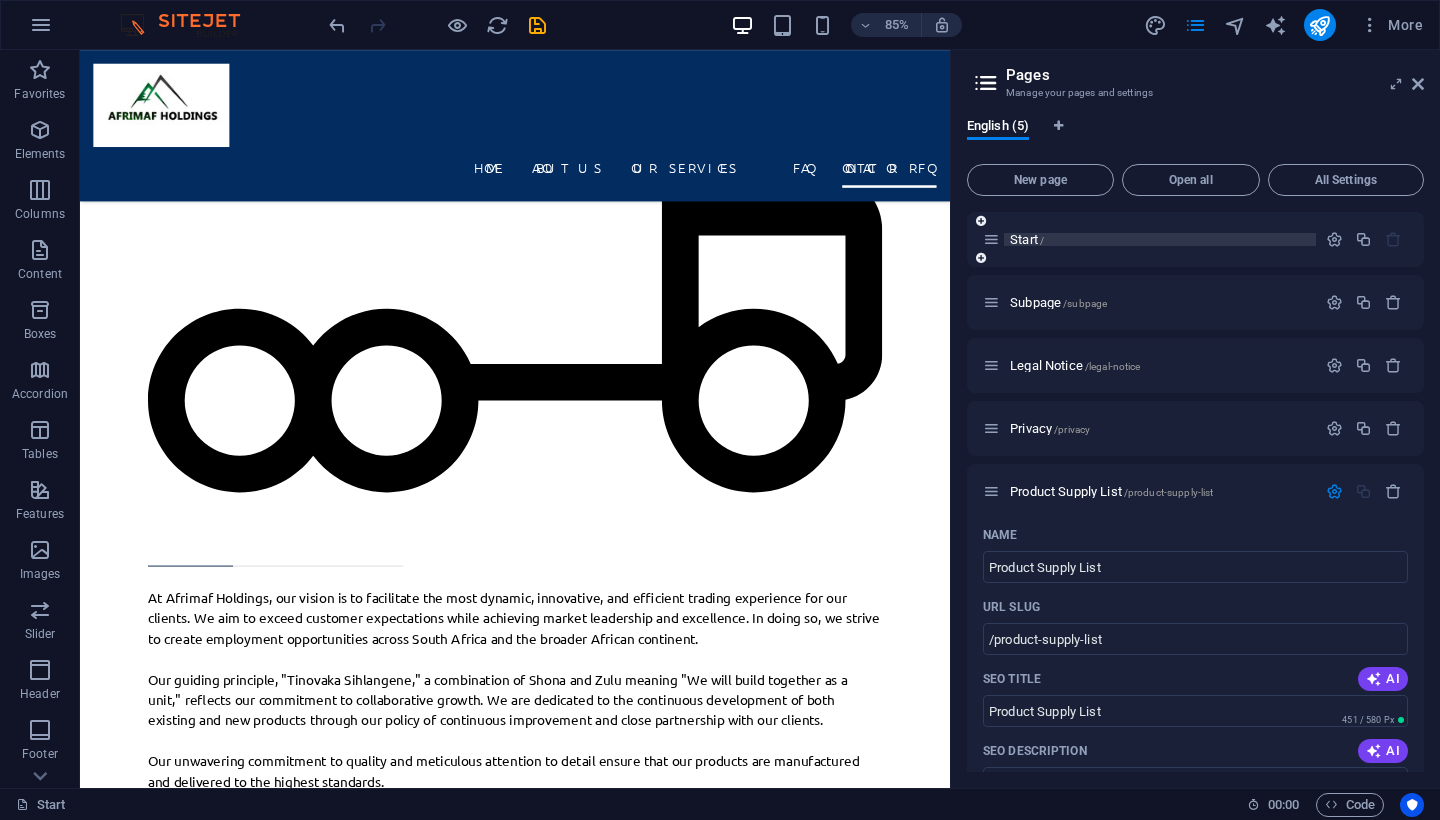 click on "Start /" at bounding box center [1160, 239] 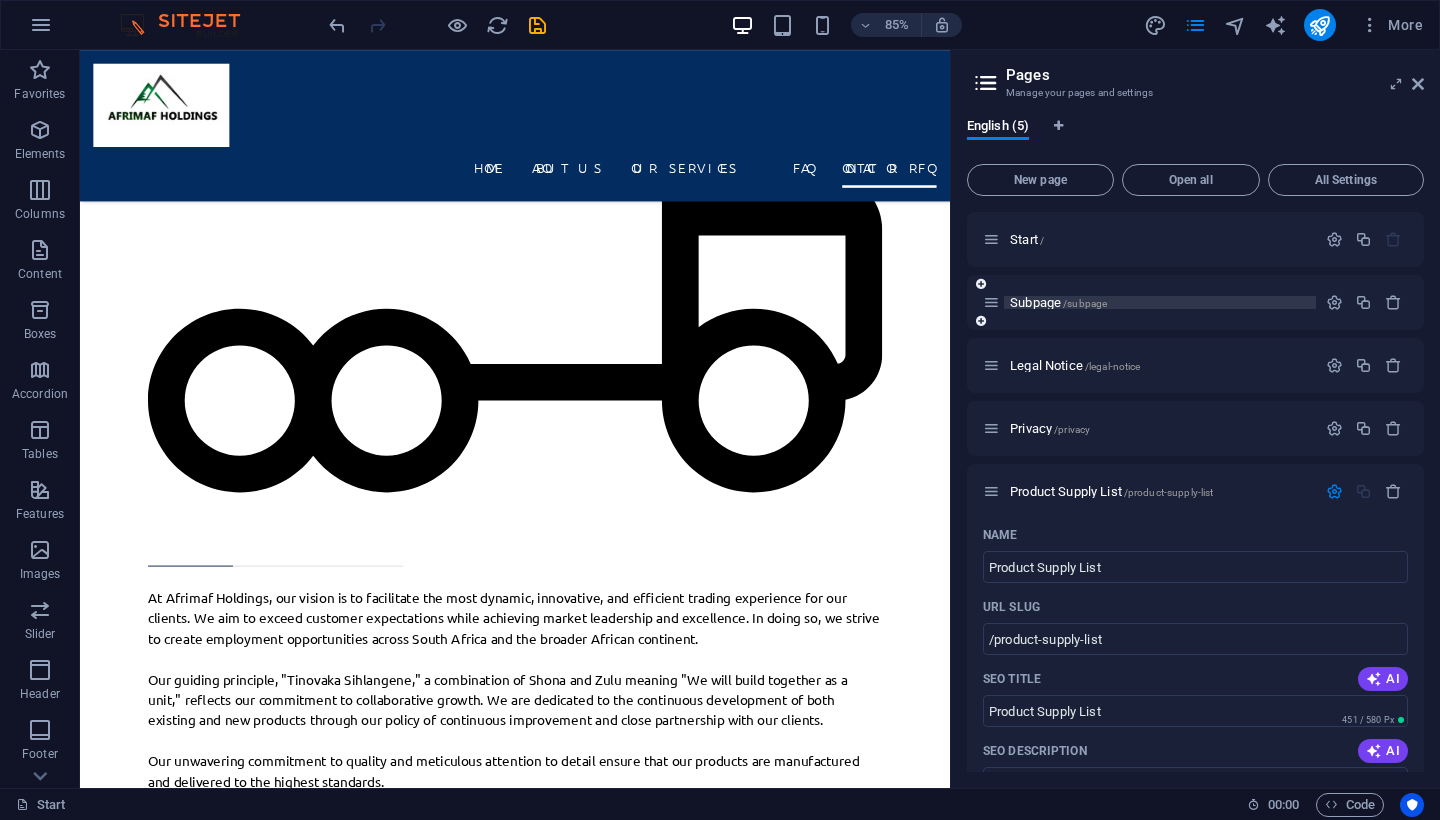 click on "Subpage /subpage" at bounding box center [1058, 302] 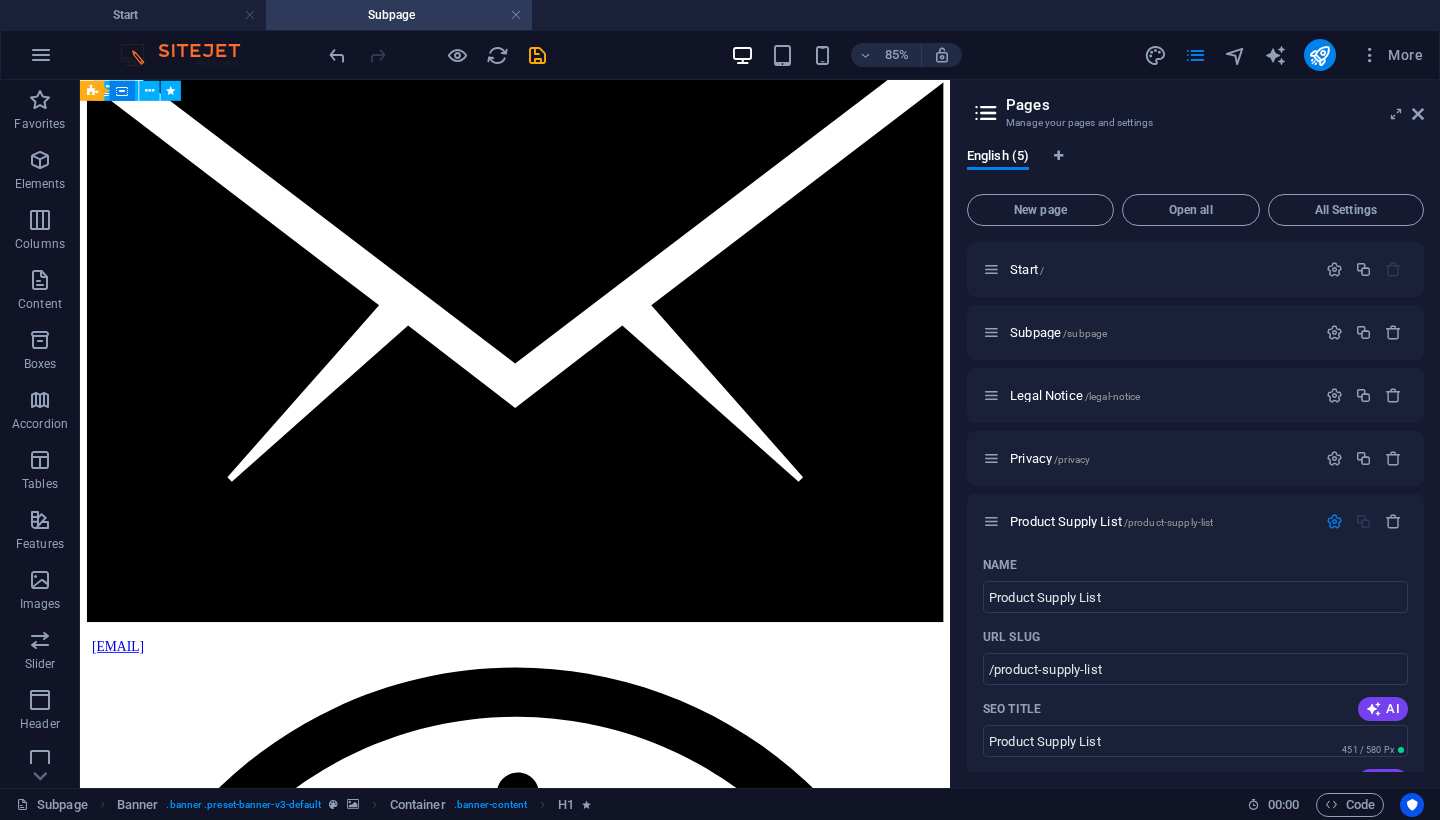scroll, scrollTop: 1409, scrollLeft: 0, axis: vertical 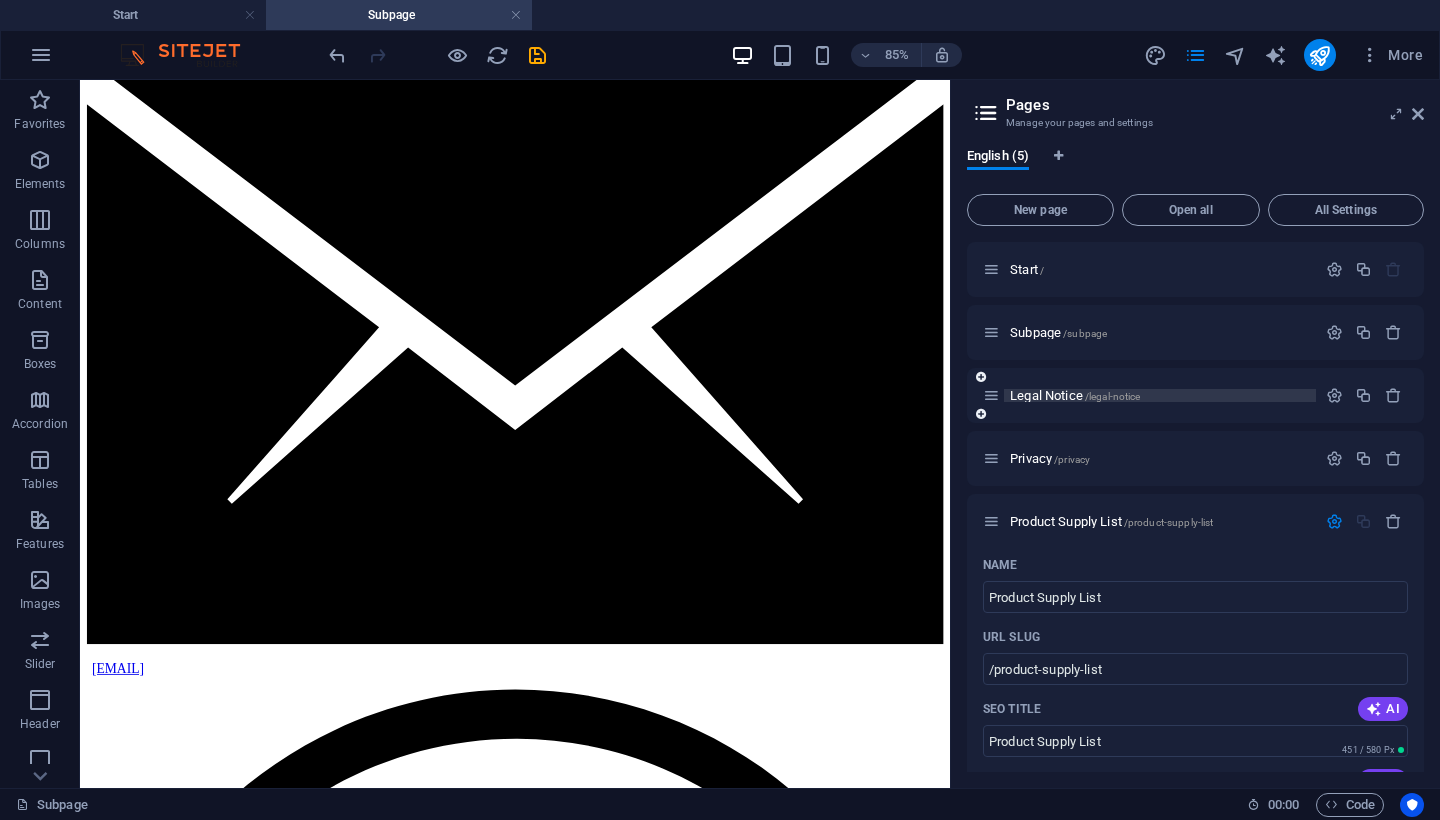 click on "Legal Notice /legal-notice" at bounding box center (1075, 395) 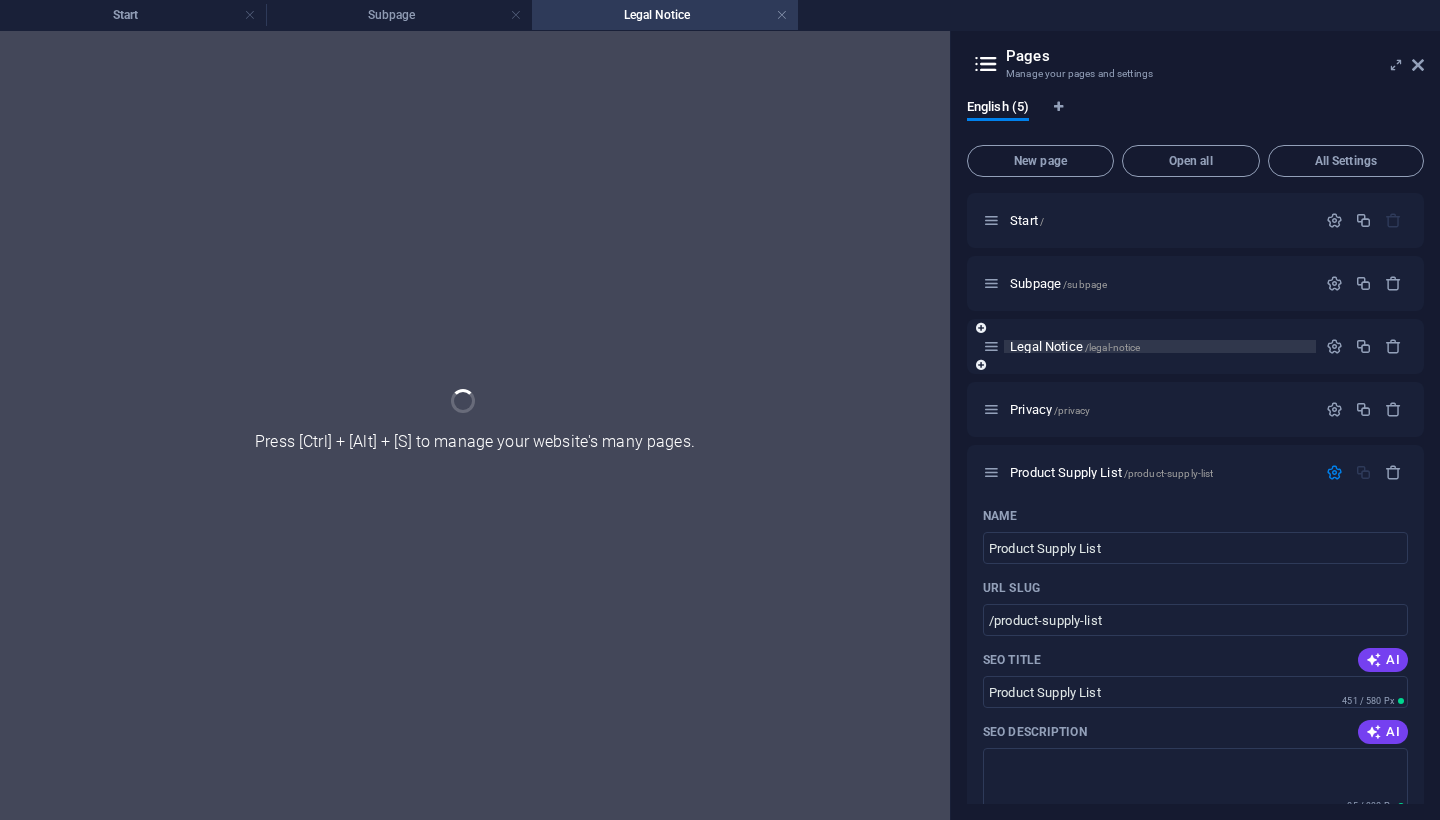 scroll, scrollTop: 1314, scrollLeft: 0, axis: vertical 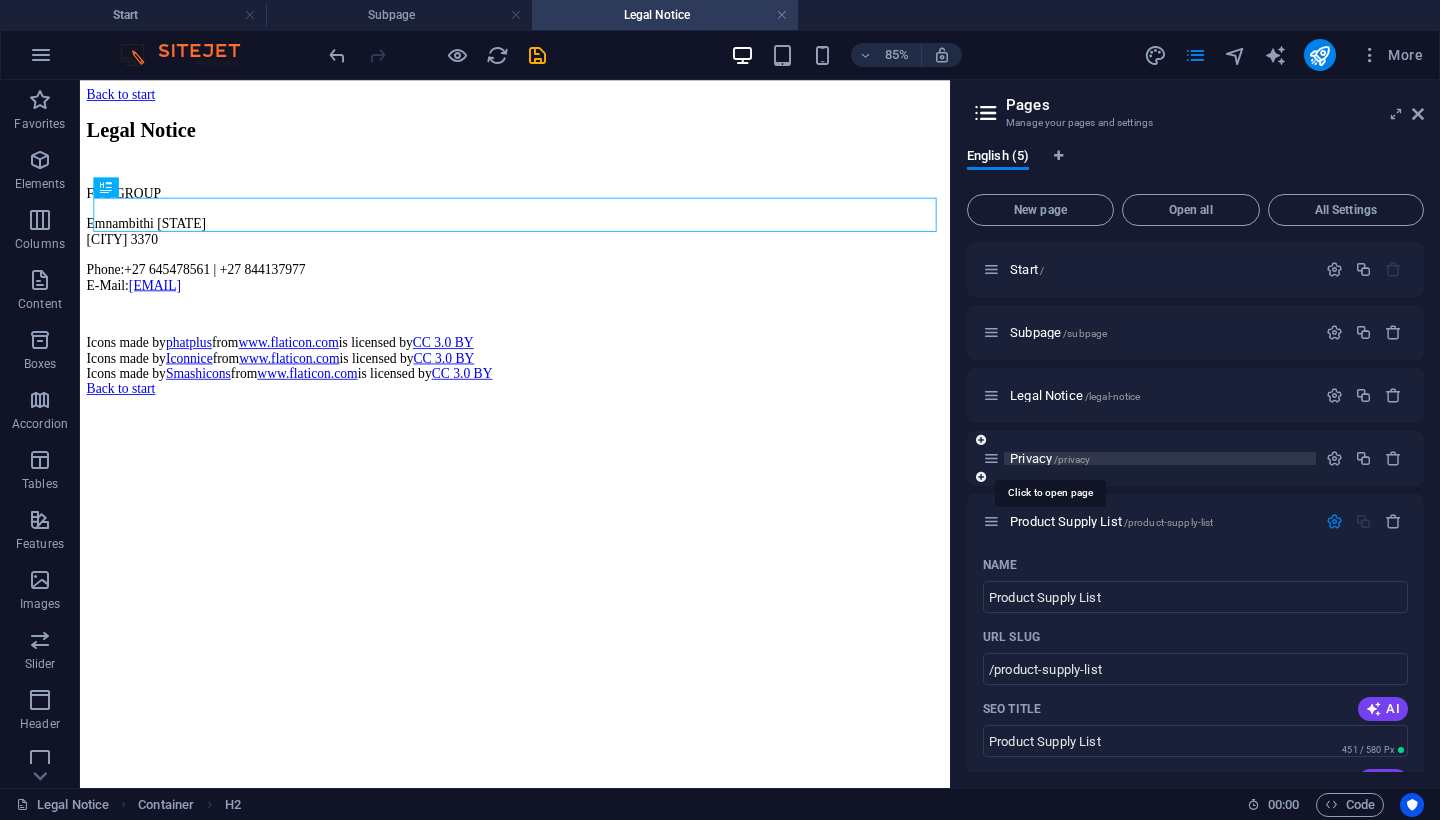 click on "Privacy /privacy" at bounding box center [1050, 458] 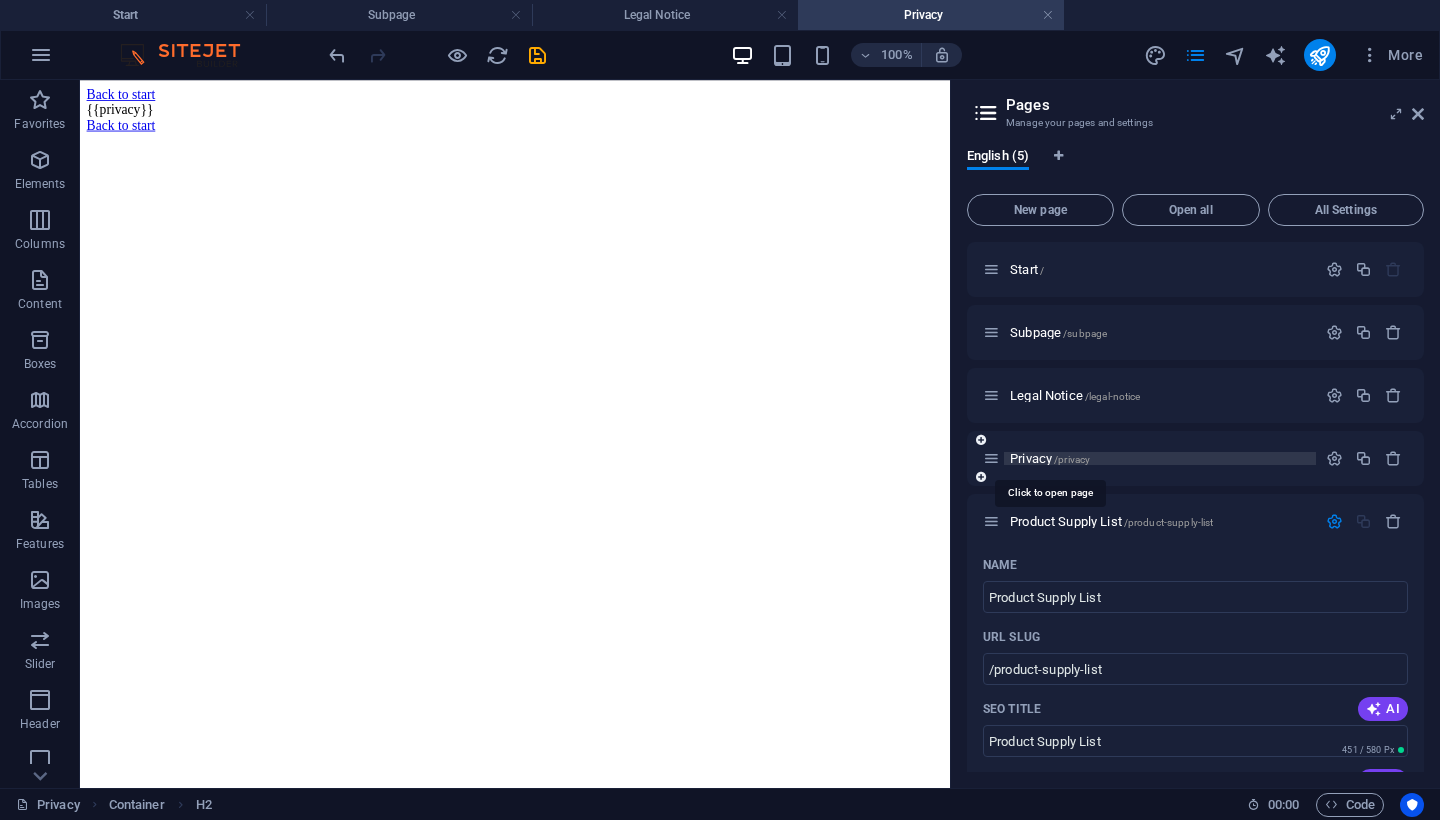 scroll, scrollTop: 0, scrollLeft: 0, axis: both 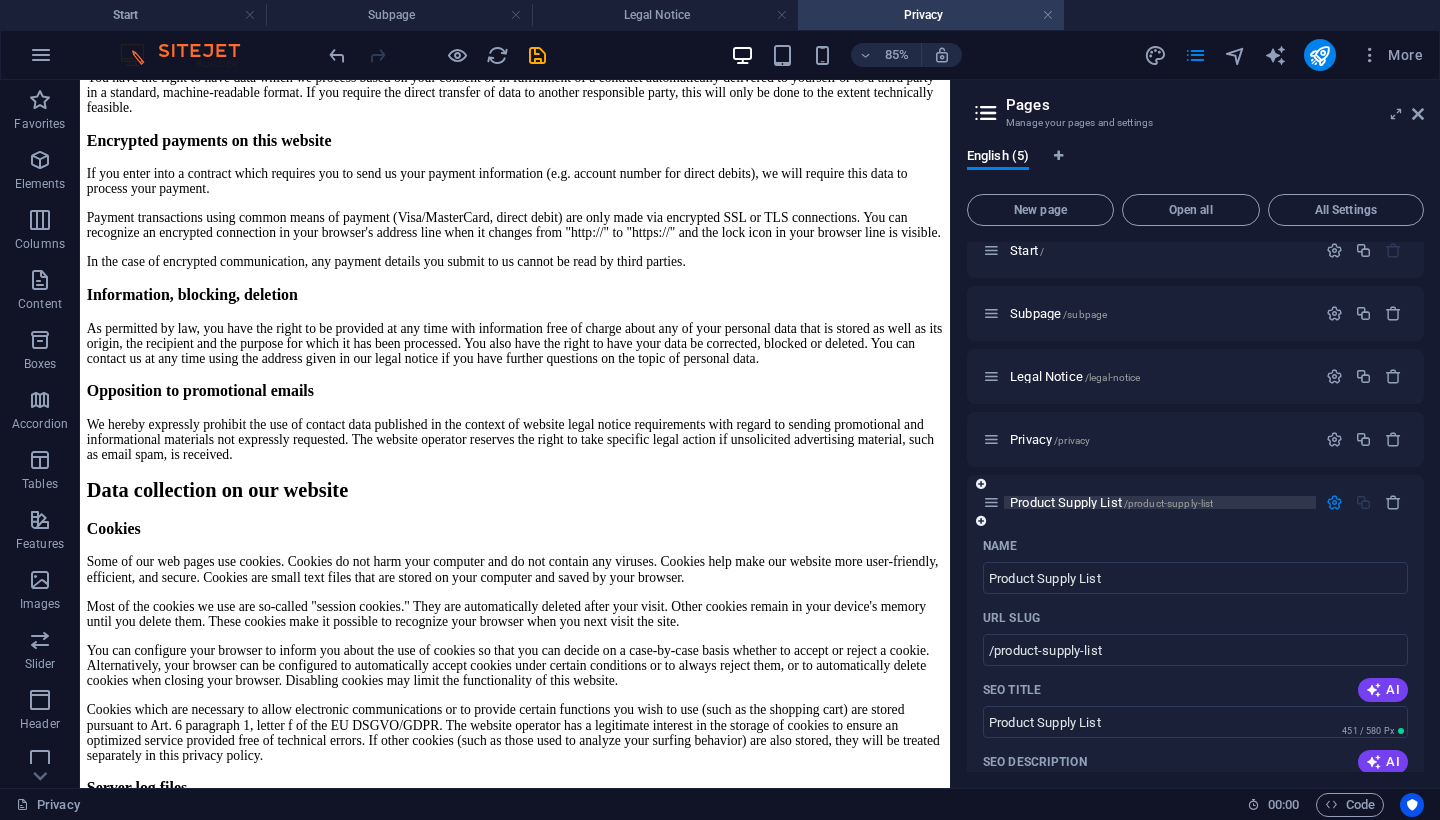 click on "Product Supply List /product-supply-list" at bounding box center (1111, 502) 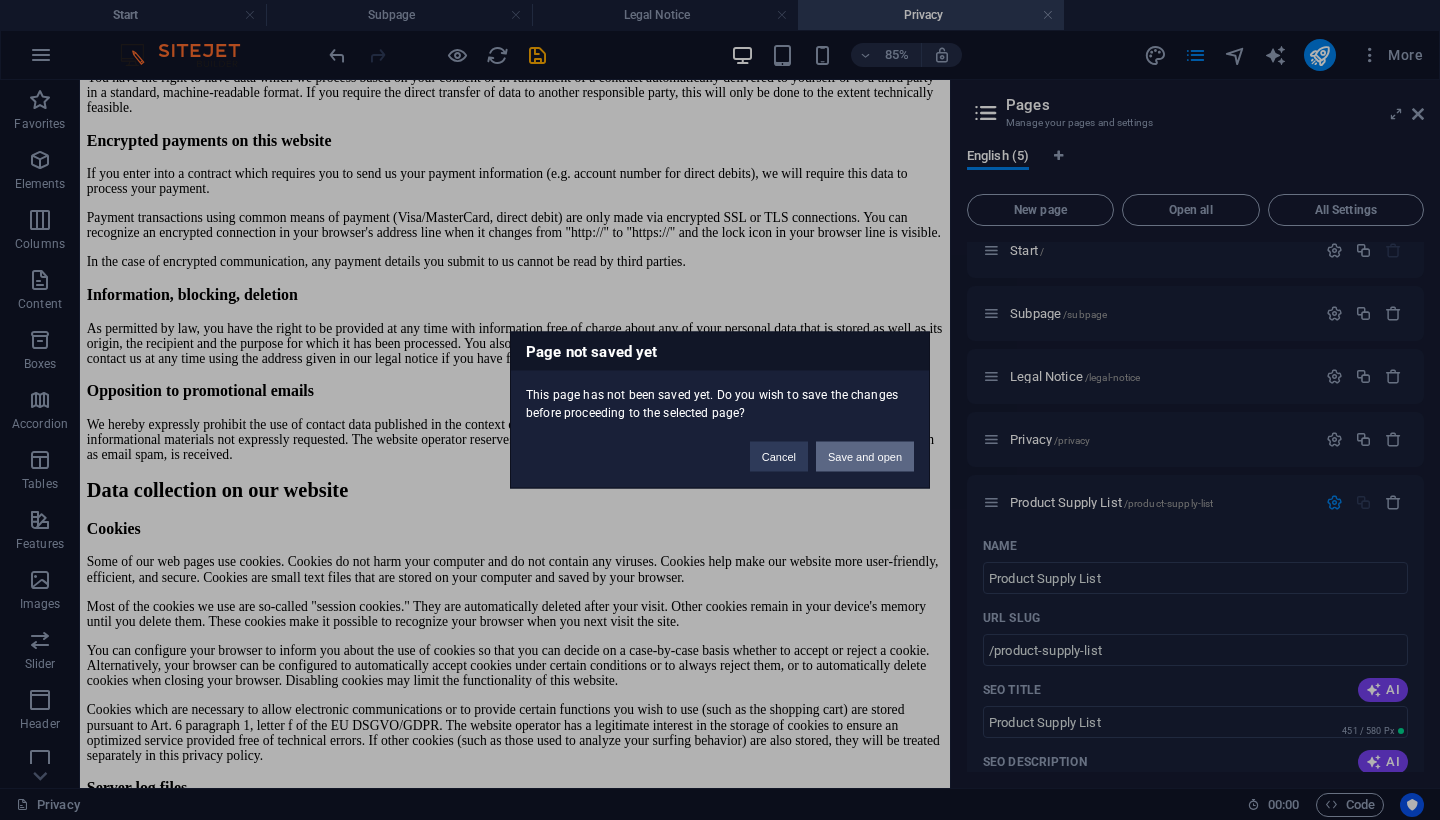 click on "Save and open" at bounding box center (865, 457) 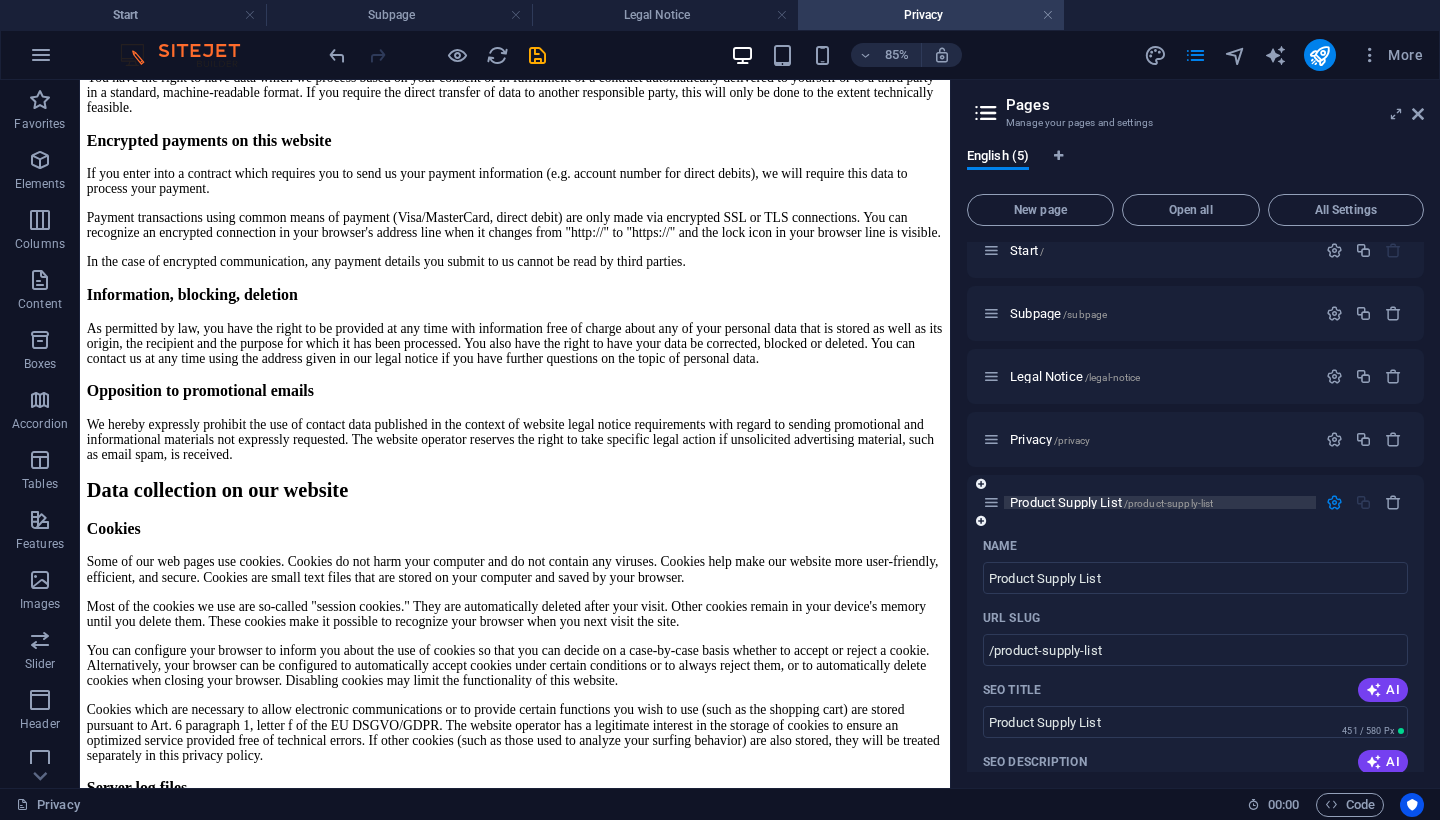 click on "Product Supply List /product-supply-list" at bounding box center (1111, 502) 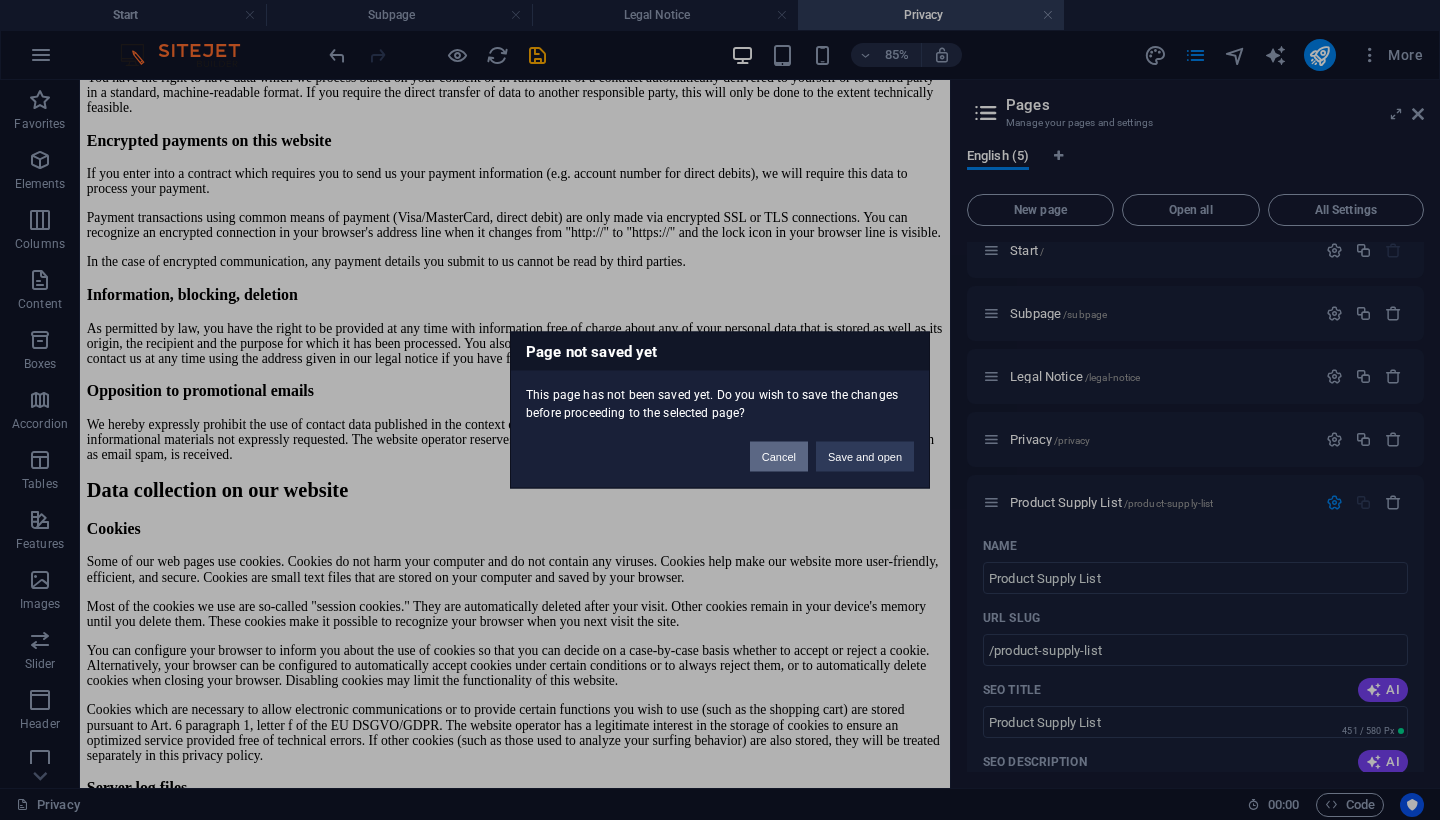 click on "Cancel" at bounding box center [779, 457] 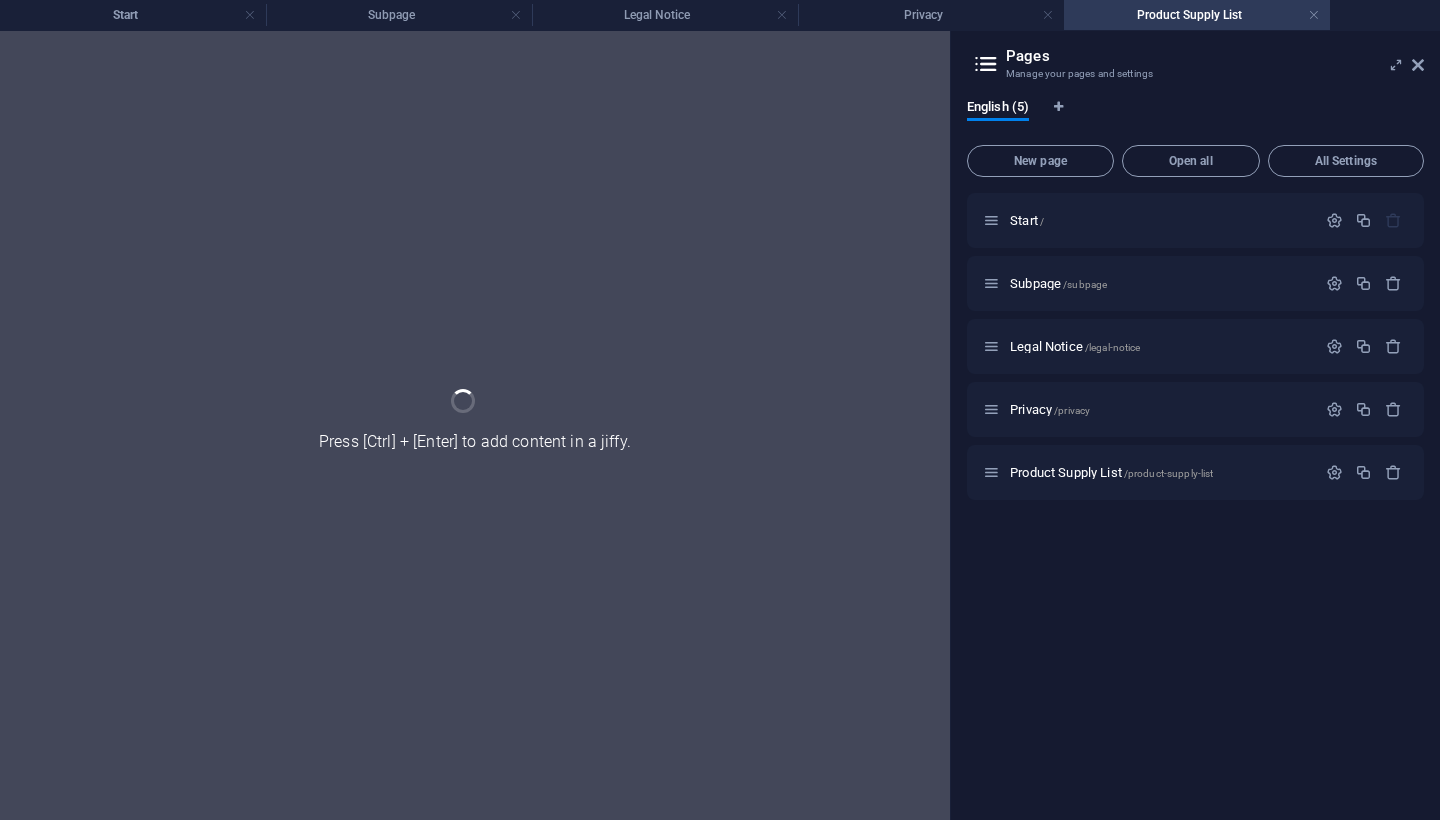 scroll, scrollTop: 0, scrollLeft: 0, axis: both 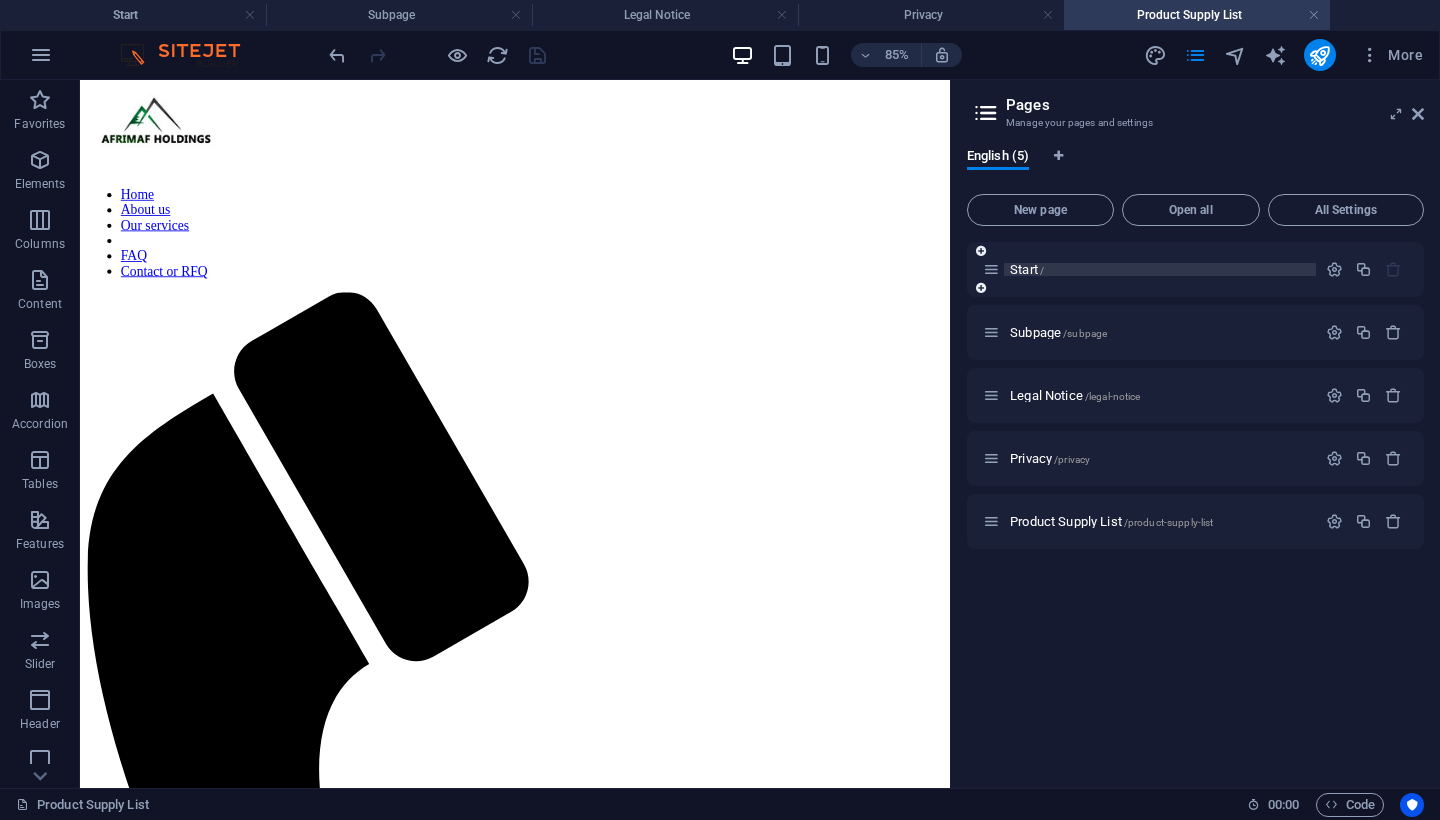 click on "Start /" at bounding box center [1027, 269] 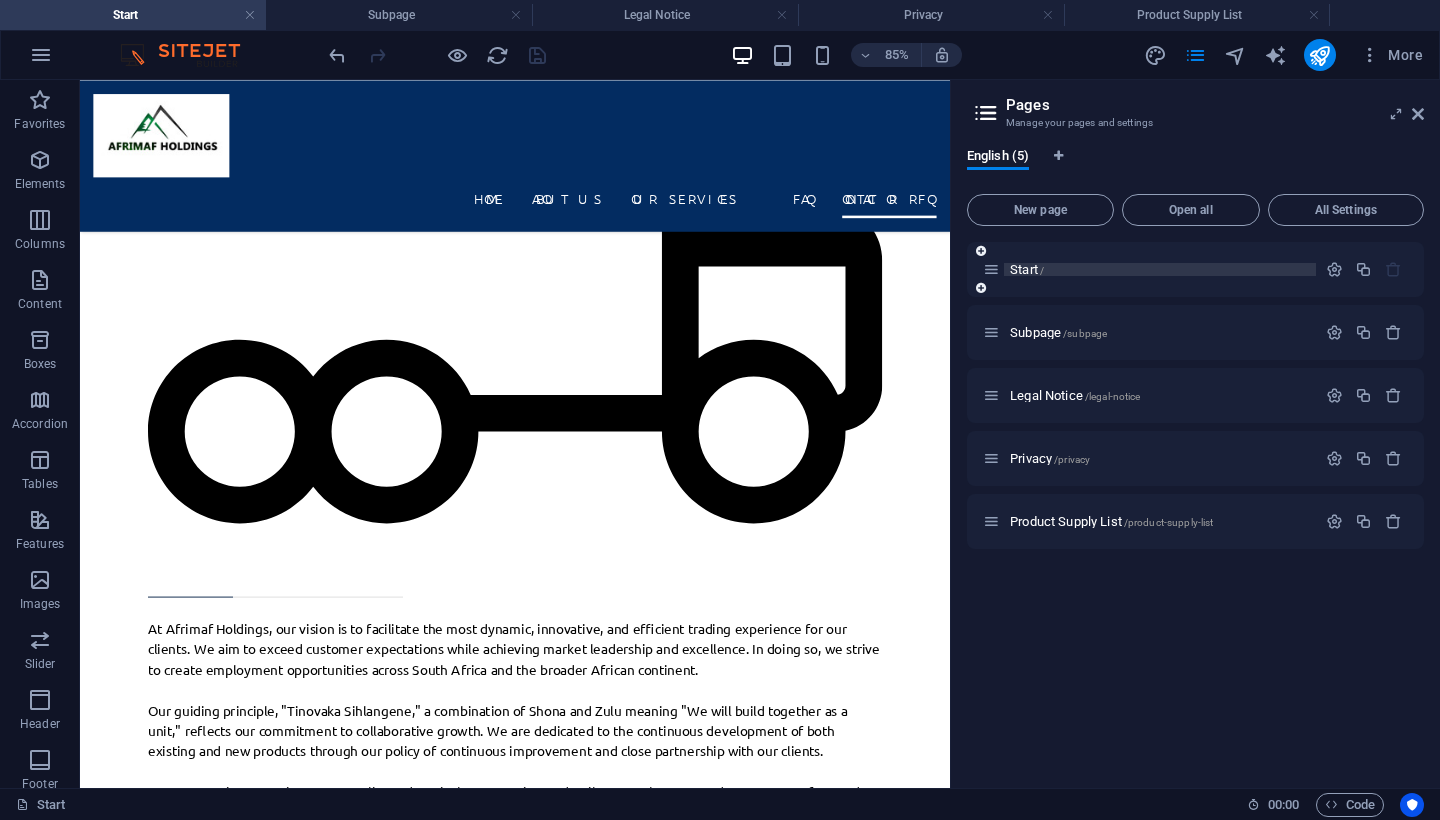 click on "Start /" at bounding box center [1027, 269] 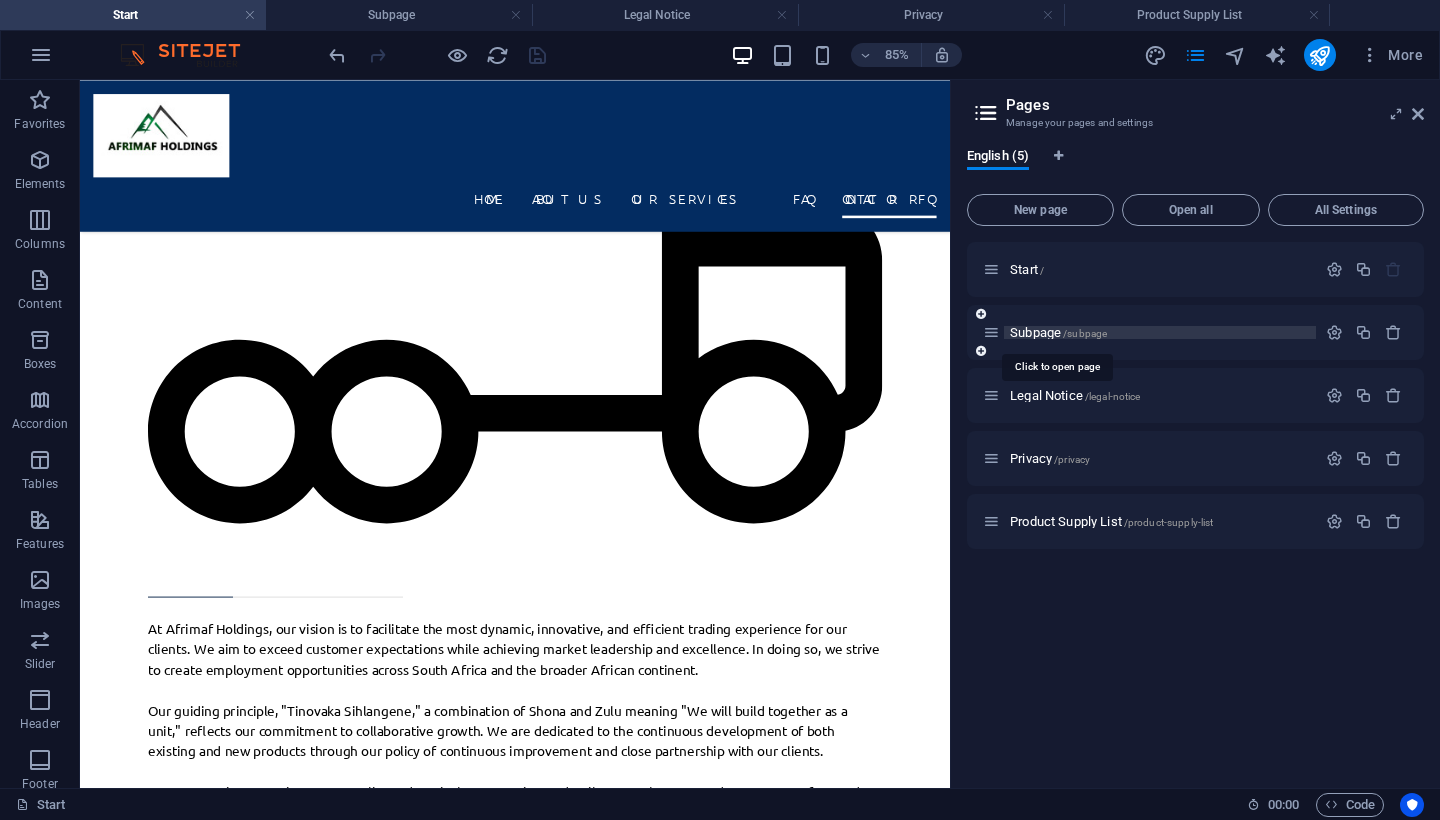 click on "Subpage /subpage" at bounding box center [1058, 332] 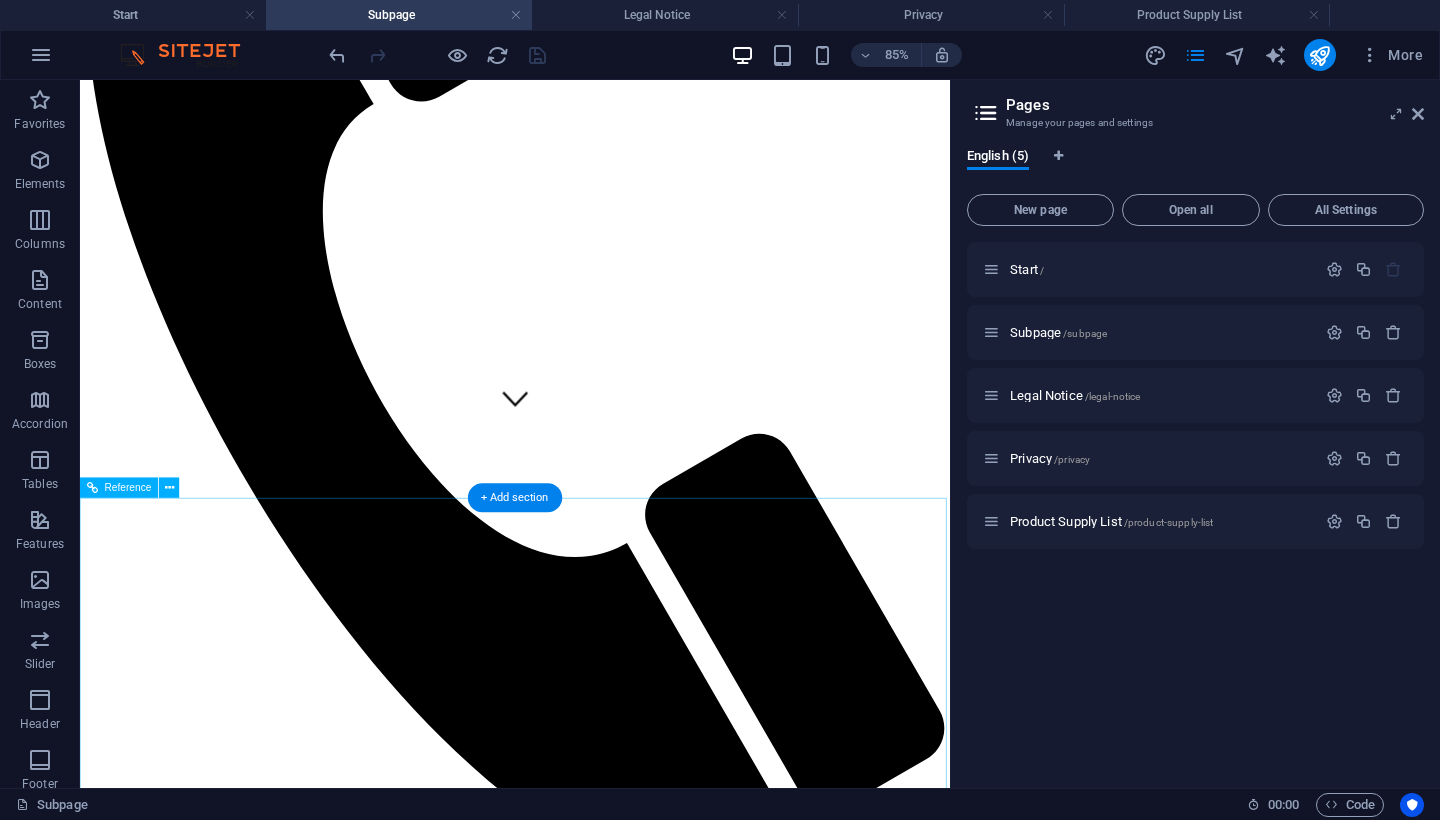 scroll, scrollTop: 420, scrollLeft: 0, axis: vertical 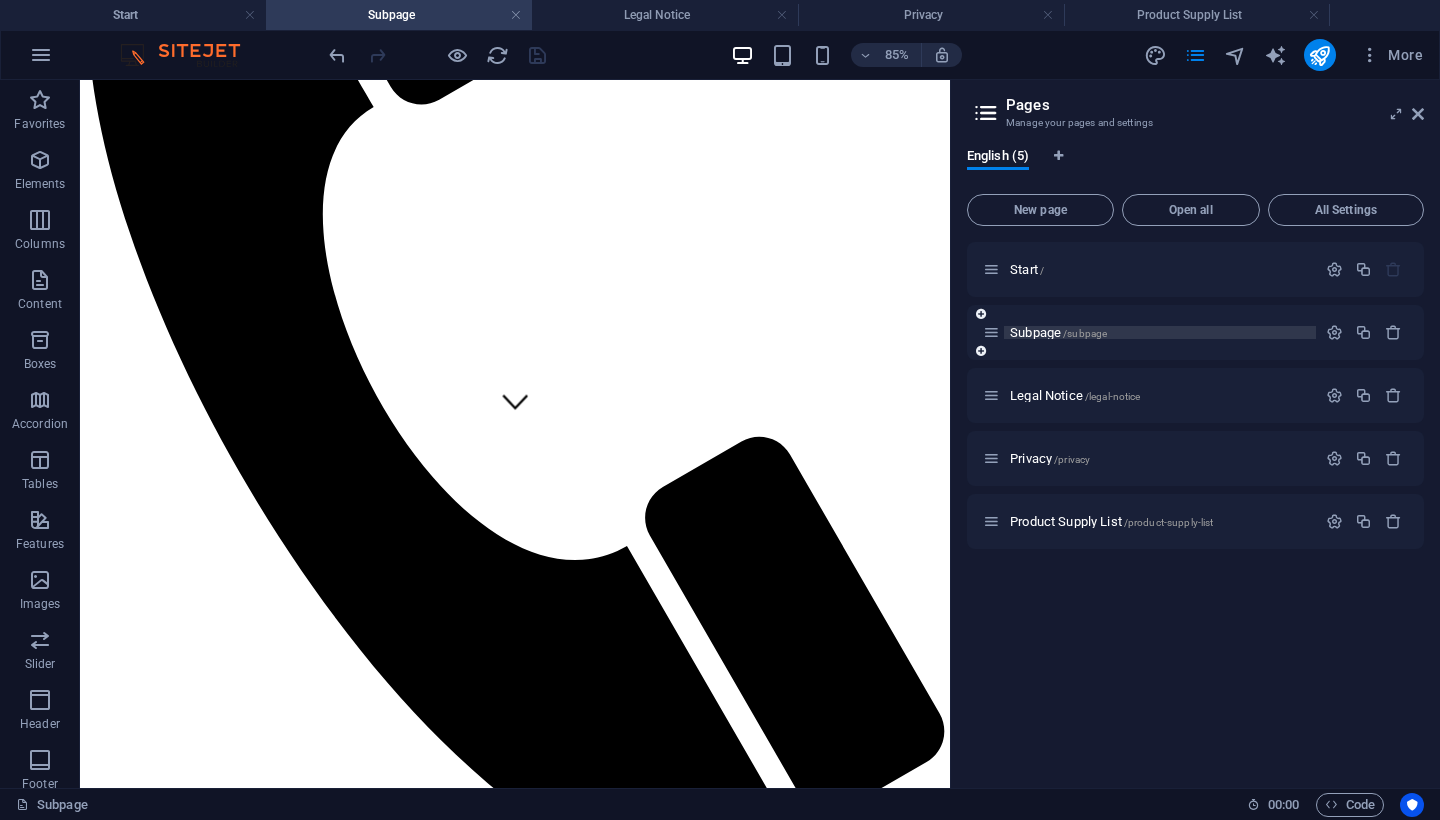 click on "Subpage /subpage" at bounding box center (1058, 332) 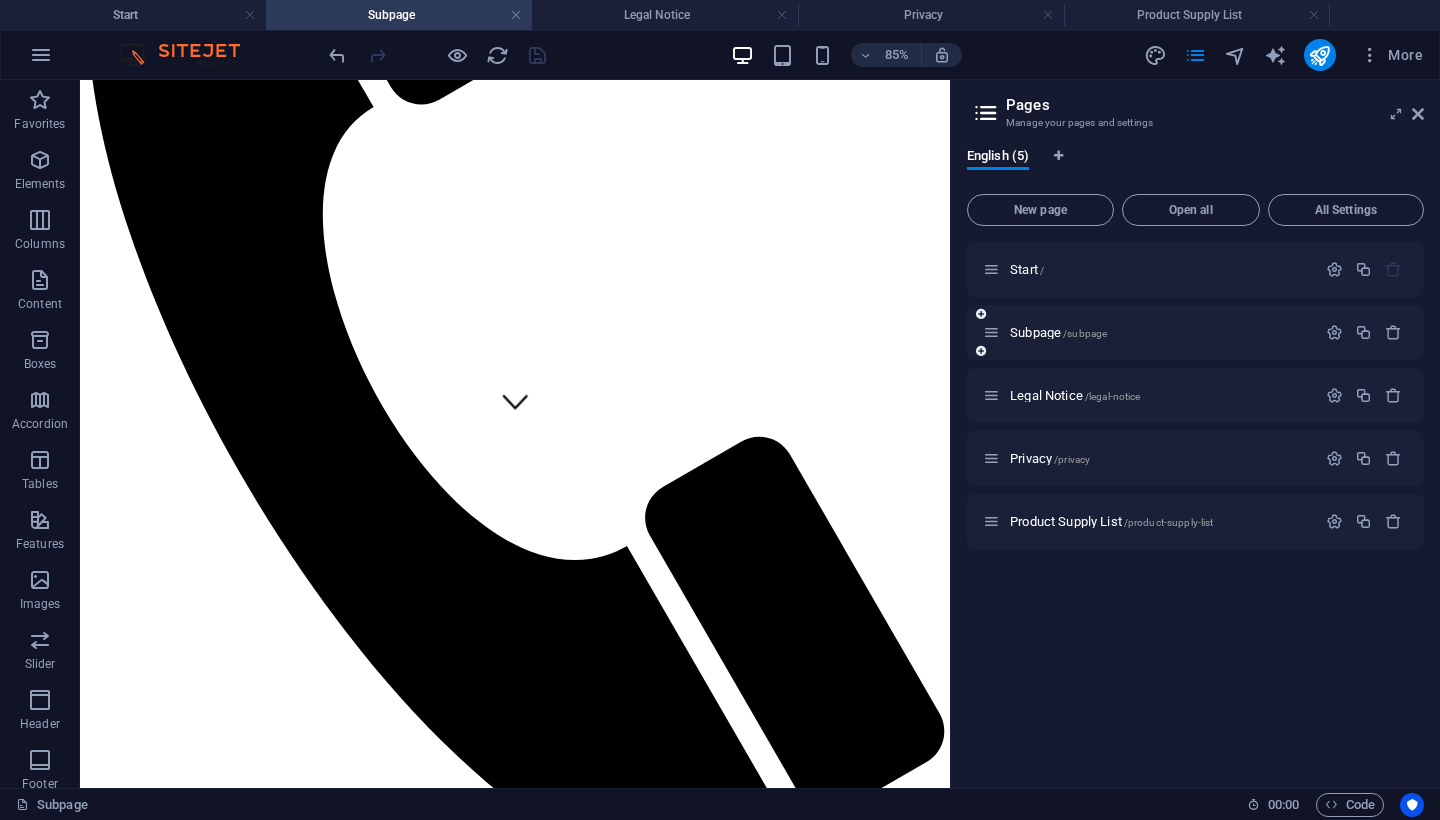 click at bounding box center [991, 332] 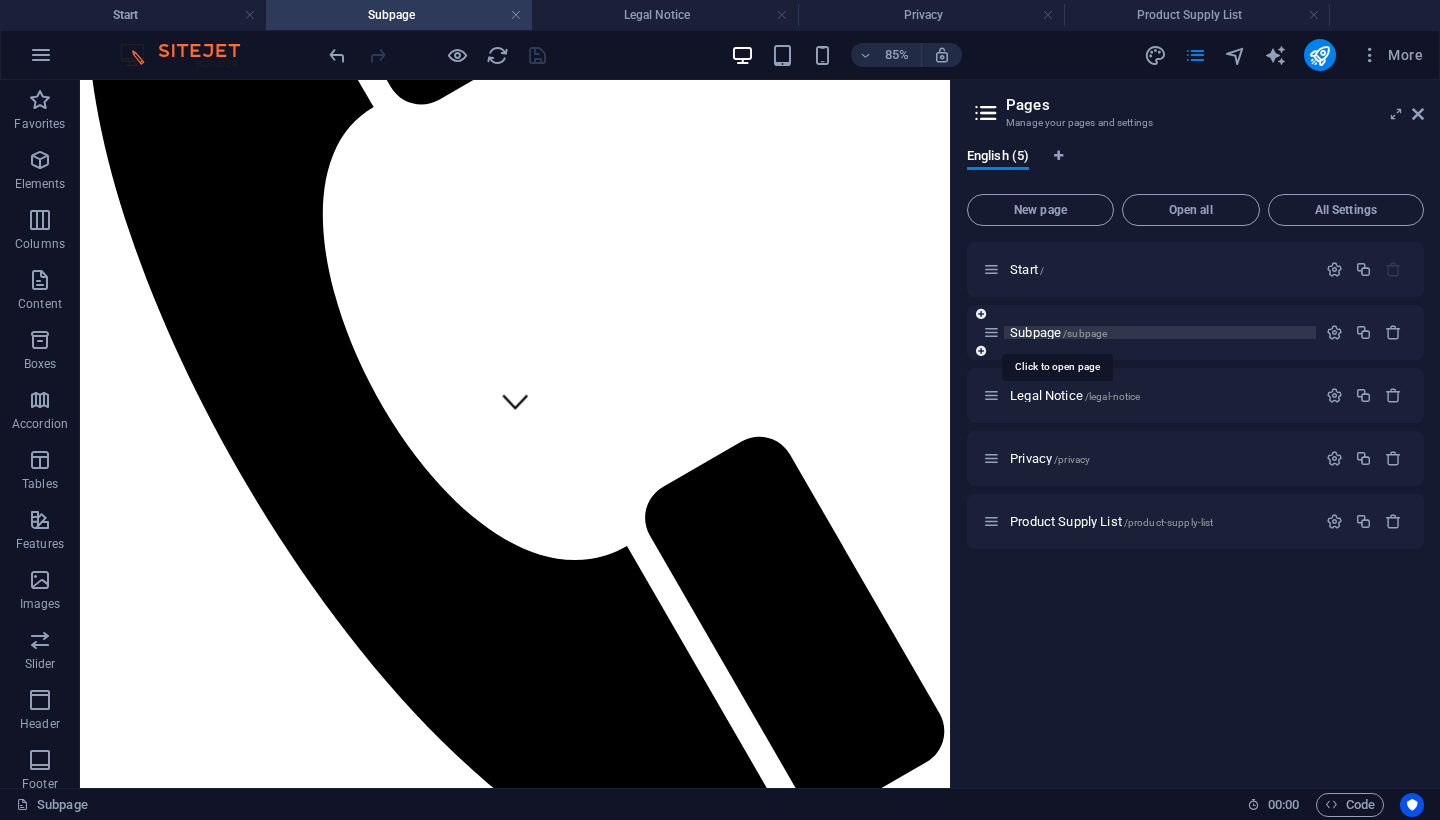 click on "Subpage /subpage" at bounding box center (1058, 332) 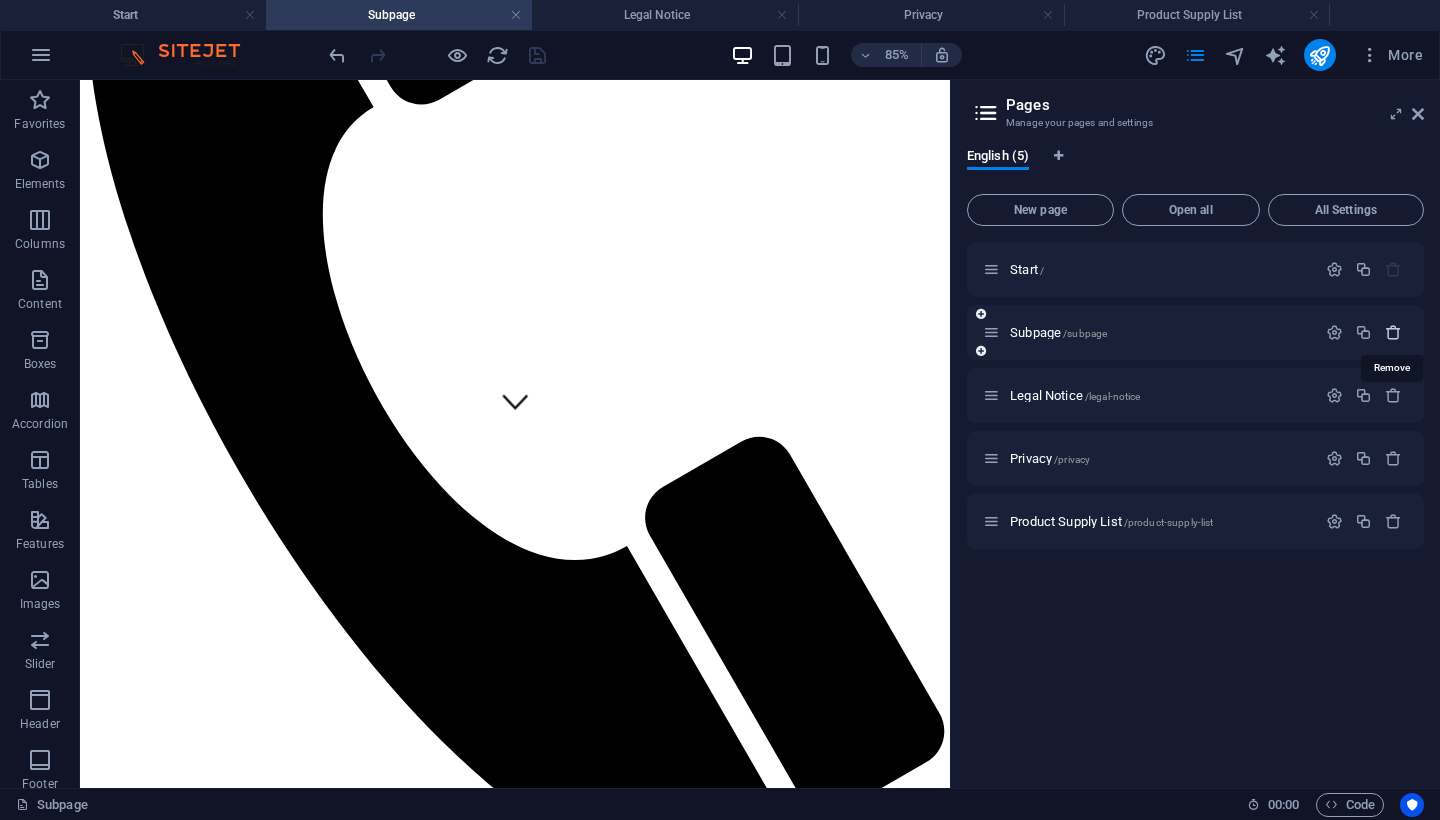 click at bounding box center [1393, 332] 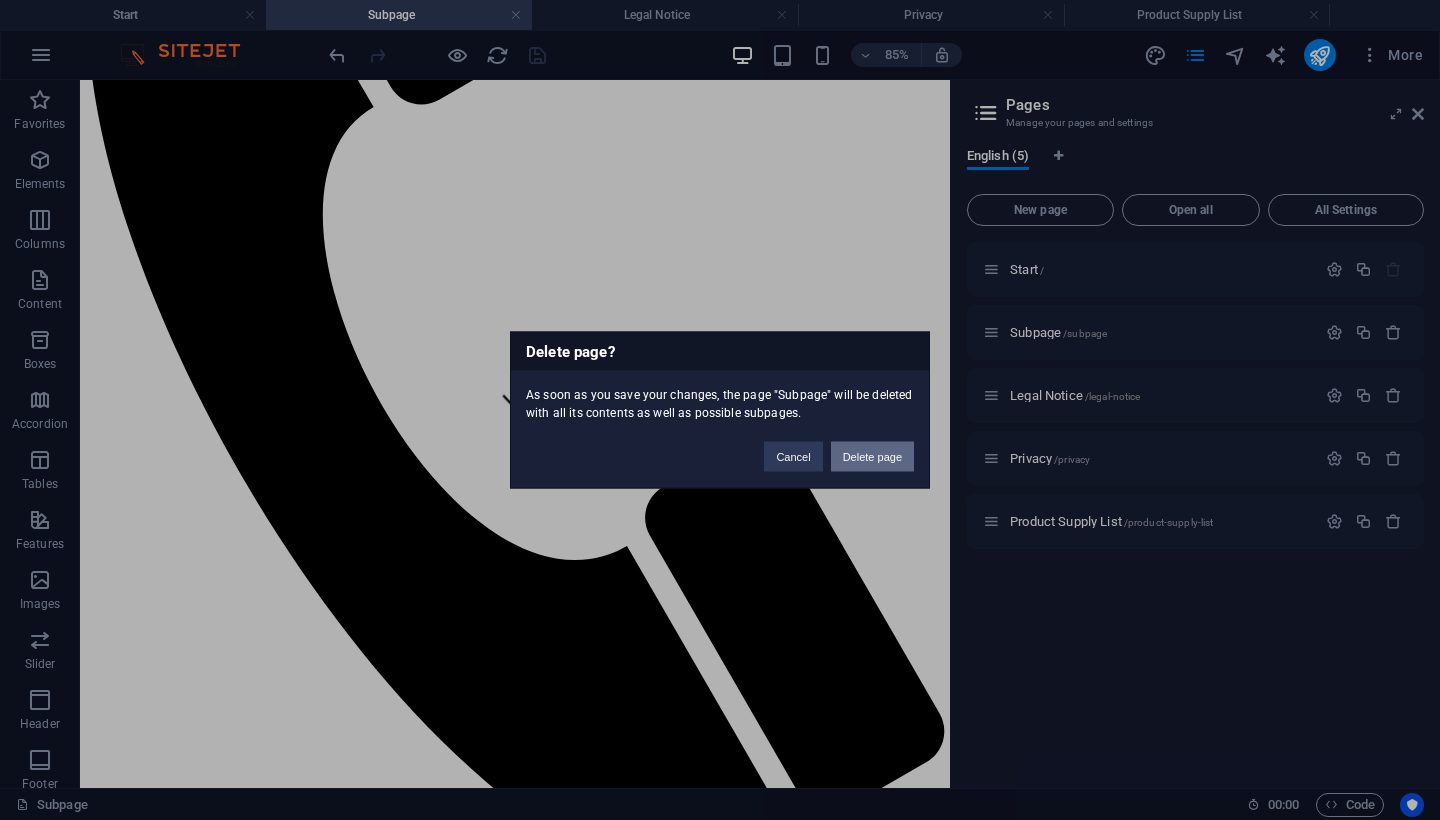 click on "Delete page" at bounding box center (872, 457) 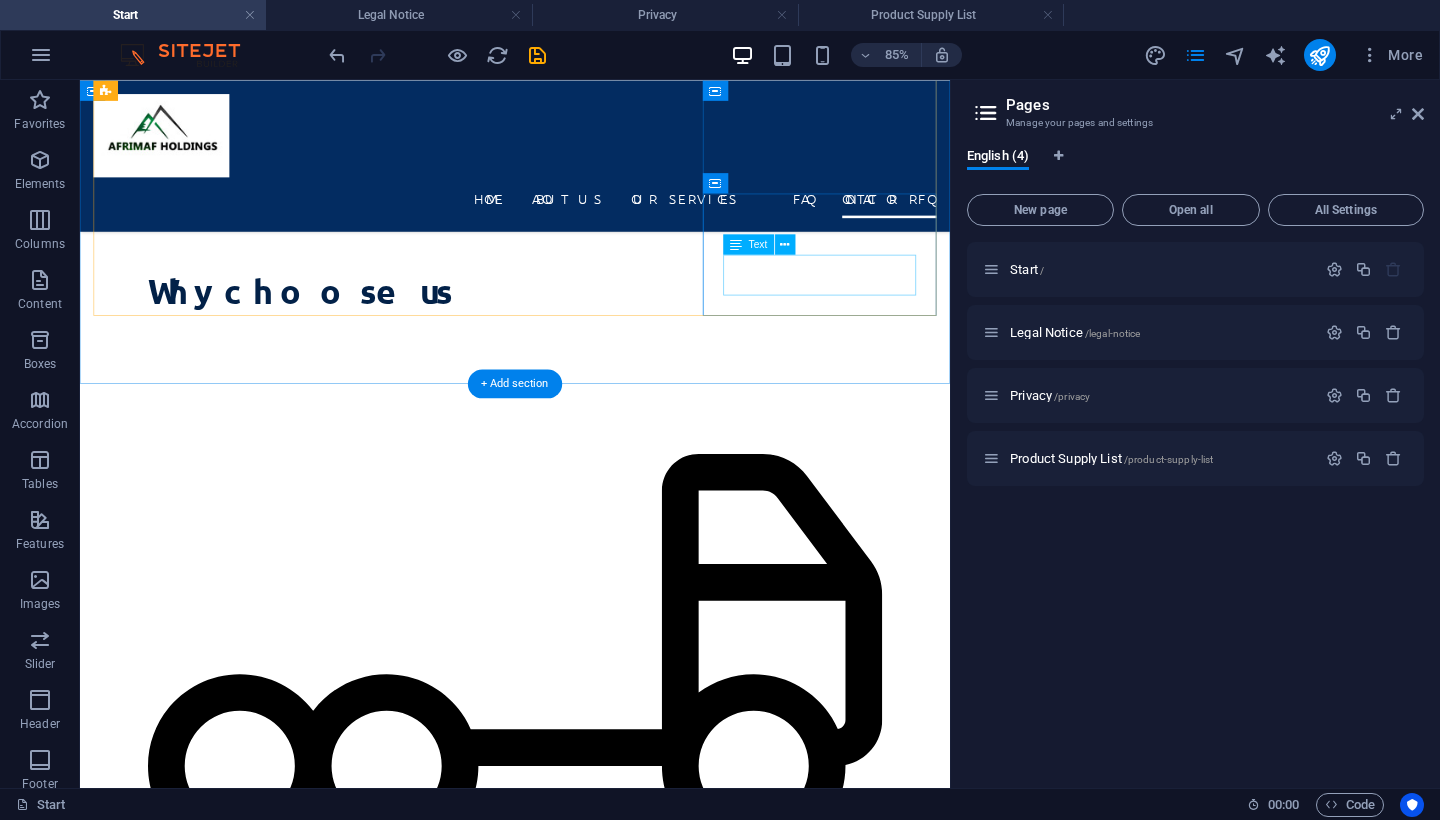 scroll, scrollTop: 8240, scrollLeft: 0, axis: vertical 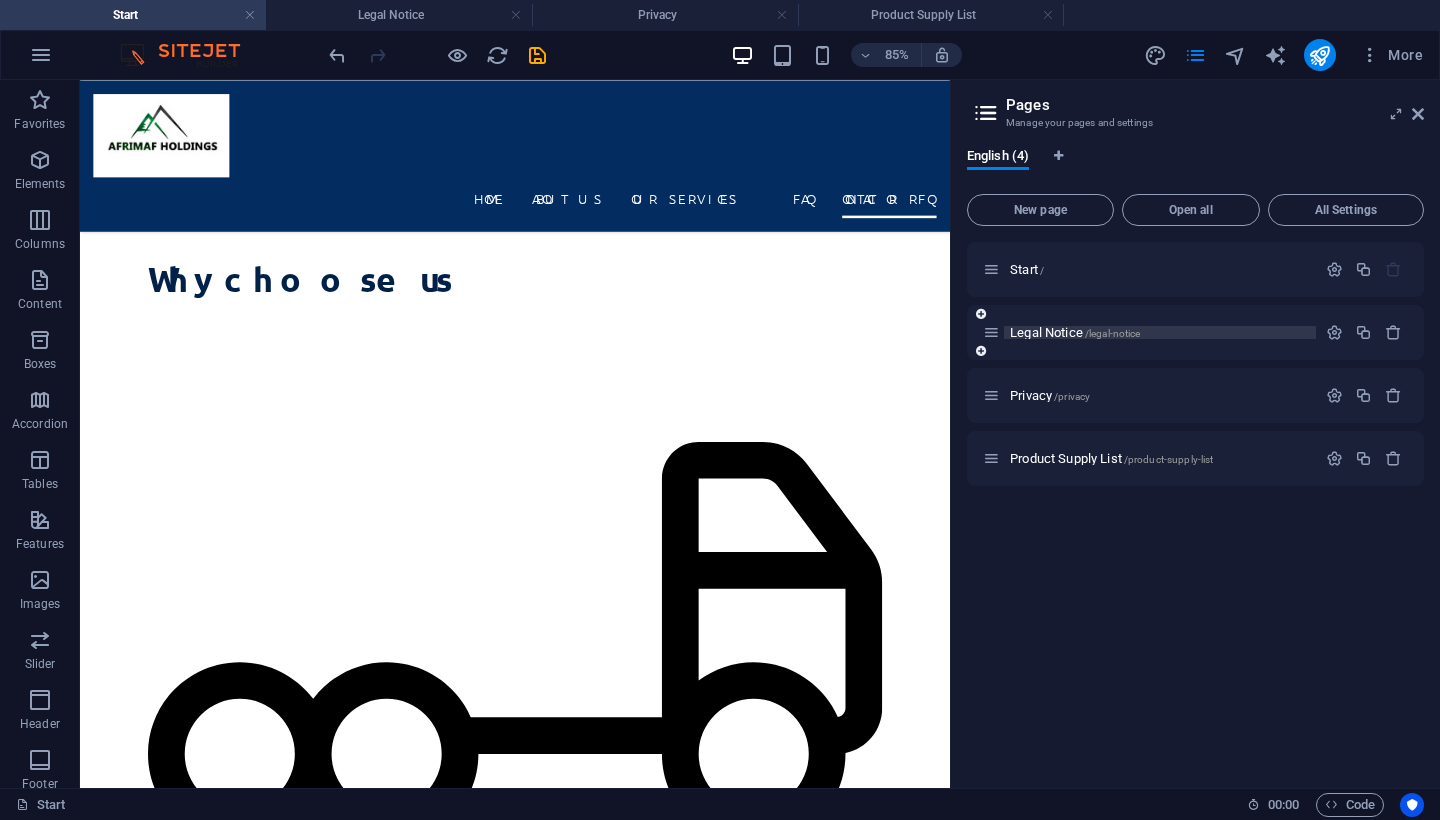 click on "Legal Notice /legal-notice" at bounding box center [1075, 332] 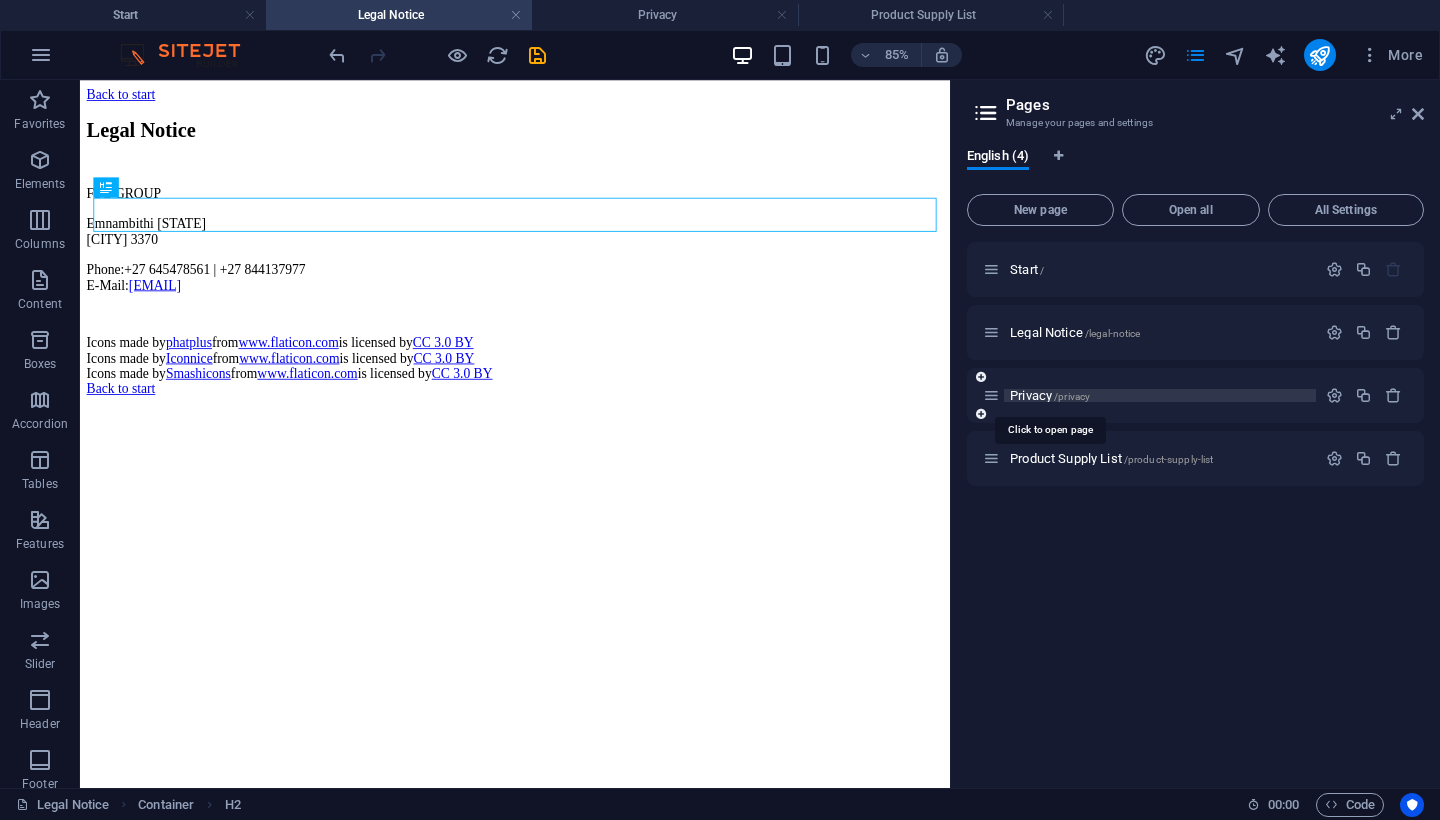 click on "Privacy /privacy" at bounding box center [1050, 395] 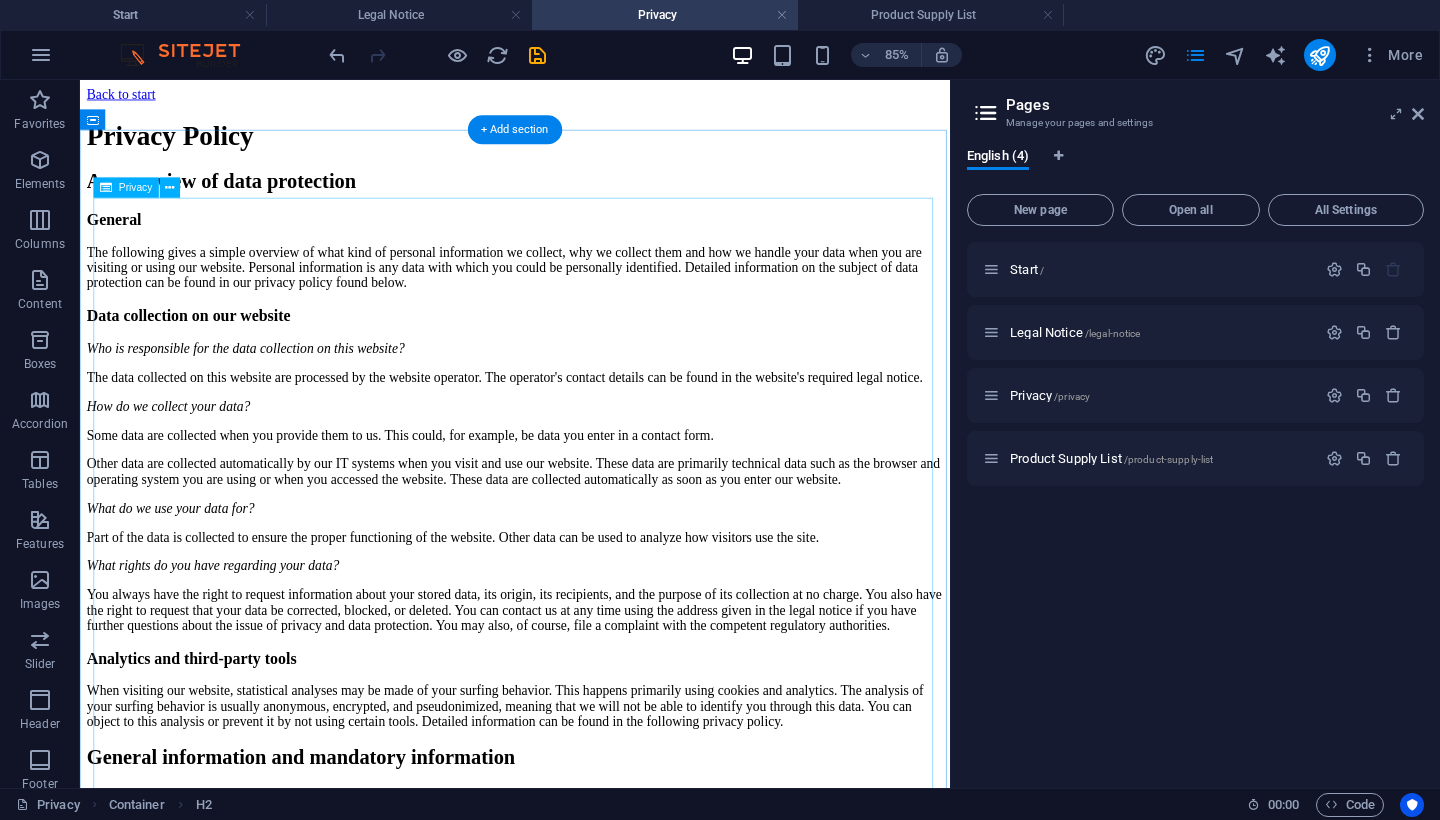scroll, scrollTop: 0, scrollLeft: 0, axis: both 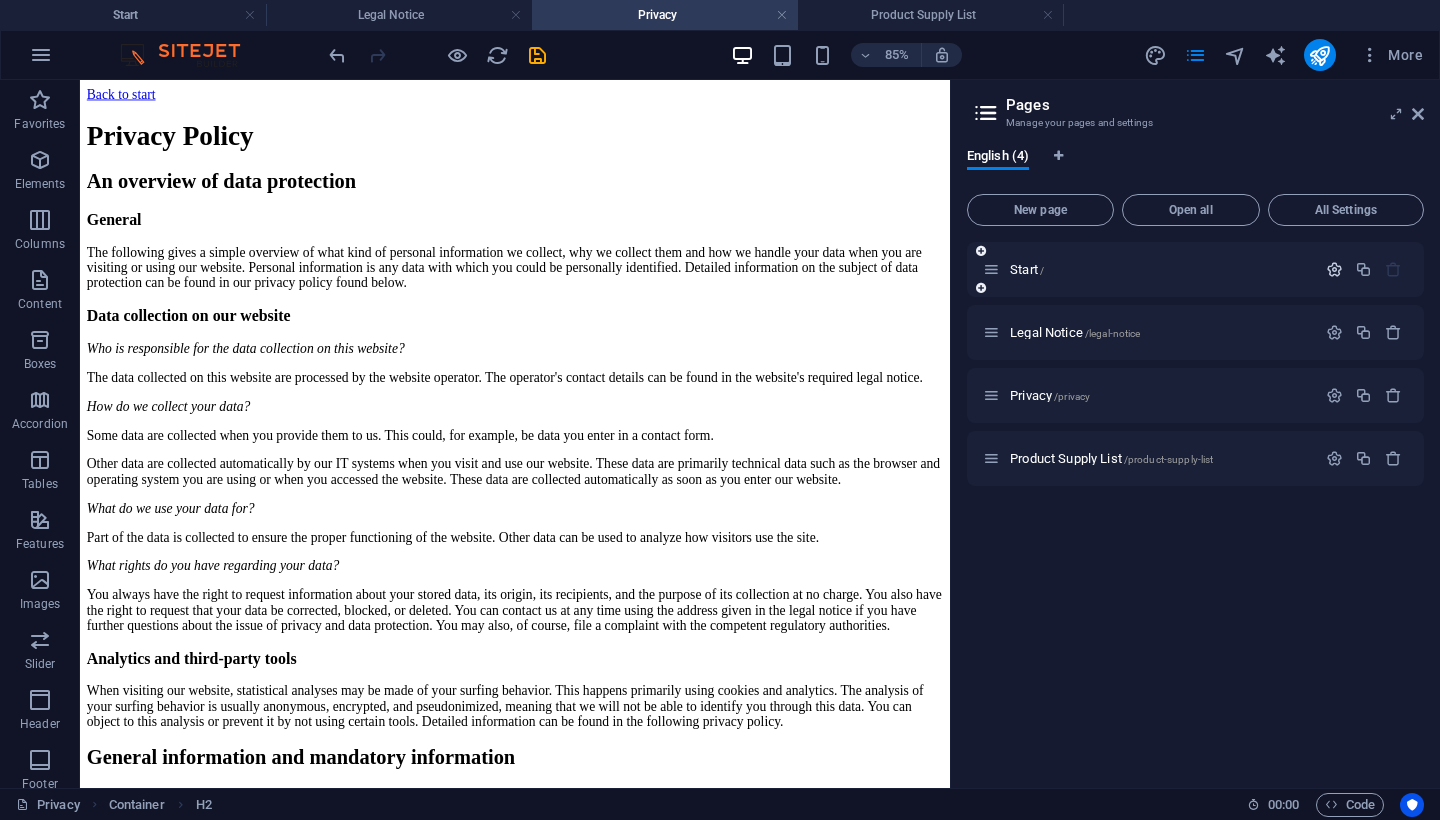 click at bounding box center [1334, 269] 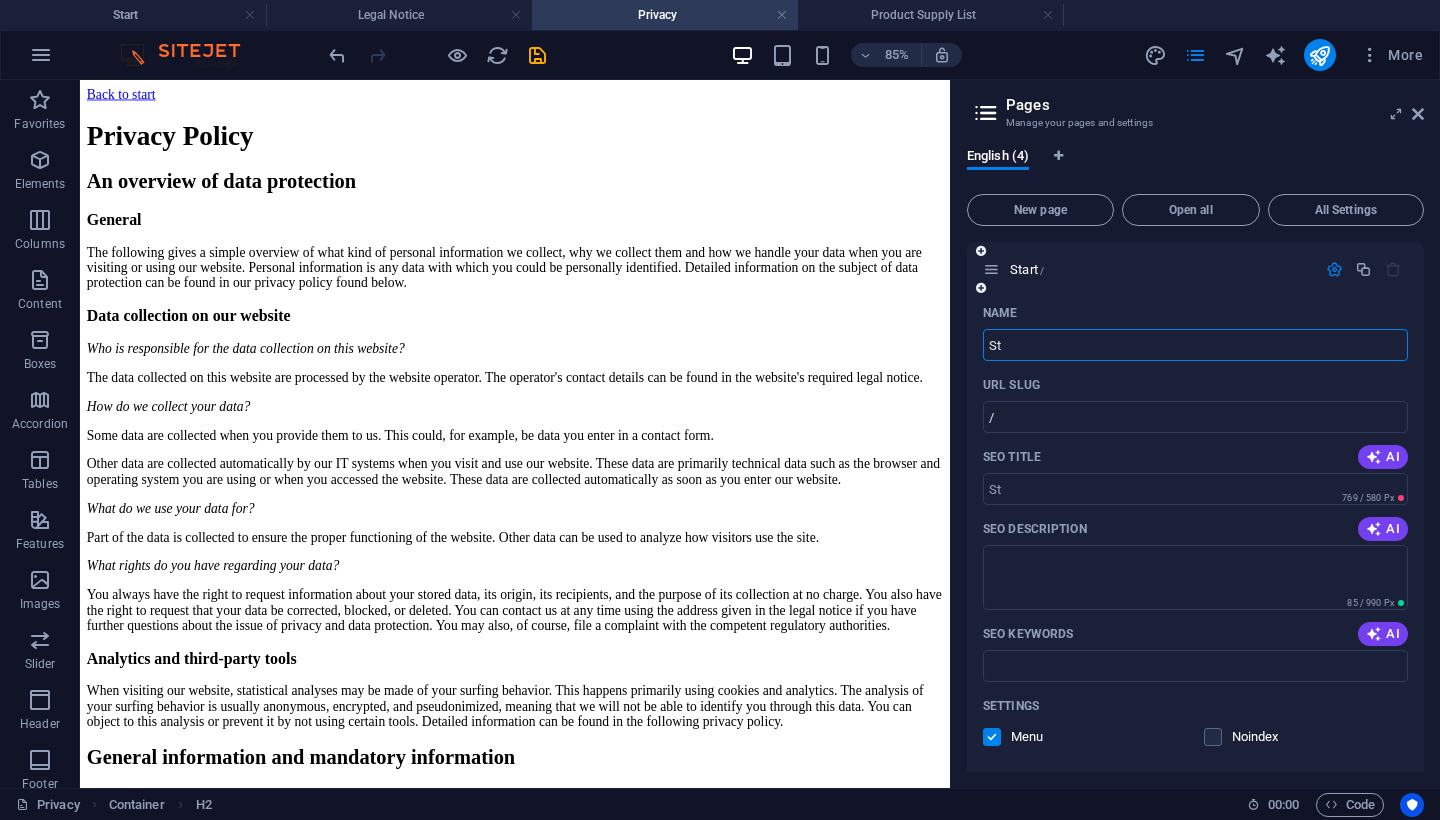 type on "S" 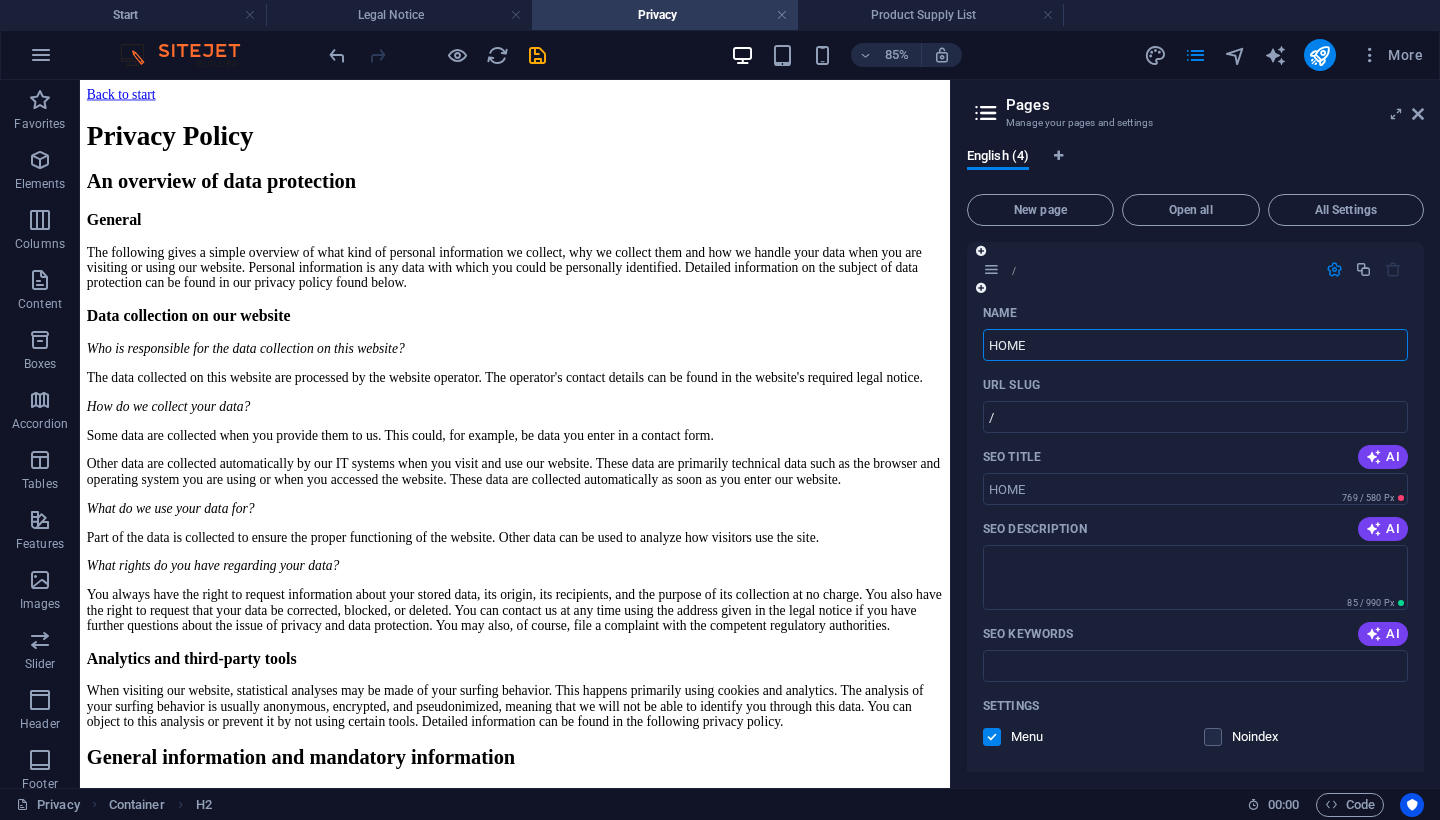 type on "HOME" 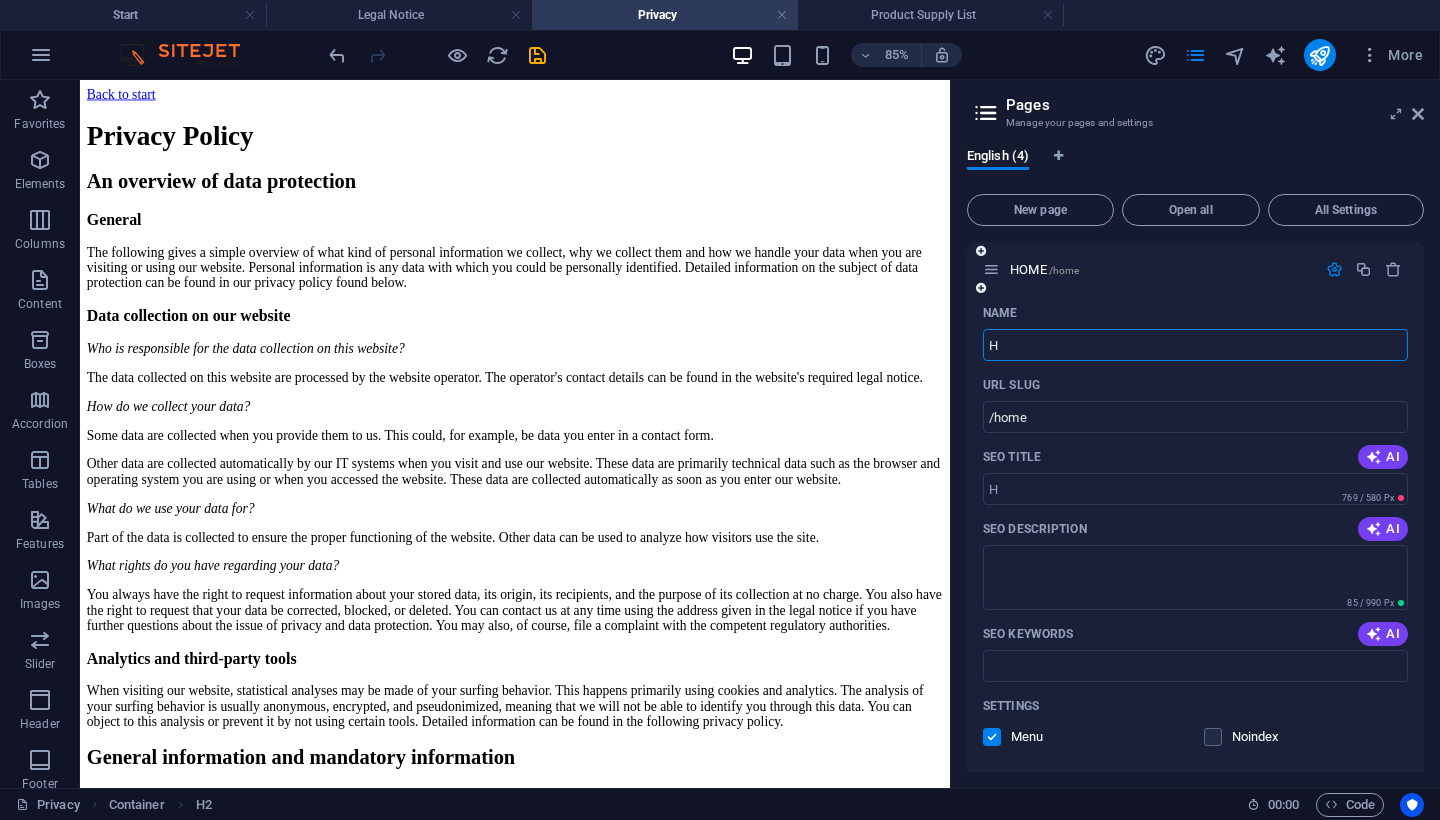 type on "Ho" 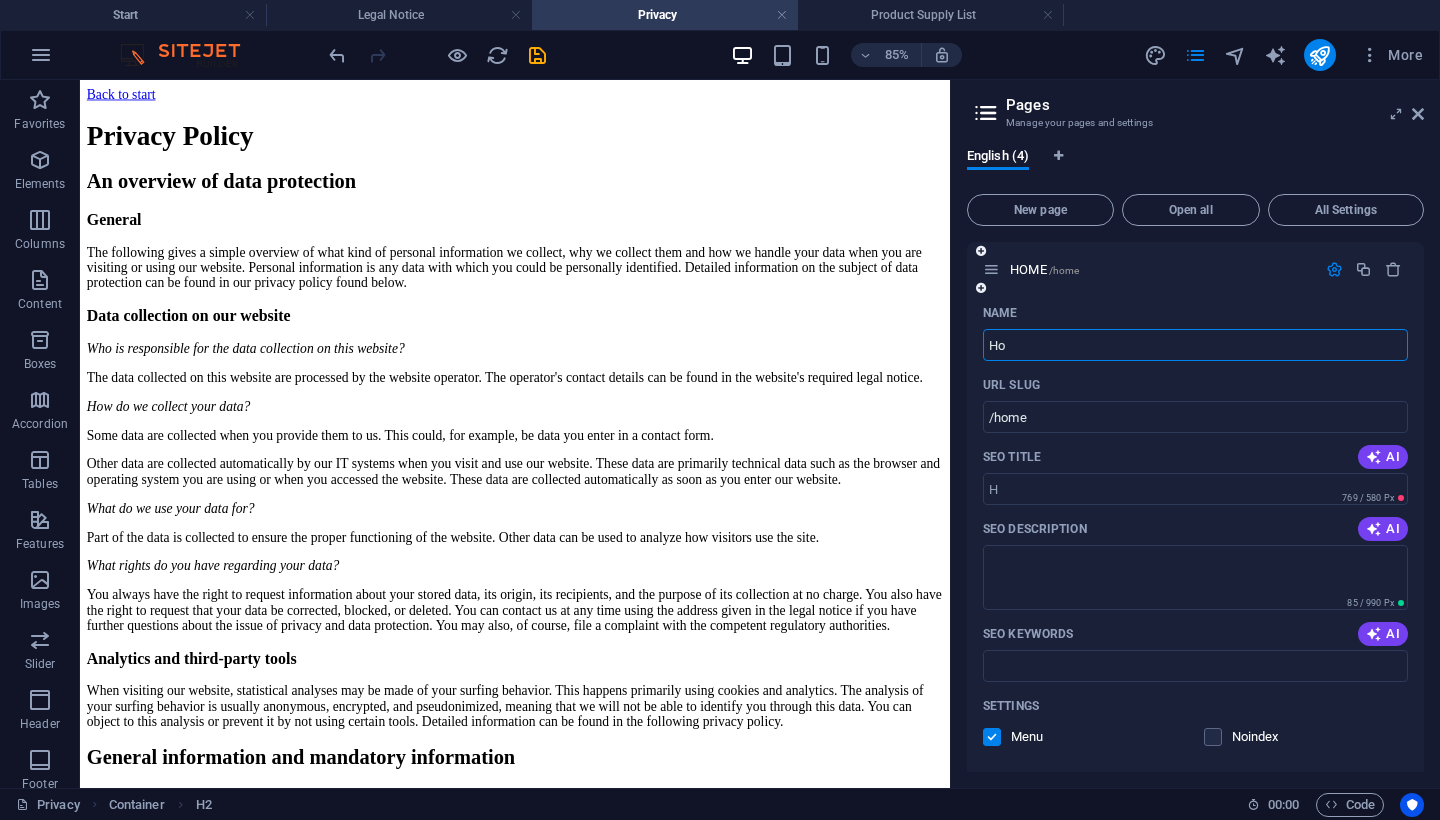 type on "/h" 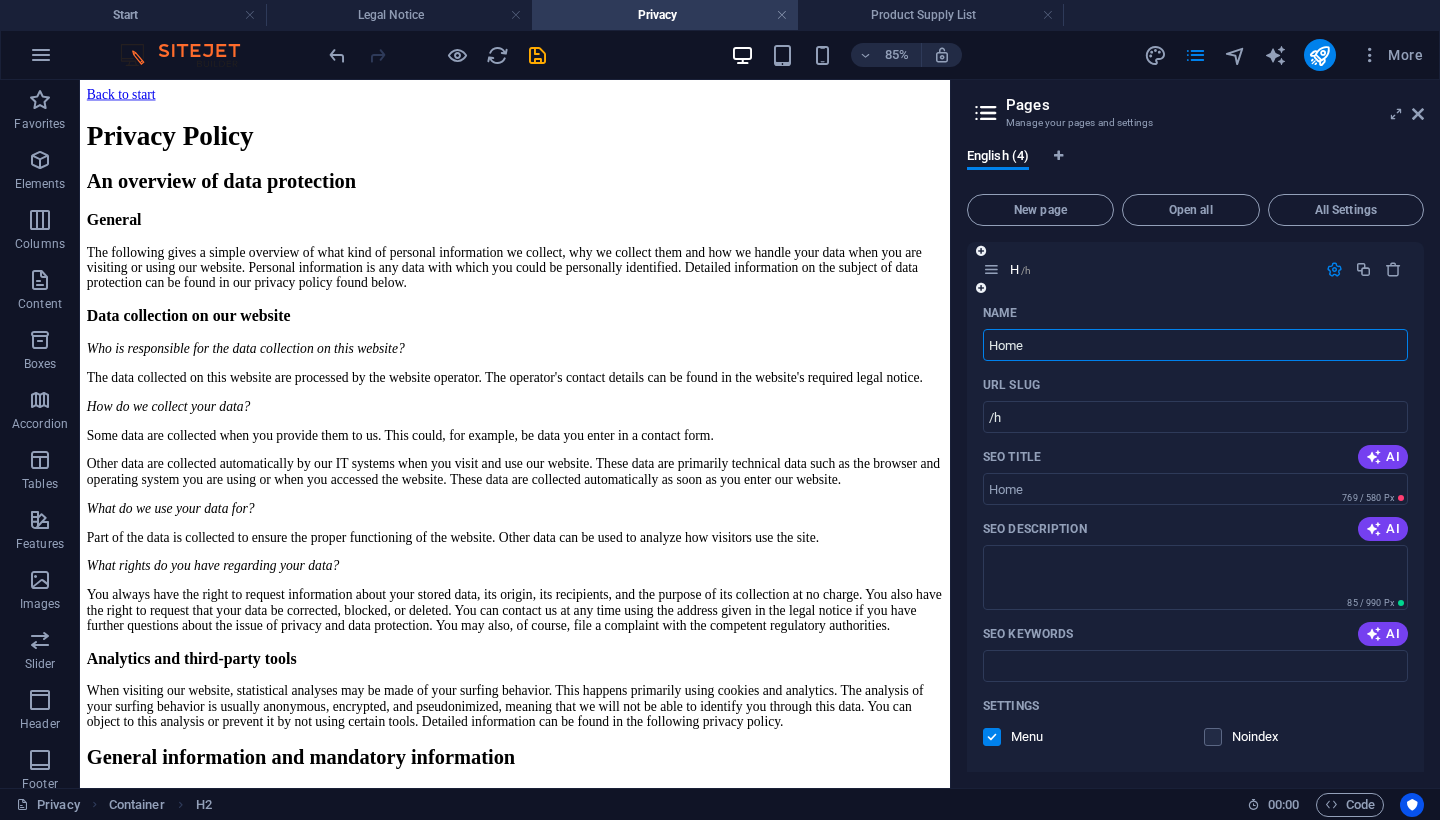 type on "Home" 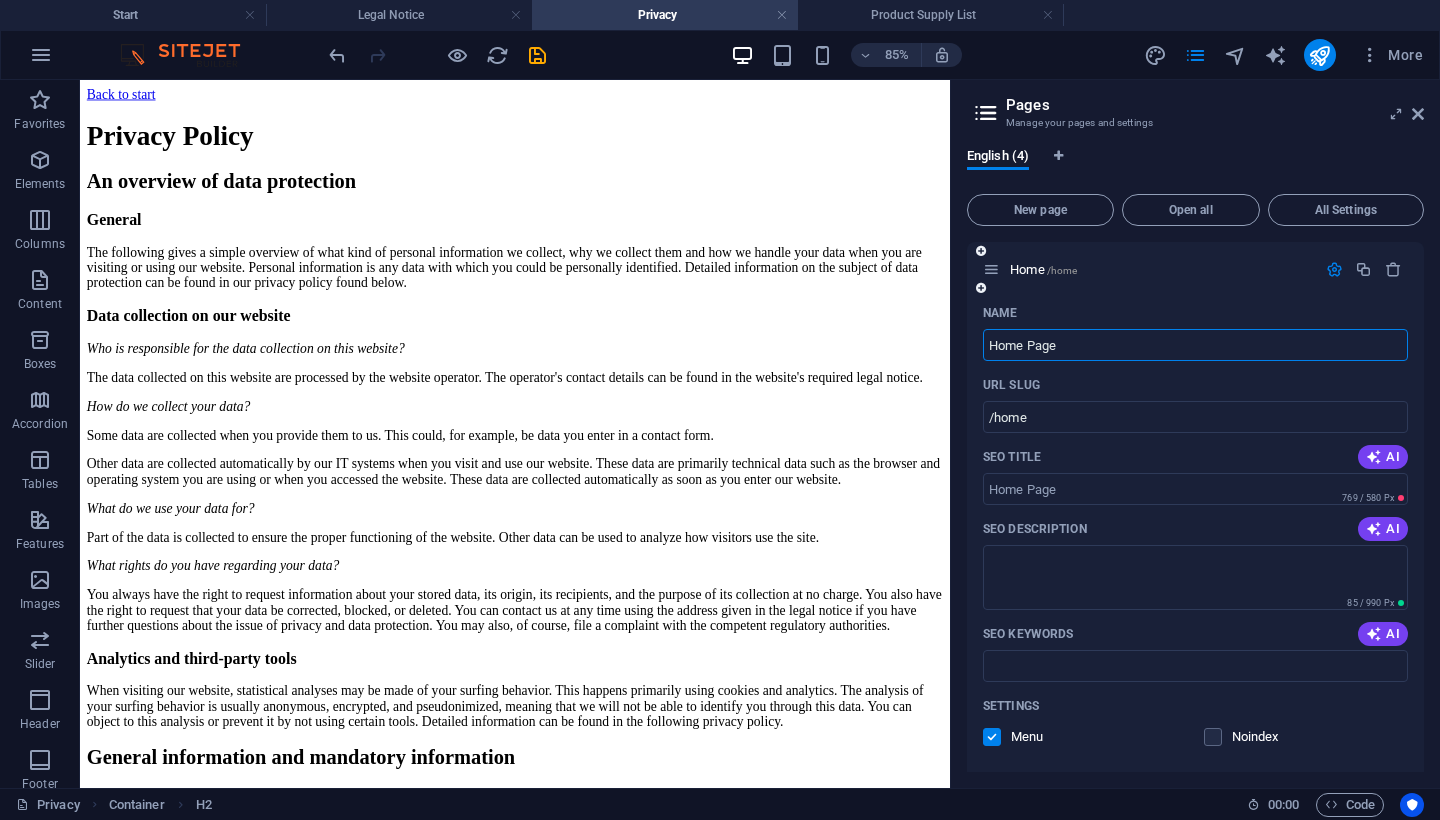 type on "Home Page" 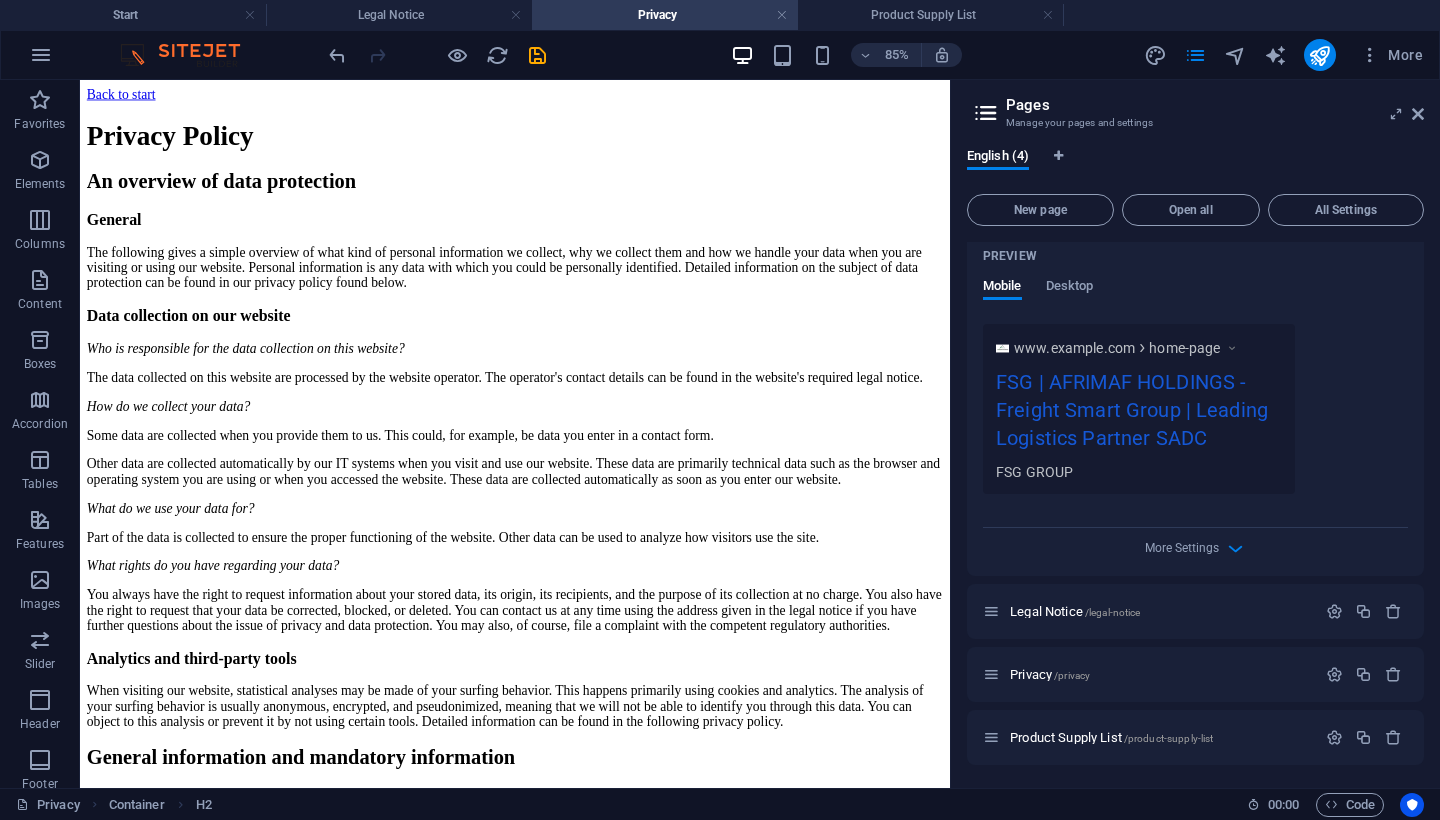 scroll, scrollTop: 521, scrollLeft: 0, axis: vertical 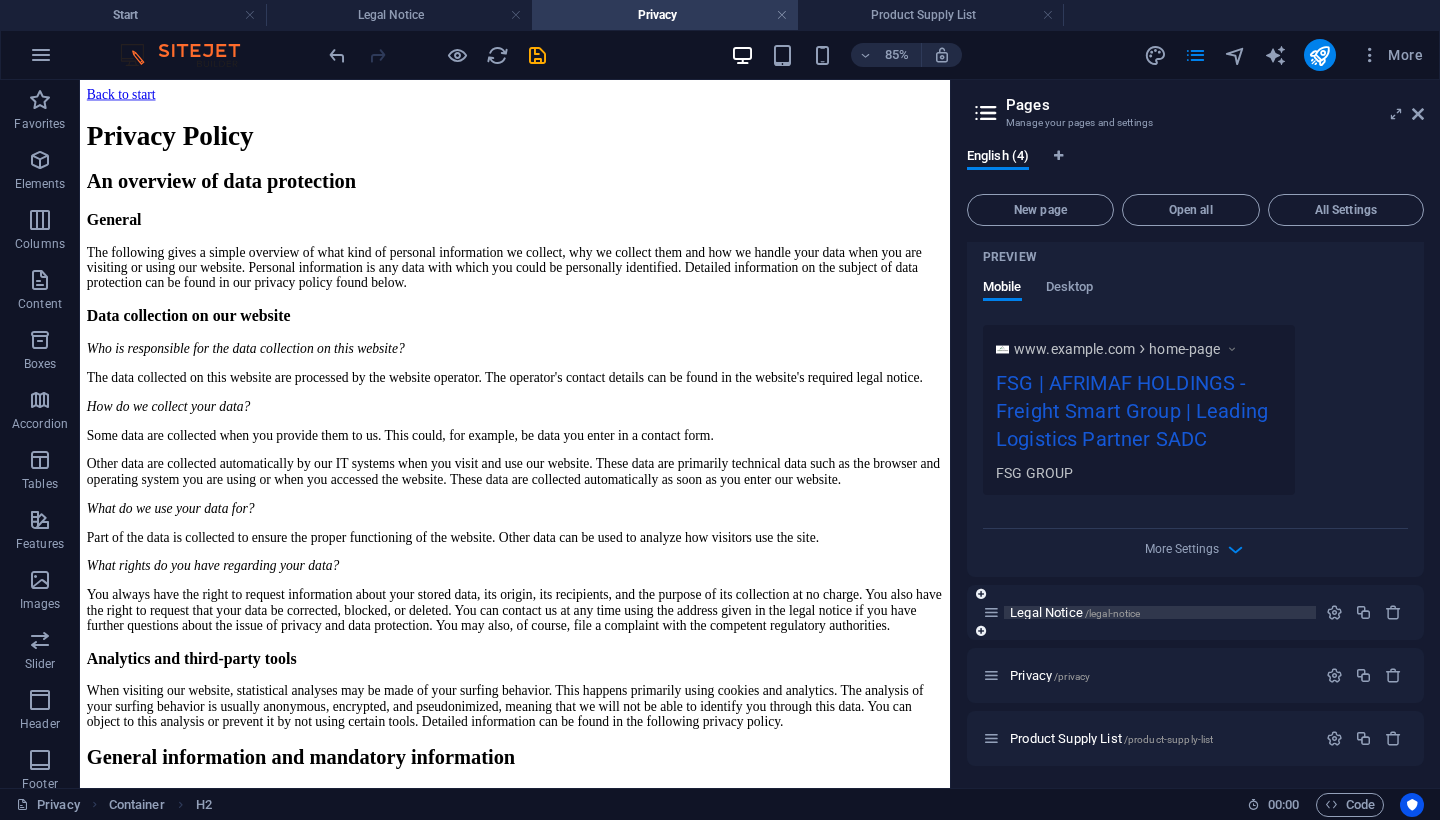 click on "Legal Notice /legal-notice" at bounding box center (1075, 612) 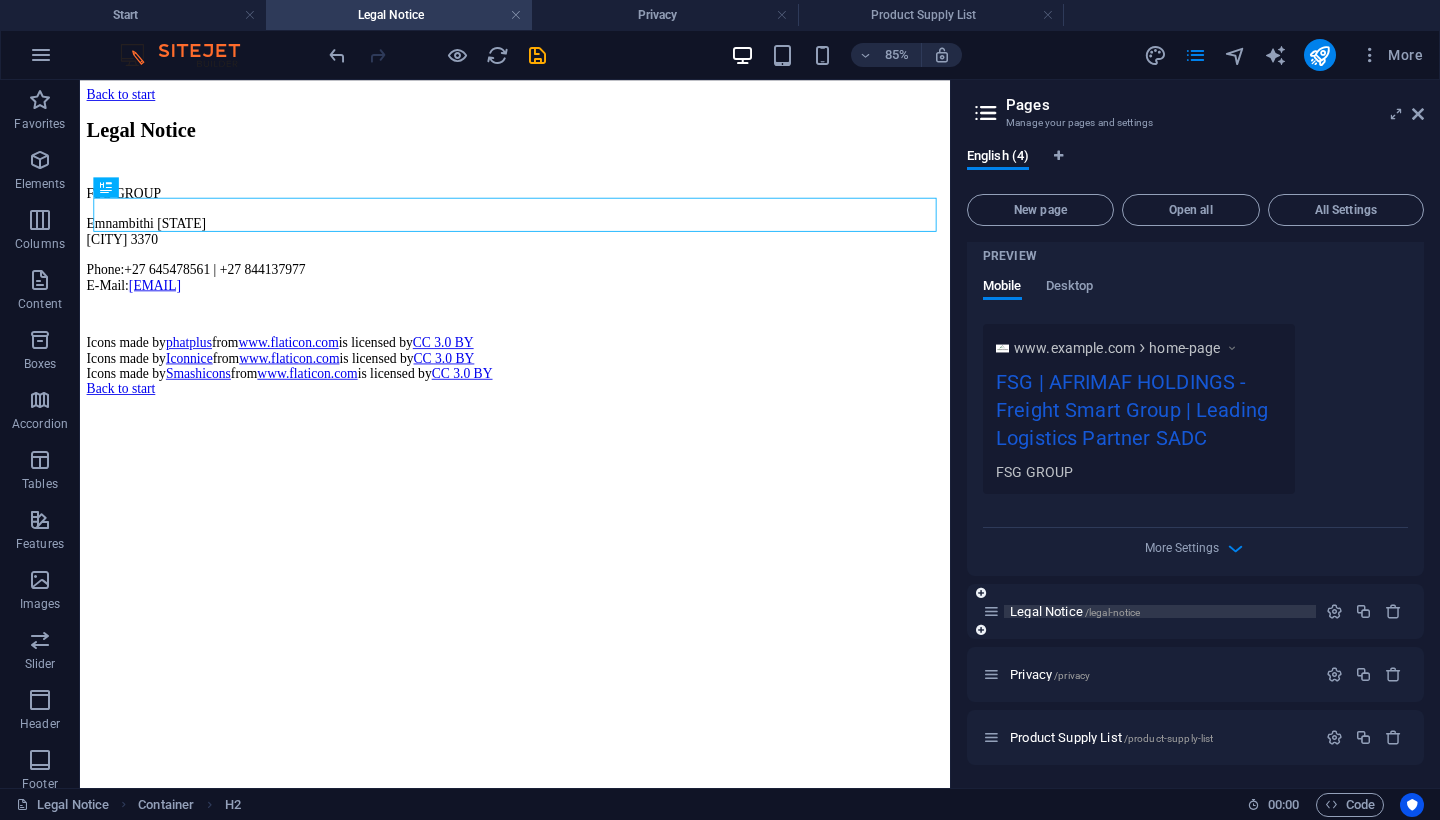 scroll, scrollTop: 521, scrollLeft: 0, axis: vertical 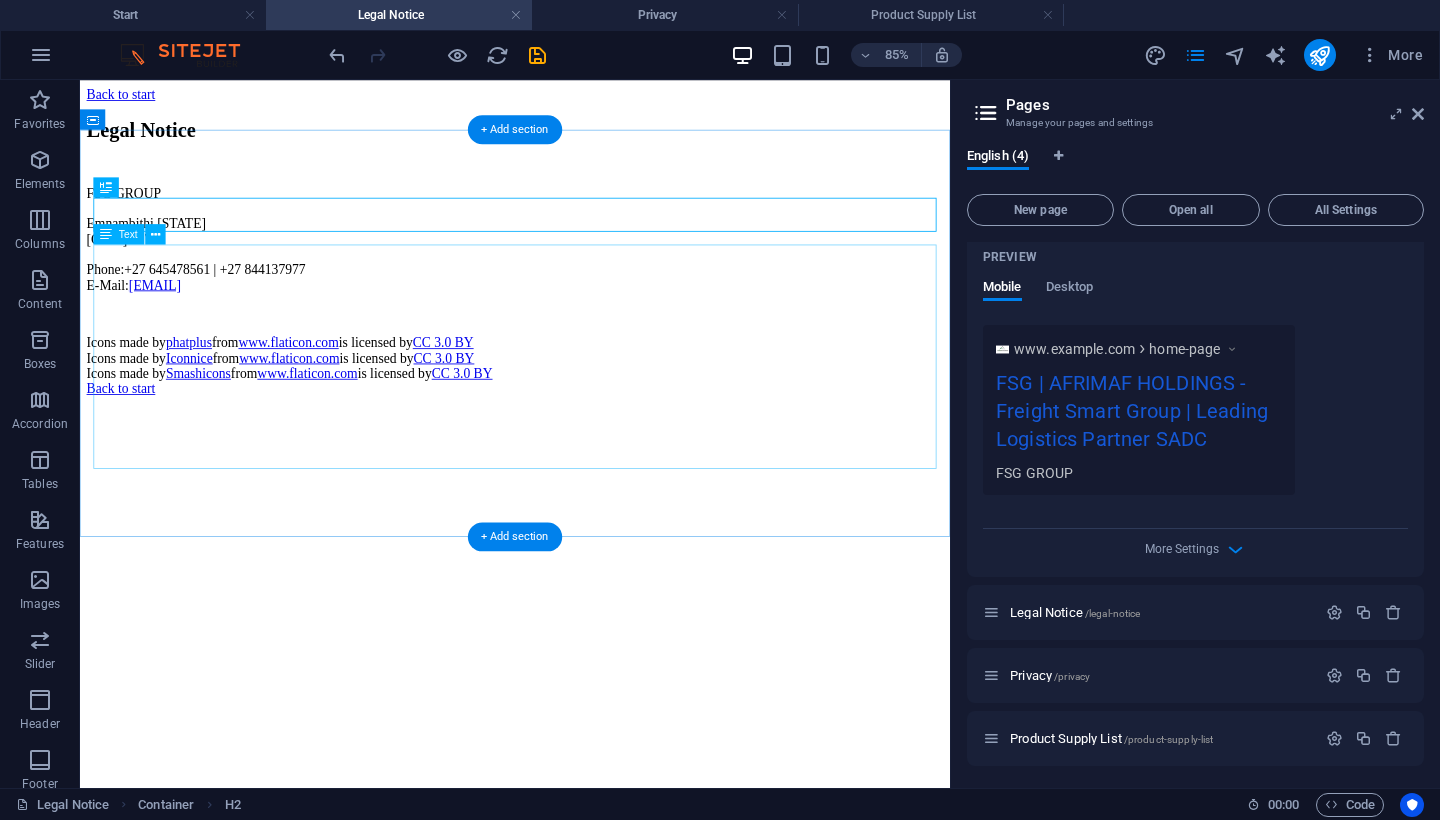 click on "FSG GROUP   Emnambithi Kwazulu Natal Ladysmith   3370 Phone:  +27 645478561 | +27 844137977 E-Mail:  info@fsgglobalgroup.co.za Icons made by  phatplus  from  www.flaticon.com  is licensed by  CC 3.0 BY Icons made by  Iconnice  from  www.flaticon.com  is licensed by  CC 3.0 BY Icons made by  Smashicons  from  www.flaticon.com  is licensed by  CC 3.0 BY" at bounding box center (592, 319) 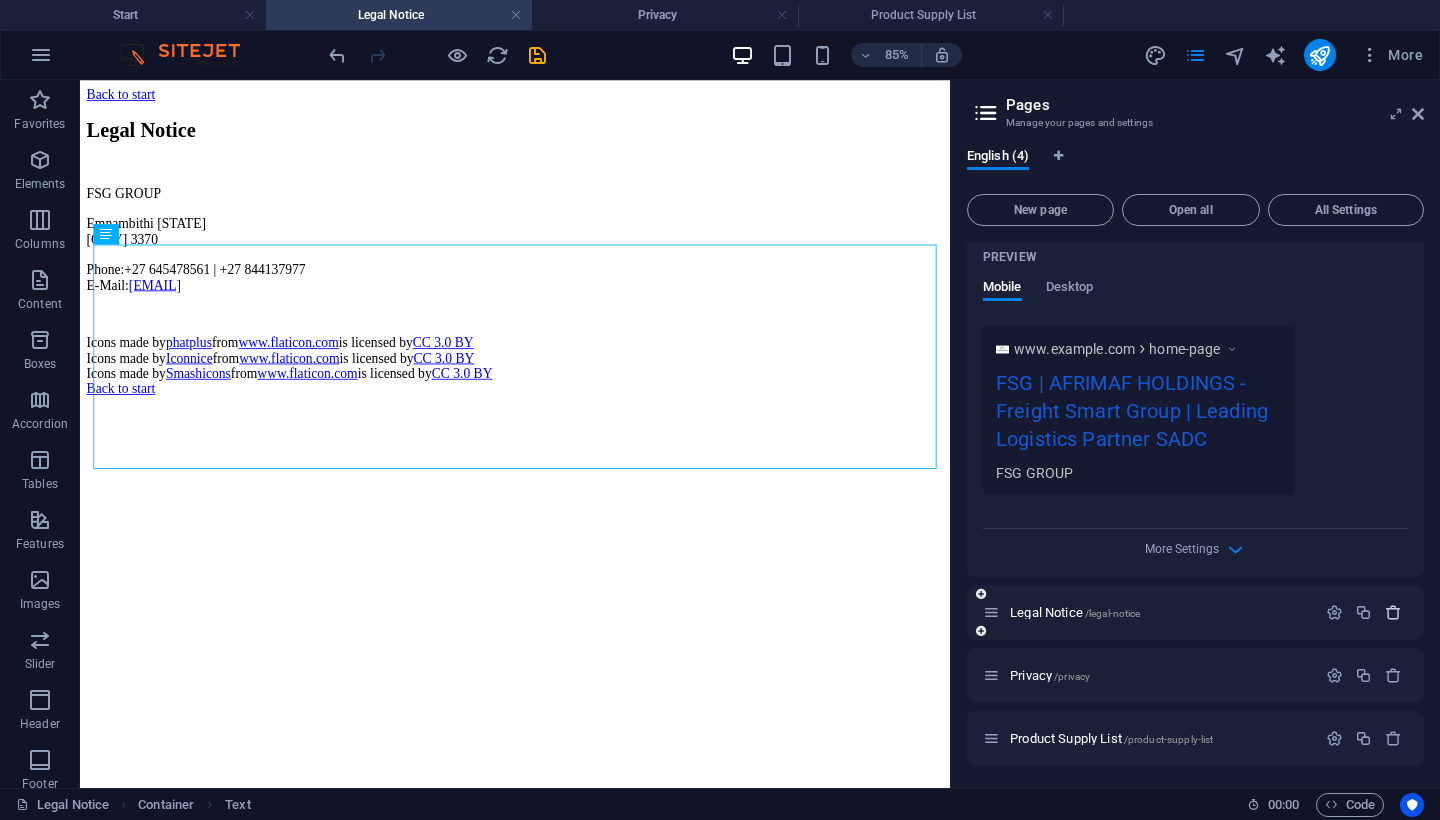 click at bounding box center (1393, 612) 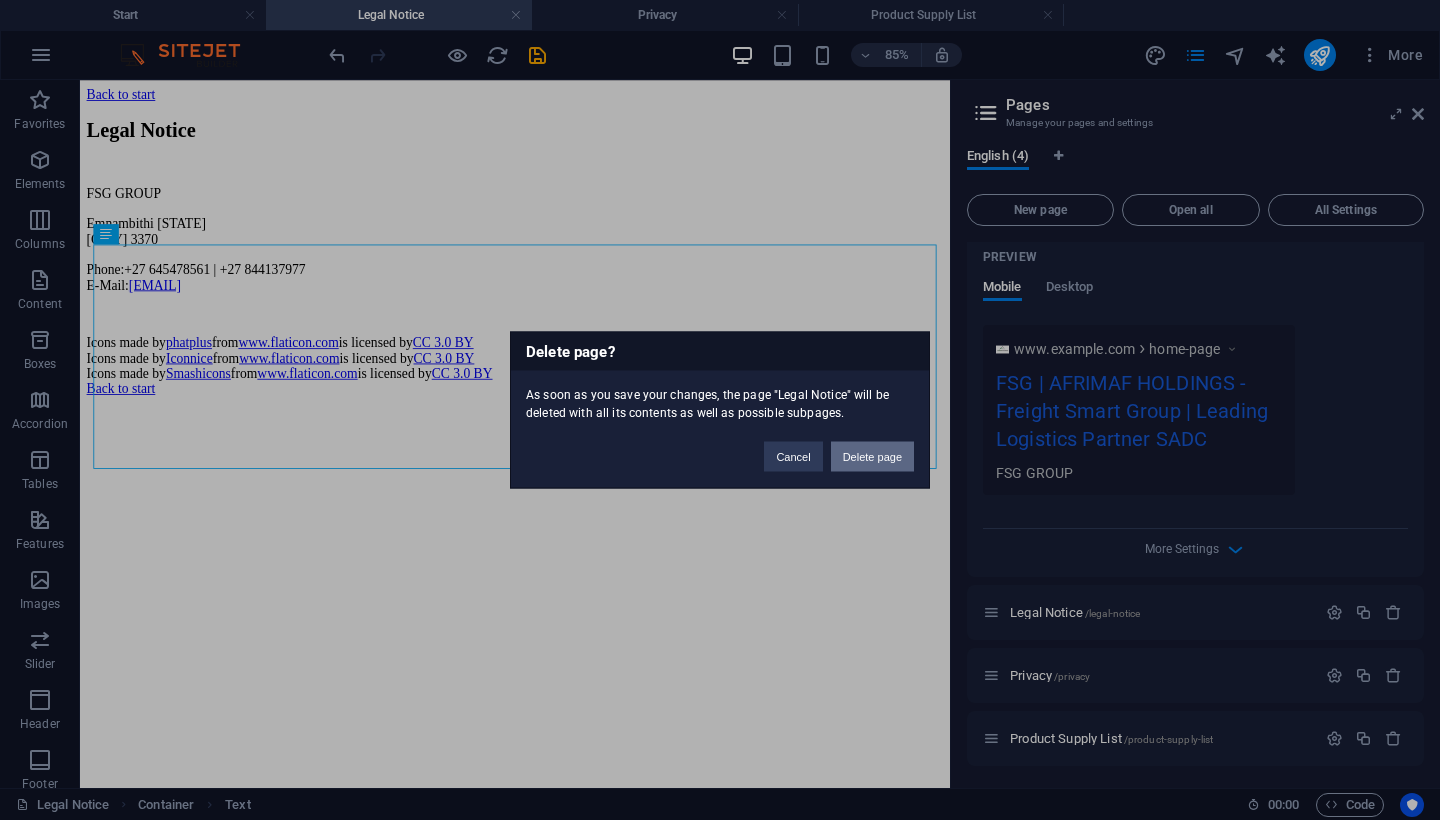 click on "Delete page" at bounding box center [872, 457] 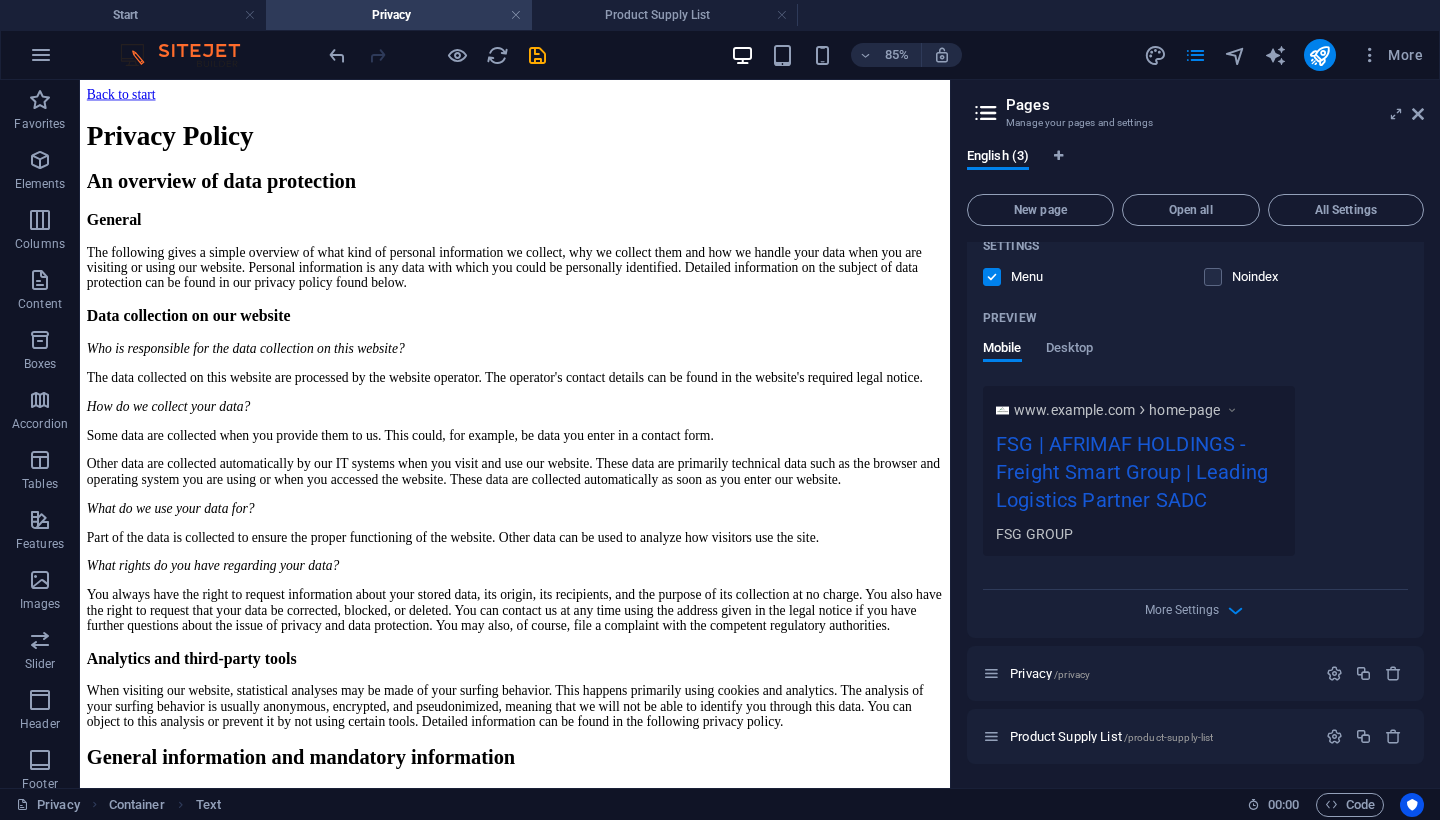 scroll, scrollTop: 458, scrollLeft: 0, axis: vertical 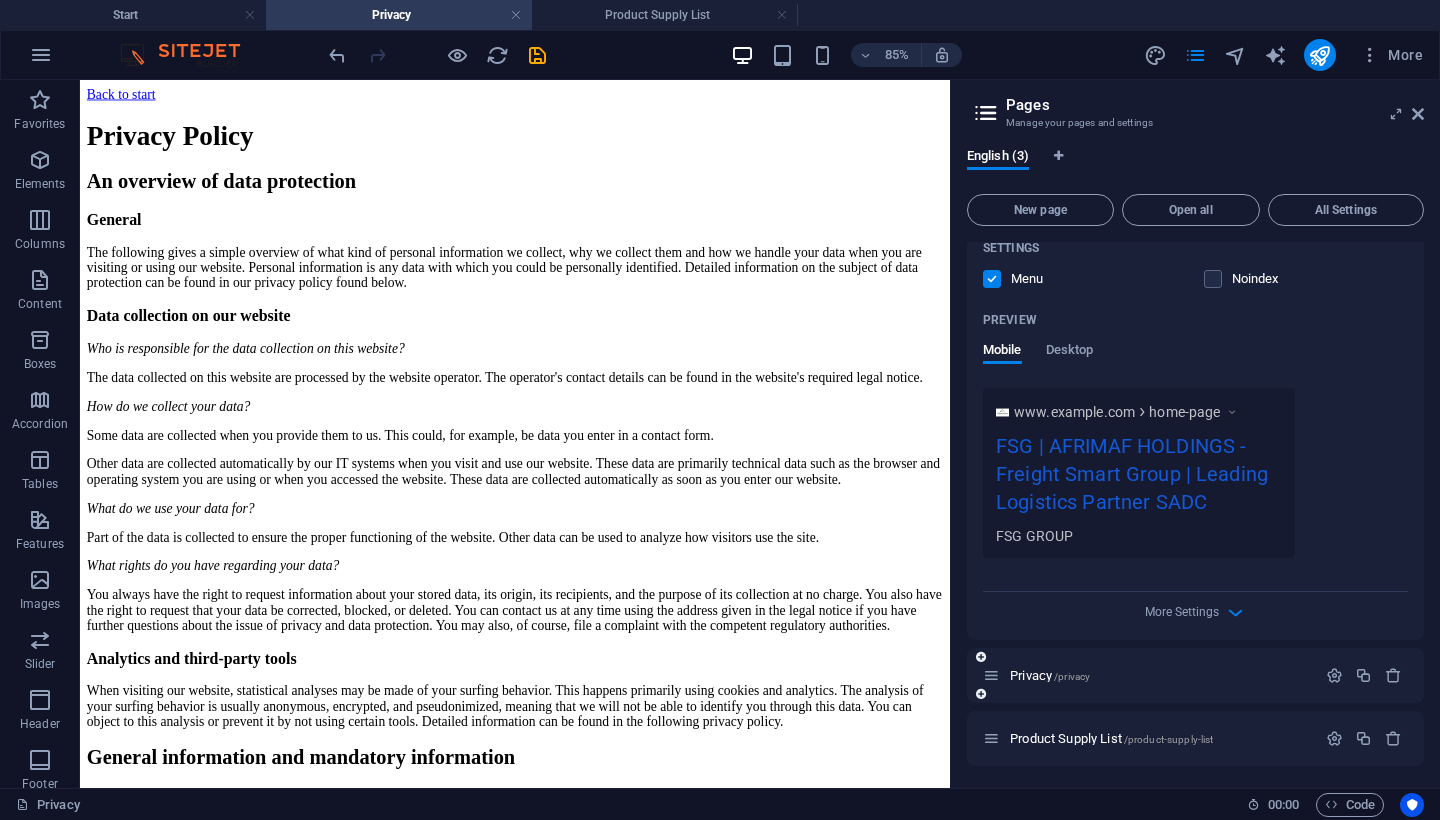 click on "Privacy /privacy" at bounding box center [1149, 675] 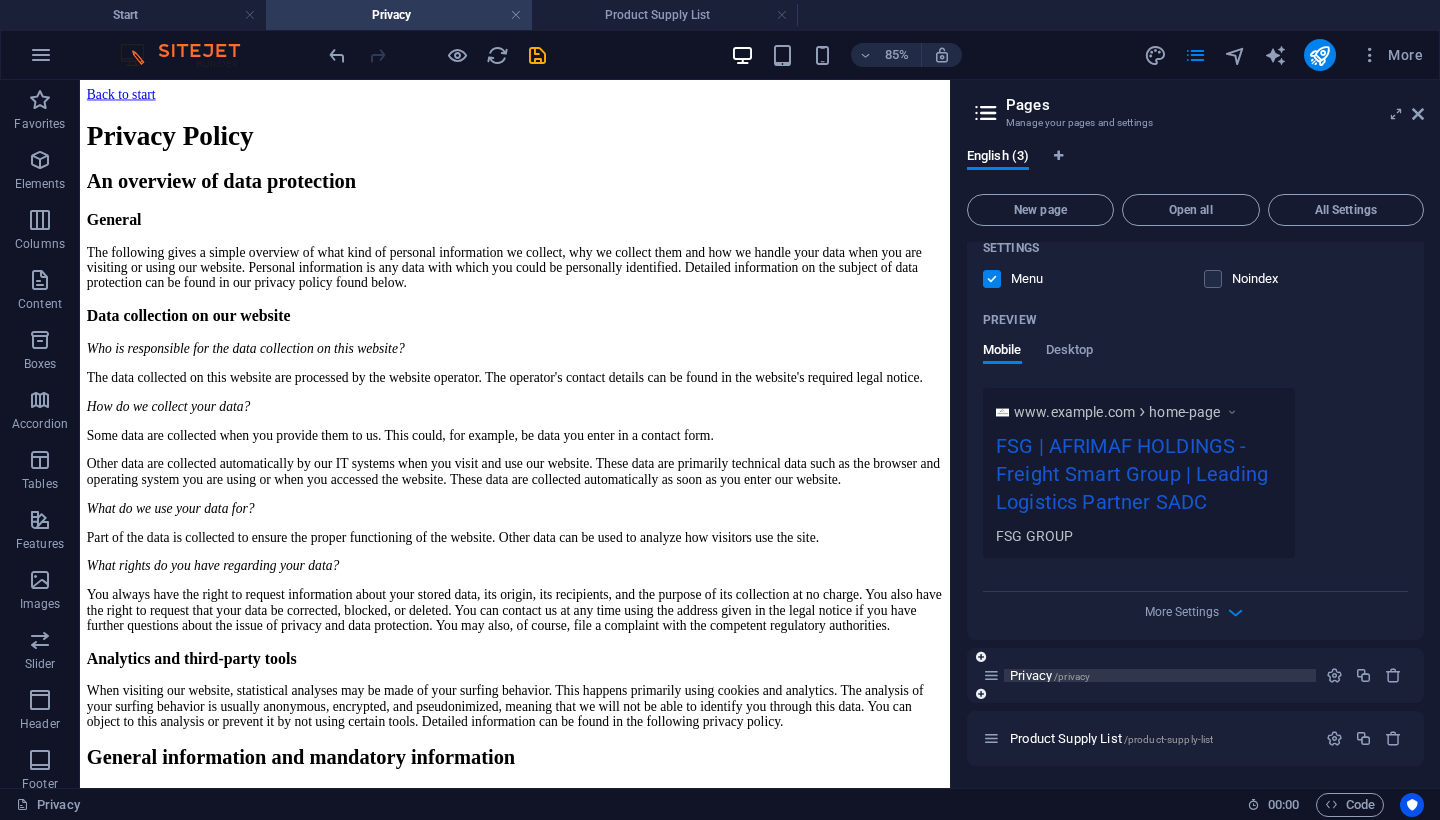 click on "Privacy /privacy" at bounding box center [1050, 675] 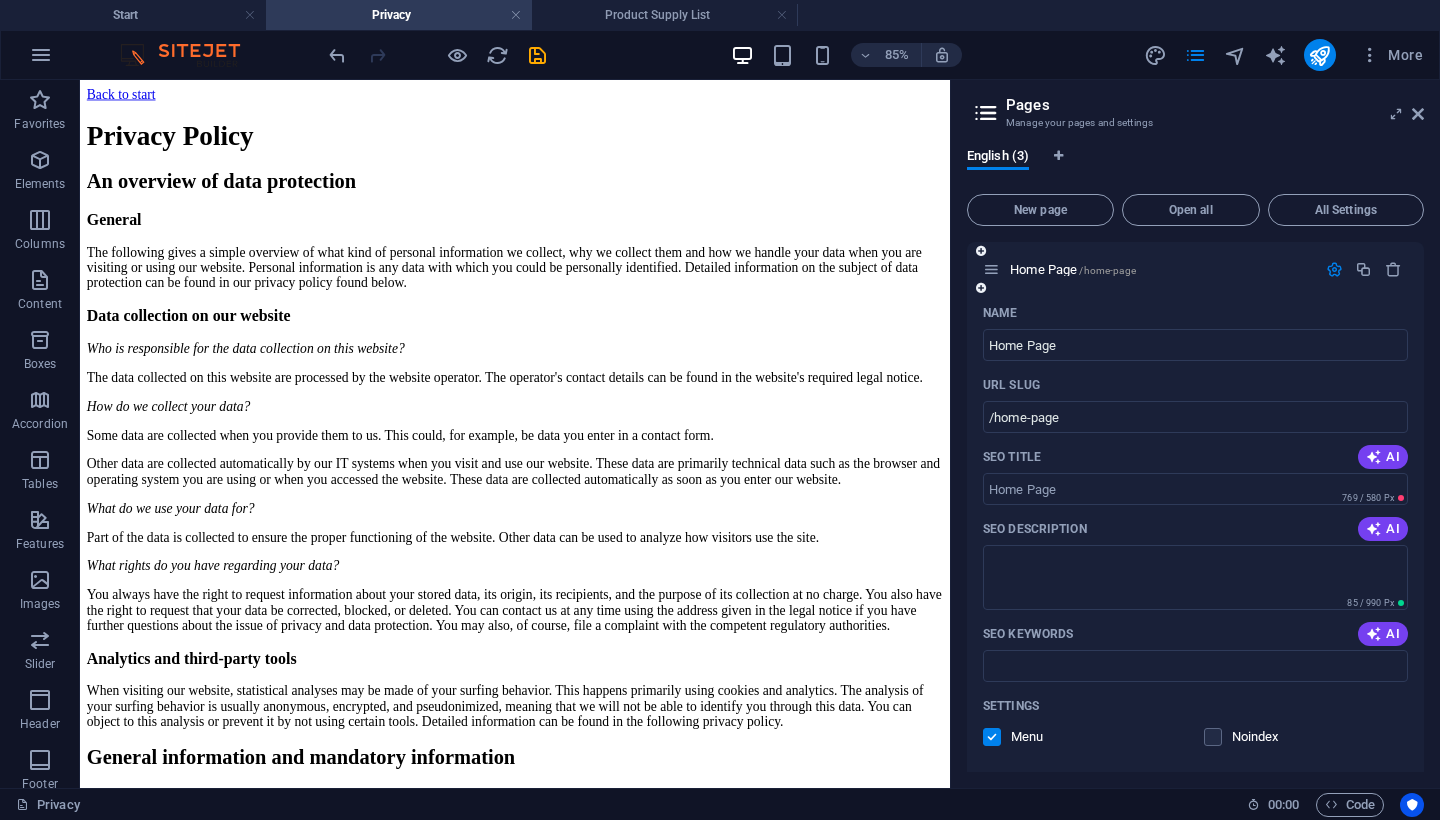 scroll, scrollTop: 0, scrollLeft: 0, axis: both 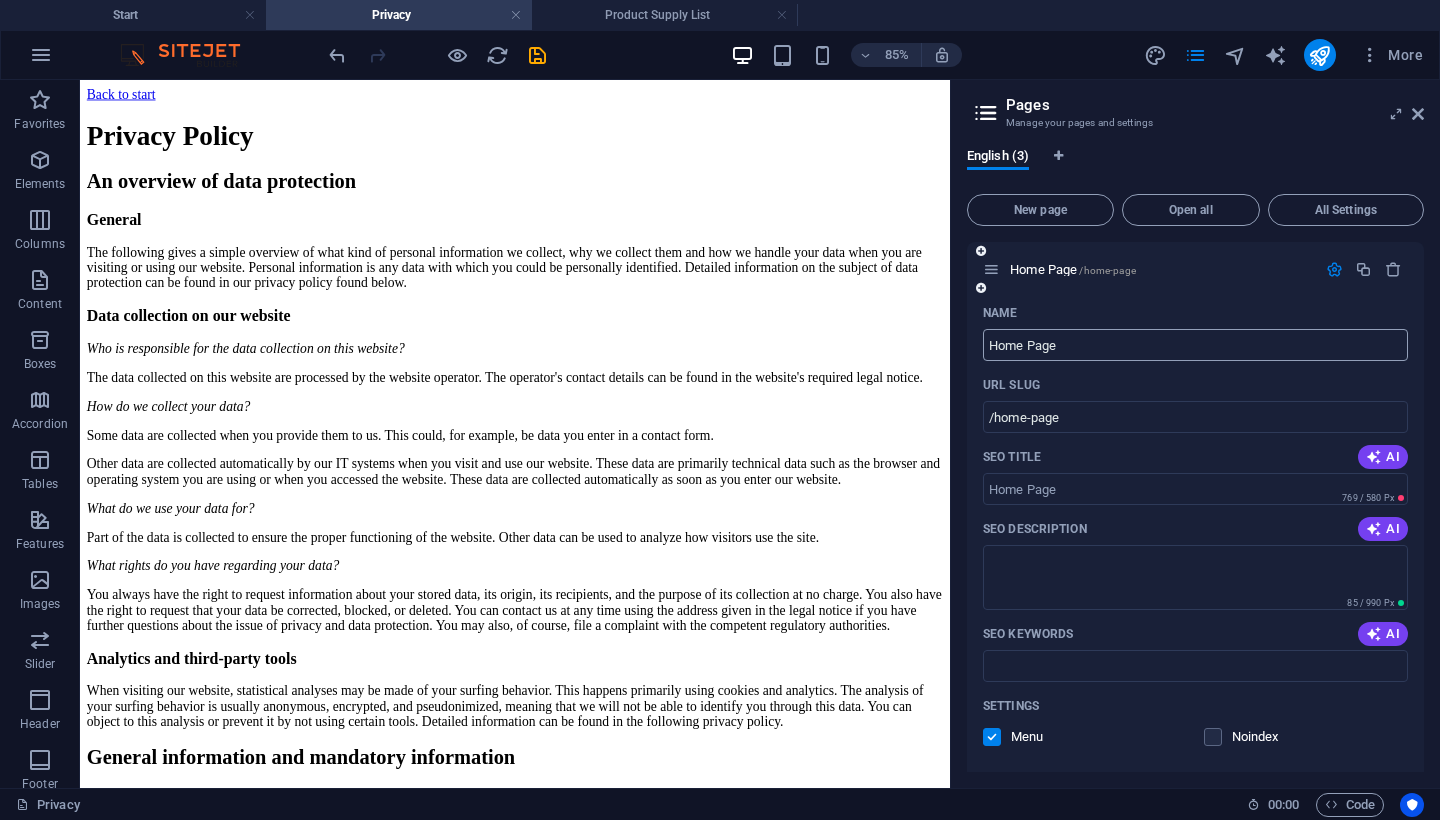 type on "Home Page" 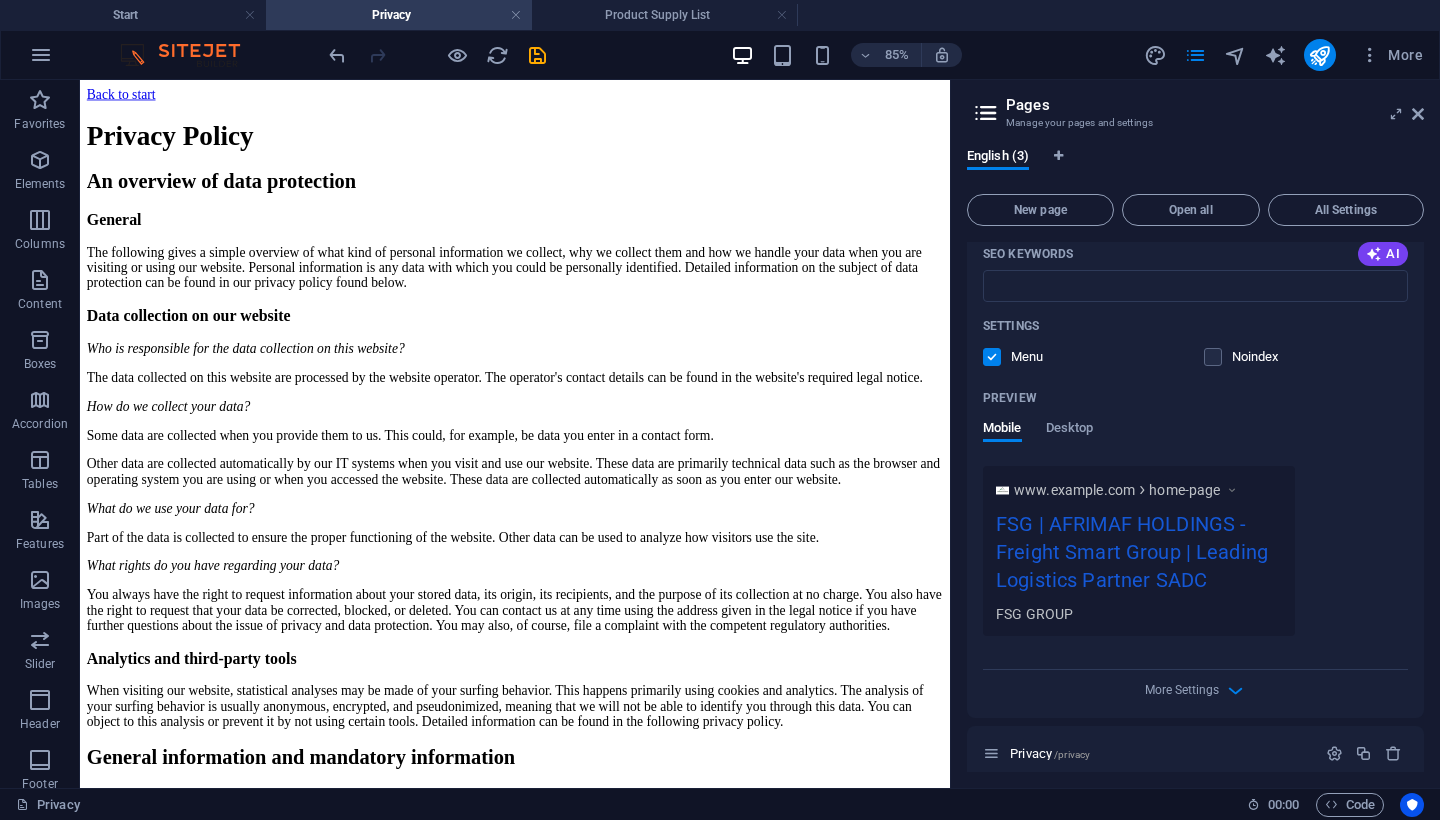 scroll, scrollTop: 389, scrollLeft: 0, axis: vertical 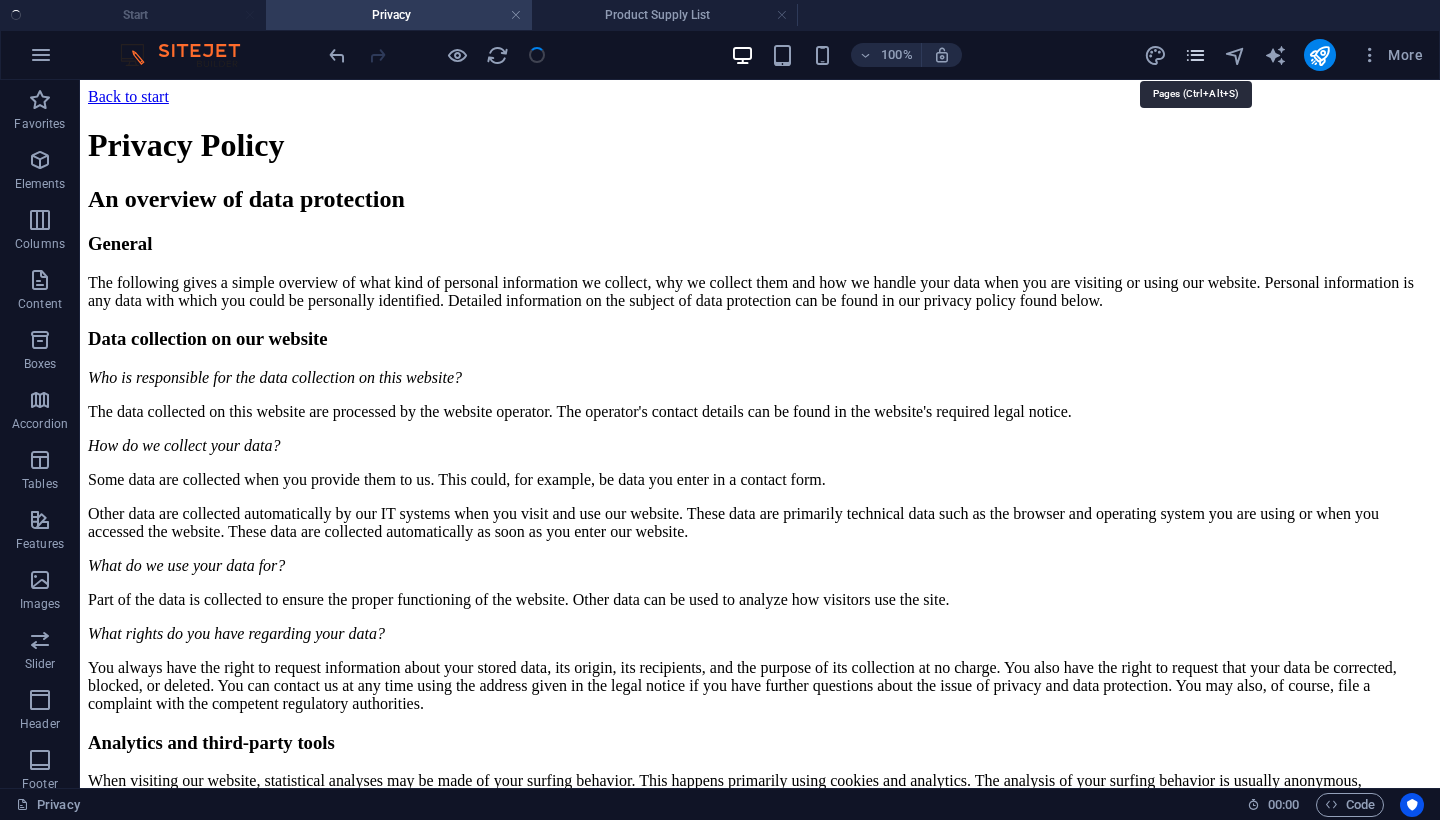 click at bounding box center [1195, 55] 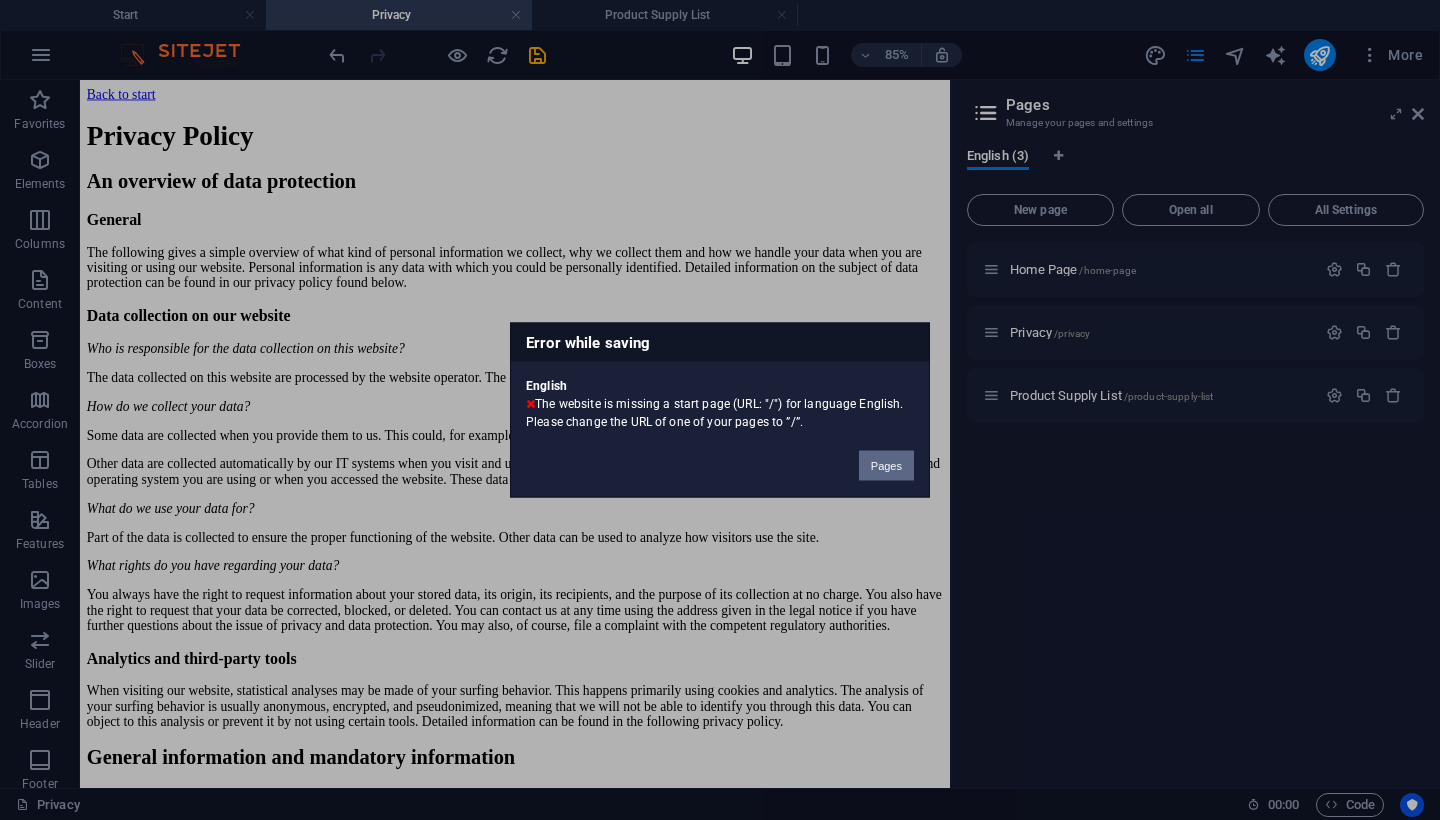 click on "Pages" at bounding box center [886, 466] 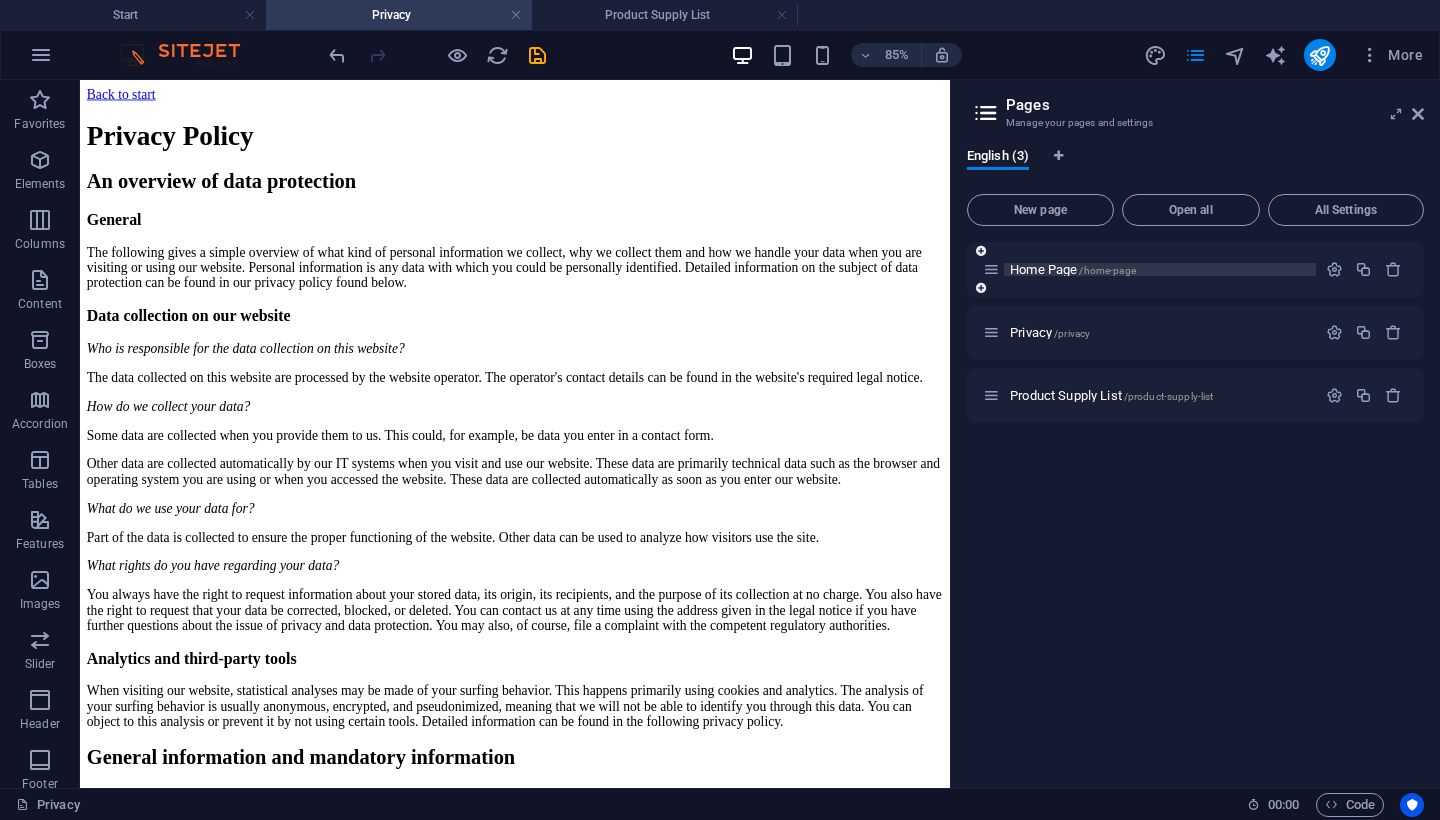 click on "Home Page /home-page" at bounding box center (1073, 269) 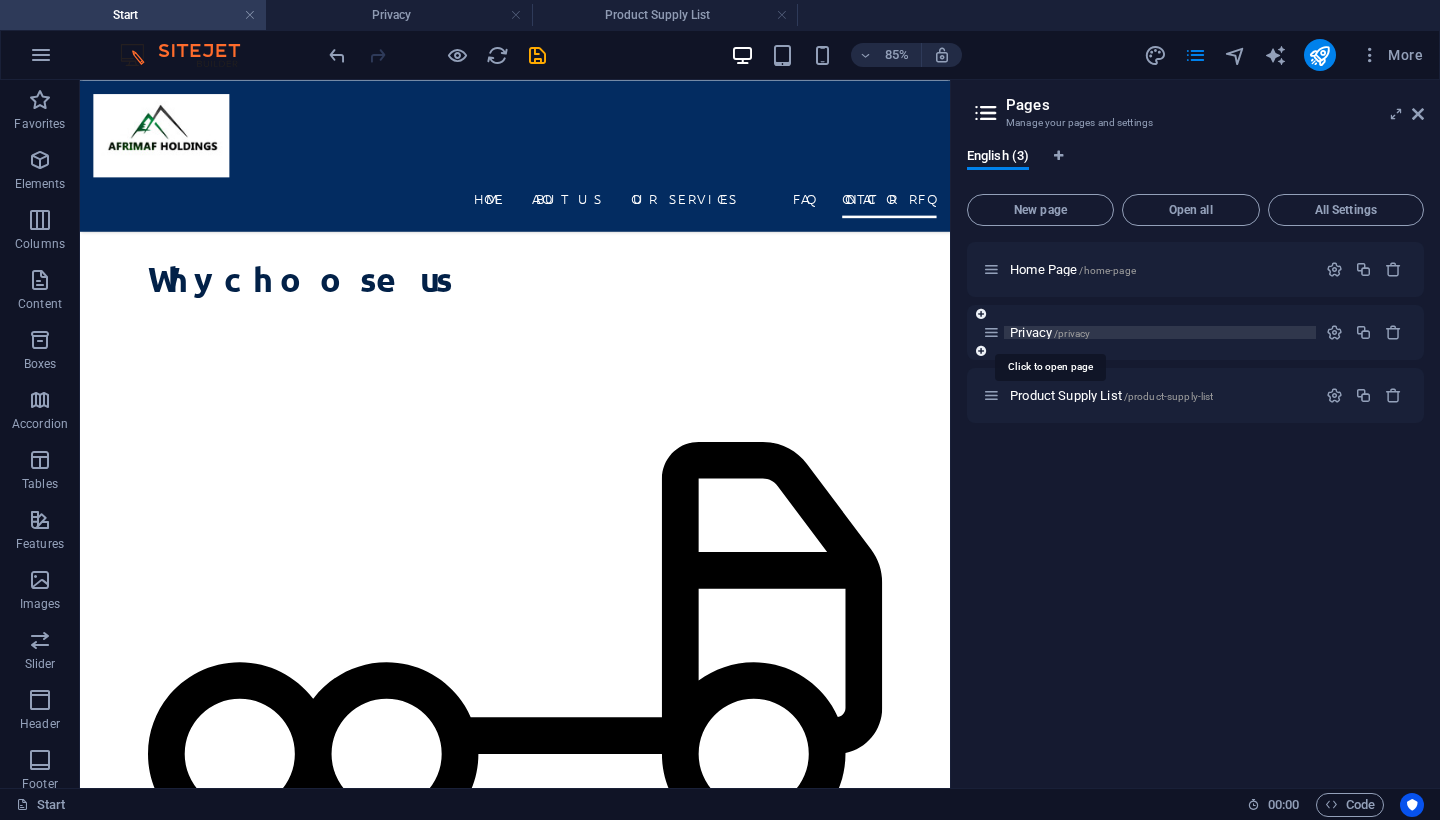 click on "Privacy /privacy" at bounding box center [1050, 332] 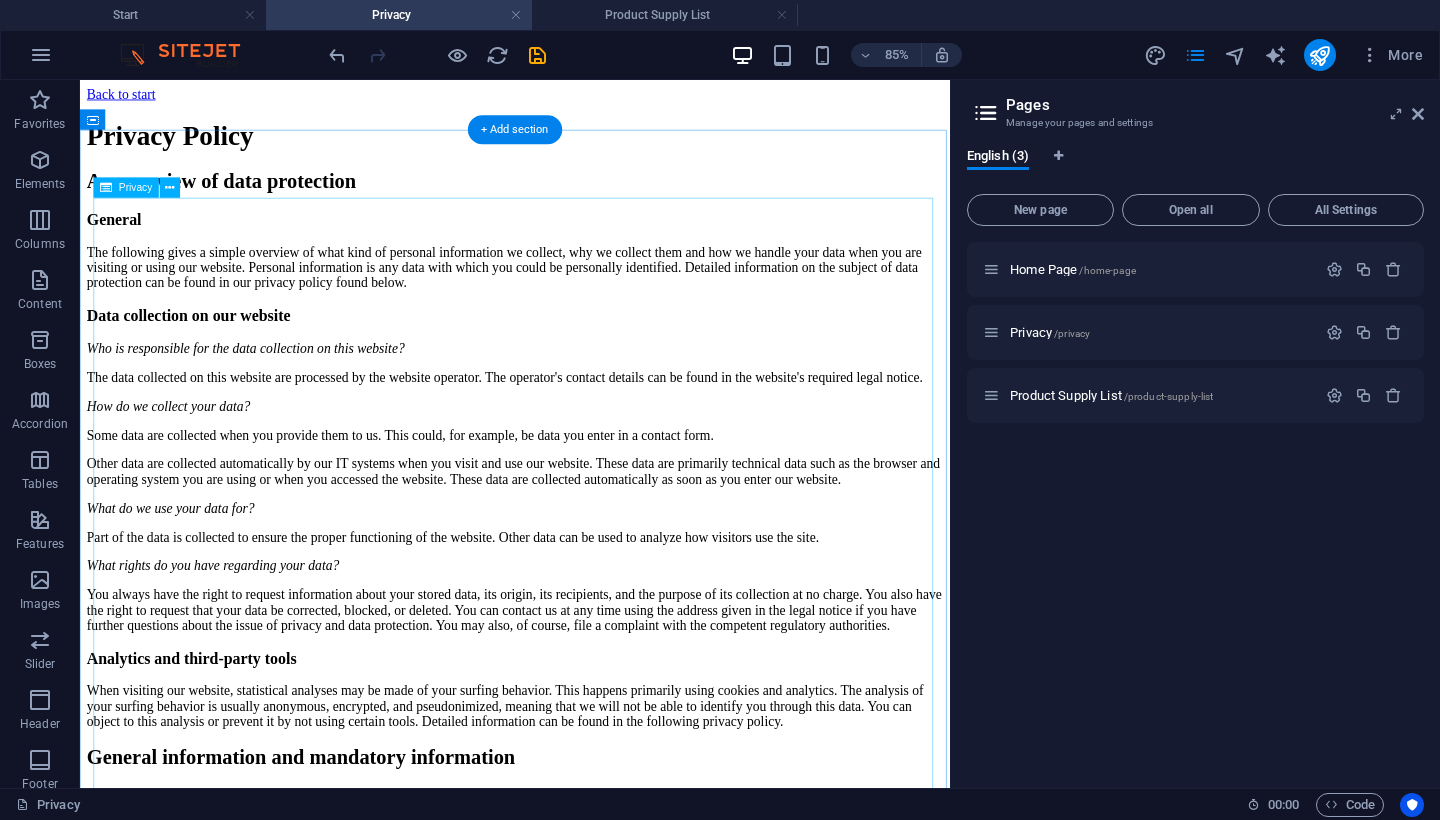 click on "Privacy Policy
An overview of data protection
General
The following gives a simple overview of what kind of personal information we collect, why we collect them and how we handle your data when you are visiting or using our website. Personal information is any data with which you could be personally identified. Detailed information on the subject of data protection can be found in our privacy policy found below.
Data collection on our website
Who is responsible for the data collection on this website?
The data collected on this website are processed by the website operator. The operator's contact details can be found in the website's required legal notice.
How do we collect your data?
Some data are collected when you provide them to us. This could, for example, be data you enter in a contact form.
What do we use your data for?
Part of the data is collected to ensure the proper functioning of the website. Other data can be used to analyze how visitors use the site." at bounding box center [592, 2289] 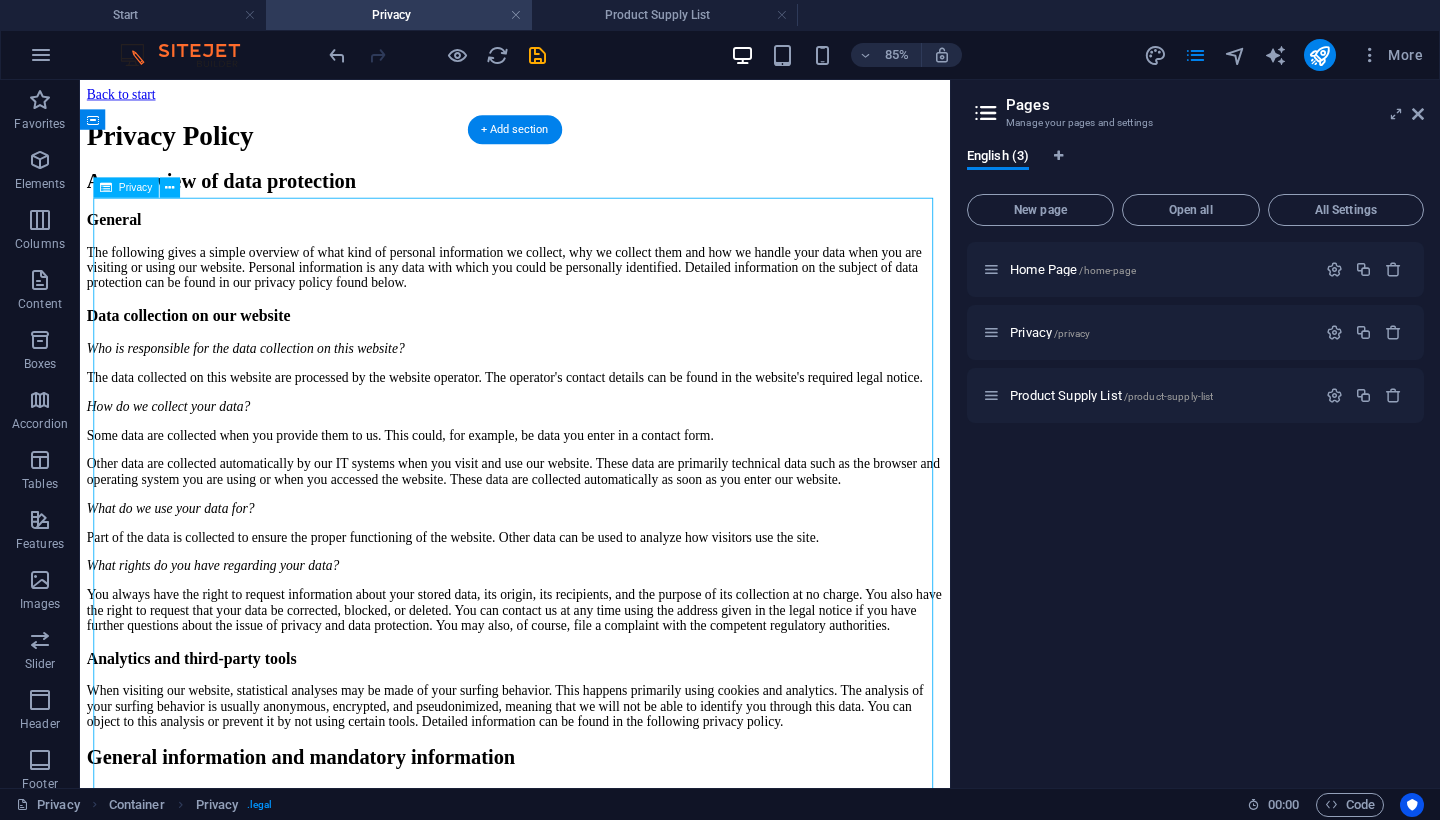 click on "Privacy Policy
An overview of data protection
General
The following gives a simple overview of what kind of personal information we collect, why we collect them and how we handle your data when you are visiting or using our website. Personal information is any data with which you could be personally identified. Detailed information on the subject of data protection can be found in our privacy policy found below.
Data collection on our website
Who is responsible for the data collection on this website?
The data collected on this website are processed by the website operator. The operator's contact details can be found in the website's required legal notice.
How do we collect your data?
Some data are collected when you provide them to us. This could, for example, be data you enter in a contact form.
What do we use your data for?
Part of the data is collected to ensure the proper functioning of the website. Other data can be used to analyze how visitors use the site." at bounding box center (592, 2289) 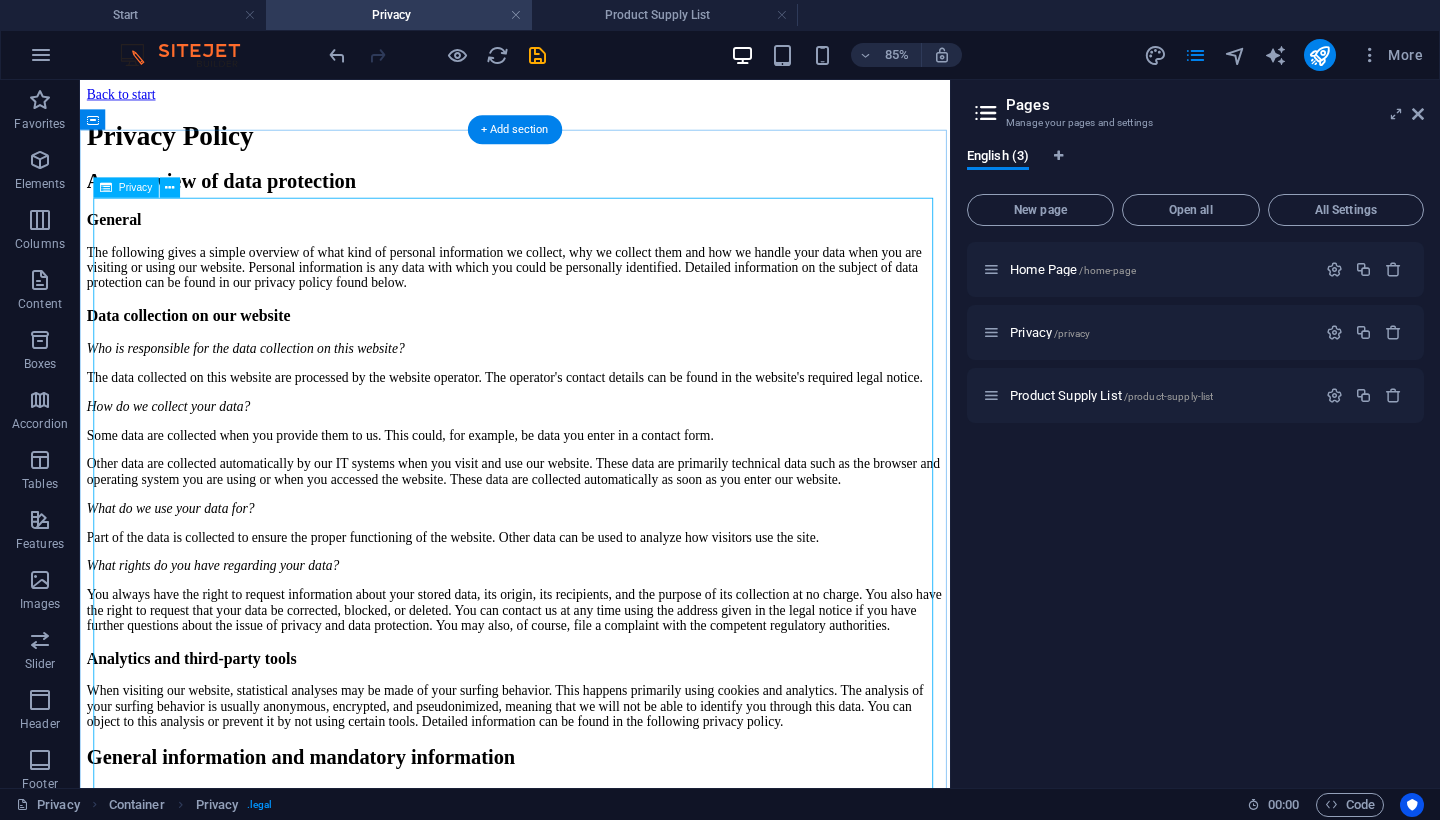 click on "Privacy Policy
An overview of data protection
General
The following gives a simple overview of what kind of personal information we collect, why we collect them and how we handle your data when you are visiting or using our website. Personal information is any data with which you could be personally identified. Detailed information on the subject of data protection can be found in our privacy policy found below.
Data collection on our website
Who is responsible for the data collection on this website?
The data collected on this website are processed by the website operator. The operator's contact details can be found in the website's required legal notice.
How do we collect your data?
Some data are collected when you provide them to us. This could, for example, be data you enter in a contact form.
What do we use your data for?
Part of the data is collected to ensure the proper functioning of the website. Other data can be used to analyze how visitors use the site." at bounding box center [592, 2289] 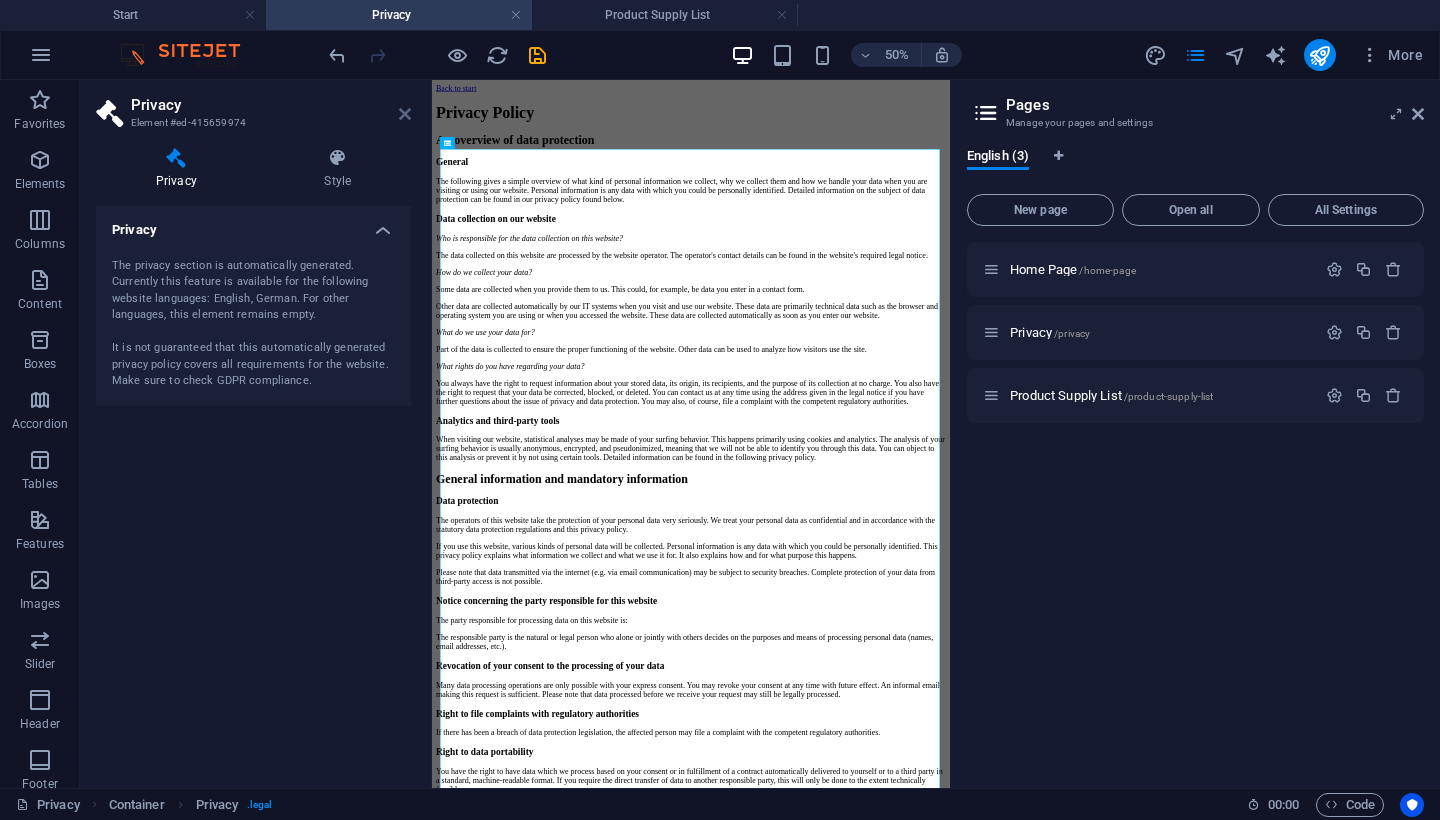 click at bounding box center [405, 114] 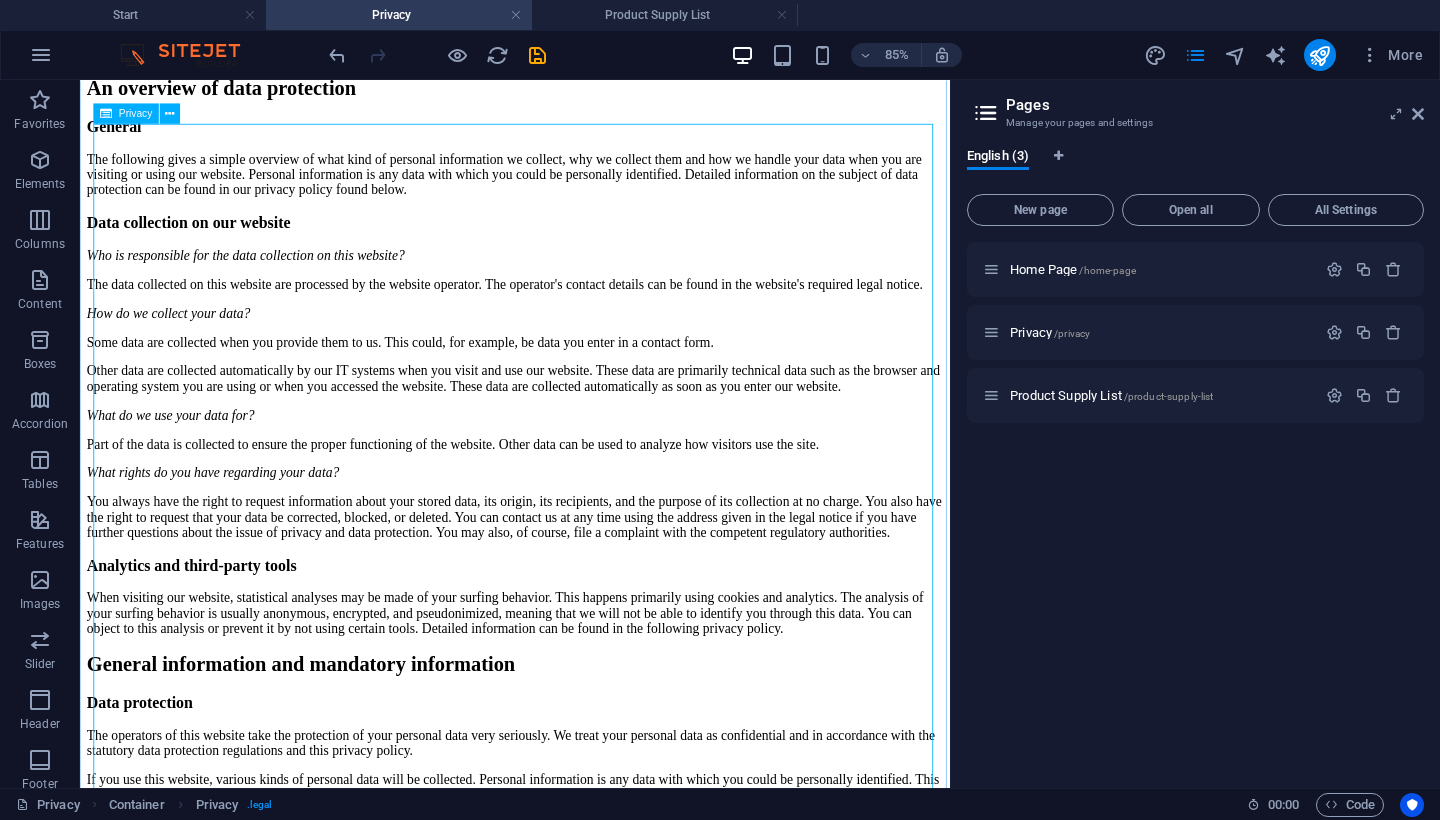 scroll, scrollTop: 118, scrollLeft: 0, axis: vertical 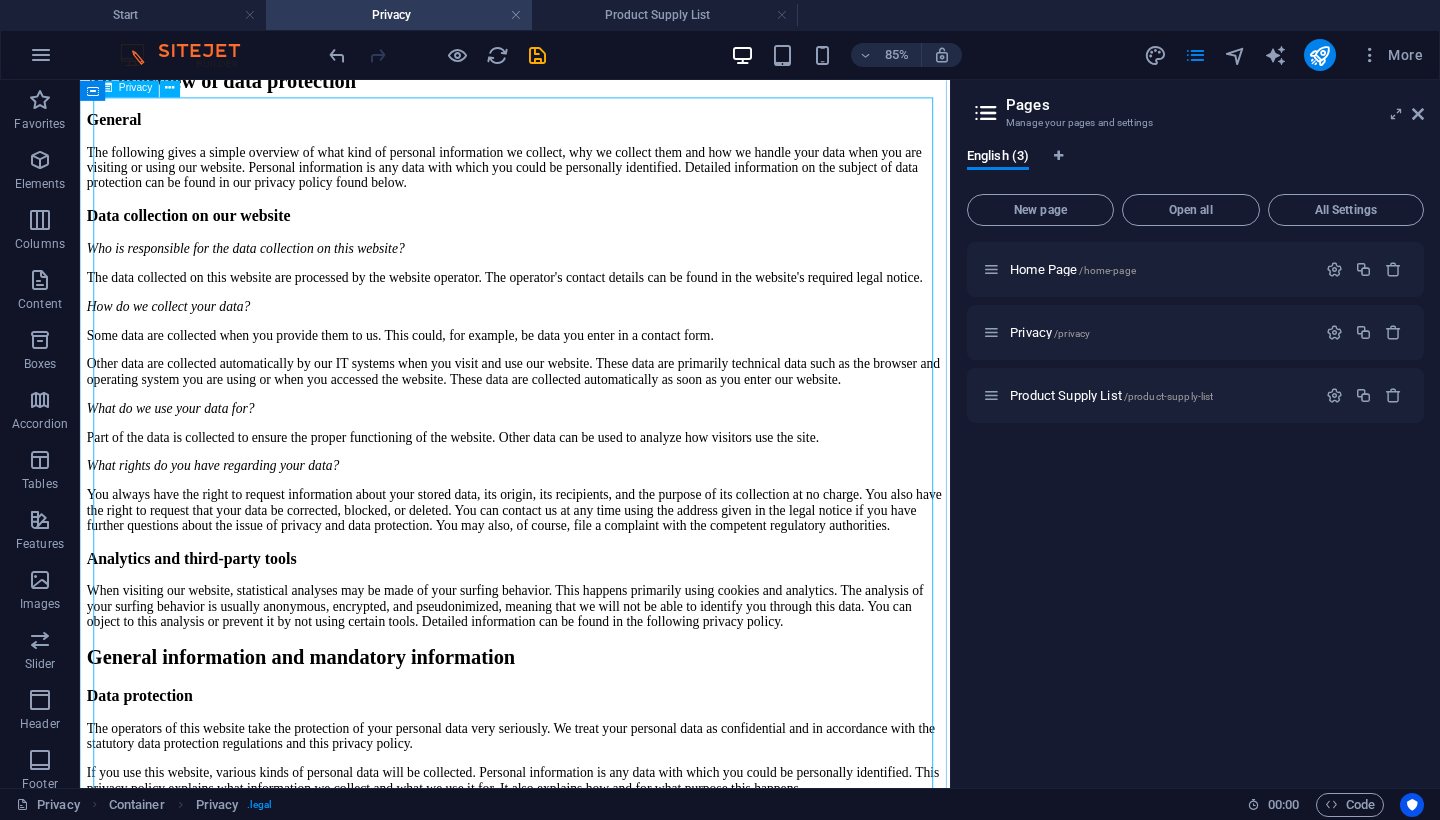 click on "Privacy Policy
An overview of data protection
General
The following gives a simple overview of what kind of personal information we collect, why we collect them and how we handle your data when you are visiting or using our website. Personal information is any data with which you could be personally identified. Detailed information on the subject of data protection can be found in our privacy policy found below.
Data collection on our website
Who is responsible for the data collection on this website?
The data collected on this website are processed by the website operator. The operator's contact details can be found in the website's required legal notice.
How do we collect your data?
Some data are collected when you provide them to us. This could, for example, be data you enter in a contact form.
What do we use your data for?
Part of the data is collected to ensure the proper functioning of the website. Other data can be used to analyze how visitors use the site." at bounding box center (592, 2171) 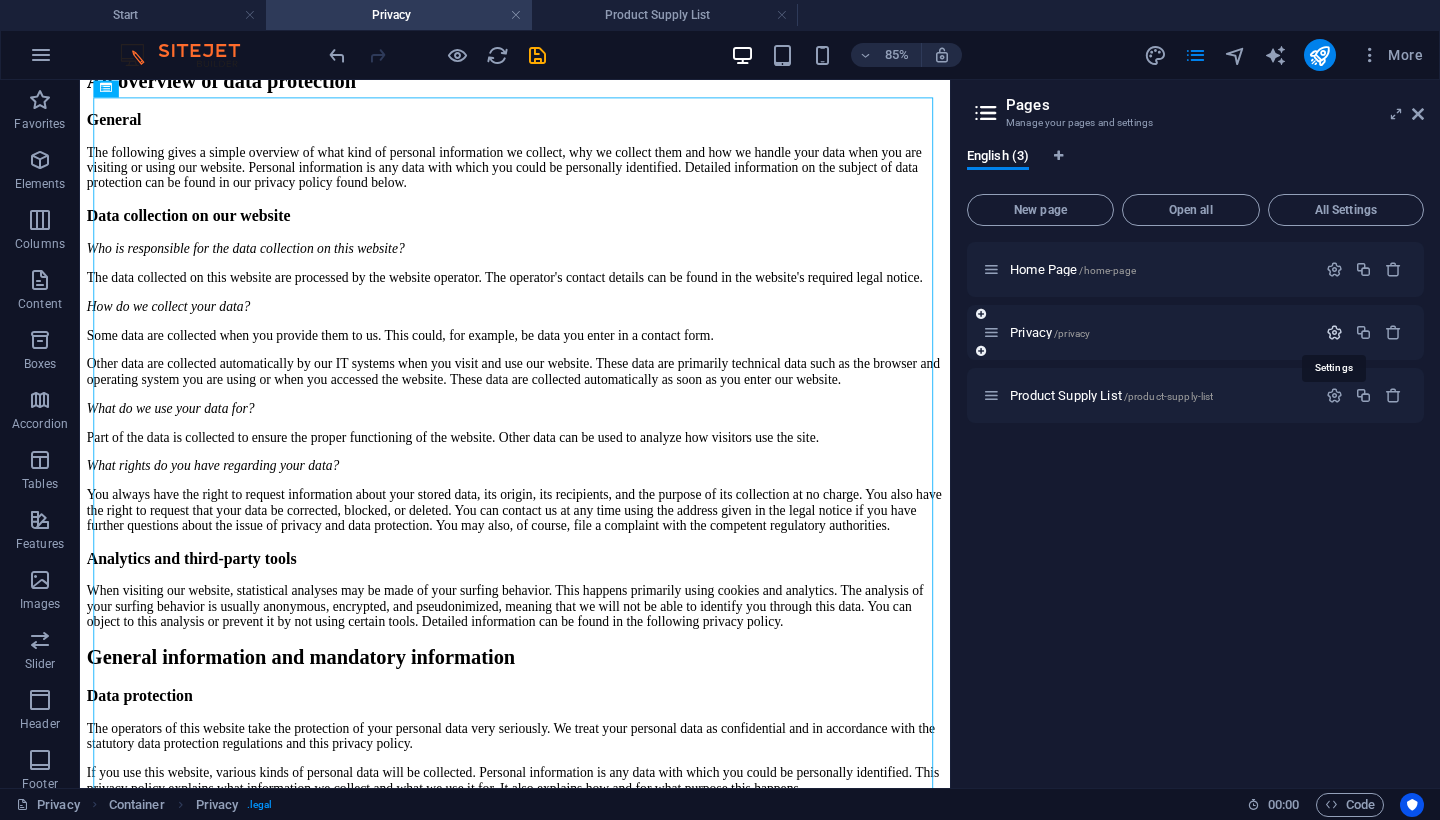 click at bounding box center [1334, 332] 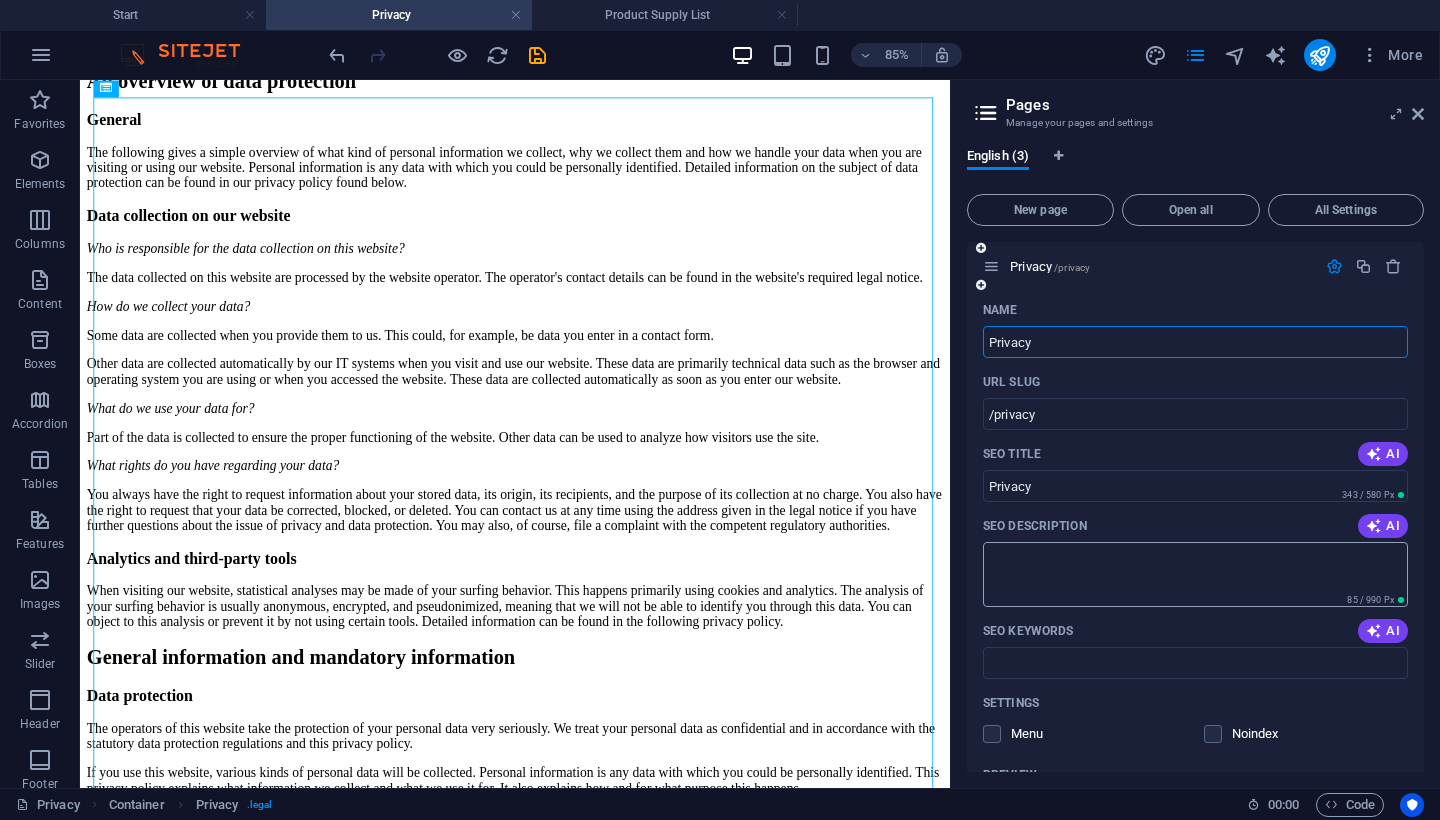 scroll, scrollTop: 72, scrollLeft: 0, axis: vertical 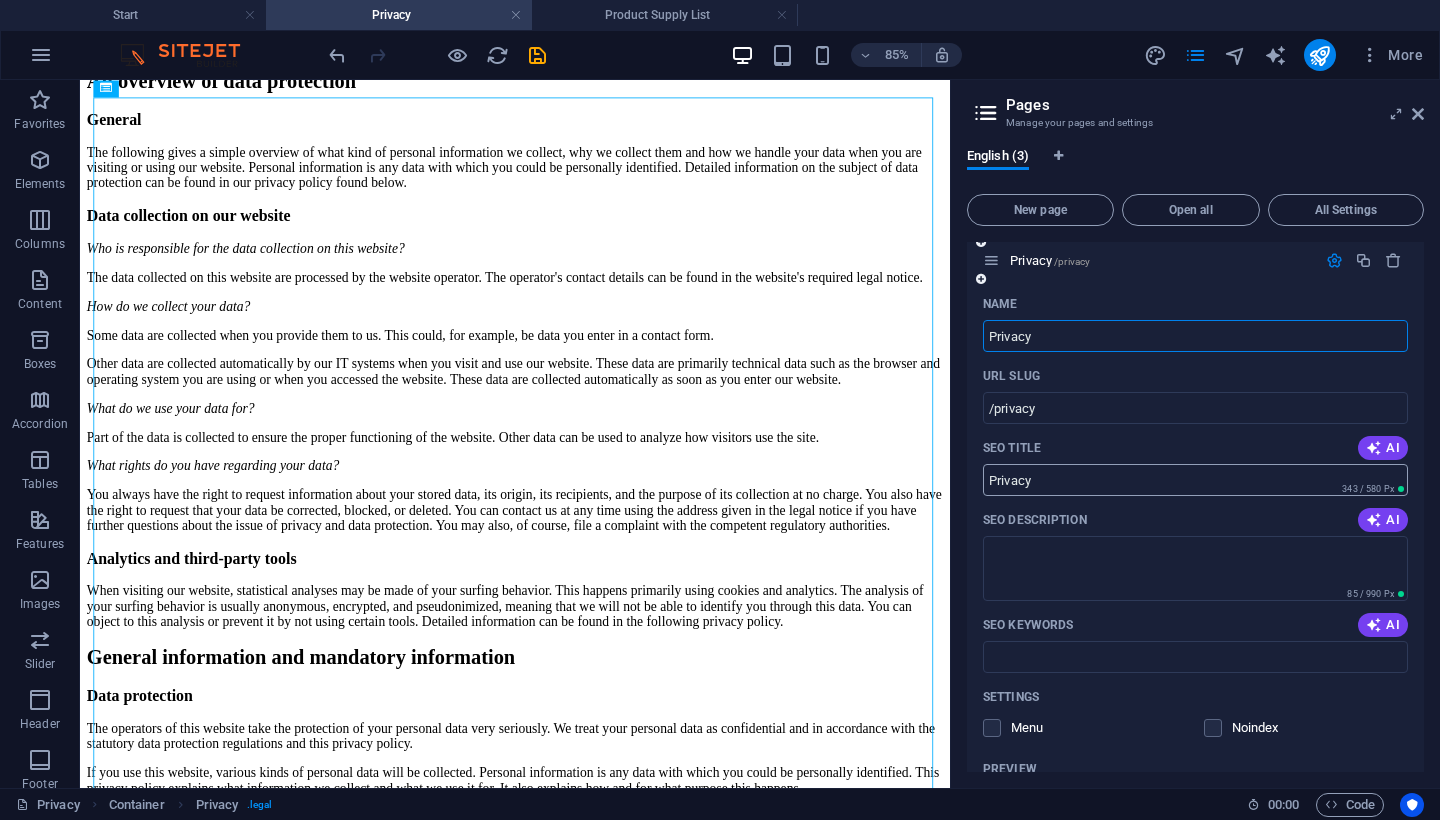 click on "Privacy" at bounding box center [1195, 480] 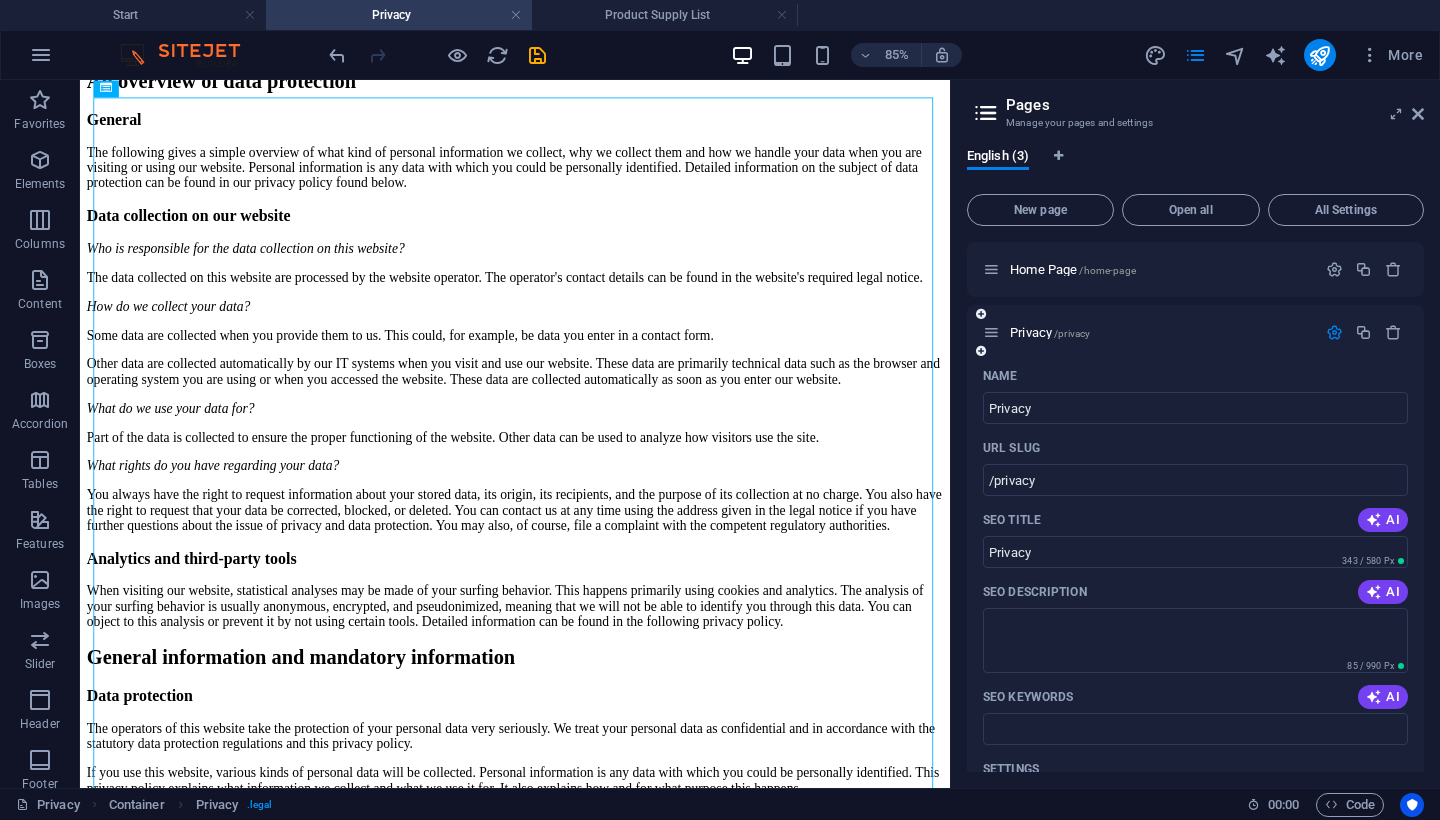 scroll, scrollTop: 0, scrollLeft: 0, axis: both 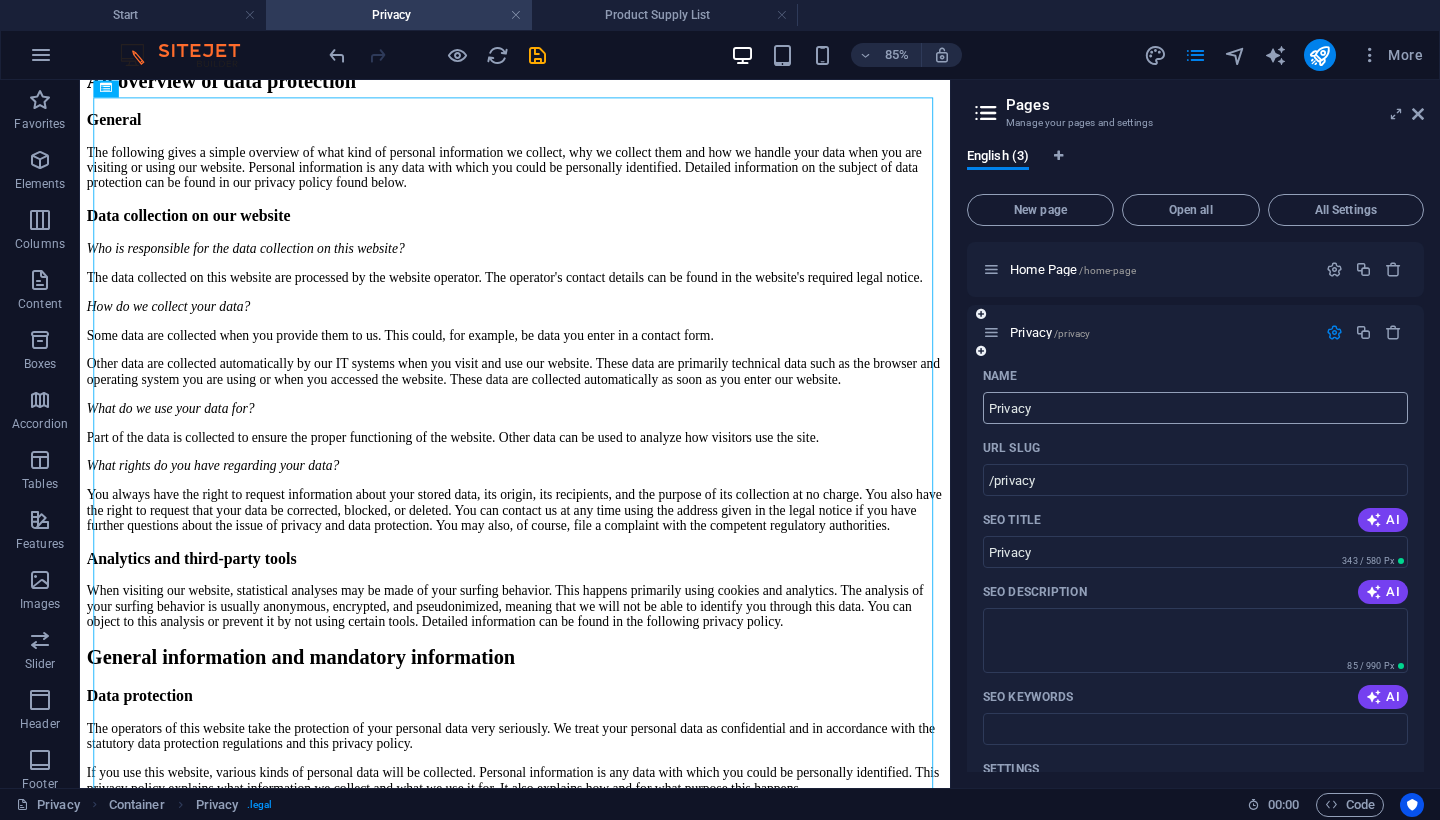 drag, startPoint x: 1046, startPoint y: 408, endPoint x: 1009, endPoint y: 408, distance: 37 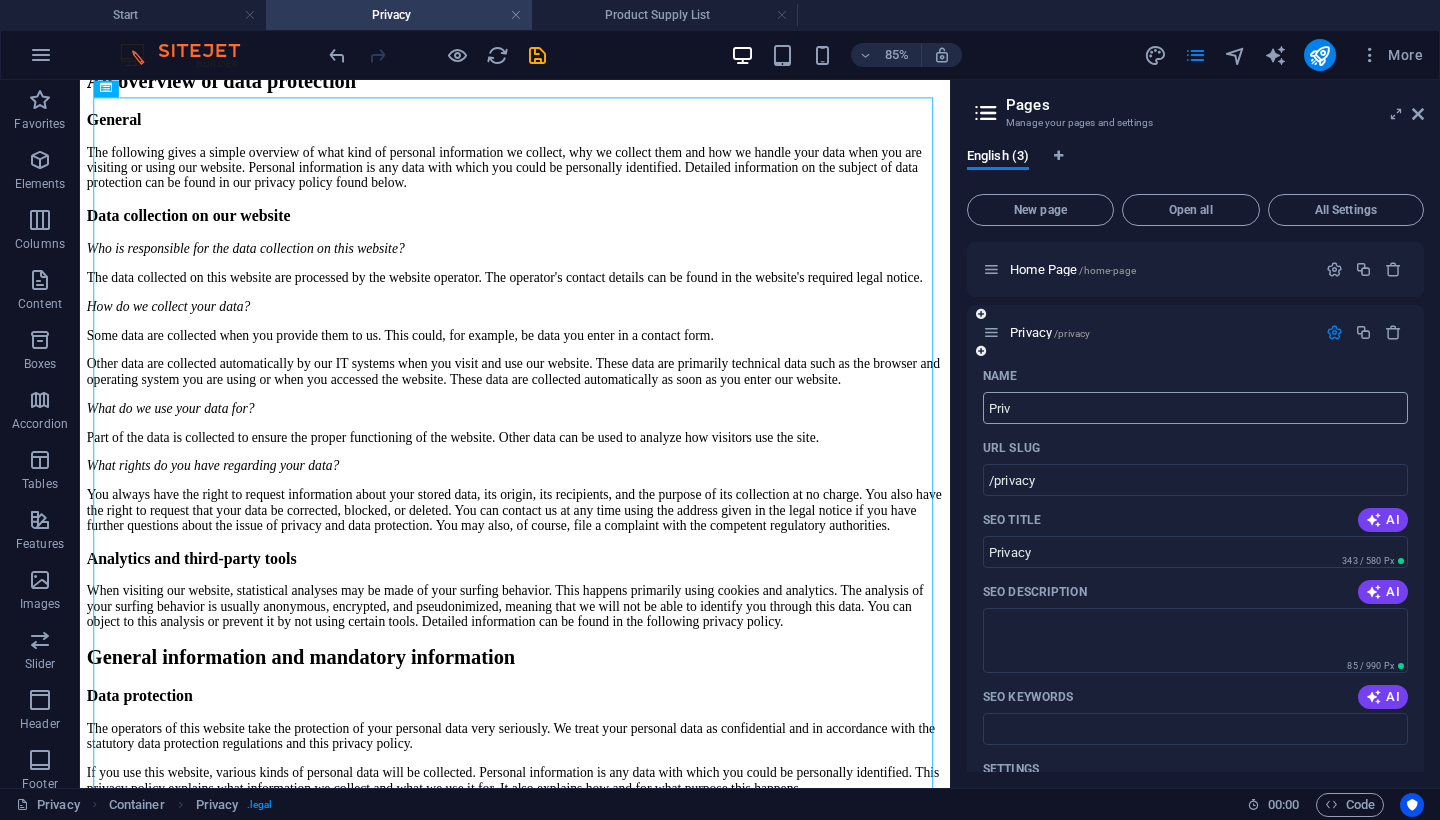 type on "Priv" 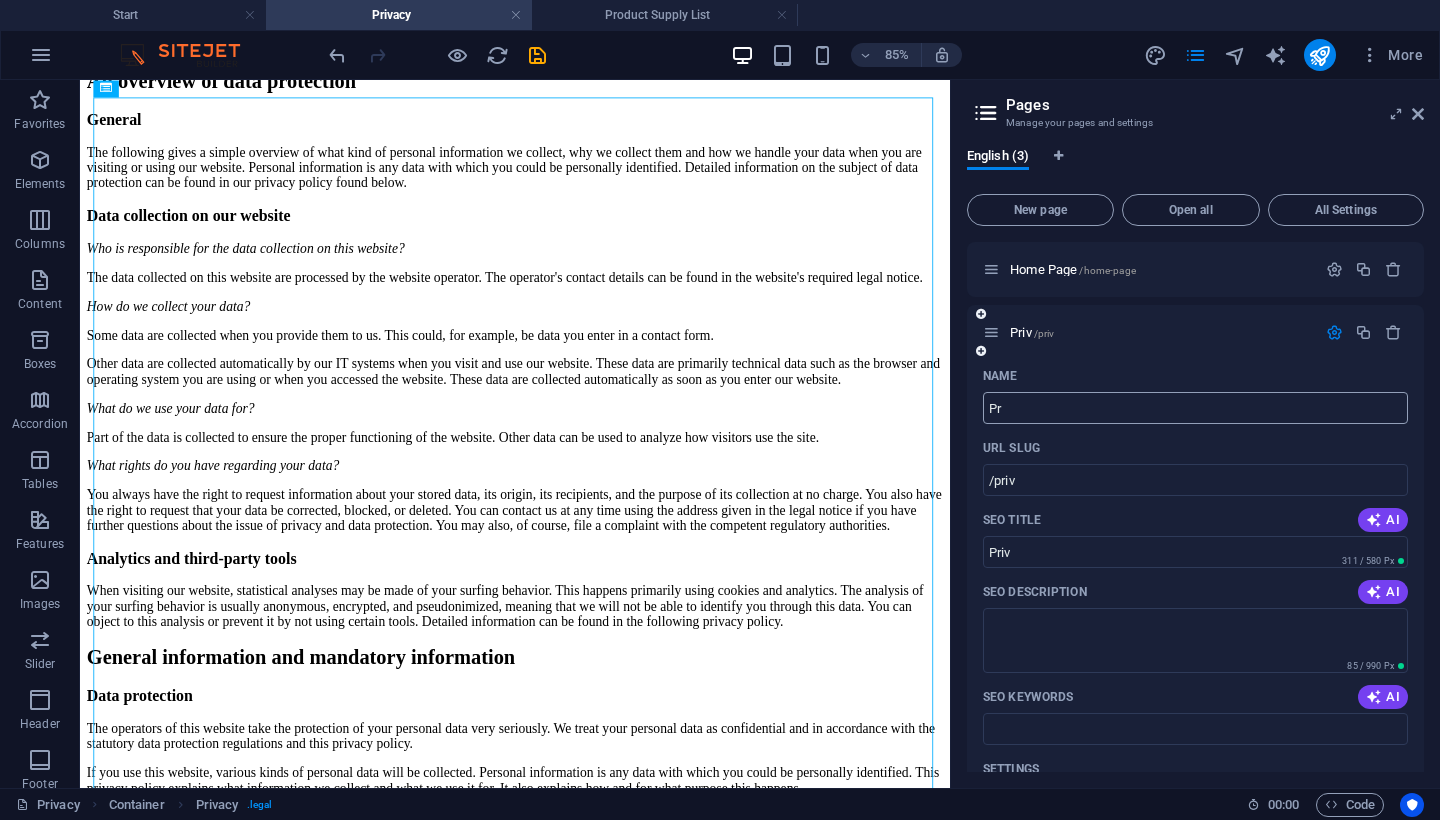 type on "Pr" 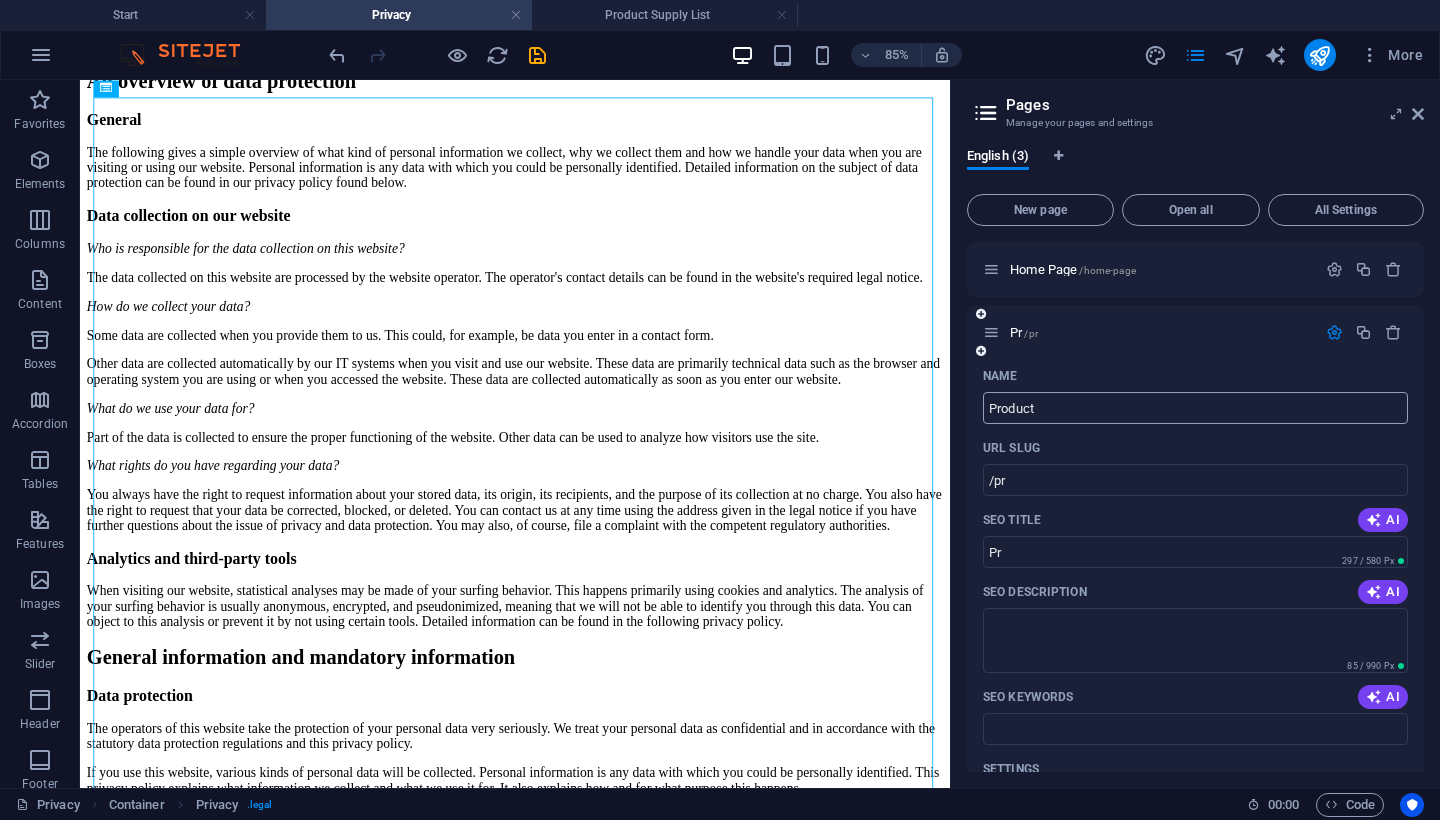 type on "Product" 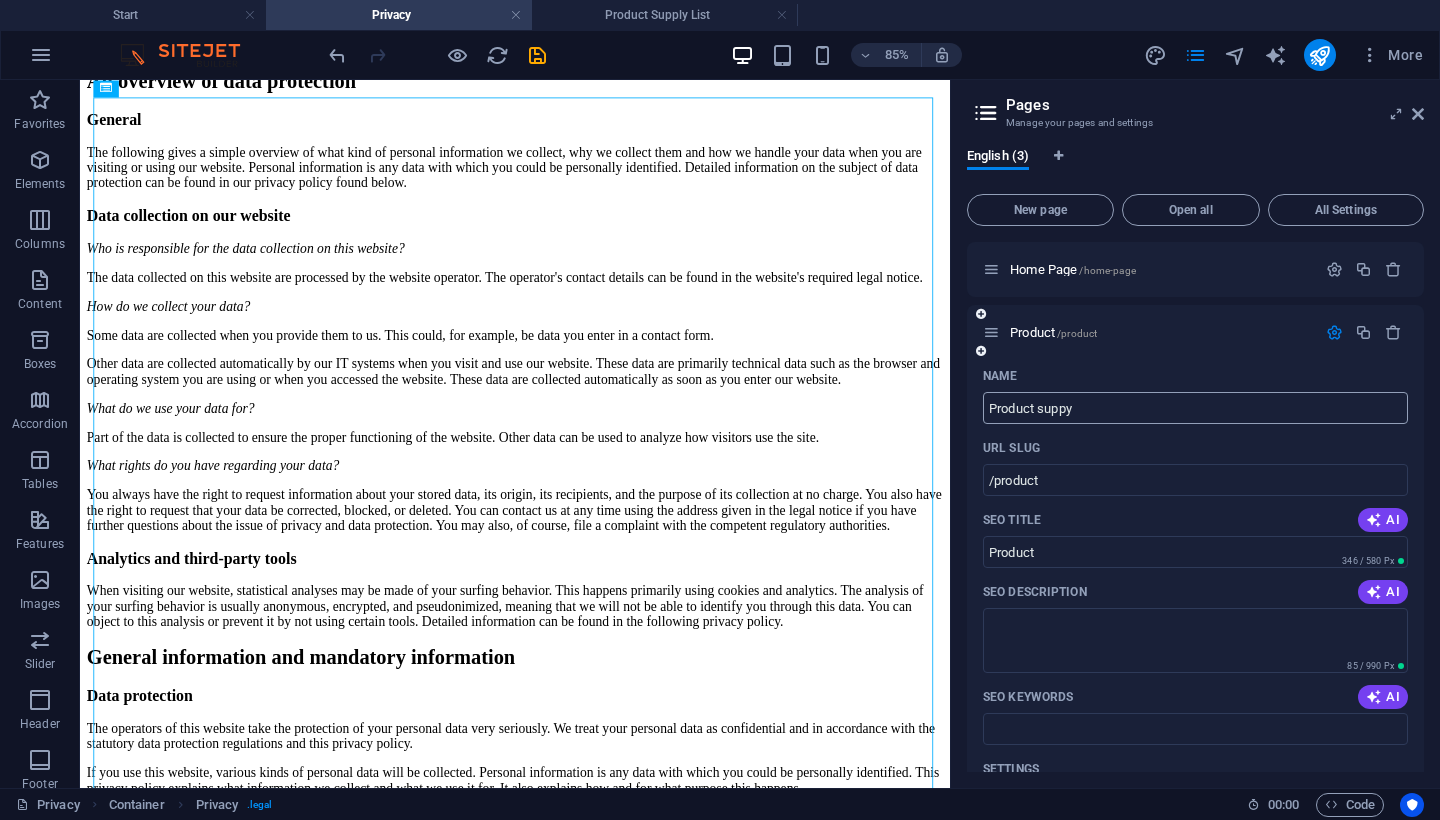 type on "Product suppy" 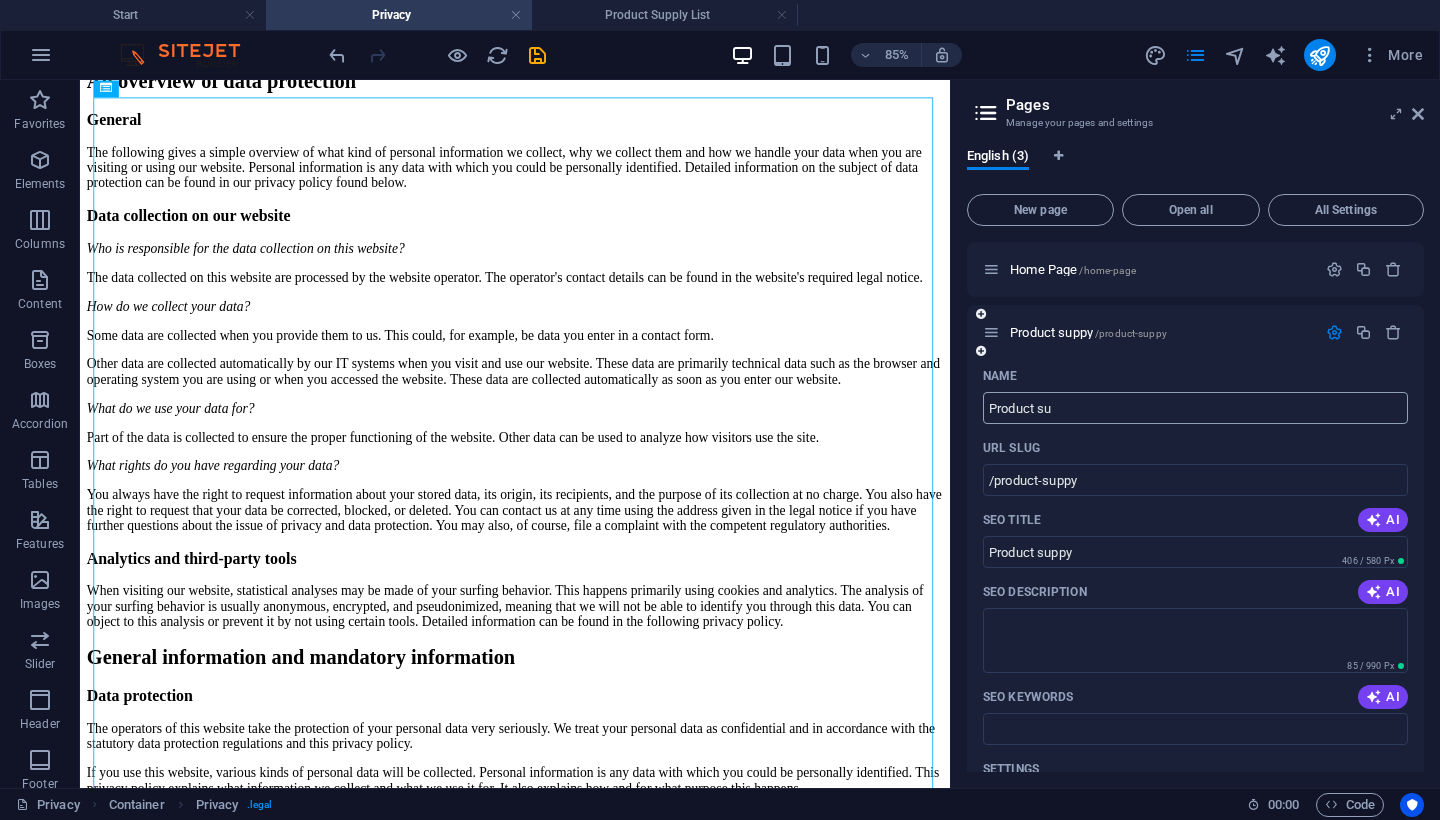 type on "Product su" 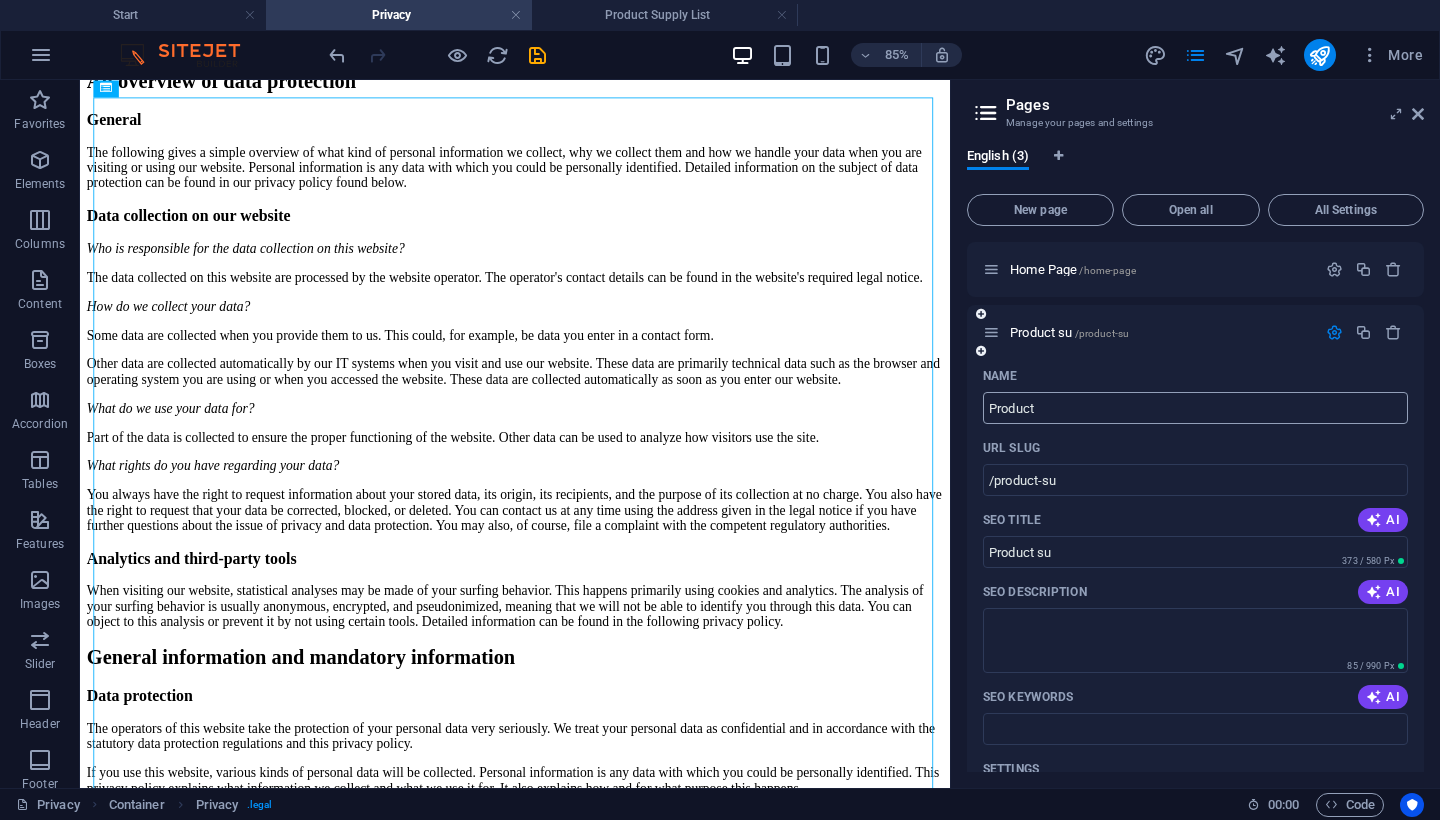 type on "Product" 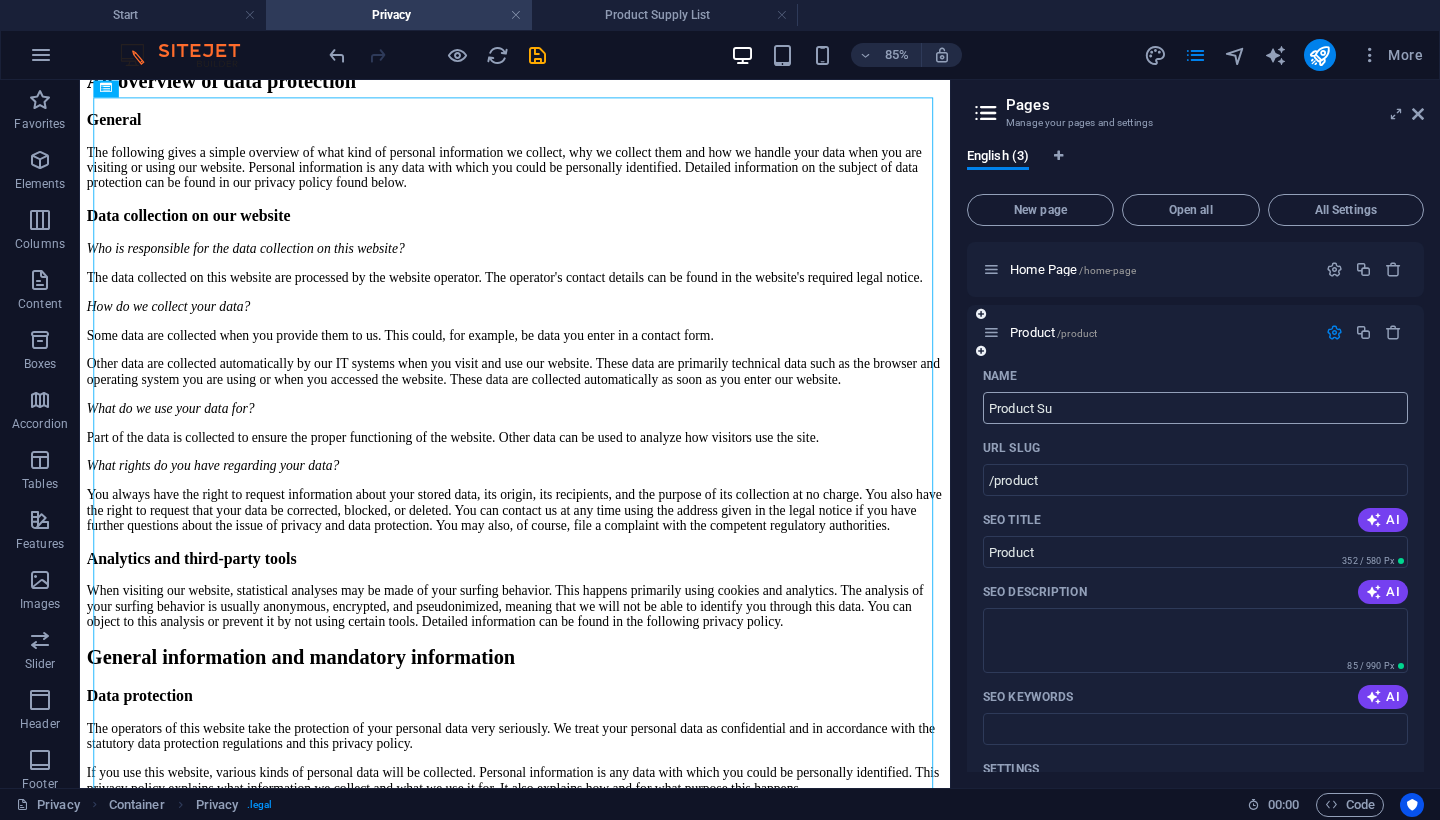 type on "Product Su" 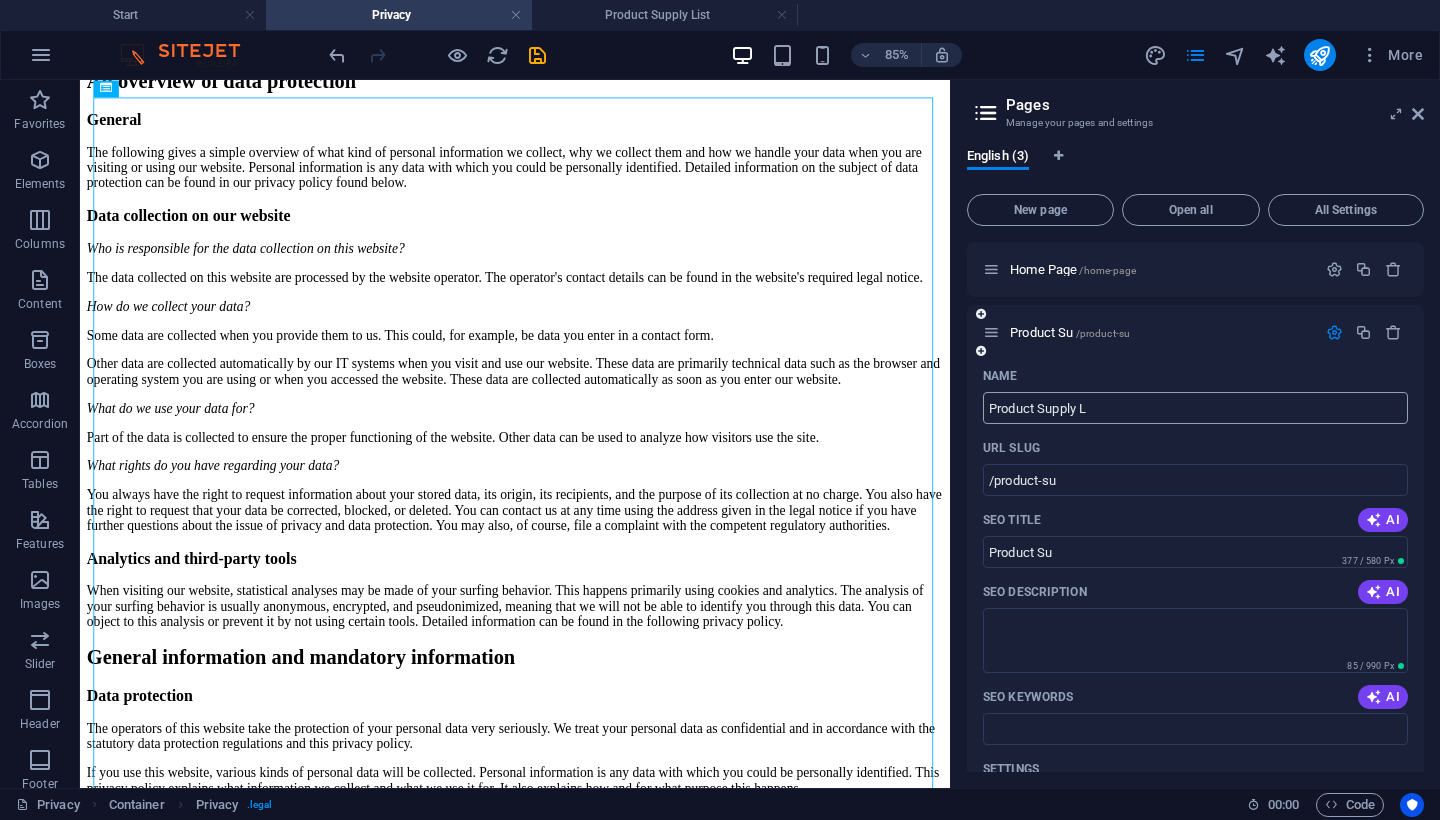 type on "Product Supply L" 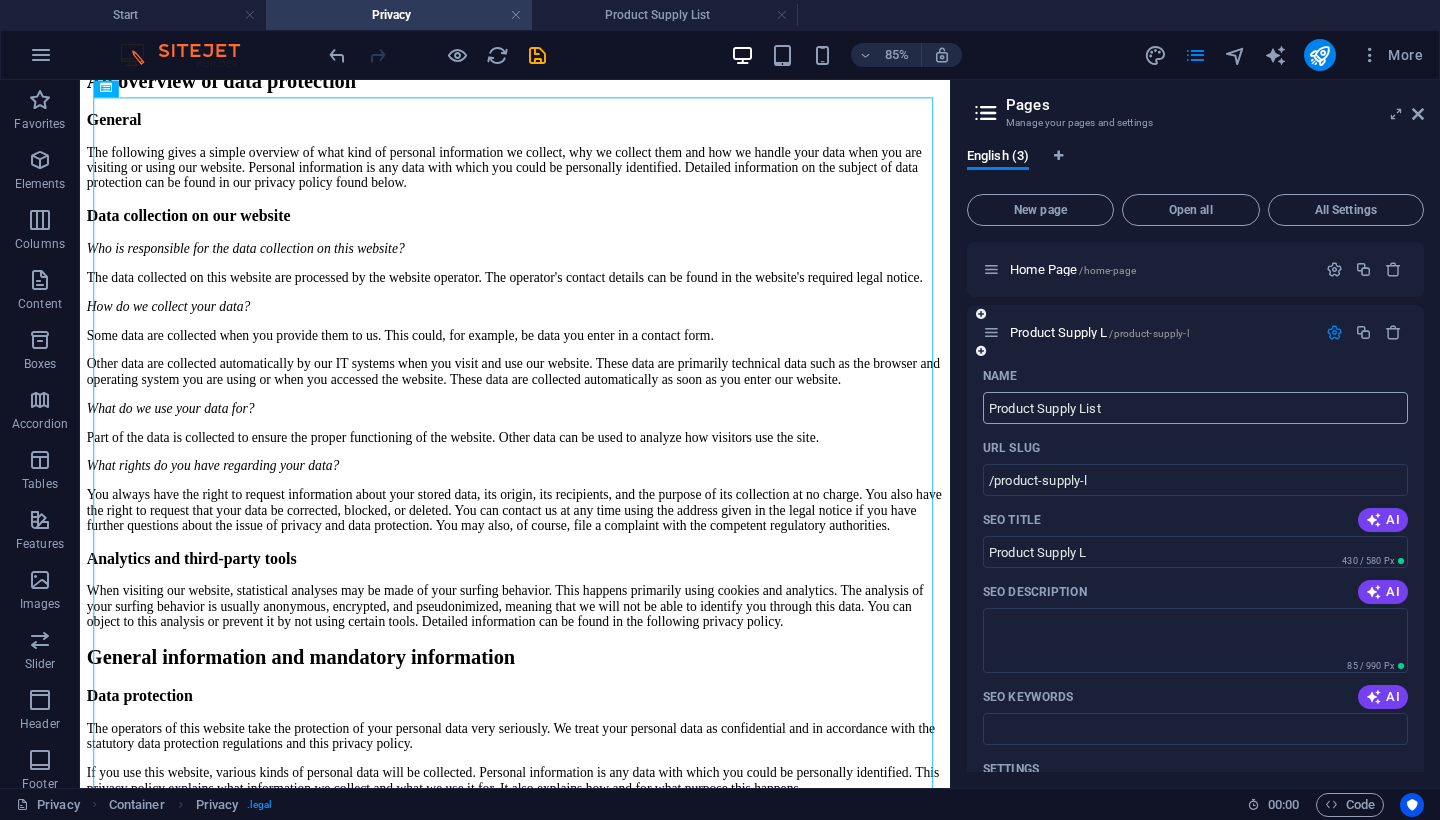 type on "Product Supply List" 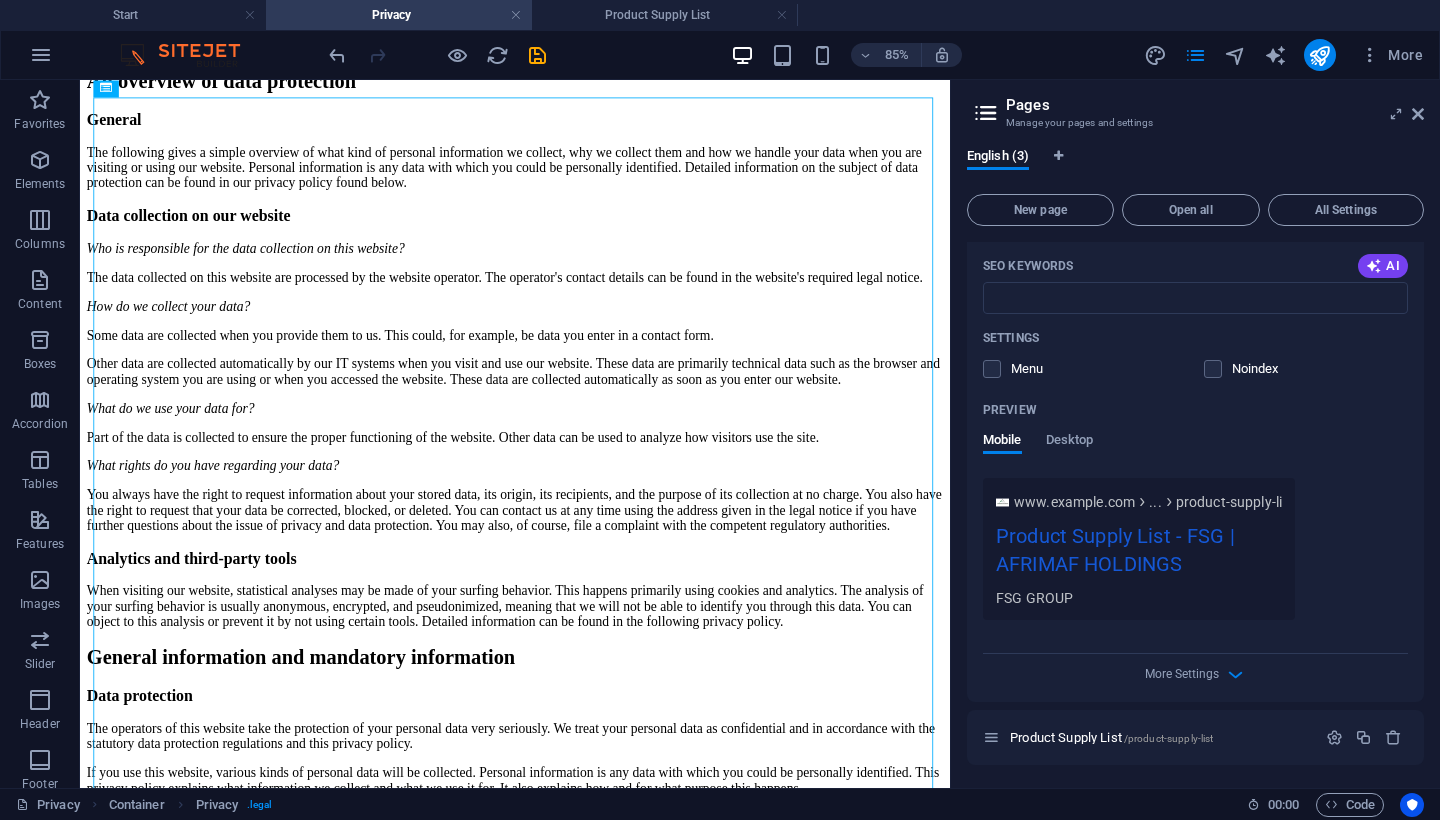 scroll, scrollTop: 430, scrollLeft: 0, axis: vertical 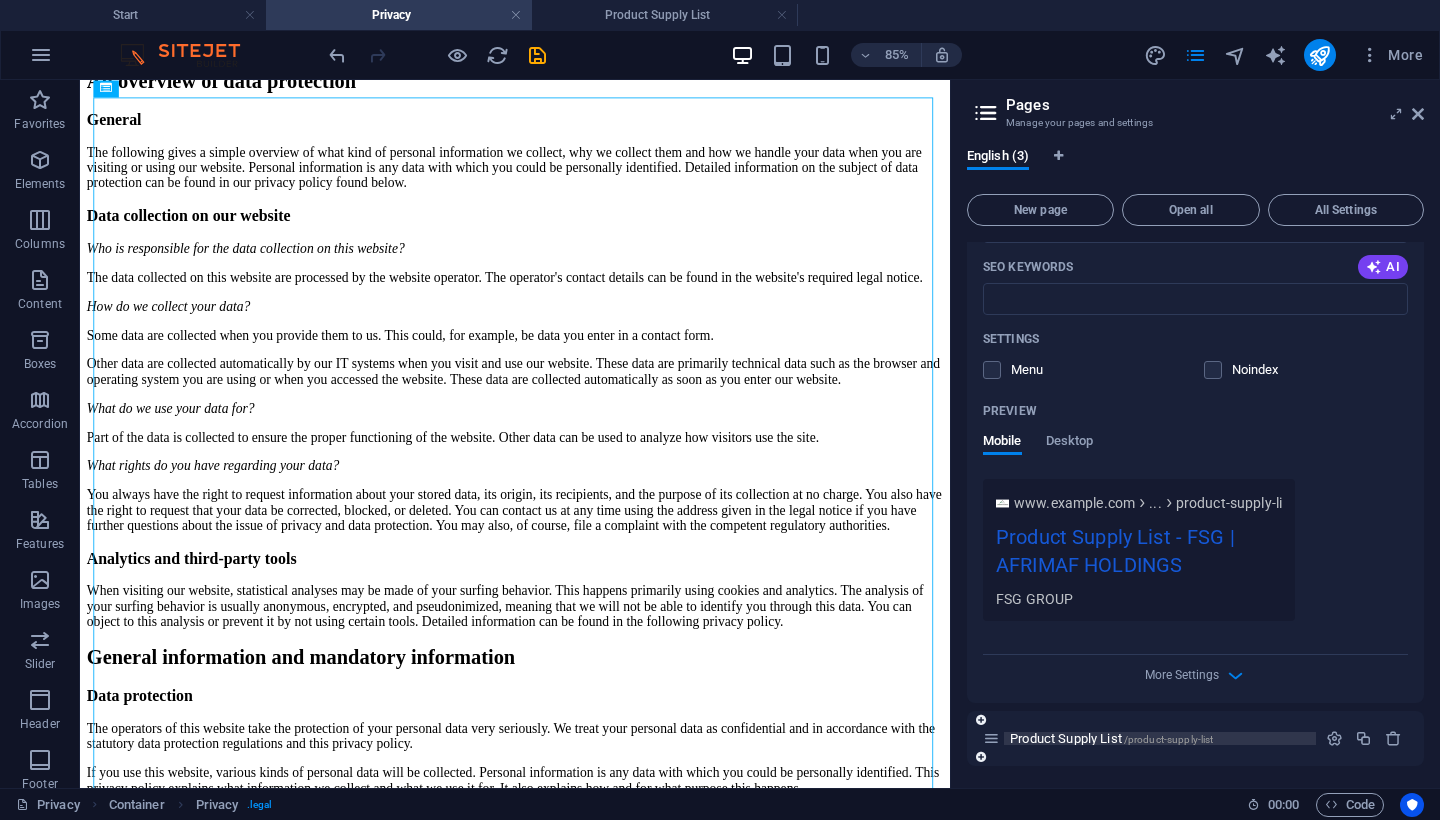 click on "Product Supply List /product-supply-list" at bounding box center (1111, 738) 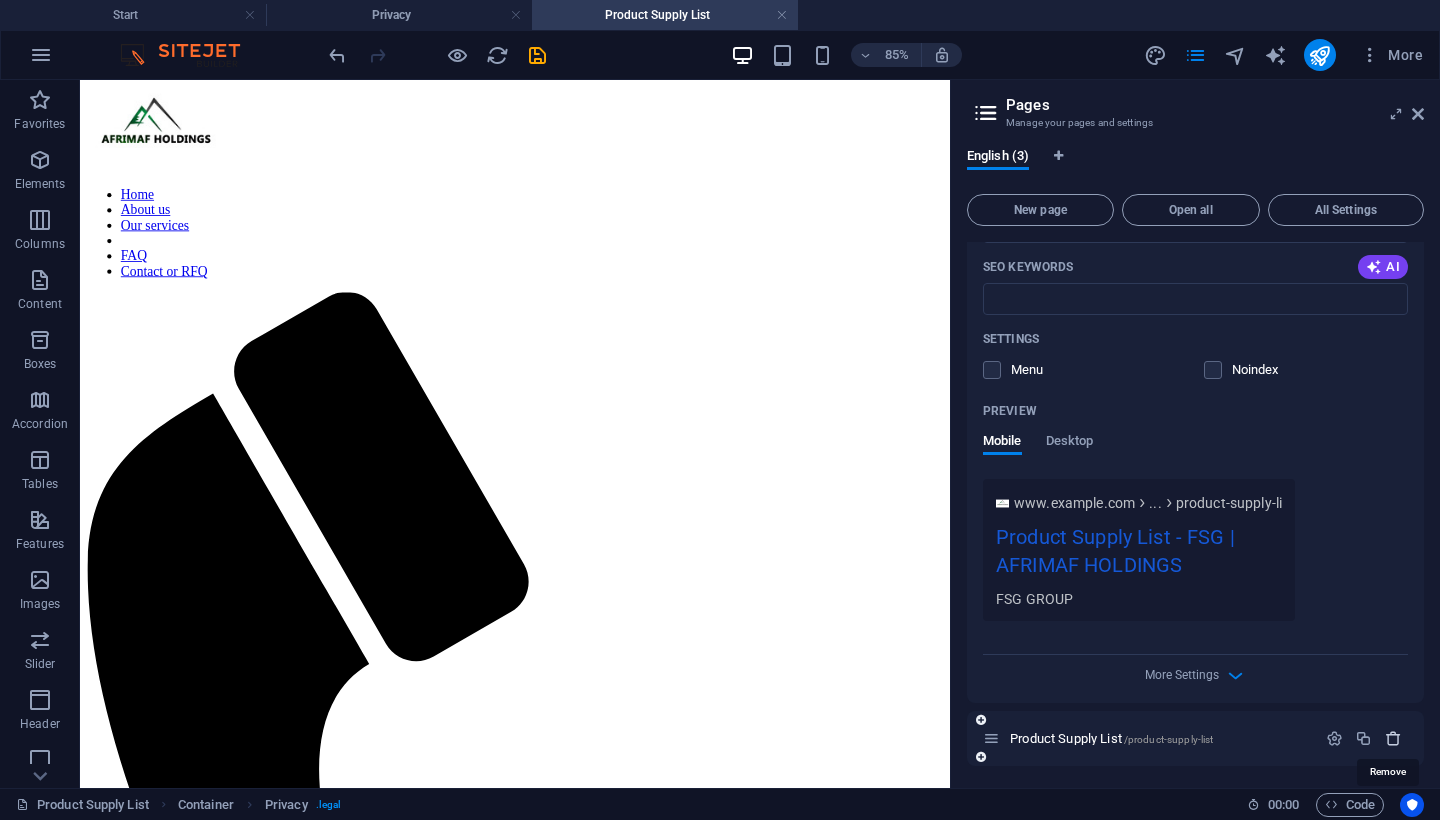 click at bounding box center (1393, 738) 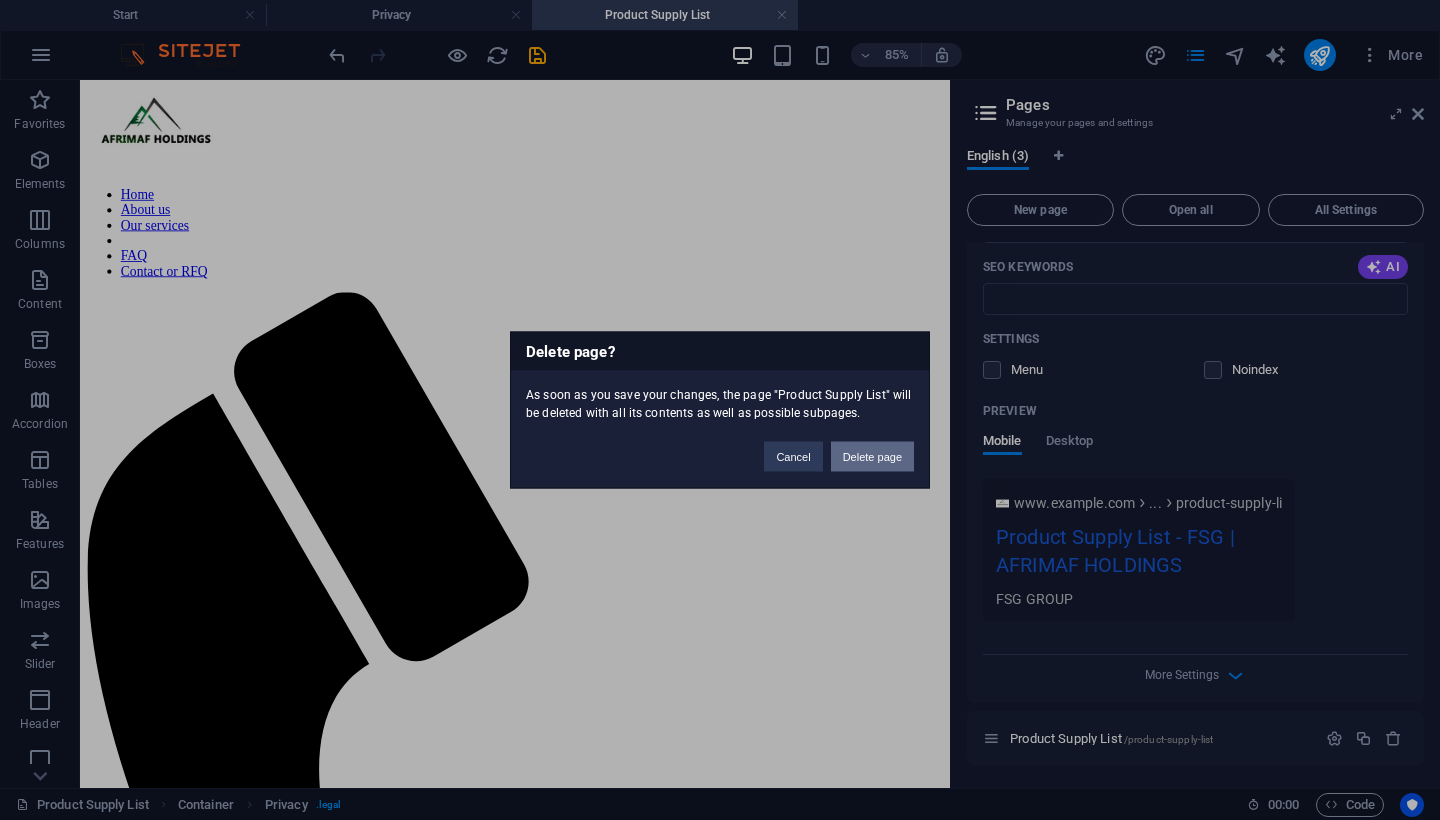 click on "Delete page" at bounding box center [872, 457] 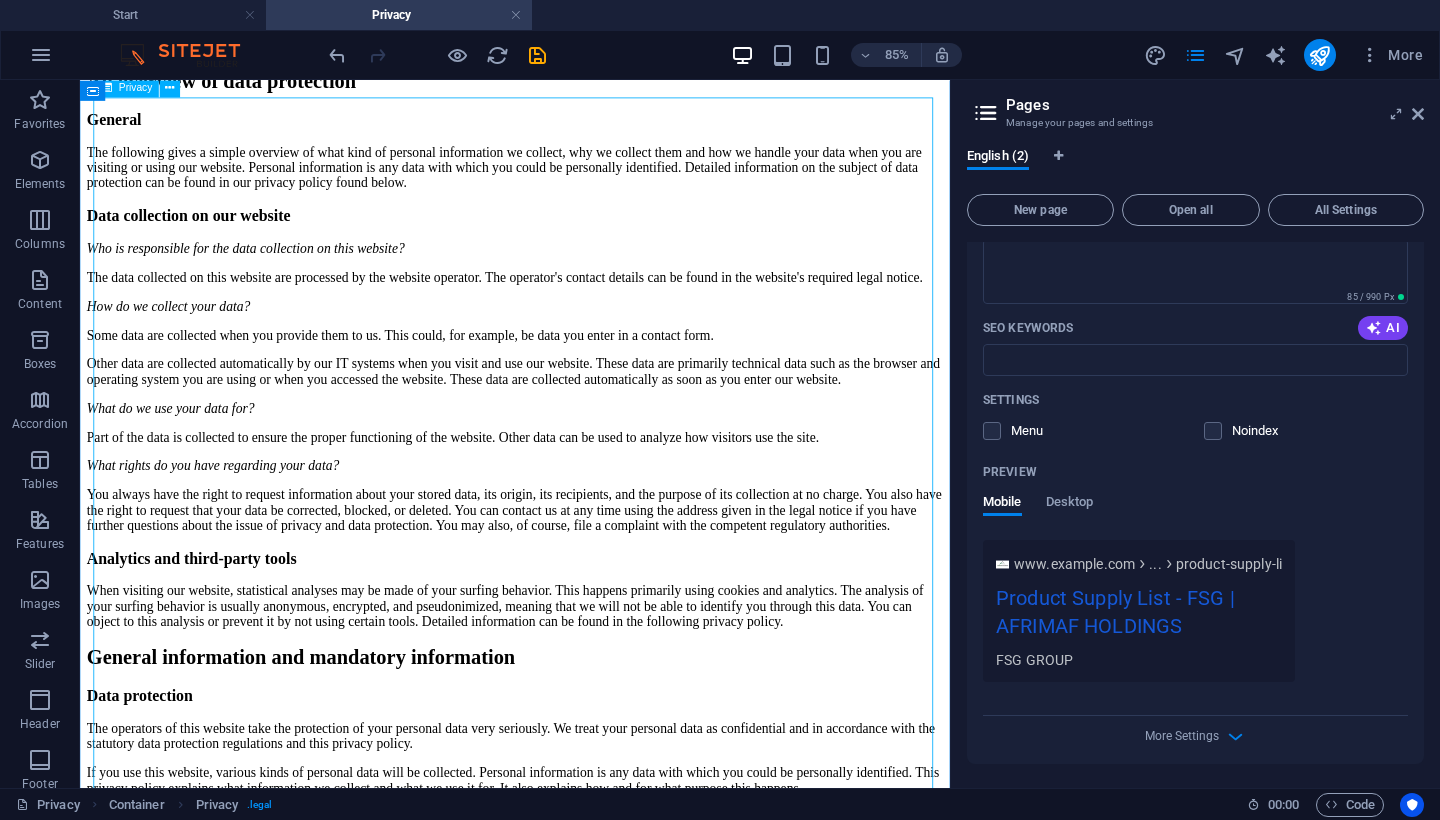 scroll, scrollTop: 367, scrollLeft: 0, axis: vertical 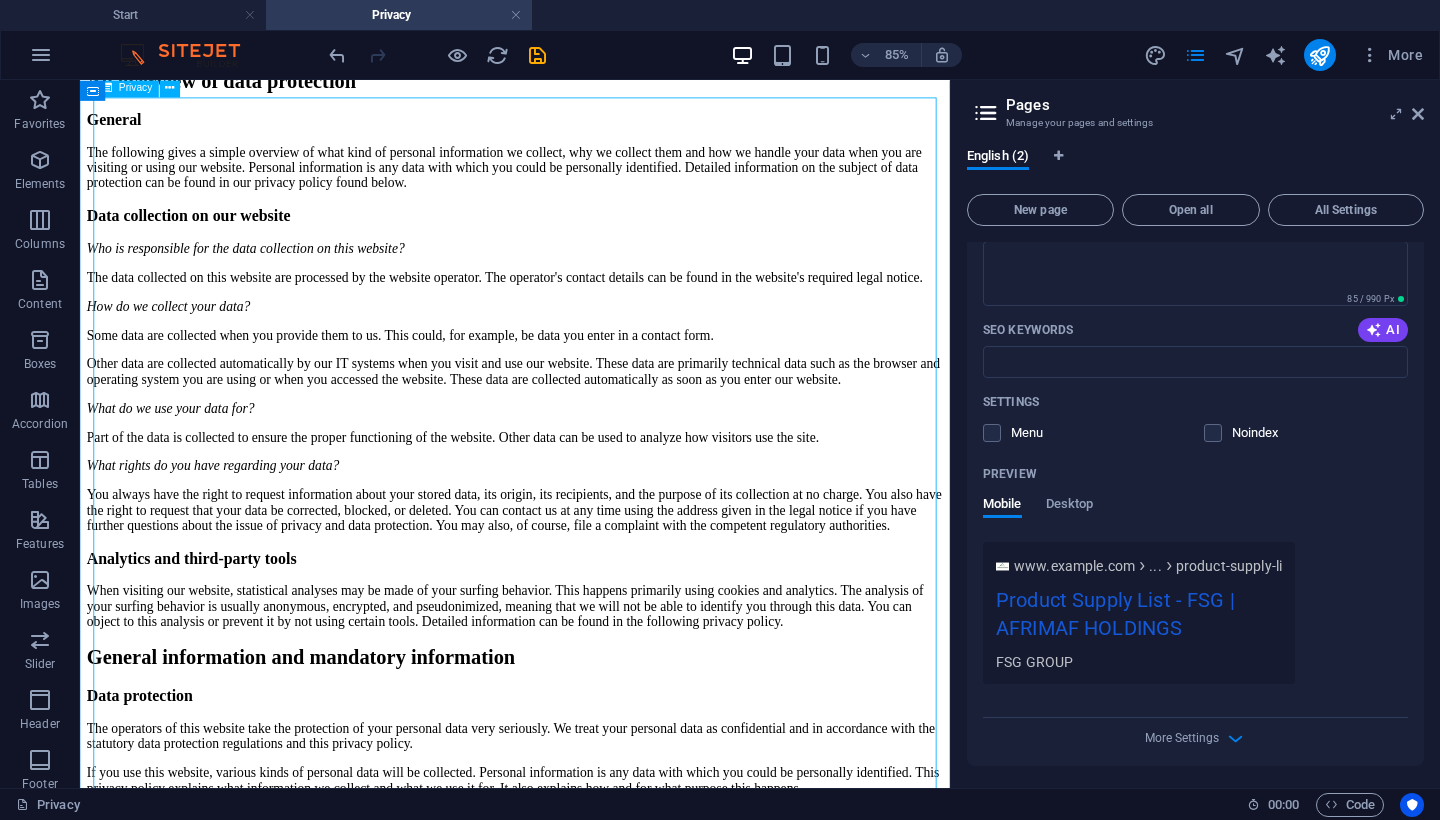 click on "Privacy Policy
An overview of data protection
General
The following gives a simple overview of what kind of personal information we collect, why we collect them and how we handle your data when you are visiting or using our website. Personal information is any data with which you could be personally identified. Detailed information on the subject of data protection can be found in our privacy policy found below.
Data collection on our website
Who is responsible for the data collection on this website?
The data collected on this website are processed by the website operator. The operator's contact details can be found in the website's required legal notice.
How do we collect your data?
Some data are collected when you provide them to us. This could, for example, be data you enter in a contact form.
What do we use your data for?
Part of the data is collected to ensure the proper functioning of the website. Other data can be used to analyze how visitors use the site." at bounding box center (592, 2171) 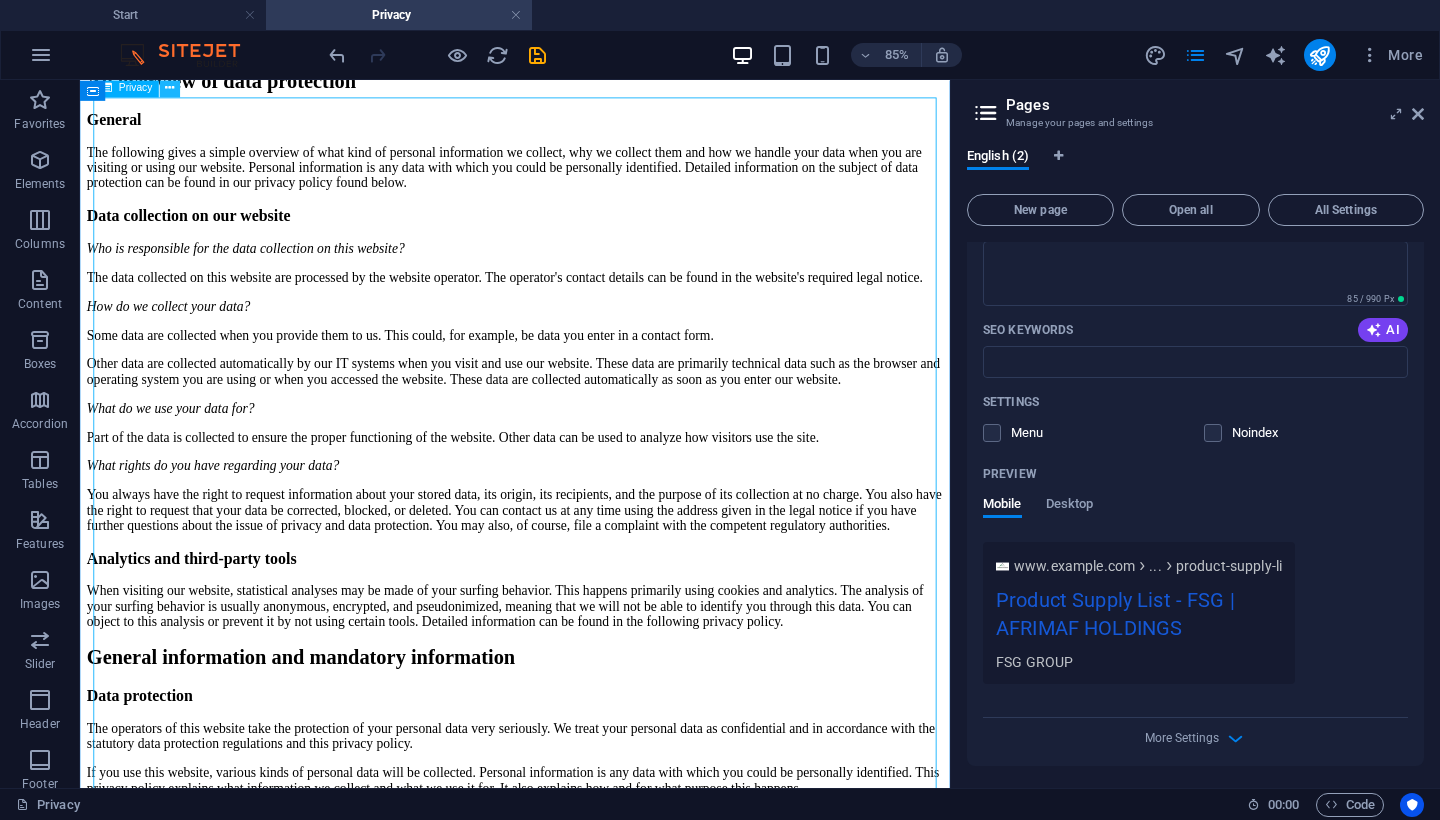 click at bounding box center [170, 87] 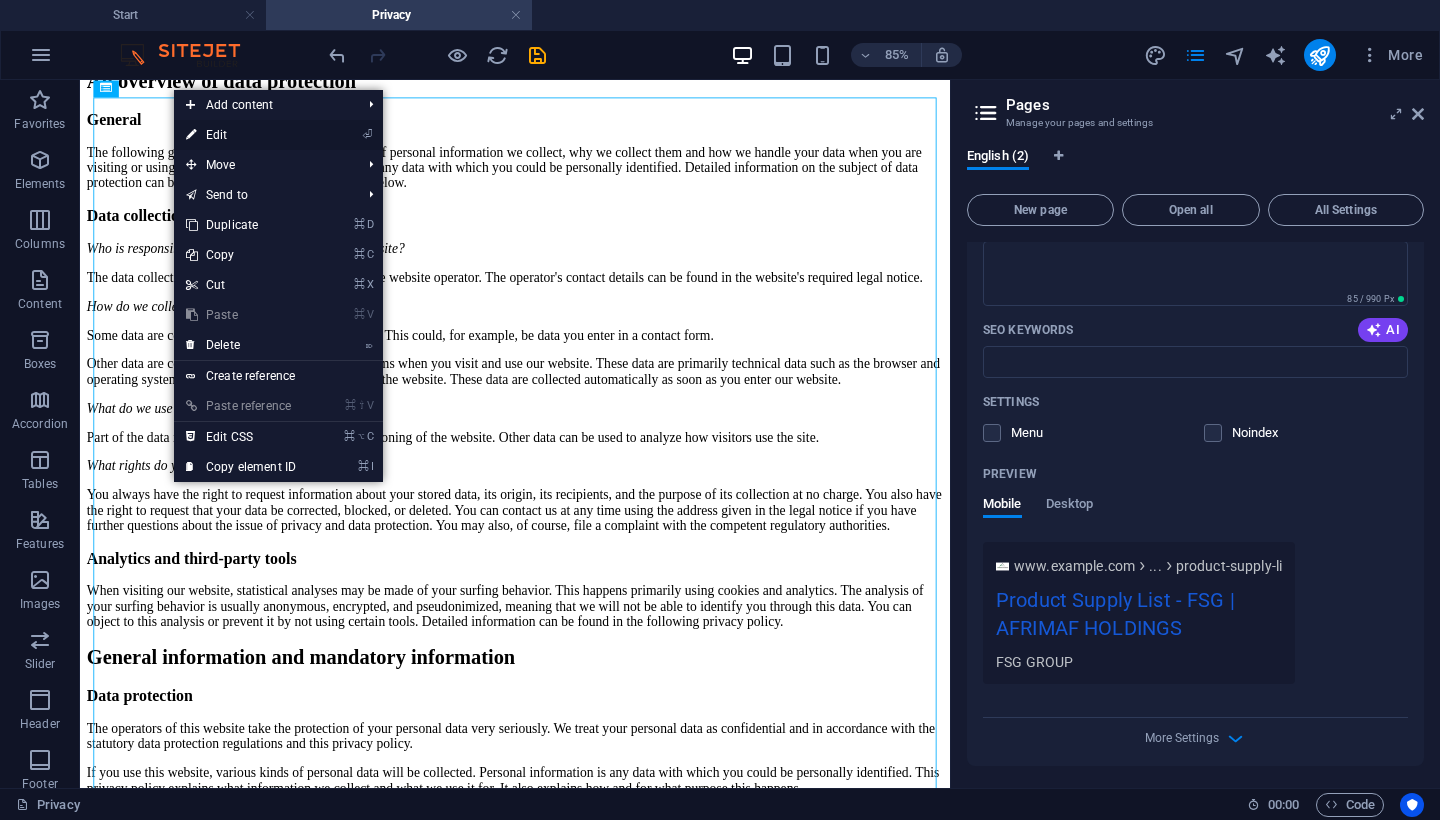 click on "⏎  Edit" at bounding box center [241, 135] 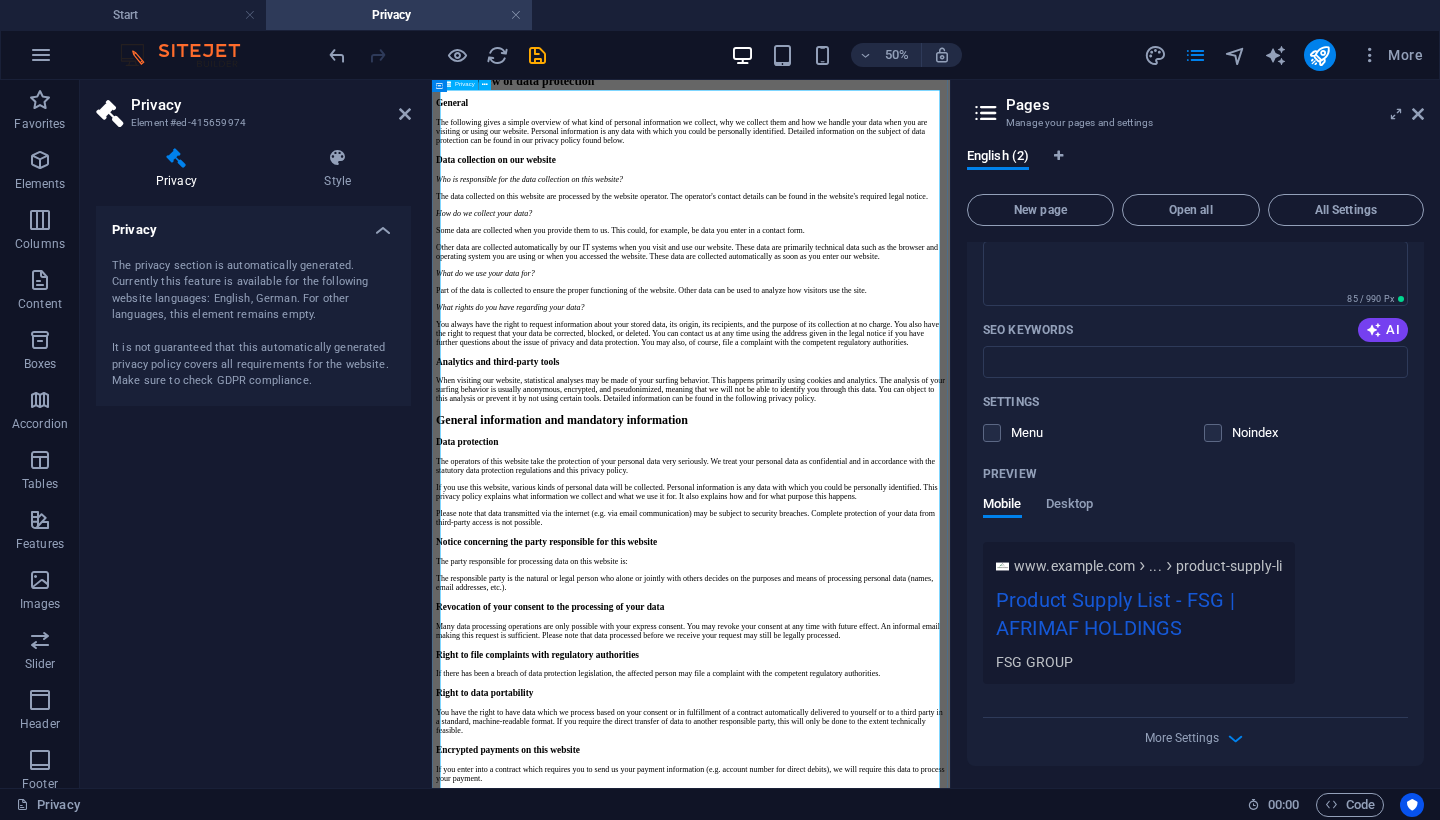 click on "Privacy Policy
An overview of data protection
General
The following gives a simple overview of what kind of personal information we collect, why we collect them and how we handle your data when you are visiting or using our website. Personal information is any data with which you could be personally identified. Detailed information on the subject of data protection can be found in our privacy policy found below.
Data collection on our website
Who is responsible for the data collection on this website?
The data collected on this website are processed by the website operator. The operator's contact details can be found in the website's required legal notice.
How do we collect your data?
Some data are collected when you provide them to us. This could, for example, be data you enter in a contact form.
What do we use your data for?
Part of the data is collected to ensure the proper functioning of the website. Other data can be used to analyze how visitors use the site." at bounding box center [950, 2162] 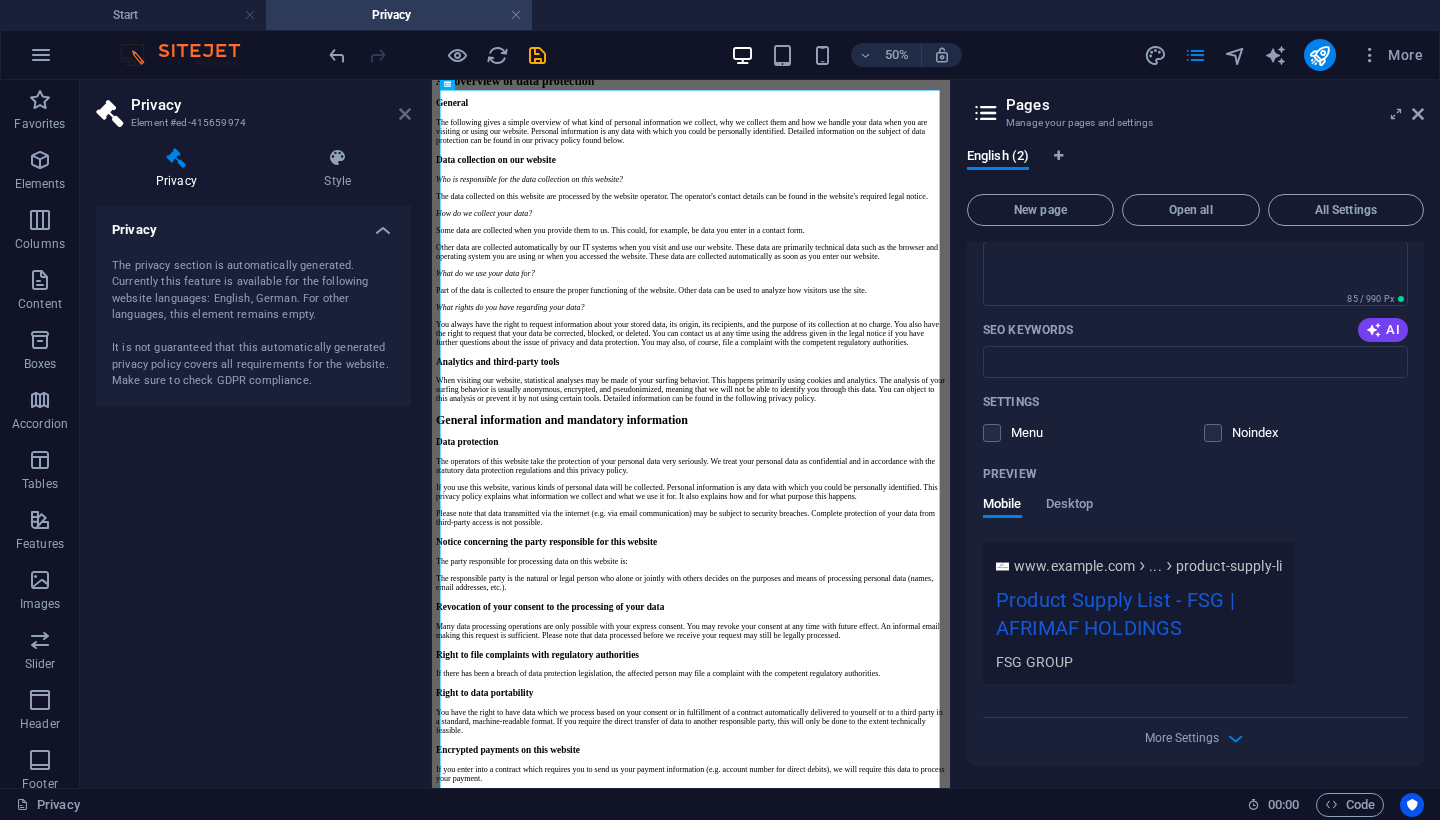 click at bounding box center (405, 114) 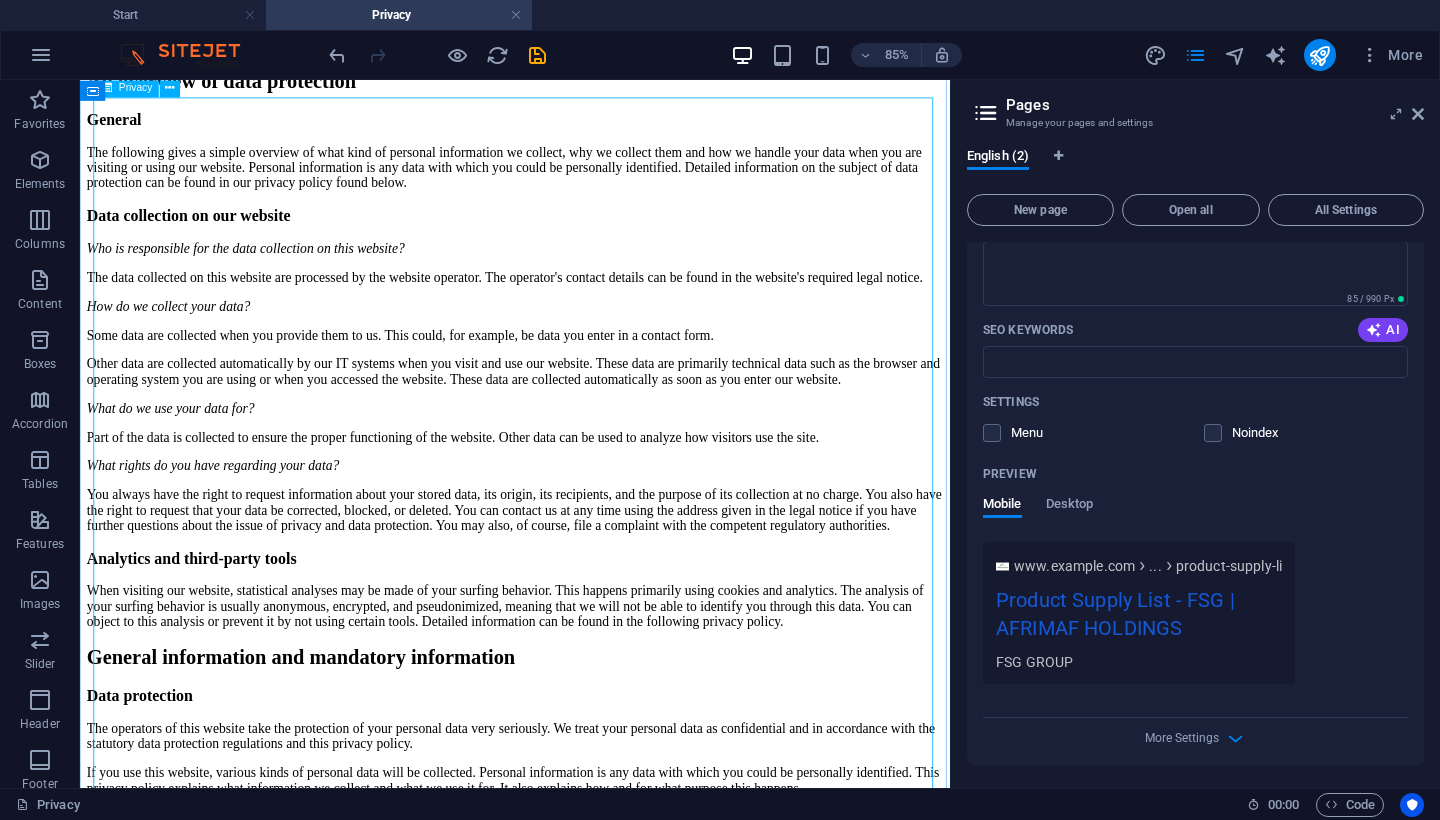 click on "Privacy Policy
An overview of data protection
General
The following gives a simple overview of what kind of personal information we collect, why we collect them and how we handle your data when you are visiting or using our website. Personal information is any data with which you could be personally identified. Detailed information on the subject of data protection can be found in our privacy policy found below.
Data collection on our website
Who is responsible for the data collection on this website?
The data collected on this website are processed by the website operator. The operator's contact details can be found in the website's required legal notice.
How do we collect your data?
Some data are collected when you provide them to us. This could, for example, be data you enter in a contact form.
What do we use your data for?
Part of the data is collected to ensure the proper functioning of the website. Other data can be used to analyze how visitors use the site." at bounding box center [592, 2171] 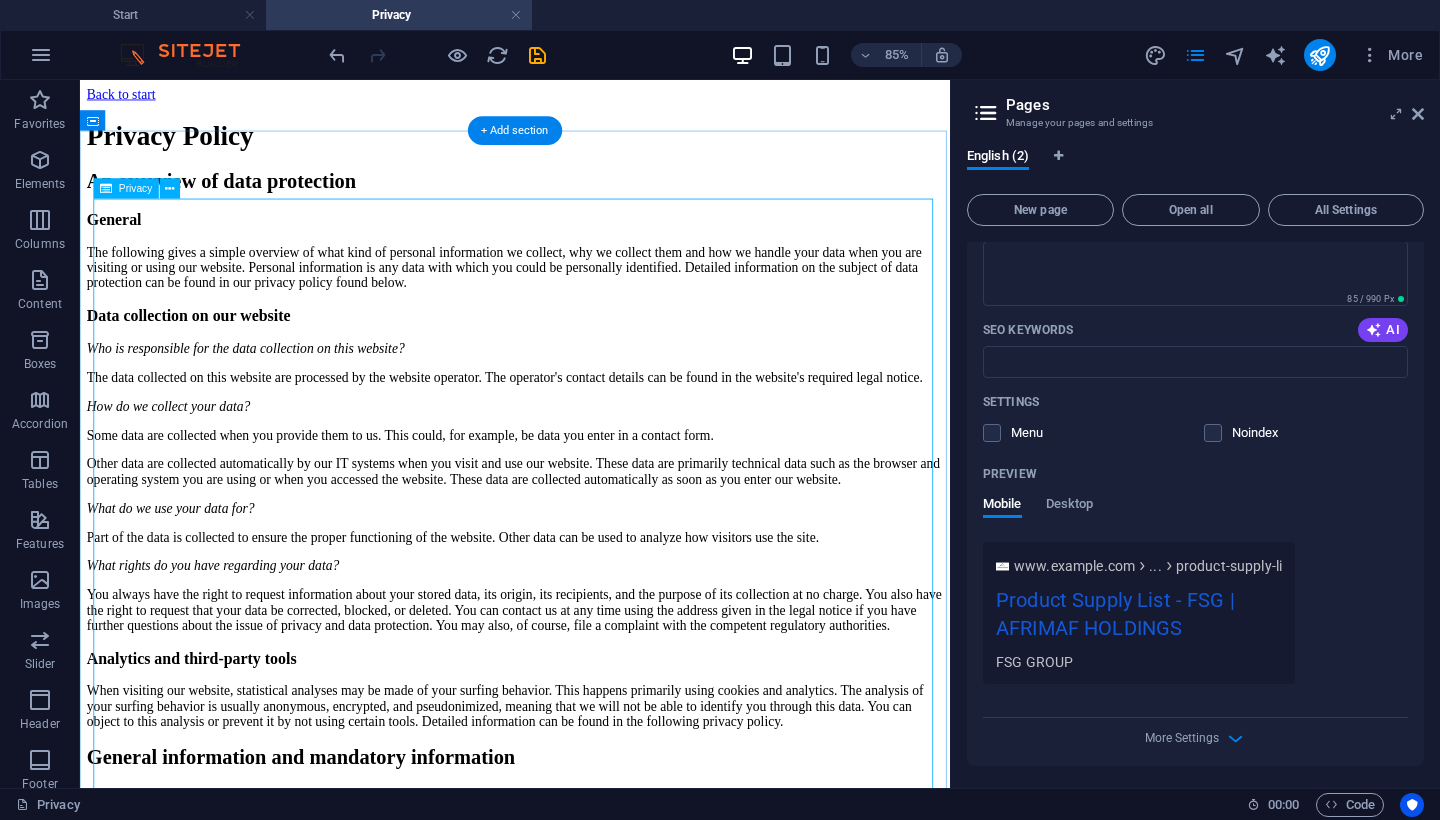 scroll, scrollTop: 0, scrollLeft: 0, axis: both 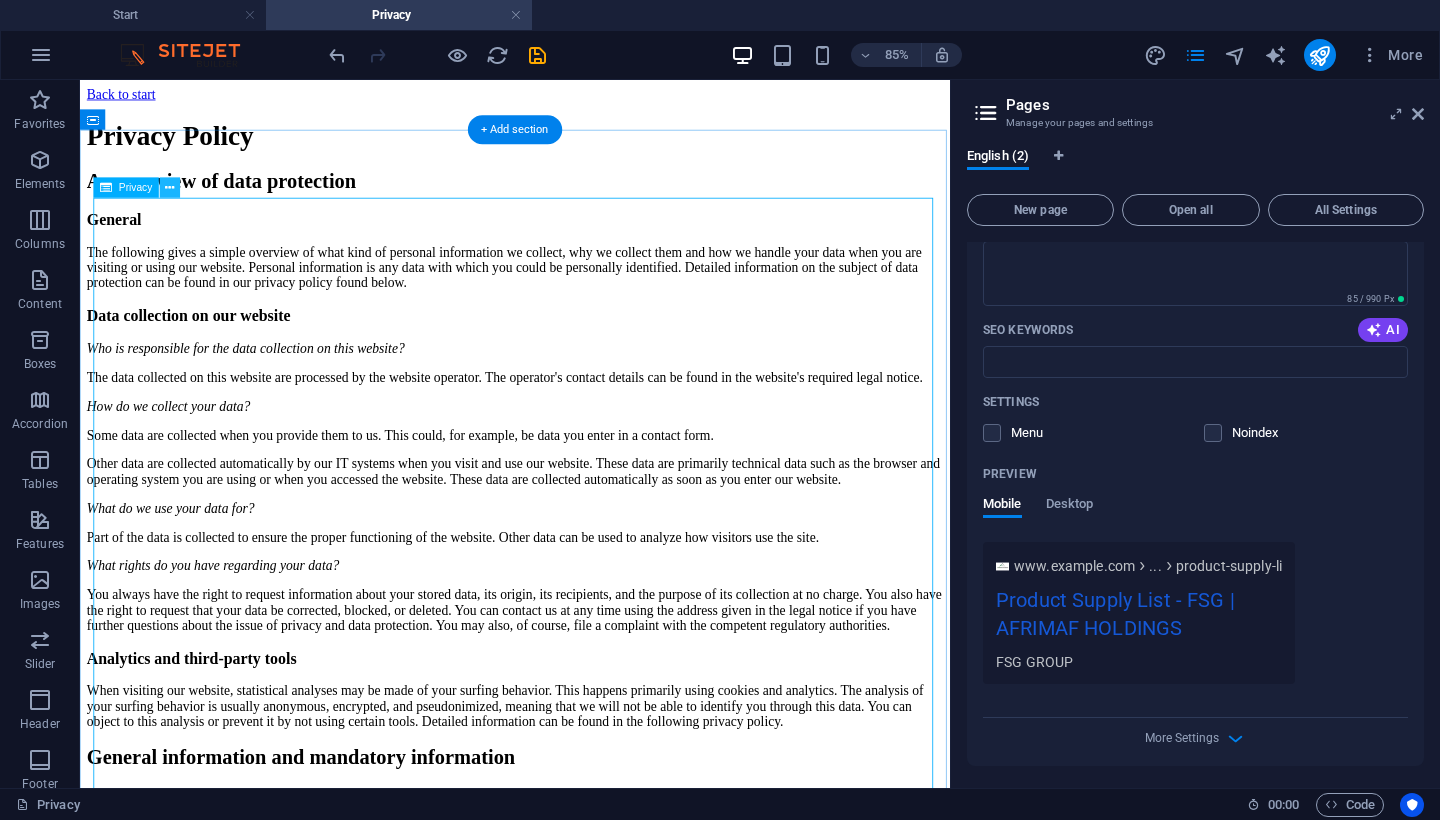 click at bounding box center (170, 187) 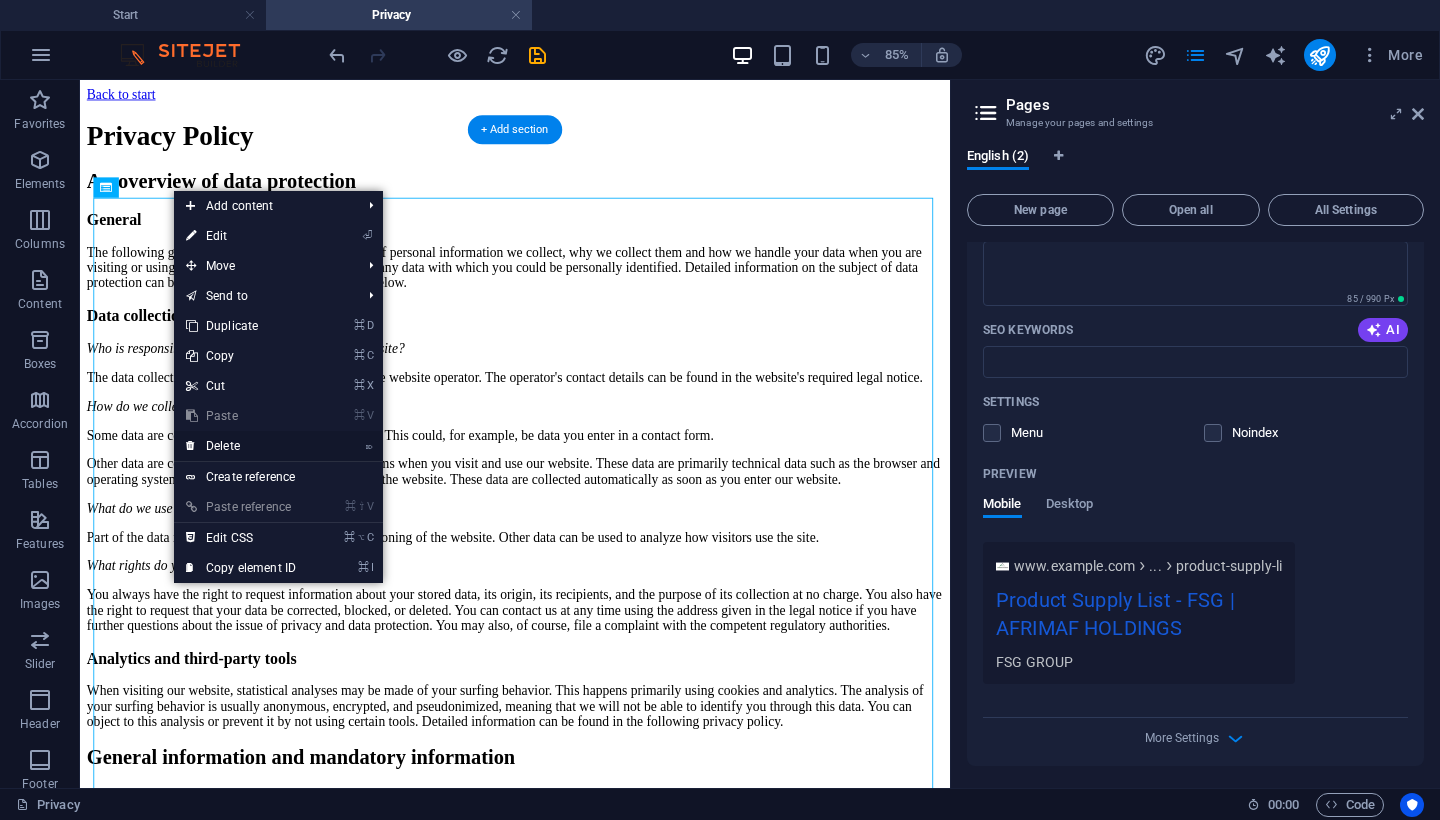 click on "⌦  Delete" at bounding box center [241, 446] 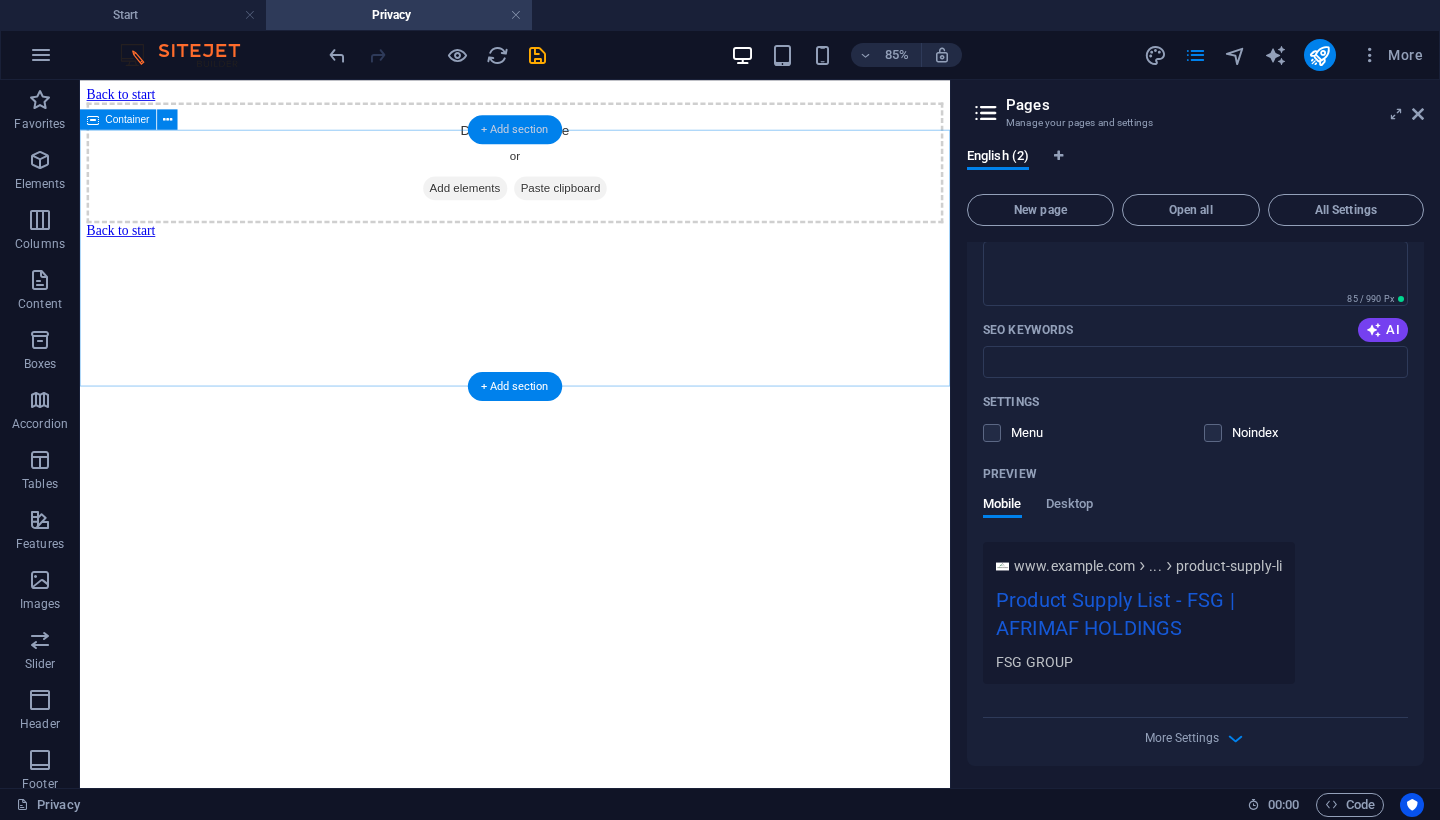 click on "+ Add section" at bounding box center (515, 129) 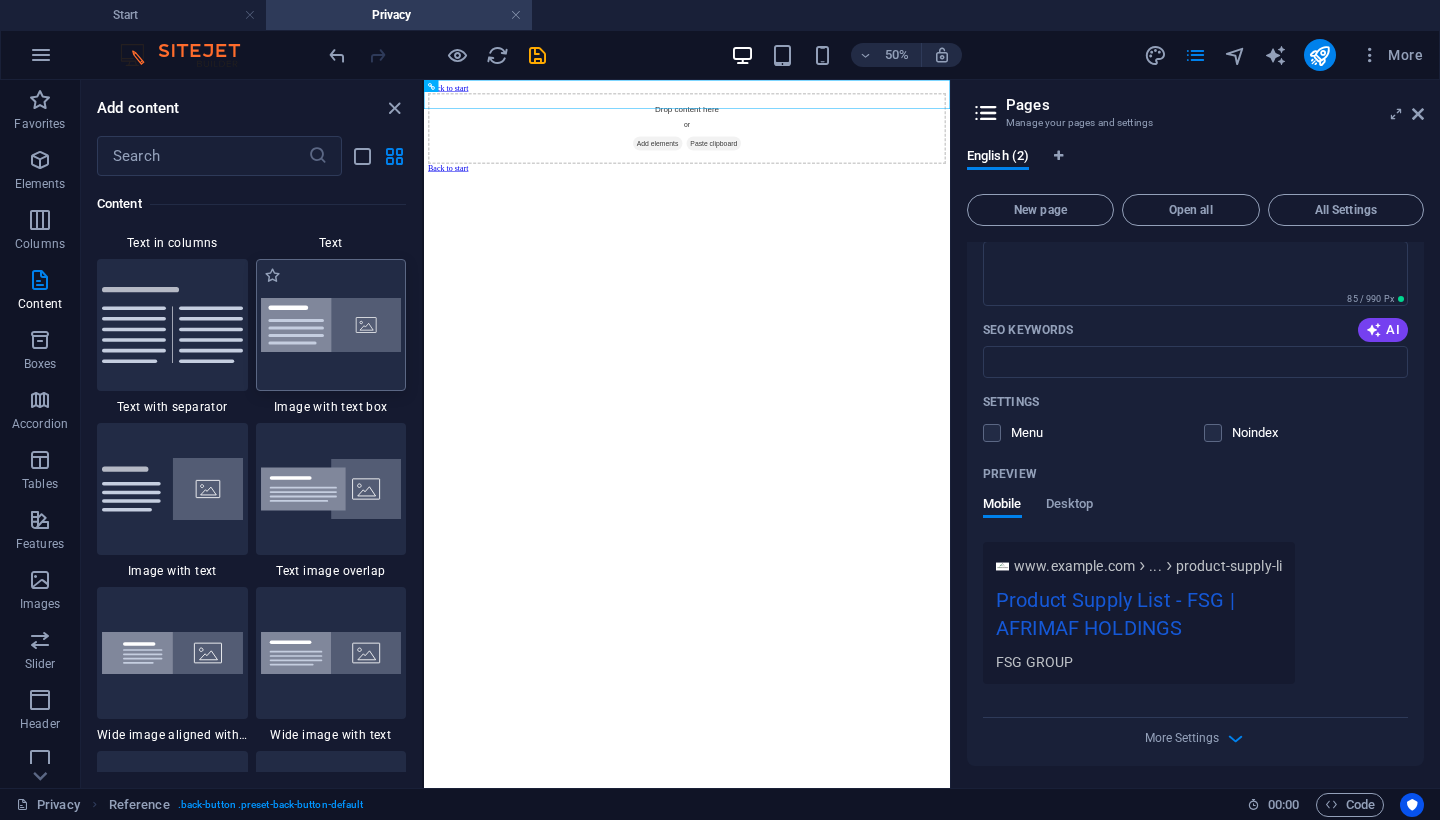 scroll, scrollTop: 3669, scrollLeft: 0, axis: vertical 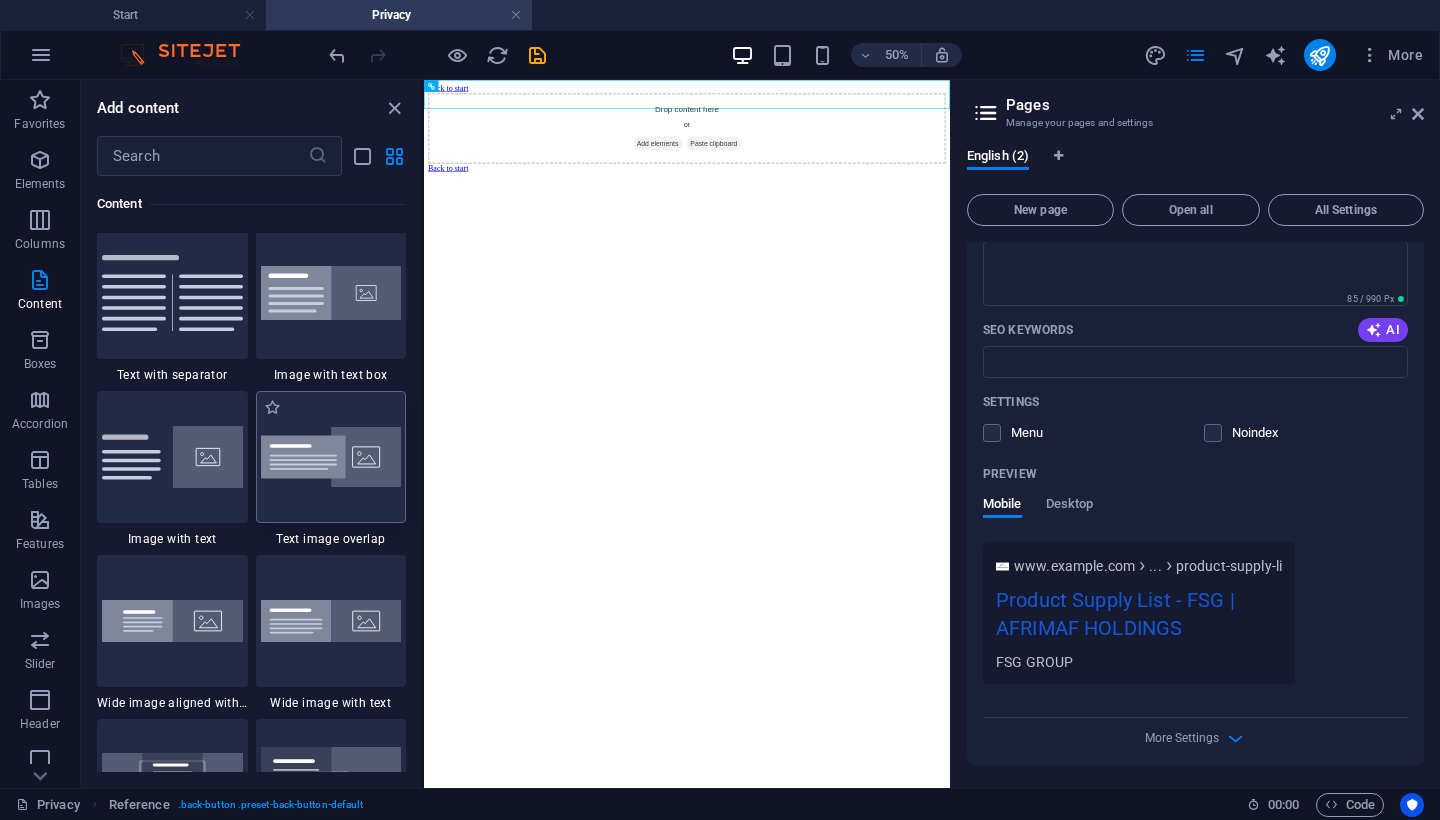 click at bounding box center [331, 457] 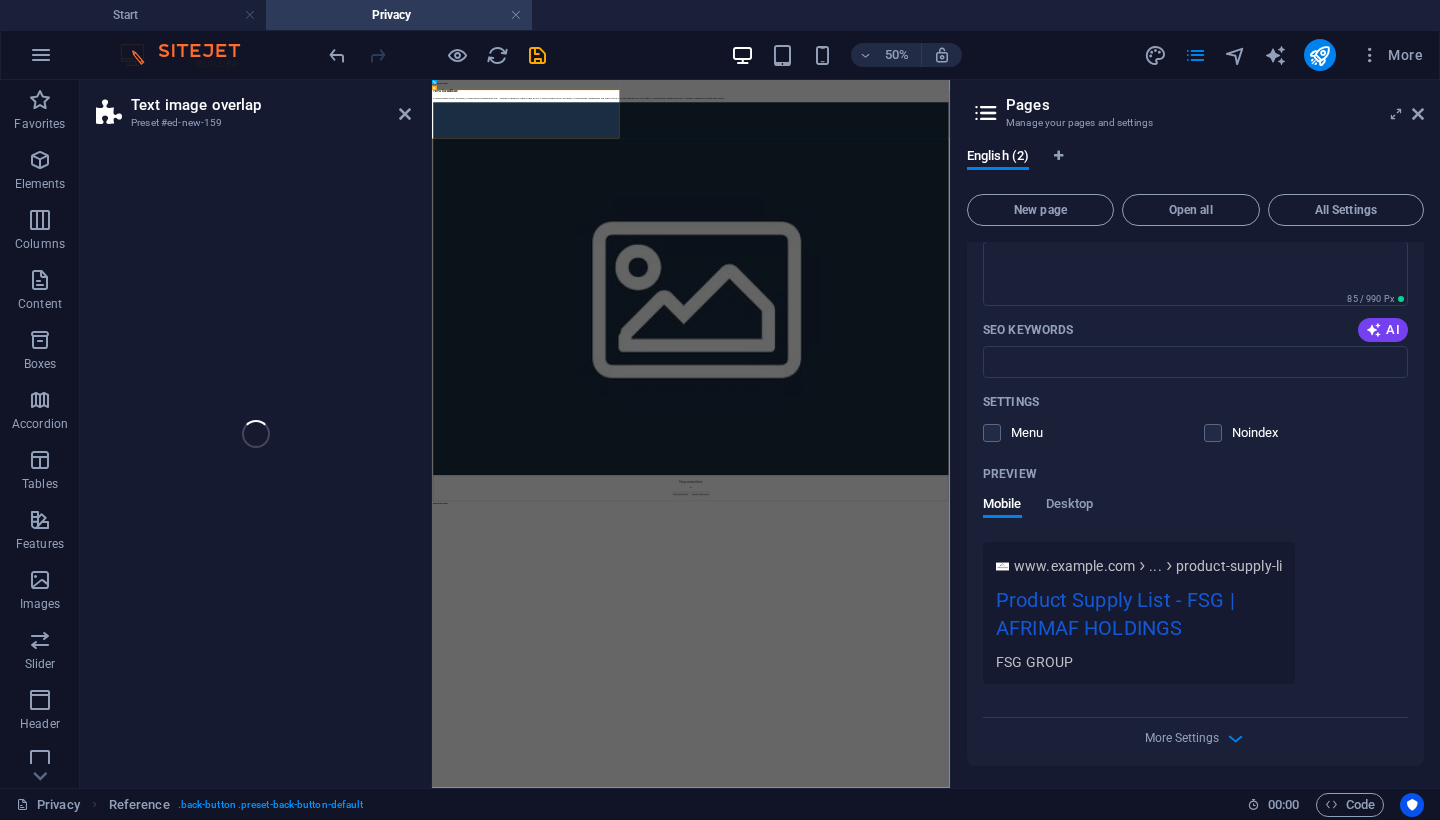 select on "rem" 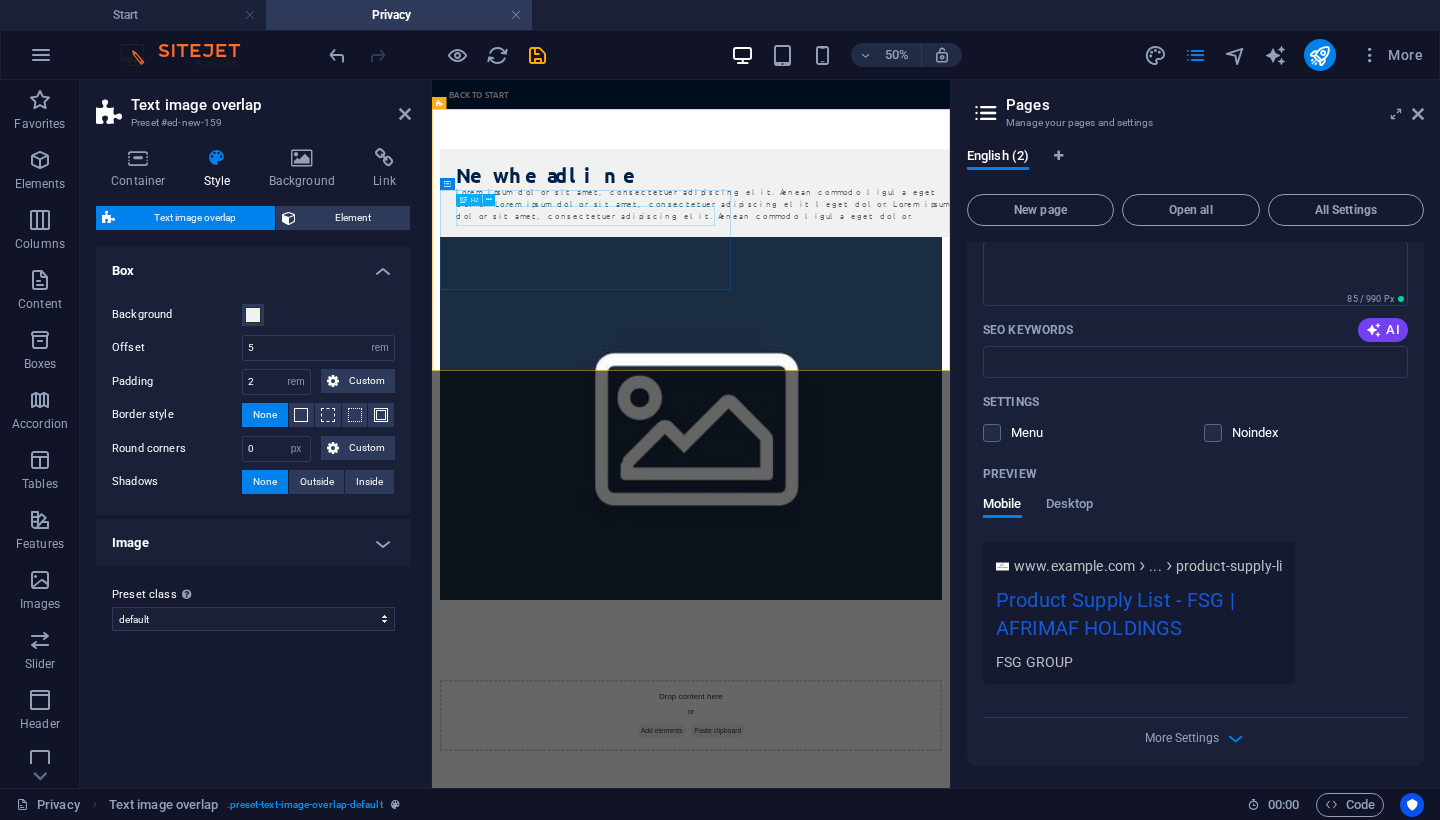 click on "New headline" at bounding box center (990, 270) 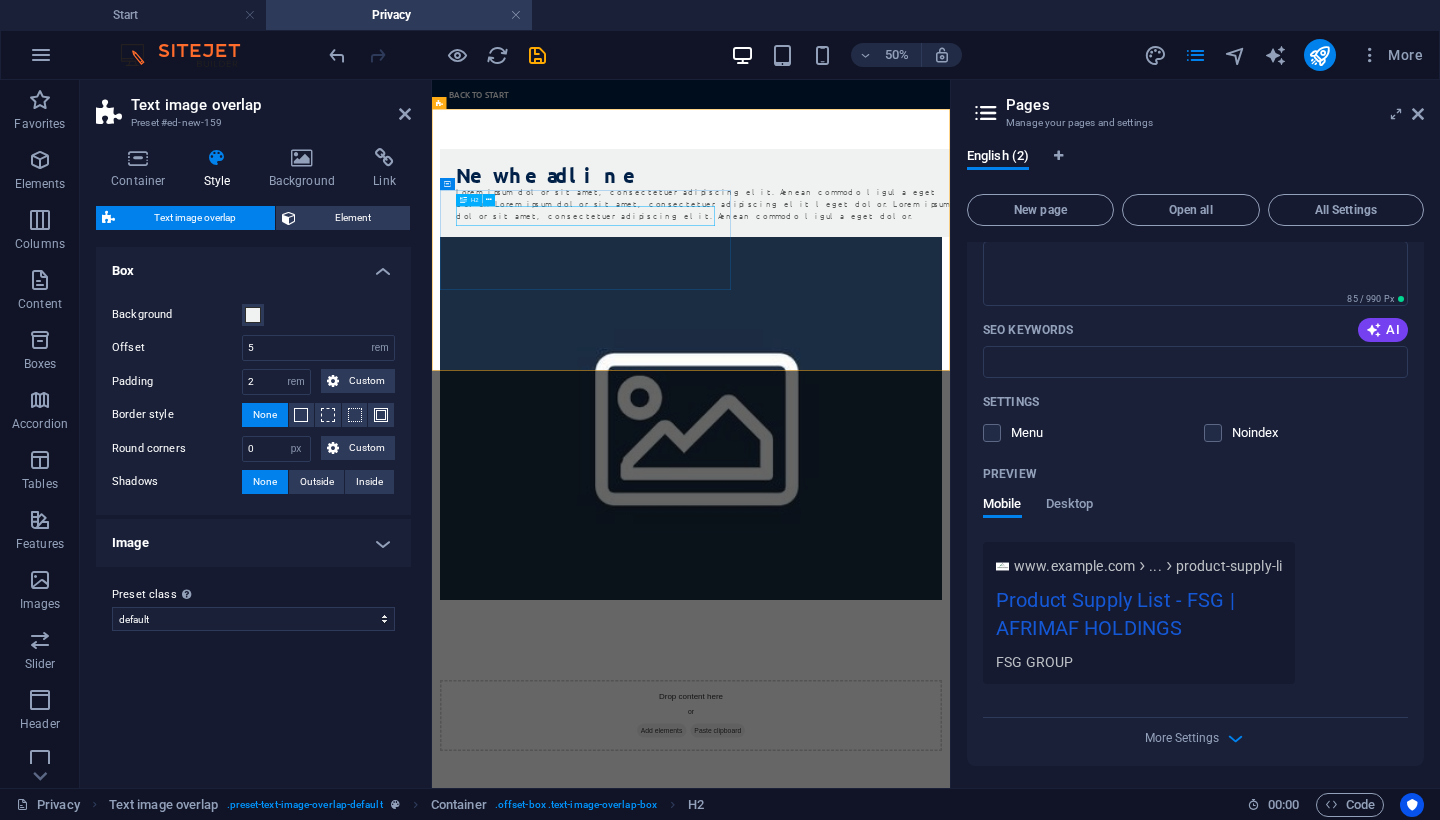 click on "New headline" at bounding box center (990, 270) 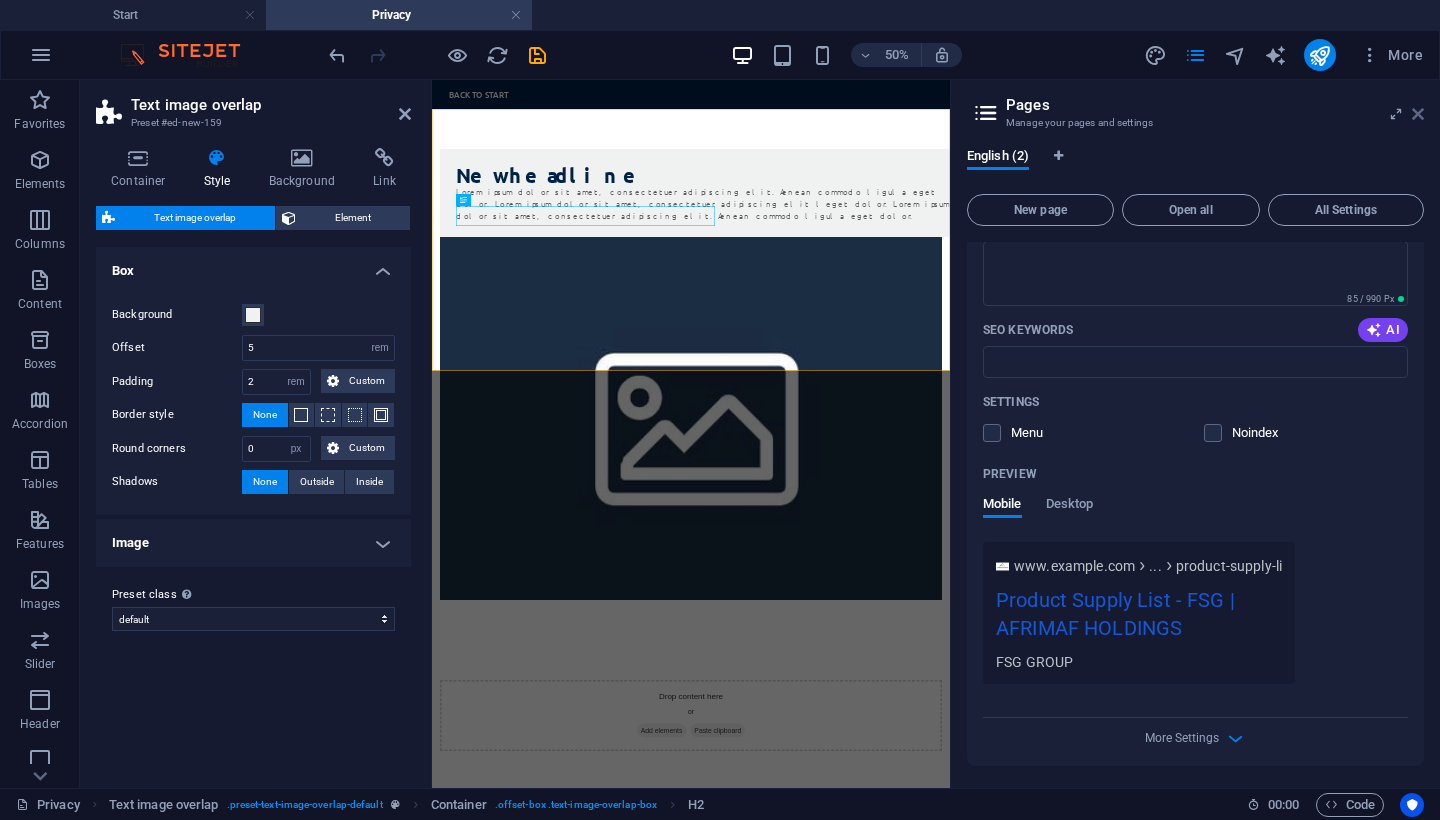 click at bounding box center [1418, 114] 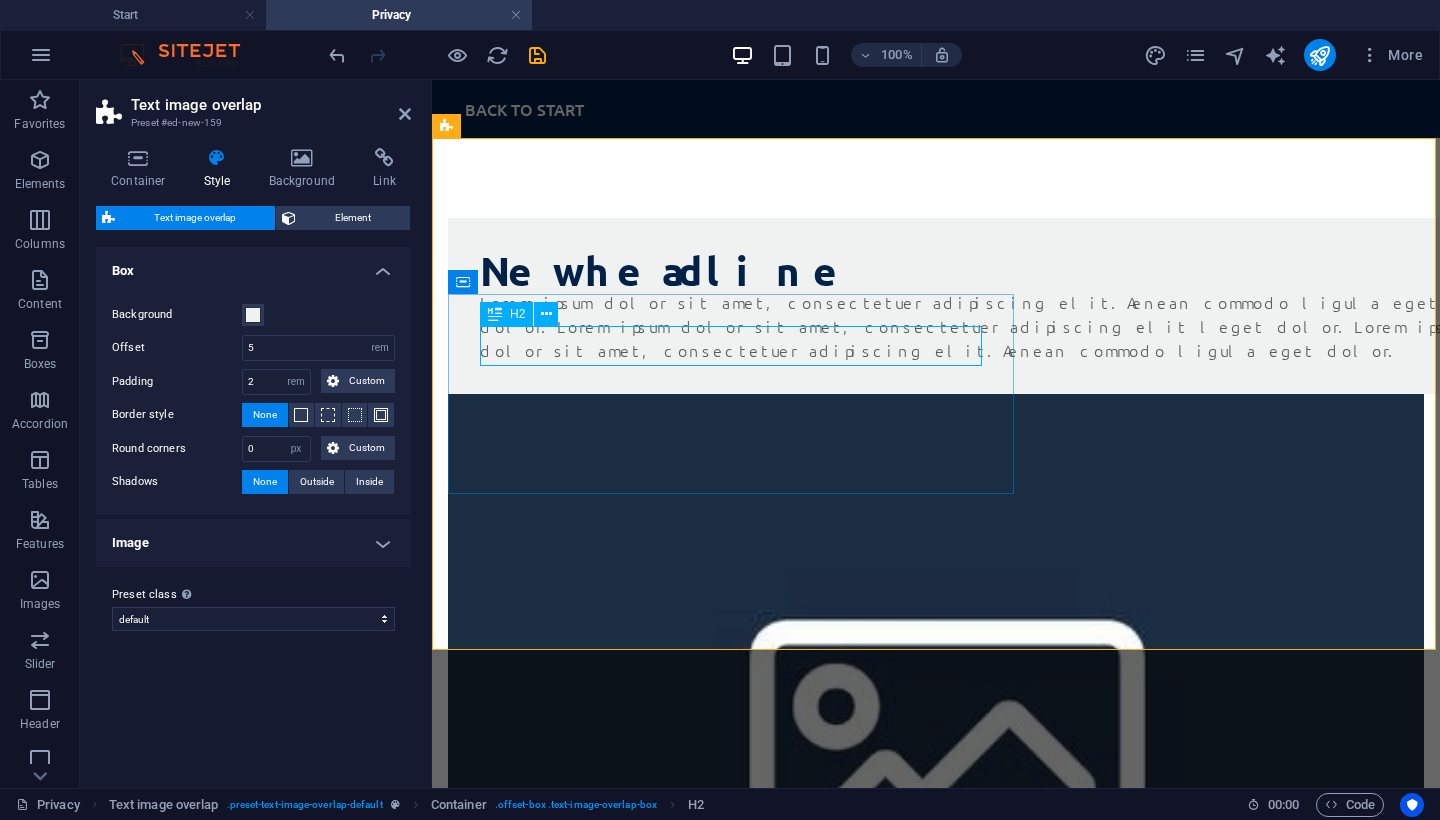 click on "New headline" at bounding box center (976, 270) 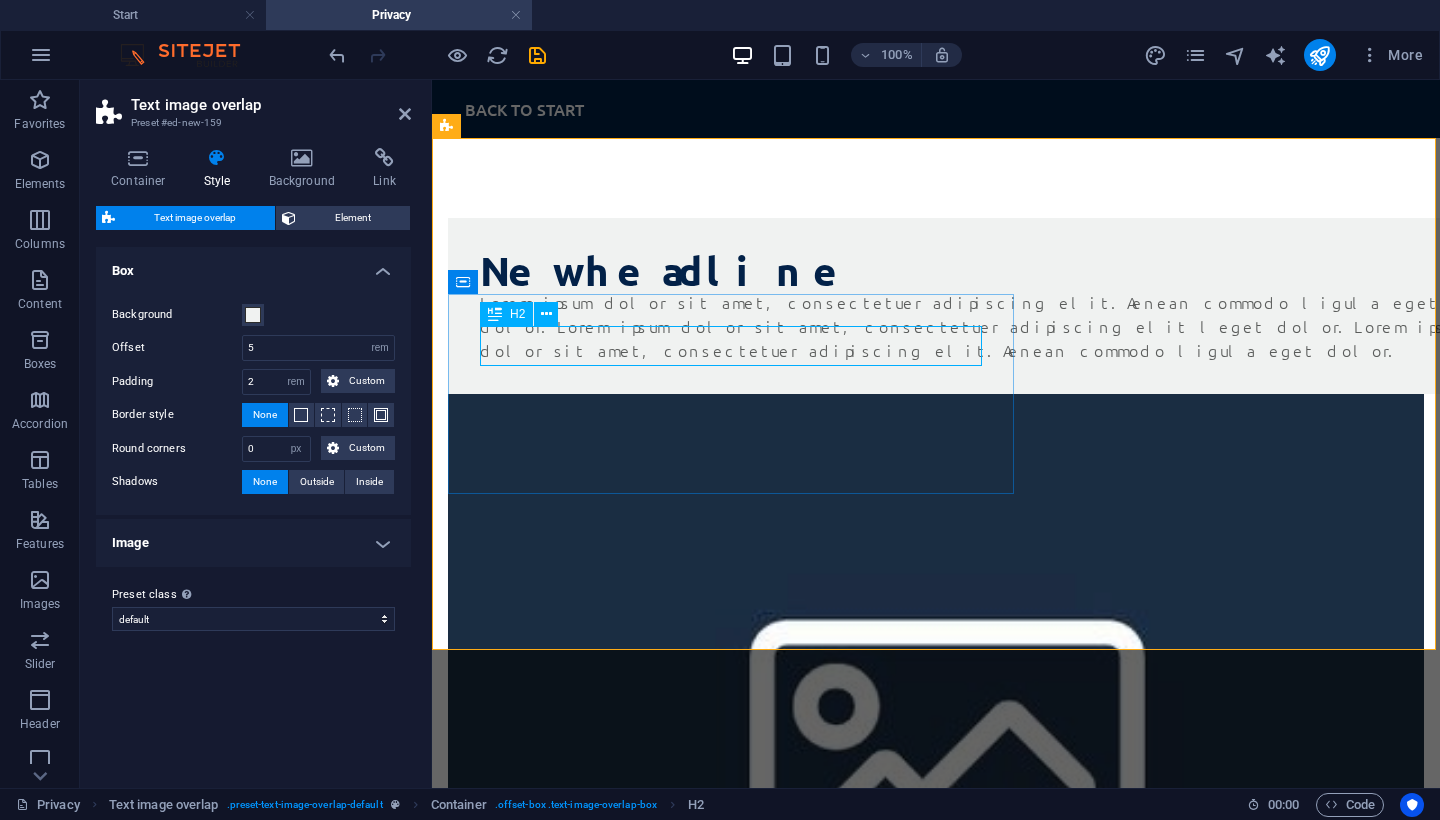 click on "H2" at bounding box center [506, 314] 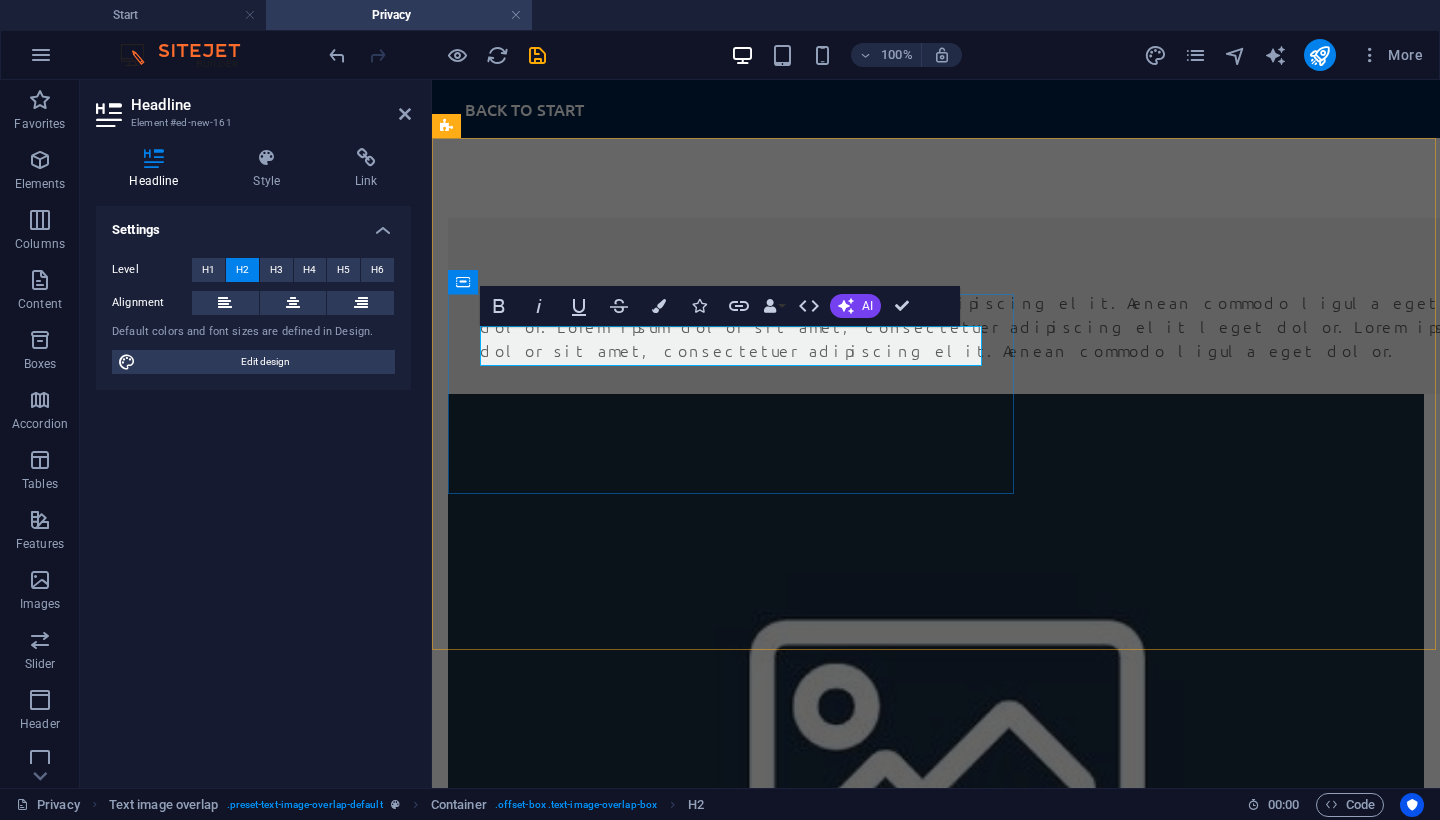 type 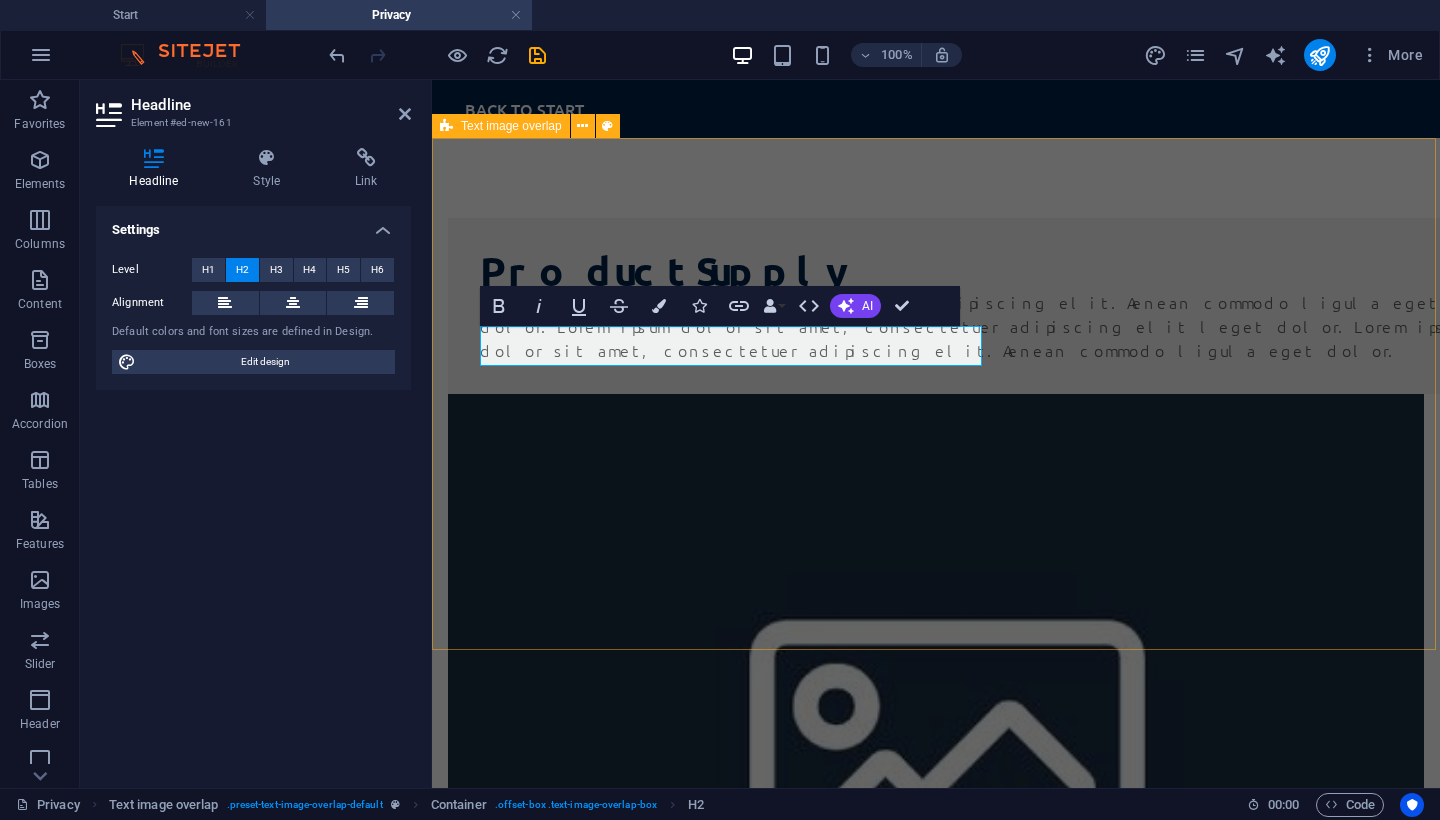 click on "Product Supply  Lorem ipsum dolor sit amet, consectetuer adipiscing elit. Aenean commodo ligula eget dolor. Lorem ipsum dolor sit amet, consectetuer adipiscing elit leget dolor. Lorem ipsum dolor sit amet, consectetuer adipiscing elit. Aenean commodo ligula eget dolor." at bounding box center (936, 659) 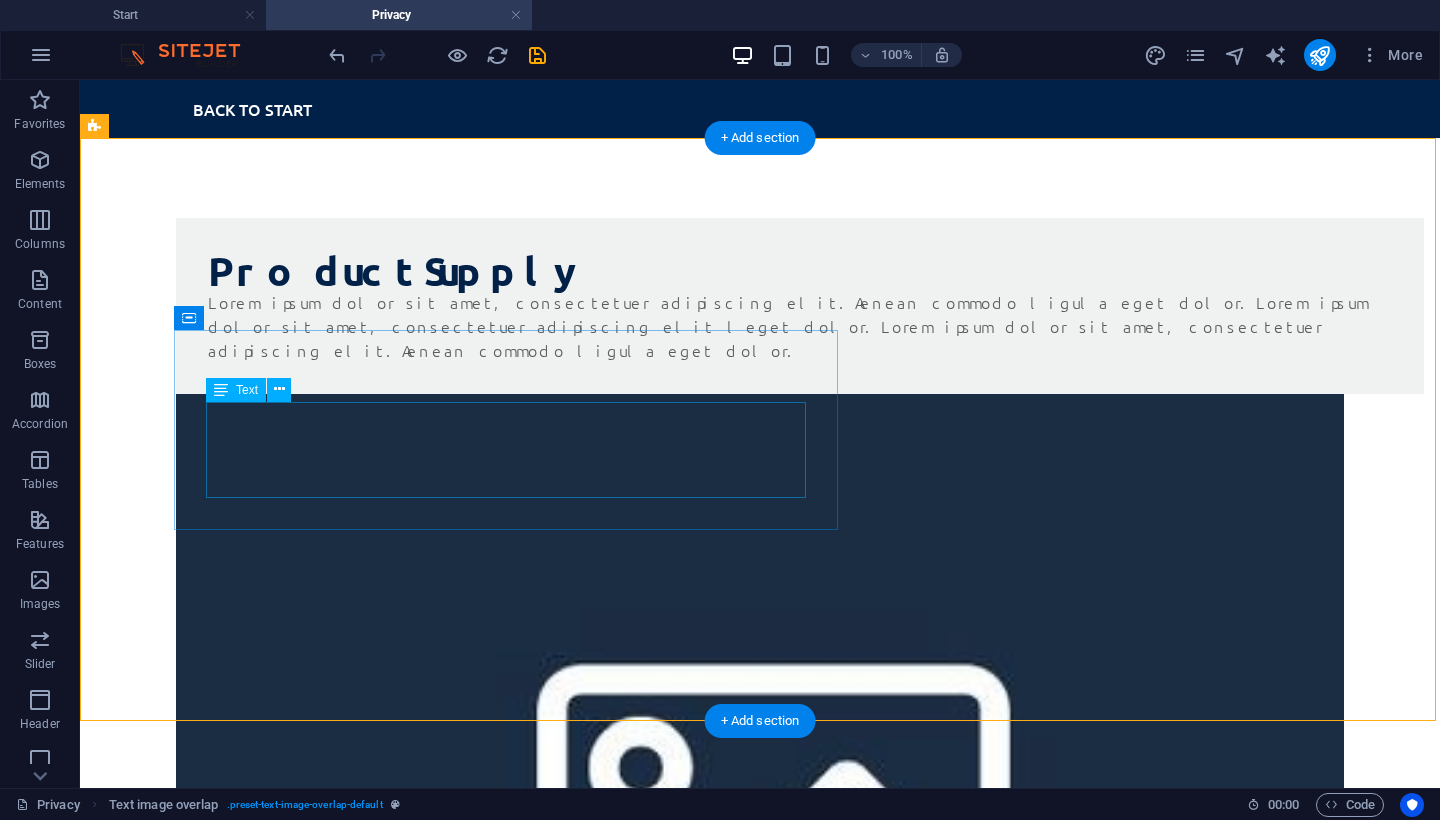 click on "Lorem ipsum dolor sit amet, consectetuer adipiscing elit. Aenean commodo ligula eget dolor. Lorem ipsum dolor sit amet, consectetuer adipiscing elit leget dolor. Lorem ipsum dolor sit amet, consectetuer adipiscing elit. Aenean commodo ligula eget dolor." at bounding box center (800, 326) 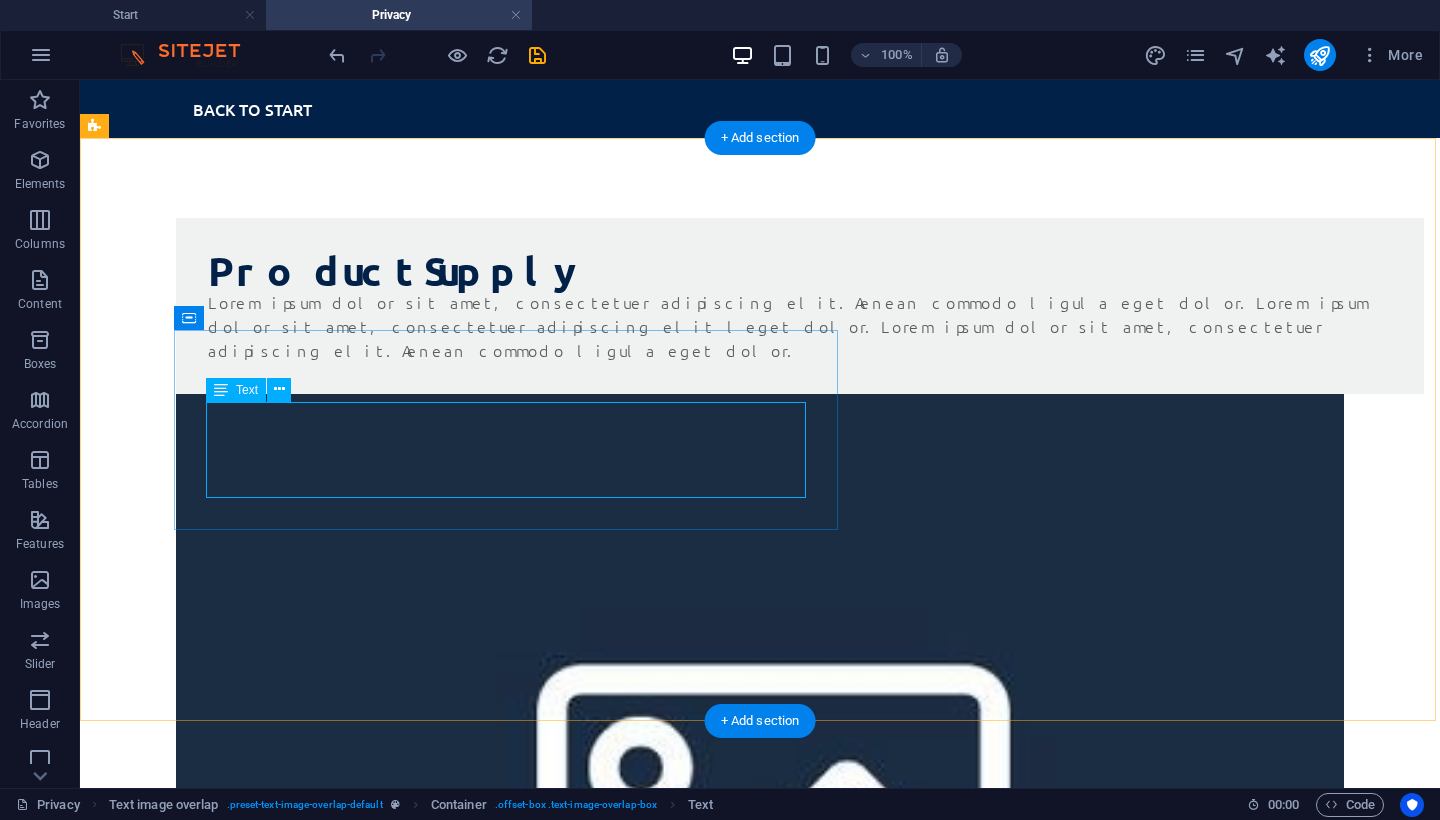 click on "Lorem ipsum dolor sit amet, consectetuer adipiscing elit. Aenean commodo ligula eget dolor. Lorem ipsum dolor sit amet, consectetuer adipiscing elit leget dolor. Lorem ipsum dolor sit amet, consectetuer adipiscing elit. Aenean commodo ligula eget dolor." at bounding box center [800, 326] 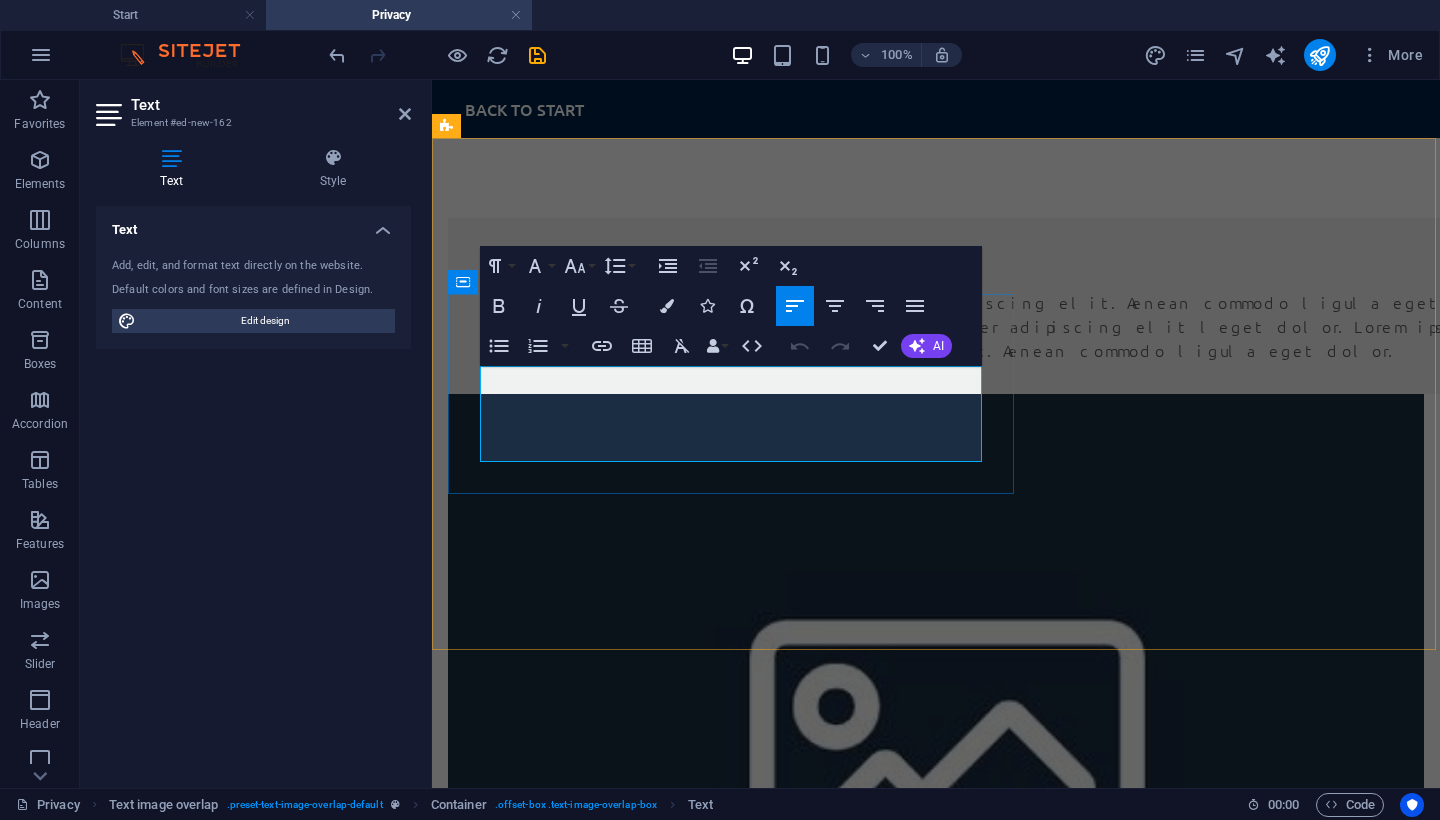 click on "Lorem ipsum dolor sit amet, consectetuer adipiscing elit. Aenean commodo ligula eget dolor. Lorem ipsum dolor sit amet, consectetuer adipiscing elit leget dolor. Lorem ipsum dolor sit amet, consectetuer adipiscing elit. Aenean commodo ligula eget dolor." at bounding box center (976, 326) 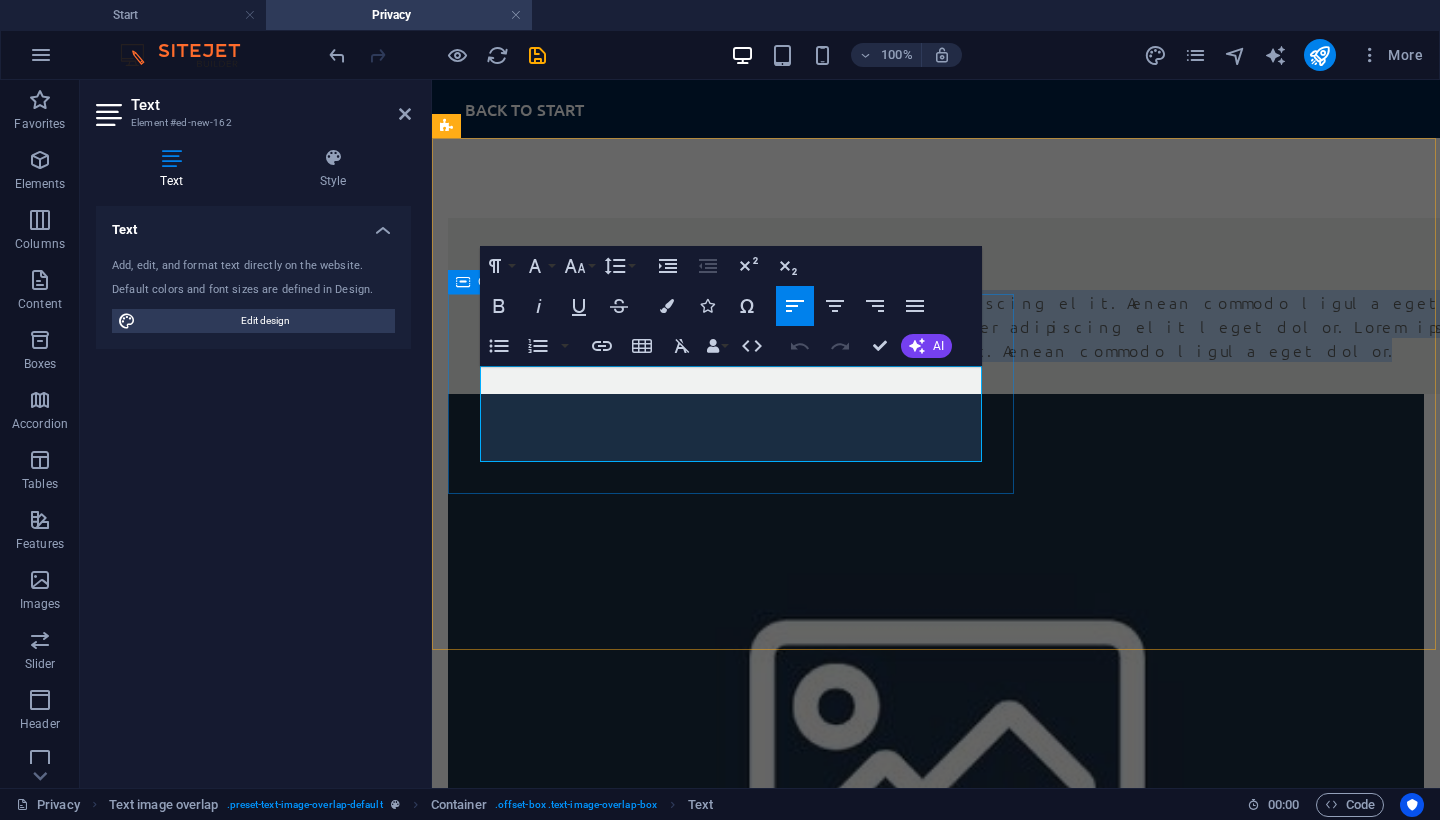 drag, startPoint x: 845, startPoint y: 447, endPoint x: 470, endPoint y: 370, distance: 382.82373 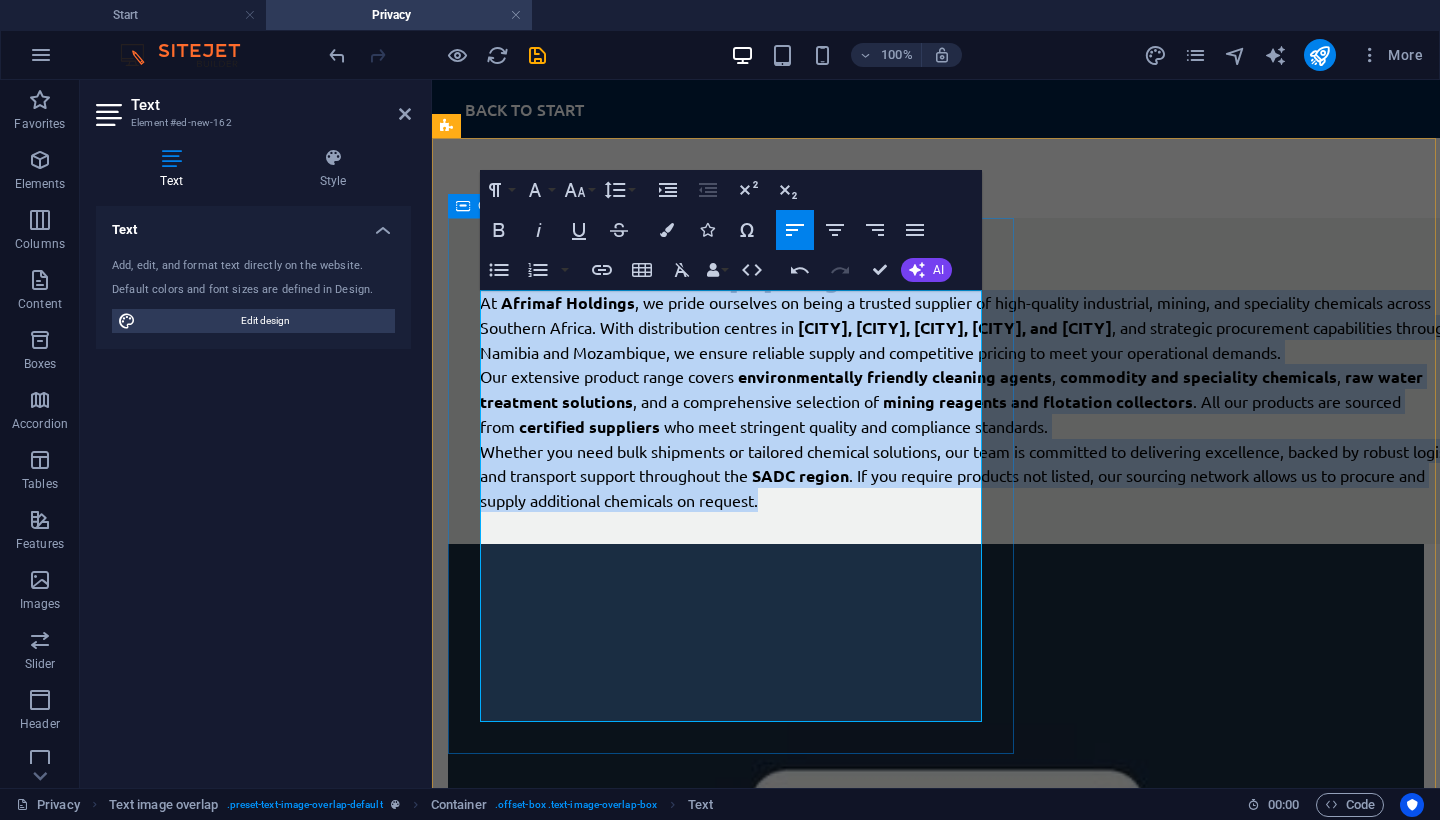 drag, startPoint x: 865, startPoint y: 707, endPoint x: 465, endPoint y: 280, distance: 585.08887 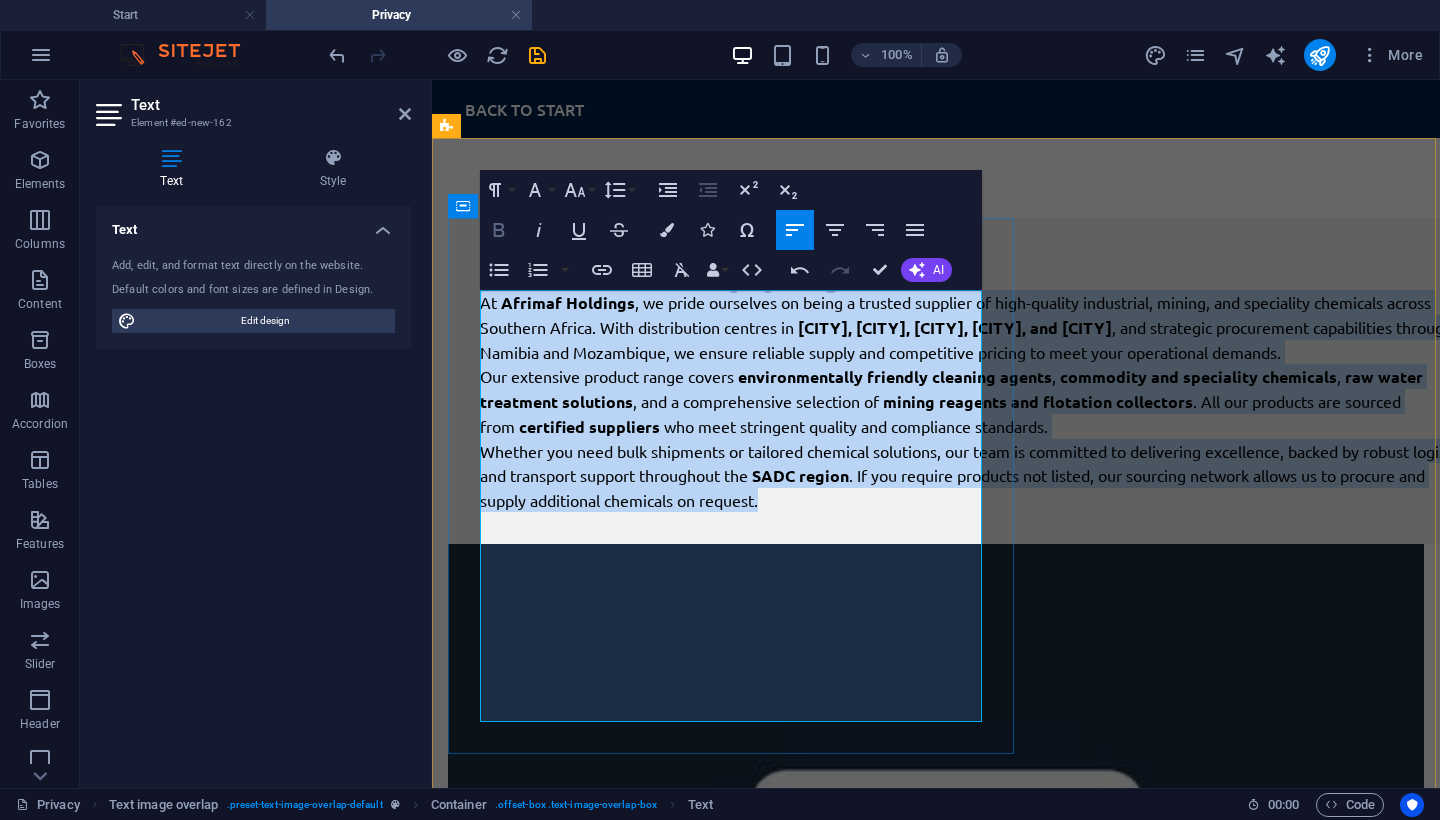 click 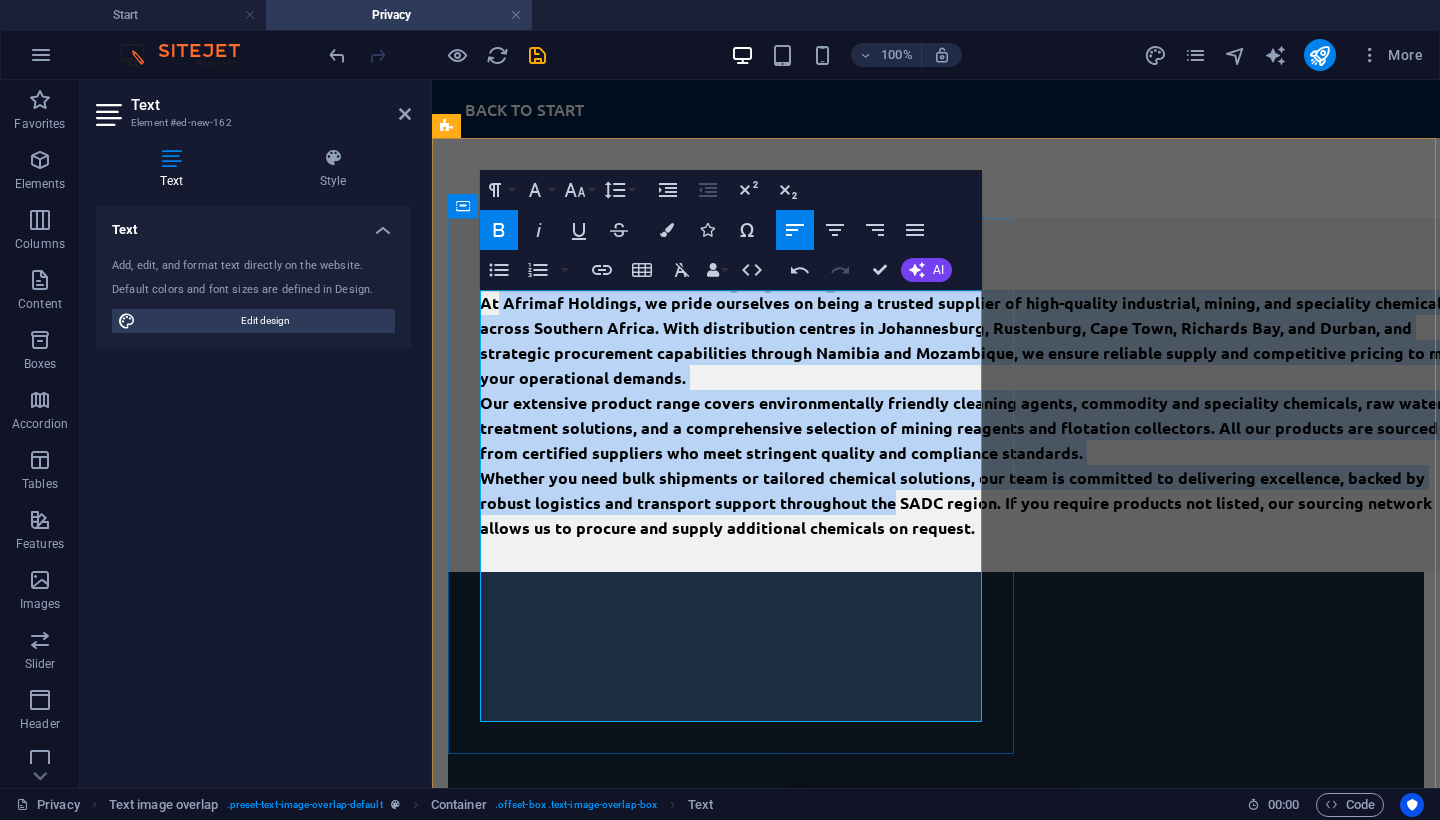 click 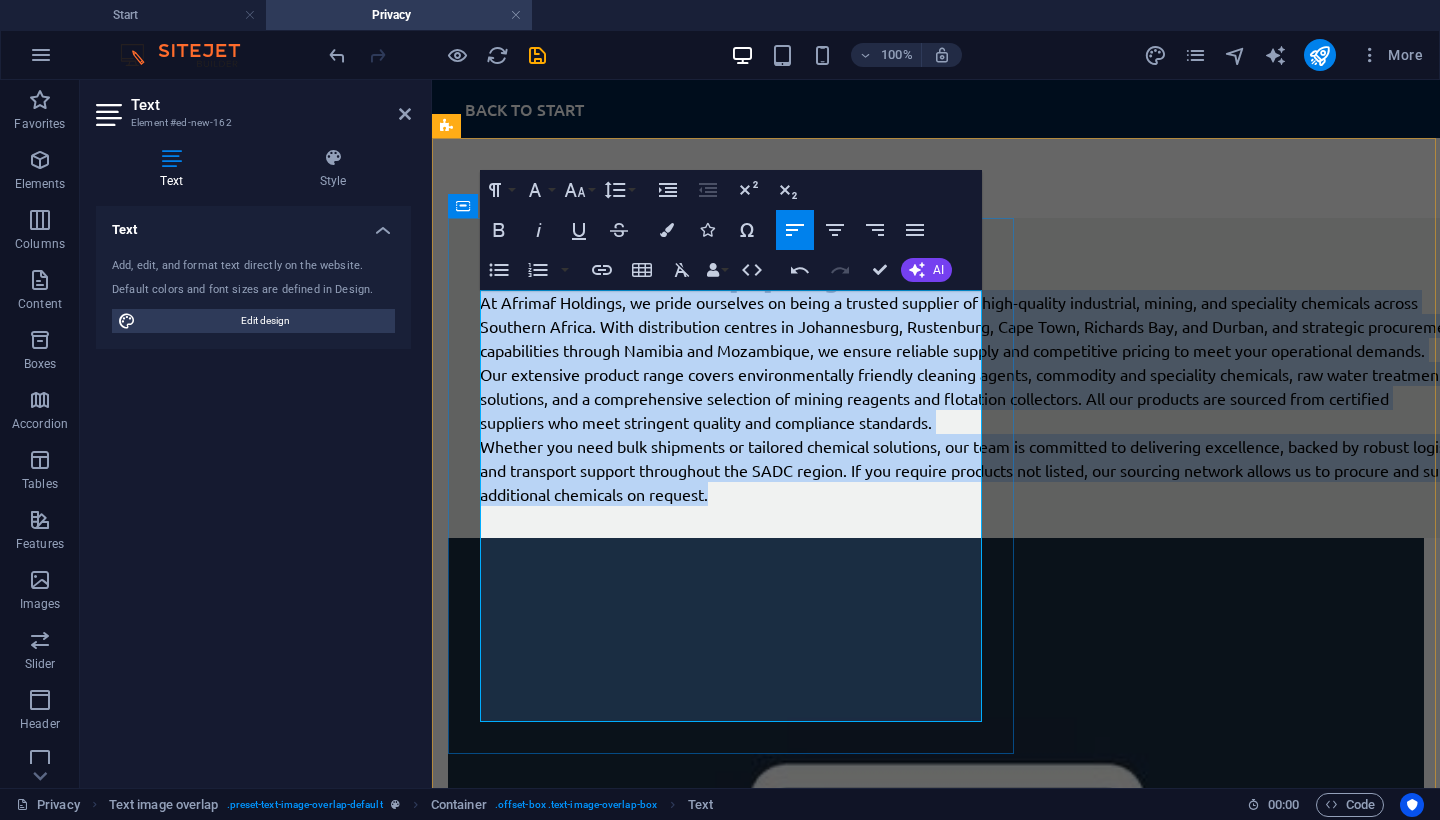 click on "At   Afrimaf Holdings, we pride ourselves on being a trusted supplier of high-quality industrial, mining, and speciality chemicals across Southern Africa. With distribution centres in   Johannesburg, Rustenburg, Cape Town, Richards Bay, and Durban, and strategic procurement capabilities through Namibia and Mozambique, we ensure reliable supply and competitive pricing to meet your operational demands." at bounding box center [976, 326] 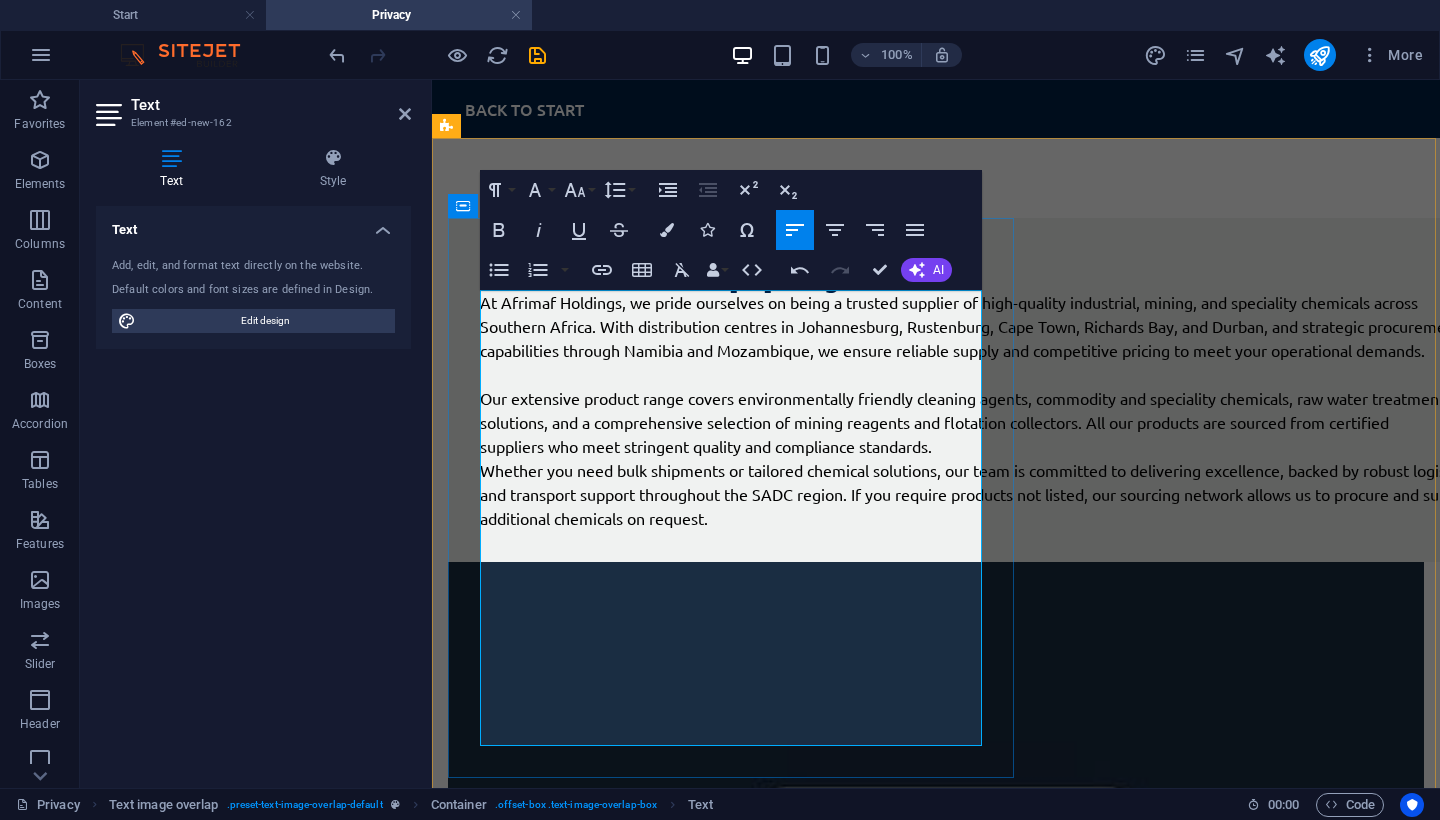 click on "Our extensive product range covers   environmentally friendly cleaning agents,   commodity and speciality chemicals,   raw water treatment solutions, and a comprehensive selection of   mining reagents and flotation collectors. All our products are sourced from   certified suppliers   who meet stringent quality and compliance standards." at bounding box center [976, 422] 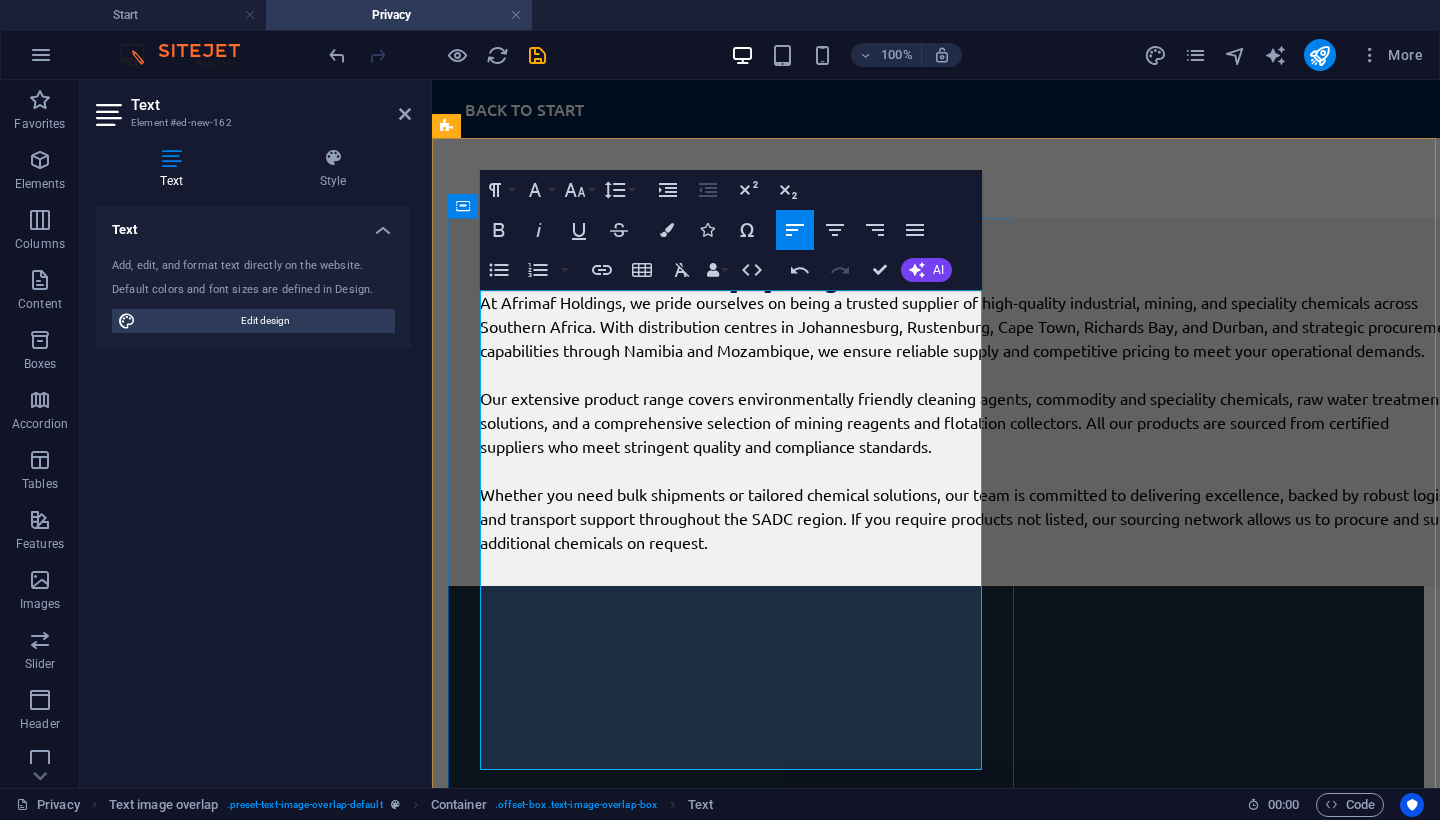 click on "Our extensive product range covers   environmentally friendly cleaning agents,   commodity and speciality chemicals,   raw water treatment solutions, and a comprehensive selection of   mining reagents and flotation collectors. All our products are sourced from   certified suppliers   who meet stringent quality and compliance standards." at bounding box center (976, 422) 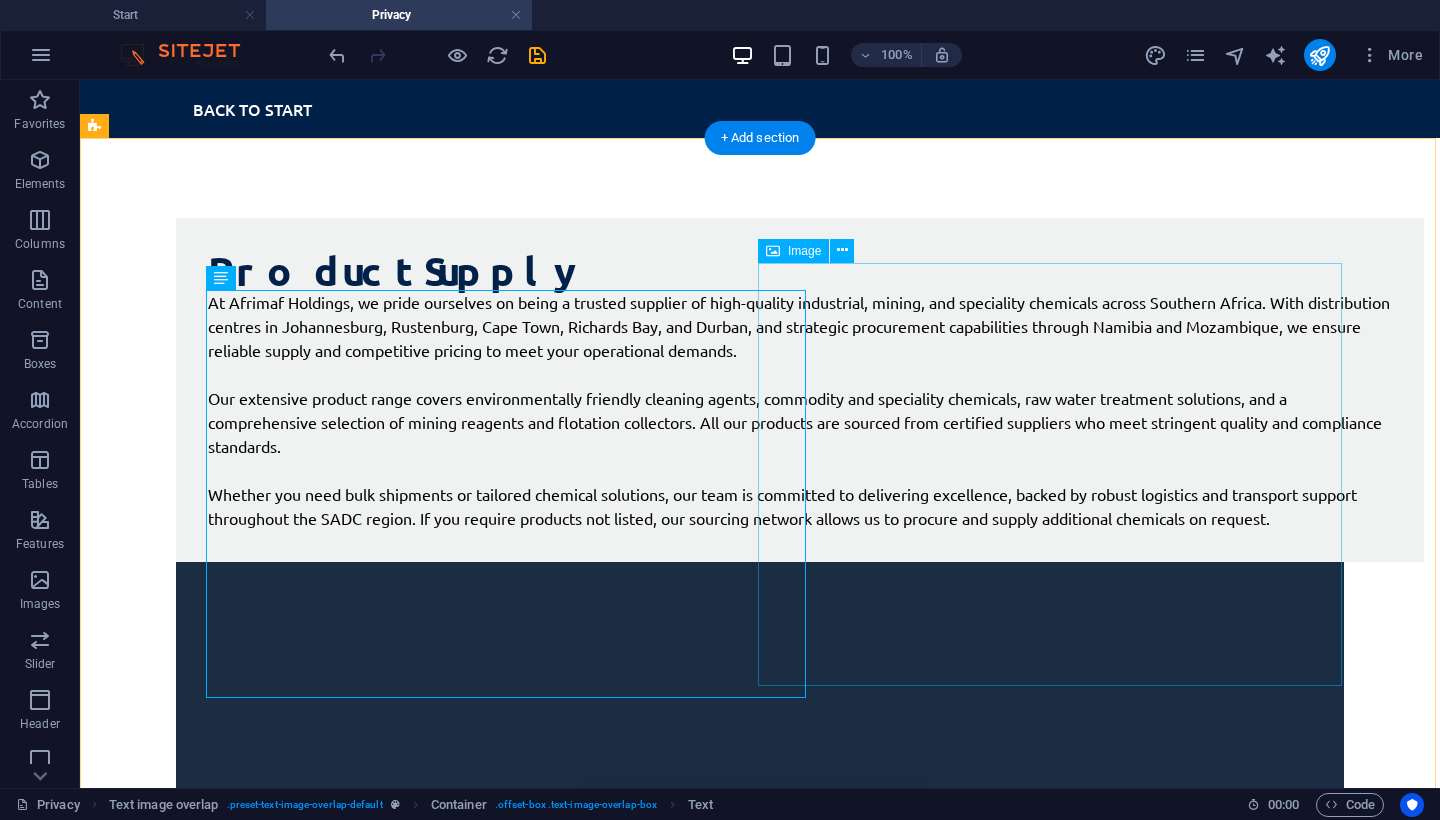 click at bounding box center (760, 984) 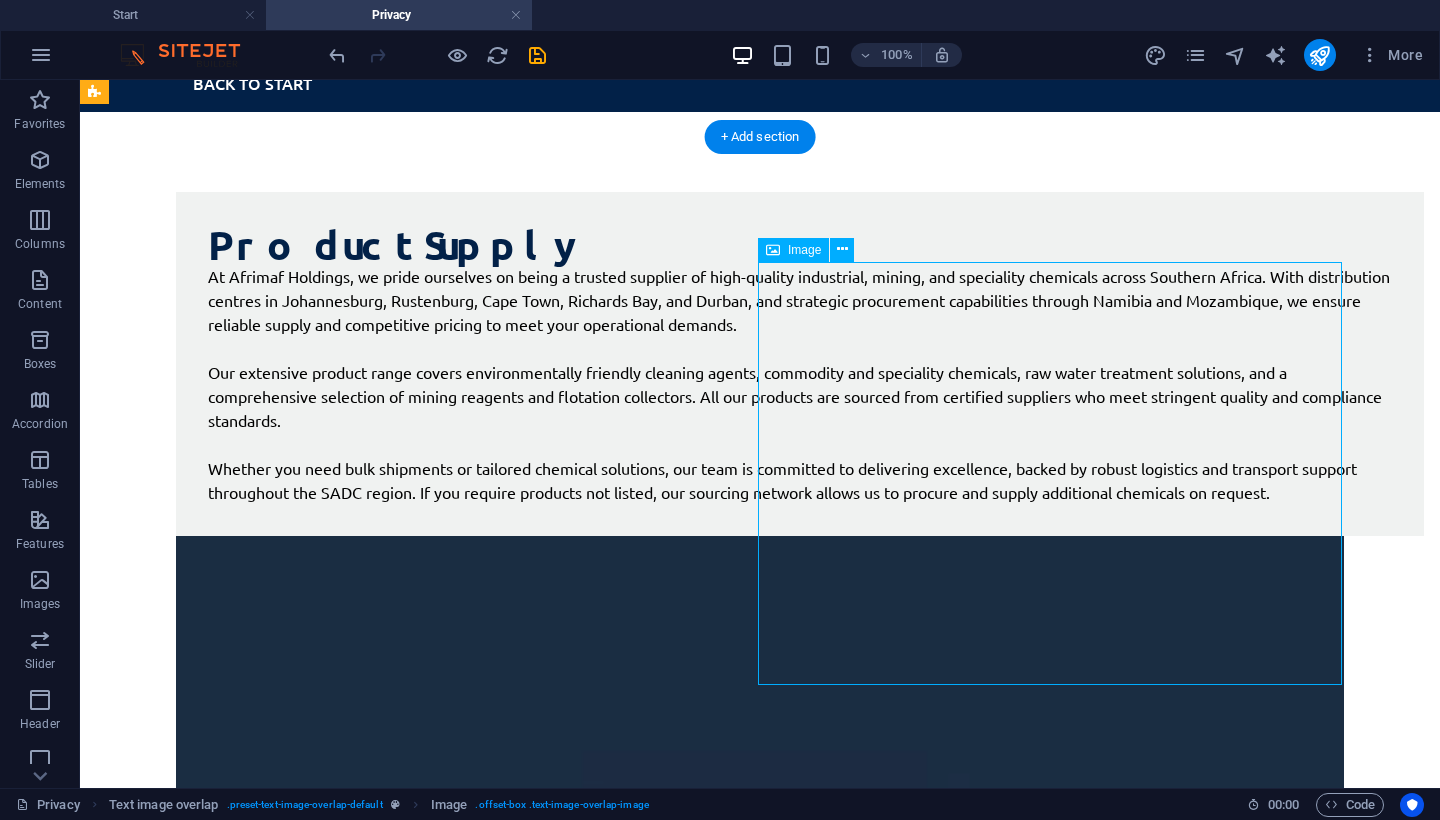 scroll, scrollTop: 0, scrollLeft: 0, axis: both 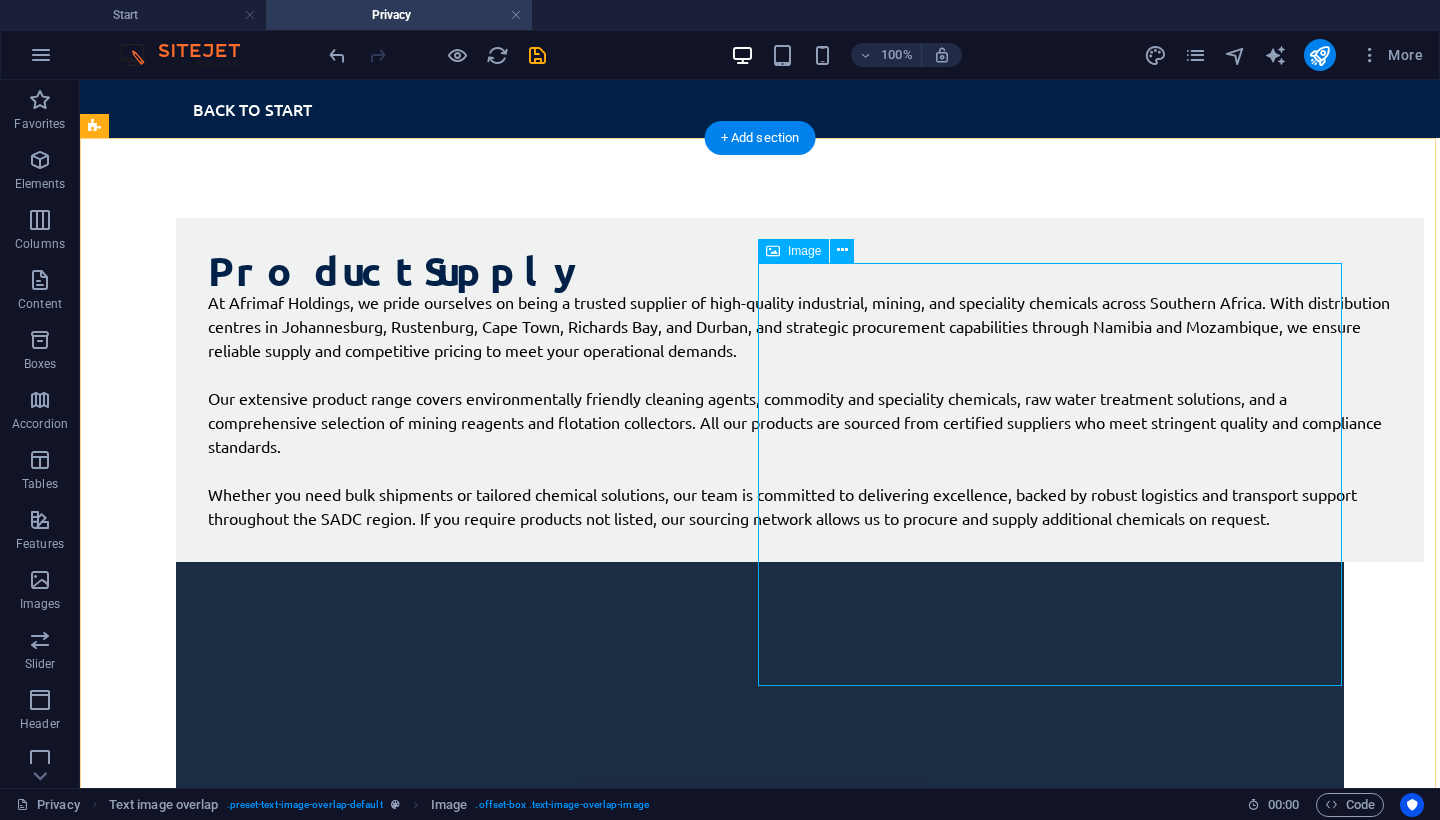 click on "Image" at bounding box center (804, 251) 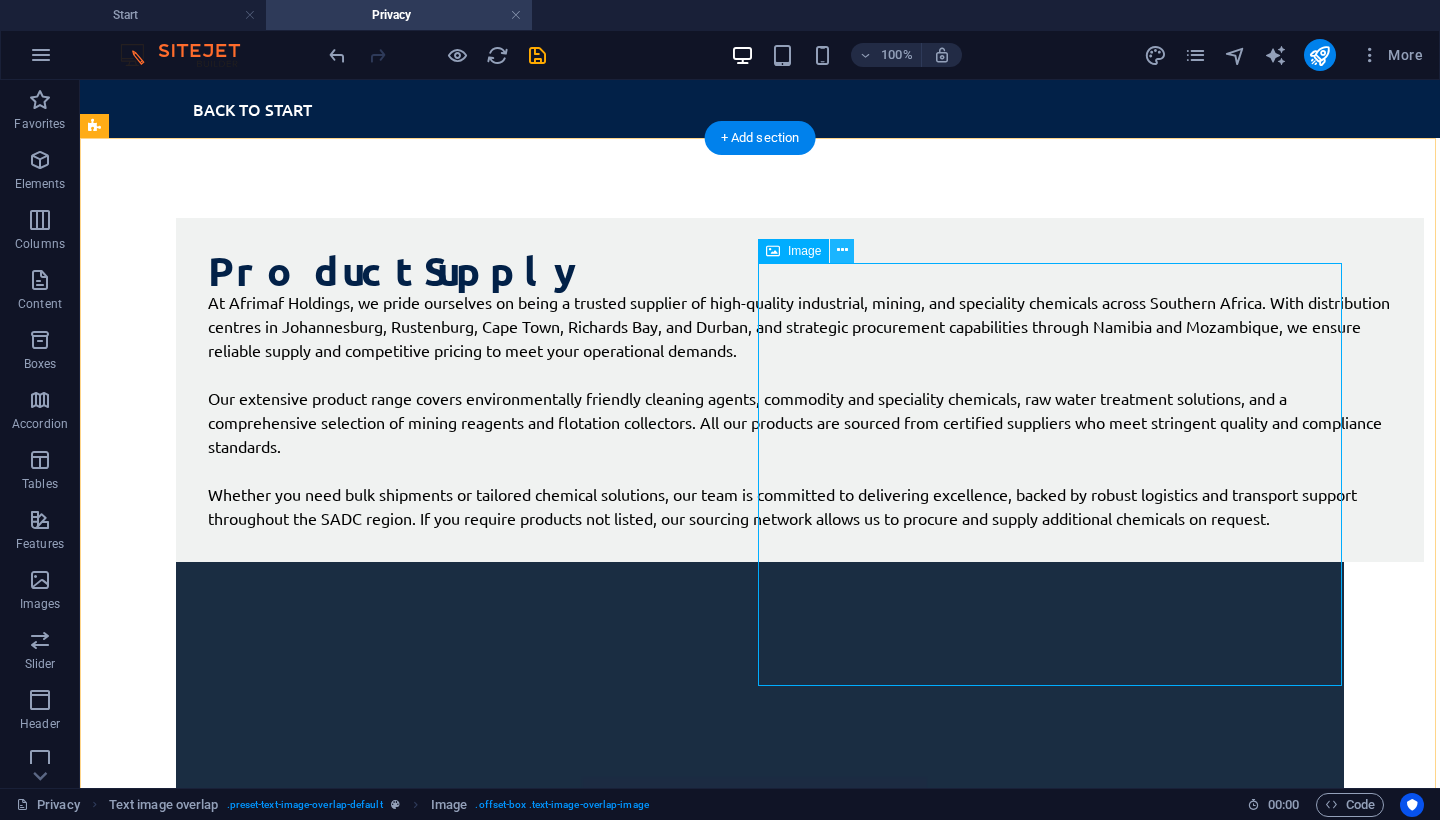 click at bounding box center [842, 250] 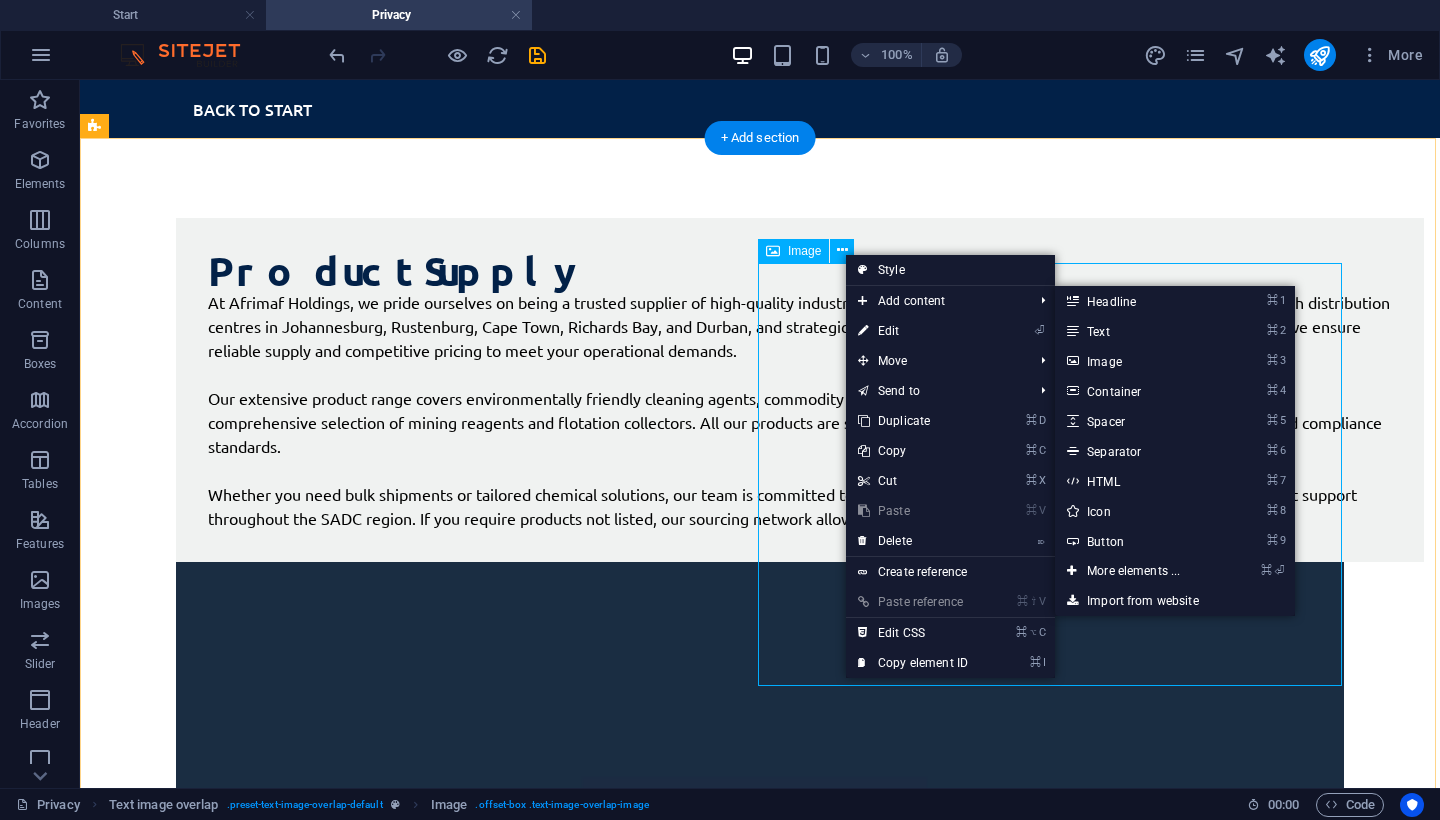 click at bounding box center (760, 984) 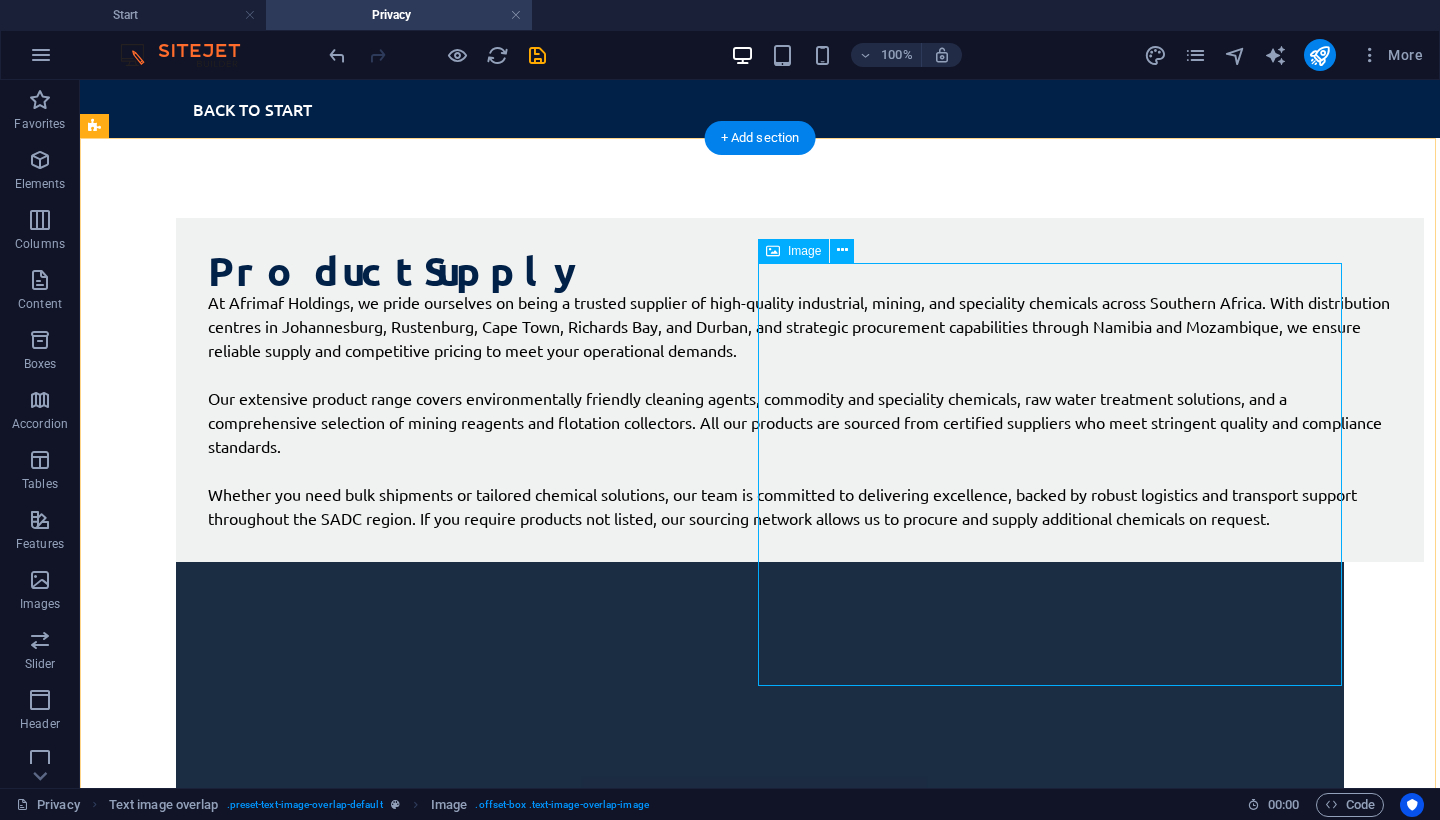 click at bounding box center (760, 984) 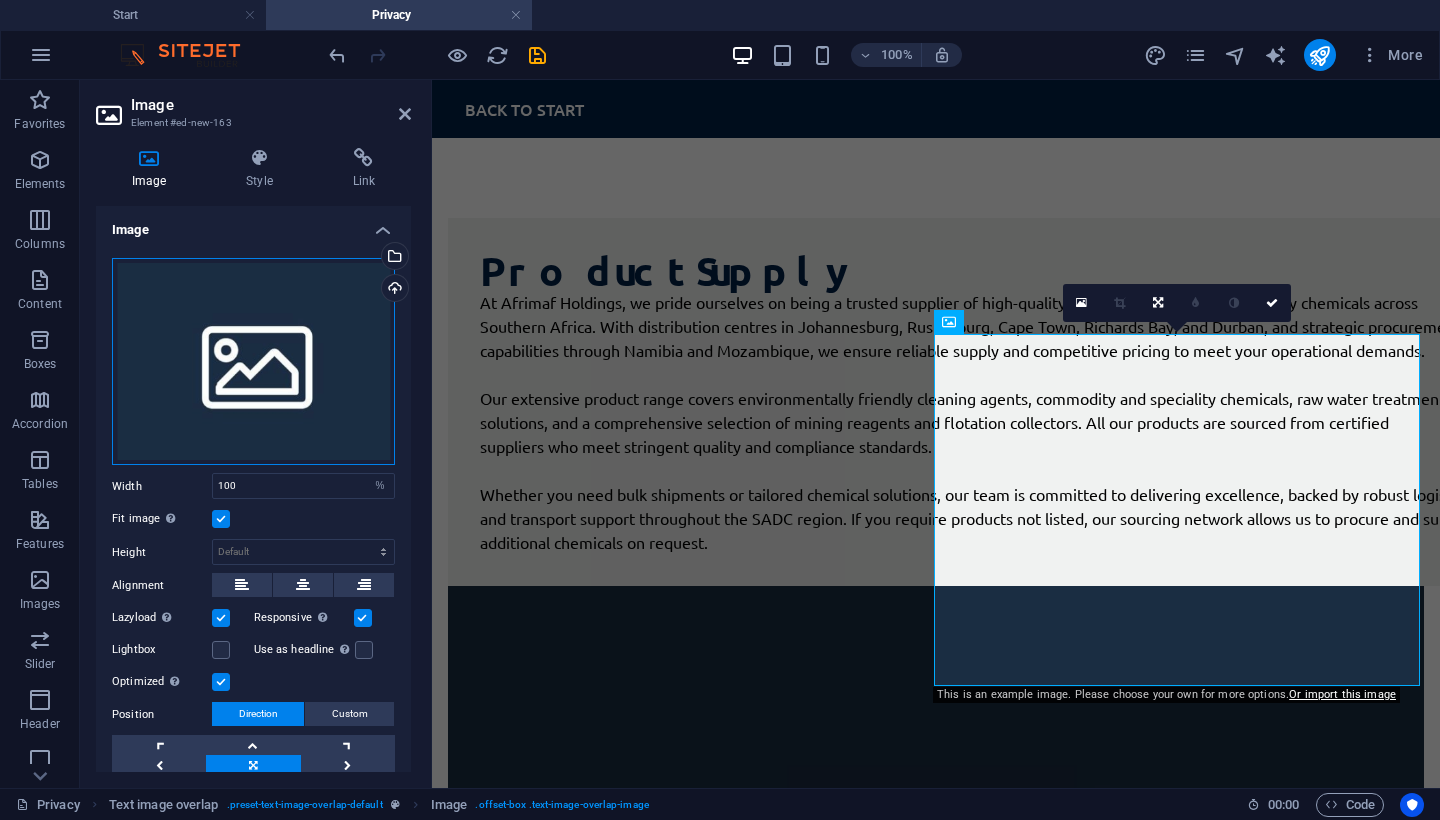 click on "Drag files here, click to choose files or select files from Files or our free stock photos & videos" at bounding box center [253, 362] 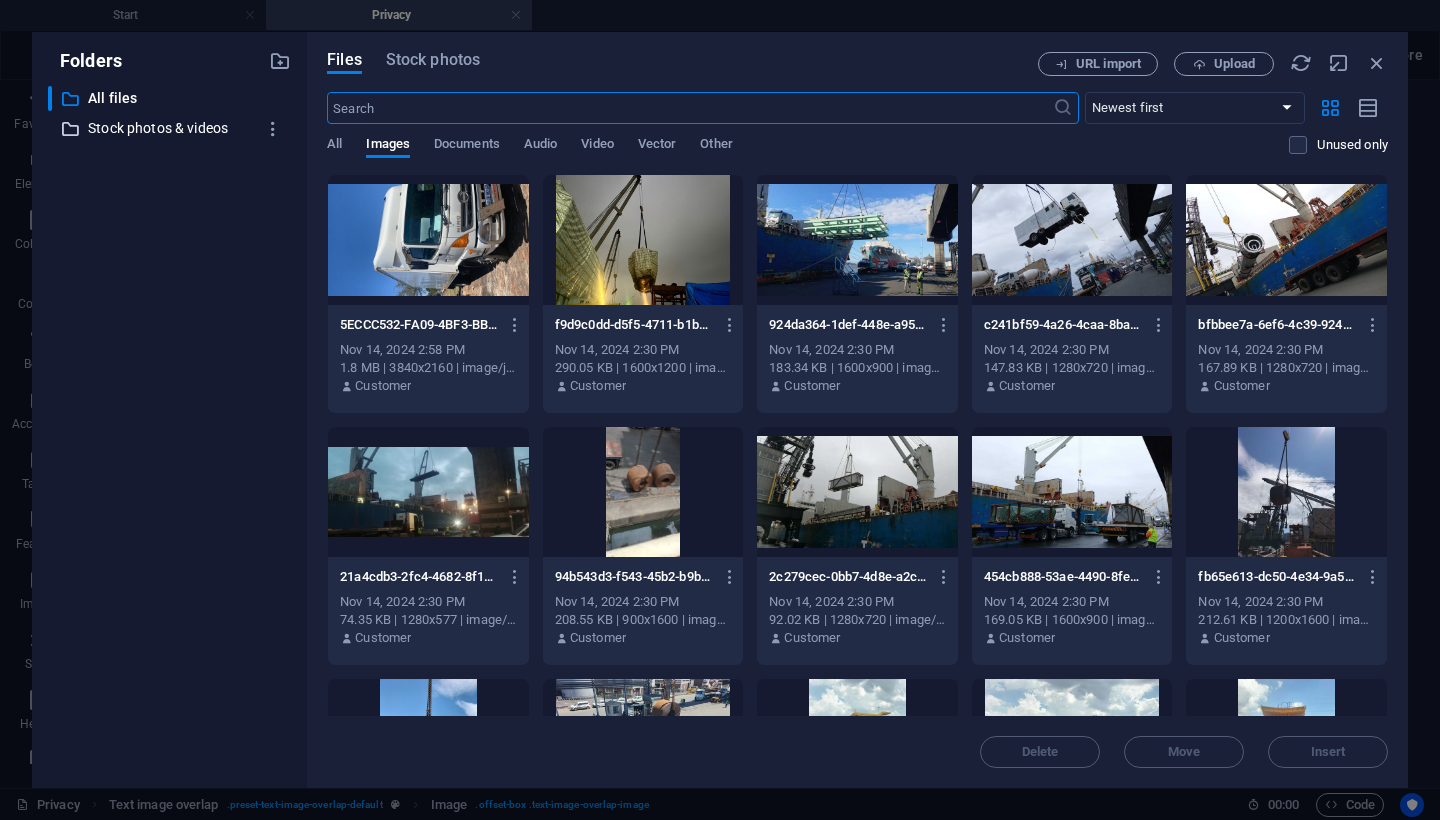 click on "Stock photos & videos" at bounding box center (171, 128) 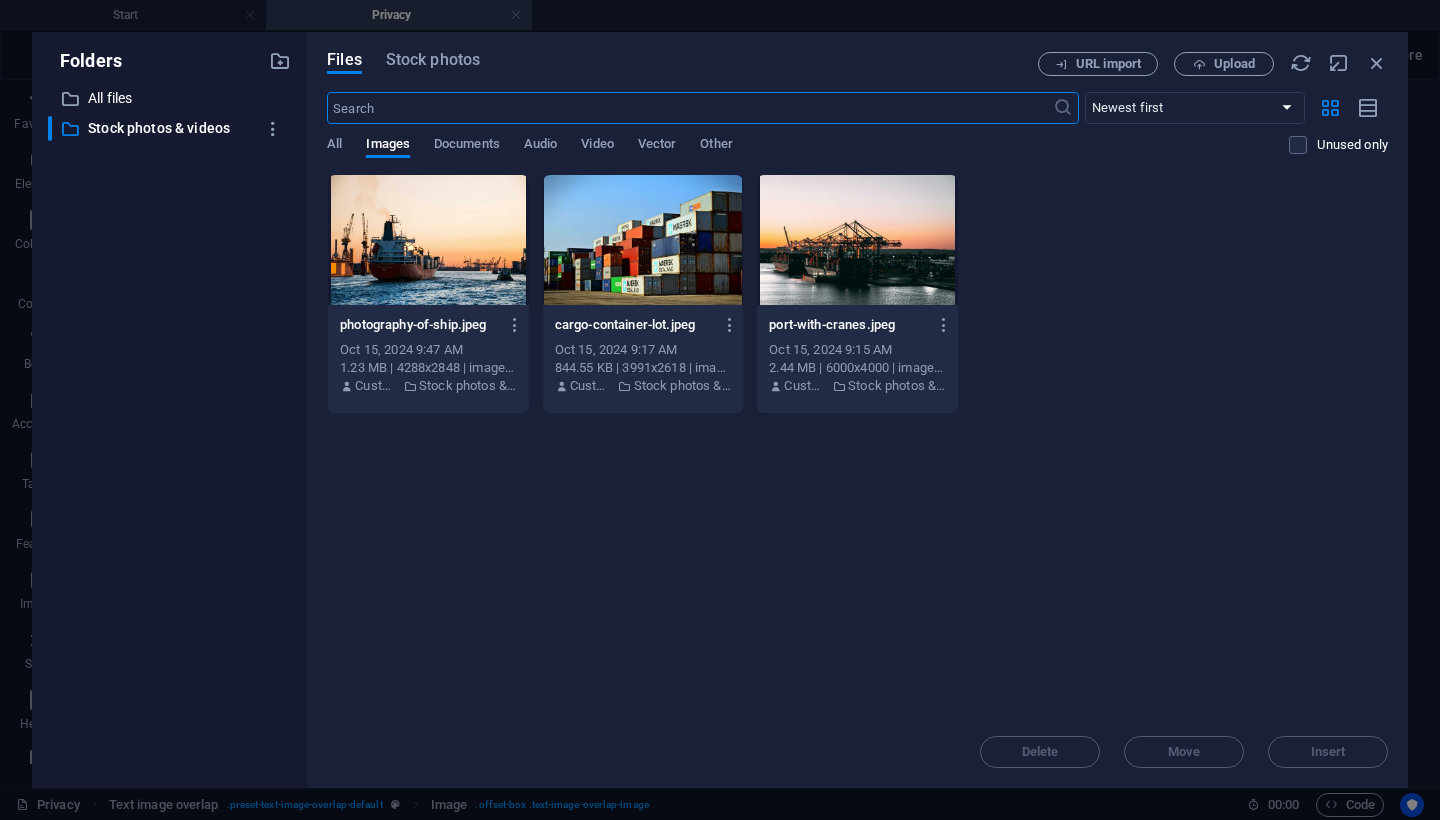 click at bounding box center (689, 108) 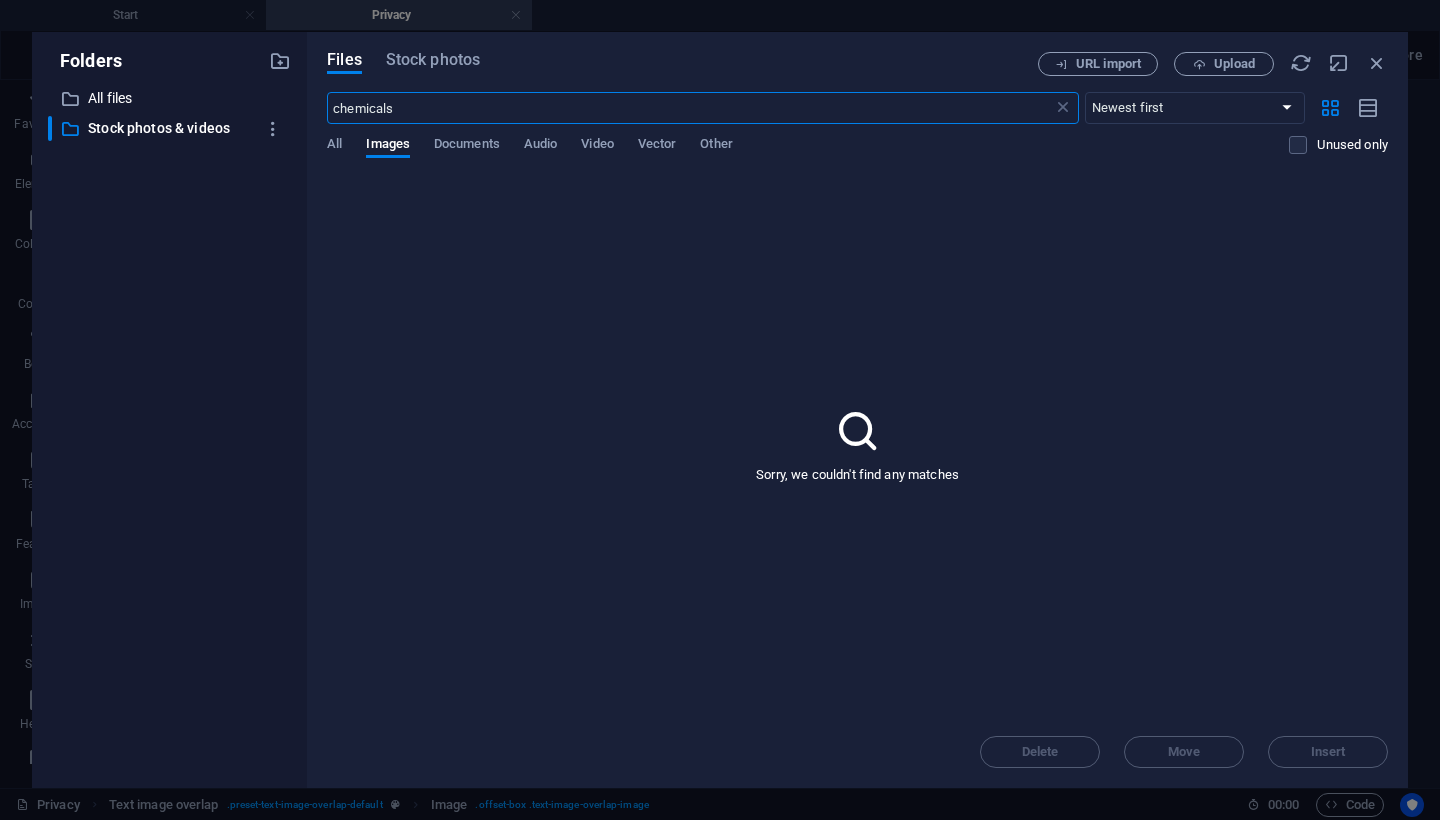 type on "chemicals" 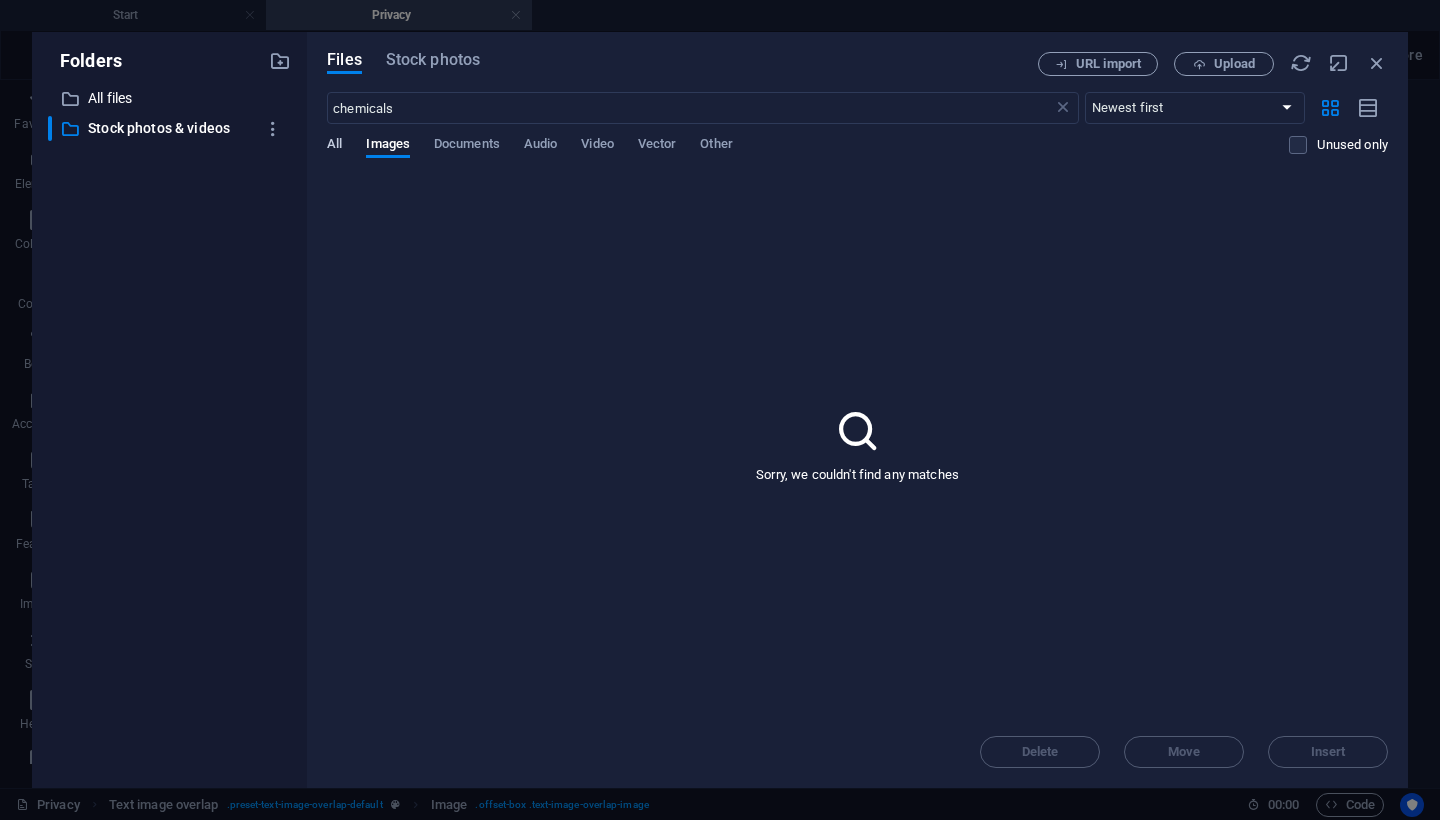 click on "All" at bounding box center [334, 146] 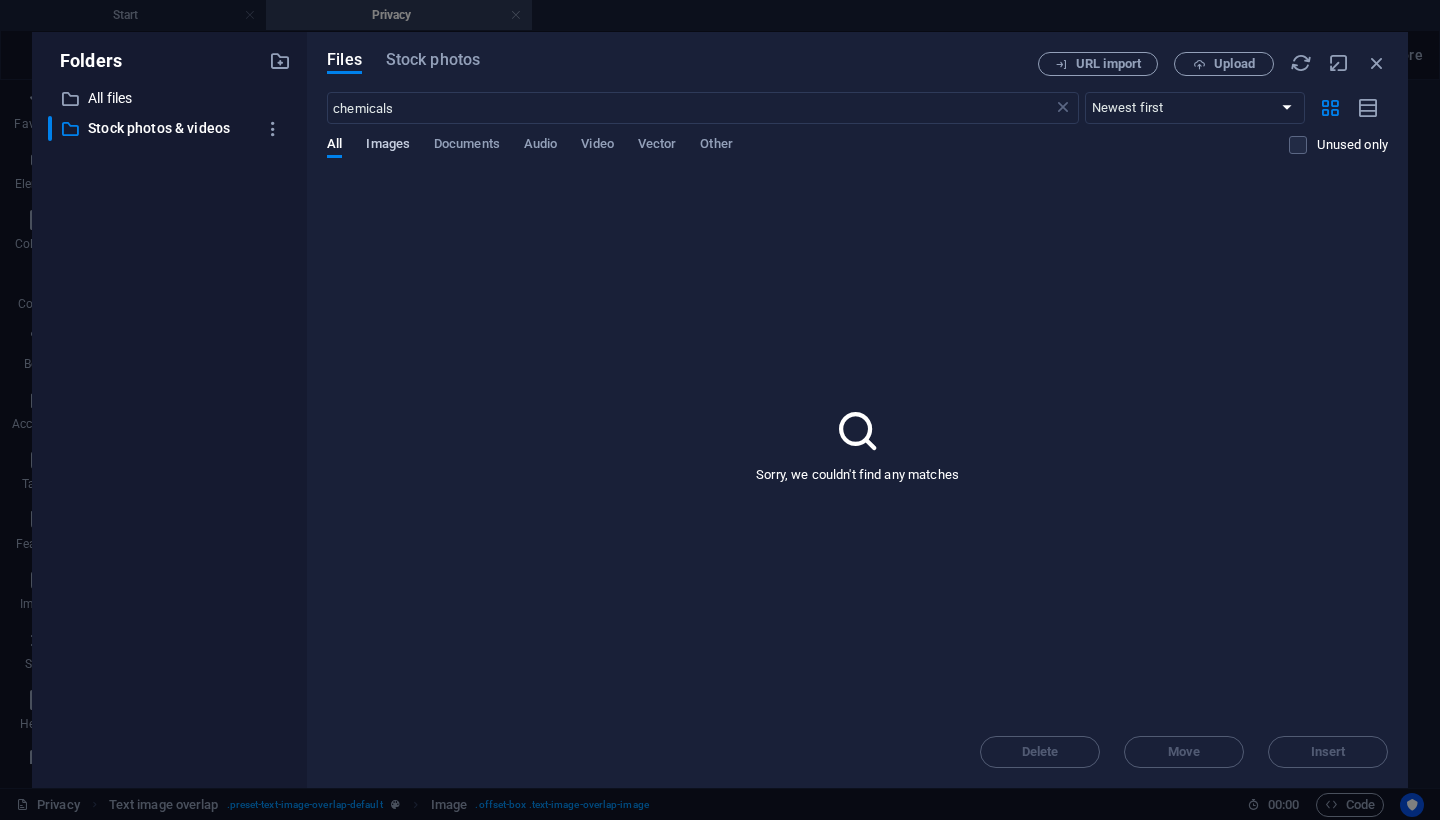 click on "Images" at bounding box center [388, 146] 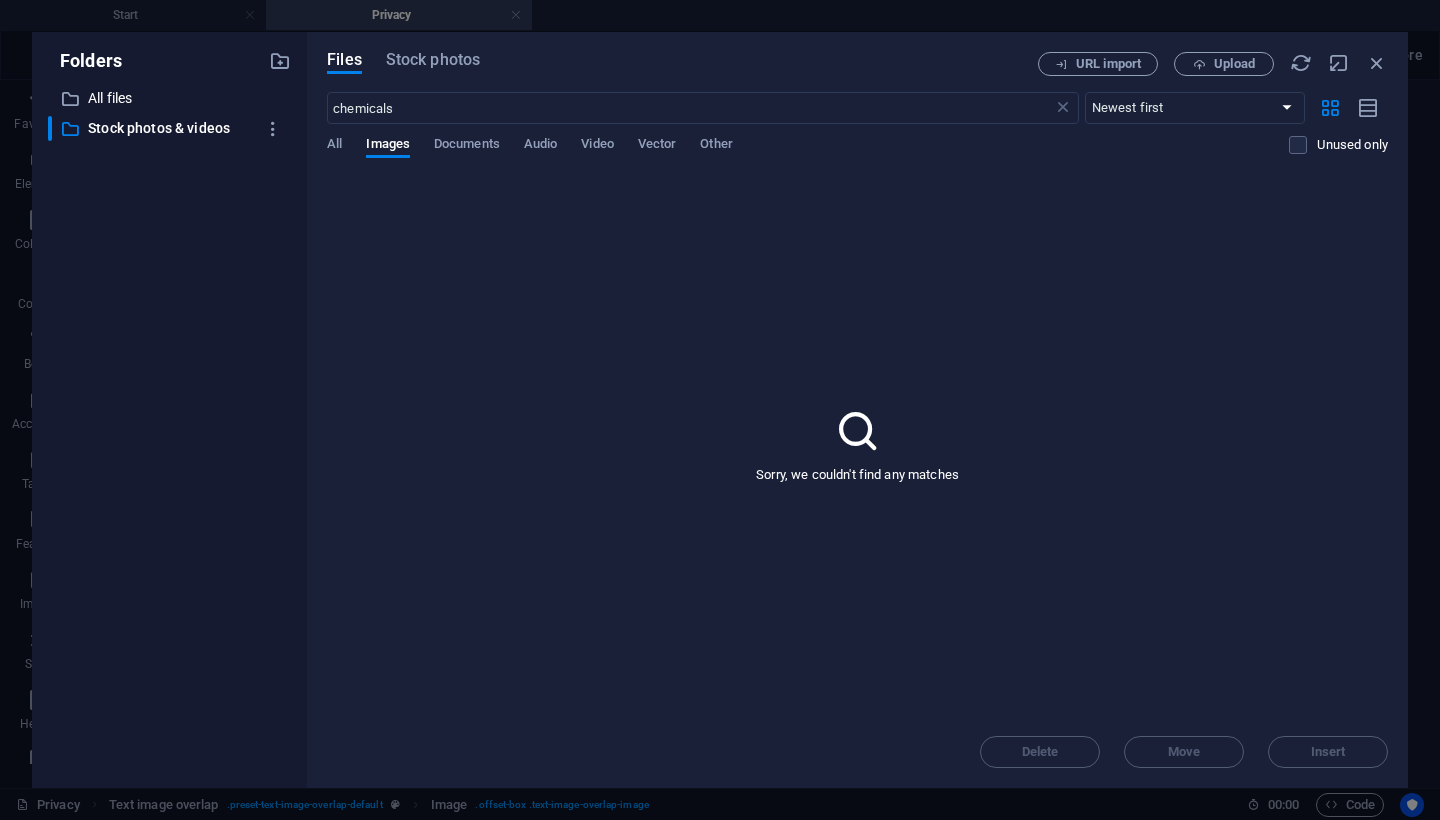 click on "Files Stock photos URL import Upload chemicals ​ Newest first Oldest first Name (A-Z) Name (Z-A) Size (0-9) Size (9-0) Resolution (0-9) Resolution (9-0) All Images Documents Audio Video Vector Other Unused only Sorry, we couldn't find any matches Delete Move Insert" at bounding box center (857, 410) 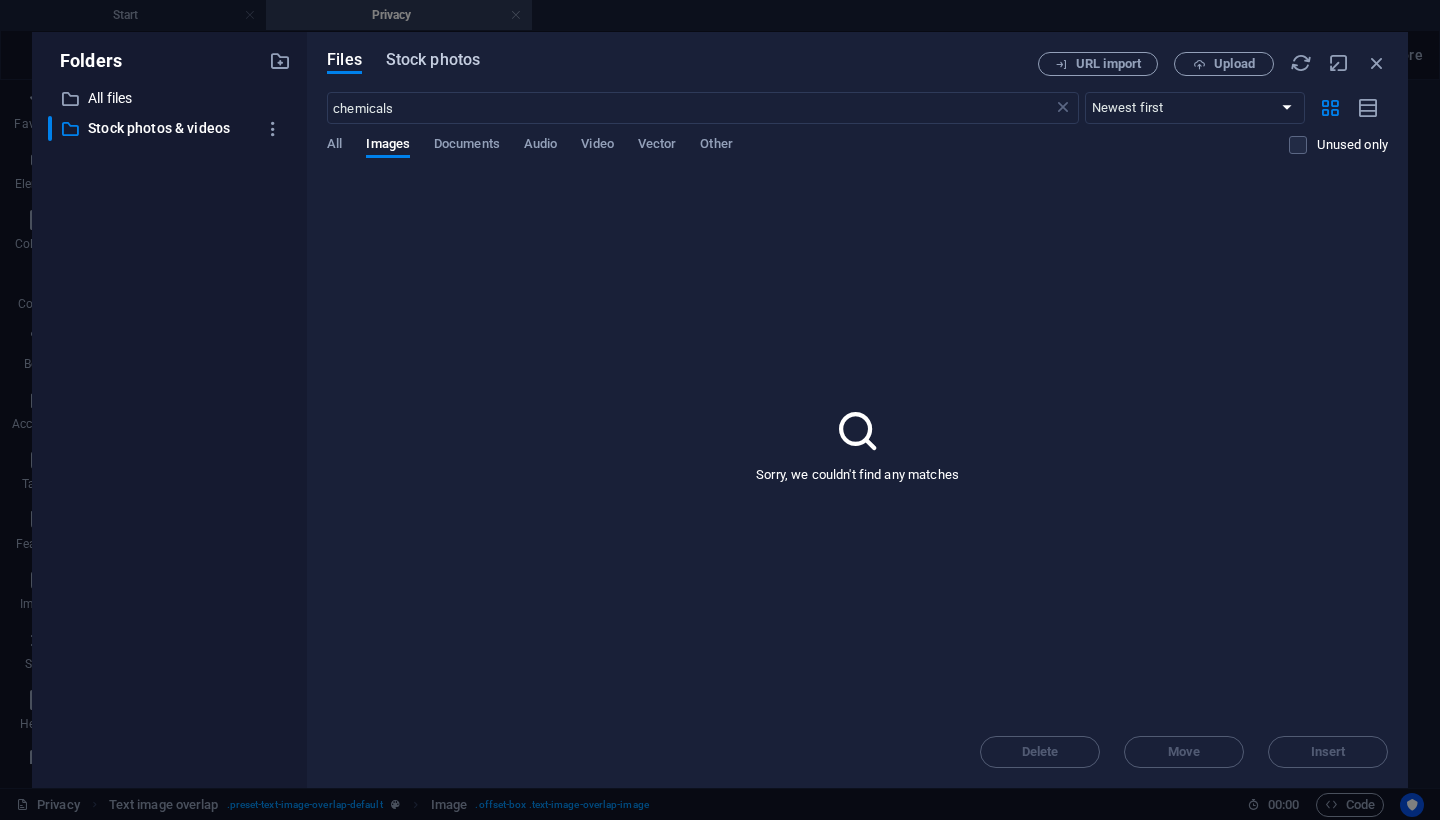 click on "Stock photos" at bounding box center [433, 60] 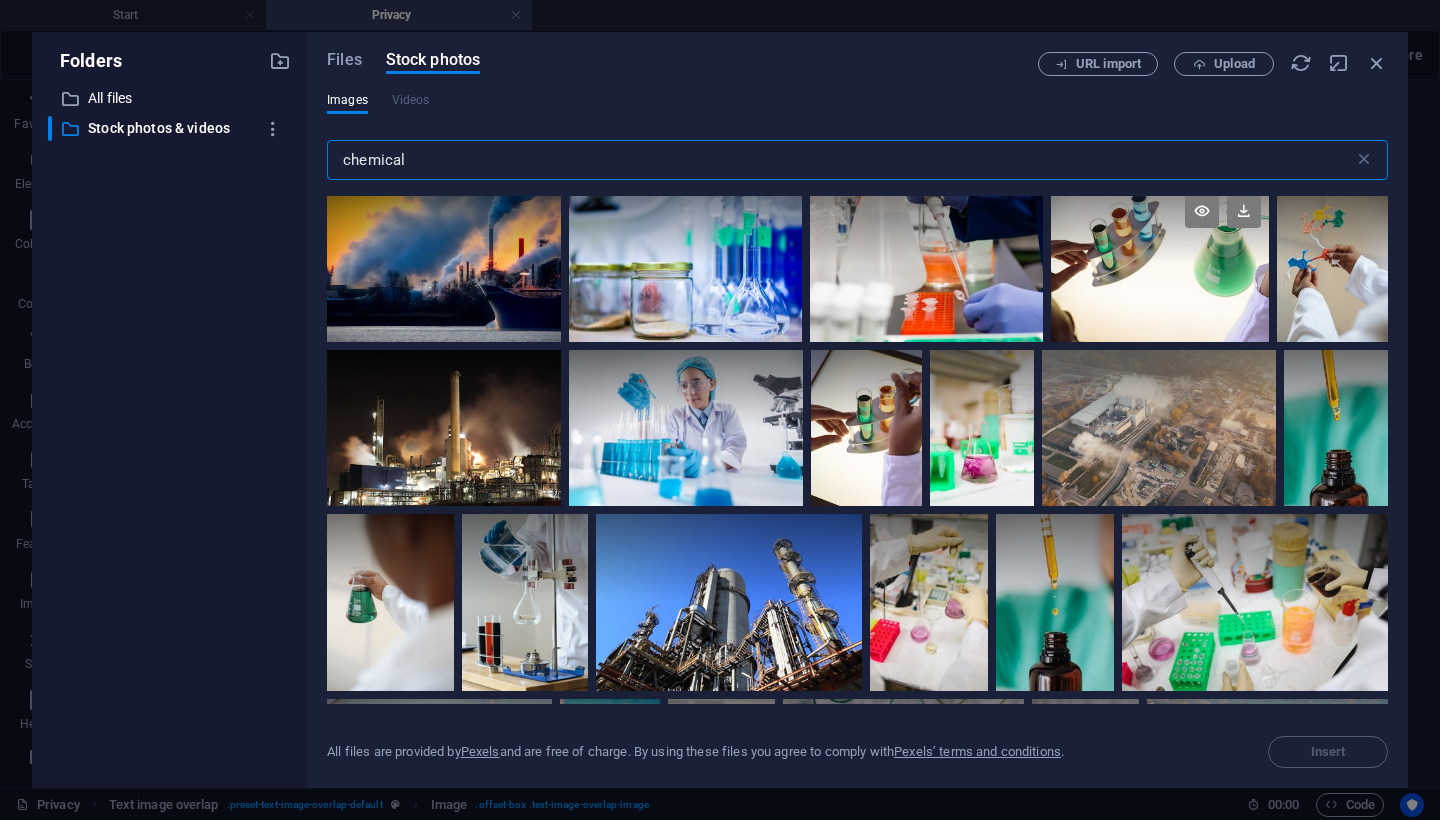 scroll, scrollTop: 368, scrollLeft: 0, axis: vertical 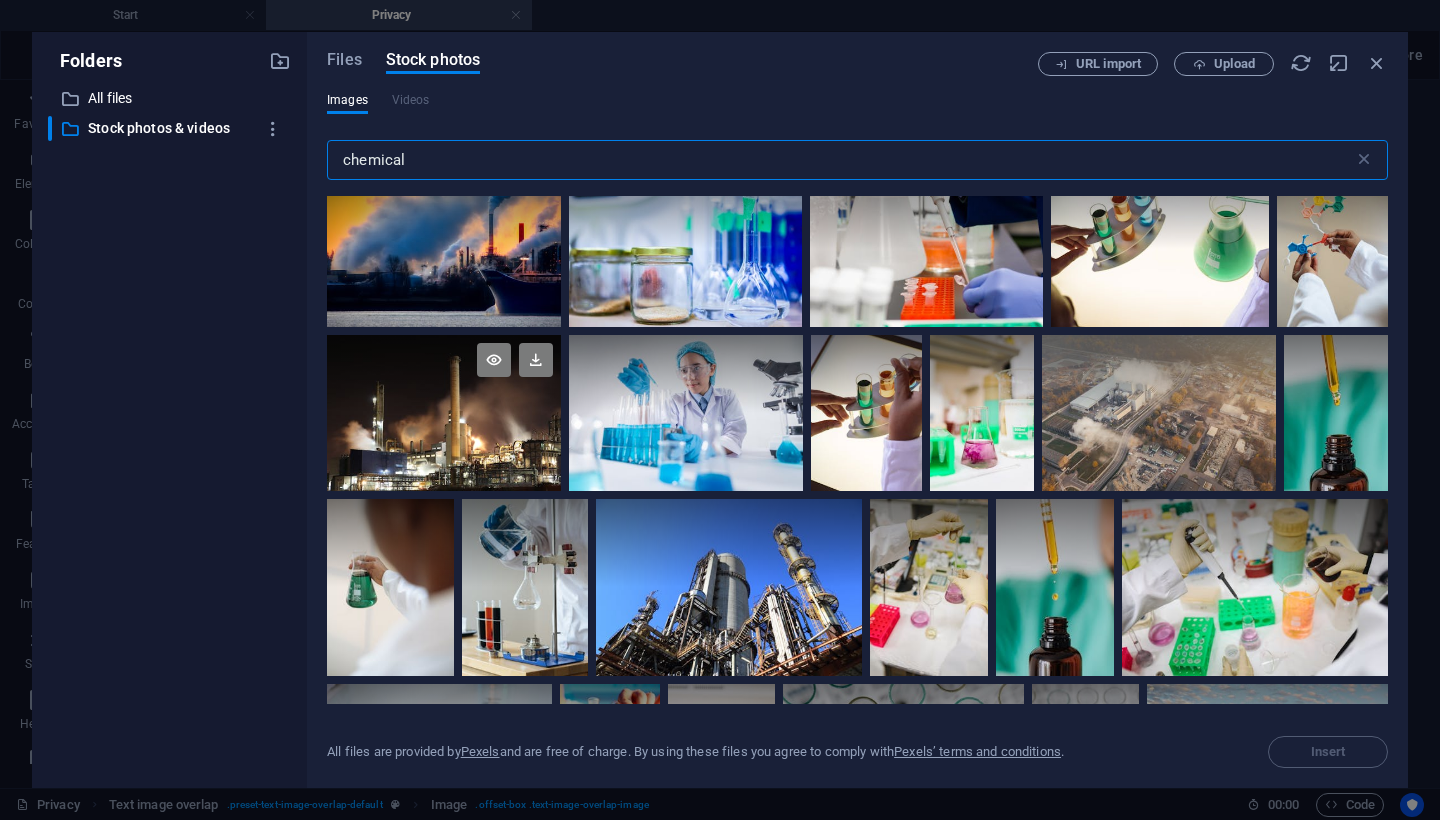 type on "chemical" 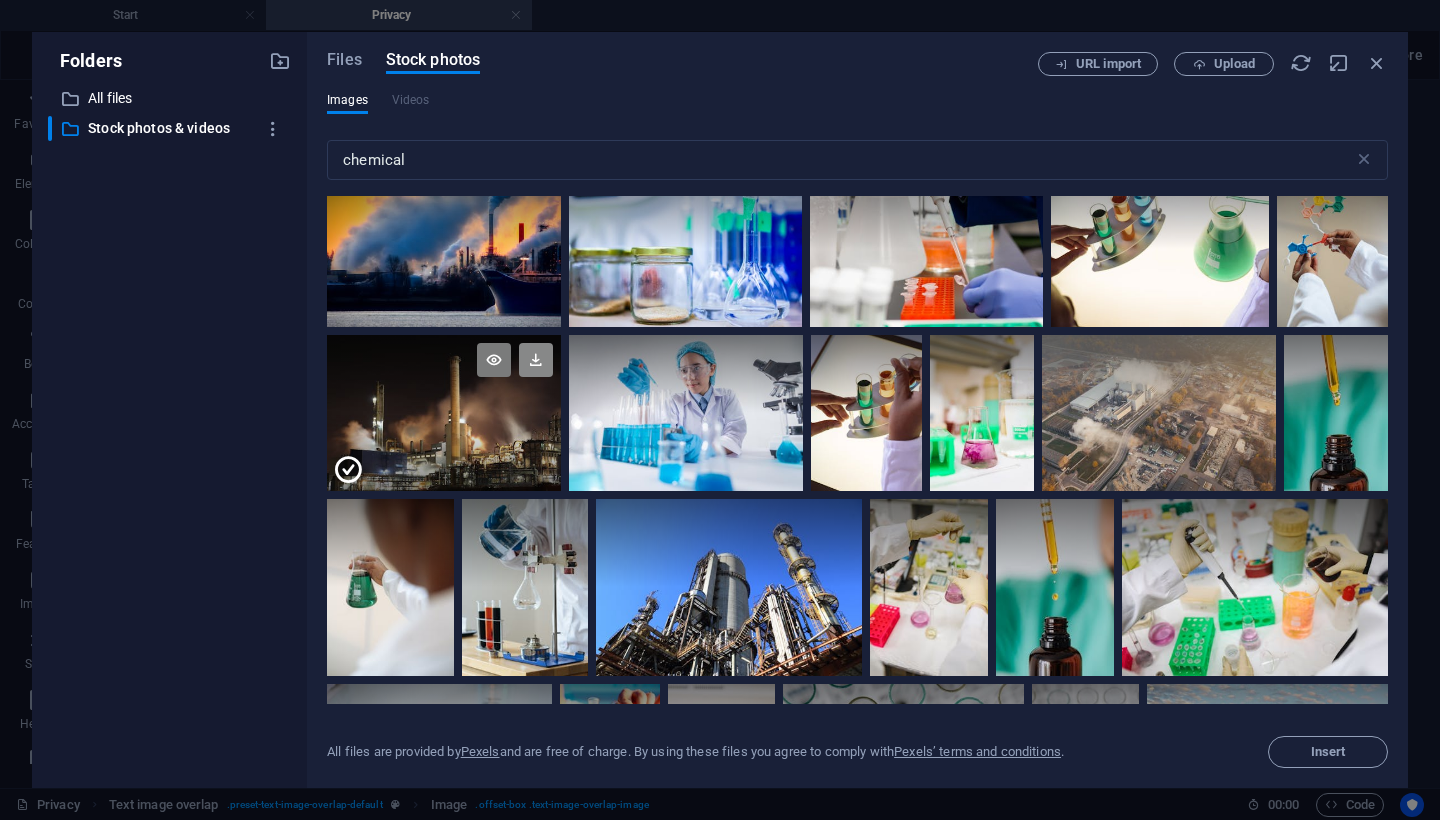 click at bounding box center [536, 360] 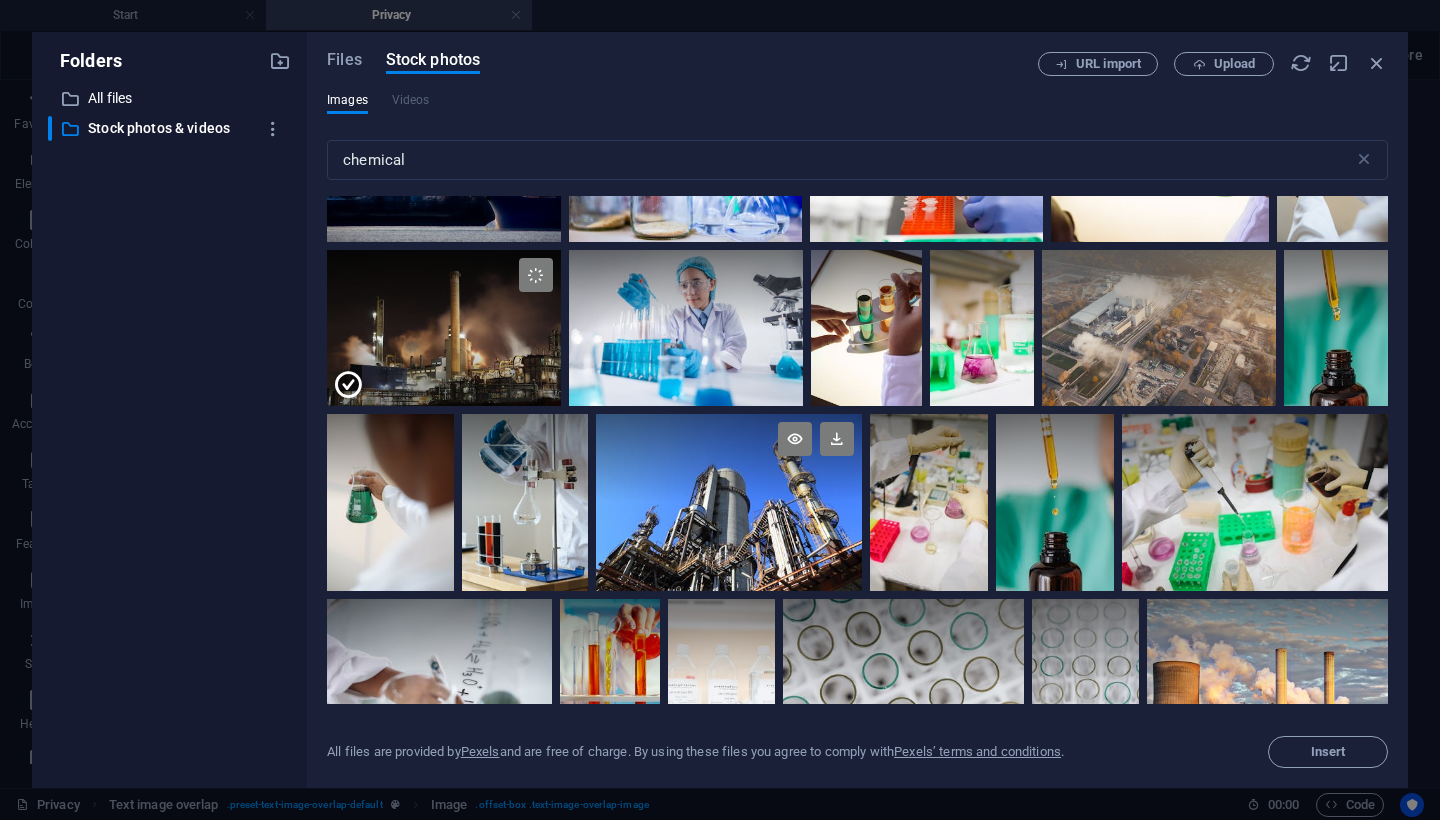 scroll, scrollTop: 464, scrollLeft: 0, axis: vertical 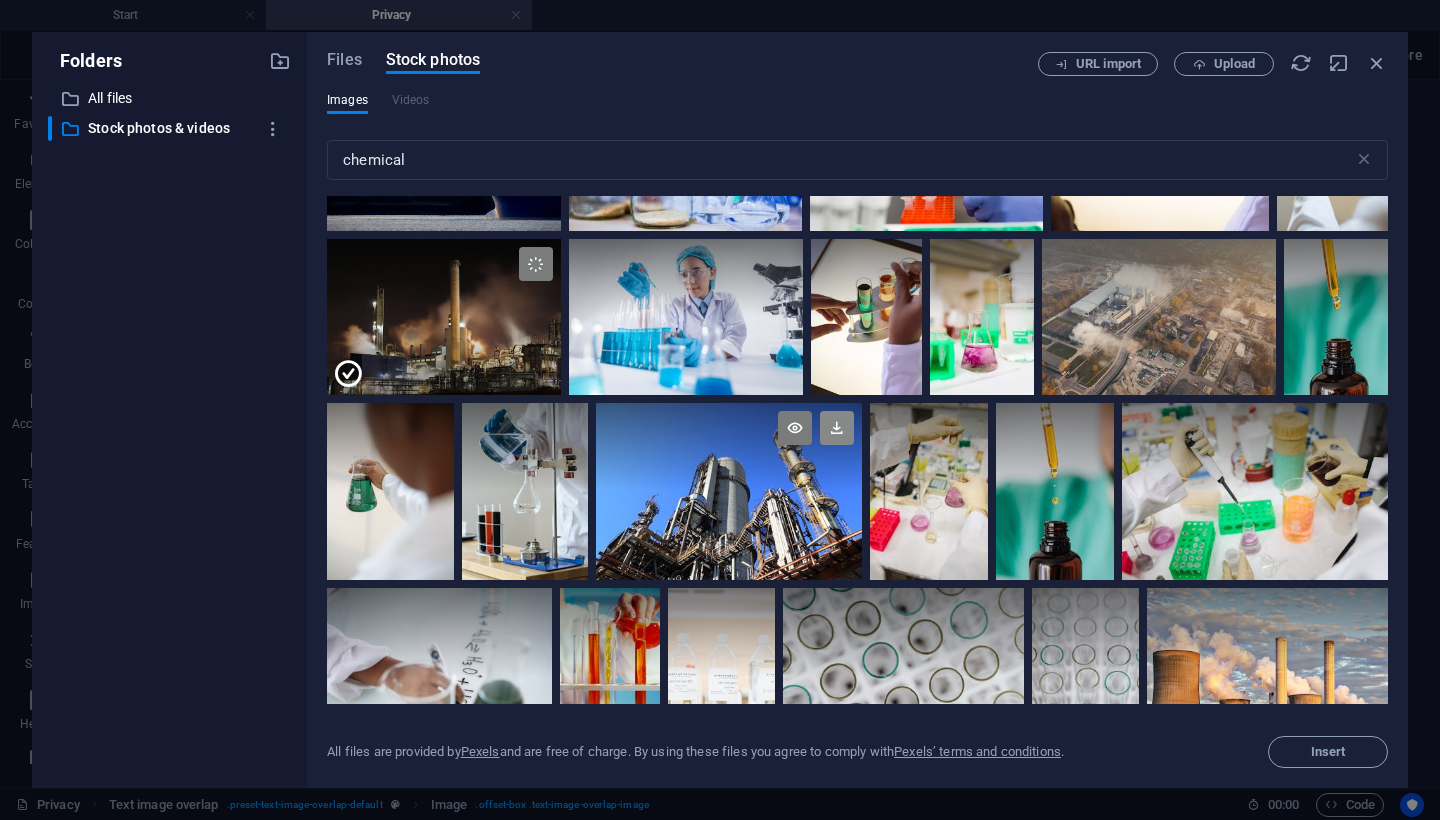 click at bounding box center [837, 428] 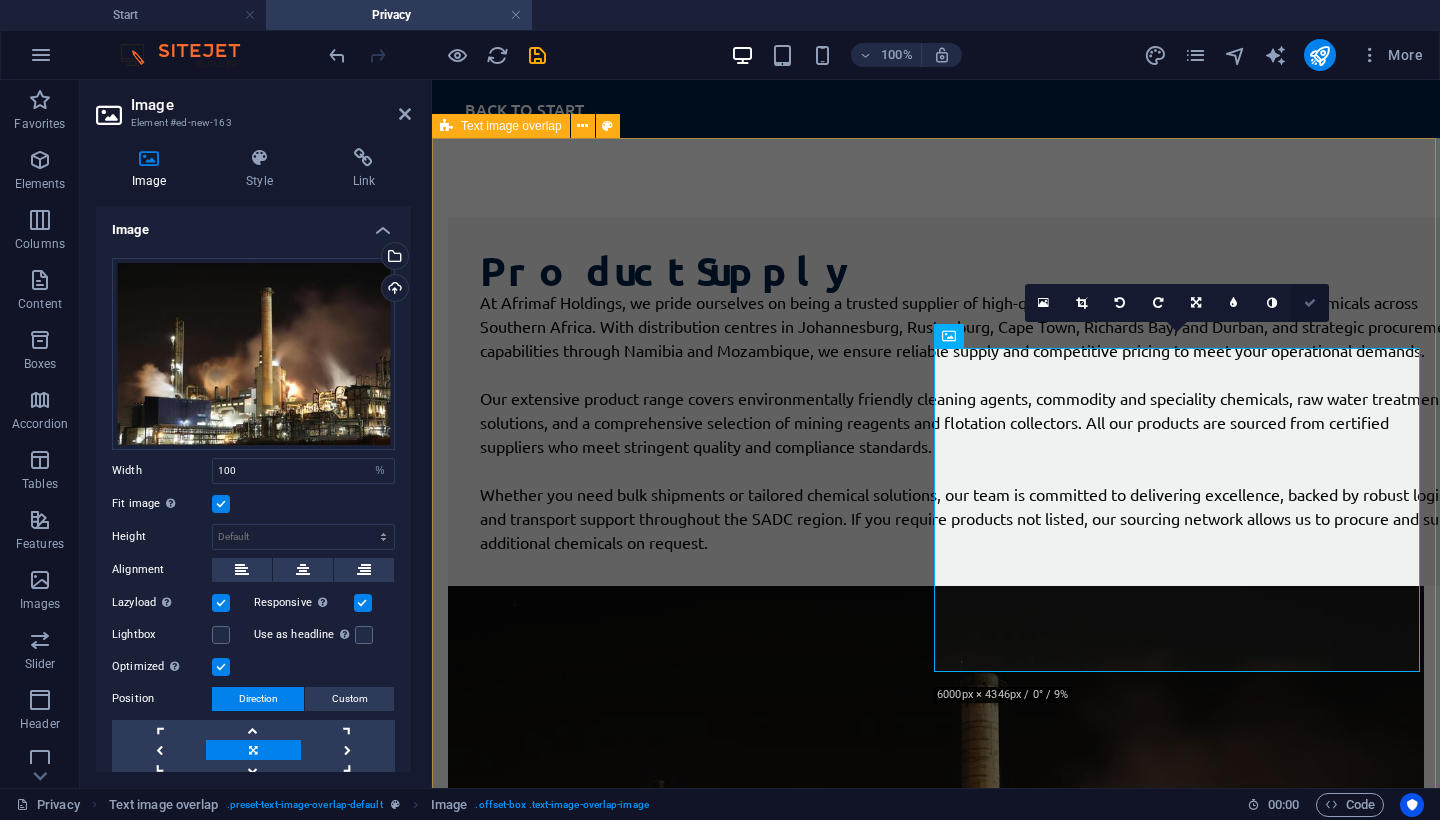 click at bounding box center [1310, 303] 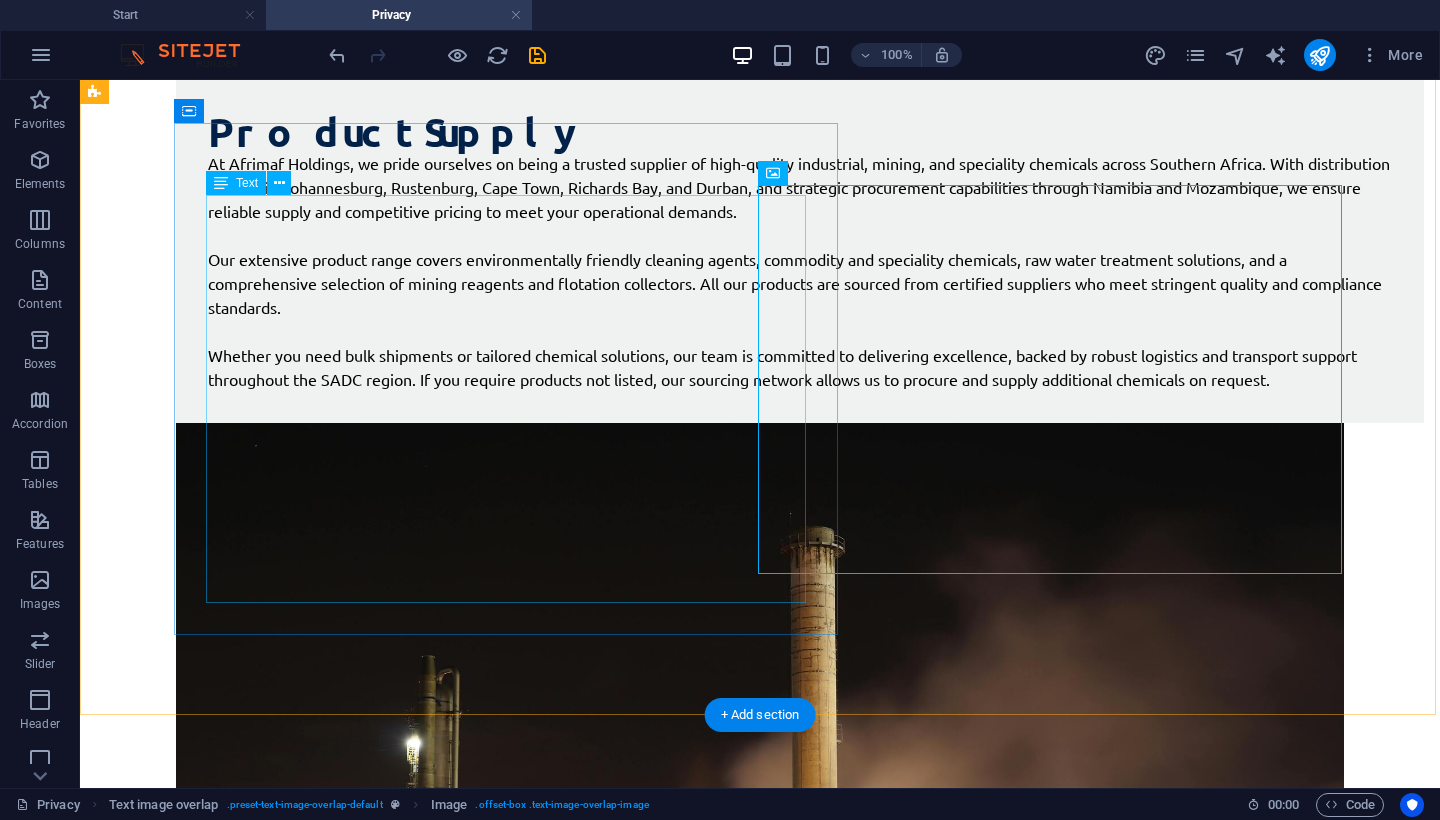 scroll, scrollTop: 146, scrollLeft: 0, axis: vertical 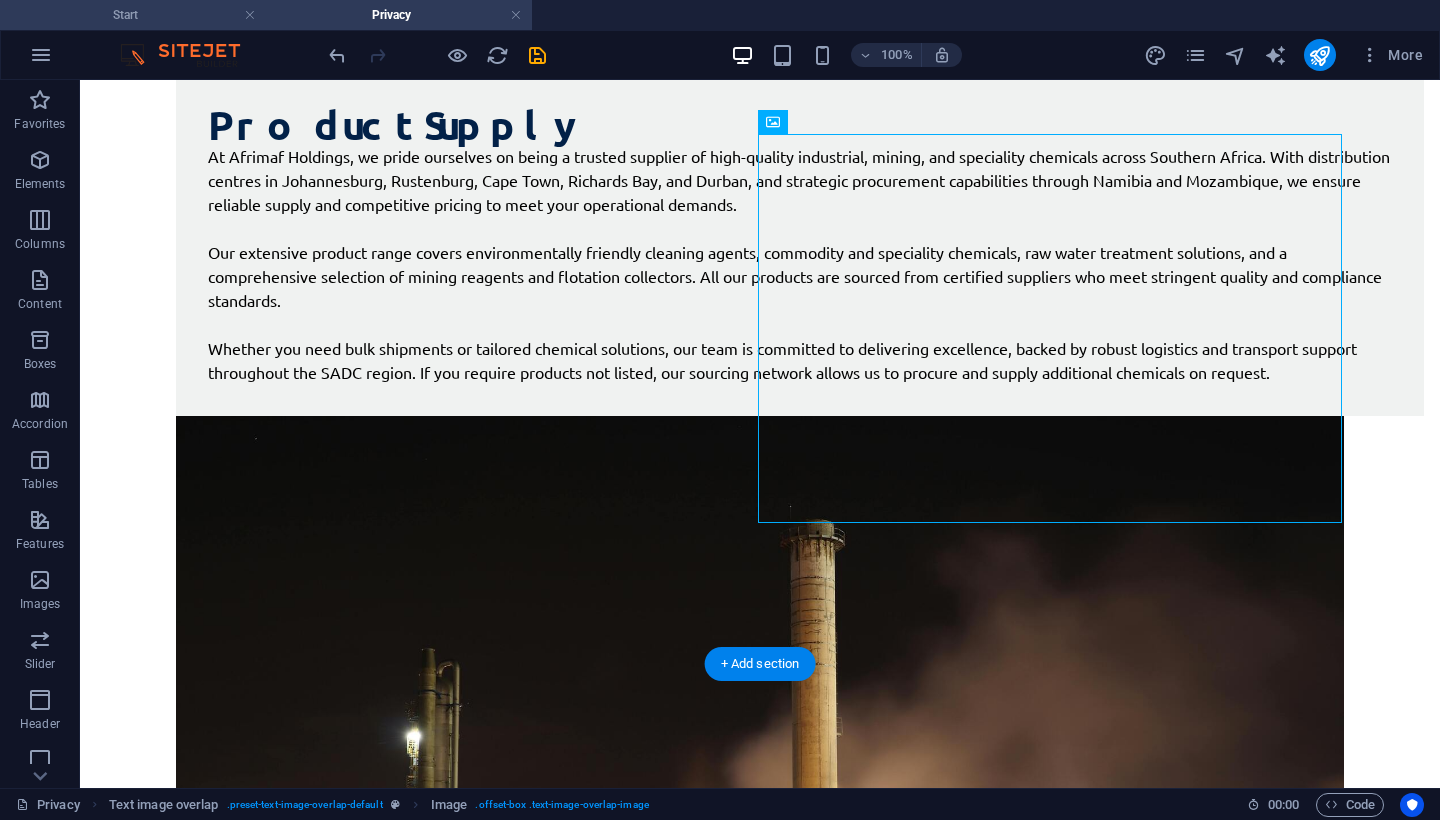 click on "Start" at bounding box center (133, 15) 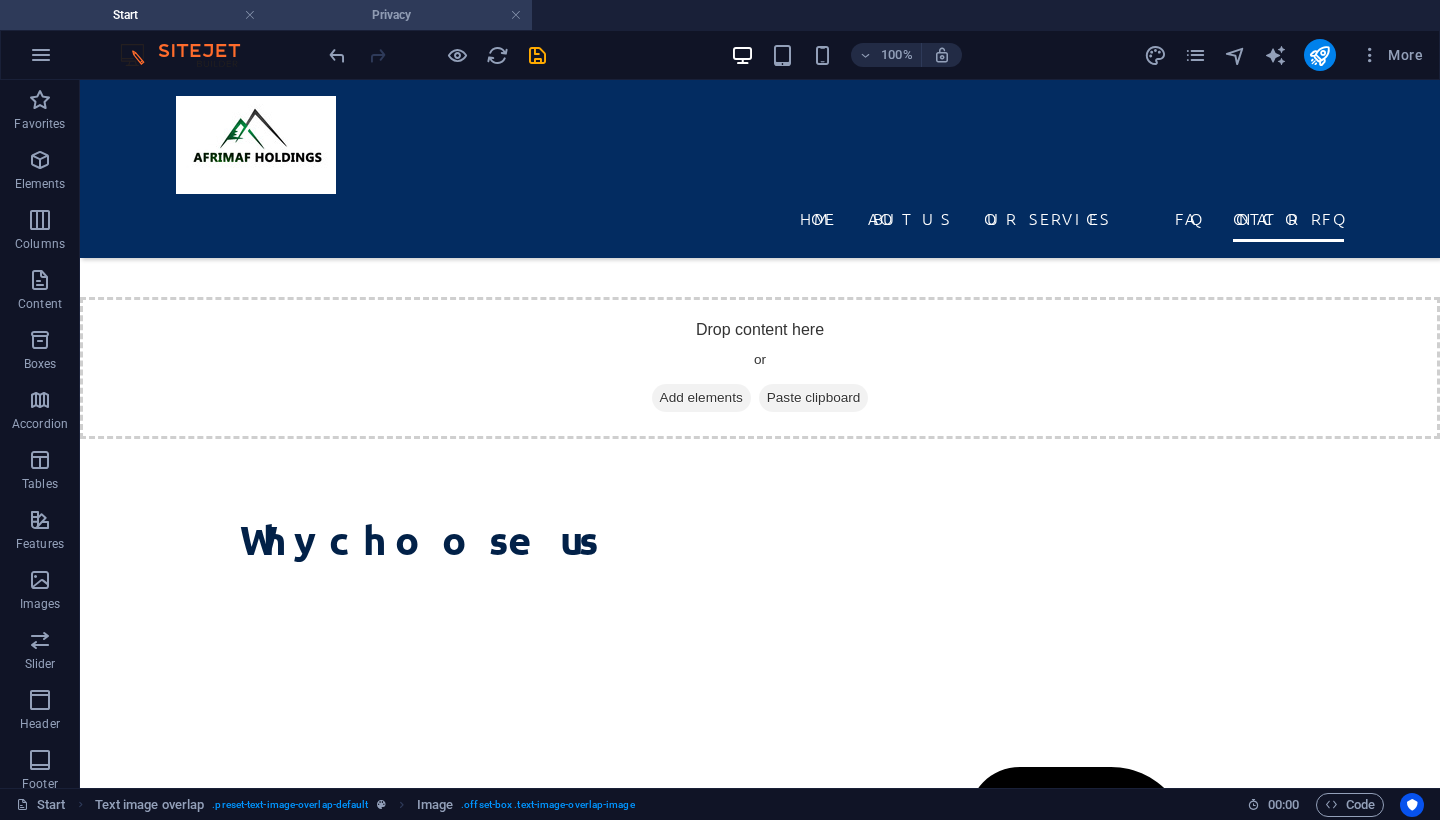 click on "Privacy" at bounding box center (399, 15) 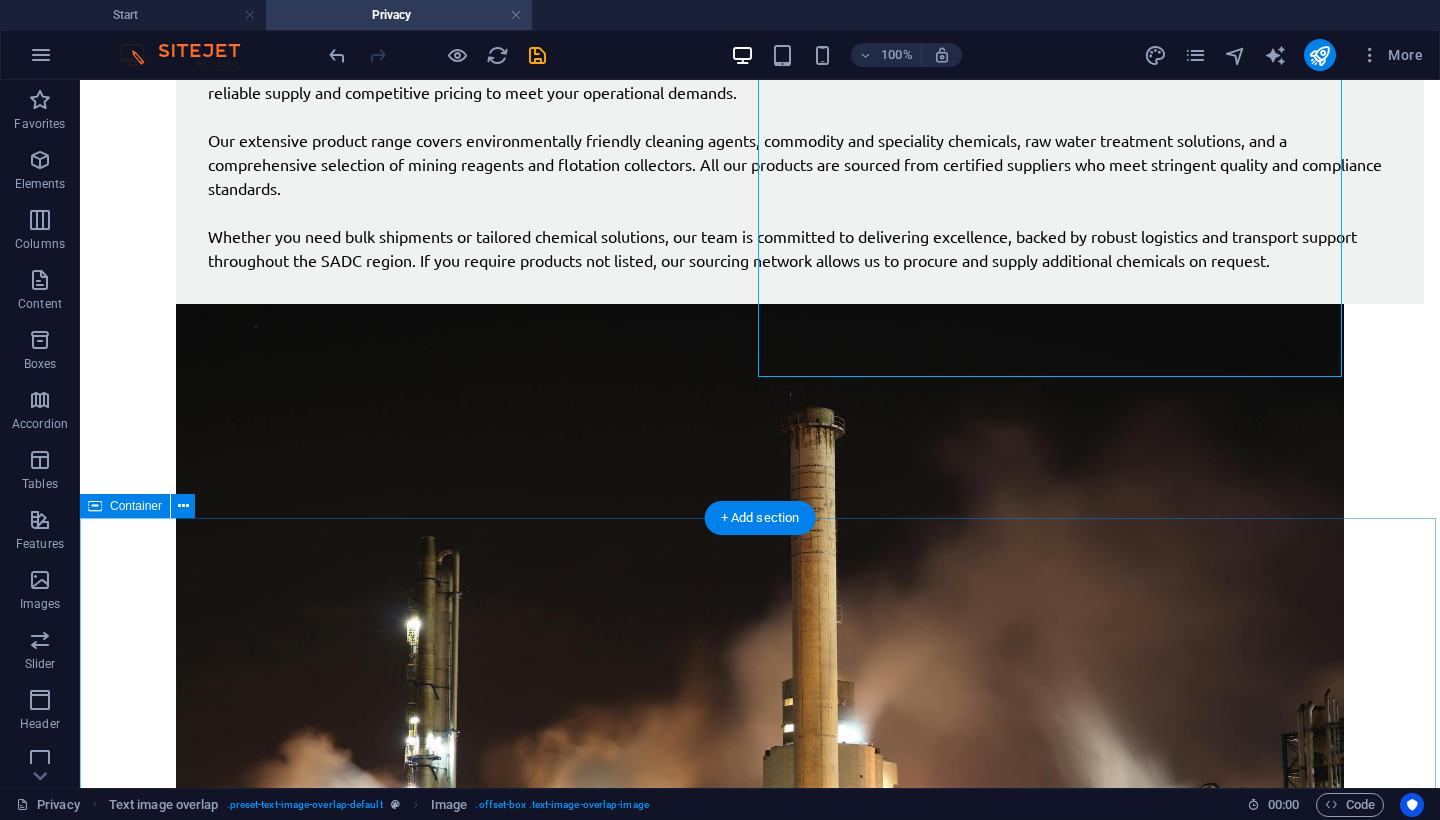 scroll, scrollTop: 304, scrollLeft: 0, axis: vertical 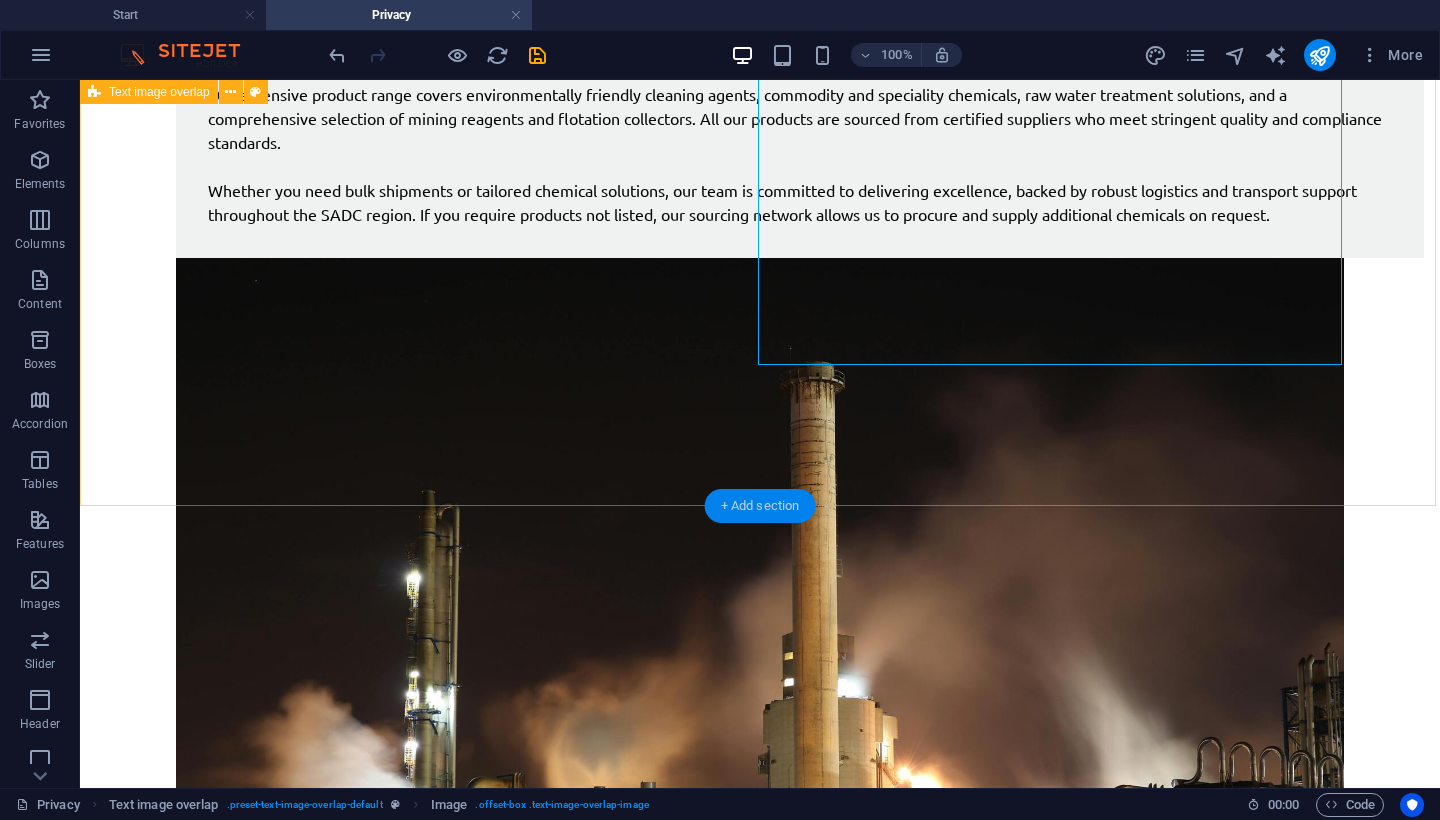 click on "+ Add section" at bounding box center (760, 506) 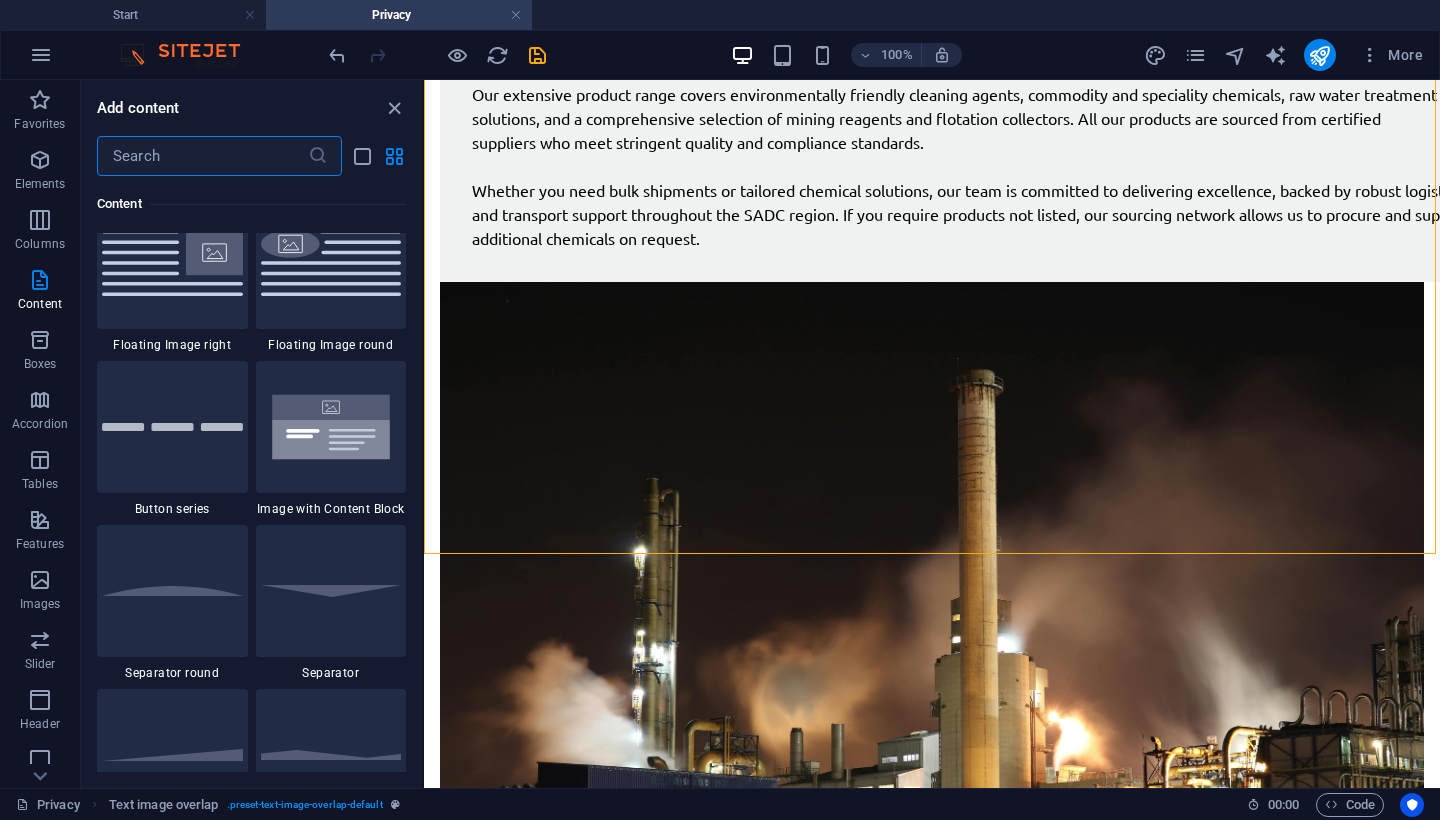 scroll, scrollTop: 4520, scrollLeft: 0, axis: vertical 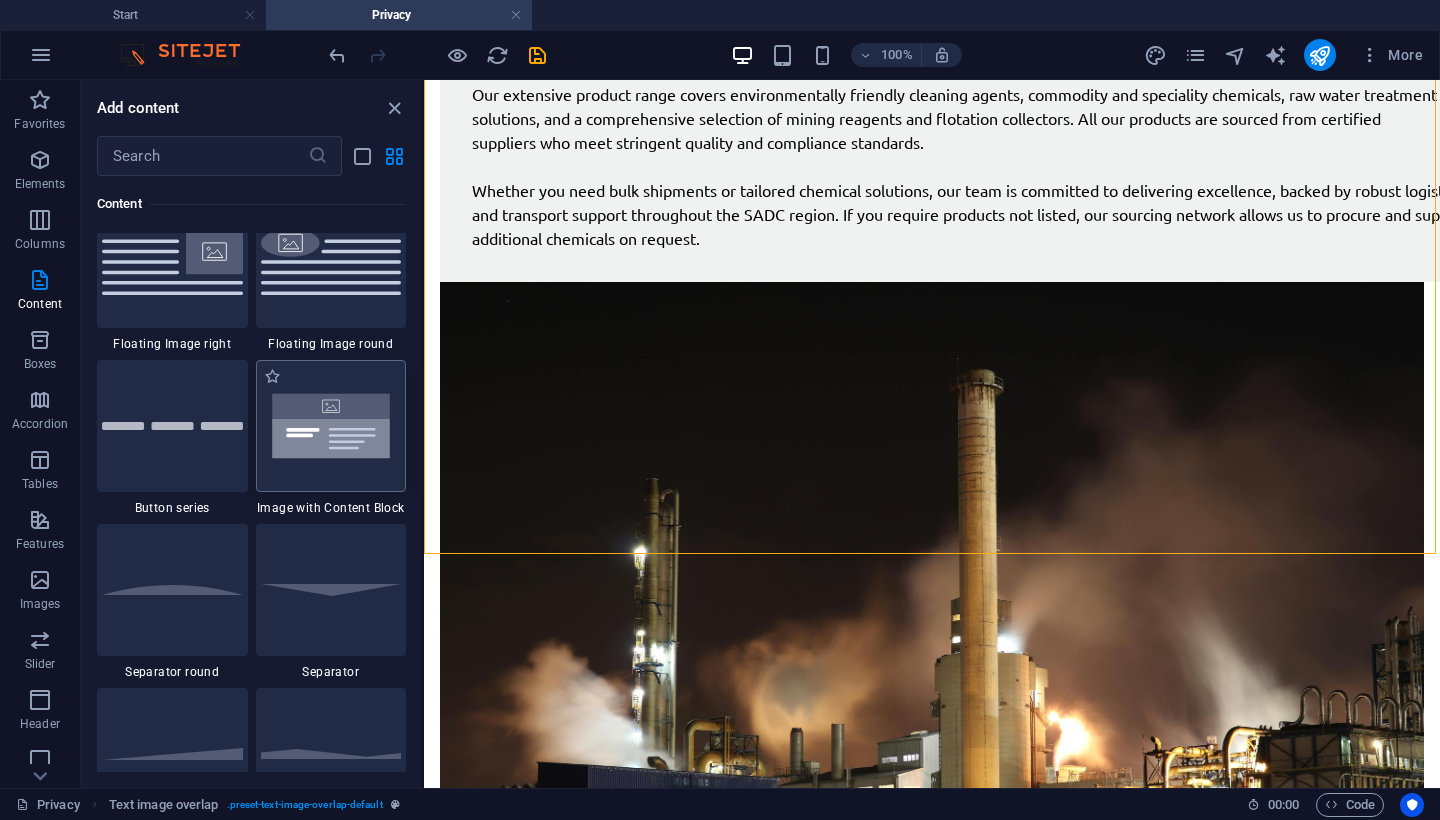 click at bounding box center (331, 426) 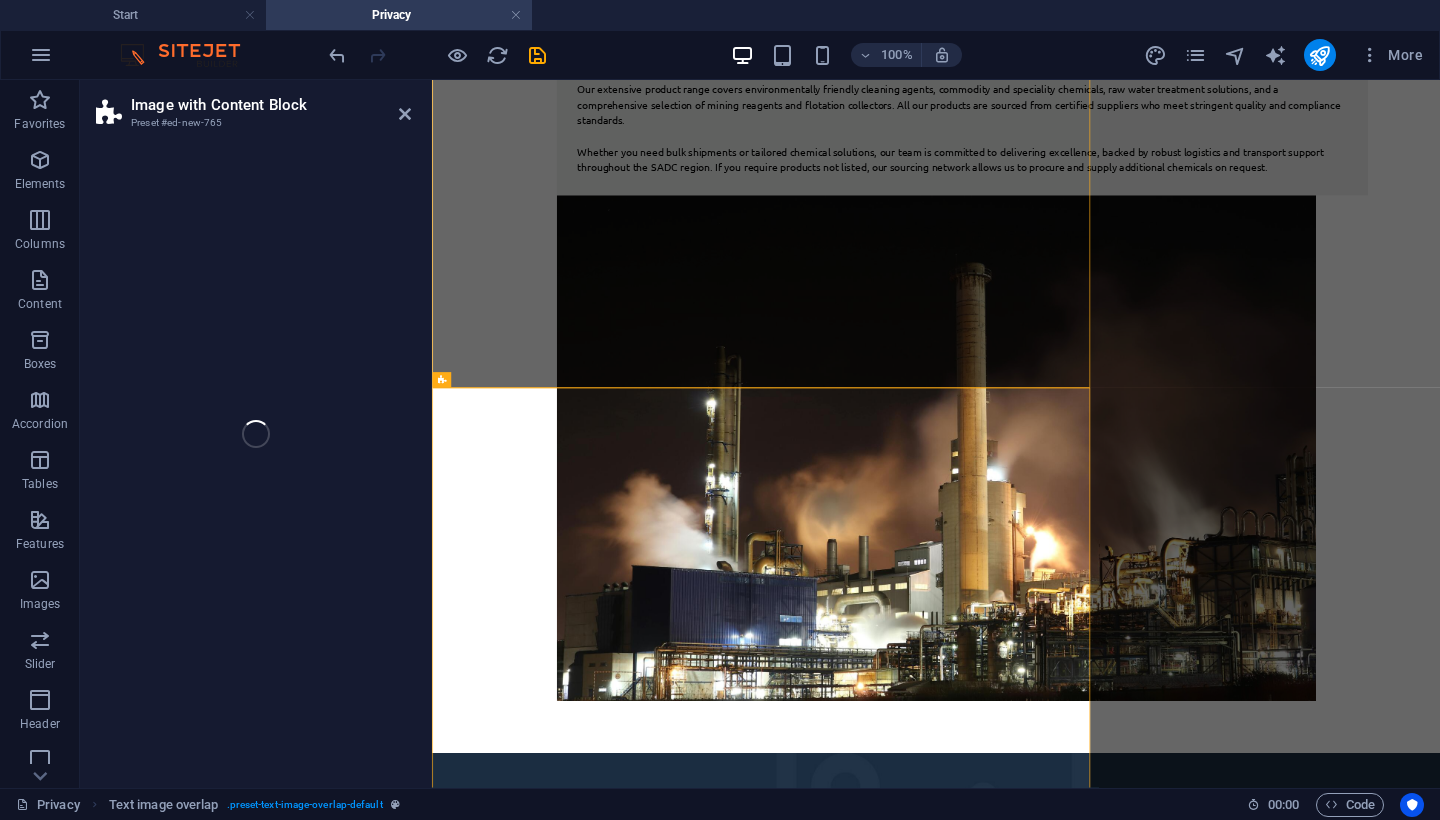 select on "rem" 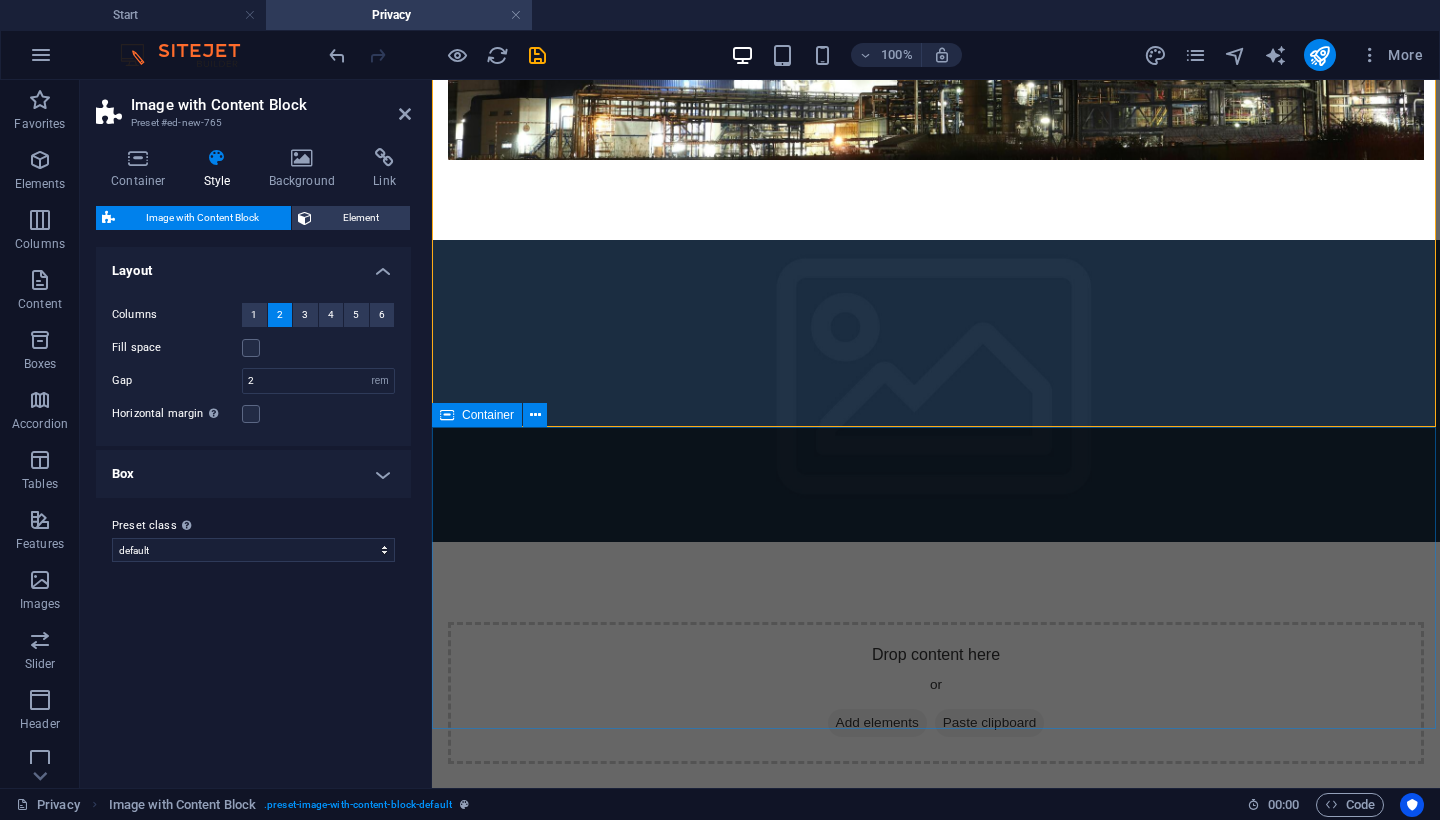 scroll, scrollTop: 1076, scrollLeft: 0, axis: vertical 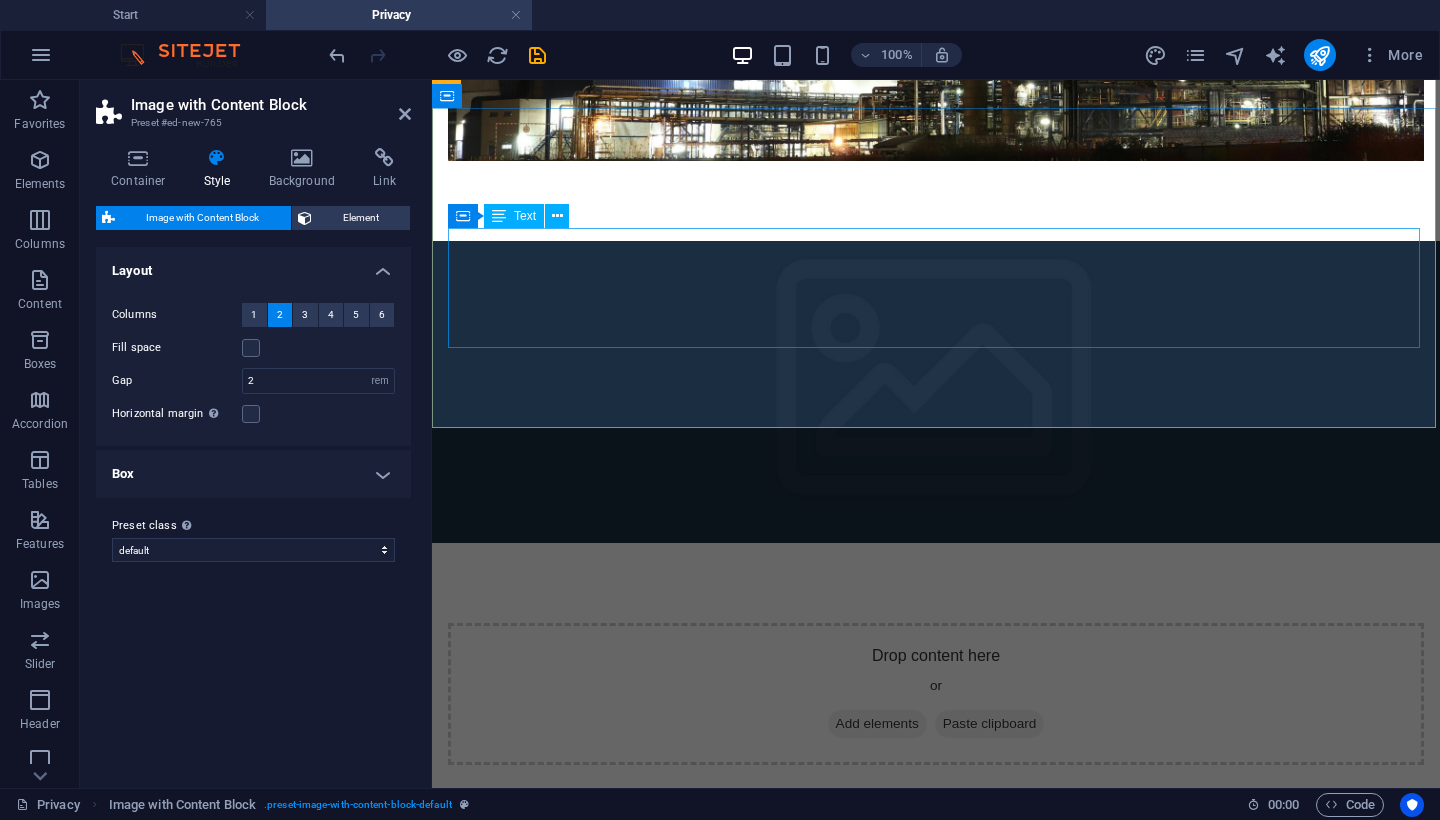 click on "Quo facere optio ut repellat ipsam sed. Culpa deleniti molestiae ex. A doloremque provident eveniet est eligendi recusandae hic. Quam commodi aut omnis autem facilis eos. Omnis vitae quibusdam provident provident. Quia libero iste id eligendi est consequatur vel id. Natus iste in dicta qui consequuntur optio. Soluta voluptas harum quod ut officia quia. Nesciunt in quod suscipit sed animi laborum. Aut aut quia et quas iusto quae quos." at bounding box center [936, 1089] 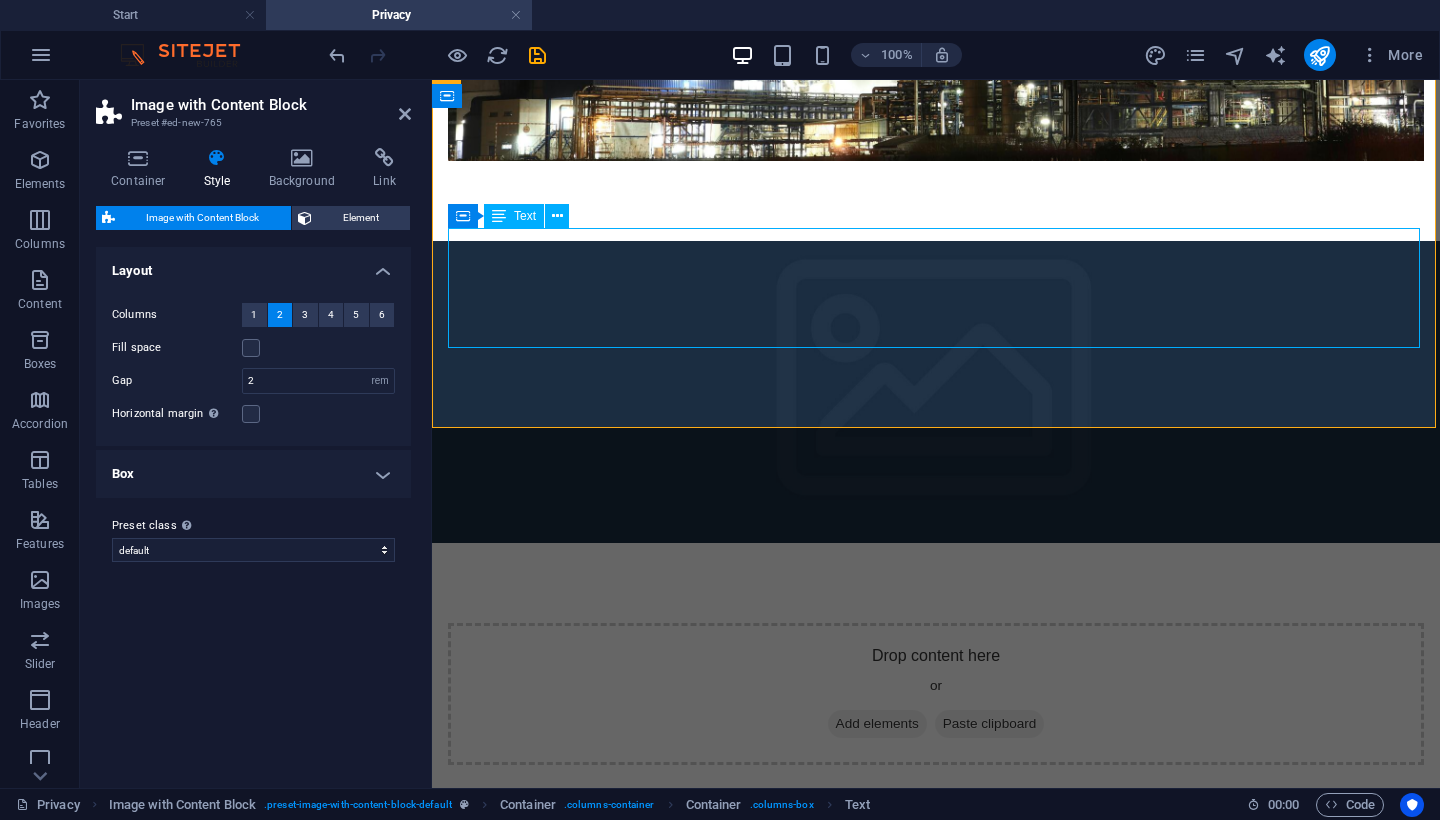click on "Quo facere optio ut repellat ipsam sed. Culpa deleniti molestiae ex. A doloremque provident eveniet est eligendi recusandae hic. Quam commodi aut omnis autem facilis eos. Omnis vitae quibusdam provident provident. Quia libero iste id eligendi est consequatur vel id. Natus iste in dicta qui consequuntur optio. Soluta voluptas harum quod ut officia quia. Nesciunt in quod suscipit sed animi laborum. Aut aut quia et quas iusto quae quos." at bounding box center [936, 1089] 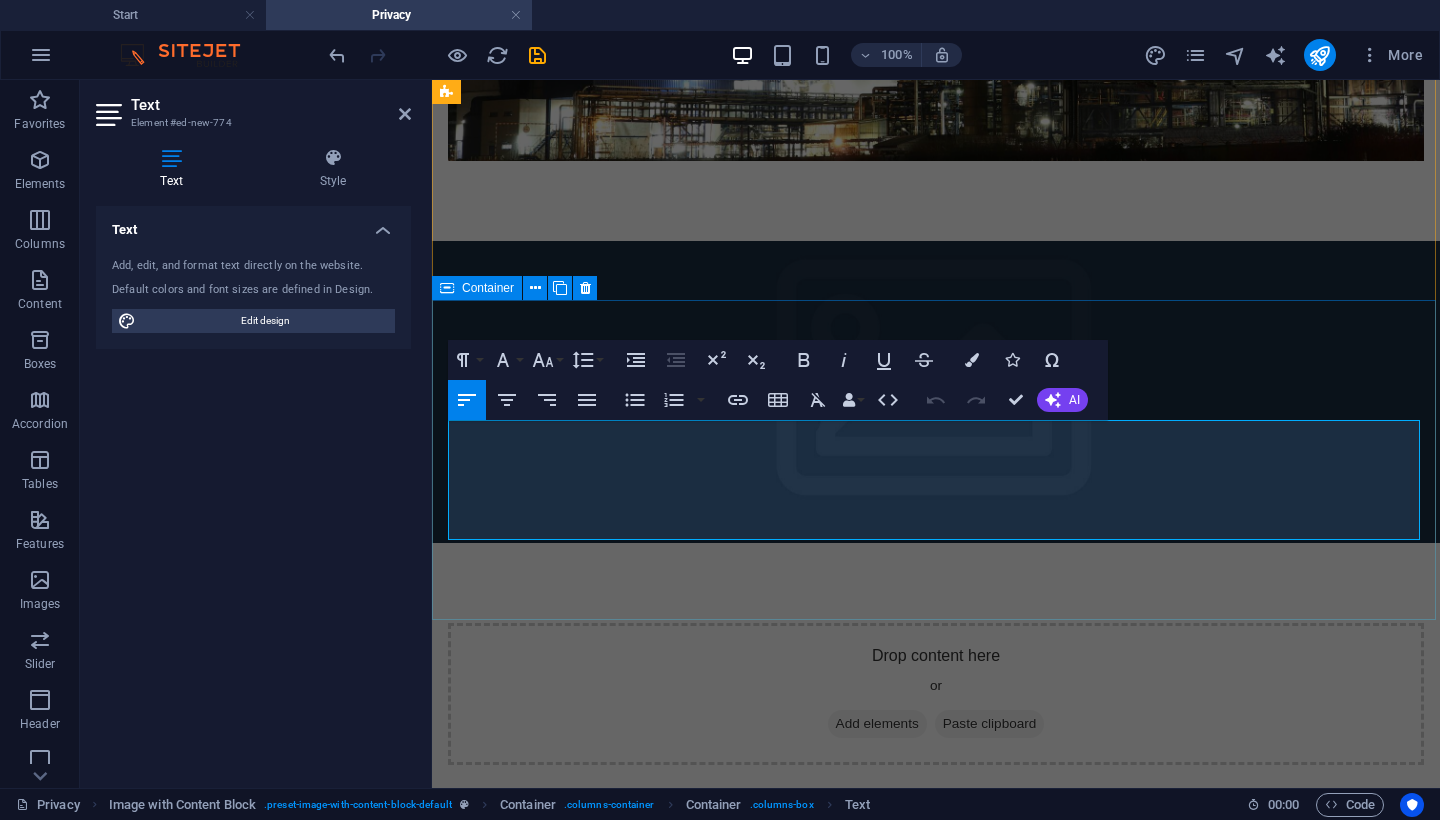 scroll, scrollTop: 884, scrollLeft: 0, axis: vertical 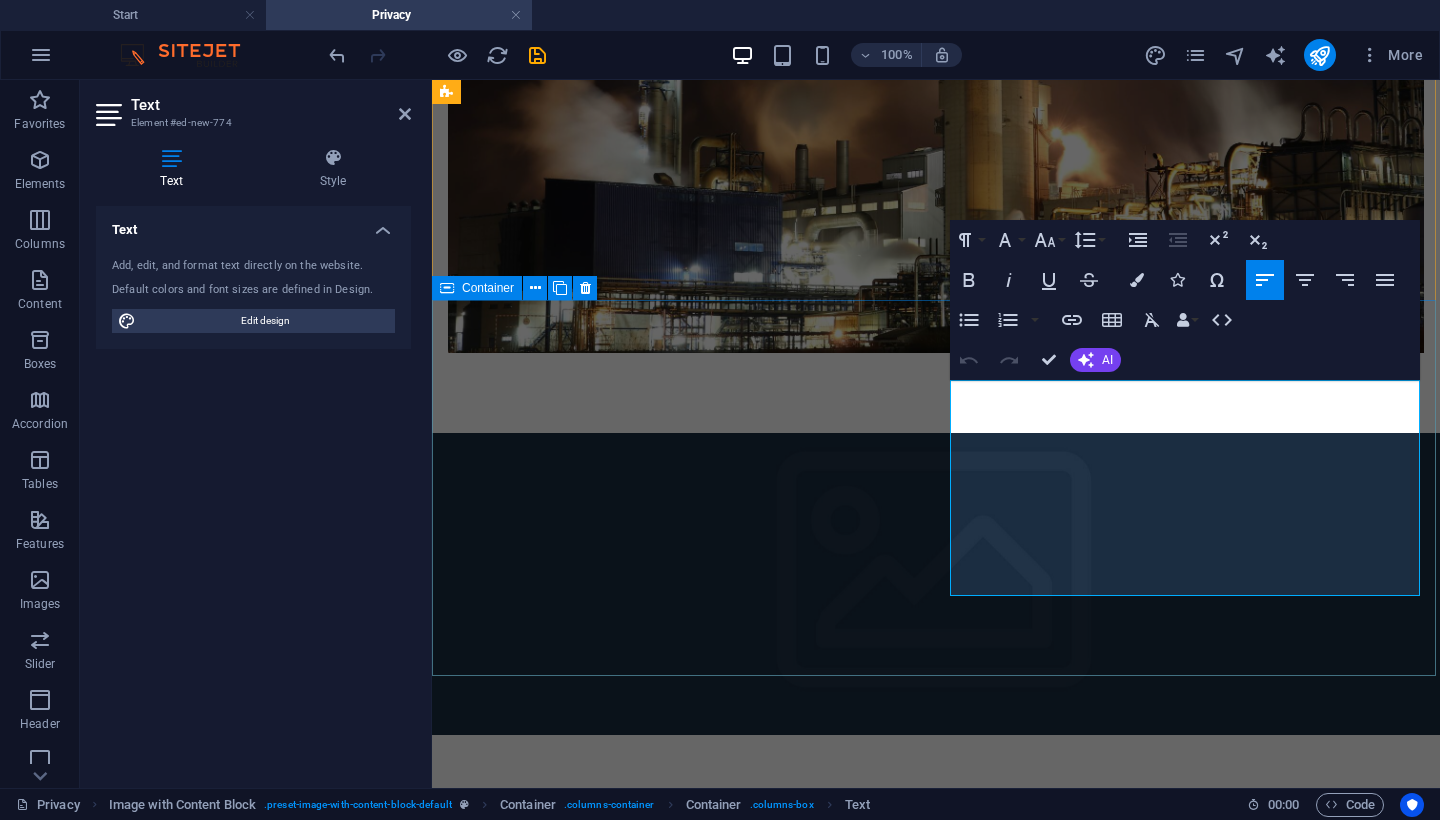 drag, startPoint x: 1218, startPoint y: 587, endPoint x: 939, endPoint y: 395, distance: 338.68127 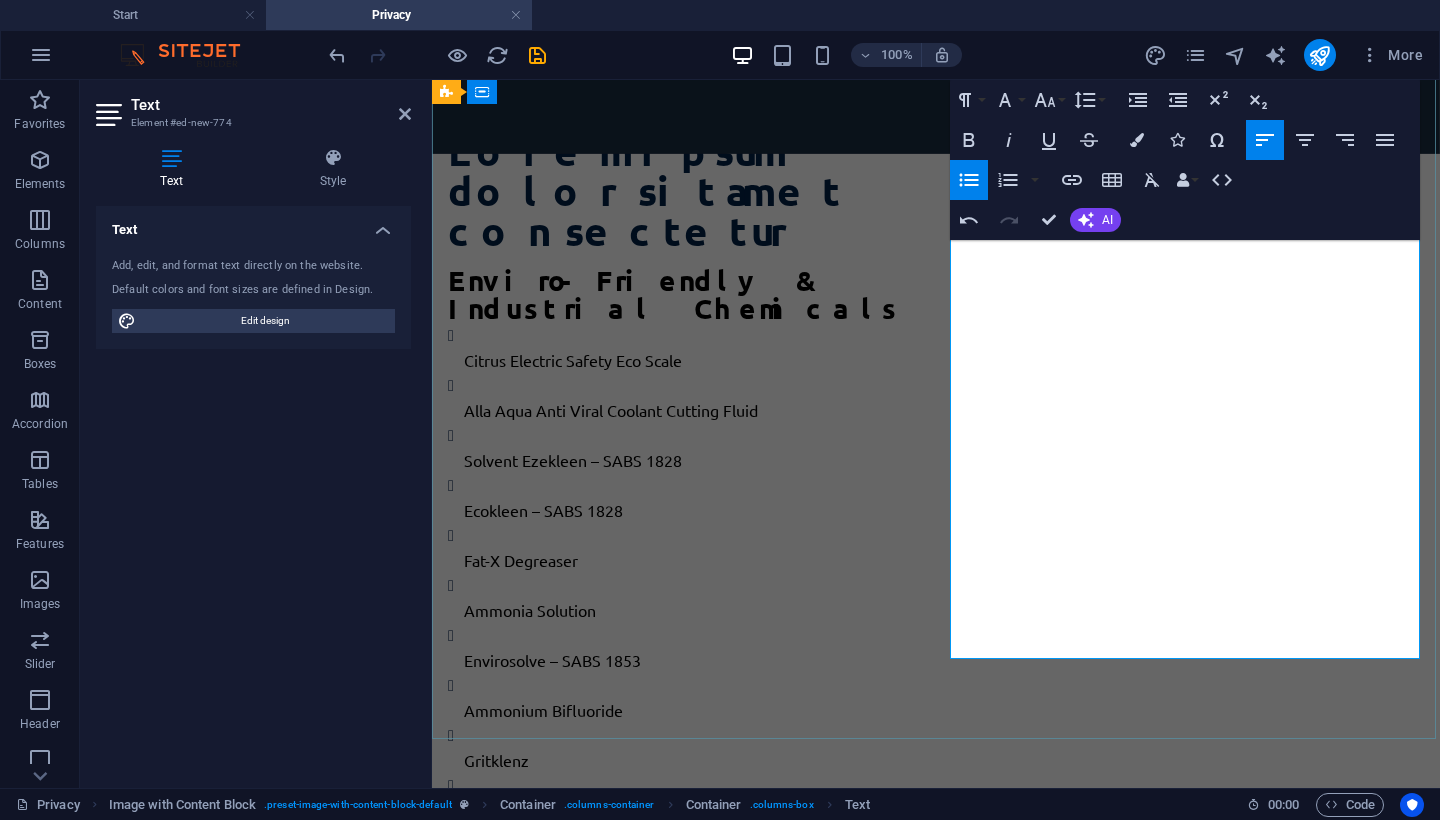 scroll, scrollTop: 1893, scrollLeft: 0, axis: vertical 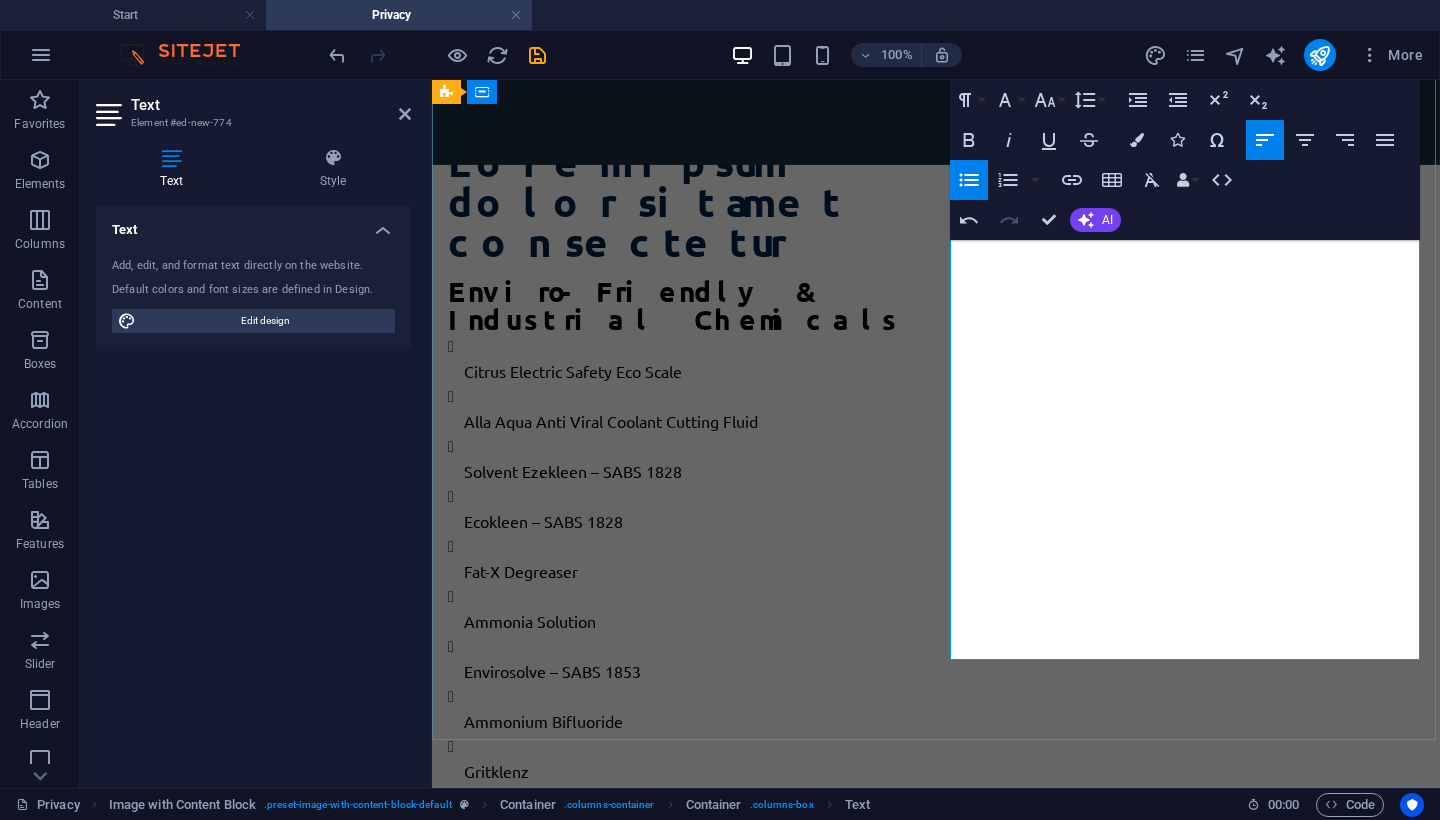 drag, startPoint x: 1088, startPoint y: 614, endPoint x: 1072, endPoint y: 418, distance: 196.65198 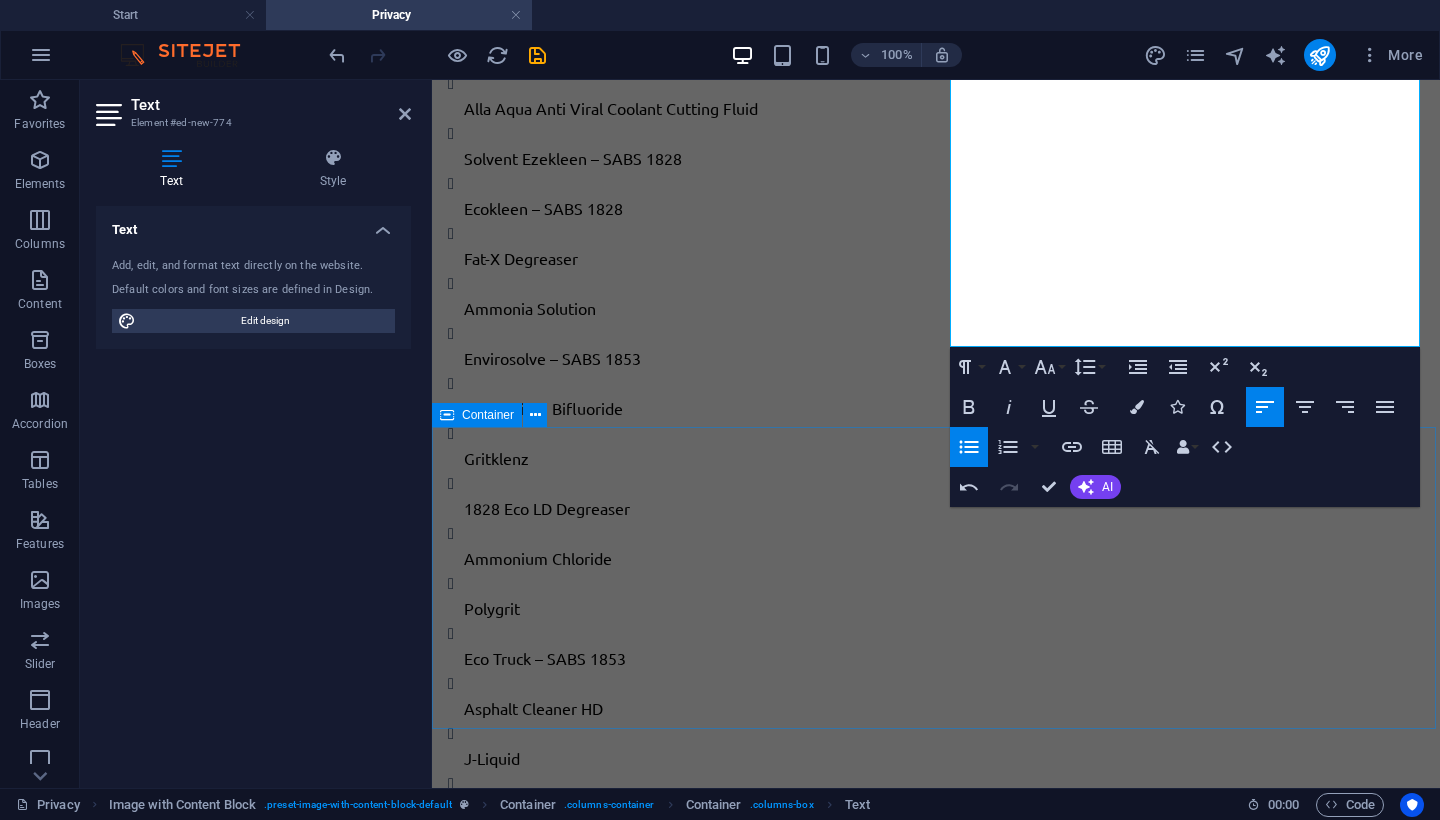 scroll, scrollTop: 2172, scrollLeft: 0, axis: vertical 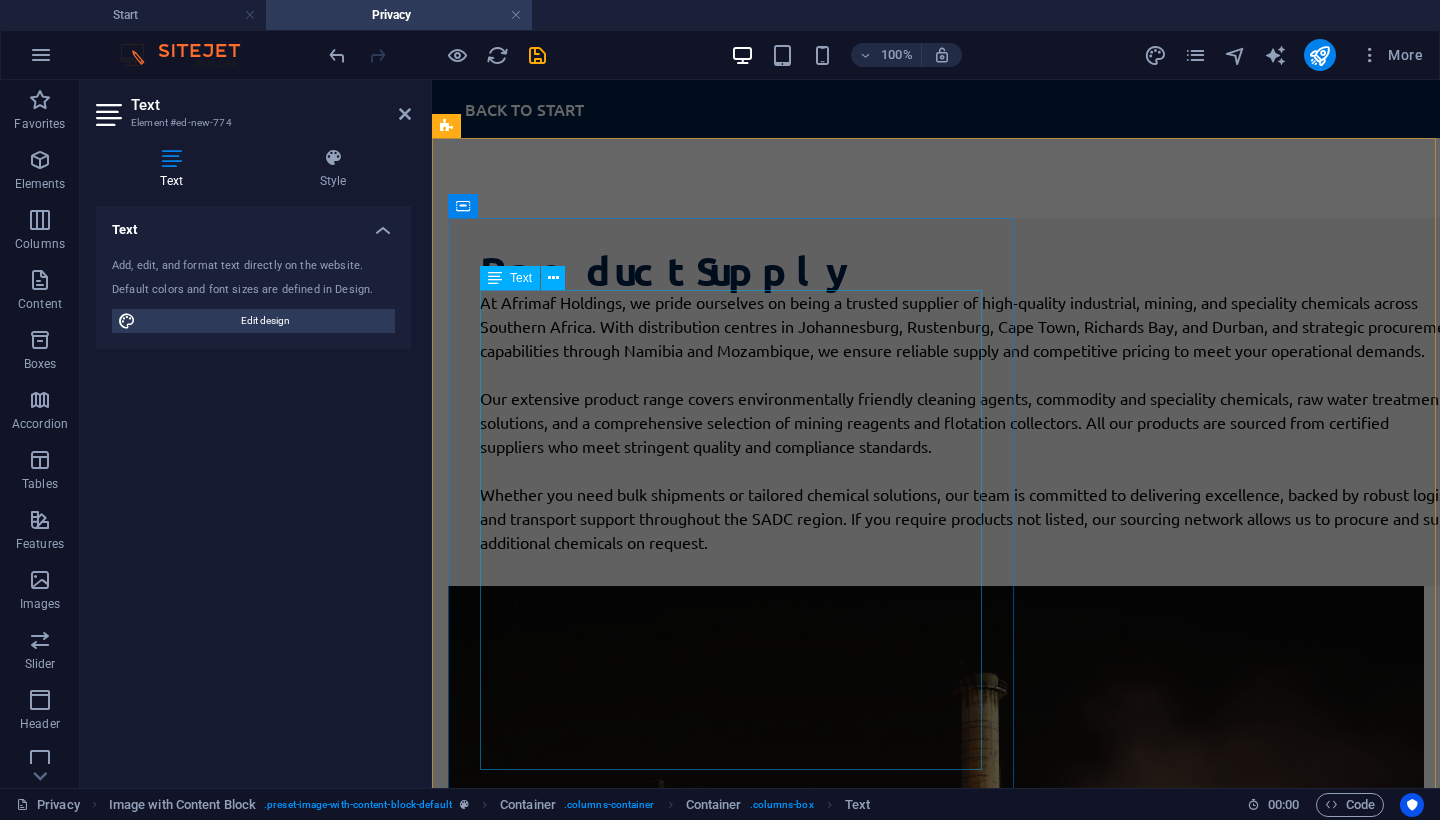 drag, startPoint x: 1083, startPoint y: 331, endPoint x: 900, endPoint y: 769, distance: 474.69254 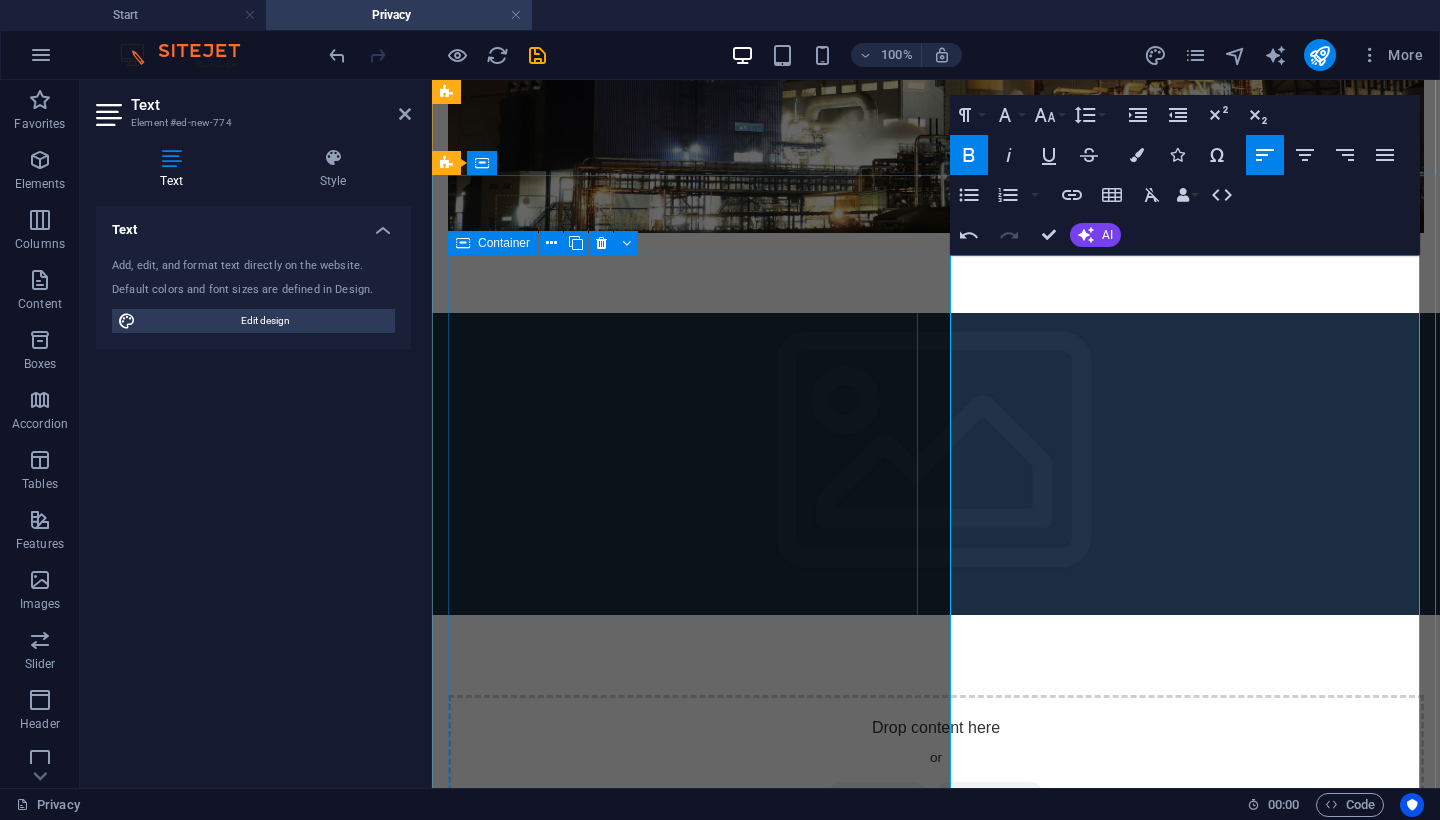 scroll, scrollTop: 1009, scrollLeft: 0, axis: vertical 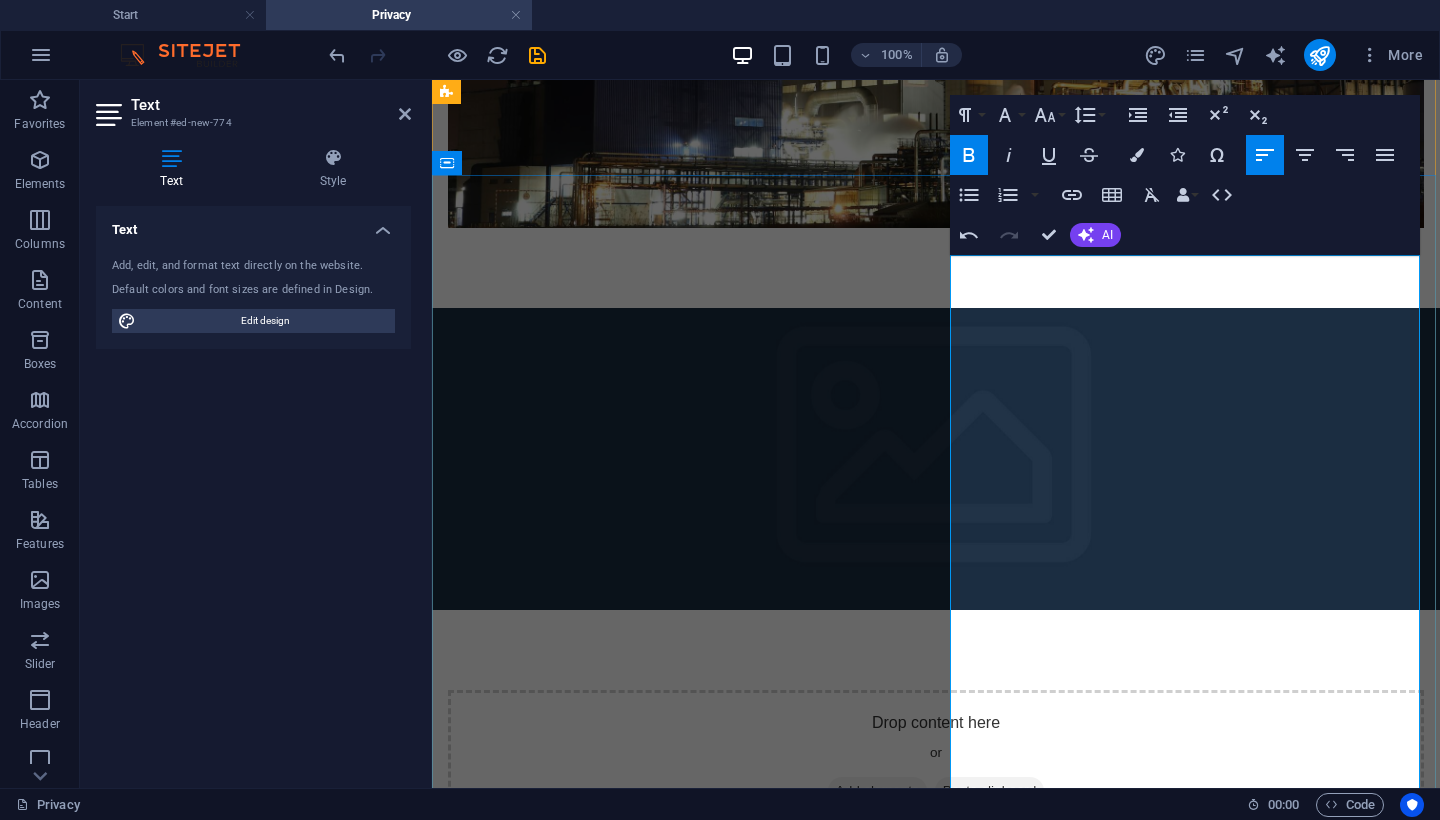click on "Citrus Electric Safety Eco Scale" at bounding box center (692, 1222) 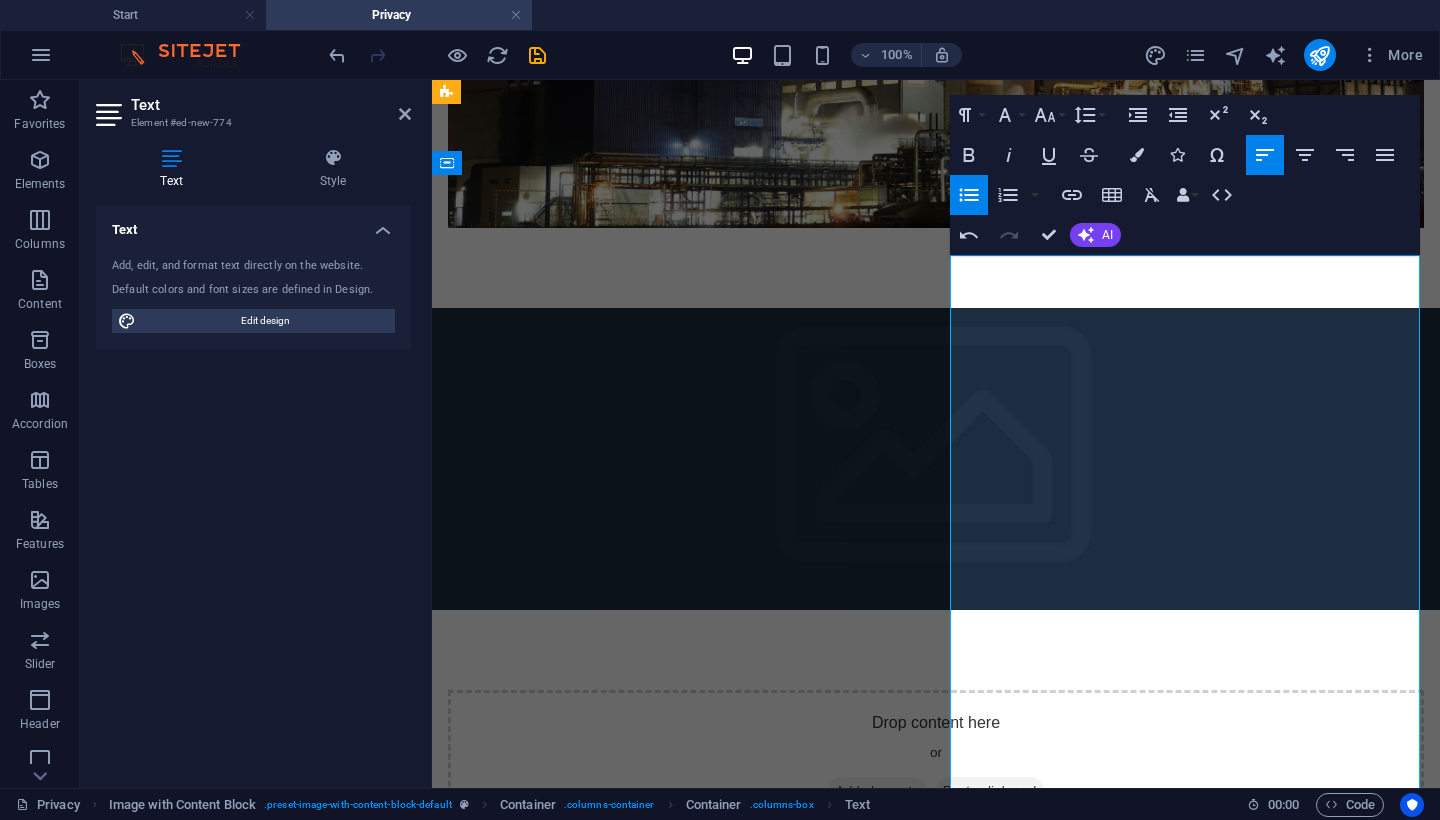 click on "Citrus Electric Safety Eco Scale" at bounding box center (692, 1209) 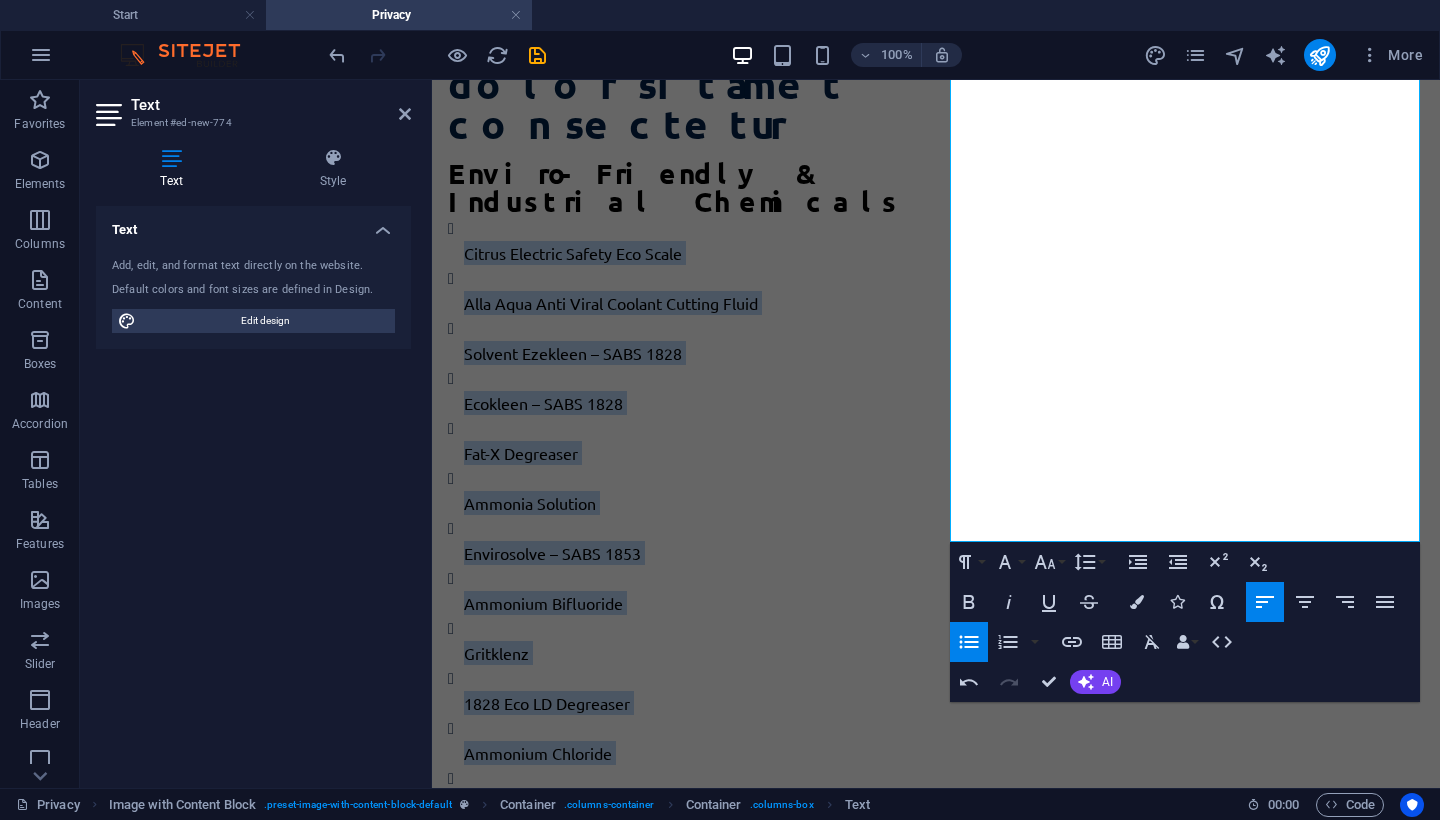 scroll, scrollTop: 1983, scrollLeft: 0, axis: vertical 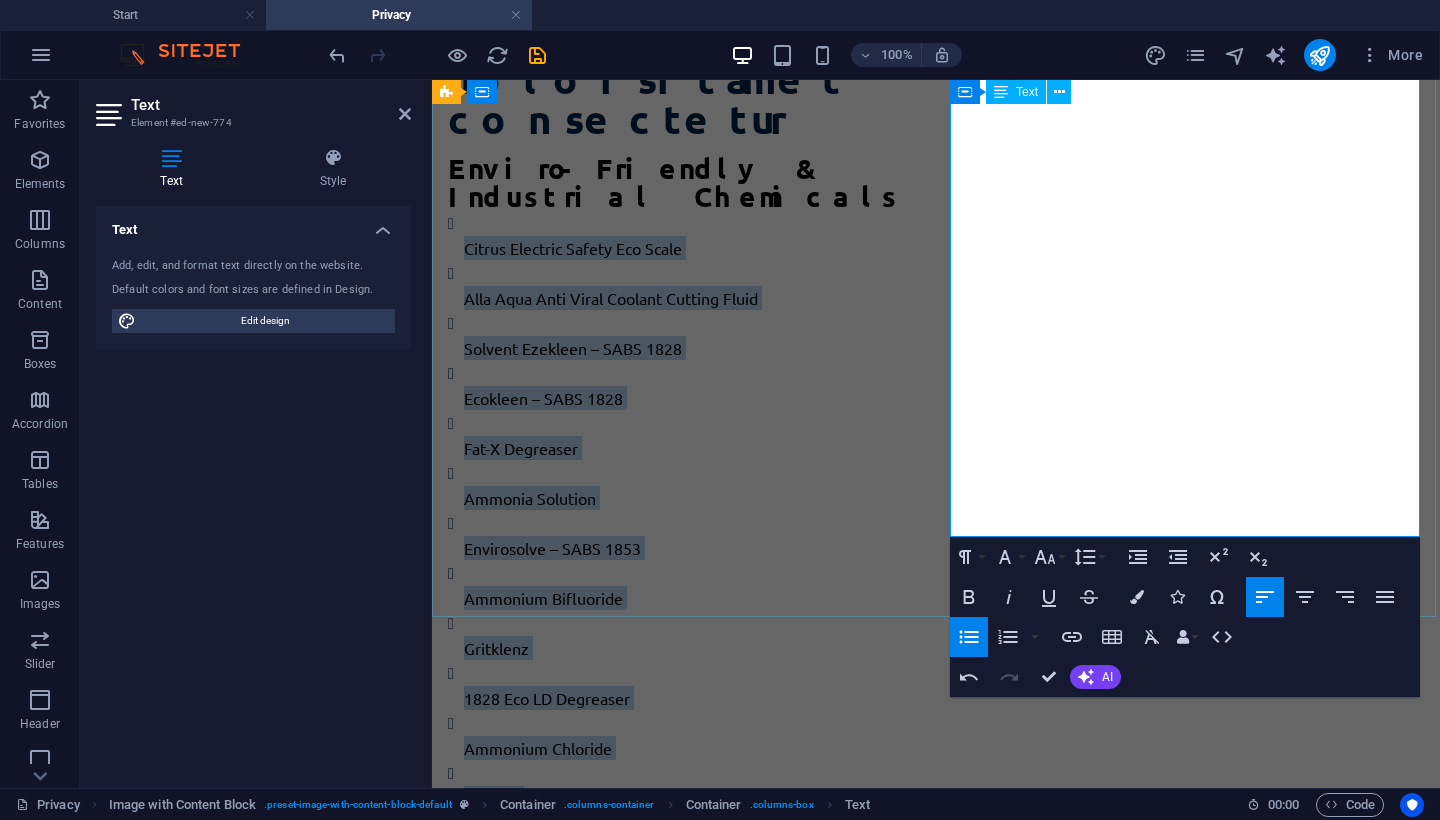 drag, startPoint x: 972, startPoint y: 323, endPoint x: 1091, endPoint y: 518, distance: 228.44255 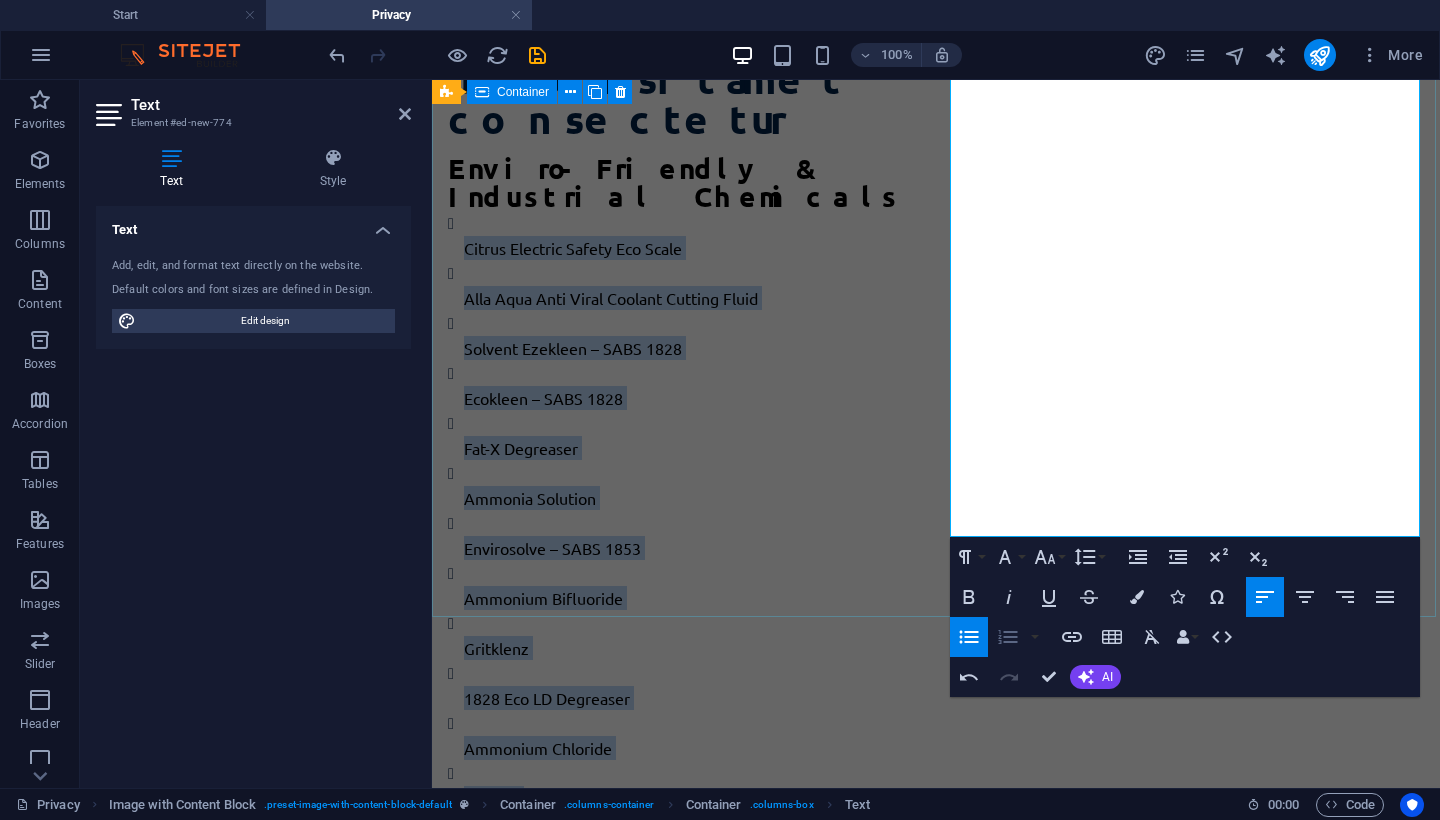 click 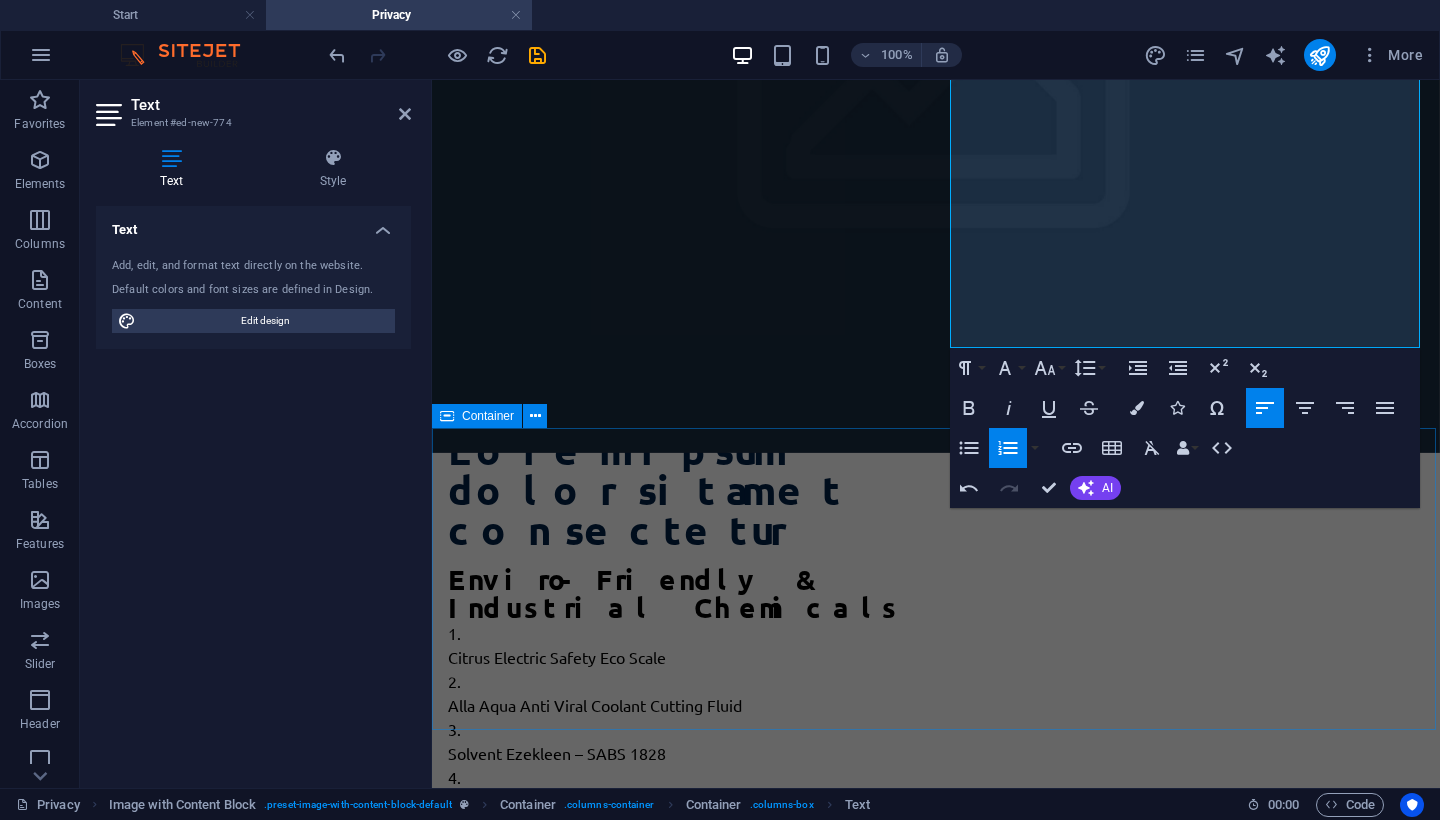 click on "Drop content here or  Add elements  Paste clipboard" at bounding box center (936, 2052) 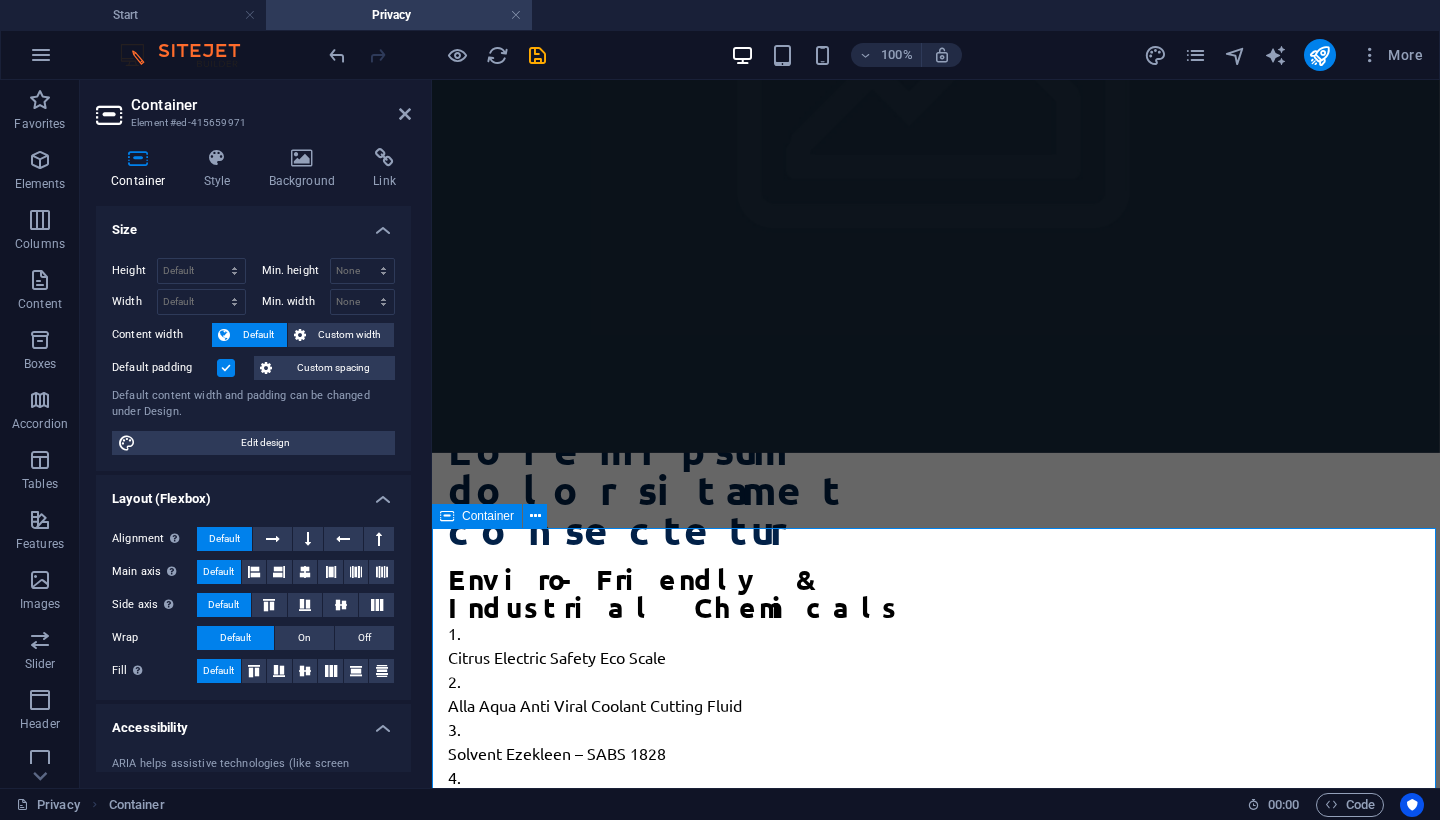scroll, scrollTop: 1472, scrollLeft: 0, axis: vertical 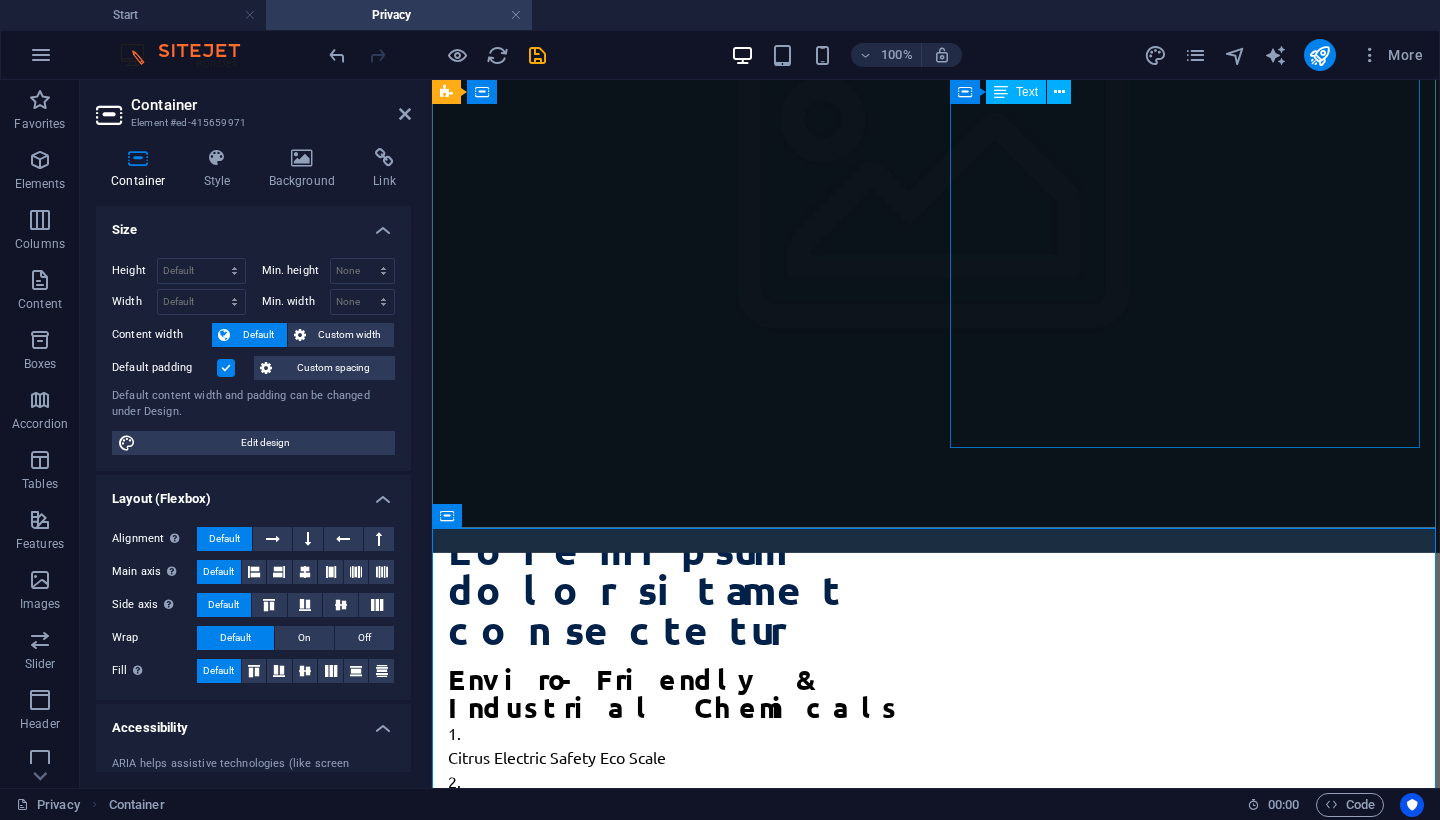 click on "Enviro-Friendly & Industrial Chemicals Citrus Electric Safety Eco Scale Alla Aqua Anti Viral Coolant Cutting Fluid Solvent Ezekleen – SABS 1828 Ecokleen – SABS 1828 Fat-X Degreaser Ammonia Solution Envirosolve – SABS 1853 Ammonium Bifluoride Gritklenz 1828 Eco LD Degreaser Ammonium Chloride Polygrit Eco Truck – SABS 1853 Asphalt Cleaner HD J-Liquid Base Coat Lime Gone Battery Acid 37% Metal Marking Liquid Carefreeze – Antifreeze Oil Cap Citrus Special Stripper Pickling Liquid Cold Tank Decarb Rust Converter" at bounding box center (684, 1293) 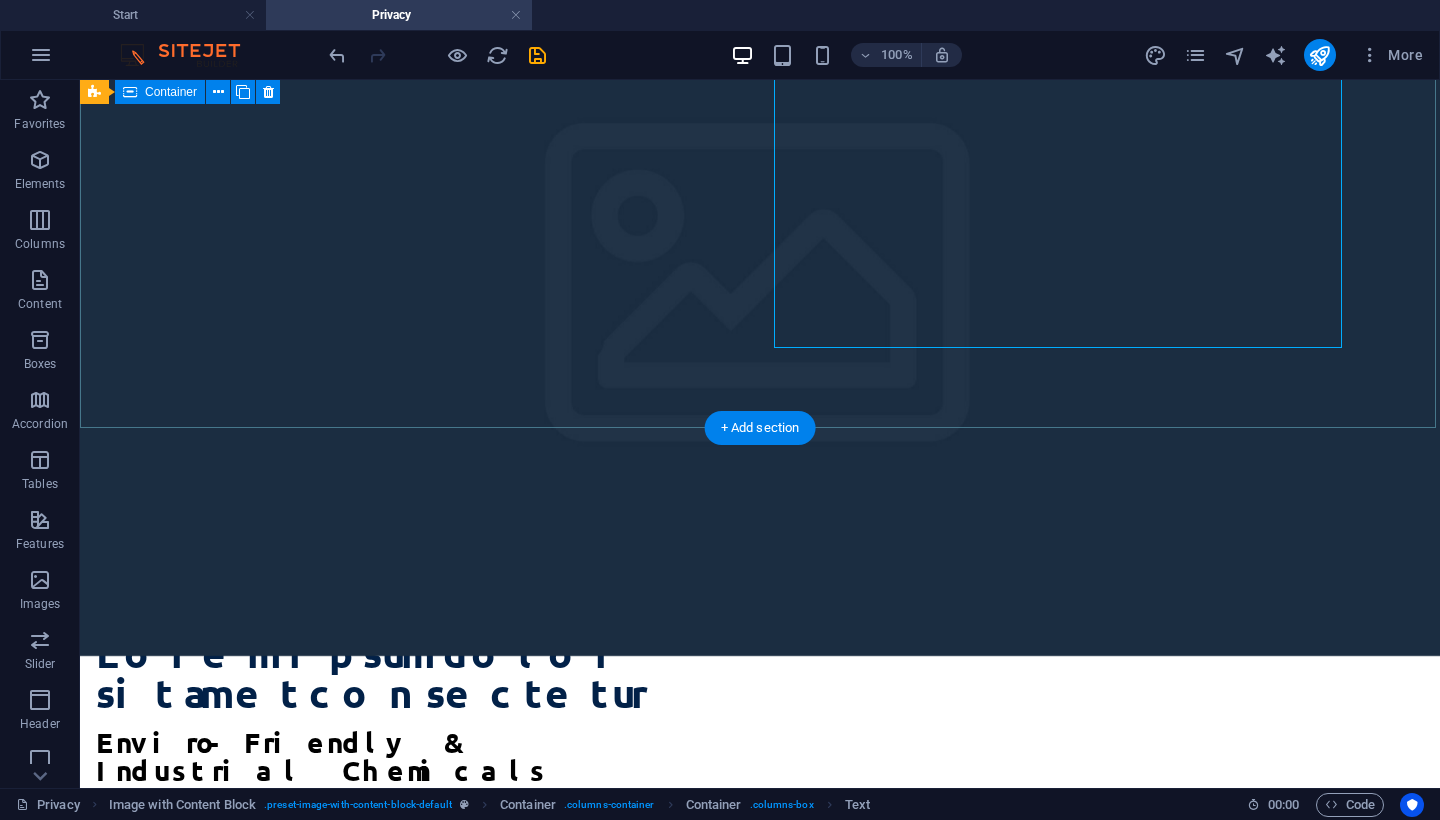 click on "Lorem ipsum dolor sit amet consectetur Enviro-Friendly & Industrial Chemicals Citrus Electric Safety Eco Scale Alla Aqua Anti Viral Coolant Cutting Fluid Solvent Ezekleen – SABS 1828 Ecokleen – SABS 1828 Fat-X Degreaser Ammonia Solution Envirosolve – SABS 1853 Ammonium Bifluoride Gritklenz 1828 Eco LD Degreaser Ammonium Chloride Polygrit Eco Truck – SABS 1853 Asphalt Cleaner HD J-Liquid Base Coat Lime Gone Battery Acid 37% Metal Marking Liquid Carefreeze – Antifreeze Oil Cap Citrus Special Stripper Pickling Liquid Cold Tank Decarb Rust Converter" at bounding box center (760, 1308) 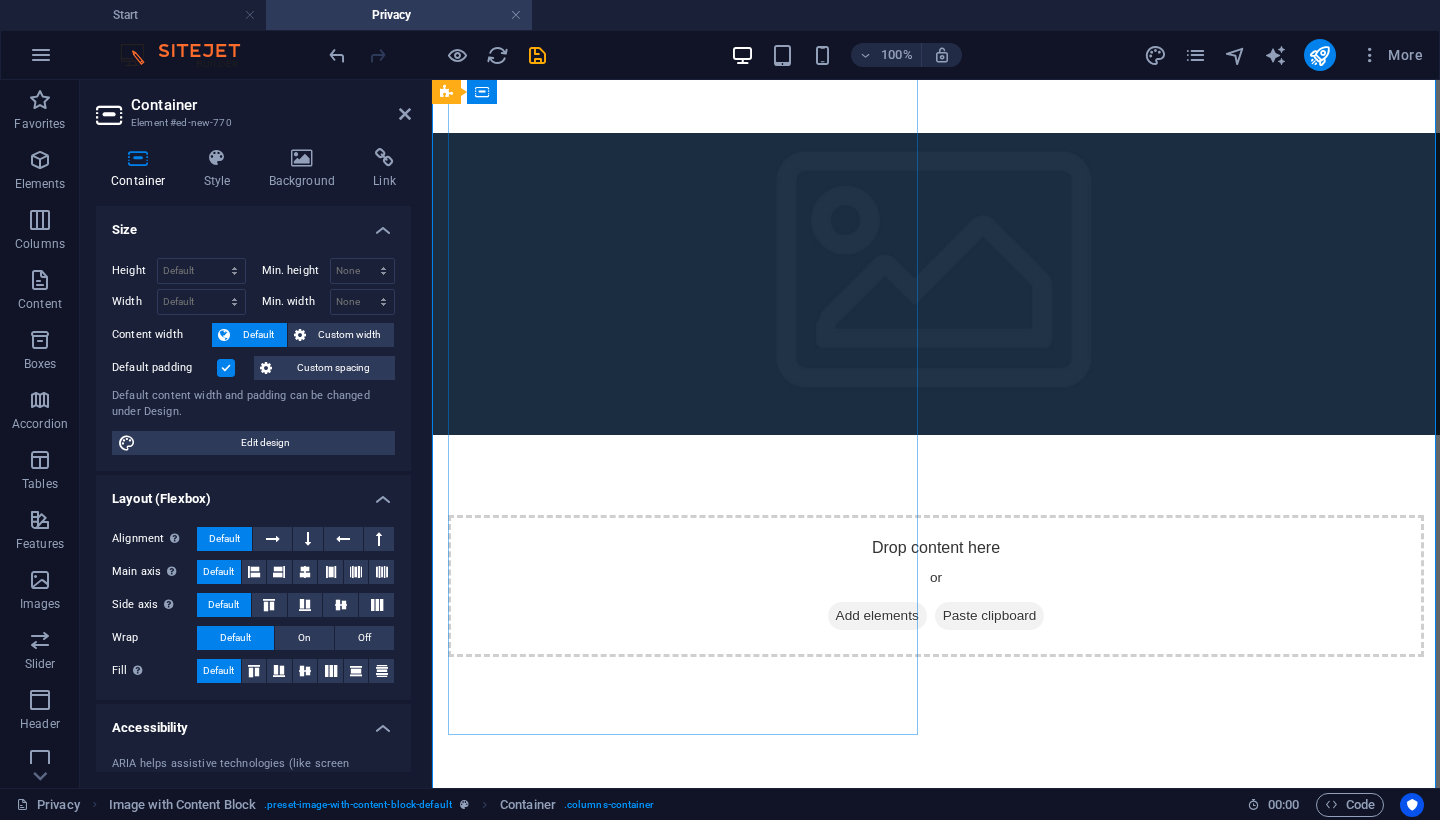scroll, scrollTop: 1185, scrollLeft: 0, axis: vertical 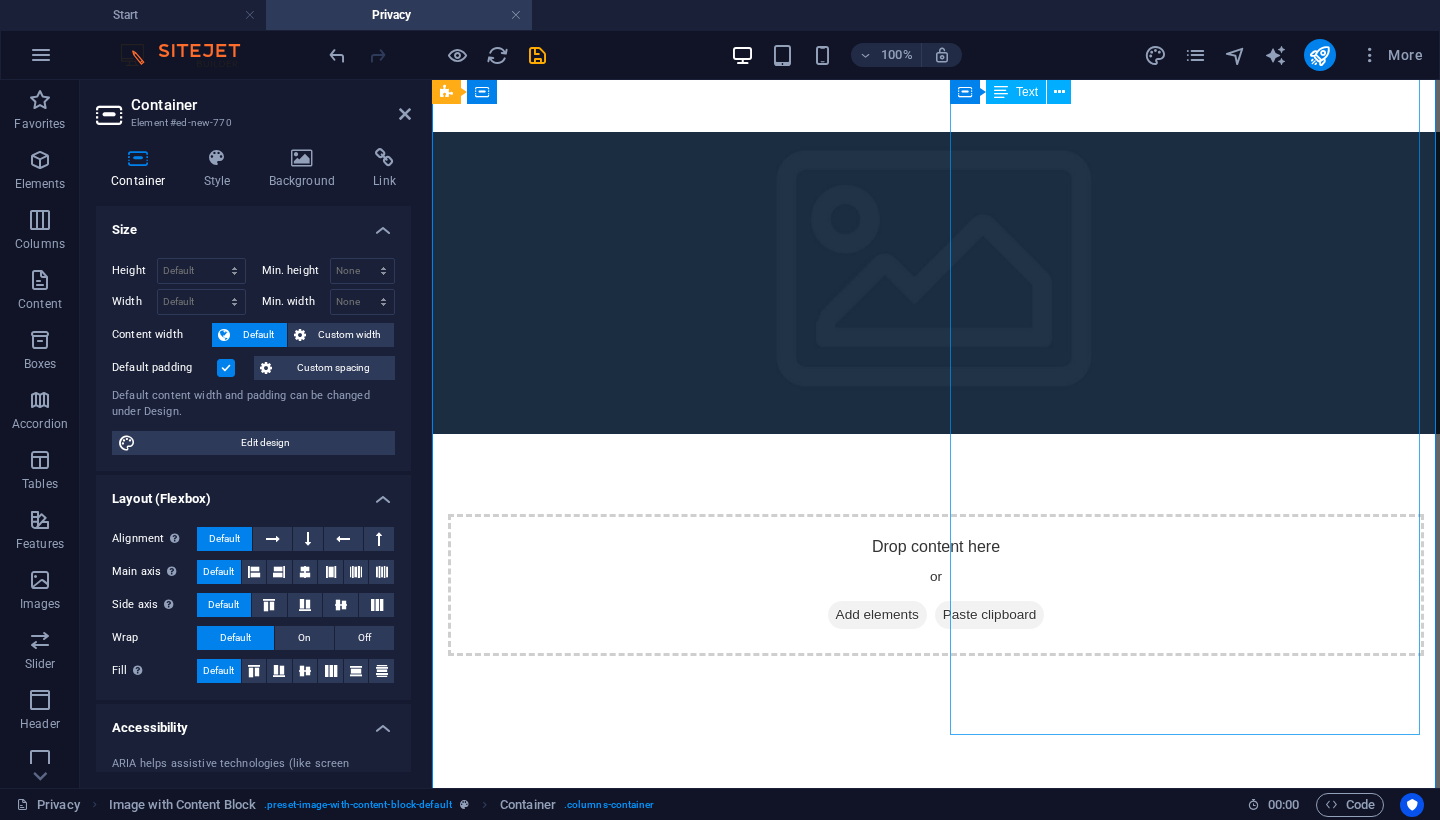 click on "Enviro-Friendly & Industrial Chemicals Citrus Electric Safety Eco Scale Alla Aqua Anti Viral Coolant Cutting Fluid Solvent Ezekleen – SABS 1828 Ecokleen – SABS 1828 Fat-X Degreaser Ammonia Solution Envirosolve – SABS 1853 Ammonium Bifluoride Gritklenz 1828 Eco LD Degreaser Ammonium Chloride Polygrit Eco Truck – SABS 1853 Asphalt Cleaner HD J-Liquid Base Coat Lime Gone Battery Acid 37% Metal Marking Liquid Carefreeze – Antifreeze Oil Cap Citrus Special Stripper Pickling Liquid Cold Tank Decarb Rust Converter" at bounding box center (684, 1580) 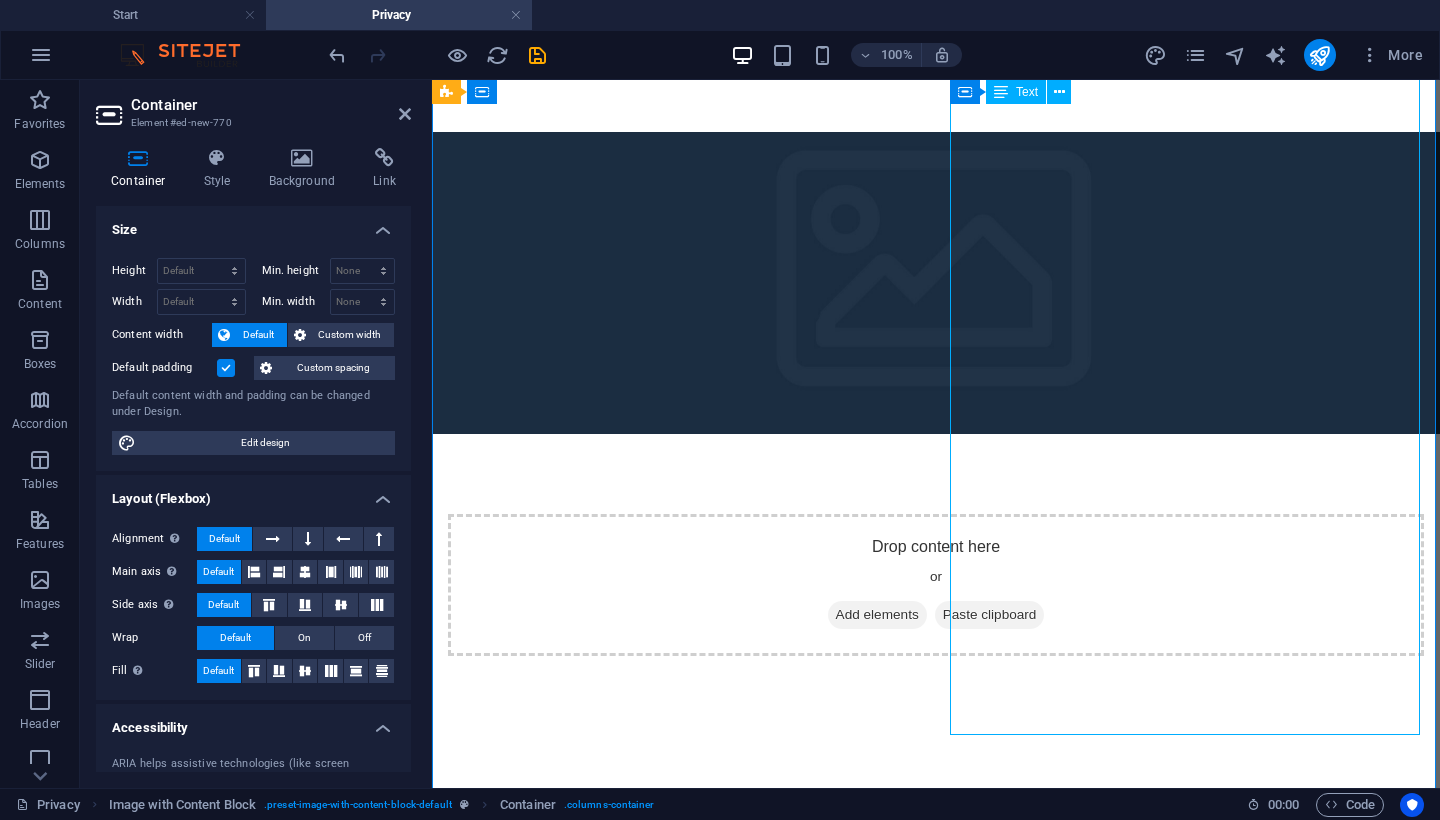 click on "Enviro-Friendly & Industrial Chemicals Citrus Electric Safety Eco Scale Alla Aqua Anti Viral Coolant Cutting Fluid Solvent Ezekleen – SABS 1828 Ecokleen – SABS 1828 Fat-X Degreaser Ammonia Solution Envirosolve – SABS 1853 Ammonium Bifluoride Gritklenz 1828 Eco LD Degreaser Ammonium Chloride Polygrit Eco Truck – SABS 1853 Asphalt Cleaner HD J-Liquid Base Coat Lime Gone Battery Acid 37% Metal Marking Liquid Carefreeze – Antifreeze Oil Cap Citrus Special Stripper Pickling Liquid Cold Tank Decarb Rust Converter" at bounding box center (684, 1580) 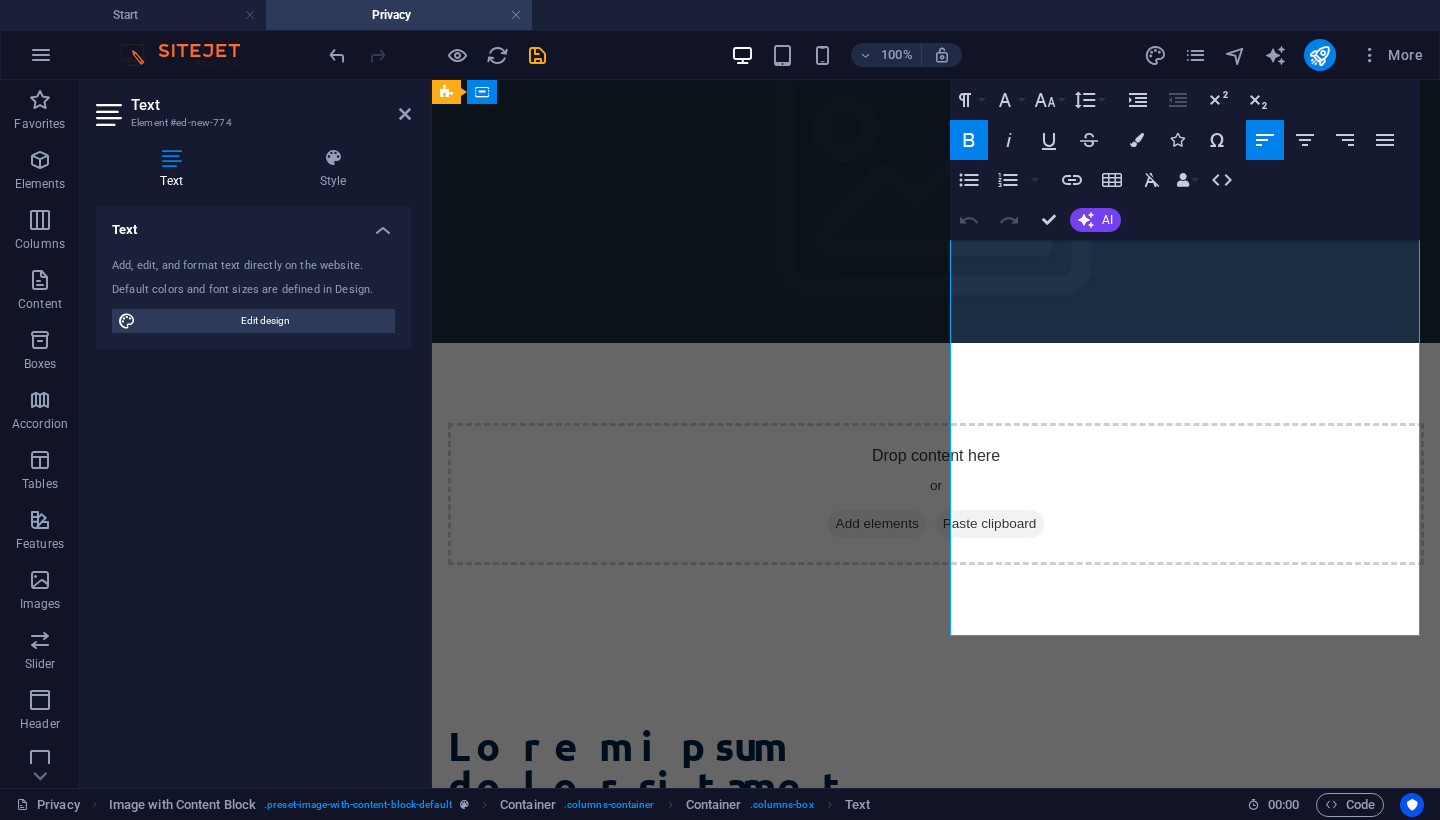 scroll, scrollTop: 1270, scrollLeft: 0, axis: vertical 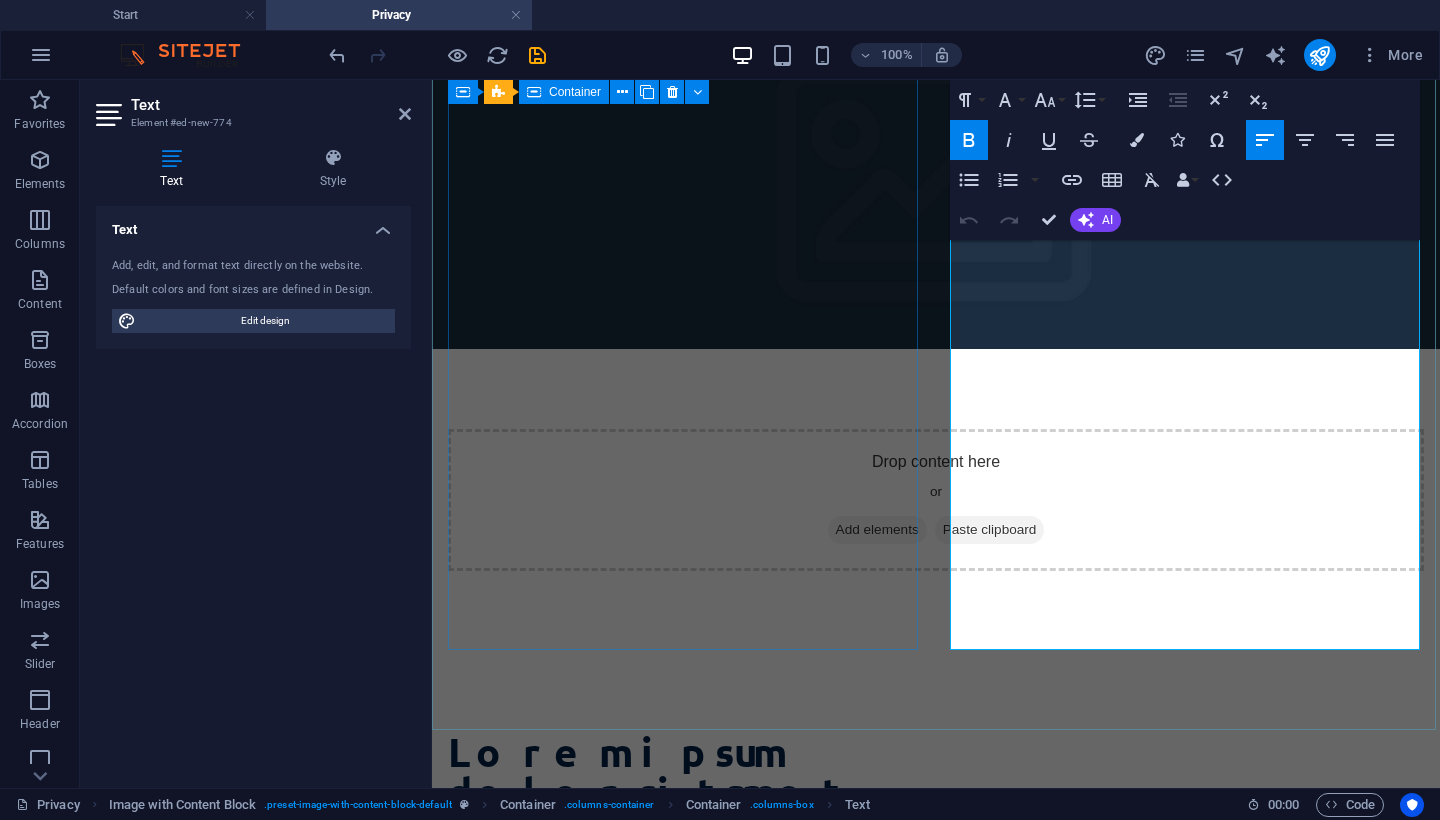 drag, startPoint x: 1104, startPoint y: 641, endPoint x: 985, endPoint y: 399, distance: 269.67572 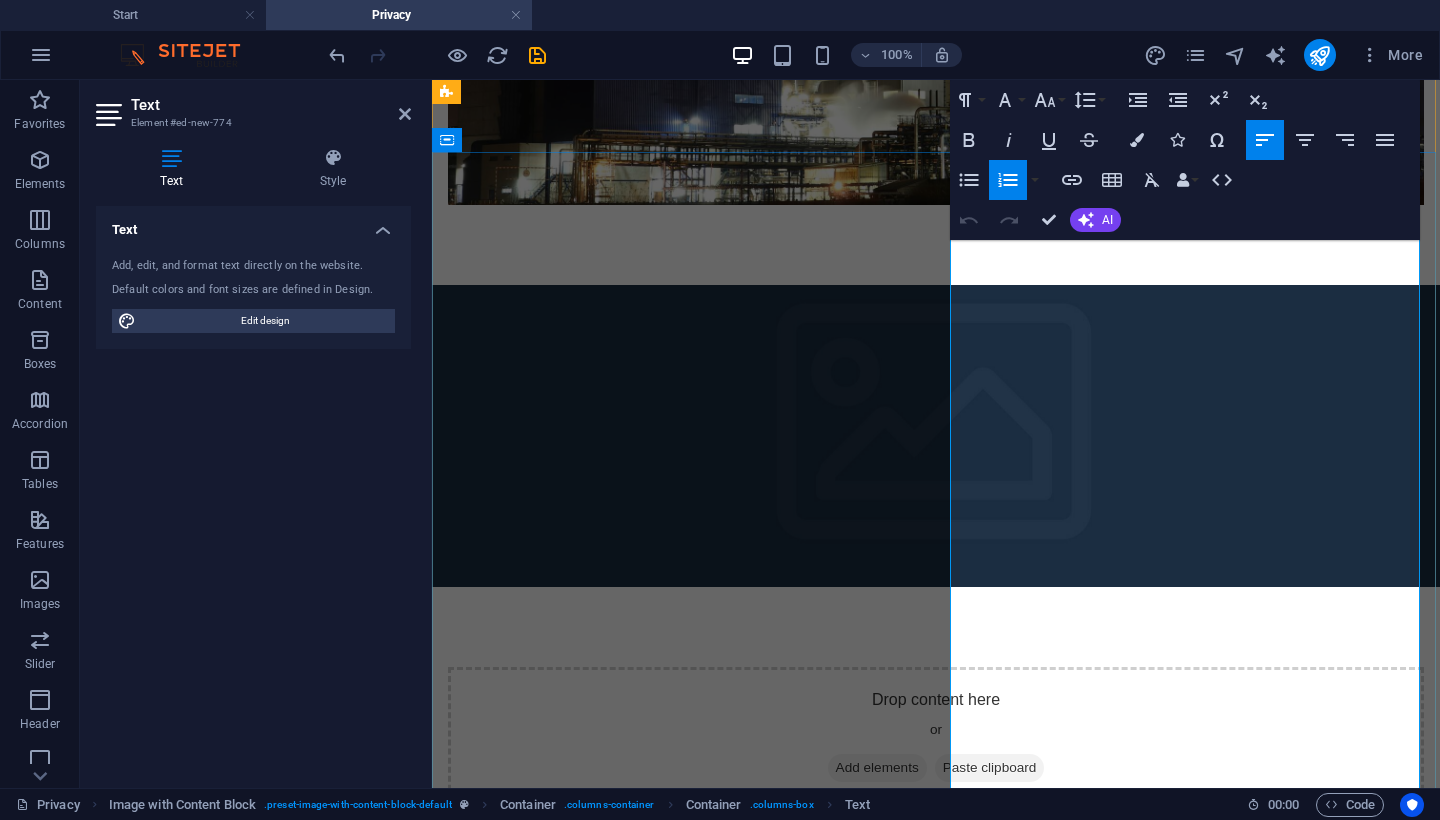 scroll, scrollTop: 1035, scrollLeft: 0, axis: vertical 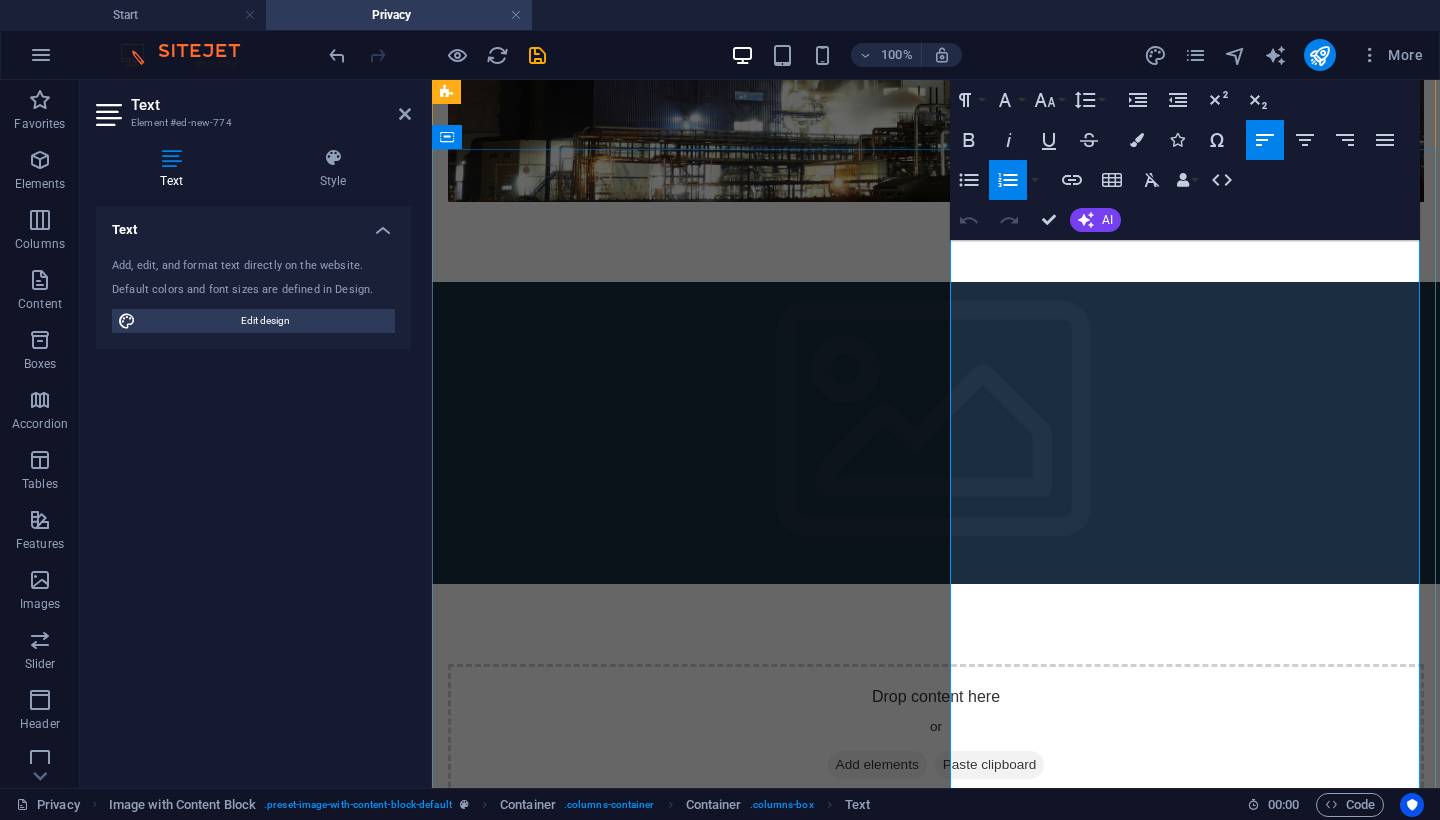 click on "Alla Aqua Anti Viral Coolant Cutting Fluid" at bounding box center [684, 1242] 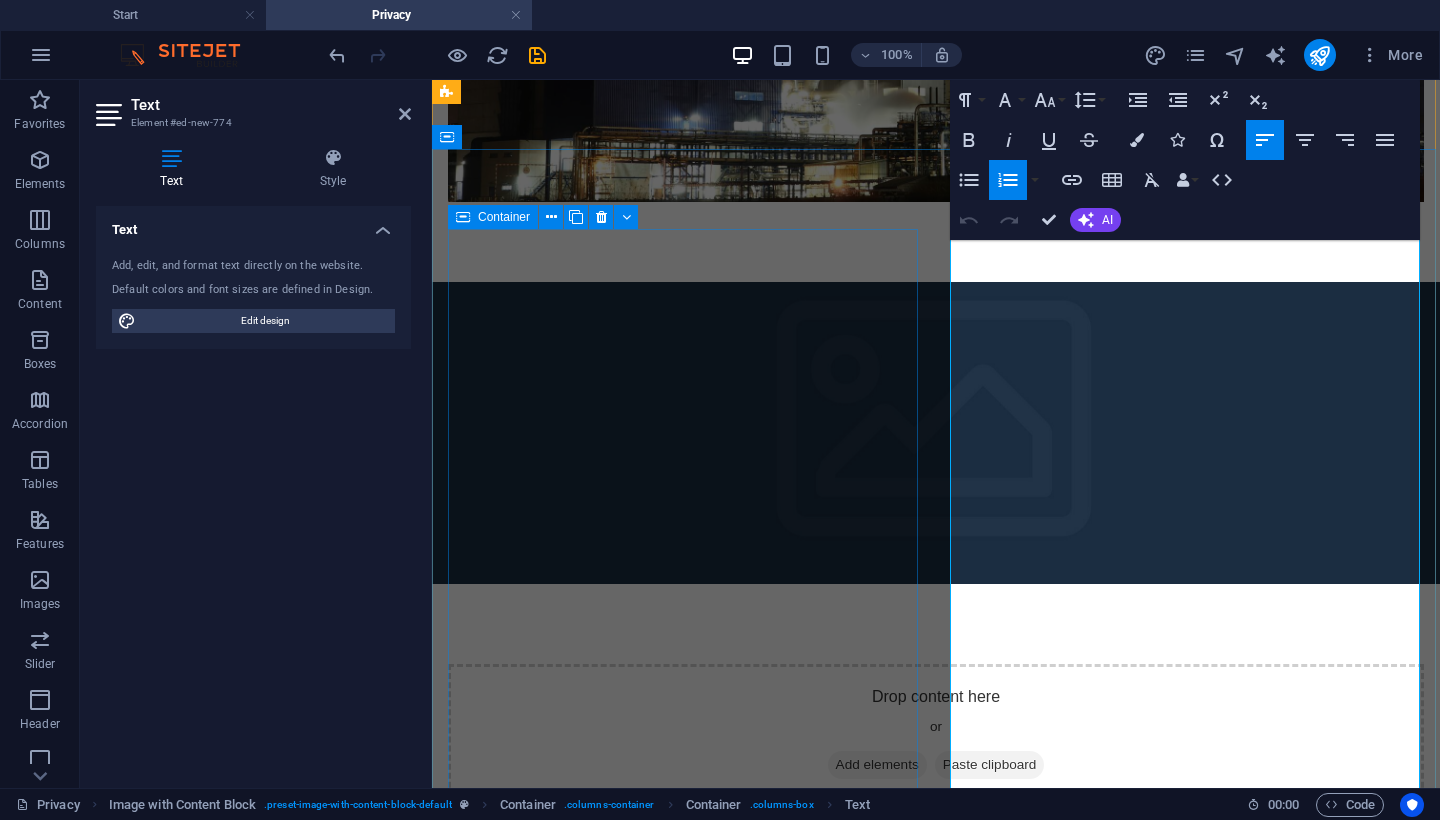click on "Lorem ipsum dolor sit amet consectetur" at bounding box center (684, 1026) 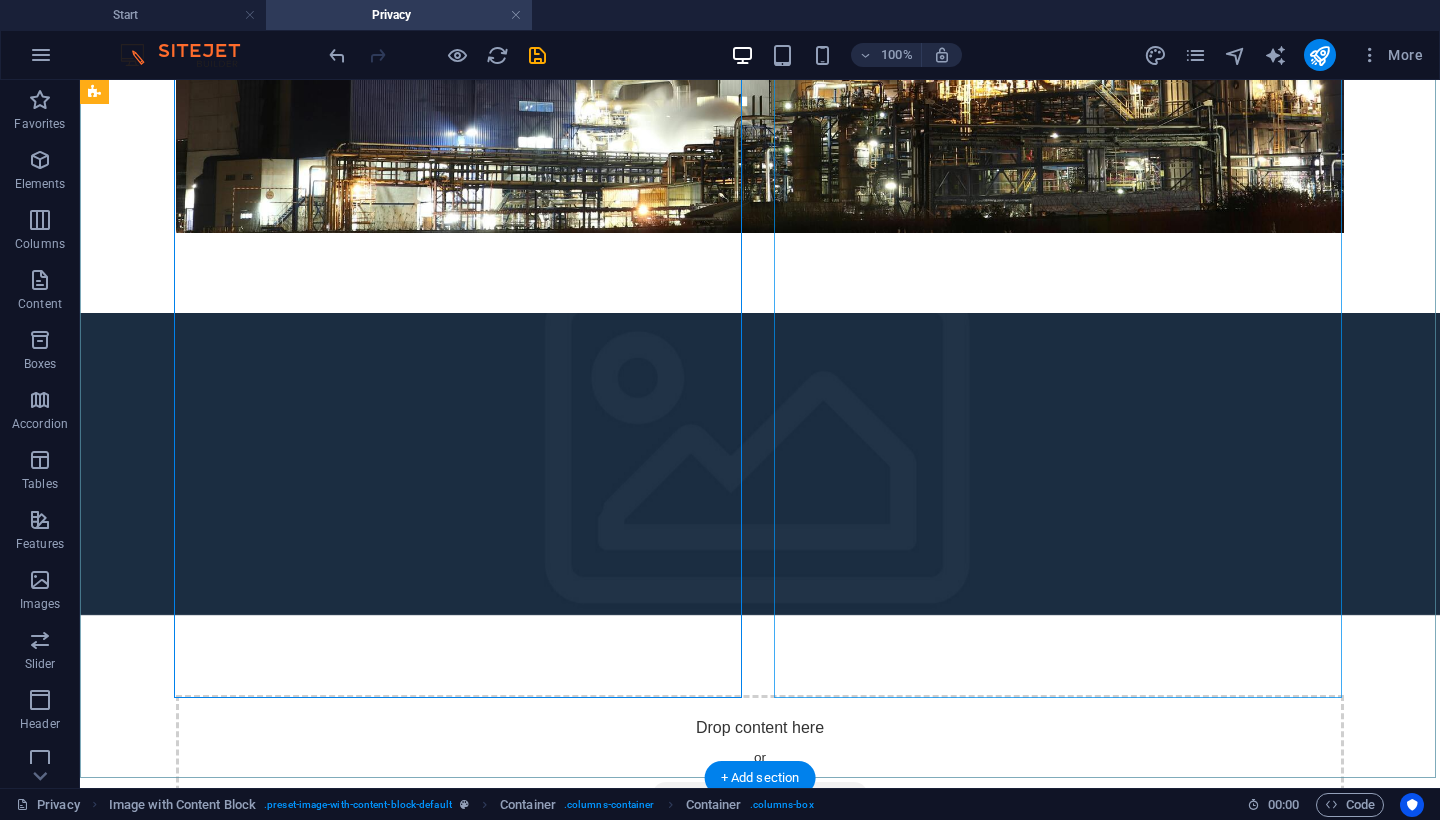 scroll, scrollTop: 1122, scrollLeft: 0, axis: vertical 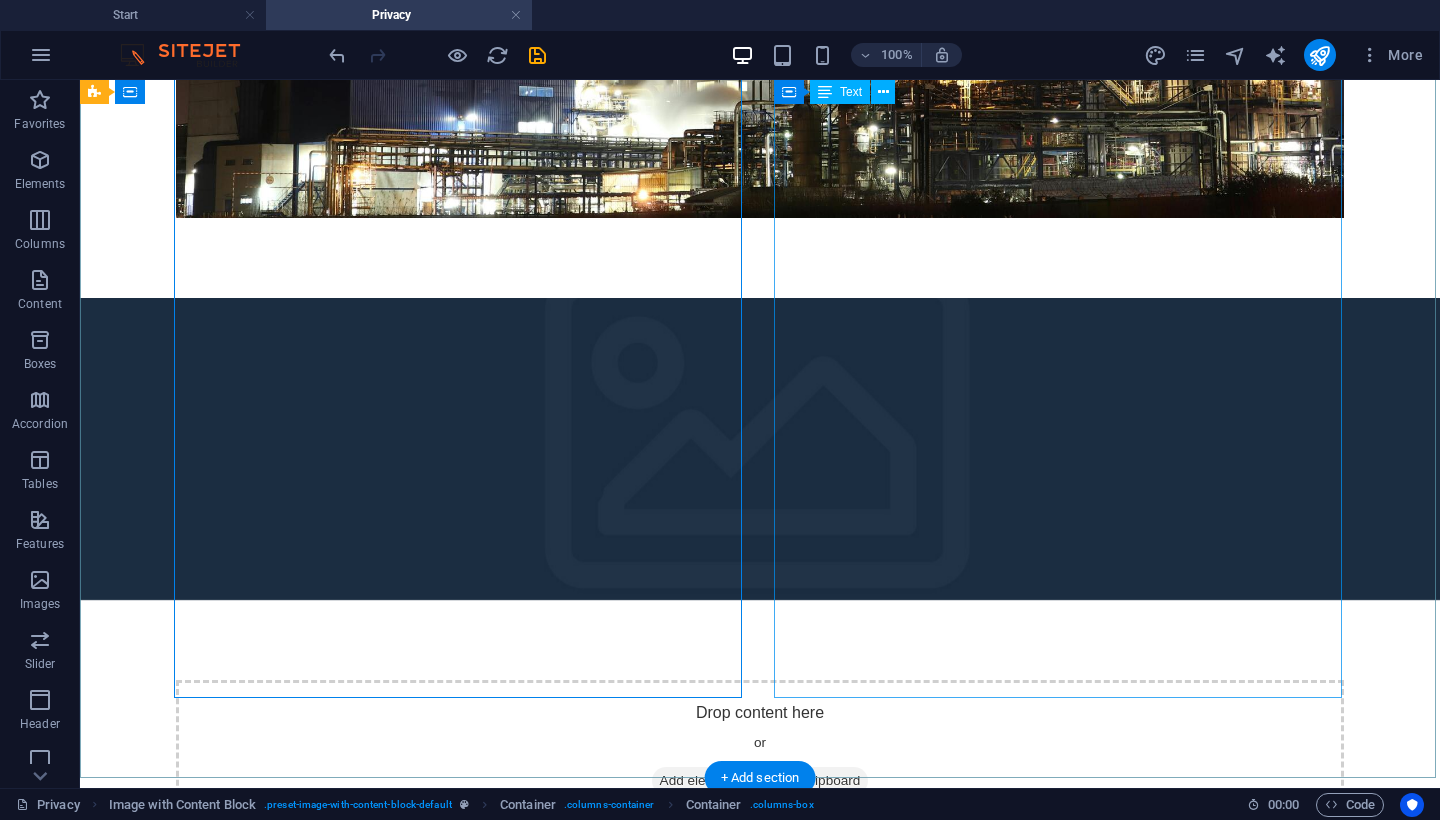 click on "Enviro-Friendly & Industrial Chemicals Citrus Electric Safety Eco Scale Alla Aqua Anti Viral Coolant Cutting Fluid Solvent Ezekleen – SABS 1828 Ecokleen – SABS 1828 Fat-X Degreaser Ammonia Solution Envirosolve – SABS 1853 Ammonium Bifluoride Gritklenz 1828 Eco LD Degreaser Ammonium Chloride Polygrit Eco Truck – SABS 1853 Asphalt Cleaner HD J-Liquid Base Coat Lime Gone Battery Acid 37% Metal Marking Liquid Carefreeze – Antifreeze Oil Cap Citrus Special Stripper Pickling Liquid Cold Tank Decarb Rust Converter" at bounding box center (380, 1706) 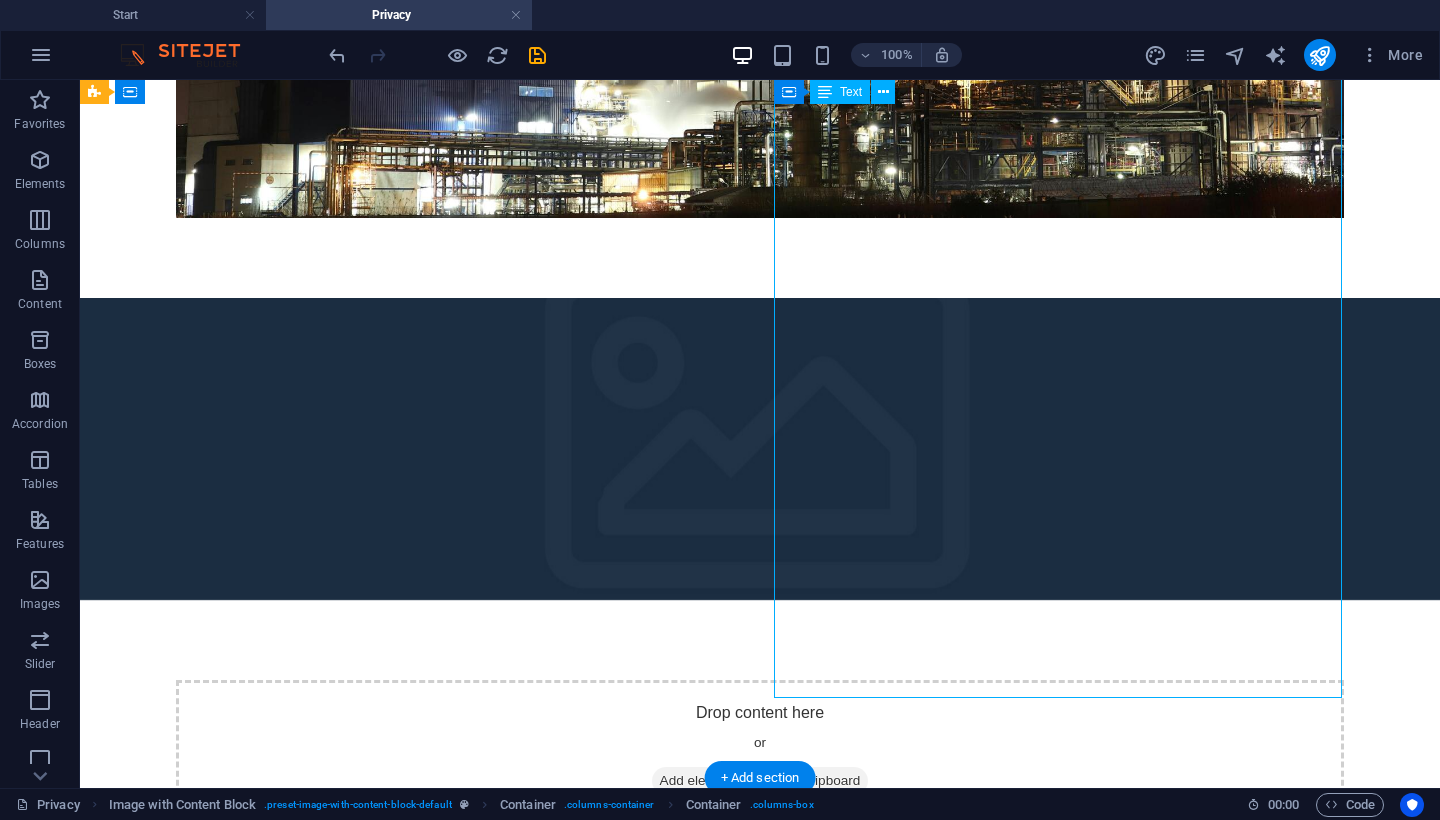 click on "Enviro-Friendly & Industrial Chemicals Citrus Electric Safety Eco Scale Alla Aqua Anti Viral Coolant Cutting Fluid Solvent Ezekleen – SABS 1828 Ecokleen – SABS 1828 Fat-X Degreaser Ammonia Solution Envirosolve – SABS 1853 Ammonium Bifluoride Gritklenz 1828 Eco LD Degreaser Ammonium Chloride Polygrit Eco Truck – SABS 1853 Asphalt Cleaner HD J-Liquid Base Coat Lime Gone Battery Acid 37% Metal Marking Liquid Carefreeze – Antifreeze Oil Cap Citrus Special Stripper Pickling Liquid Cold Tank Decarb Rust Converter" at bounding box center [380, 1706] 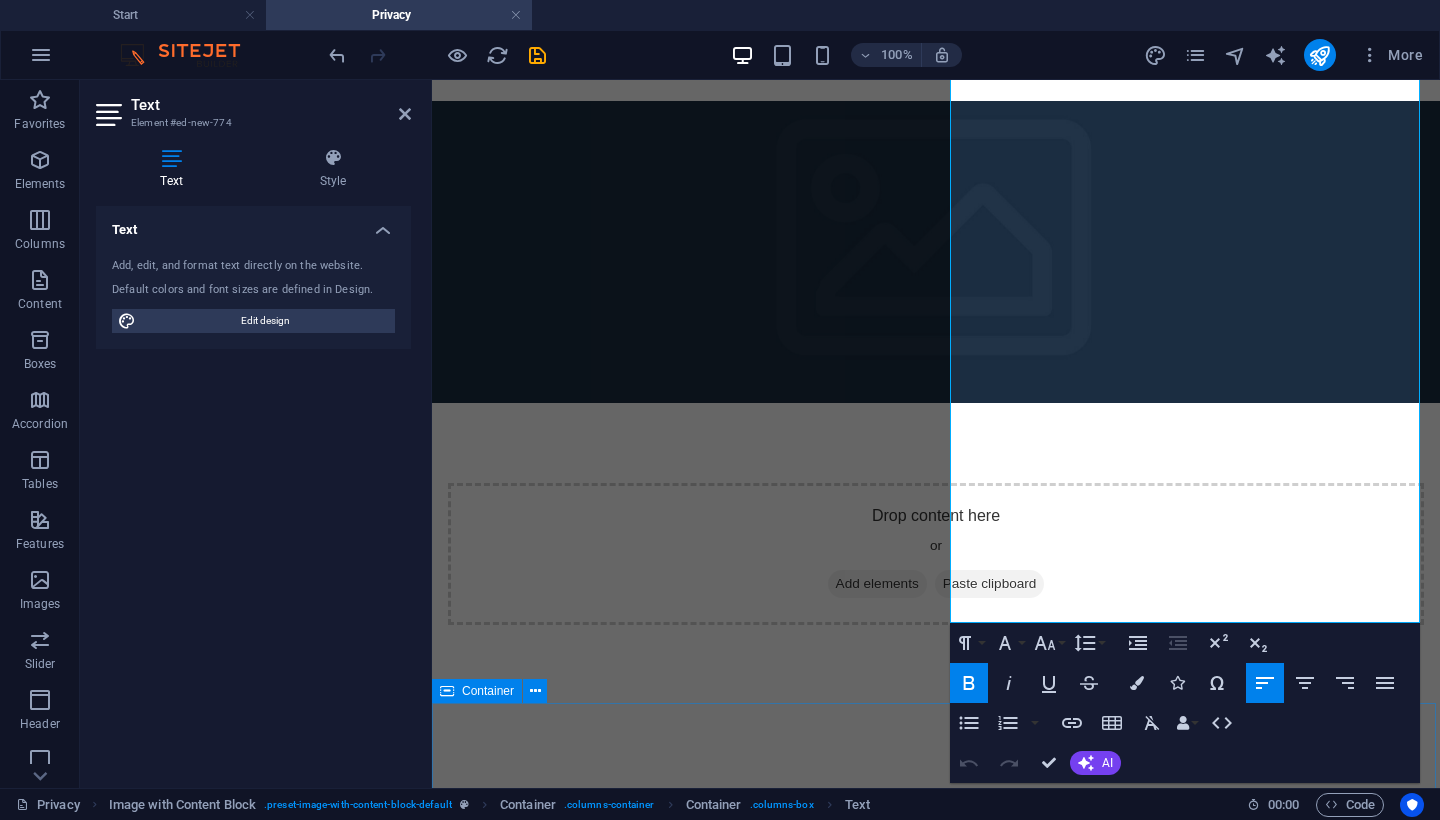 scroll, scrollTop: 1297, scrollLeft: 0, axis: vertical 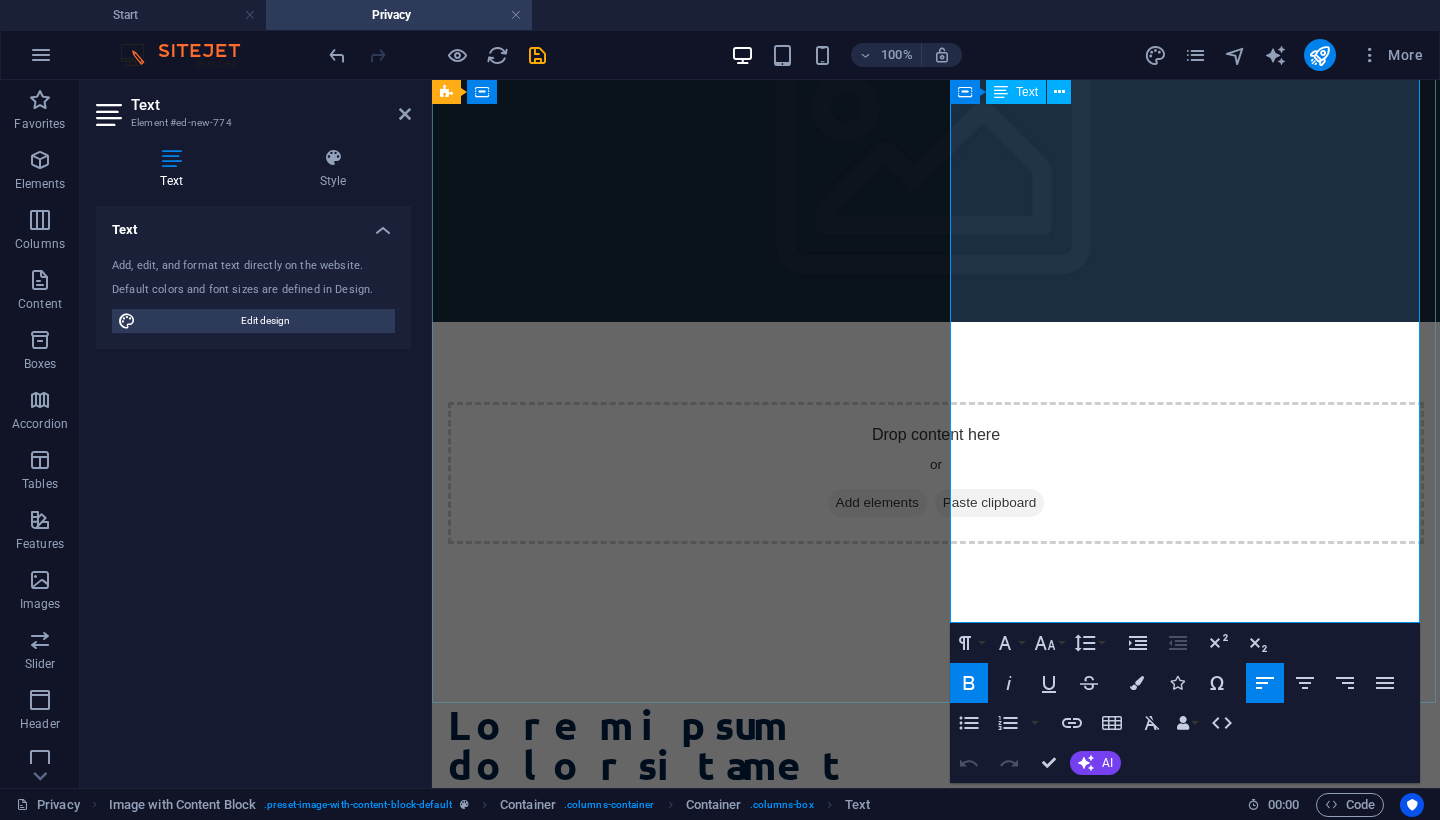 drag, startPoint x: 961, startPoint y: 404, endPoint x: 1091, endPoint y: 615, distance: 247.83261 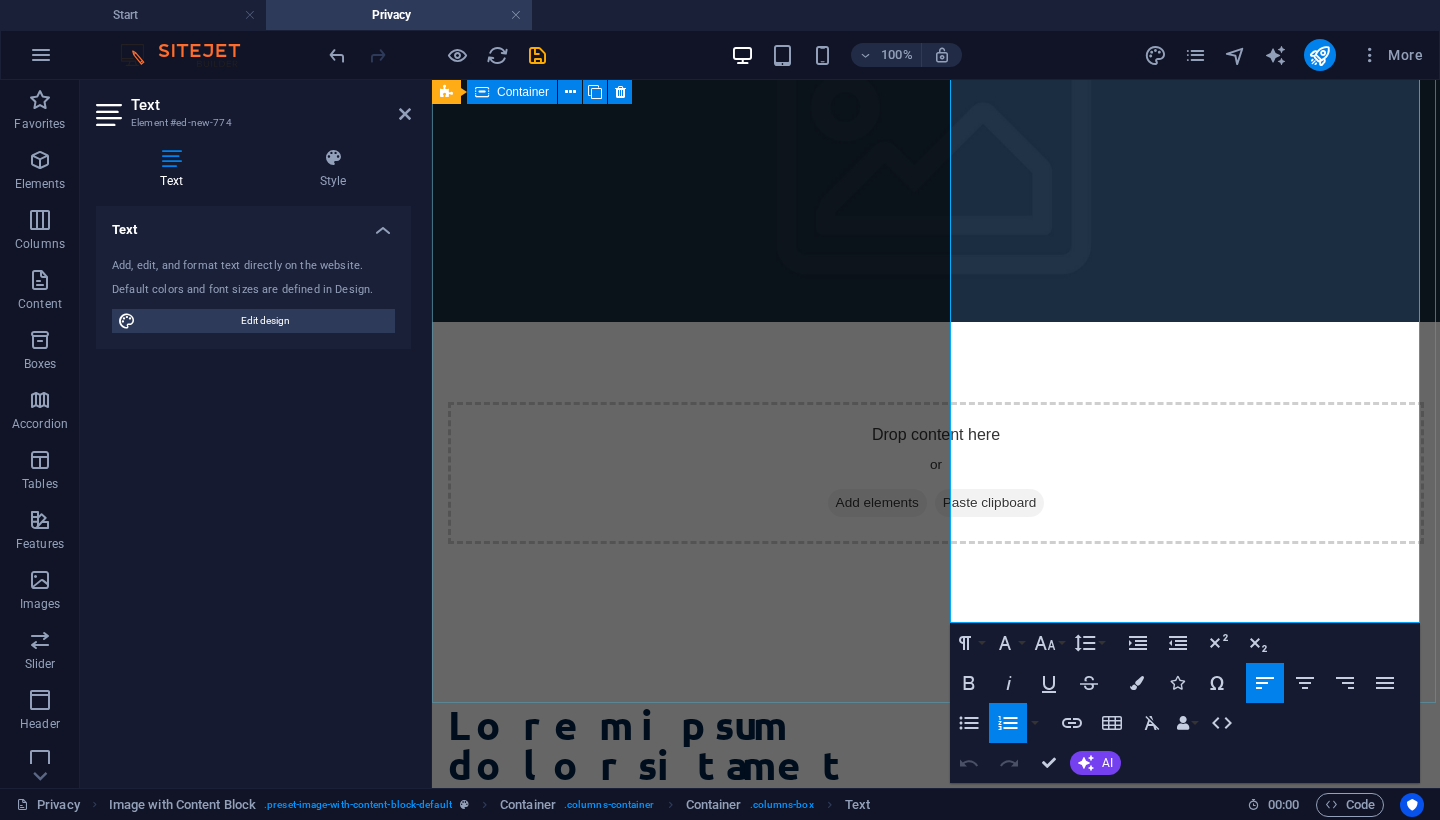 click 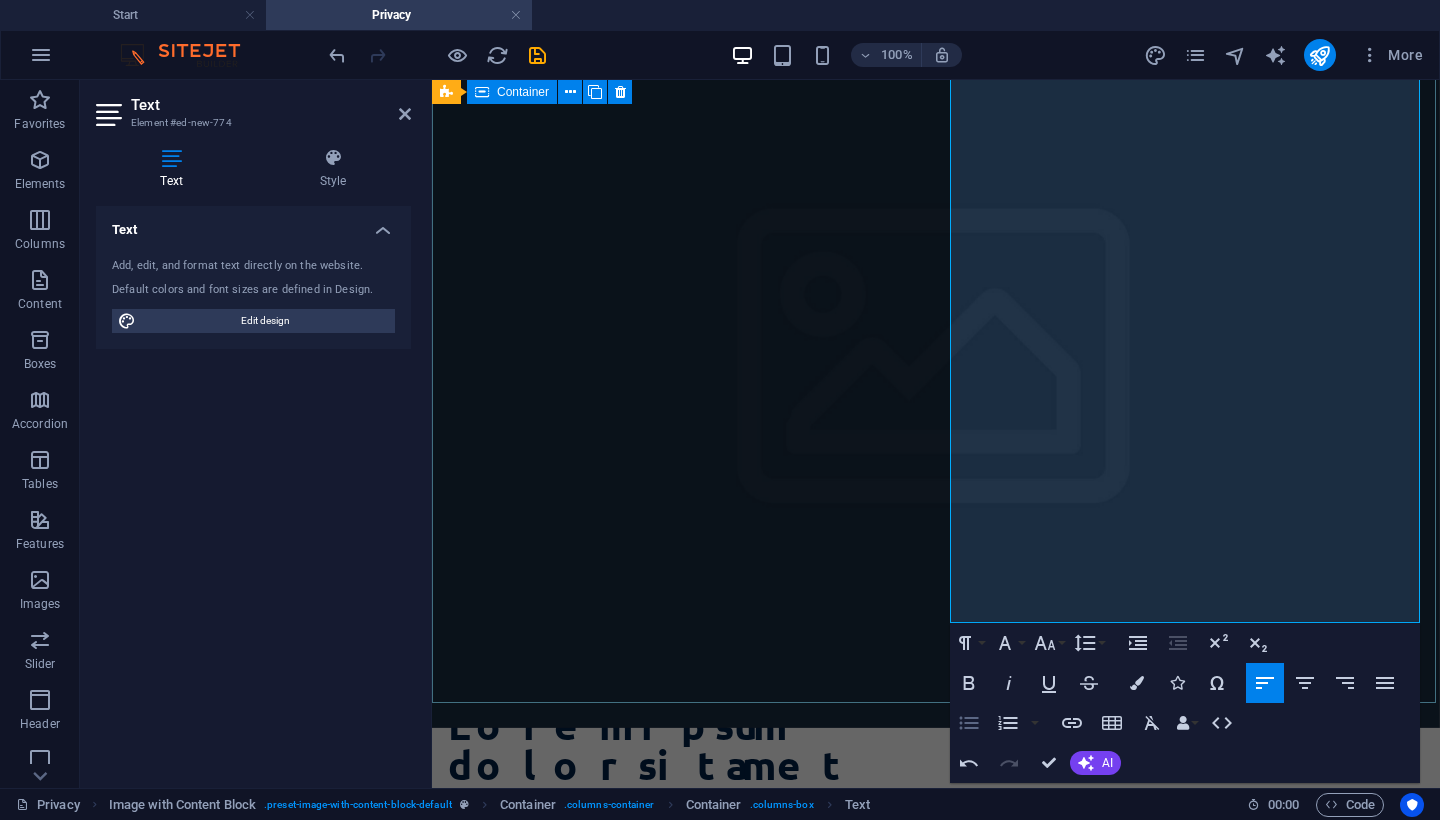 click 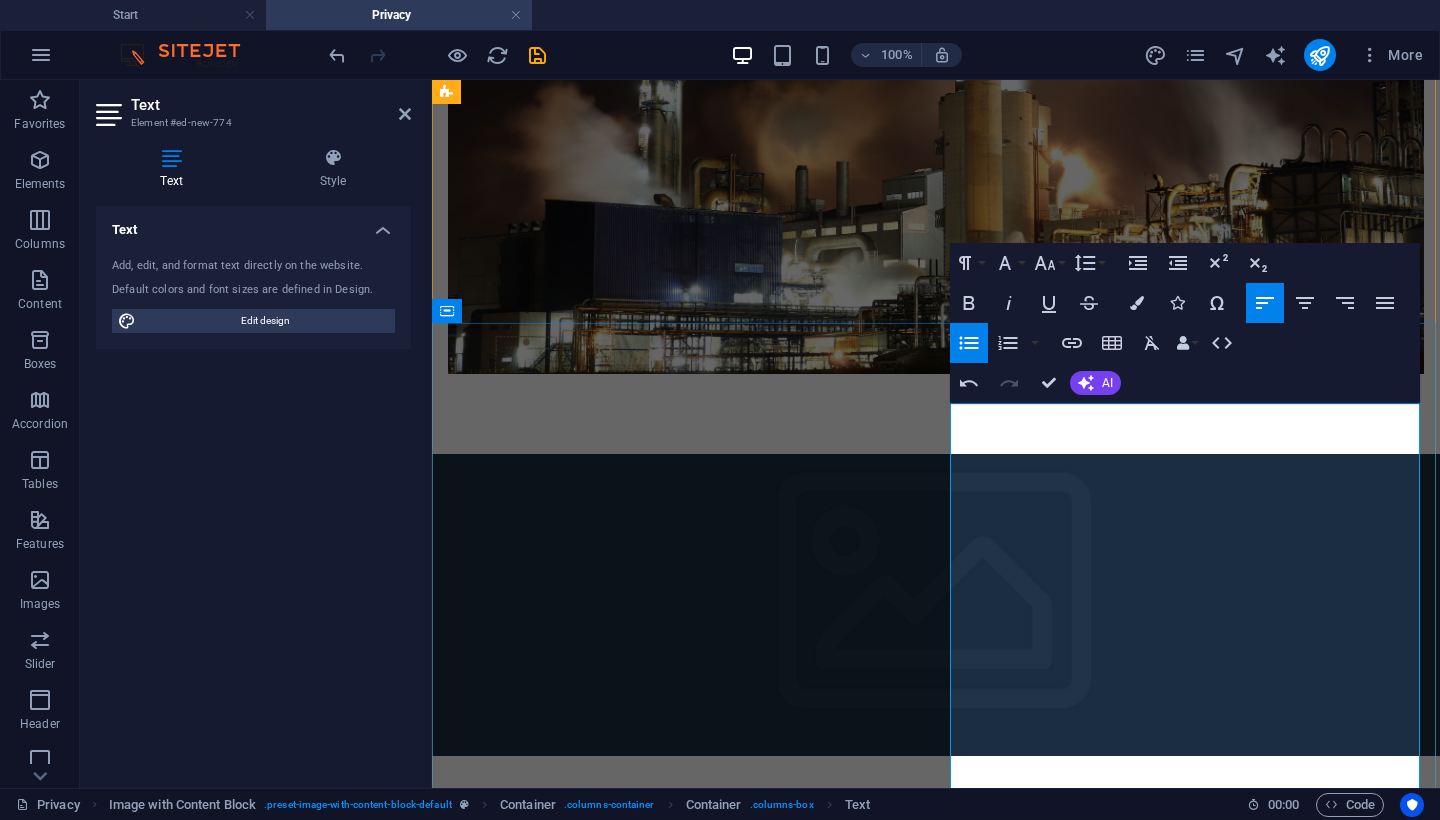 scroll, scrollTop: 865, scrollLeft: 0, axis: vertical 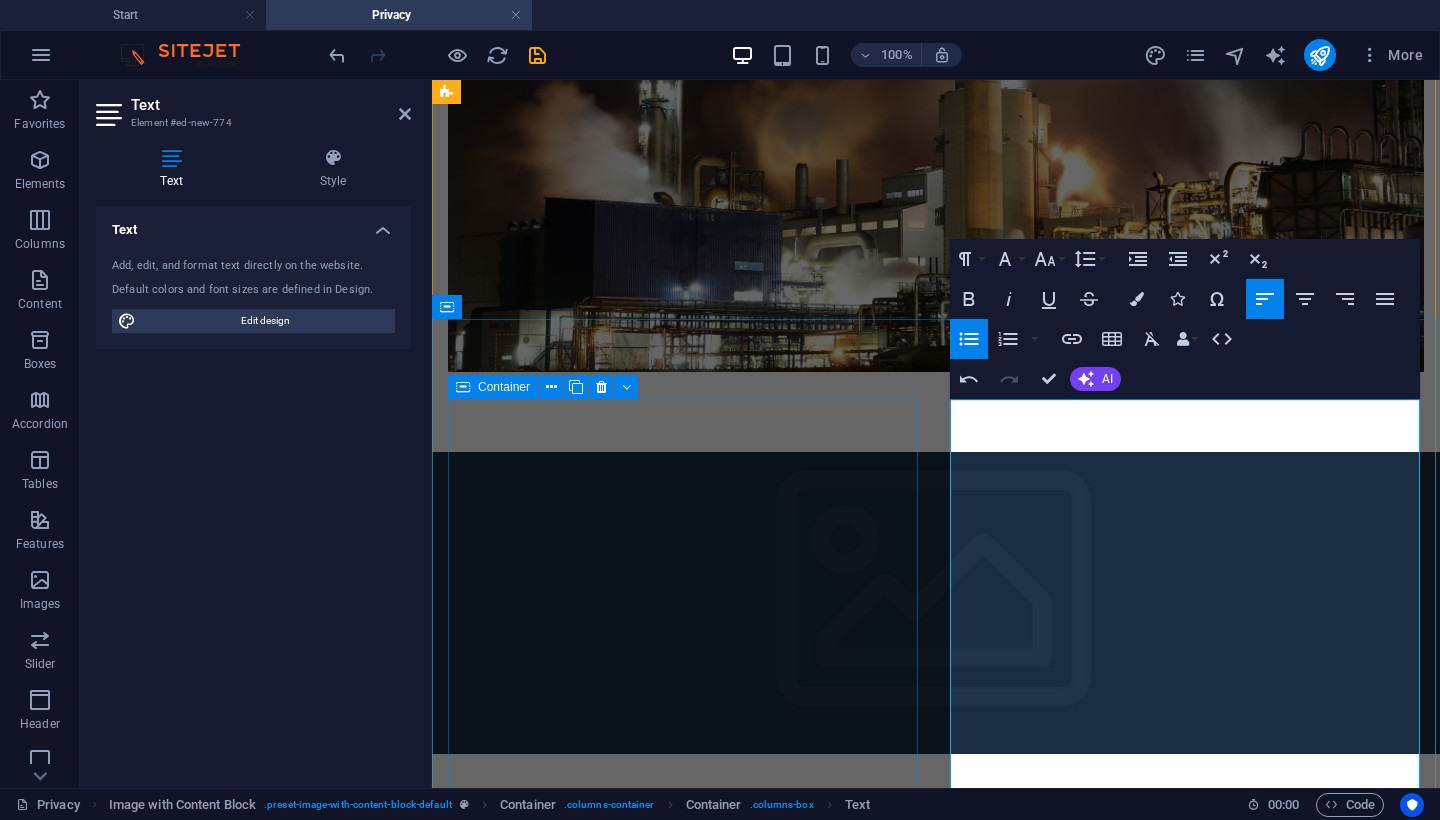 click on "Lorem ipsum dolor sit amet consectetur" at bounding box center [684, 1196] 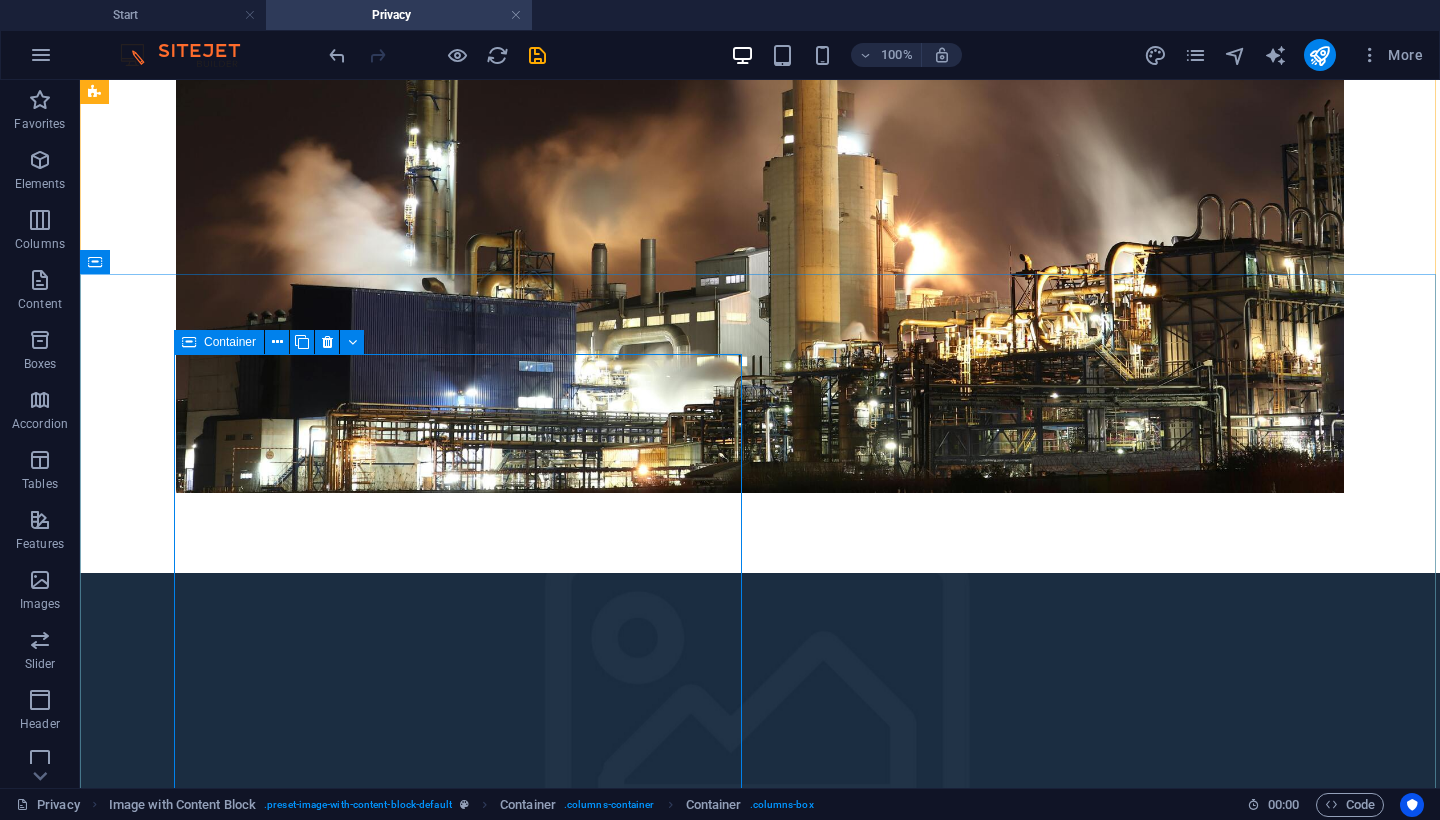 scroll, scrollTop: 852, scrollLeft: 0, axis: vertical 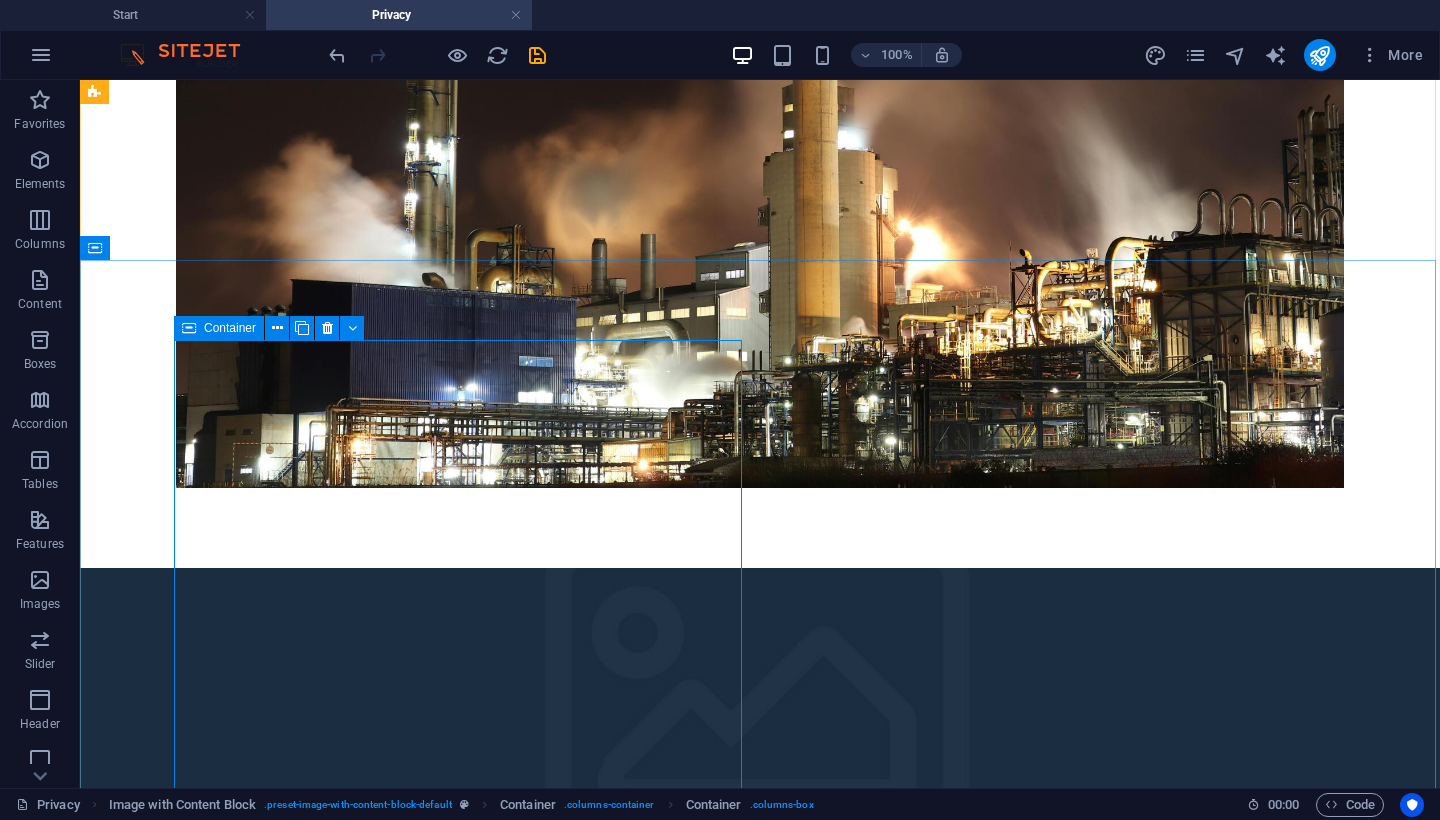 click on "Lorem ipsum dolor sit amet consectetur" at bounding box center [380, 1292] 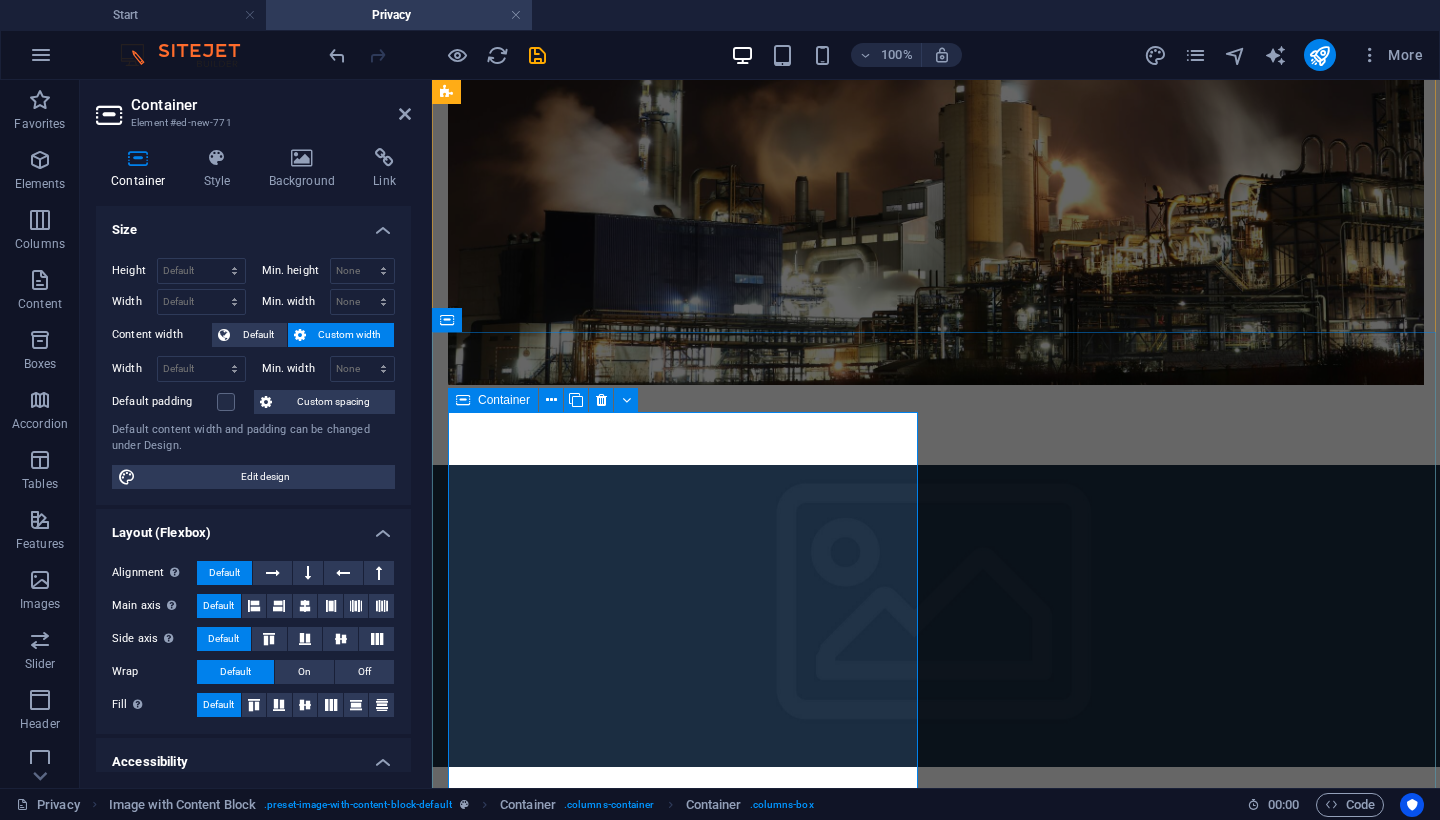 click on "Lorem ipsum dolor sit amet consectetur" at bounding box center (684, 1209) 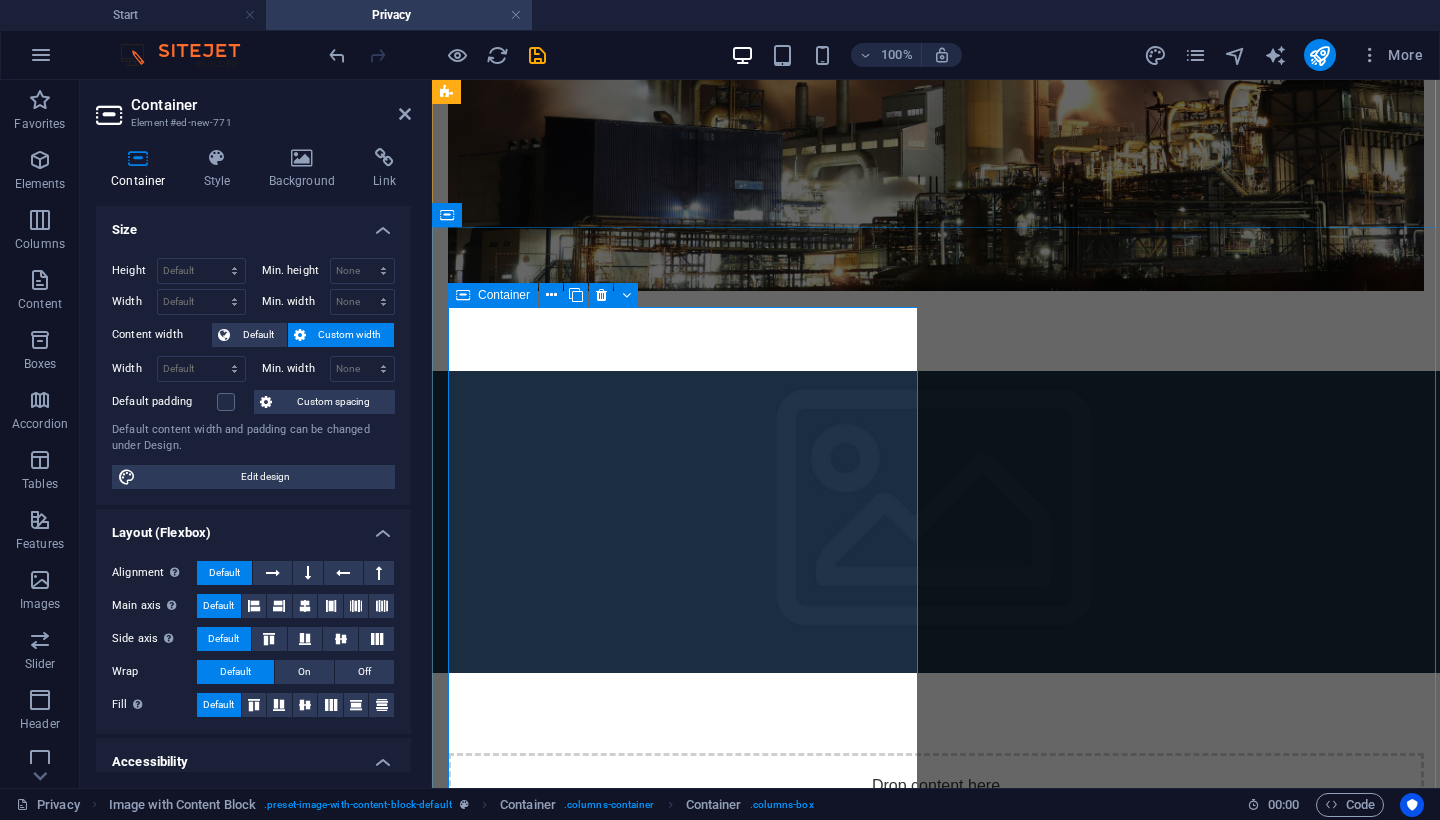 scroll, scrollTop: 966, scrollLeft: 0, axis: vertical 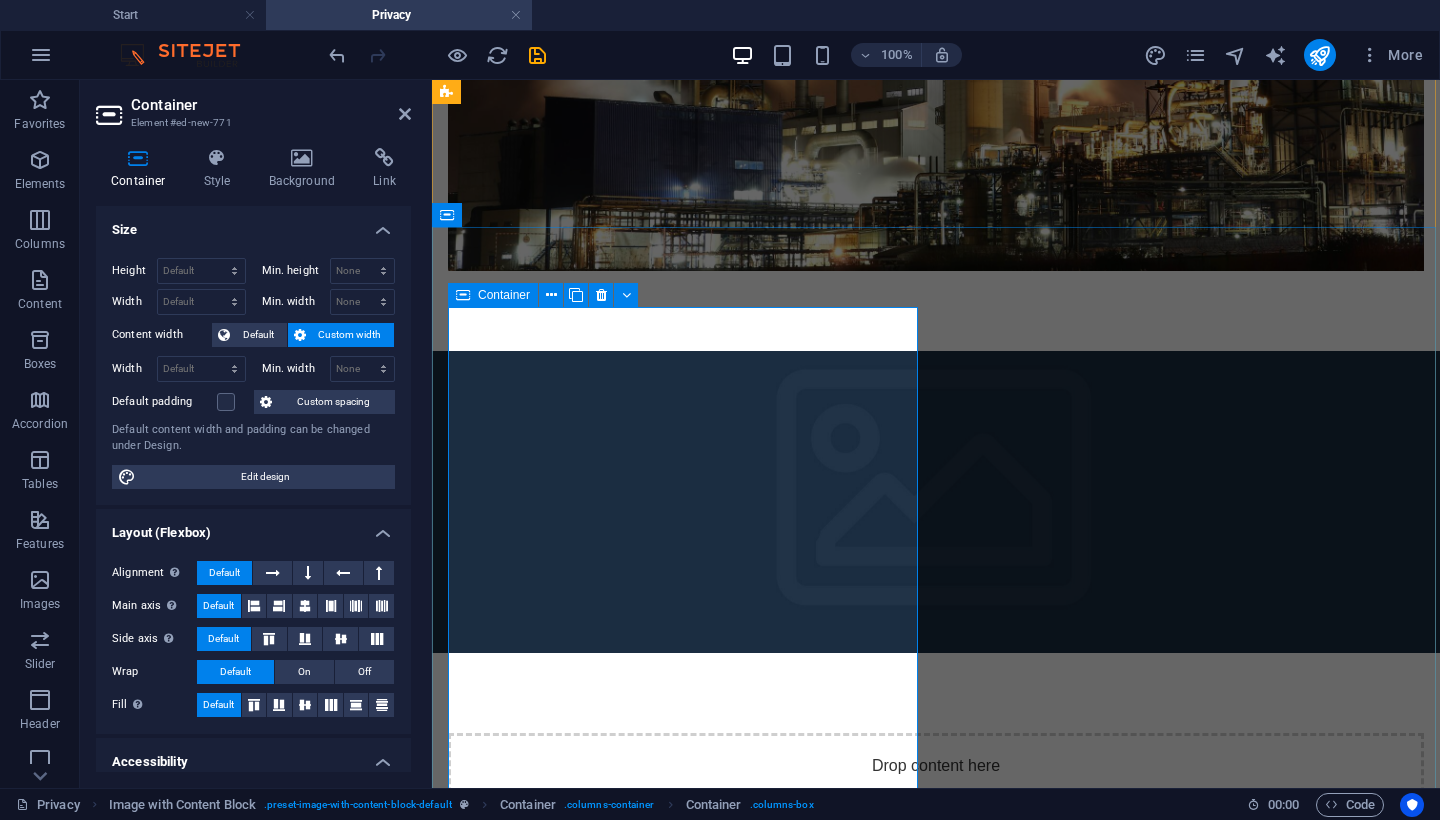 click on "Kashrut Certified Commodity Chemicals
Caustic Lye 1–50%
Paracetic Acid
Sulphuric Acid 98%
Formaldehyde
Hydrochloric Acid 30–33%
Disinfectant
Sodium Hydroxide
Ferric Chloride
Sodium Chlorite 7.5%–31%
Soda Ash Sodium
Citric Acid
Eco-C Degreaser
Calcium Hypochlorite
Germkleen
SMBS (Sodium Metabisulphite)
Calcium Chloride
Methylated Spirits 10%–98%
Potassium Hydroxide
Aluminium Sulphate
Rust Inhibitor
Nitric Acid
Acetic Acid
Decarbonising Fluid
Specialised Steel Cleaner
Eco-LD Greaser
CIP Alkaline Cleaner" at bounding box center (684, 1359) 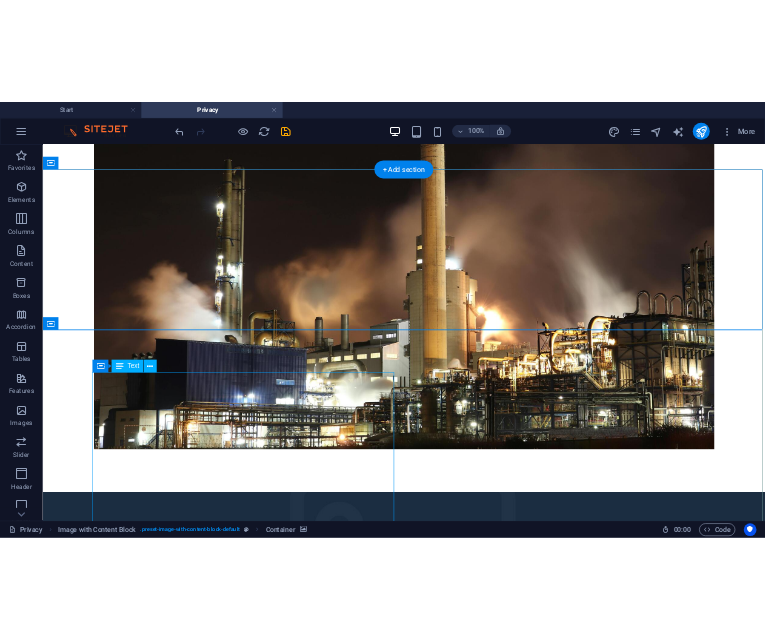 scroll, scrollTop: 700, scrollLeft: 0, axis: vertical 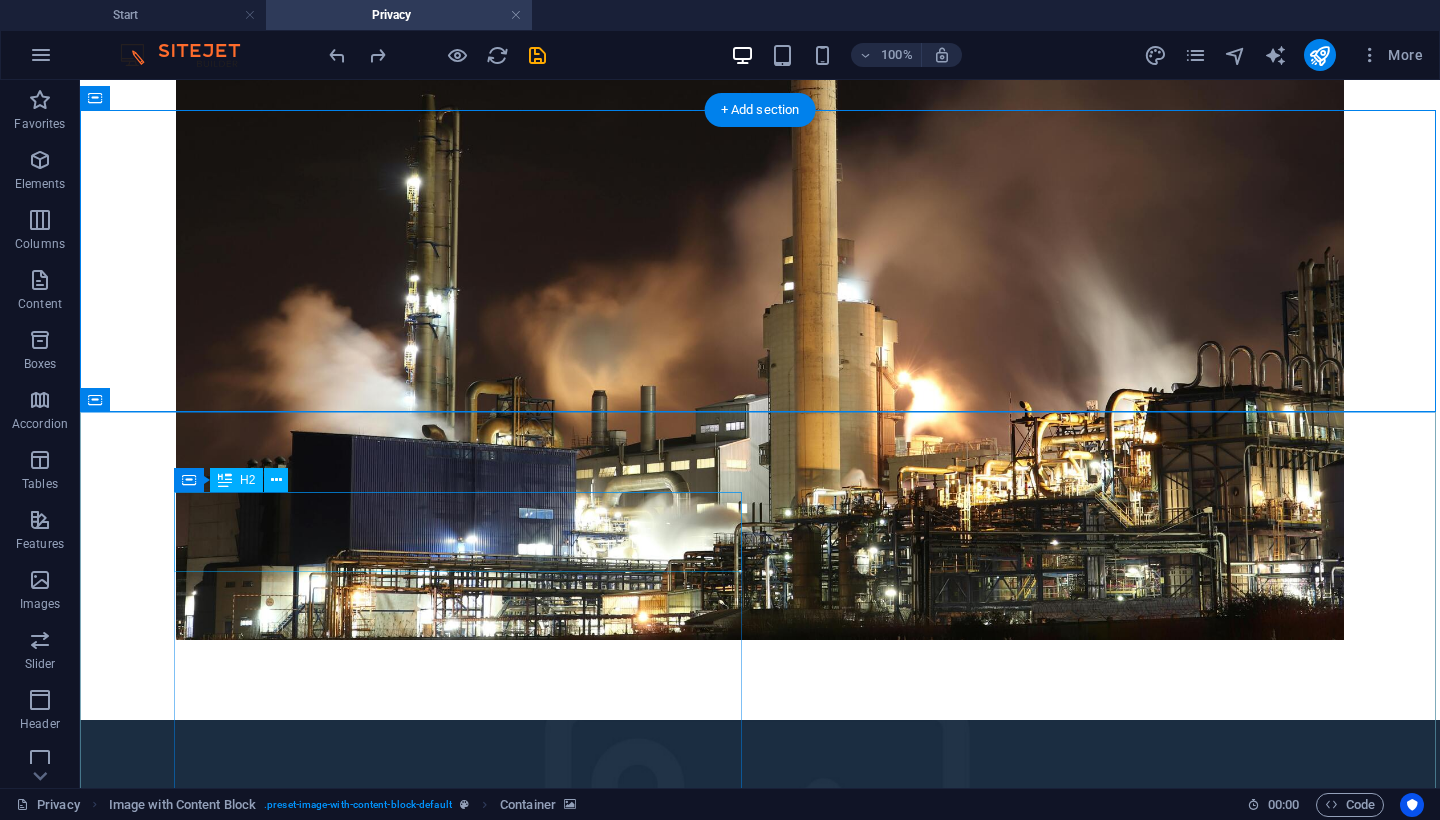 click on "Lorem ipsum dolor sit amet consectetur" at bounding box center [380, 1444] 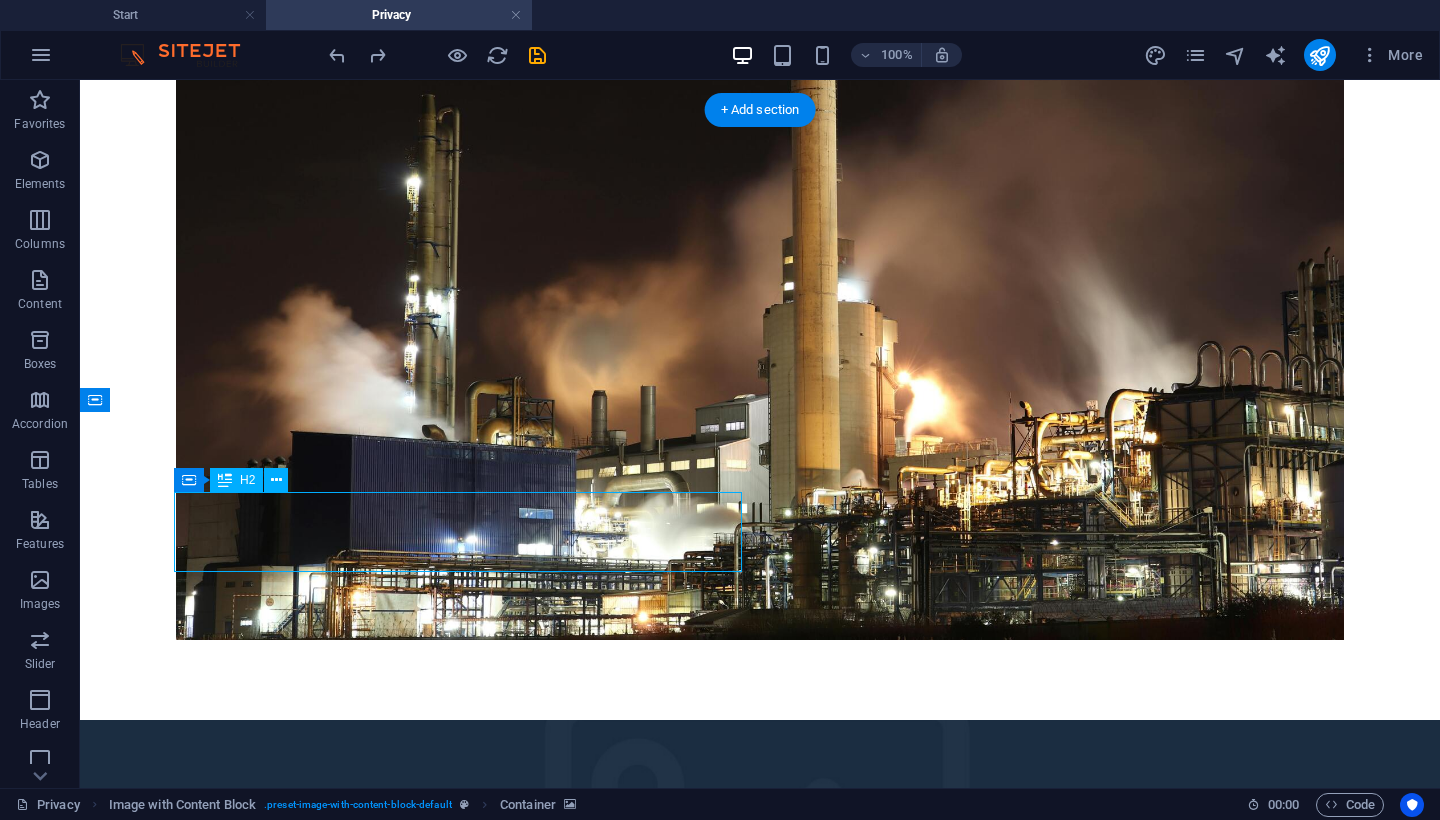 click on "Lorem ipsum dolor sit amet consectetur" at bounding box center (380, 1444) 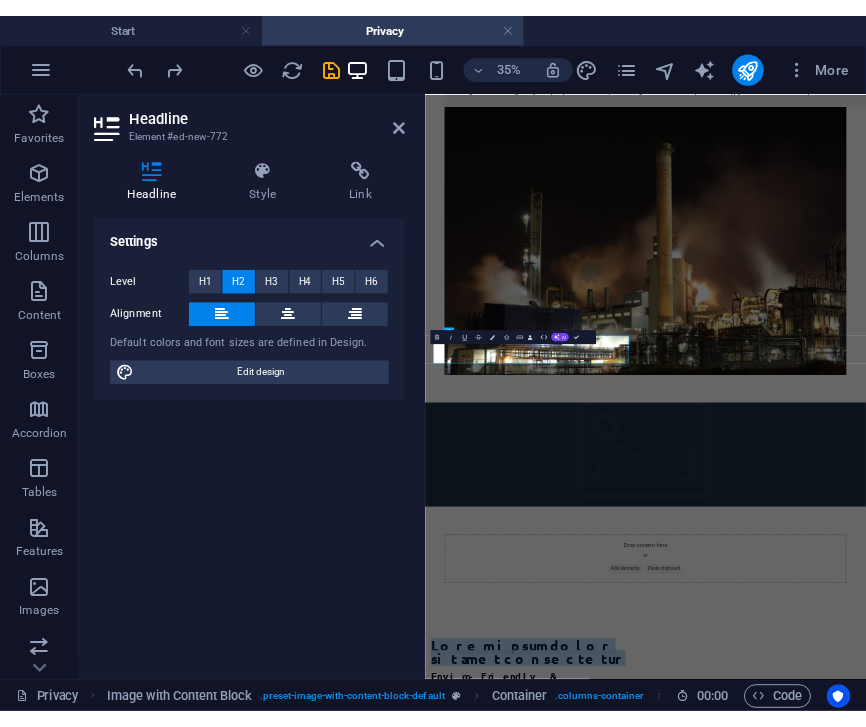 scroll, scrollTop: 411, scrollLeft: 0, axis: vertical 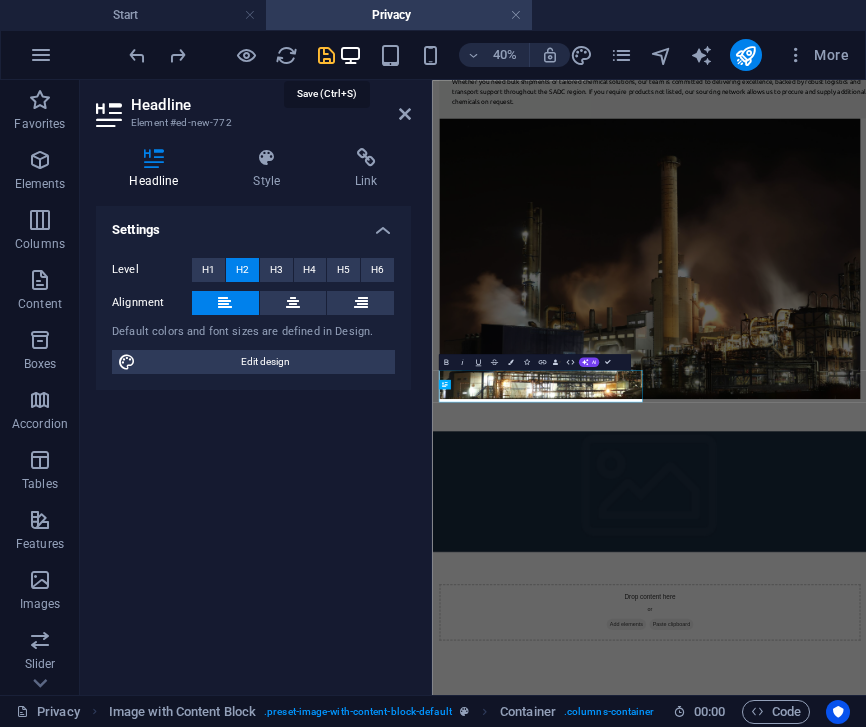 click at bounding box center [326, 55] 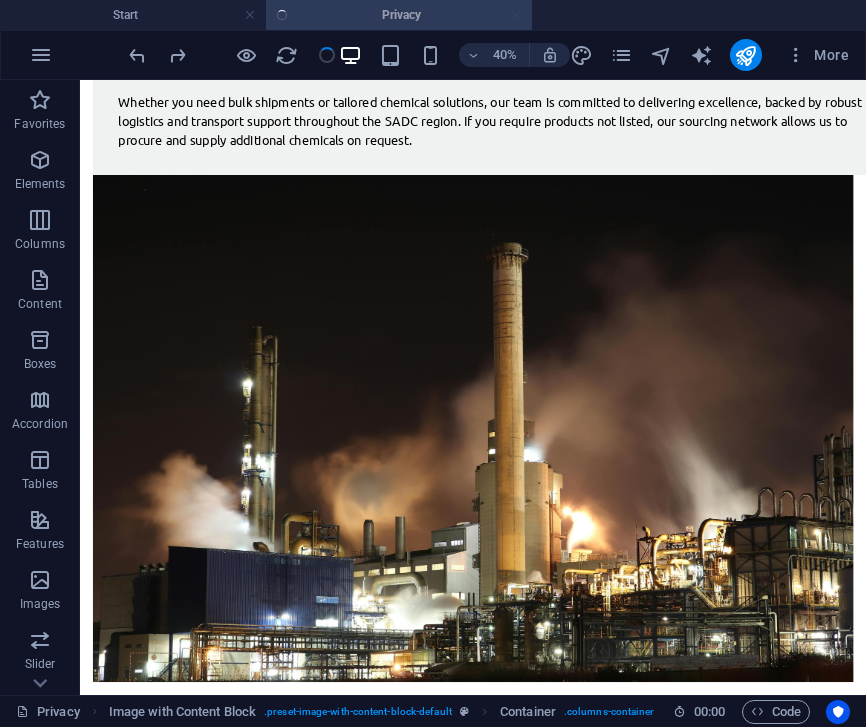 scroll, scrollTop: 839, scrollLeft: 0, axis: vertical 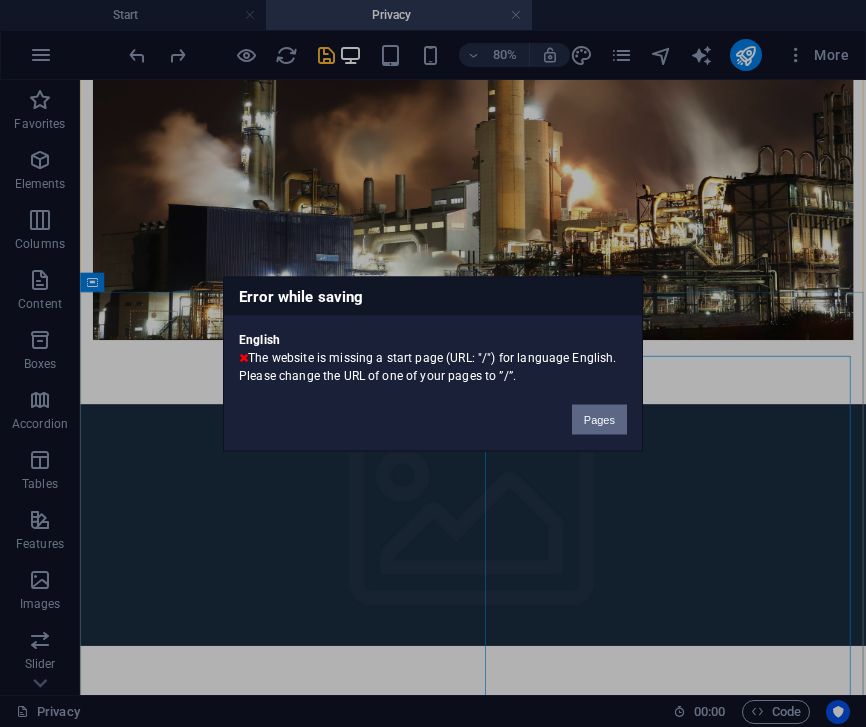click on "Pages" at bounding box center (599, 419) 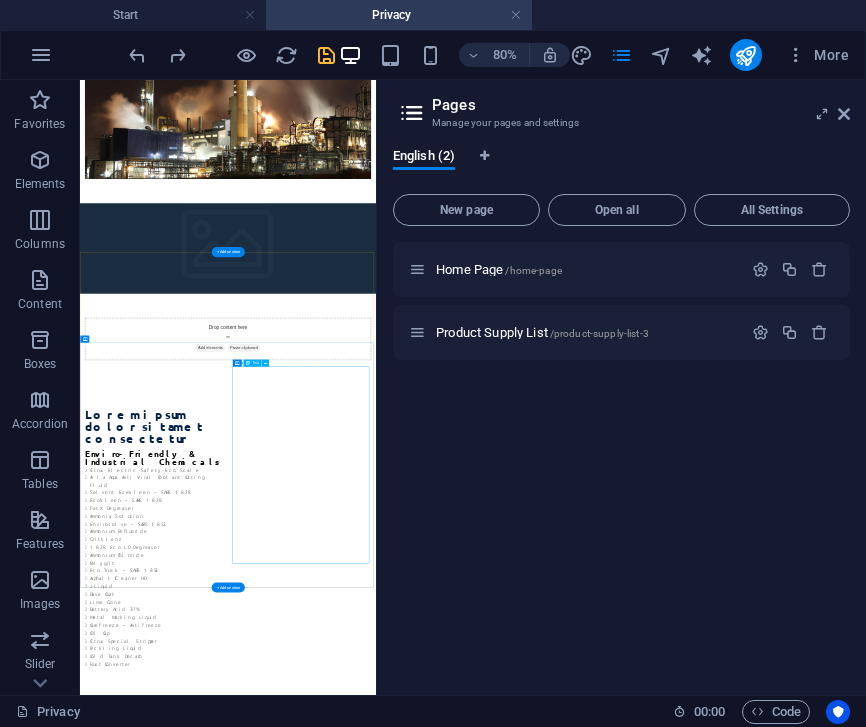 scroll, scrollTop: 230, scrollLeft: 0, axis: vertical 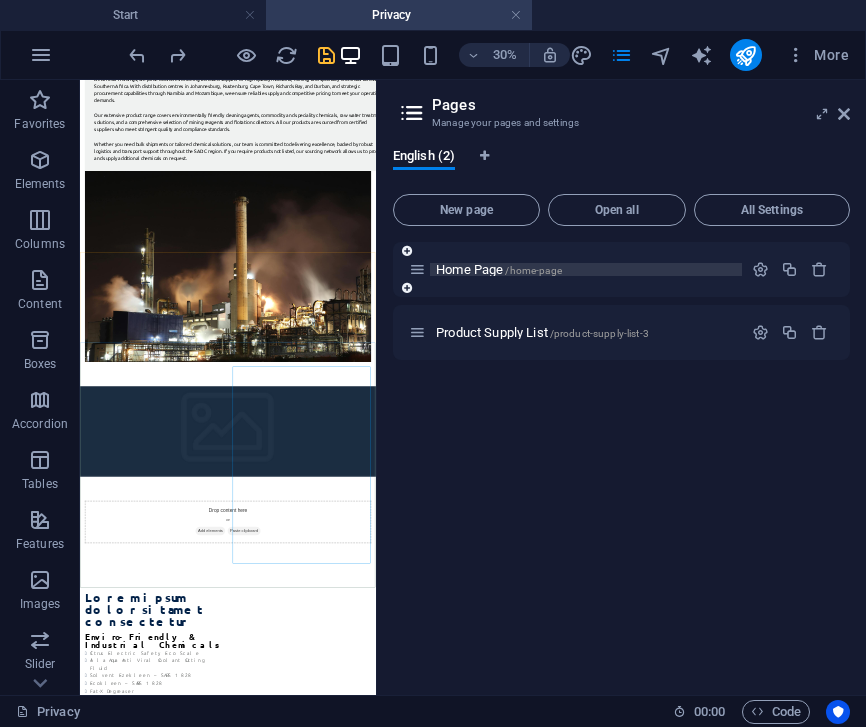 click on "Home Page /home-page" at bounding box center (586, 269) 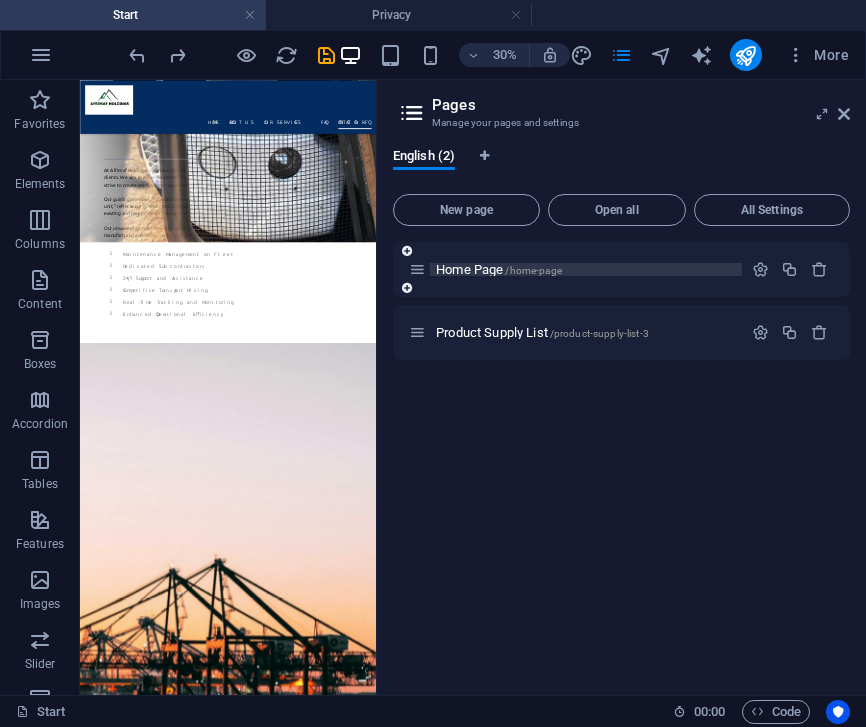 click on "Home Page /home-page" at bounding box center (499, 269) 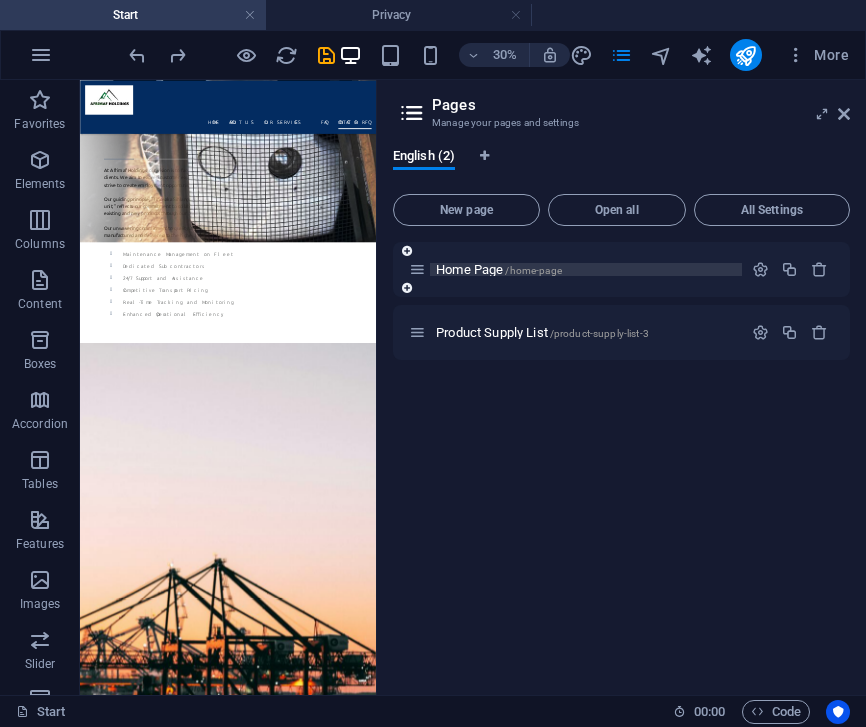 click on "Home Page /home-page" at bounding box center (499, 269) 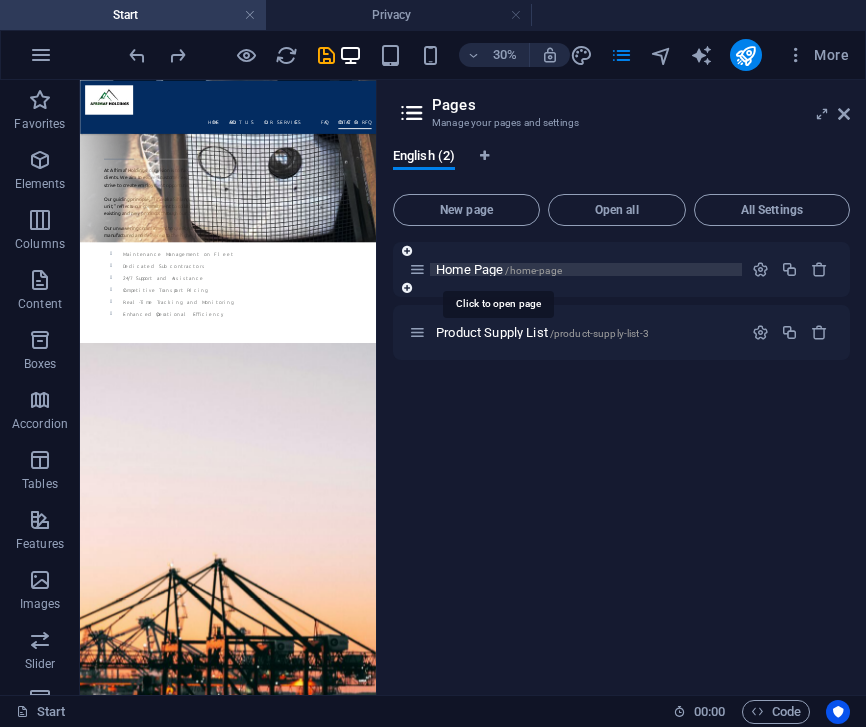 click on "Home Page /home-page" at bounding box center [499, 269] 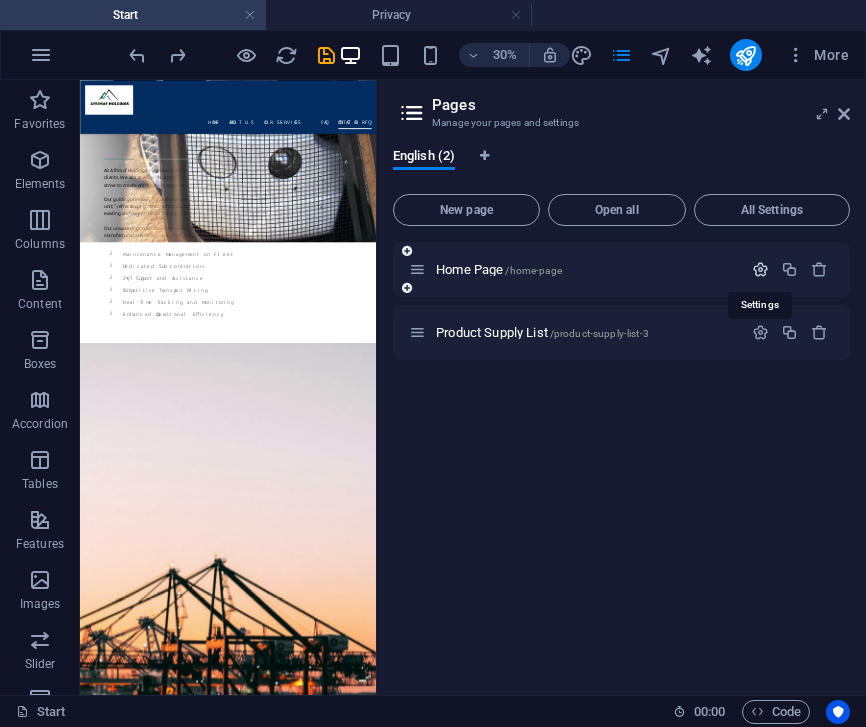 click at bounding box center [760, 269] 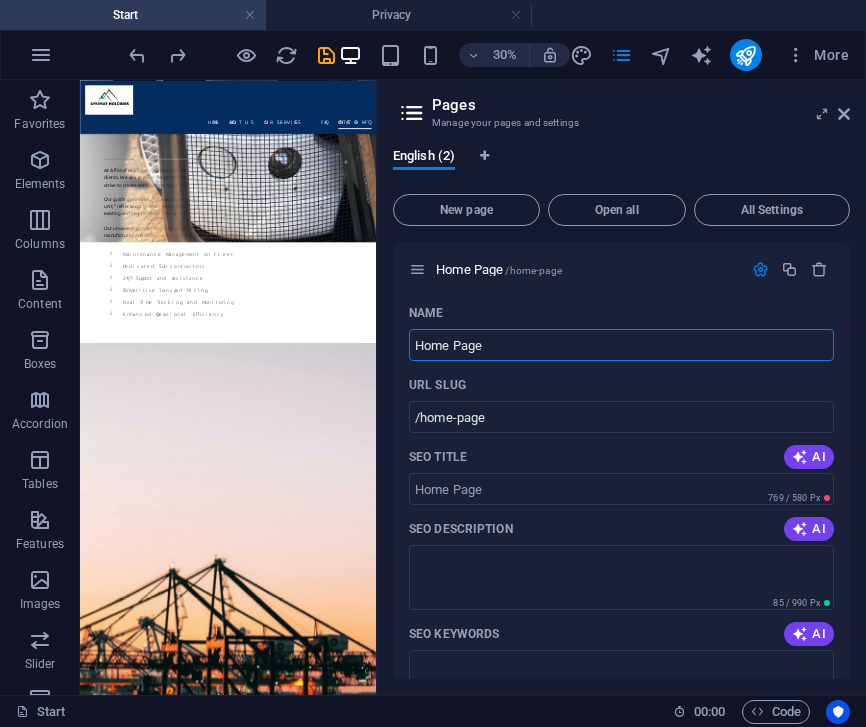 scroll, scrollTop: 0, scrollLeft: 0, axis: both 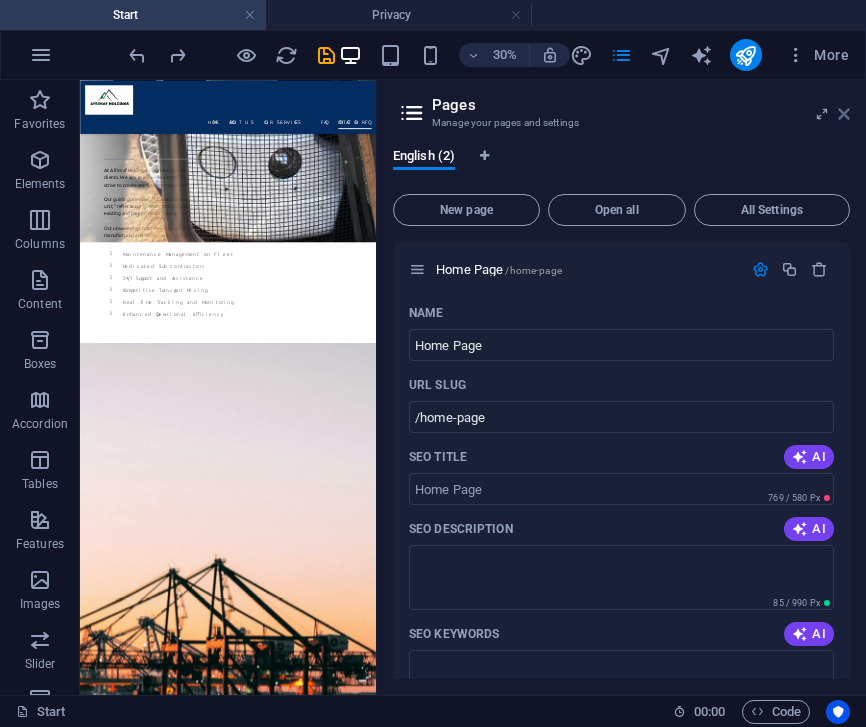 click at bounding box center (844, 114) 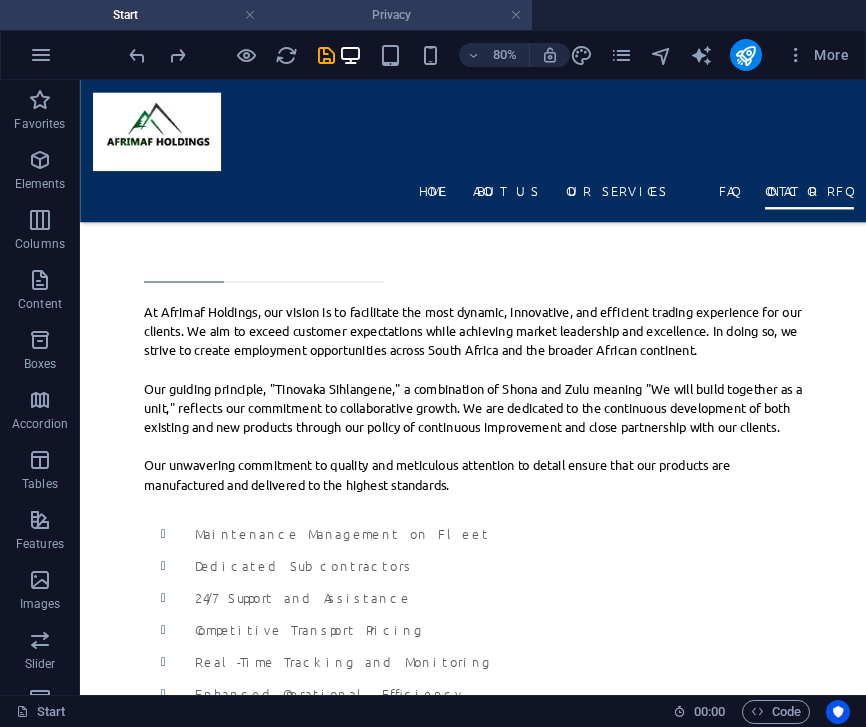 click on "Privacy" at bounding box center [399, 15] 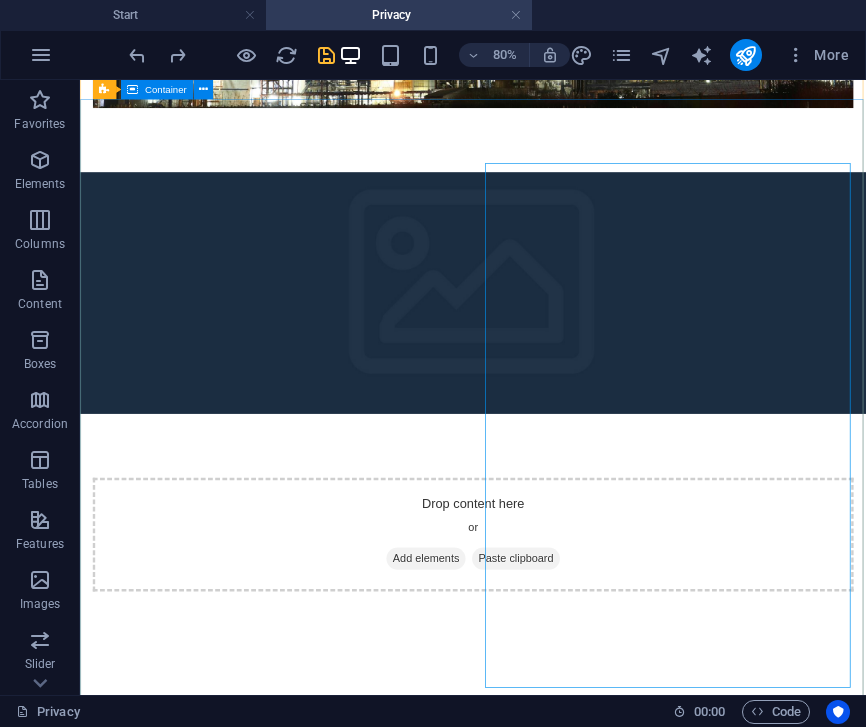 scroll, scrollTop: 1133, scrollLeft: 0, axis: vertical 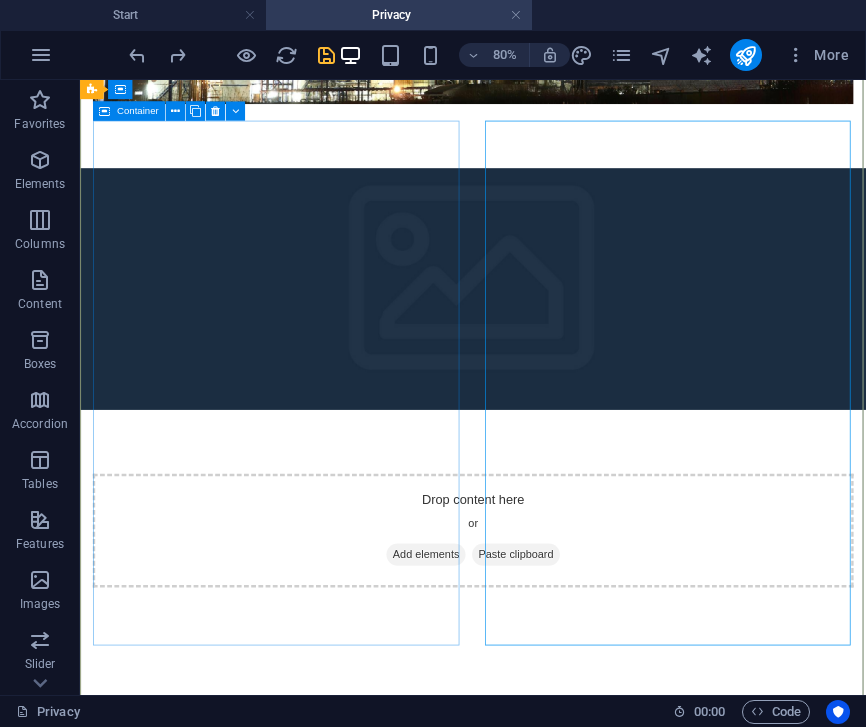 click on "Lorem ipsum dolor sit amet consectetur" at bounding box center (326, 935) 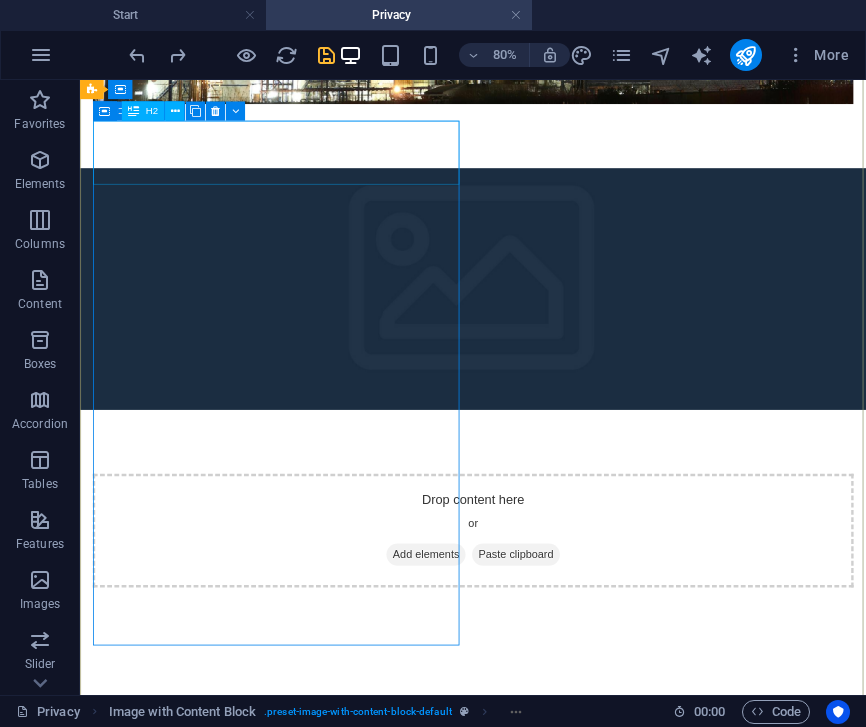 click on "Lorem ipsum dolor sit amet consectetur" at bounding box center [326, 935] 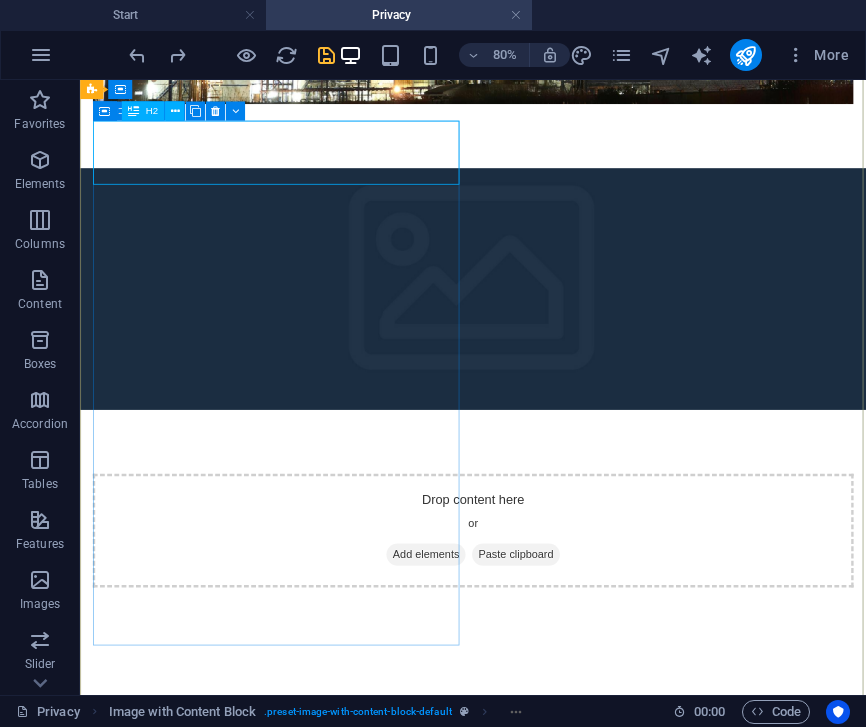click on "Lorem ipsum dolor sit amet consectetur" at bounding box center [326, 935] 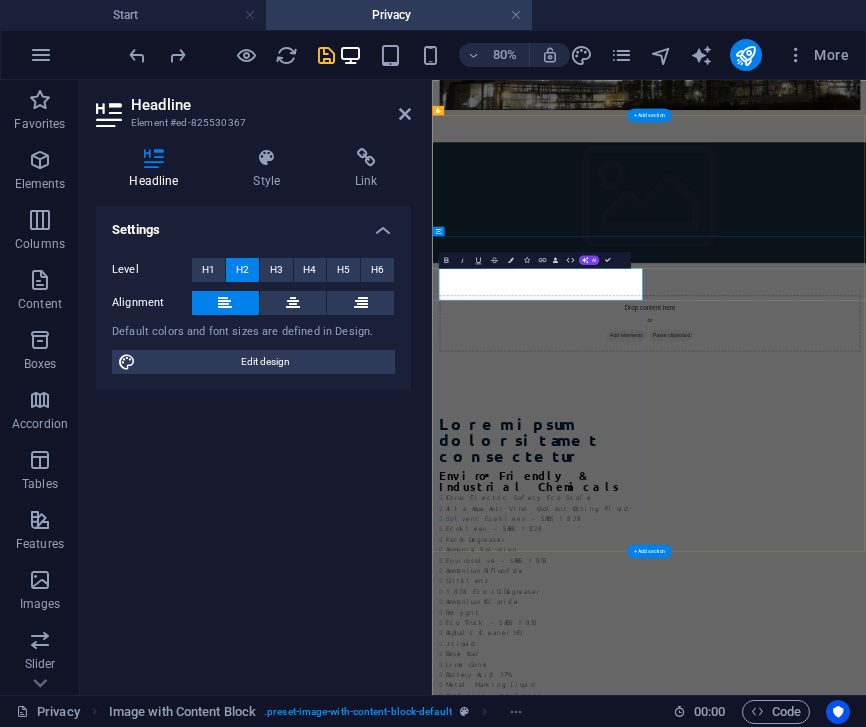 scroll, scrollTop: 666, scrollLeft: 0, axis: vertical 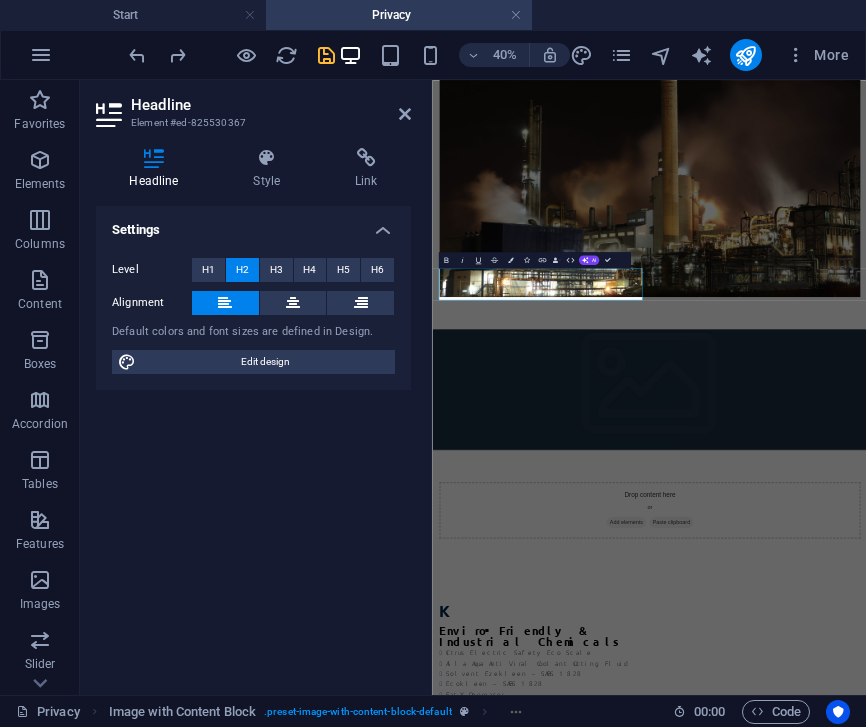 type 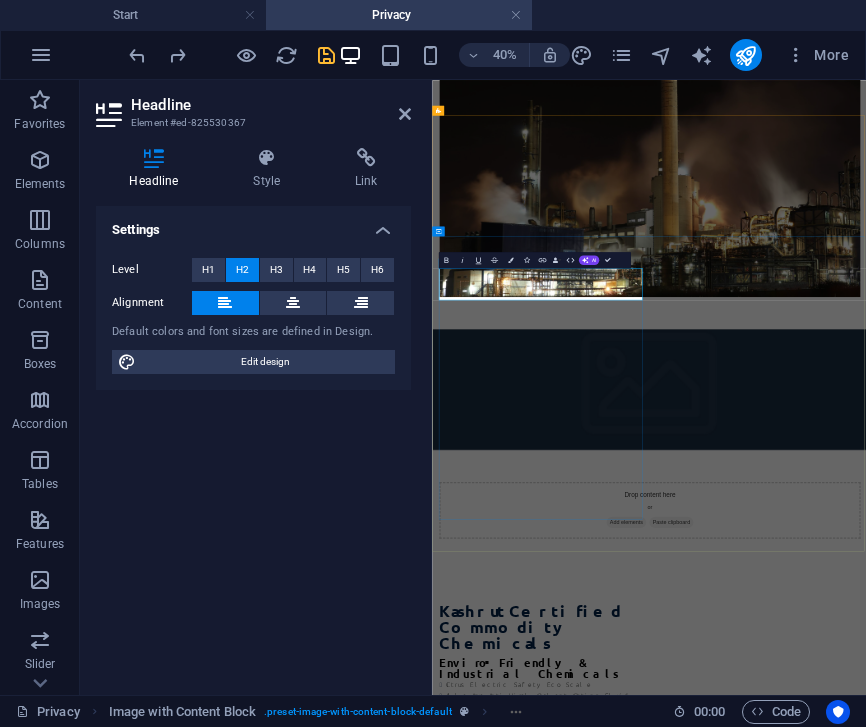 click on "Kashrut Certified Commodity Chemicals" at bounding box center (703, 1446) 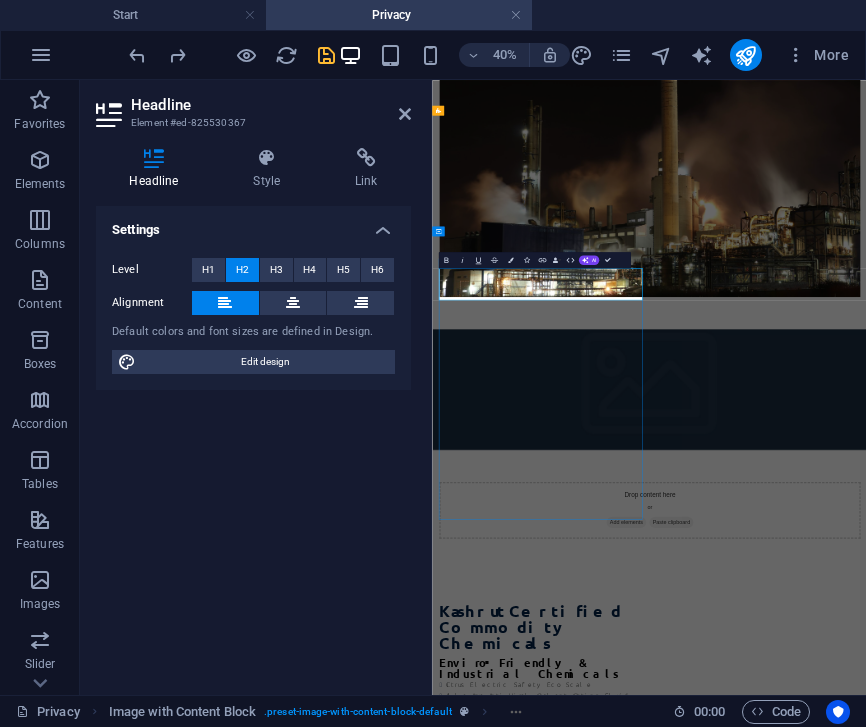 scroll, scrollTop: 642, scrollLeft: 0, axis: vertical 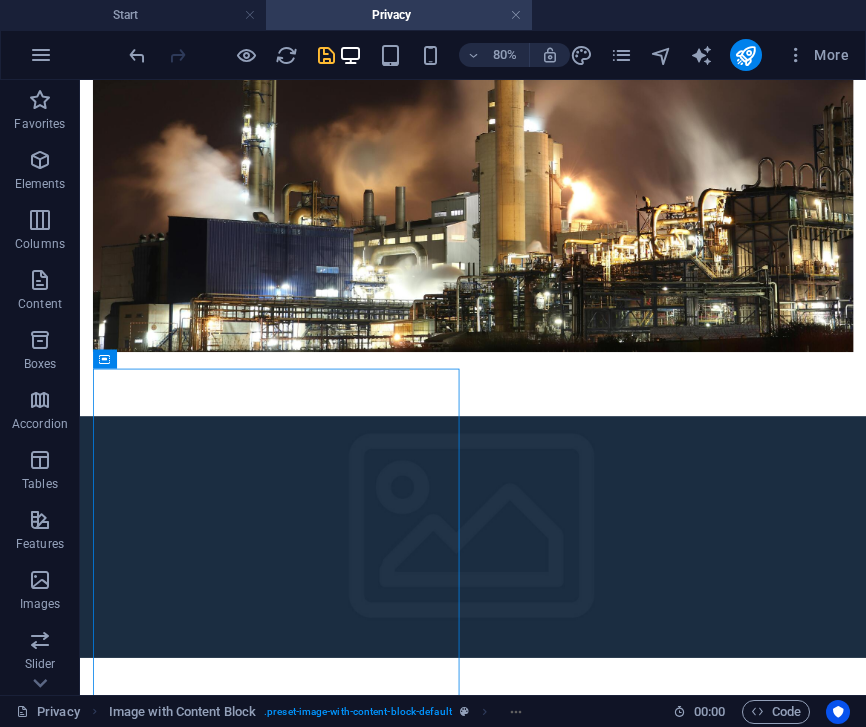 click on "Kashrut Certified Commodity Chemicals" at bounding box center [326, 1245] 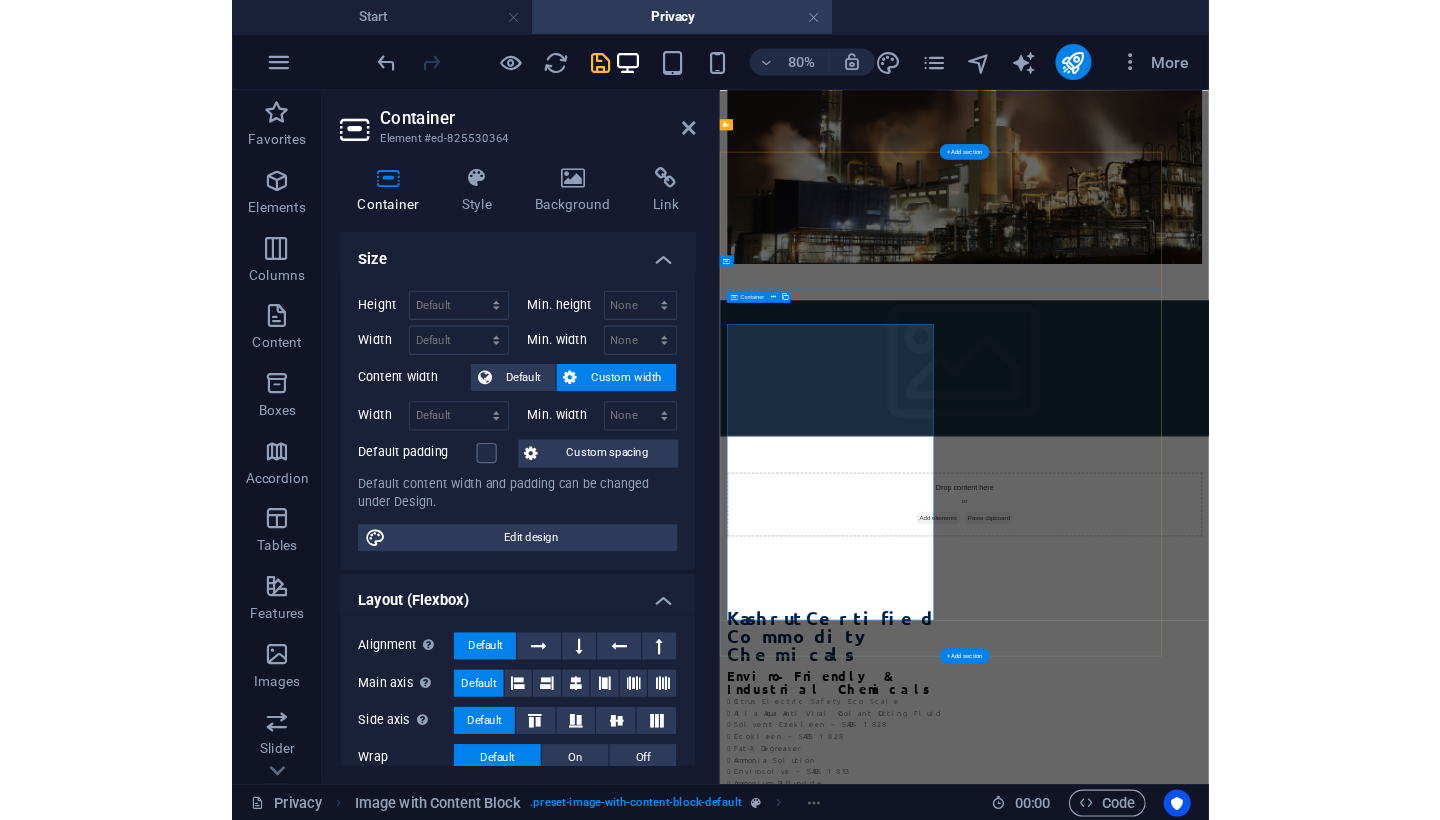 scroll, scrollTop: 666, scrollLeft: 0, axis: vertical 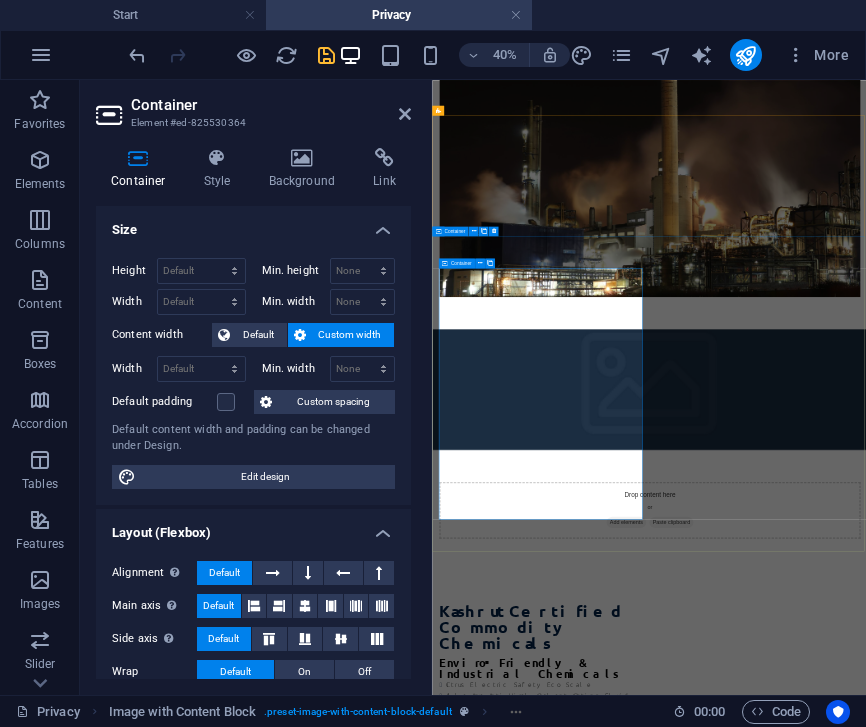 click on "Kashrut Certified Commodity Chemicals" at bounding box center [703, 1446] 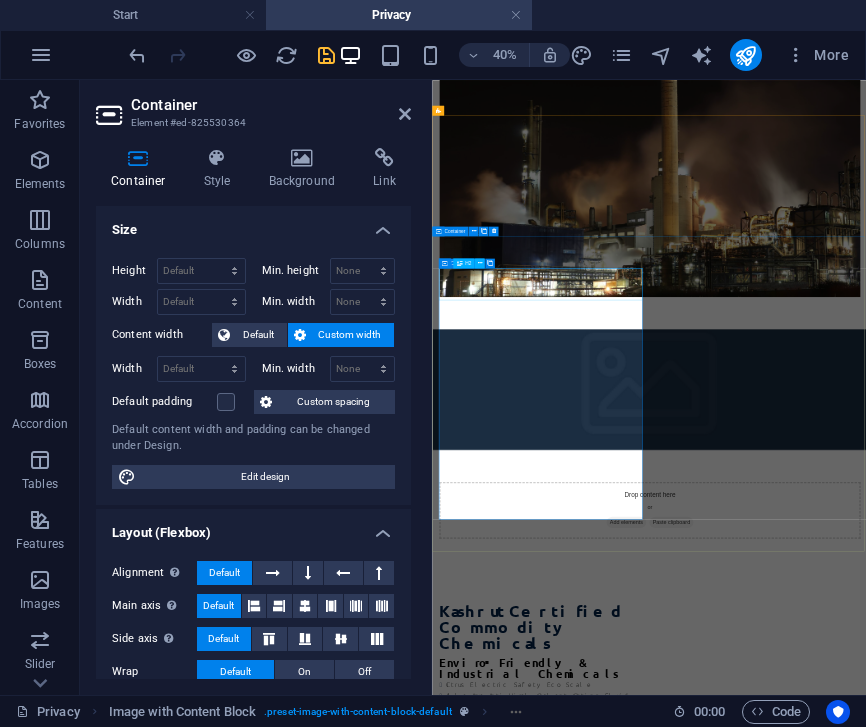 click on "Kashrut Certified Commodity Chemicals" at bounding box center [703, 1446] 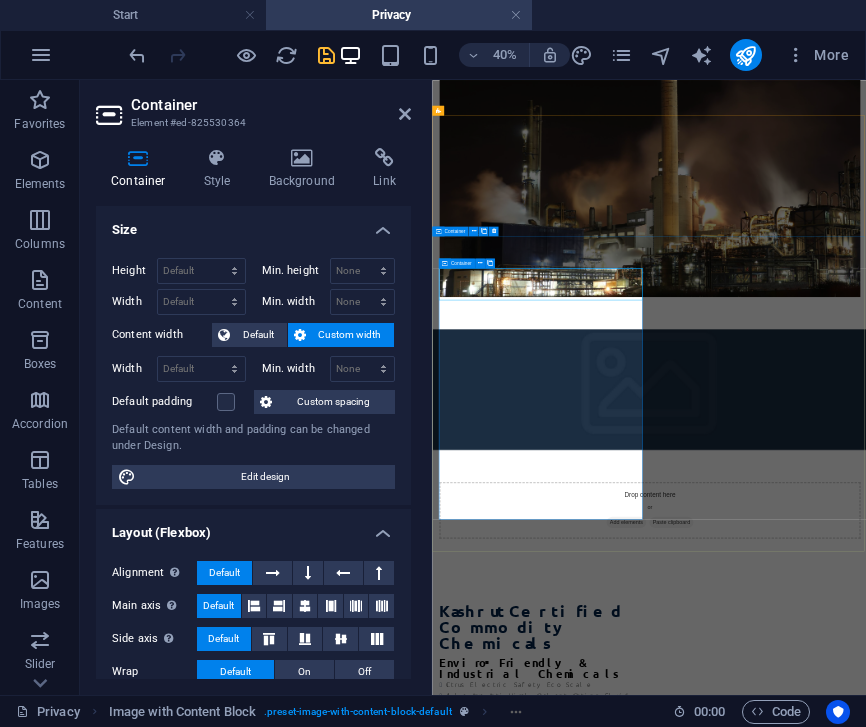 click on "Kashrut Certified Commodity Chemicals" at bounding box center (703, 1446) 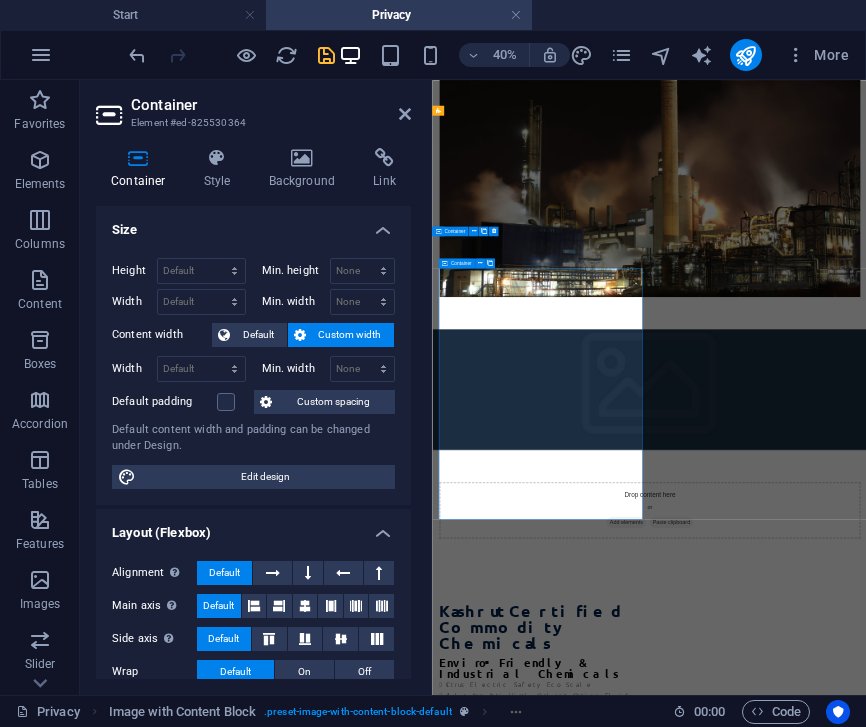 click on "Kashrut Certified Commodity Chemicals" at bounding box center (703, 1446) 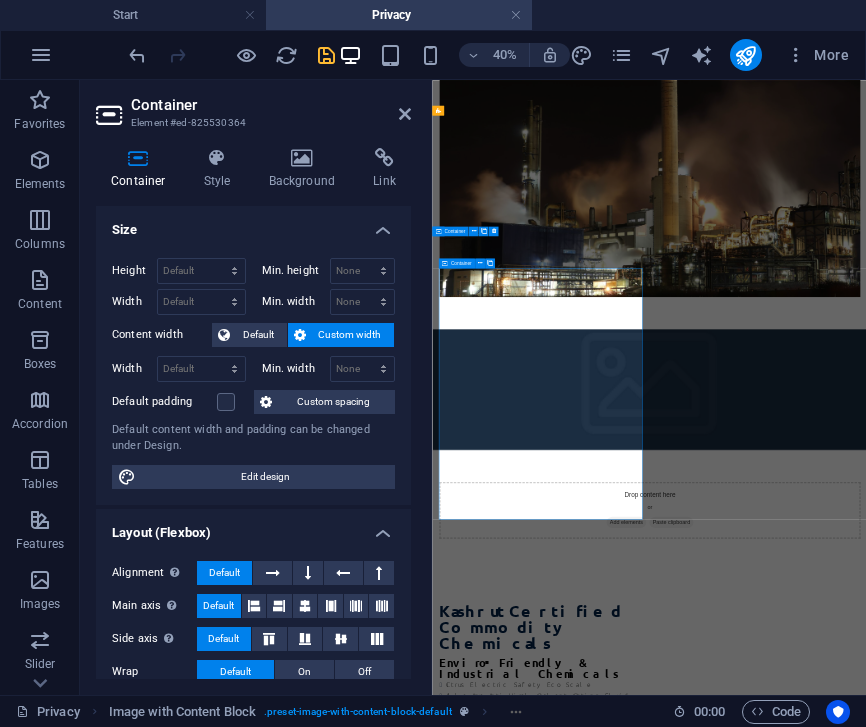 click on "Kashrut Certified Commodity Chemicals" at bounding box center (703, 1446) 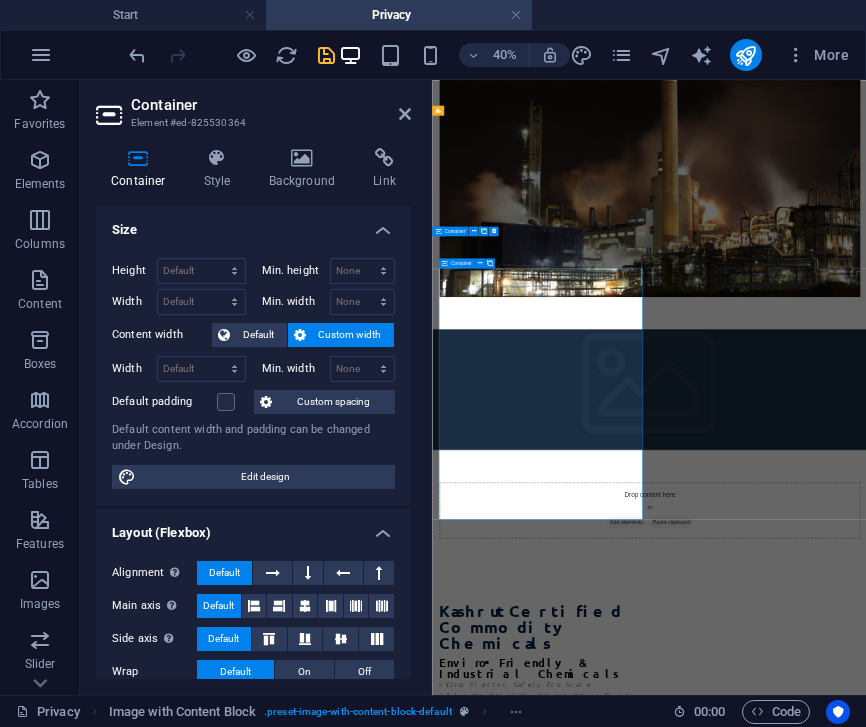 click on "Kashrut Certified Commodity Chemicals" at bounding box center [703, 1446] 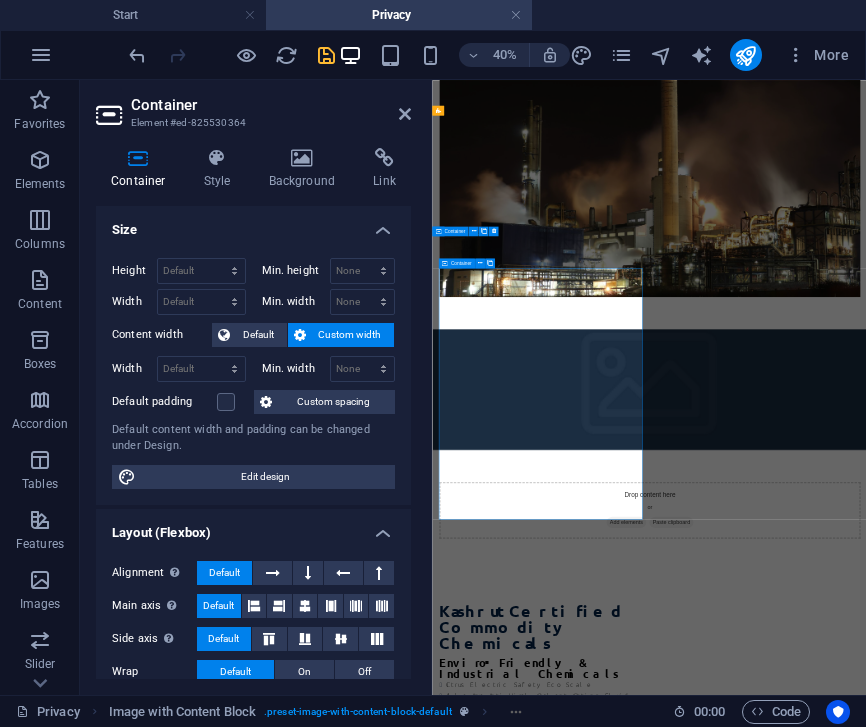 click on "Kashrut Certified Commodity Chemicals" at bounding box center (703, 1446) 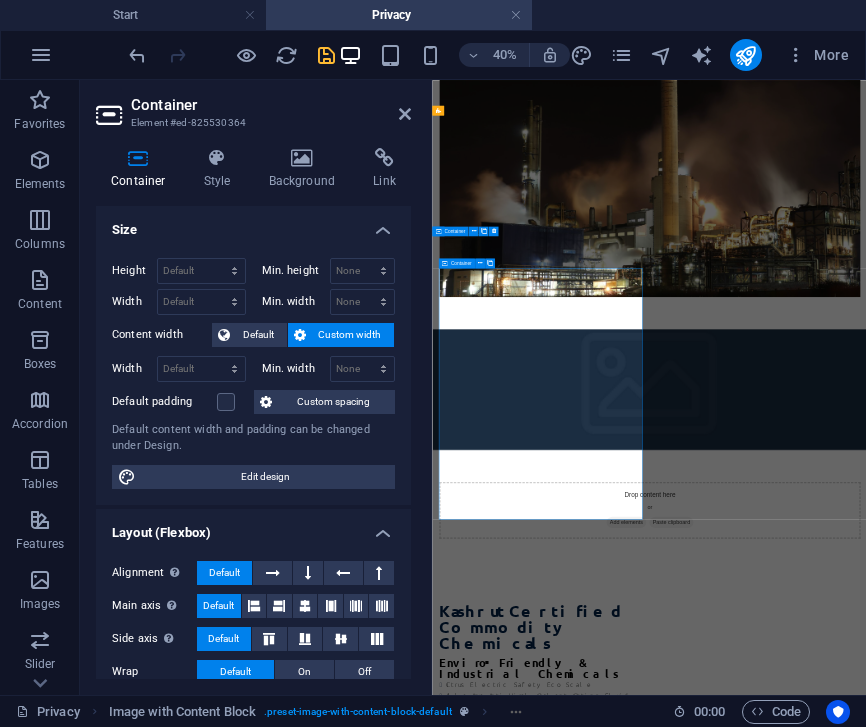 click on "Kashrut Certified Commodity Chemicals" at bounding box center [703, 1446] 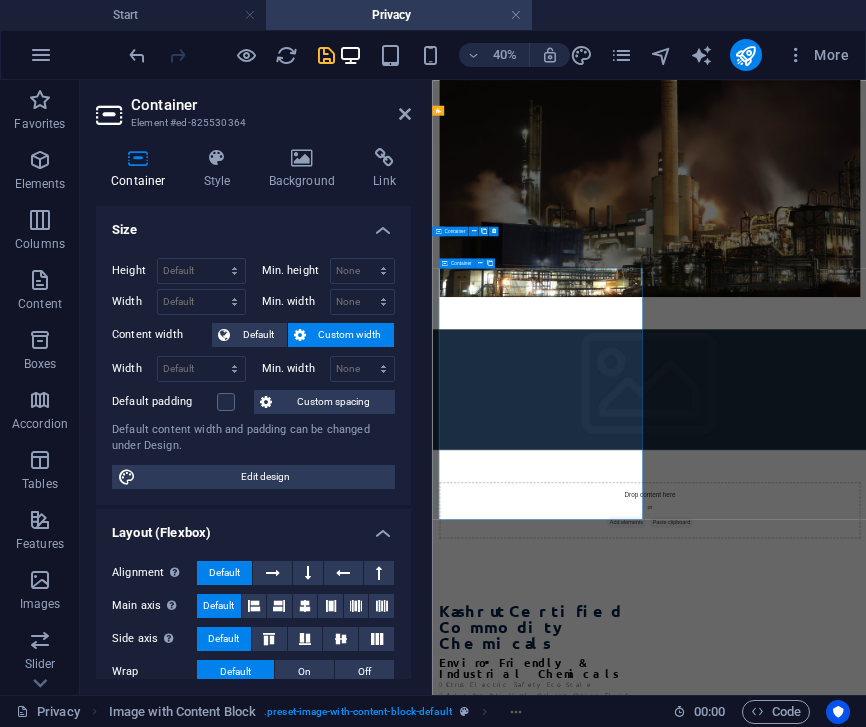 click on "Kashrut Certified Commodity Chemicals" at bounding box center (703, 1446) 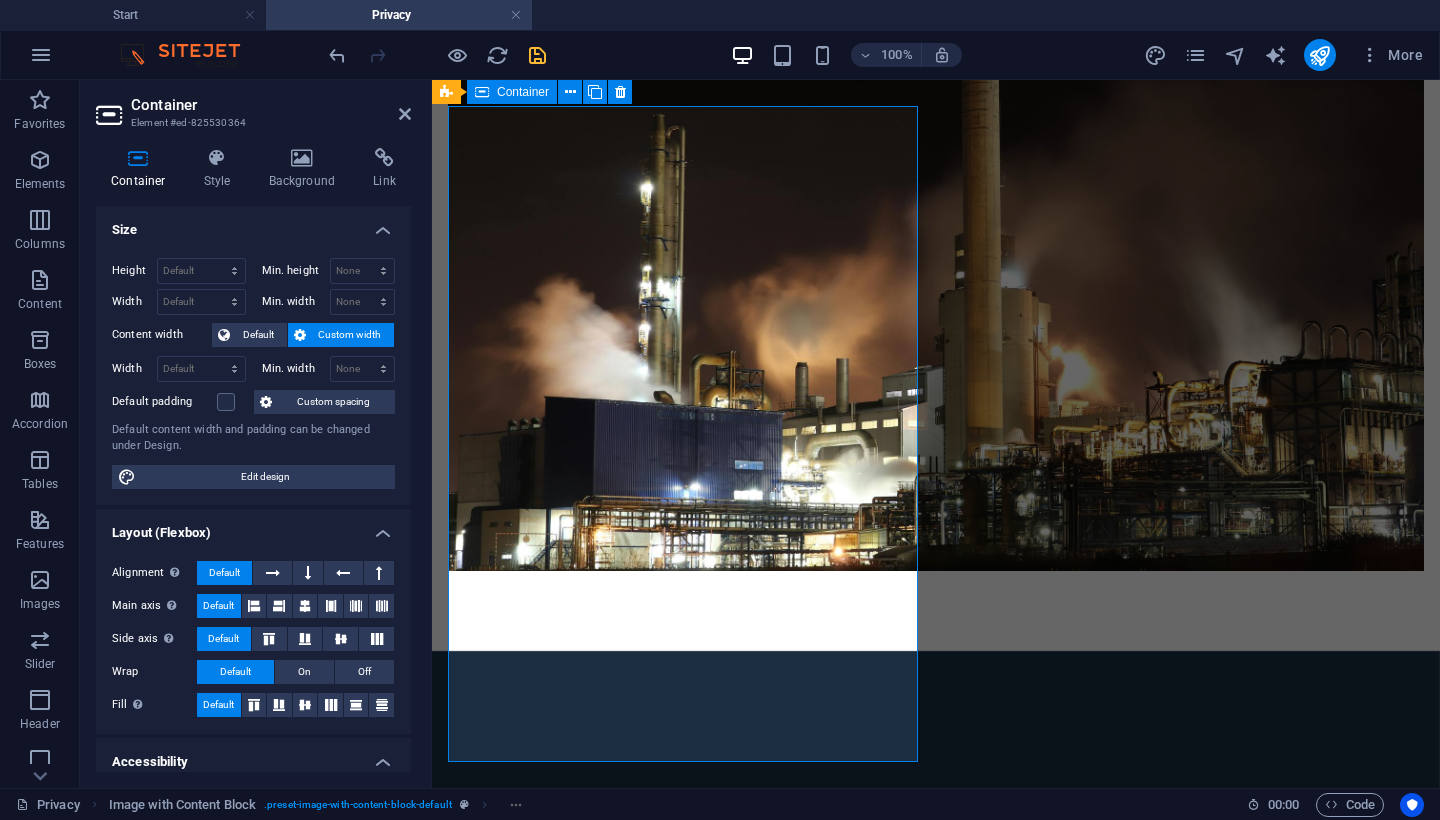 scroll, scrollTop: 1158, scrollLeft: 0, axis: vertical 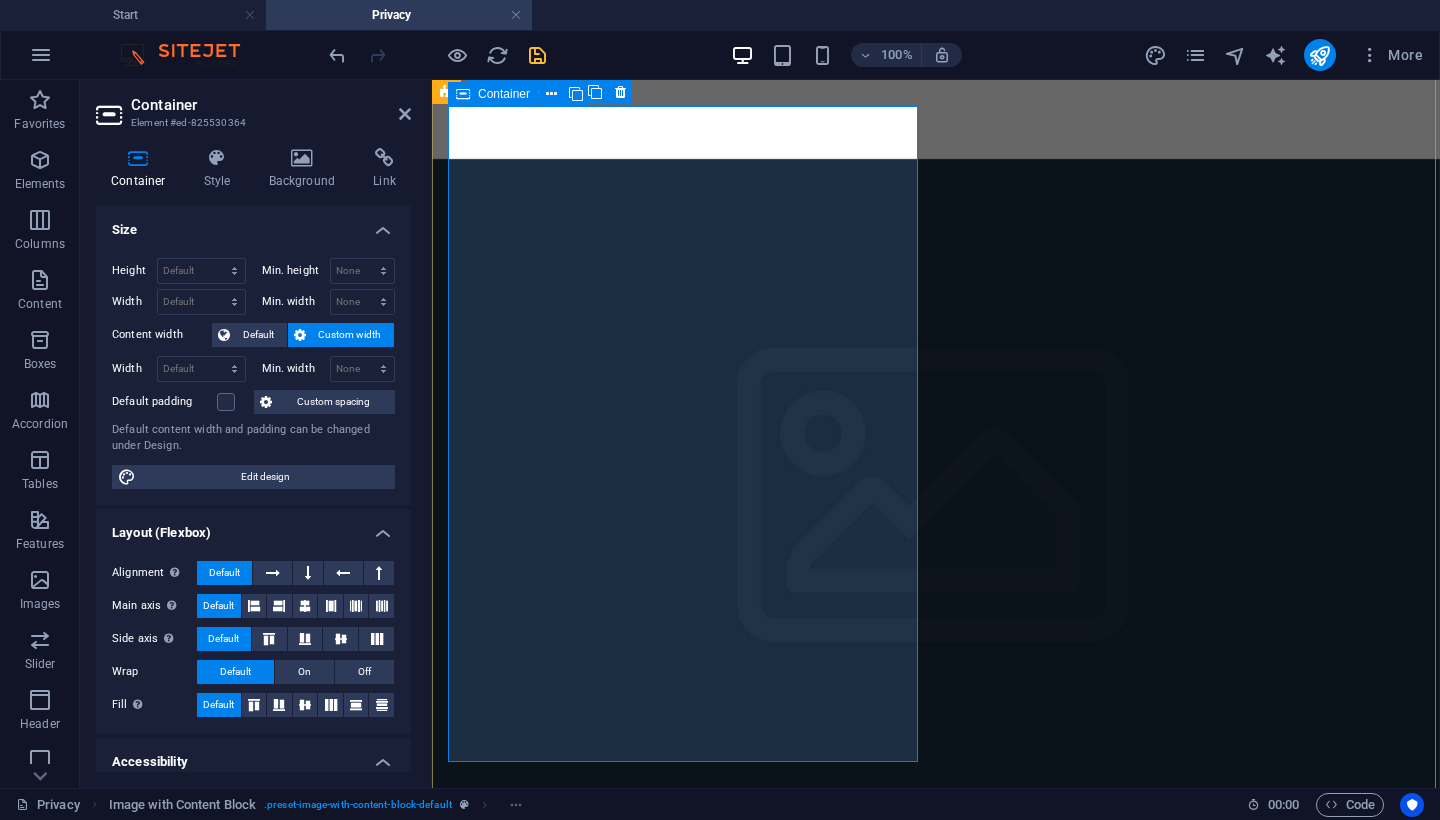 click on "Kashrut Certified Commodity Chemicals" at bounding box center [684, 903] 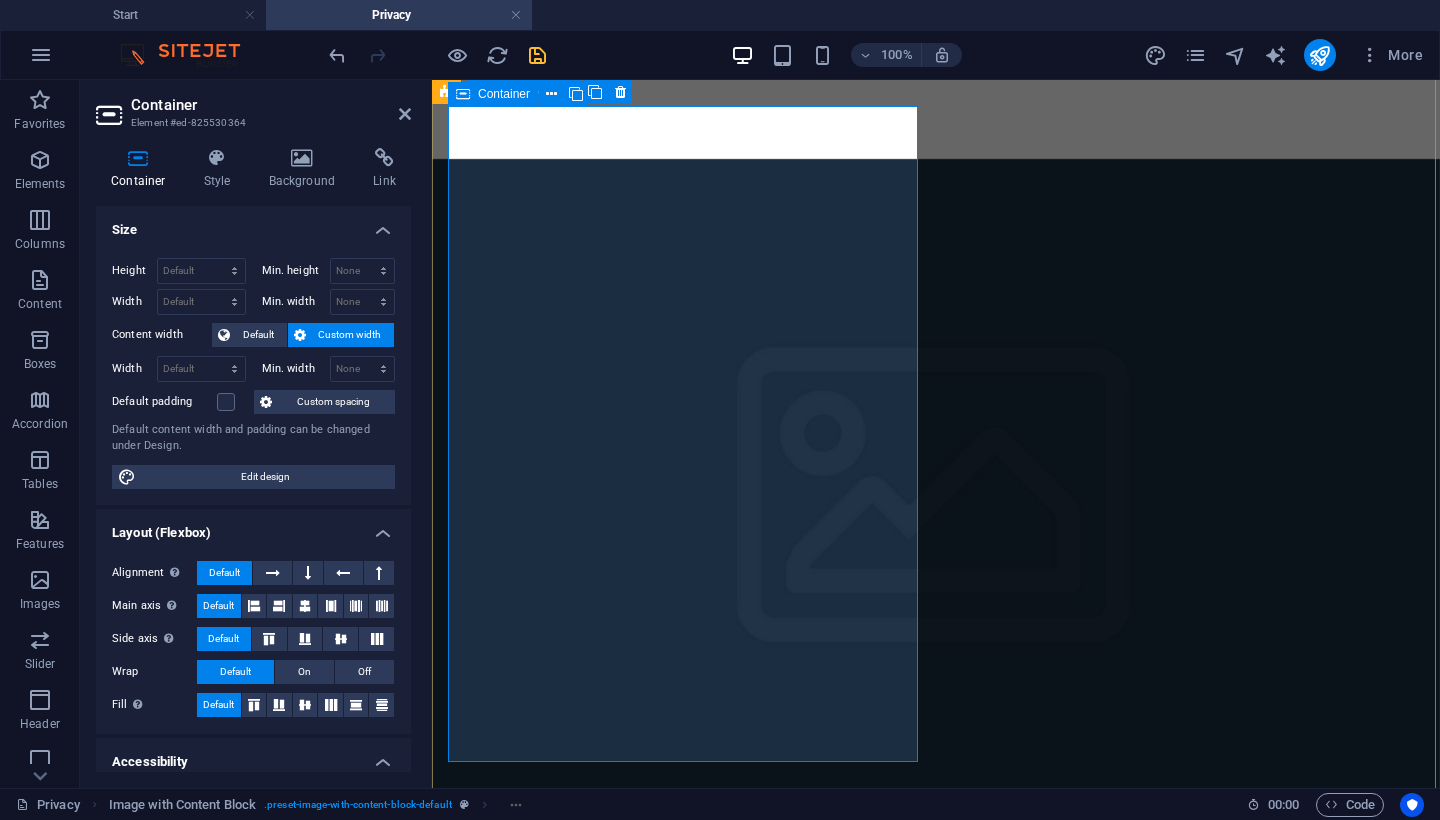 click on "Kashrut Certified Commodity Chemicals" at bounding box center (684, 903) 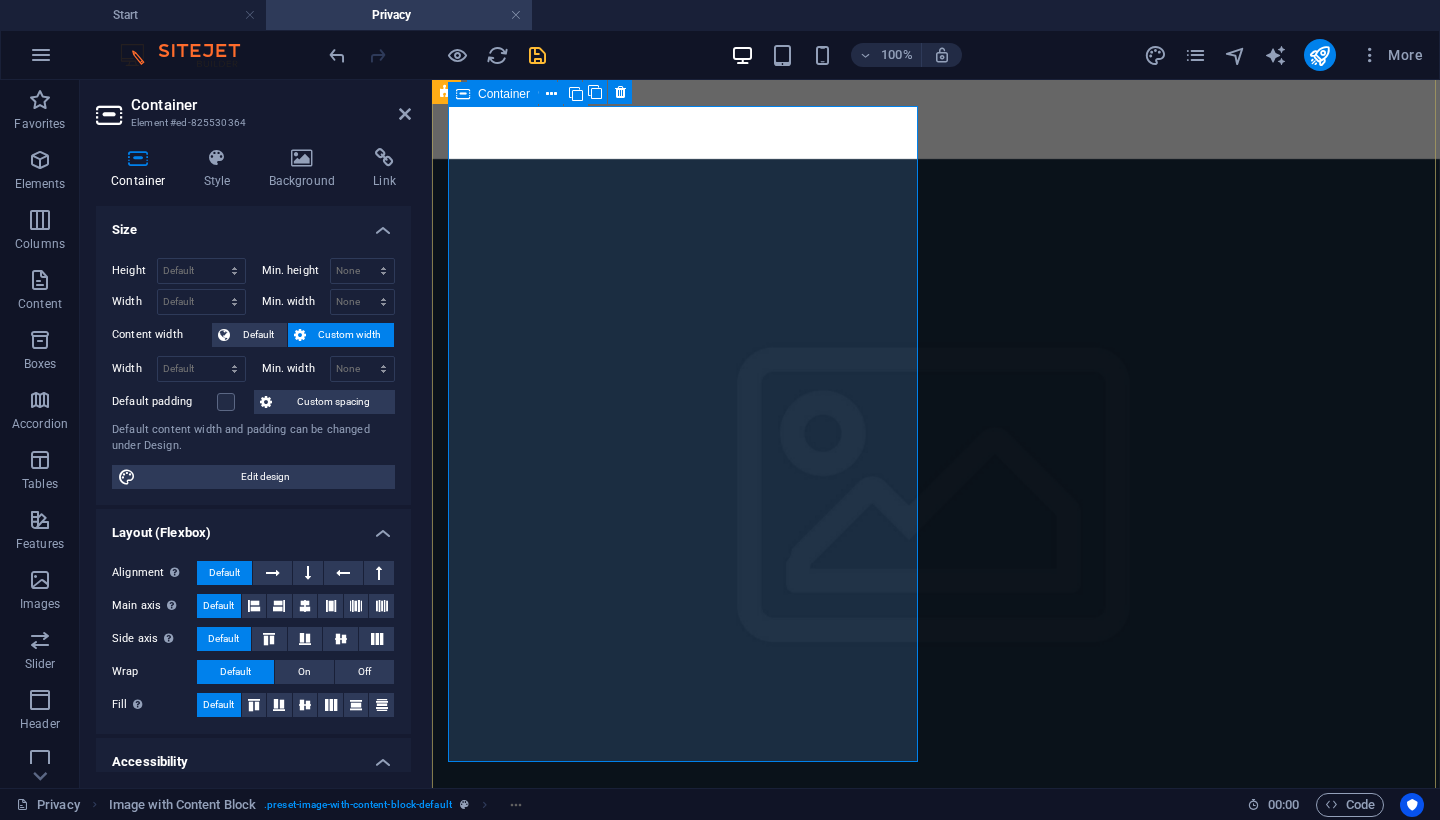 click on "Kashrut Certified Commodity Chemicals" at bounding box center [684, 903] 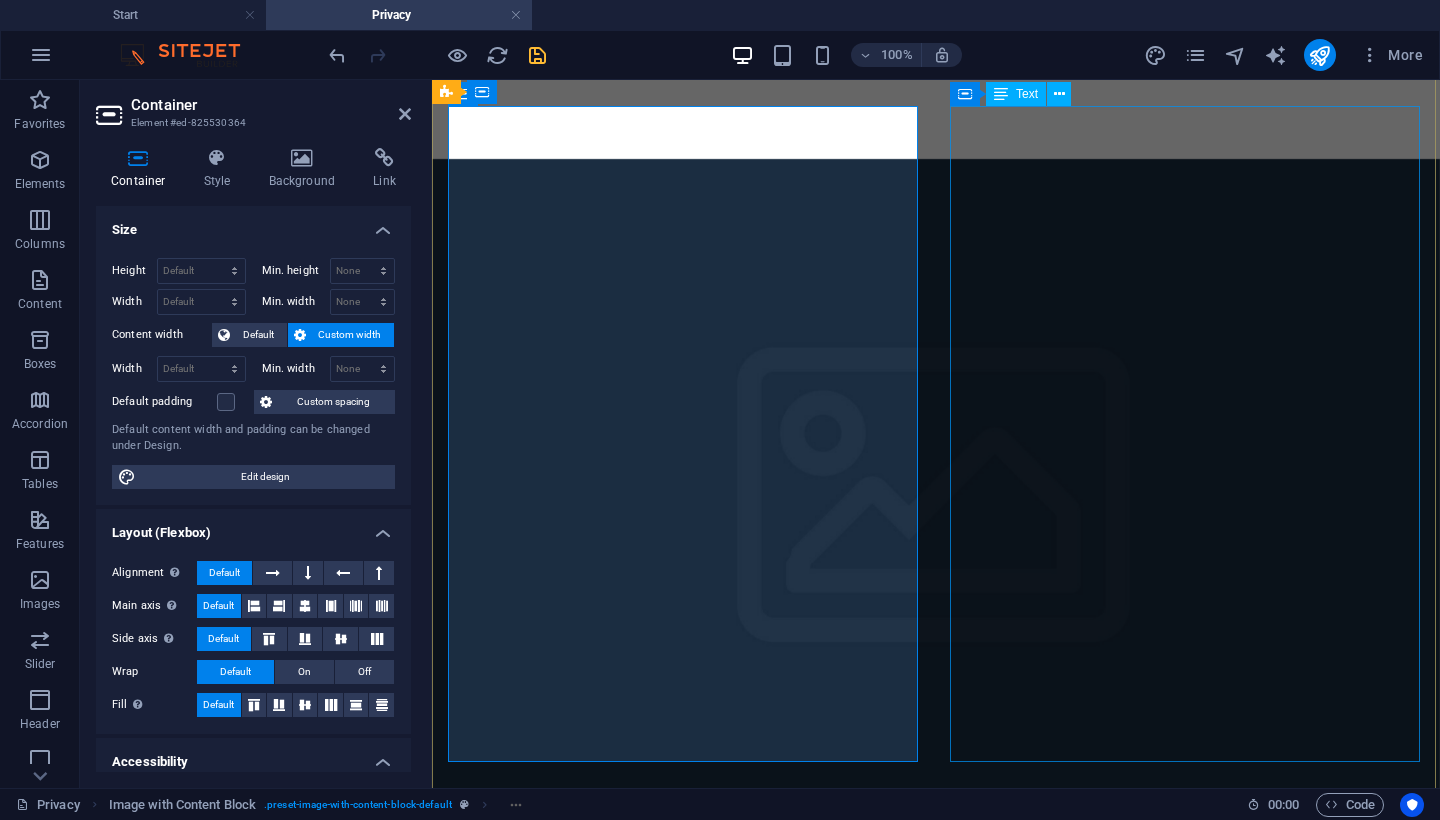 click on "Enviro-Friendly & Industrial Chemicals Citrus Electric Safety Eco Scale Alla Aqua Anti Viral Coolant Cutting Fluid Solvent Ezekleen – SABS 1828 Ecokleen – SABS 1828 Fat-X Degreaser Ammonia Solution Envirosolve – SABS 1853 Ammonium Bifluoride Gritklenz 1828 Eco LD Degreaser Ammonium Chloride Polygrit Eco Truck – SABS 1853 Asphalt Cleaner HD J-Liquid Base Coat Lime Gone Battery Acid 37% Metal Marking Liquid Carefreeze – Antifreeze Oil Cap Citrus Special Stripper Pickling Liquid Cold Tank Decarb Rust Converter" at bounding box center [684, 1344] 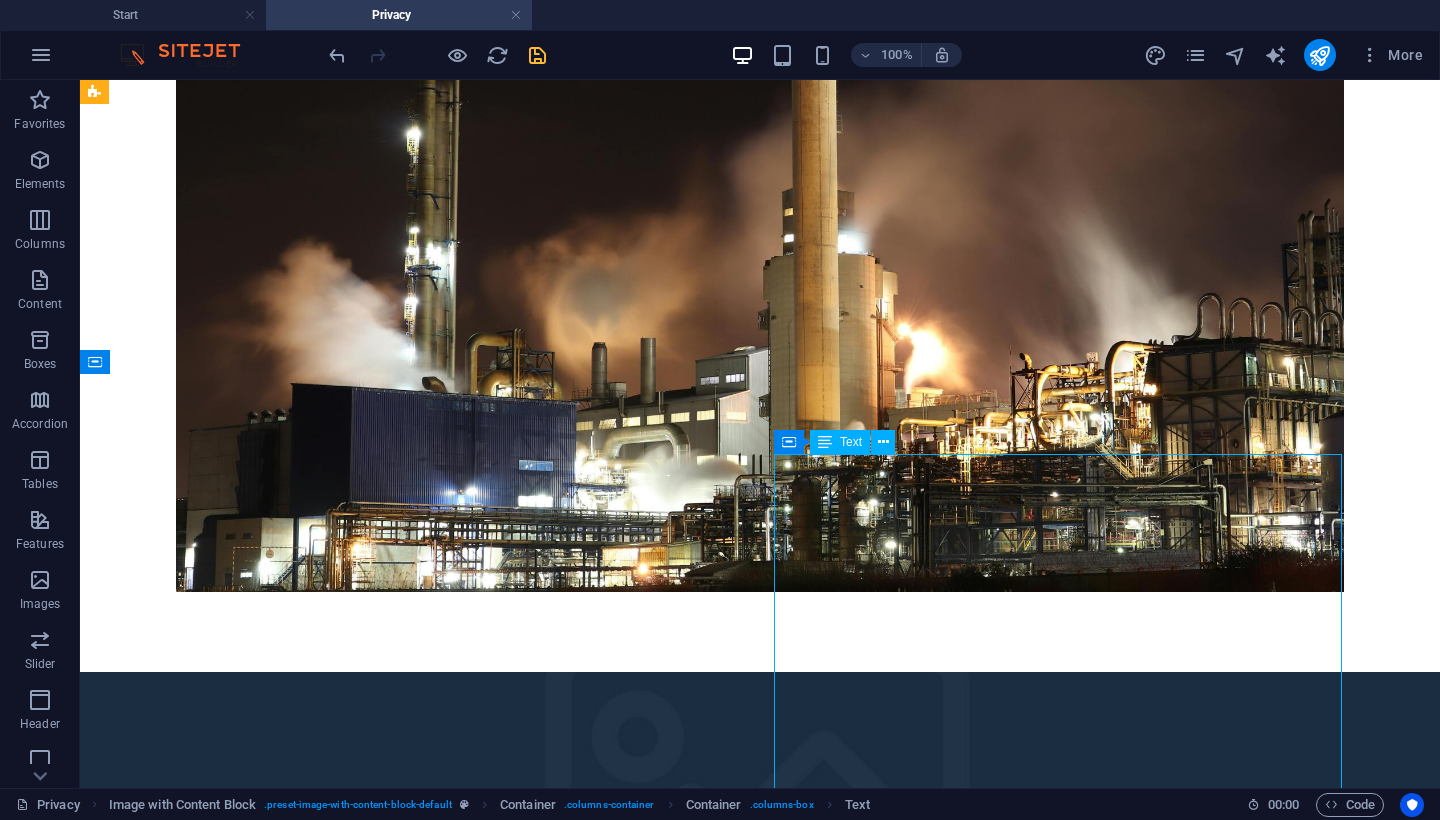 scroll, scrollTop: 855, scrollLeft: 0, axis: vertical 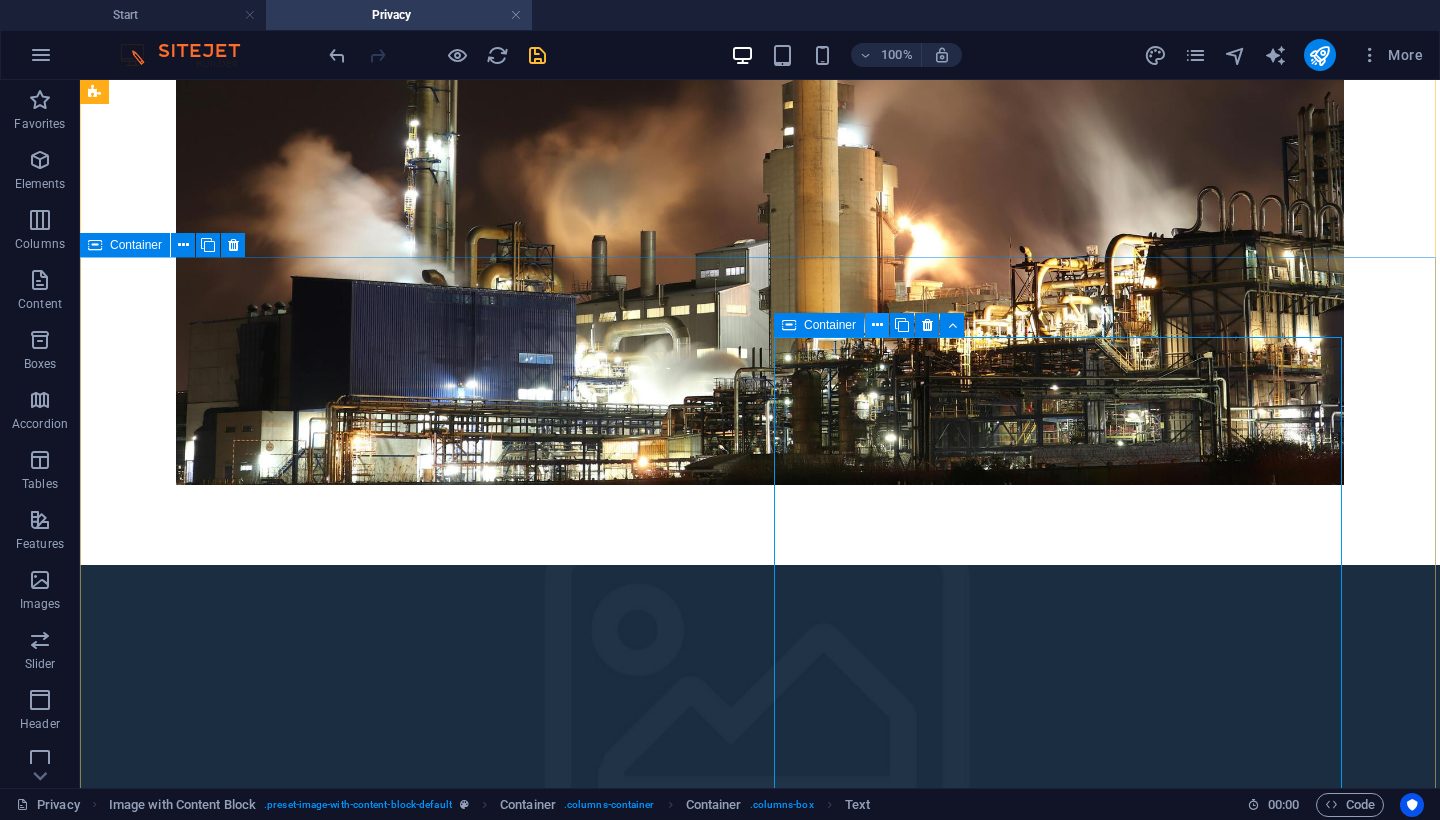 click at bounding box center [877, 325] 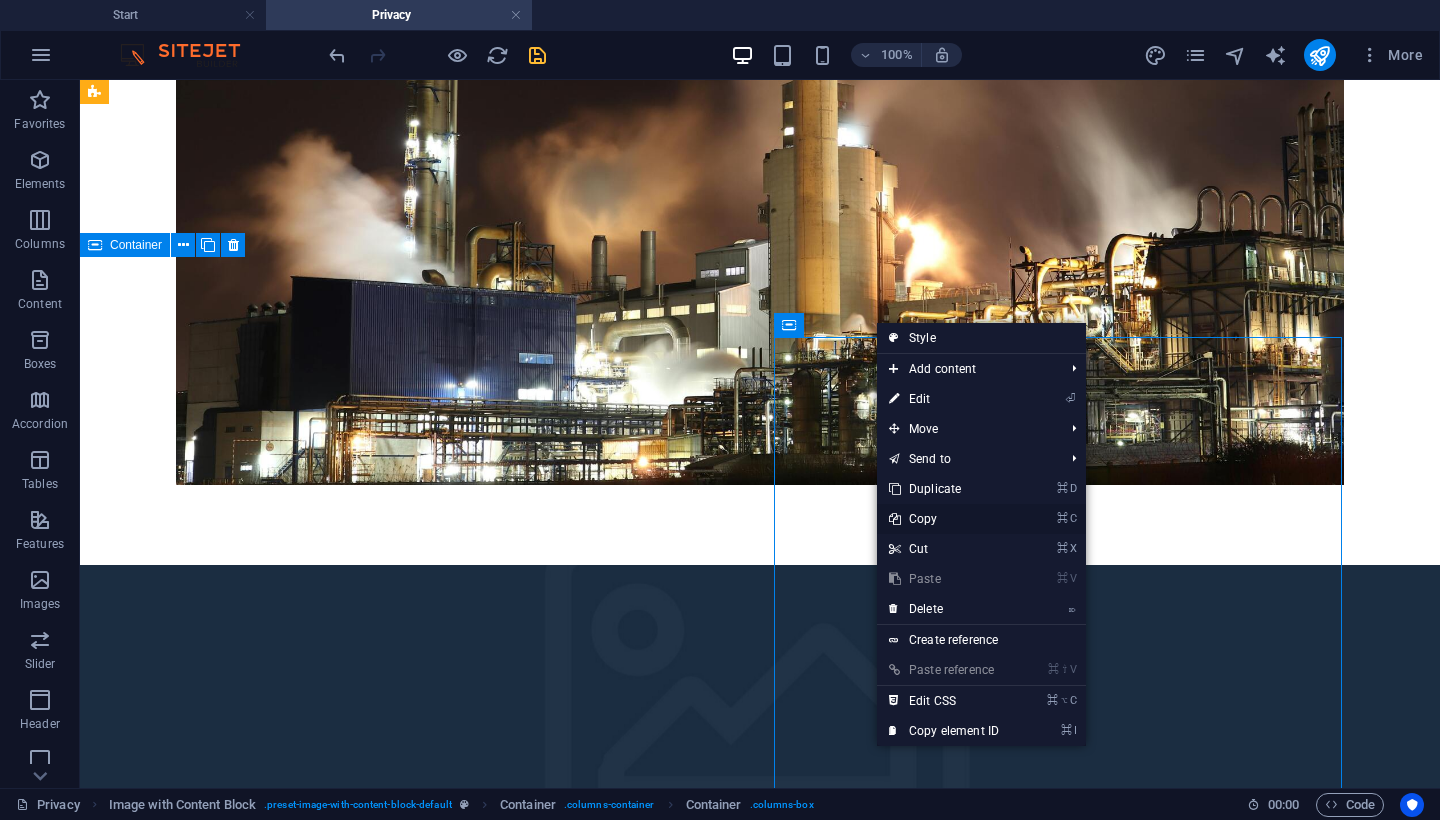 click on "⌘ C  Copy" at bounding box center (944, 519) 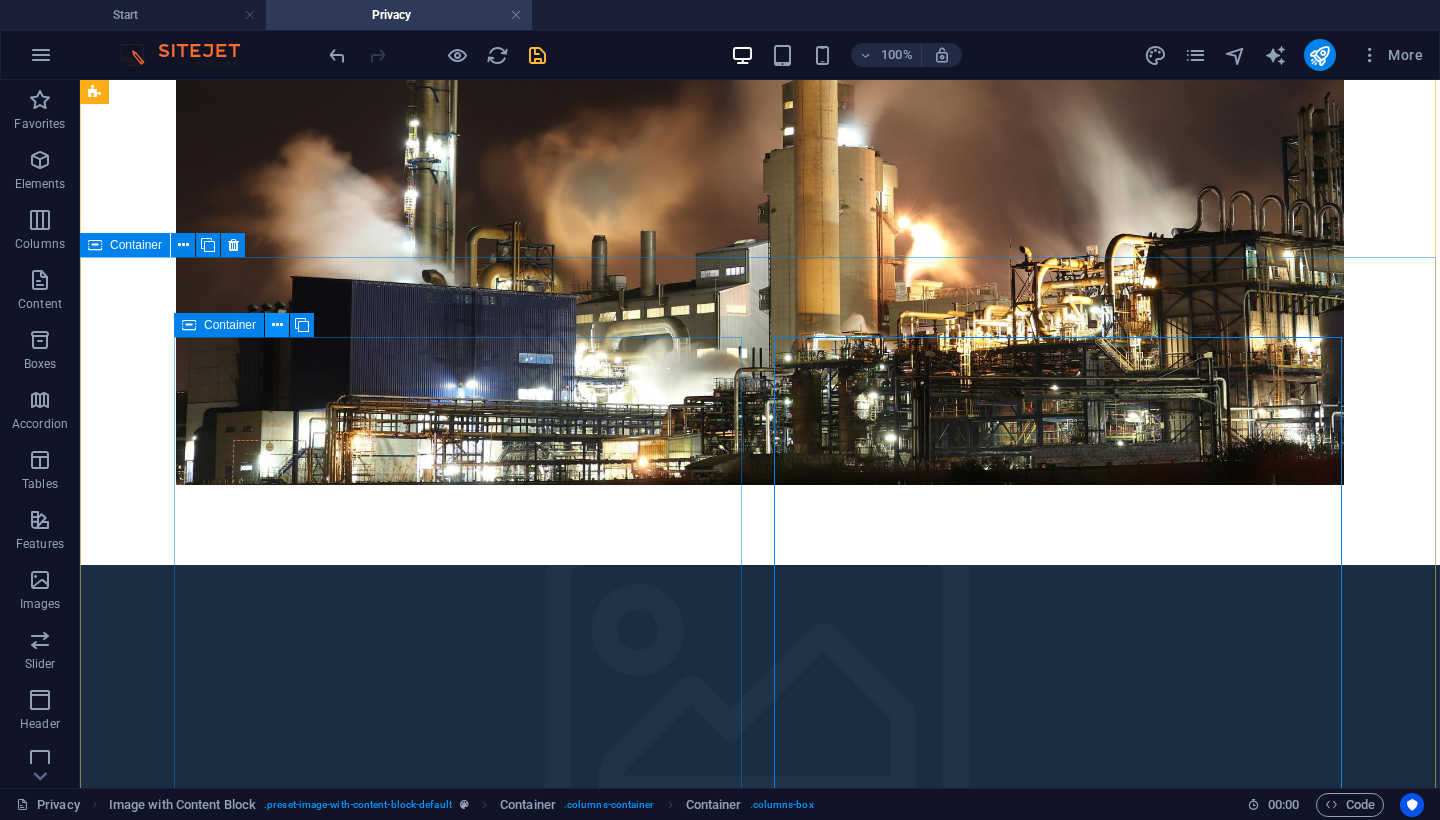 click at bounding box center (277, 325) 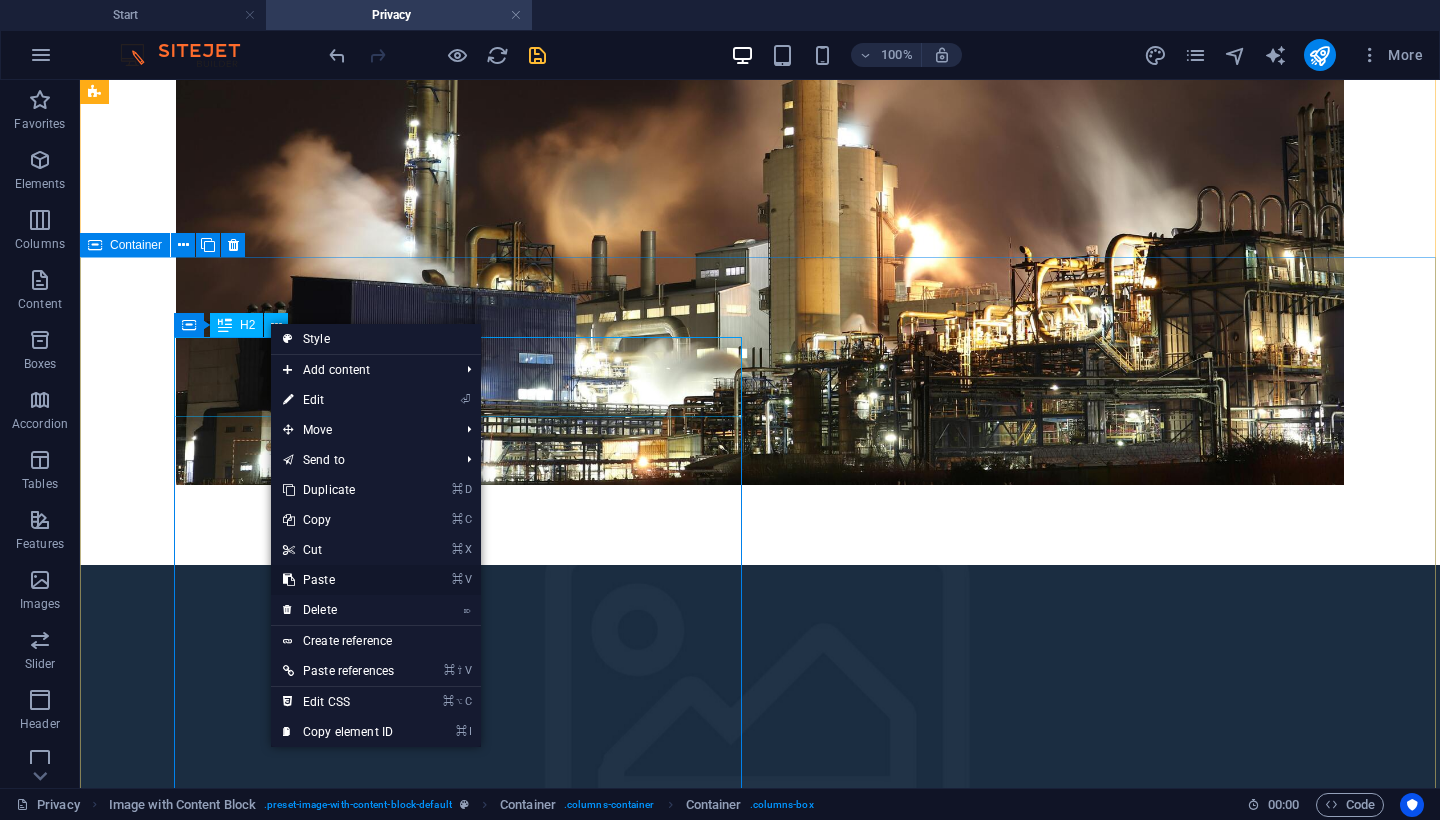 click on "⌘ V  Paste" at bounding box center (338, 580) 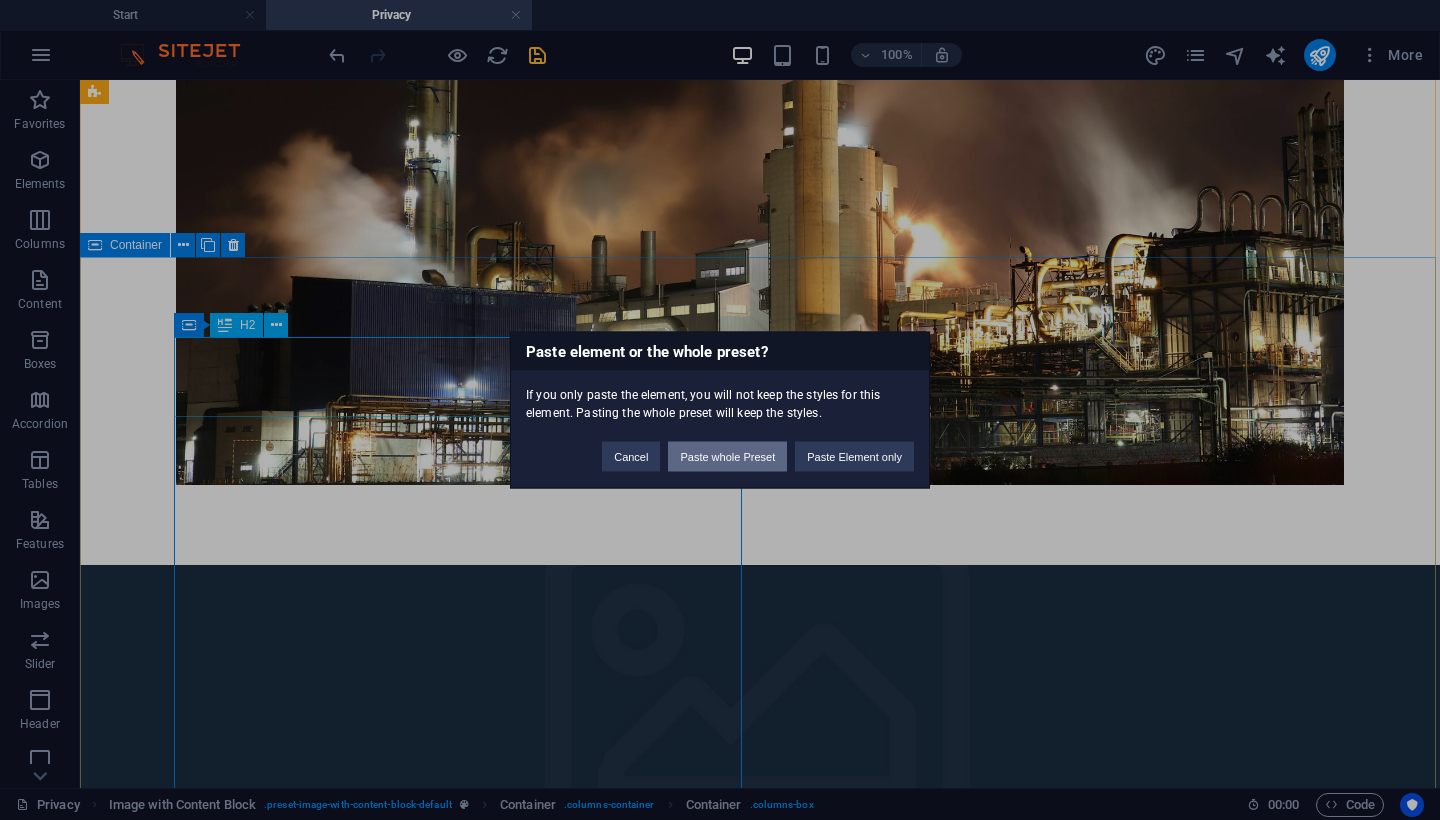 click on "Paste whole Preset" at bounding box center [727, 457] 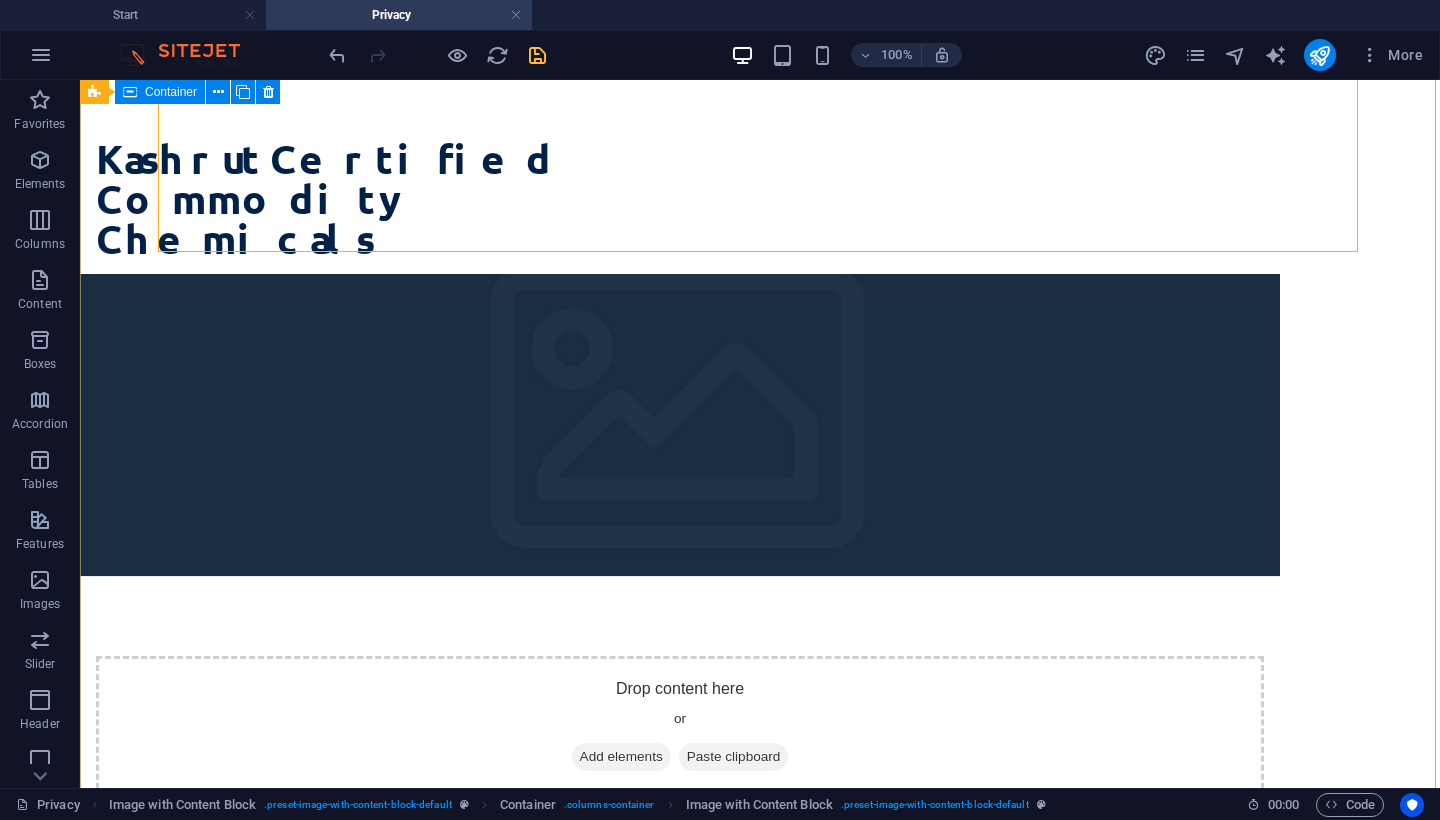 scroll, scrollTop: 1973, scrollLeft: 0, axis: vertical 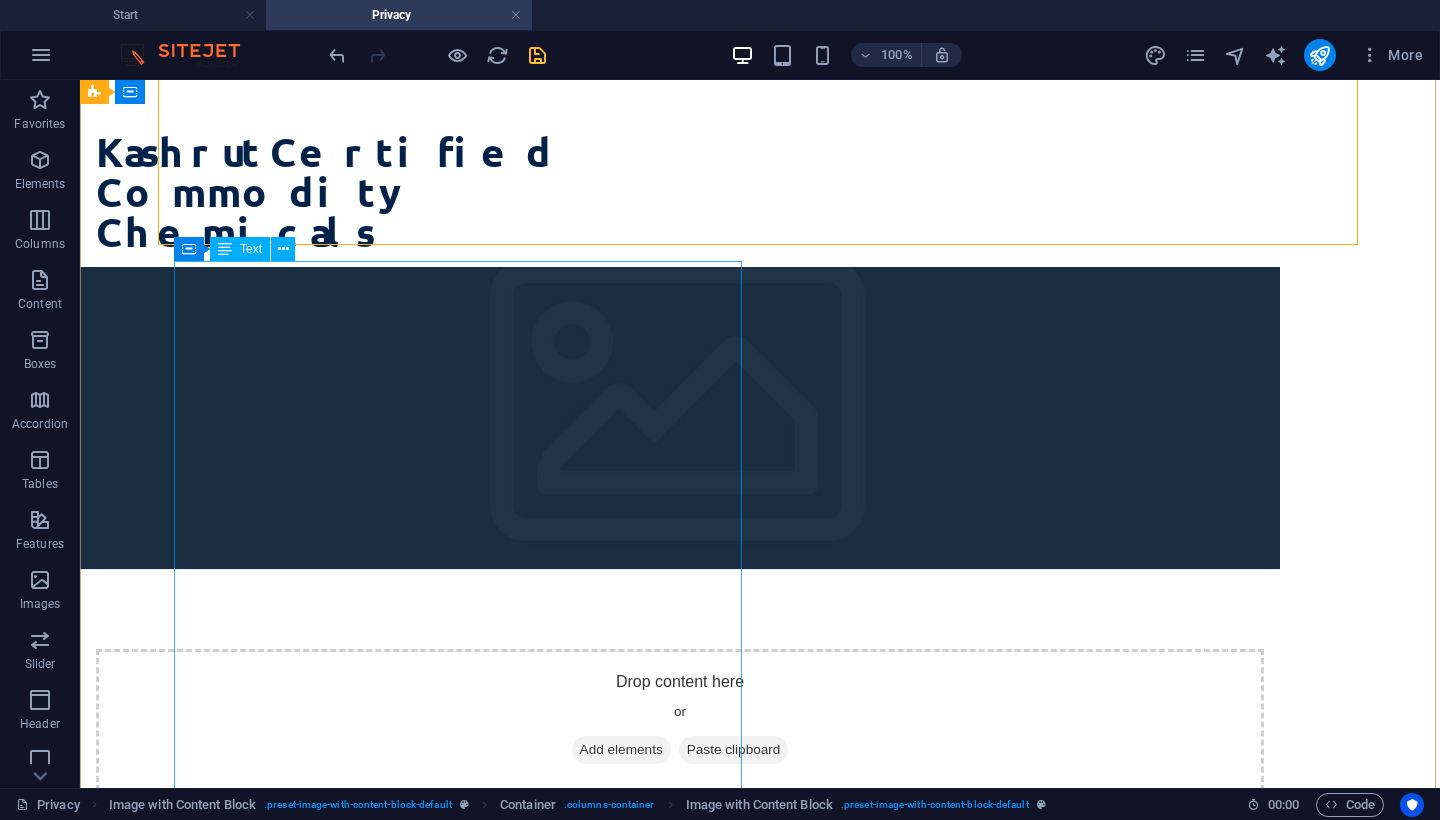 click on "Enviro-Friendly & Industrial Chemicals Citrus Electric Safety Eco Scale Alla Aqua Anti Viral Coolant Cutting Fluid Solvent Ezekleen – SABS 1828 Ecokleen – SABS 1828 Fat-X Degreaser Ammonia Solution Envirosolve – SABS 1853 Ammonium Bifluoride Gritklenz 1828 Eco LD Degreaser Ammonium Chloride Polygrit Eco Truck – SABS 1853 Asphalt Cleaner HD J-Liquid Base Coat Lime Gone Battery Acid 37% Metal Marking Liquid Carefreeze – Antifreeze Oil Cap Citrus Special Stripper Pickling Liquid Cold Tank Decarb Rust Converter" at bounding box center (380, 2082) 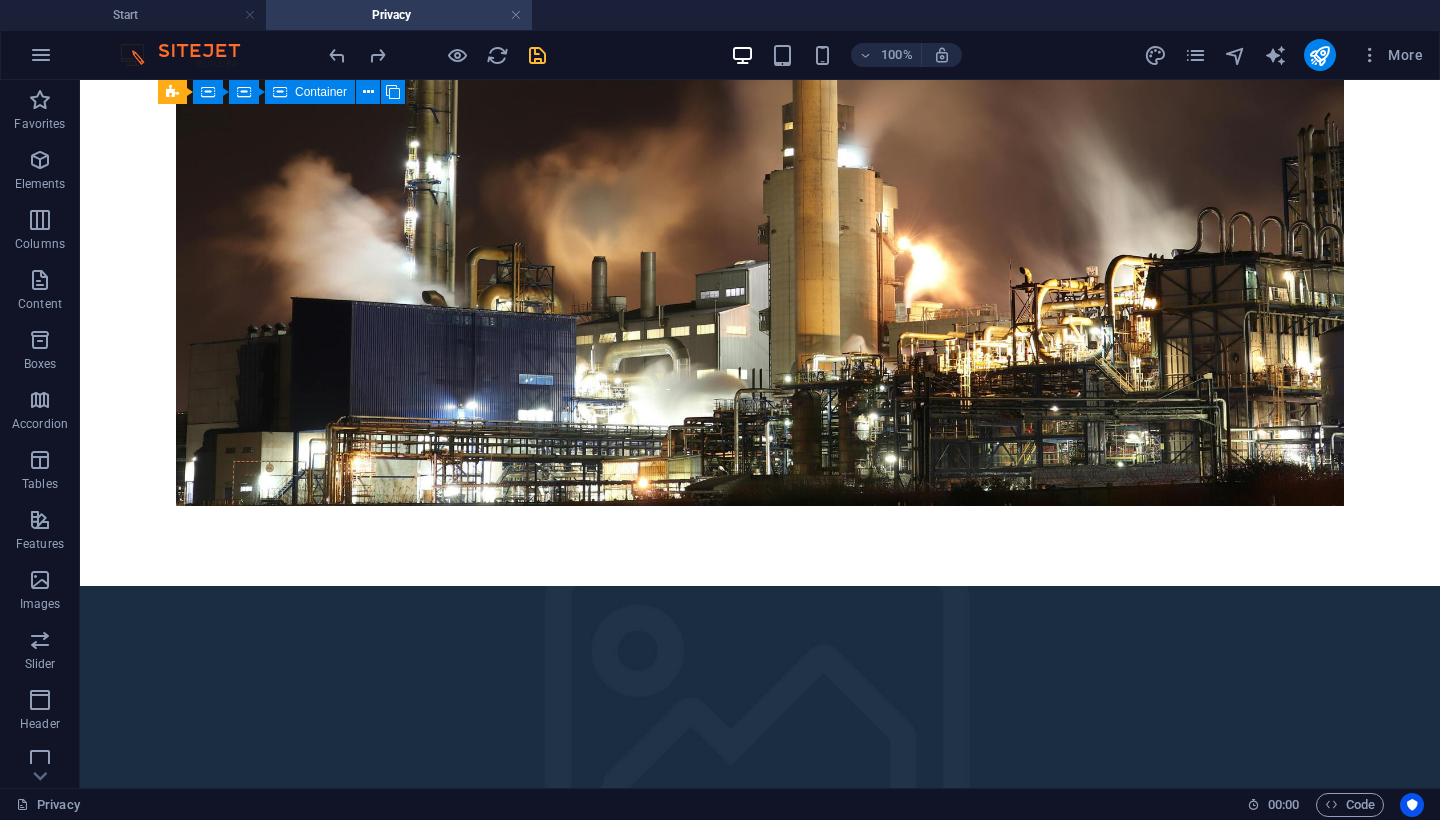 scroll, scrollTop: 838, scrollLeft: 0, axis: vertical 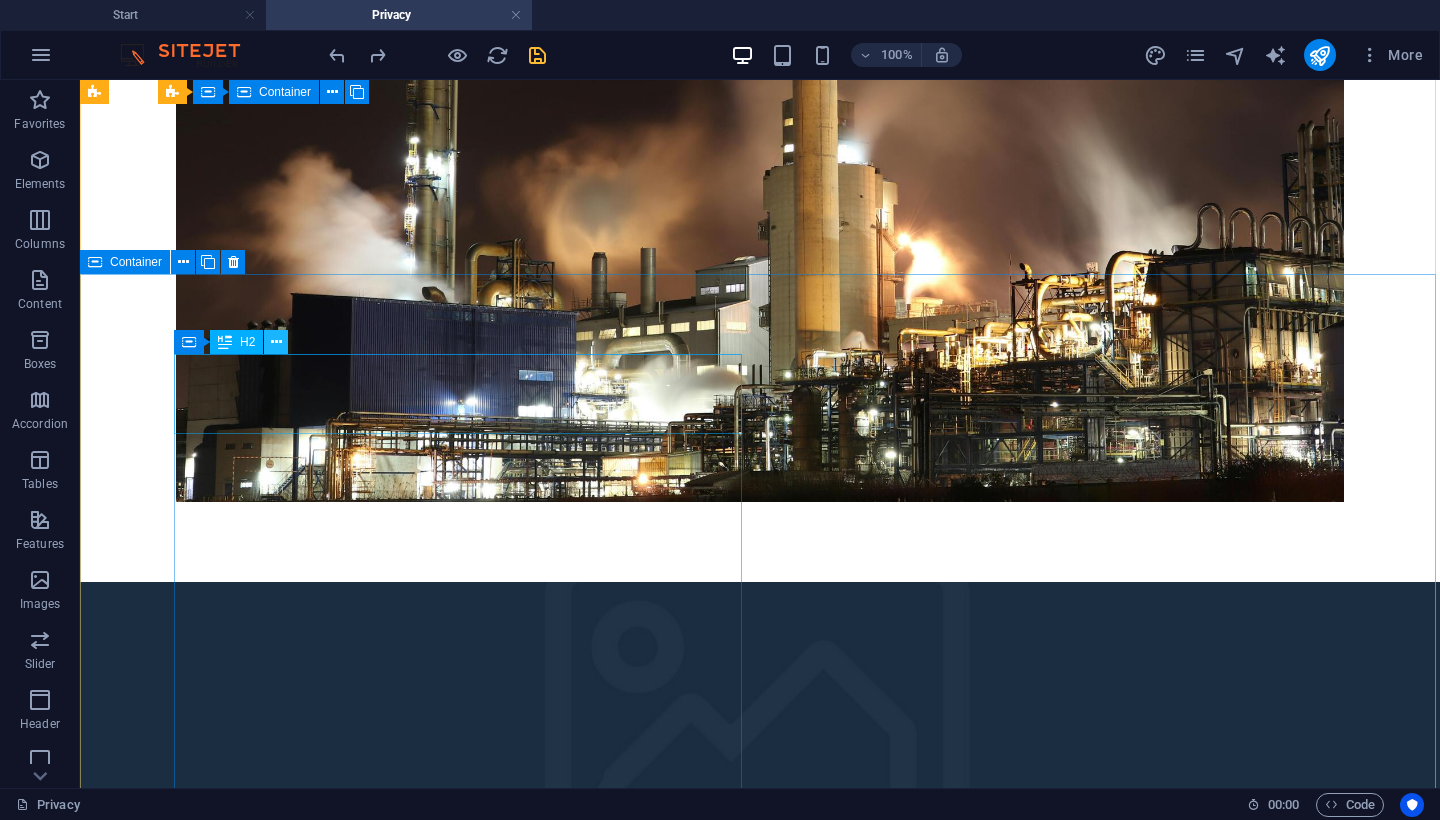 click at bounding box center [276, 342] 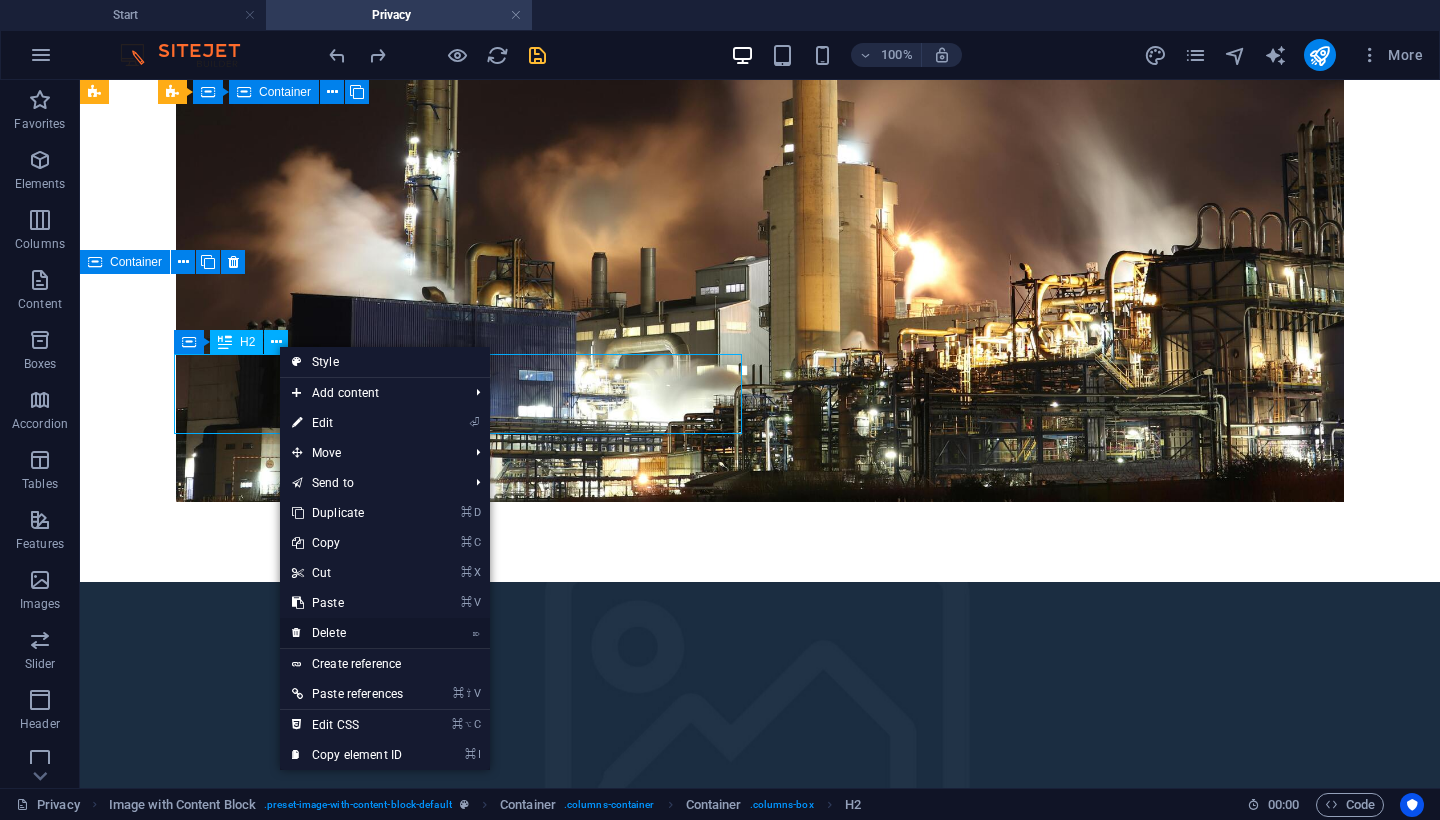 click on "⌦  Delete" at bounding box center [347, 633] 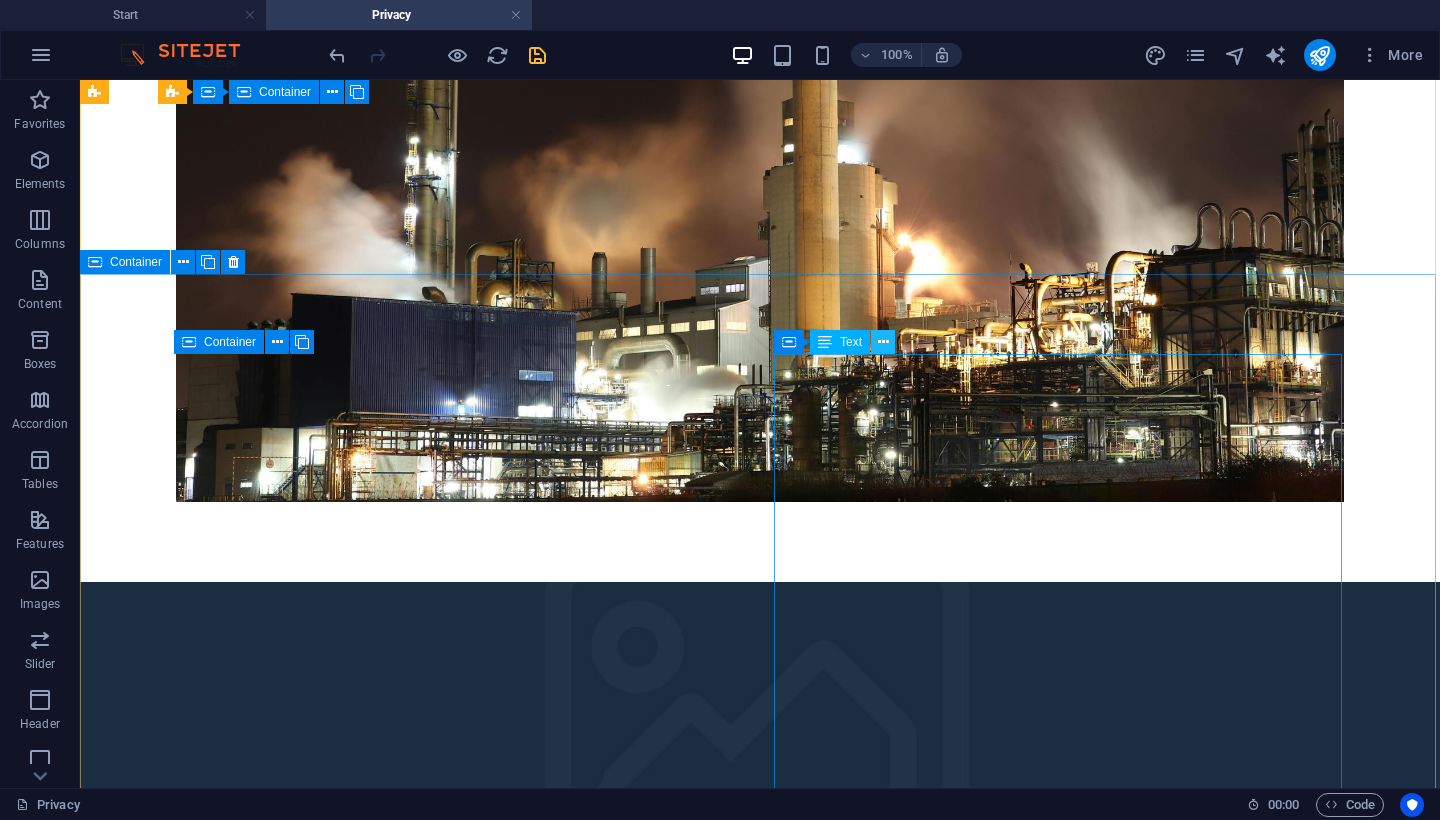 click at bounding box center (883, 342) 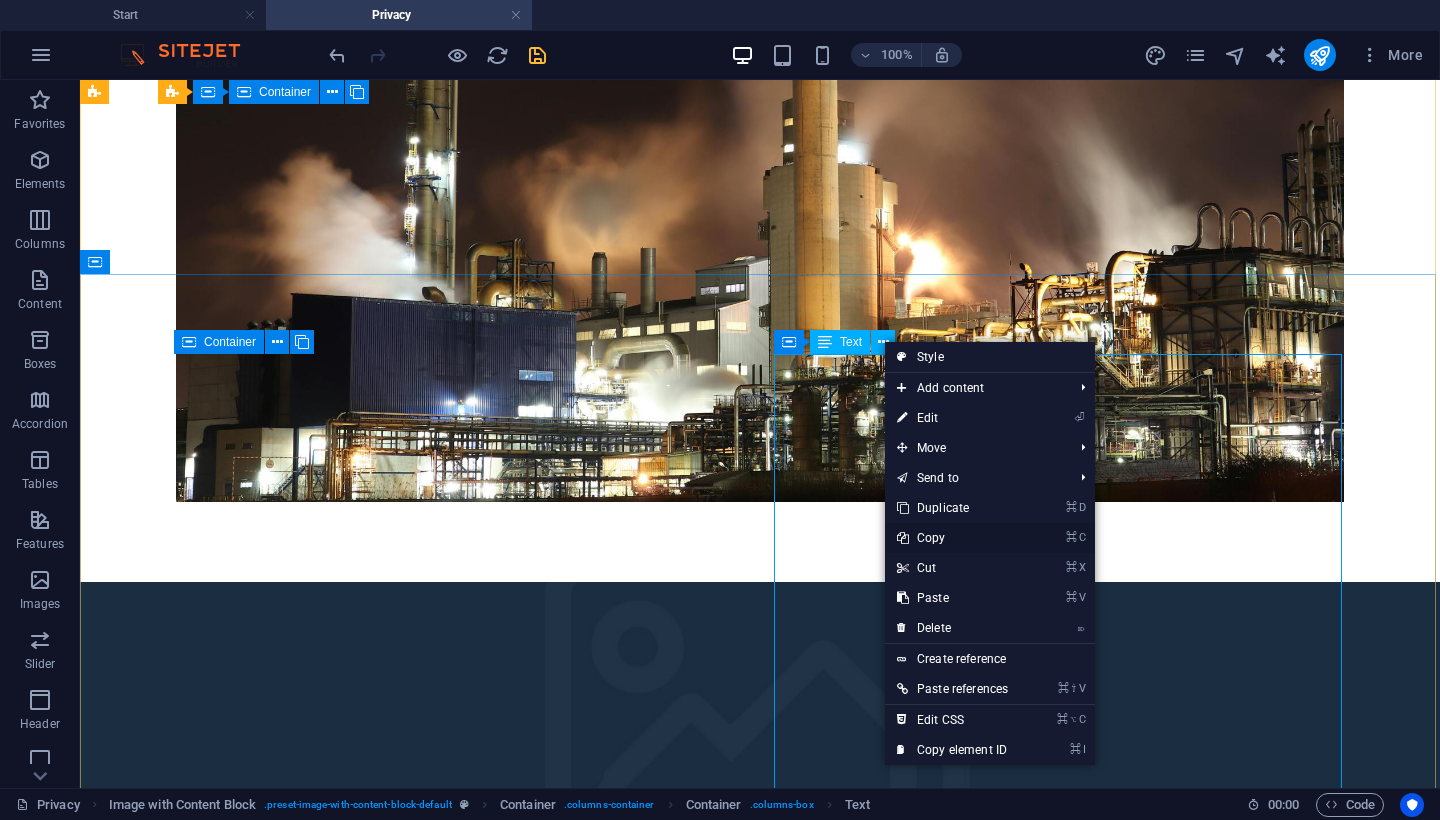 click on "⌘ C  Copy" at bounding box center [952, 538] 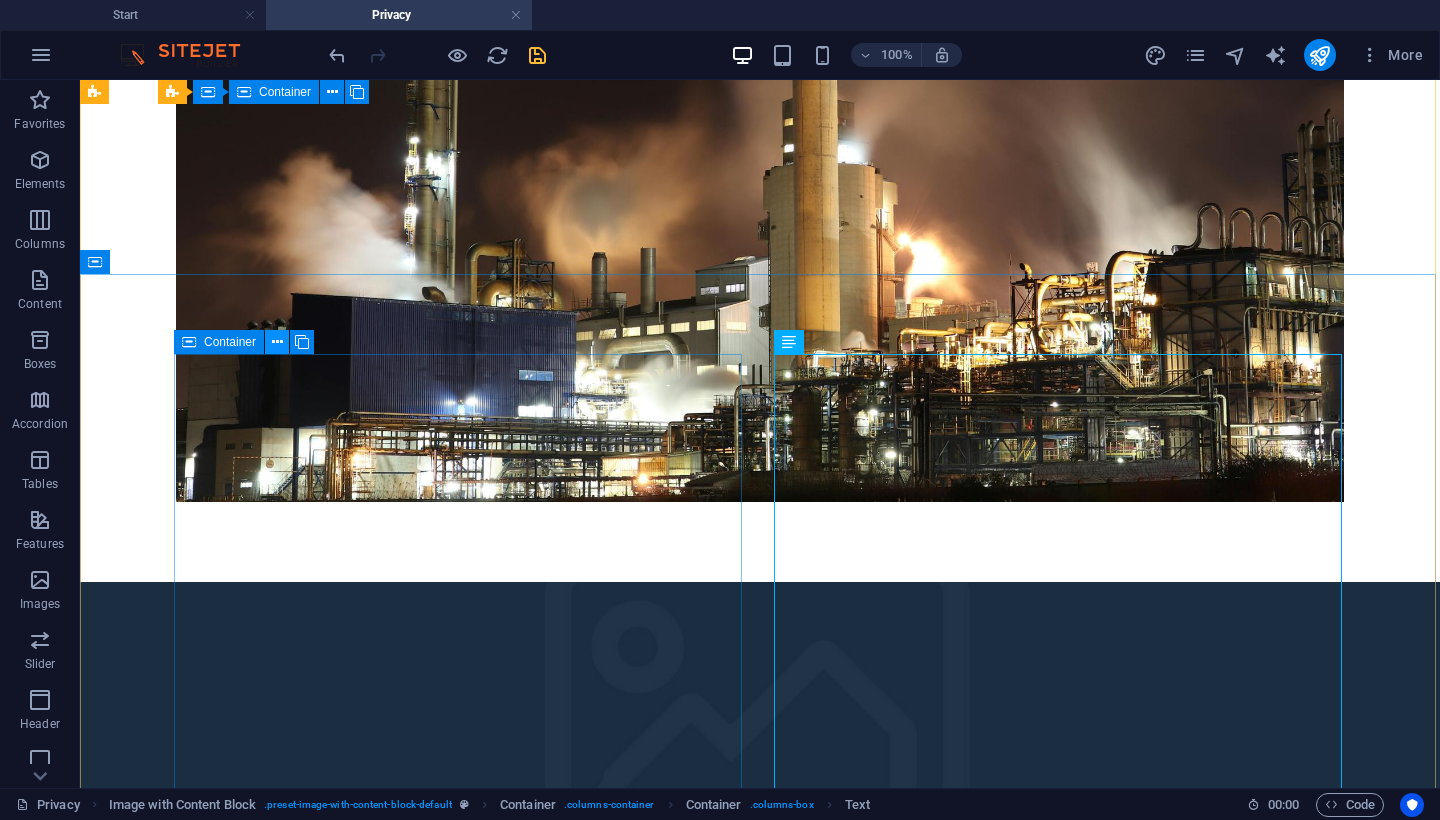 click at bounding box center [277, 342] 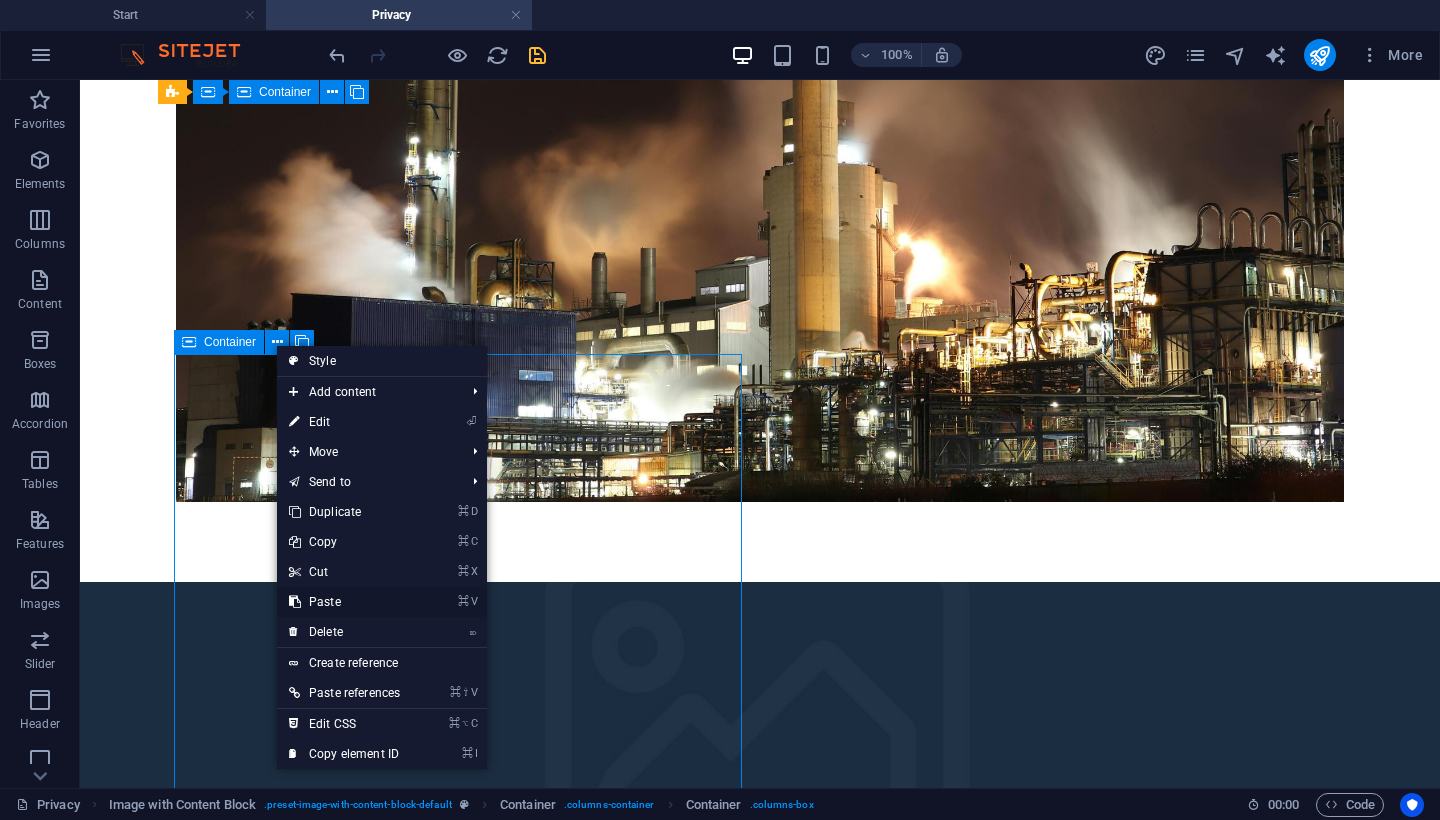 click on "⌘ V  Paste" at bounding box center (344, 602) 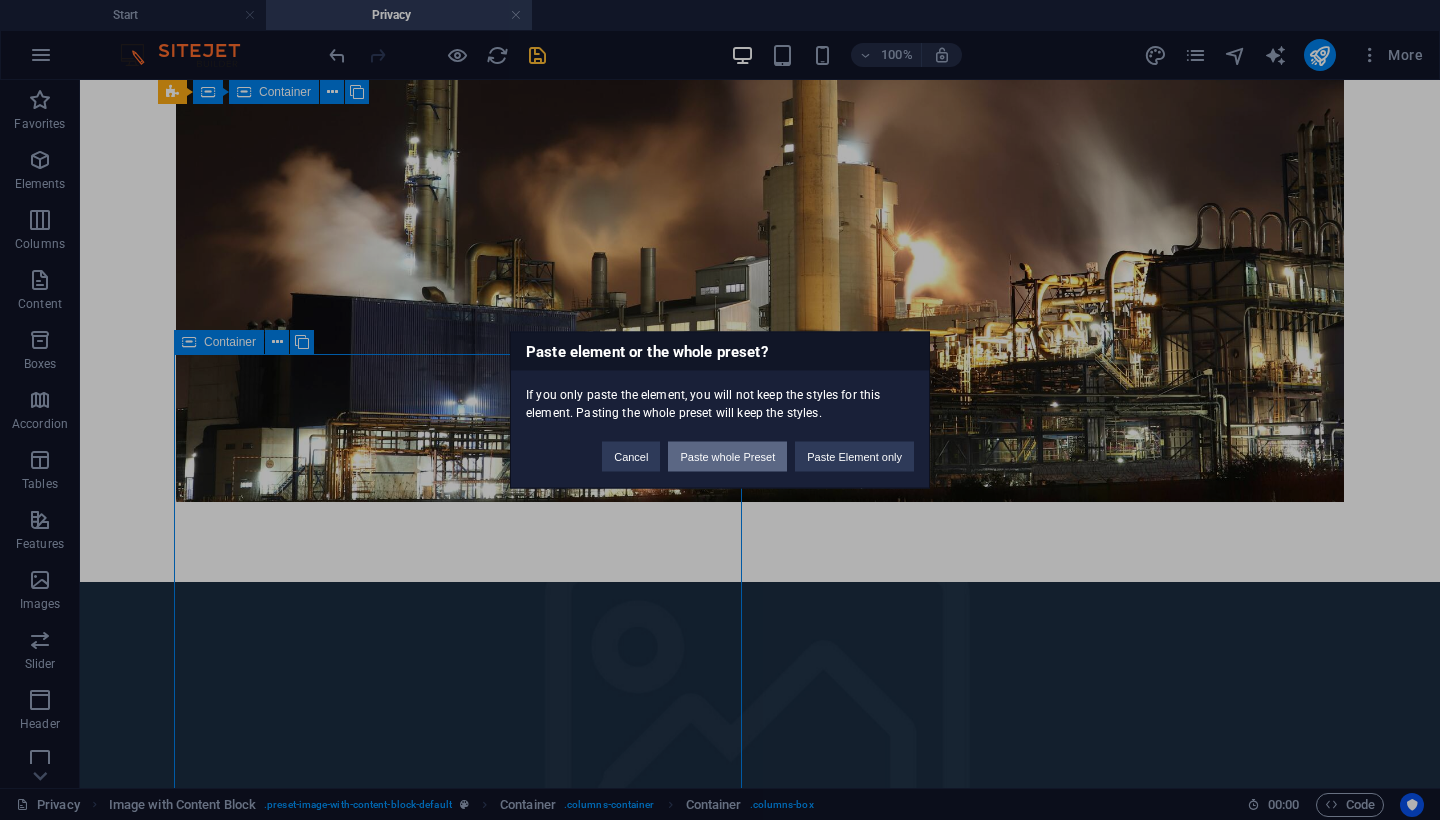 click on "Paste whole Preset" at bounding box center [727, 457] 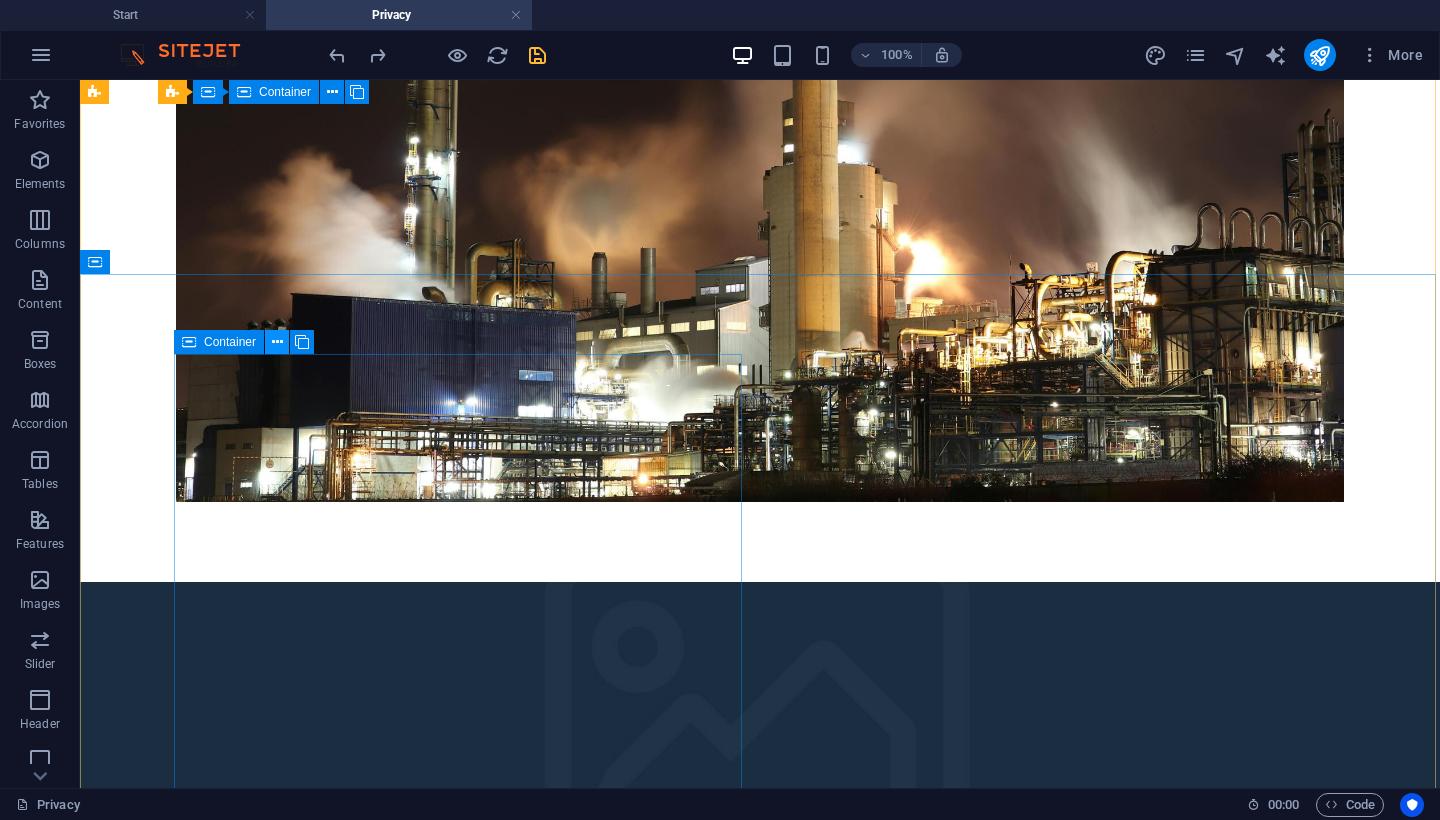 click at bounding box center (277, 342) 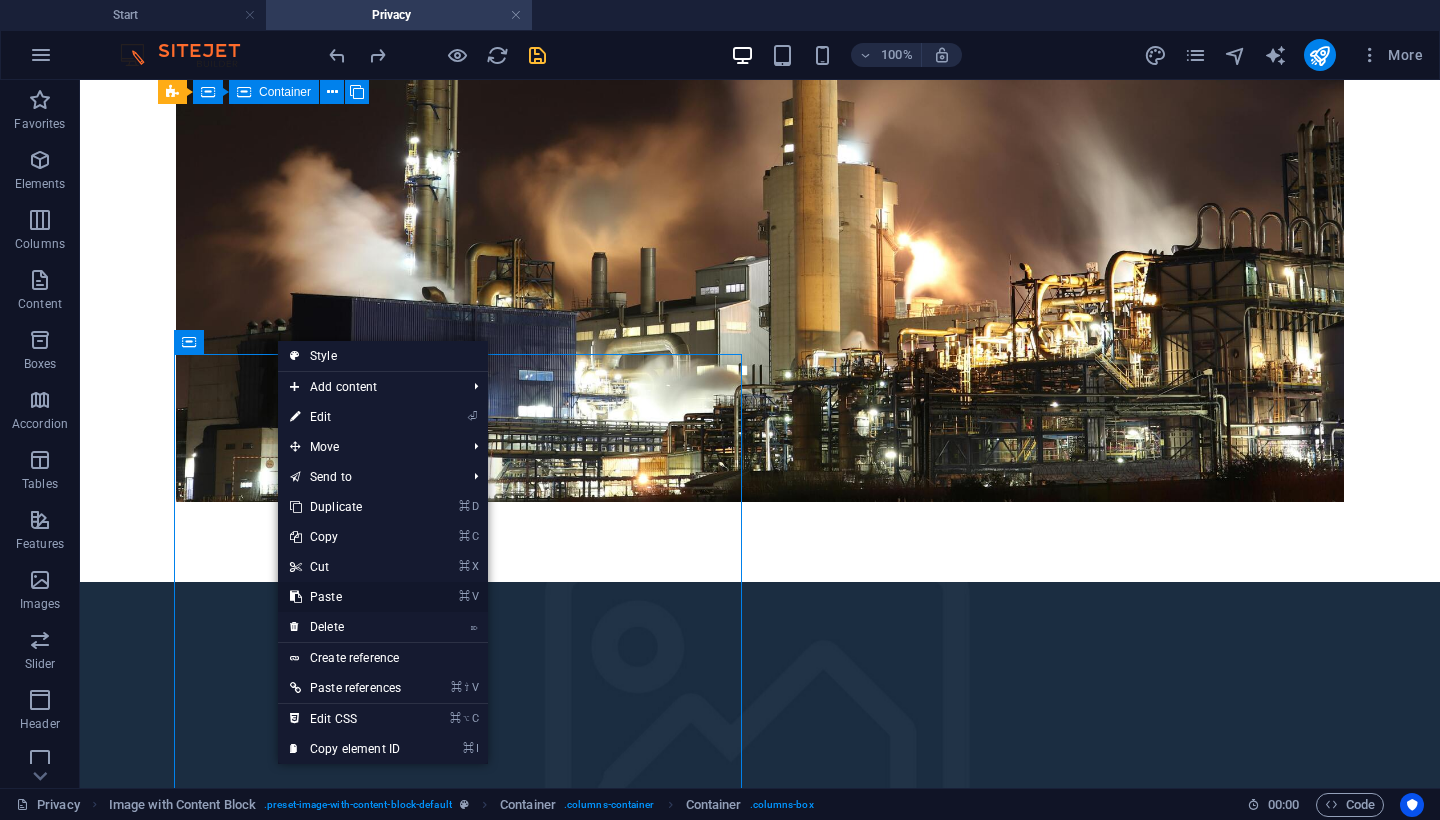 click on "⌘ V  Paste" at bounding box center [345, 597] 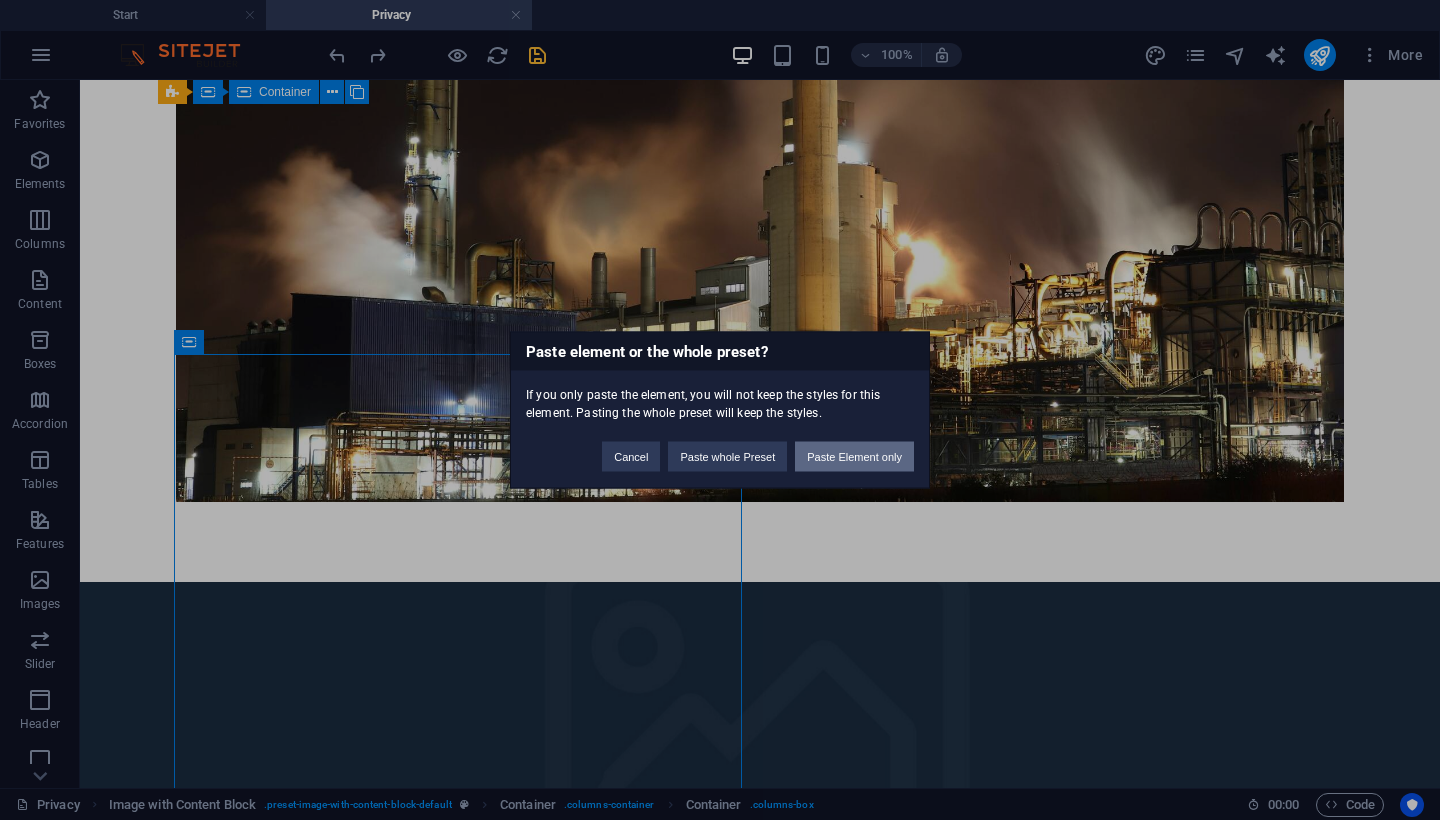 click on "Paste Element only" at bounding box center (854, 457) 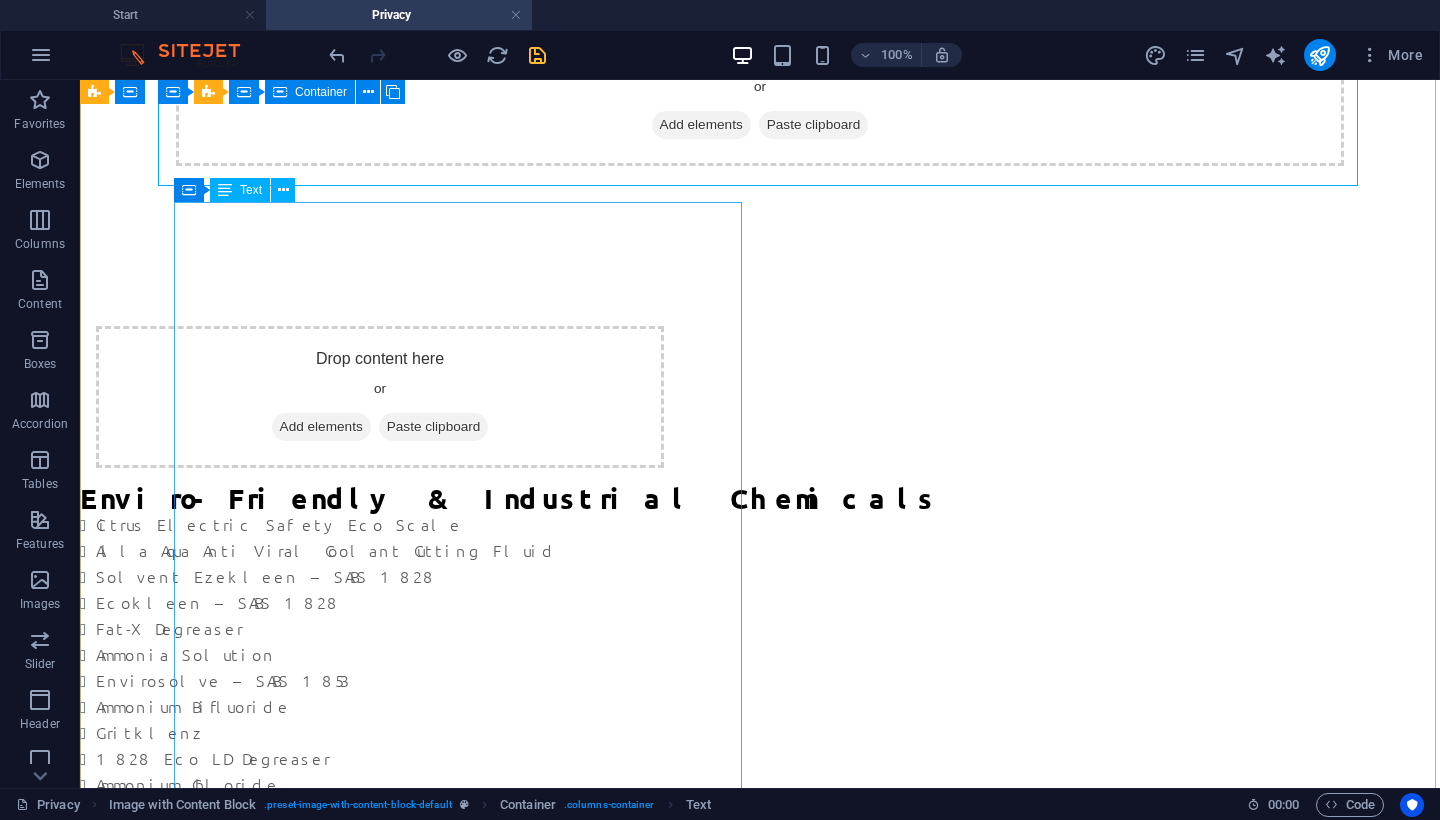 scroll, scrollTop: 1794, scrollLeft: 0, axis: vertical 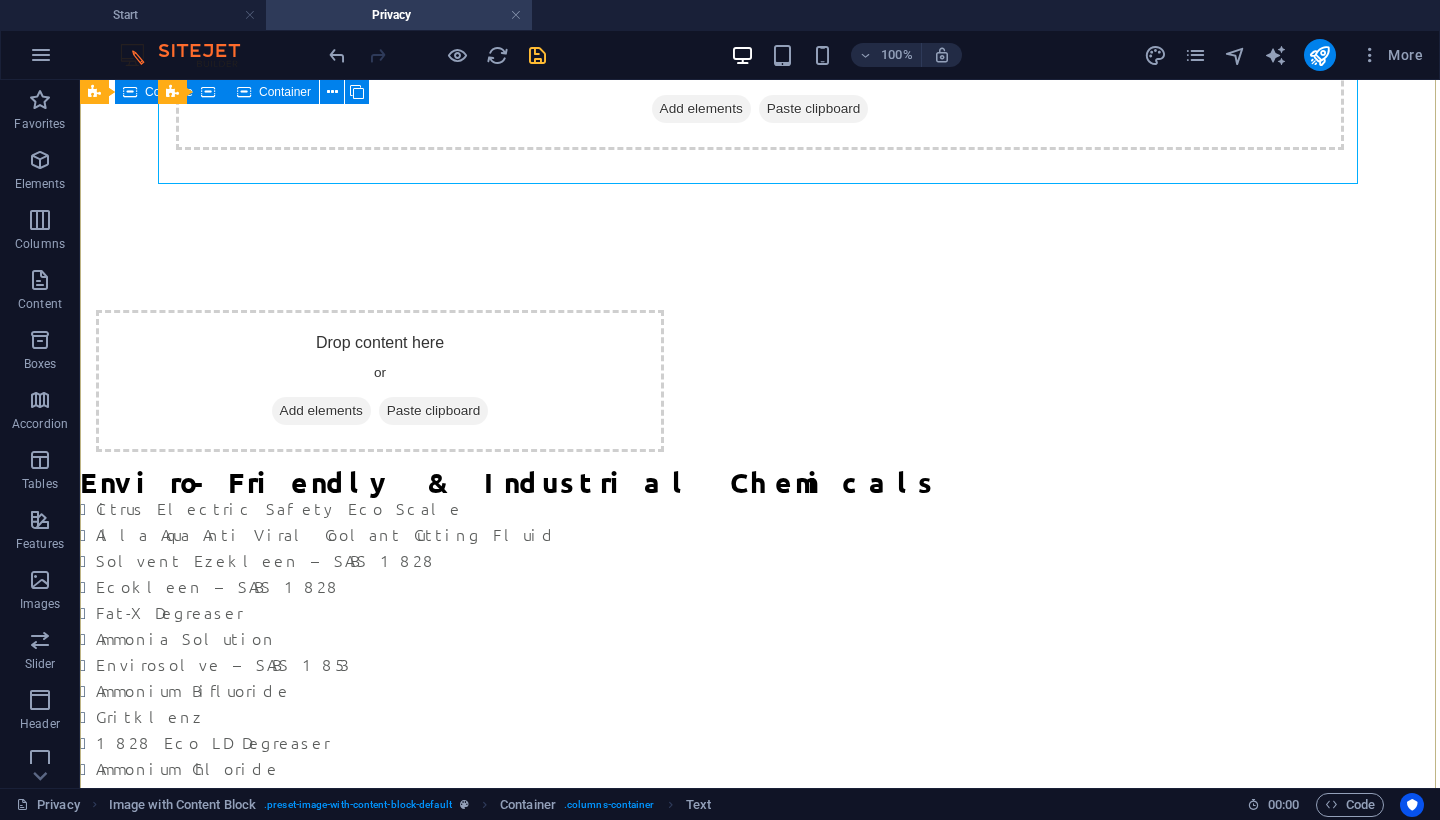 click on "Drop content here or  Add elements  Paste clipboard Enviro-Friendly & Industrial Chemicals Citrus Electric Safety Eco Scale Alla Aqua Anti Viral Coolant Cutting Fluid Solvent Ezekleen – SABS 1828 Ecokleen – SABS 1828 Fat-X Degreaser Ammonia Solution Envirosolve – SABS 1853 Ammonium Bifluoride Gritklenz 1828 Eco LD Degreaser Ammonium Chloride Polygrit Eco Truck – SABS 1853 Asphalt Cleaner HD J-Liquid Base Coat Lime Gone Battery Acid 37% Metal Marking Liquid Carefreeze – Antifreeze Oil Cap Citrus Special Stripper Pickling Liquid Cold Tank Decarb Rust Converter Enviro-Friendly & Industrial Chemicals Citrus Electric Safety Eco Scale Alla Aqua Anti Viral Coolant Cutting Fluid Solvent Ezekleen – SABS 1828 Ecokleen – SABS 1828 Fat-X Degreaser Ammonia Solution Envirosolve – SABS 1853 Ammonium Bifluoride Gritklenz 1828 Eco LD Degreaser Ammonium Chloride Polygrit Eco Truck – SABS 1853 Asphalt Cleaner HD J-Liquid Base Coat Lime Gone Battery Acid 37% Metal Marking Liquid Carefreeze – Antifreeze" at bounding box center (760, 1089) 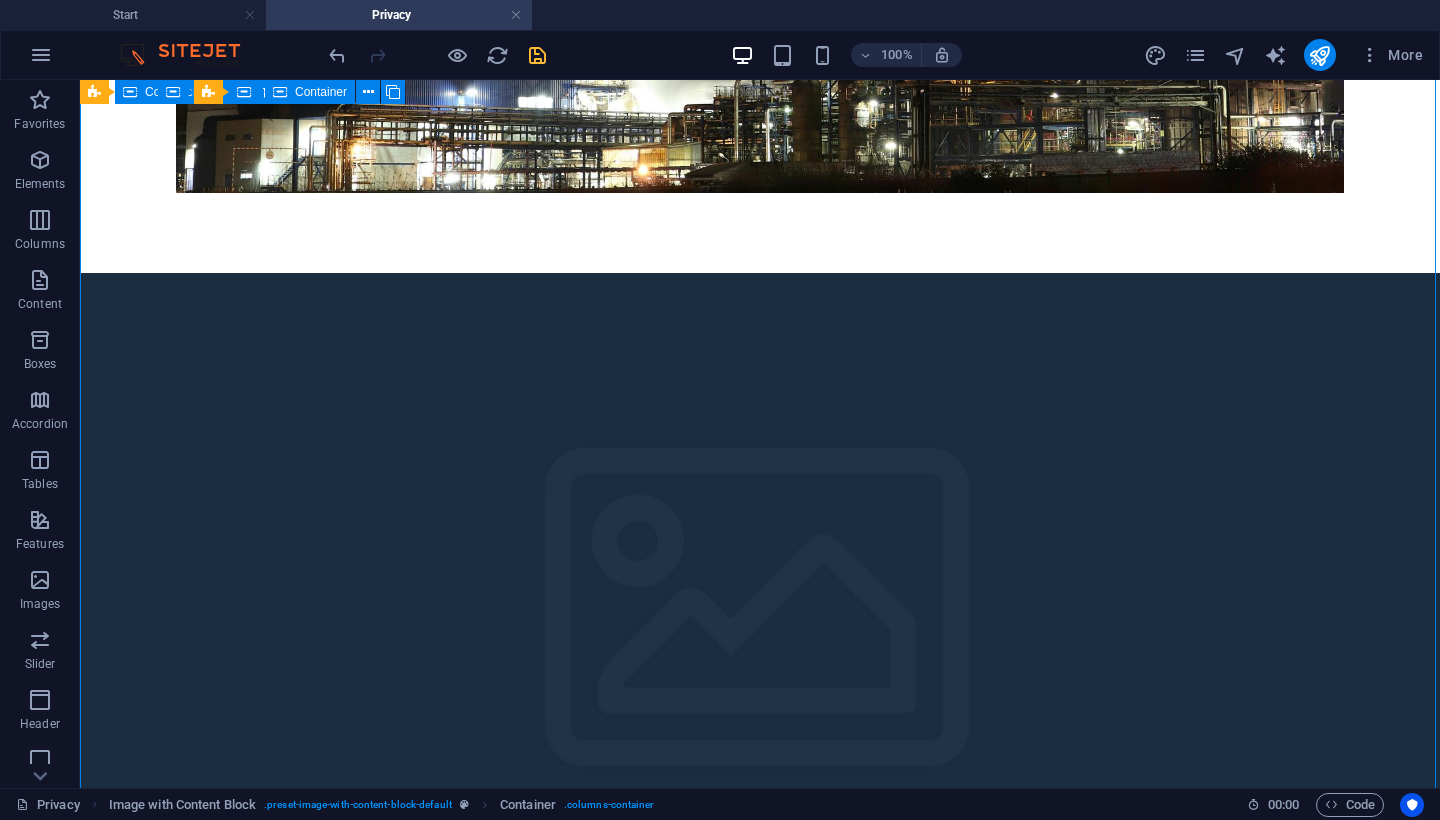 scroll, scrollTop: 1140, scrollLeft: 0, axis: vertical 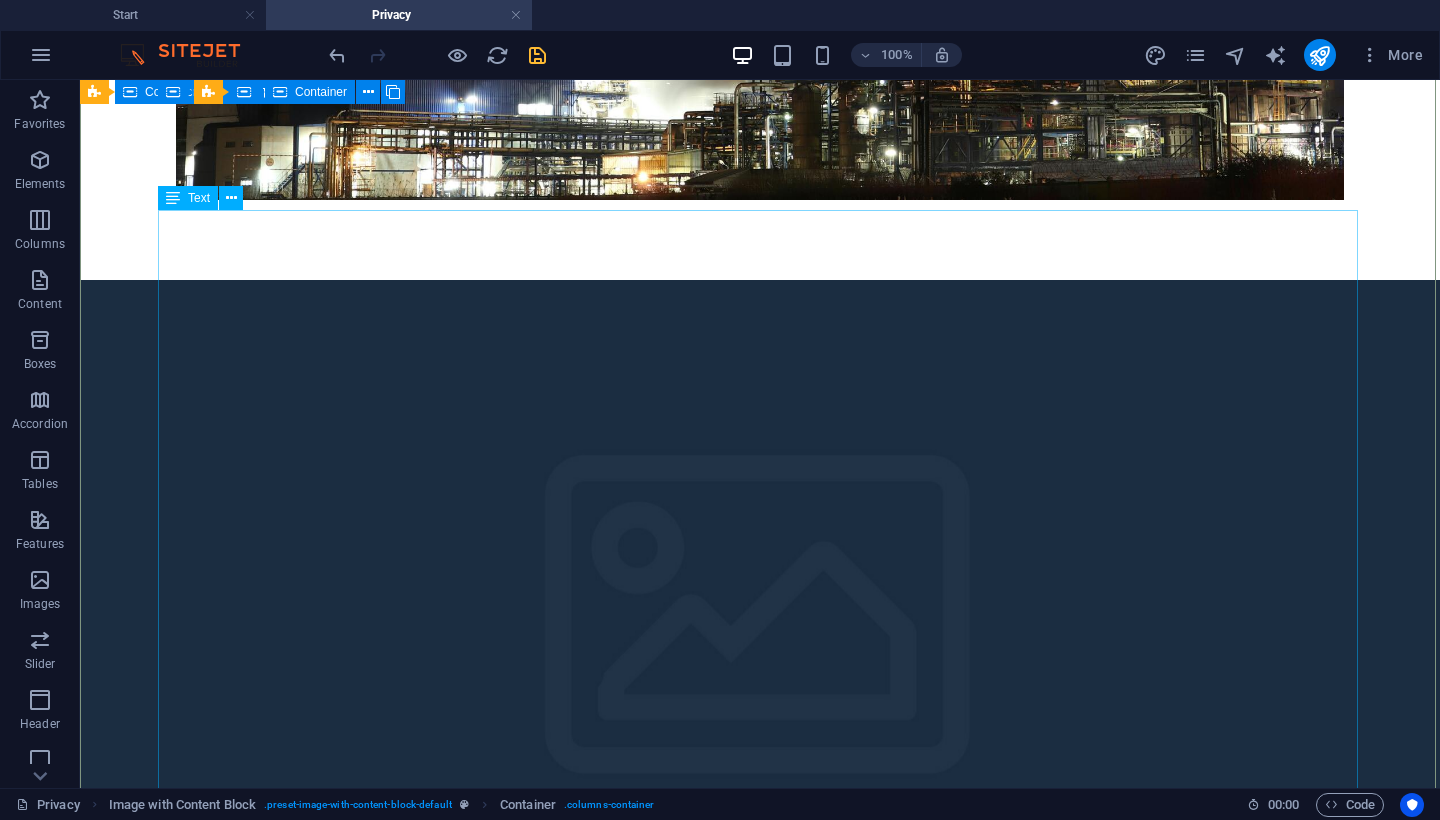 click on "Enviro-Friendly & Industrial Chemicals Citrus Electric Safety Eco Scale Alla Aqua Anti Viral Coolant Cutting Fluid Solvent Ezekleen – SABS 1828 Ecokleen – SABS 1828 Fat-X Degreaser Ammonia Solution Envirosolve – SABS 1853 Ammonium Bifluoride Gritklenz 1828 Eco LD Degreaser Ammonium Chloride Polygrit Eco Truck – SABS 1853 Asphalt Cleaner HD J-Liquid Base Coat Lime Gone Battery Acid 37% Metal Marking Liquid Carefreeze – Antifreeze Oil Cap Citrus Special Stripper Pickling Liquid Cold Tank Decarb Rust Converter" at bounding box center (680, 1461) 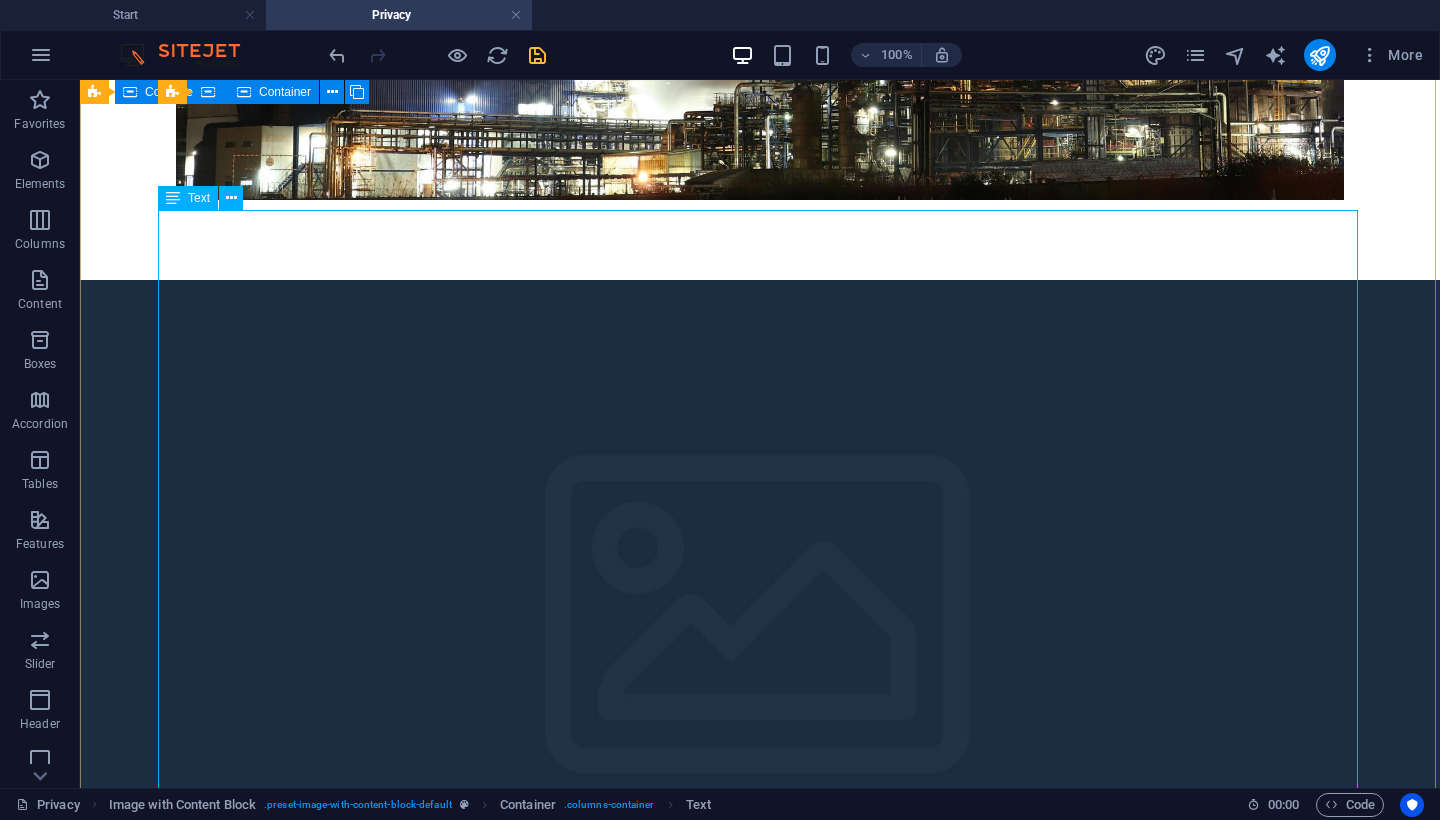click on "Enviro-Friendly & Industrial Chemicals Citrus Electric Safety Eco Scale Alla Aqua Anti Viral Coolant Cutting Fluid Solvent Ezekleen – SABS 1828 Ecokleen – SABS 1828 Fat-X Degreaser Ammonia Solution Envirosolve – SABS 1853 Ammonium Bifluoride Gritklenz 1828 Eco LD Degreaser Ammonium Chloride Polygrit Eco Truck – SABS 1853 Asphalt Cleaner HD J-Liquid Base Coat Lime Gone Battery Acid 37% Metal Marking Liquid Carefreeze – Antifreeze Oil Cap Citrus Special Stripper Pickling Liquid Cold Tank Decarb Rust Converter" at bounding box center [680, 1461] 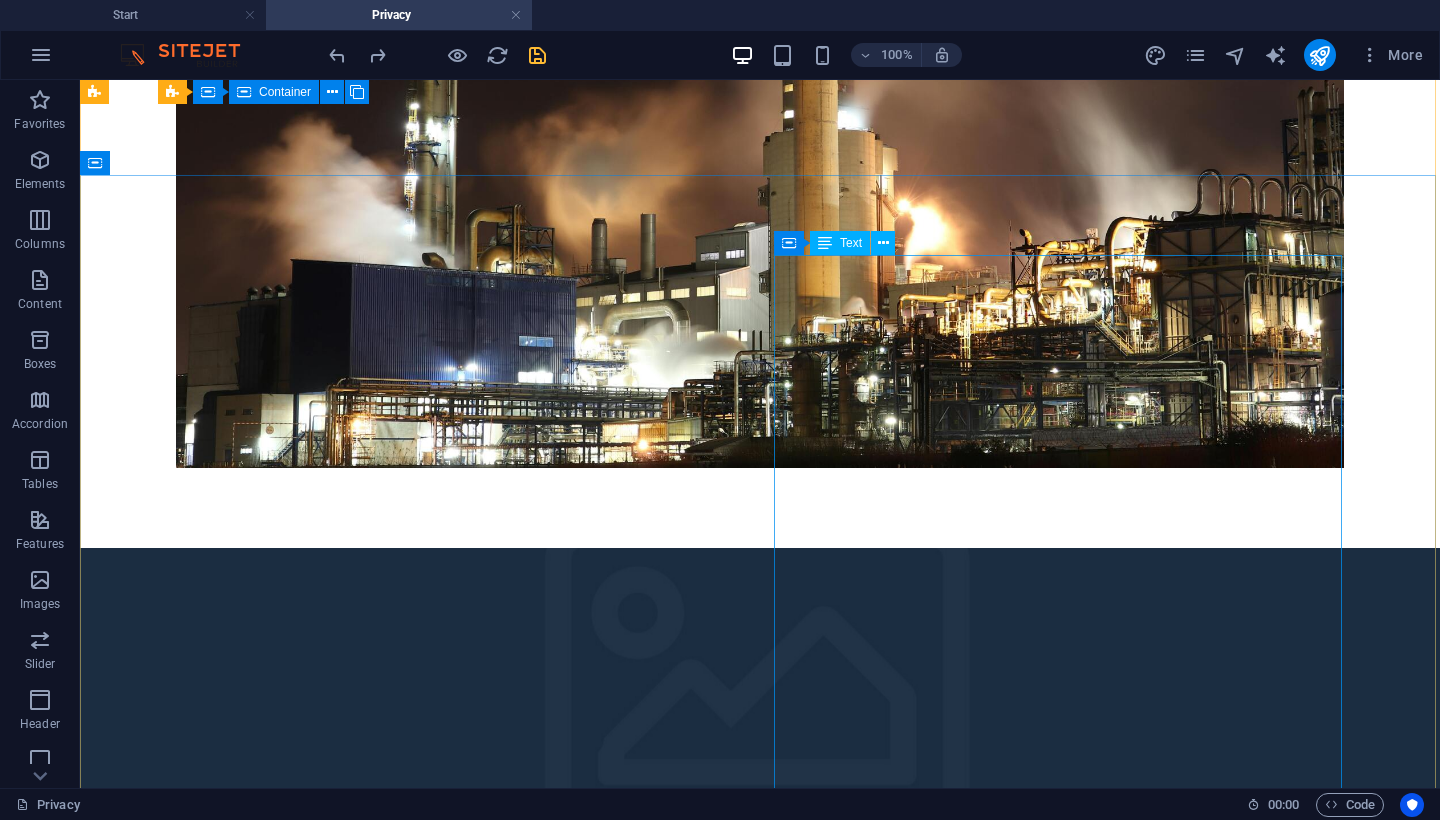 scroll, scrollTop: 983, scrollLeft: 0, axis: vertical 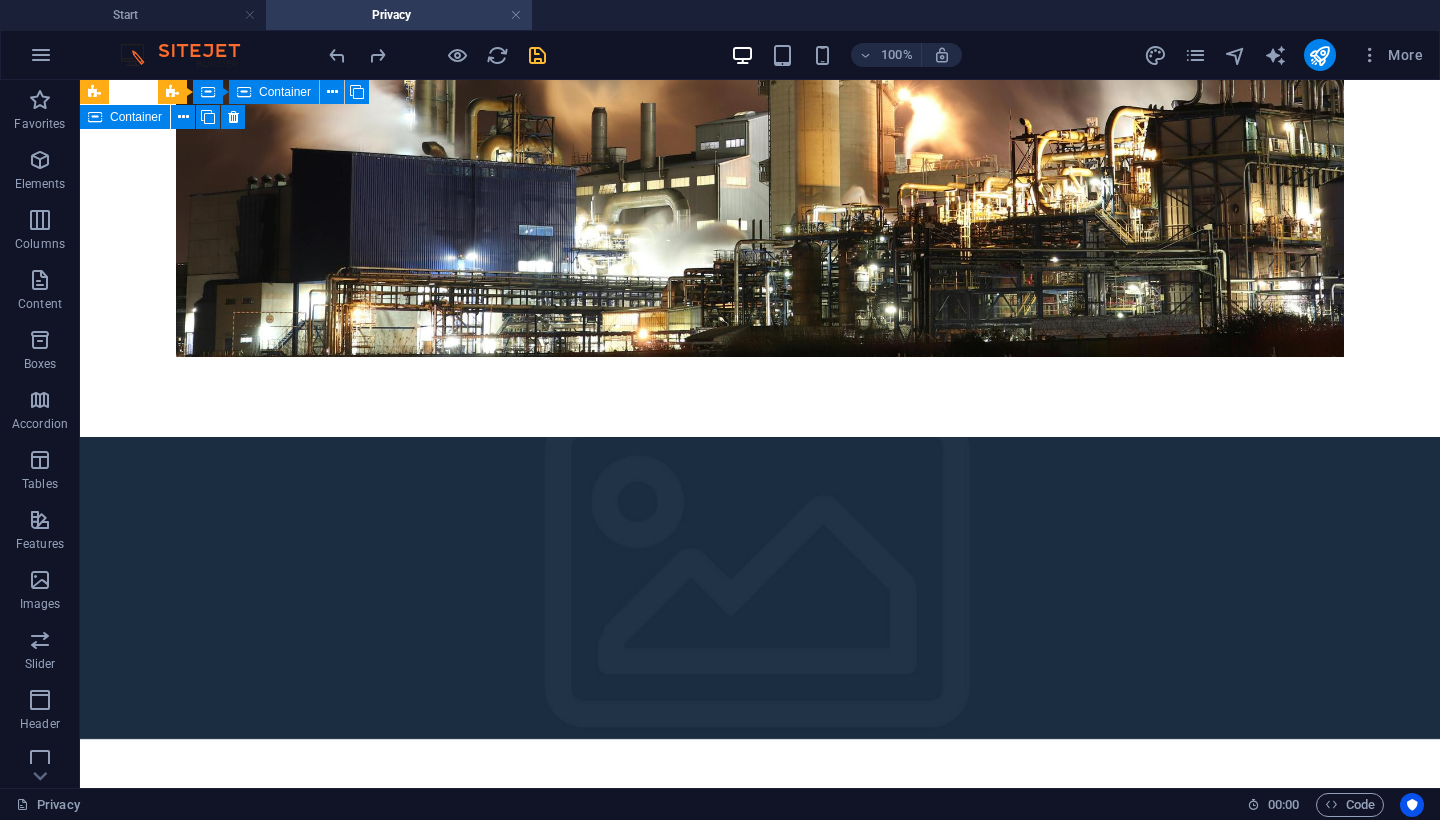 click on "Add elements" at bounding box center (321, 1222) 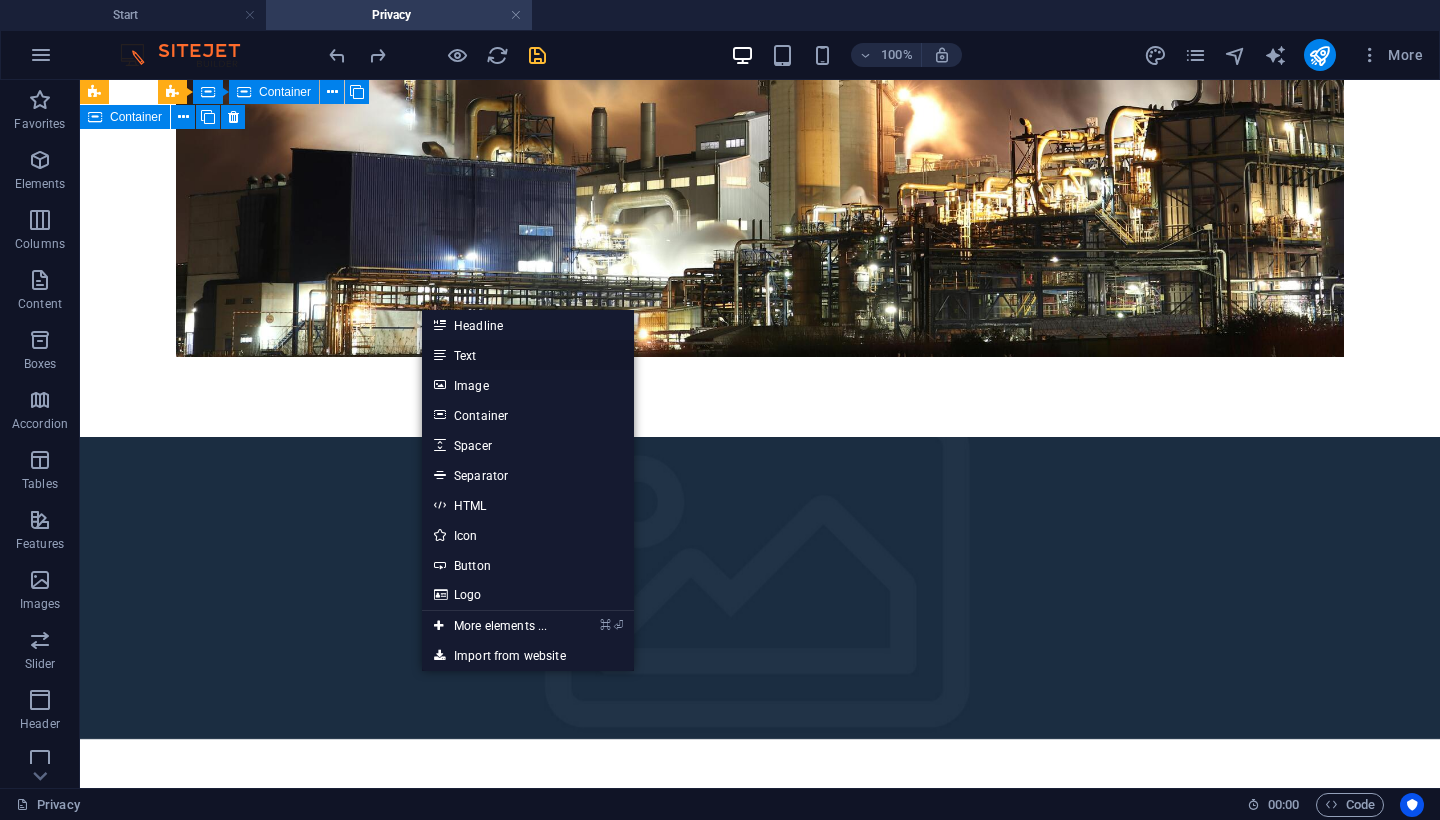click on "Text" at bounding box center [528, 355] 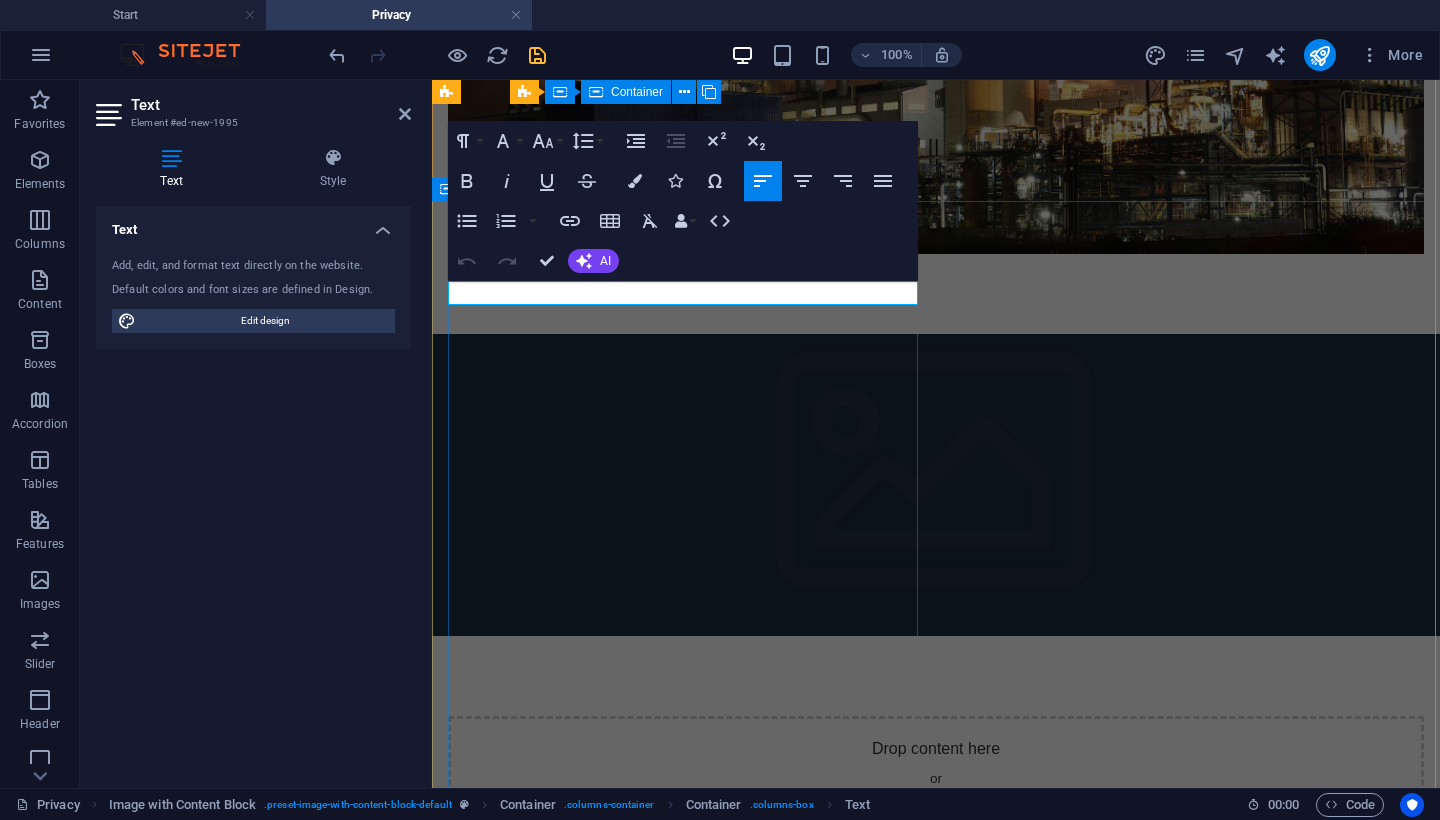 click on "New text element" at bounding box center (684, 1030) 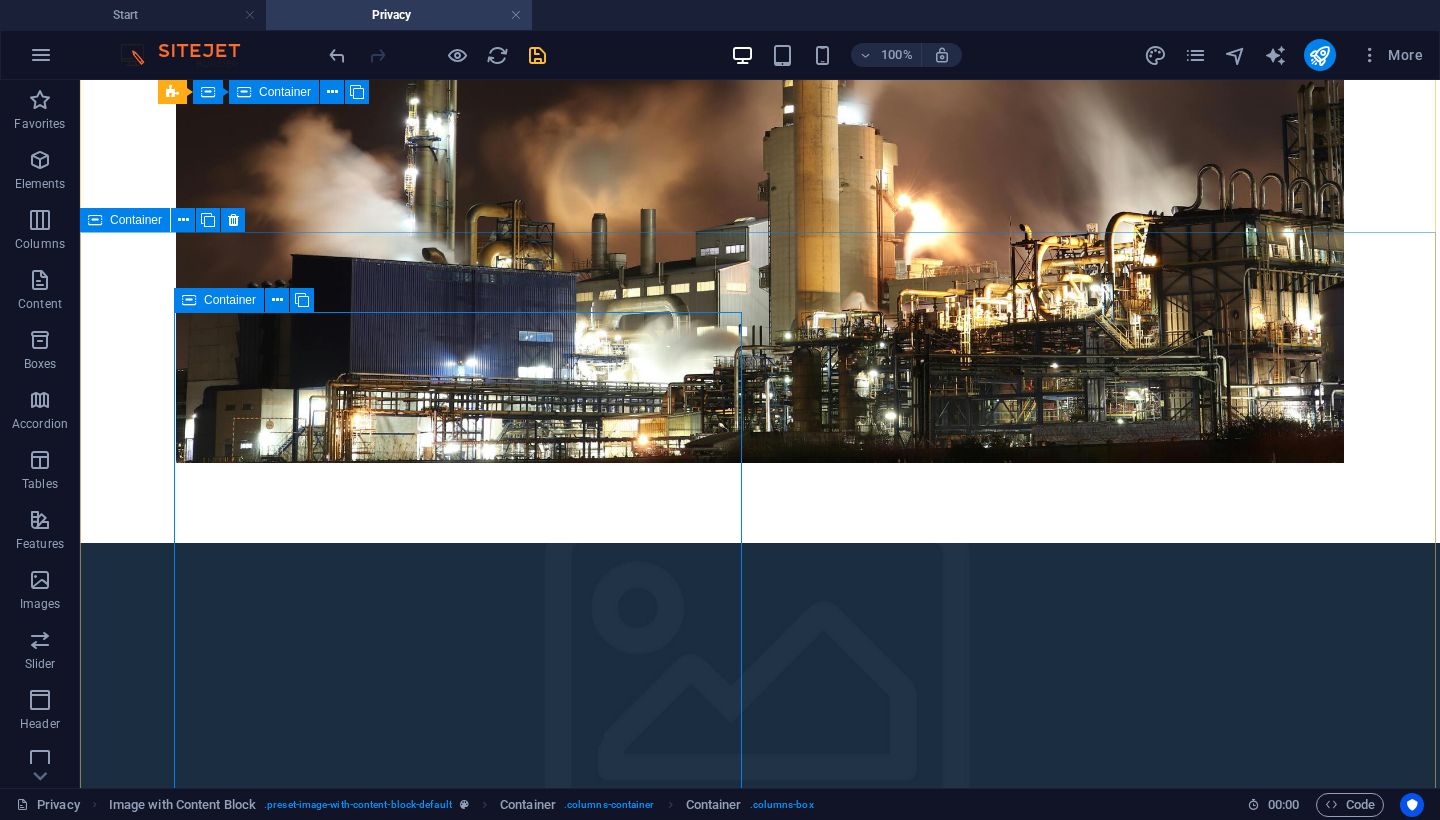 scroll, scrollTop: 880, scrollLeft: 0, axis: vertical 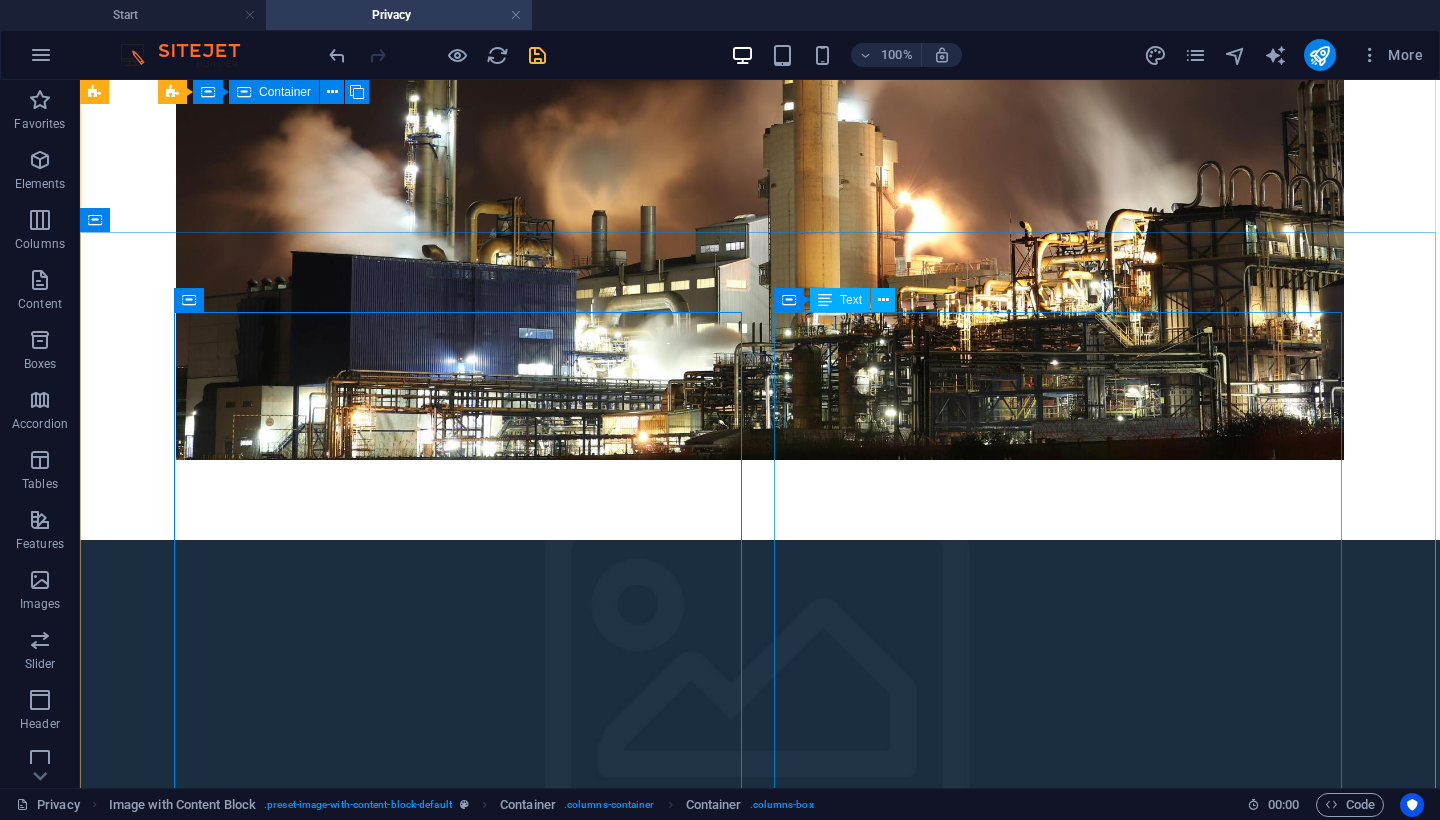 click on "Enviro-Friendly & Industrial Chemicals Citrus Electric Safety Eco Scale Alla Aqua Anti Viral Coolant Cutting Fluid Solvent Ezekleen – SABS 1828 Ecokleen – SABS 1828 Fat-X Degreaser Ammonia Solution Envirosolve – SABS 1853 Ammonium Bifluoride Gritklenz 1828 Eco LD Degreaser Ammonium Chloride Polygrit Eco Truck – SABS 1853 Asphalt Cleaner HD J-Liquid Base Coat Lime Gone Battery Acid 37% Metal Marking Liquid Carefreeze – Antifreeze Oil Cap Citrus Special Stripper Pickling Liquid Cold Tank Decarb Rust Converter" at bounding box center [380, 1617] 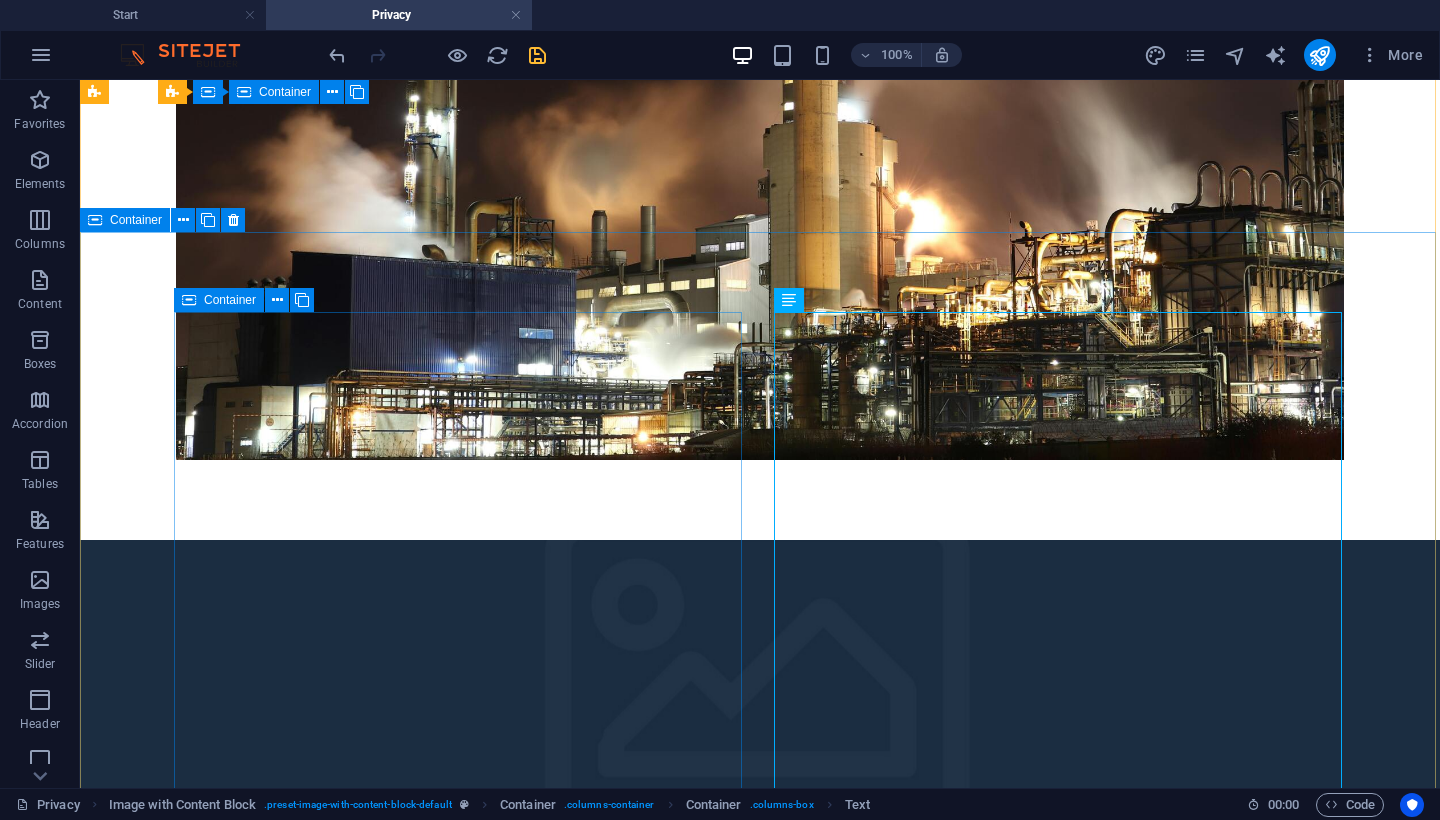 click on "New text element" at bounding box center [380, 1236] 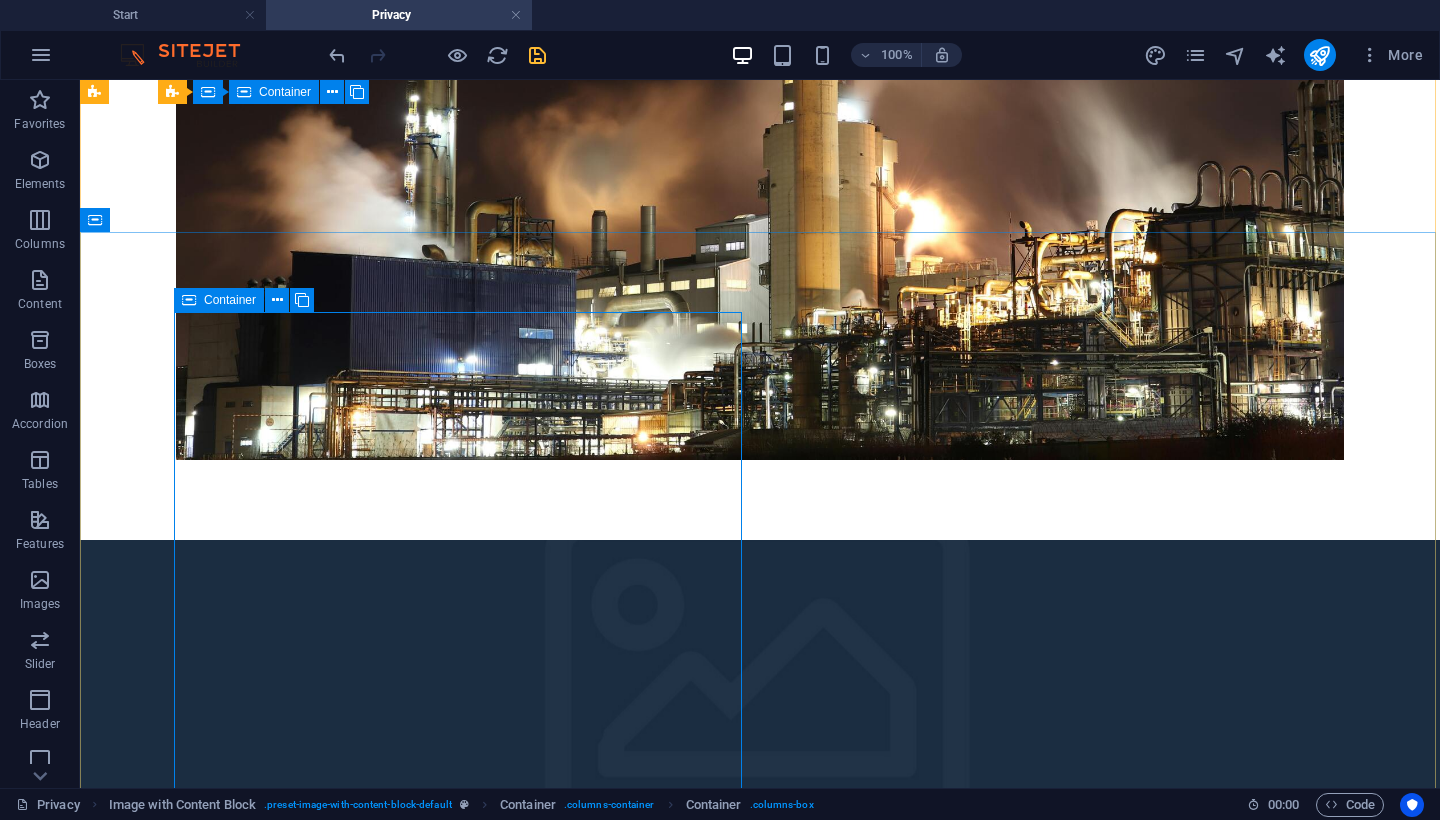 click on "New text element" at bounding box center (380, 1236) 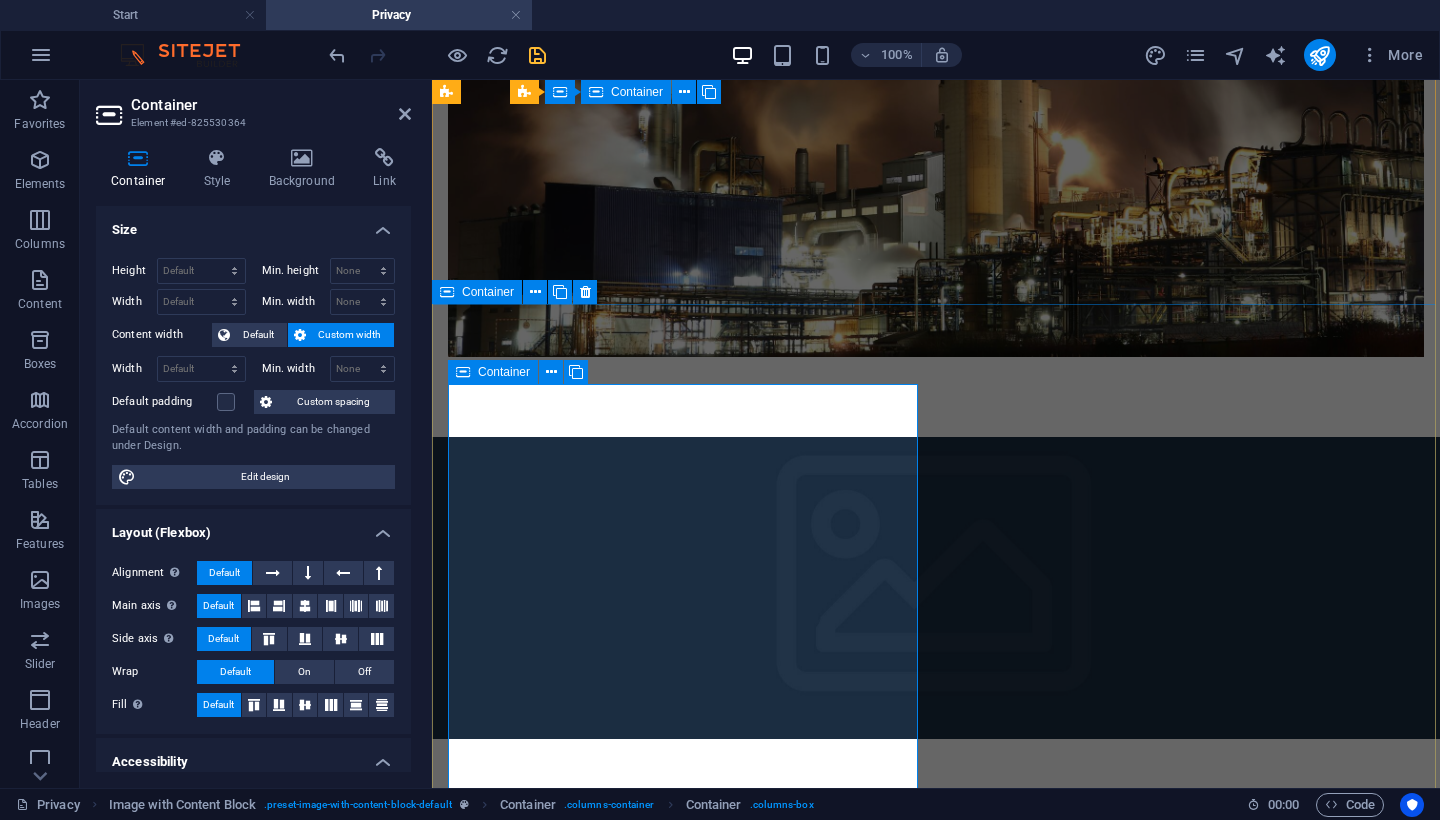 click on "New text element" at bounding box center (684, 1133) 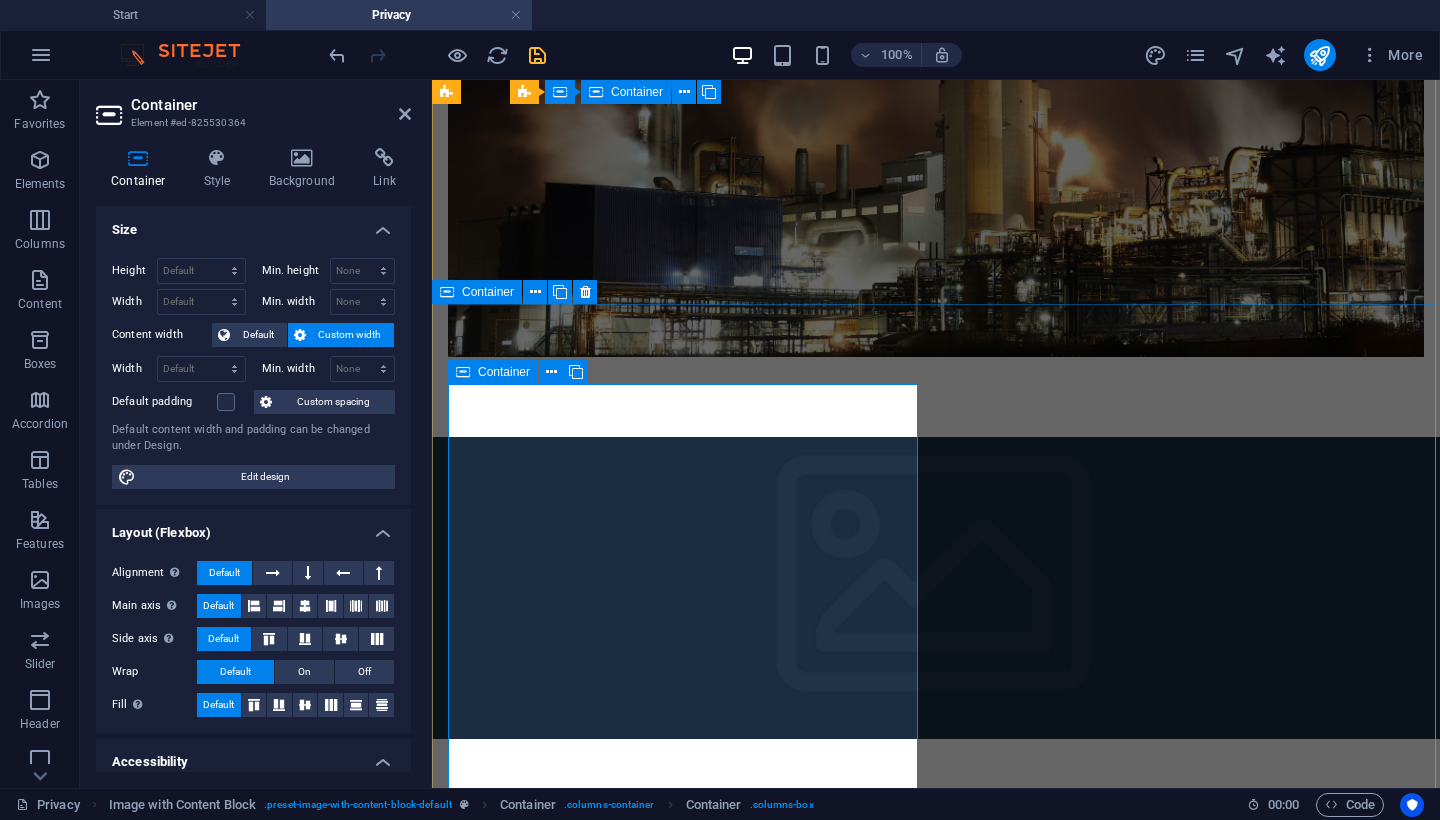 click on "New text element" at bounding box center [684, 1133] 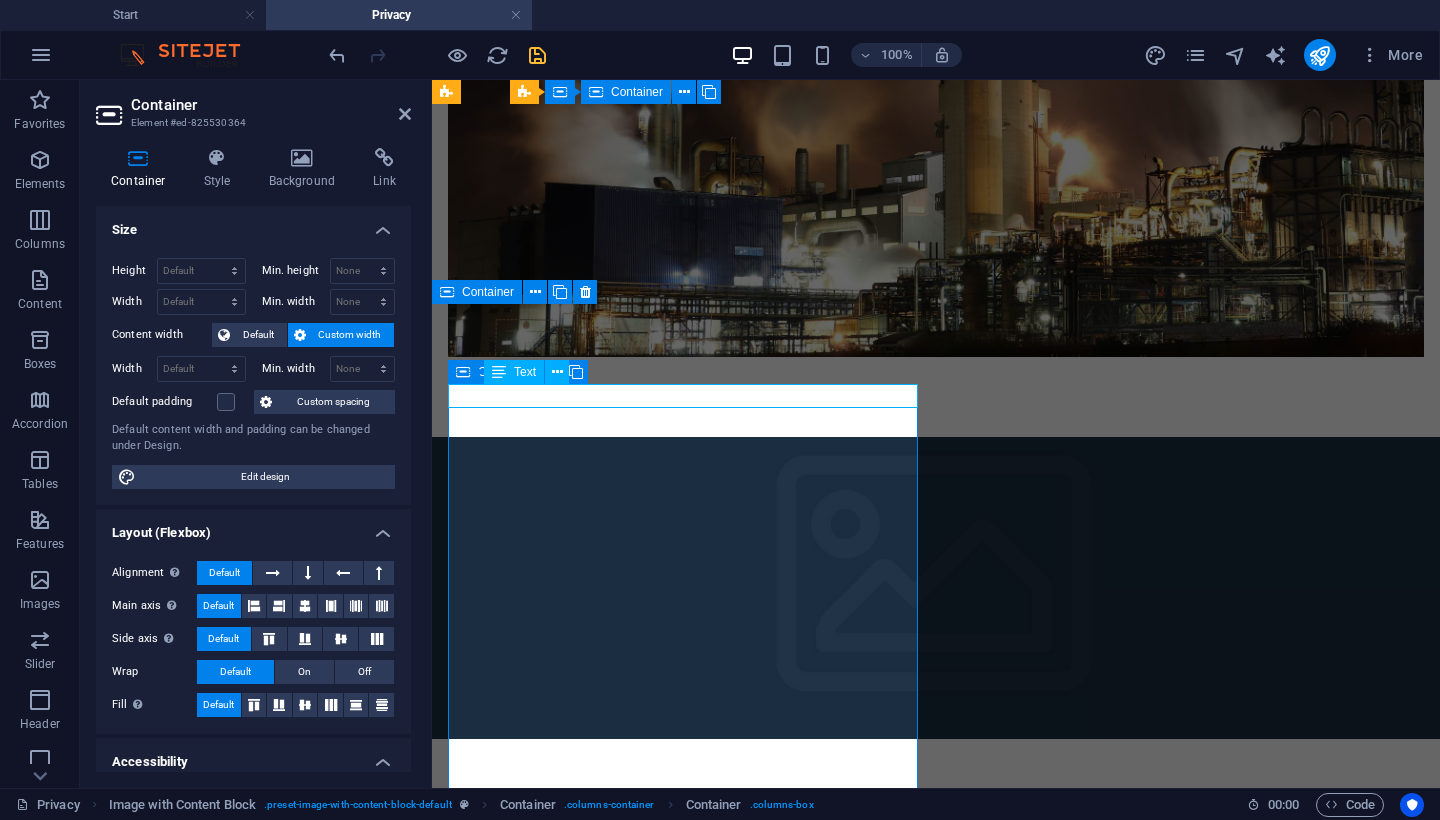 click on "New text element" at bounding box center [684, 1133] 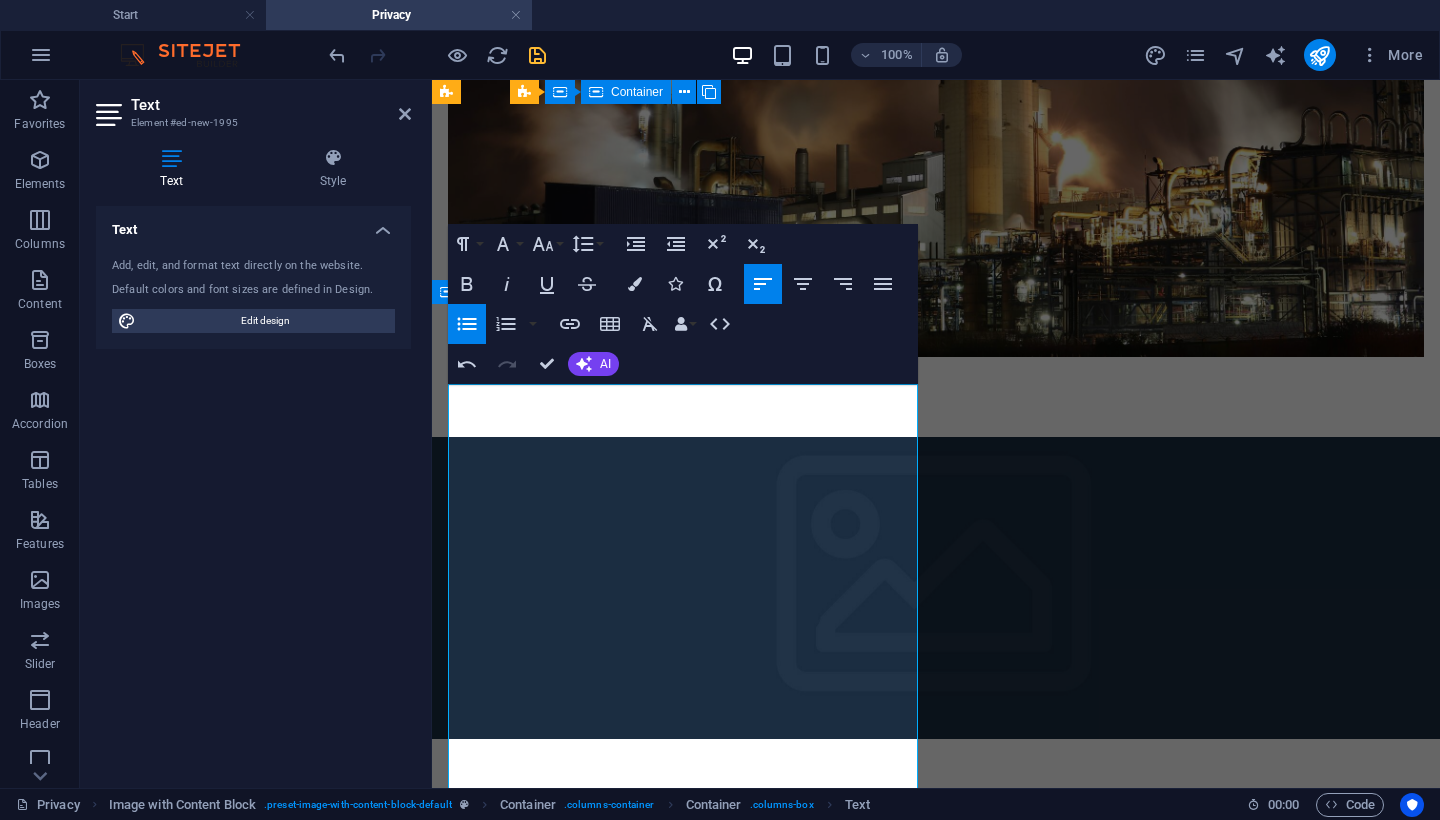 click on "Kashrut Certified Commodity Chemicals Caustic Lye 1–50% Paracetic Acid Sulphuric Acid 98% Formaldehyde Hydrochloric Acid 30–33% Disinfectant Sodium Hydroxide Ferric Chloride Sodium Chlorite 7.5%–31% Soda Ash Sodium Citric Acid Eco-C Degreaser Calcium Hypochlorite Germkleen SMBS (Sodium Metabisulphite) Calcium Chloride Methylated Spirits 10%–98% Potassium Hydroxide Aluminium Sulphate Rust Inhibitor Nitric Acid Acetic Acid Decarbonising Fluid Specialised Steel Cleaner Eco-LD Greaser CIP Alkaline Cleaner Enviro-Friendly & Industrial Chemicals Citrus Electric Safety Eco Scale Alla Aqua Anti Viral Coolant Cutting Fluid Solvent Ezekleen – SABS 1828 Ecokleen – SABS 1828 Fat-X Degreaser Ammonia Solution Envirosolve – SABS 1853 Ammonium Bifluoride Gritklenz 1828 Eco LD Degreaser Ammonium Chloride Polygrit Eco Truck – SABS 1853 Asphalt Cleaner HD J-Liquid Base Coat Lime Gone Battery Acid 37% Metal Marking Liquid Carefreeze – Antifreeze Oil Cap Citrus Special Stripper Pickling Liquid Cold Tank Decarb" at bounding box center [936, 2172] 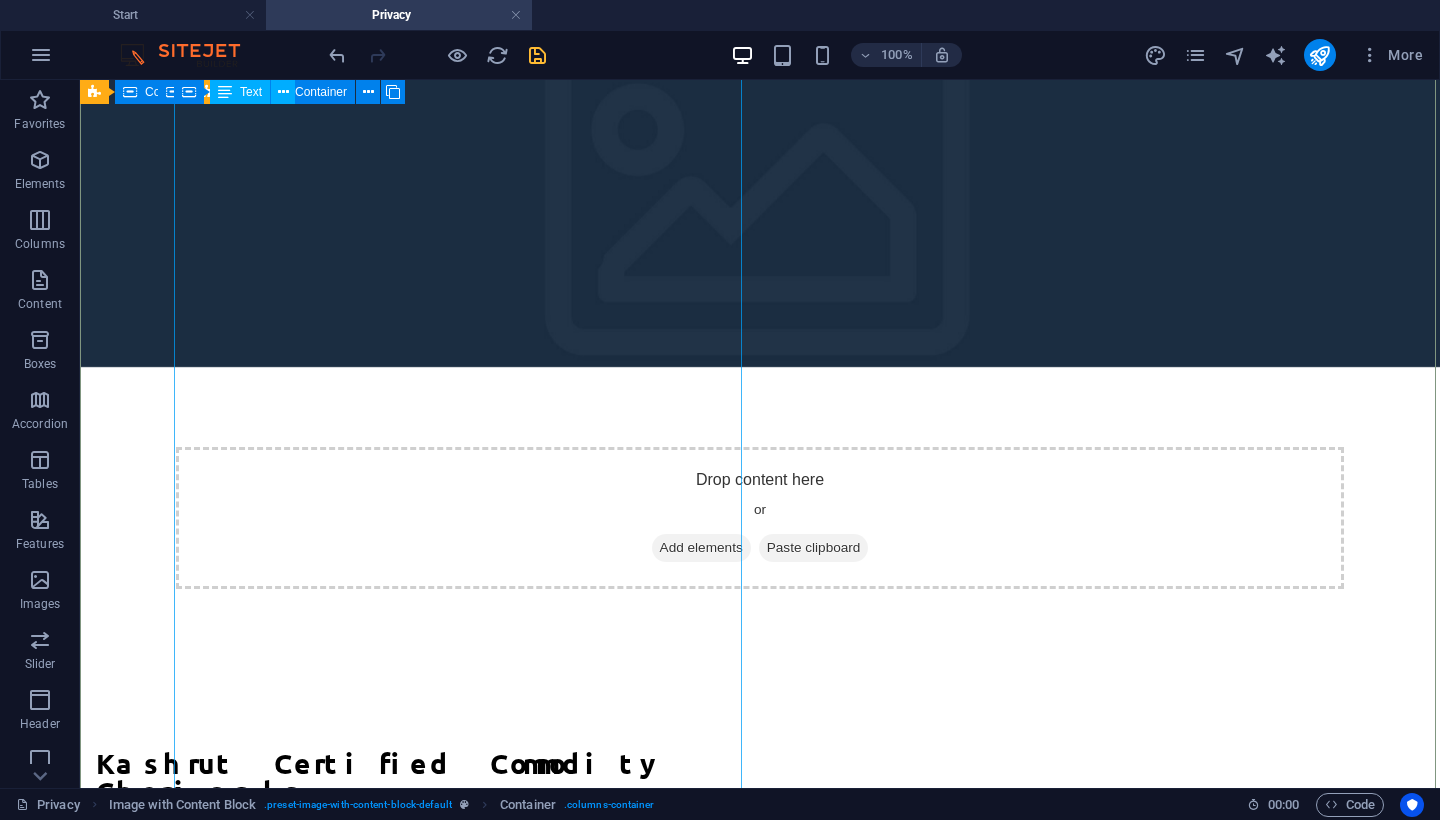 click on "Kashrut Certified Commodity Chemicals Caustic Lye 1–50% Paracetic Acid Sulphuric Acid 98% Formaldehyde Hydrochloric Acid 30–33% Disinfectant Sodium Hydroxide Ferric Chloride Sodium Chlorite 7.5%–31% Soda Ash Sodium Citric Acid Eco-C Degreaser Calcium Hypochlorite Germkleen SMBS (Sodium Metabisulphite) Calcium Chloride Methylated Spirits 10%–98% Potassium Hydroxide Aluminium Sulphate Rust Inhibitor Nitric Acid Acetic Acid Decarbonising Fluid Specialised Steel Cleaner Eco-LD Greaser CIP Alkaline Cleaner" at bounding box center [380, 1427] 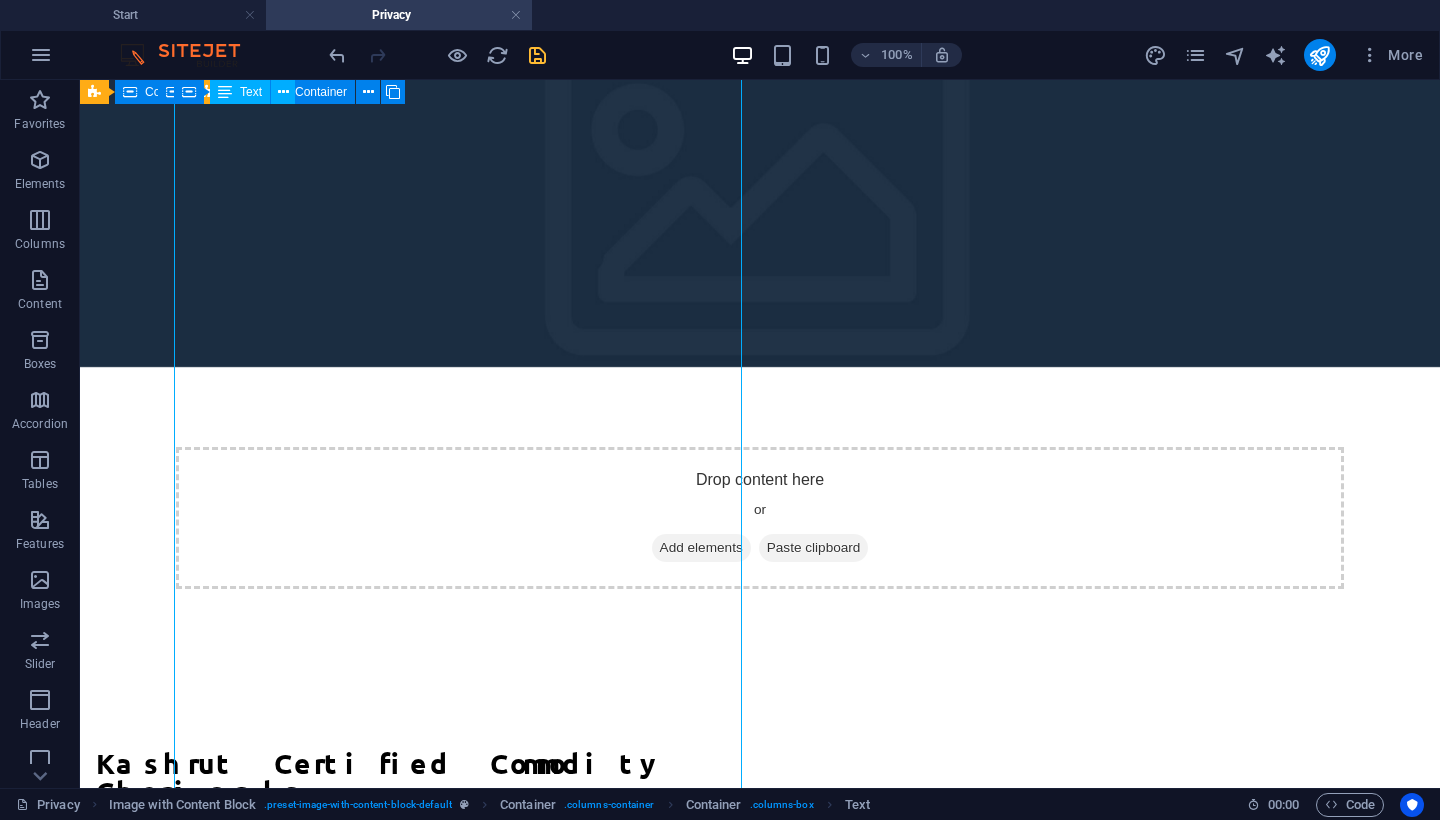 click on "Kashrut Certified Commodity Chemicals Caustic Lye 1–50% Paracetic Acid Sulphuric Acid 98% Formaldehyde Hydrochloric Acid 30–33% Disinfectant Sodium Hydroxide Ferric Chloride Sodium Chlorite 7.5%–31% Soda Ash Sodium Citric Acid Eco-C Degreaser Calcium Hypochlorite Germkleen SMBS (Sodium Metabisulphite) Calcium Chloride Methylated Spirits 10%–98% Potassium Hydroxide Aluminium Sulphate Rust Inhibitor Nitric Acid Acetic Acid Decarbonising Fluid Specialised Steel Cleaner Eco-LD Greaser CIP Alkaline Cleaner" at bounding box center (380, 1427) 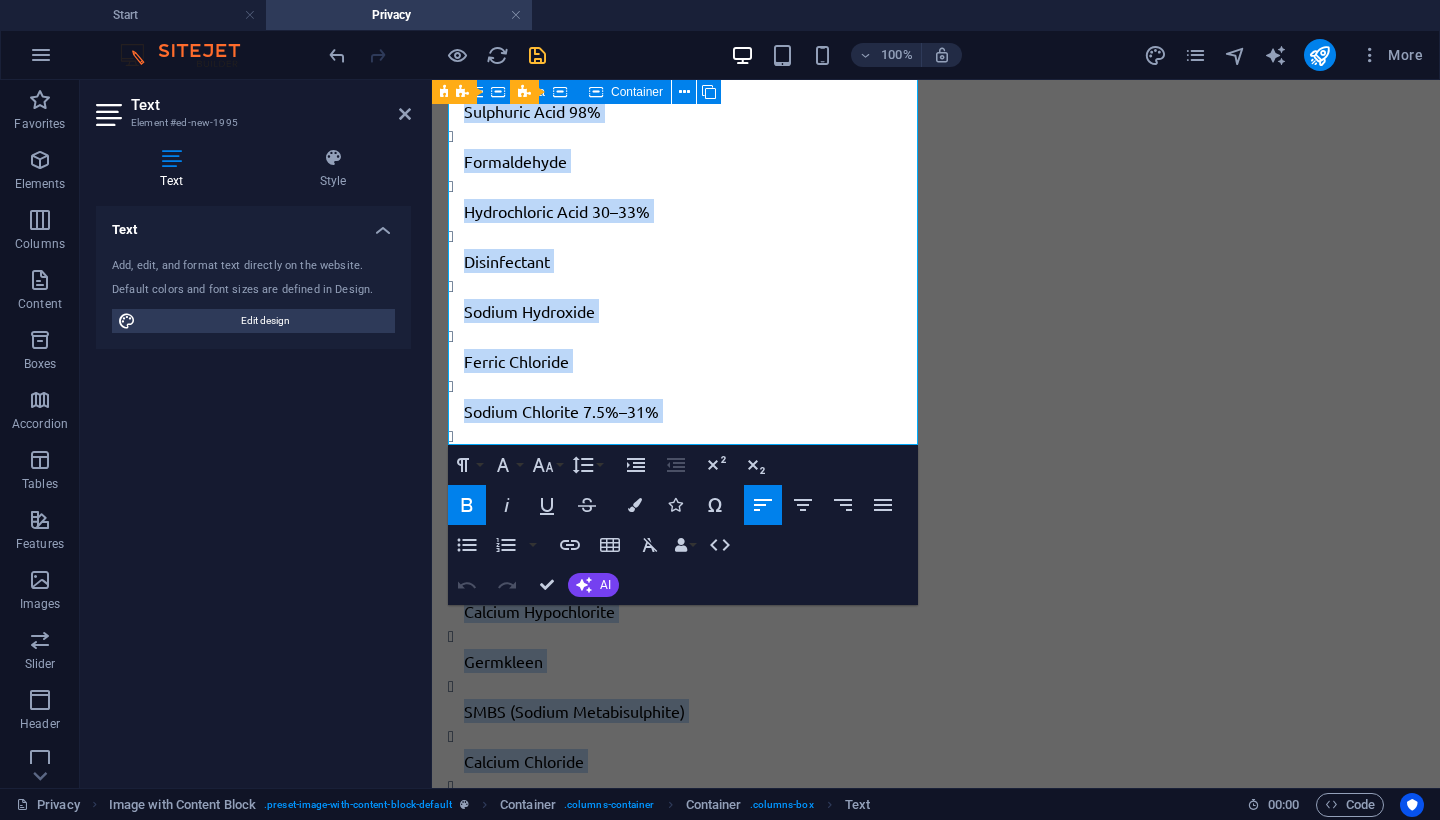 scroll, scrollTop: 2162, scrollLeft: 0, axis: vertical 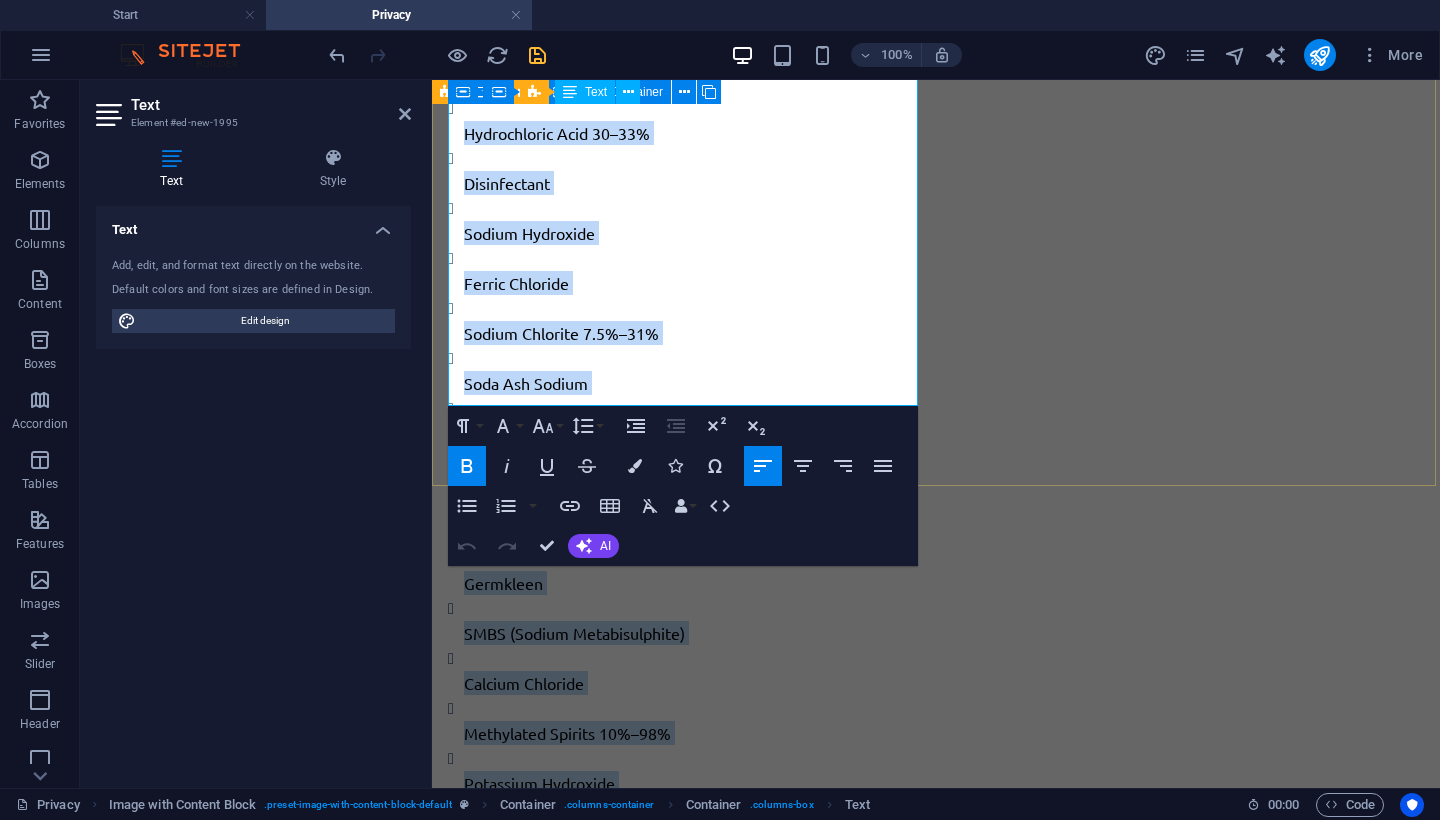 drag, startPoint x: 463, startPoint y: 499, endPoint x: 640, endPoint y: 403, distance: 201.3579 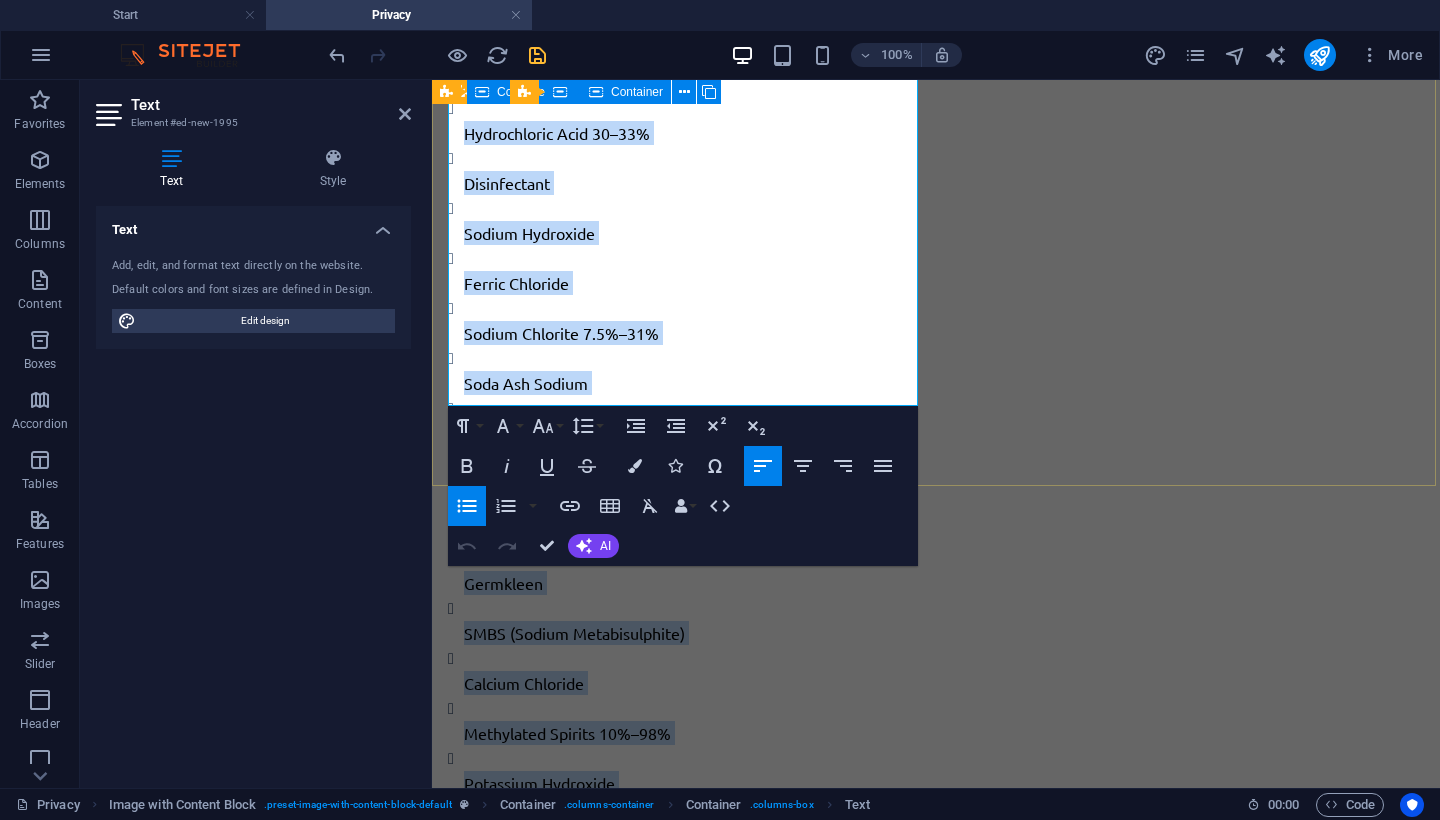click 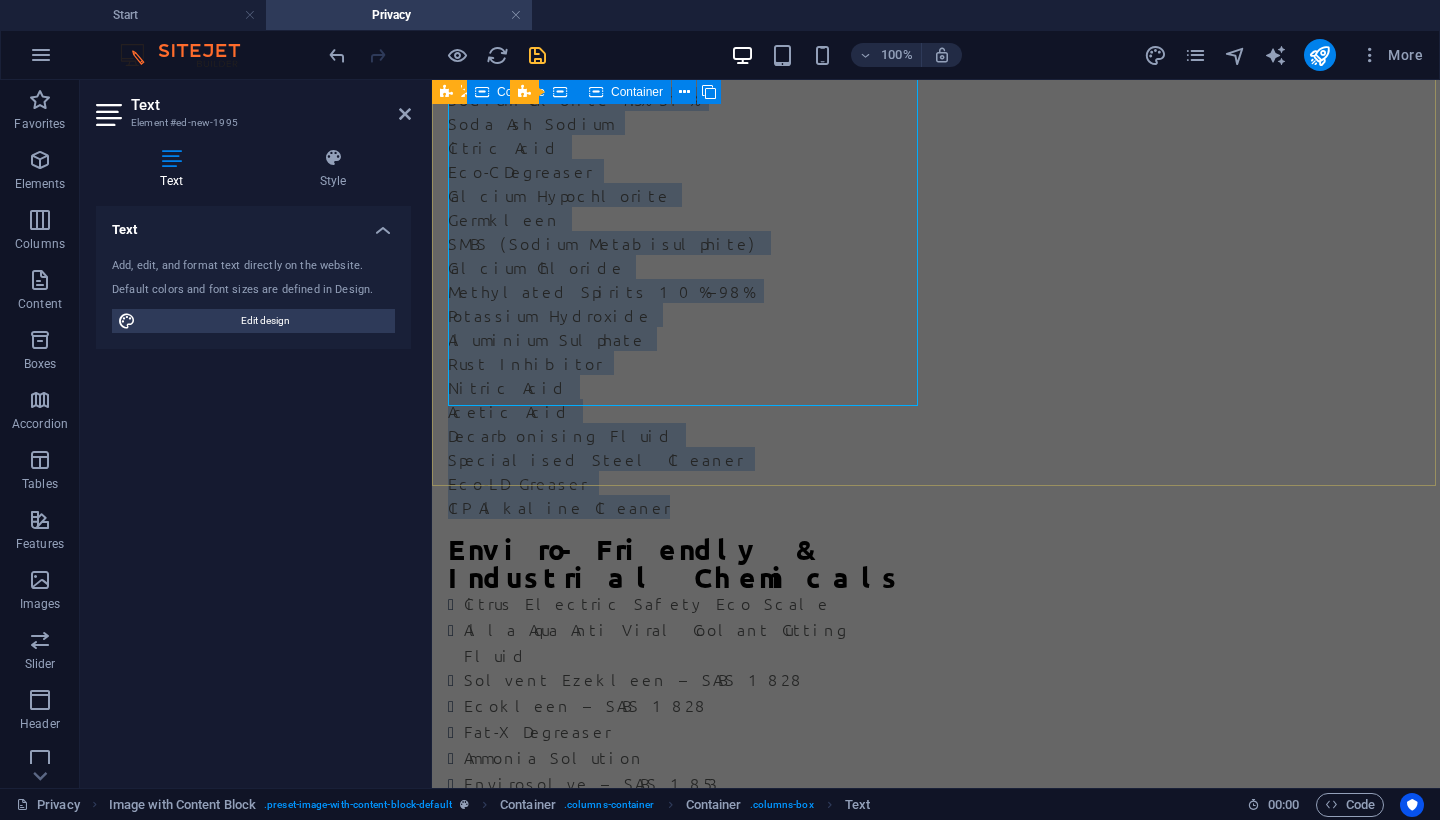 scroll, scrollTop: 1596, scrollLeft: 0, axis: vertical 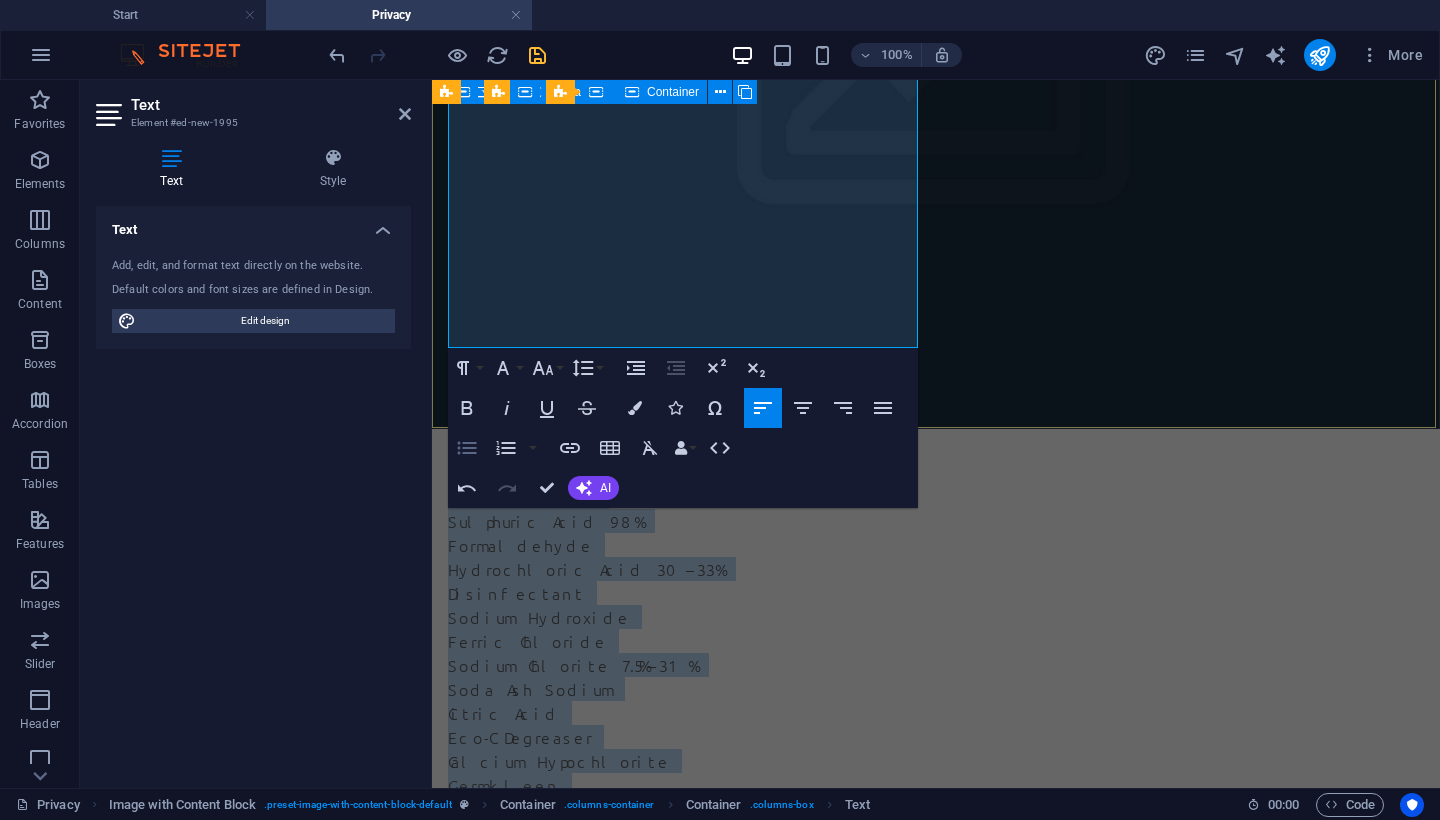 click 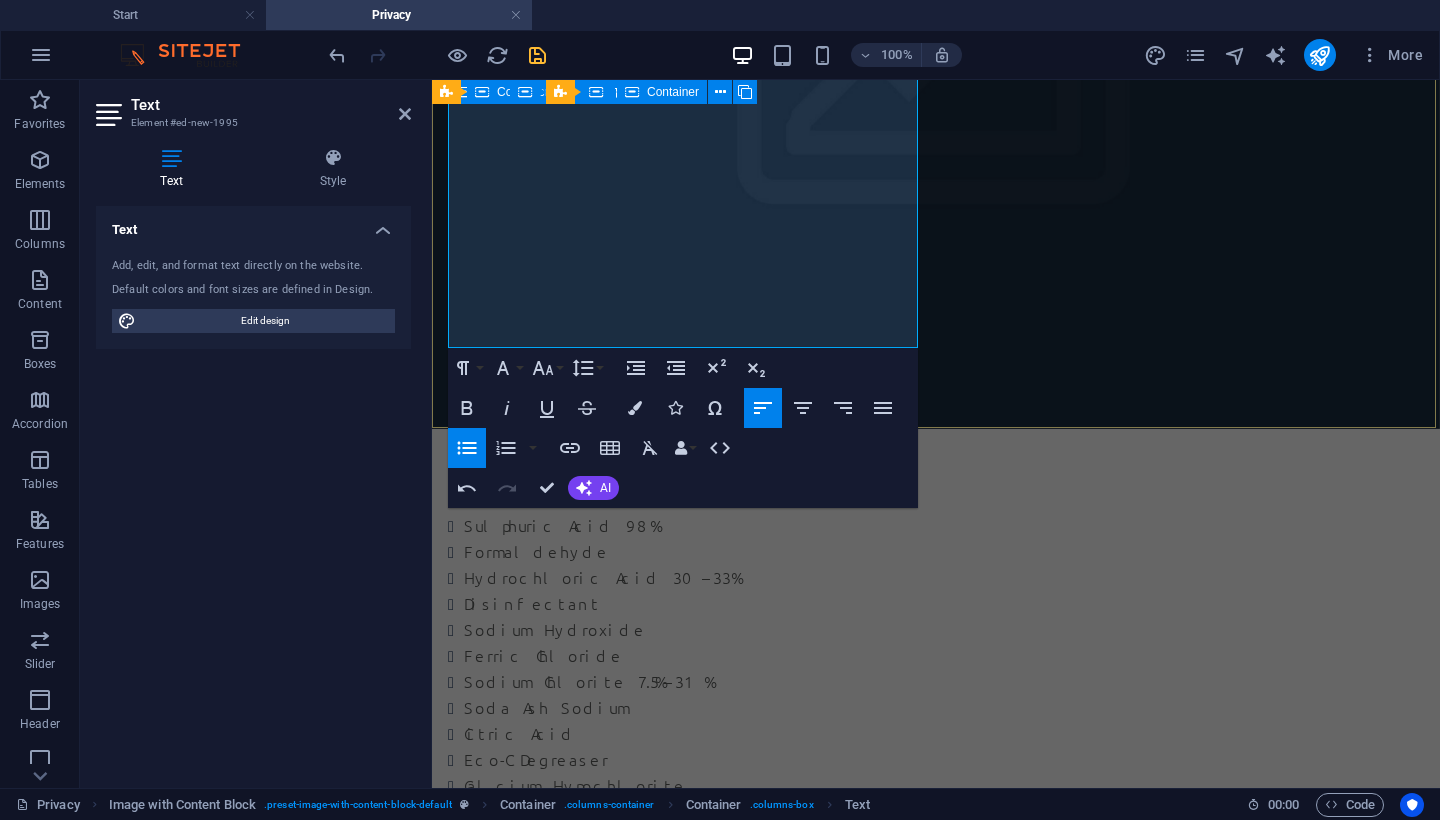 click on "Kashrut Certified Commodity Chemicals Caustic Lye 1–50% Paracetic Acid Sulphuric Acid 98% Formaldehyde Hydrochloric Acid 30–33% Disinfectant Sodium Hydroxide Ferric Chloride Sodium Chlorite 7.5%–31% Soda Ash Sodium Citric Acid Eco-C Degreaser Calcium Hypochlorite Germkleen SMBS (Sodium Metabisulphite) Calcium Chloride Methylated Spirits 10%–98% Potassium Hydroxide Aluminium Sulphate Rust Inhibitor Nitric Acid Acetic Acid Decarbonising Fluid Specialised Steel Cleaner Eco-LD Greaser CIP Alkaline Cleaner Enviro-Friendly & Industrial Chemicals Citrus Electric Safety Eco Scale Alla Aqua Anti Viral Coolant Cutting Fluid Solvent Ezekleen – SABS 1828 Ecokleen – SABS 1828 Fat-X Degreaser Ammonia Solution Envirosolve – SABS 1853 Ammonium Bifluoride Gritklenz 1828 Eco LD Degreaser Ammonium Chloride Polygrit Eco Truck – SABS 1853 Asphalt Cleaner HD J-Liquid Base Coat Lime Gone Battery Acid 37% Metal Marking Liquid Carefreeze – Antifreeze Oil Cap Citrus Special Stripper Pickling Liquid Cold Tank Decarb" at bounding box center (936, 1144) 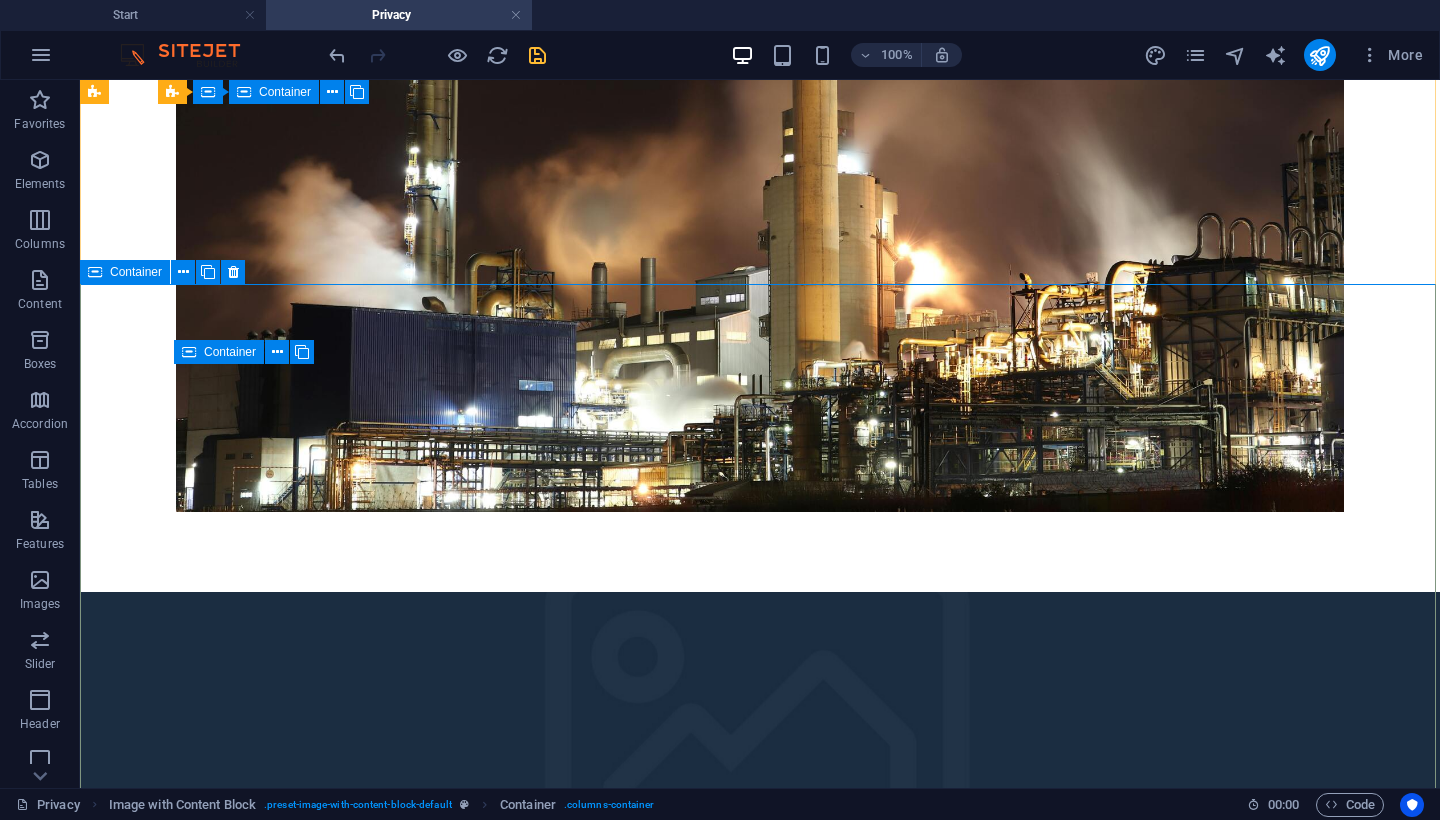 scroll, scrollTop: 832, scrollLeft: 0, axis: vertical 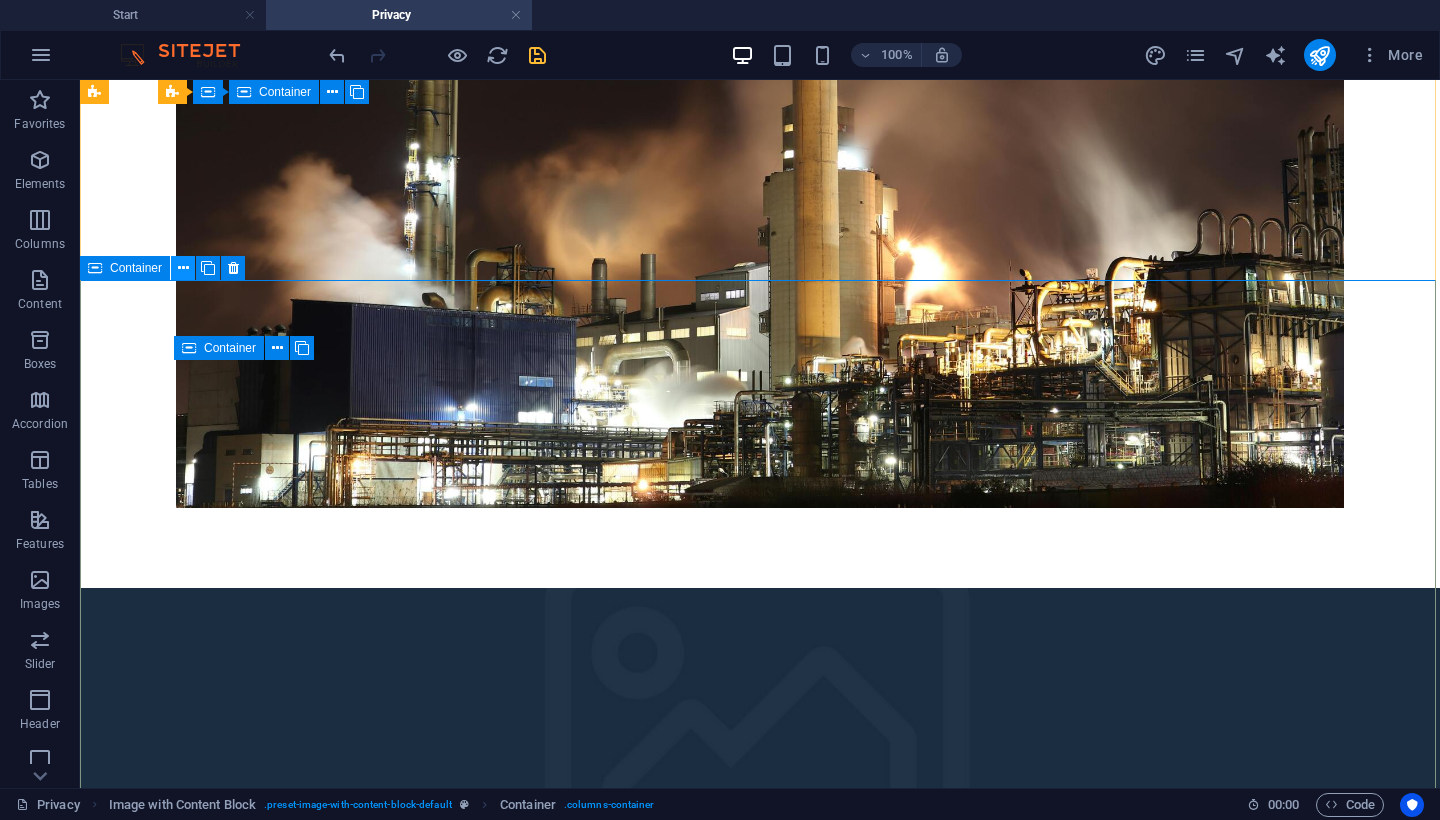 click at bounding box center (183, 268) 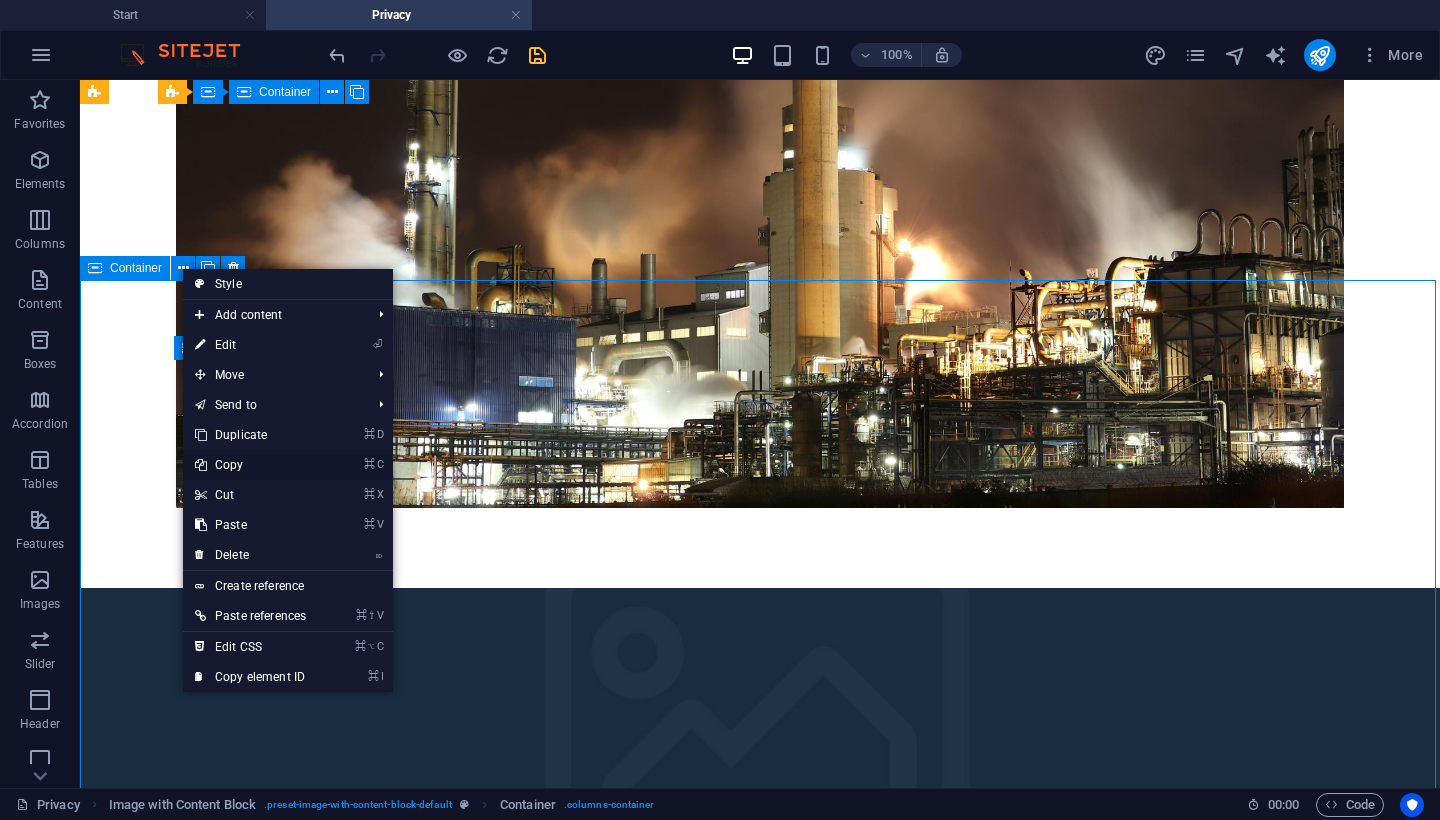click on "⌘ C  Copy" at bounding box center [250, 465] 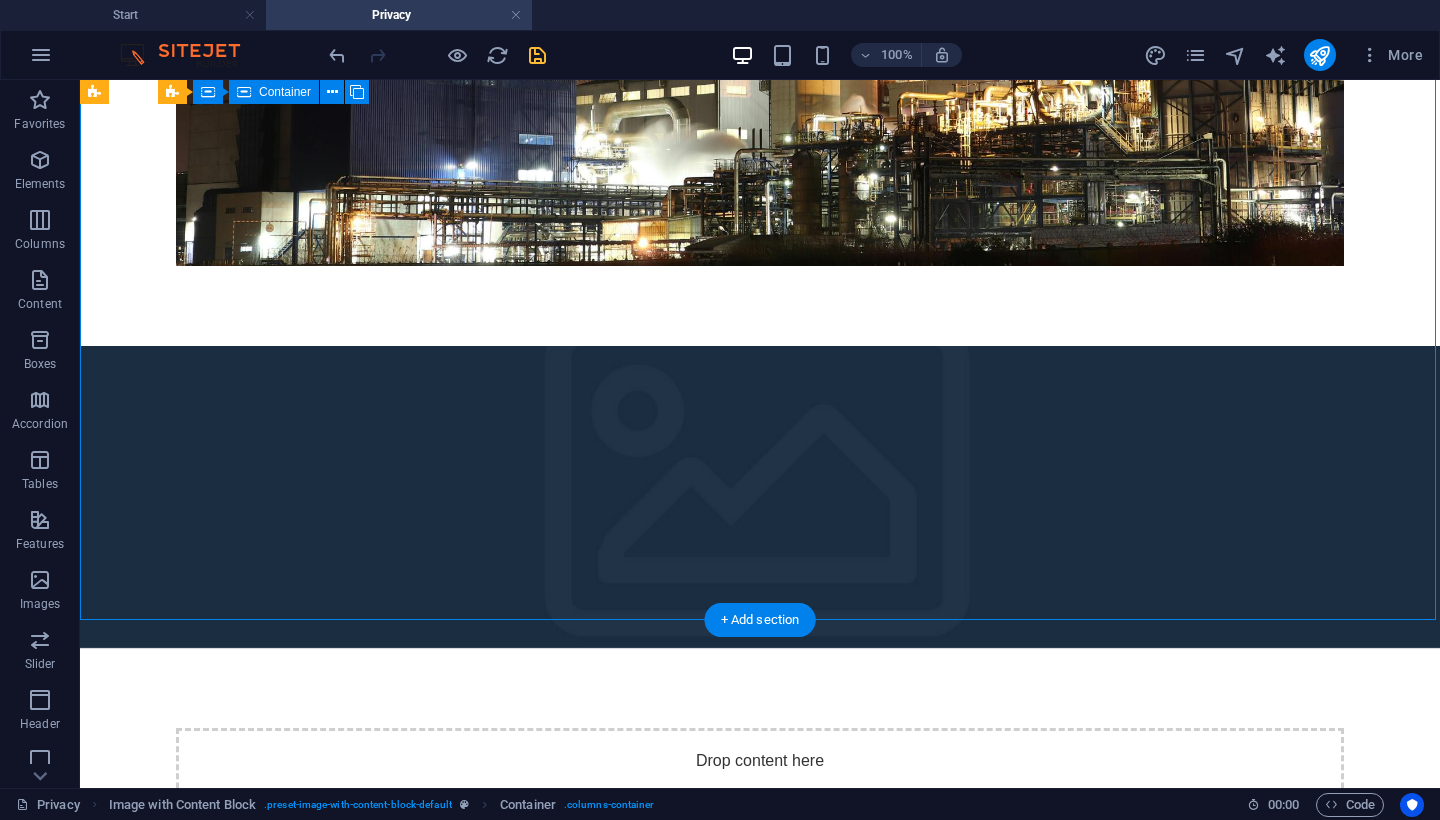 scroll, scrollTop: 1496, scrollLeft: 0, axis: vertical 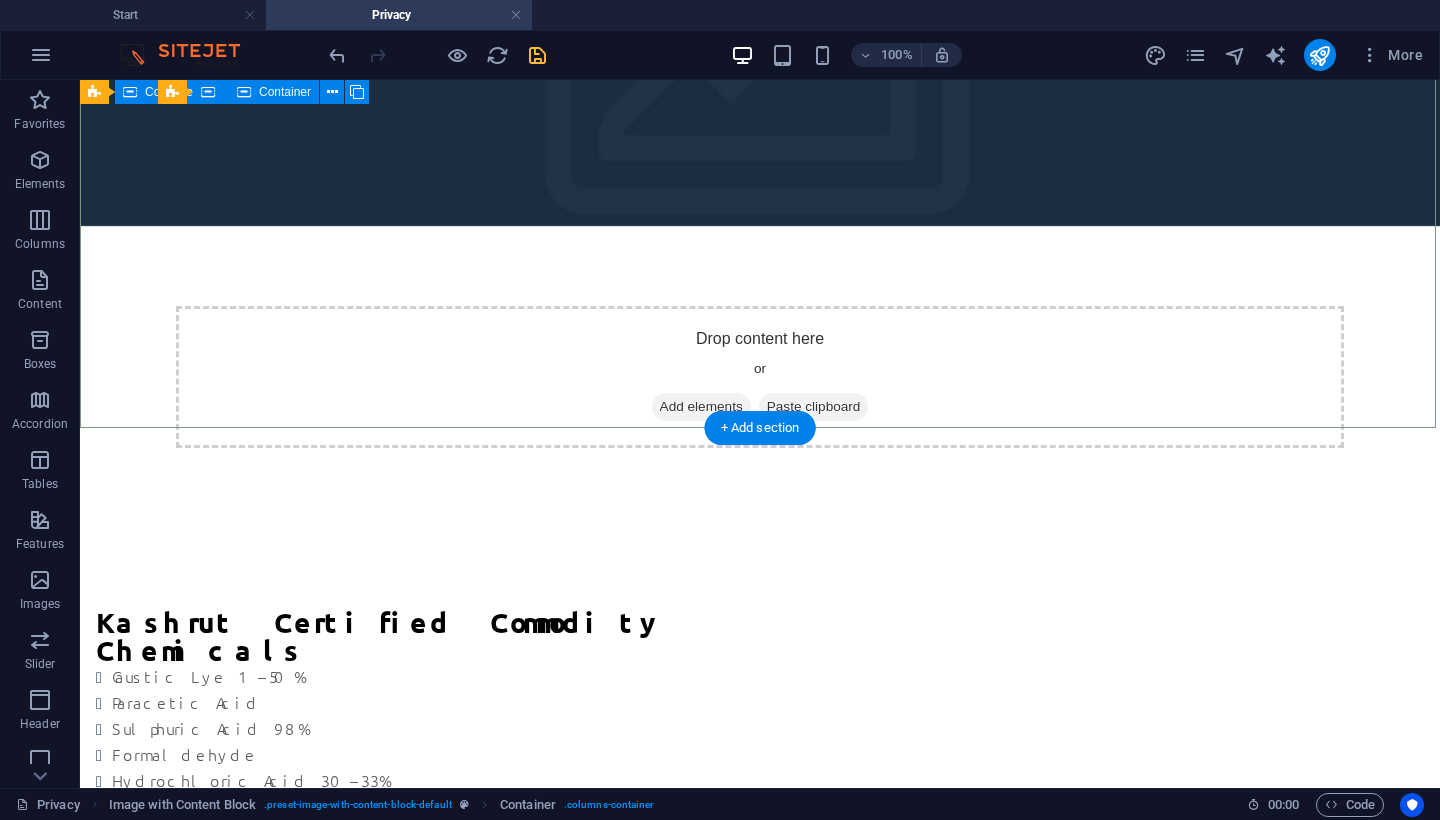 click on "Kashrut Certified Commodity Chemicals Caustic Lye 1–50% Paracetic Acid Sulphuric Acid 98% Formaldehyde Hydrochloric Acid 30–33% Disinfectant Sodium Hydroxide Ferric Chloride Sodium Chlorite 7.5%–31% Soda Ash Sodium Citric Acid Eco-C Degreaser Calcium Hypochlorite Germkleen SMBS (Sodium Metabisulphite) Calcium Chloride Methylated Spirits 10%–98% Potassium Hydroxide Aluminium Sulphate Rust Inhibitor Nitric Acid Acetic Acid Decarbonising Fluid Specialised Steel Cleaner Eco-LD Greaser CIP Alkaline Cleaner Enviro-Friendly & Industrial Chemicals Citrus Electric Safety Eco Scale Alla Aqua Anti Viral Coolant Cutting Fluid Solvent Ezekleen – SABS 1828 Ecokleen – SABS 1828 Fat-X Degreaser Ammonia Solution Envirosolve – SABS 1853 Ammonium Bifluoride Gritklenz 1828 Eco LD Degreaser Ammonium Chloride Polygrit Eco Truck – SABS 1853 Asphalt Cleaner HD J-Liquid Base Coat Lime Gone Battery Acid 37% Metal Marking Liquid Carefreeze – Antifreeze Oil Cap Citrus Special Stripper Pickling Liquid Cold Tank Decarb" at bounding box center (760, 1335) 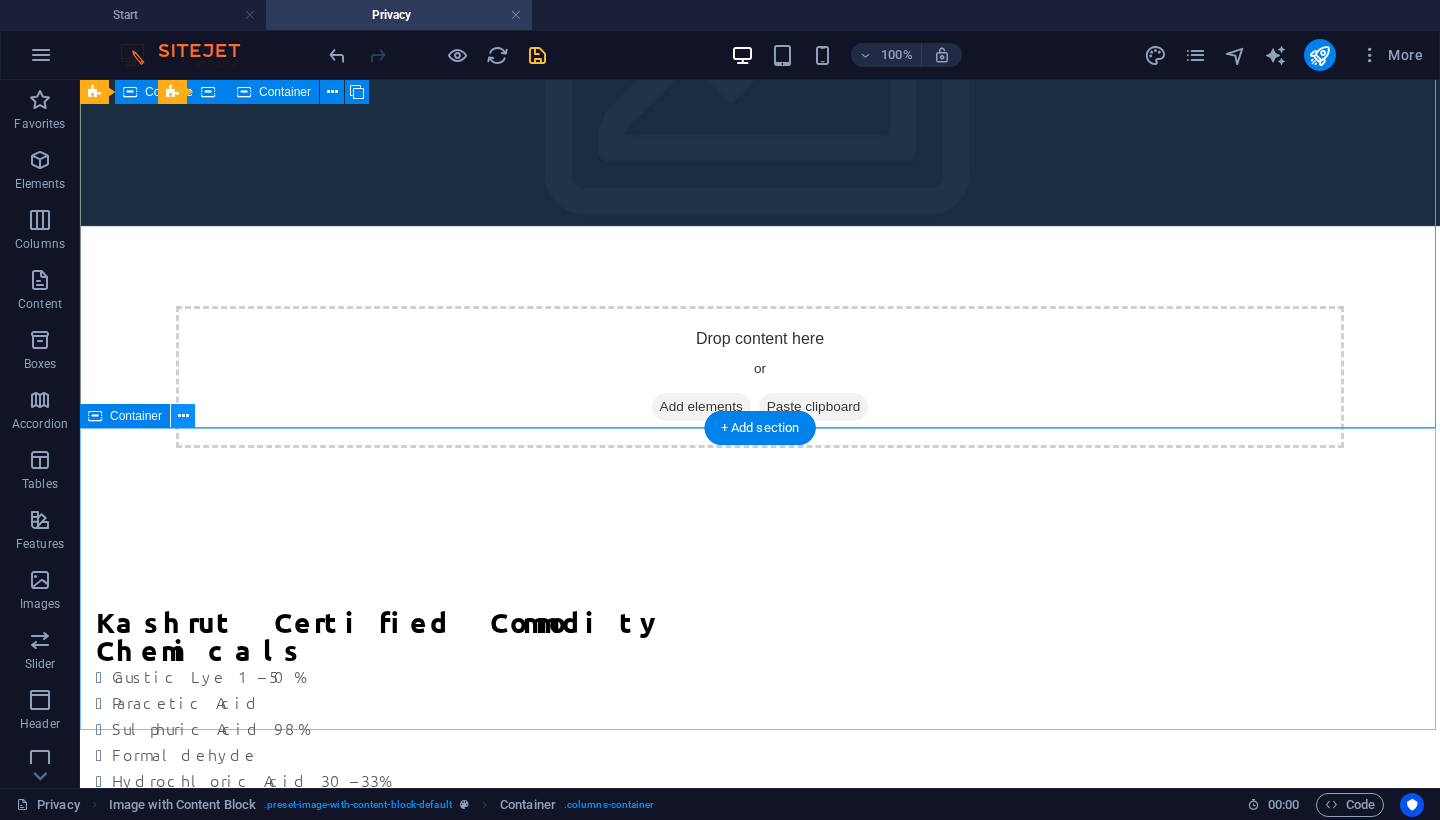 click at bounding box center (183, 416) 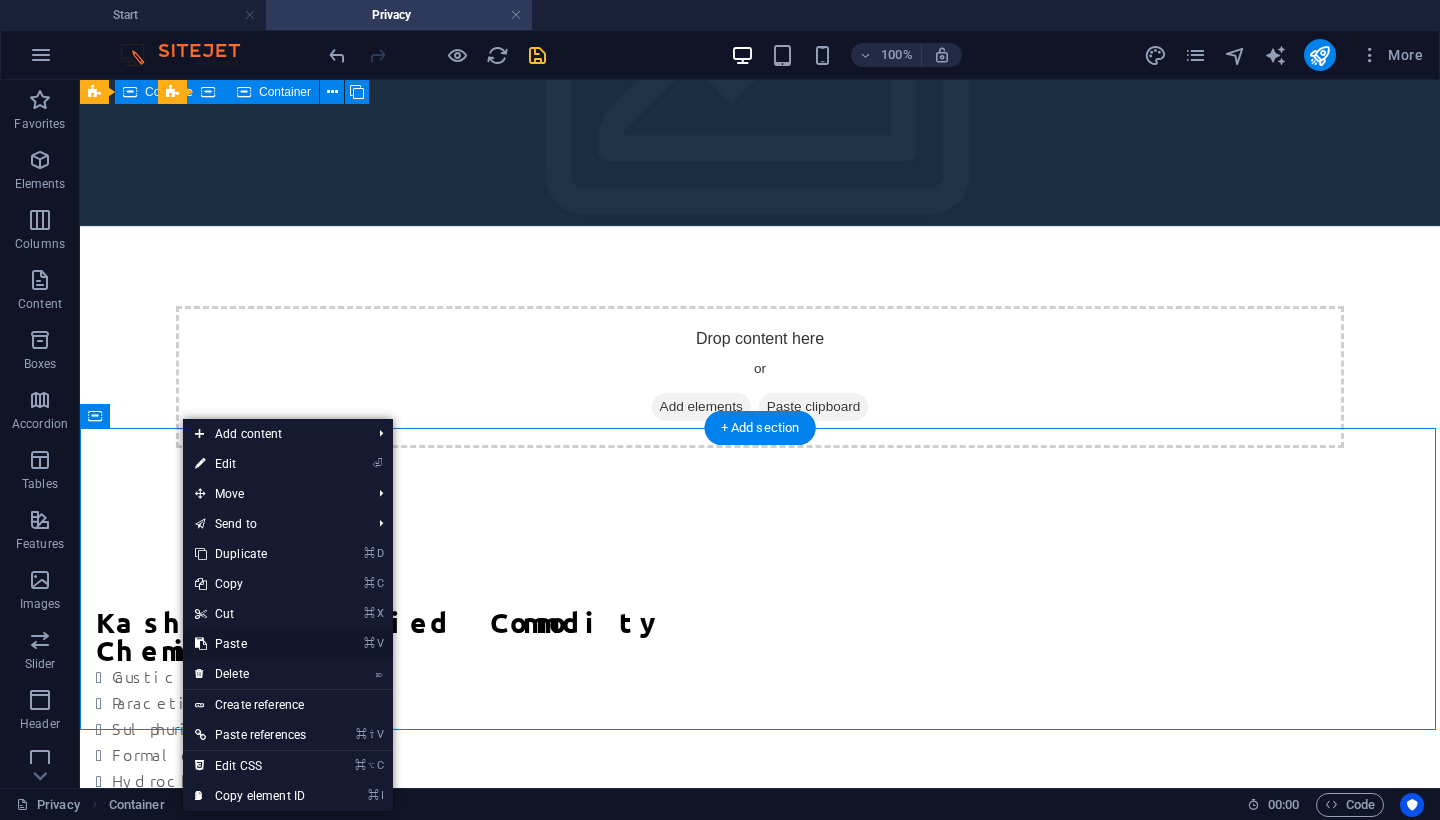 click on "⌘ V  Paste" at bounding box center (250, 644) 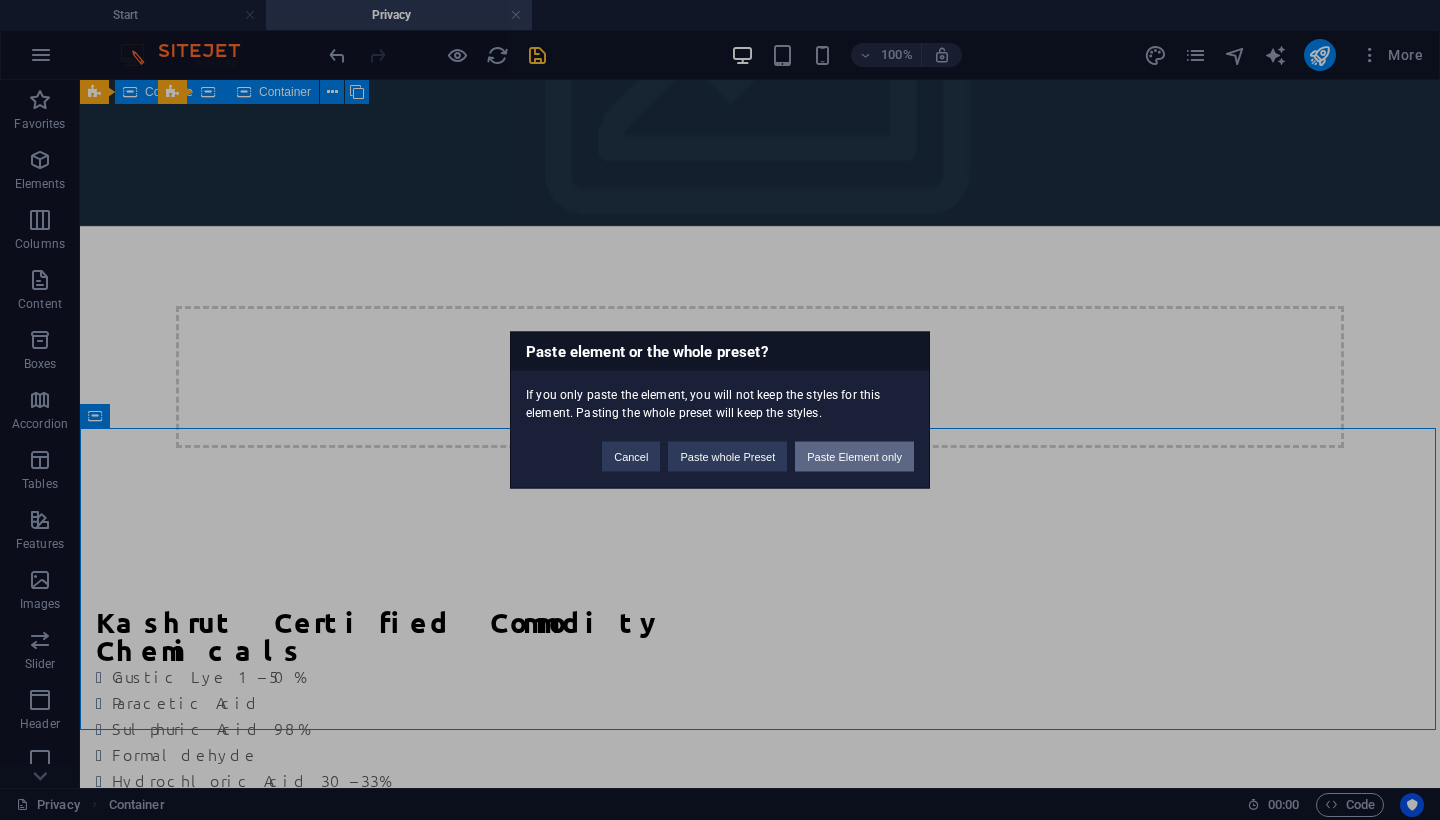 click on "Paste Element only" at bounding box center [854, 457] 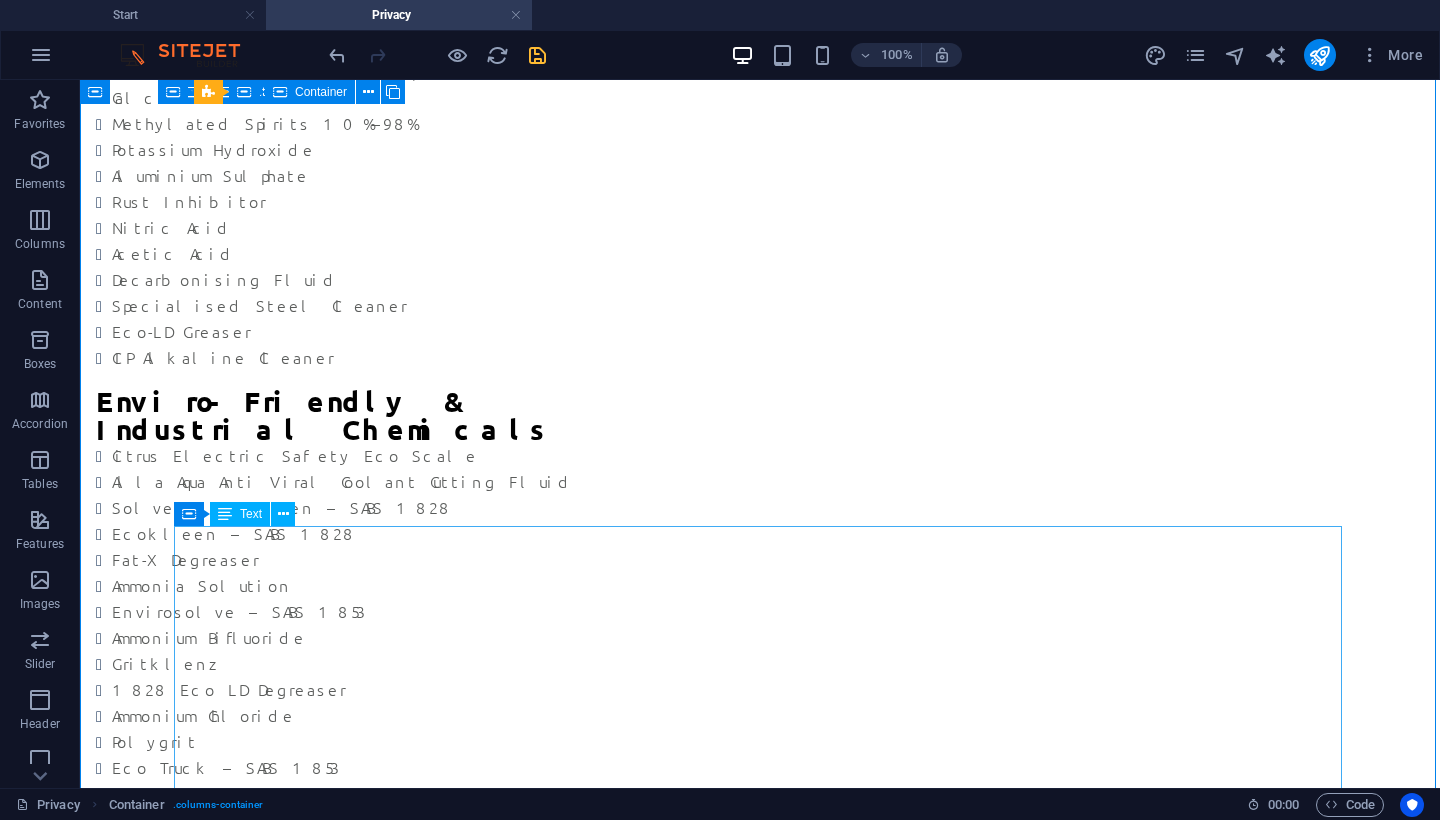 scroll, scrollTop: 2469, scrollLeft: 0, axis: vertical 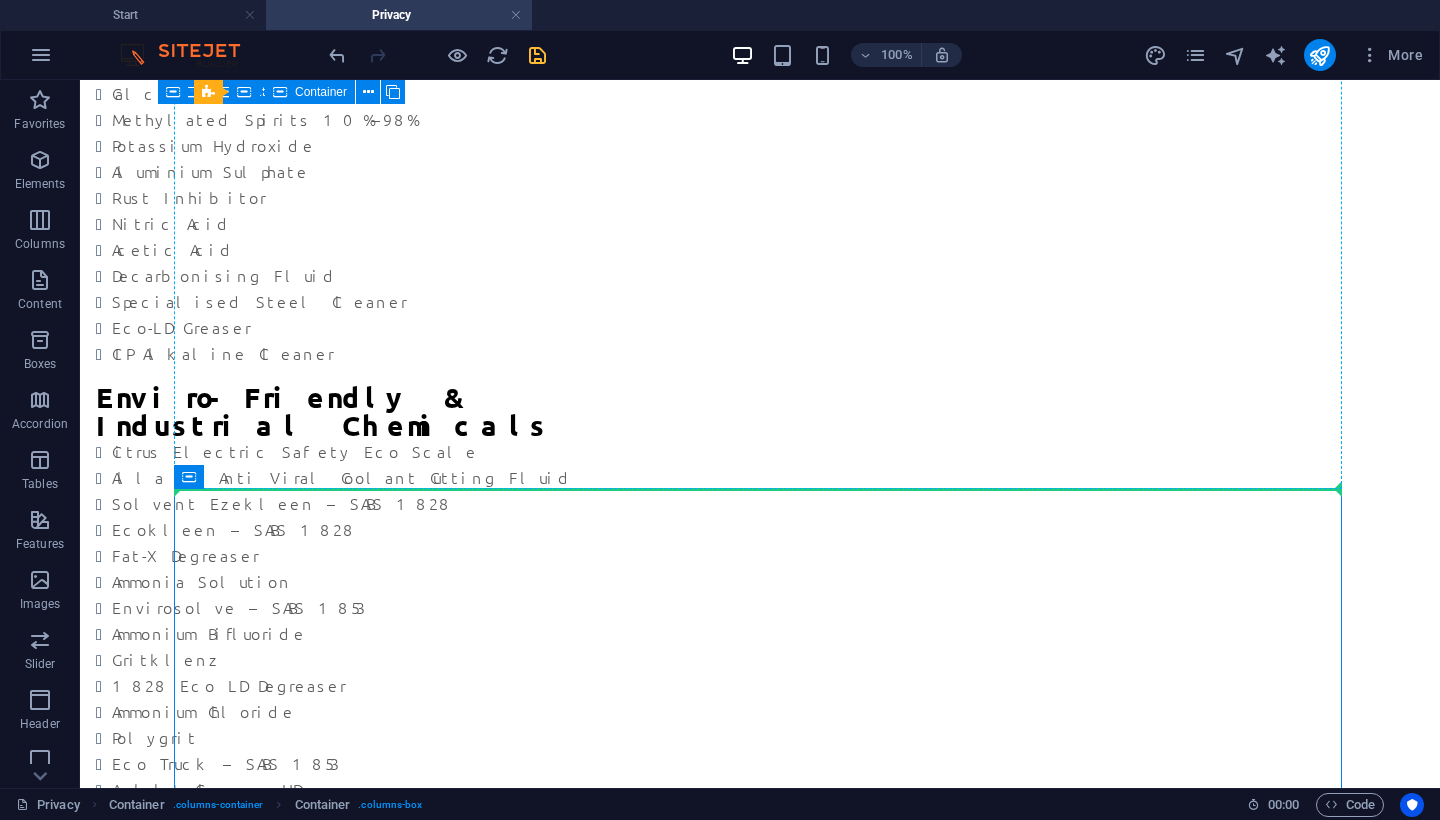 drag, startPoint x: 260, startPoint y: 560, endPoint x: 816, endPoint y: 184, distance: 671.2019 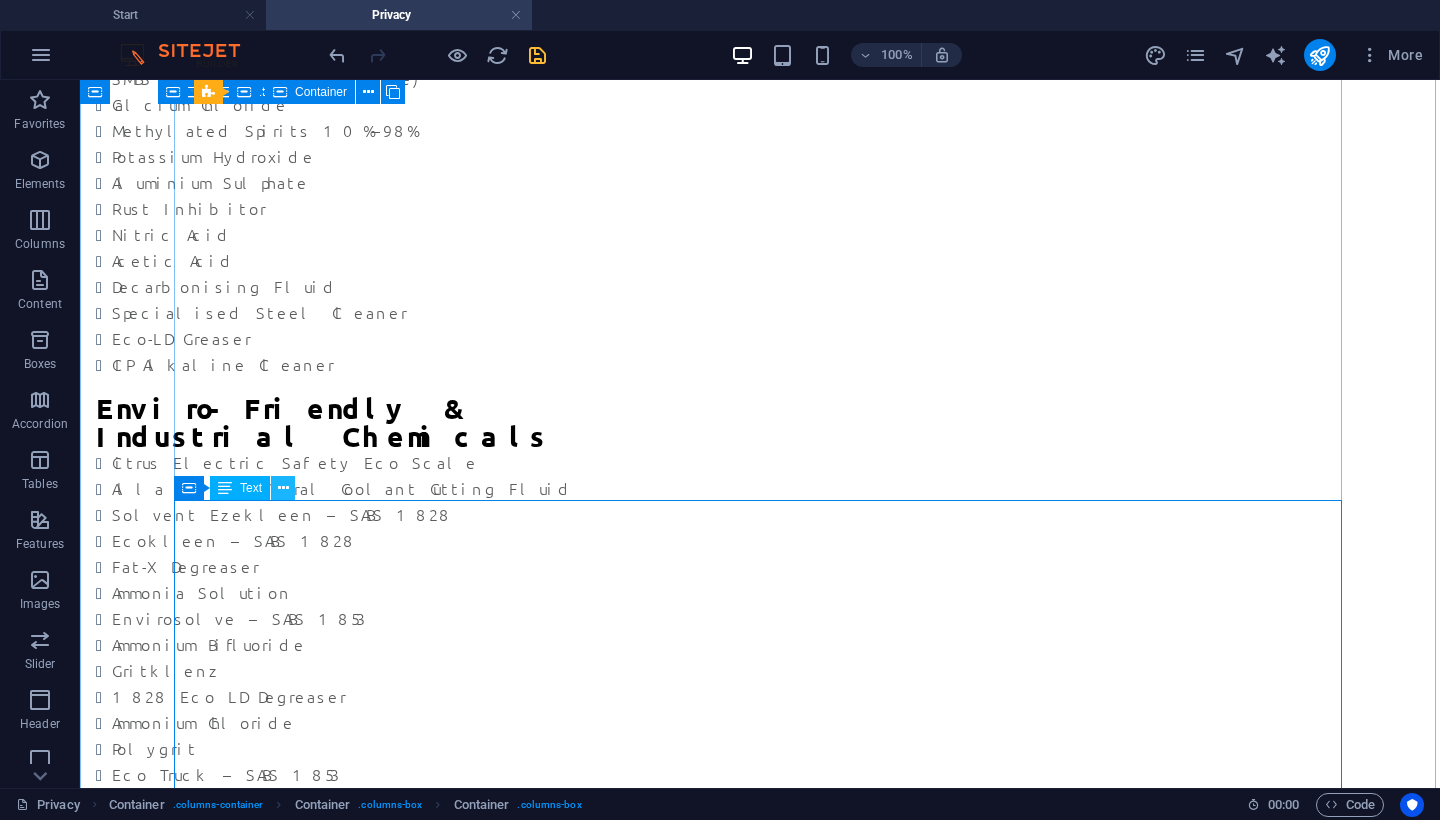click at bounding box center [283, 488] 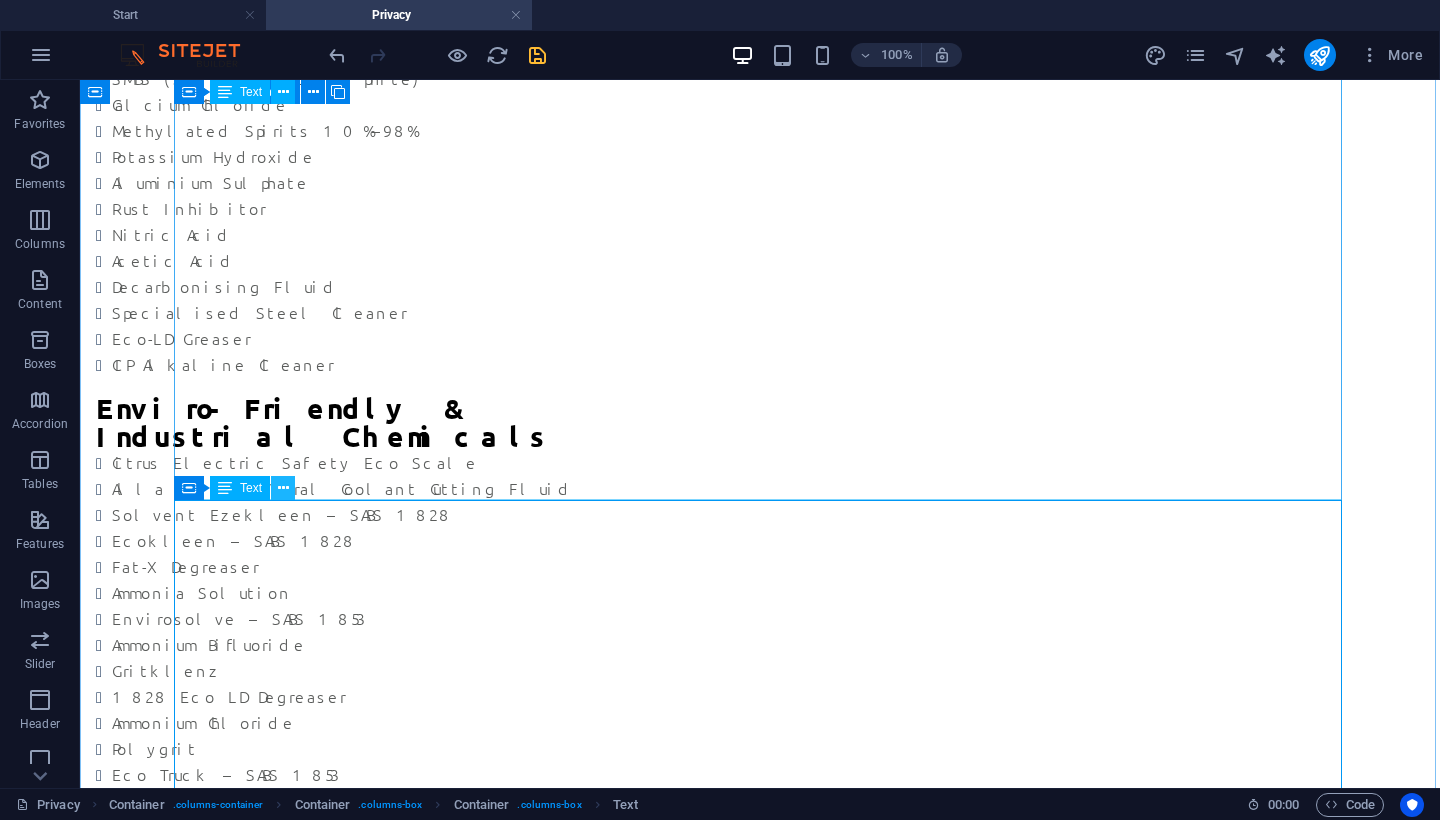 click at bounding box center [283, 488] 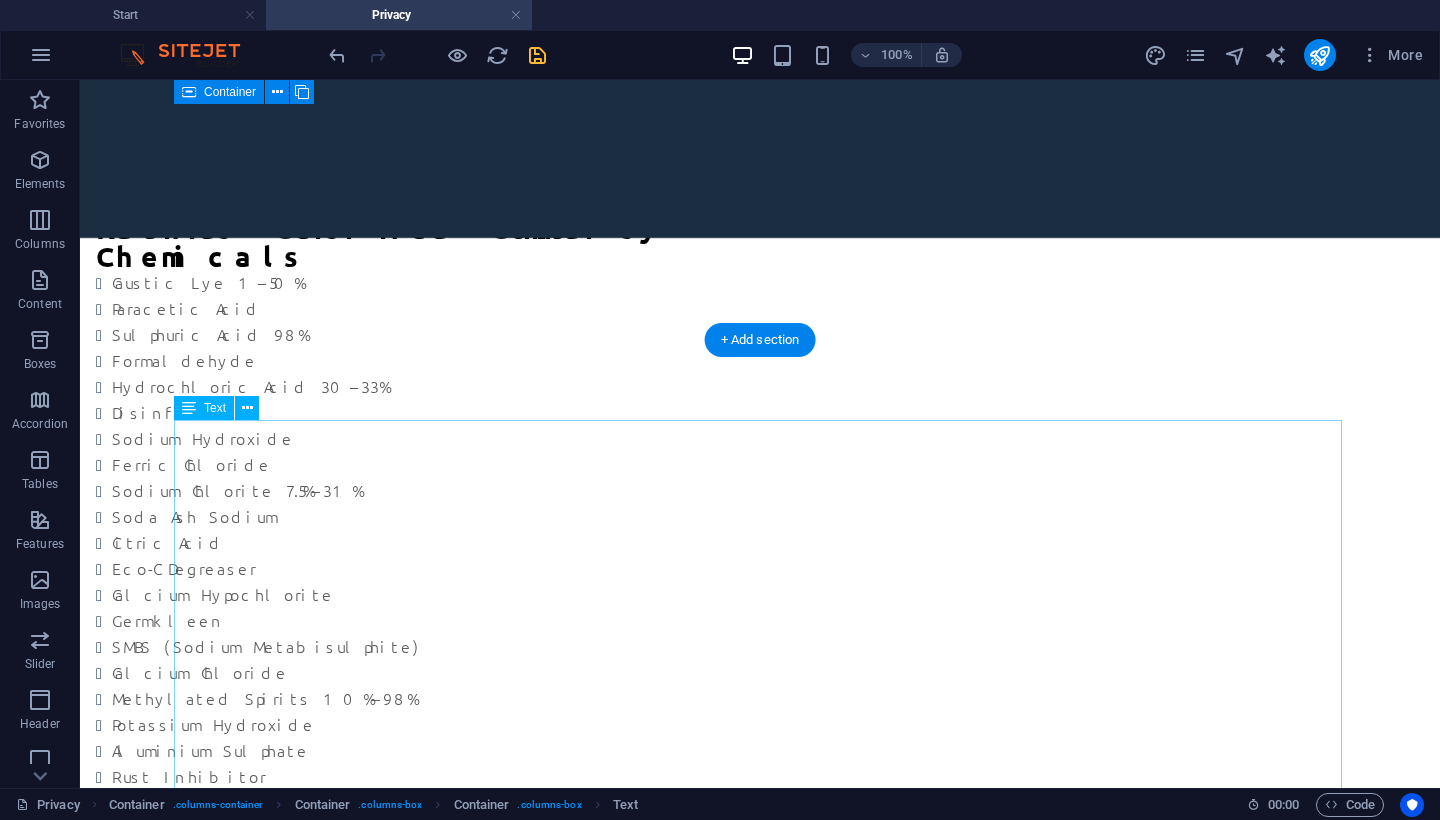 scroll, scrollTop: 1886, scrollLeft: 0, axis: vertical 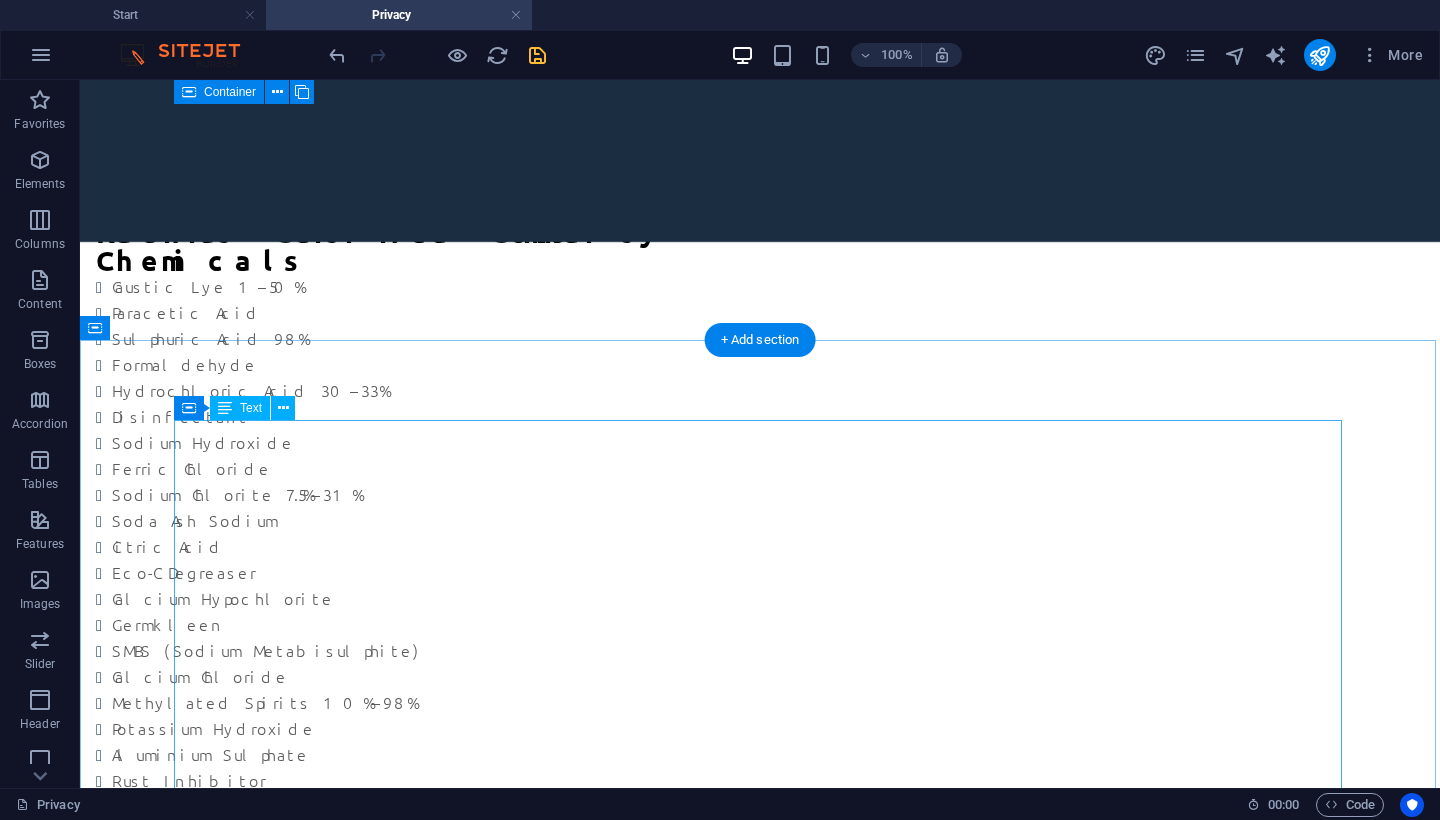 click on "Text" at bounding box center (251, 408) 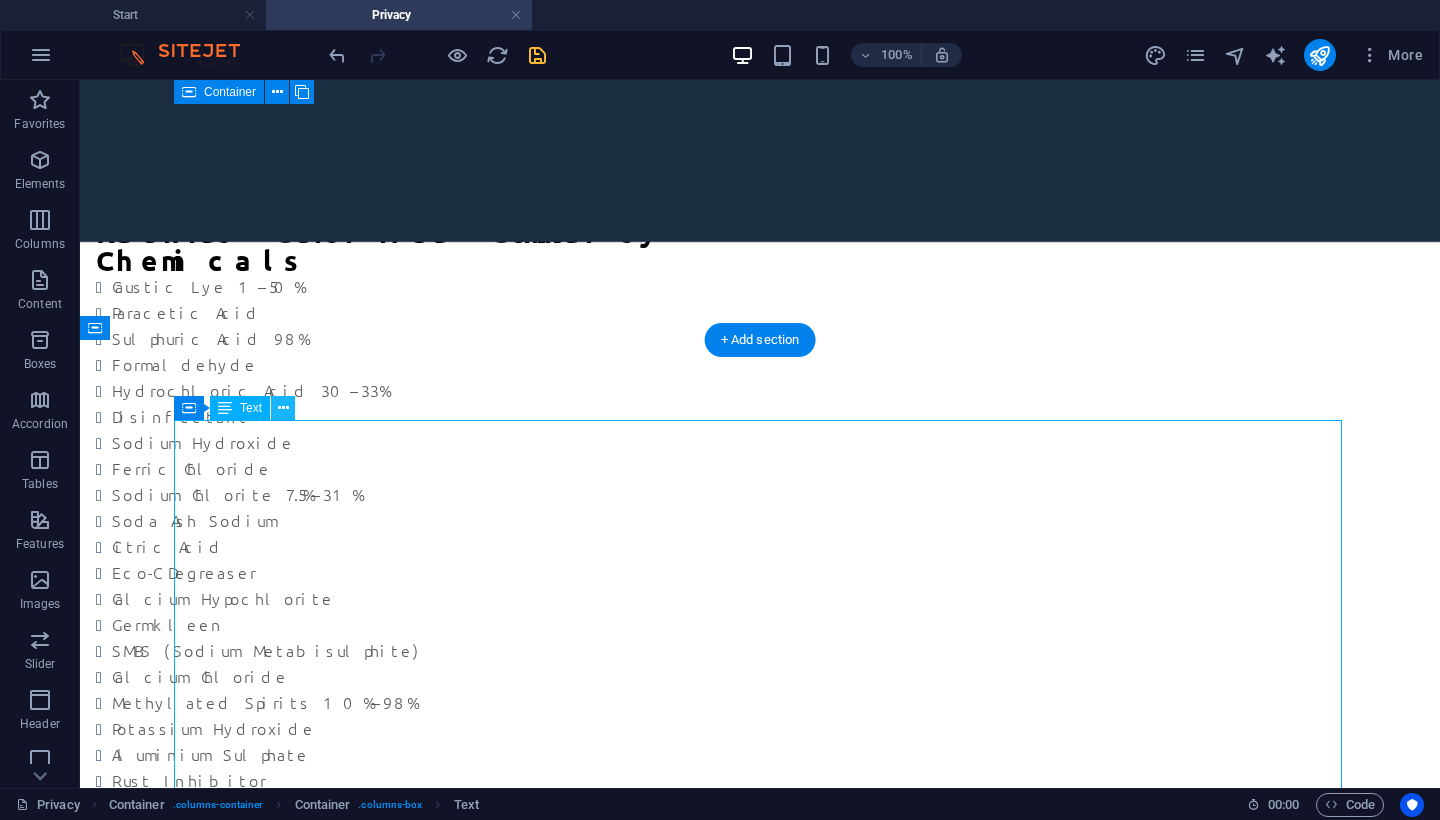 click at bounding box center [283, 408] 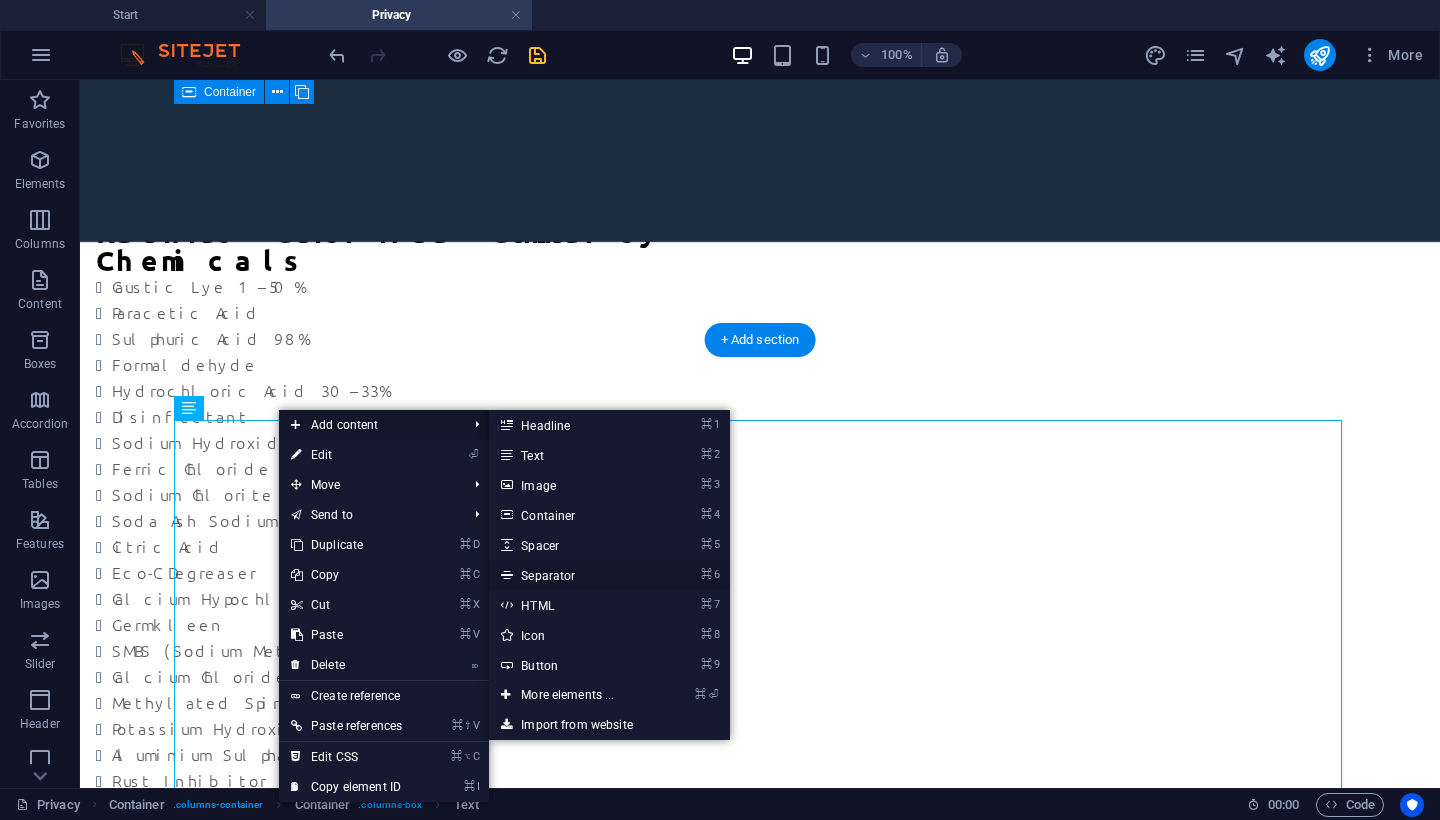 click on "⌘ 6  Separator" at bounding box center (571, 575) 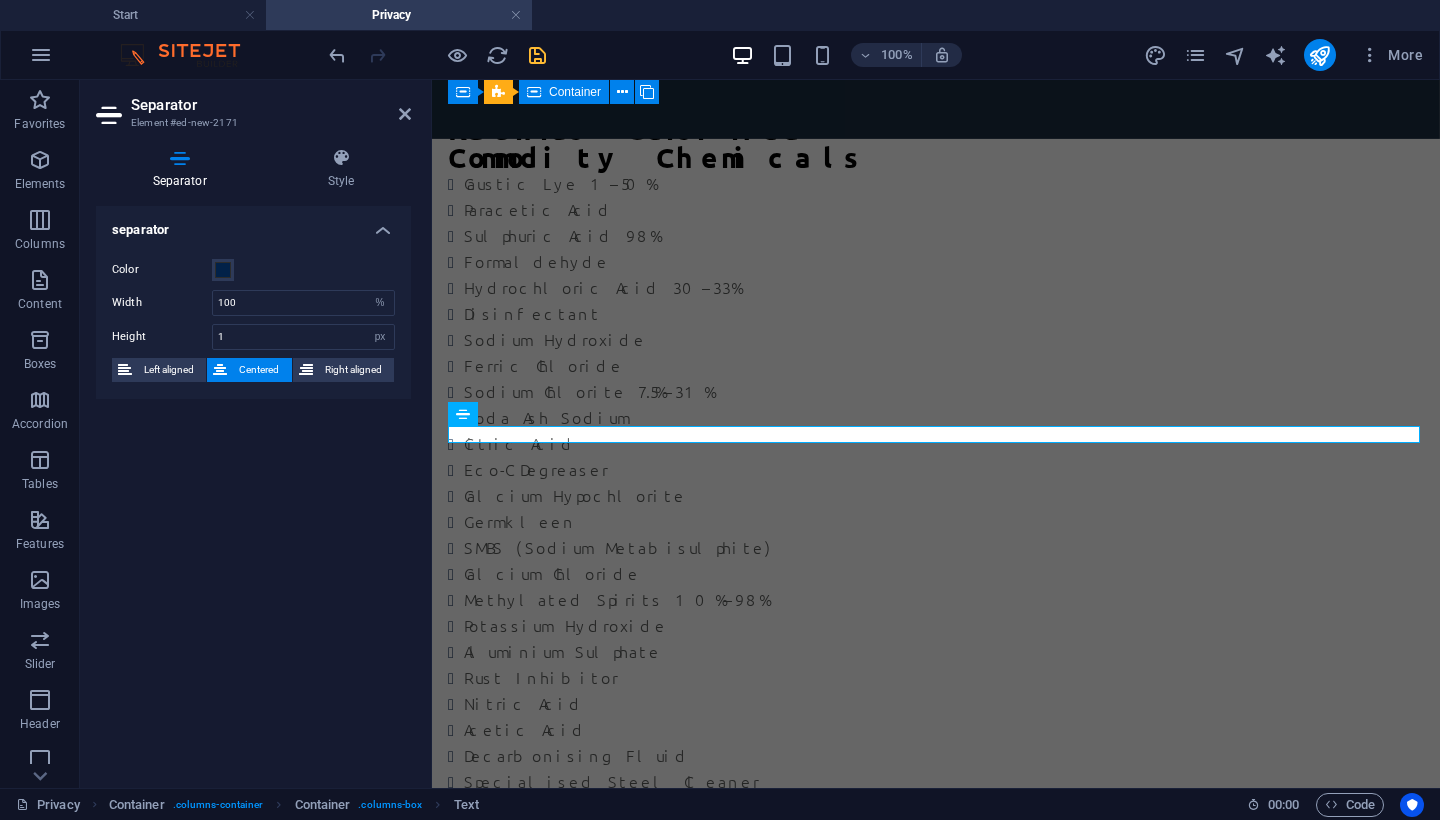 scroll, scrollTop: 2632, scrollLeft: 0, axis: vertical 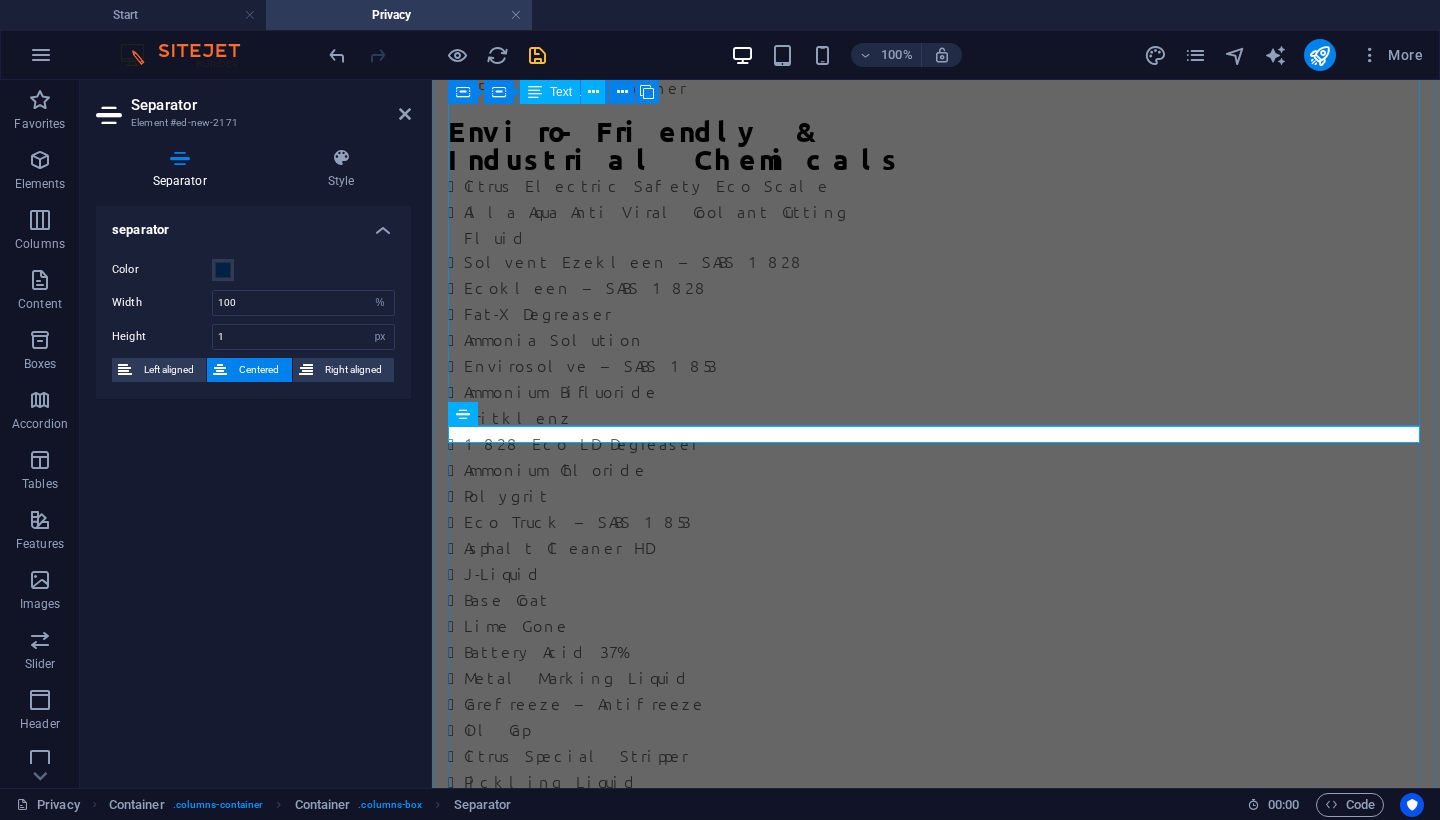 click on "Kashrut Certified Commodity Chemicals Caustic Lye 1–50% Paracetic Acid Sulphuric Acid 98% Formaldehyde Hydrochloric Acid 30–33% Disinfectant Sodium Hydroxide Ferric Chloride Sodium Chlorite 7.5%–31% Soda Ash Sodium Citric Acid Eco-C Degreaser Calcium Hypochlorite Germkleen SMBS (Sodium Metabisulphite) Calcium Chloride Methylated Spirits 10%–98% Potassium Hydroxide Aluminium Sulphate Rust Inhibitor Nitric Acid Acetic Acid Decarbonising Fluid Specialised Steel Cleaner Eco-LD Greaser CIP Alkaline Cleaner" at bounding box center (936, 1661) 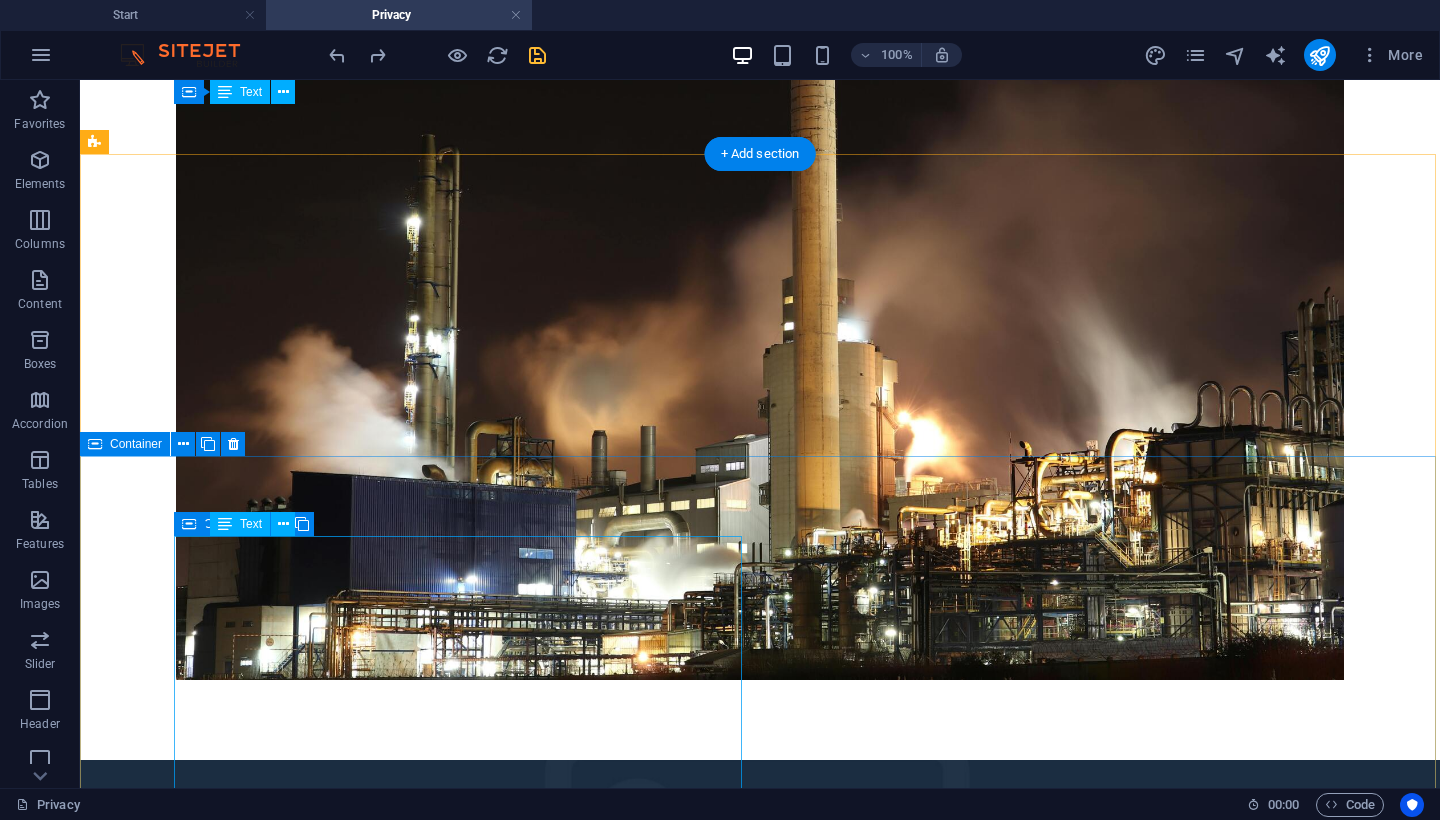 scroll, scrollTop: 656, scrollLeft: 0, axis: vertical 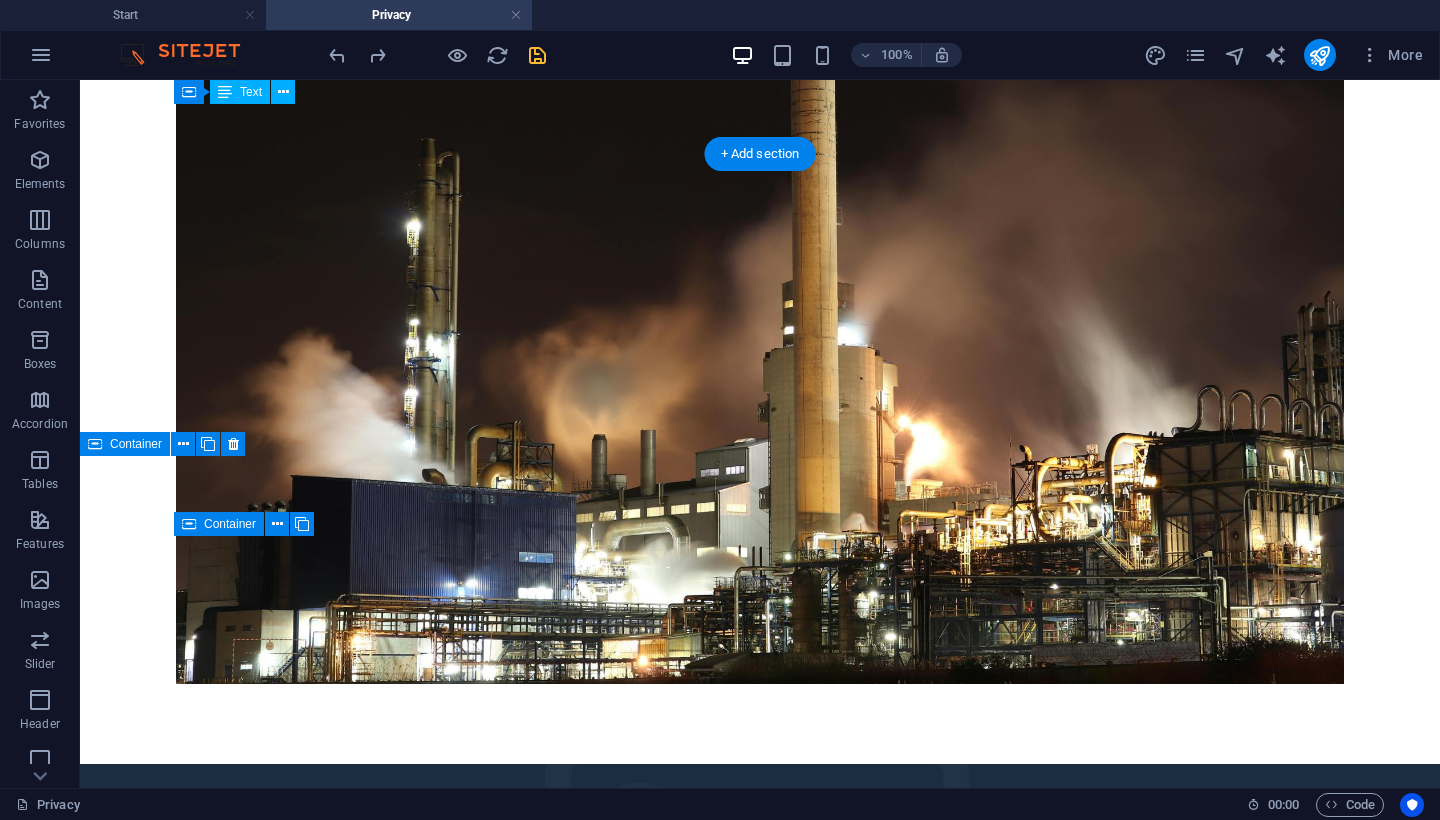 click at bounding box center [760, 915] 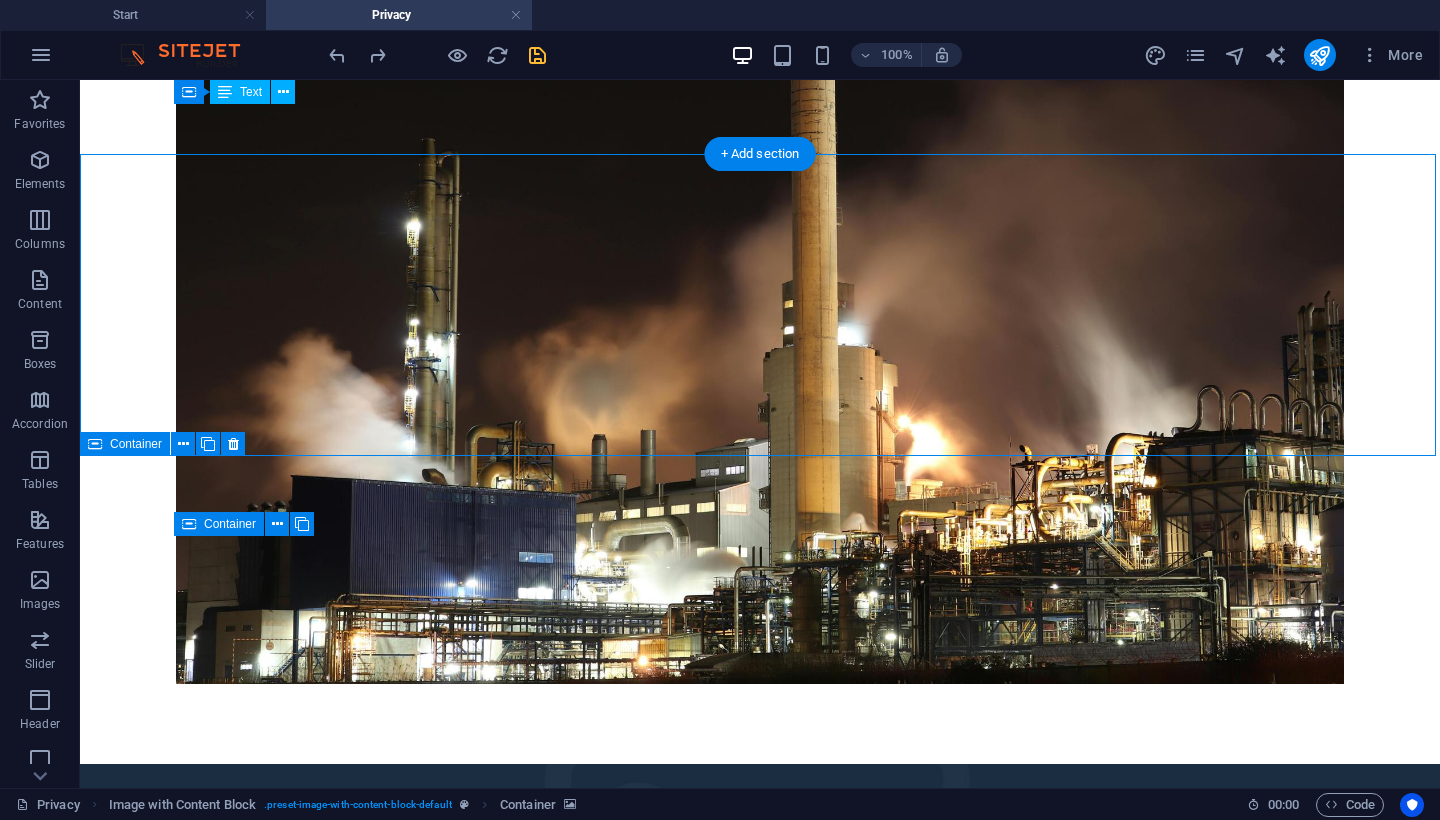 click at bounding box center [760, 915] 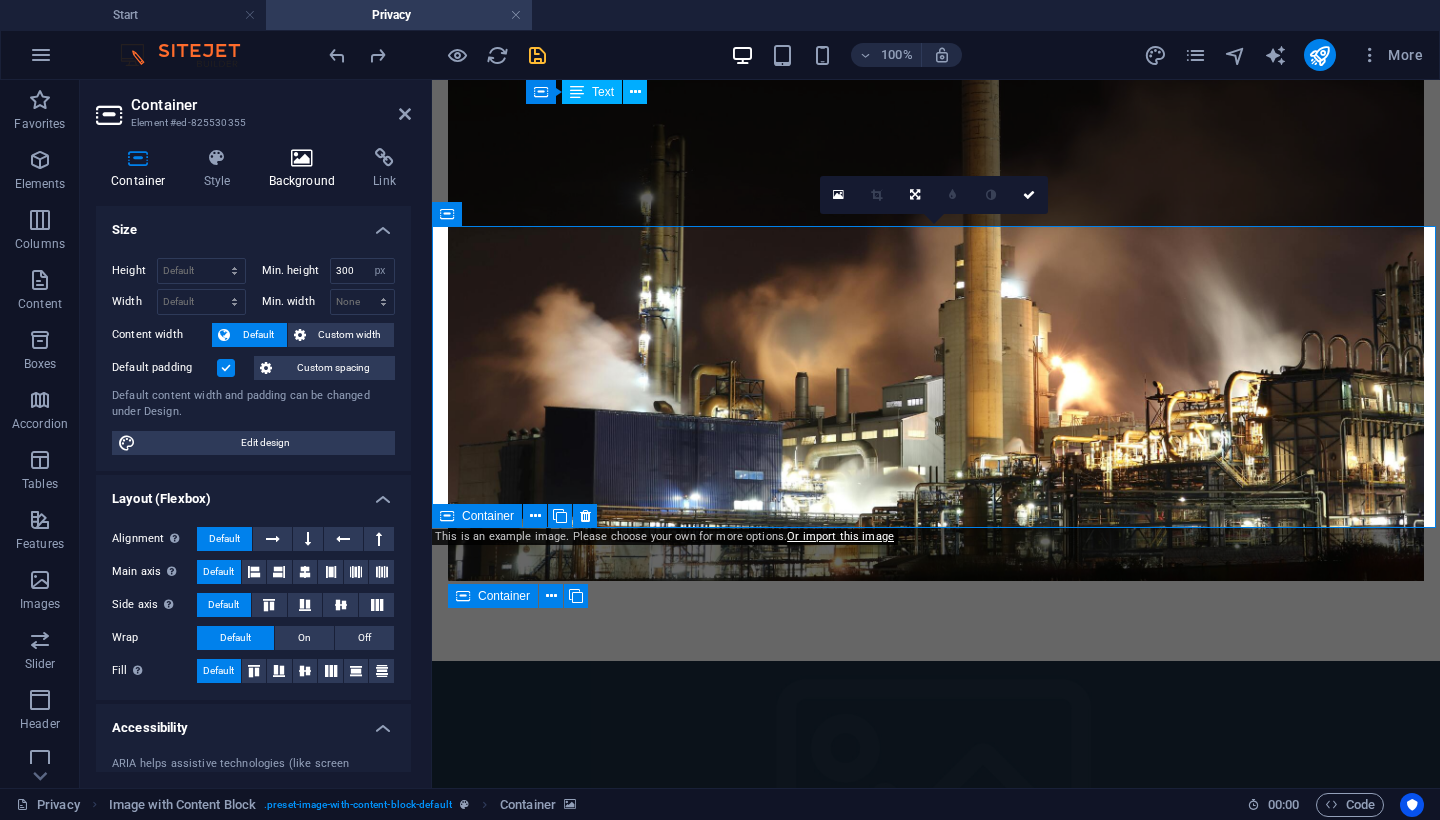 click at bounding box center (302, 158) 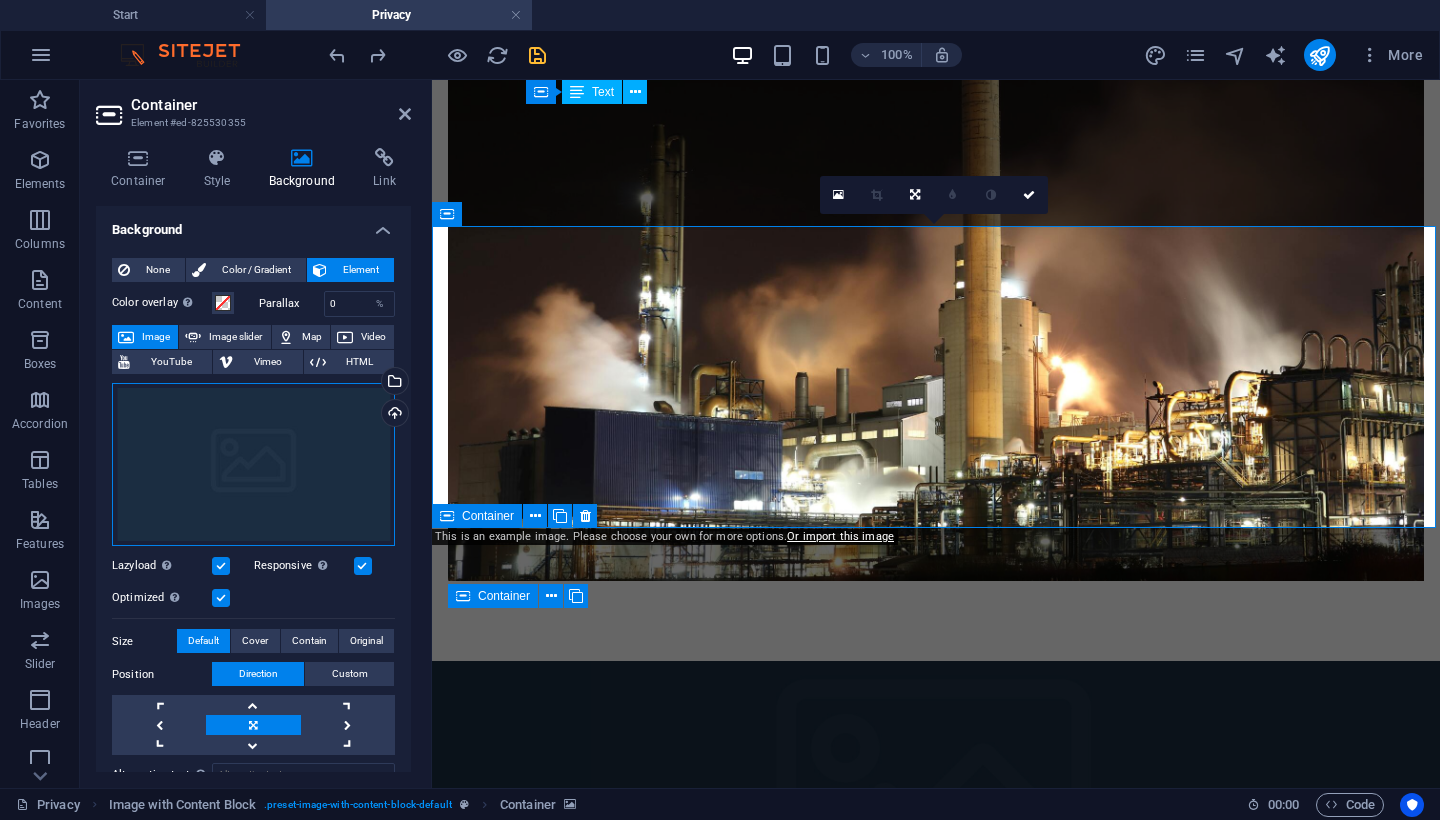 click on "Drag files here, click to choose files or select files from Files or our free stock photos & videos" at bounding box center (253, 465) 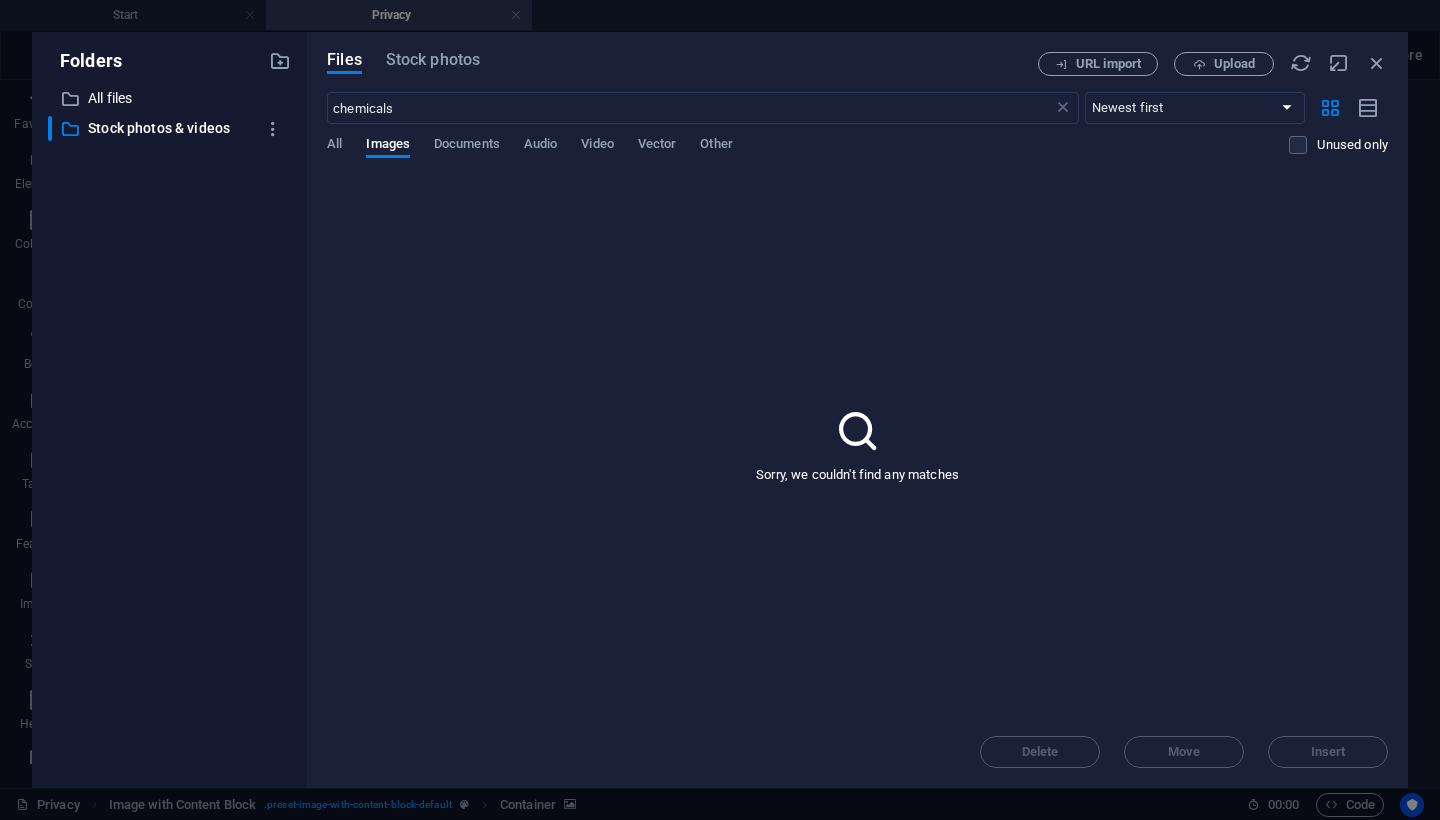 click on "​ All files All files ​ Stock photos & videos Stock photos & videos" at bounding box center (169, 429) 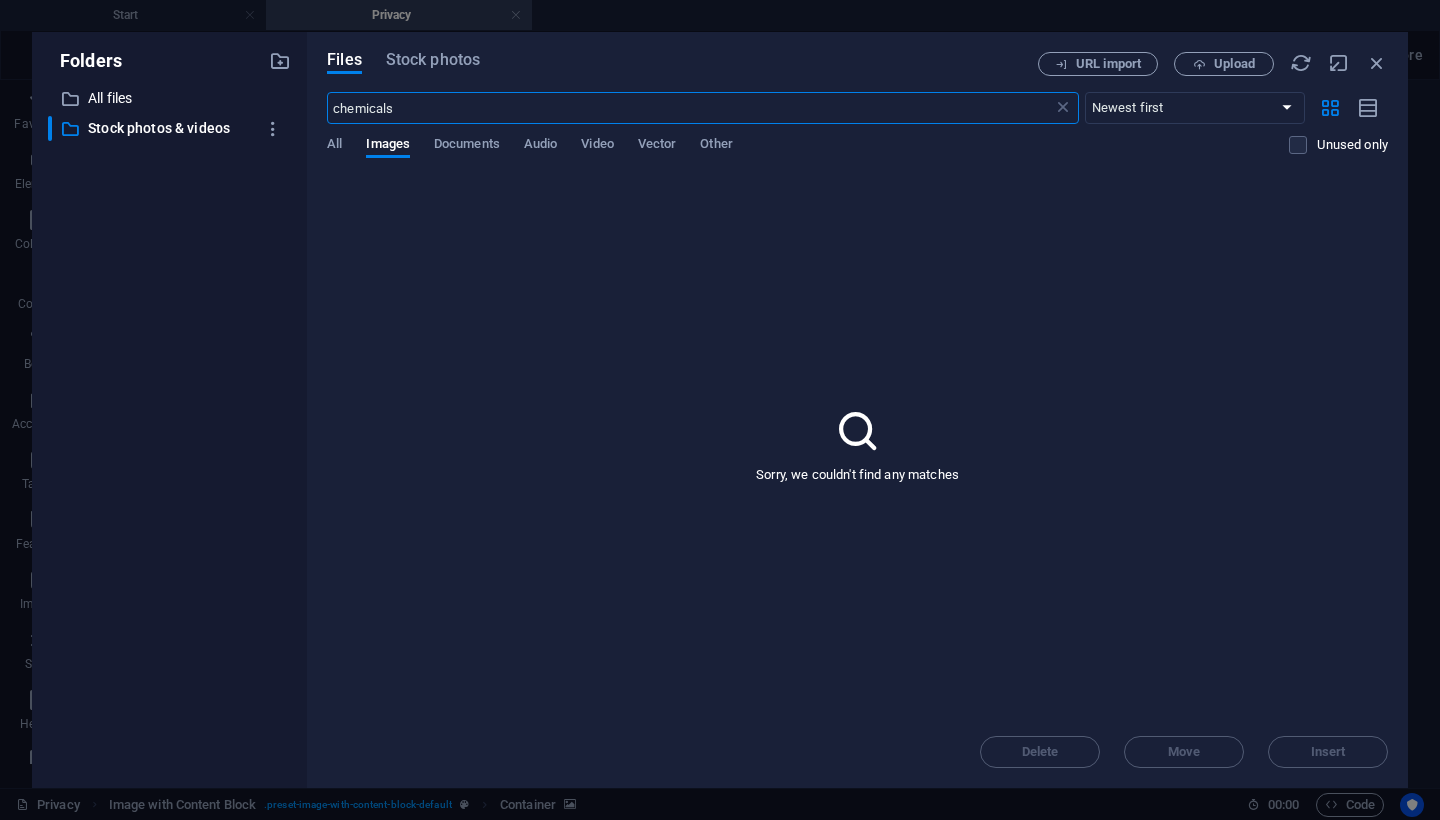 click on "chemicals" at bounding box center (689, 108) 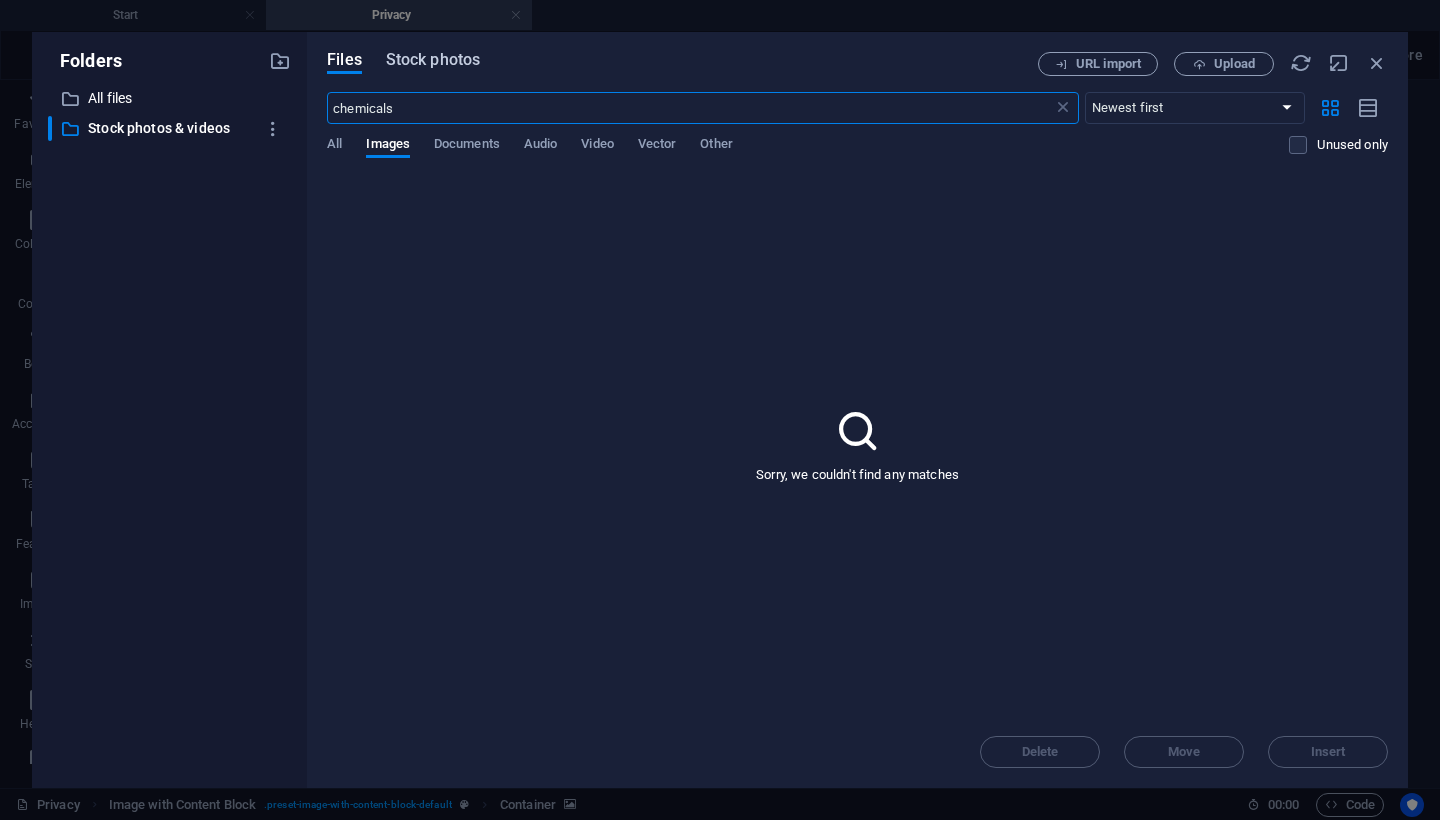 click on "Stock photos" at bounding box center [433, 60] 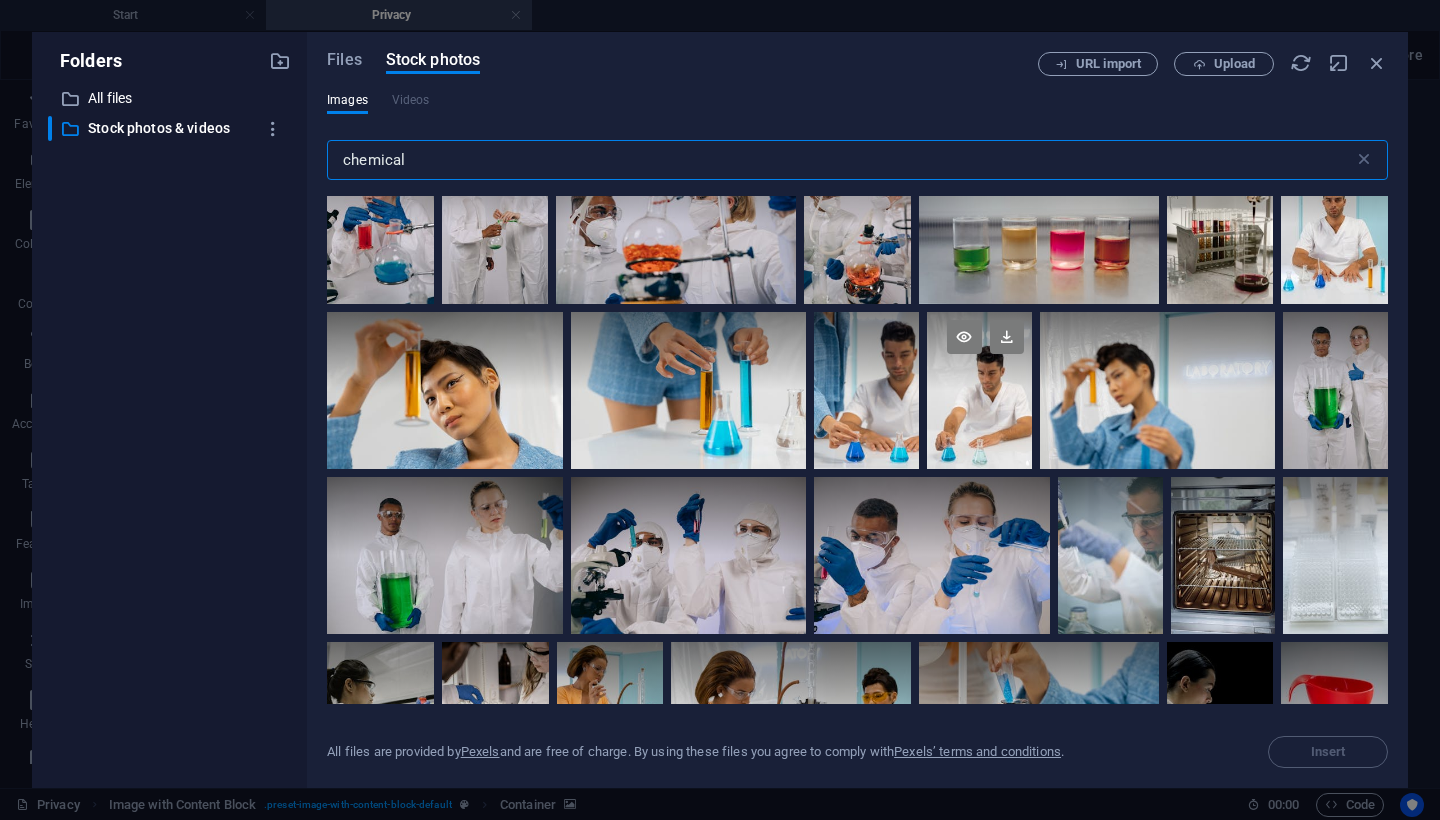 scroll, scrollTop: 12507, scrollLeft: 0, axis: vertical 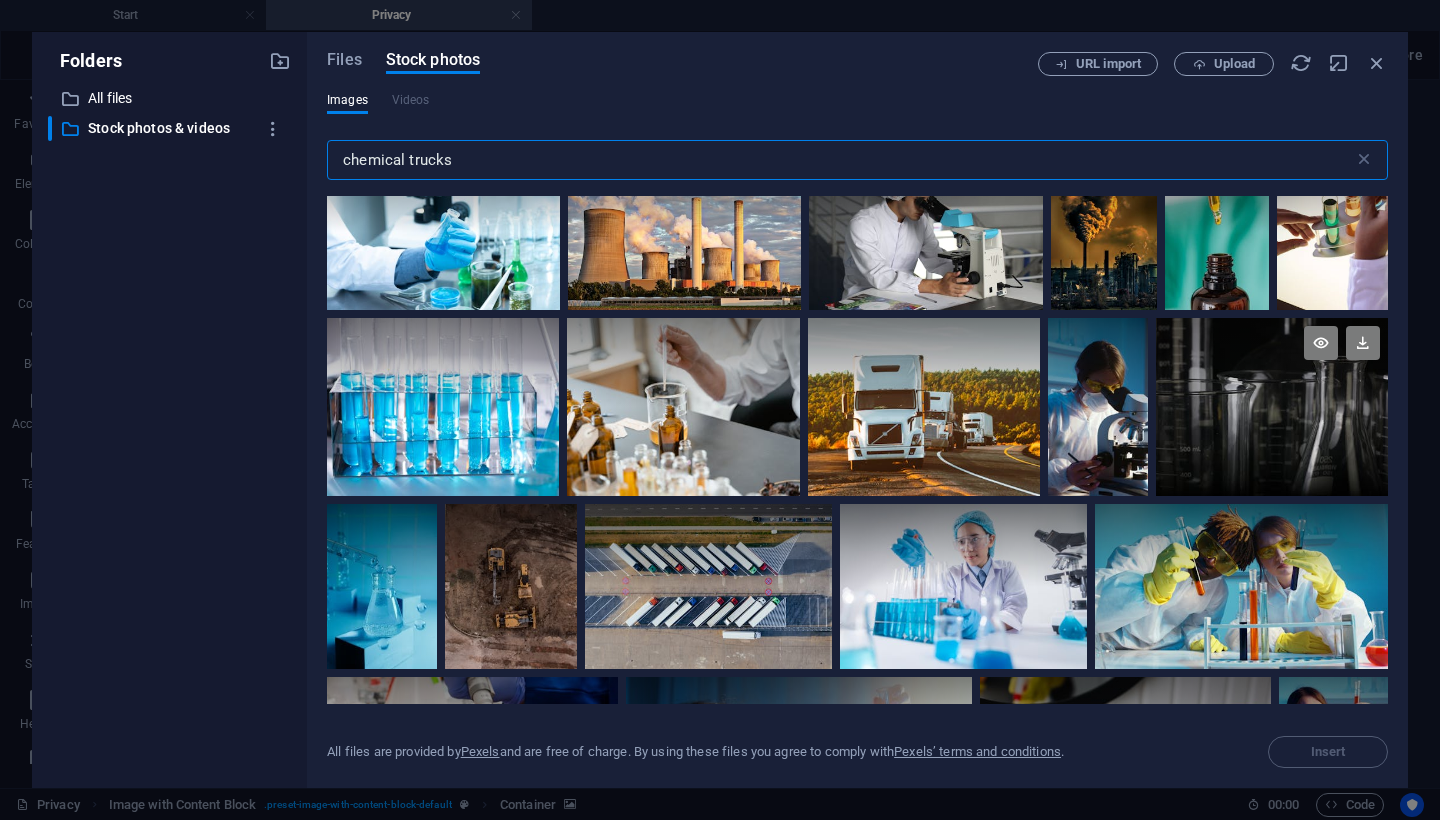 type on "chemical trucks" 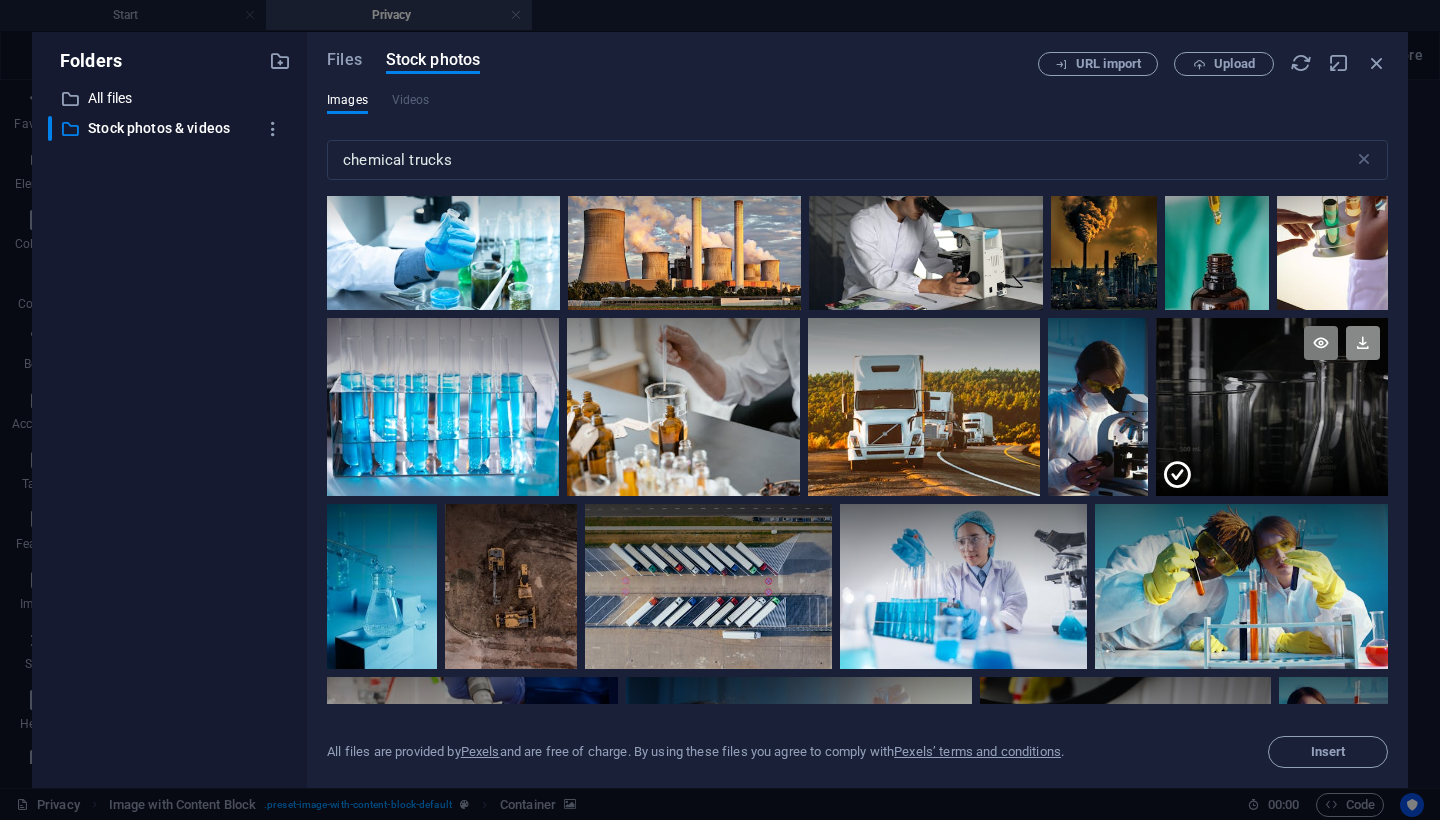 click at bounding box center (1363, 343) 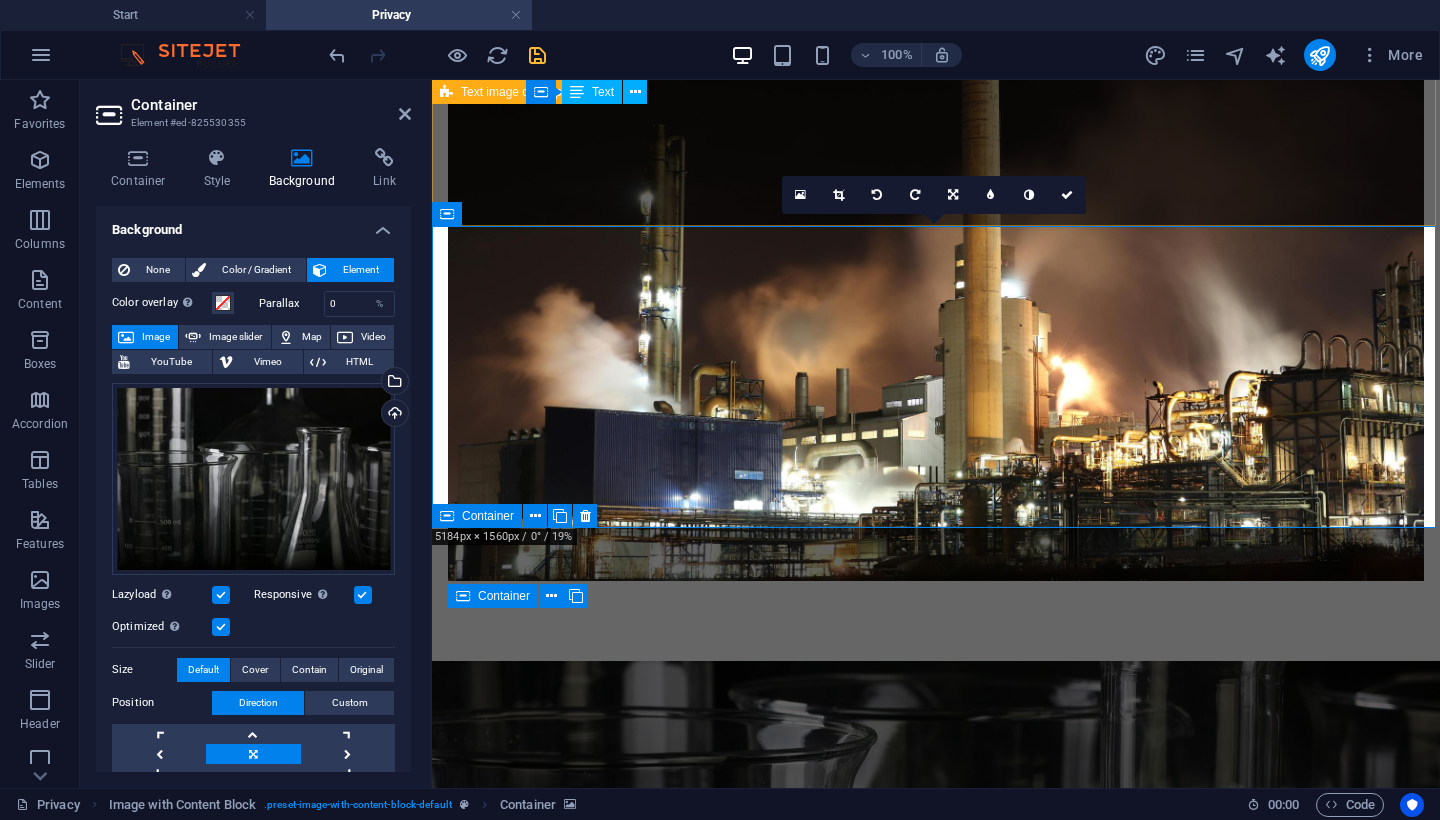 click on "Product Supply  At   Afrimaf Holdings, we pride ourselves on being a trusted supplier of high-quality industrial, mining, and speciality chemicals across Southern Africa. With distribution centres in   Johannesburg, Rustenburg, Cape Town, Richards Bay, and Durban, and strategic procurement capabilities through Namibia and Mozambique, we ensure reliable supply and competitive pricing to meet your operational demands. Our extensive product range covers   environmentally friendly cleaning agents,   commodity and speciality chemicals,   raw water treatment solutions, and a comprehensive selection of   mining reagents and flotation collectors. All our products are sourced from   certified suppliers   who meet stringent quality and compliance standards. Whether you need bulk shipments or tailored chemical solutions, our team is committed to delivering excellence, backed by robust logistics and transport support throughout the" at bounding box center (936, 71) 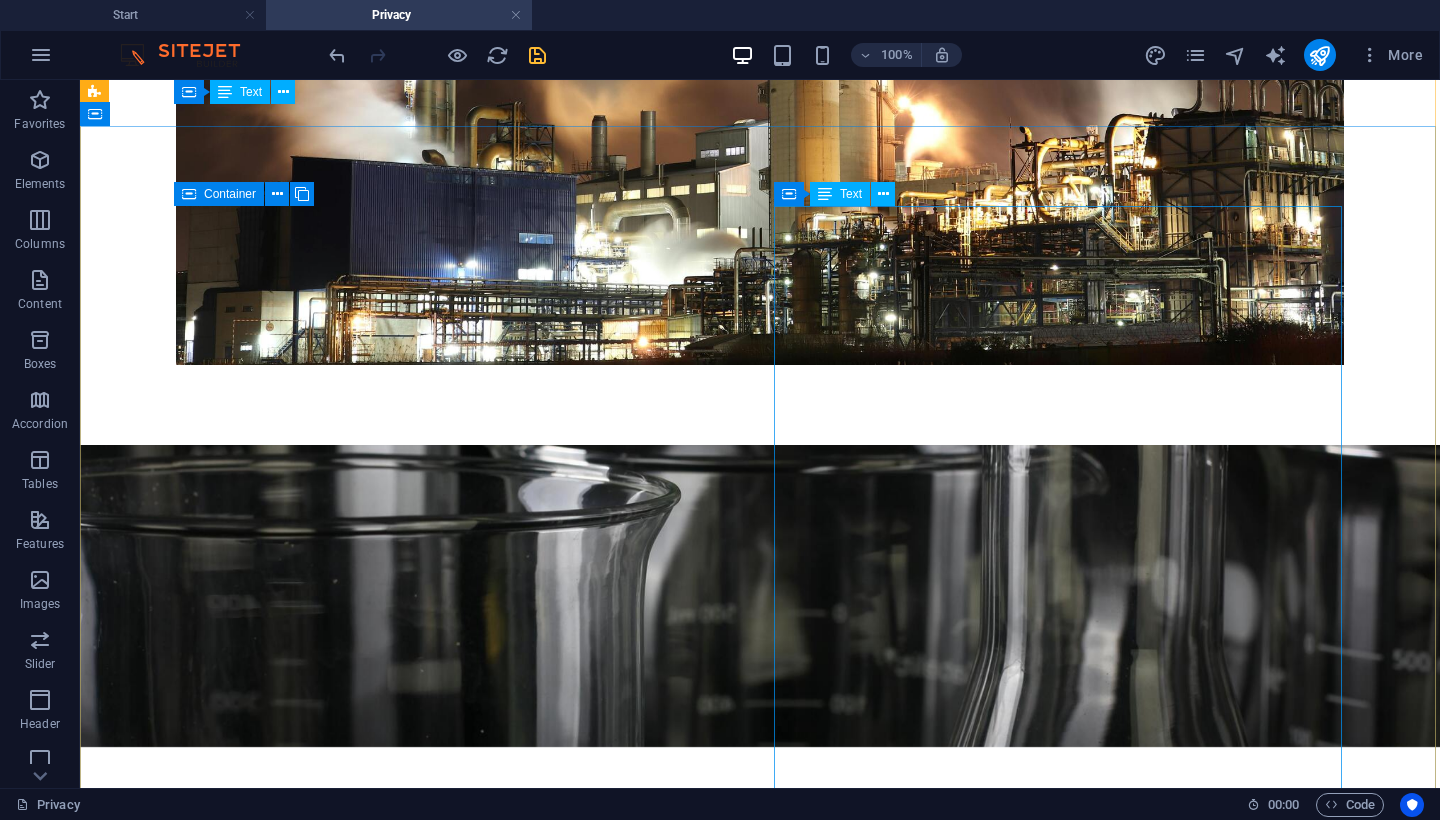scroll, scrollTop: 773, scrollLeft: 0, axis: vertical 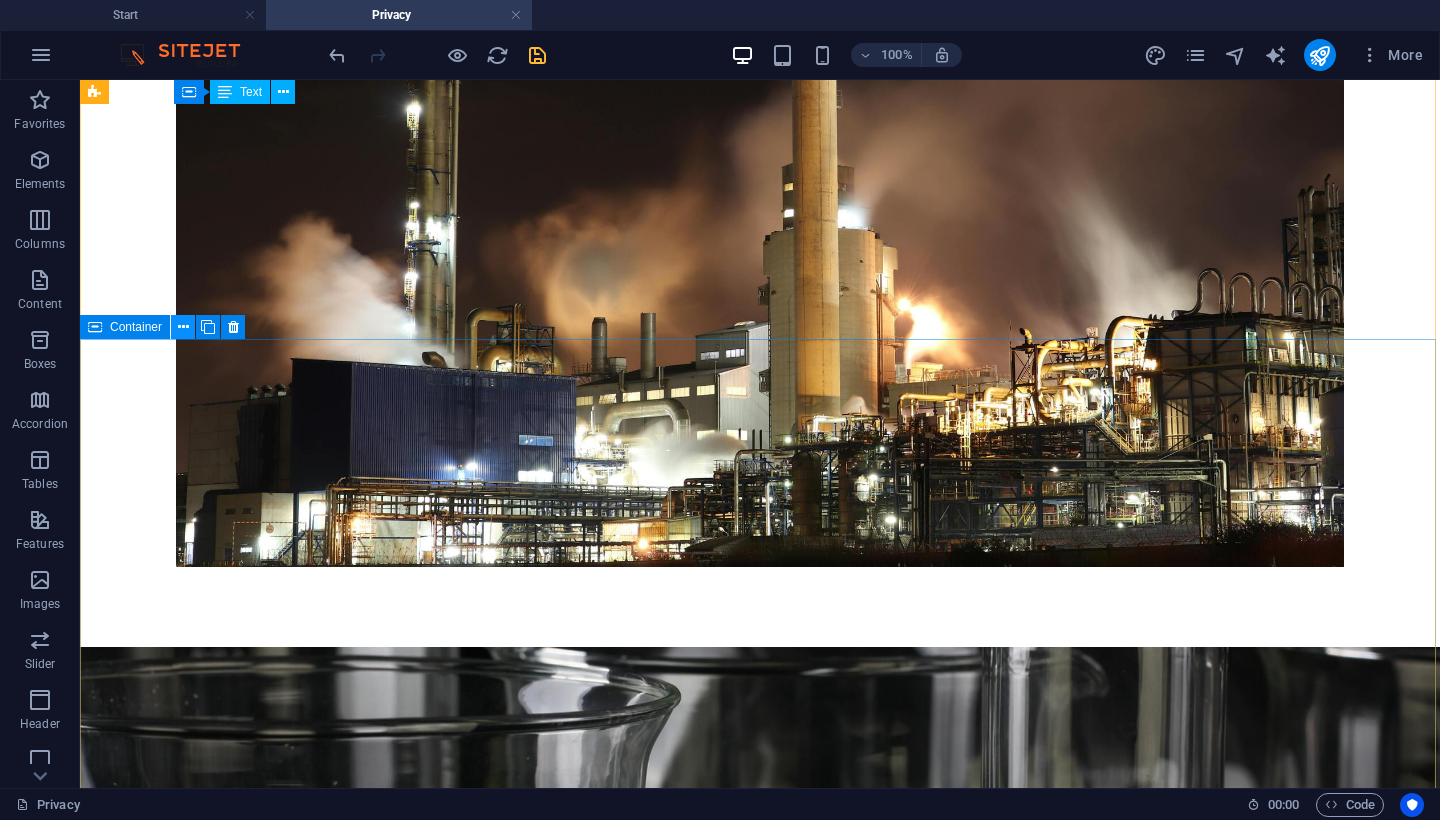 click at bounding box center (183, 327) 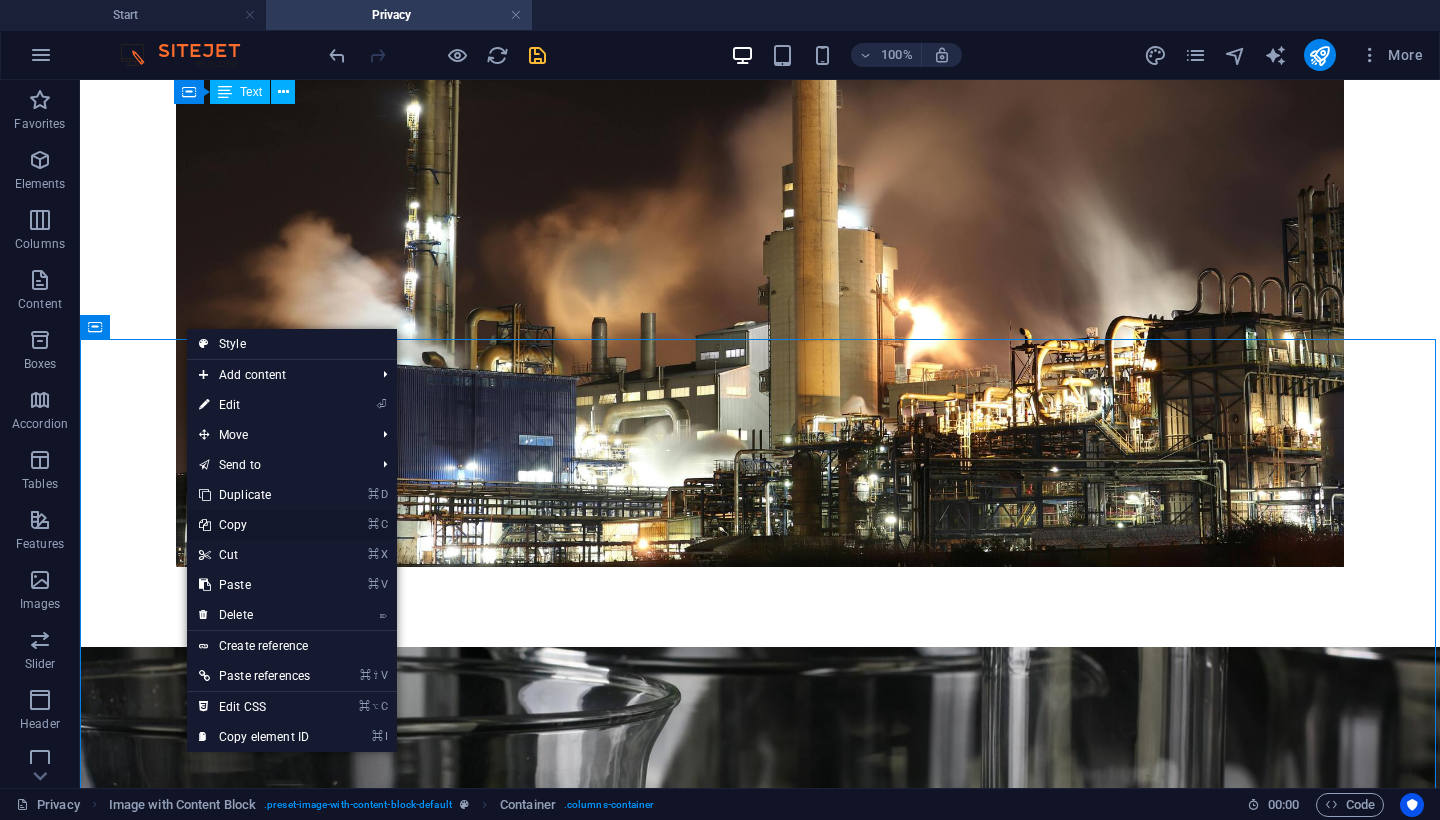 click on "⌘ C  Copy" at bounding box center [254, 525] 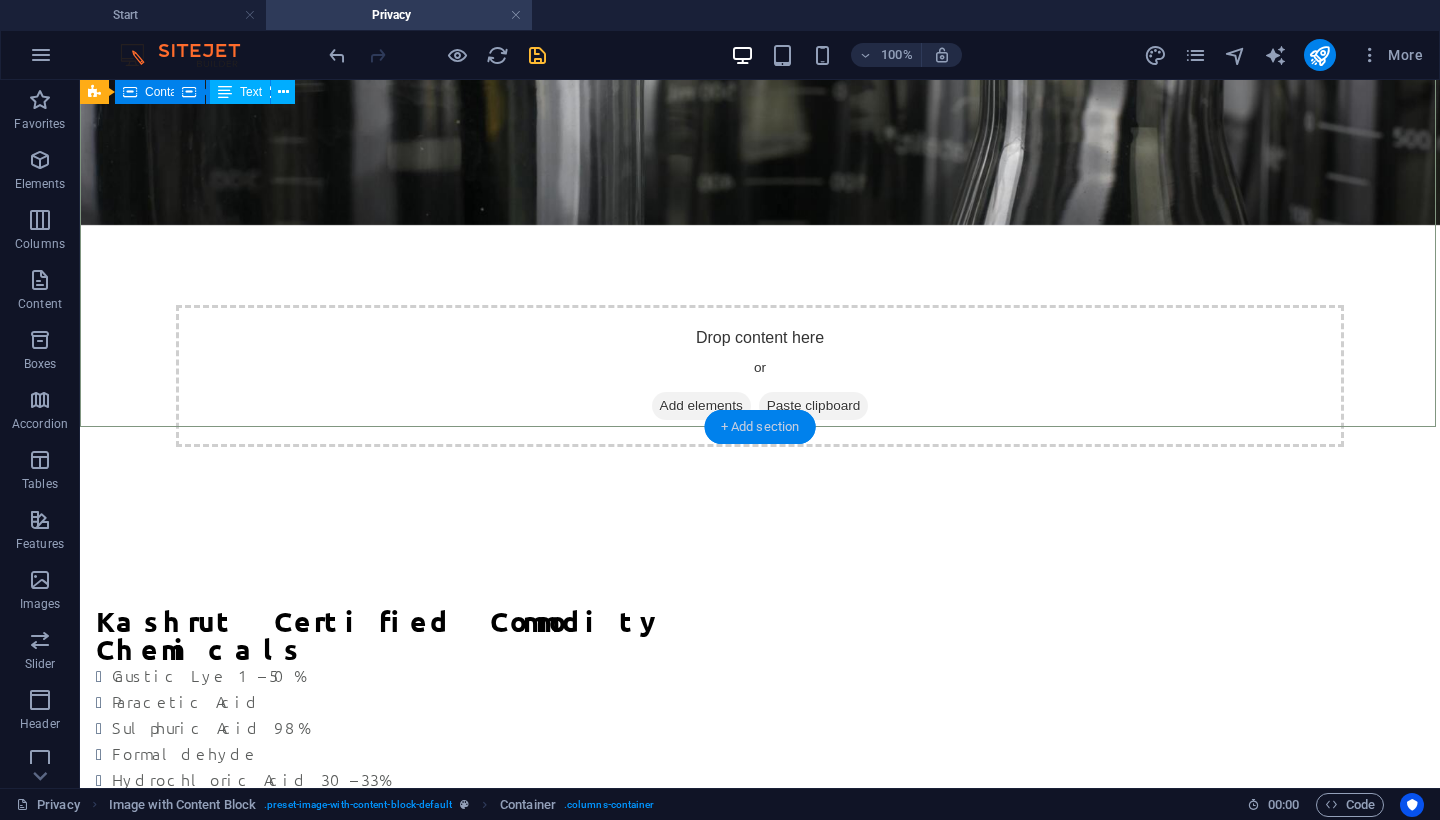 scroll, scrollTop: 1496, scrollLeft: 0, axis: vertical 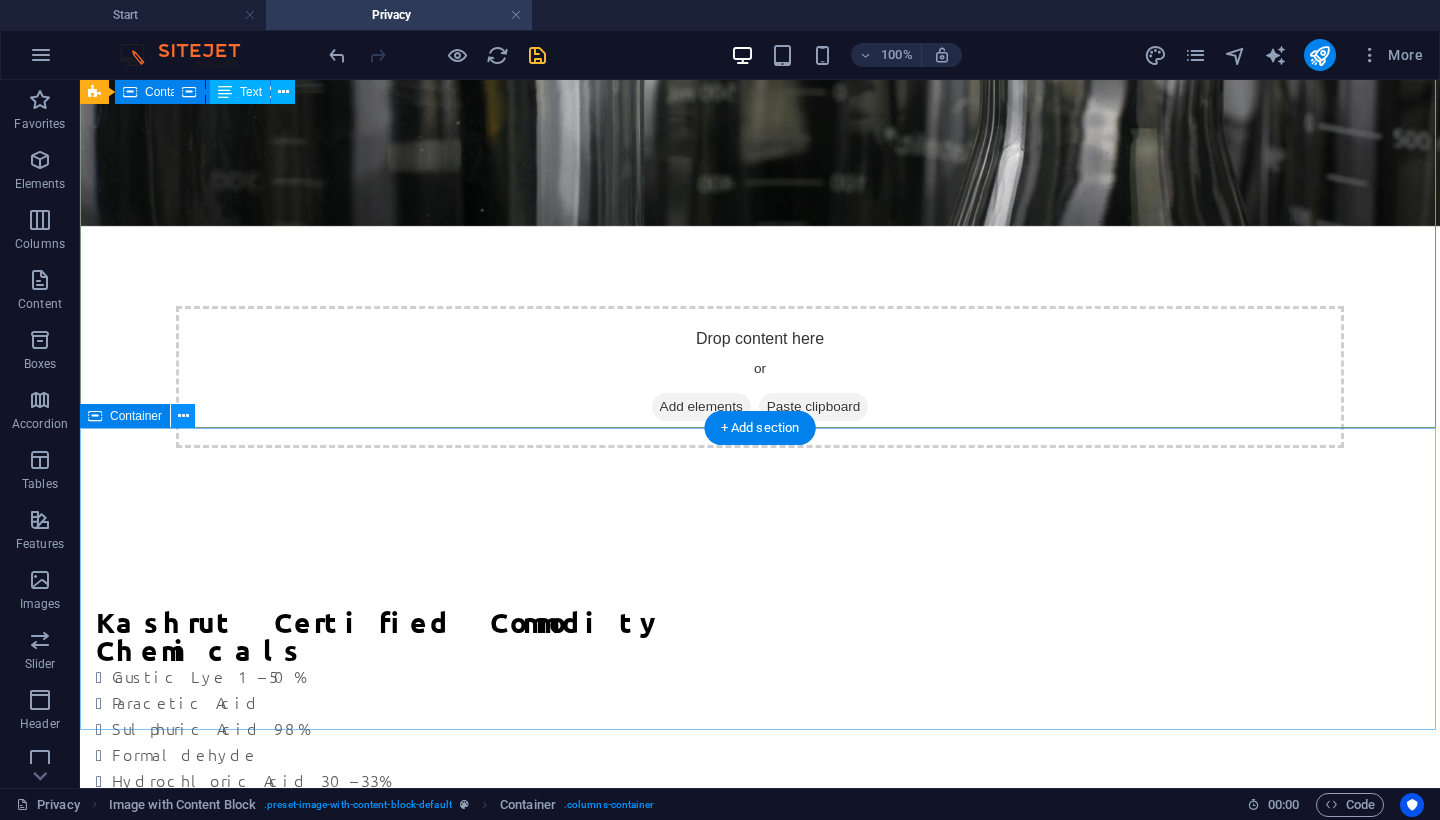 click at bounding box center (183, 416) 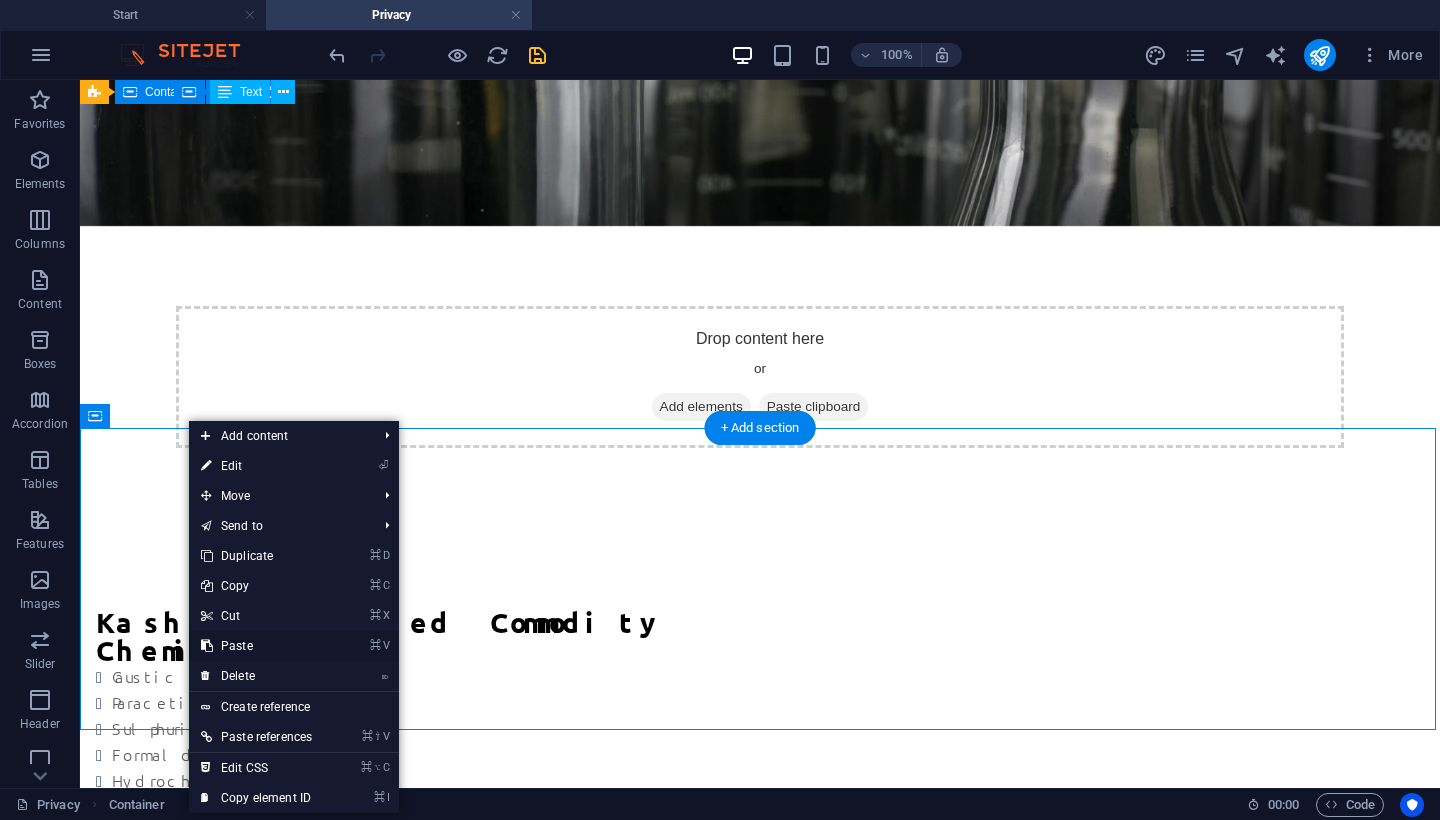 click on "⌘ V  Paste" at bounding box center (256, 646) 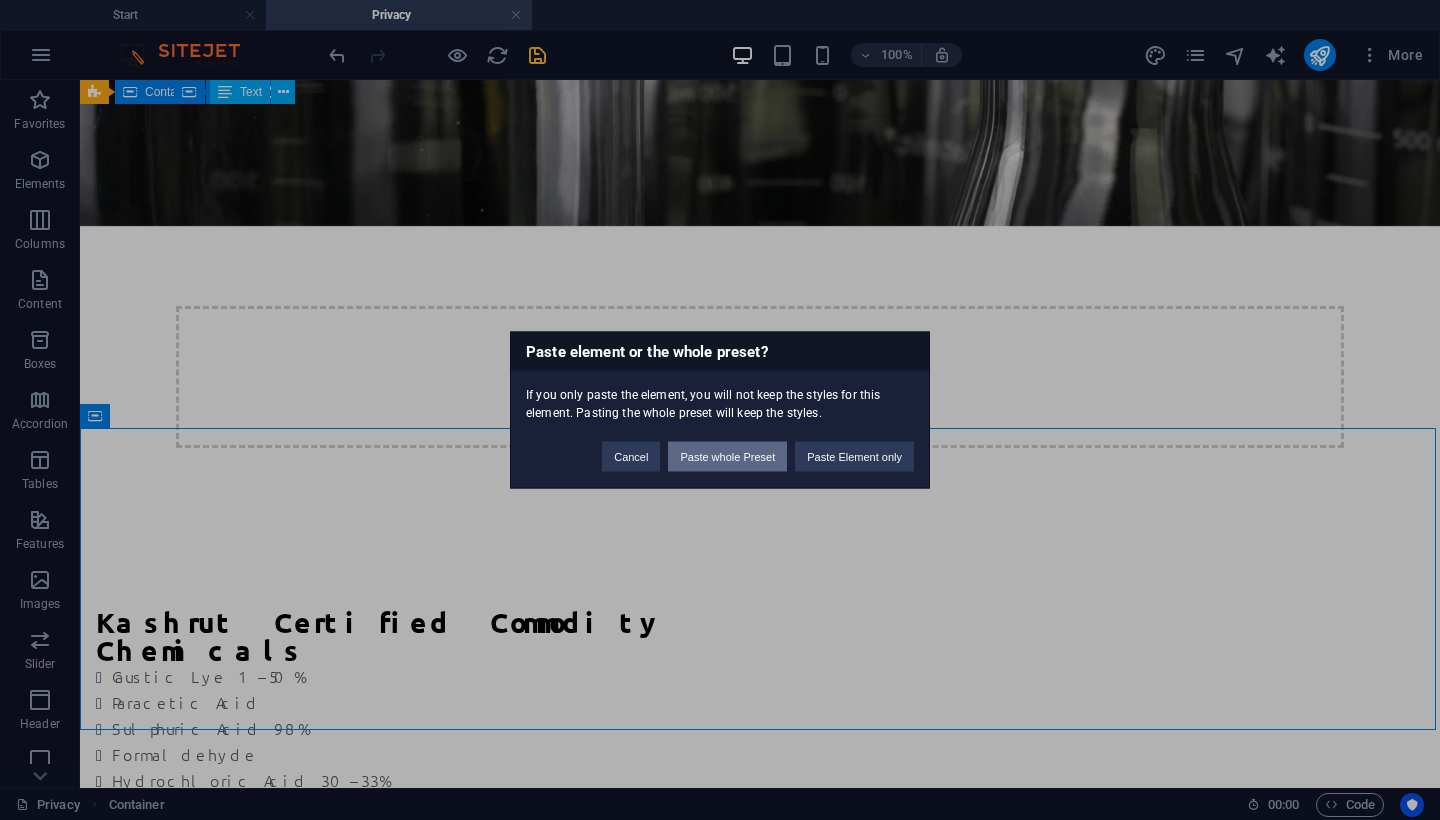 click on "Paste whole Preset" at bounding box center [727, 457] 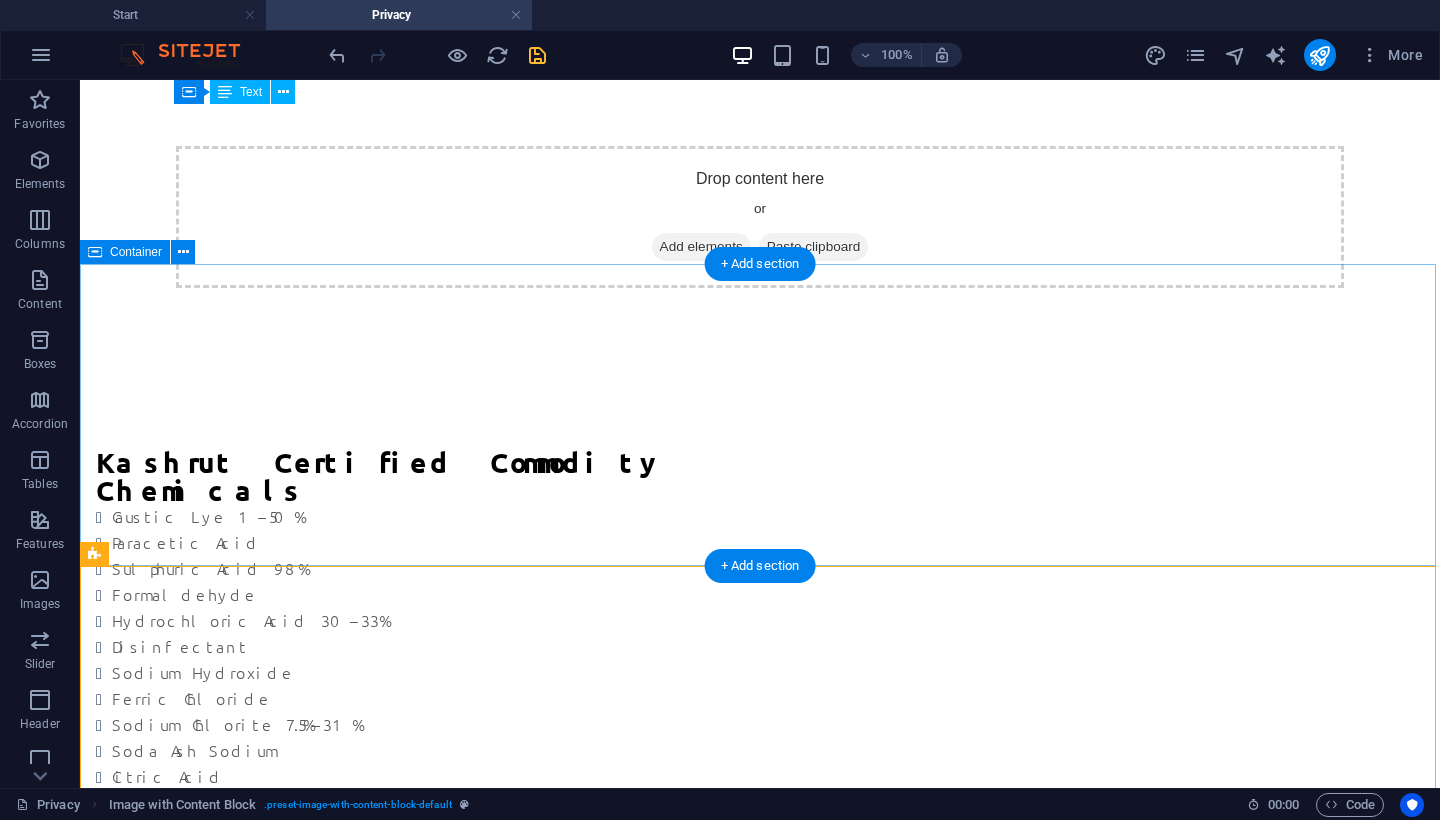 scroll, scrollTop: 1661, scrollLeft: 0, axis: vertical 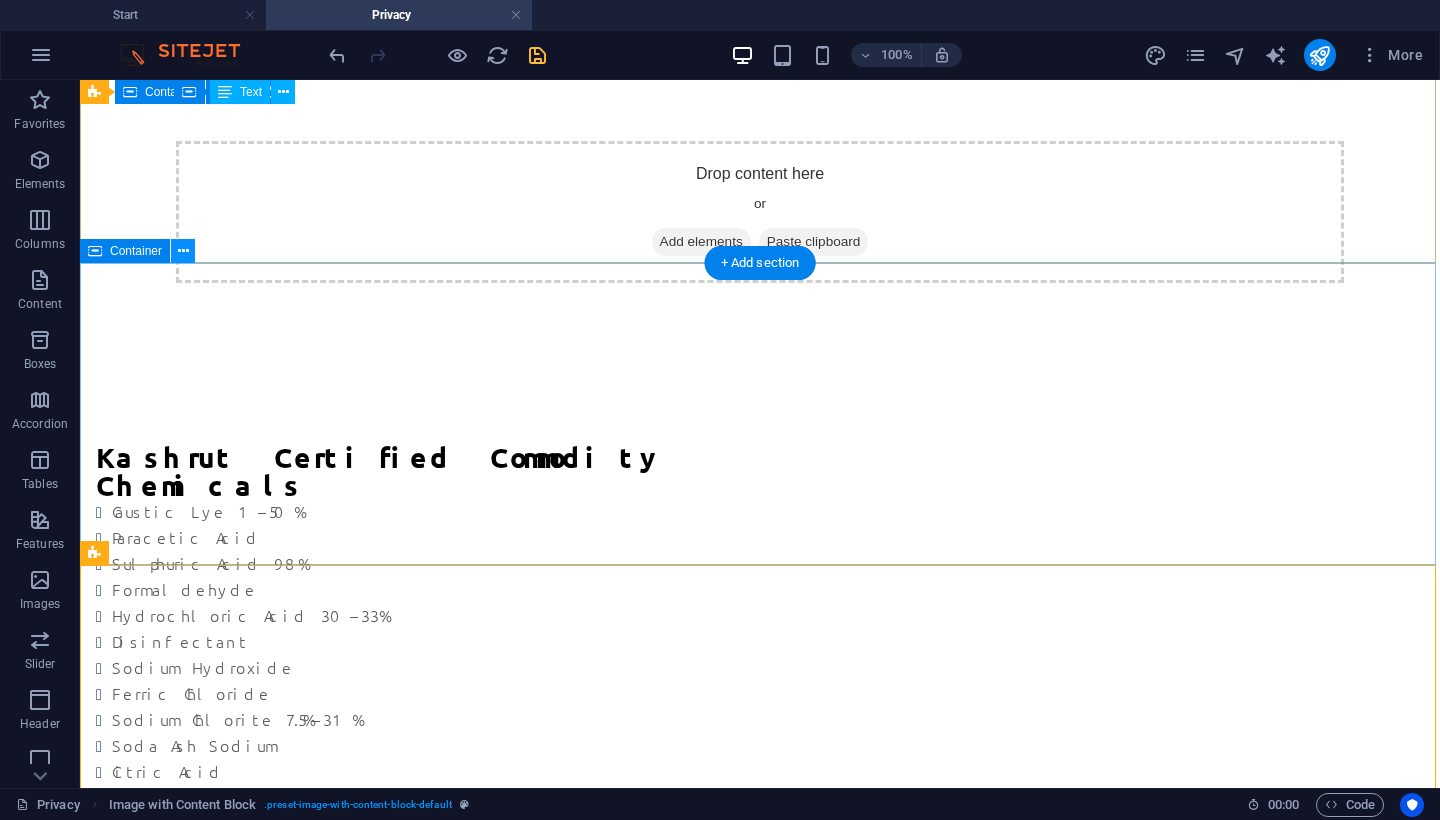 click at bounding box center (183, 251) 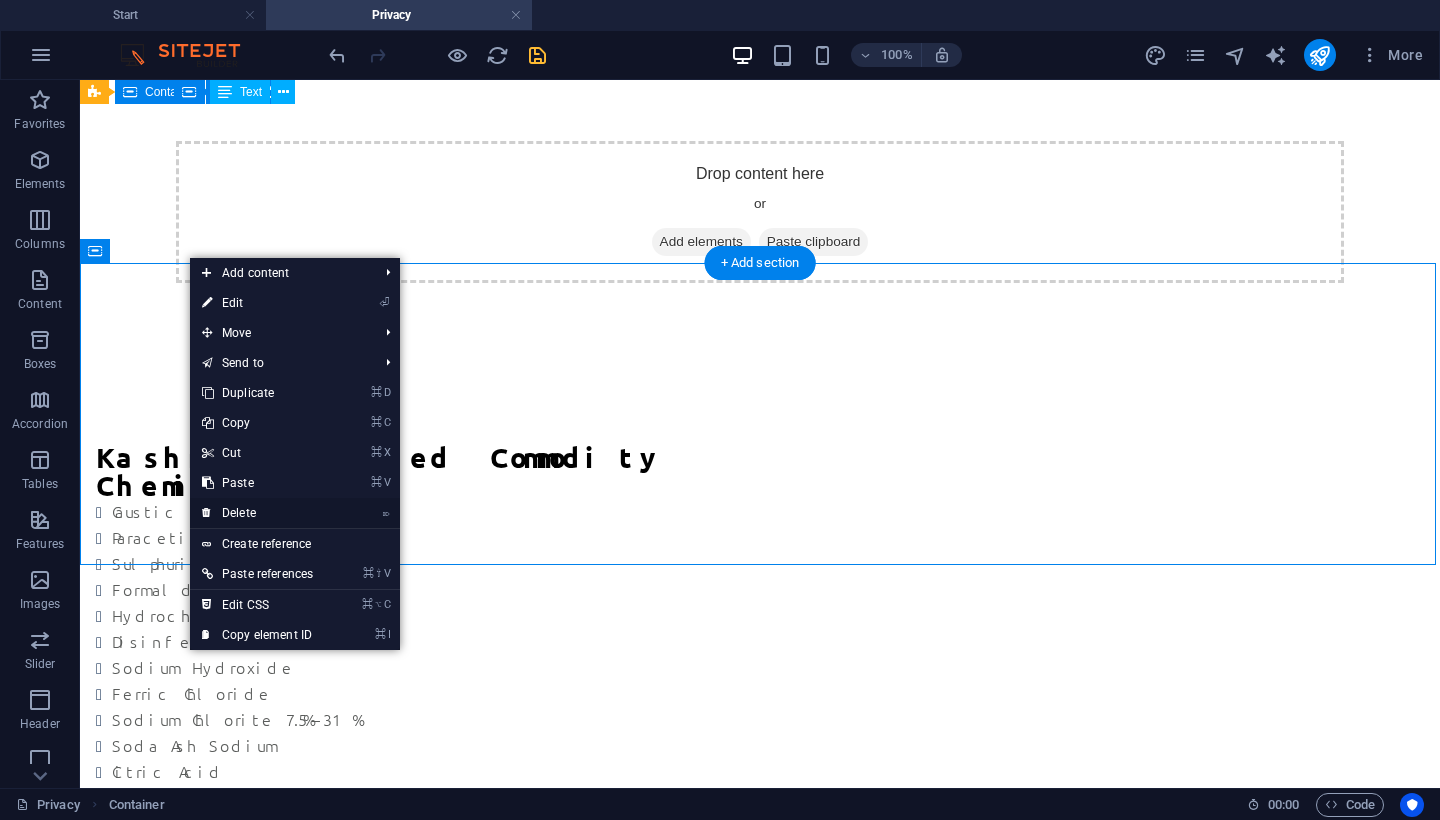 click on "⌦  Delete" at bounding box center [257, 513] 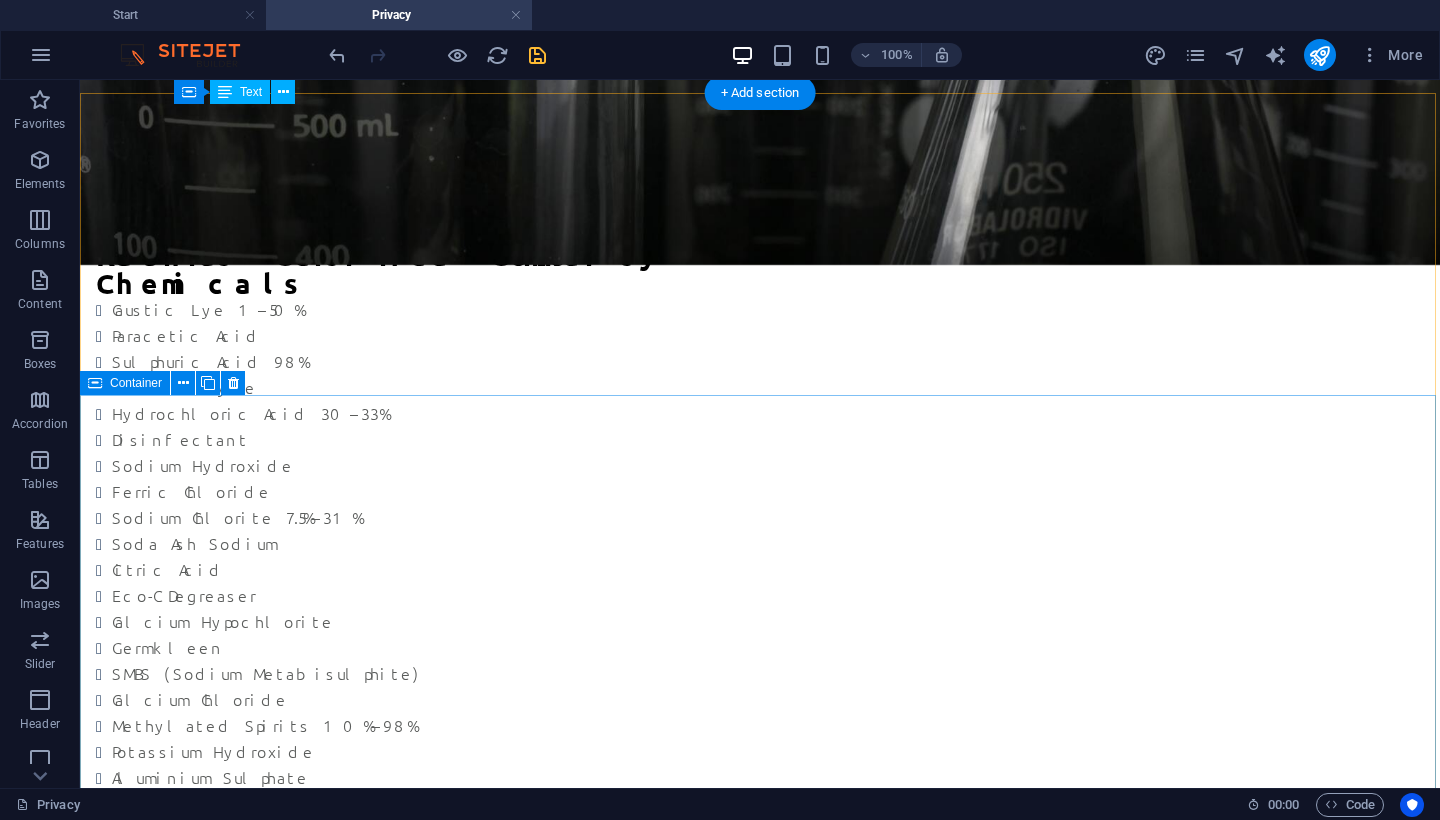 scroll, scrollTop: 1874, scrollLeft: 0, axis: vertical 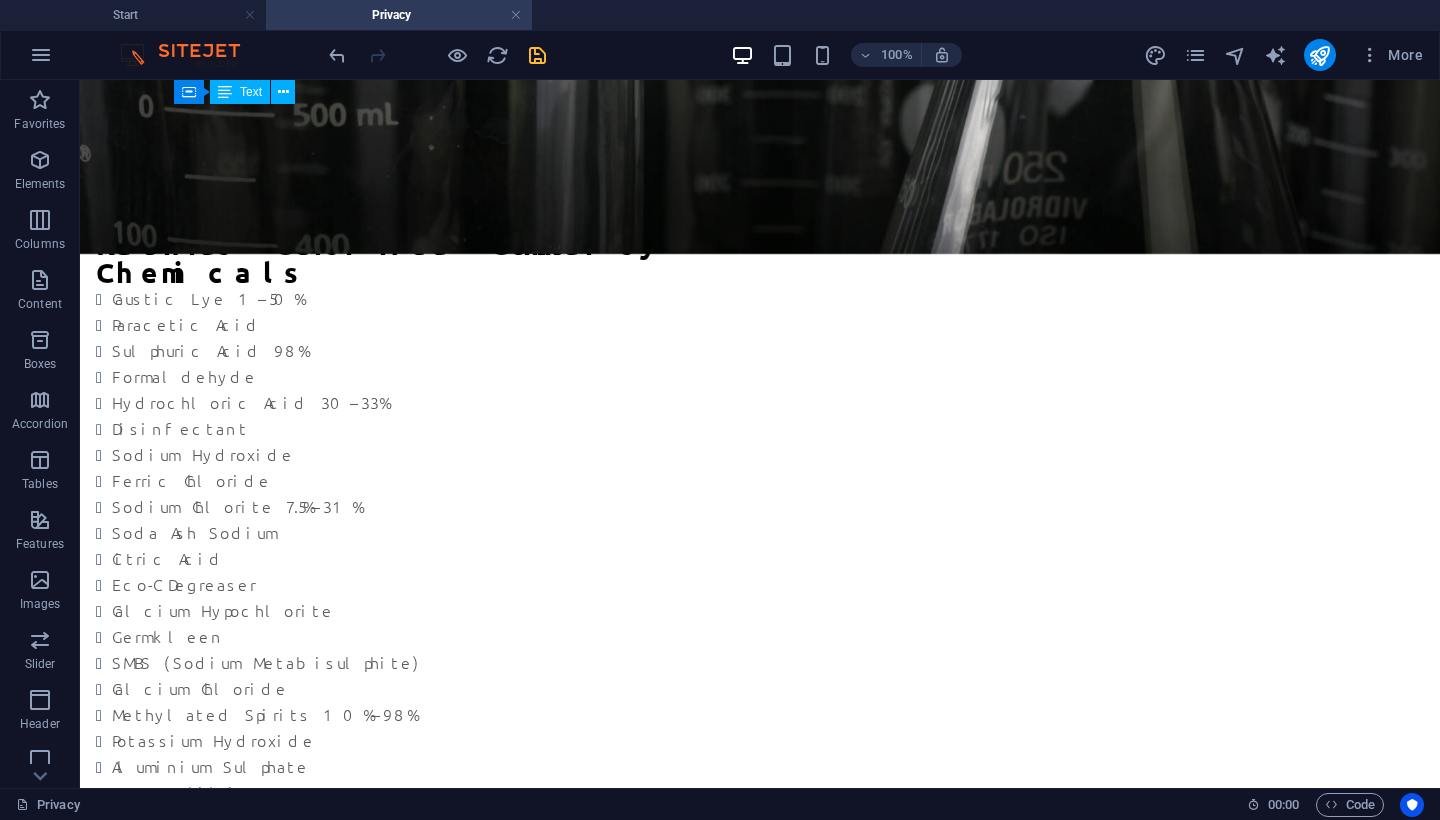 click at bounding box center [760, 1915] 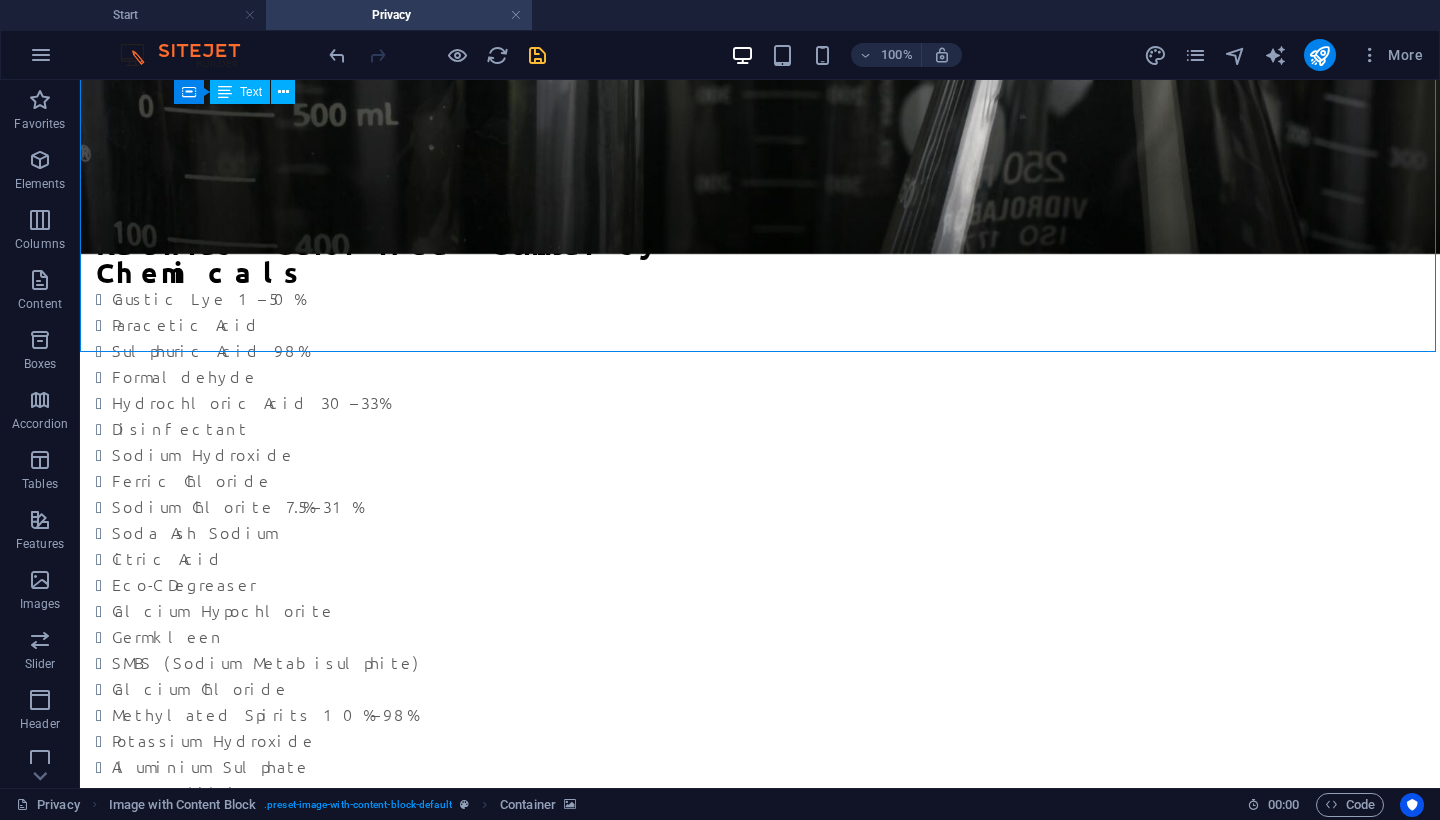 click at bounding box center [760, 1915] 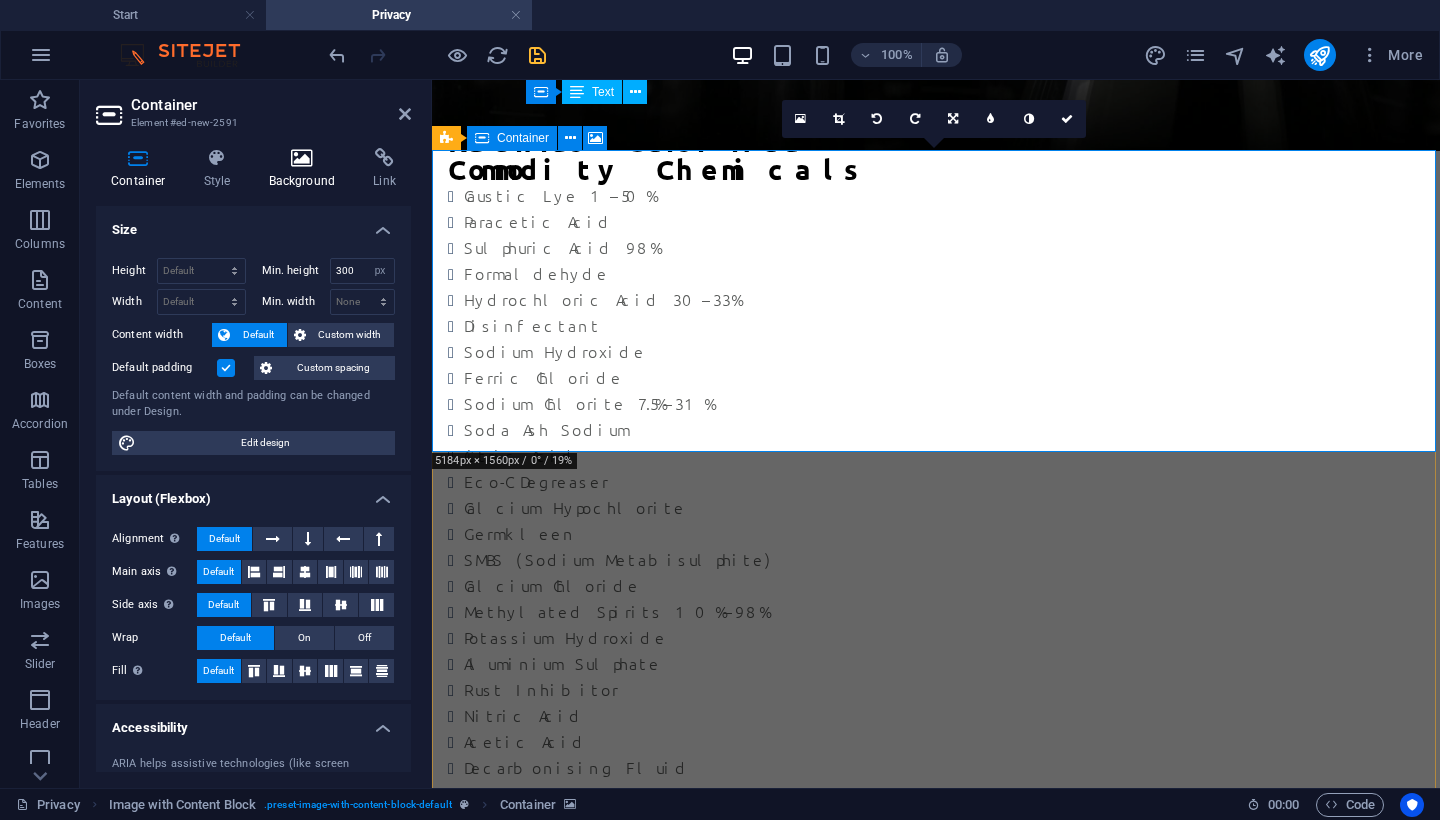 click at bounding box center (302, 158) 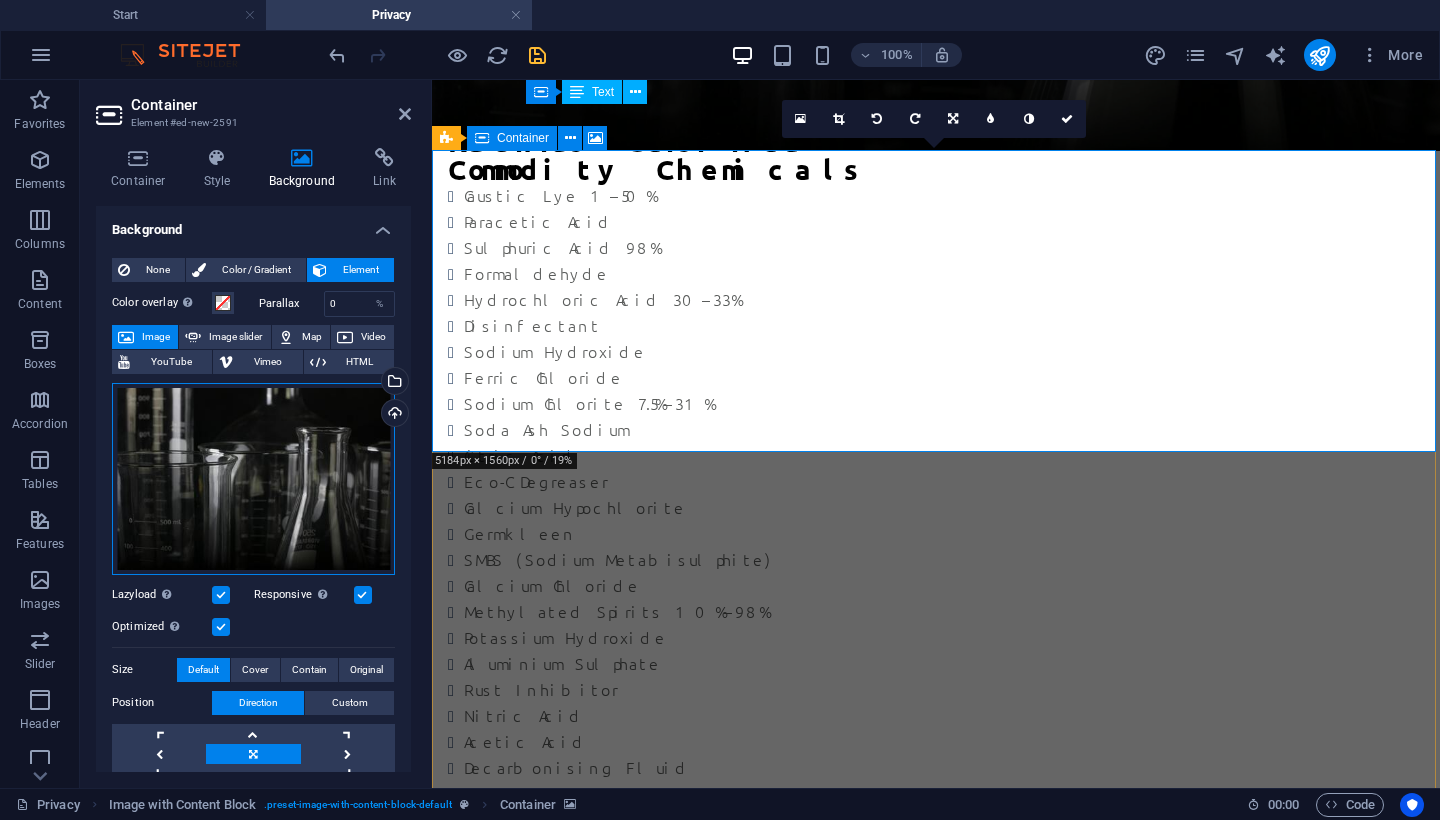 click on "Drag files here, click to choose files or select files from Files or our free stock photos & videos" at bounding box center (253, 479) 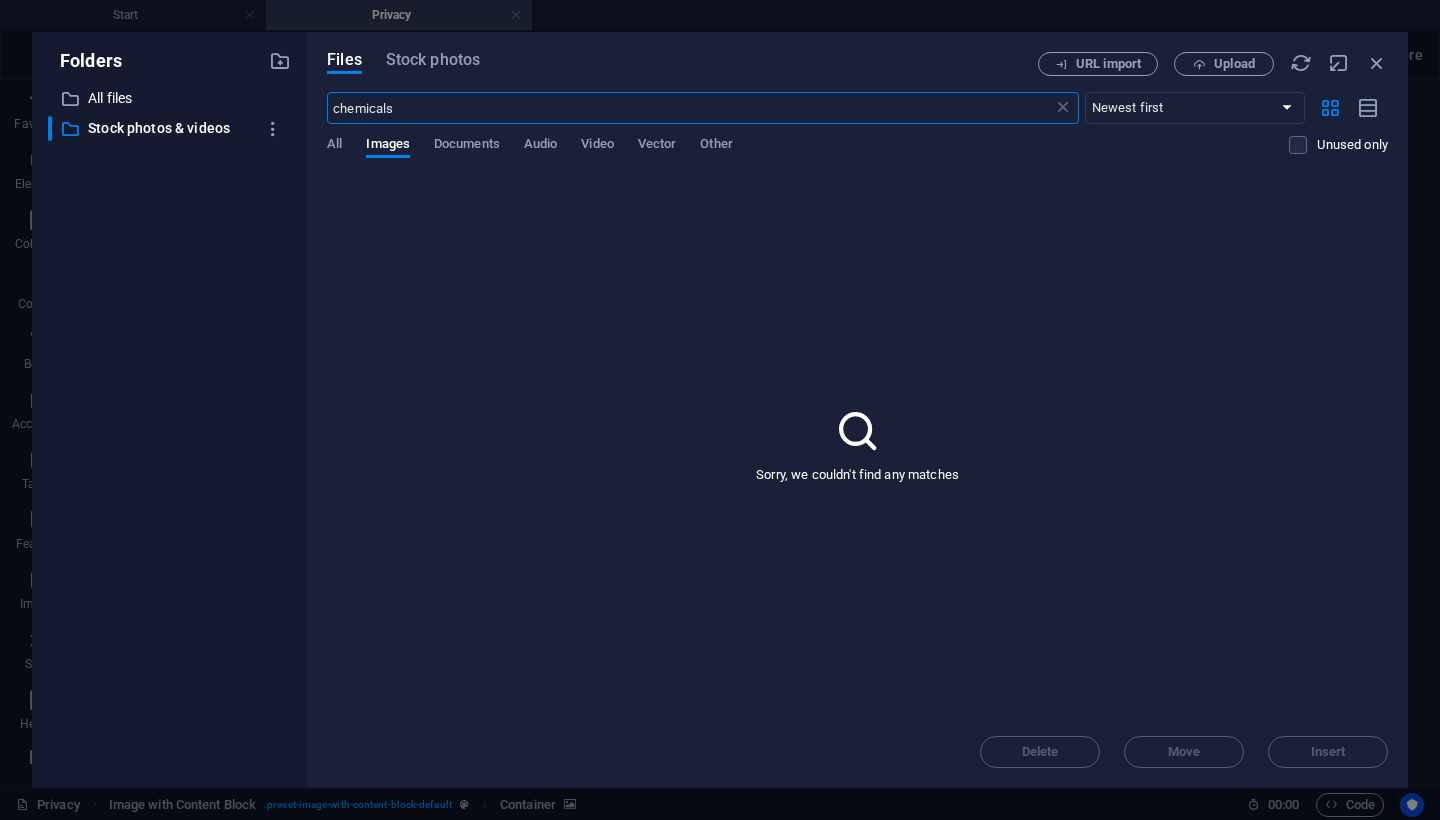 scroll, scrollTop: 1704, scrollLeft: 0, axis: vertical 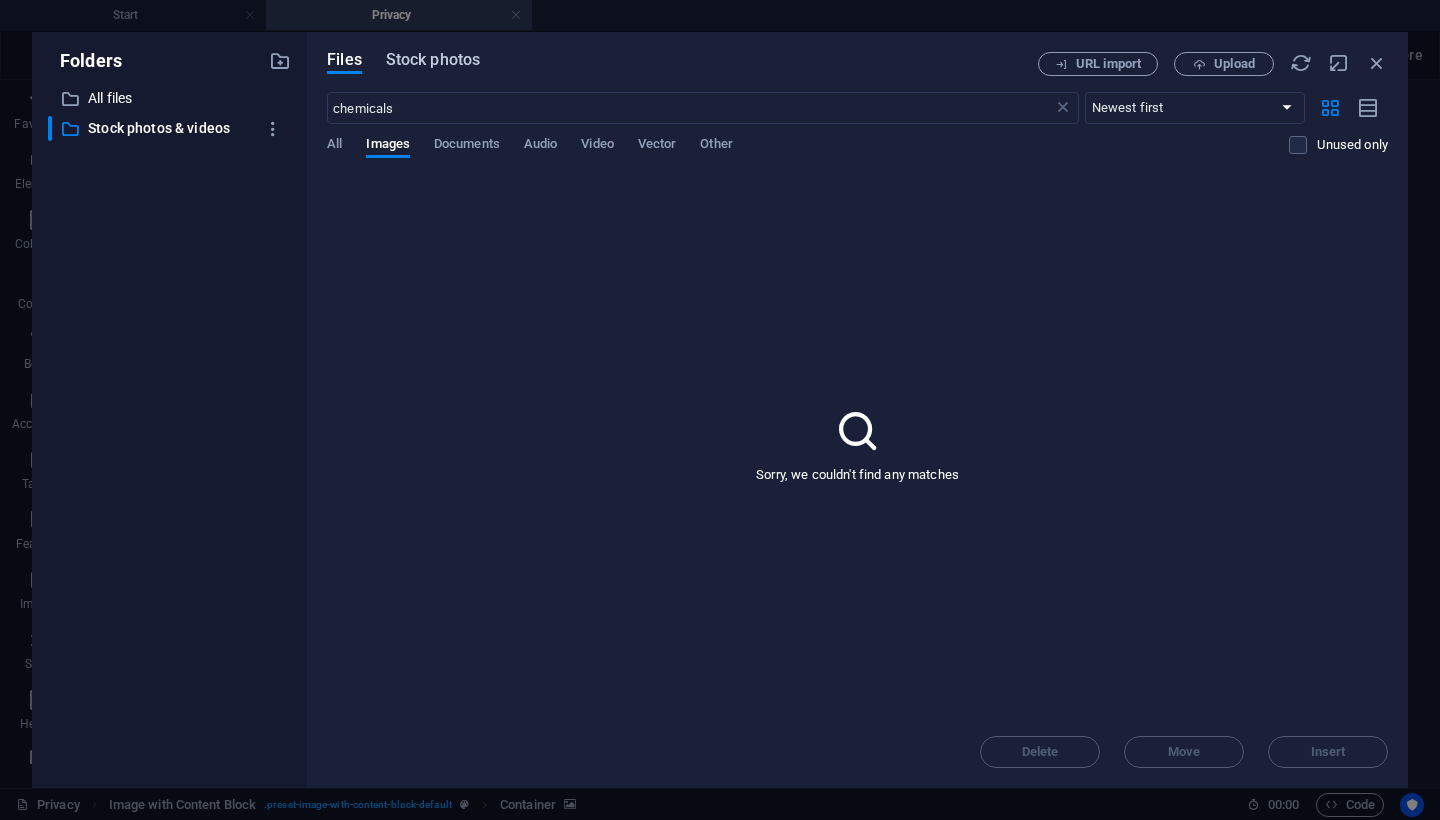 click on "Stock photos" at bounding box center [433, 60] 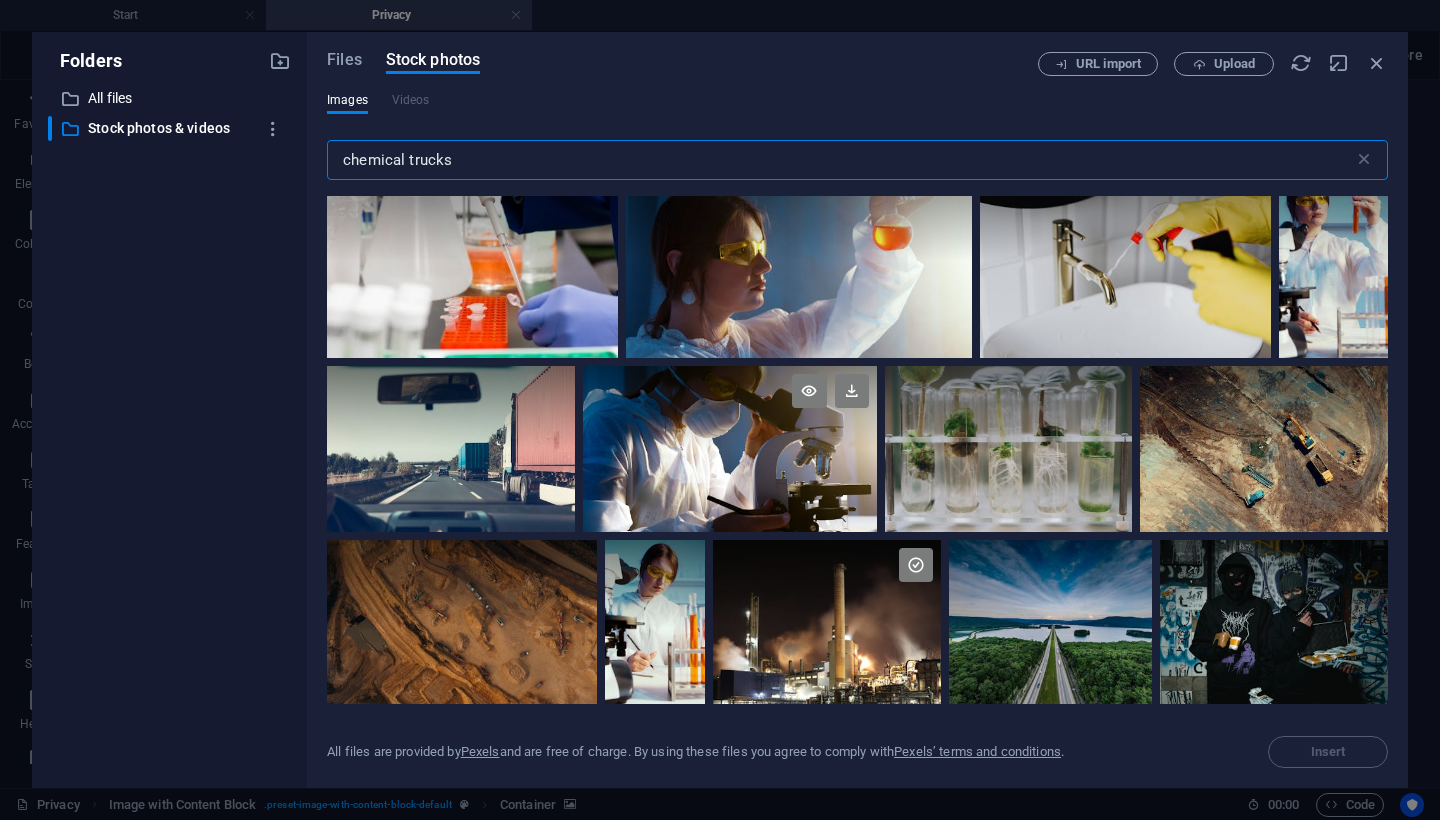 scroll, scrollTop: 761, scrollLeft: 0, axis: vertical 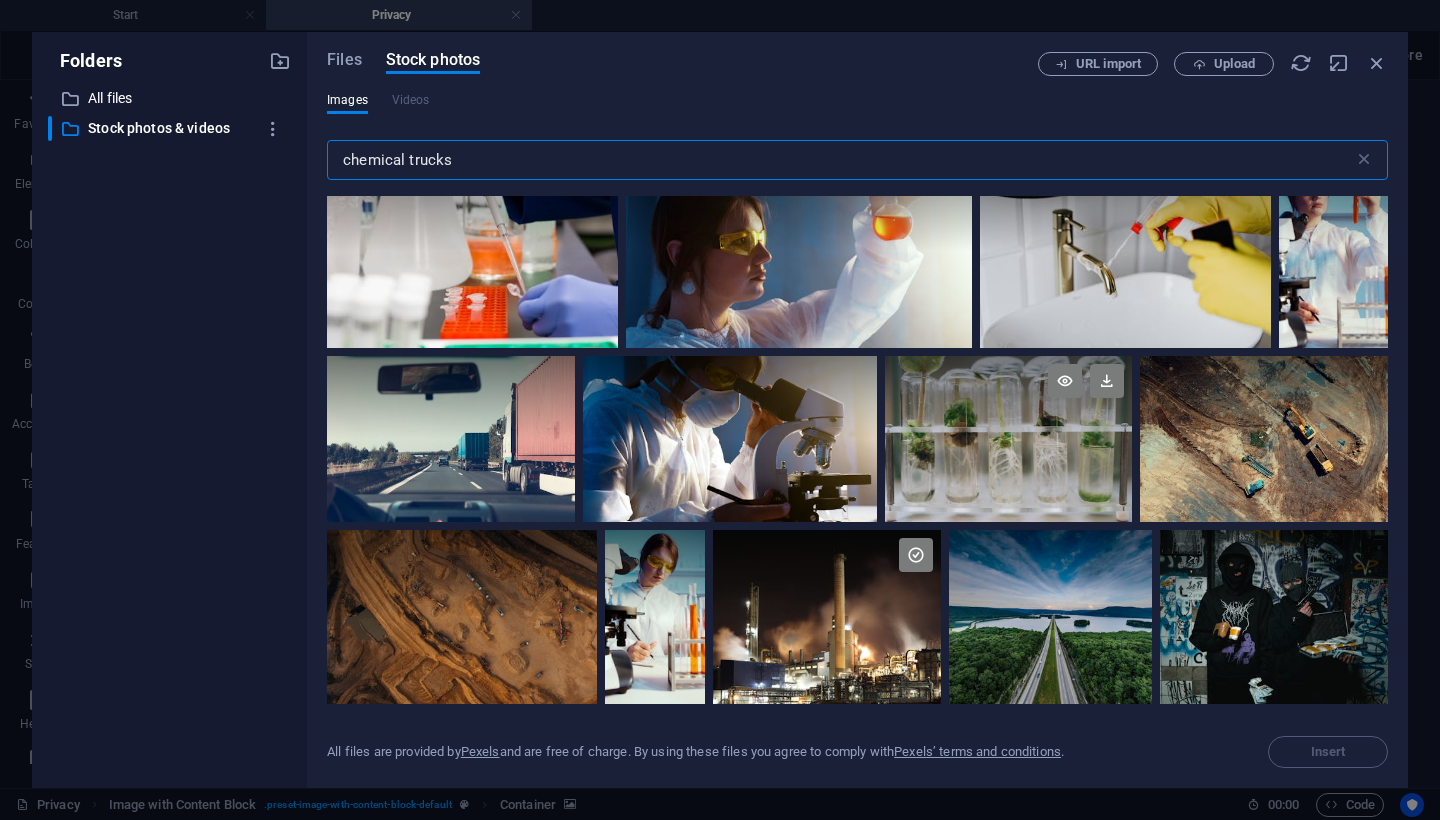 click at bounding box center [1009, 438] 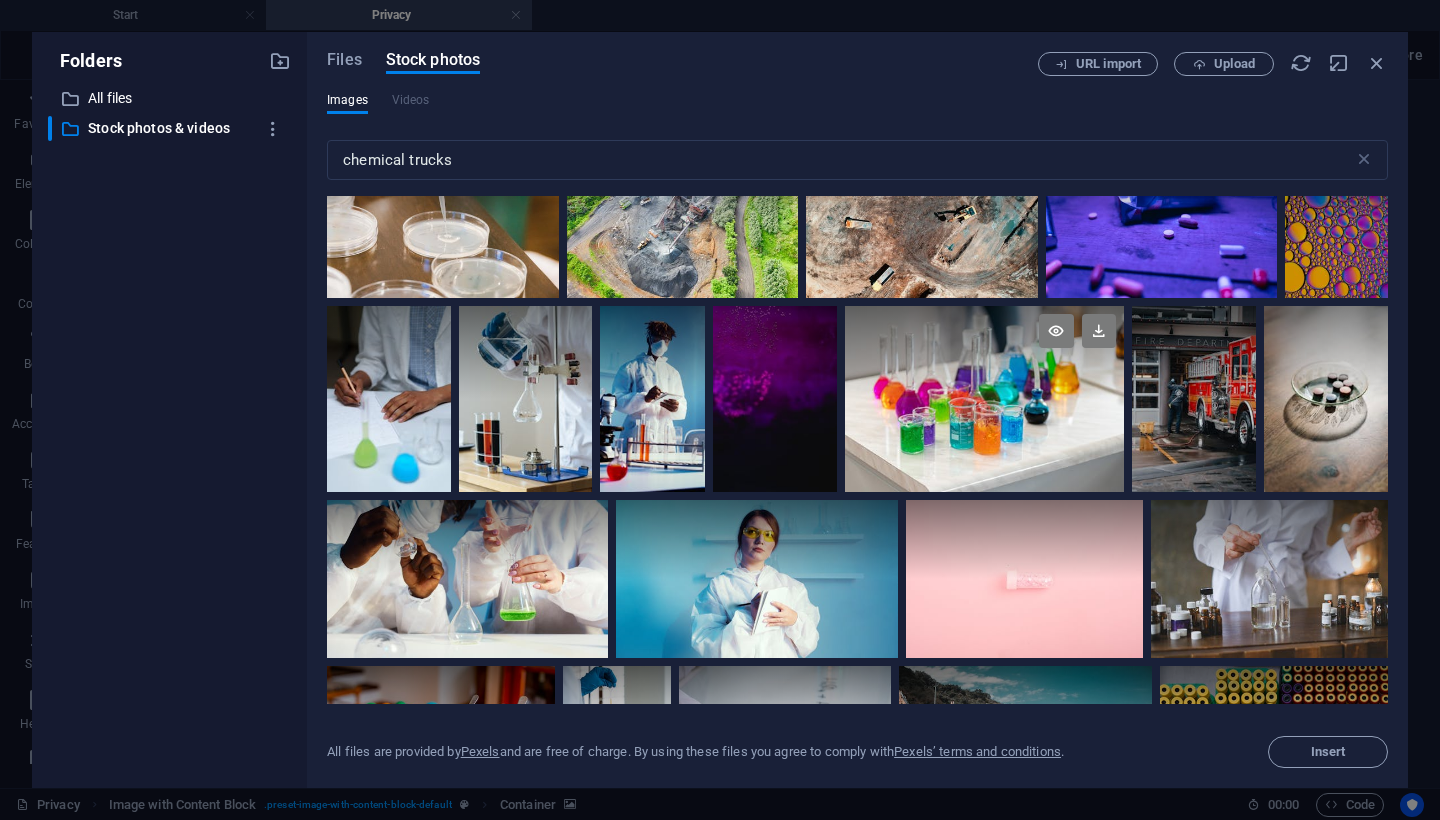 scroll, scrollTop: 2938, scrollLeft: 0, axis: vertical 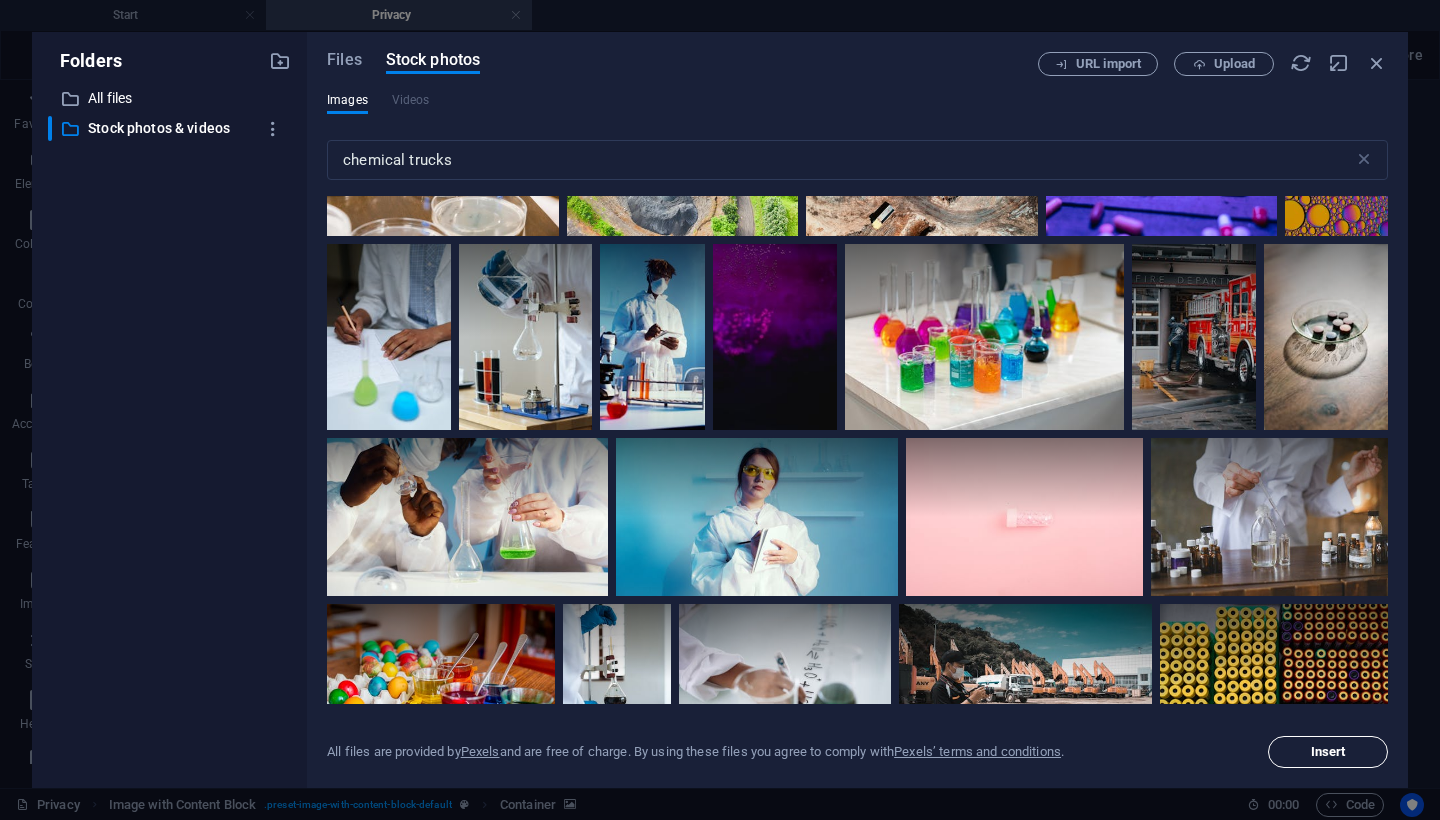 click on "Insert" at bounding box center [1328, 752] 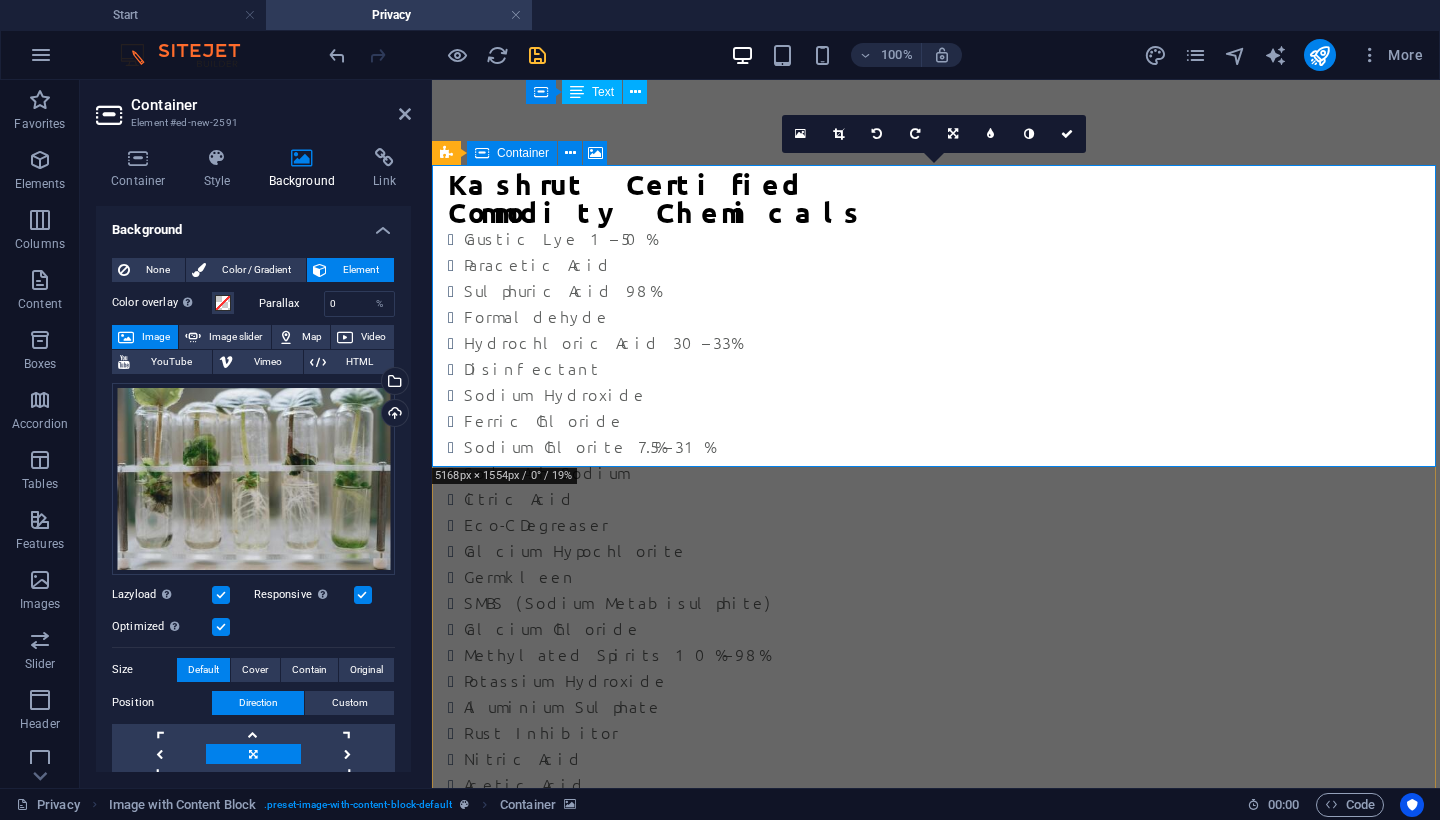 scroll, scrollTop: 1859, scrollLeft: 0, axis: vertical 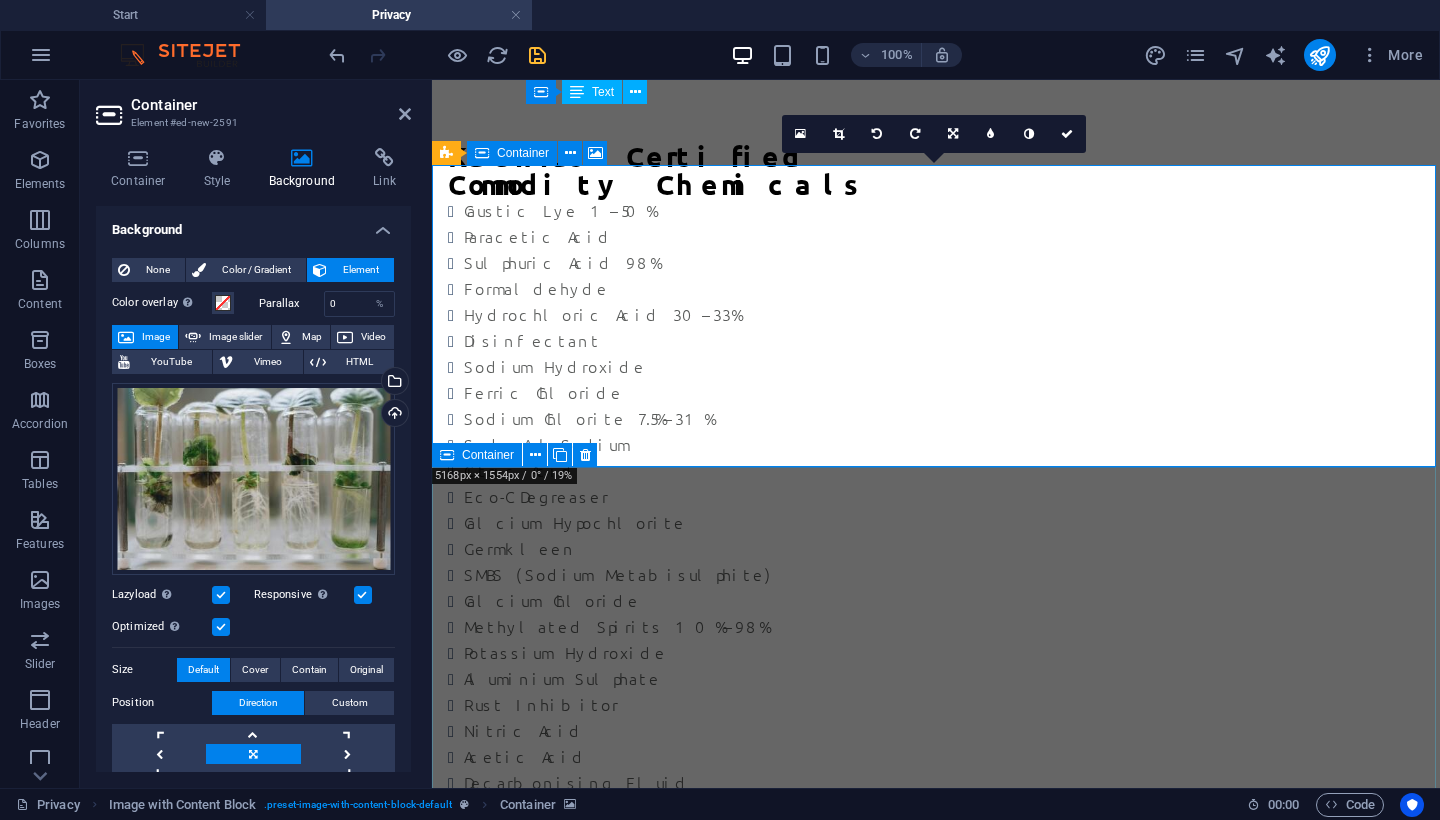 click on "Kashrut Certified Commodity Chemicals Caustic Lye 1–50% Paracetic Acid Sulphuric Acid 98% Formaldehyde Hydrochloric Acid 30–33% Disinfectant Sodium Hydroxide Ferric Chloride Sodium Chlorite 7.5%–31% Soda Ash Sodium Citric Acid Eco-C Degreaser Calcium Hypochlorite Germkleen SMBS (Sodium Metabisulphite) Calcium Chloride Methylated Spirits 10%–98% Potassium Hydroxide Aluminium Sulphate Rust Inhibitor Nitric Acid Acetic Acid Decarbonising Fluid Specialised Steel Cleaner Eco-LD Greaser CIP Alkaline Cleaner Enviro-Friendly & Industrial Chemicals Citrus Electric Safety Eco Scale Alla Aqua Anti Viral Coolant Cutting Fluid Solvent Ezekleen – SABS 1828 Ecokleen – SABS 1828 Fat-X Degreaser Ammonia Solution Envirosolve – SABS 1853 Ammonium Bifluoride Gritklenz 1828 Eco LD Degreaser Ammonium Chloride Polygrit Eco Truck – SABS 1853 Asphalt Cleaner HD J-Liquid Base Coat Lime Gone Battery Acid 37% Metal Marking Liquid Carefreeze – Antifreeze Oil Cap Citrus Special Stripper Pickling Liquid Cold Tank Decarb" at bounding box center (936, 3123) 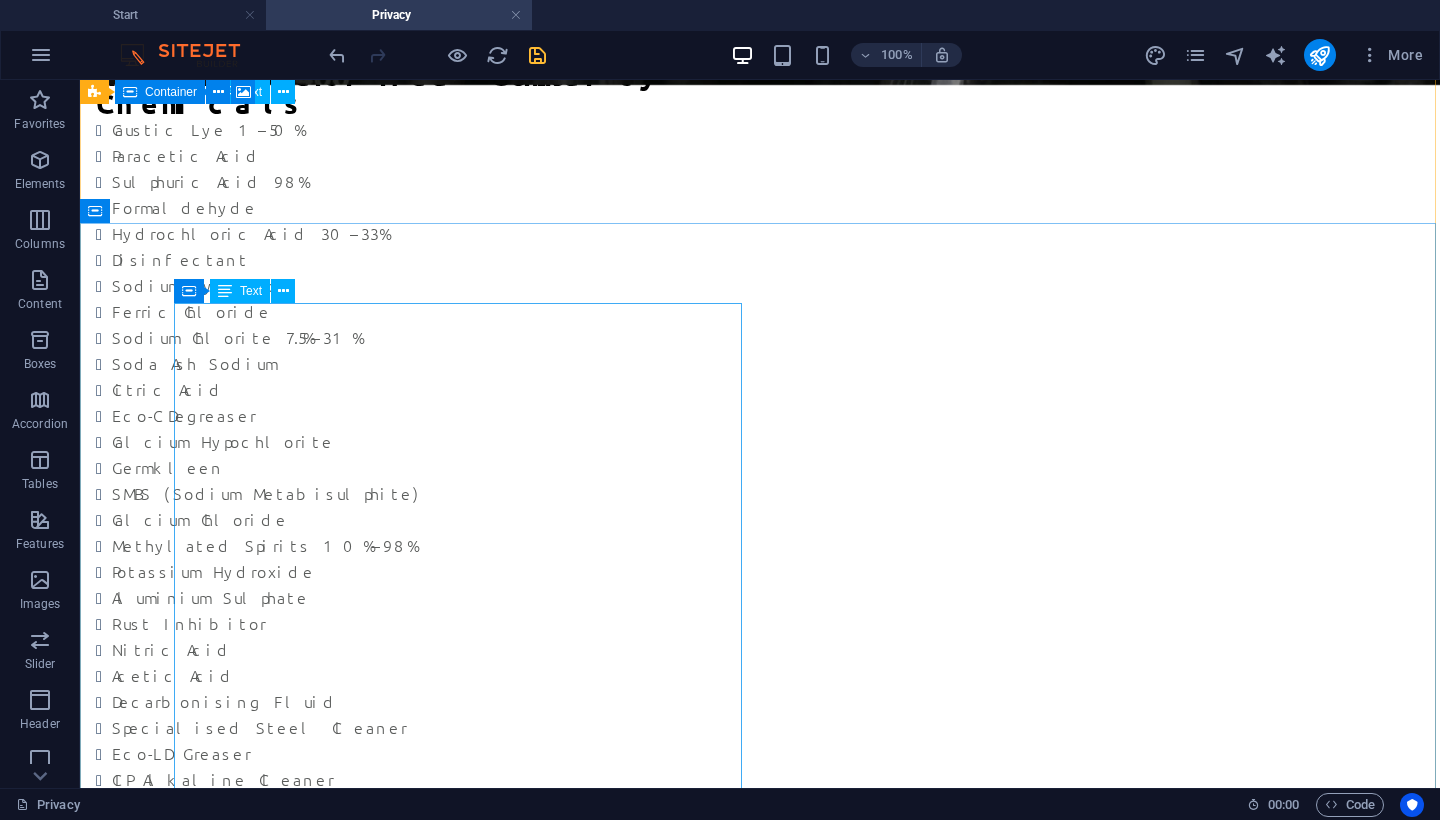 scroll, scrollTop: 2044, scrollLeft: 0, axis: vertical 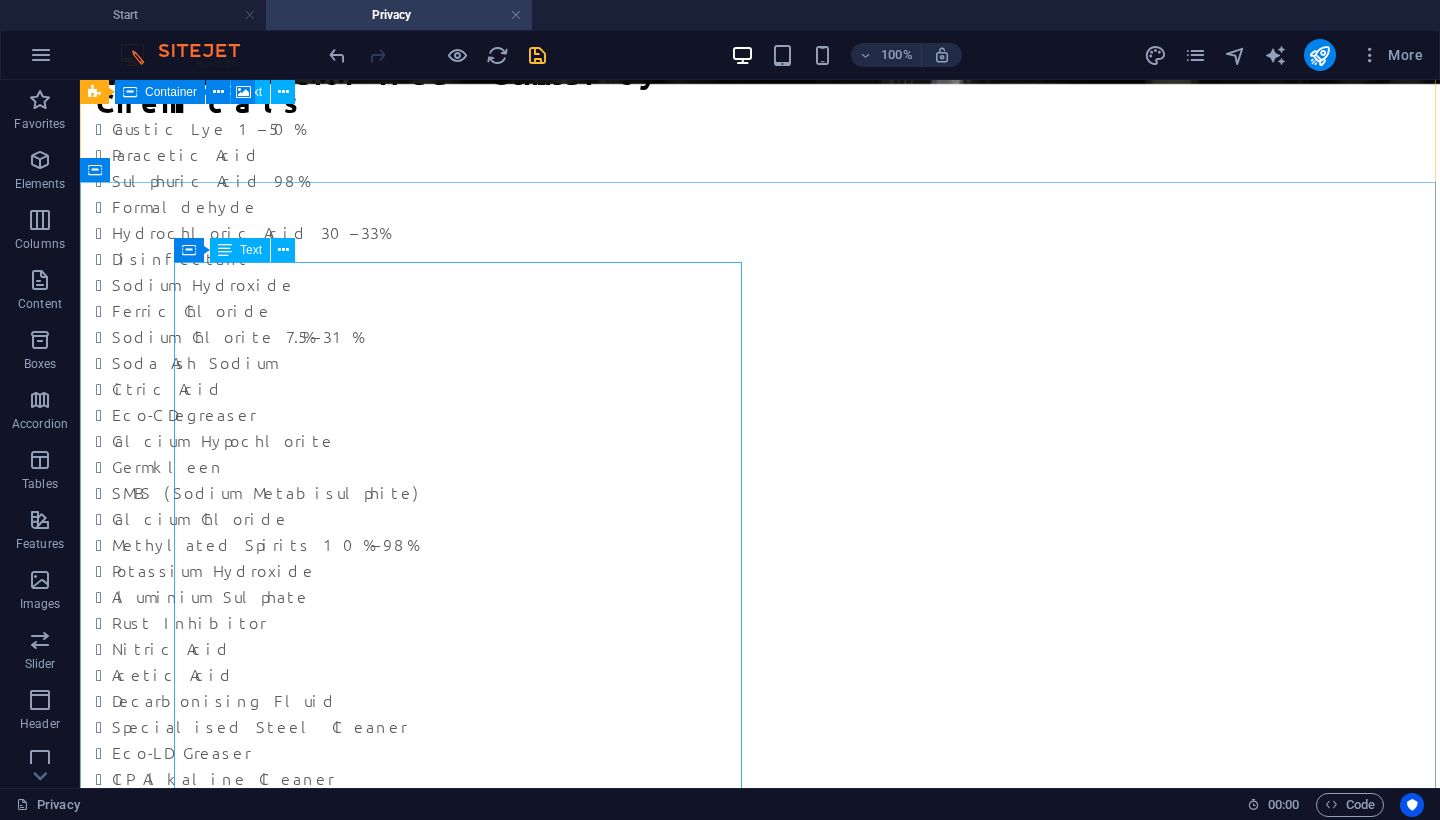 click on "Kashrut Certified Commodity Chemicals Caustic Lye 1–50% Paracetic Acid Sulphuric Acid 98% Formaldehyde Hydrochloric Acid 30–33% Disinfectant Sodium Hydroxide Ferric Chloride Sodium Chlorite 7.5%–31% Soda Ash Sodium Citric Acid Eco-C Degreaser Calcium Hypochlorite Germkleen SMBS (Sodium Metabisulphite) Calcium Chloride Methylated Spirits 10%–98% Potassium Hydroxide Aluminium Sulphate Rust Inhibitor Nitric Acid Acetic Acid Decarbonising Fluid Specialised Steel Cleaner Eco-LD Greaser CIP Alkaline Cleaner" at bounding box center (380, 2644) 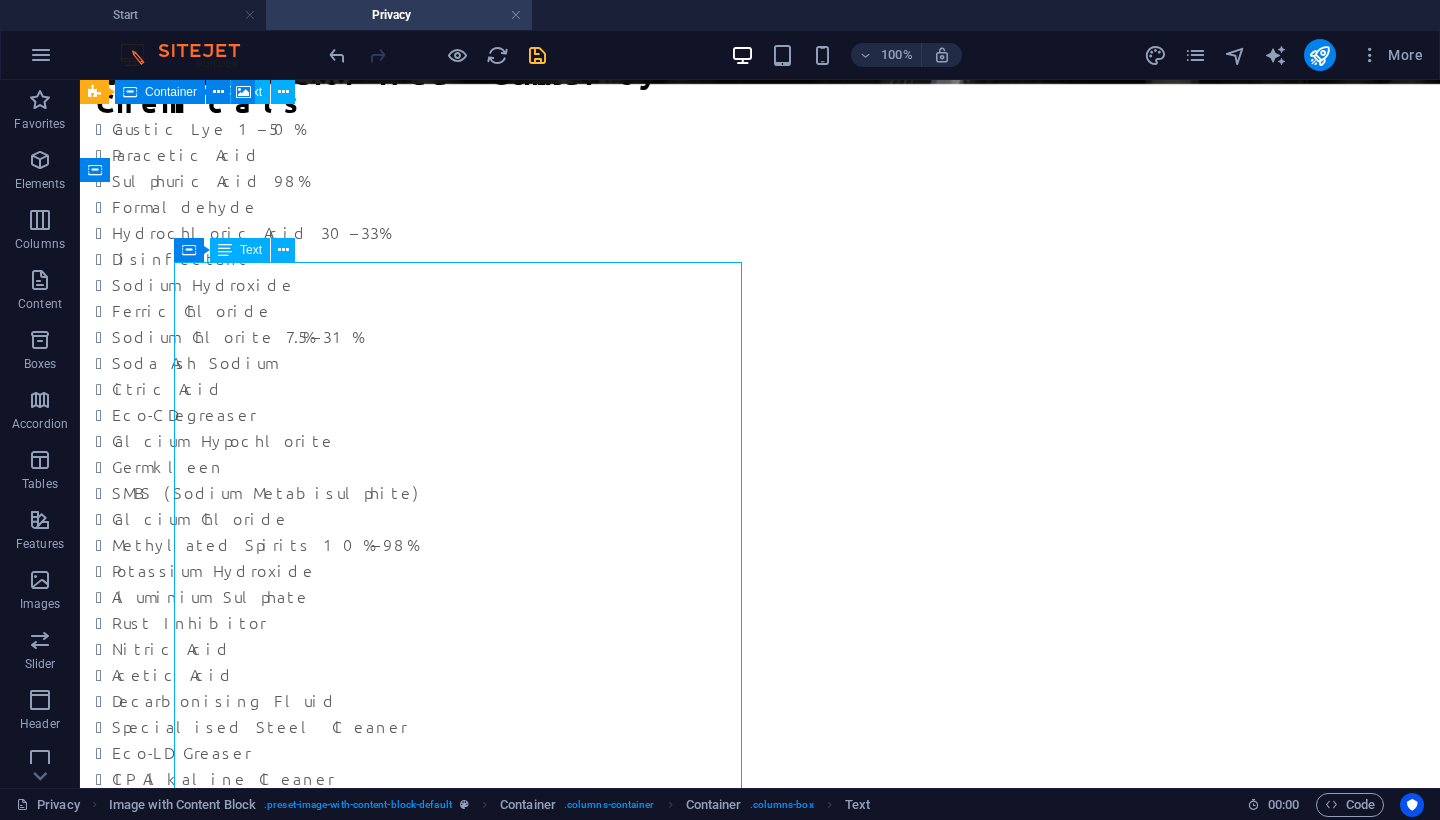 click on "Kashrut Certified Commodity Chemicals Caustic Lye 1–50% Paracetic Acid Sulphuric Acid 98% Formaldehyde Hydrochloric Acid 30–33% Disinfectant Sodium Hydroxide Ferric Chloride Sodium Chlorite 7.5%–31% Soda Ash Sodium Citric Acid Eco-C Degreaser Calcium Hypochlorite Germkleen SMBS (Sodium Metabisulphite) Calcium Chloride Methylated Spirits 10%–98% Potassium Hydroxide Aluminium Sulphate Rust Inhibitor Nitric Acid Acetic Acid Decarbonising Fluid Specialised Steel Cleaner Eco-LD Greaser CIP Alkaline Cleaner" at bounding box center (380, 2644) 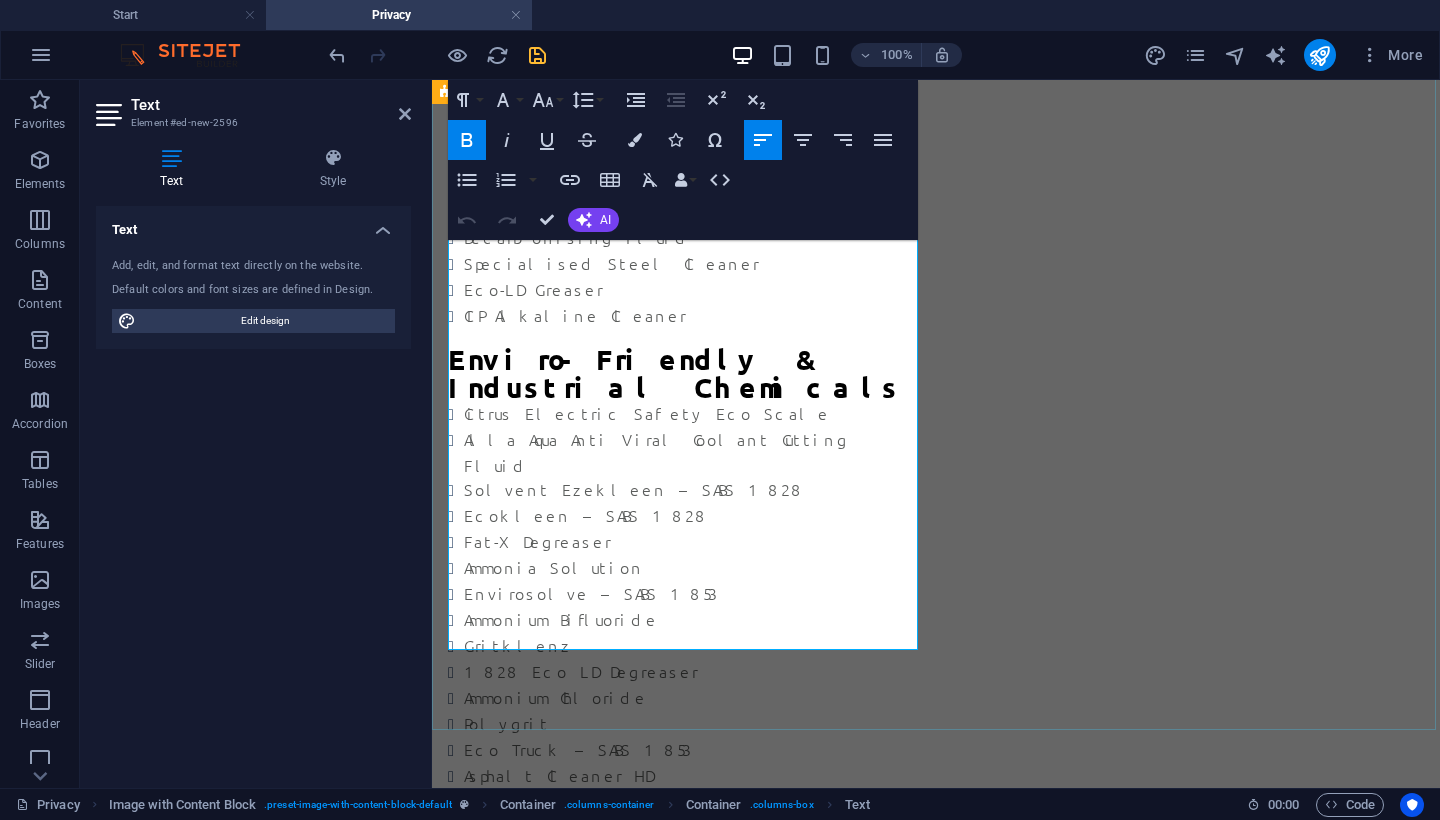 scroll, scrollTop: 2436, scrollLeft: 0, axis: vertical 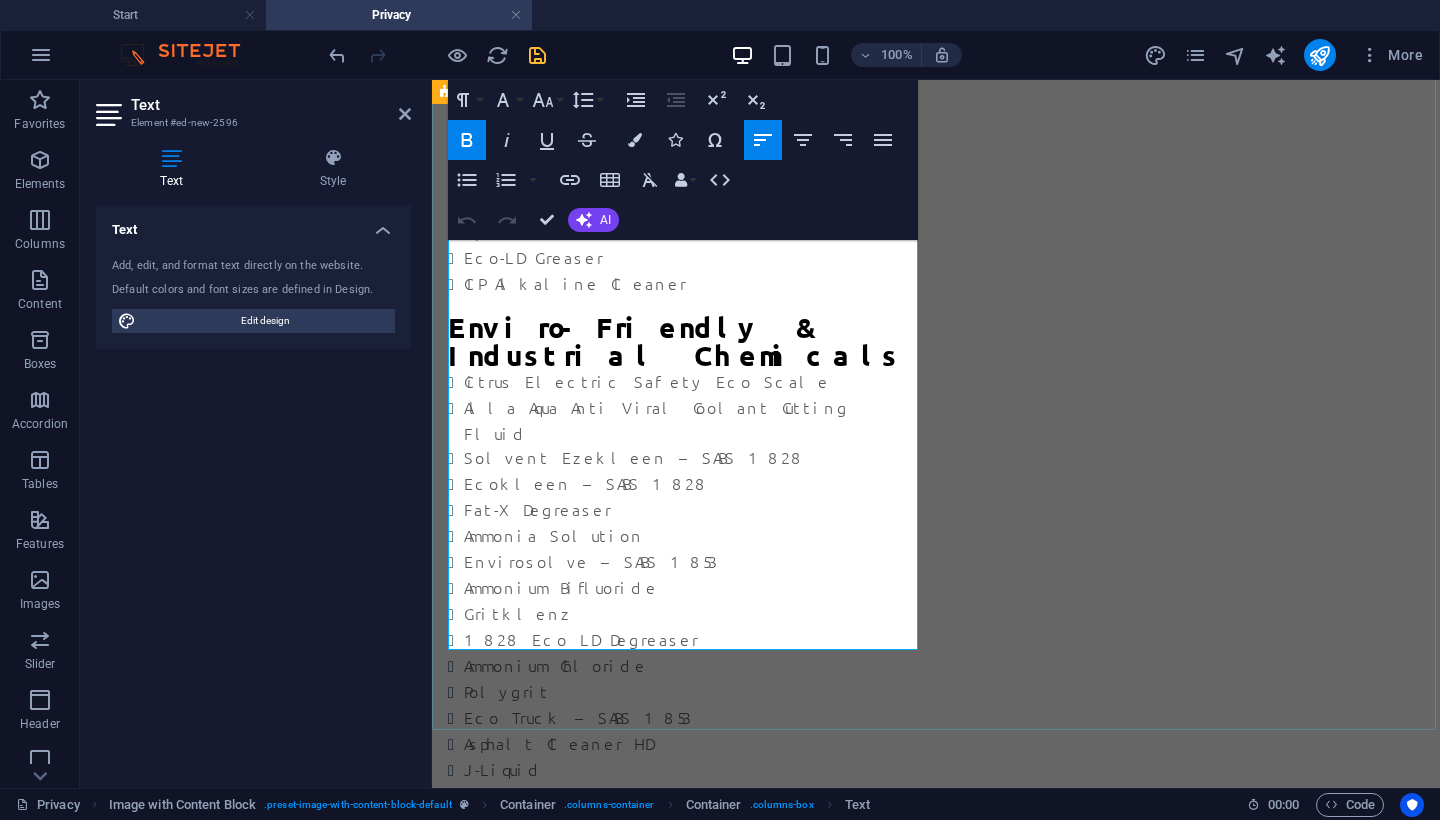 drag, startPoint x: 456, startPoint y: 374, endPoint x: 641, endPoint y: 661, distance: 341.45865 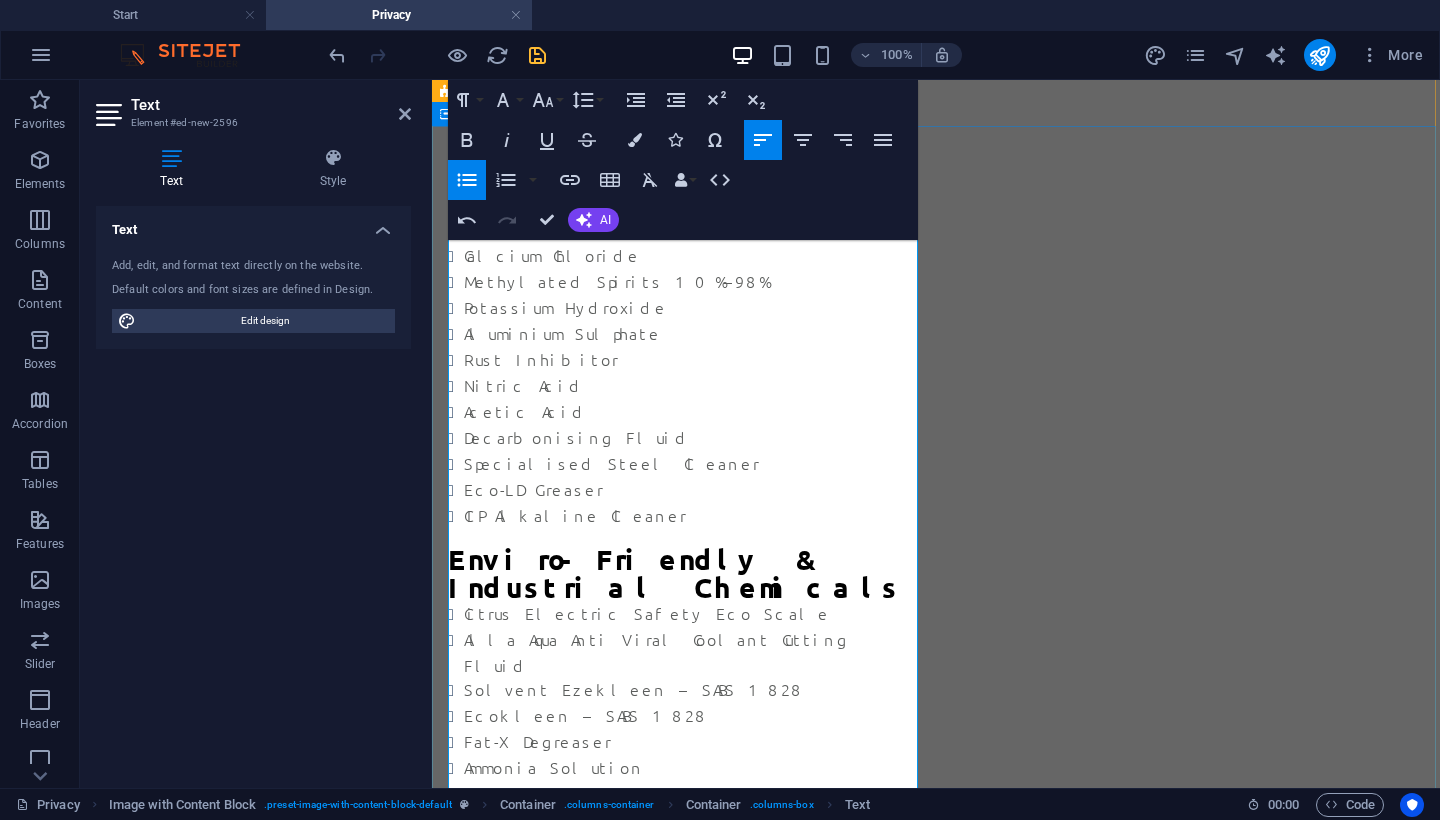 scroll, scrollTop: 2216, scrollLeft: 0, axis: vertical 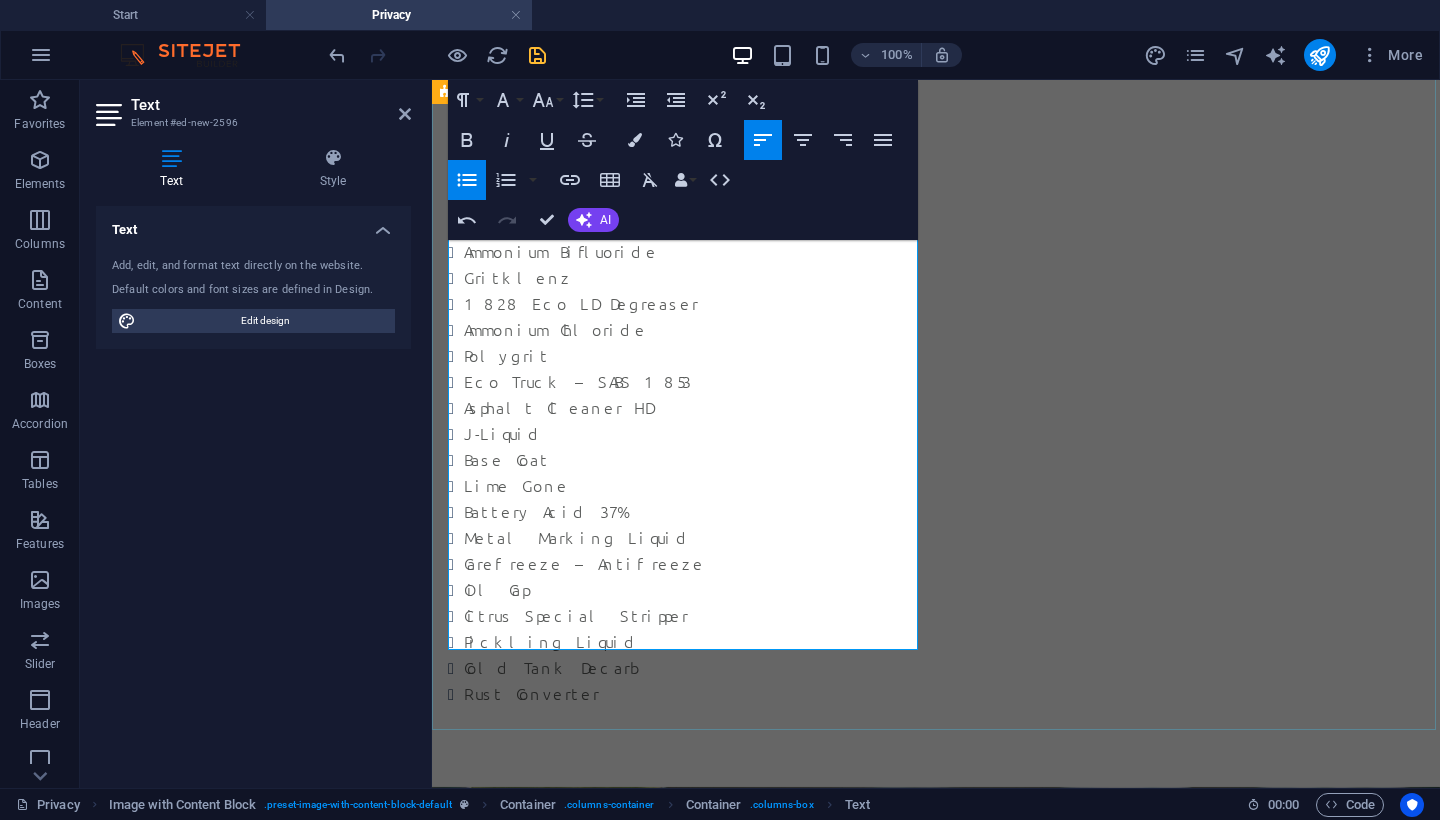 drag, startPoint x: 494, startPoint y: 253, endPoint x: 648, endPoint y: 635, distance: 411.87378 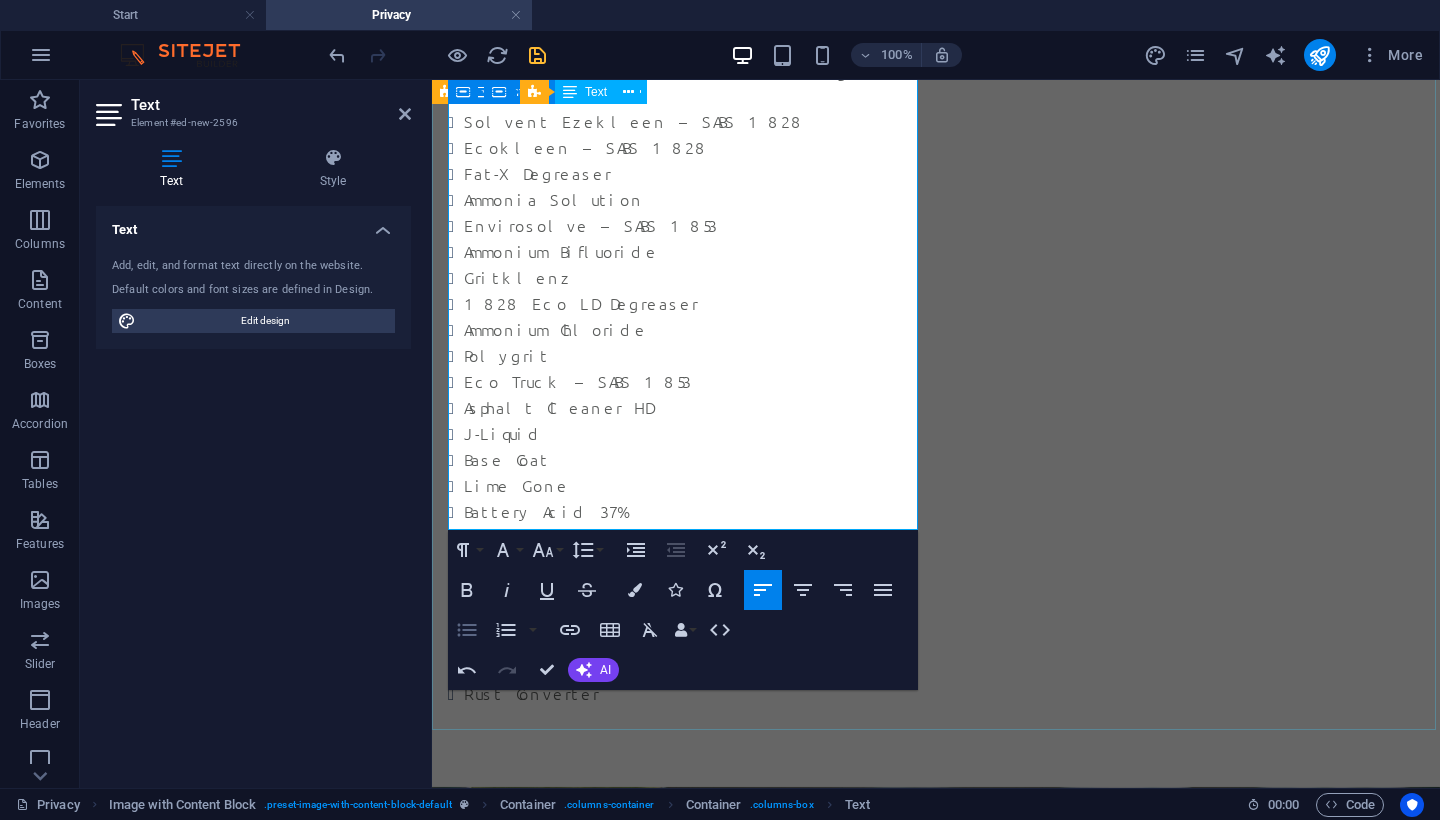 scroll, scrollTop: 2412, scrollLeft: 0, axis: vertical 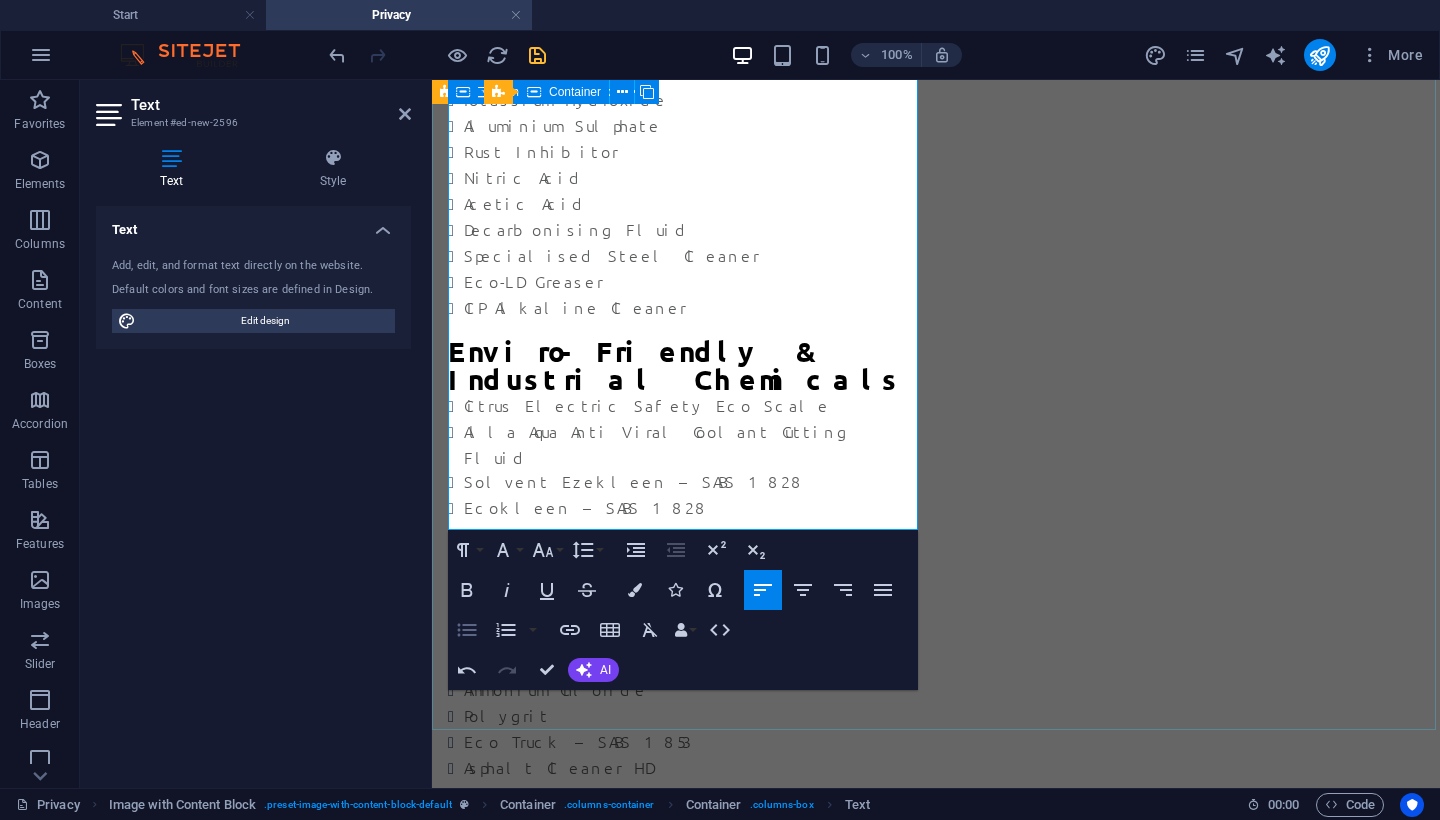 click 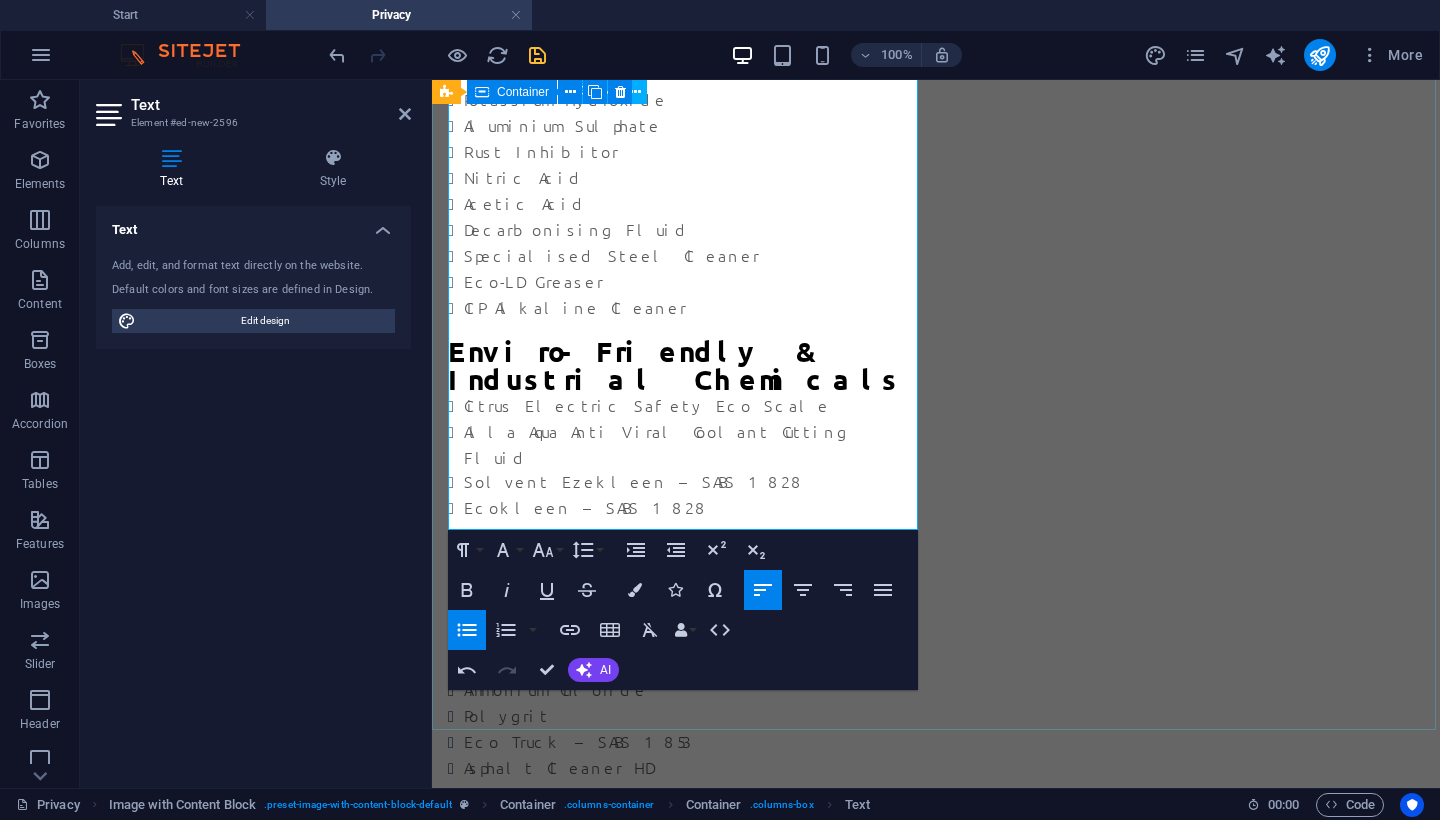 click on "Speciality Raw Water Treatment Chemicals Acetic Acid 70%–99% HHBTA – High Boiling Tar Acid Ferric Chloride 40–42% Aluminium Sulphate HCL 30–33% Hydrochloric Acid 30–33% Sodium Chlorite 12.5%–15% Hydrogen Peroxide 35% Caustic Flakes 99% Nitric Acid 55–60% Caustic Soda LYE Liquid 7–8% Caustic Soda Flakes 99% Nitric Acid 30% Sodium Hypochlorite Calcium Hypochlorite 65–69% CIP Cleaner (Acid) Potassium Hydroxide 30–50% Sodium Metabisulphate 37–42% Citric Acid 50% Solution Soda Ash Solution 10% Enviro-Friendly & Industrial Chemicals Citrus Electric Safety Eco Scale Alla Aqua Anti Viral Coolant Cutting Fluid Solvent Ezekleen – SABS 1828 Ecokleen – SABS 1828 Fat-X Degreaser Ammonia Solution Envirosolve – SABS 1853 Ammonium Bifluoride Gritklenz 1828 Eco LD Degreaser Ammonium Chloride Polygrit Eco Truck – SABS 1853 Asphalt Cleaner HD J-Liquid Base Coat Lime Gone Battery Acid 37% Metal Marking Liquid Carefreeze – Antifreeze Oil Cap Citrus Special Stripper Pickling Liquid Cold Tank Decarb" at bounding box center [936, 2506] 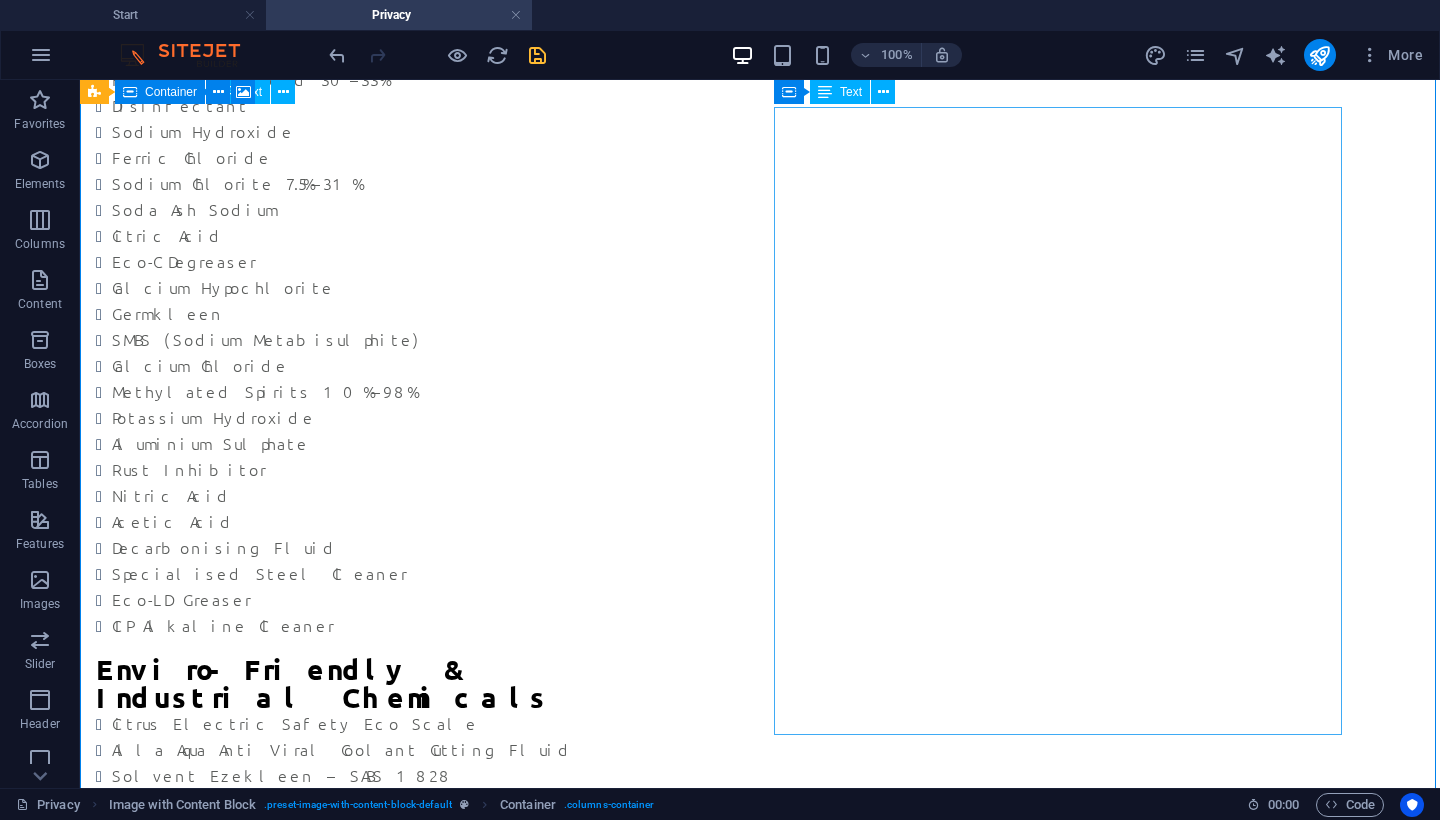 scroll, scrollTop: 2206, scrollLeft: 0, axis: vertical 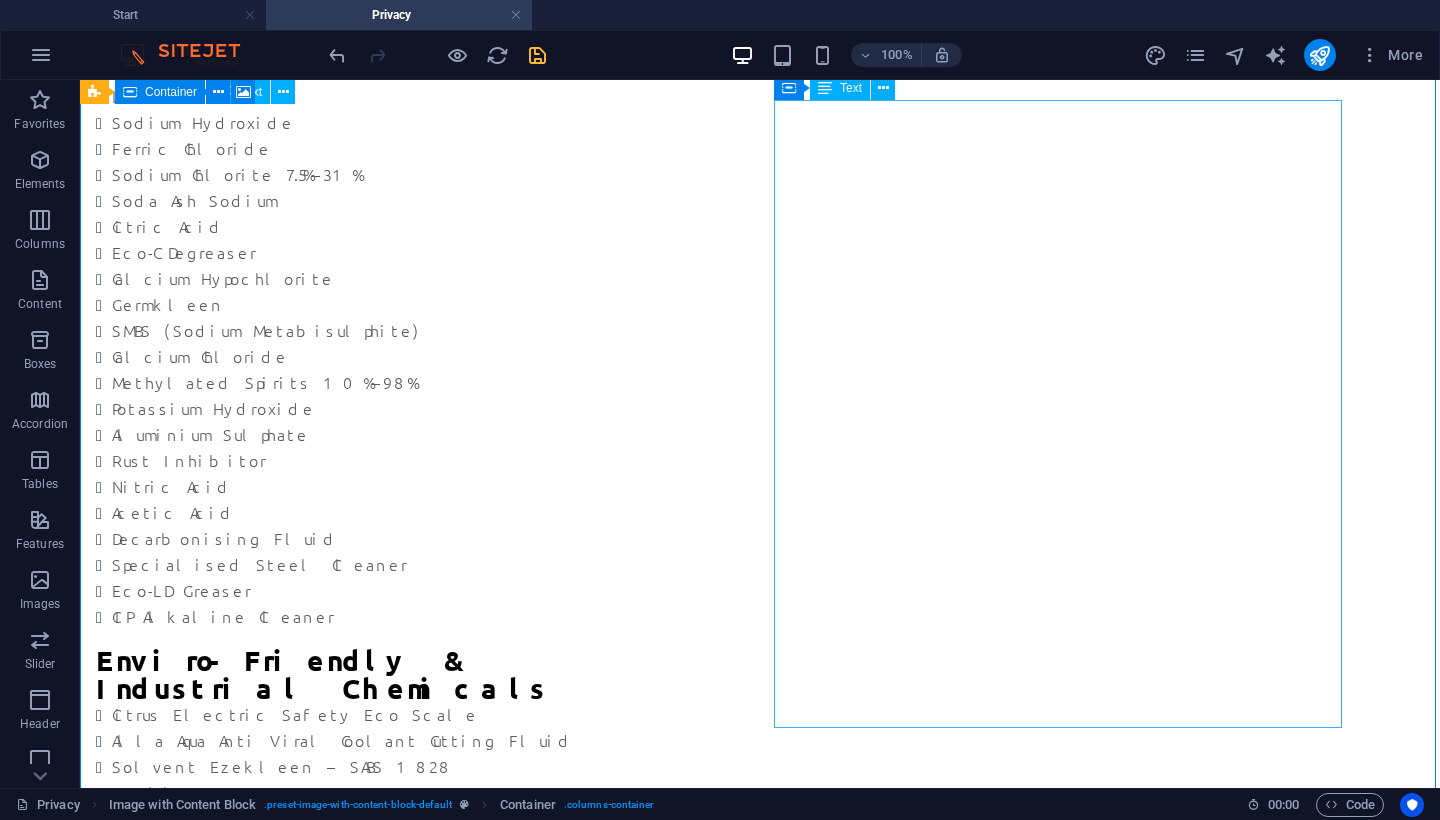 click on "Enviro-Friendly & Industrial Chemicals Citrus Electric Safety Eco Scale Alla Aqua Anti Viral Coolant Cutting Fluid Solvent Ezekleen – SABS 1828 Ecokleen – SABS 1828 Fat-X Degreaser Ammonia Solution Envirosolve – SABS 1853 Ammonium Bifluoride Gritklenz 1828 Eco LD Degreaser Ammonium Chloride Polygrit Eco Truck – SABS 1853 Asphalt Cleaner HD J-Liquid Base Coat Lime Gone Battery Acid 37% Metal Marking Liquid Carefreeze – Antifreeze Oil Cap Citrus Special Stripper Pickling Liquid Cold Tank Decarb Rust Converter" at bounding box center [380, 3061] 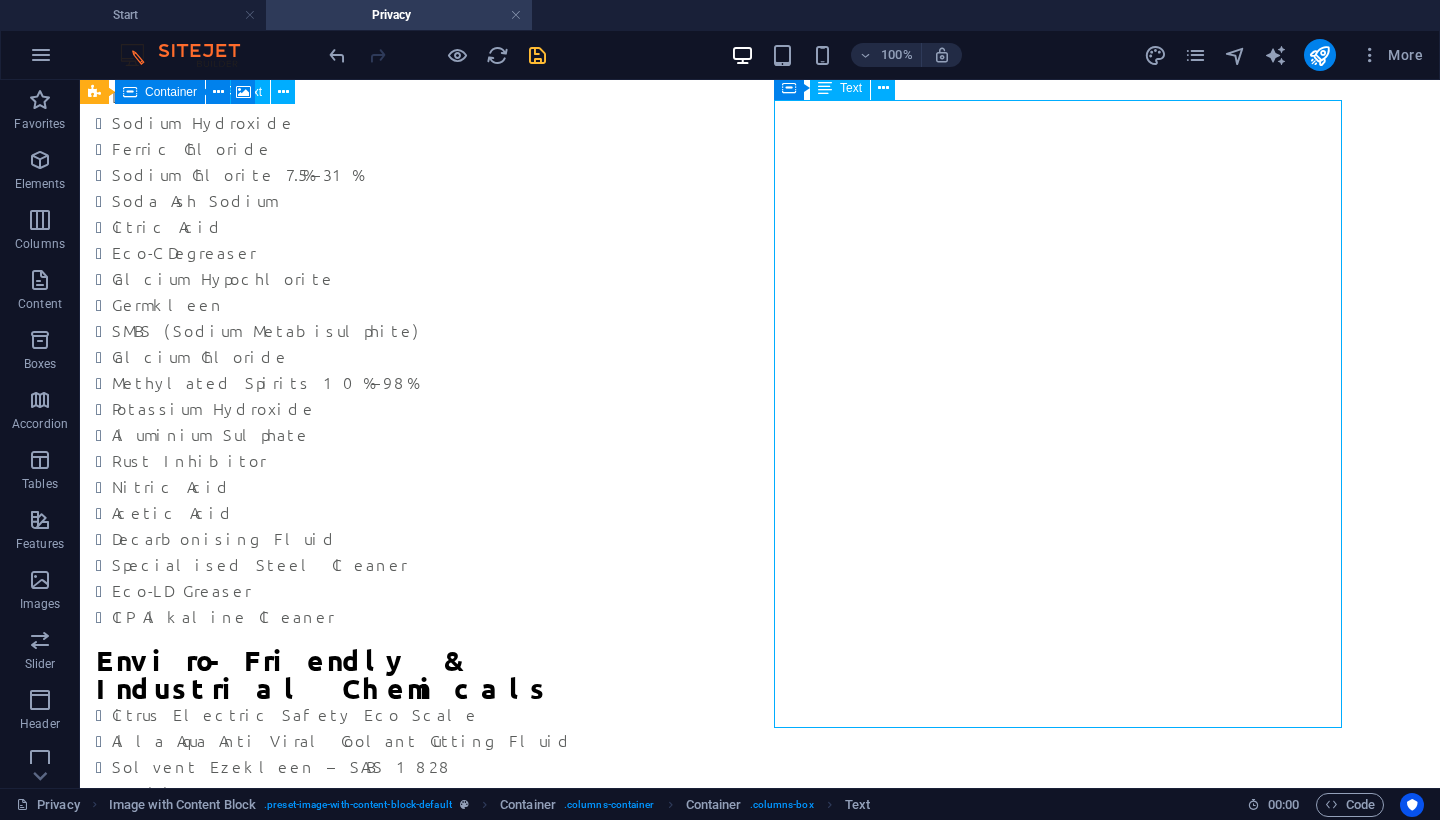 click on "Enviro-Friendly & Industrial Chemicals Citrus Electric Safety Eco Scale Alla Aqua Anti Viral Coolant Cutting Fluid Solvent Ezekleen – SABS 1828 Ecokleen – SABS 1828 Fat-X Degreaser Ammonia Solution Envirosolve – SABS 1853 Ammonium Bifluoride Gritklenz 1828 Eco LD Degreaser Ammonium Chloride Polygrit Eco Truck – SABS 1853 Asphalt Cleaner HD J-Liquid Base Coat Lime Gone Battery Acid 37% Metal Marking Liquid Carefreeze – Antifreeze Oil Cap Citrus Special Stripper Pickling Liquid Cold Tank Decarb Rust Converter" at bounding box center (380, 3061) 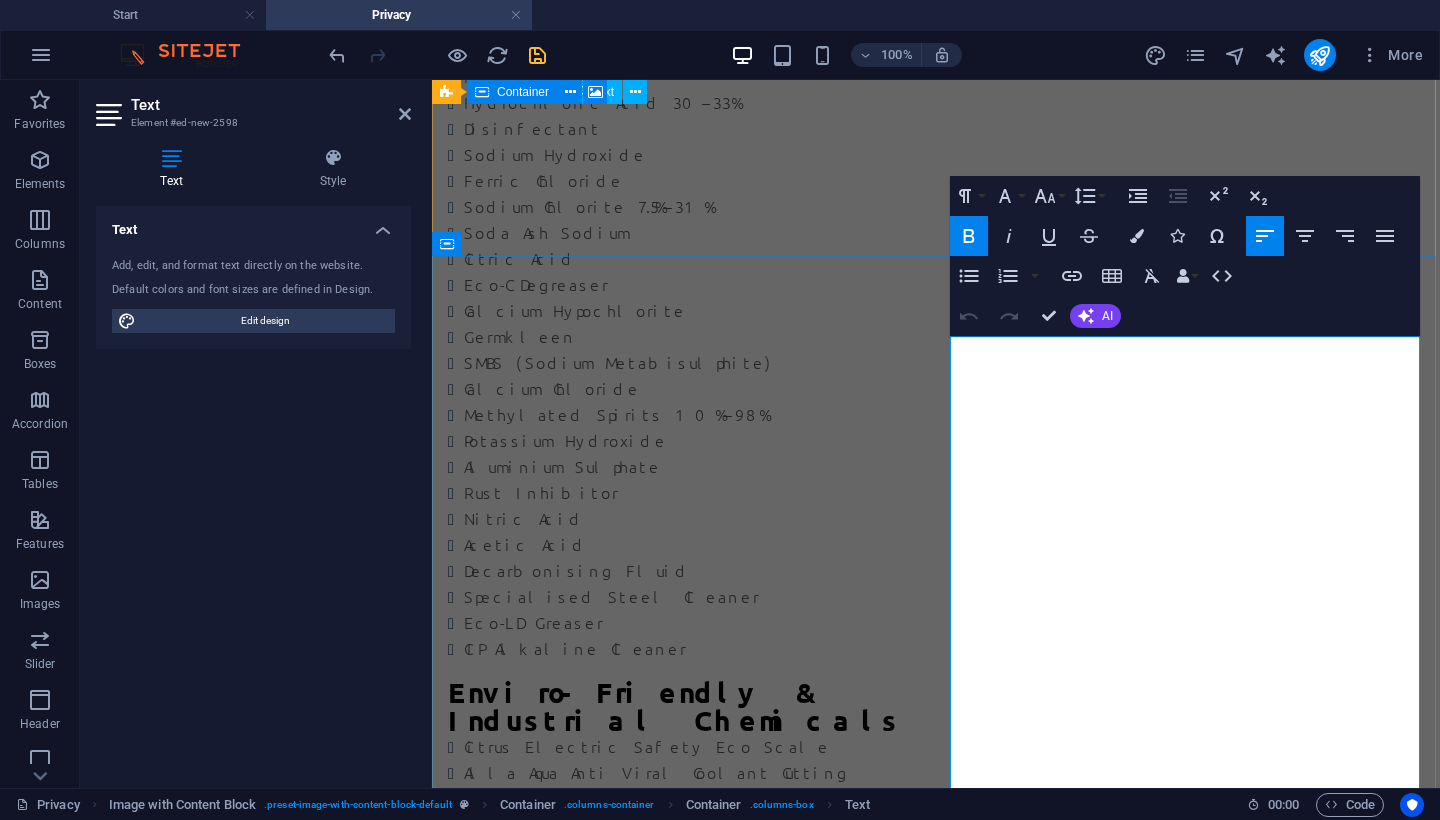 scroll, scrollTop: 2070, scrollLeft: 0, axis: vertical 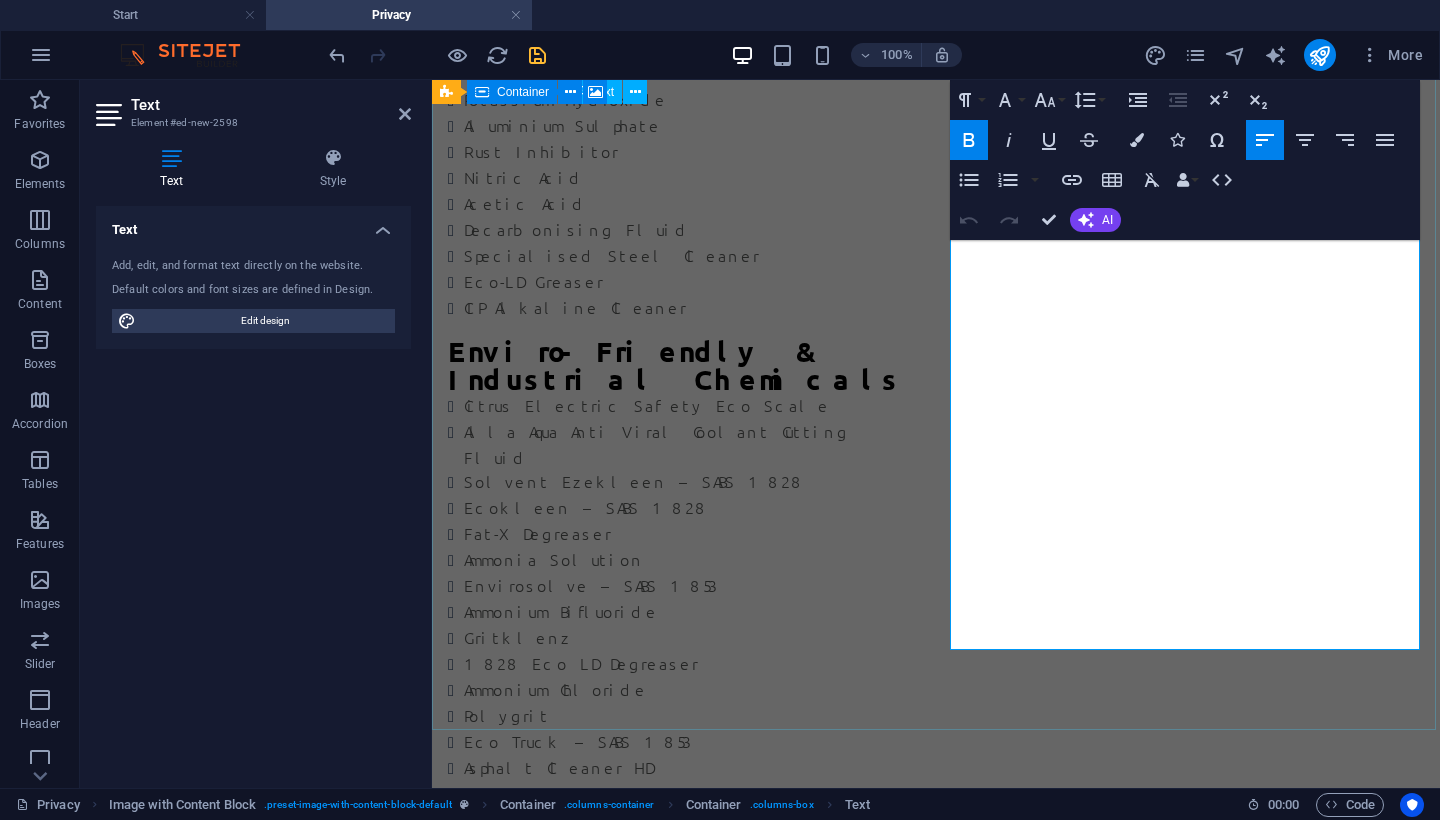 drag, startPoint x: 953, startPoint y: 345, endPoint x: 1102, endPoint y: 640, distance: 330.49356 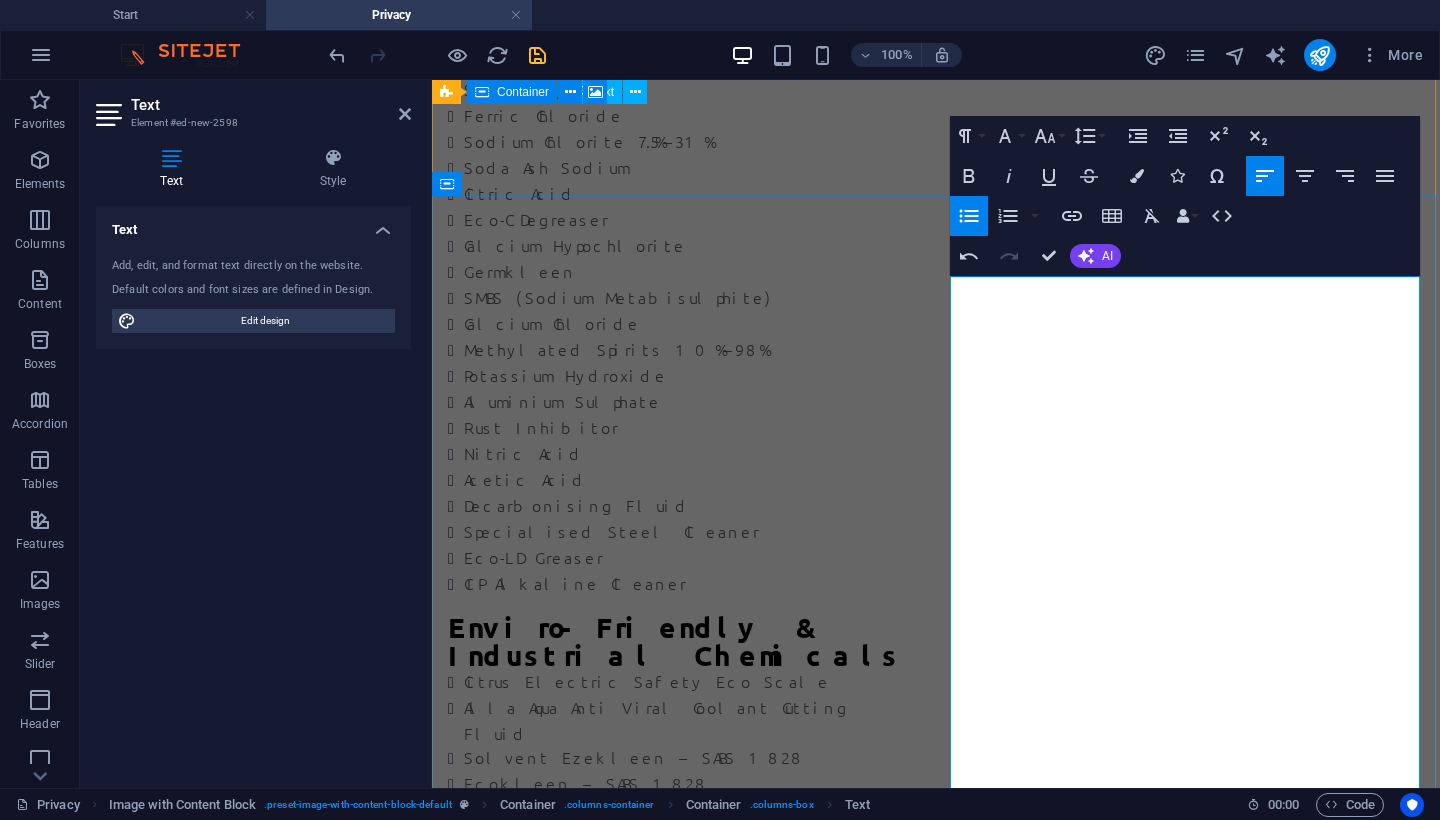 scroll, scrollTop: 2146, scrollLeft: 0, axis: vertical 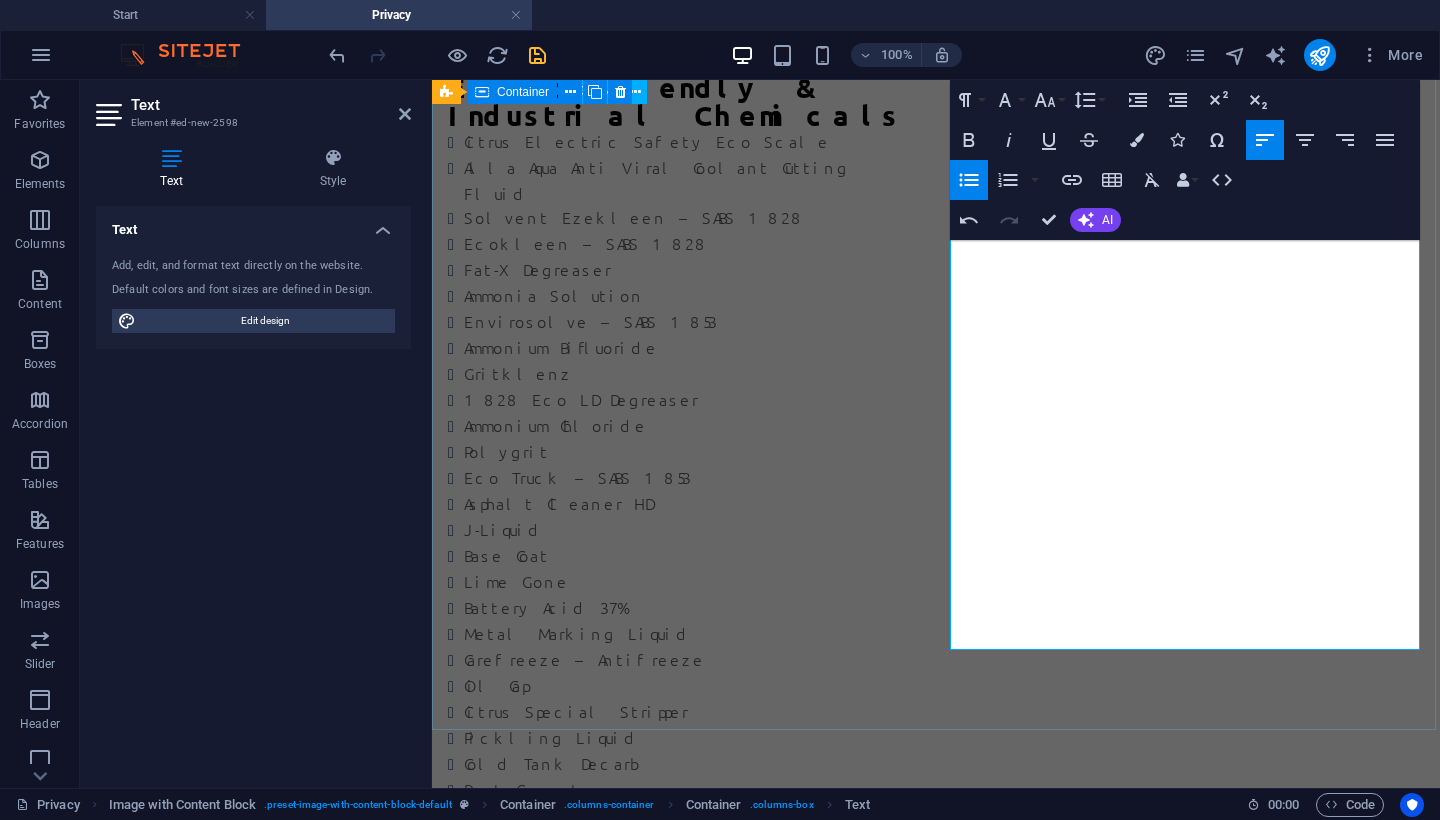 drag, startPoint x: 992, startPoint y: 425, endPoint x: 1159, endPoint y: 658, distance: 286.66705 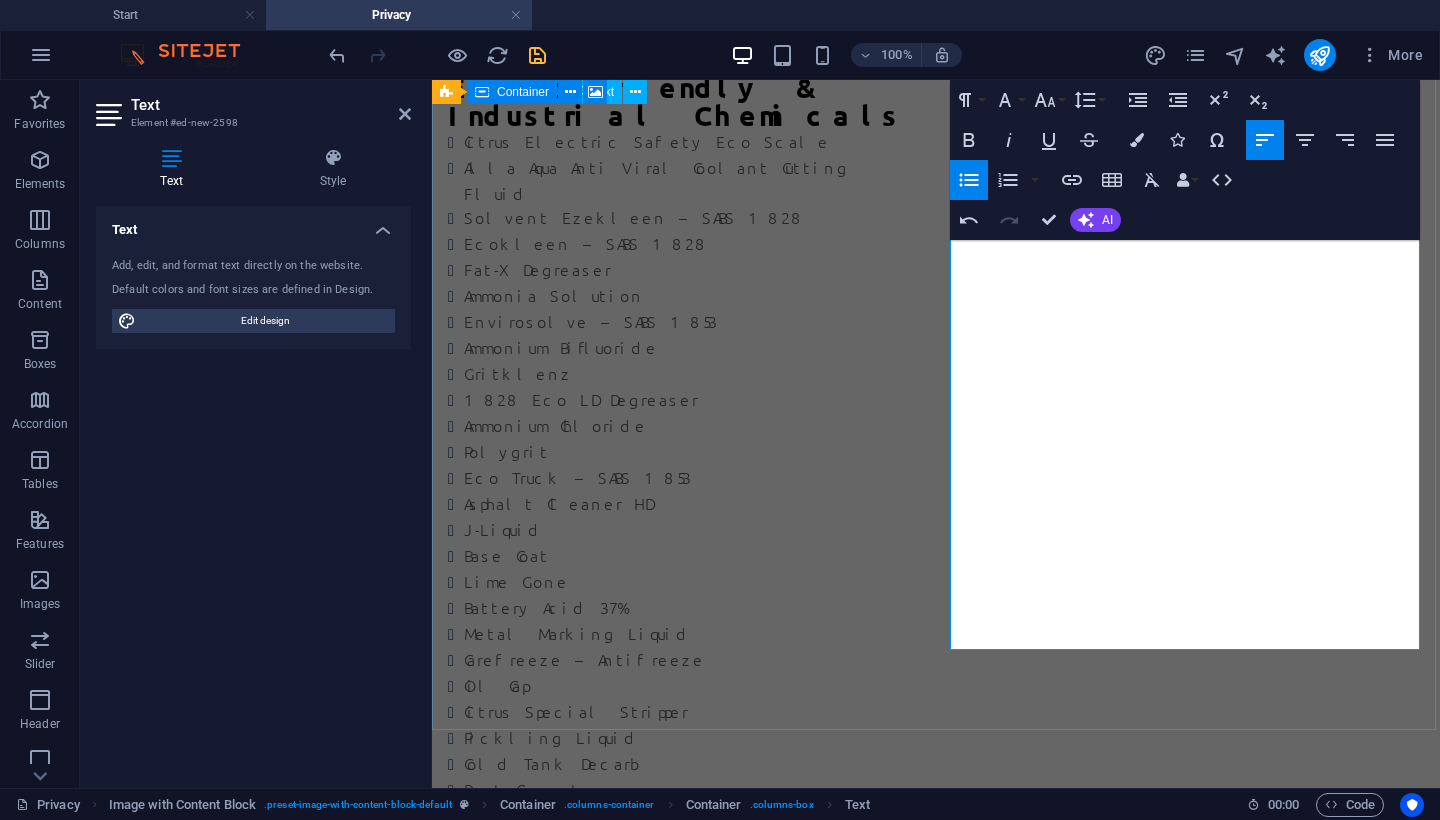click on "Unordered List" at bounding box center [969, 180] 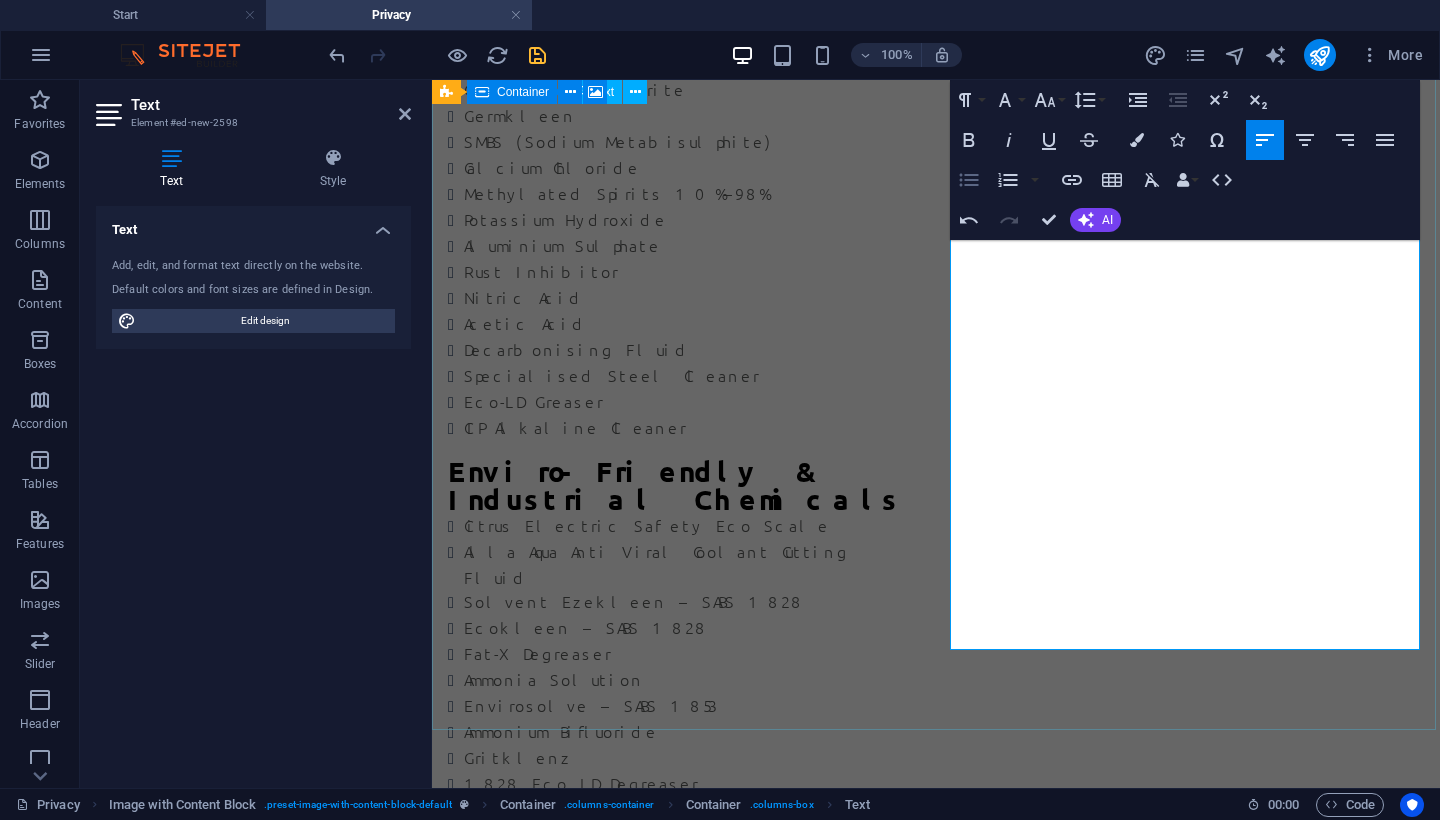 click 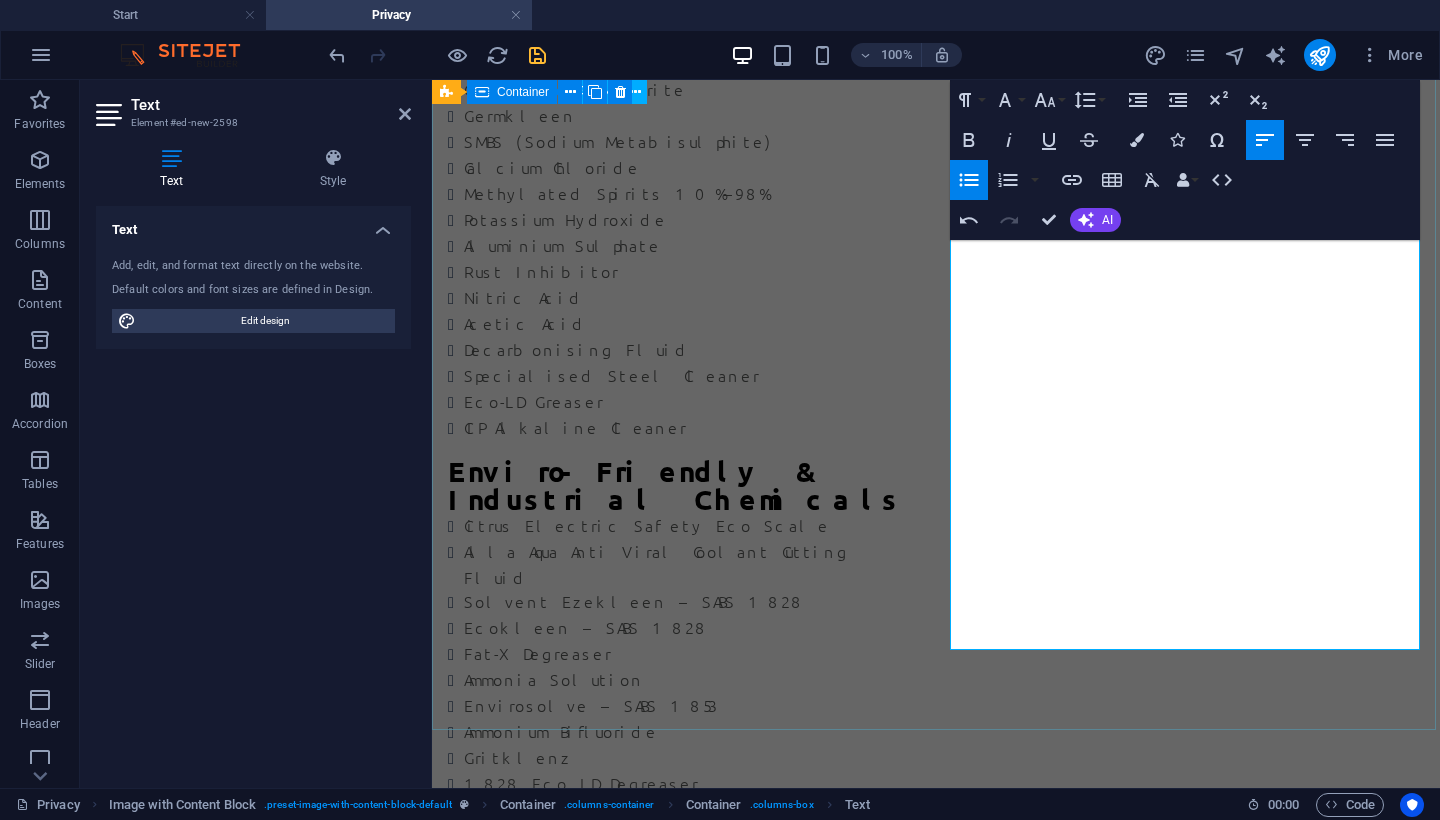 click on "Speciality Raw Water Treatment Chemicals Acetic Acid 70%–99% HHBTA – High Boiling Tar Acid Ferric Chloride 40–42% Aluminium Sulphate HCL 30–33% Hydrochloric Acid 30–33% Sodium Chlorite 12.5%–15% Hydrogen Peroxide 35% Caustic Flakes 99% Nitric Acid 55–60% Caustic Soda LYE Liquid 7–8% Caustic Soda Flakes 99% Nitric Acid 30% Sodium Hypochlorite Calcium Hypochlorite 65–69% CIP Cleaner (Acid) Potassium Hydroxide 30–50% Sodium Metabisulphate 37–42% Citric Acid 50% Solution Soda Ash Solution 10% Flotation Collectors, Reagents & Mining Chemicals ( Full detailed list available on request; includes collectors, frothers, depressants, and activators for various ores and processing applications. ) Examples: Lead Nitrate SMBS (Sodium Metabisulphite) Ferrous Sulphate Sodium Diethyl Dithiocarbamate Sodium Diisobutyl Monothiophosphate Isobutyl Xanthogen Ester MIBC (Methyl Isobutyl Carbinol) Pine Oil IPETC (Isopropyl Ethyl Thionocarbamate) SEX (Sodium Ethyl Xanthate) SIPX (Sodium Iso-Propyl Xanthate)" at bounding box center [936, 2559] 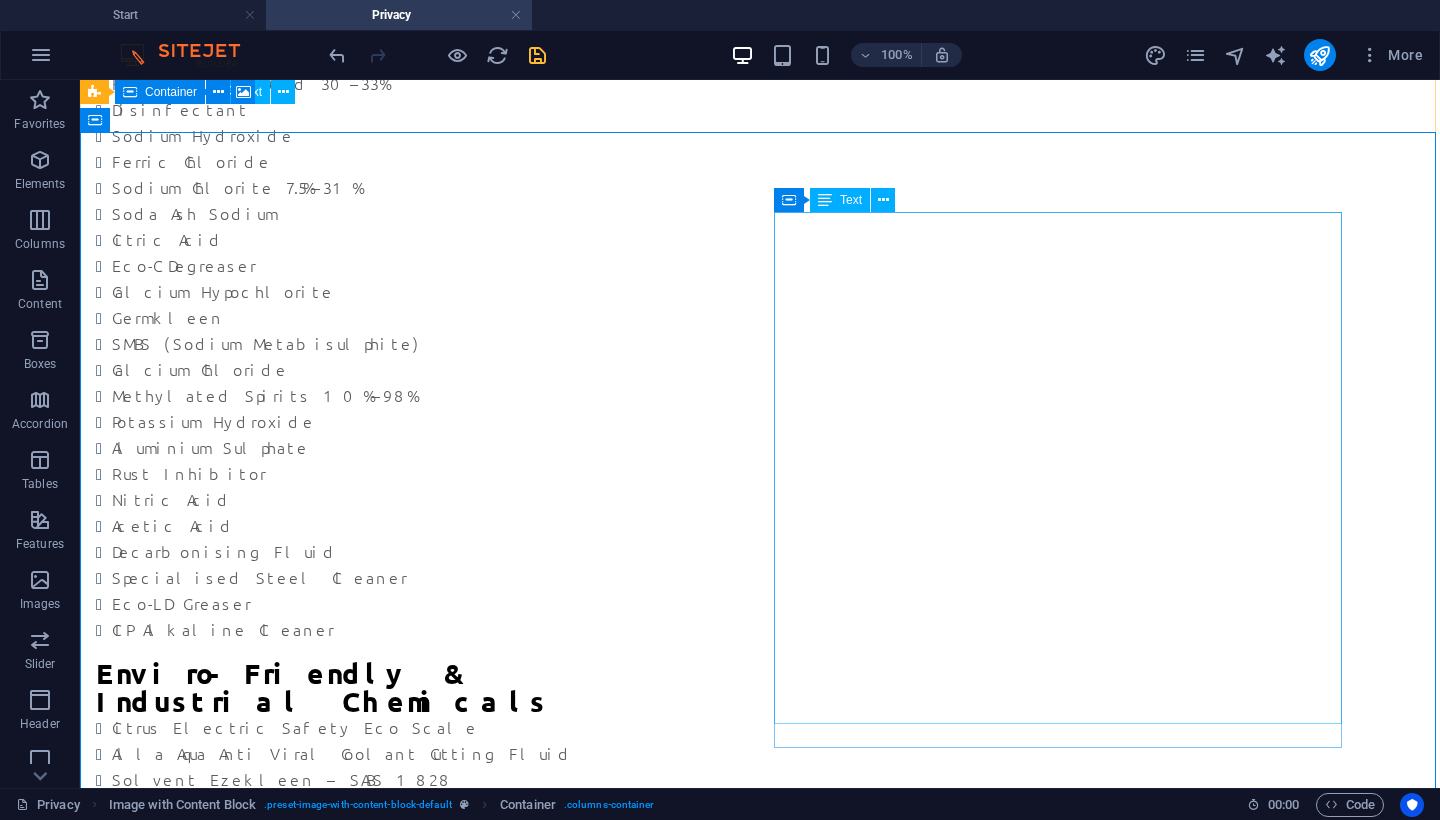 scroll, scrollTop: 2192, scrollLeft: 0, axis: vertical 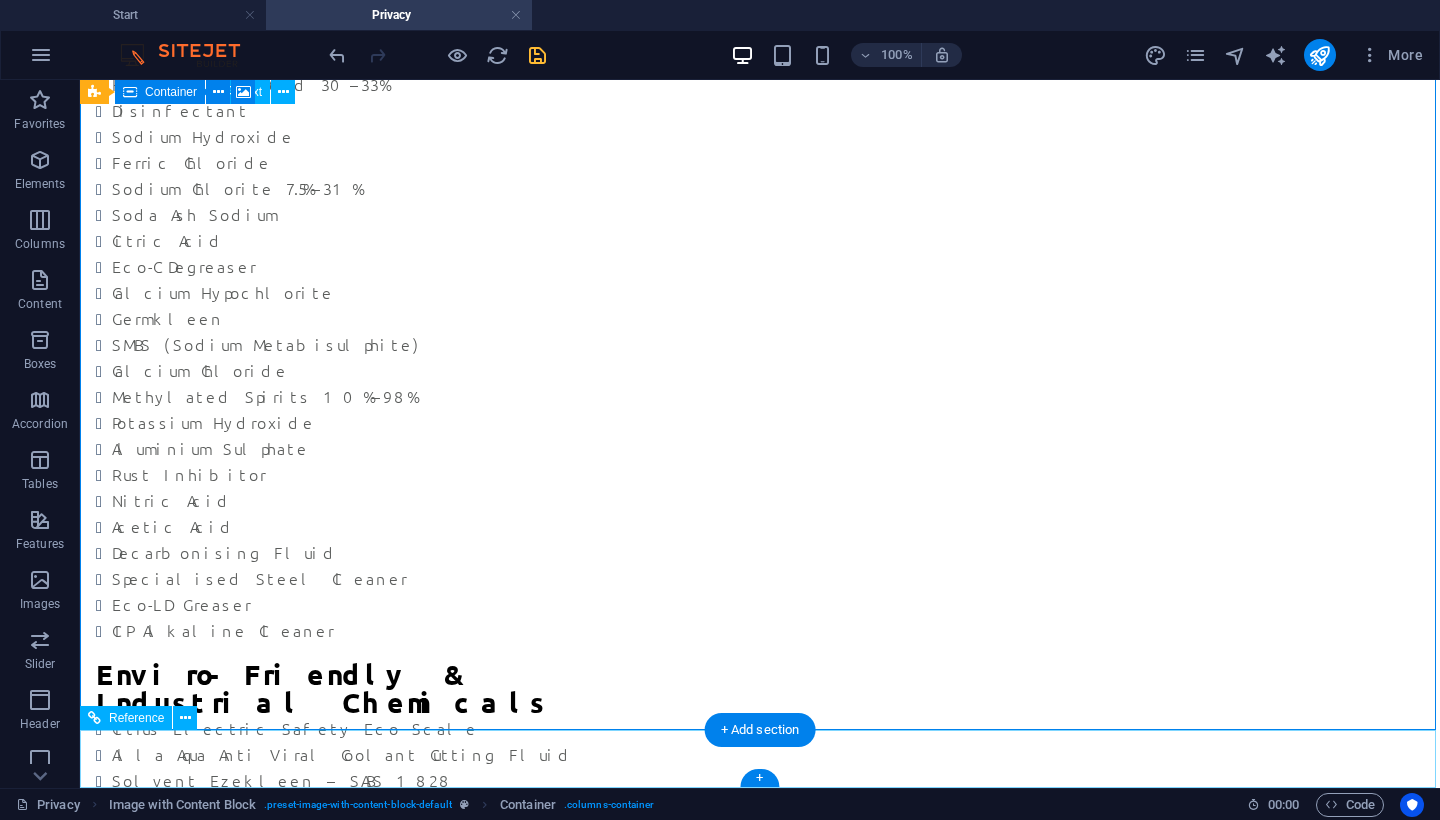 click on "Back to start" at bounding box center (760, 3403) 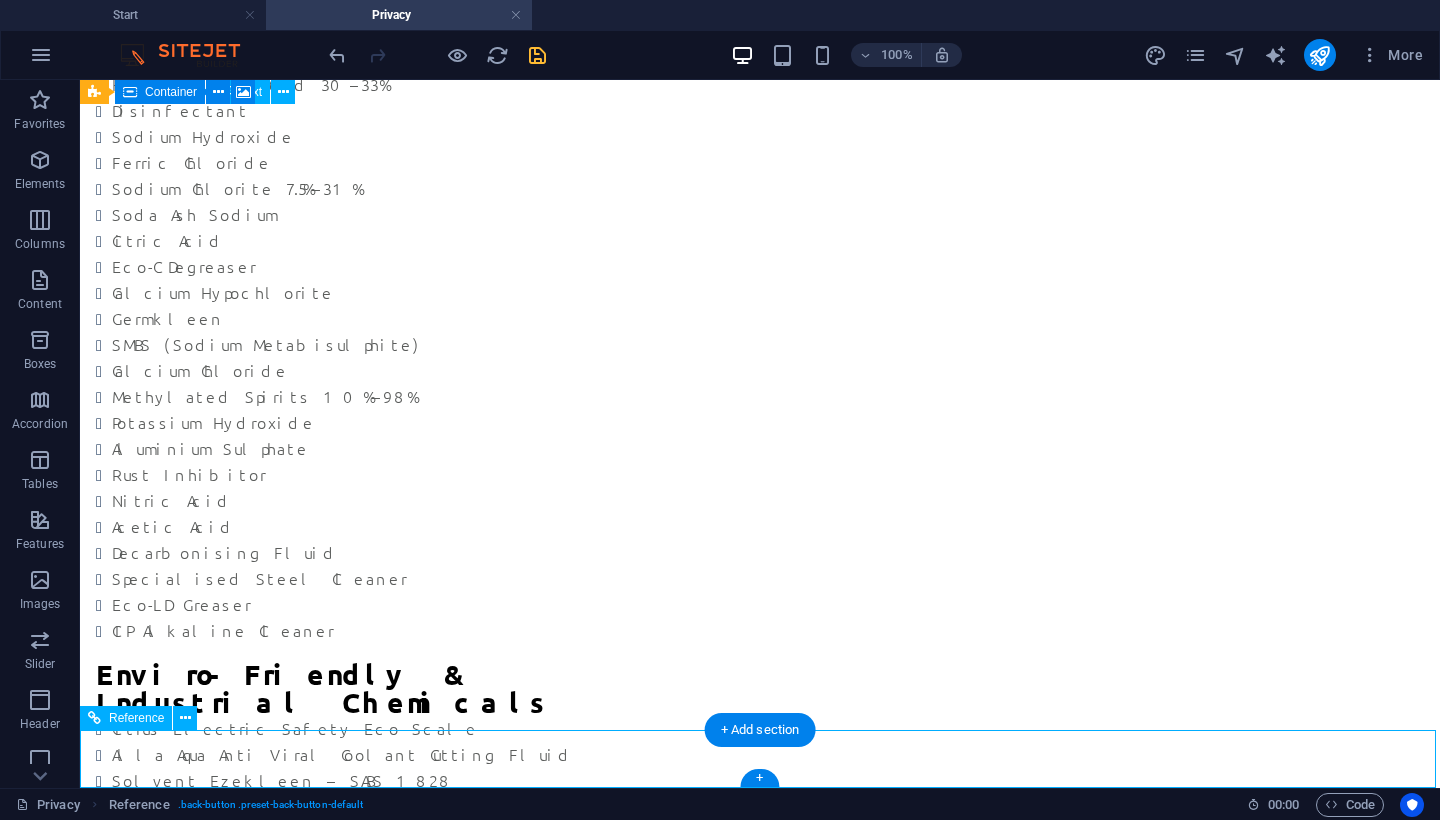 click on "Back to start" at bounding box center (760, 3403) 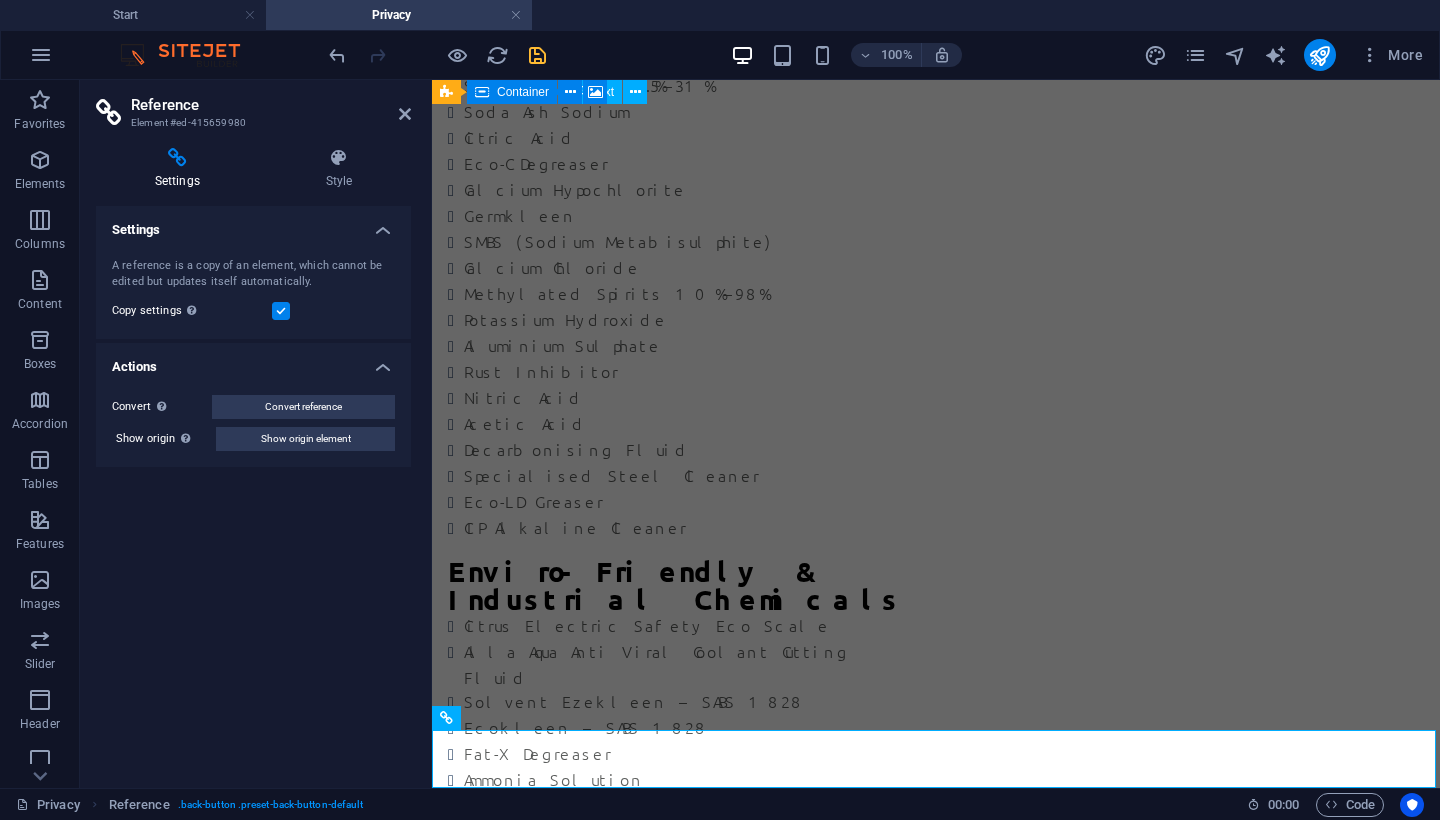 scroll, scrollTop: 2292, scrollLeft: 0, axis: vertical 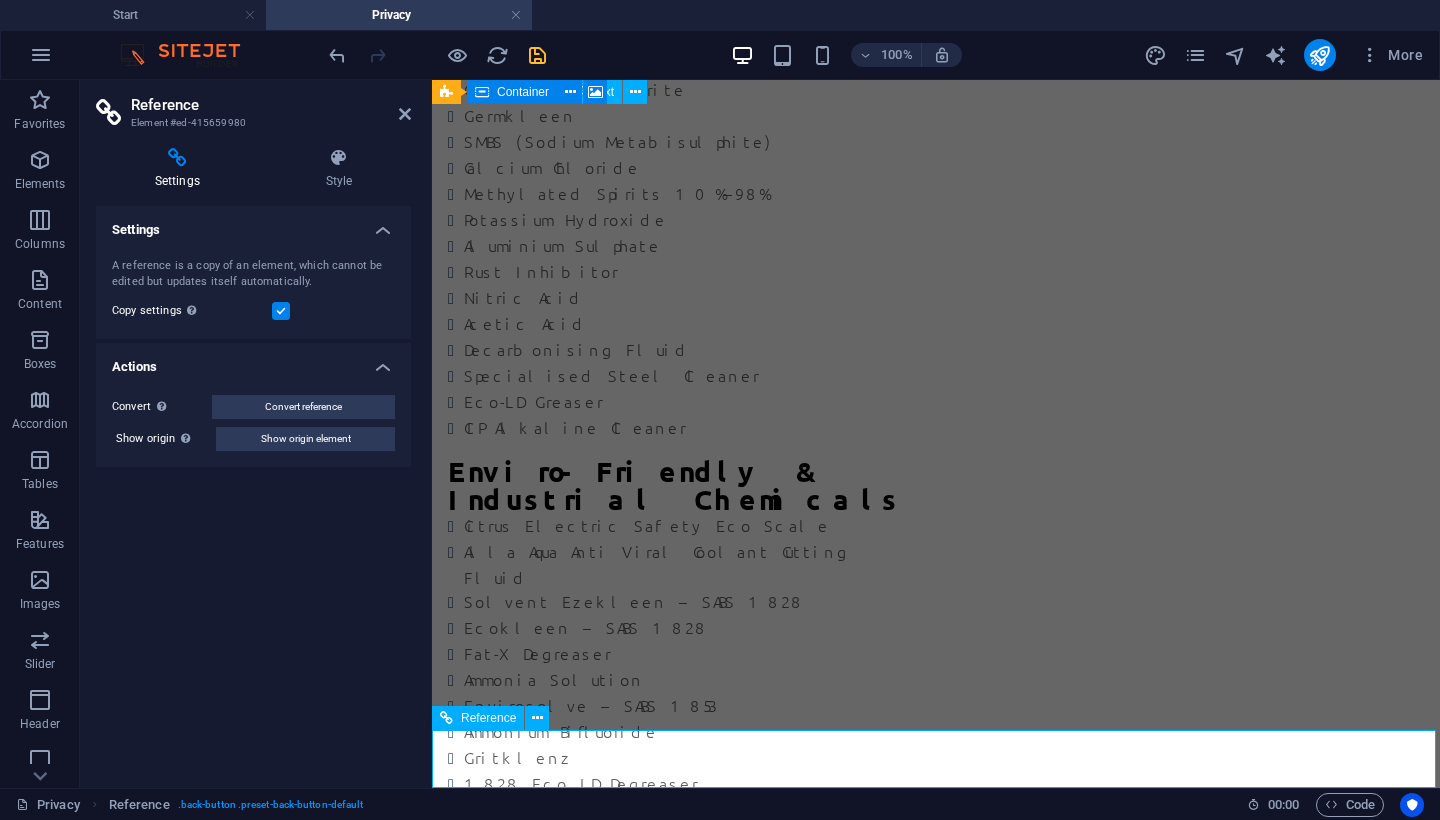click on "Back to start" at bounding box center [936, 3276] 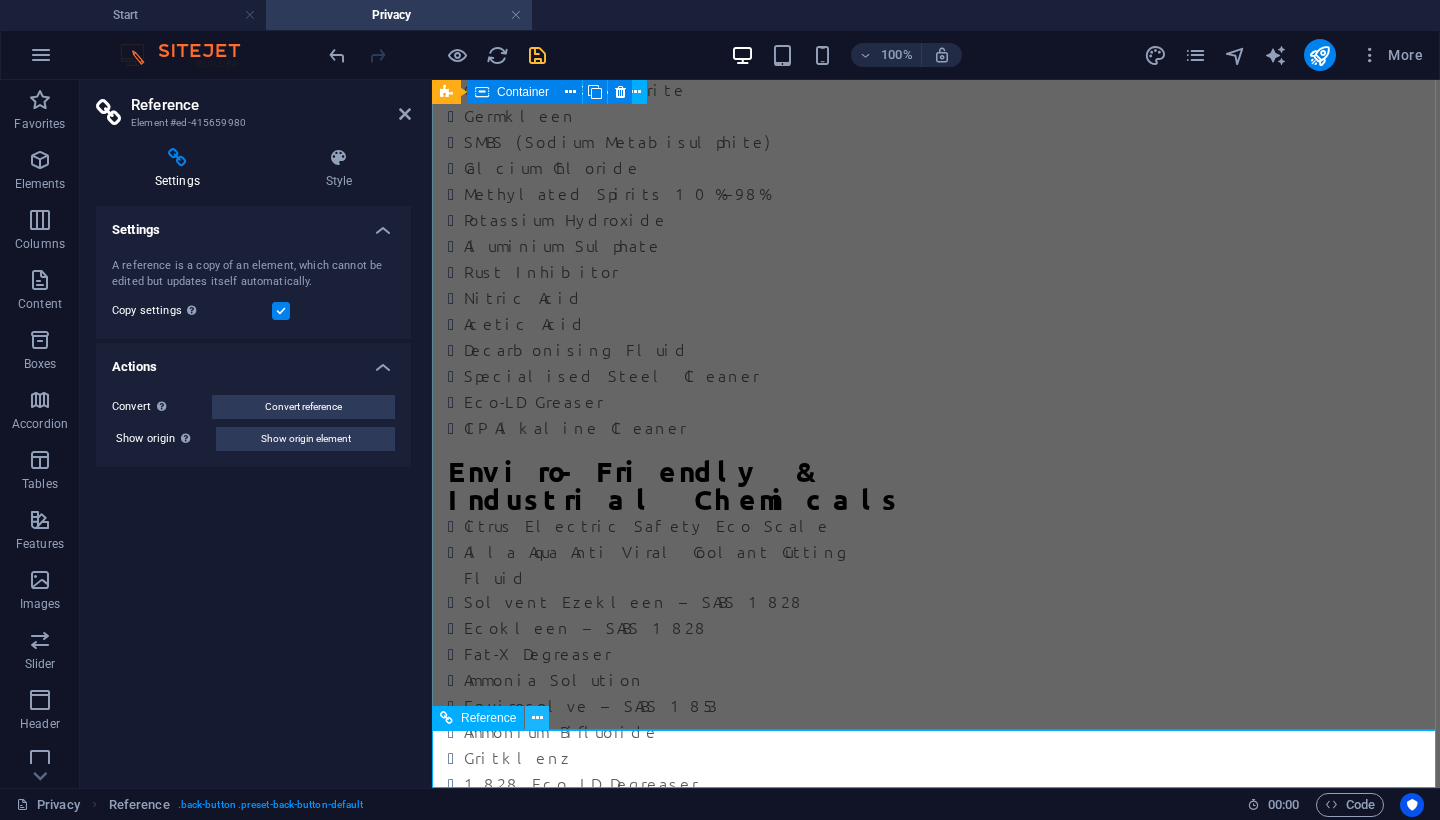 click at bounding box center (537, 718) 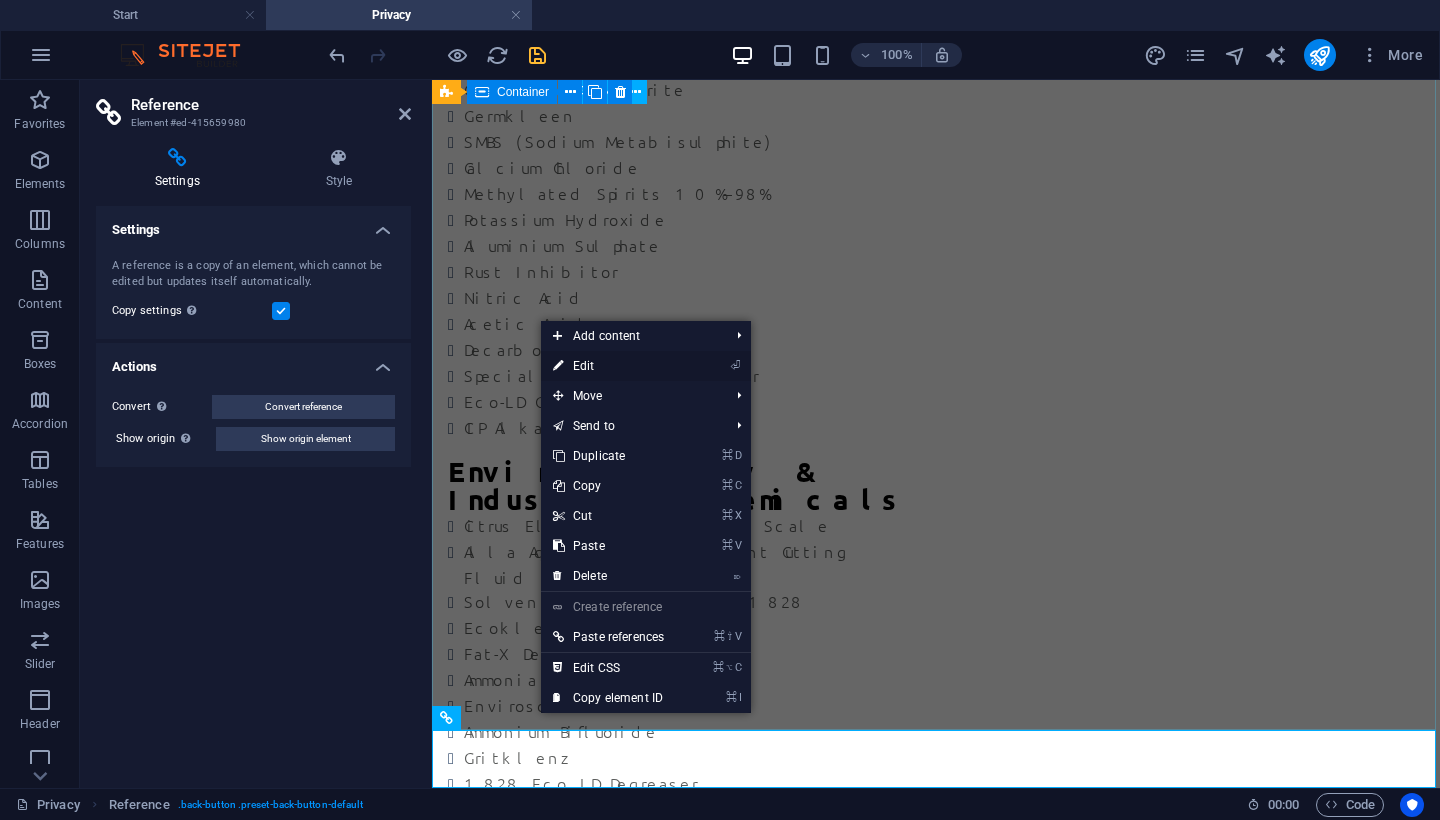 click on "⏎  Edit" at bounding box center (608, 366) 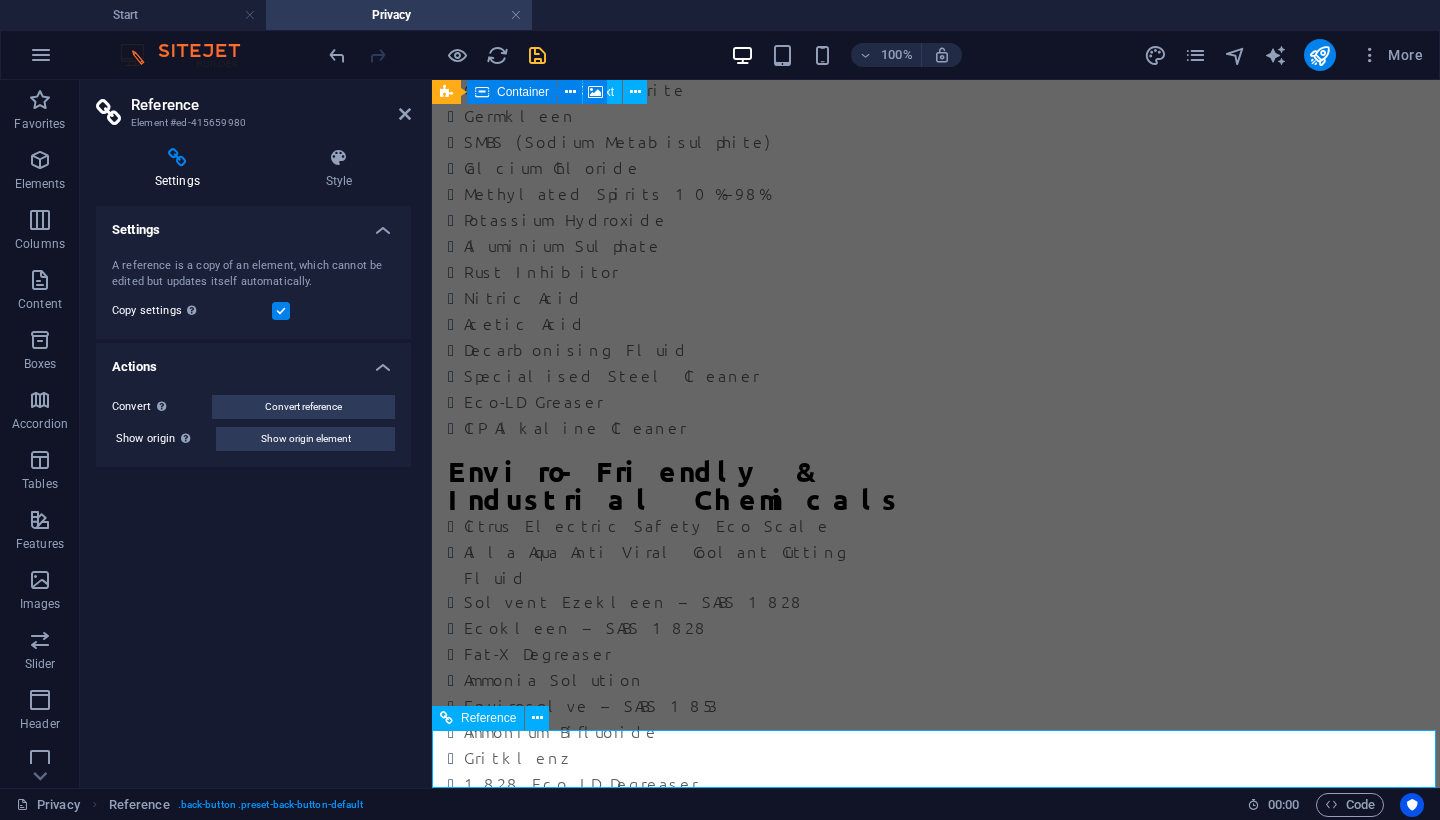 click on "Back to start" at bounding box center (936, 3276) 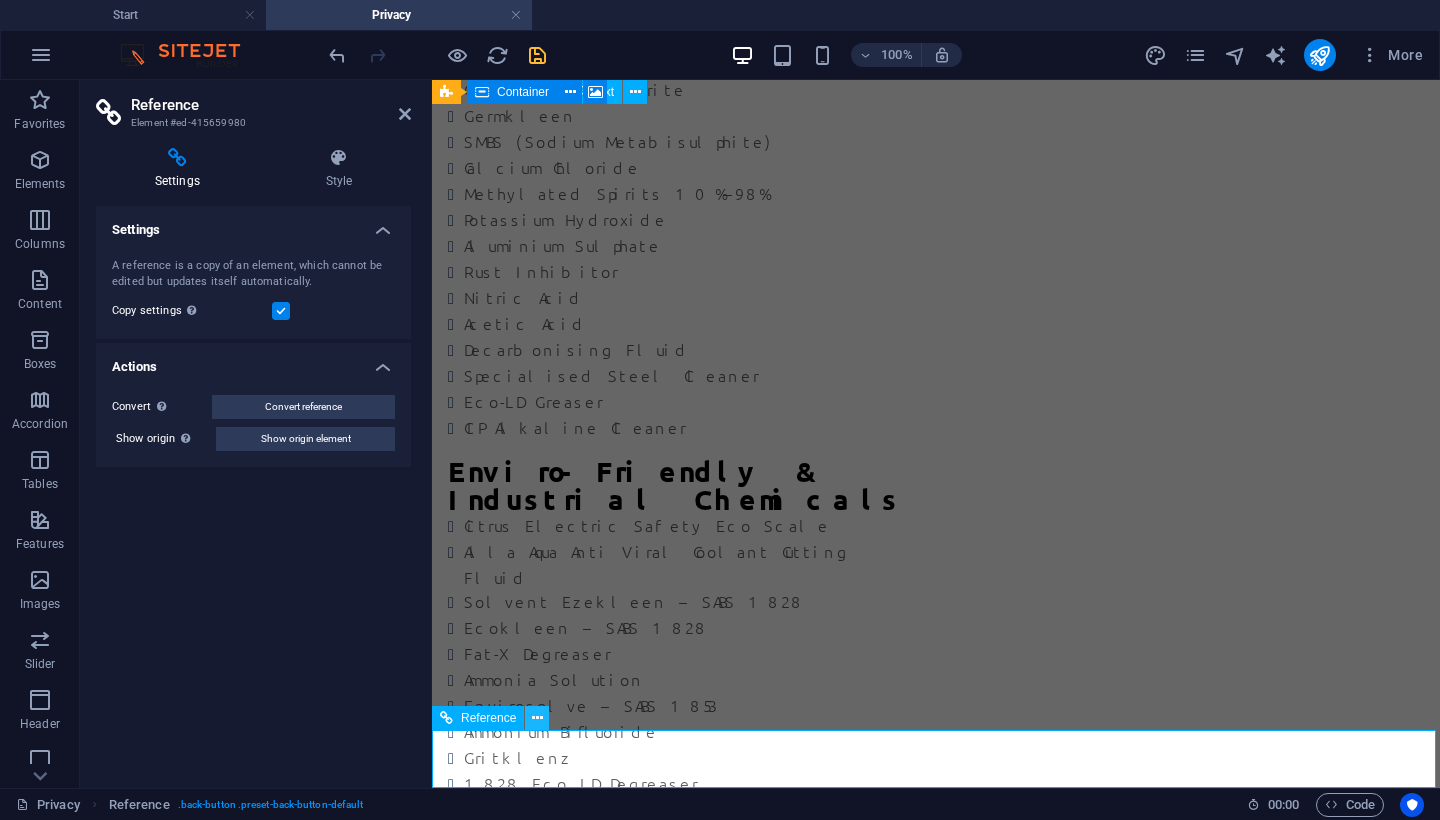click at bounding box center (537, 718) 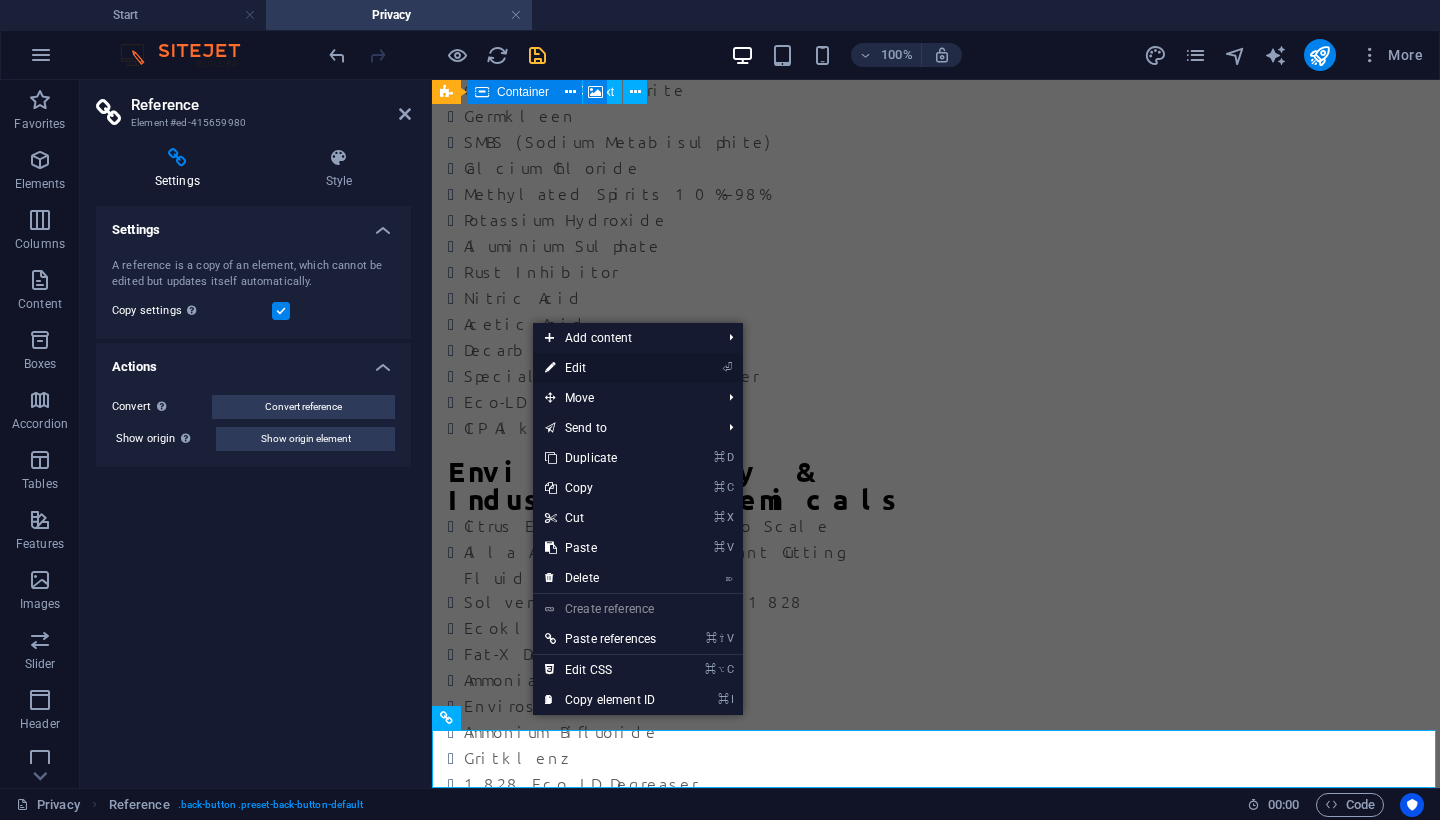 click on "⏎  Edit" at bounding box center (600, 368) 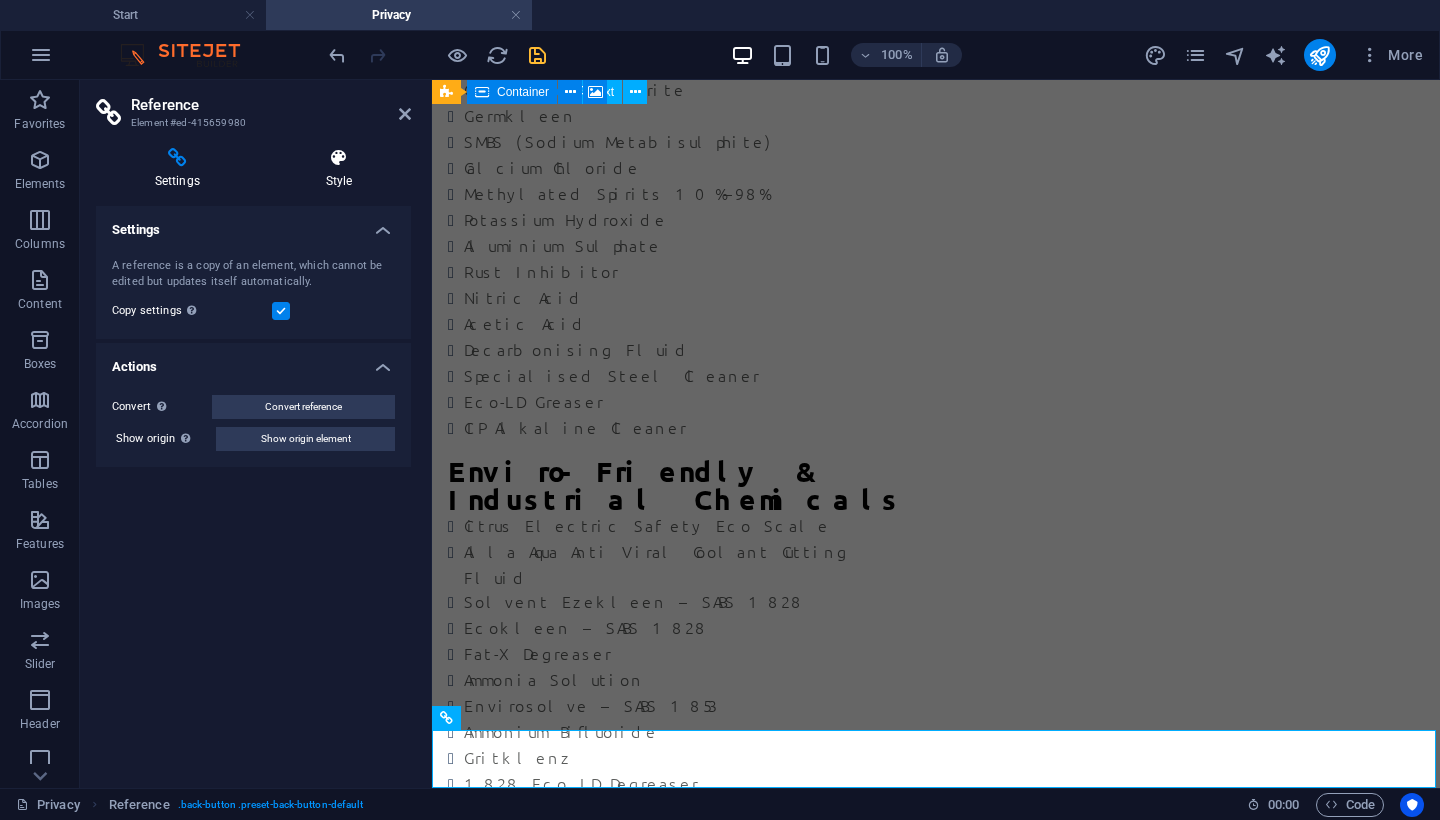click on "Style" at bounding box center [339, 169] 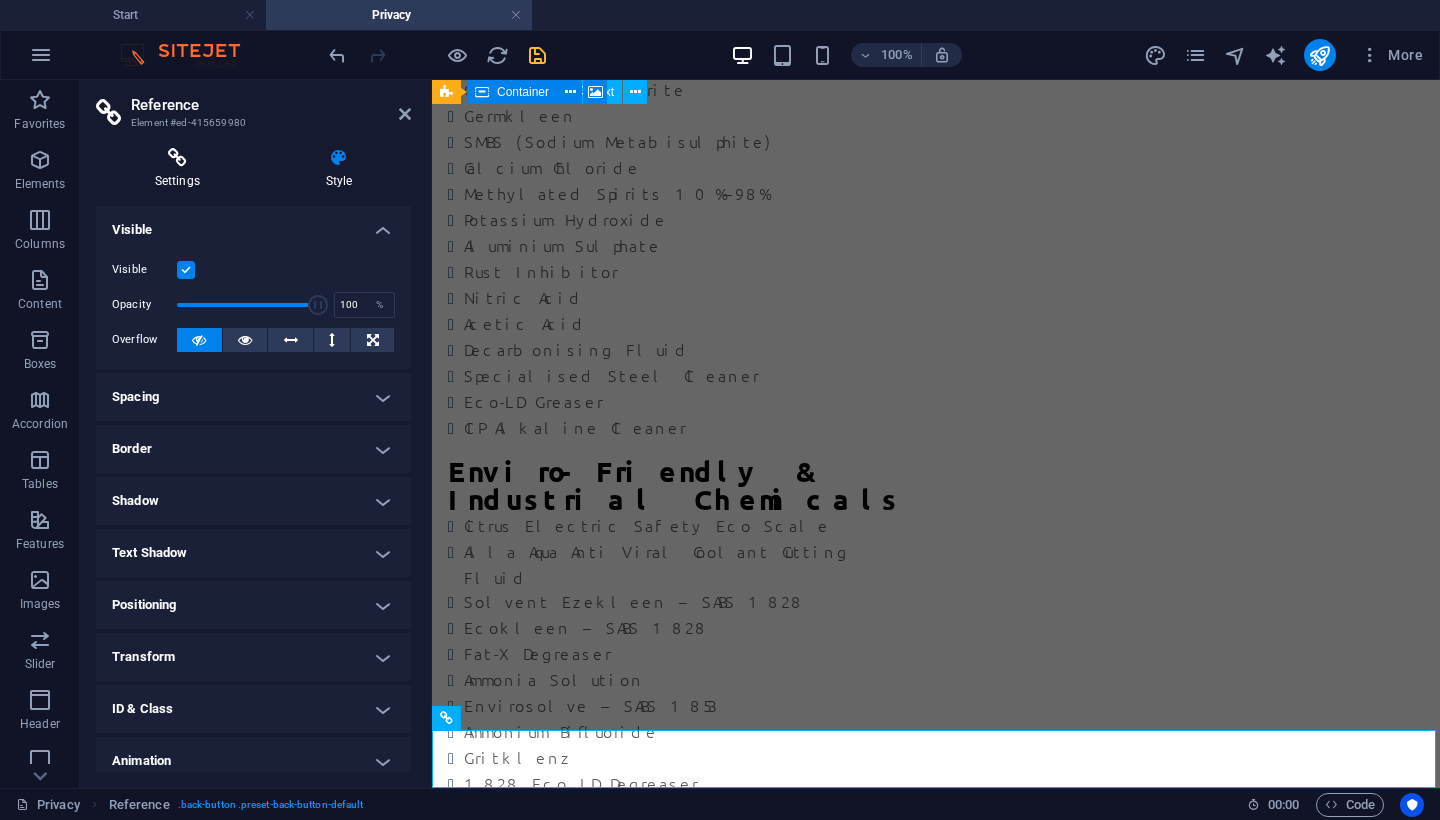 click at bounding box center [177, 158] 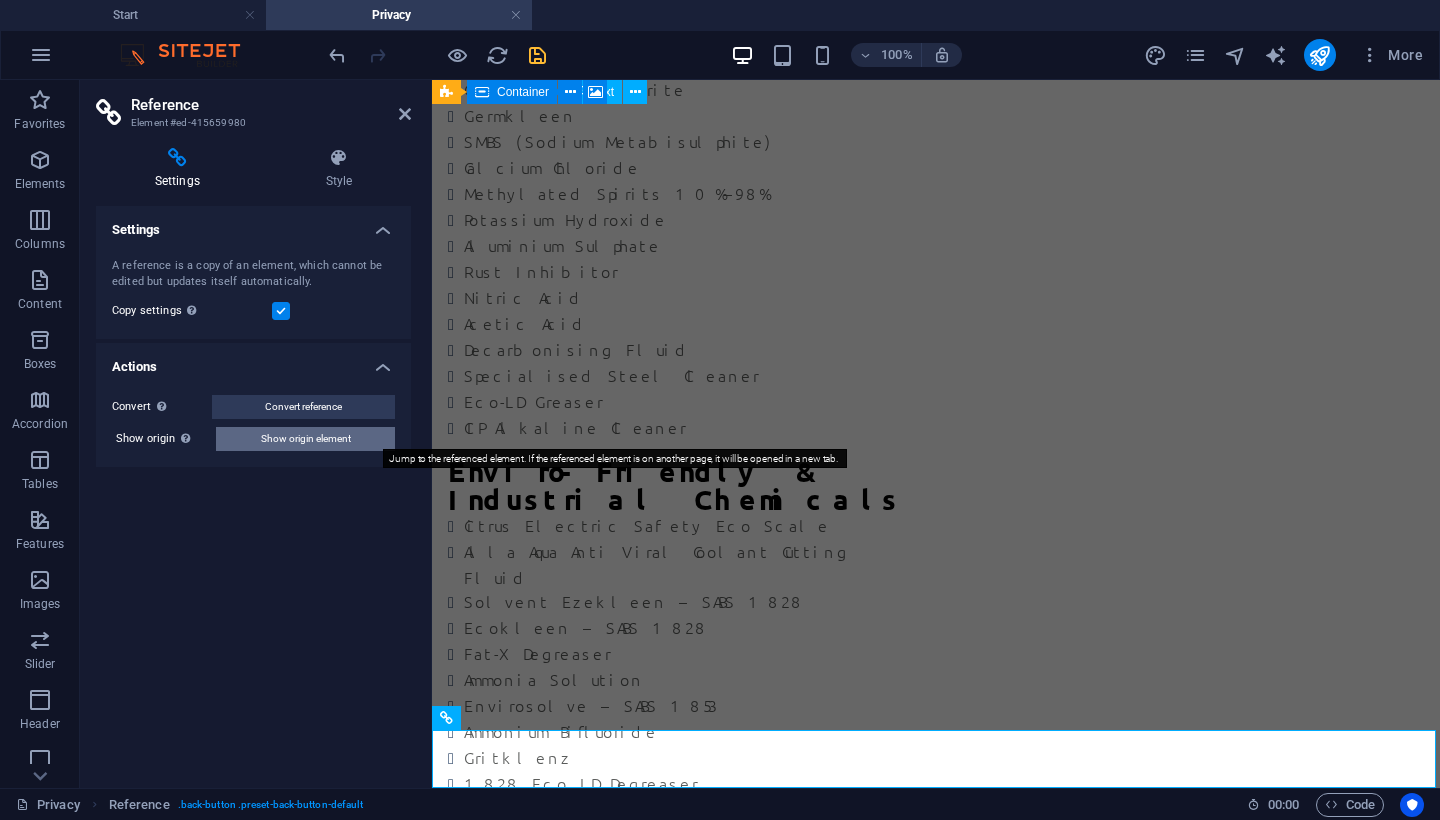 click on "Show origin element" at bounding box center (305, 439) 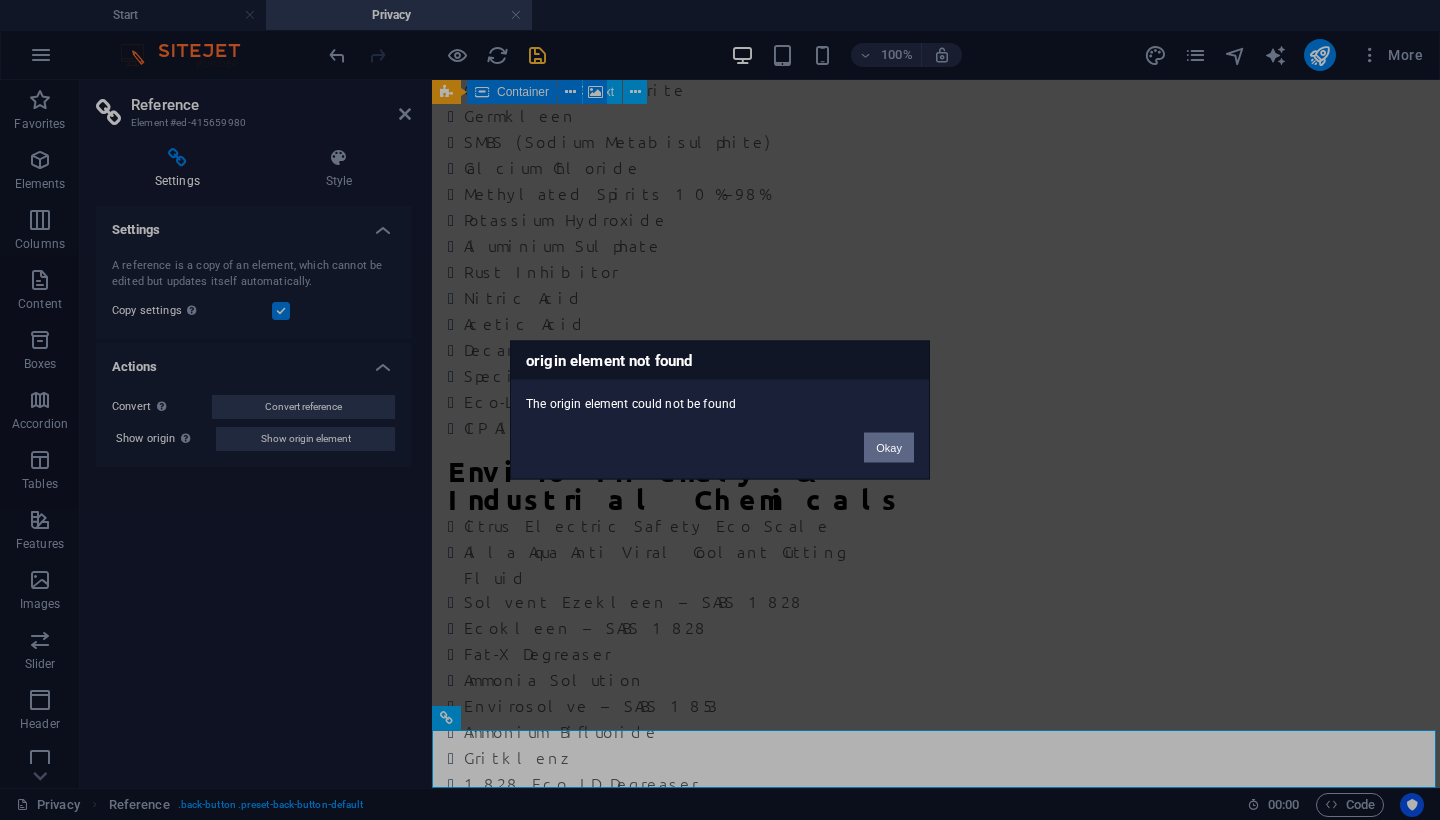 click on "Okay" at bounding box center (889, 448) 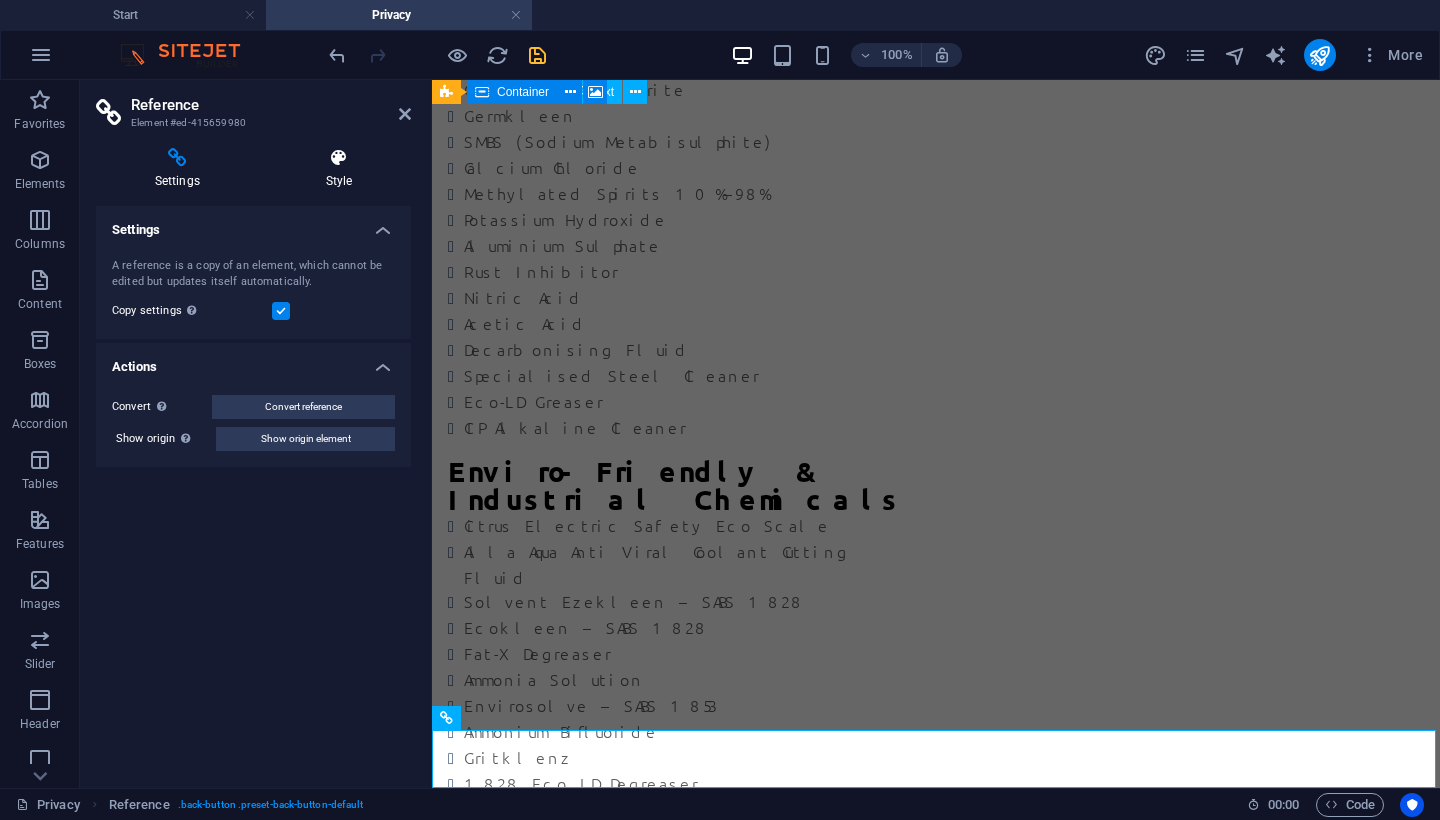 click on "Style" at bounding box center [339, 169] 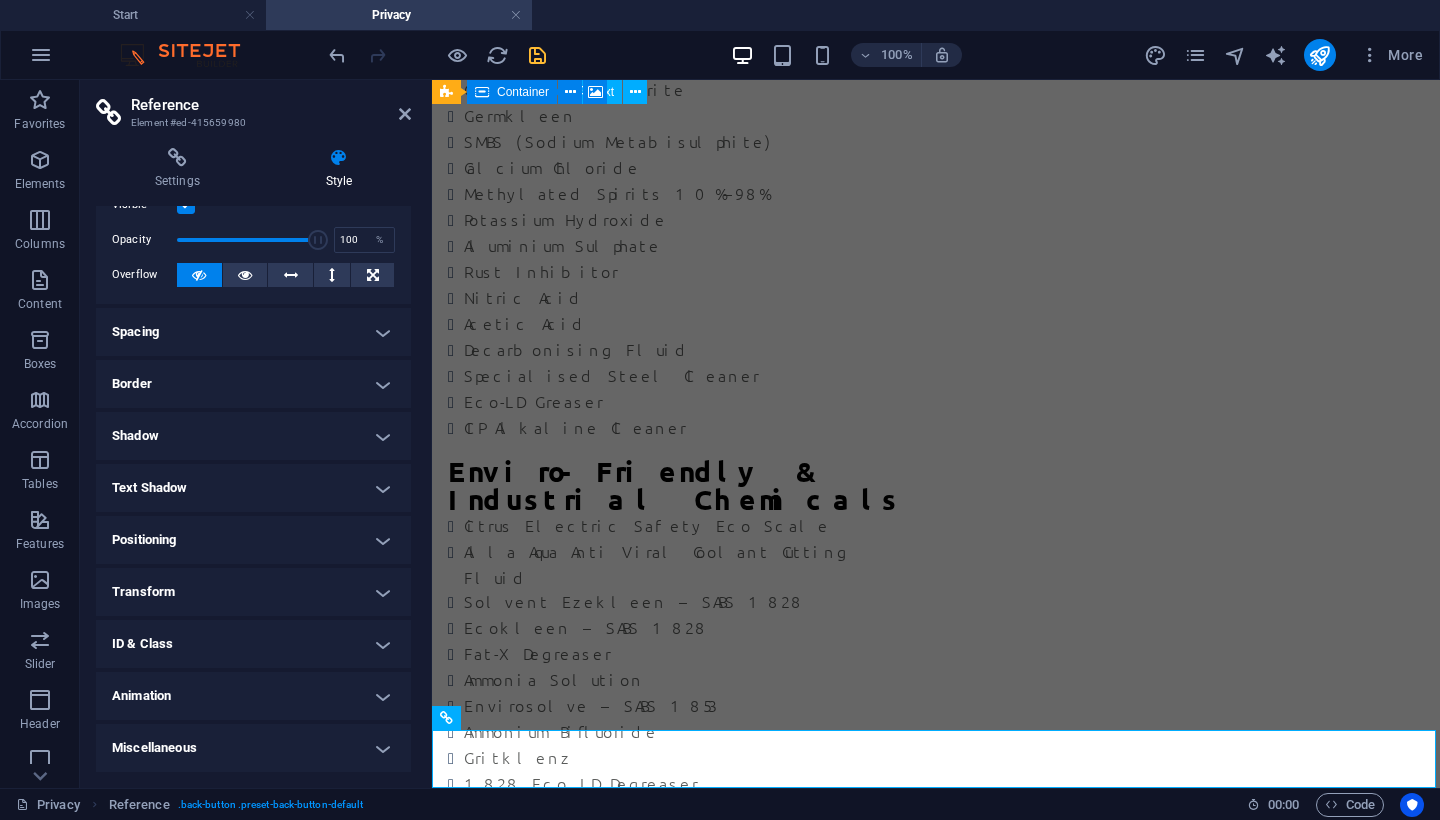 scroll, scrollTop: 64, scrollLeft: 0, axis: vertical 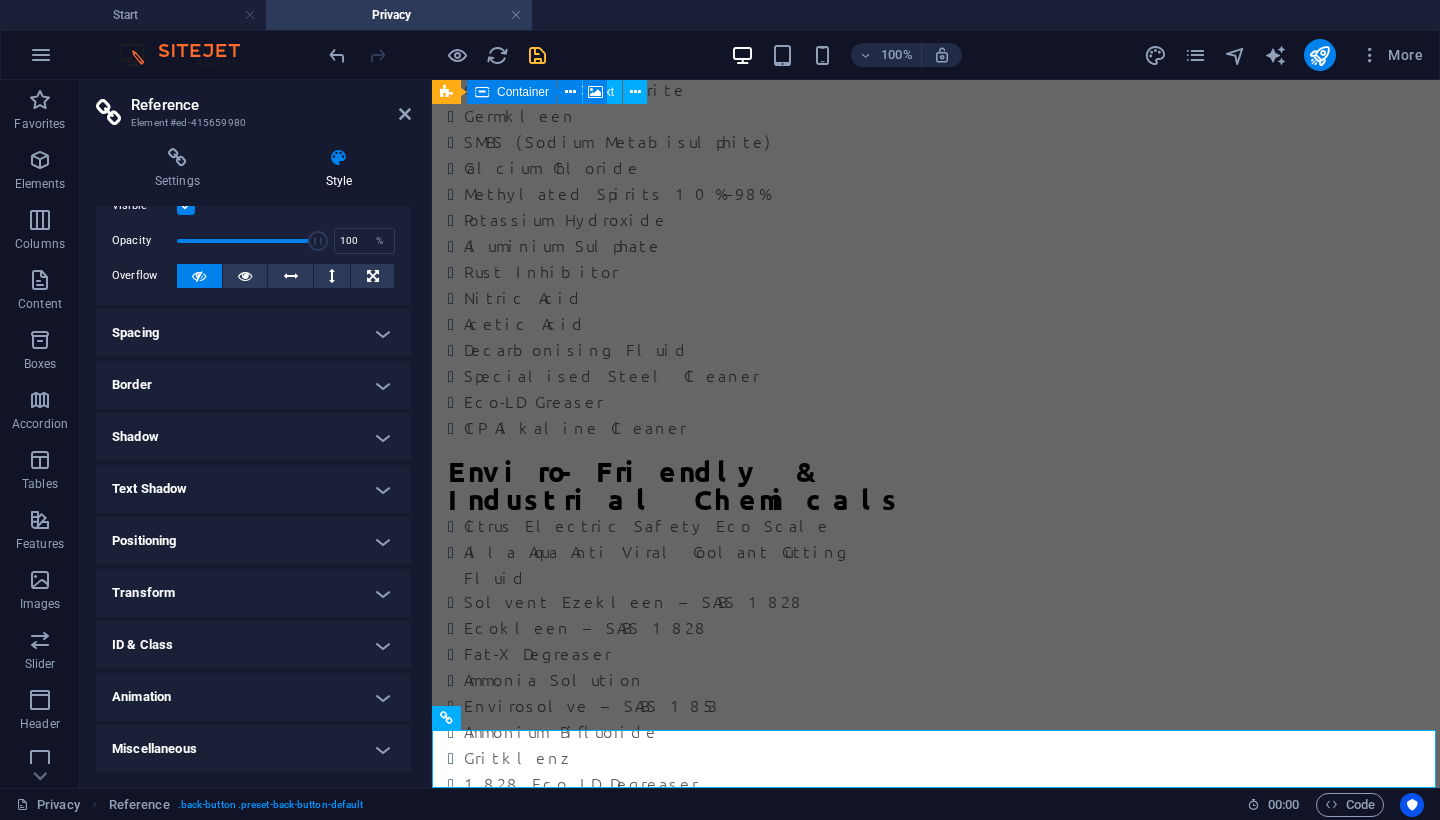 click on "Animation" at bounding box center [253, 697] 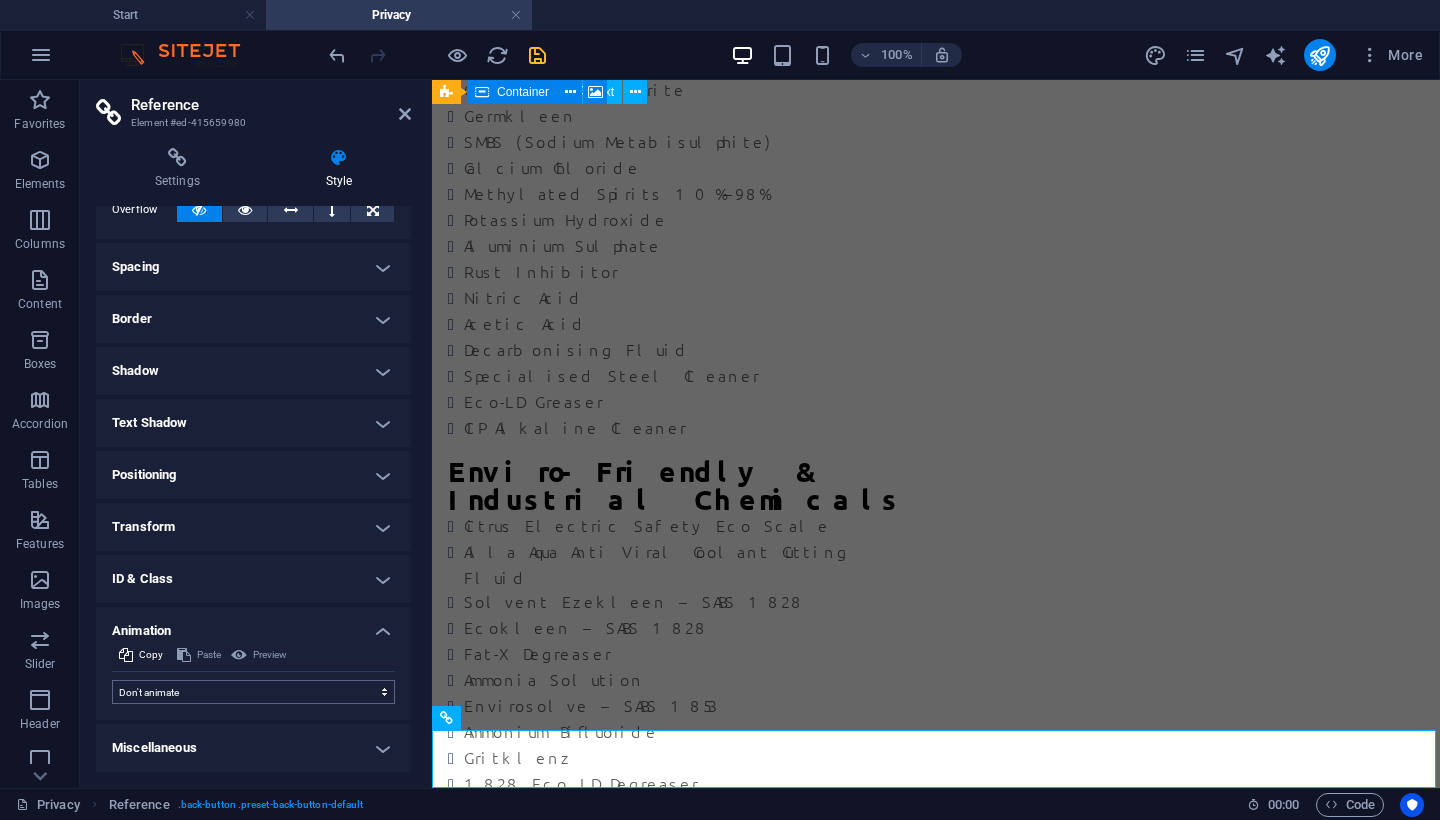 scroll, scrollTop: 129, scrollLeft: 0, axis: vertical 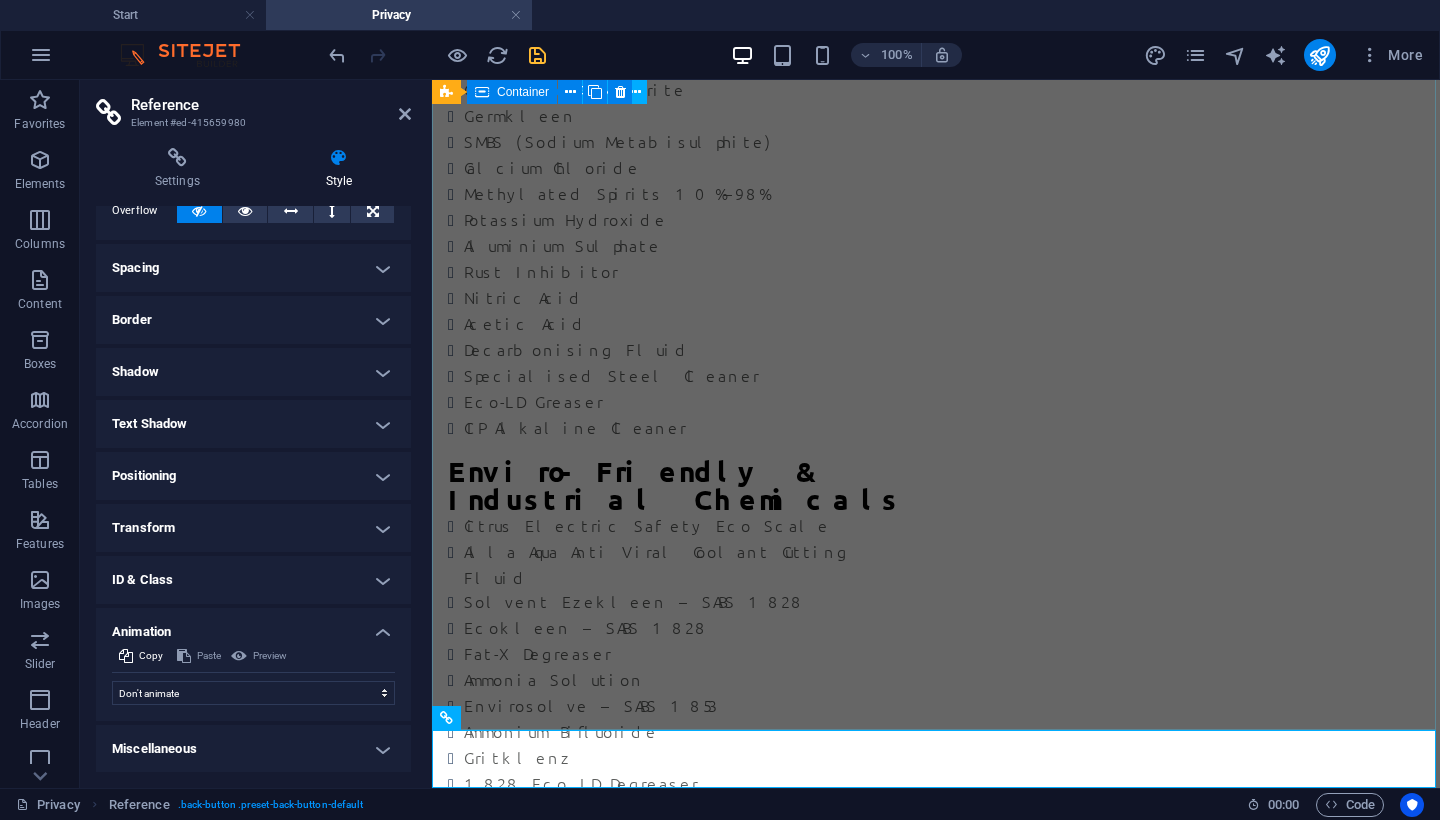 click on "Speciality Raw Water Treatment Chemicals Acetic Acid 70%–99% HHBTA – High Boiling Tar Acid Ferric Chloride 40–42% Aluminium Sulphate HCL 30–33% Hydrochloric Acid 30–33% Sodium Chlorite 12.5%–15% Hydrogen Peroxide 35% Caustic Flakes 99% Nitric Acid 55–60% Caustic Soda LYE Liquid 7–8% Caustic Soda Flakes 99% Nitric Acid 30% Sodium Hypochlorite Calcium Hypochlorite 65–69% CIP Cleaner (Acid) Potassium Hydroxide 30–50% Sodium Metabisulphate 37–42% Citric Acid 50% Solution Soda Ash Solution 10% Flotation Collectors, Reagents & Mining Chemicals ( Full detailed list available on request; includes collectors, frothers, depressants, and activators for various ores and processing applications. ) Examples: Lead Nitrate SMBS (Sodium Metabisulphite) Ferrous Sulphate Sodium Diethyl Dithiocarbamate Sodium Diisobutyl Monothiophosphate Isobutyl Xanthogen Ester MIBC (Methyl Isobutyl Carbinol) Pine Oil IPETC (Isopropyl Ethyl Thionocarbamate) SEX (Sodium Ethyl Xanthate) SIPX (Sodium Iso-Propyl Xanthate)" at bounding box center [936, 2559] 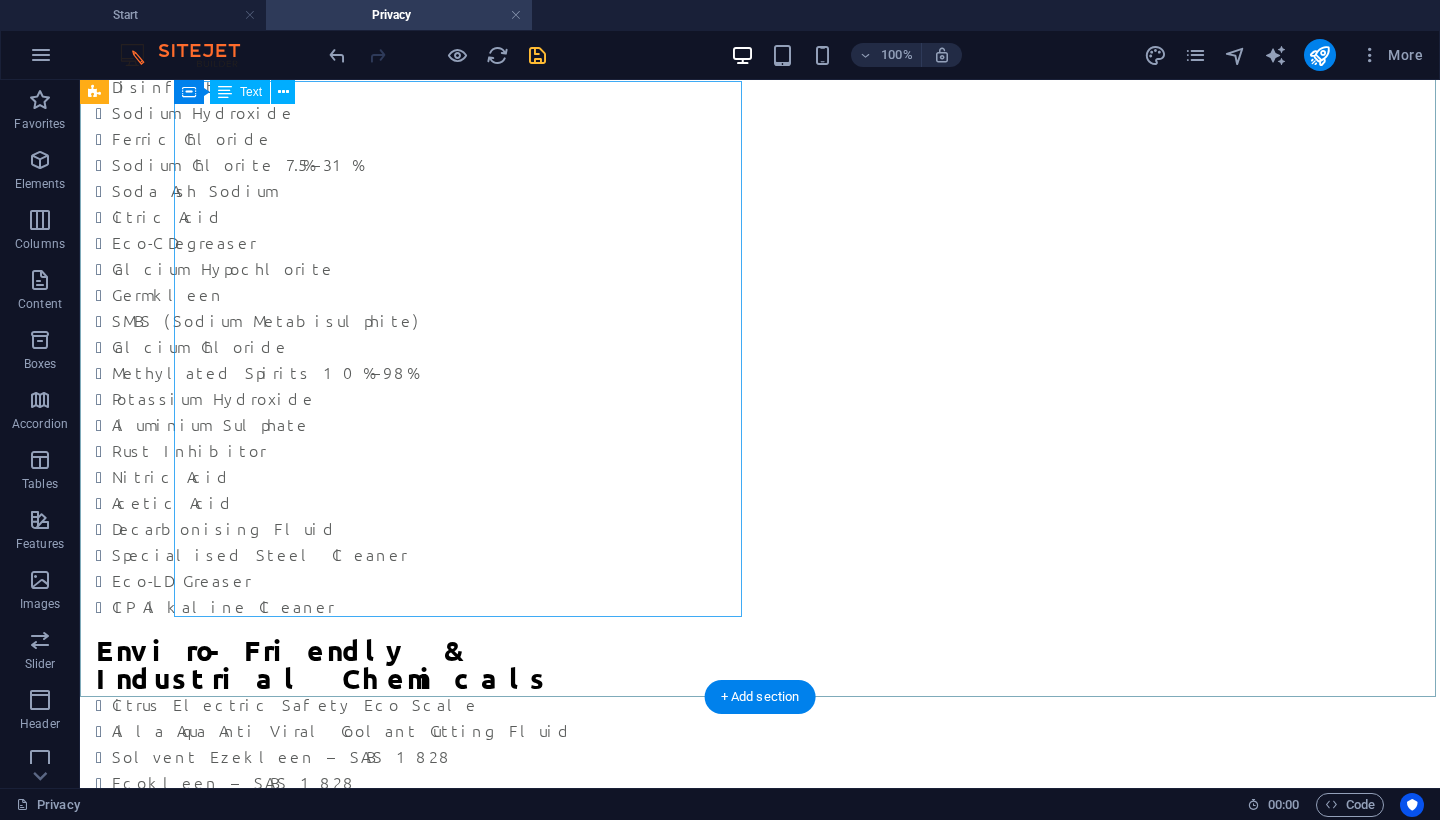 scroll, scrollTop: 2192, scrollLeft: 0, axis: vertical 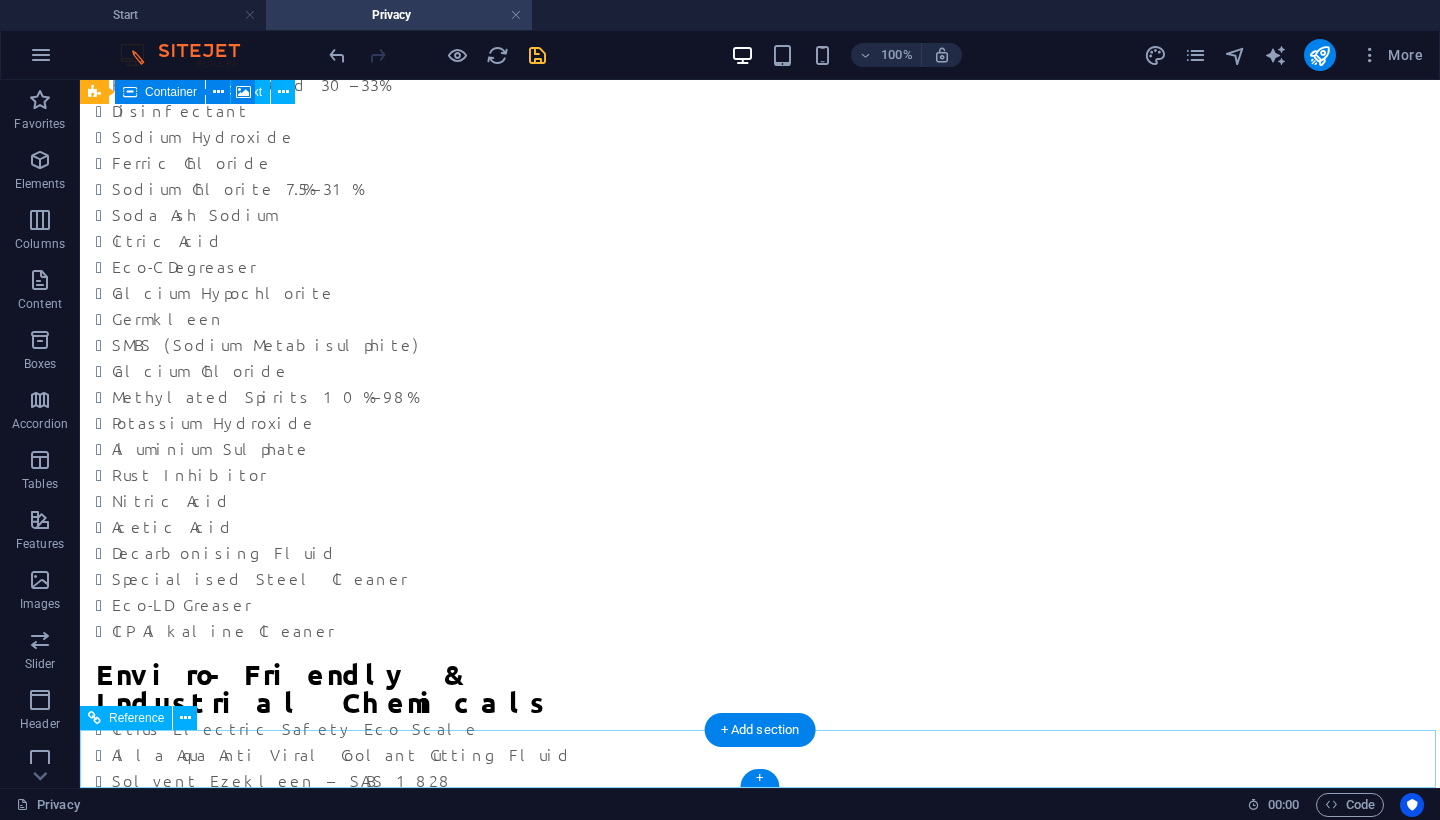 click on "Back to start" at bounding box center [760, 3403] 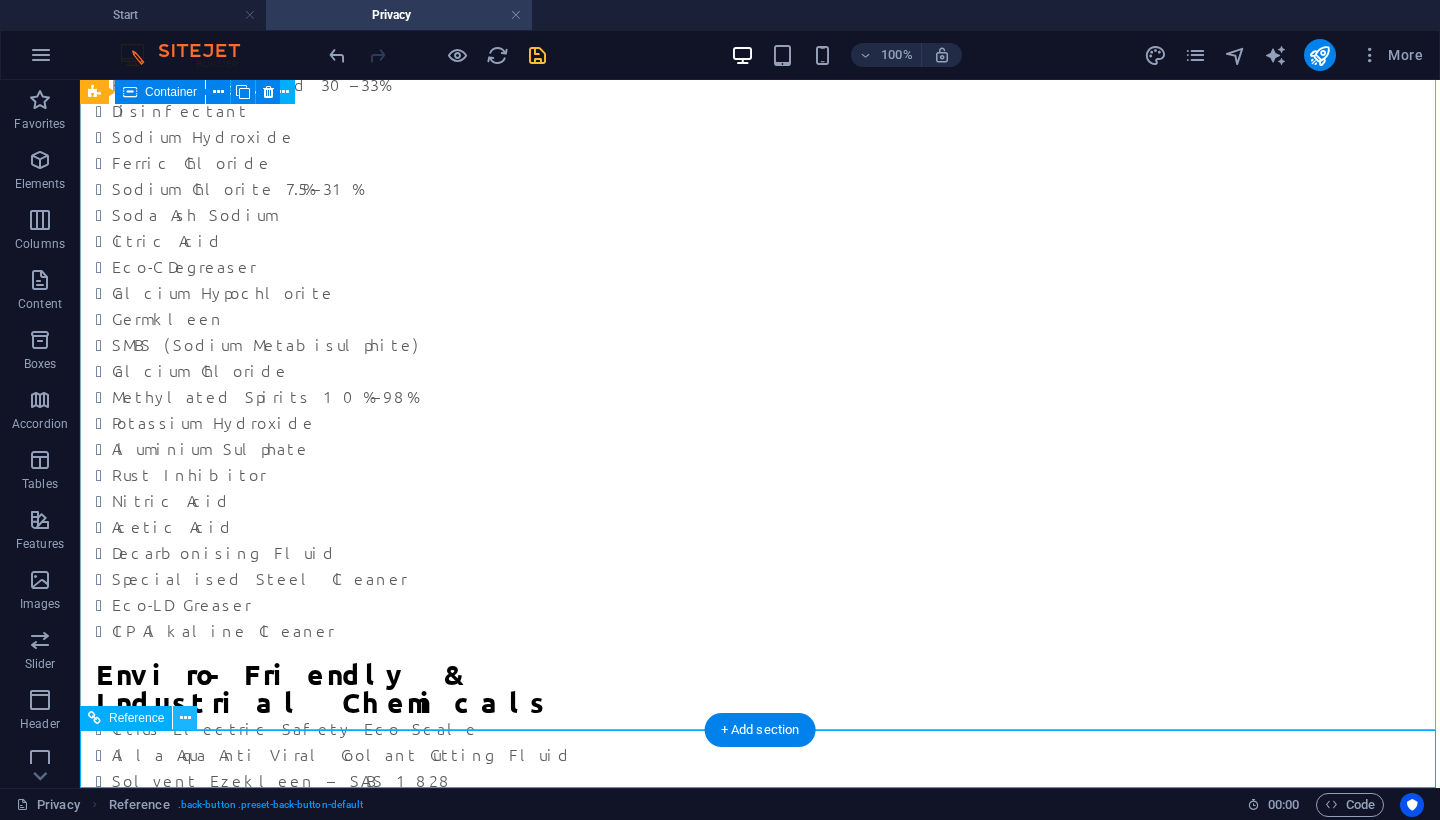 click at bounding box center (185, 718) 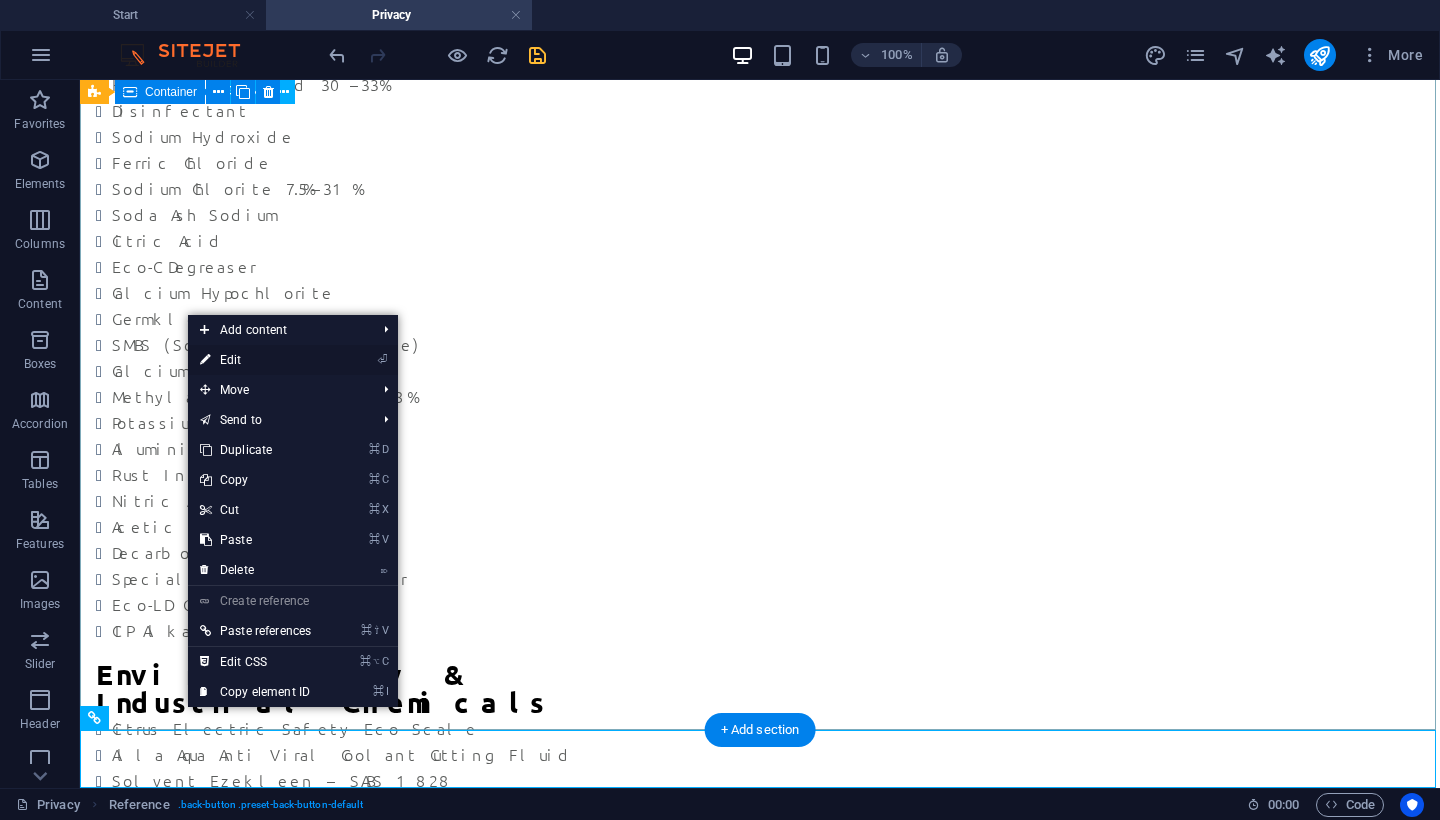 click on "⏎  Edit" at bounding box center [293, 360] 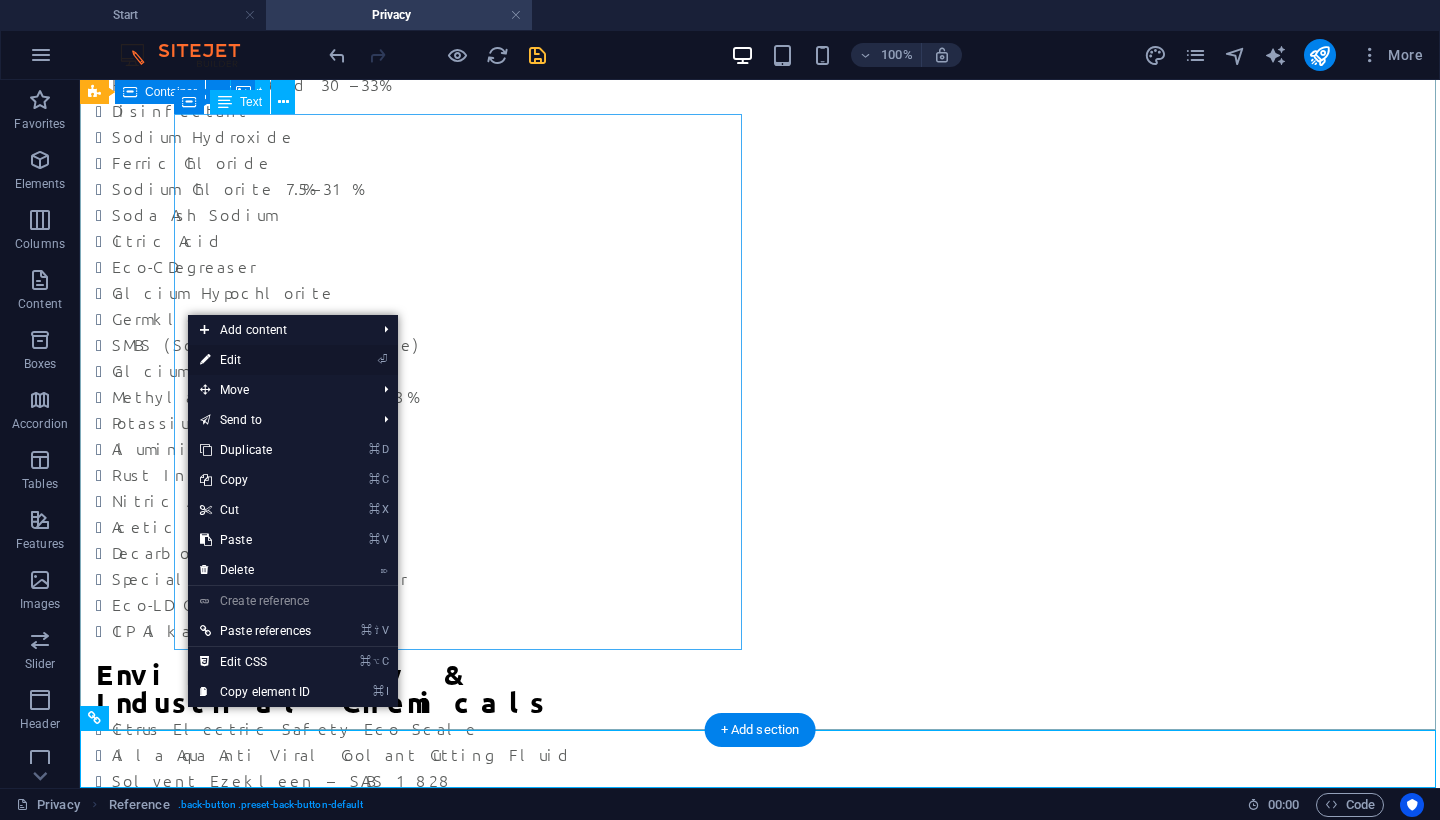 click on "⏎  Edit" at bounding box center (255, 360) 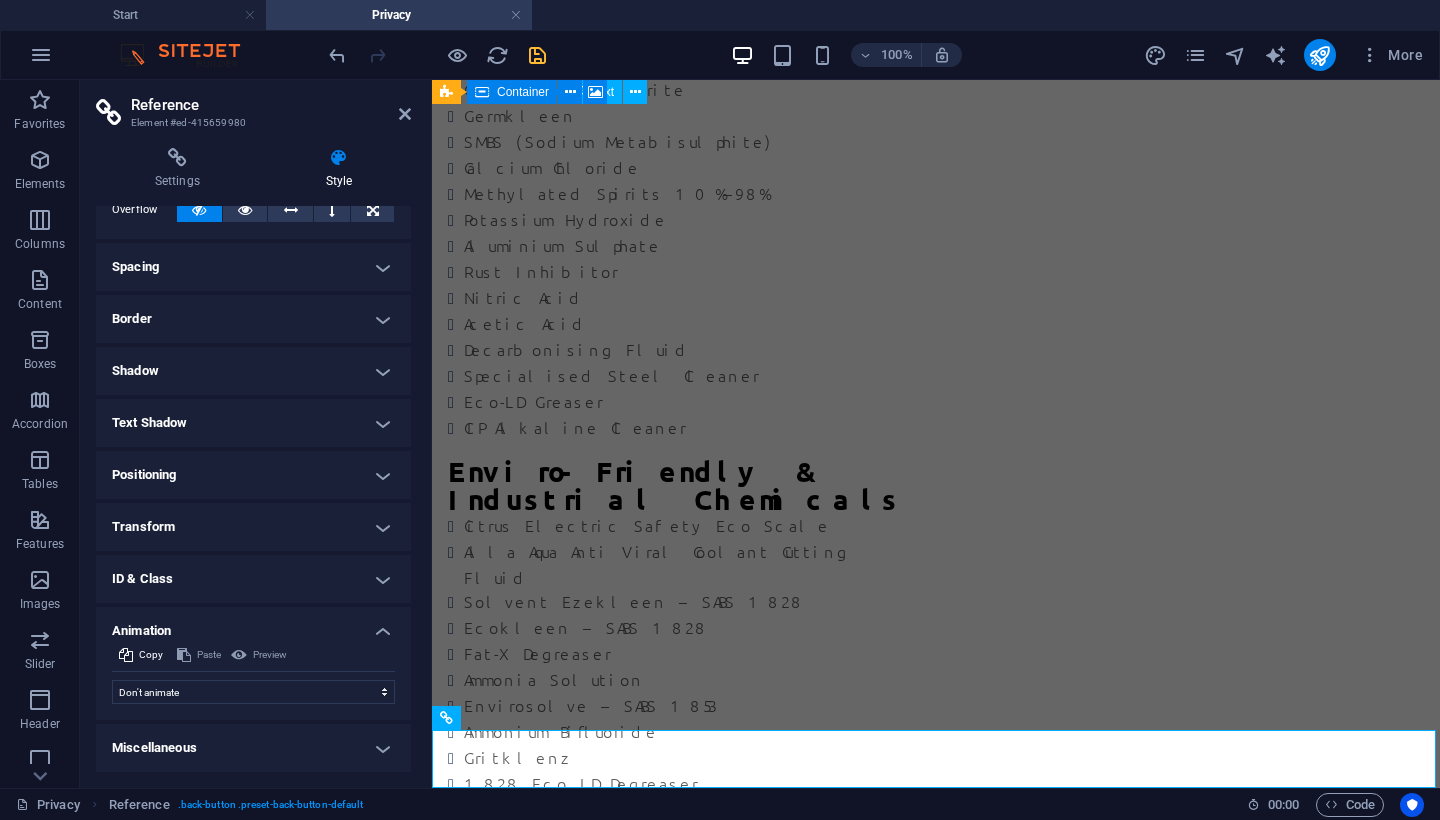 scroll, scrollTop: 129, scrollLeft: 0, axis: vertical 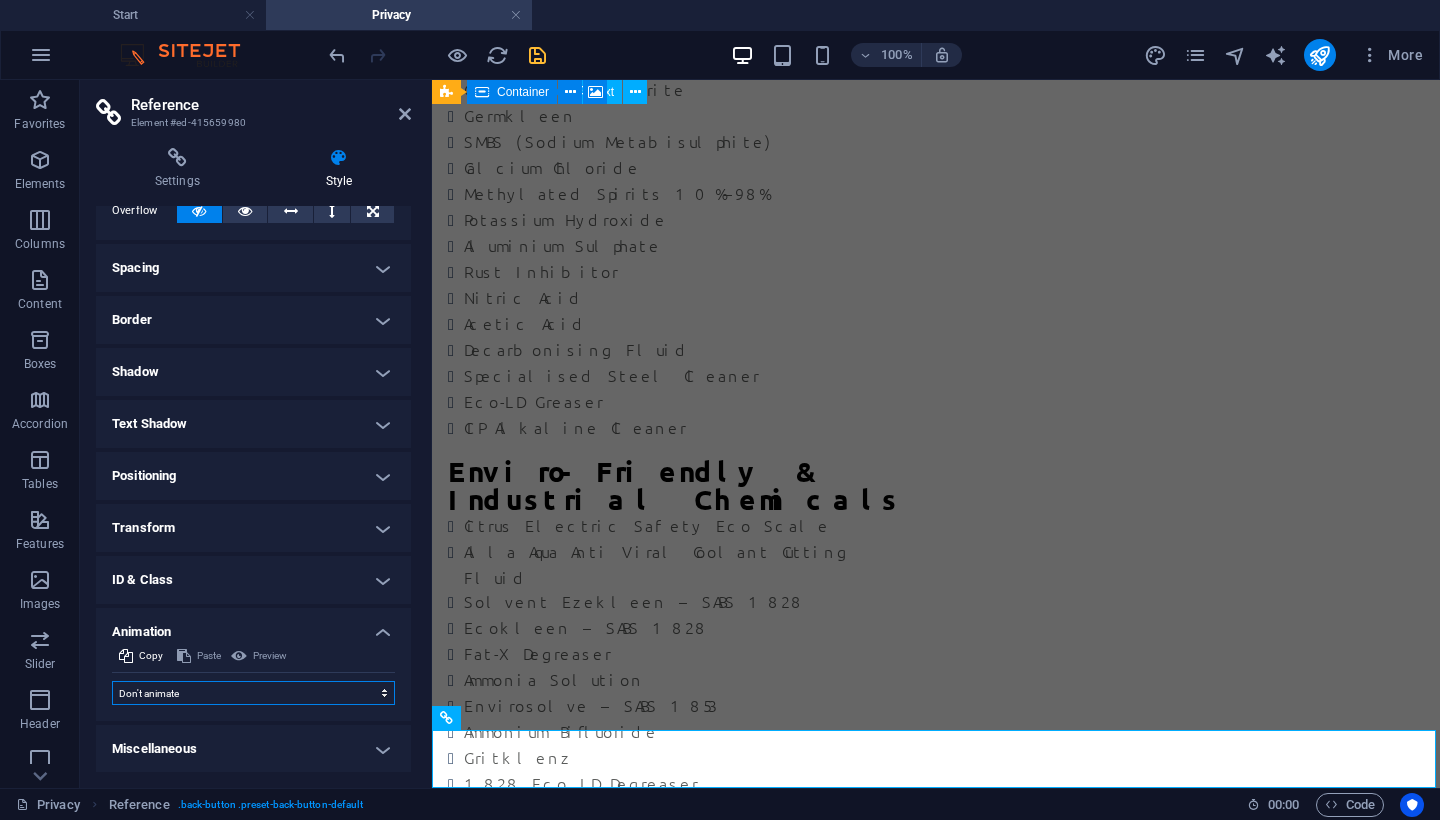 select on "shrink" 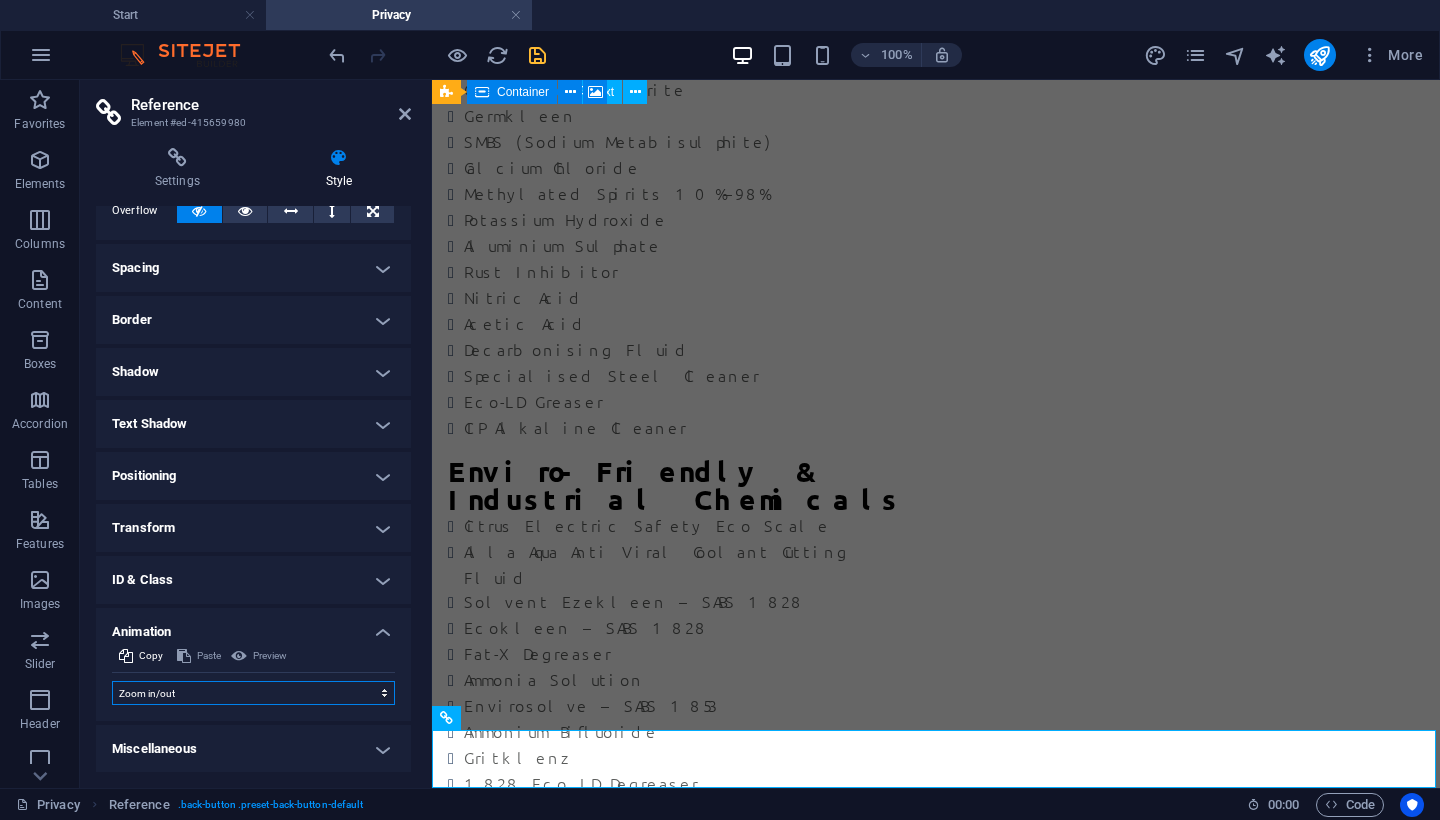 select on "scroll" 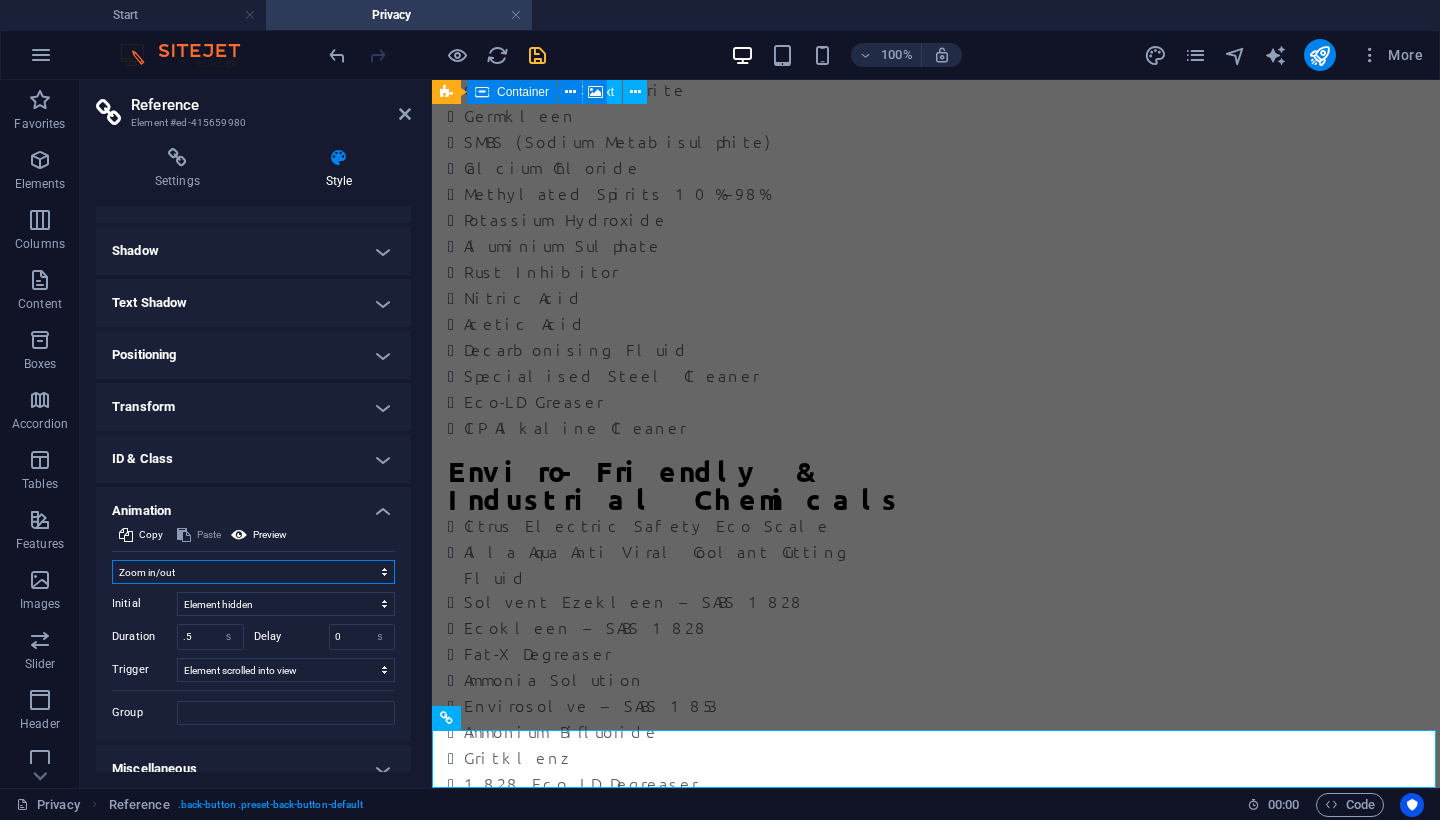 scroll, scrollTop: 270, scrollLeft: 0, axis: vertical 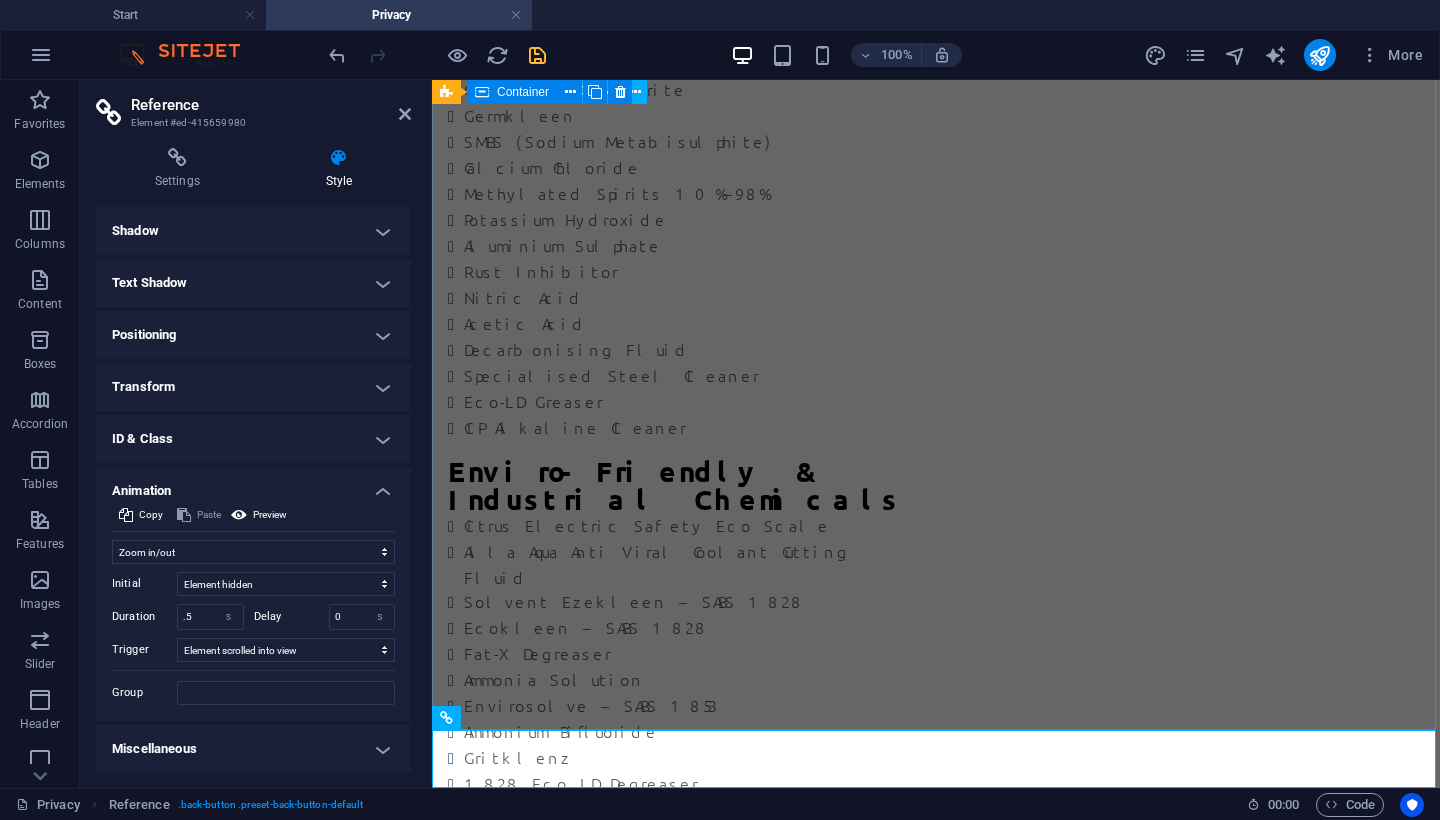 click on "Speciality Raw Water Treatment Chemicals Acetic Acid 70%–99% HHBTA – High Boiling Tar Acid Ferric Chloride 40–42% Aluminium Sulphate HCL 30–33% Hydrochloric Acid 30–33% Sodium Chlorite 12.5%–15% Hydrogen Peroxide 35% Caustic Flakes 99% Nitric Acid 55–60% Caustic Soda LYE Liquid 7–8% Caustic Soda Flakes 99% Nitric Acid 30% Sodium Hypochlorite Calcium Hypochlorite 65–69% CIP Cleaner (Acid) Potassium Hydroxide 30–50% Sodium Metabisulphate 37–42% Citric Acid 50% Solution Soda Ash Solution 10% Flotation Collectors, Reagents & Mining Chemicals ( Full detailed list available on request; includes collectors, frothers, depressants, and activators for various ores and processing applications. ) Examples: Lead Nitrate SMBS (Sodium Metabisulphite) Ferrous Sulphate Sodium Diethyl Dithiocarbamate Sodium Diisobutyl Monothiophosphate Isobutyl Xanthogen Ester MIBC (Methyl Isobutyl Carbinol) Pine Oil IPETC (Isopropyl Ethyl Thionocarbamate) SEX (Sodium Ethyl Xanthate) SIPX (Sodium Iso-Propyl Xanthate)" at bounding box center (936, 2559) 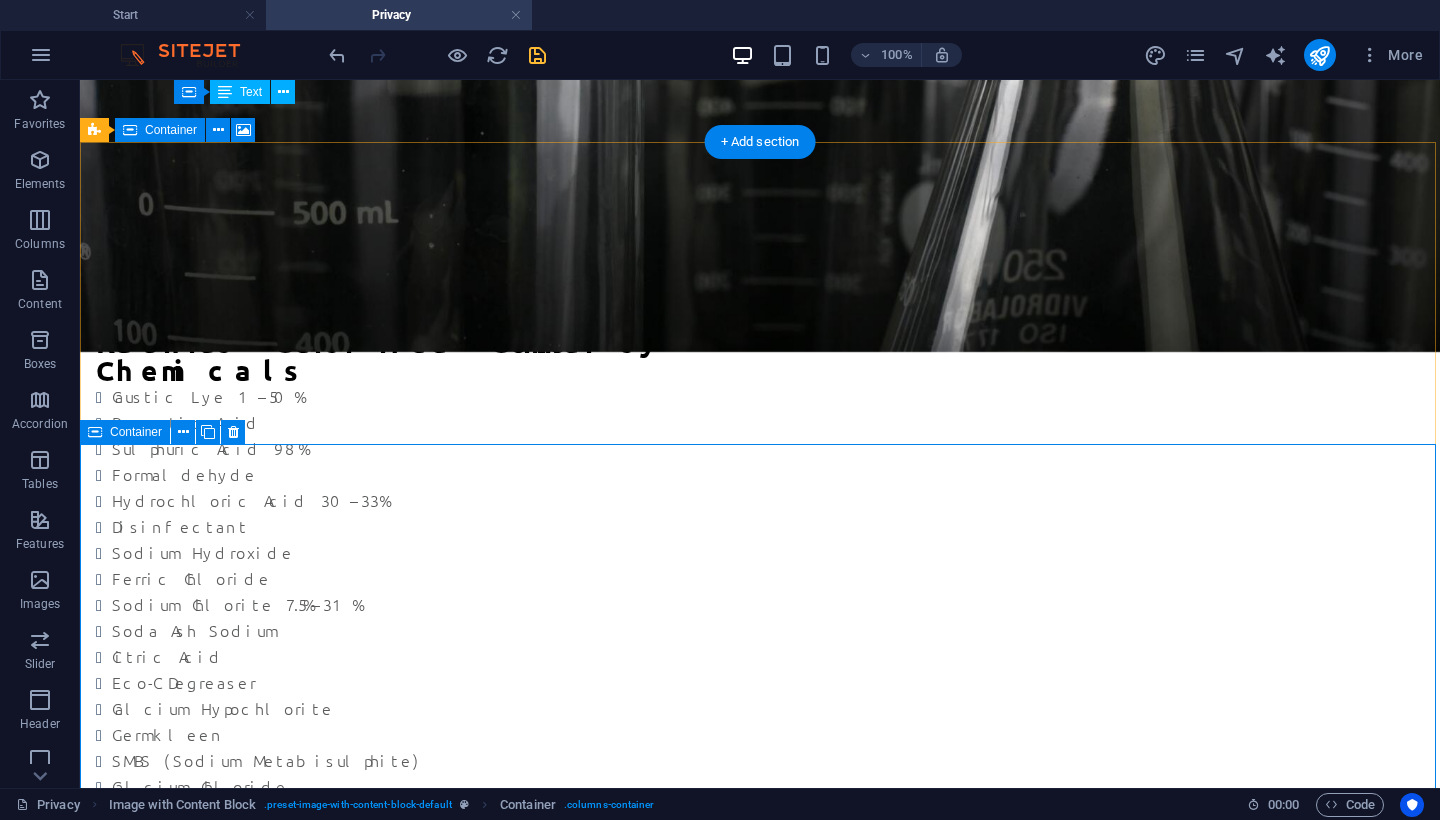 scroll, scrollTop: 1775, scrollLeft: 0, axis: vertical 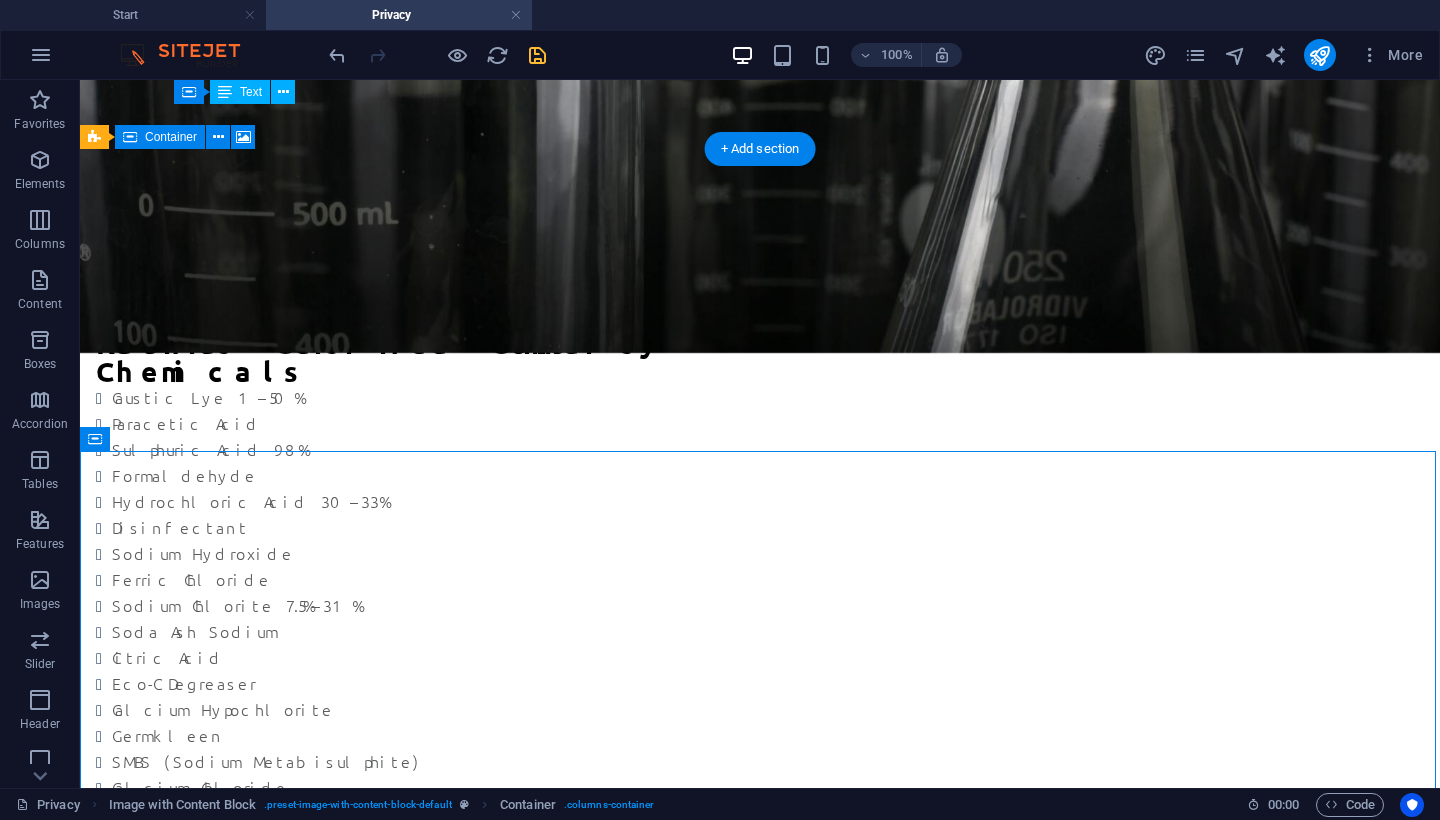 click at bounding box center [760, 2014] 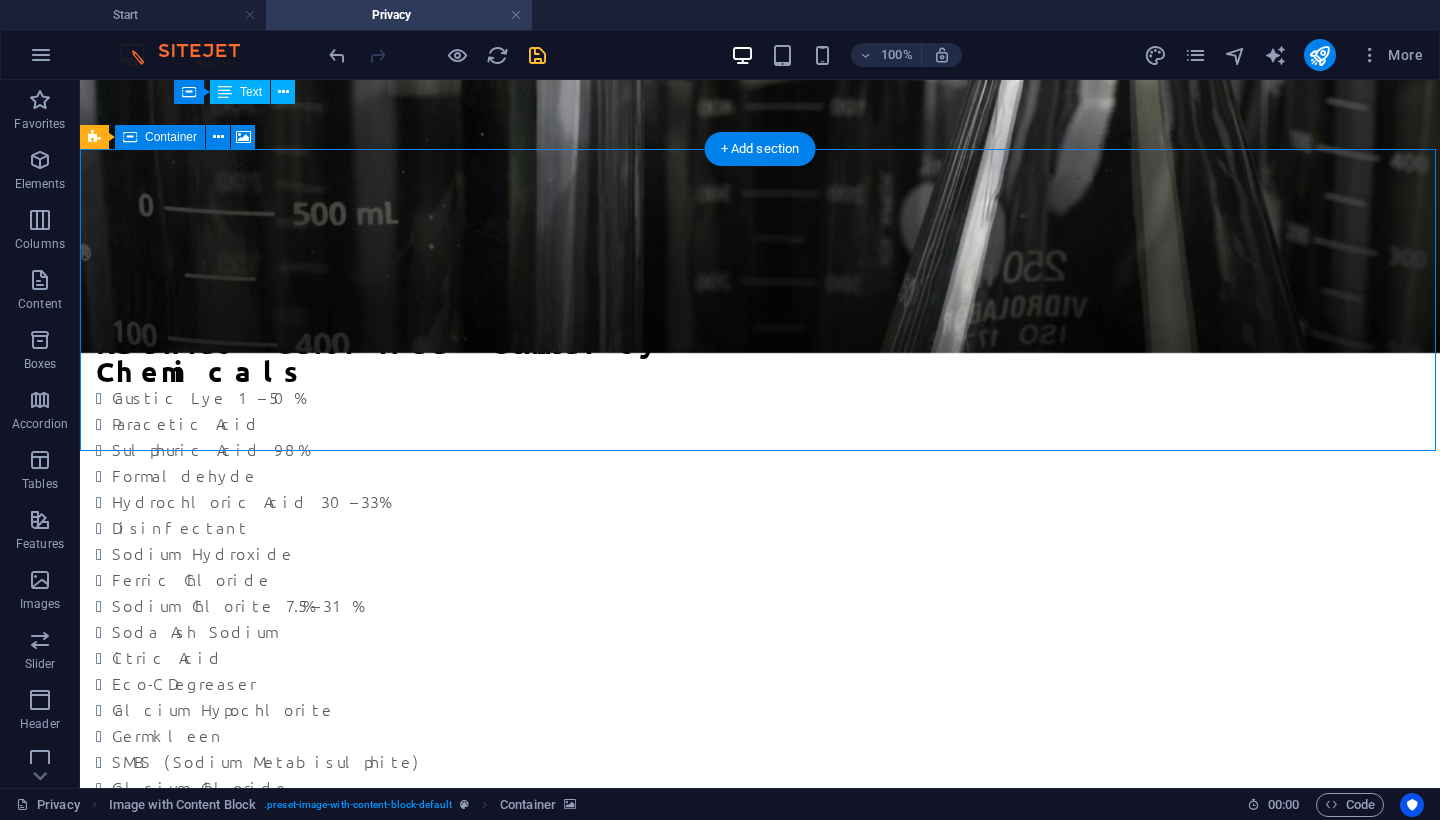 click at bounding box center (760, 2014) 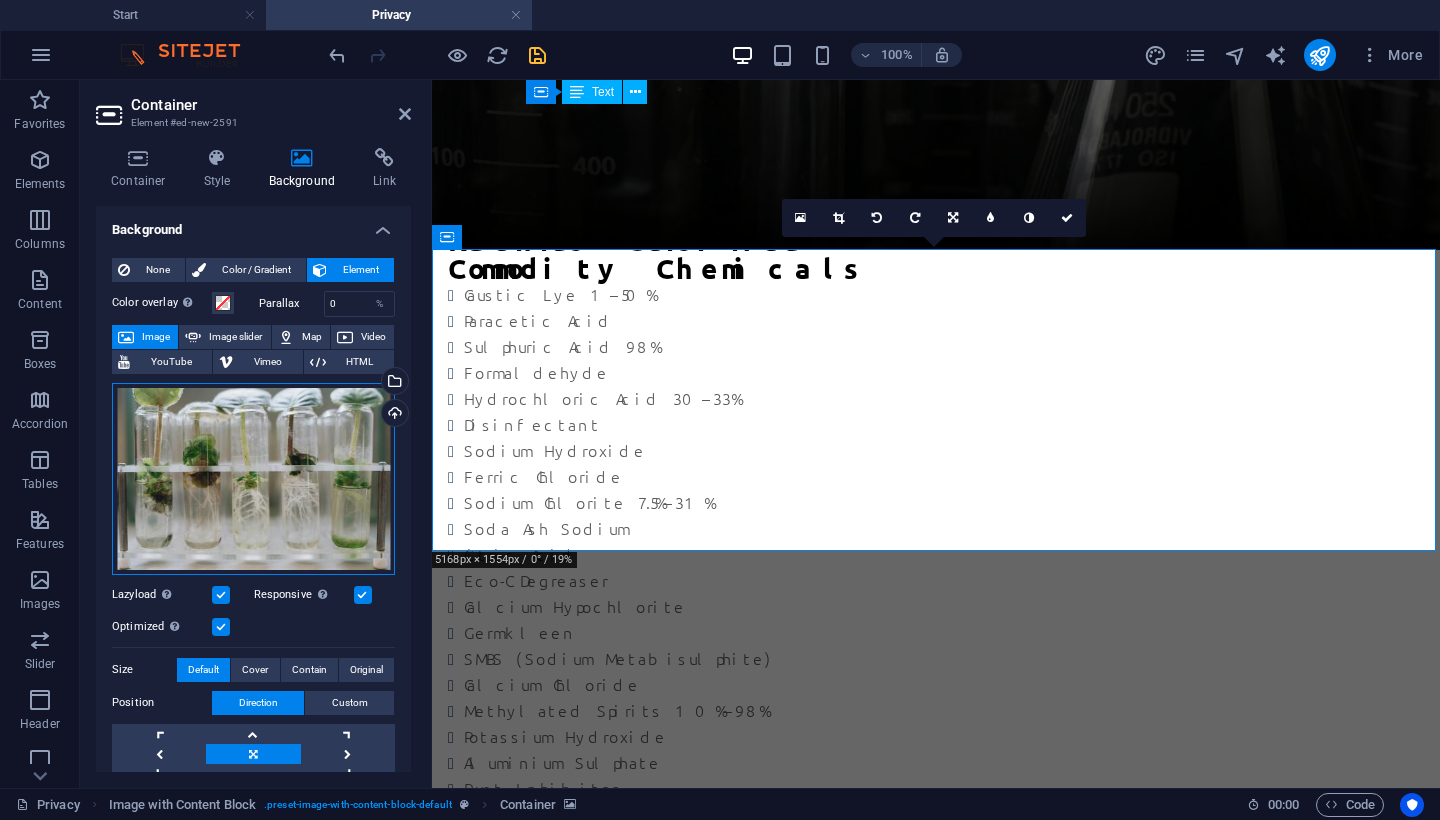 click on "Drag files here, click to choose files or select files from Files or our free stock photos & videos" at bounding box center [253, 479] 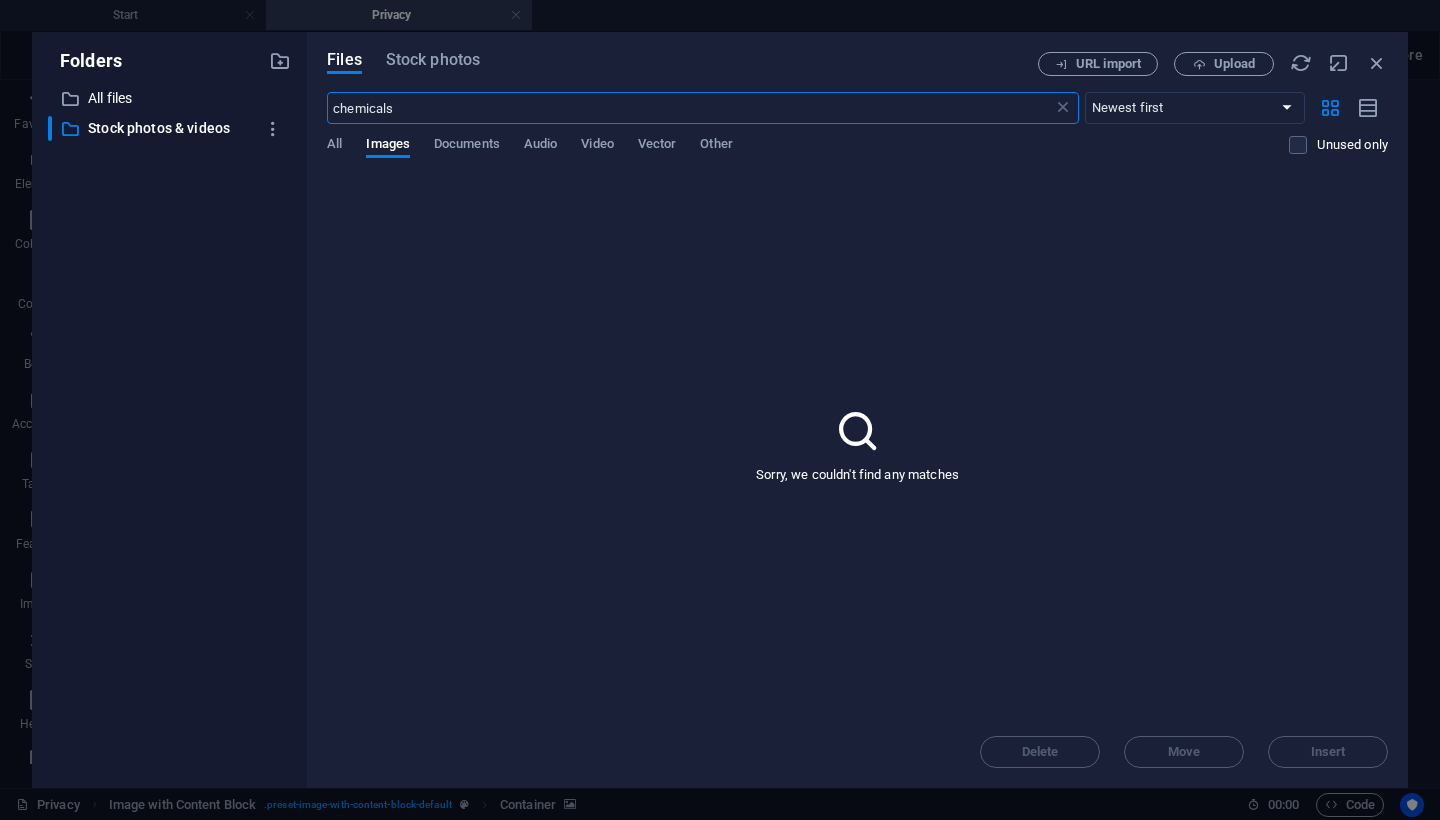 scroll, scrollTop: 1560, scrollLeft: 0, axis: vertical 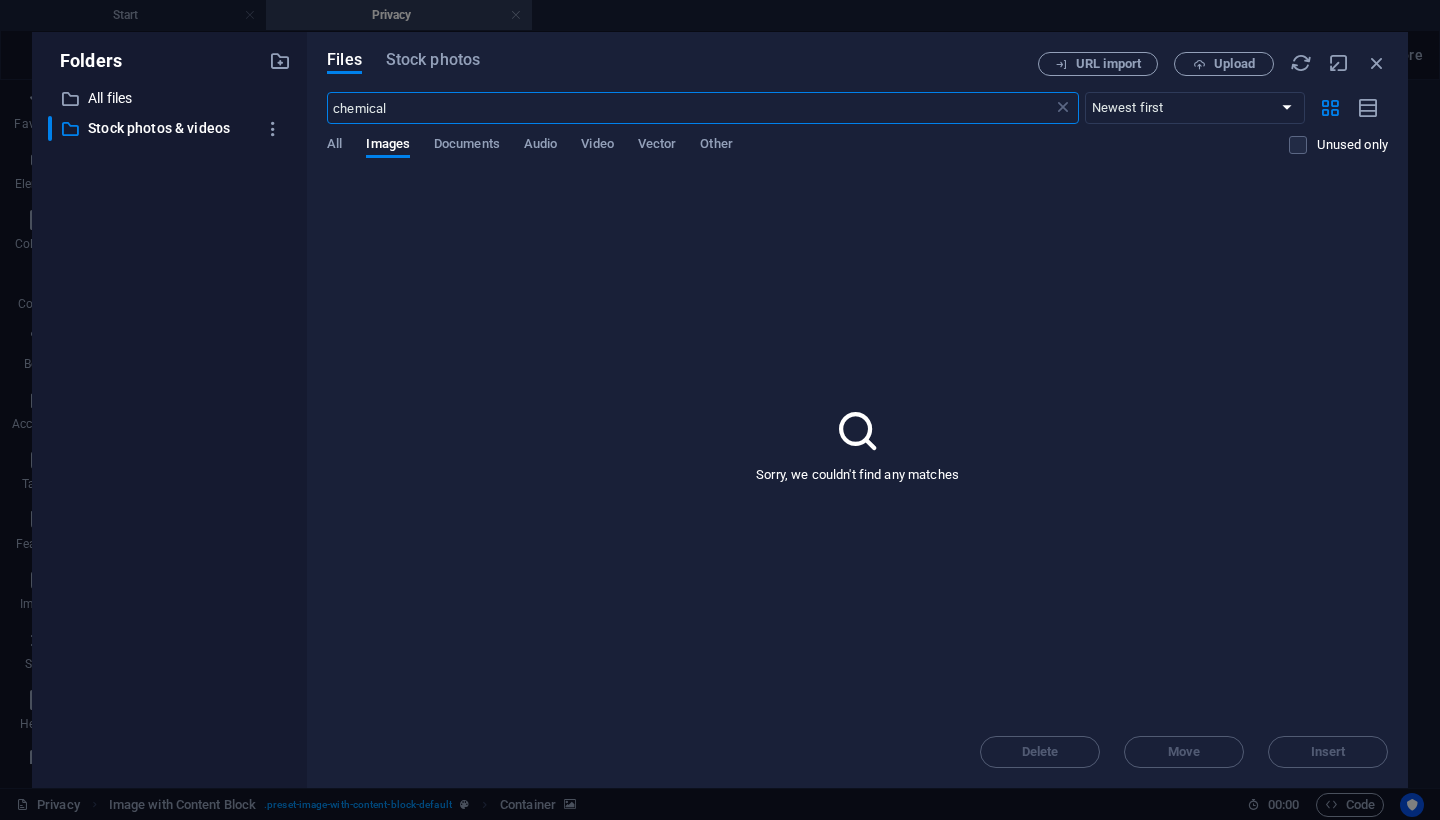 type on "chemical" 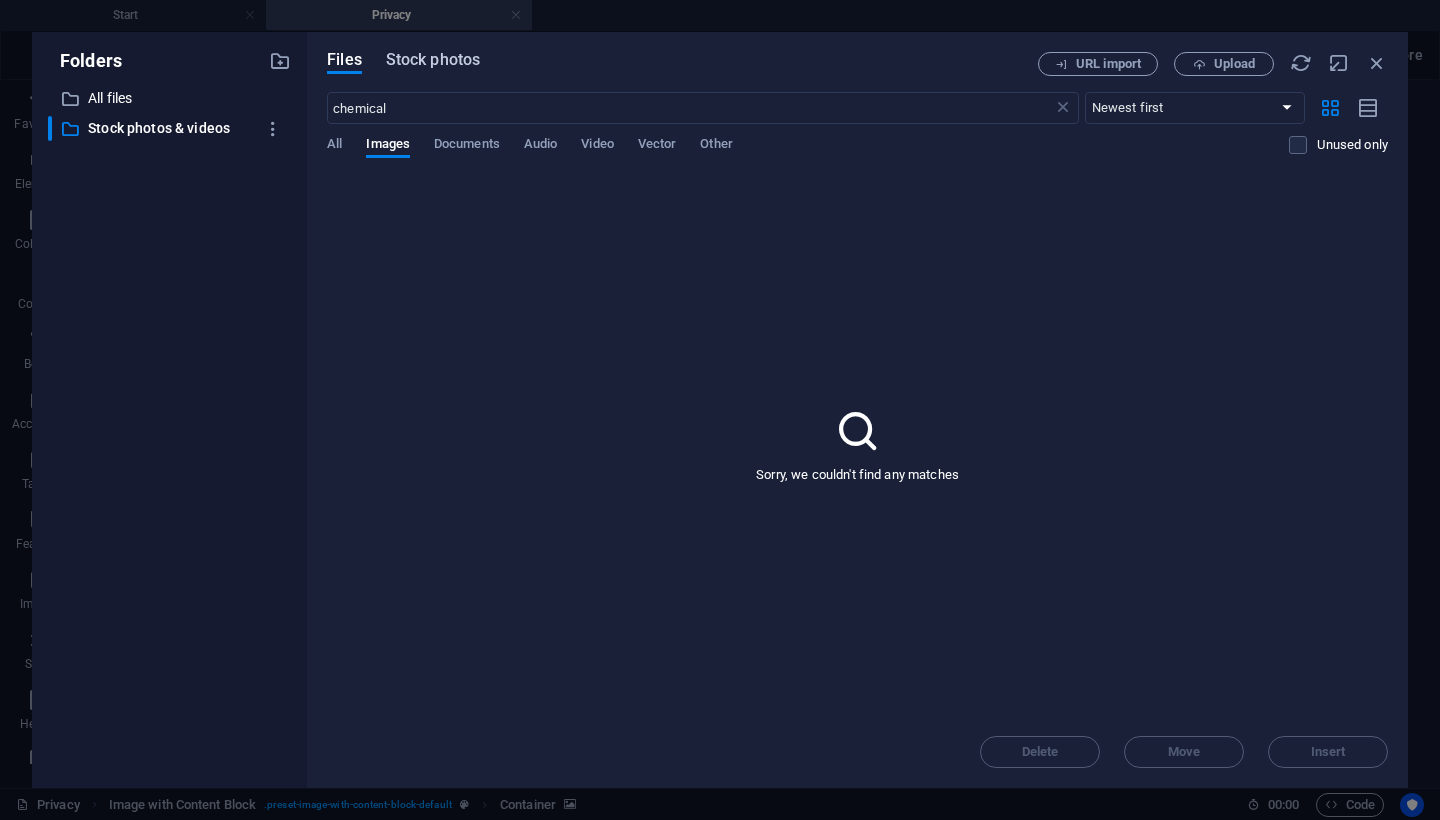 click on "Stock photos" at bounding box center (433, 60) 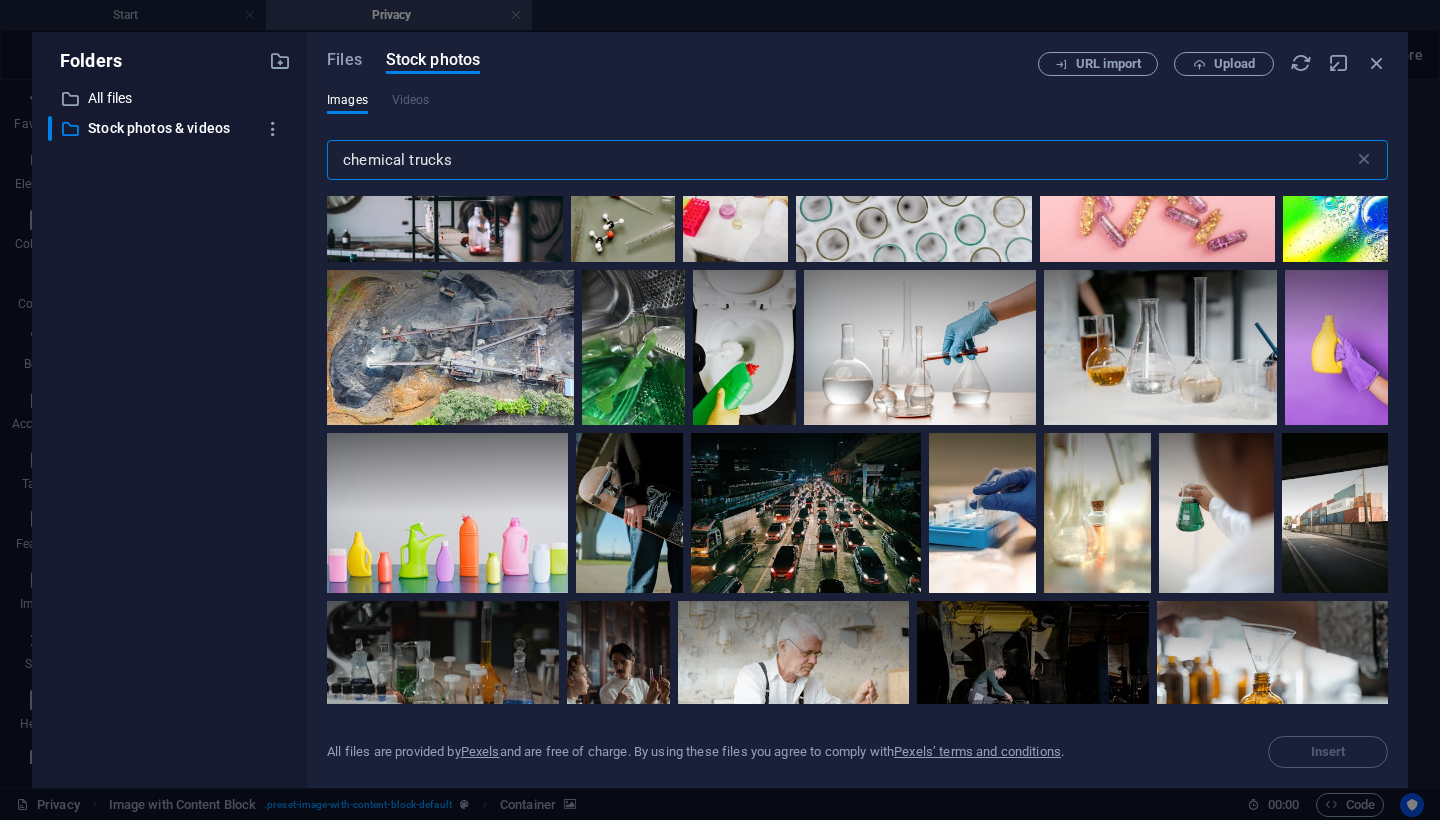 scroll, scrollTop: 2101, scrollLeft: 0, axis: vertical 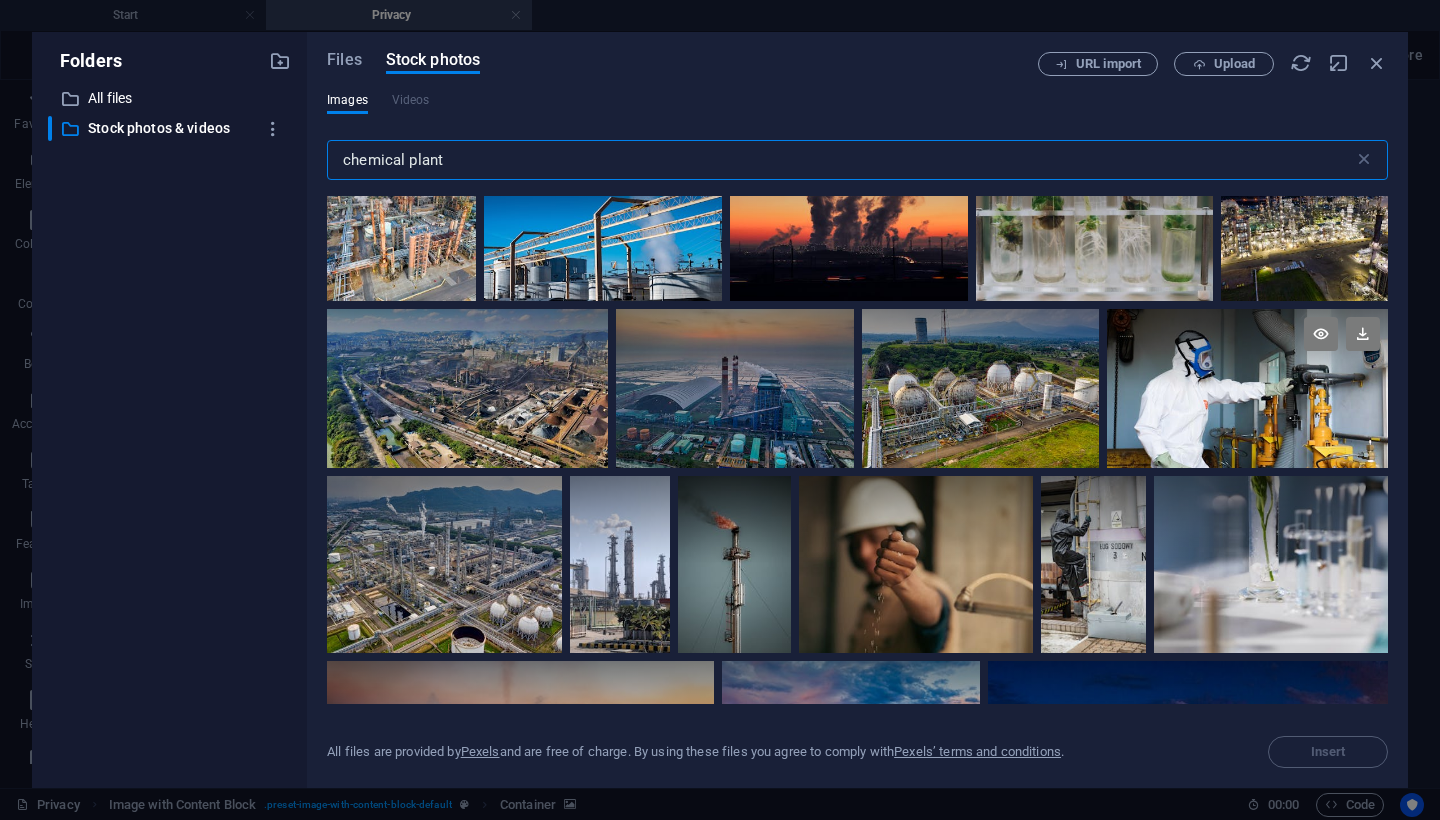 type on "chemical plant" 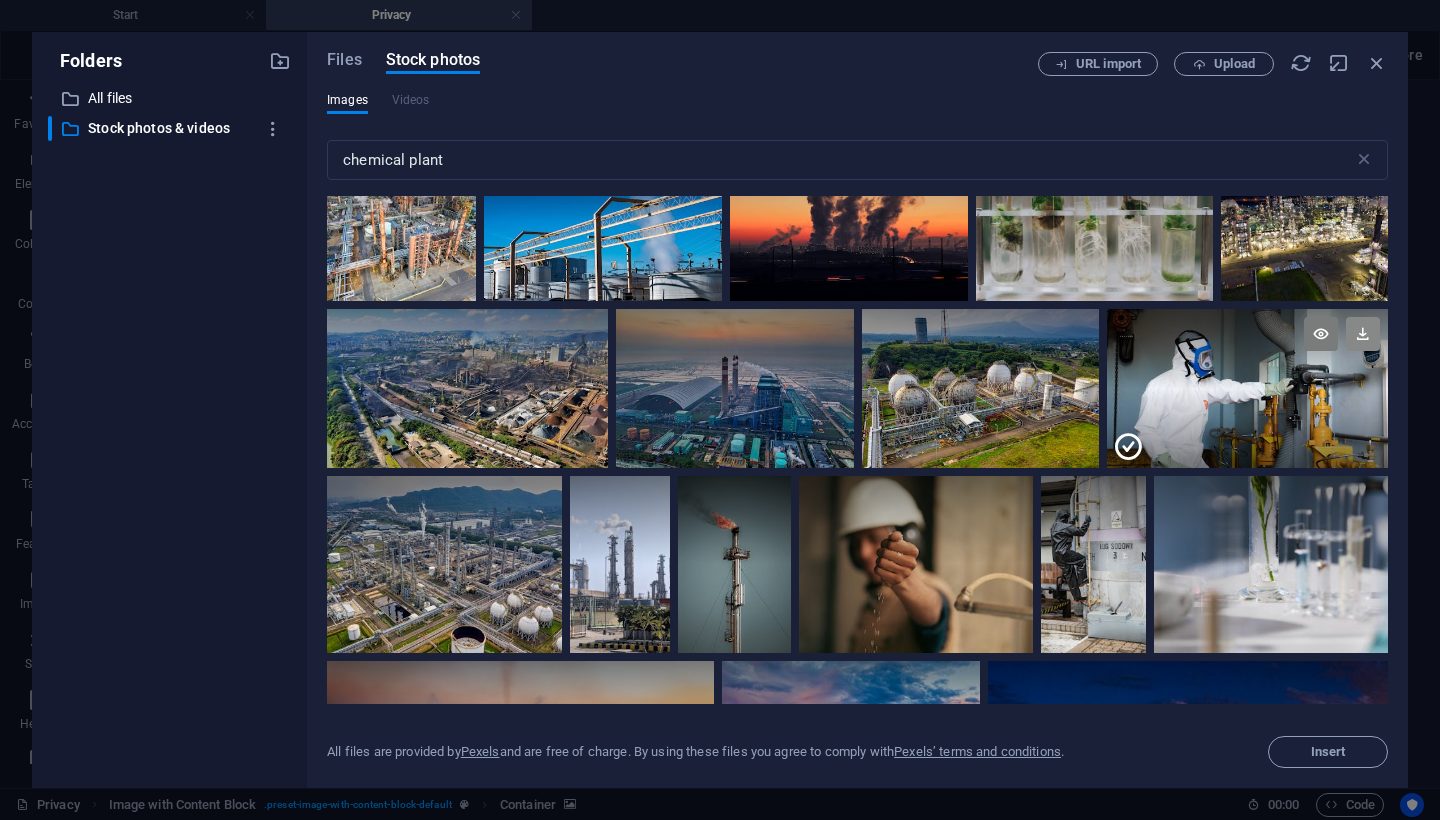 click at bounding box center (1363, 334) 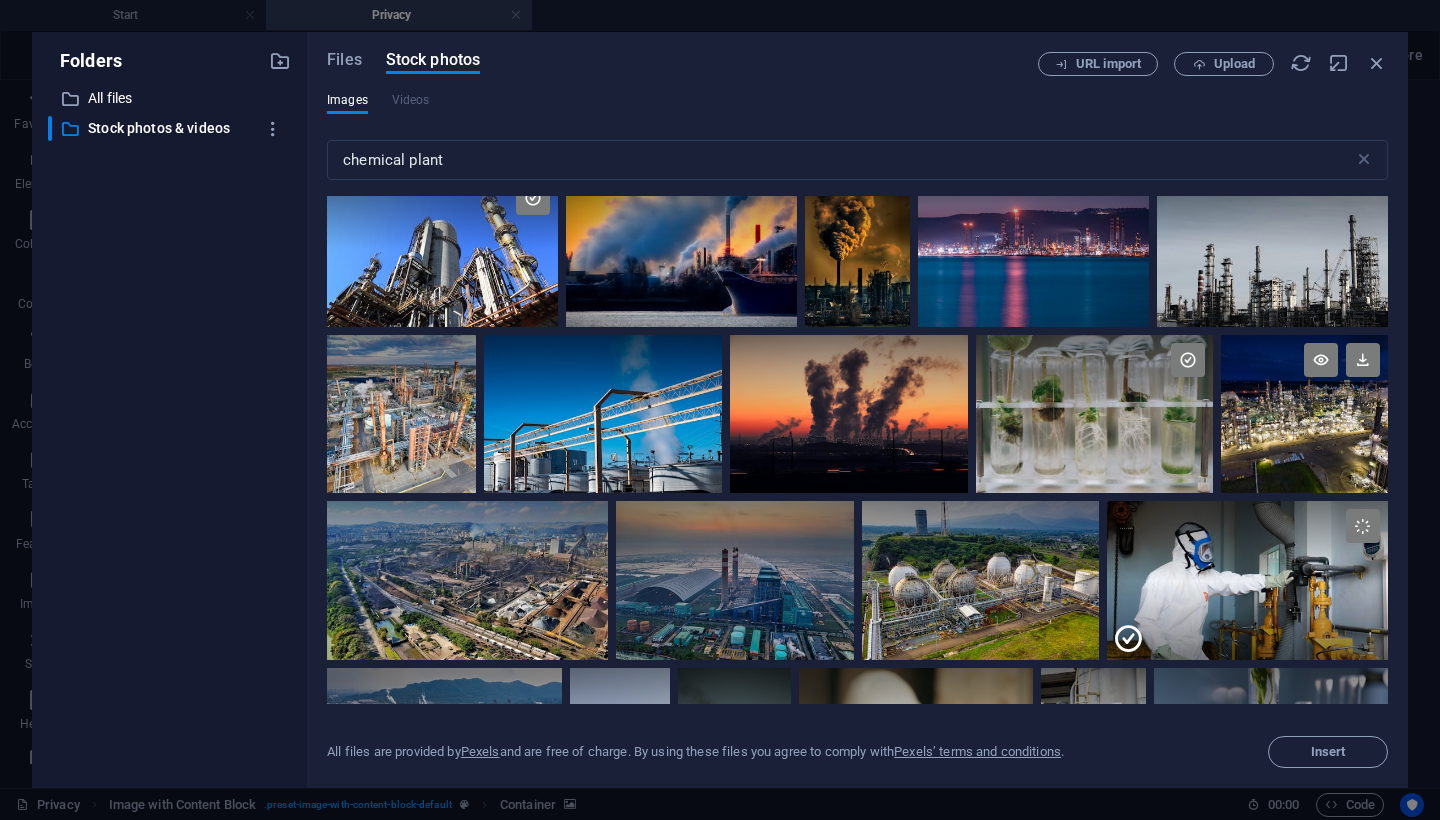 scroll, scrollTop: 0, scrollLeft: 0, axis: both 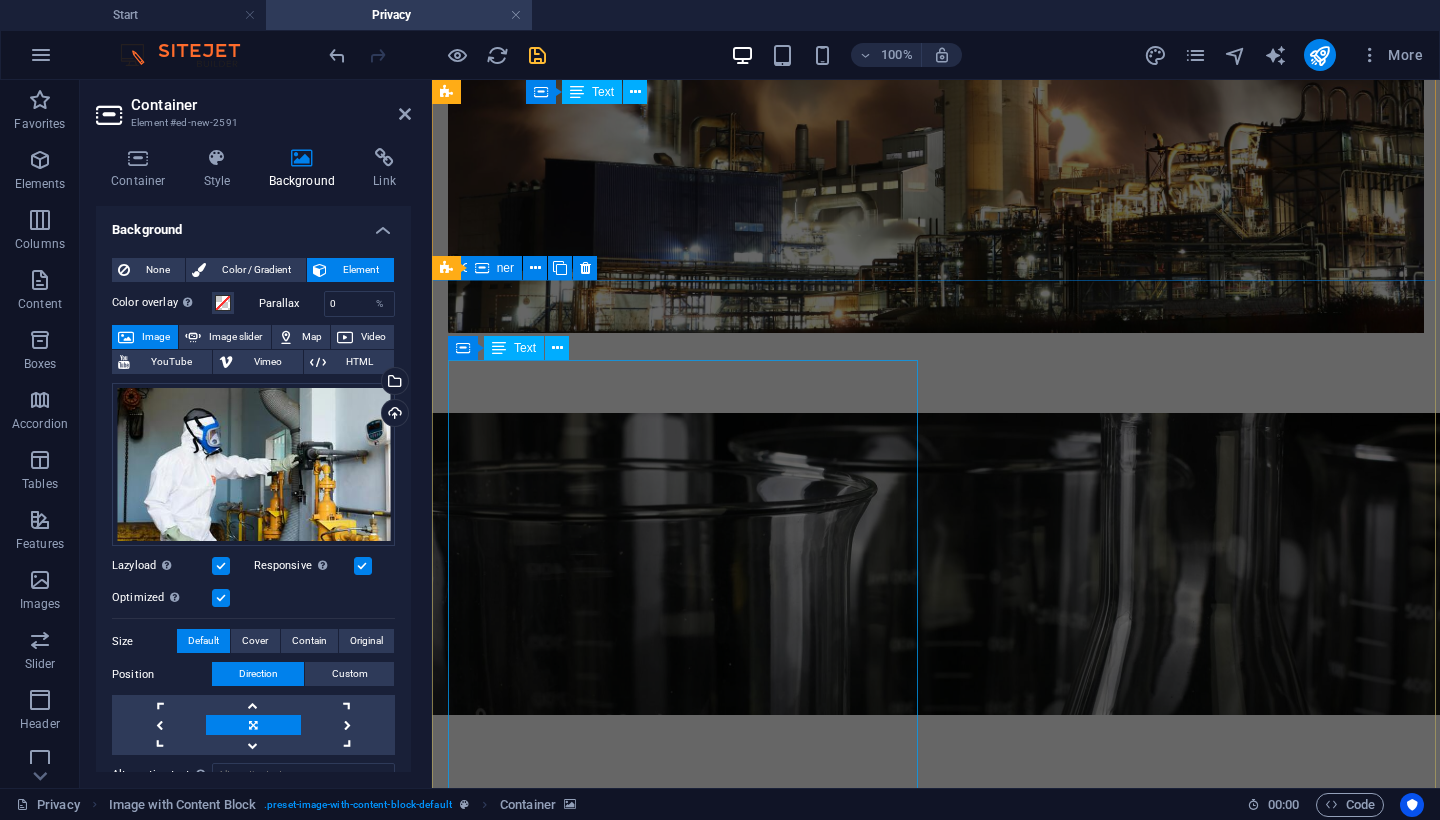 click on "Kashrut Certified Commodity Chemicals Caustic Lye 1–50% Paracetic Acid Sulphuric Acid 98% Formaldehyde Hydrochloric Acid 30–33% Disinfectant Sodium Hydroxide Ferric Chloride Sodium Chlorite 7.5%–31% Soda Ash Sodium Citric Acid Eco-C Degreaser Calcium Hypochlorite Germkleen SMBS (Sodium Metabisulphite) Calcium Chloride Methylated Spirits 10%–98% Potassium Hydroxide Aluminium Sulphate Rust Inhibitor Nitric Acid Acetic Acid Decarbonising Fluid Specialised Steel Cleaner Eco-LD Greaser CIP Alkaline Cleaner" at bounding box center (684, 1463) 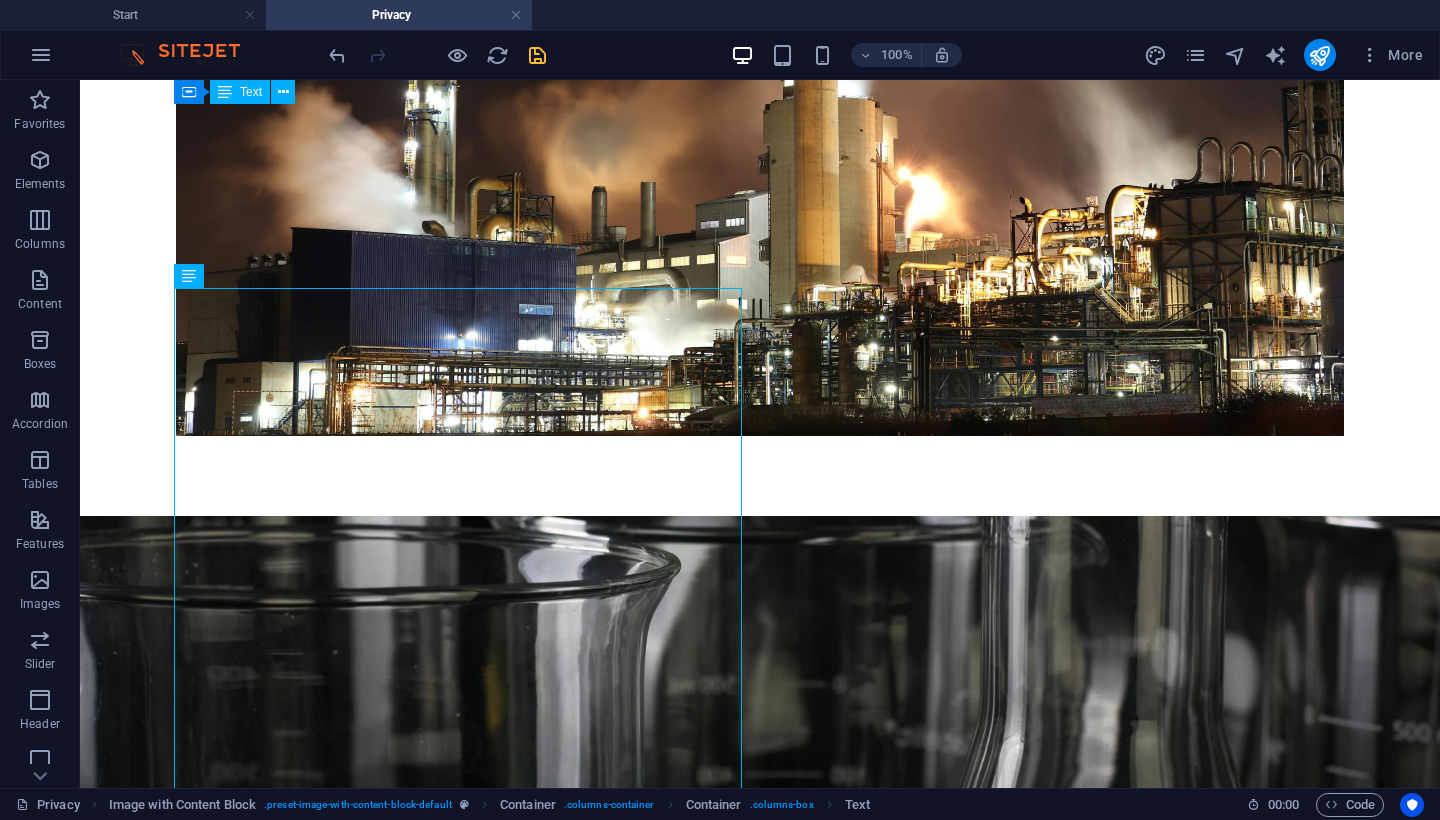 click at bounding box center (760, 667) 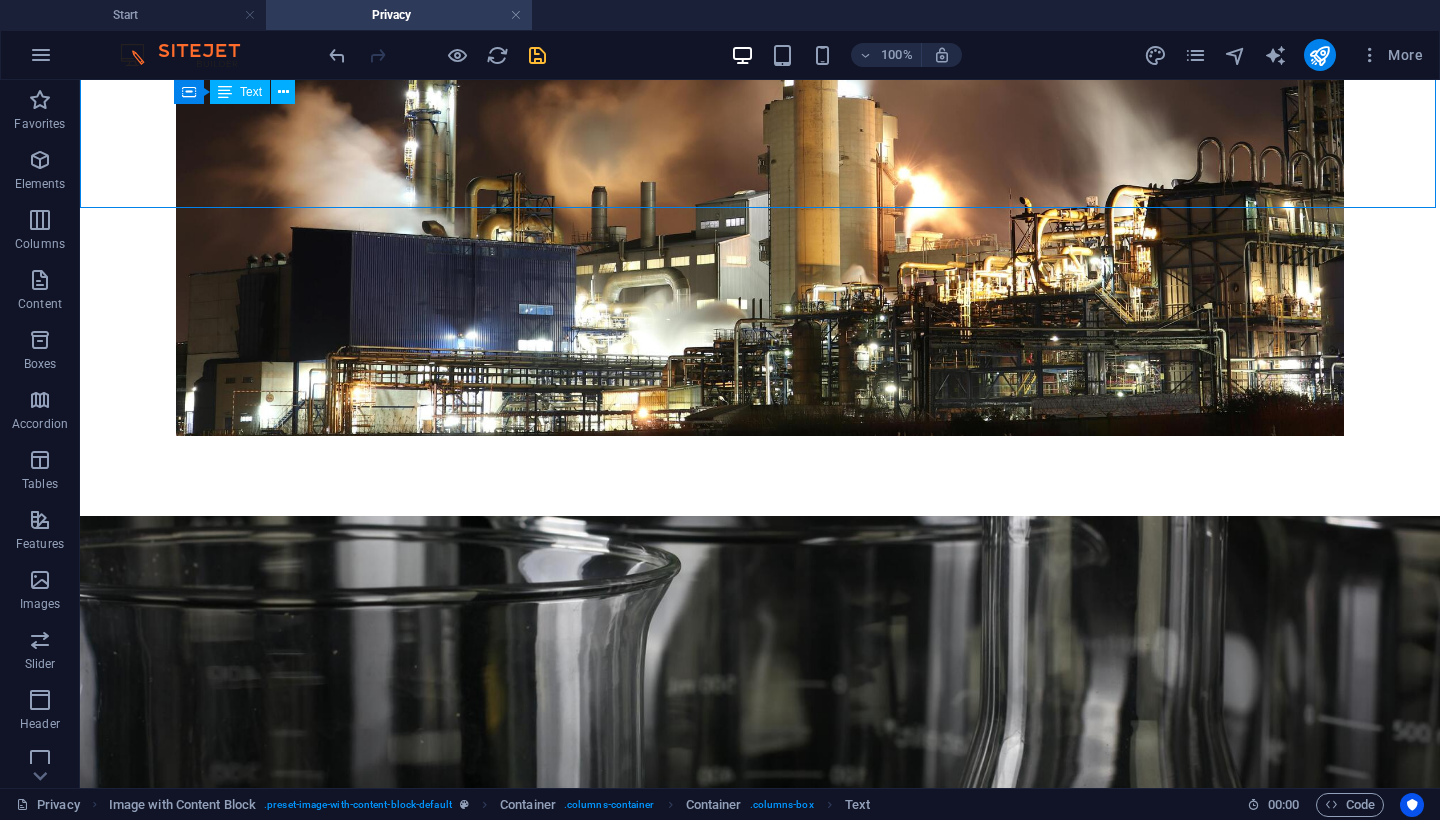 click at bounding box center [760, 667] 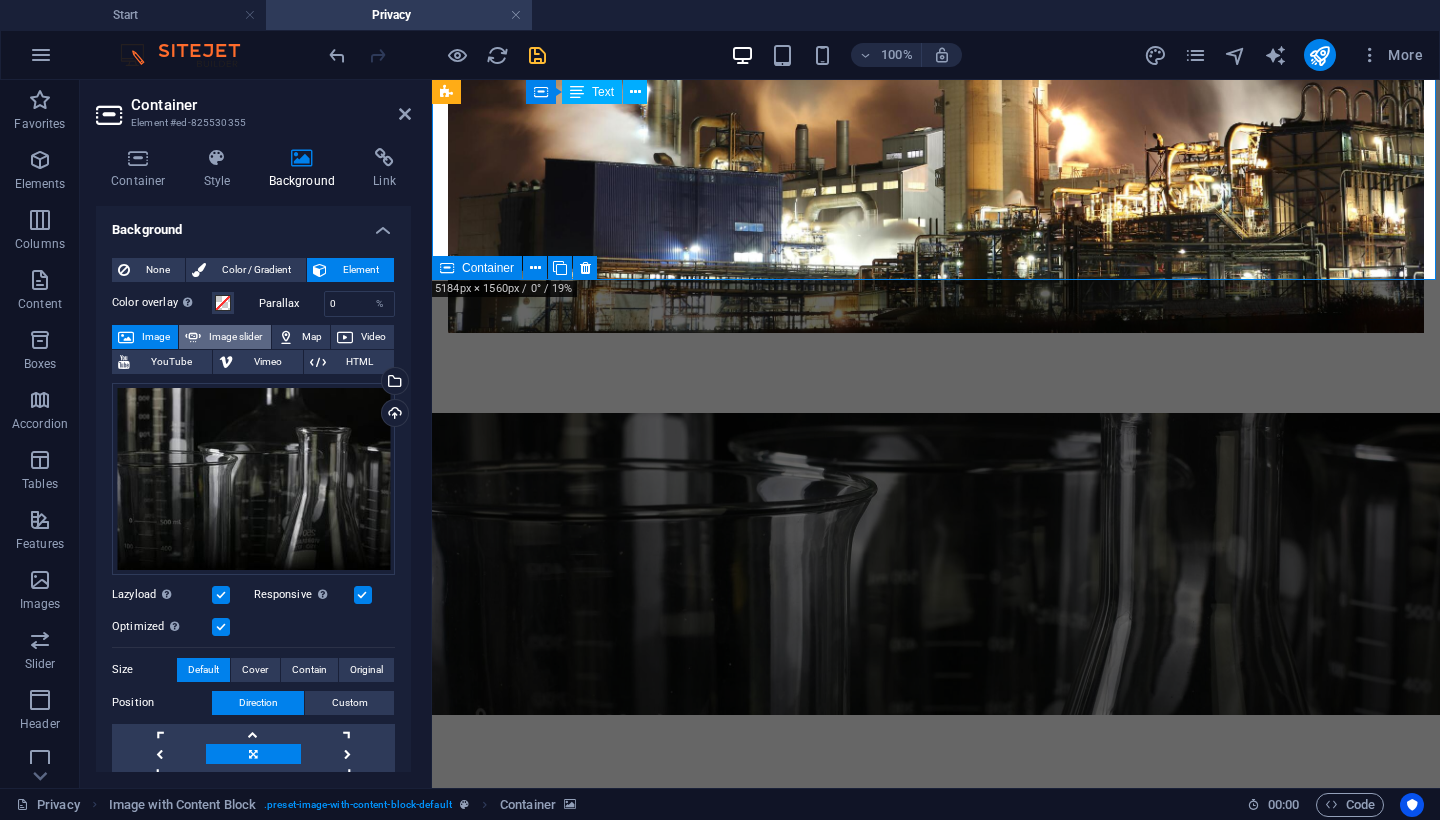 click on "Image slider" at bounding box center [235, 337] 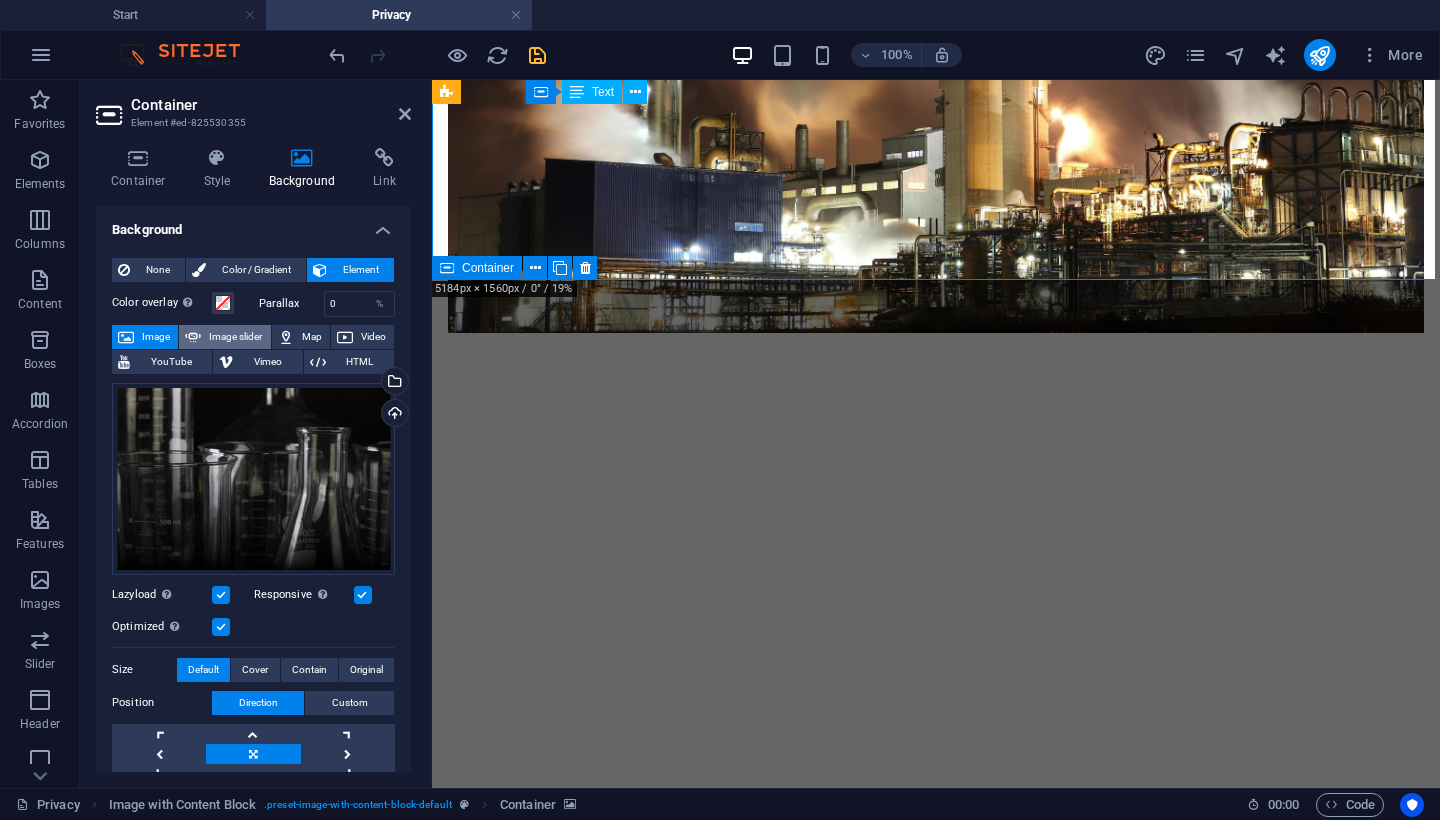 select on "ms" 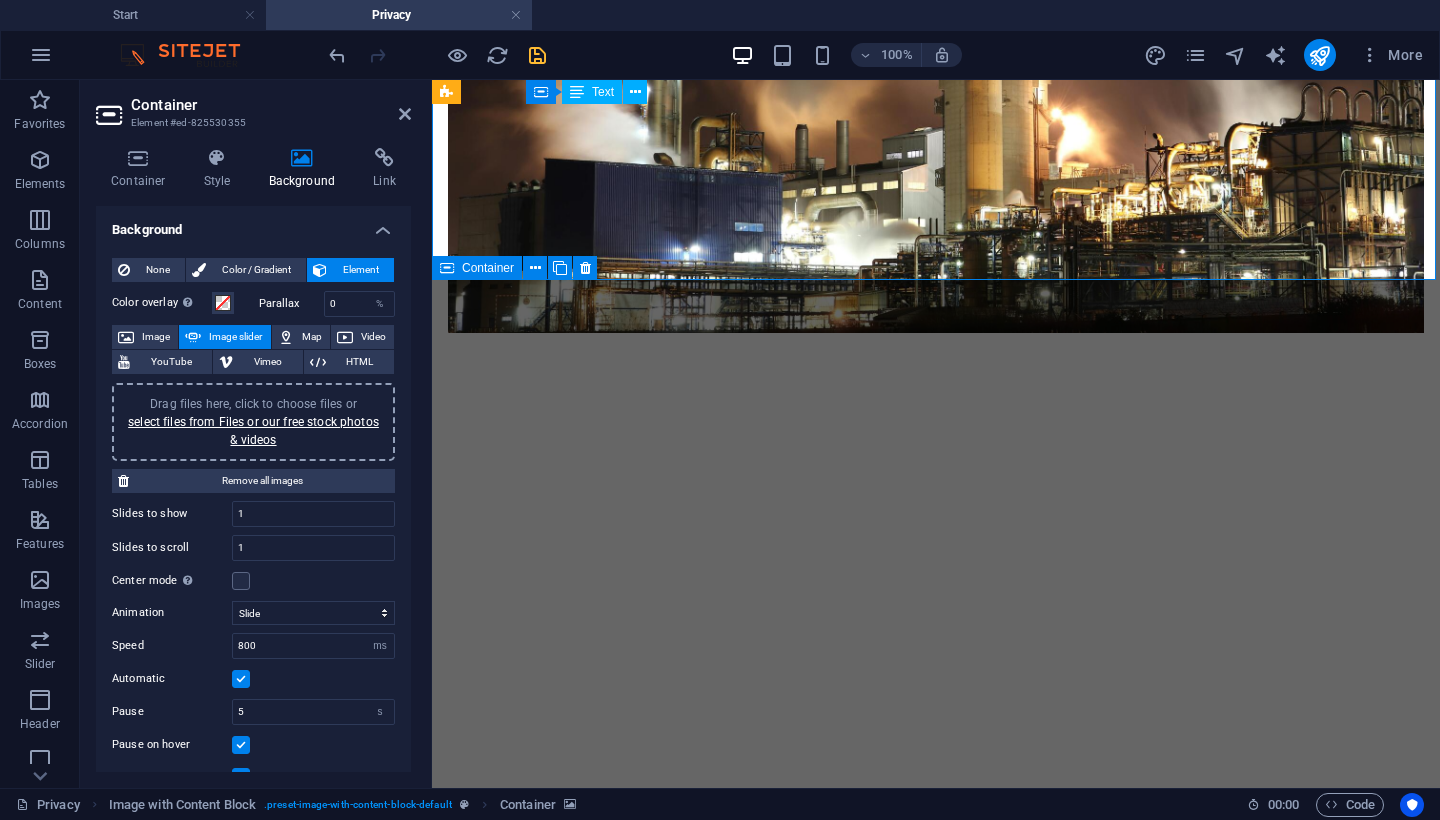 click on "Drag files here, click to choose files or select files from Files or our free stock photos & videos" at bounding box center [253, 422] 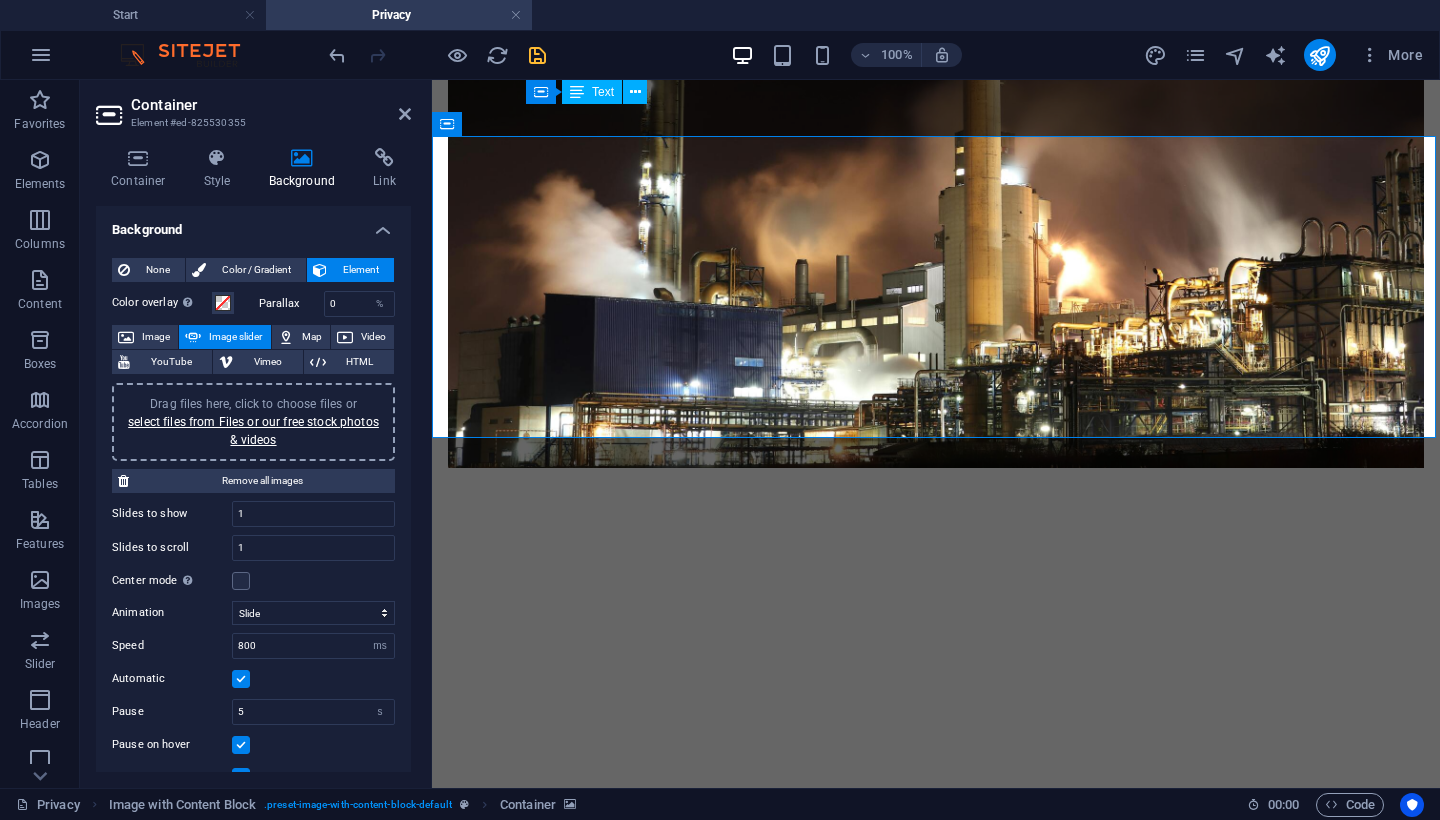 scroll, scrollTop: 743, scrollLeft: 0, axis: vertical 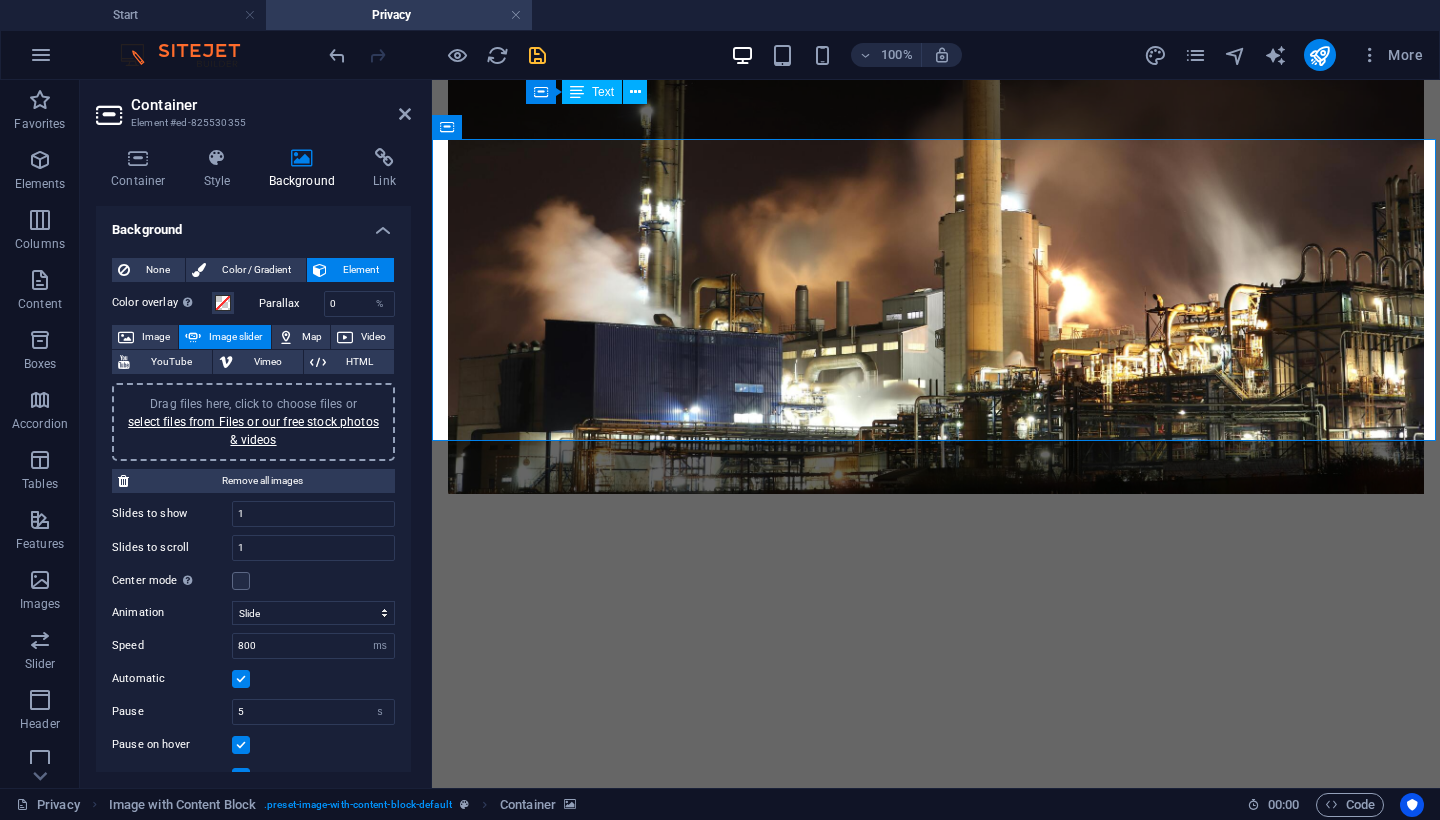 click at bounding box center (936, 725) 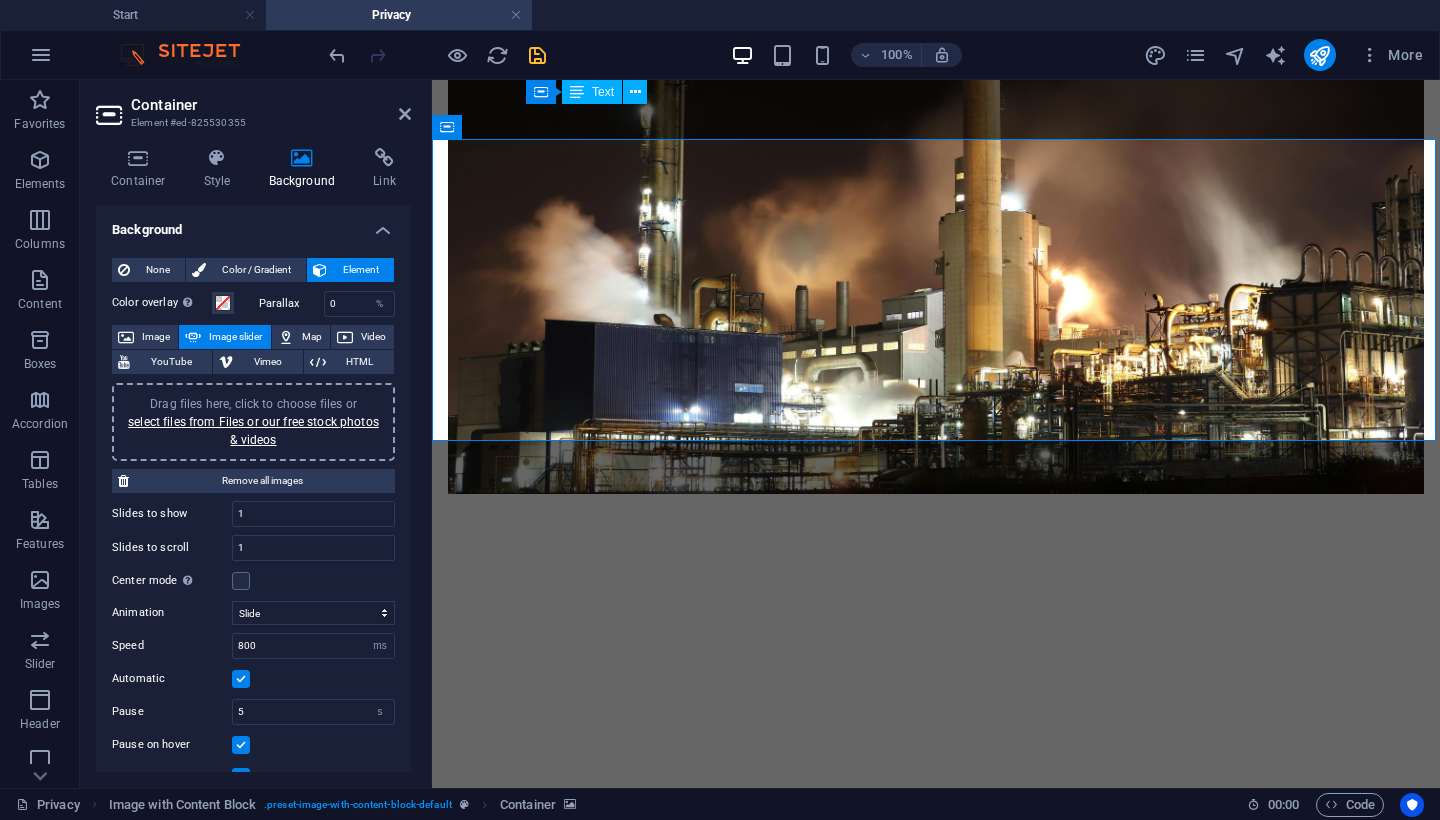 click on "Drag files here, click to choose files or select files from Files or our free stock photos & videos" at bounding box center [253, 422] 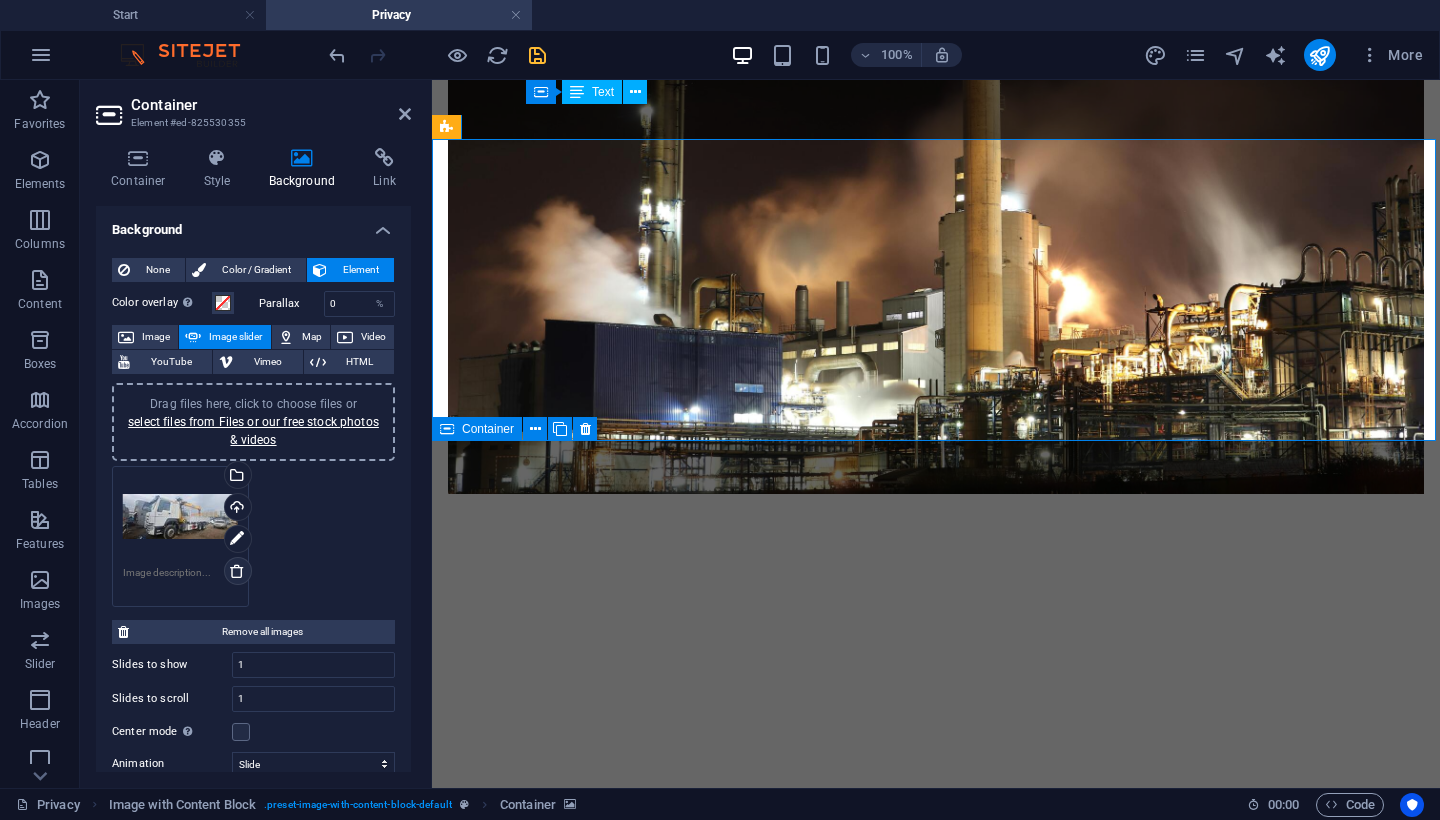 click at bounding box center [237, 571] 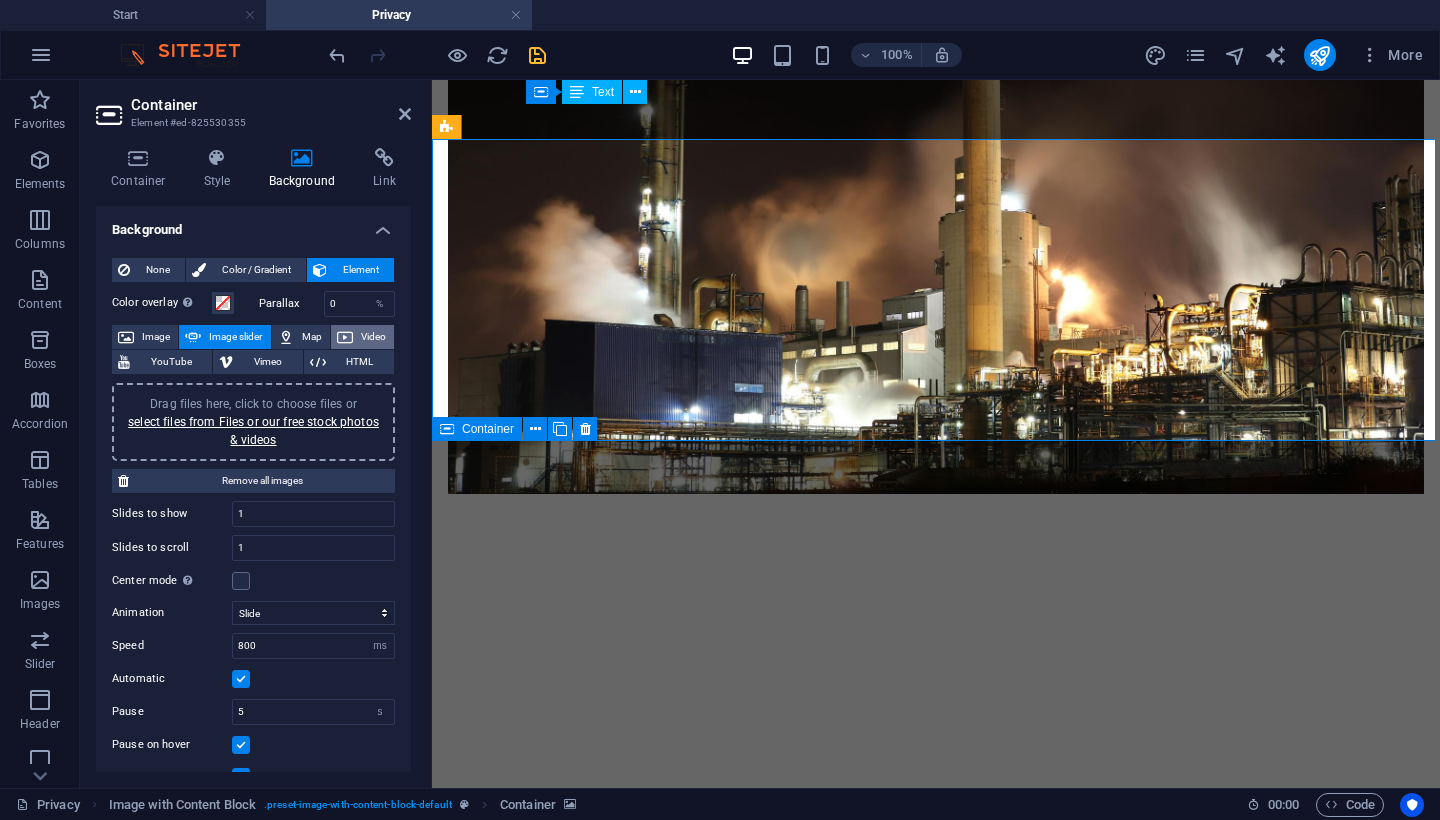 click on "Video" at bounding box center [373, 337] 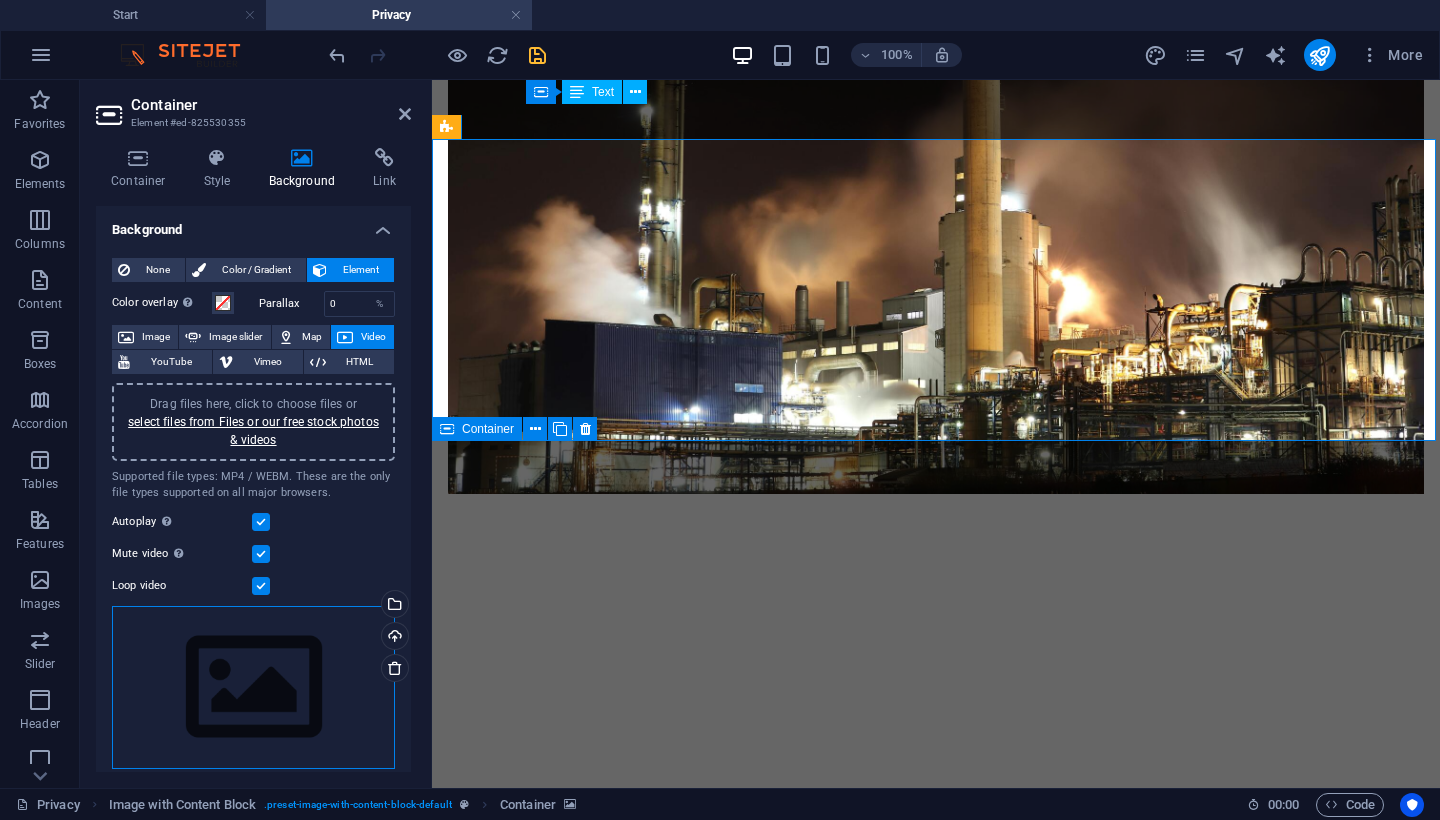 click on "Drag files here, click to choose files or select files from Files or our free stock photos & videos" at bounding box center (253, 688) 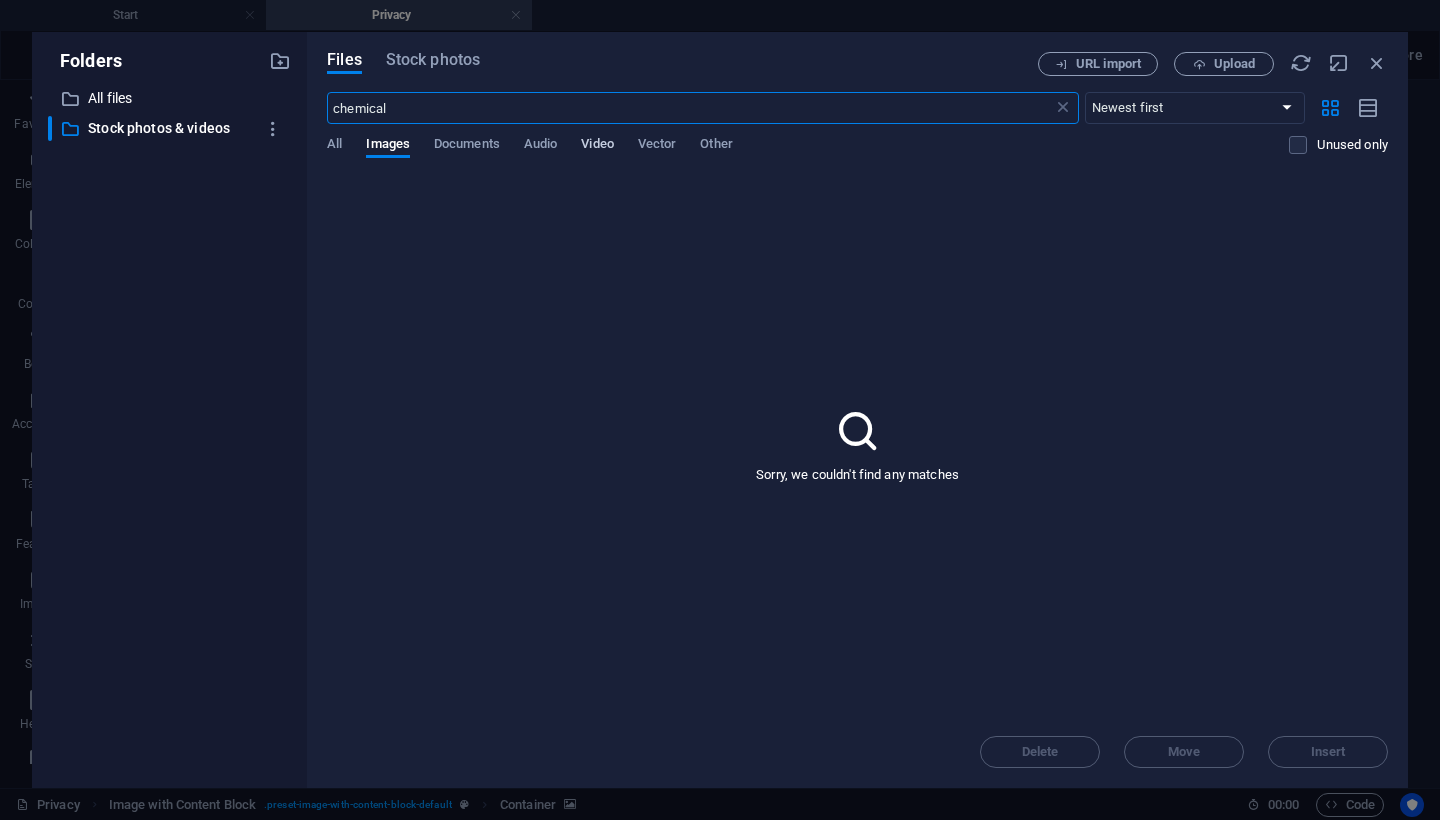 click on "Video" at bounding box center [597, 146] 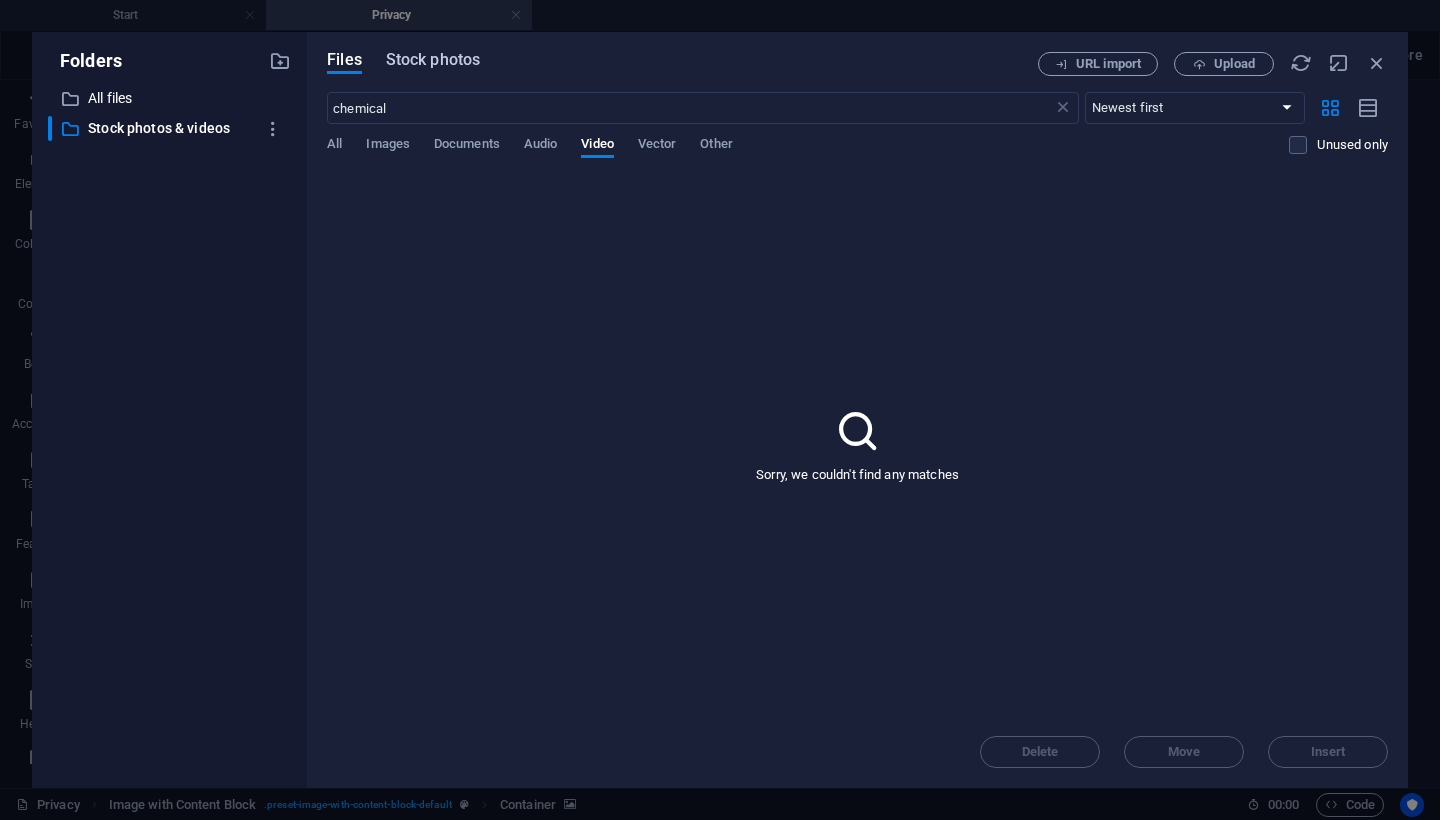 click on "Stock photos" at bounding box center (433, 60) 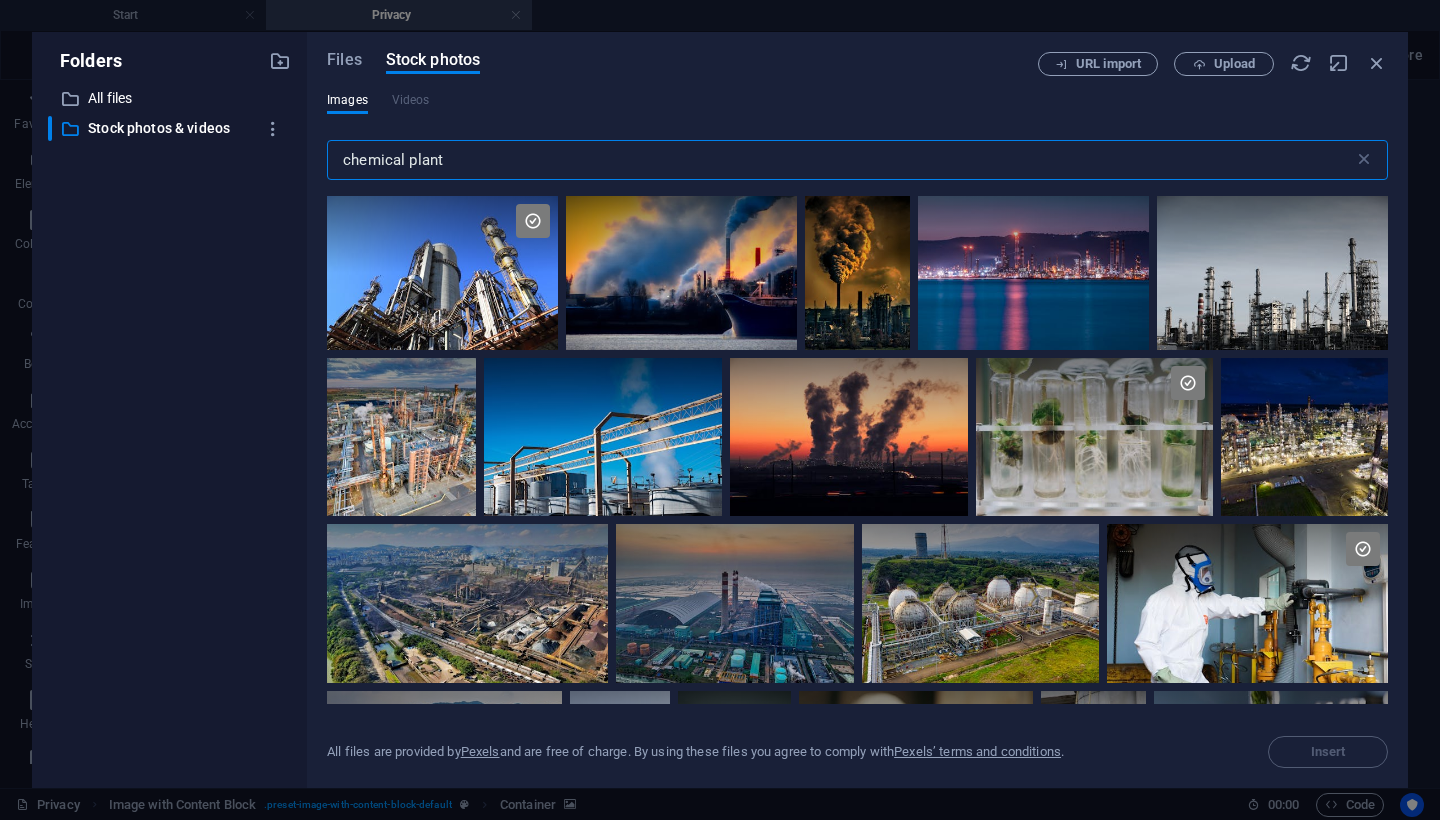 click on "chemical plant" at bounding box center [840, 160] 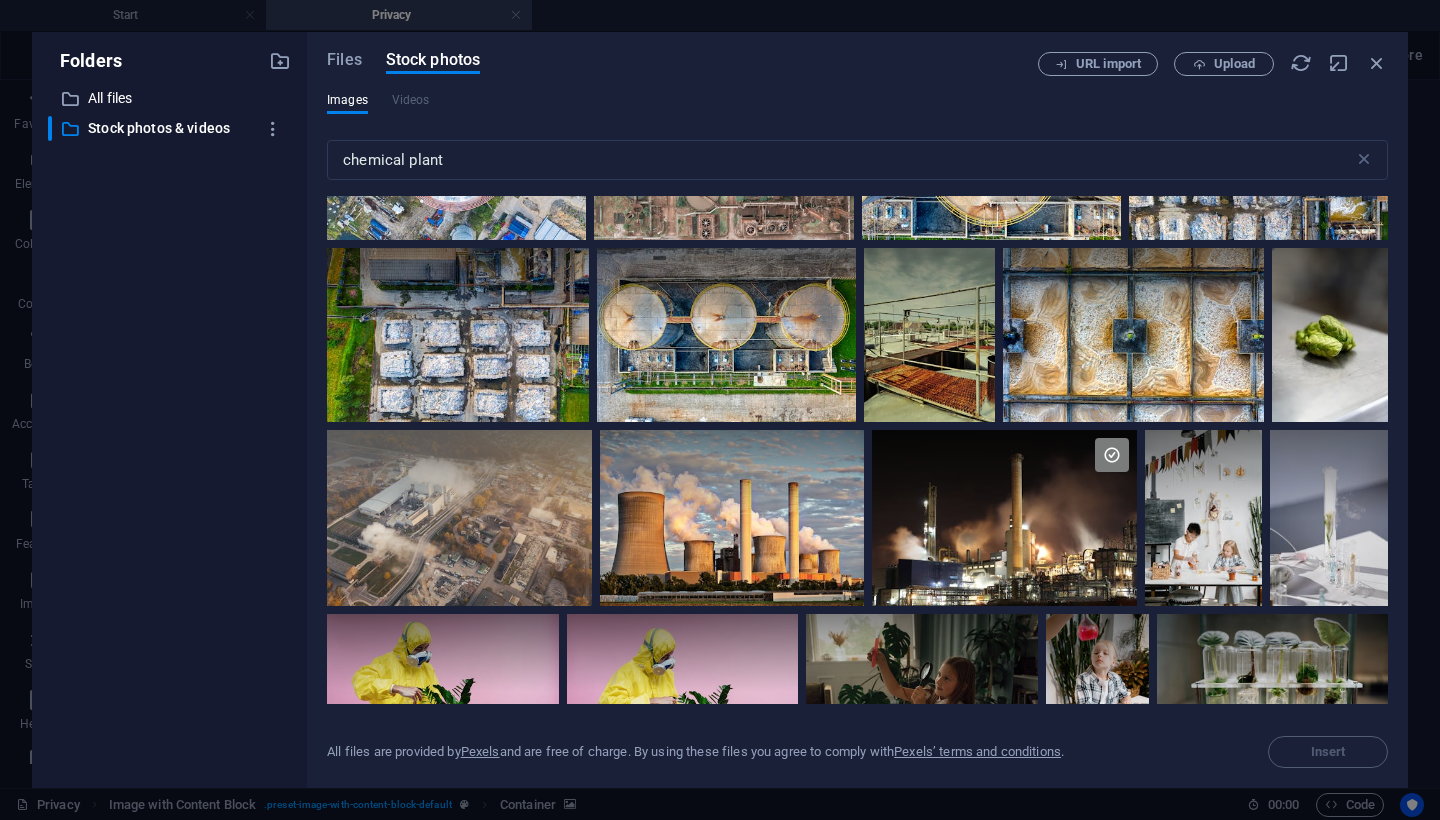 scroll, scrollTop: 2981, scrollLeft: 0, axis: vertical 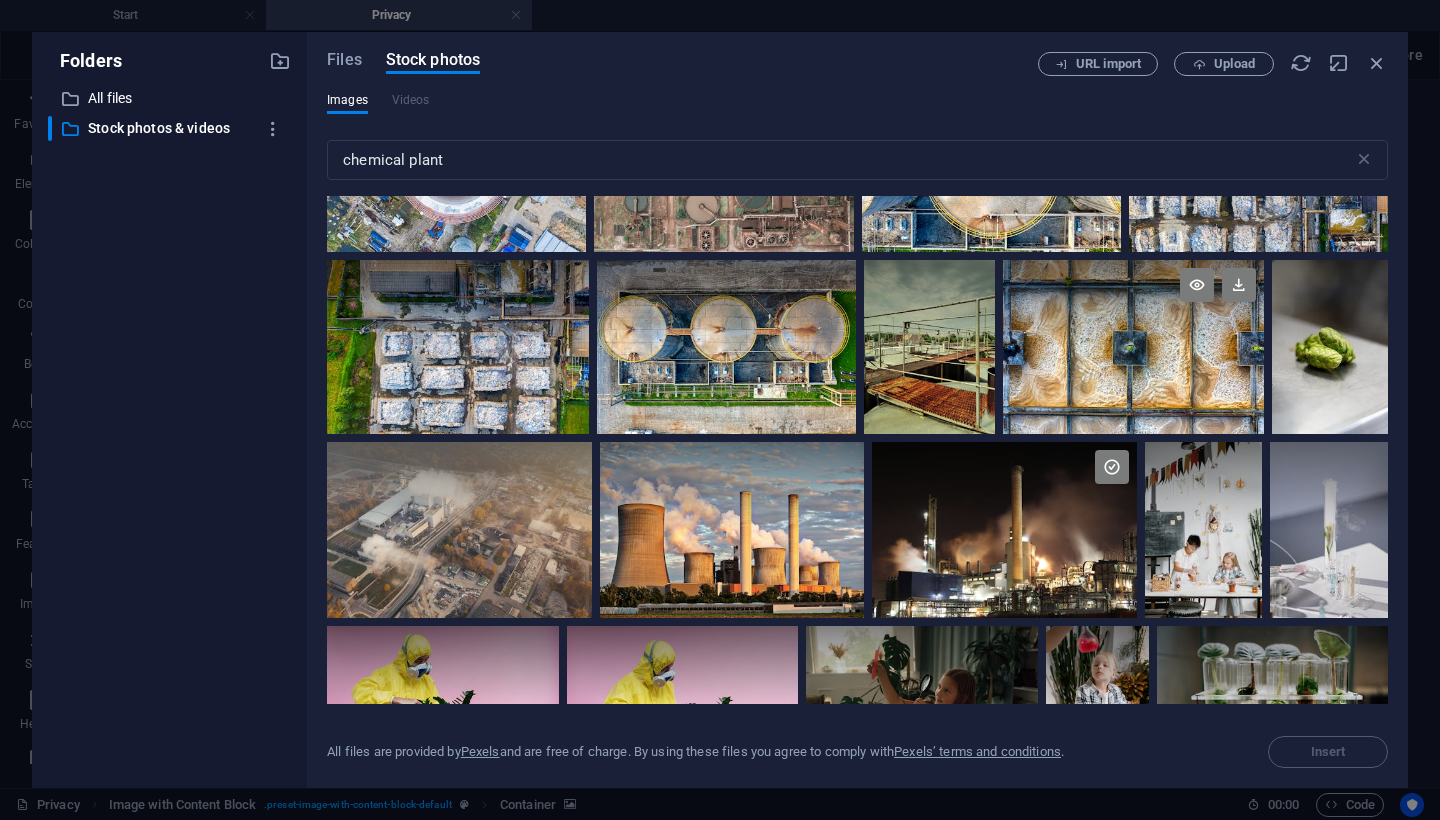 click at bounding box center [1133, 347] 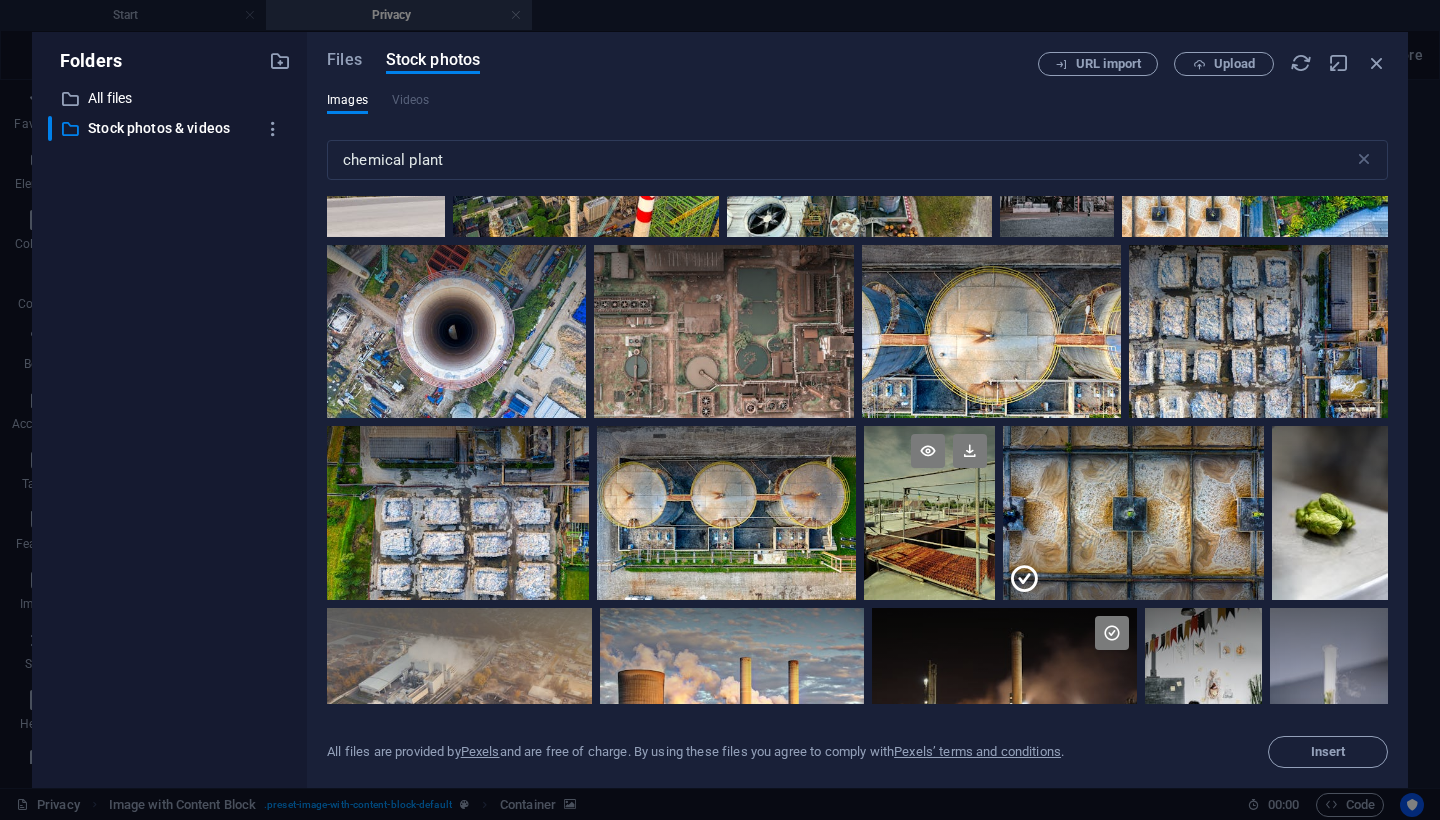 scroll, scrollTop: 2665, scrollLeft: 0, axis: vertical 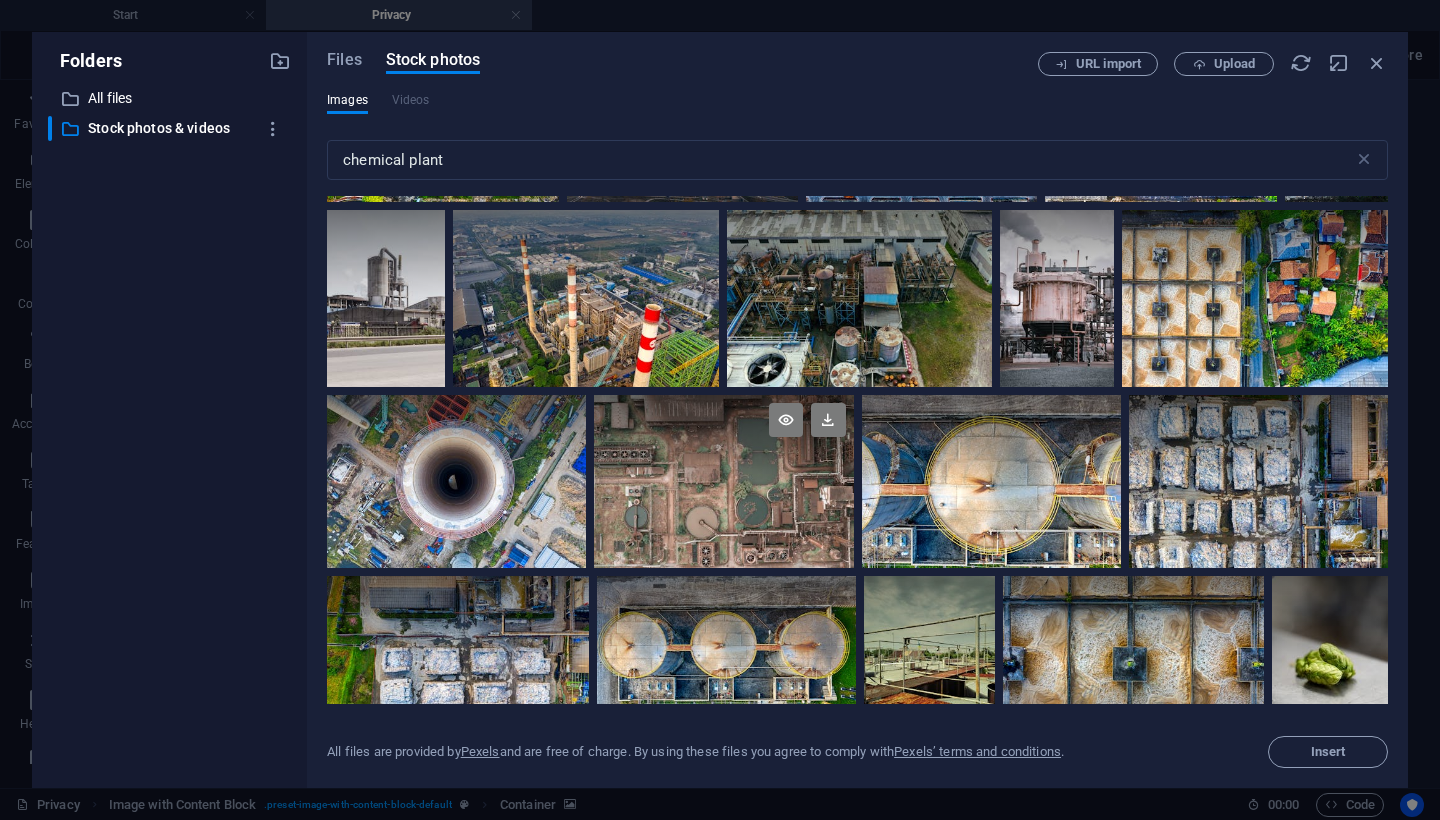 click at bounding box center [723, 481] 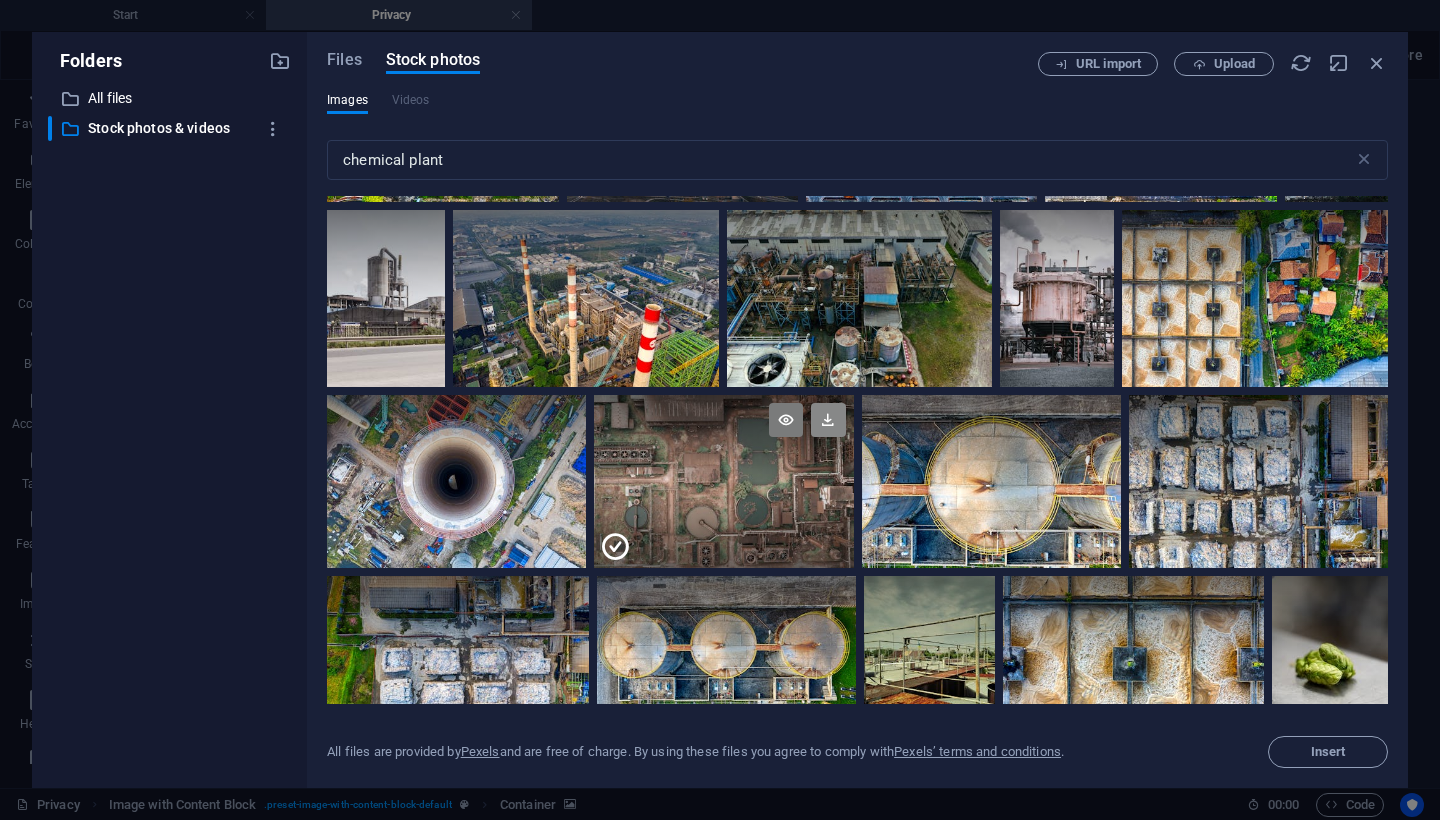 click at bounding box center [828, 420] 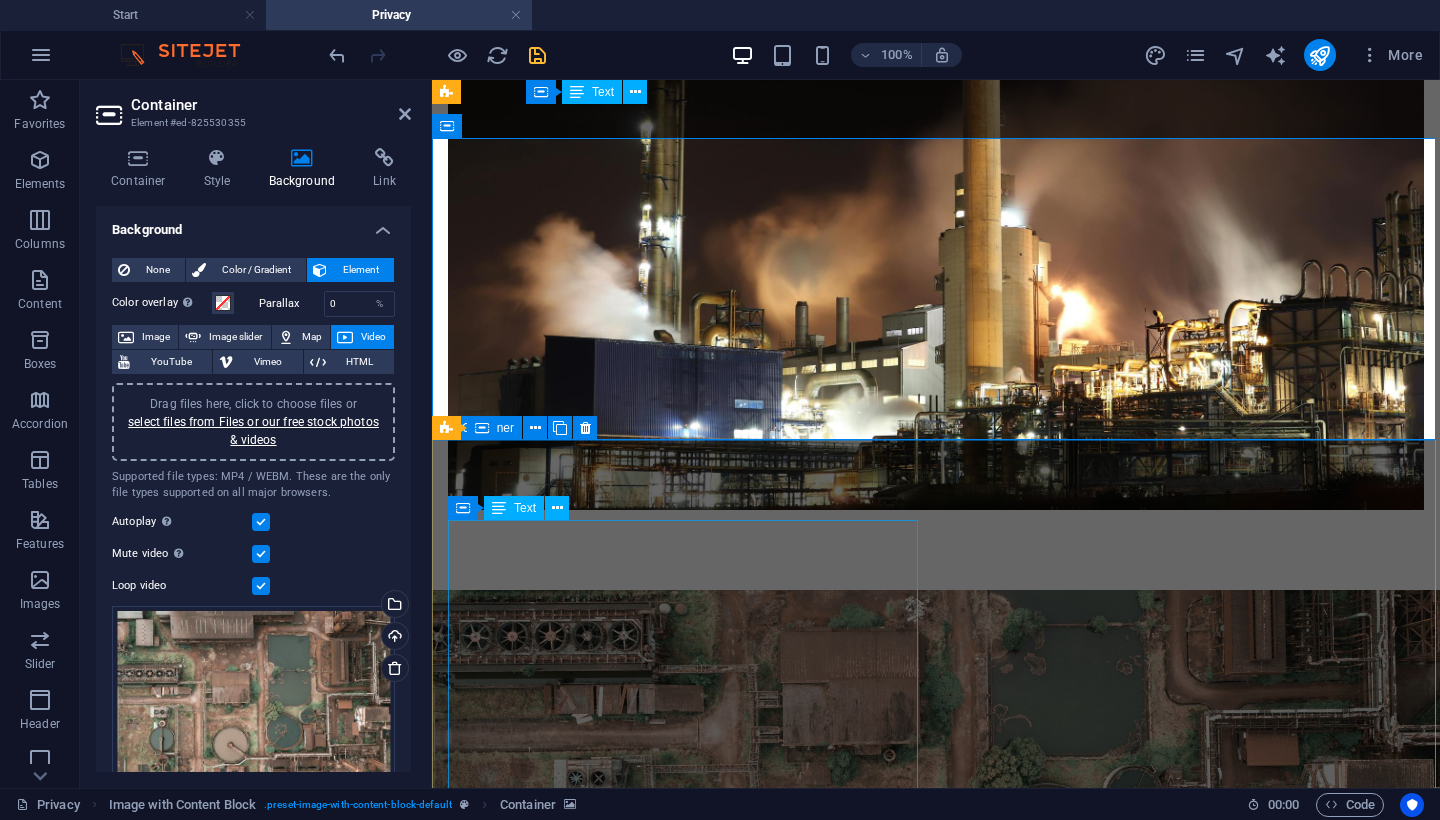 scroll, scrollTop: 723, scrollLeft: 0, axis: vertical 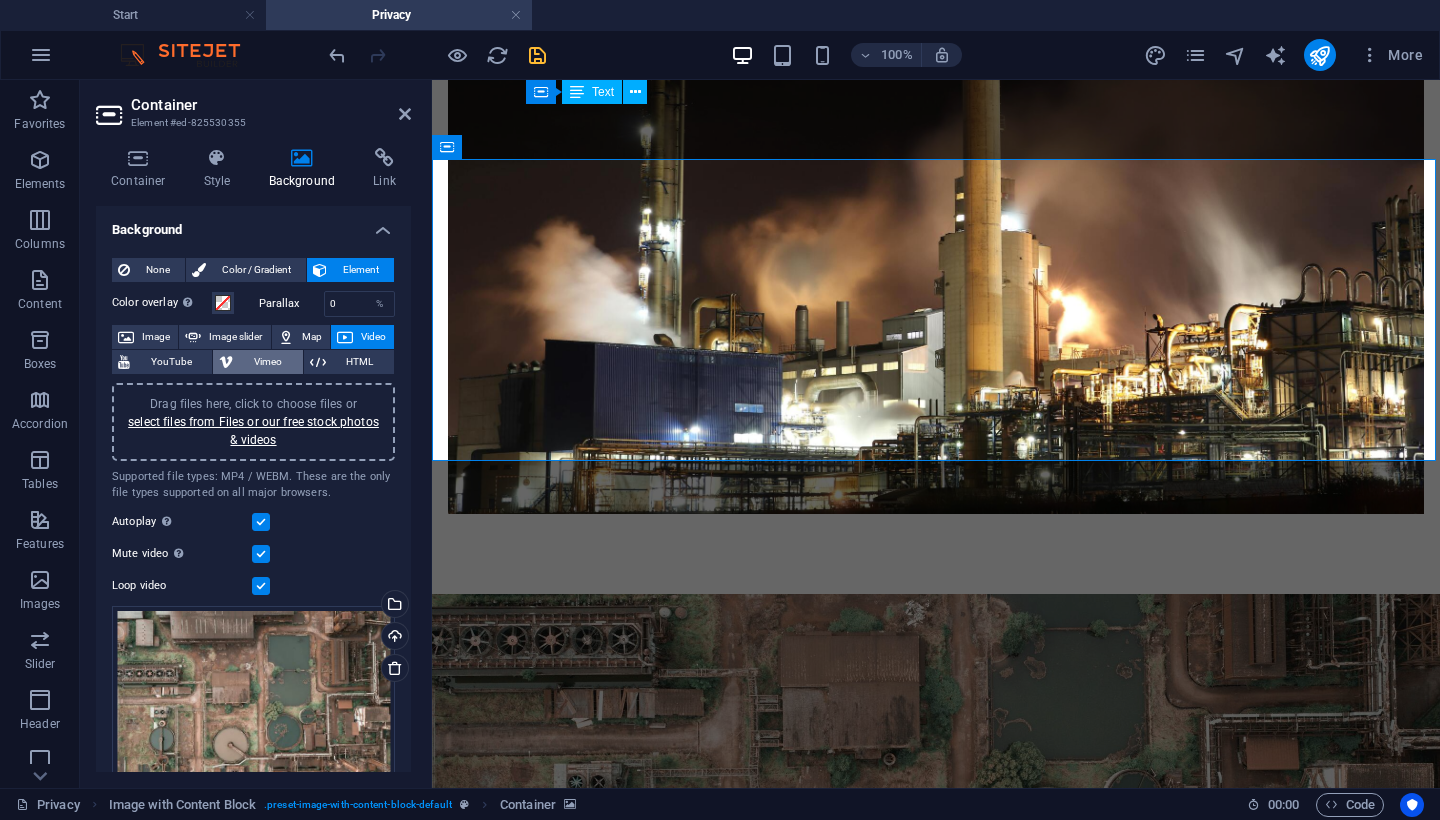 click on "Vimeo" at bounding box center (267, 362) 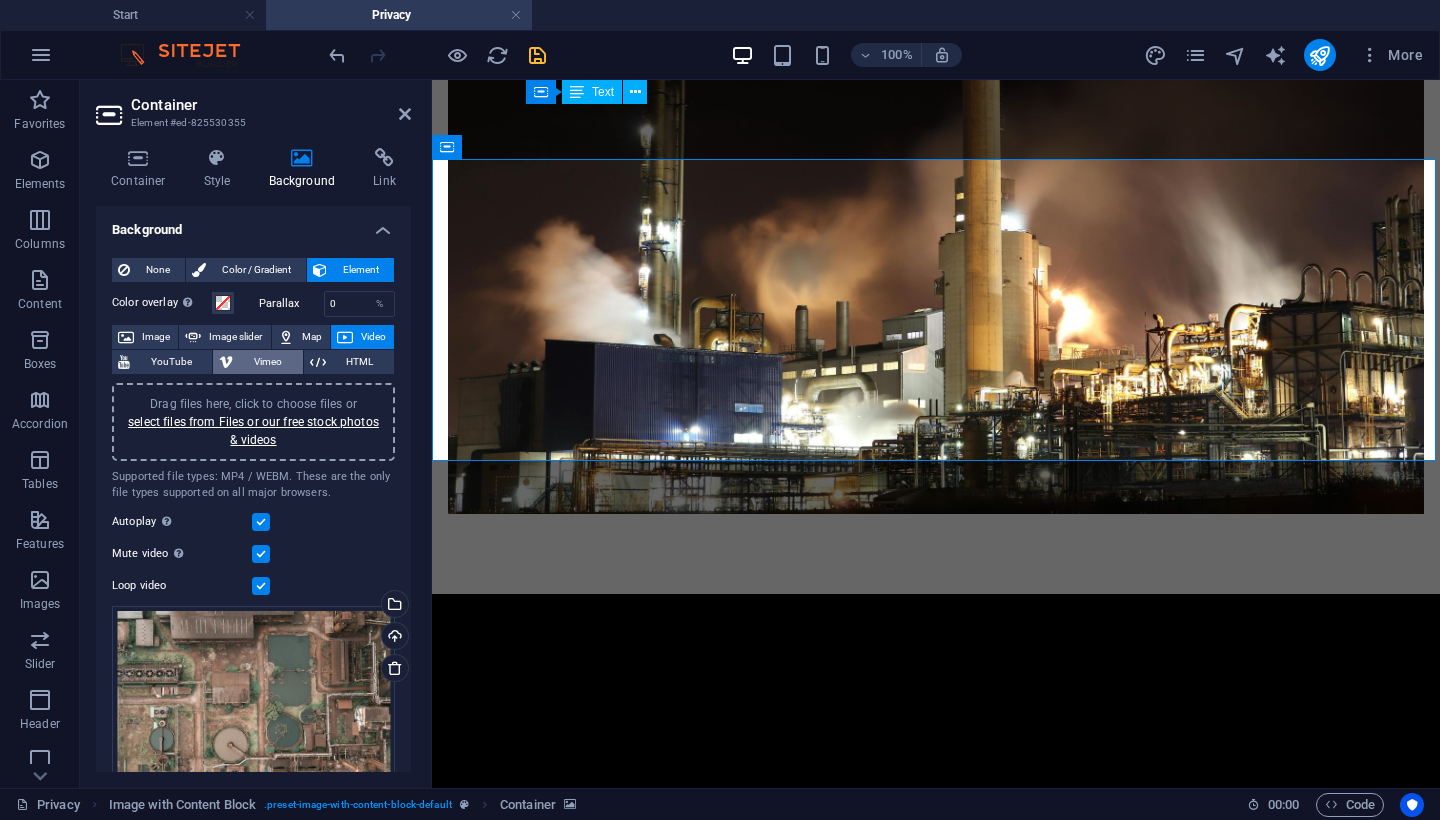 select on "ar16_9" 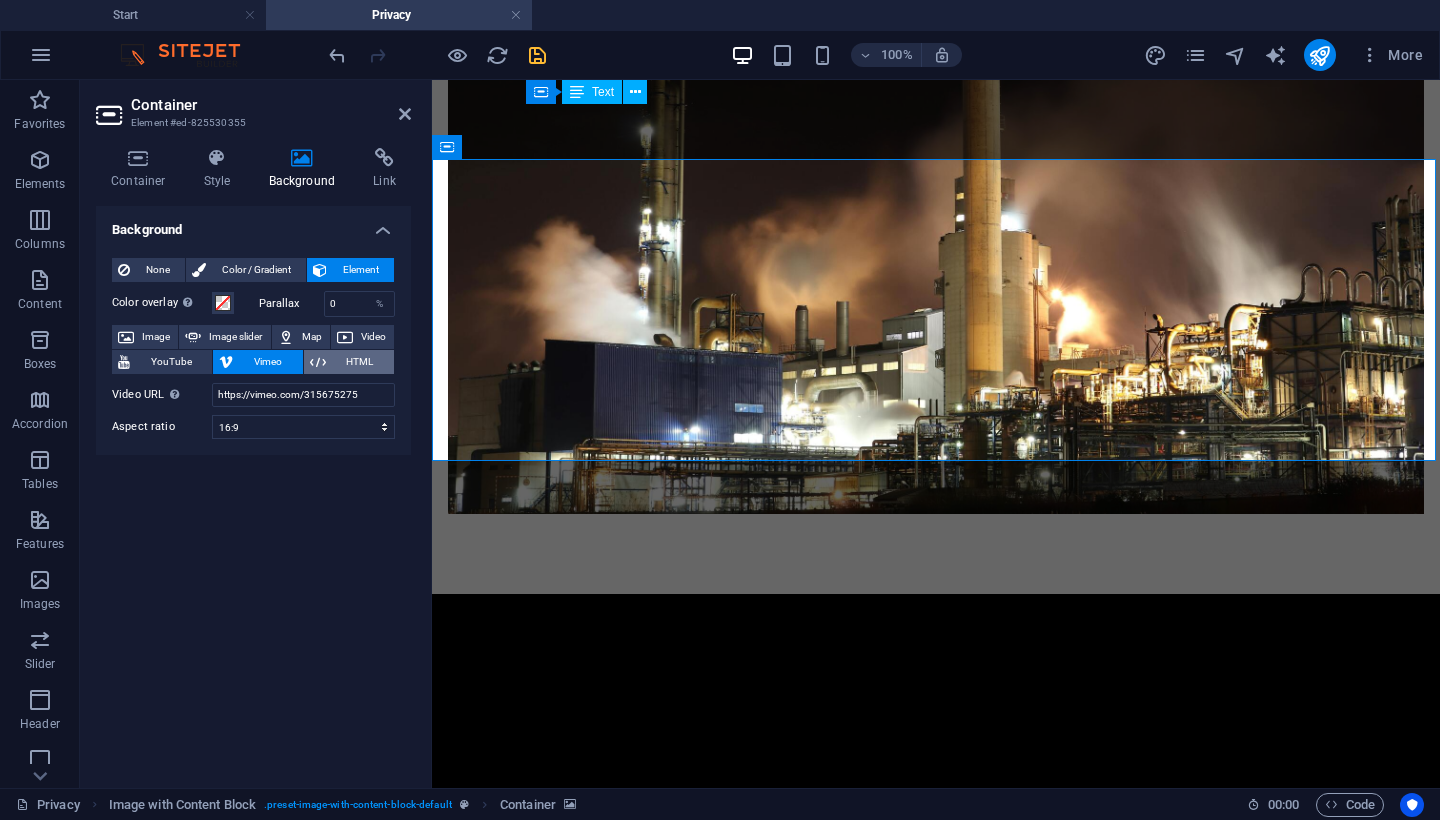 click on "HTML" at bounding box center [360, 362] 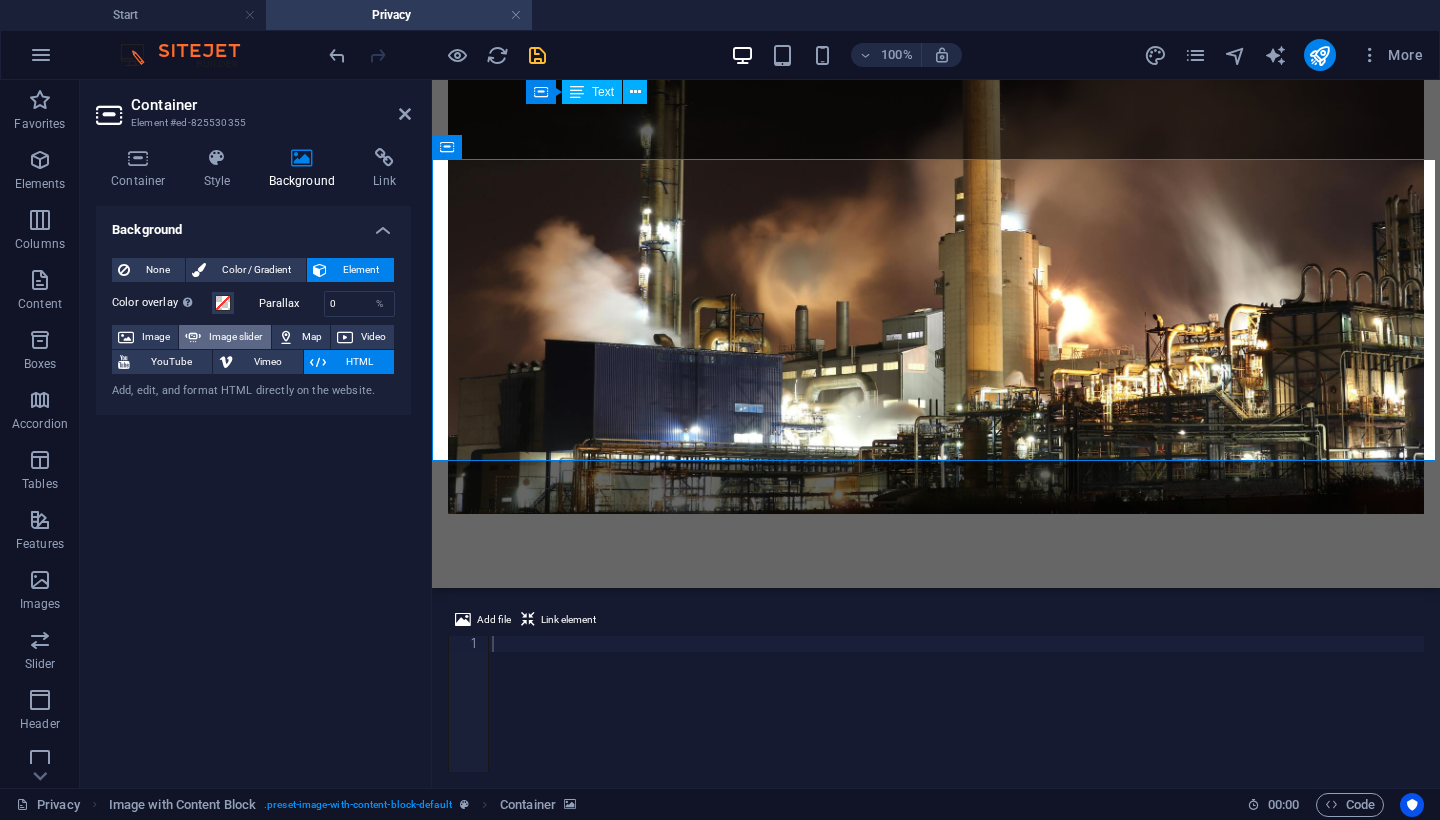click on "Image slider" at bounding box center [235, 337] 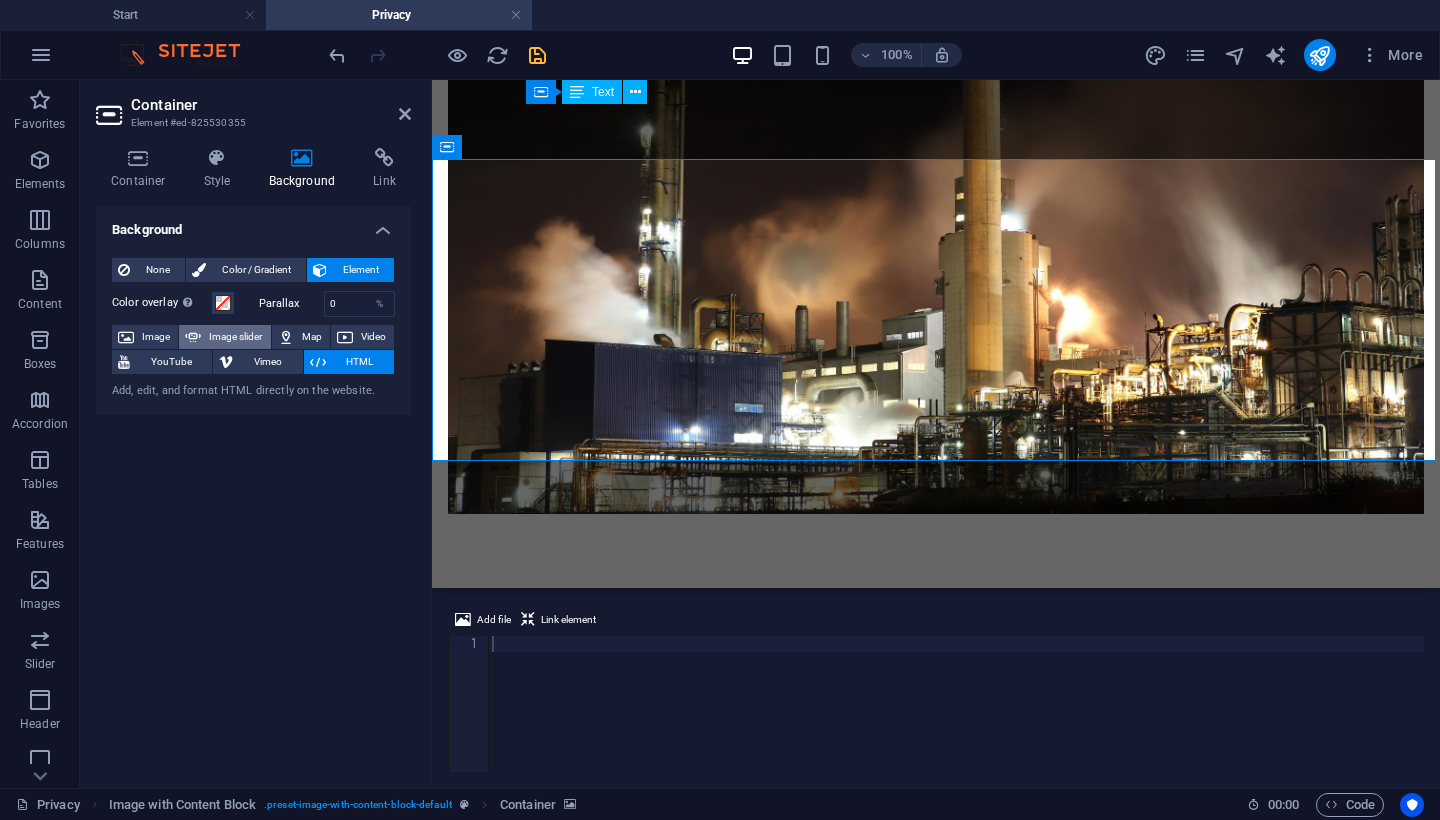 select on "ms" 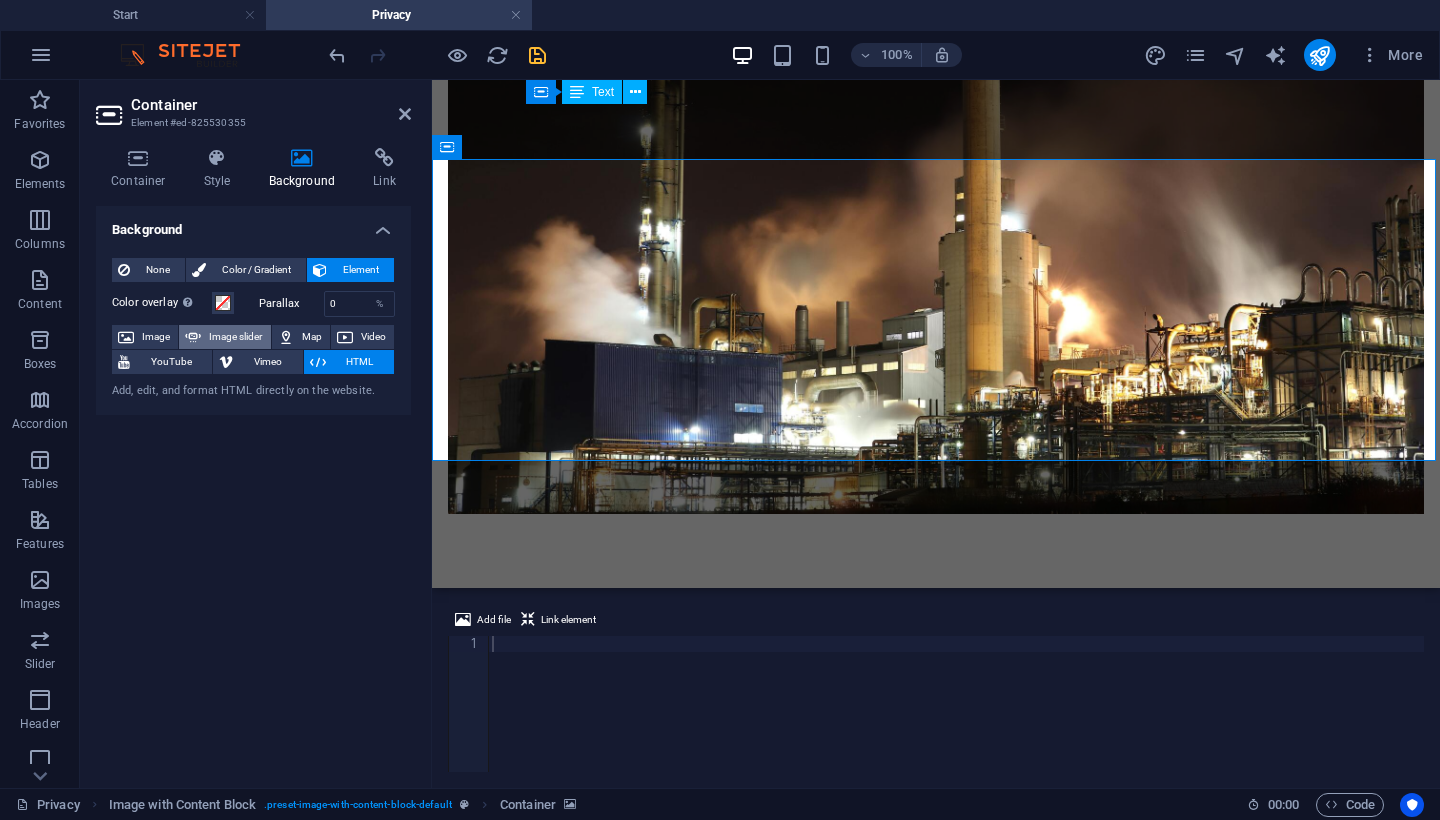 select on "s" 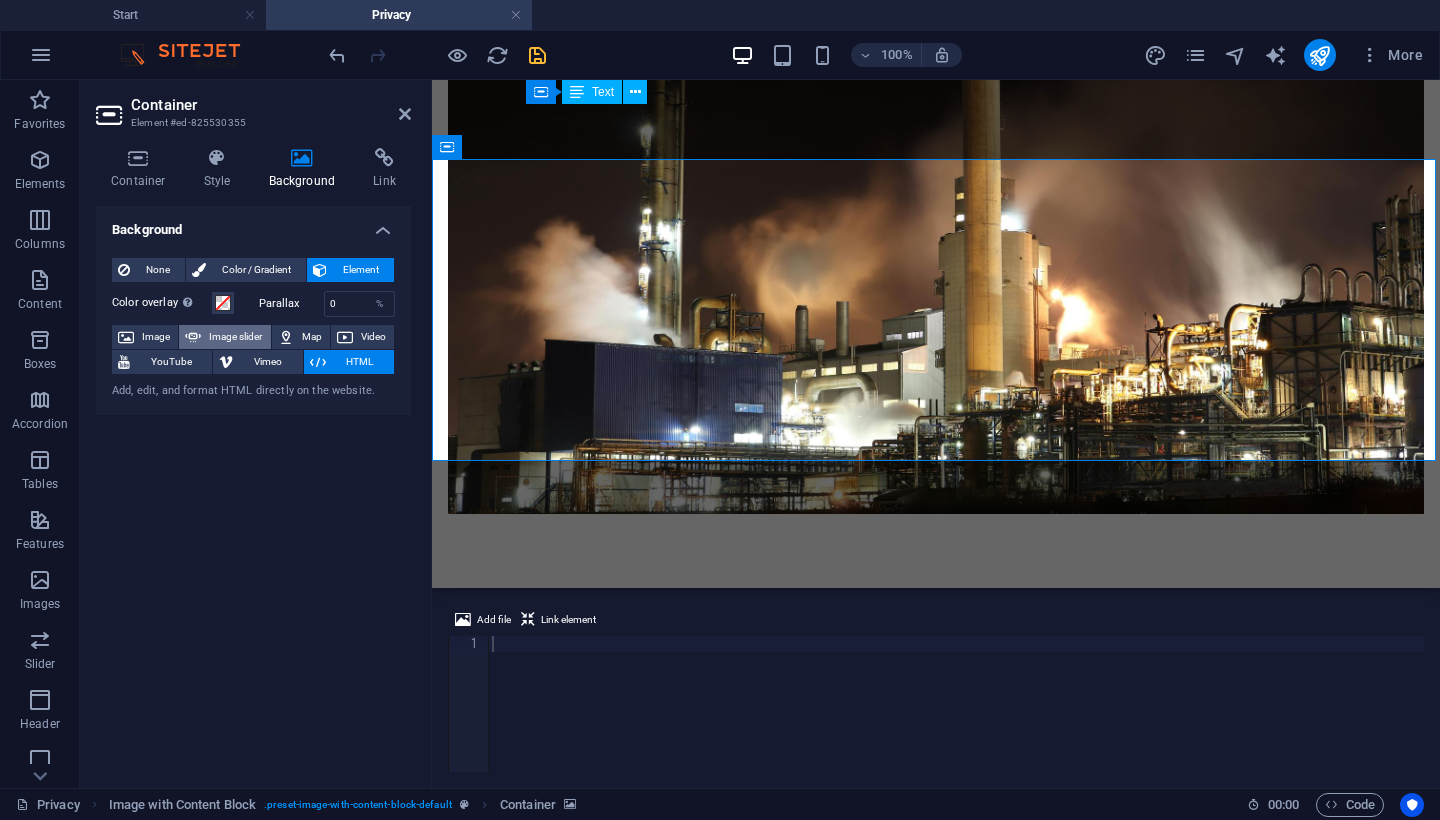 select on "progressive" 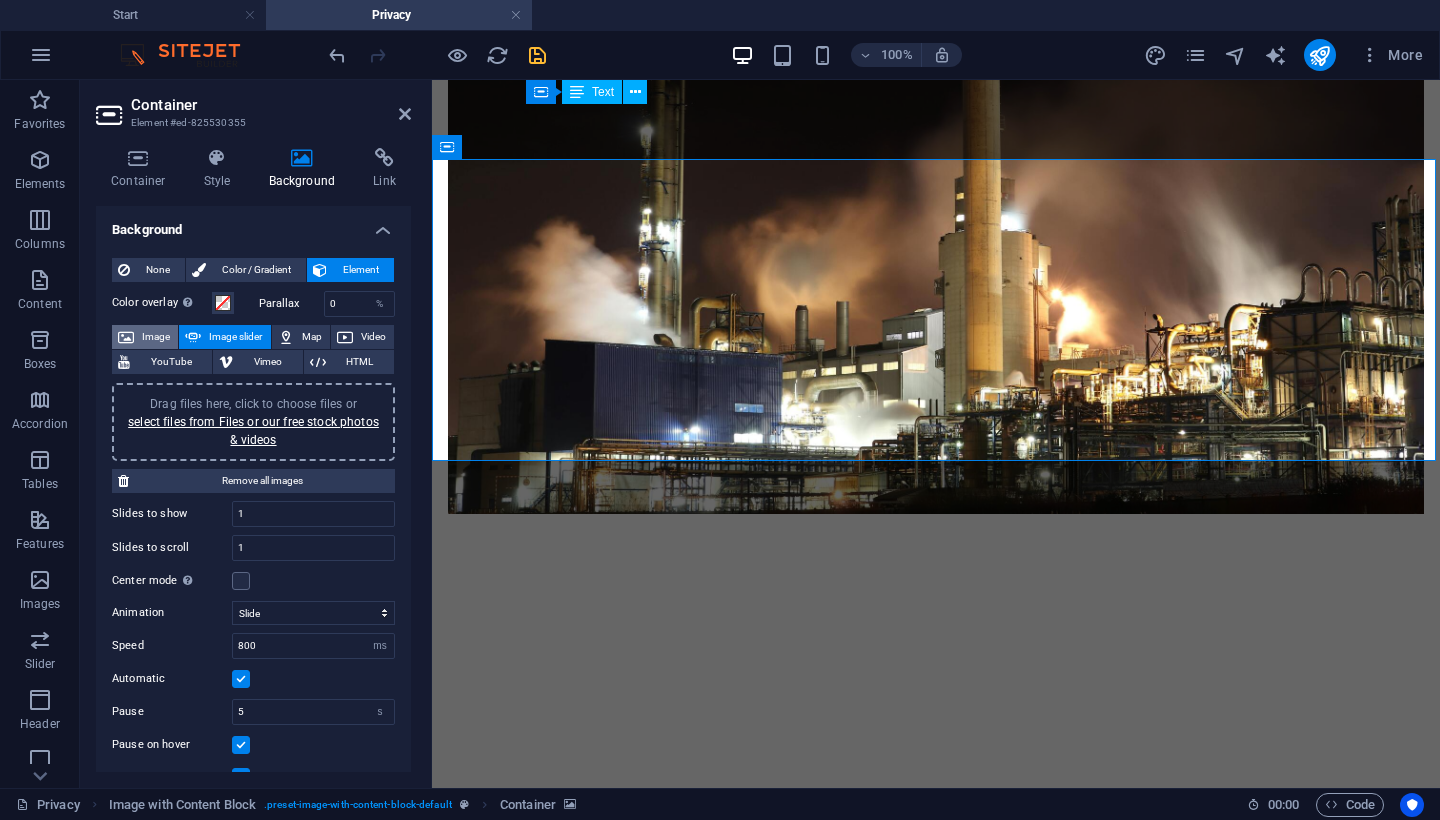 click on "Image" at bounding box center (156, 337) 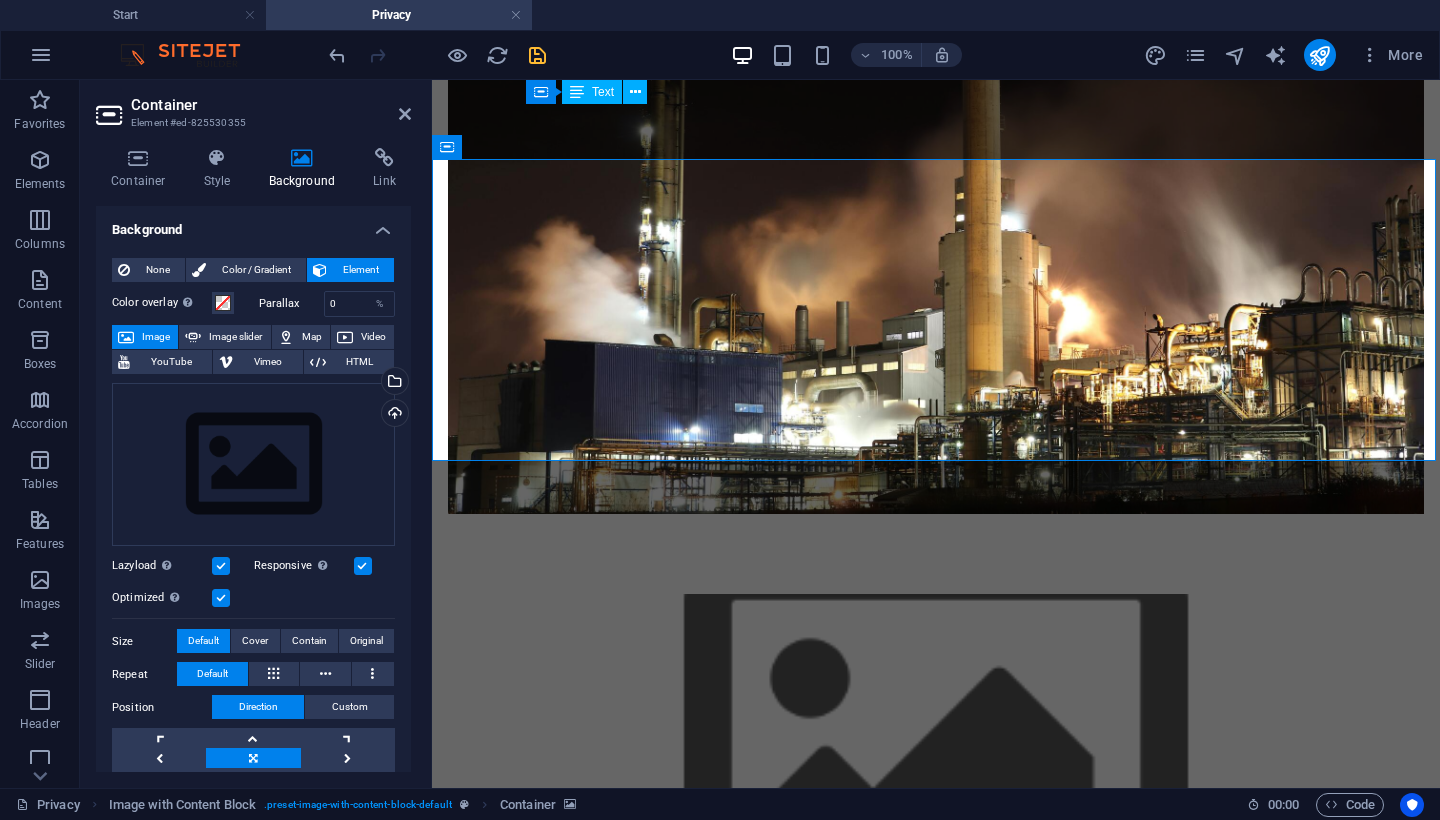 click at bounding box center [936, 745] 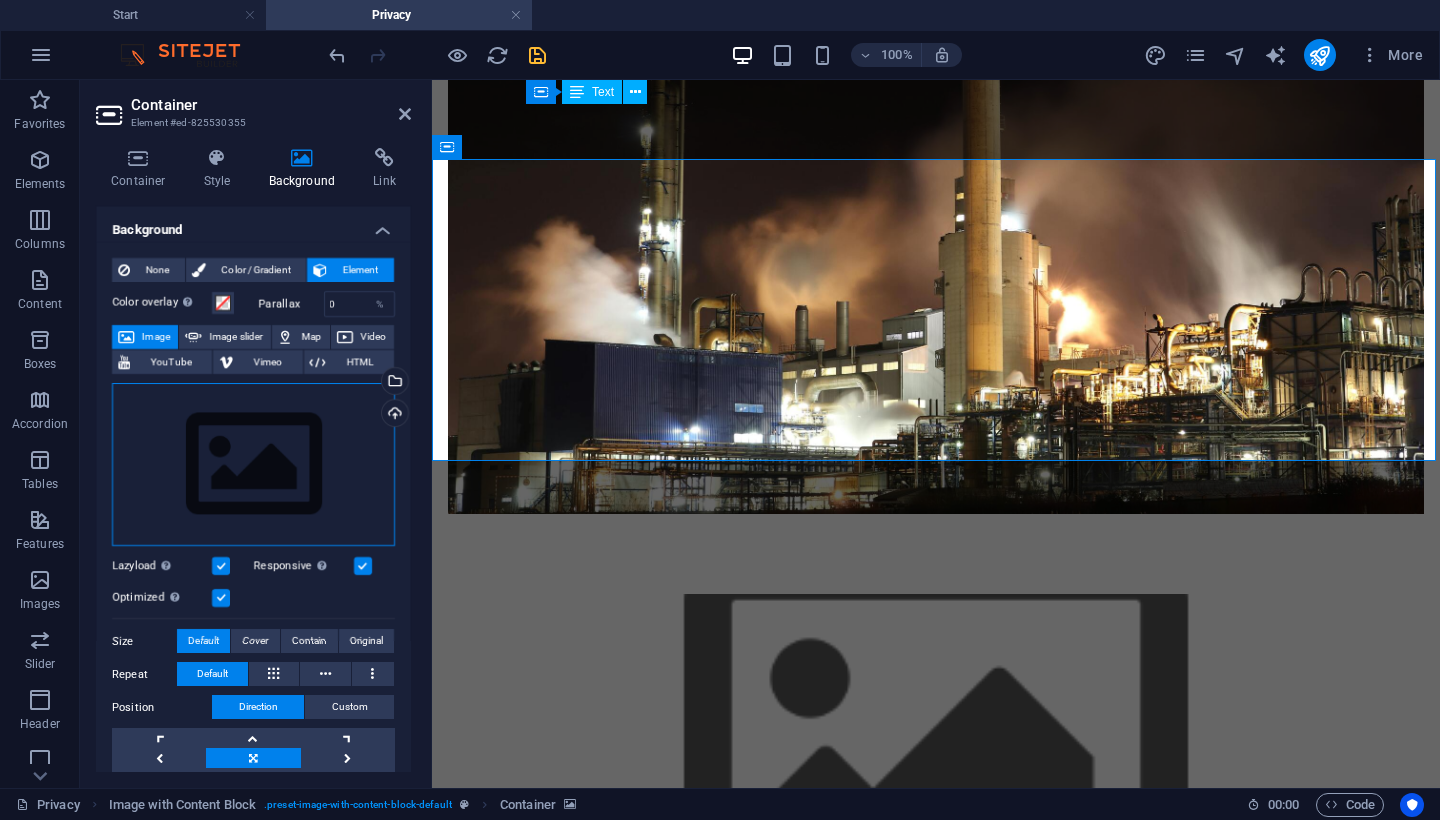 click on "Drag files here, click to choose files or select files from Files or our free stock photos & videos" at bounding box center [253, 465] 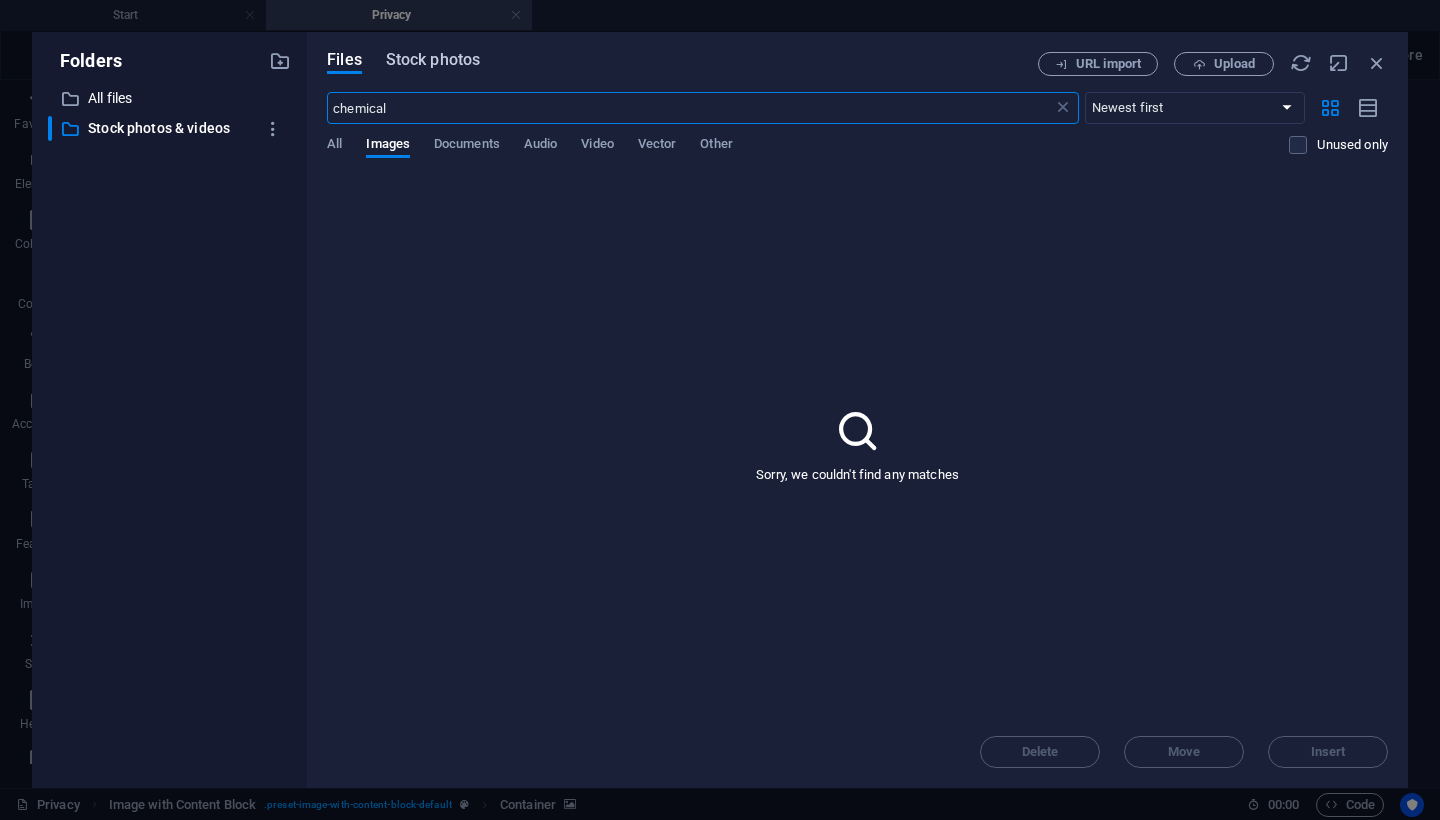 click on "Stock photos" at bounding box center (433, 60) 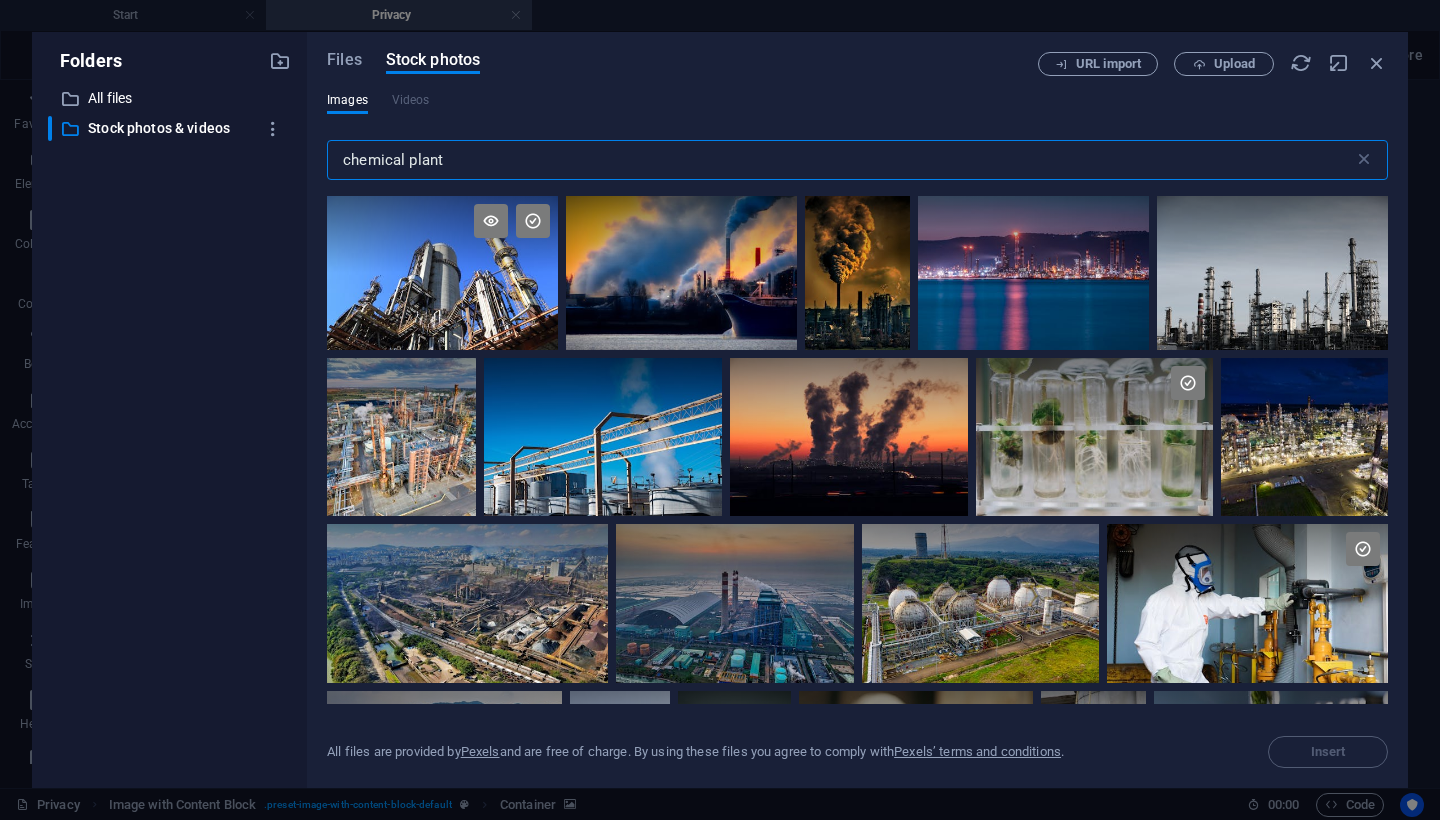 scroll, scrollTop: 0, scrollLeft: 0, axis: both 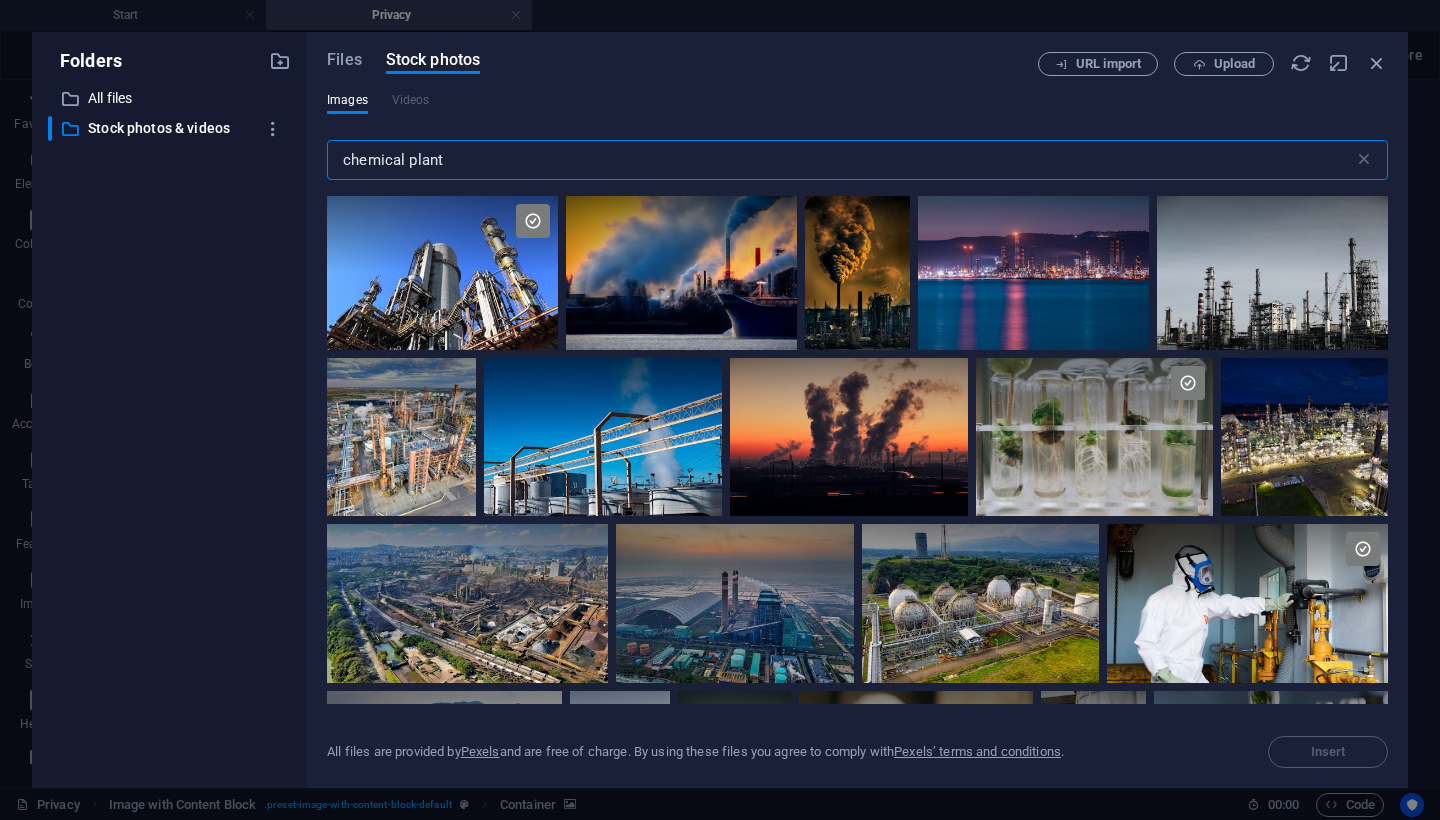 click on "chemical plant" at bounding box center (840, 160) 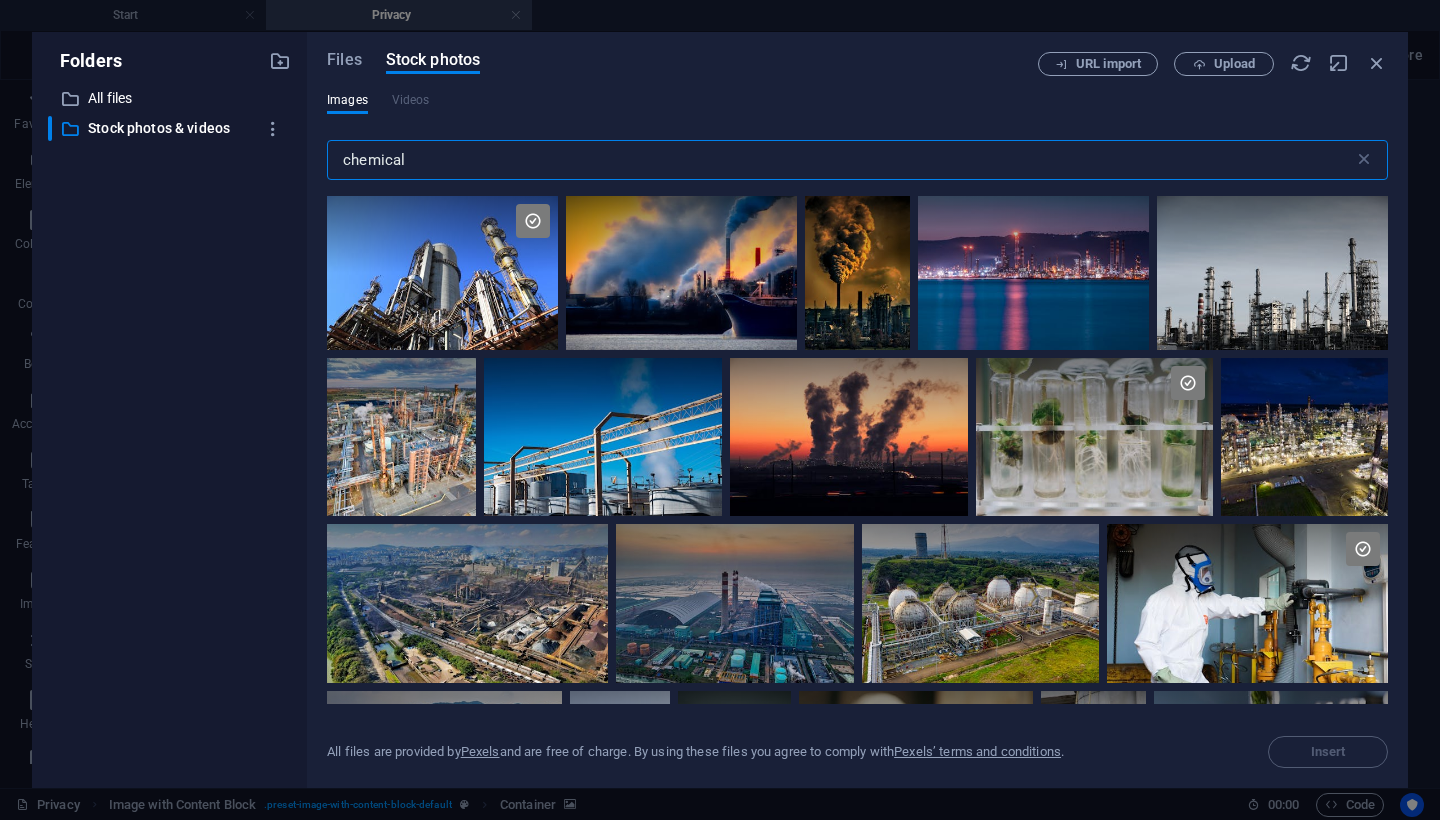 type on "chemical" 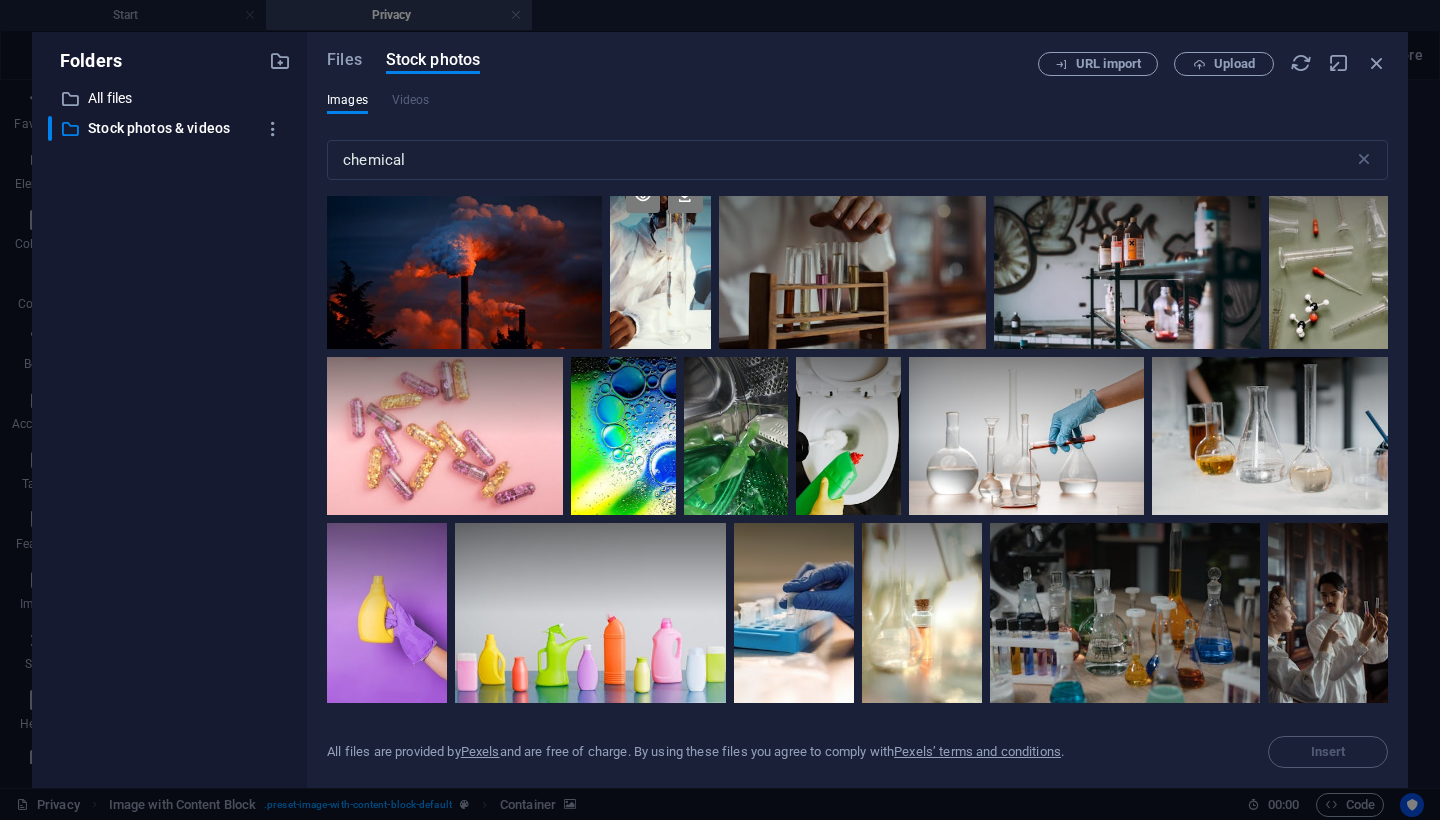 scroll, scrollTop: 1793, scrollLeft: 0, axis: vertical 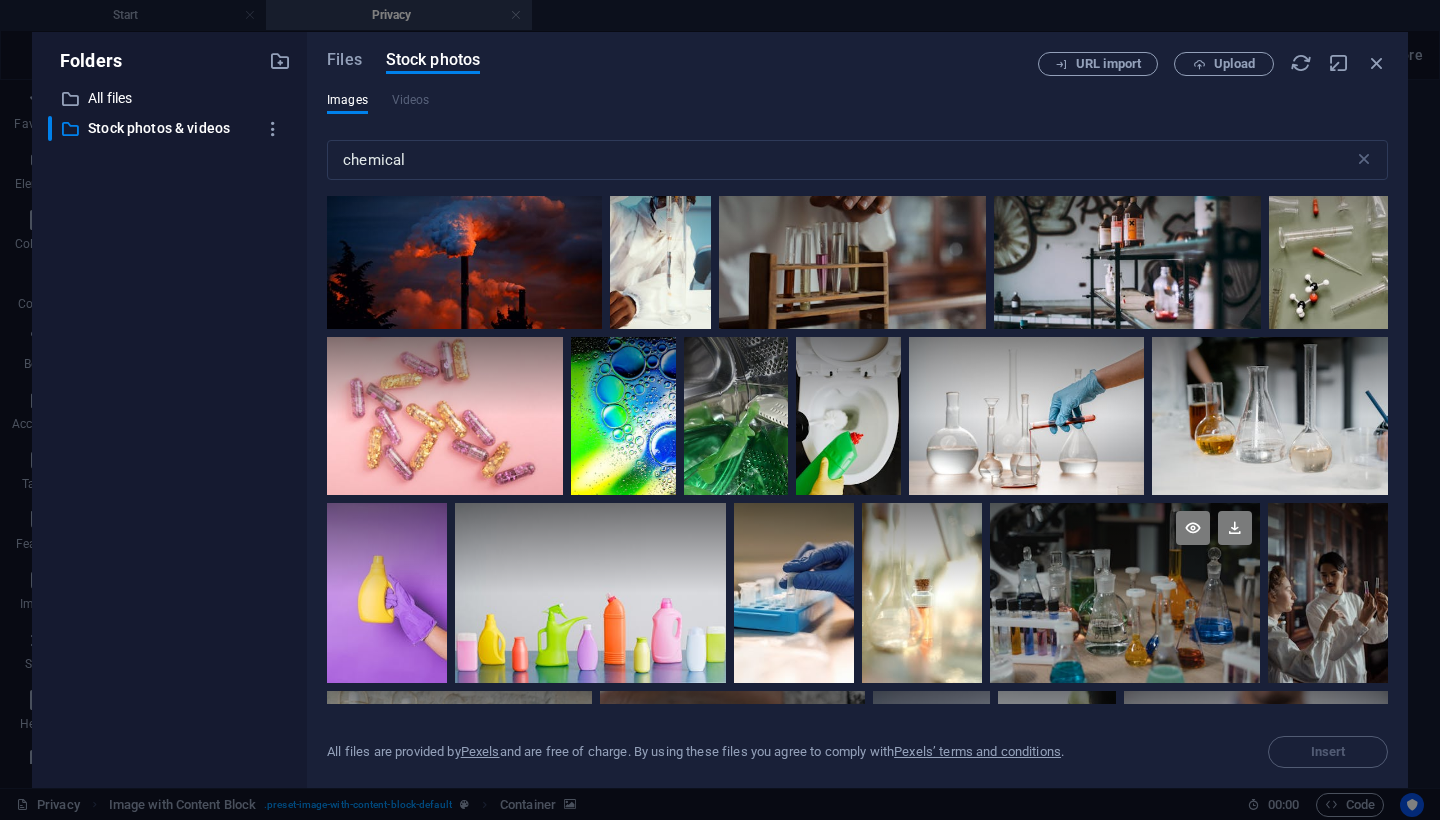 click at bounding box center [1125, 593] 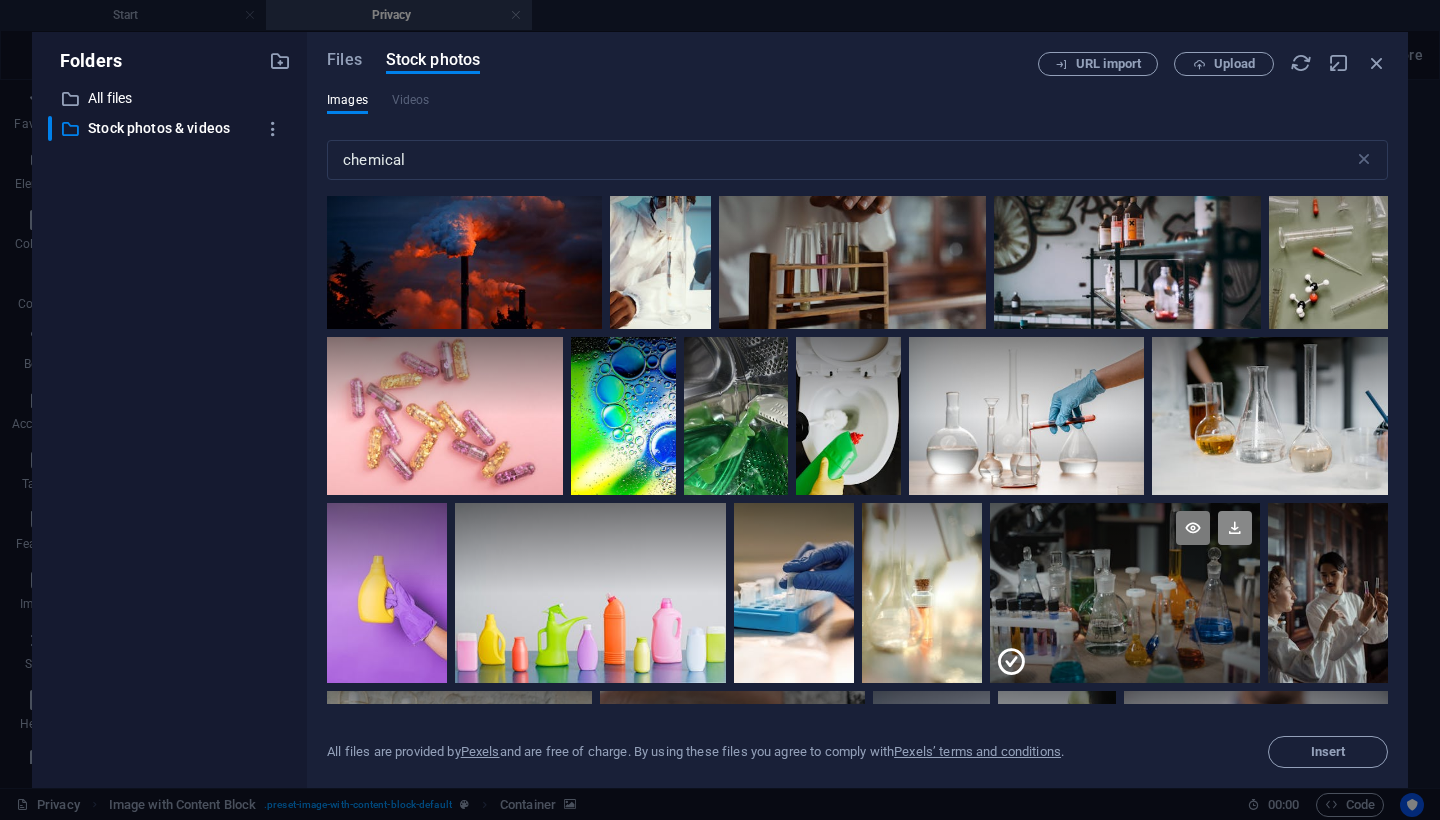 click at bounding box center [1235, 528] 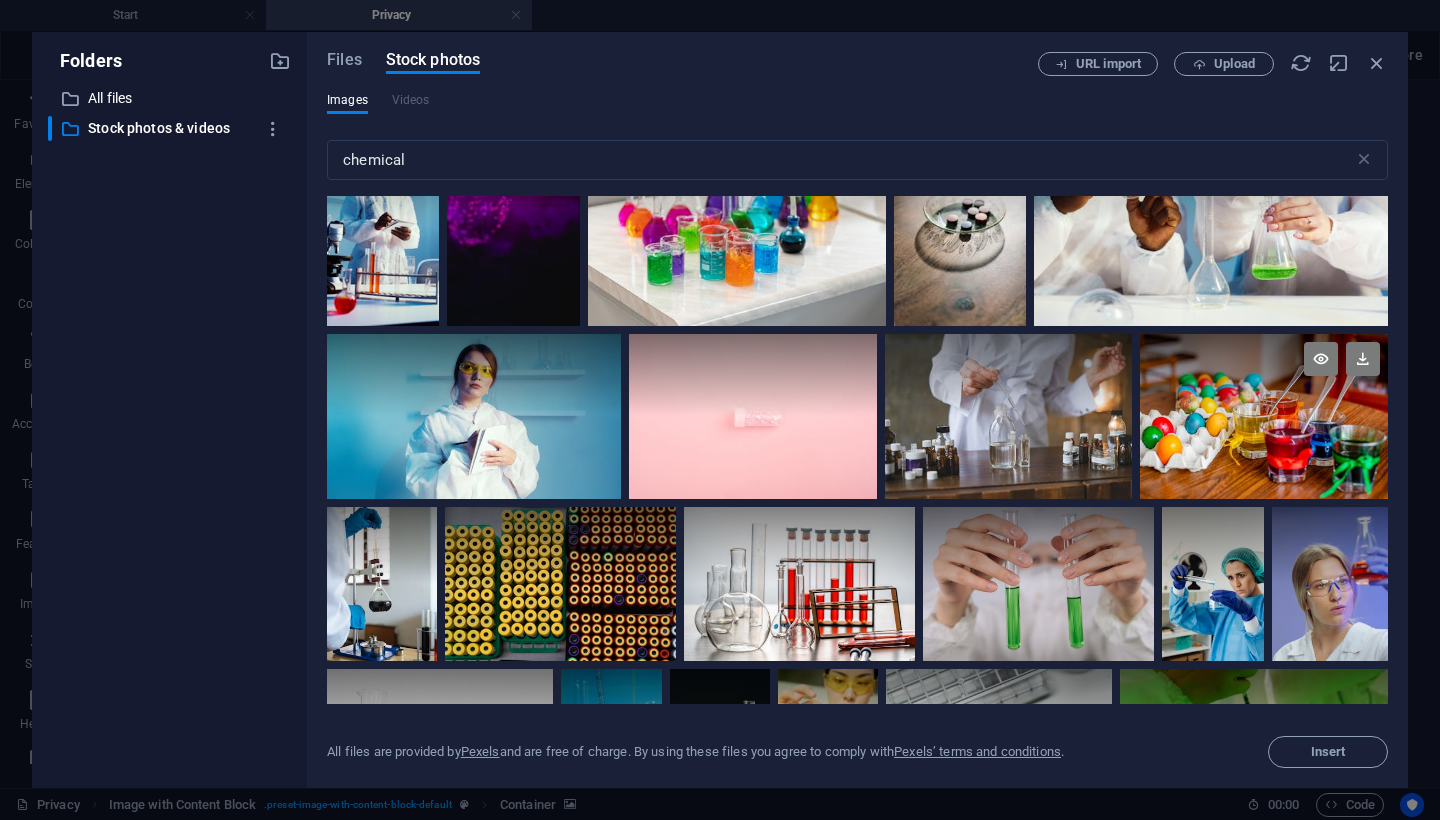 scroll, scrollTop: 2703, scrollLeft: 0, axis: vertical 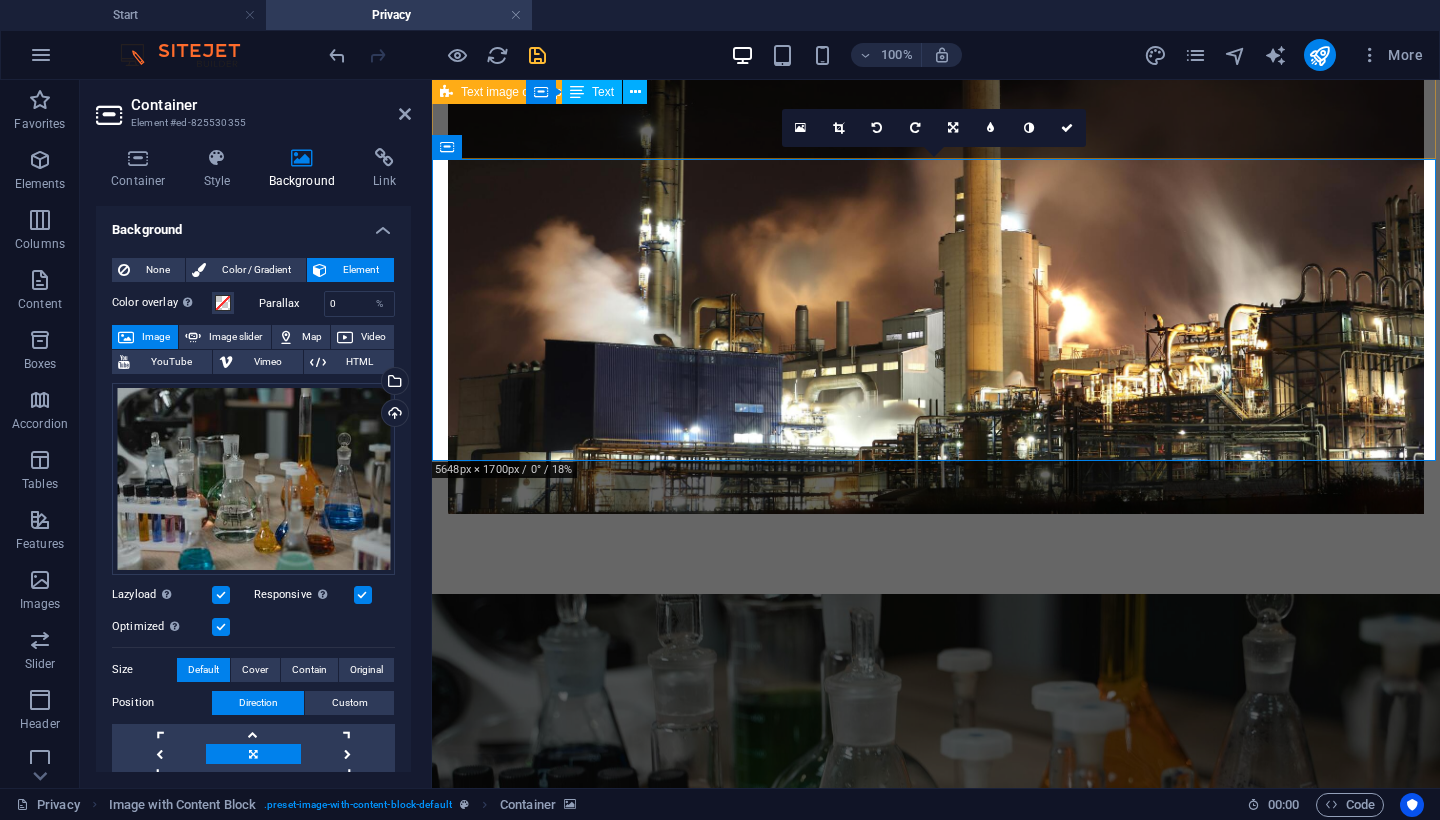 click on "Product Supply  At   Afrimaf Holdings, we pride ourselves on being a trusted supplier of high-quality industrial, mining, and speciality chemicals across Southern Africa. With distribution centres in   Johannesburg, Rustenburg, Cape Town, Richards Bay, and Durban, and strategic procurement capabilities through Namibia and Mozambique, we ensure reliable supply and competitive pricing to meet your operational demands. Our extensive product range covers   environmentally friendly cleaning agents,   commodity and speciality chemicals,   raw water treatment solutions, and a comprehensive selection of   mining reagents and flotation collectors. All our products are sourced from   certified suppliers   who meet stringent quality and compliance standards. Whether you need bulk shipments or tailored chemical solutions, our team is committed to delivering excellence, backed by robust logistics and transport support throughout the" at bounding box center (936, 4) 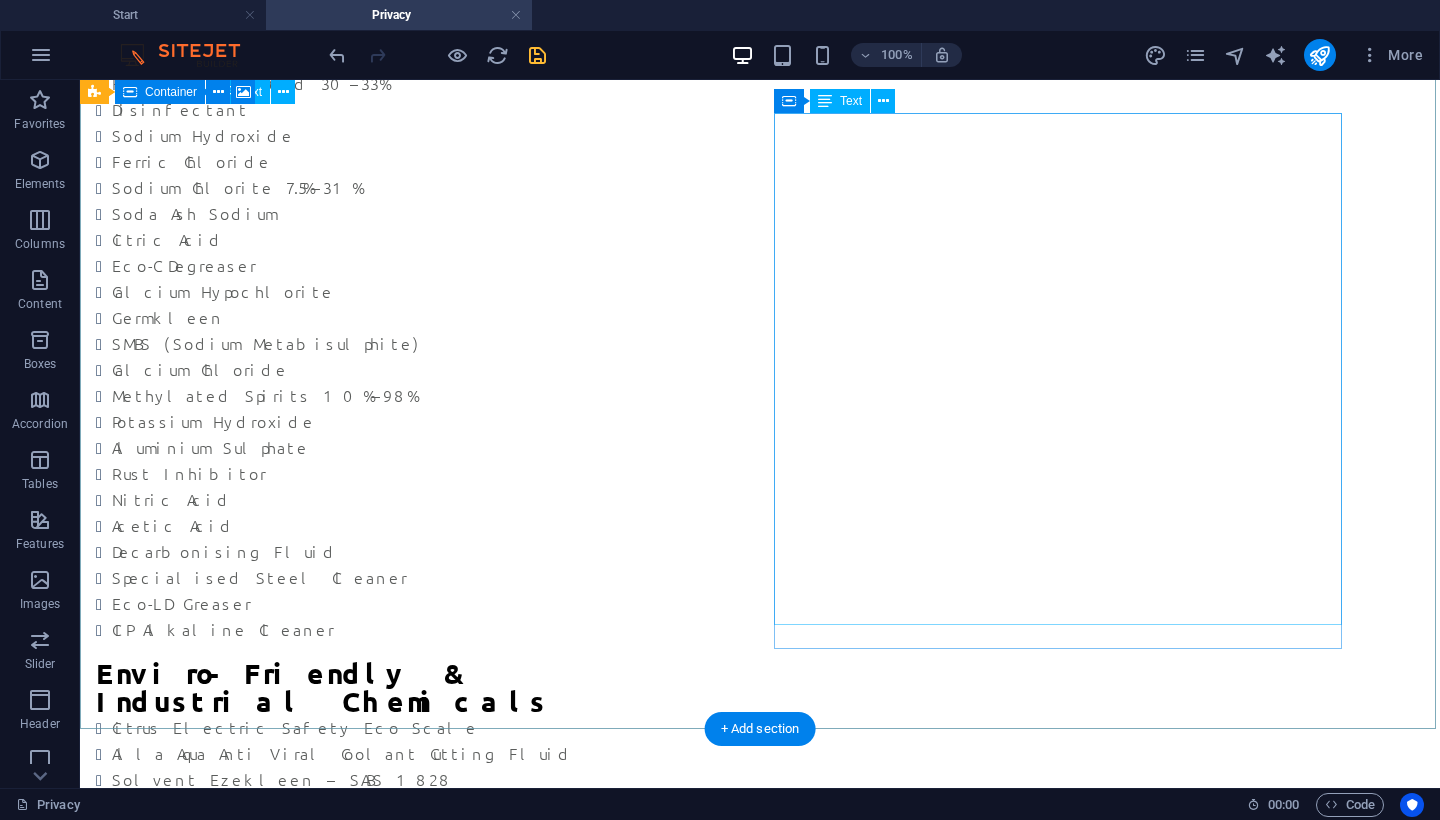 scroll, scrollTop: 2192, scrollLeft: 0, axis: vertical 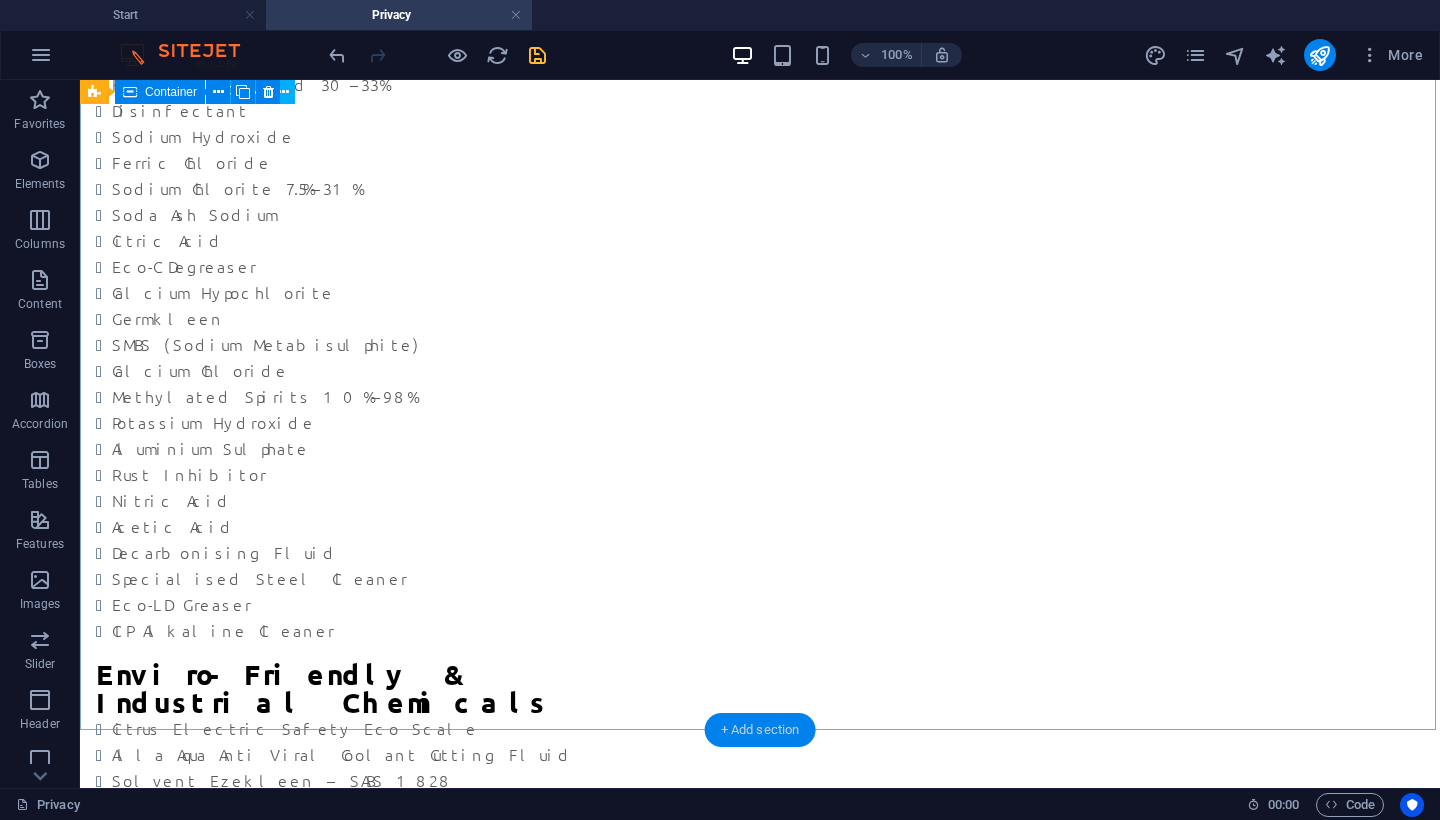 click on "+ Add section" at bounding box center (760, 730) 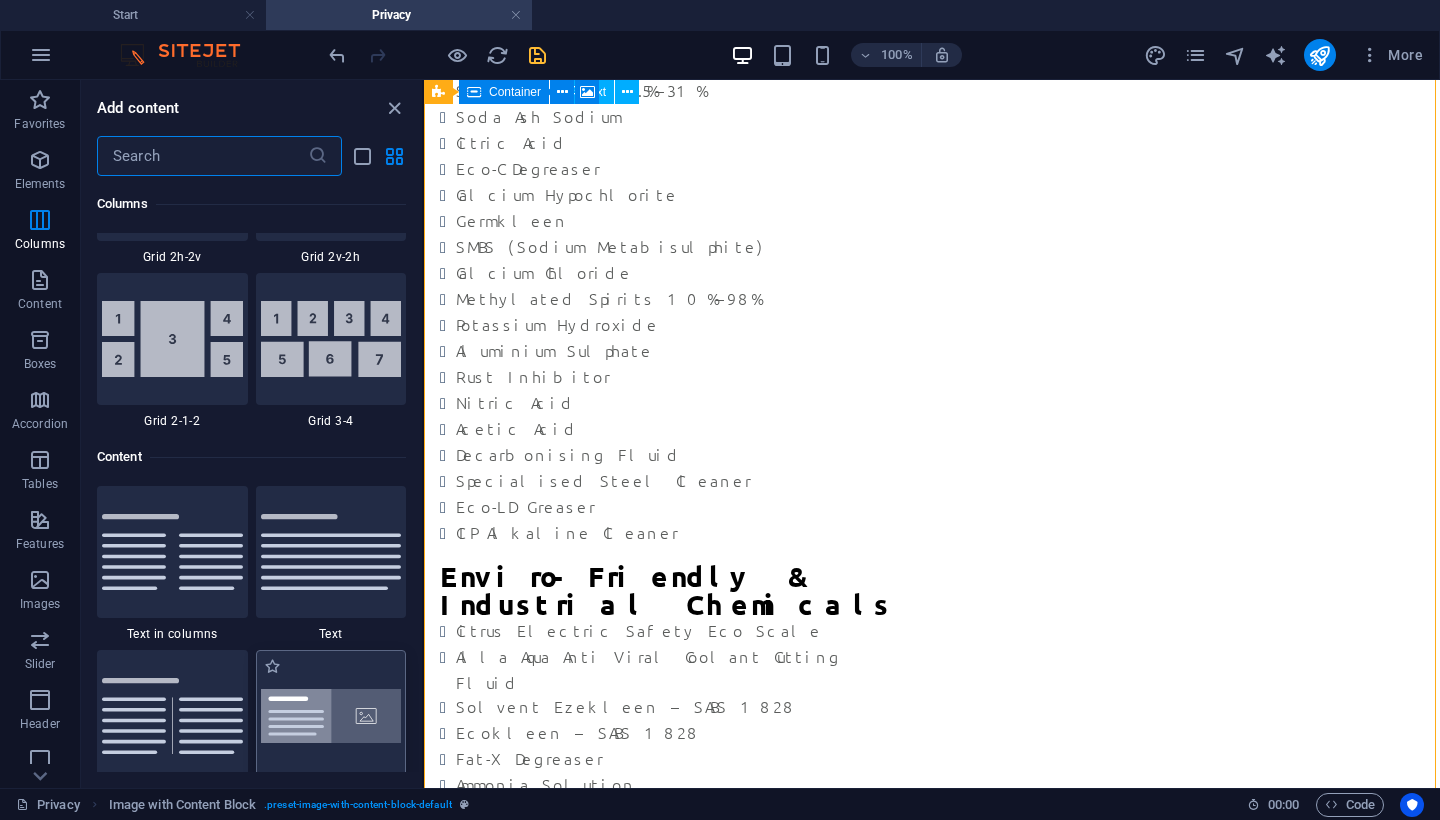 scroll, scrollTop: 3207, scrollLeft: 0, axis: vertical 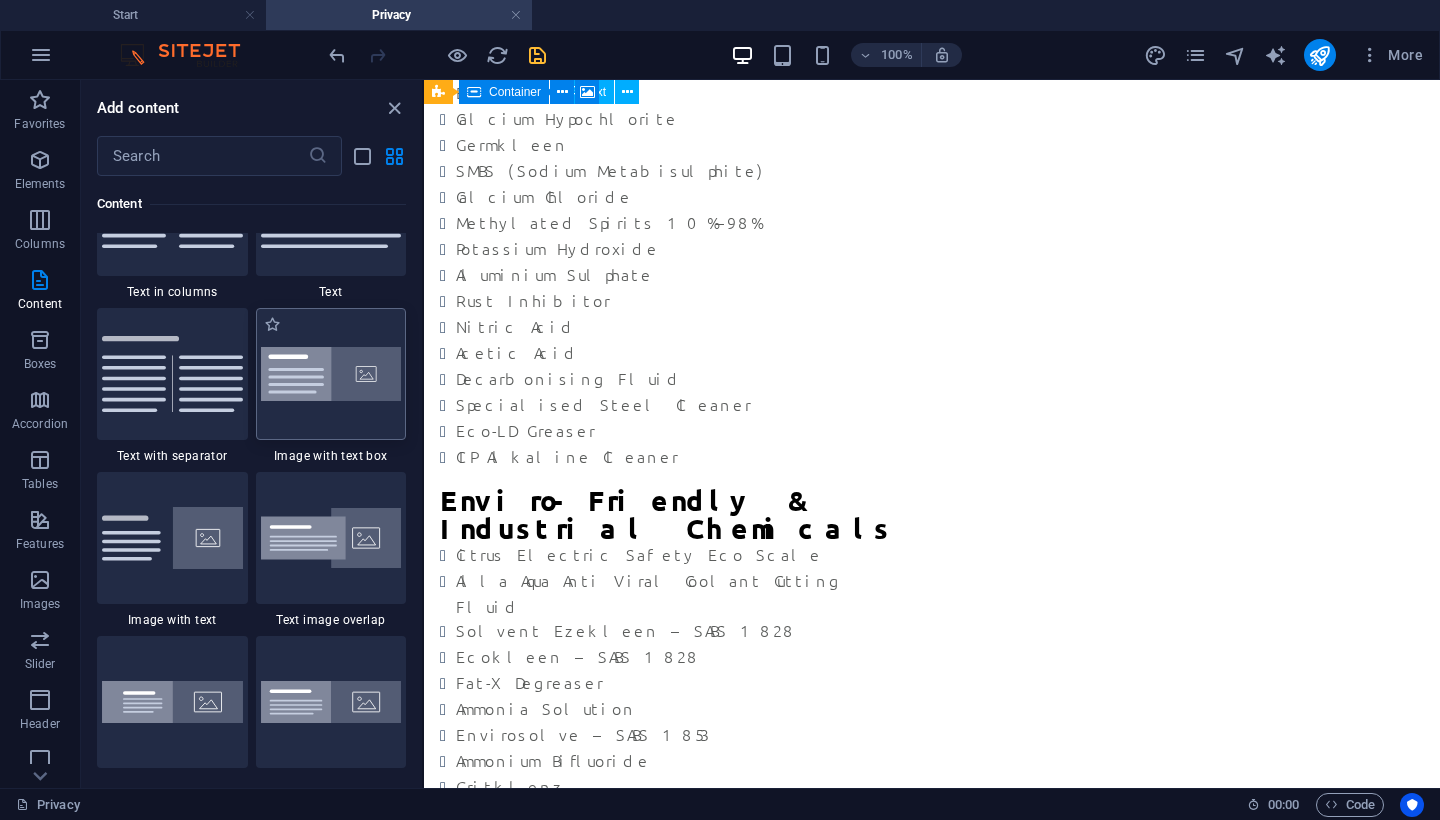 click at bounding box center [331, 374] 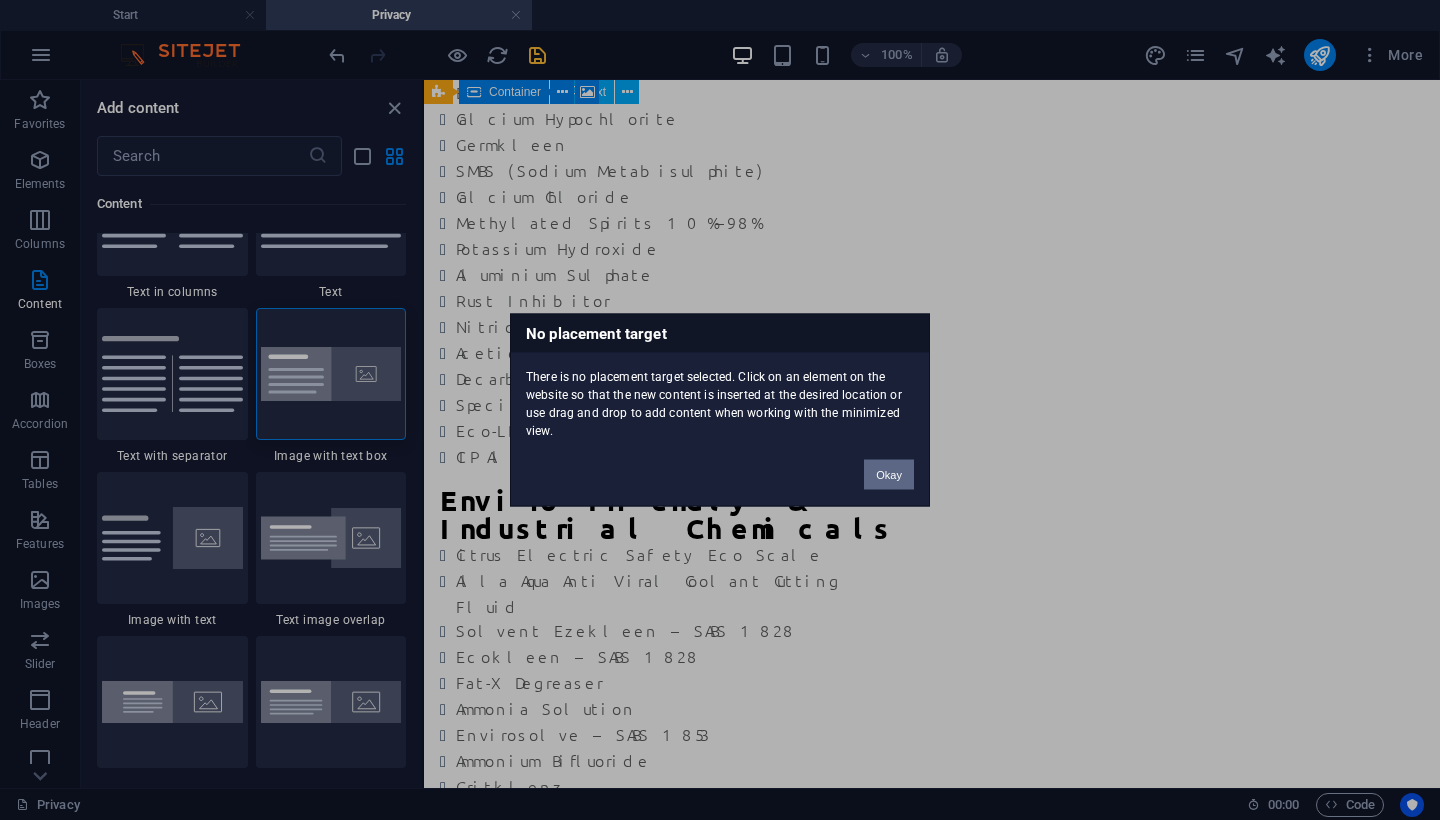click on "Okay" at bounding box center [889, 475] 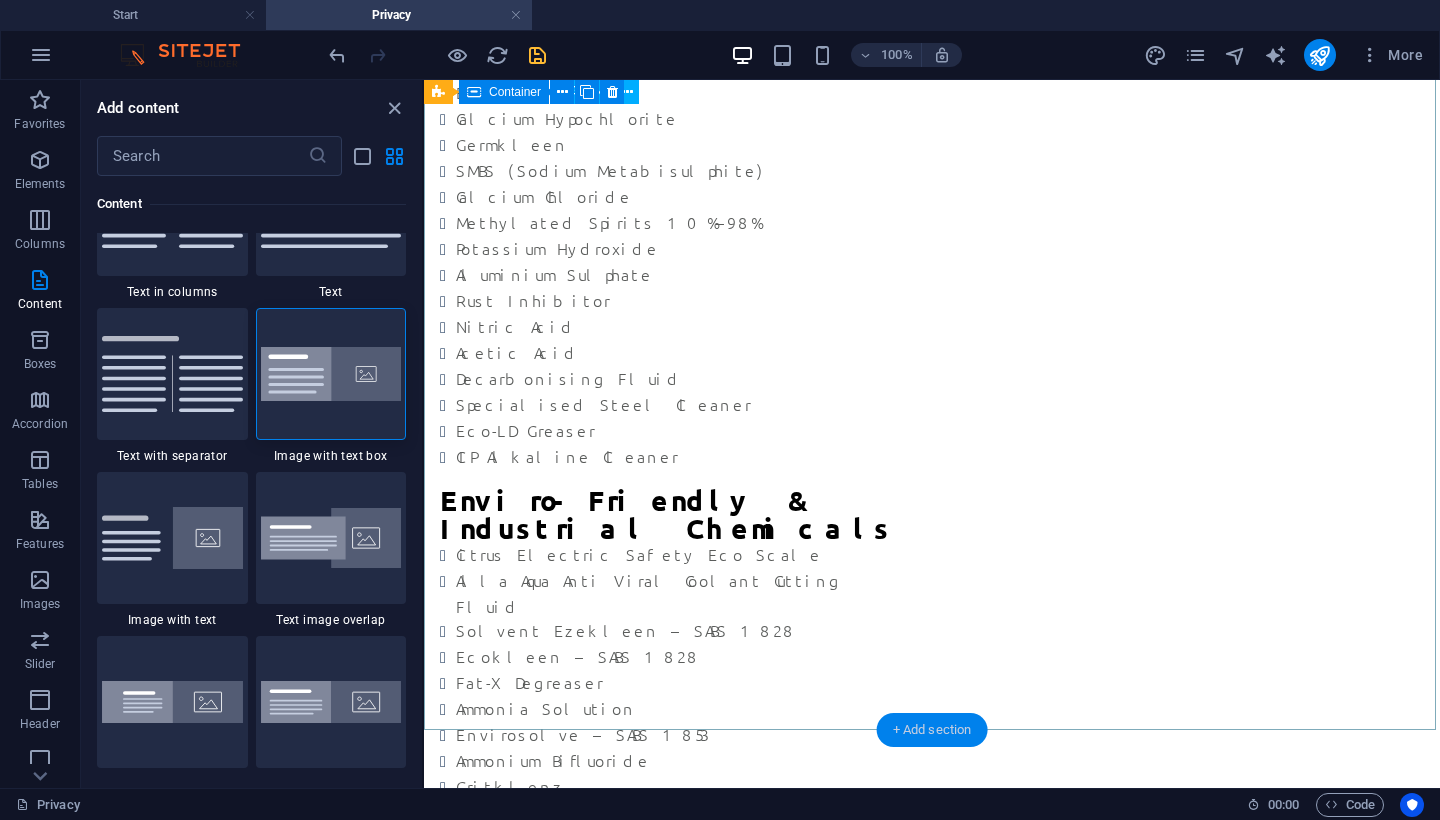 click on "+ Add section" at bounding box center (932, 730) 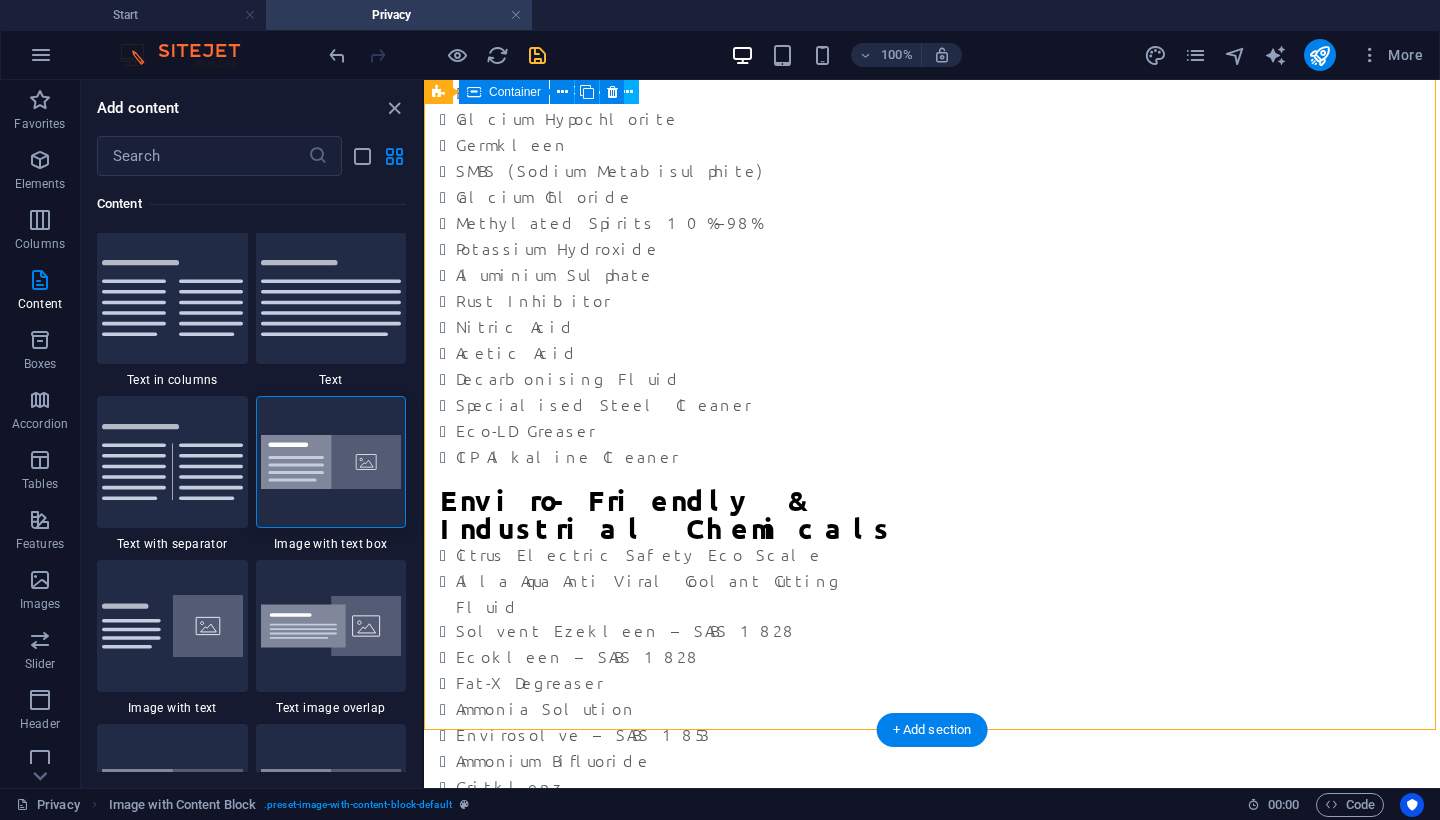 scroll, scrollTop: 3499, scrollLeft: 0, axis: vertical 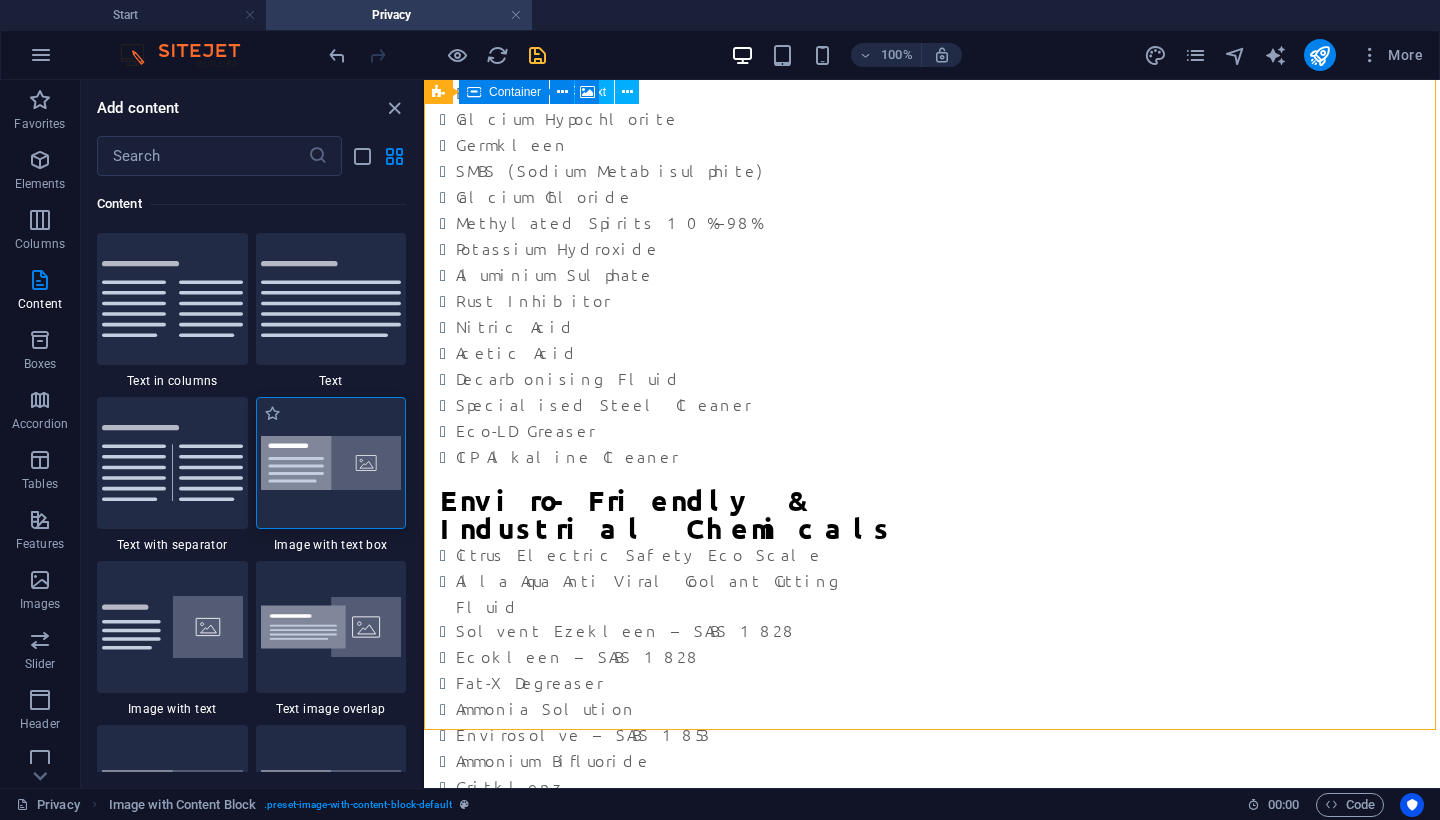 click at bounding box center [331, 463] 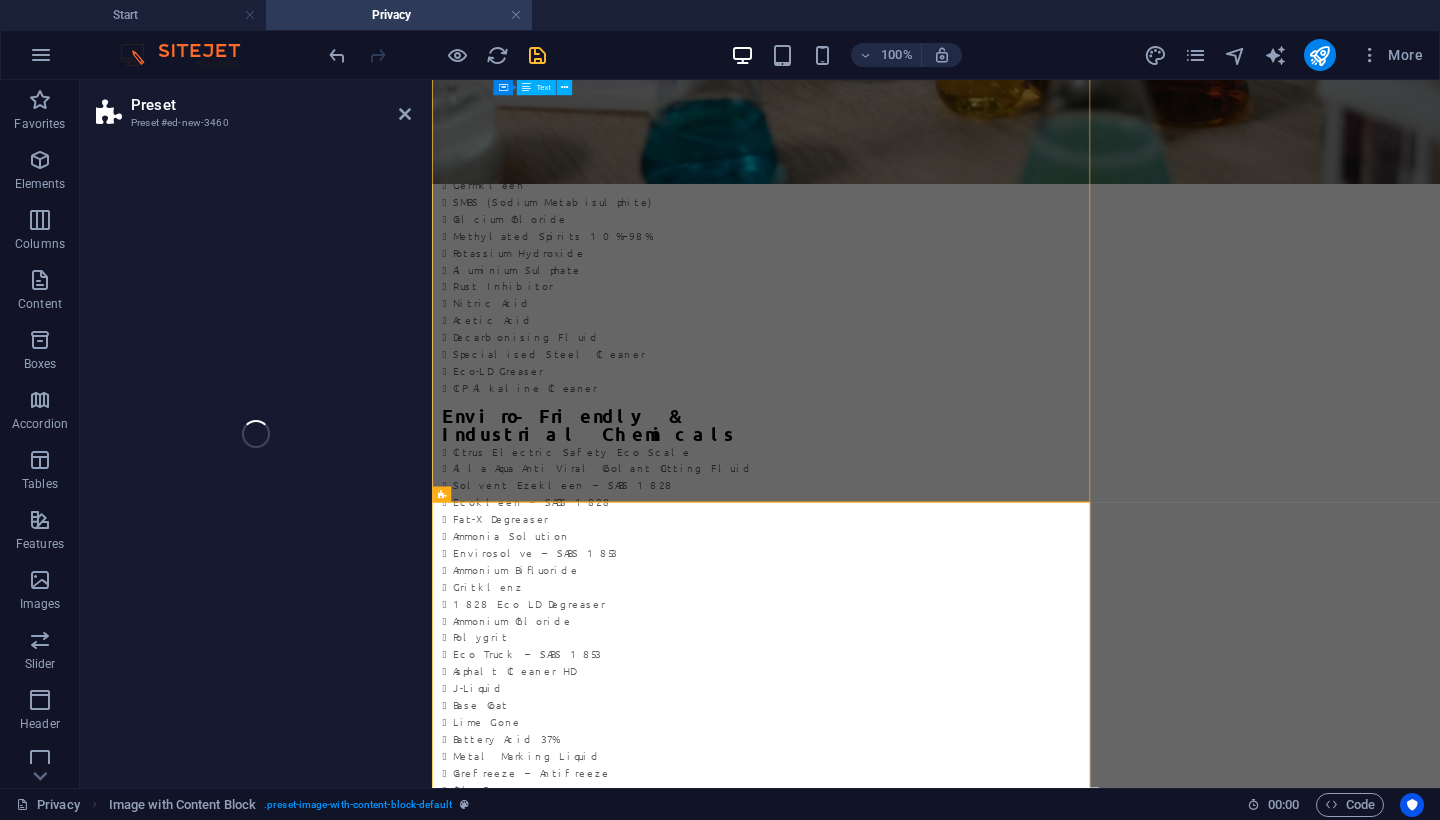 select on "rem" 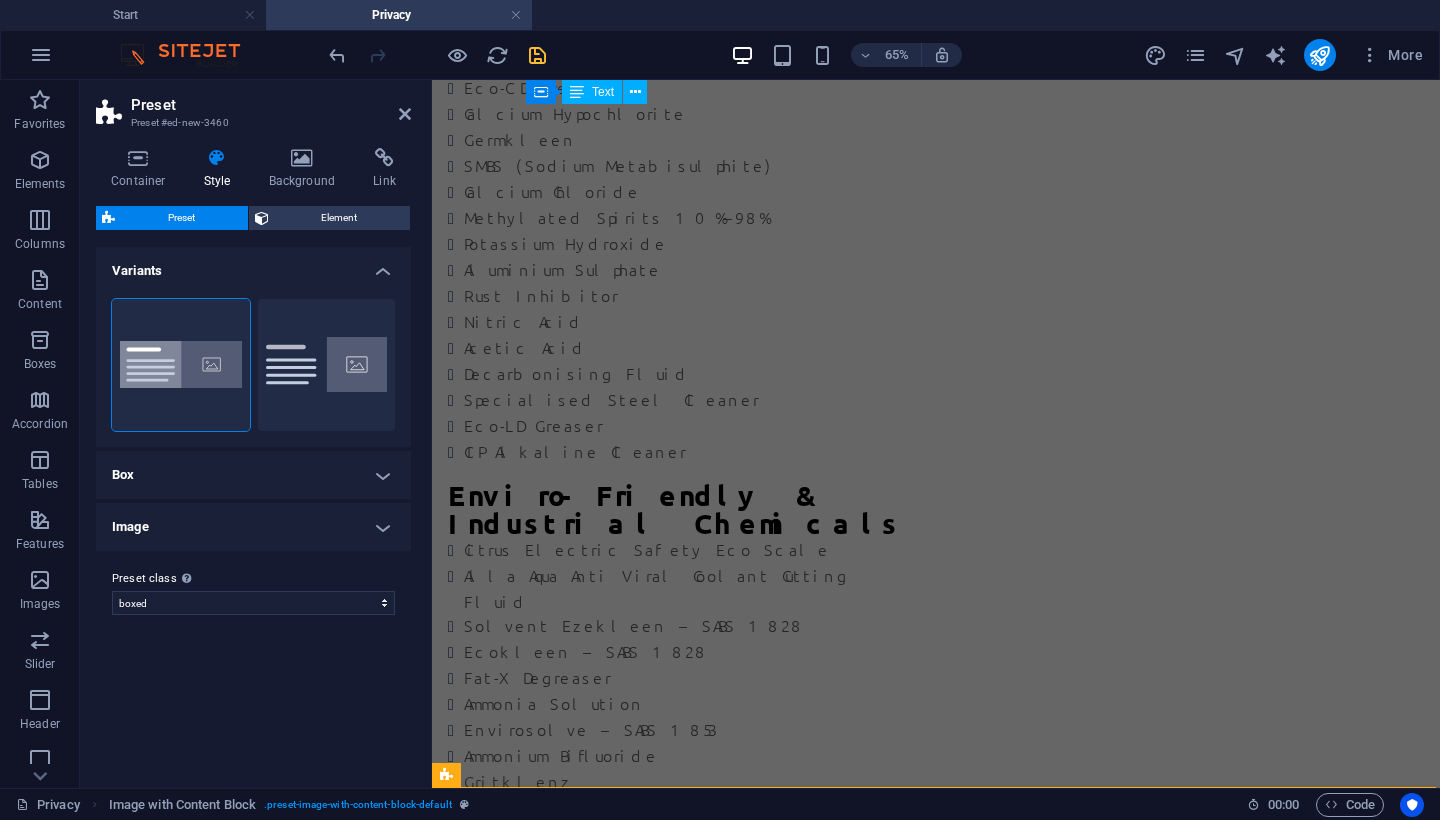 scroll, scrollTop: 2235, scrollLeft: 0, axis: vertical 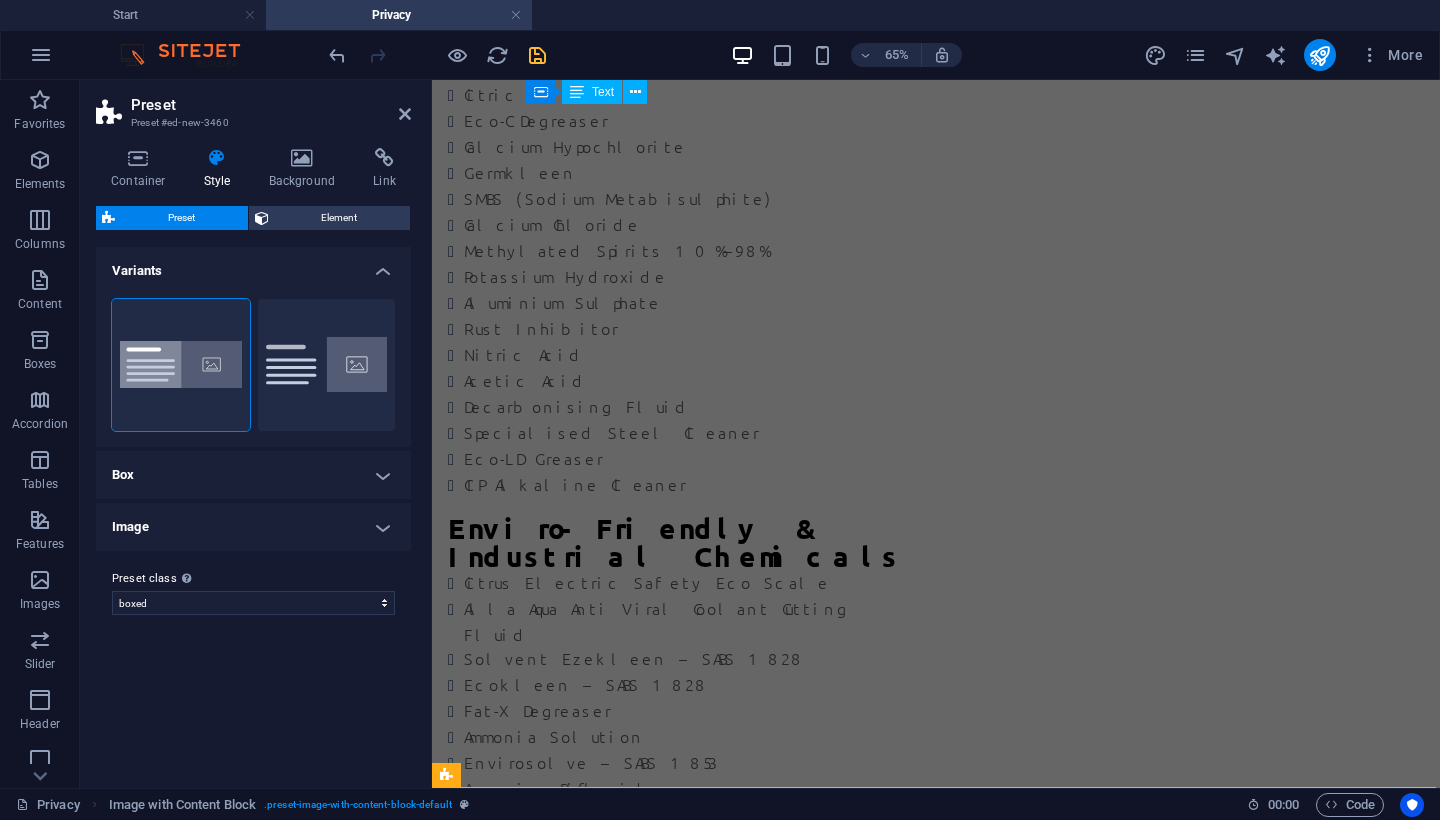 click on "Box" at bounding box center [253, 475] 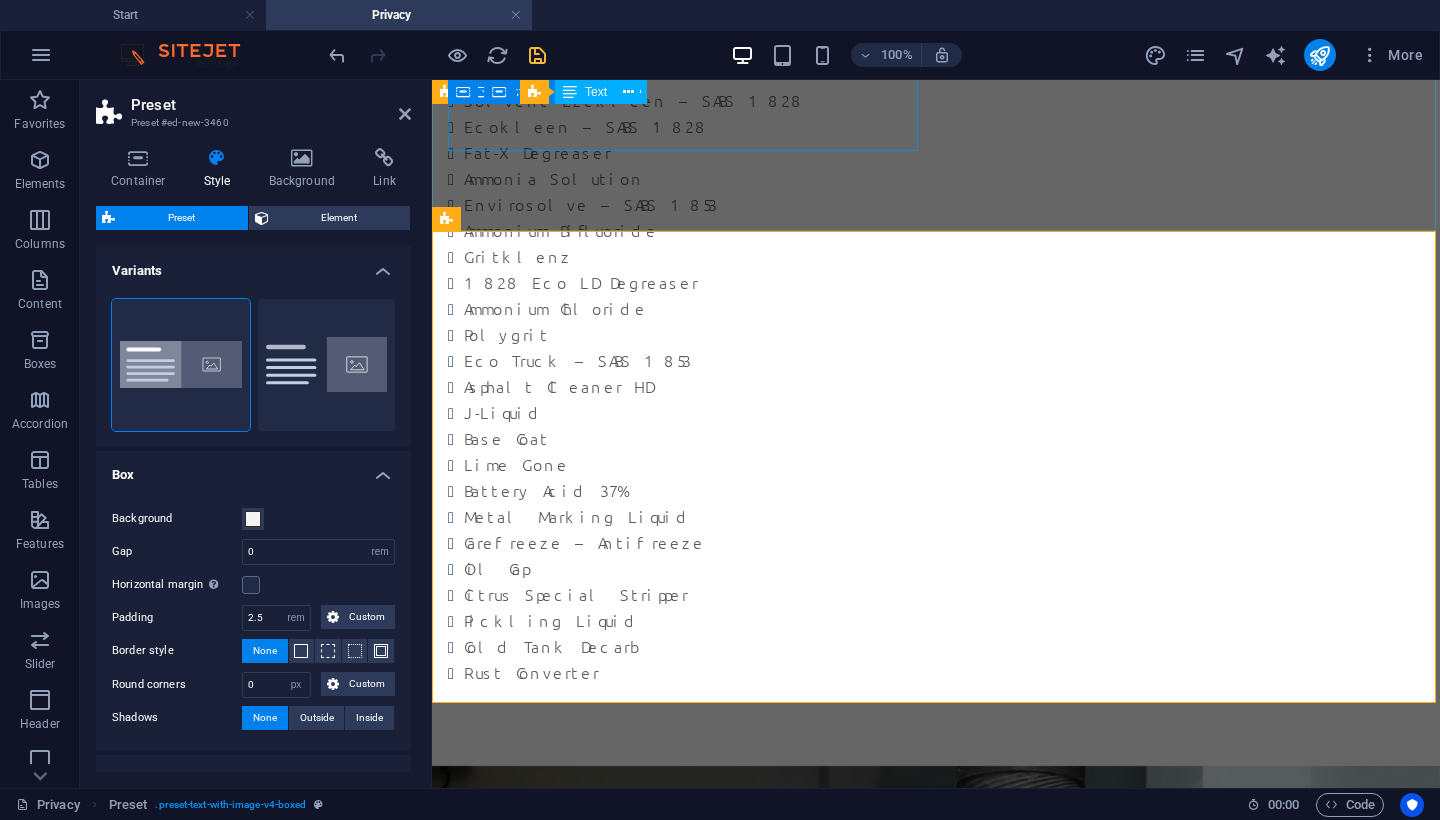 scroll, scrollTop: 2764, scrollLeft: 0, axis: vertical 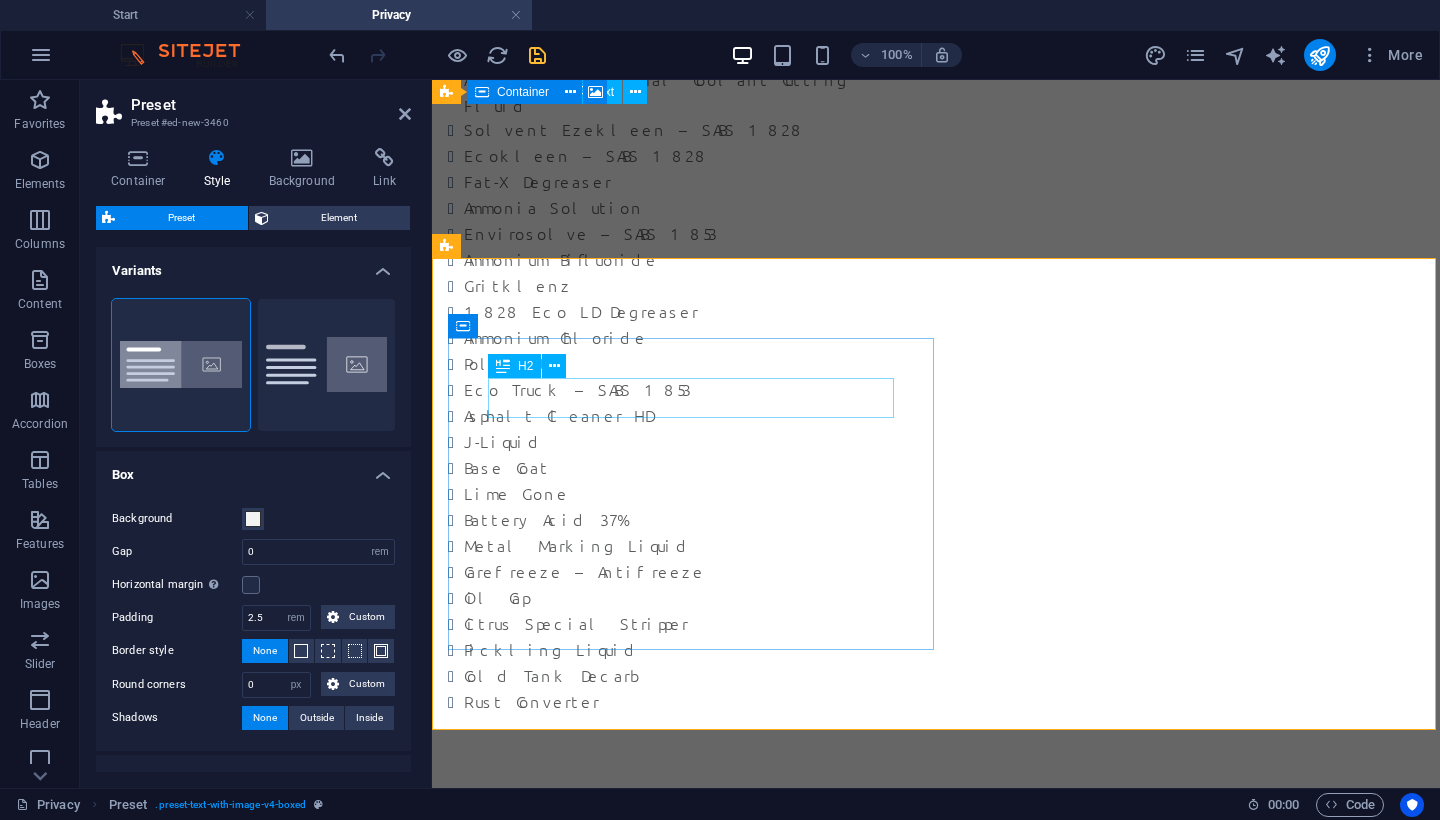 click on "New headline" at bounding box center (936, 2915) 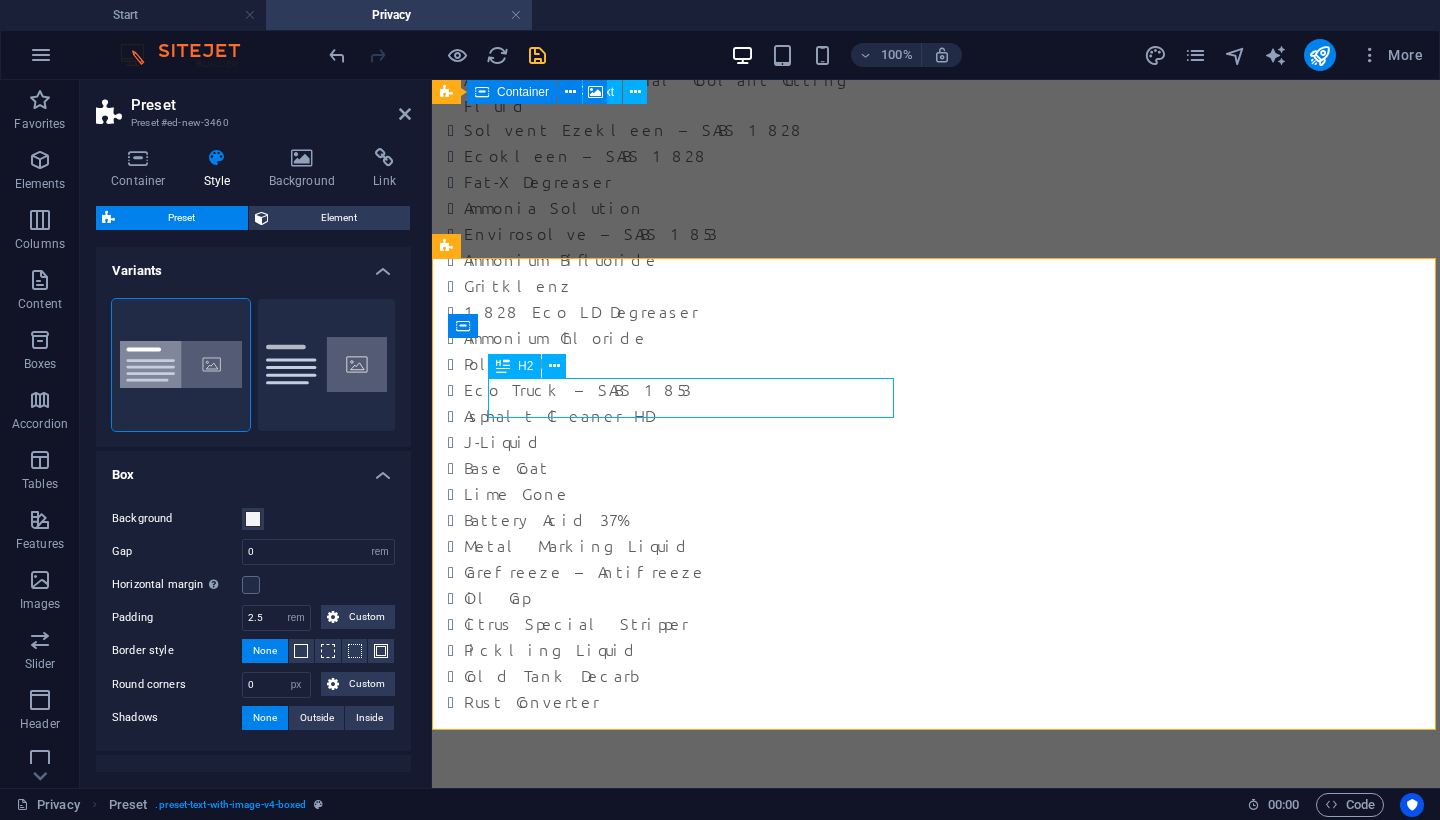 click on "New headline" at bounding box center (936, 2915) 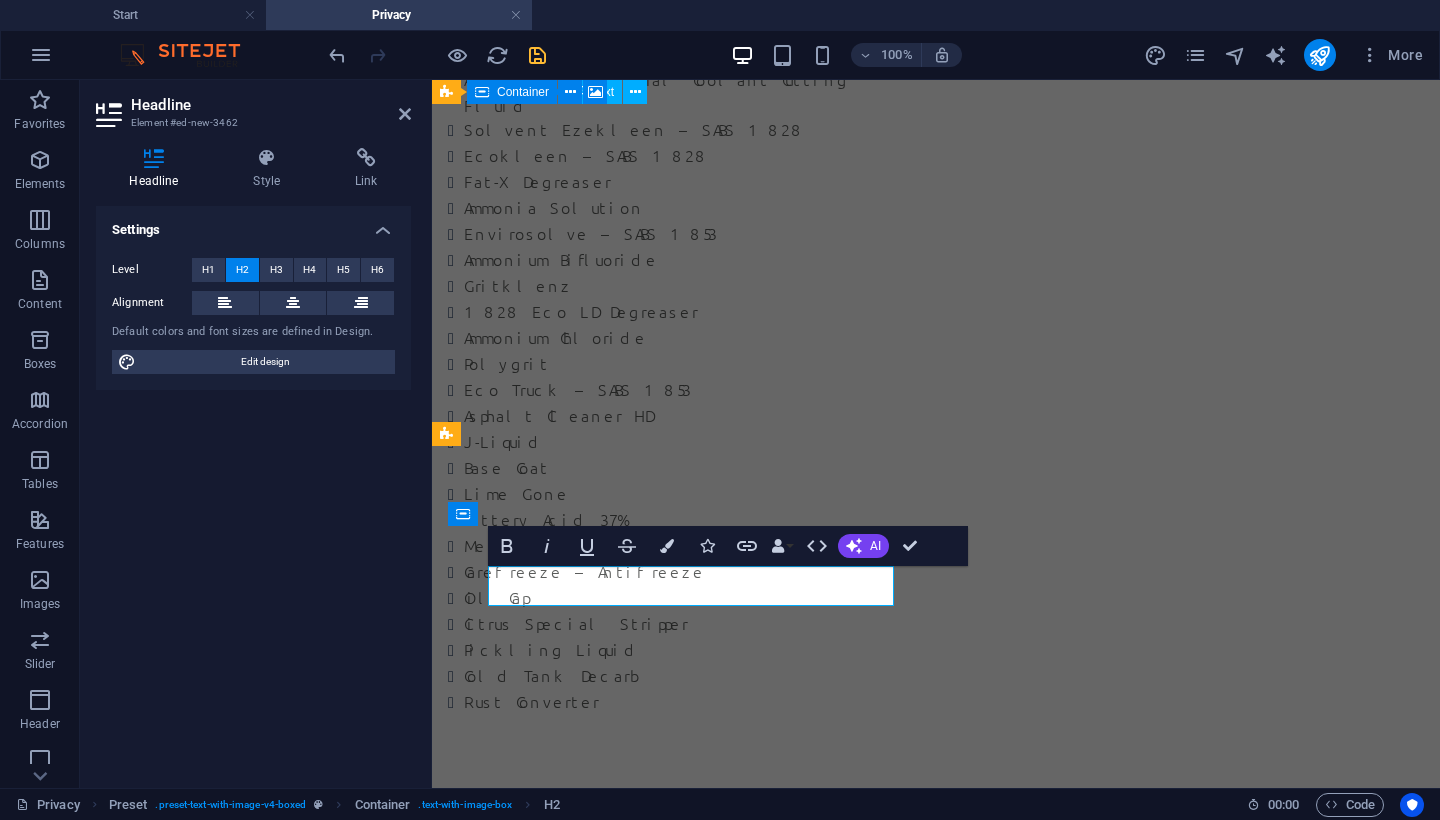 scroll, scrollTop: 2576, scrollLeft: 0, axis: vertical 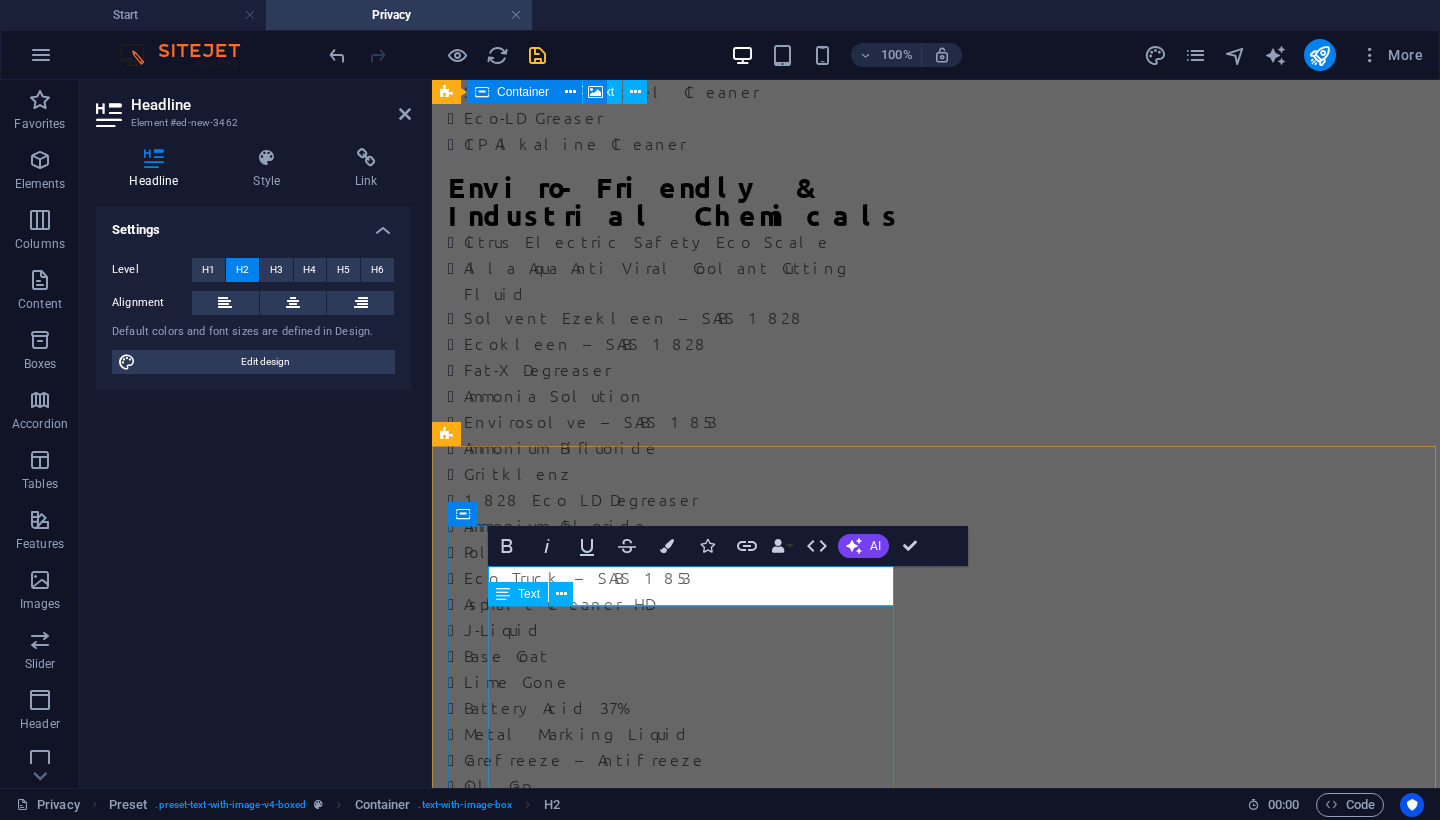 type 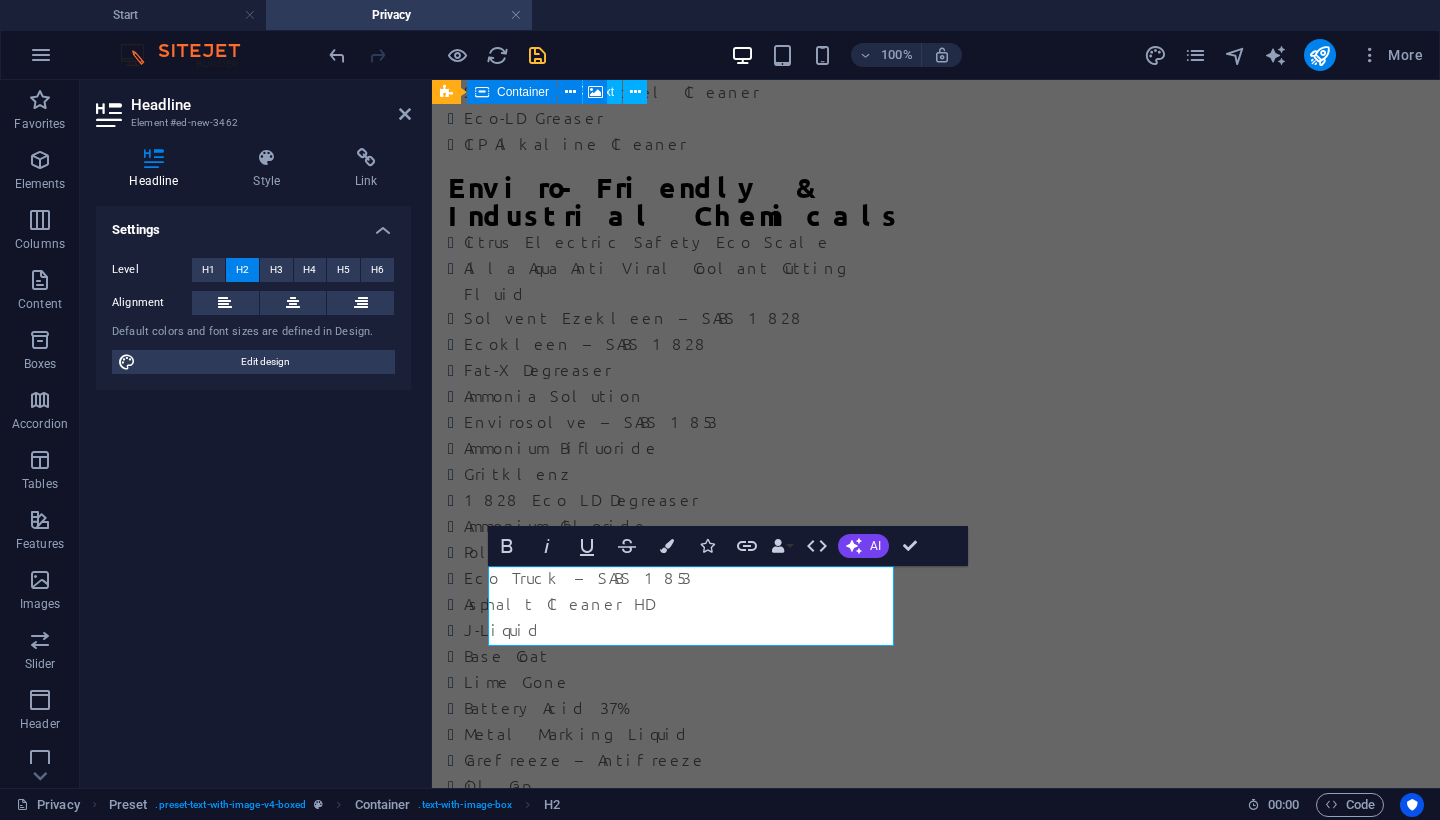 click on "BITUMEN PRODUCTS Lorem ipsum dolor sit amet, consectetuer adipiscing elit. Aenean commodo ligula eget dolor. Lorem ipsum dolor sit amet, consectetuer adipiscing elit leget dolor. Lorem ipsum dolor sit amet, consectetuer adipiscing elit. Aenean commodo ligula eget dolor. Lorem ipsum dolor sit amet, consectetuer adipiscing elit dolor consectetuer adipiscing elit leget dolor. Lorem elit saget ipsum dolor sit amet, consectetuer. Drop content here or  Add elements  Paste clipboard" at bounding box center (936, 3422) 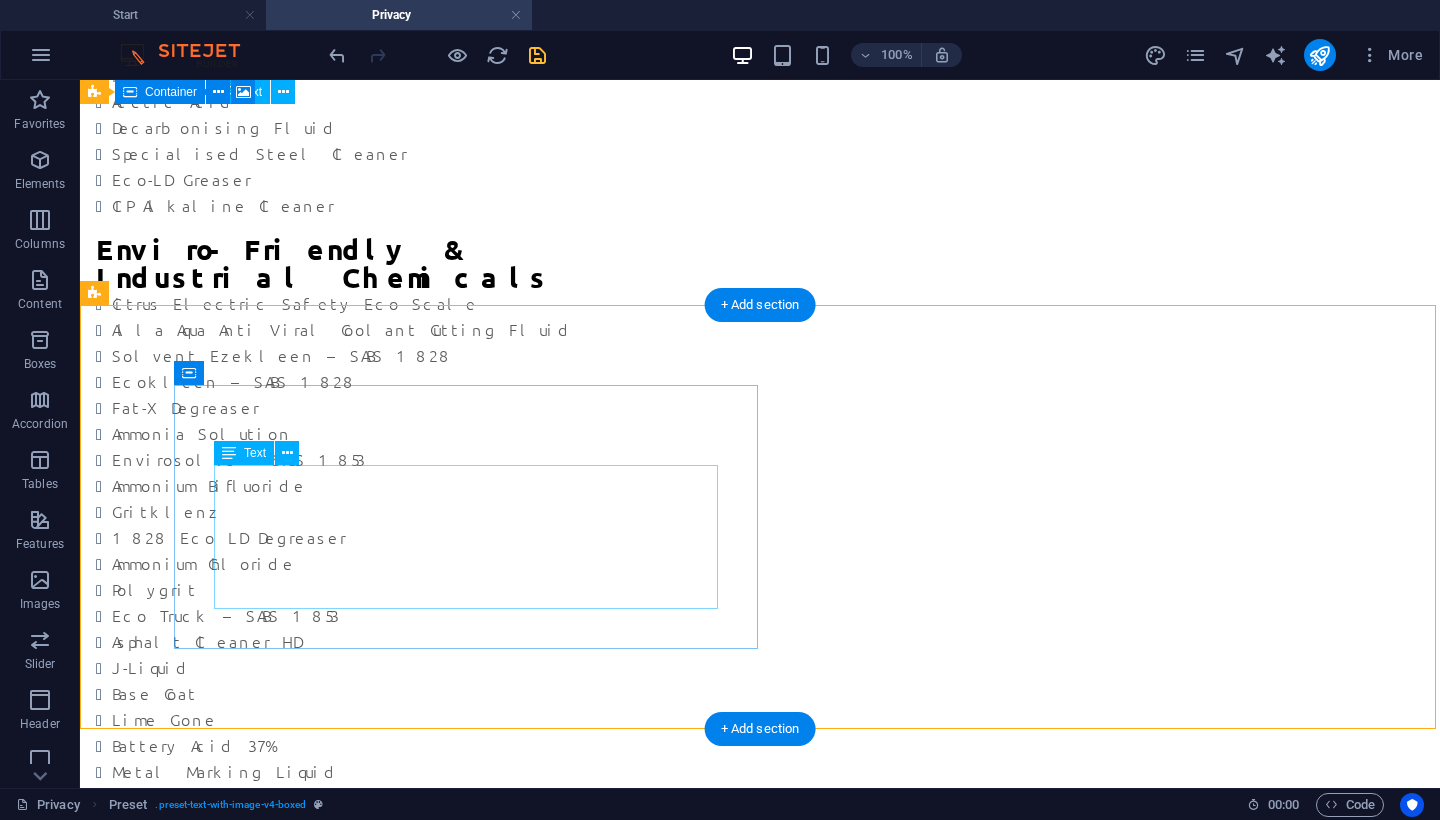 scroll, scrollTop: 2616, scrollLeft: 0, axis: vertical 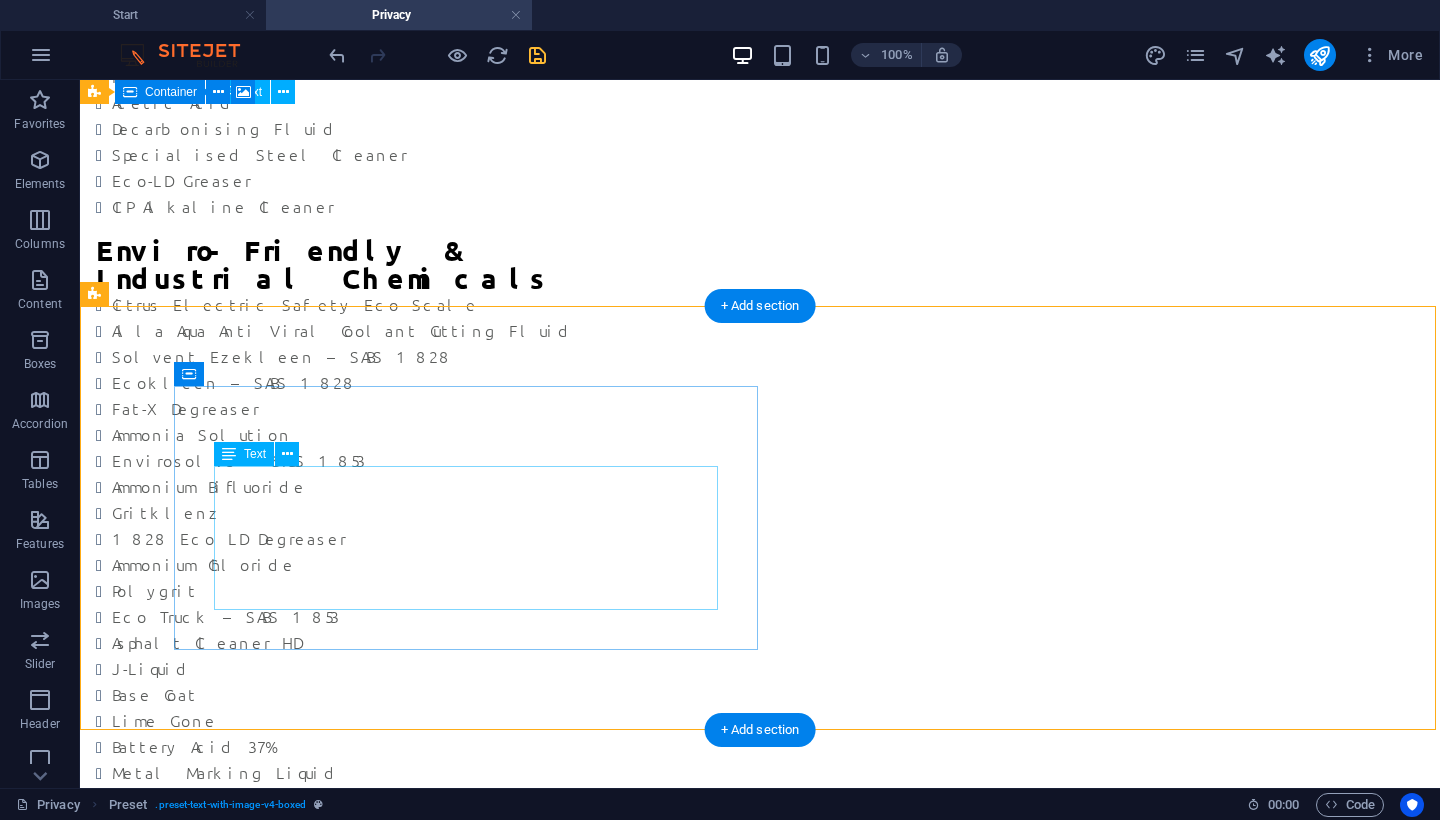 click on "Lorem ipsum dolor sit amet, consectetuer adipiscing elit. Aenean commodo ligula eget dolor. Lorem ipsum dolor sit amet, consectetuer adipiscing elit leget dolor. Lorem ipsum dolor sit amet, consectetuer adipiscing elit. Aenean commodo ligula eget dolor. Lorem ipsum dolor sit amet, consectetuer adipiscing elit dolor consectetuer adipiscing elit leget dolor. Lorem elit saget ipsum dolor sit amet, consectetuer." at bounding box center [680, 3170] 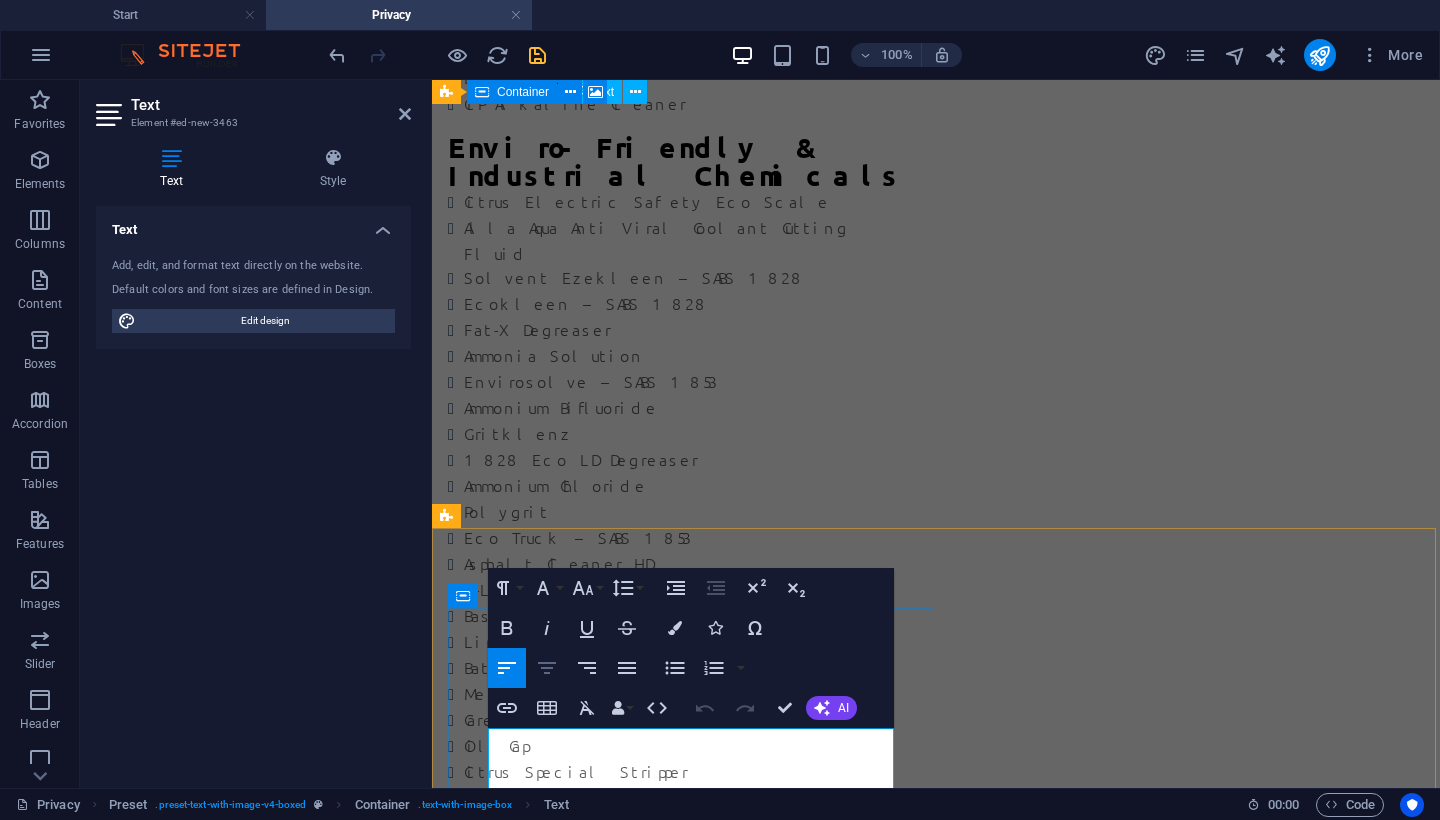 scroll, scrollTop: 2494, scrollLeft: 0, axis: vertical 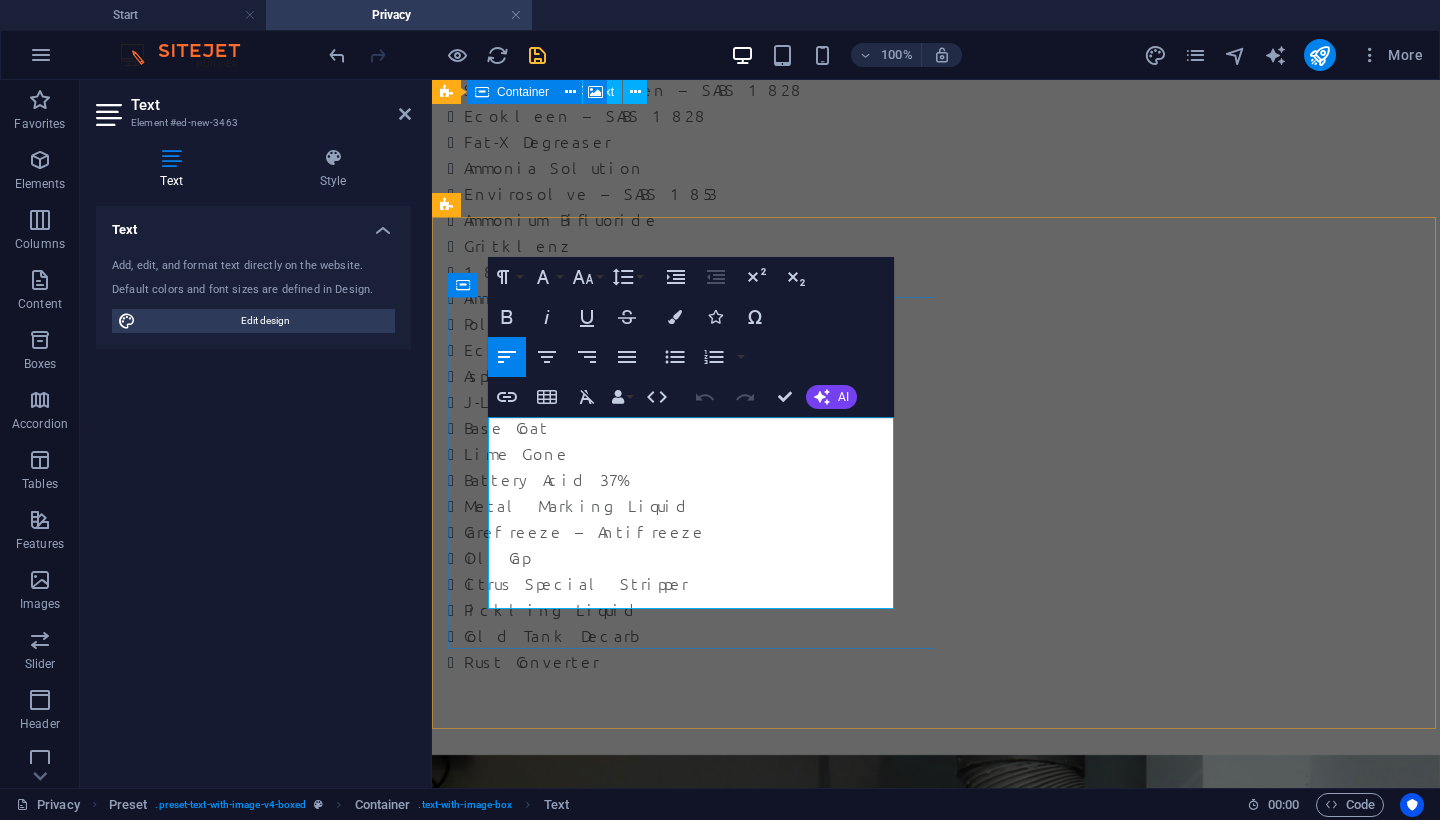 click on "Lorem ipsum dolor sit amet, consectetuer adipiscing elit. Aenean commodo ligula eget dolor. Lorem ipsum dolor sit amet, consectetuer adipiscing elit leget dolor. Lorem ipsum dolor sit amet, consectetuer adipiscing elit. Aenean commodo ligula eget dolor. Lorem ipsum dolor sit amet, consectetuer adipiscing elit dolor consectetuer adipiscing elit leget dolor. Lorem elit saget ipsum dolor sit amet, consectetuer." at bounding box center (936, 2967) 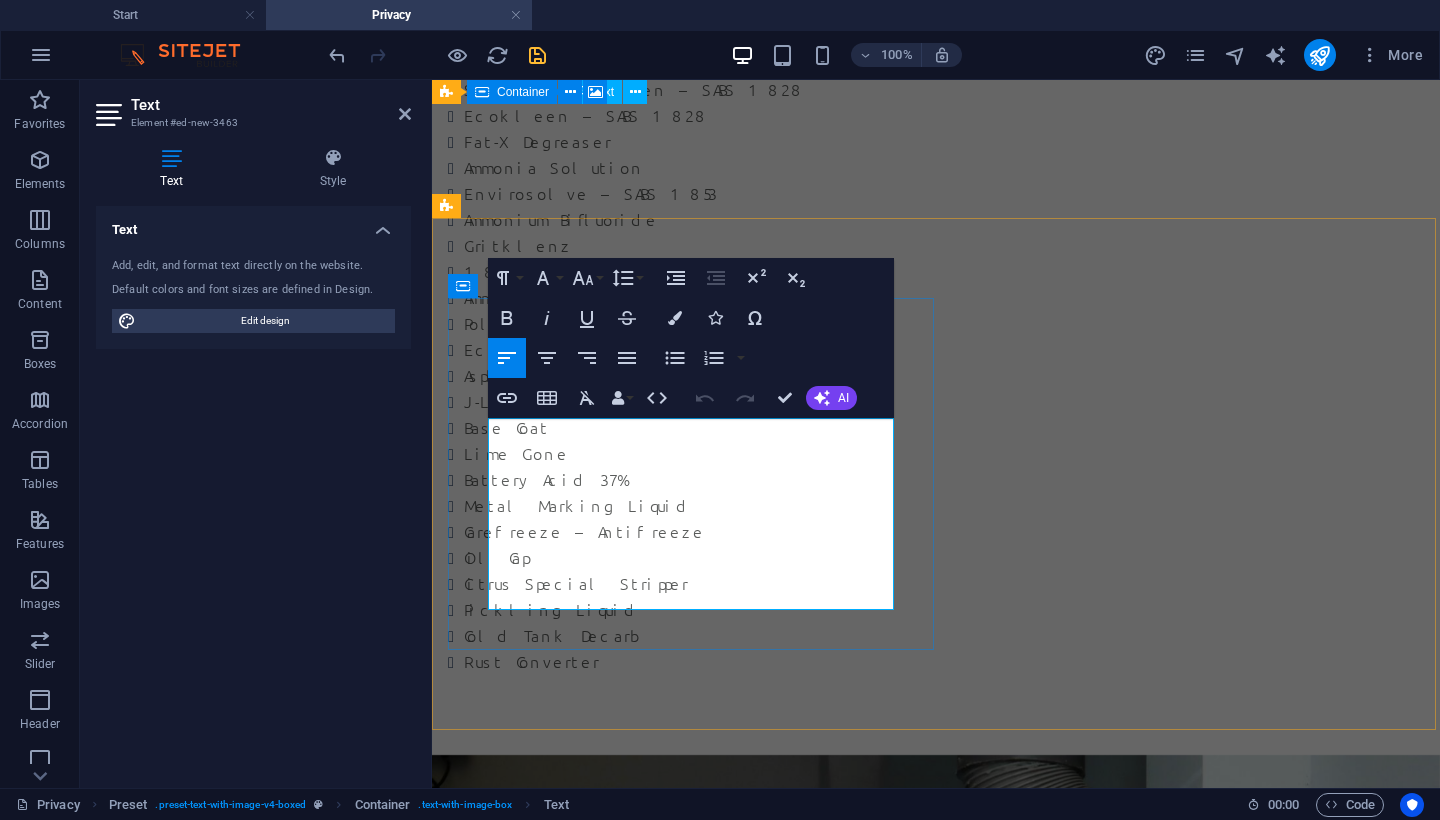 drag, startPoint x: 491, startPoint y: 429, endPoint x: 658, endPoint y: 597, distance: 236.88182 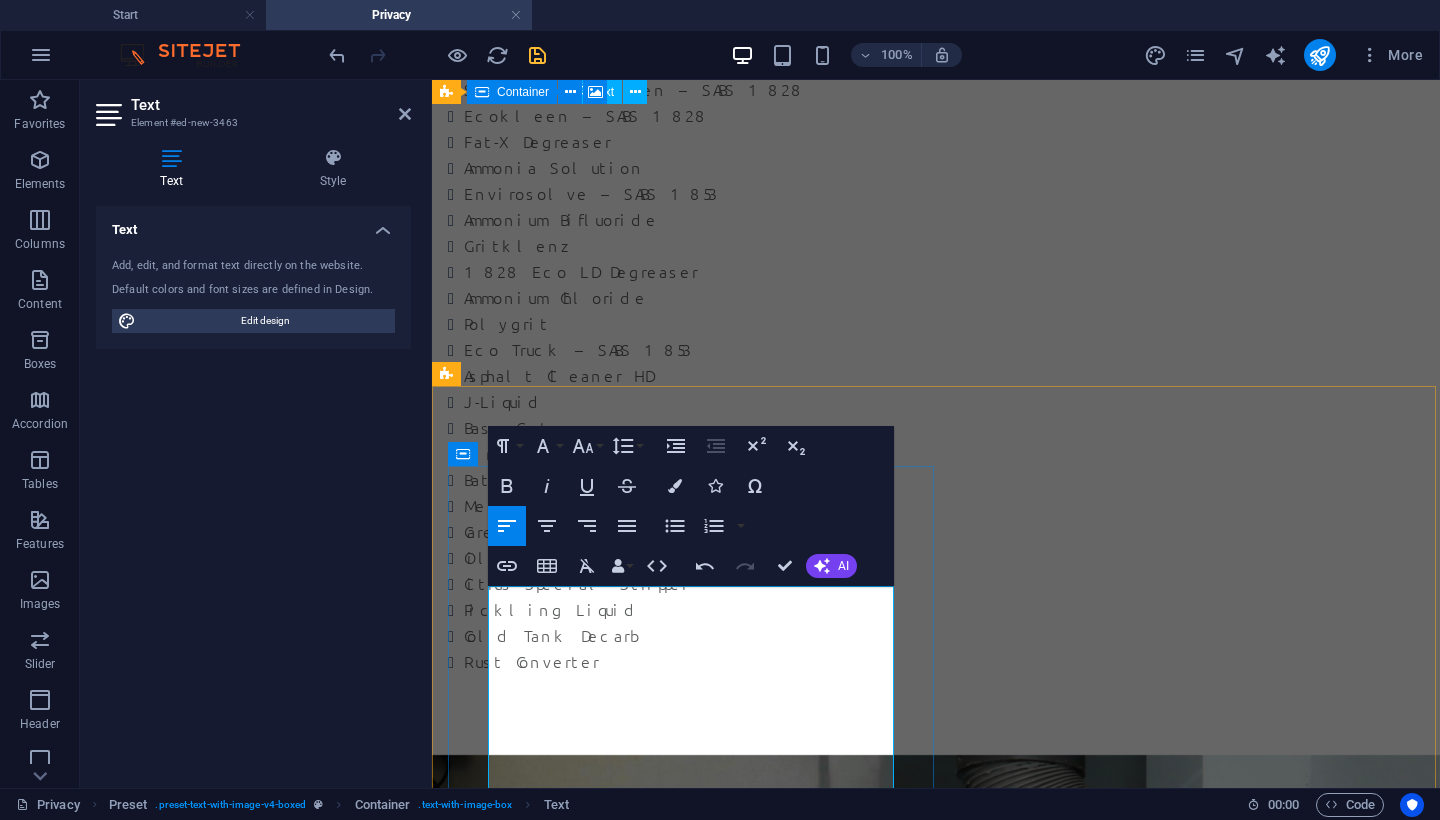 scroll, scrollTop: 2636, scrollLeft: 0, axis: vertical 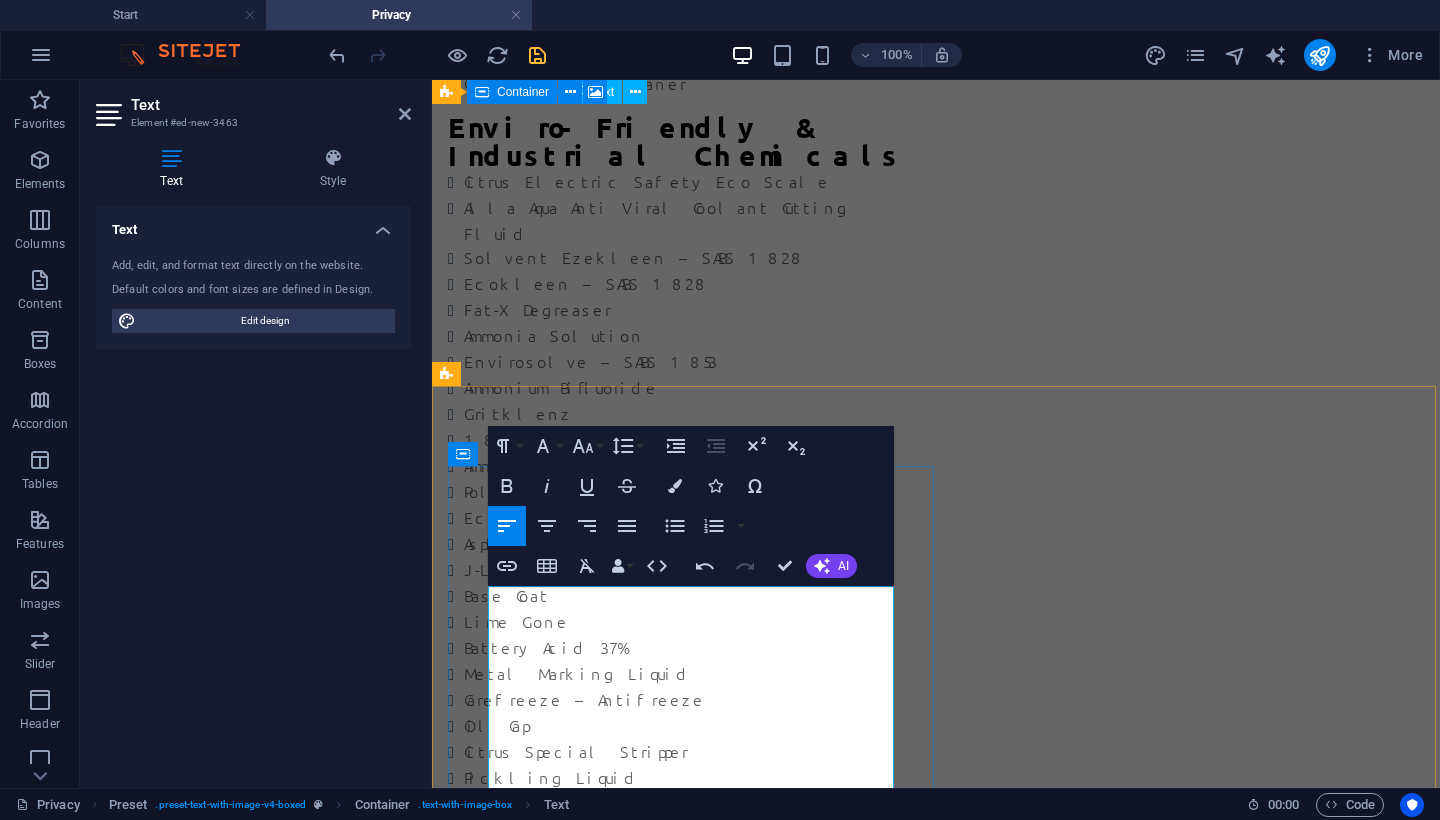 click on "we supply a wide range of   high-quality bitumen products   across the   SADC region , catering to road construction, maintenance, and industrial applications. We offer   both bulk and drum supply options   at competitive and reasonable pricing, ensuring flexibility for projects of all sizes." at bounding box center (936, 3100) 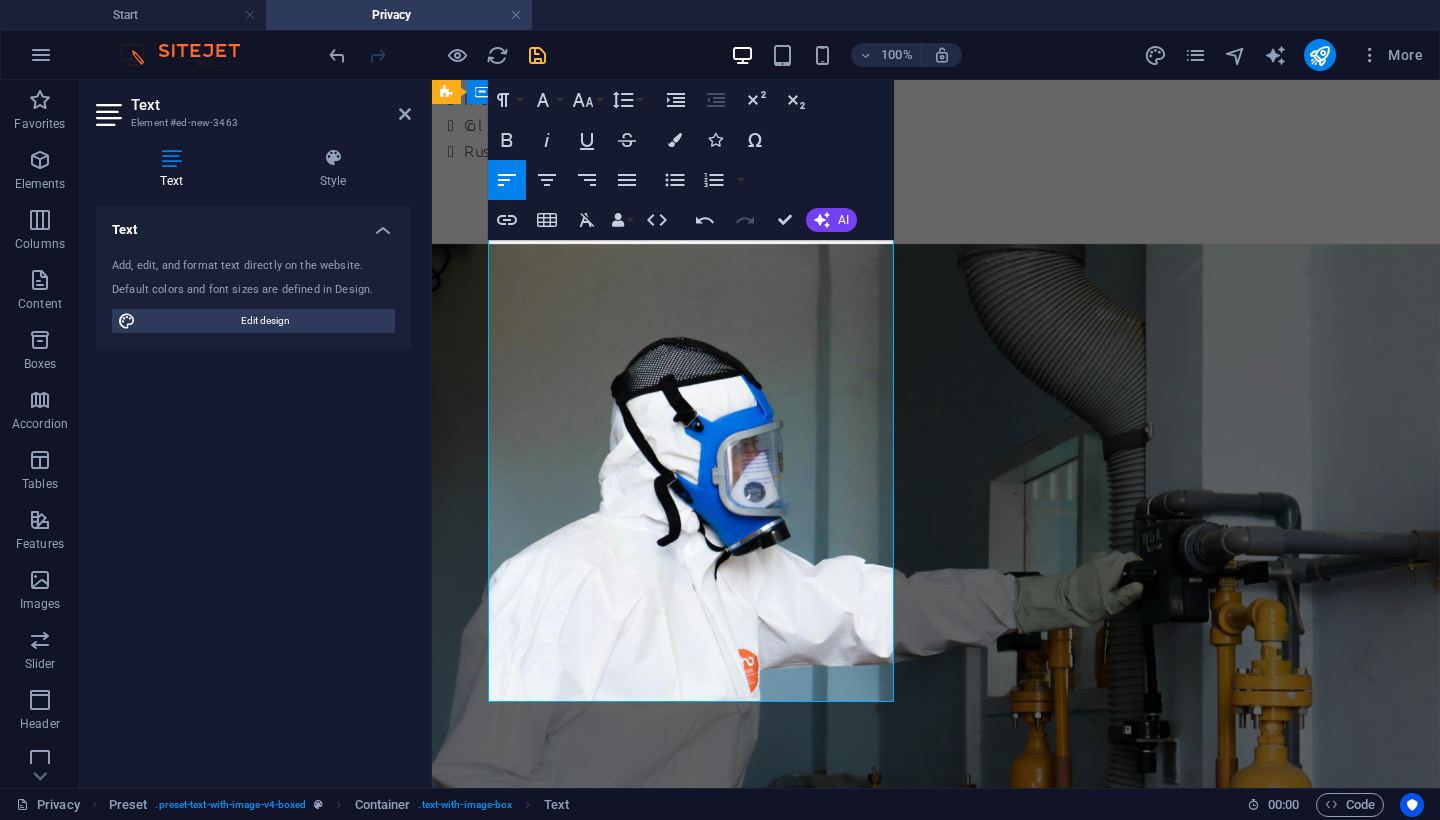 scroll, scrollTop: 3356, scrollLeft: 0, axis: vertical 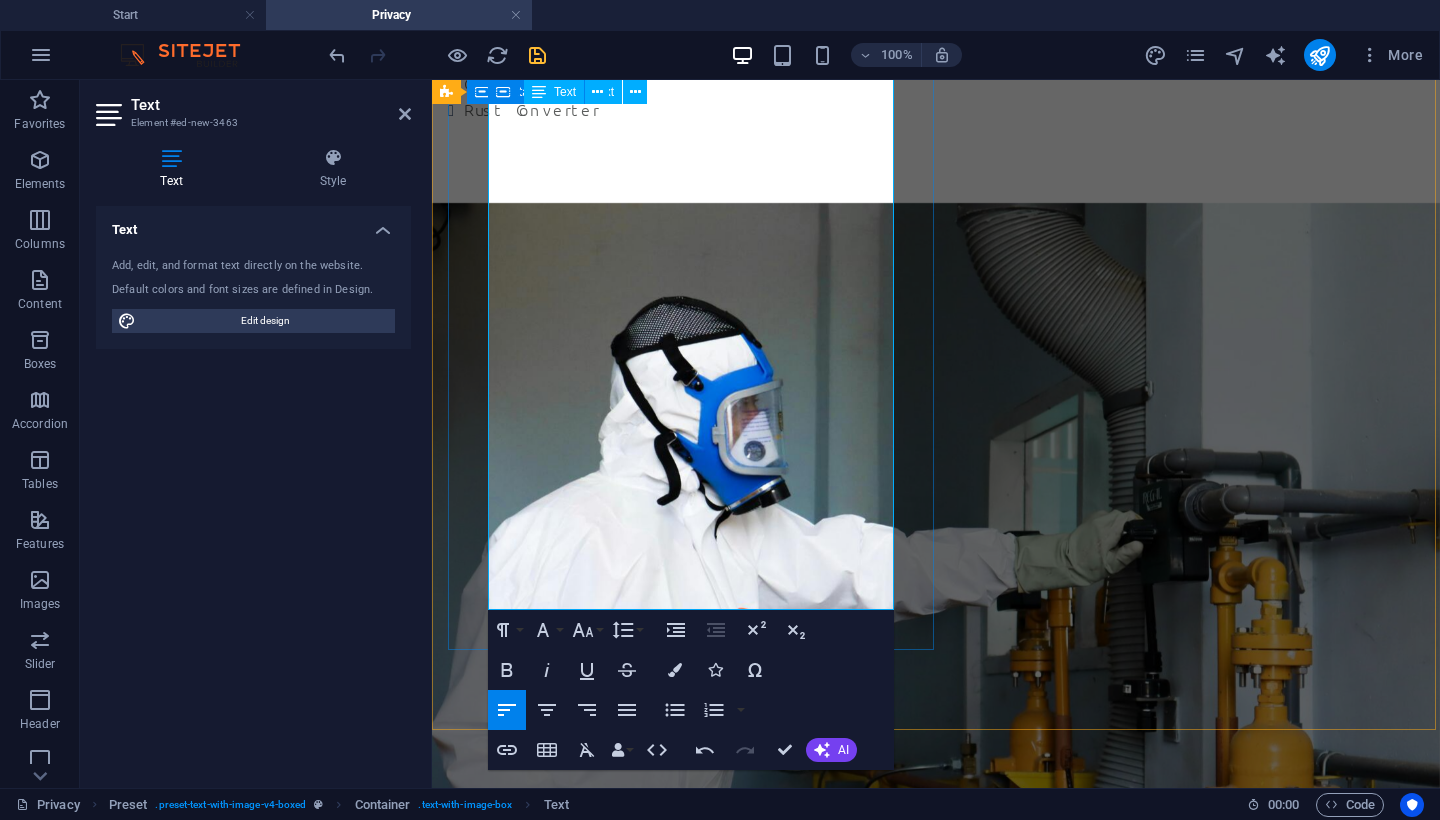 drag, startPoint x: 491, startPoint y: 598, endPoint x: 839, endPoint y: 598, distance: 348 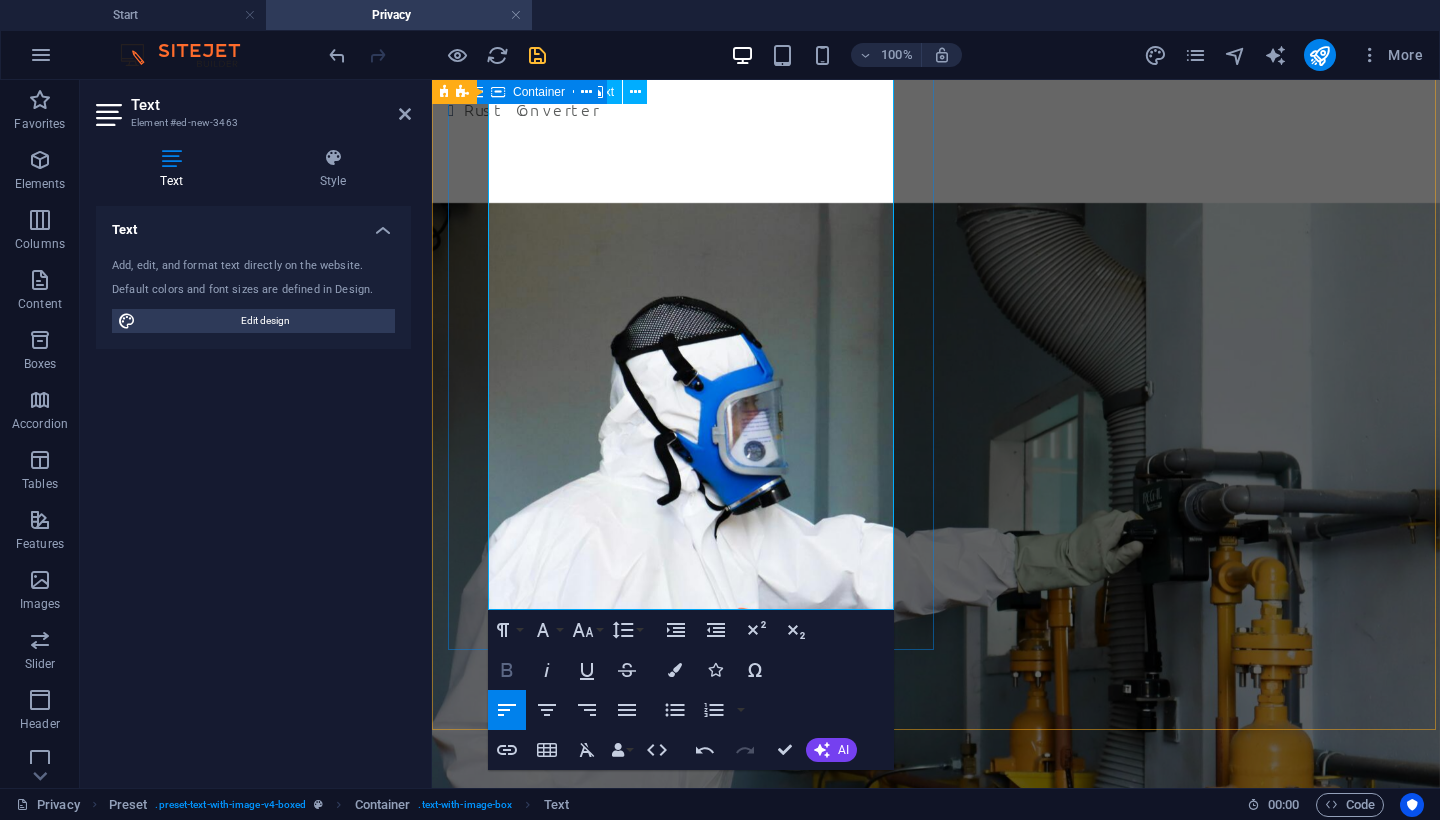 click 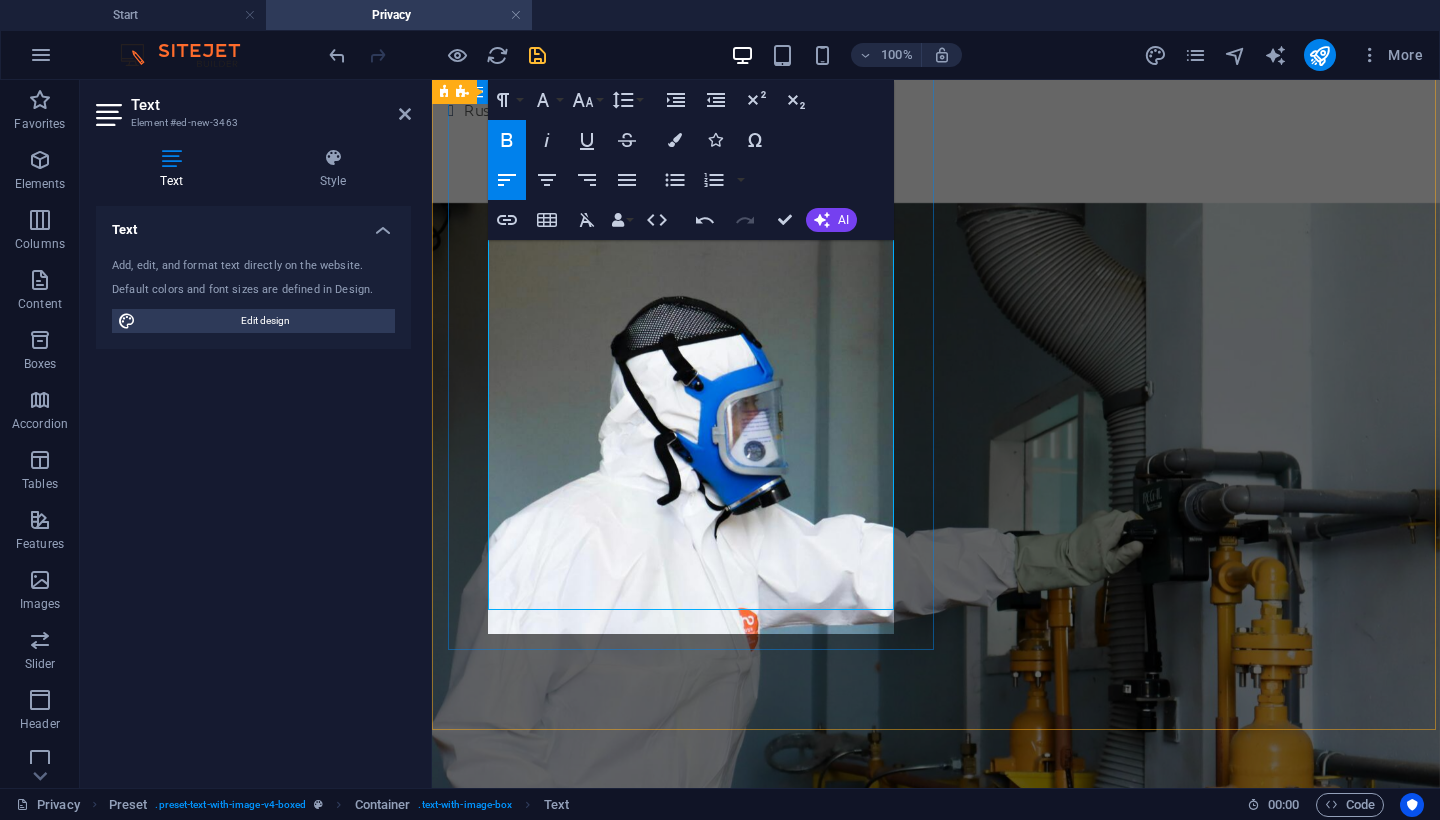 click on "BITUMEN PRODUCTS We supply a wide range of   high-quality bitumen products   across the   SADC region, catering to road construction, maintenance, and industrial applications. We offer   both bulk and drum supply options   at competitive and reasonable pricing, ensuring flexibility for projects of all sizes. Our Bitumen Product Range: 50/70 Pen Bitumen 70/100 Pen Bitumen Stable 60 (70/100) Cationic Spray Grade CRS60% (70/100) Cationic Spray Grade CRS65% (70/100) CMS60% (70/100) CMS65% (70/100) TP7 Cutback MC30 SBS Modified Bitumen Whether you require   bulk tanker deliveries   for large-scale projects or   drum packaging   for smaller applications, we ensure timely delivery, reliable quality, and professional service throughout the region." at bounding box center [936, 2643] 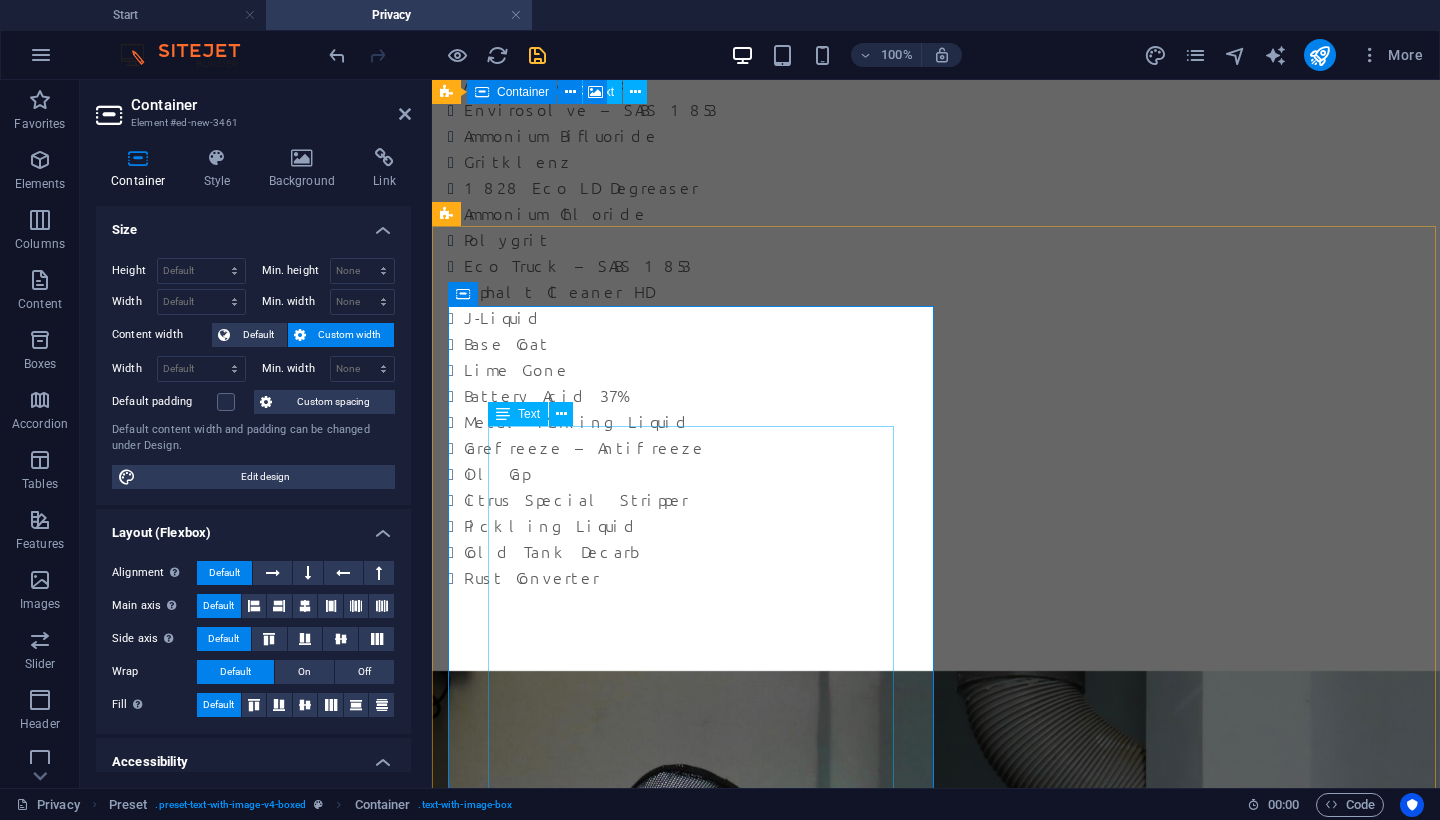 scroll, scrollTop: 2978, scrollLeft: 0, axis: vertical 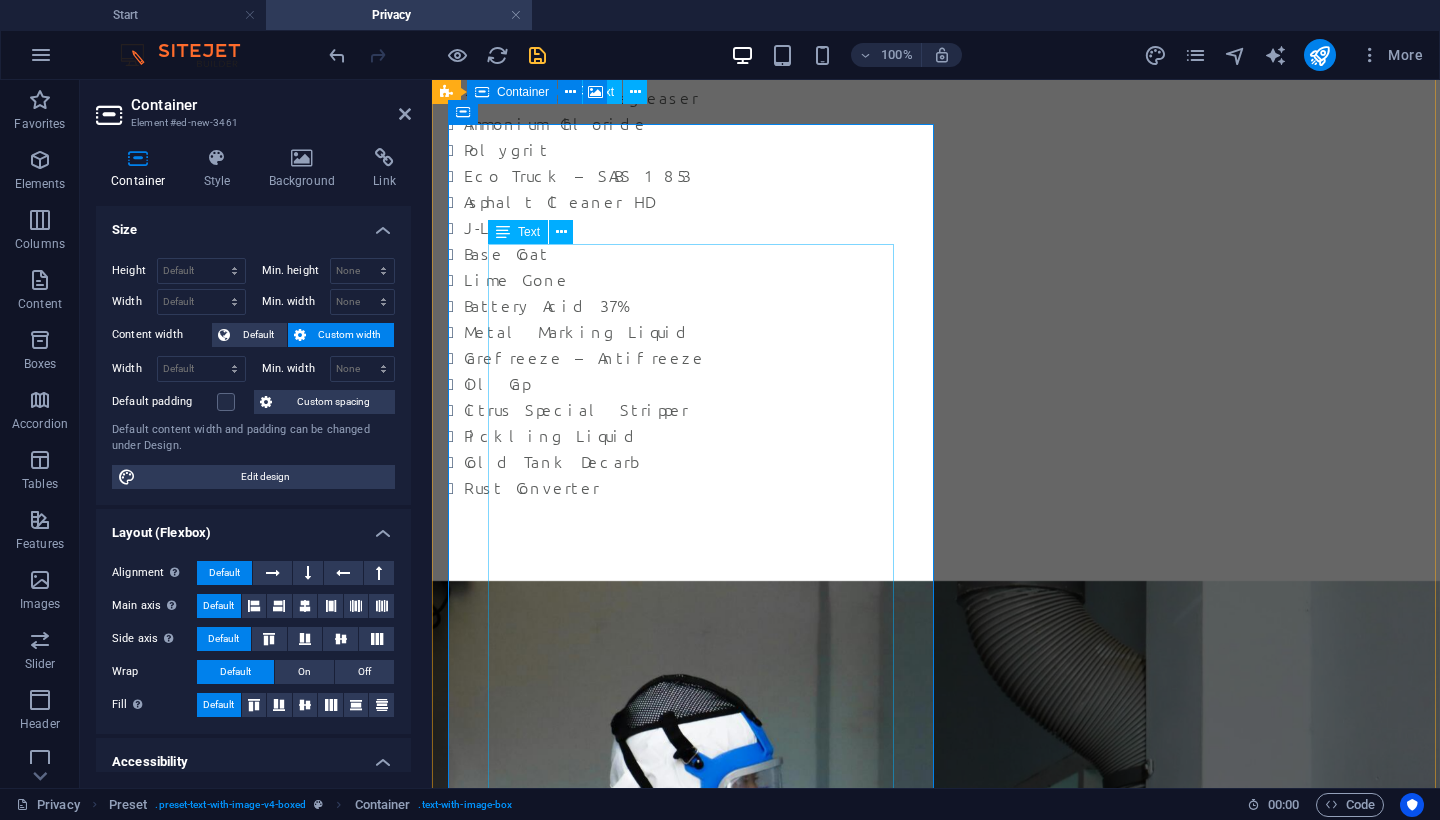 click on "We supply a wide range of   high-quality bitumen products   across the   SADC region, catering to road construction, maintenance, and industrial applications. We offer   both bulk and drum supply options   at competitive and reasonable pricing, ensuring flexibility for projects of all sizes. Our Bitumen Product Range: 50/70 Pen Bitumen 70/100 Pen Bitumen Stable 60 (70/100) Cationic Spray Grade CRS60% (70/100) Cationic Spray Grade CRS65% (70/100) CMS60% (70/100) CMS65% (70/100) TP7 Cutback MC30 SBS Modified Bitumen Whether you require   bulk tanker deliveries   for large-scale projects or   drum packaging   for smaller applications, we ensure timely delivery, reliable quality, and professional service throughout the region." at bounding box center [936, 3041] 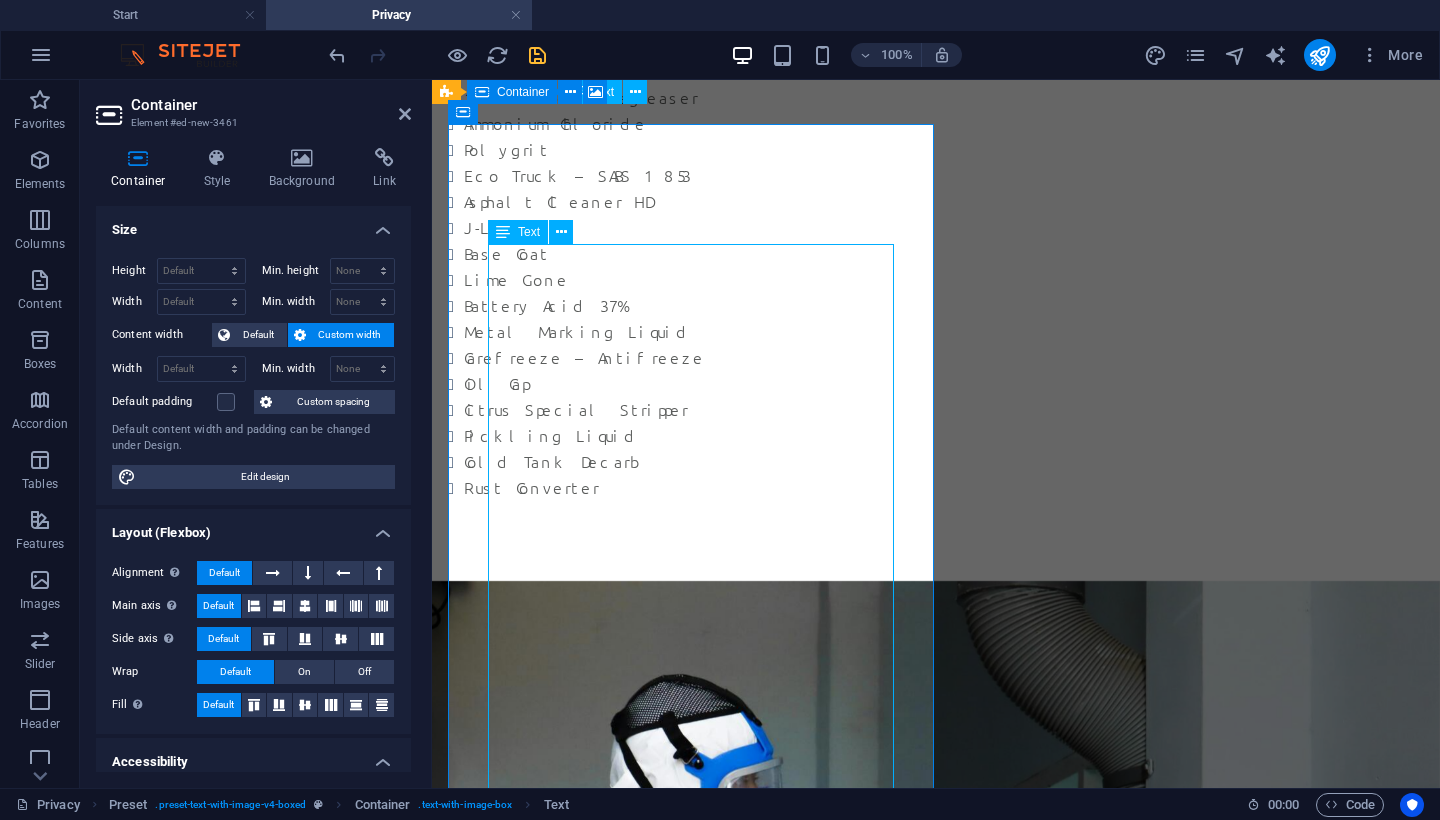 click on "We supply a wide range of   high-quality bitumen products   across the   SADC region, catering to road construction, maintenance, and industrial applications. We offer   both bulk and drum supply options   at competitive and reasonable pricing, ensuring flexibility for projects of all sizes. Our Bitumen Product Range: 50/70 Pen Bitumen 70/100 Pen Bitumen Stable 60 (70/100) Cationic Spray Grade CRS60% (70/100) Cationic Spray Grade CRS65% (70/100) CMS60% (70/100) CMS65% (70/100) TP7 Cutback MC30 SBS Modified Bitumen Whether you require   bulk tanker deliveries   for large-scale projects or   drum packaging   for smaller applications, we ensure timely delivery, reliable quality, and professional service throughout the region." at bounding box center (936, 3041) 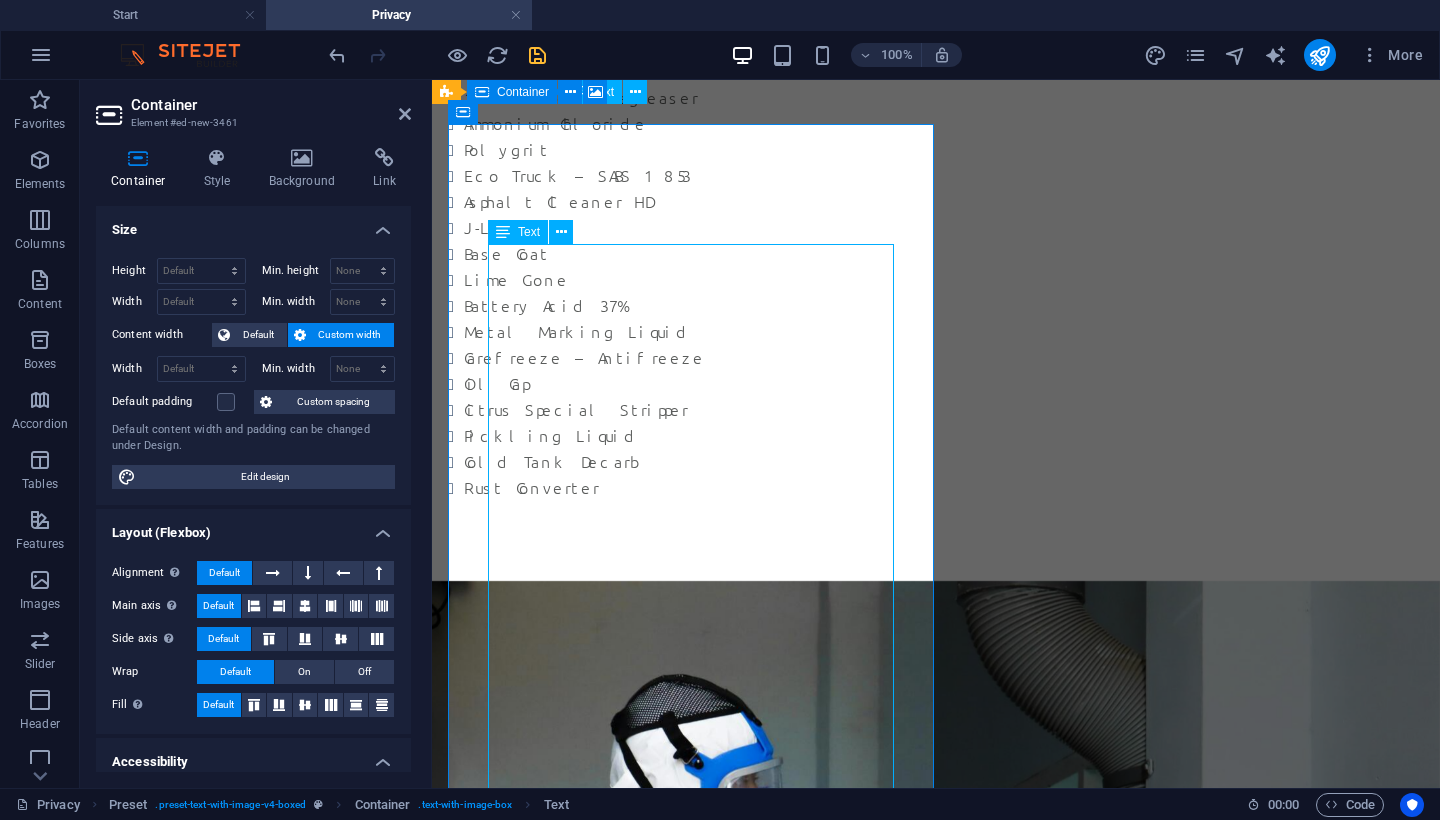 click on "We supply a wide range of   high-quality bitumen products   across the   SADC region, catering to road construction, maintenance, and industrial applications. We offer   both bulk and drum supply options   at competitive and reasonable pricing, ensuring flexibility for projects of all sizes. Our Bitumen Product Range: 50/70 Pen Bitumen 70/100 Pen Bitumen Stable 60 (70/100) Cationic Spray Grade CRS60% (70/100) Cationic Spray Grade CRS65% (70/100) CMS60% (70/100) CMS65% (70/100) TP7 Cutback MC30 SBS Modified Bitumen Whether you require   bulk tanker deliveries   for large-scale projects or   drum packaging   for smaller applications, we ensure timely delivery, reliable quality, and professional service throughout the region." at bounding box center [936, 3041] 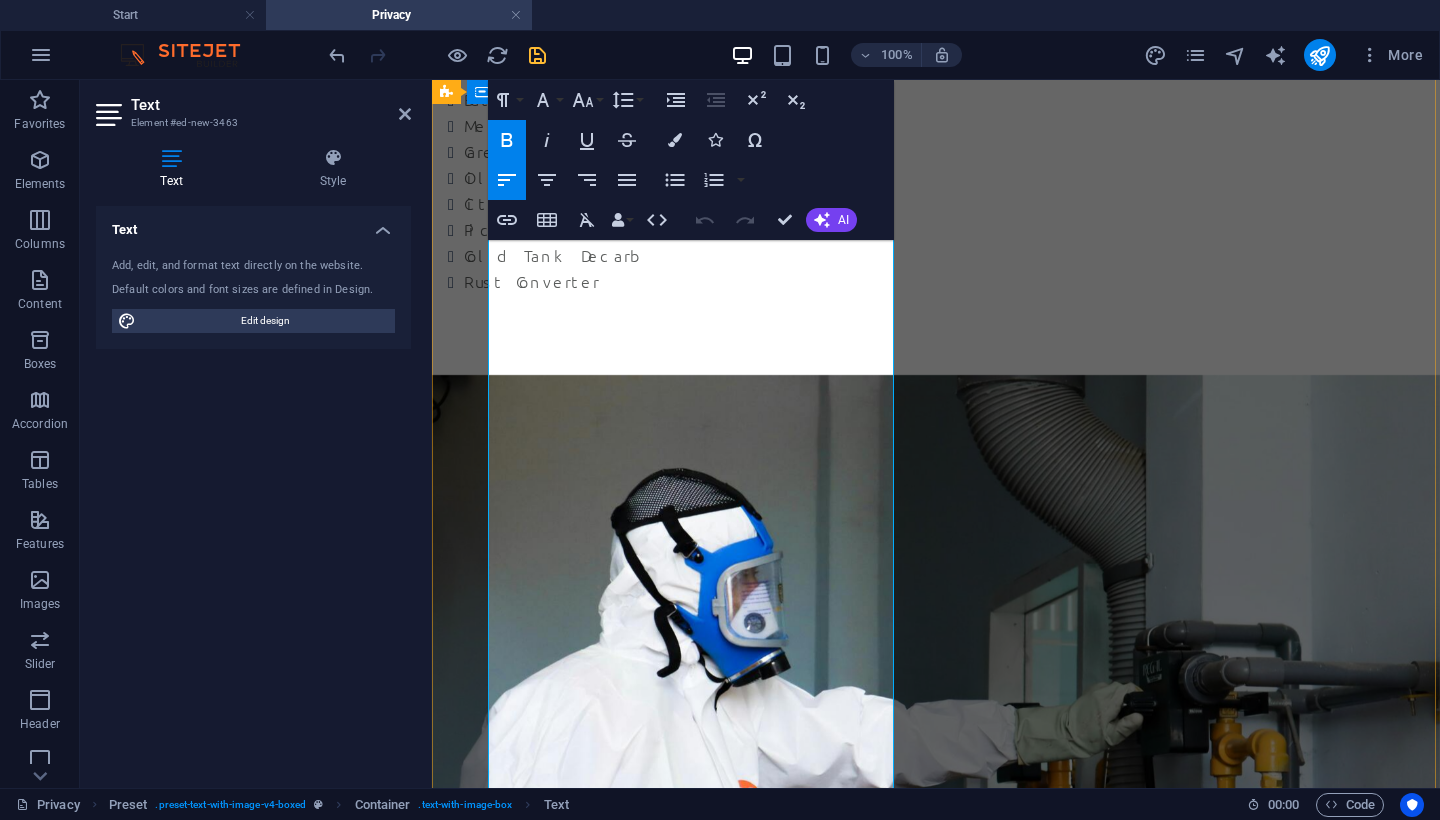 scroll, scrollTop: 3185, scrollLeft: 0, axis: vertical 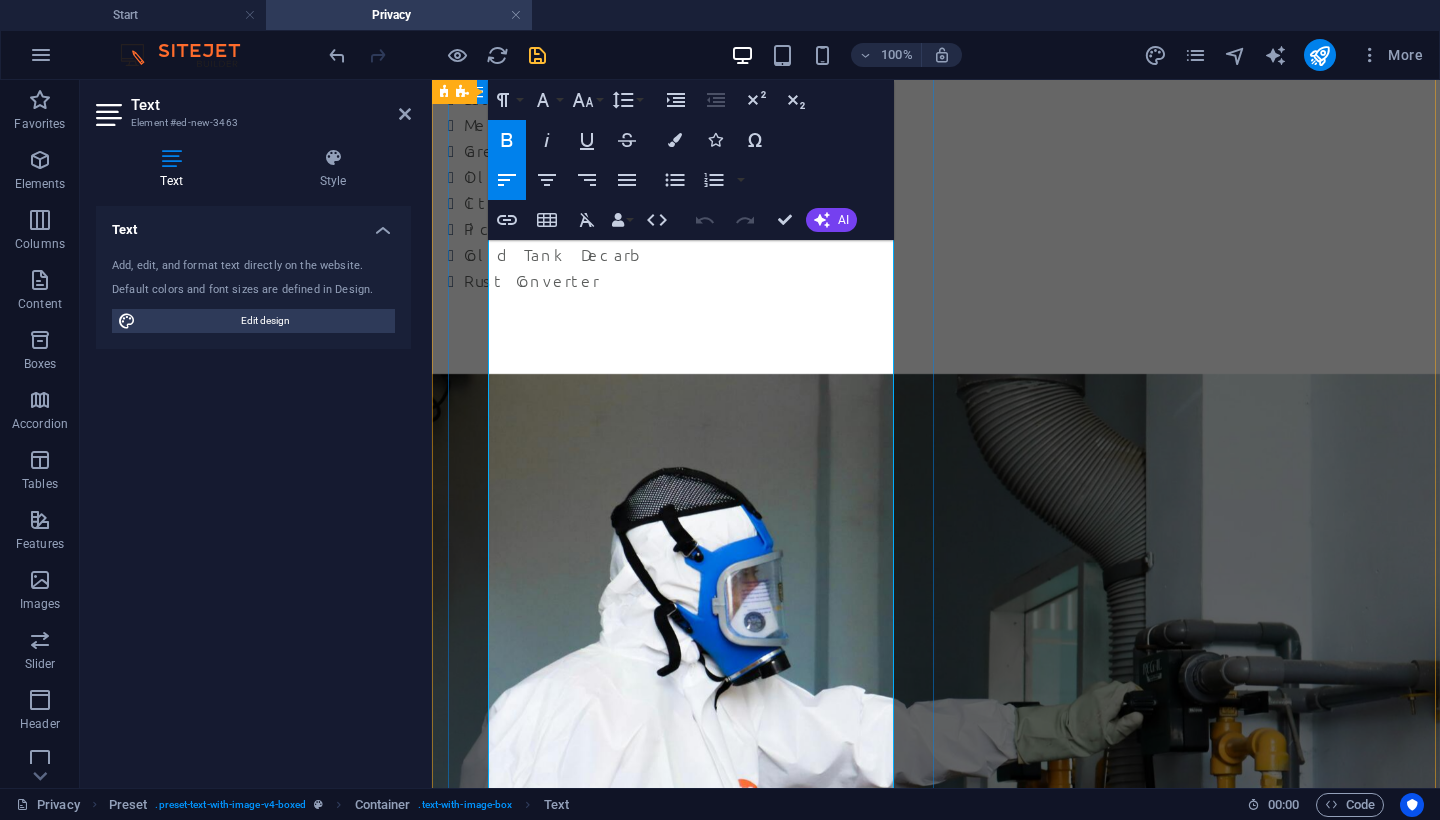 drag, startPoint x: 676, startPoint y: 677, endPoint x: 479, endPoint y: 222, distance: 495.8165 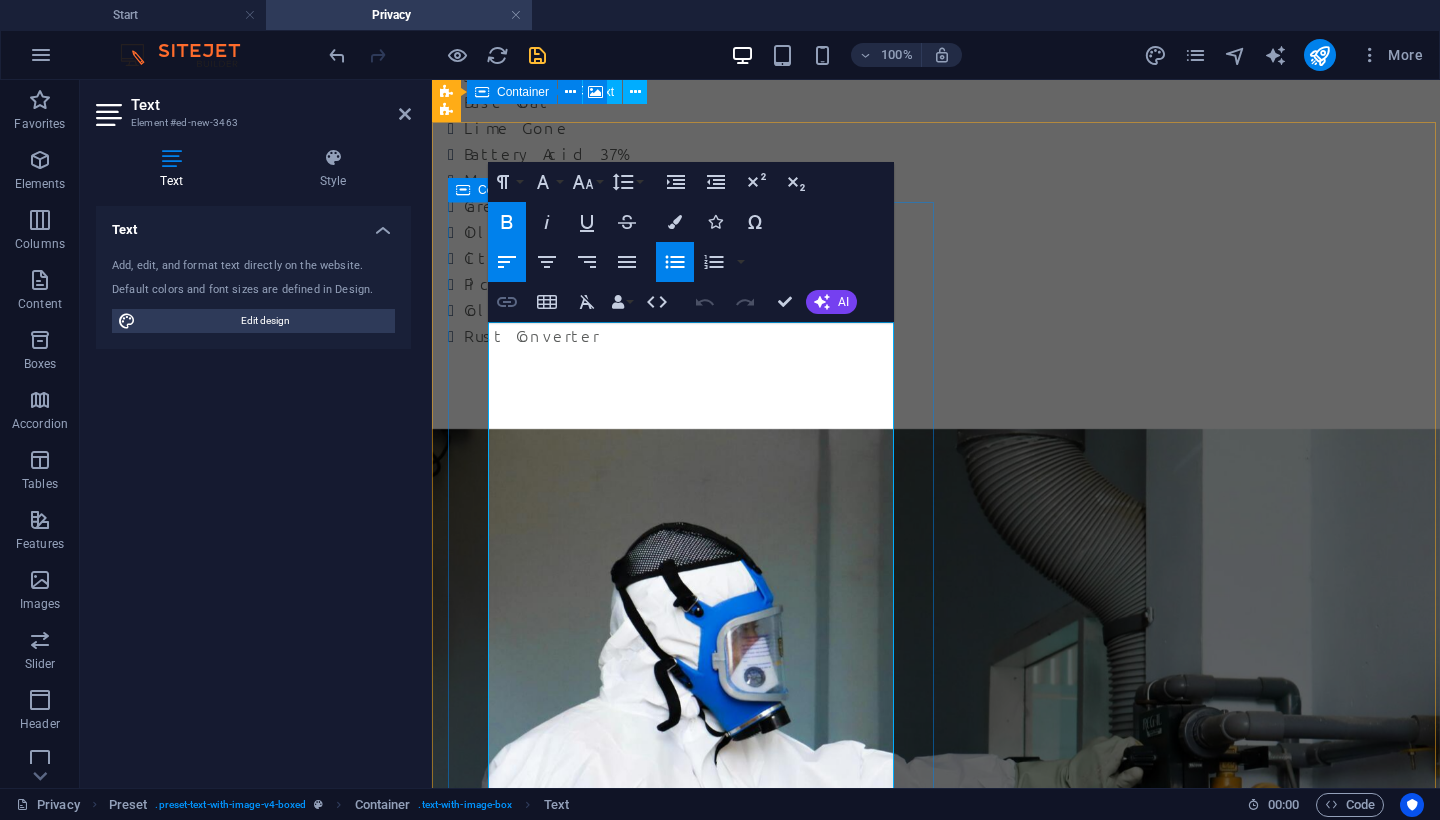 scroll, scrollTop: 2900, scrollLeft: 0, axis: vertical 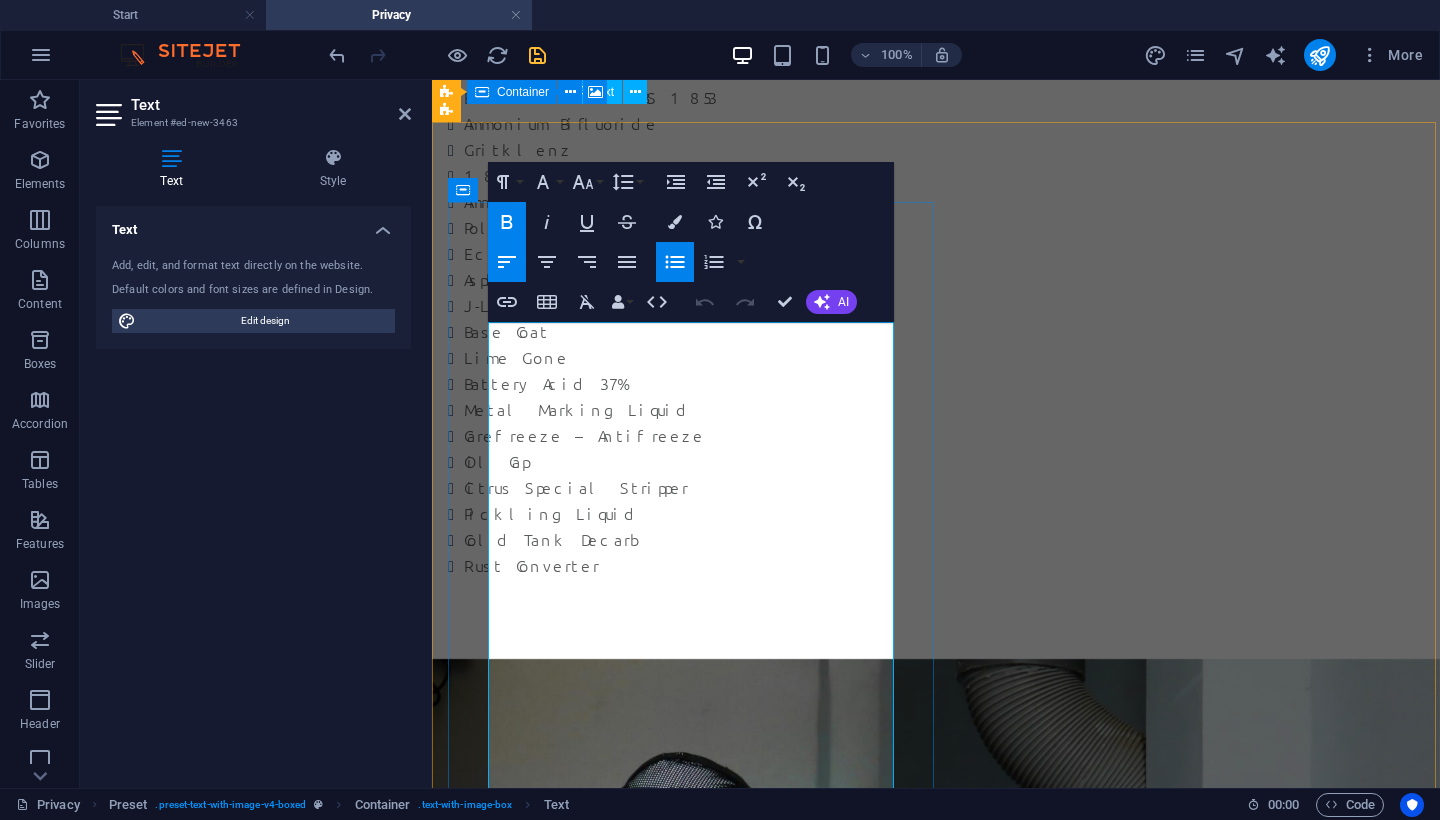 click 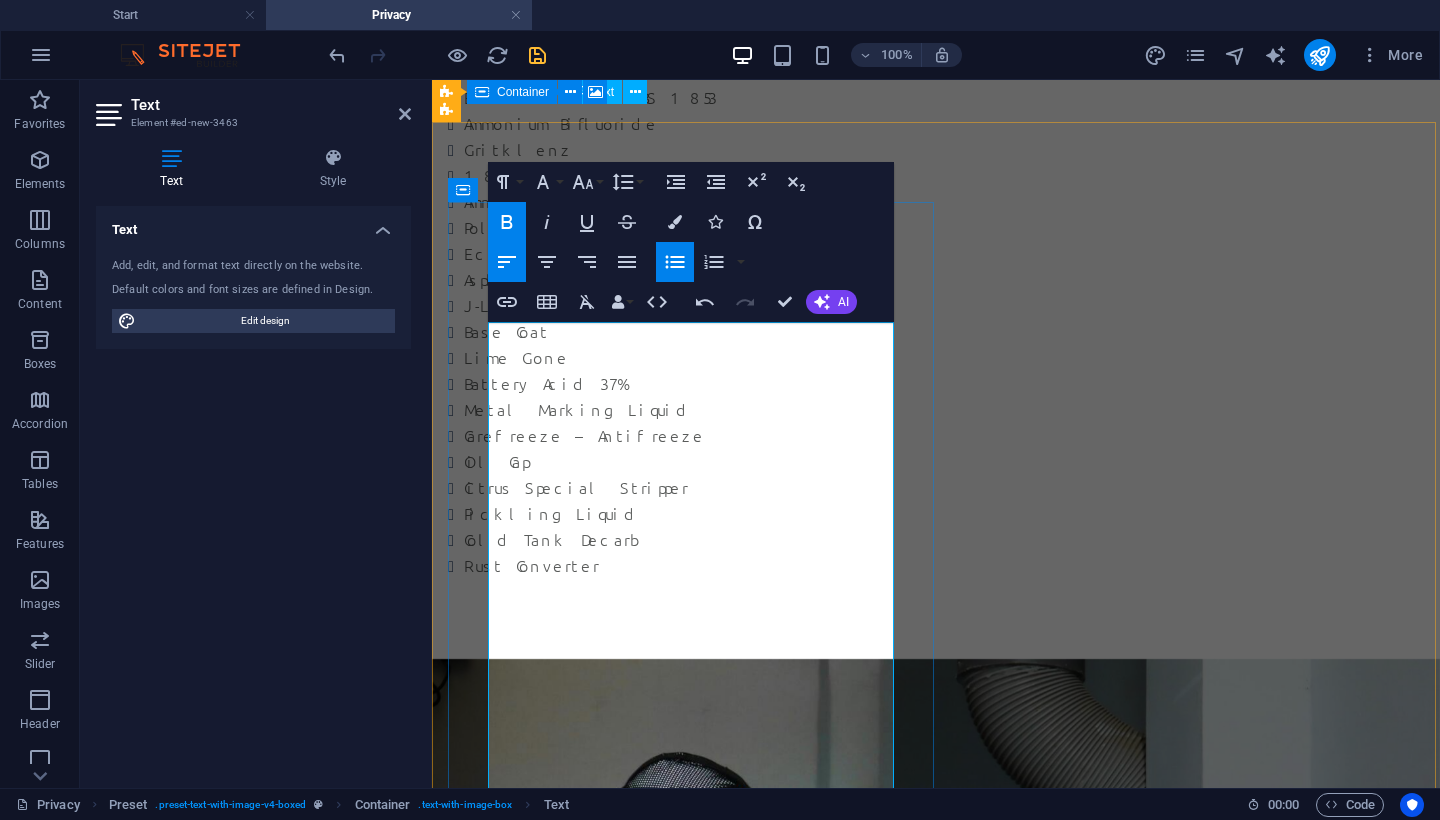 click 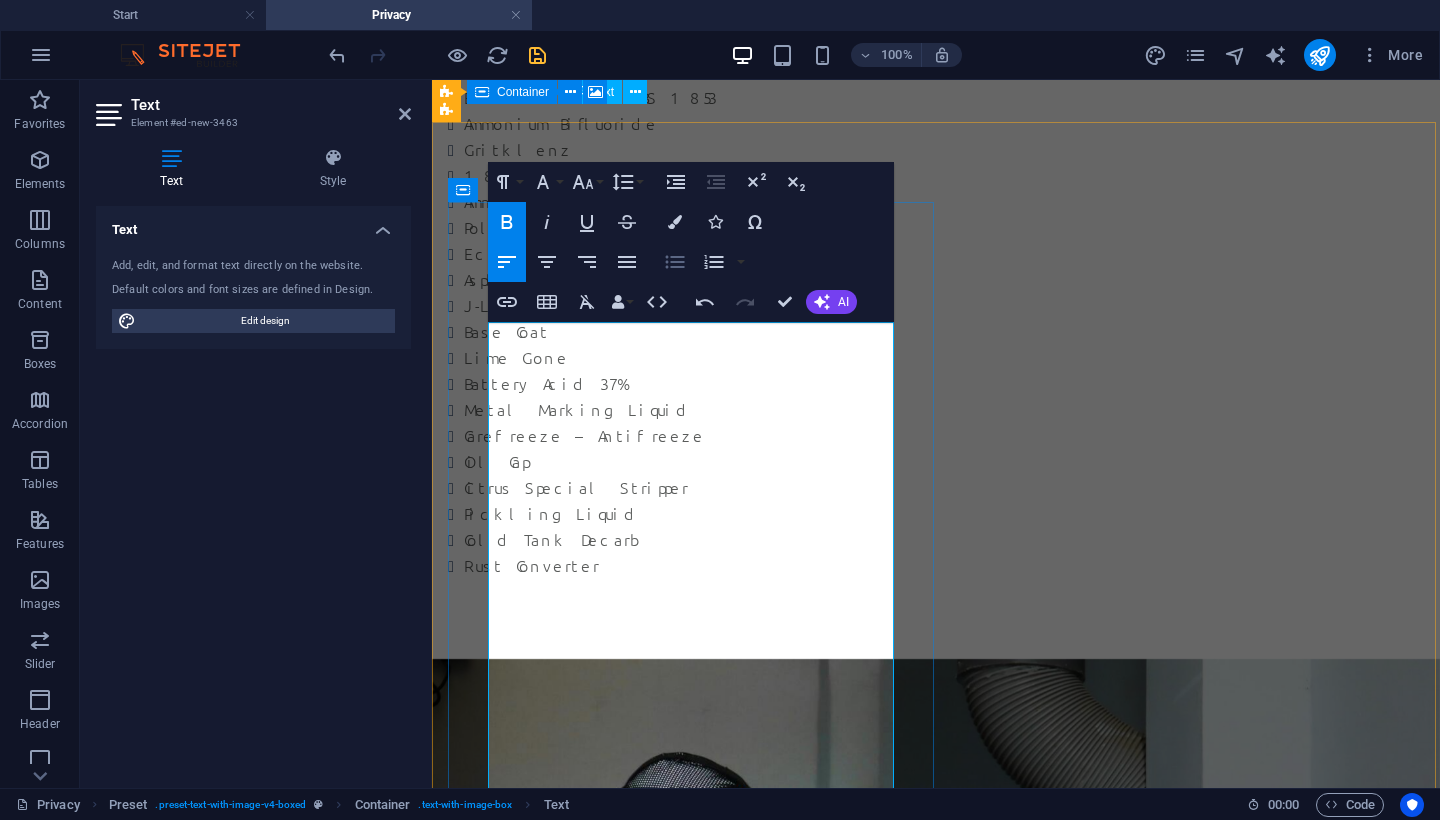 click 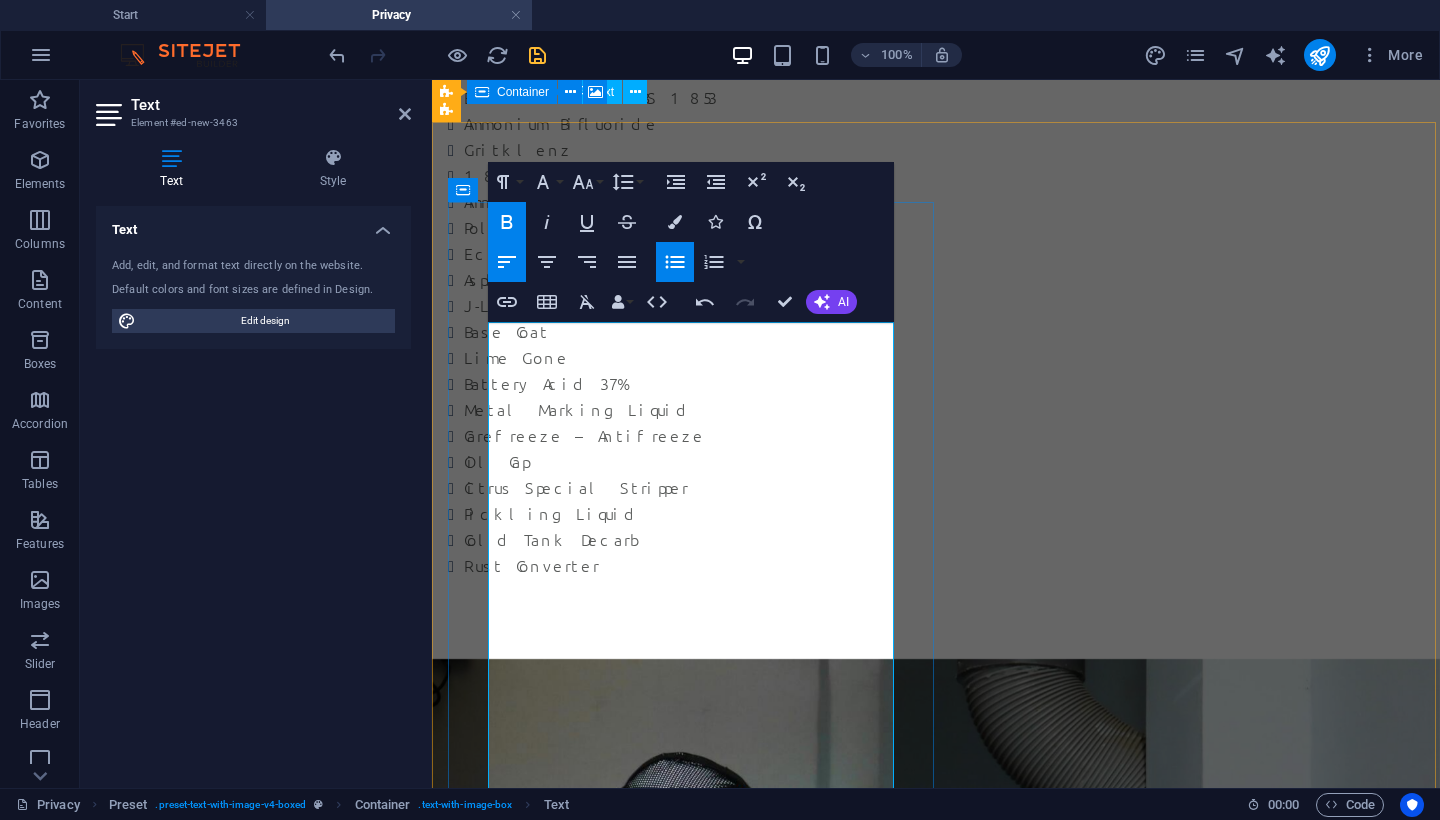click at bounding box center (944, 2912) 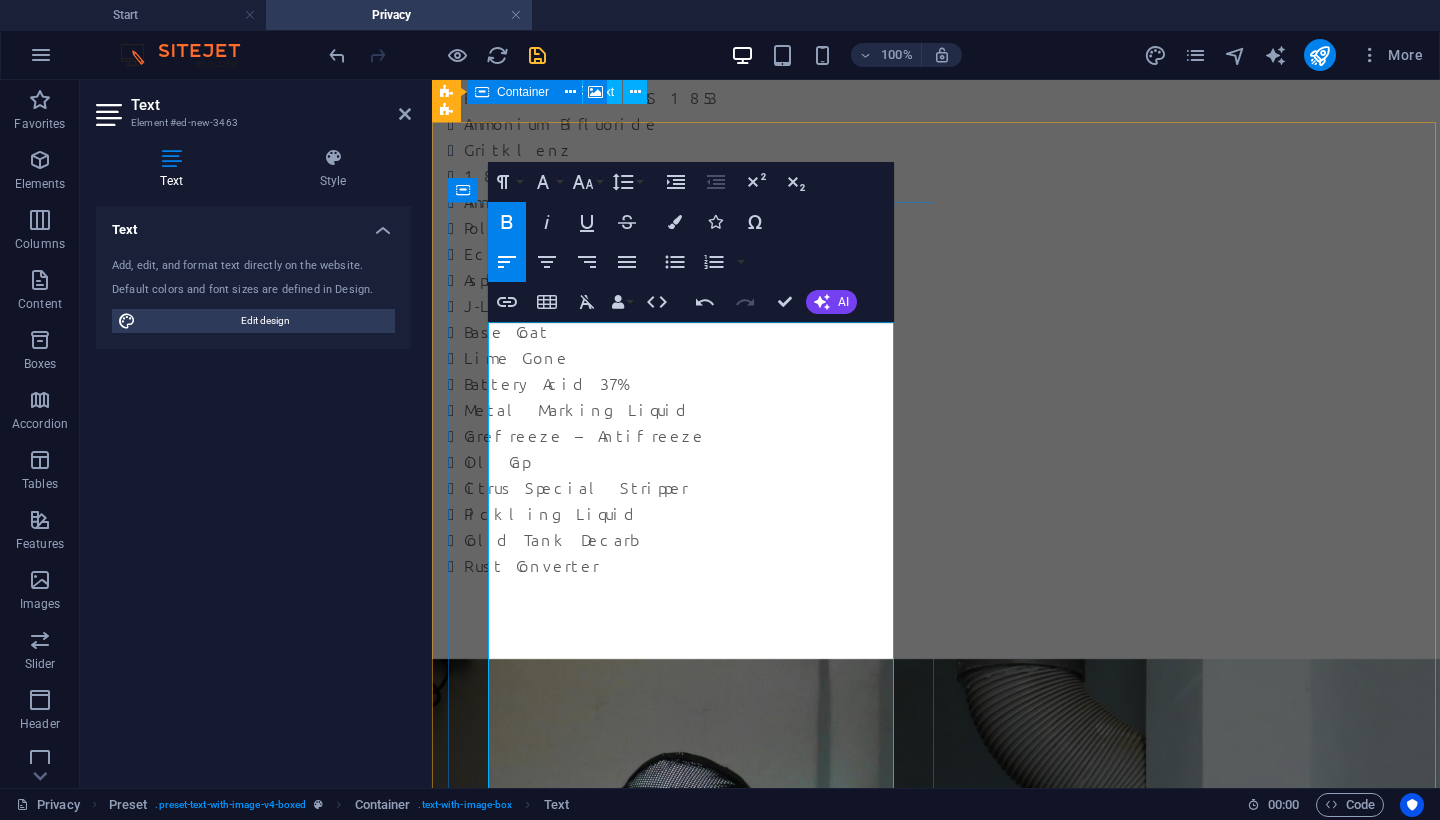 click at bounding box center (944, 2912) 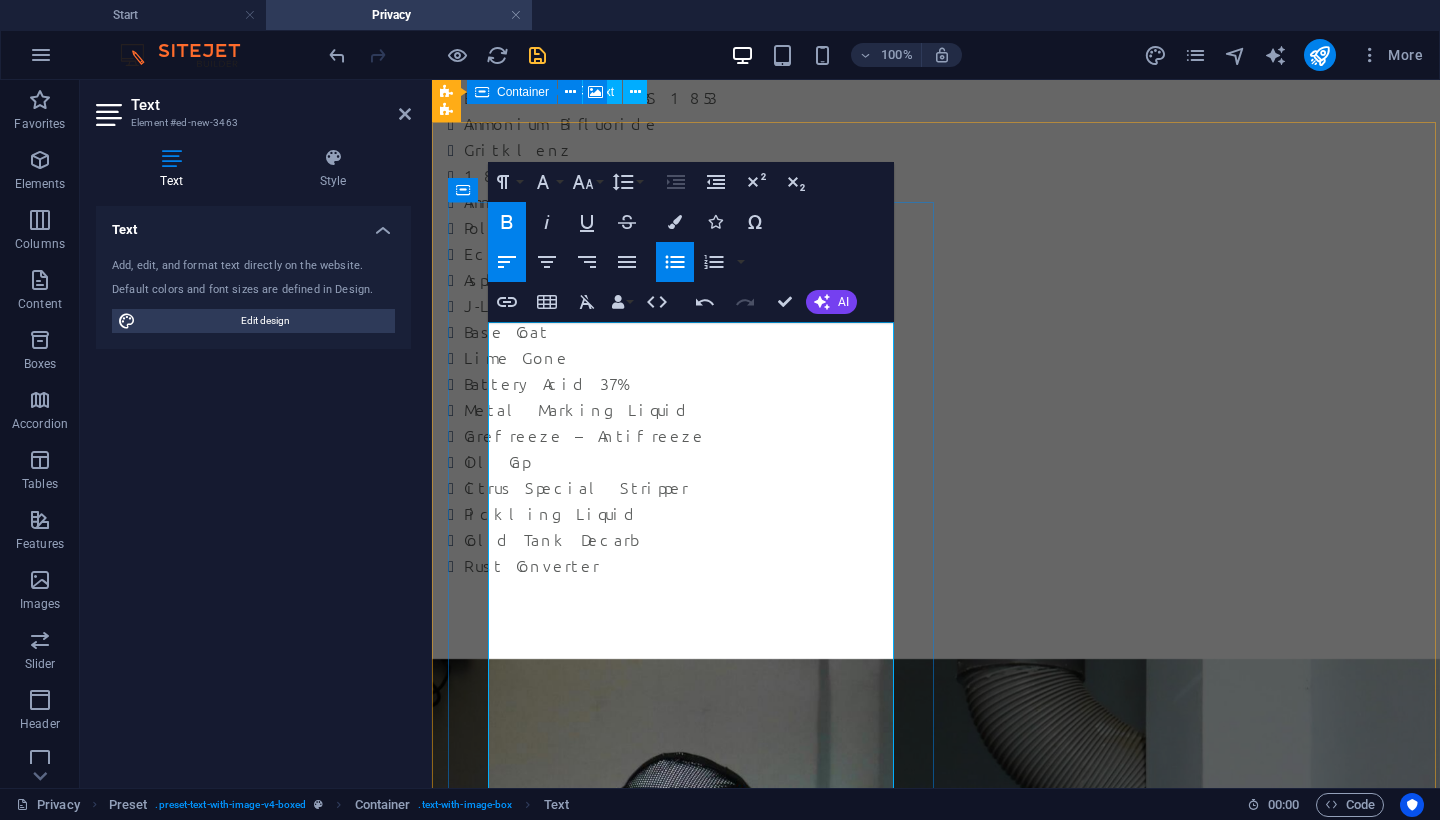 click on "Cationic Spray Grade CRS65% (70/100)" at bounding box center [944, 3016] 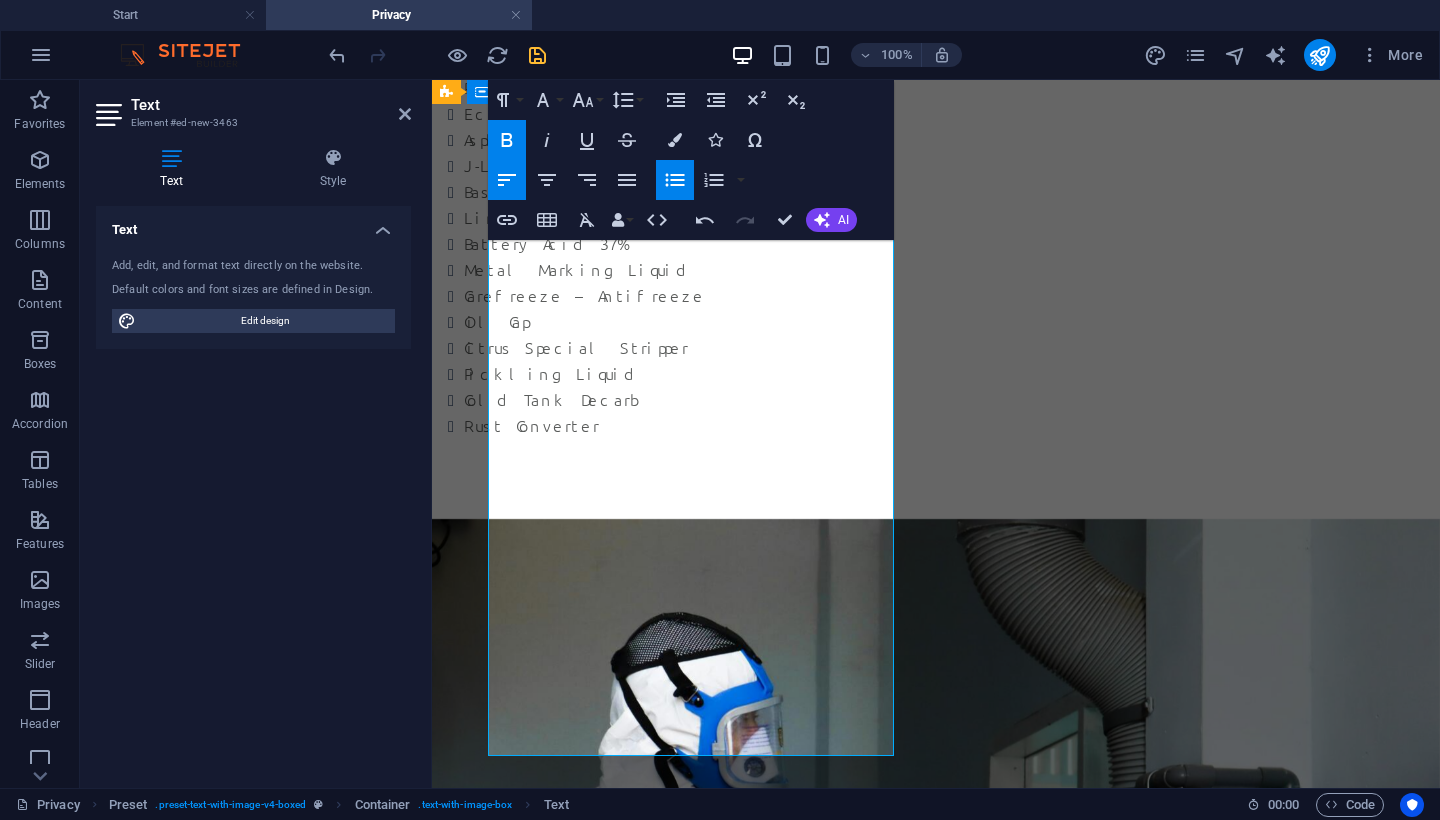 scroll, scrollTop: 3140, scrollLeft: 0, axis: vertical 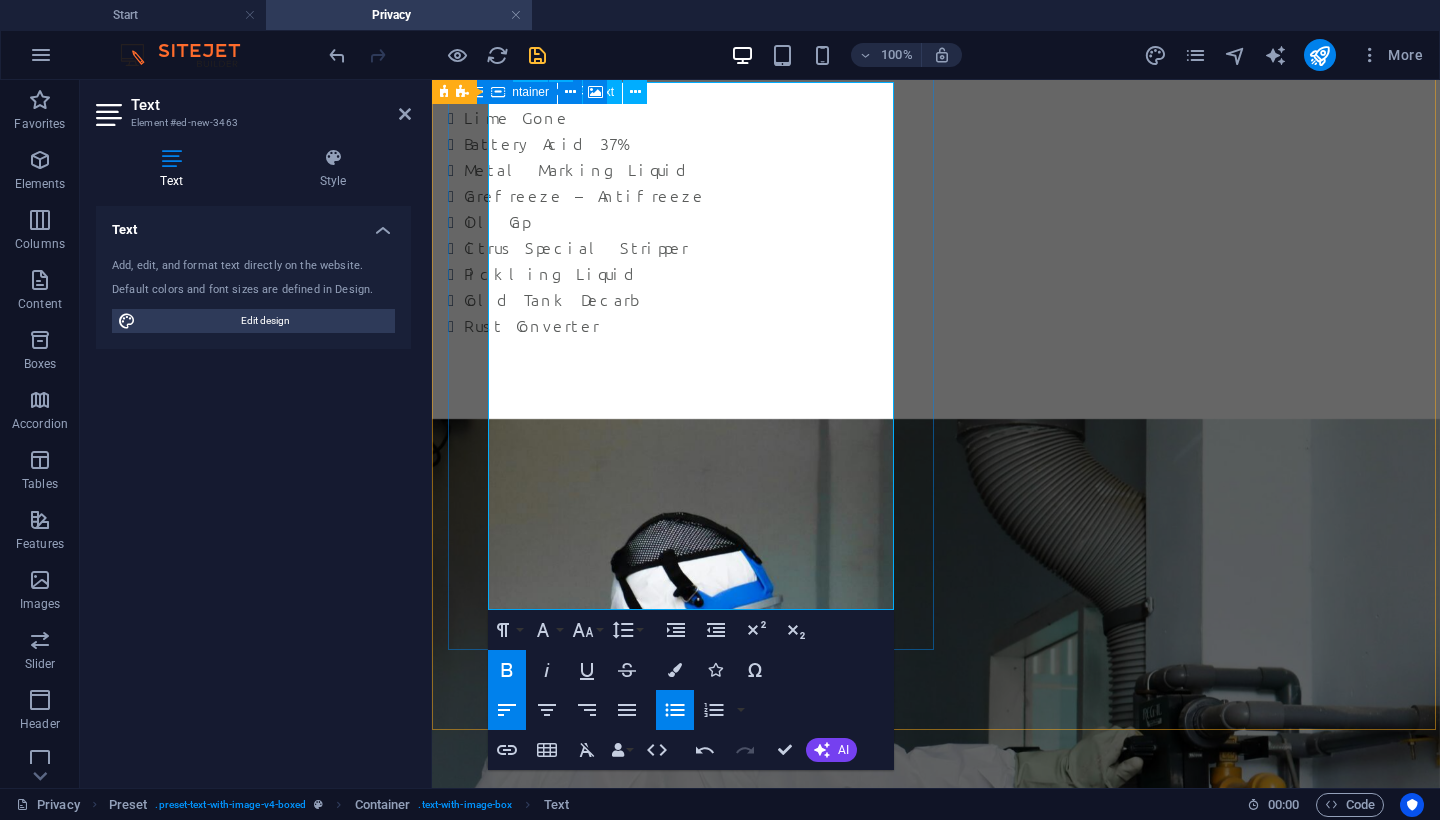 drag, startPoint x: 492, startPoint y: 332, endPoint x: 569, endPoint y: 591, distance: 270.2036 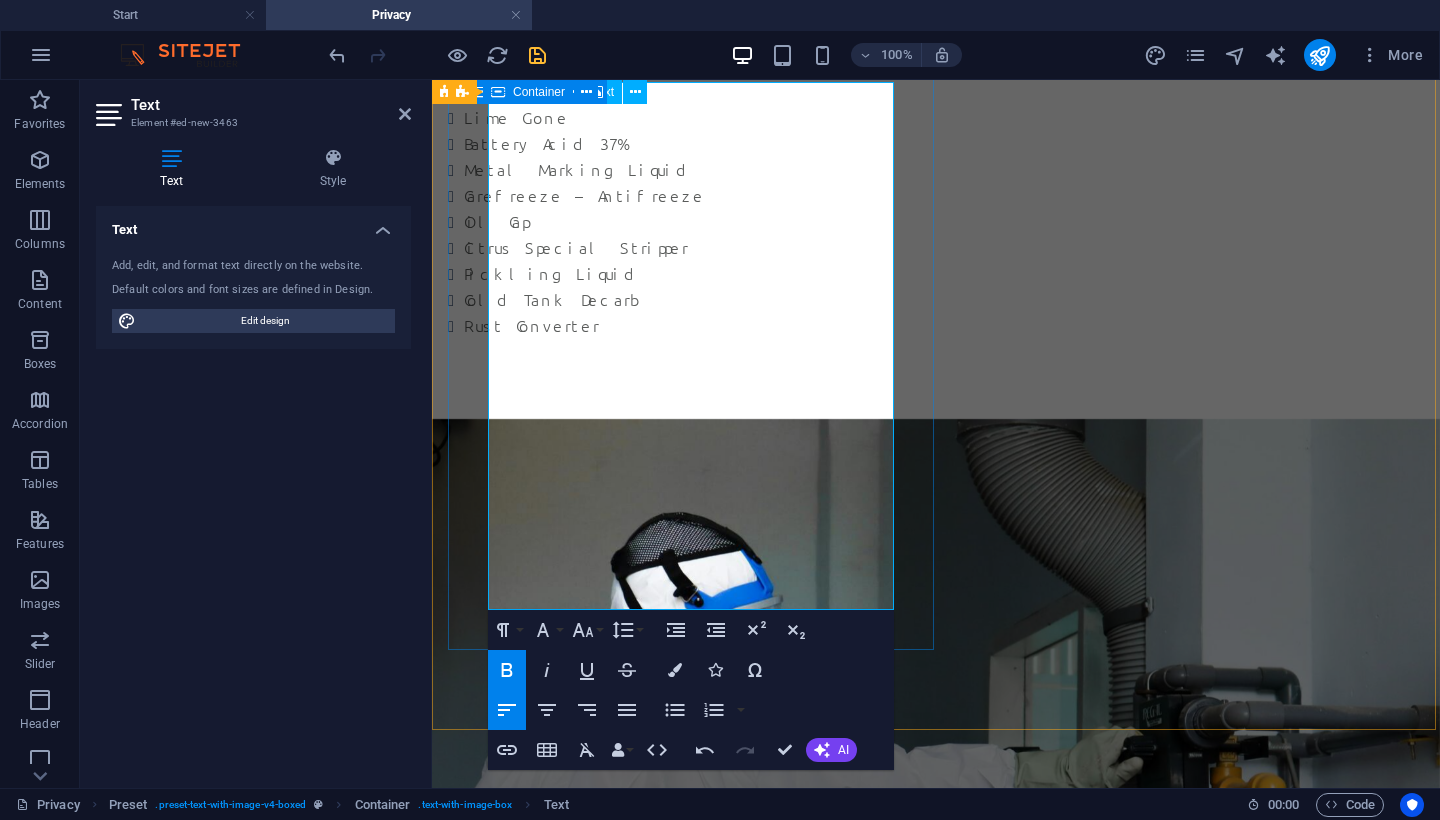 click 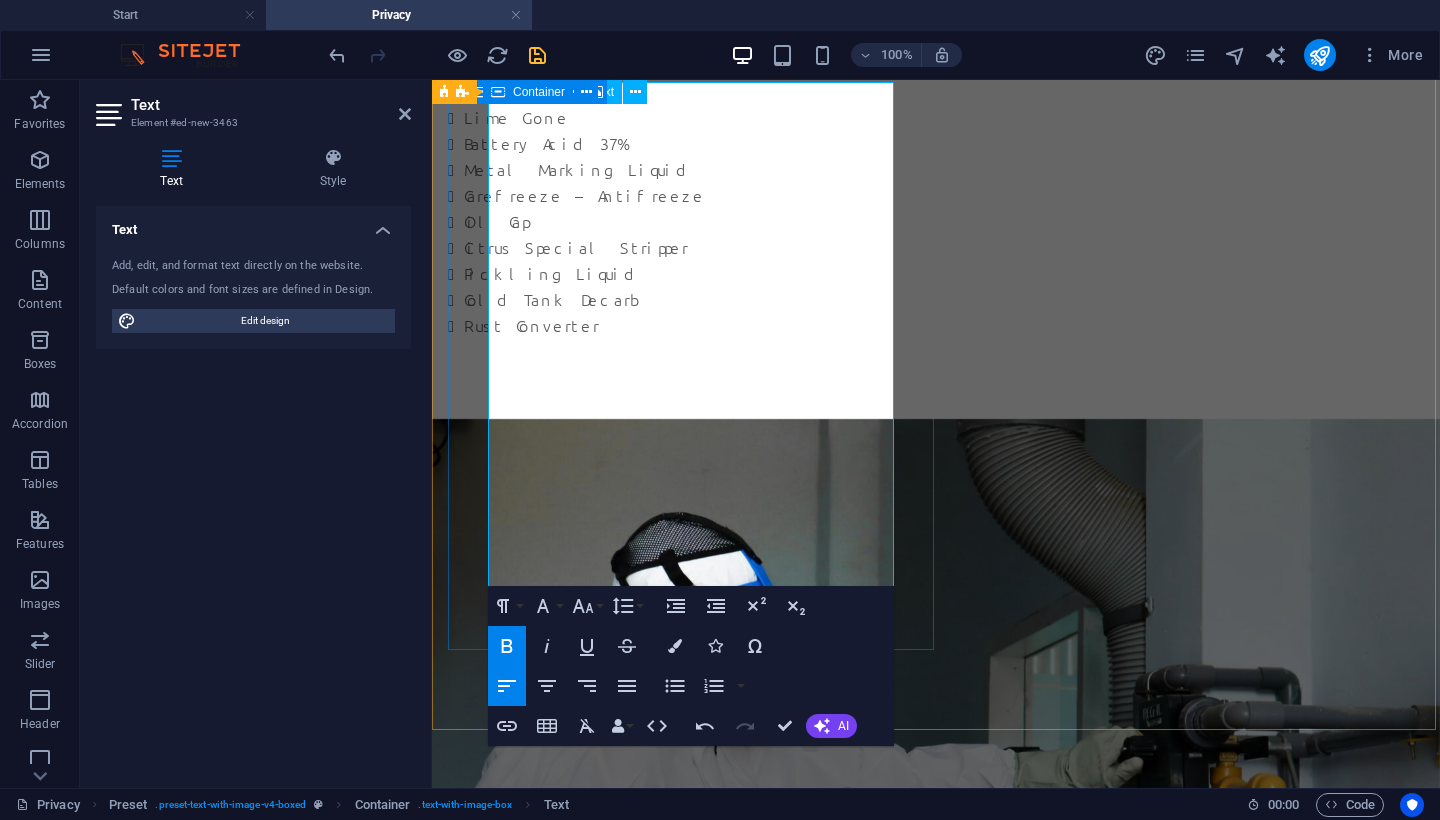 scroll, scrollTop: 3116, scrollLeft: 0, axis: vertical 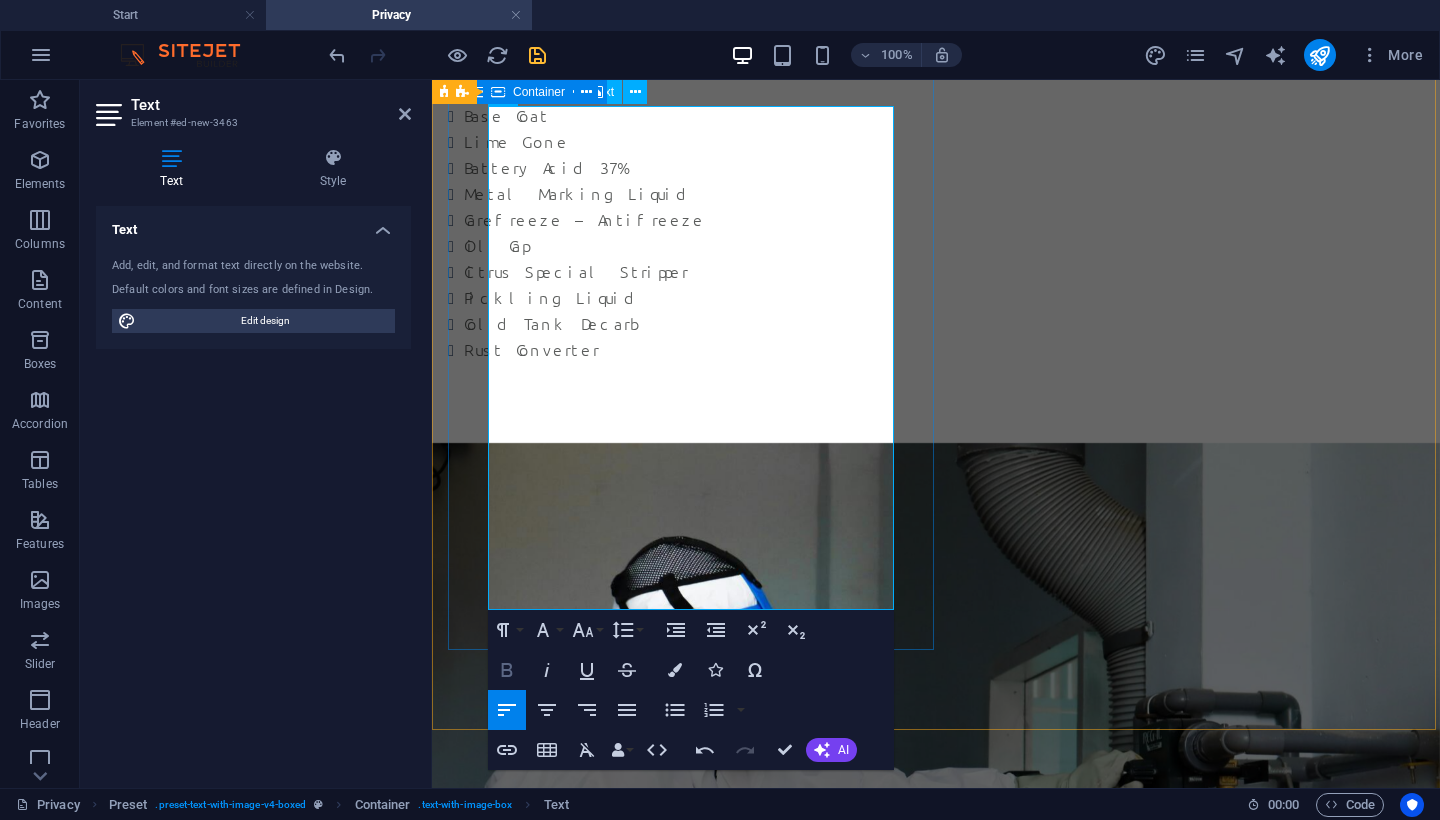 click 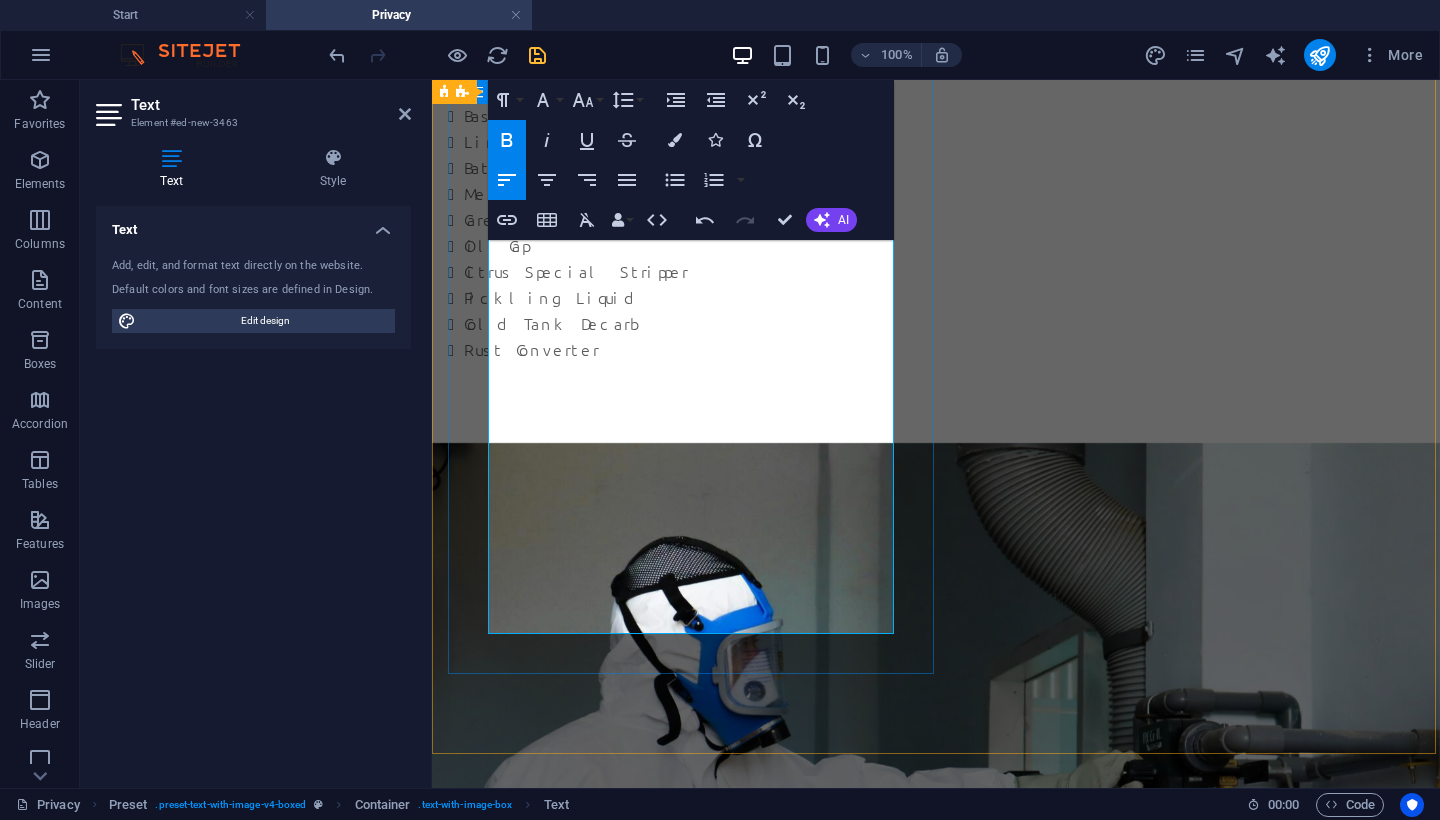 click on "BITUMEN PRODUCTS We supply a wide range of   high-quality bitumen products   across the   SADC region, catering to road construction, maintenance, and industrial applications. We offer   both bulk and drum supply options   at competitive and reasonable pricing, ensuring flexibility for projects of all sizes. Our Bitumen Product Range: 50/70 Pen Bitumen 70/100 Pen Bitumen Stable 60 (70/100) Cationic Spray Grade CRS60% (70/100) Cationic Spray Grade CRS65% (70/100) CMS60% (70/100) CMS65% (70/100) TP7 Cutback MC30 SBS Modified Bitumen Whether you require   bulk tanker deliveries   for large-scale projects or   drum packaging   for smaller applications, we ensure timely delivery, reliable quality, and professional service throughout the region." at bounding box center [936, 2763] 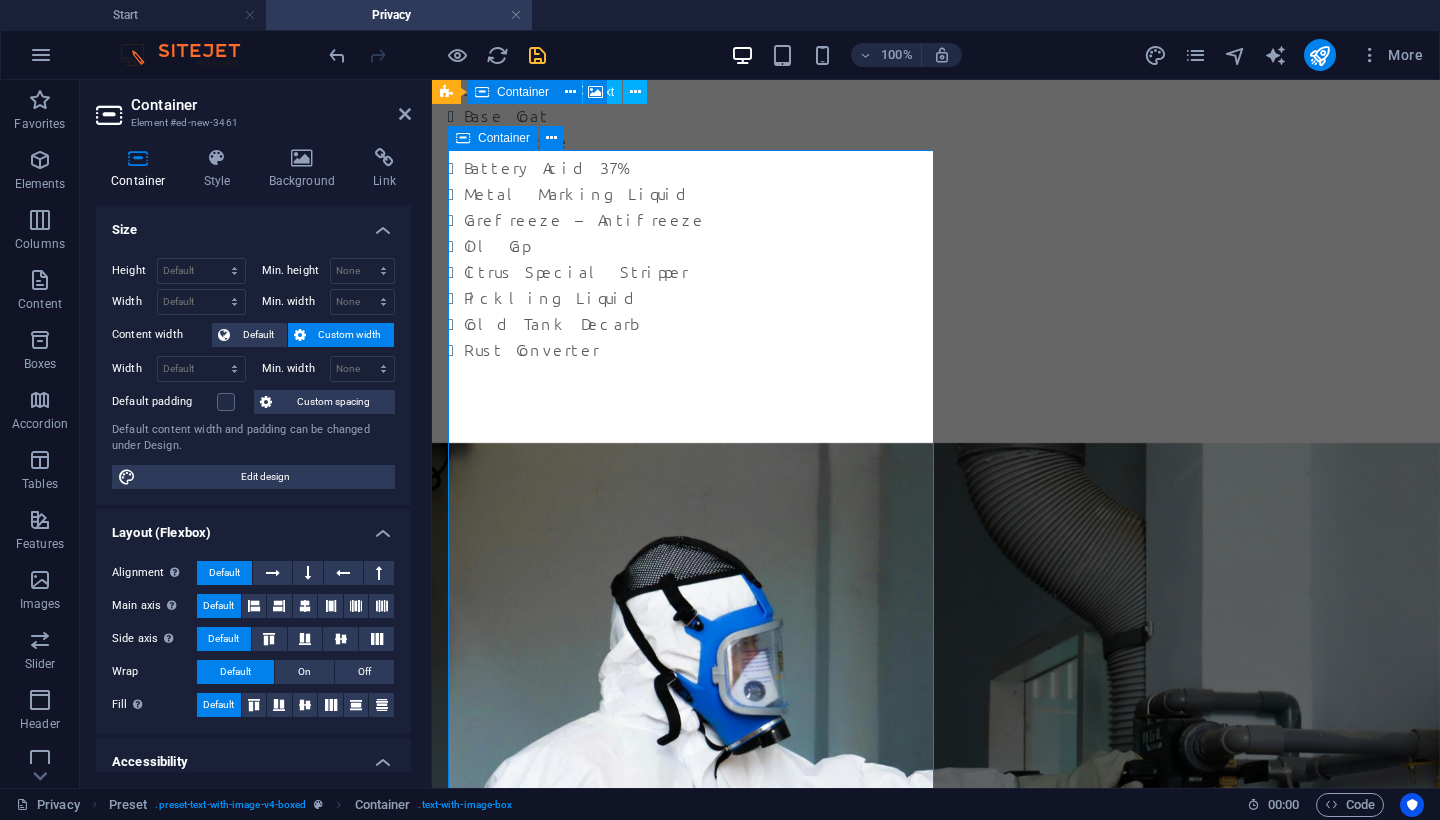 scroll, scrollTop: 2952, scrollLeft: 0, axis: vertical 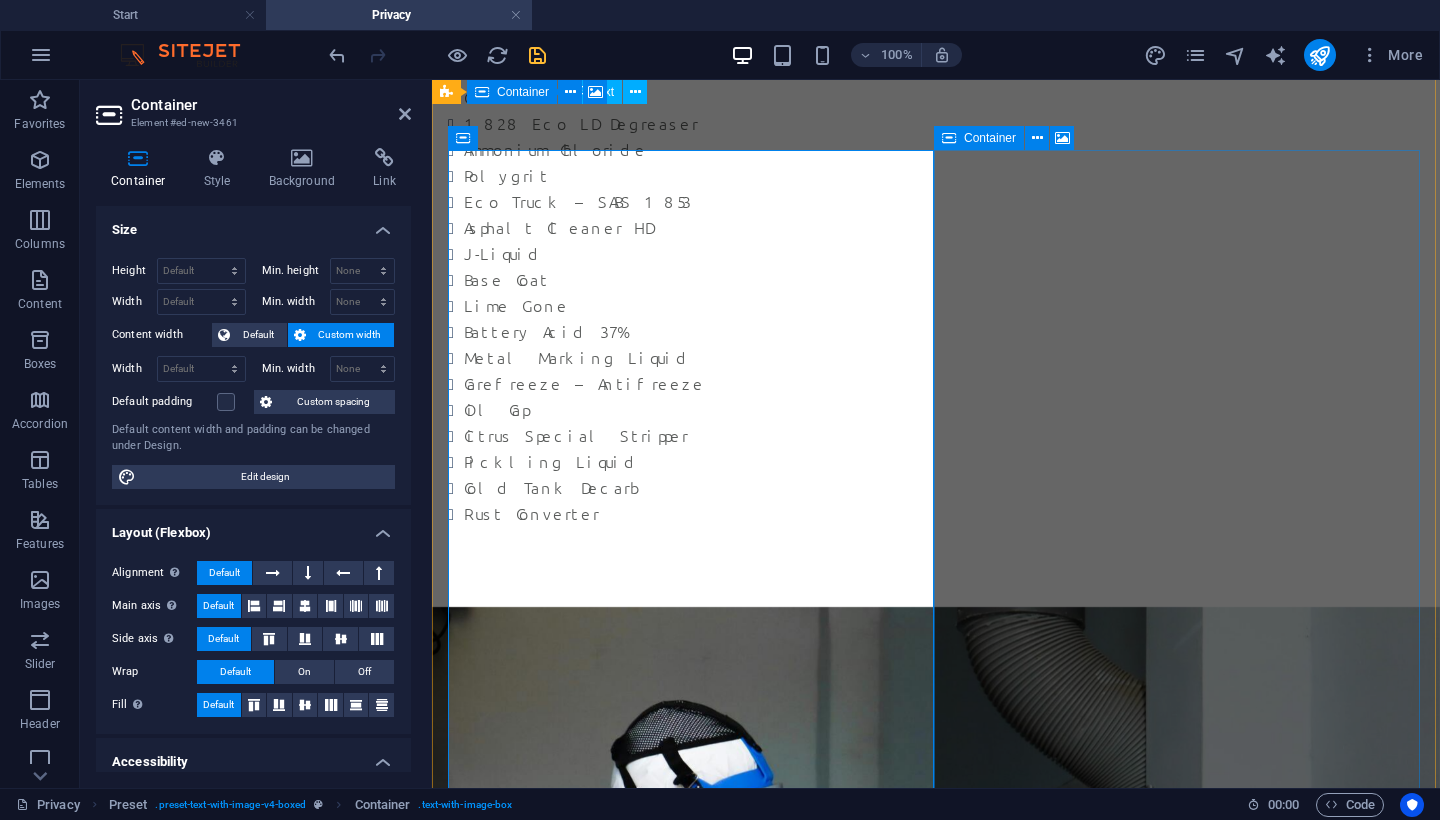 click on "Drop content here or  Add elements  Paste clipboard" at bounding box center [936, 3946] 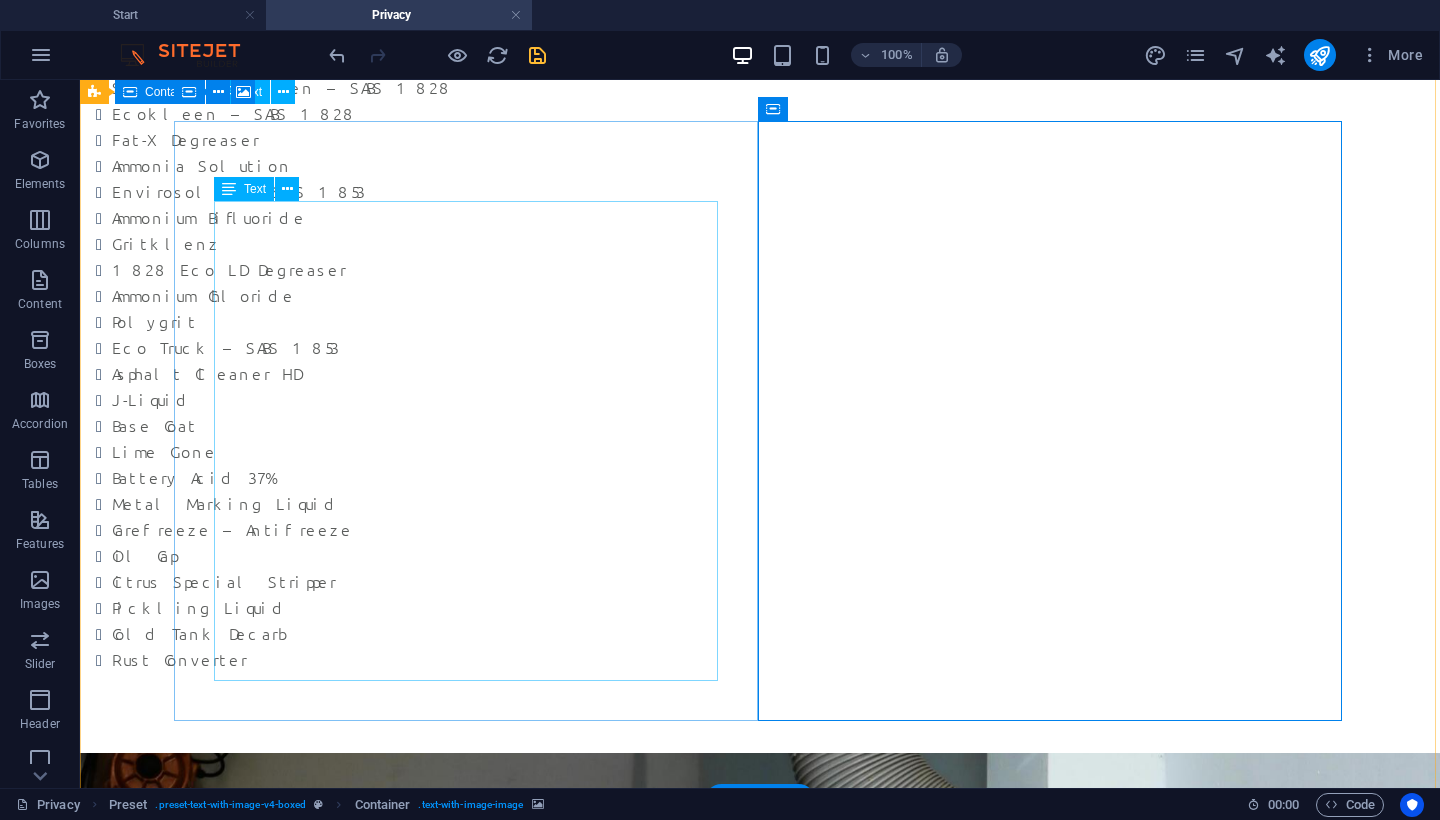 scroll, scrollTop: 2880, scrollLeft: 0, axis: vertical 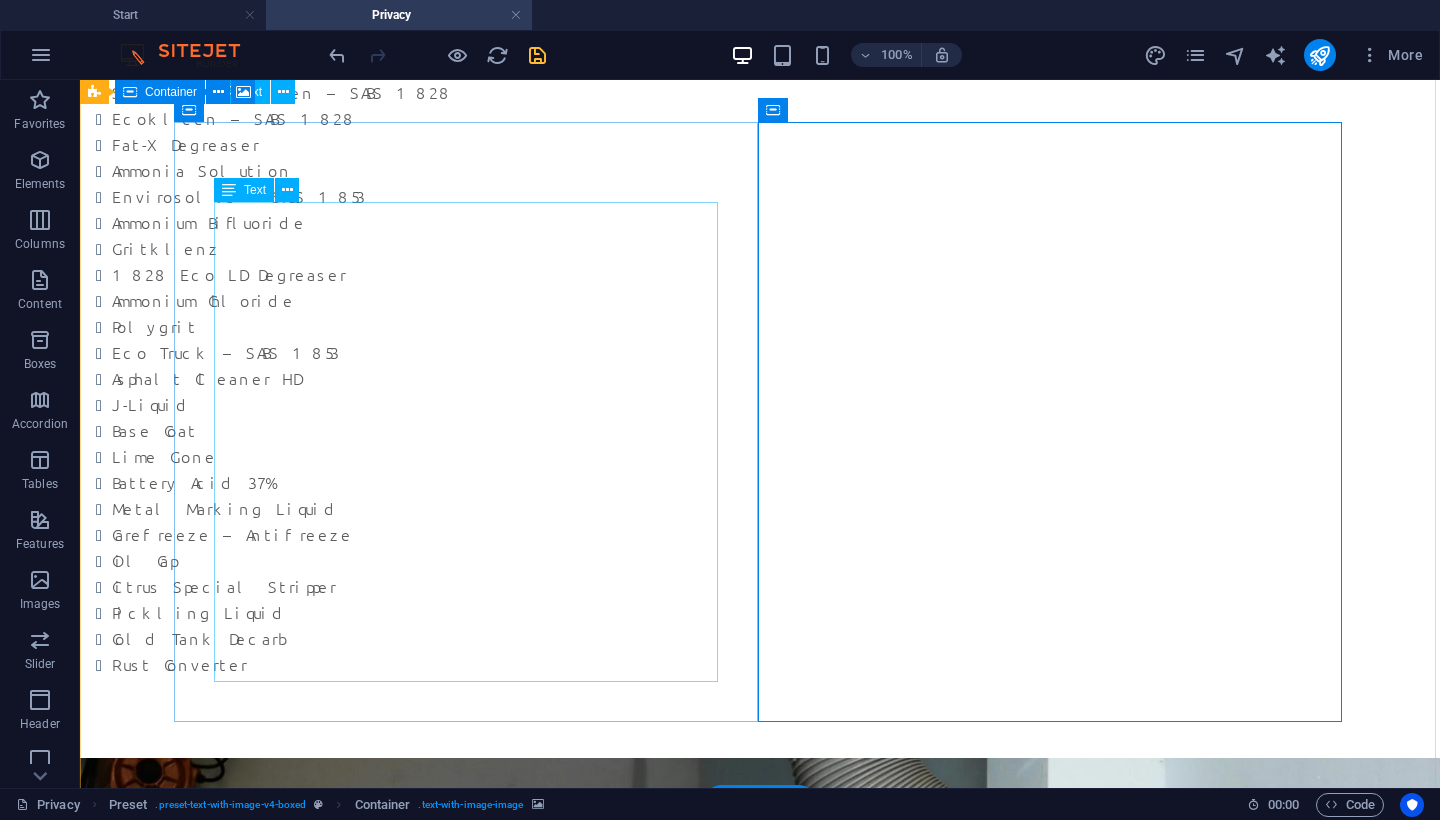 click on "We supply a wide range of   high-quality bitumen products   across the   SADC region, catering to road construction, maintenance, and industrial applications. We offer   both bulk and drum supply options   at competitive and reasonable pricing, ensuring flexibility for projects of all sizes. Our Bitumen Product Range: 50/70 Pen Bitumen 70/100 Pen Bitumen Stable 60 (70/100) Cationic Spray Grade CRS60% (70/100) Cationic Spray Grade CRS65% (70/100) CMS60% (70/100) CMS65% (70/100) TP7 Cutback MC30 SBS Modified Bitumen Whether you require   bulk tanker deliveries   for large-scale projects or   drum packaging   for smaller applications, we ensure timely delivery, reliable quality, and professional service throughout the region." at bounding box center [680, 3033] 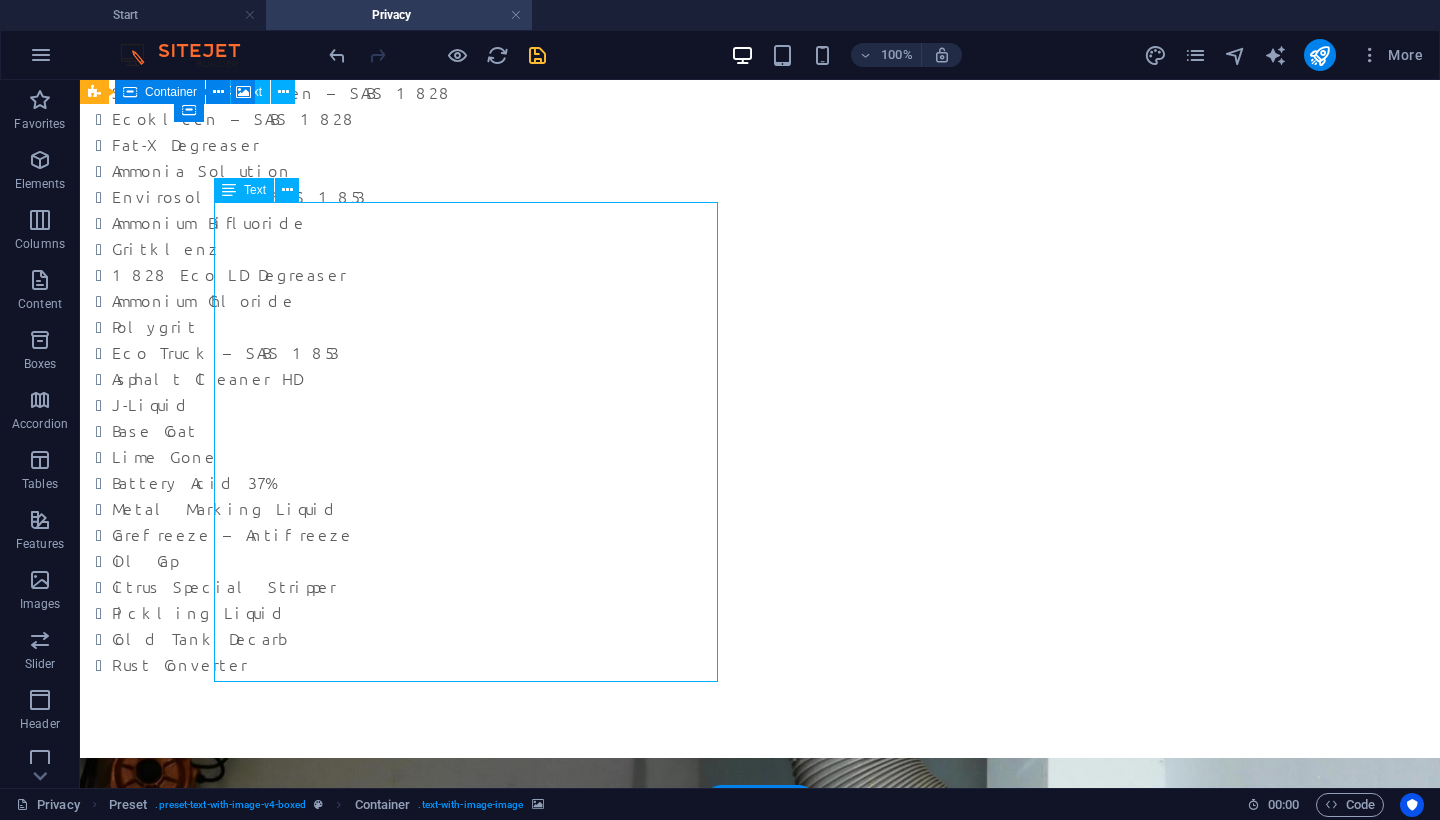 click on "We supply a wide range of   high-quality bitumen products   across the   SADC region, catering to road construction, maintenance, and industrial applications. We offer   both bulk and drum supply options   at competitive and reasonable pricing, ensuring flexibility for projects of all sizes. Our Bitumen Product Range: 50/70 Pen Bitumen 70/100 Pen Bitumen Stable 60 (70/100) Cationic Spray Grade CRS60% (70/100) Cationic Spray Grade CRS65% (70/100) CMS60% (70/100) CMS65% (70/100) TP7 Cutback MC30 SBS Modified Bitumen Whether you require   bulk tanker deliveries   for large-scale projects or   drum packaging   for smaller applications, we ensure timely delivery, reliable quality, and professional service throughout the region." at bounding box center (680, 3033) 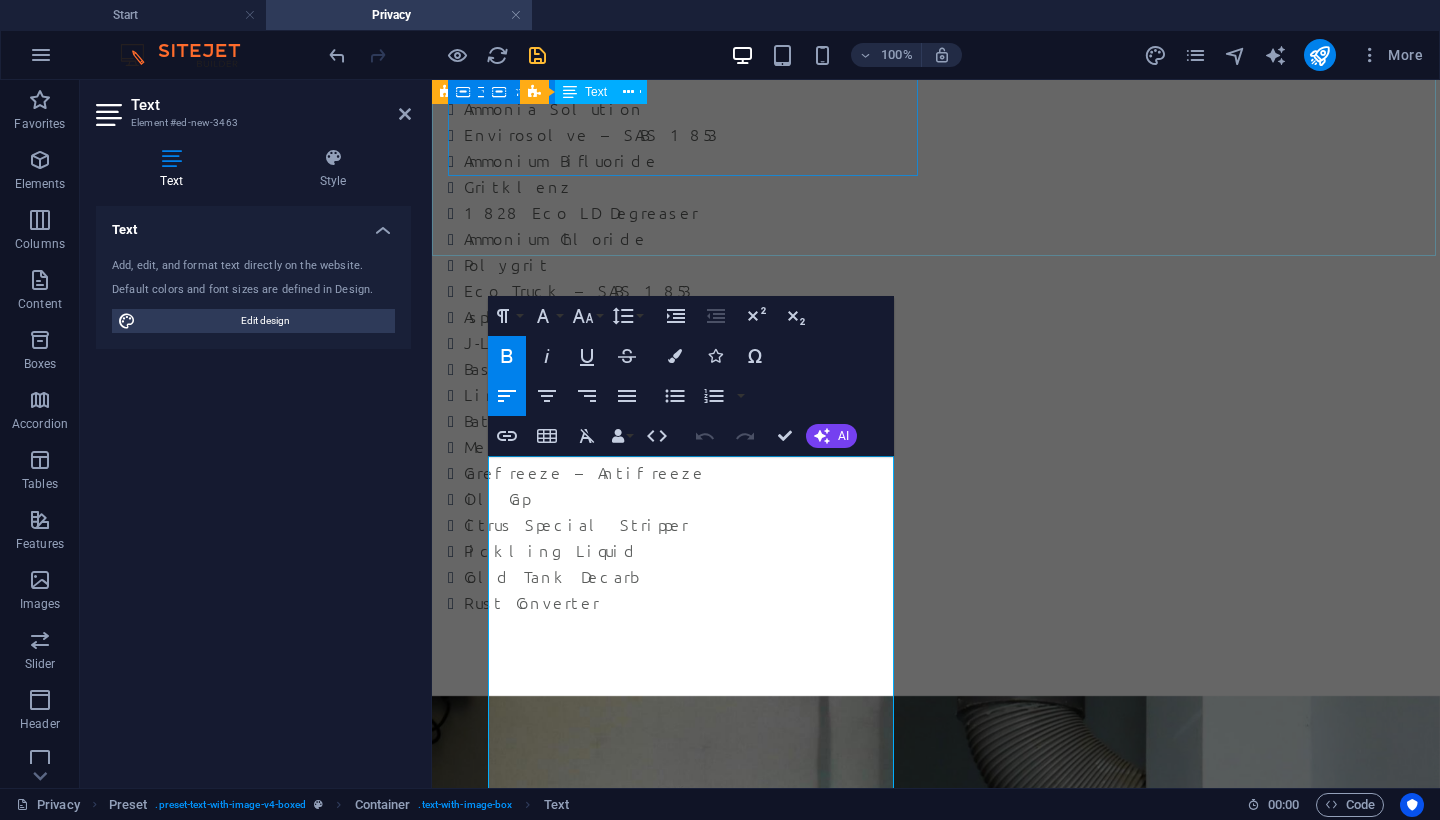 scroll, scrollTop: 2873, scrollLeft: 0, axis: vertical 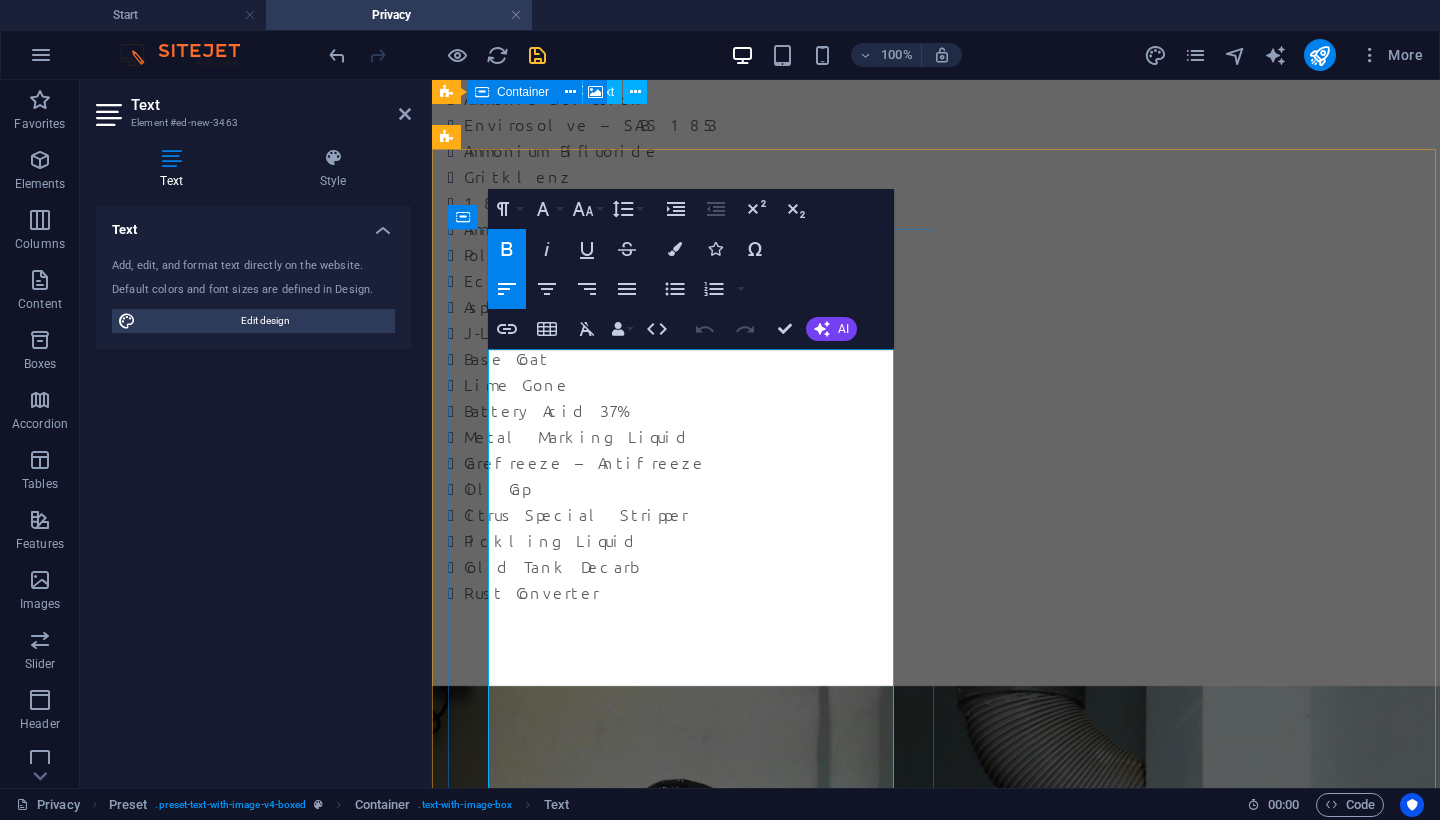 drag, startPoint x: 722, startPoint y: 507, endPoint x: 686, endPoint y: 752, distance: 247.63077 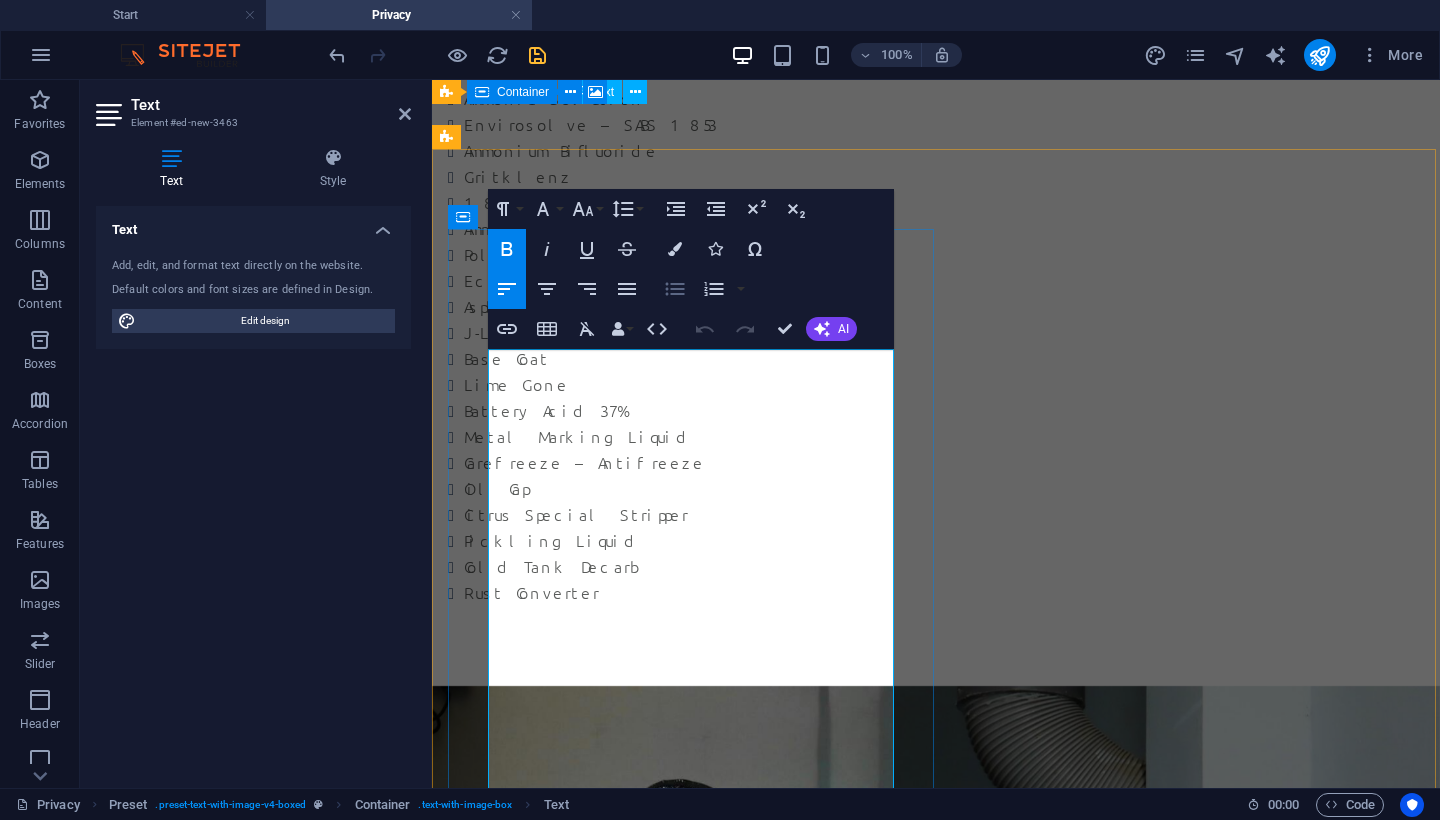 click 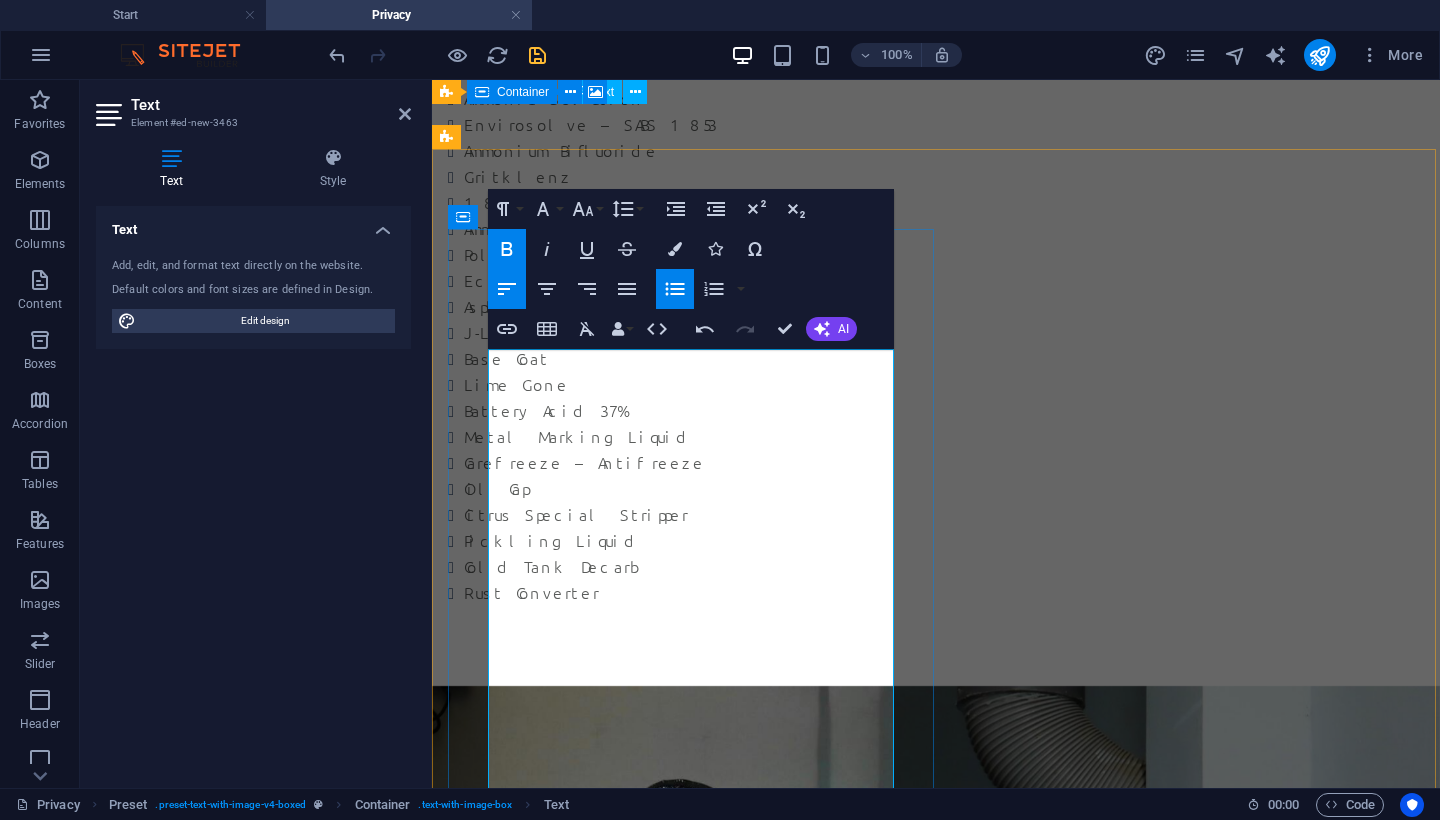 click 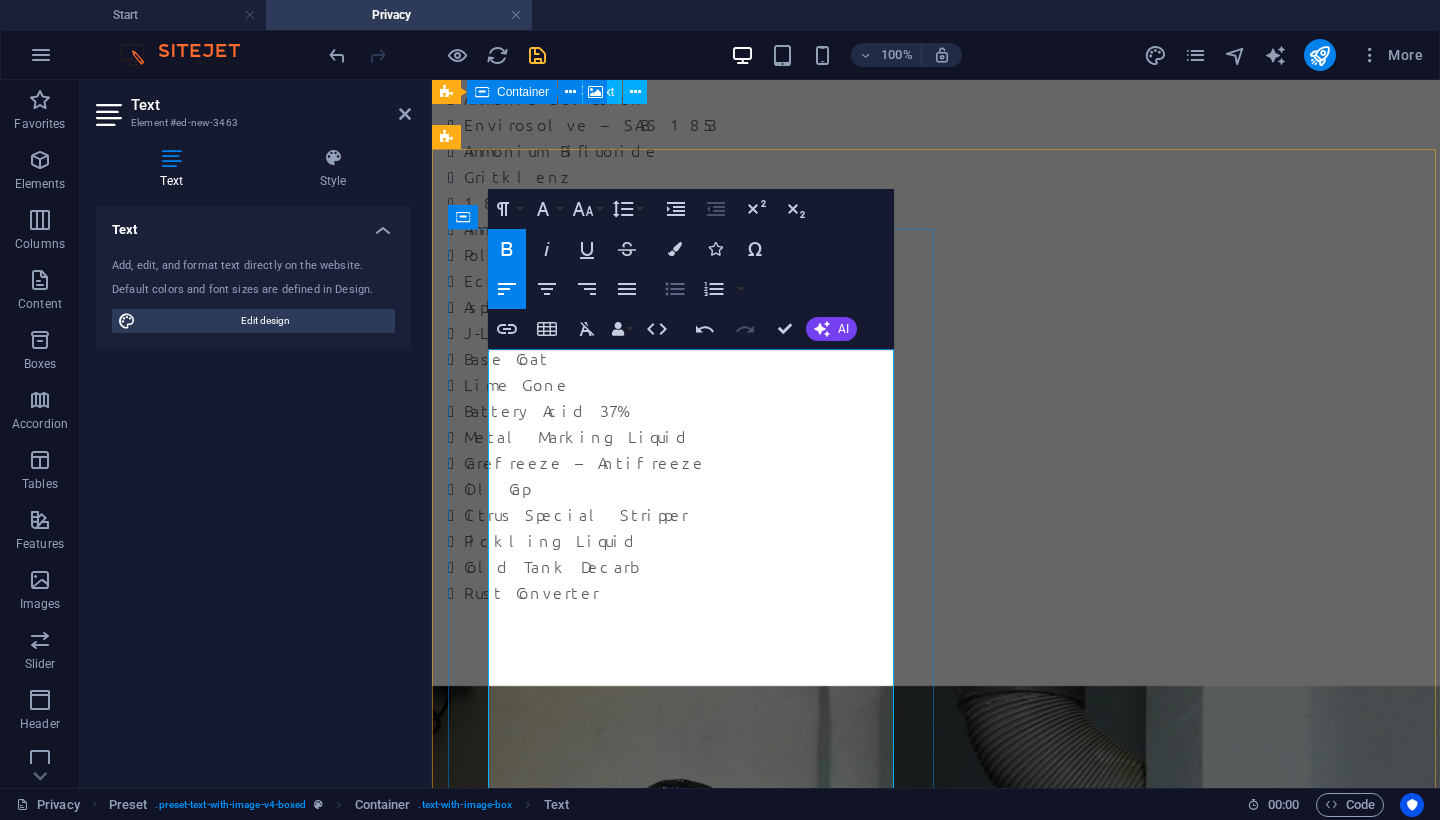 click 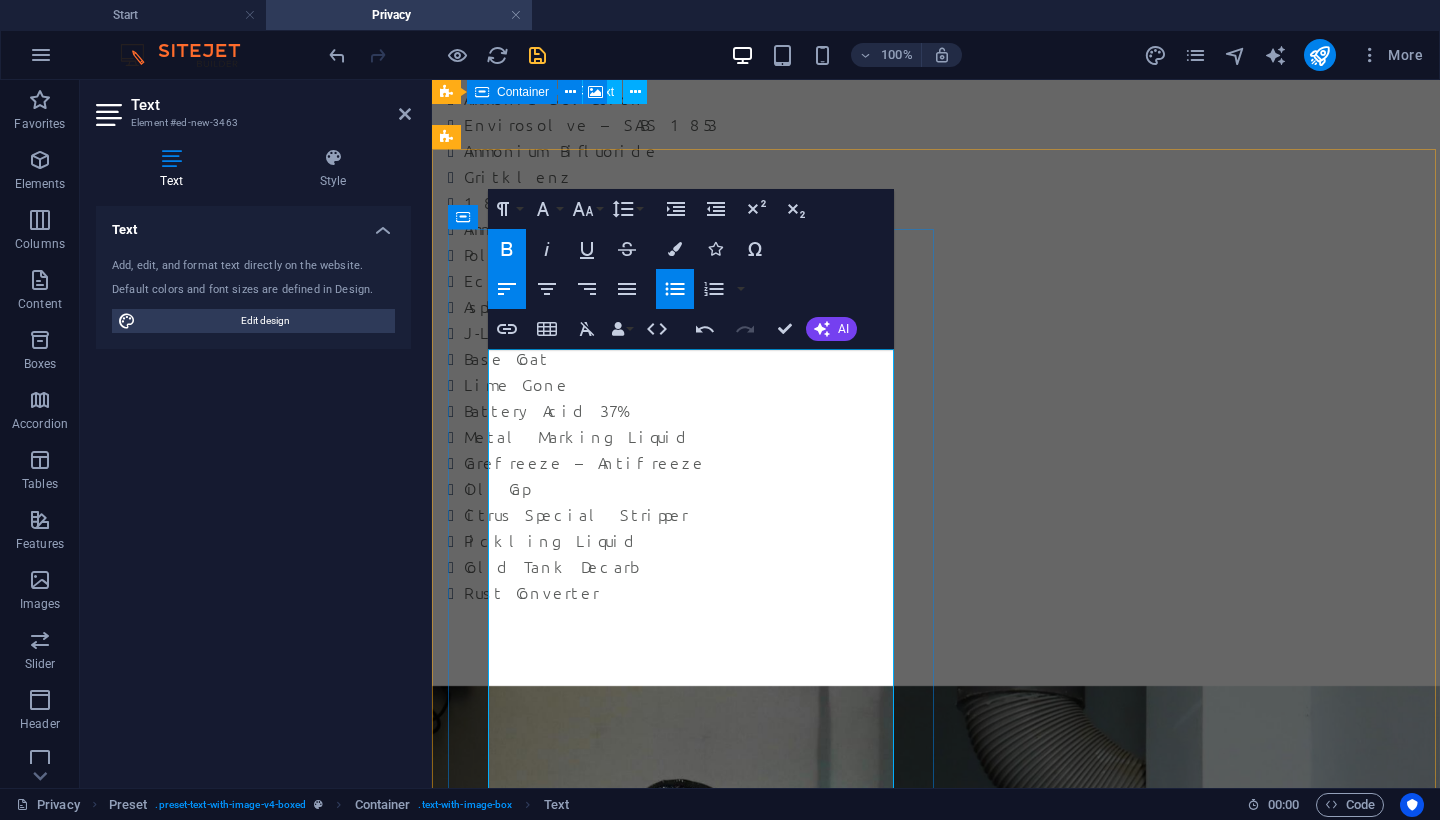 click at bounding box center (944, 2991) 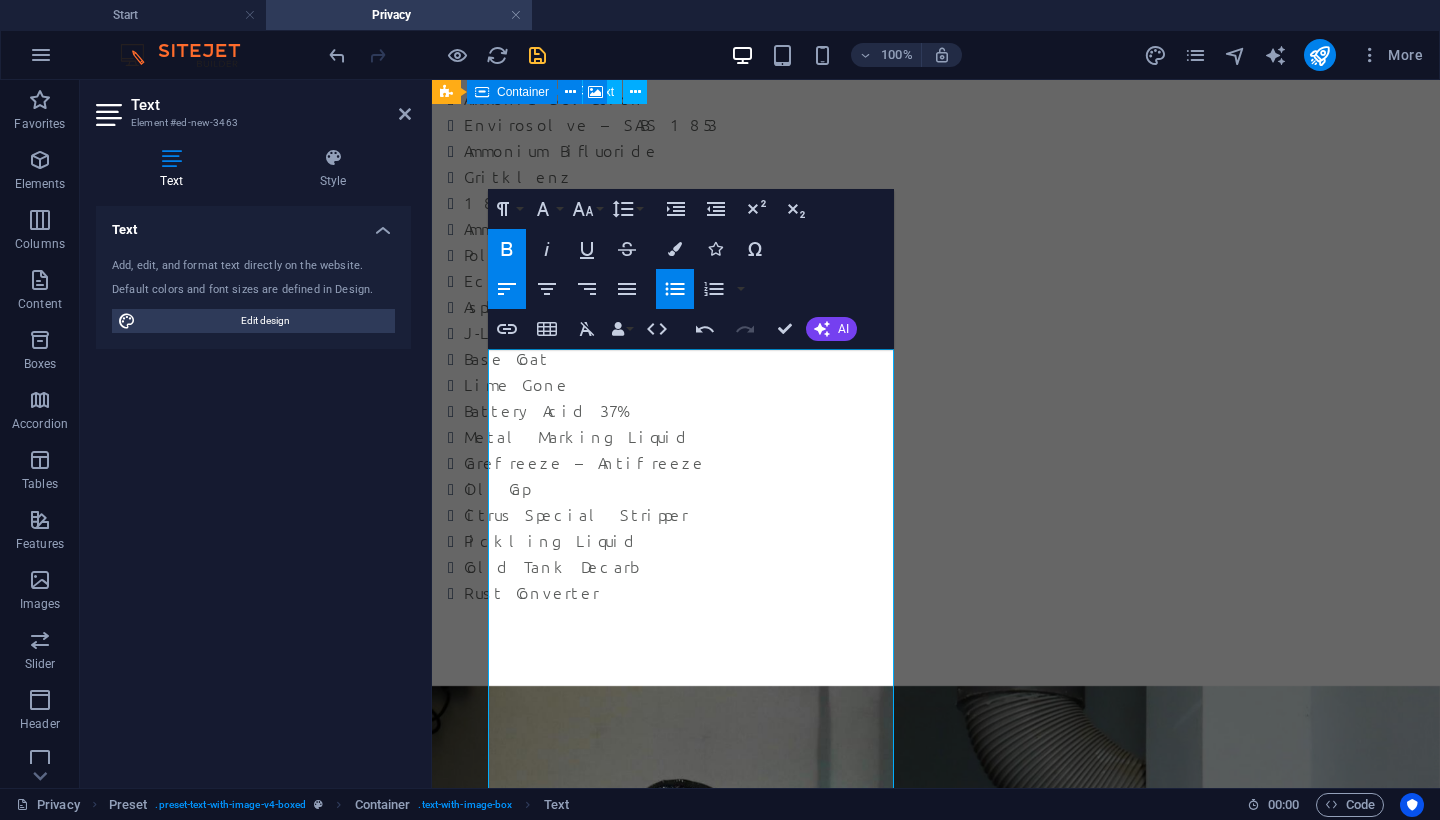 click at bounding box center (936, 3658) 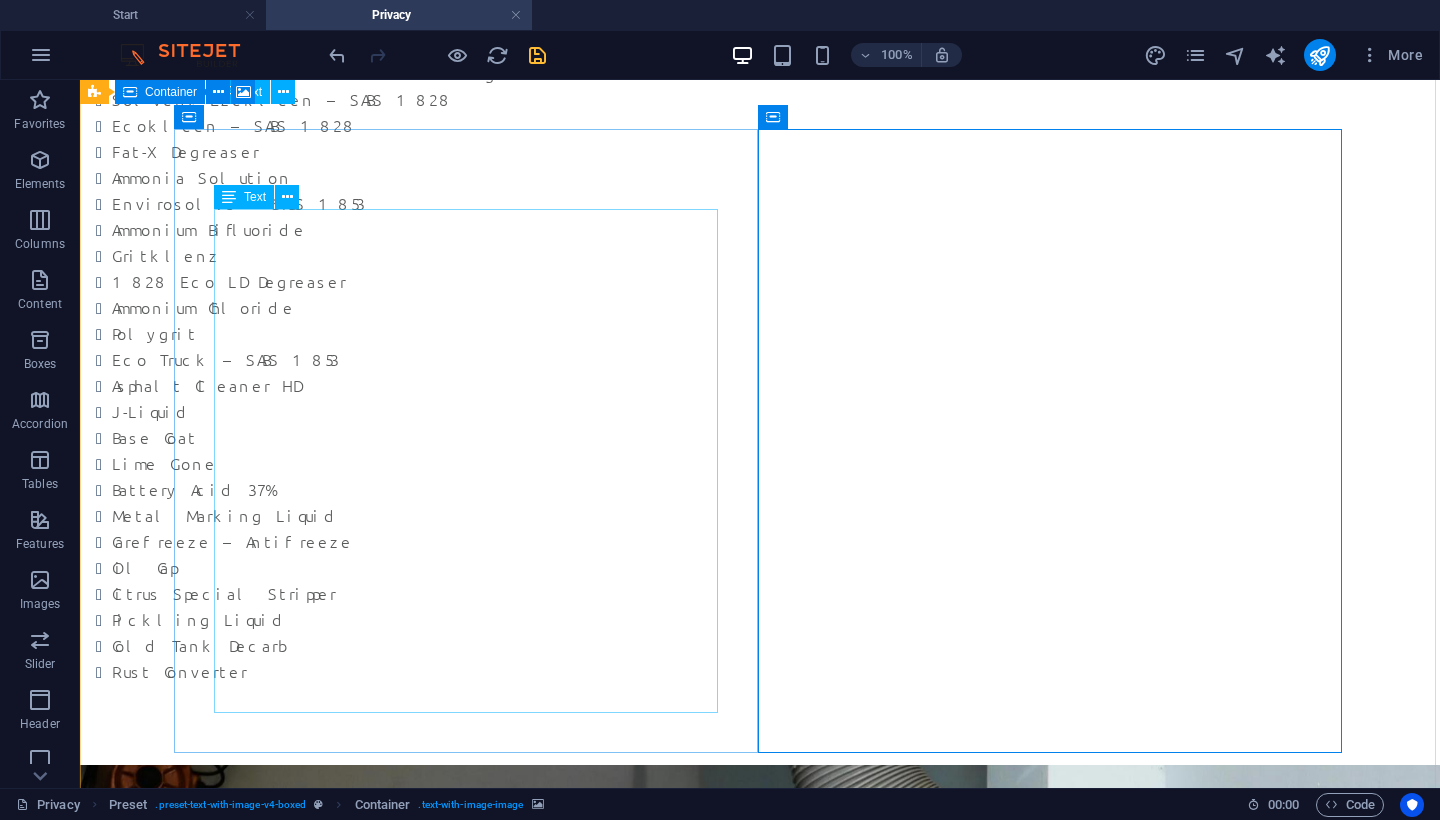click on "We supply a wide range of   high-quality bitumen products   across the   SADC region, catering to road construction, maintenance, and industrial applications. We offer   both bulk and drum supply options   at competitive and reasonable pricing, ensuring flexibility for projects of all sizes. Our Bitumen Product Range: 50/70 Pen Bitumen 70/100 Pen Bitumen Stable 60 (70/100) Cationic Spray Grade CRS60% (70/100) Cationic Spray Grade CRS65% (70/100) CMS60% (70/100) CMS65% (70/100) TP7 Cutback MC30 SBS Modified Bitumen Whether you require   bulk tanker deliveries   for large-scale projects or   drum packaging   for smaller applications, we ensure timely delivery, reliable quality, and professional service throughout the region." at bounding box center [680, 3058] 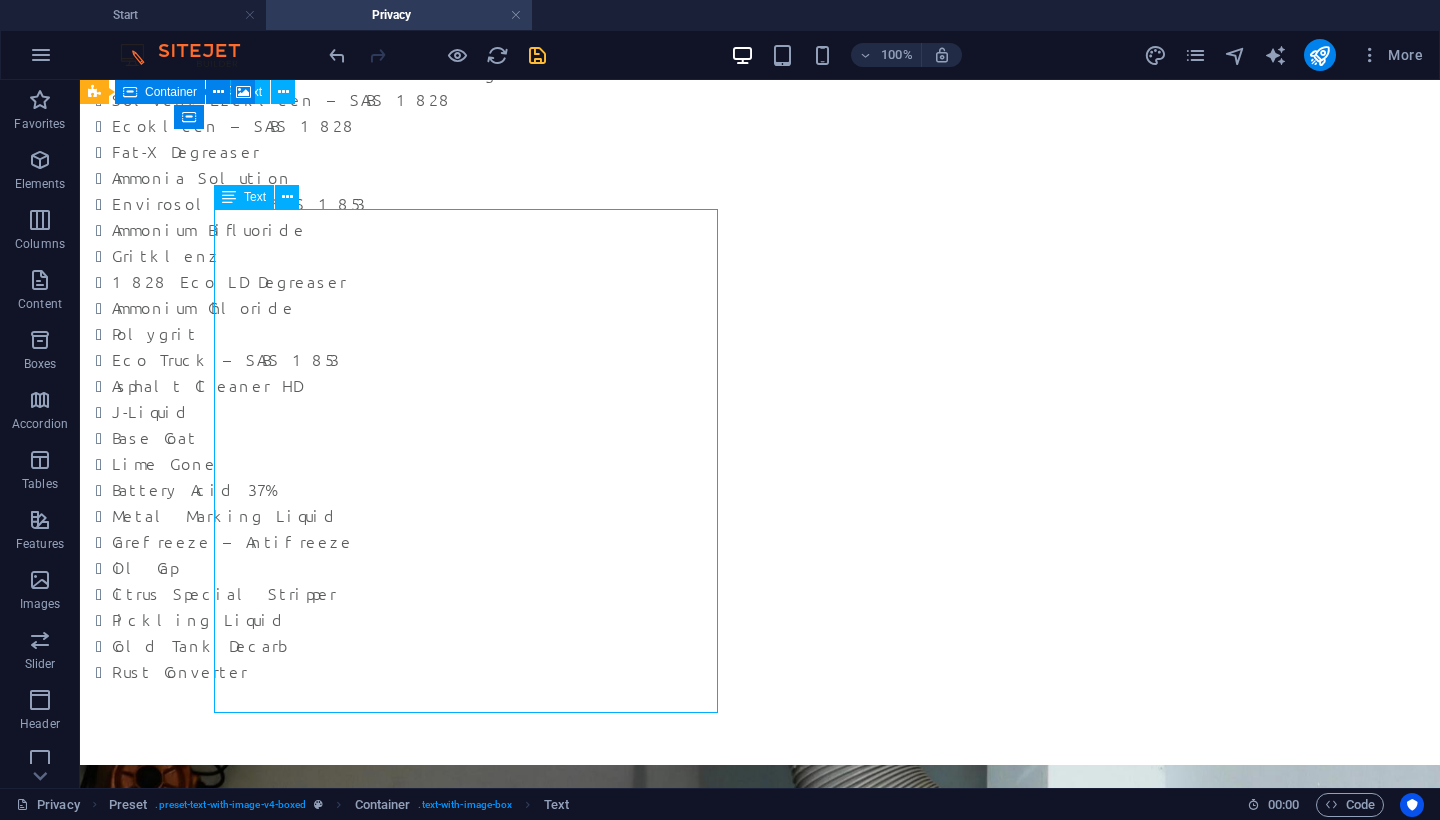 click on "We supply a wide range of   high-quality bitumen products   across the   SADC region, catering to road construction, maintenance, and industrial applications. We offer   both bulk and drum supply options   at competitive and reasonable pricing, ensuring flexibility for projects of all sizes. Our Bitumen Product Range: 50/70 Pen Bitumen 70/100 Pen Bitumen Stable 60 (70/100) Cationic Spray Grade CRS60% (70/100) Cationic Spray Grade CRS65% (70/100) CMS60% (70/100) CMS65% (70/100) TP7 Cutback MC30 SBS Modified Bitumen Whether you require   bulk tanker deliveries   for large-scale projects or   drum packaging   for smaller applications, we ensure timely delivery, reliable quality, and professional service throughout the region." at bounding box center [680, 3058] 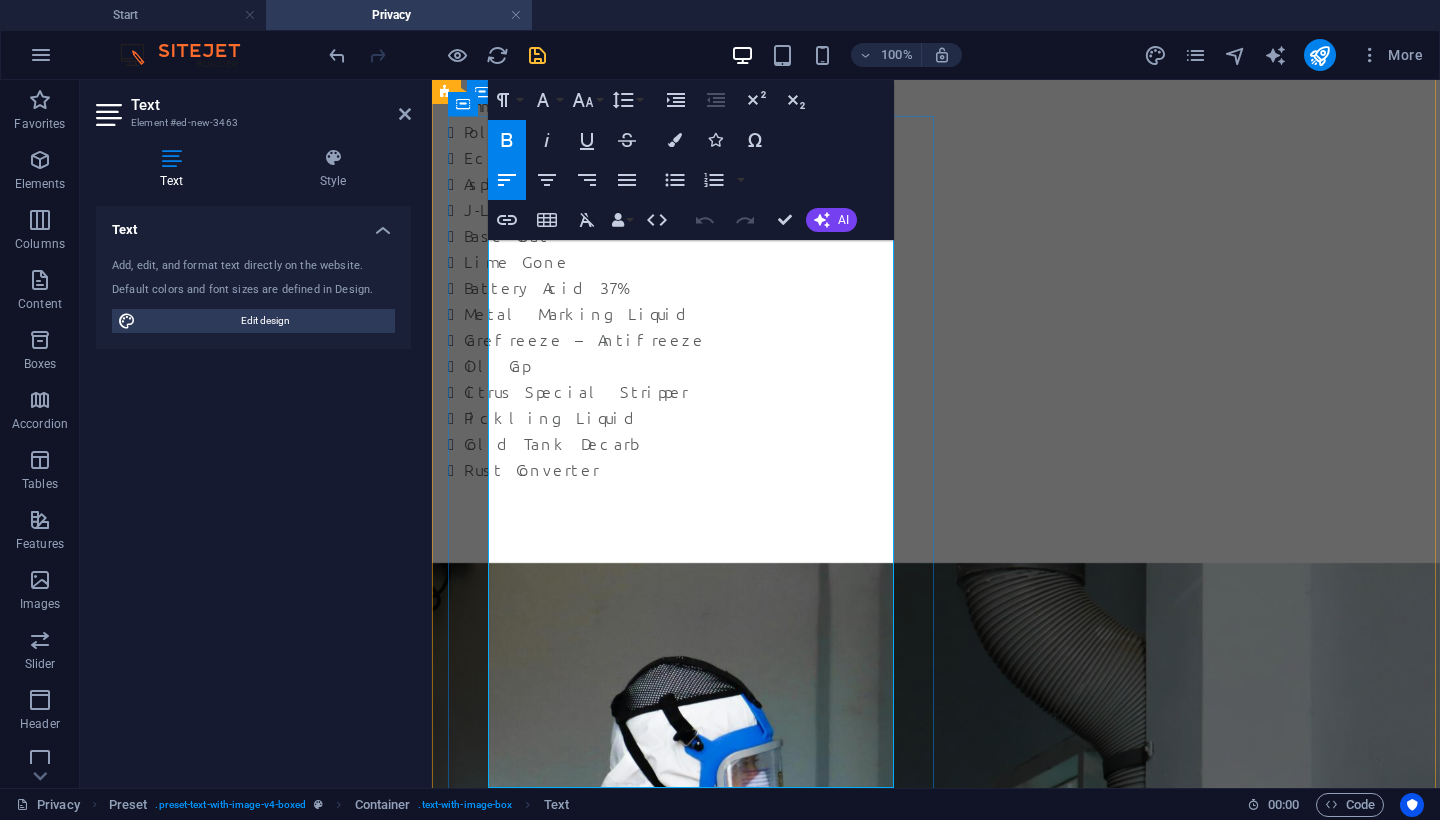 scroll, scrollTop: 3004, scrollLeft: 0, axis: vertical 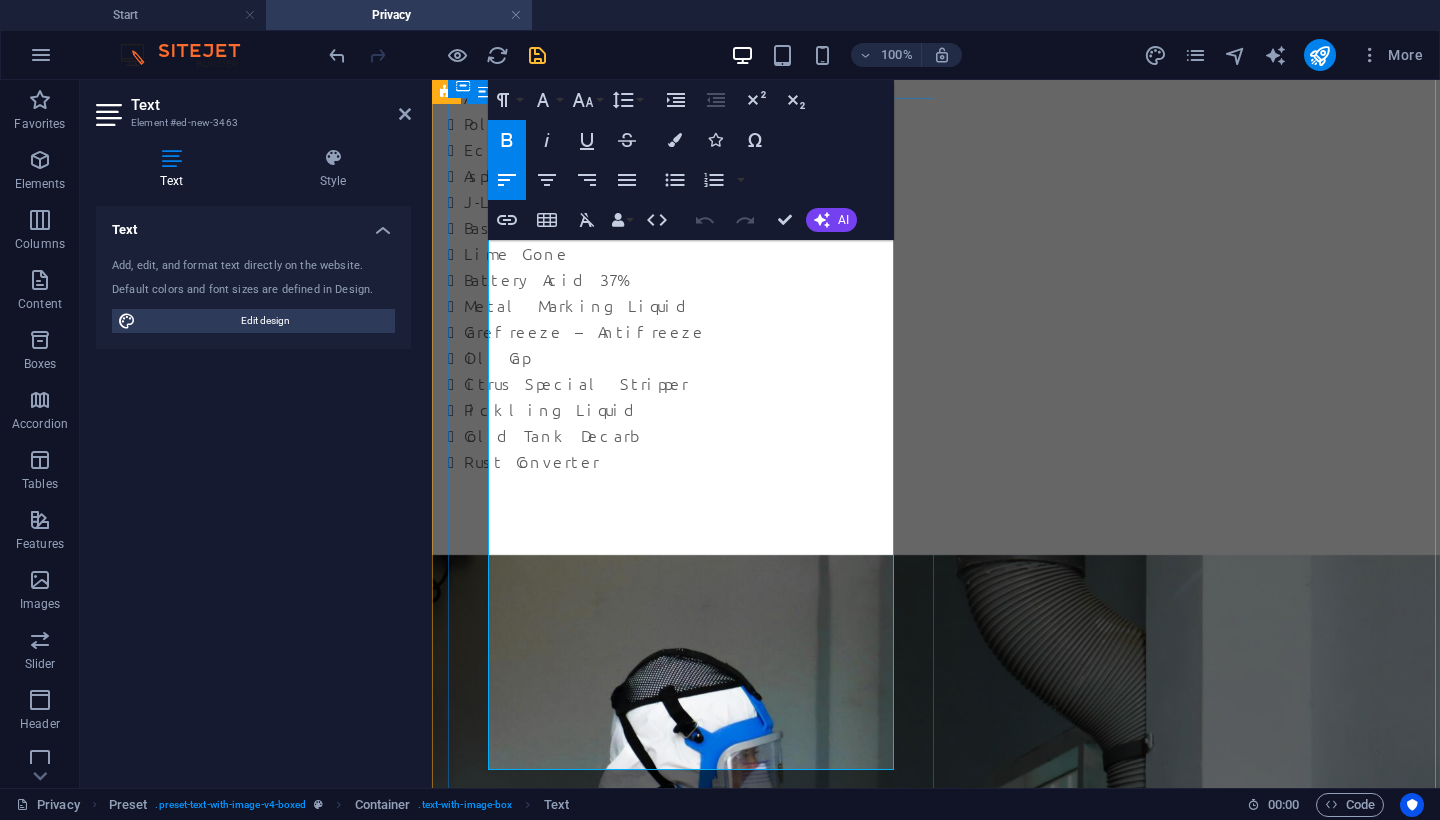 click at bounding box center (944, 2808) 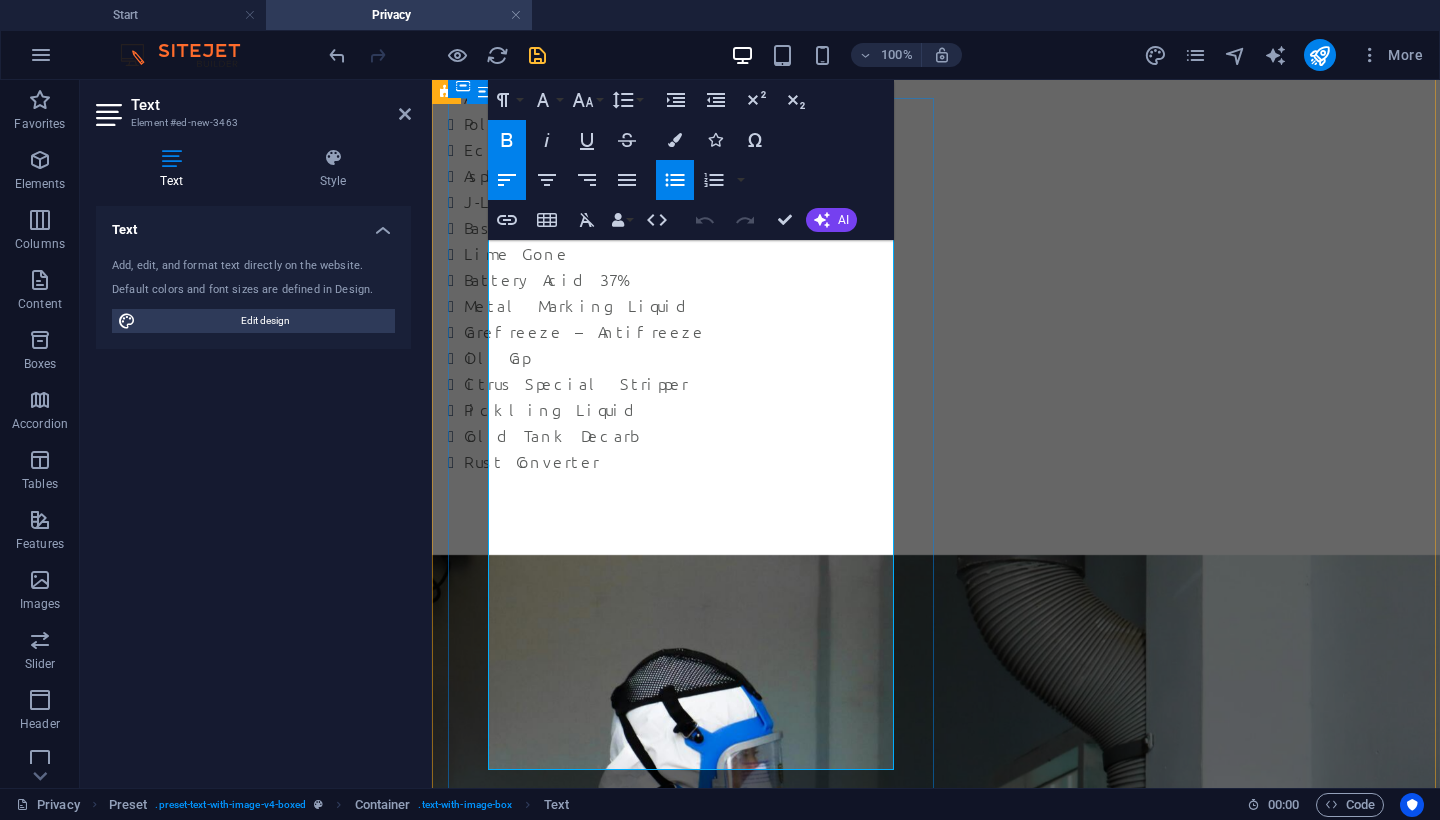 drag, startPoint x: 513, startPoint y: 390, endPoint x: 679, endPoint y: 640, distance: 300.09332 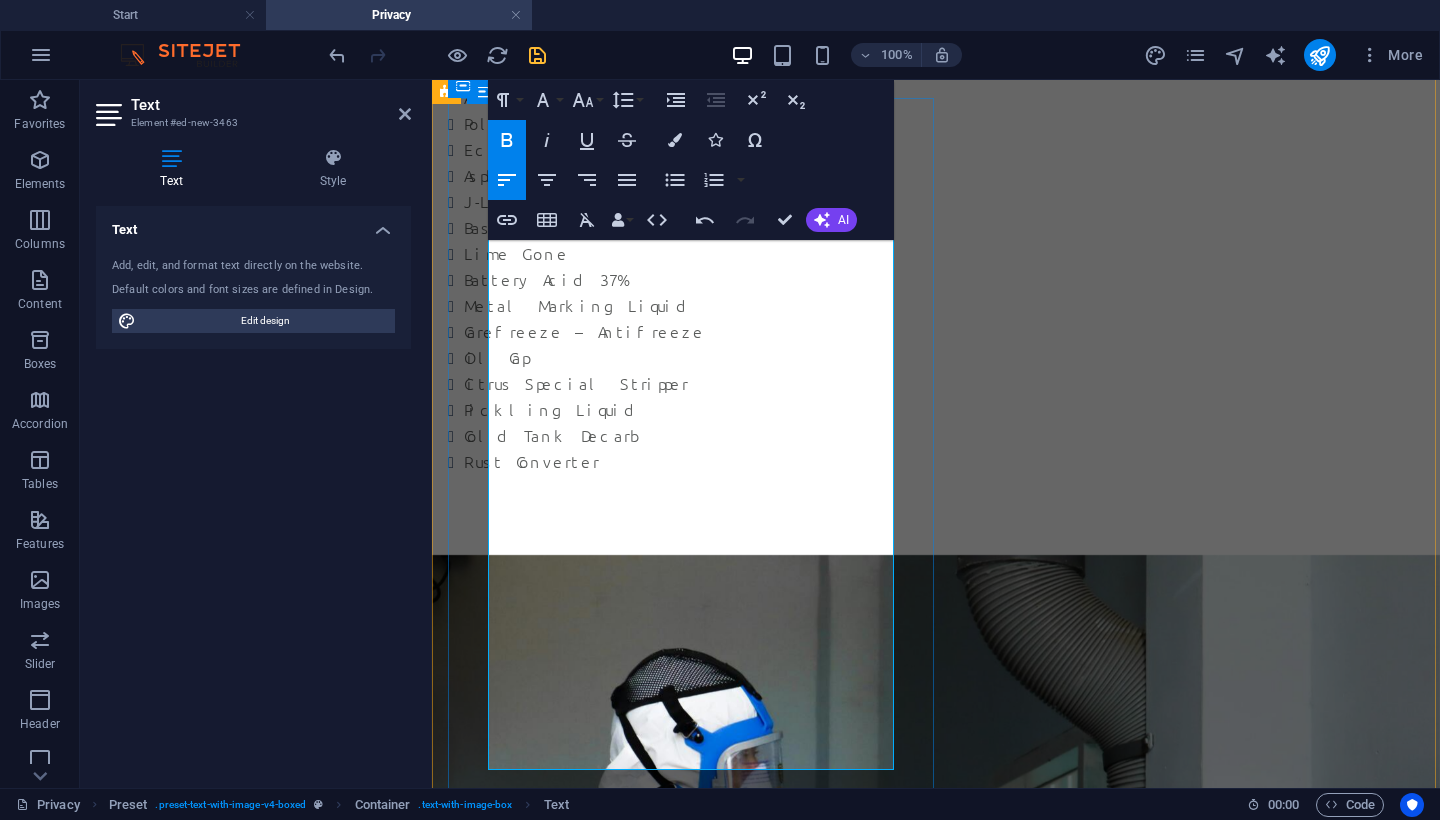 click at bounding box center (944, 2808) 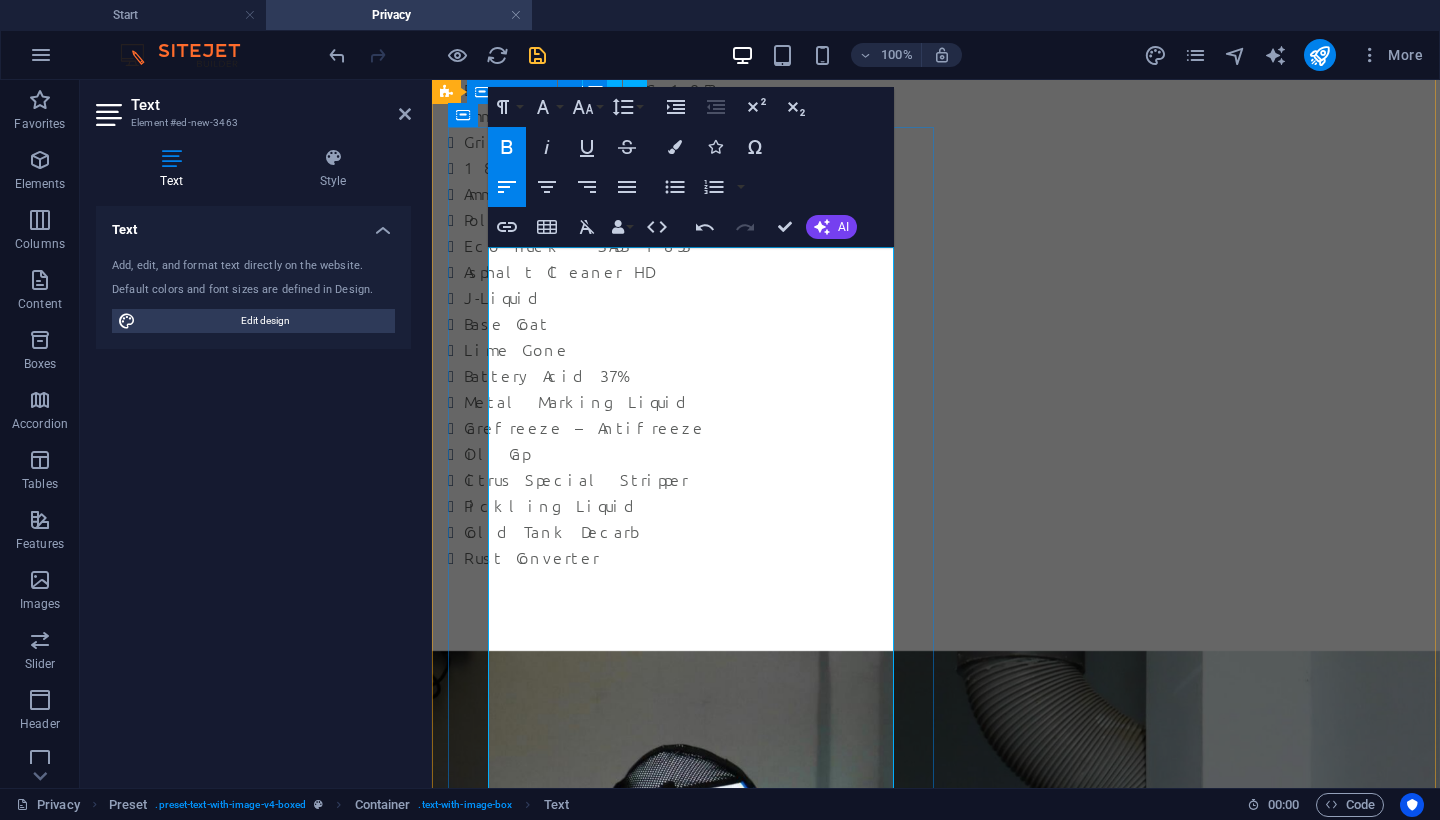 scroll, scrollTop: 2905, scrollLeft: 0, axis: vertical 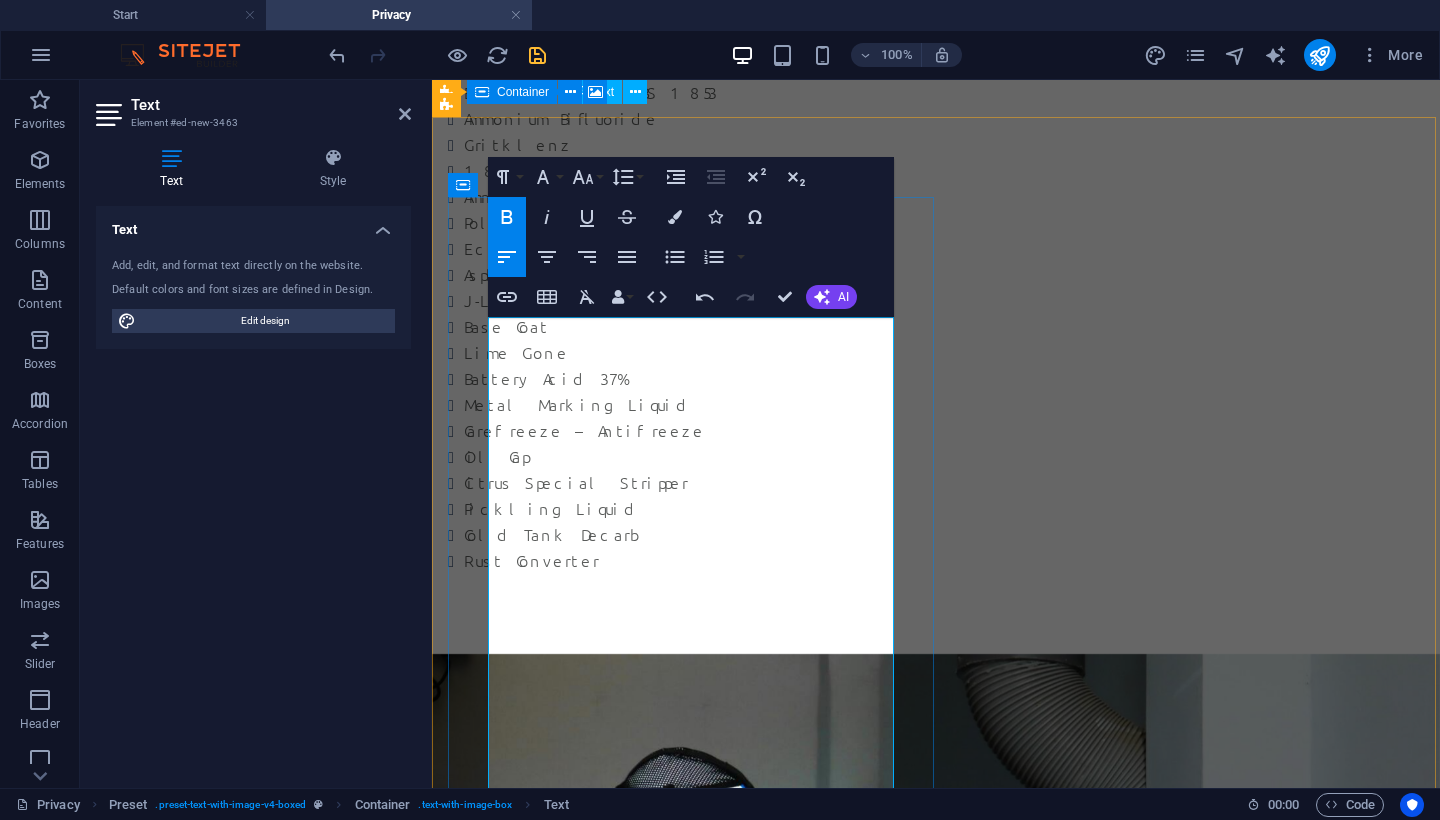 click on "We supply a wide range of   high-quality bitumen products   across the   SADC region, catering to road construction, maintenance, and industrial applications. We offer   both bulk and drum supply options   at competitive and reasonable pricing, ensuring flexibility for projects of all sizes." at bounding box center [936, 2831] 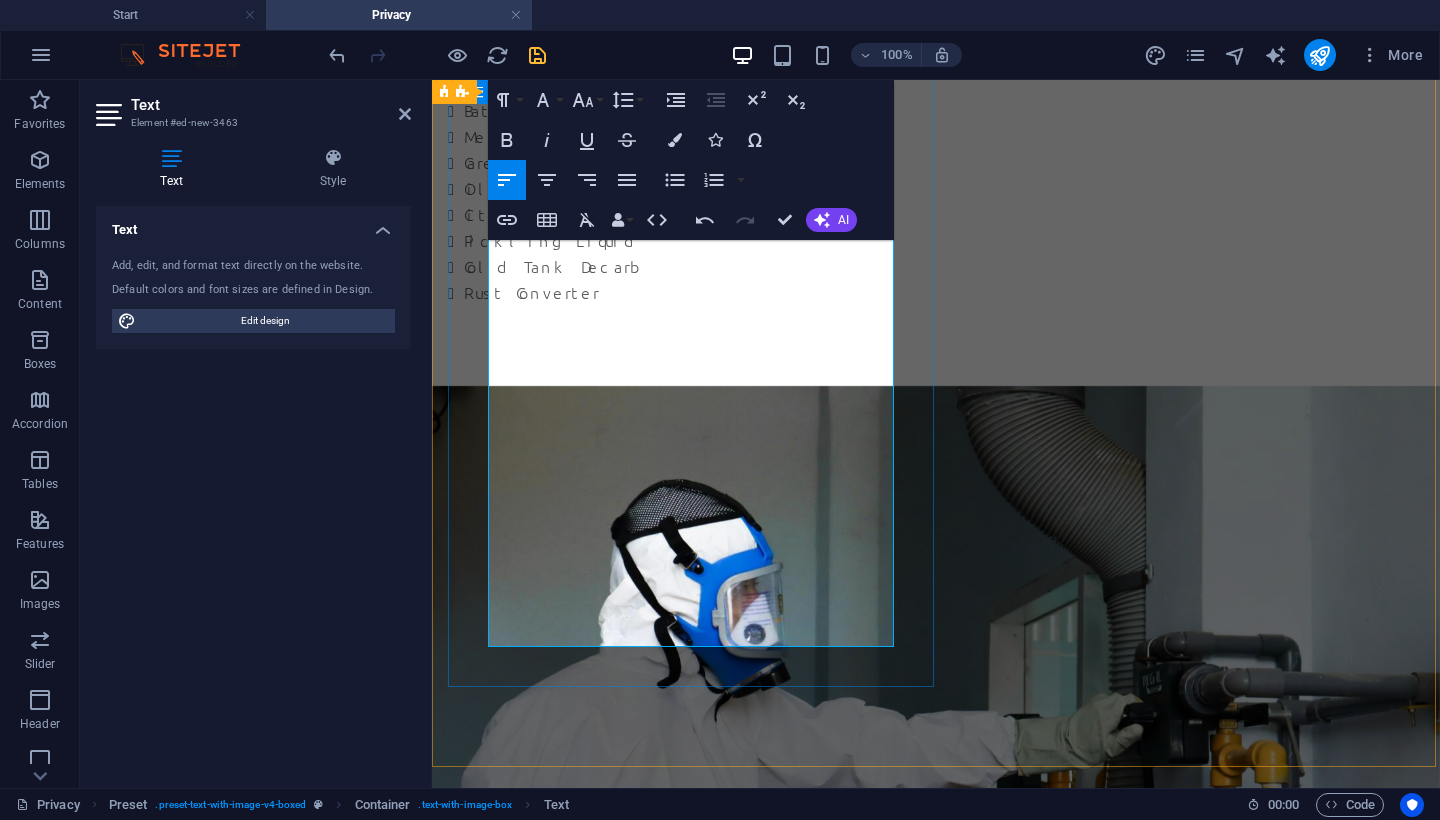 scroll, scrollTop: 3177, scrollLeft: 0, axis: vertical 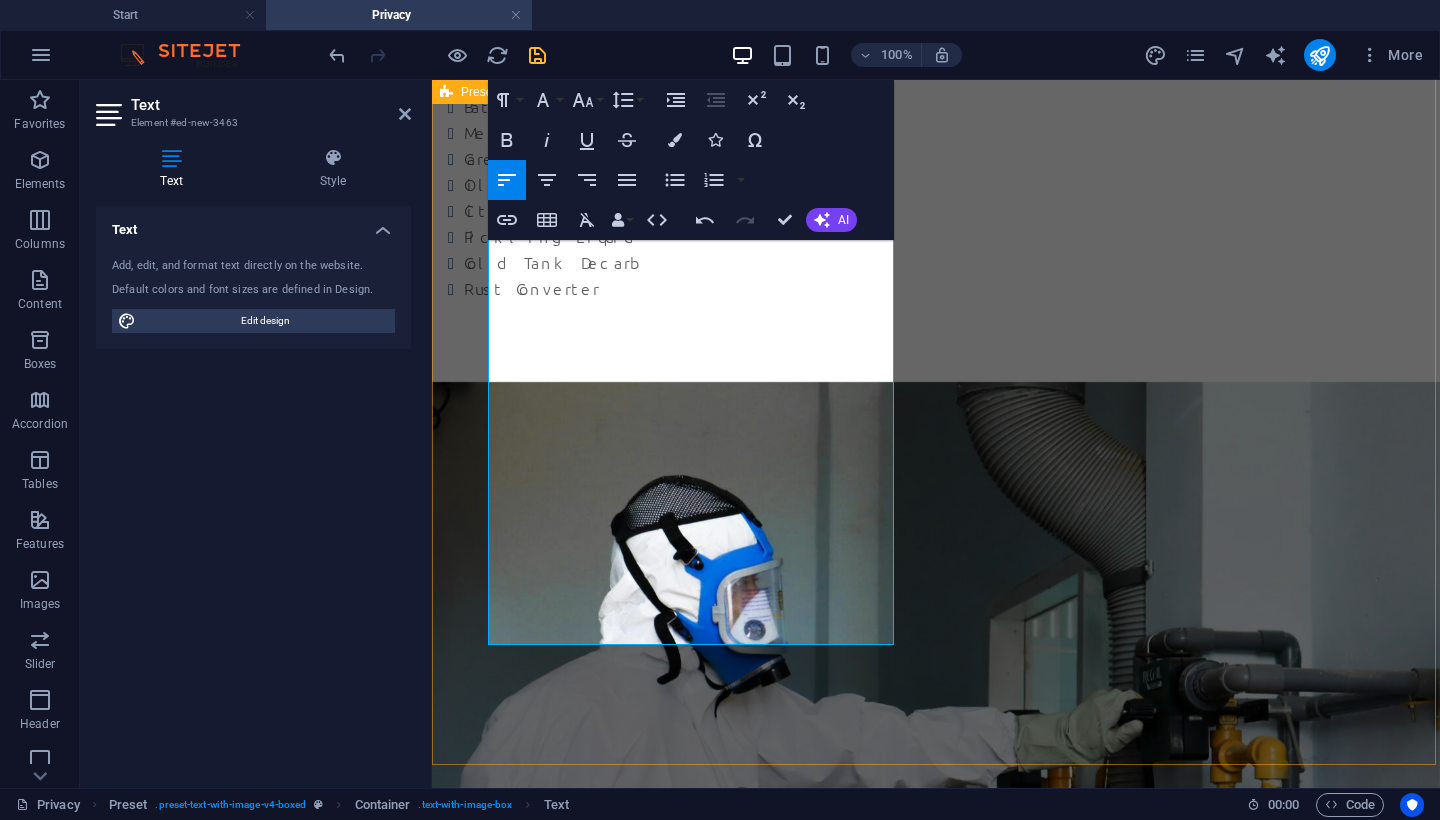 click on "BITUMEN PRODUCTS We supply a wide range of   high-quality bitumen products   across the   SADC region, catering to road construction, maintenance, and industrial applications. We offer   both bulk and drum supply options   at competitive and reasonable pricing, ensuring flexibility for projects of all sizes. ​ Our Bitumen Product Range: 50/70 Pen Bitumen 70/100 Pen Bitumen Stable 60 (70/100) Cationic Spray Grade CRS60% (70/100) Cationic Spray Grade CRS65% (70/100) CMS60% (70/100) CMS65% (70/100) TP7 Cutback MC30 SBS Modified Bitumen ​ Whether you require   bulk tanker deliveries   for large-scale projects or   drum packaging   for smaller applications, we ensure timely delivery, reliable quality, and professional service throughout the region. Drop content here or  Add elements  Paste clipboard" at bounding box center (936, 3190) 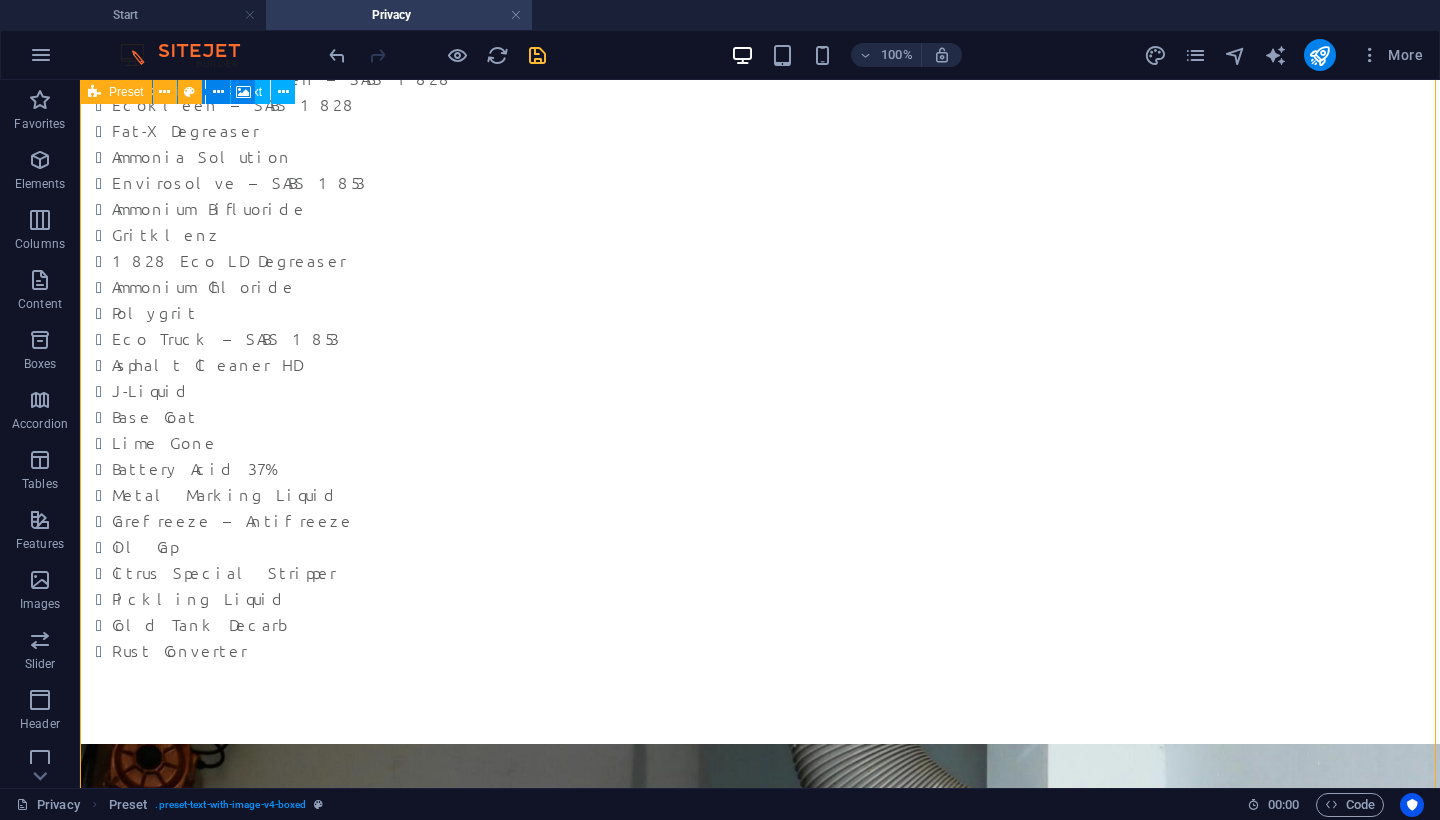 scroll, scrollTop: 2891, scrollLeft: 0, axis: vertical 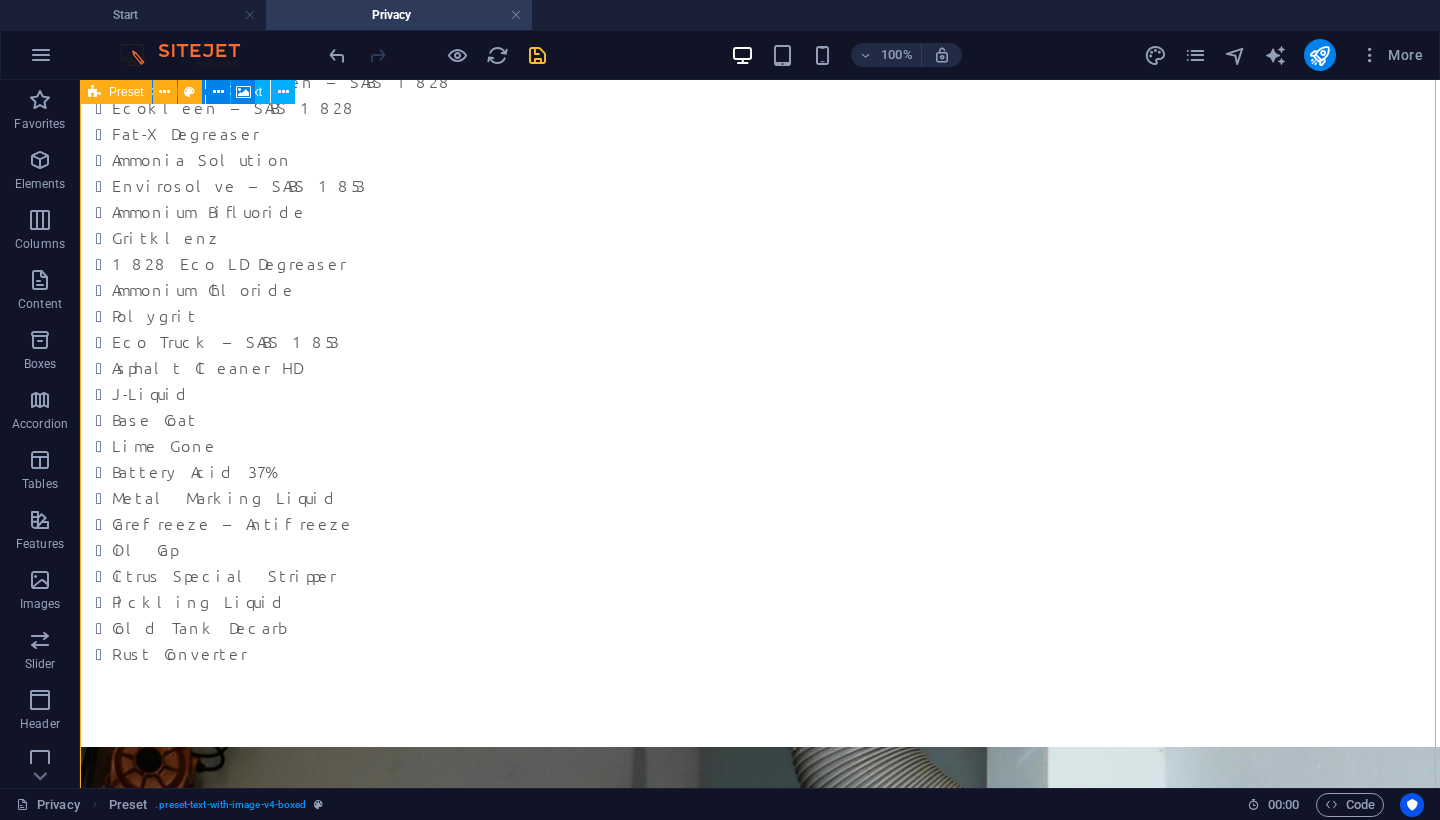 click at bounding box center [680, 3658] 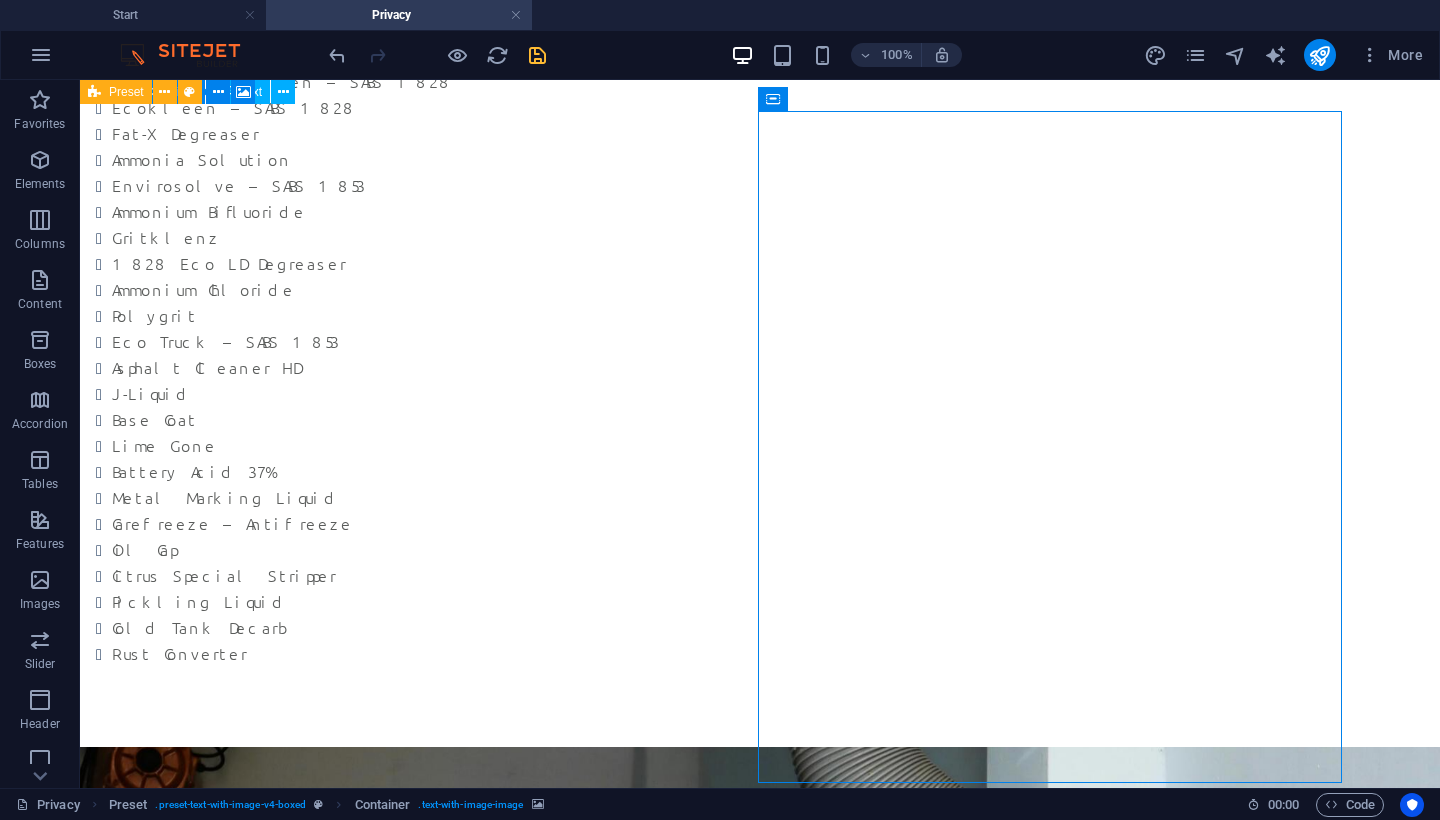 click at bounding box center [680, 3658] 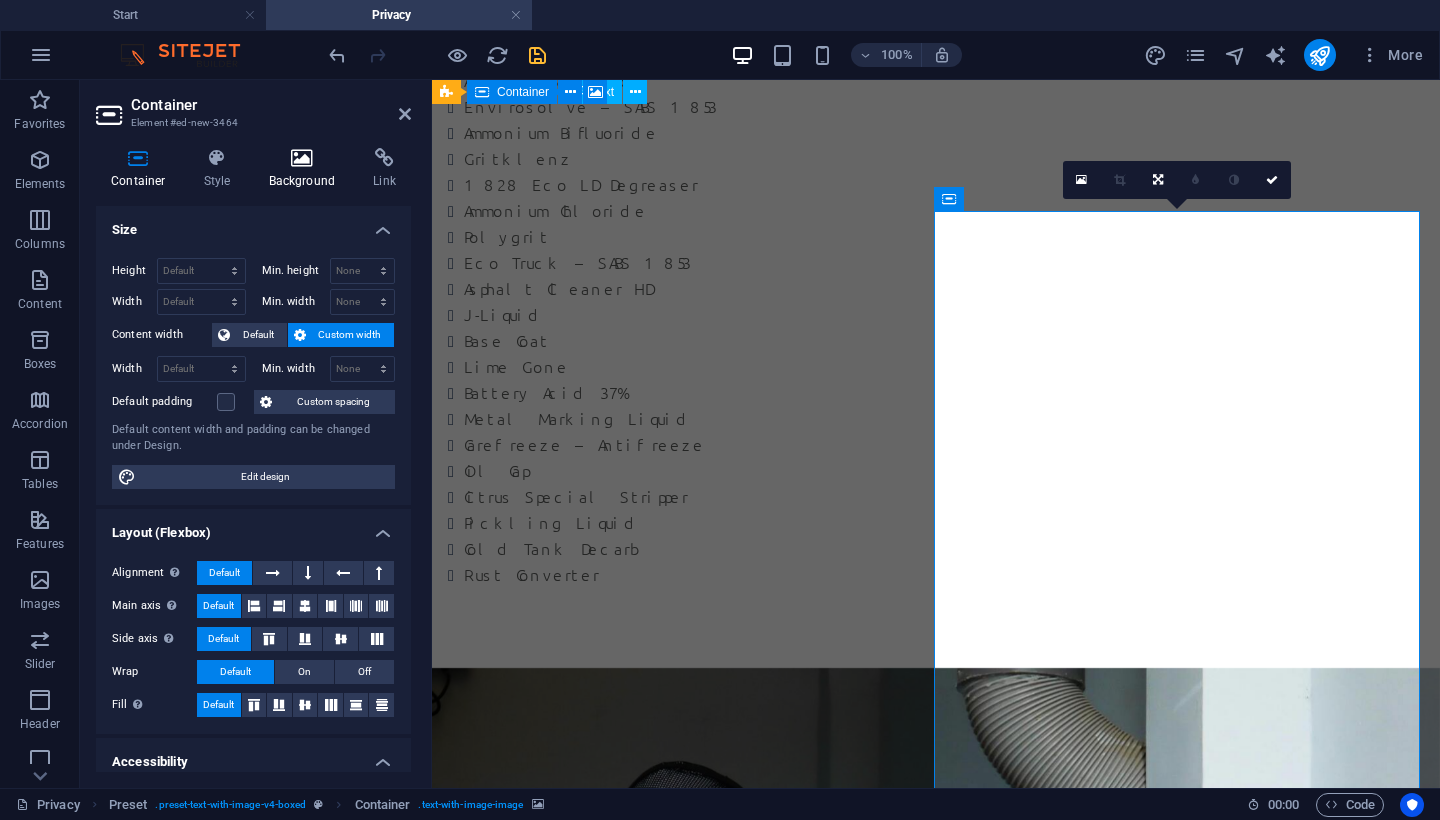 click at bounding box center [302, 158] 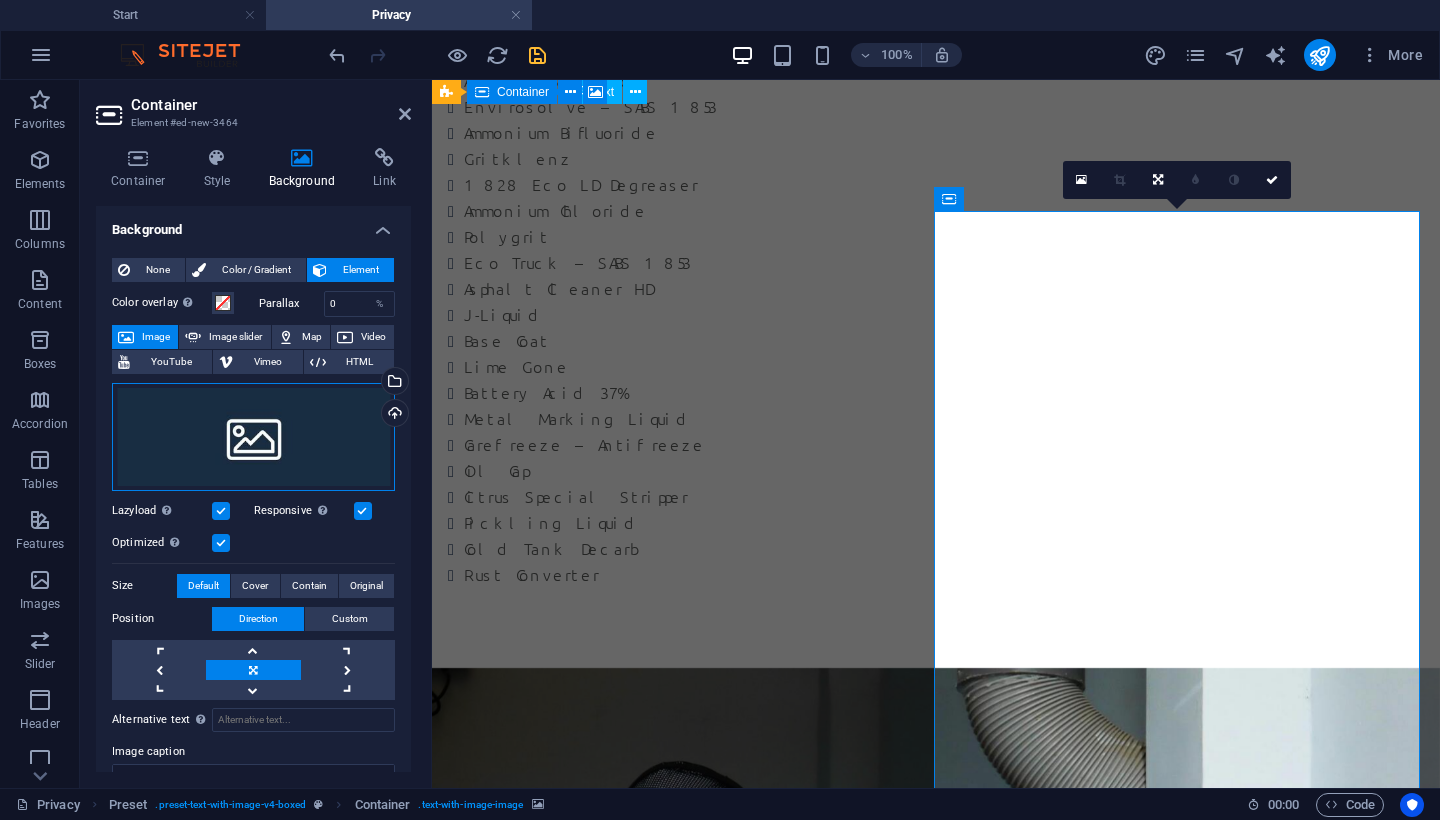 click on "Drag files here, click to choose files or select files from Files or our free stock photos & videos" at bounding box center [253, 437] 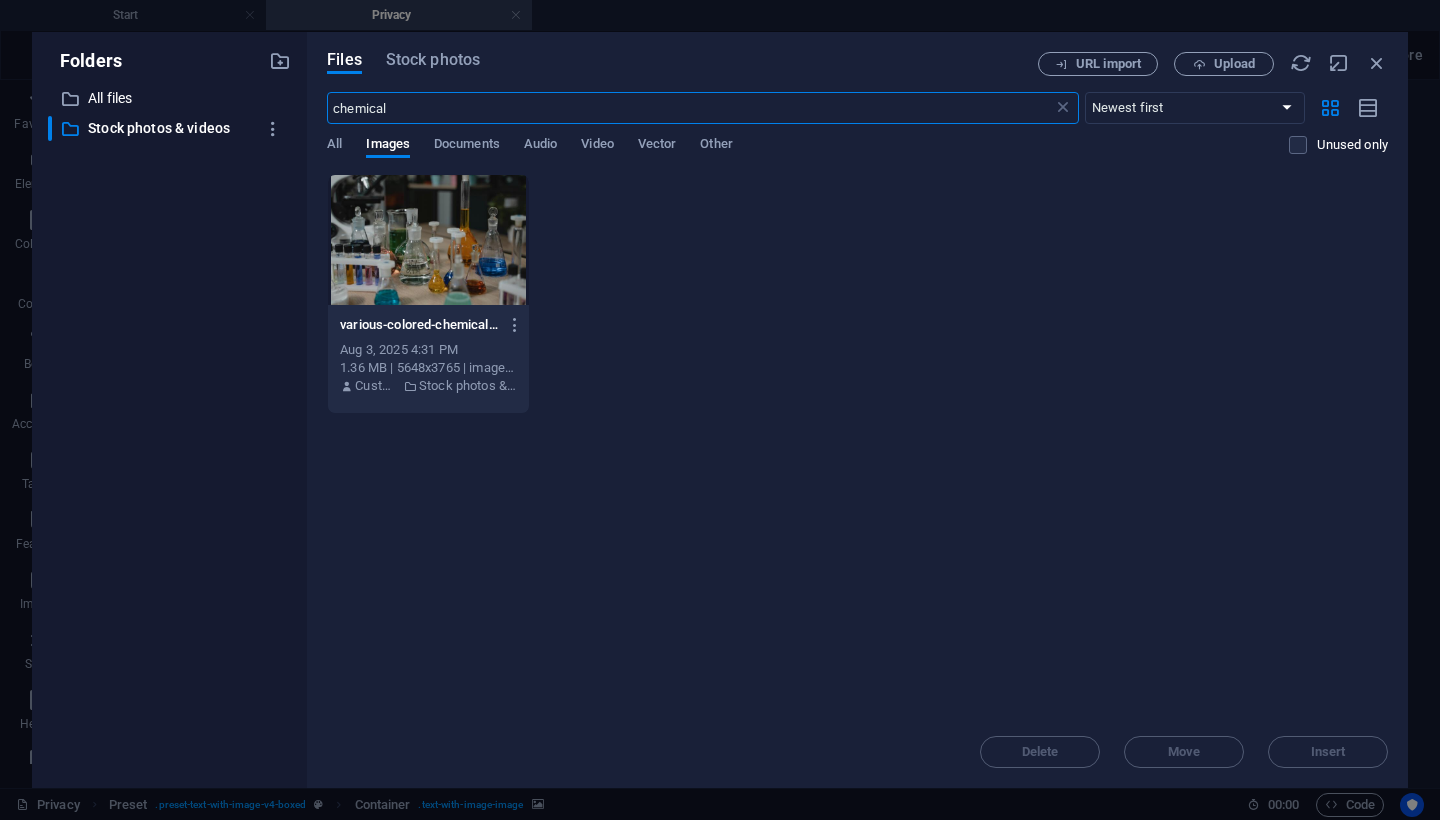 scroll, scrollTop: 2440, scrollLeft: 0, axis: vertical 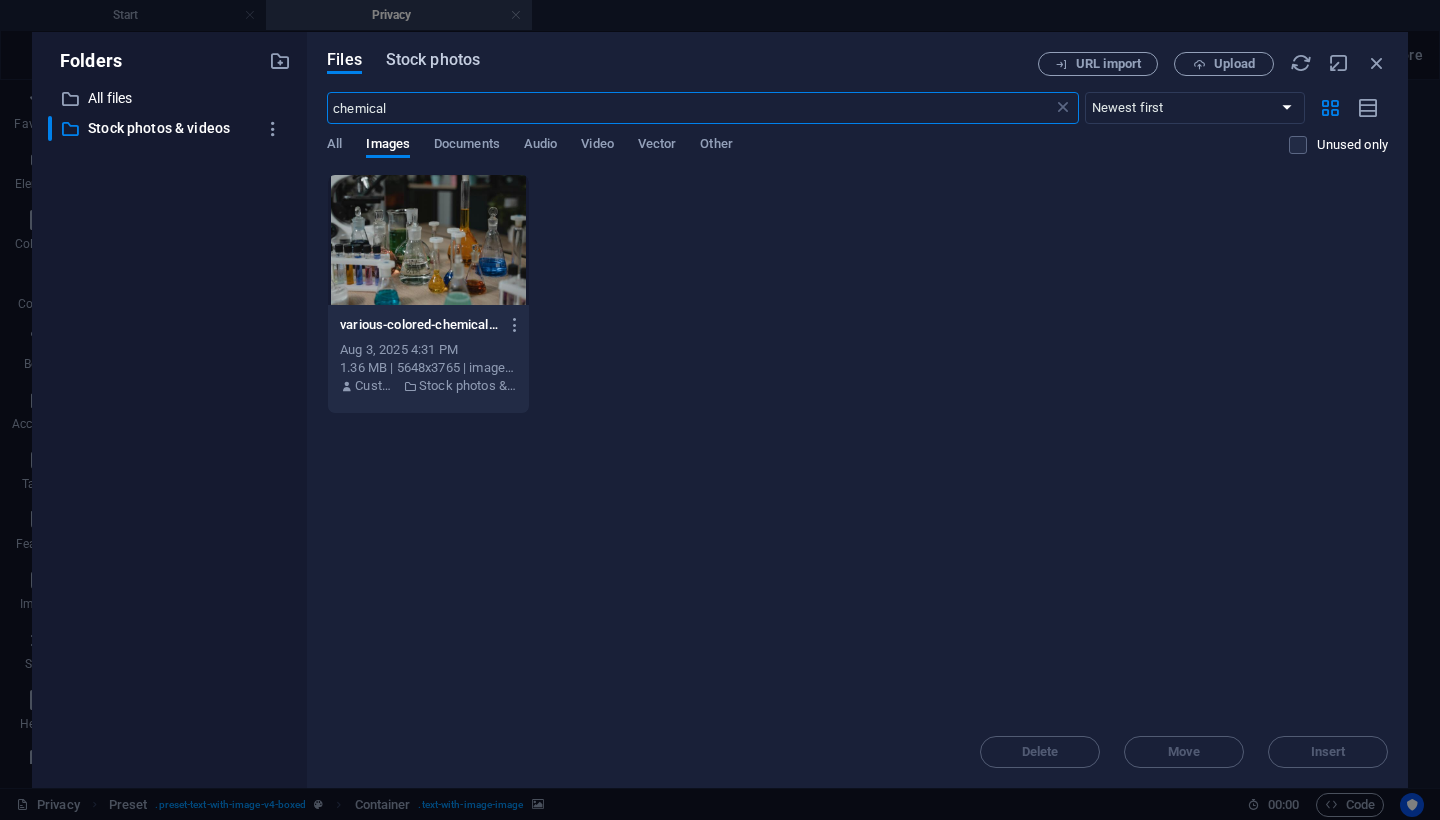 click on "Stock photos" at bounding box center [433, 60] 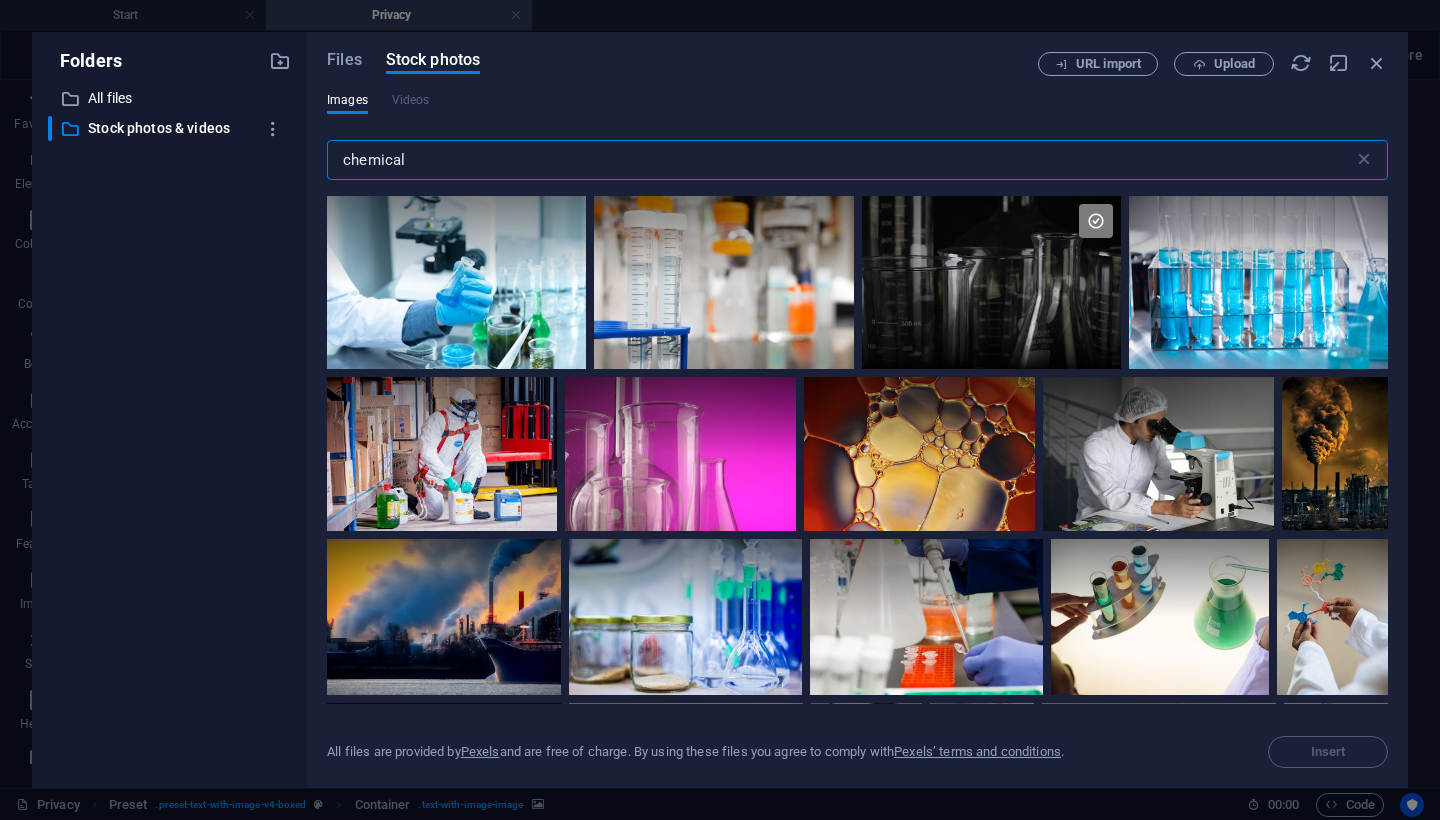 drag, startPoint x: 435, startPoint y: 163, endPoint x: 303, endPoint y: 163, distance: 132 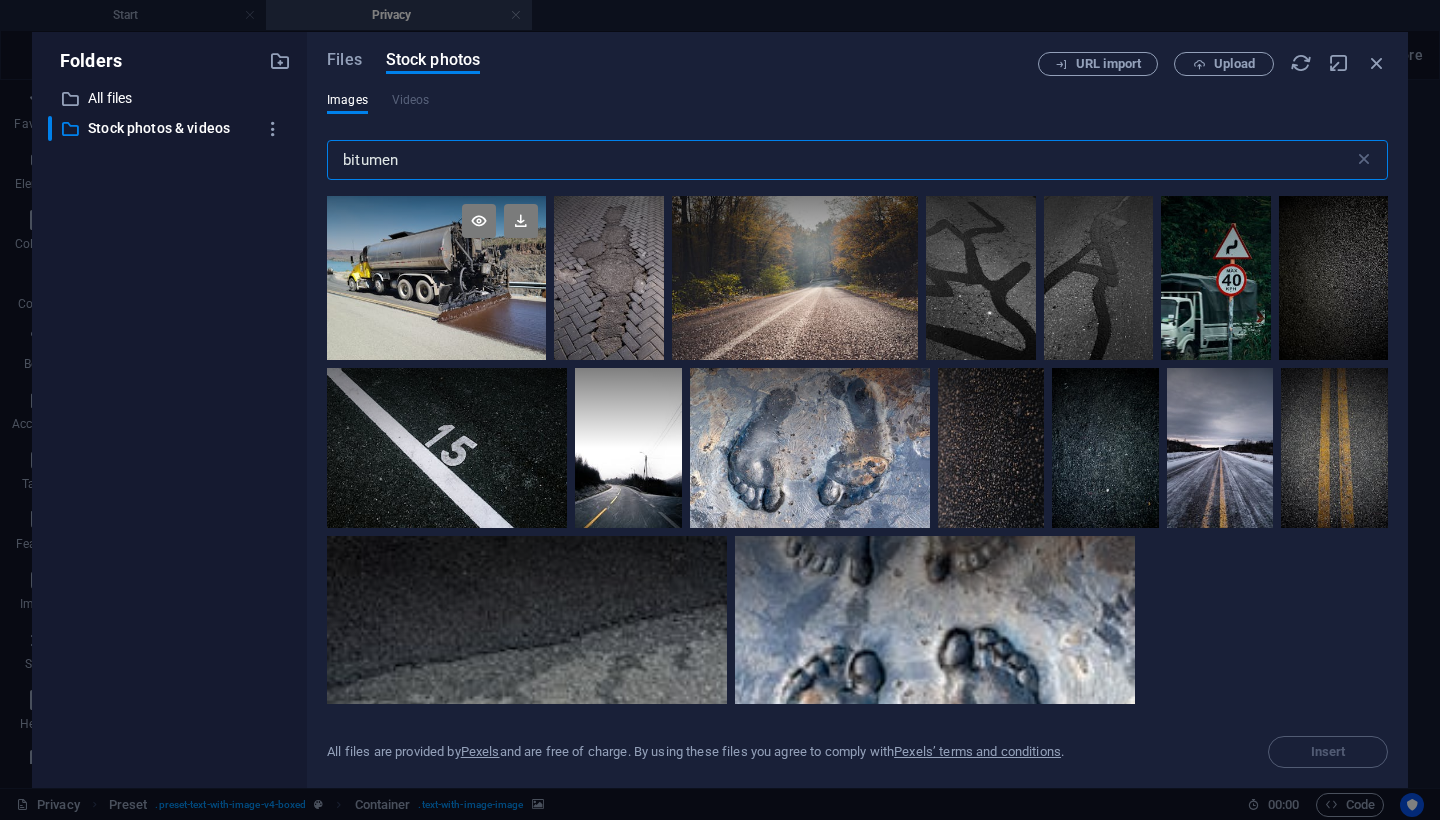 scroll, scrollTop: 0, scrollLeft: 0, axis: both 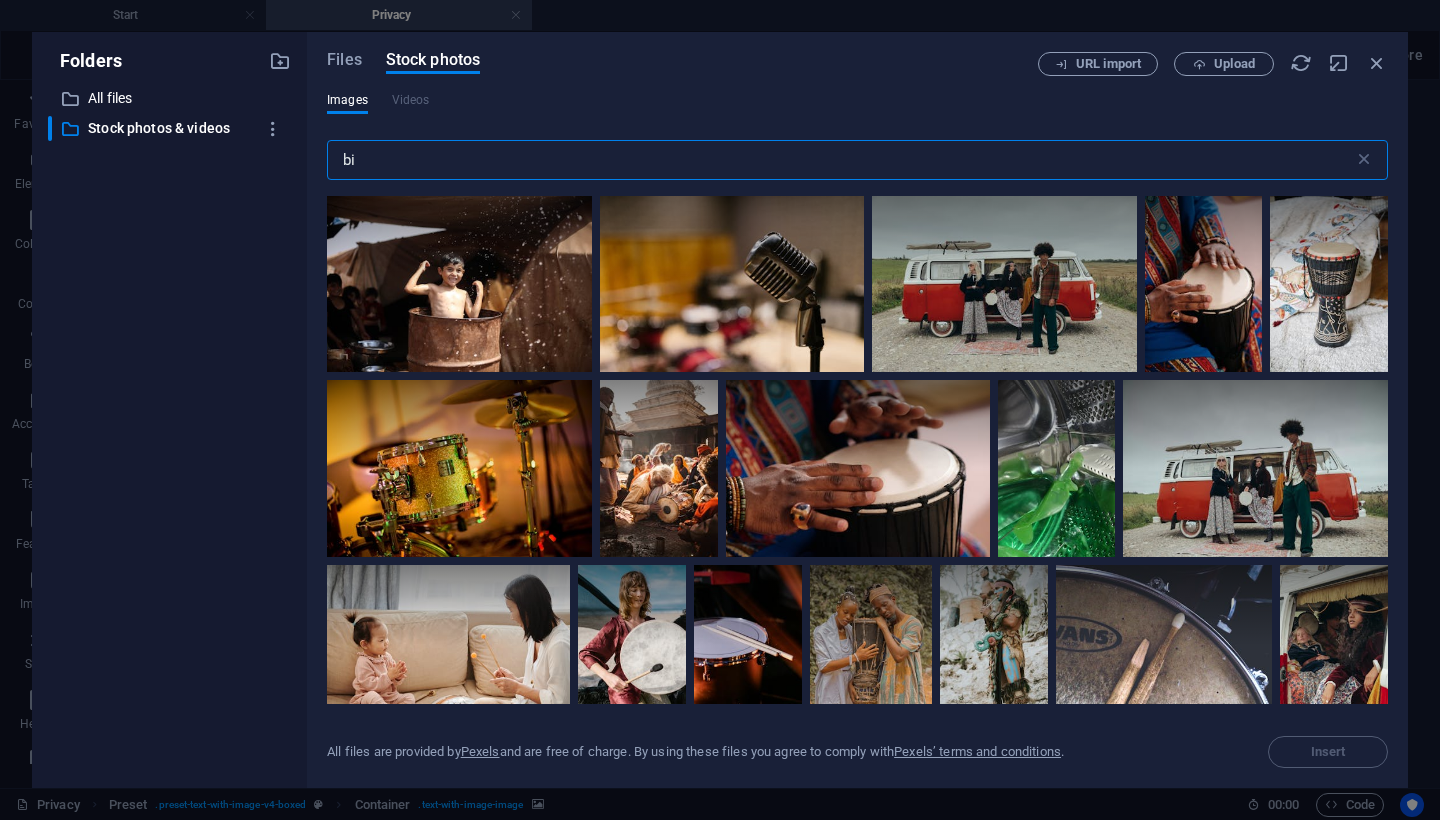 type on "b" 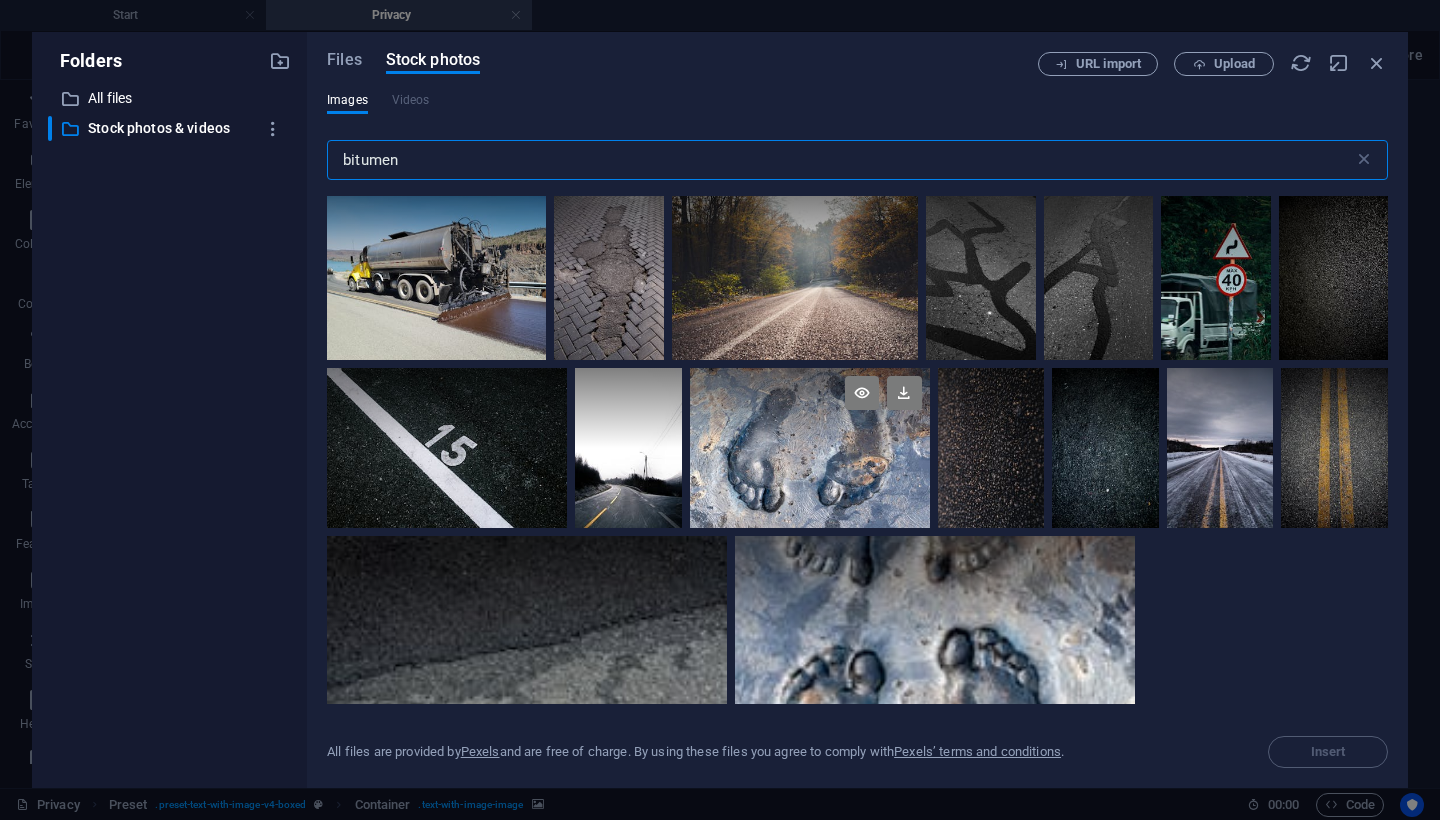 scroll, scrollTop: 0, scrollLeft: 0, axis: both 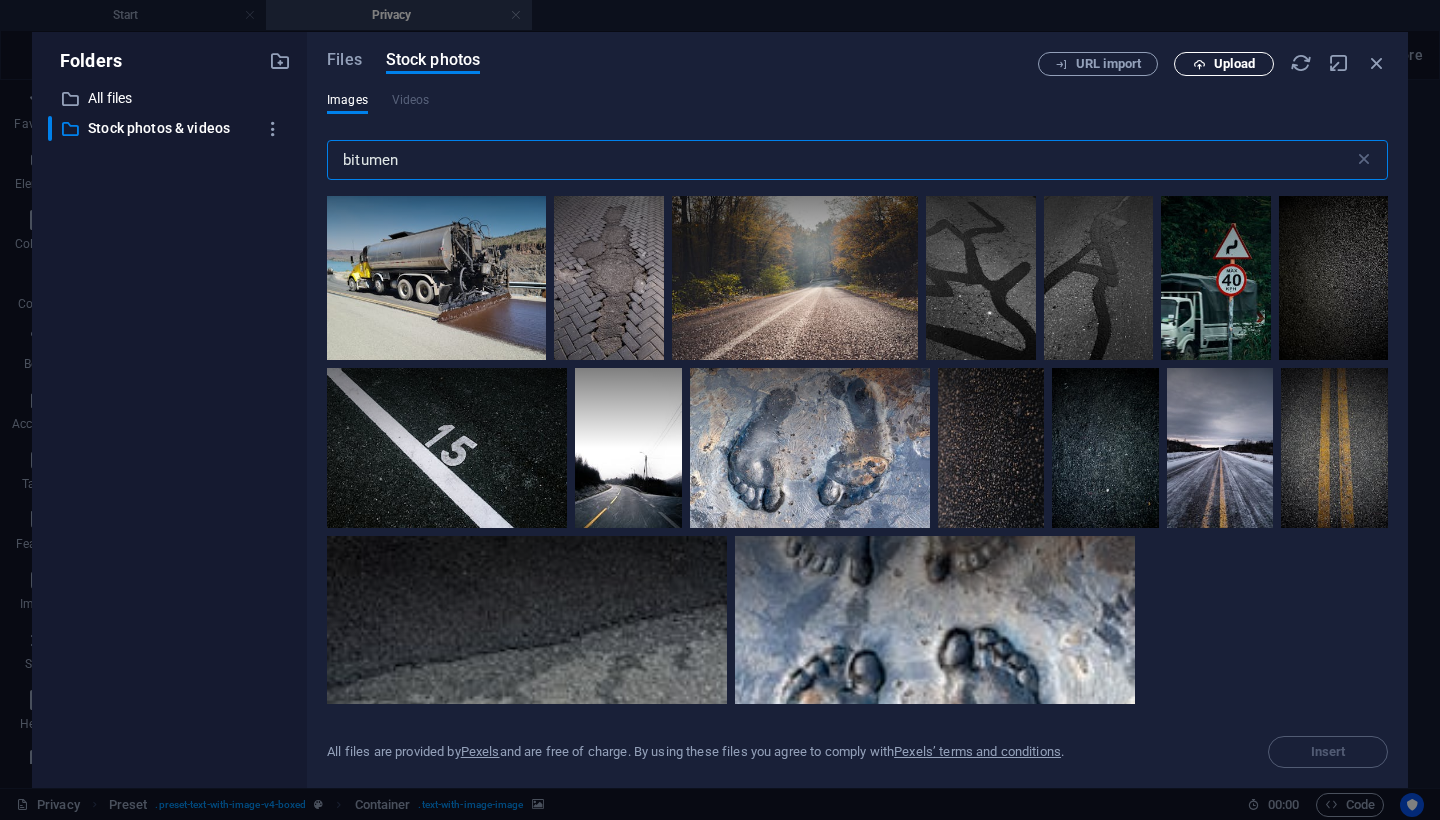 type on "bitumen" 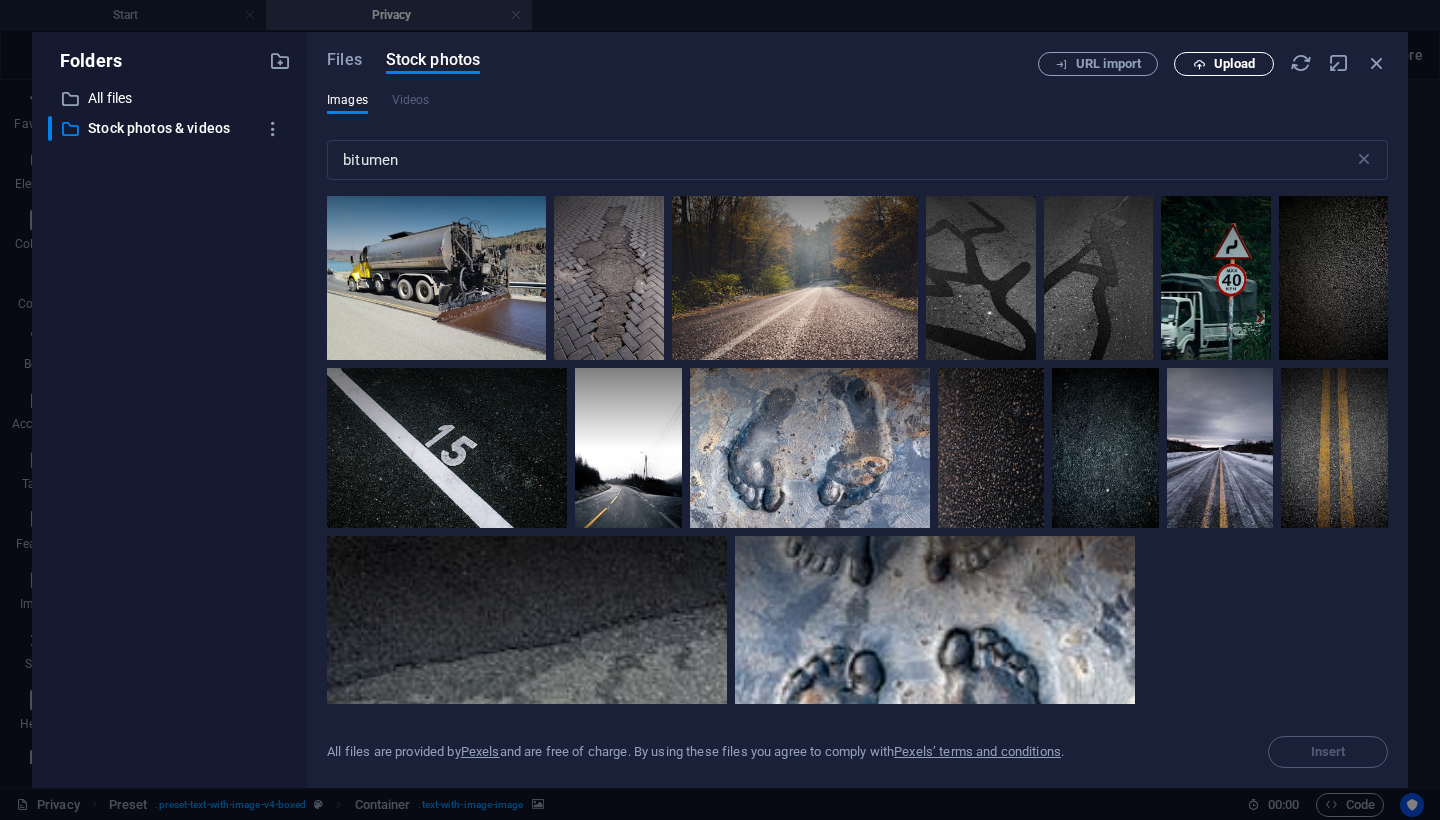 click on "Upload" at bounding box center [1234, 64] 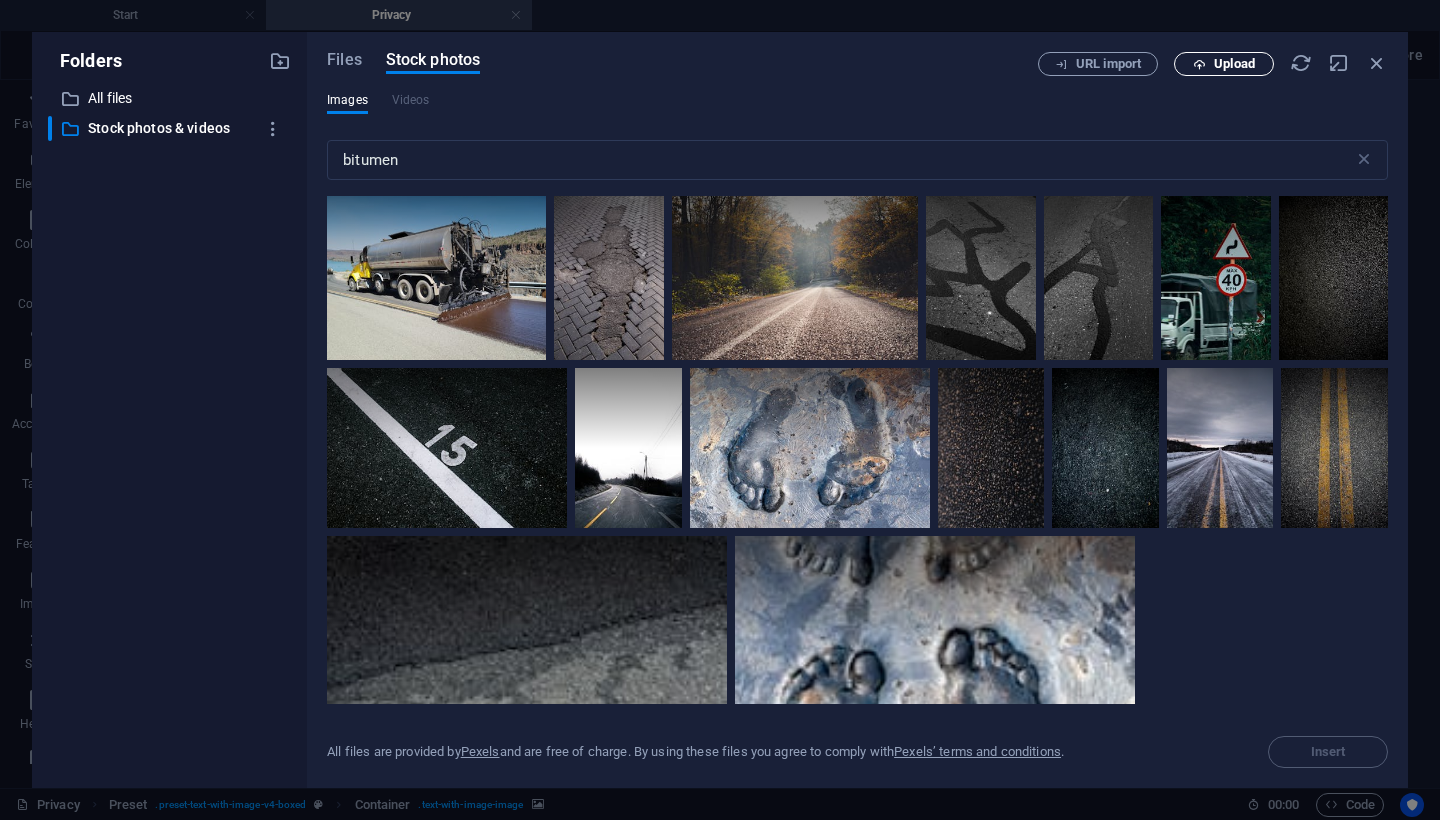 click on "Upload" at bounding box center [1234, 64] 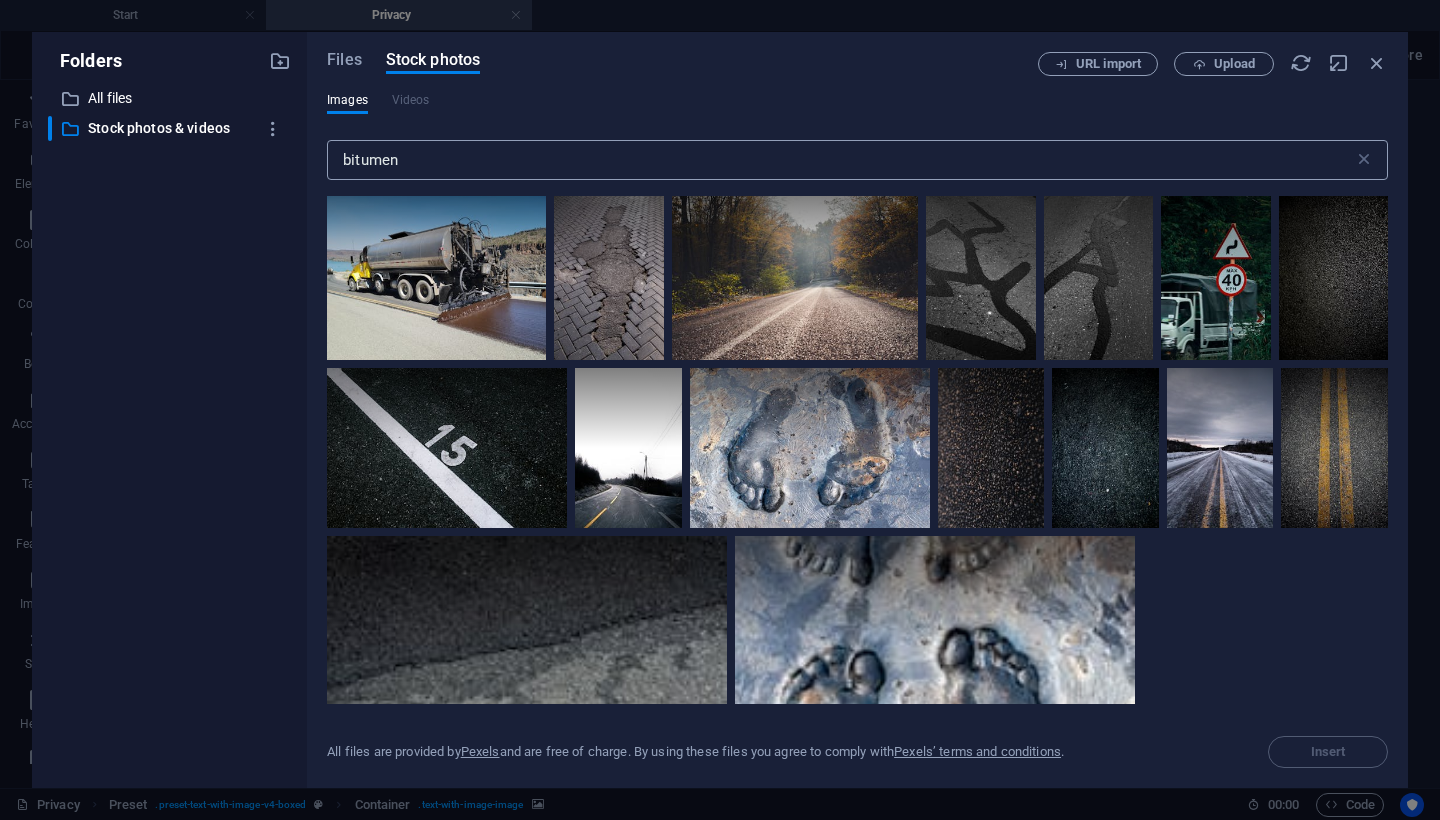 type 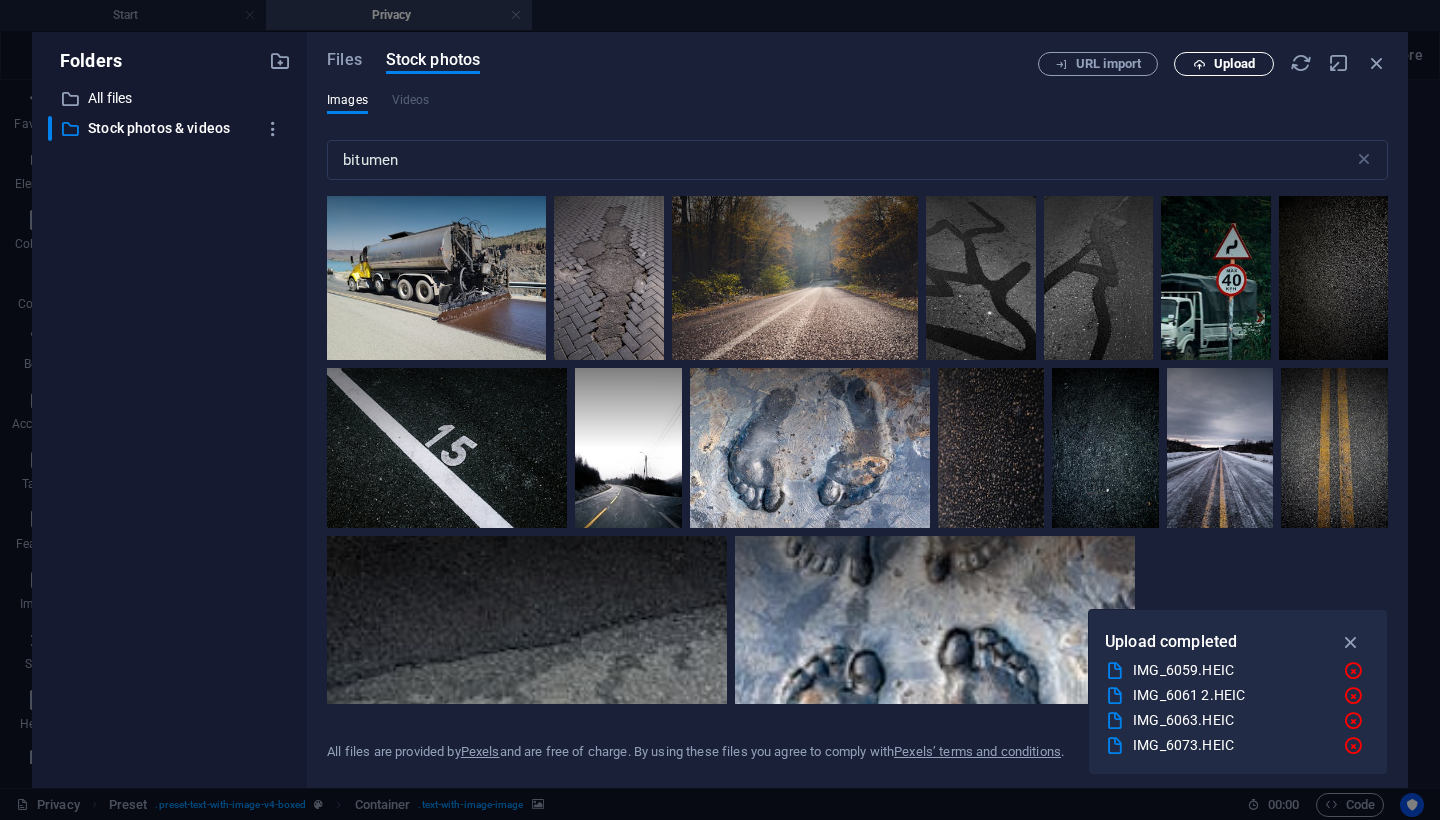 click on "Upload" at bounding box center (1234, 64) 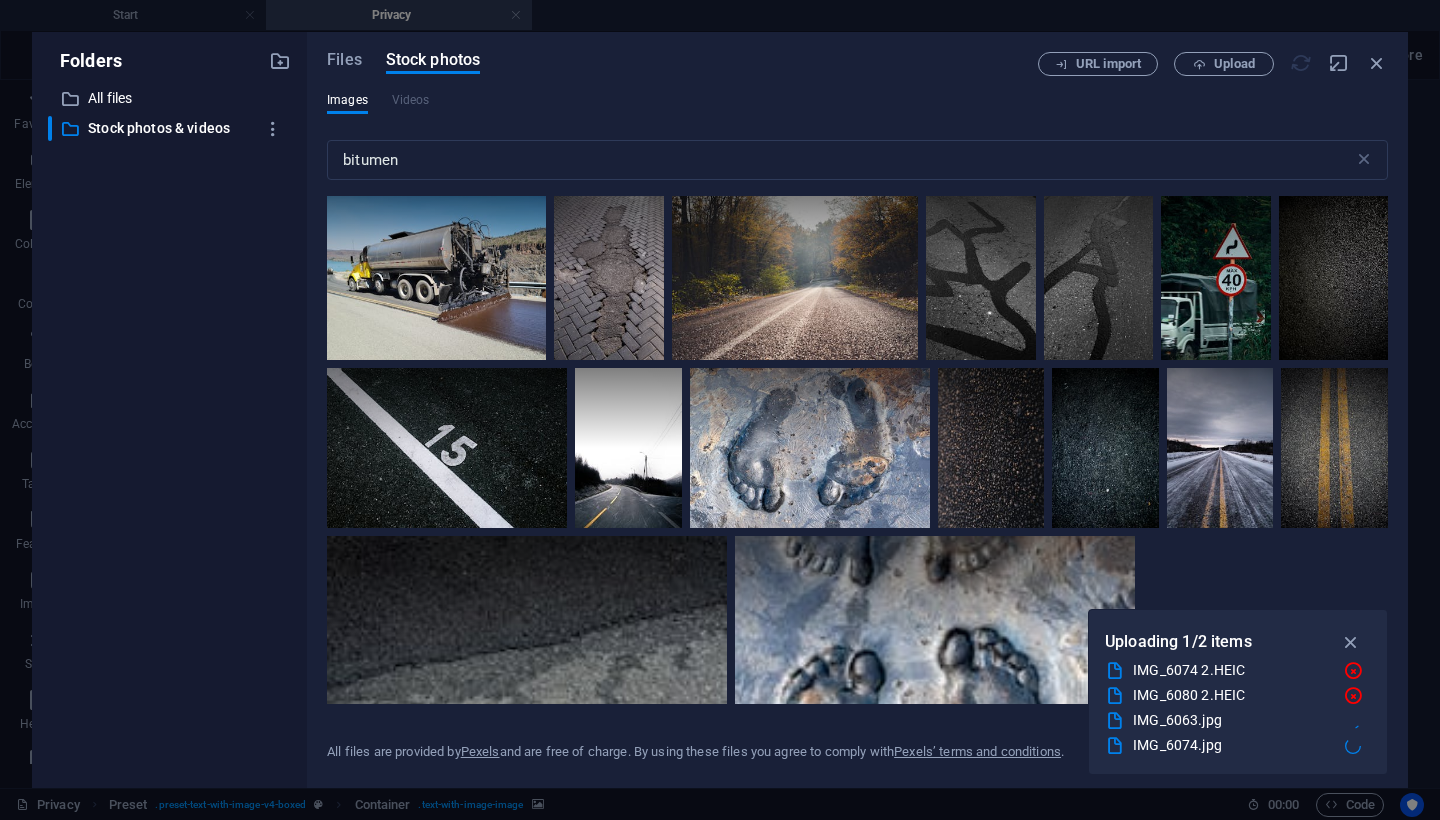 scroll, scrollTop: 101, scrollLeft: 0, axis: vertical 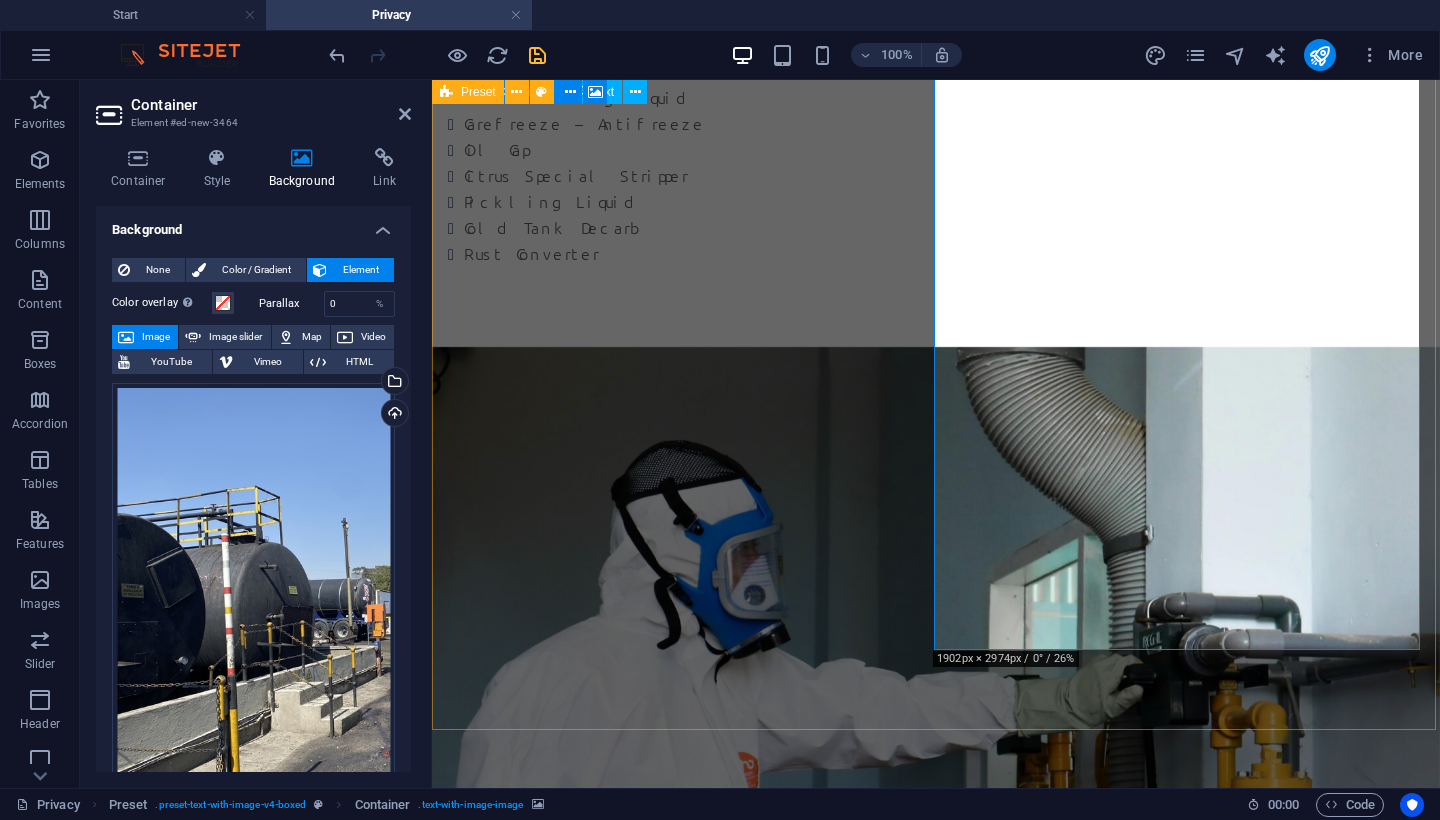 click on "BITUMEN PRODUCTS We supply a wide range of   high-quality bitumen products   across the   SADC region, catering to road construction, maintenance, and industrial applications. We offer   both bulk and drum supply options   at competitive and reasonable pricing, ensuring flexibility for projects of all sizes. Our Bitumen Product Range: 50/70 Pen Bitumen 70/100 Pen Bitumen Stable 60 (70/100) Cationic Spray Grade CRS60% (70/100) Cationic Spray Grade CRS65% (70/100) CMS60% (70/100) CMS65% (70/100) TP7 Cutback MC30 SBS Modified Bitumen Whether you require   bulk tanker deliveries   for large-scale projects or   drum packaging   for smaller applications, we ensure timely delivery, reliable quality, and professional service throughout the region. Drop content here or  Add elements  Paste clipboard" at bounding box center [936, 3154] 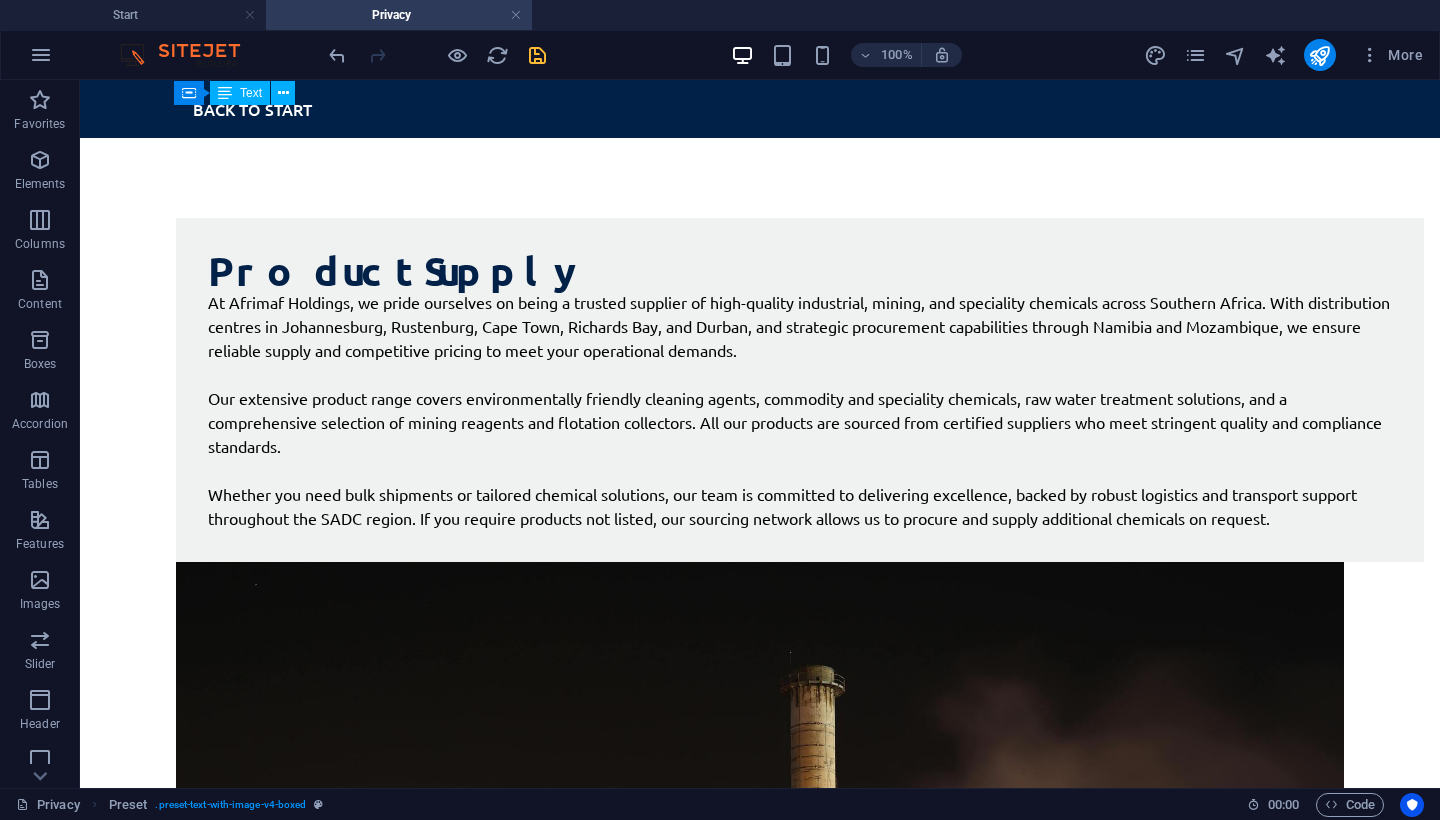scroll, scrollTop: 0, scrollLeft: 0, axis: both 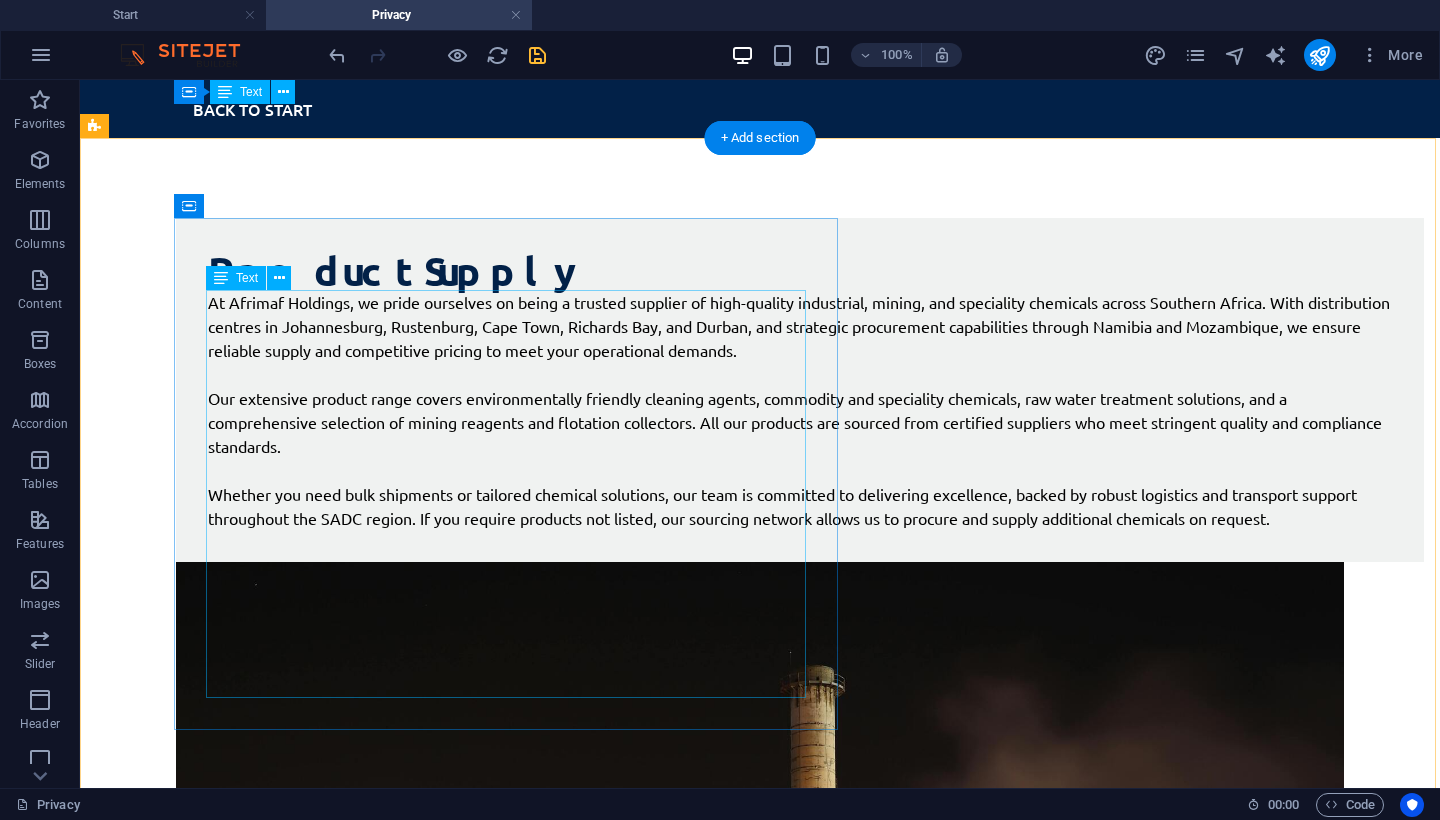 click on "At   Afrimaf Holdings, we pride ourselves on being a trusted supplier of high-quality industrial, mining, and speciality chemicals across Southern Africa. With distribution centres in   Johannesburg, Rustenburg, Cape Town, Richards Bay, and Durban, and strategic procurement capabilities through Namibia and Mozambique, we ensure reliable supply and competitive pricing to meet your operational demands. Our extensive product range covers   environmentally friendly cleaning agents,   commodity and speciality chemicals,   raw water treatment solutions, and a comprehensive selection of   mining reagents and flotation collectors. All our products are sourced from   certified suppliers   who meet stringent quality and compliance standards. Whether you need bulk shipments or tailored chemical solutions, our team is committed to delivering excellence, backed by robust logistics and transport support throughout the" at bounding box center [800, 410] 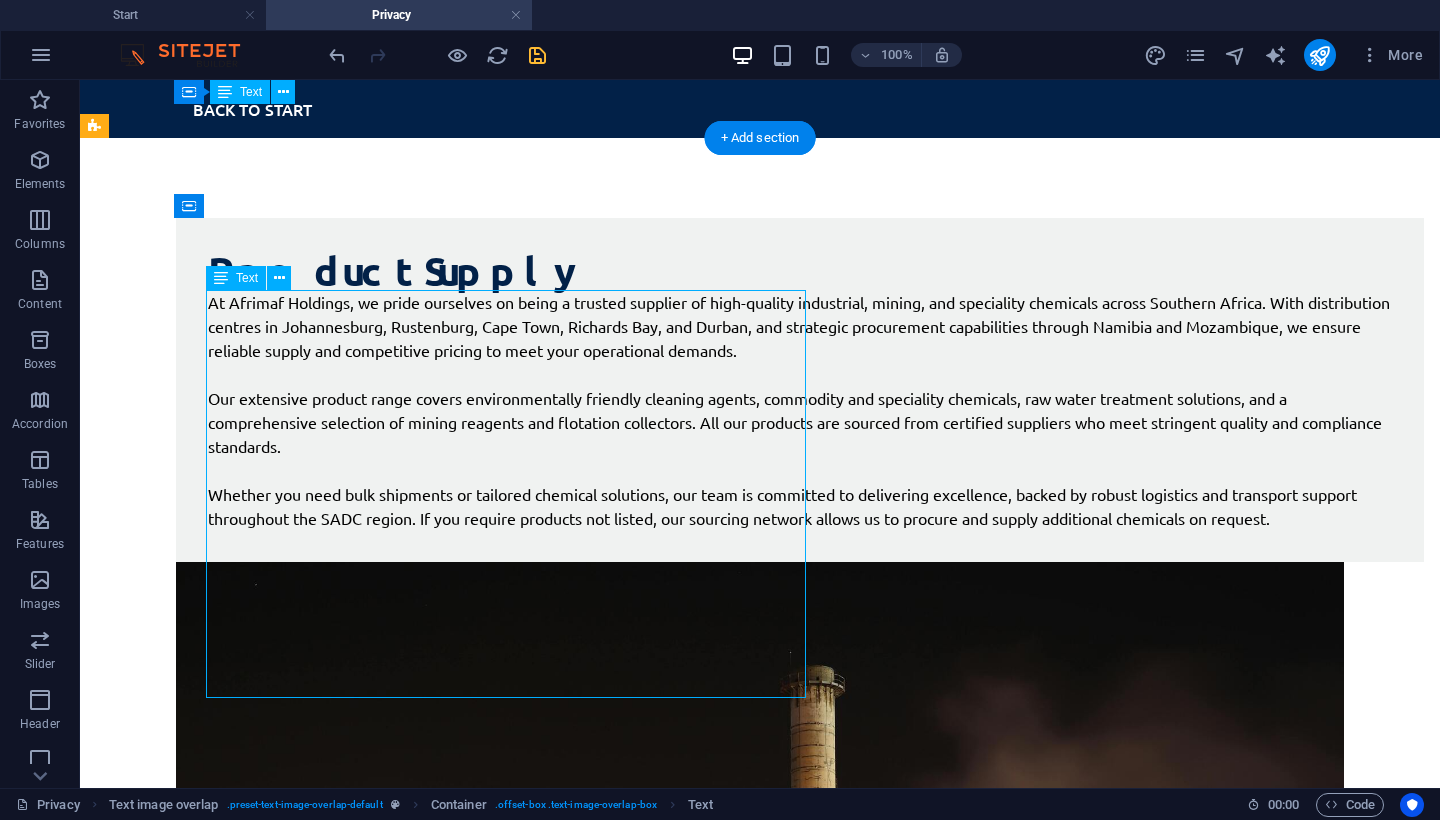 click on "At   Afrimaf Holdings, we pride ourselves on being a trusted supplier of high-quality industrial, mining, and speciality chemicals across Southern Africa. With distribution centres in   Johannesburg, Rustenburg, Cape Town, Richards Bay, and Durban, and strategic procurement capabilities through Namibia and Mozambique, we ensure reliable supply and competitive pricing to meet your operational demands. Our extensive product range covers   environmentally friendly cleaning agents,   commodity and speciality chemicals,   raw water treatment solutions, and a comprehensive selection of   mining reagents and flotation collectors. All our products are sourced from   certified suppliers   who meet stringent quality and compliance standards. Whether you need bulk shipments or tailored chemical solutions, our team is committed to delivering excellence, backed by robust logistics and transport support throughout the" at bounding box center (800, 410) 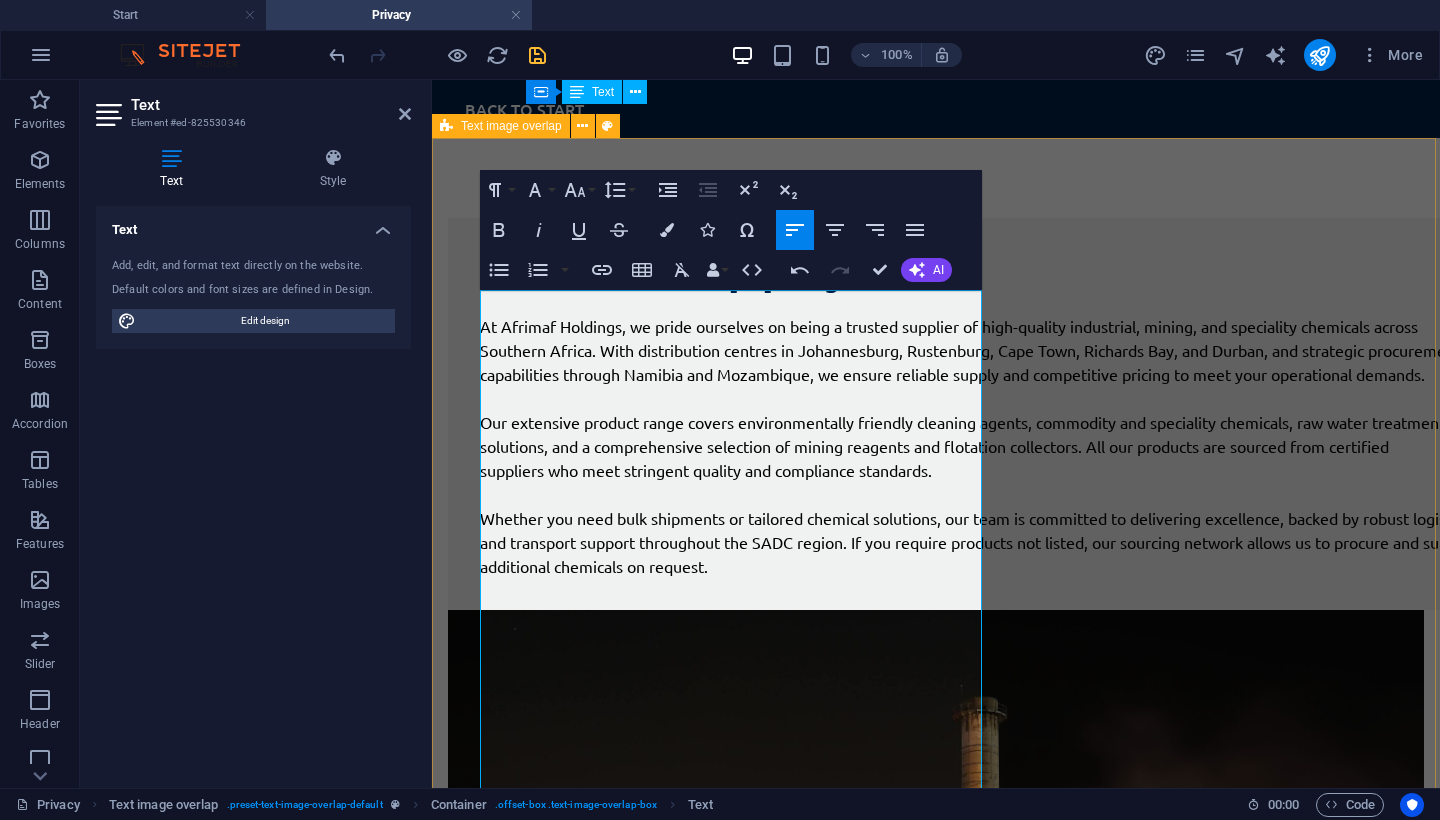 click on "Product Supply  At   Afrimaf Holdings, we pride ourselves on being a trusted supplier of high-quality industrial, mining, and speciality chemicals across Southern Africa. With distribution centres in   Johannesburg, Rustenburg, Cape Town, Richards Bay, and Durban, and strategic procurement capabilities through Namibia and Mozambique, we ensure reliable supply and competitive pricing to meet your operational demands. Our extensive product range covers   environmentally friendly cleaning agents,   commodity and speciality chemicals,   raw water treatment solutions, and a comprehensive selection of   mining reagents and flotation collectors. All our products are sourced from   certified suppliers   who meet stringent quality and compliance standards. Whether you need bulk shipments or tailored chemical solutions, our team is committed to delivering excellence, backed by robust logistics and transport support throughout the" at bounding box center [936, 739] 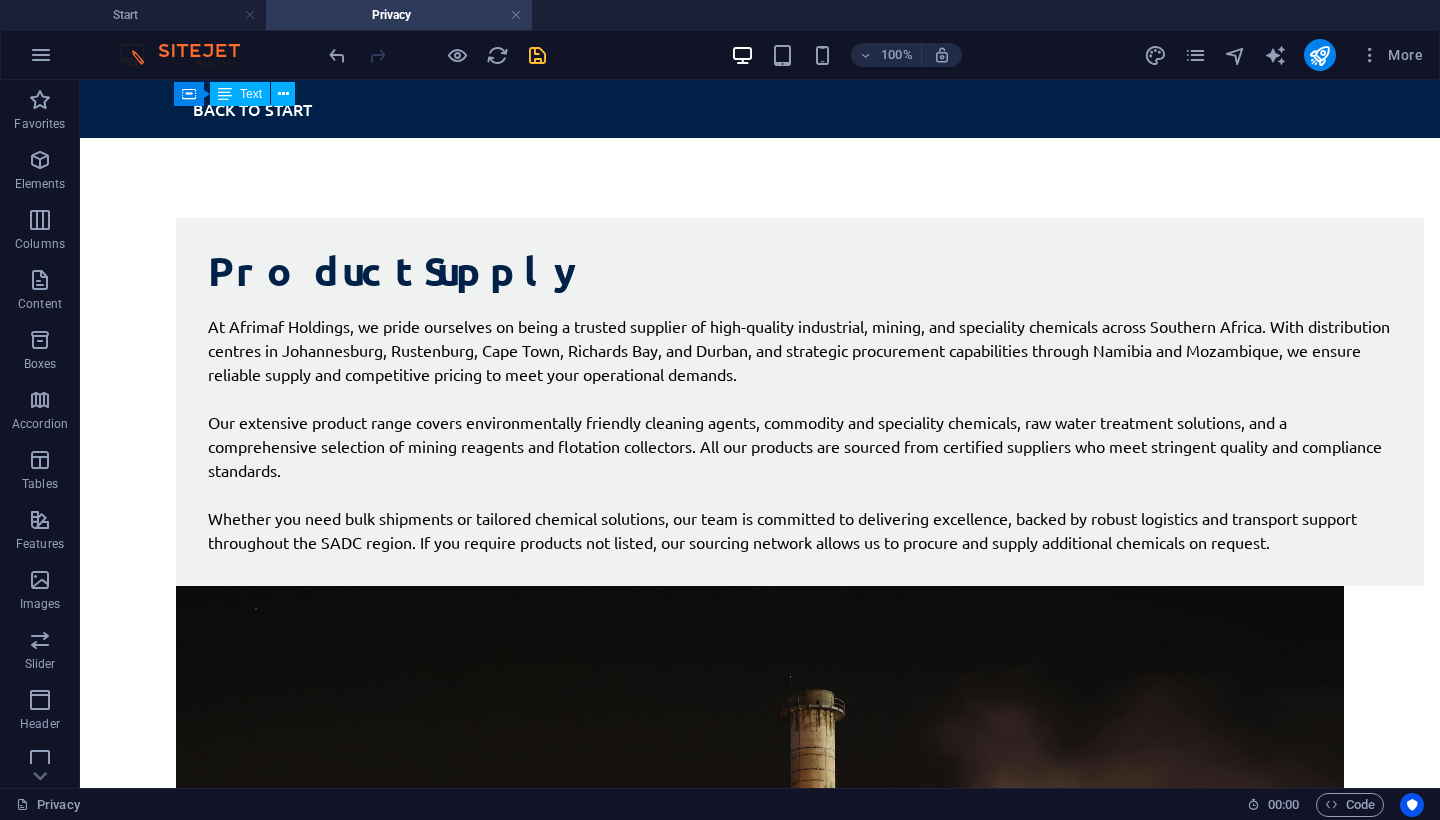 scroll, scrollTop: 0, scrollLeft: 0, axis: both 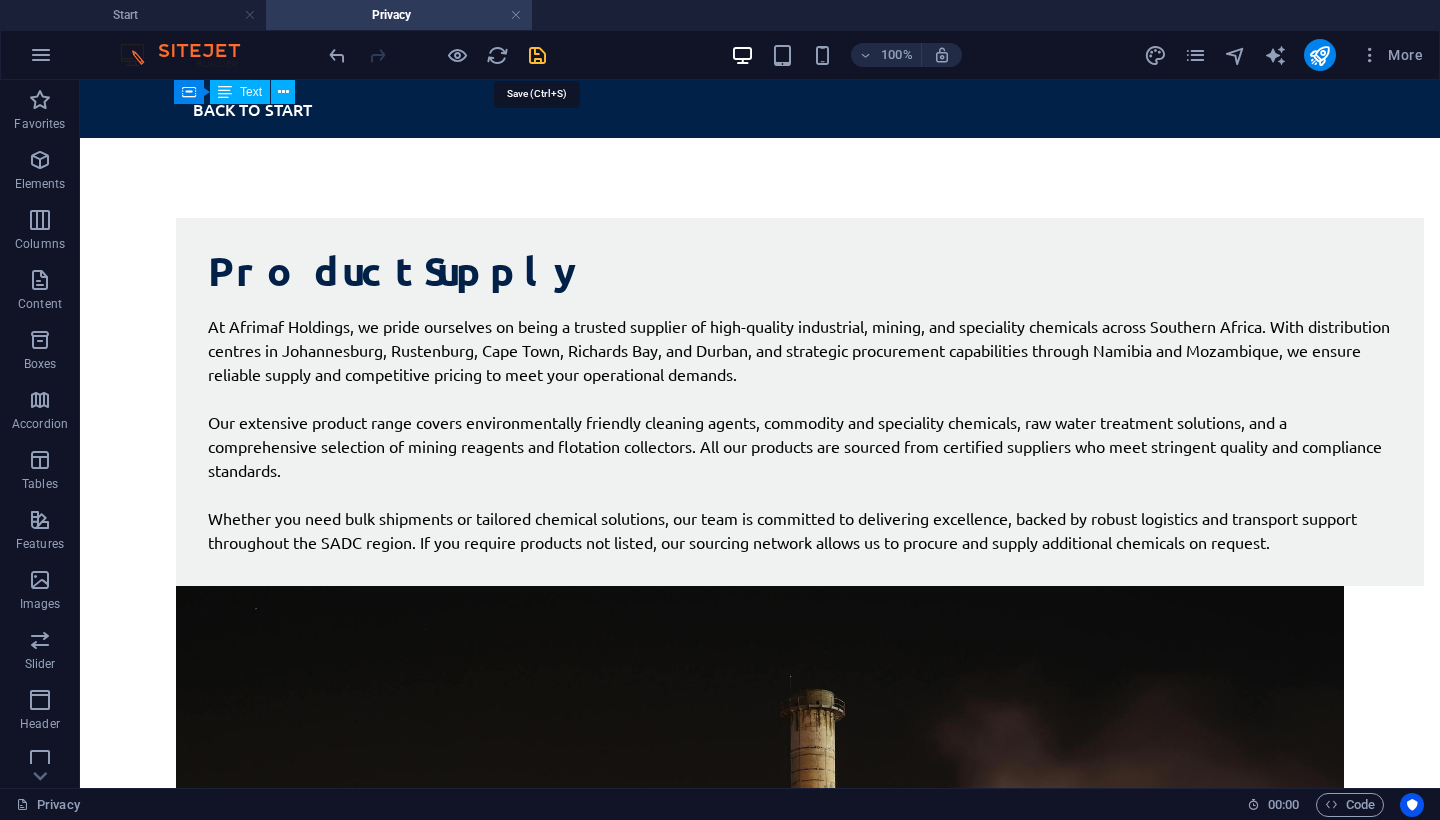 click at bounding box center [537, 55] 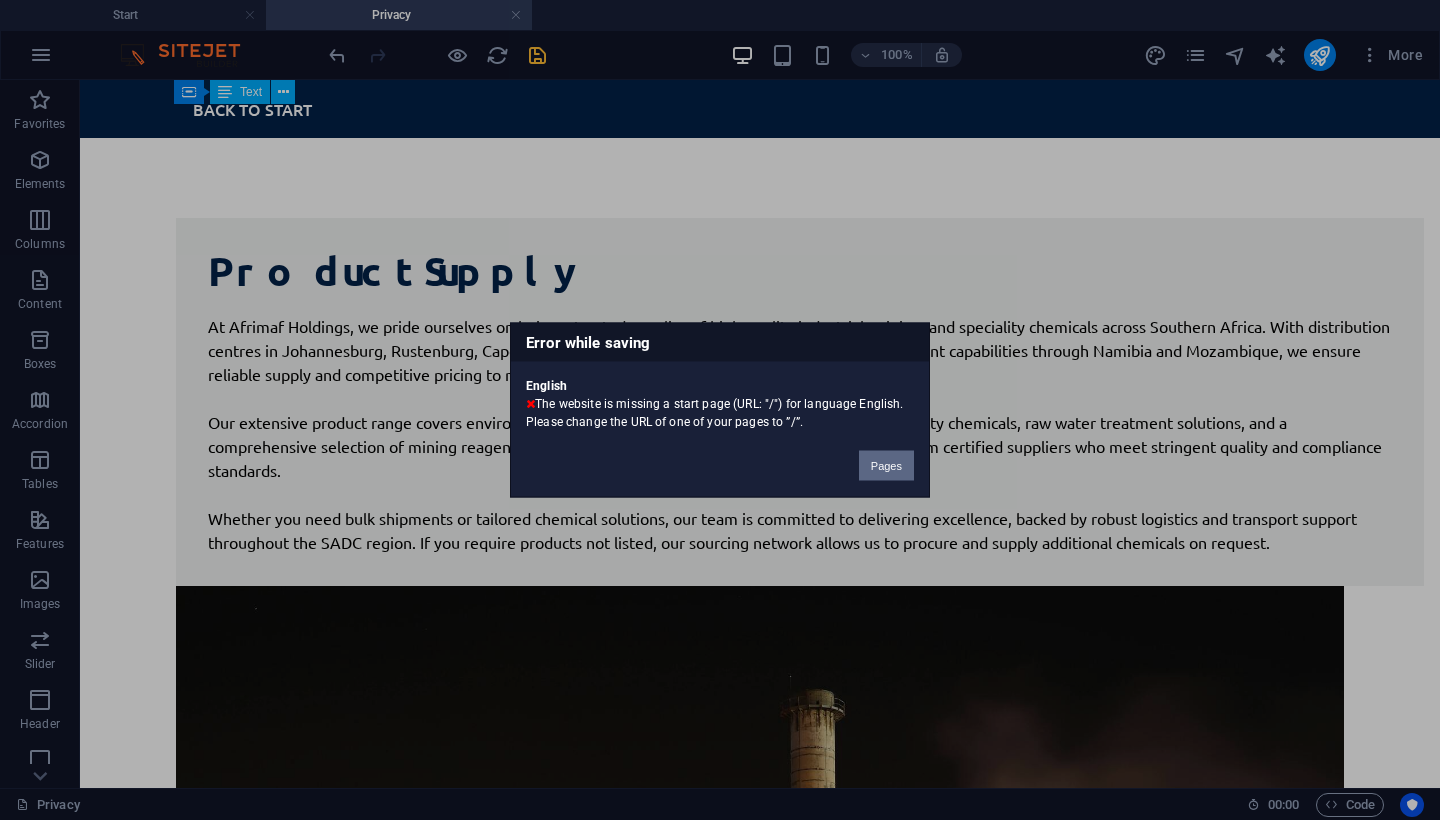 click on "Pages" at bounding box center (886, 466) 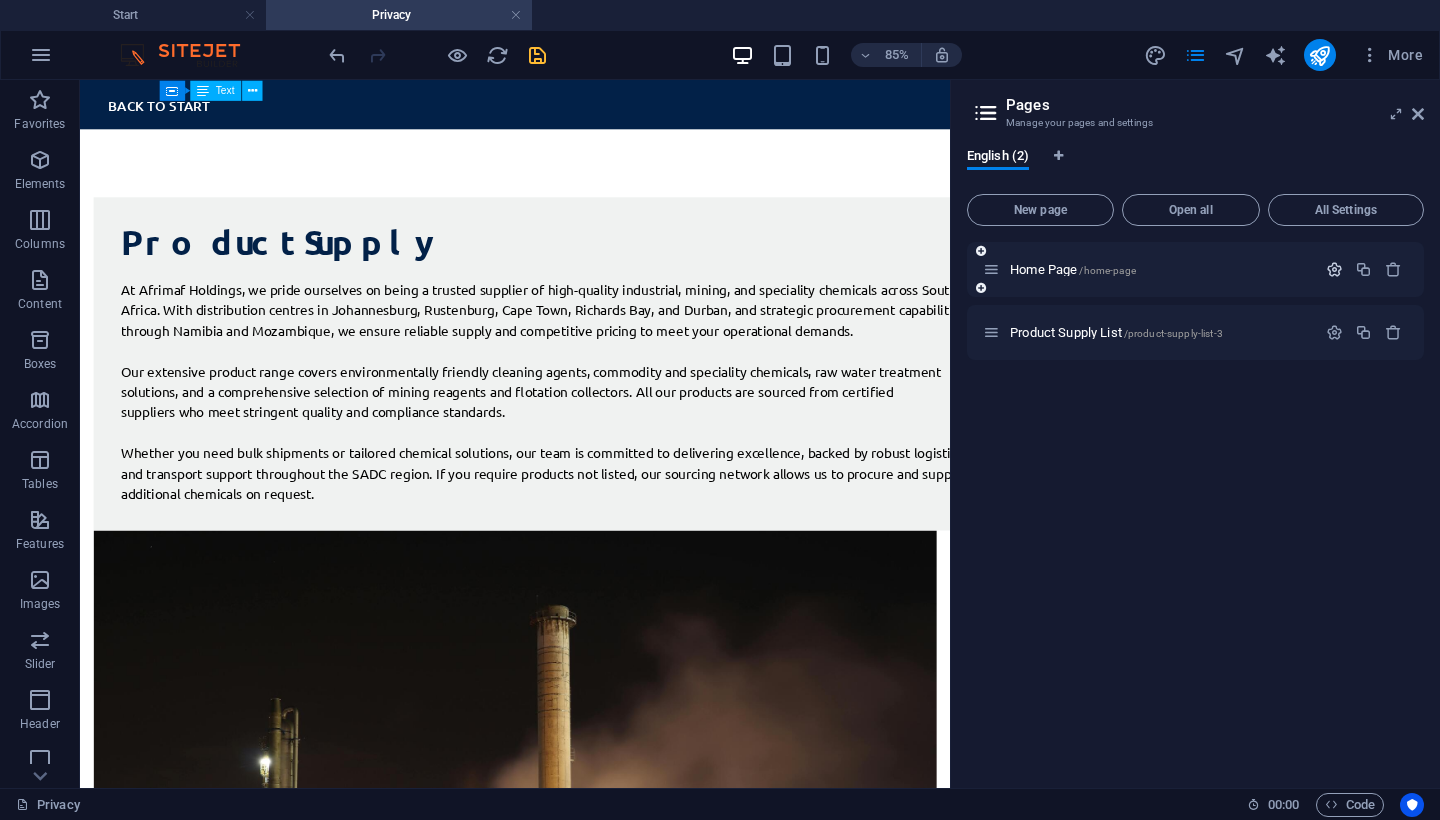 click at bounding box center (1334, 269) 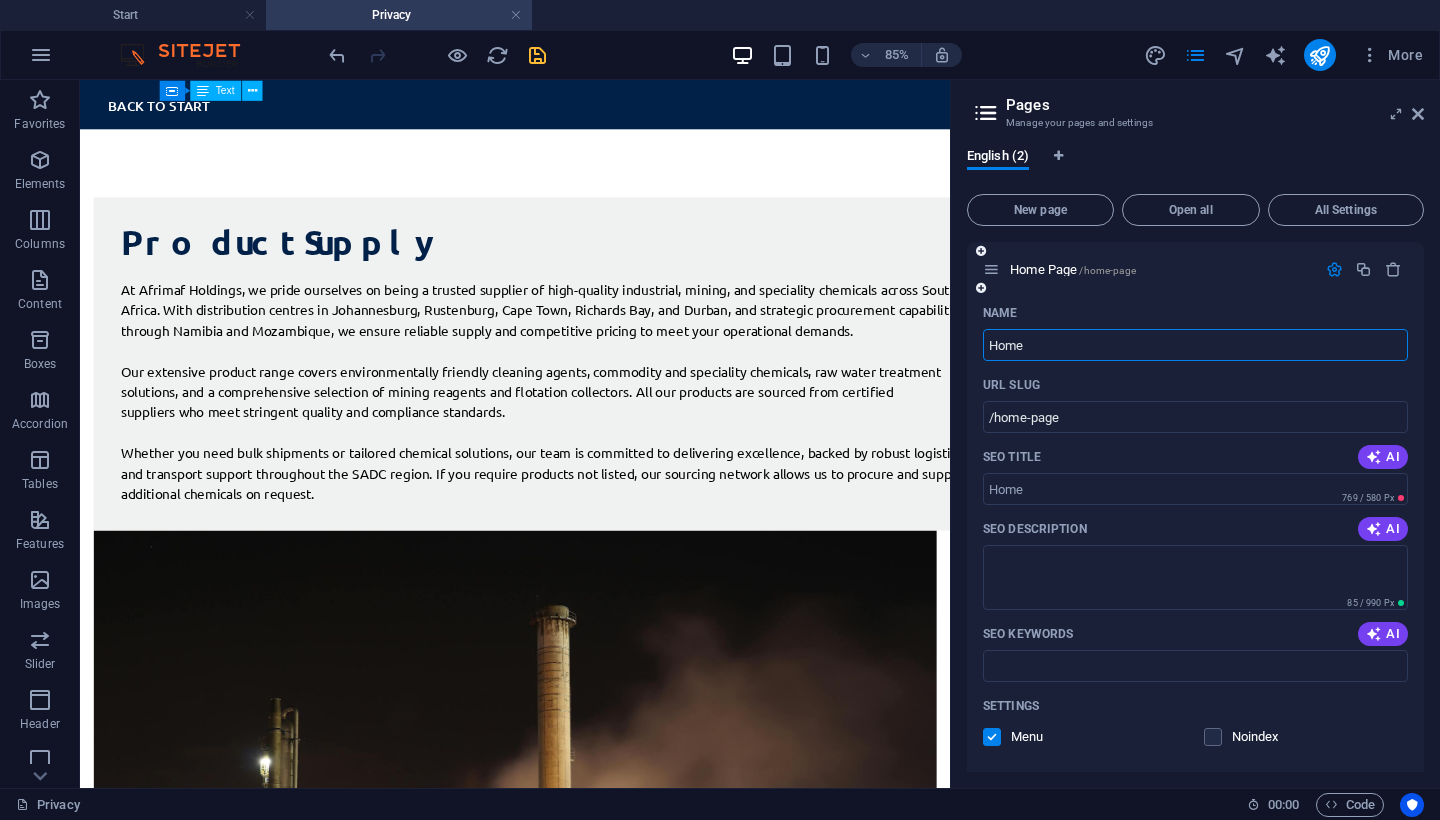 type on "Home" 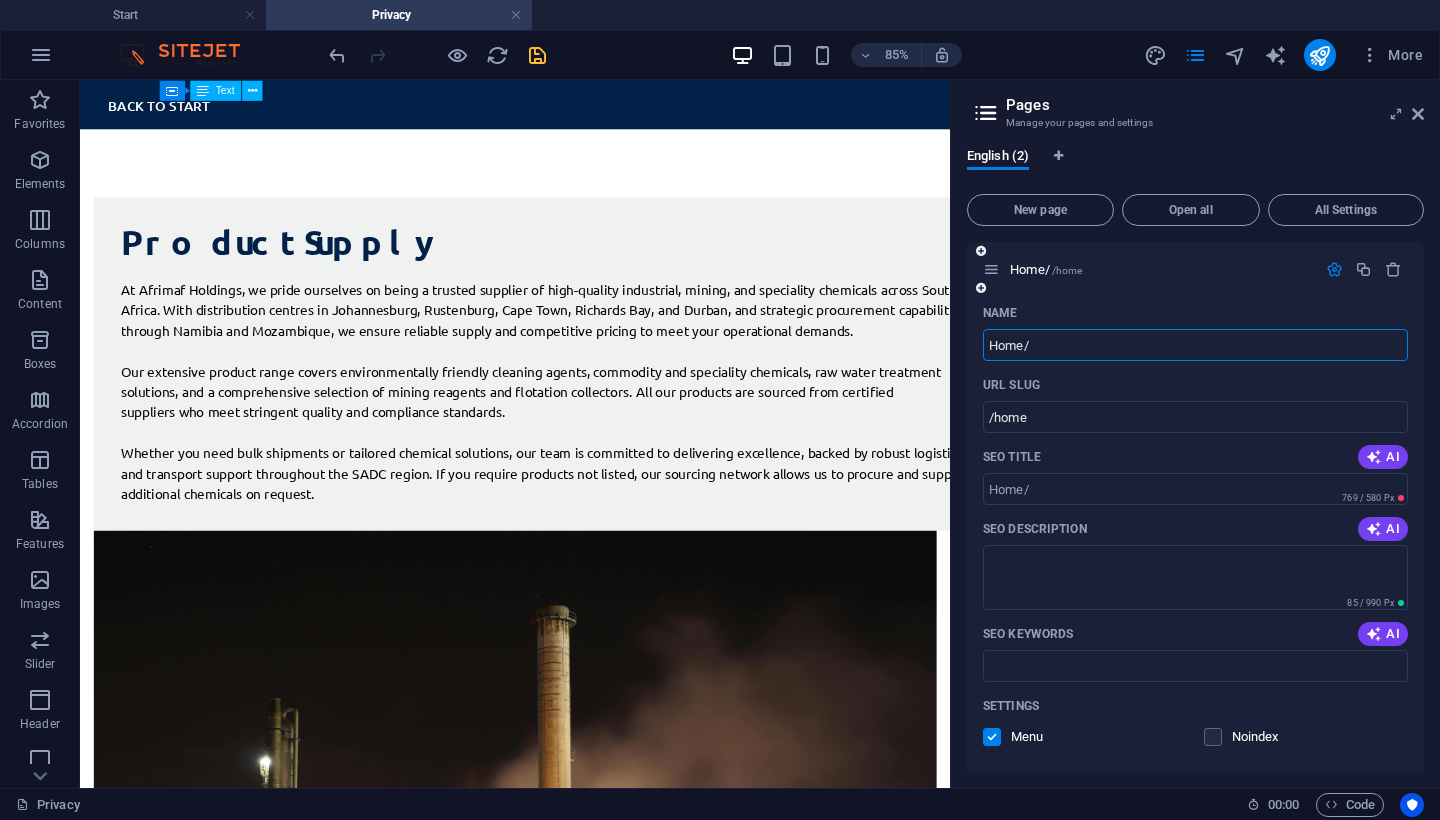 type on "Home/" 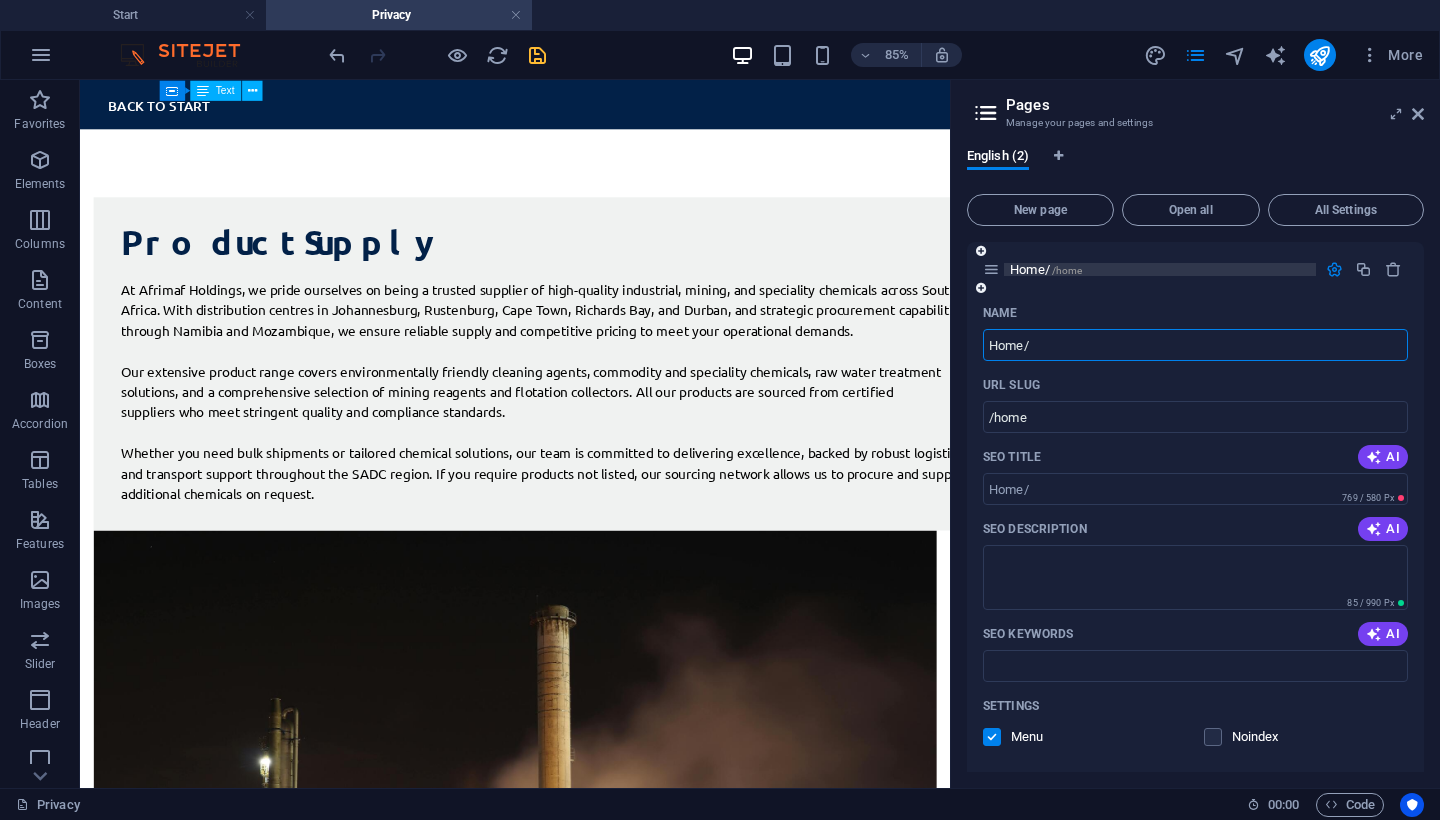 click on "Home/ /home" at bounding box center [1160, 269] 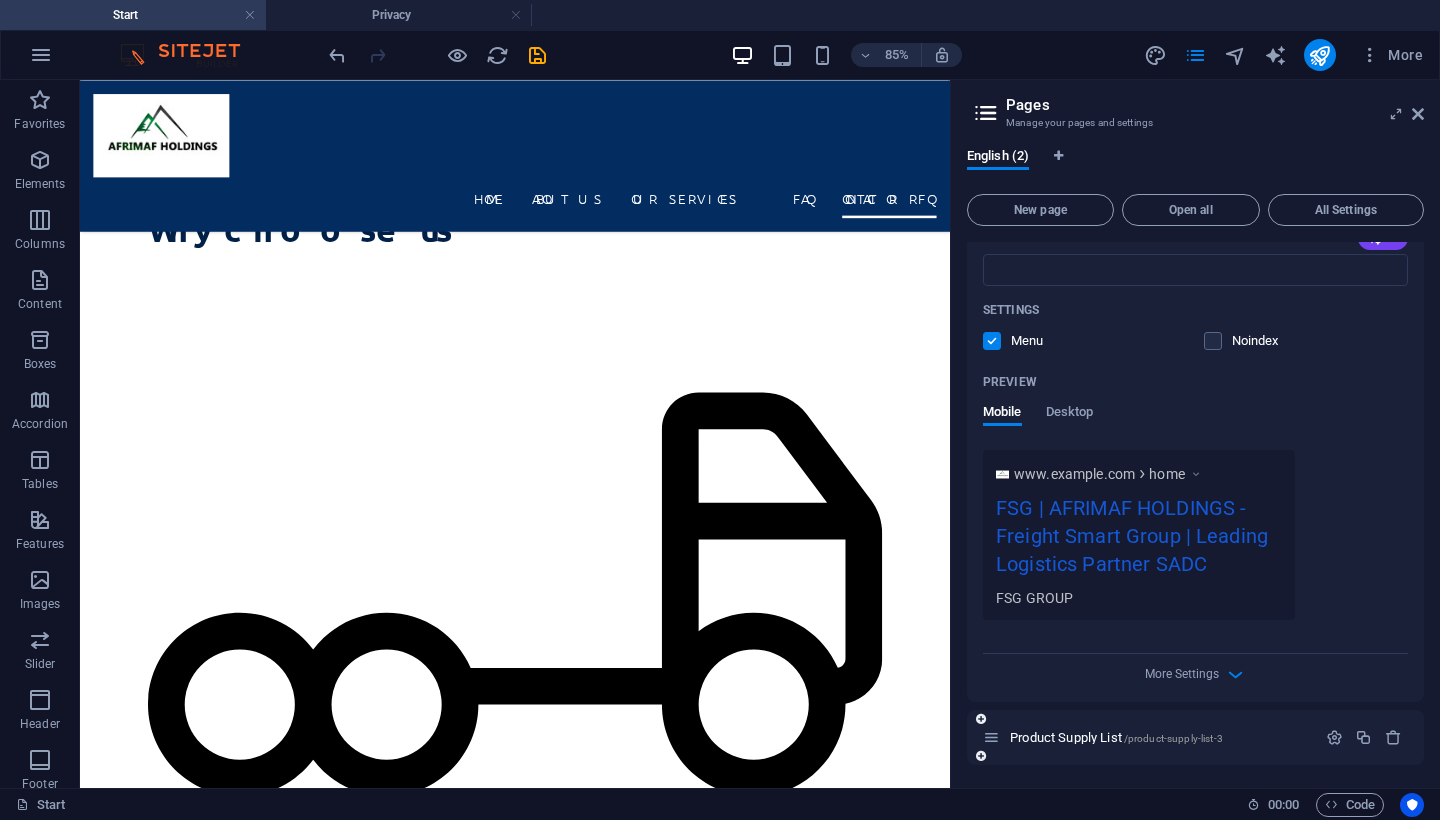 scroll, scrollTop: 395, scrollLeft: 0, axis: vertical 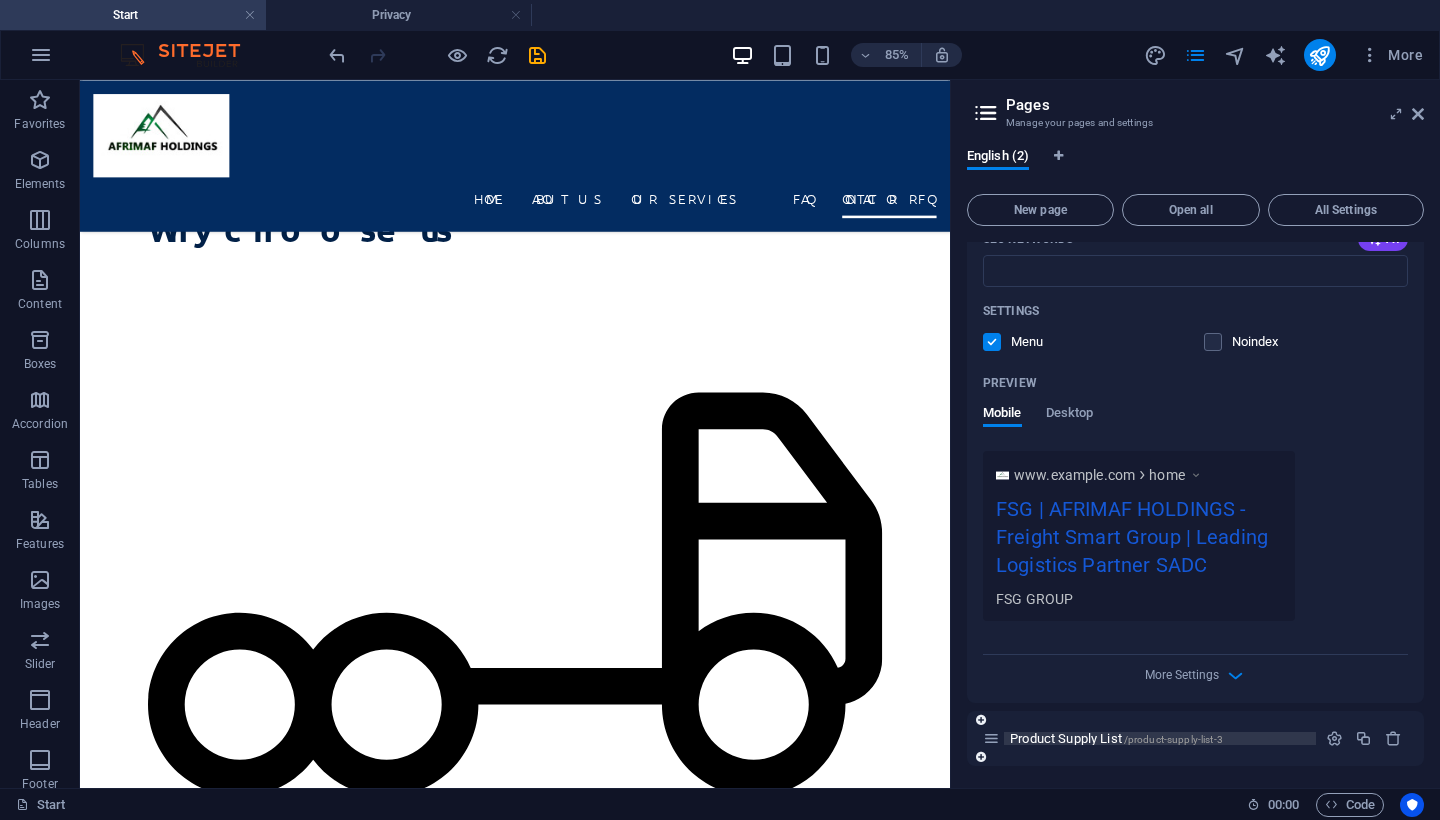 click on "Product Supply List /product-supply-list-3" at bounding box center [1116, 738] 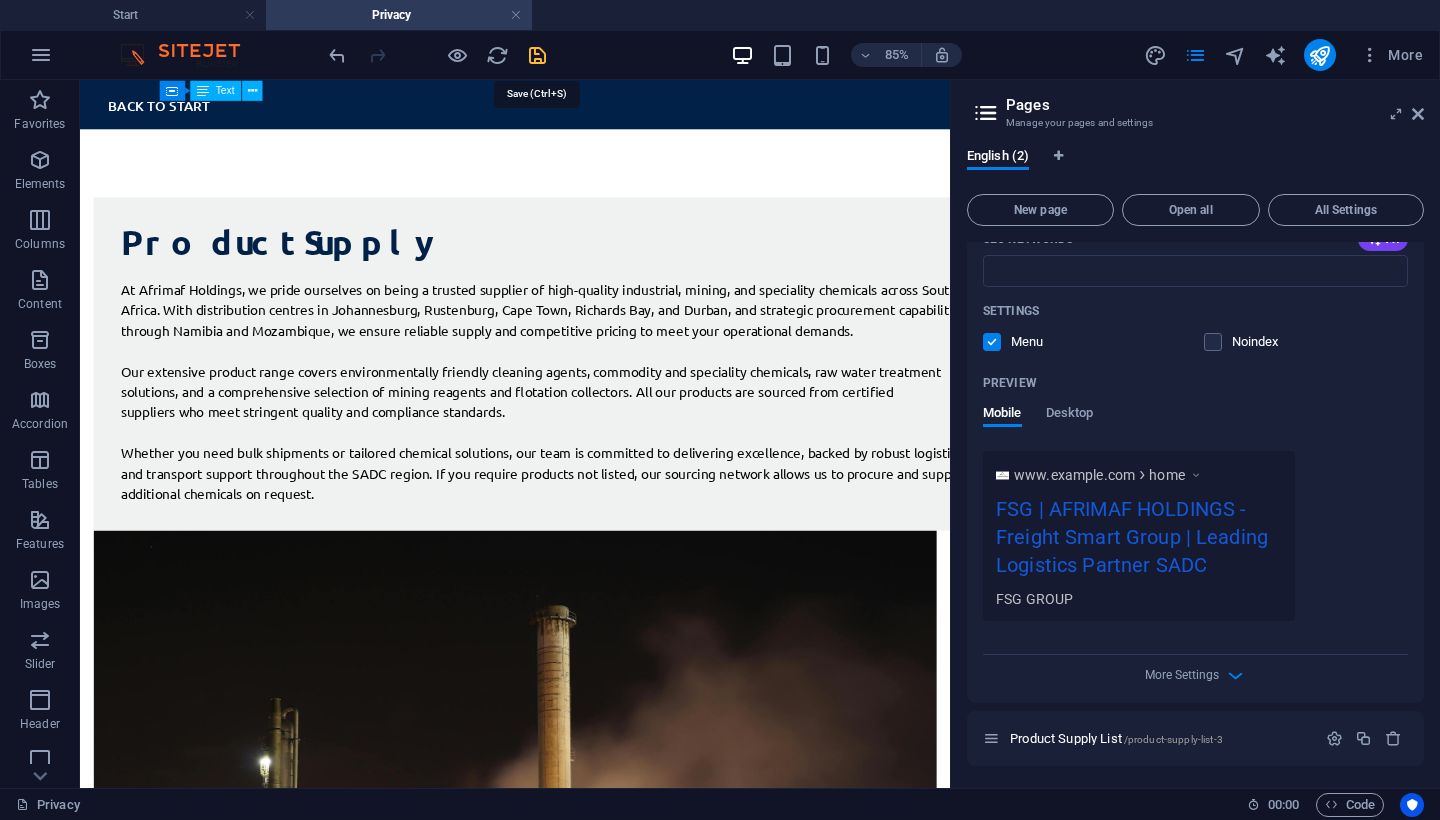 click at bounding box center (537, 55) 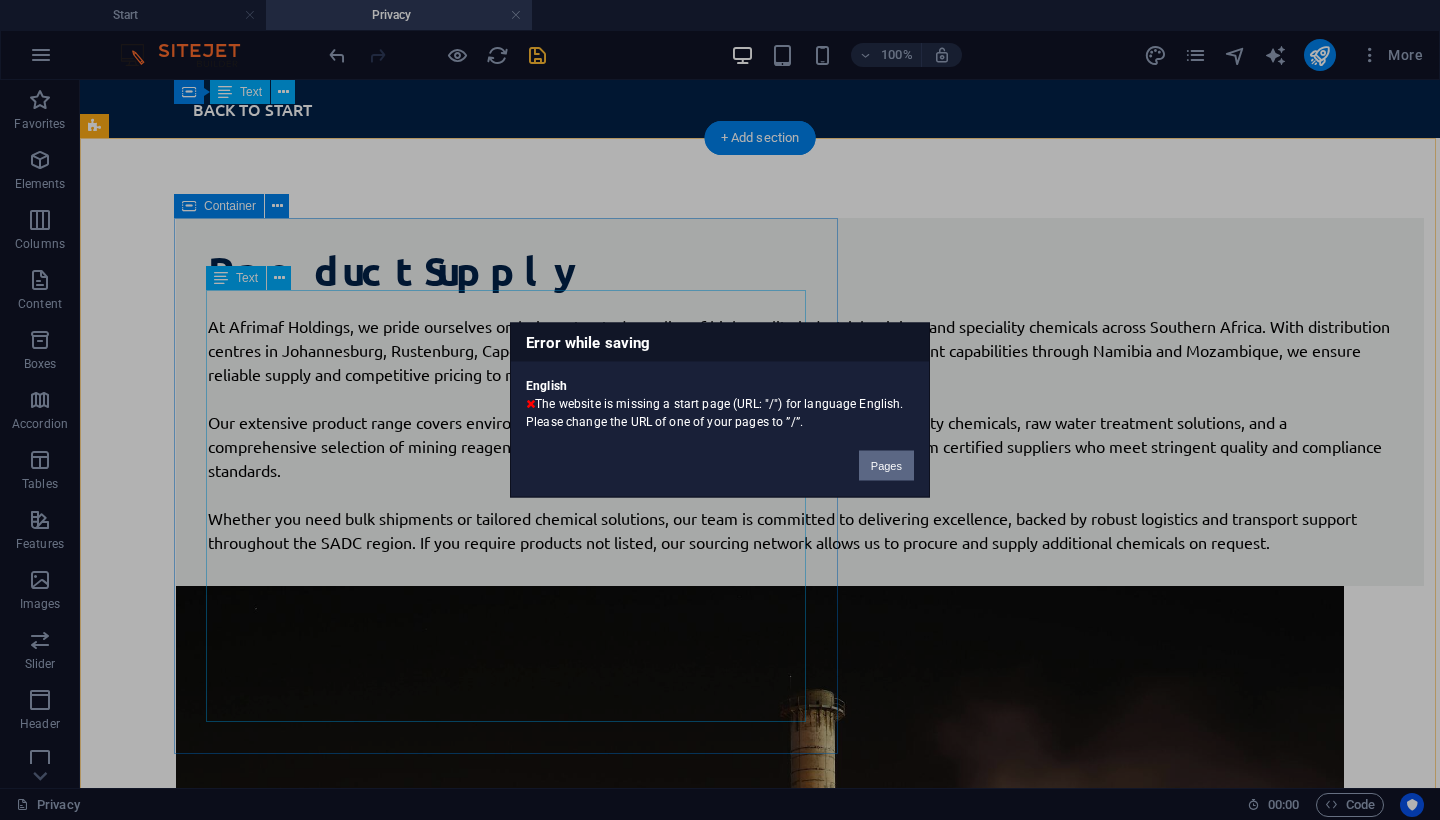 click on "Pages" at bounding box center (886, 466) 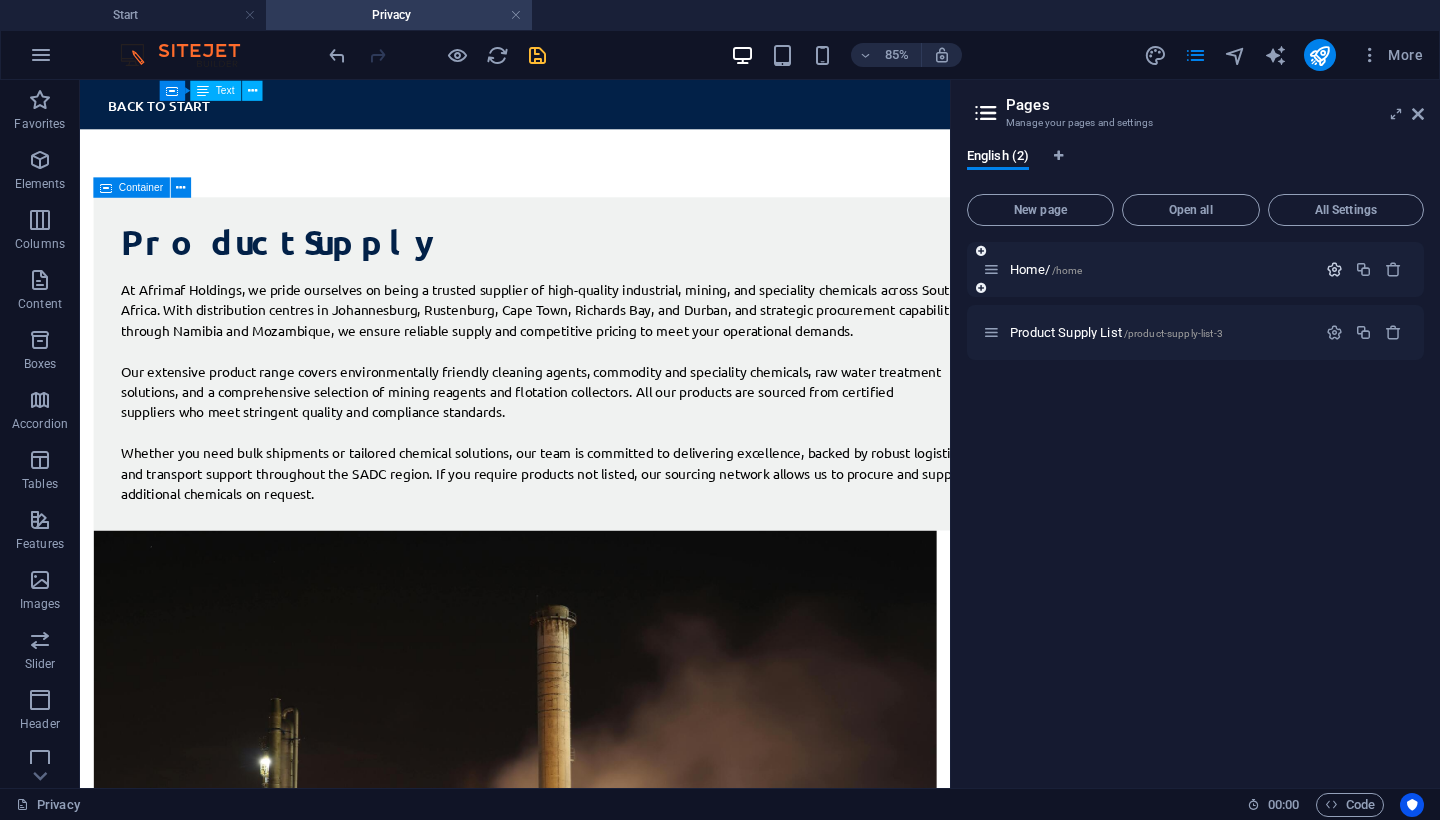 click at bounding box center (1334, 269) 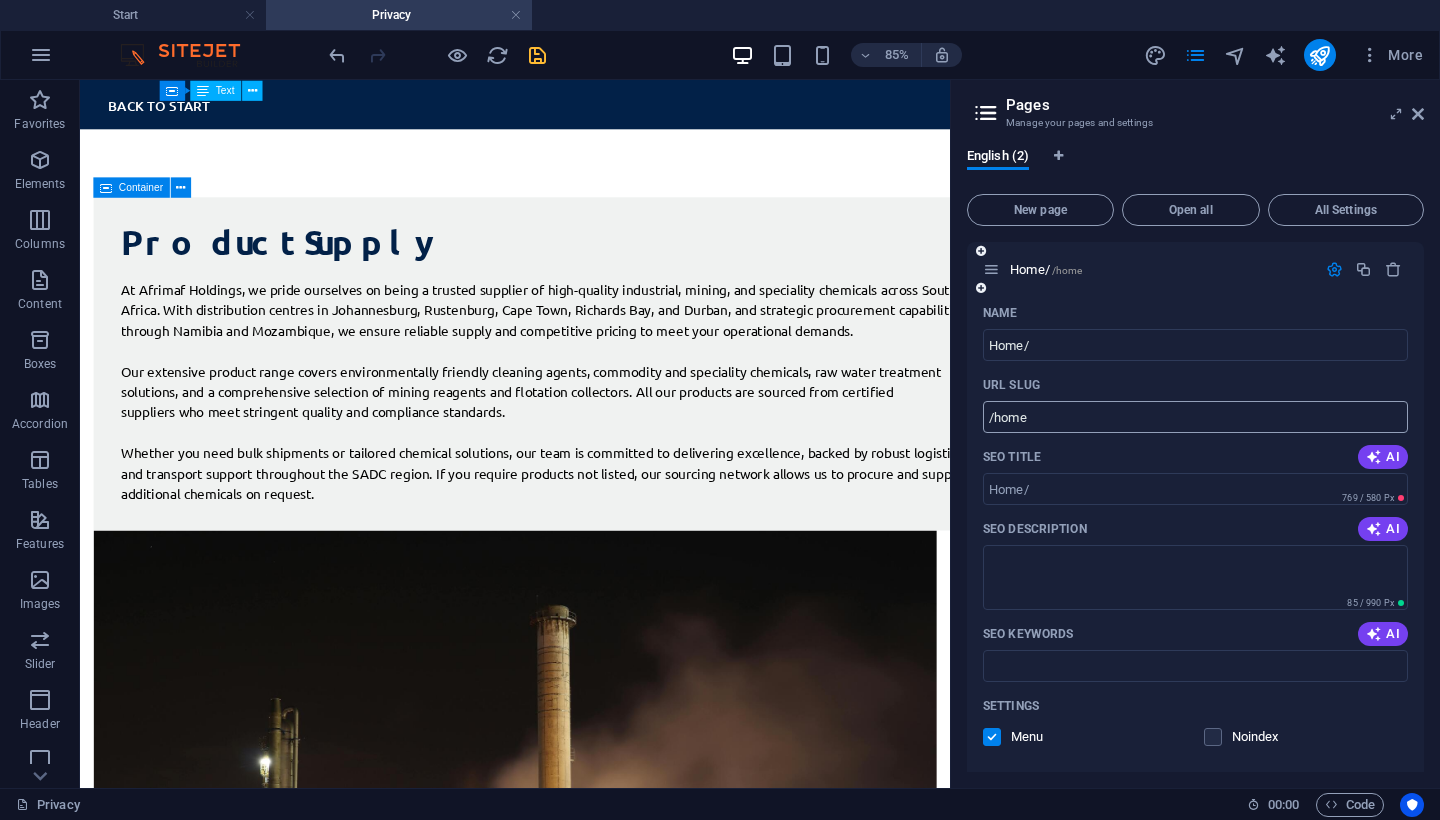 click on "/home" at bounding box center (1195, 417) 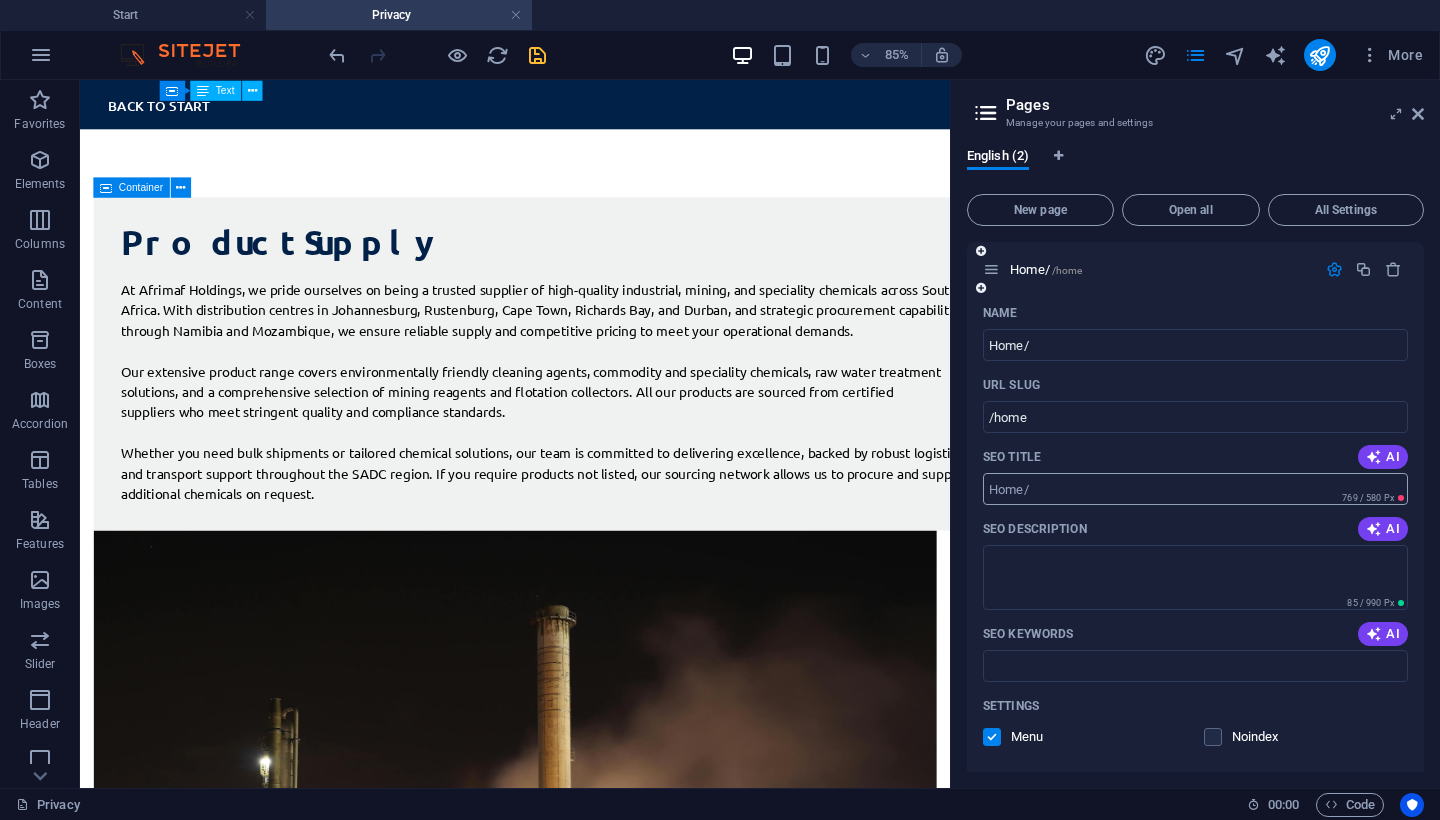 click on "SEO Title" at bounding box center [1195, 489] 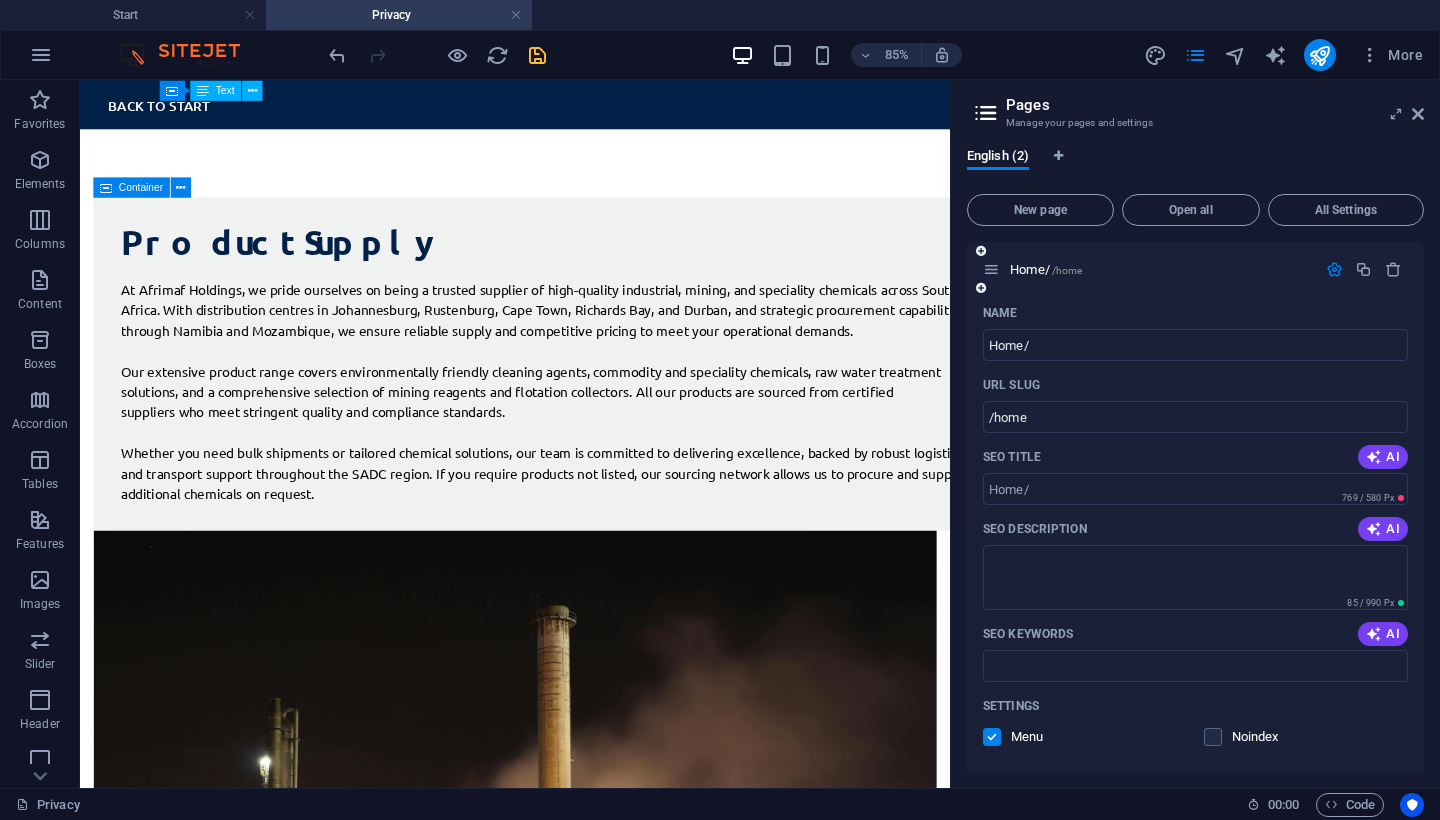 scroll, scrollTop: 0, scrollLeft: 0, axis: both 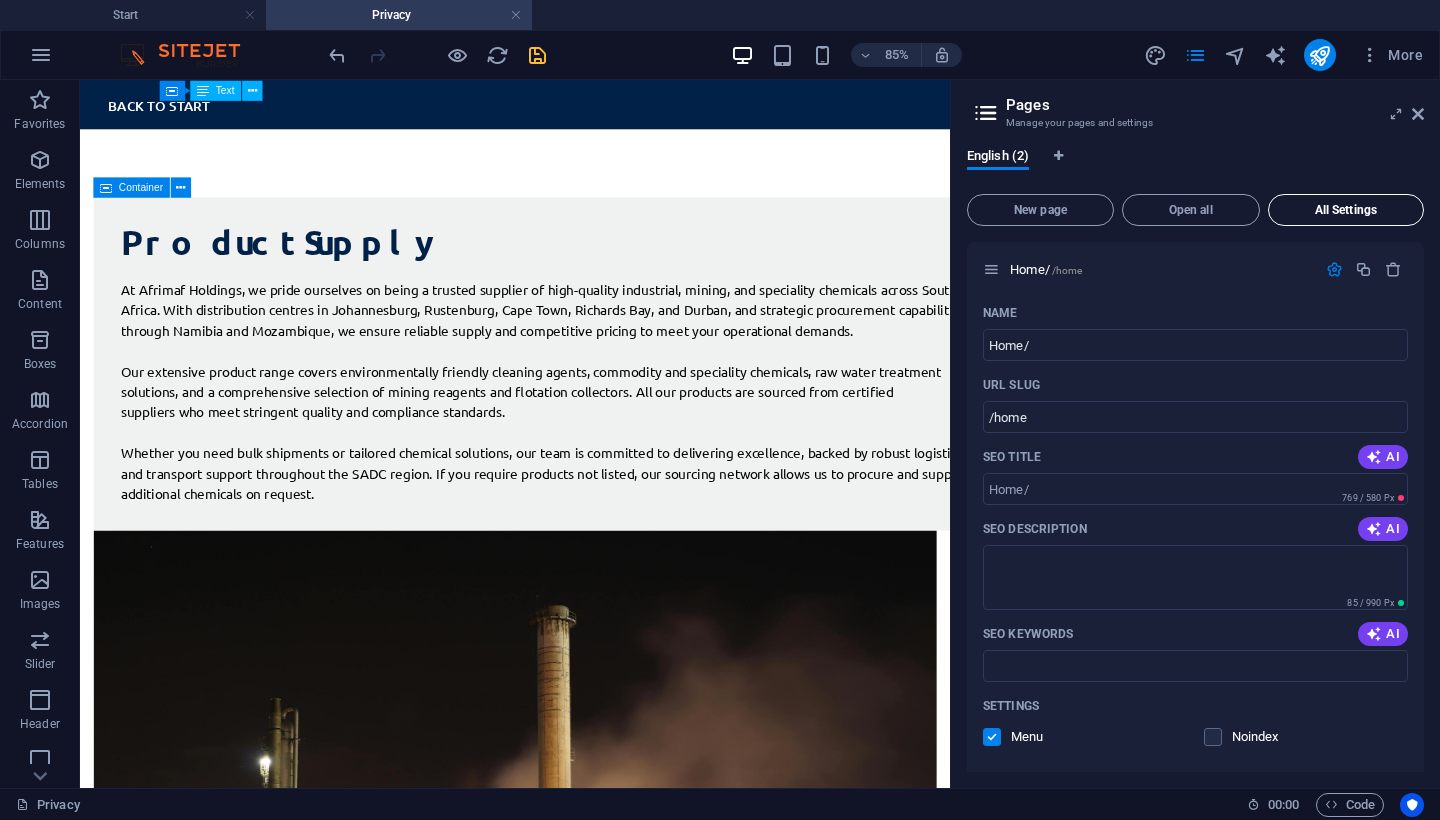 click on "All Settings" at bounding box center [1346, 210] 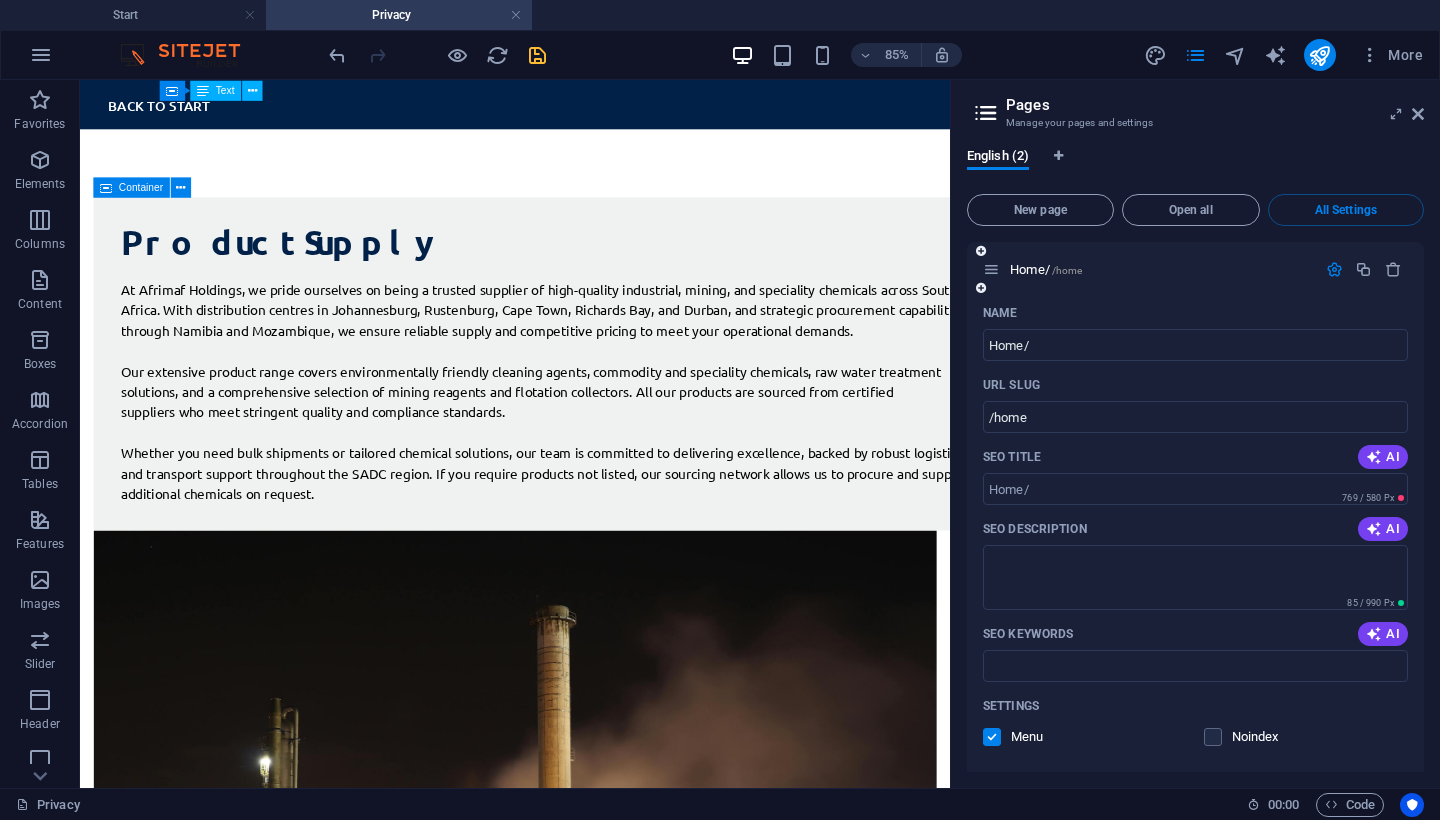 scroll, scrollTop: 0, scrollLeft: 0, axis: both 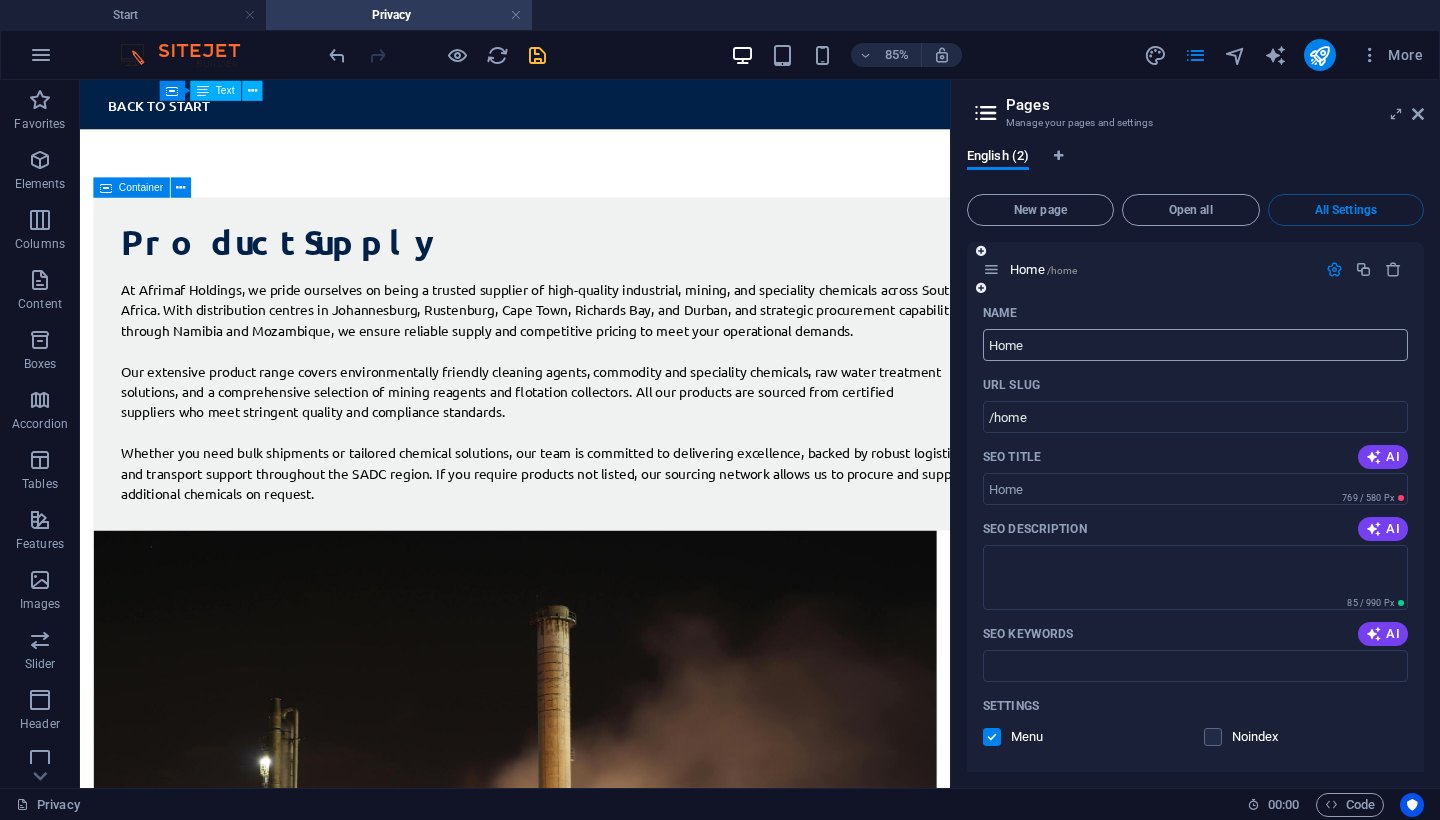 click on "Home" at bounding box center [1195, 345] 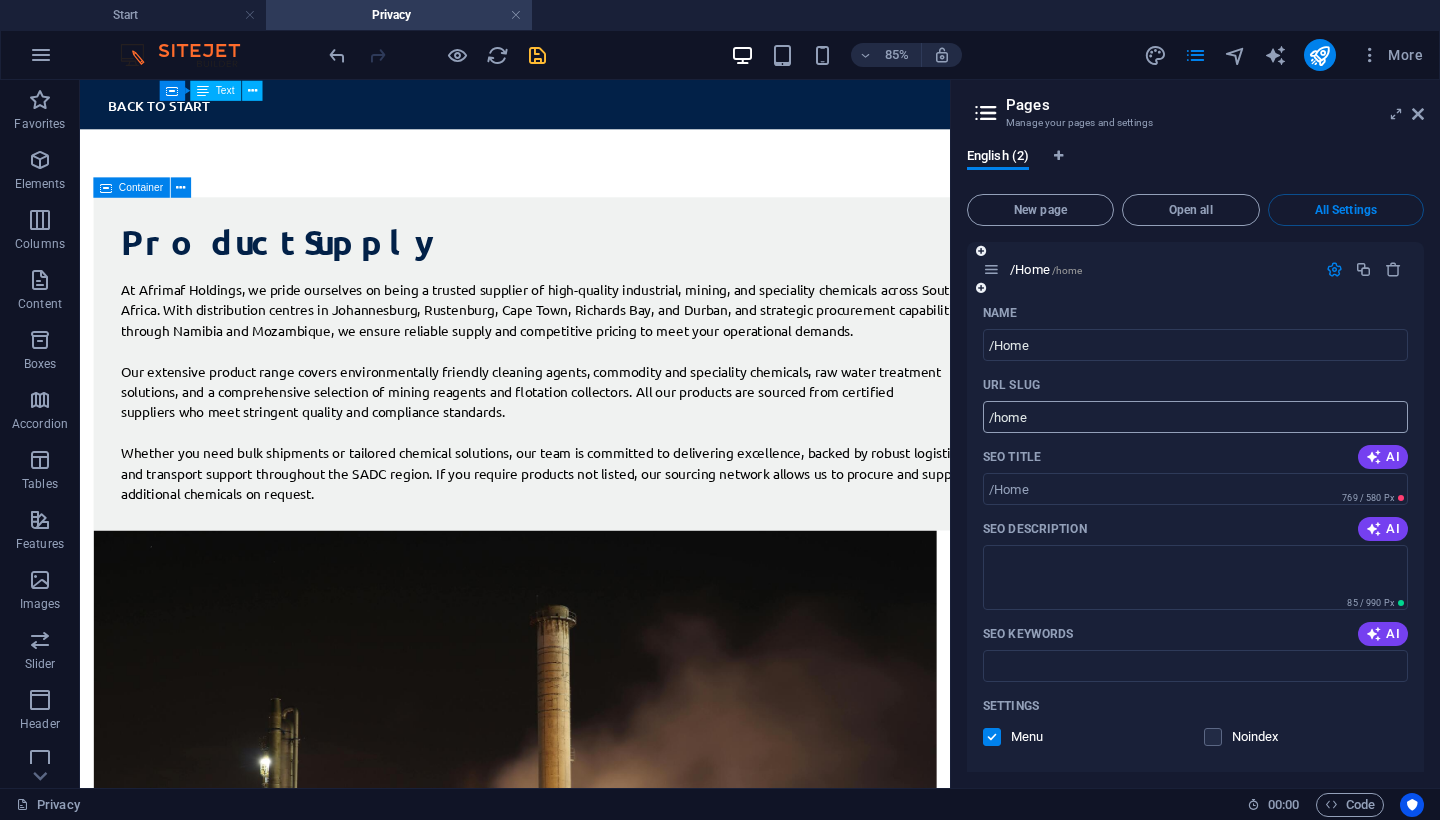 type on "/Home" 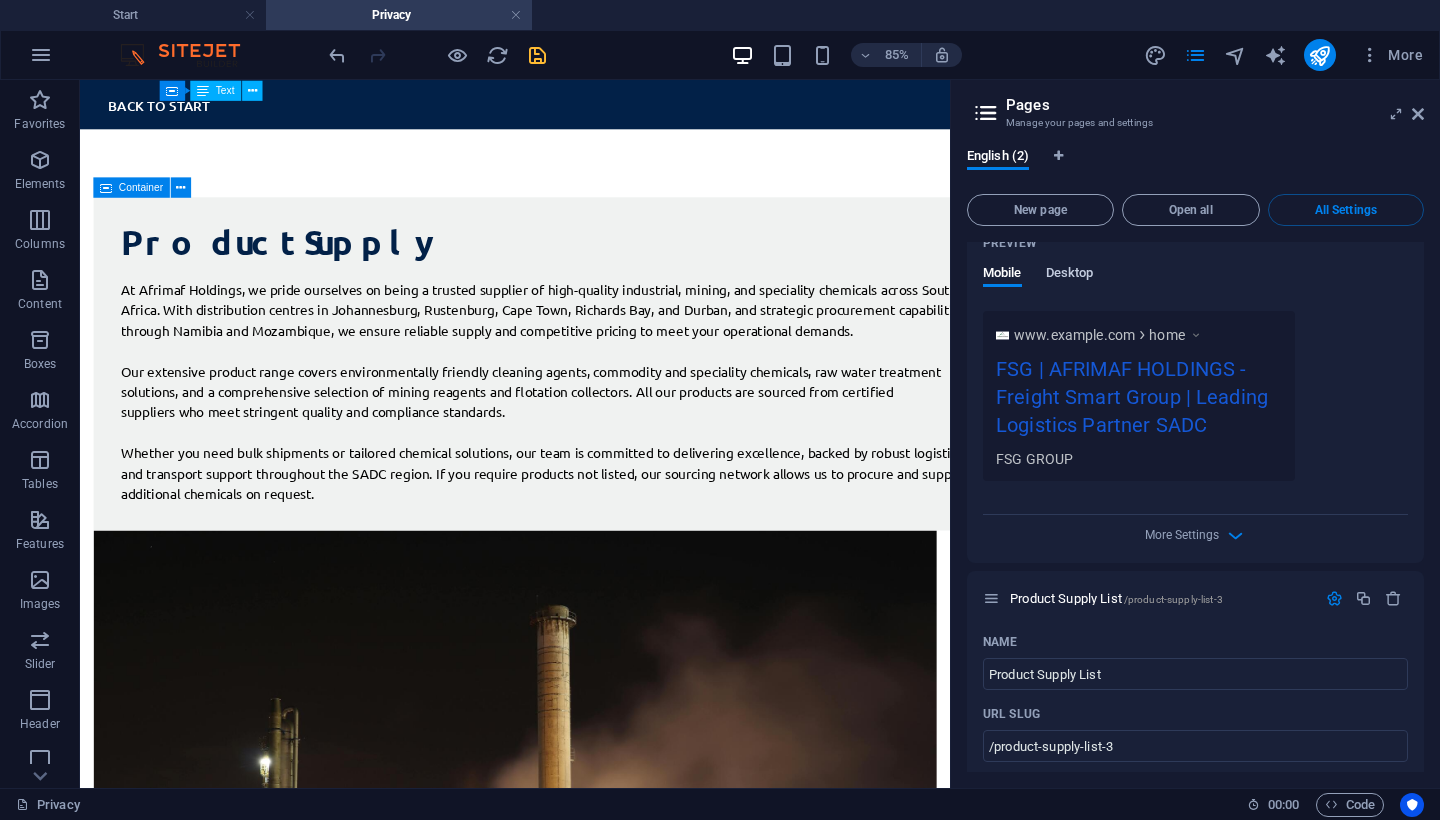 scroll, scrollTop: 561, scrollLeft: 0, axis: vertical 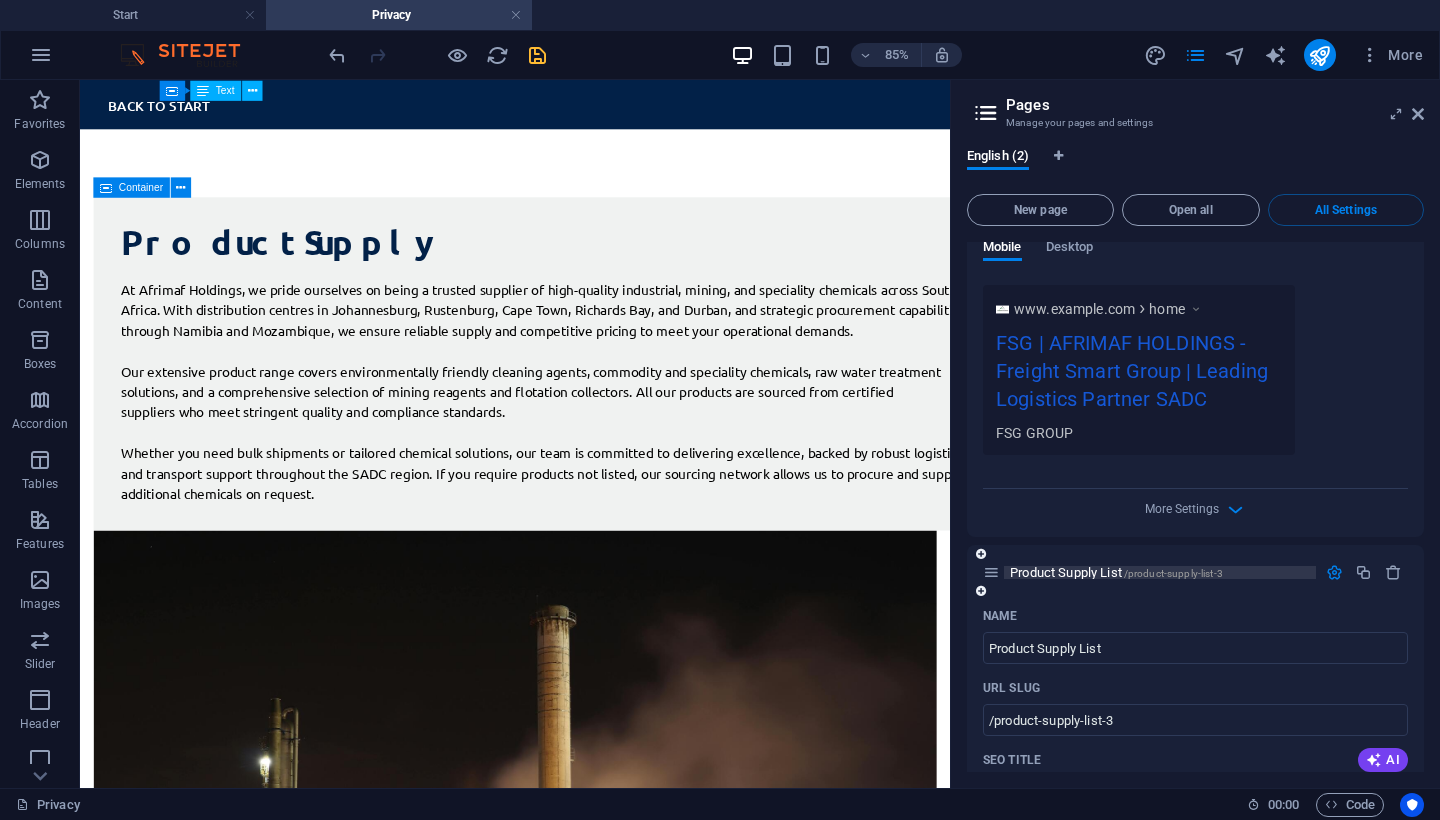 click on "Product Supply List /product-supply-list-3" at bounding box center (1116, 572) 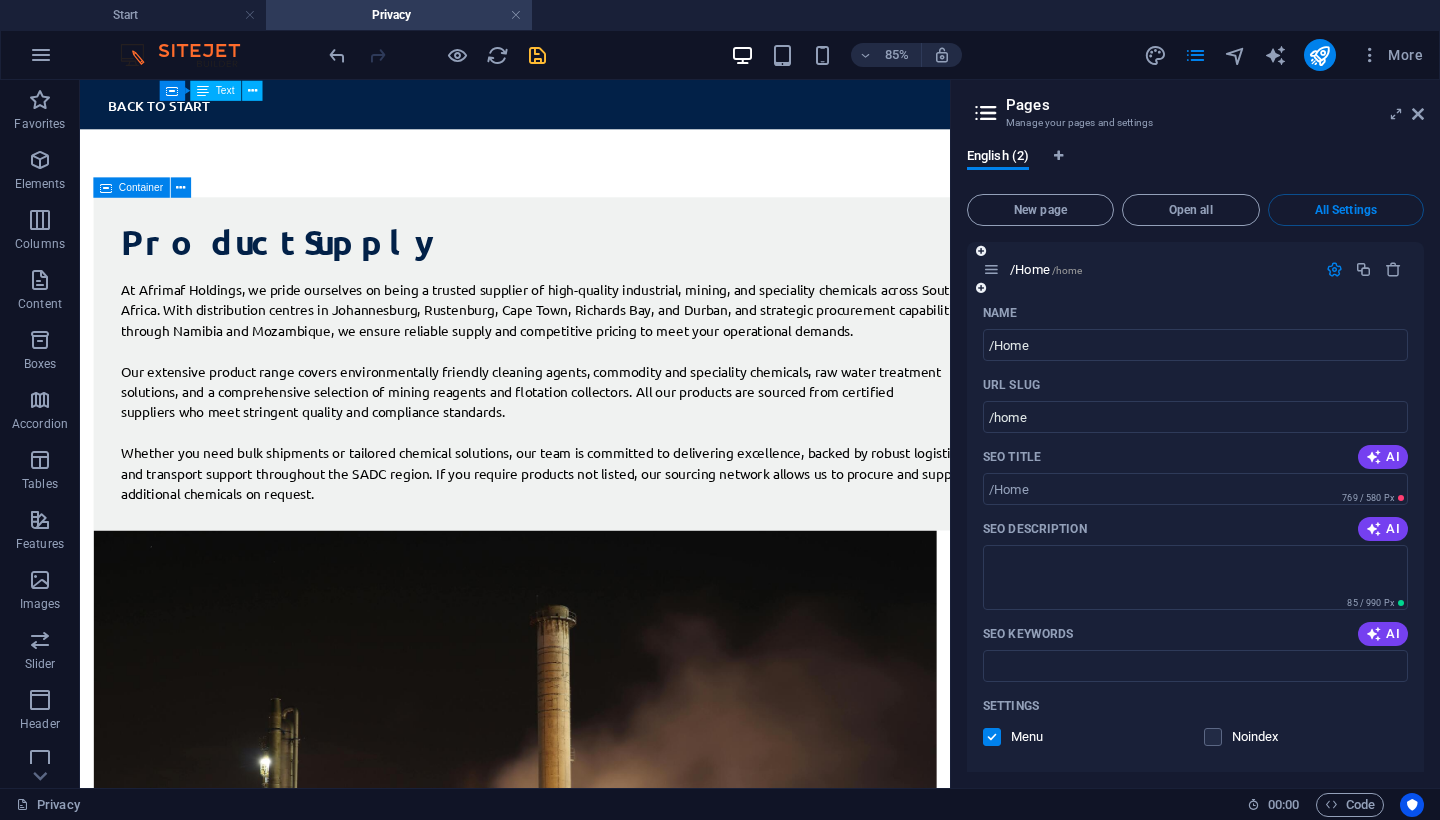 scroll, scrollTop: 0, scrollLeft: 0, axis: both 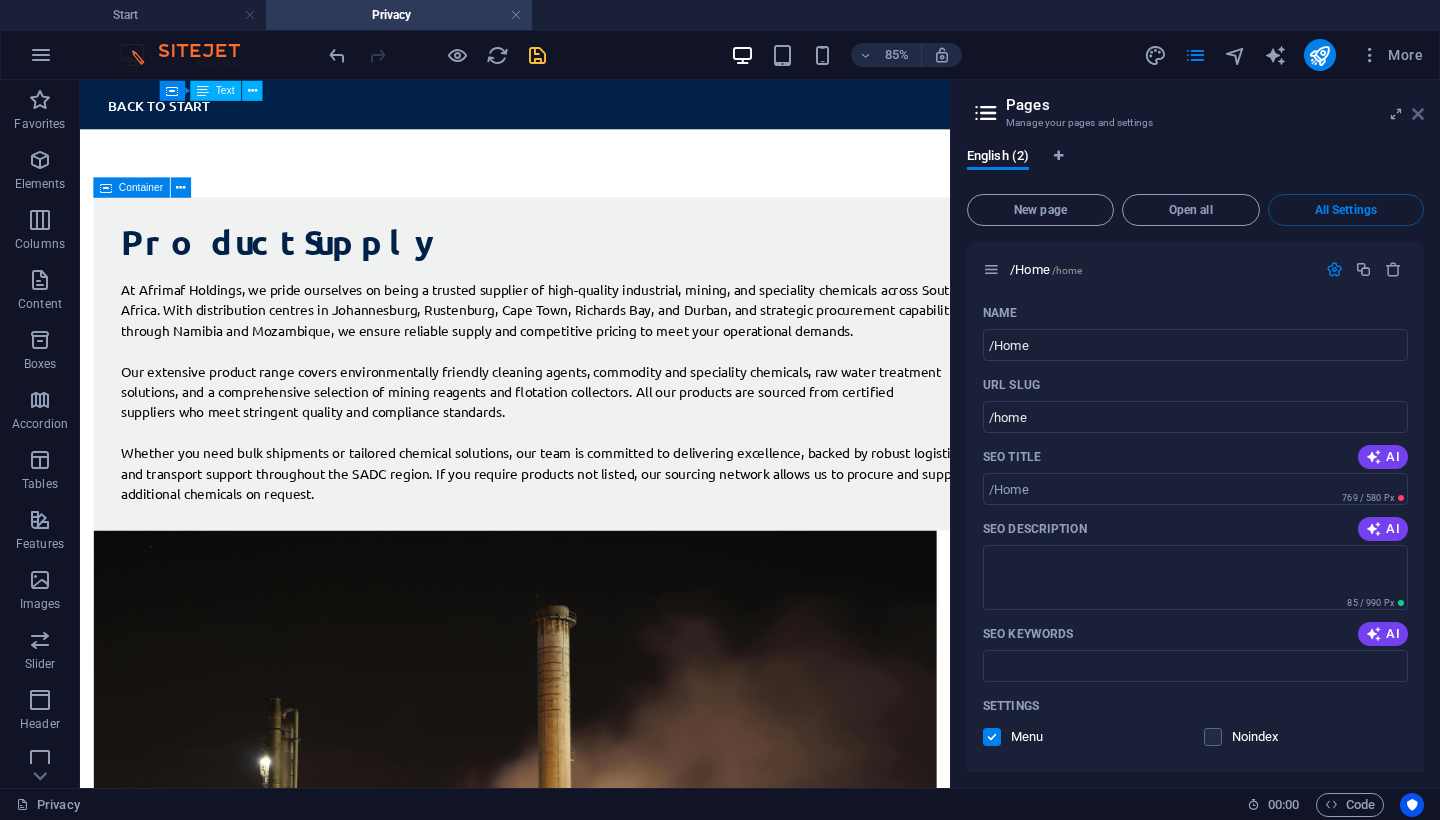 drag, startPoint x: 1417, startPoint y: 114, endPoint x: 1325, endPoint y: 40, distance: 118.06778 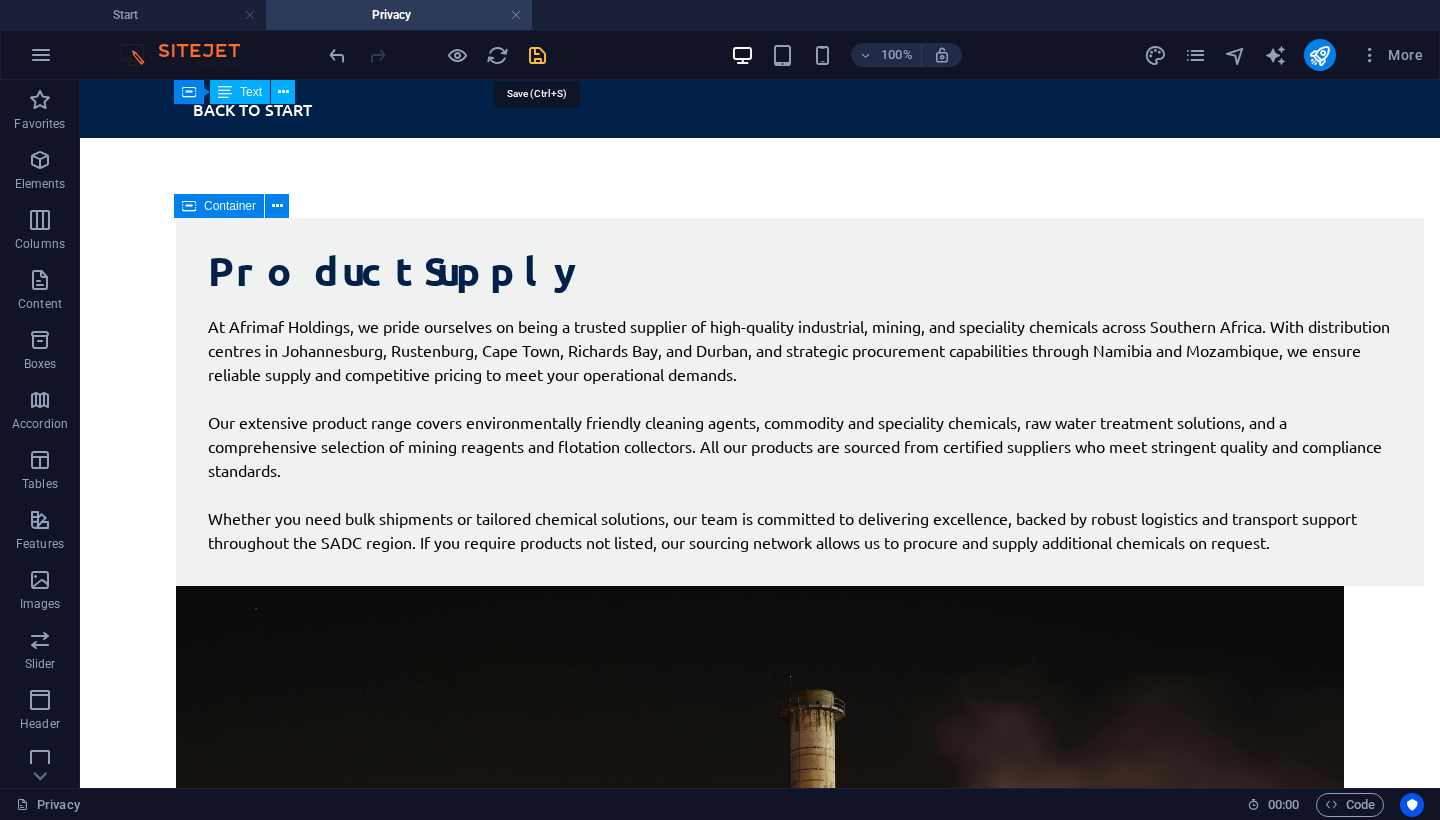 click at bounding box center [537, 55] 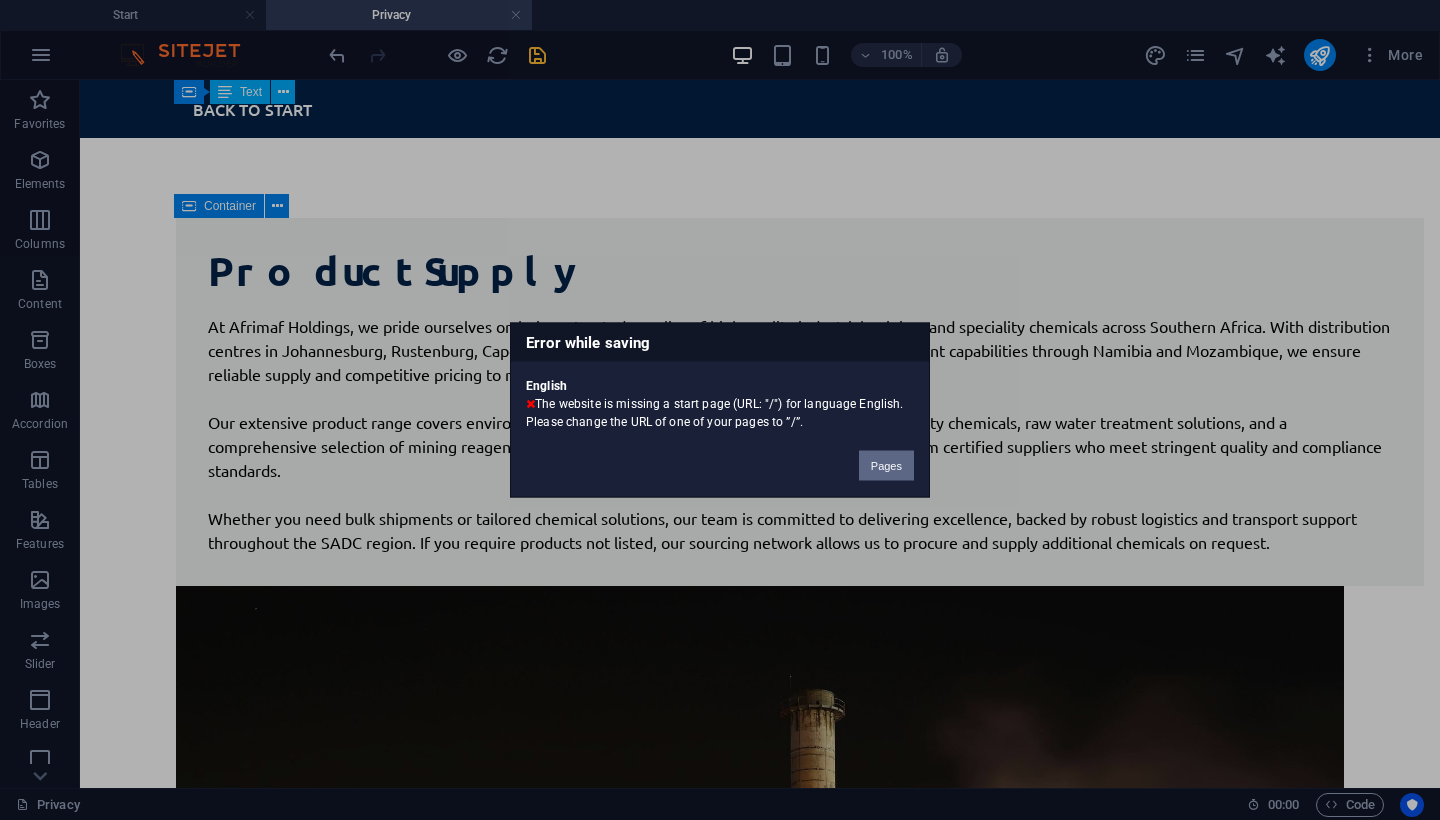 click on "Pages" at bounding box center [886, 466] 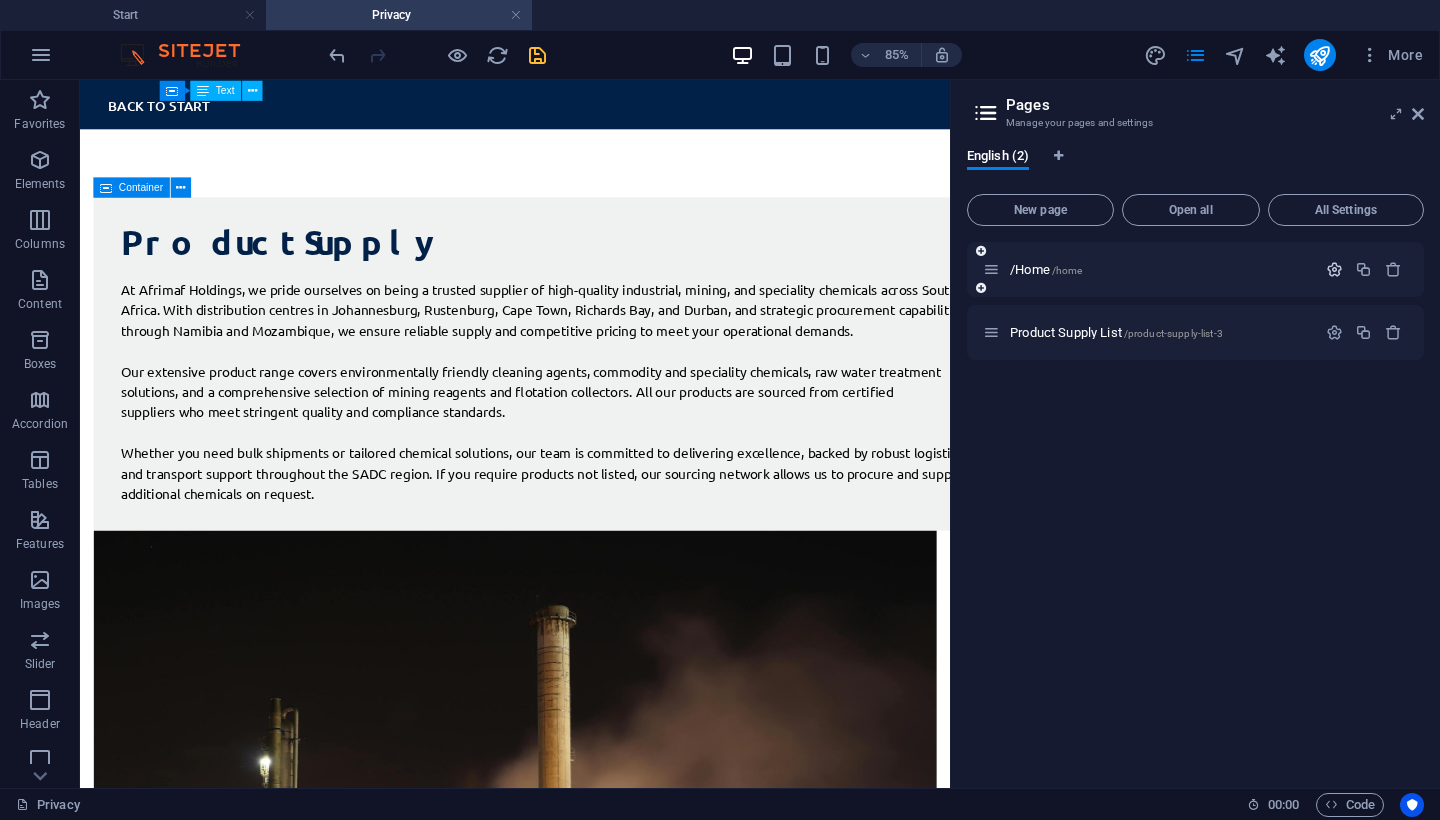 click at bounding box center (1334, 269) 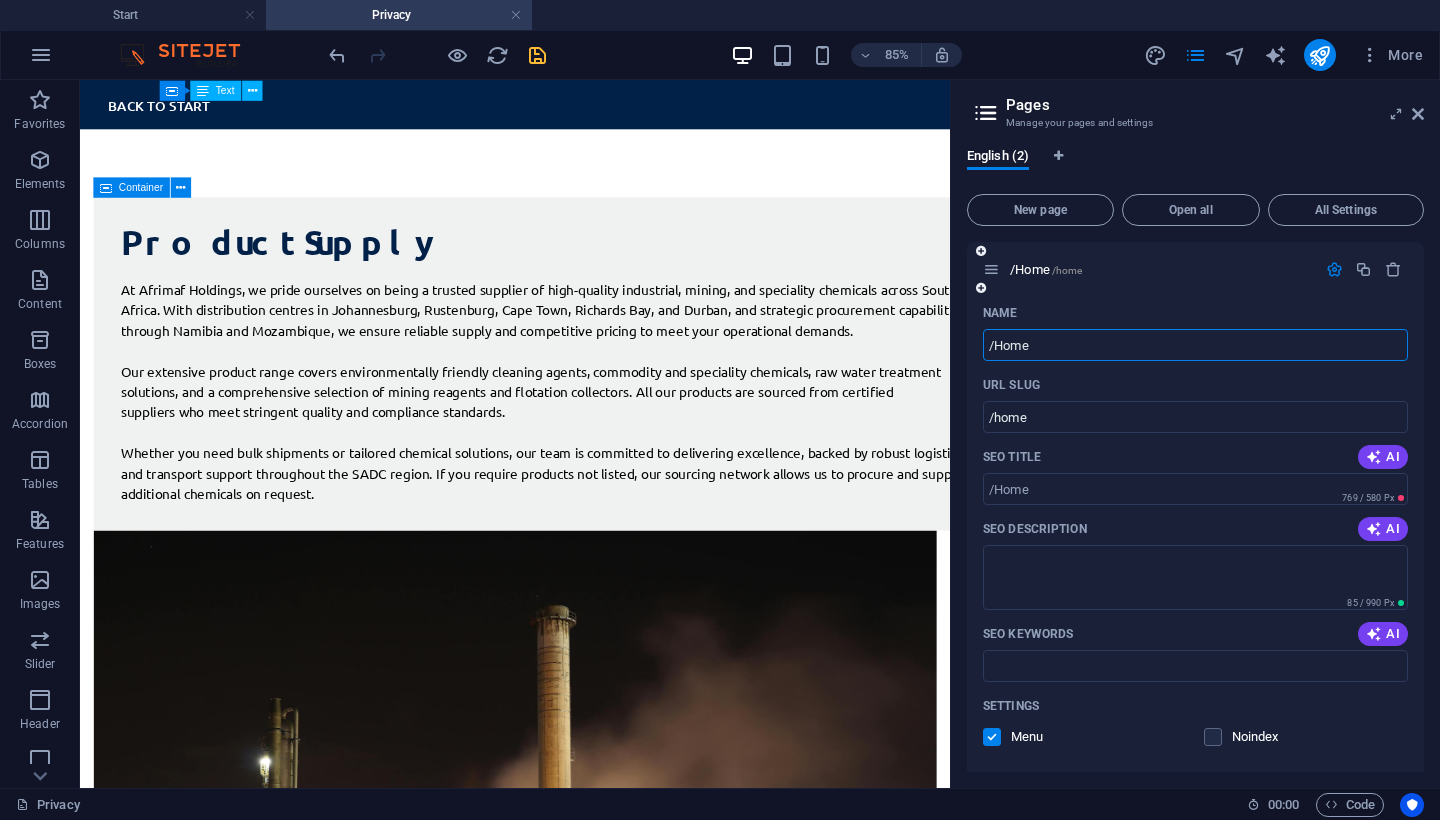 click on "/Home" at bounding box center (1195, 345) 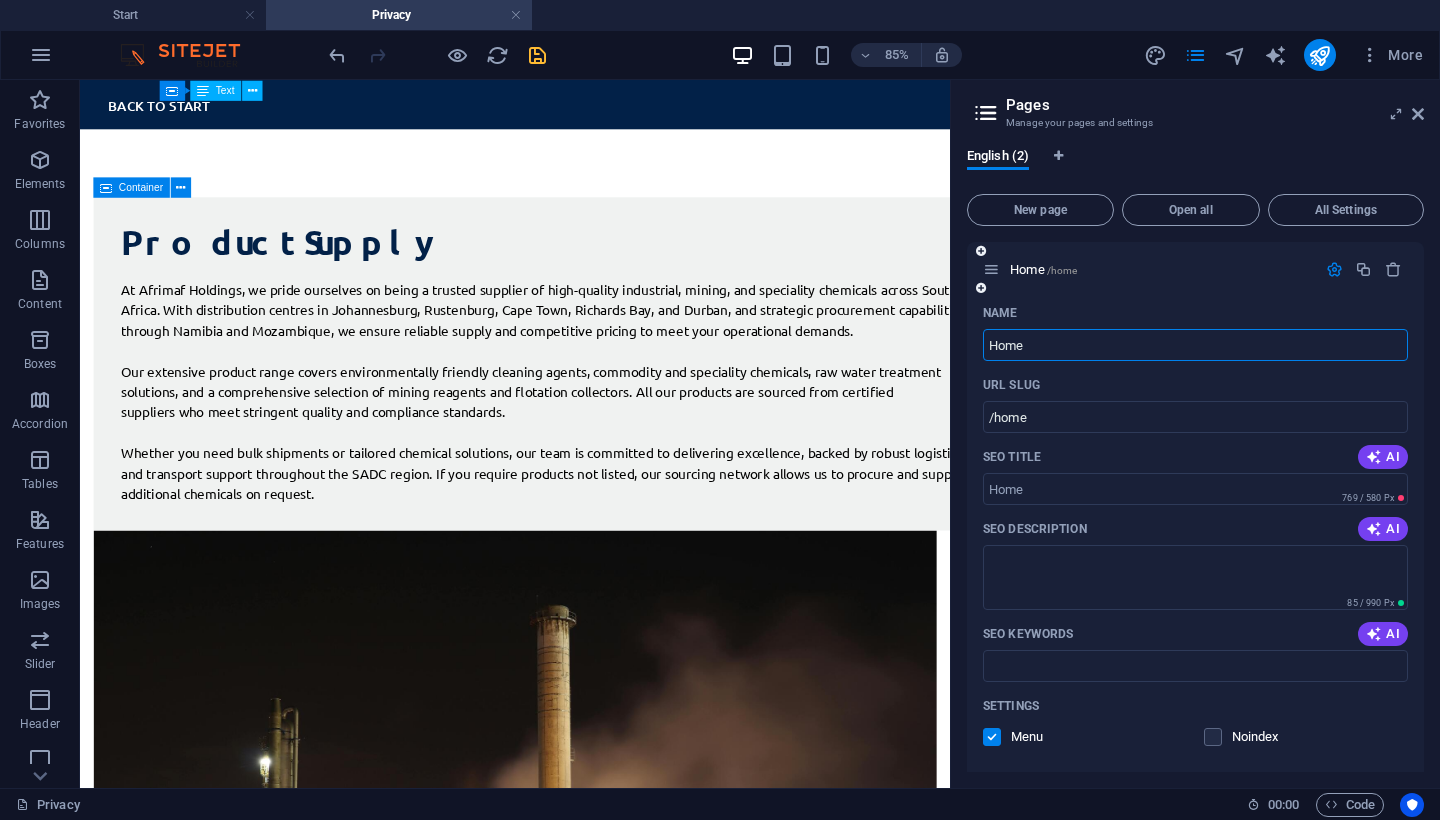 click on "Home" at bounding box center (1195, 345) 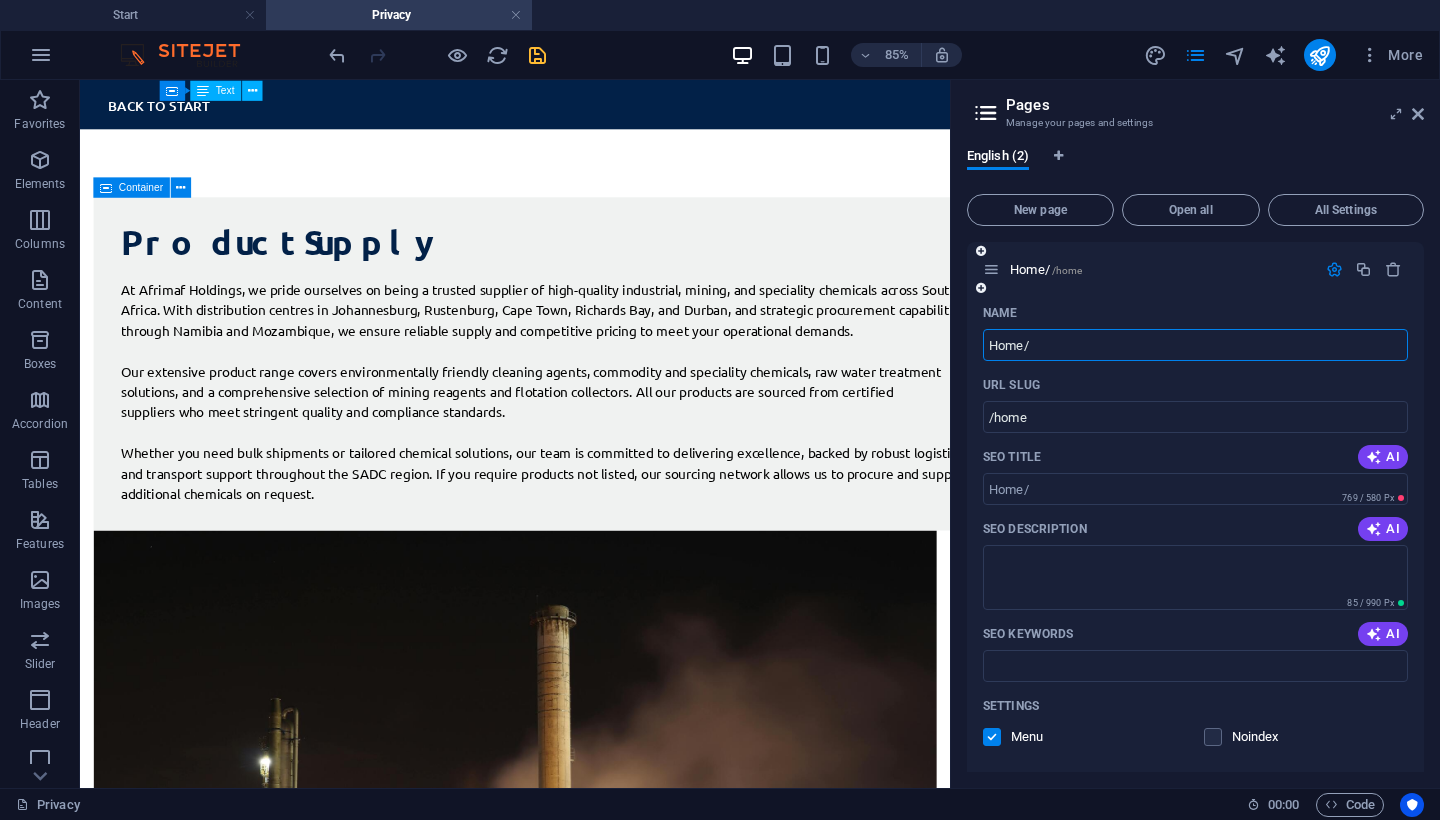 type on "Home/" 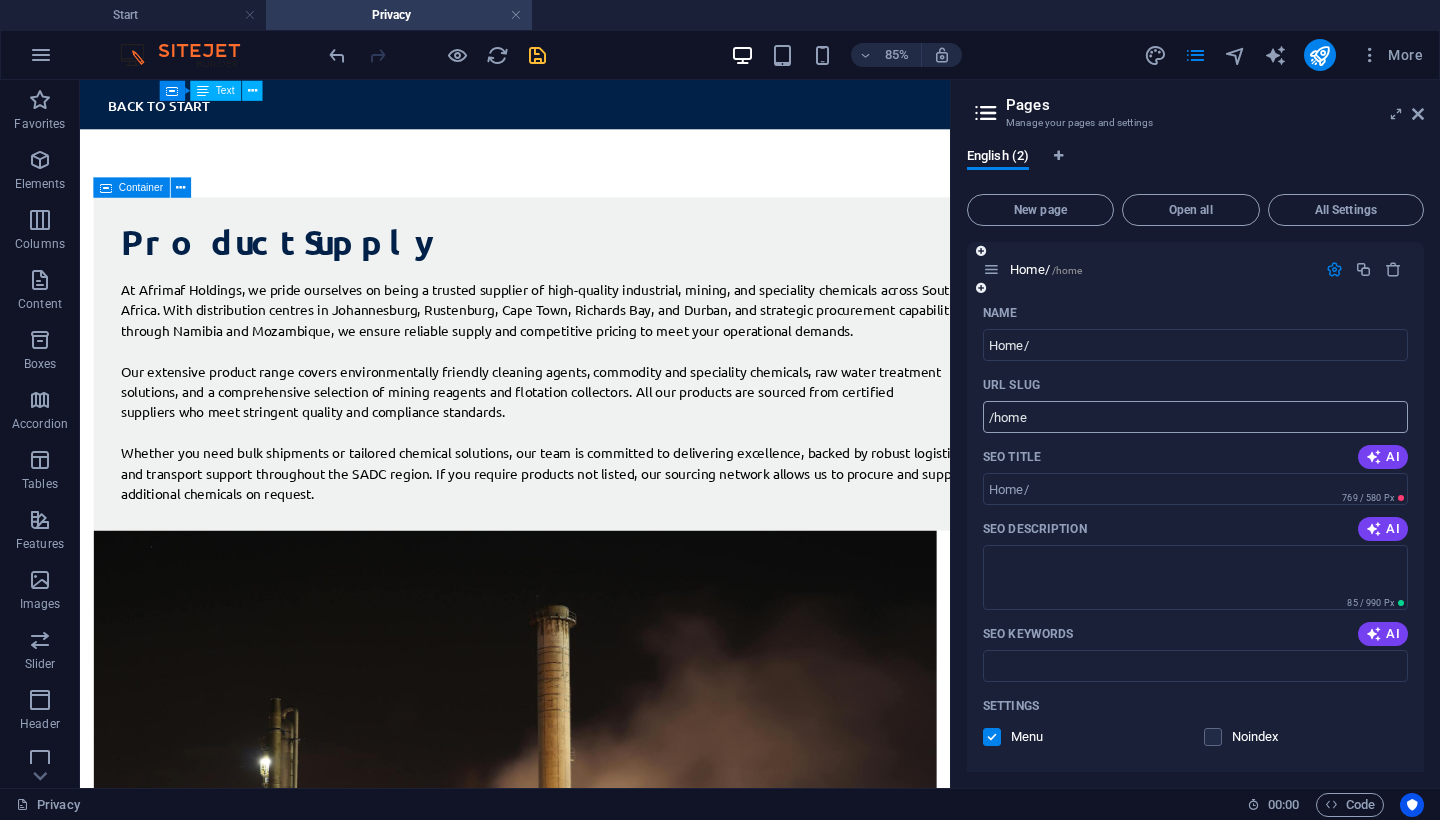 click on "/home" at bounding box center [1195, 417] 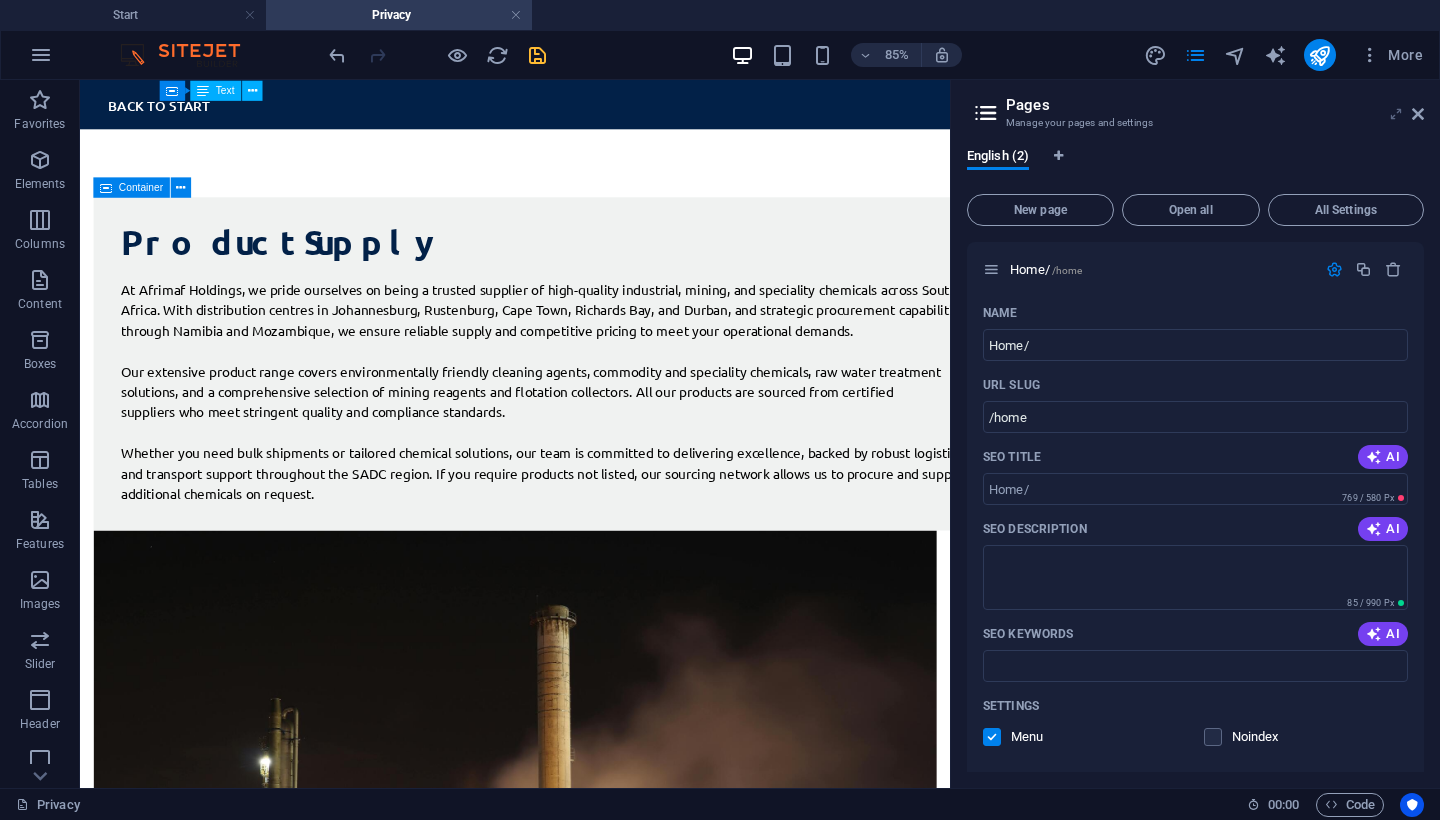 click at bounding box center (1396, 114) 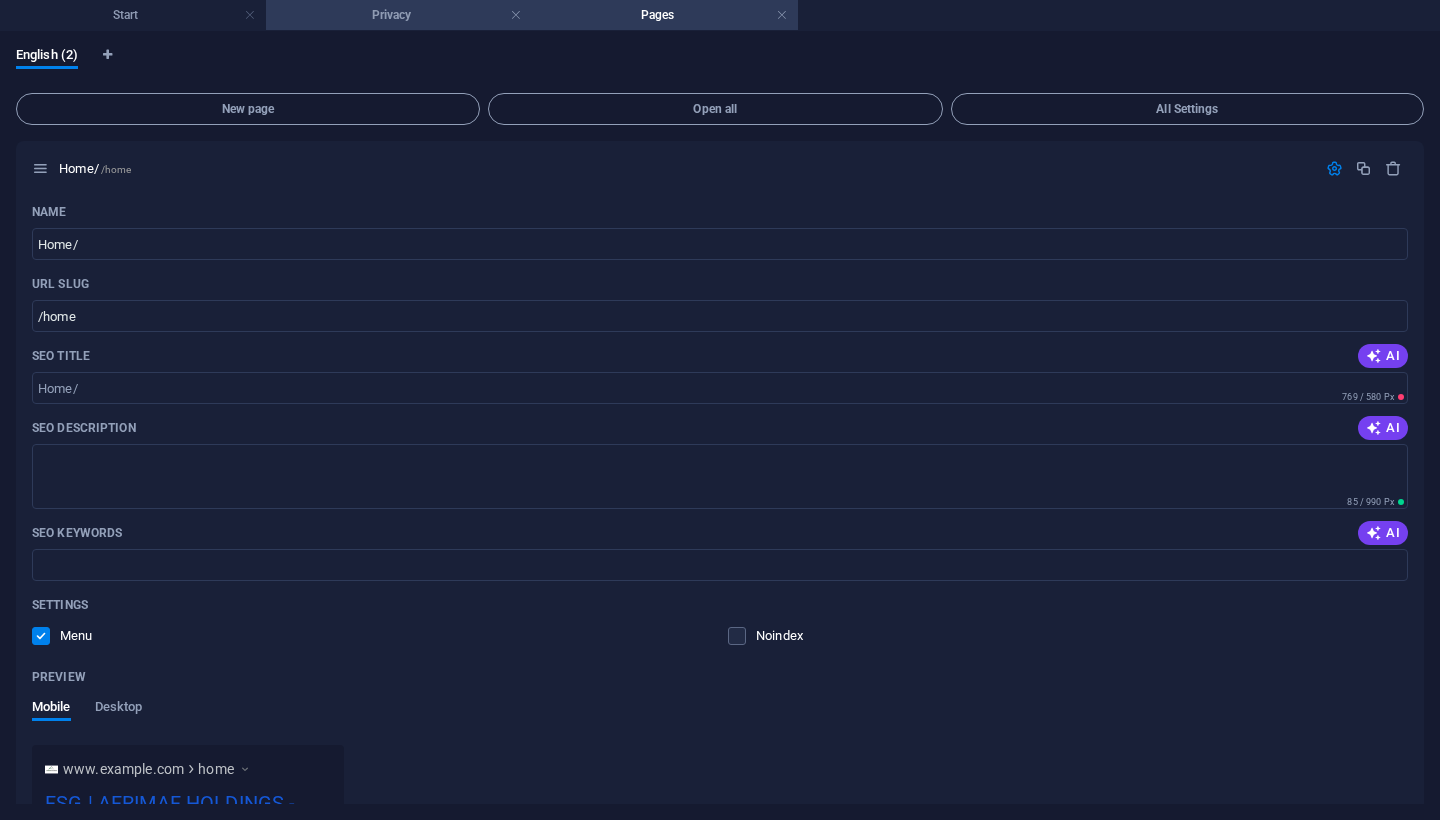 click on "Privacy" at bounding box center [399, 15] 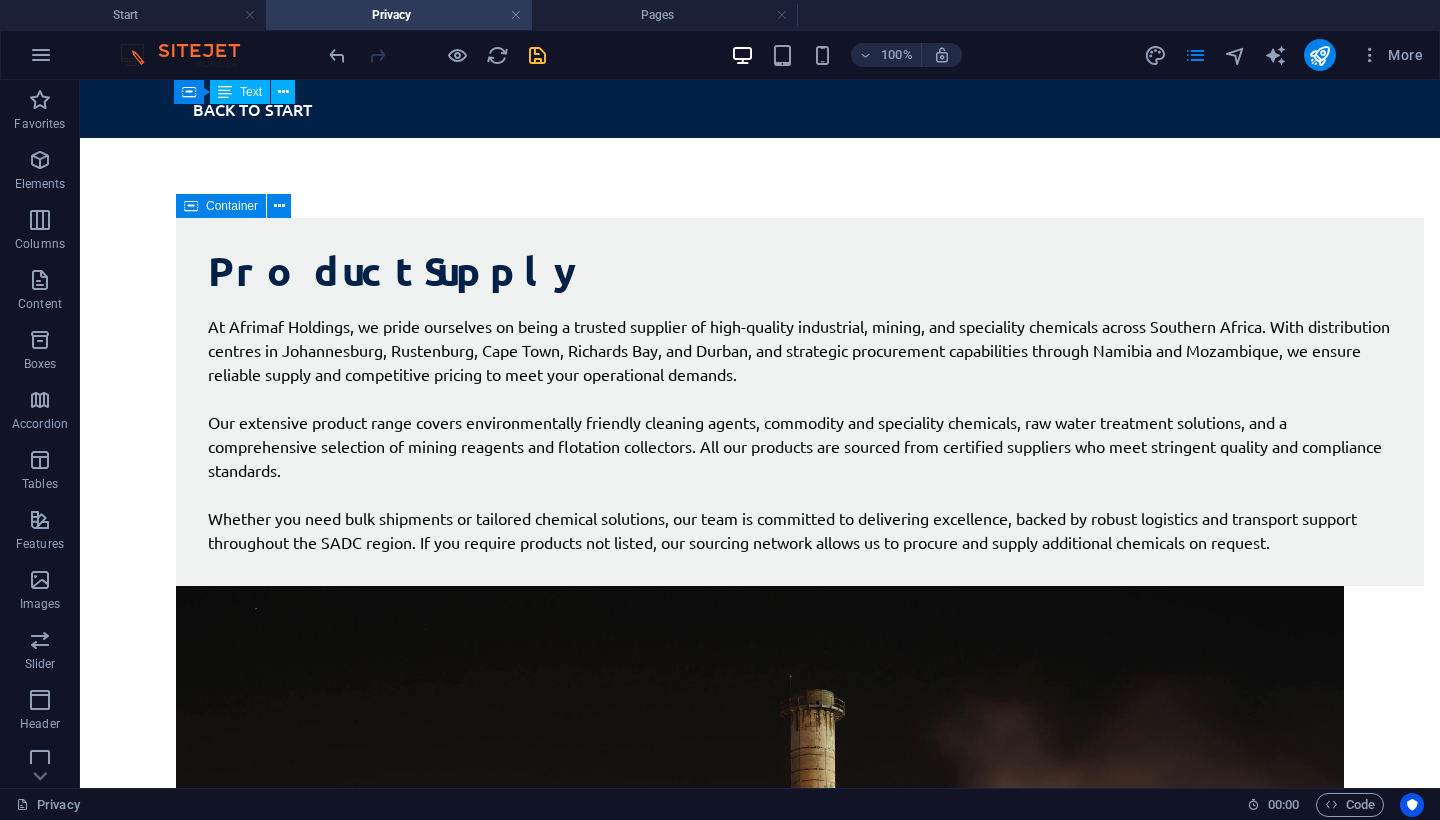click on "Start" at bounding box center (133, 15) 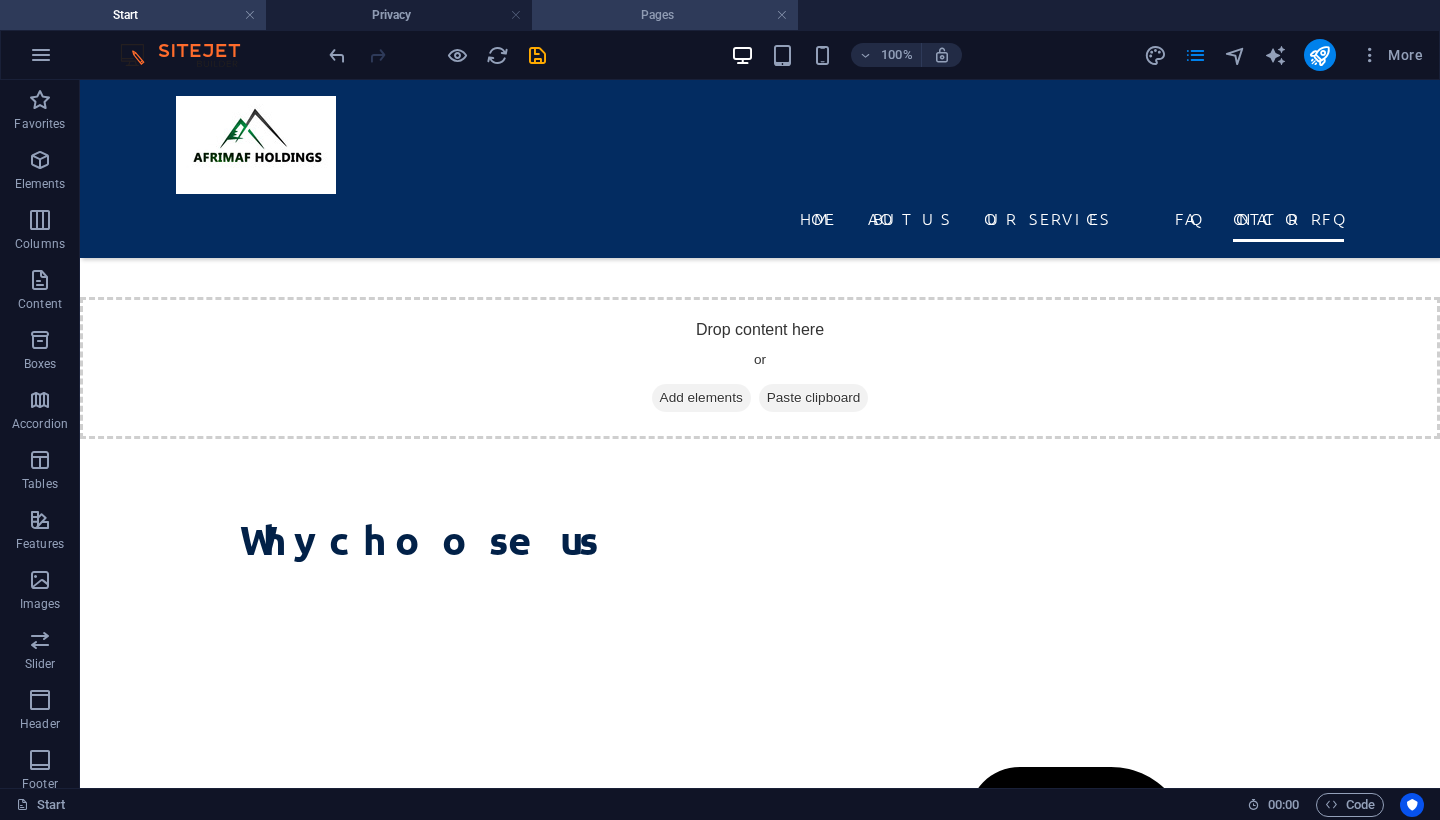 click on "Pages" at bounding box center [665, 15] 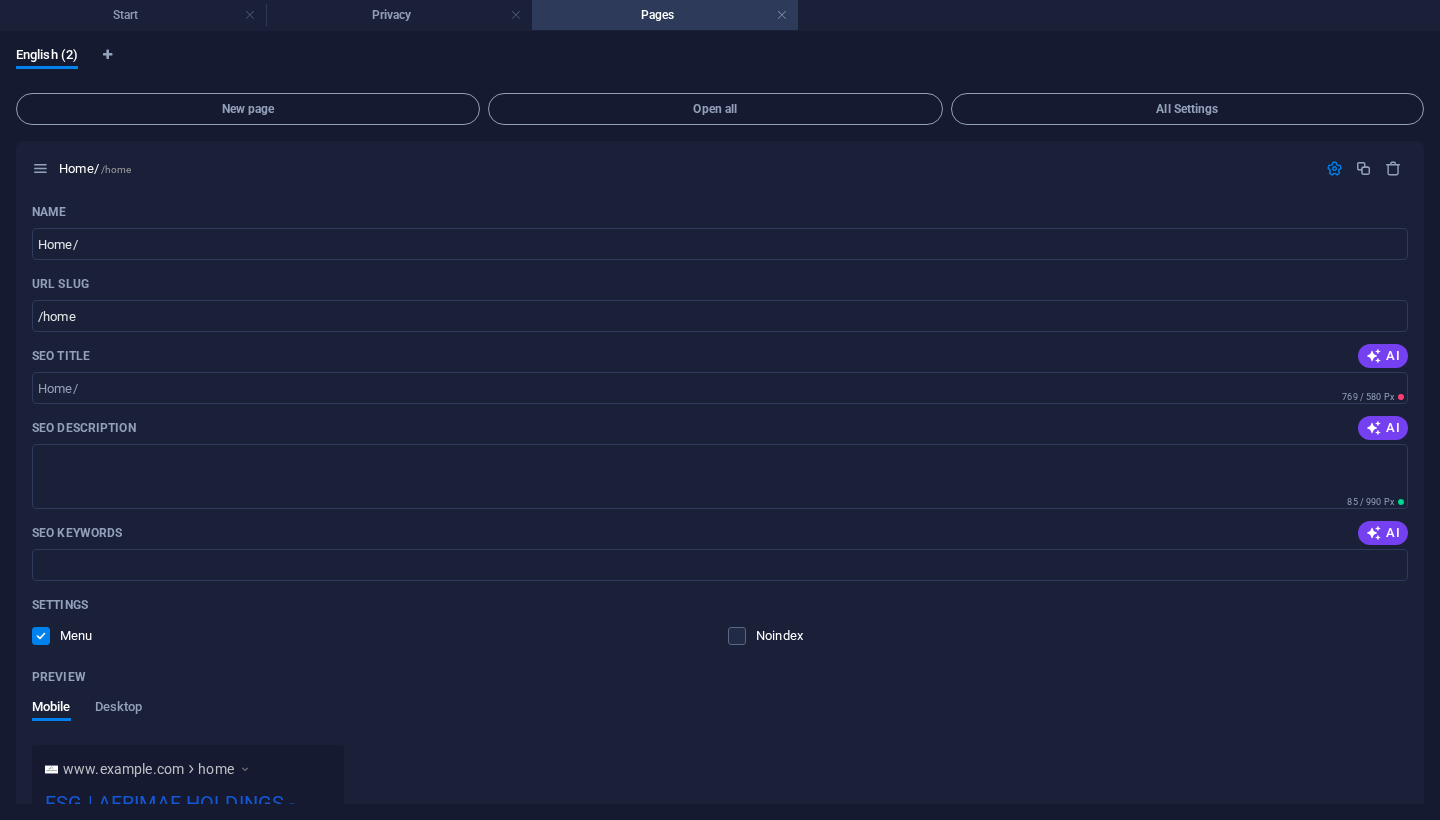 click on "Pages" at bounding box center (665, 15) 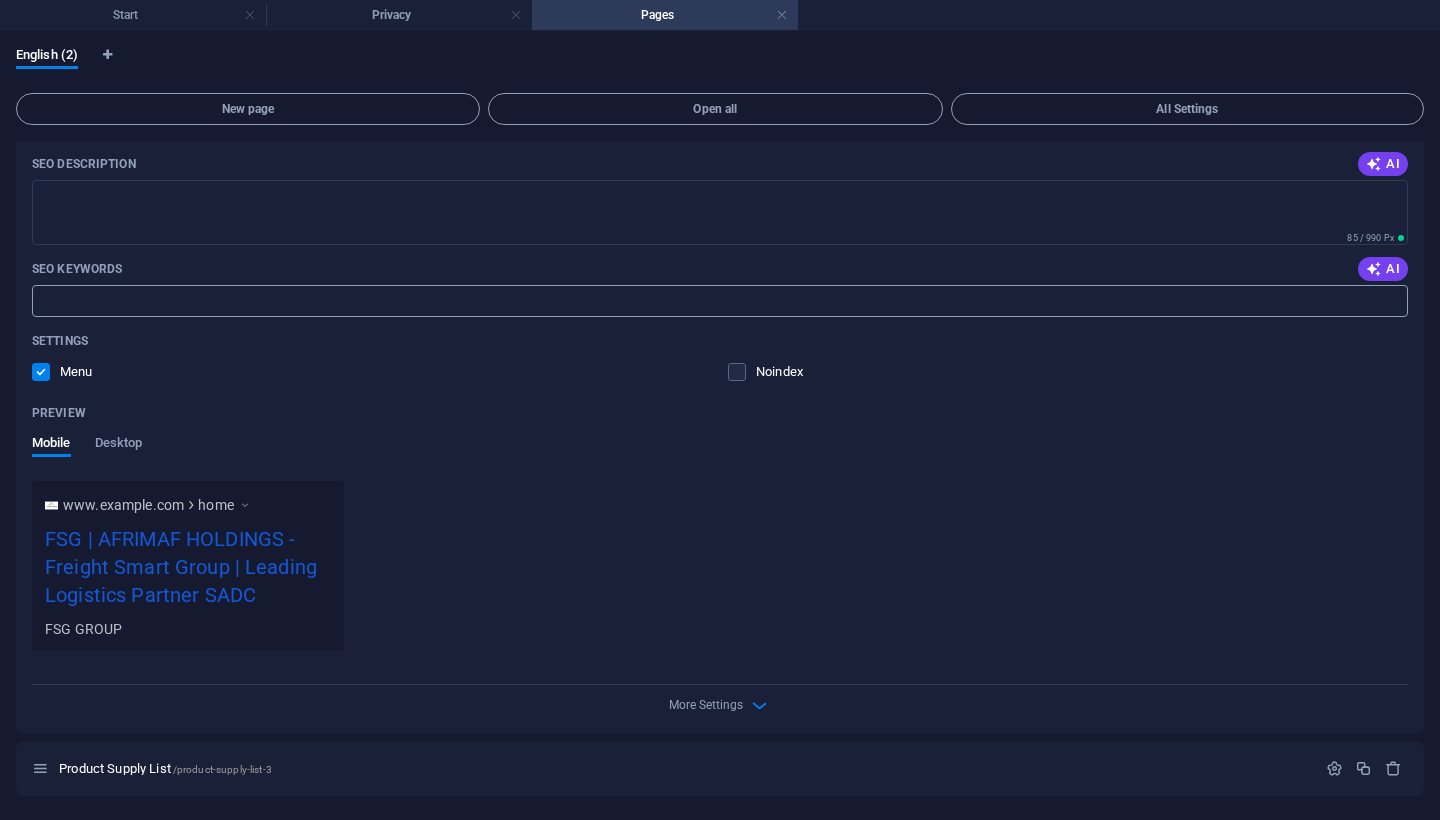scroll, scrollTop: 262, scrollLeft: 0, axis: vertical 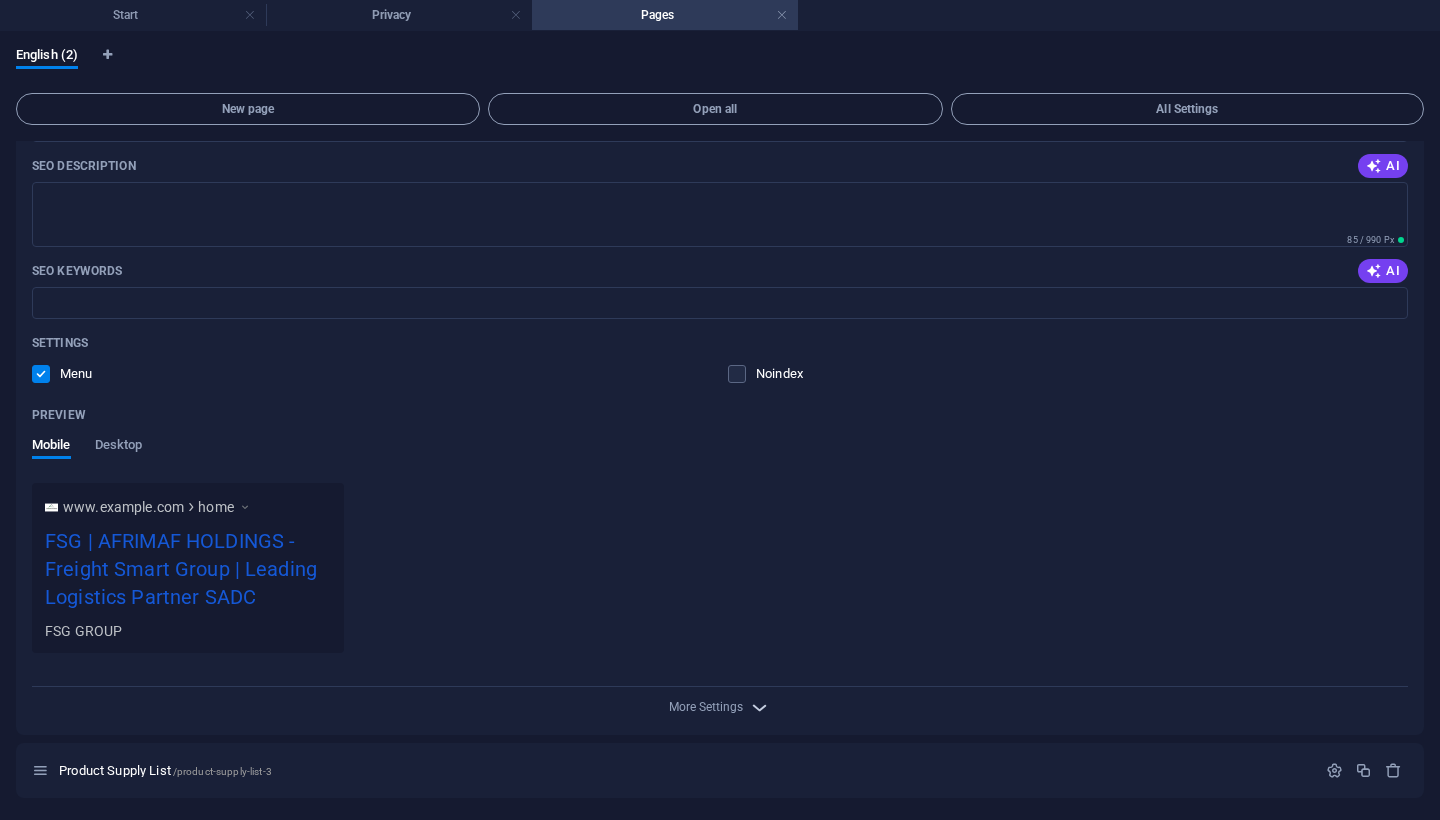 click on "More Settings" at bounding box center [720, 707] 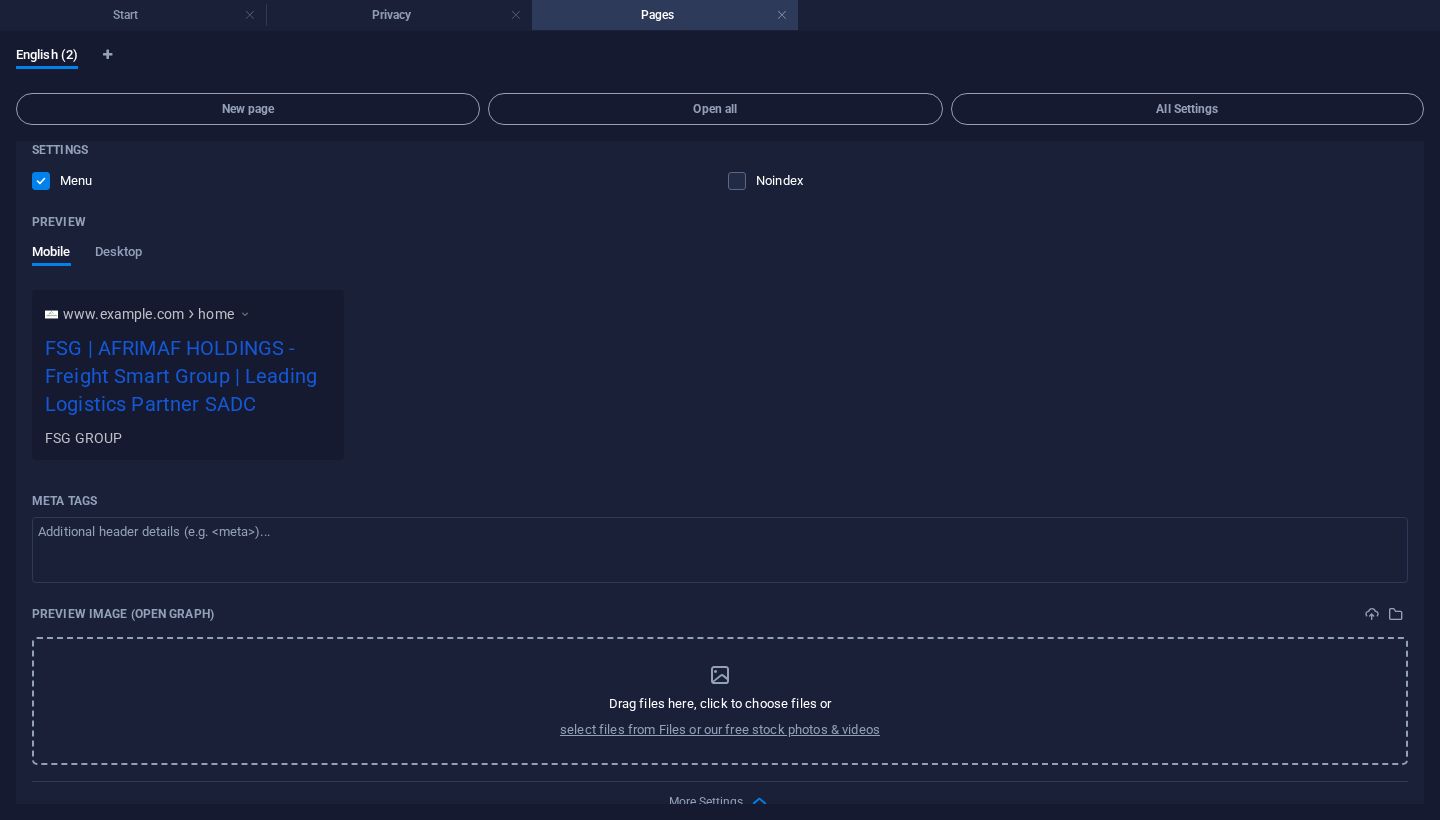 scroll, scrollTop: 547, scrollLeft: 0, axis: vertical 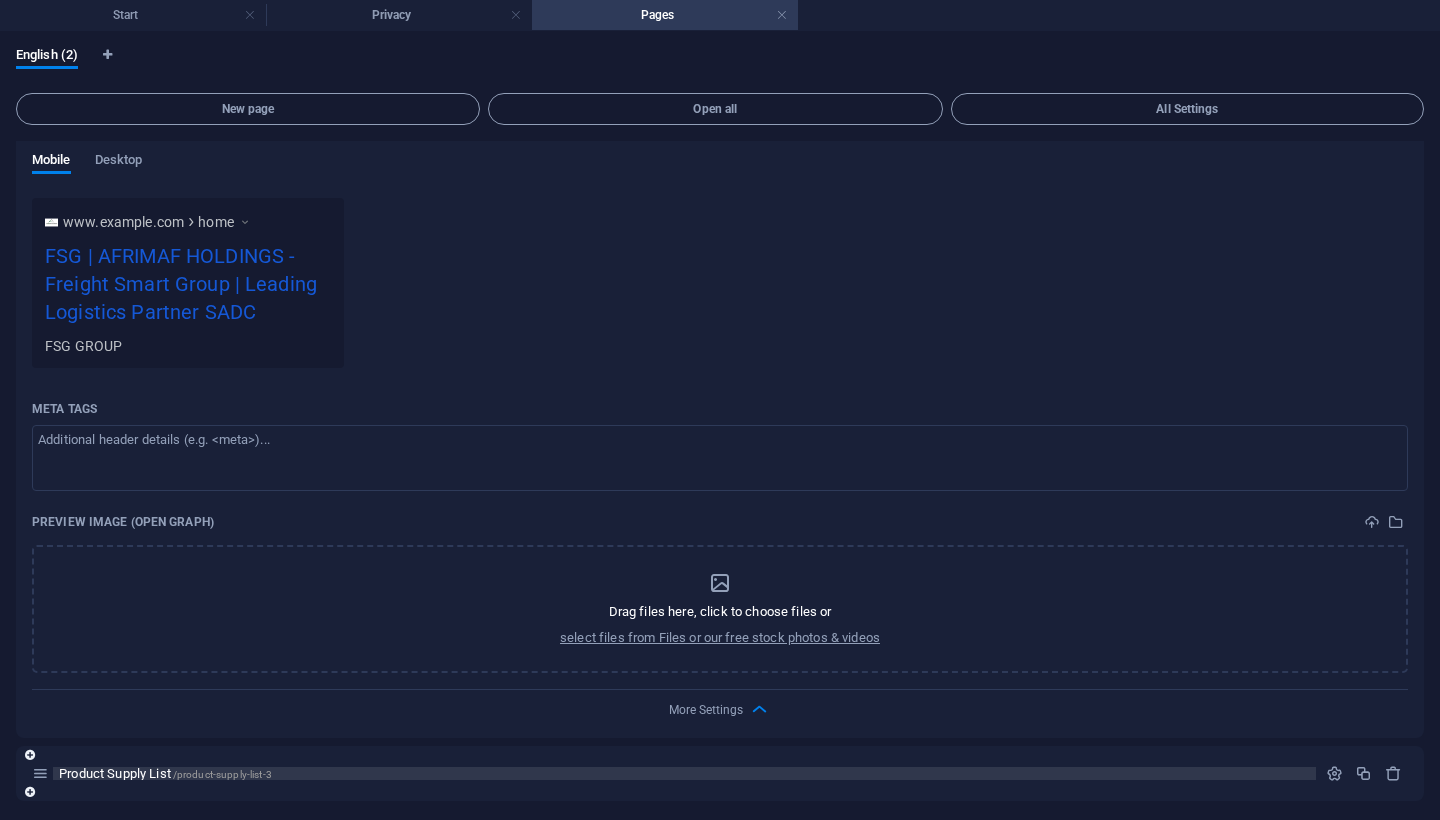 click on "Product Supply List /product-supply-list-3" at bounding box center (684, 773) 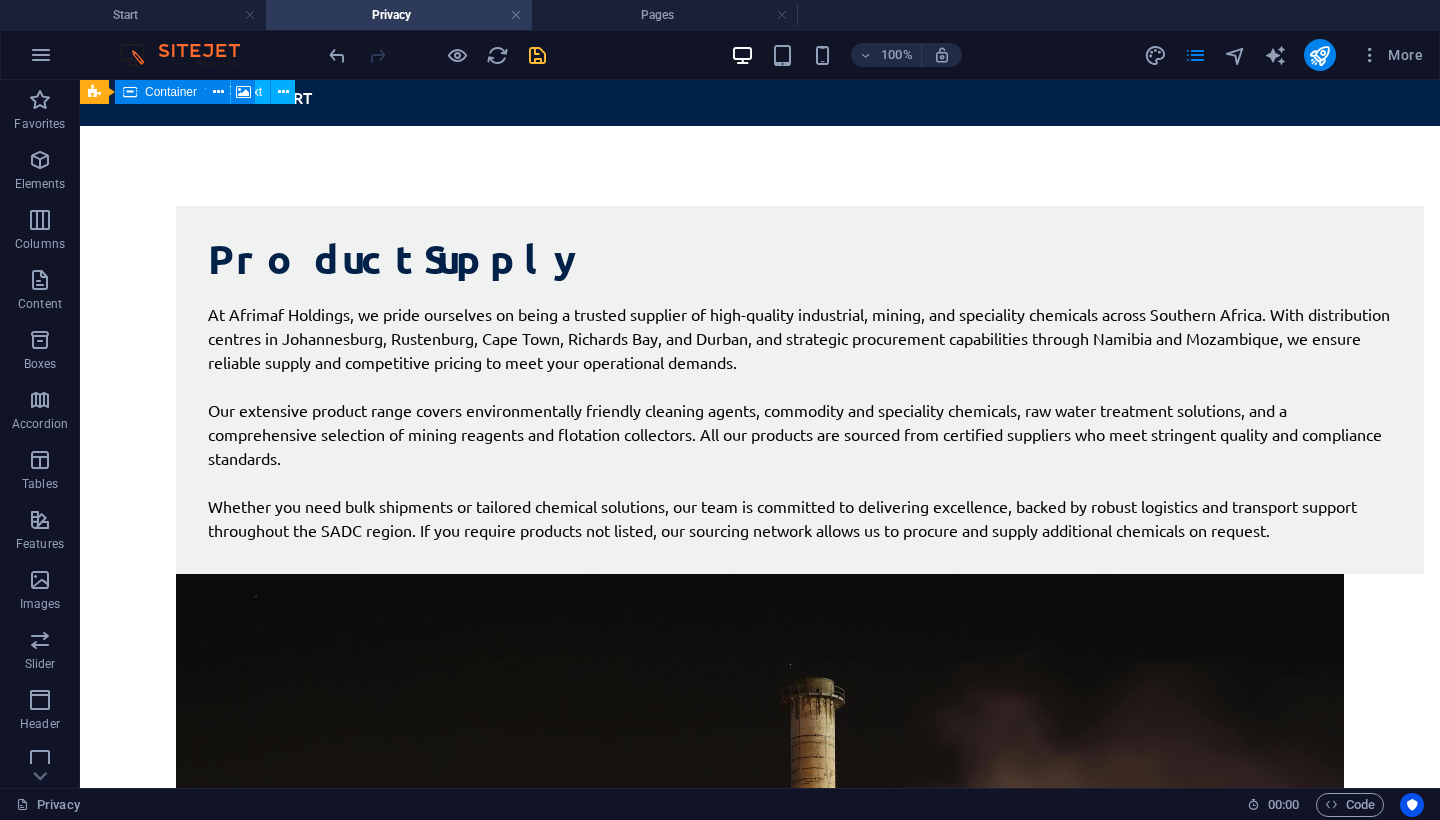 scroll, scrollTop: 0, scrollLeft: 0, axis: both 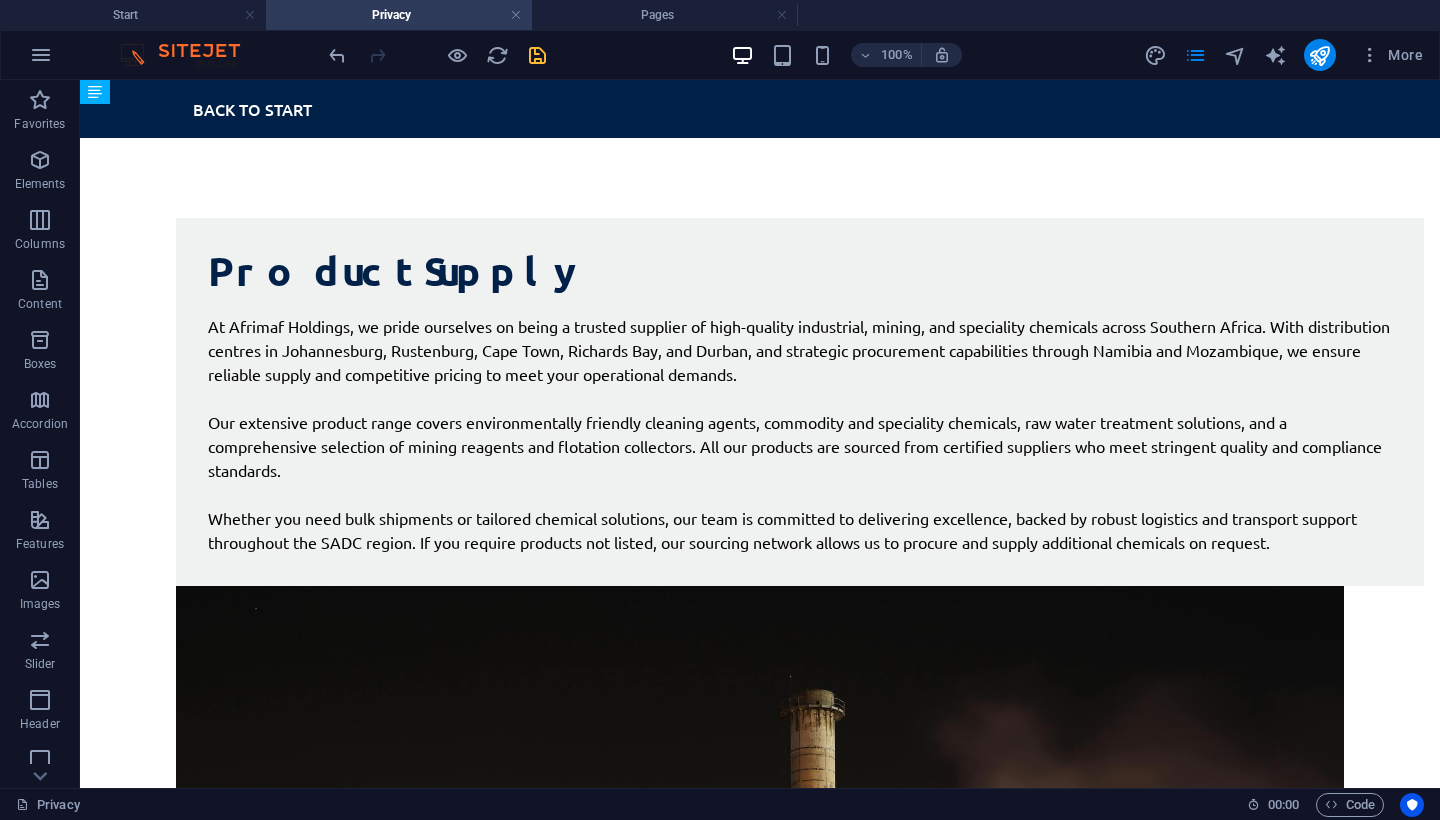 click on "Privacy" at bounding box center (399, 15) 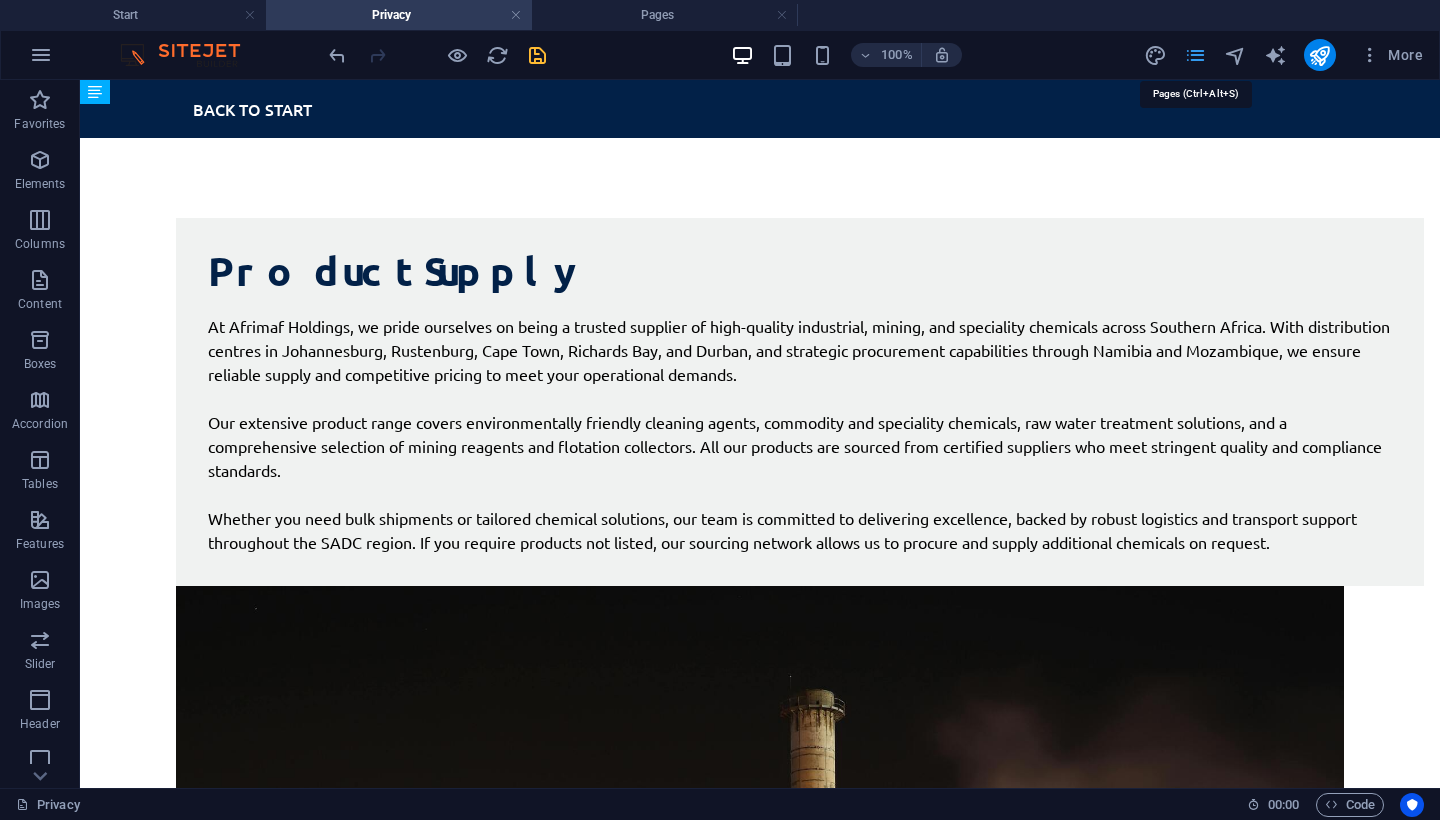 click at bounding box center (1195, 55) 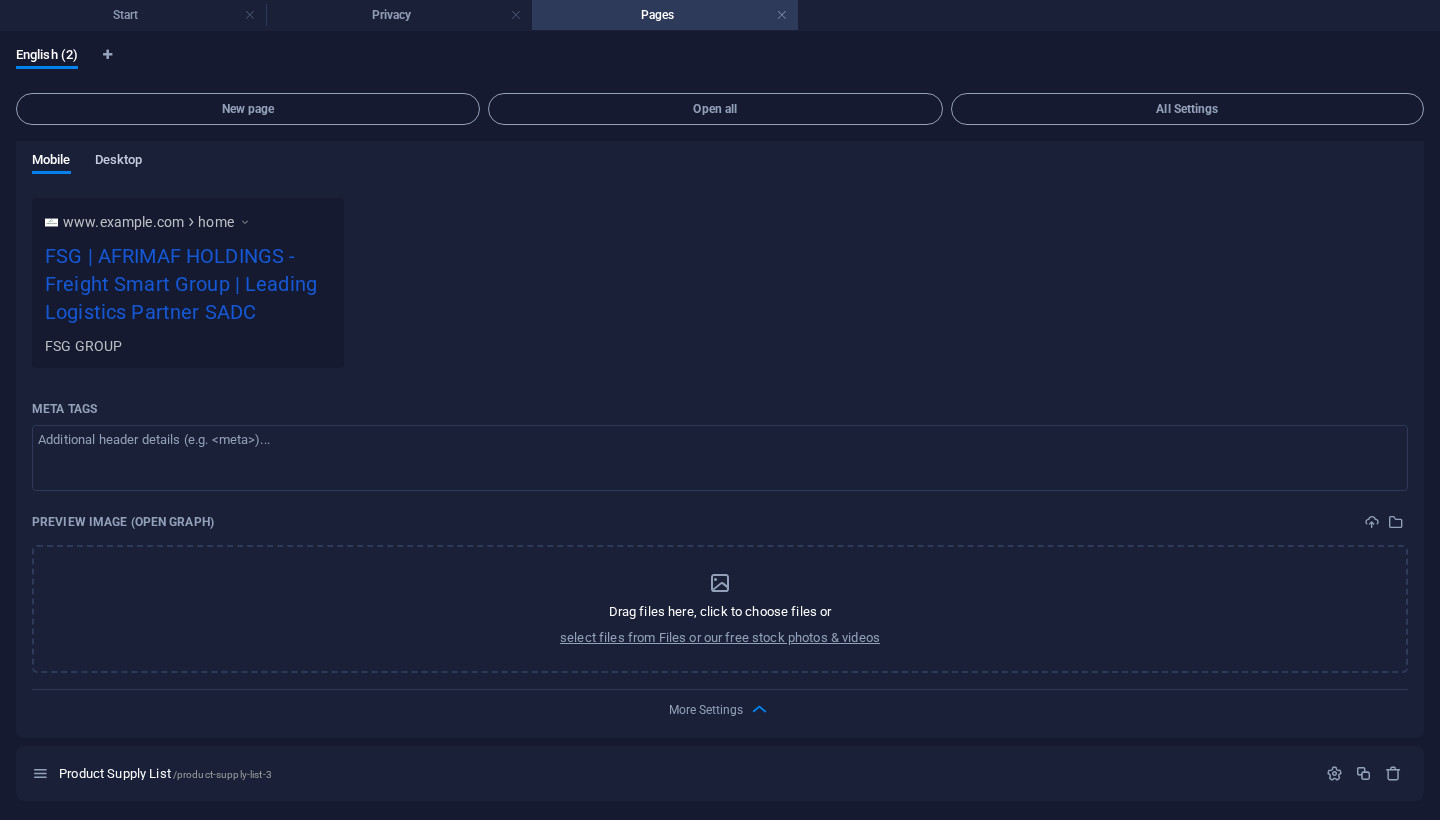 click on "Desktop" at bounding box center [119, 162] 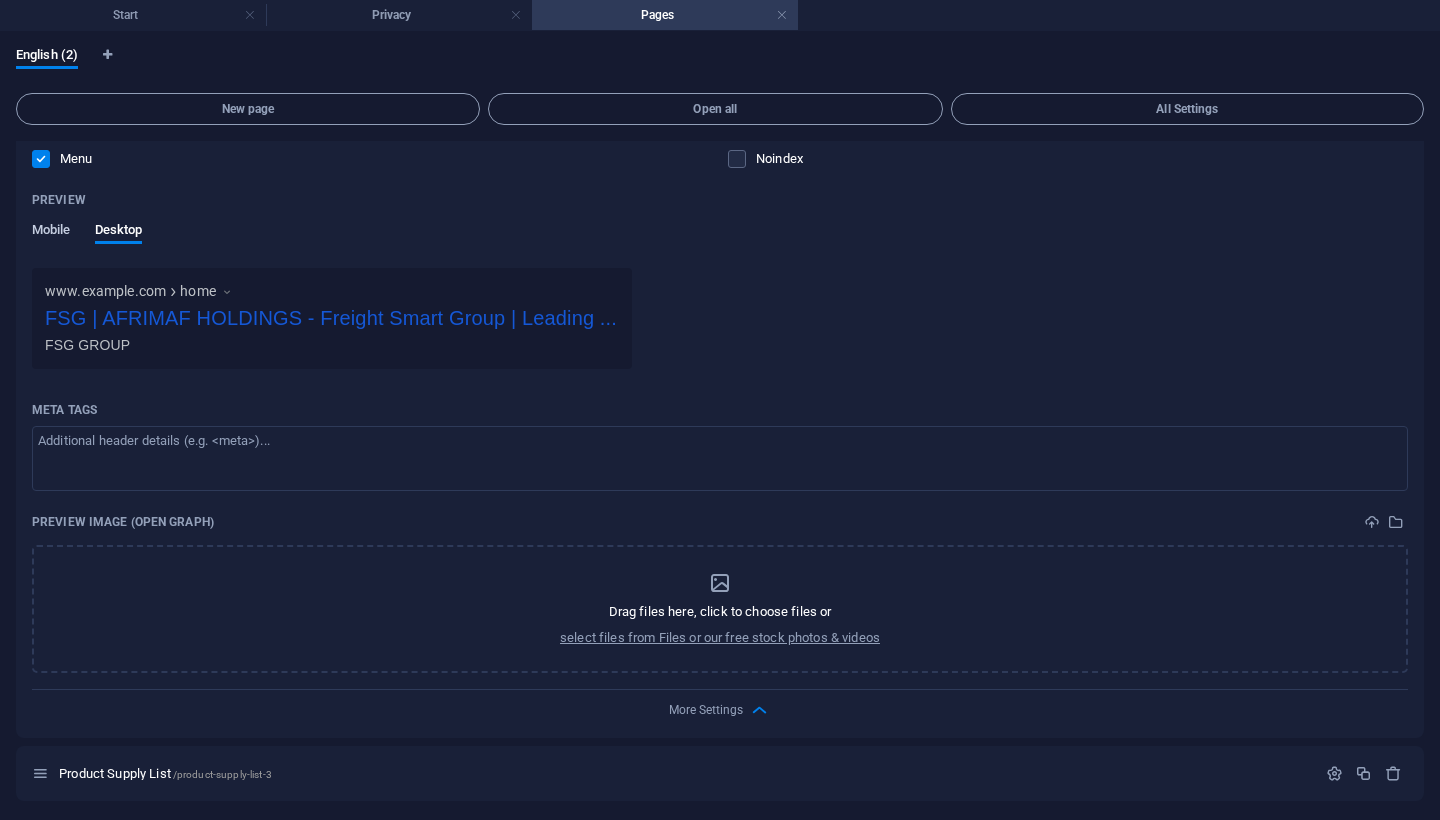 click on "Mobile" at bounding box center [51, 232] 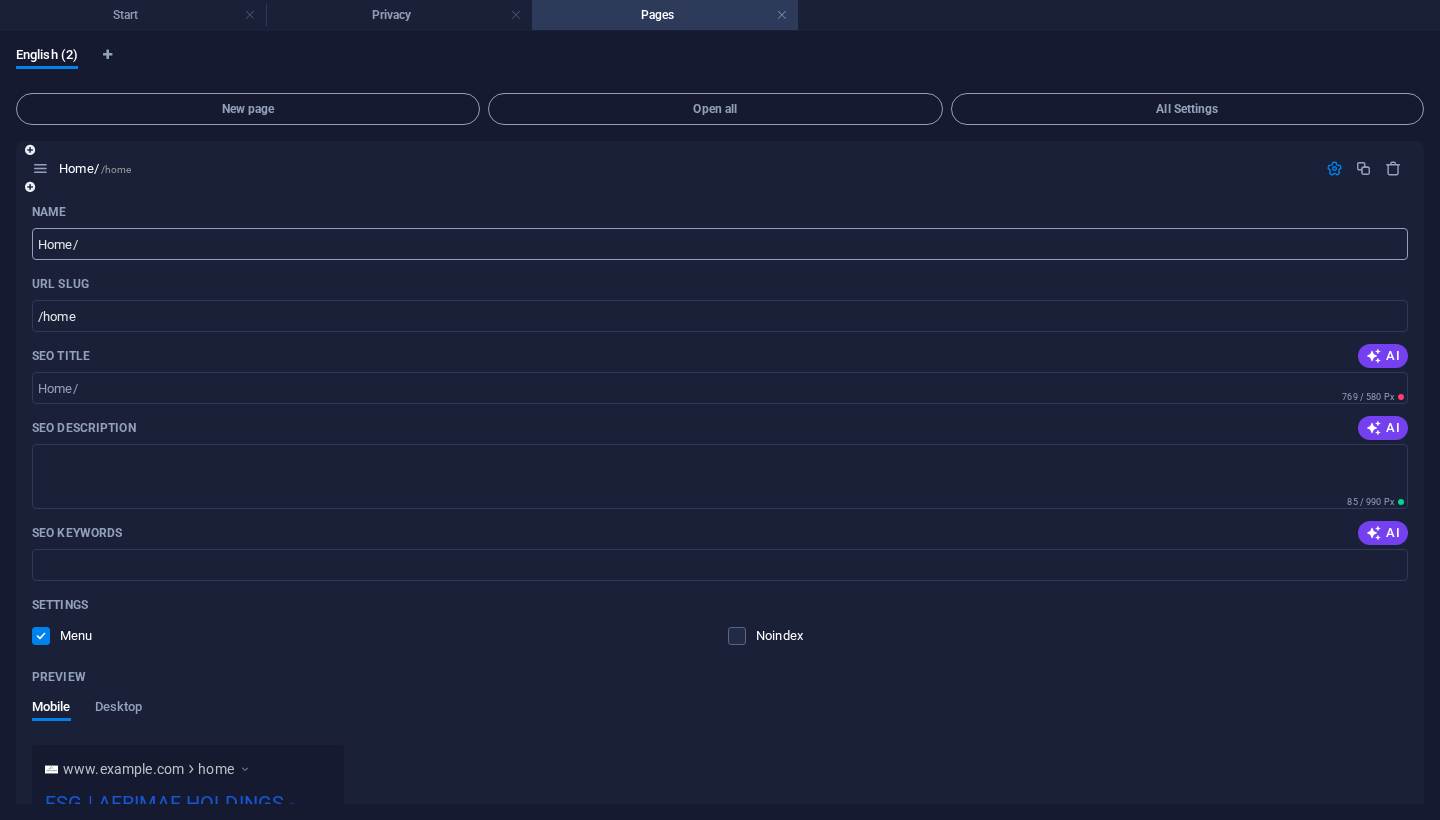 scroll, scrollTop: 0, scrollLeft: 0, axis: both 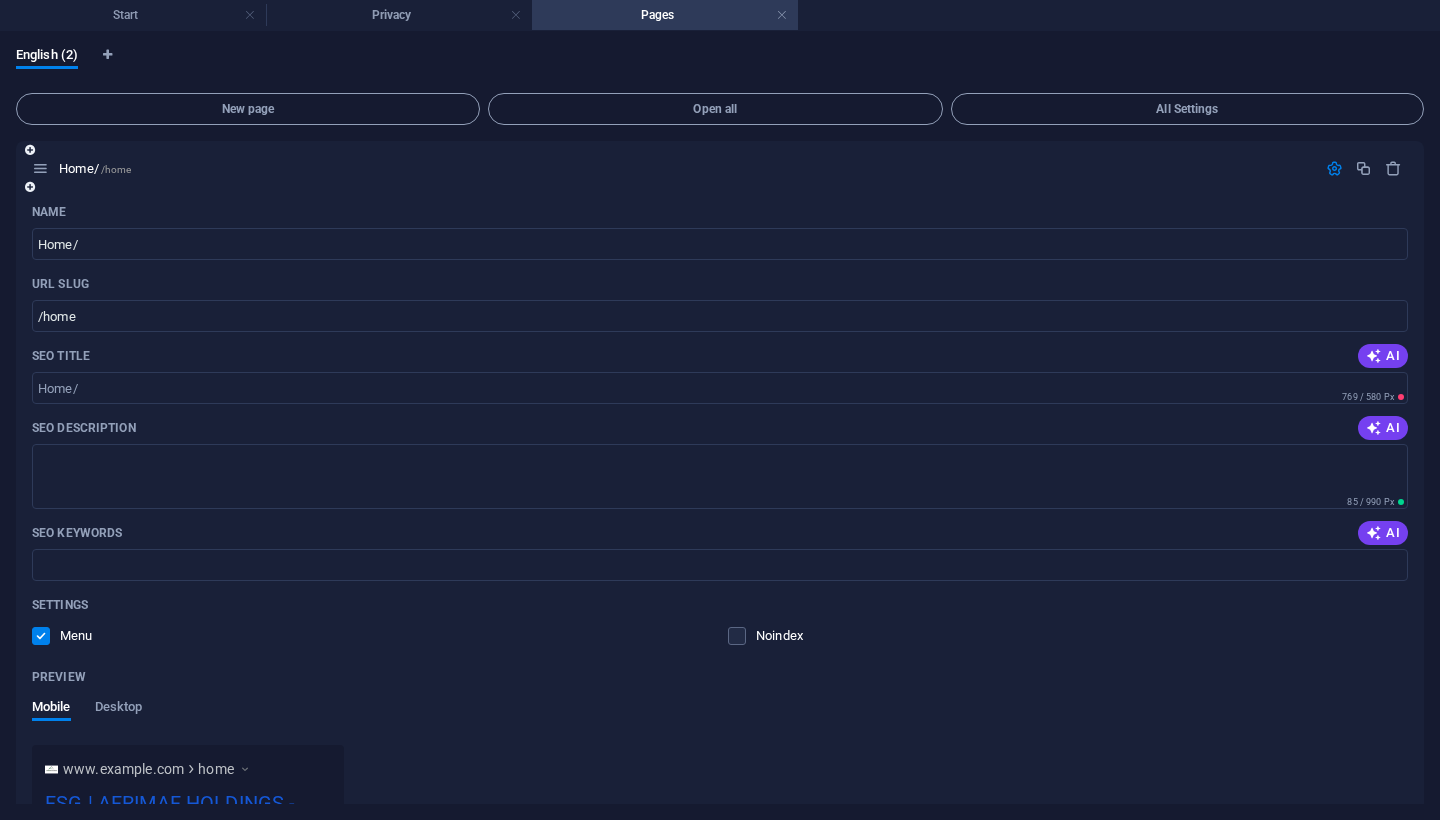 click on "Name Home/ ​ URL SLUG /home ​ SEO Title AI ​ 769 / 580 Px SEO Description AI ​ 85 / 990 Px SEO Keywords AI ​ Settings Menu Noindex Preview Mobile Desktop www.example.com home FSG | AFRIMAF HOLDINGS - Freight Smart Group | Leading Logistics Partner SADC FSG GROUP Meta tags ​ Preview Image (Open Graph) Drag files here, click to choose files or select files from Files or our free stock photos & videos More Settings" at bounding box center [720, 740] 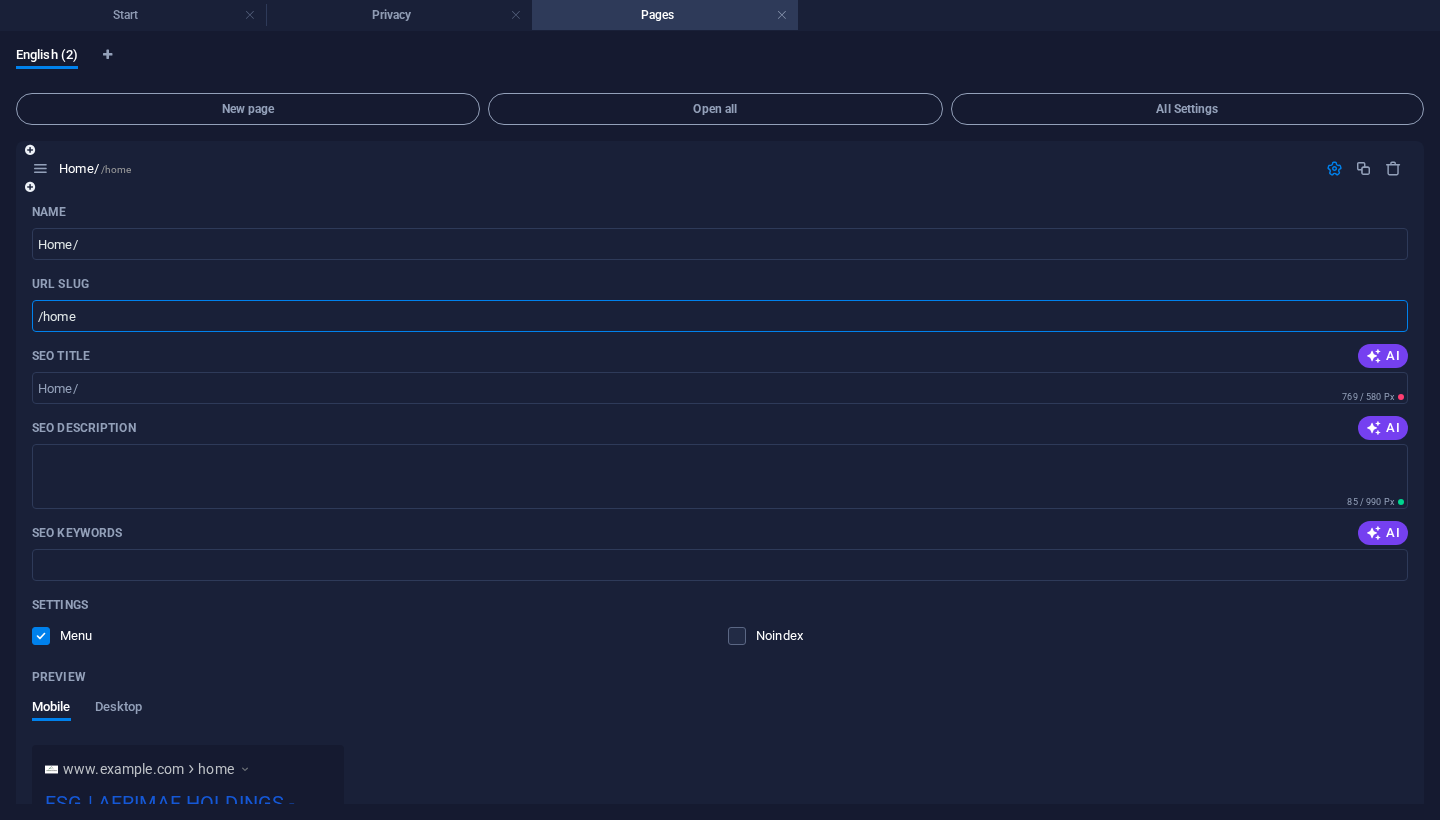 click on "/home" at bounding box center [720, 316] 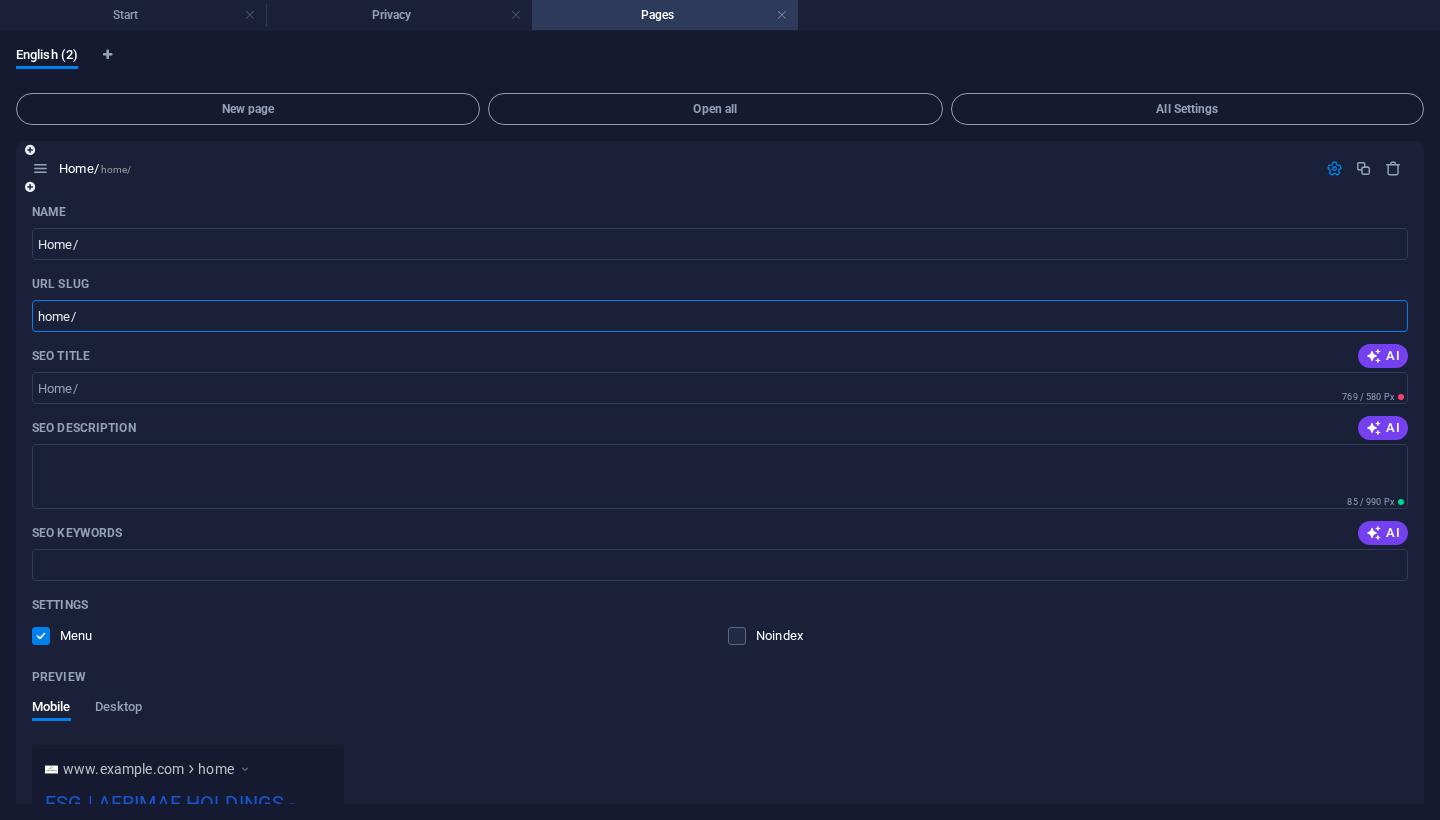 type on "home" 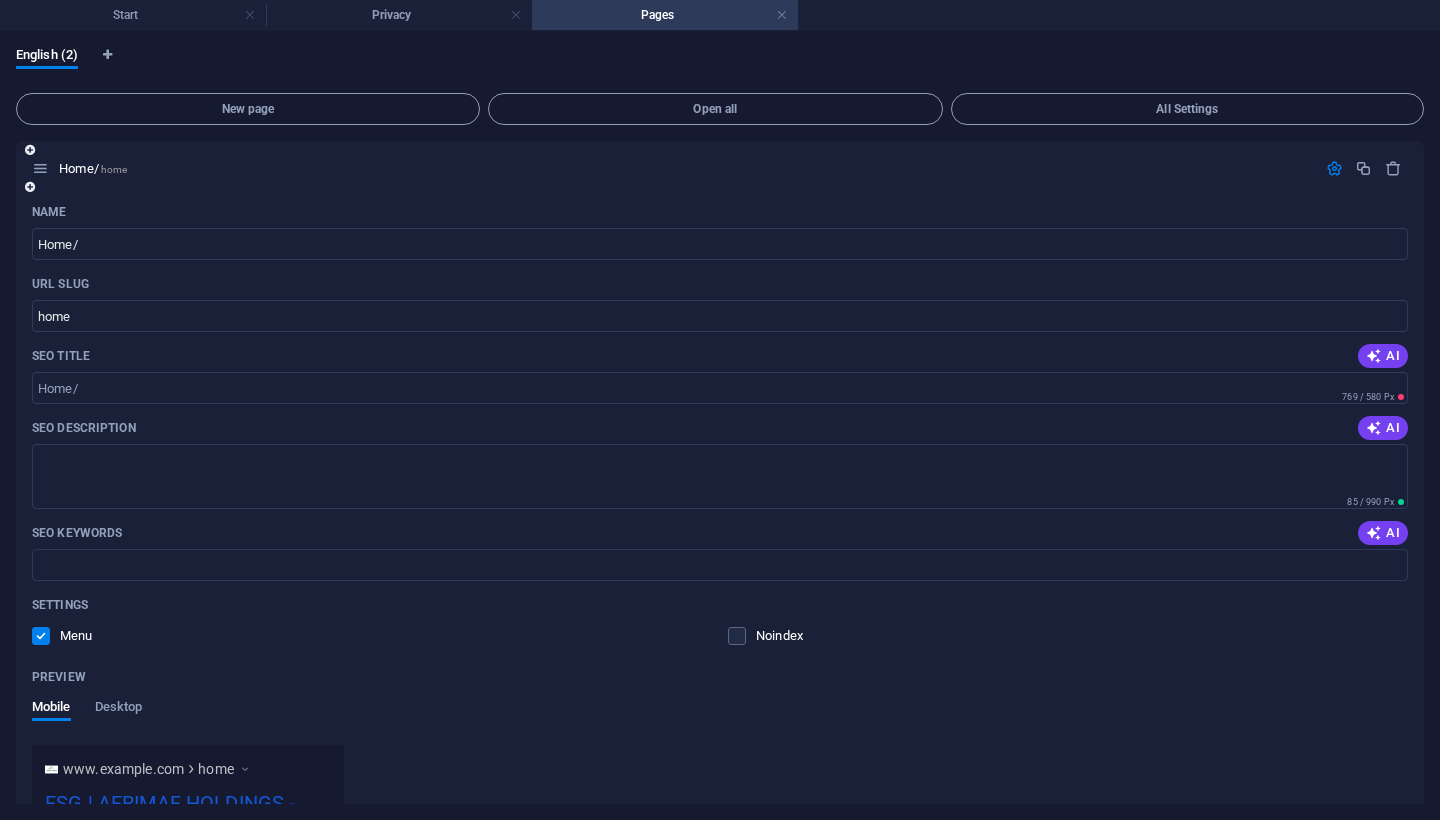 click on "URL SLUG" at bounding box center (720, 284) 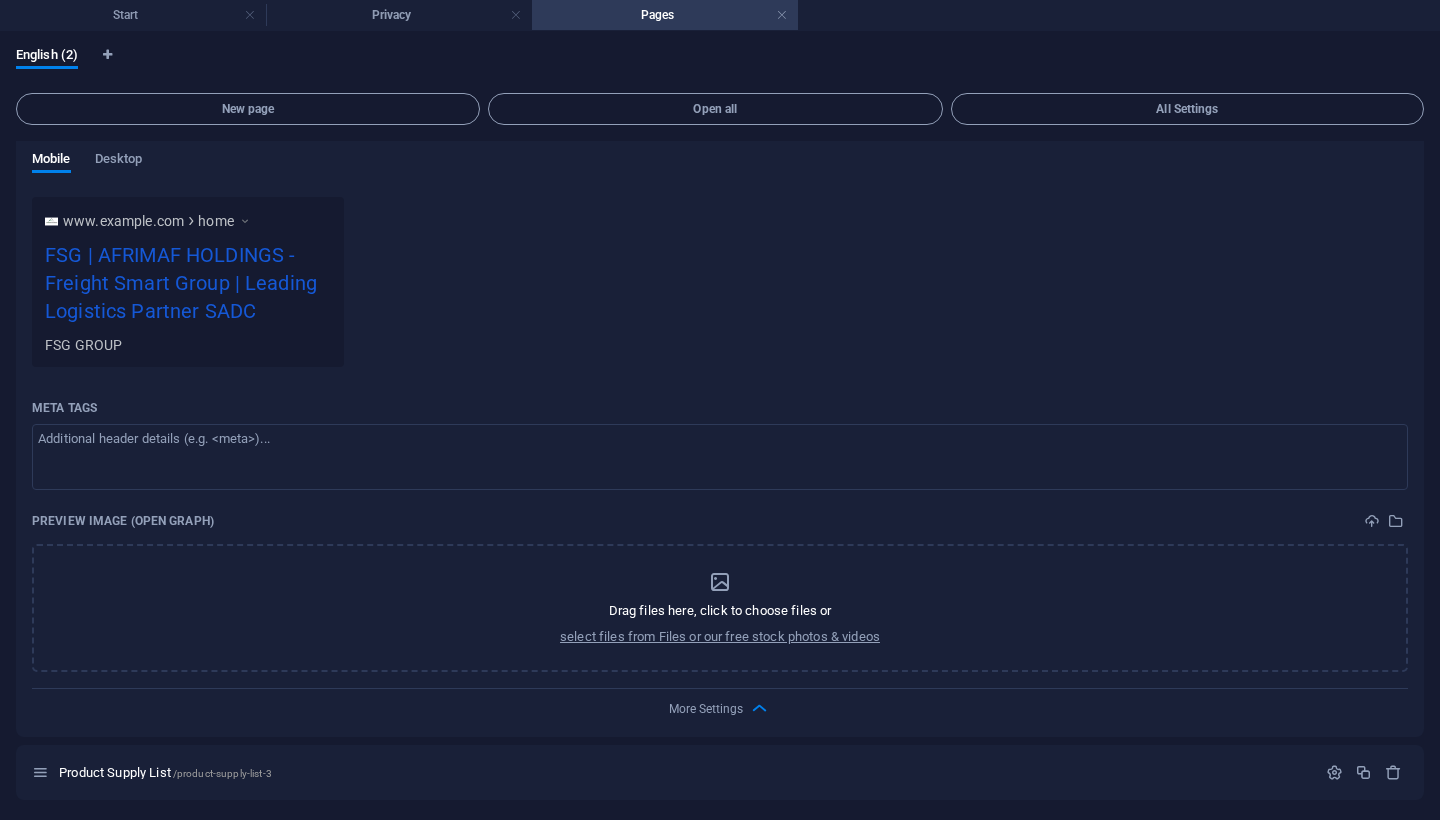 scroll, scrollTop: 547, scrollLeft: 0, axis: vertical 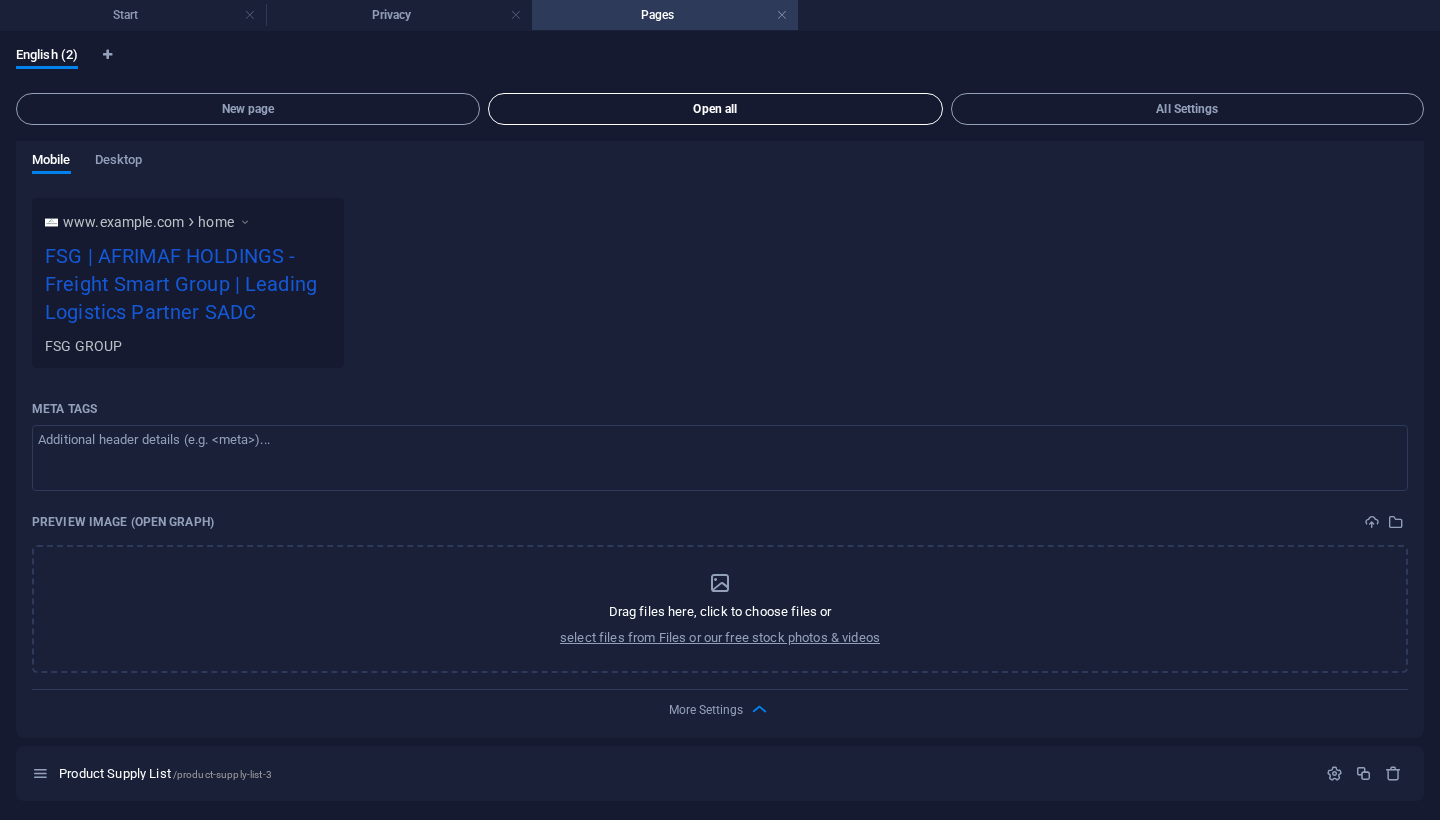 click on "Open all" at bounding box center (715, 109) 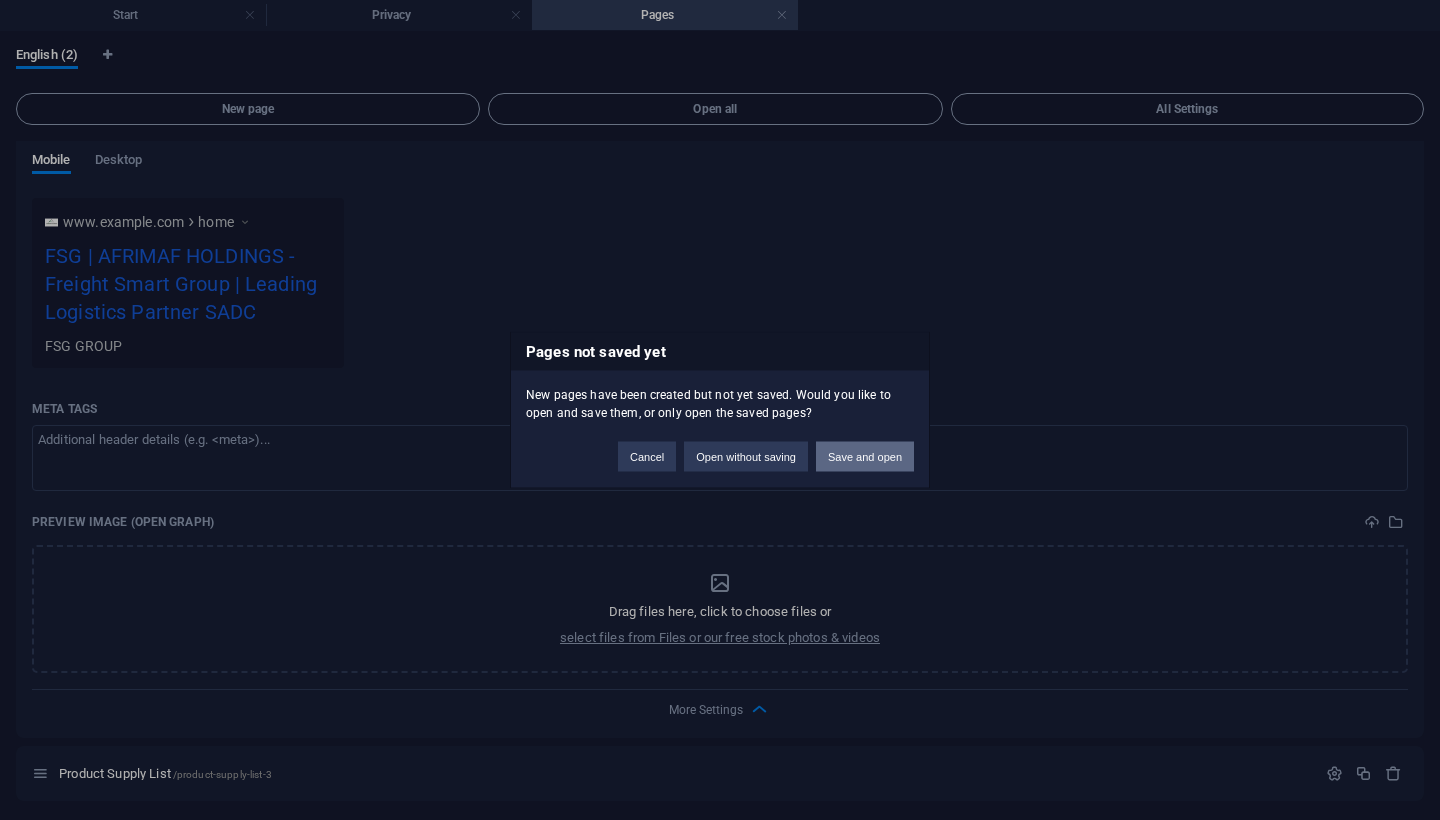 click on "Save and open" at bounding box center (865, 457) 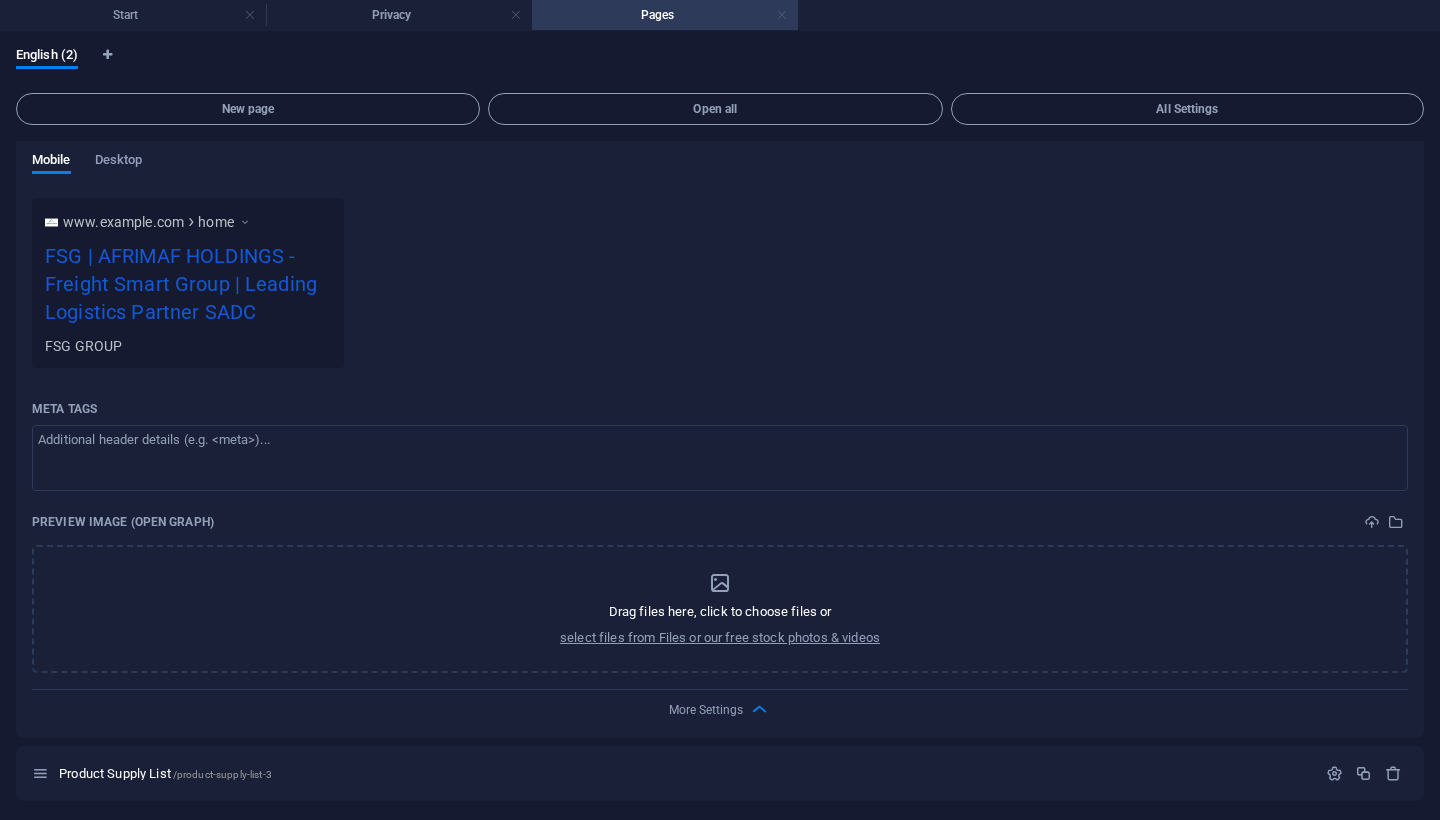 click at bounding box center [782, 15] 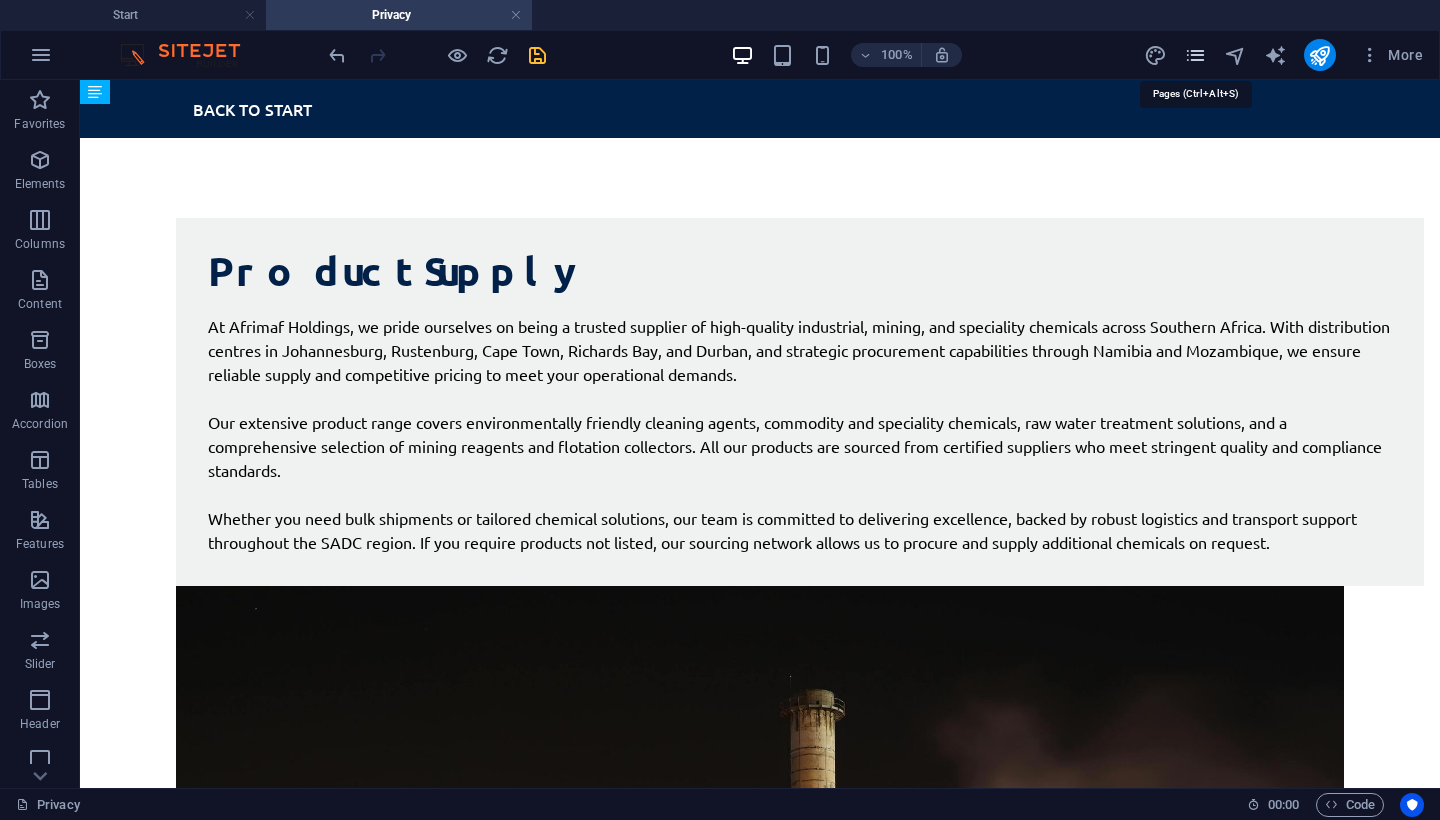 click at bounding box center [1195, 55] 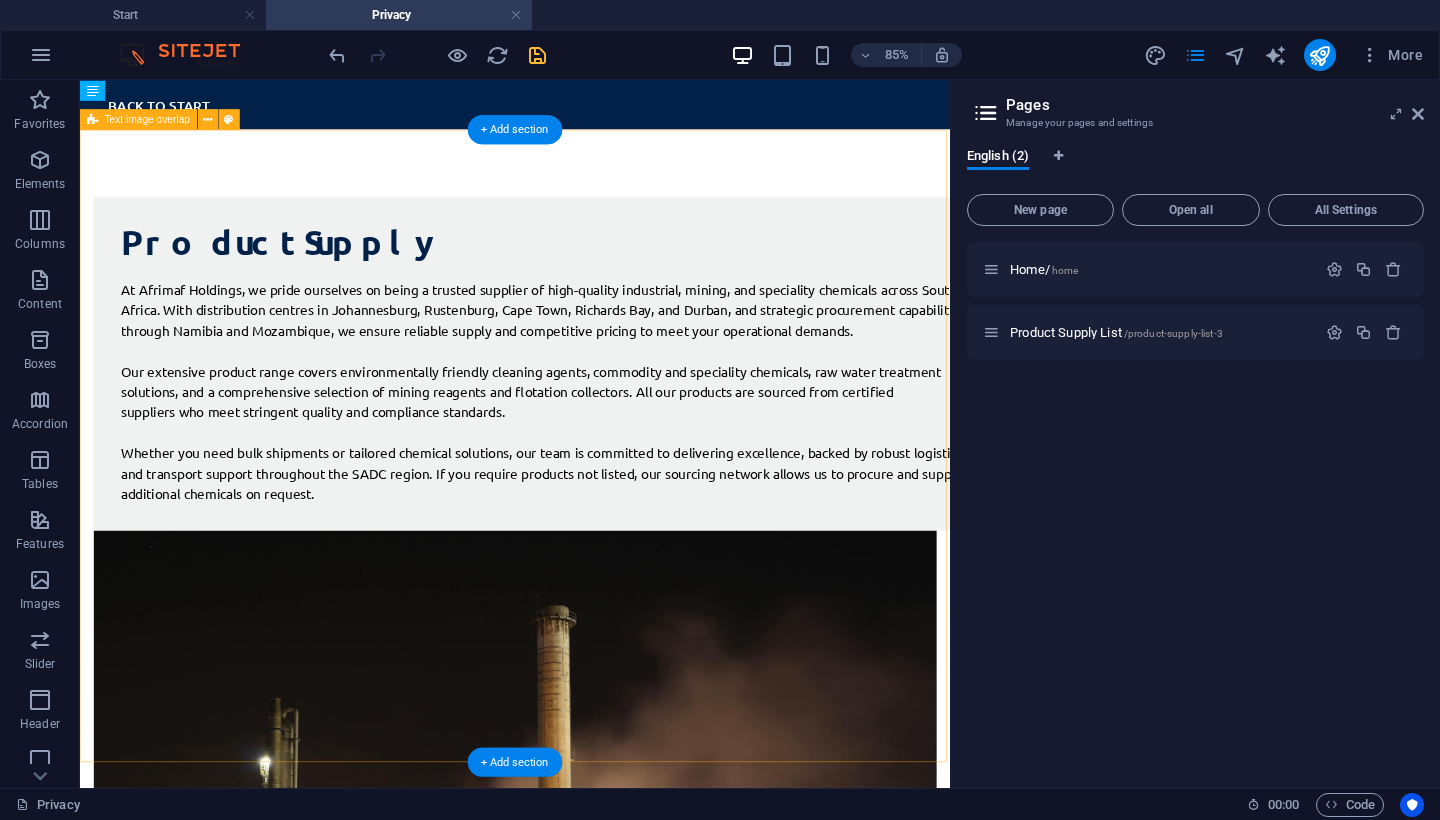 click on "Product Supply  At   Afrimaf Holdings, we pride ourselves on being a trusted supplier of high-quality industrial, mining, and speciality chemicals across Southern Africa. With distribution centres in   Johannesburg, Rustenburg, Cape Town, Richards Bay, and Durban, and strategic procurement capabilities through Namibia and Mozambique, we ensure reliable supply and competitive pricing to meet your operational demands. Our extensive product range covers   environmentally friendly cleaning agents,   commodity and speciality chemicals,   raw water treatment solutions, and a comprehensive selection of   mining reagents and flotation collectors. All our products are sourced from   certified suppliers   who meet stringent quality and compliance standards. Whether you need bulk shipments or tailored chemical solutions, our team is committed to delivering excellence, backed by robust logistics and transport support throughout the" at bounding box center [592, 744] 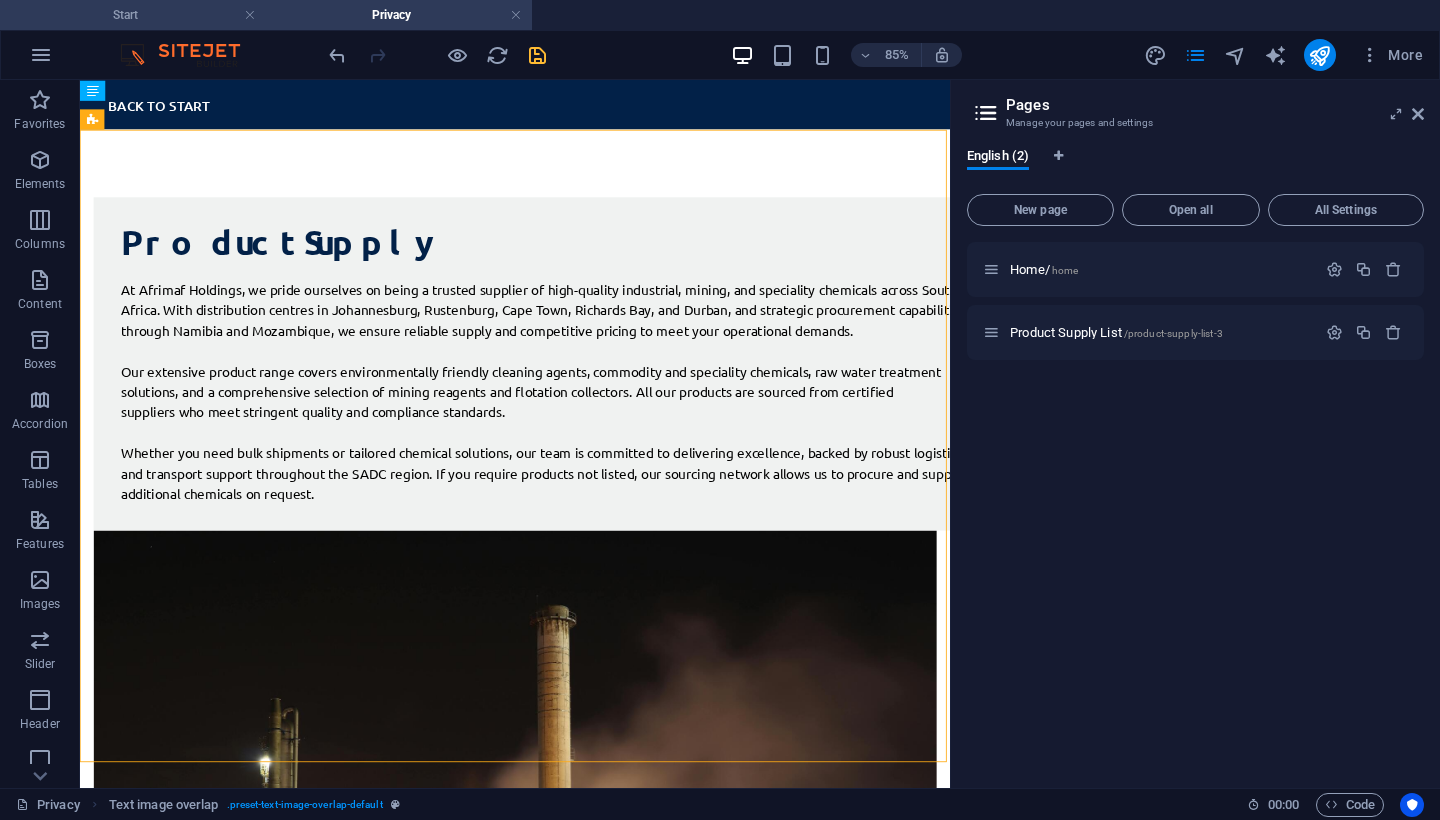 click on "Start" at bounding box center [133, 15] 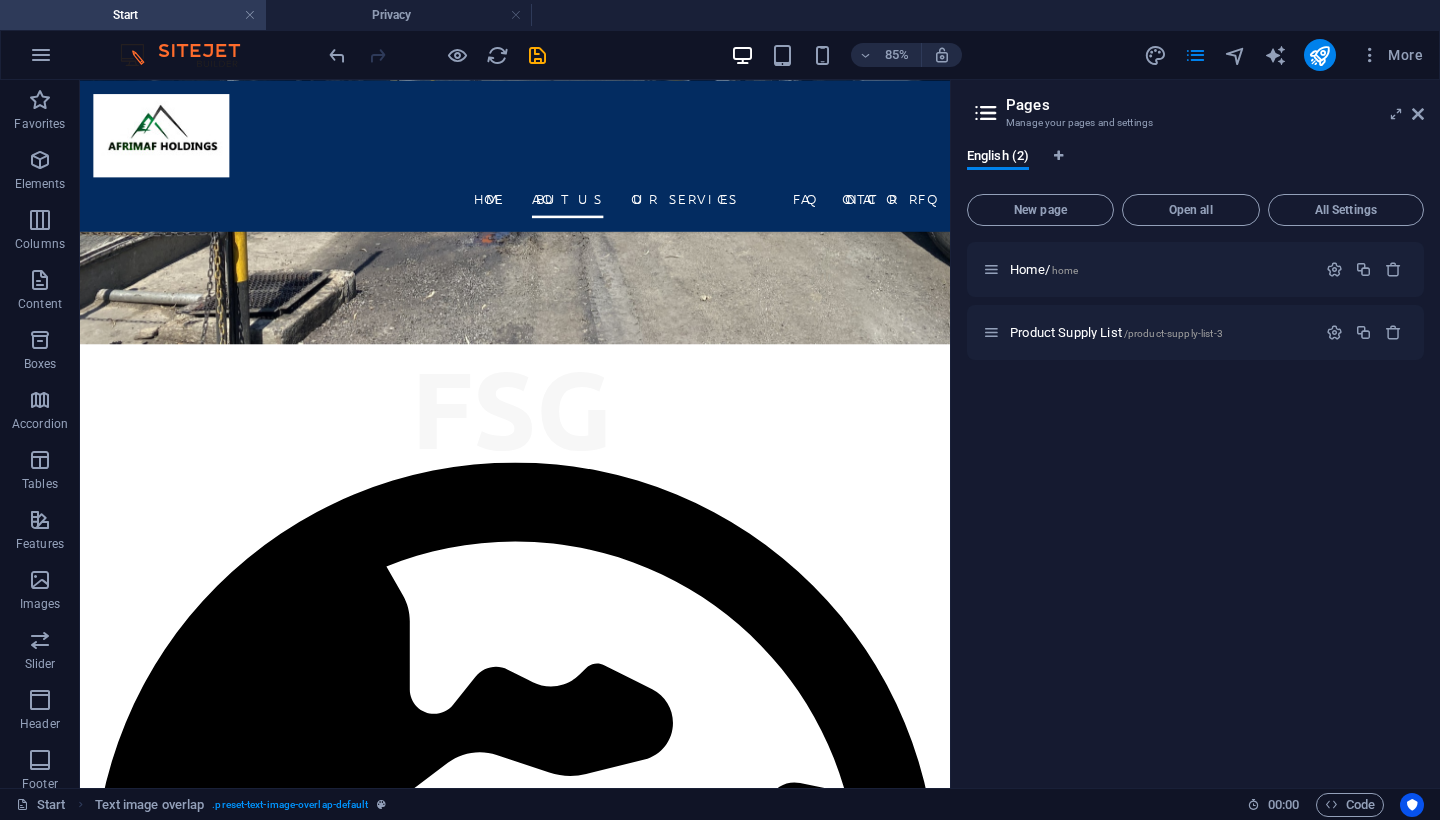 scroll, scrollTop: 1333, scrollLeft: 0, axis: vertical 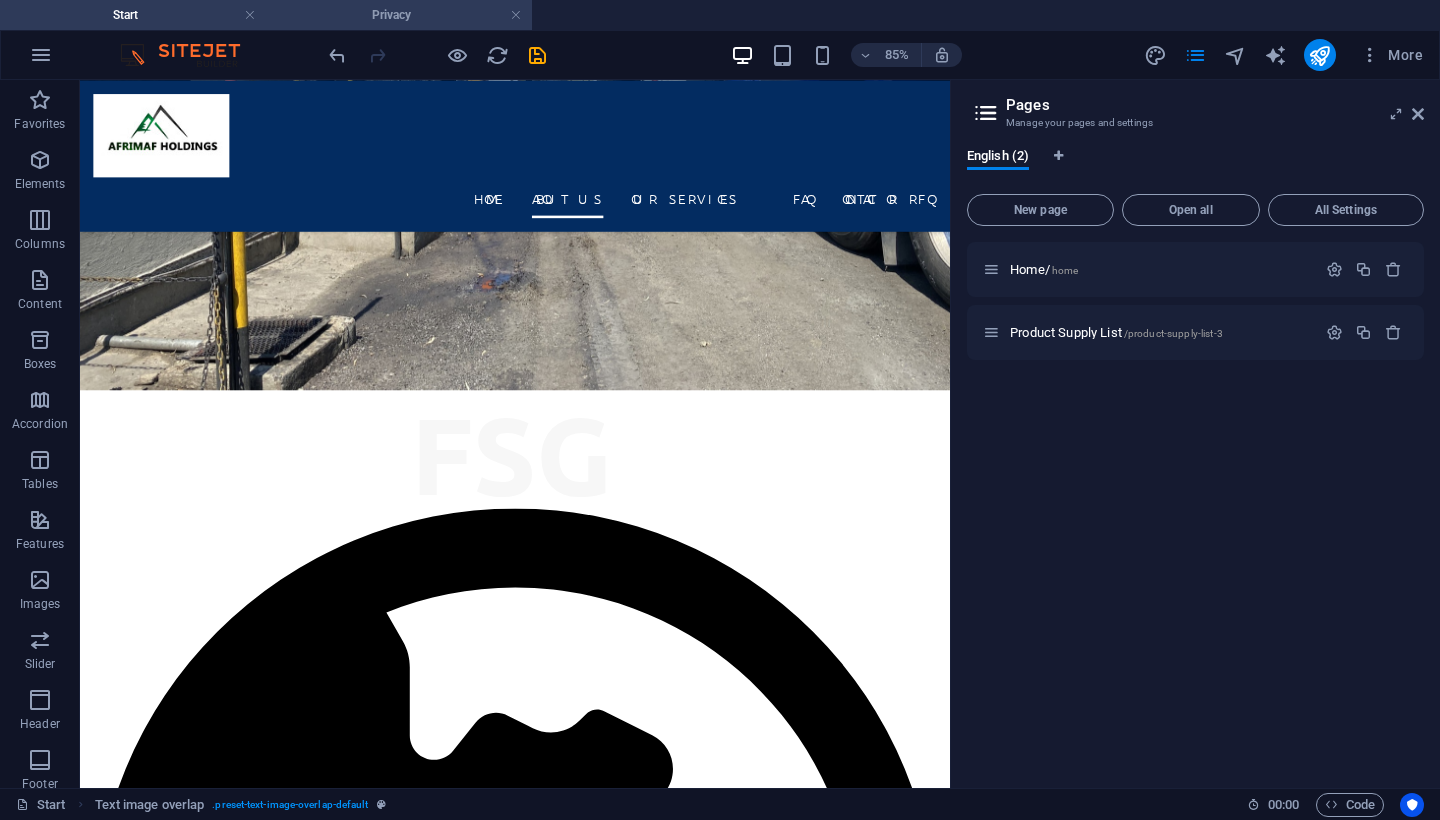 click on "Privacy" at bounding box center [399, 15] 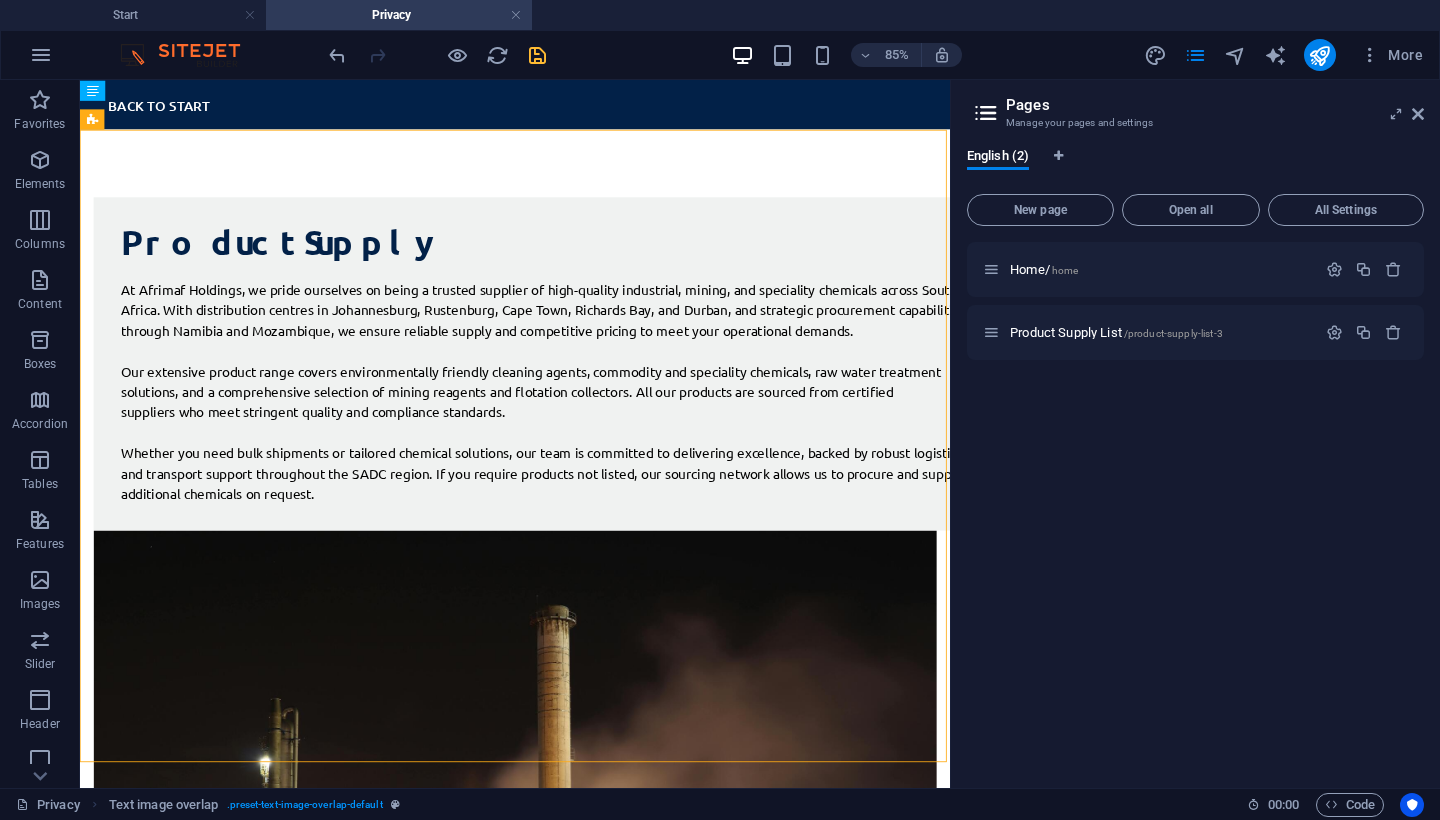 click on "Privacy" at bounding box center (399, 15) 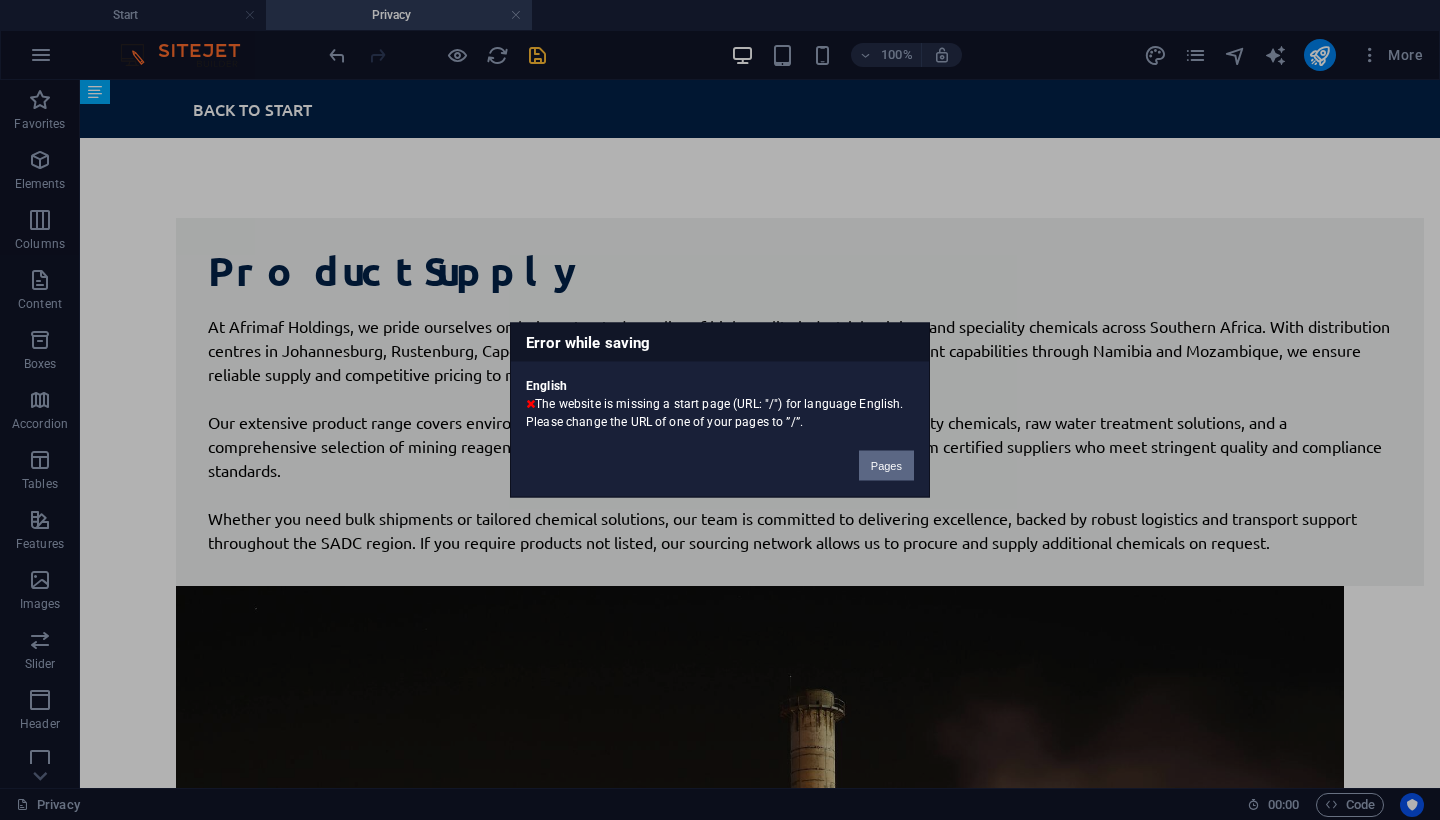 click on "Pages" at bounding box center [886, 466] 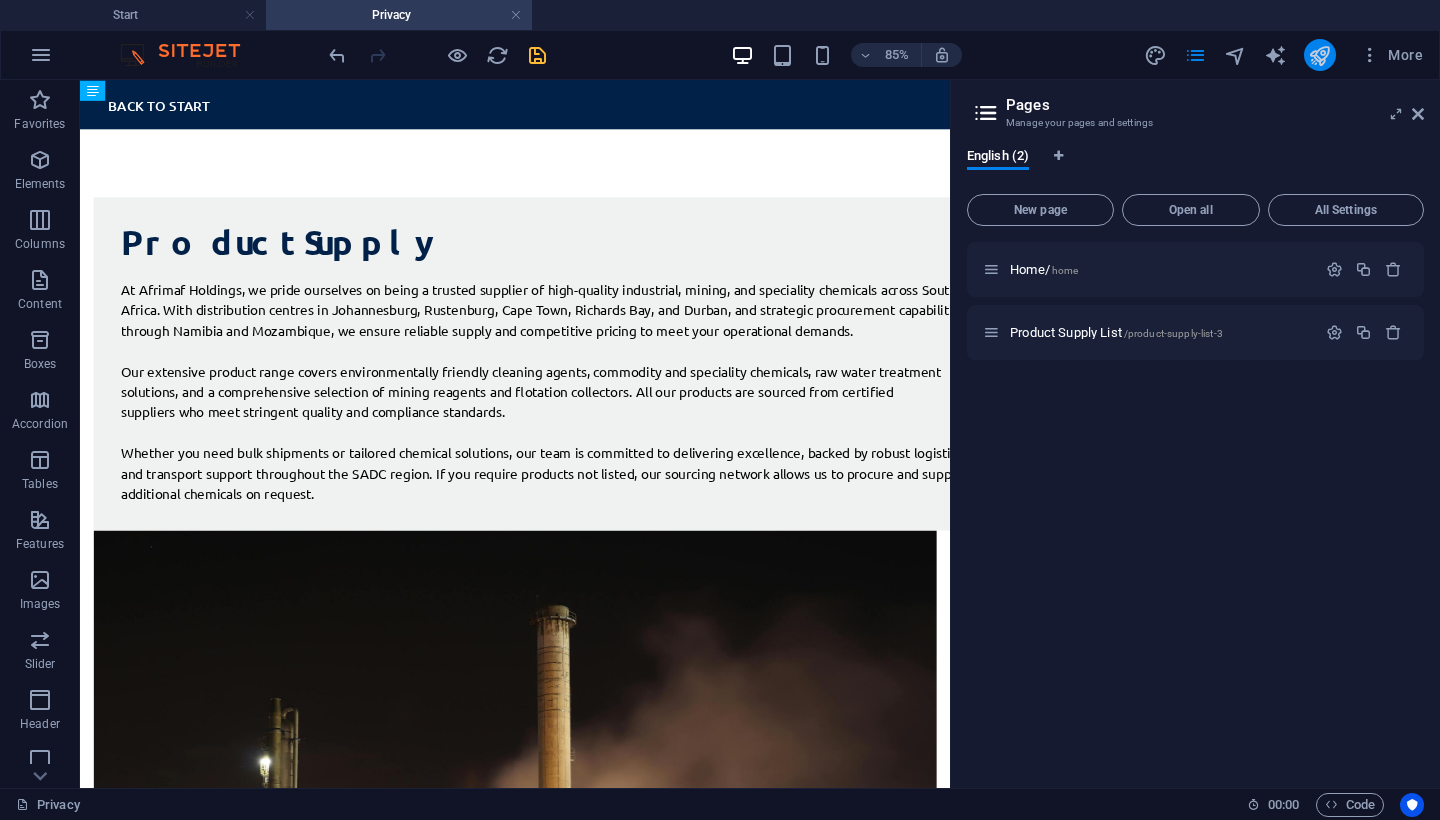 click at bounding box center (1319, 55) 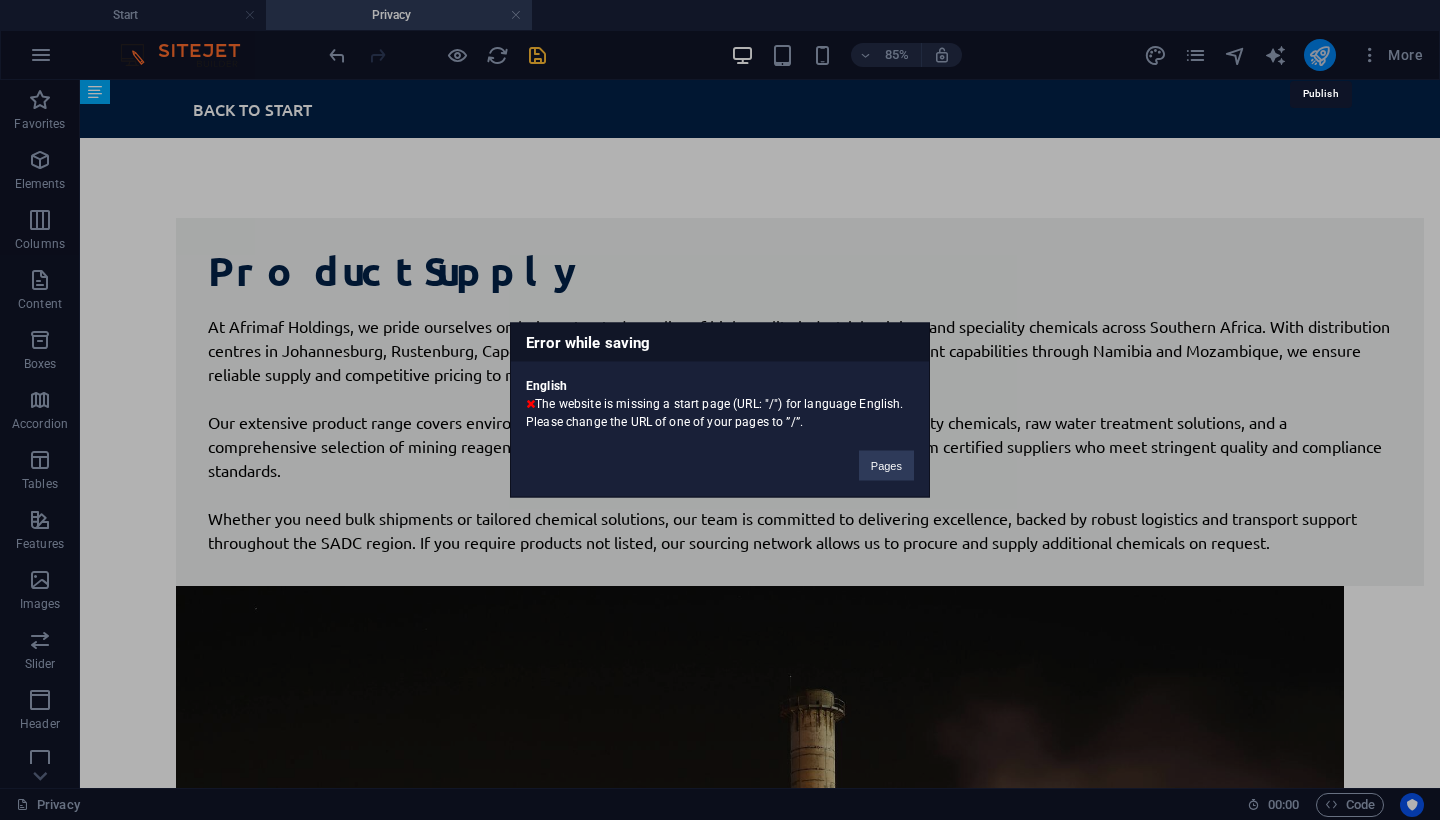 click on "Error while saving English  The website is missing a start page (URL: "/") for language English. Please change the URL of one of your pages to ”/”. Pages" at bounding box center [720, 410] 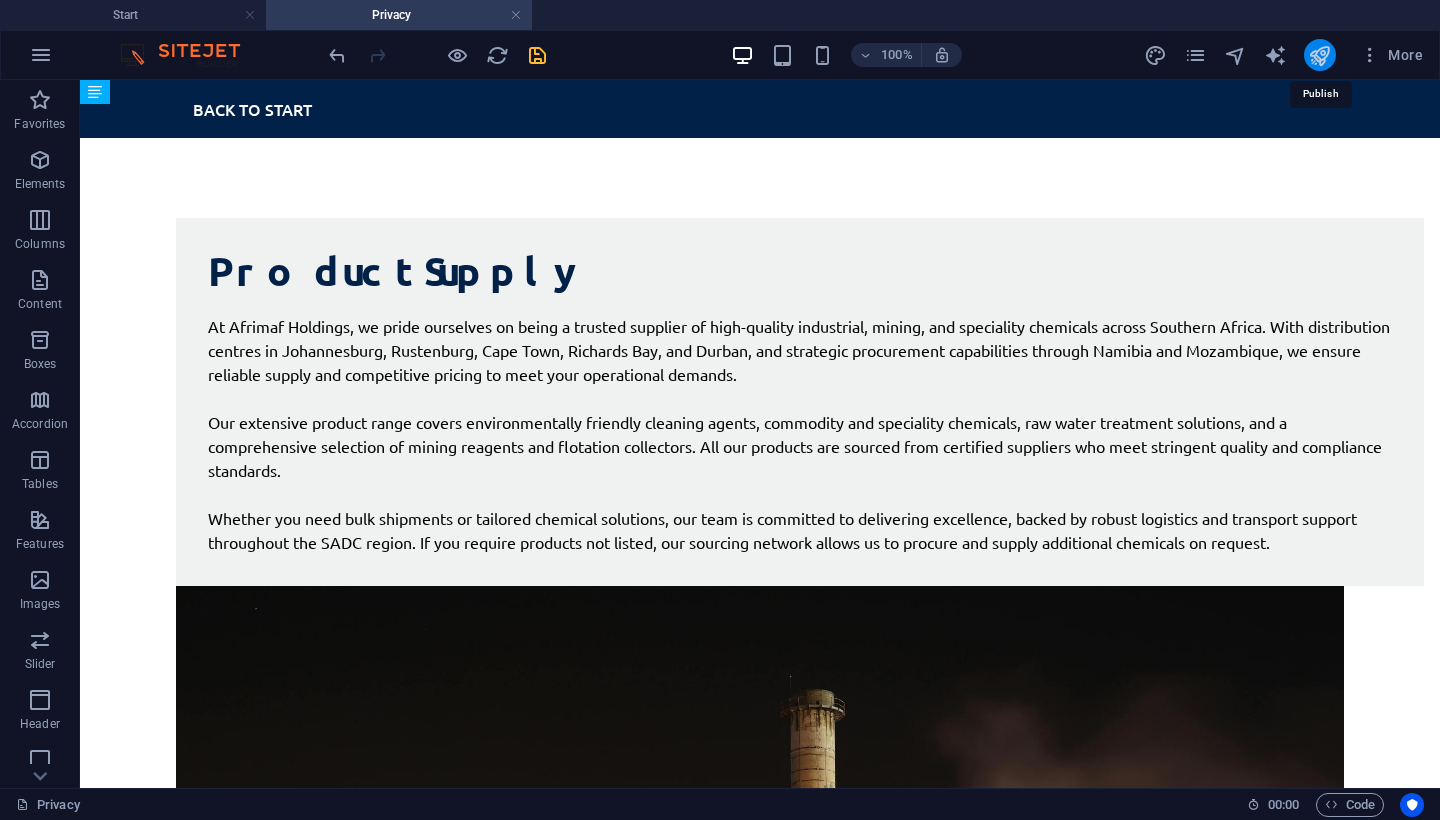 click at bounding box center [1319, 55] 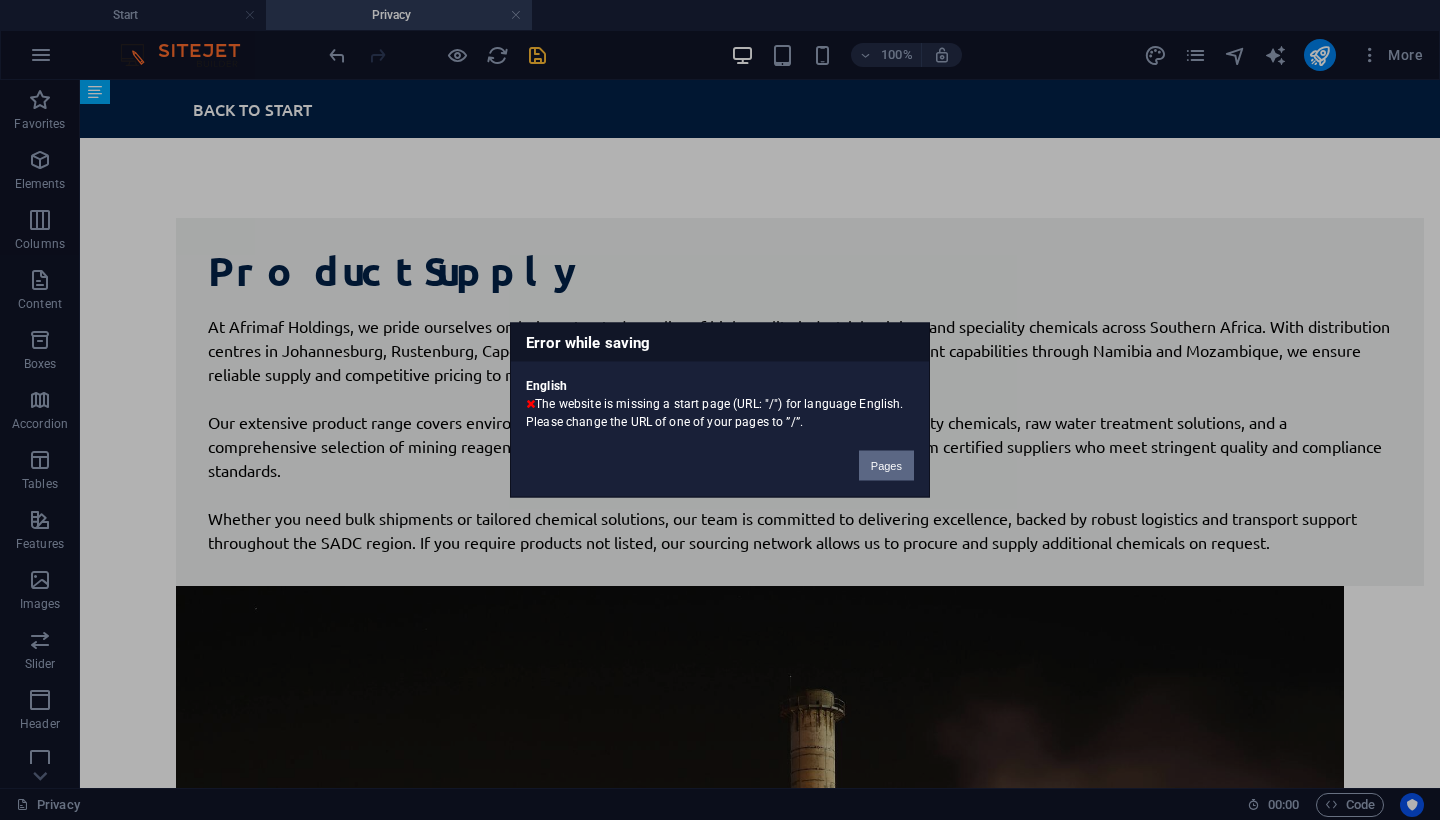 click on "Pages" at bounding box center (886, 466) 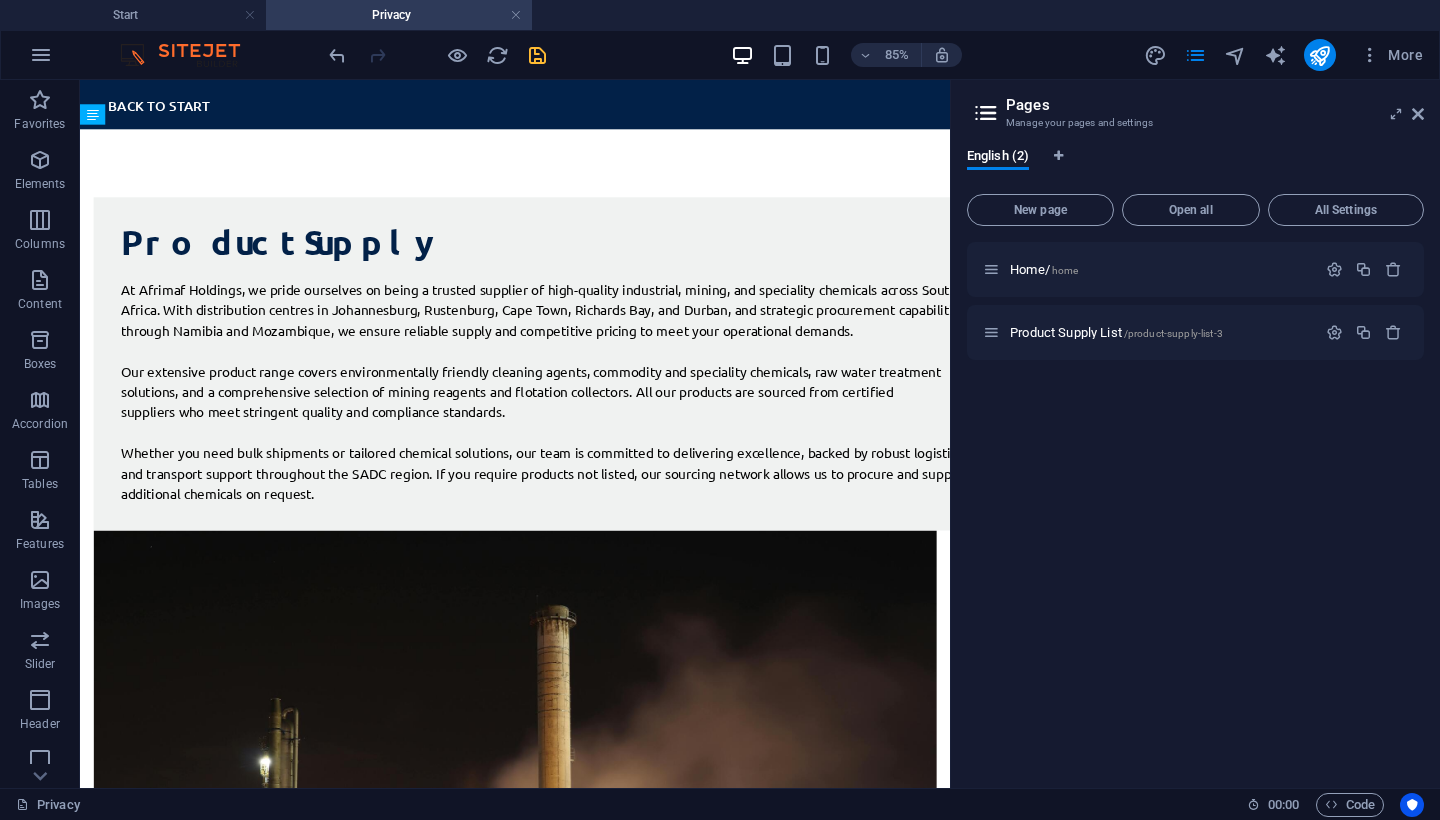 scroll, scrollTop: 0, scrollLeft: 0, axis: both 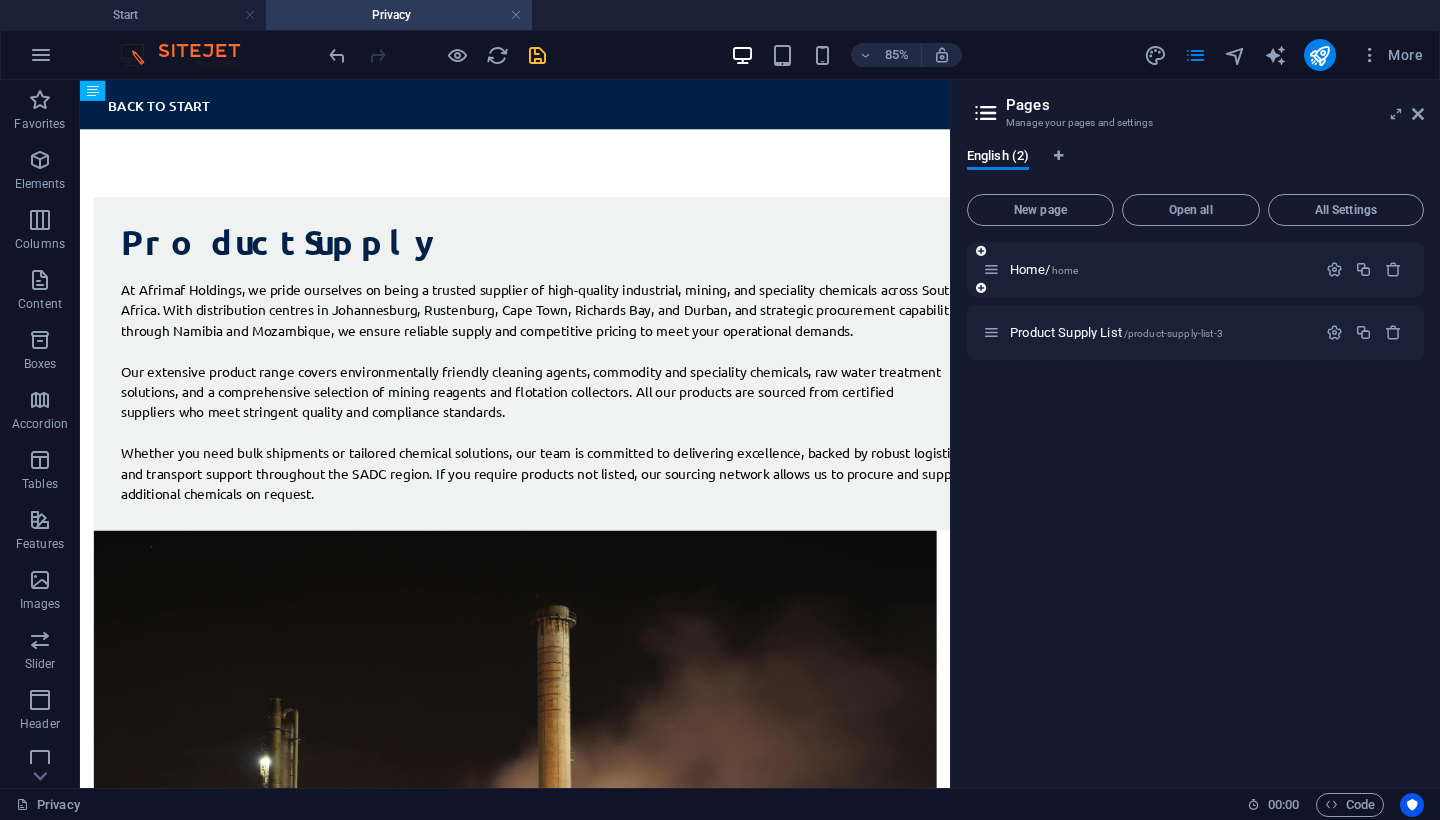 drag, startPoint x: 1020, startPoint y: 270, endPoint x: 1019, endPoint y: 293, distance: 23.021729 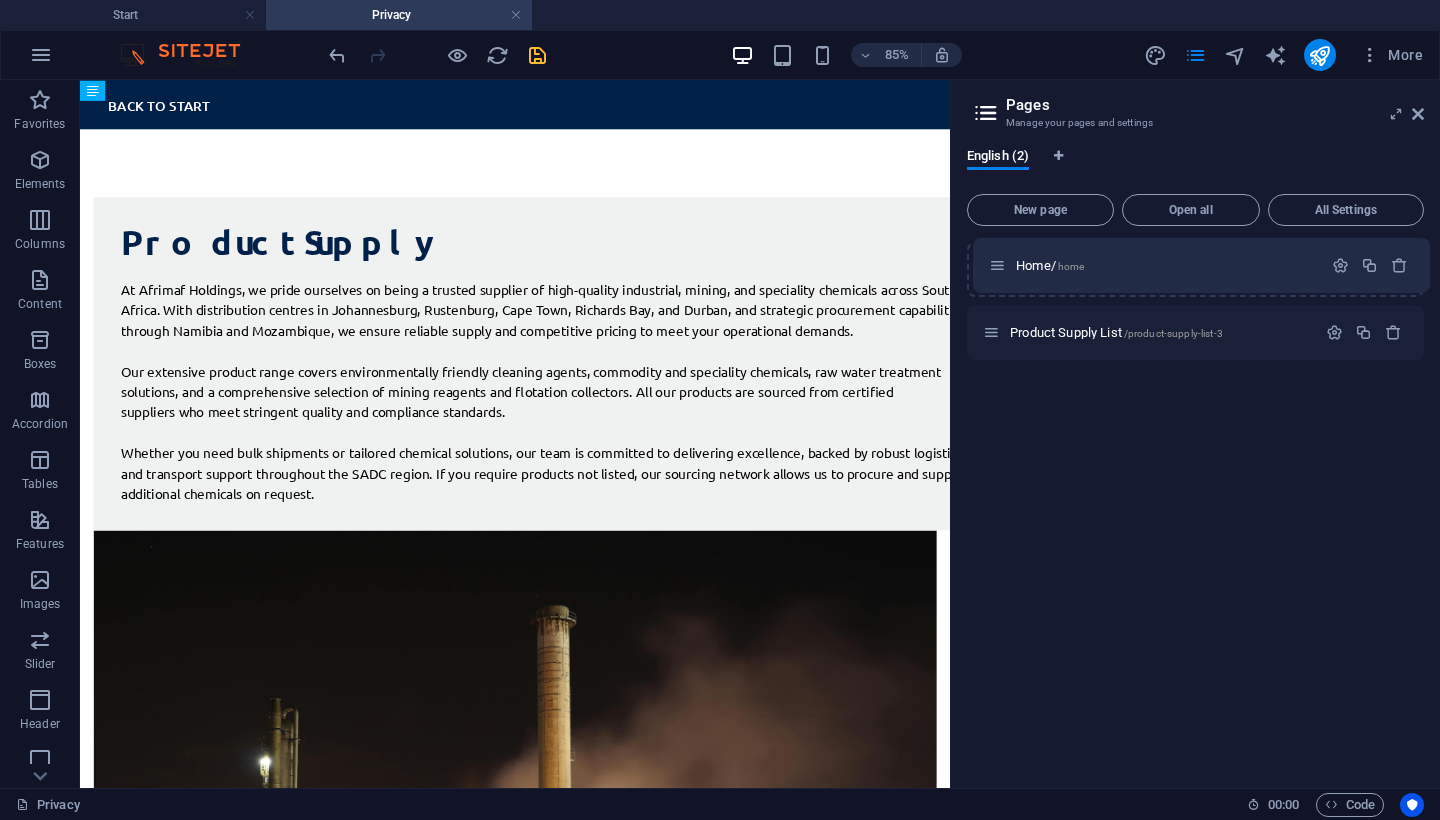 click on "Home/ home Product Supply List /product-supply-list-3" at bounding box center (1195, 301) 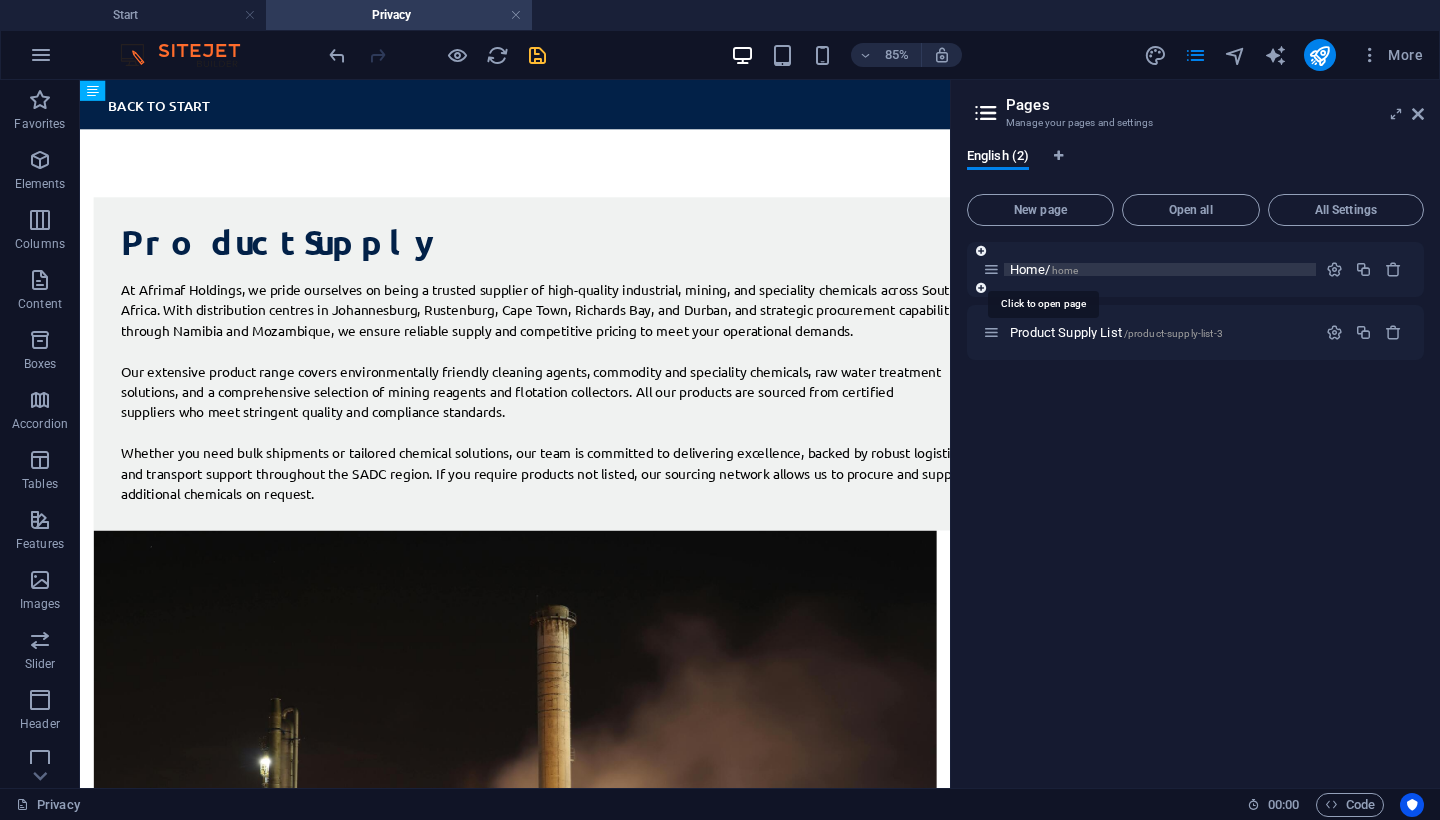 click on "Home/ home" at bounding box center (1044, 269) 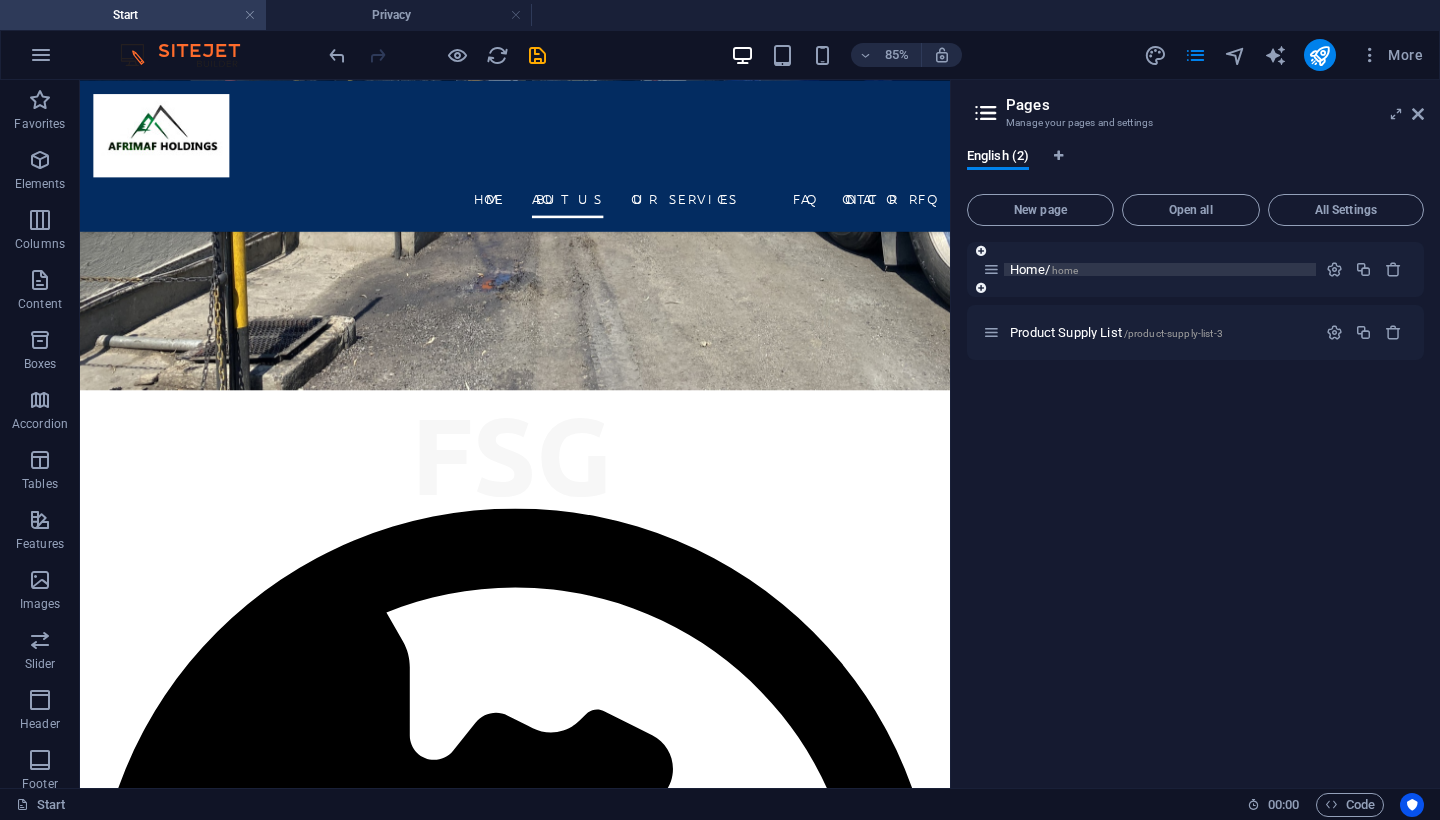 click on "Home/ home" at bounding box center (1160, 269) 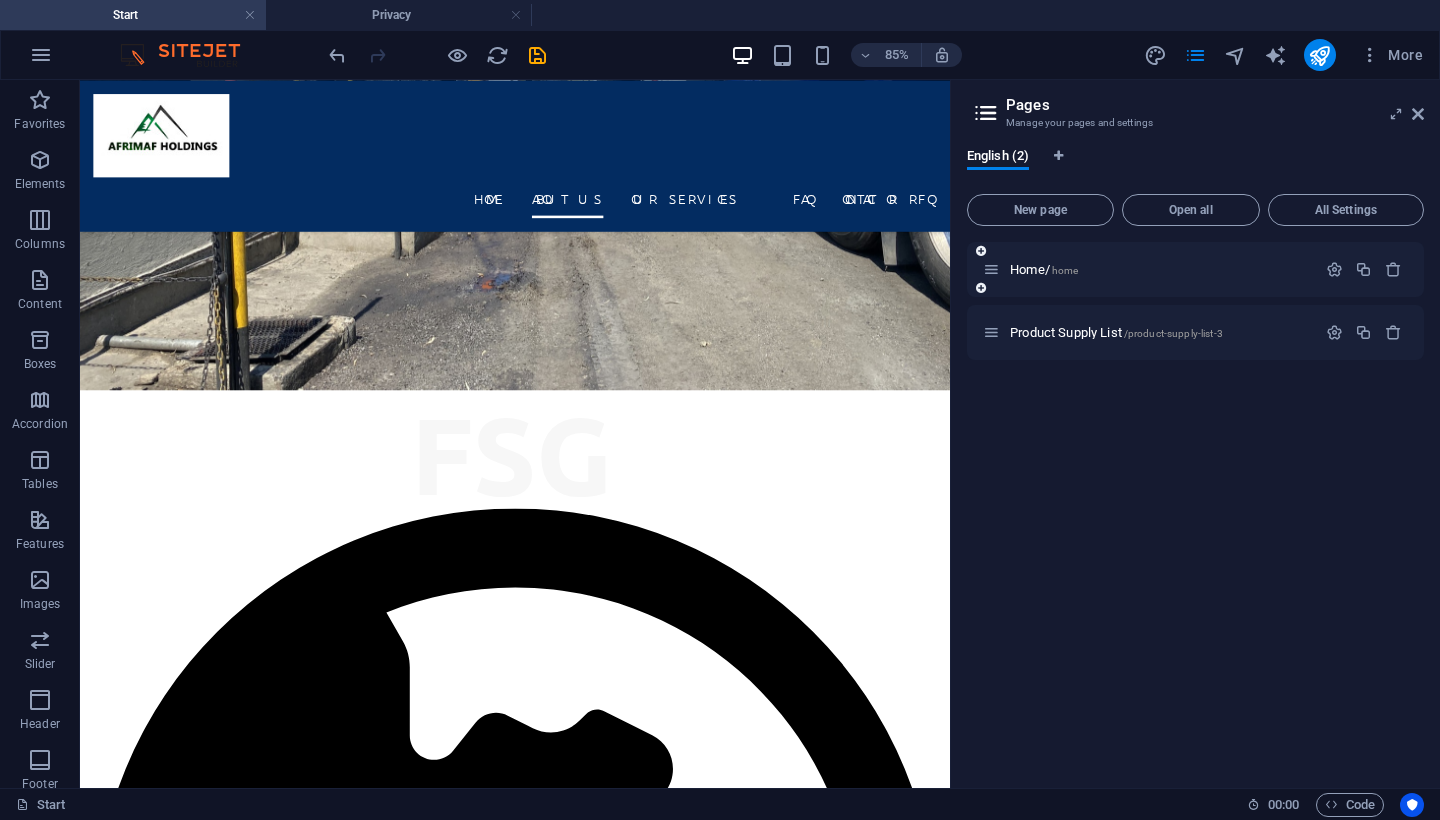 click on "Home/ home" at bounding box center [1149, 269] 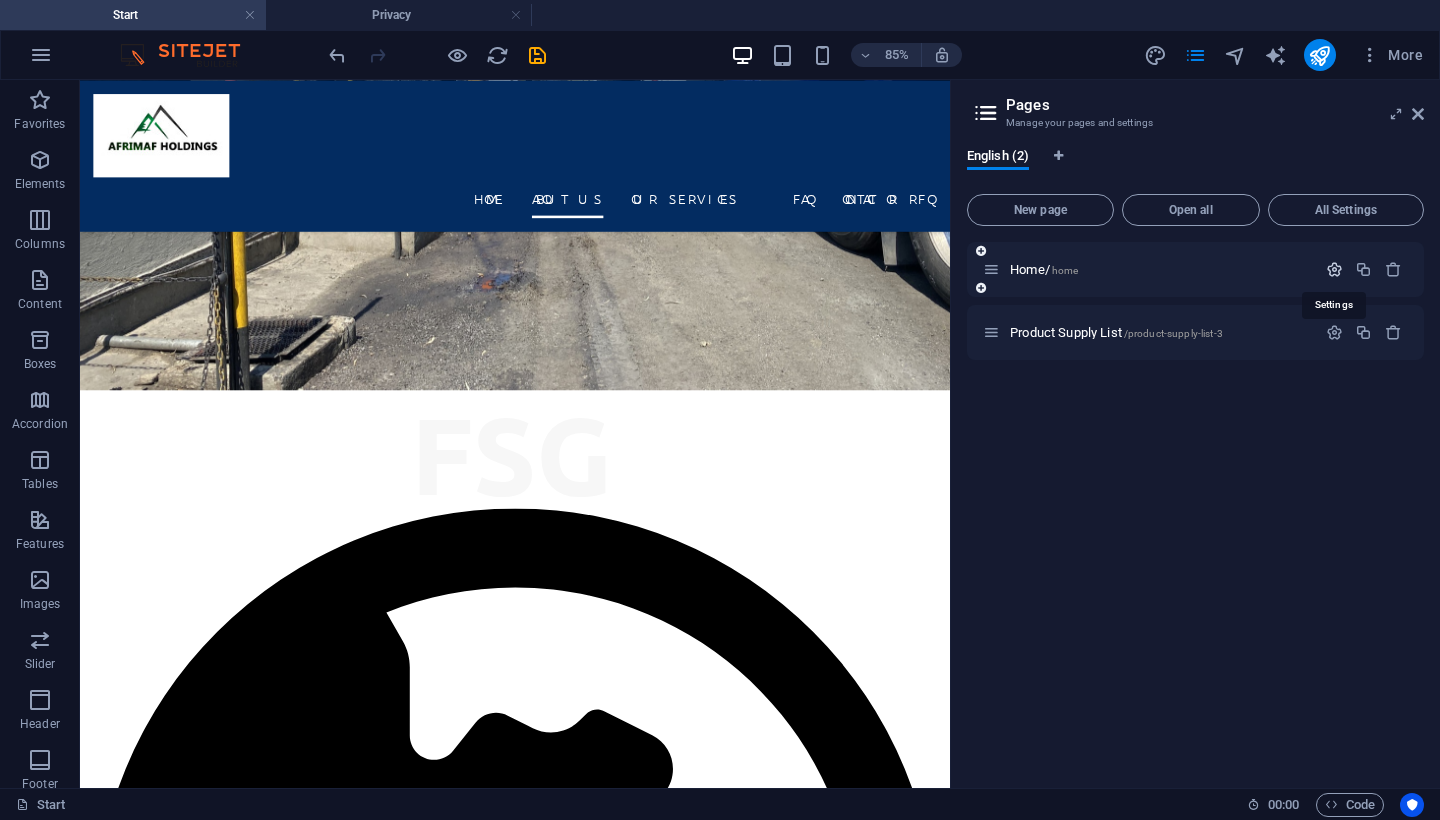 click at bounding box center (1334, 269) 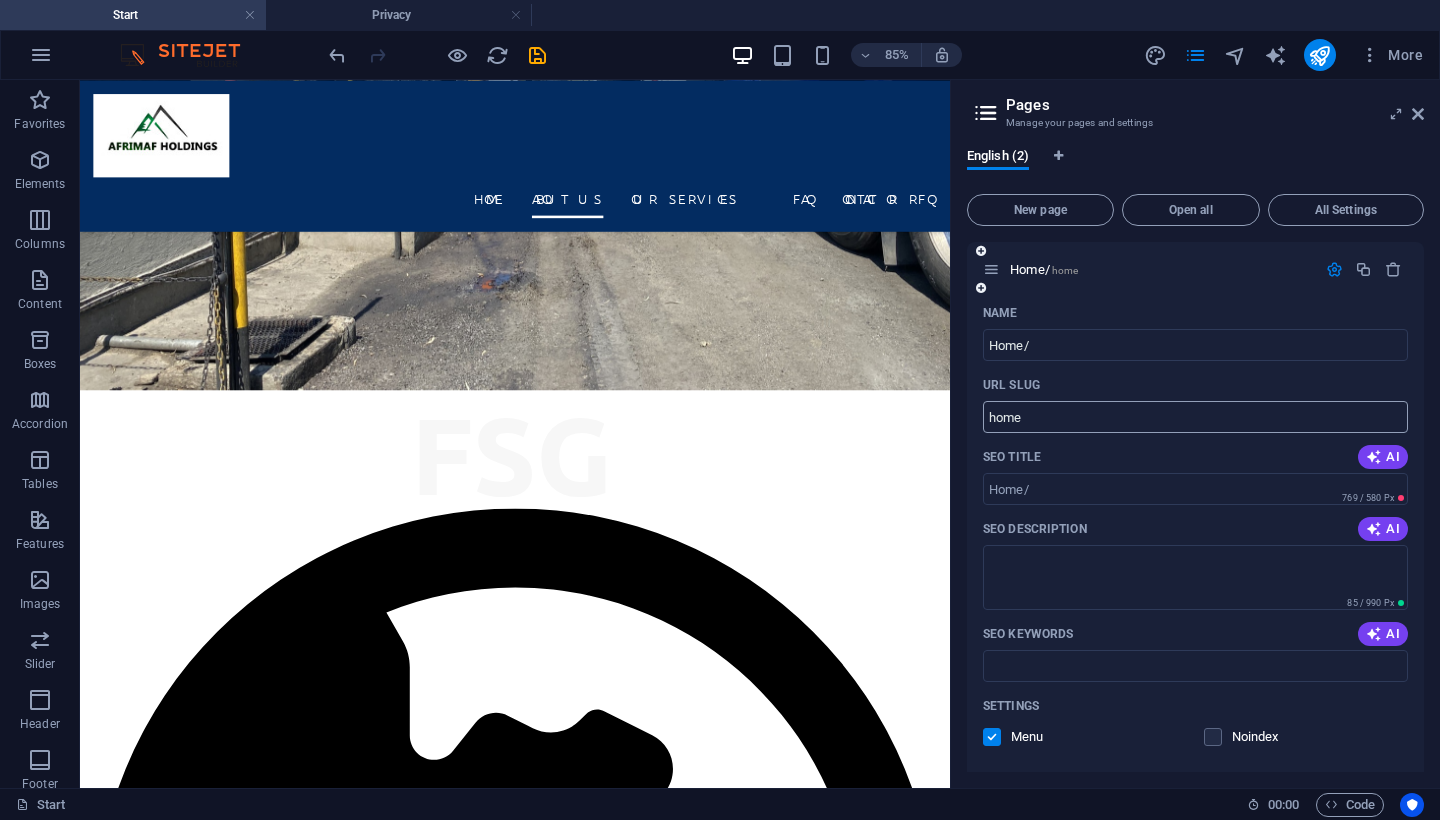 click on "home" at bounding box center [1195, 417] 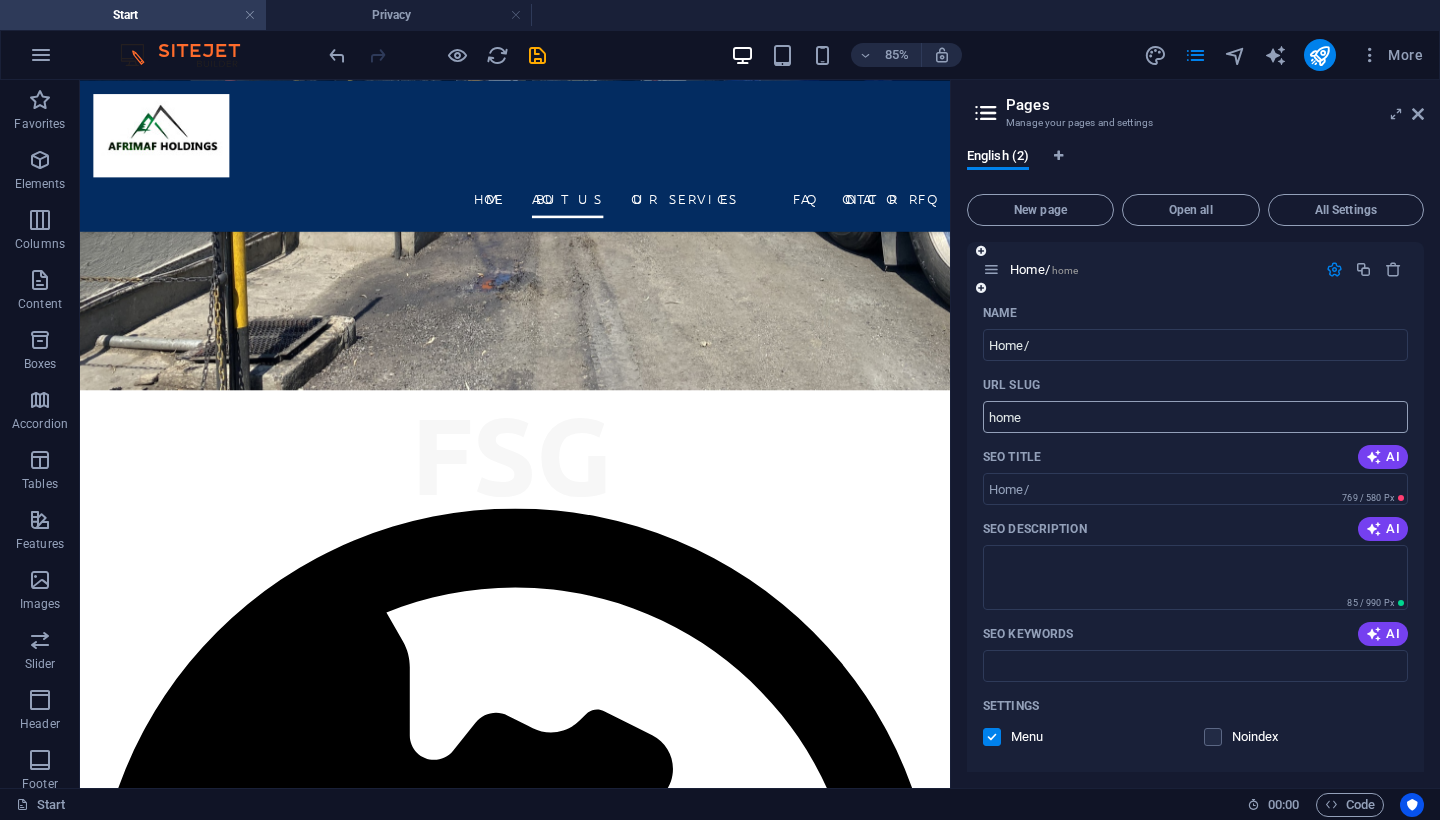 type on "Home/" 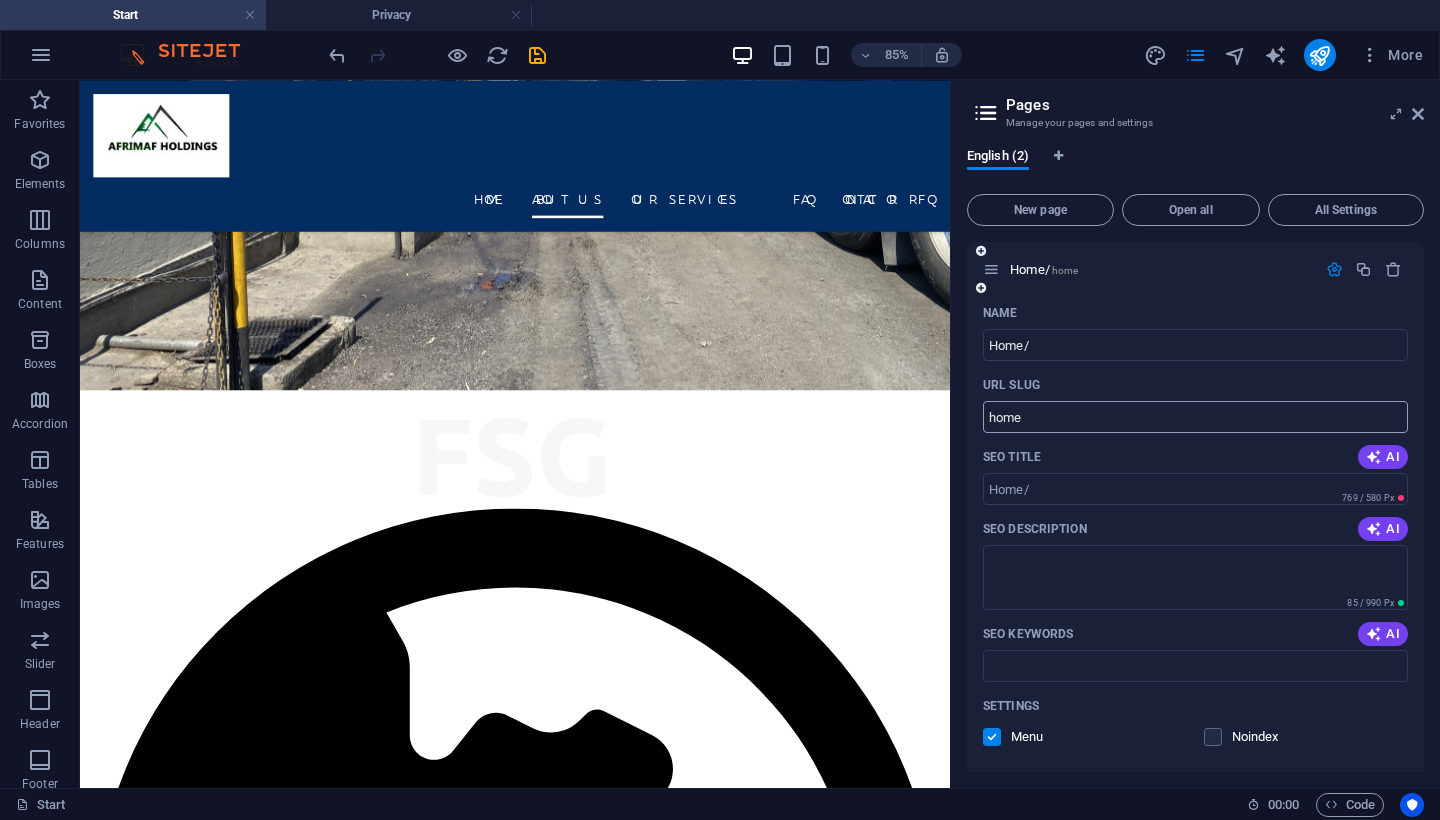 click on "home" at bounding box center (1195, 417) 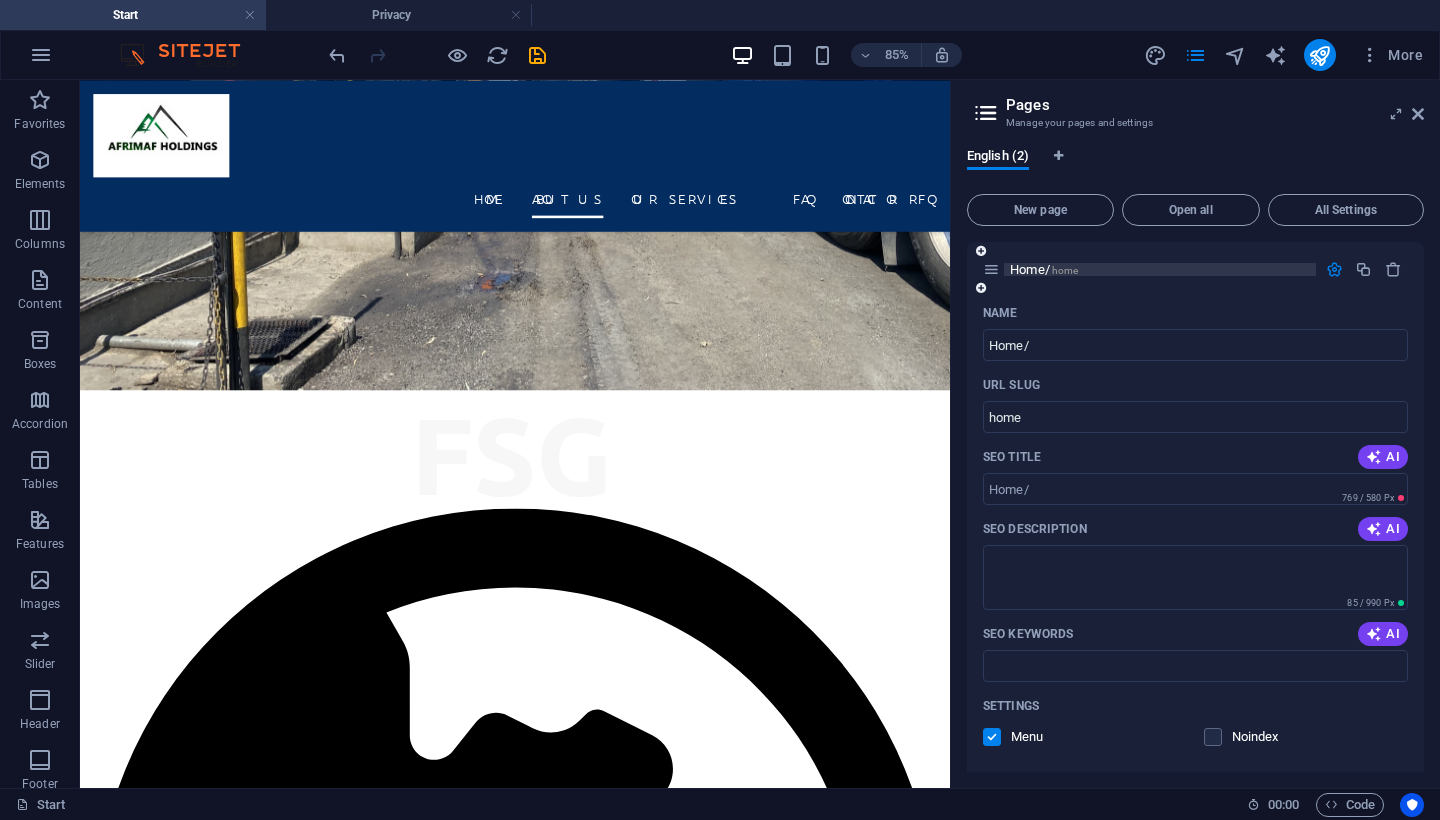 drag, startPoint x: 1390, startPoint y: 114, endPoint x: 1136, endPoint y: 170, distance: 260.09998 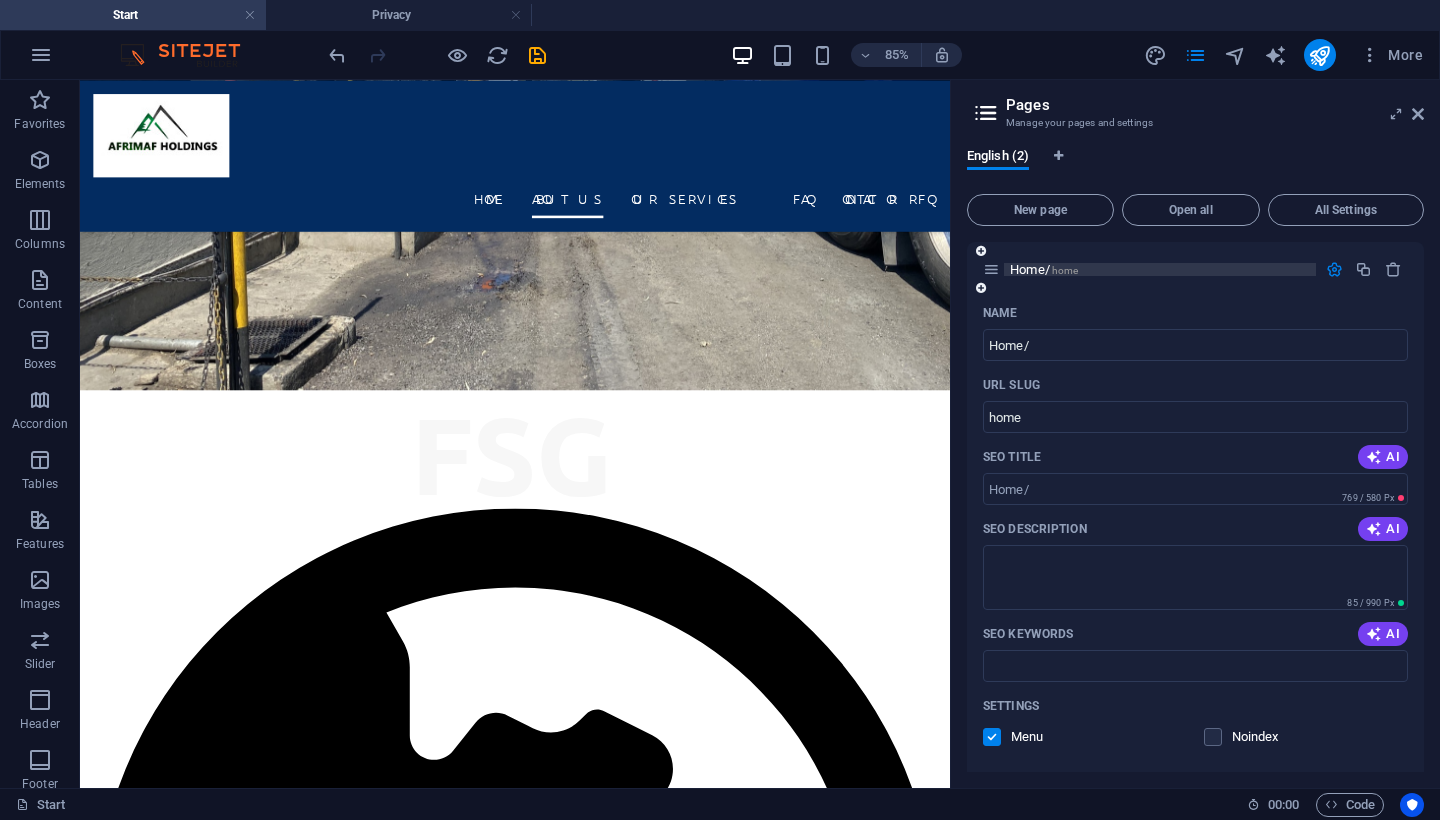 click at bounding box center (1396, 114) 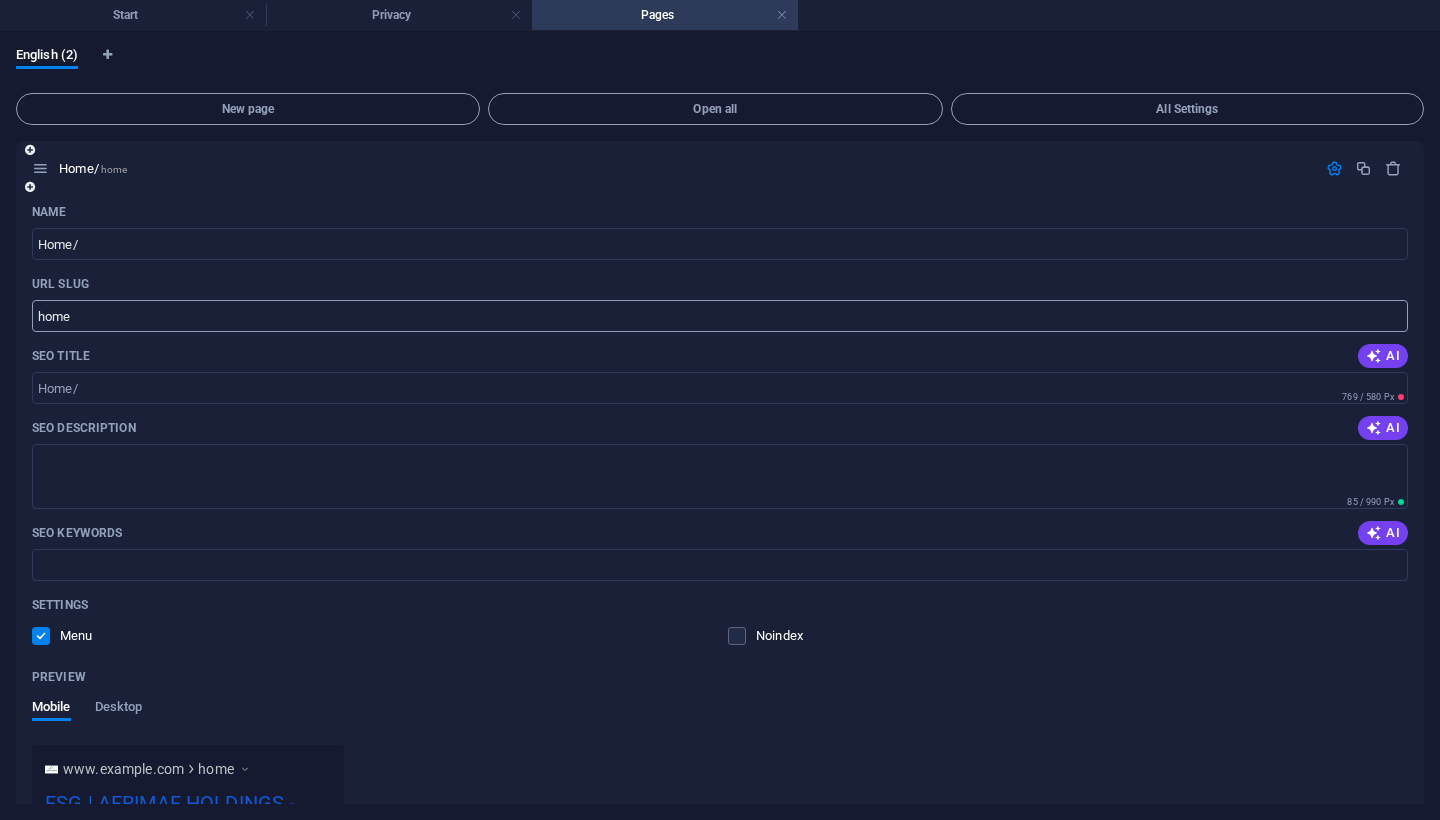 click on "home" at bounding box center [720, 316] 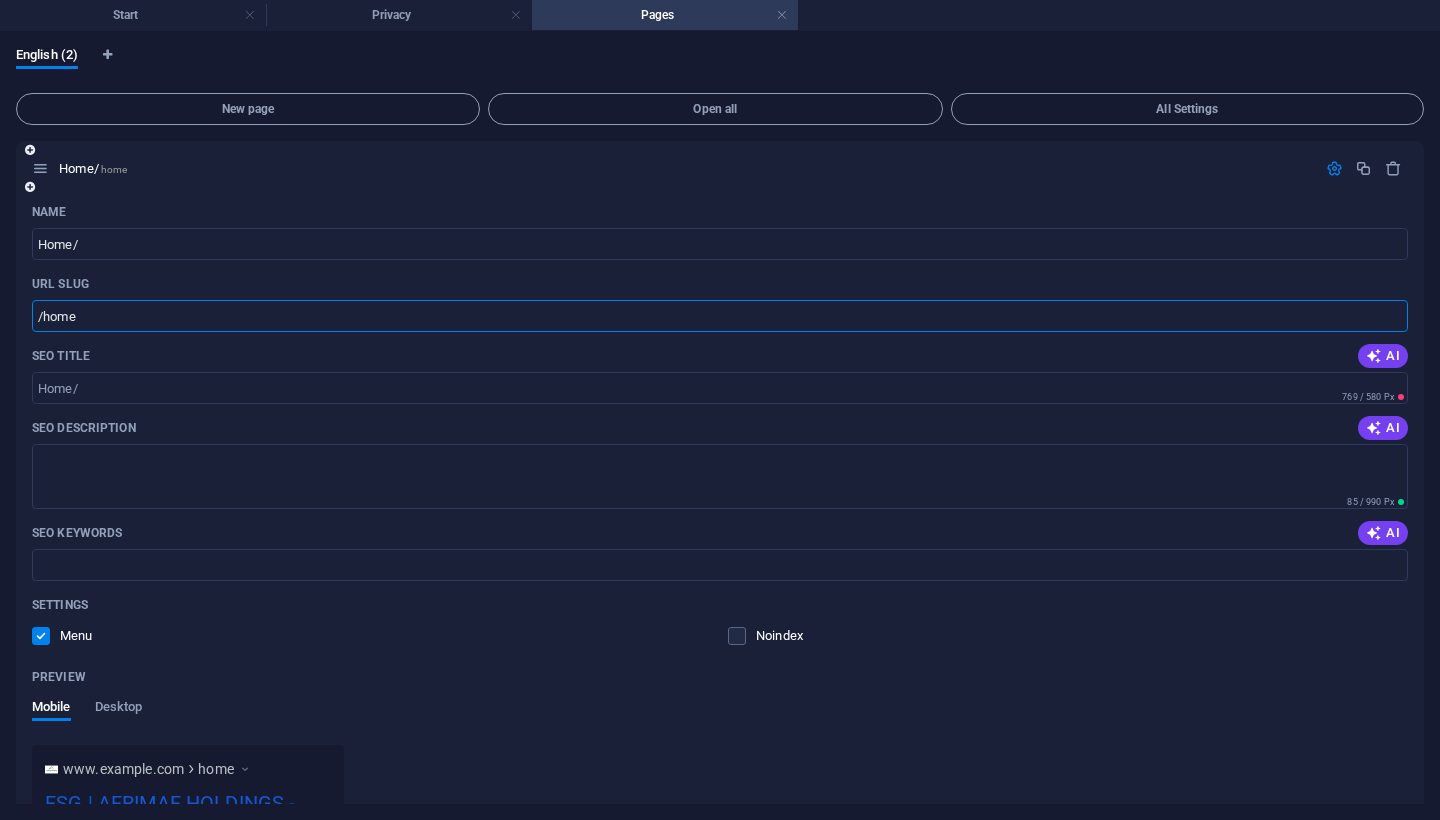 type on "/home" 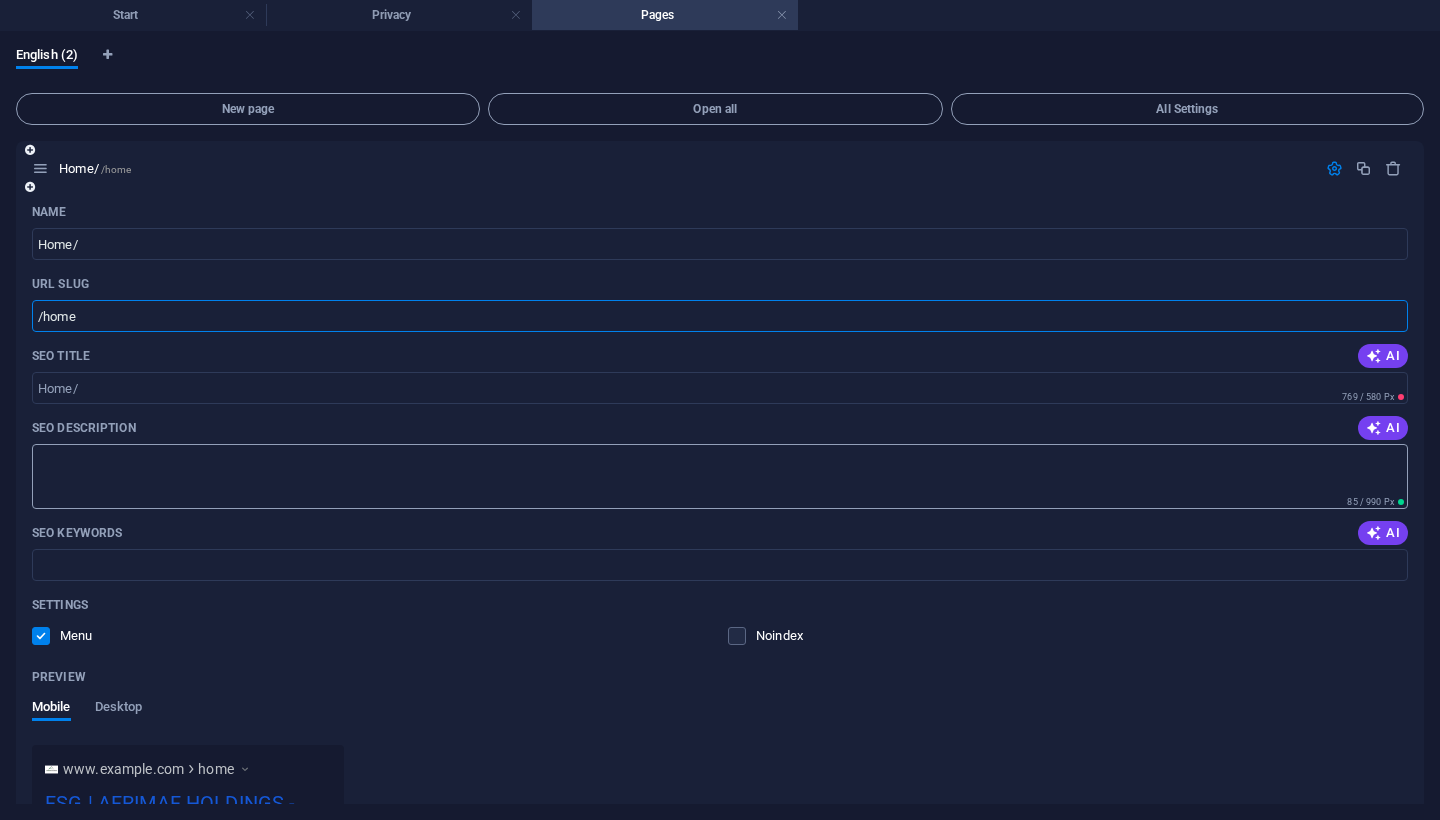 click on "SEO Description" at bounding box center [720, 476] 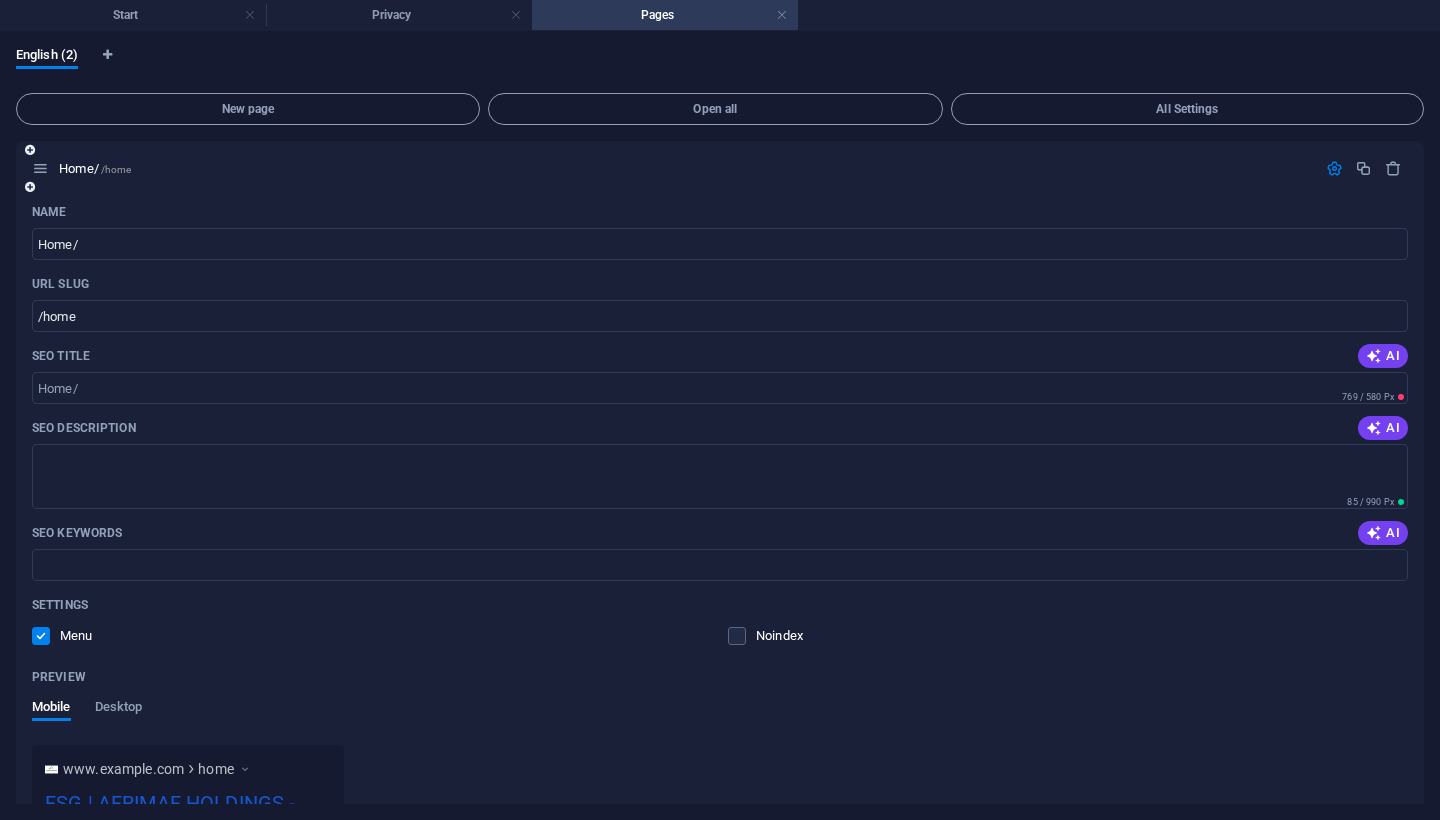 click on "URL SLUG" at bounding box center [720, 284] 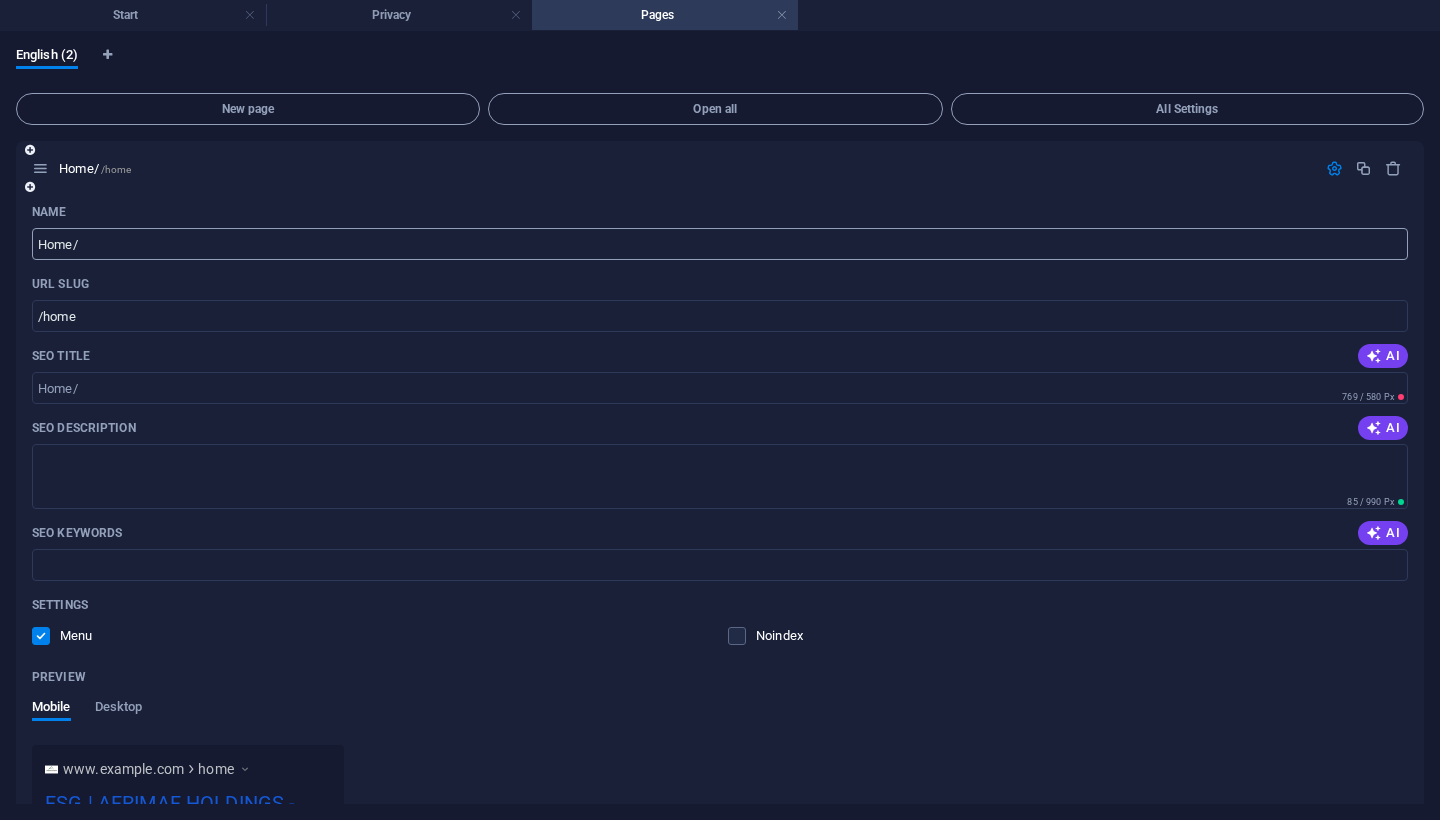 click on "Home/" at bounding box center [720, 244] 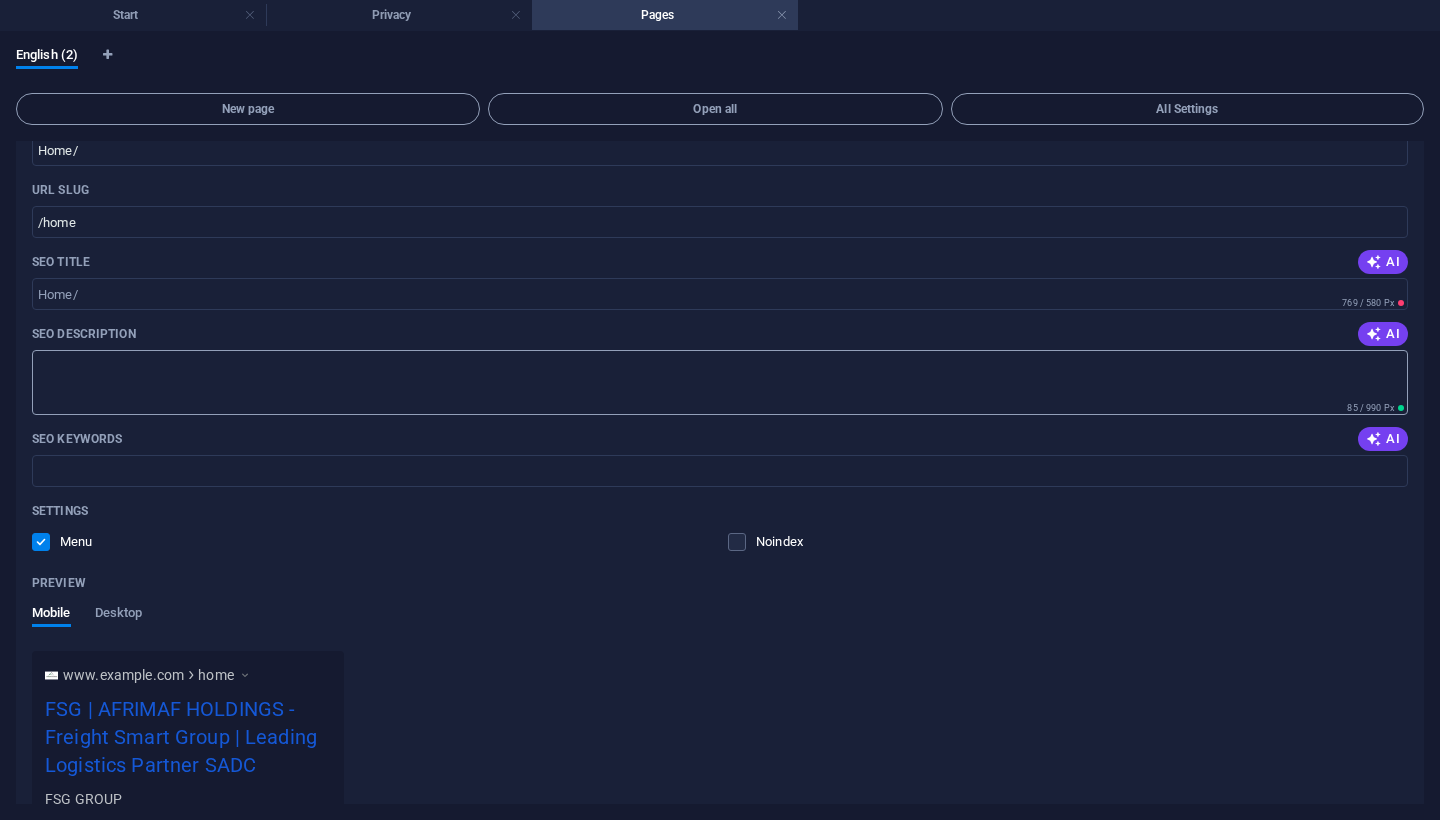 scroll, scrollTop: 100, scrollLeft: 0, axis: vertical 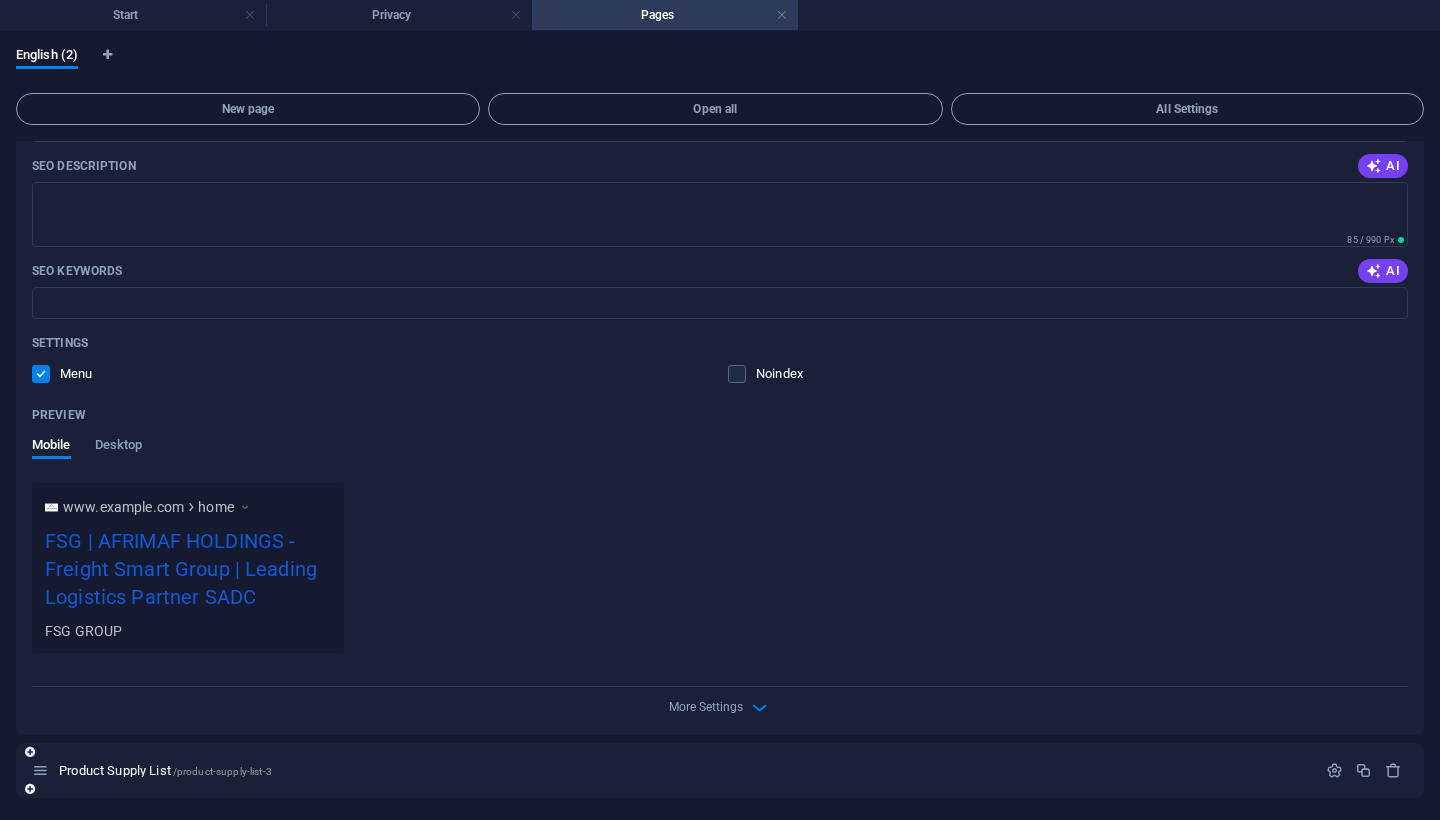 click on "Product Supply List /product-supply-list-3" at bounding box center [674, 770] 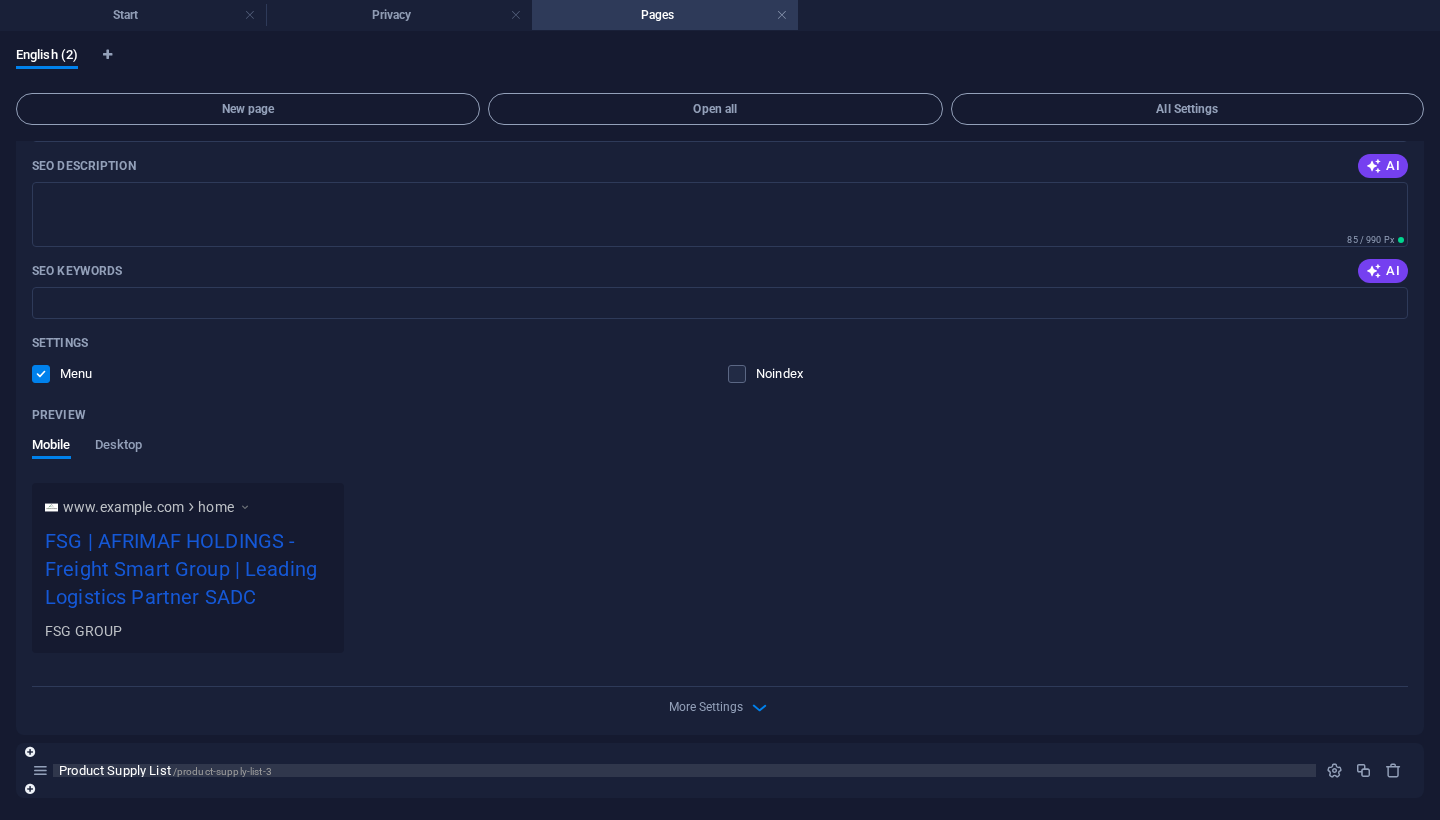 click on "Product Supply List /product-supply-list-3" at bounding box center (165, 770) 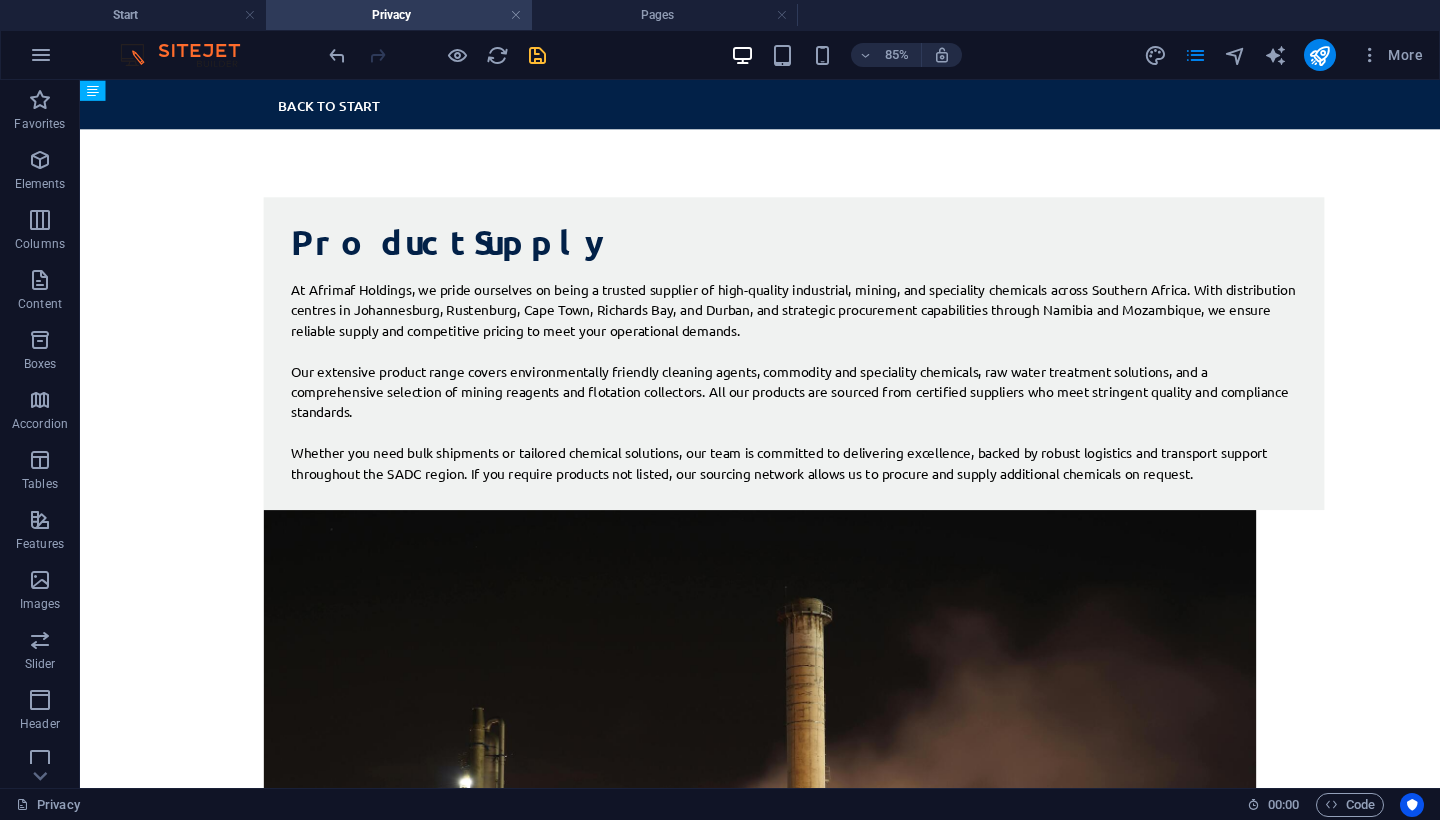 click on "Product Supply  At   Afrimaf Holdings, we pride ourselves on being a trusted supplier of high-quality industrial, mining, and speciality chemicals across Southern Africa. With distribution centres in   Johannesburg, Rustenburg, Cape Town, Richards Bay, and Durban, and strategic procurement capabilities through Namibia and Mozambique, we ensure reliable supply and competitive pricing to meet your operational demands. Our extensive product range covers   environmentally friendly cleaning agents,   commodity and speciality chemicals,   raw water treatment solutions, and a comprehensive selection of   mining reagents and flotation collectors. All our products are sourced from   certified suppliers   who meet stringent quality and compliance standards. Whether you need bulk shipments or tailored chemical solutions, our team is committed to delivering excellence, backed by robust logistics and transport support throughout the" at bounding box center [880, 791] 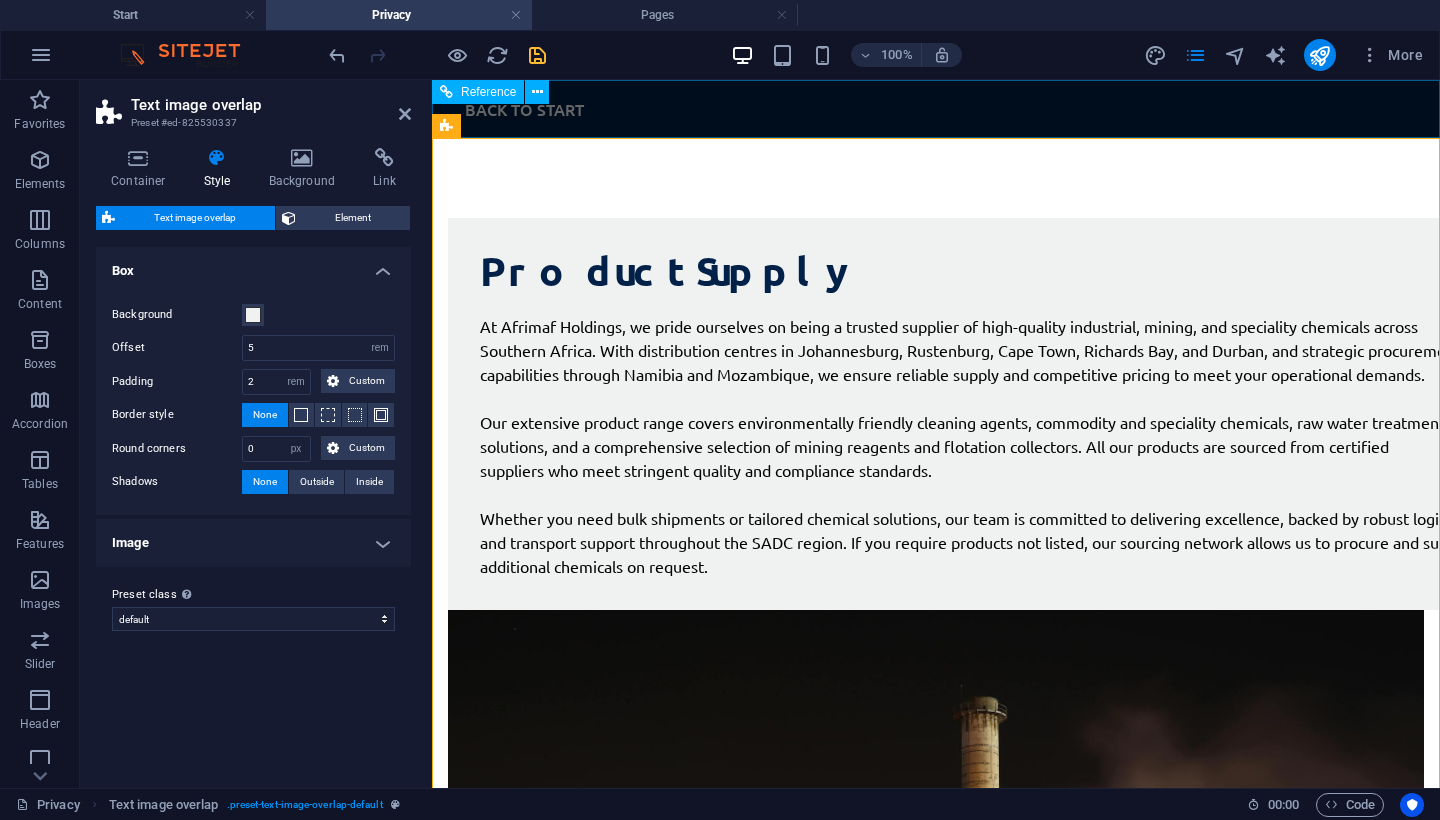 click on "Text image overlap Preset #ed-825530337
Container Style Background Link Size Height Default px rem % vh vw Min. height None px rem % vh vw Width Default px rem % em vh vw Min. width None px rem % vh vw Content width Default Custom width Width Default px rem % em vh vw Min. width None px rem % vh vw Default padding Custom spacing Default content width and padding can be changed under Design. Edit design Layout (Flexbox) Alignment Determines the flex direction. Default Main axis Determine how elements should behave along the main axis inside this container (justify content). Default Side axis Control the vertical direction of the element inside of the container (align items). Default Wrap Default On Off Fill Controls the distances and direction of elements on the y-axis across several lines (align content). Default Accessibility ARIA helps assistive technologies (like screen readers) to understand the role, state, and behavior of web elements Role None Alert Article Banner Comment Complementary" at bounding box center (256, 434) 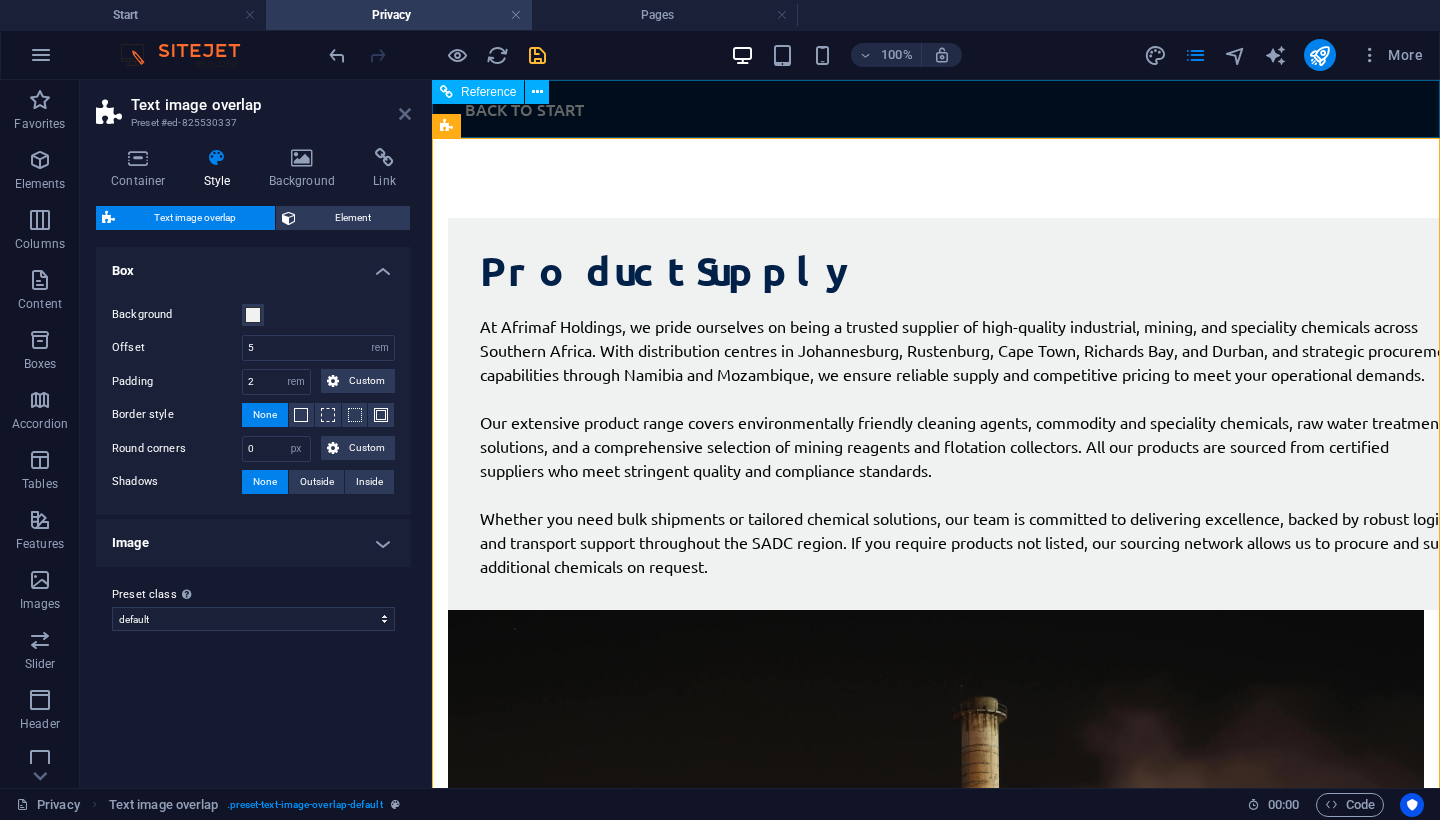 drag, startPoint x: 399, startPoint y: 115, endPoint x: 326, endPoint y: 35, distance: 108.30051 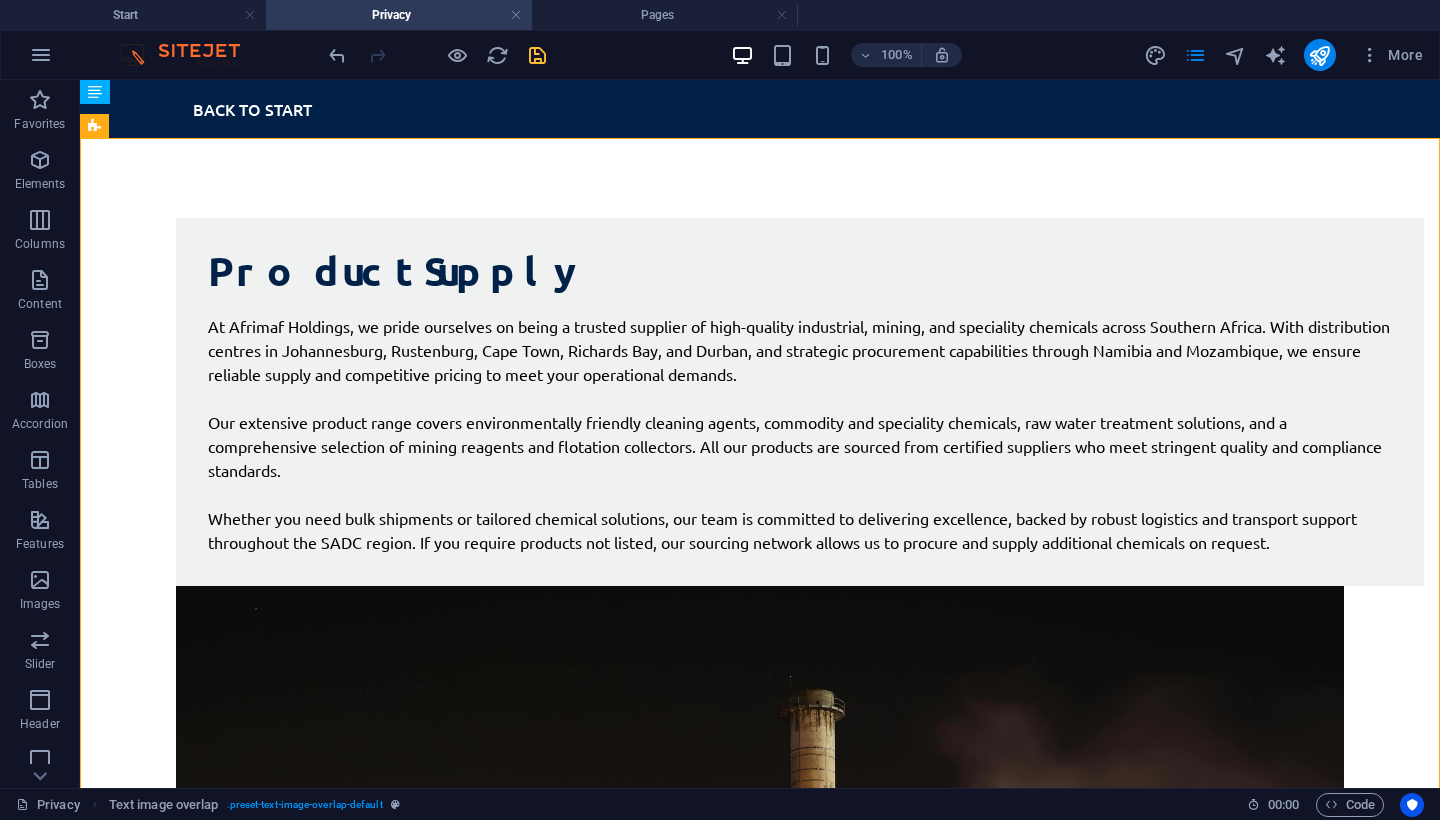 drag, startPoint x: 534, startPoint y: 55, endPoint x: 670, endPoint y: 49, distance: 136.1323 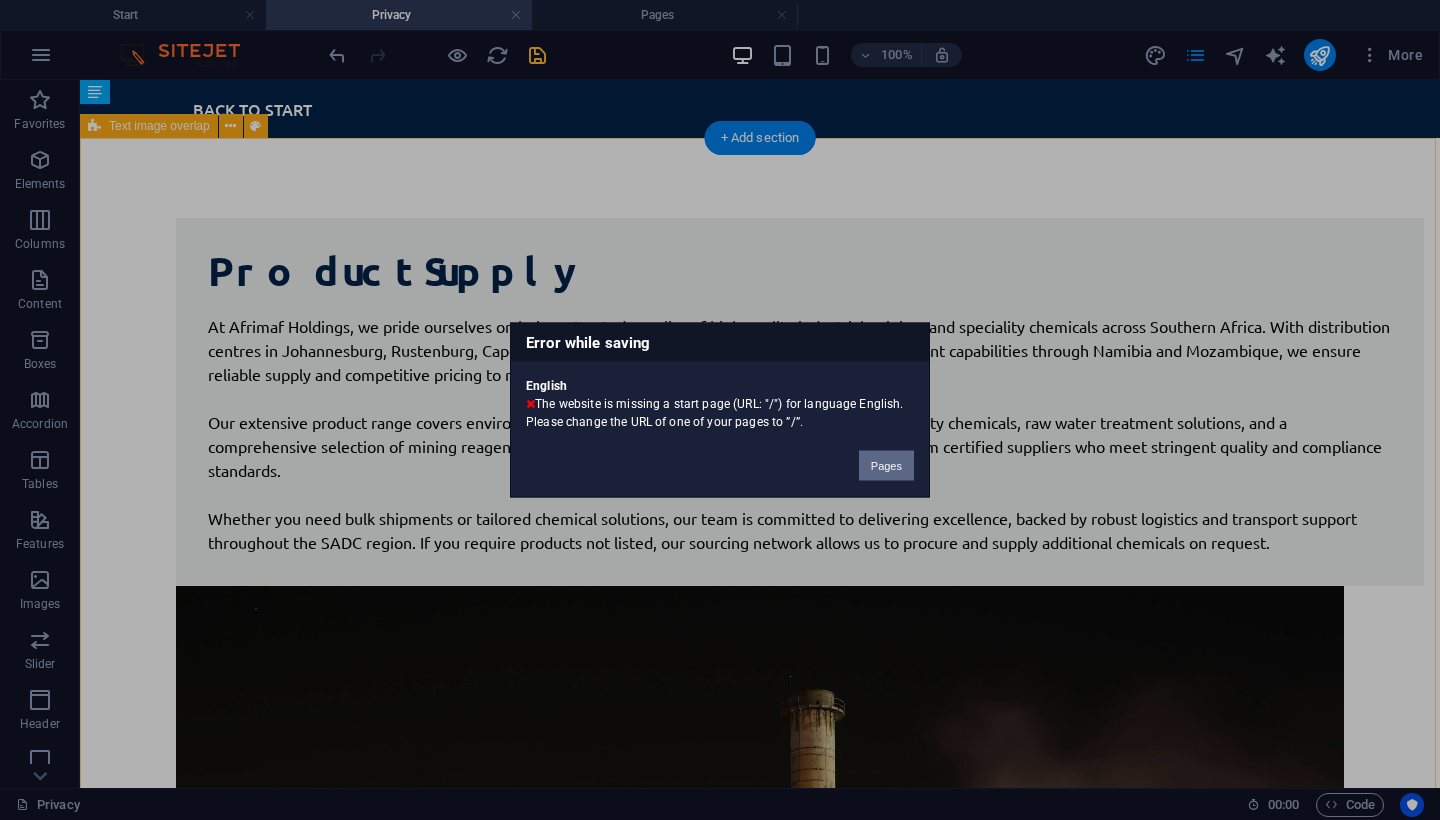 click on "Pages" at bounding box center [886, 466] 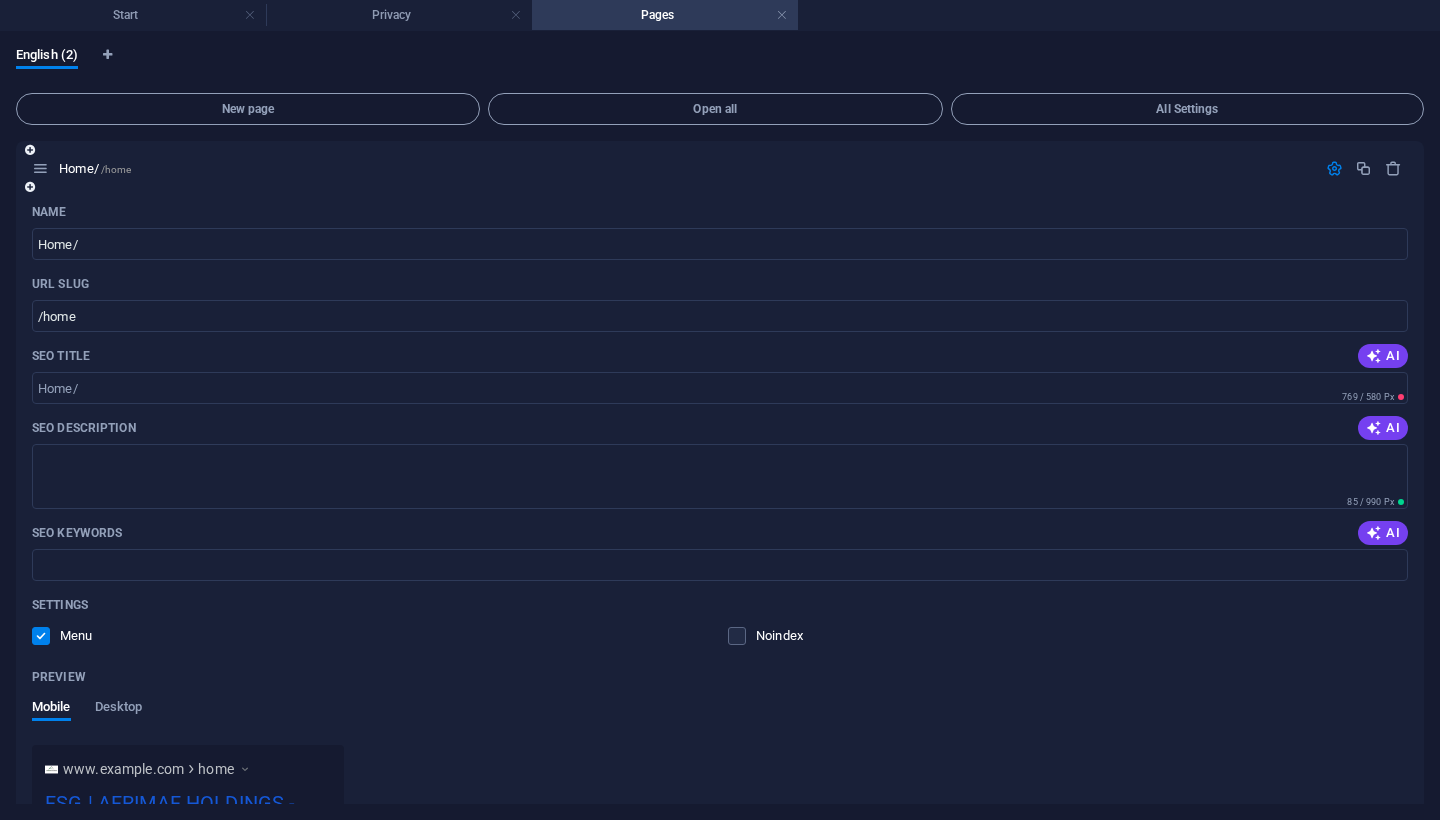 scroll, scrollTop: 0, scrollLeft: 0, axis: both 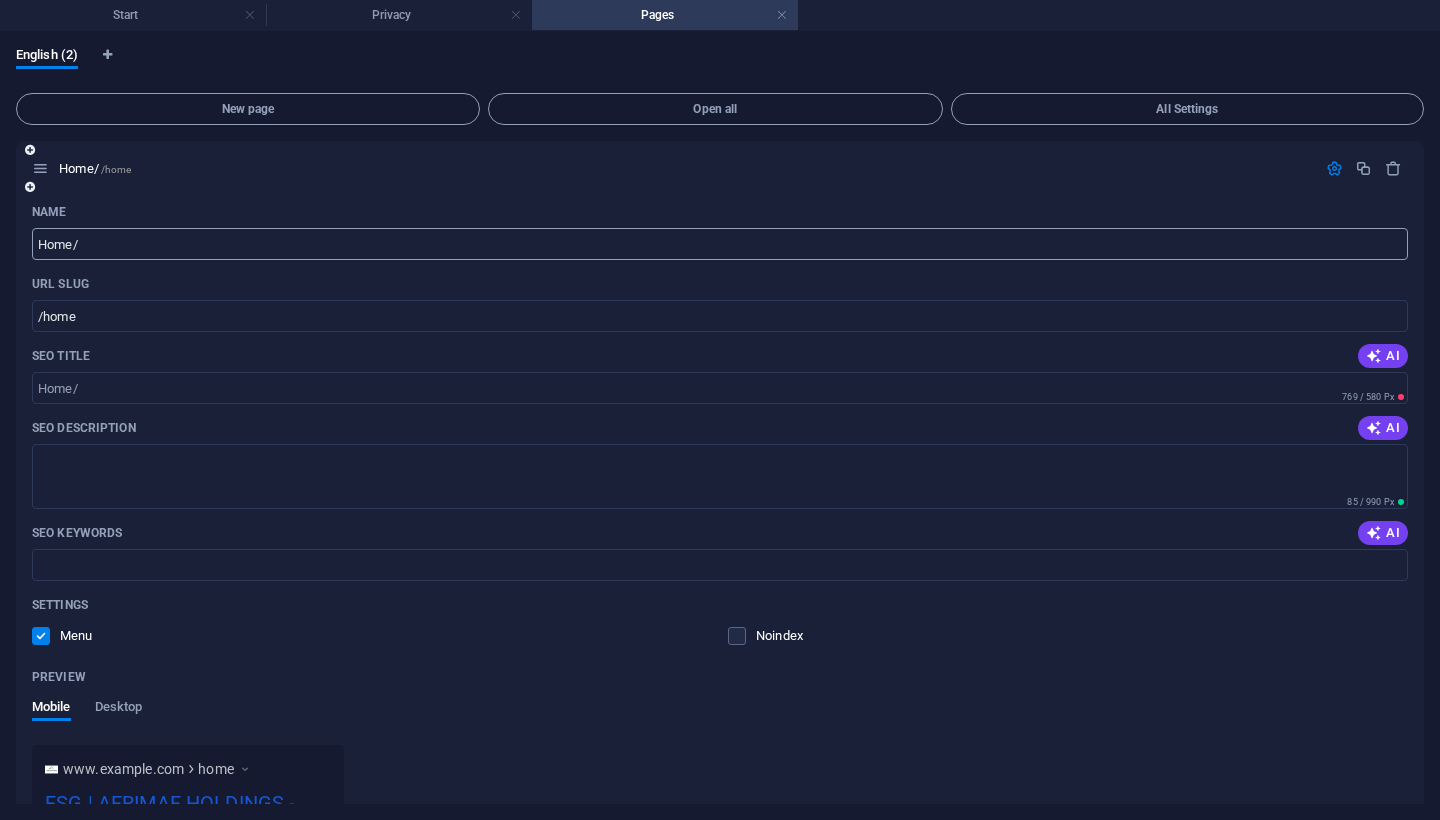 click on "Home/" at bounding box center [720, 244] 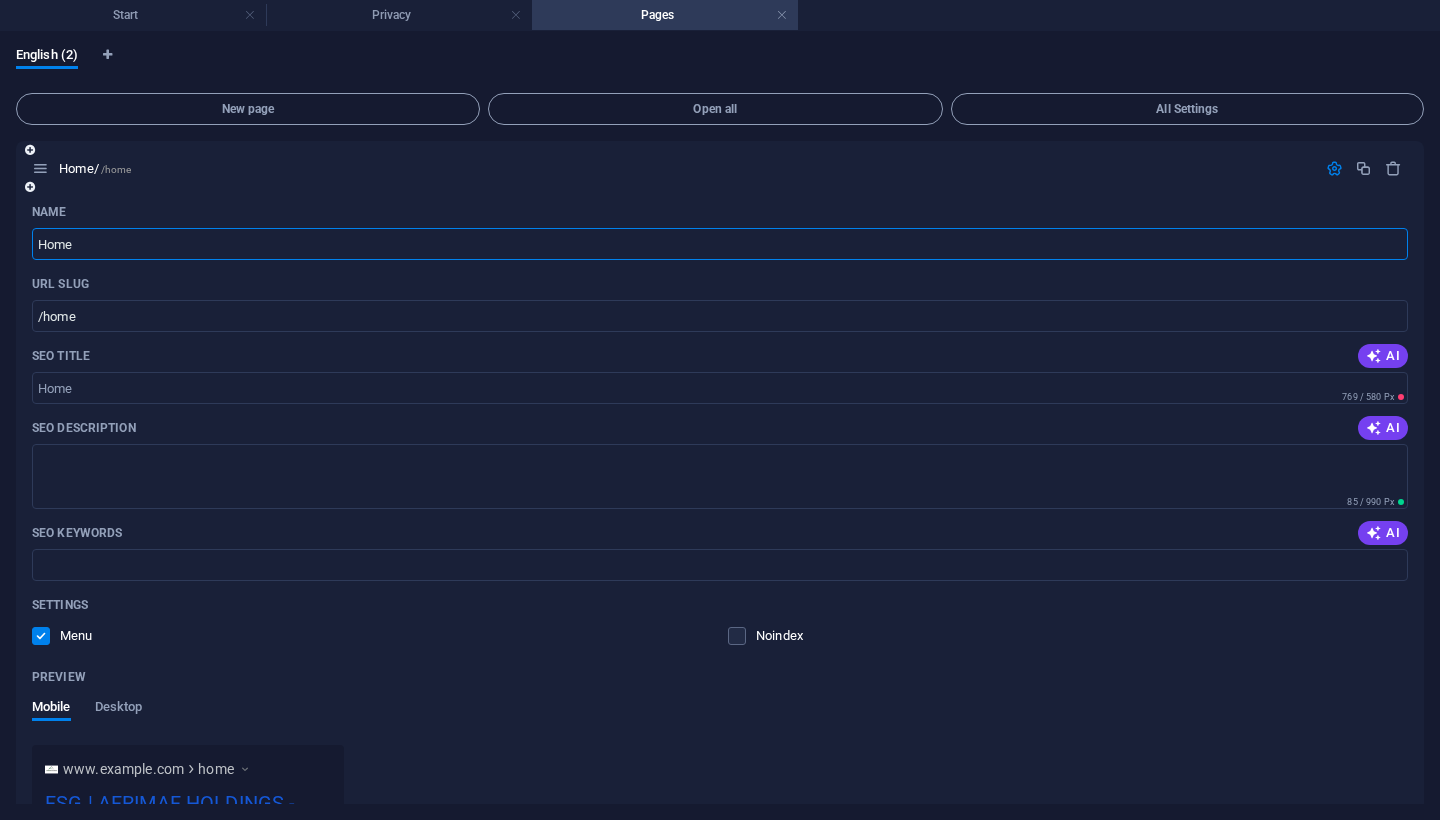 type on "Home" 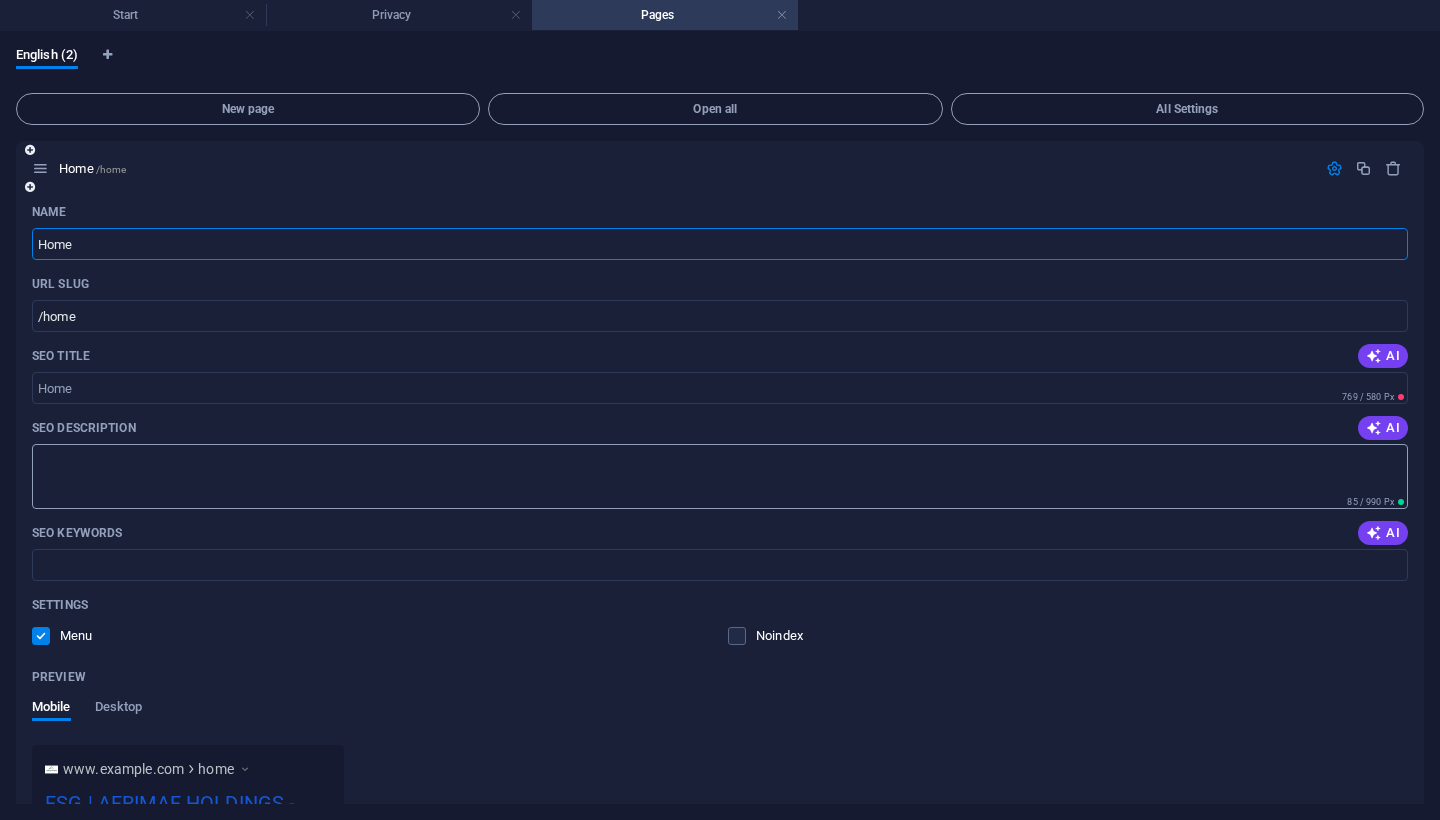 click on "SEO Description" at bounding box center [720, 476] 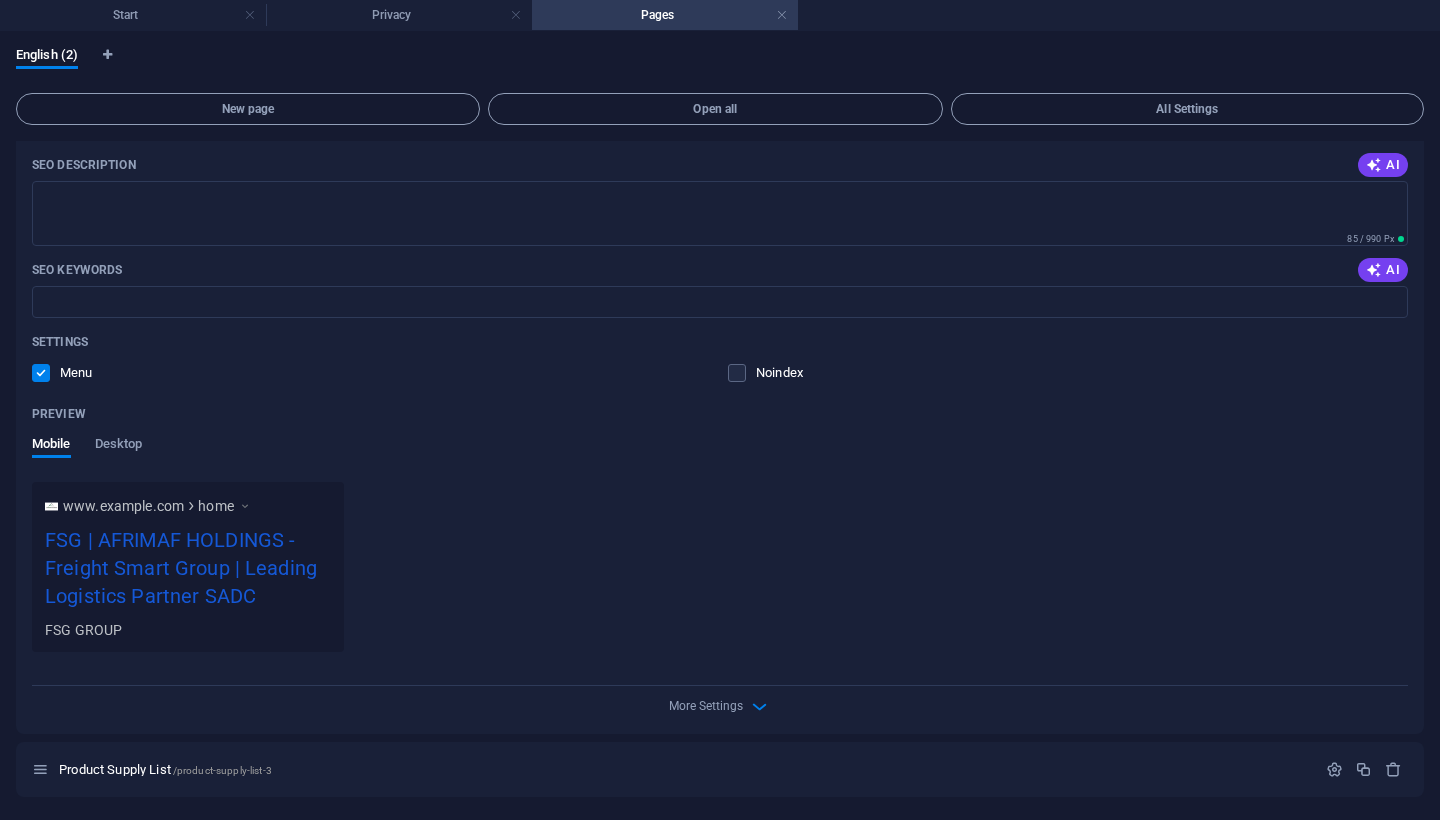 scroll, scrollTop: 262, scrollLeft: 0, axis: vertical 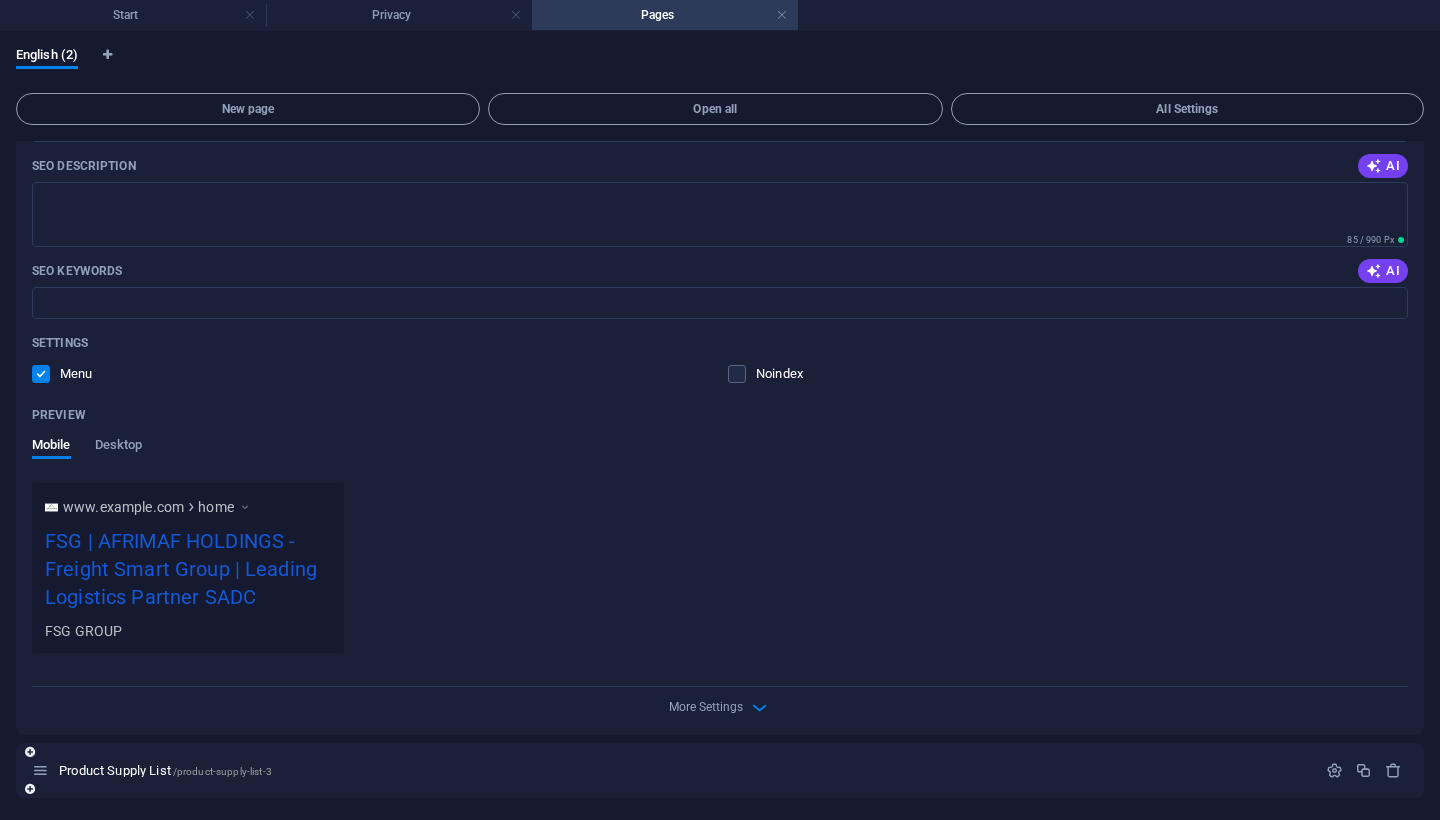 click on "Product Supply List /product-supply-list-3" at bounding box center (720, 770) 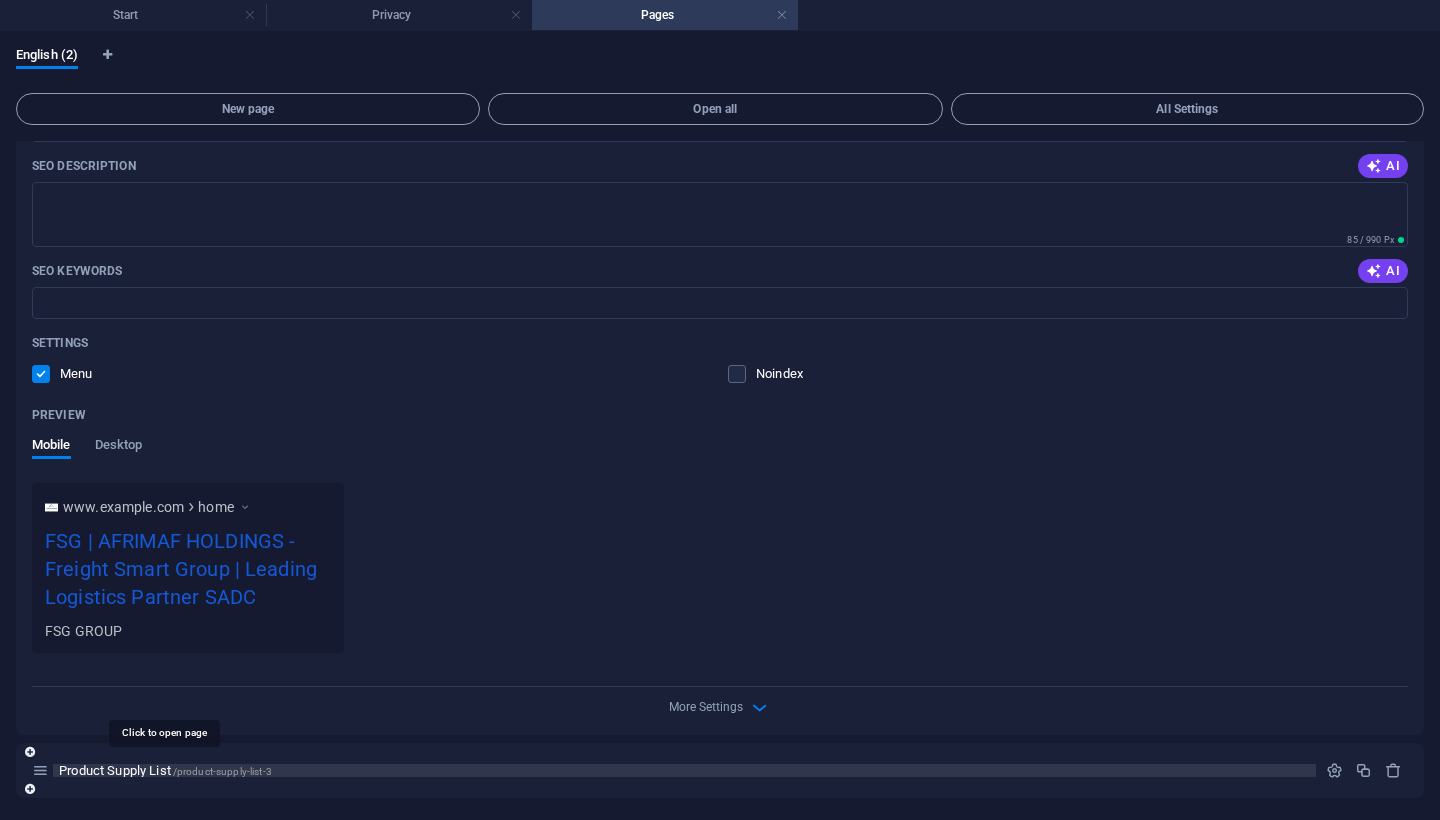 click on "Product Supply List /product-supply-list-3" at bounding box center [165, 770] 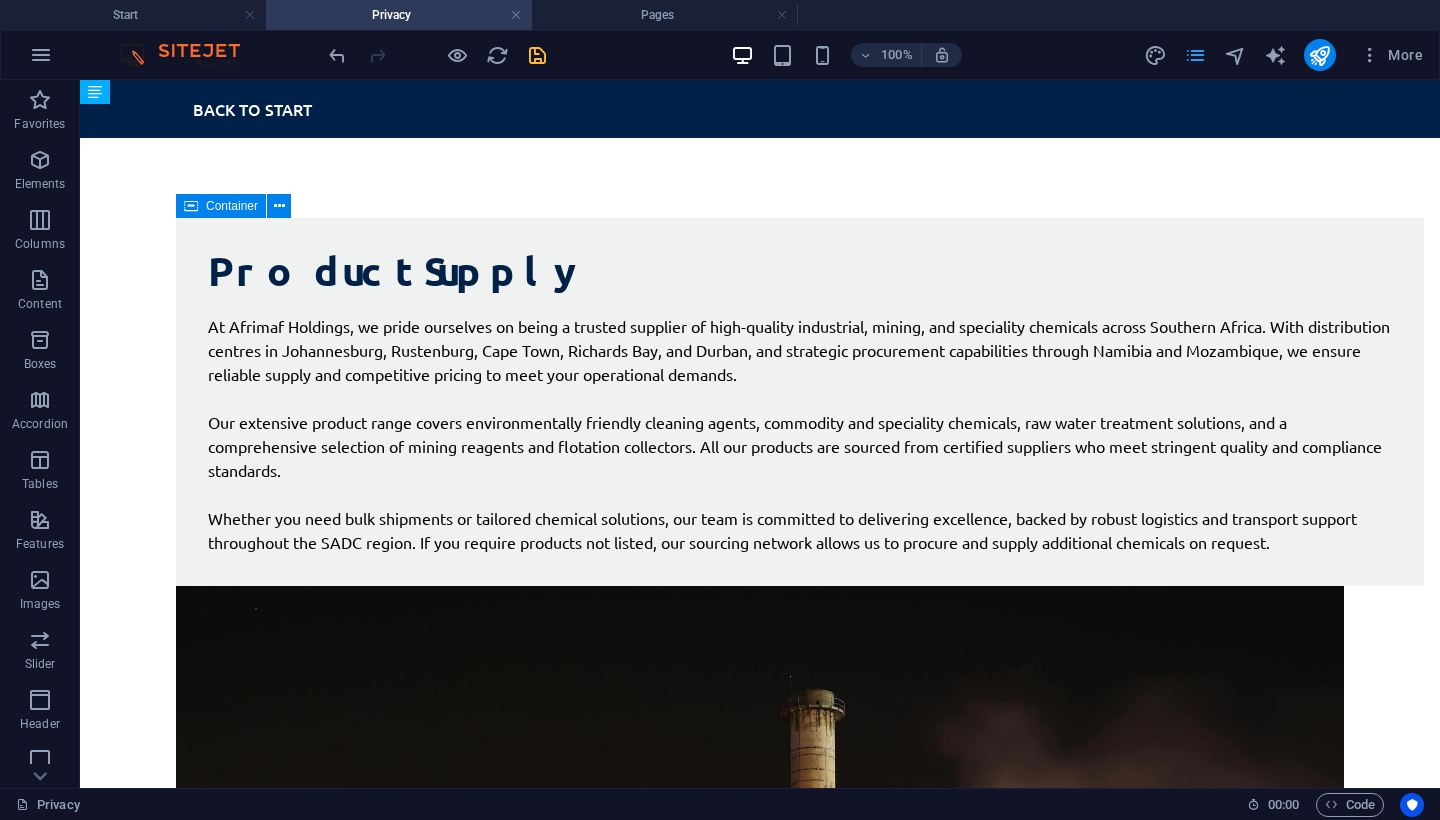 click at bounding box center [1195, 55] 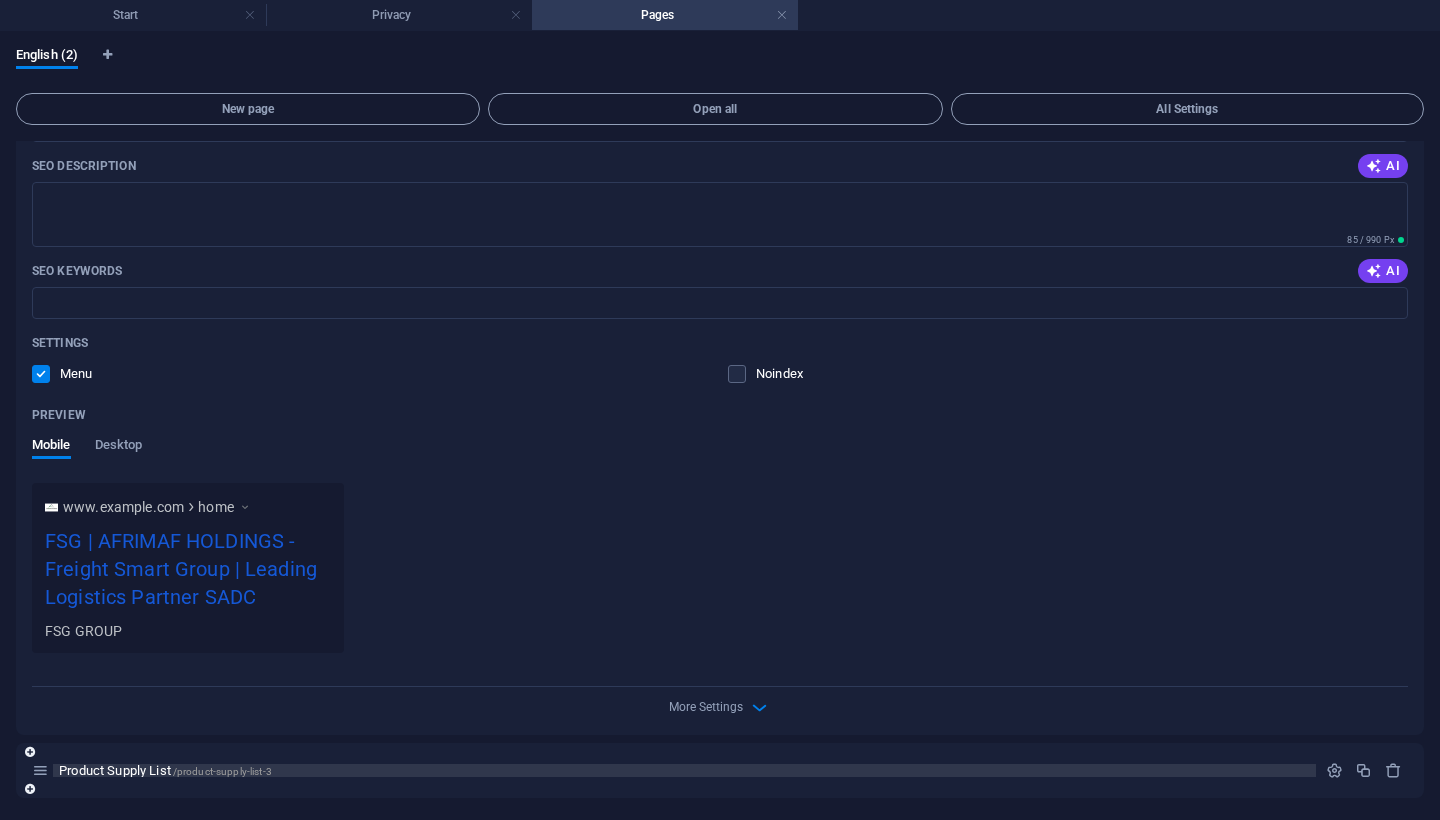 click on "Product Supply List /product-supply-list-3" at bounding box center (165, 770) 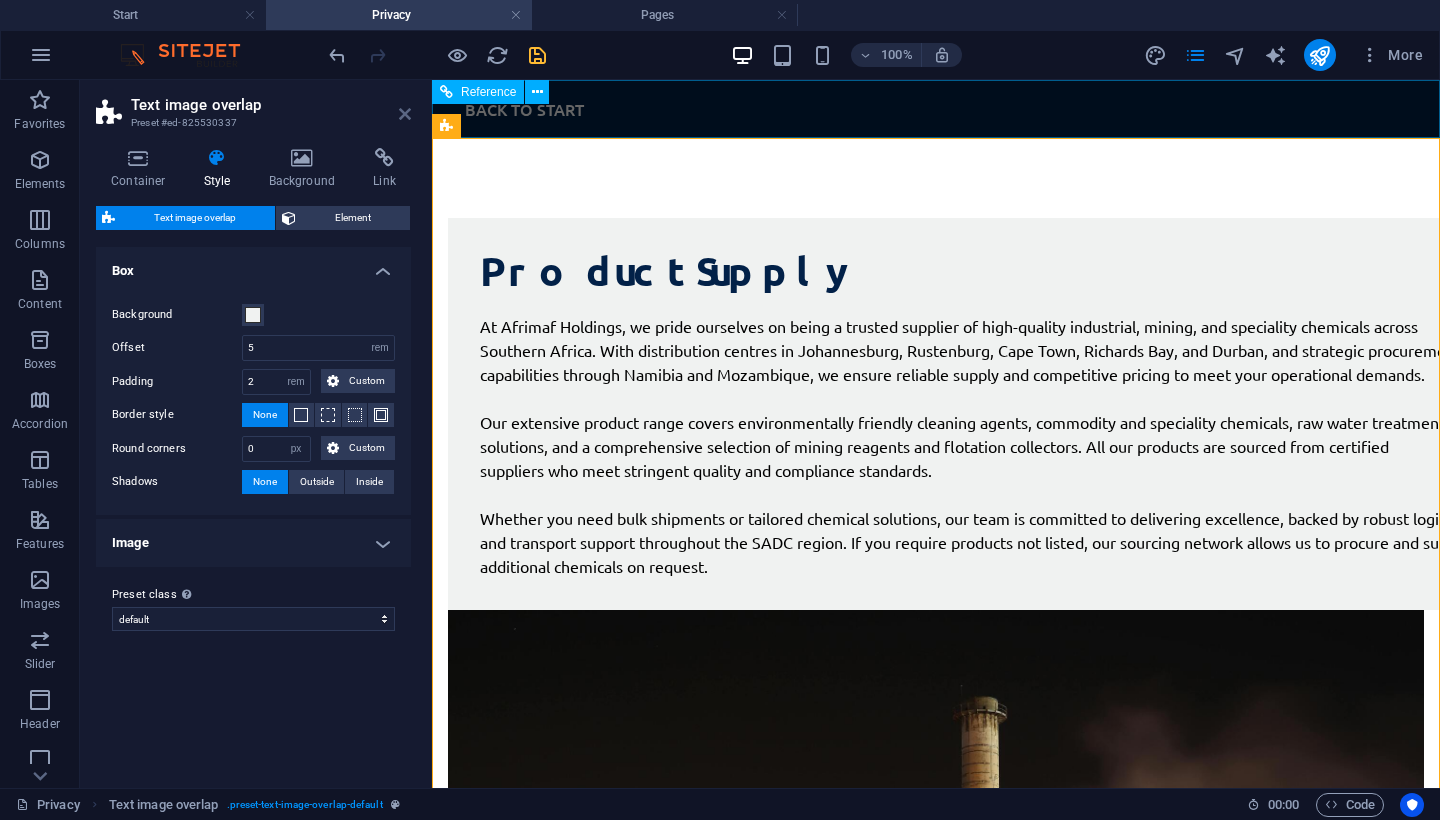 click at bounding box center [405, 114] 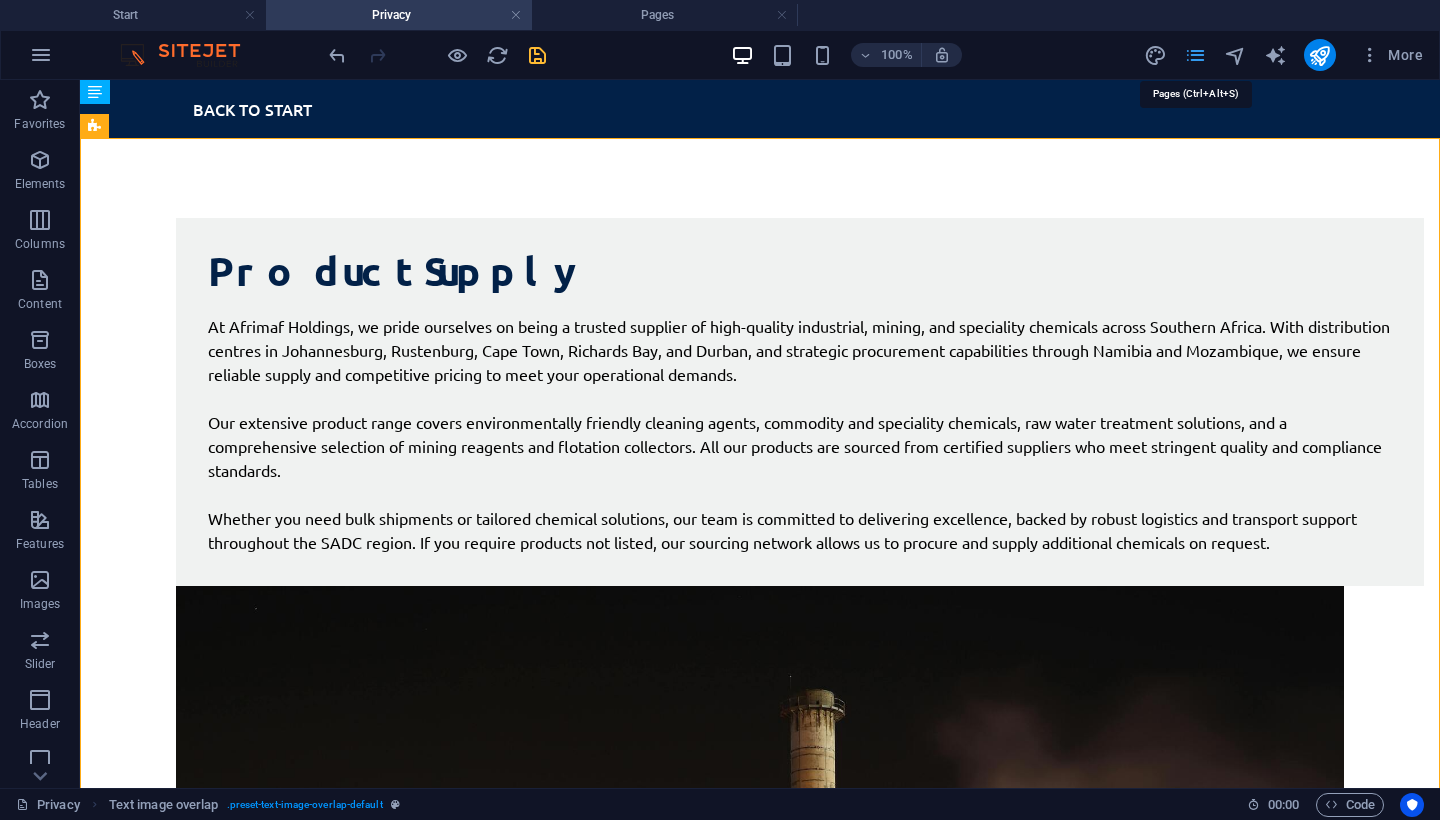 click at bounding box center (1195, 55) 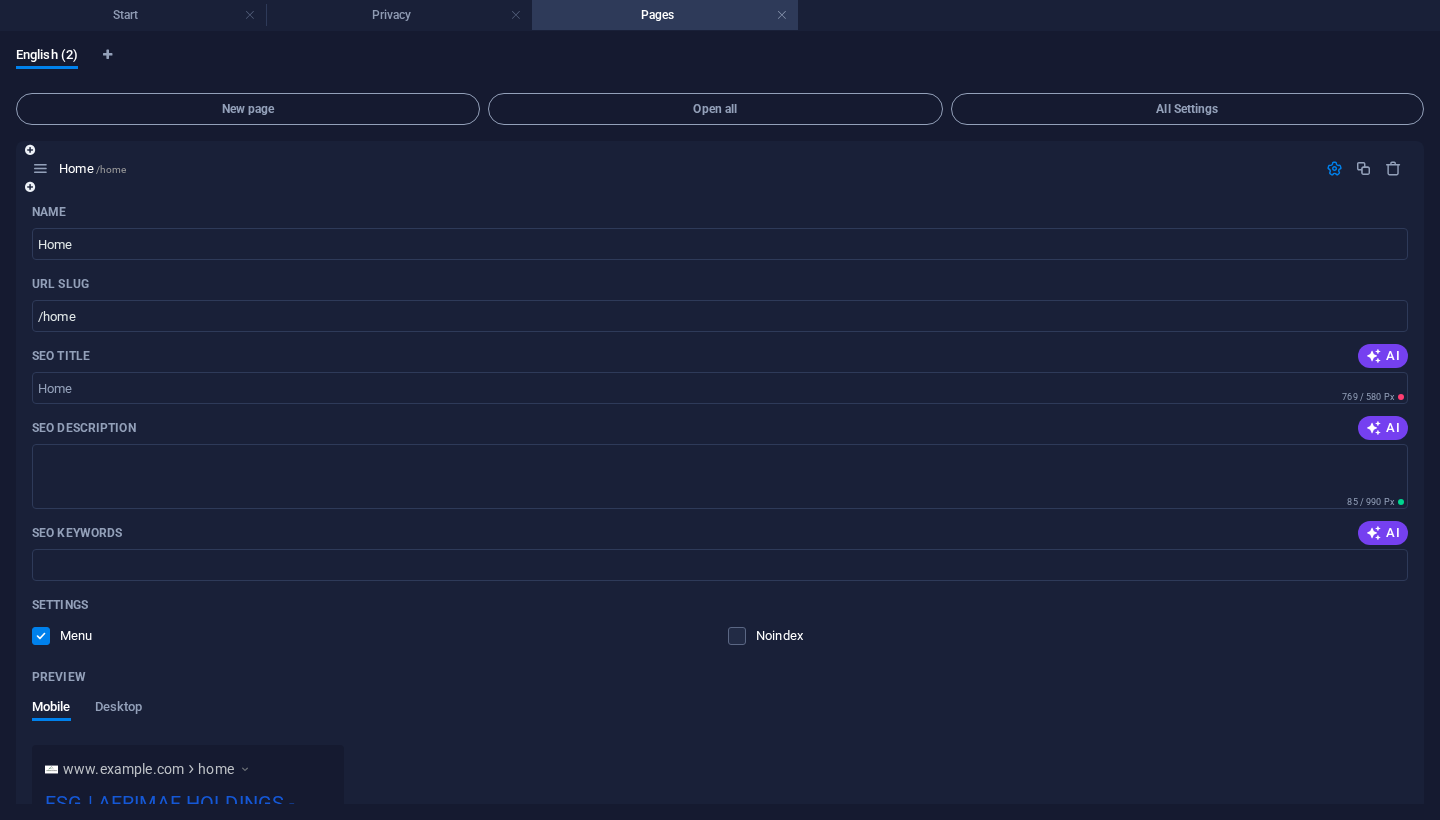scroll, scrollTop: 0, scrollLeft: 0, axis: both 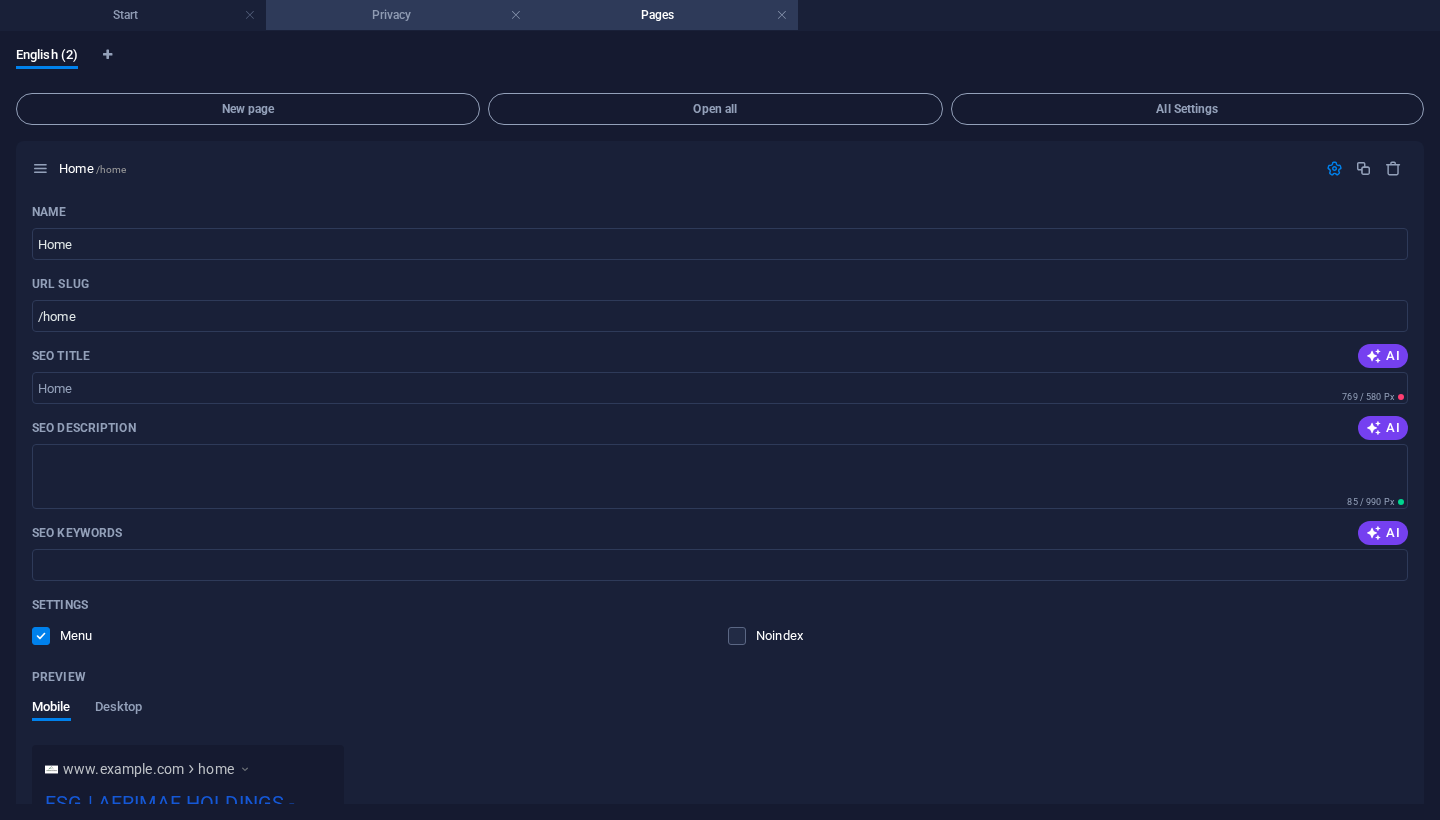 click on "Privacy" at bounding box center (399, 15) 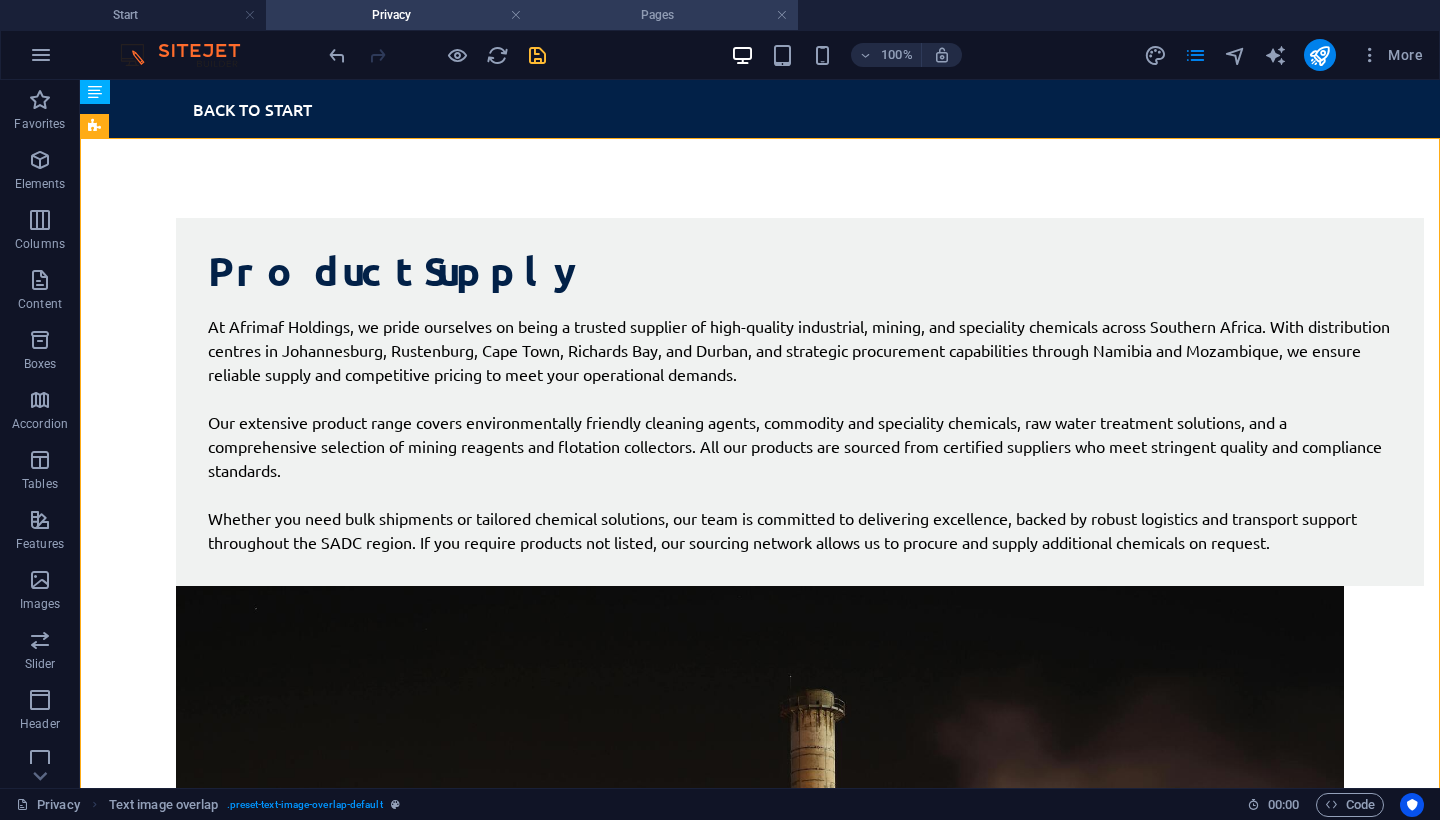 click on "Pages" at bounding box center [665, 15] 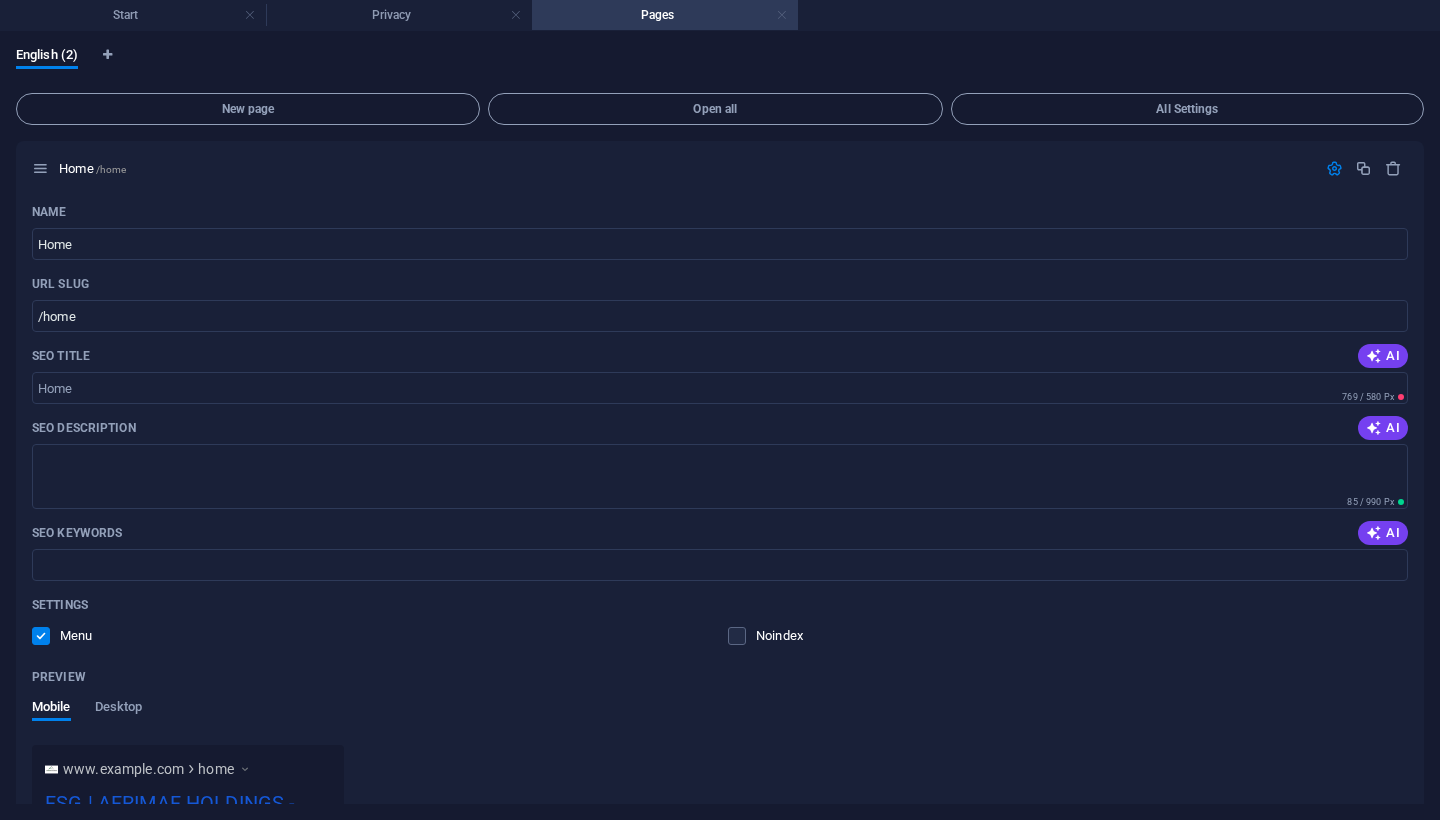click at bounding box center [782, 15] 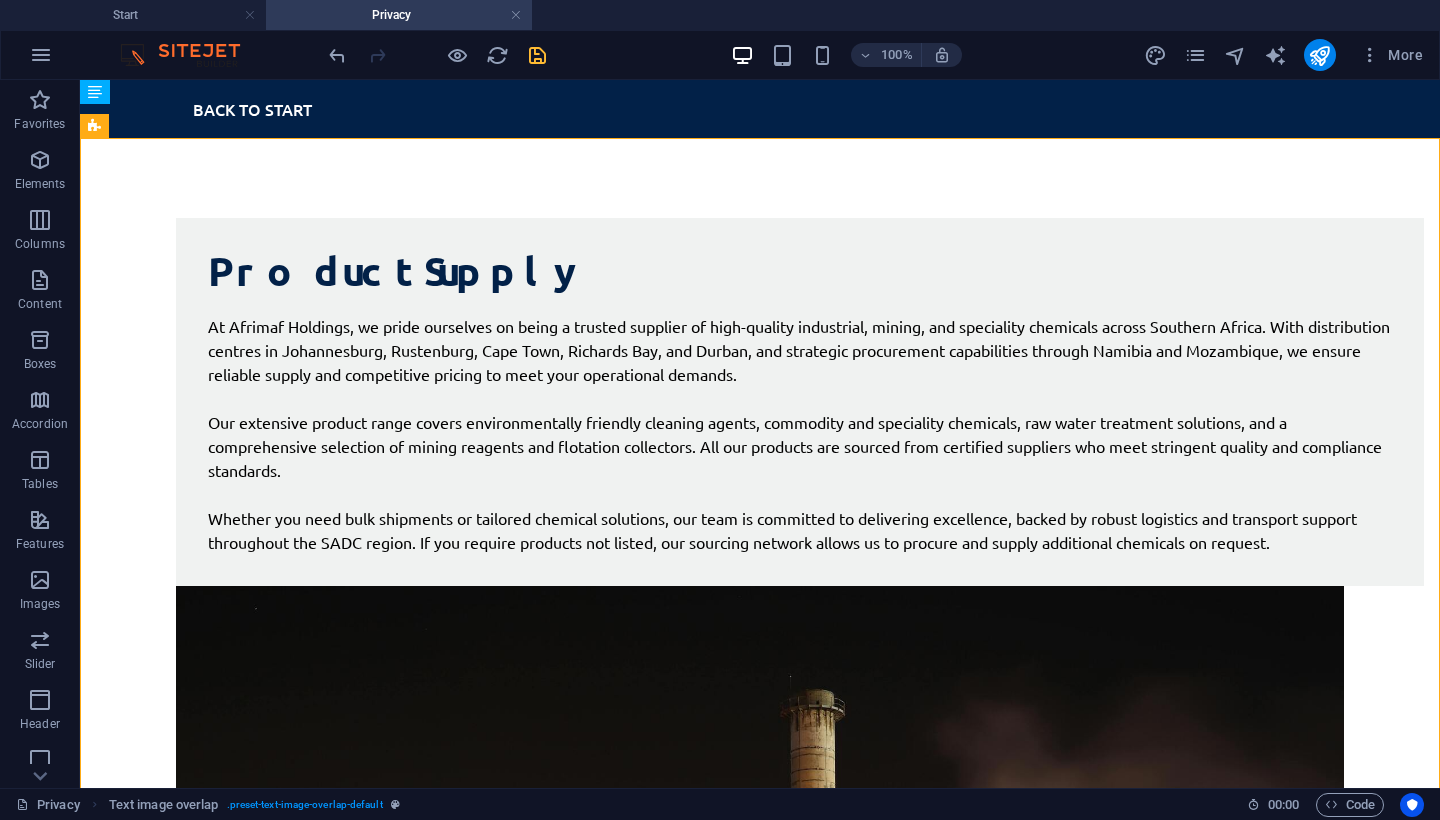 click on "More" at bounding box center [1287, 55] 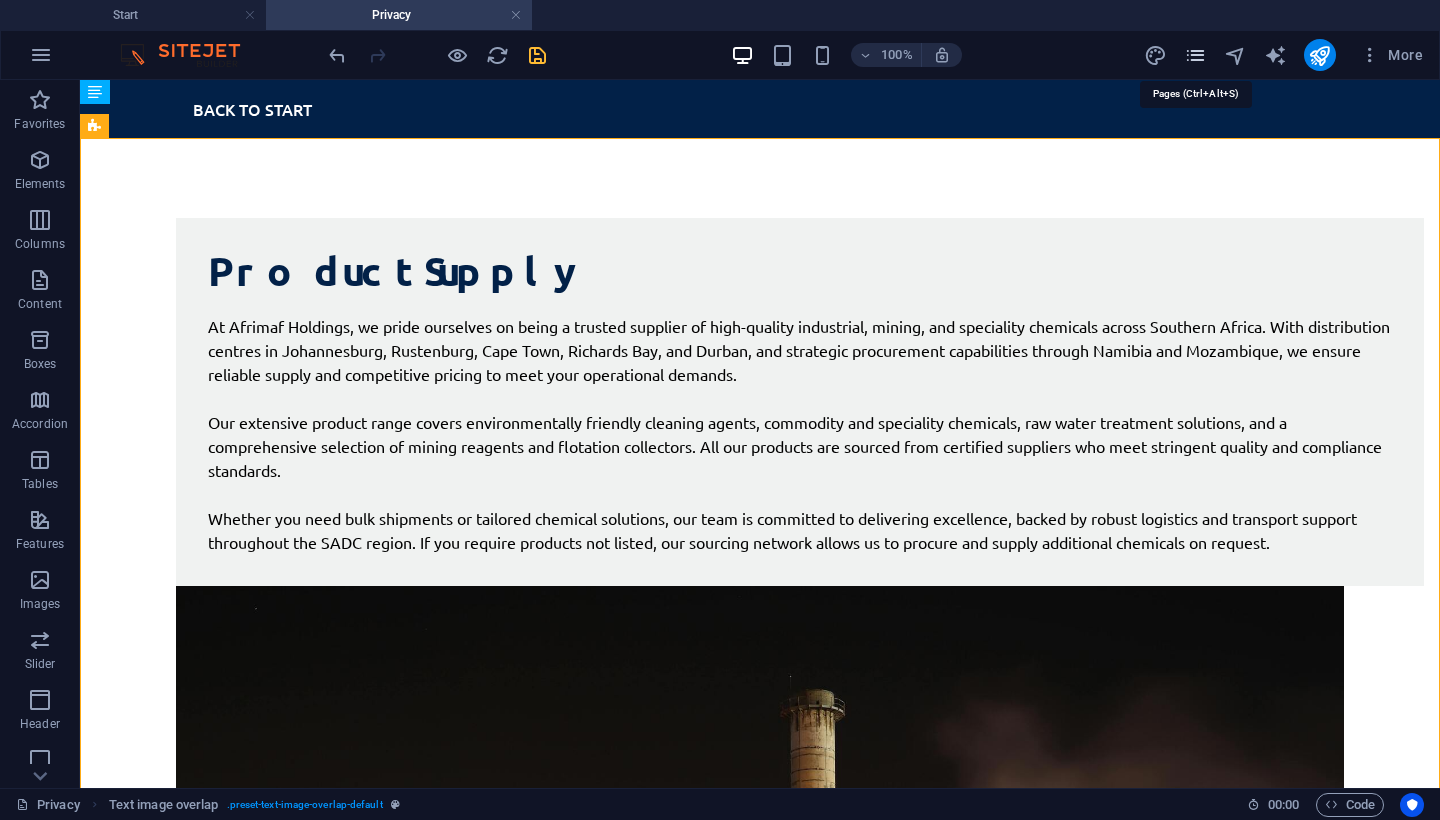 click at bounding box center (1195, 55) 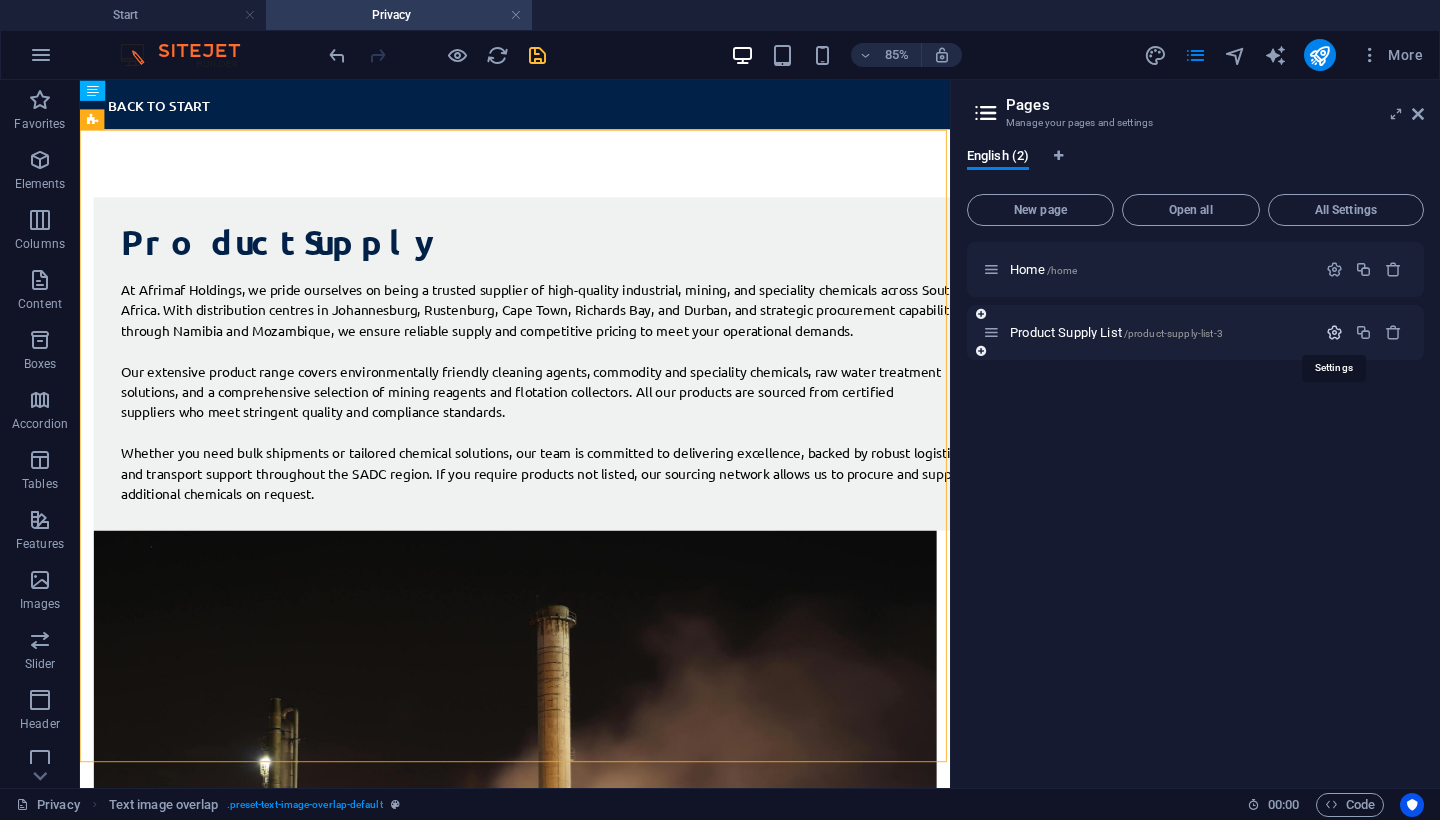 click at bounding box center [1334, 332] 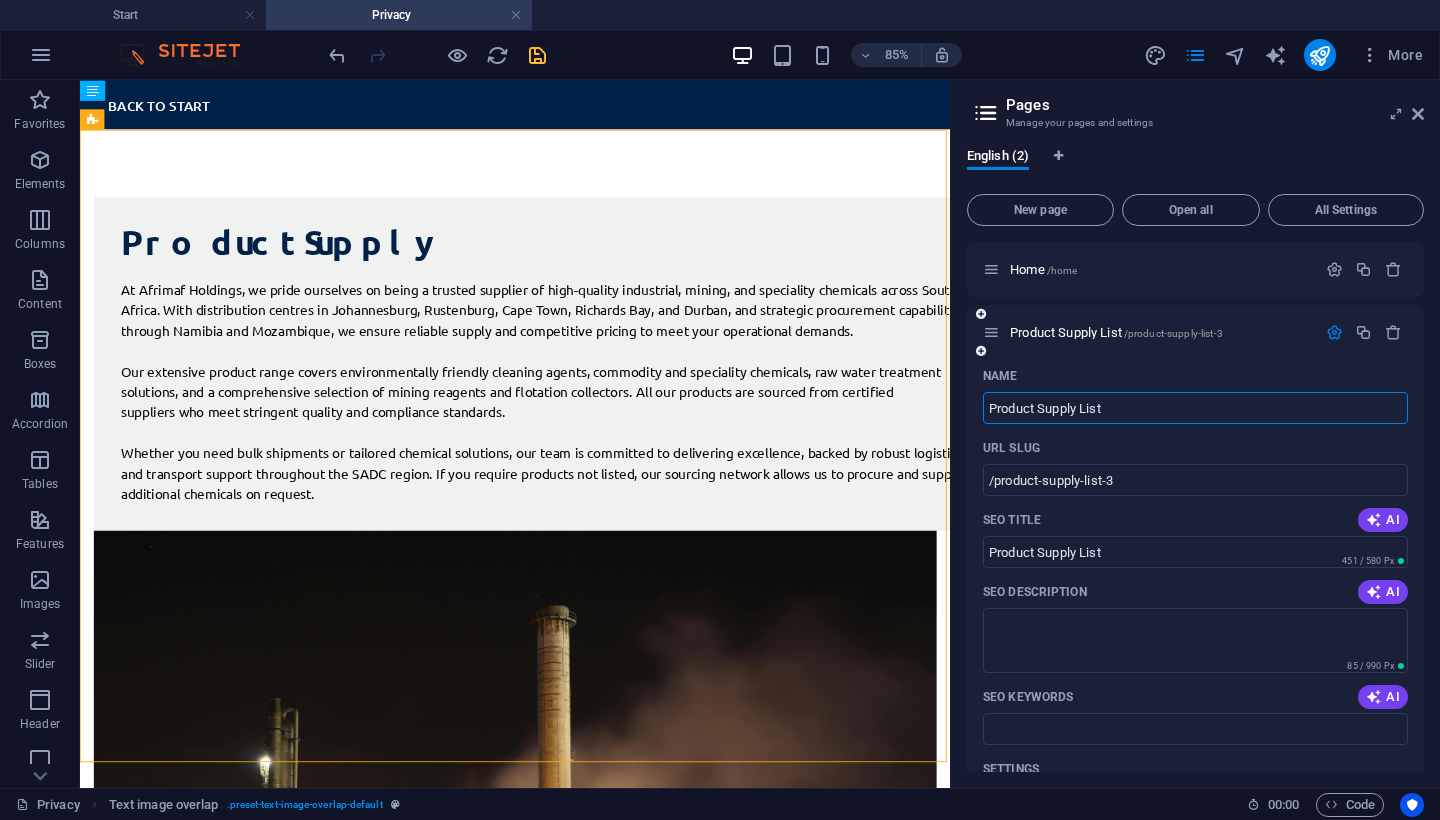 scroll, scrollTop: 0, scrollLeft: 0, axis: both 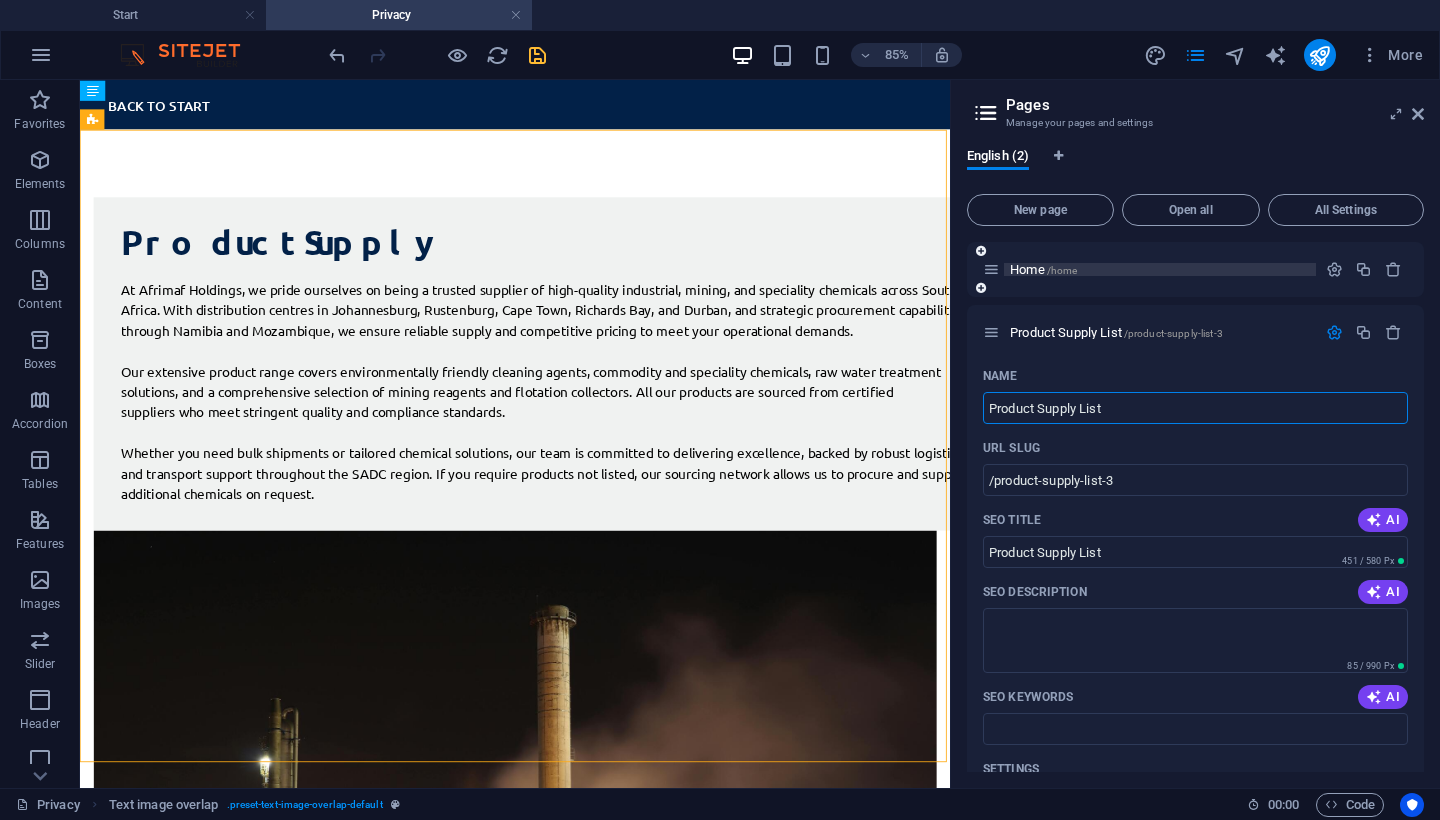 click on "Home /home" at bounding box center (1160, 269) 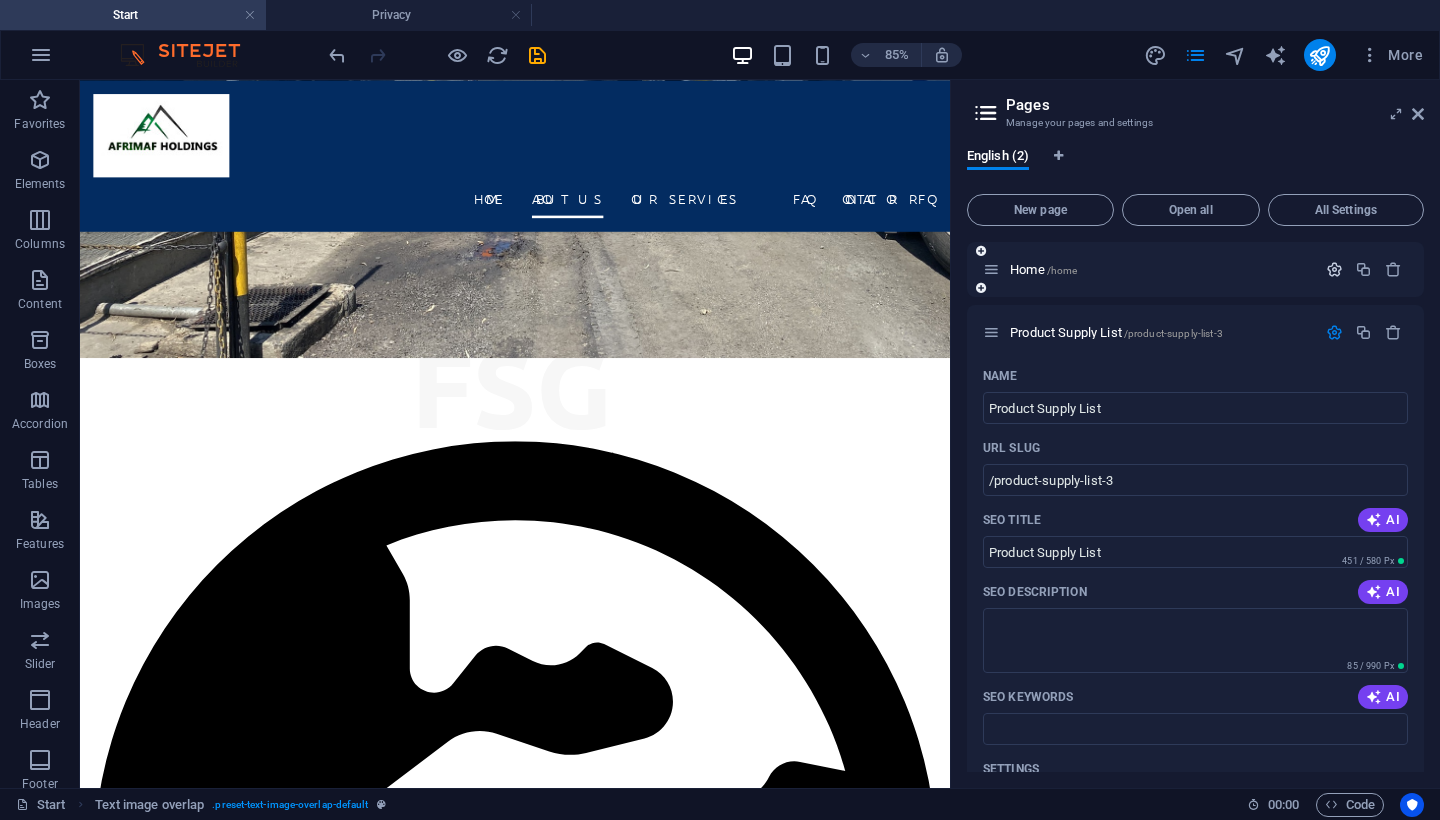 click at bounding box center [1334, 269] 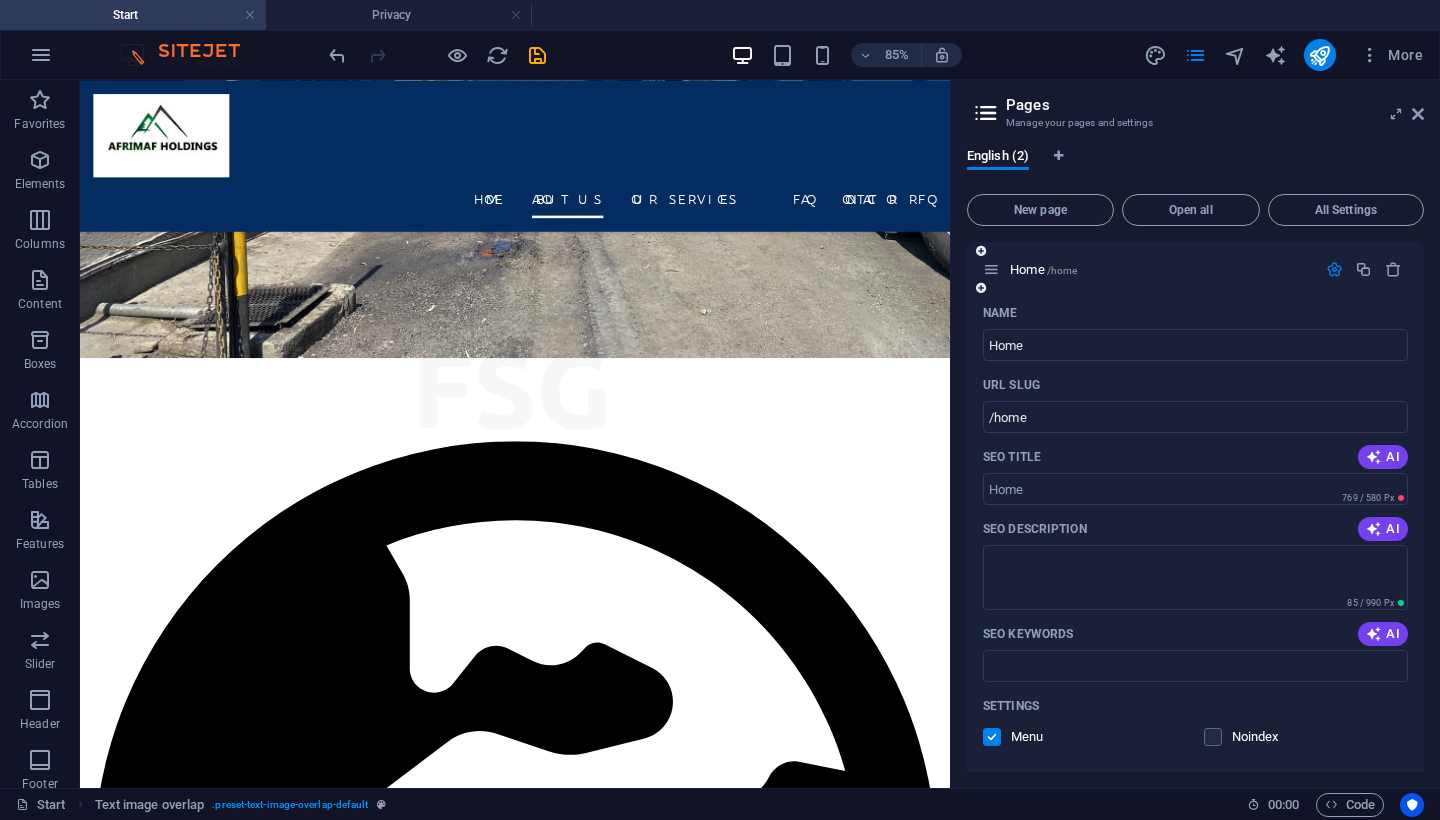 scroll, scrollTop: 0, scrollLeft: 0, axis: both 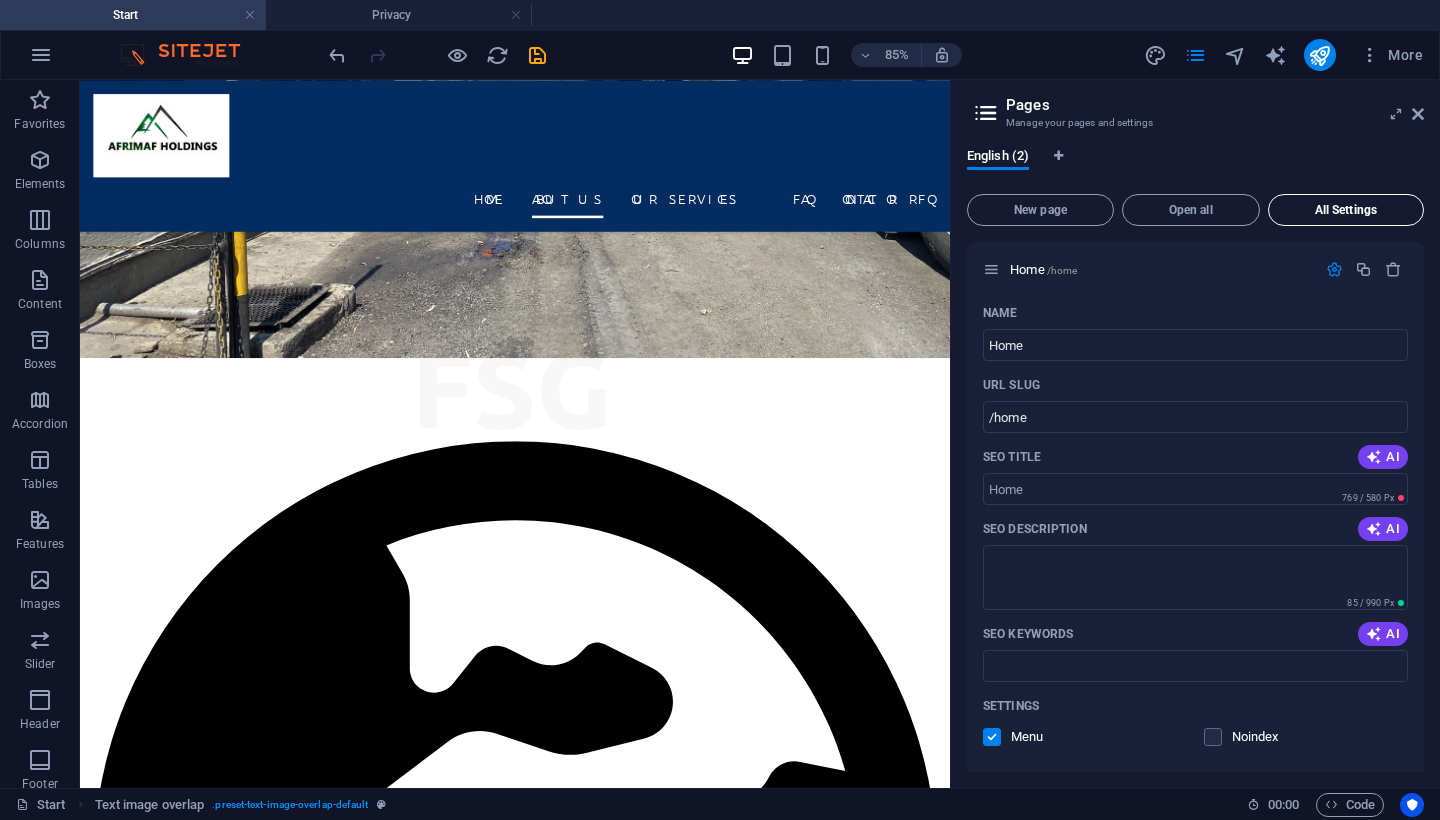 click on "All Settings" at bounding box center (1346, 210) 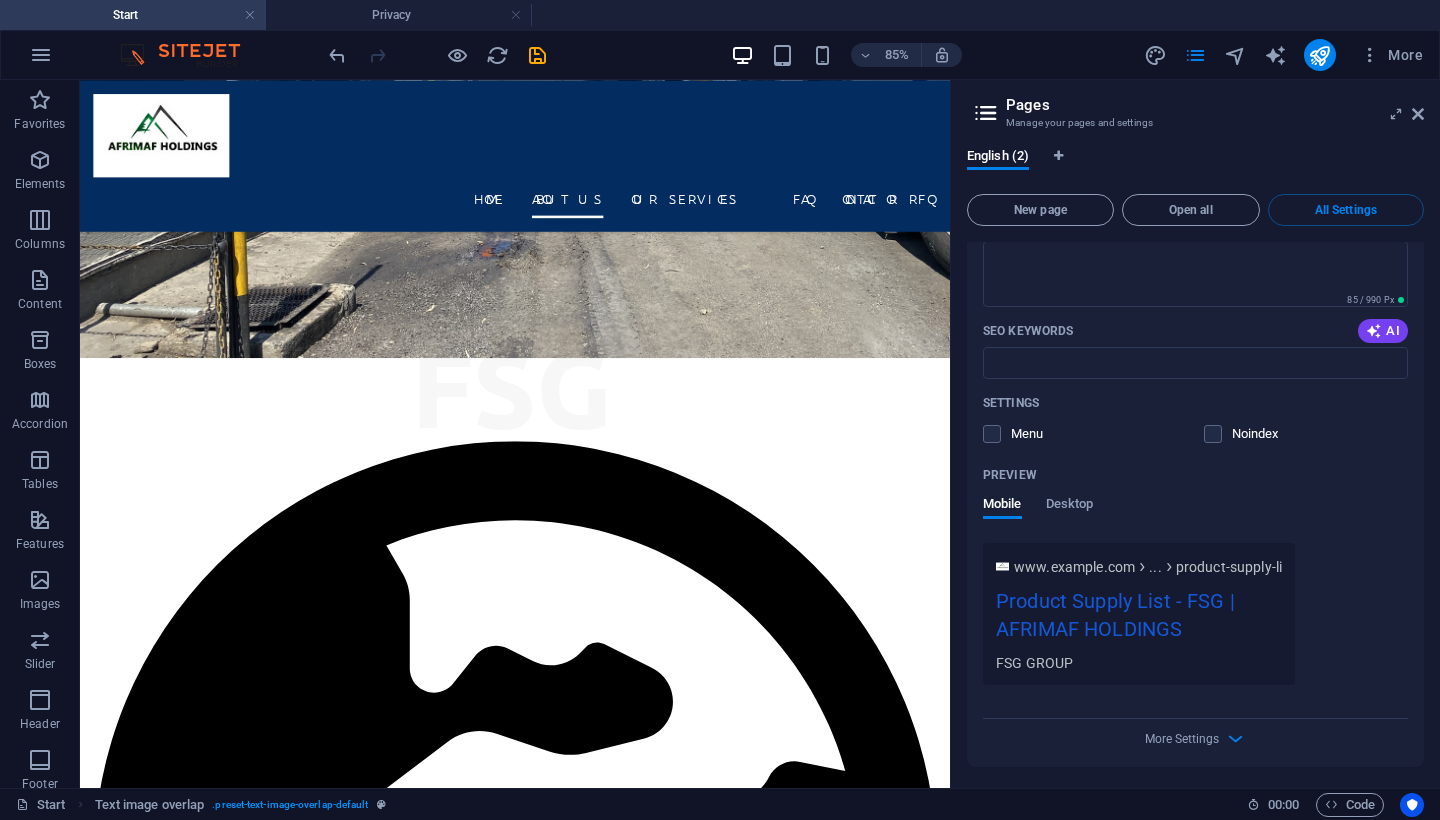 scroll, scrollTop: 1166, scrollLeft: 0, axis: vertical 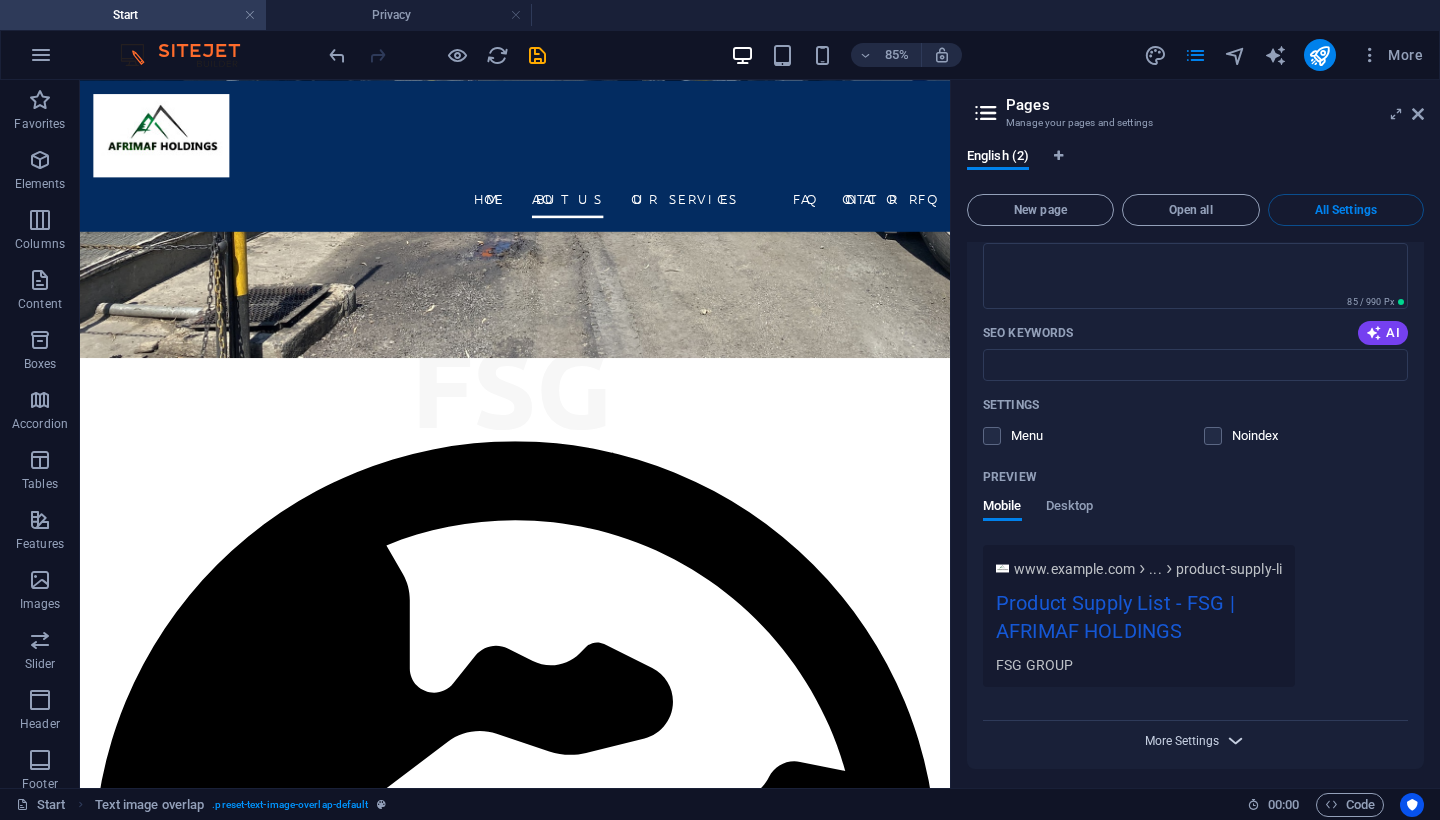 click on "More Settings" at bounding box center [1182, 741] 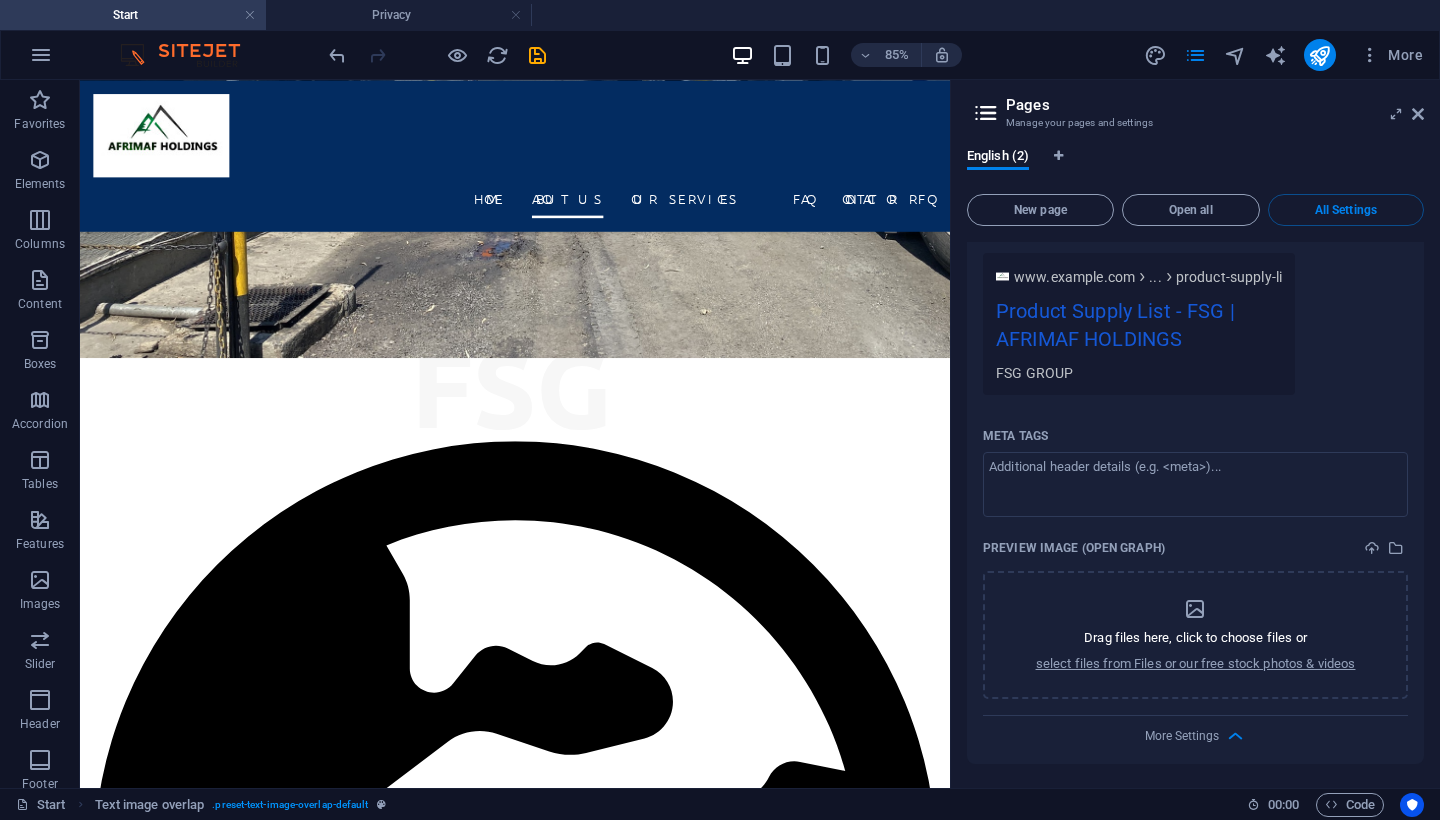 scroll, scrollTop: 1451, scrollLeft: 0, axis: vertical 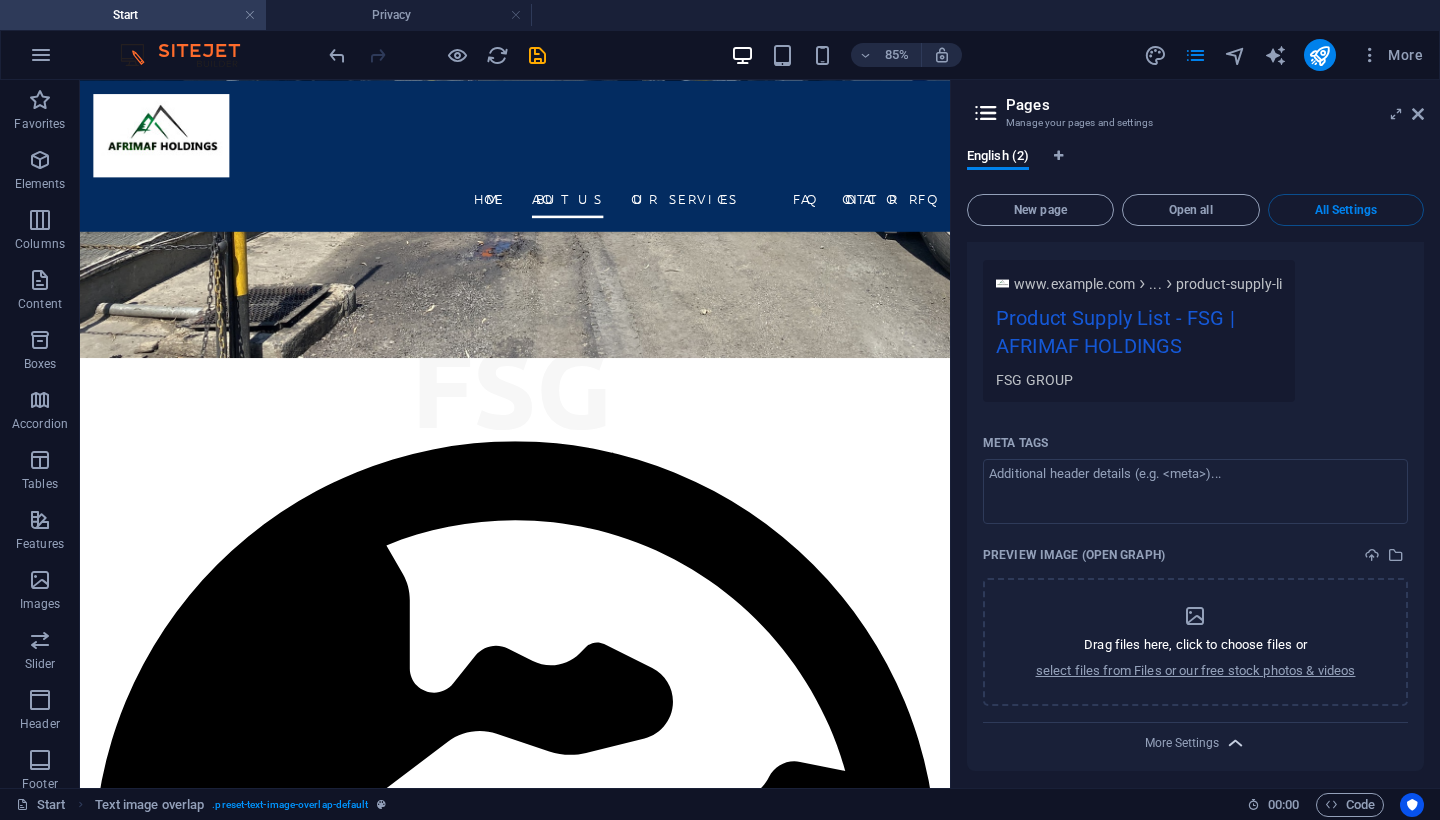click at bounding box center (1235, 743) 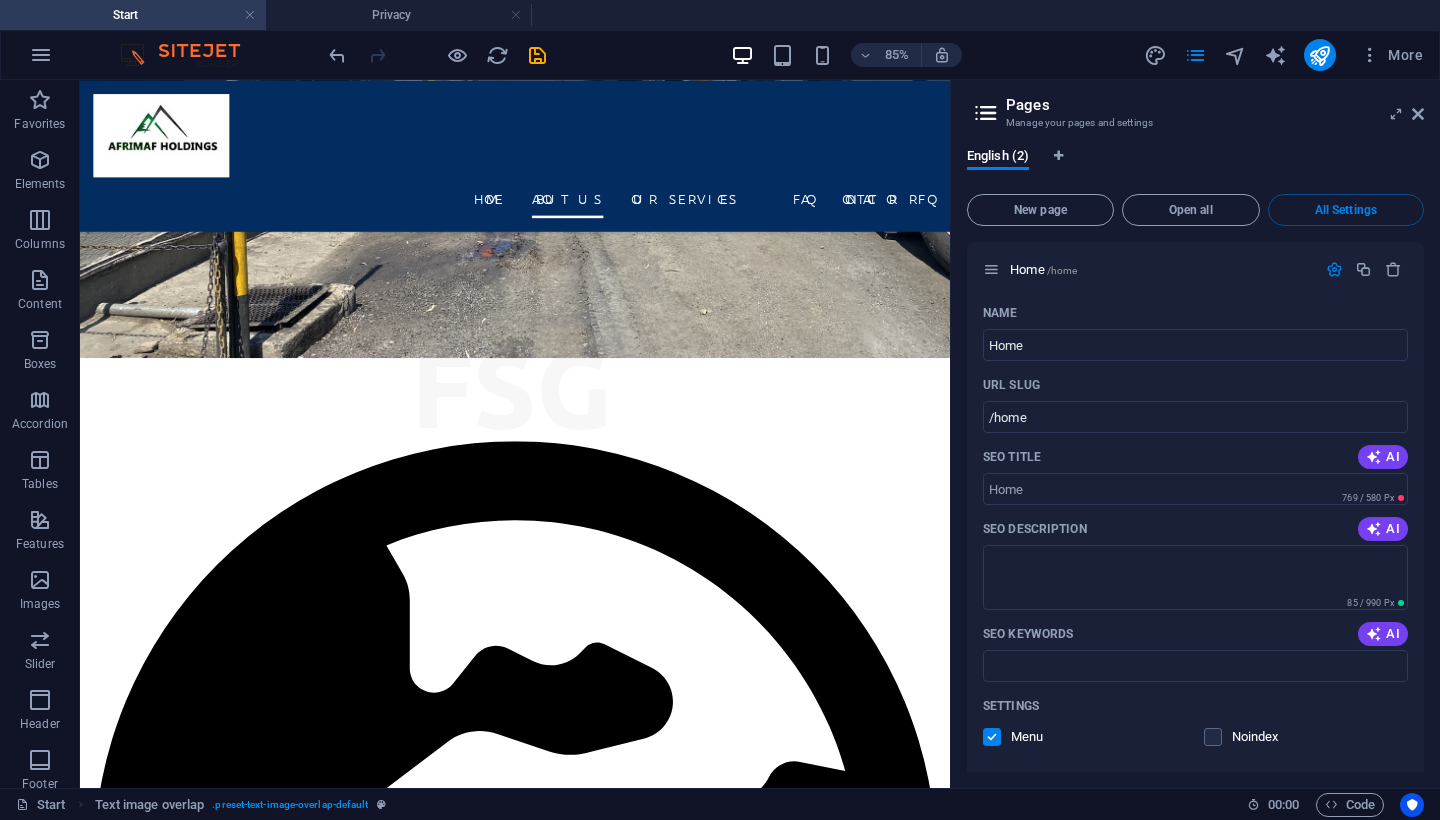 scroll, scrollTop: 0, scrollLeft: 0, axis: both 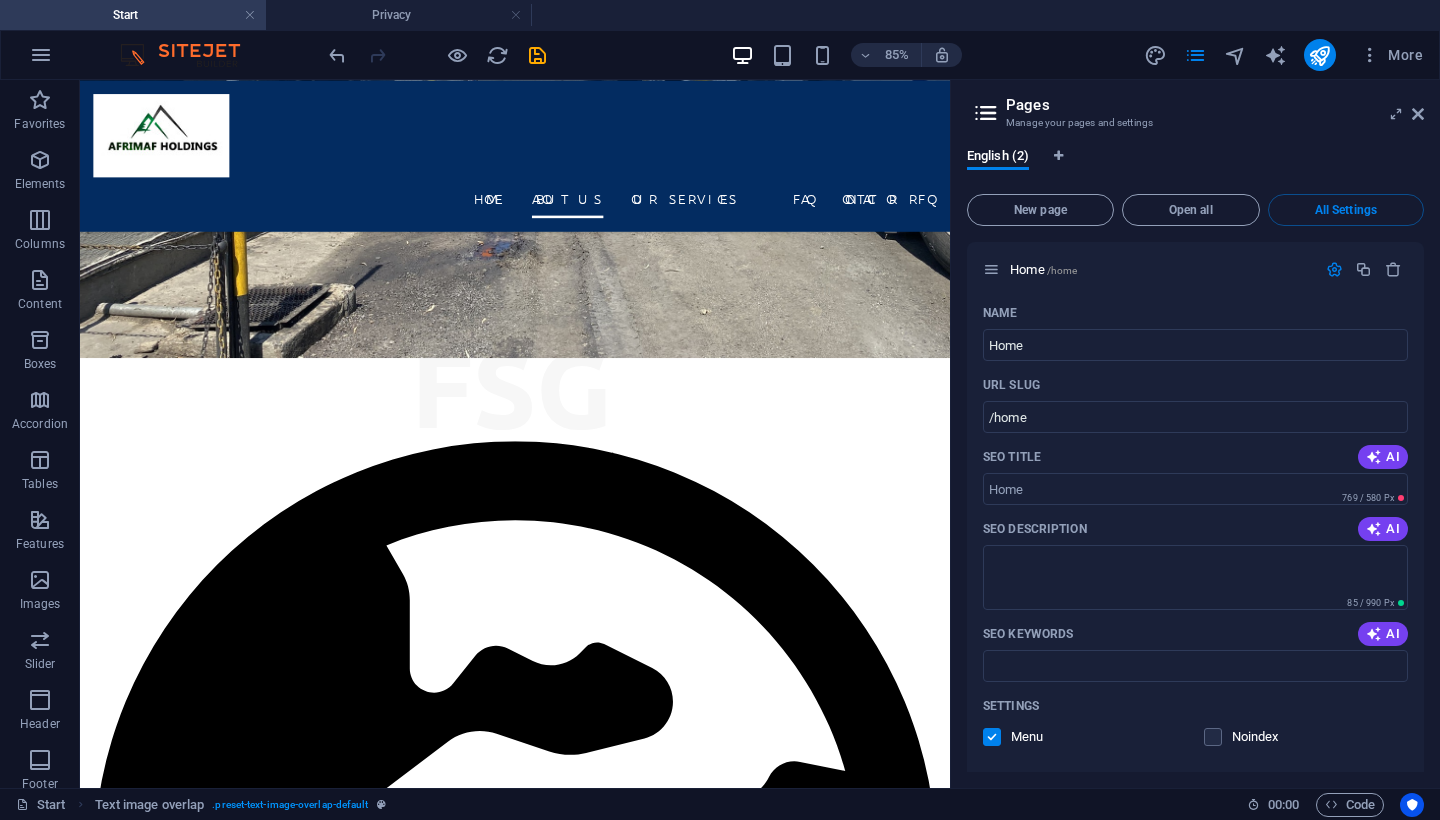 click at bounding box center [986, 113] 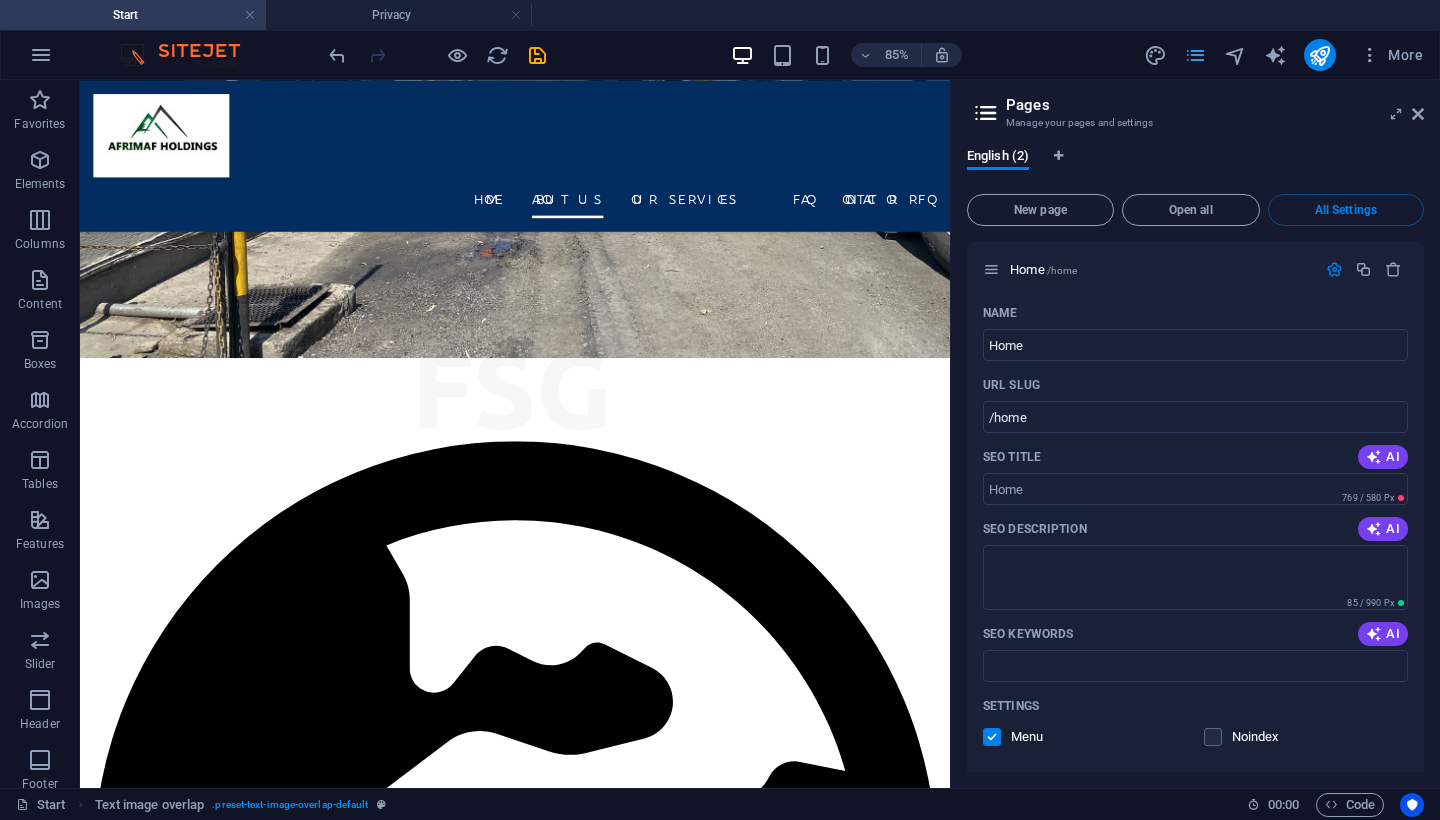 click at bounding box center [1195, 55] 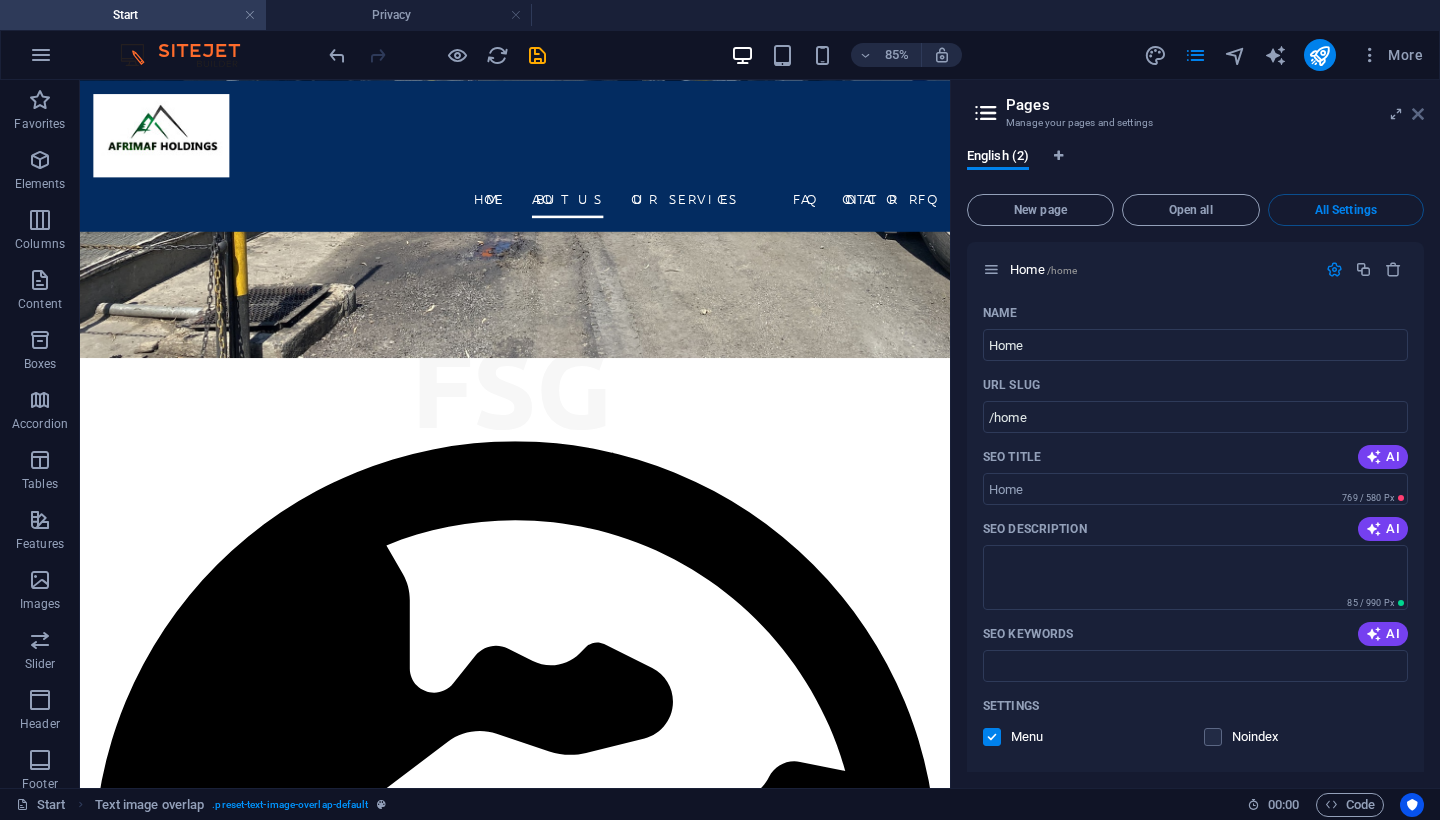 click at bounding box center (1418, 114) 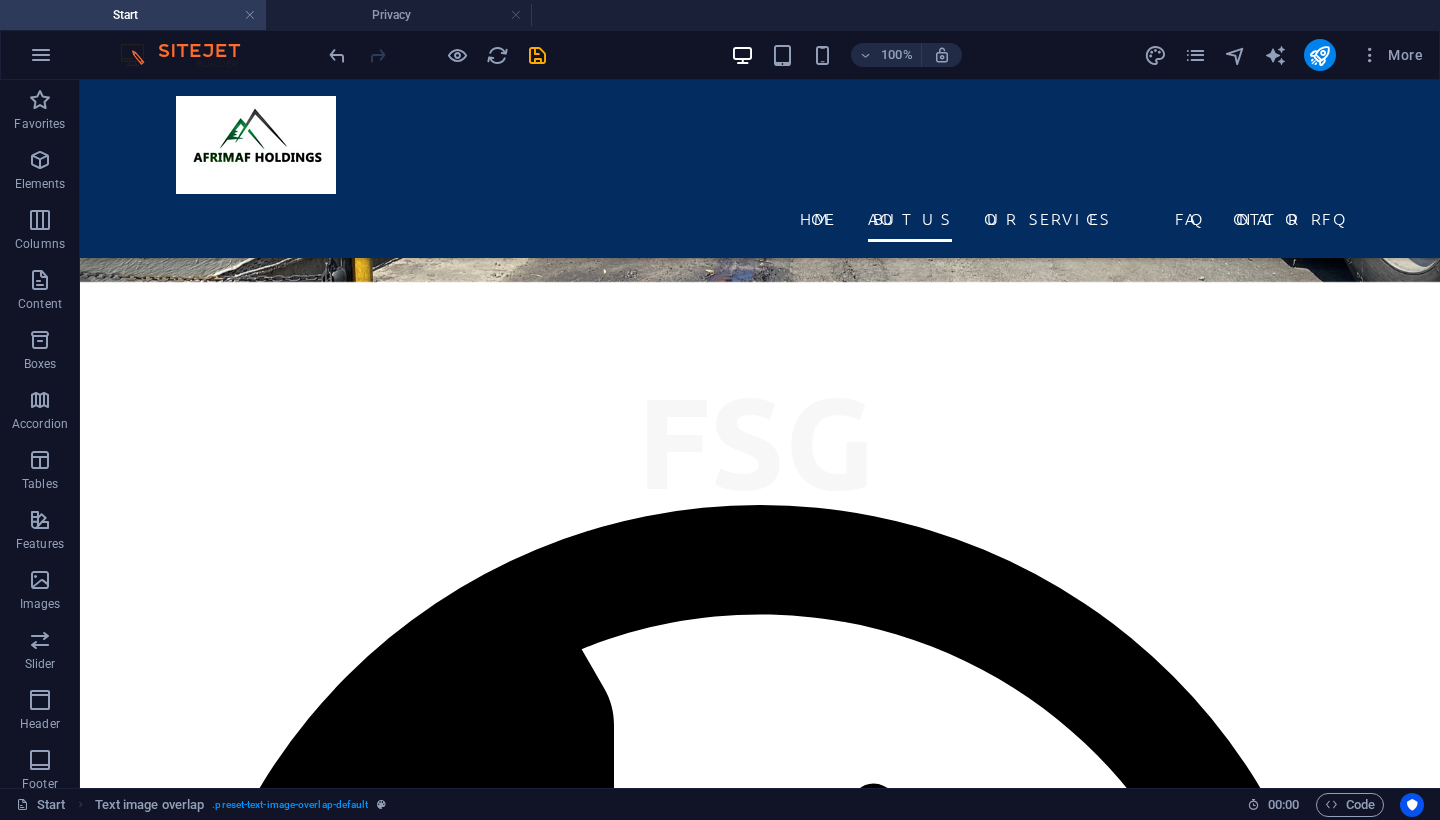 click at bounding box center [437, 55] 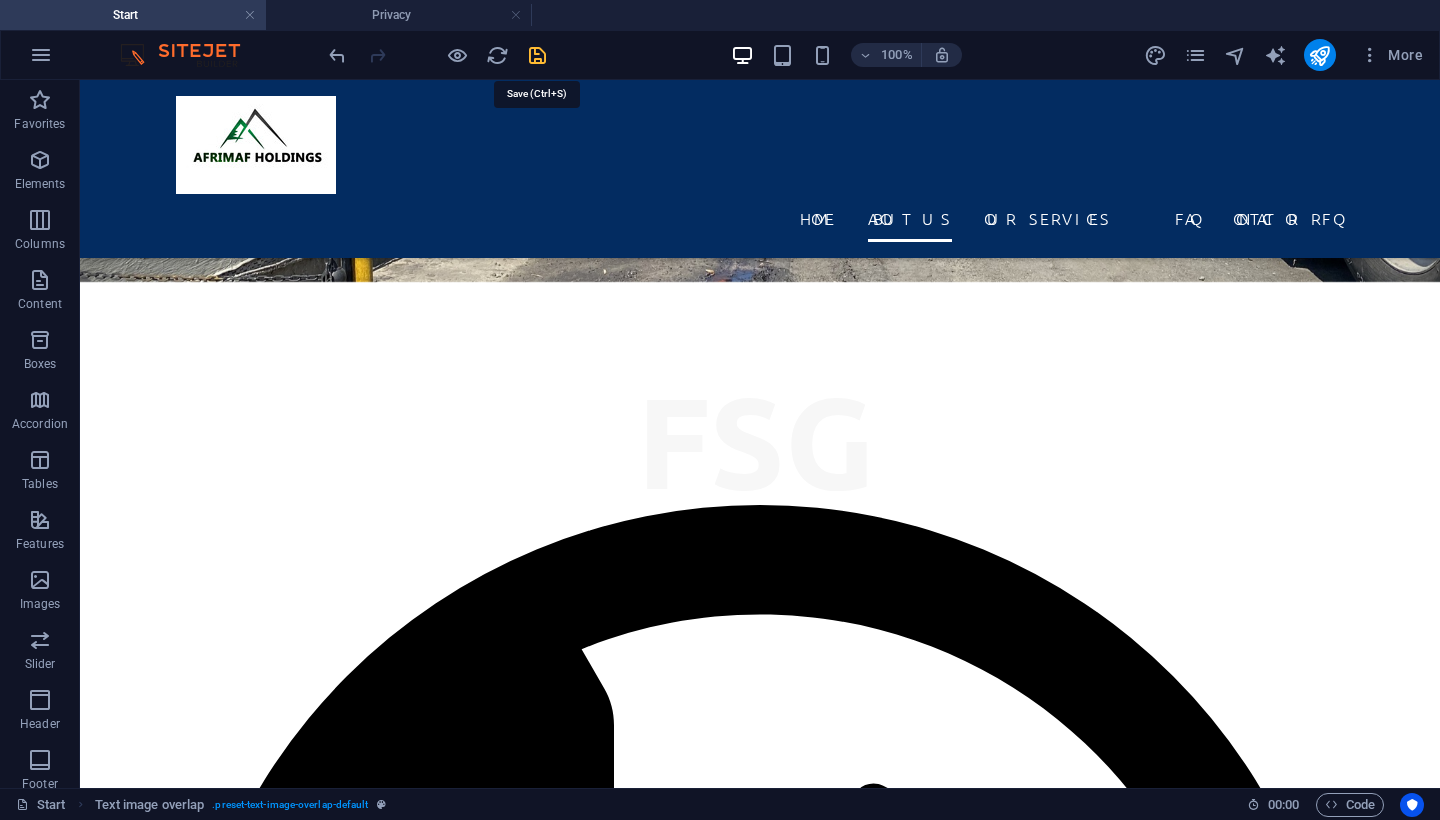 click at bounding box center [537, 55] 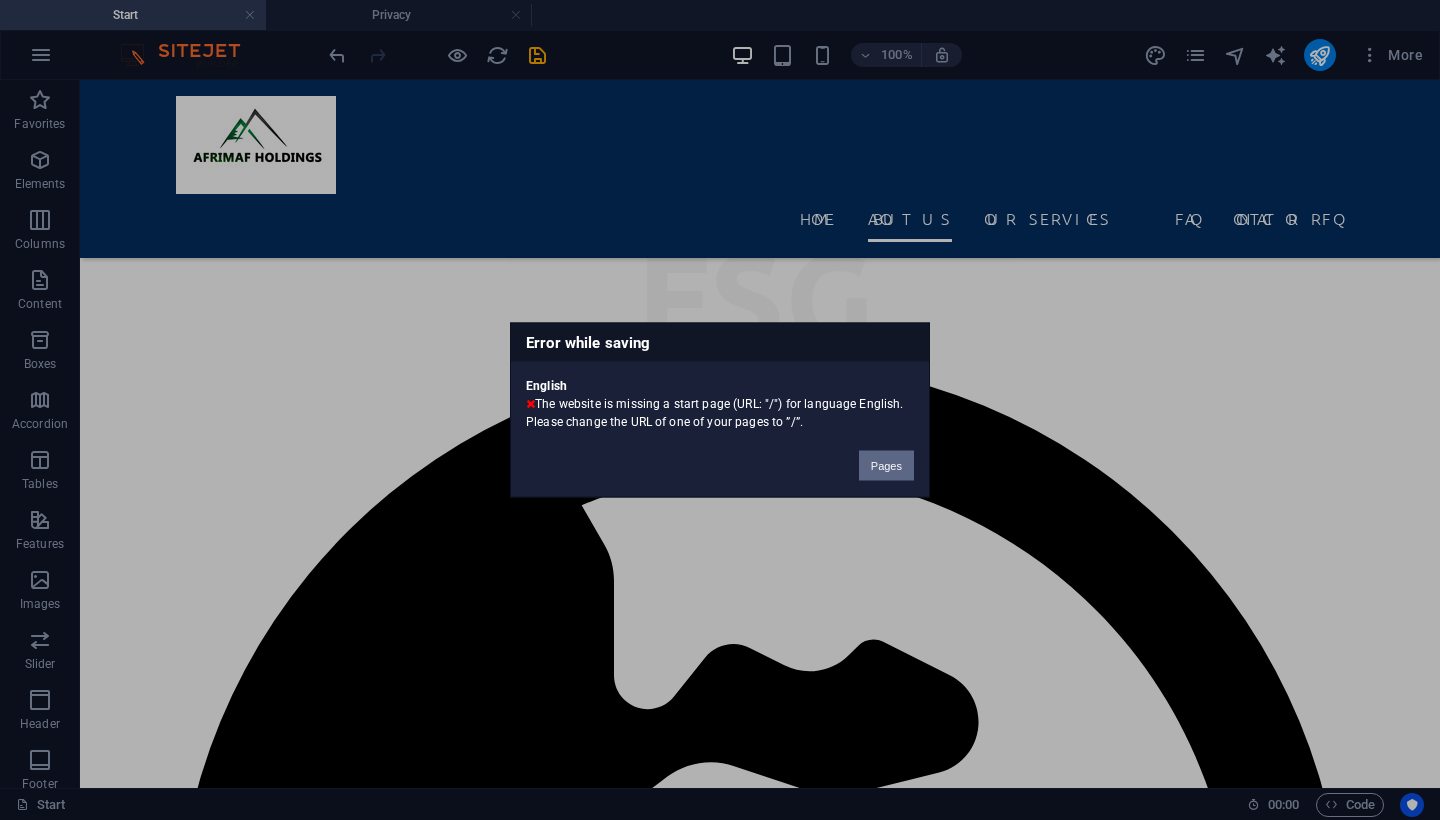 click on "Pages" at bounding box center (886, 466) 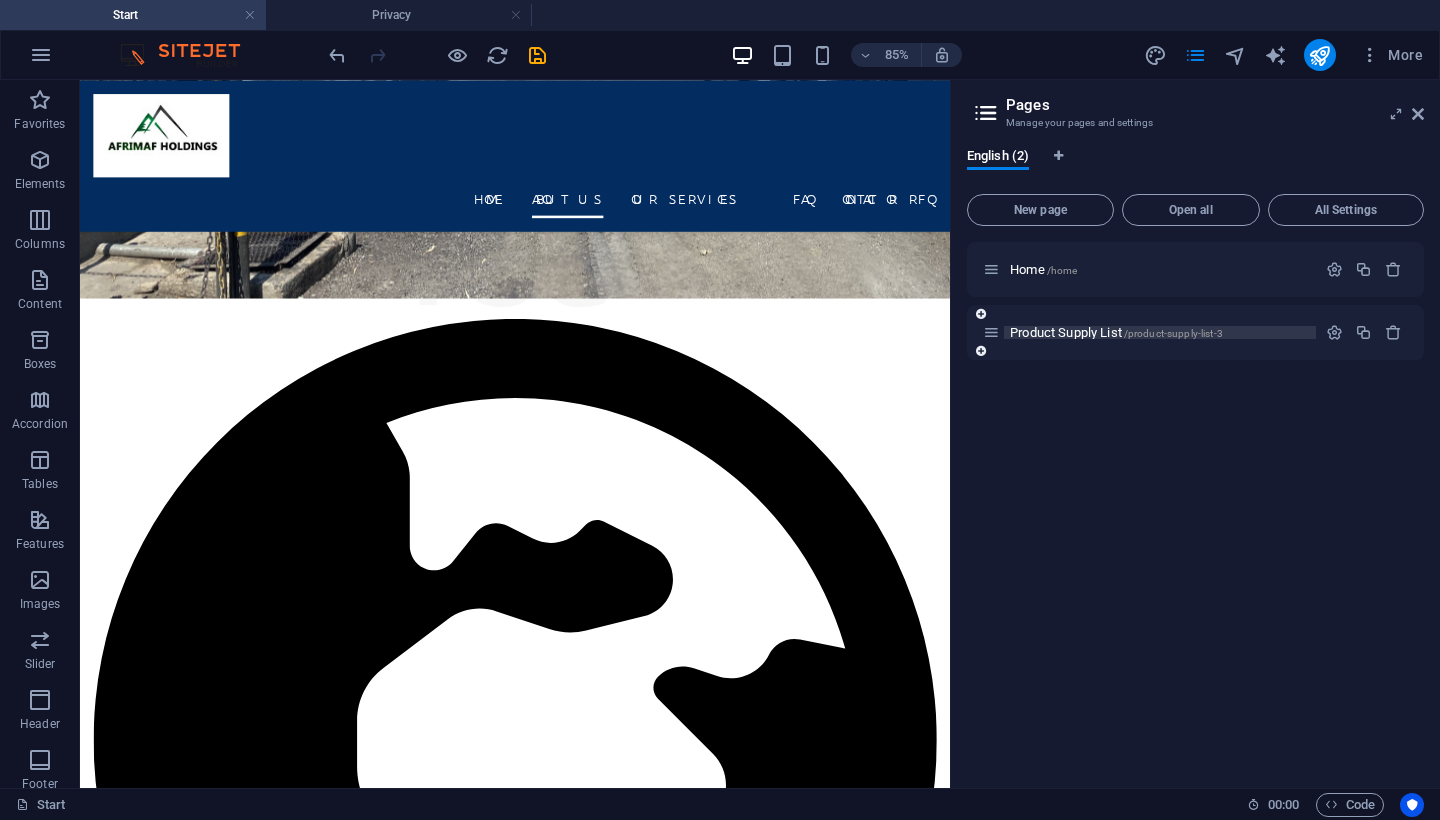 click on "Product Supply List /product-supply-list-3" at bounding box center (1116, 332) 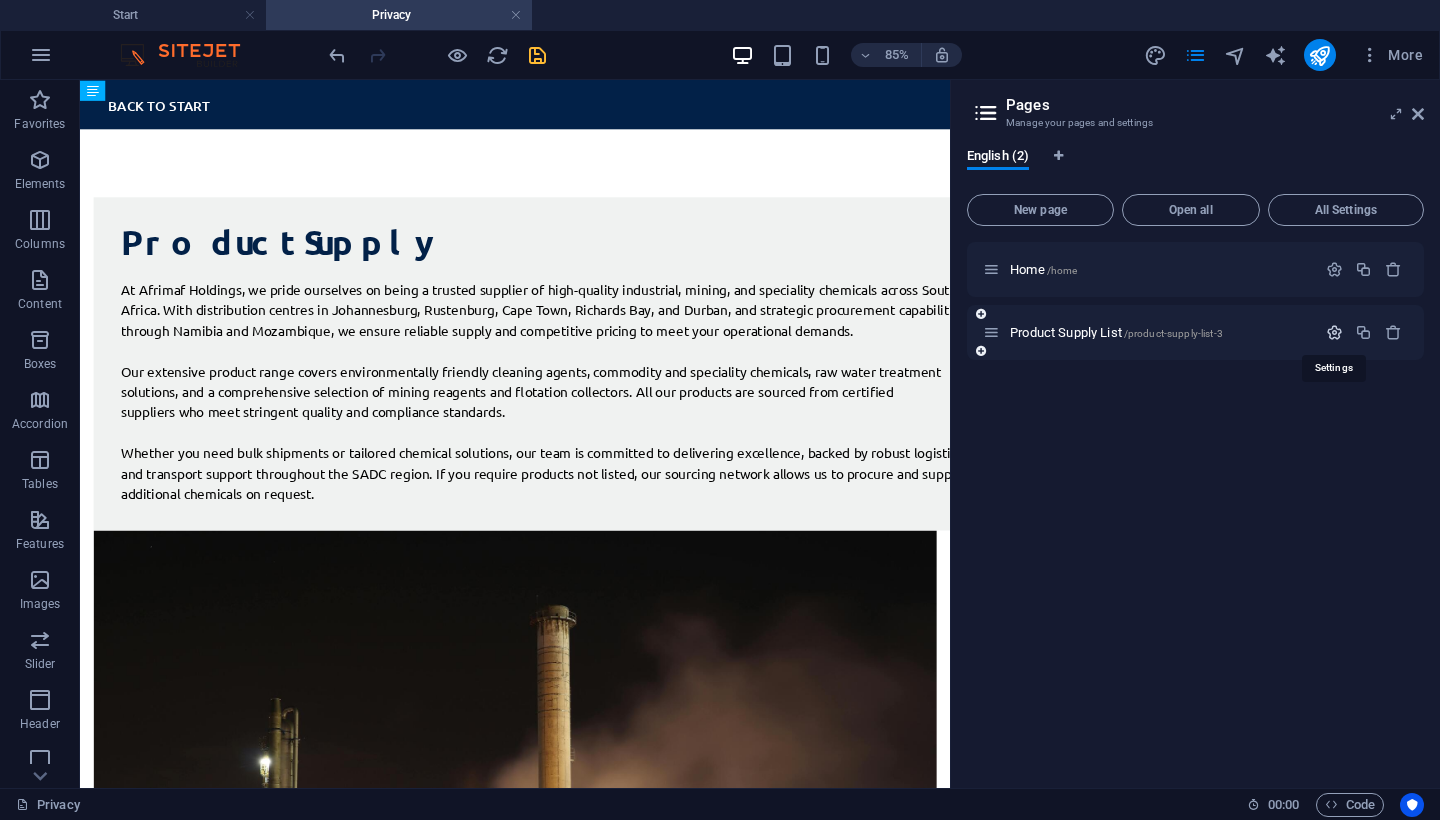 click at bounding box center [1334, 332] 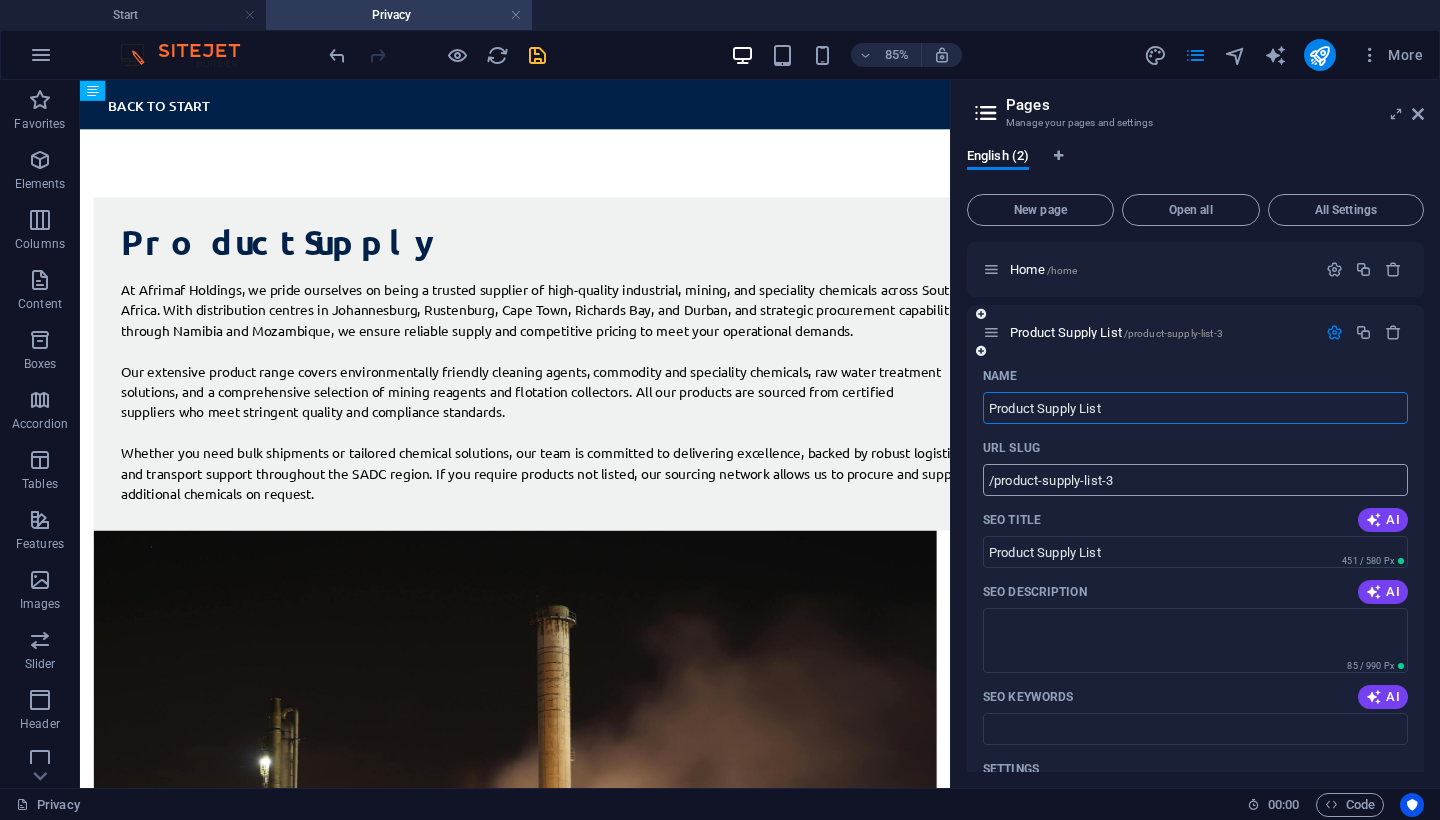 click on "/product-supply-list-3" at bounding box center (1195, 480) 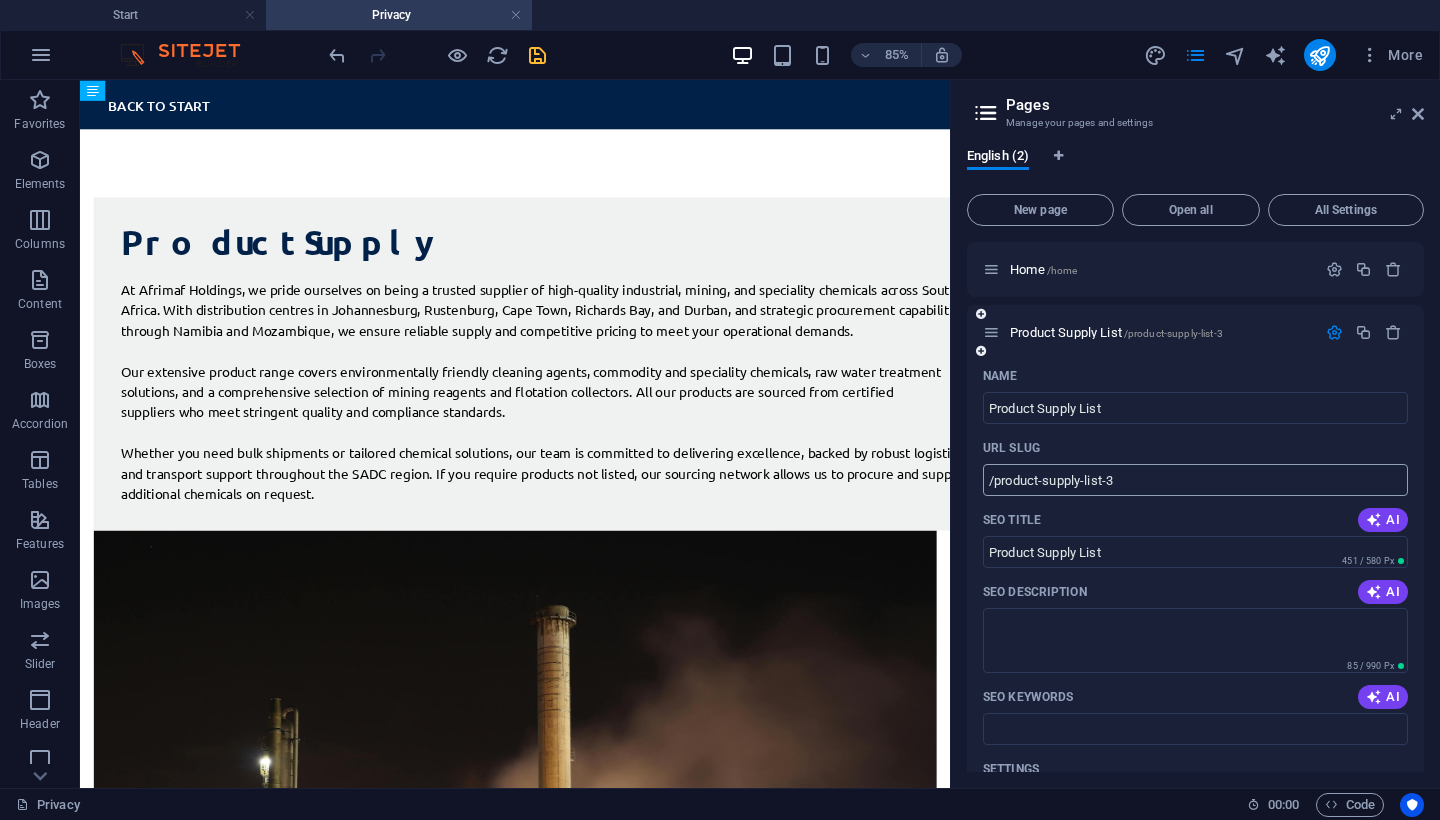 click on "/product-supply-list-3" at bounding box center (1195, 480) 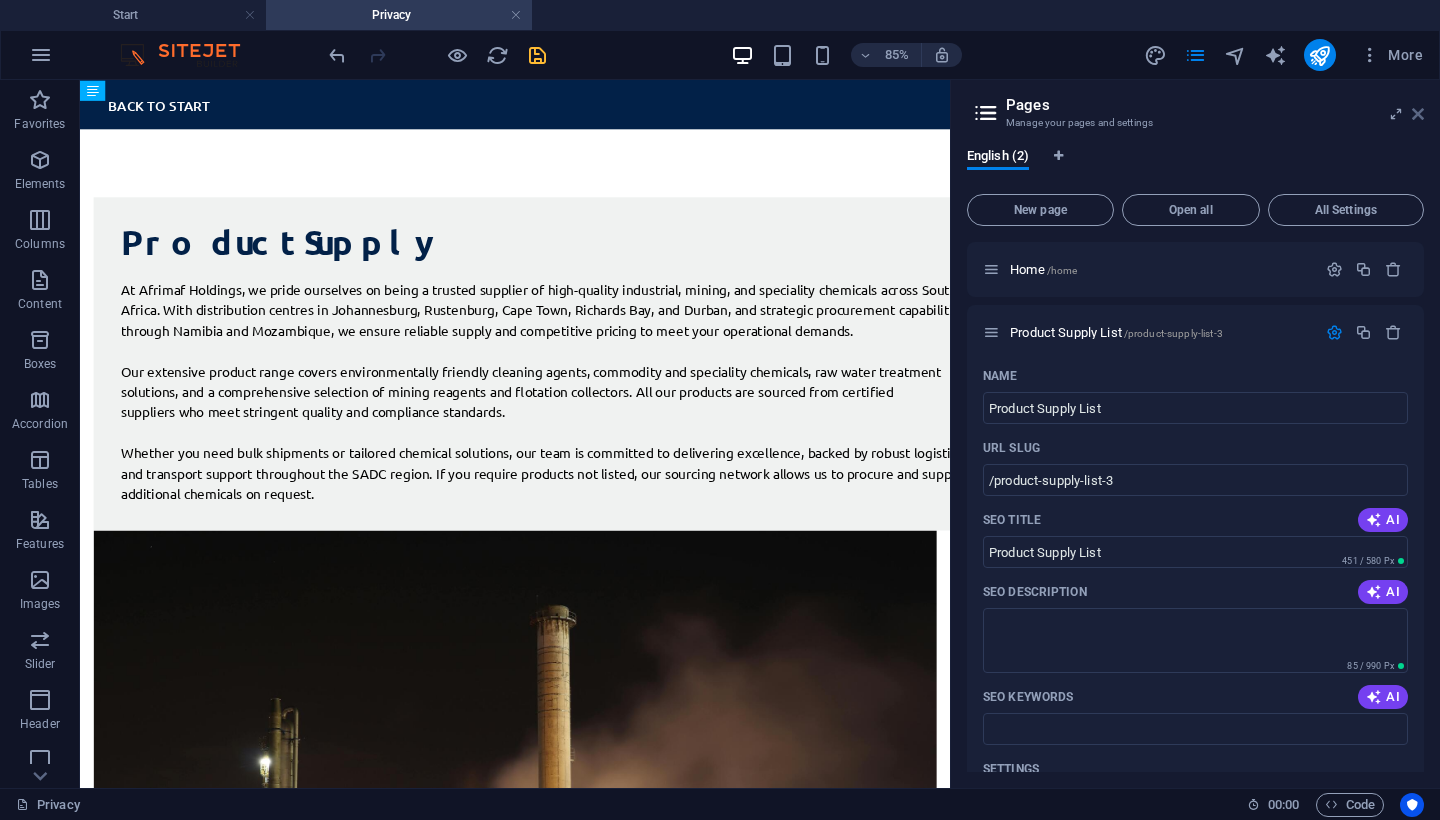 click at bounding box center [1418, 114] 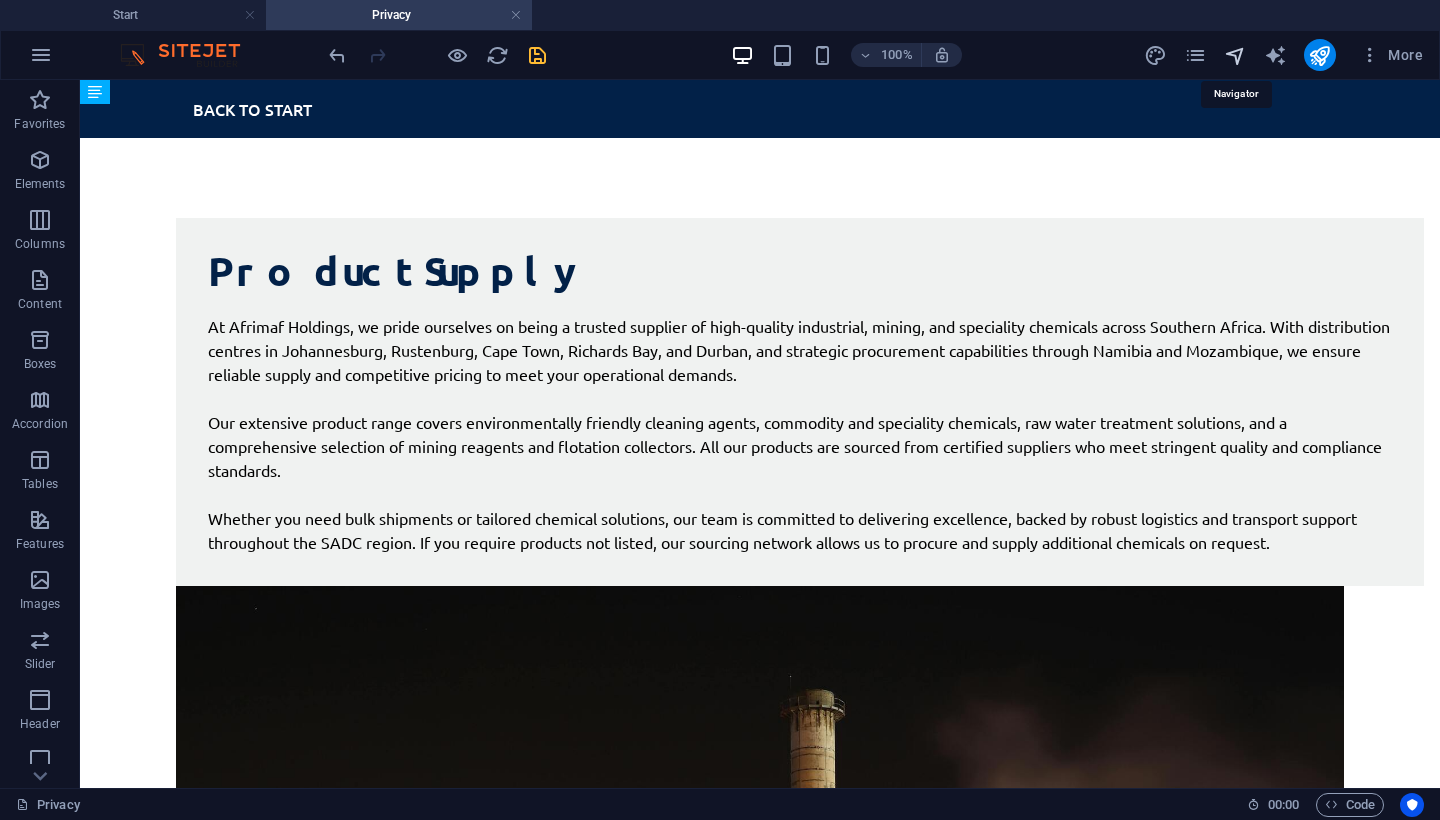 click at bounding box center (1235, 55) 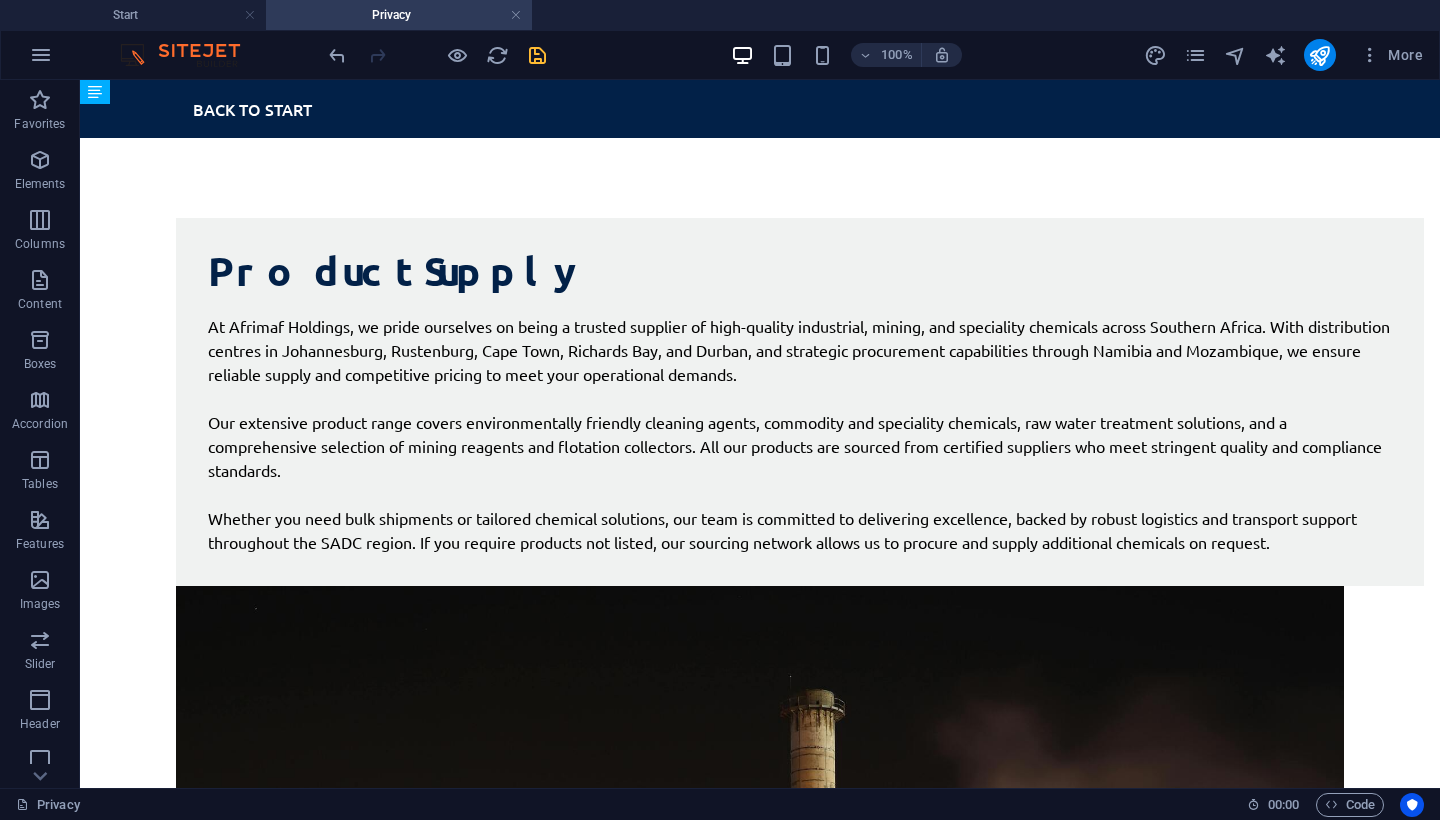 select on "8367173-en" 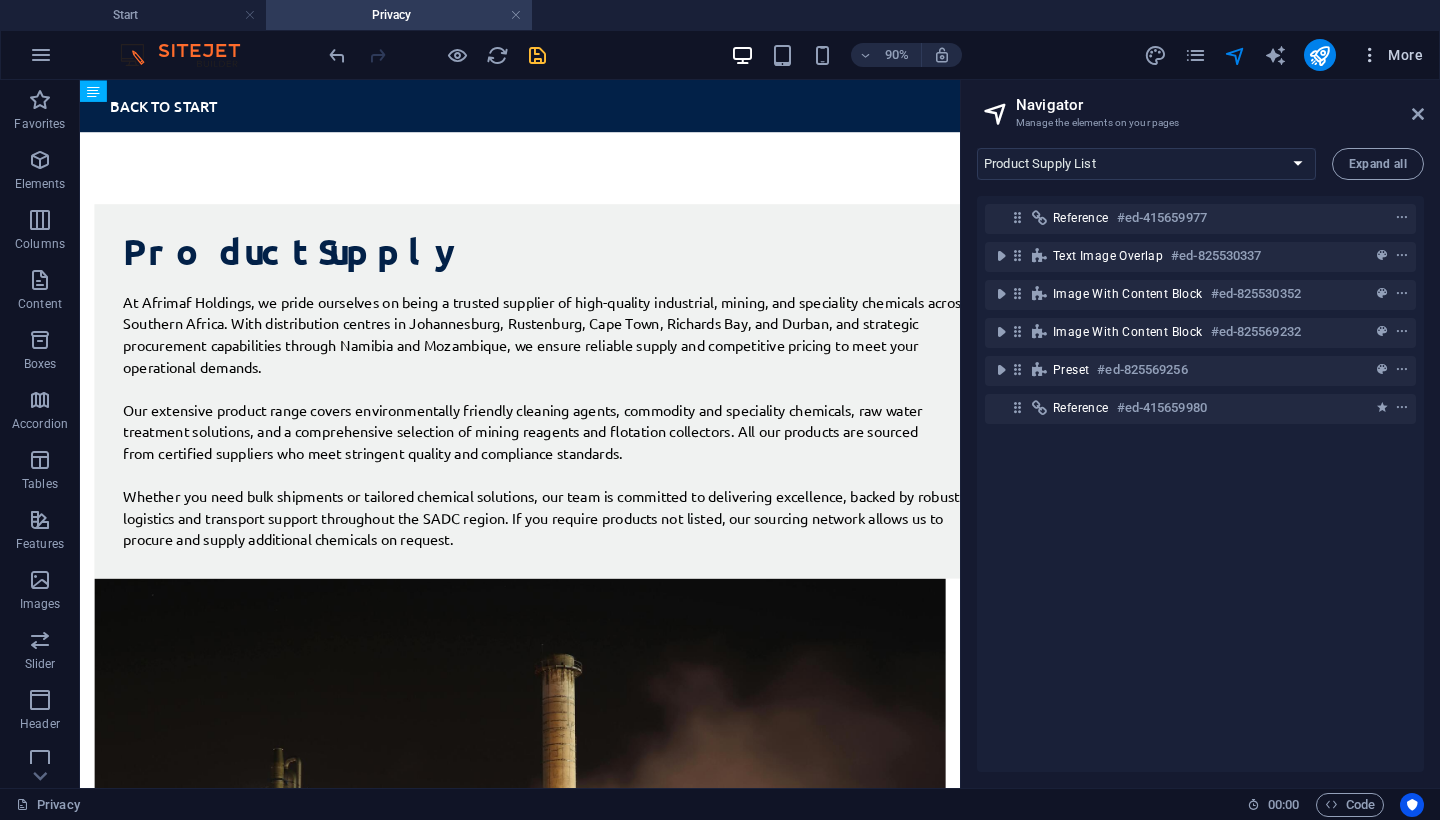 click at bounding box center (1370, 55) 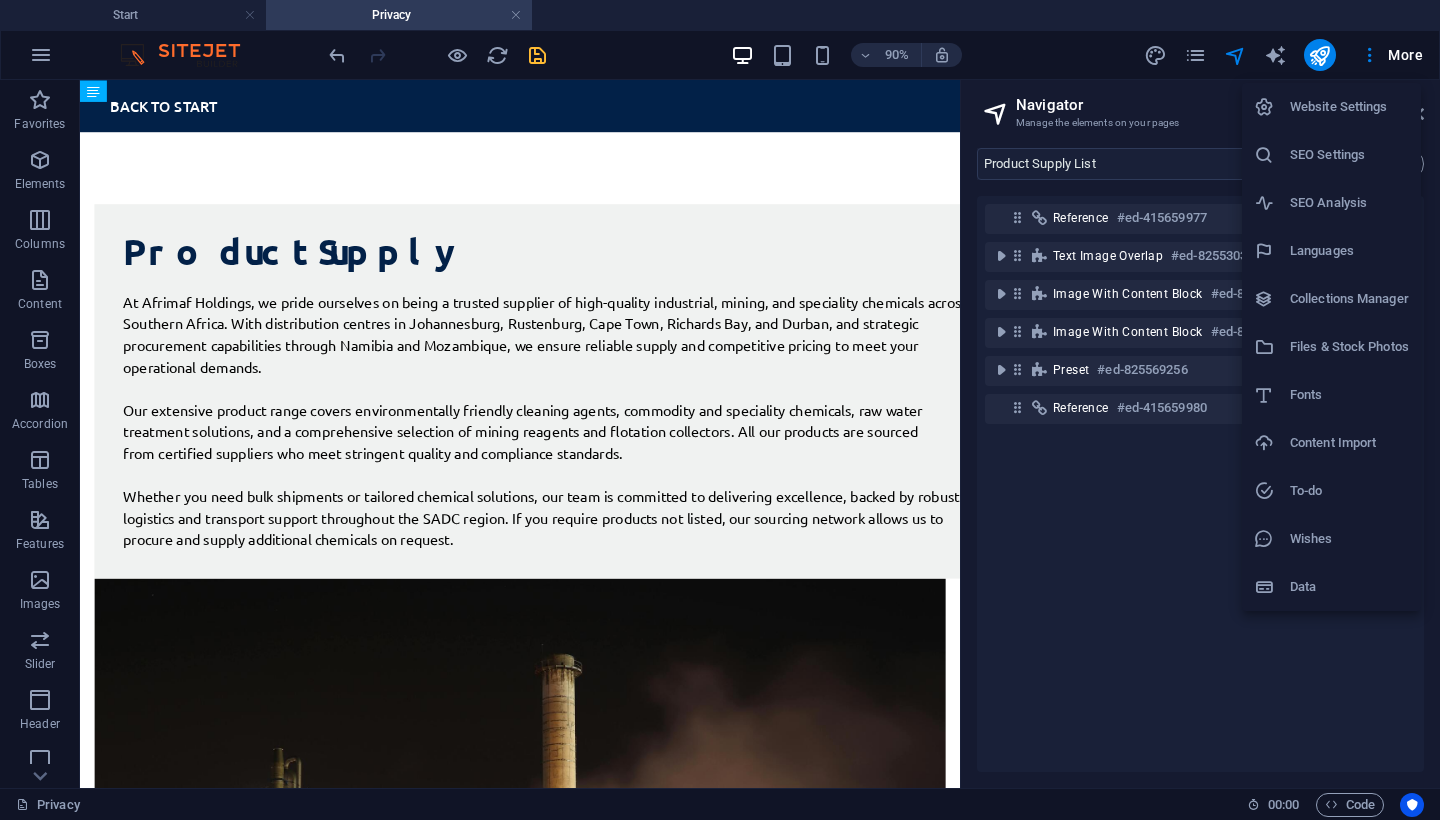 click on "Website Settings" at bounding box center (1349, 107) 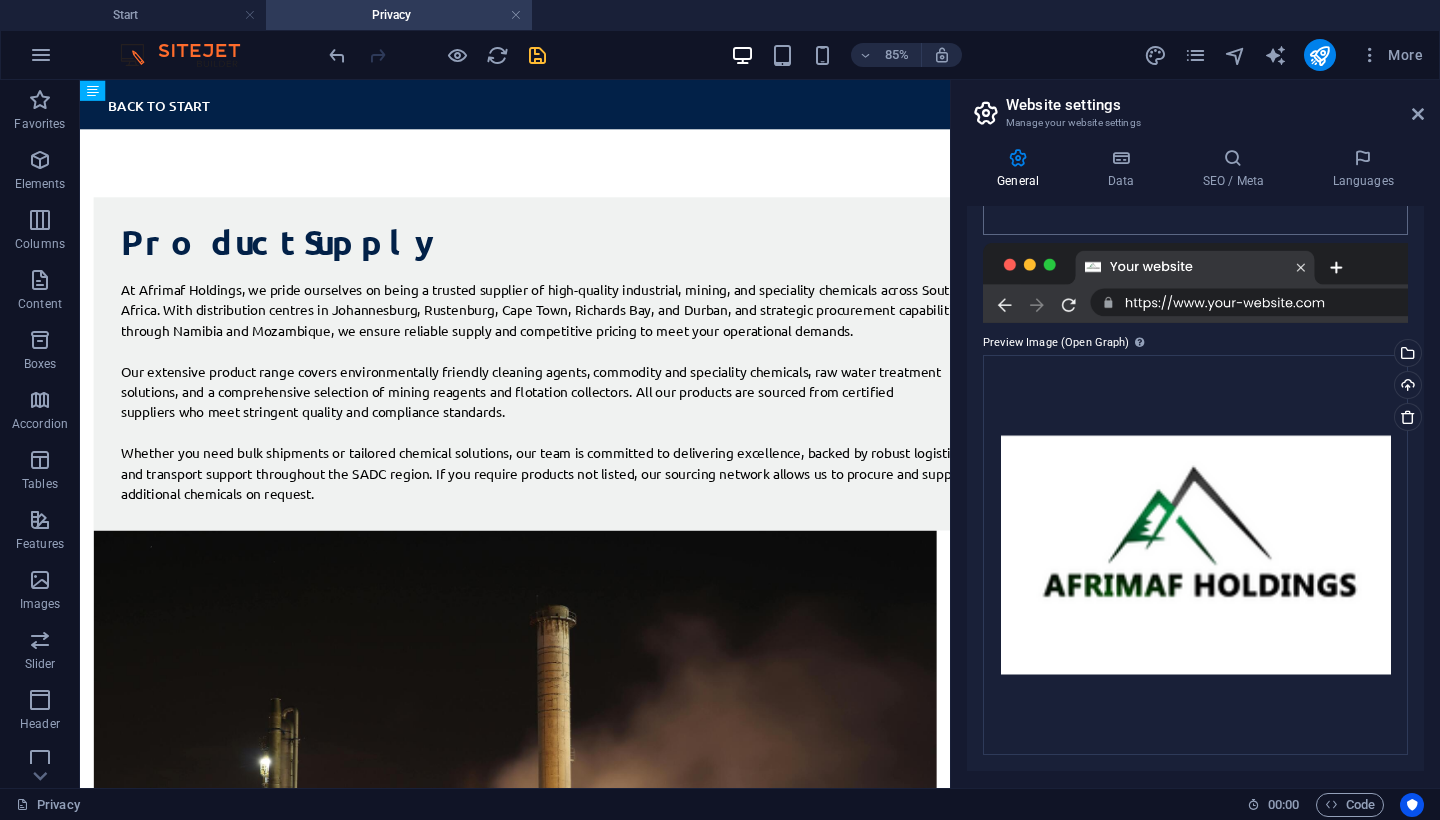 scroll, scrollTop: 359, scrollLeft: 0, axis: vertical 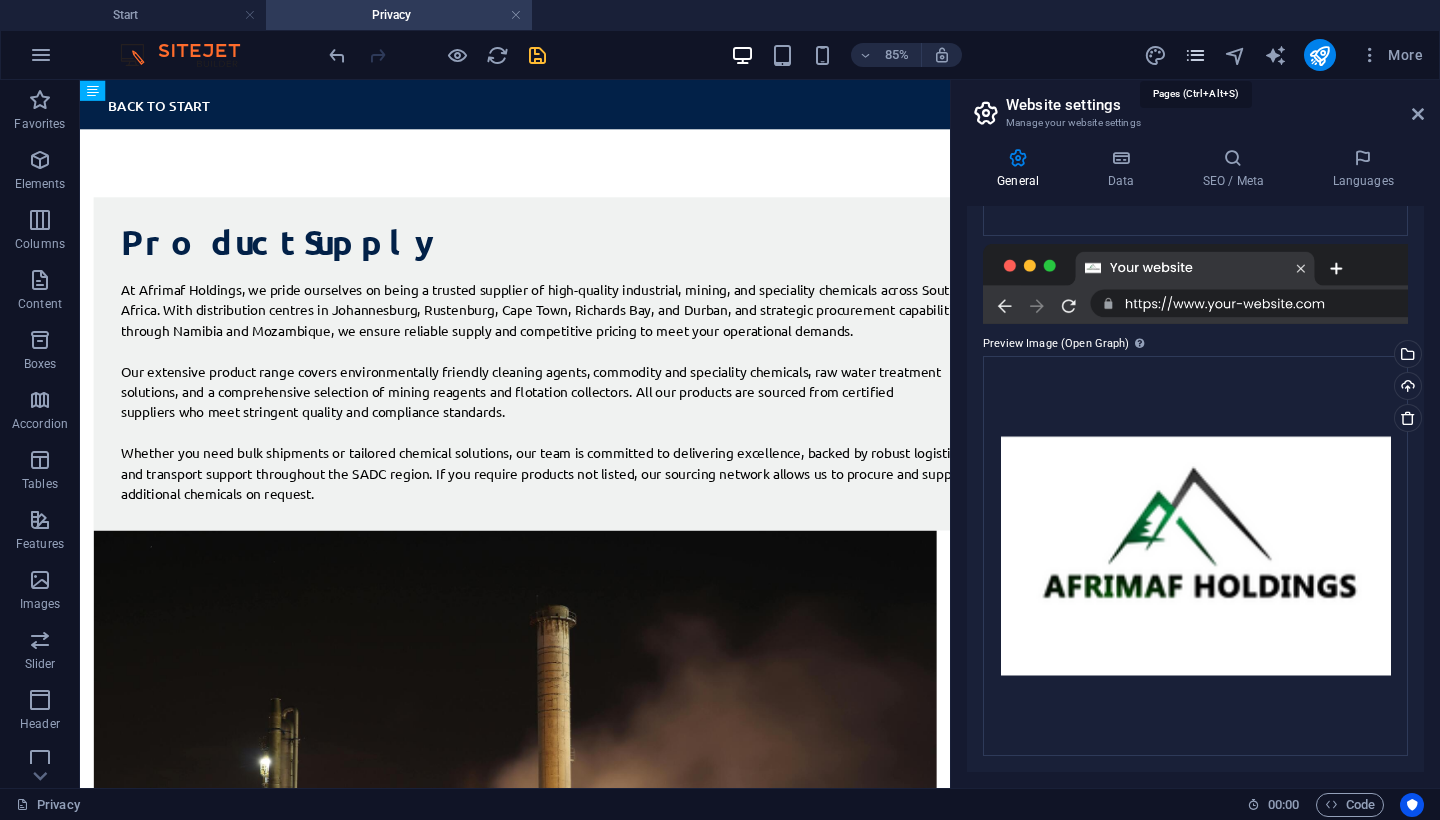click at bounding box center (1195, 55) 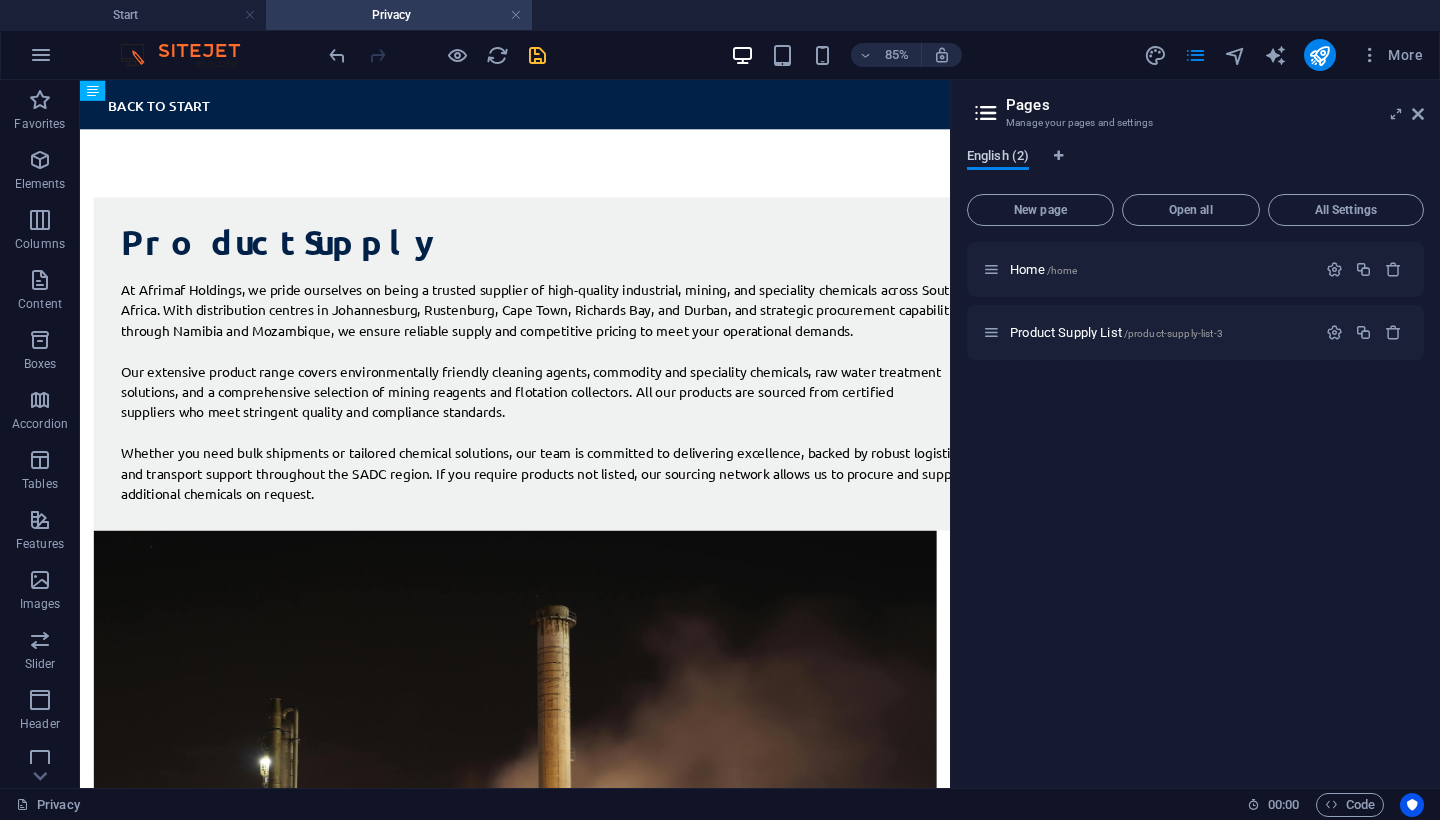 click on "English (2)" at bounding box center [998, 158] 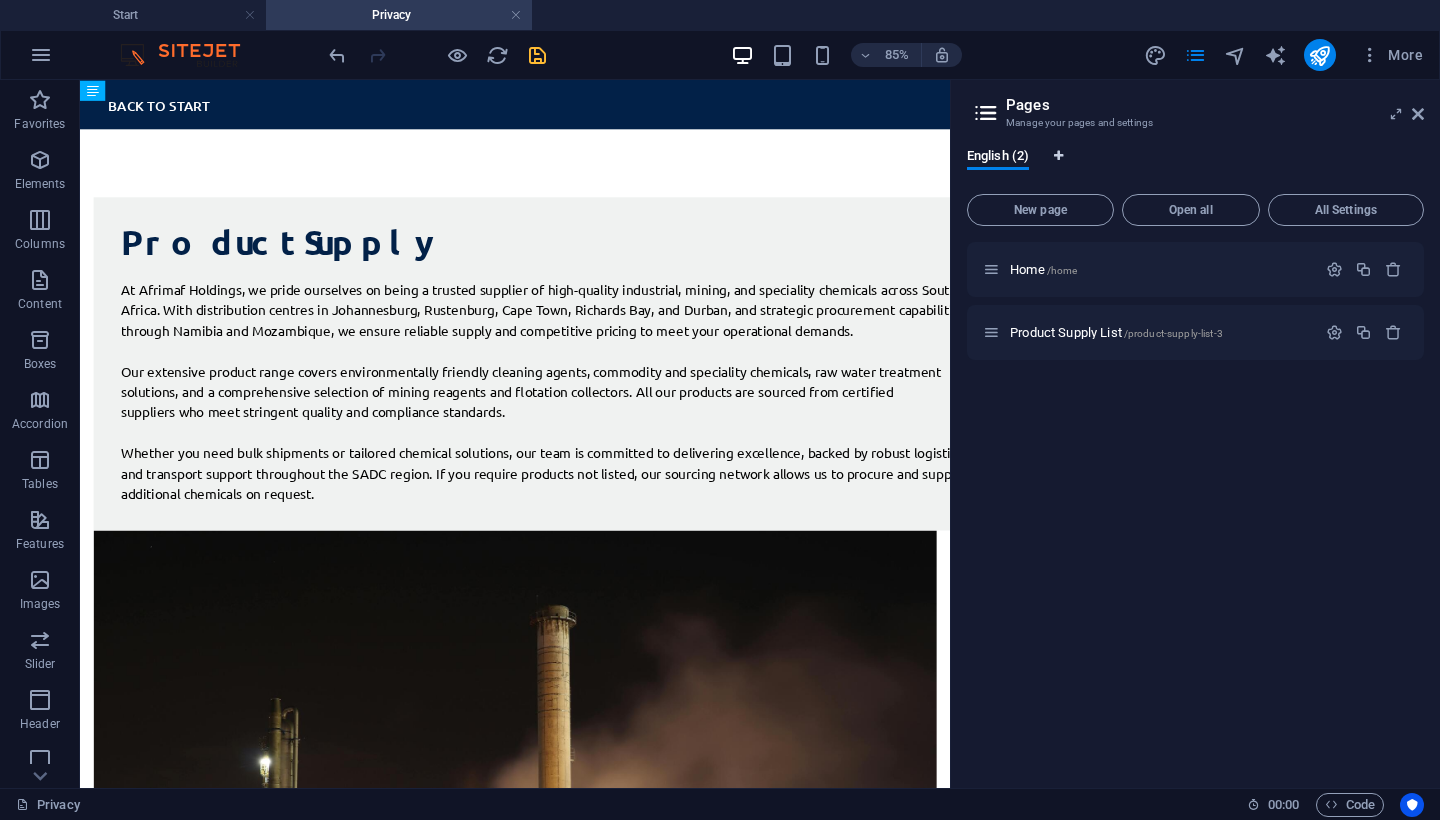 click at bounding box center [1058, 156] 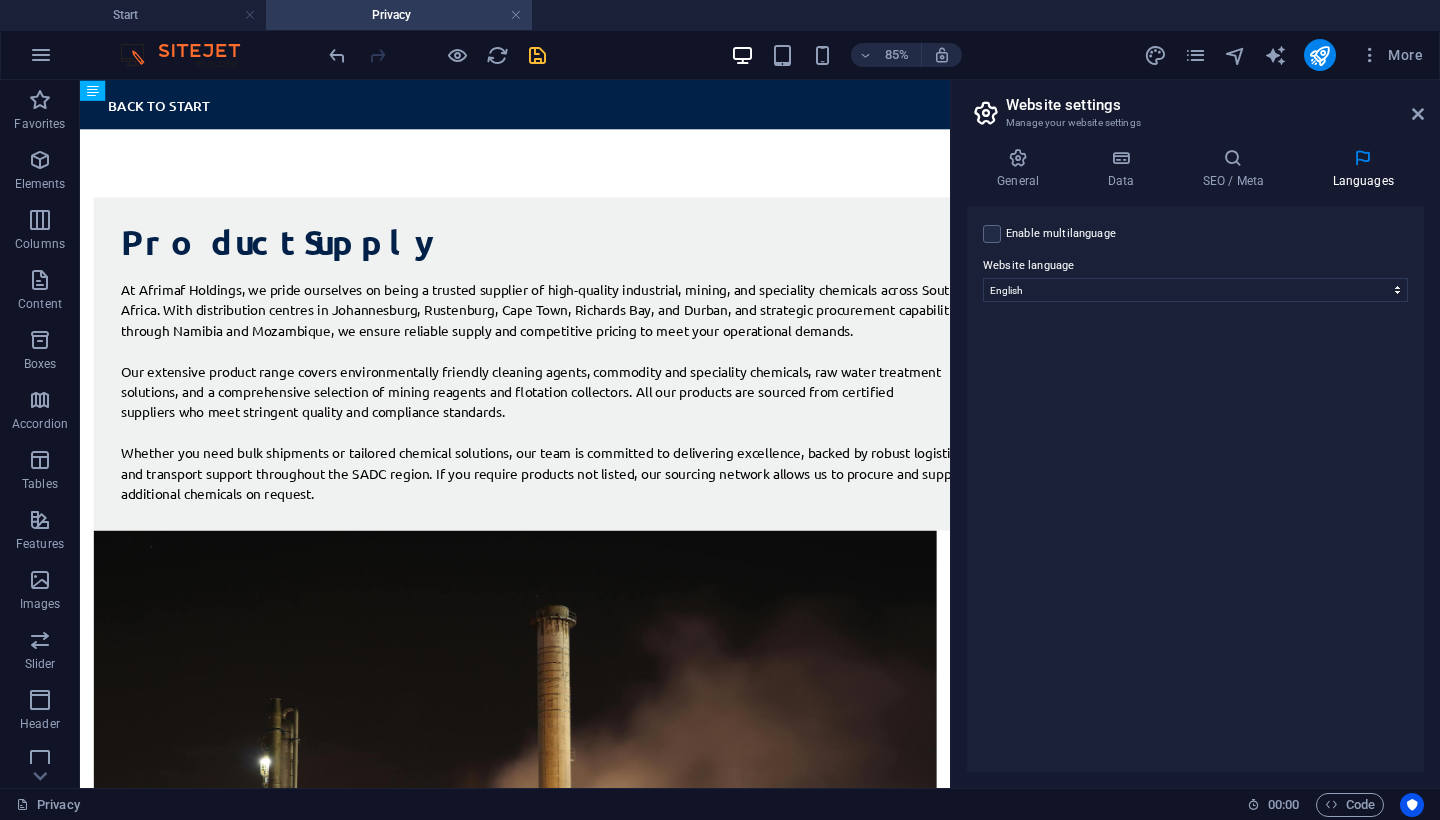click on "Enable multilanguage To disable multilanguage delete all languages until only one language remains." at bounding box center [1061, 234] 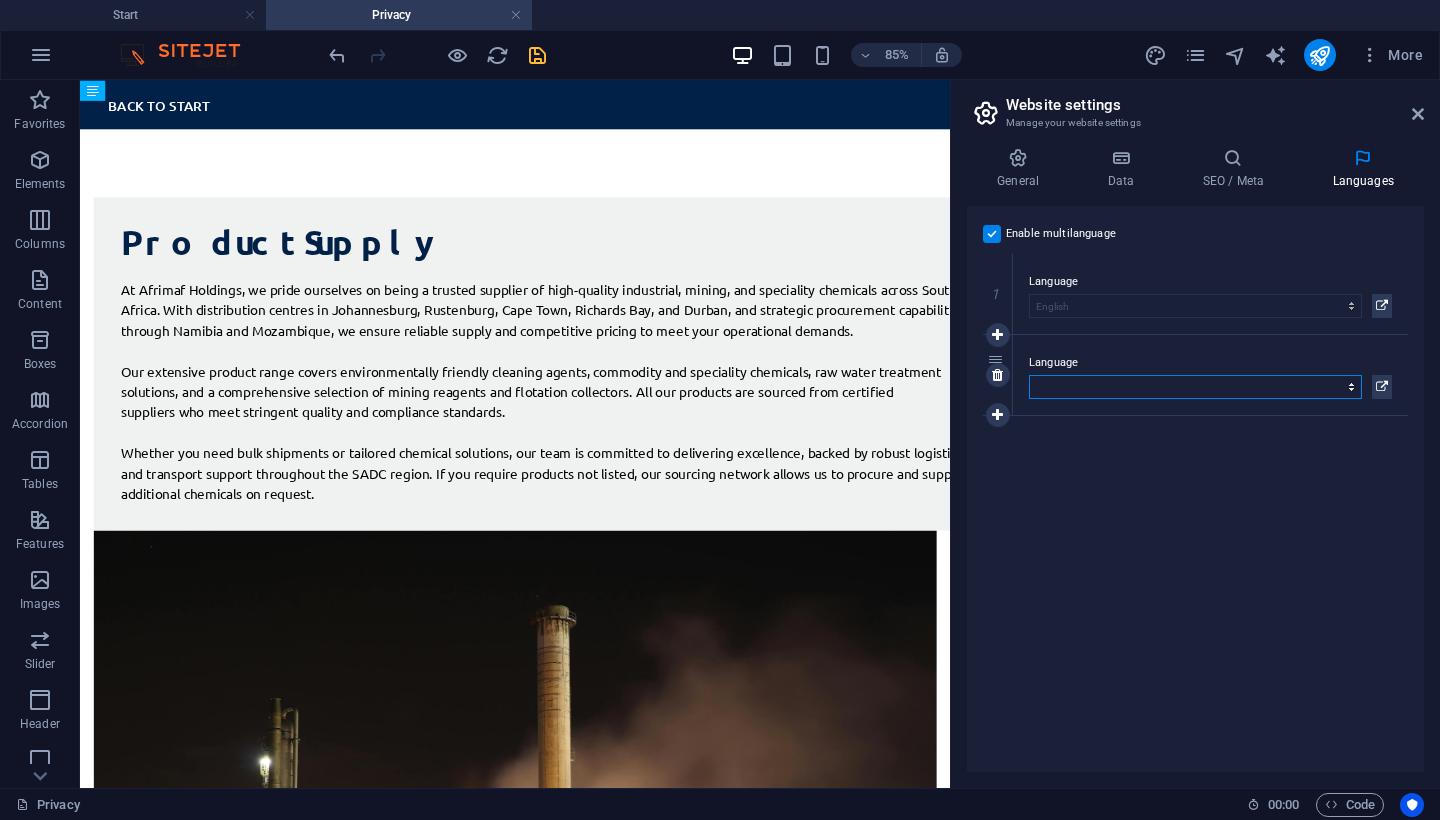 select on "49" 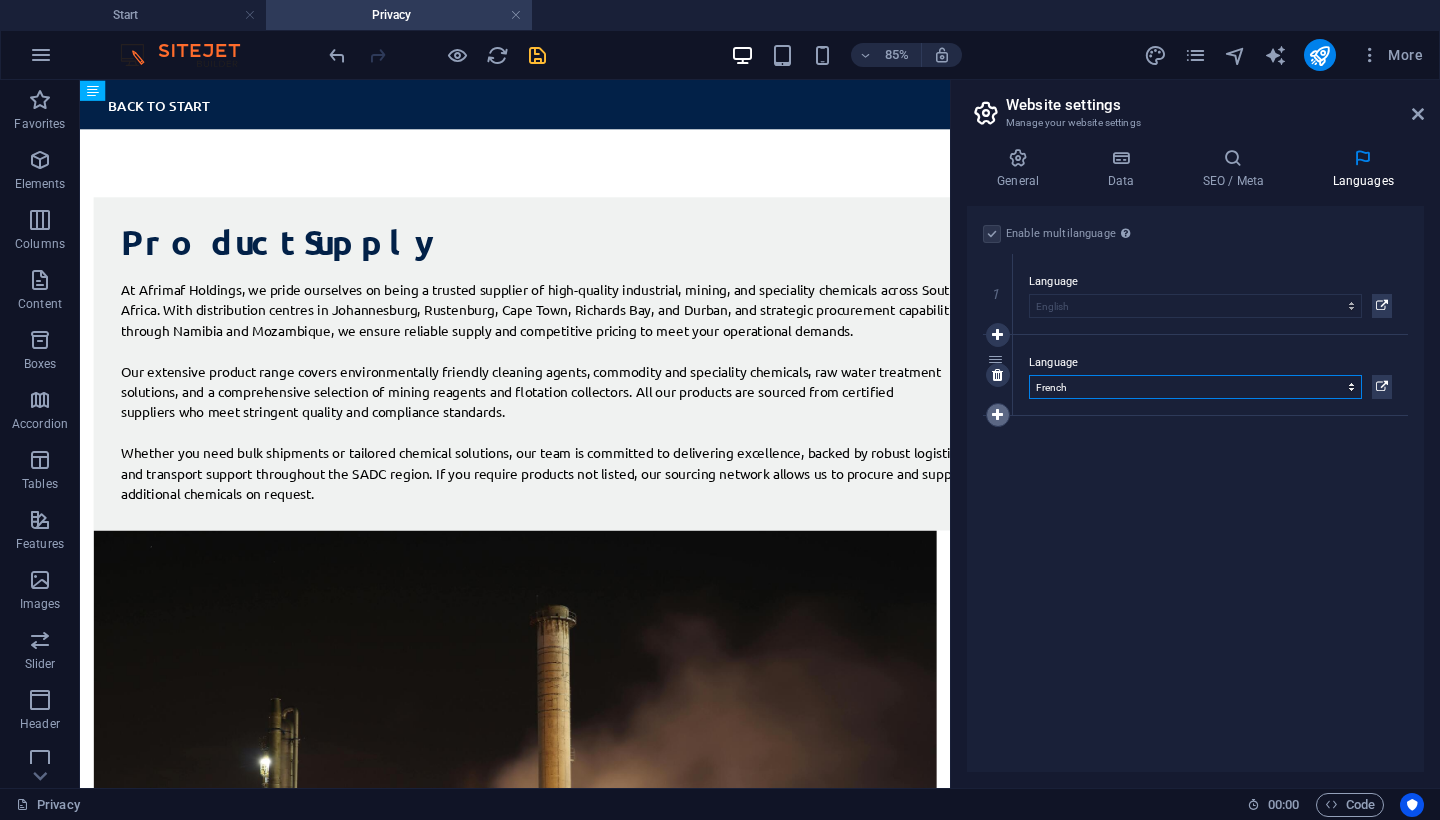 click at bounding box center (997, 415) 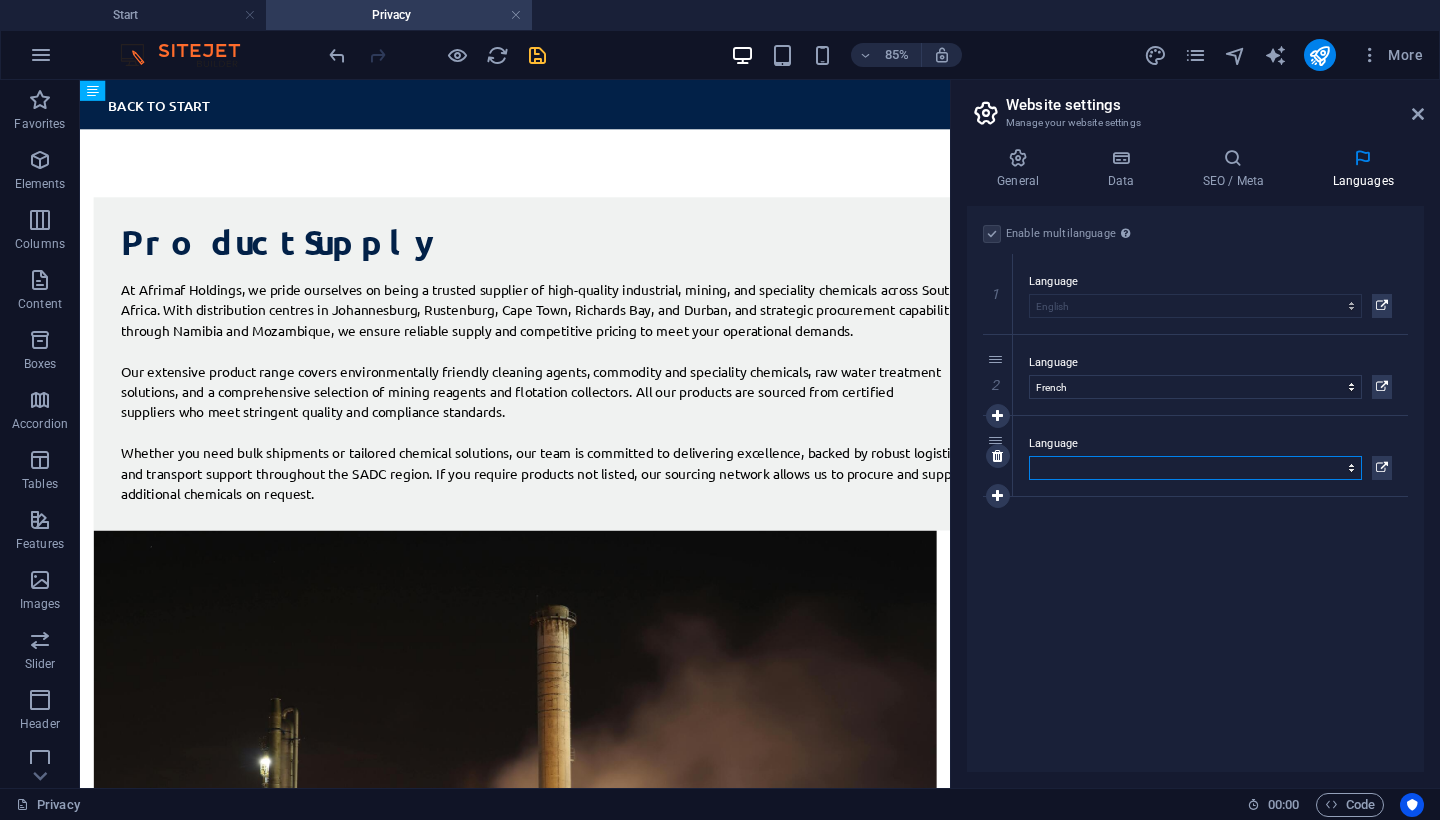 select on "150" 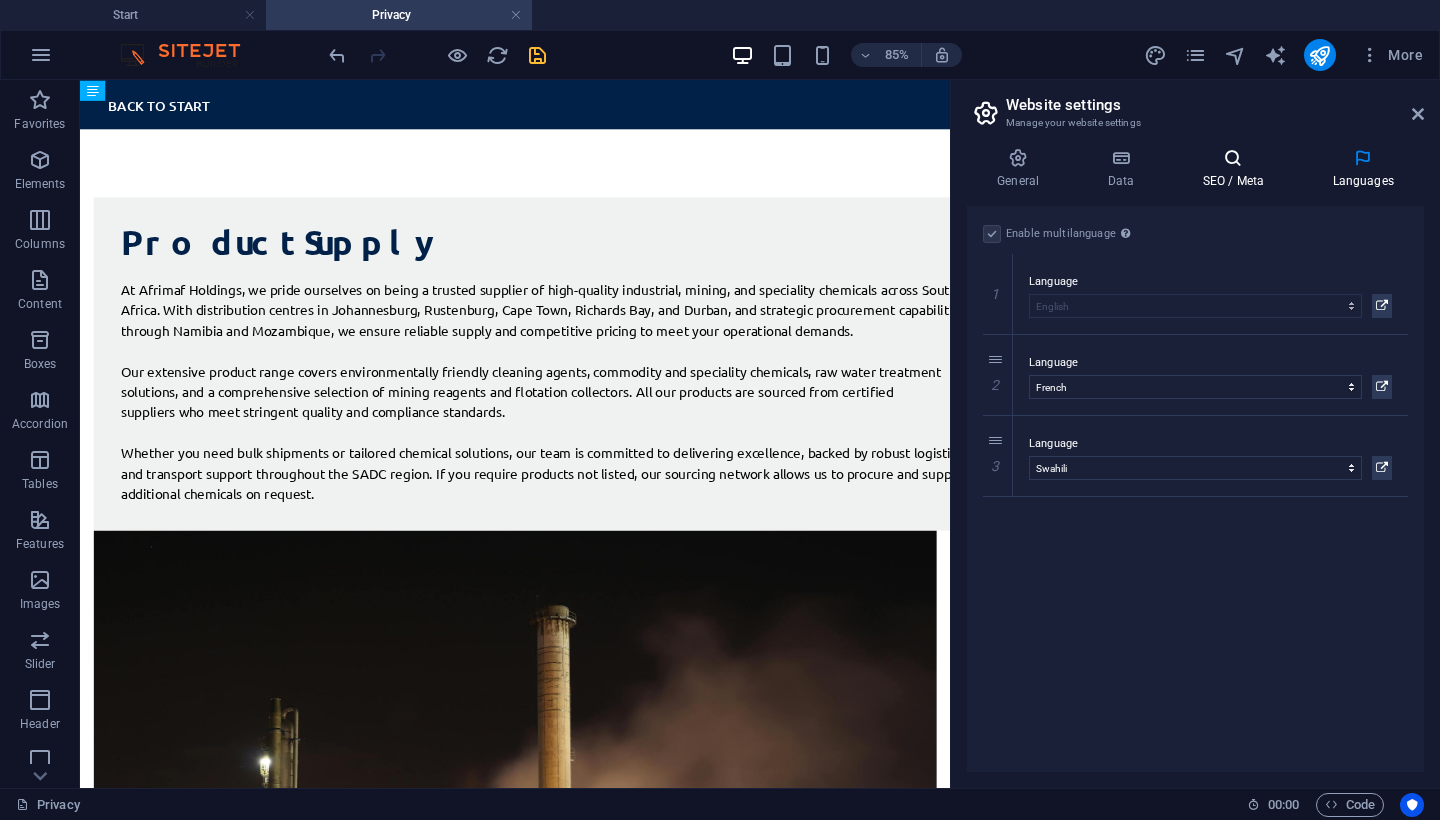 click on "SEO / Meta" at bounding box center (1237, 169) 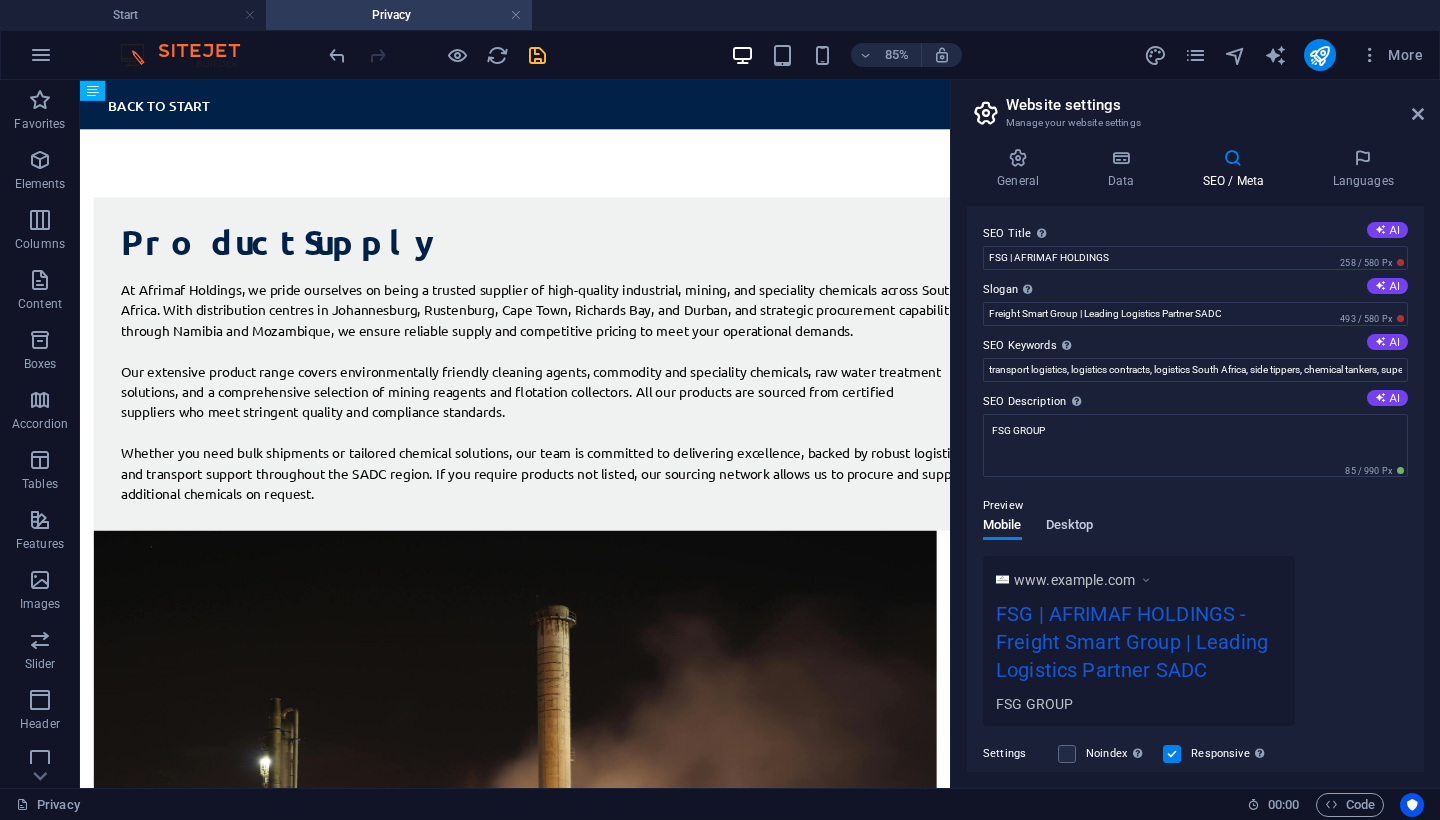 click on "Desktop" at bounding box center [1070, 527] 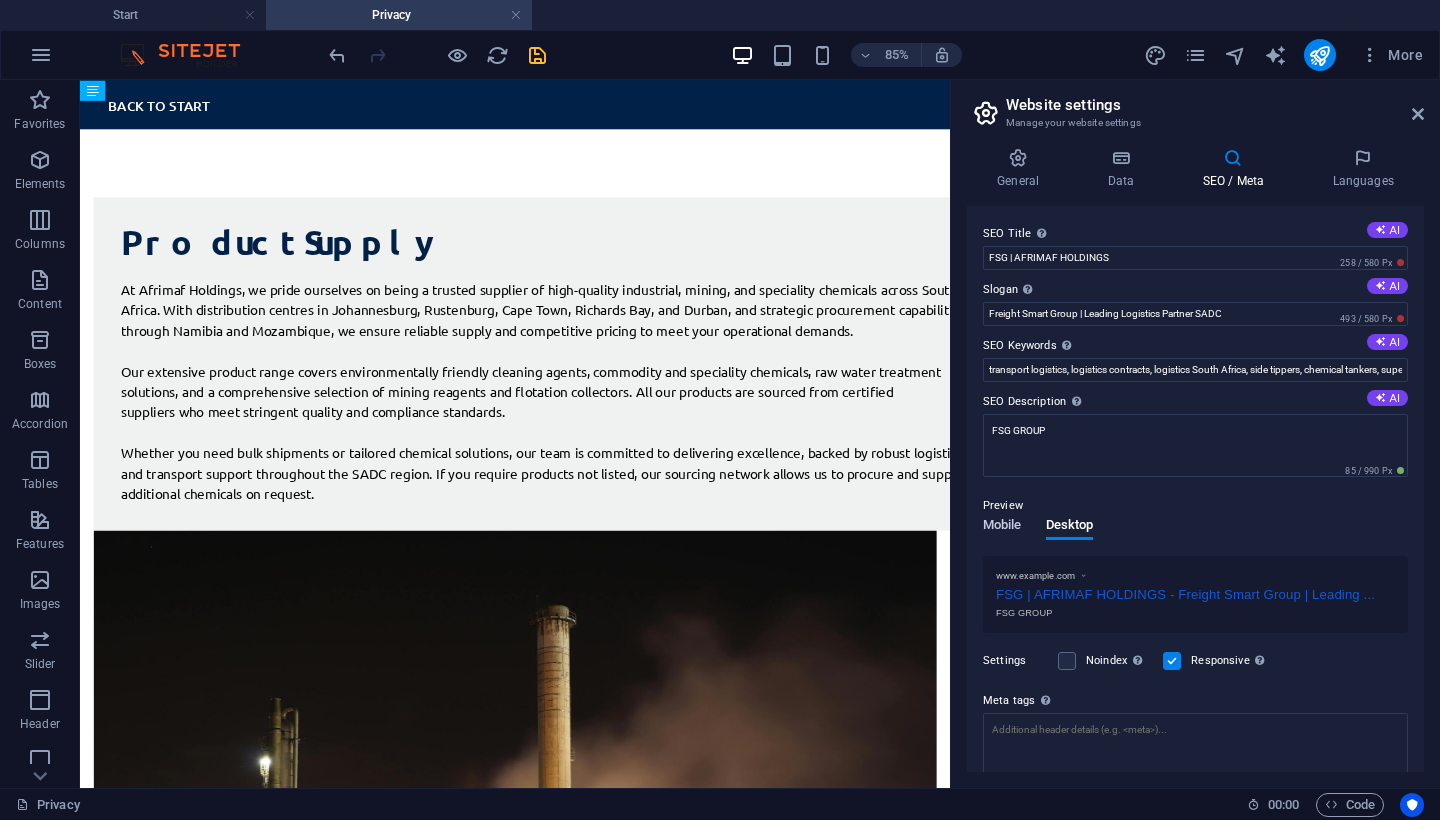click on "Mobile" at bounding box center [1002, 527] 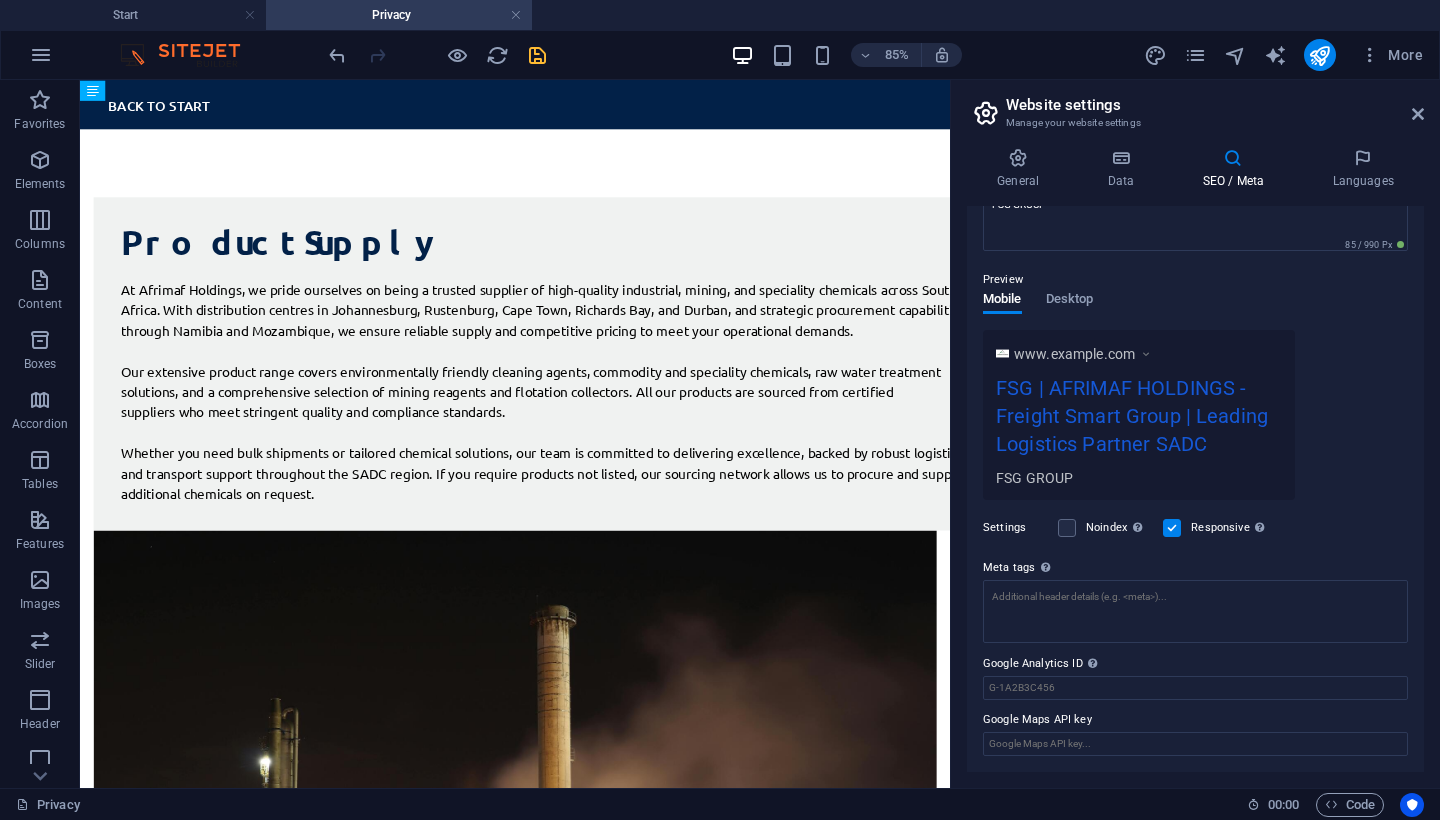 scroll, scrollTop: 225, scrollLeft: 0, axis: vertical 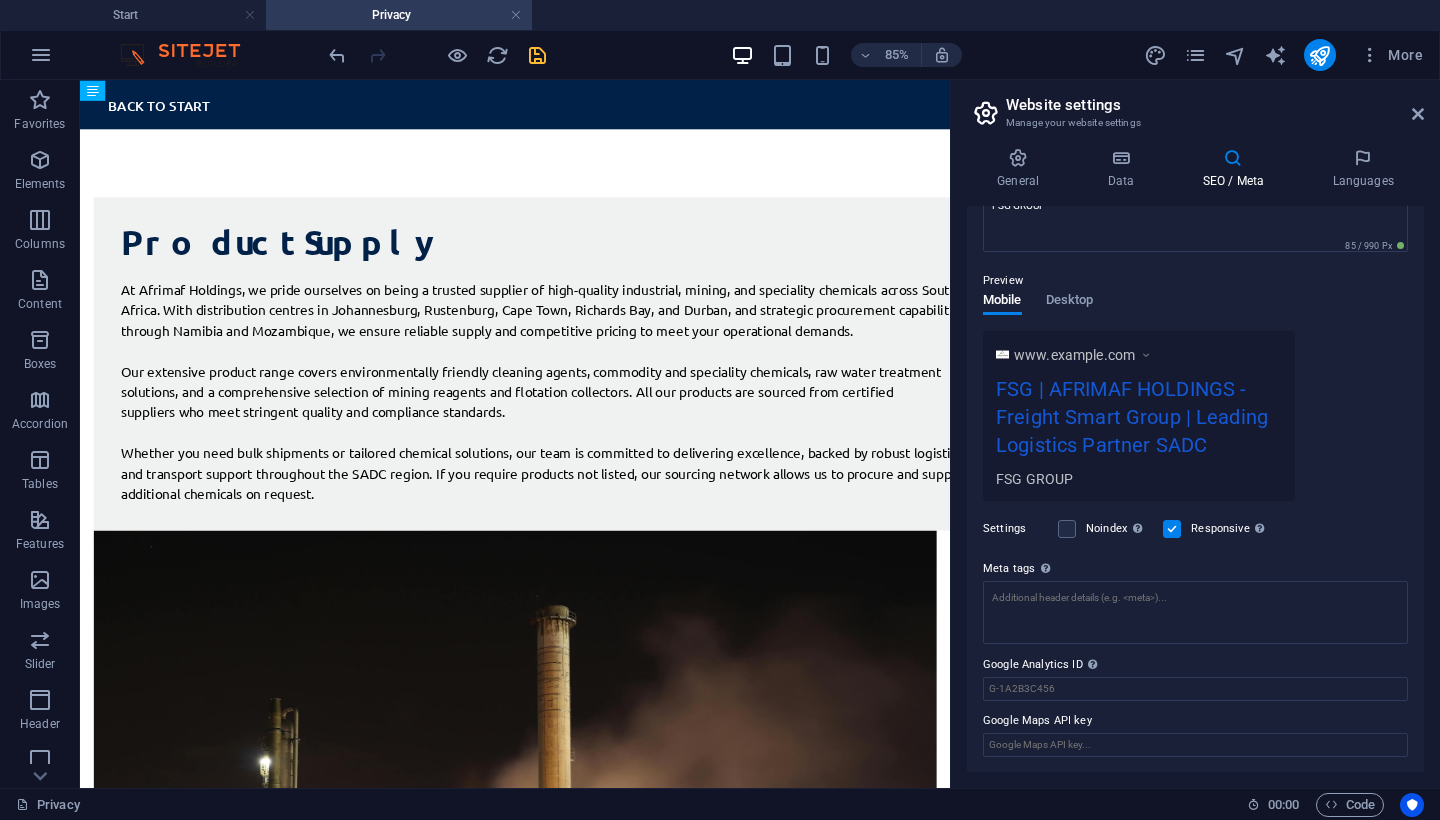 click on "www.example.com FSG | AFRIMAF HOLDINGS - Freight Smart Group | Leading Logistics Partner SADC FSG GROUP" at bounding box center [1195, 416] 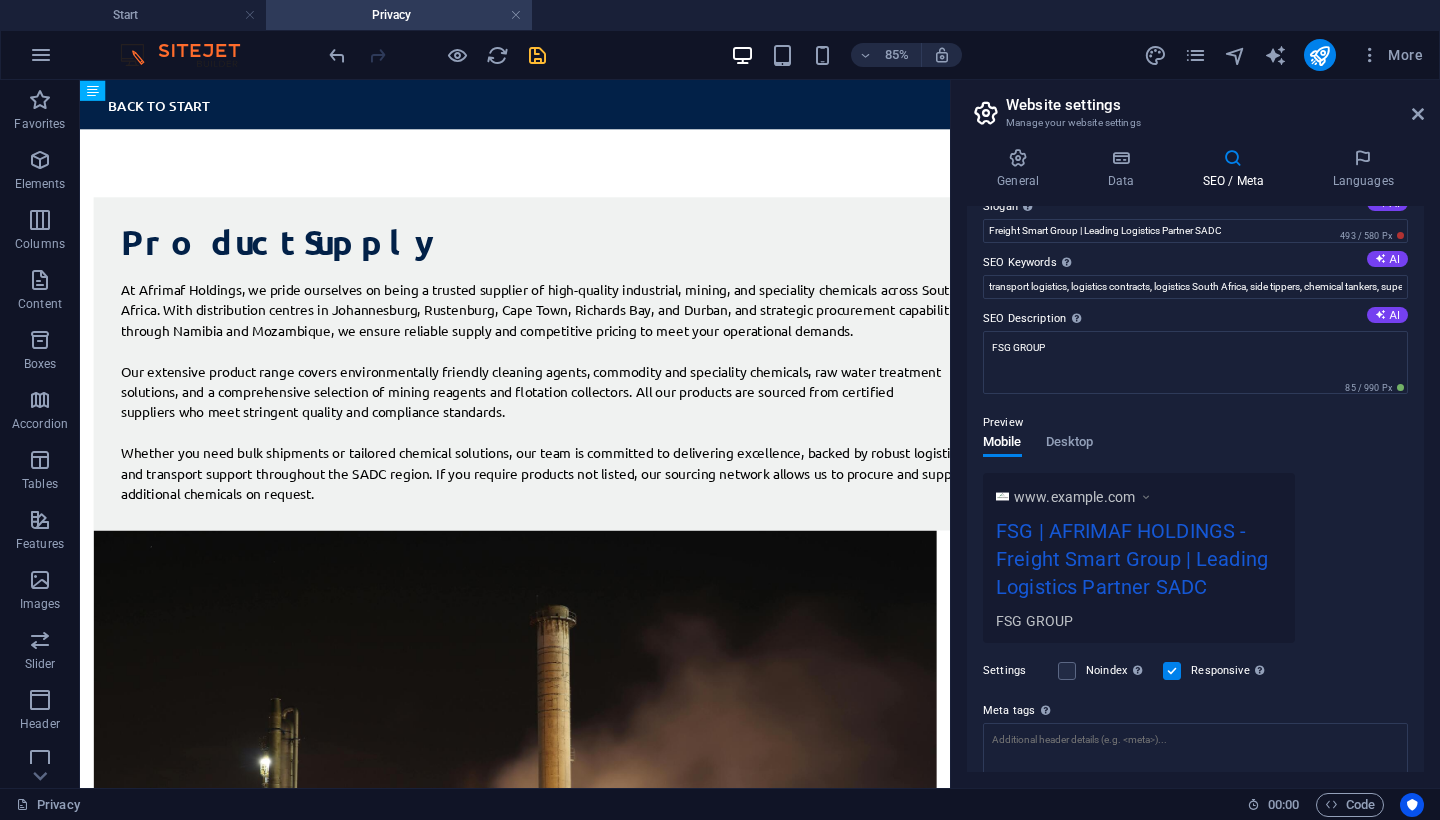 scroll, scrollTop: 66, scrollLeft: 0, axis: vertical 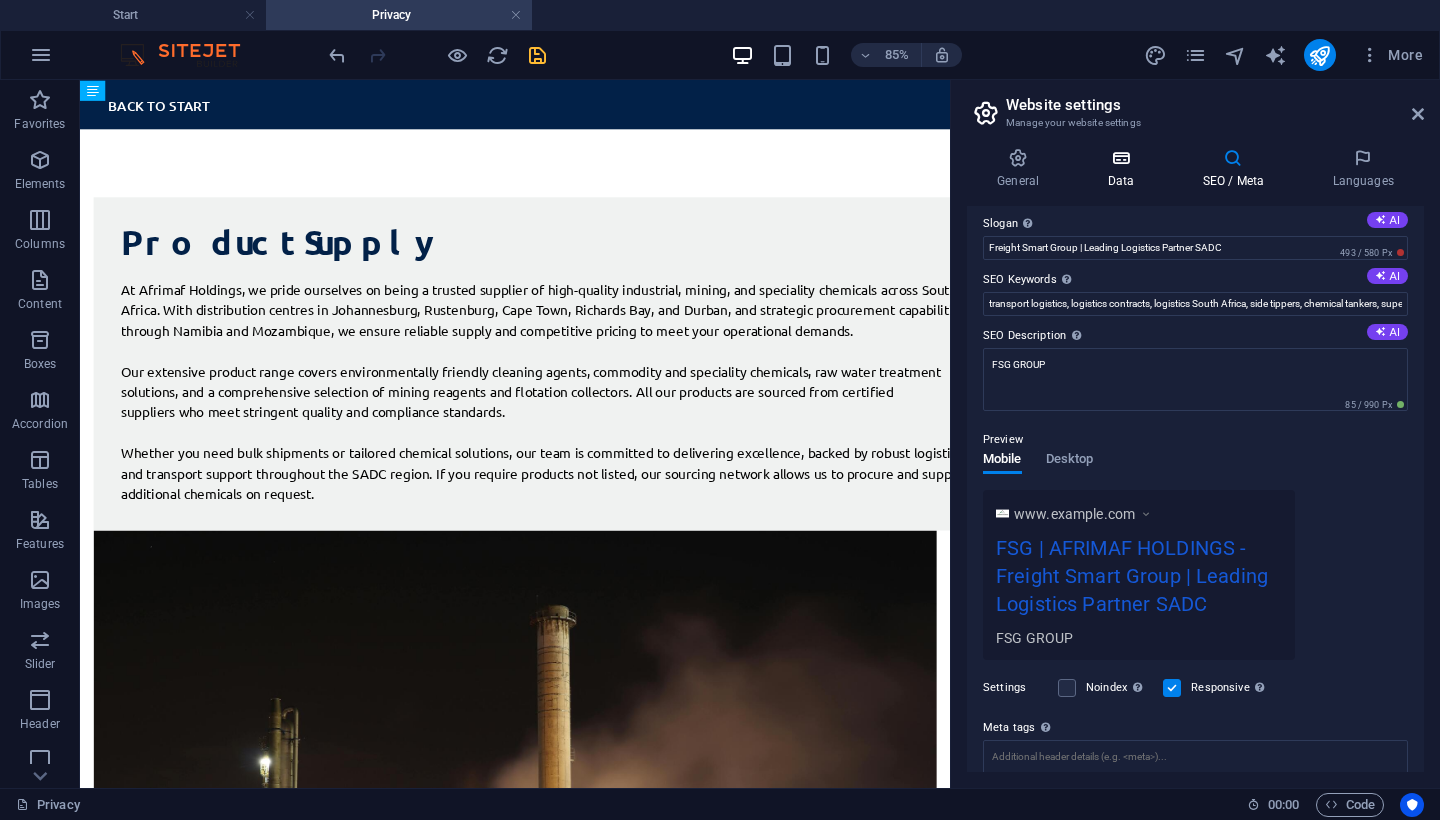 click on "Data" at bounding box center (1124, 169) 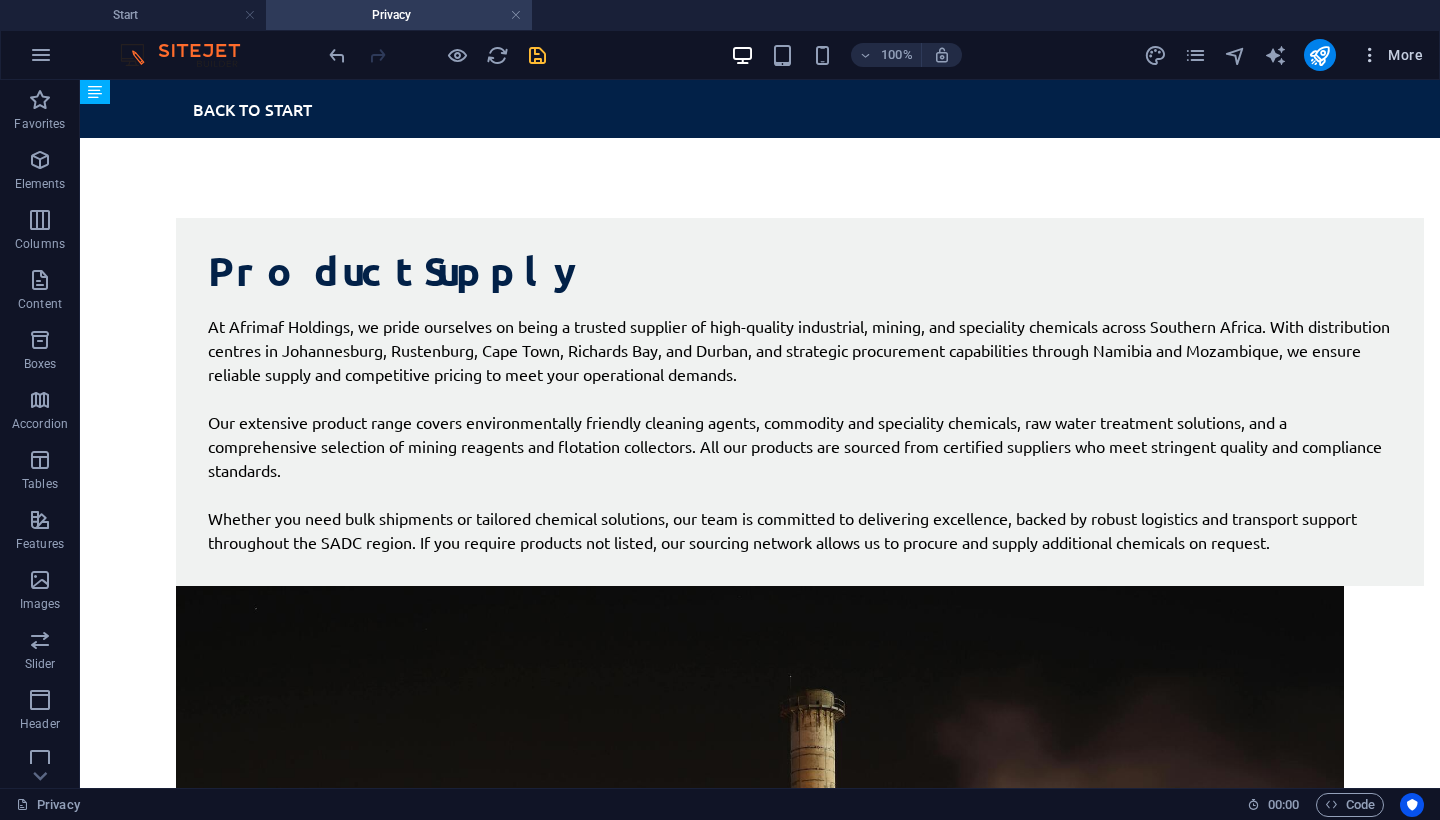 click at bounding box center (1370, 55) 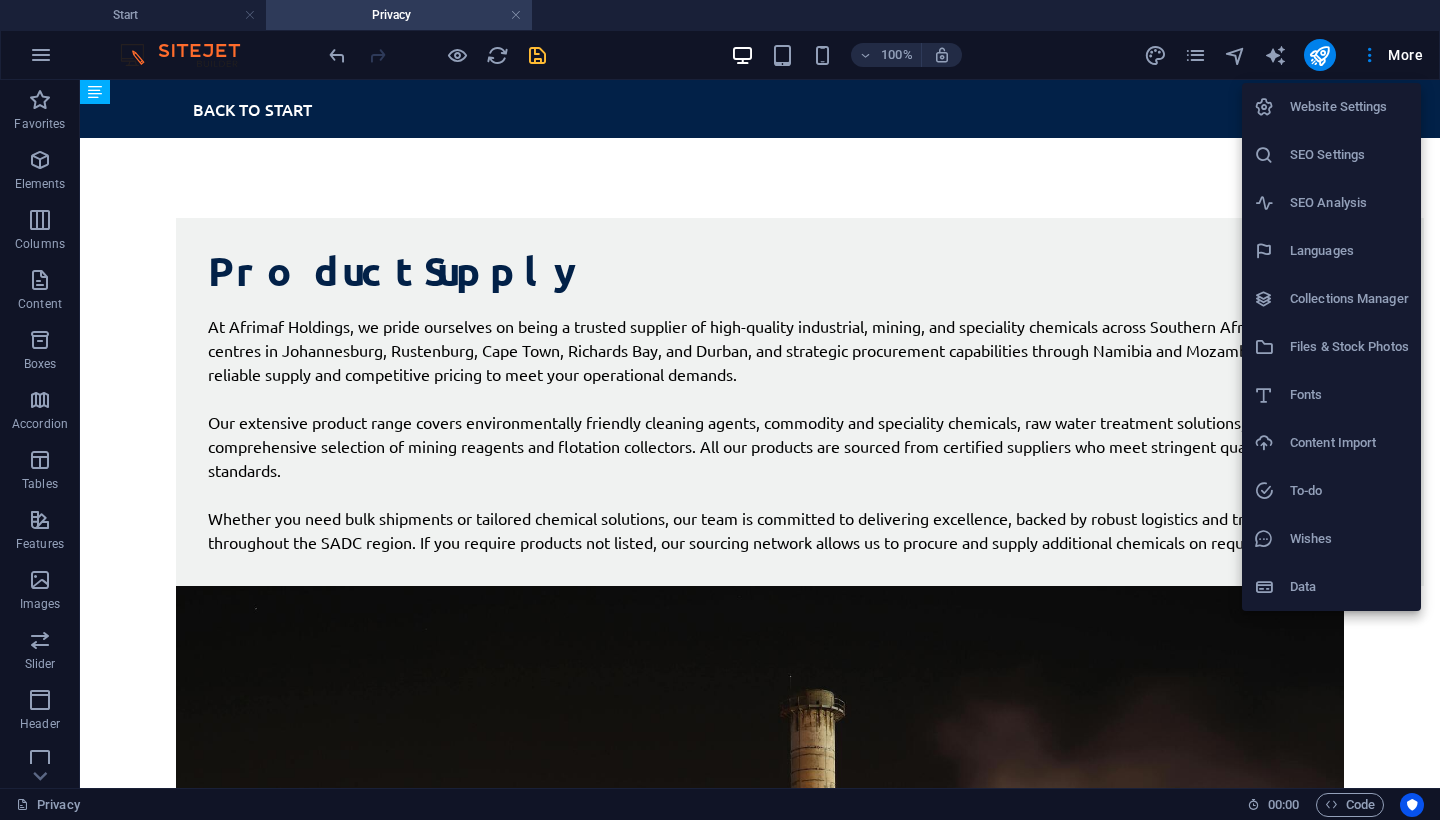 click on "Website Settings" at bounding box center (1349, 107) 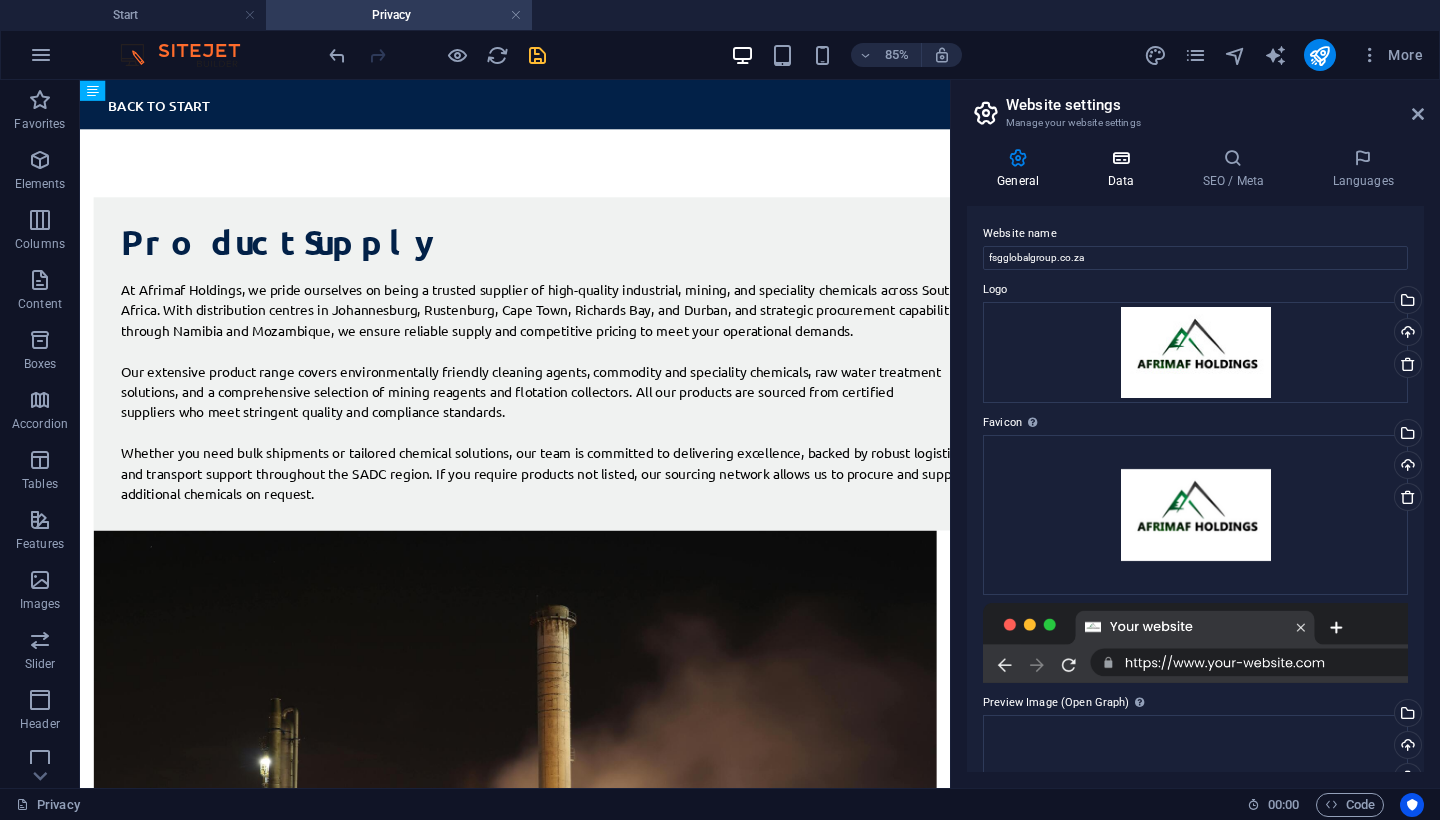 click on "Data" at bounding box center [1124, 169] 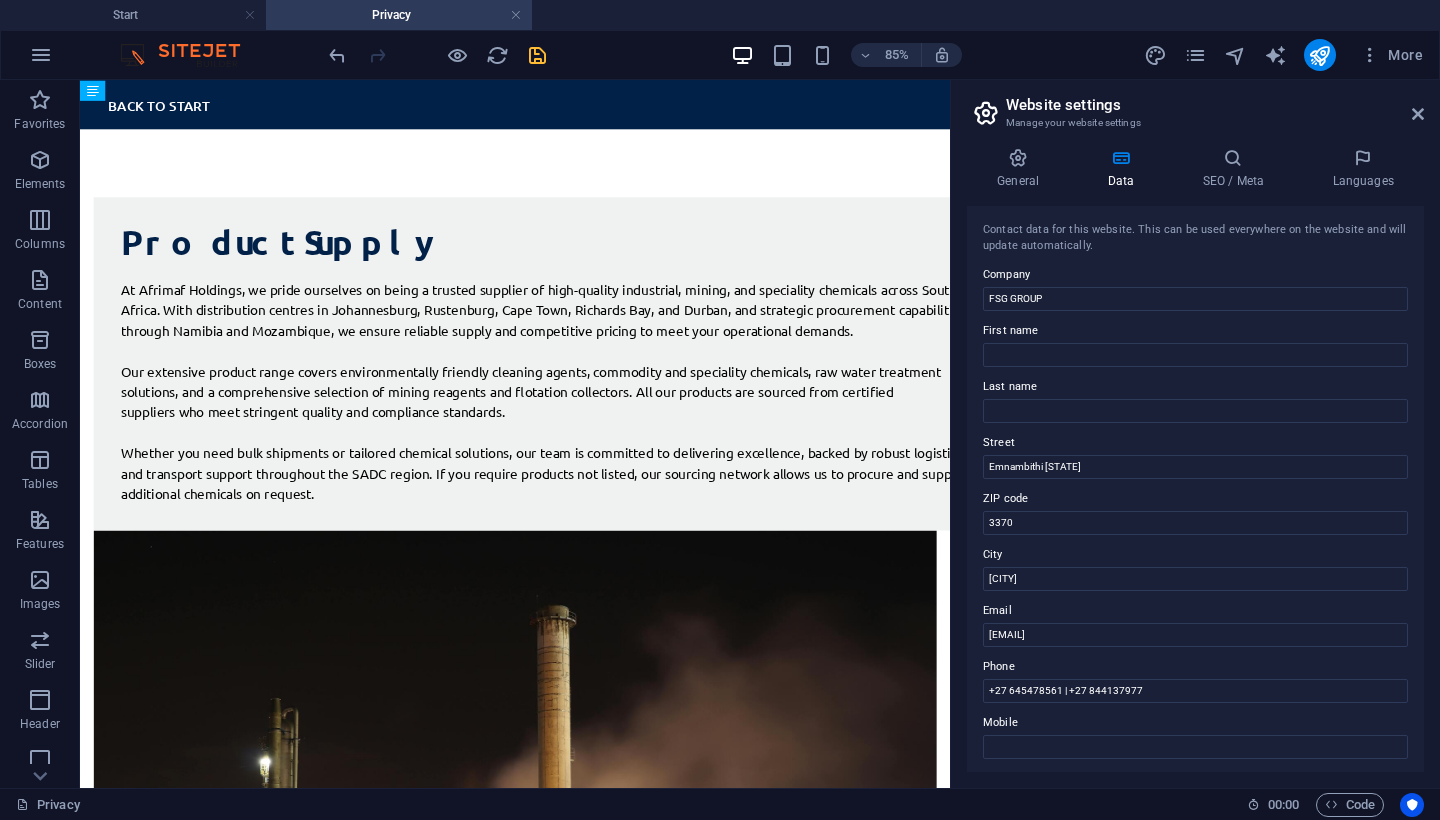 scroll, scrollTop: 0, scrollLeft: 0, axis: both 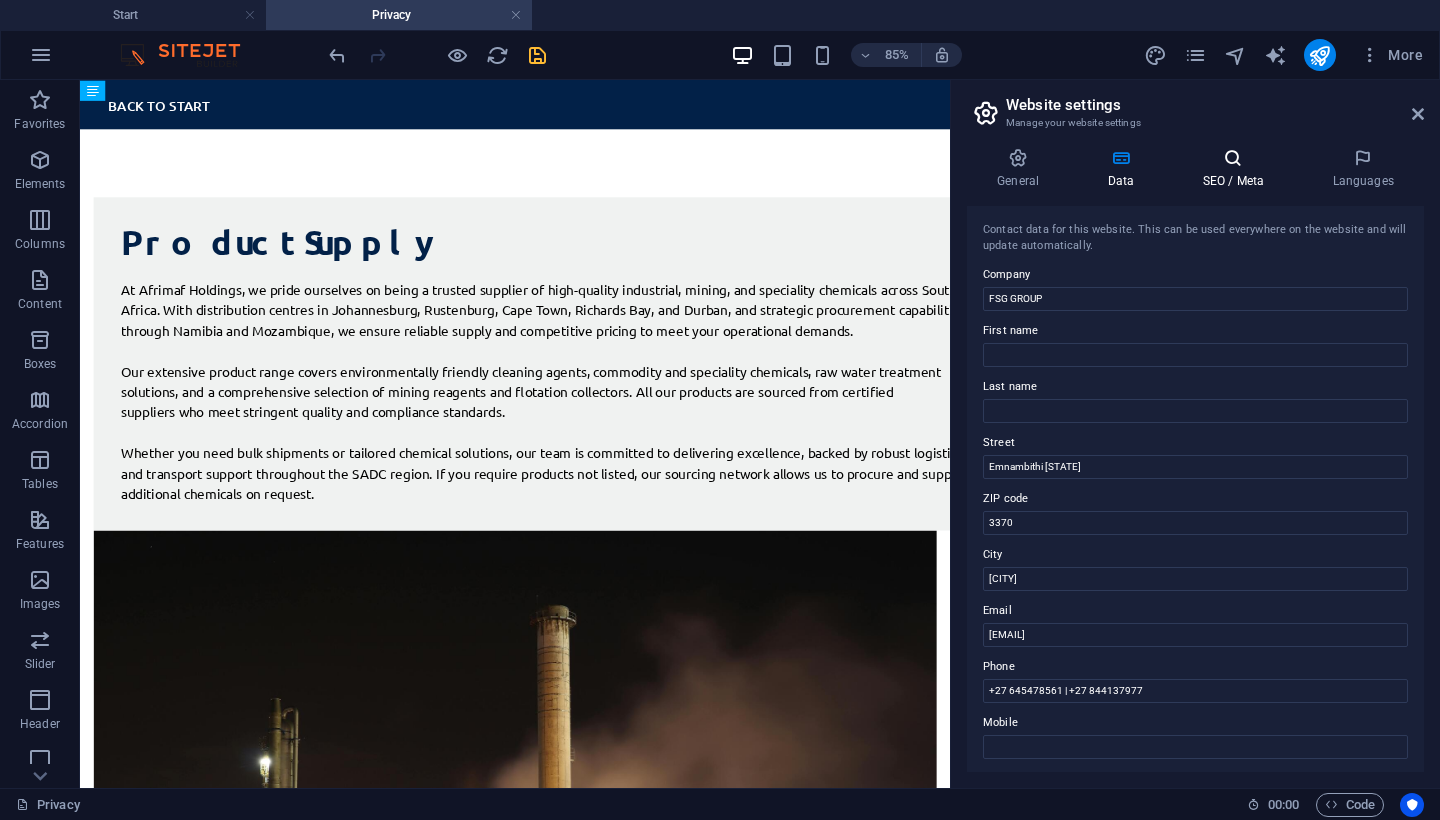 click on "SEO / Meta" at bounding box center (1237, 169) 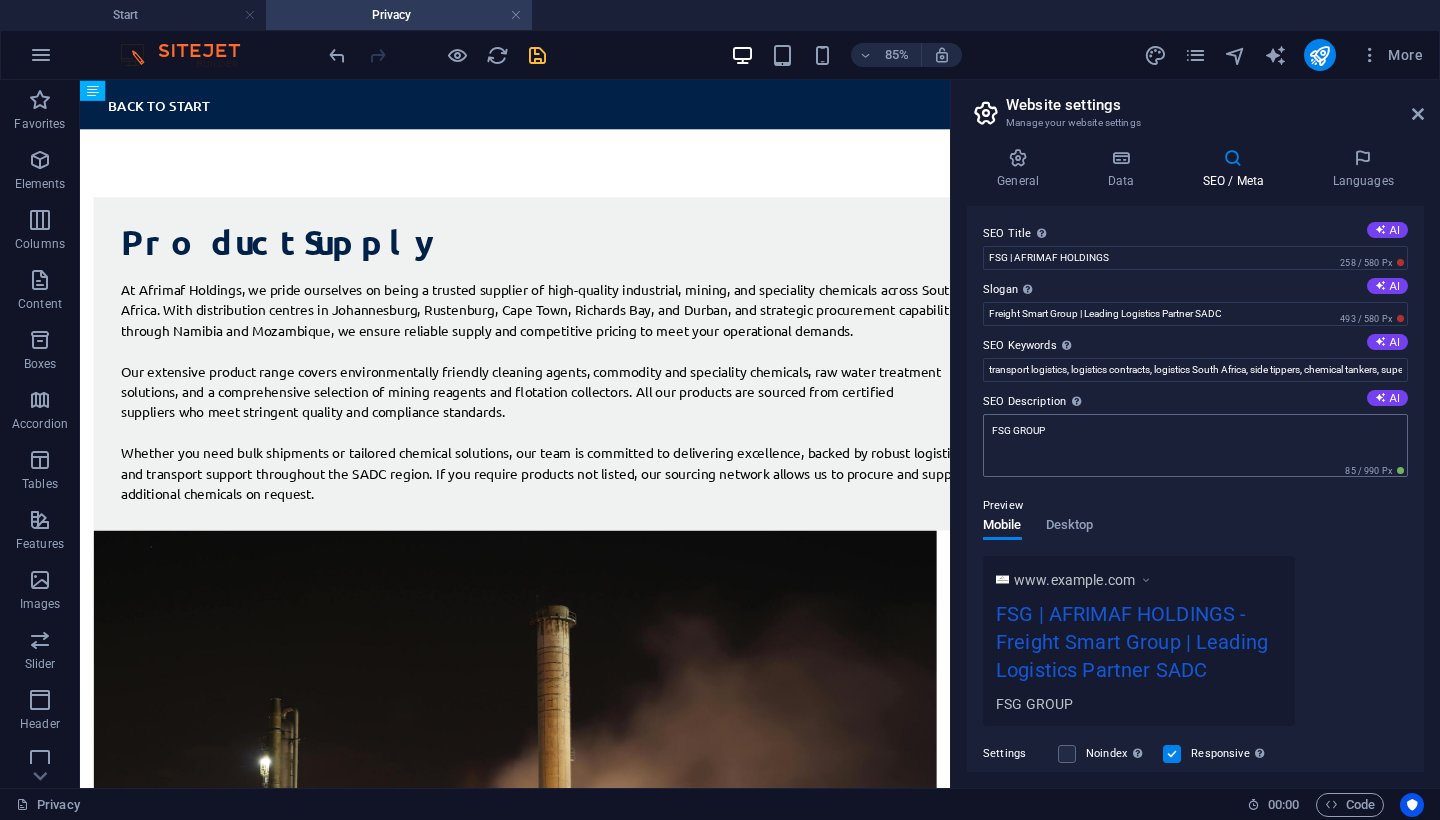 scroll, scrollTop: 0, scrollLeft: 0, axis: both 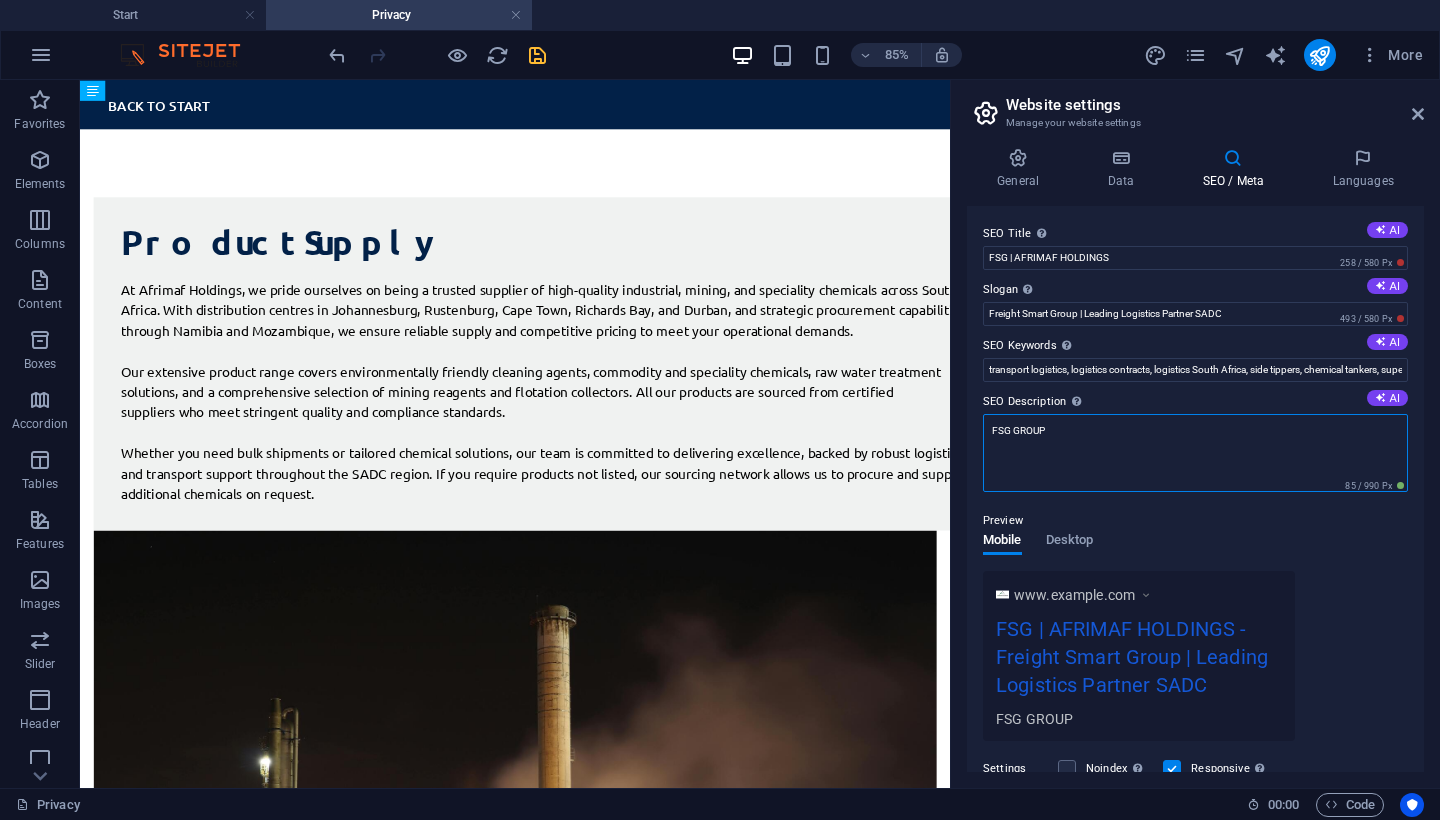 click on "FSG GROUP" at bounding box center (1195, 453) 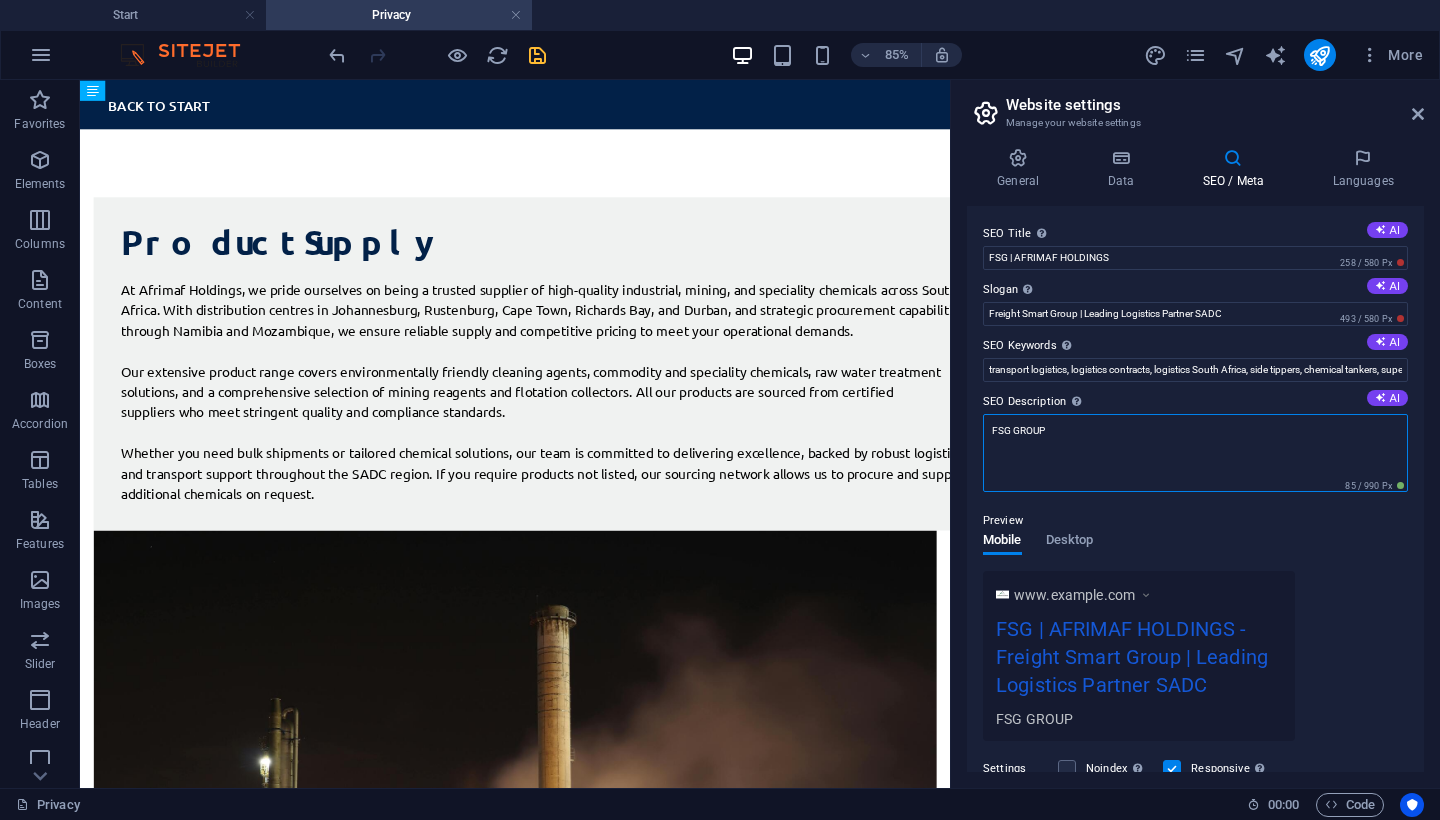 drag, startPoint x: 1070, startPoint y: 431, endPoint x: 972, endPoint y: 430, distance: 98.005104 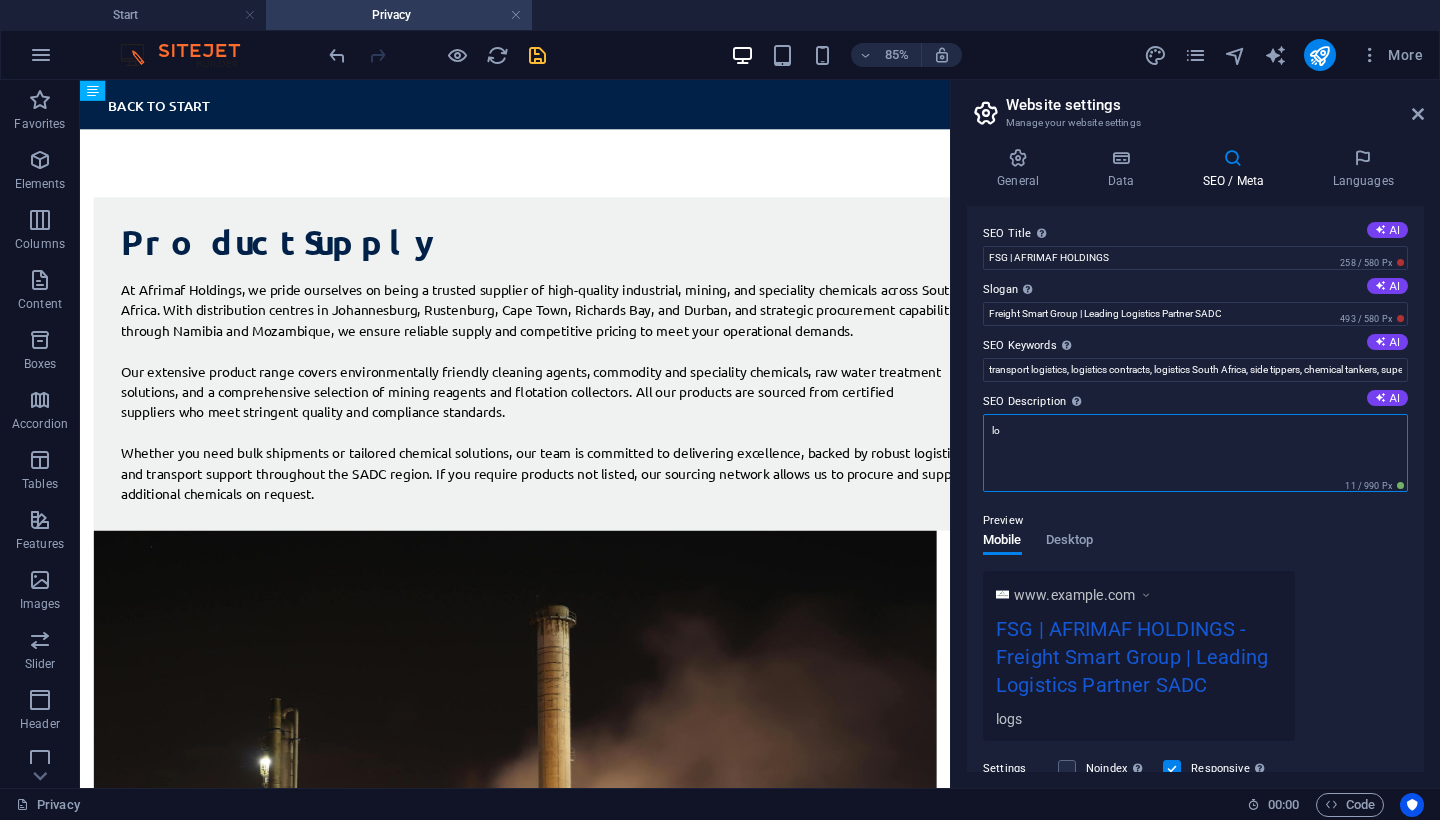 click on "lo" at bounding box center (1195, 453) 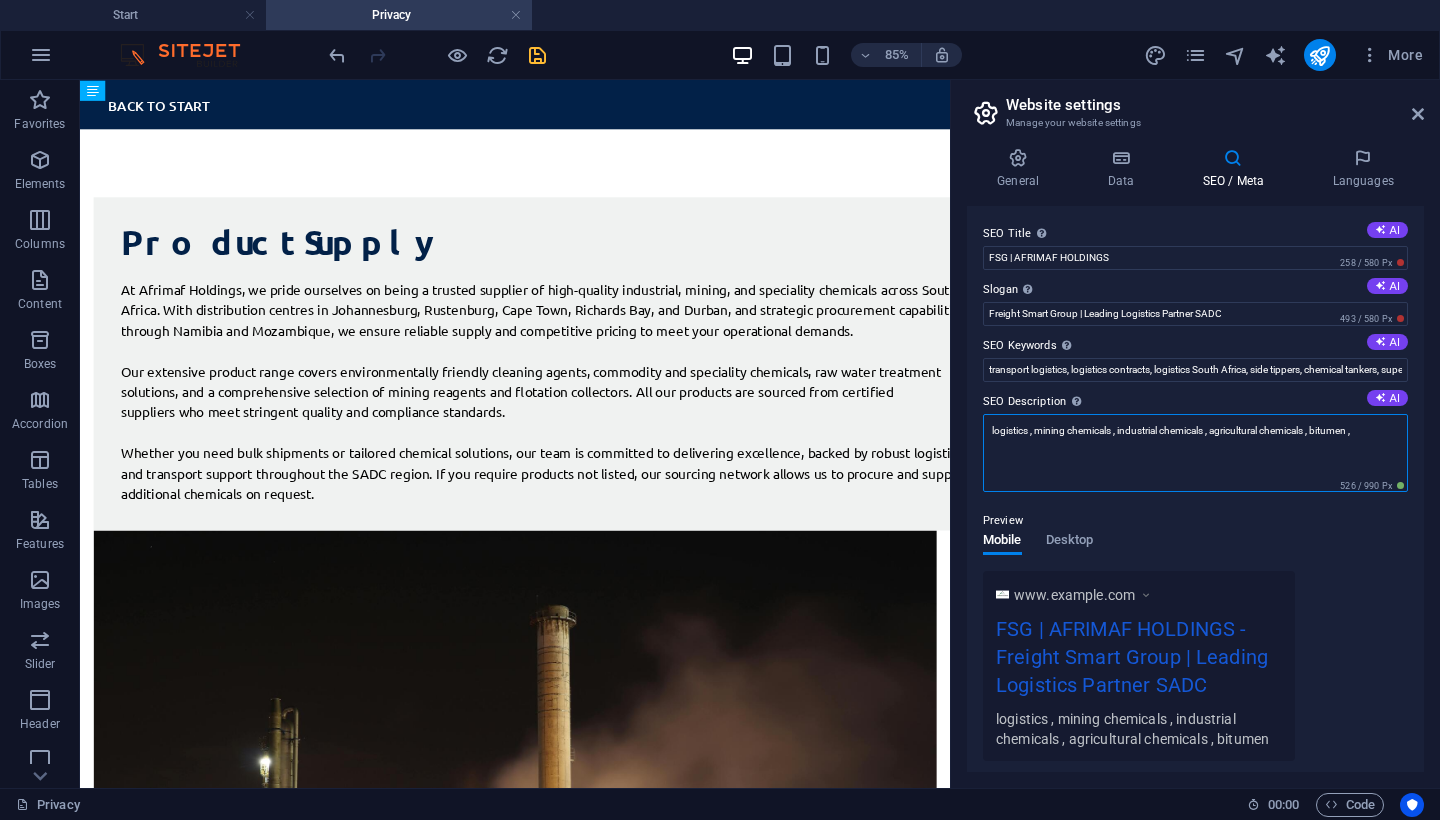 type on "logistics , mining chemicals , industrial chemicals , agricultural chemicals , bitumen ," 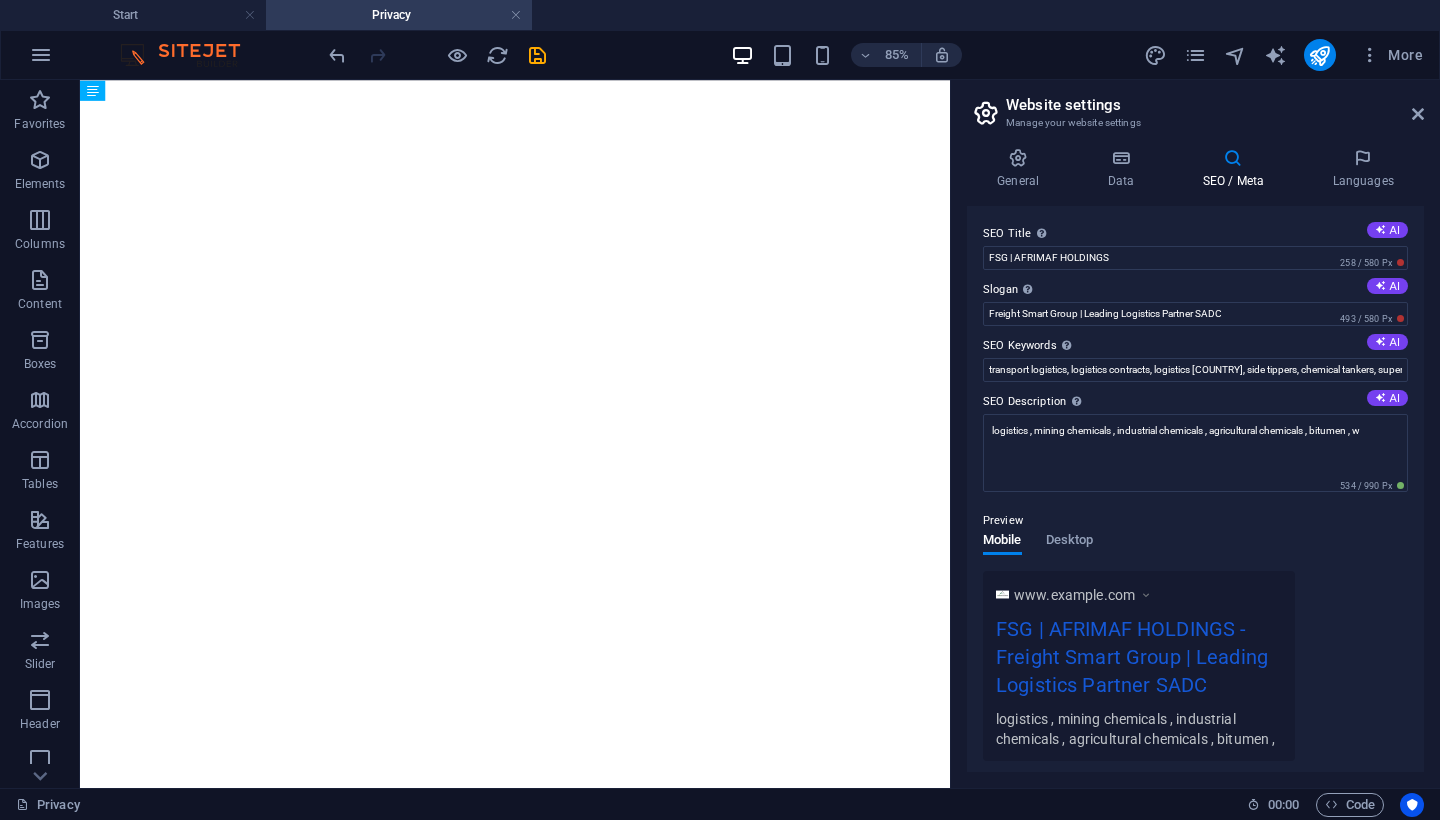 scroll, scrollTop: 0, scrollLeft: 0, axis: both 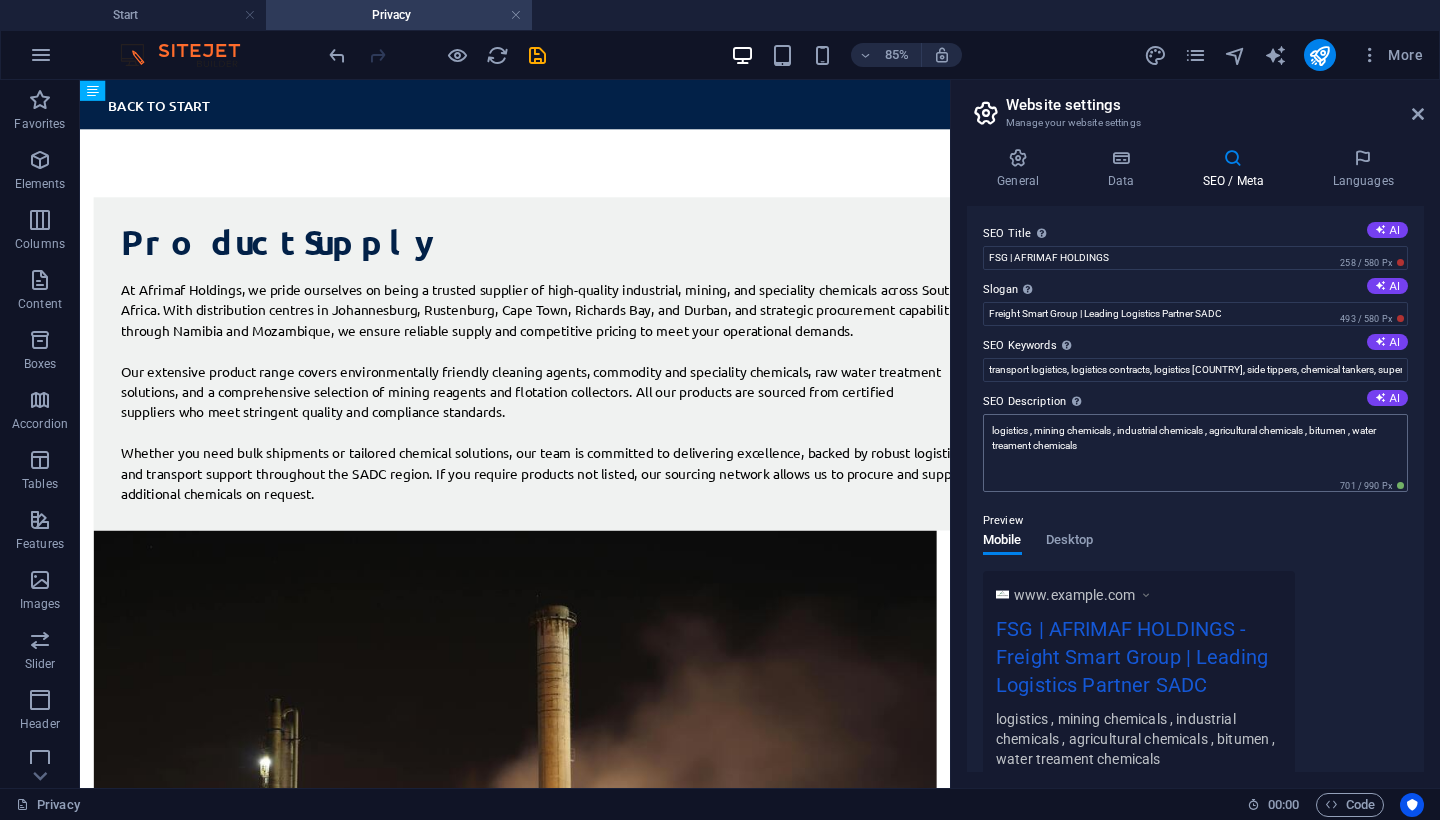 click on "logistics , mining chemicals , industrial chemicals , agricultural chemicals , bitumen , water treament chemicals" at bounding box center [1195, 453] 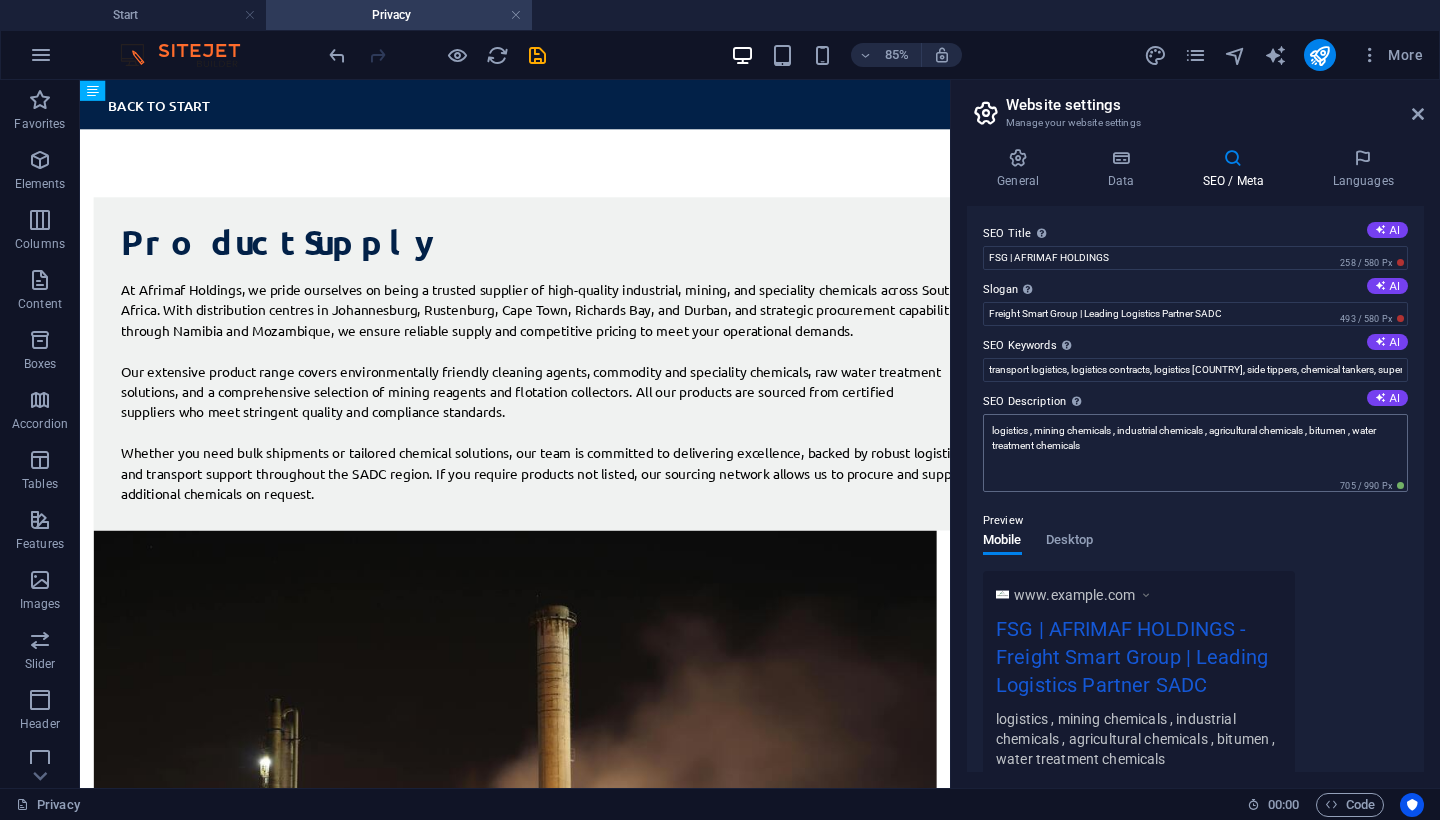 click on "logistics , mining chemicals , industrial chemicals , agricultural chemicals , bitumen , water treatment chemicals" at bounding box center (1195, 453) 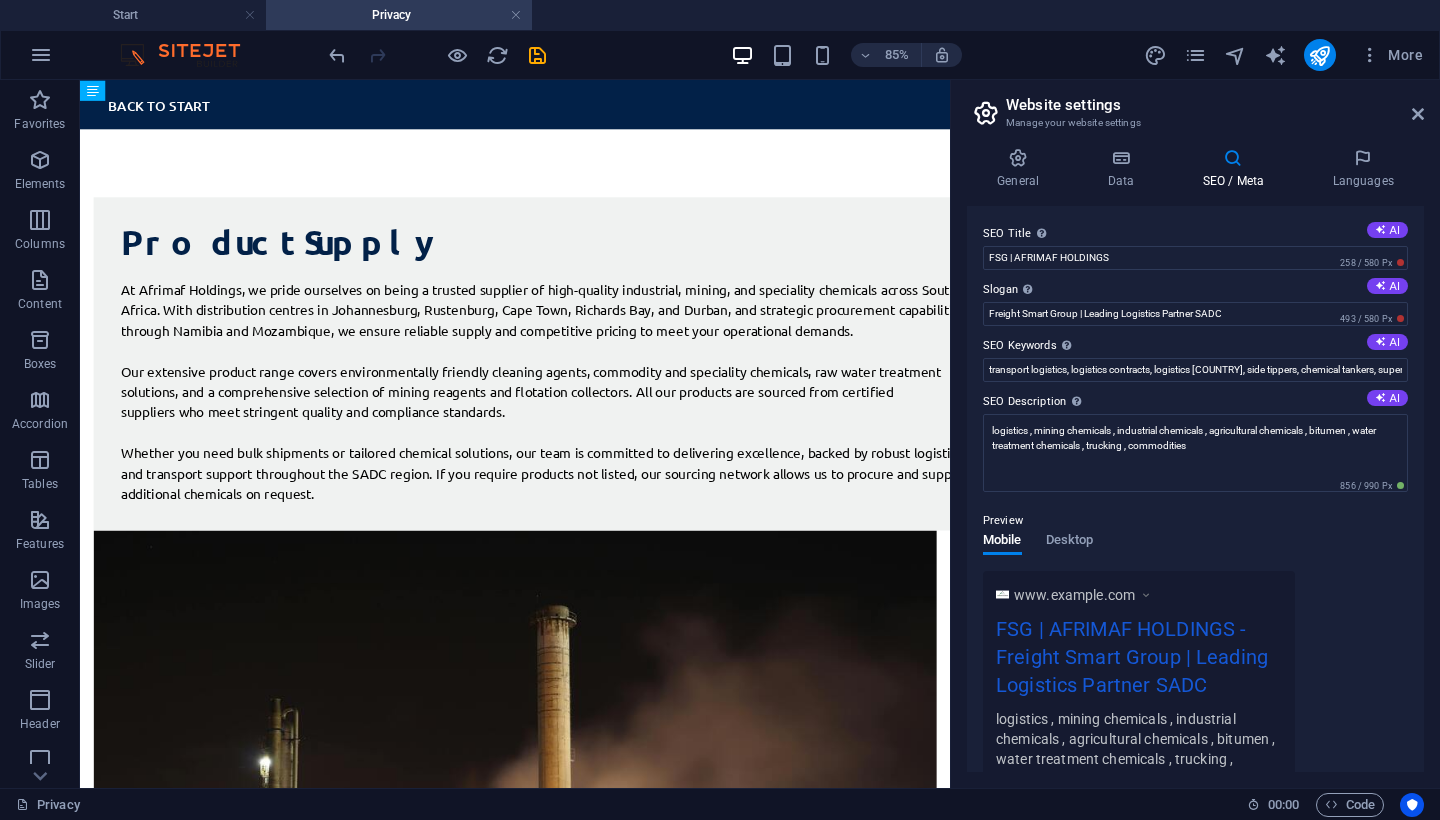 type on "logistics , mining chemicals , industrial chemicals , agricultural chemicals , bitumen , water treatment chemicals , trucking , commodities" 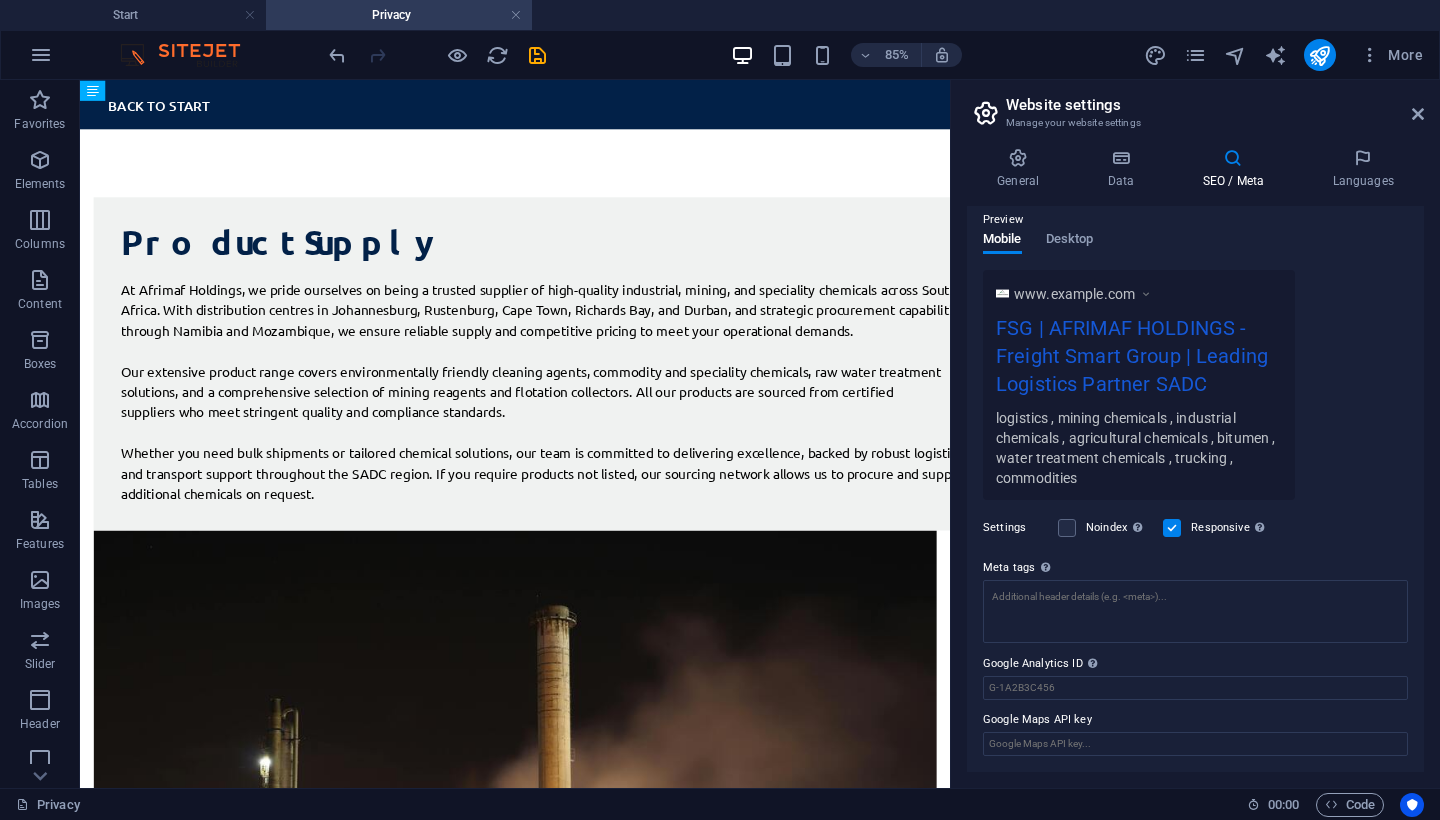 scroll, scrollTop: 285, scrollLeft: 0, axis: vertical 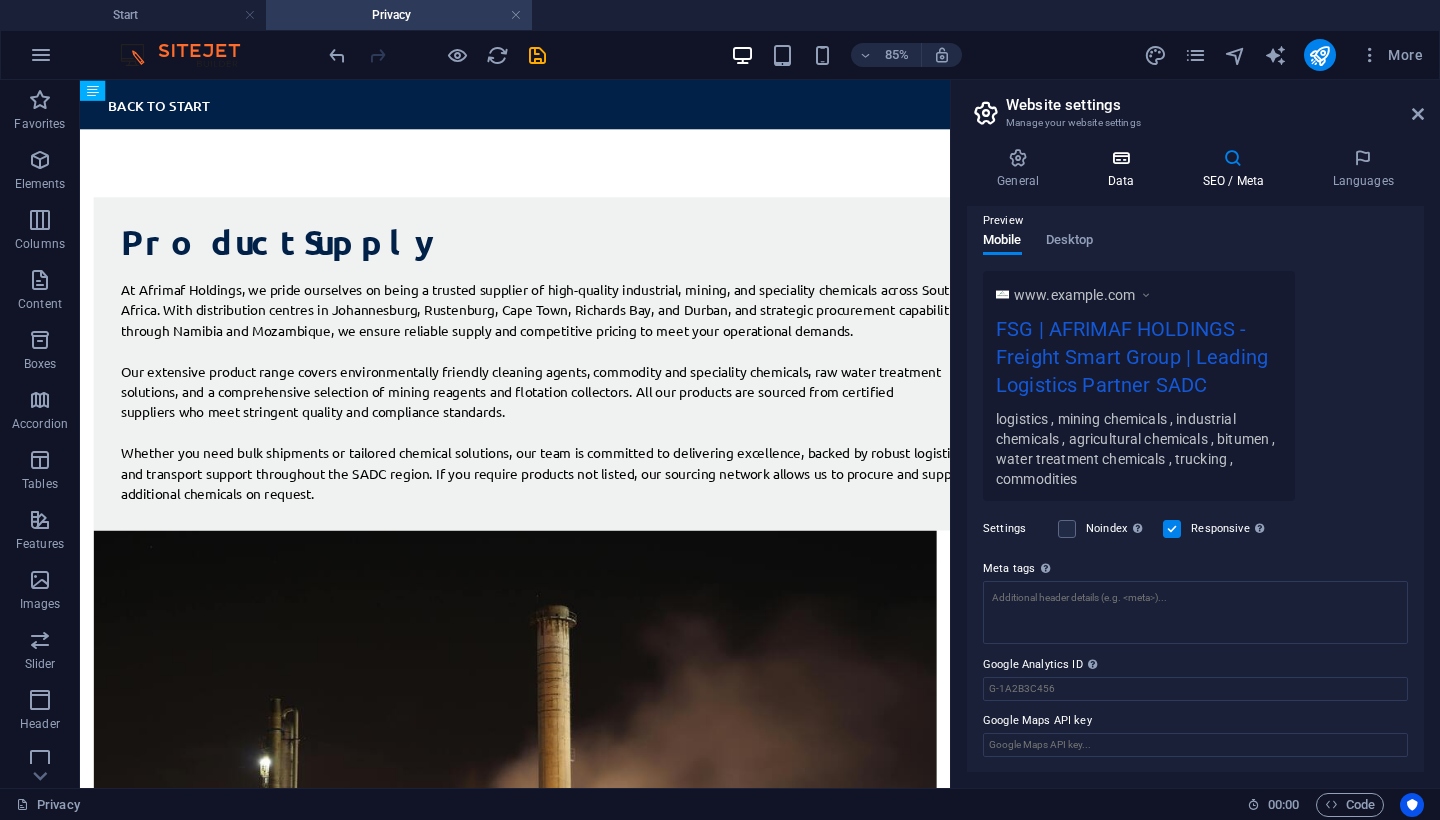 click on "Data" at bounding box center [1124, 169] 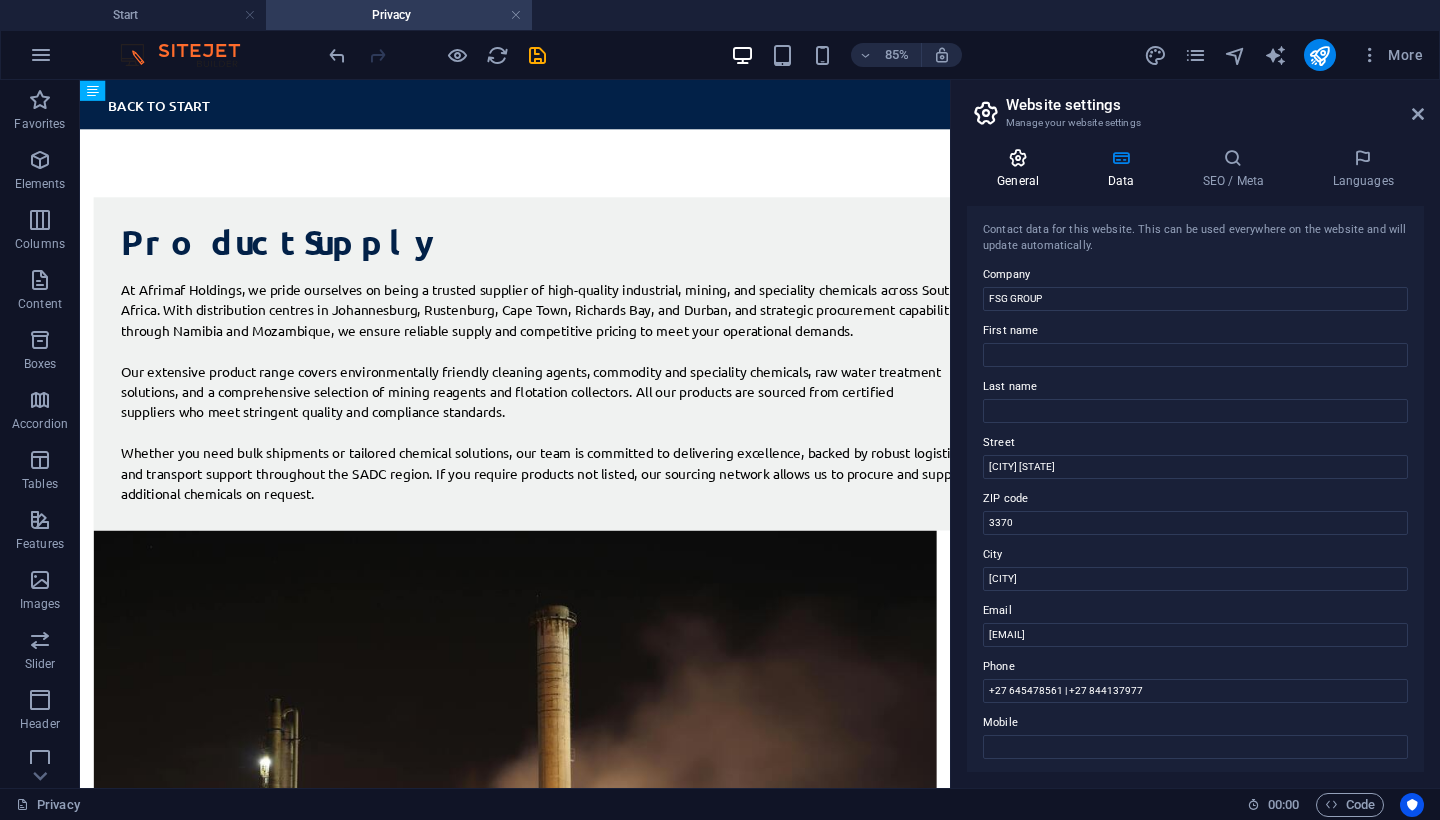 click at bounding box center [1018, 158] 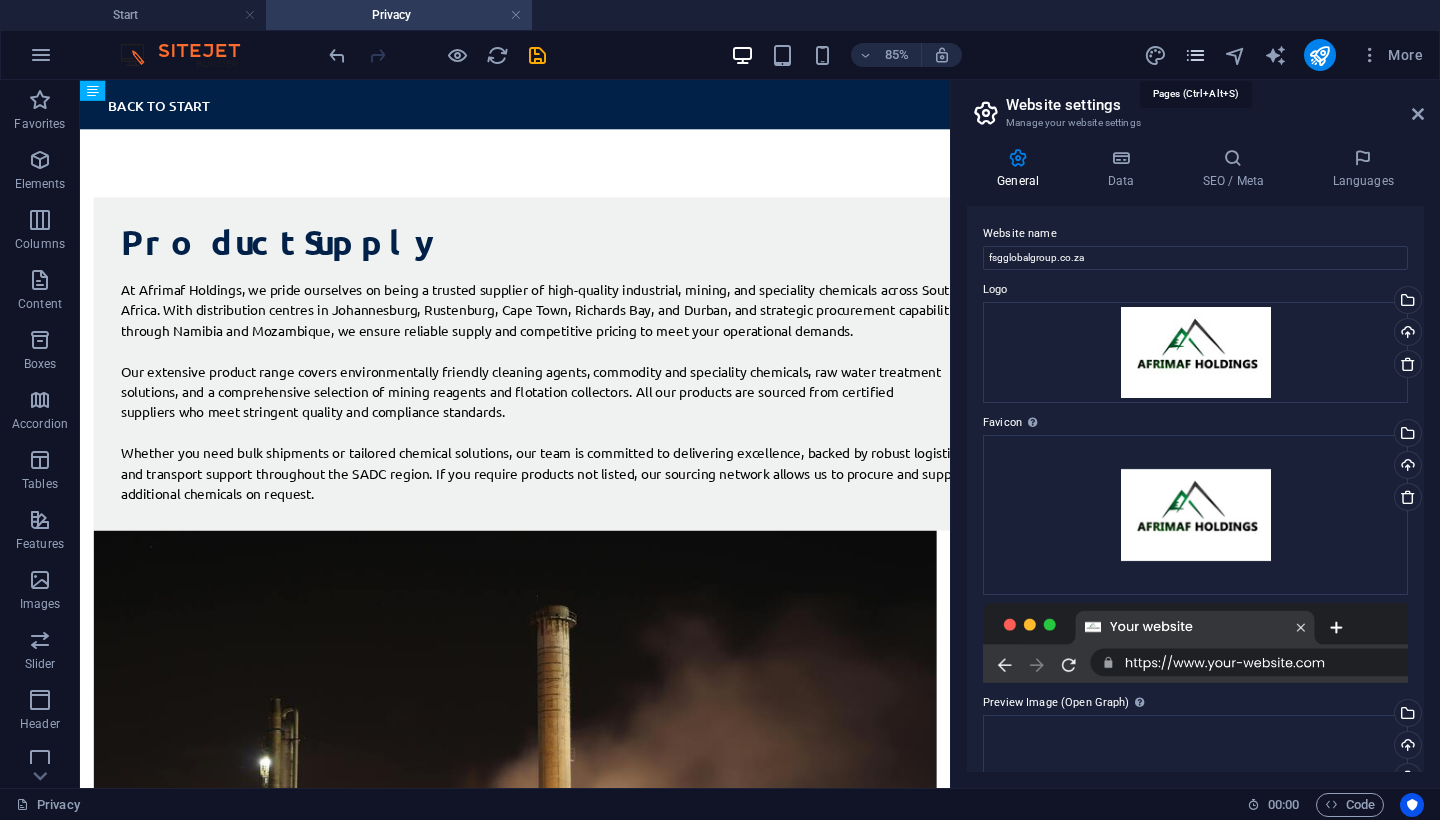 click at bounding box center (1195, 55) 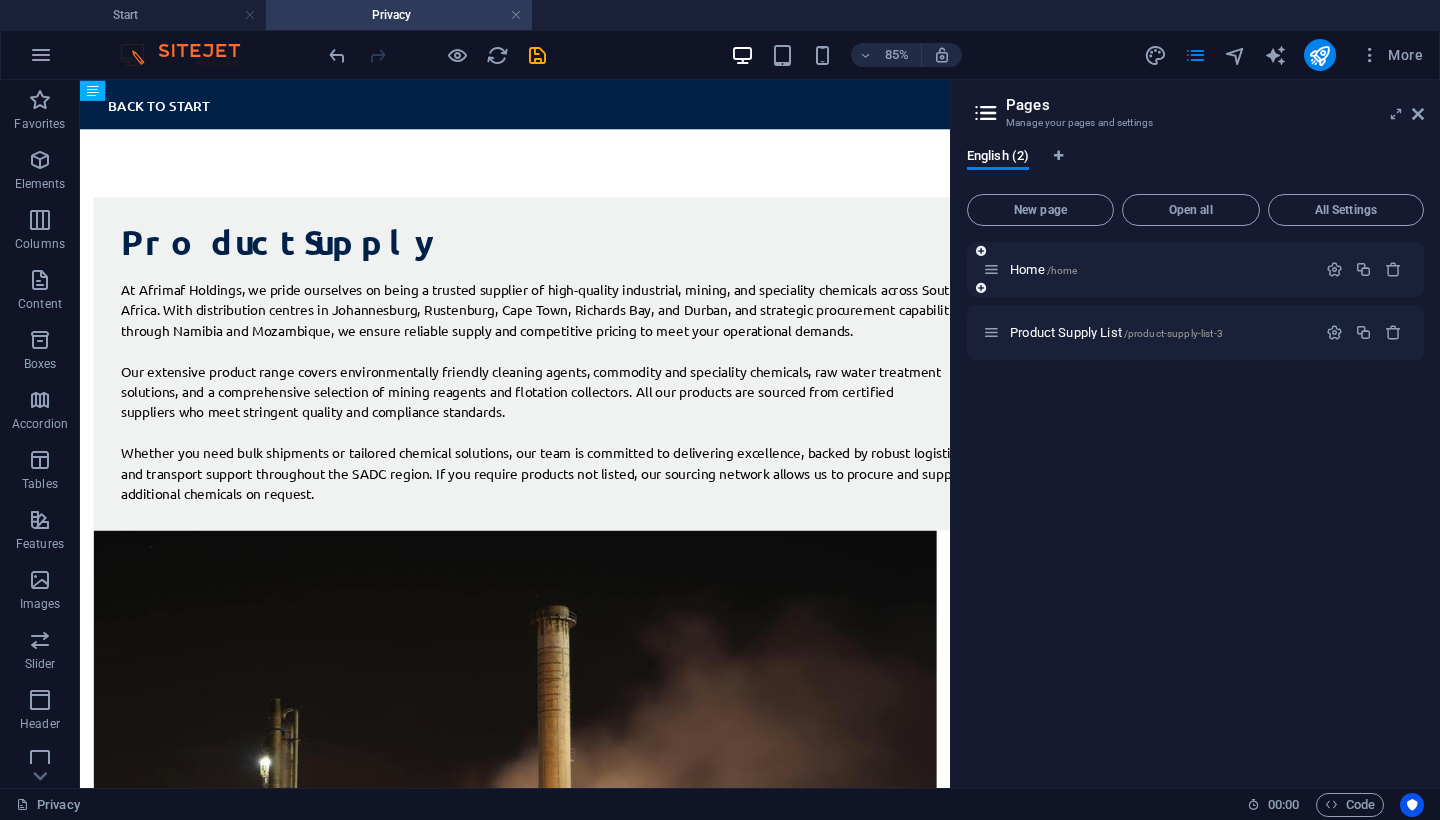 click at bounding box center [981, 251] 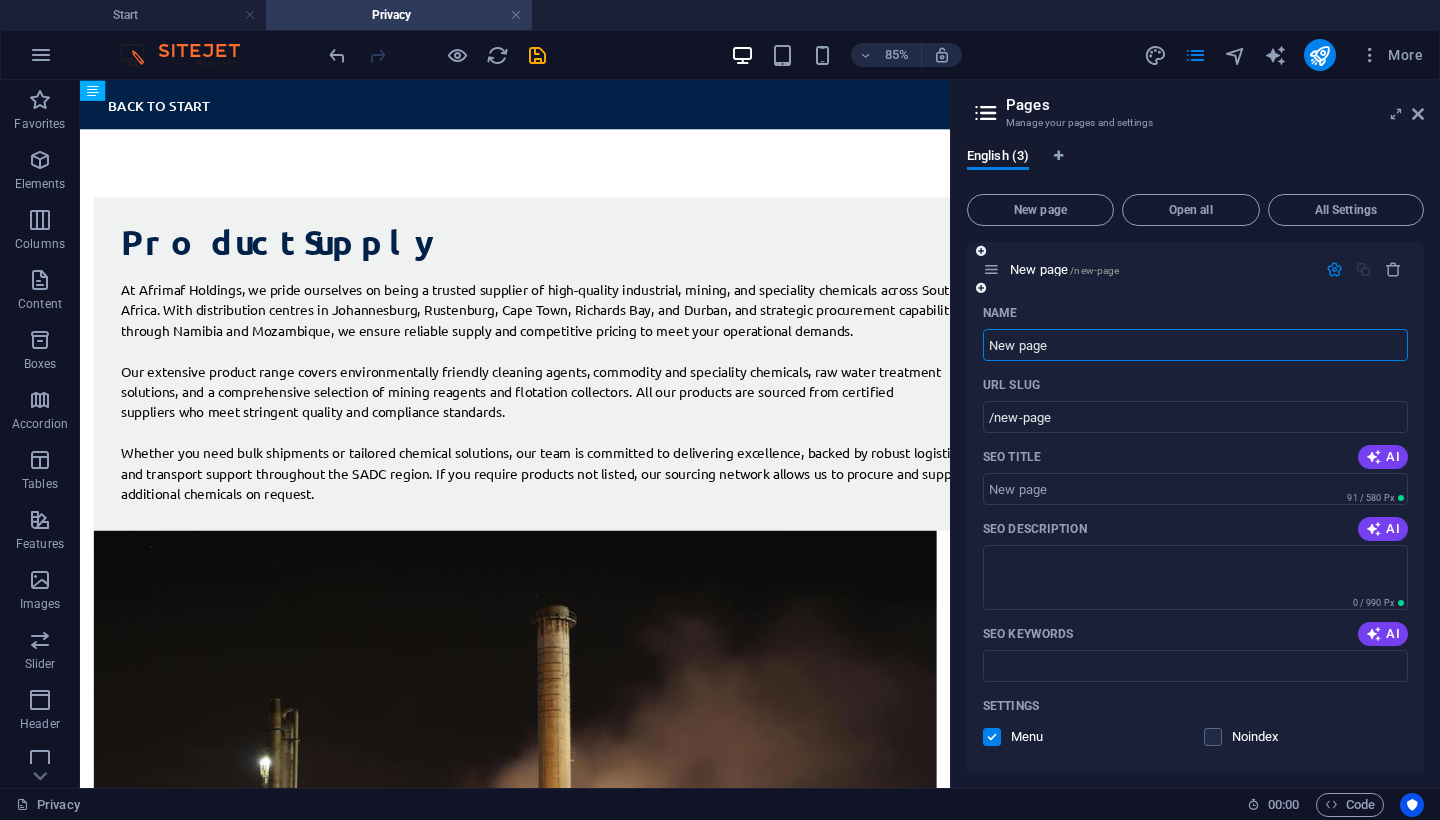 scroll, scrollTop: 0, scrollLeft: 0, axis: both 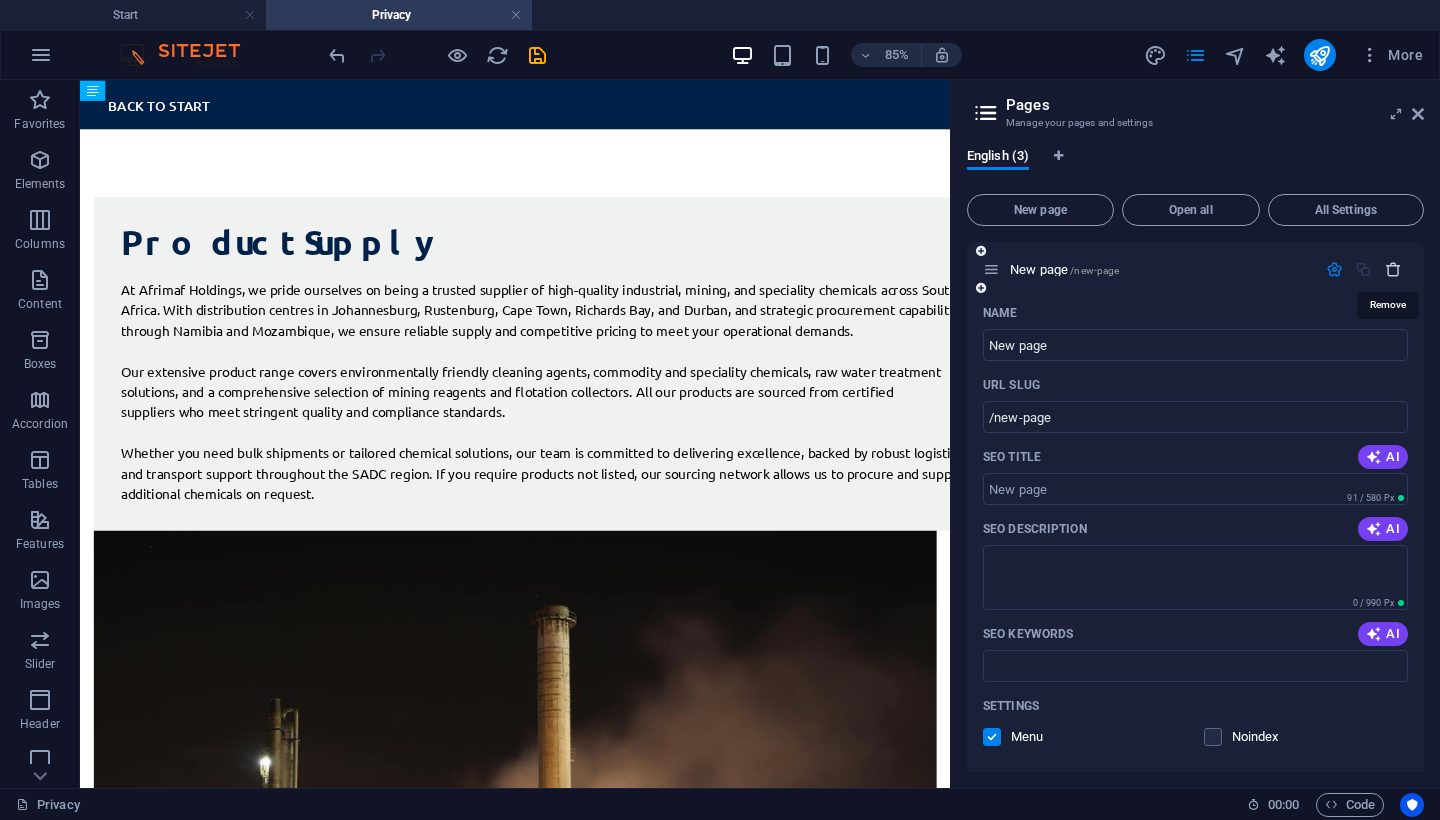 click at bounding box center (1393, 269) 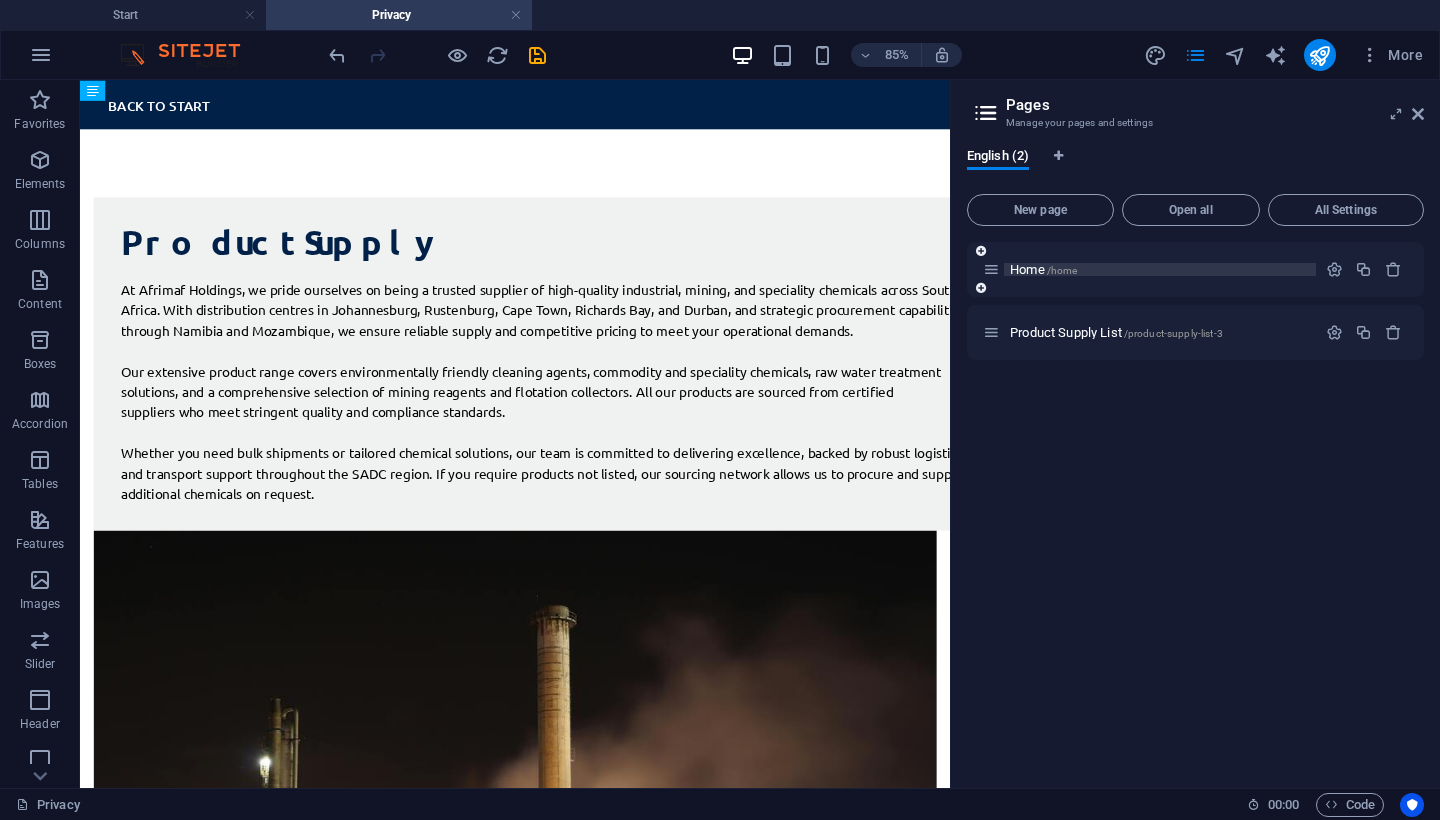 click on "Home /home" at bounding box center [1160, 269] 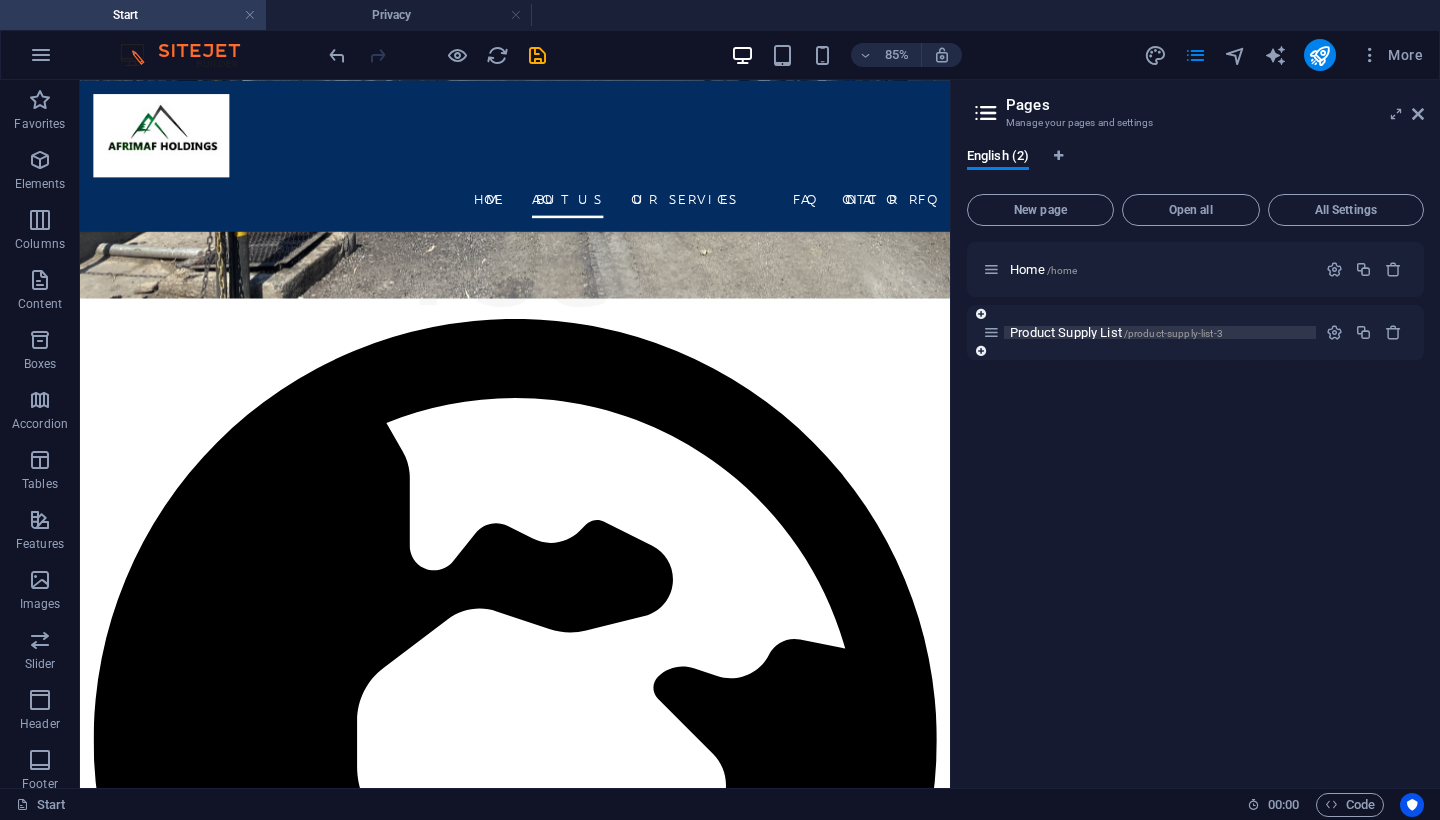 click on "Product Supply List /product-supply-list-3" at bounding box center (1116, 332) 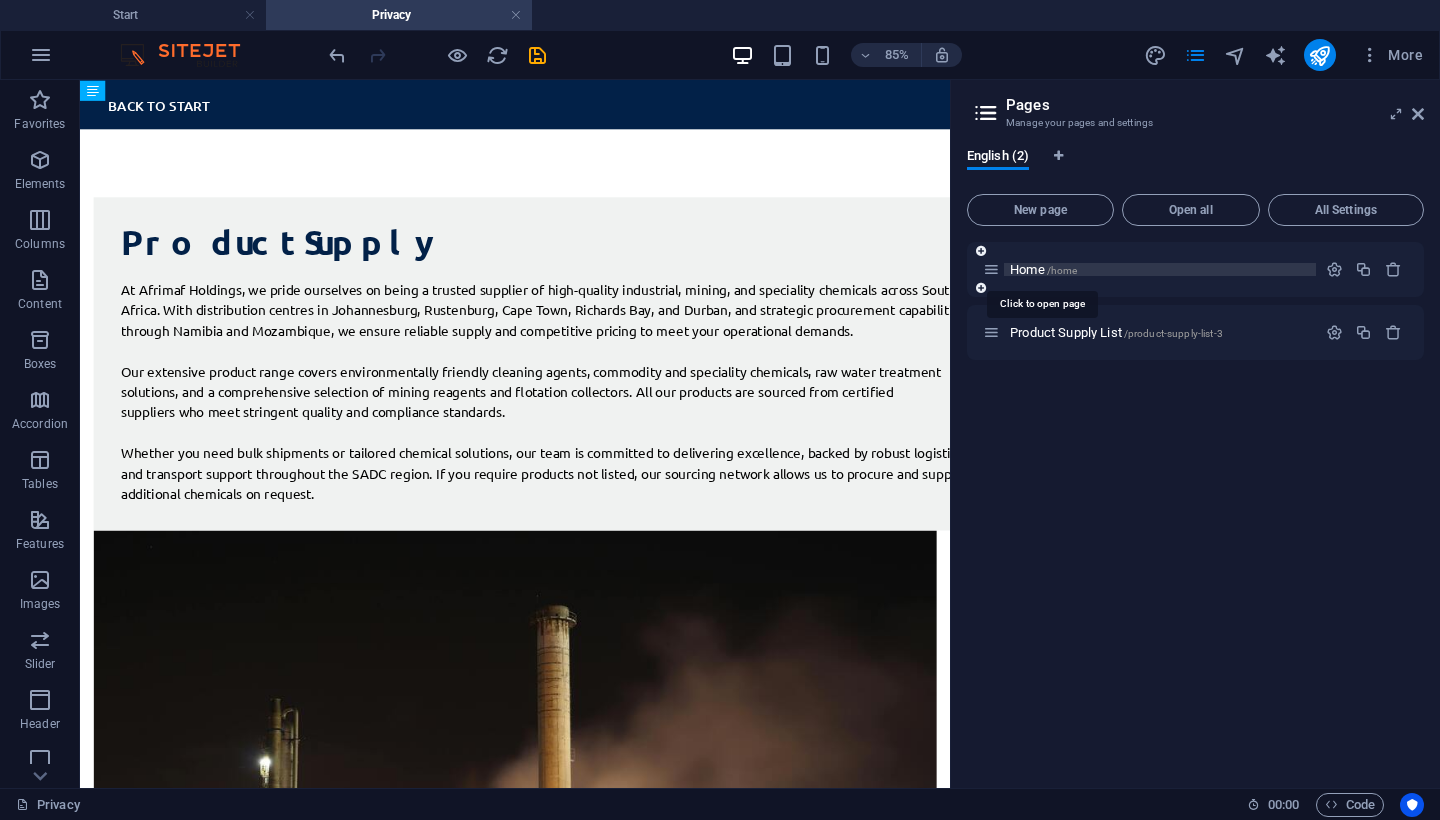 click on "Home /home" at bounding box center [1043, 269] 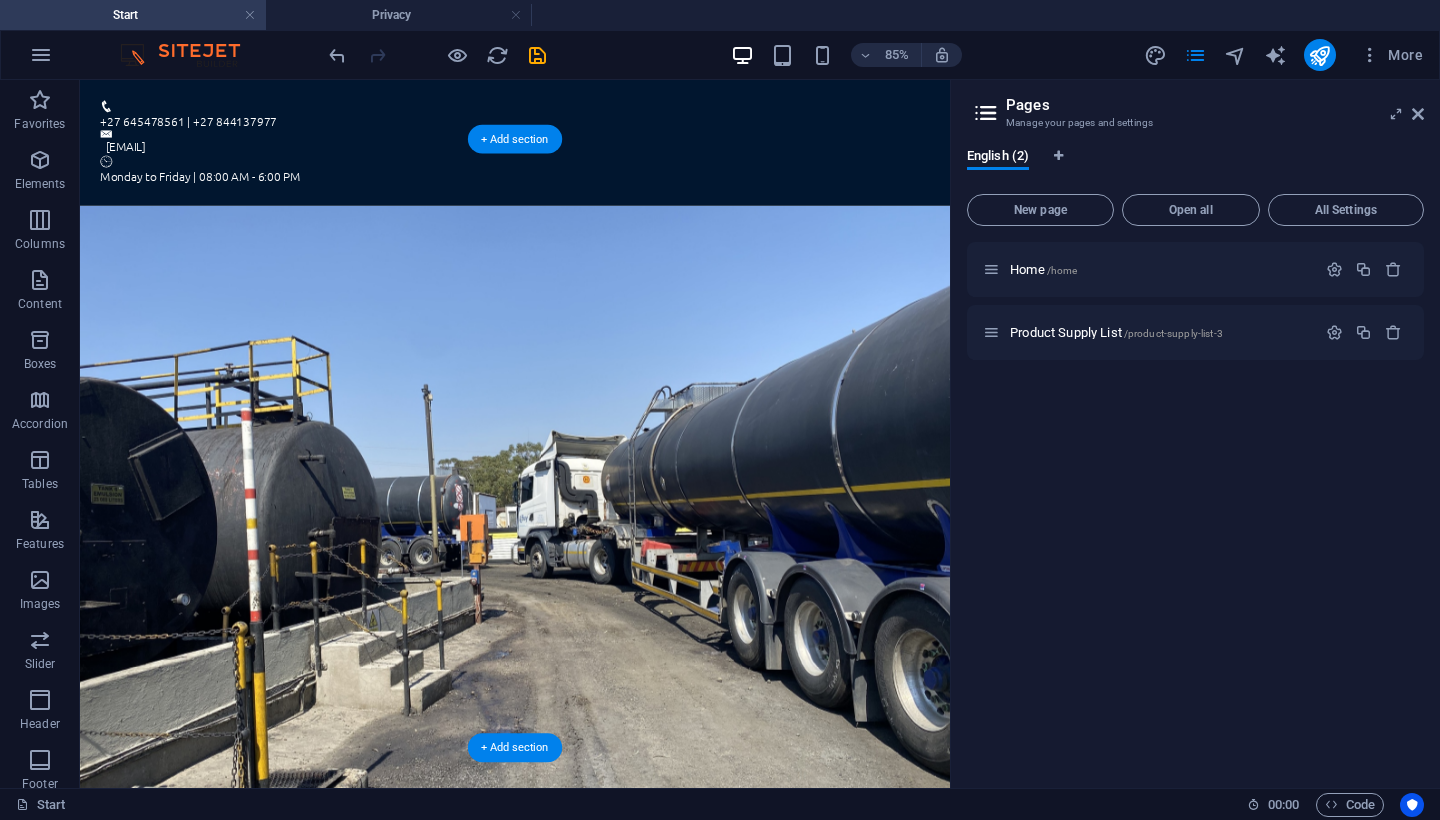 scroll, scrollTop: 0, scrollLeft: 0, axis: both 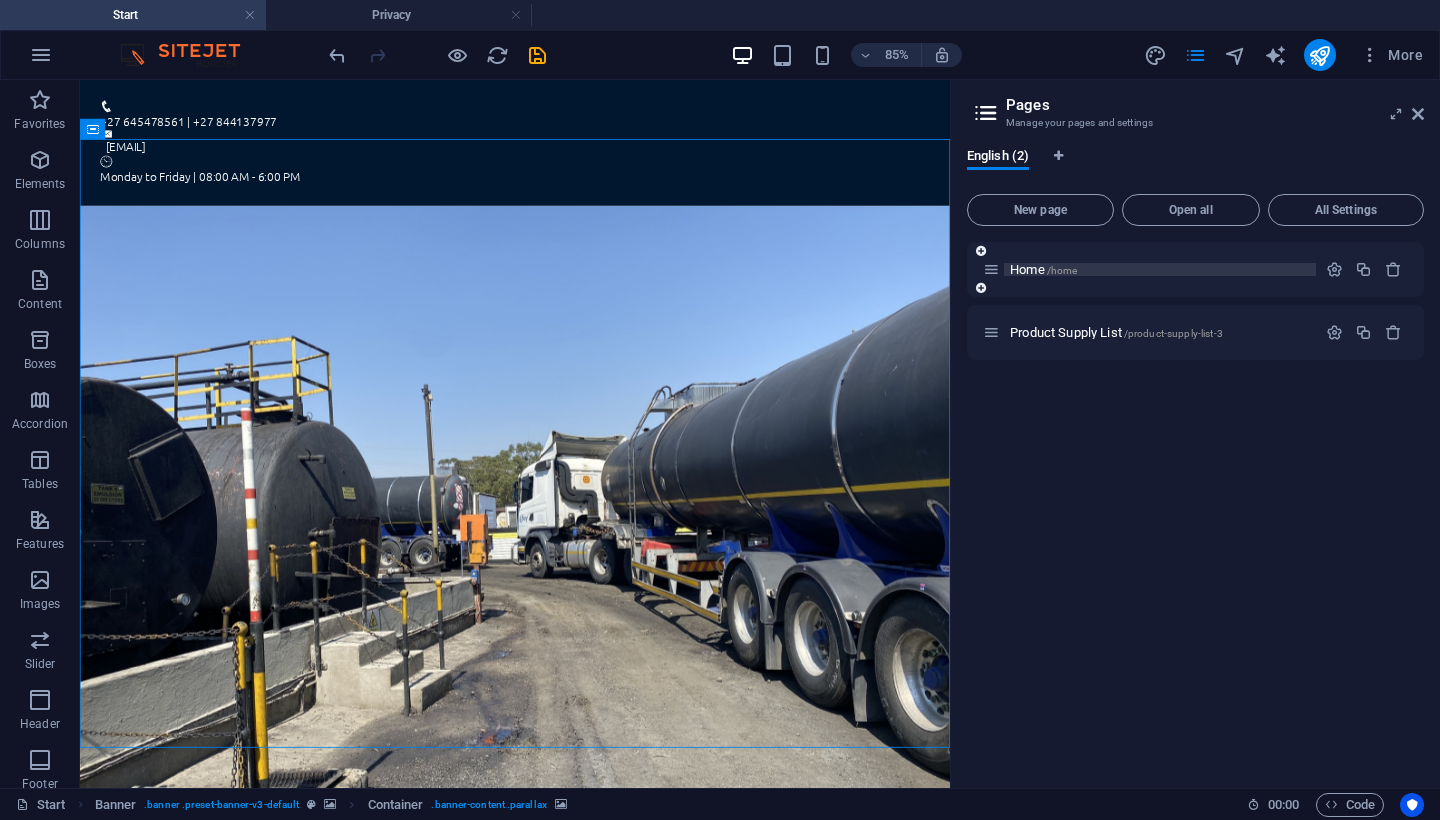 click on "Home /home" at bounding box center (1043, 269) 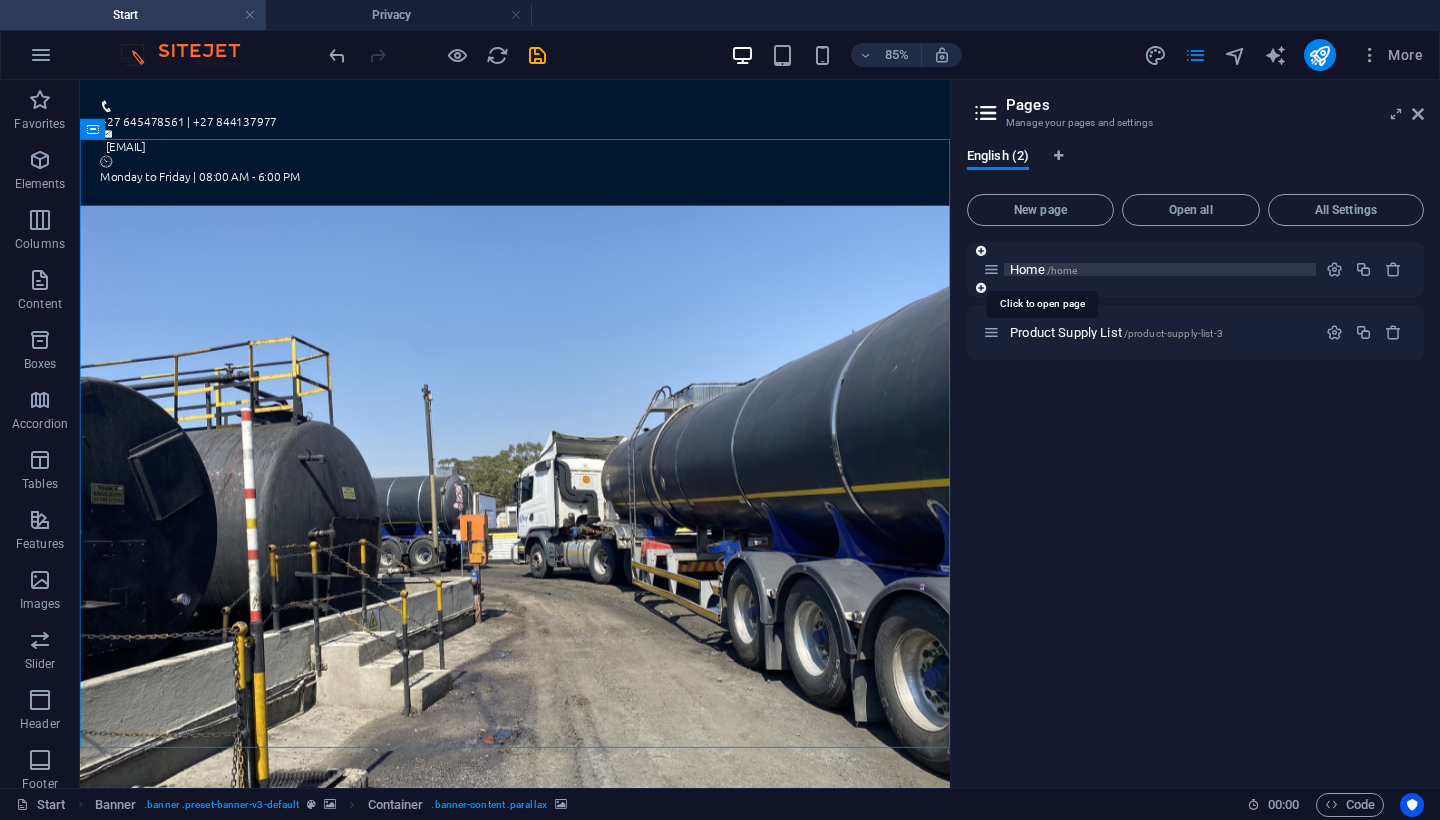 click on "Home /home" at bounding box center [1043, 269] 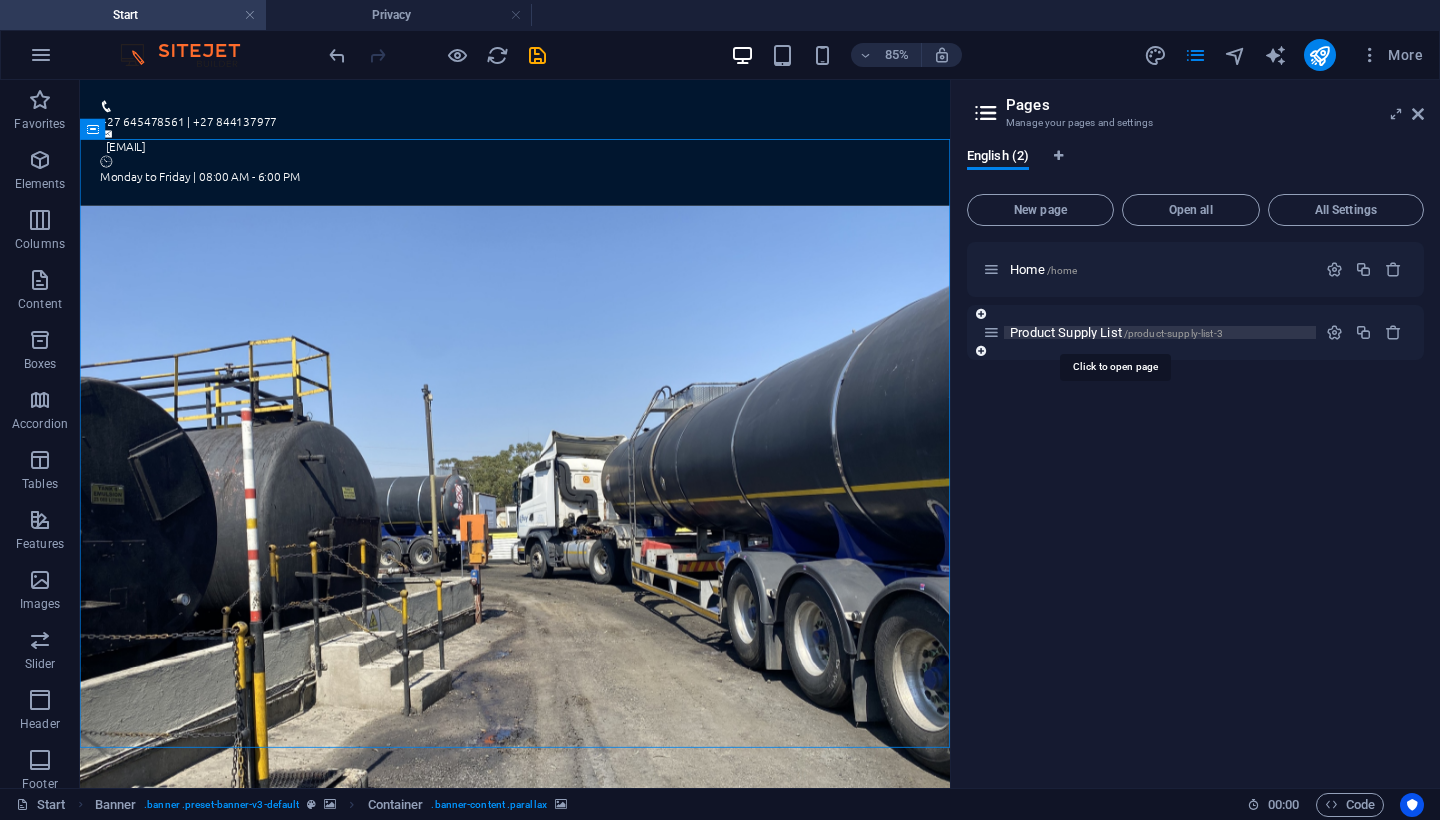 click on "Product Supply List /product-supply-list-3" at bounding box center (1116, 332) 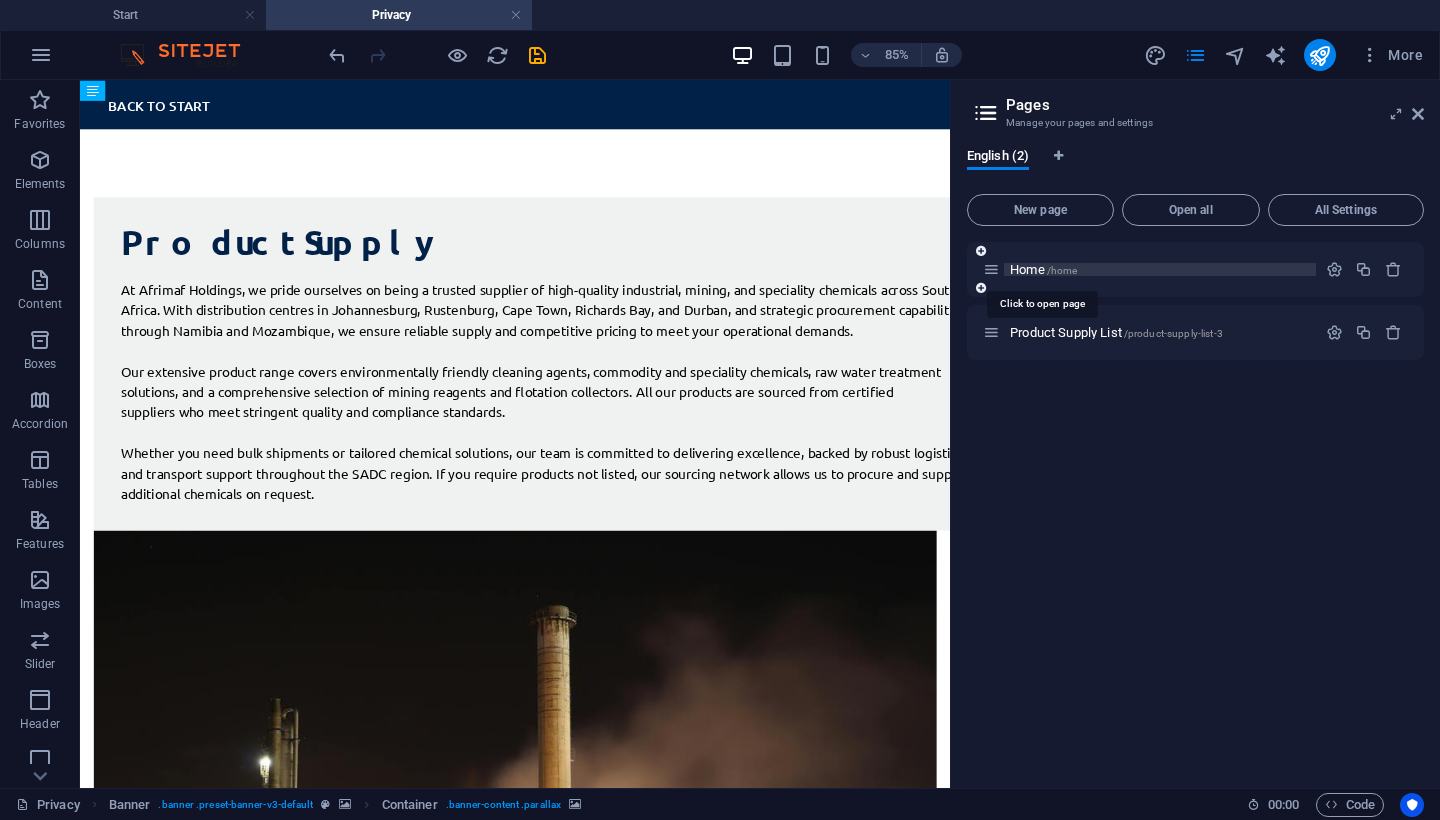 click on "Home /home" at bounding box center (1043, 269) 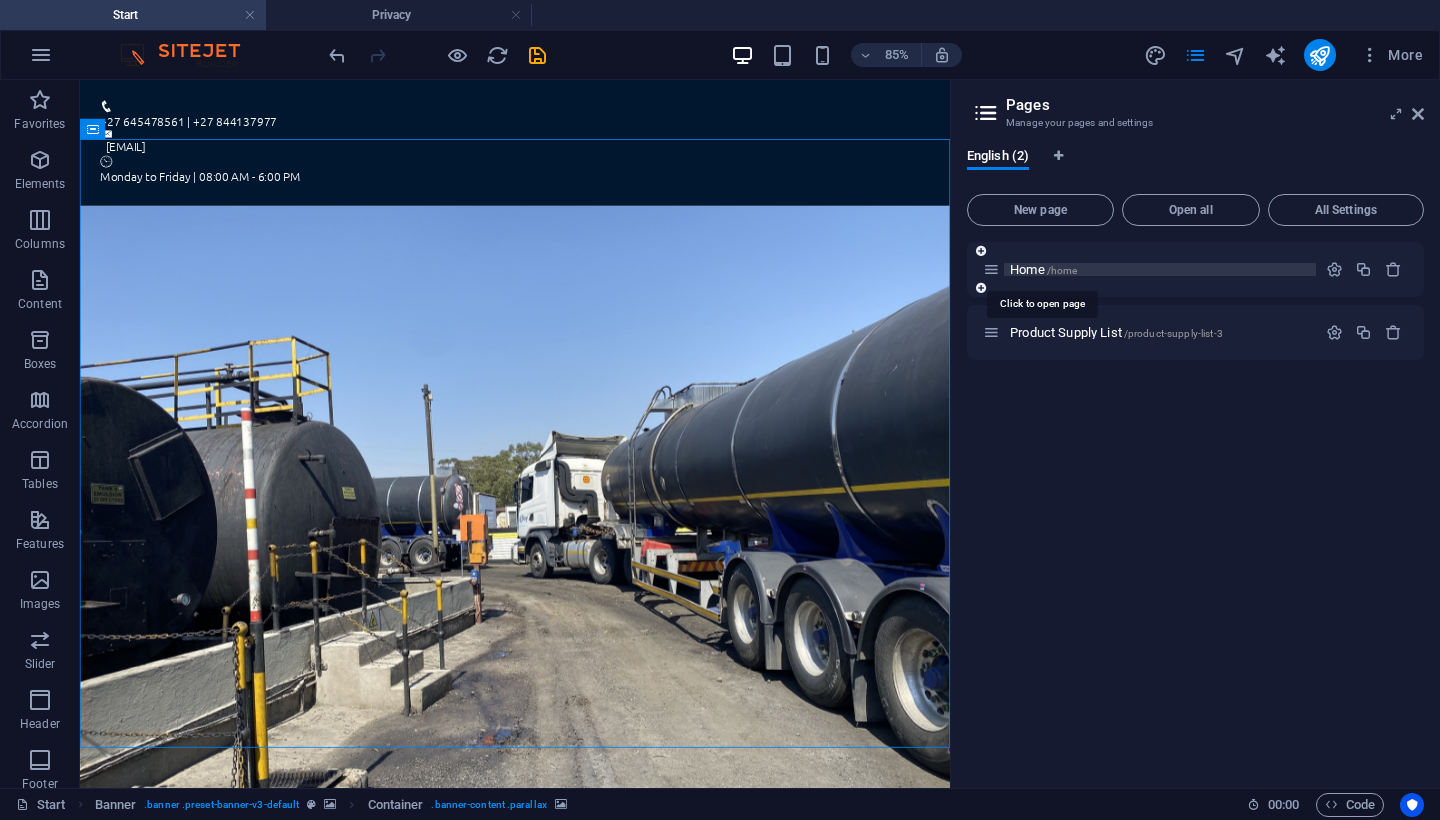 click on "/home" at bounding box center (1062, 270) 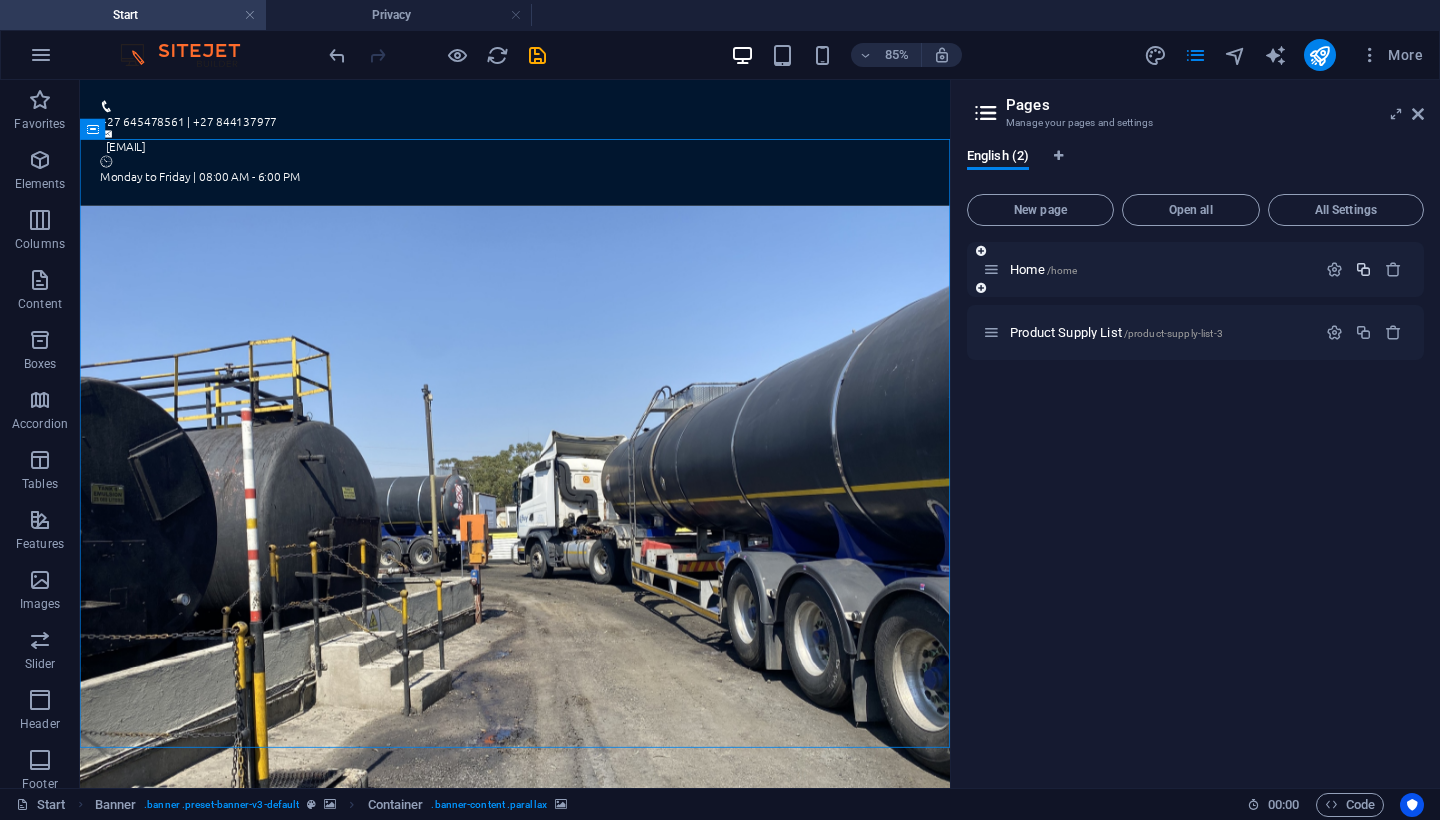 click at bounding box center (1363, 269) 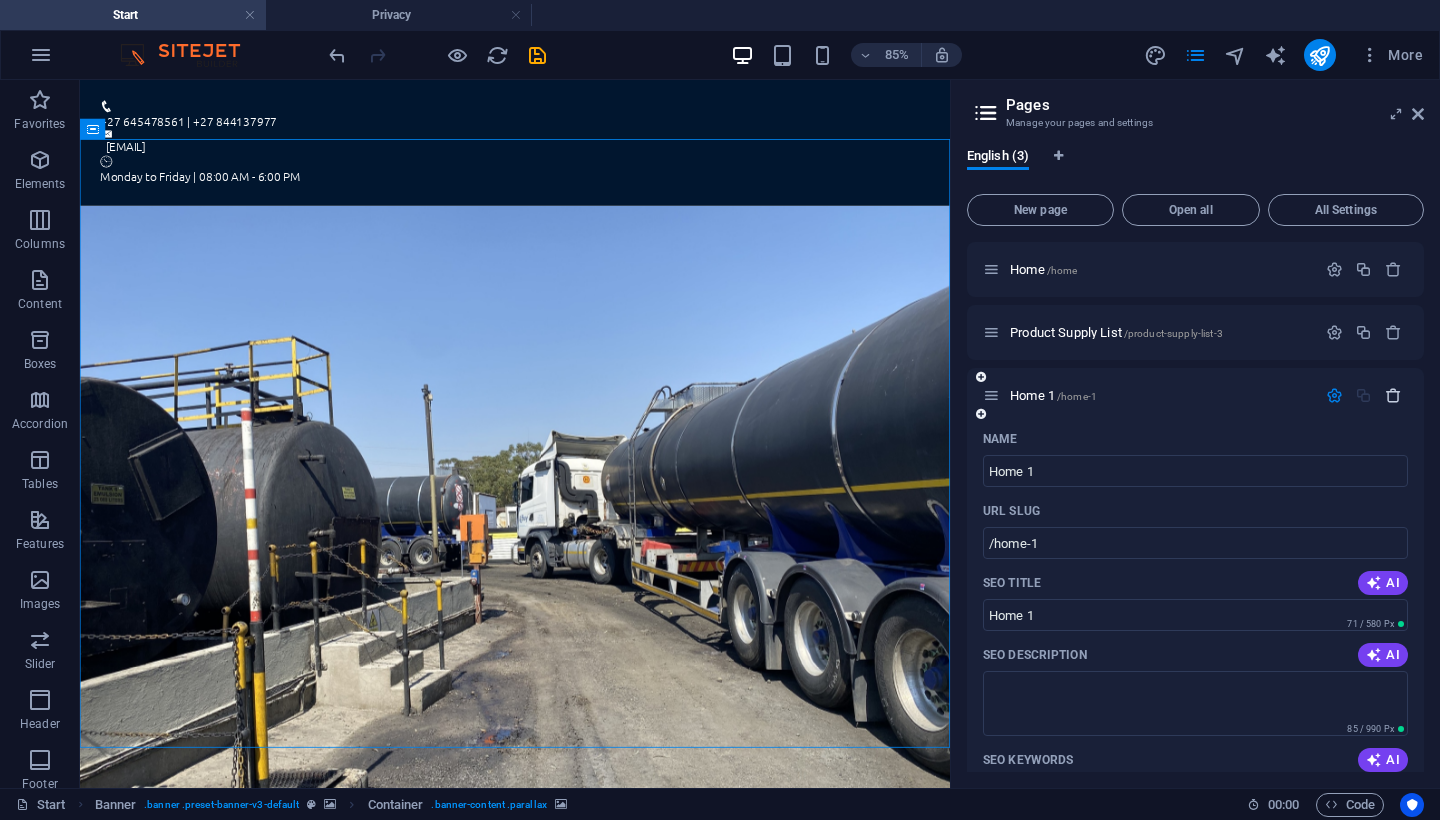click at bounding box center [1393, 395] 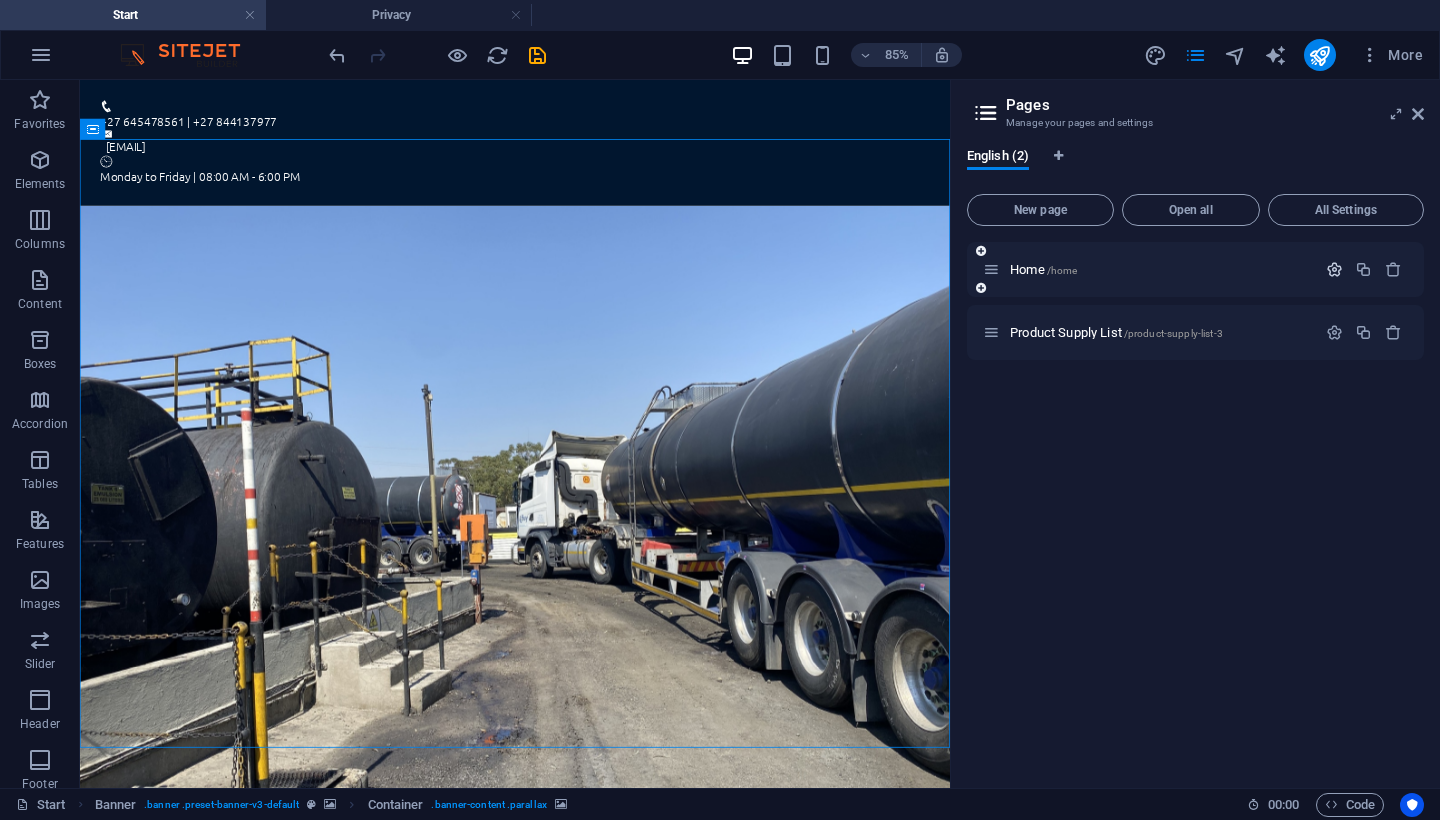 click at bounding box center (1334, 269) 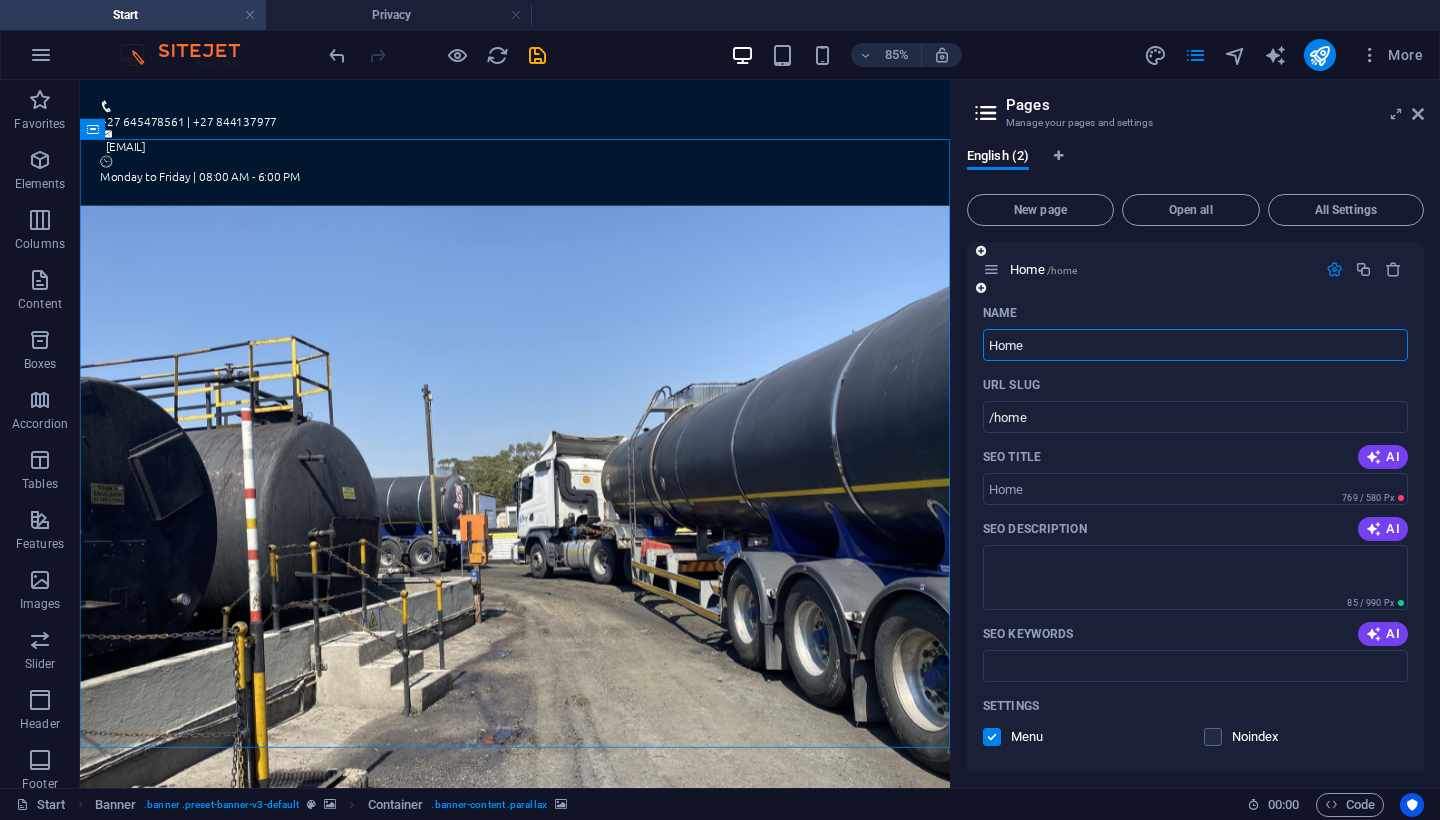 drag, startPoint x: 1130, startPoint y: 343, endPoint x: 994, endPoint y: 343, distance: 136 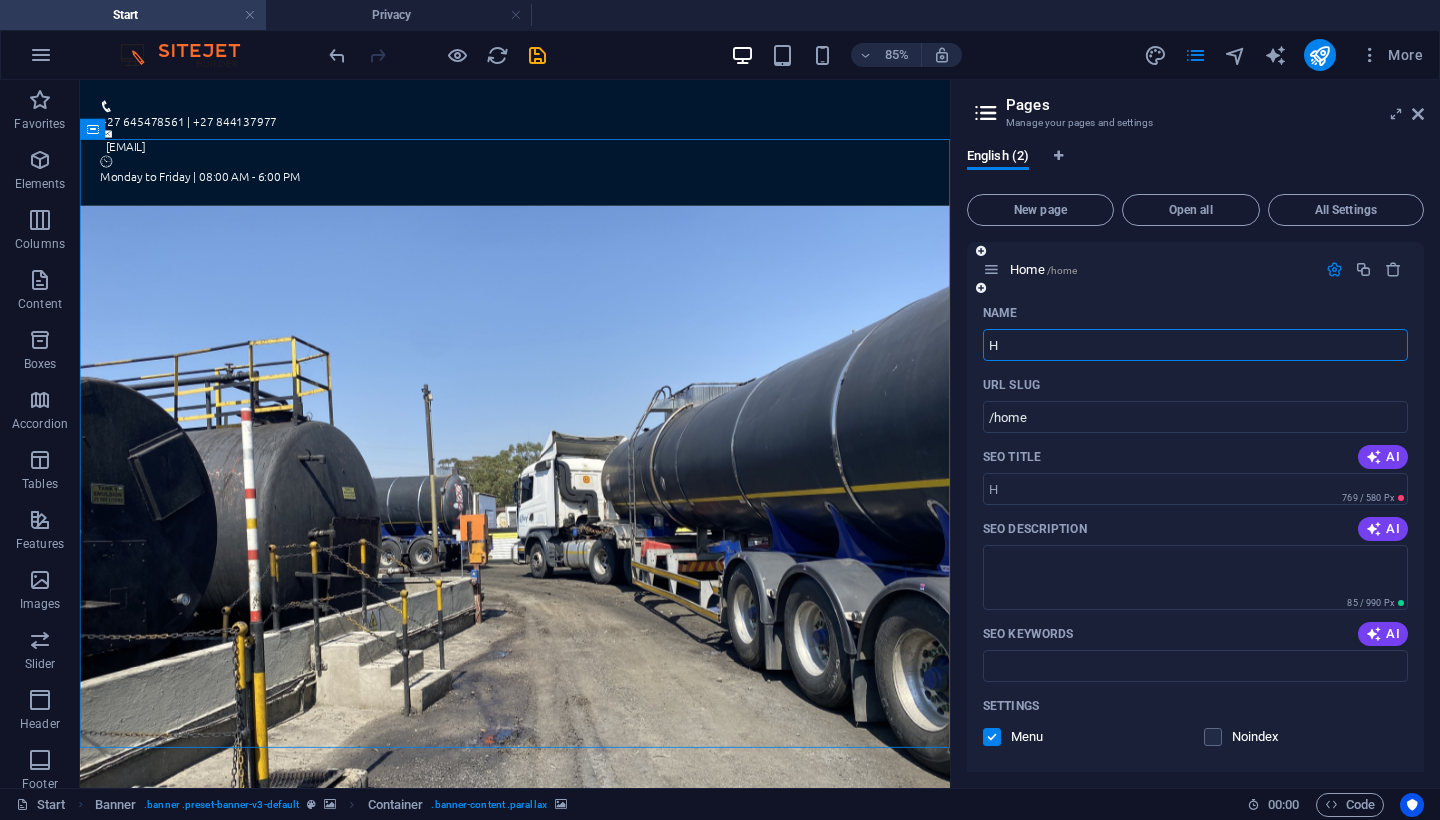 type on "H" 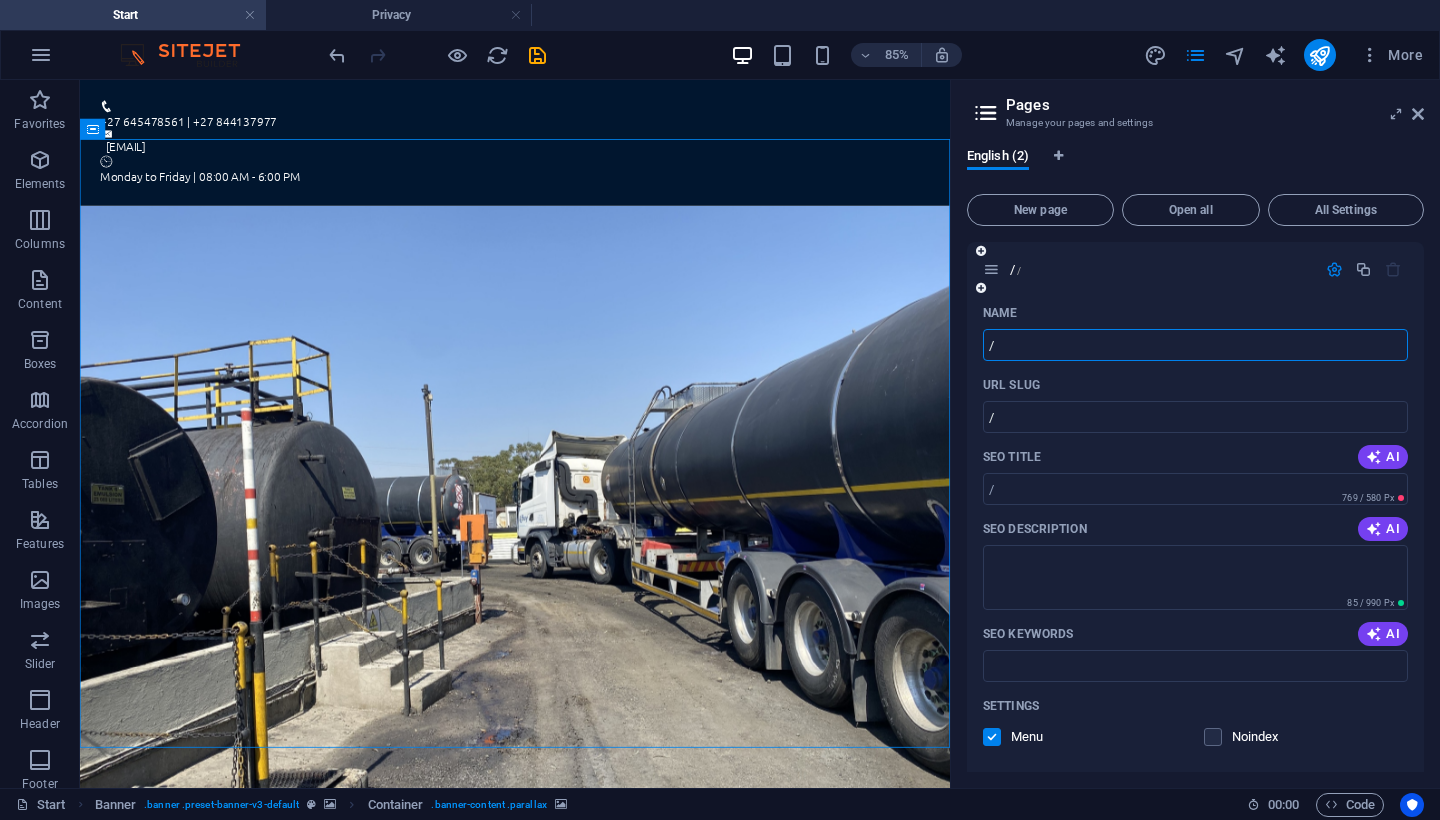 type on "/" 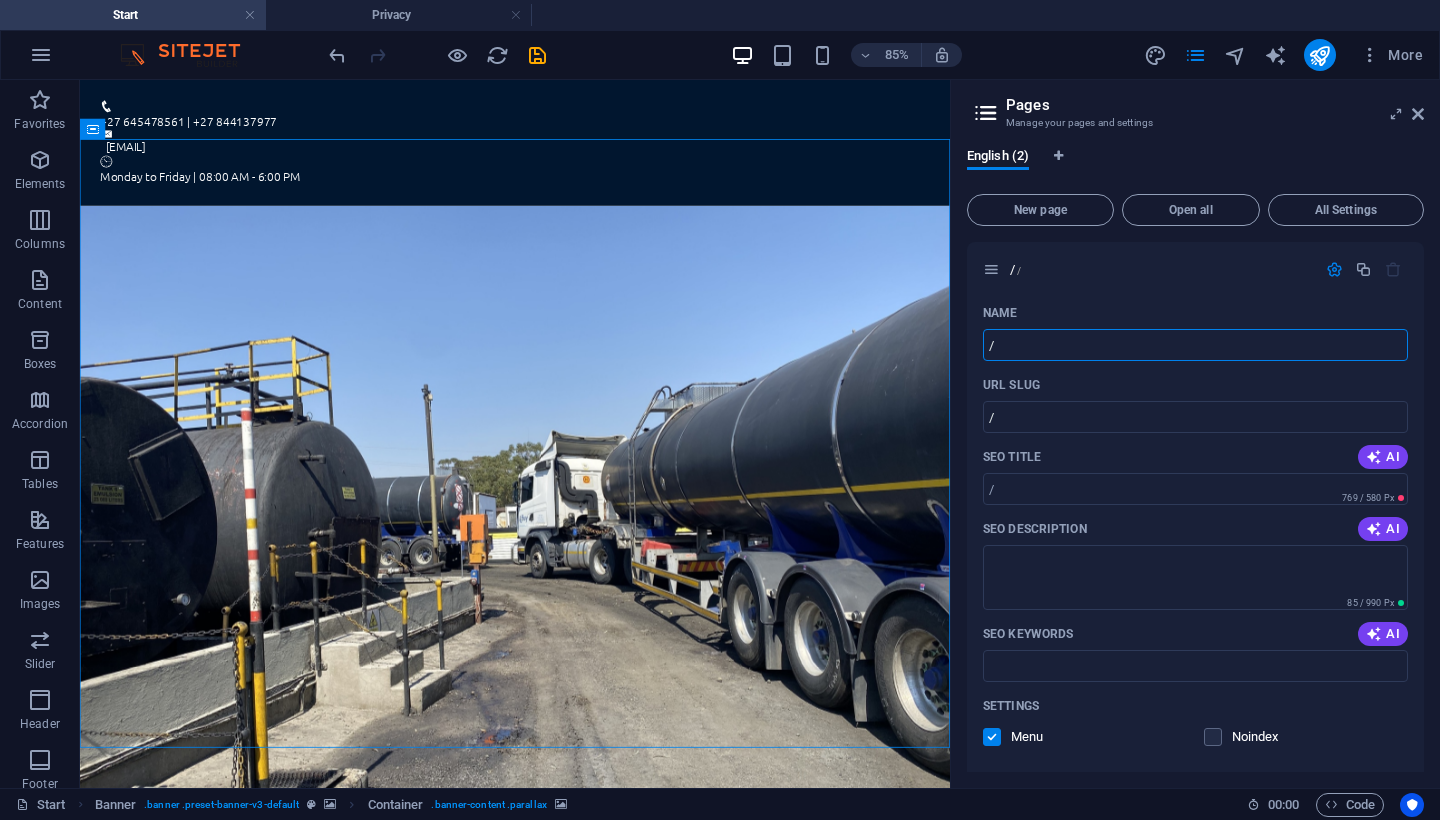 click on "English (2)" at bounding box center (1195, 167) 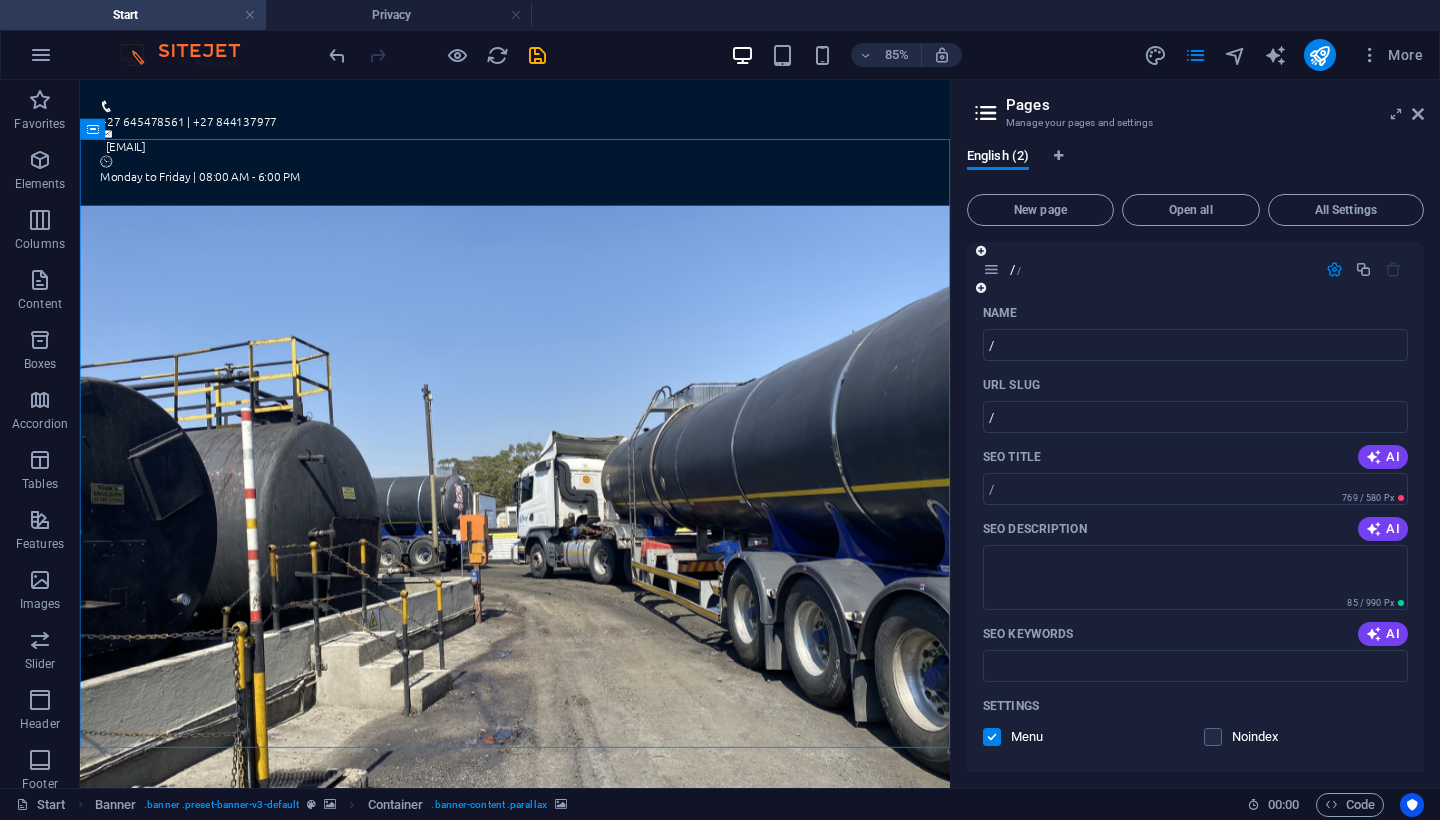 click on "/ /" at bounding box center [1149, 269] 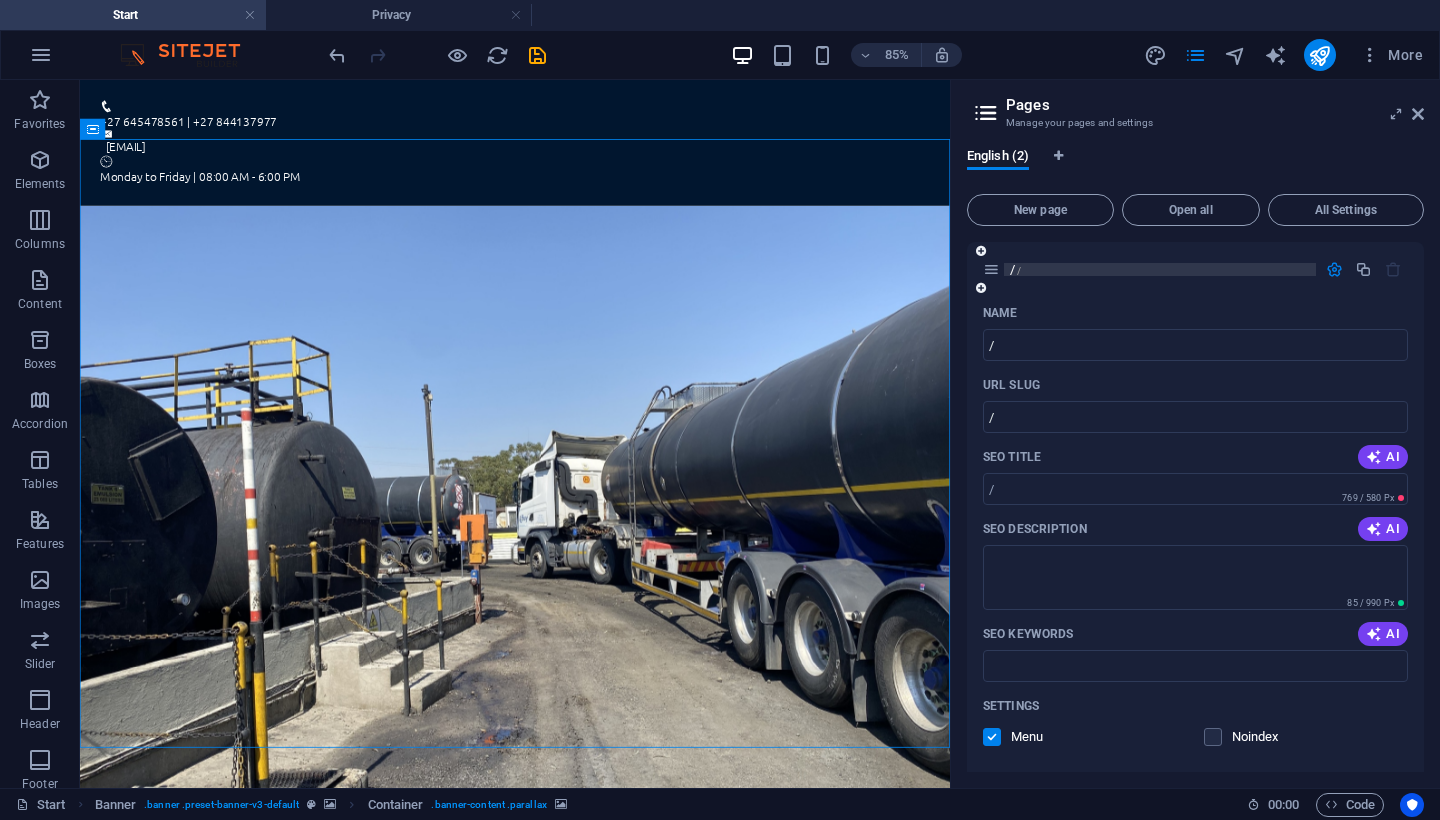 click on "/ /" at bounding box center [1160, 269] 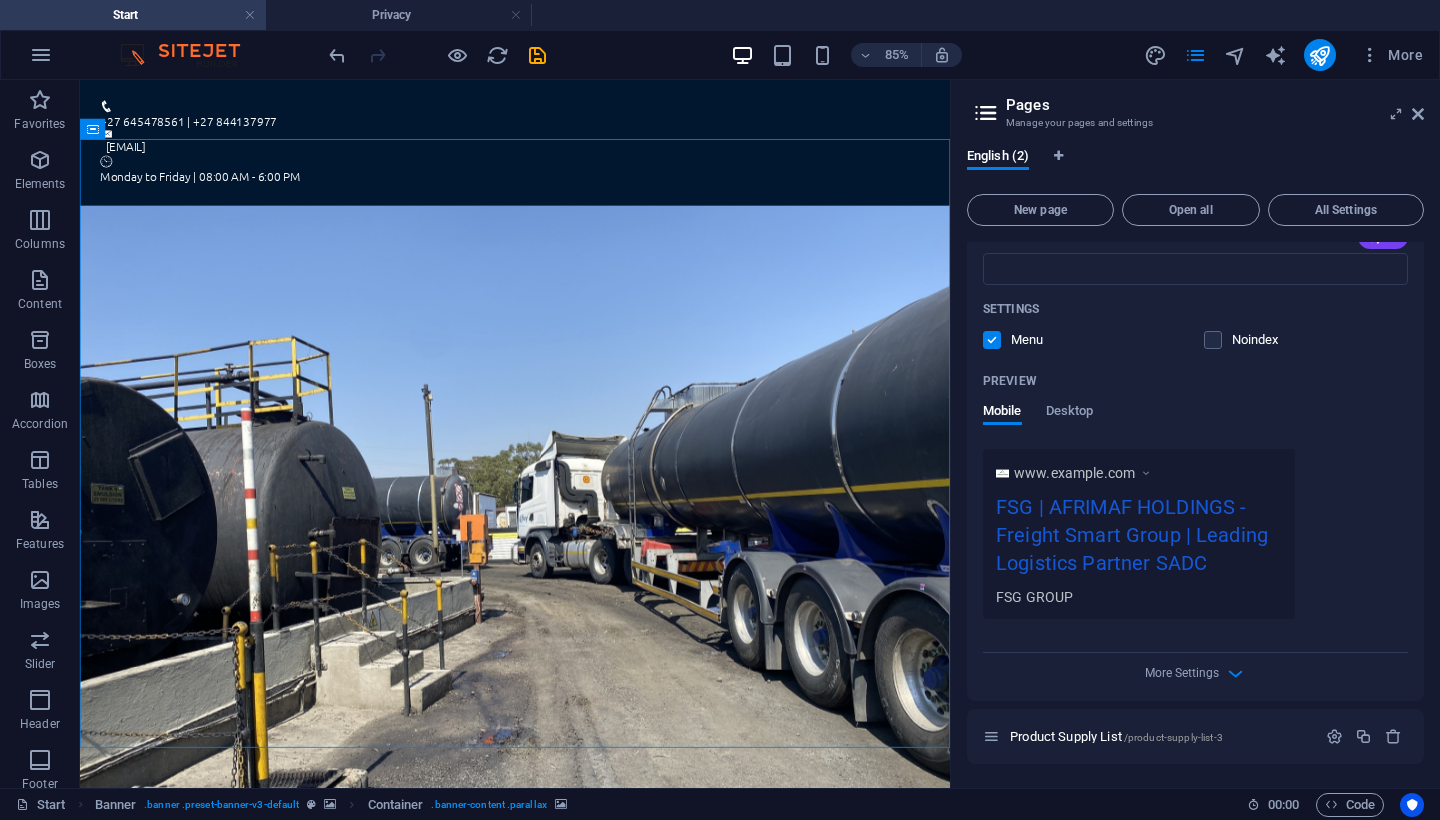 scroll, scrollTop: 395, scrollLeft: 0, axis: vertical 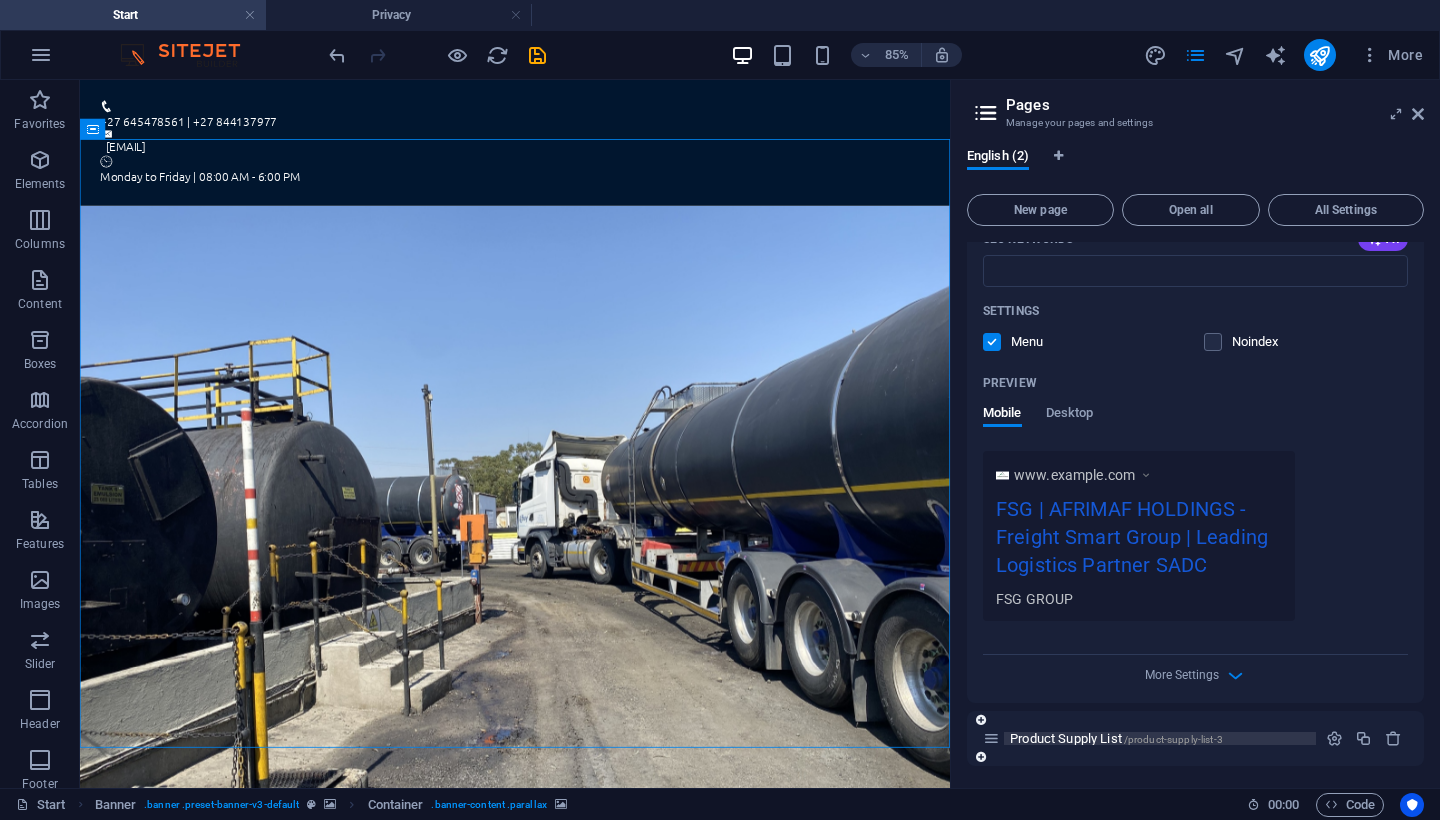 click on "Product Supply List /product-supply-list-3" at bounding box center [1116, 738] 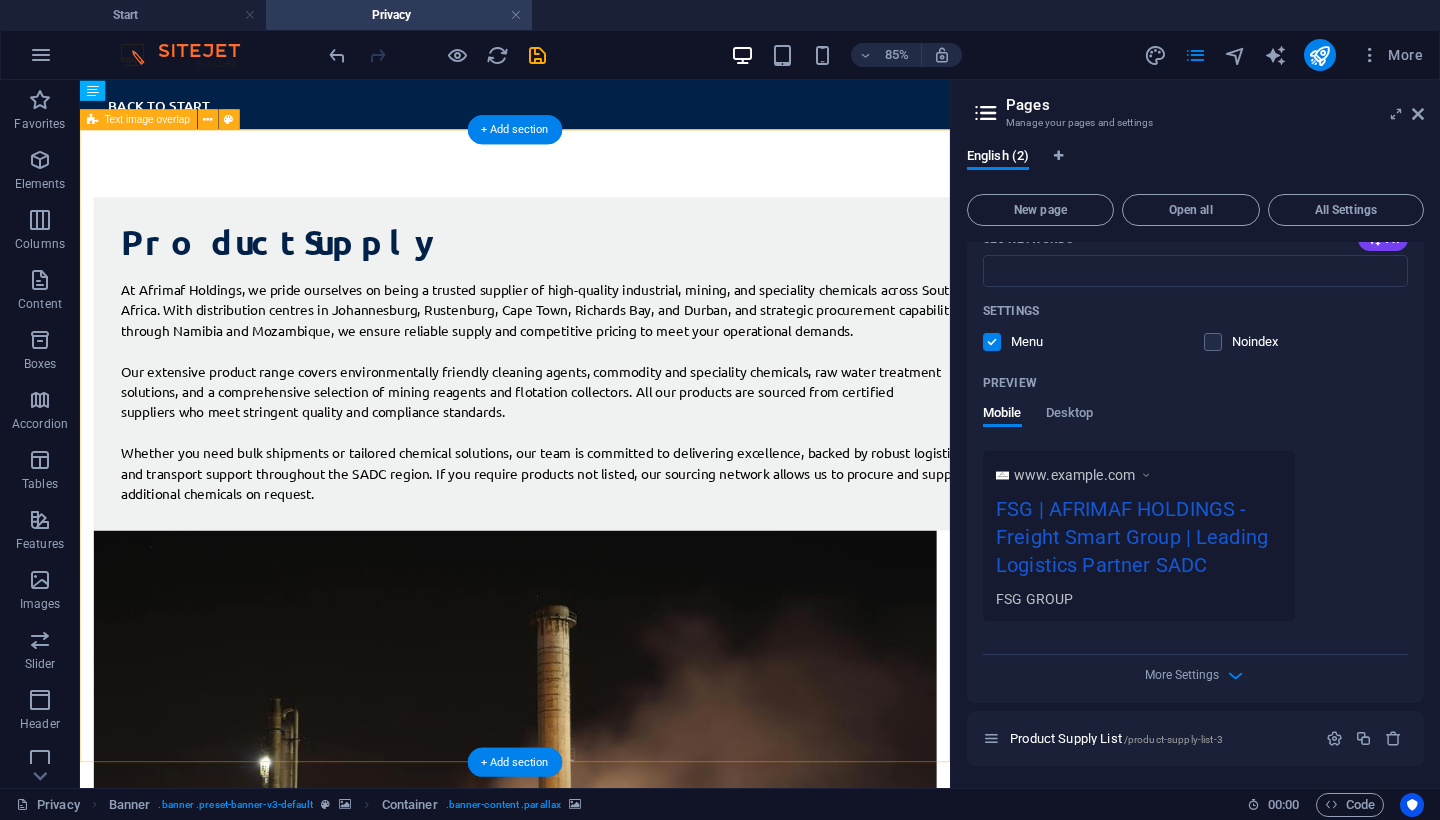 click on "Product Supply  At   Afrimaf Holdings, we pride ourselves on being a trusted supplier of high-quality industrial, mining, and speciality chemicals across Southern Africa. With distribution centres in   Johannesburg, Rustenburg, Cape Town, Richards Bay, and Durban, and strategic procurement capabilities through Namibia and Mozambique, we ensure reliable supply and competitive pricing to meet your operational demands. Our extensive product range covers   environmentally friendly cleaning agents,   commodity and speciality chemicals,   raw water treatment solutions, and a comprehensive selection of   mining reagents and flotation collectors. All our products are sourced from   certified suppliers   who meet stringent quality and compliance standards. Whether you need bulk shipments or tailored chemical solutions, our team is committed to delivering excellence, backed by robust logistics and transport support throughout the" at bounding box center (592, 745) 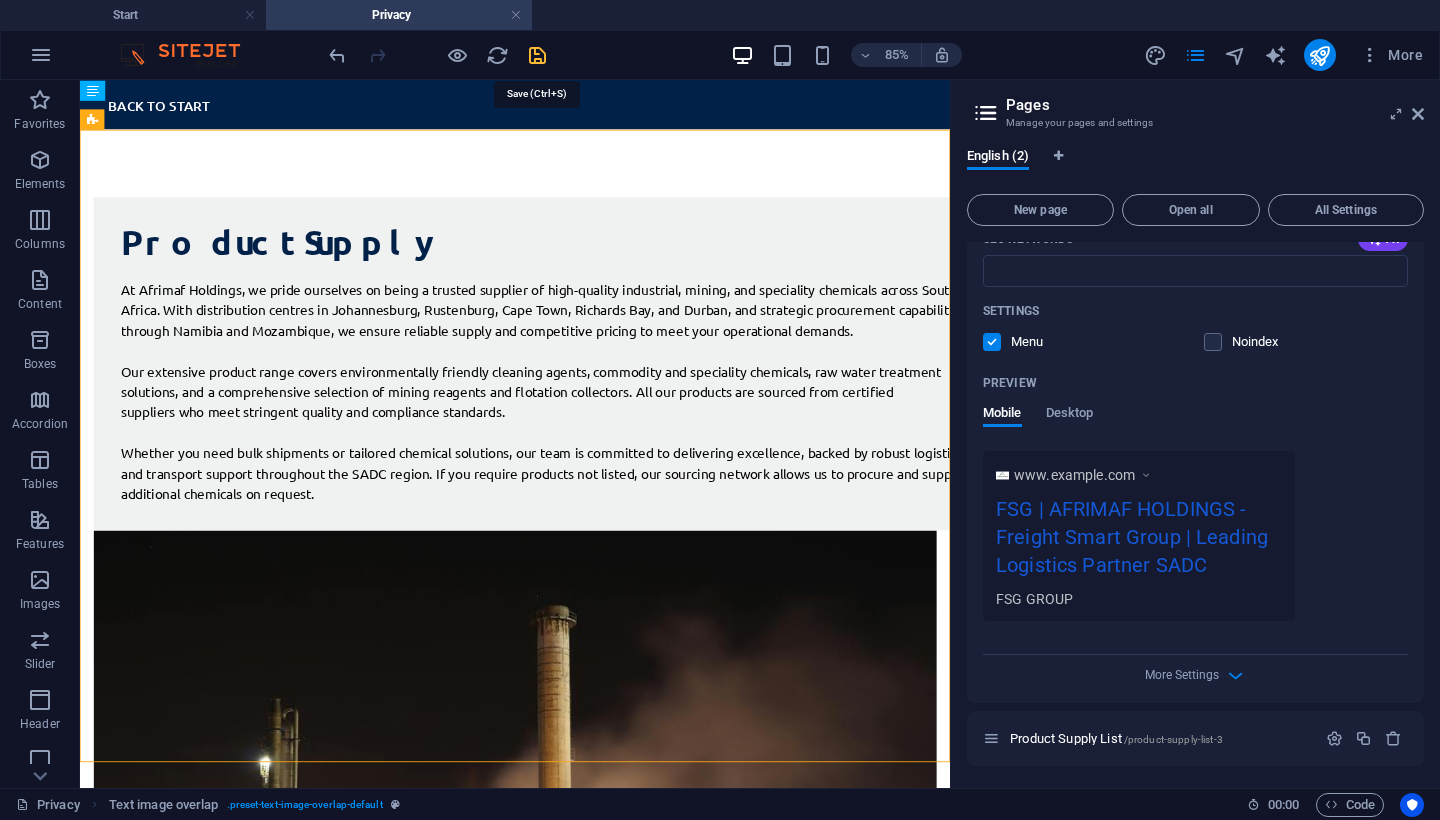 click at bounding box center (537, 55) 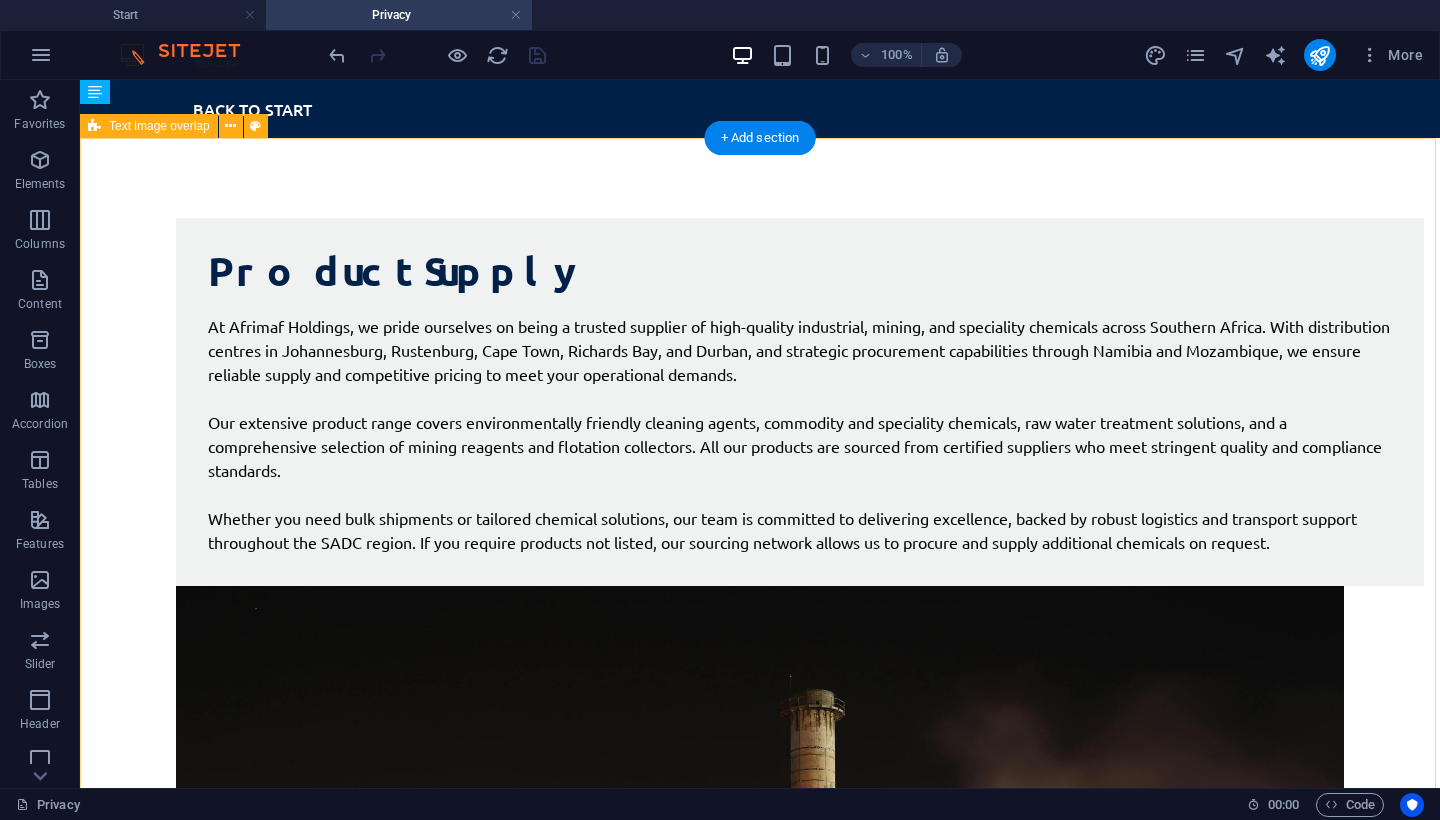 click on "Product Supply  At   Afrimaf Holdings, we pride ourselves on being a trusted supplier of high-quality industrial, mining, and speciality chemicals across Southern Africa. With distribution centres in   Johannesburg, Rustenburg, Cape Town, Richards Bay, and Durban, and strategic procurement capabilities through Namibia and Mozambique, we ensure reliable supply and competitive pricing to meet your operational demands. Our extensive product range covers   environmentally friendly cleaning agents,   commodity and speciality chemicals,   raw water treatment solutions, and a comprehensive selection of   mining reagents and flotation collectors. All our products are sourced from   certified suppliers   who meet stringent quality and compliance standards. Whether you need bulk shipments or tailored chemical solutions, our team is committed to delivering excellence, backed by robust logistics and transport support throughout the" at bounding box center [760, 791] 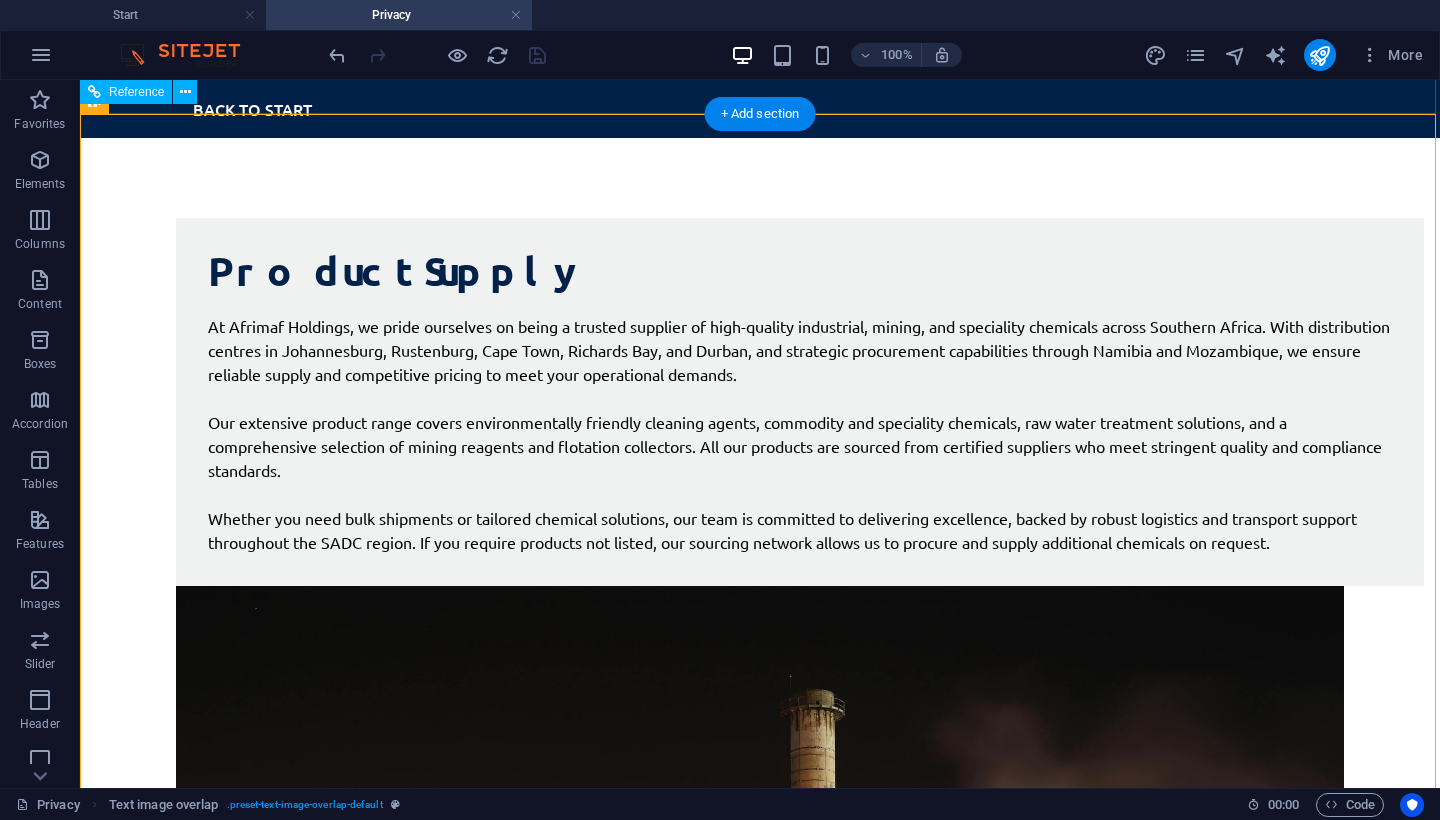 scroll, scrollTop: 0, scrollLeft: 0, axis: both 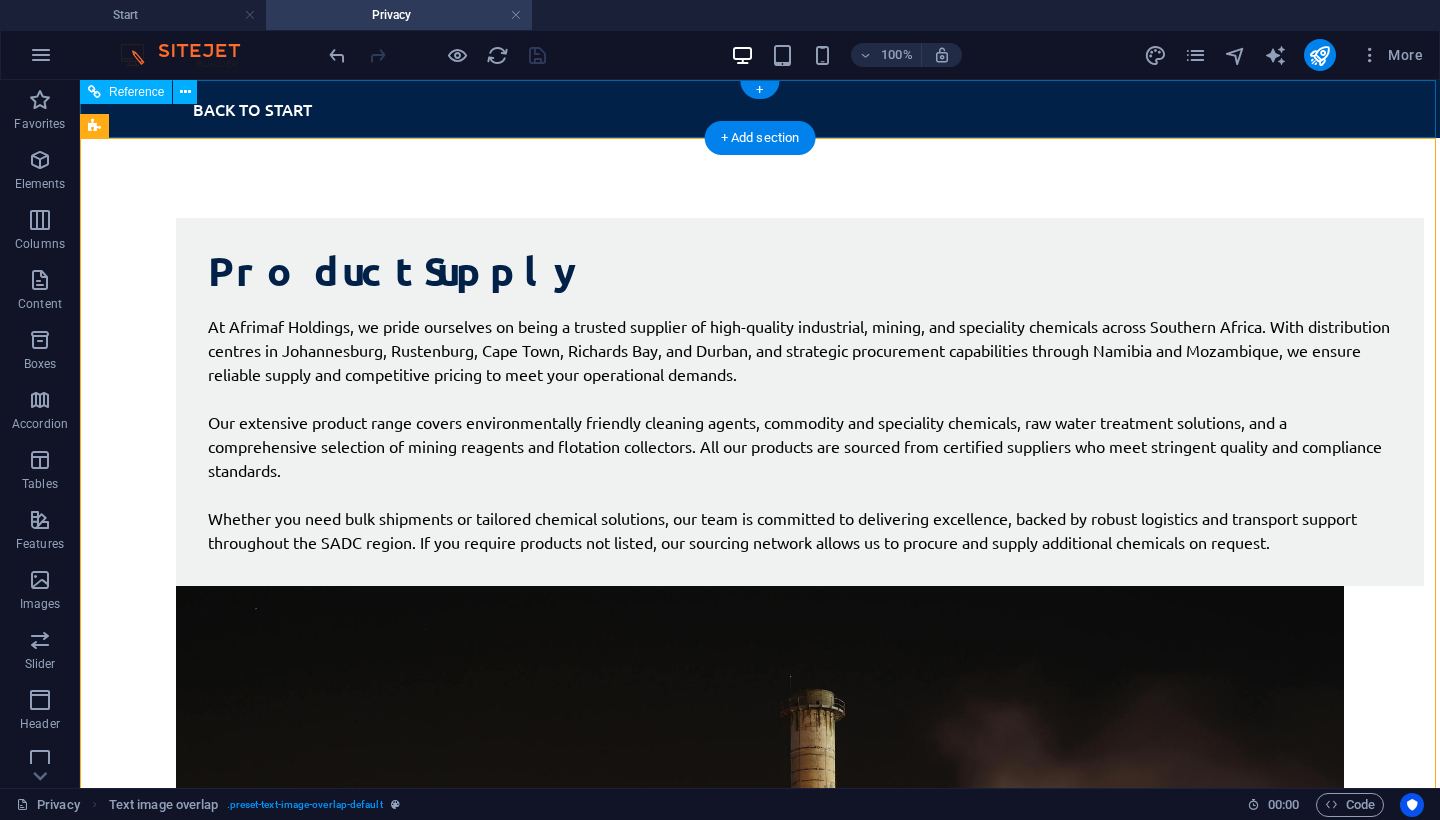 click on "Back to start" at bounding box center (760, 109) 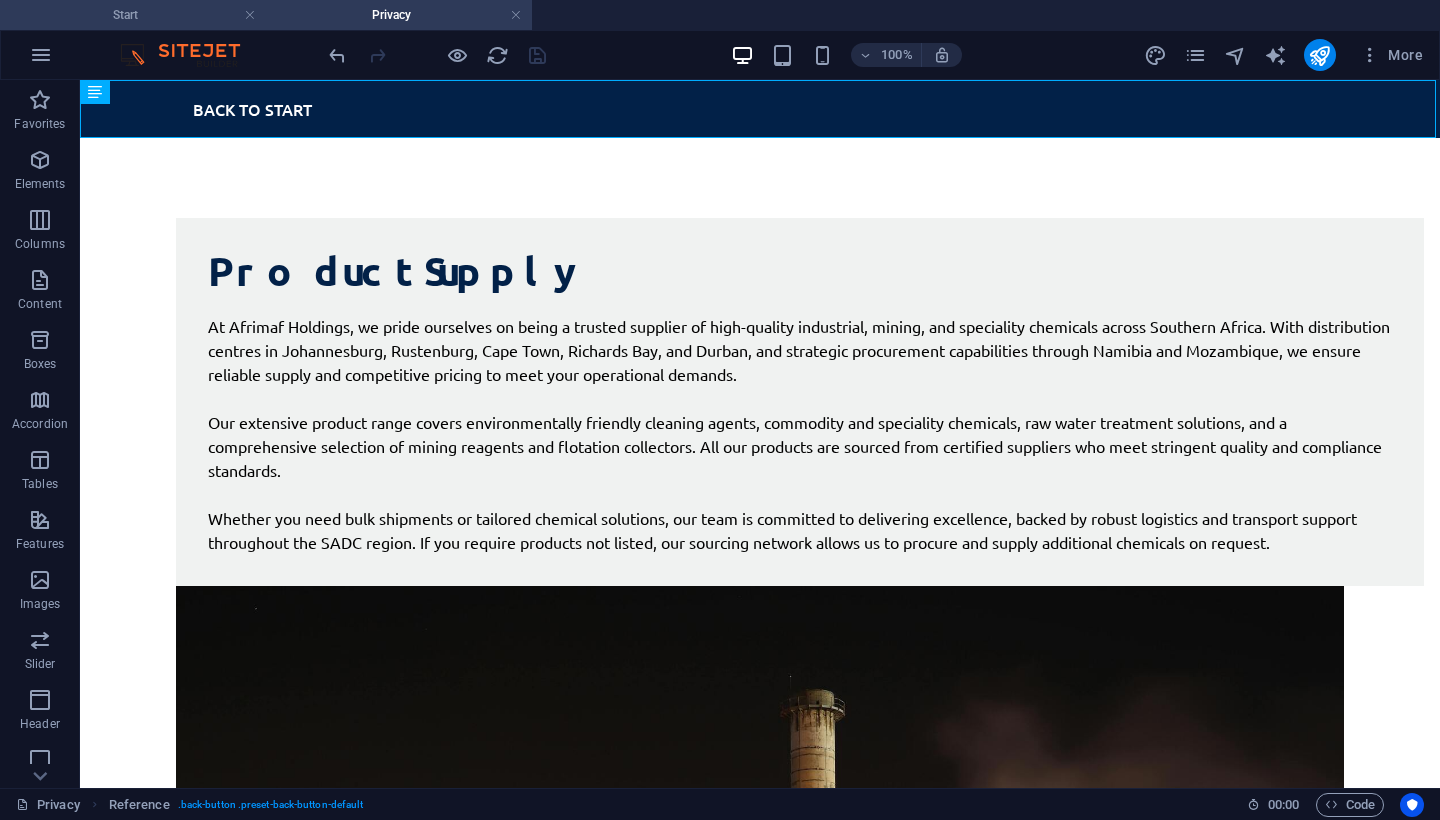 click on "Start" at bounding box center (133, 15) 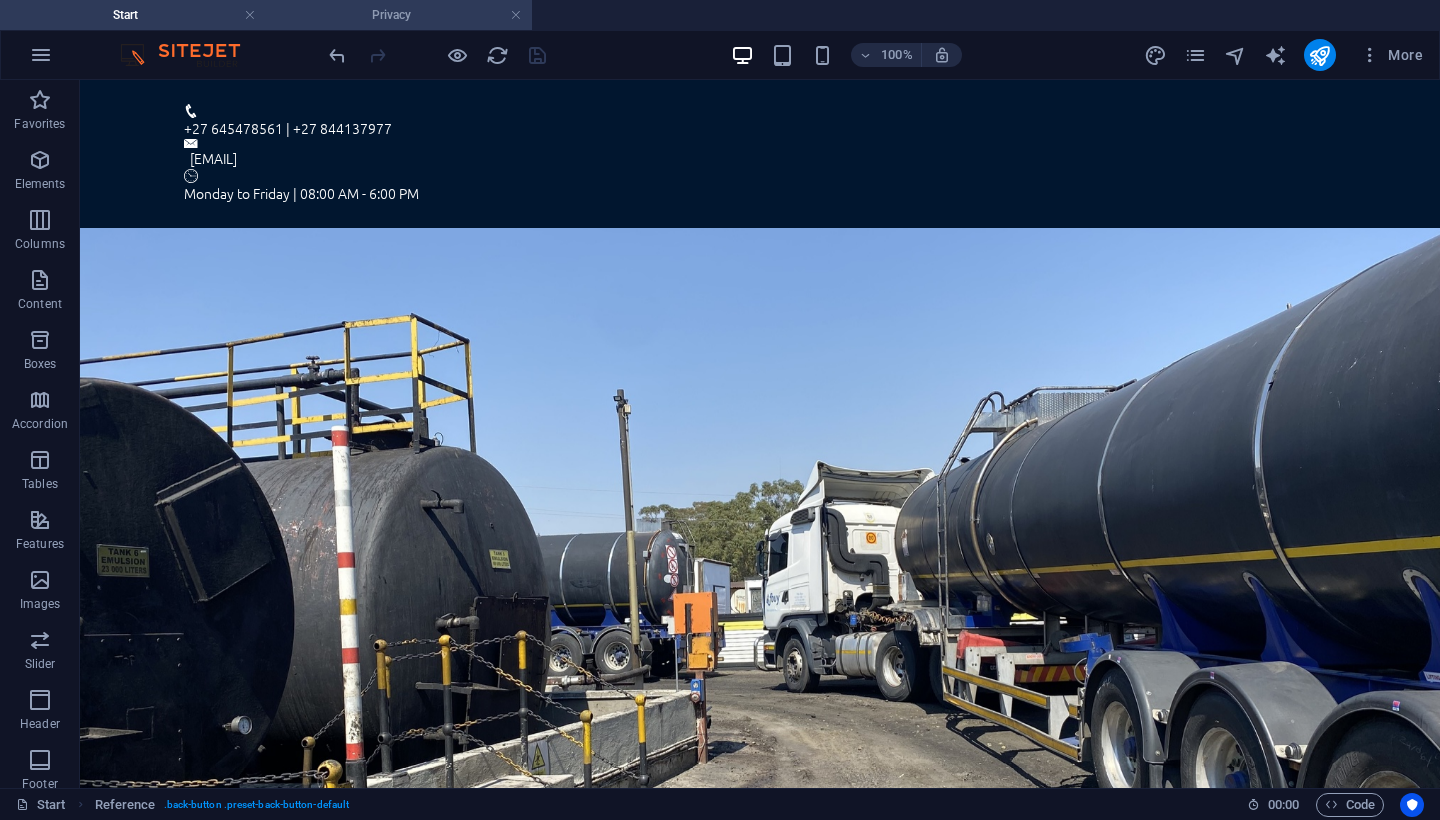 click on "Privacy" at bounding box center (399, 15) 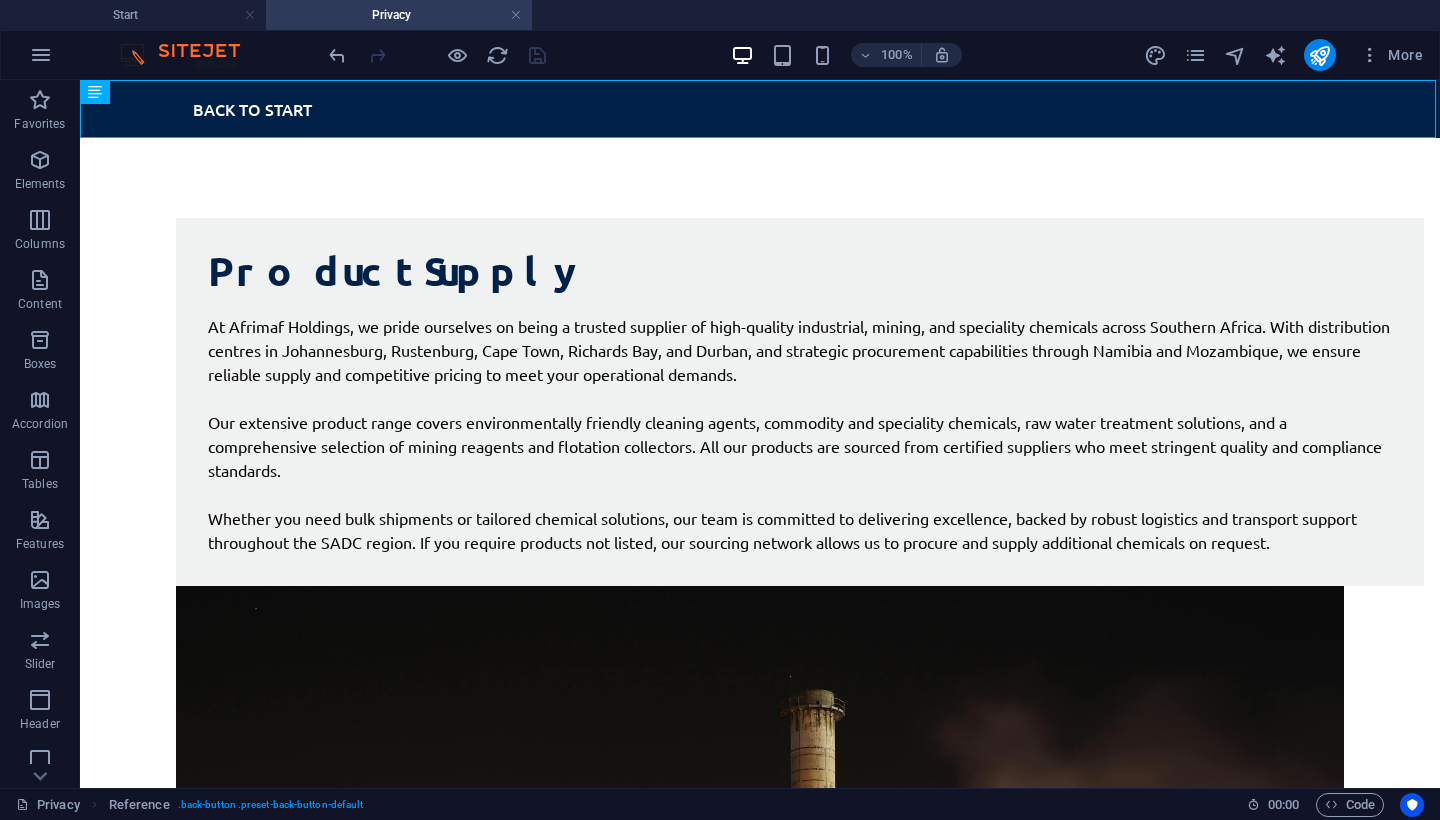 click on "Privacy" at bounding box center [399, 15] 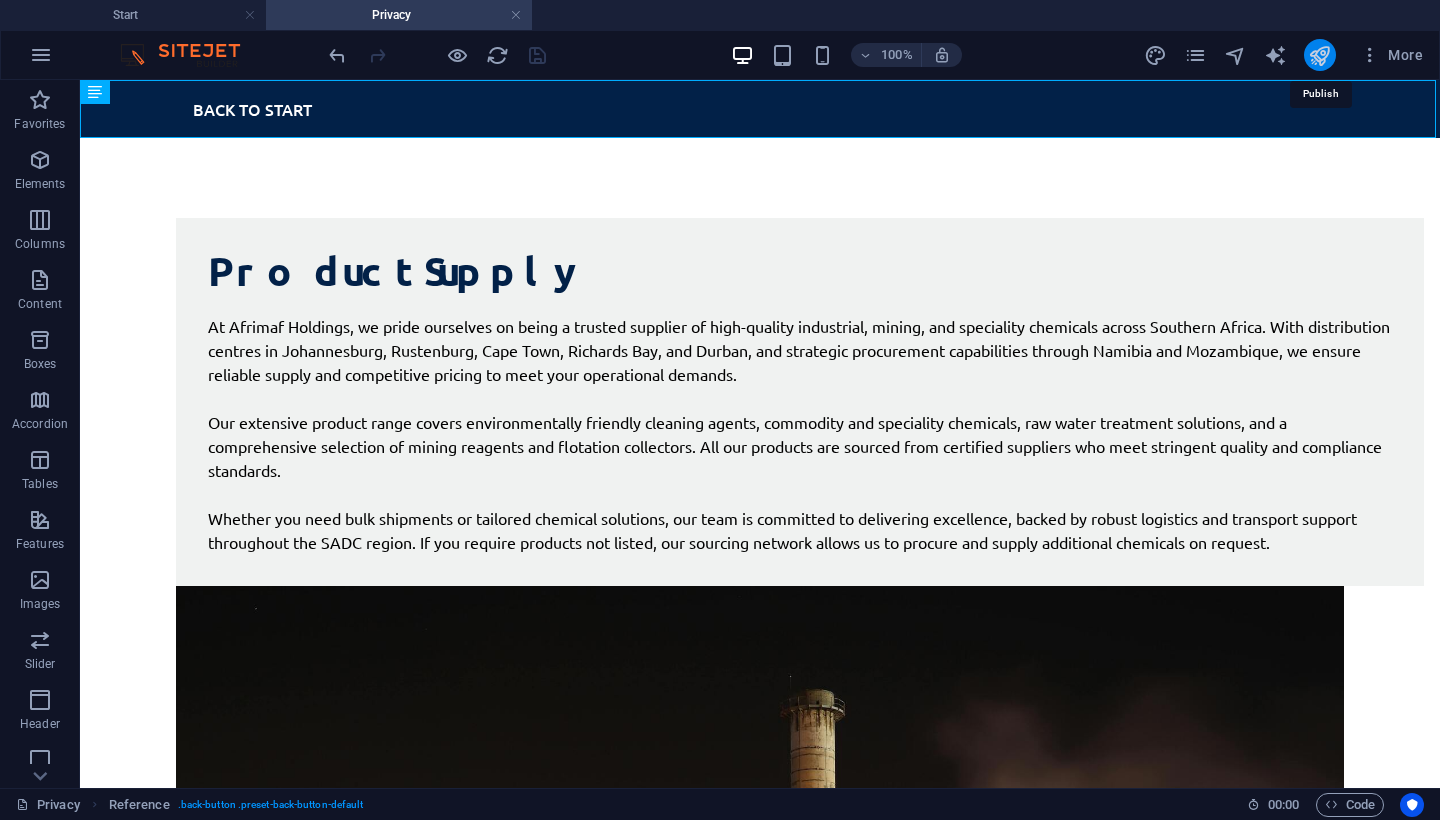 click at bounding box center (1319, 55) 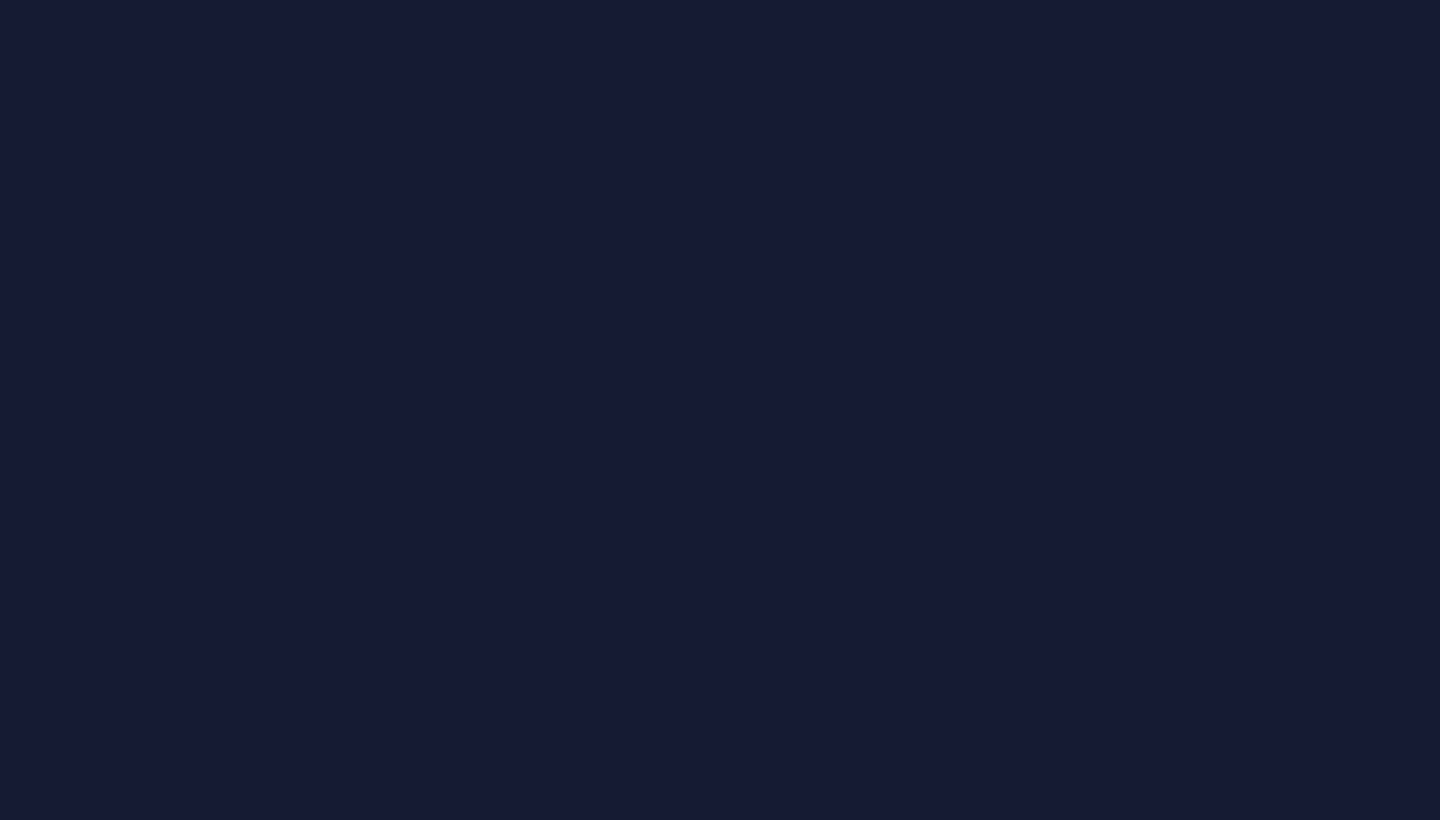 scroll, scrollTop: 0, scrollLeft: 0, axis: both 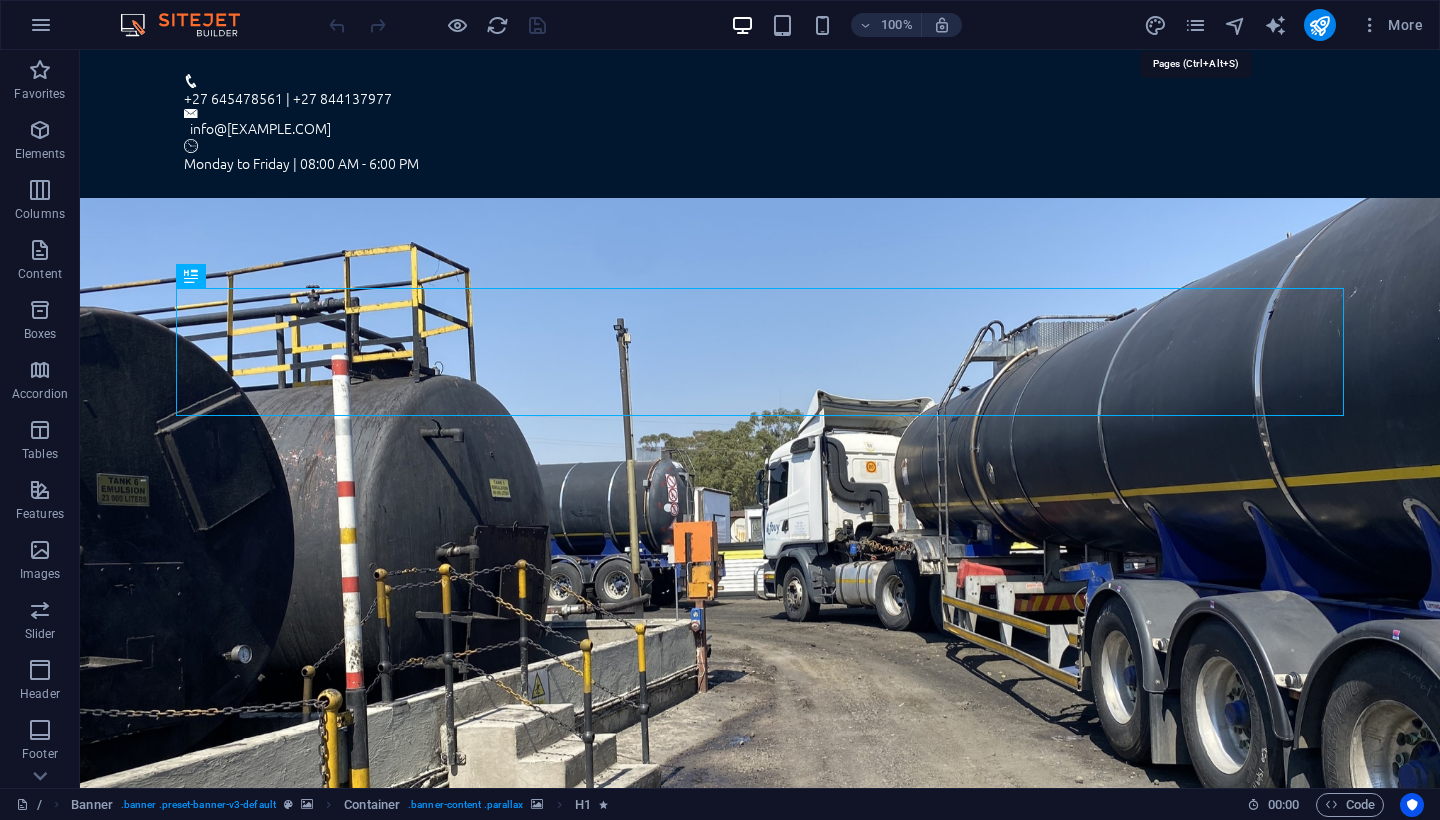 click on "More" at bounding box center (1287, 25) 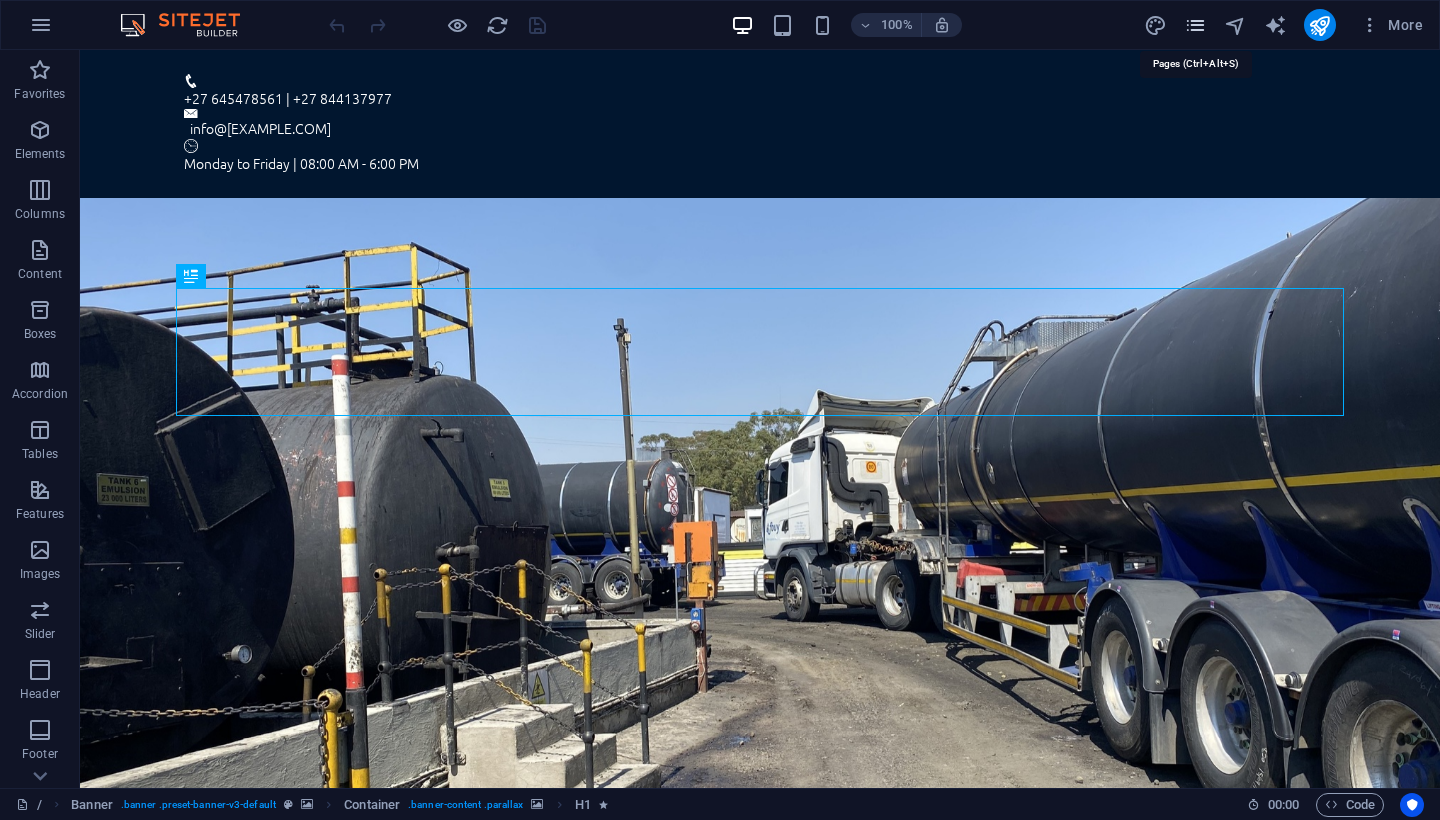 click at bounding box center (1195, 25) 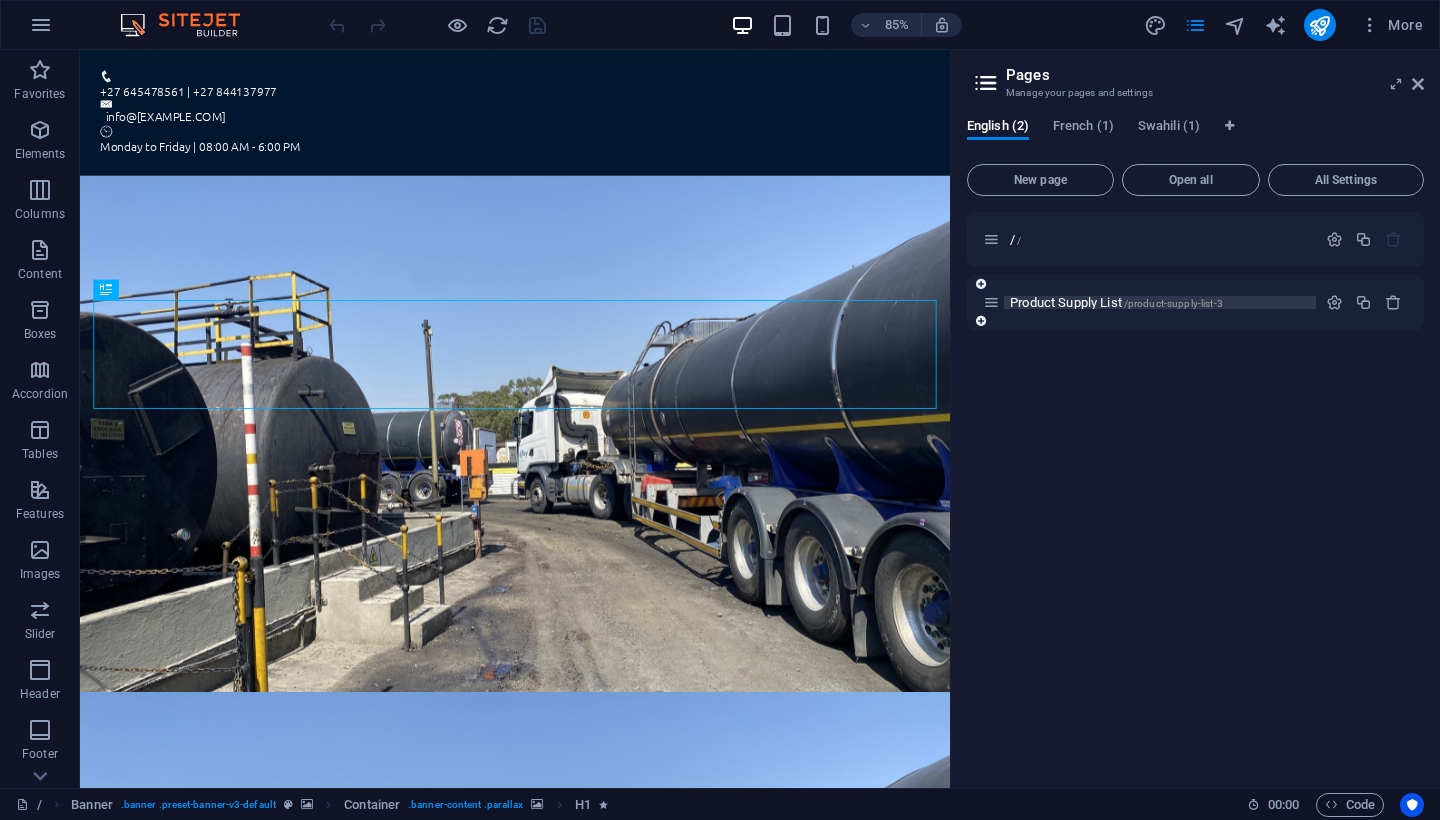 click on "Product Supply List /product-supply-list-3" at bounding box center (1116, 302) 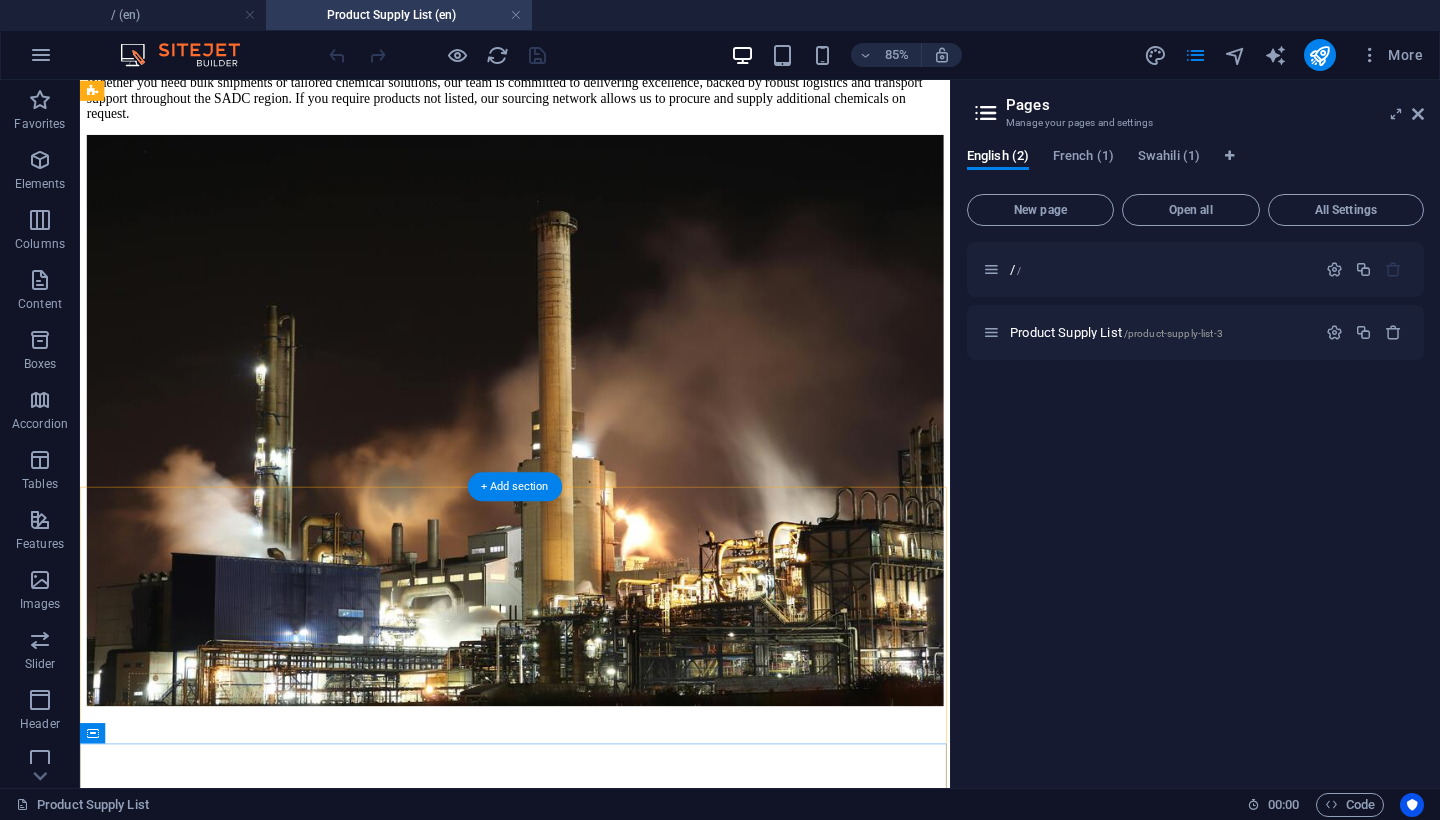 scroll, scrollTop: 238, scrollLeft: 0, axis: vertical 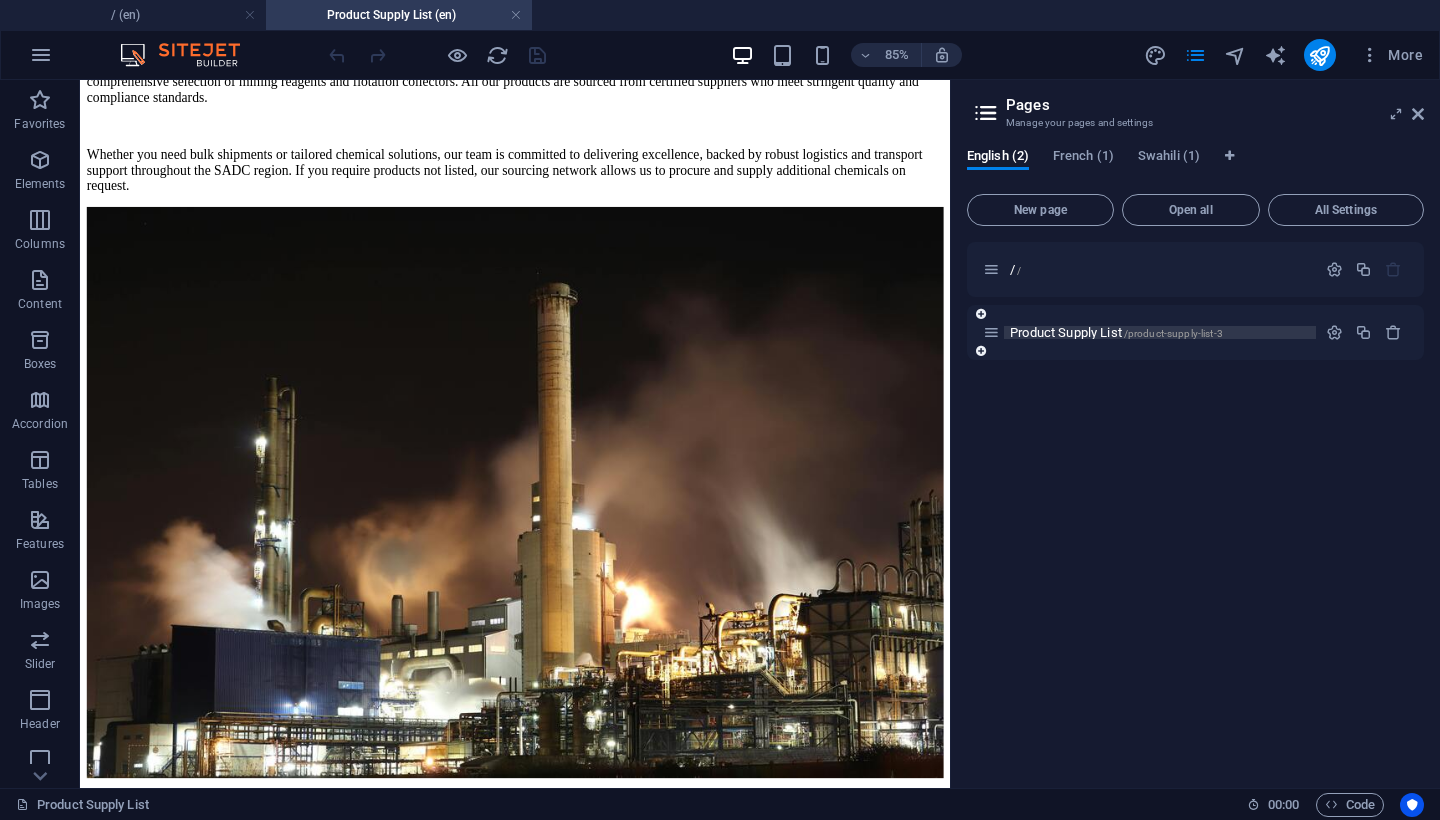click on "Product Supply List /product-supply-list-3" at bounding box center [1116, 332] 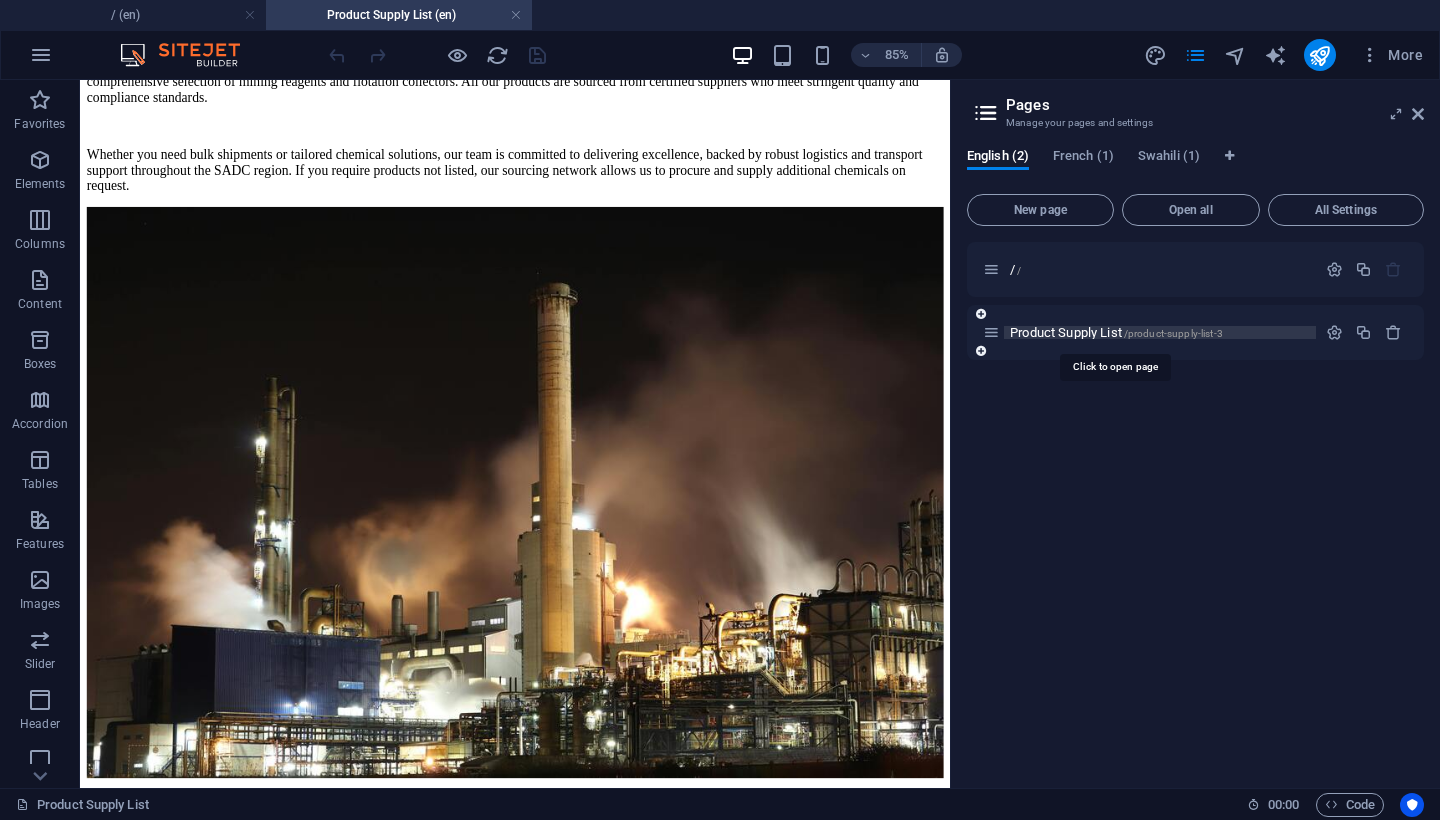 click on "Product Supply List /product-supply-list-3" at bounding box center [1116, 332] 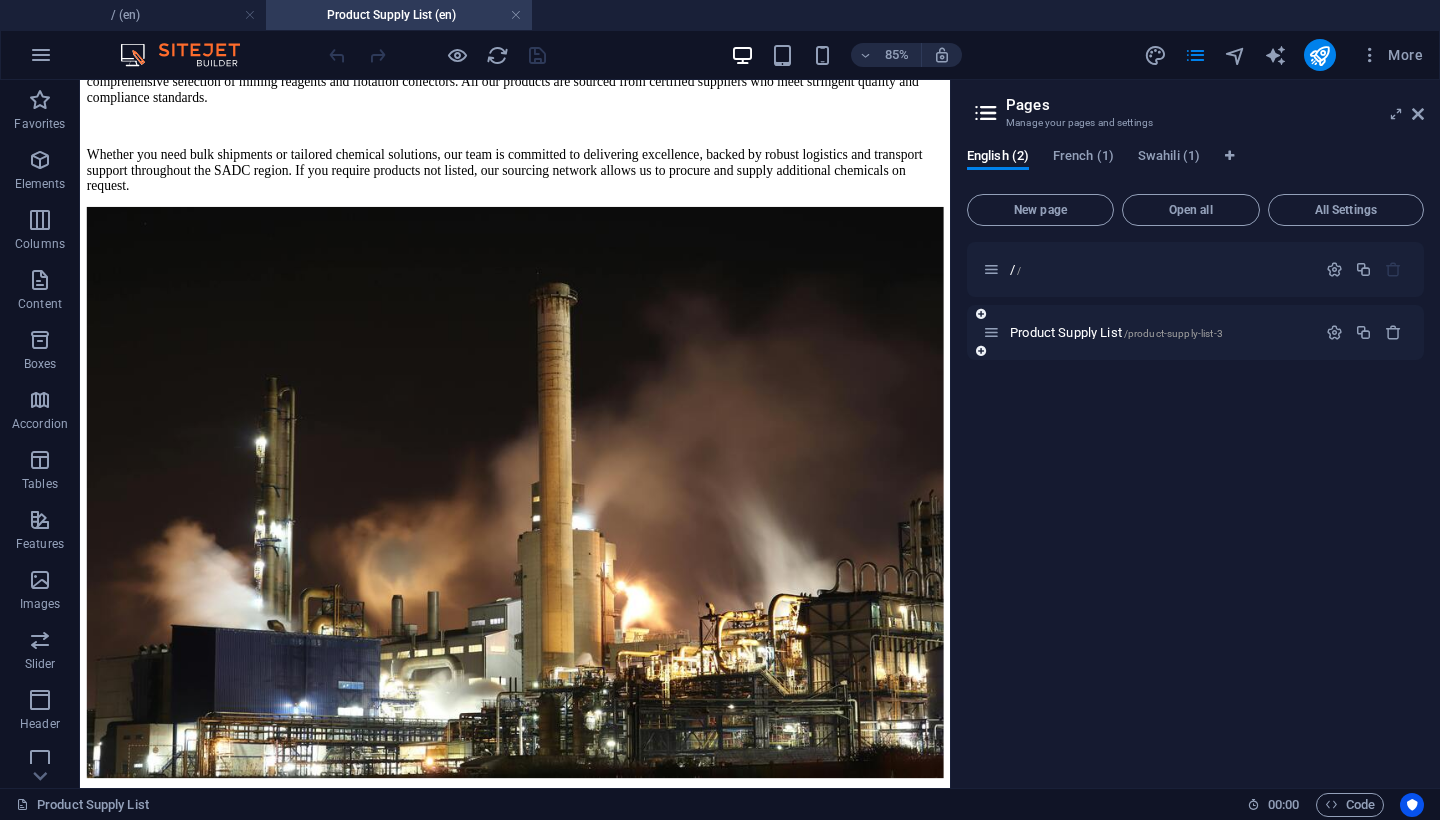 click on "Product Supply List /product-supply-list-3" at bounding box center [1149, 332] 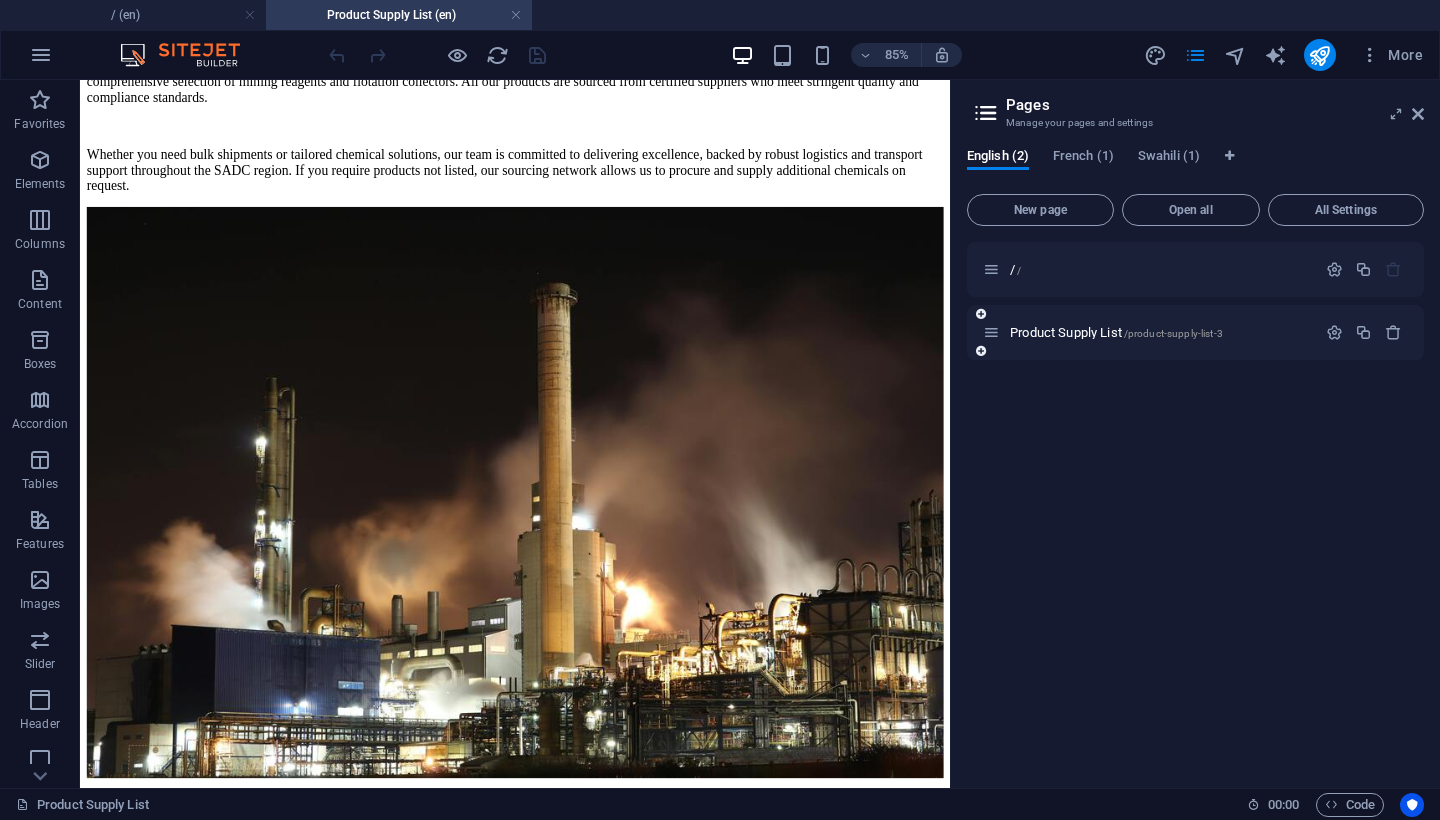 click on "Product Supply List /product-supply-list-3" at bounding box center (1149, 332) 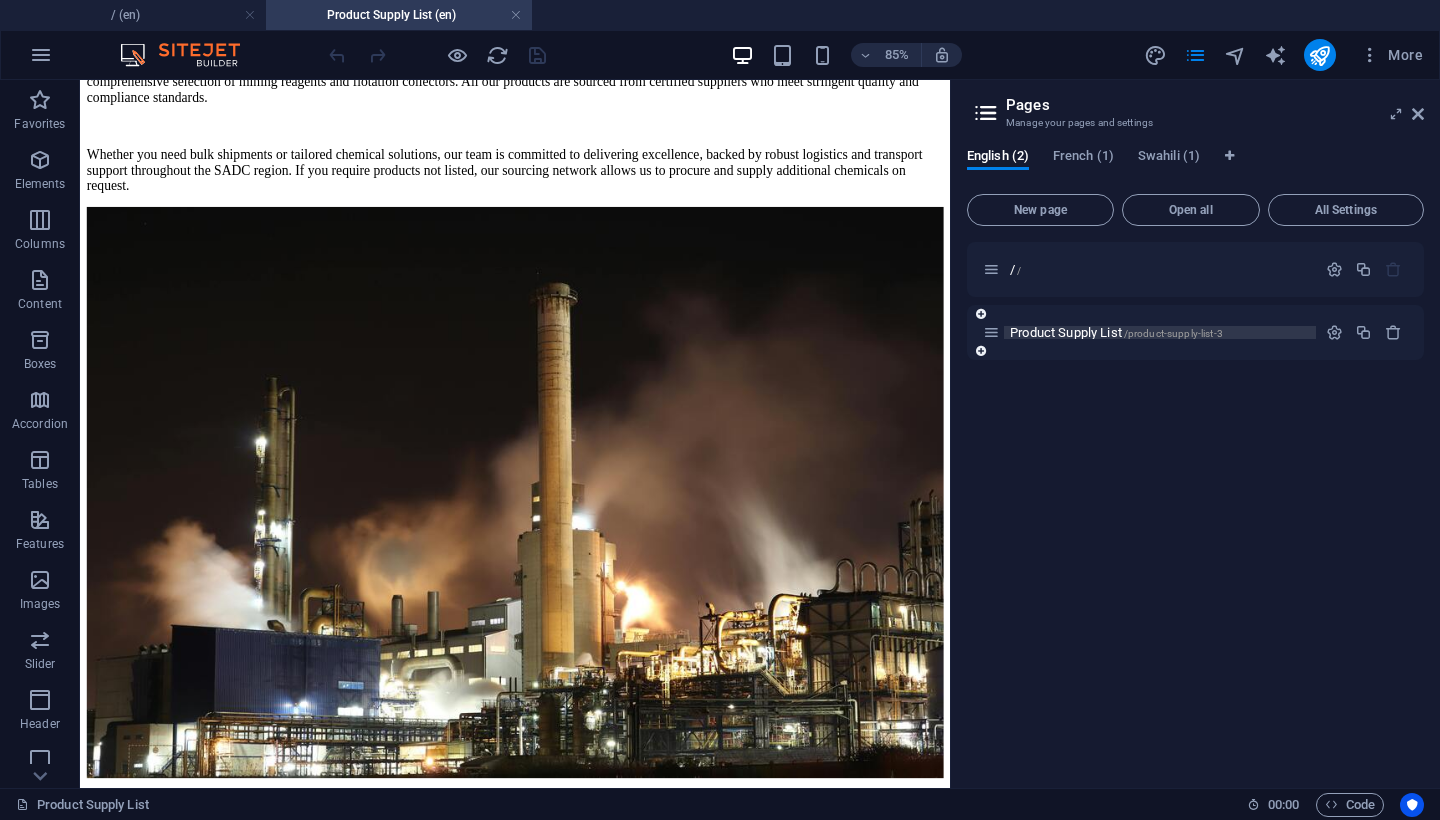 click on "Product Supply List /product-supply-list-3" at bounding box center (1116, 332) 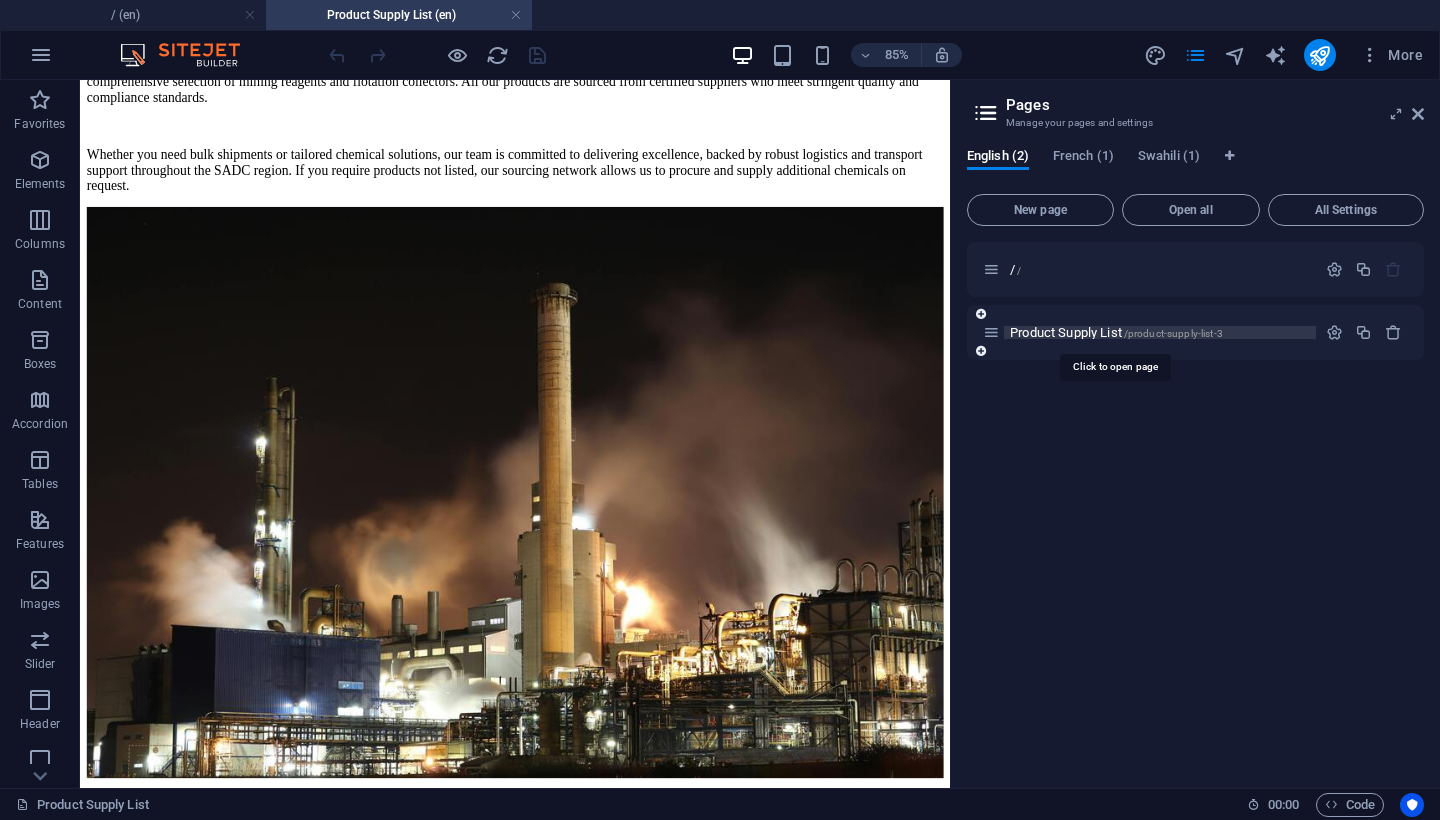 click on "Product Supply List /product-supply-list-3" at bounding box center (1116, 332) 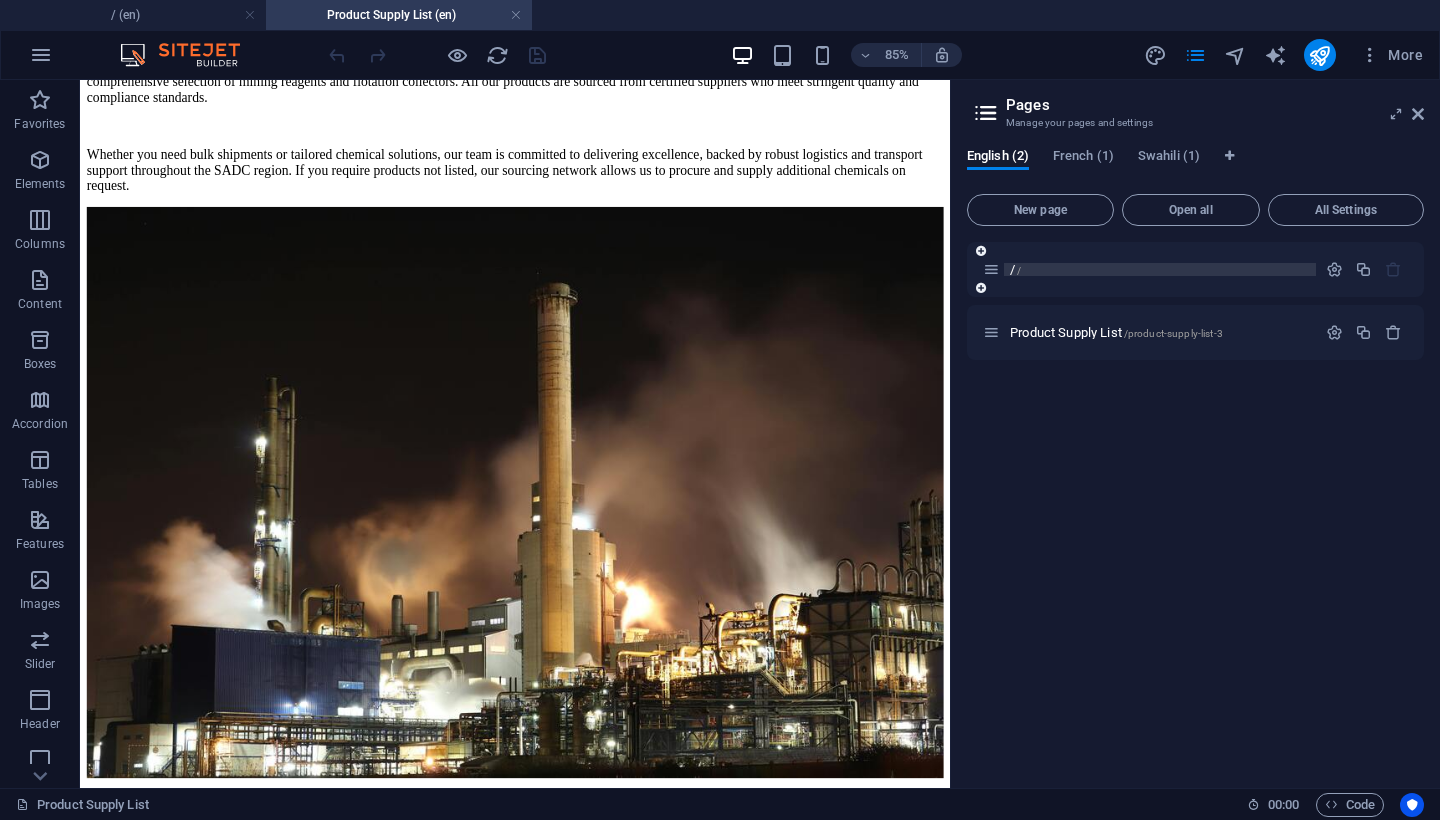 click on "/ /" at bounding box center [1160, 269] 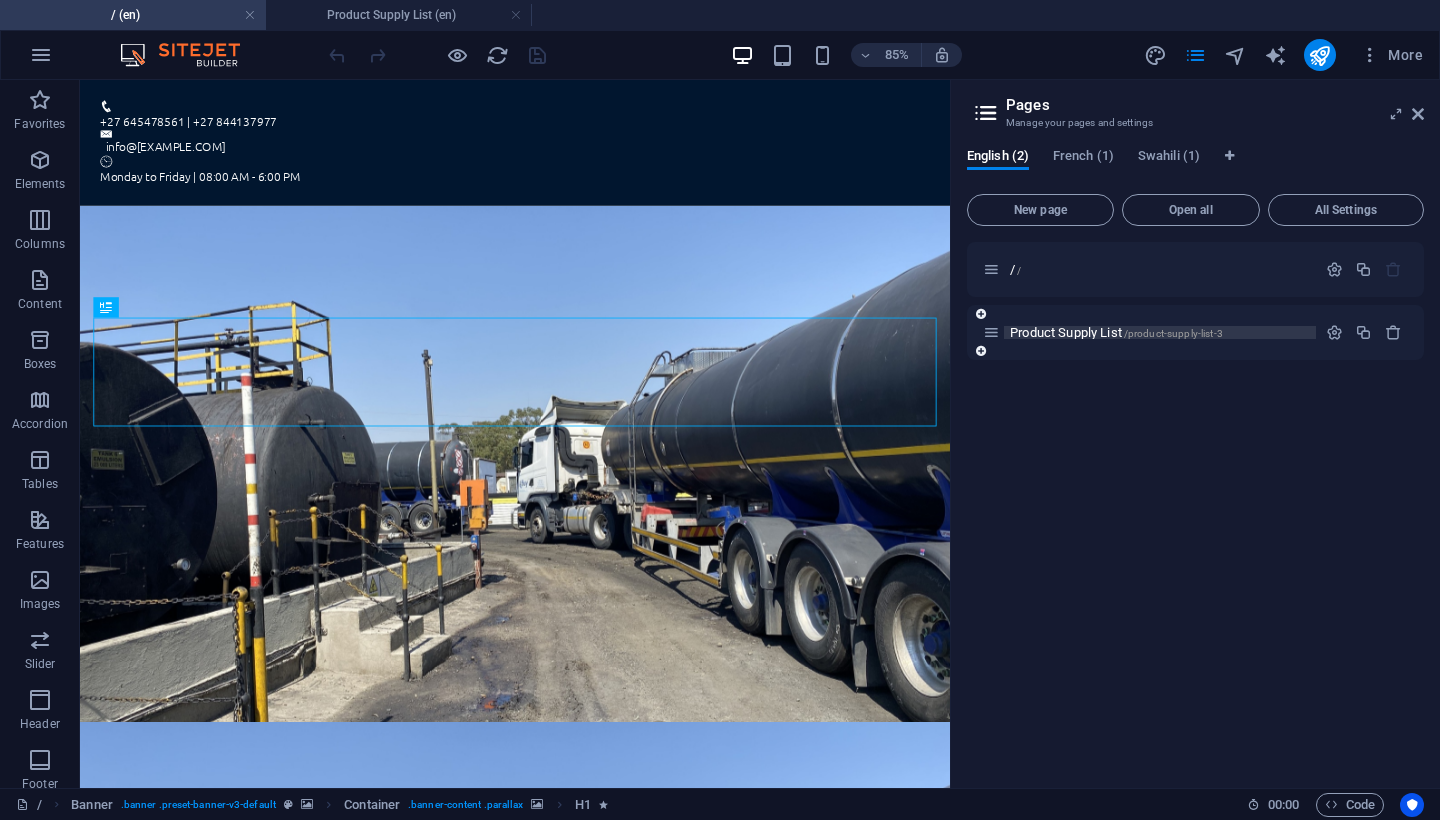 click on "Product Supply List /product-supply-list-3" at bounding box center (1116, 332) 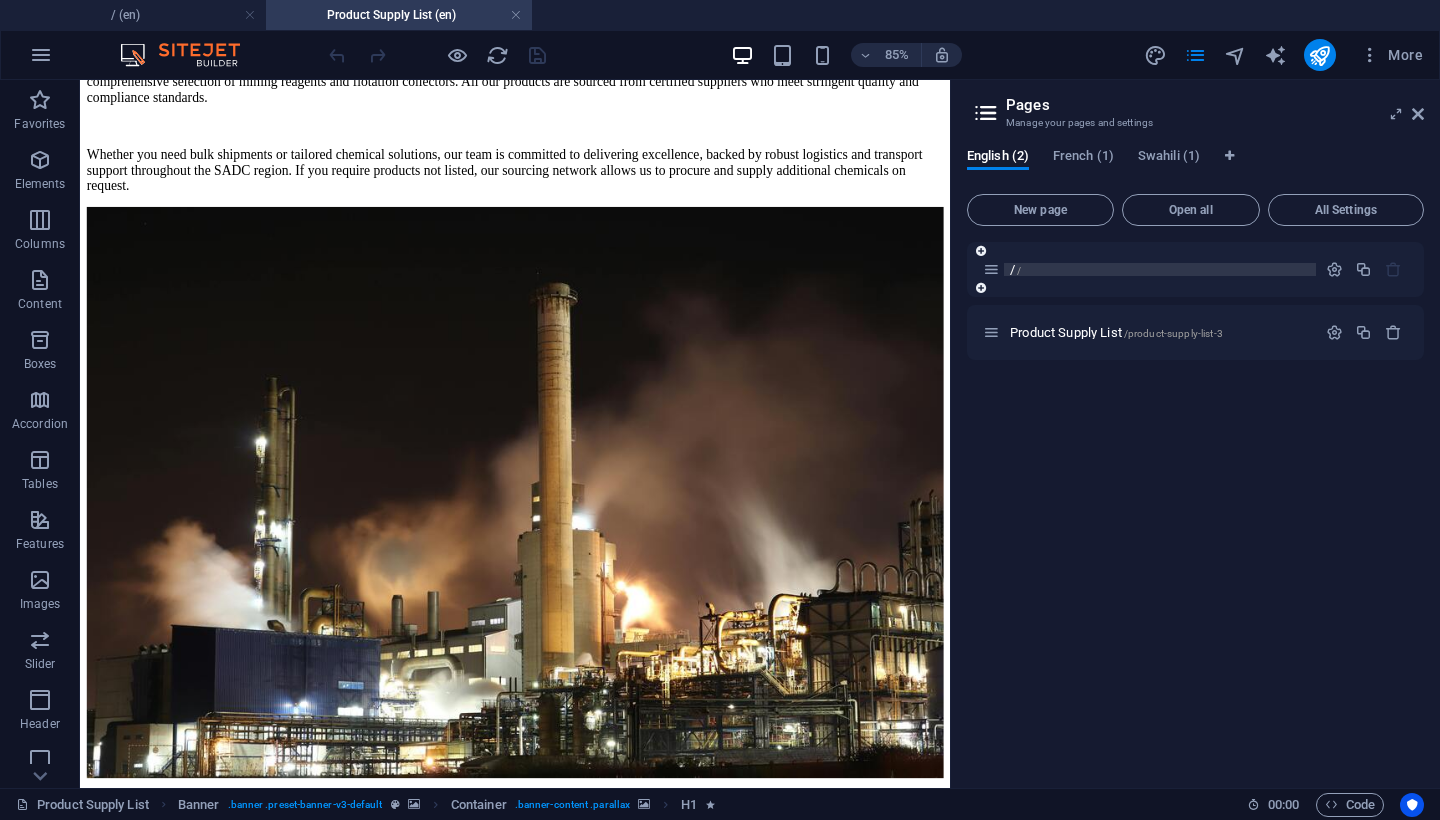 click on "/ /" at bounding box center [1160, 269] 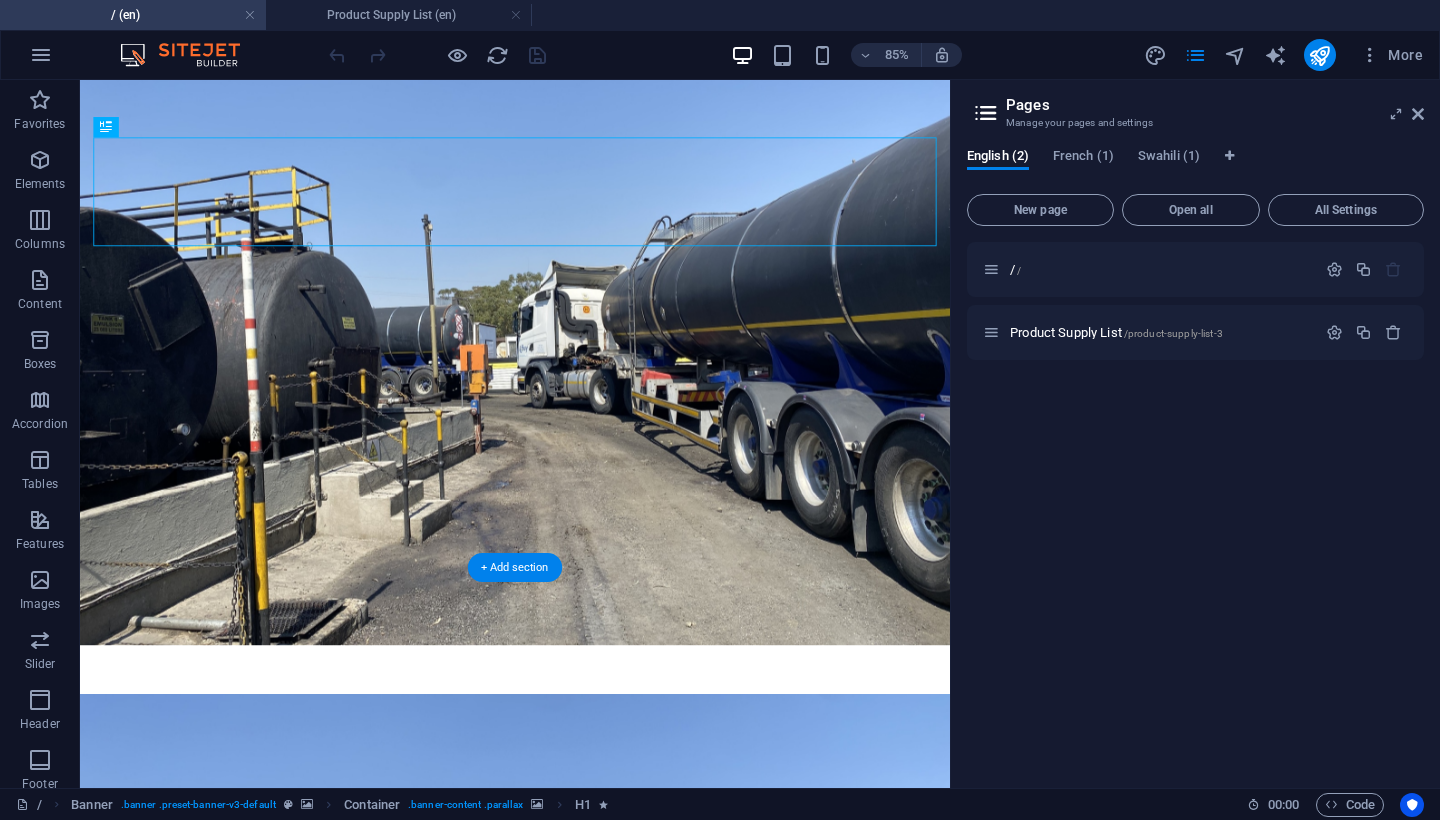 scroll, scrollTop: 212, scrollLeft: 0, axis: vertical 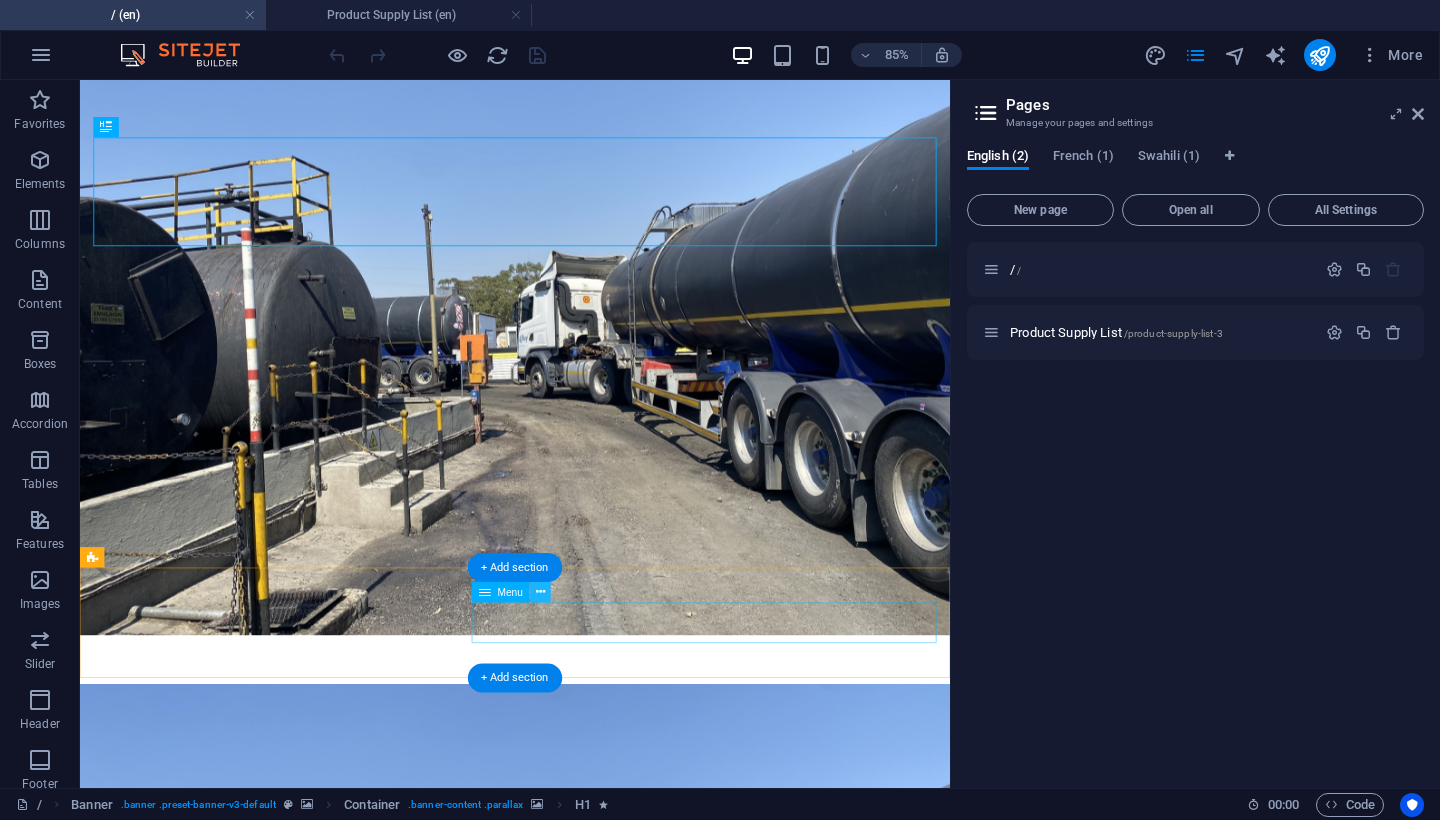 click at bounding box center (540, 592) 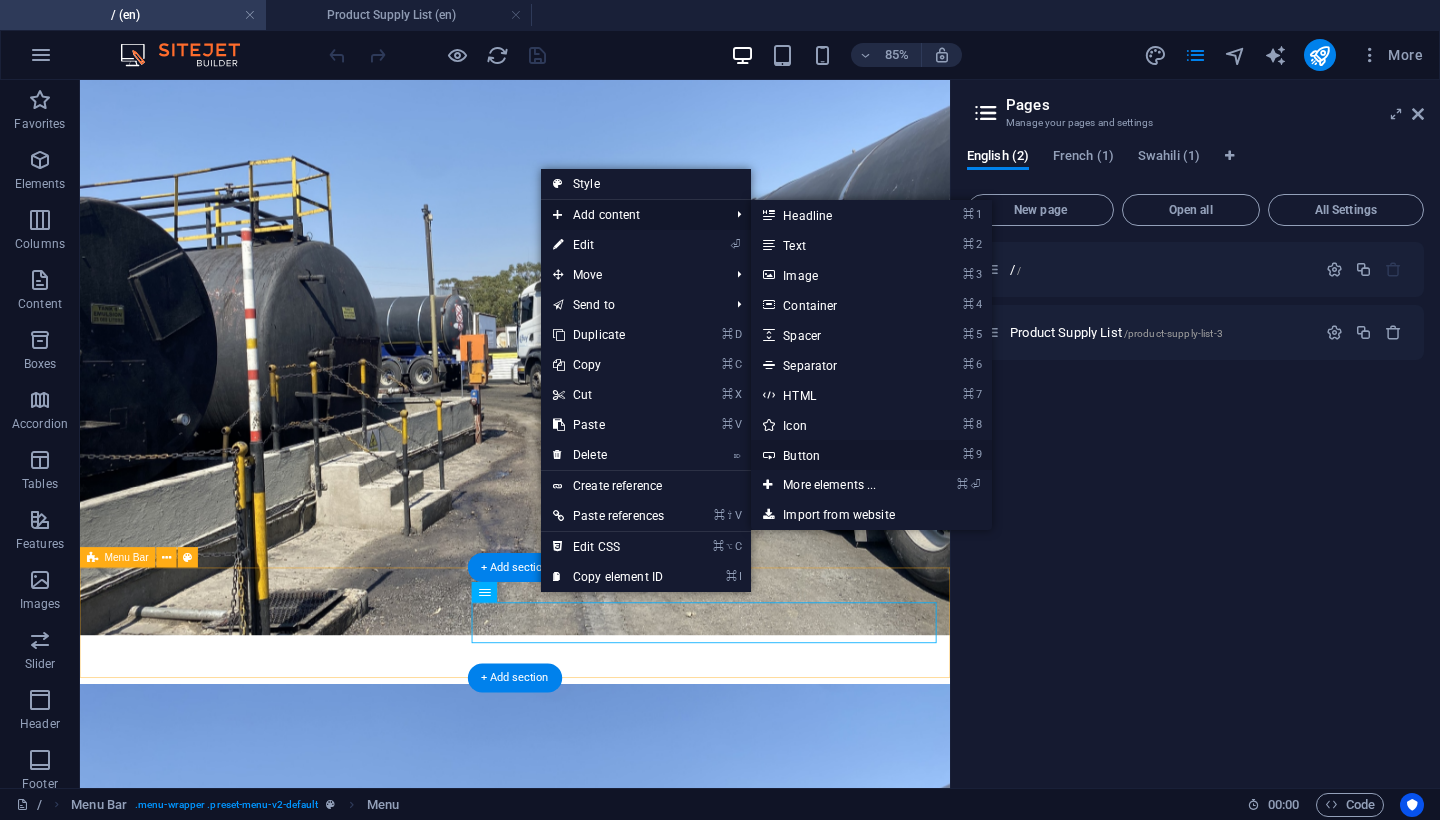 click on "⌘ 9  Button" at bounding box center (833, 455) 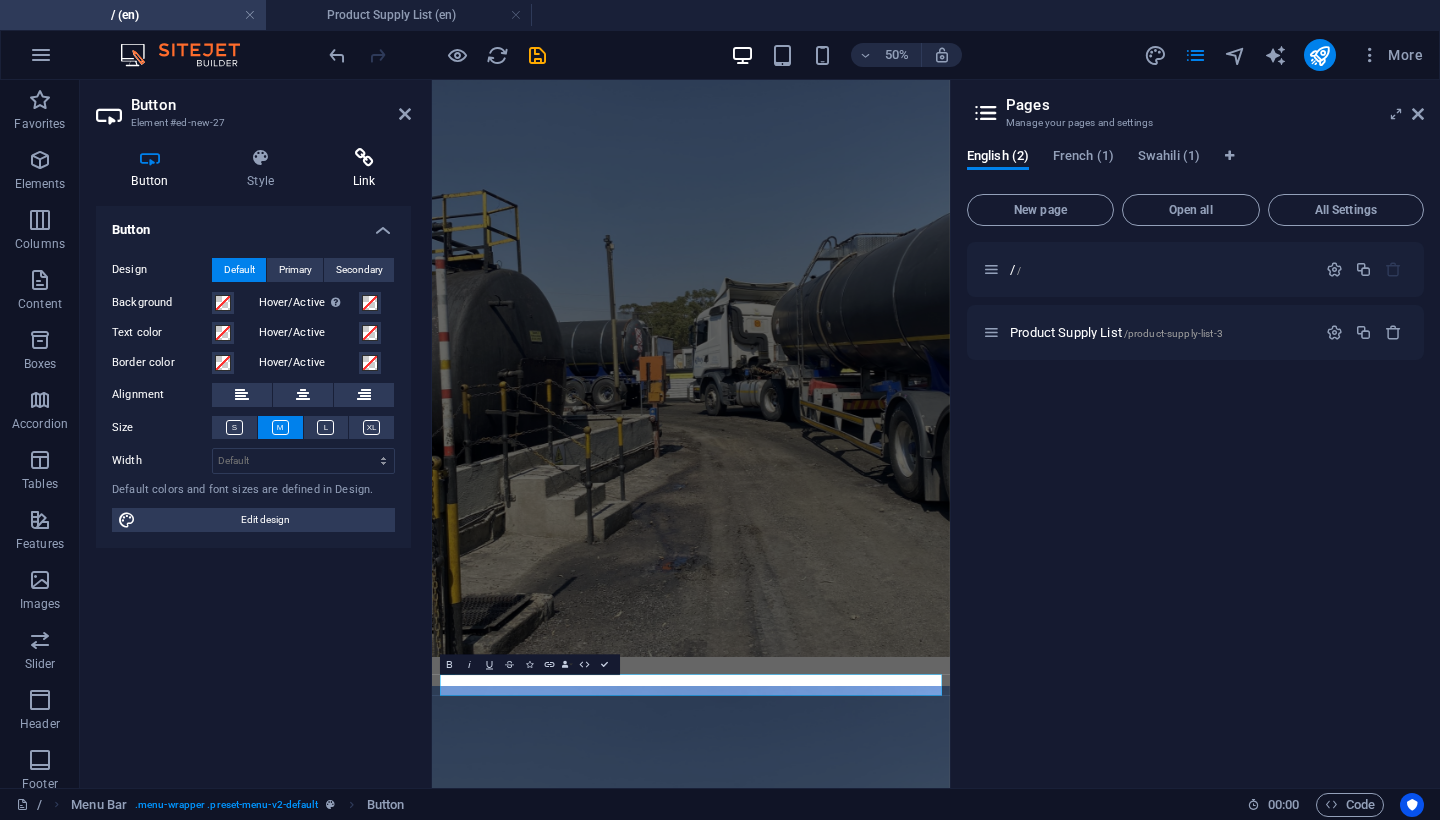 click at bounding box center [364, 158] 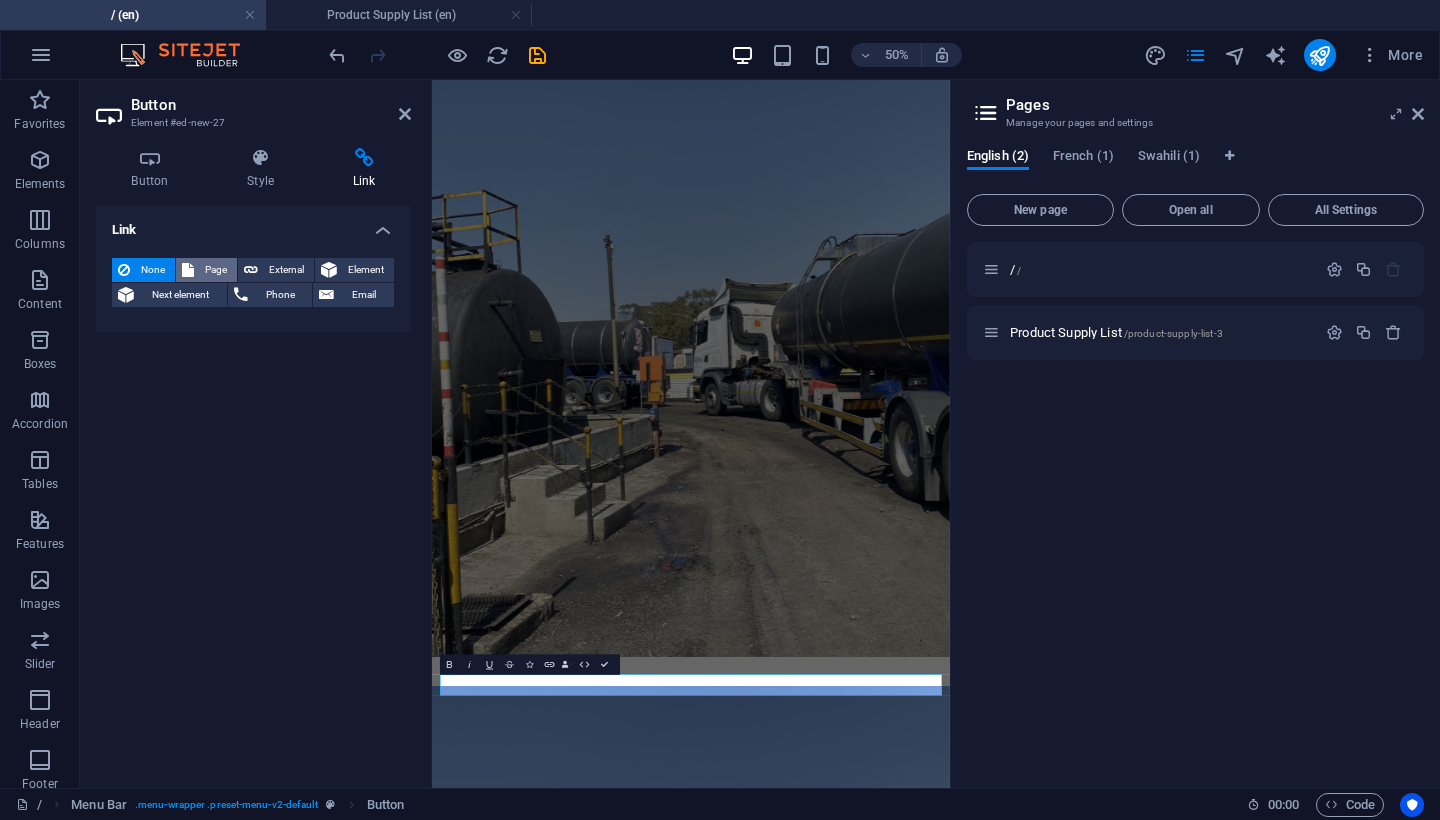 click on "Page" at bounding box center (215, 270) 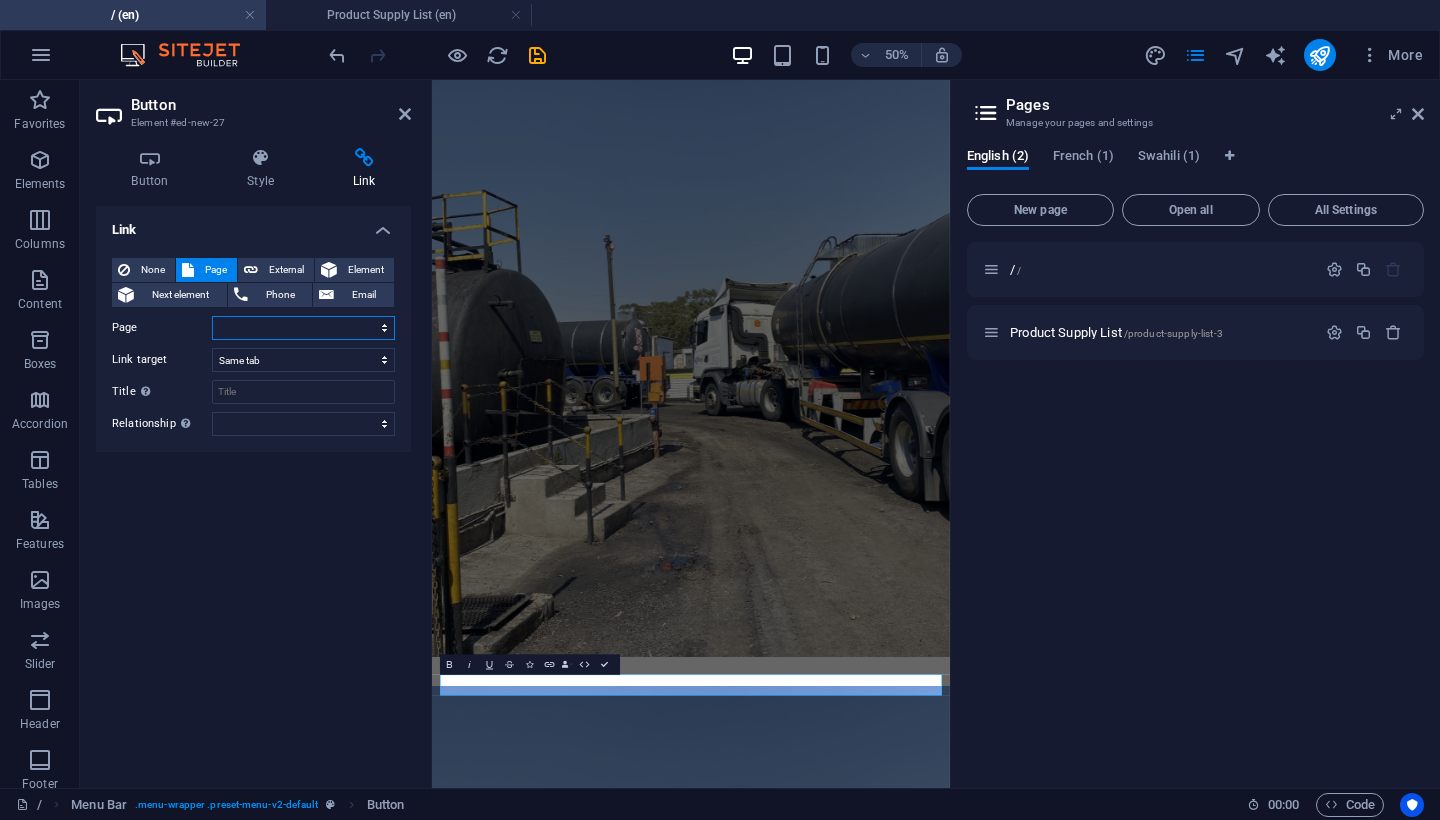 select on "1" 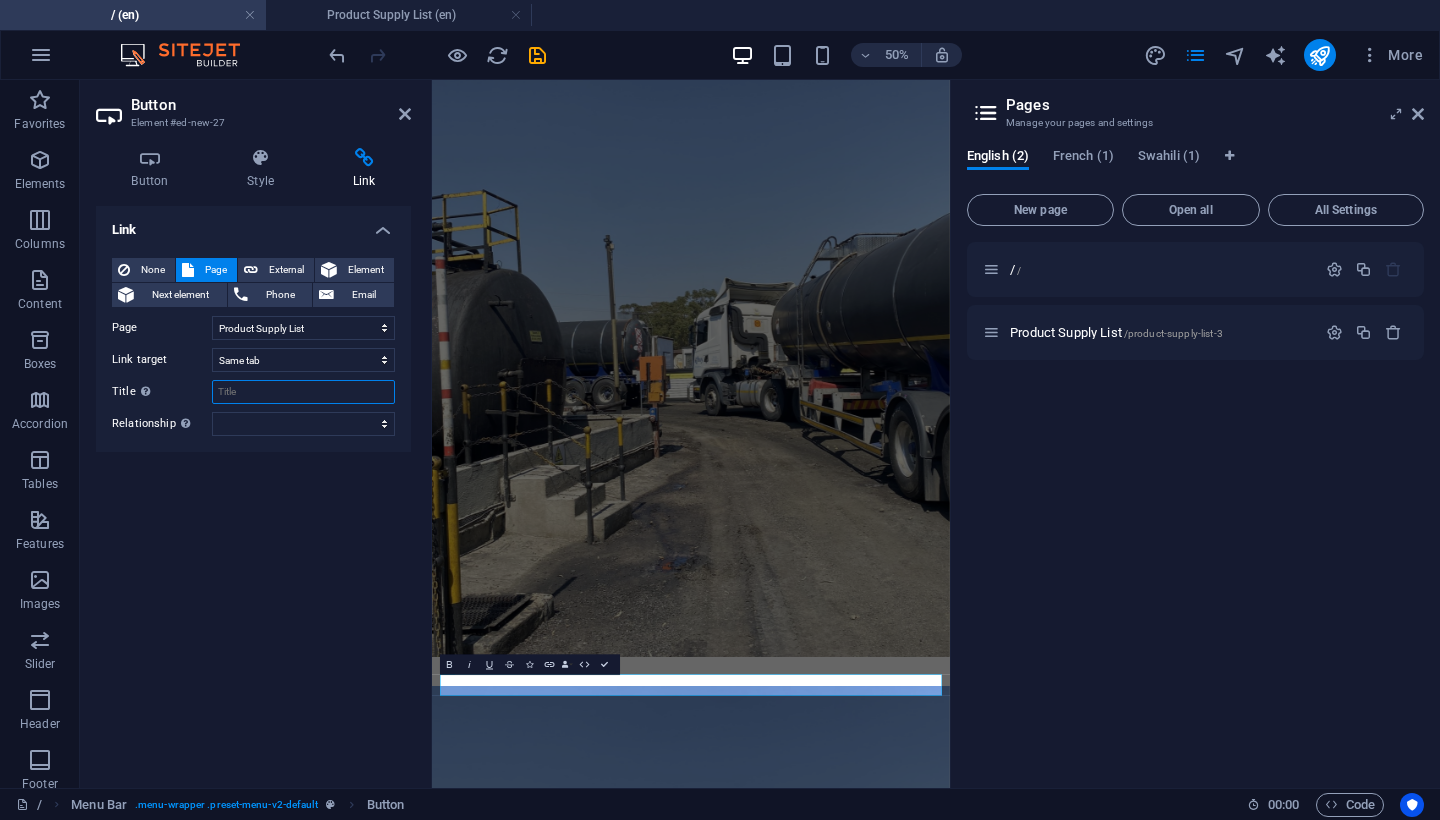 click on "Title Additional link description, should not be the same as the link text. The title is most often shown as a tooltip text when the mouse moves over the element. Leave empty if uncertain." at bounding box center (303, 392) 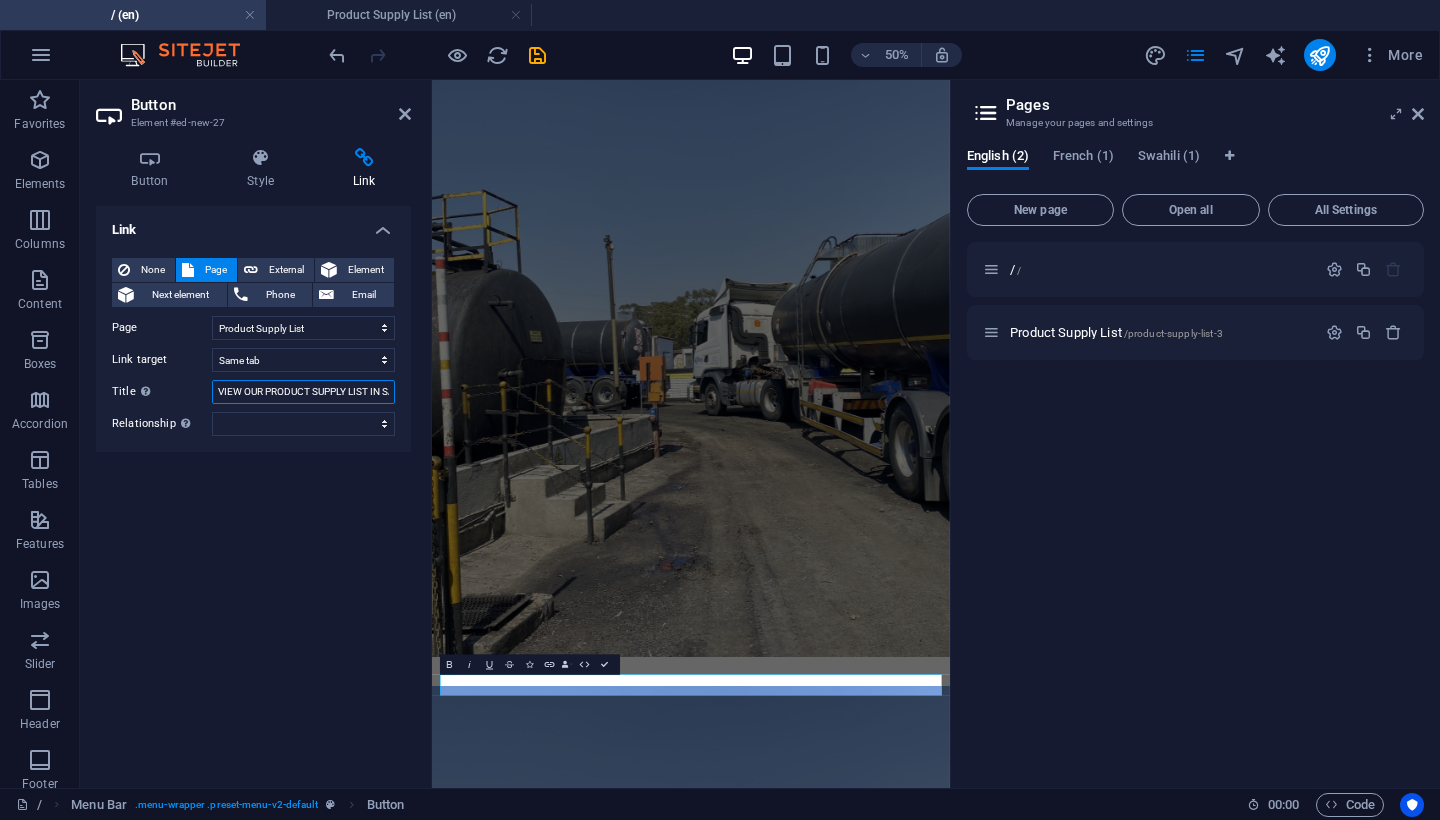 type on "VIEW OUR PRODUCT SUPPLY LIST IN SADC" 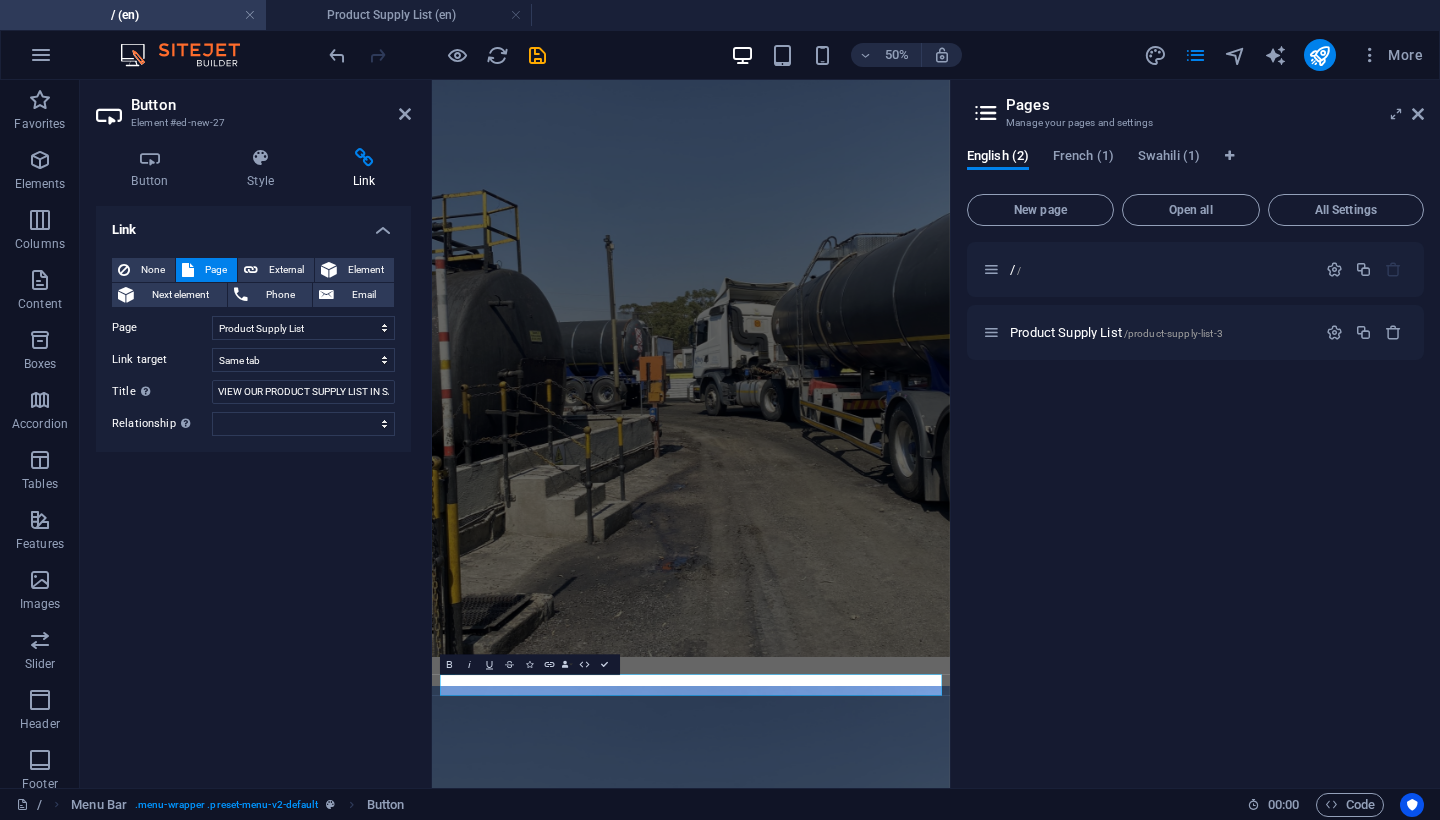 click on "Link None Page External Element Next element Phone Email Page / Product Supply List / / Element
URL Phone Email Link target New tab Same tab Overlay Title Additional link description, should not be the same as the link text. The title is most often shown as a tooltip text when the mouse moves over the element. Leave empty if uncertain. VIEW OUR PRODUCT SUPPLY LIST IN SADC Relationship Sets the  relationship of this link to the link target . For example, the value "nofollow" instructs search engines not to follow the link. Can be left empty. alternate author bookmark external help license next nofollow noreferrer noopener prev search tag" at bounding box center (253, 489) 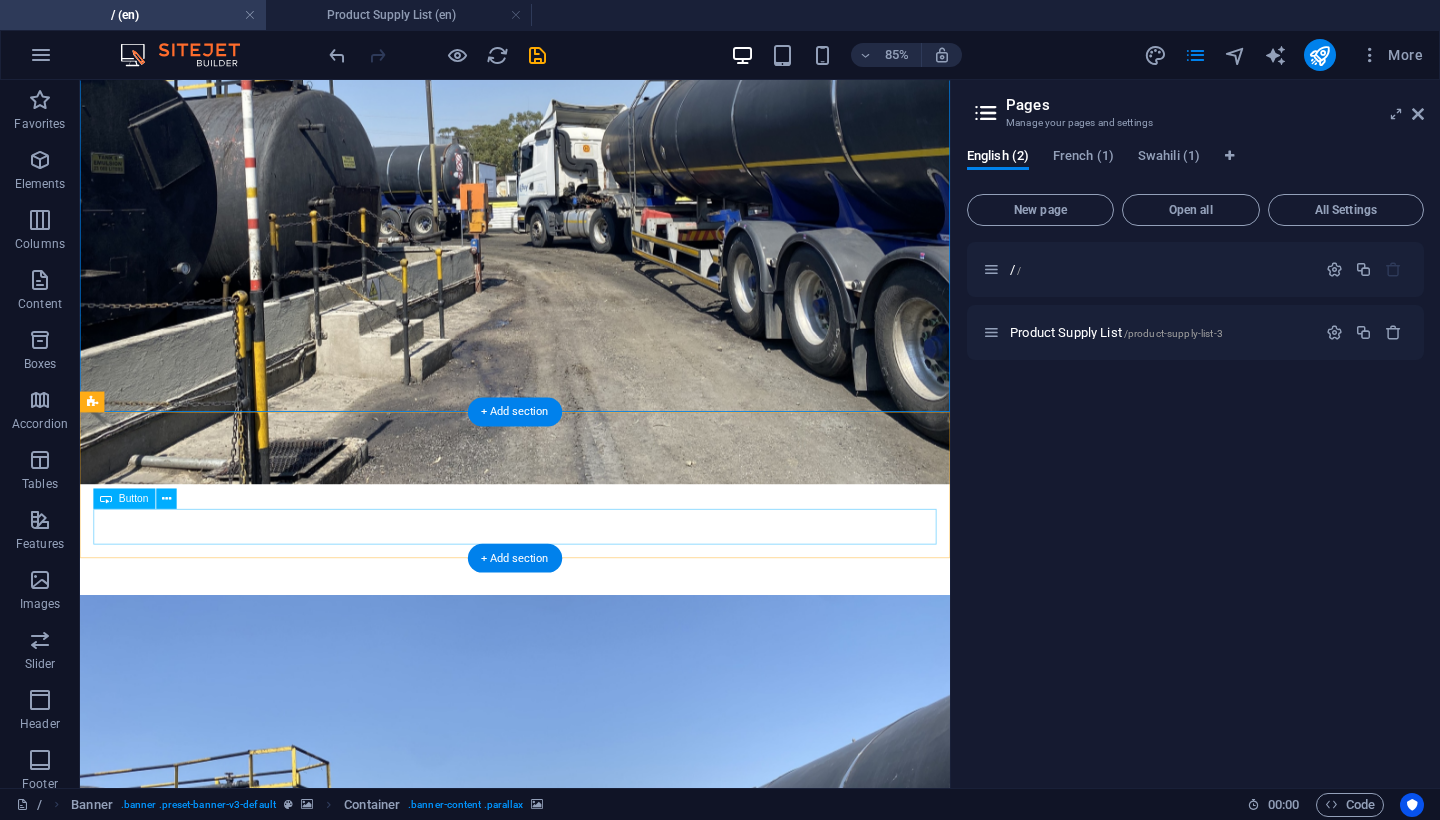 scroll, scrollTop: 395, scrollLeft: 0, axis: vertical 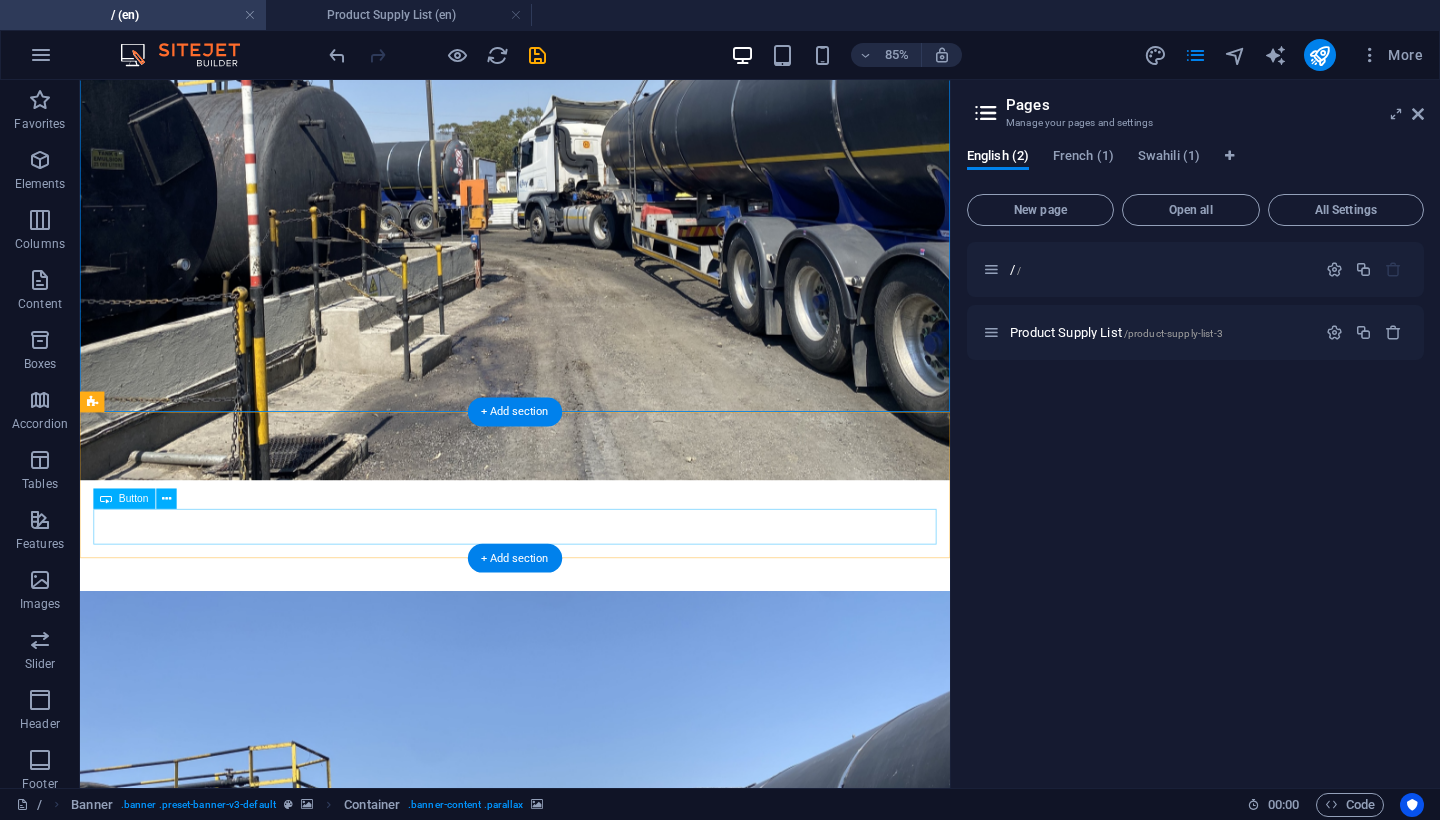 click on "Button label" at bounding box center [592, 3631] 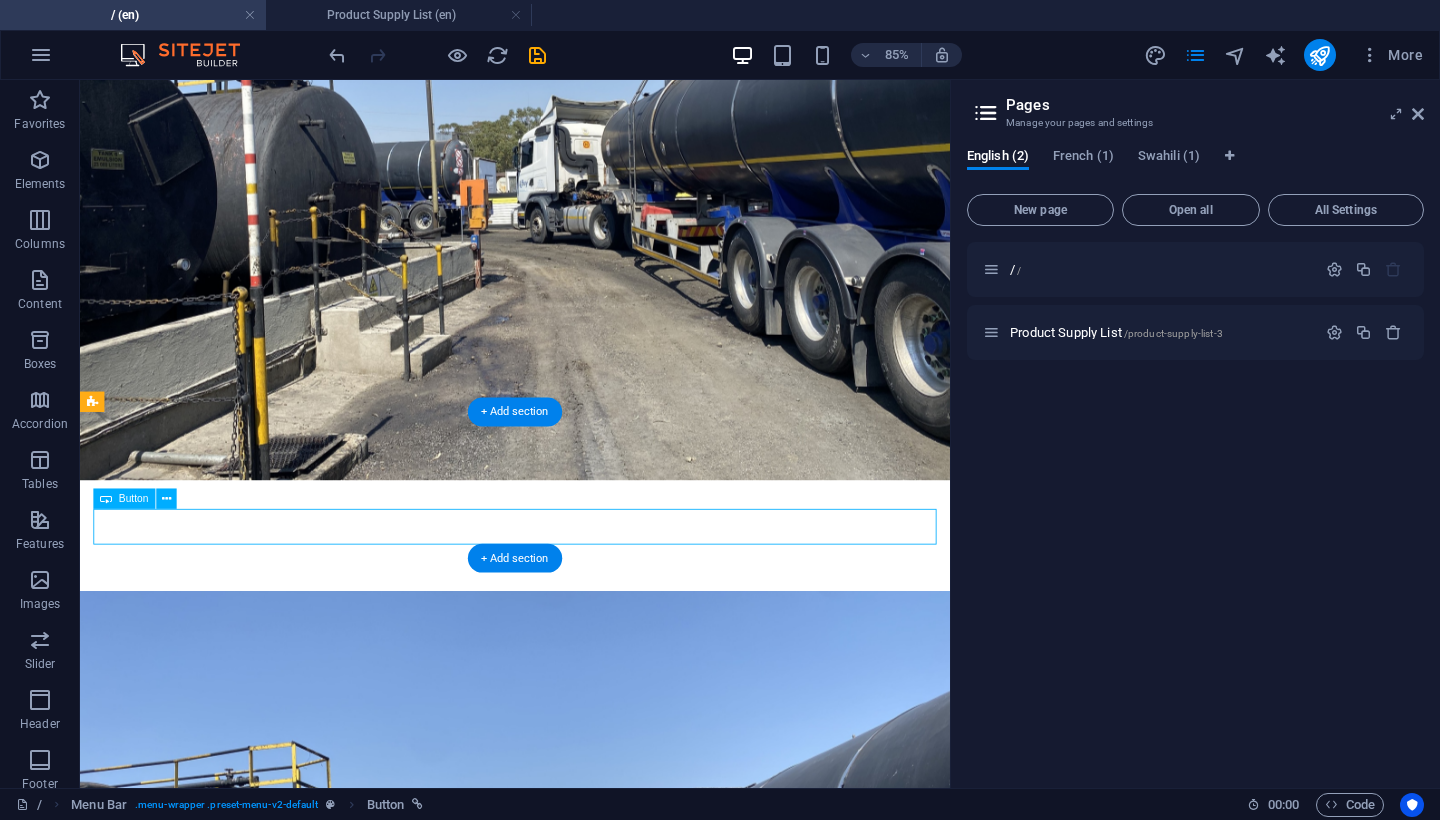 click on "Button label" at bounding box center (592, 3631) 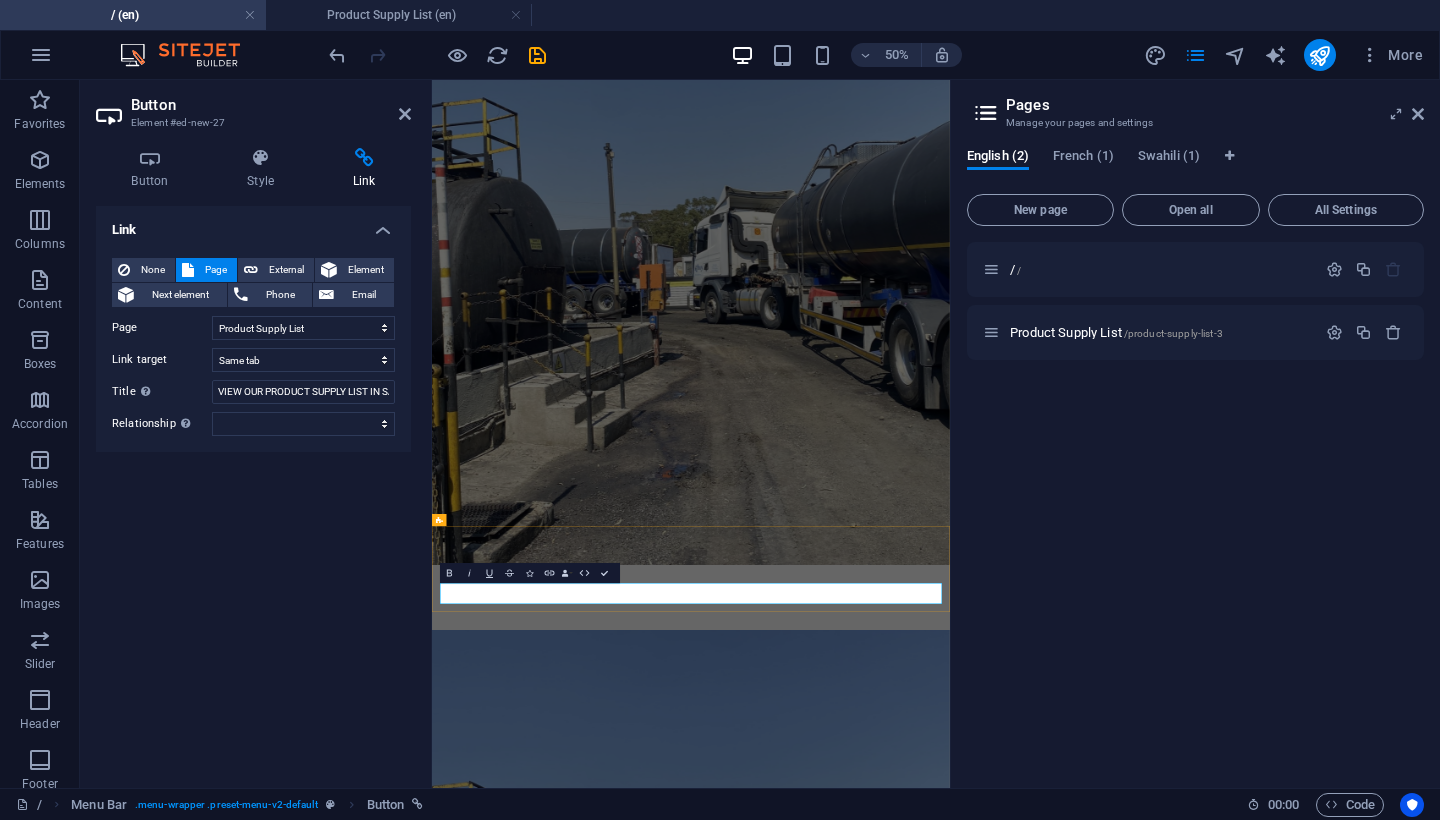 type 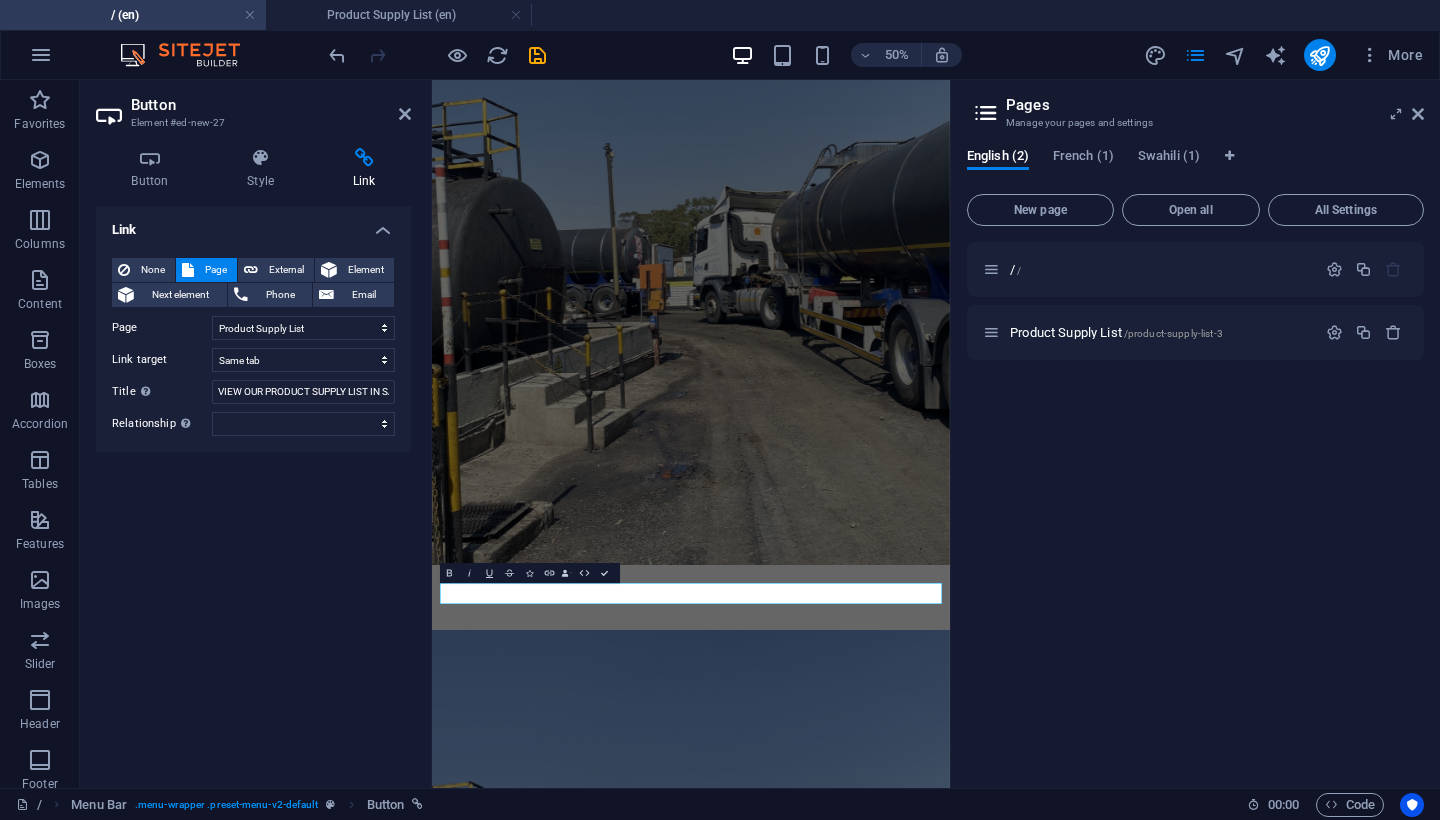 click at bounding box center [950, 1831] 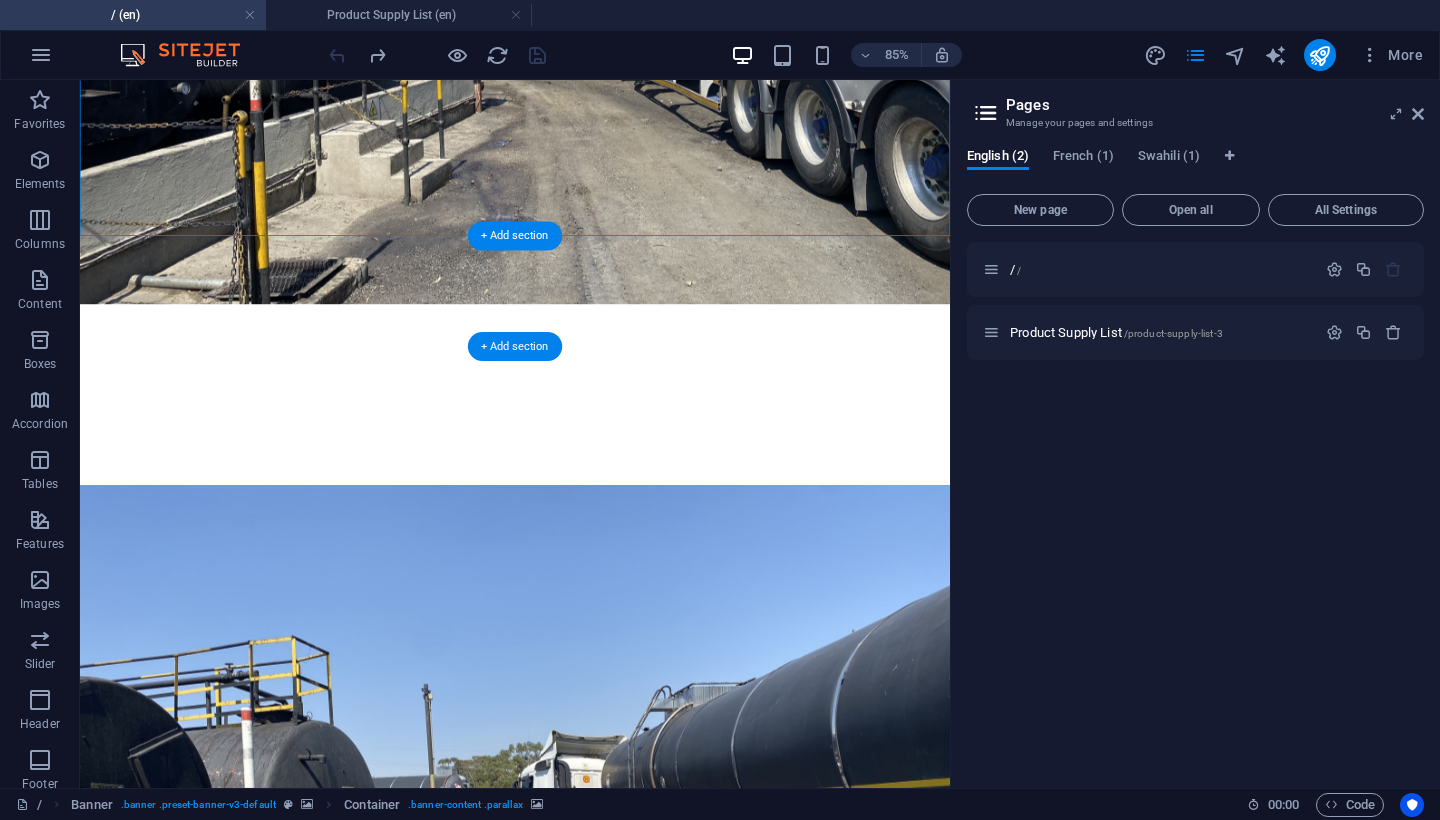 scroll, scrollTop: 603, scrollLeft: 0, axis: vertical 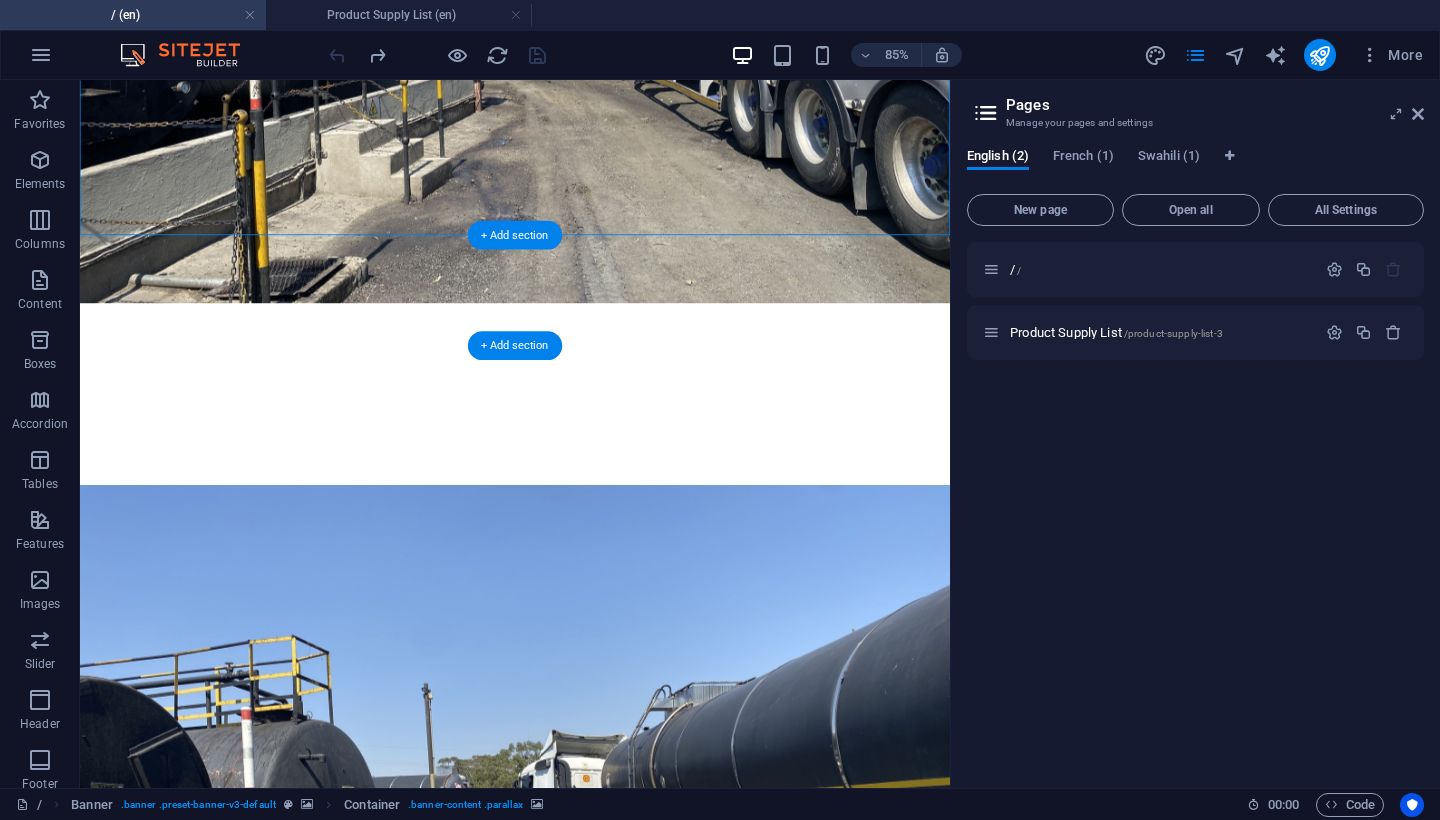 click on "Home About us Our services  FAQ Contact or RFQ" at bounding box center (592, 3378) 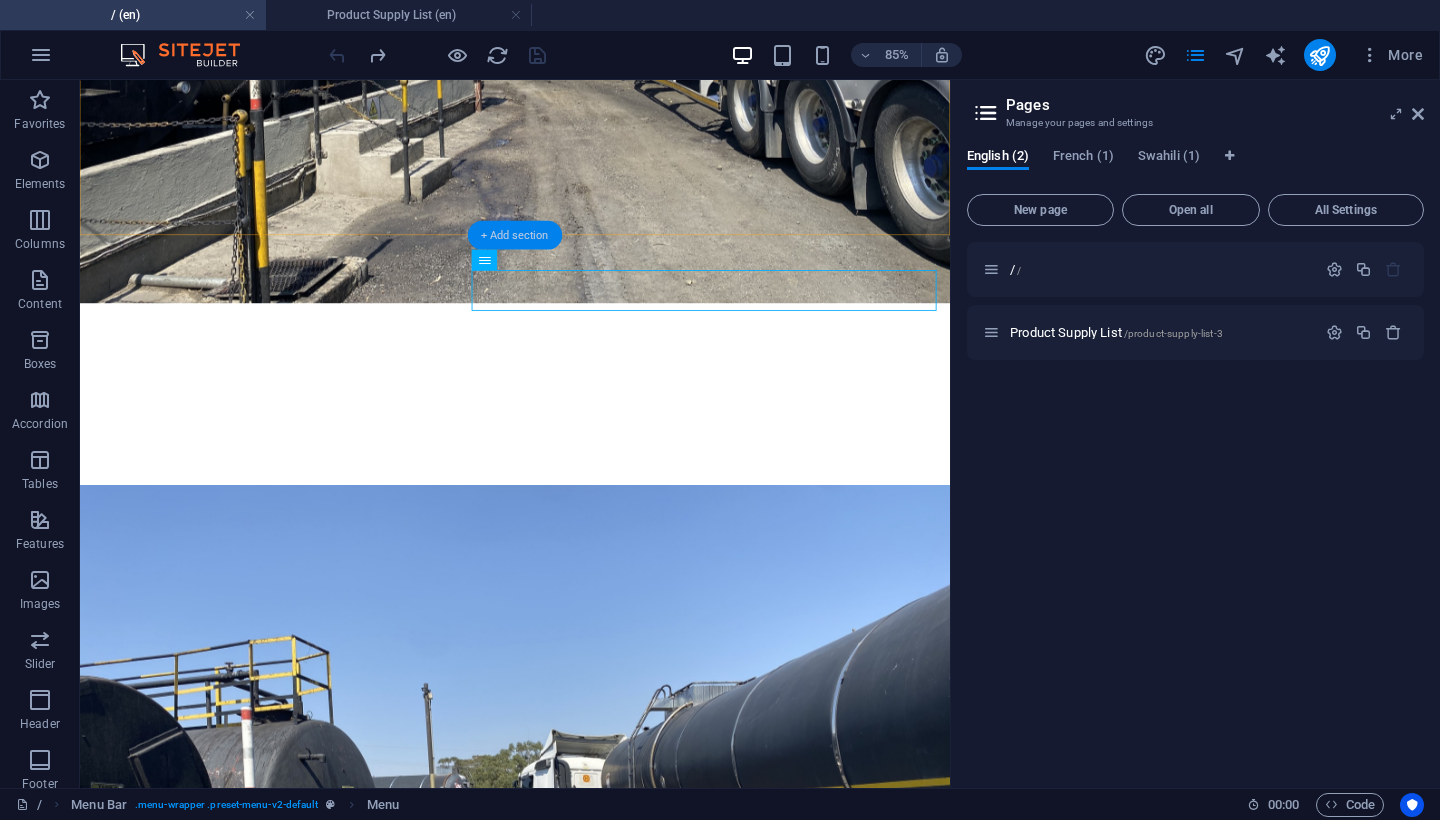 click on "+ Add section" at bounding box center (515, 235) 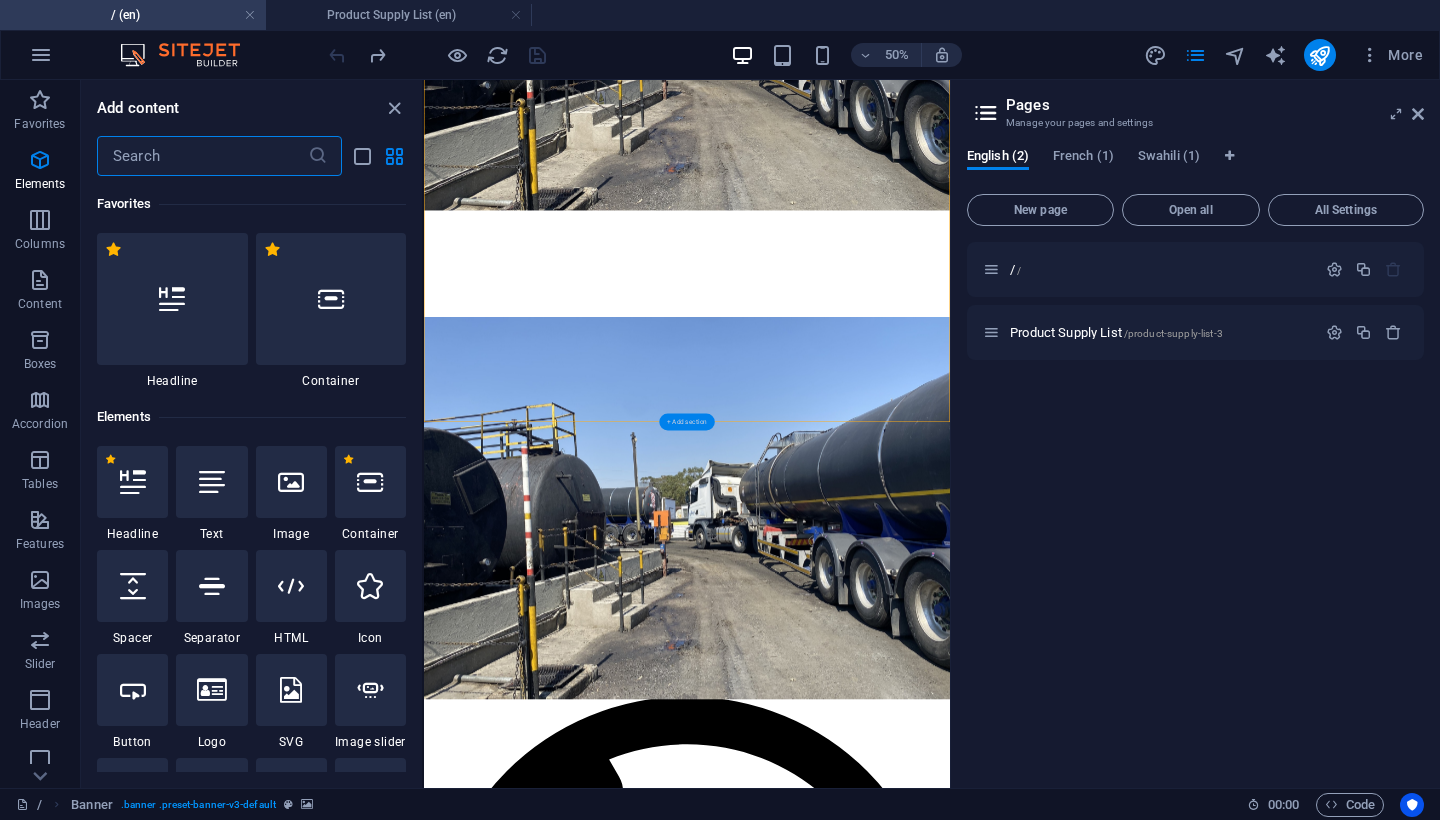 scroll, scrollTop: 3499, scrollLeft: 0, axis: vertical 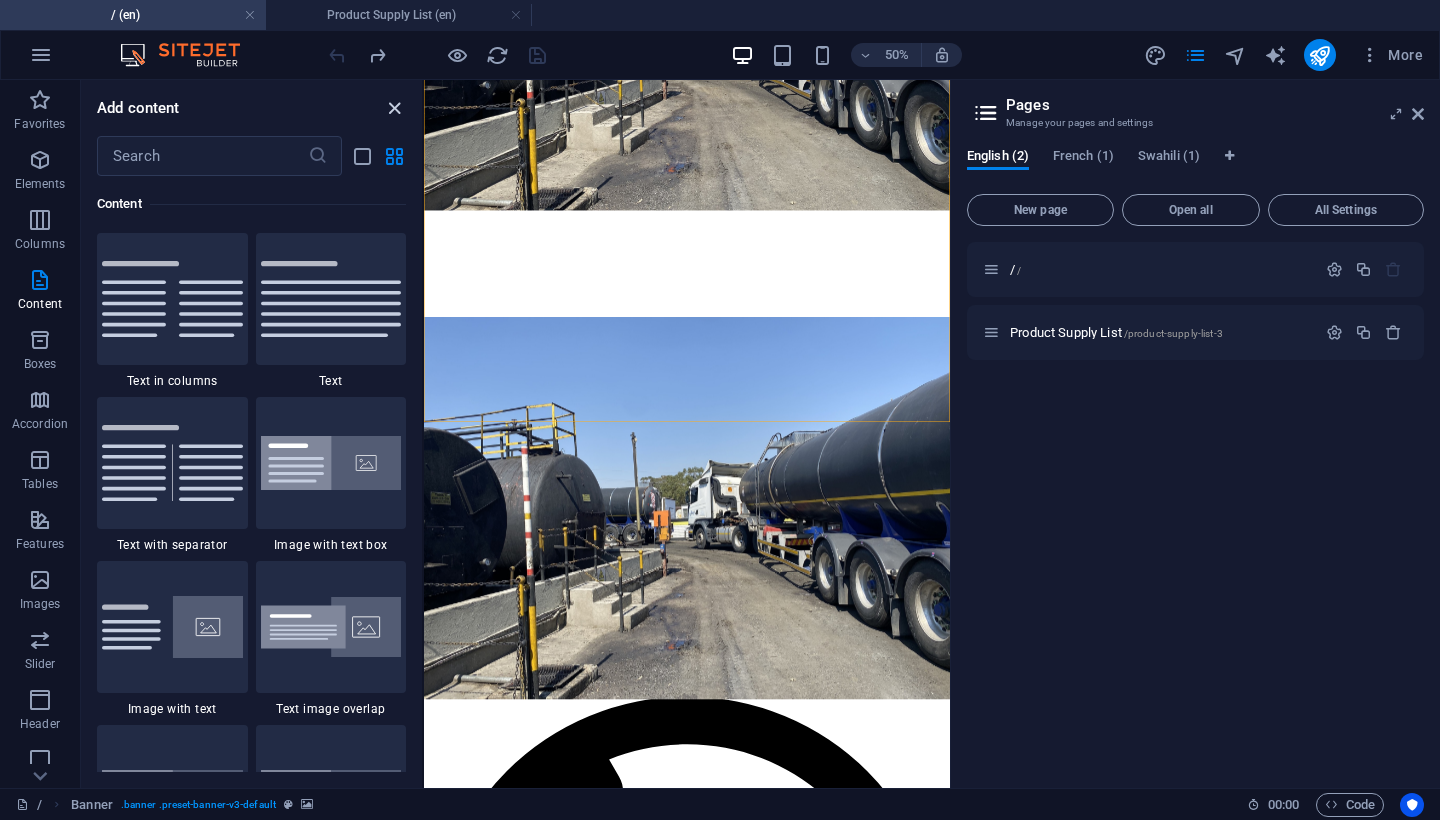 click at bounding box center (394, 108) 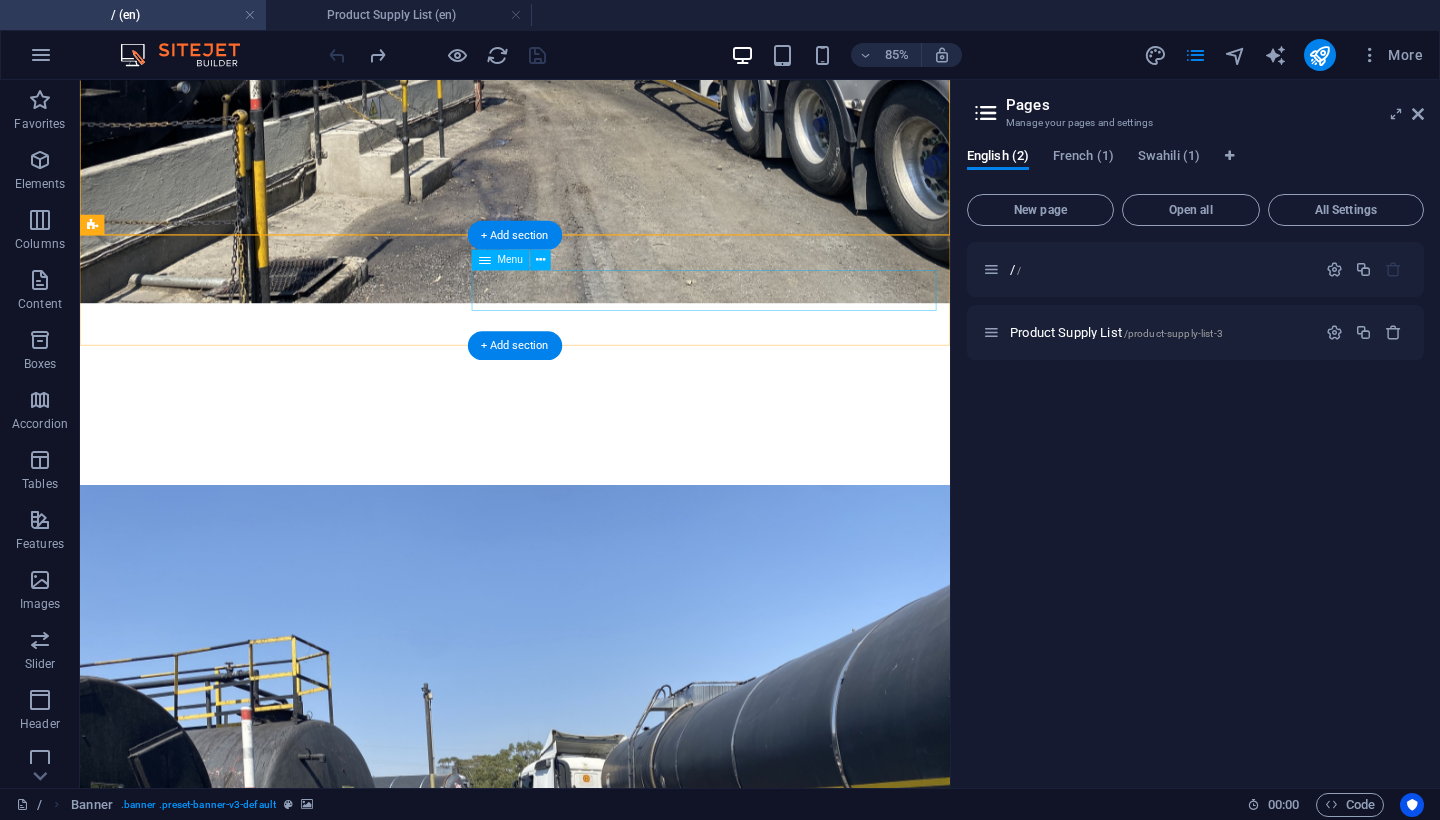 click on "Menu" at bounding box center (511, 260) 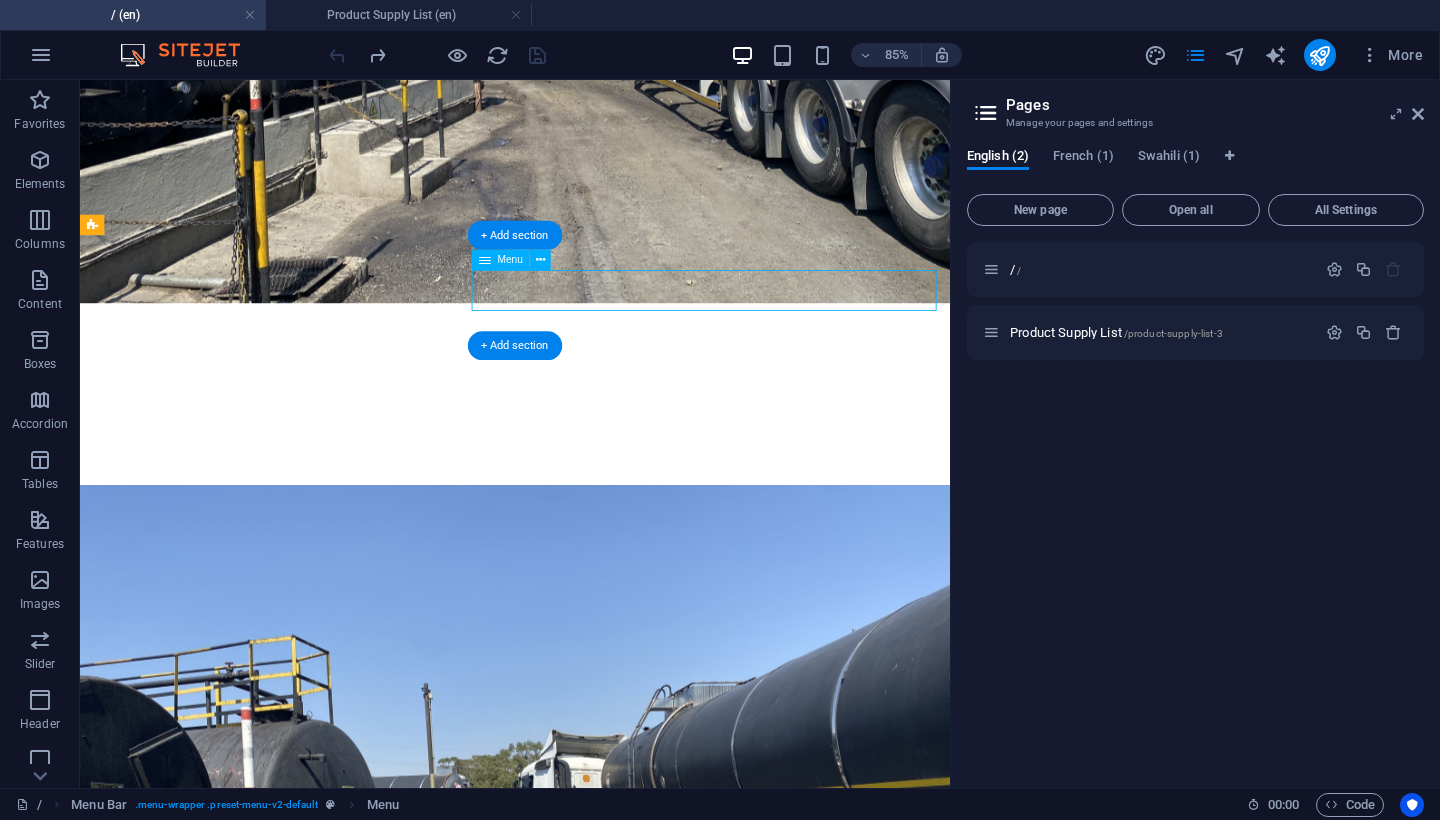 click on "Menu" at bounding box center [511, 260] 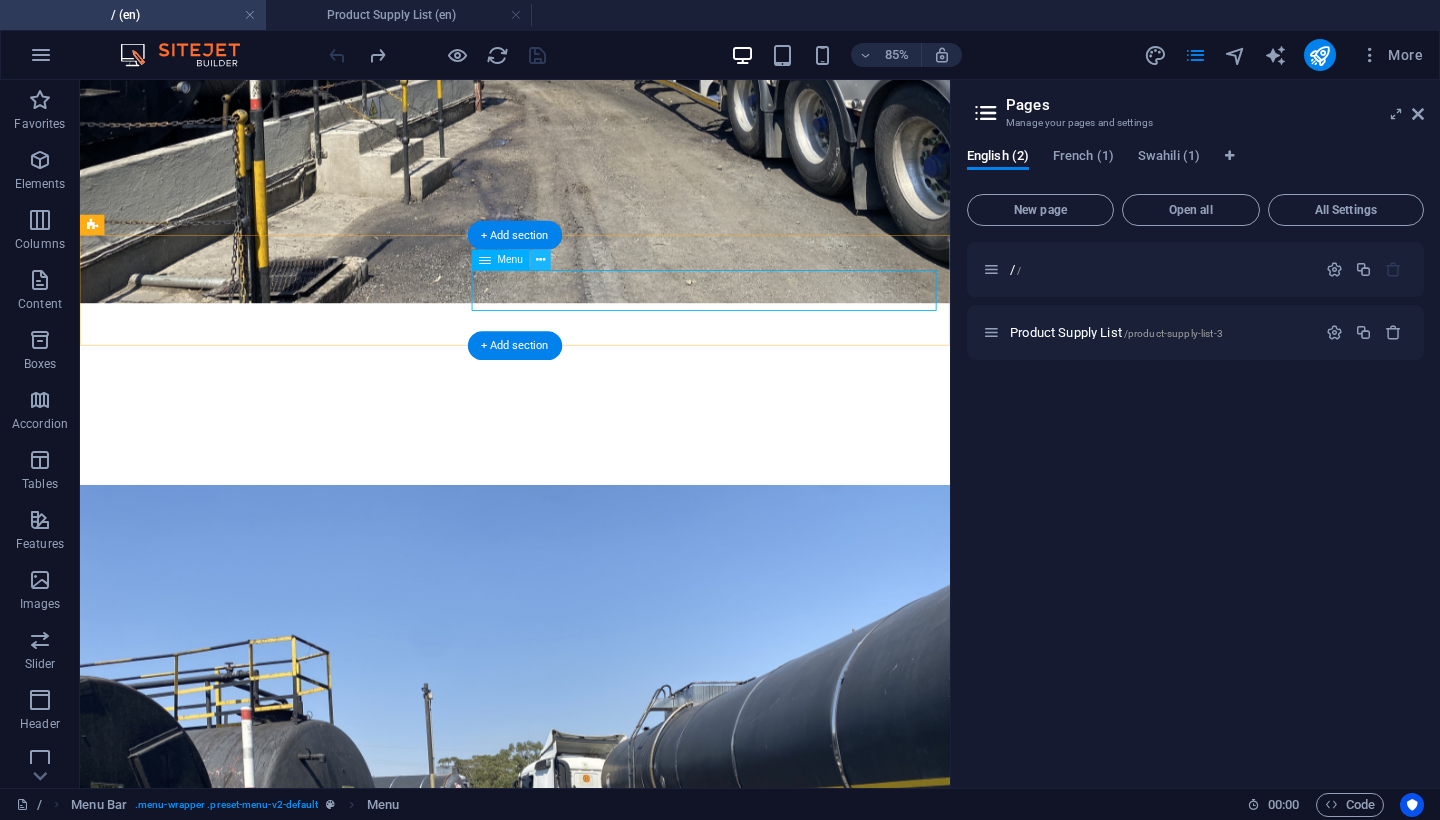 click at bounding box center [540, 260] 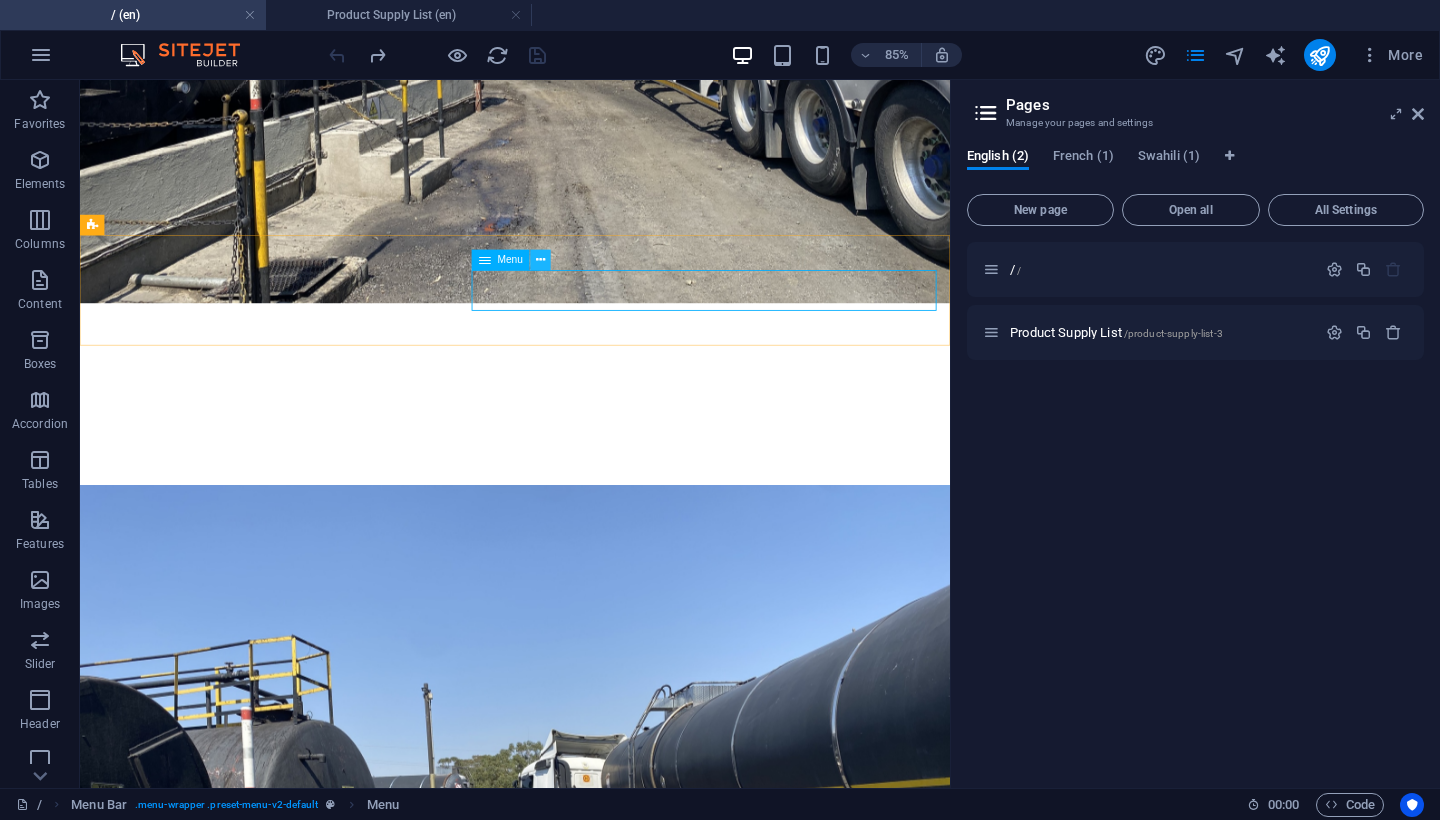 click at bounding box center (540, 260) 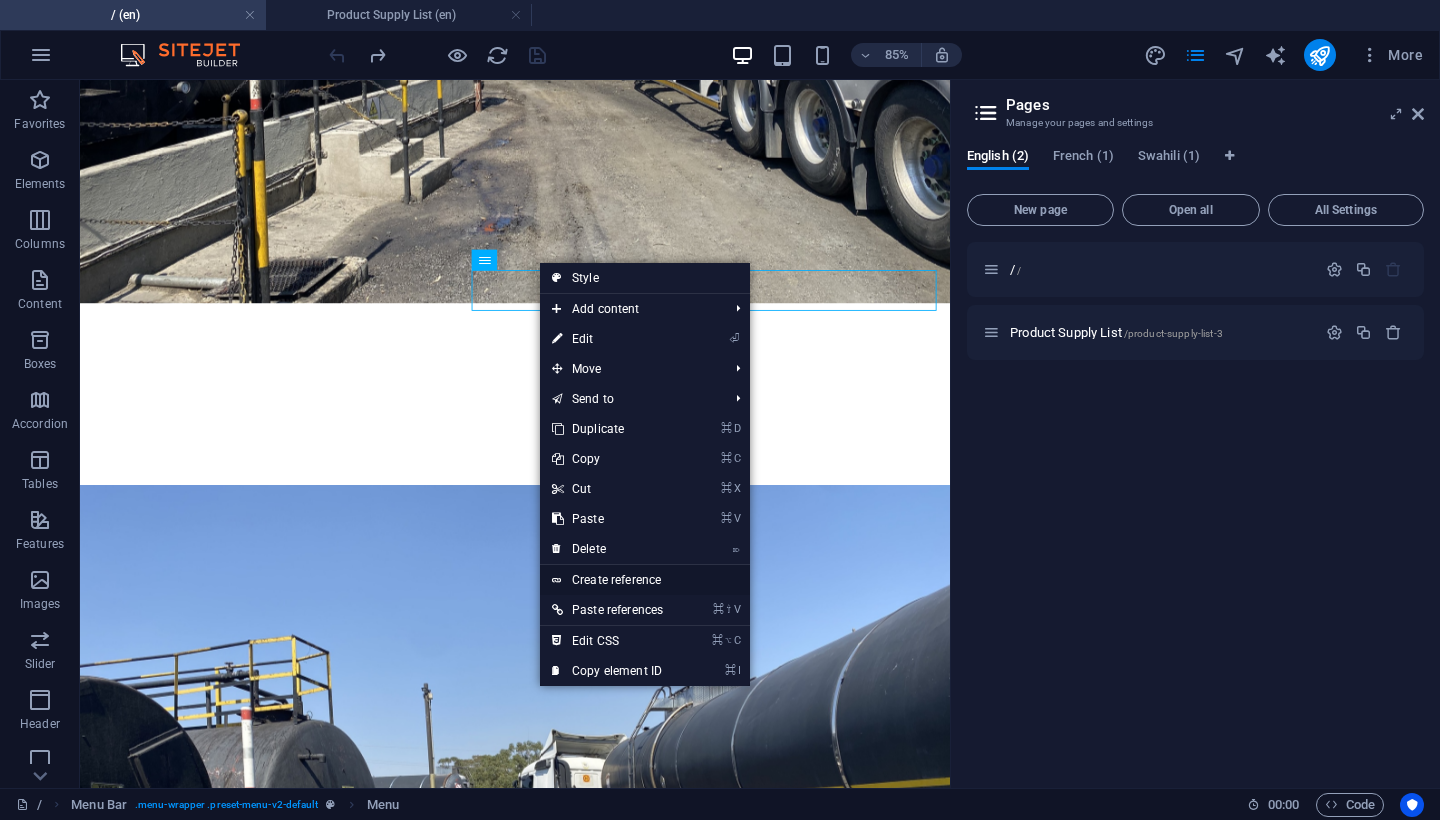 click on "Create reference" at bounding box center (645, 580) 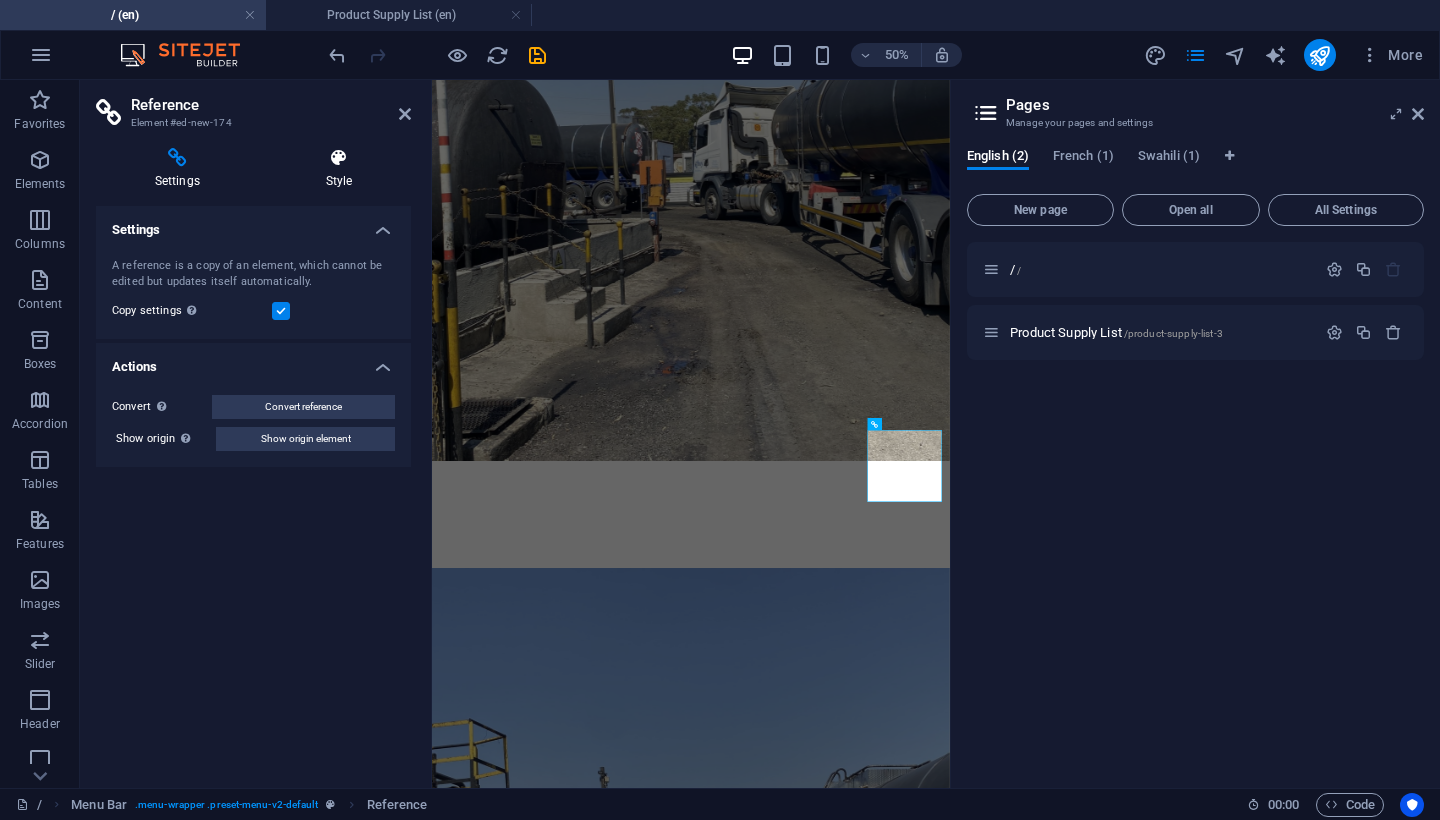 click at bounding box center (339, 158) 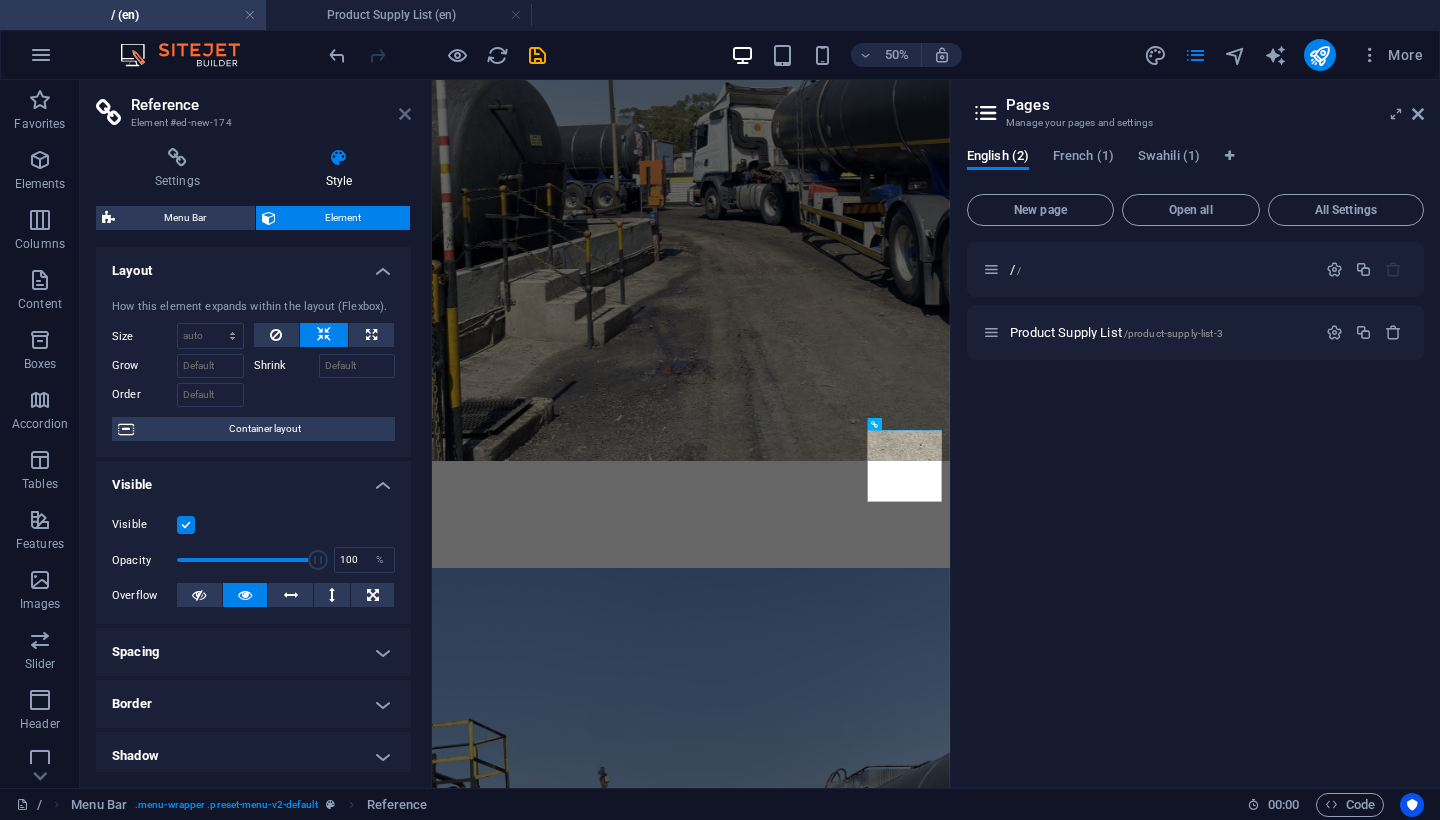 click at bounding box center (405, 114) 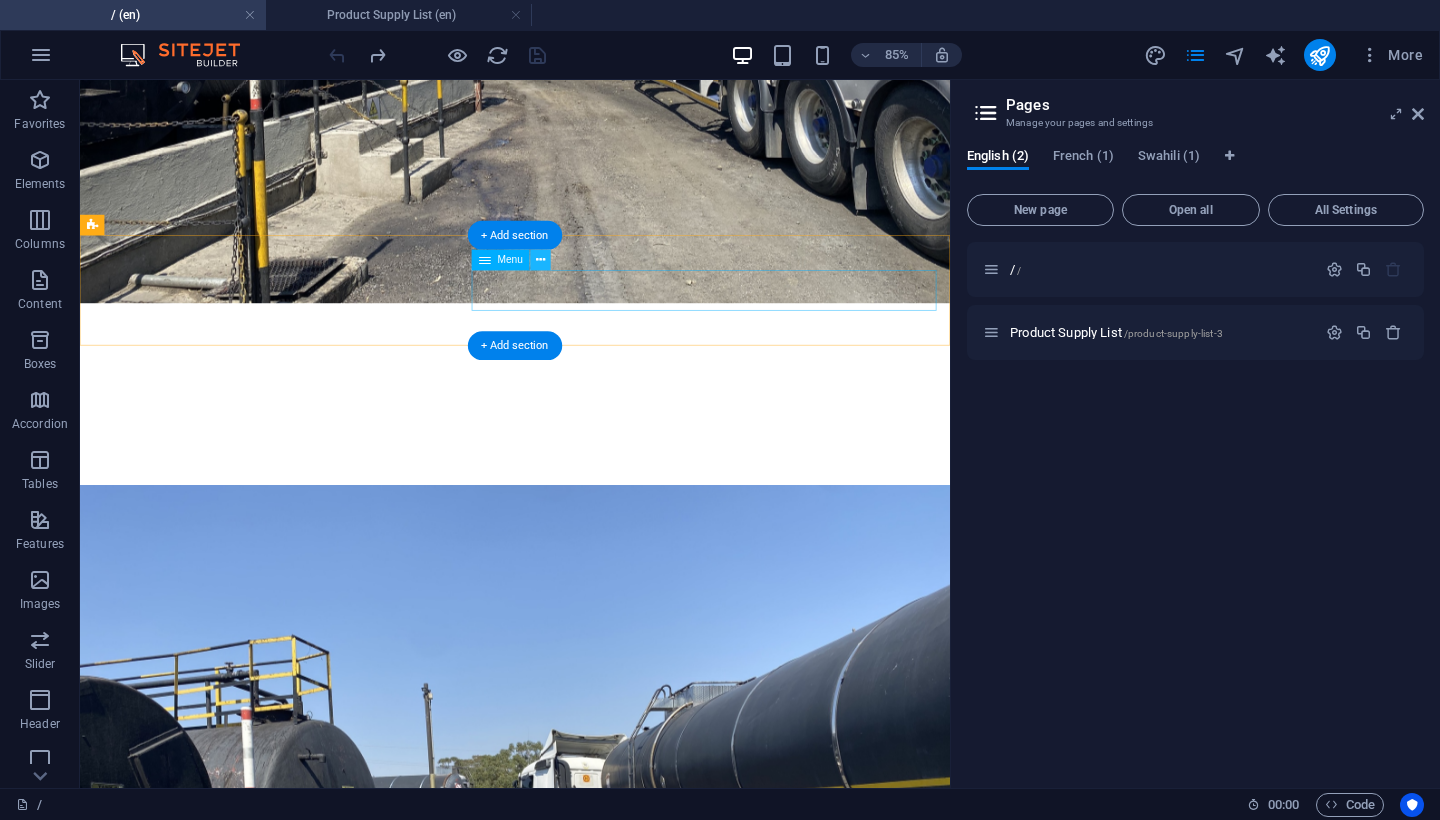 click at bounding box center (540, 260) 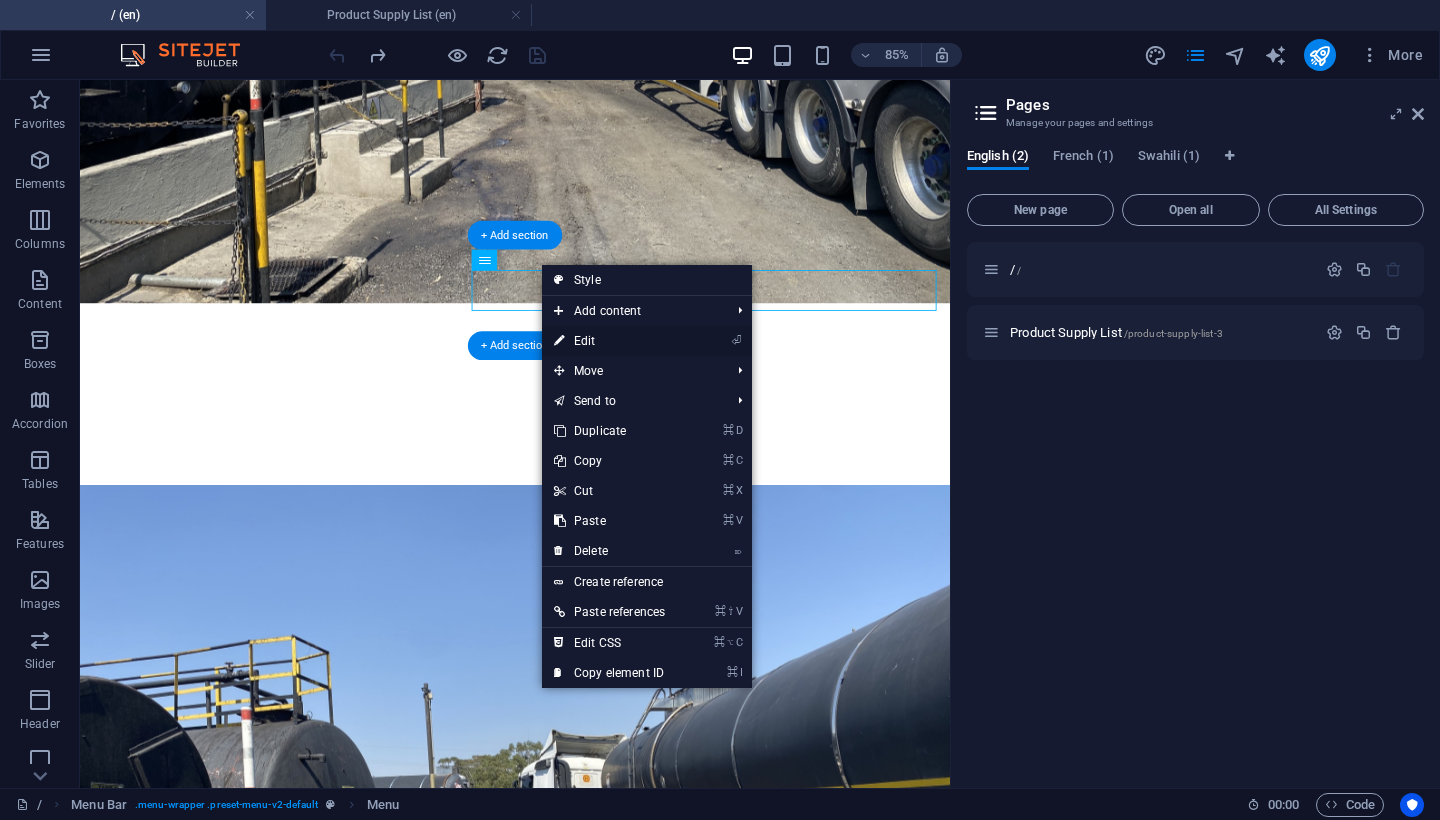 click on "⏎  Edit" at bounding box center [609, 341] 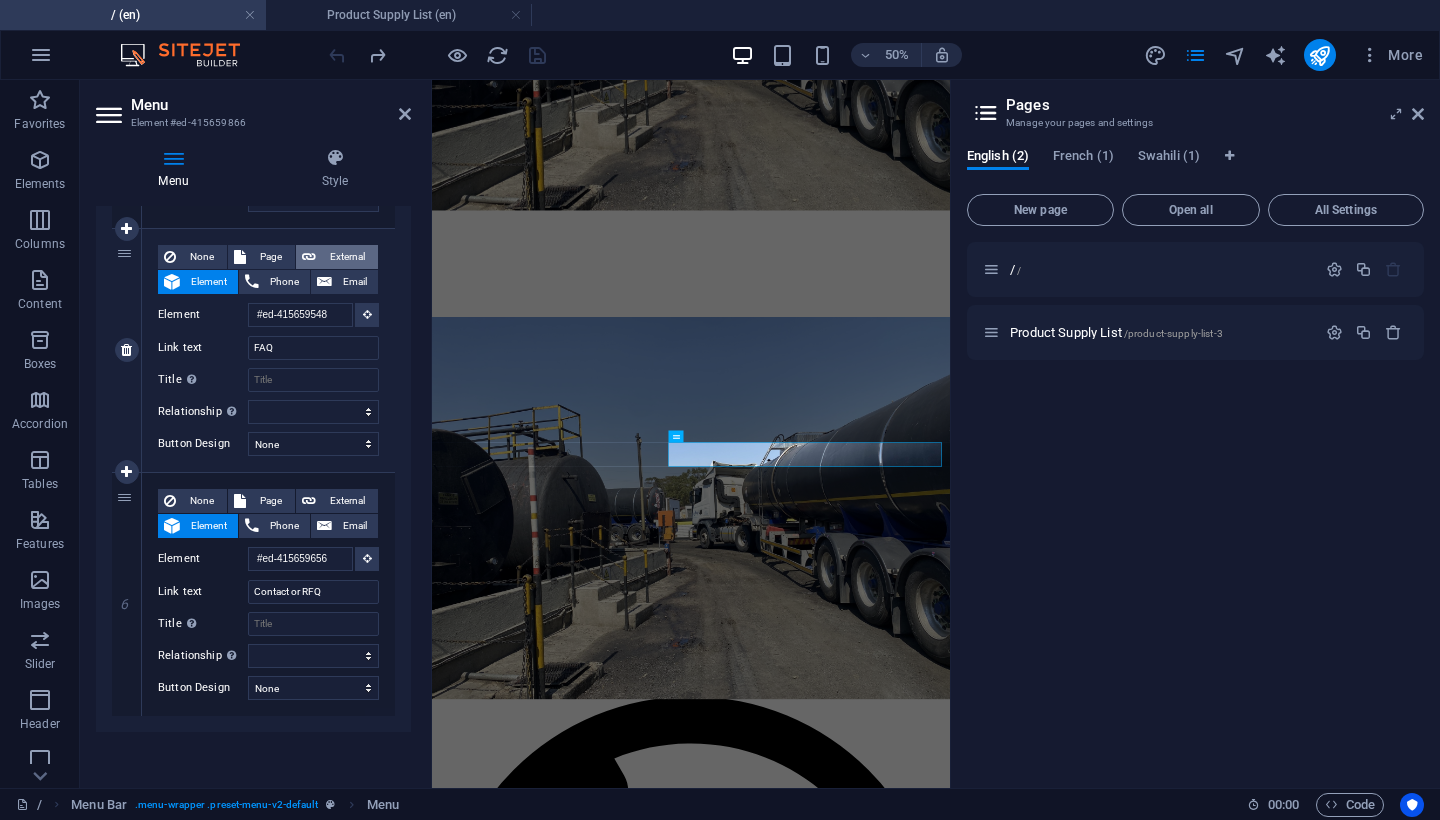 scroll, scrollTop: 1046, scrollLeft: 0, axis: vertical 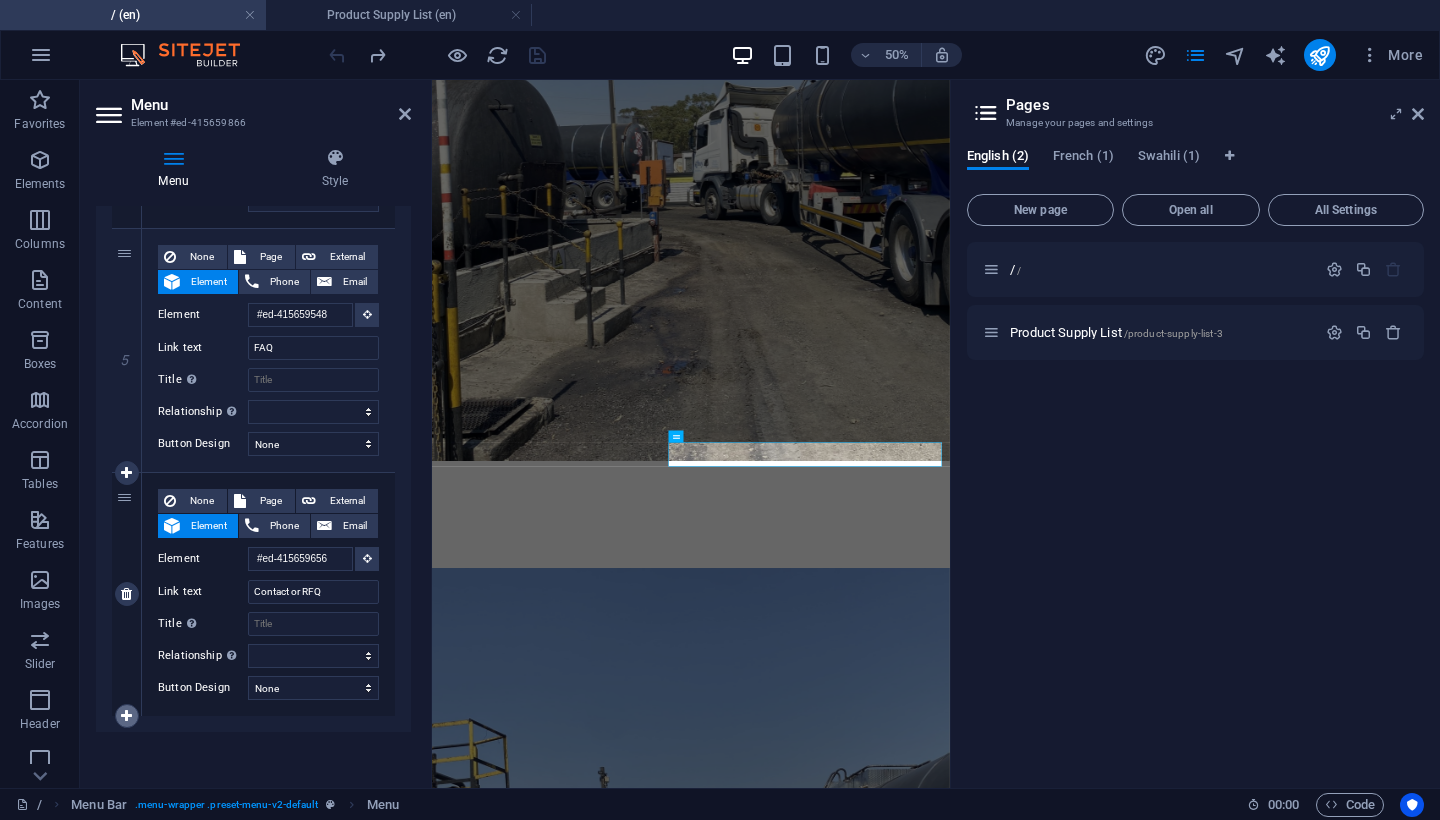 click at bounding box center [126, 716] 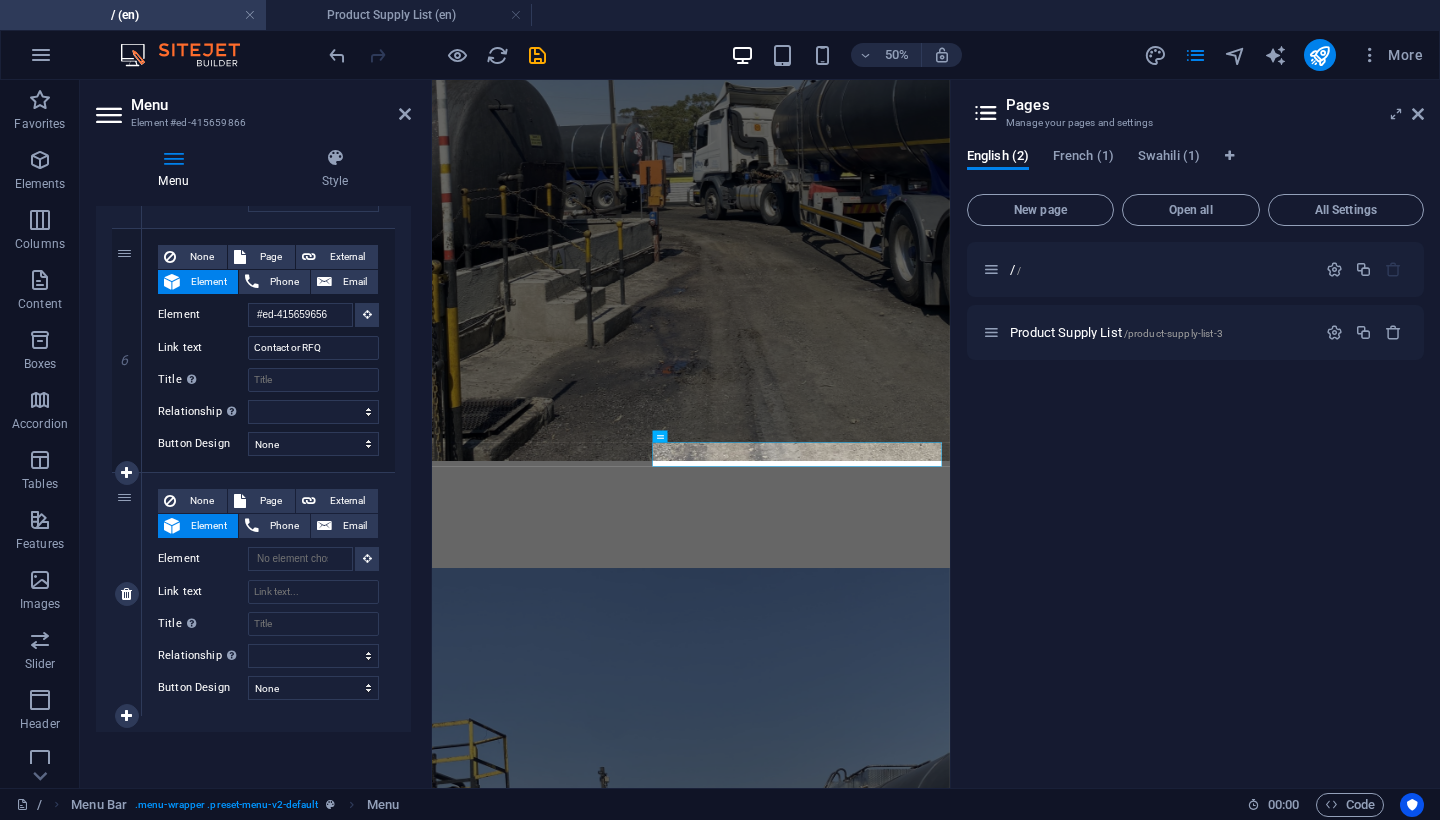 scroll, scrollTop: 1290, scrollLeft: 0, axis: vertical 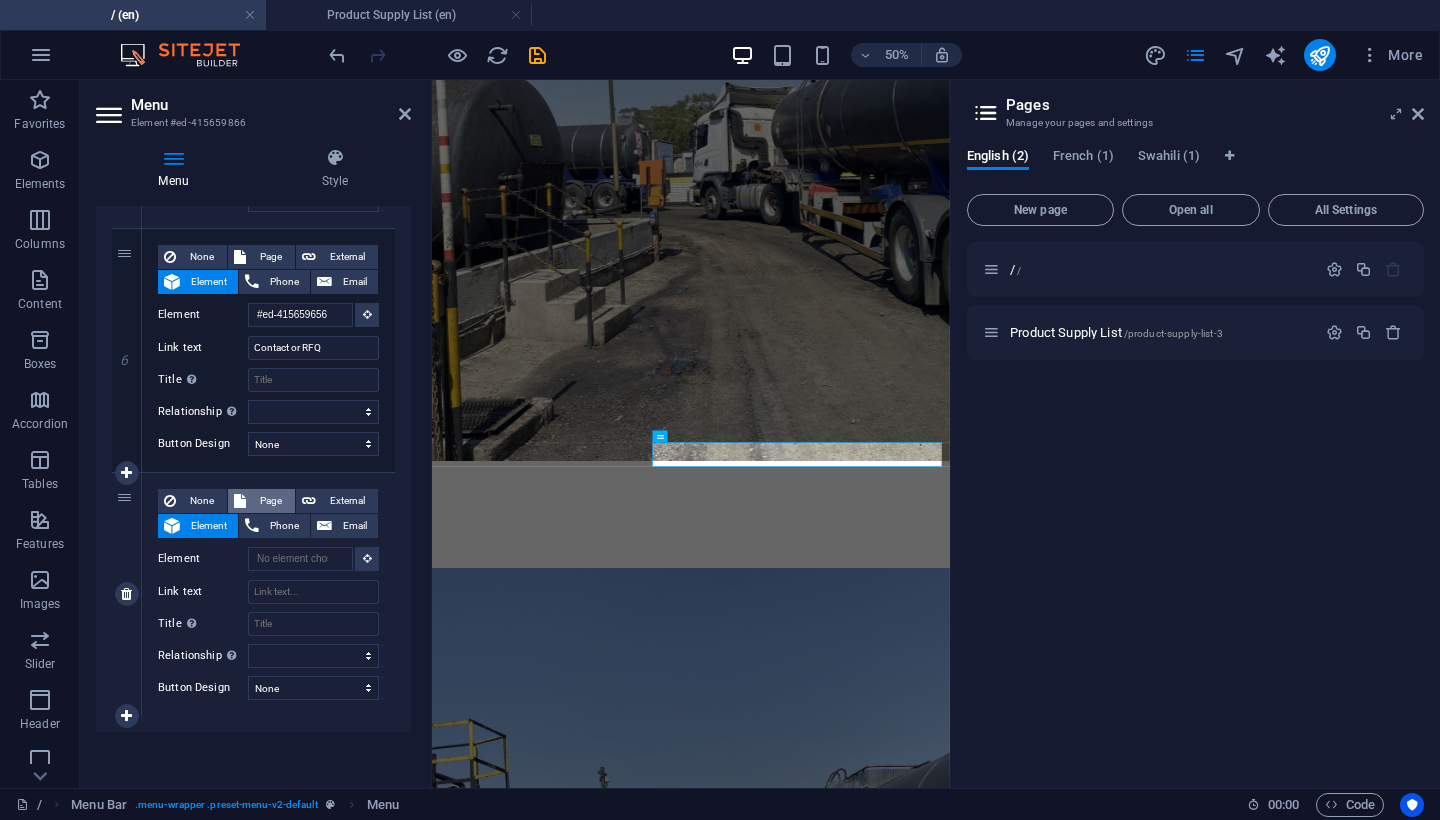 click on "Page" at bounding box center [270, 501] 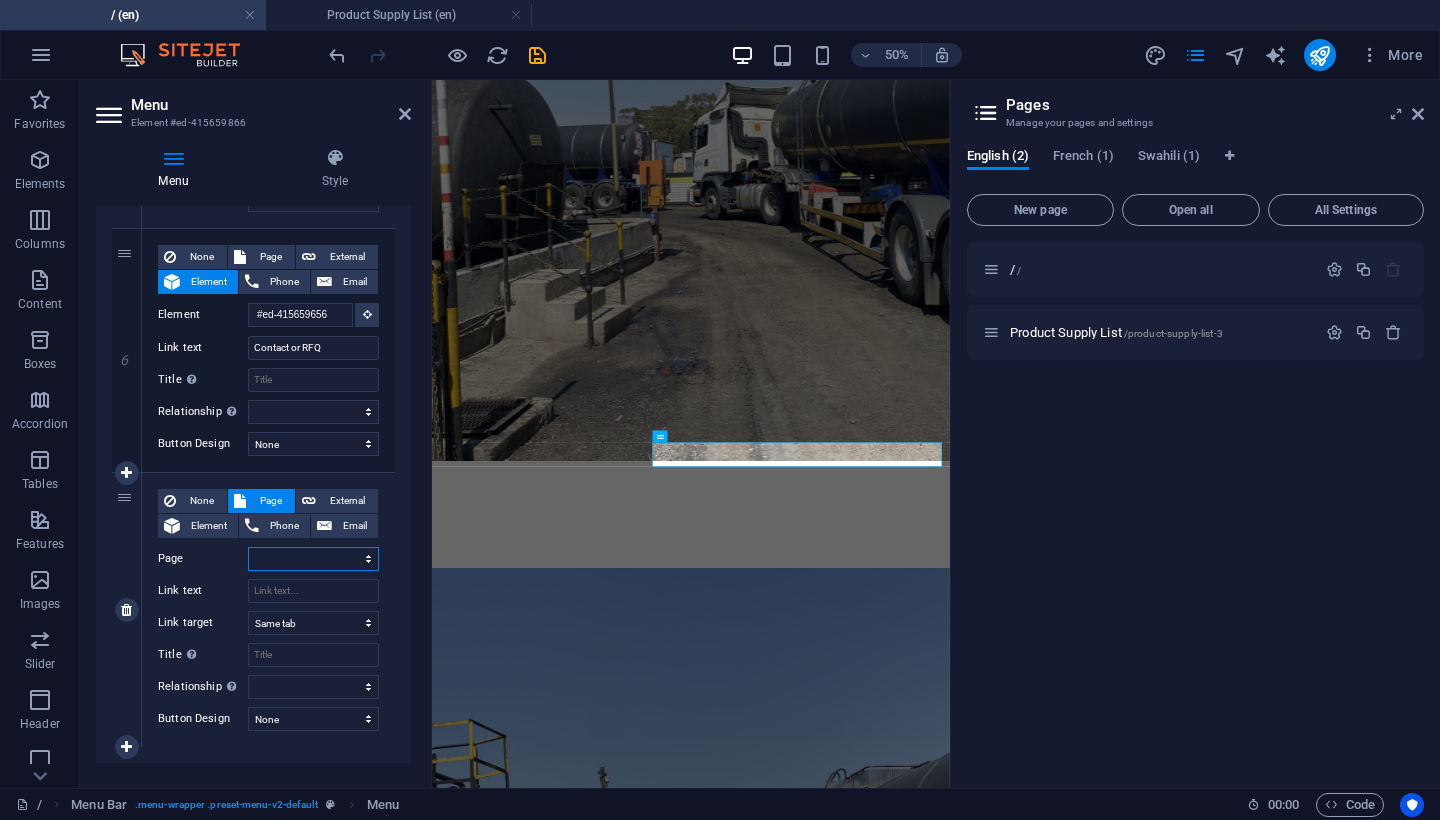 select on "1" 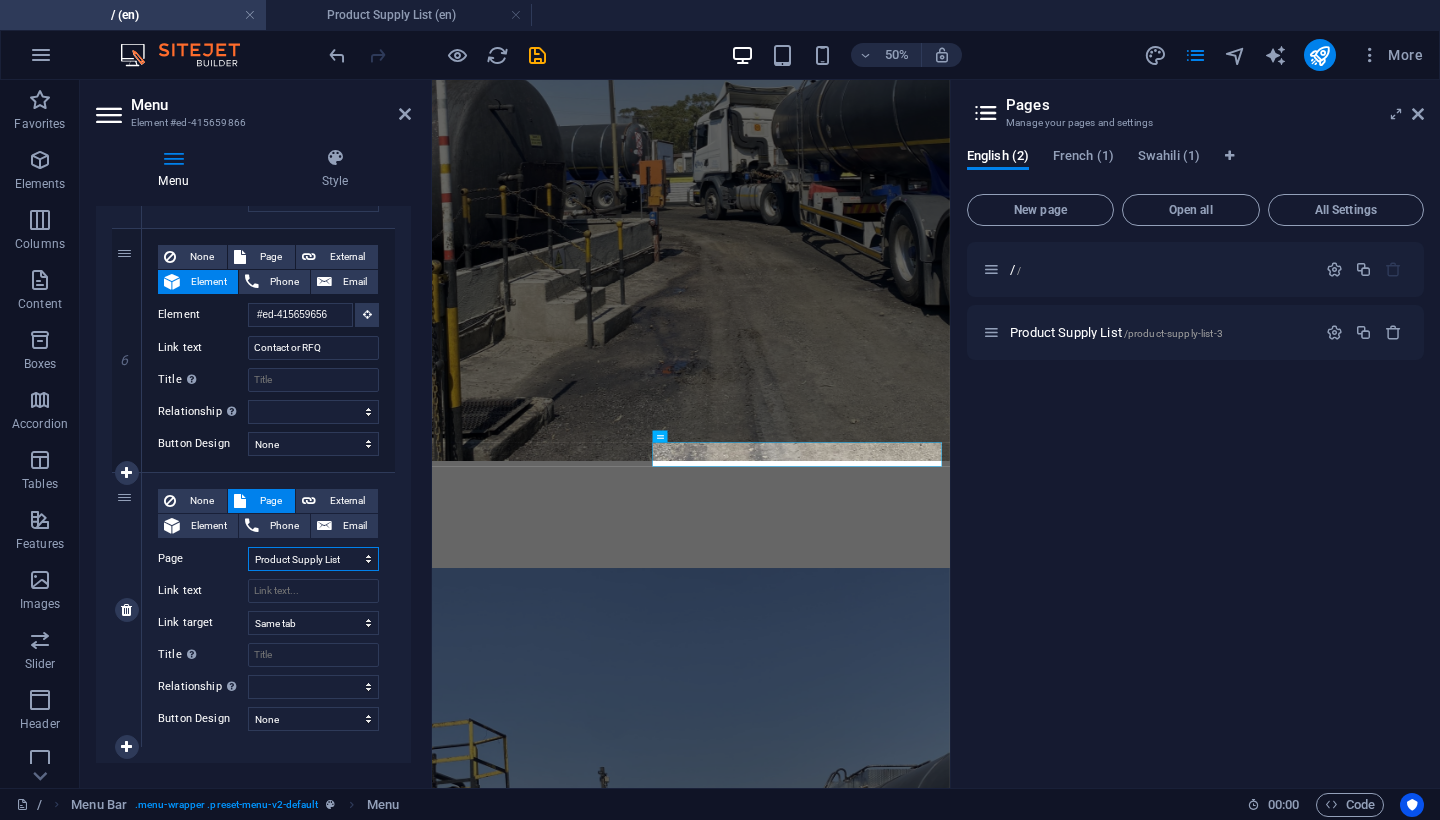 select 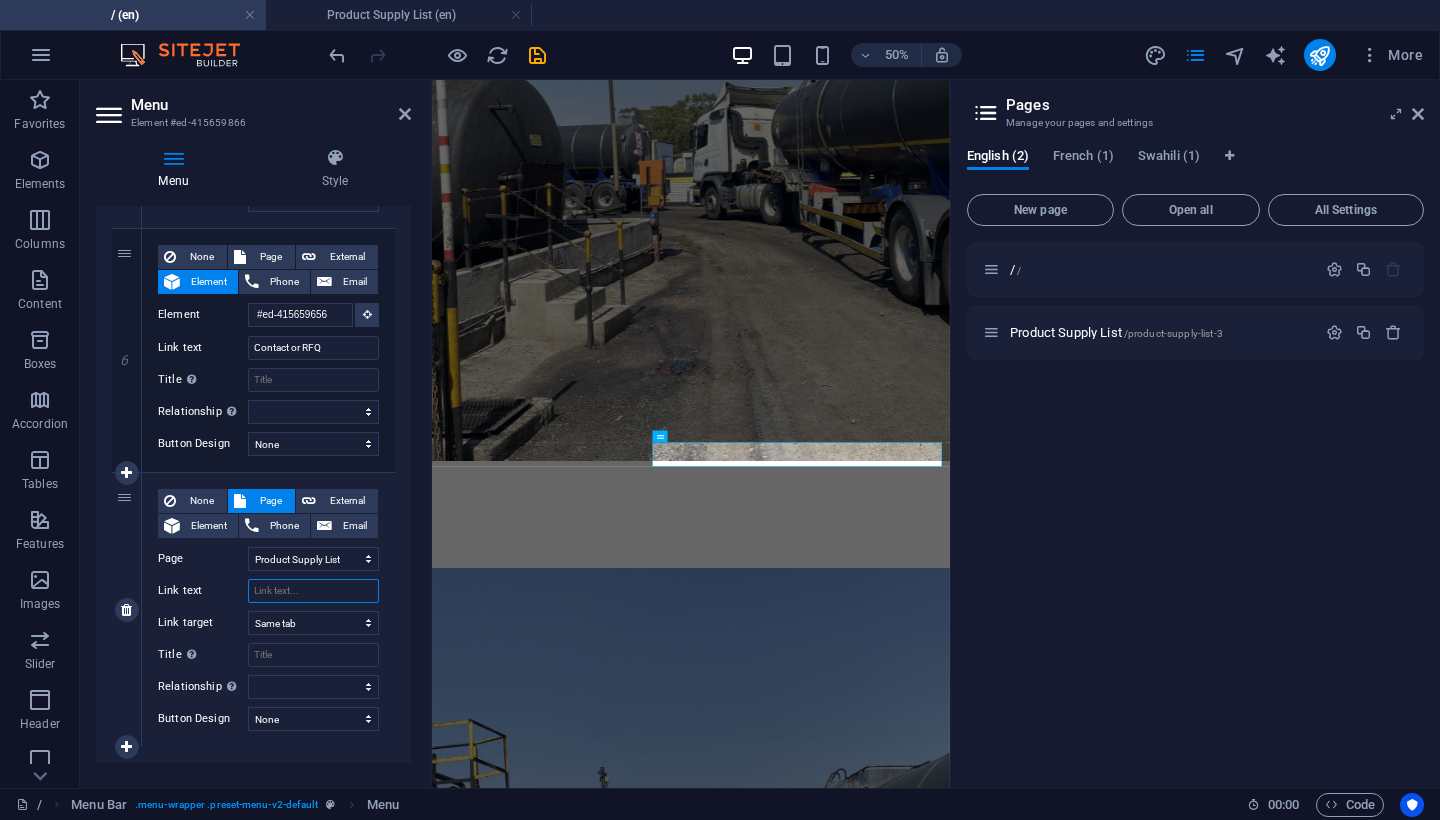 click on "Link text" at bounding box center (313, 591) 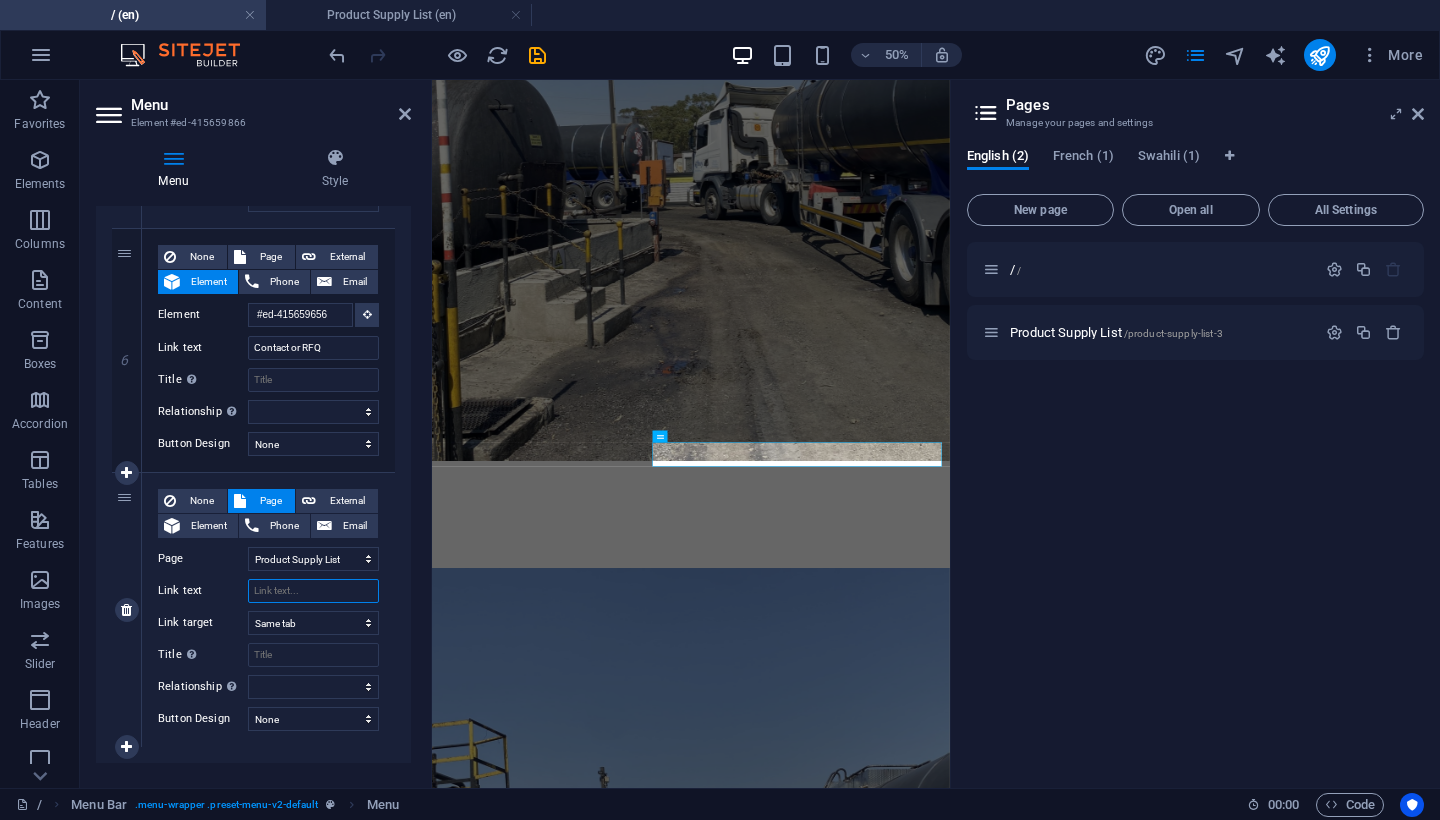 type on "P" 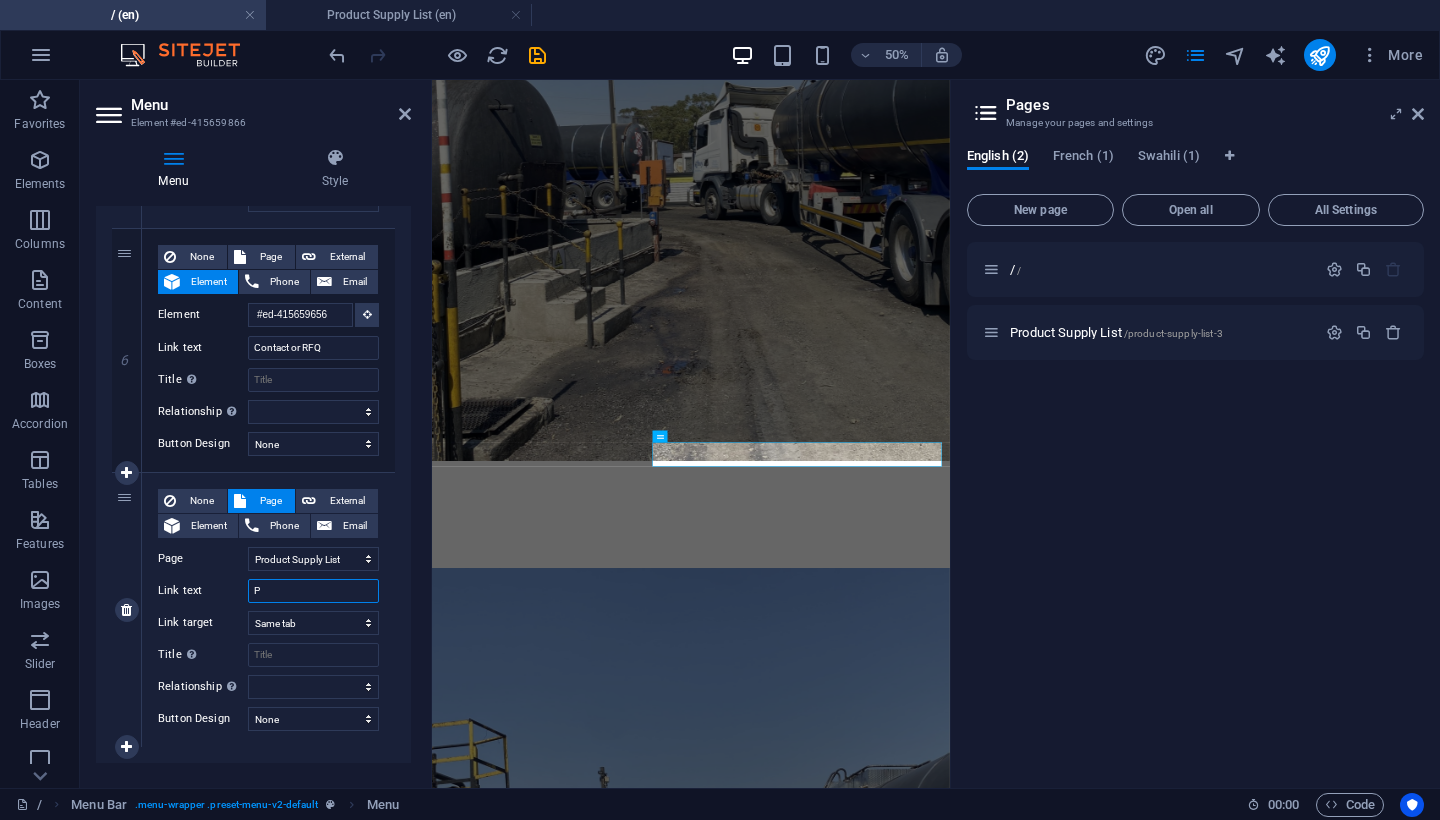 select 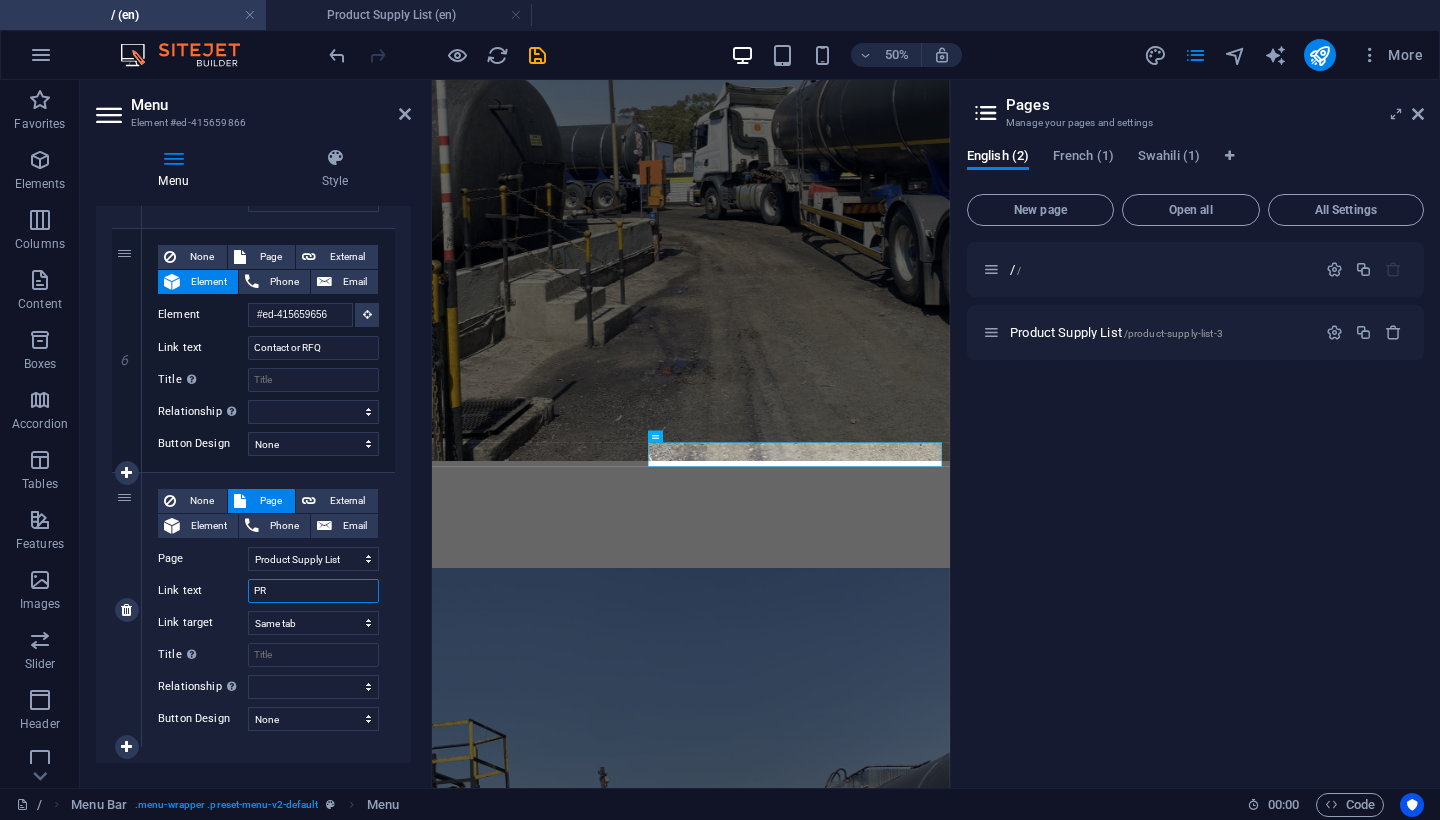 type on "PRE" 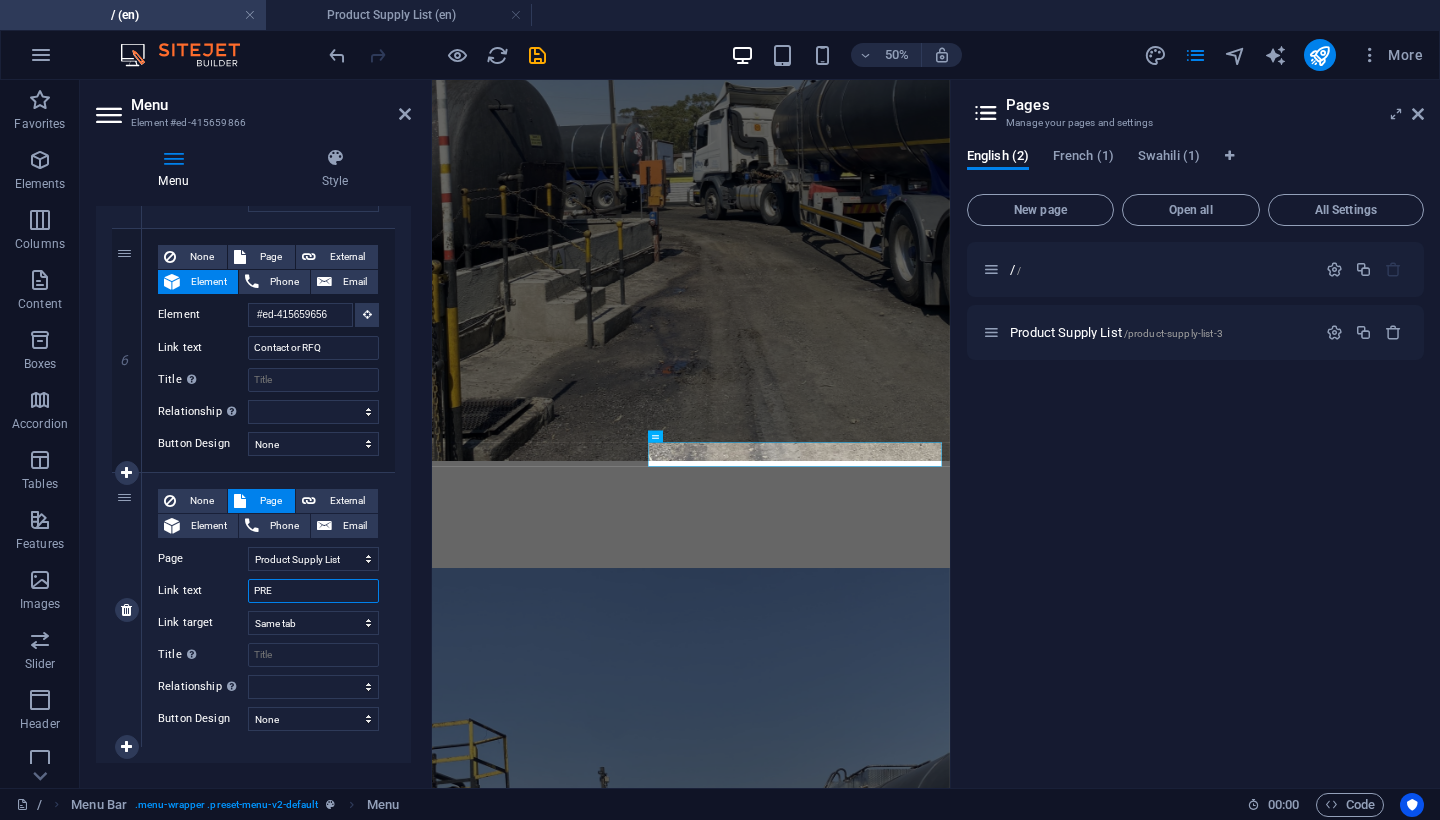 select 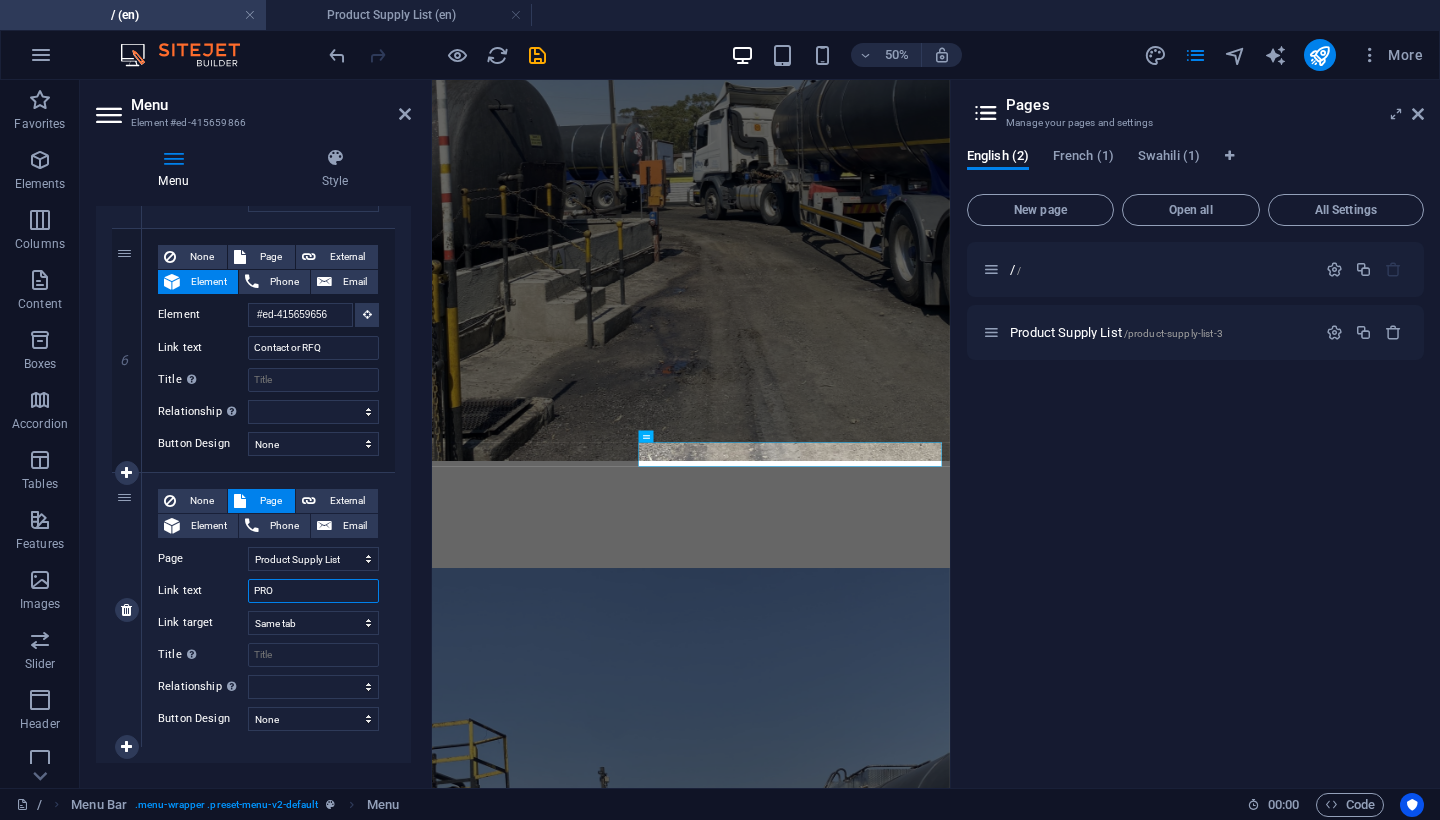 type on "PROU" 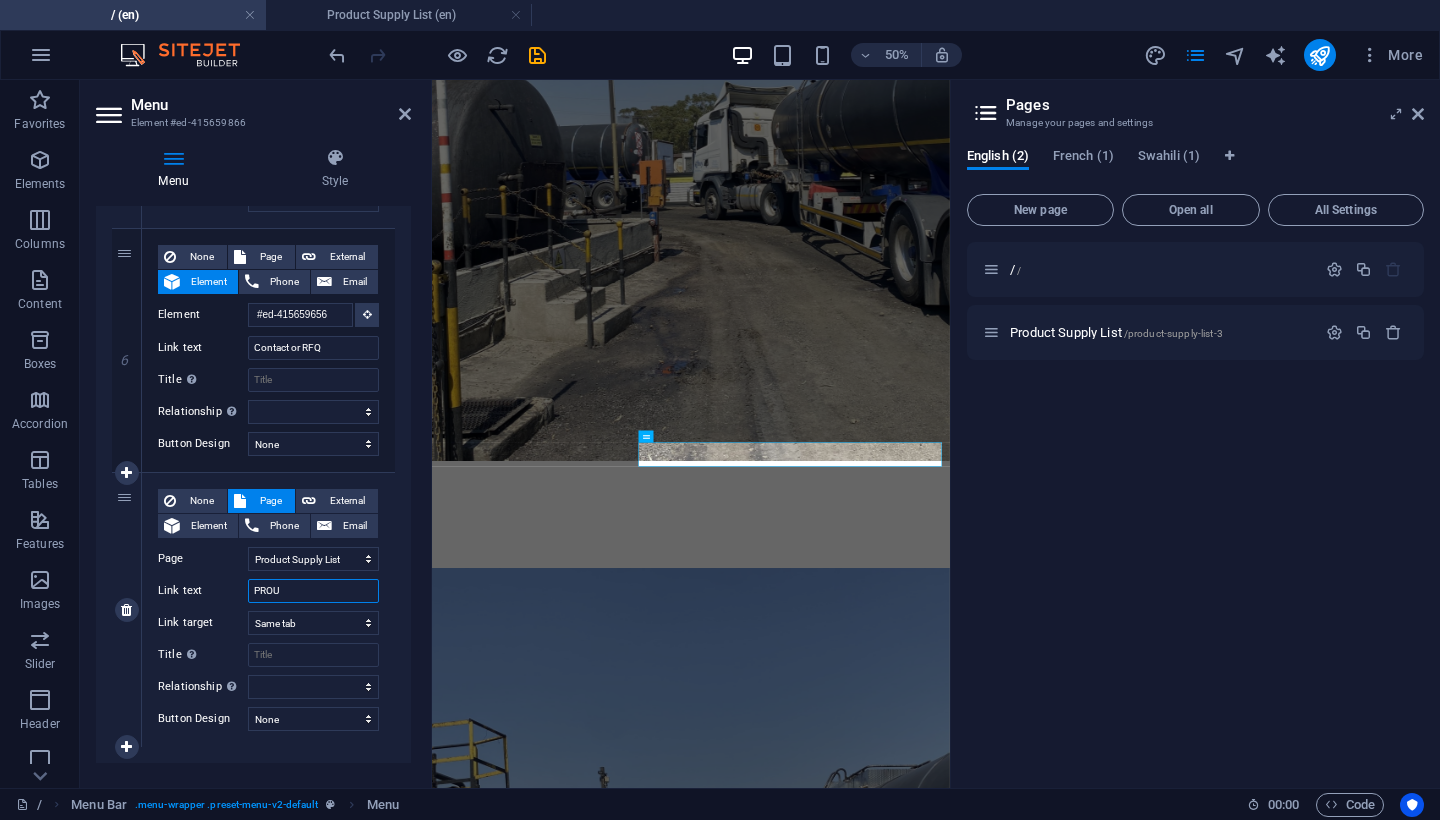 select 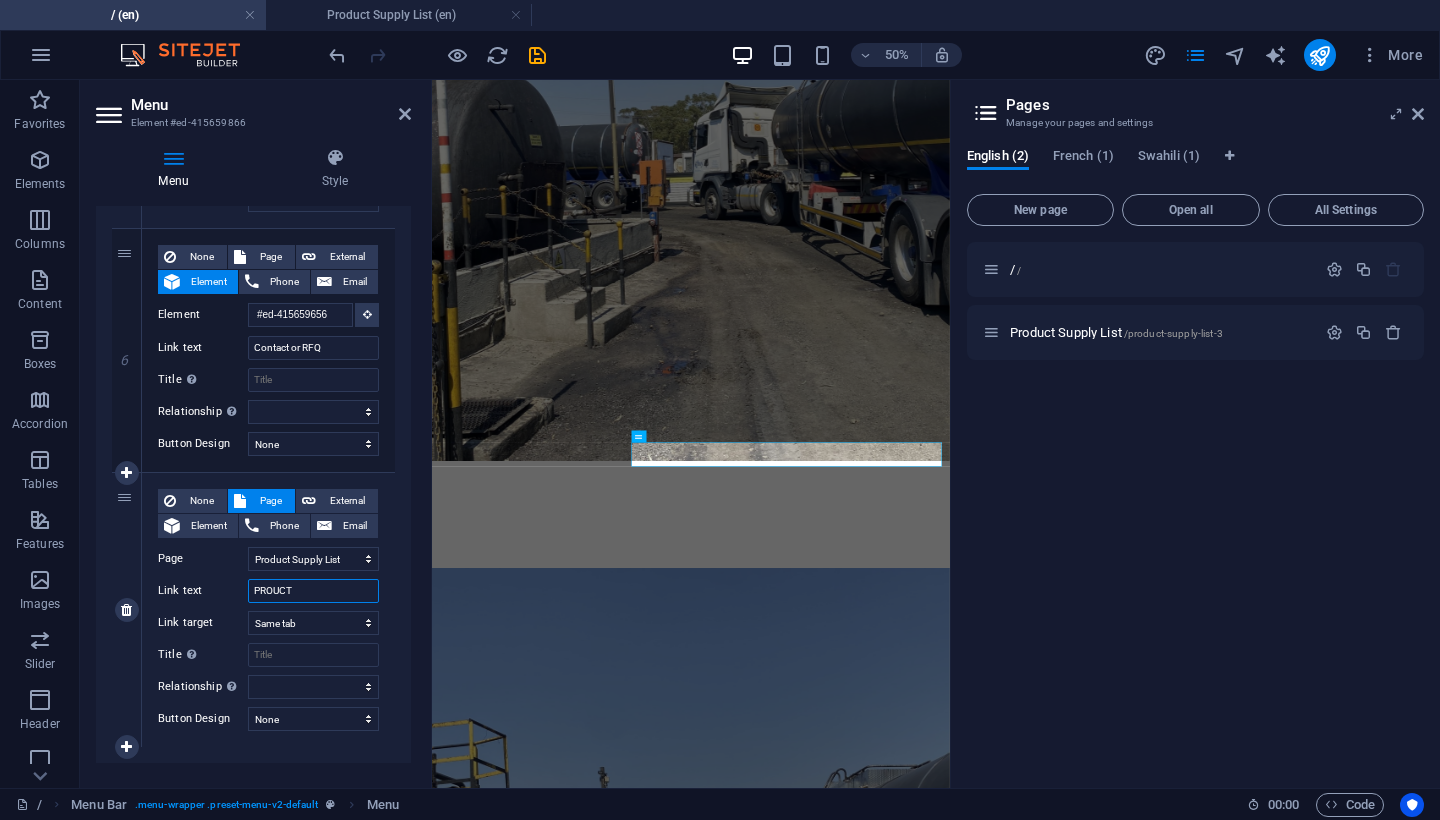 type on "PROUCT" 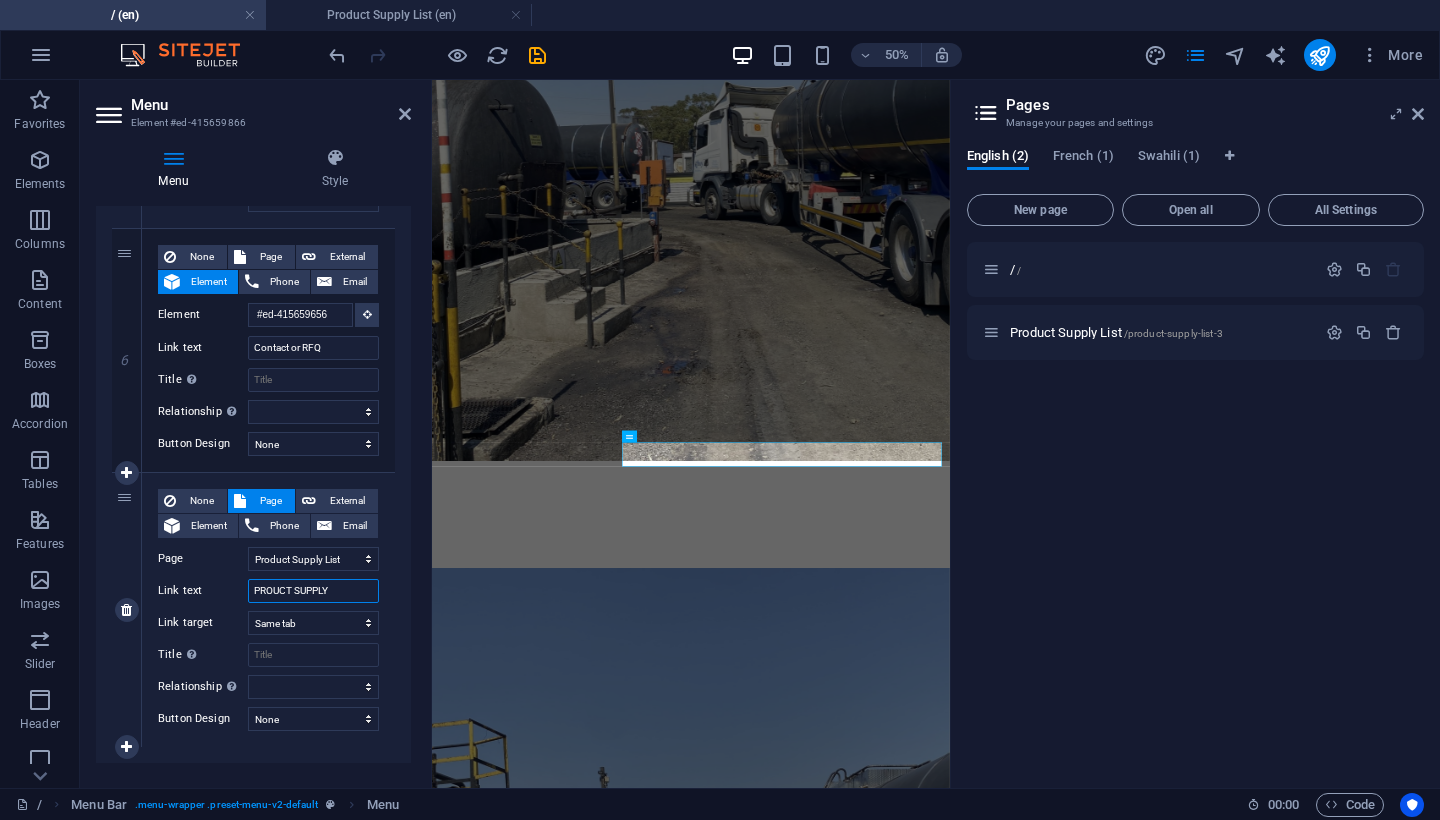 type on "PROUCT SUPPLY L" 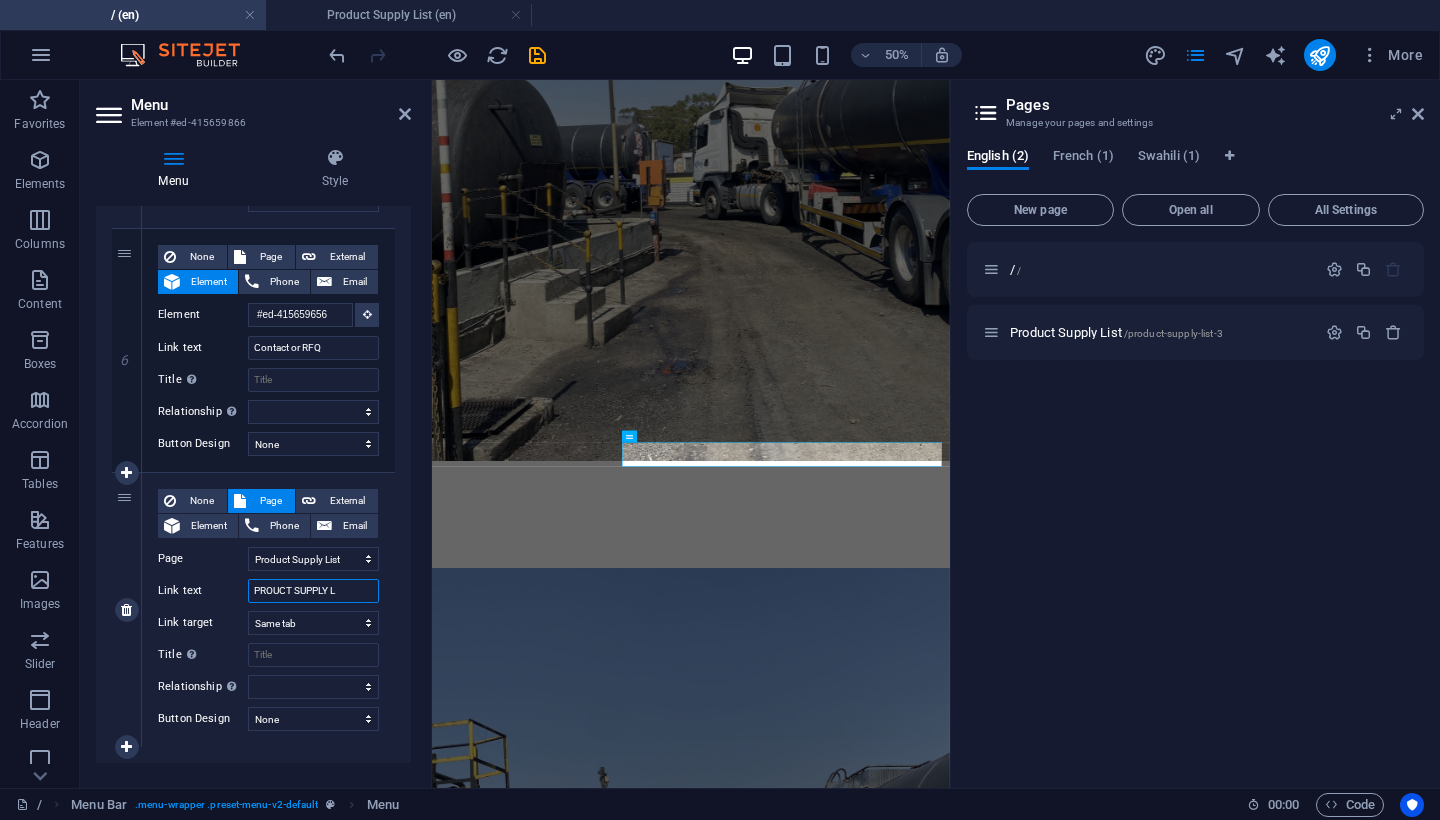 select 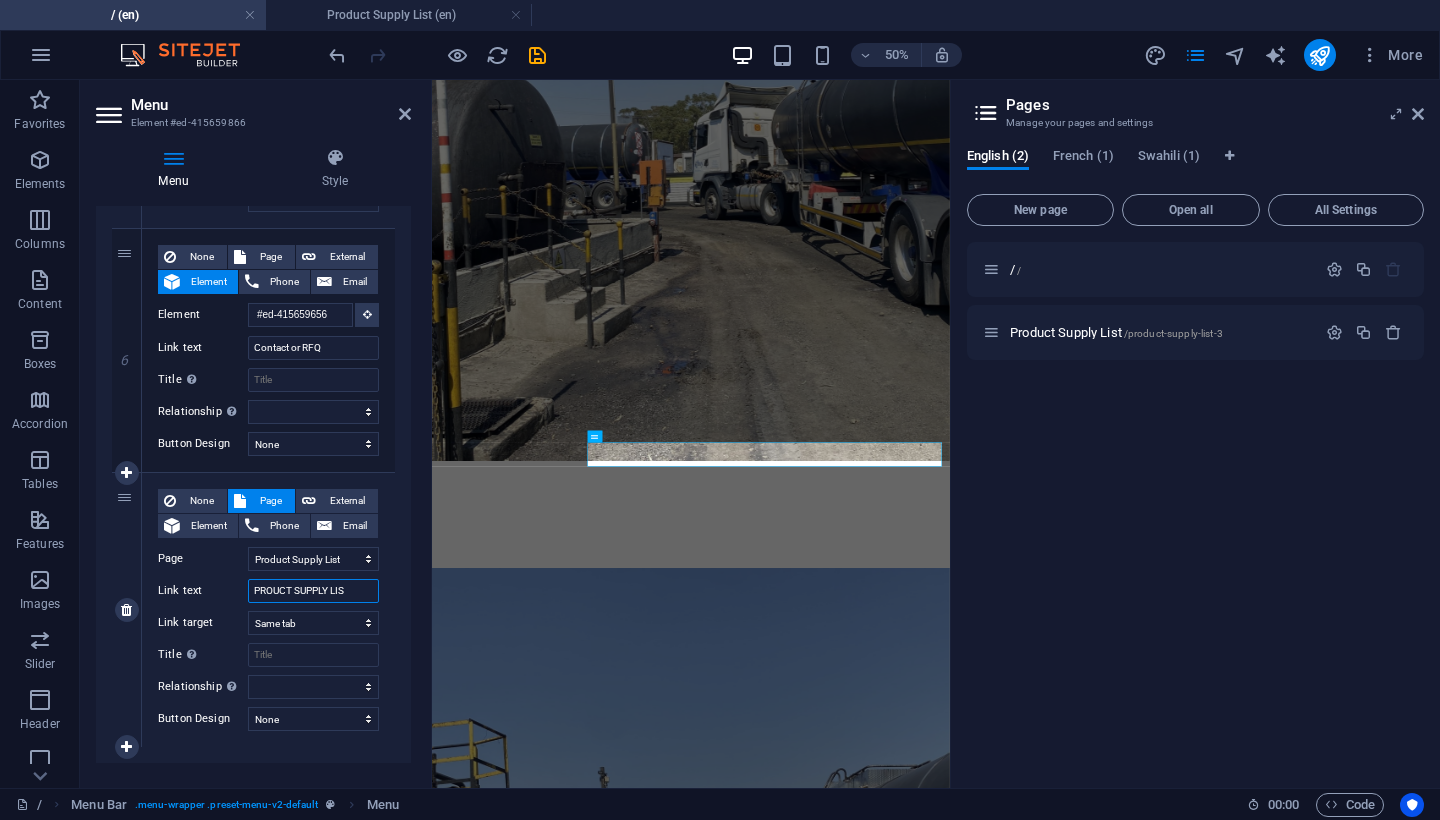 type on "PROUCT SUPPLY LIST" 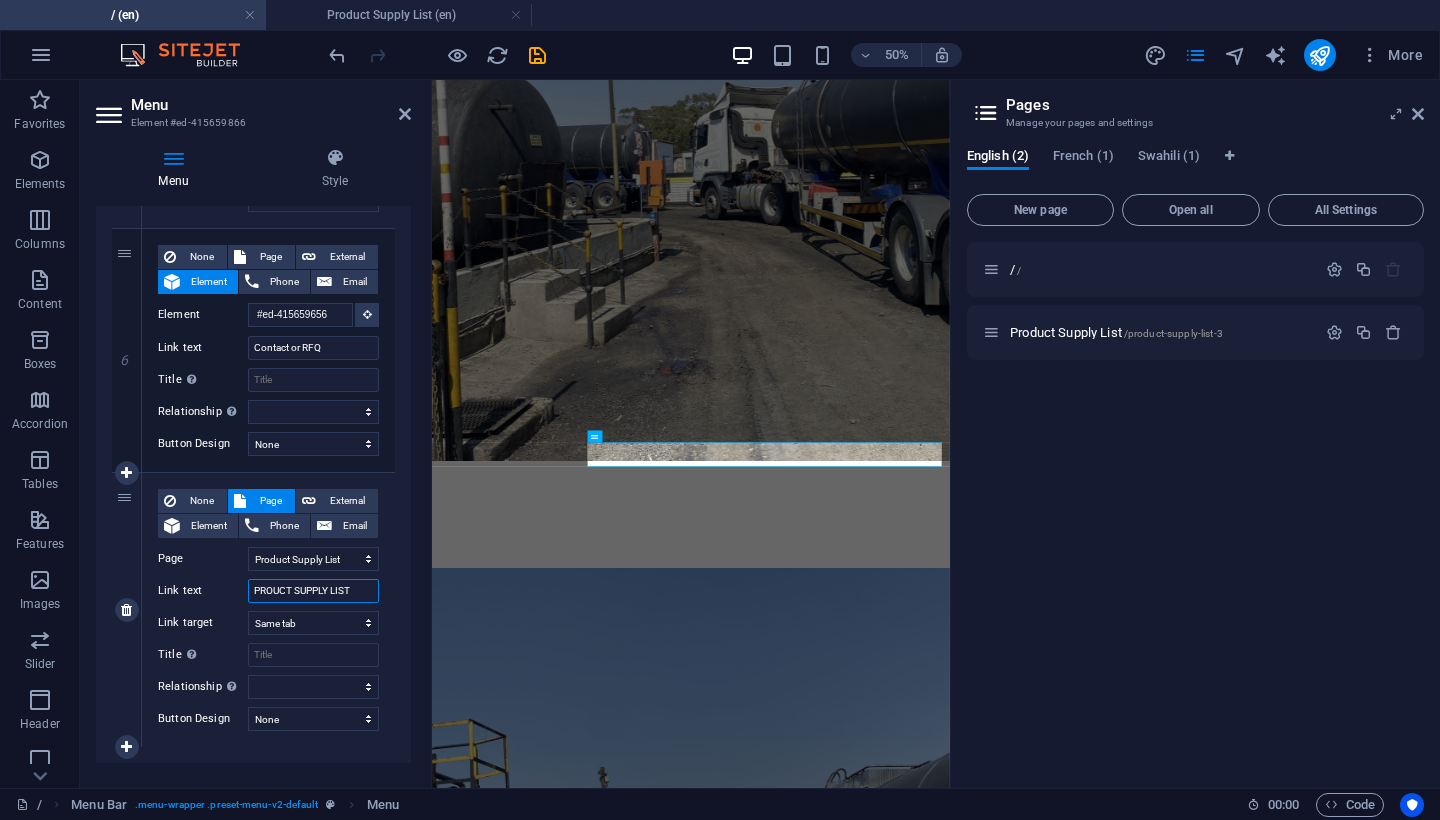 select 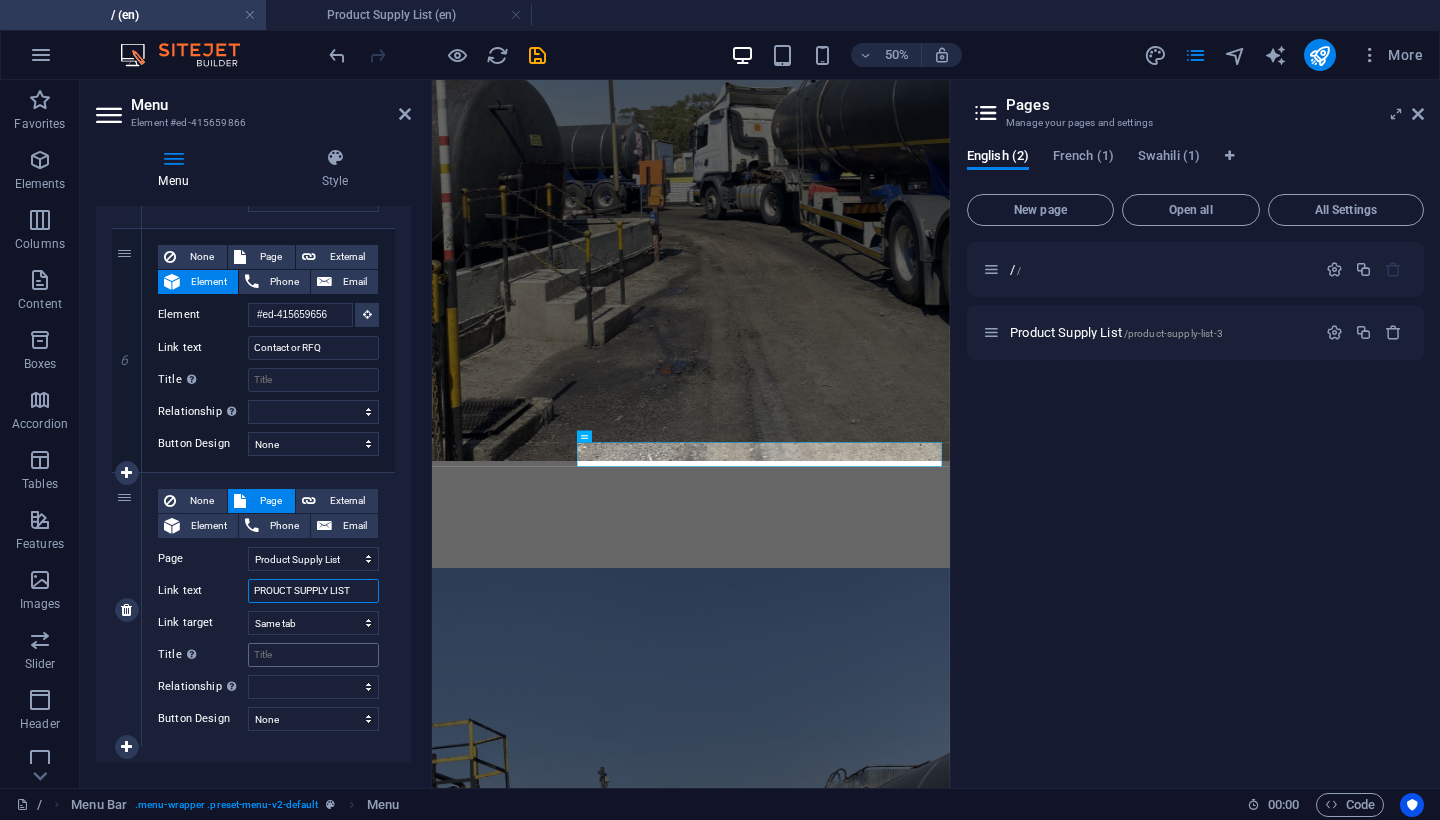 type on "PROUCT SUPPLY LIST" 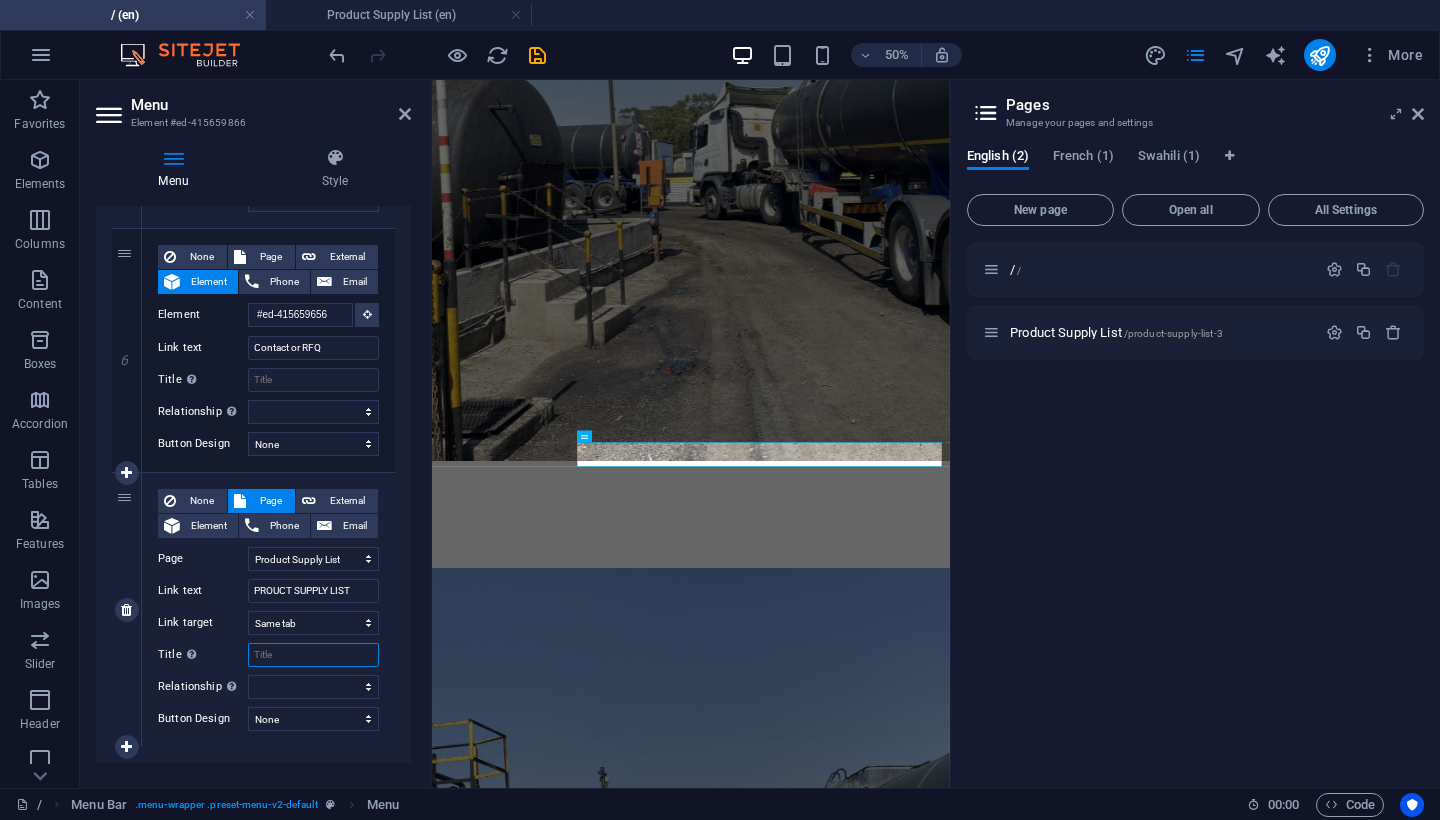 click on "Title Additional link description, should not be the same as the link text. The title is most often shown as a tooltip text when the mouse moves over the element. Leave empty if uncertain." at bounding box center [313, 655] 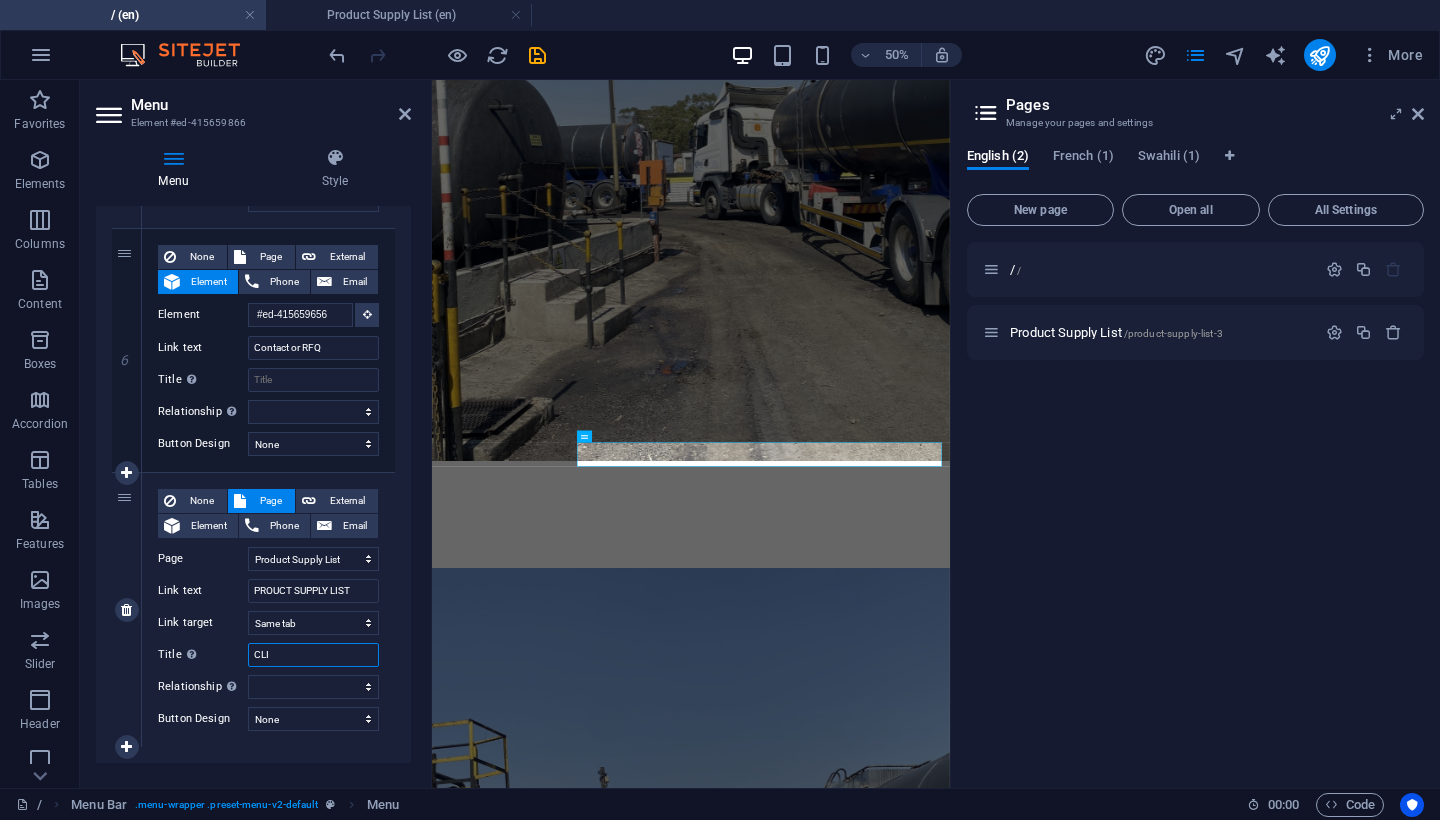 type on "CLIN" 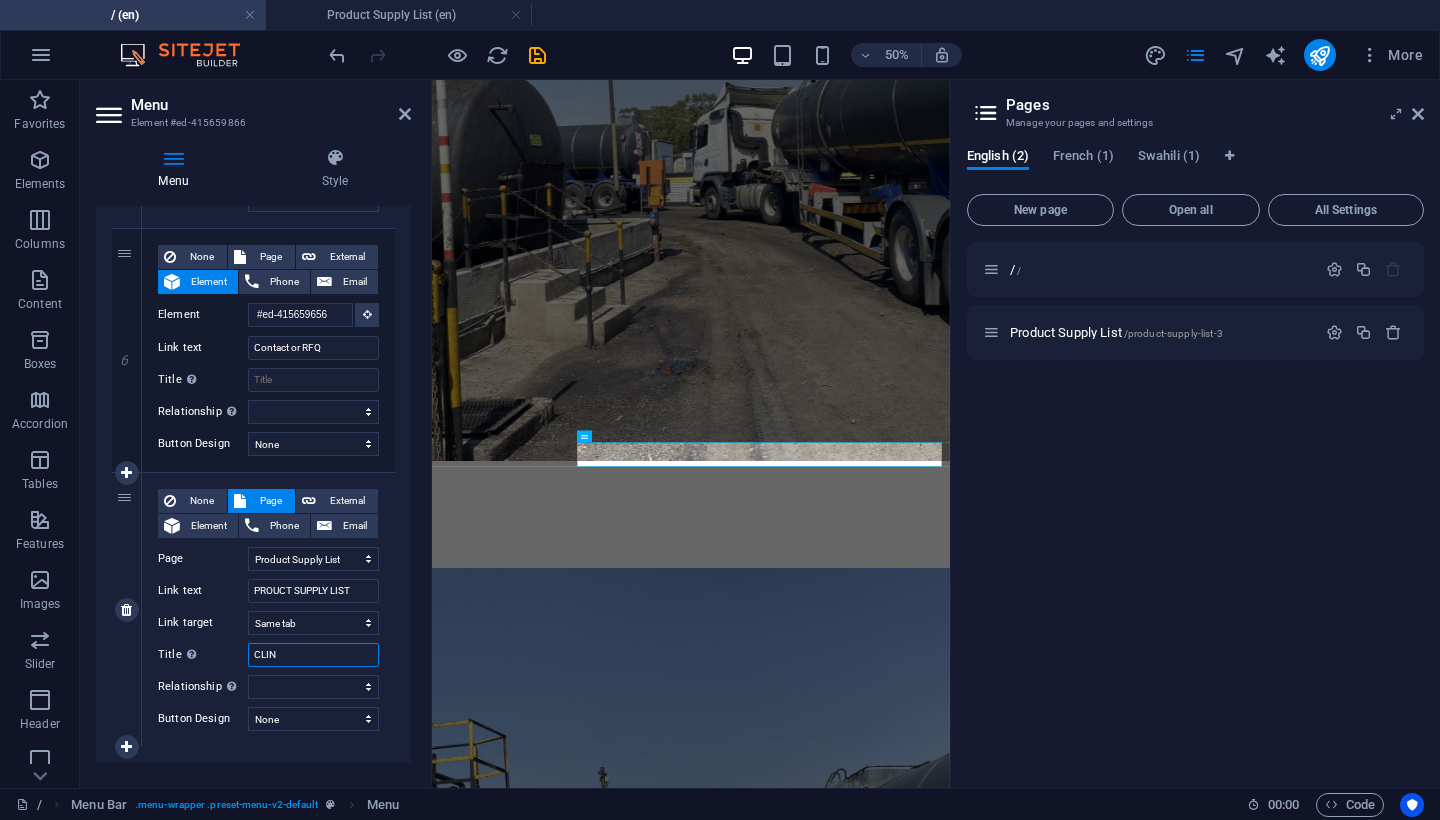 select 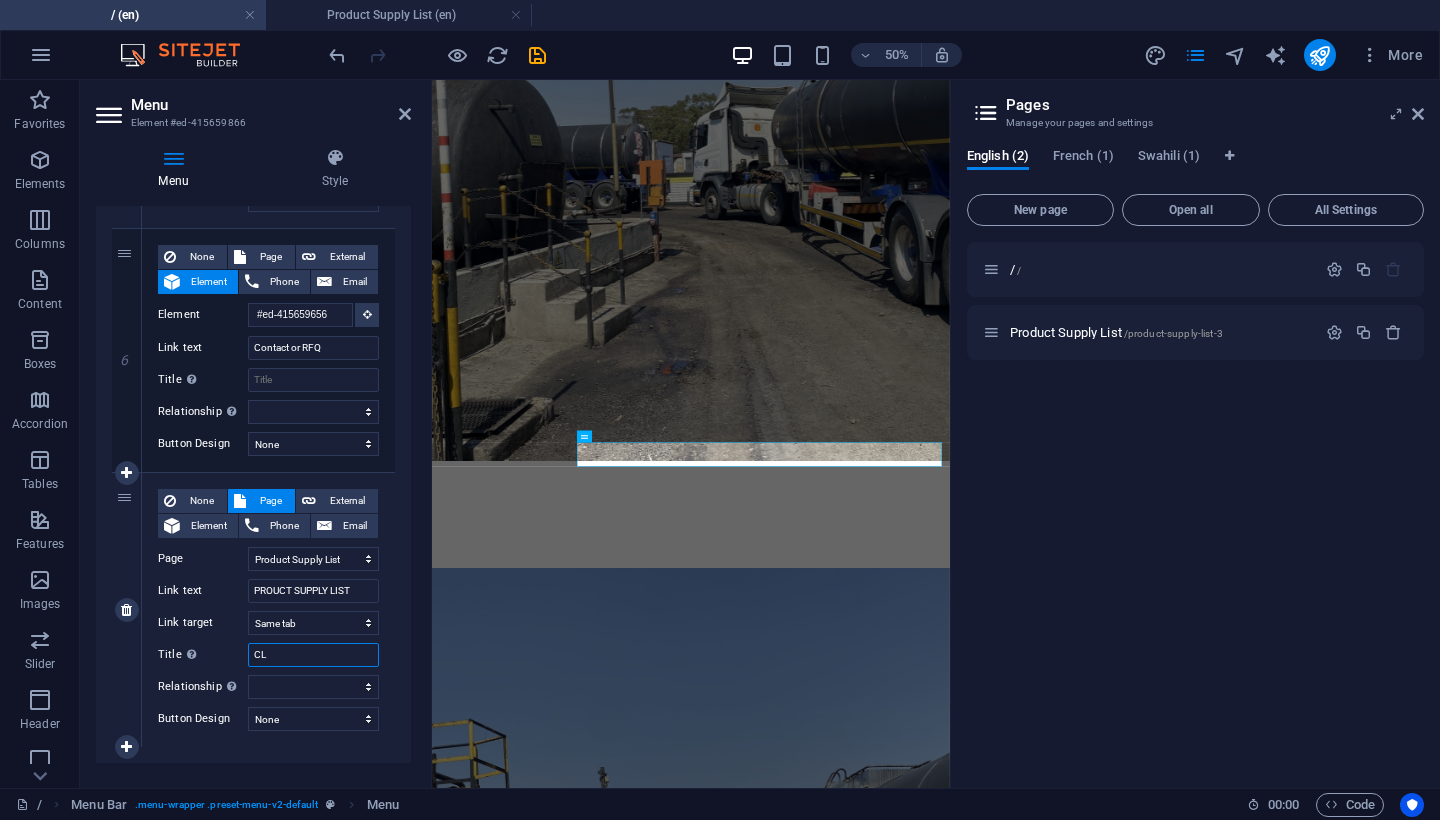 type on "C" 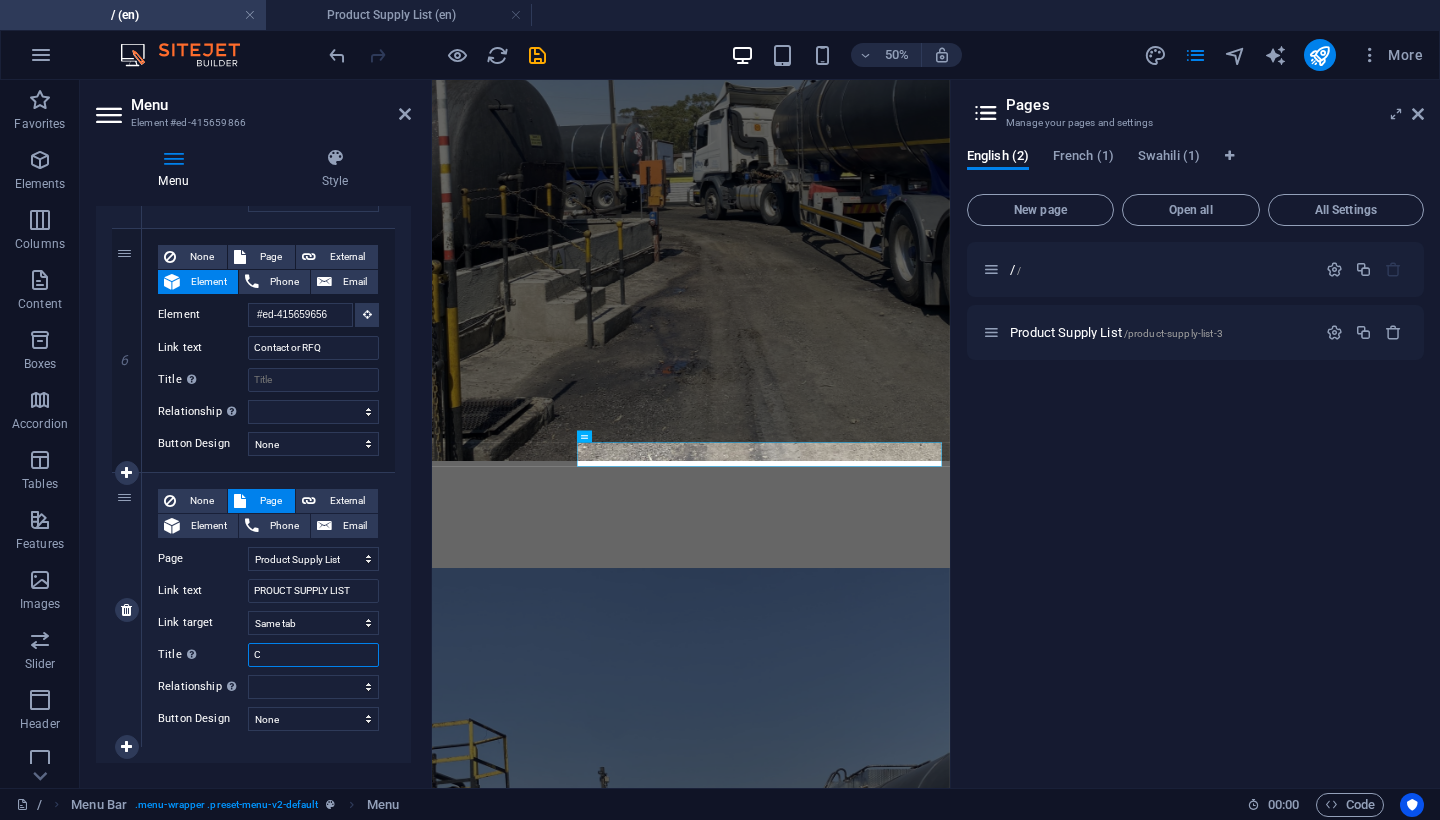 type 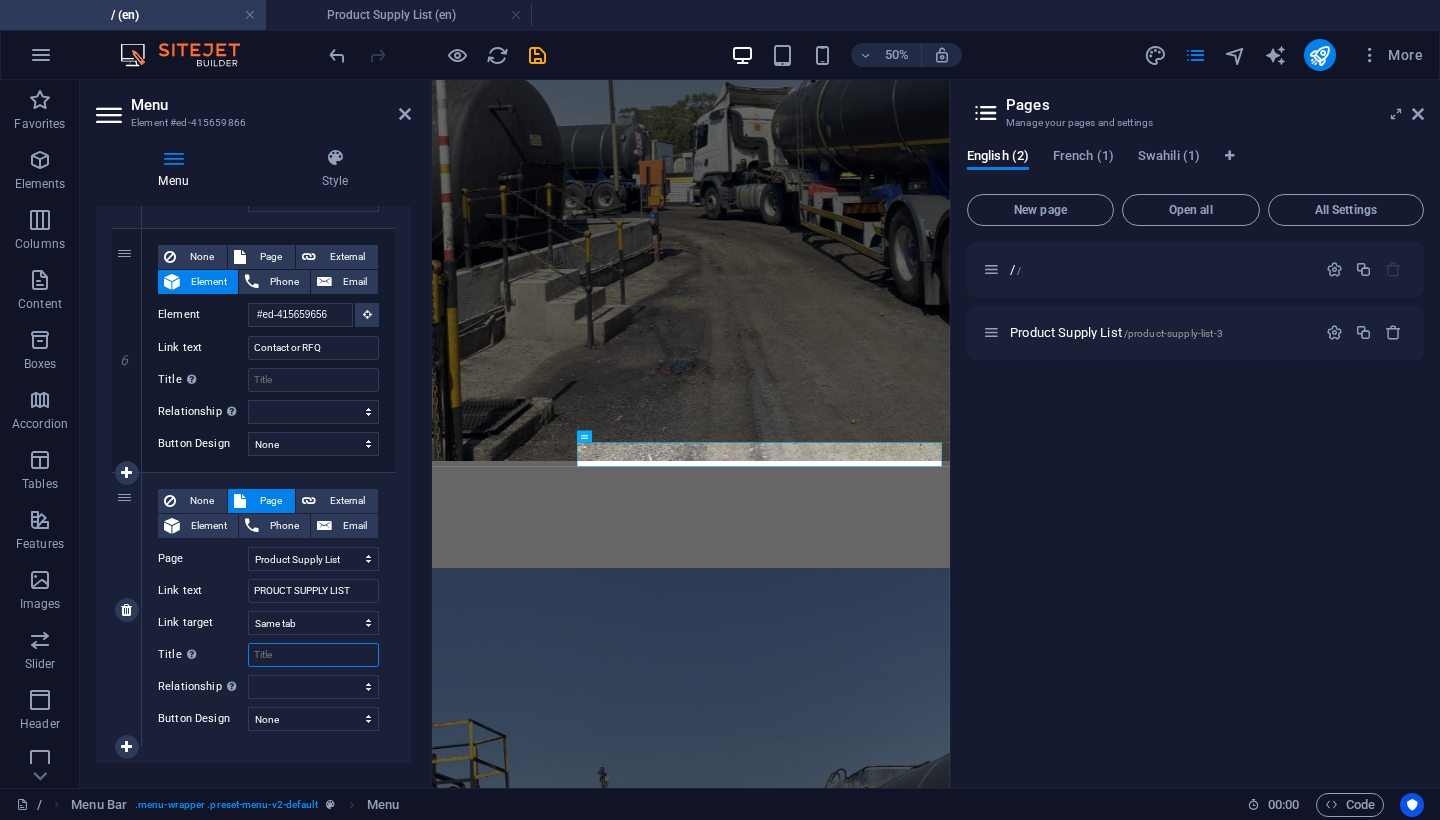 select 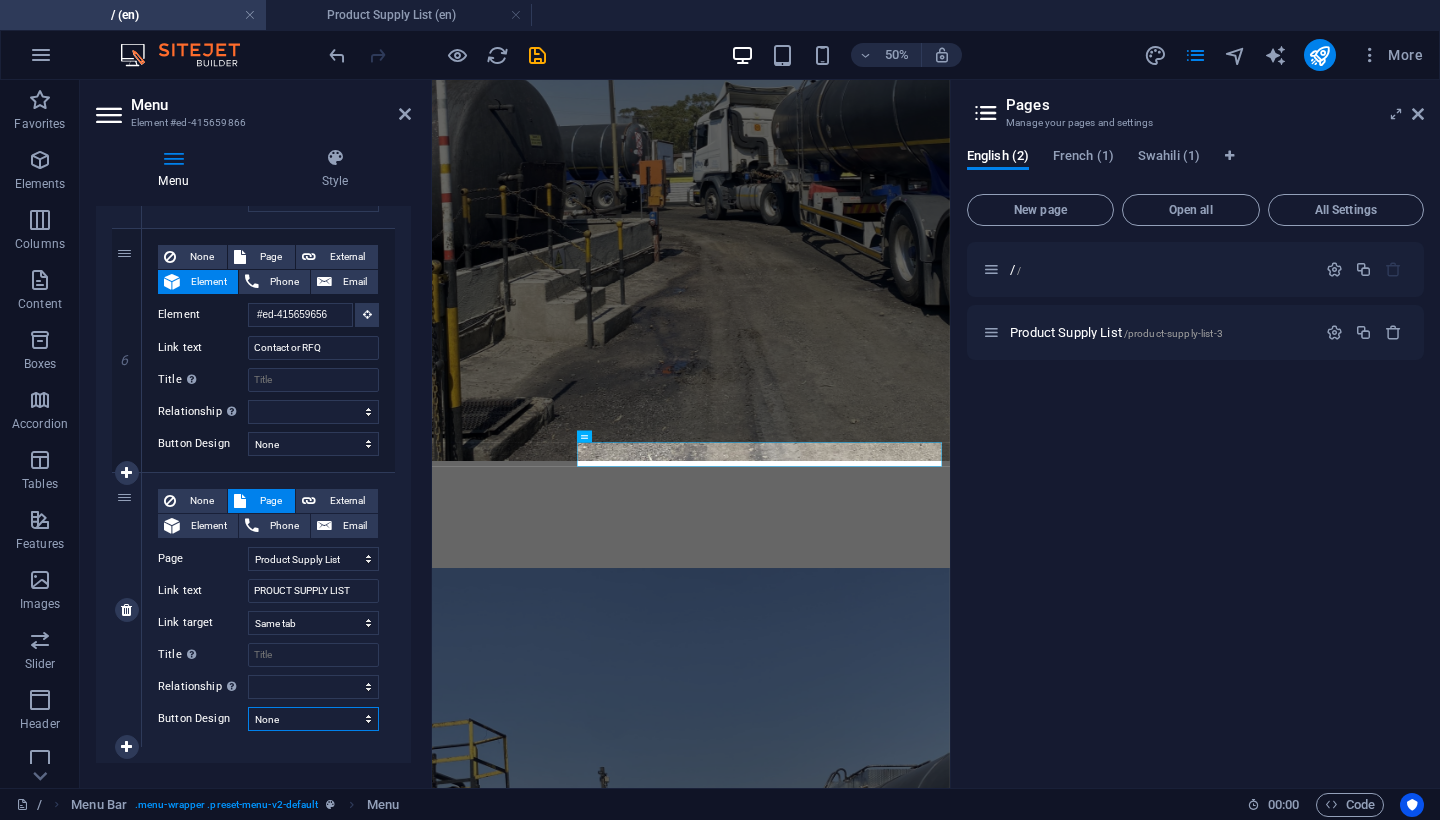 select on "primary" 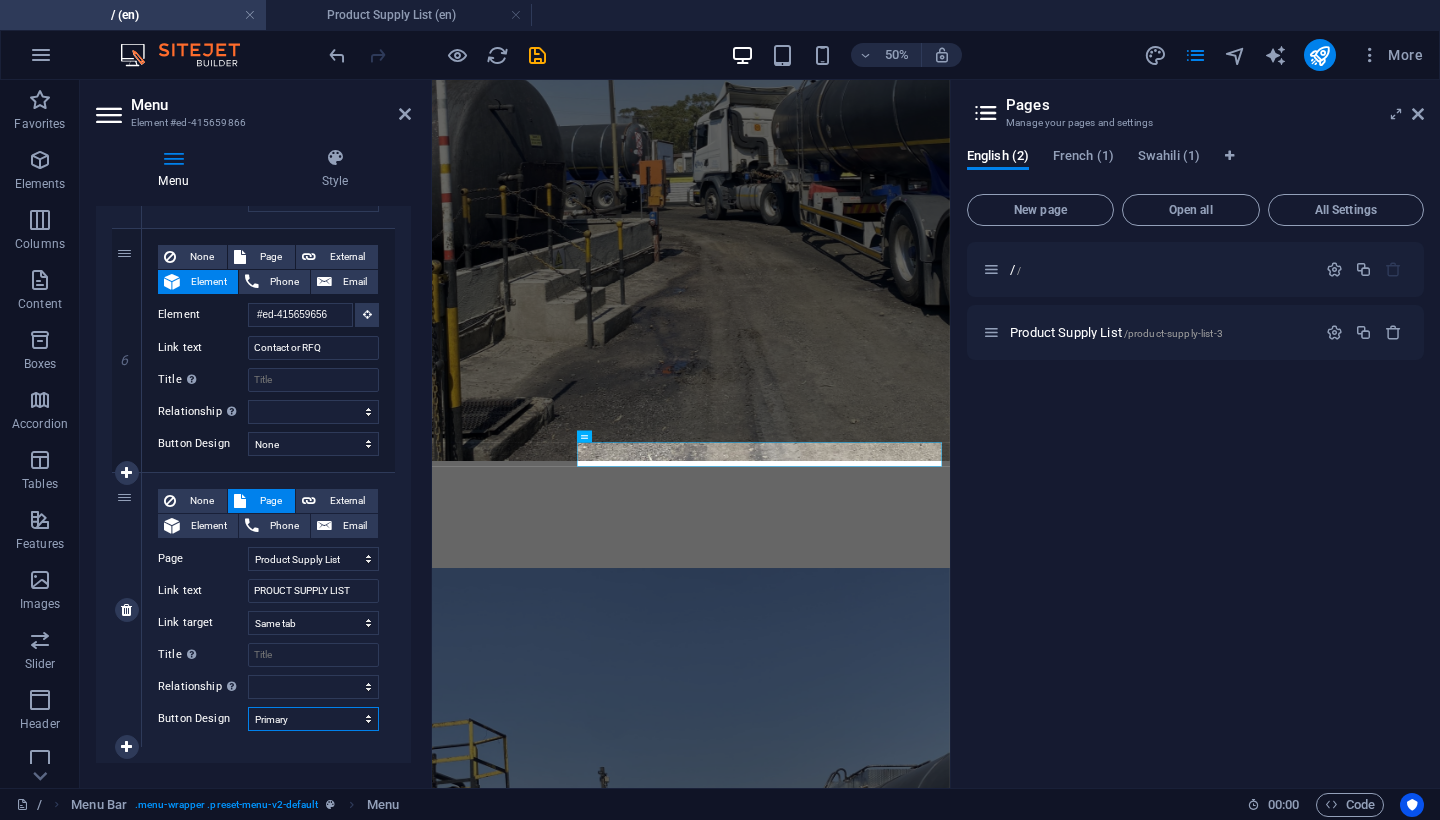 select 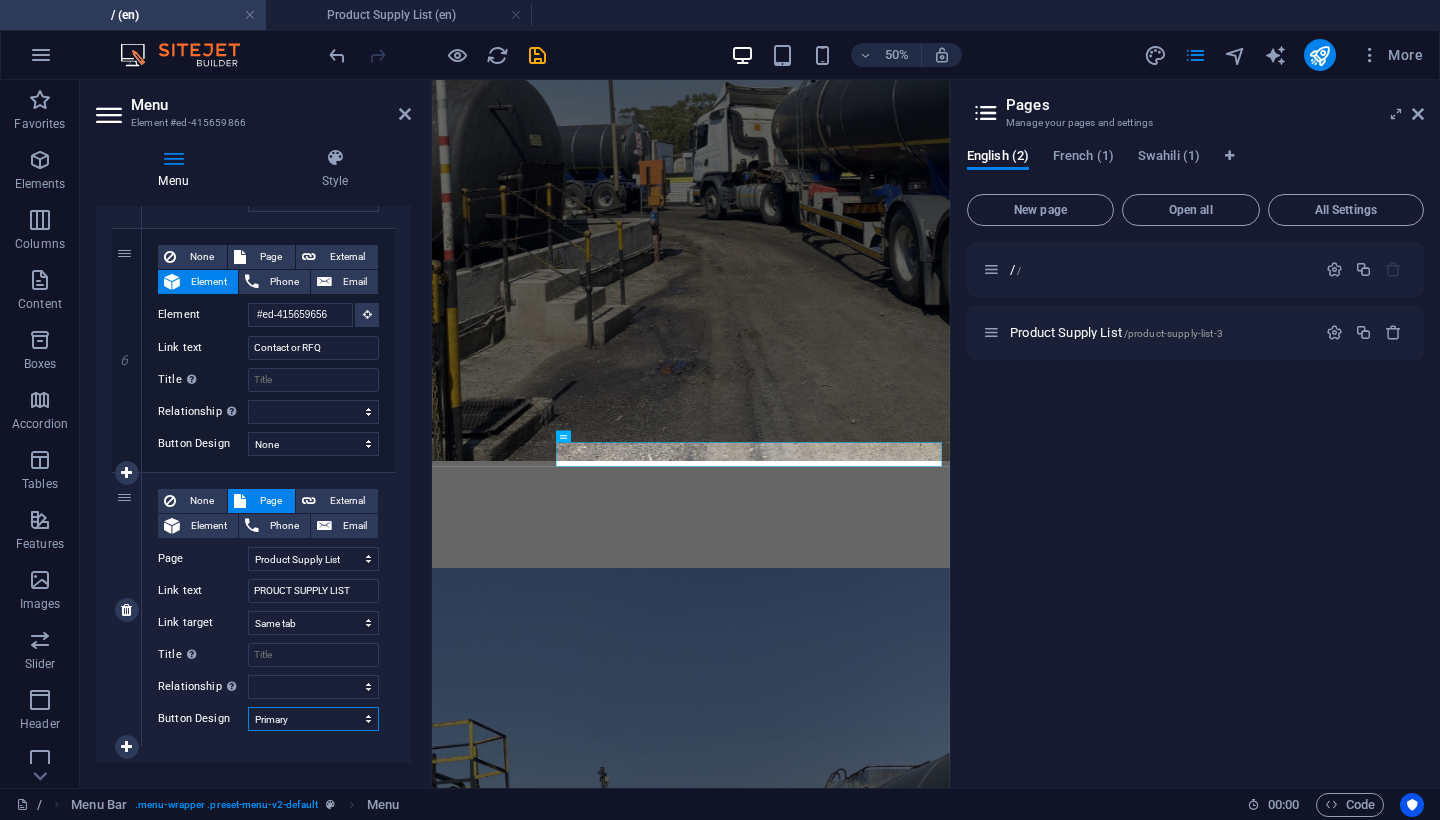 select on "secondary" 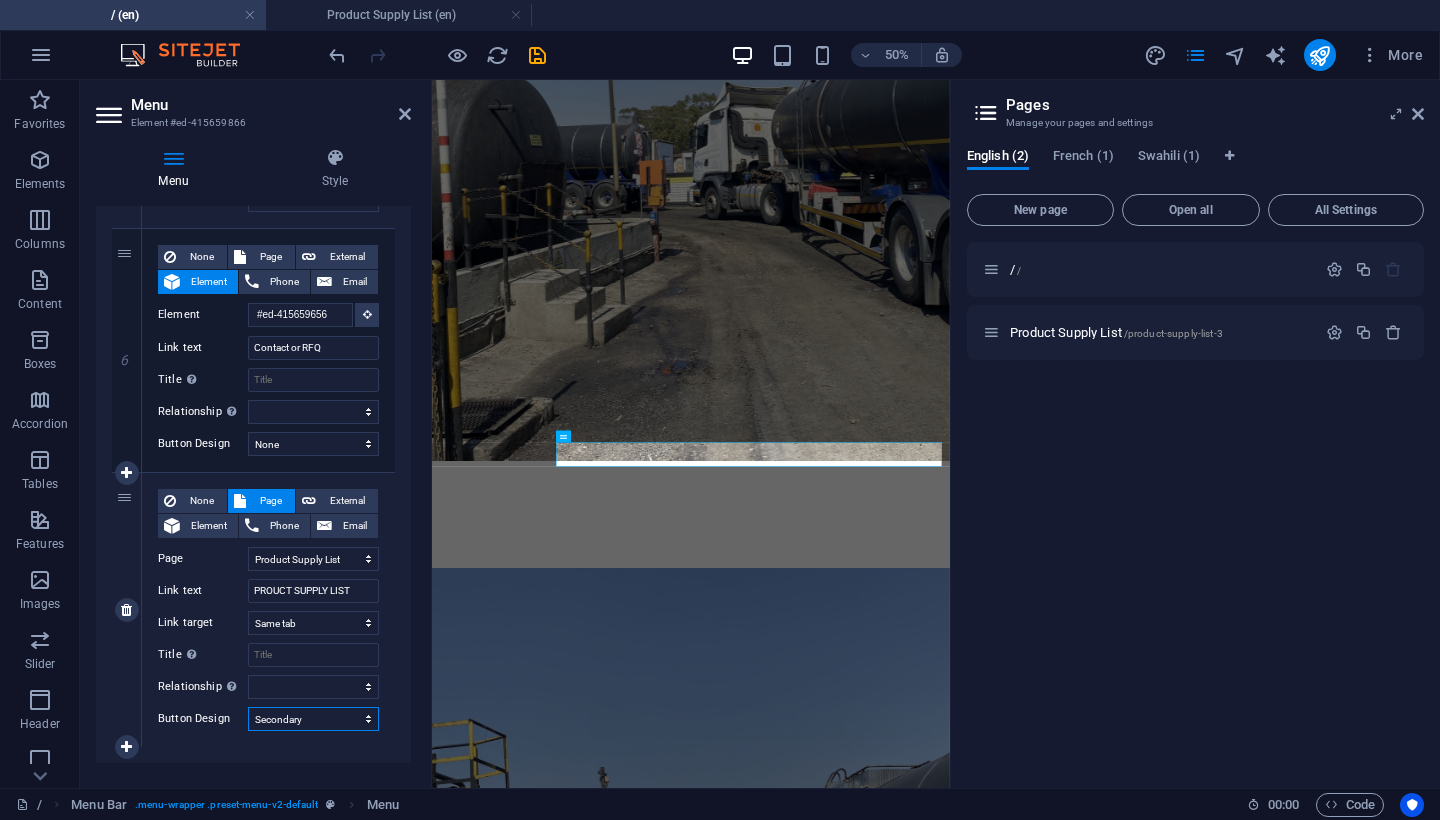 select 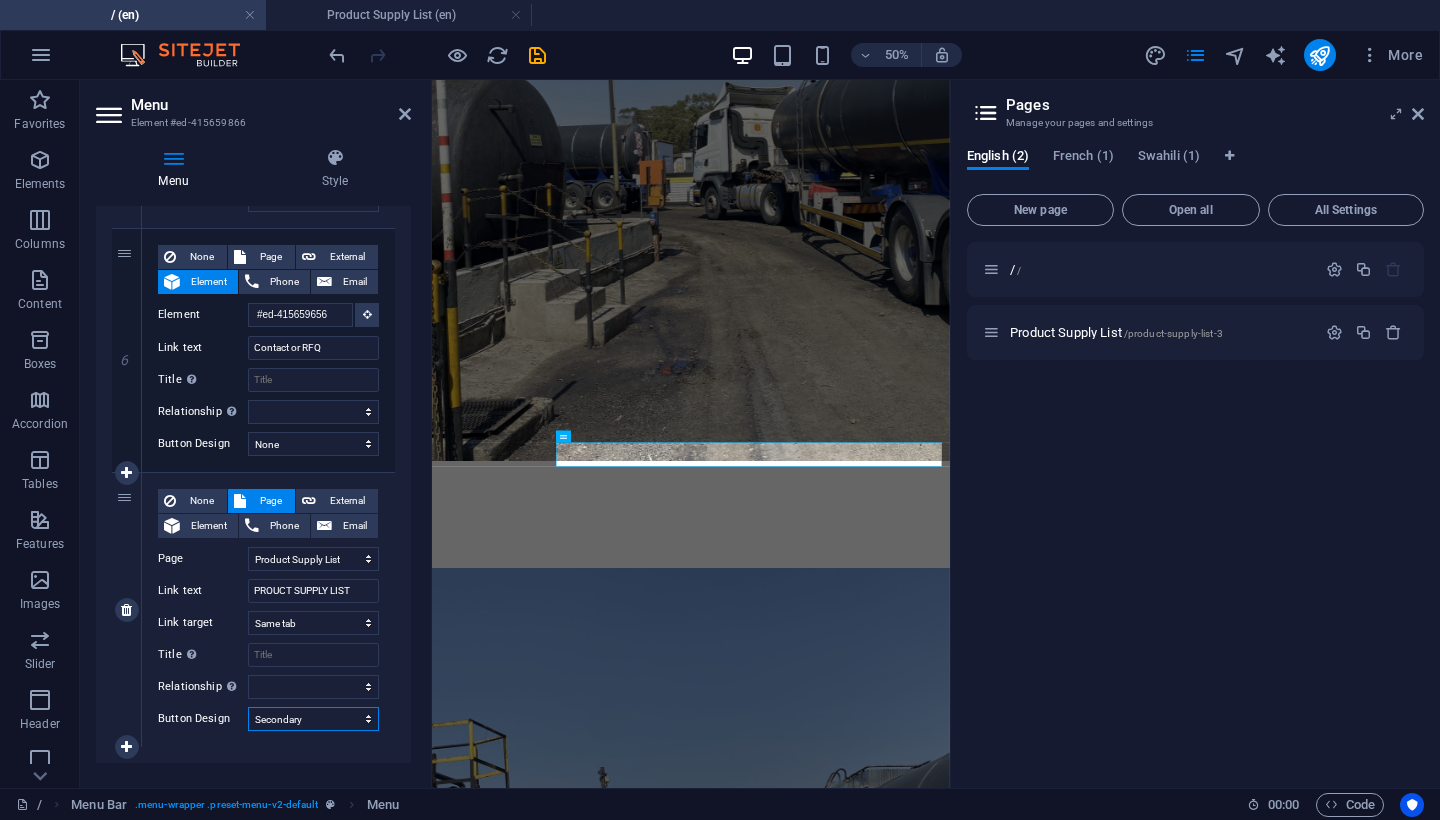 select on "default" 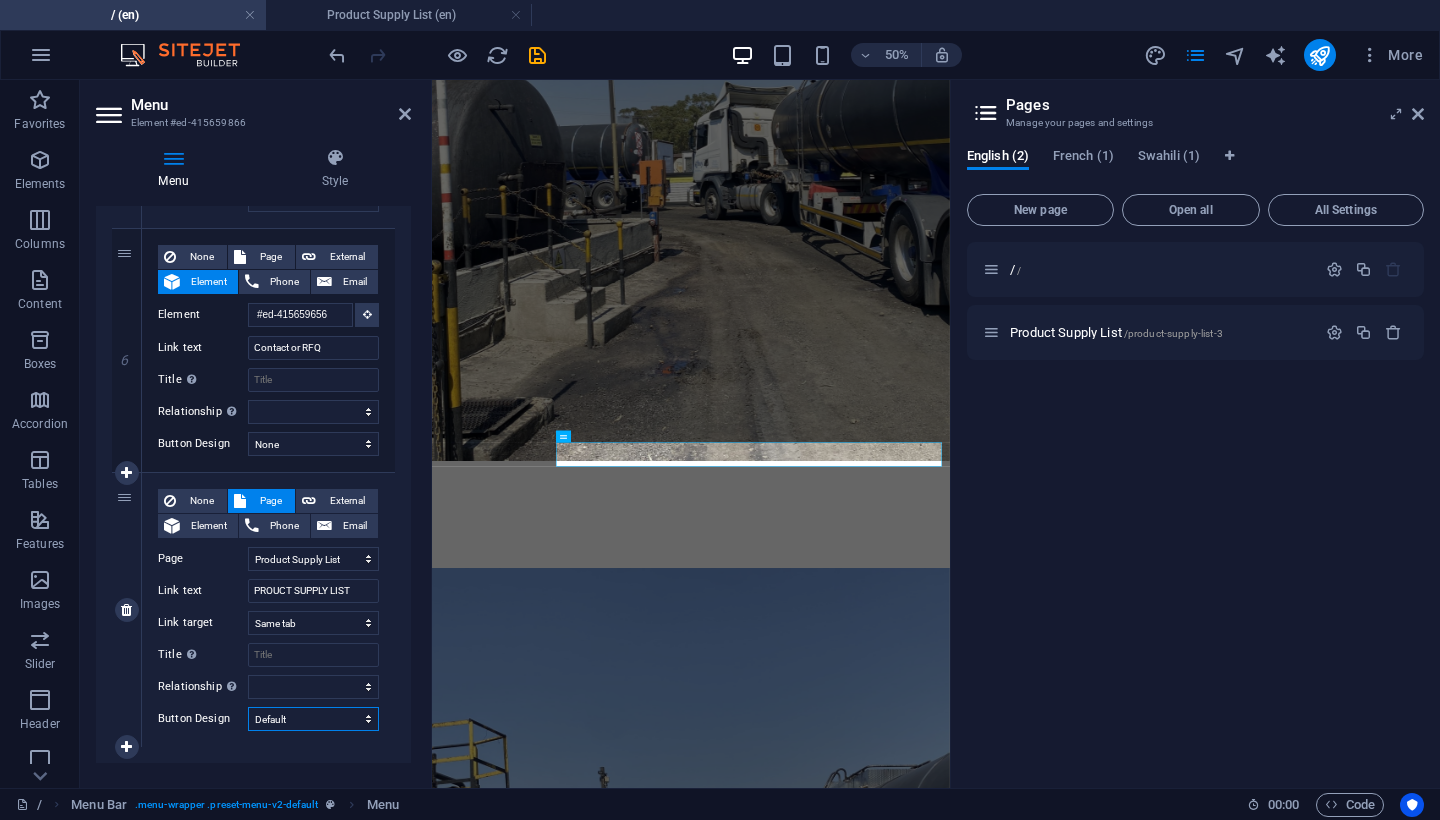 select 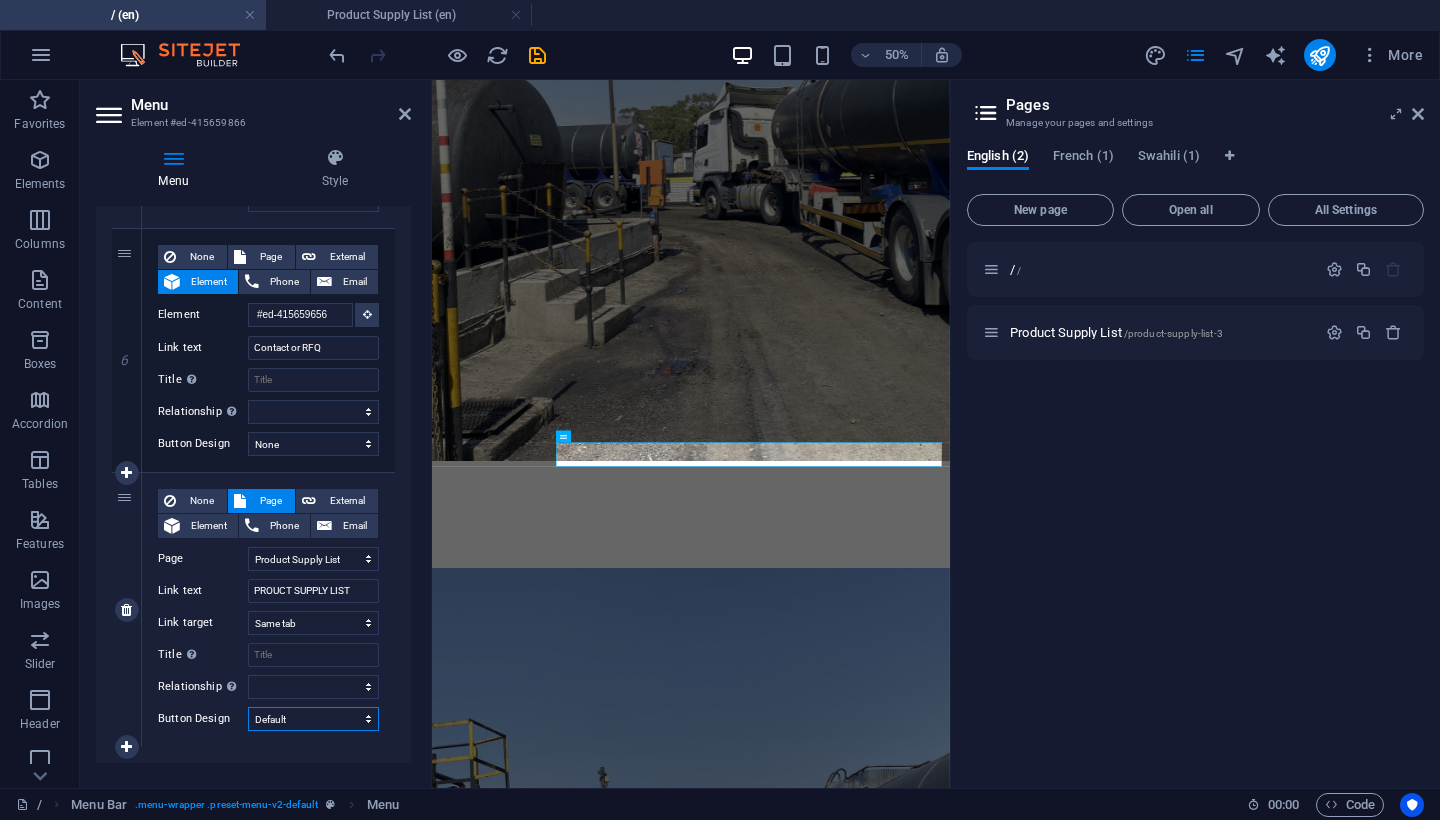 select on "primary" 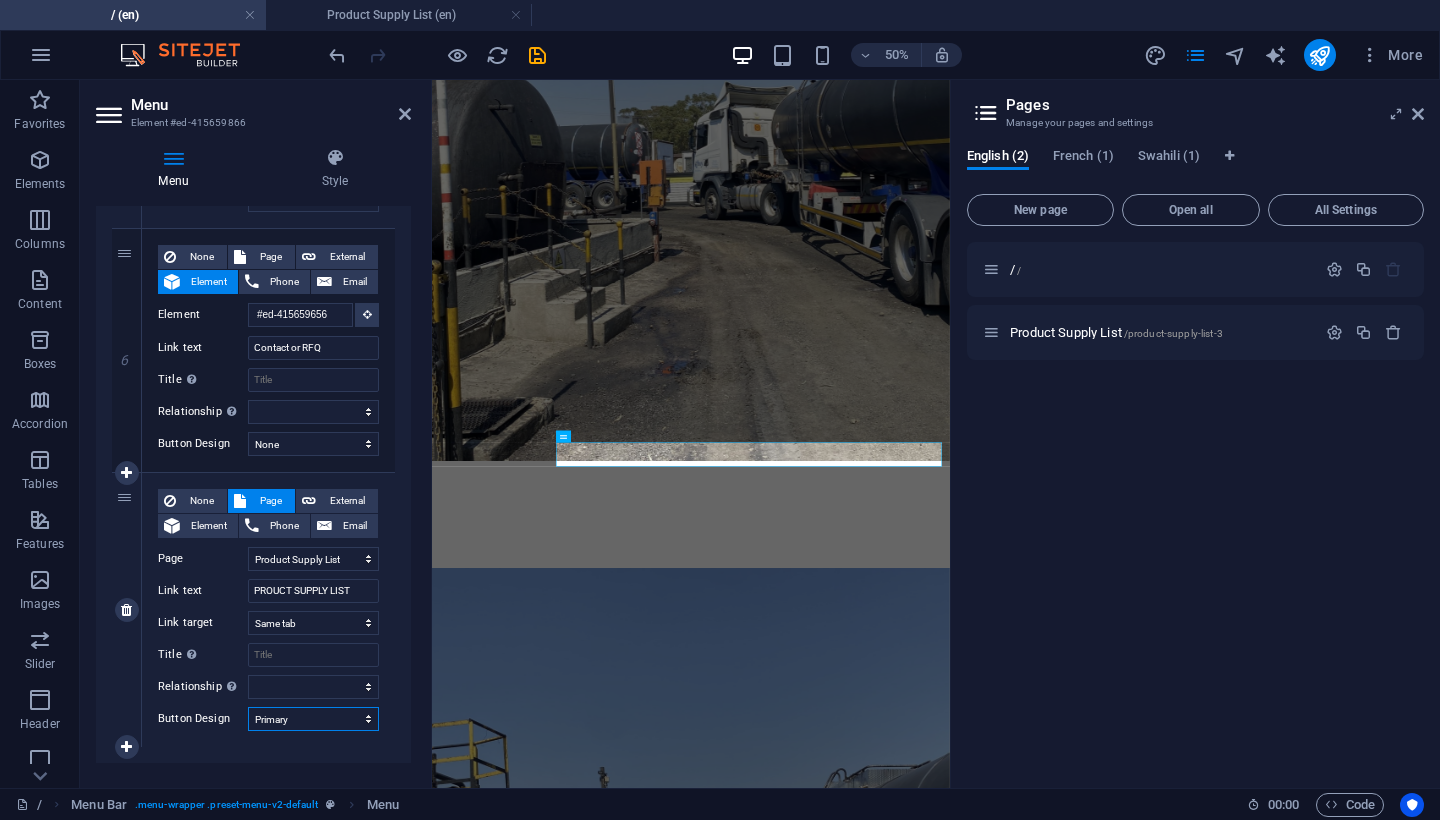 select 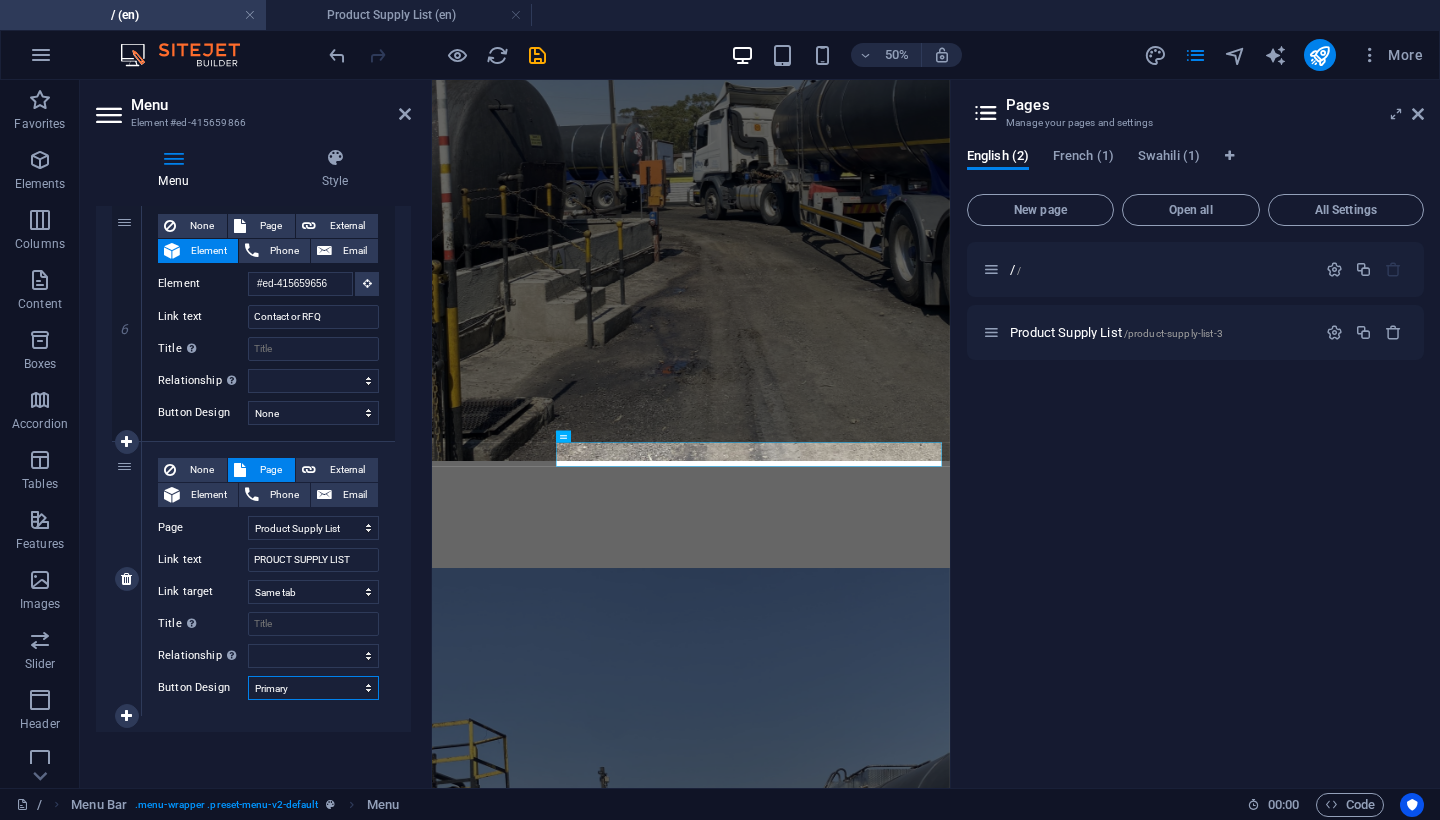 scroll, scrollTop: 1321, scrollLeft: 0, axis: vertical 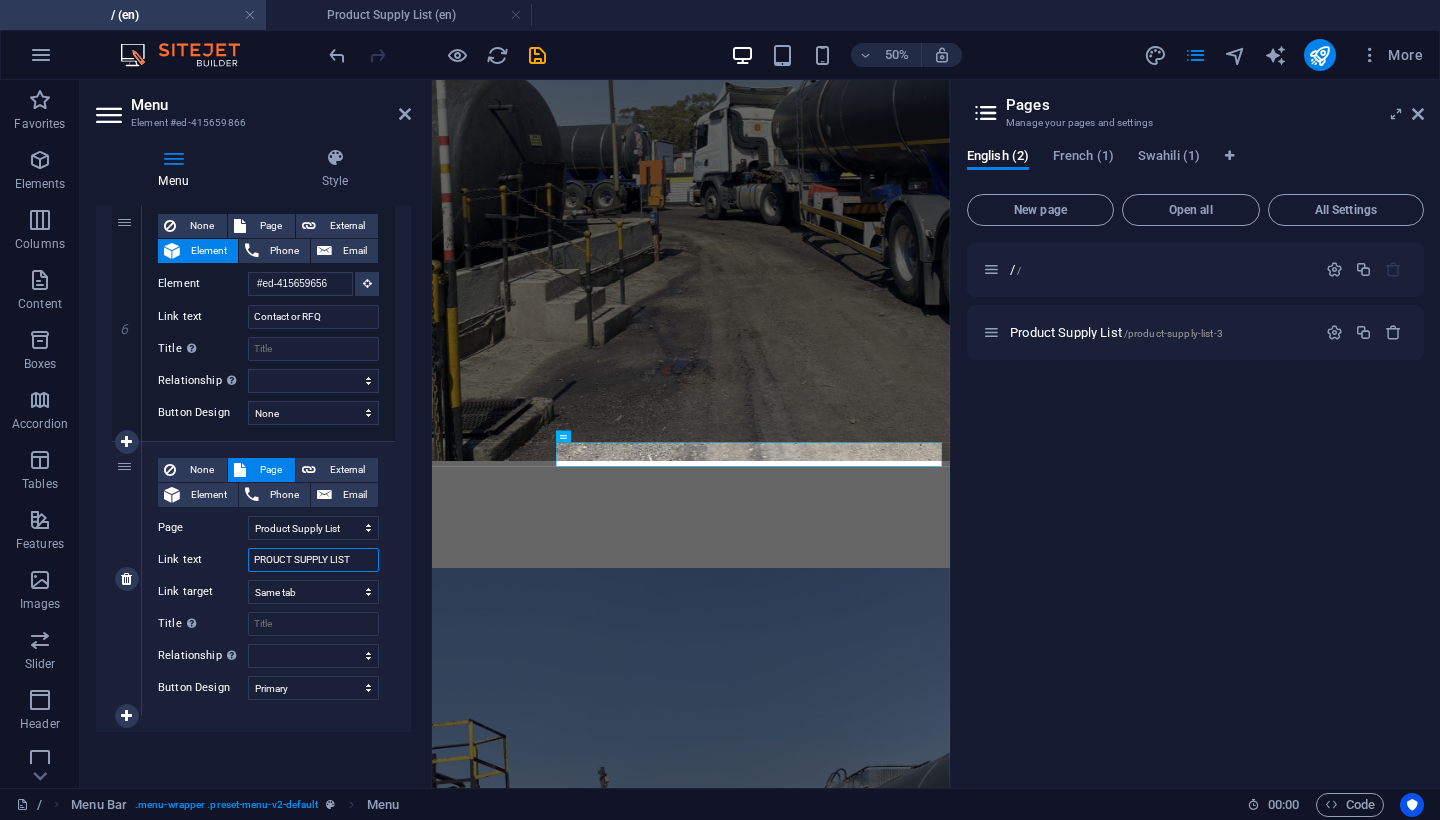 click on "PROUCT SUPPLY LIST" at bounding box center [313, 560] 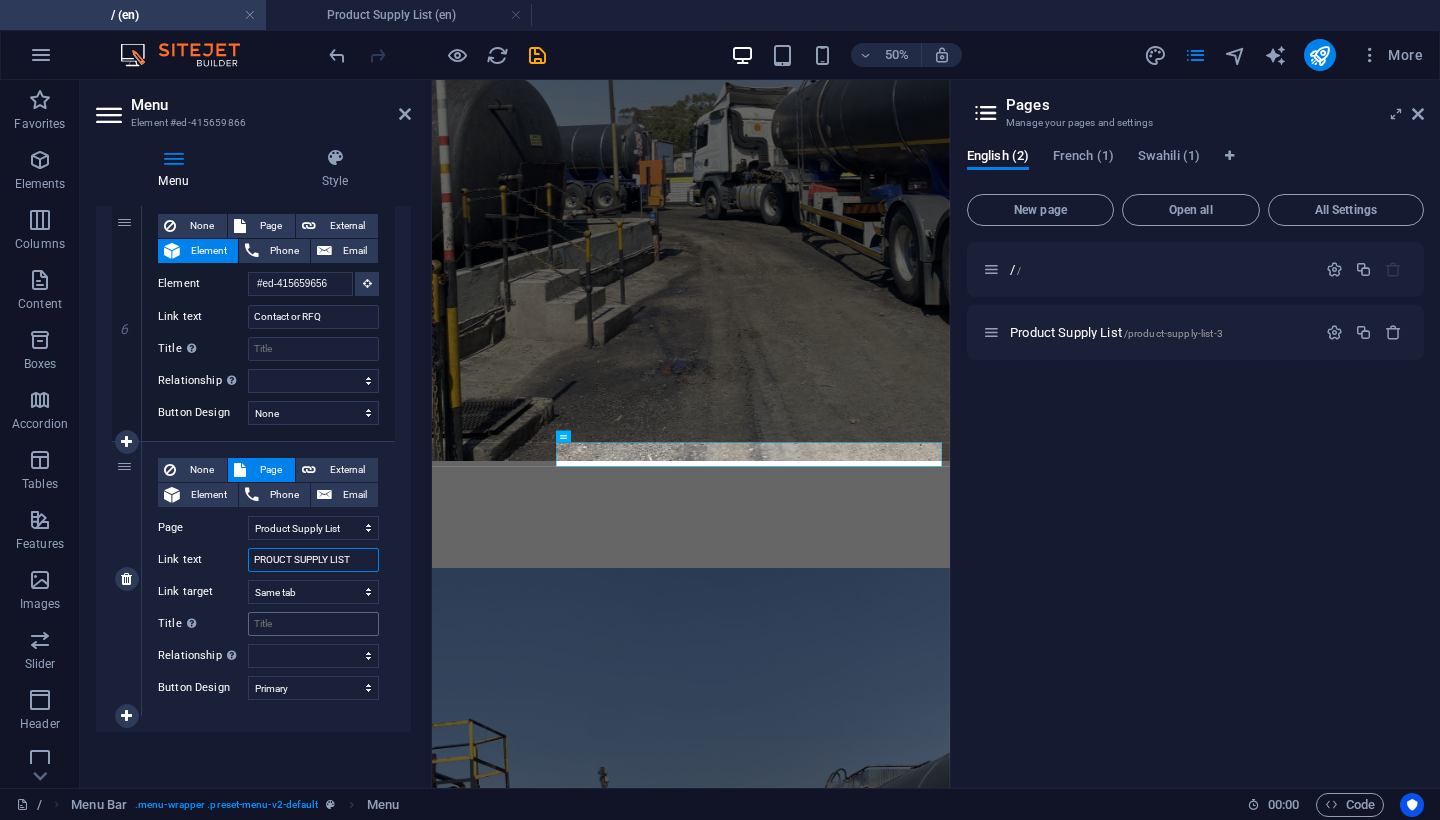 type on "PROUCT SUPPLY LIST" 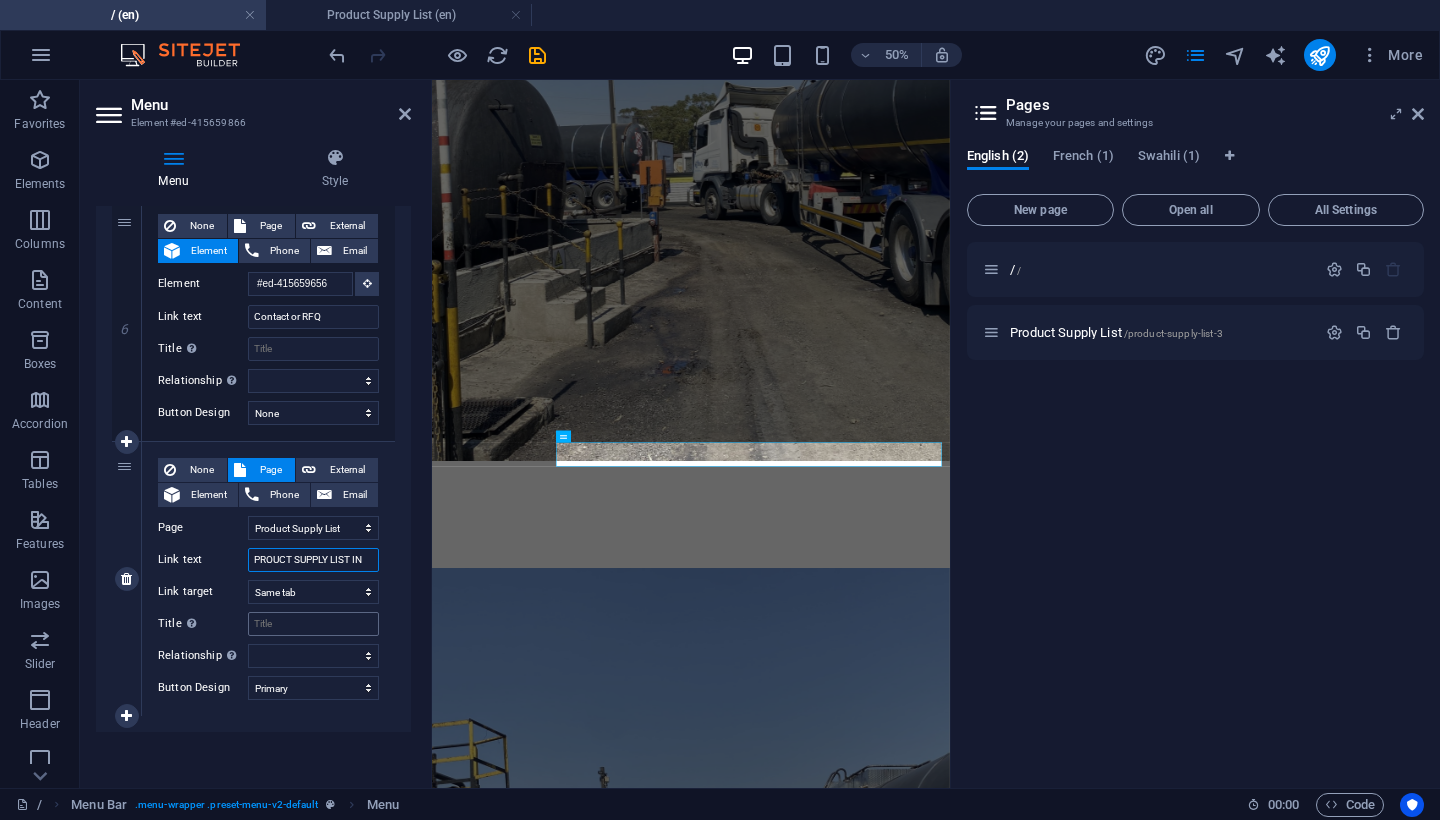 type on "PROUCT SUPPLY LIST IN" 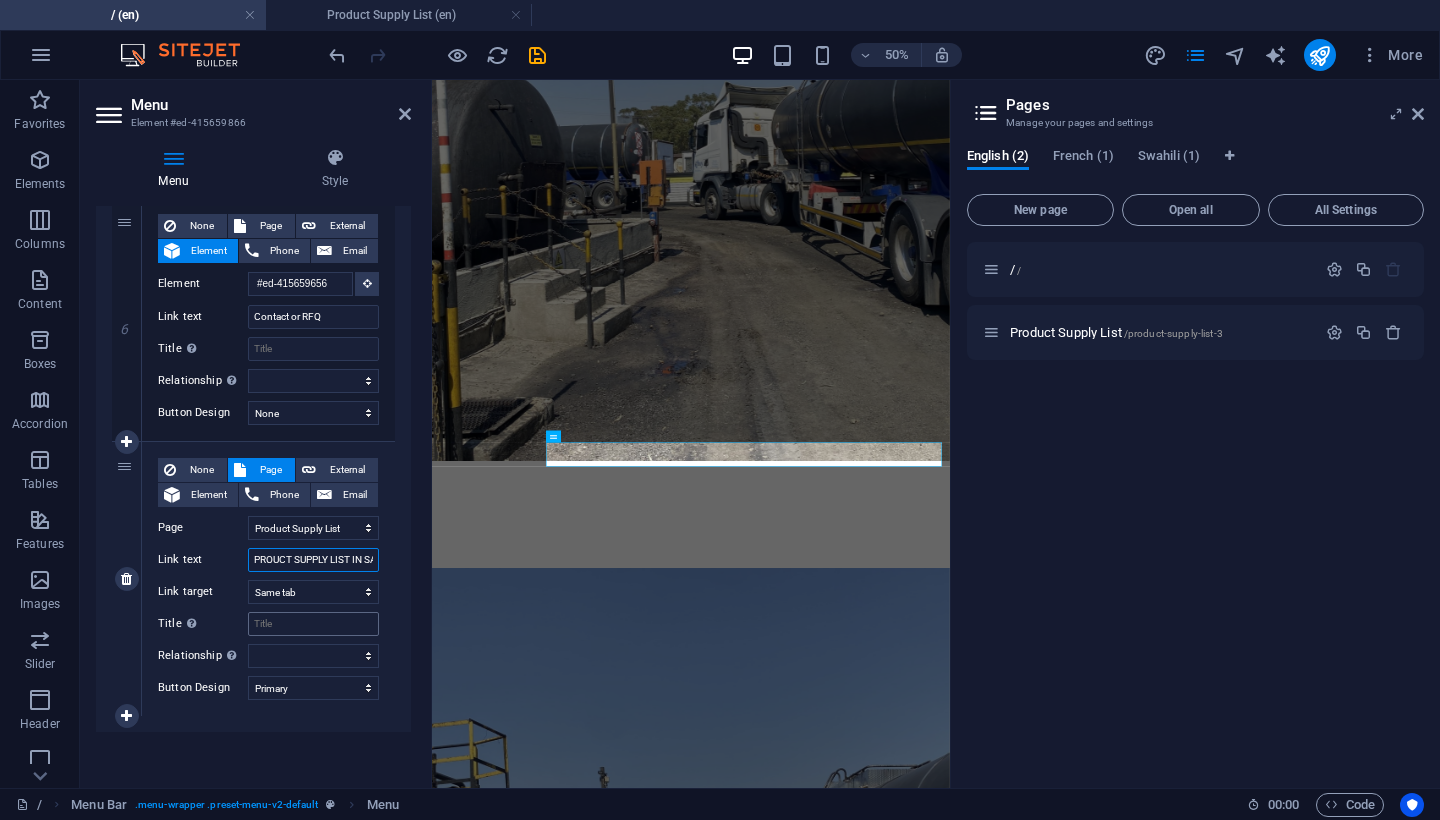 type on "PROUCT SUPPLY LIST IN SADC" 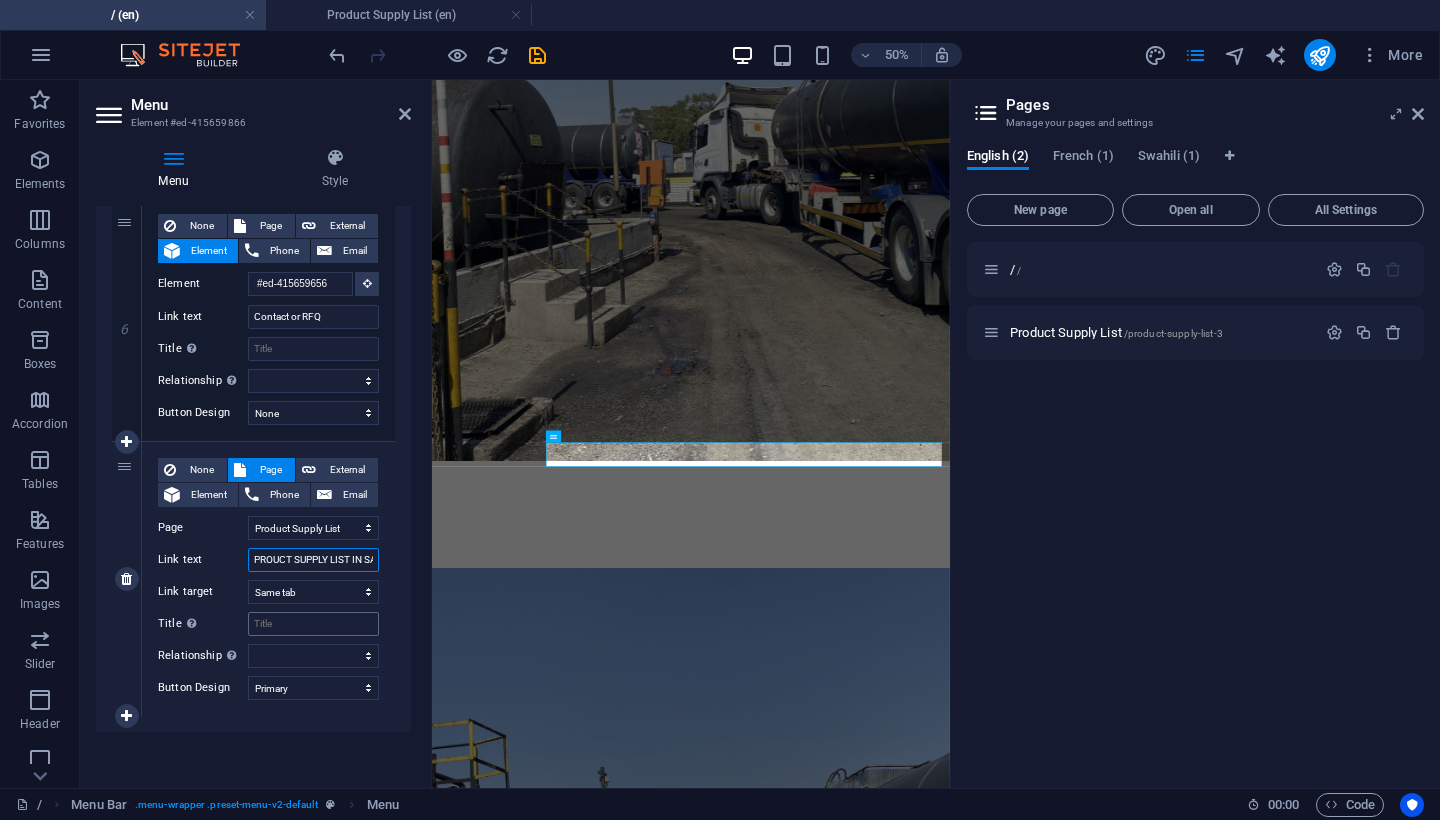 select 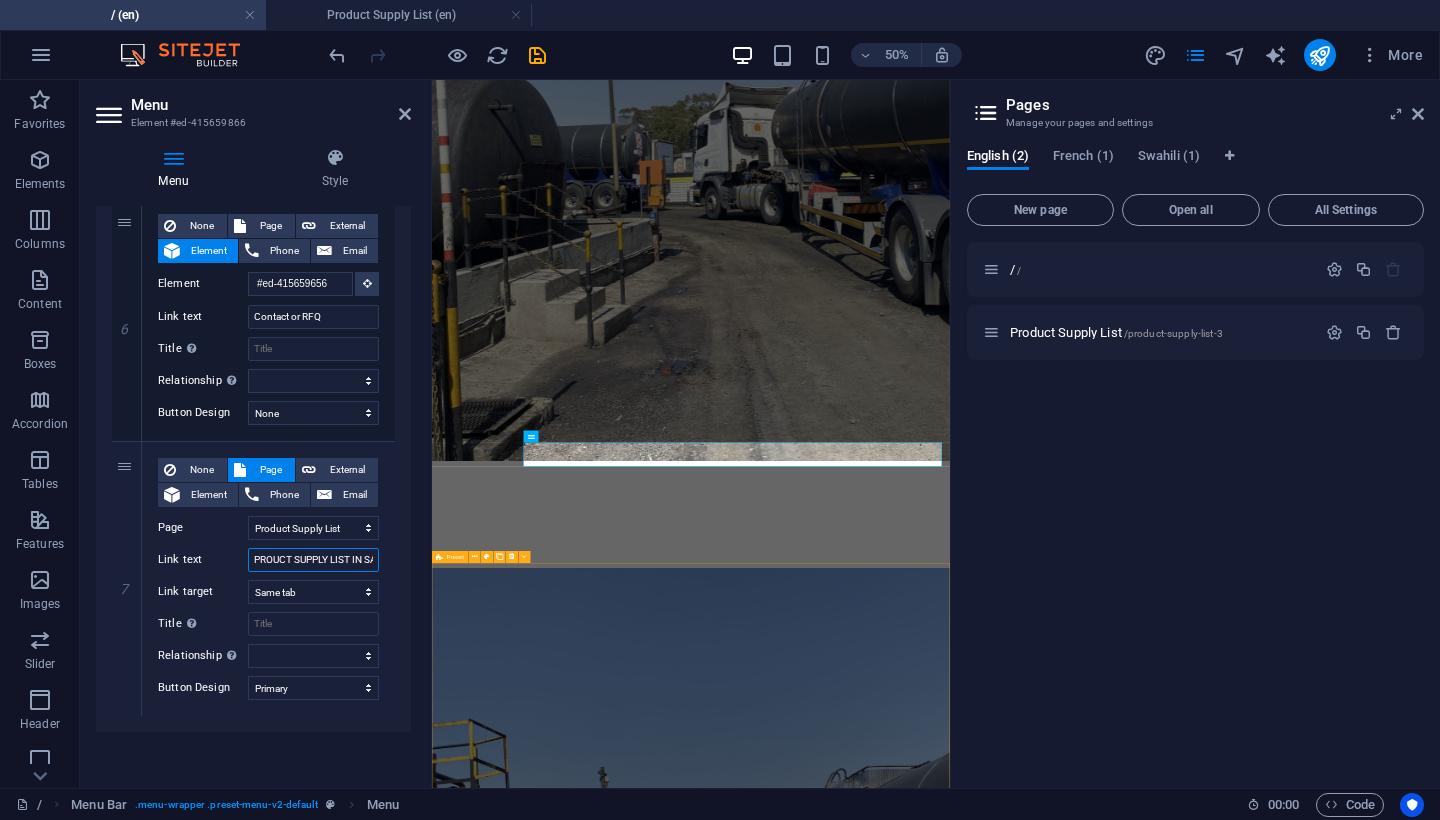 type on "PROUCT SUPPLY LIST IN SADC" 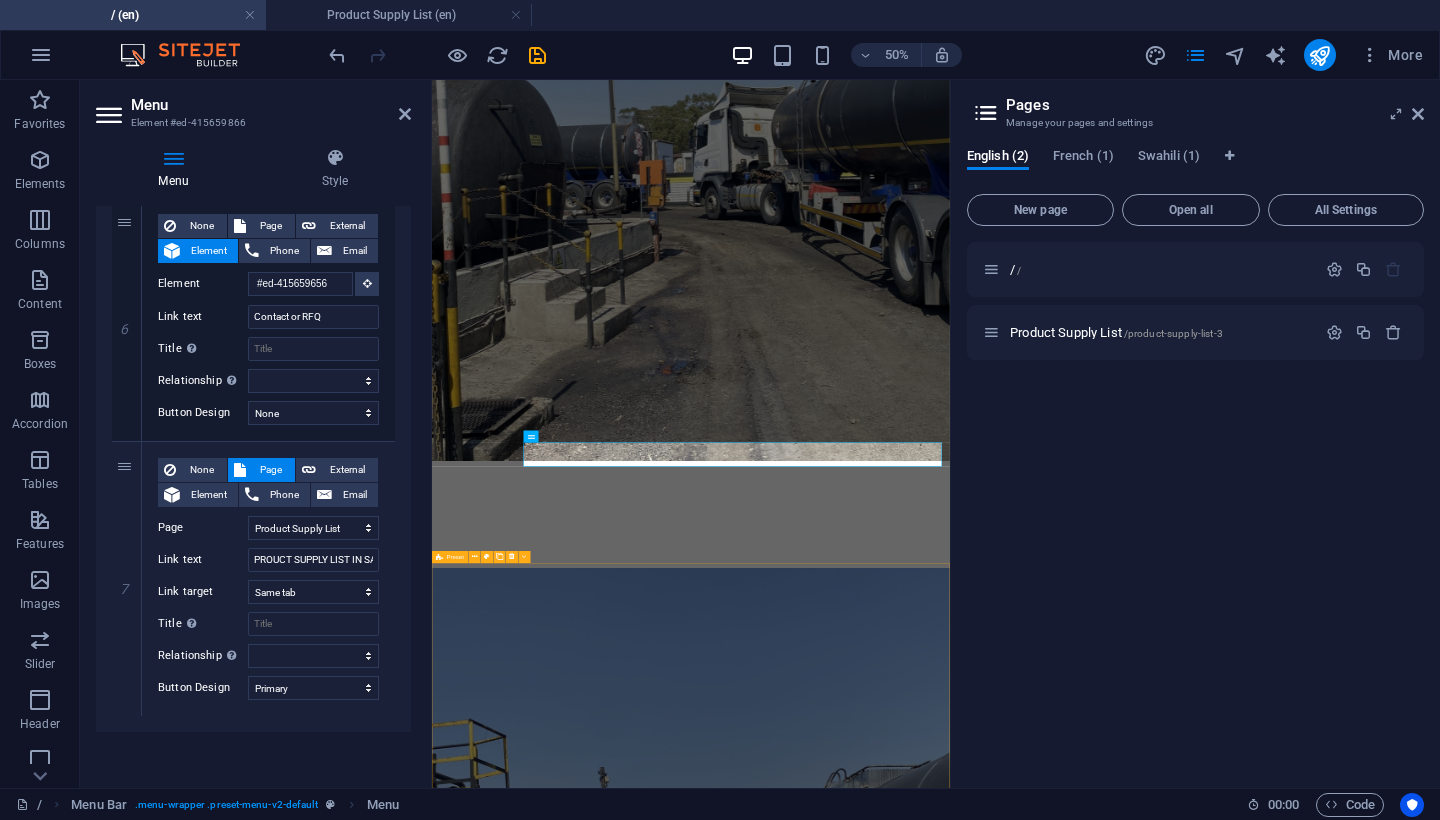 click at bounding box center [950, 1706] 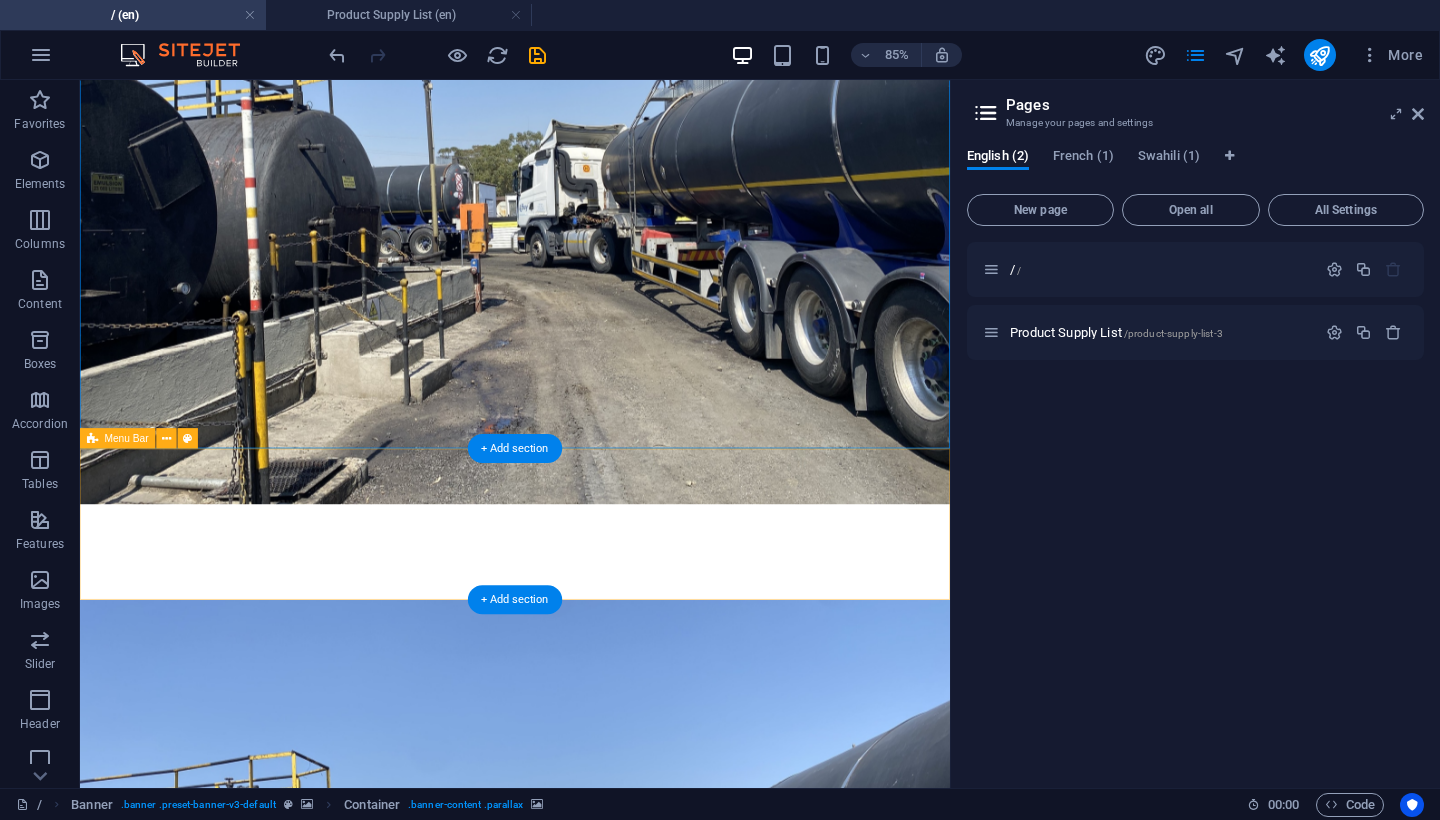 scroll, scrollTop: 435, scrollLeft: 0, axis: vertical 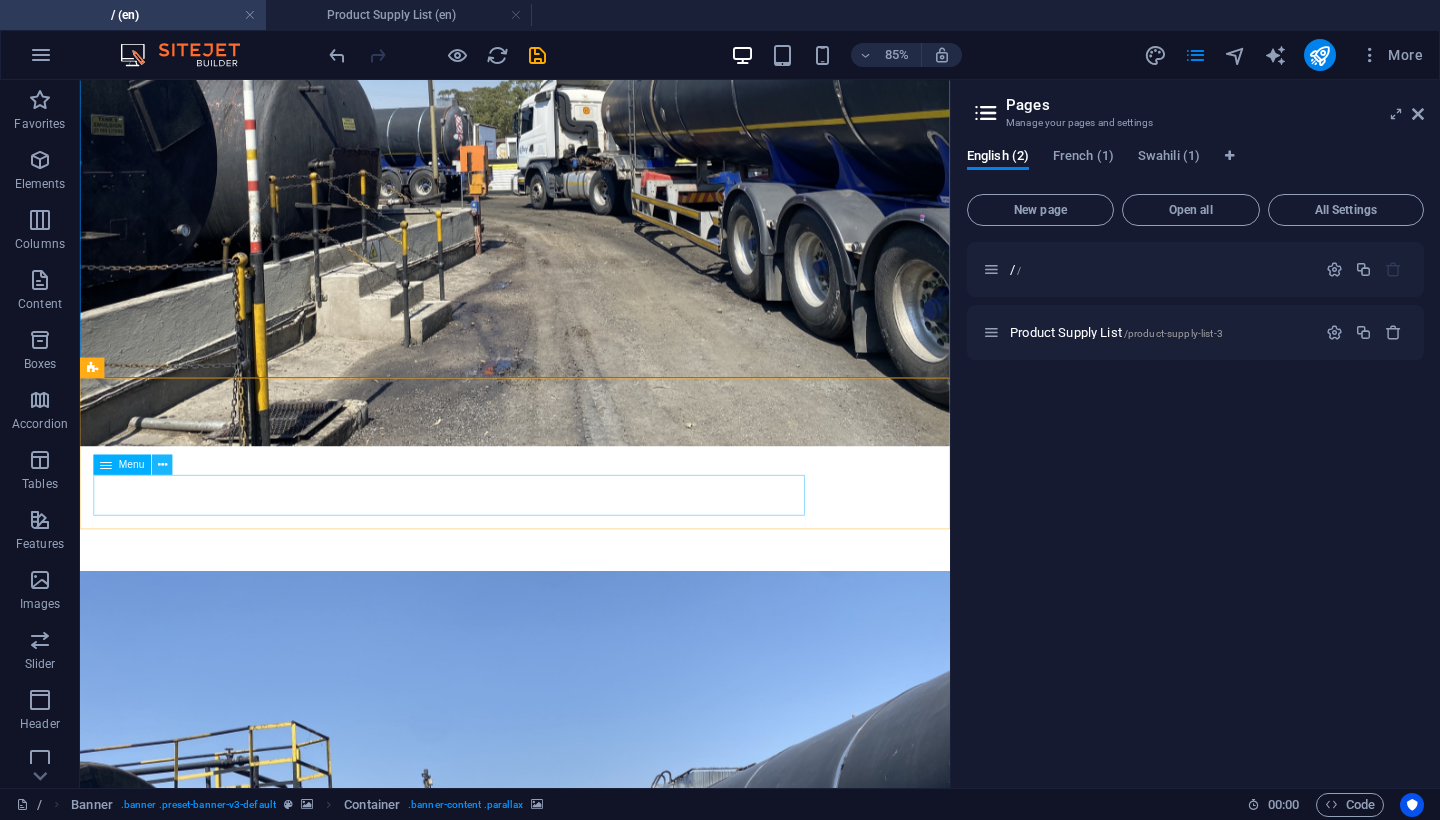 click at bounding box center (162, 465) 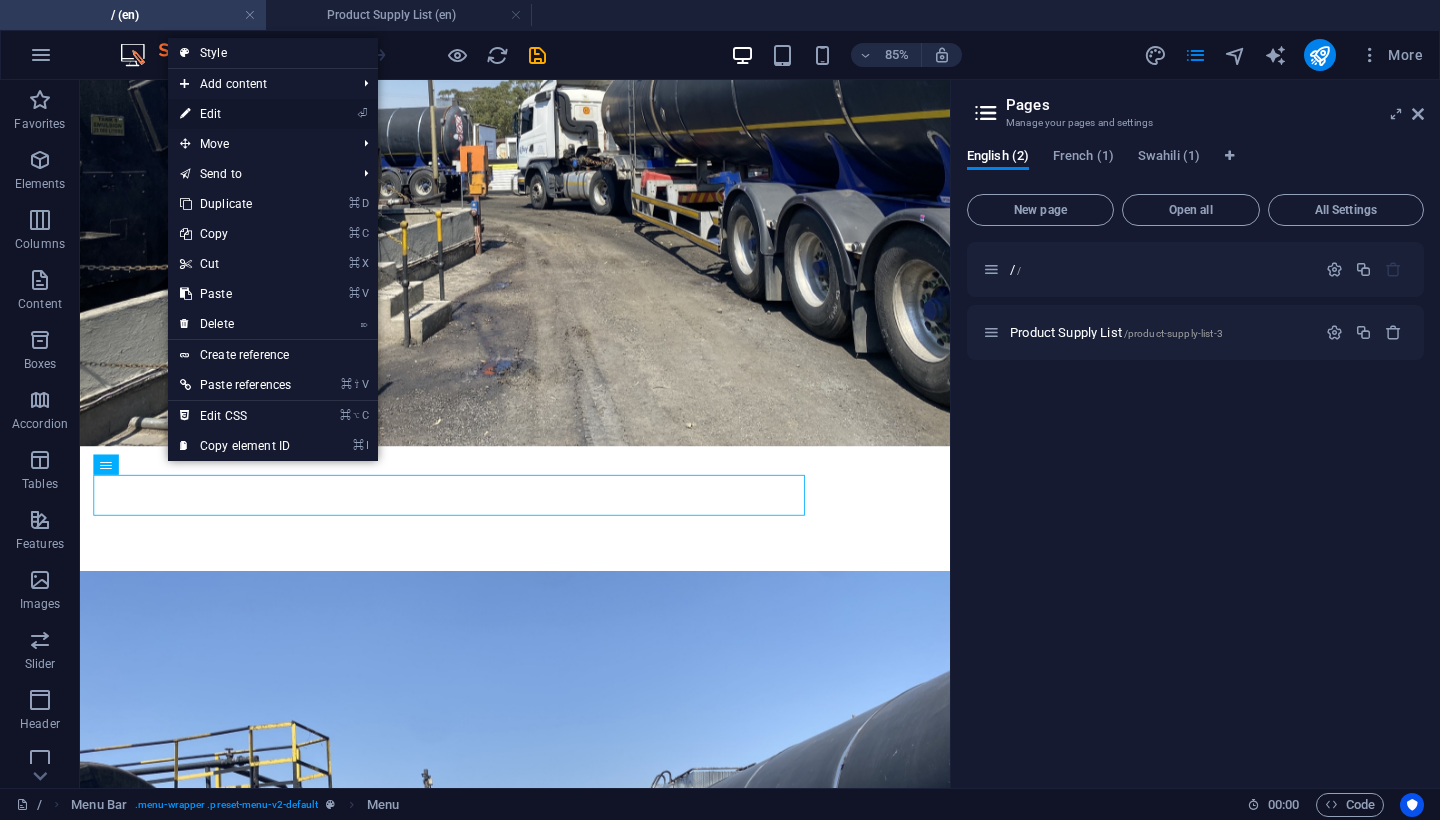 click on "⏎  Edit" at bounding box center [235, 114] 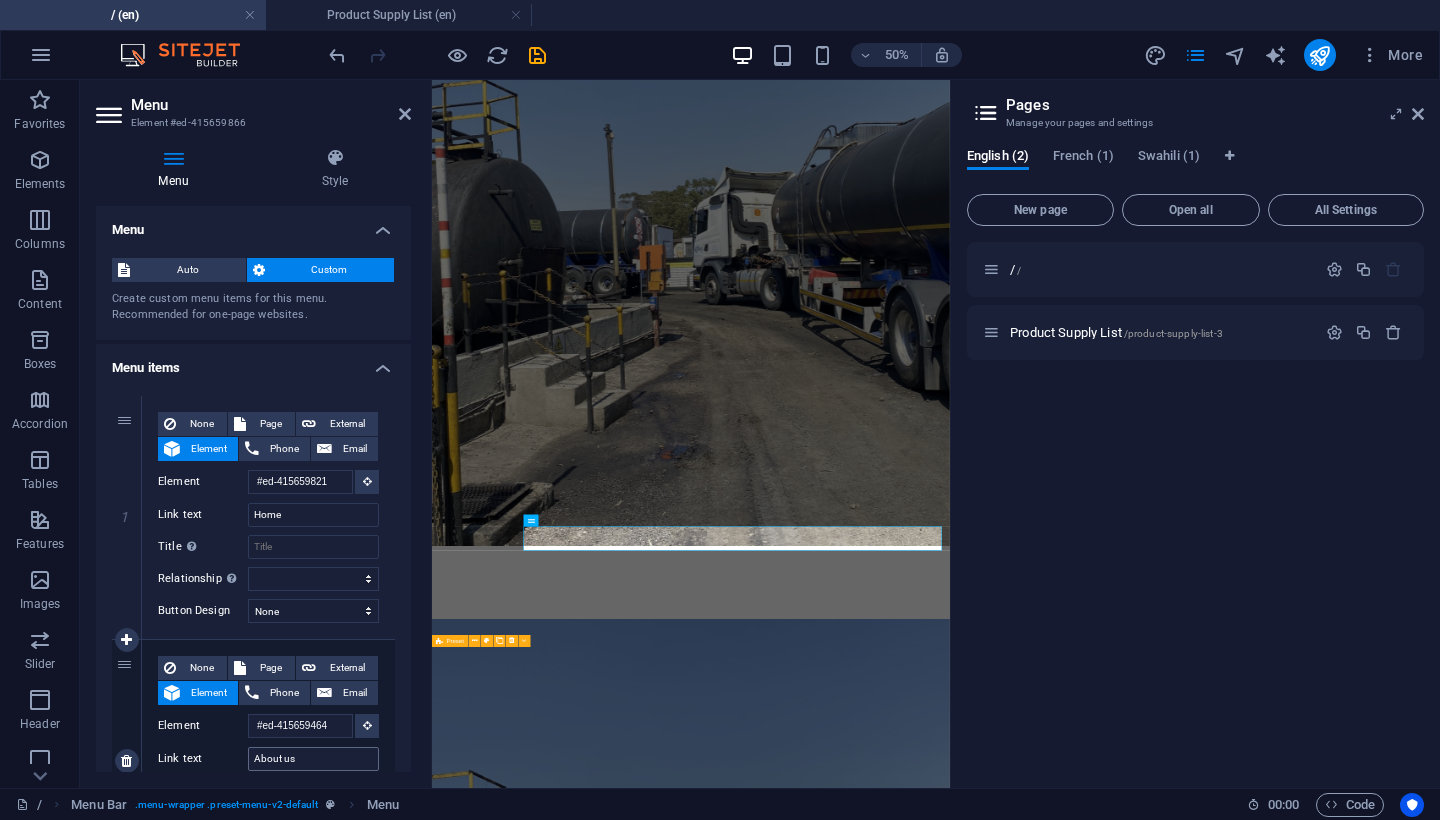 scroll, scrollTop: 435, scrollLeft: 0, axis: vertical 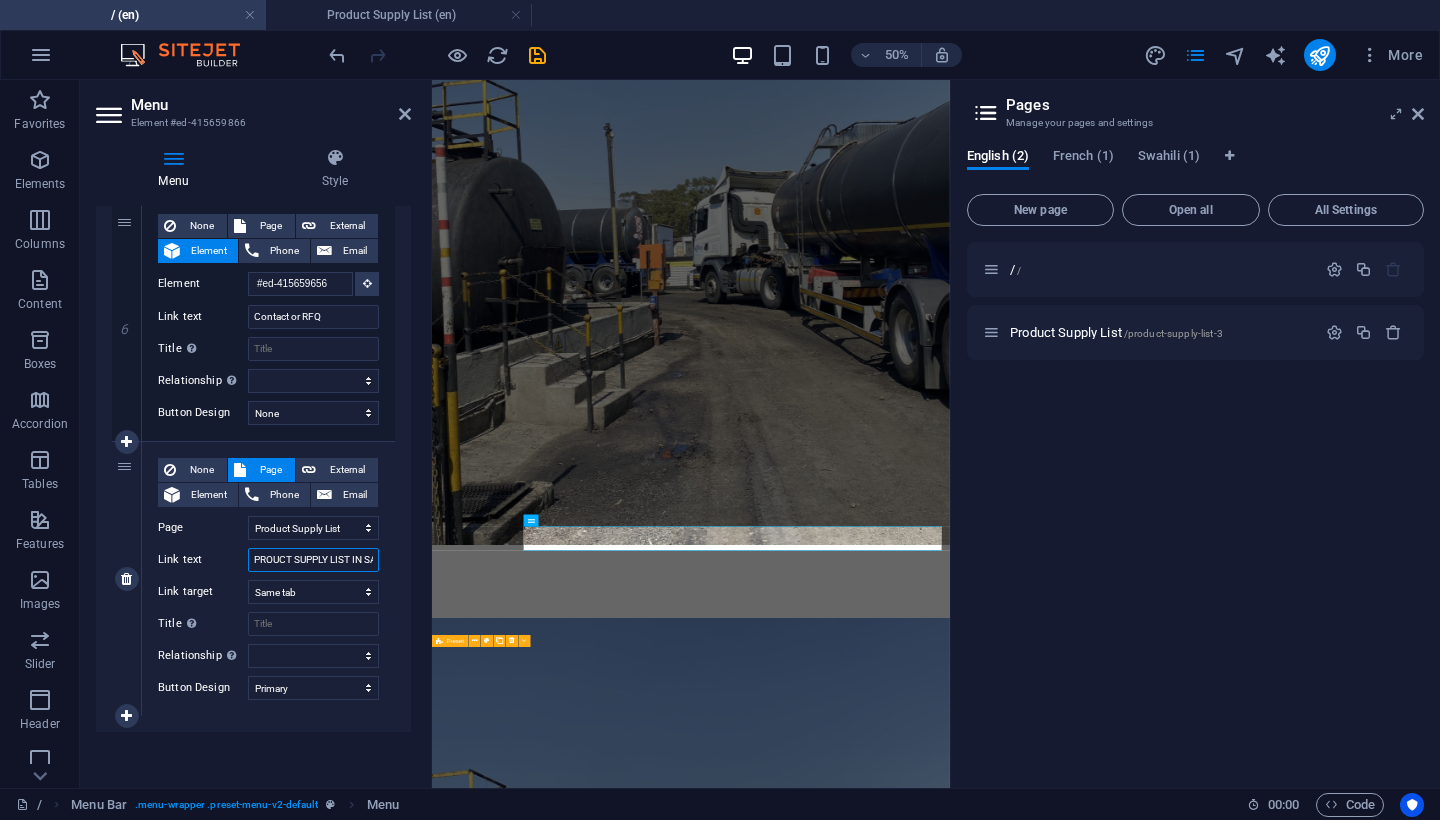click on "PROUCT SUPPLY LIST IN SADC" at bounding box center [313, 560] 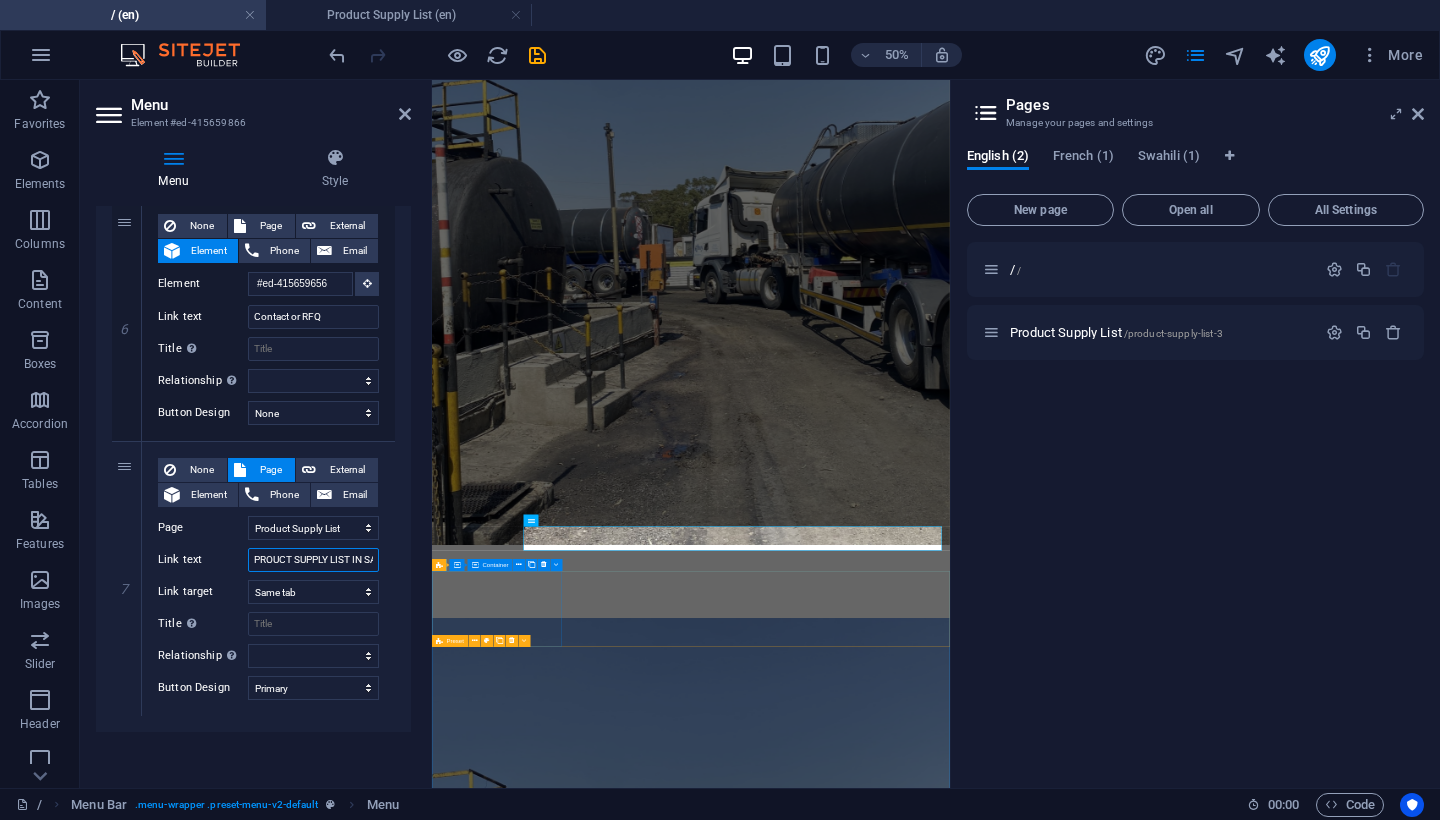 drag, startPoint x: 797, startPoint y: 642, endPoint x: 534, endPoint y: 1076, distance: 507.4692 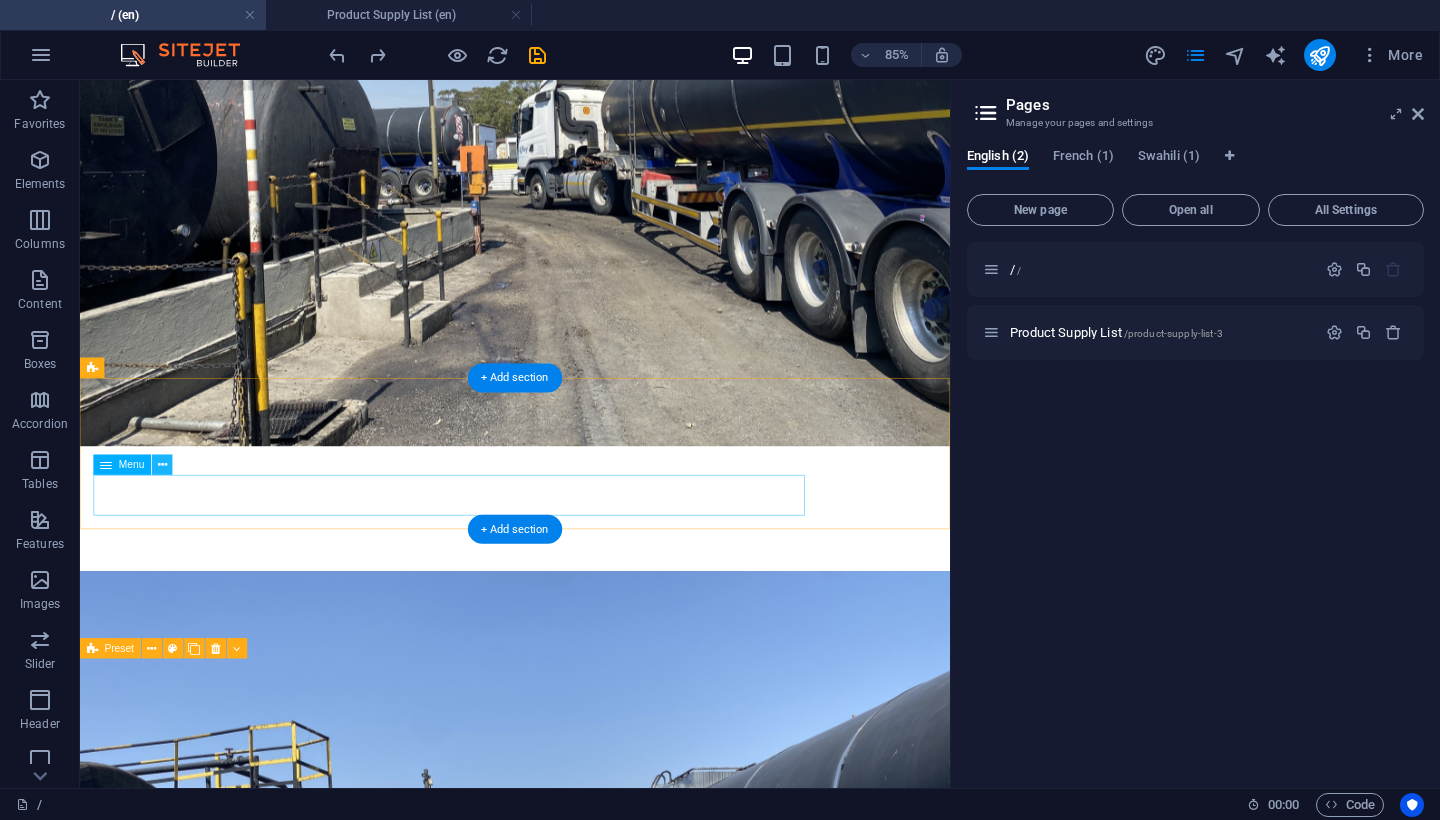 click at bounding box center (162, 465) 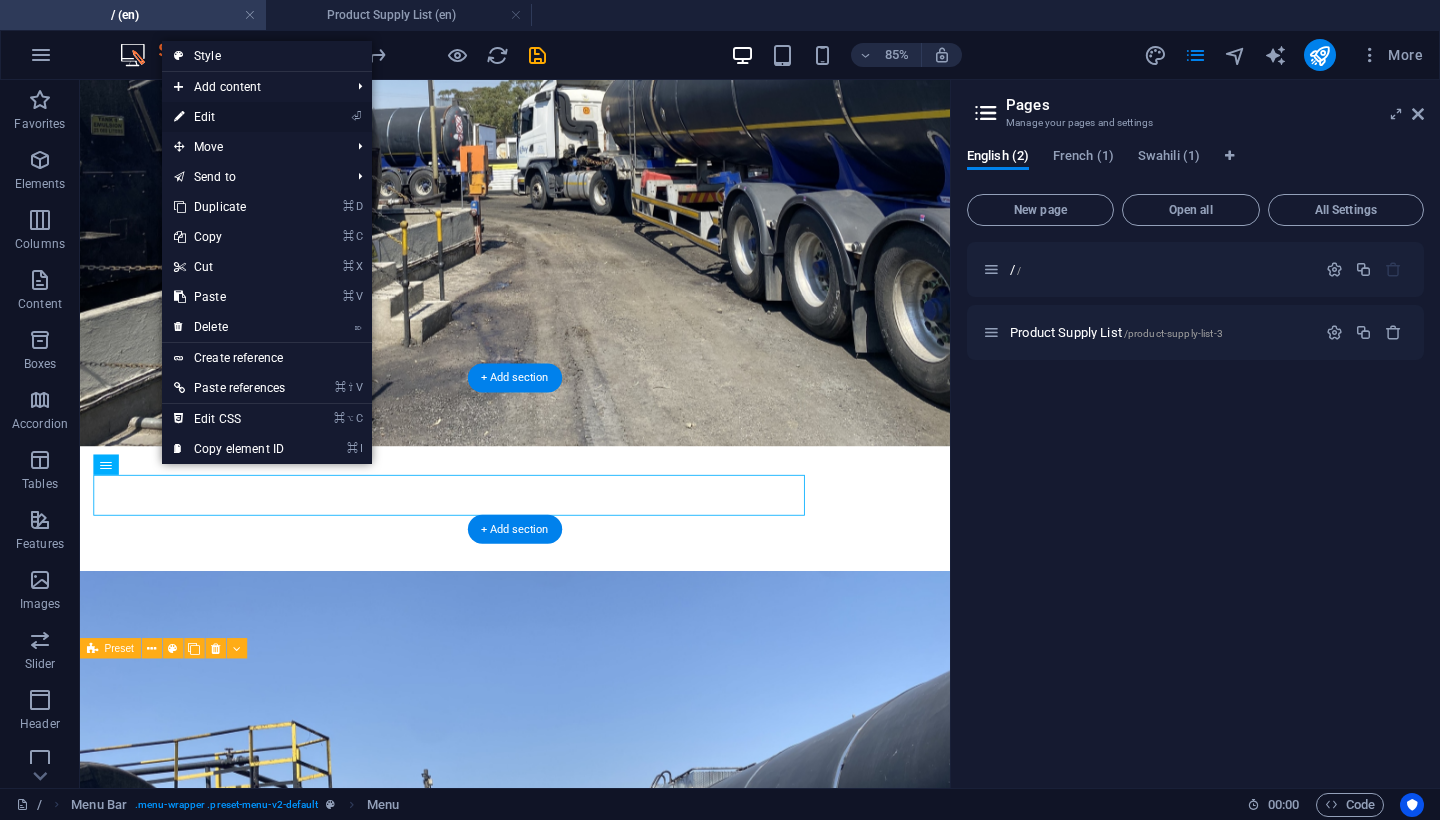 click on "⏎  Edit" at bounding box center (229, 117) 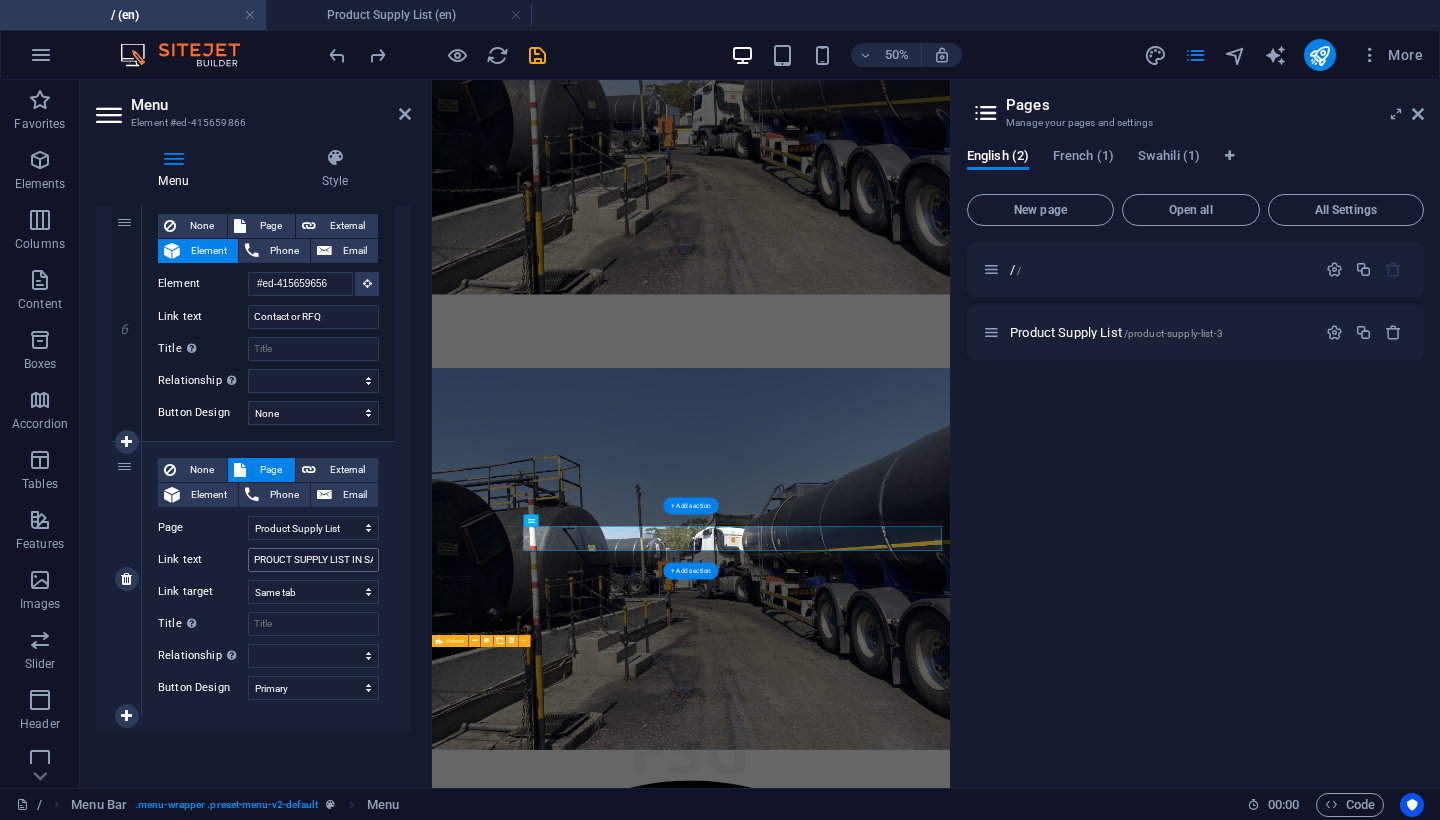 scroll, scrollTop: 1321, scrollLeft: 0, axis: vertical 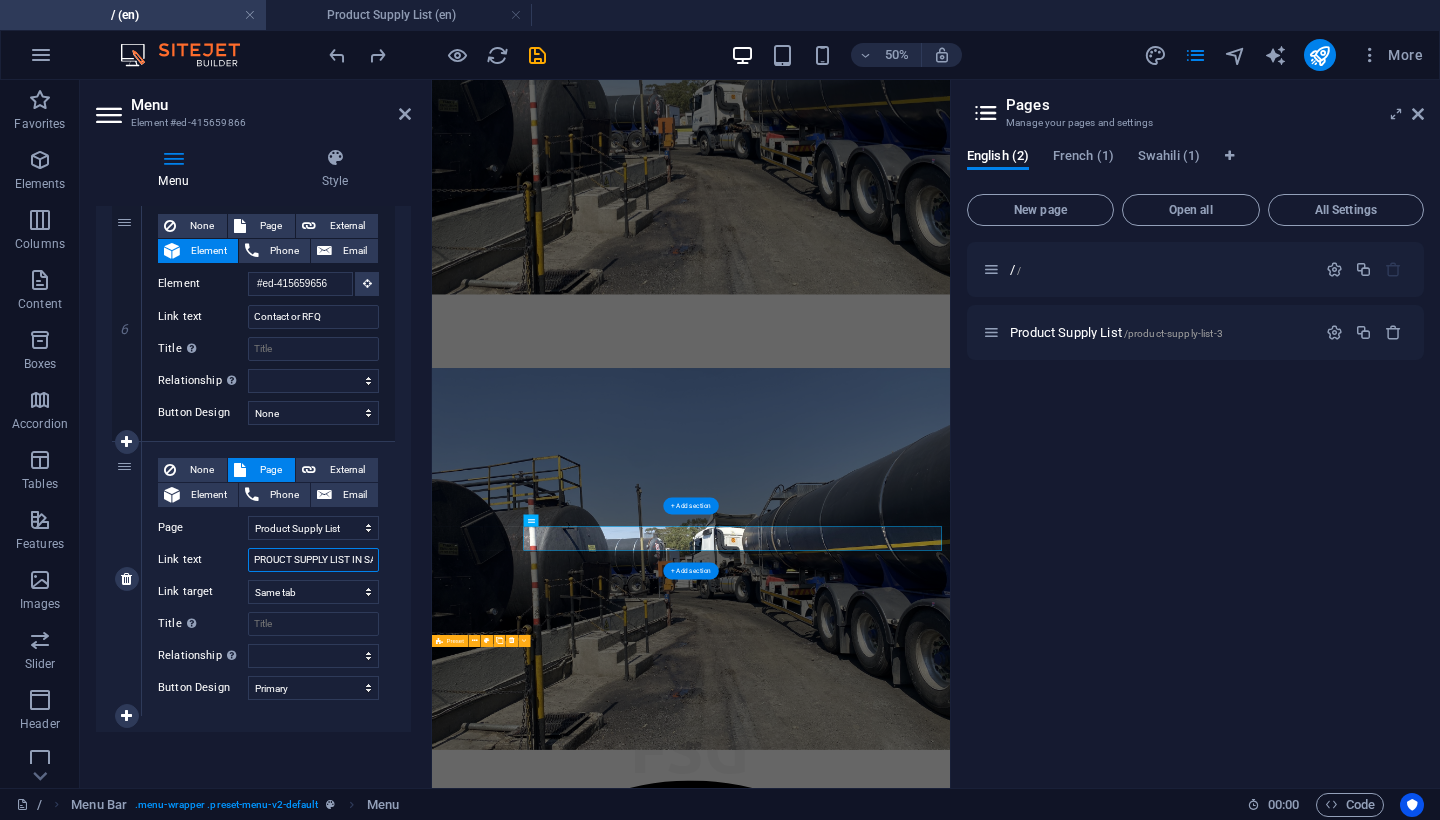click on "PROUCT SUPPLY LIST IN SADC" at bounding box center [313, 560] 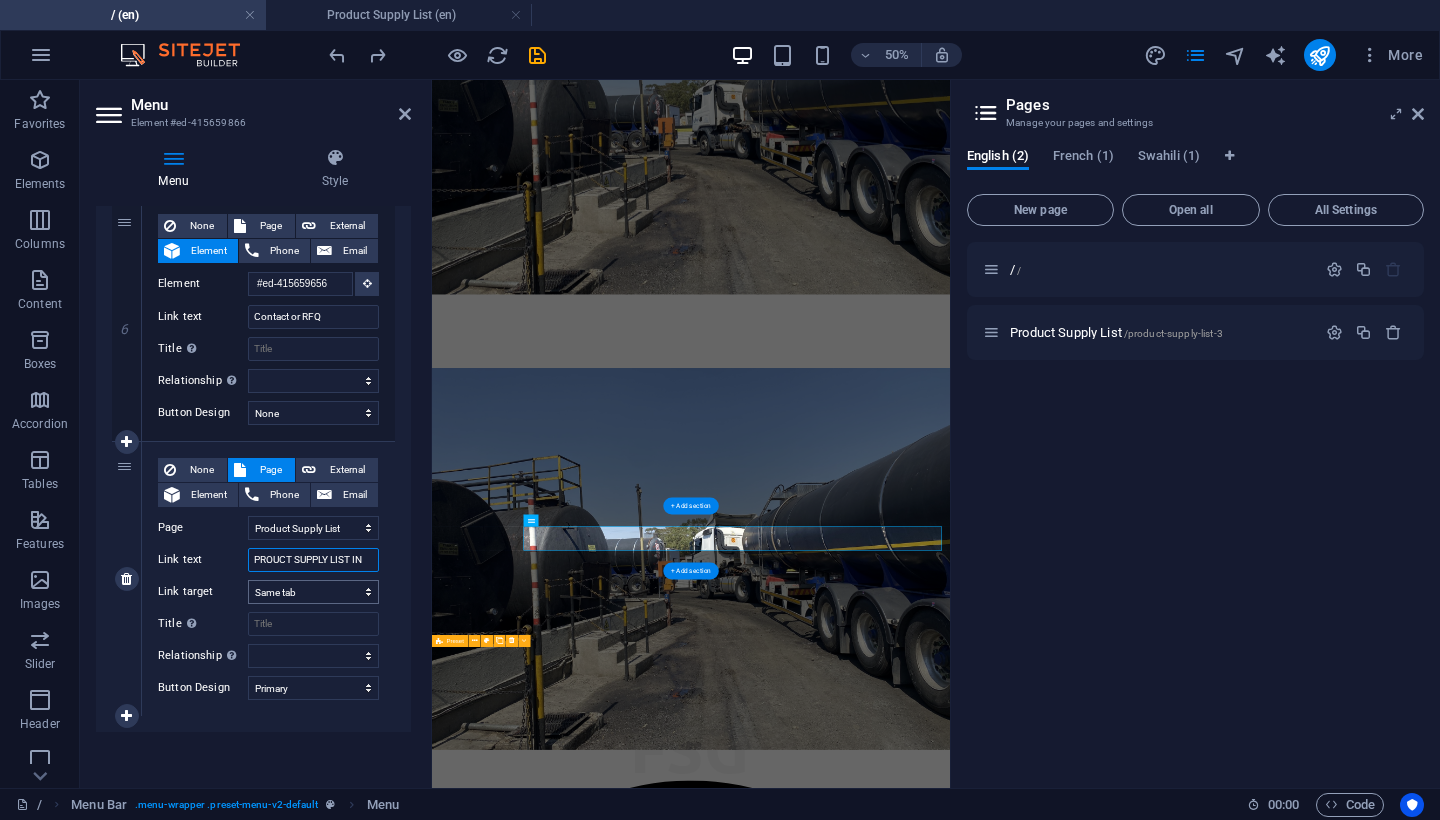 type on "PROUCT SUPPLY LIST IN" 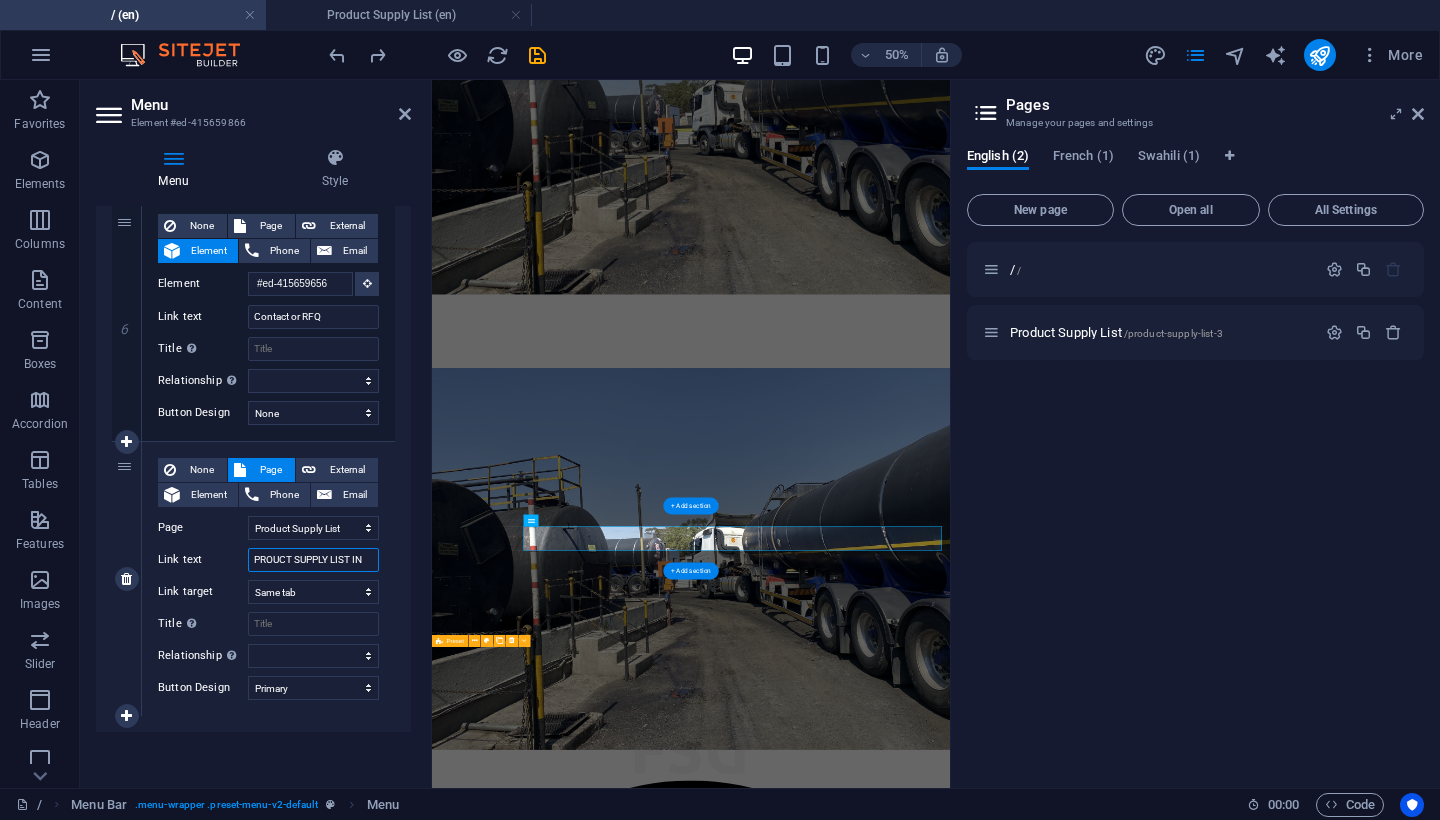 select 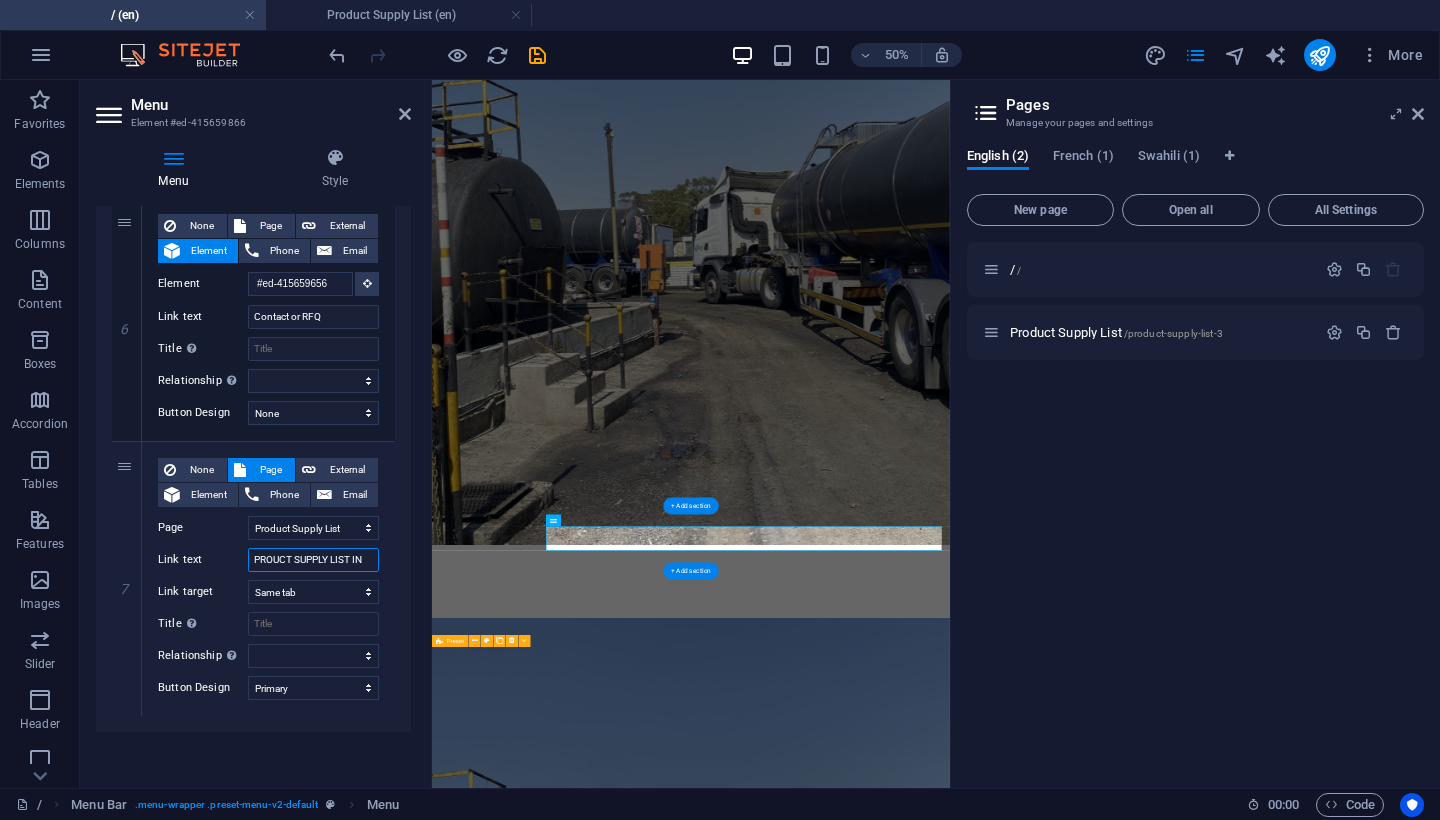 type on "PROUCT SUPPLY LIST IN" 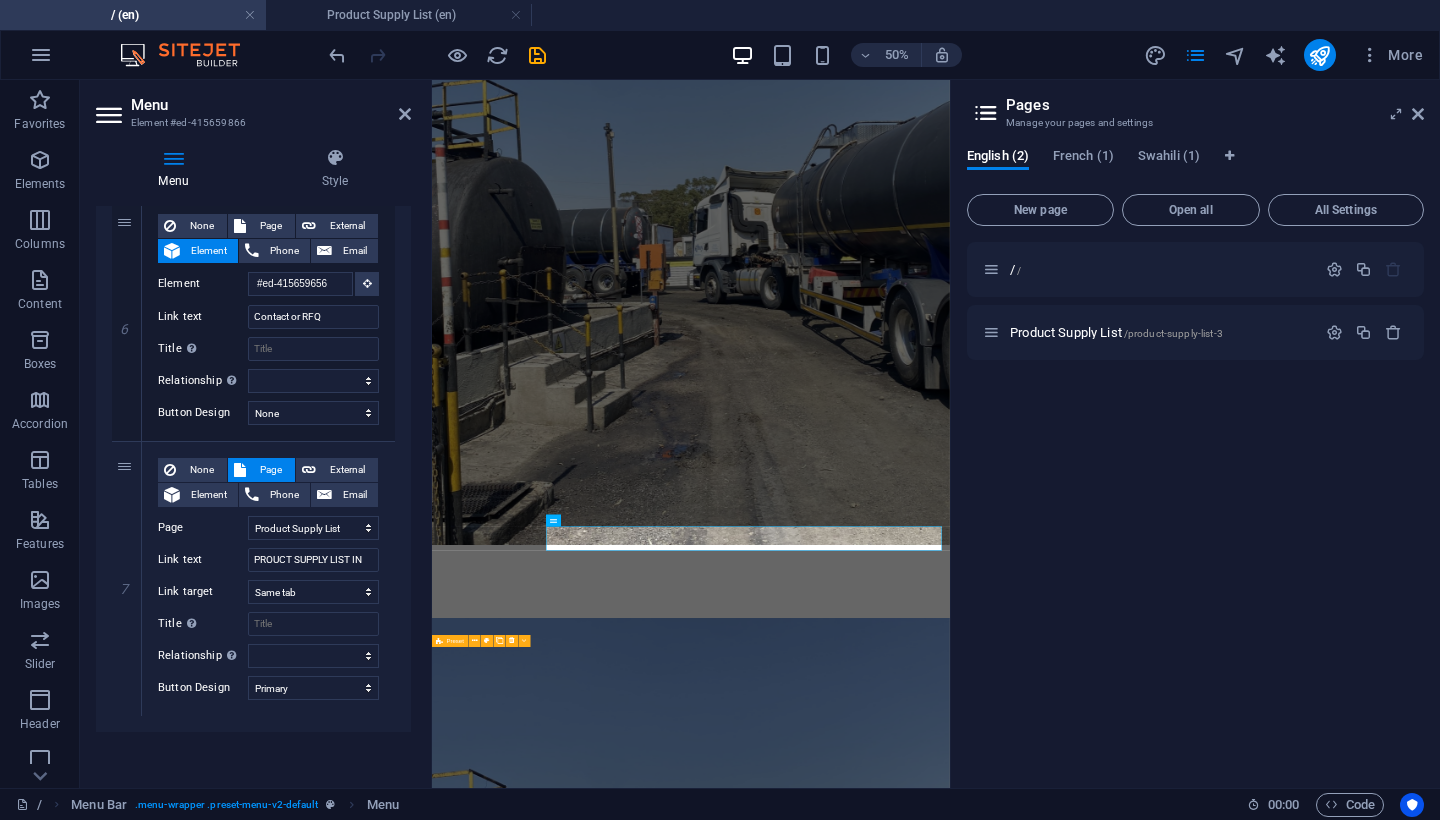 click at bounding box center [950, 1807] 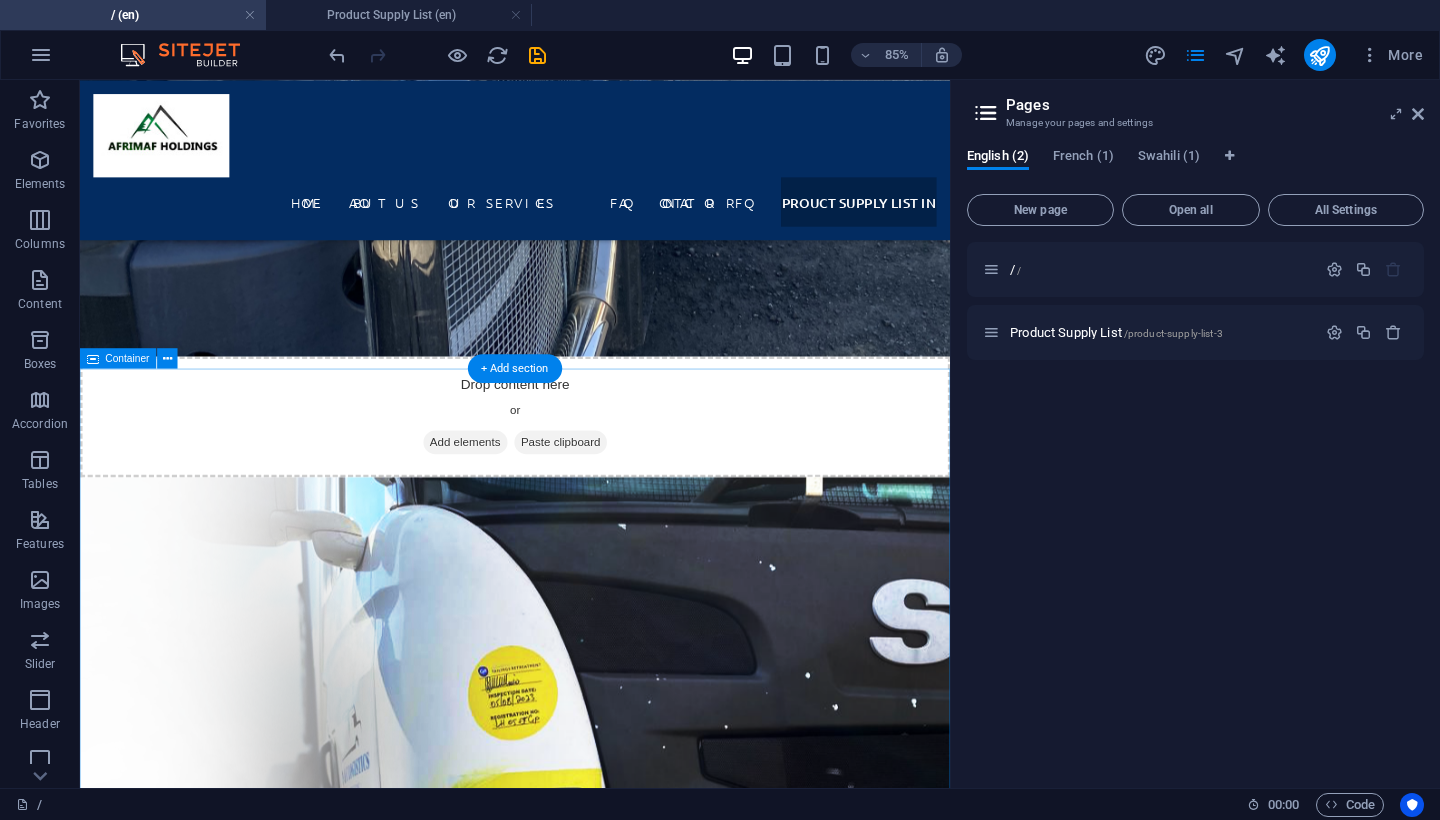 scroll, scrollTop: 6809, scrollLeft: 0, axis: vertical 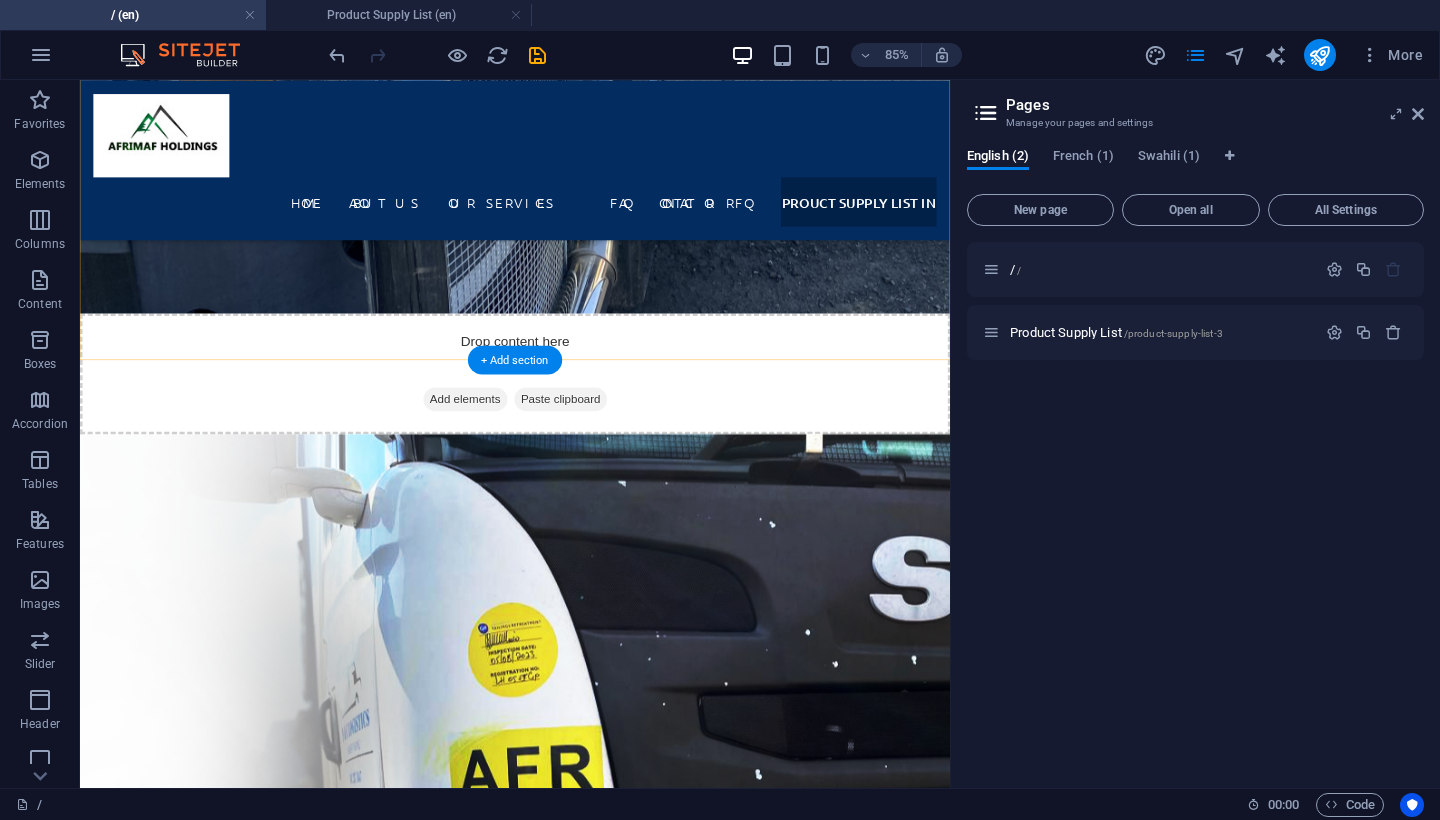 click on "+ Add section" at bounding box center [515, 360] 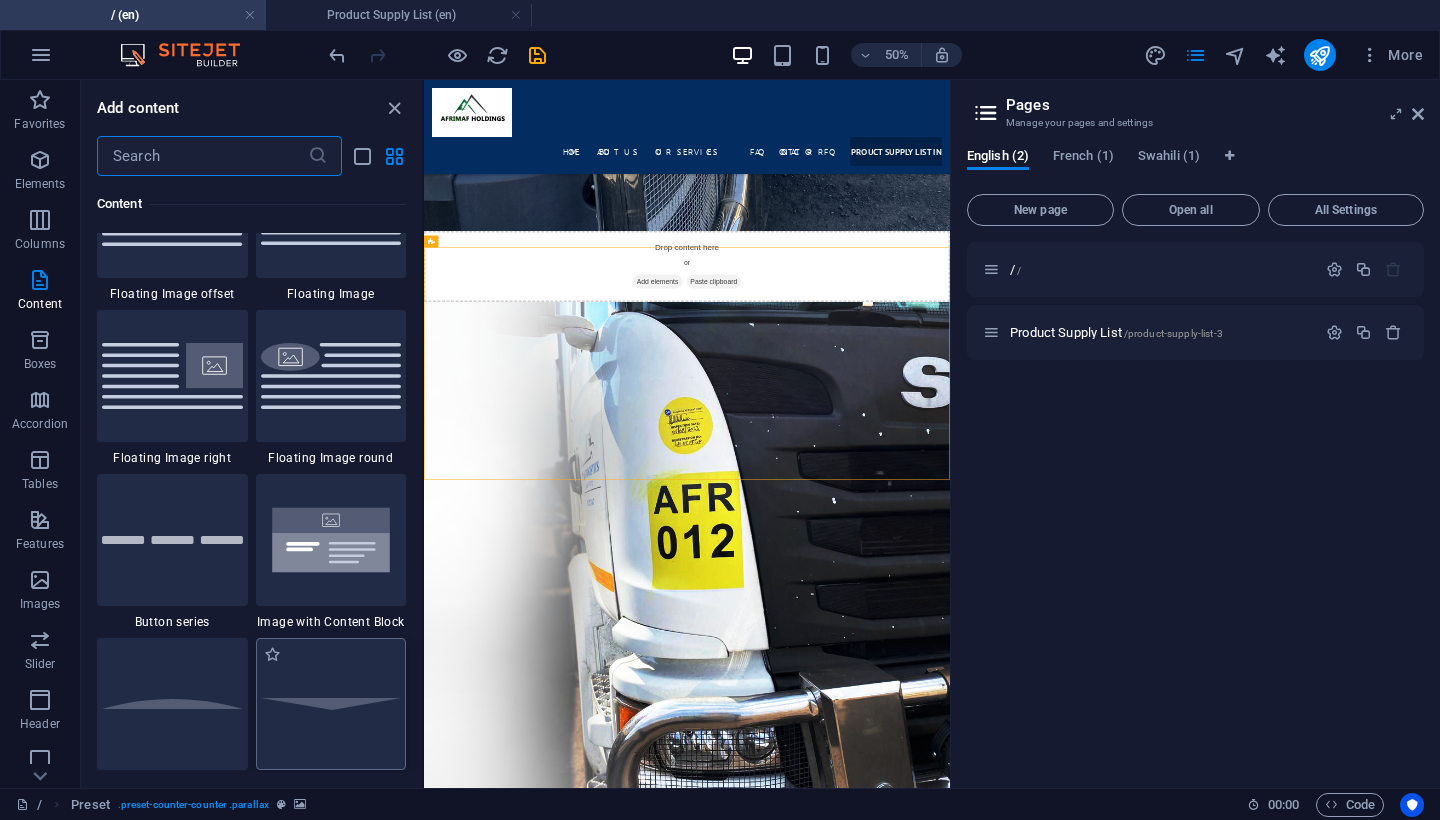 scroll, scrollTop: 4404, scrollLeft: 0, axis: vertical 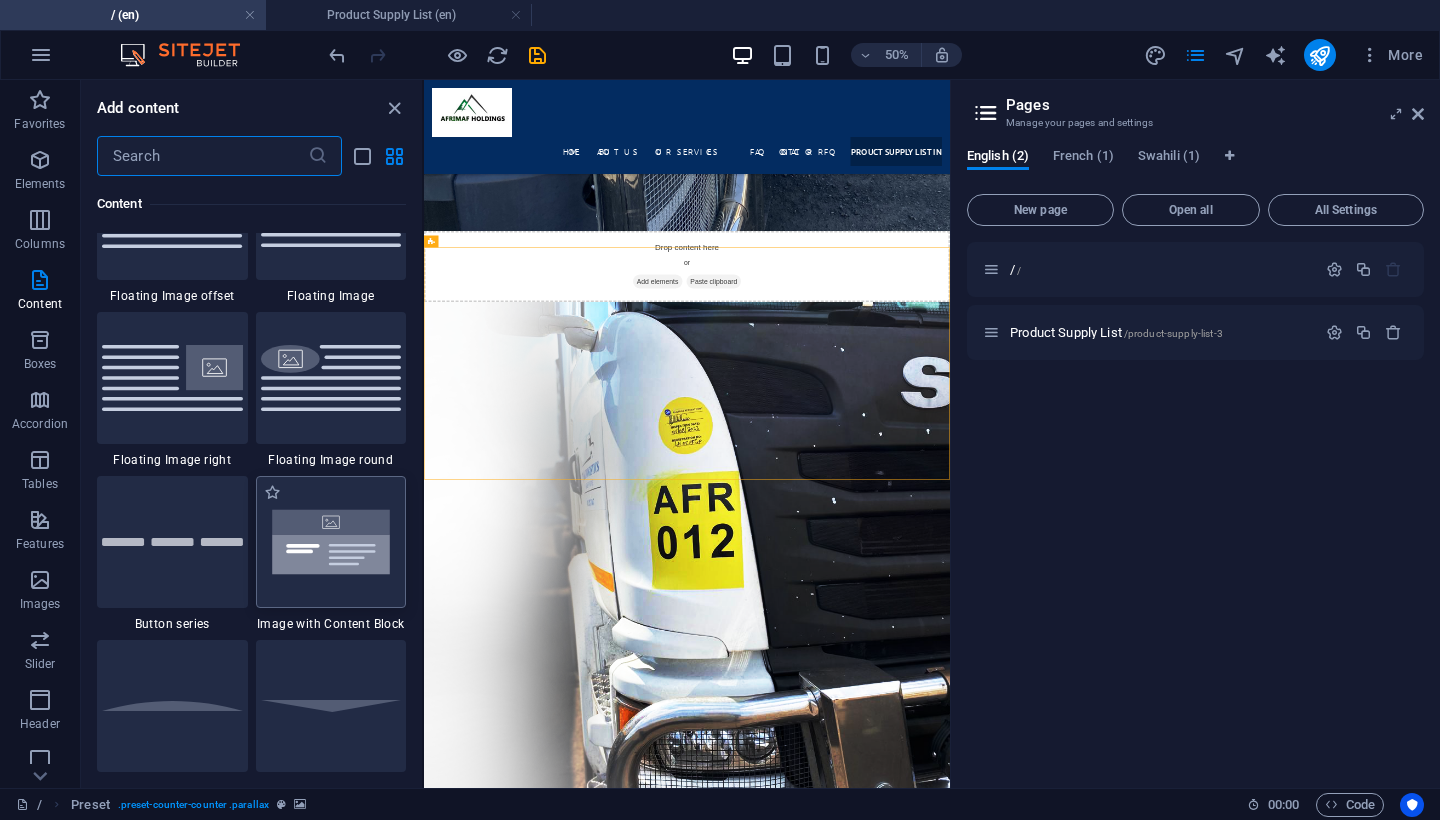 click at bounding box center (331, 542) 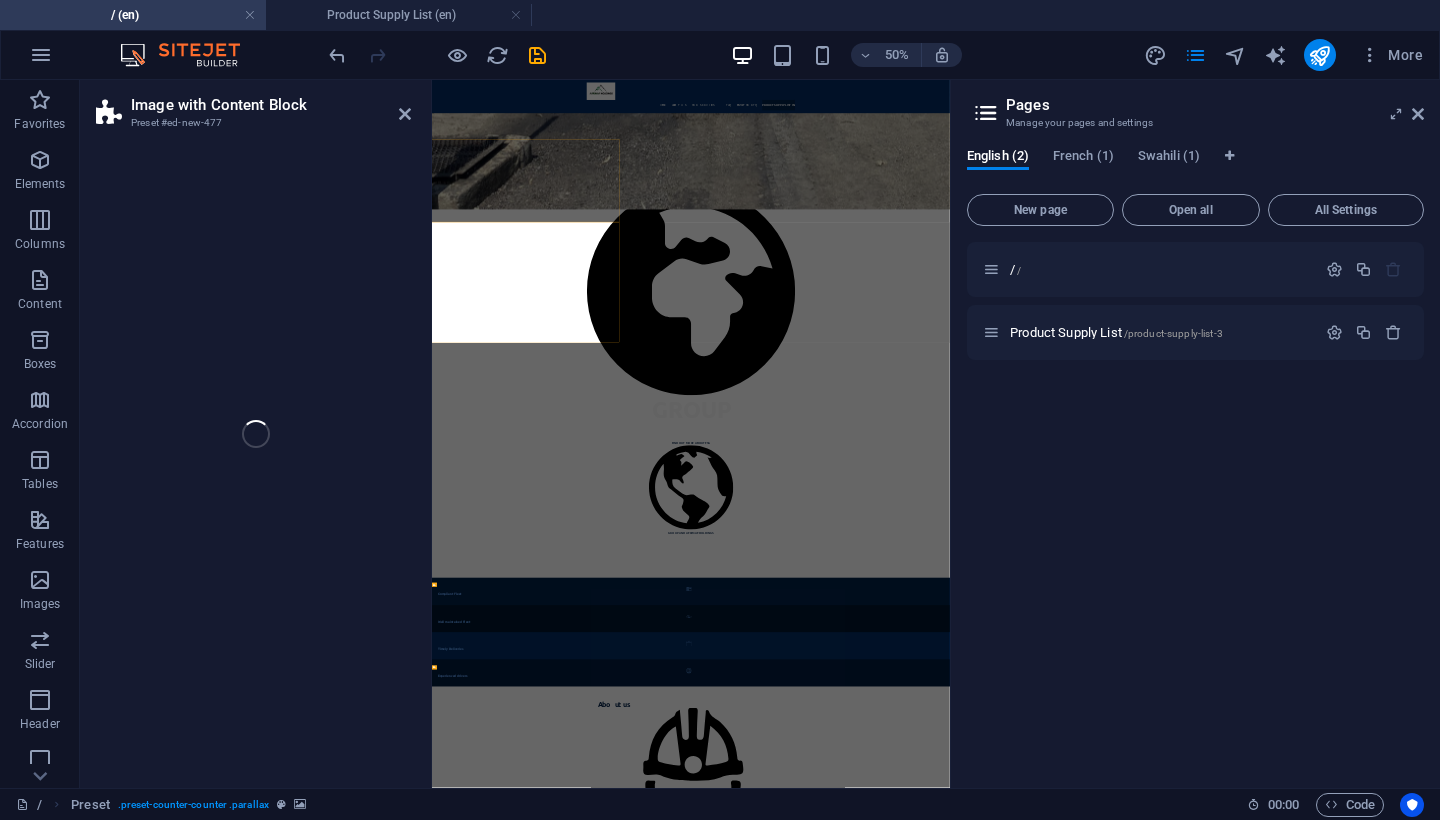 select on "rem" 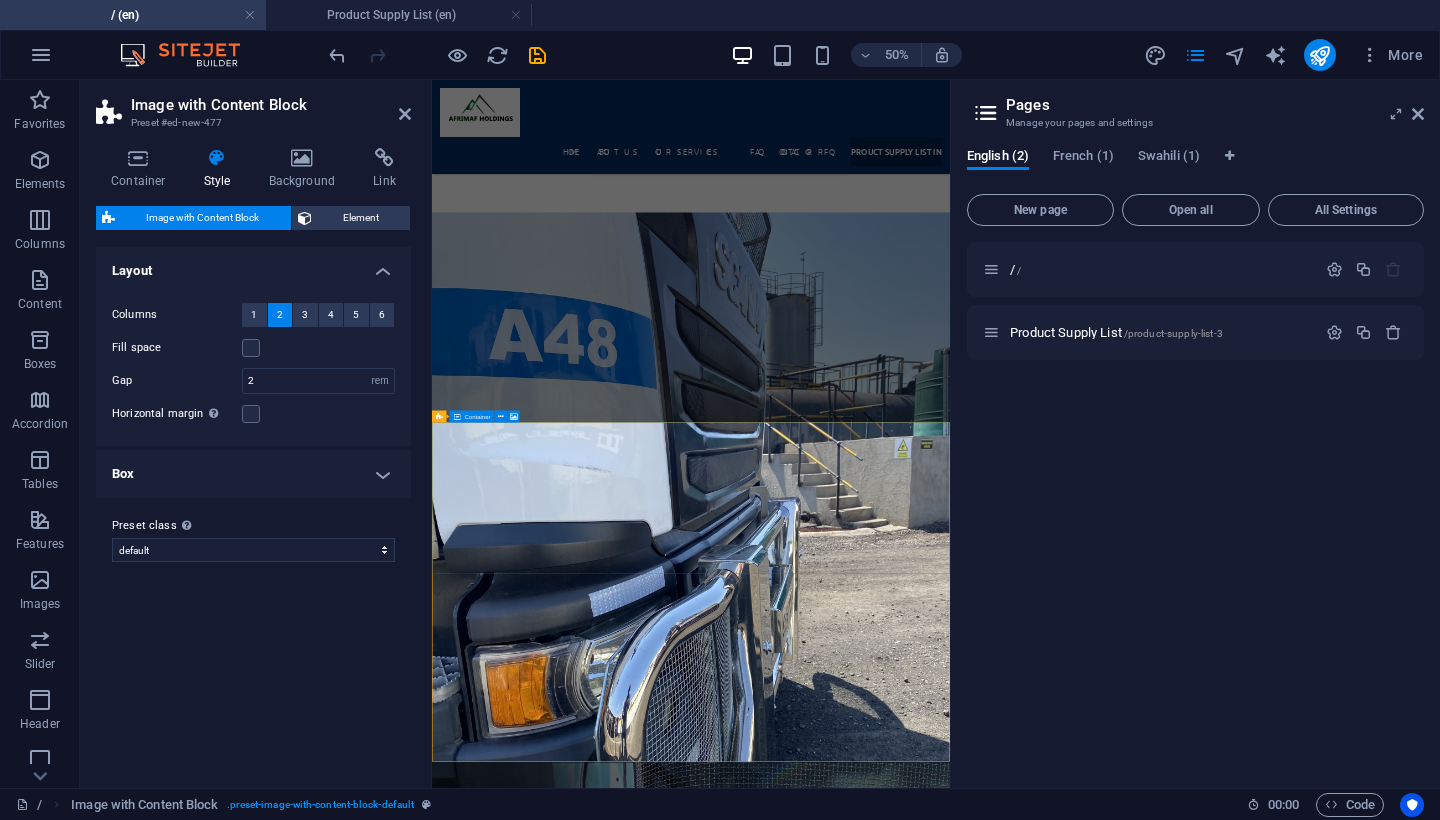 scroll, scrollTop: 6956, scrollLeft: 0, axis: vertical 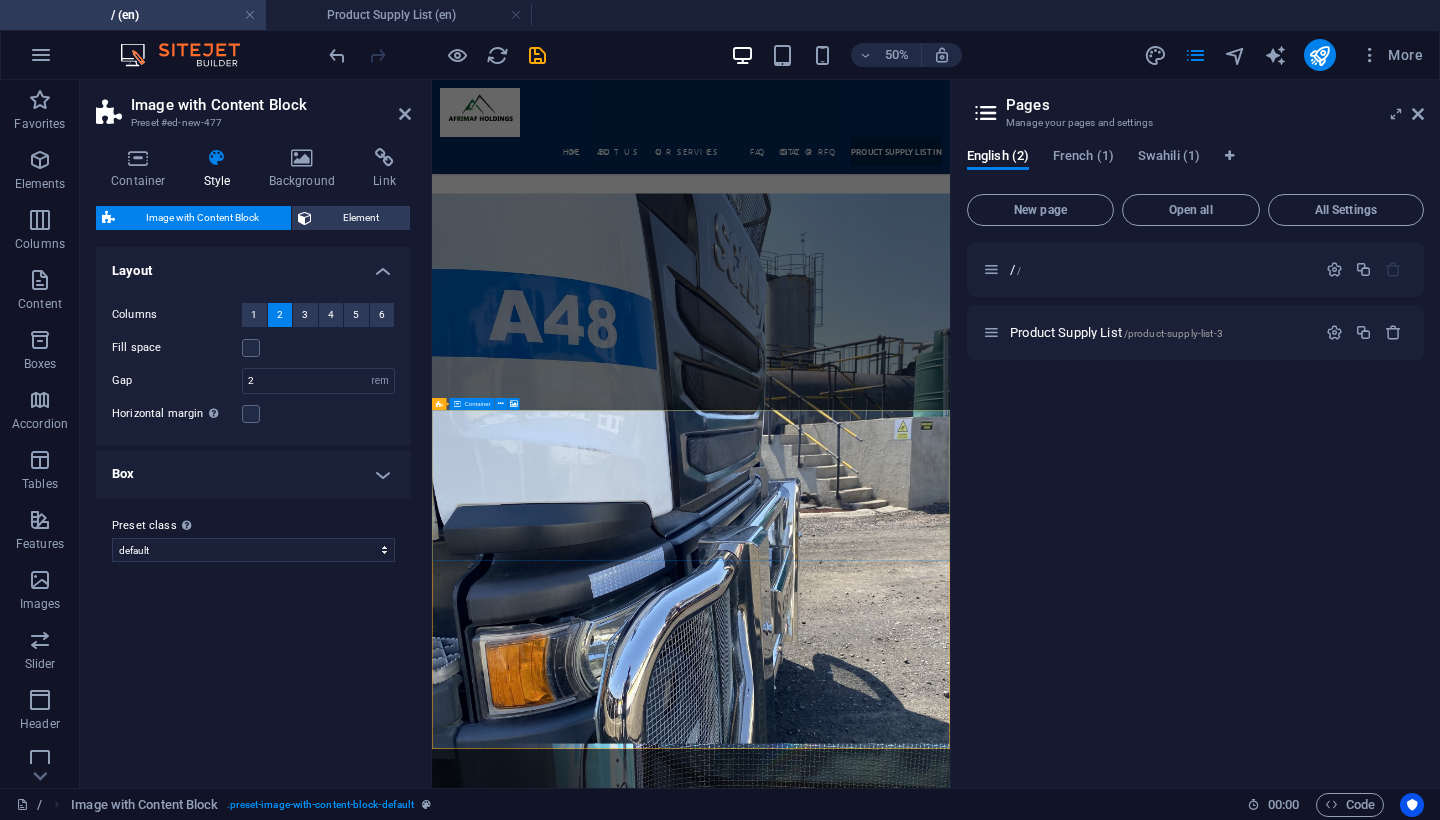 click on "Drop content here or  Add elements  Paste clipboard" at bounding box center (950, 26625) 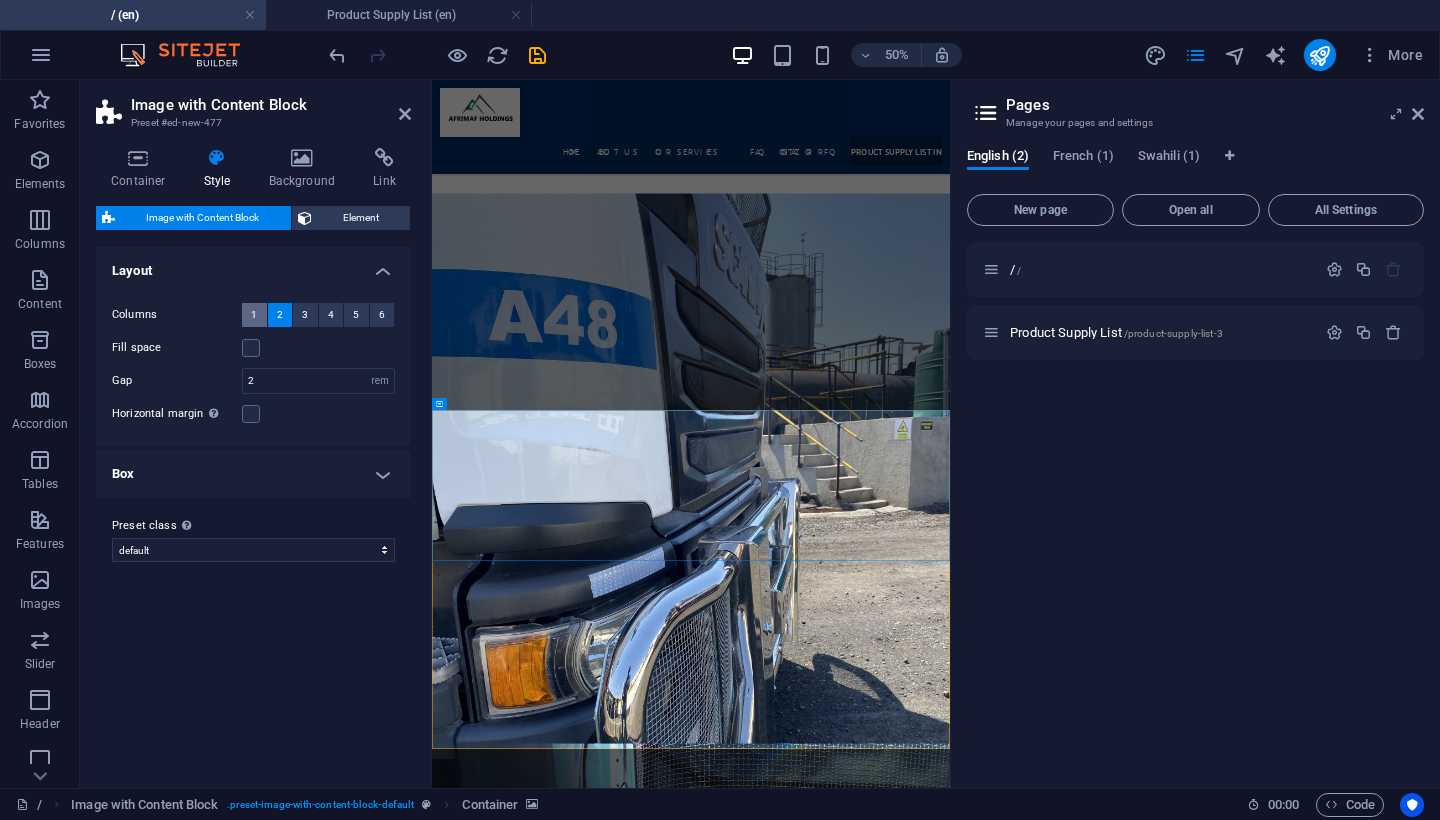 click on "1" at bounding box center [254, 315] 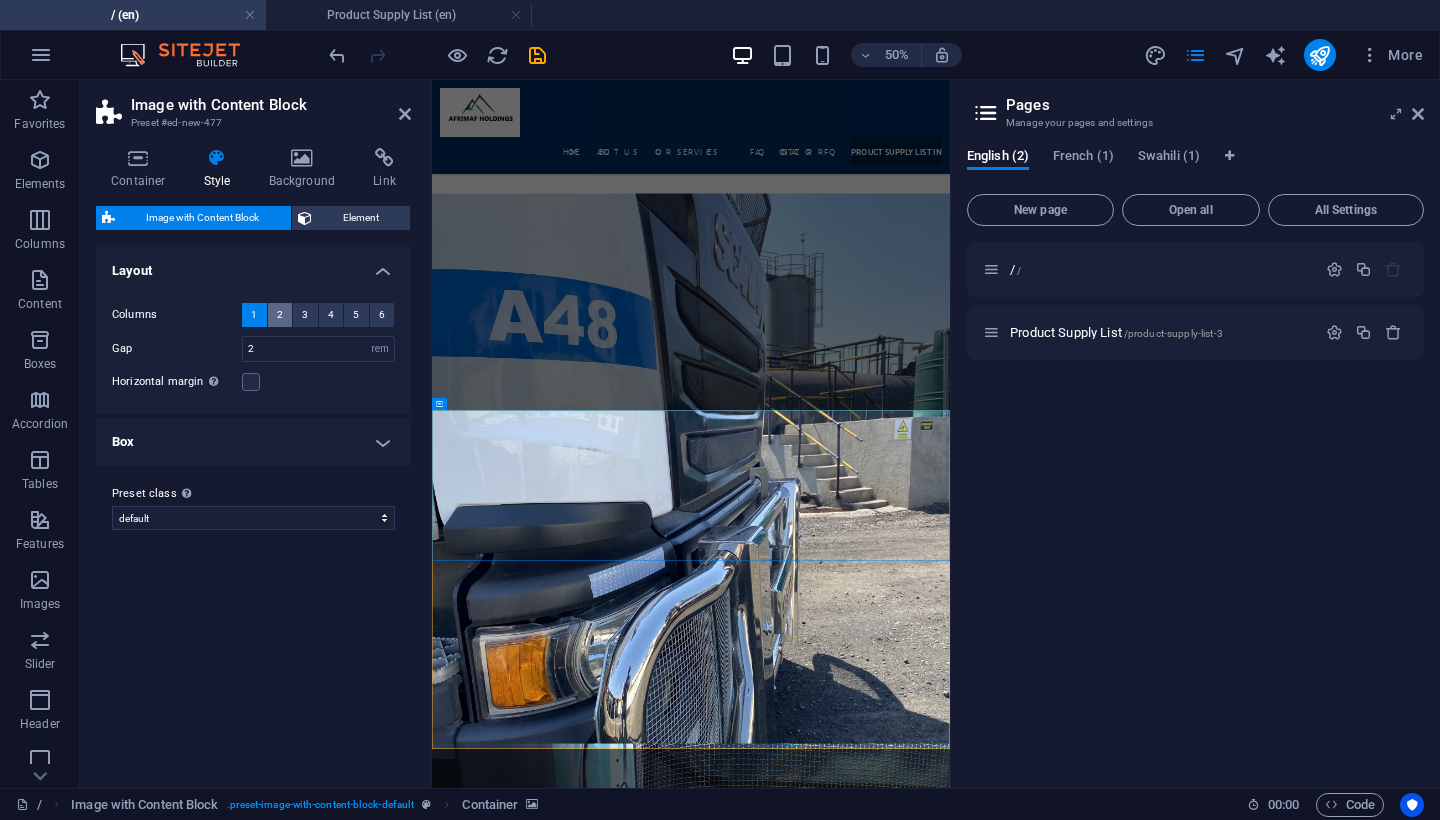 click on "2" at bounding box center [280, 315] 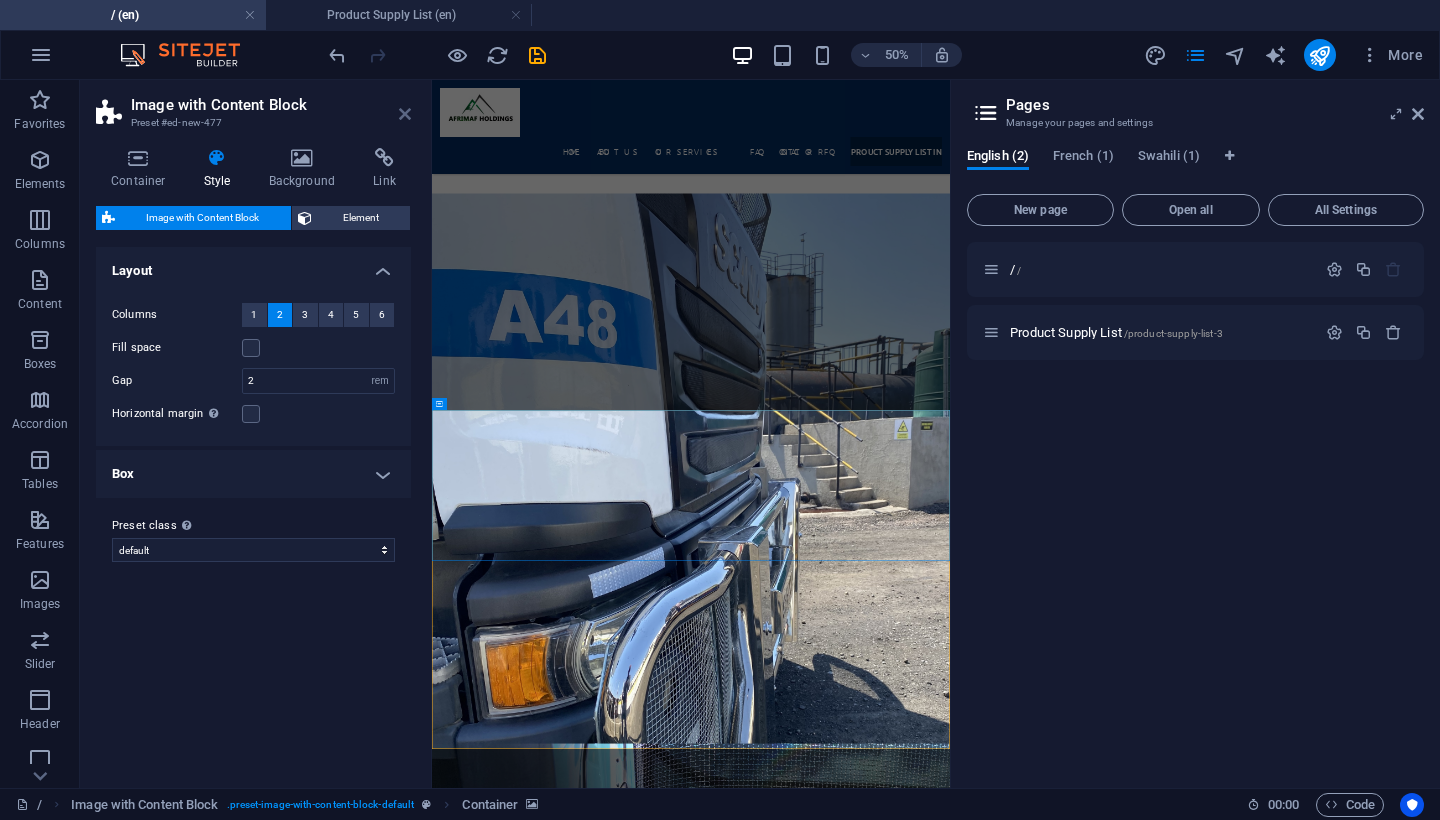 click at bounding box center (405, 114) 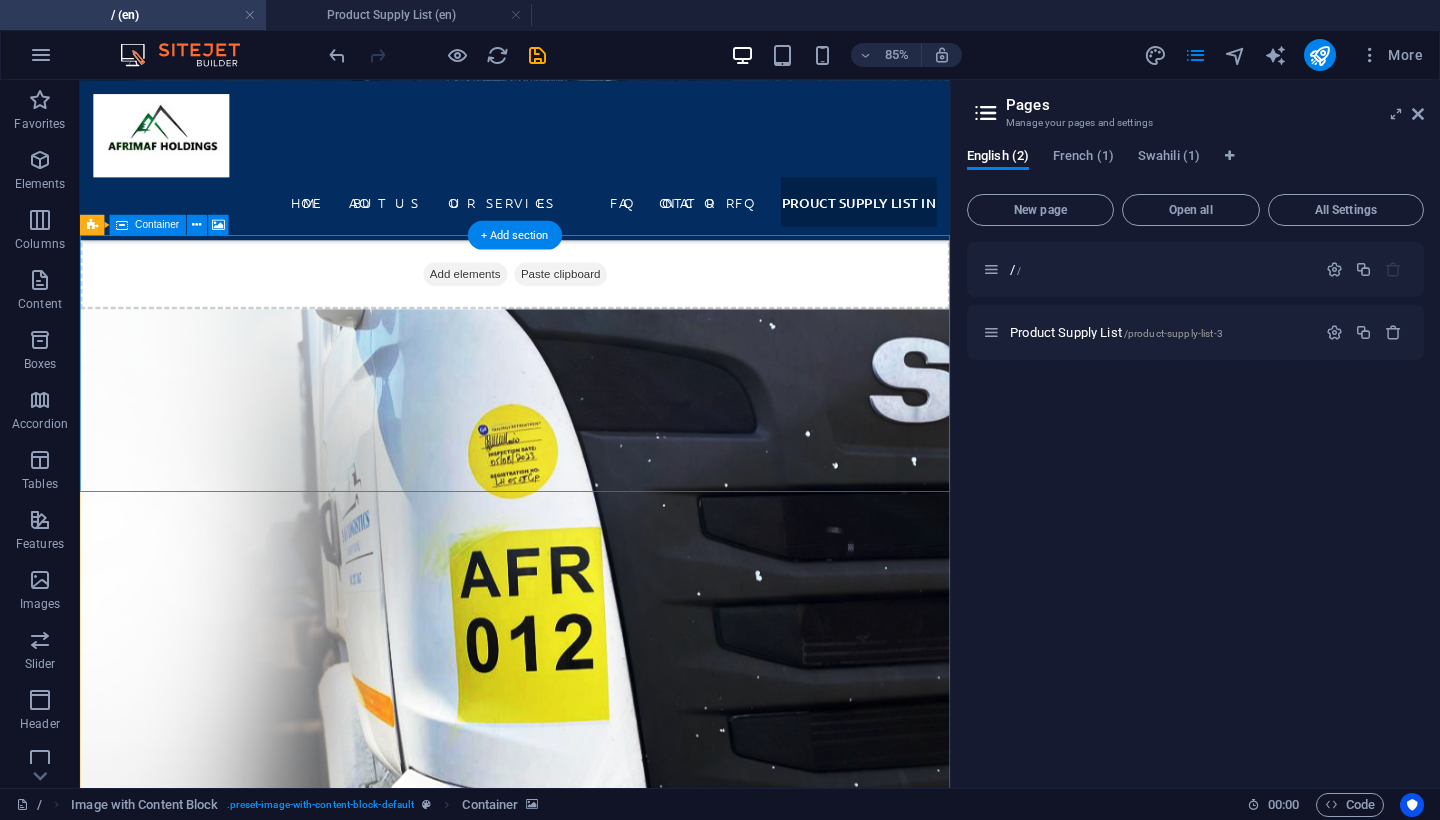 click on "Add elements" at bounding box center (533, 25031) 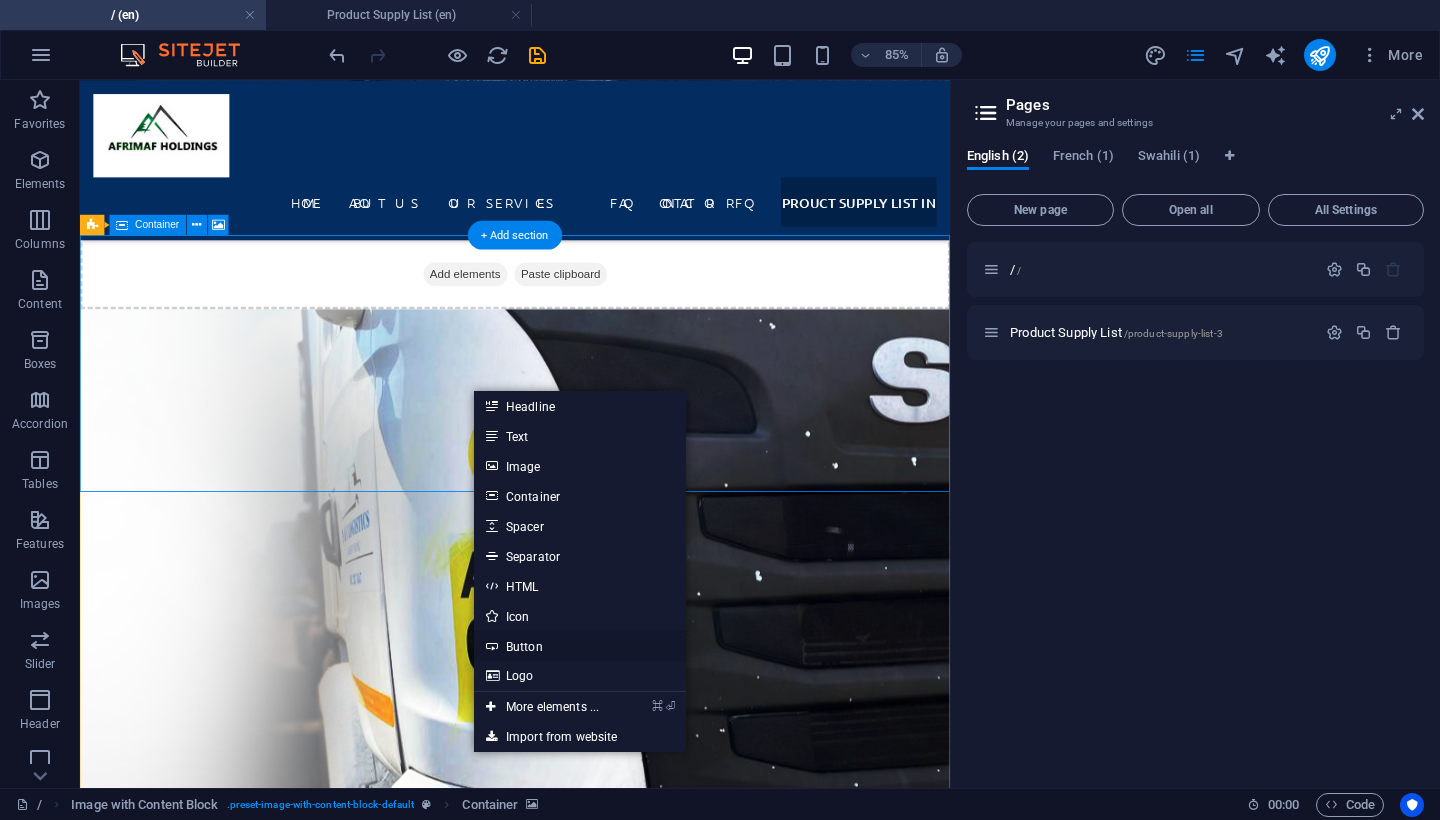 click on "Button" at bounding box center [580, 646] 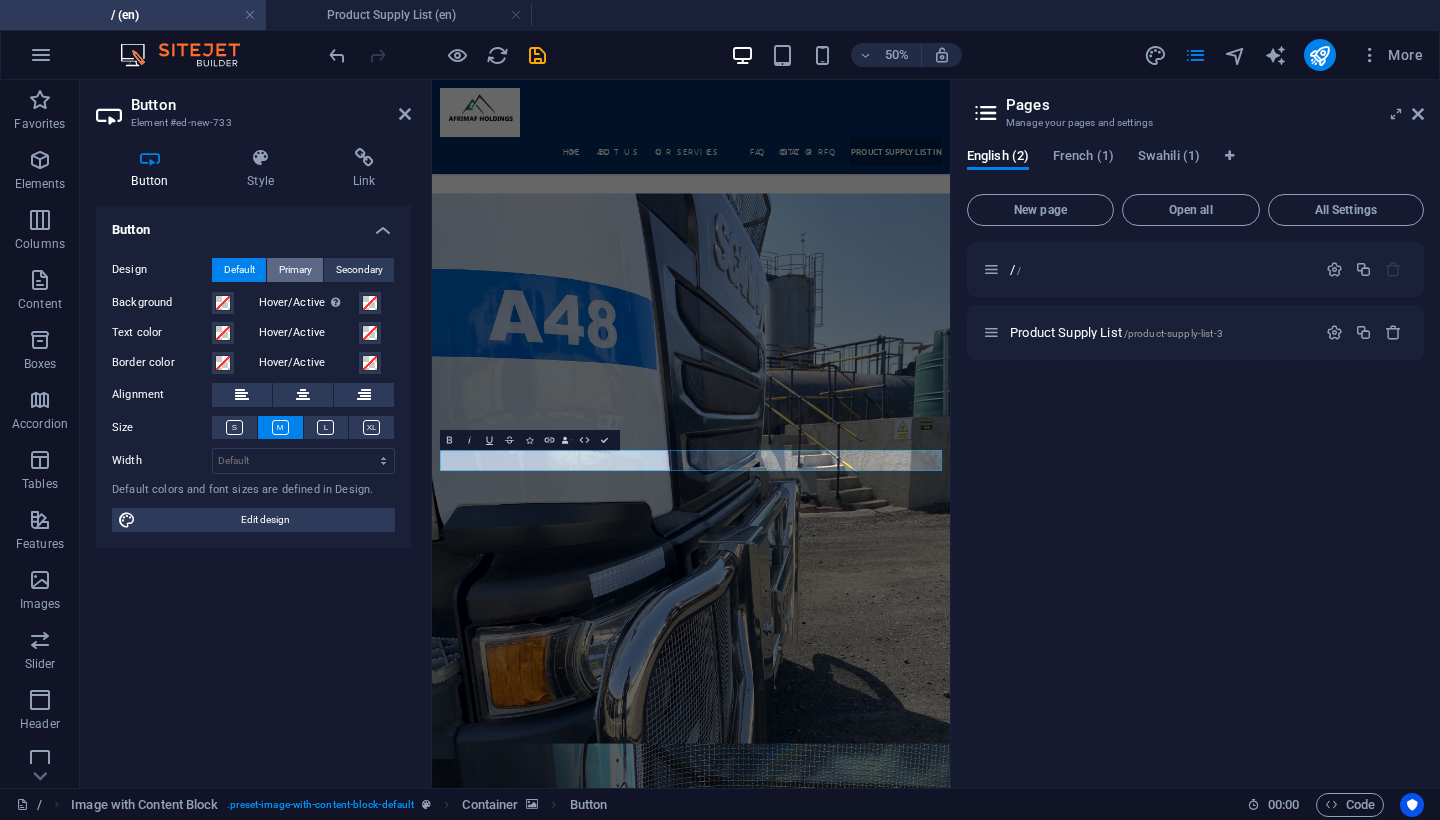 click on "Primary" at bounding box center (295, 270) 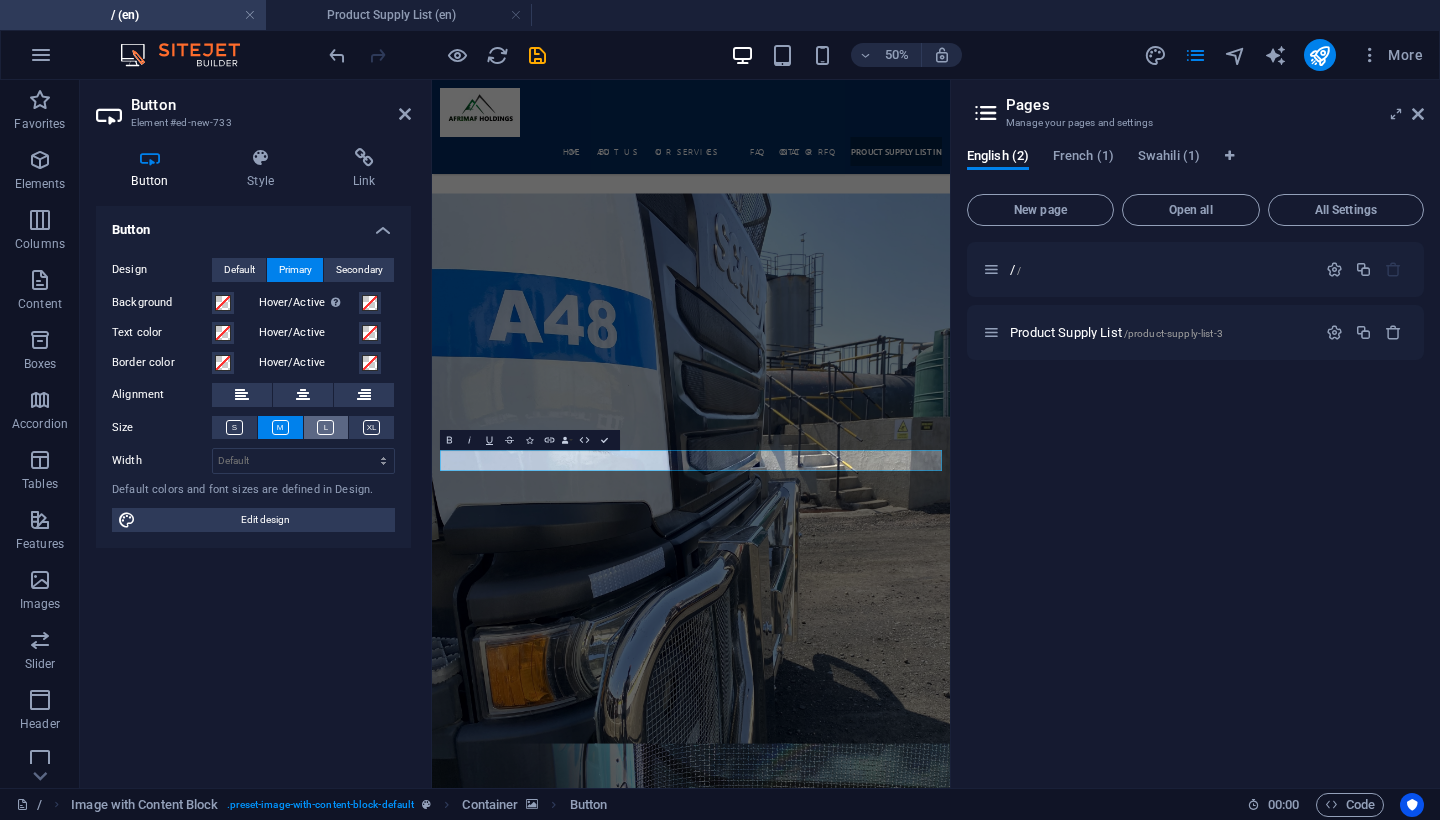 click at bounding box center [325, 427] 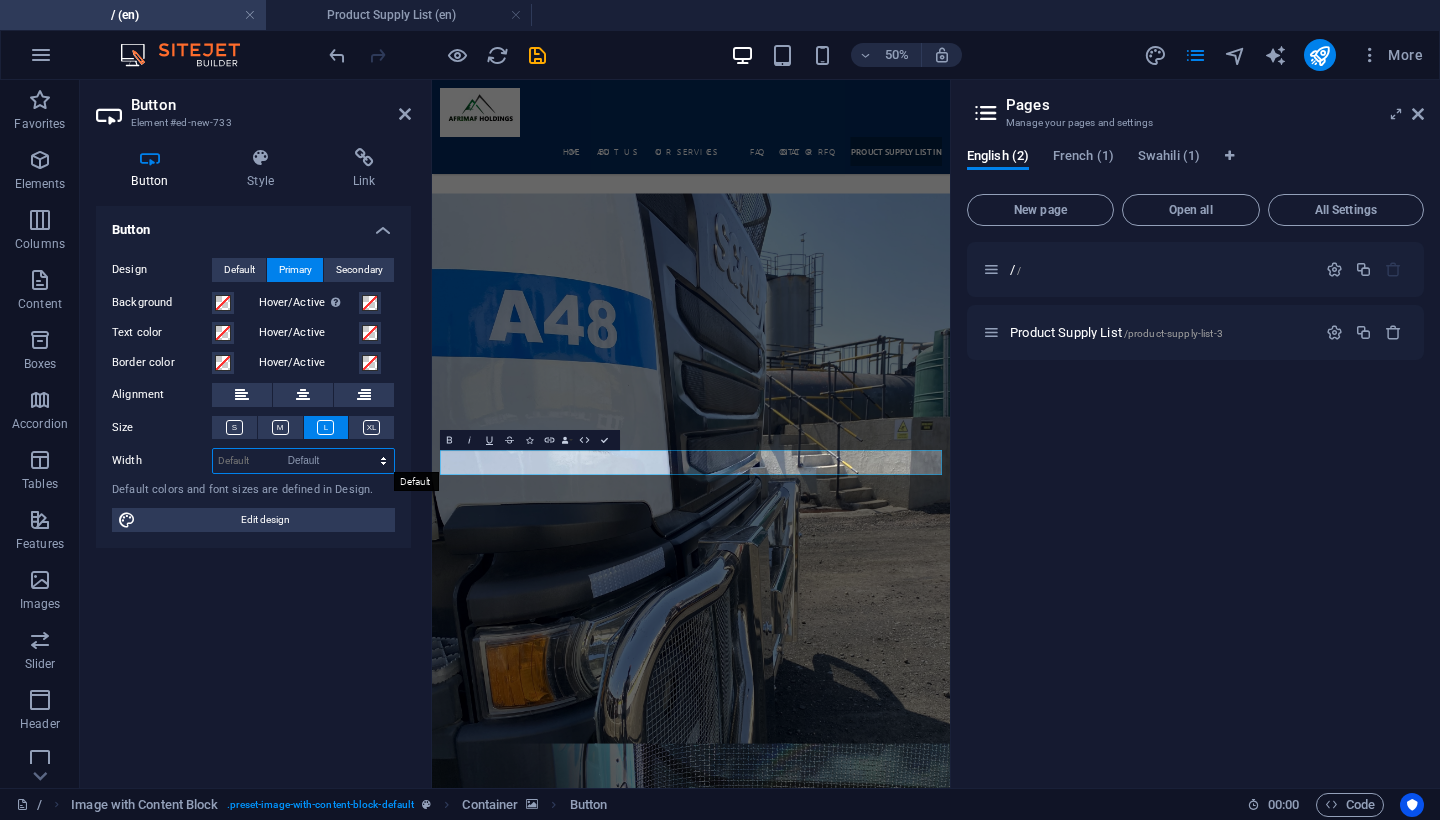 select on "DISABLED_OPTION_VALUE" 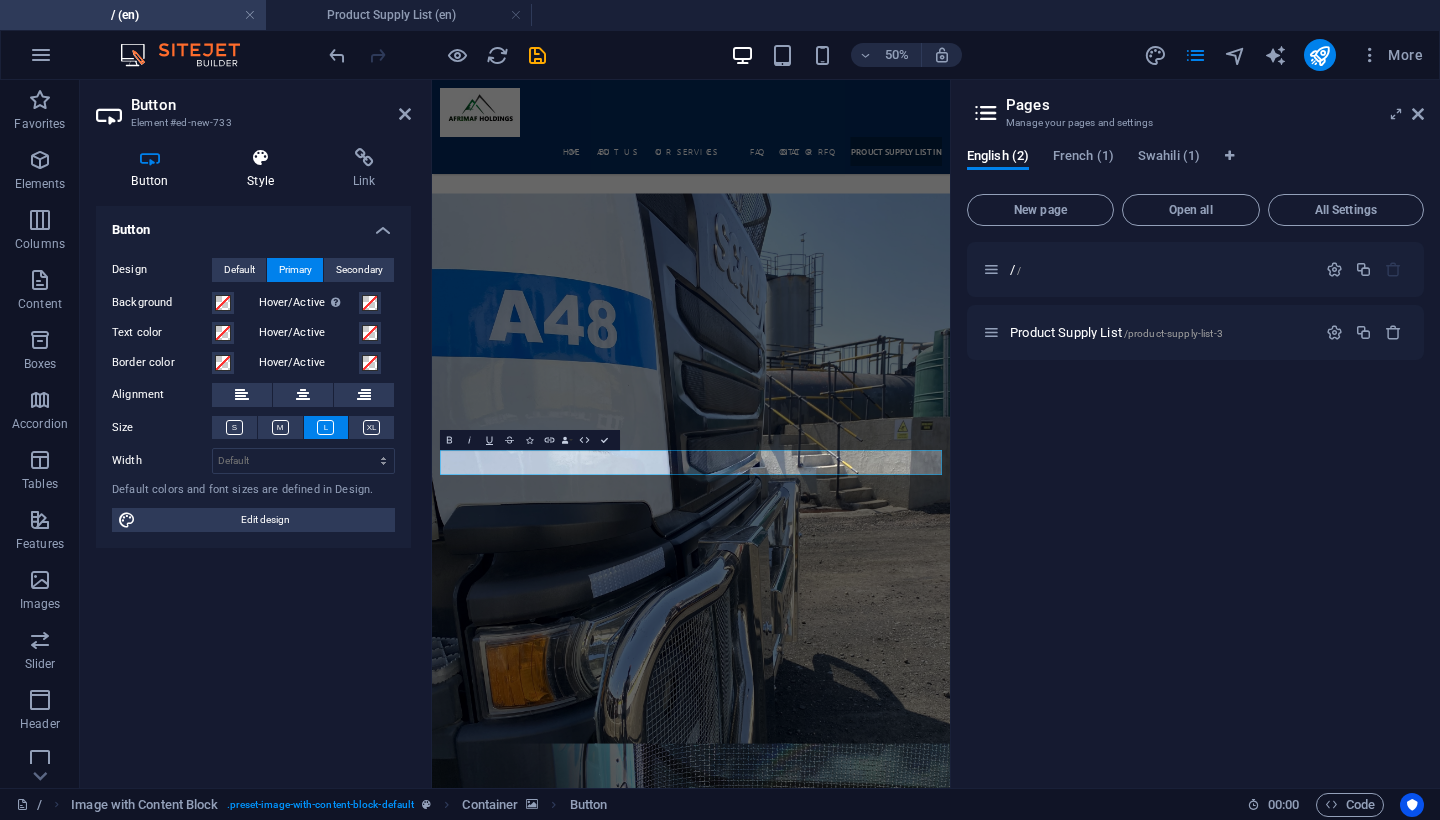 click on "Style" at bounding box center [265, 169] 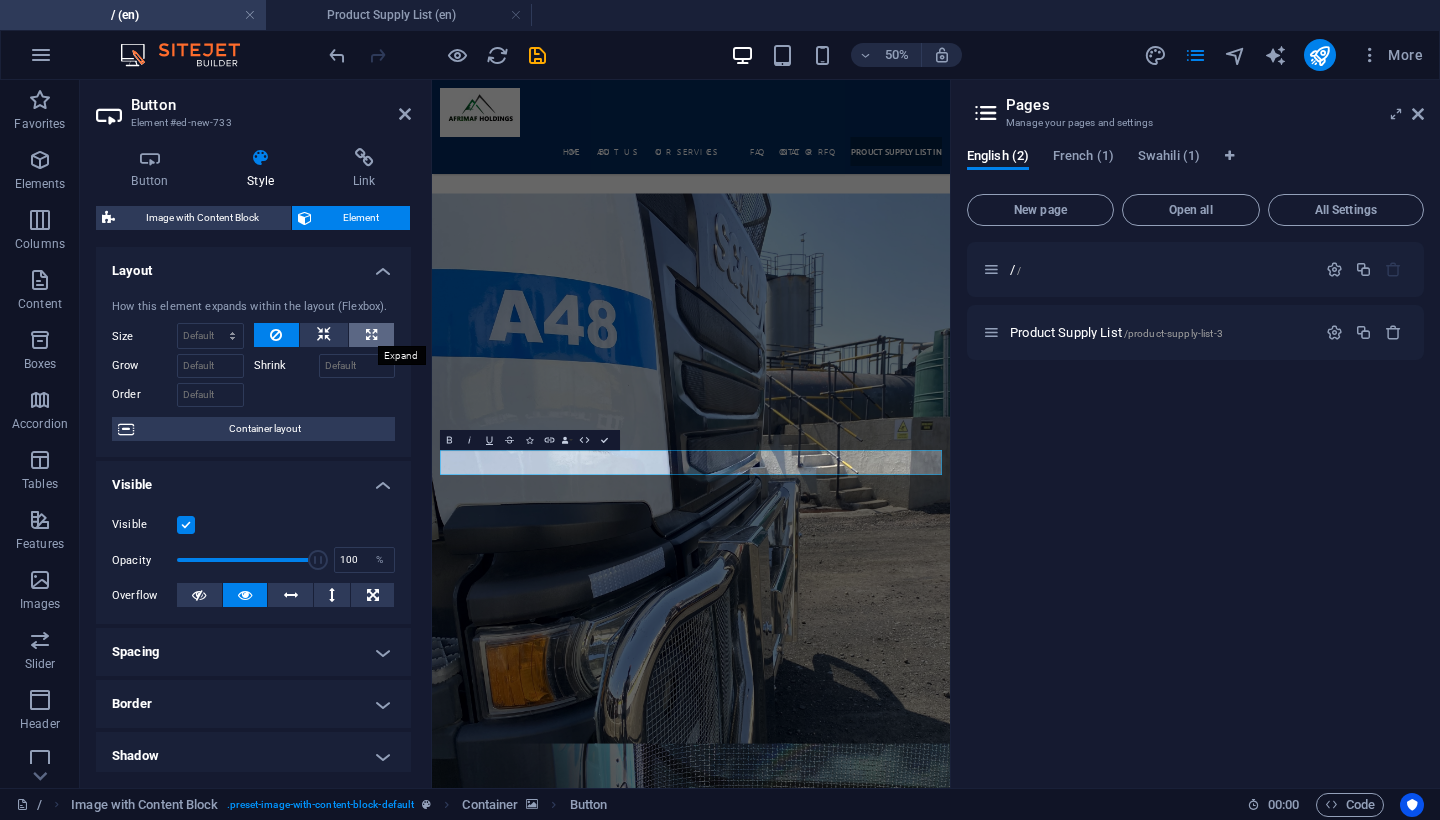 click at bounding box center (371, 335) 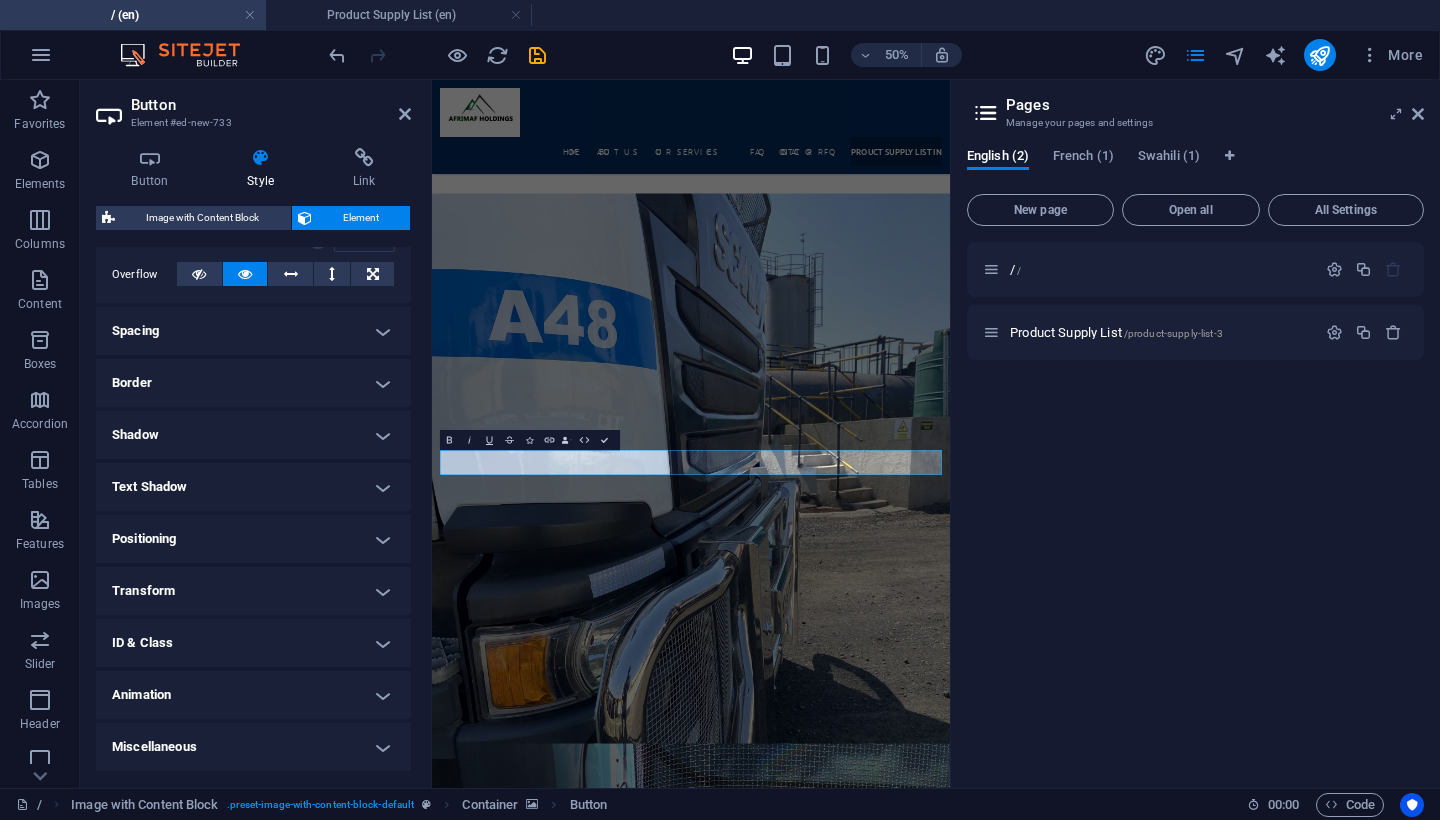scroll, scrollTop: 319, scrollLeft: 0, axis: vertical 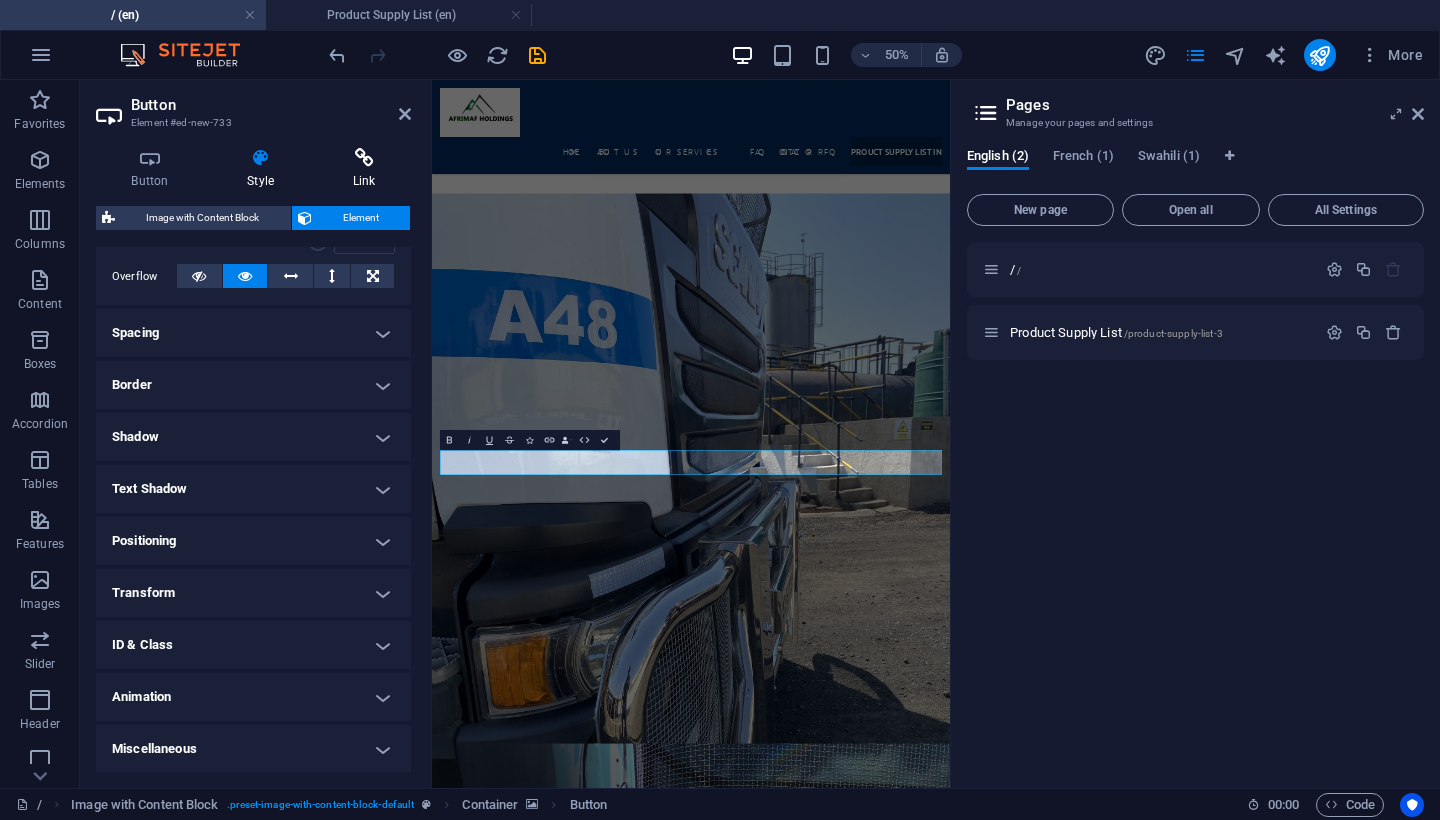 click at bounding box center [364, 158] 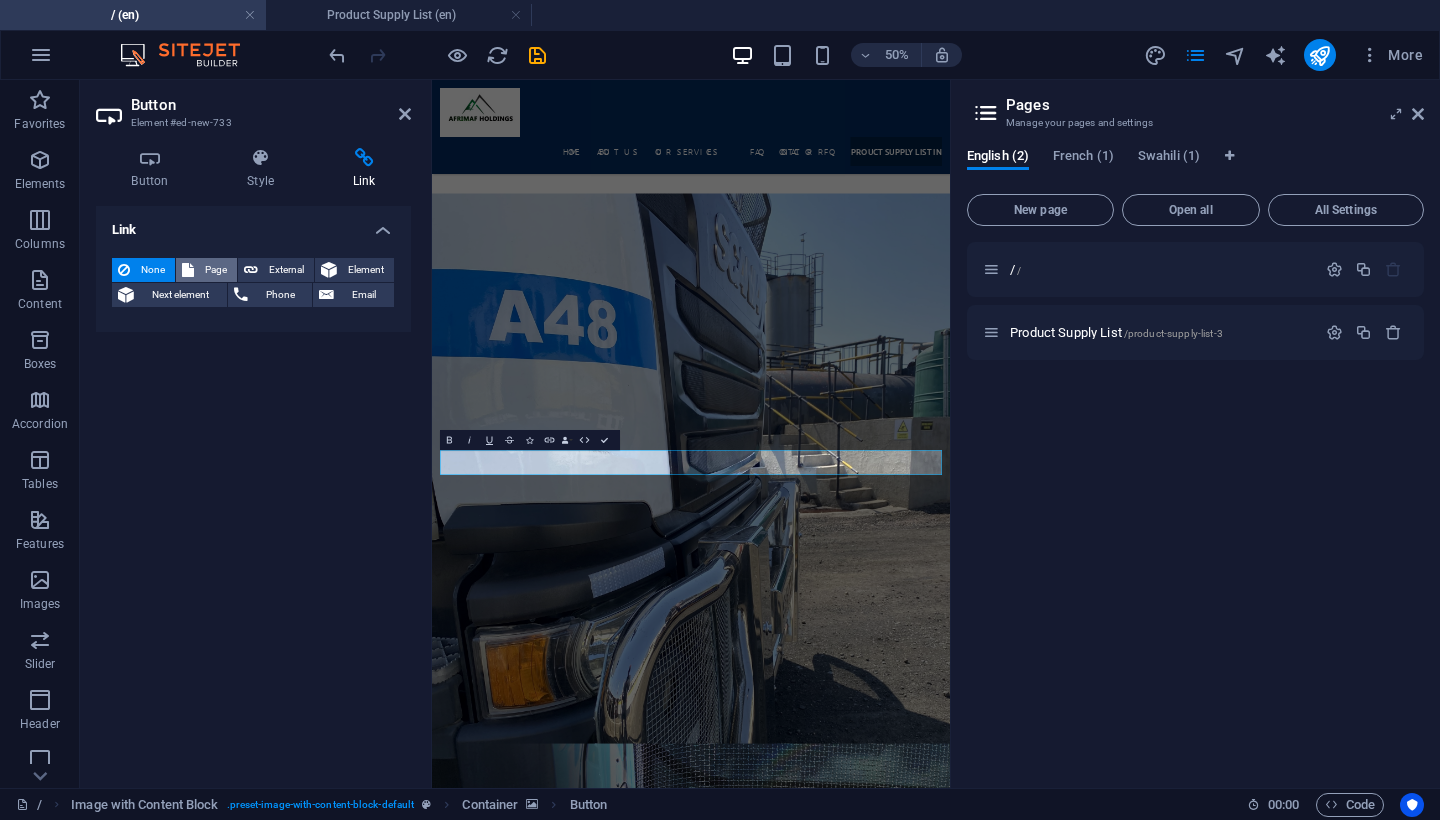 click on "Page" at bounding box center [215, 270] 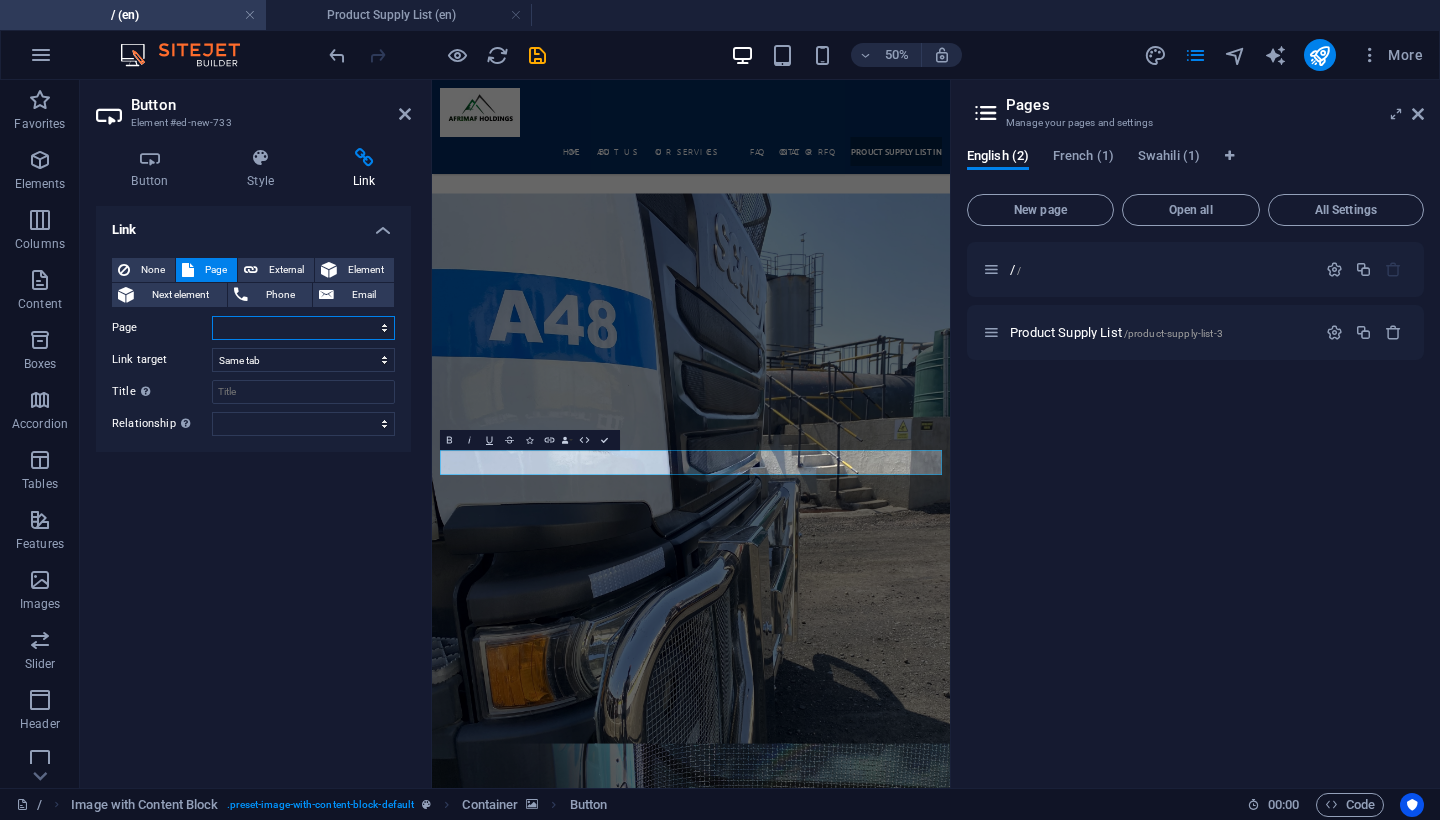 select on "1" 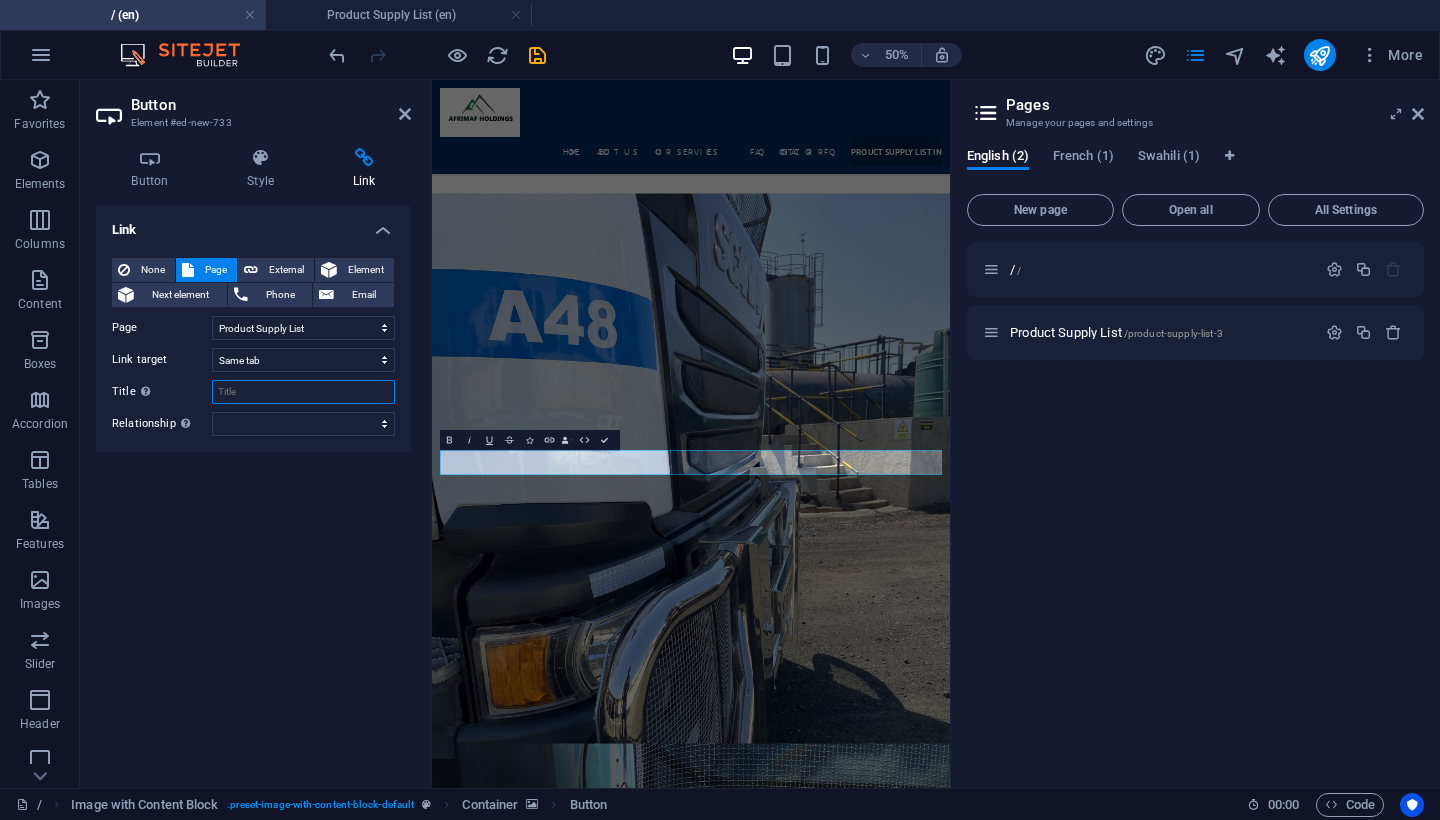 click on "Title Additional link description, should not be the same as the link text. The title is most often shown as a tooltip text when the mouse moves over the element. Leave empty if uncertain." at bounding box center [303, 392] 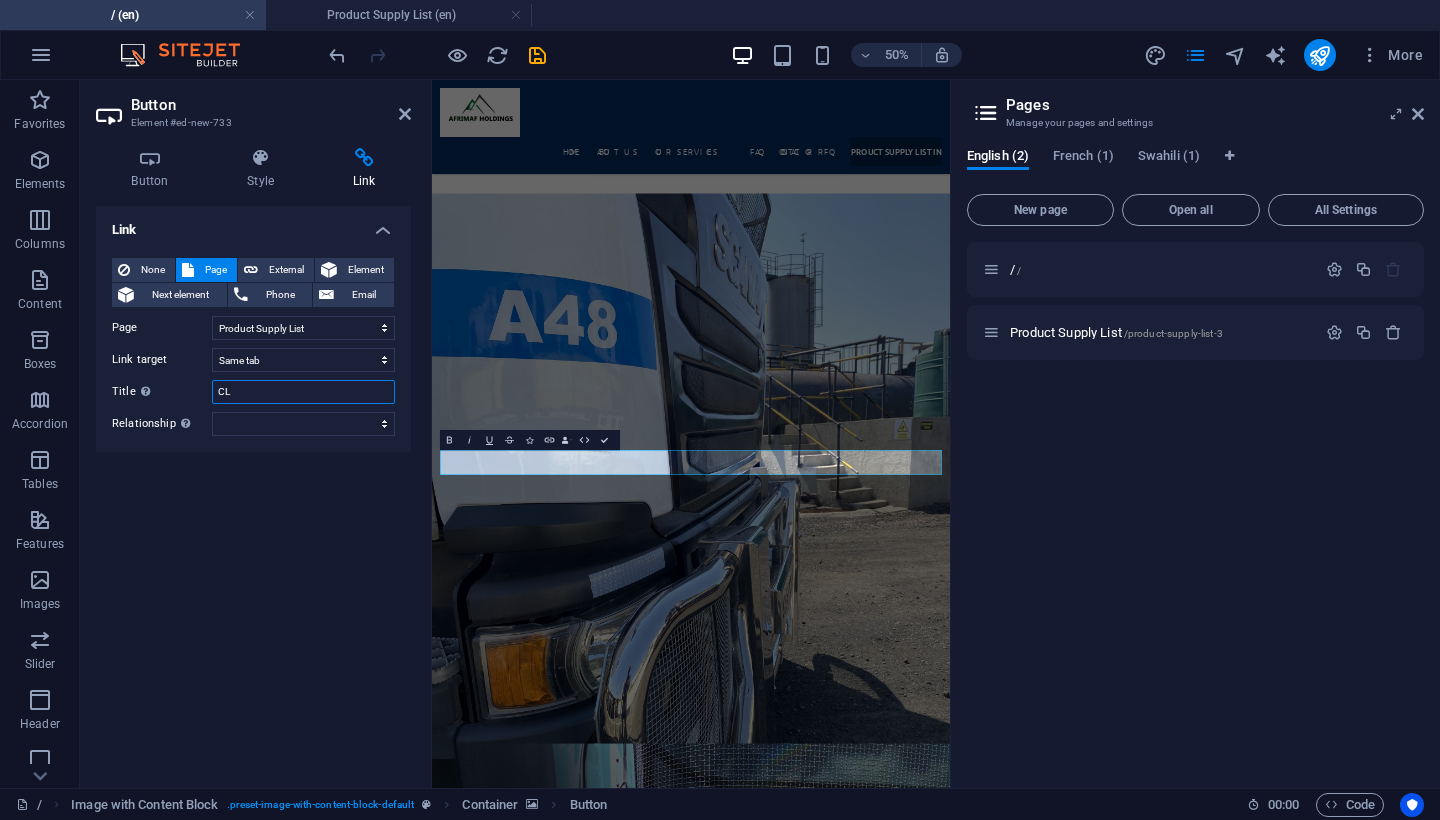 type on "C" 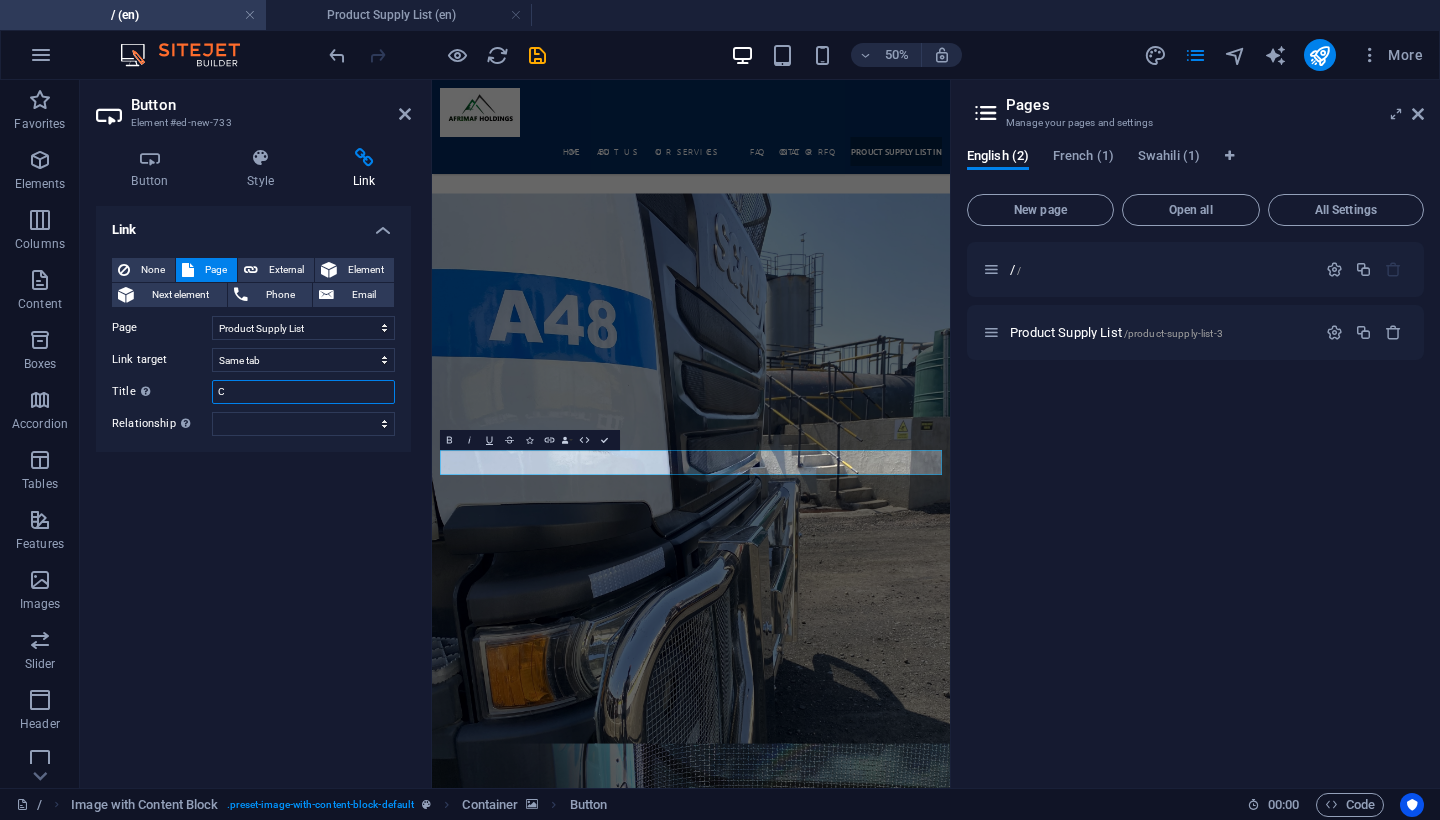 type 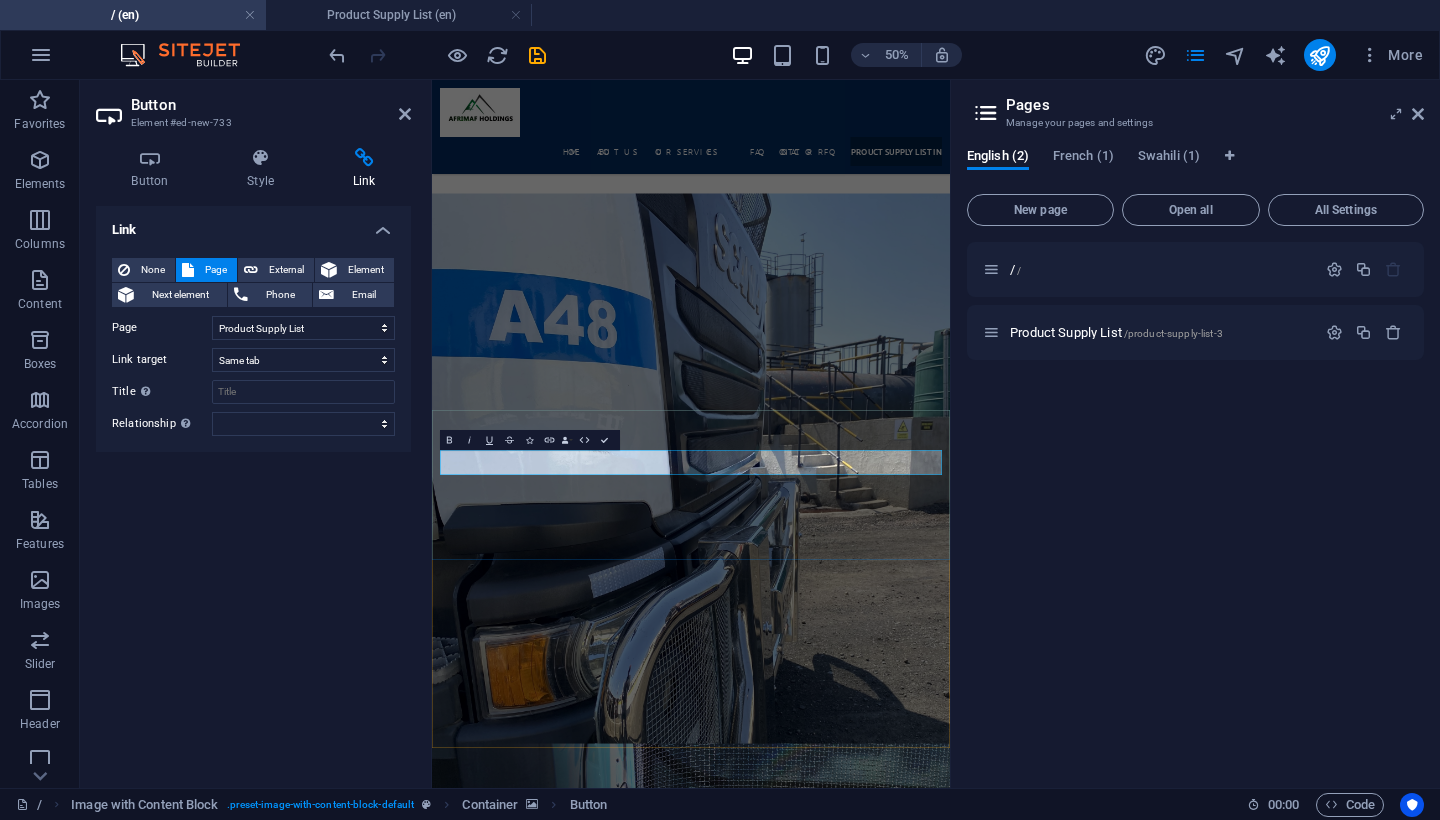 click on "Button label" at bounding box center [950, 26577] 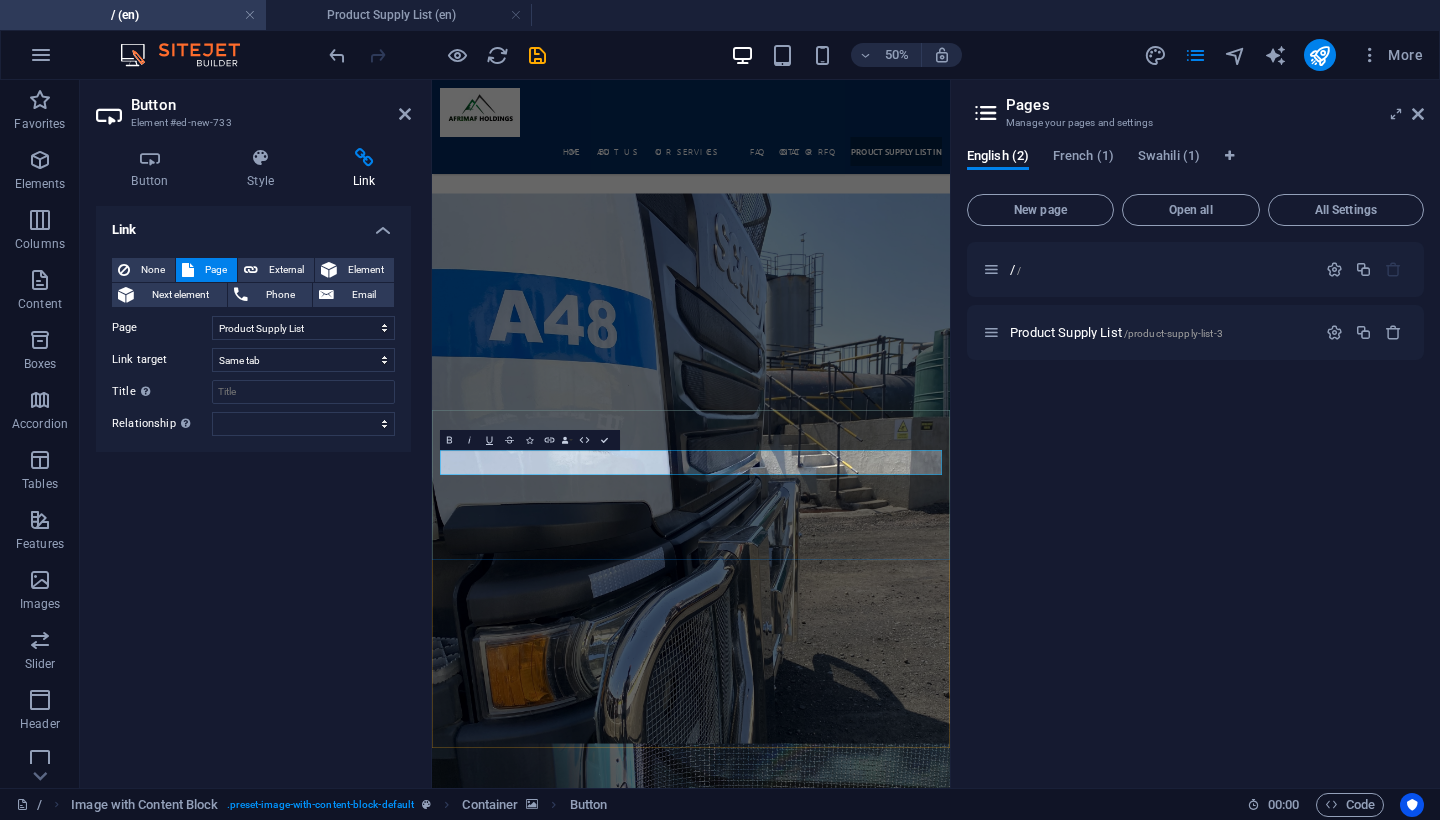 type 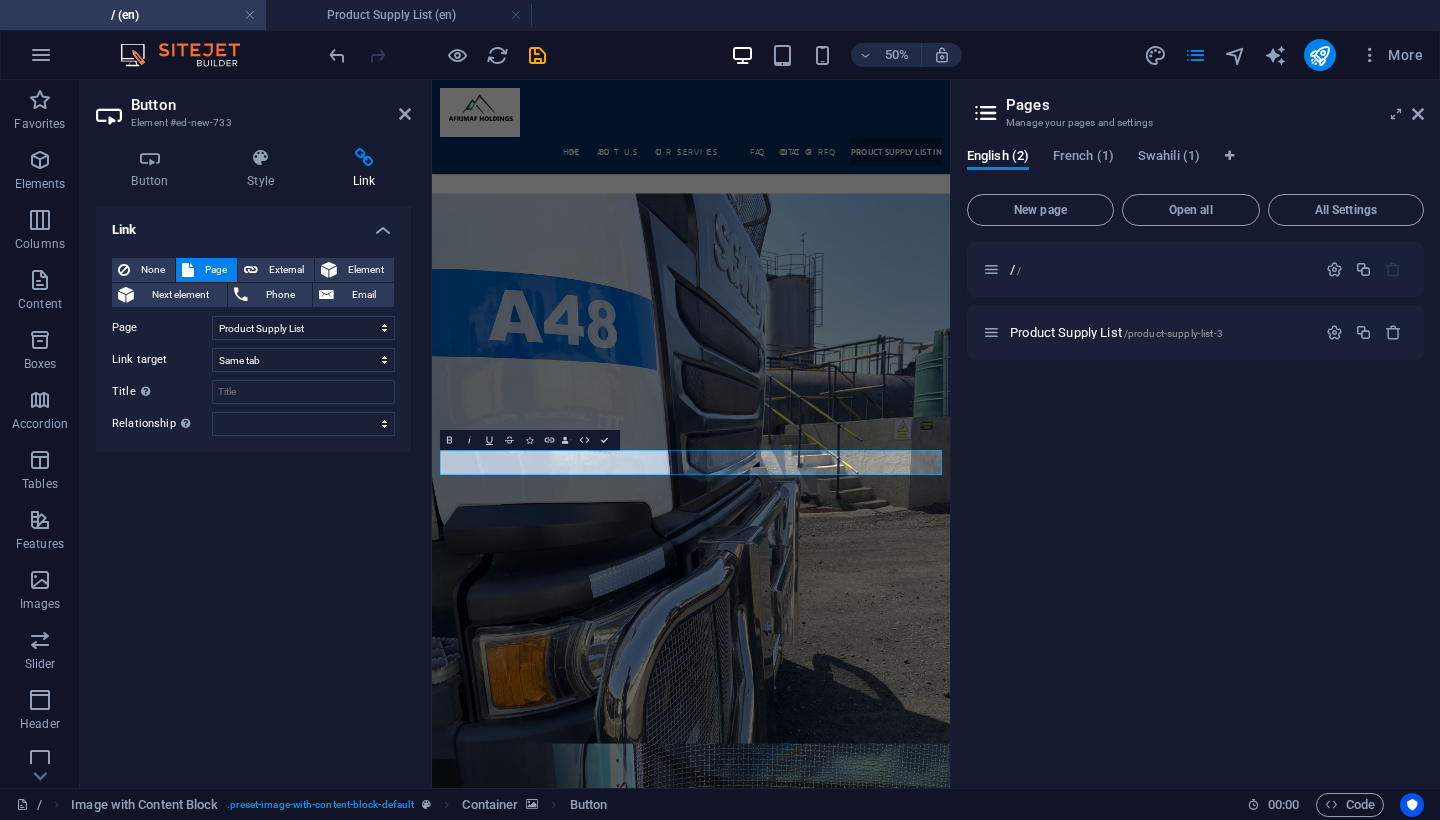 click at bounding box center (950, 24778) 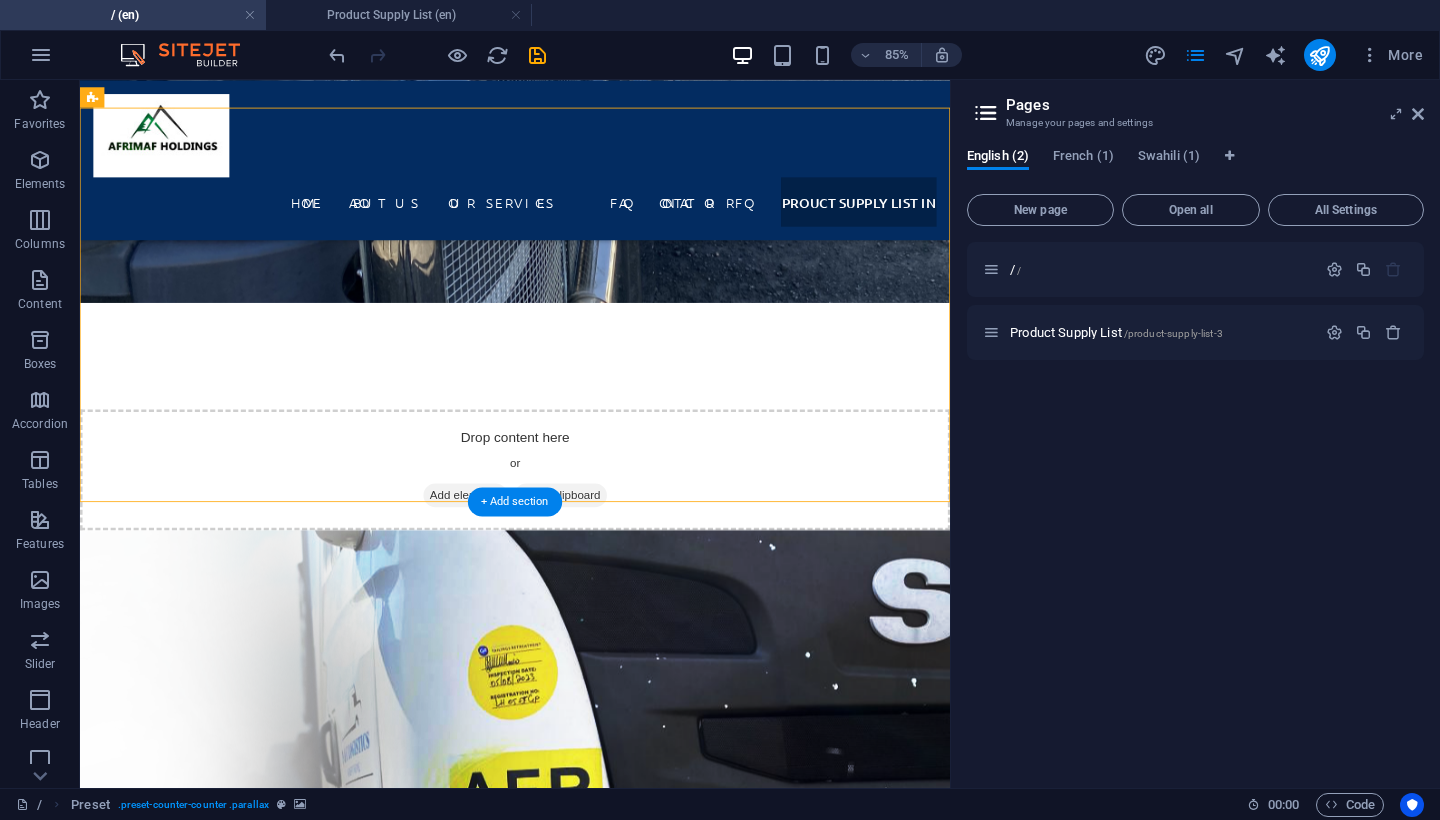 scroll, scrollTop: 6702, scrollLeft: 0, axis: vertical 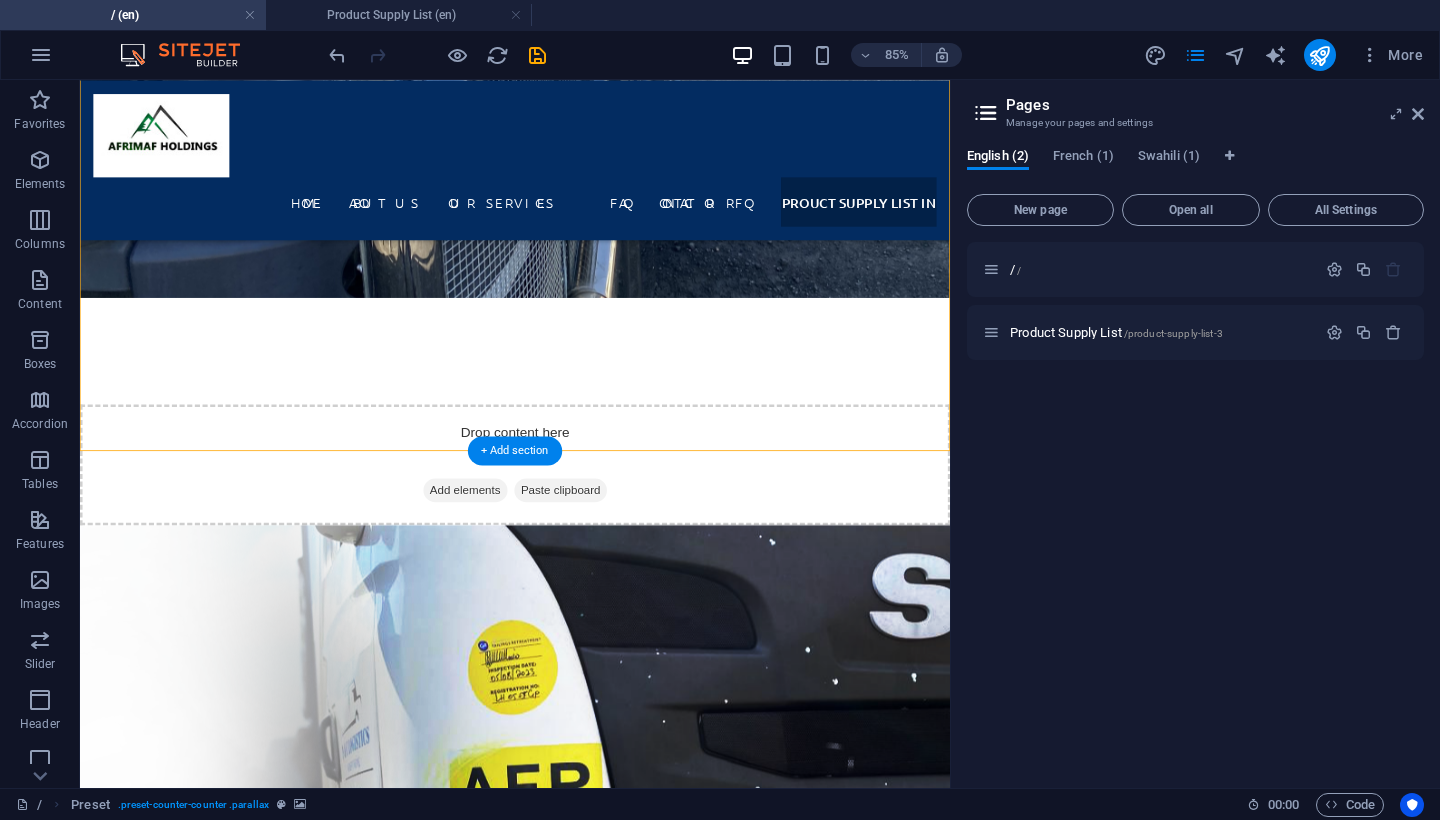 click at bounding box center (592, 24952) 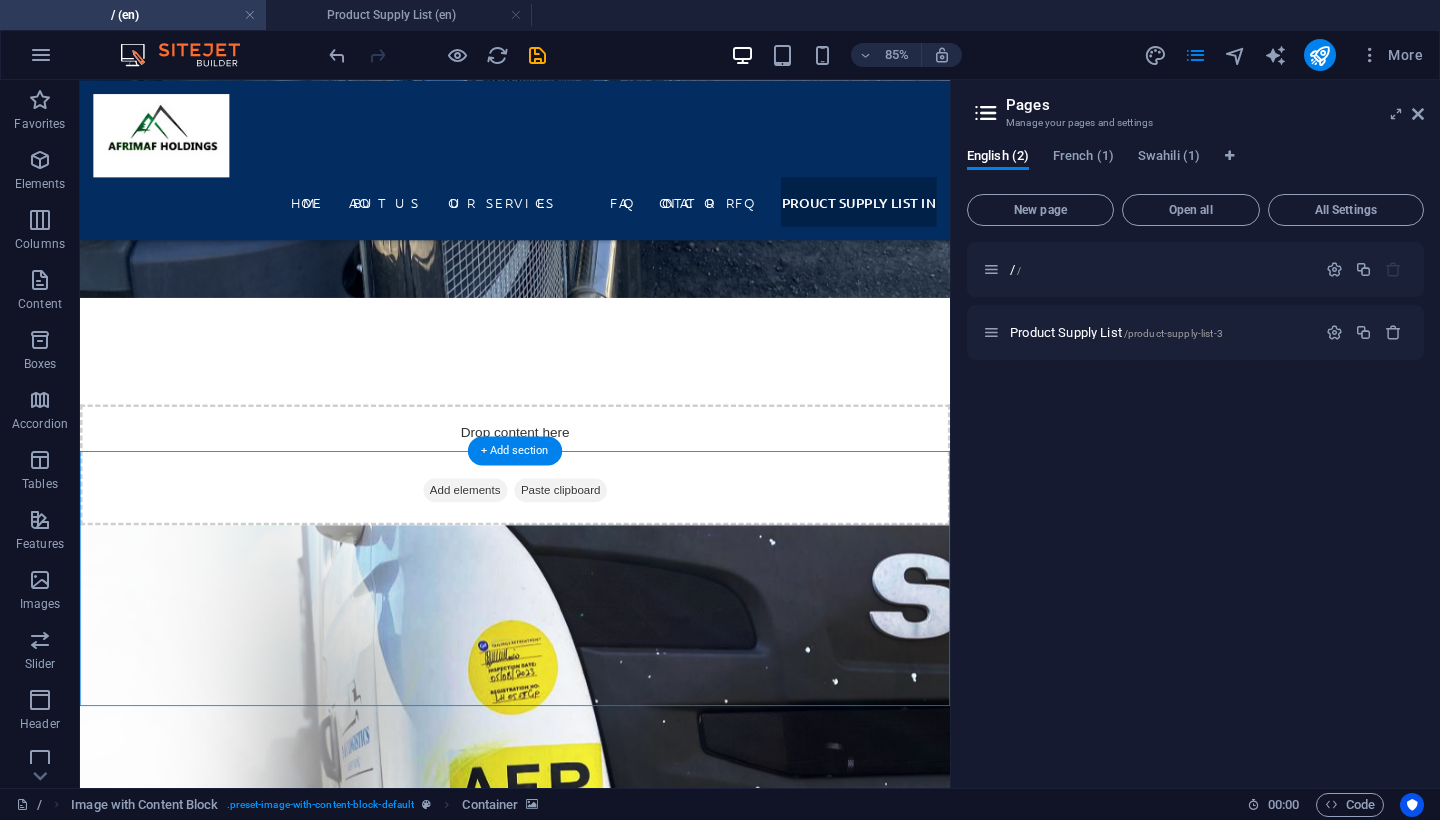 click at bounding box center [592, 24952] 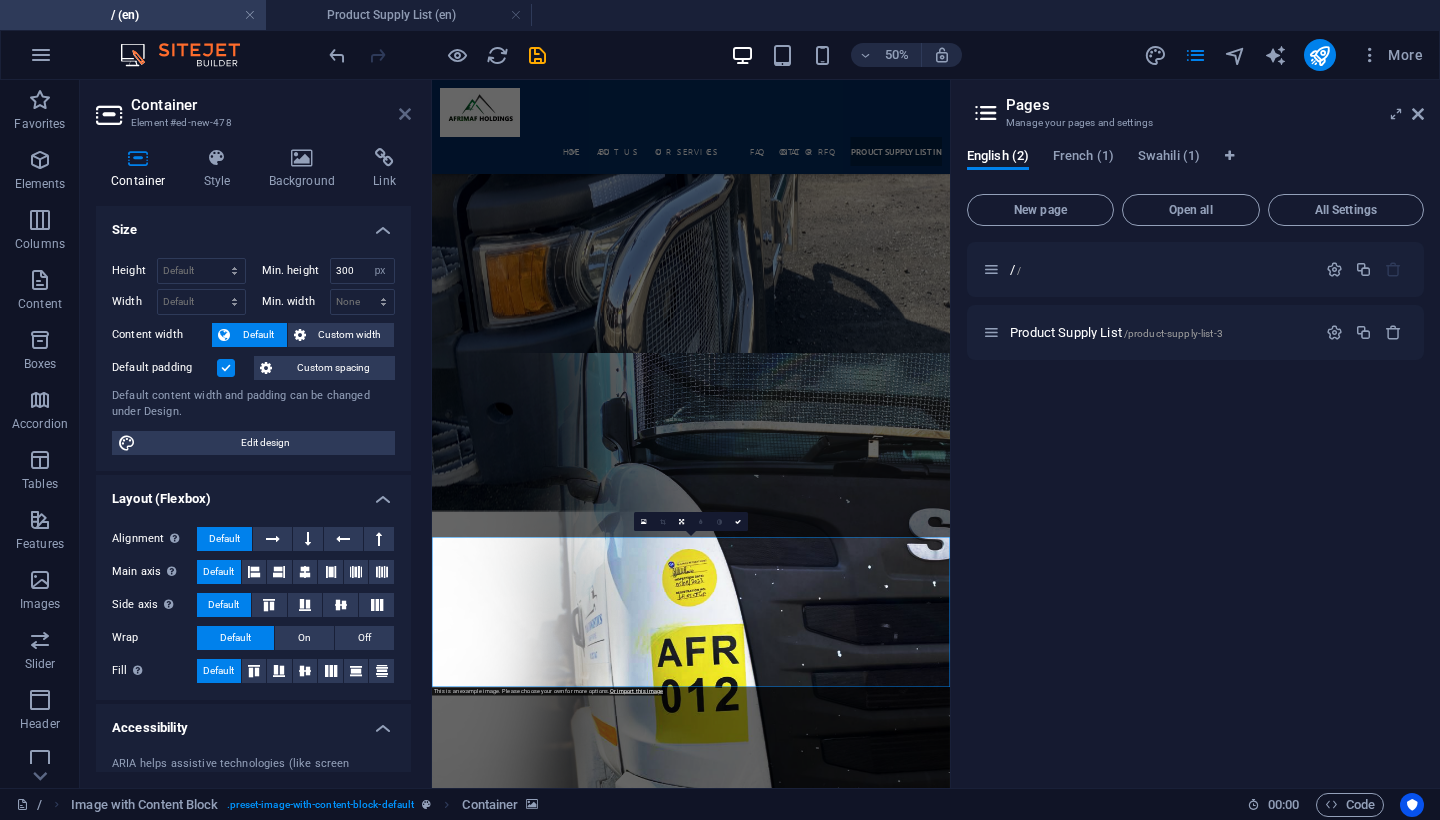 click at bounding box center (405, 114) 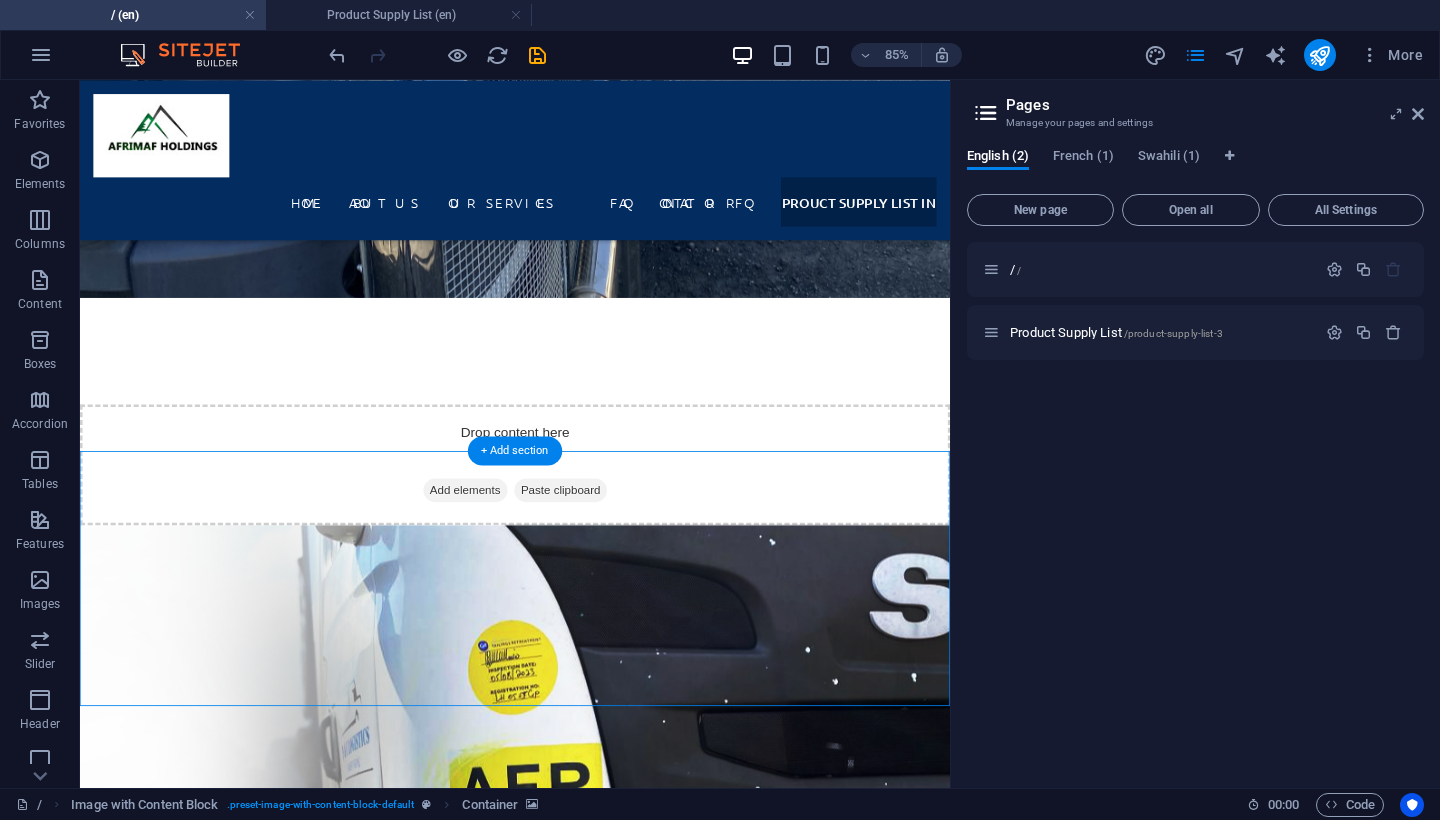 click at bounding box center [592, 24952] 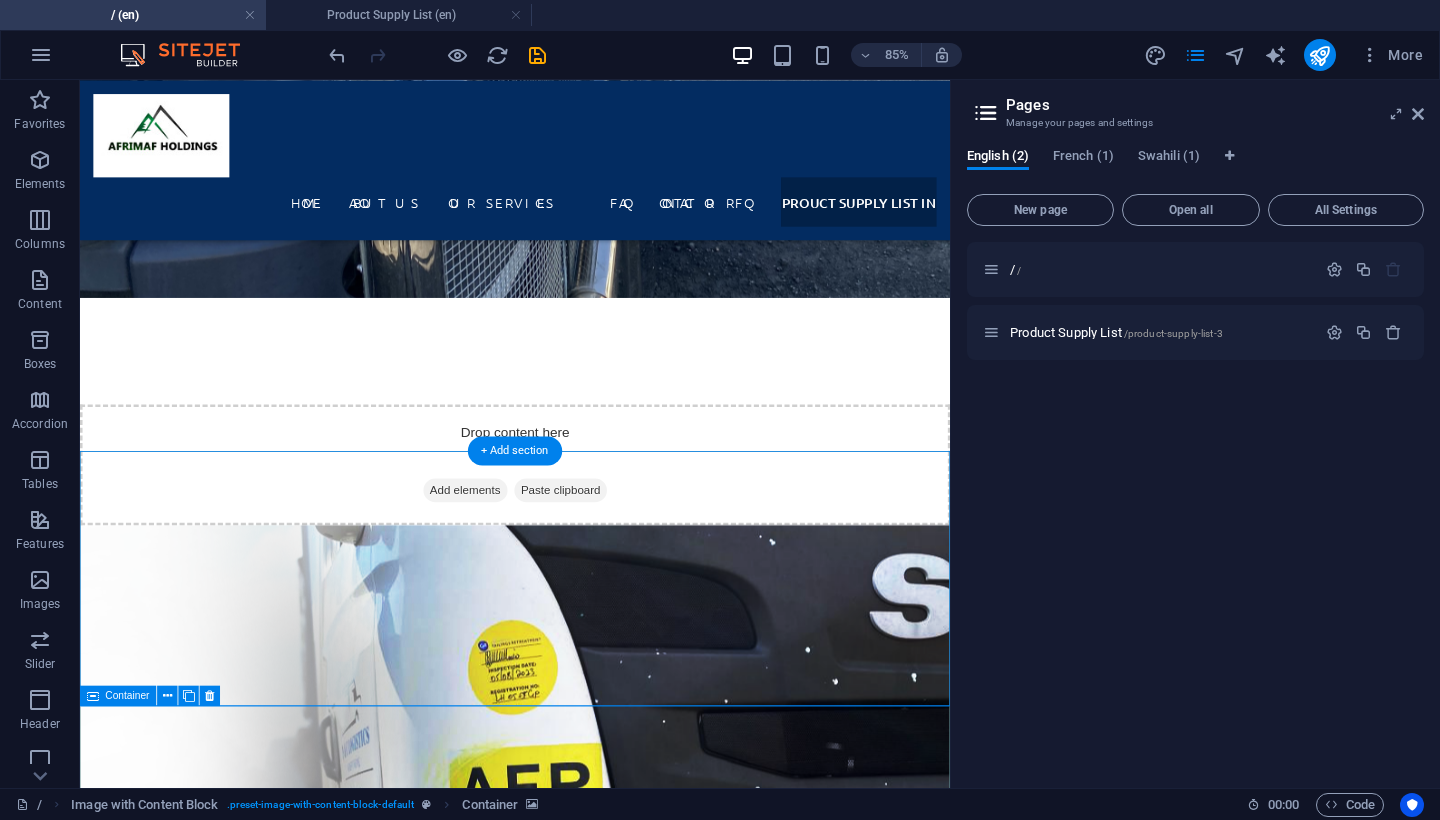 click on "Lorem ipsum dolor sit amet consectetur Quo facere optio ut repellat ipsam sed. Culpa deleniti molestiae ex. A doloremque provident eveniet est eligendi recusandae hic. Quam commodi aut omnis autem facilis eos. Omnis vitae quibusdam provident provident. Quia libero iste id eligendi est consequatur vel id. Natus iste in dicta qui consequuntur optio. Soluta voluptas harum quod ut officia quia. Nesciunt in quod suscipit sed animi laborum. Aut aut quia et quas iusto quae quos." at bounding box center [592, 25604] 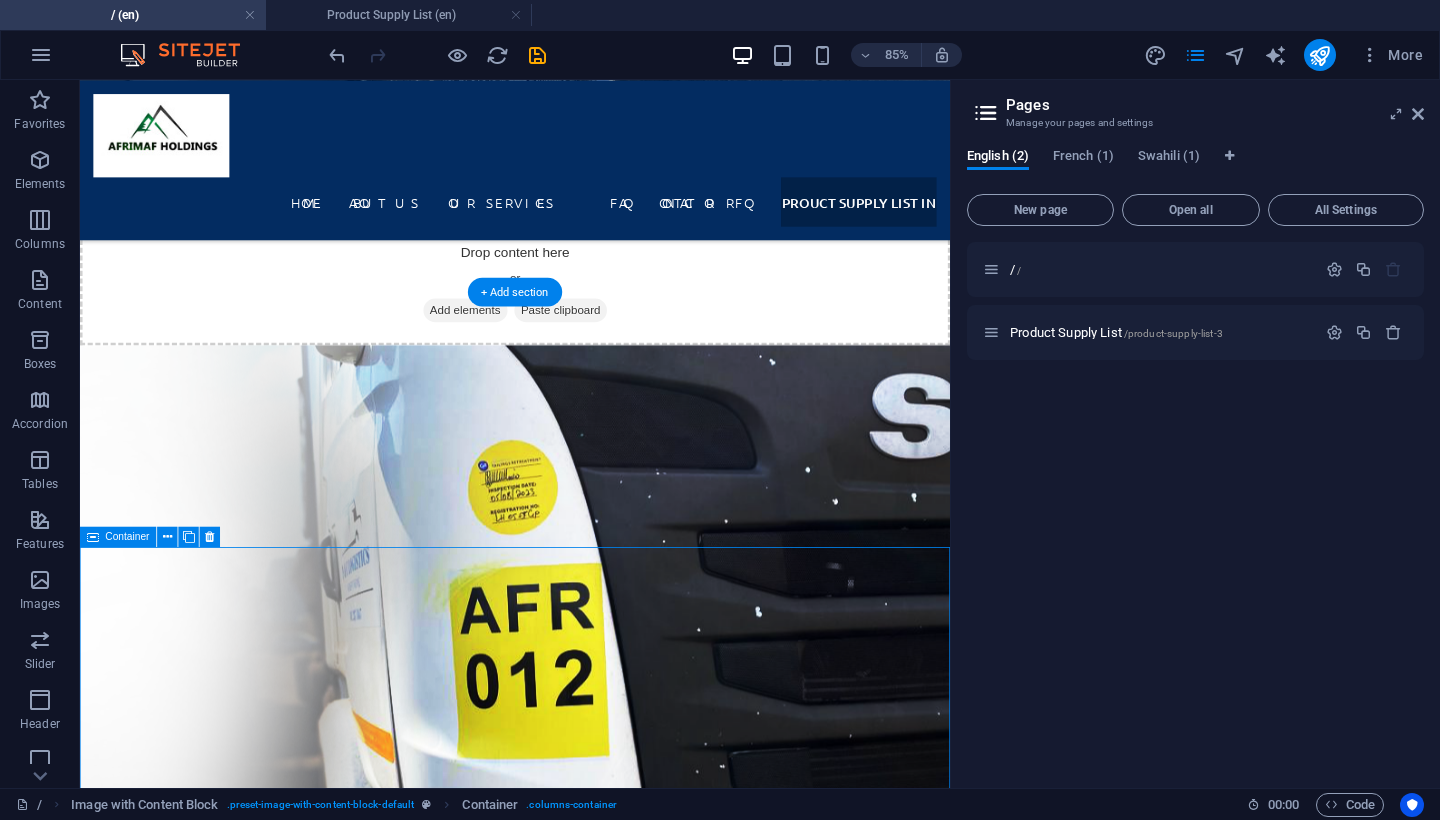 scroll, scrollTop: 6916, scrollLeft: 0, axis: vertical 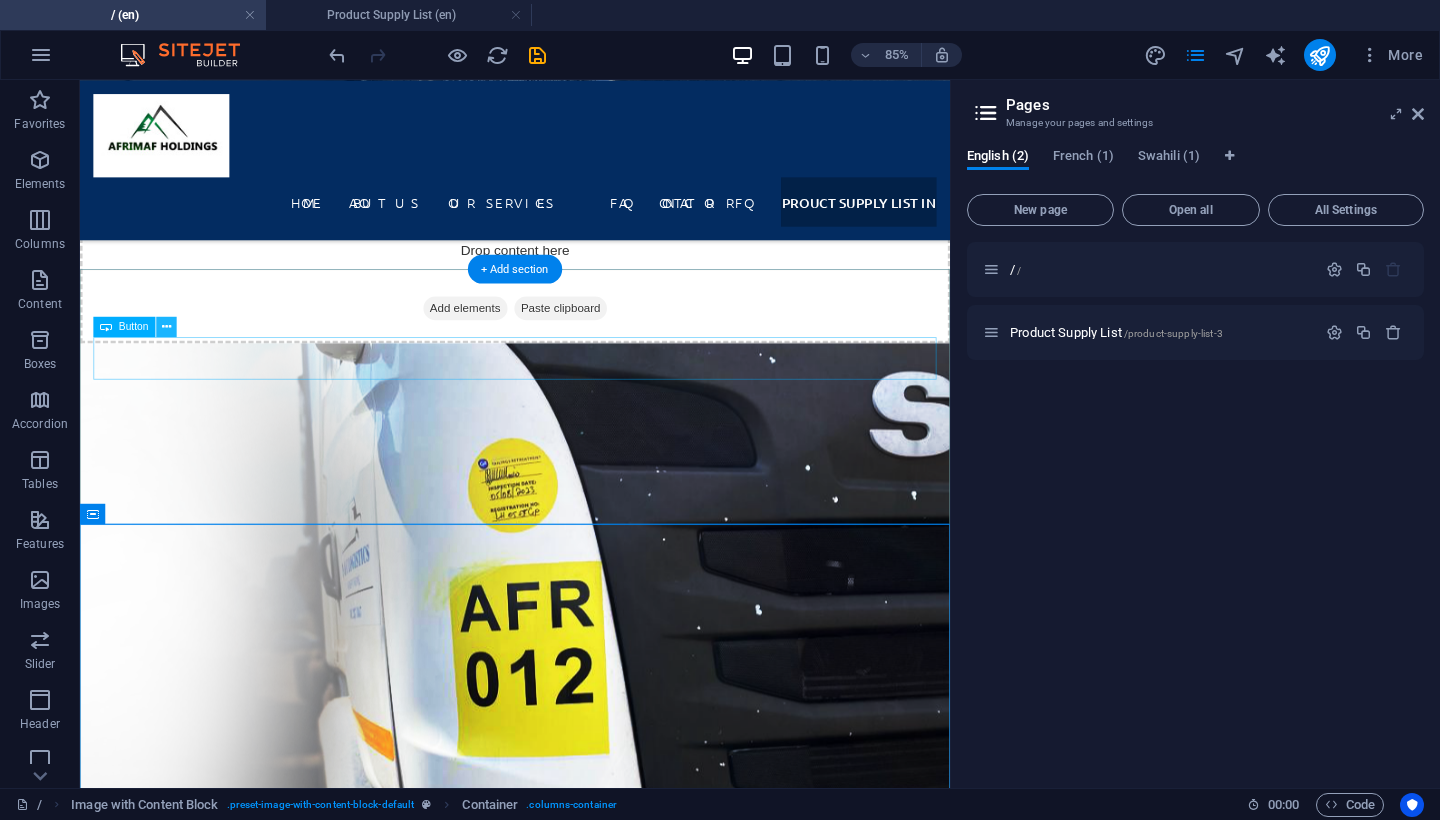 click at bounding box center (166, 327) 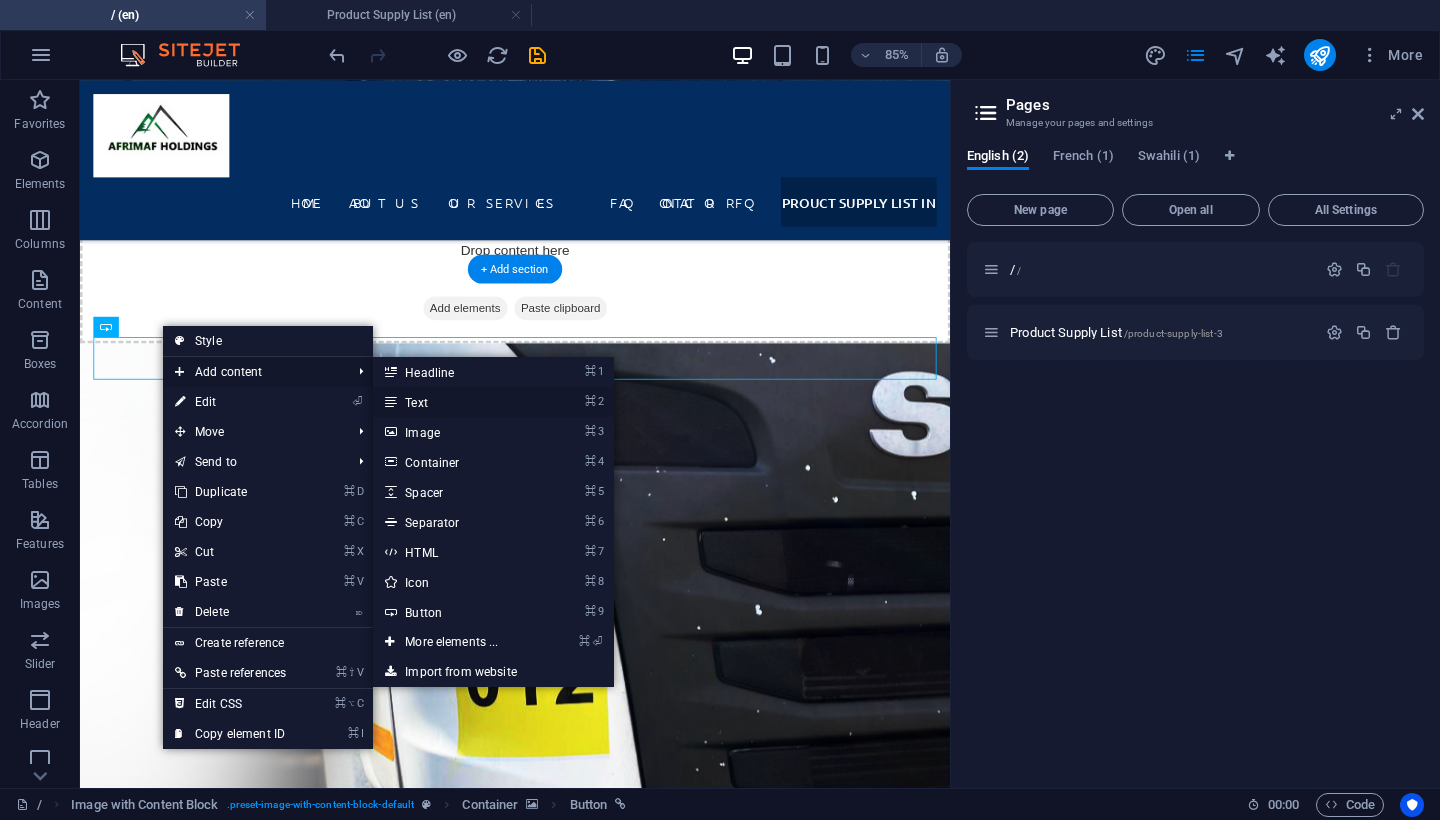 click on "⌘ 2  Text" at bounding box center (455, 402) 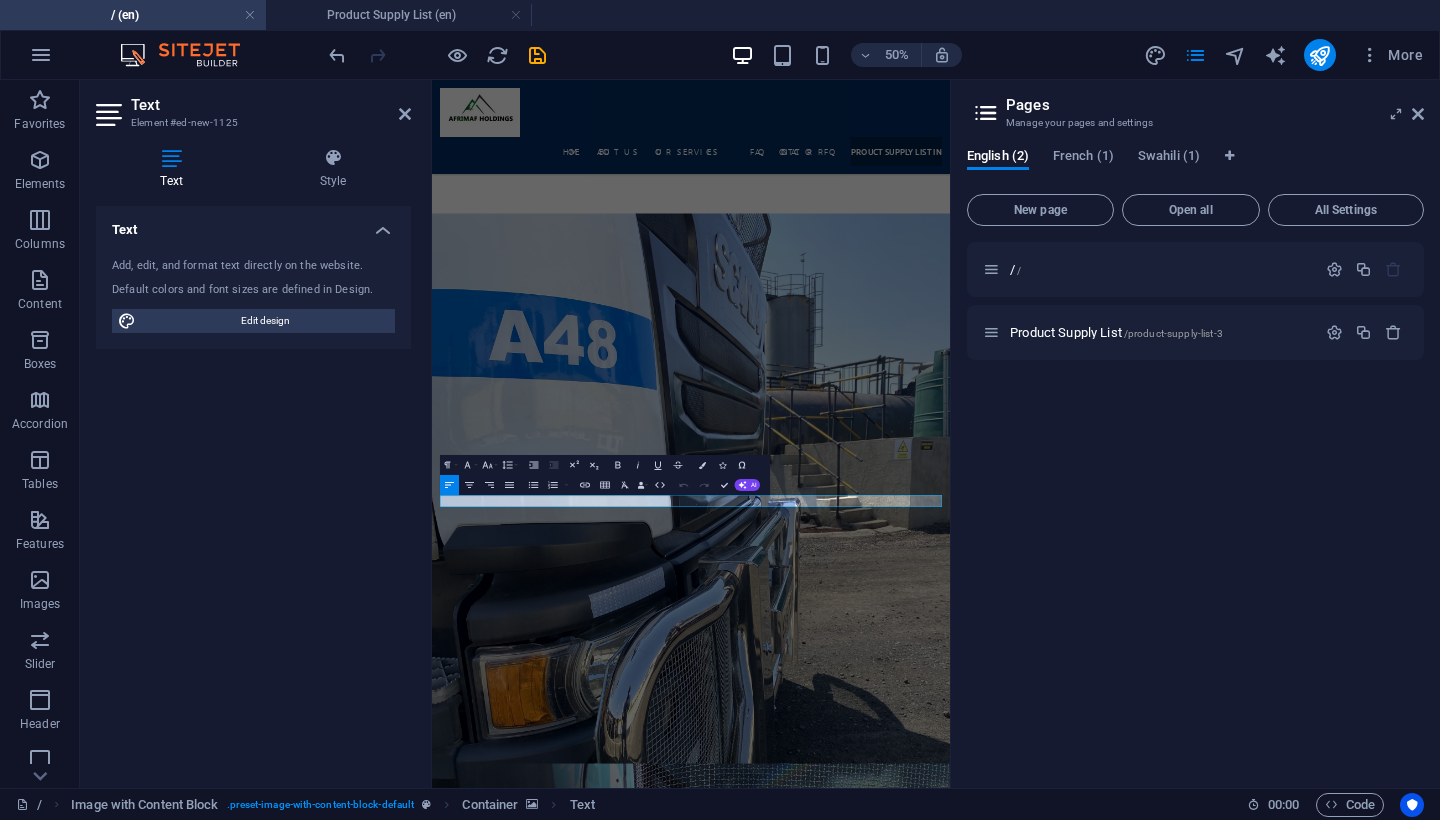click at bounding box center (950, 26362) 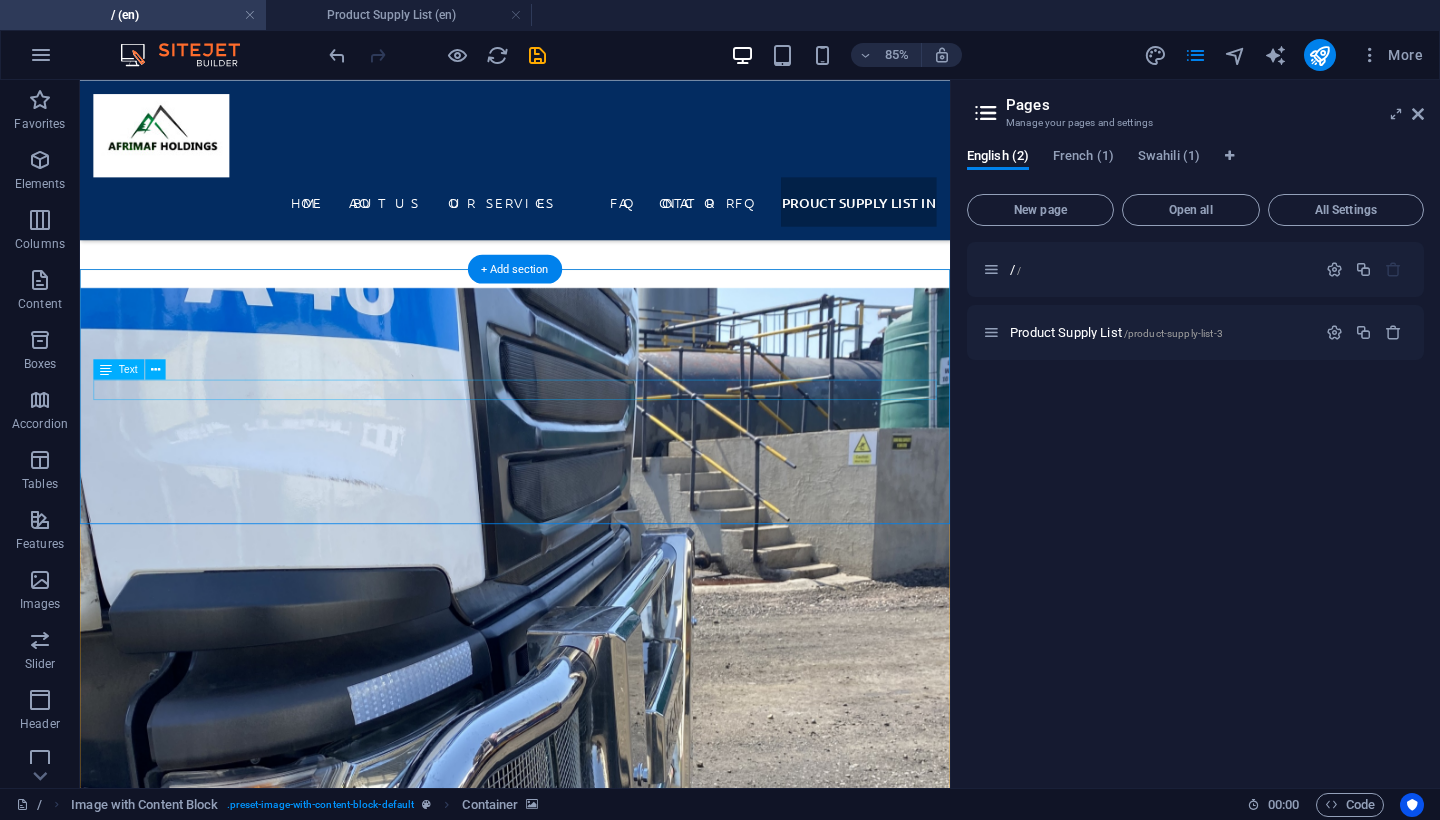 click on "New text element" at bounding box center [592, 26508] 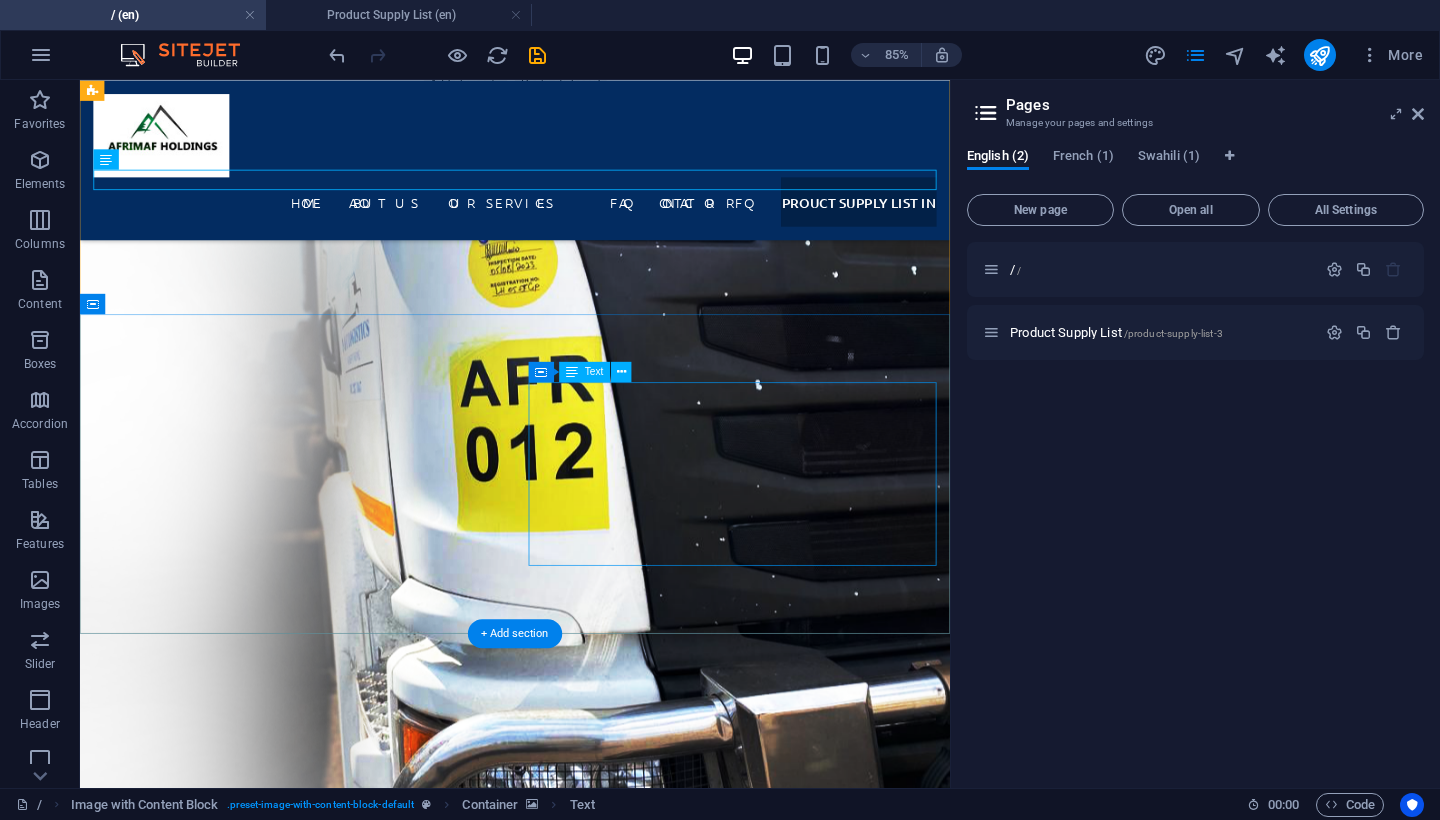 scroll, scrollTop: 7163, scrollLeft: 0, axis: vertical 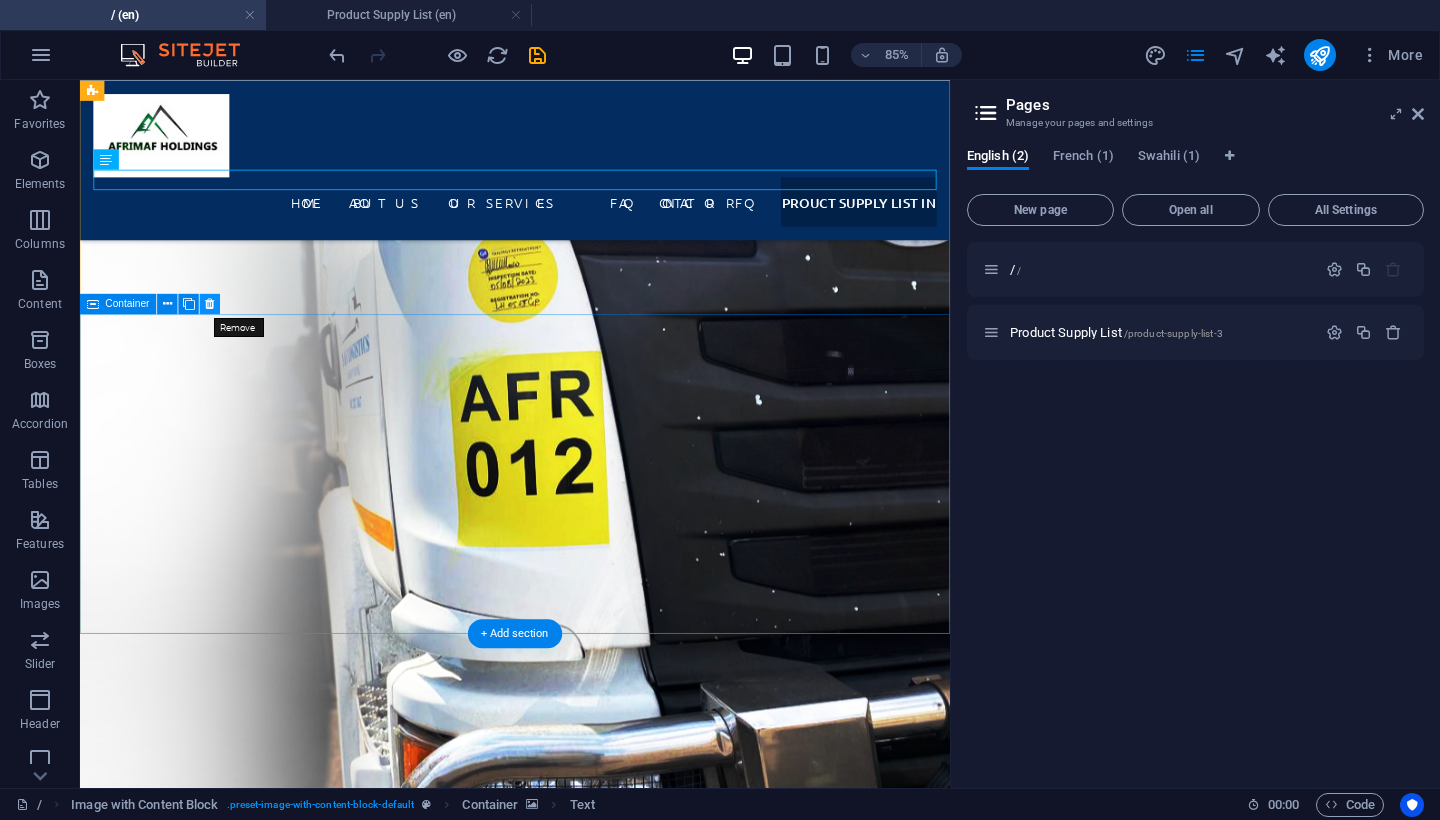 click at bounding box center (210, 304) 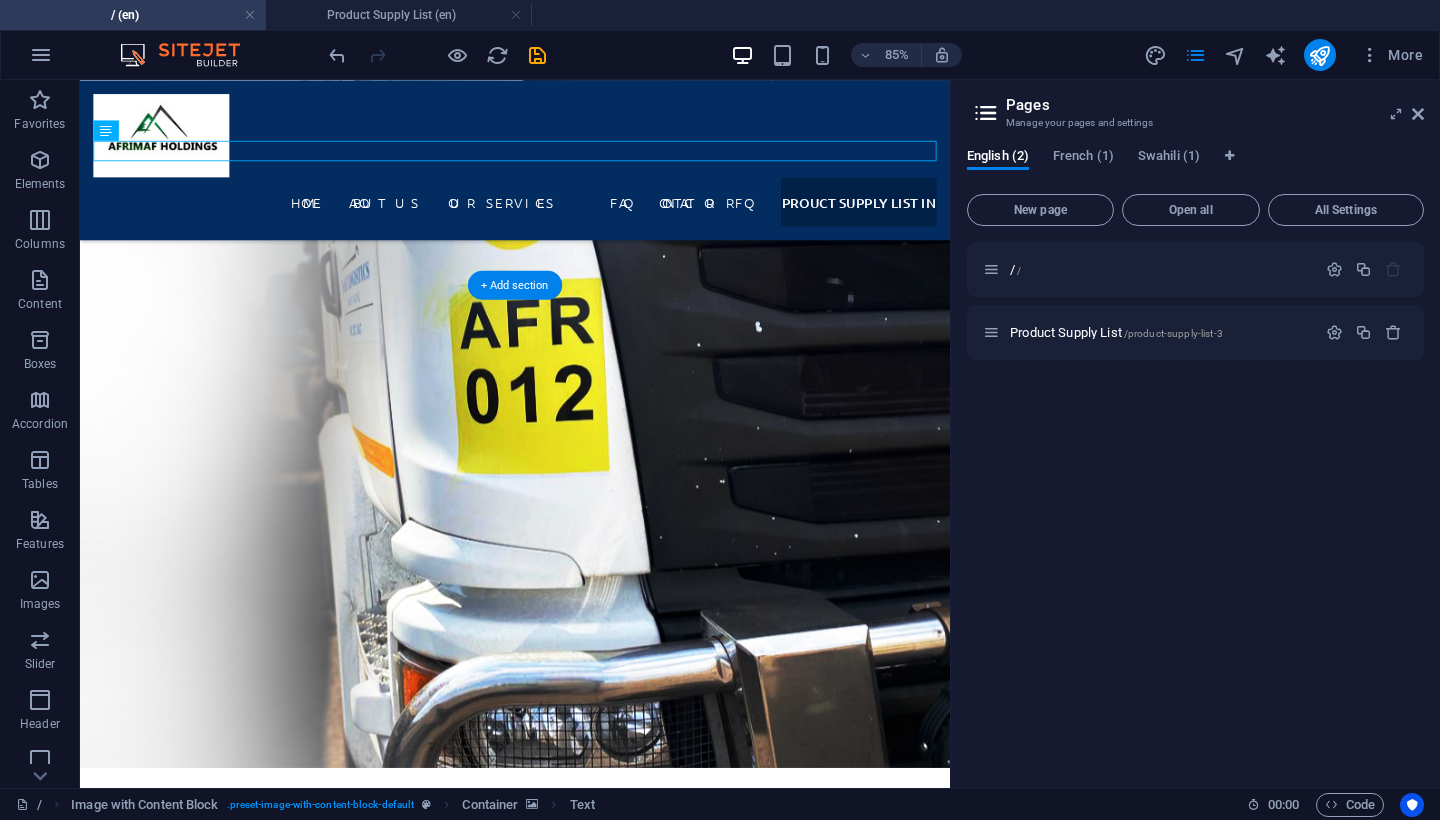 scroll, scrollTop: 7277, scrollLeft: 0, axis: vertical 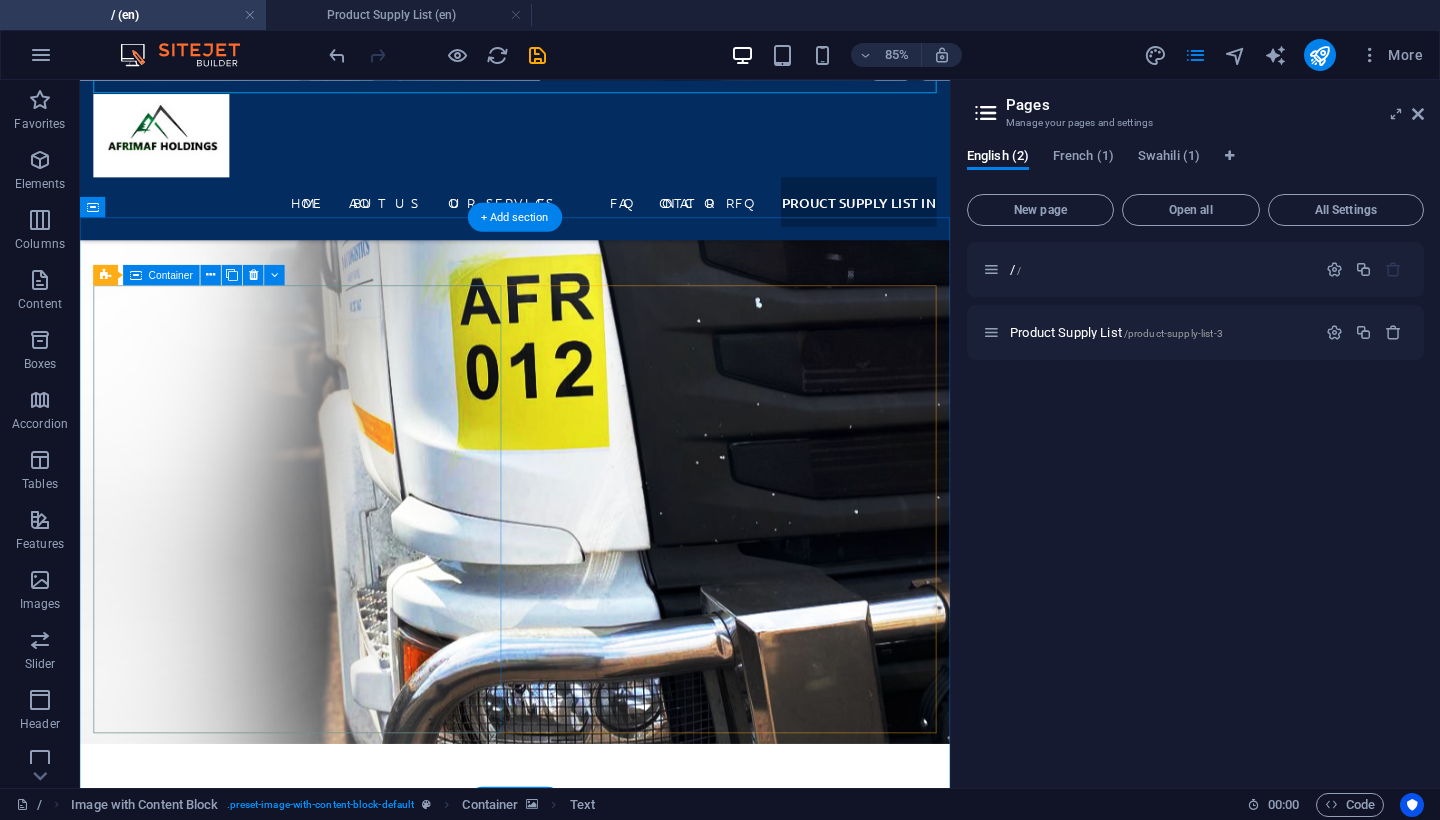 click on "CSD REGISTERED  B-BBEE LEVEL 1 CONTRIBUTOR  HAZCHEM COMPLIANT FLEET" at bounding box center [592, 25100] 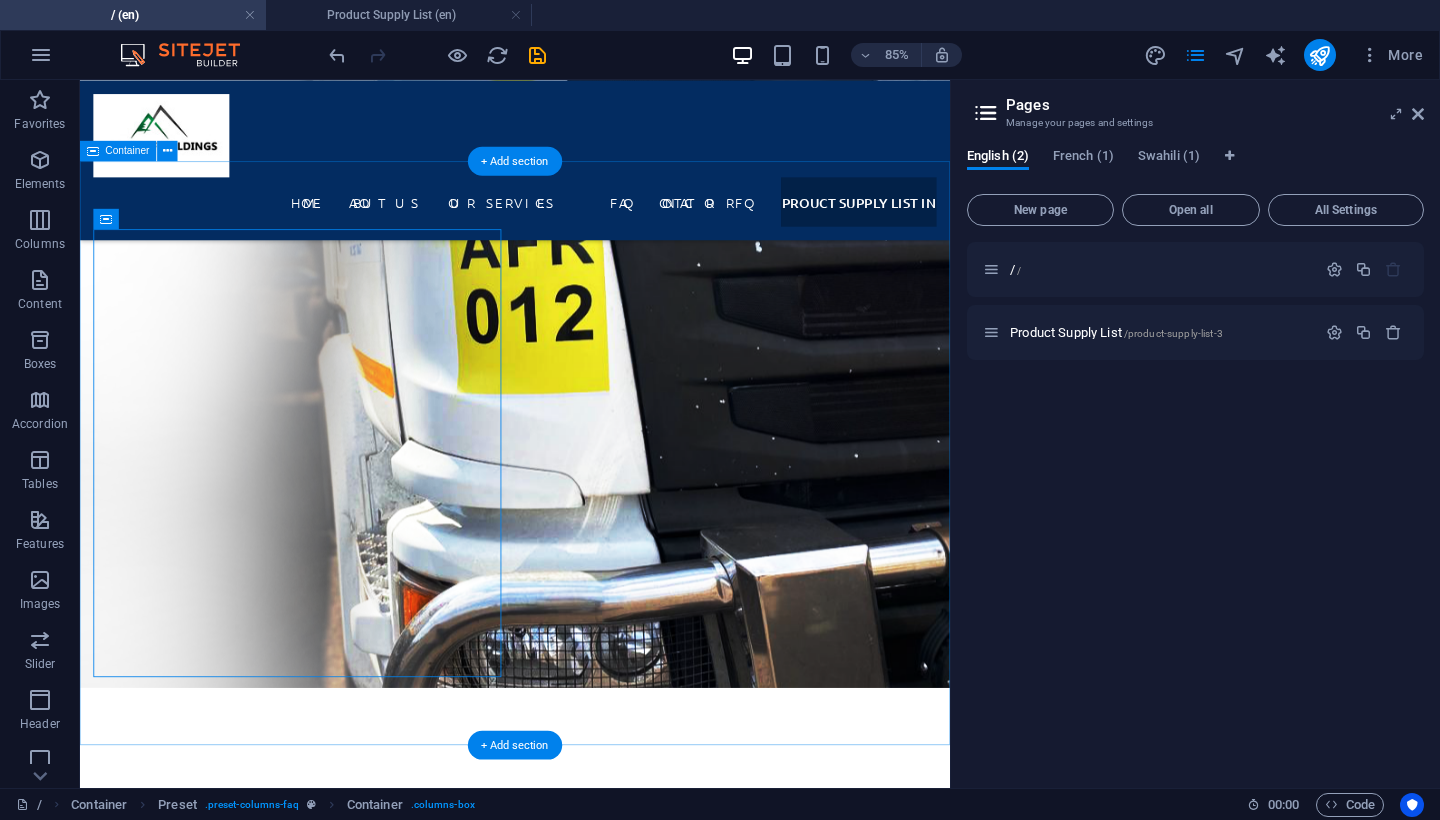 scroll, scrollTop: 7347, scrollLeft: 0, axis: vertical 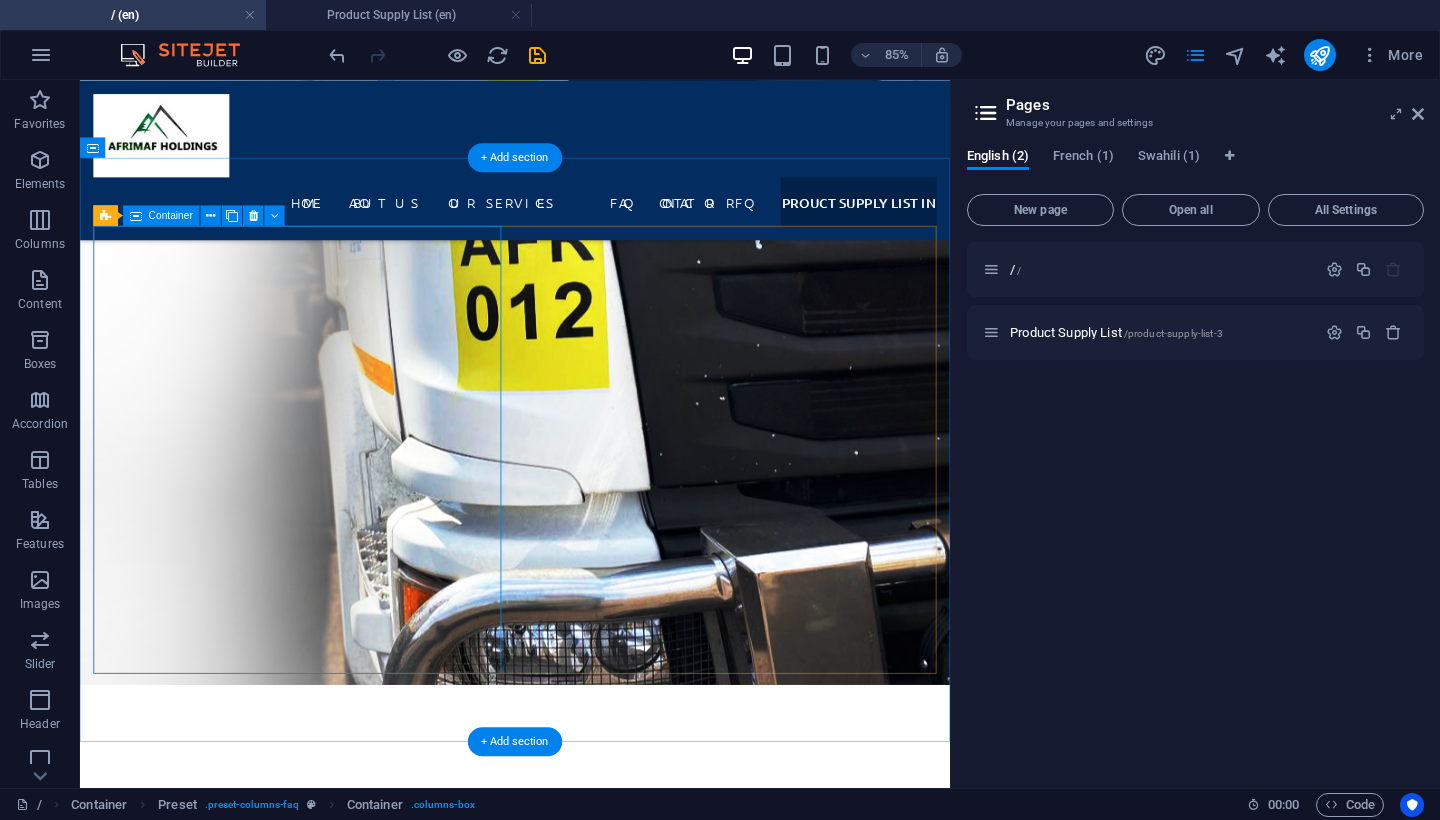 click on "CSD REGISTERED  B-BBEE LEVEL 1 CONTRIBUTOR  HAZCHEM COMPLIANT FLEET" at bounding box center (592, 25030) 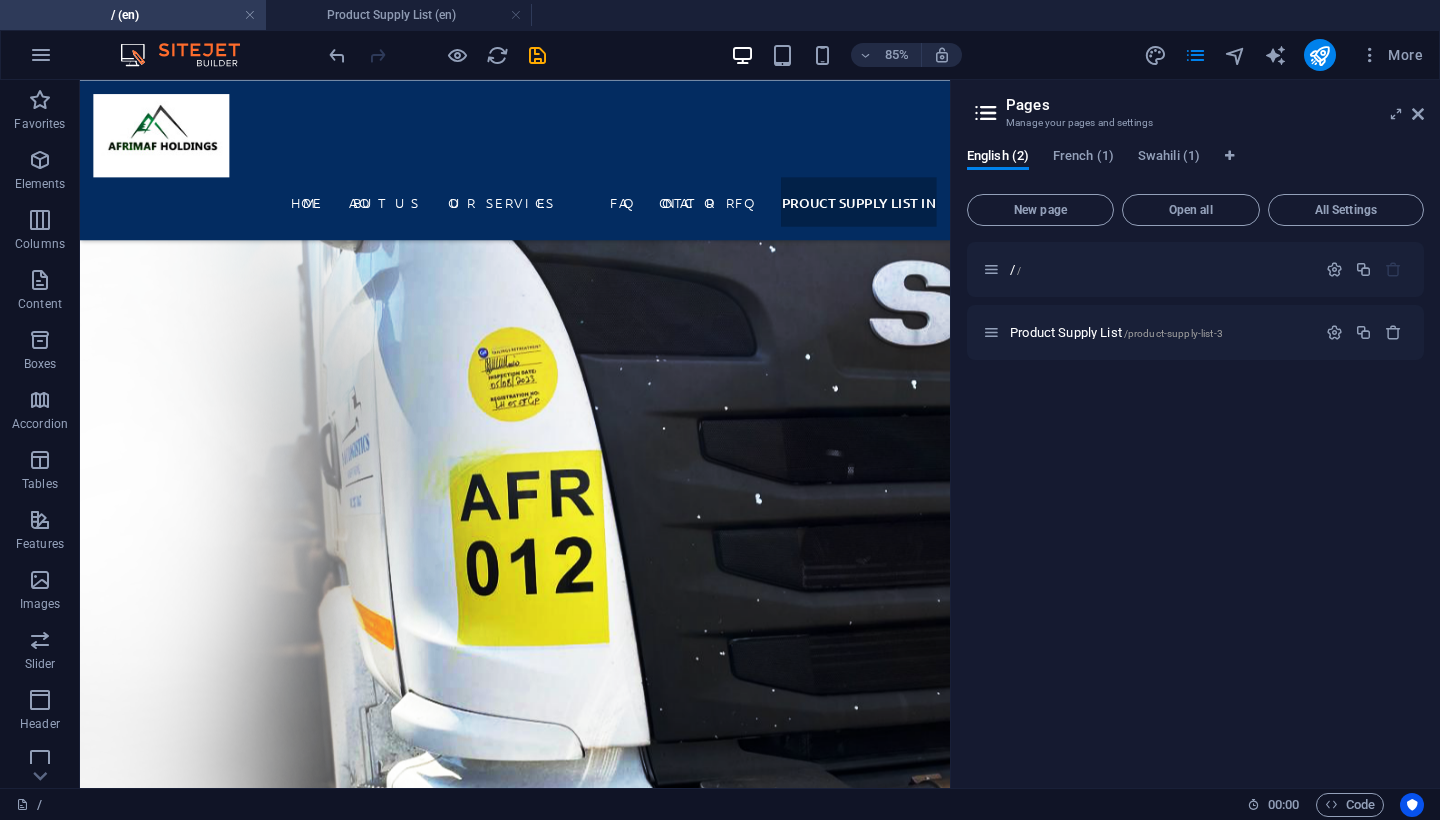 scroll, scrollTop: 7051, scrollLeft: 0, axis: vertical 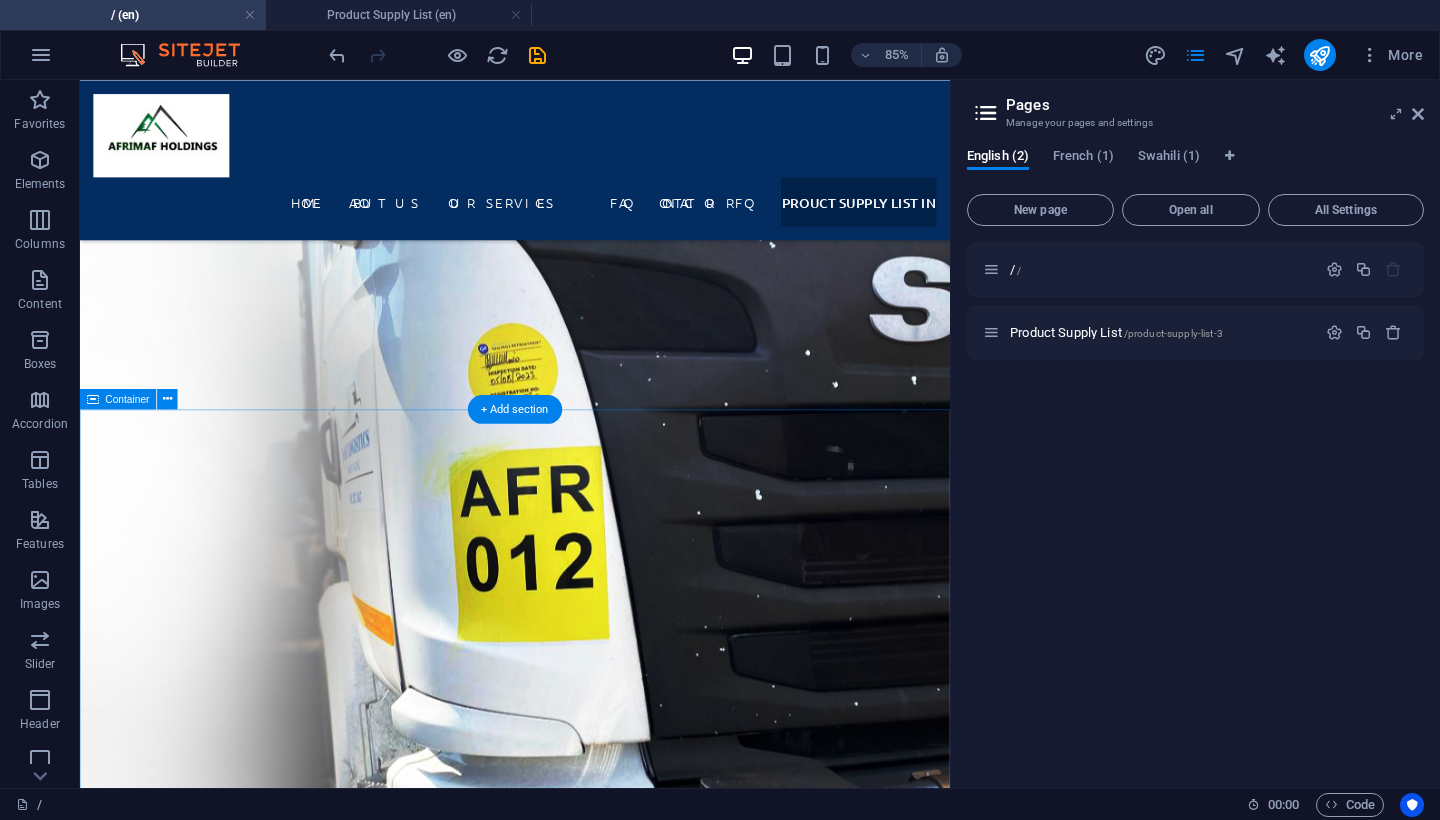 click on "CSD REGISTERED  B-BBEE LEVEL 1 CONTRIBUTOR  HAZCHEM COMPLIANT FLEET FAQ      How to register as transporter with FSG  To register as a transporter, please send us an email, and we will provide you with an onboarding form to complete. This information will help us understand your vehicle fleet and add you to our load broadcast list.   How to register as client with FSG  To register as a client, please send us an email with your request. We will then provide you with an onboarding form, and in some cases, a credit application may also need to be completed. Once these steps are finished, you can share your routes with us, and we will offer competitive quotes before allocating vehicles. Can I register if I am a broker ? Brokers are welcome to join our family; however, we may request additional documents or references to ensure that safety standards are upheld for both transporters and clients." at bounding box center (592, 26055) 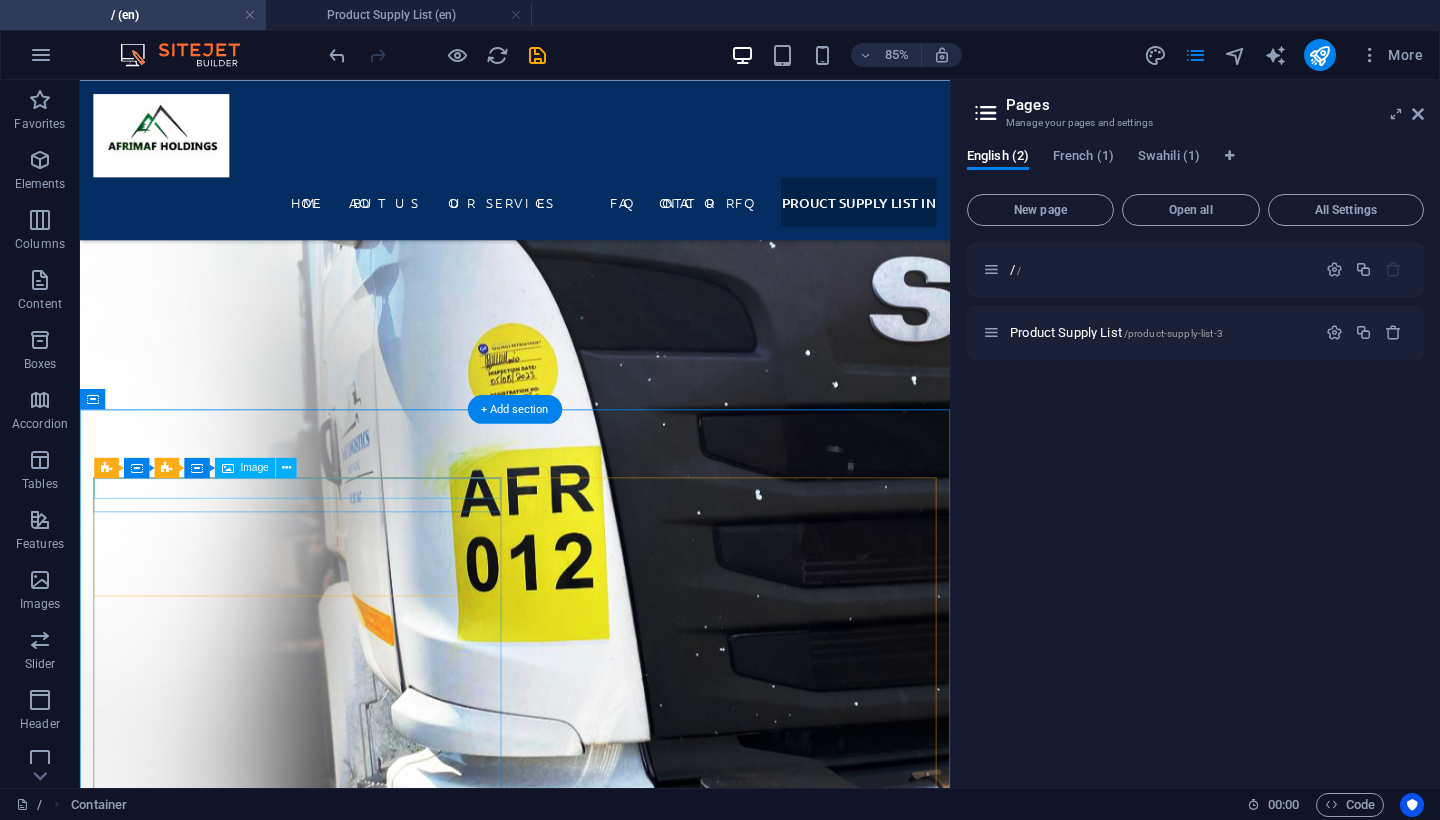 click on "Image" at bounding box center (255, 468) 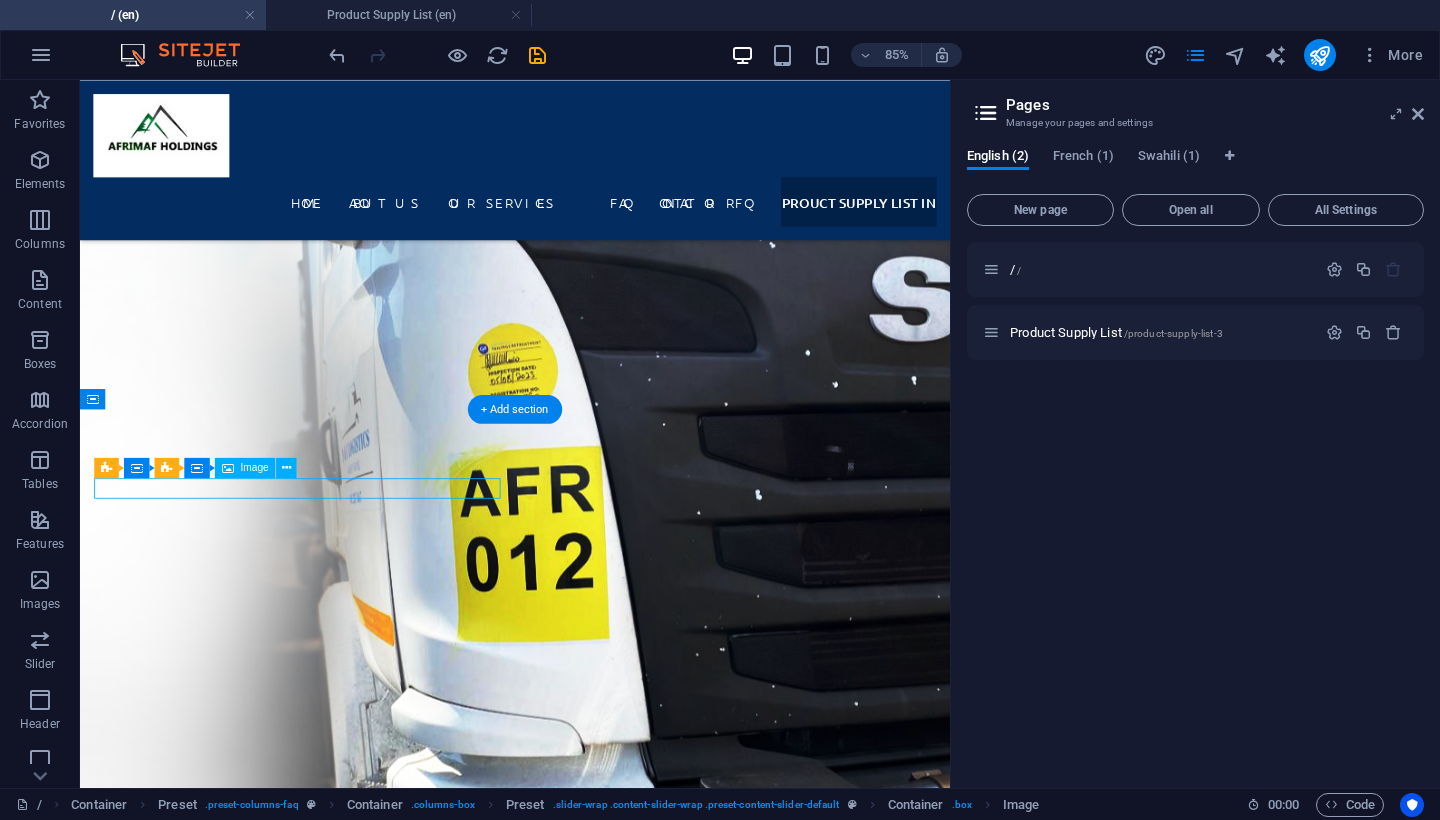 click on "Image" at bounding box center [245, 468] 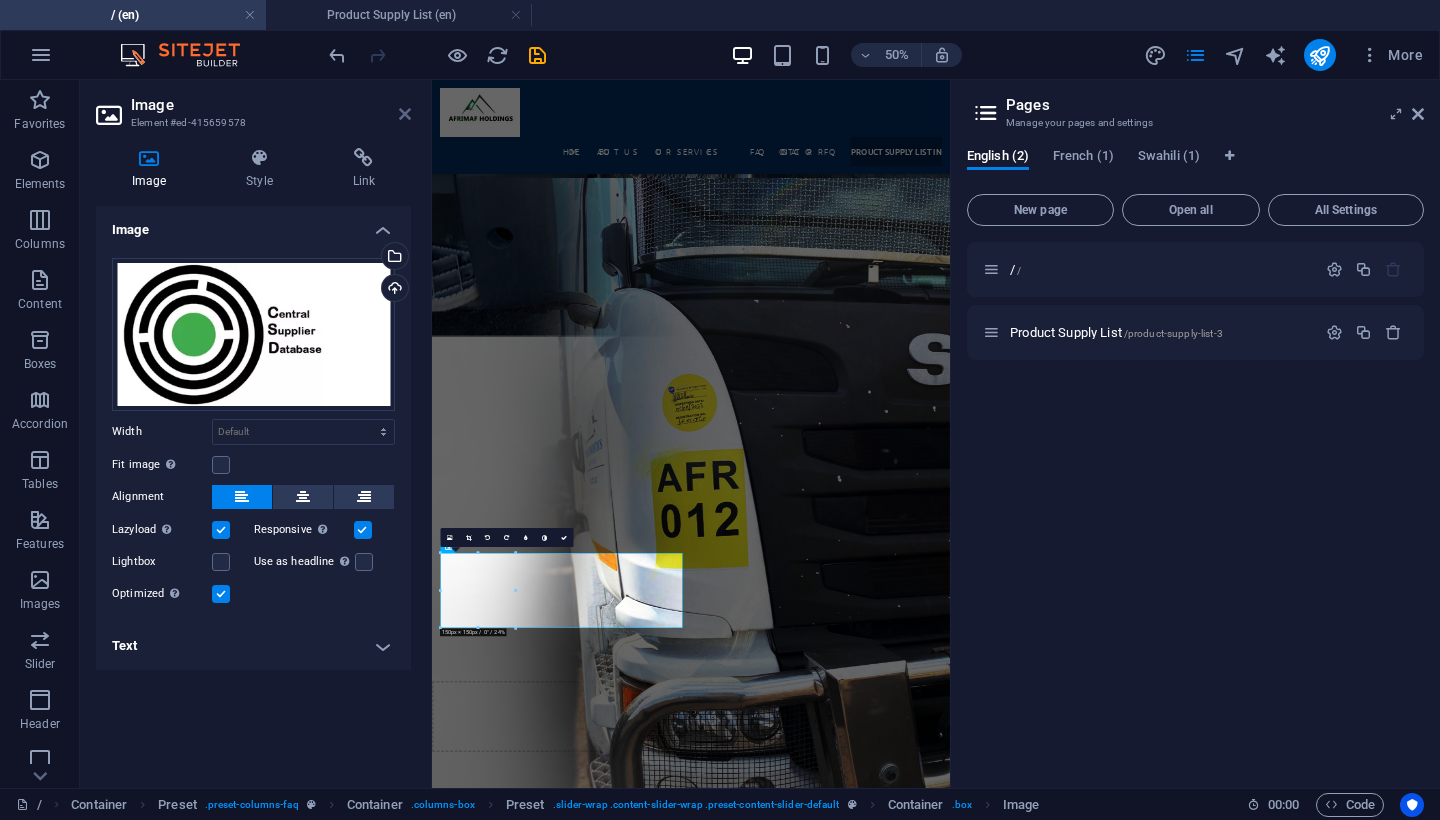 click at bounding box center (405, 114) 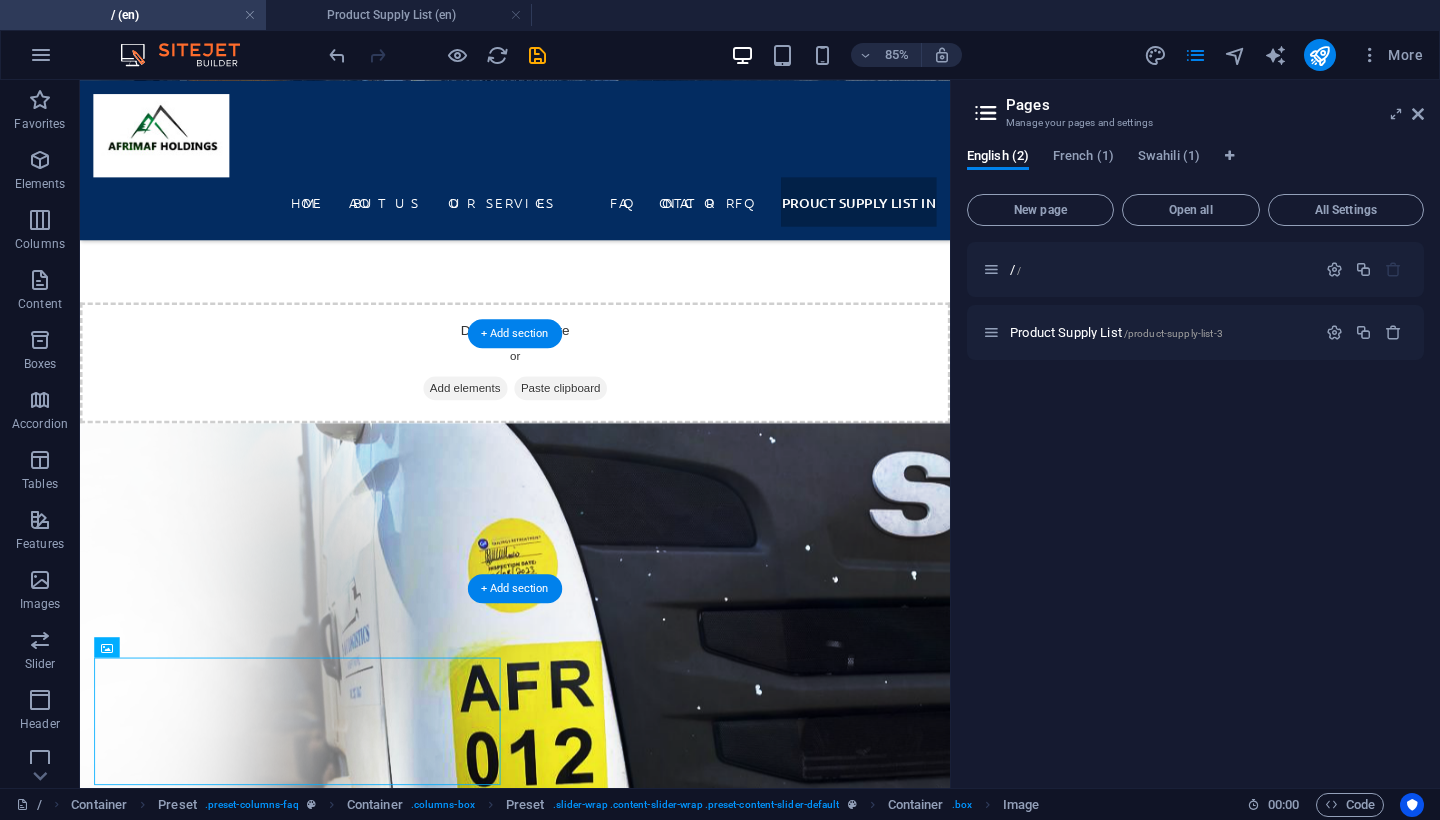 scroll, scrollTop: 6811, scrollLeft: 0, axis: vertical 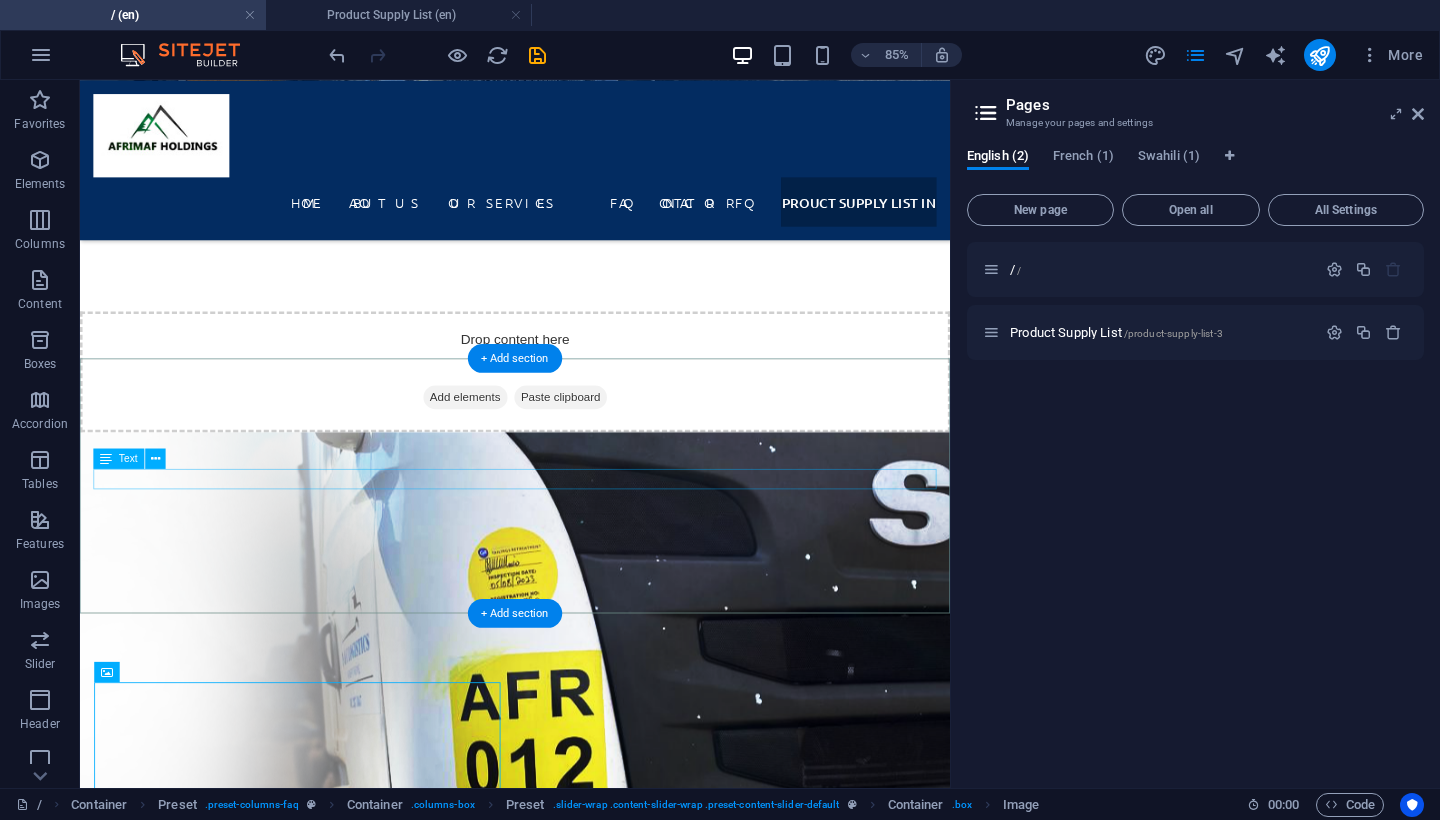 click on "New text element" at bounding box center (592, 25135) 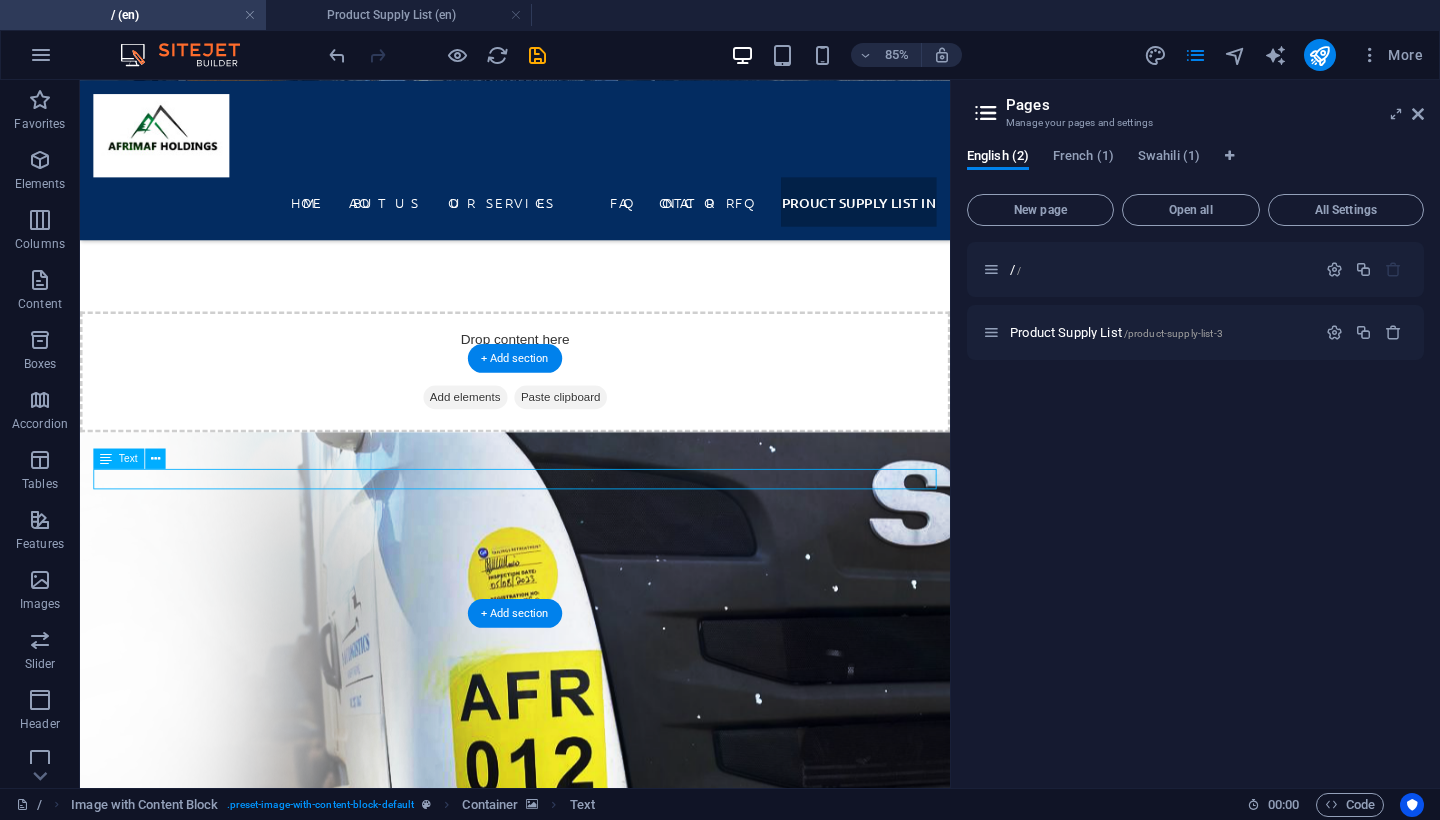 click on "New text element" at bounding box center (592, 25135) 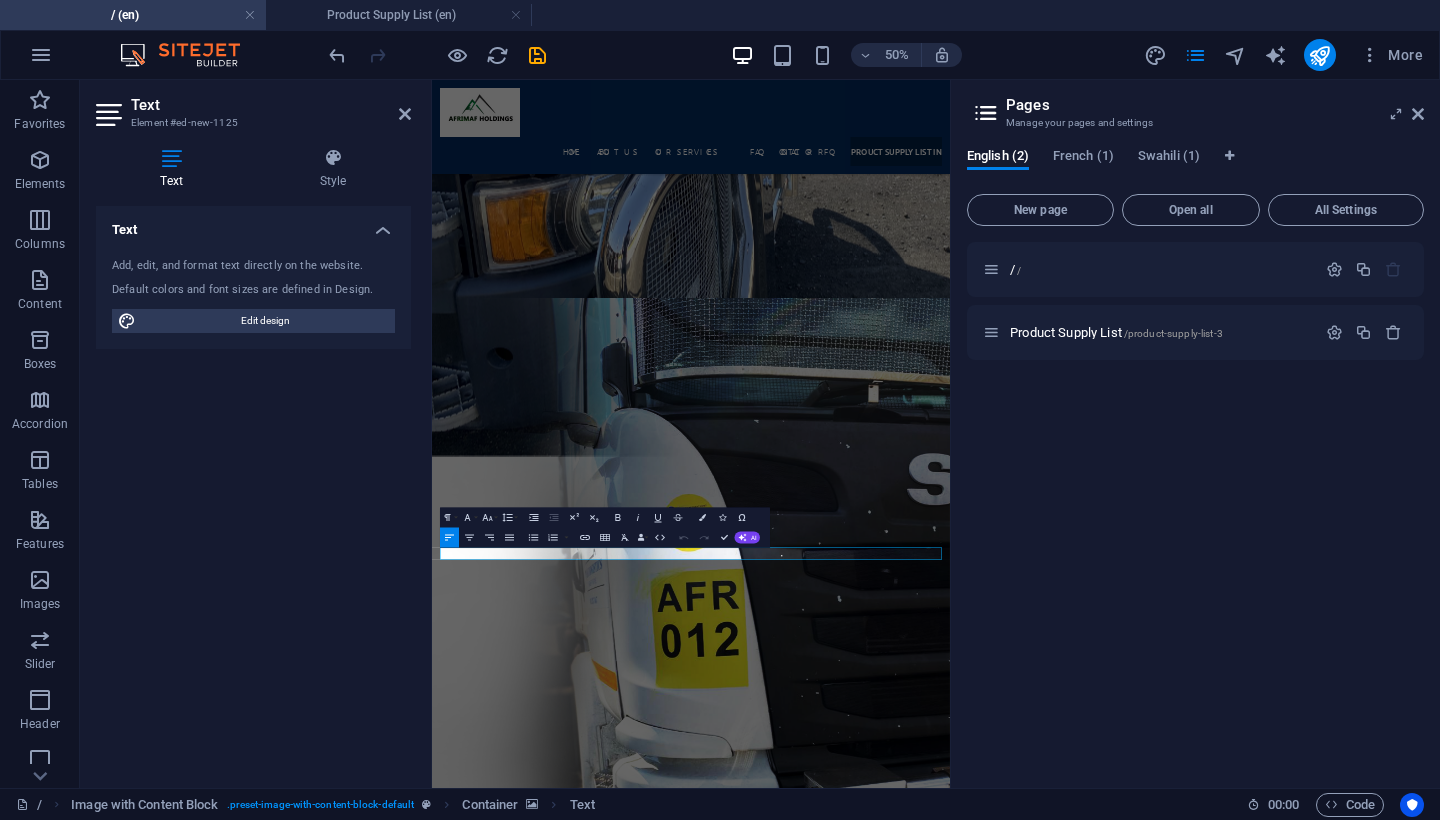 drag, startPoint x: 592, startPoint y: 1026, endPoint x: 412, endPoint y: 1026, distance: 180 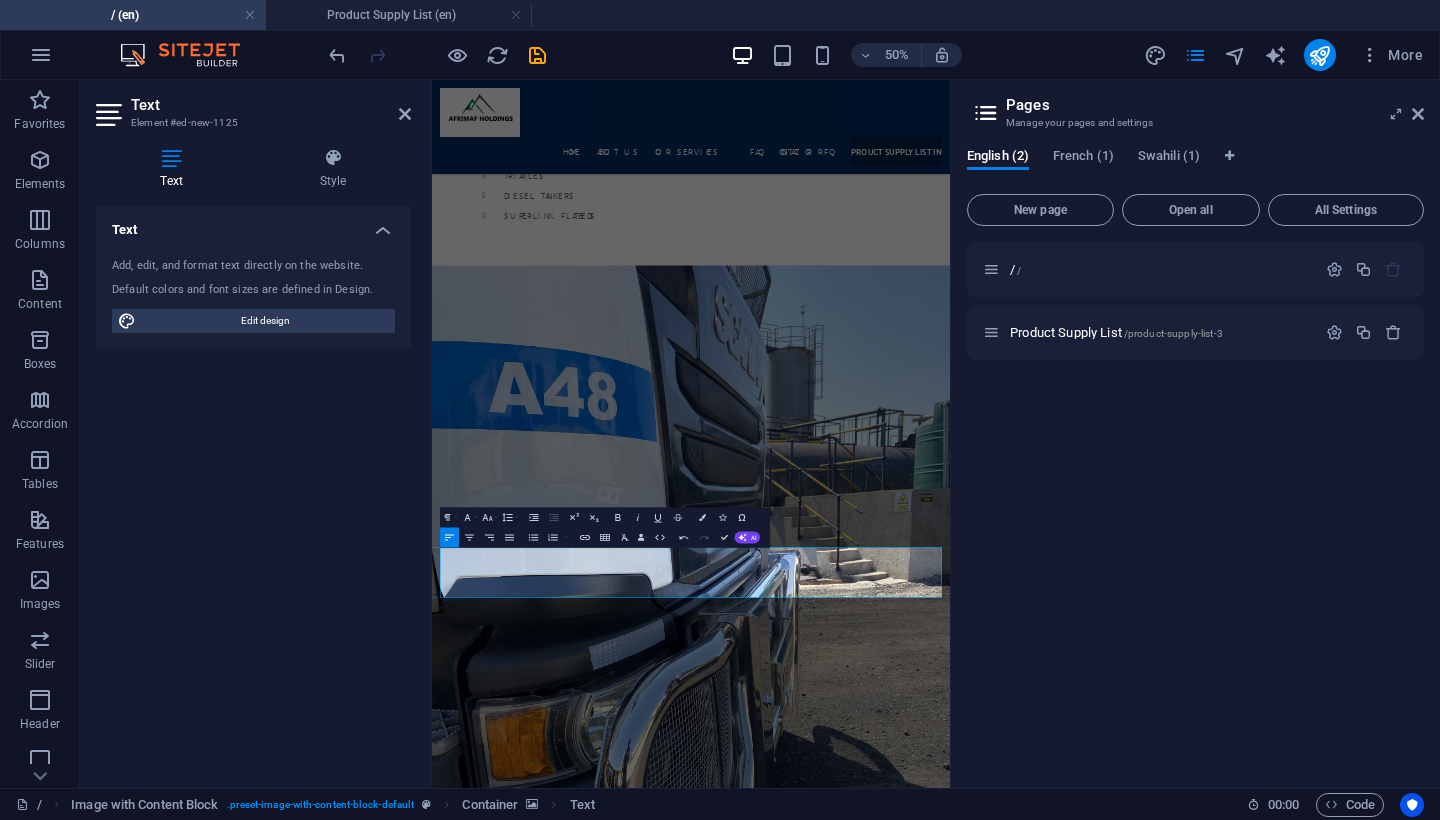 drag, startPoint x: 604, startPoint y: 1102, endPoint x: 432, endPoint y: 1006, distance: 196.97716 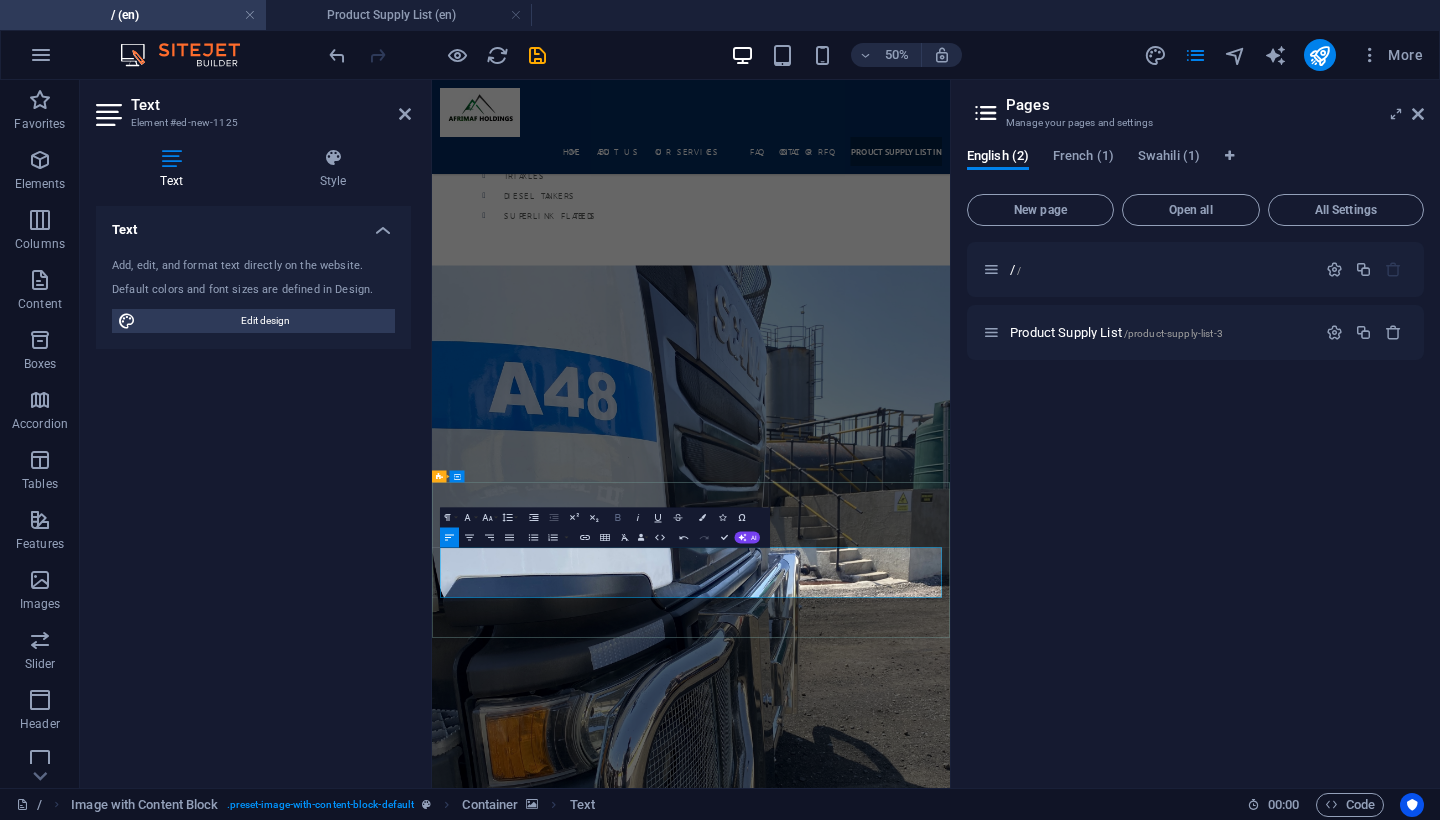 click 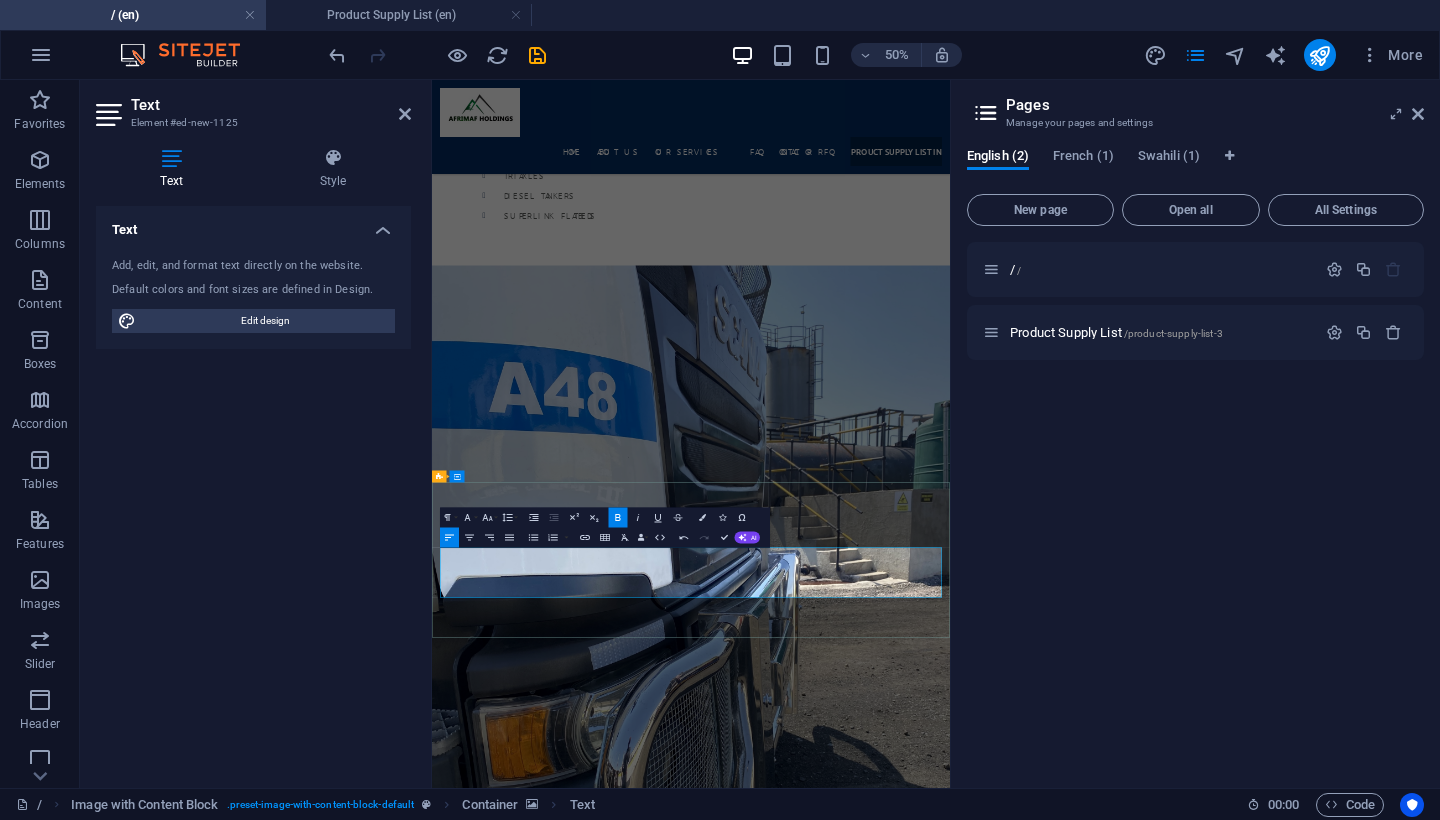 click 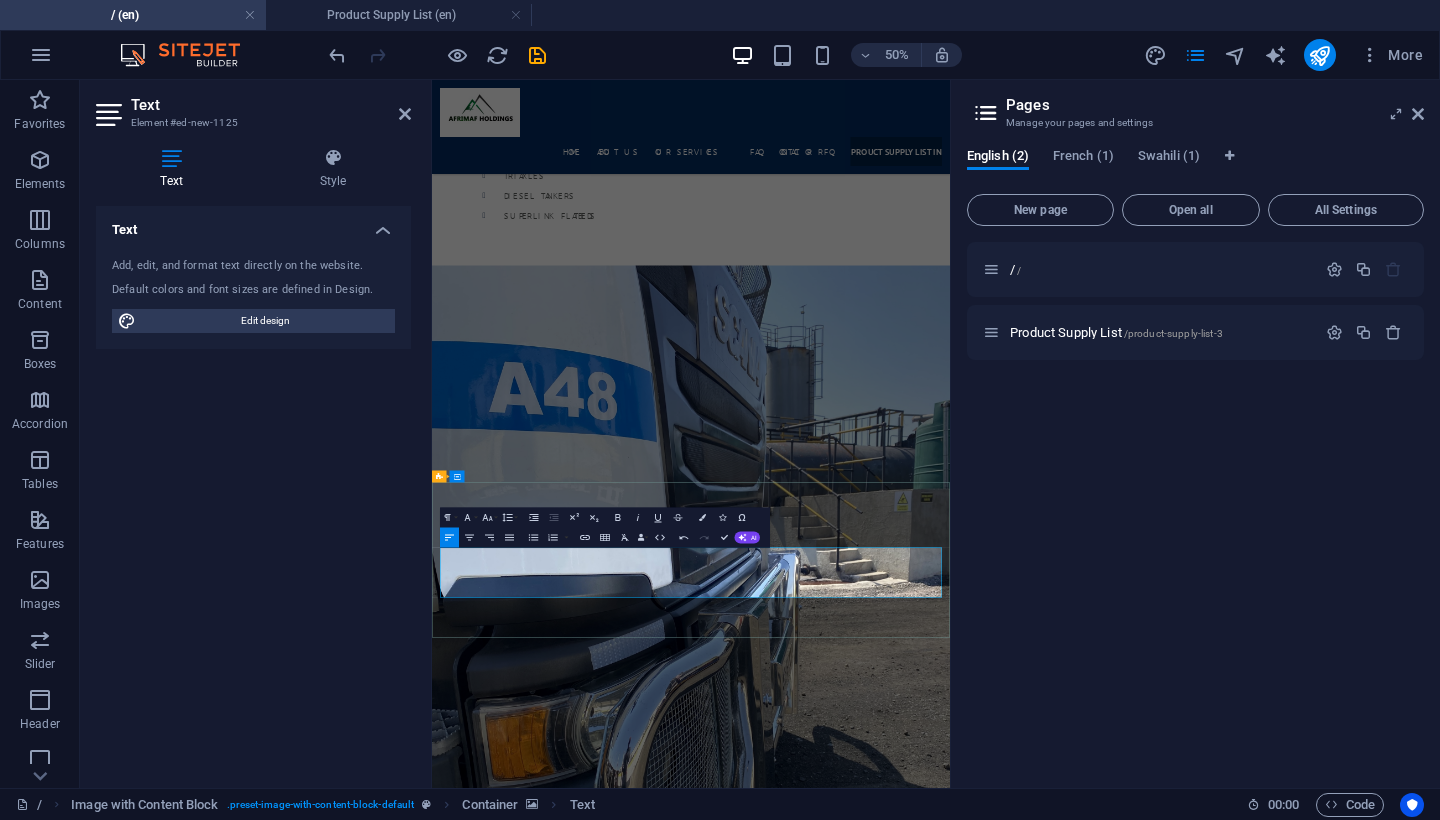 click on "Discover   Afrimaf Holdings’ extensive product range , from premium   industrial and mining chemicals   to high-quality   bitumen products   supplied across the SADC region. Whether you need environmentally friendly cleaning solutions, specialised mining reagents, water treatment chemicals, or bulk and drum bitumen for road construction, our supply list showcases everything we can deliver — backed by competitive pricing, reliable logistics, and certified quality." at bounding box center [950, 26809] 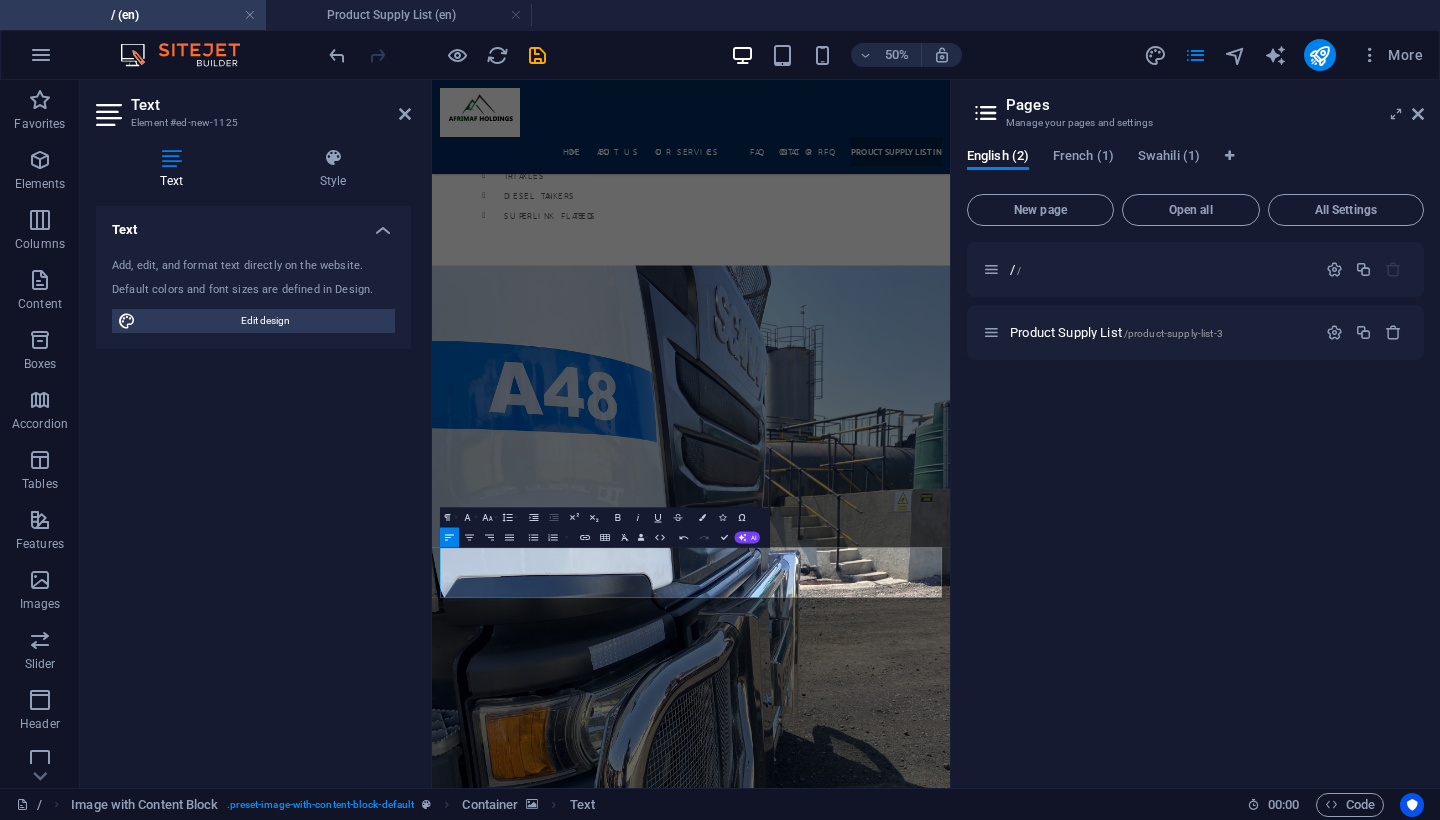 drag, startPoint x: 642, startPoint y: 1096, endPoint x: 424, endPoint y: 1008, distance: 235.09148 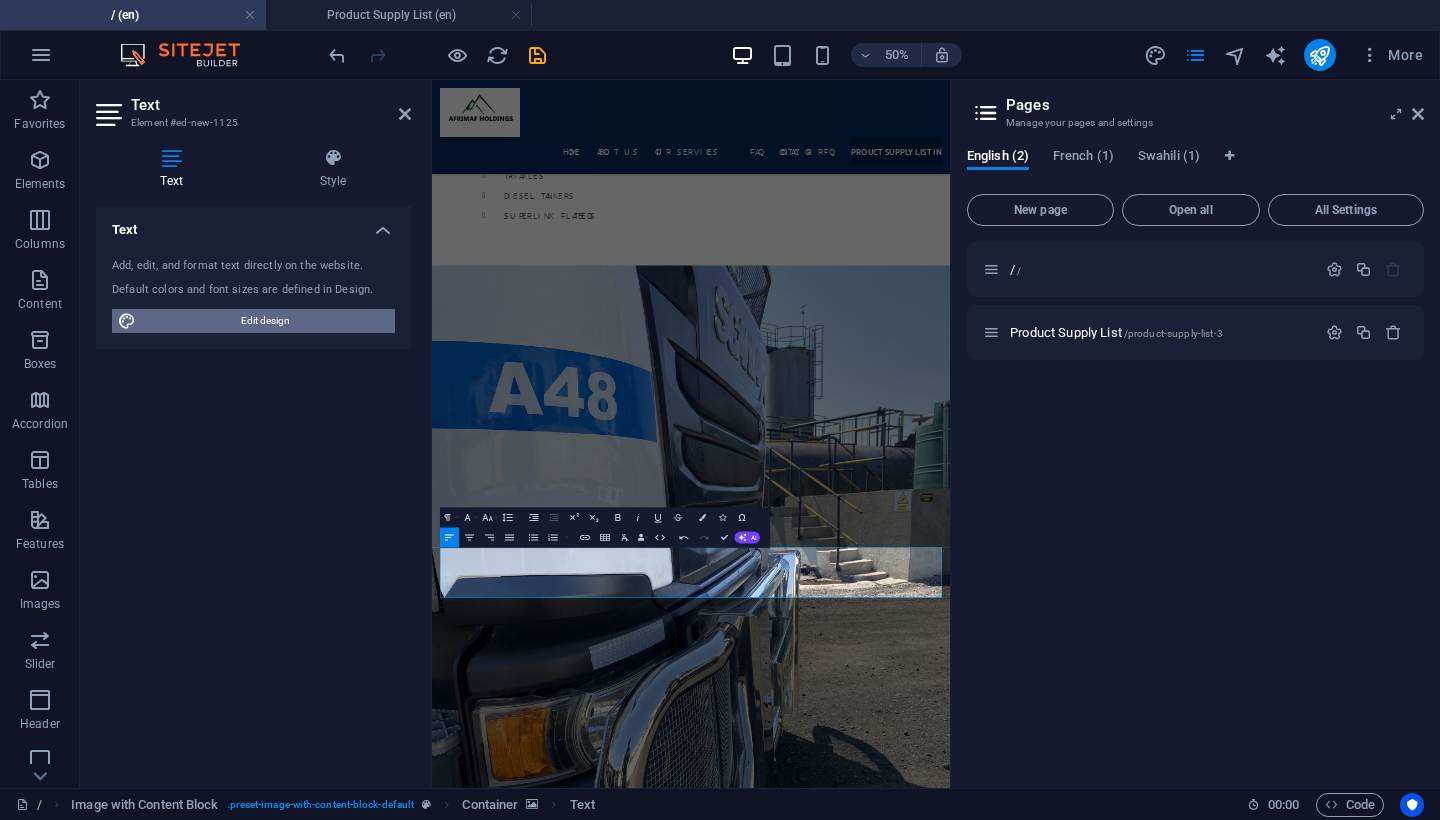 click on "Edit design" at bounding box center (265, 321) 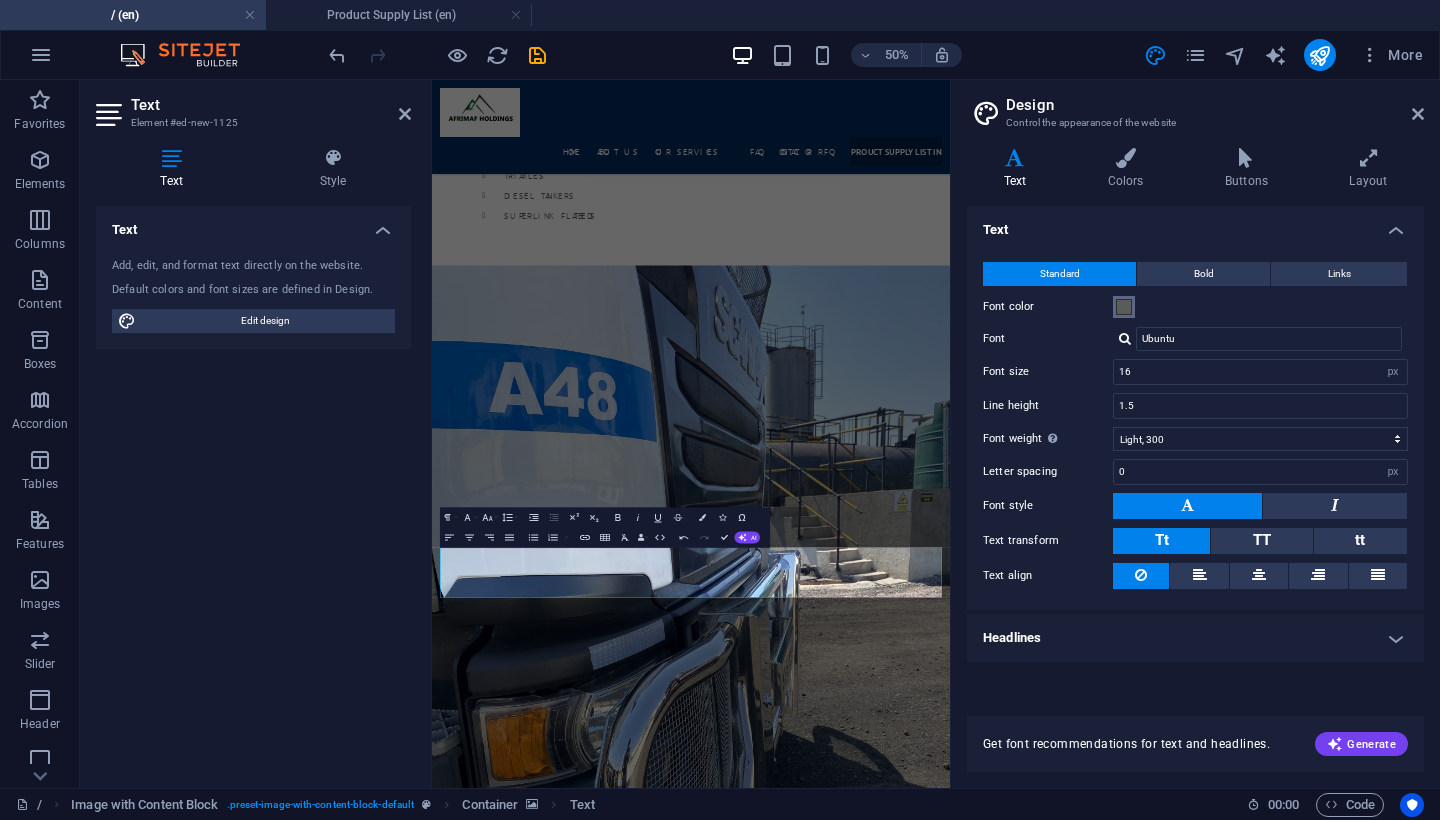 click at bounding box center [1124, 307] 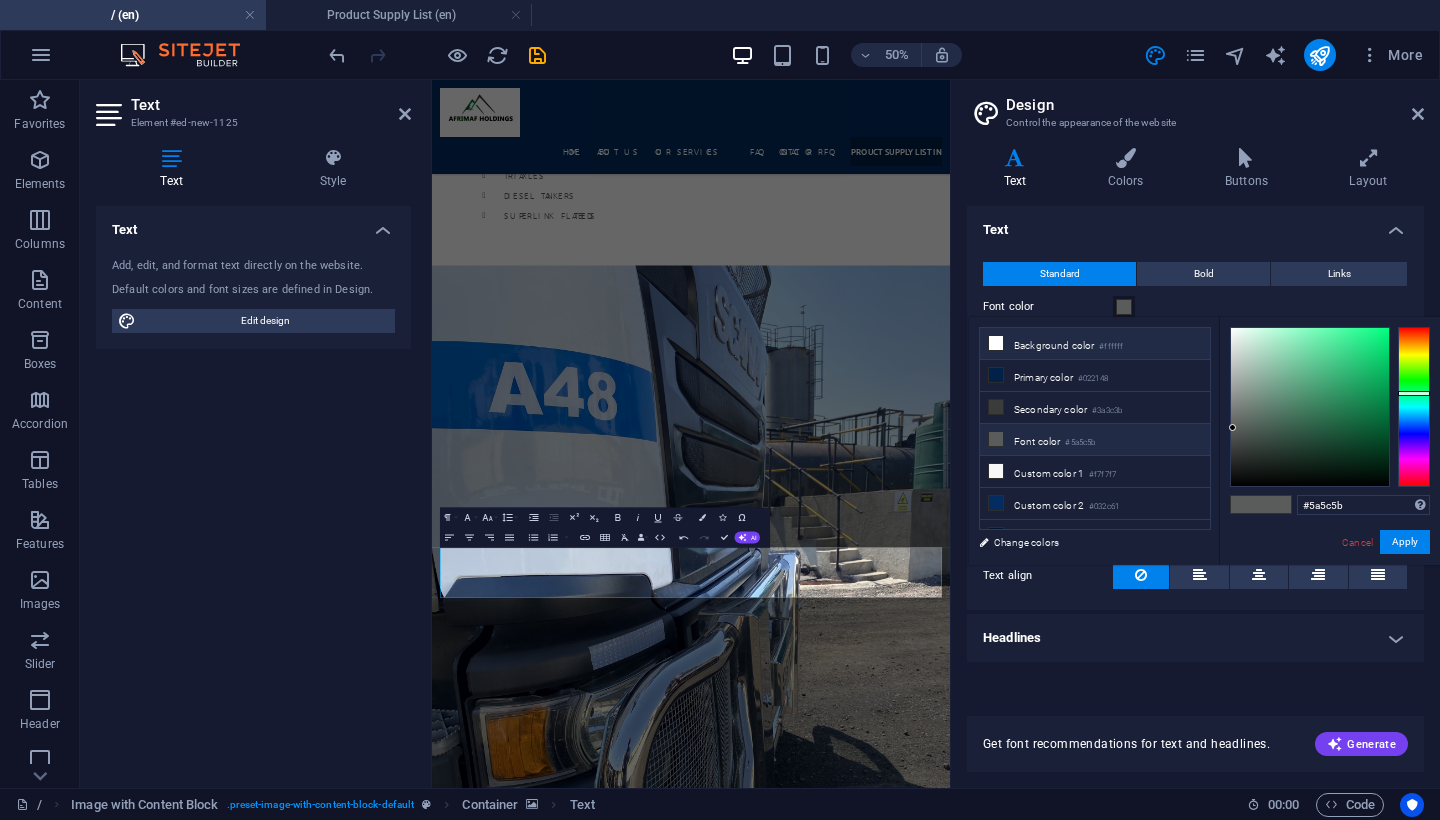 click on "Background color
#ffffff" at bounding box center (1095, 344) 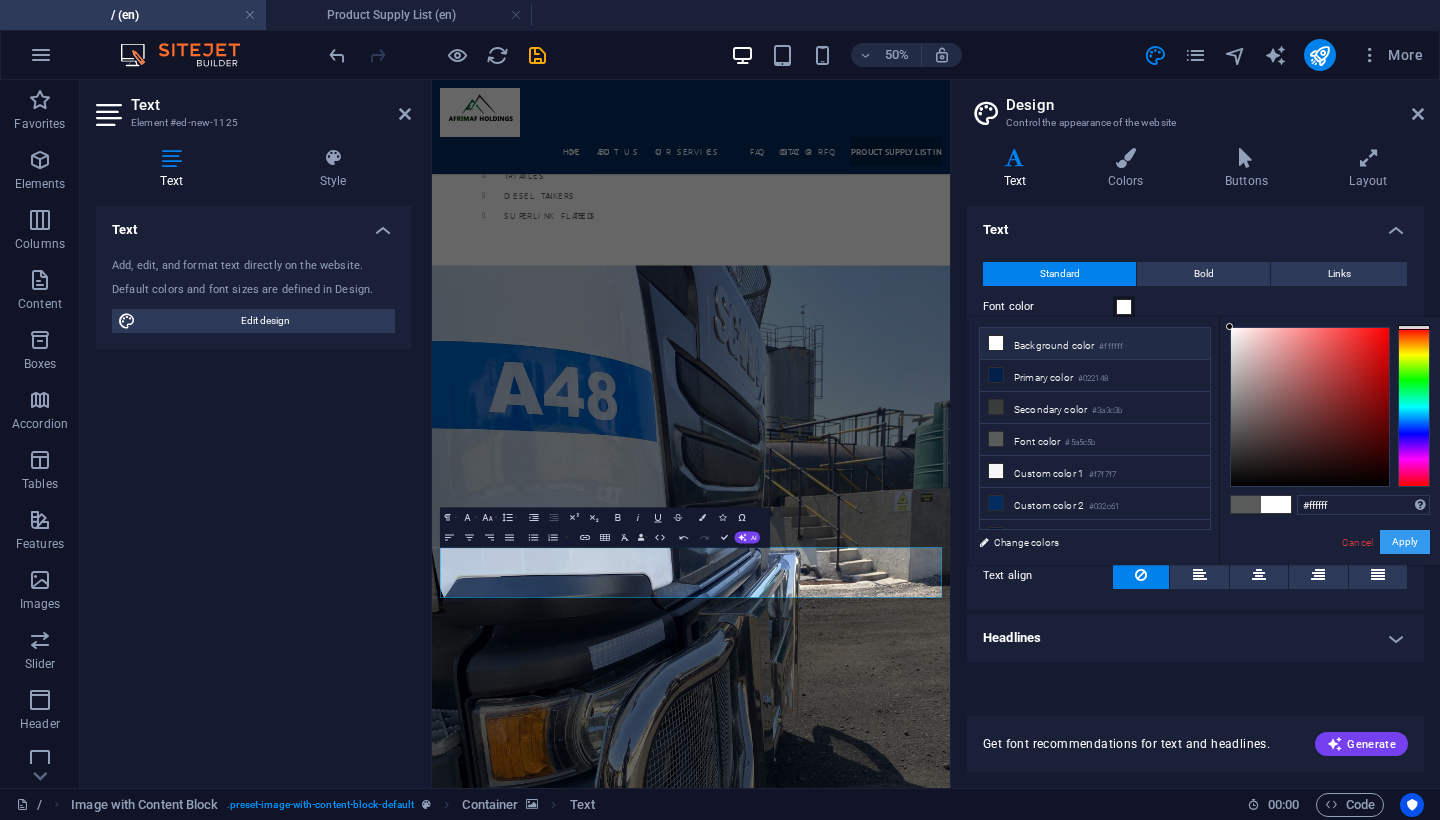 click on "Apply" at bounding box center [1405, 542] 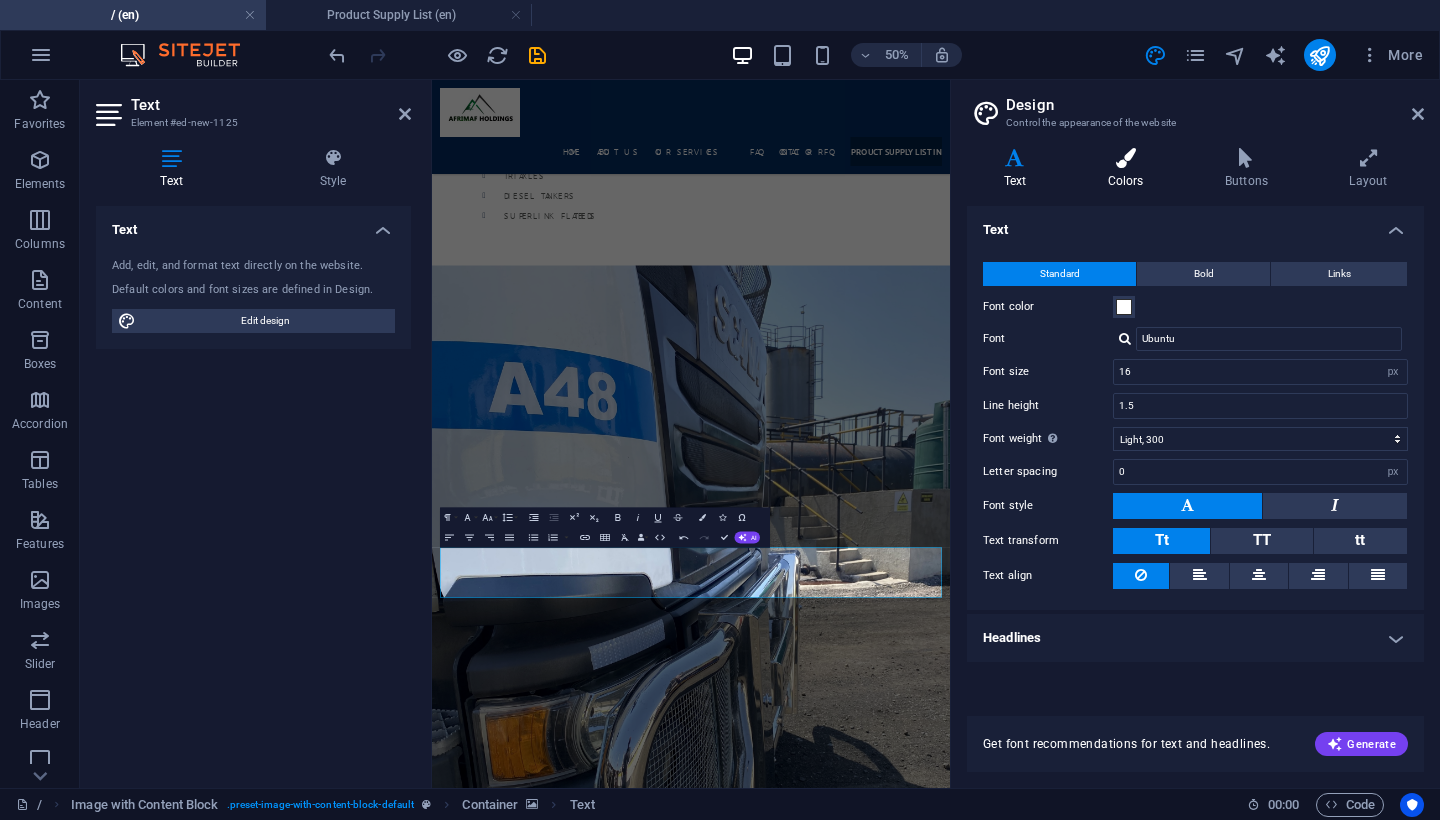 click on "Colors" at bounding box center [1129, 169] 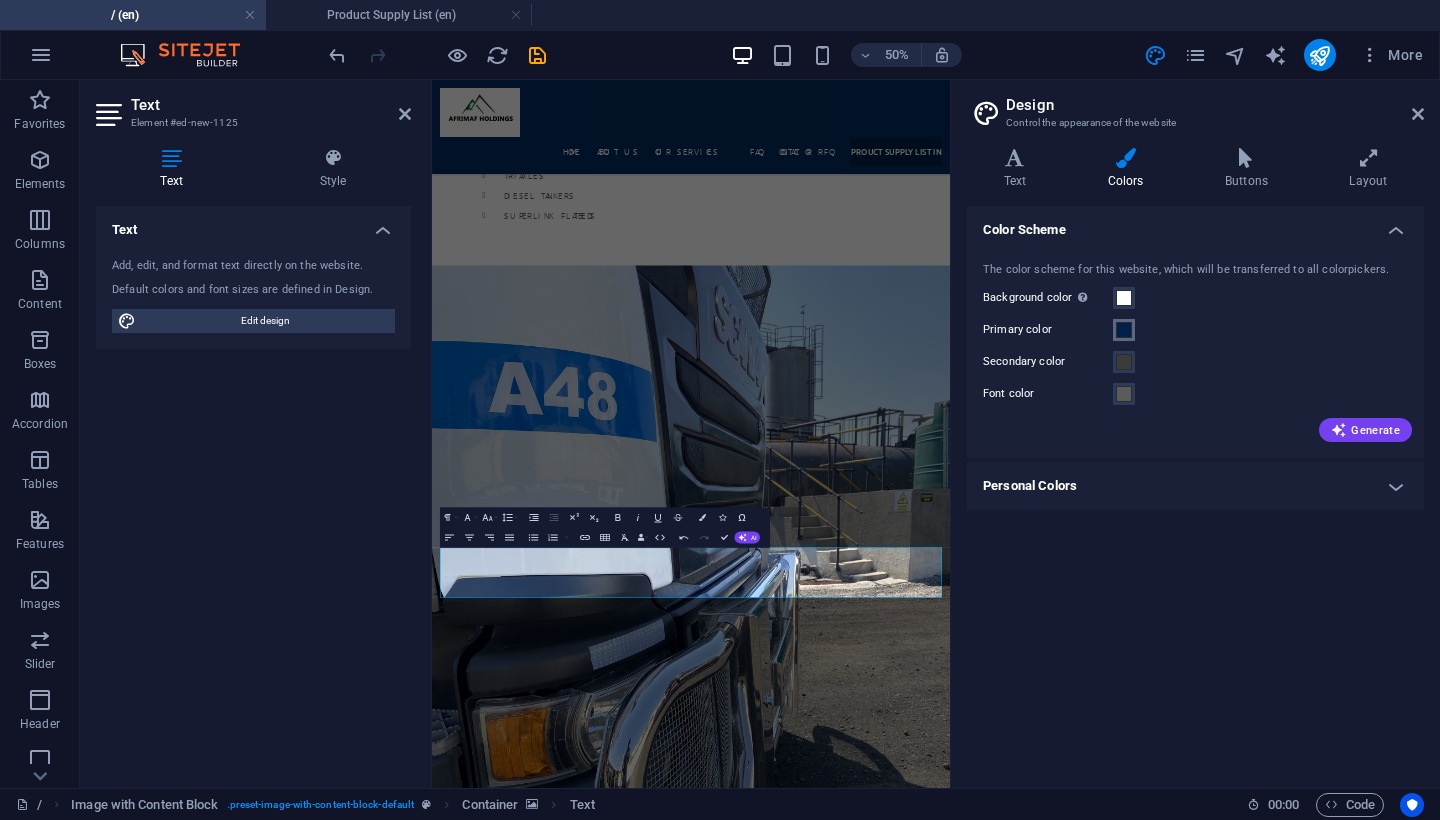 click at bounding box center (1124, 330) 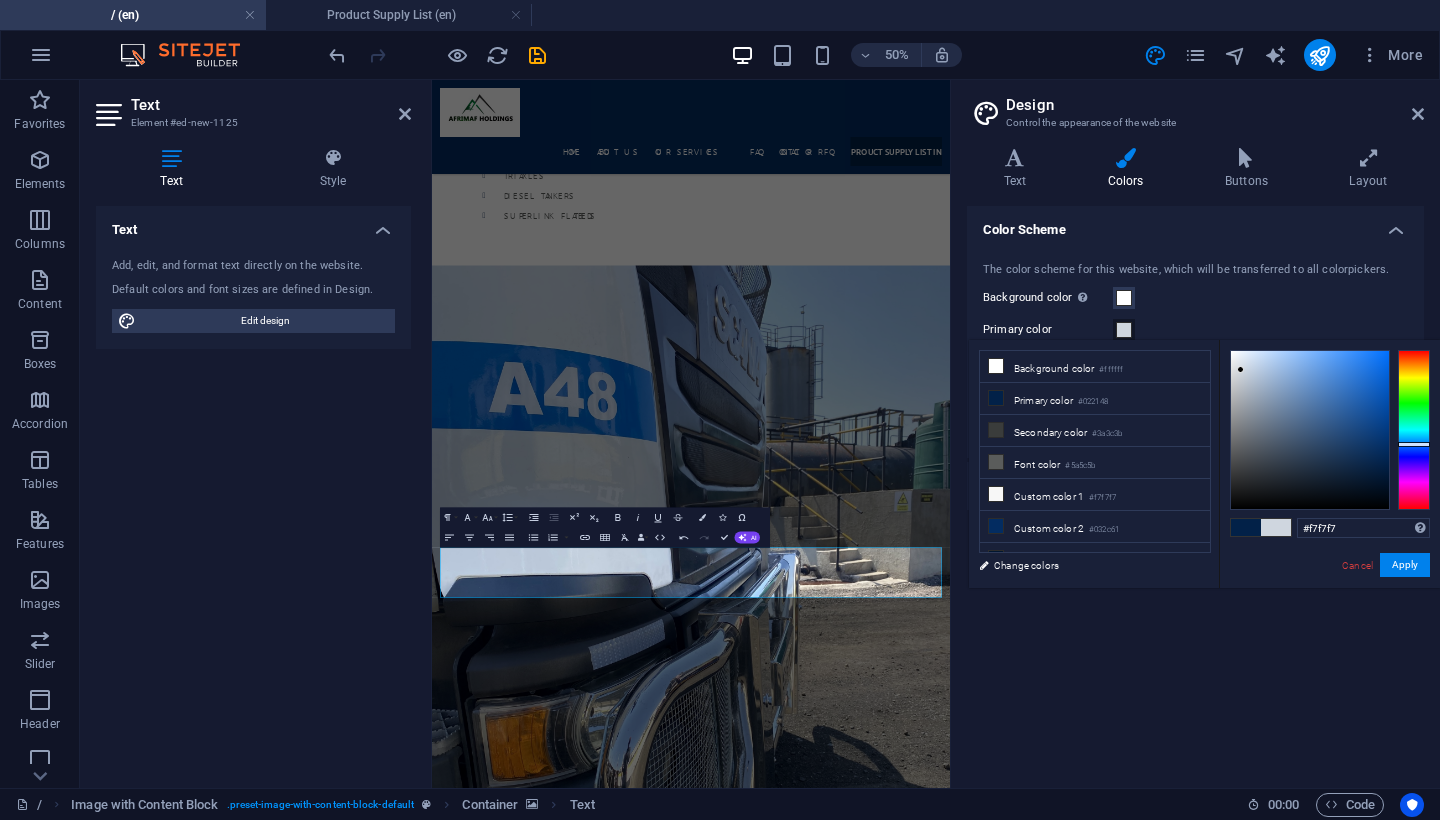 type on "#f9f9f9" 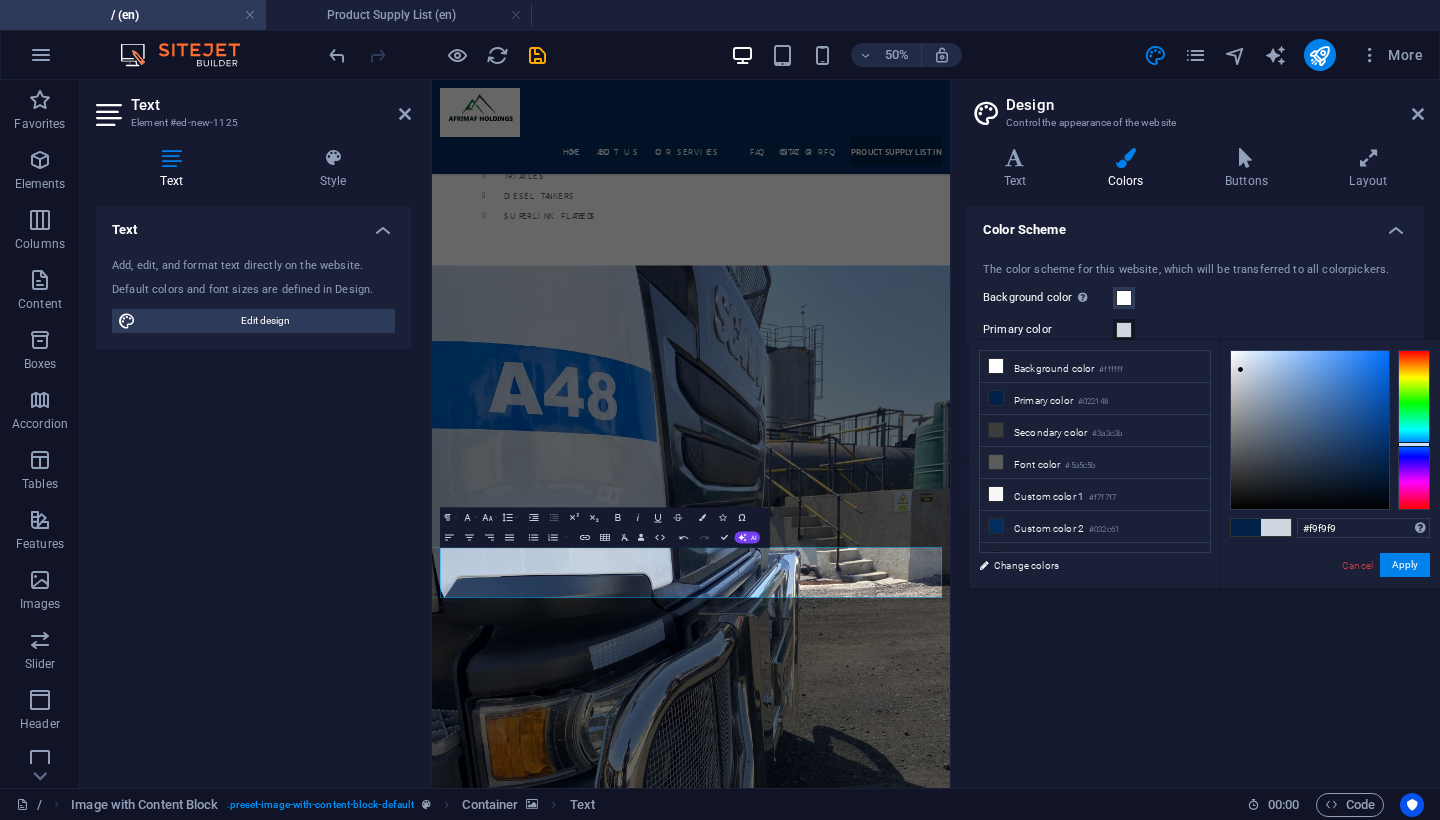 drag, startPoint x: 1241, startPoint y: 370, endPoint x: 1224, endPoint y: 354, distance: 23.345236 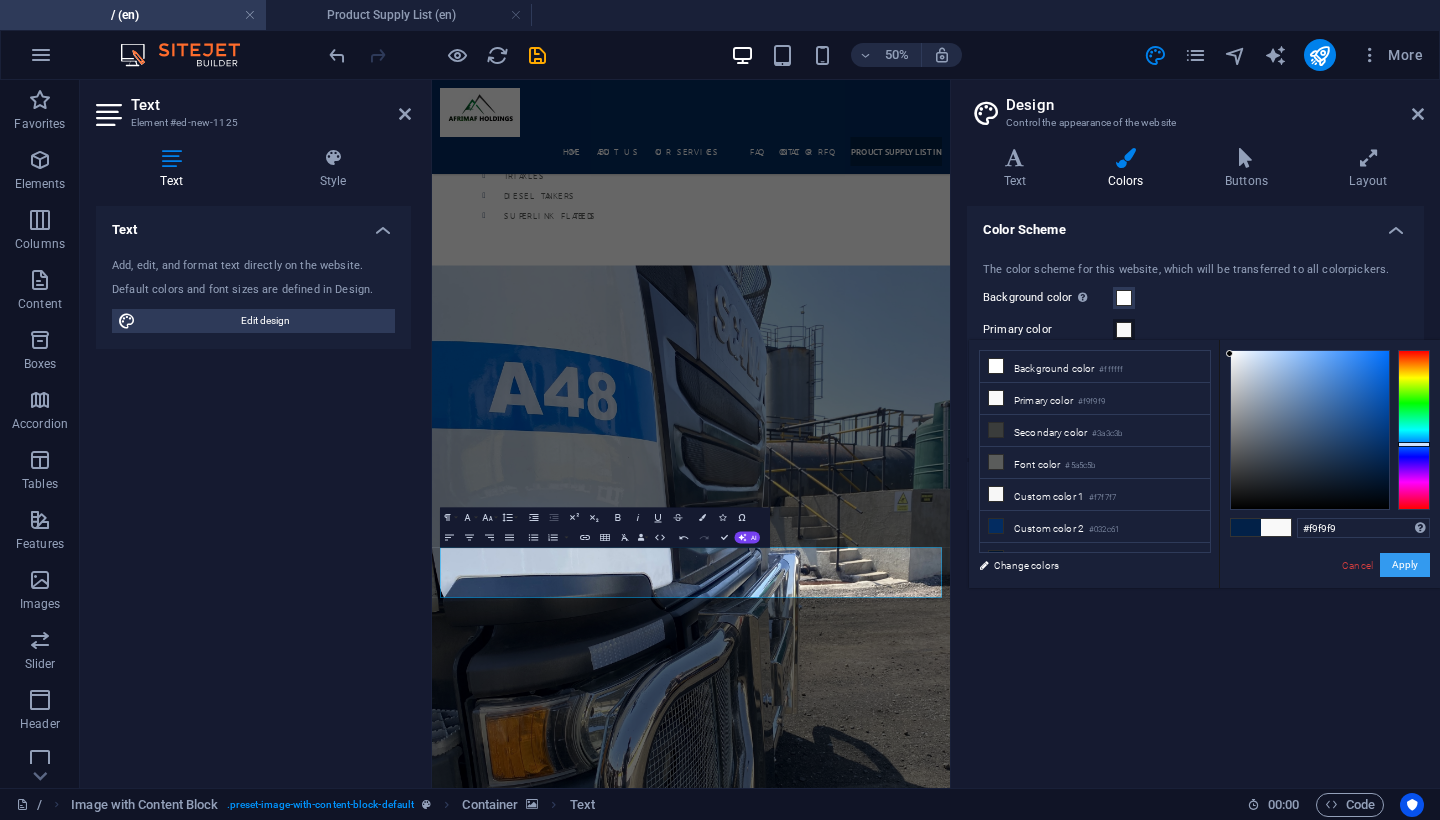 click on "Apply" at bounding box center (1405, 565) 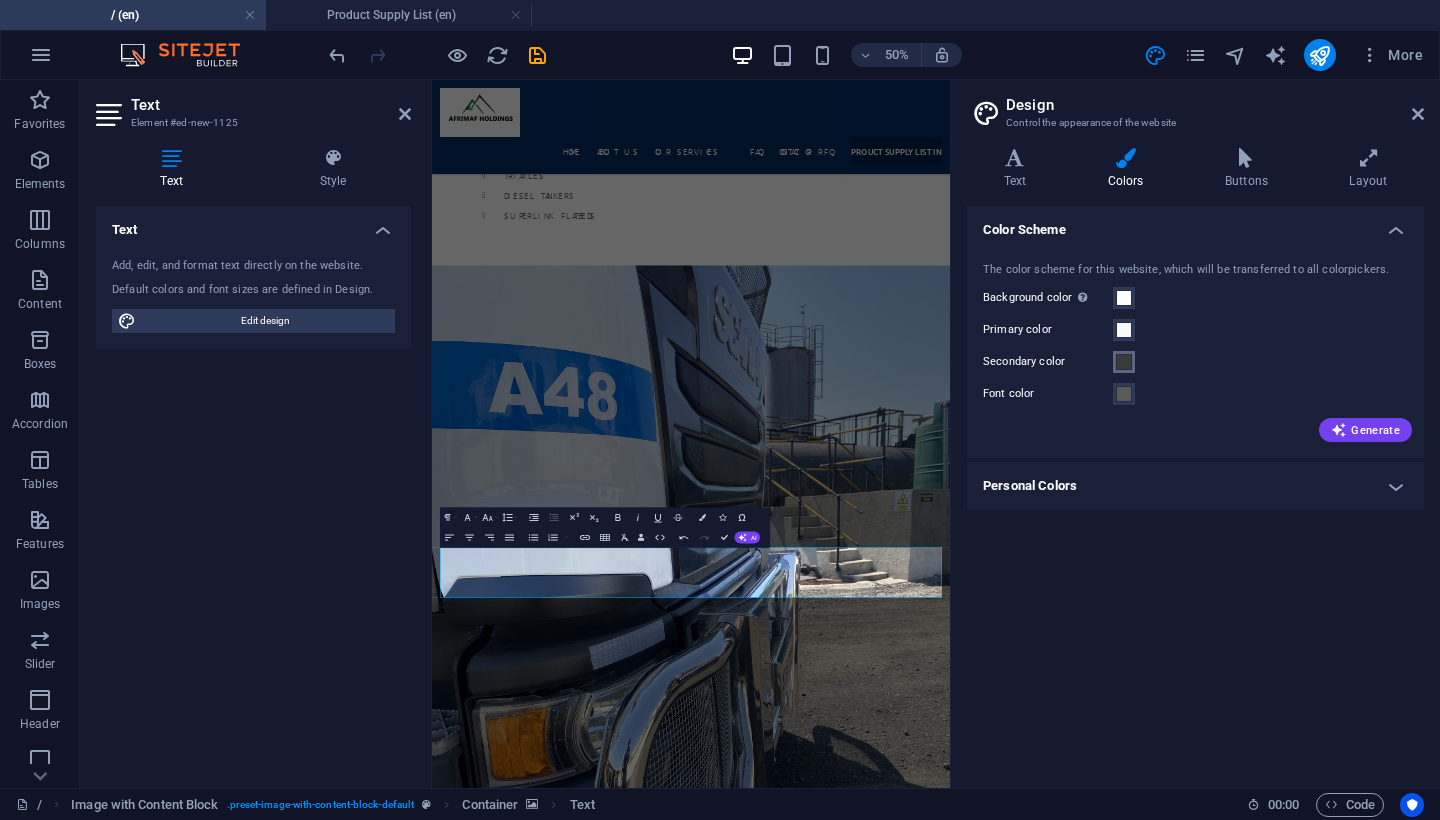 click at bounding box center (1124, 362) 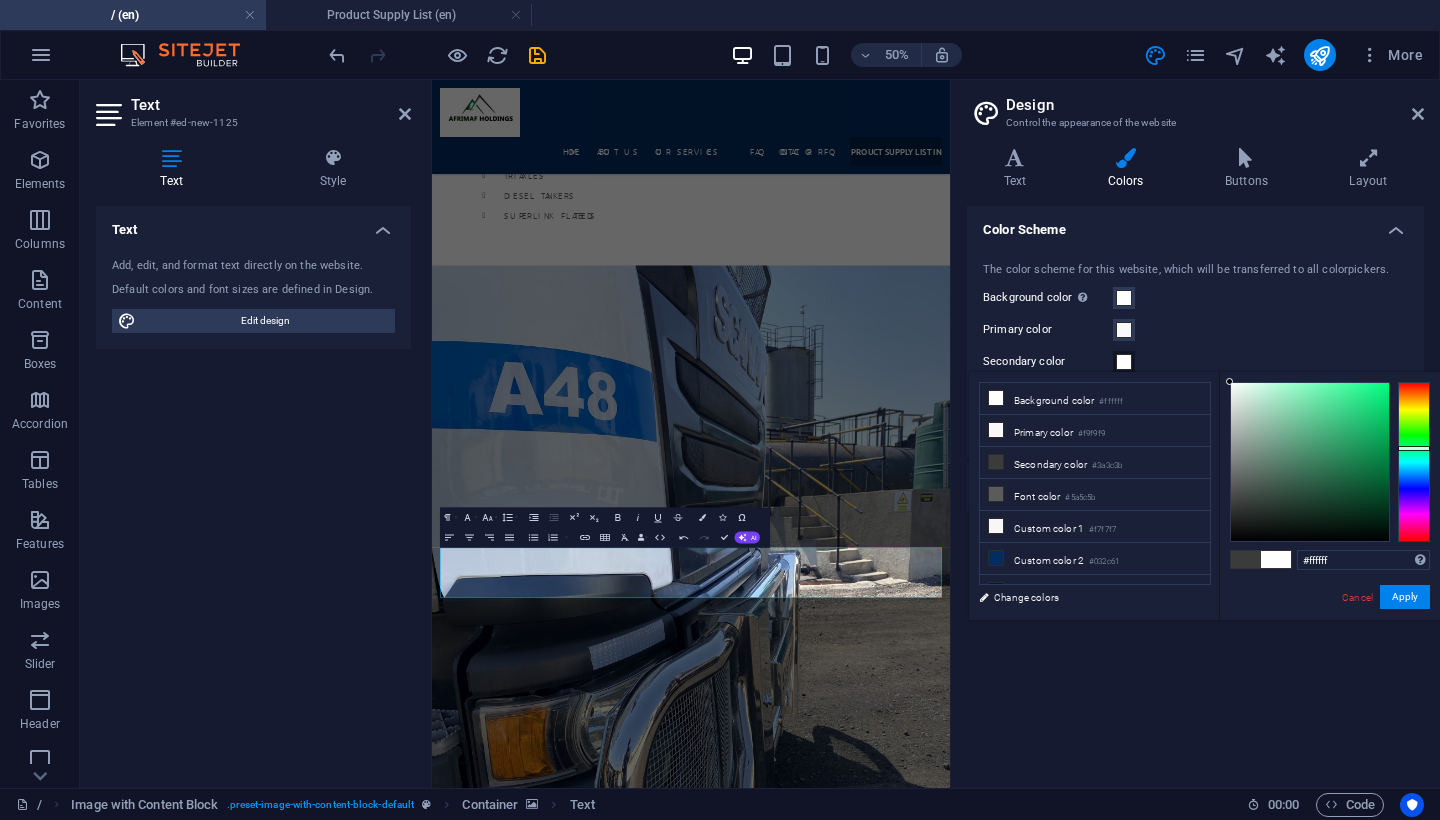 drag, startPoint x: 1245, startPoint y: 403, endPoint x: 1221, endPoint y: 367, distance: 43.266617 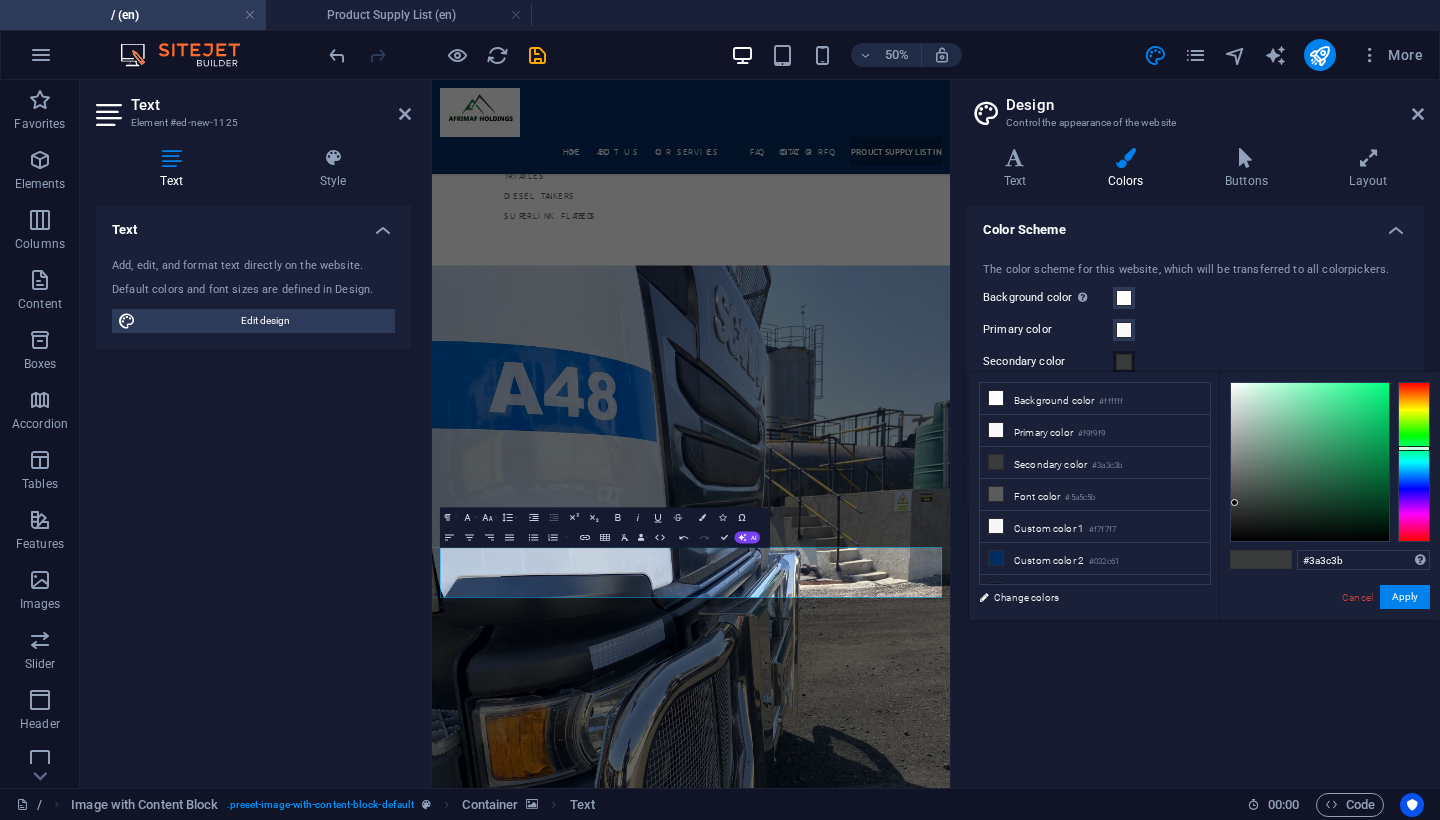 type on "#ffffff" 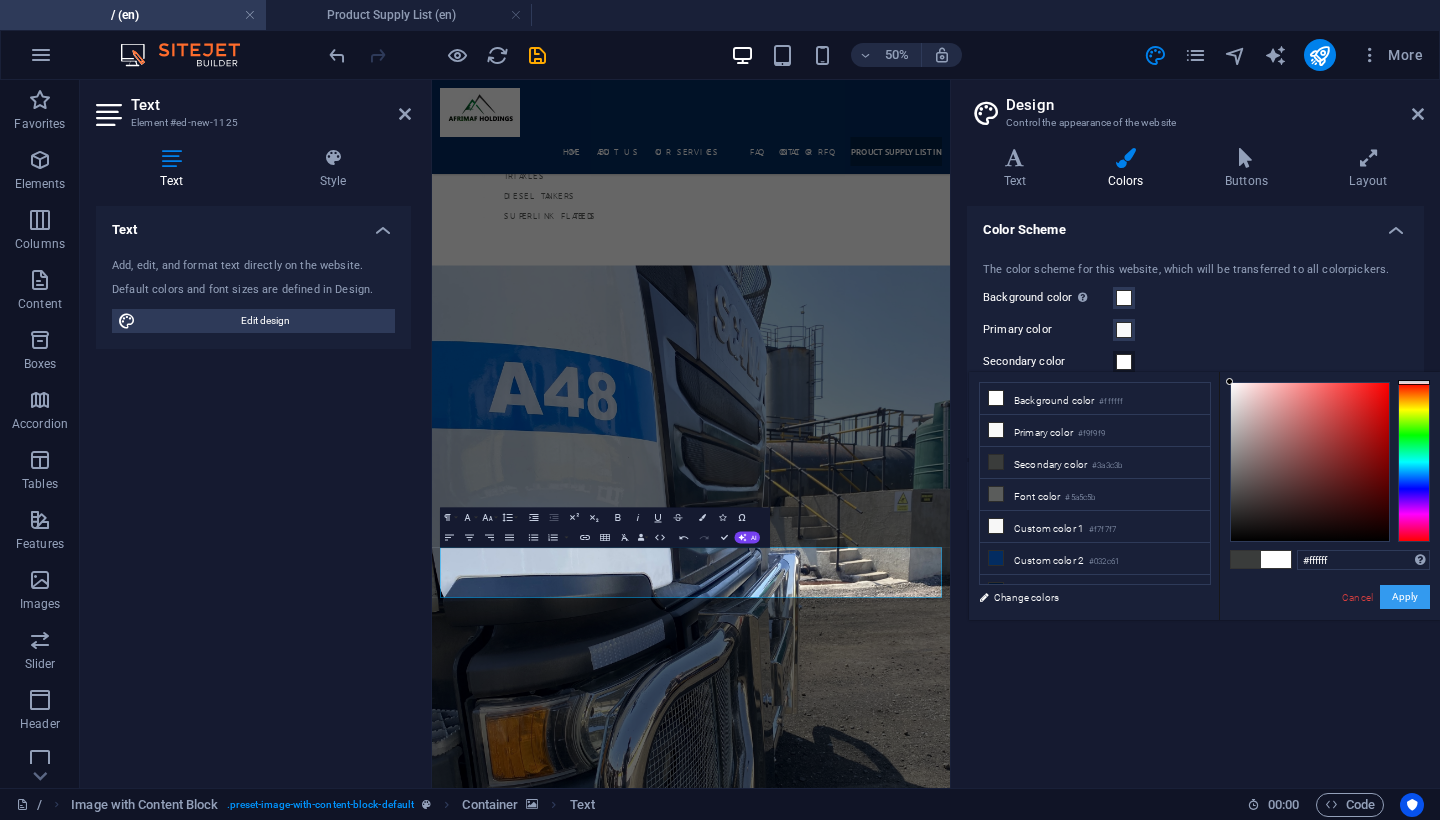 click on "Apply" at bounding box center [1405, 597] 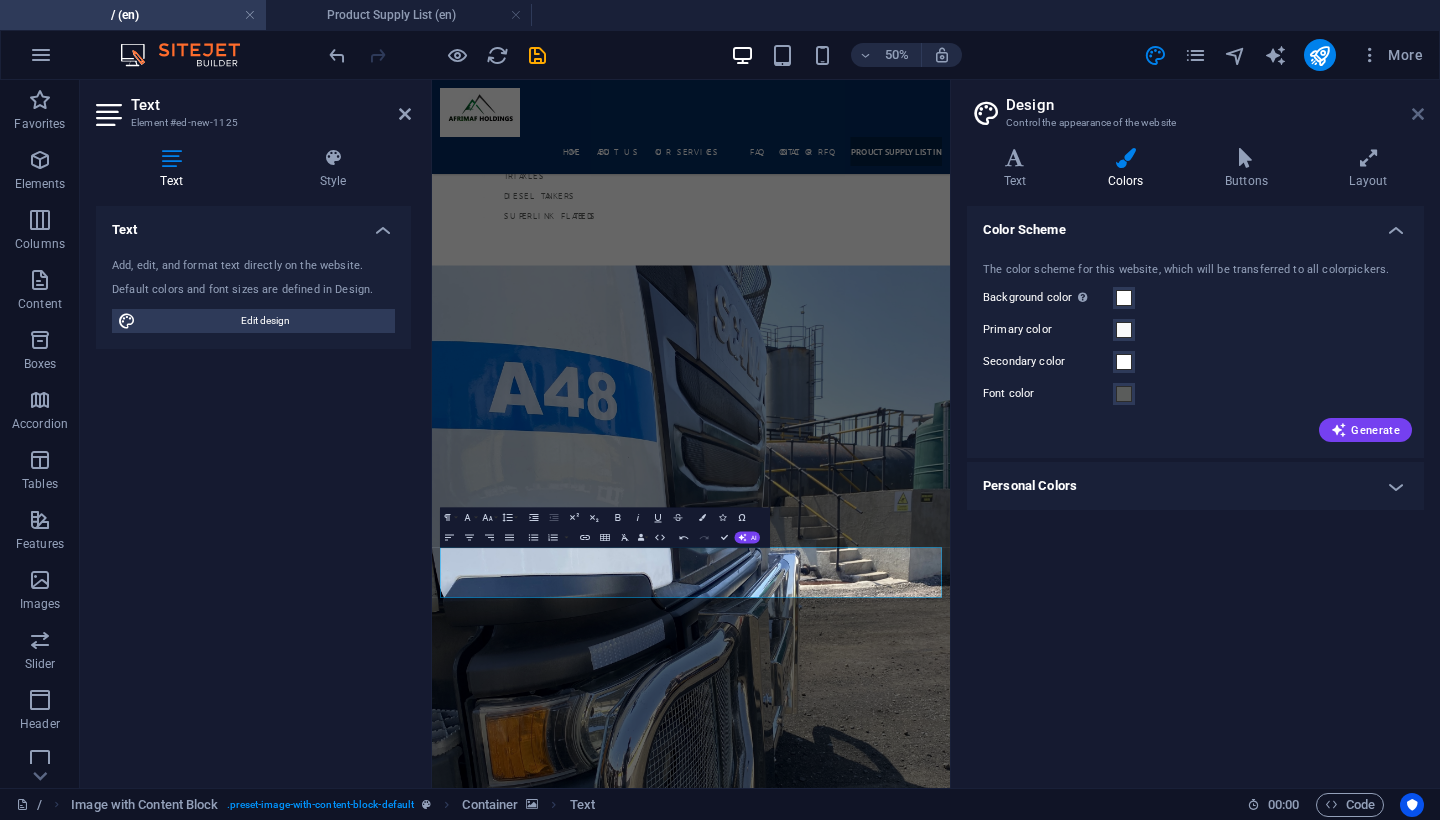 click at bounding box center [1418, 114] 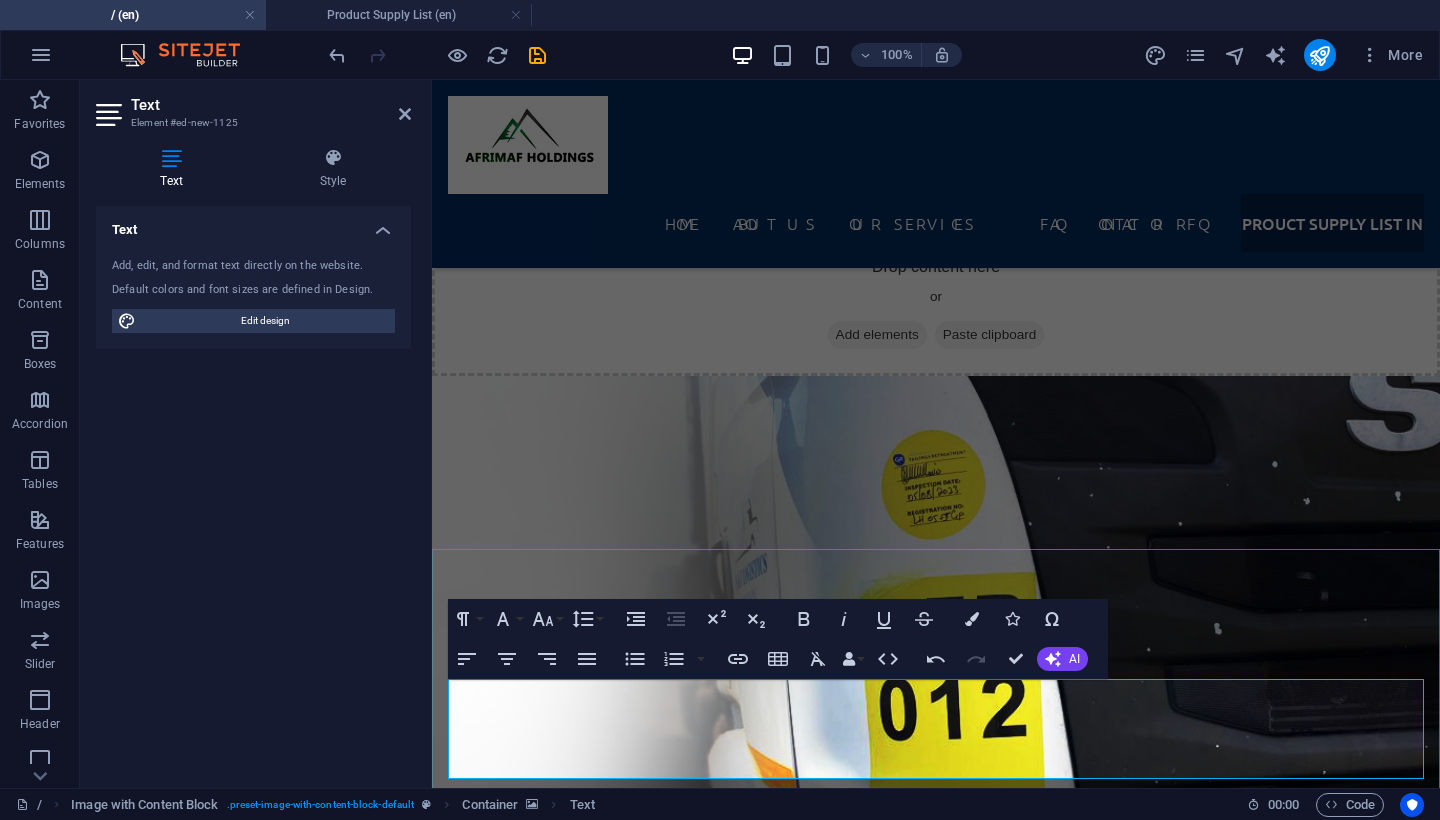 scroll, scrollTop: 6679, scrollLeft: 0, axis: vertical 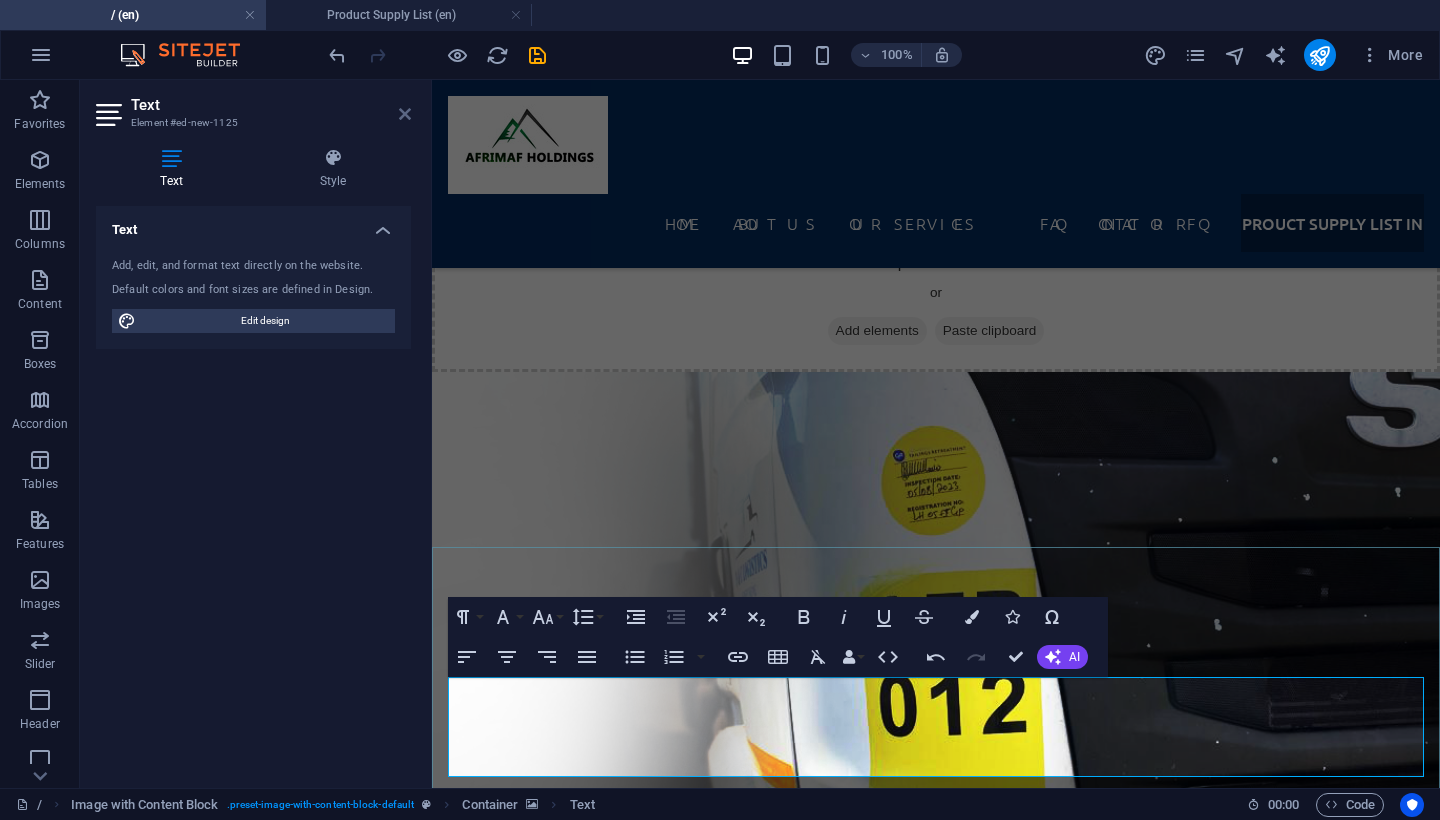 click at bounding box center (405, 114) 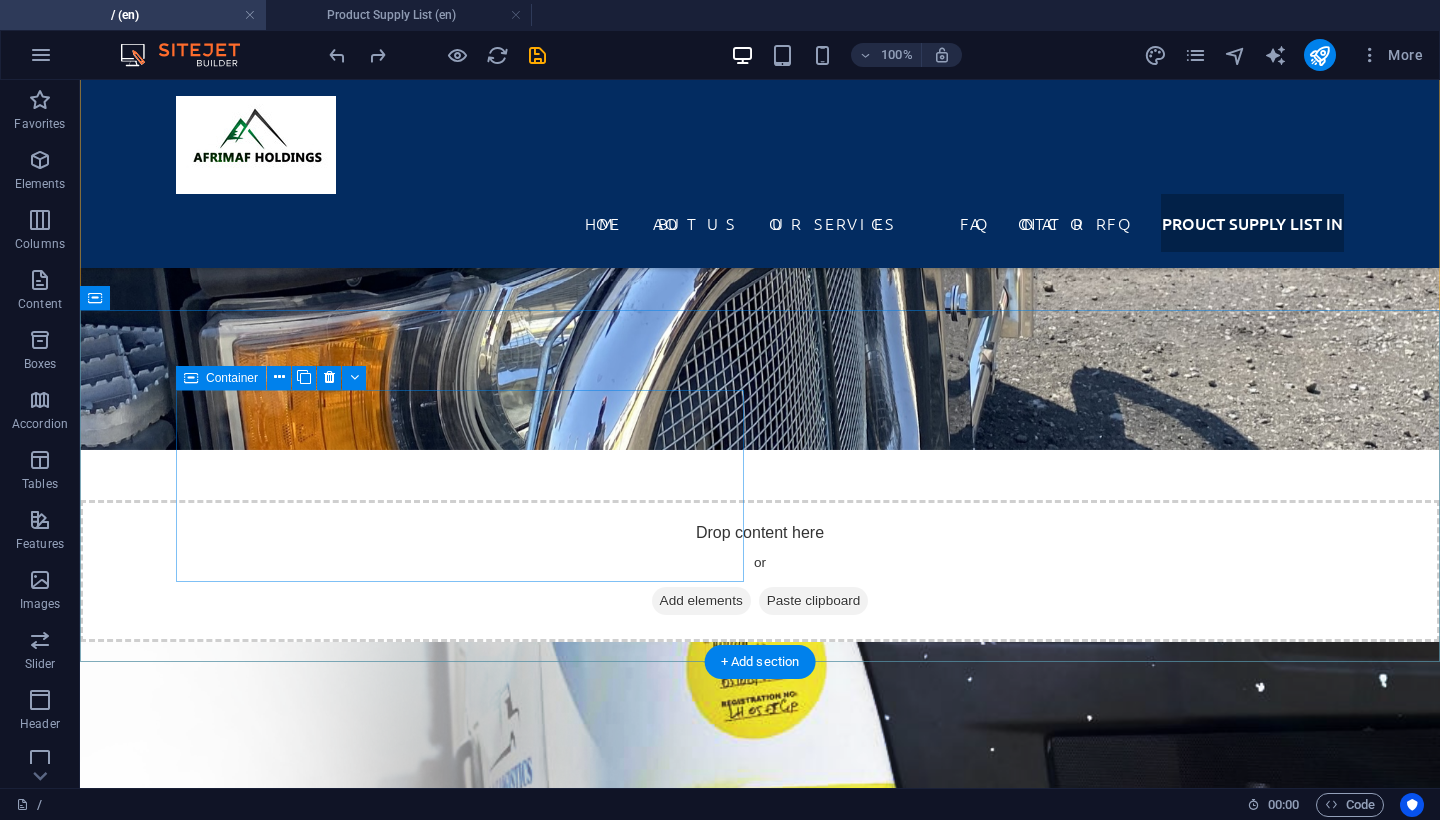 scroll, scrollTop: 6480, scrollLeft: 0, axis: vertical 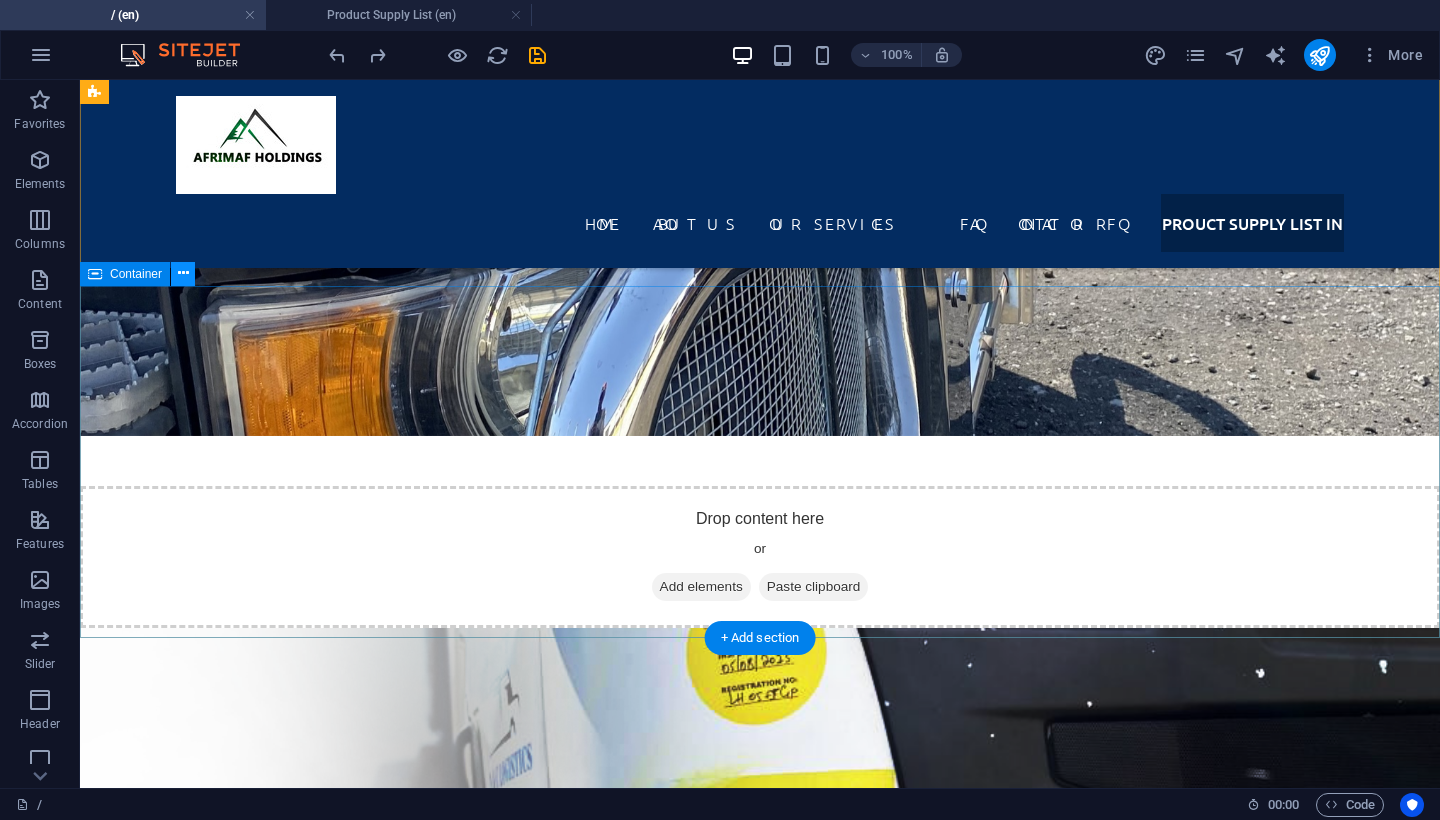 click at bounding box center (183, 273) 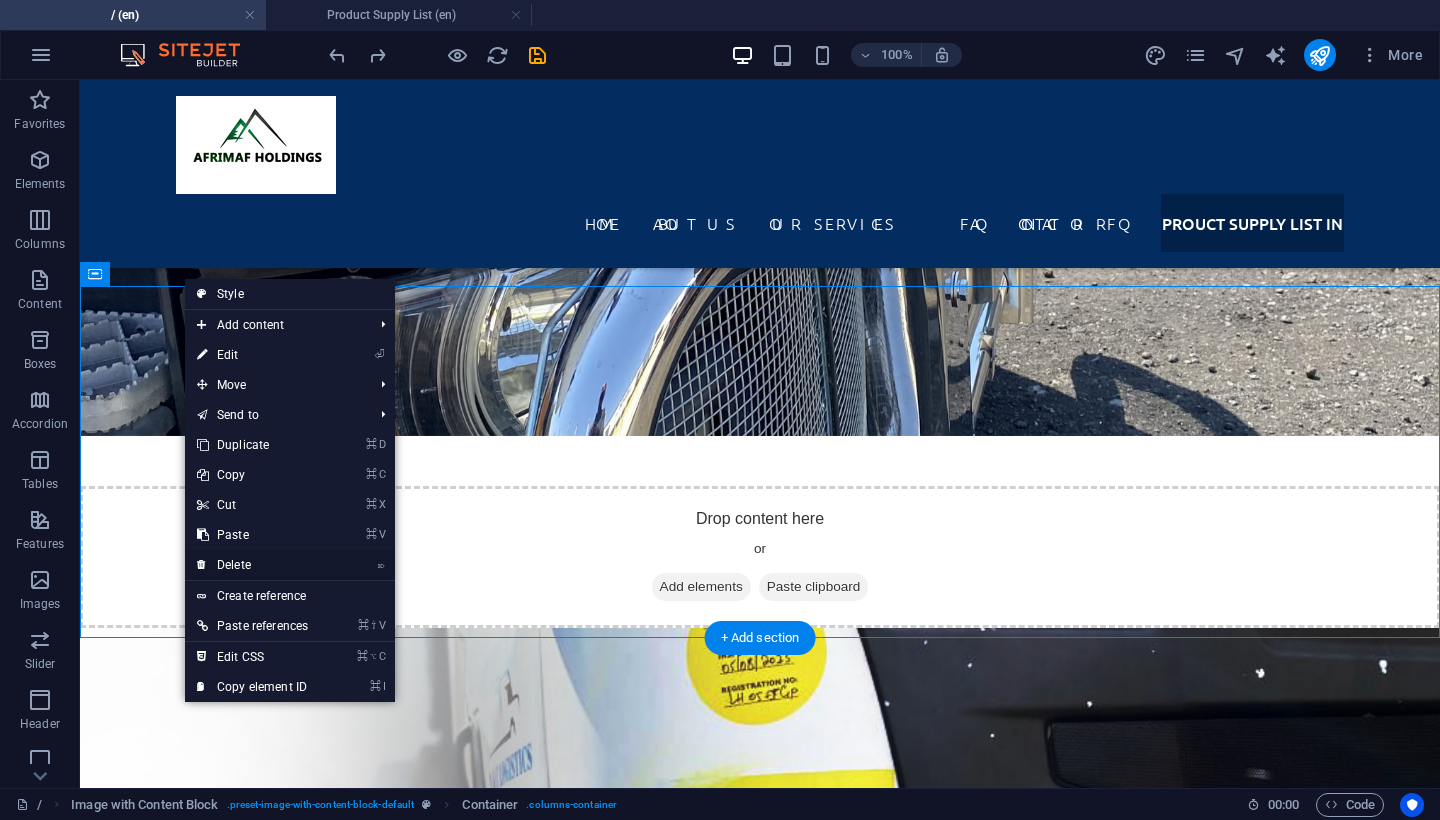 click on "⌦  Delete" at bounding box center (252, 565) 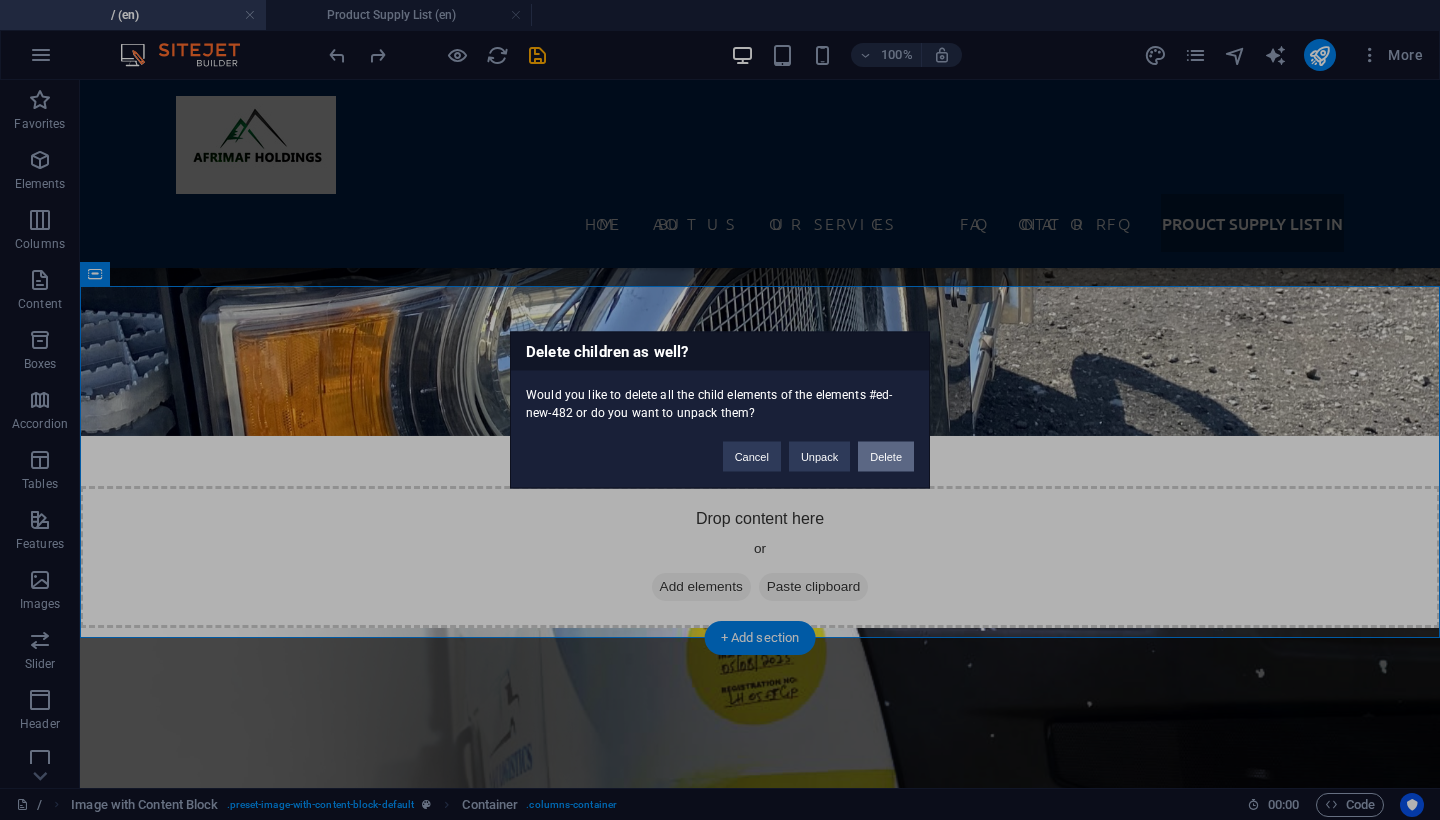 click on "Delete" at bounding box center (886, 457) 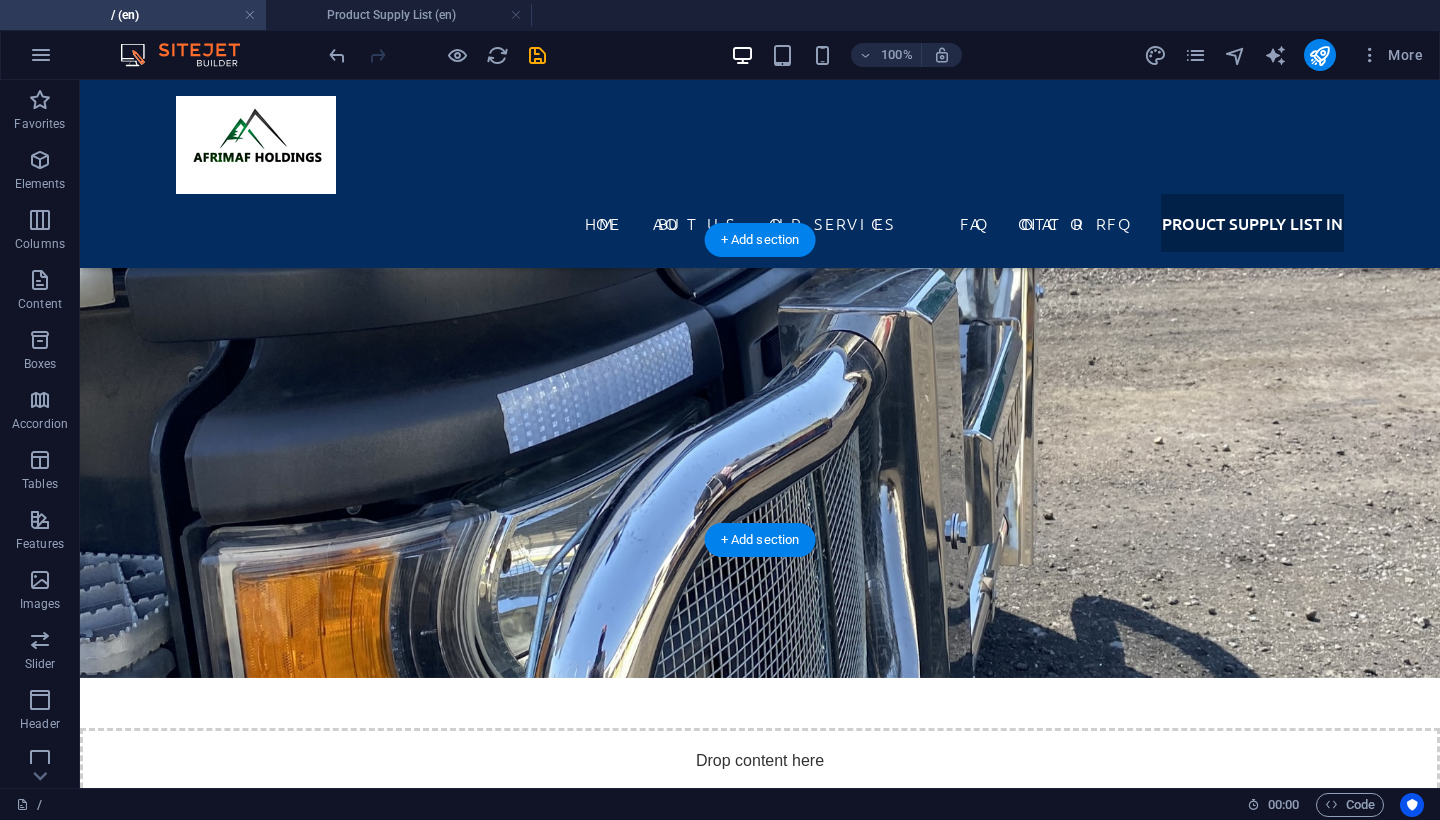 scroll, scrollTop: 6142, scrollLeft: 0, axis: vertical 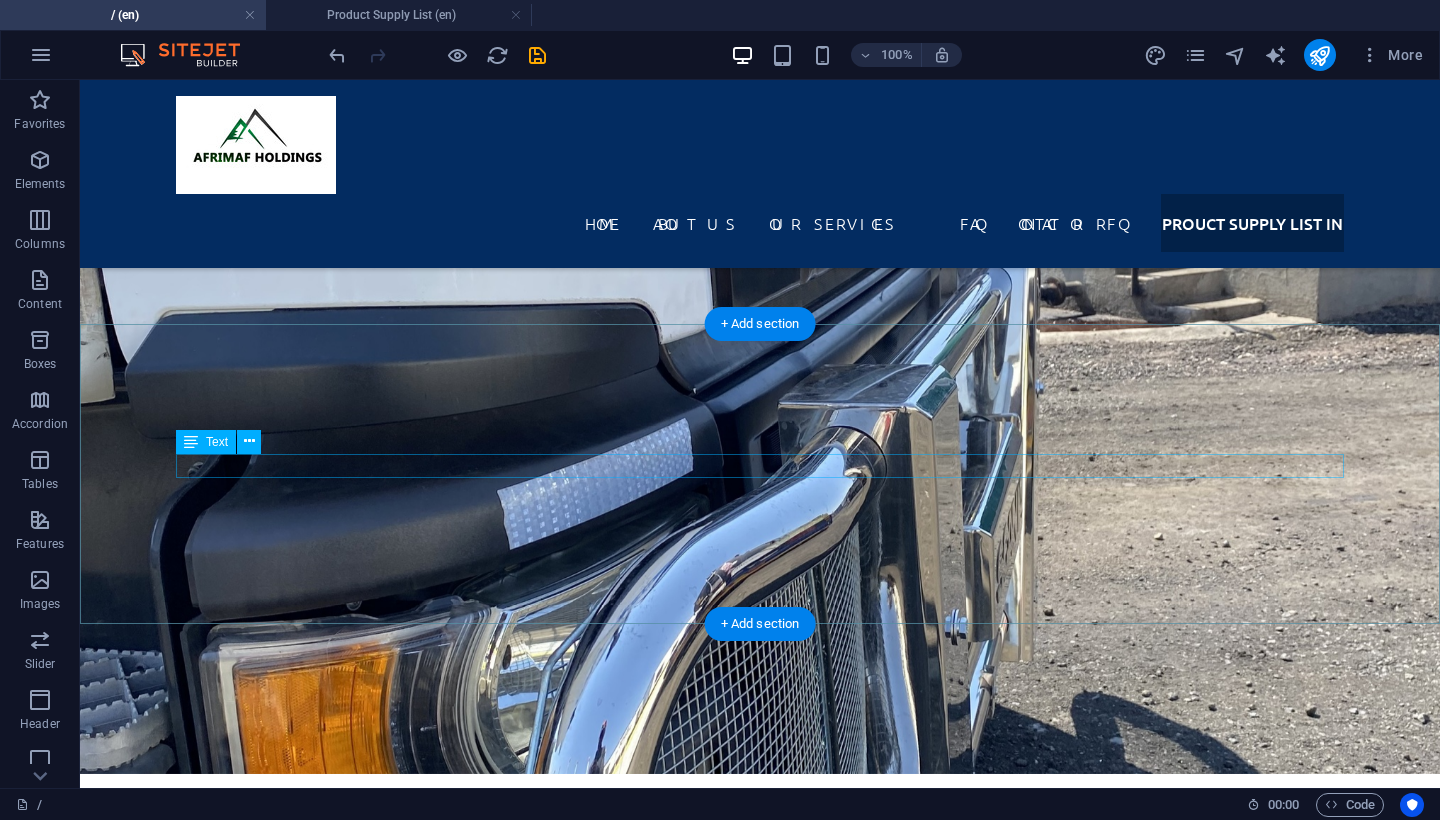 click on "New text element" at bounding box center [760, 27264] 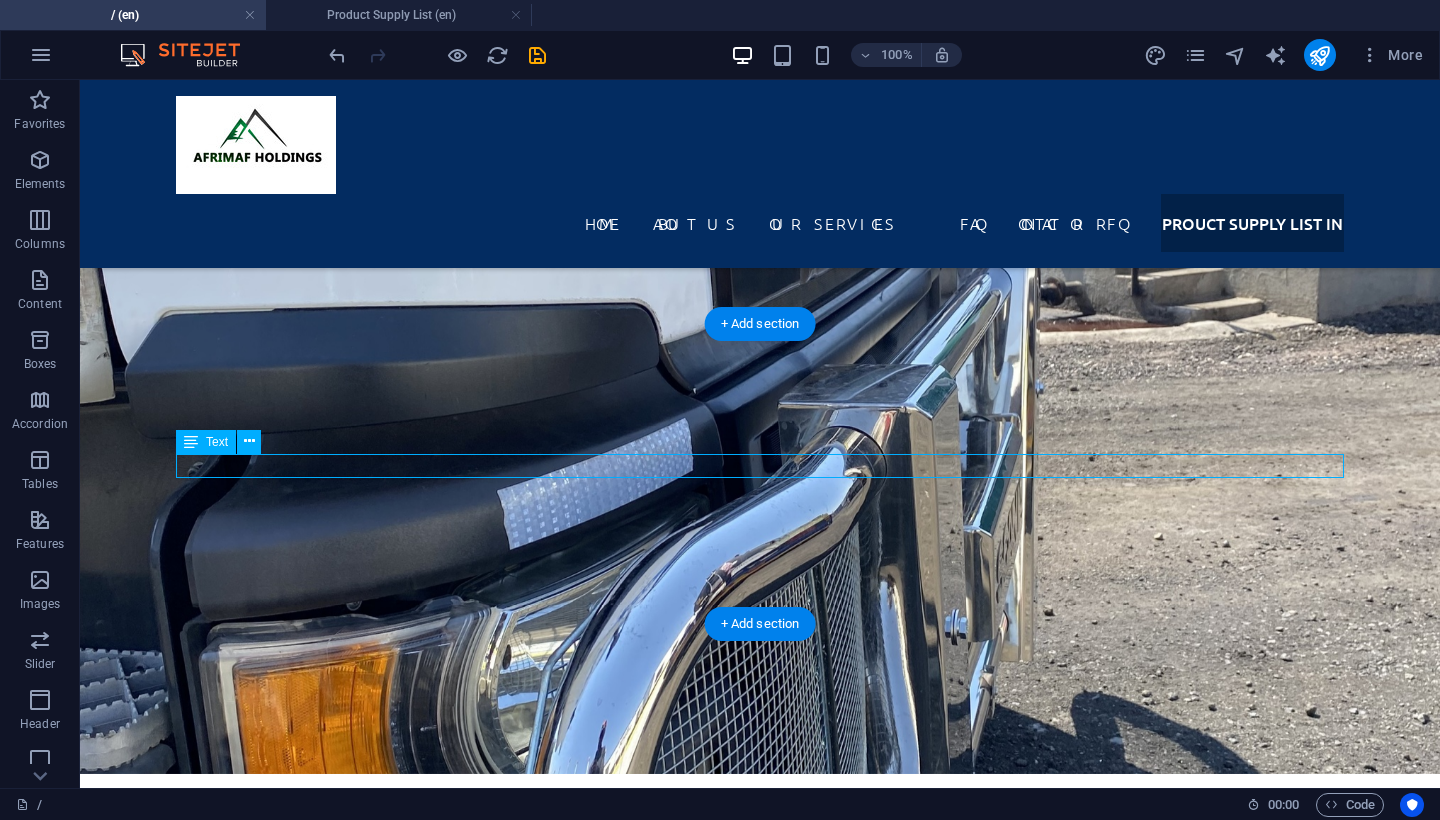 click on "New text element" at bounding box center [760, 27264] 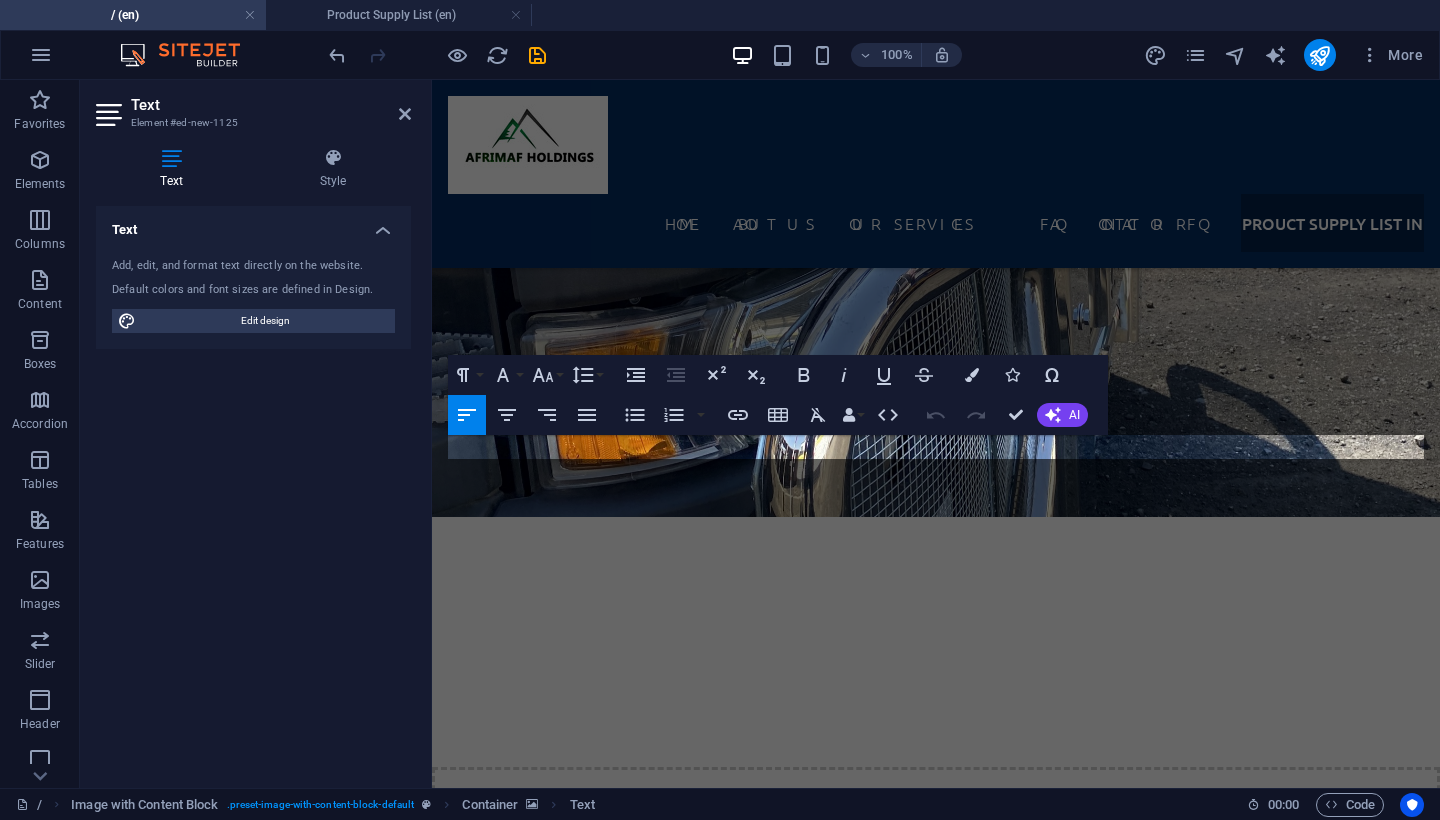 scroll, scrollTop: 6921, scrollLeft: 0, axis: vertical 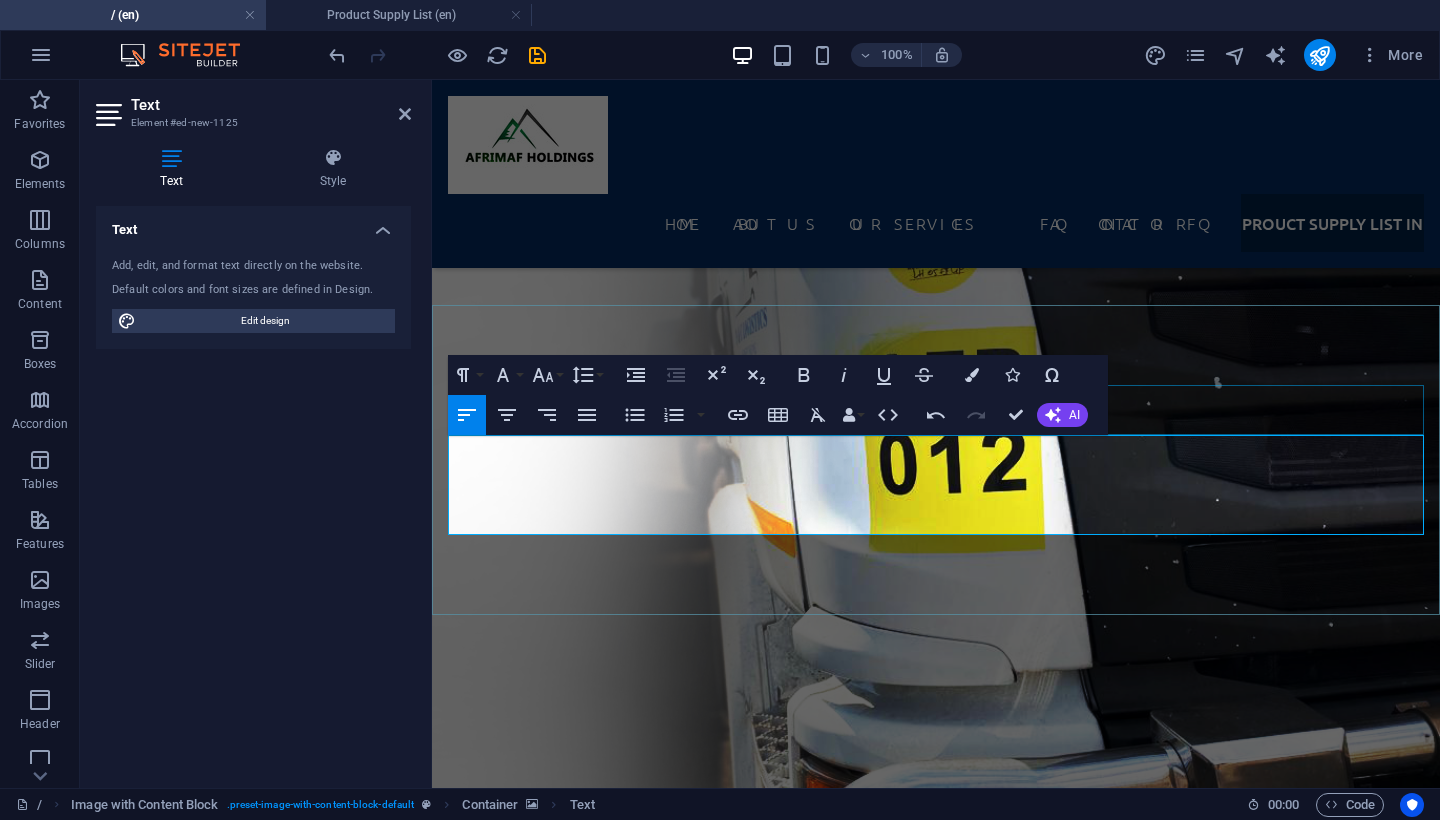 drag, startPoint x: 723, startPoint y: 519, endPoint x: 448, endPoint y: 430, distance: 289.04324 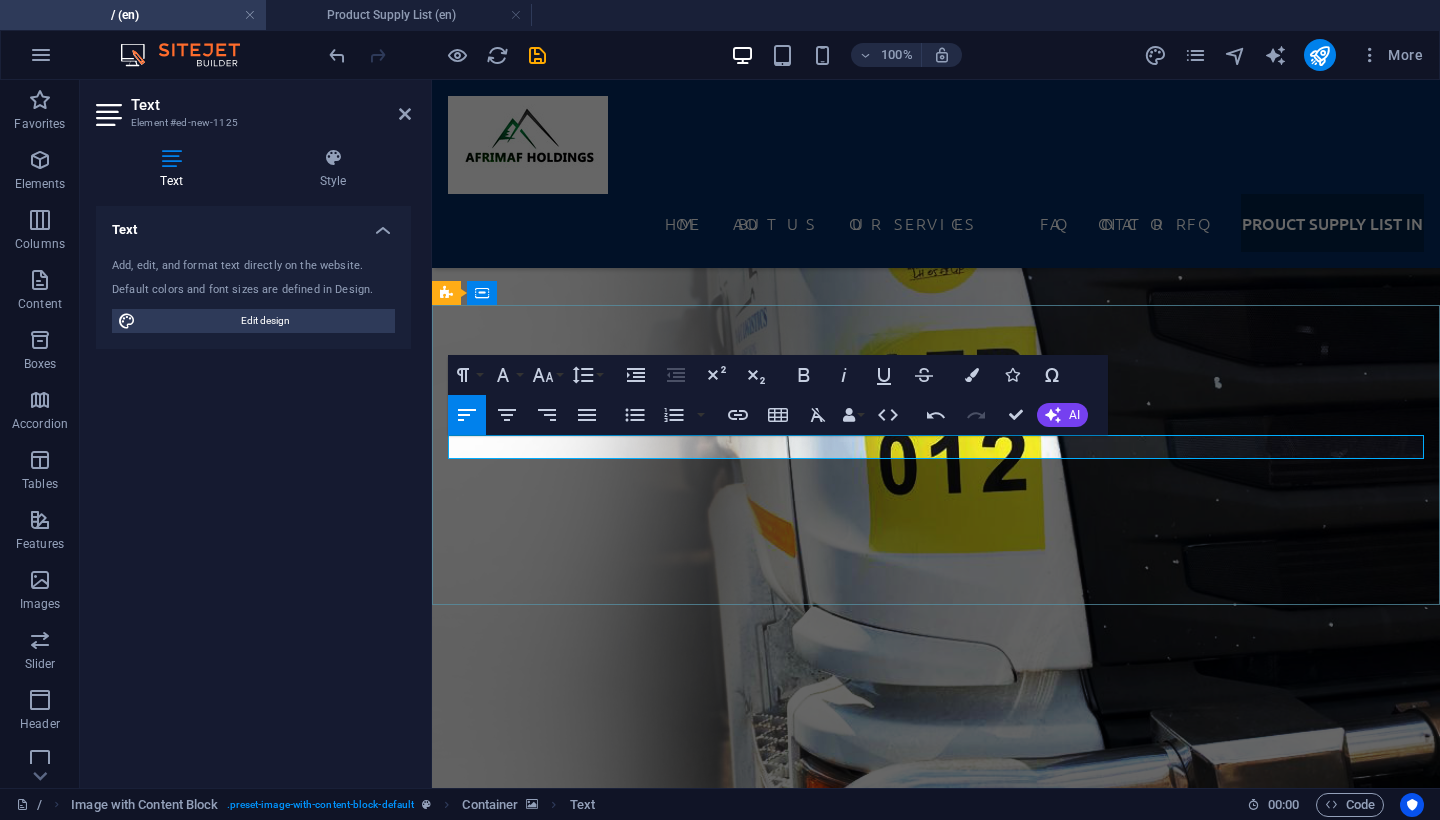 click at bounding box center [936, 24625] 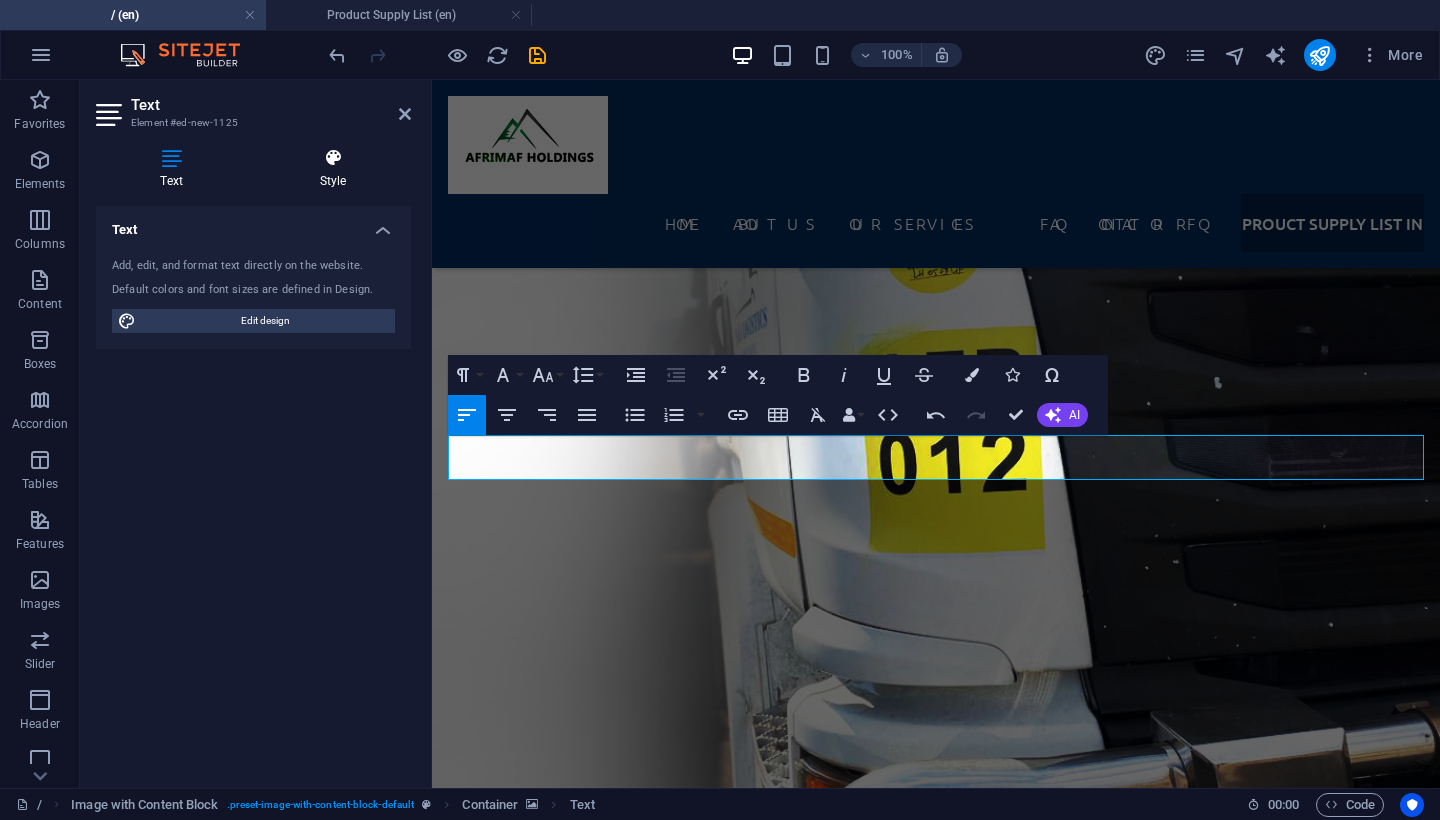 click on "Style" at bounding box center (333, 169) 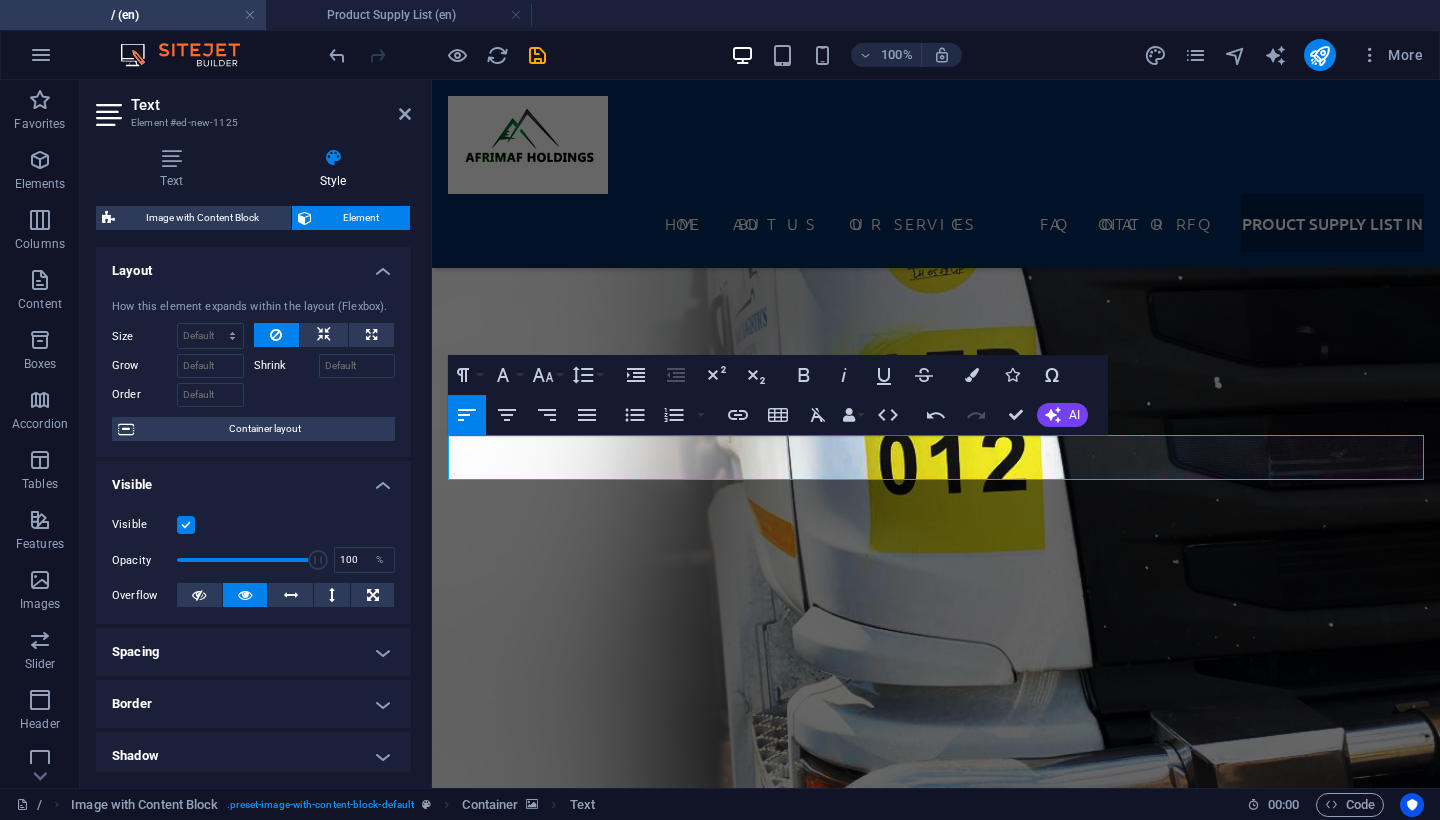 scroll, scrollTop: 0, scrollLeft: 0, axis: both 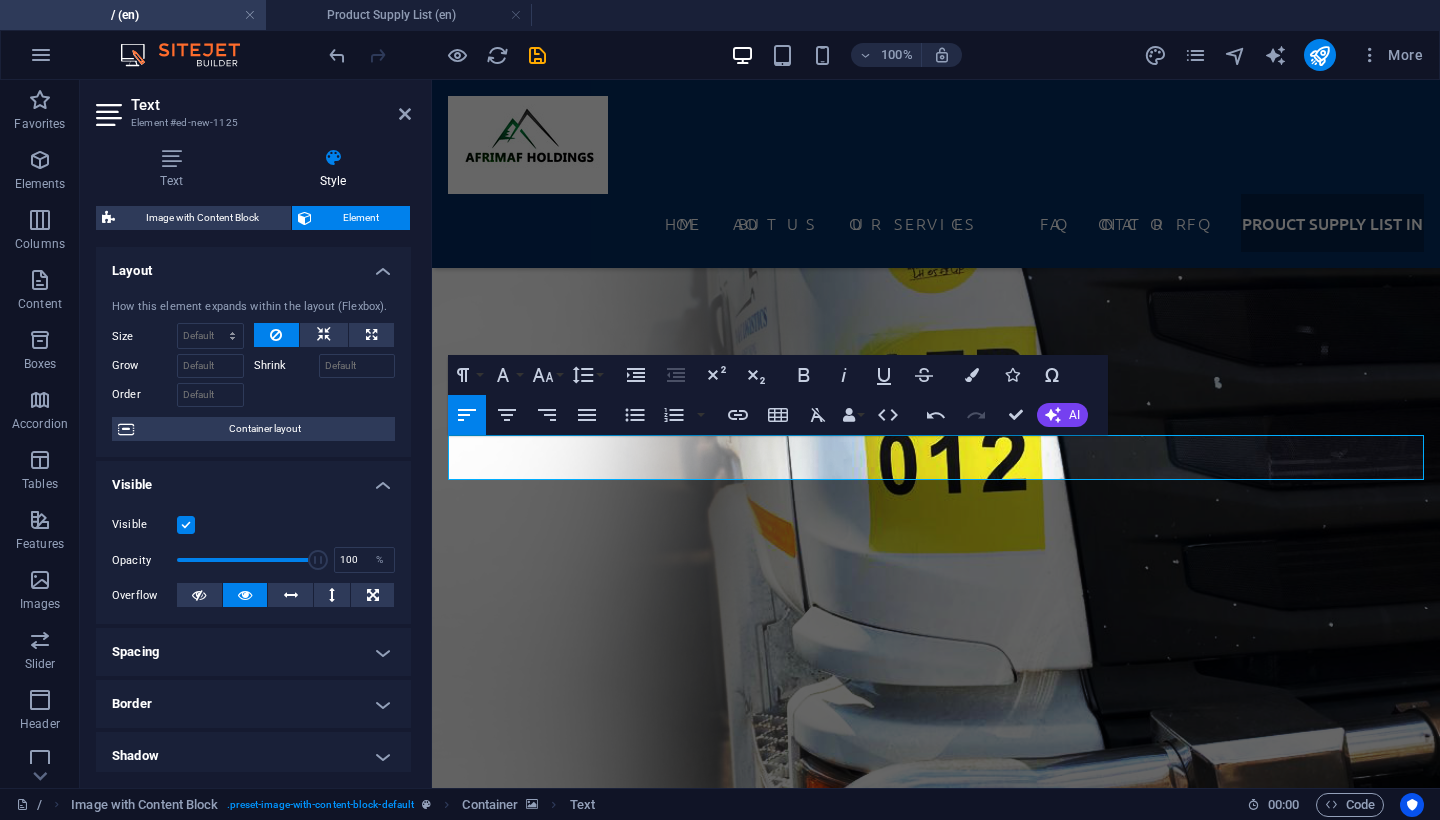 click at bounding box center [936, 23025] 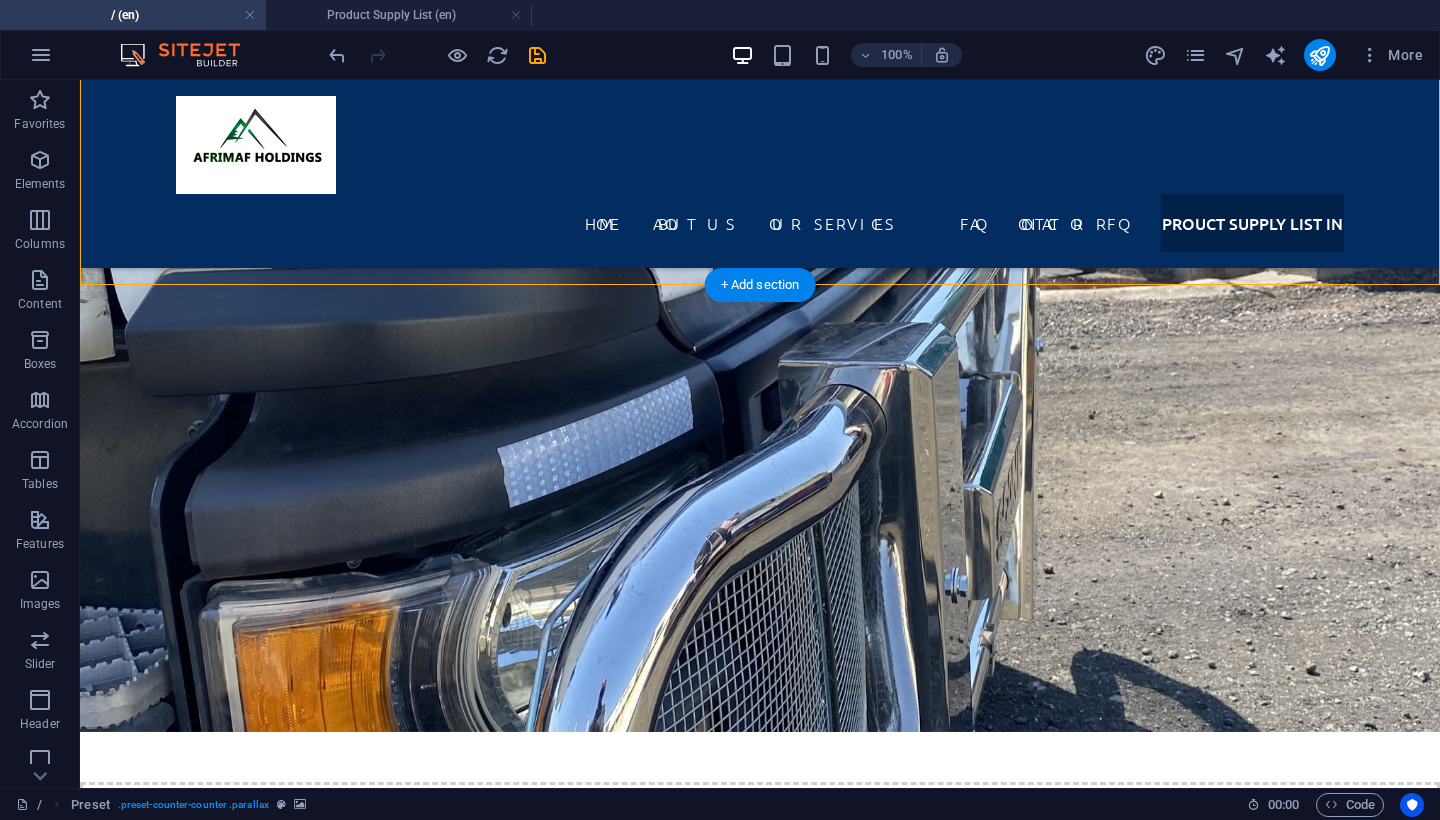 scroll, scrollTop: 6186, scrollLeft: 0, axis: vertical 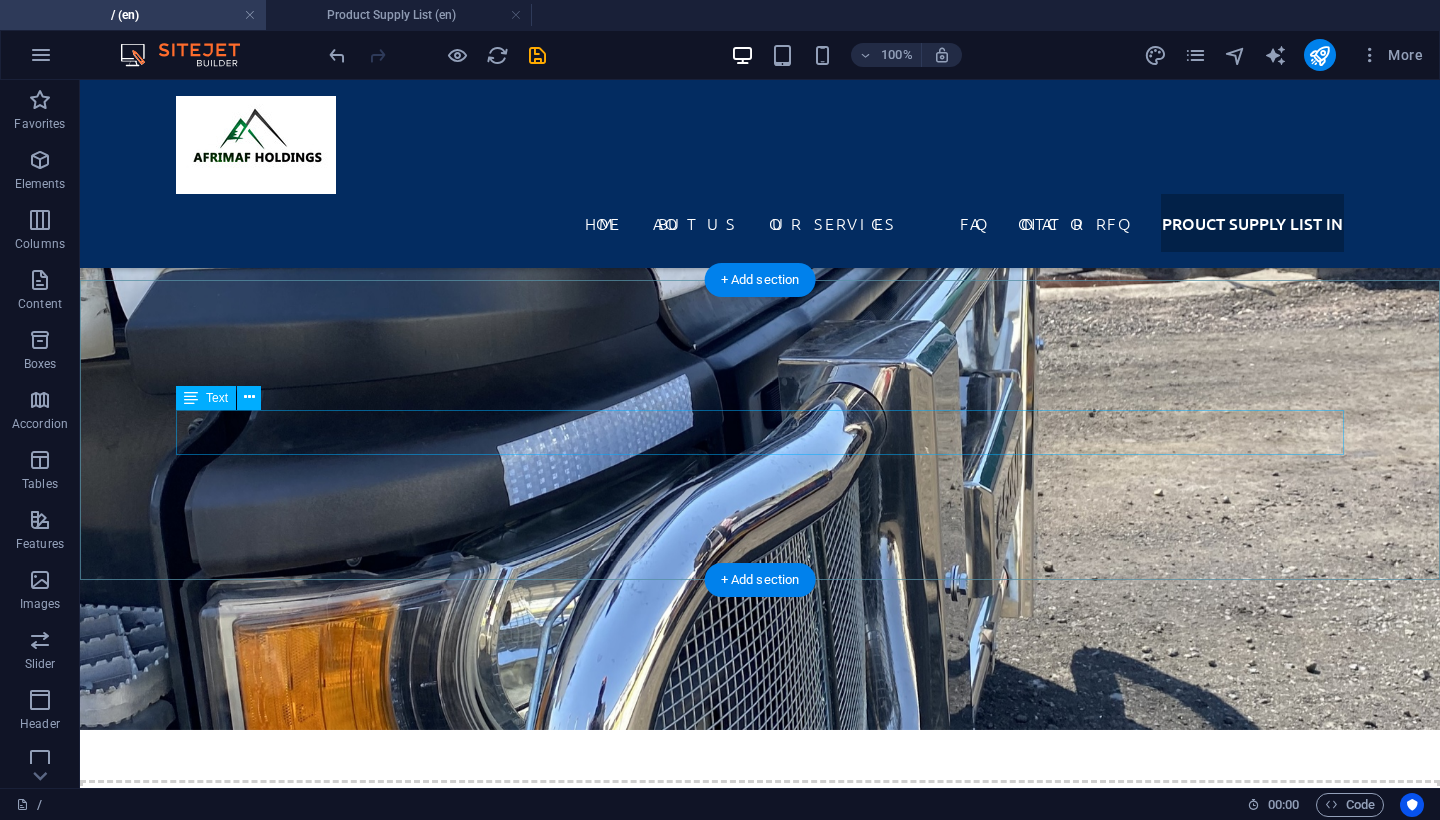 click on "Discover Afrimaf Holdings’ extensive product range, from premium industrial and mining chemicals to high-quality bitumen products supplied across the SADC region. Whether you need environmentally friendly cleaning solutions, specialised mining reagents, water treatment chemicals, or bulk and drum bitumen for road construction, our supply list showcases everything we can deliver — backed by competitive pricing, reliable logistics, and certified quality." at bounding box center [760, 27232] 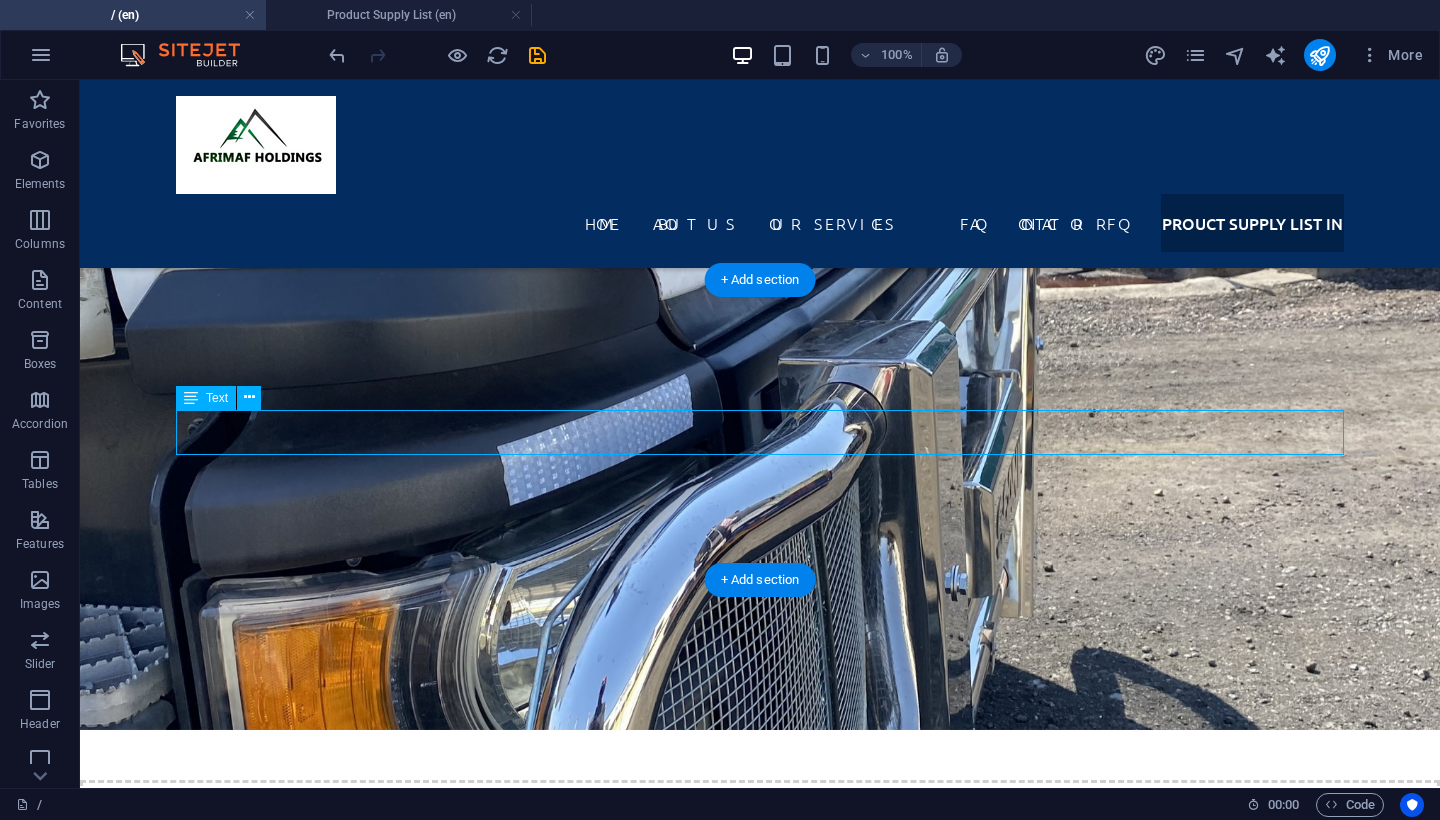 click on "Discover Afrimaf Holdings’ extensive product range, from premium industrial and mining chemicals to high-quality bitumen products supplied across the SADC region. Whether you need environmentally friendly cleaning solutions, specialised mining reagents, water treatment chemicals, or bulk and drum bitumen for road construction, our supply list showcases everything we can deliver — backed by competitive pricing, reliable logistics, and certified quality." at bounding box center [760, 27232] 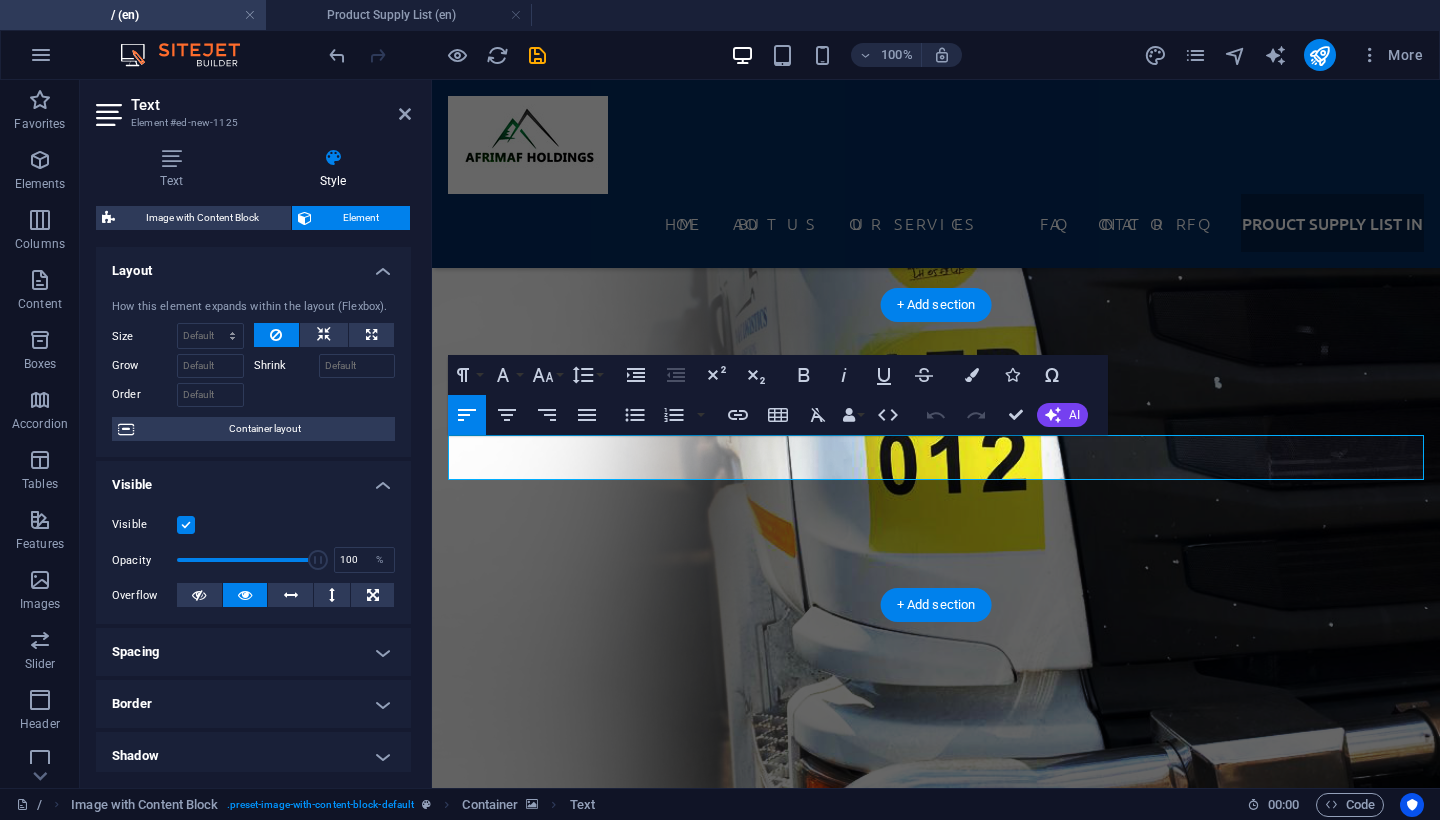 click on "Discover Afrimaf Holdings’ extensive product range, from premium industrial and mining chemicals to high-quality bitumen products supplied across the SADC region. Whether you need environmentally friendly cleaning solutions, specialised mining reagents, water treatment chemicals, or bulk and drum bitumen for road construction, our supply list showcases everything we can deliver — backed by competitive pricing, reliable logistics, and certified quality." at bounding box center (936, 24637) 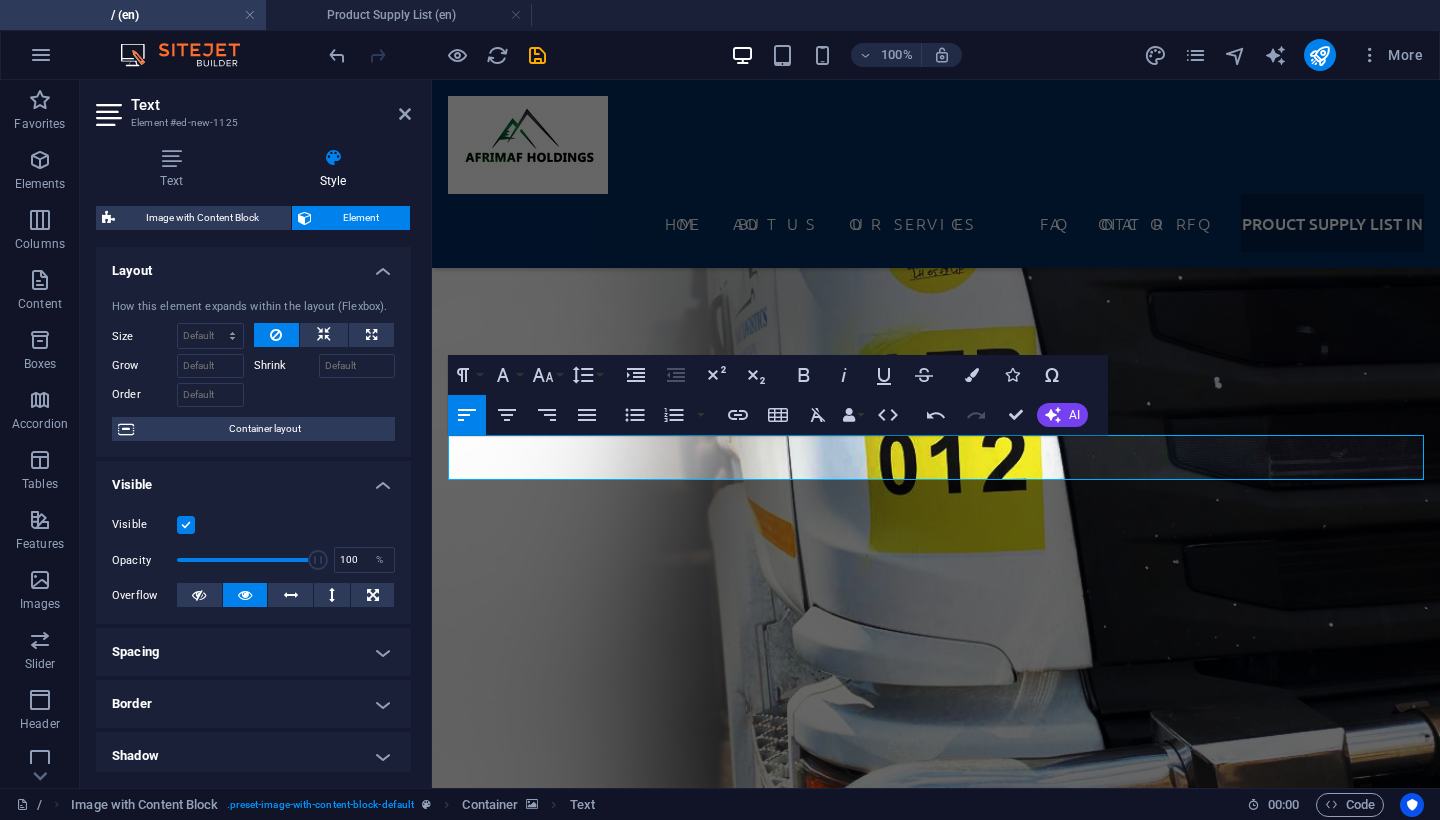 click at bounding box center (936, 24333) 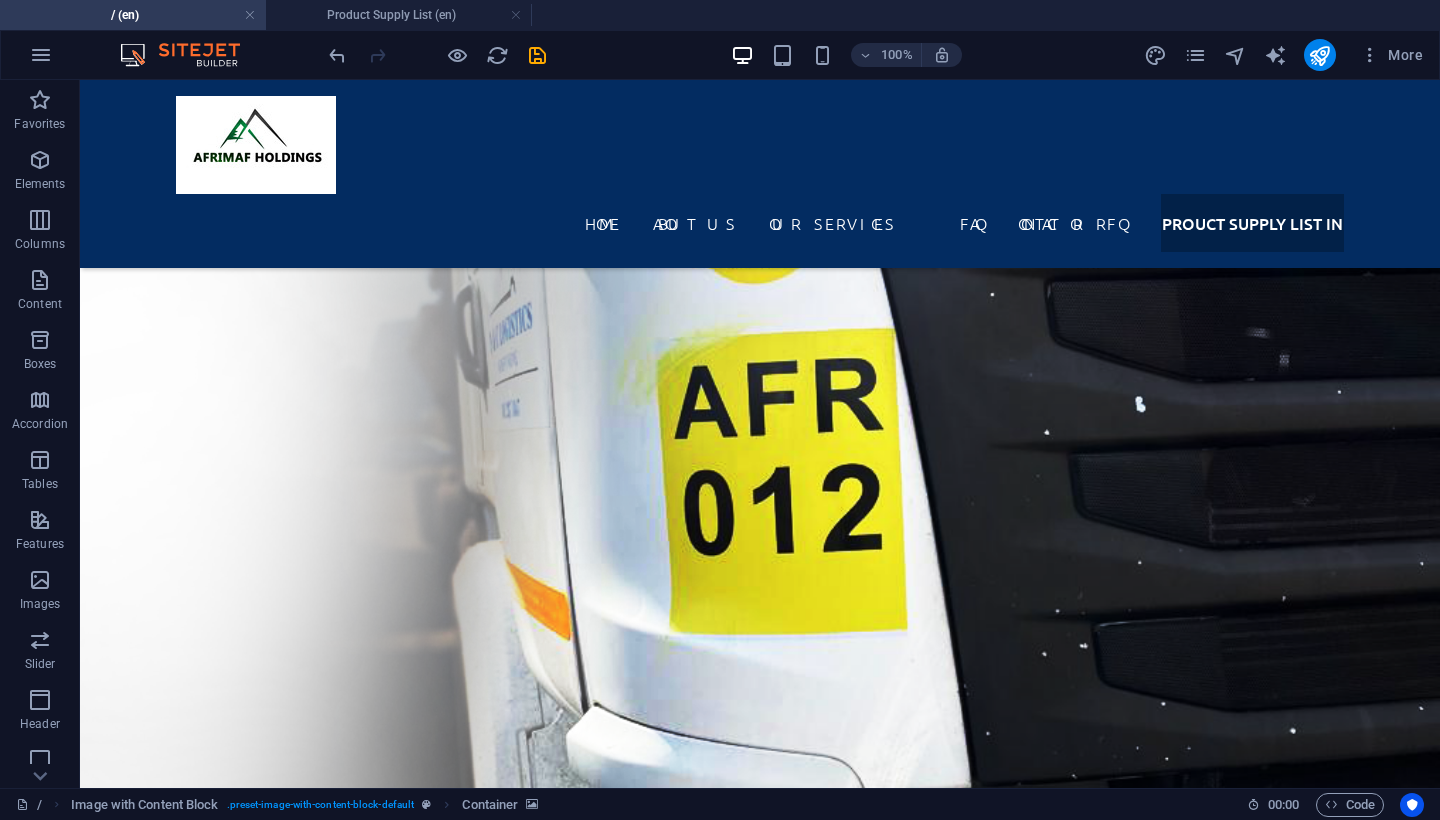 scroll, scrollTop: 6181, scrollLeft: 0, axis: vertical 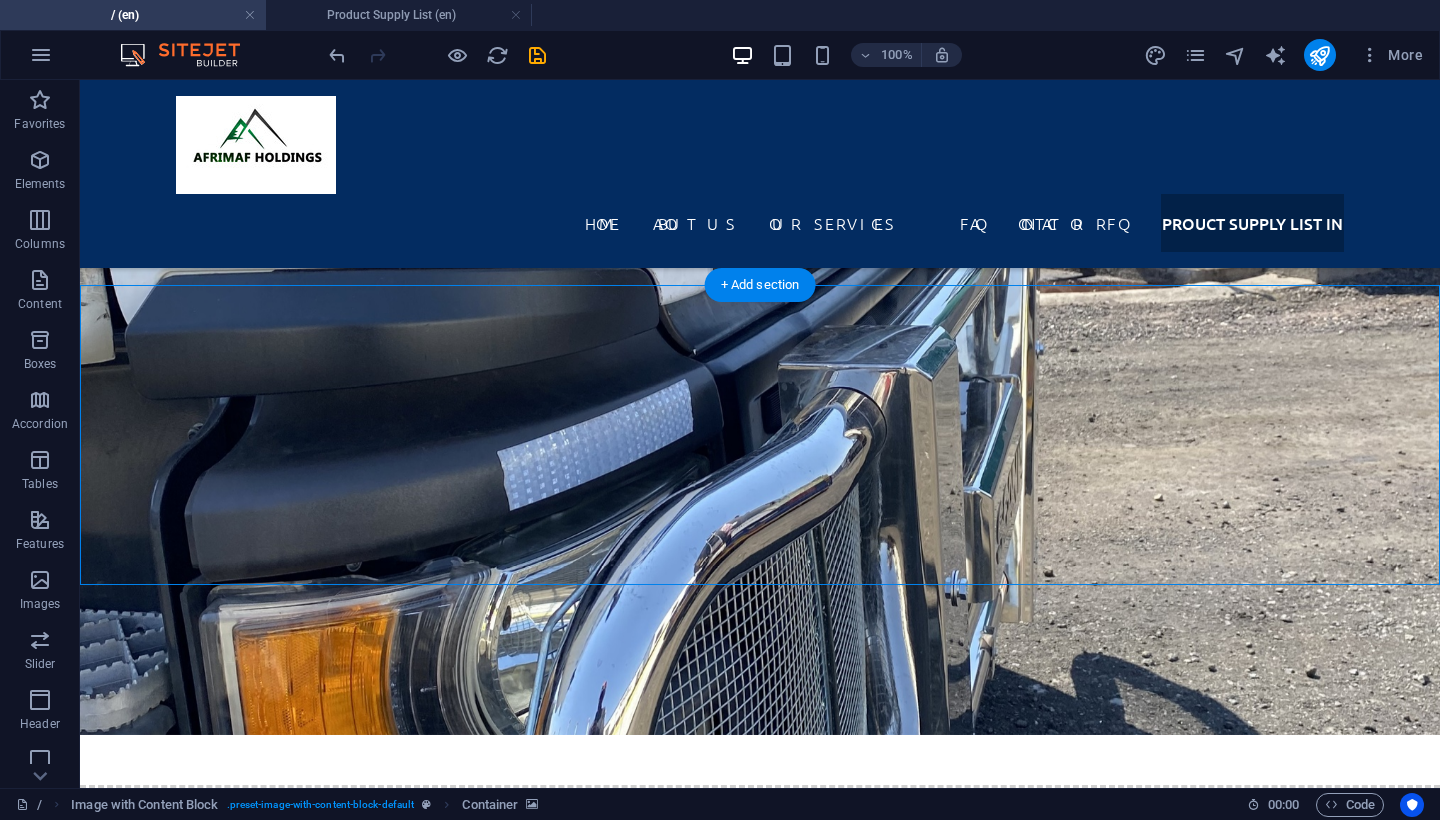 click at bounding box center (760, 25632) 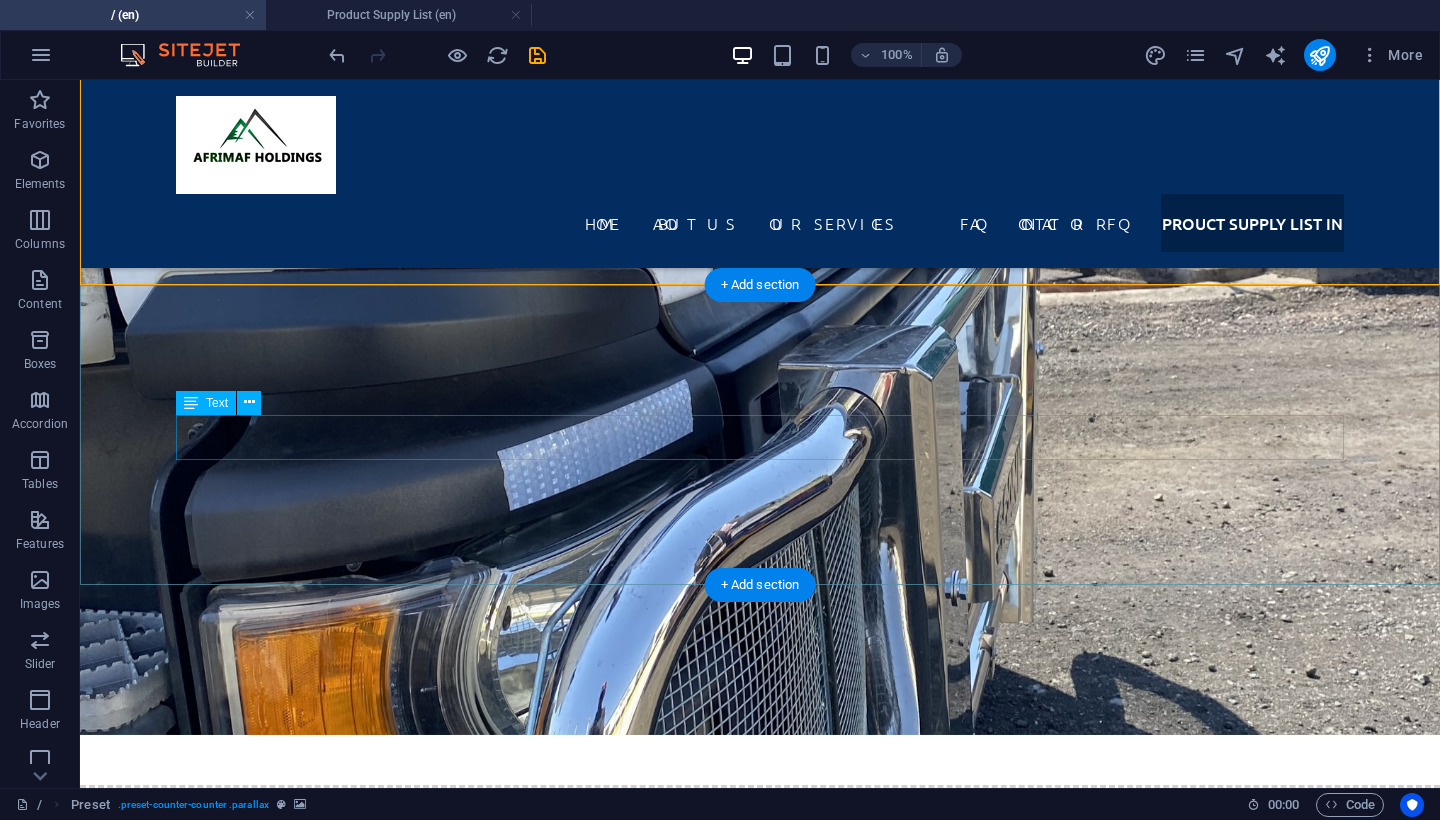 click on "Discover Afrimaf Holdings’ extensive product range, from premium industrial and mining chemicals to high-quality bitumen products supplied across the SADC region. Whether you need environmentally friendly cleaning solutions, specialised mining reagents, water treatment chemicals, or bulk and drum bitumen for road construction, our supply list showcases everything we can deliver  backed by competitive pricing, reliable logistics, and certified quality." at bounding box center (760, 27237) 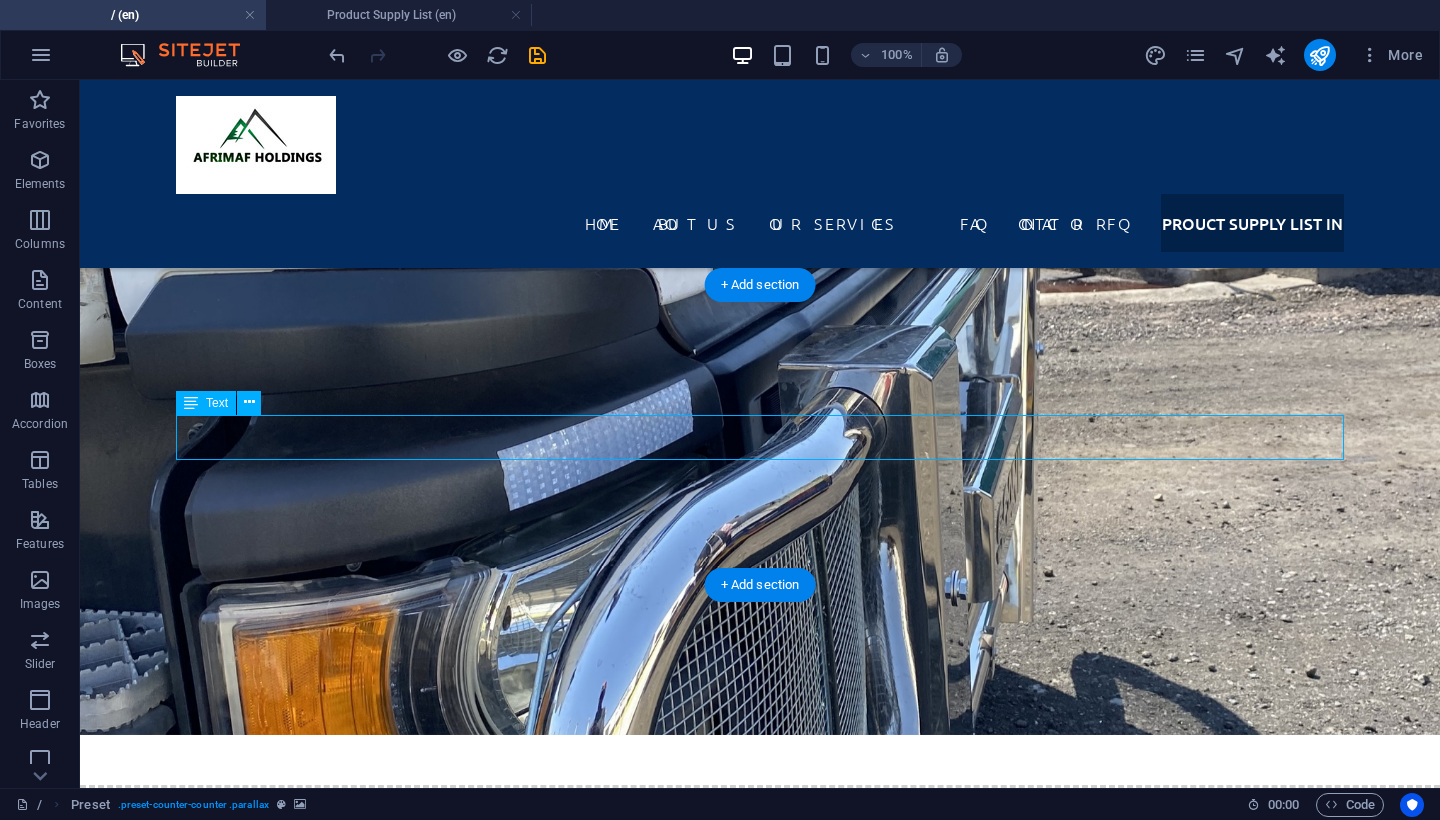 click on "Discover Afrimaf Holdings’ extensive product range, from premium industrial and mining chemicals to high-quality bitumen products supplied across the SADC region. Whether you need environmentally friendly cleaning solutions, specialised mining reagents, water treatment chemicals, or bulk and drum bitumen for road construction, our supply list showcases everything we can deliver  backed by competitive pricing, reliable logistics, and certified quality." at bounding box center (760, 27237) 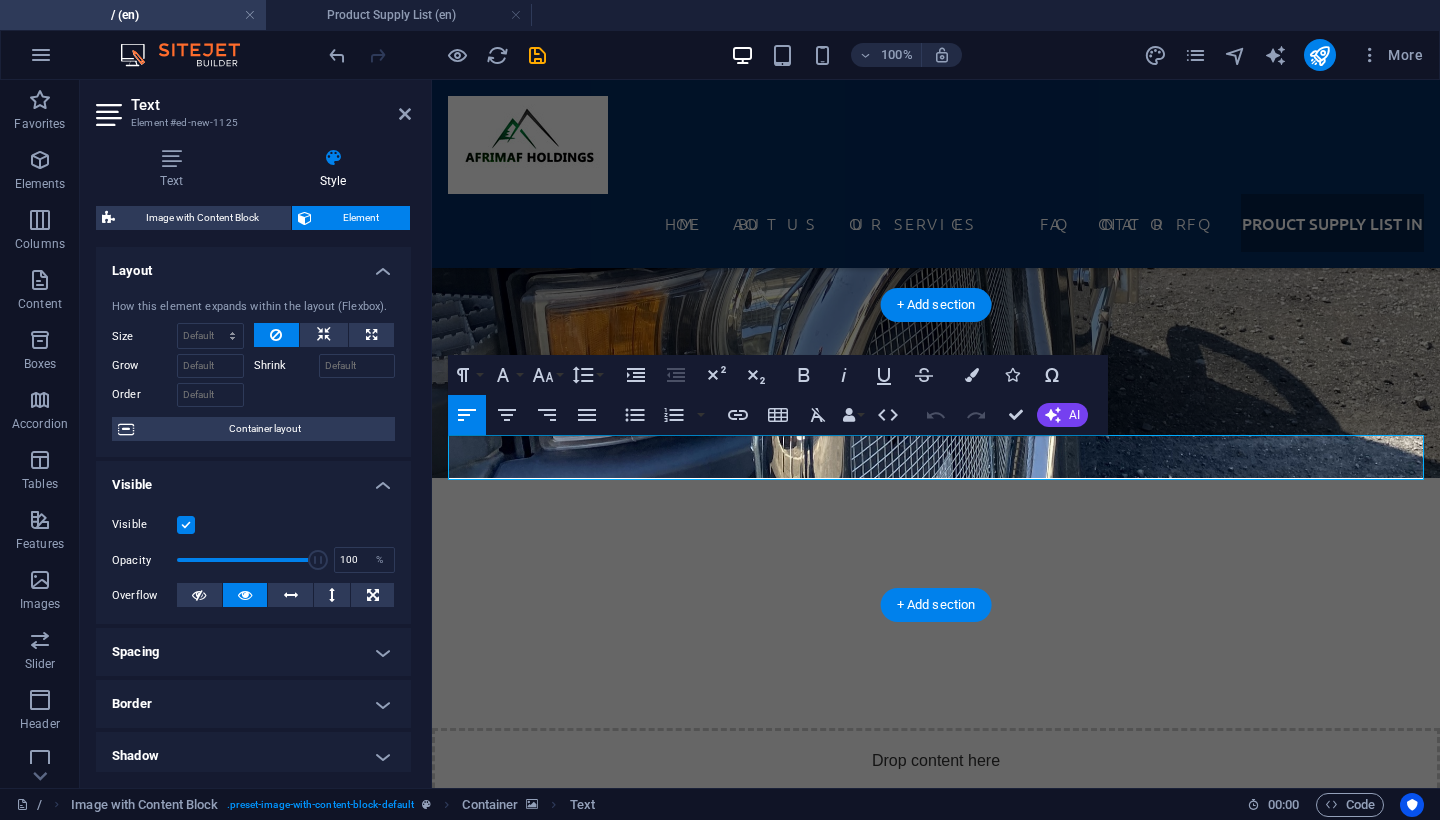 scroll, scrollTop: 6921, scrollLeft: 0, axis: vertical 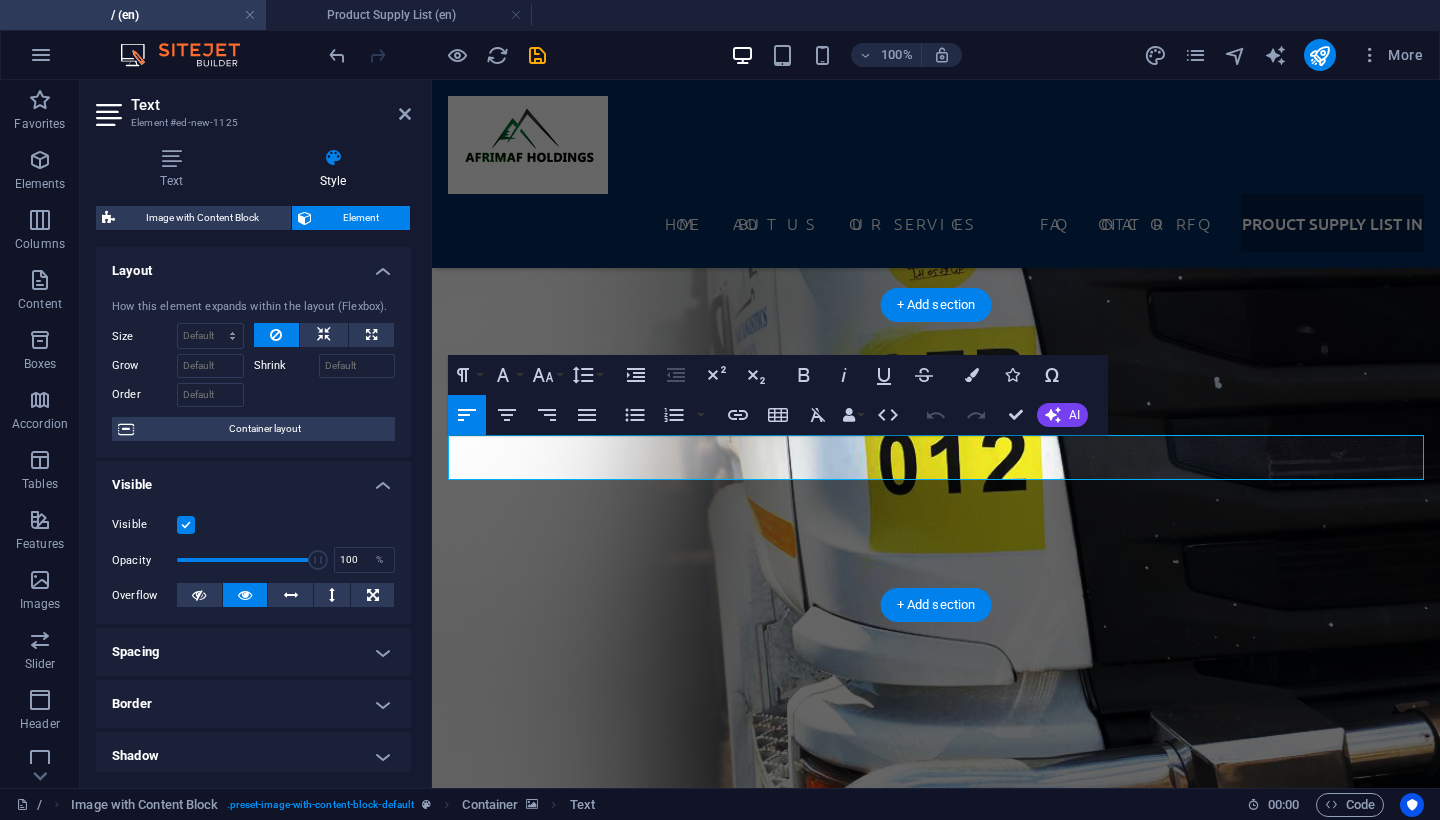 click on "Discover Afrimaf Holdings’ extensive product range, from premium industrial and mining chemicals to high-quality bitumen products supplied across the SADC region. Whether you need environmentally friendly cleaning solutions, specialised mining reagents, water treatment chemicals, or bulk and drum bitumen for road construction, our supply list showcases everything we can deliver  backed by competitive pricing, reliable logistics, and certified quality." at bounding box center (936, 24637) 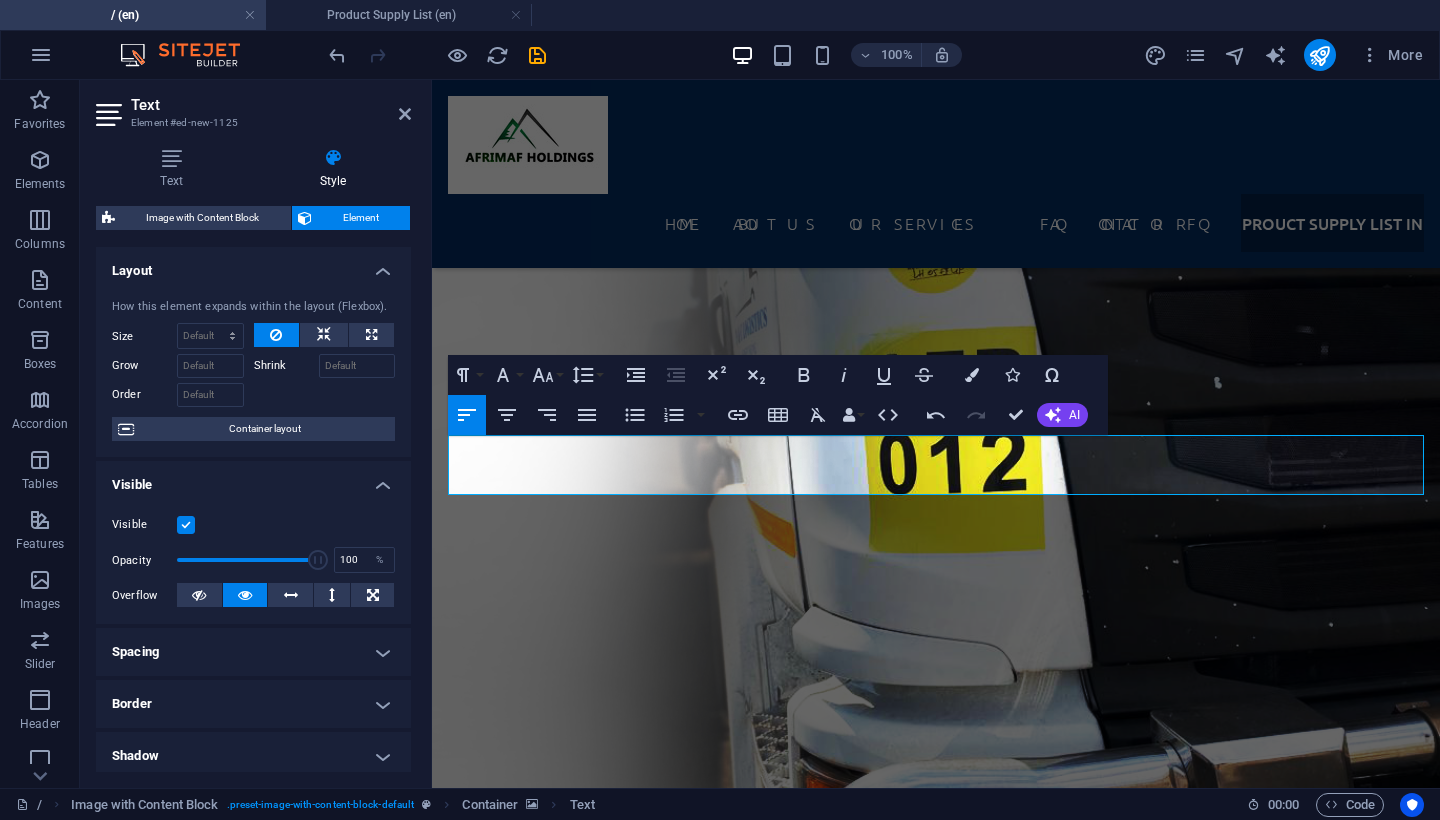 click at bounding box center (936, 23025) 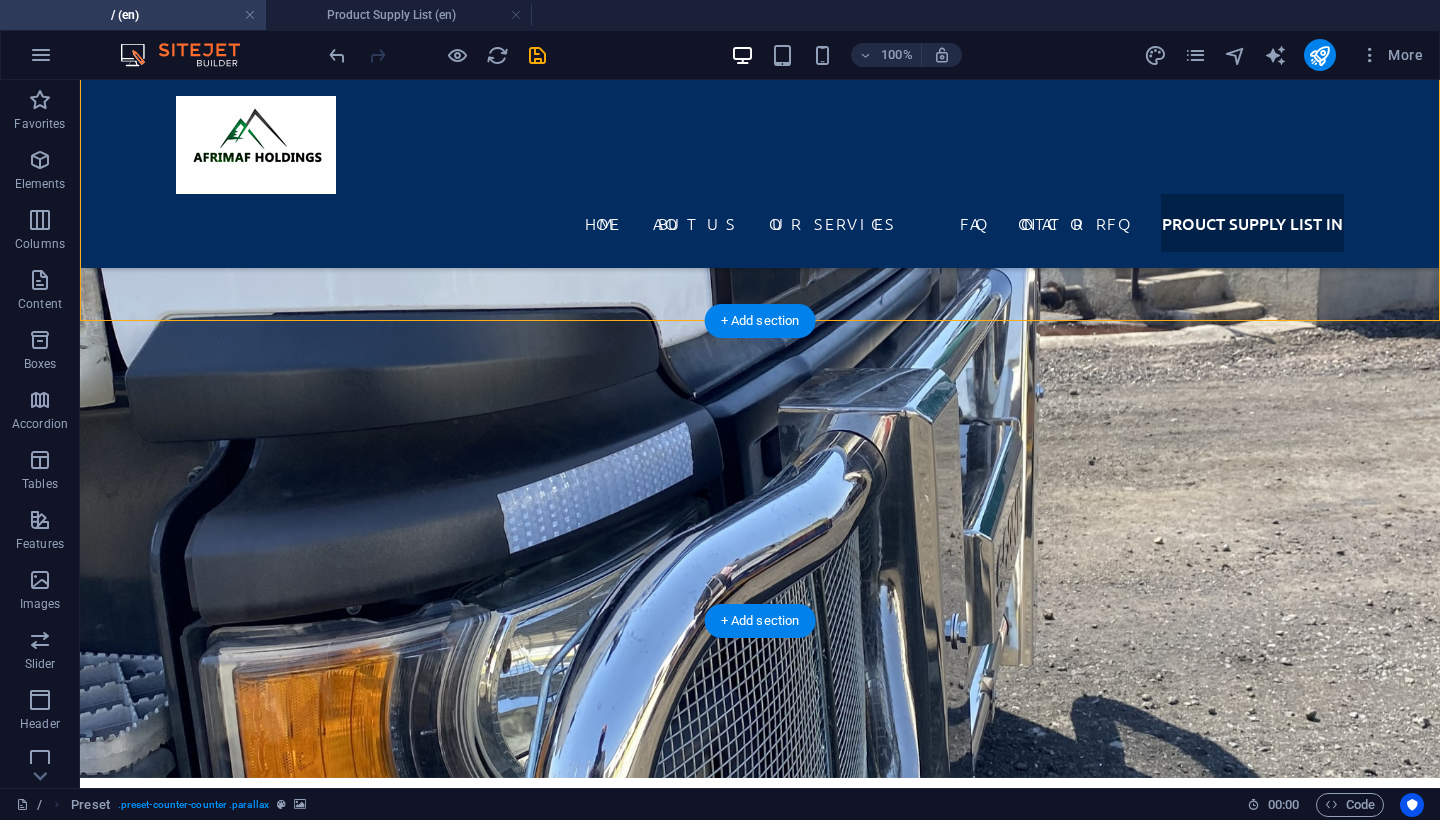 scroll, scrollTop: 6147, scrollLeft: 0, axis: vertical 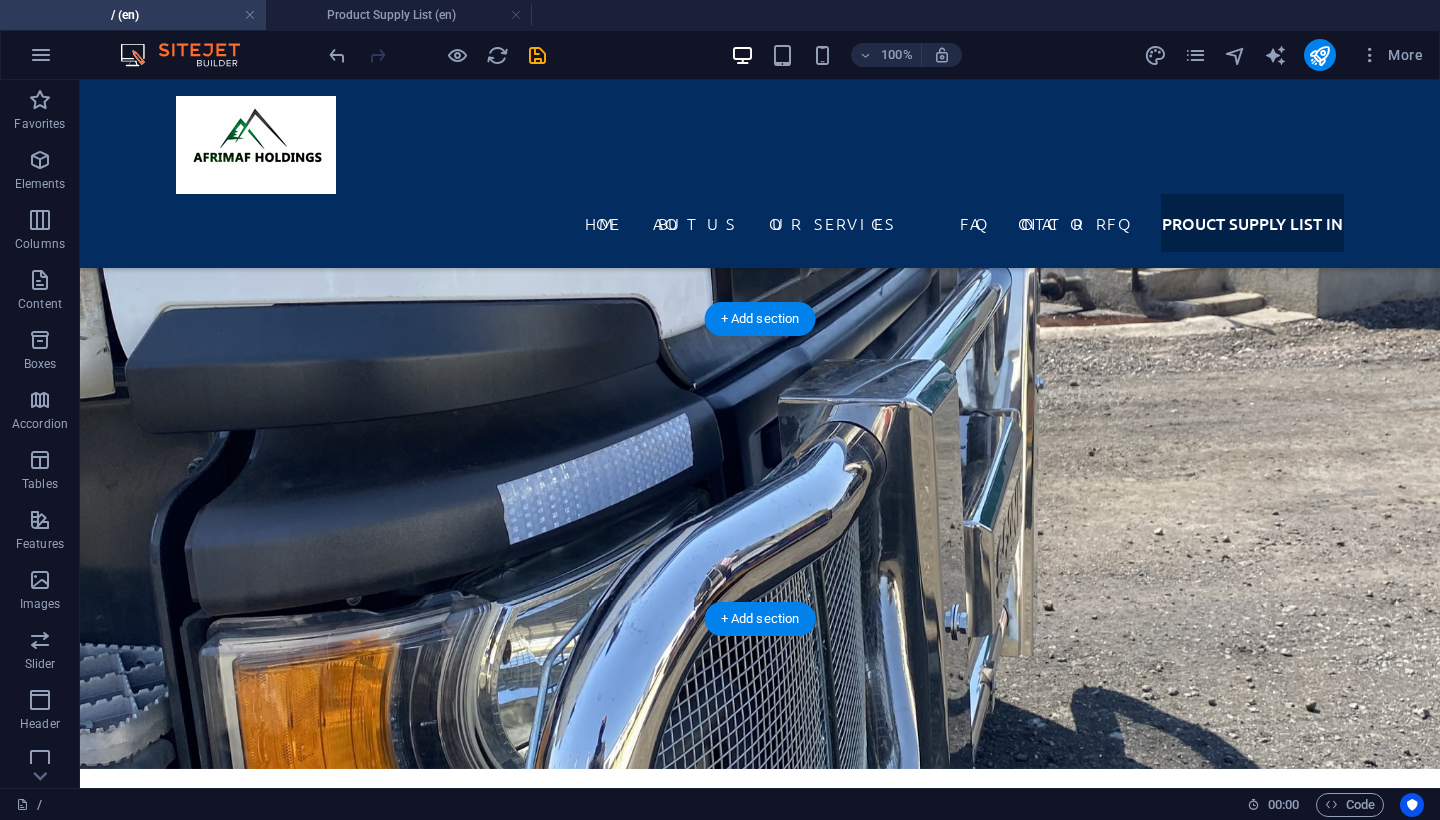 click at bounding box center (760, 26967) 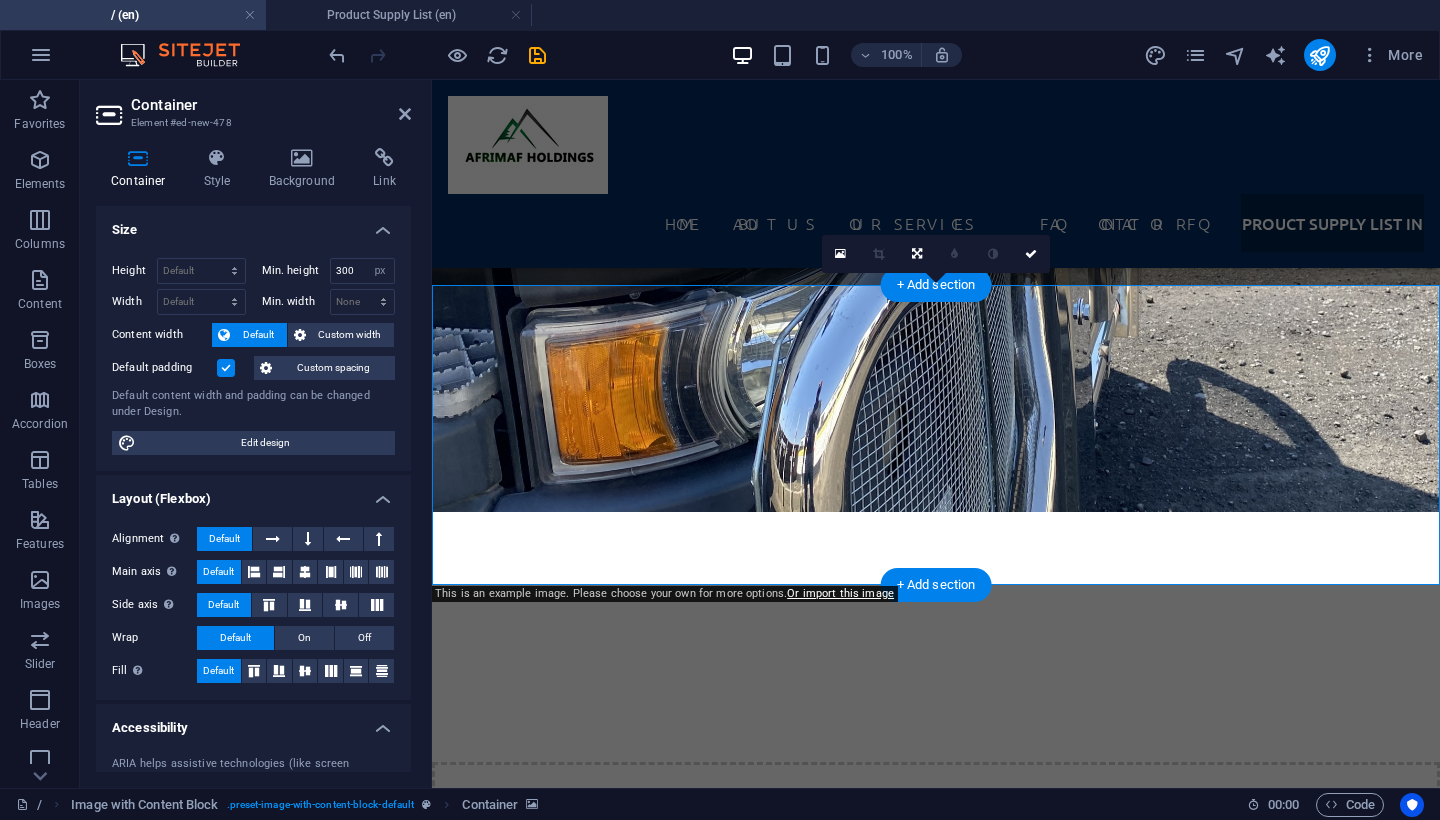 scroll, scrollTop: 6941, scrollLeft: 0, axis: vertical 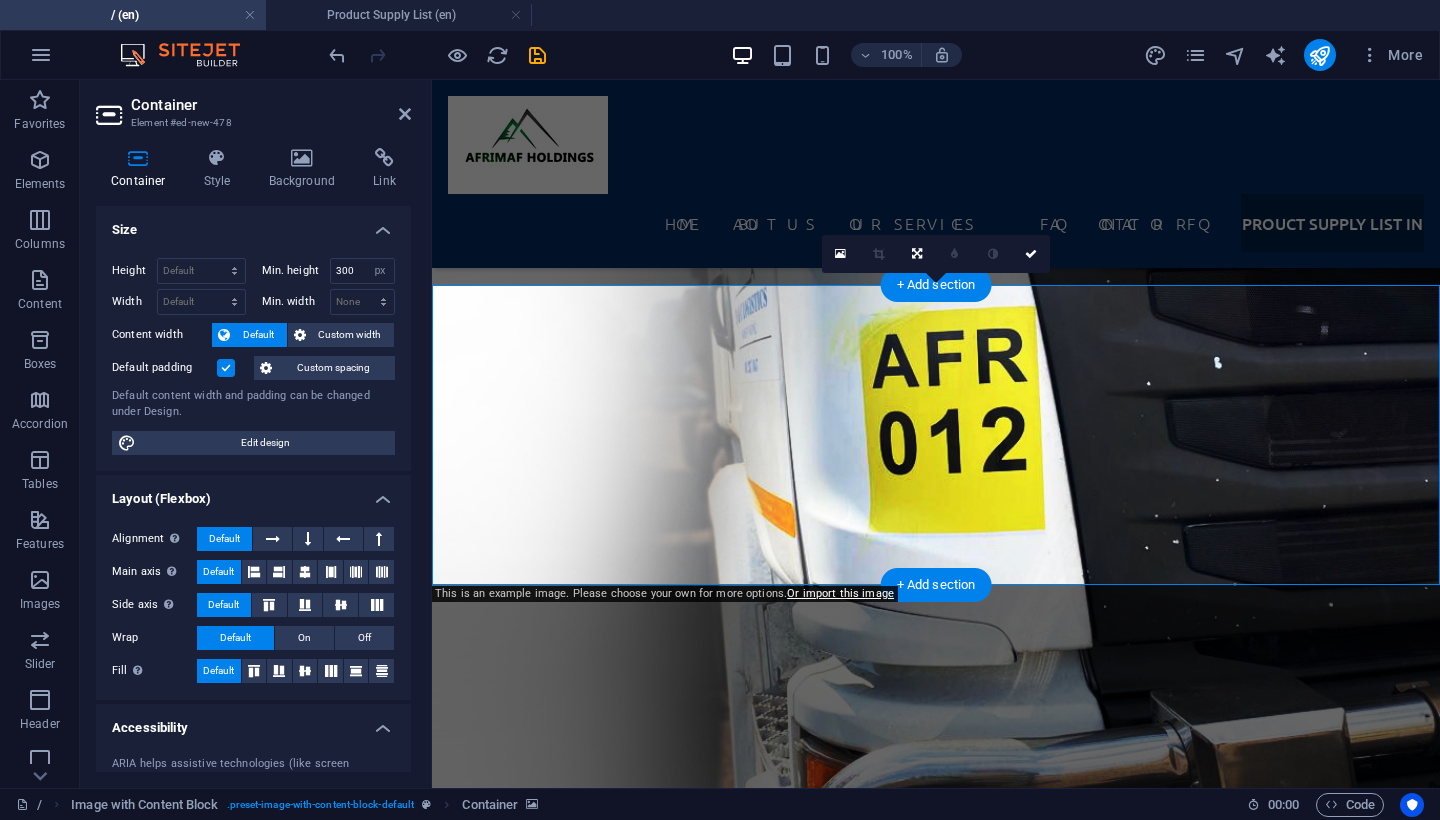 click at bounding box center (936, 24313) 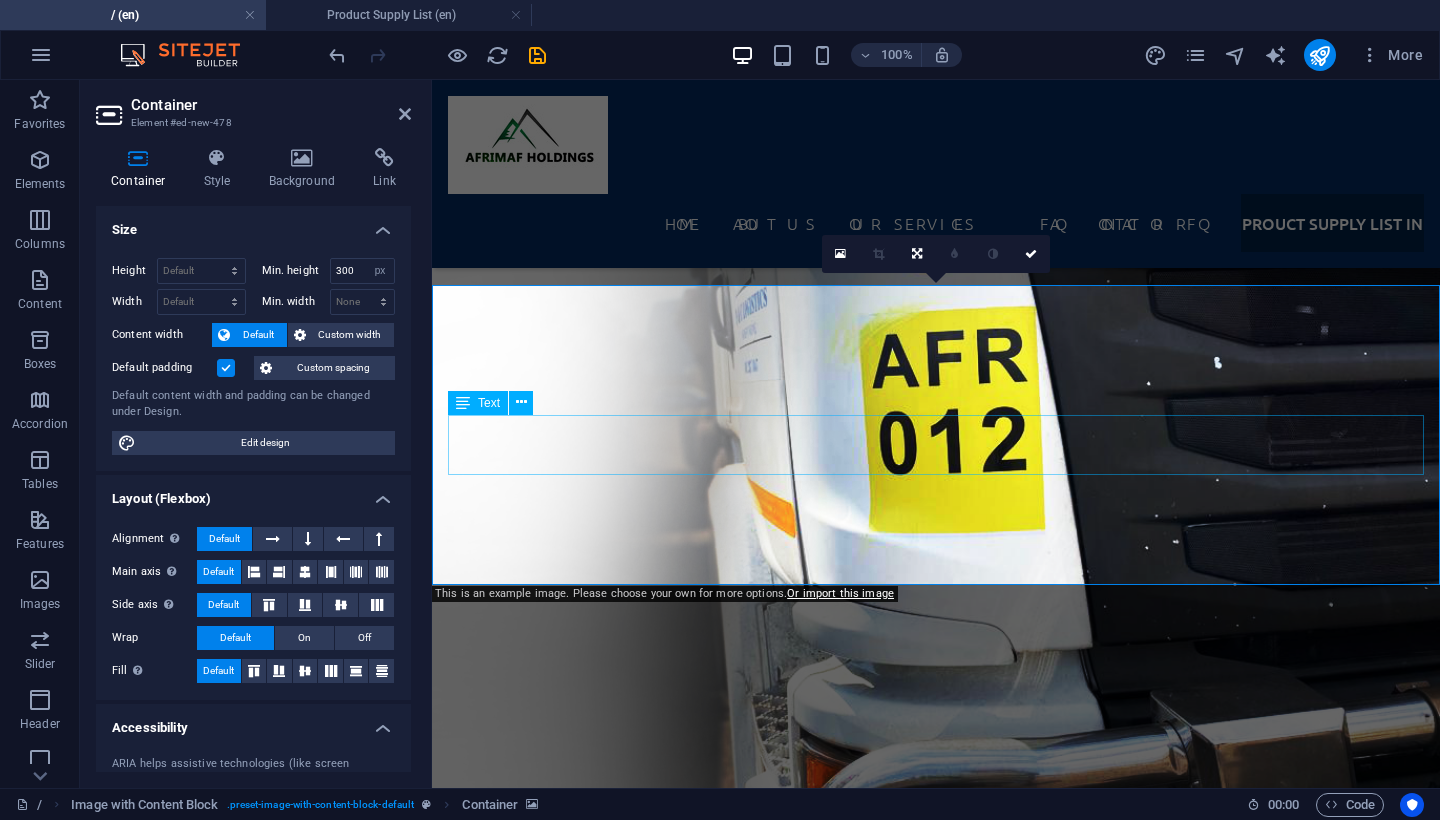 click on "Discover Afrimaf Holdings’ extensive product range, from premium industrial and mining chemicals to high-quality bitumen products supplied across the SADC region. Whether you need environmentally friendly cleaning solutions, specialised mining reagents, water treatment chemicals, or bulk and drum bitumen for road construction, our supply list showcases everything we can deliver  backed by competitive pricing, reliable logistics, and certified quality." at bounding box center [936, 24625] 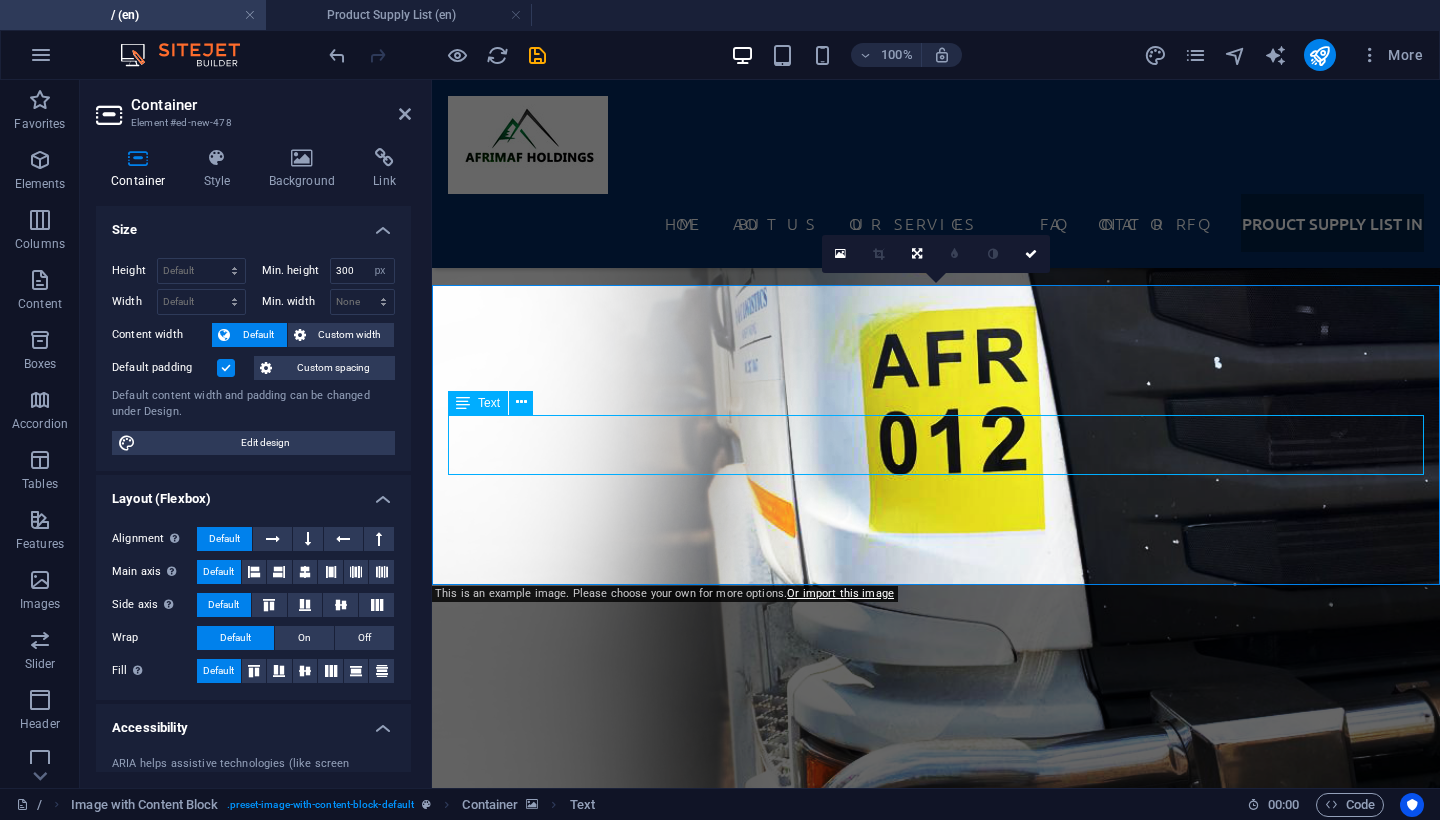 click on "Discover Afrimaf Holdings’ extensive product range, from premium industrial and mining chemicals to high-quality bitumen products supplied across the SADC region. Whether you need environmentally friendly cleaning solutions, specialised mining reagents, water treatment chemicals, or bulk and drum bitumen for road construction, our supply list showcases everything we can deliver  backed by competitive pricing, reliable logistics, and certified quality." at bounding box center [936, 24625] 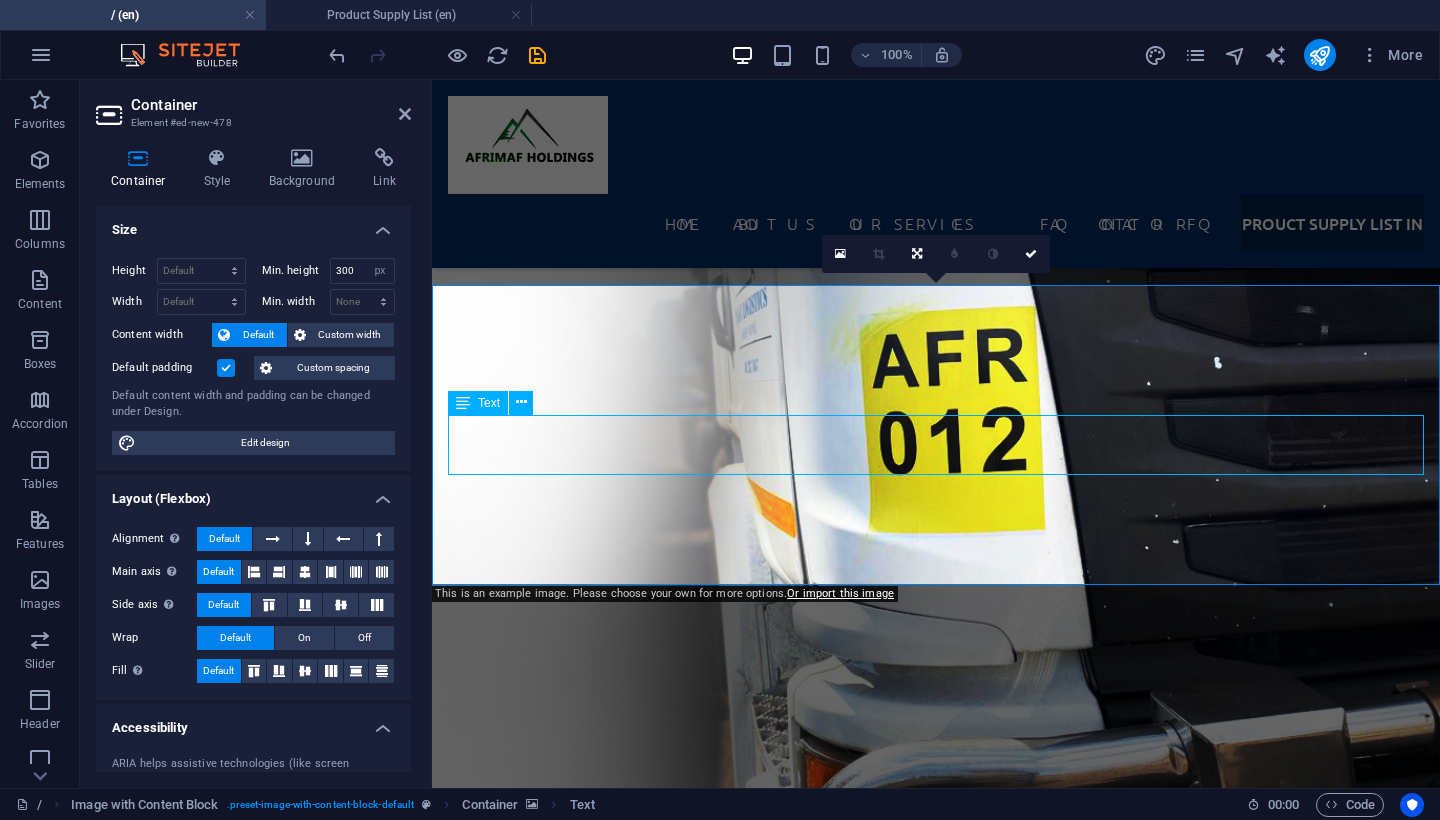 click on "Discover Afrimaf Holdings’ extensive product range, from premium industrial and mining chemicals to high-quality bitumen products supplied across the SADC region. Whether you need environmentally friendly cleaning solutions, specialised mining reagents, water treatment chemicals, or bulk and drum bitumen for road construction, our supply list showcases everything we can deliver  backed by competitive pricing, reliable logistics, and certified quality." at bounding box center [936, 24625] 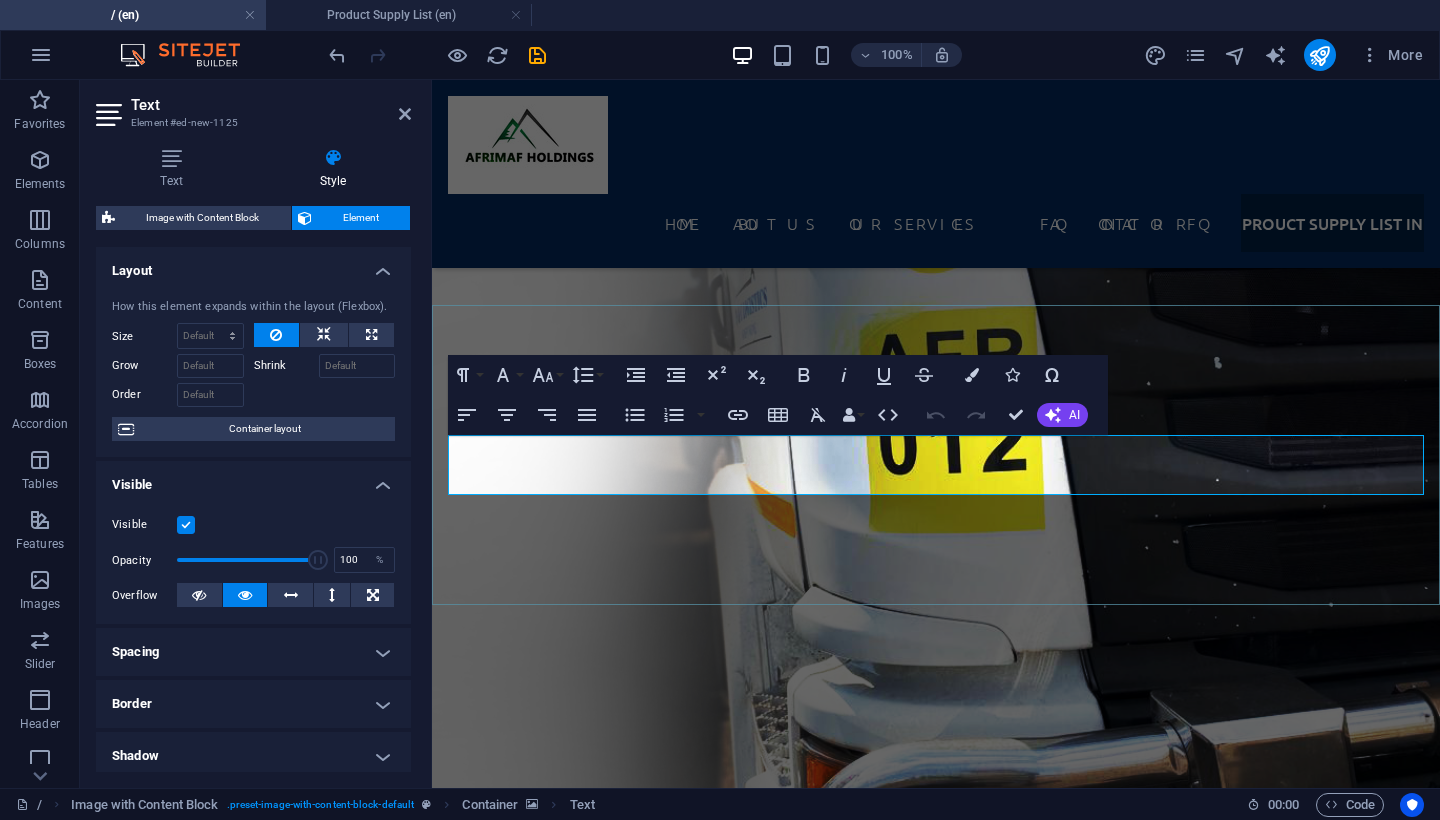 scroll, scrollTop: 6921, scrollLeft: 0, axis: vertical 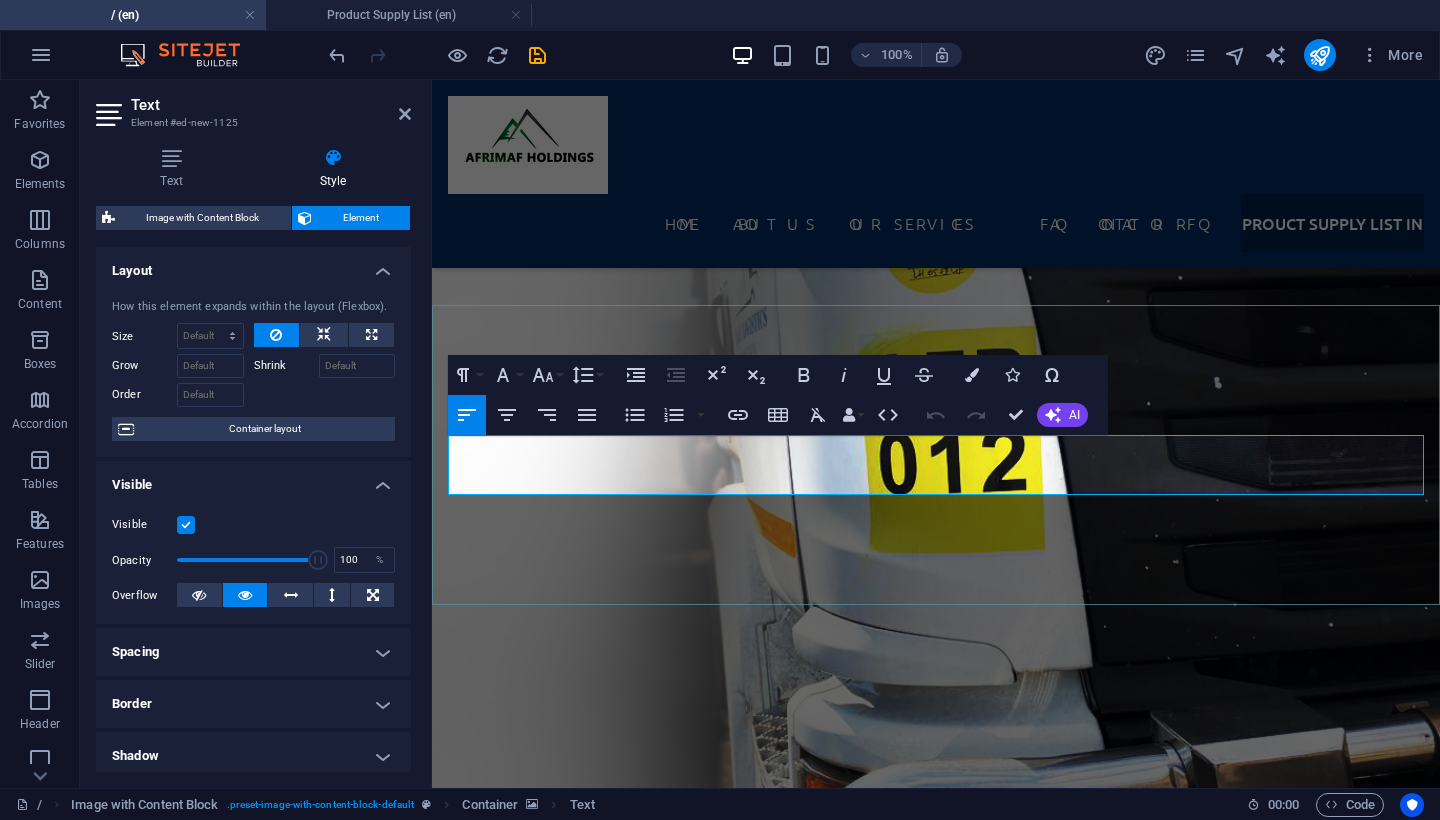 click on "Discover Afrimaf Holdings’ extensive product range, from premium industrial and mining chemicals to high-quality bitumen products supplied across the SADC region. Whether you need environmentally friendly cleaning solutions, specialised mining reagents, water treatment chemicals, or bulk and drum bitumen for road construction, our supply list showcases everything we can deliver  backed by competitive pricing, reliable logistics, and certified quality." at bounding box center (936, 24653) 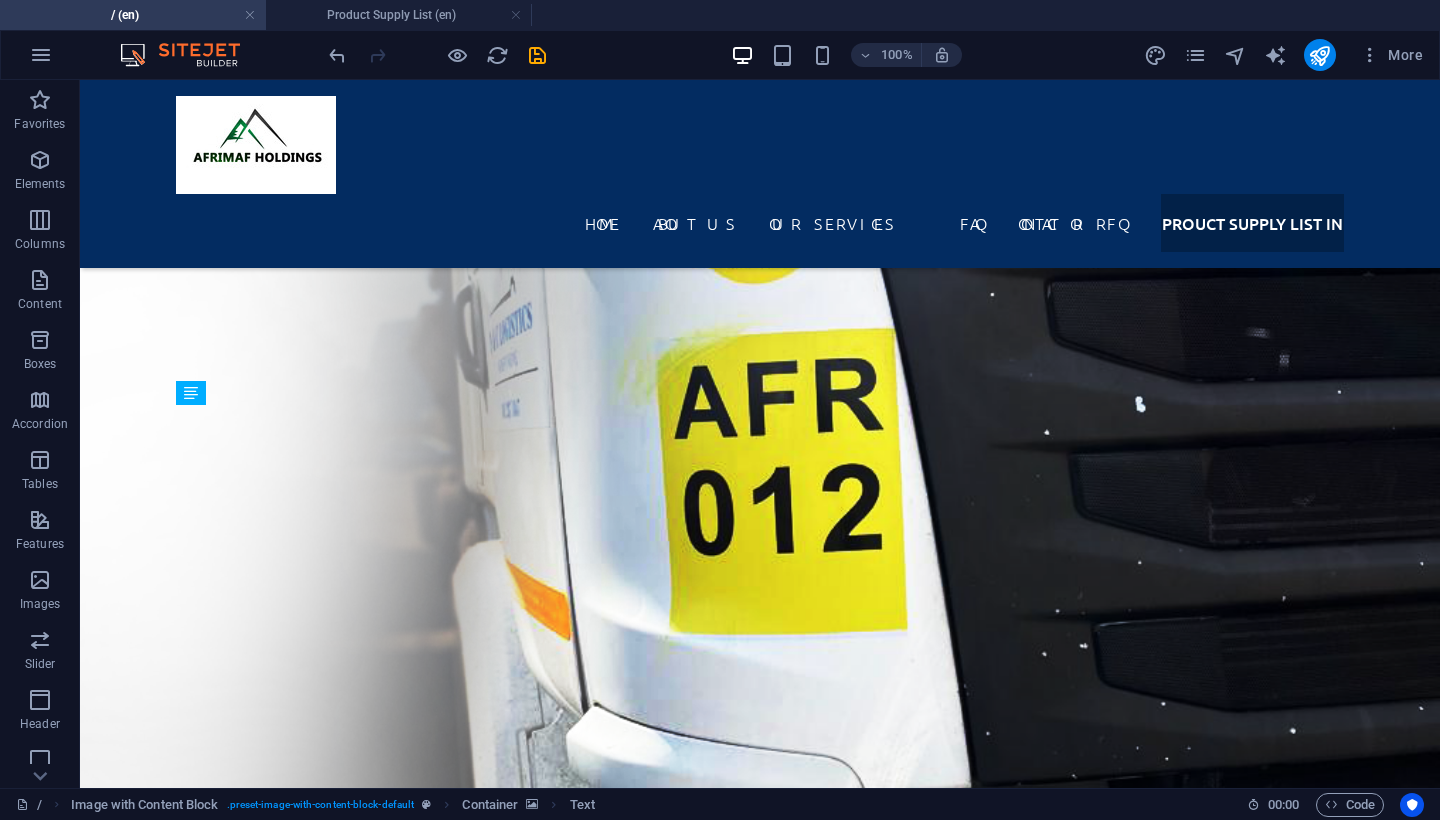 scroll, scrollTop: 6191, scrollLeft: 0, axis: vertical 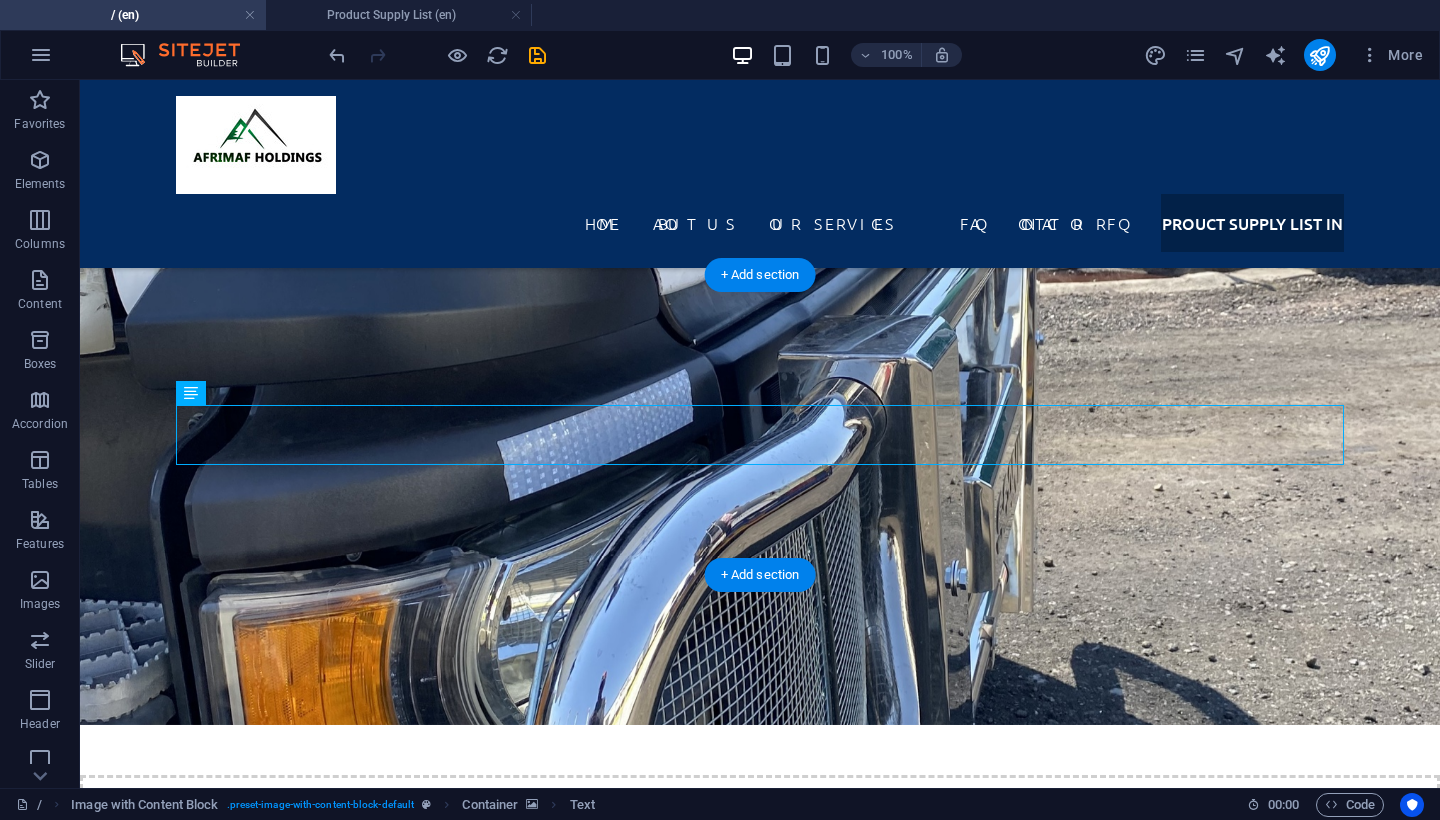 click at bounding box center (760, 26923) 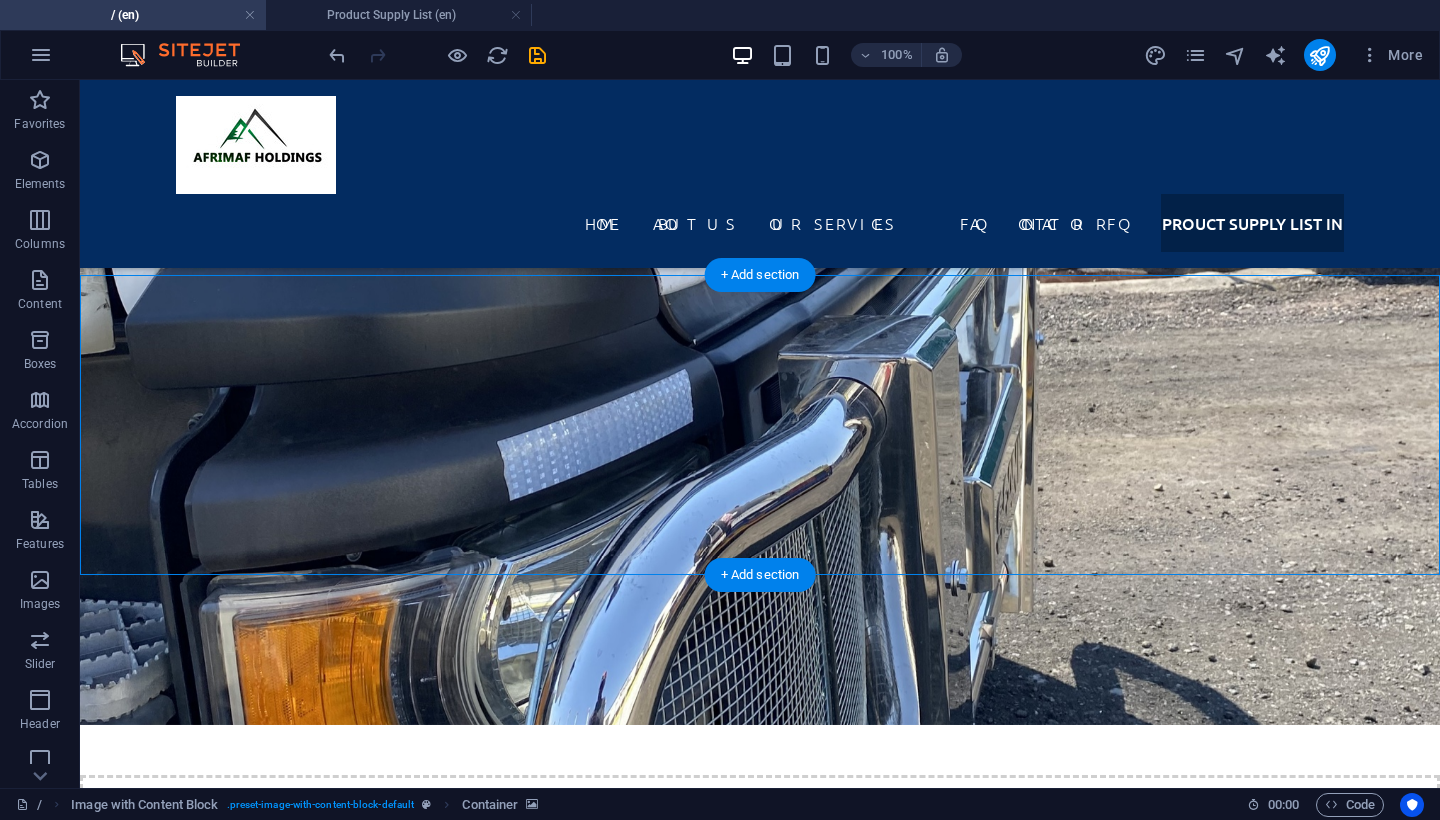 click at bounding box center [760, 26923] 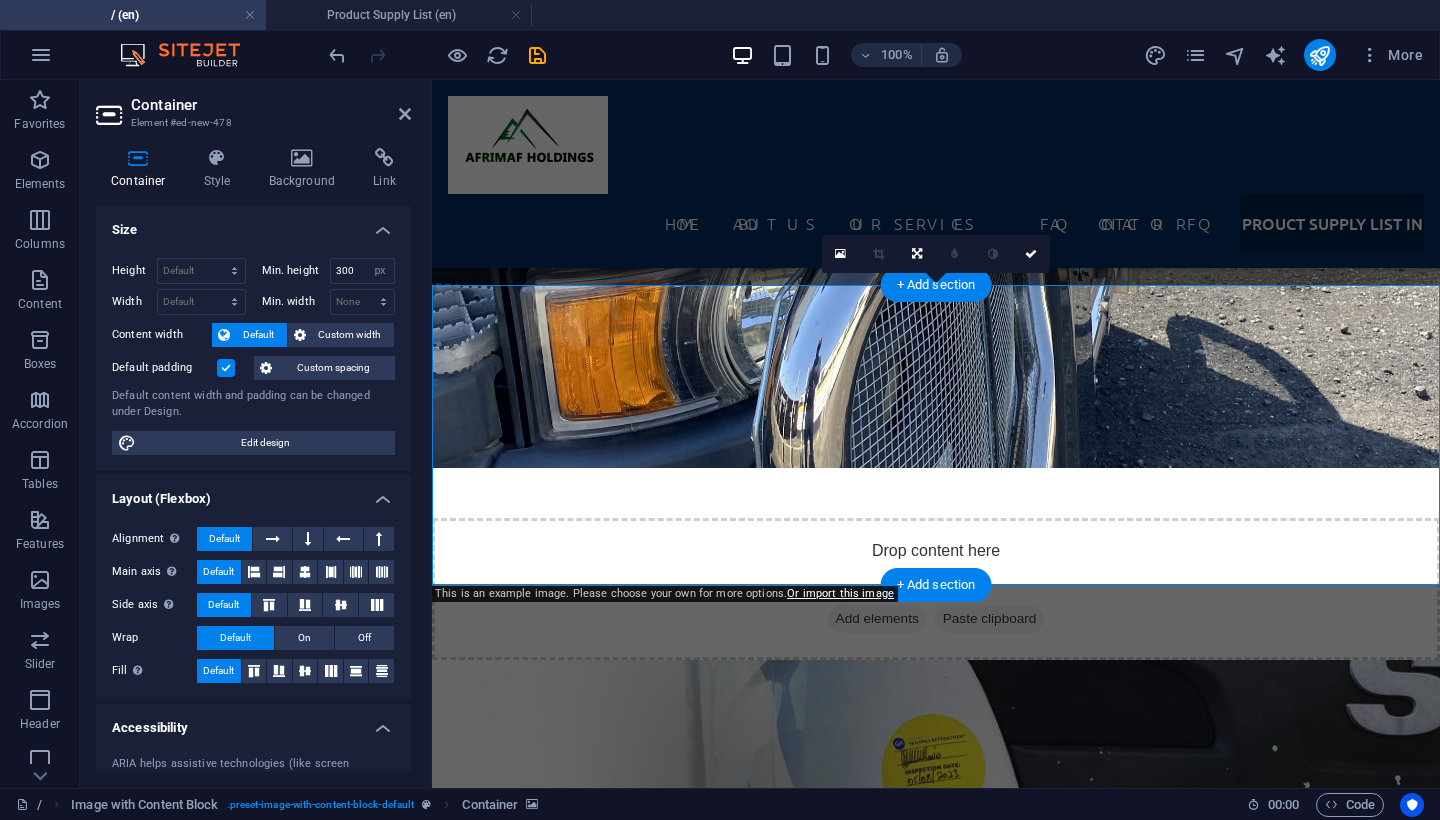 scroll, scrollTop: 6941, scrollLeft: 0, axis: vertical 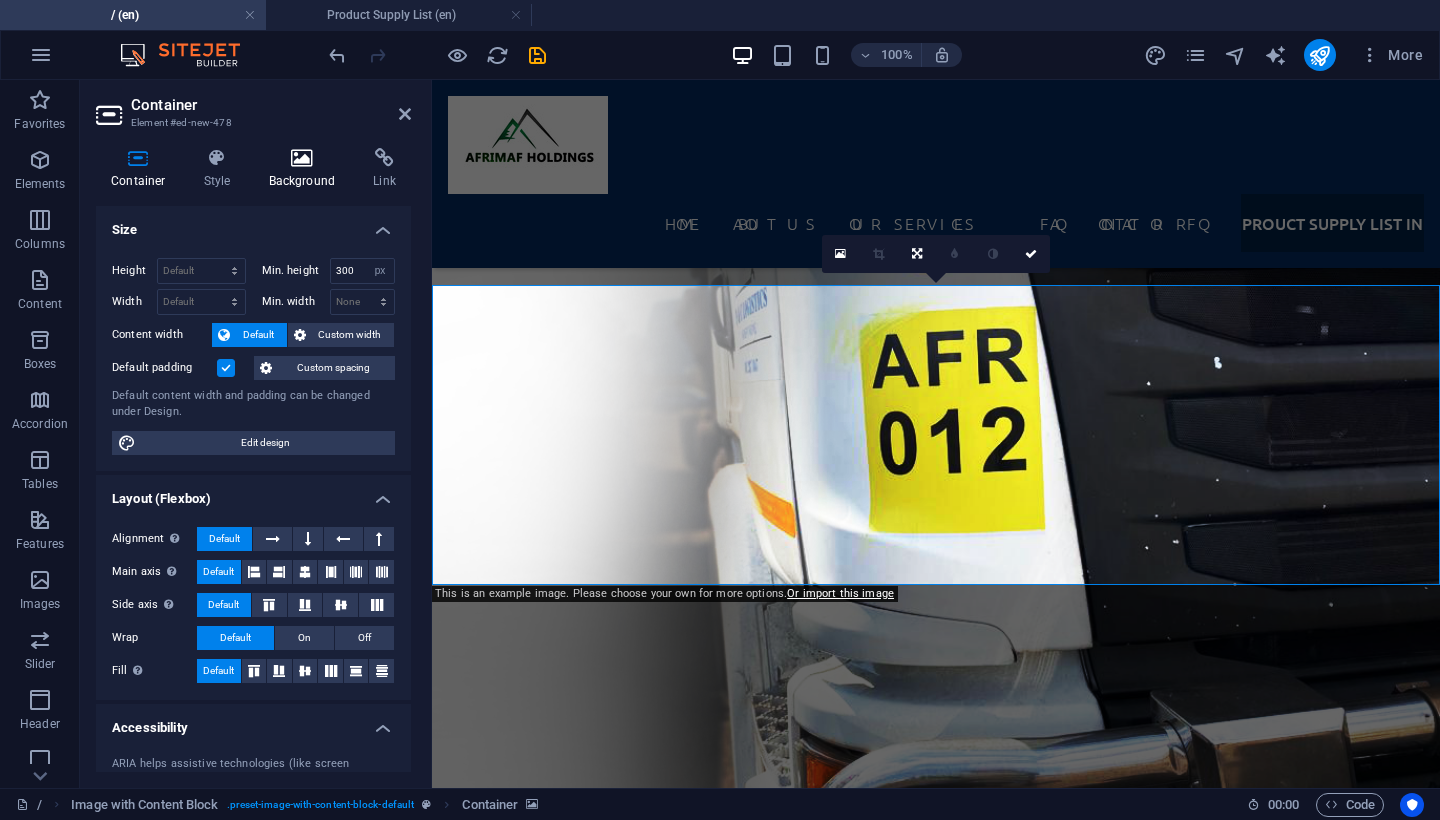 click at bounding box center (302, 158) 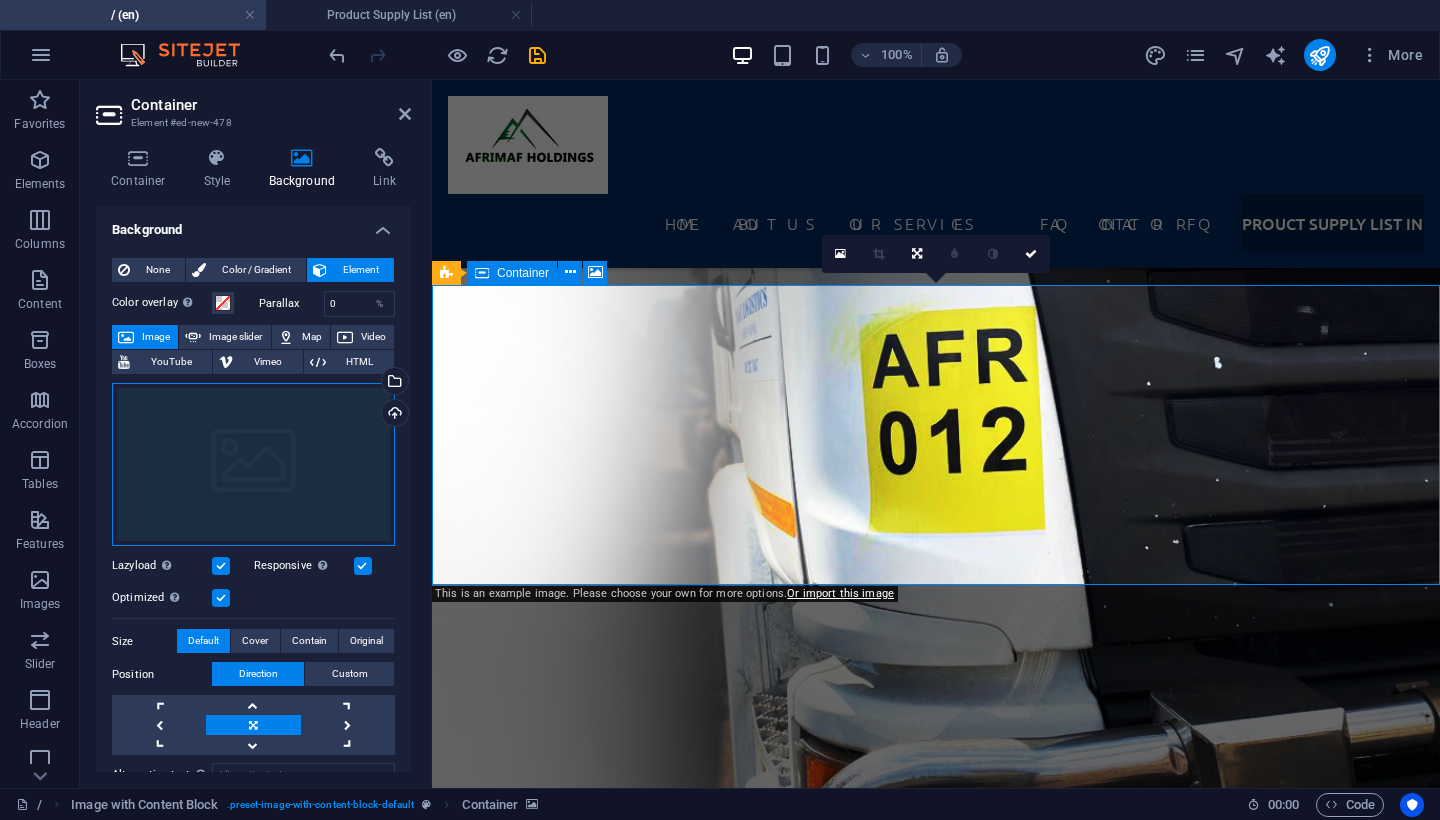 click on "Drag files here, click to choose files or select files from Files or our free stock photos & videos" at bounding box center (253, 465) 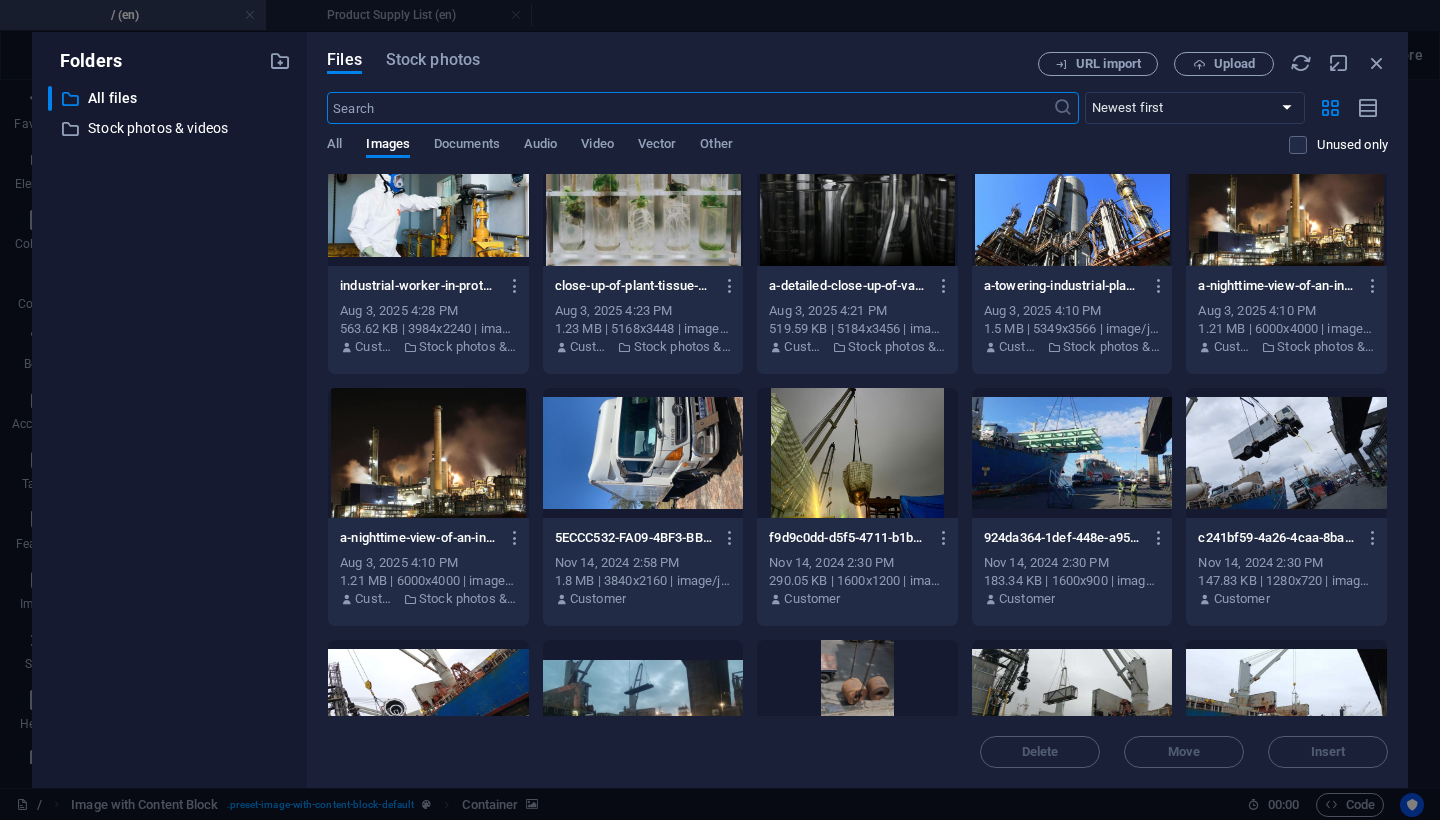 scroll, scrollTop: 141, scrollLeft: 0, axis: vertical 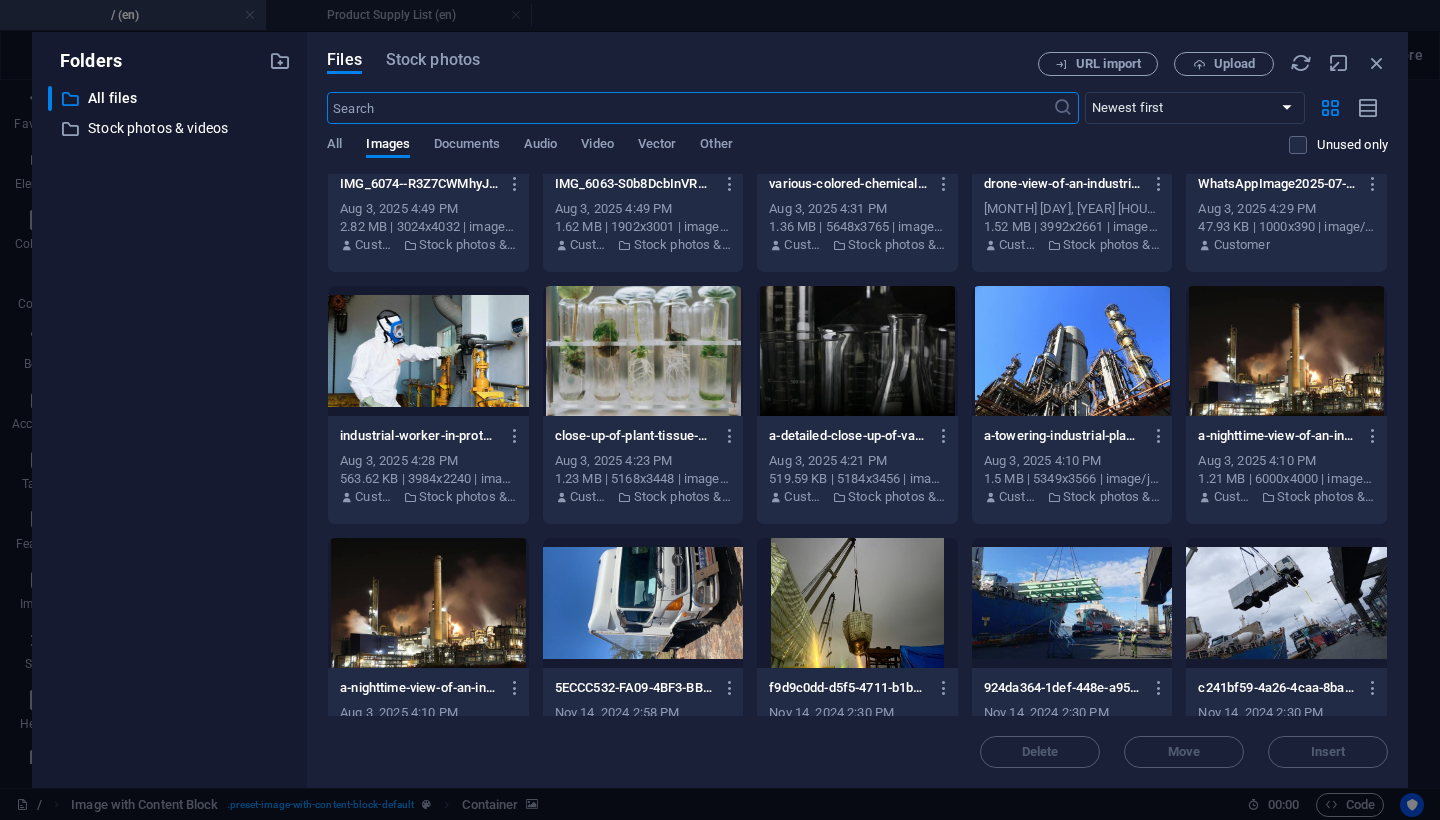 click at bounding box center [689, 108] 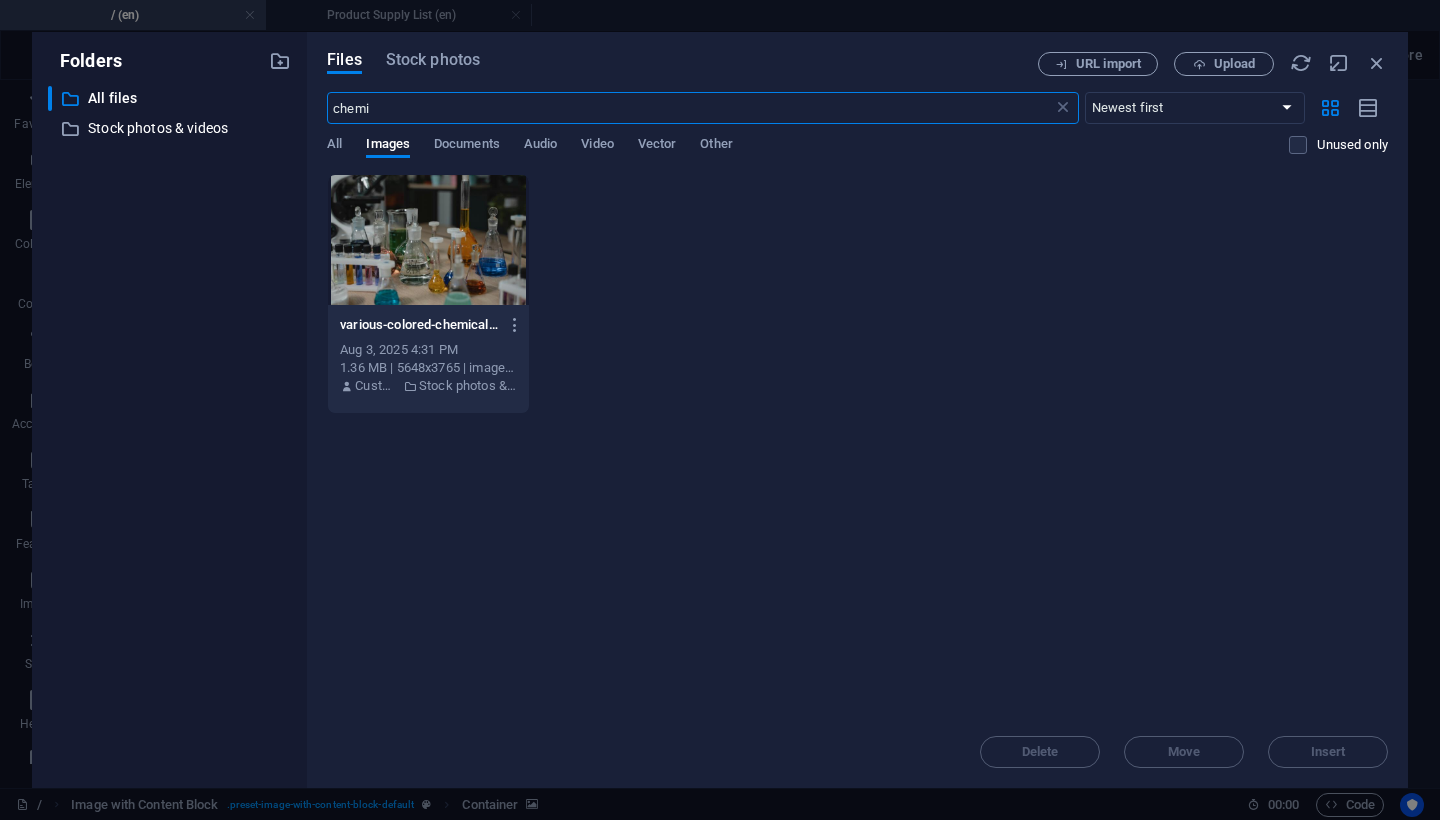 scroll, scrollTop: 0, scrollLeft: 0, axis: both 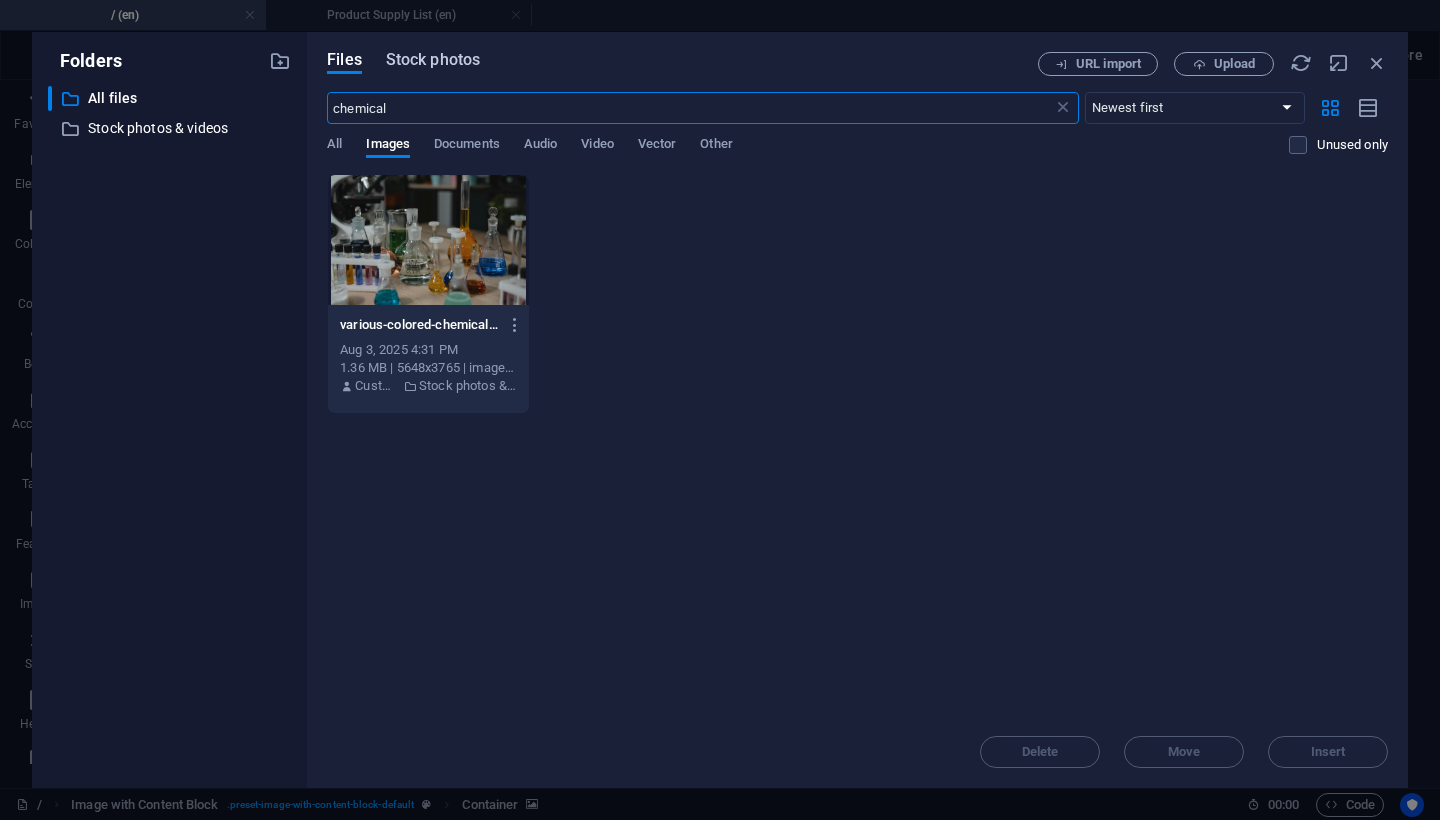 type on "chemical" 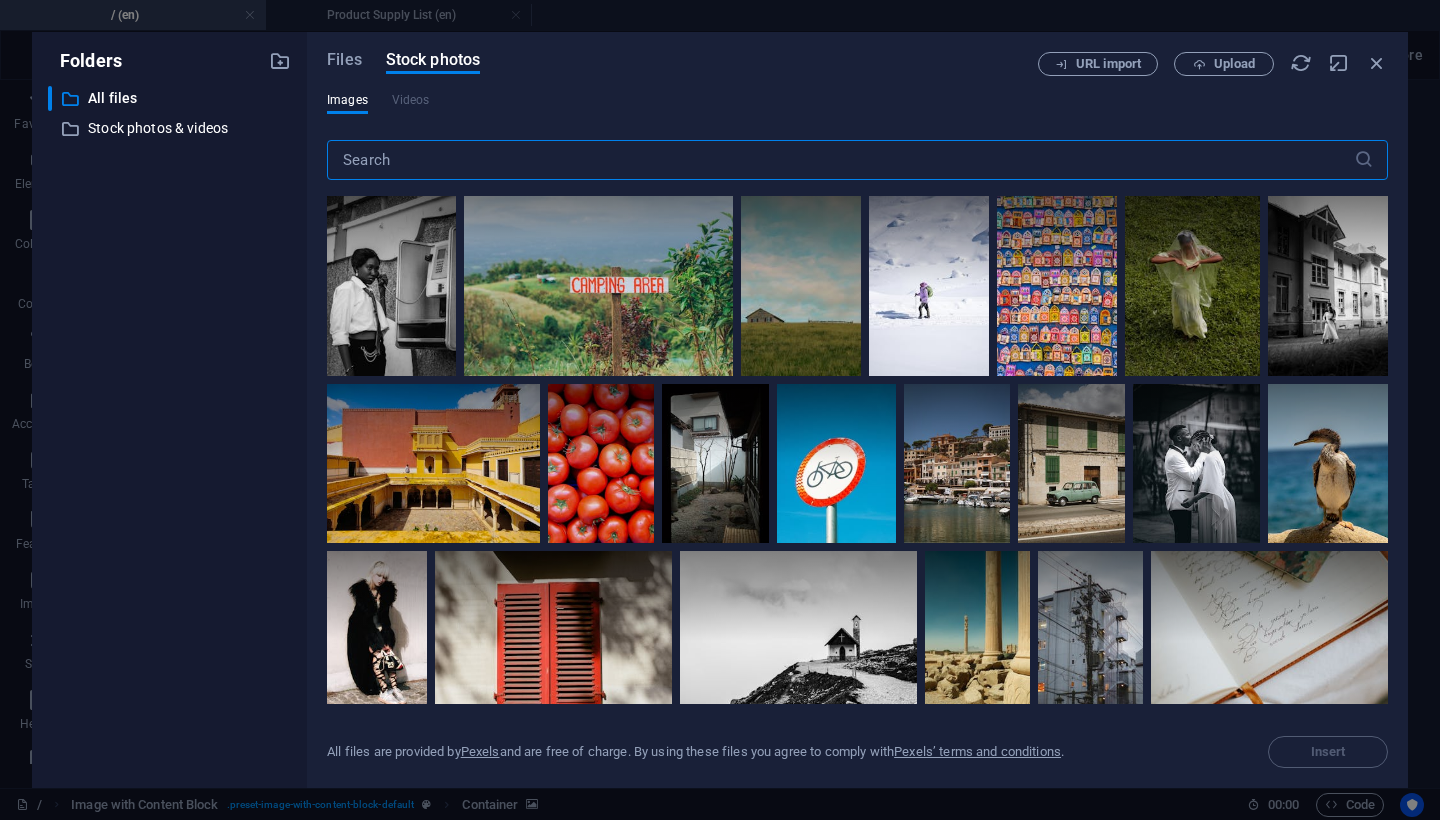 click at bounding box center [840, 160] 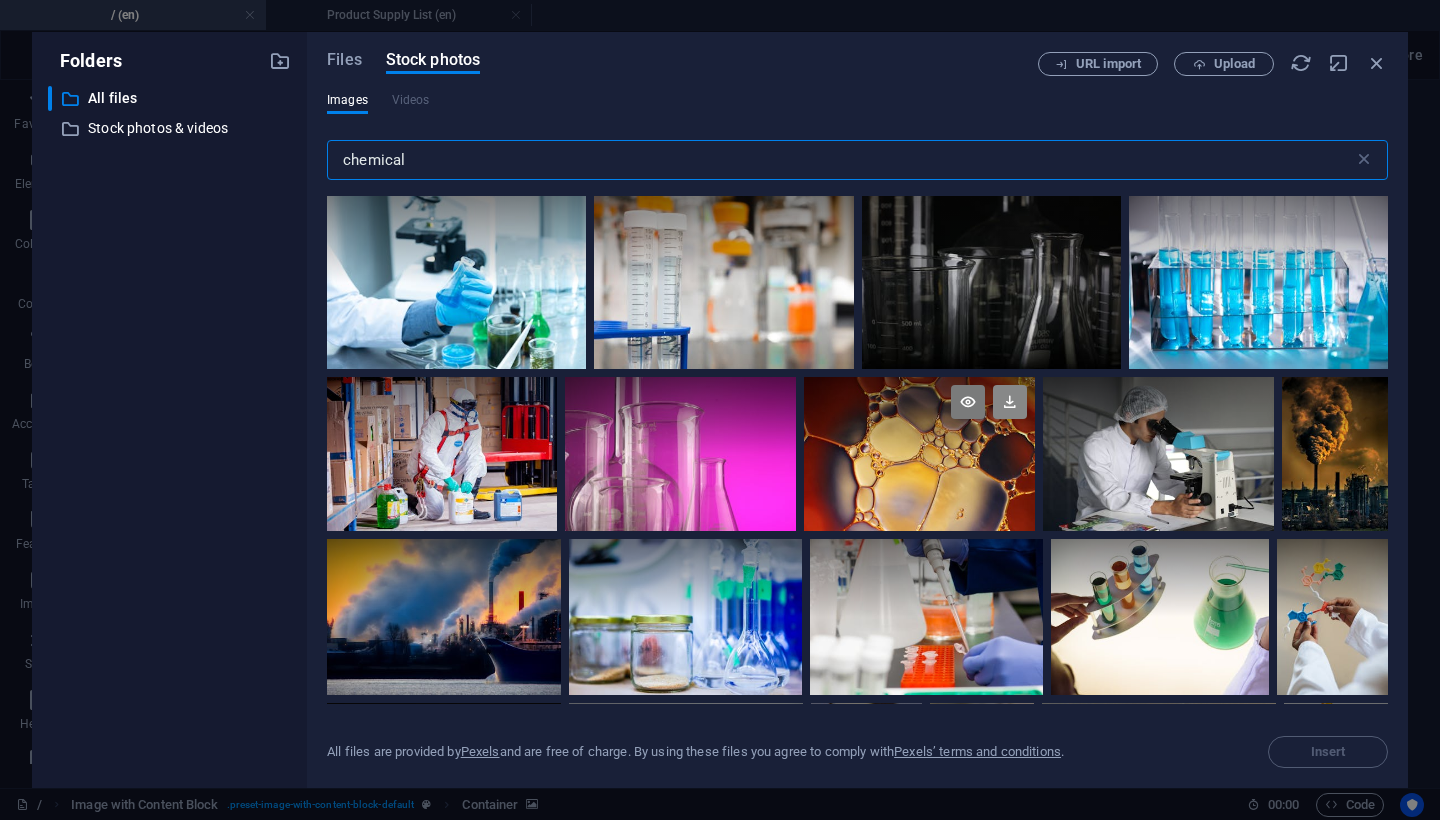 type on "chemical" 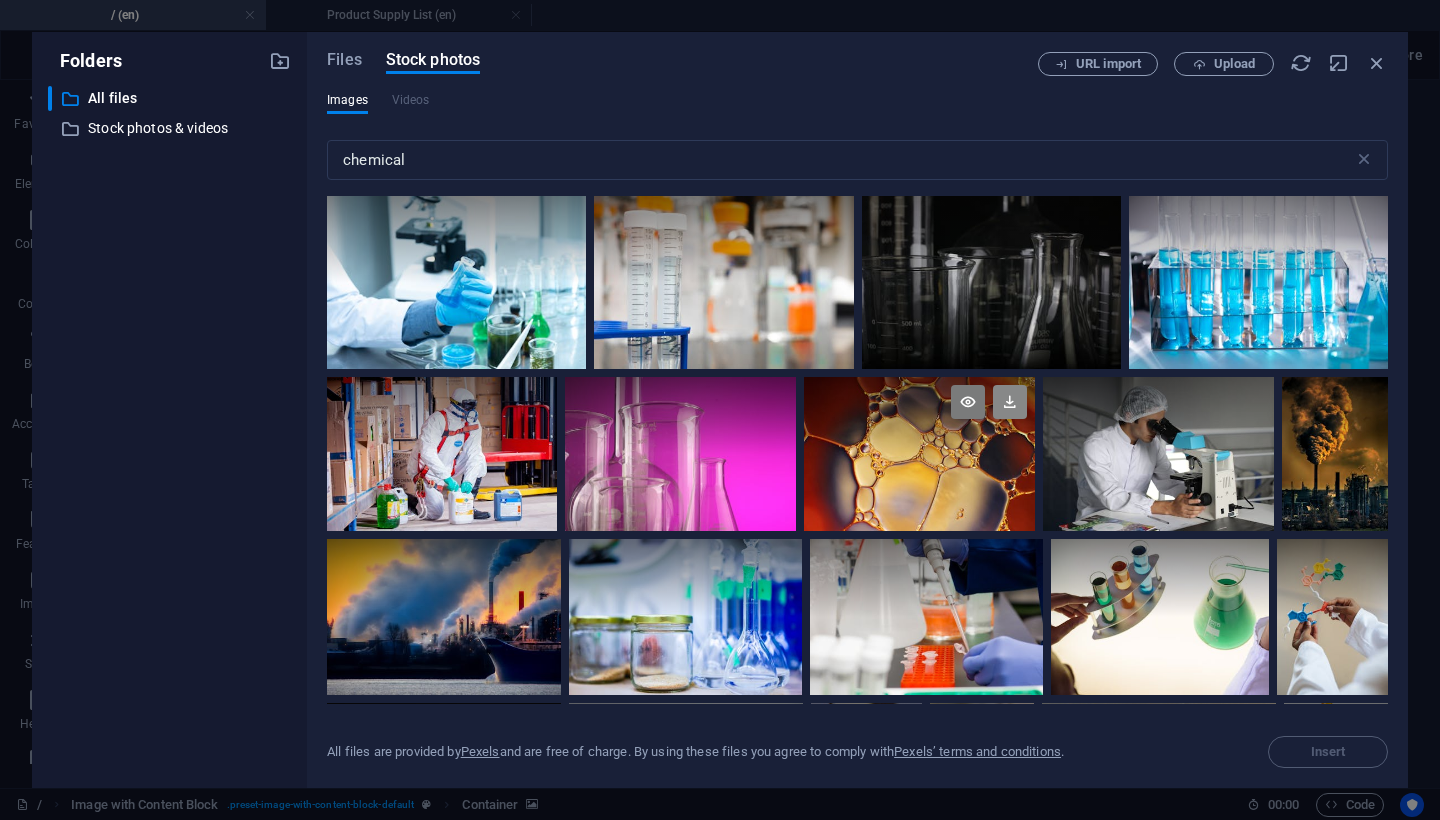 click at bounding box center (1010, 402) 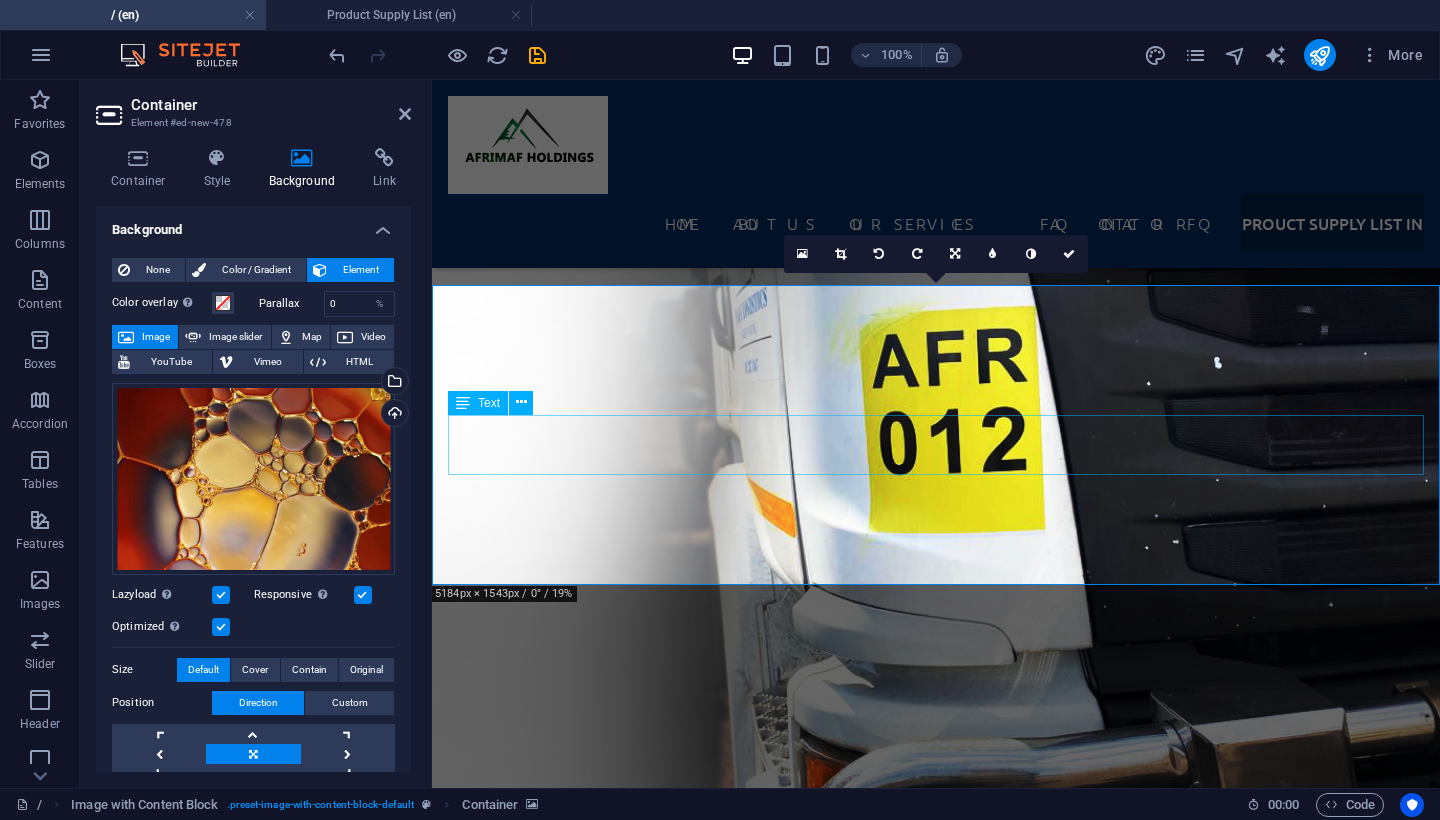 click on "Discover Afrimaf Holdings’ extensive product range, from premium industrial and mining chemicals to high-quality bitumen products supplied across the SADC region. Whether you need environmentally friendly cleaning solutions, specialised mining reagents, water treatment chemicals, or bulk and drum bitumen for road construction, our supply list showcases everything we can deliver backed by competitive pricing, reliable logistics, and certified quality." at bounding box center (936, 24625) 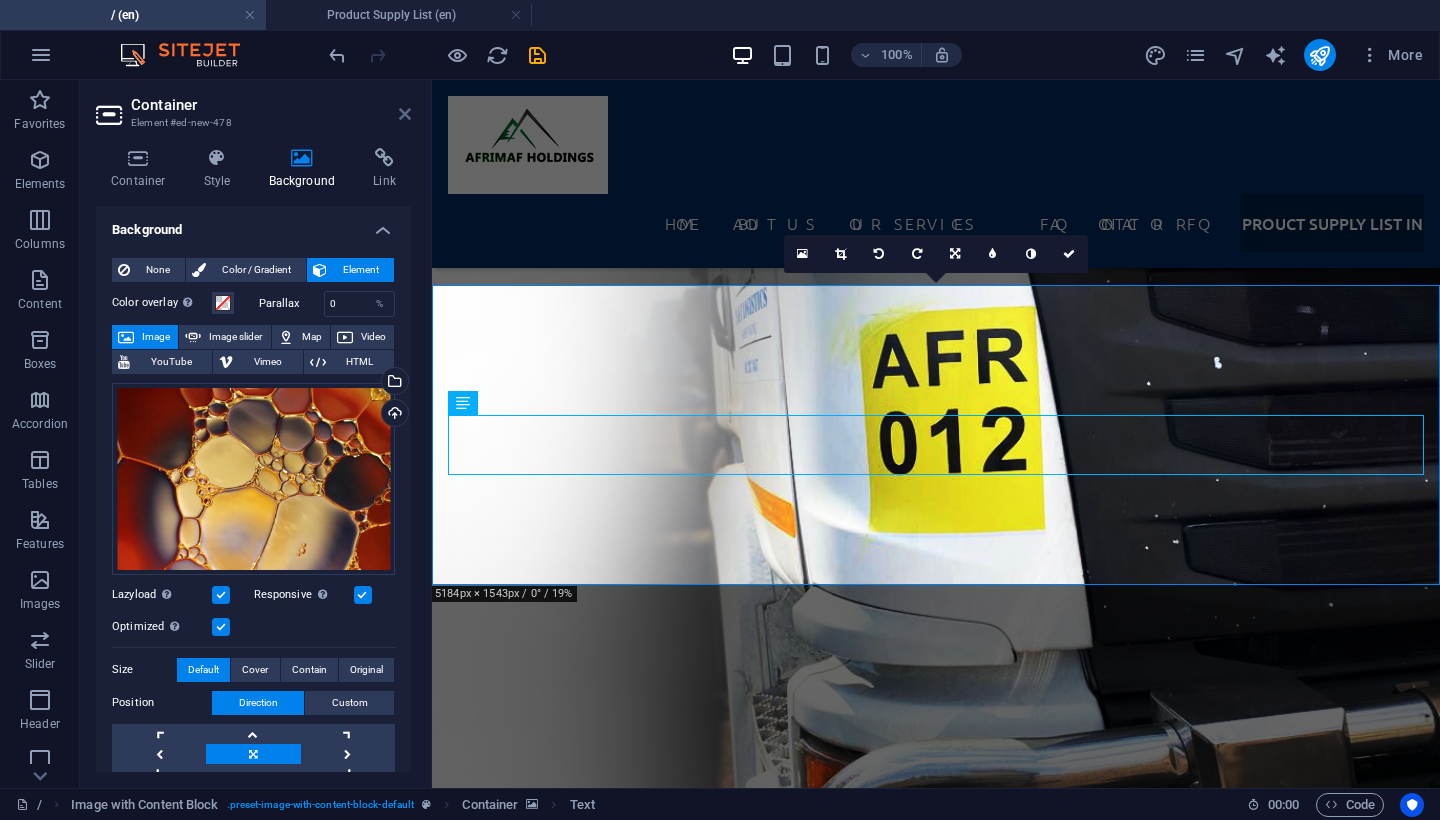 click at bounding box center [405, 114] 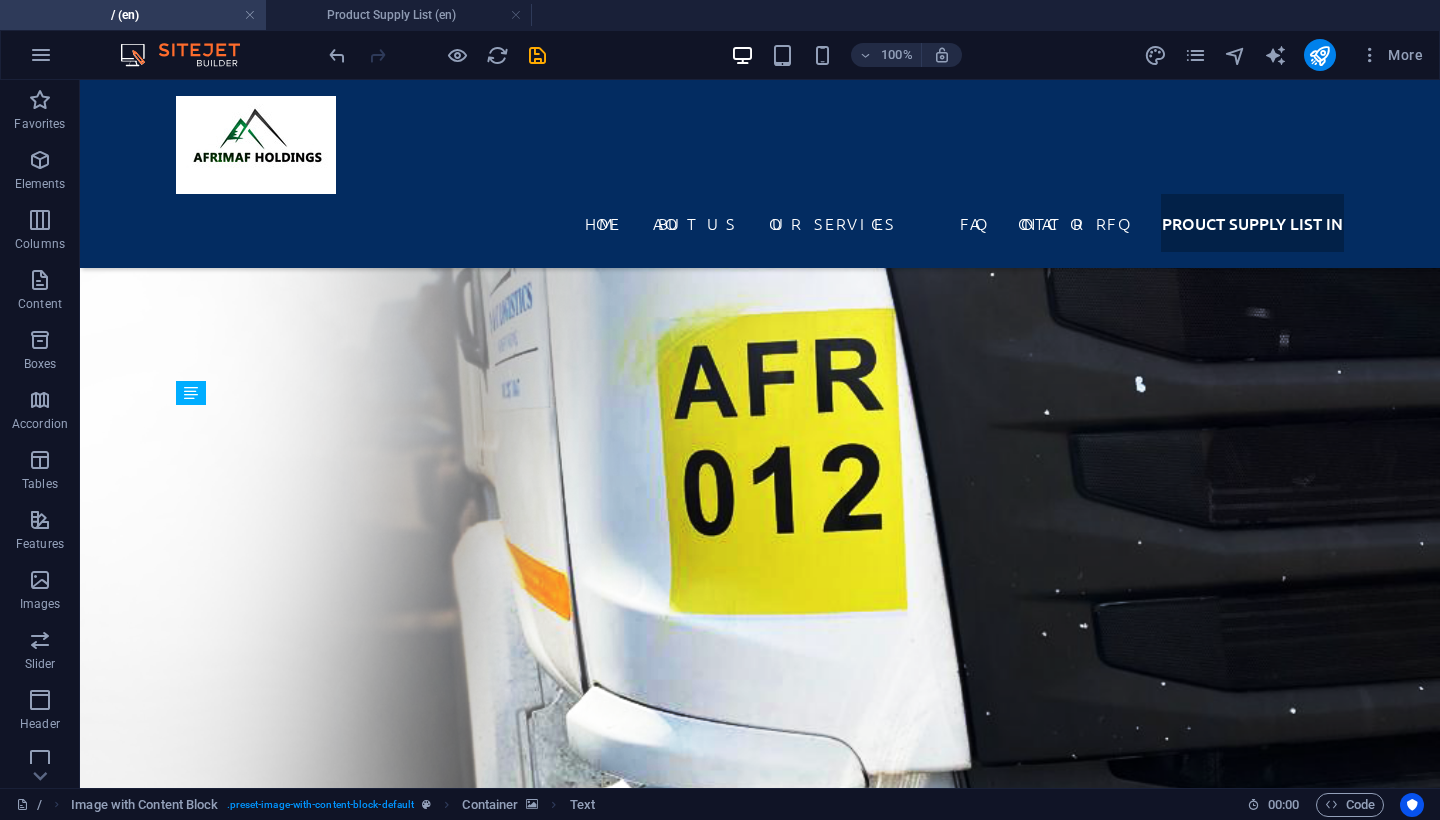 scroll, scrollTop: 6191, scrollLeft: 0, axis: vertical 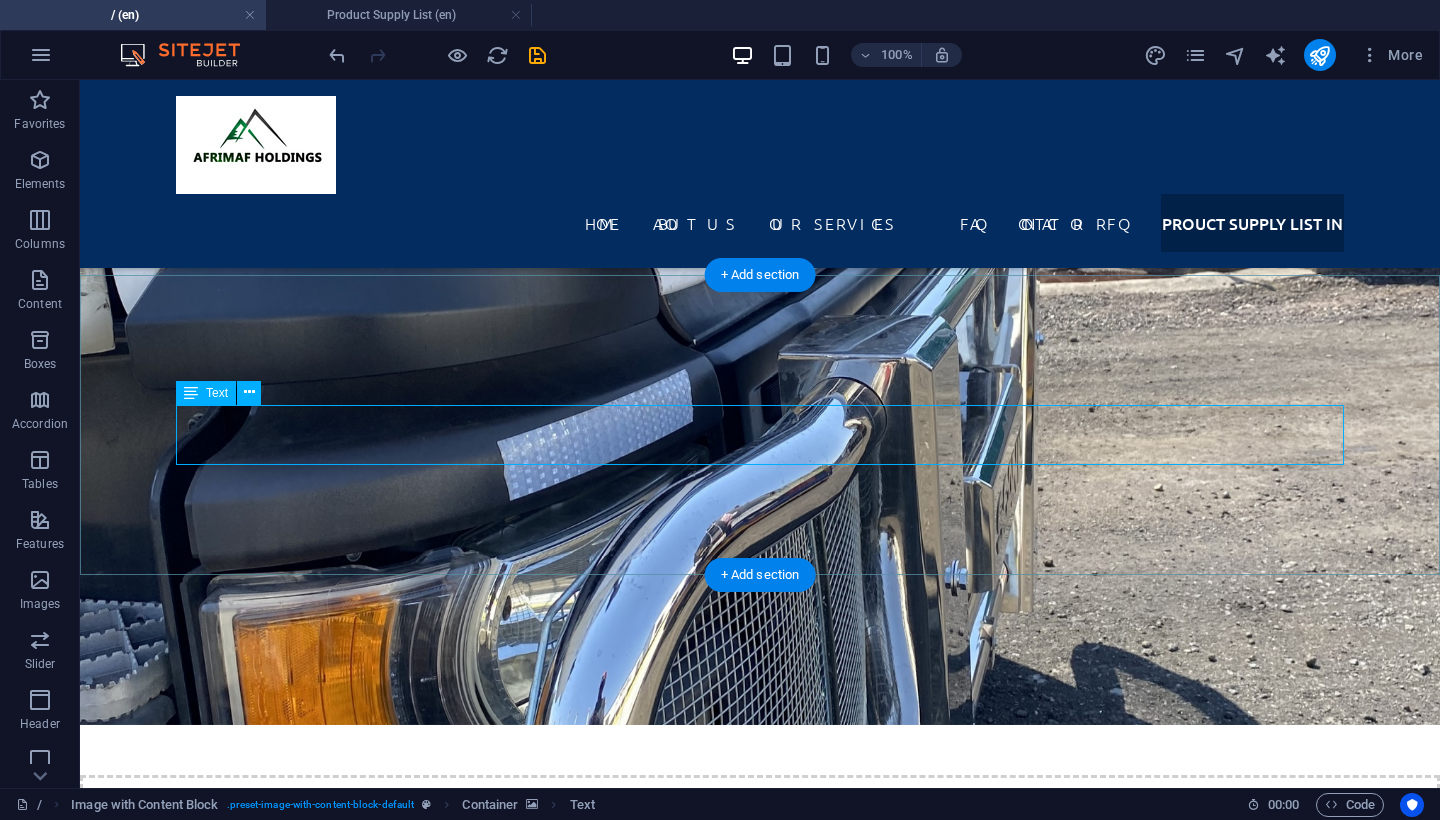 click on "Discover Afrimaf Holdings’ extensive product range, from premium industrial and mining chemicals to high-quality bitumen products supplied across the SADC region. Whether you need environmentally friendly cleaning solutions, specialised mining reagents, water treatment chemicals, or bulk and drum bitumen for road construction, our supply list showcases everything we can deliver backed by competitive pricing, reliable logistics, and certified quality." at bounding box center (760, 27235) 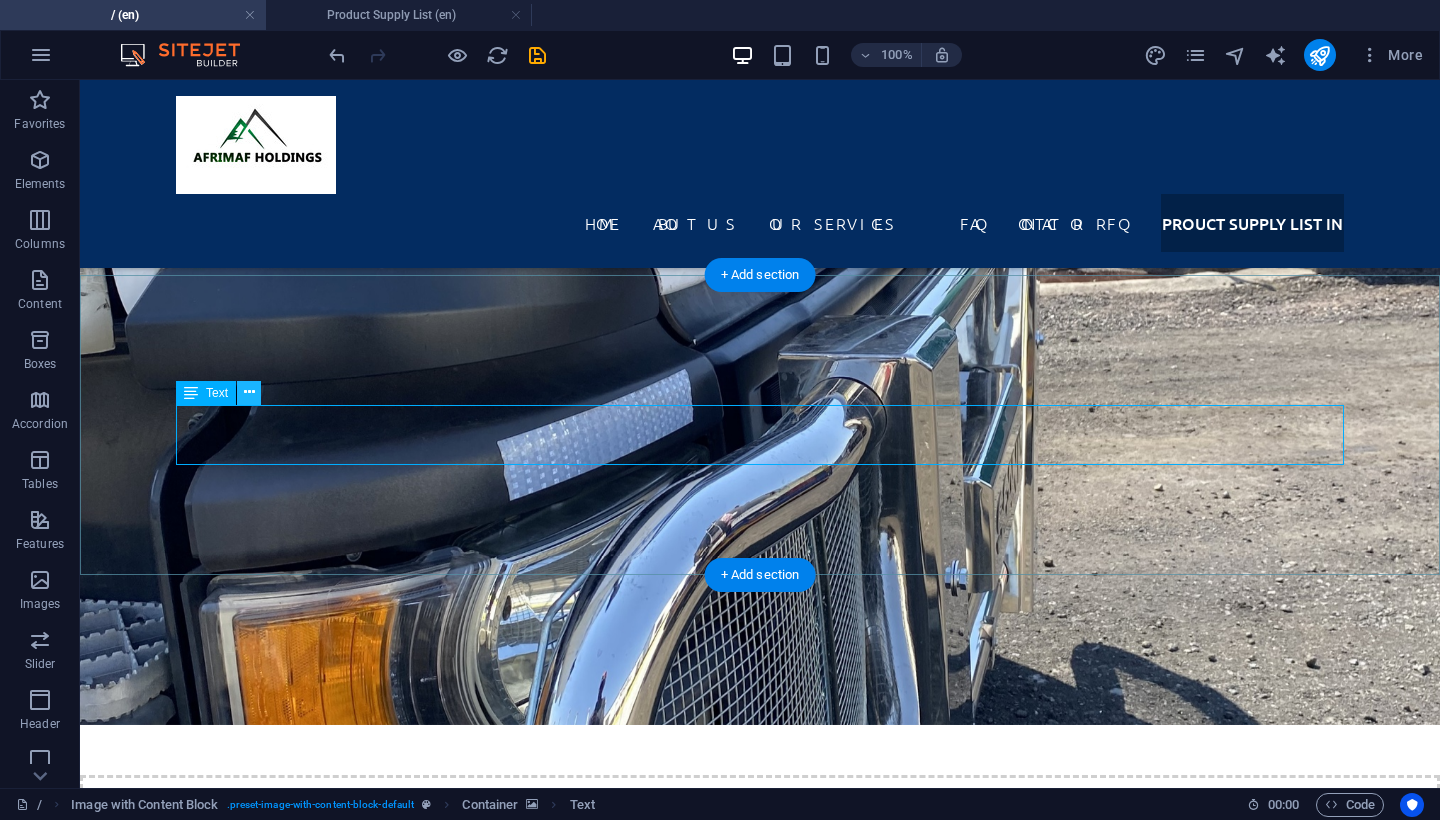 click at bounding box center (249, 392) 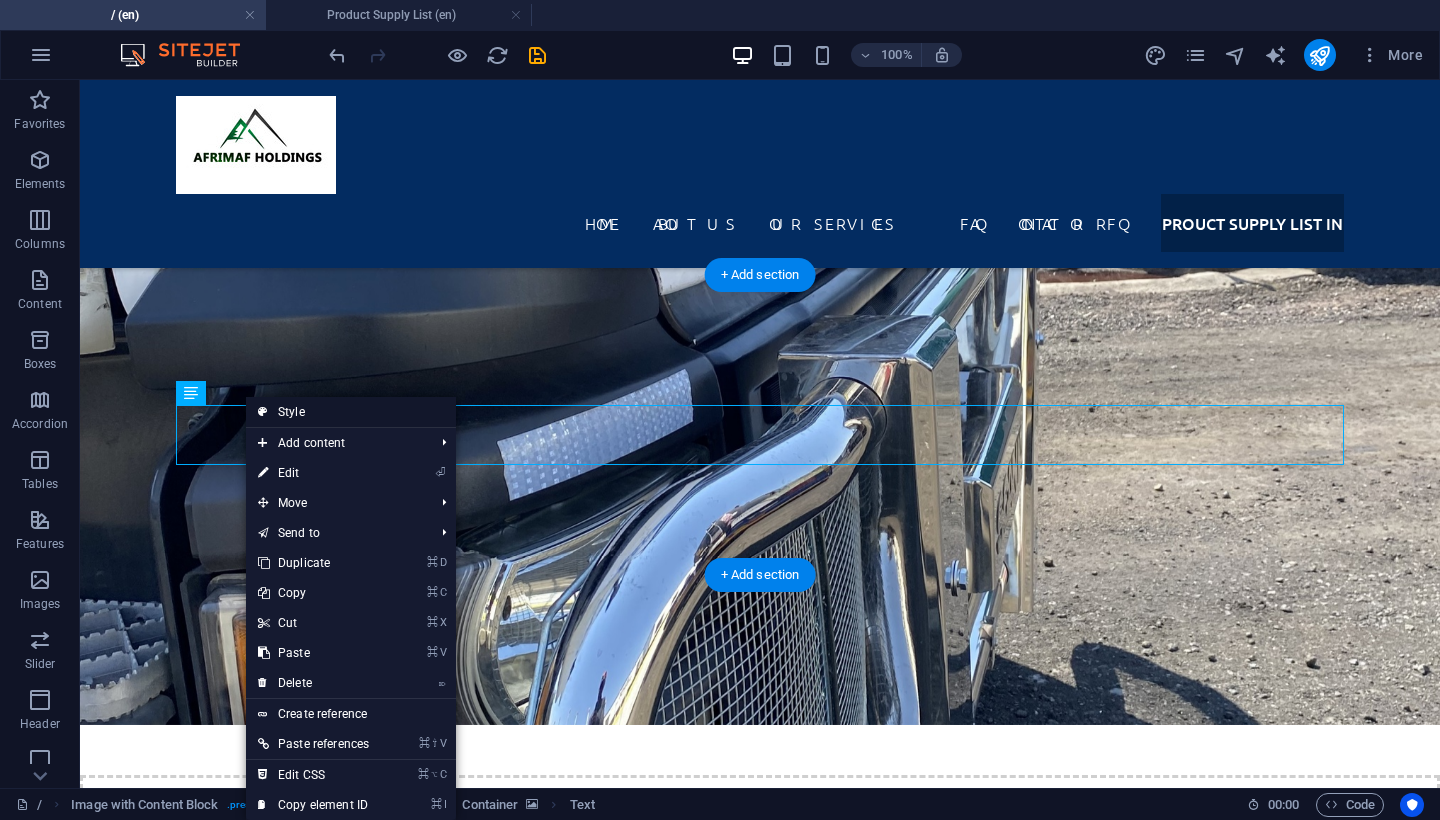 click on "Style" at bounding box center (351, 412) 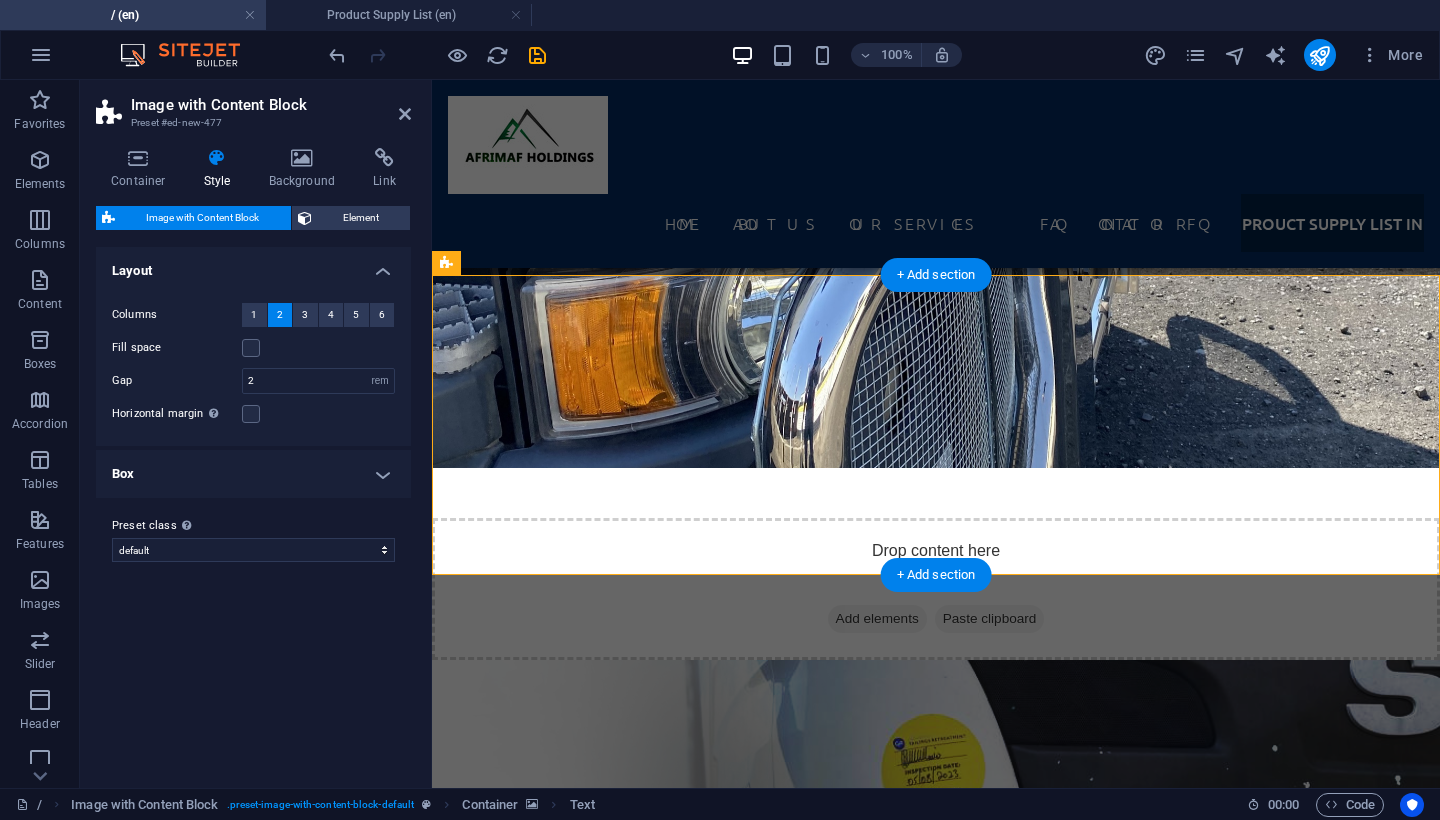 scroll, scrollTop: 6951, scrollLeft: 0, axis: vertical 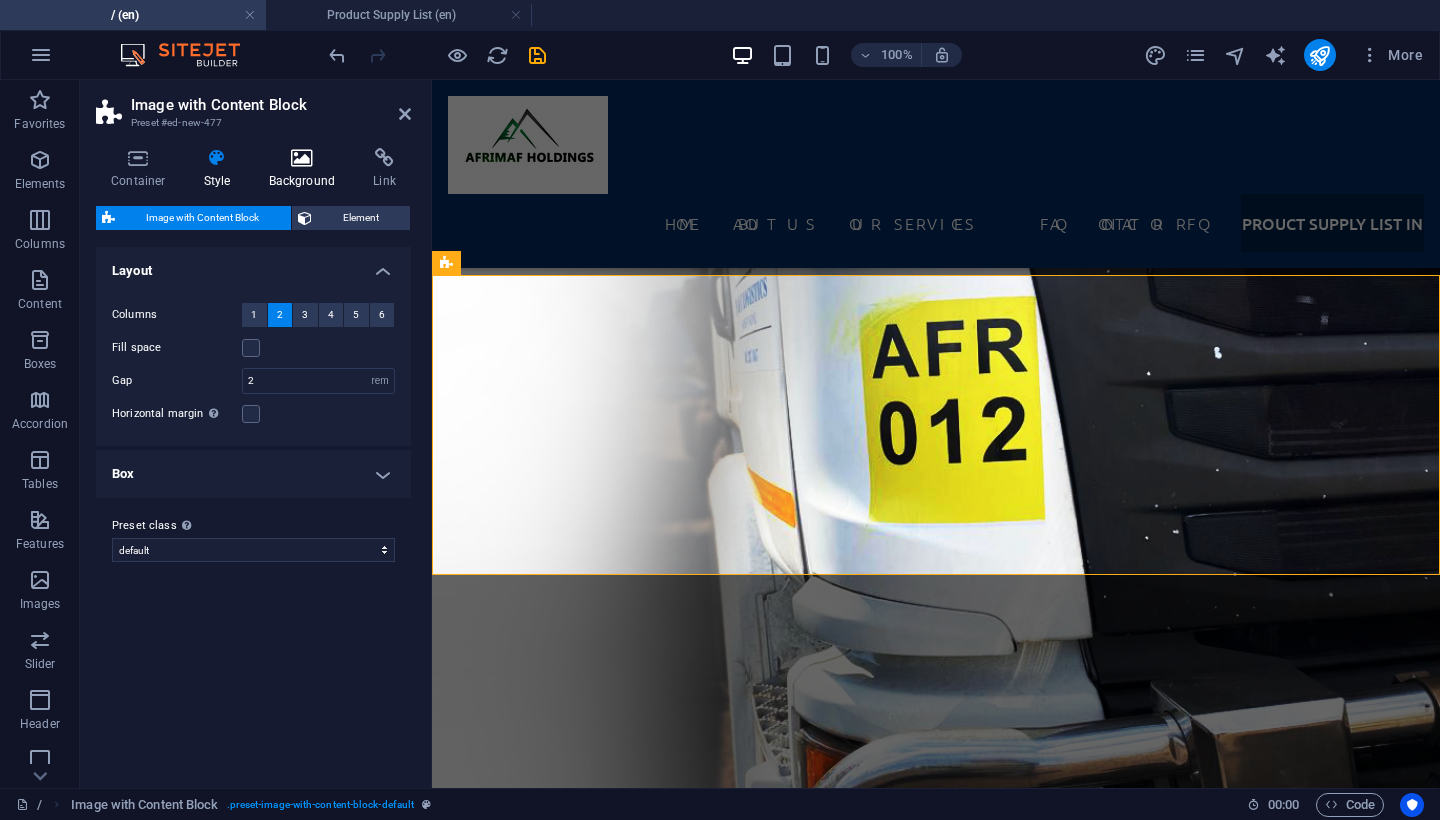 click on "Background" at bounding box center (306, 169) 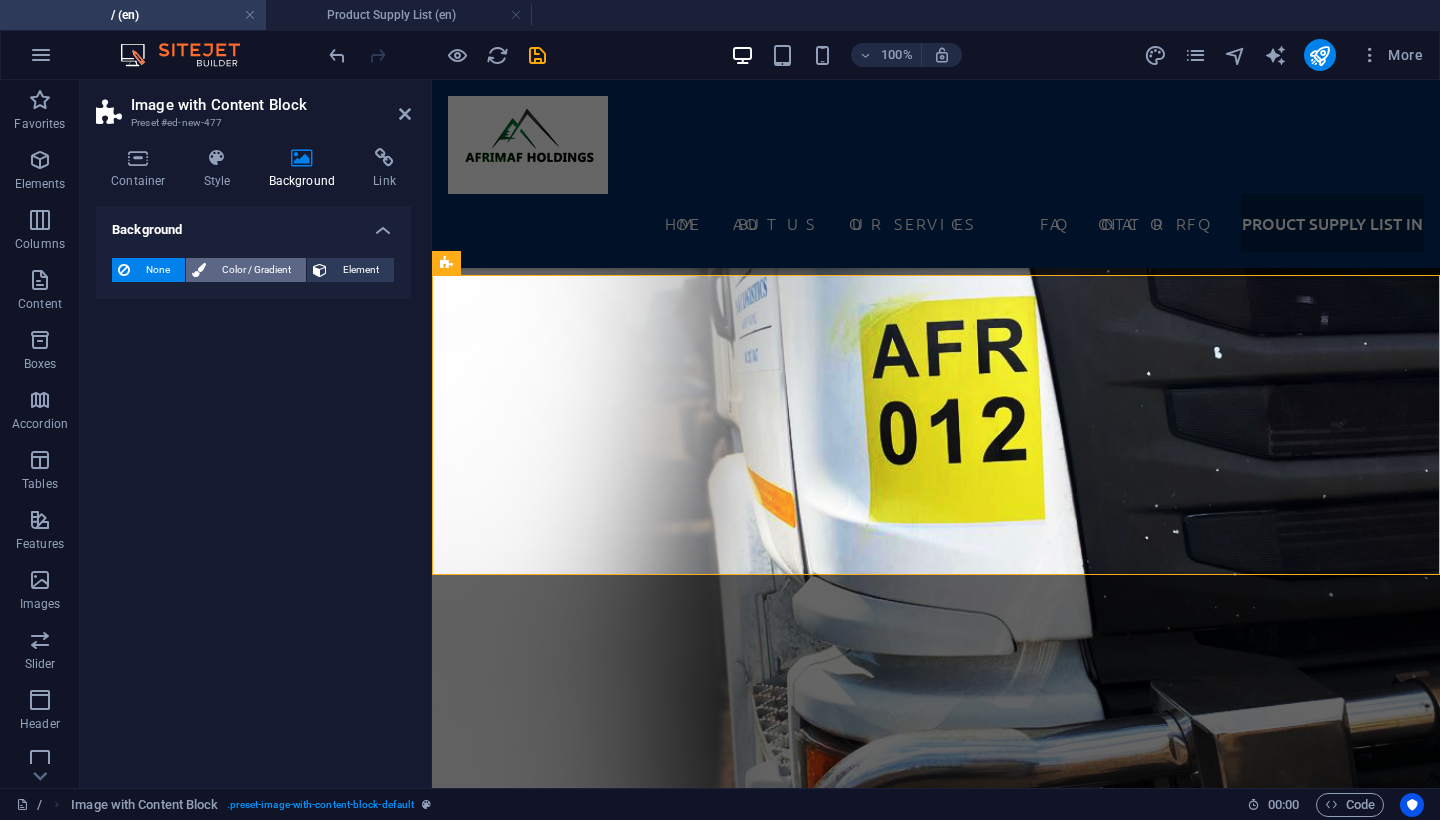 click on "Color / Gradient" at bounding box center (256, 270) 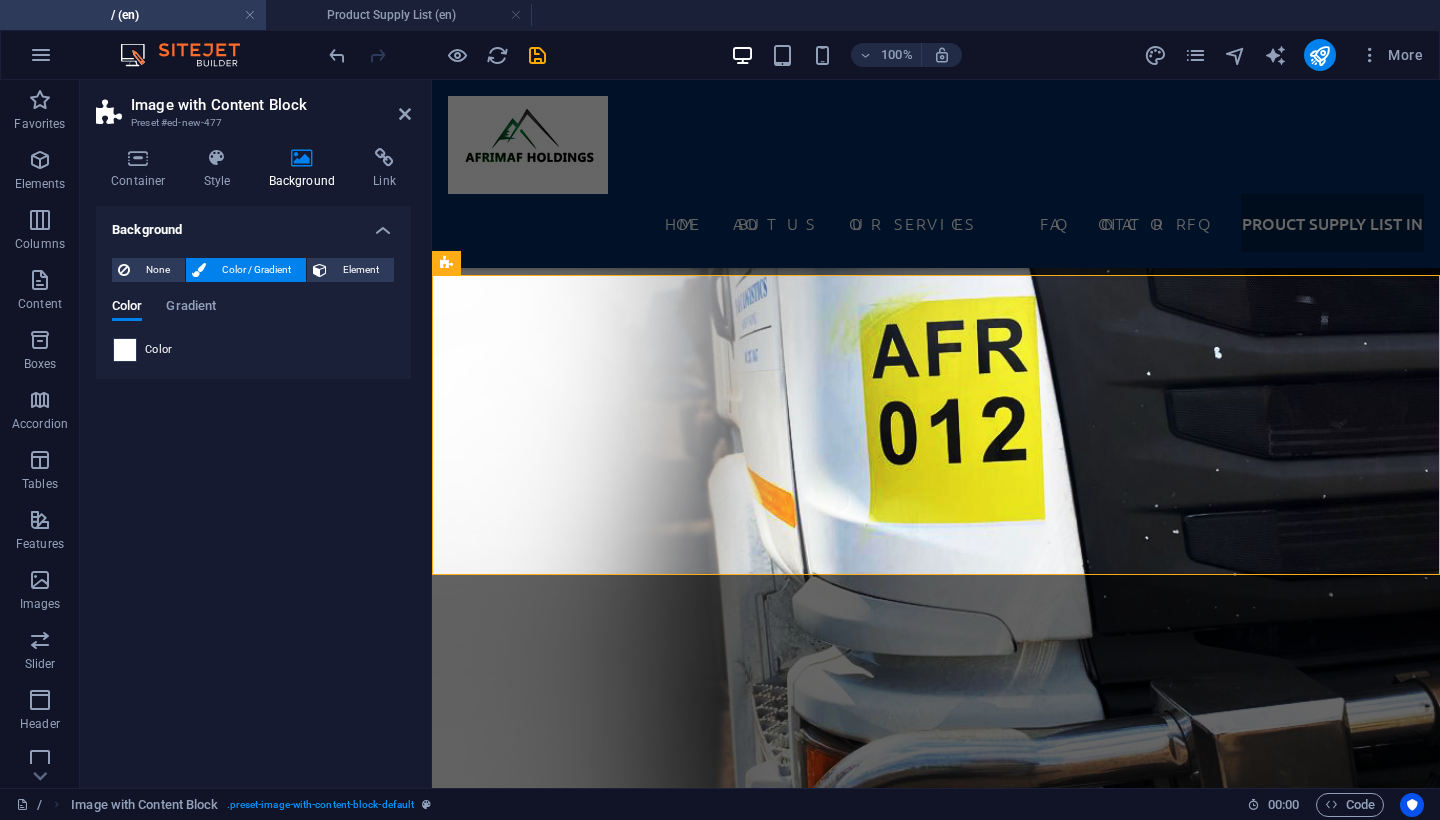 click at bounding box center [125, 350] 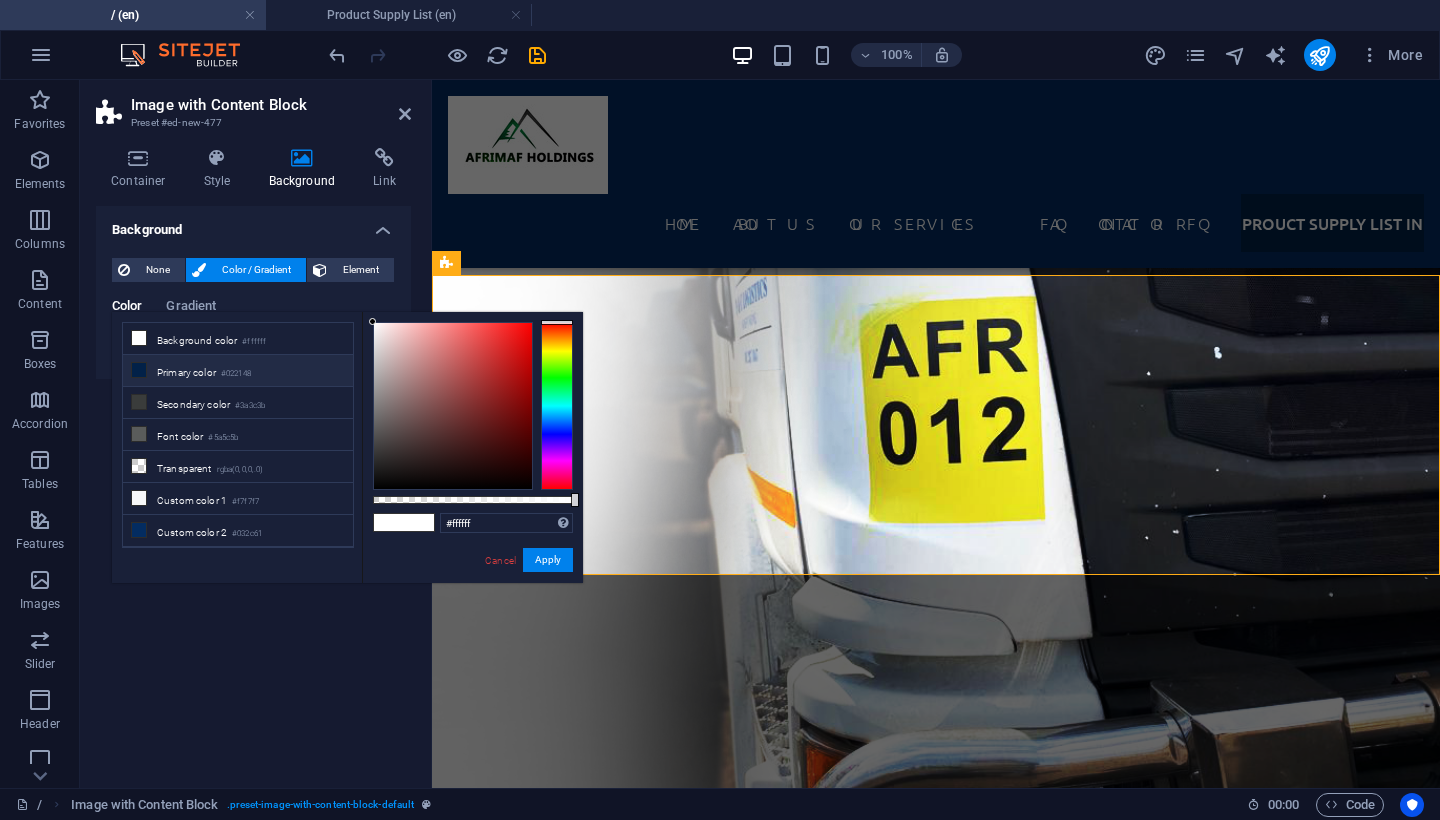 click on "Primary color
#022148" at bounding box center (238, 371) 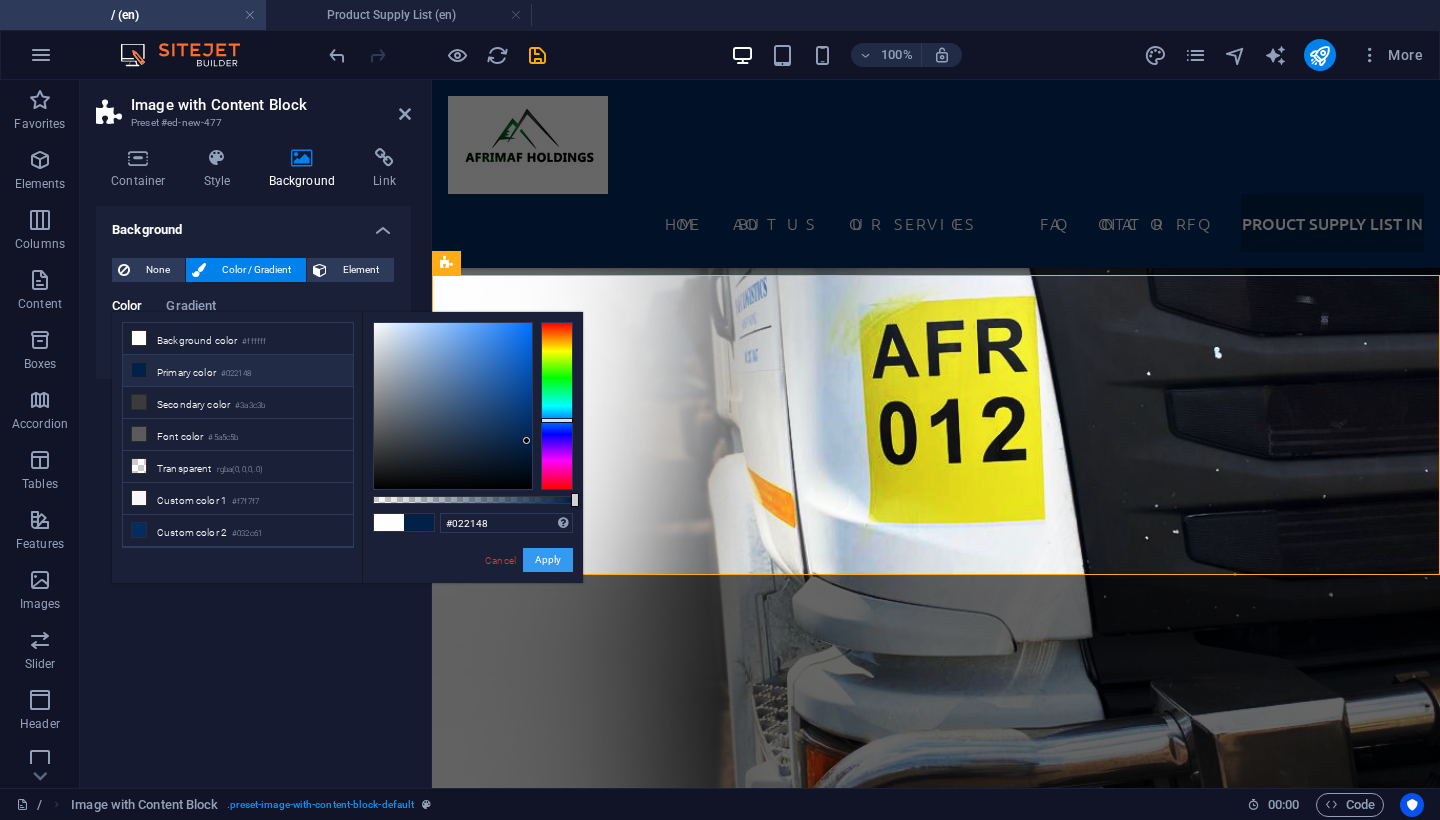 click on "Apply" at bounding box center [548, 560] 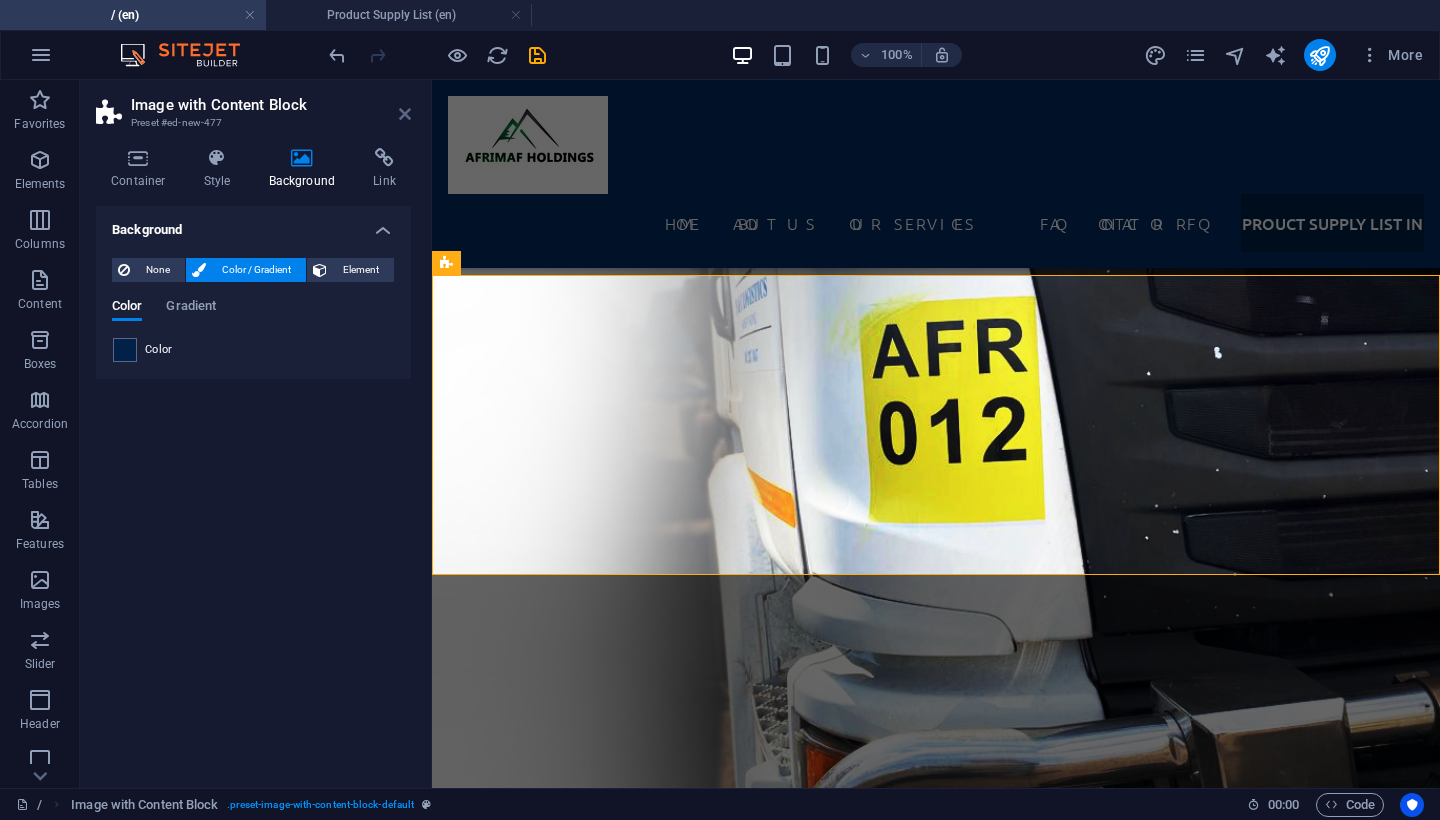 drag, startPoint x: 401, startPoint y: 114, endPoint x: 328, endPoint y: 49, distance: 97.74457 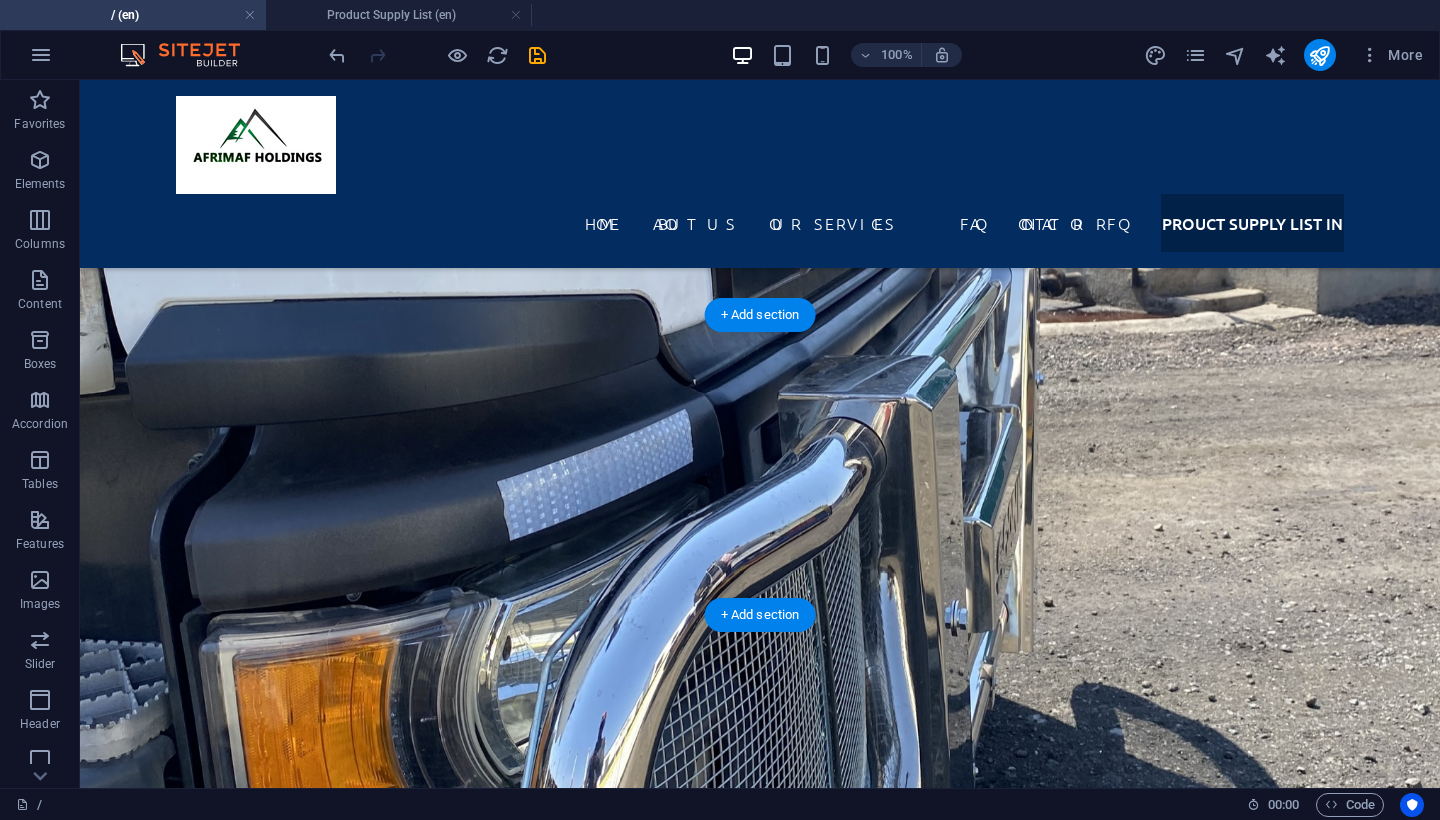 scroll, scrollTop: 6308, scrollLeft: 0, axis: vertical 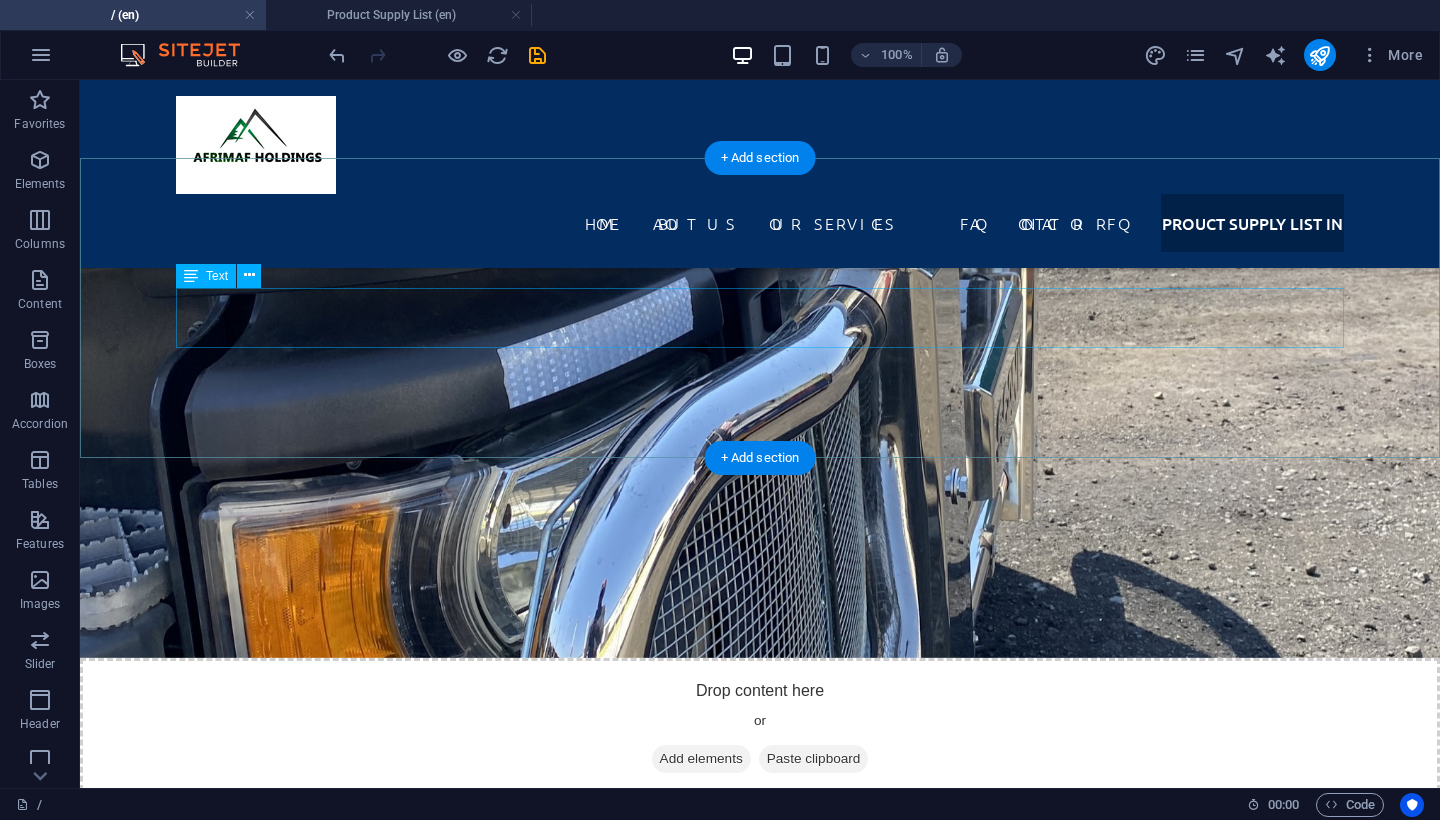 click on "Discover Afrimaf Holdings’ extensive product range, from premium industrial and mining chemicals to high-quality bitumen products supplied across the SADC region. Whether you need environmentally friendly cleaning solutions, specialised mining reagents, water treatment chemicals, or bulk and drum bitumen for road construction, our supply list showcases everything we can deliver backed by competitive pricing, reliable logistics, and certified quality." at bounding box center [760, 27118] 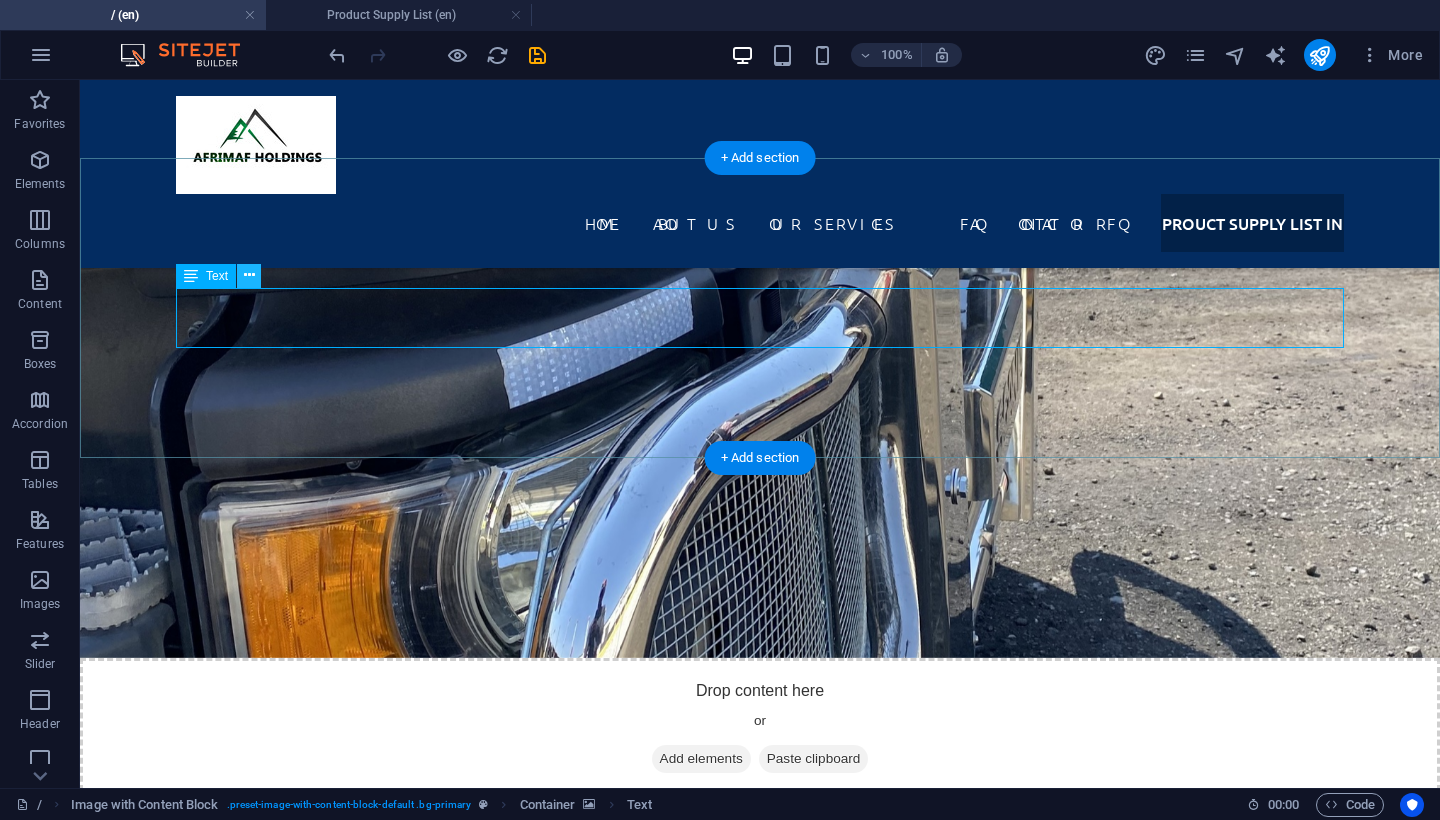 click at bounding box center [249, 275] 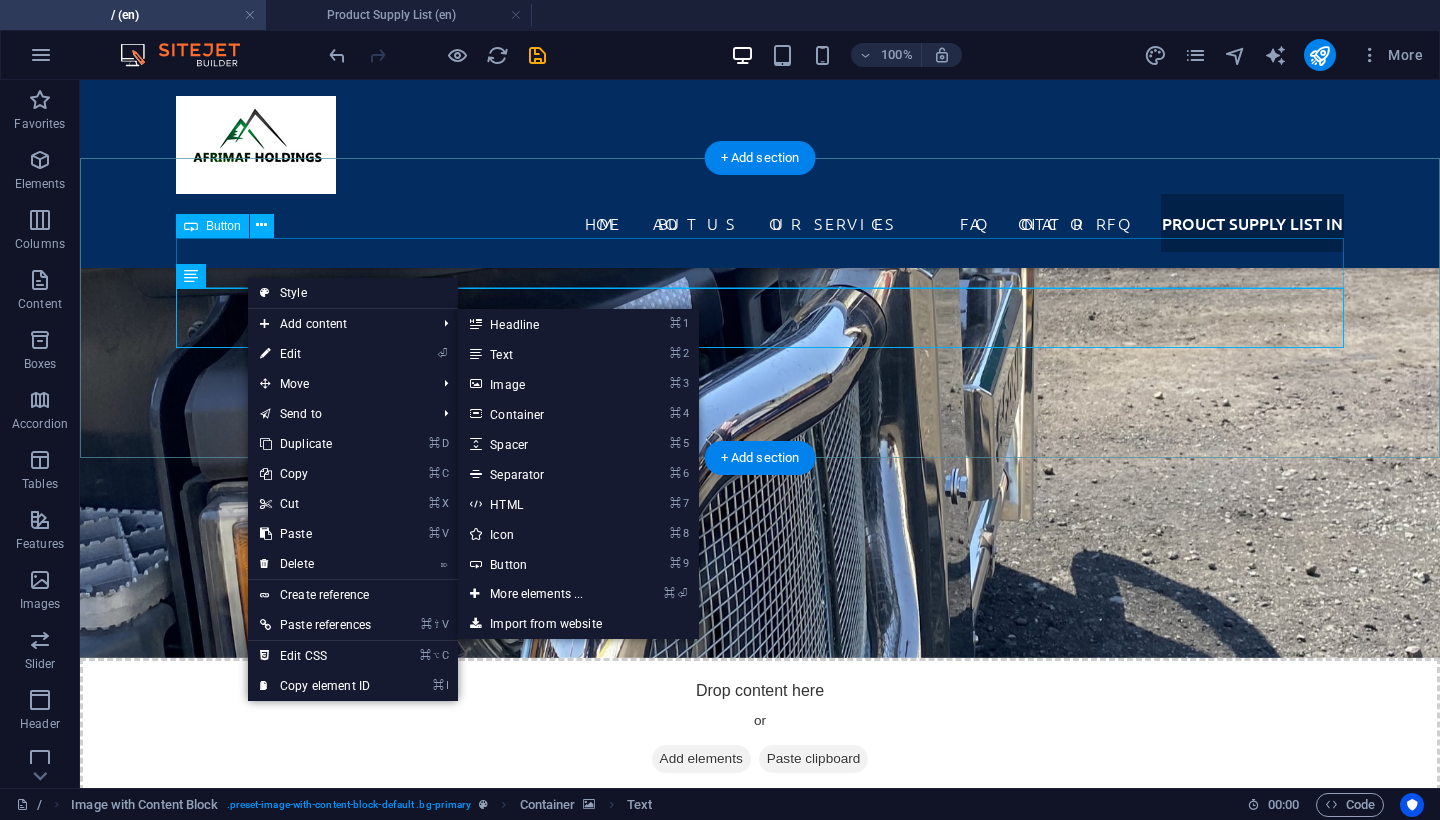 click on "CLICK TO VIEW PRODUCT SUPPLY LIST" at bounding box center [760, 27061] 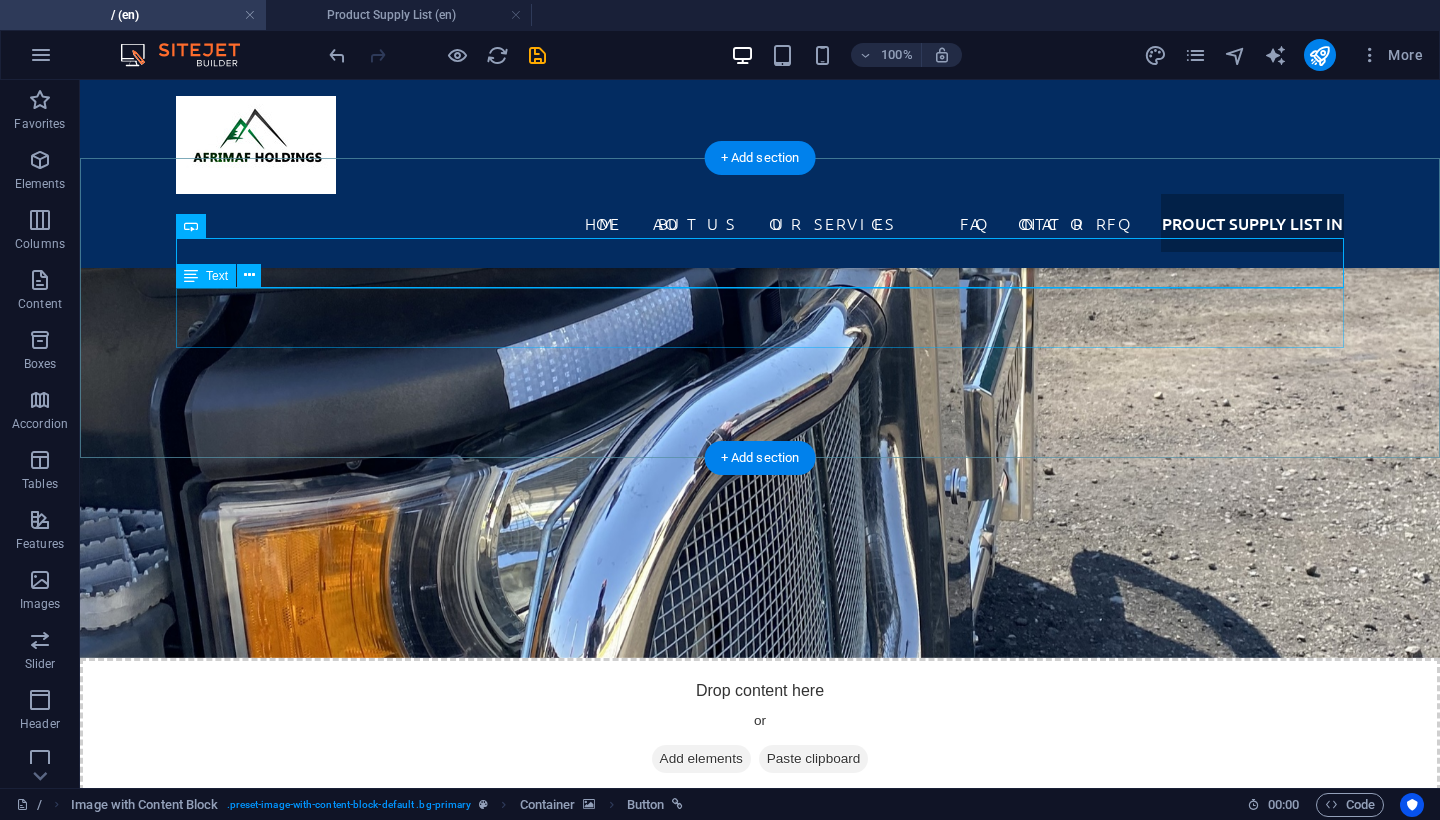 click on "Text" at bounding box center [217, 276] 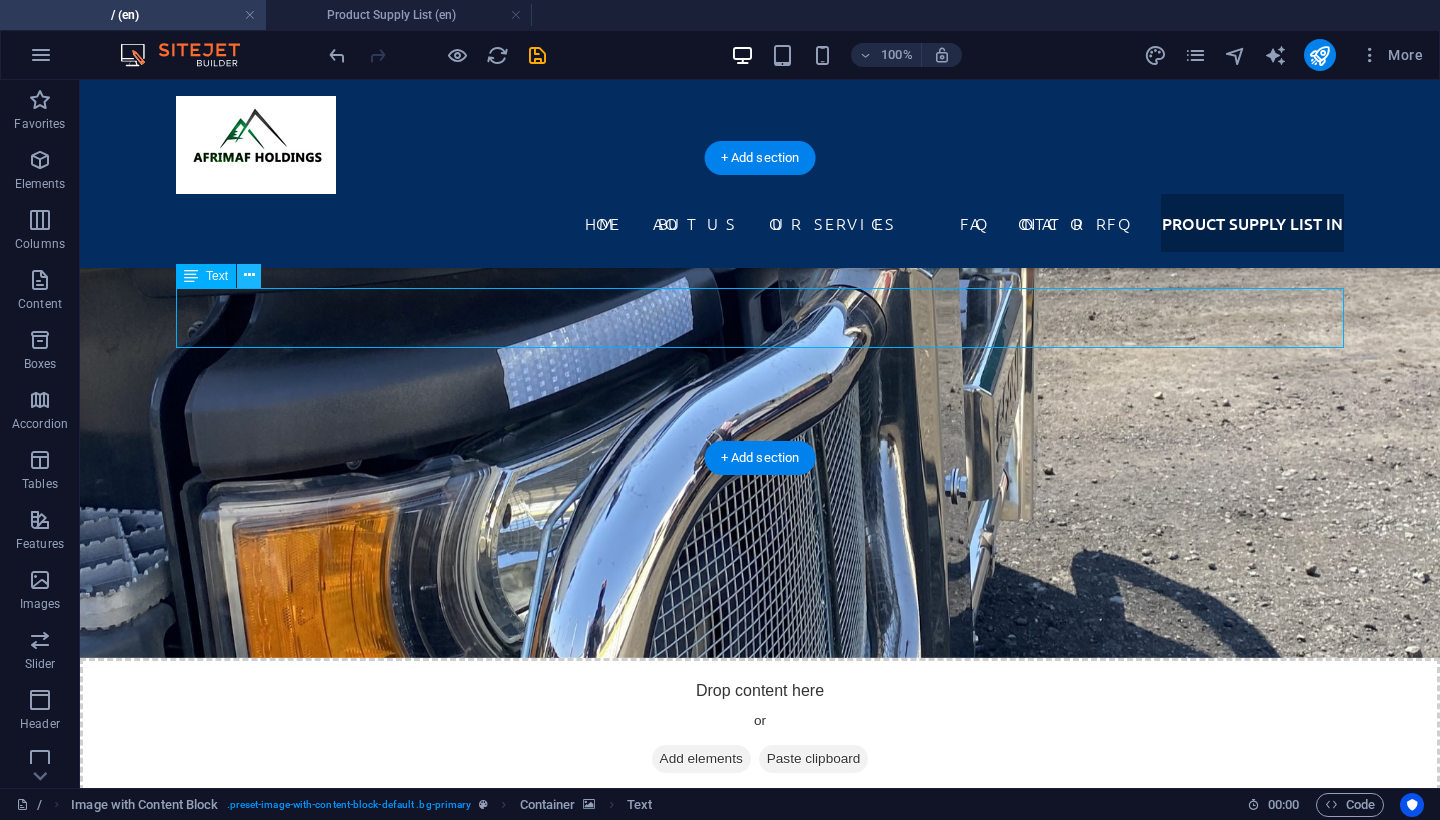 click at bounding box center (249, 275) 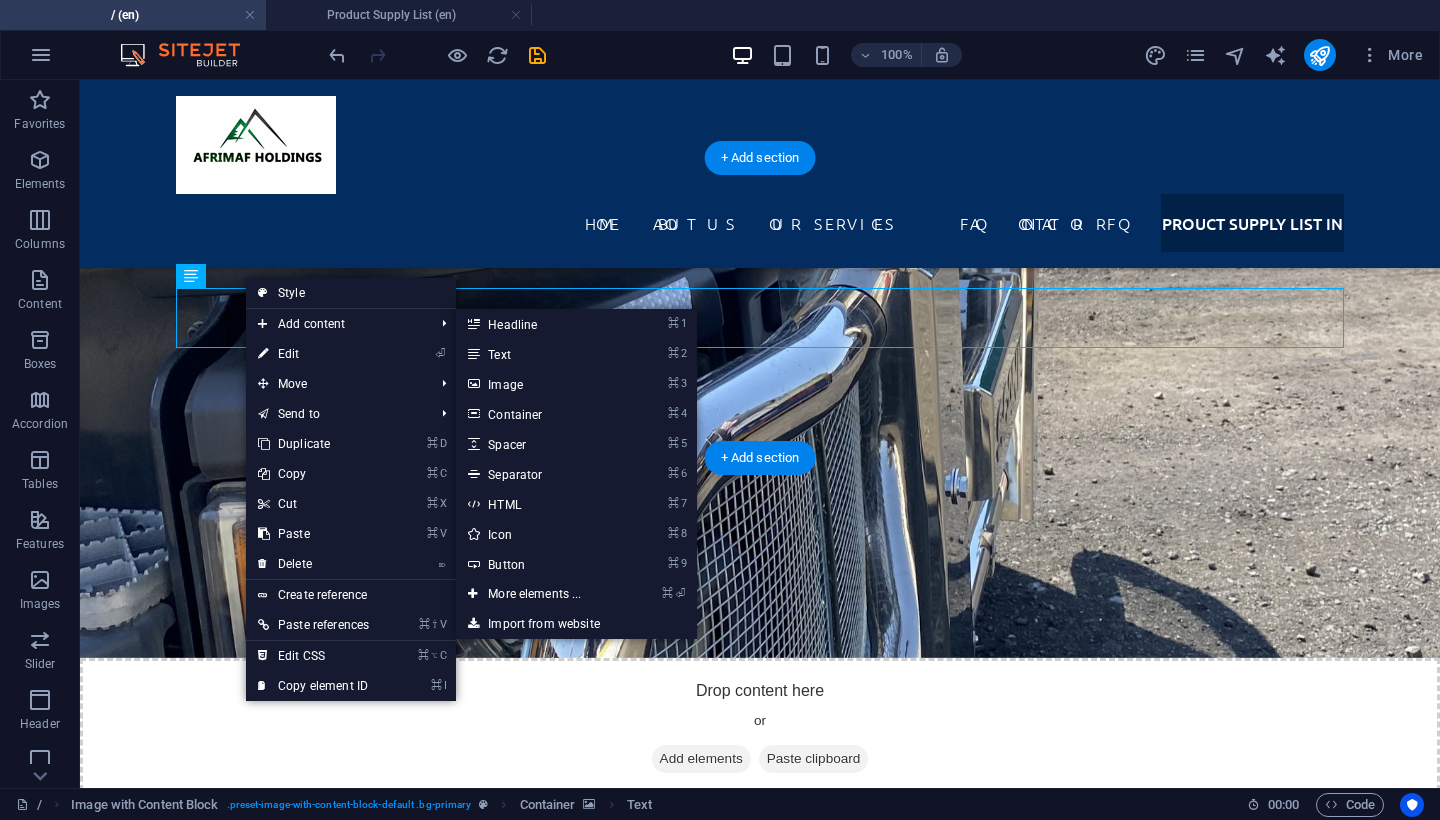 click on "Discover Afrimaf Holdings’ extensive product range, from premium industrial and mining chemicals to high-quality bitumen products supplied across the SADC region. Whether you need environmentally friendly cleaning solutions, specialised mining reagents, water treatment chemicals, or bulk and drum bitumen for road construction, our supply list showcases everything we can deliver backed by competitive pricing, reliable logistics, and certified quality." at bounding box center (760, 27118) 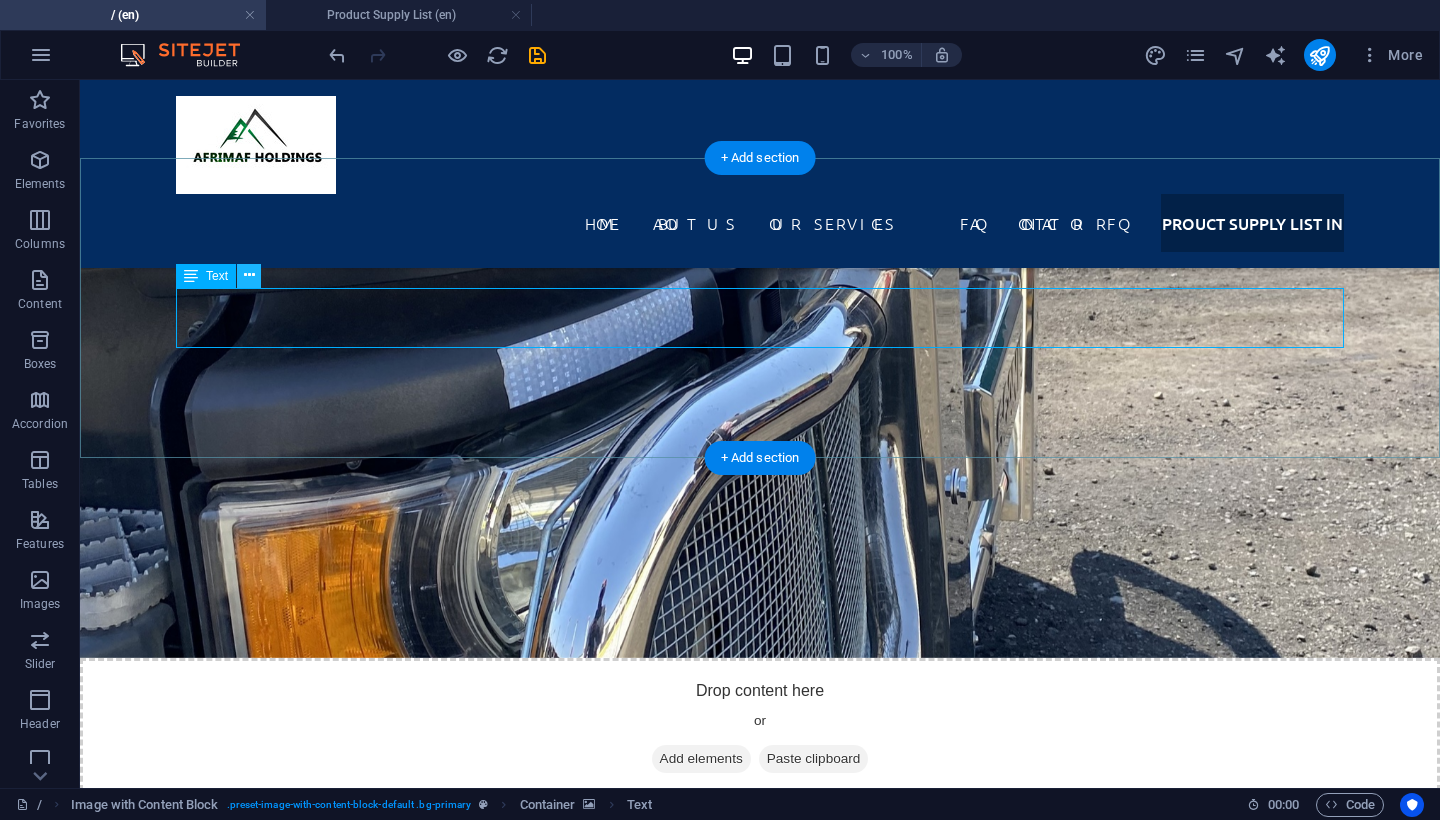 click at bounding box center [249, 276] 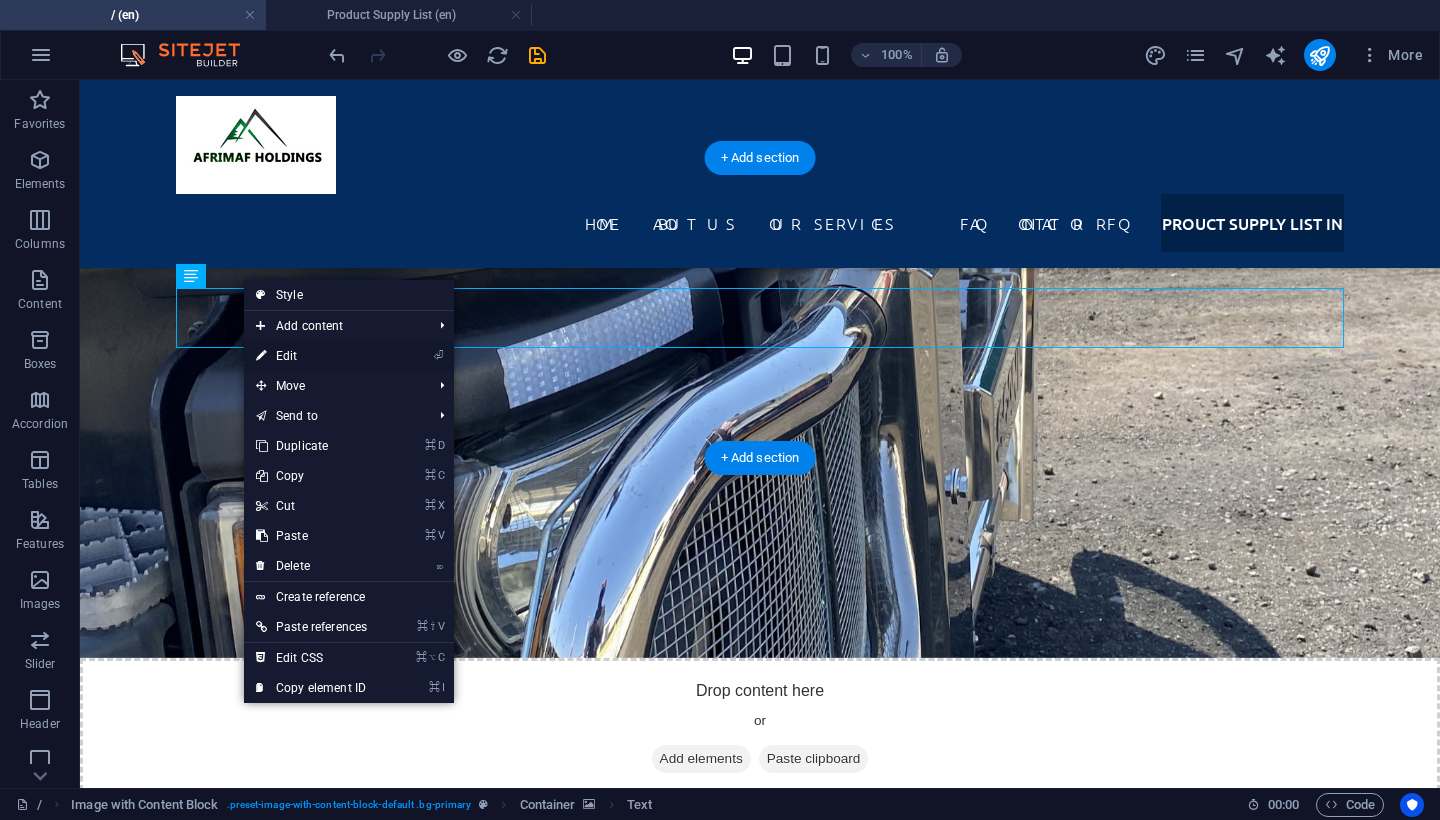 click on "⏎  Edit" at bounding box center (349, 356) 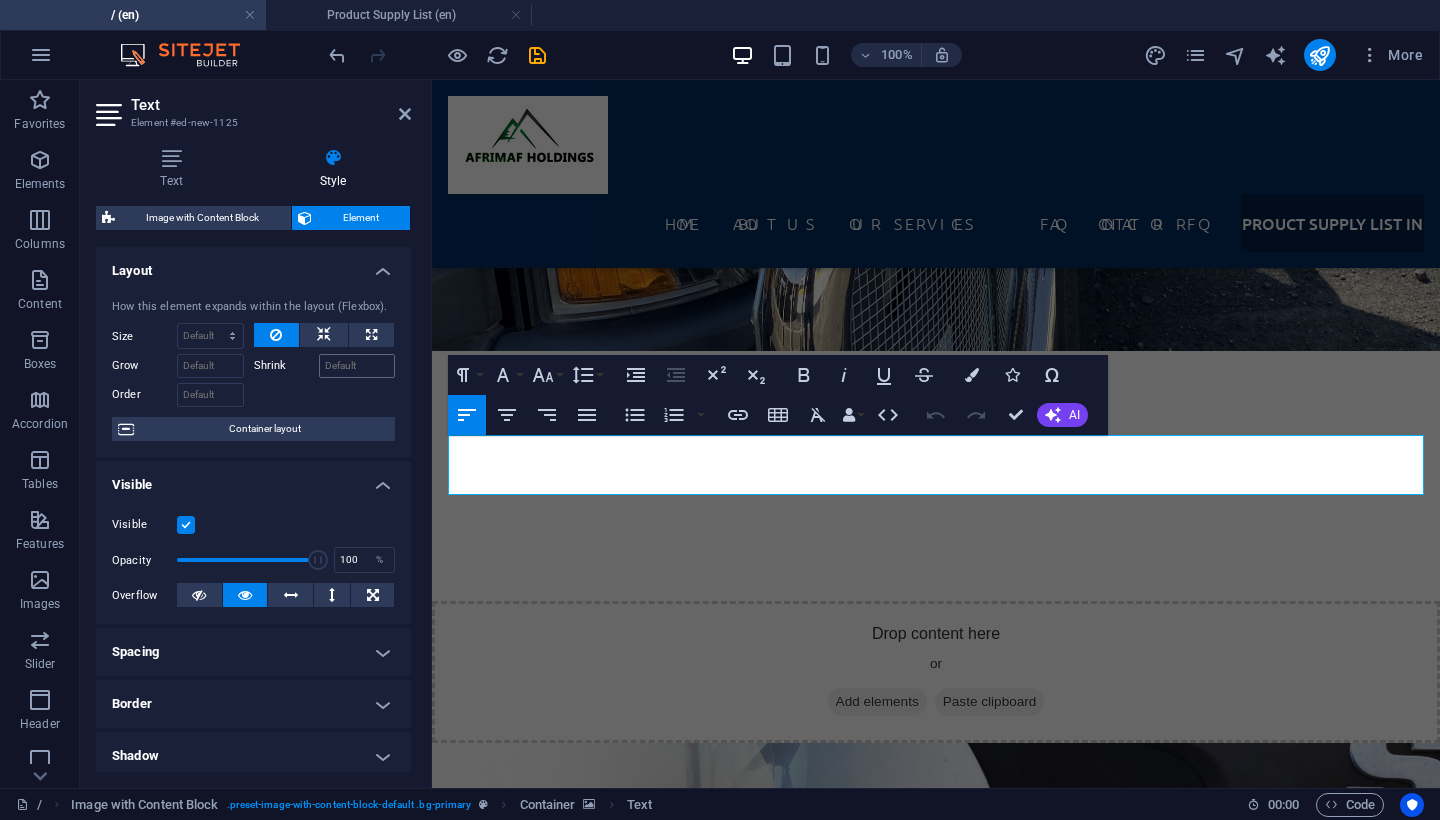 scroll, scrollTop: 6921, scrollLeft: 0, axis: vertical 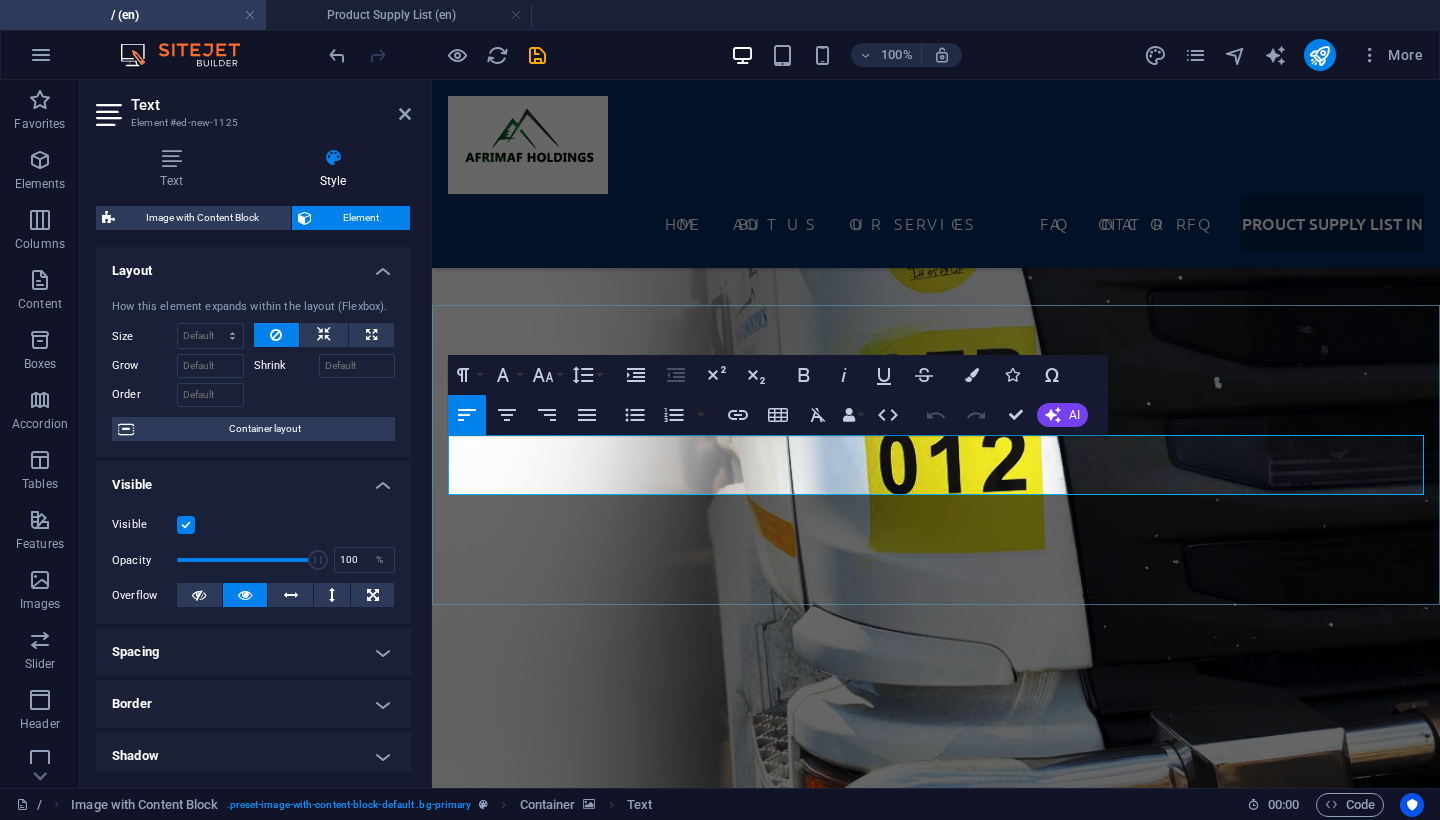 click on "Discover Afrimaf Holdings’ extensive product range, from premium industrial and mining chemicals to high-quality bitumen products supplied across the SADC region. Whether you need environmentally friendly cleaning solutions, specialised mining reagents, water treatment chemicals, or bulk and drum bitumen for road construction, our supply list showcases everything we can deliver backed by competitive pricing, reliable logistics, and certified quality." at bounding box center (936, 24653) 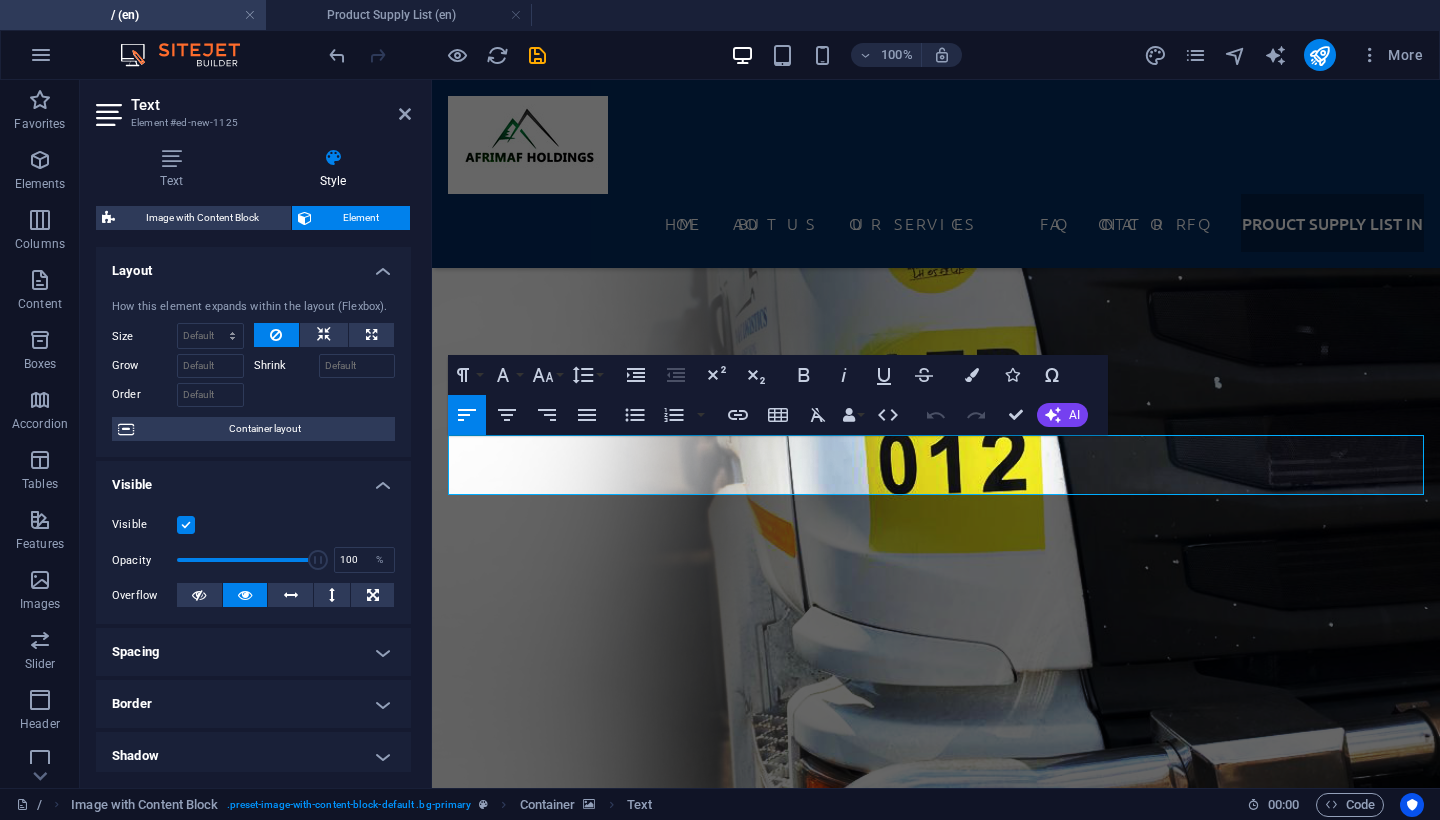 drag, startPoint x: 454, startPoint y: 456, endPoint x: 1236, endPoint y: 538, distance: 786.2875 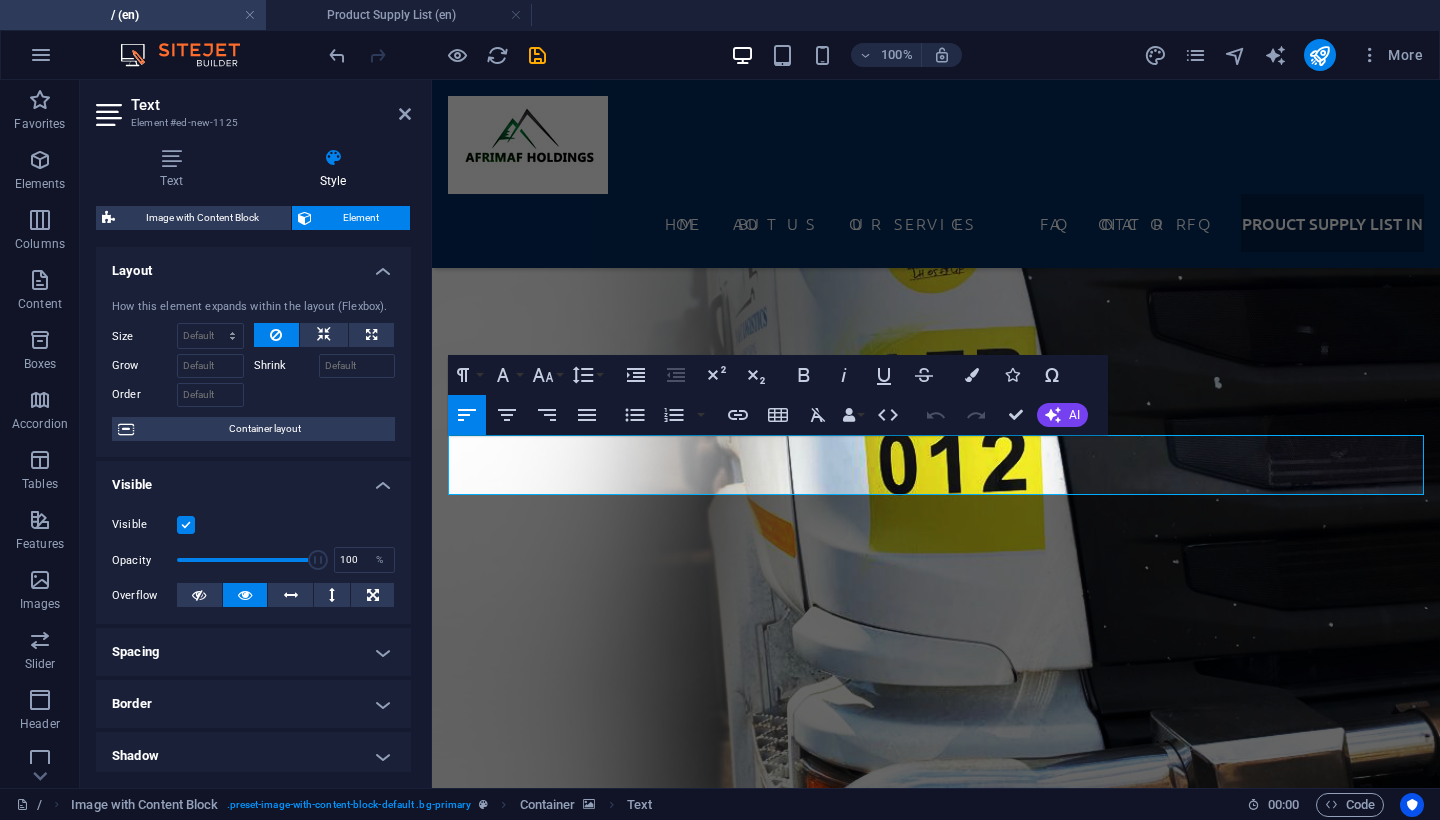 click on "CLICK TO VIEW PRODUCT SUPPLY LIST  Discover Afrimaf Holdings’ extensive product range, from premium industrial and mining chemicals to high-quality bitumen products supplied across the SADC region. Whether you need environmentally friendly cleaning solutions, specialised mining reagents, water treatment chemicals, or bulk and drum bitumen for road construction, our supply list showcases everything we can deliver backed by competitive pricing, reliable logistics, and certified quality." at bounding box center (936, 24470) 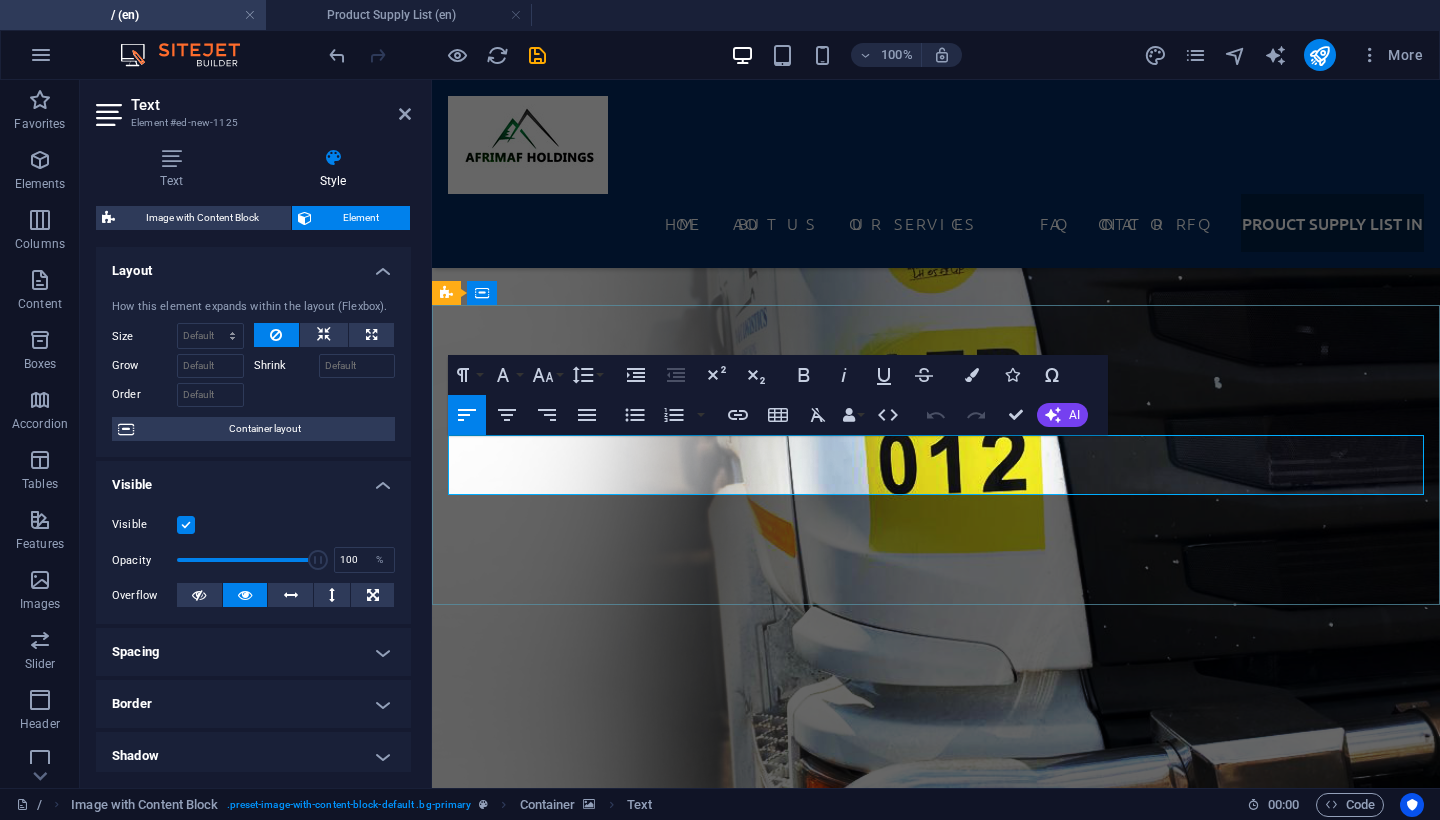 click on "Discover Afrimaf Holdings’ extensive product range, from premium industrial and mining chemicals to high-quality bitumen products supplied across the SADC region. Whether you need environmentally friendly cleaning solutions, specialised mining reagents, water treatment chemicals, or bulk and drum bitumen for road construction, our supply list showcases everything we can deliver backed by competitive pricing, reliable logistics, and certified quality." at bounding box center (936, 24653) 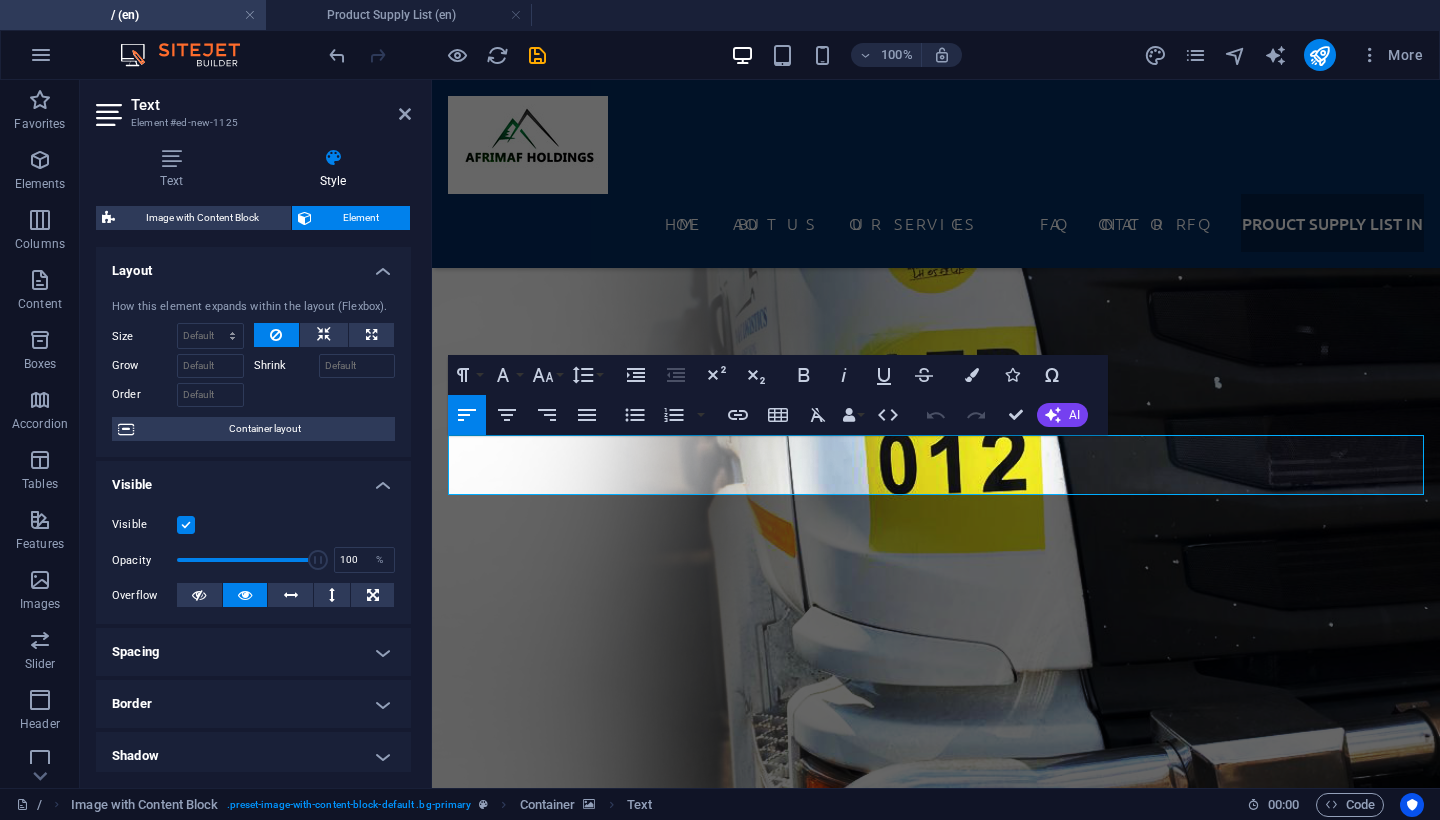 drag, startPoint x: 449, startPoint y: 458, endPoint x: 1198, endPoint y: 517, distance: 751.3202 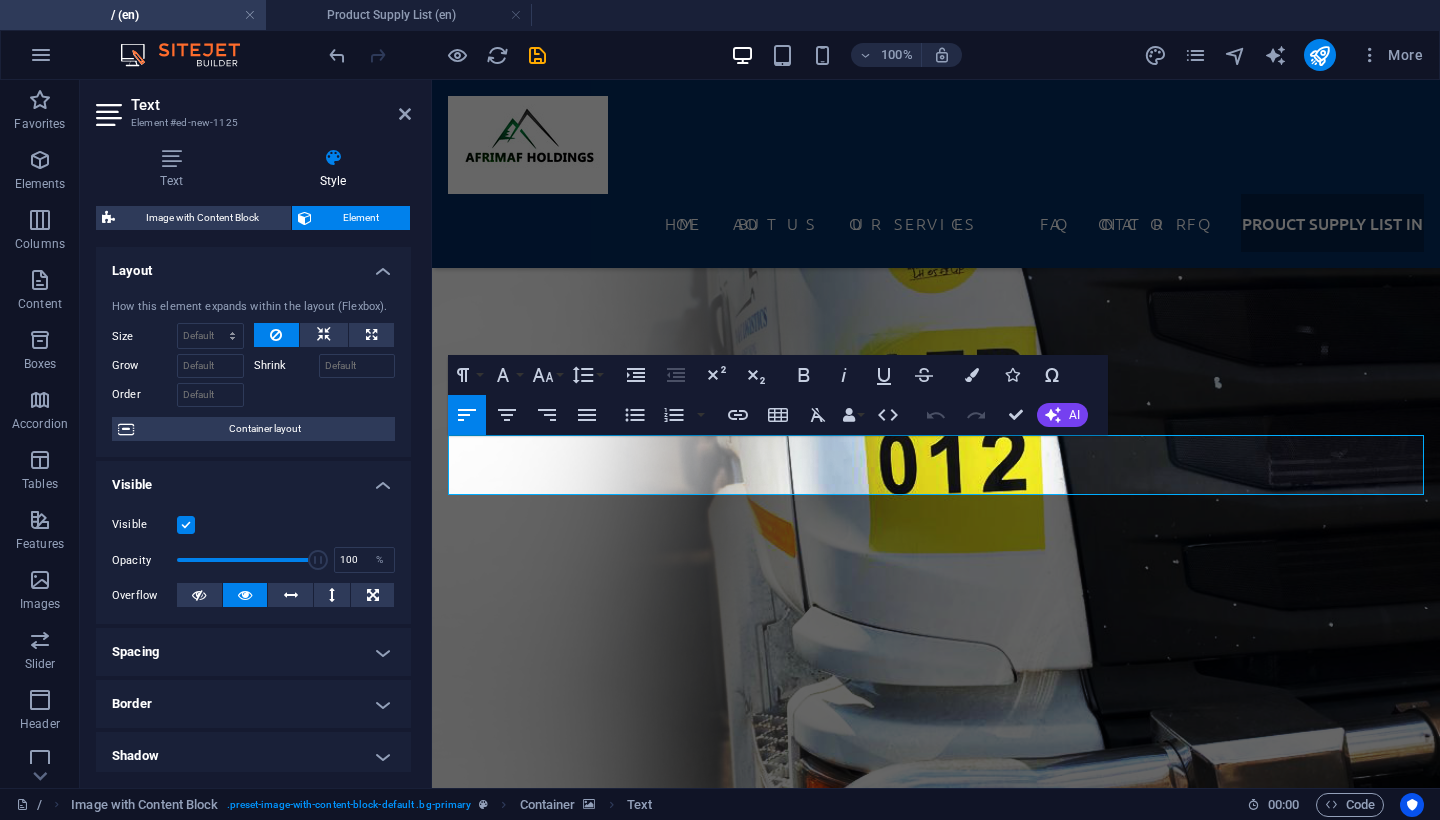 click on "CLICK TO VIEW PRODUCT SUPPLY LIST  Discover Afrimaf Holdings’ extensive product range, from premium industrial and mining chemicals to high-quality bitumen products supplied across the SADC region. Whether you need environmentally friendly cleaning solutions, specialised mining reagents, water treatment chemicals, or bulk and drum bitumen for road construction, our supply list showcases everything we can deliver backed by competitive pricing, reliable logistics, and certified quality." at bounding box center (936, 24470) 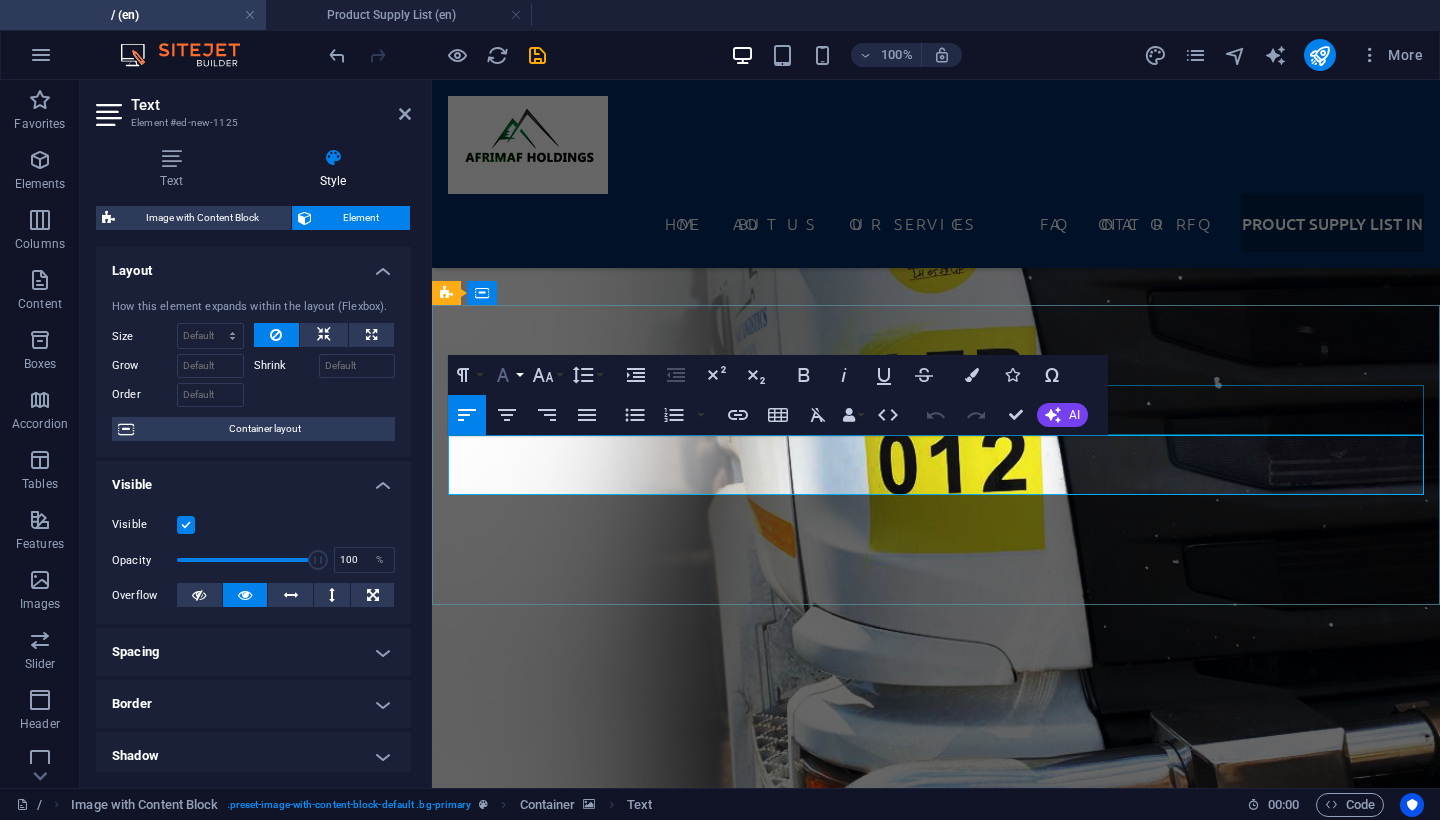 click 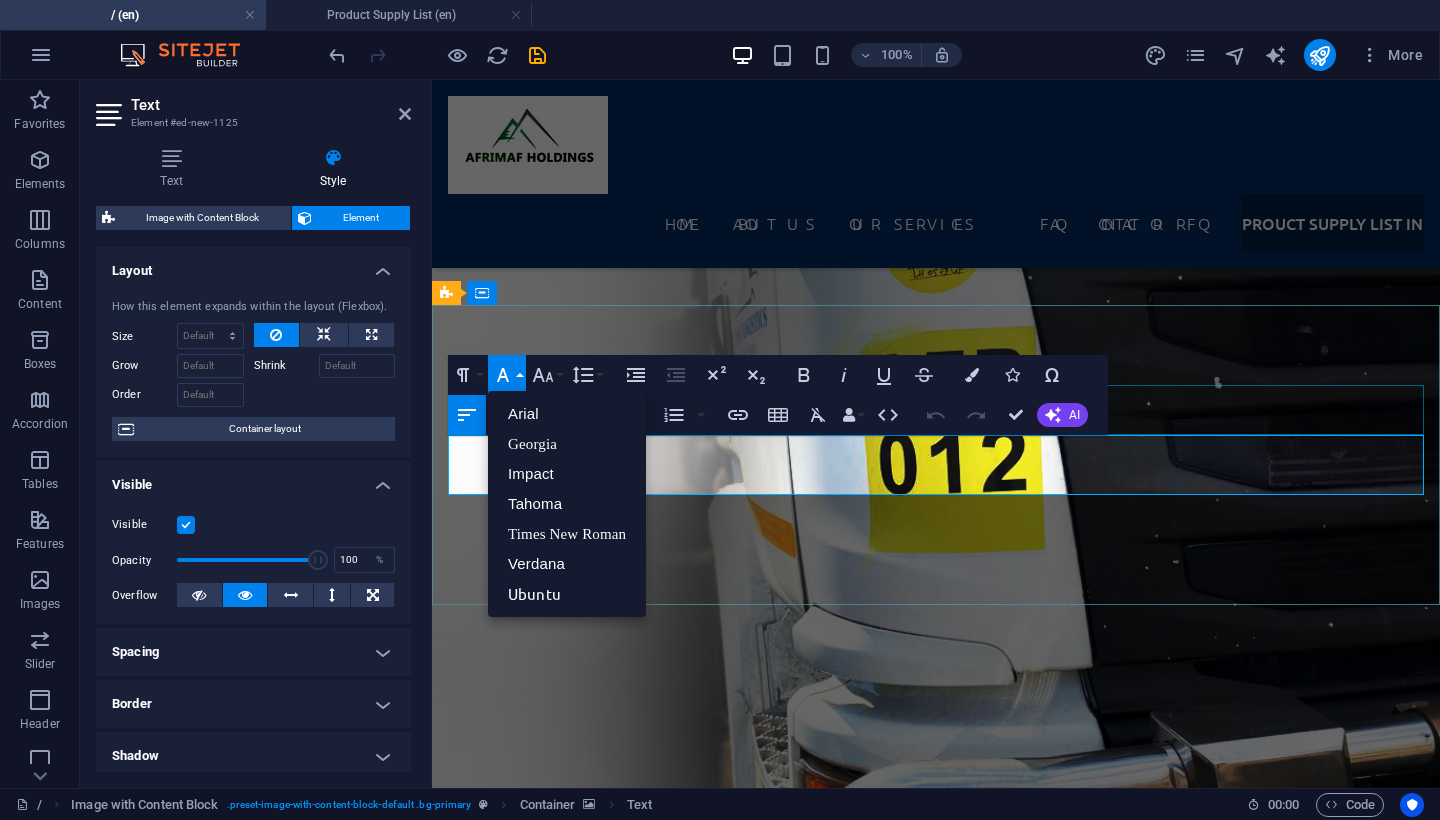 click 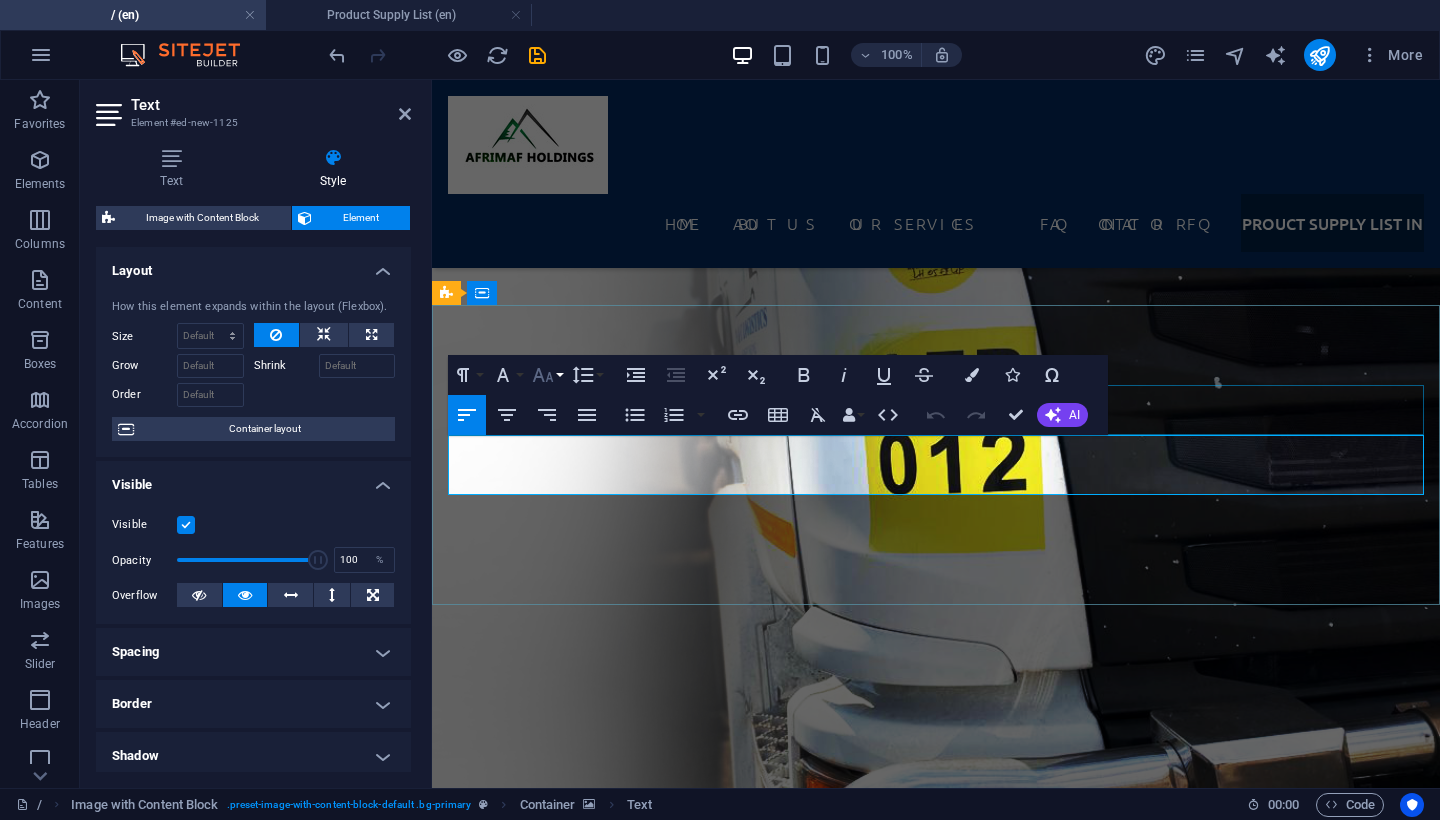 click 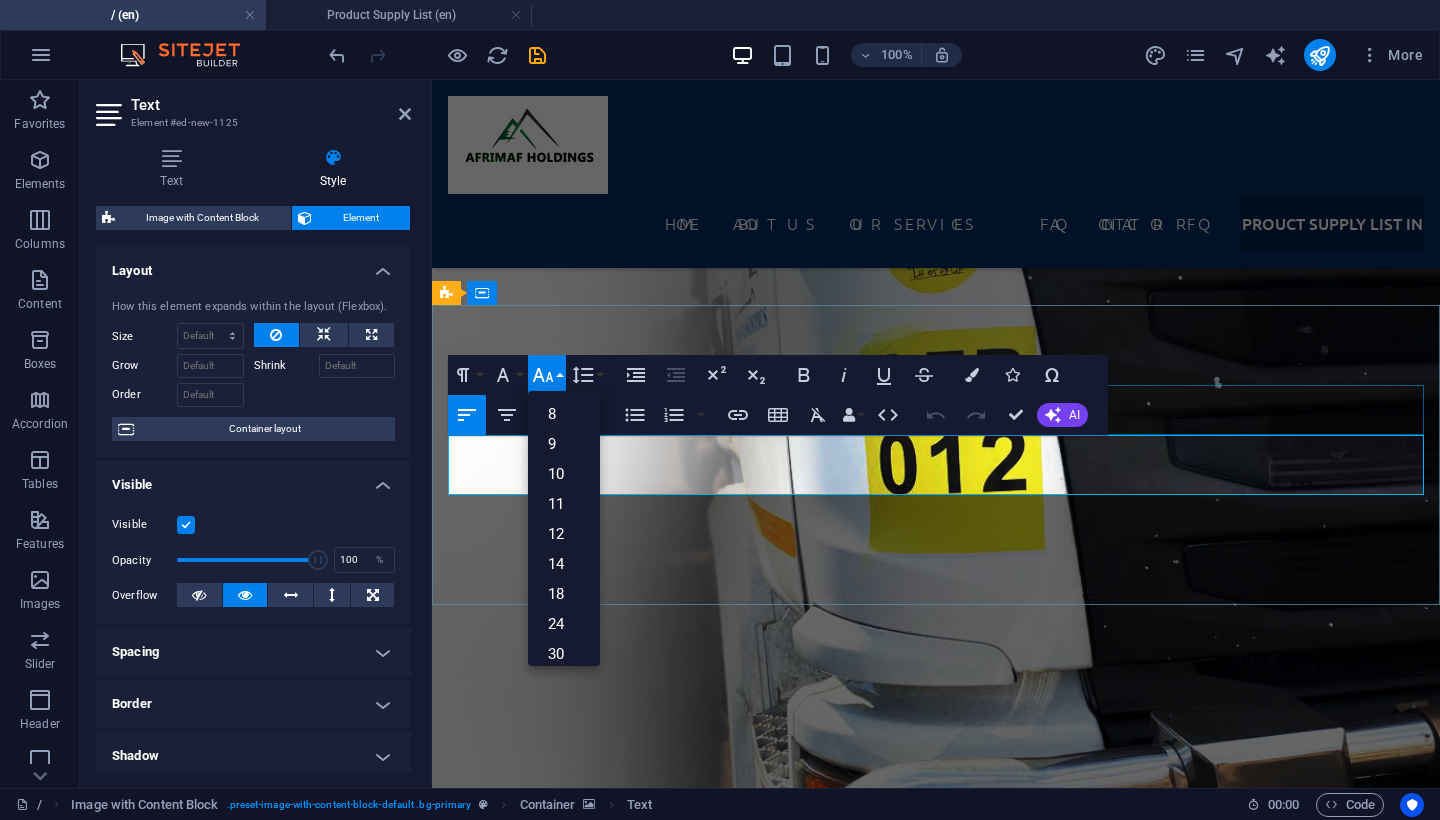 click 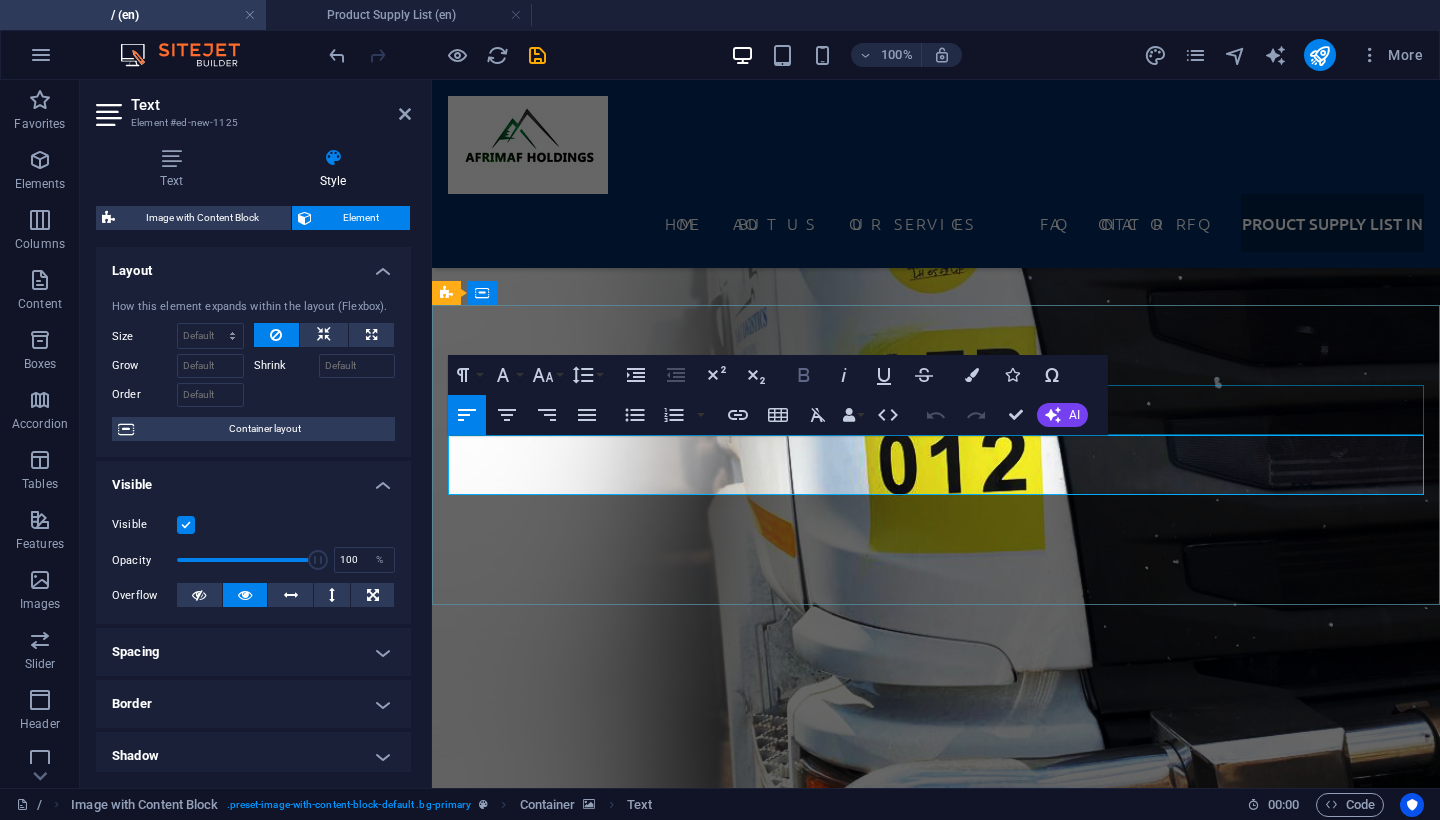 click 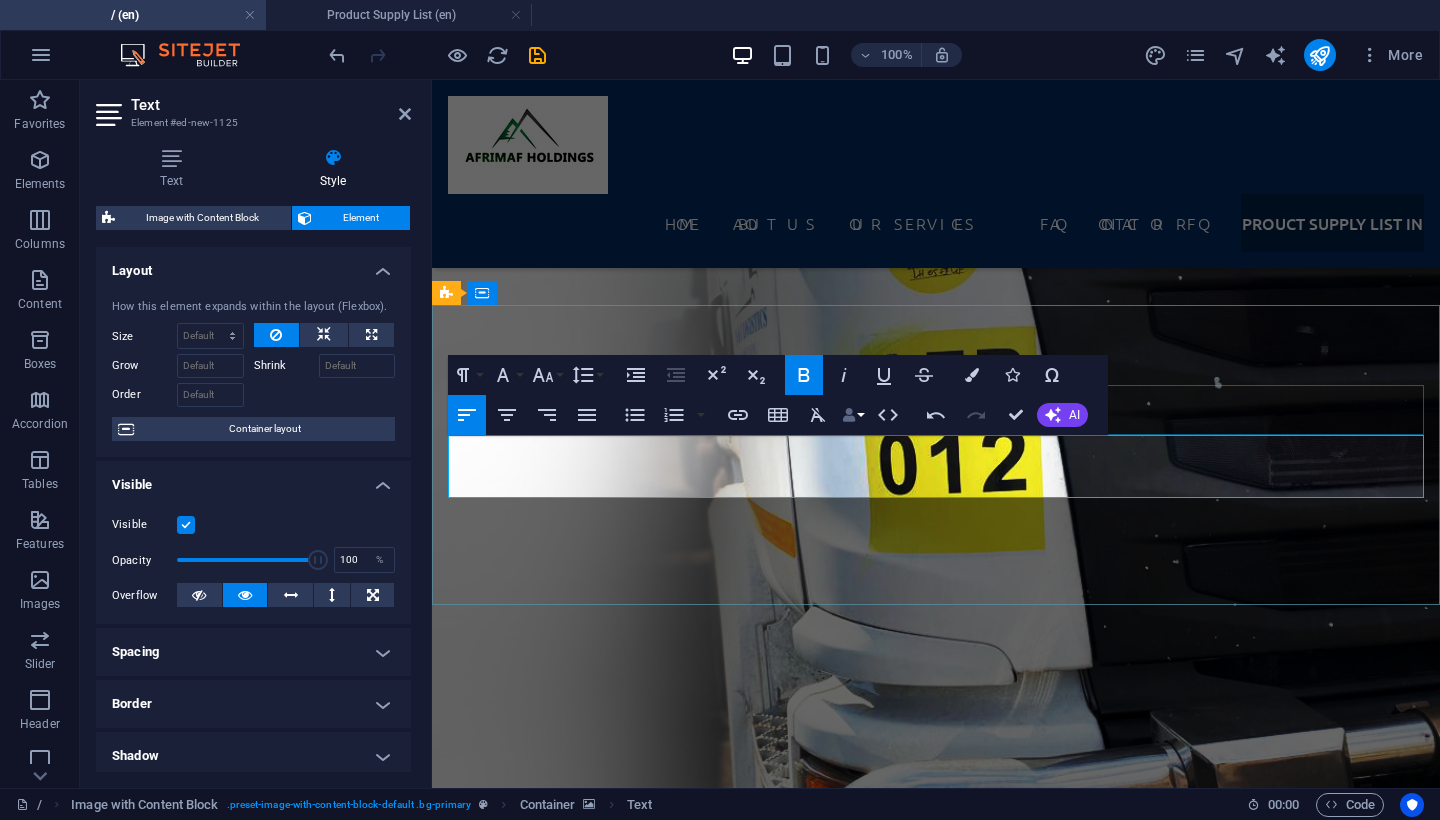 click on "Data Bindings" at bounding box center (853, 415) 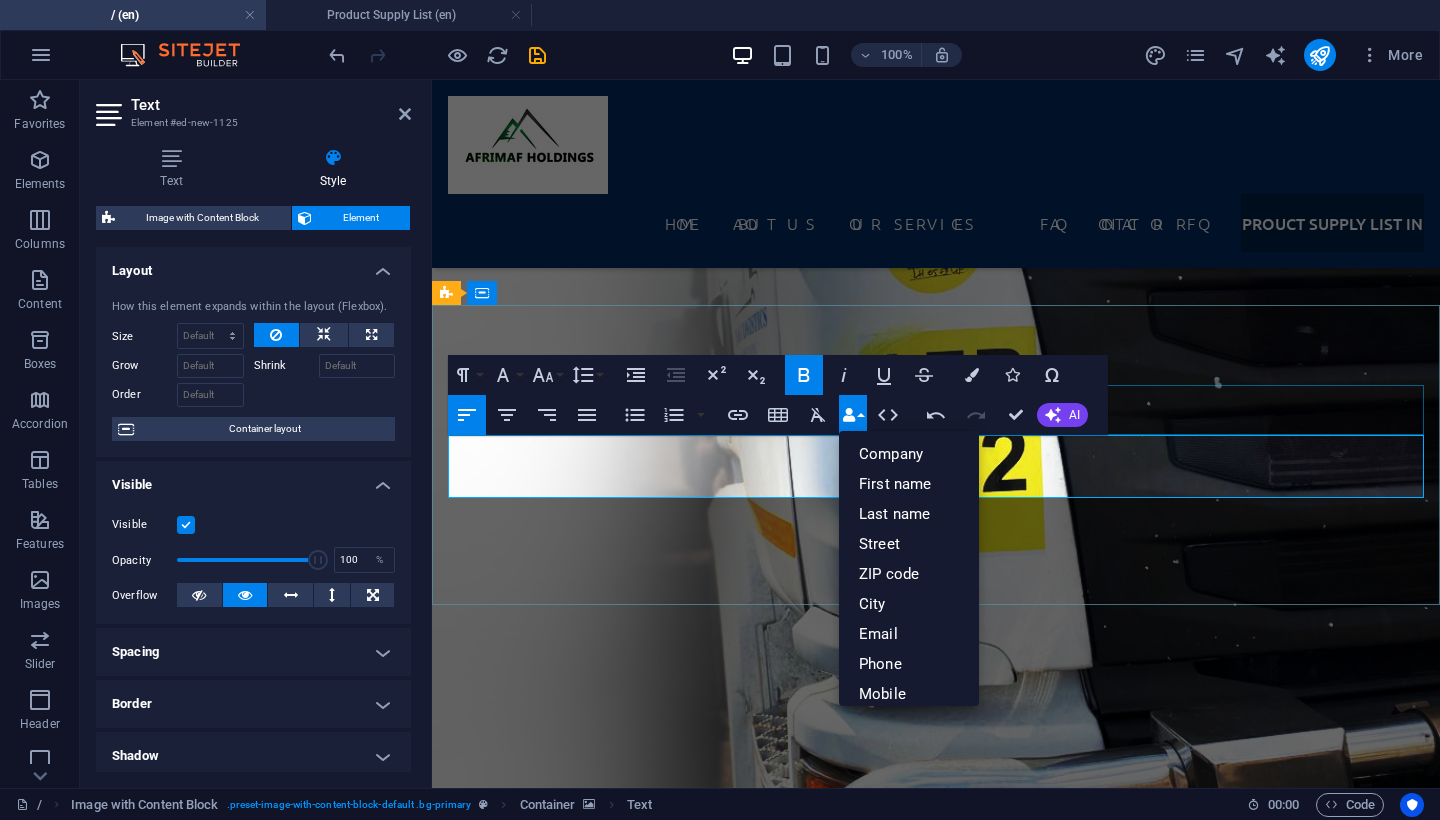 click on "Data Bindings" at bounding box center [853, 415] 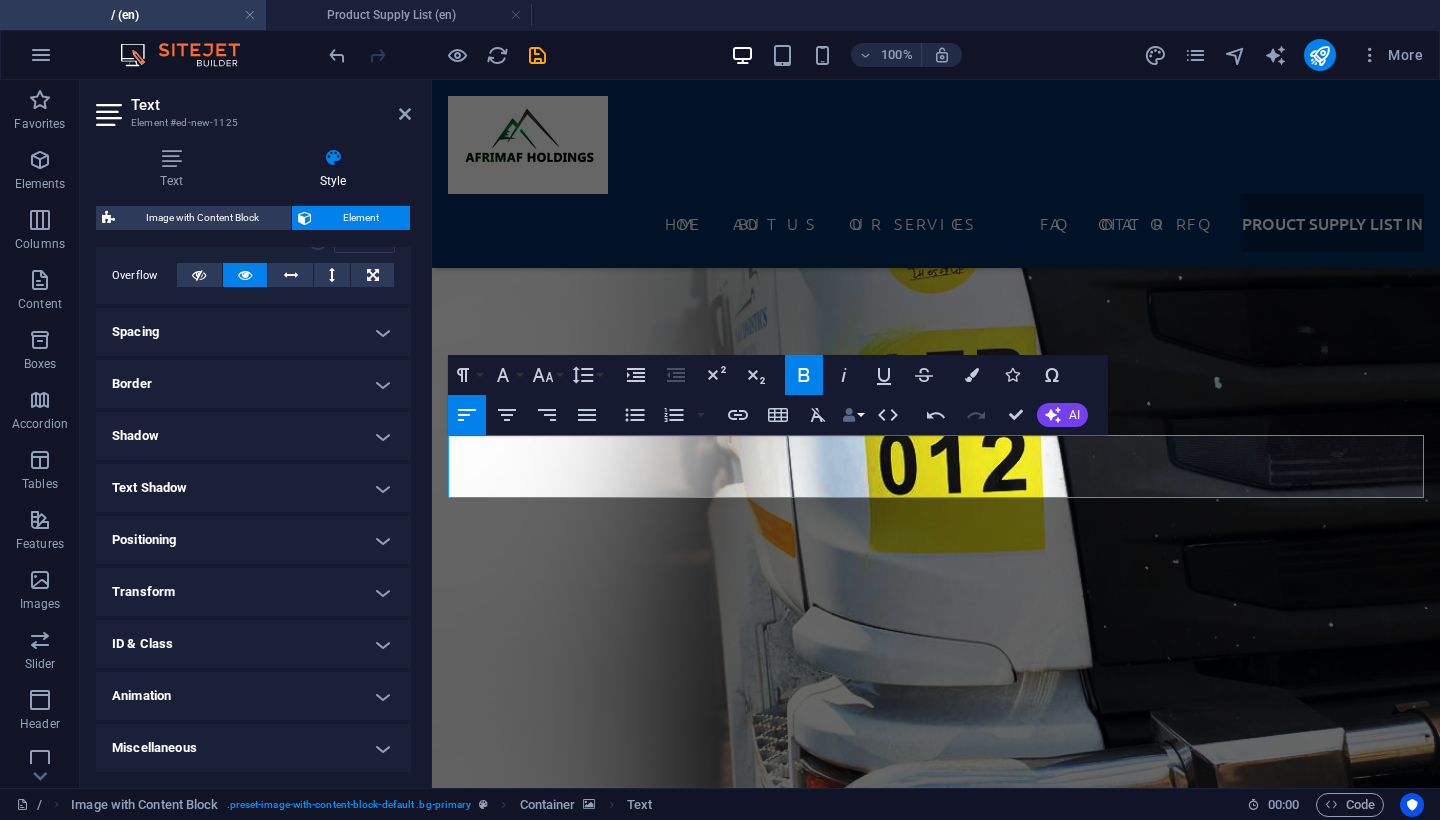 scroll, scrollTop: 319, scrollLeft: 0, axis: vertical 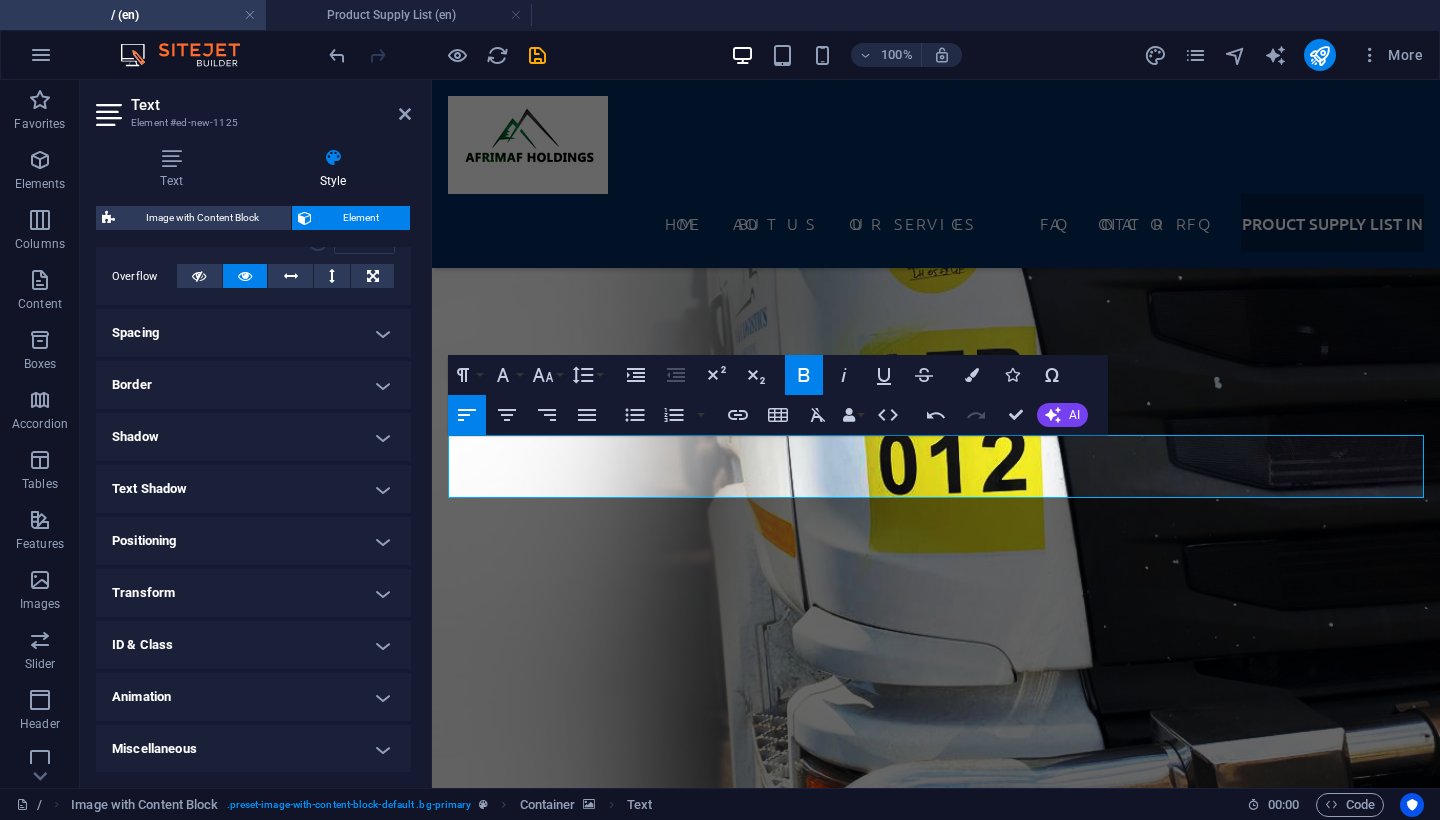 click on "Text Shadow" at bounding box center [253, 489] 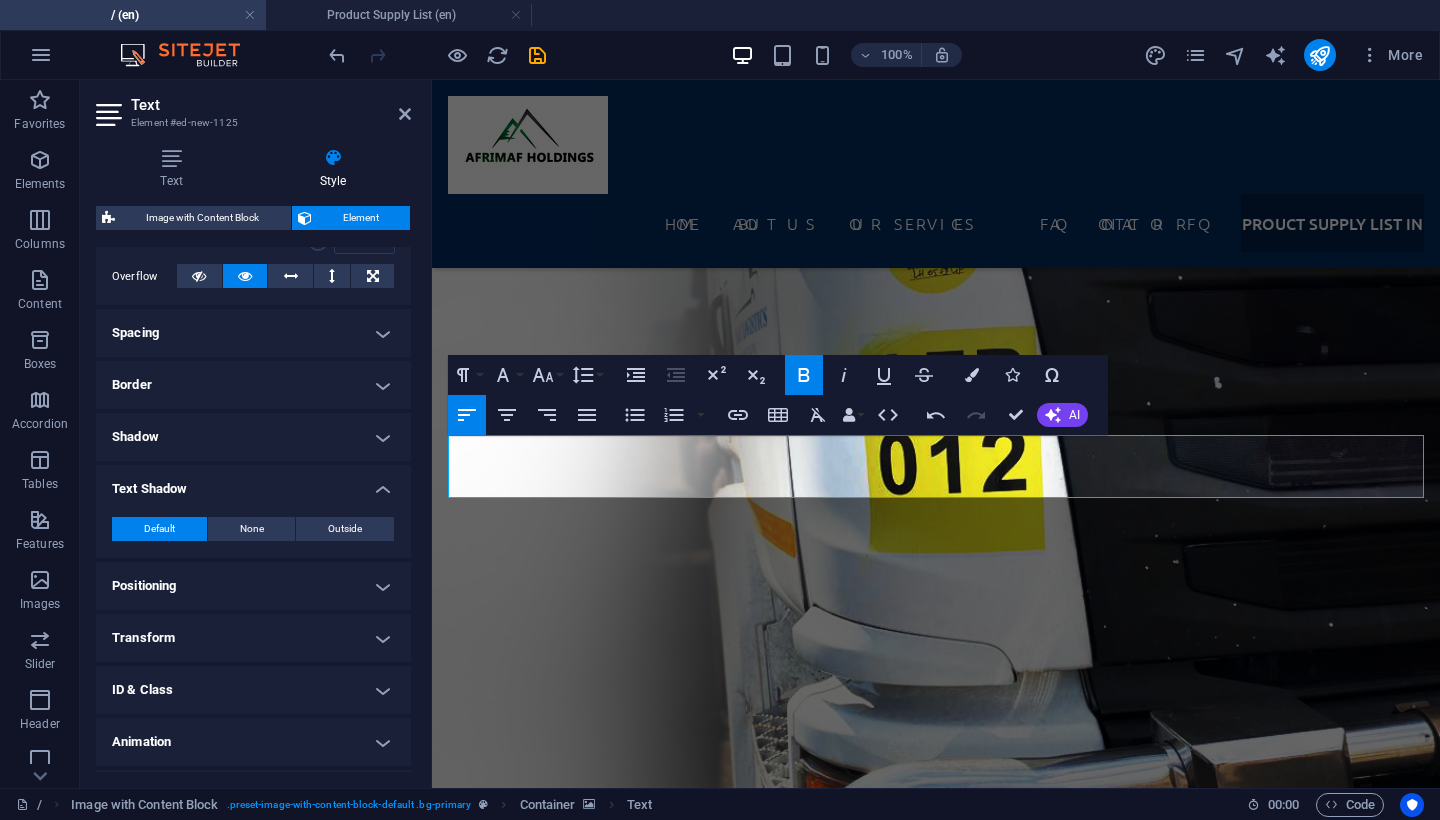 click on "Positioning" at bounding box center [253, 586] 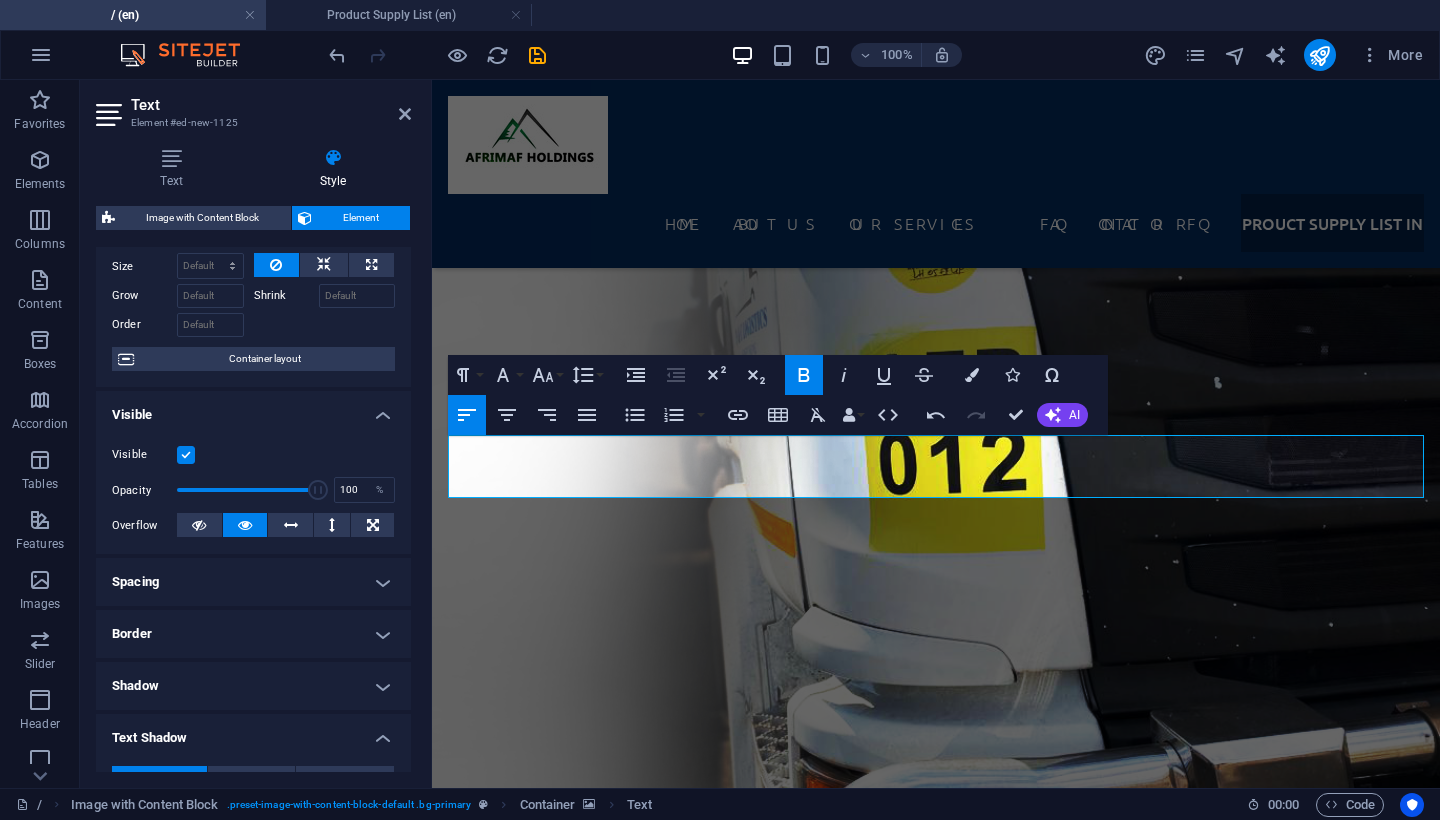 click on "Spacing" at bounding box center [253, 582] 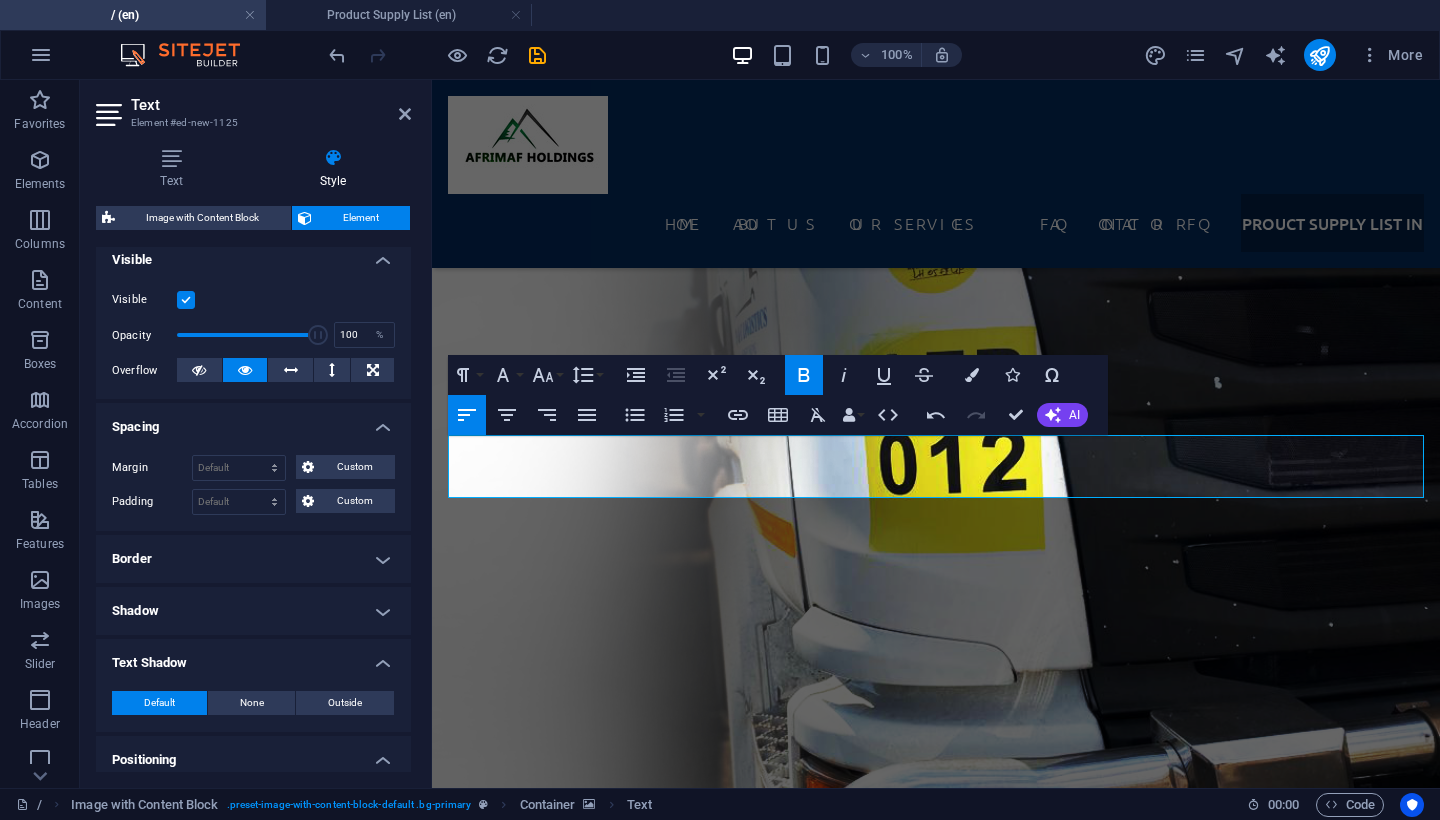 scroll, scrollTop: 249, scrollLeft: 0, axis: vertical 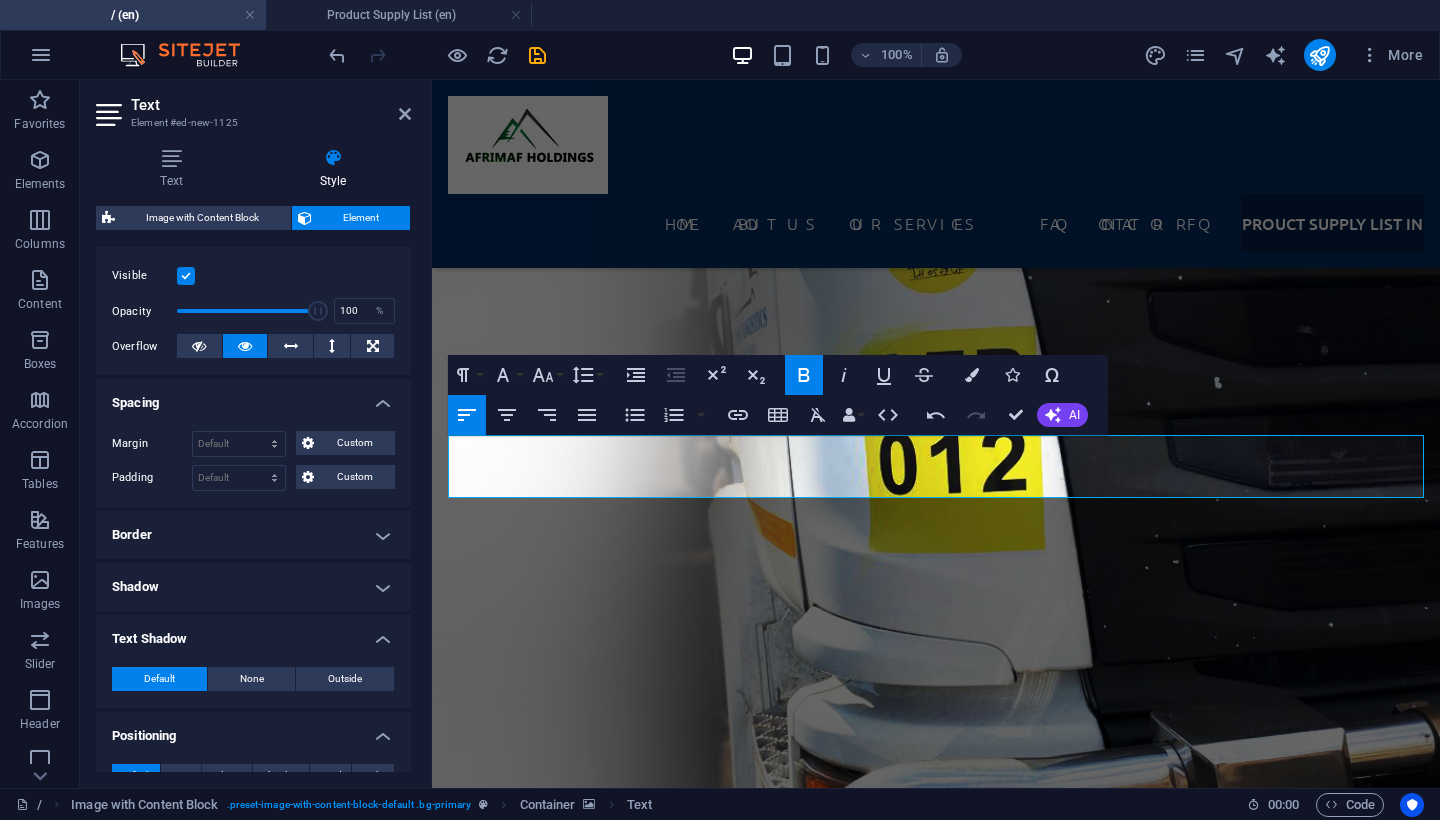 click on "Border" at bounding box center [253, 535] 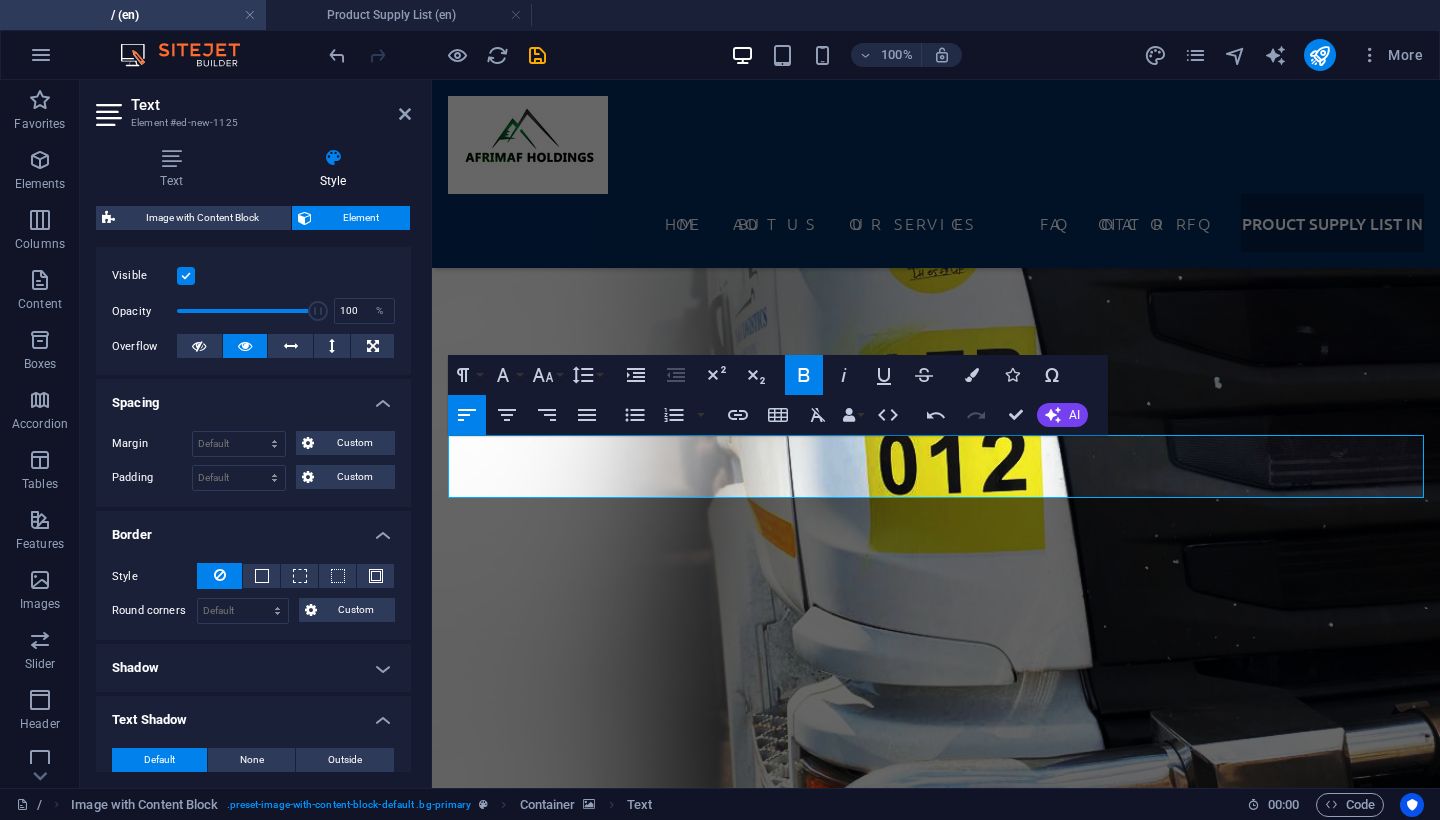 click on "Shadow" at bounding box center [253, 668] 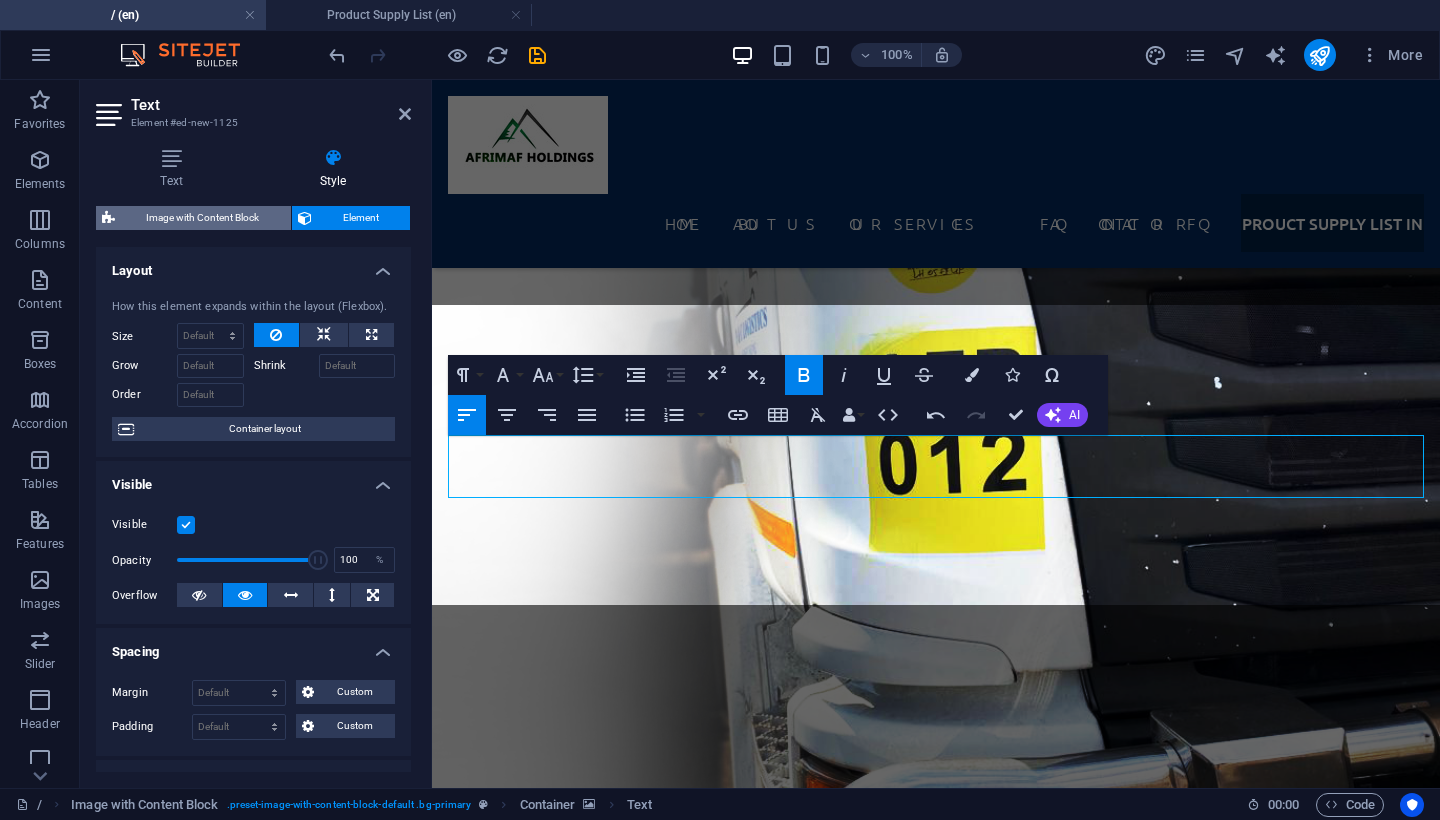 scroll, scrollTop: 0, scrollLeft: 0, axis: both 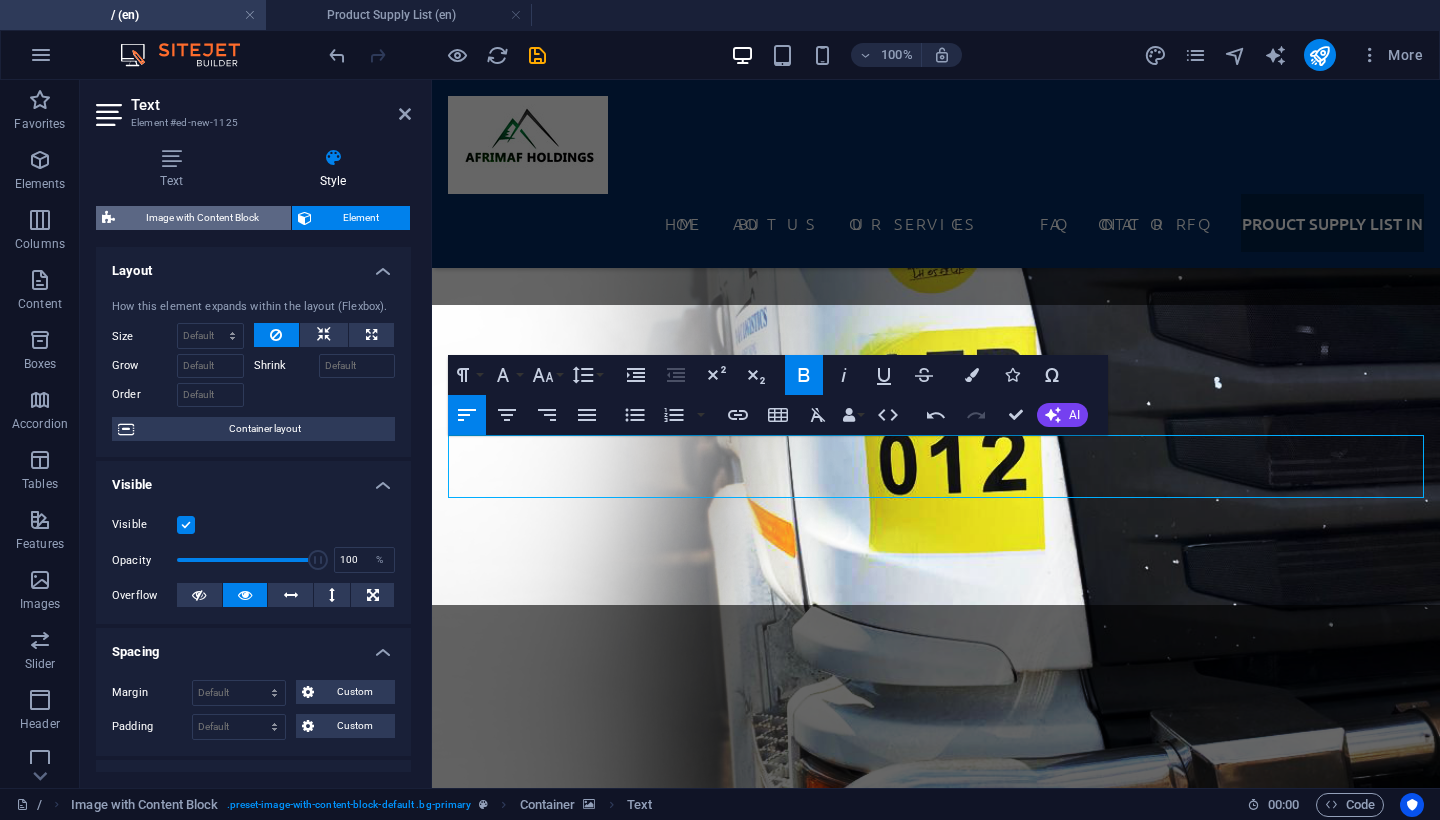 click on "Image with Content Block" at bounding box center [203, 218] 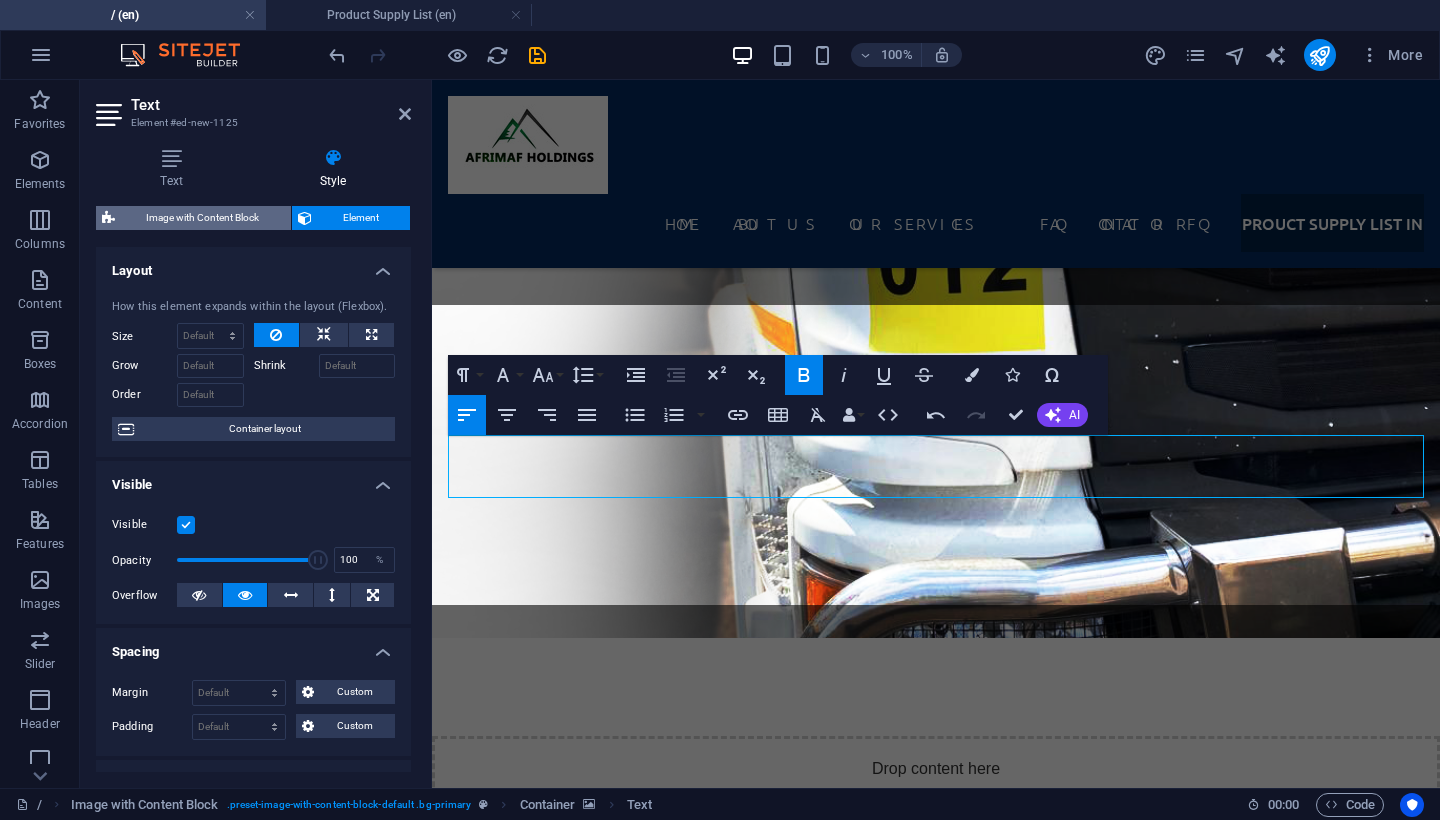 select on "rem" 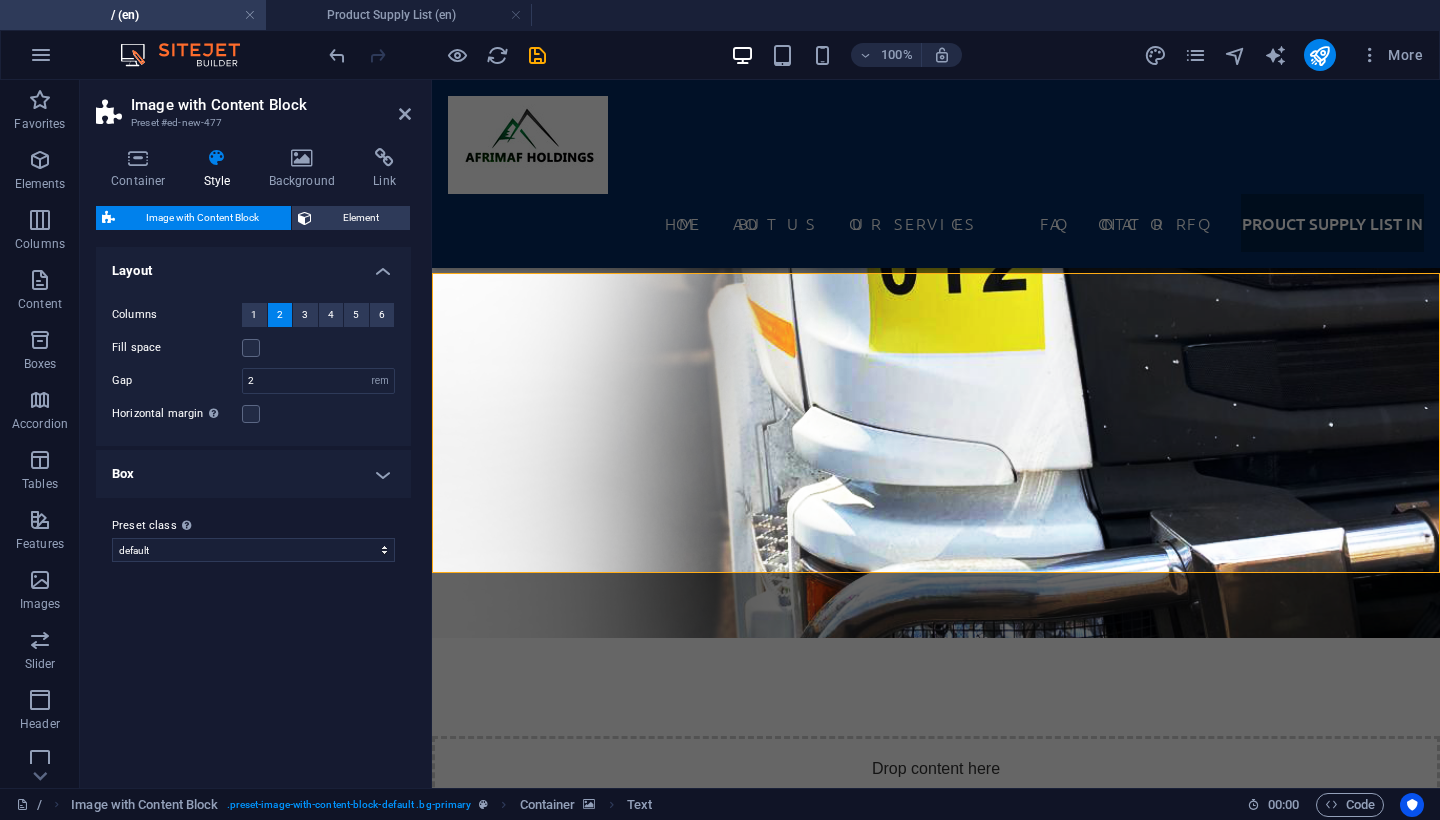 scroll, scrollTop: 6953, scrollLeft: 0, axis: vertical 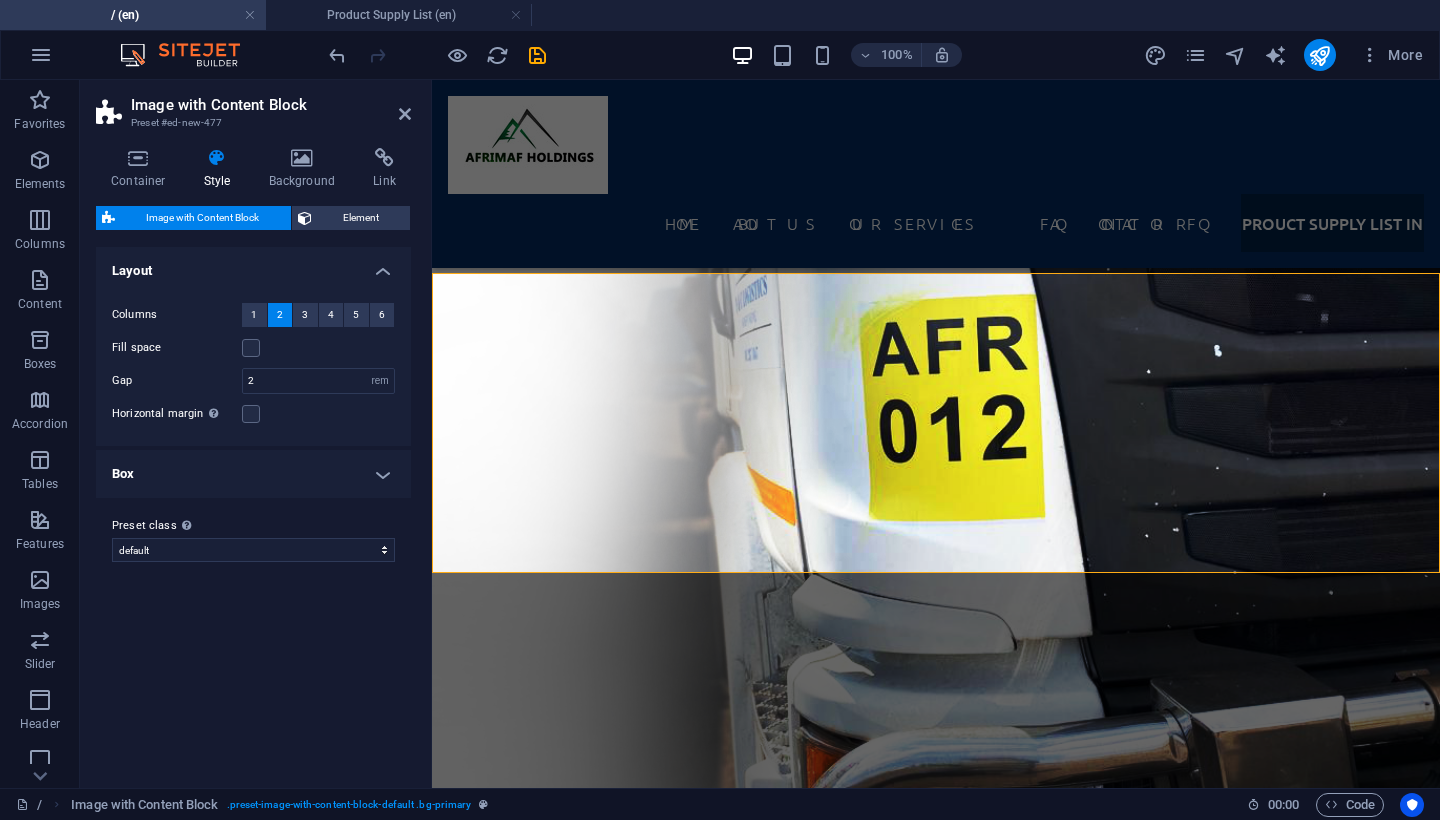 click on "Box" at bounding box center [253, 474] 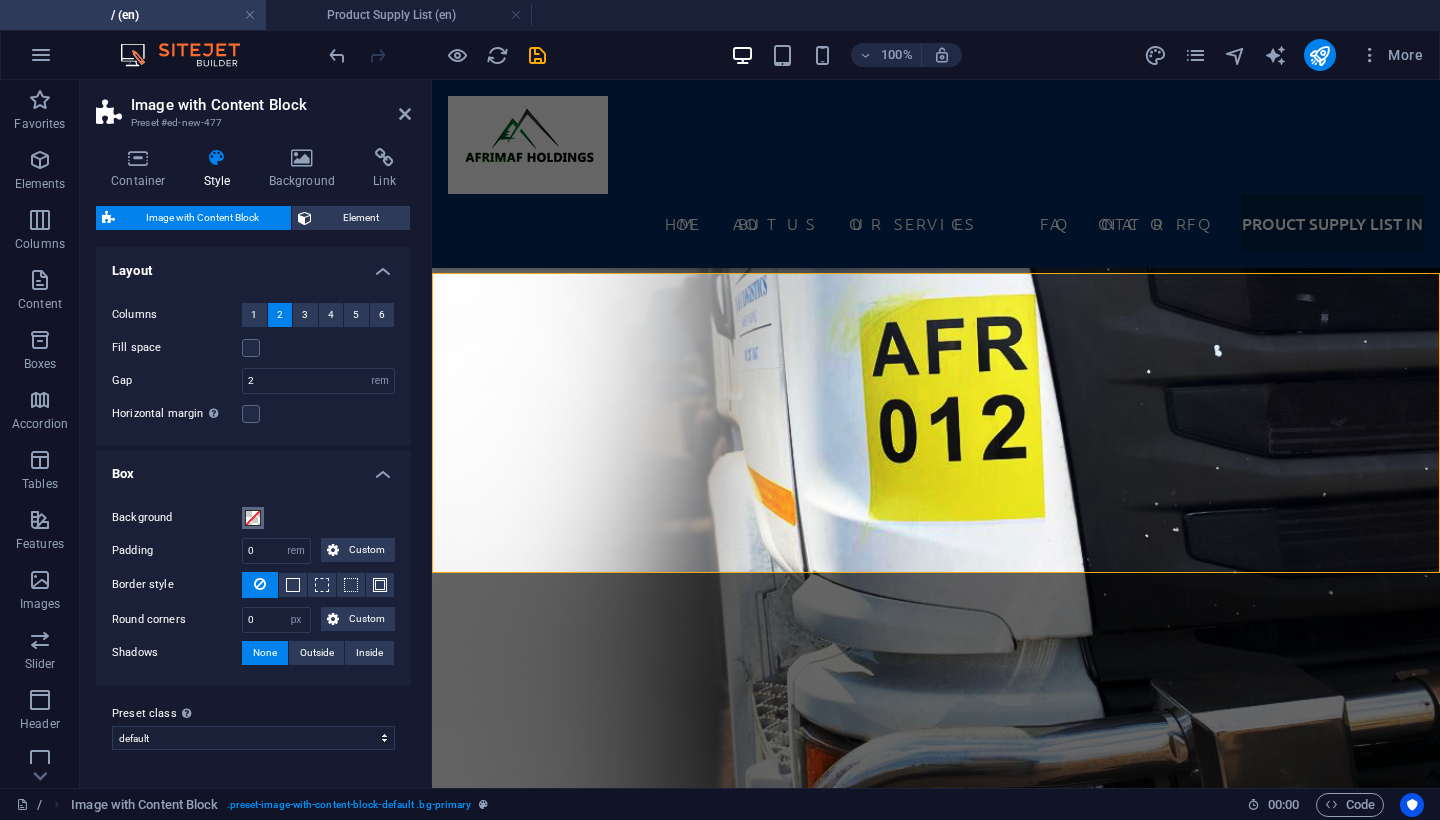 click at bounding box center (253, 518) 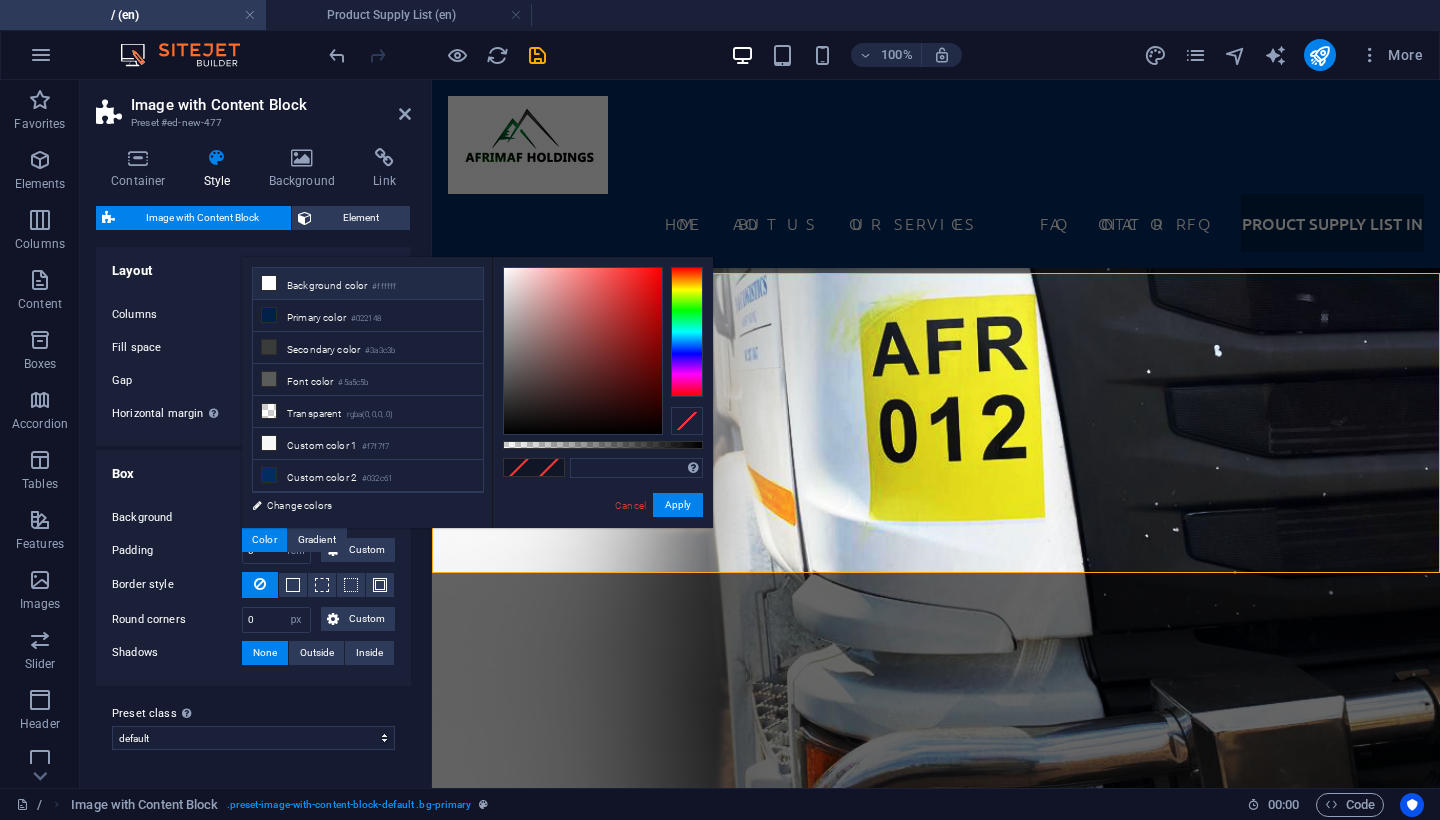 click on "Background color
#ffffff" at bounding box center [368, 284] 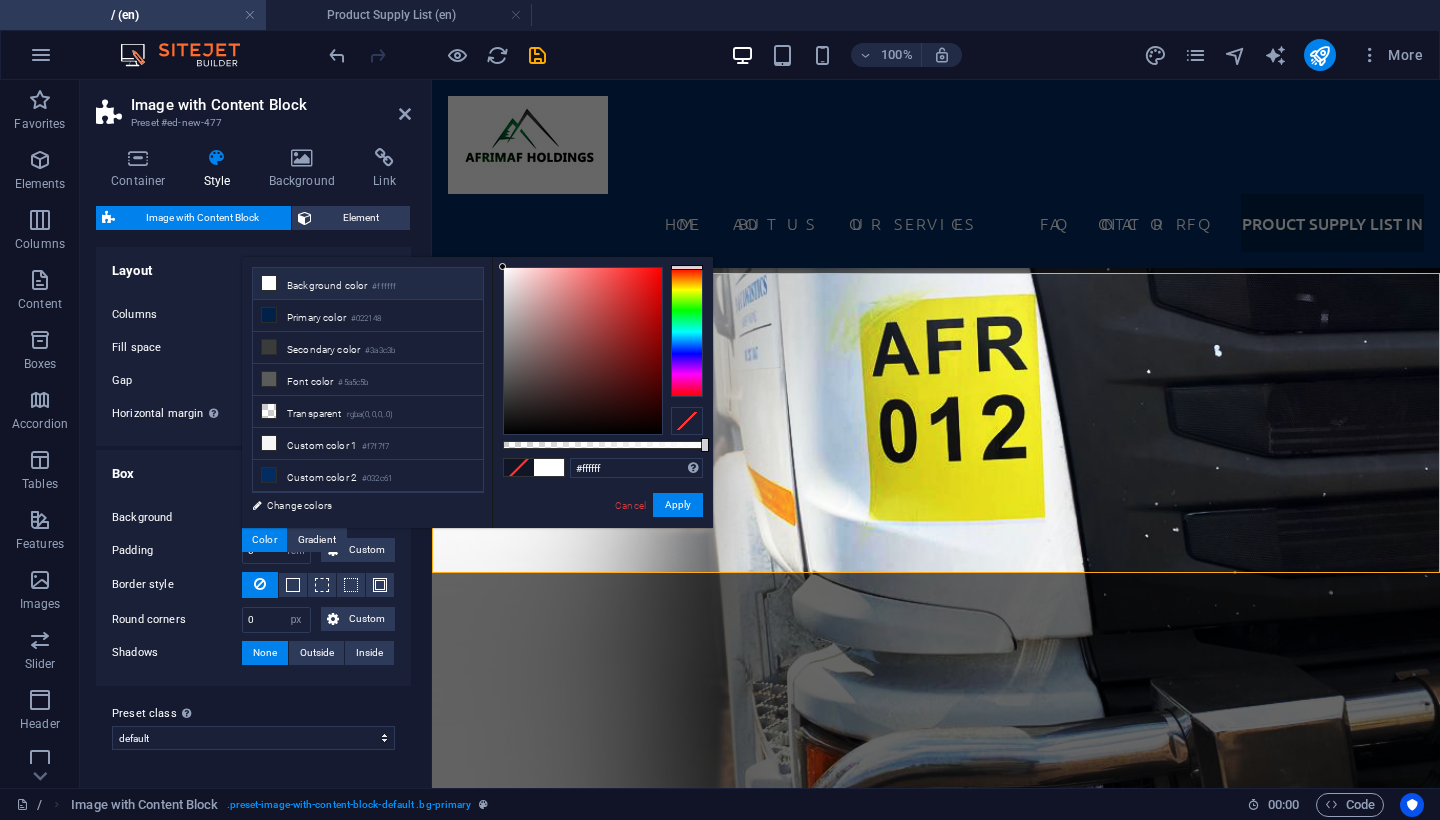 click at bounding box center [687, 332] 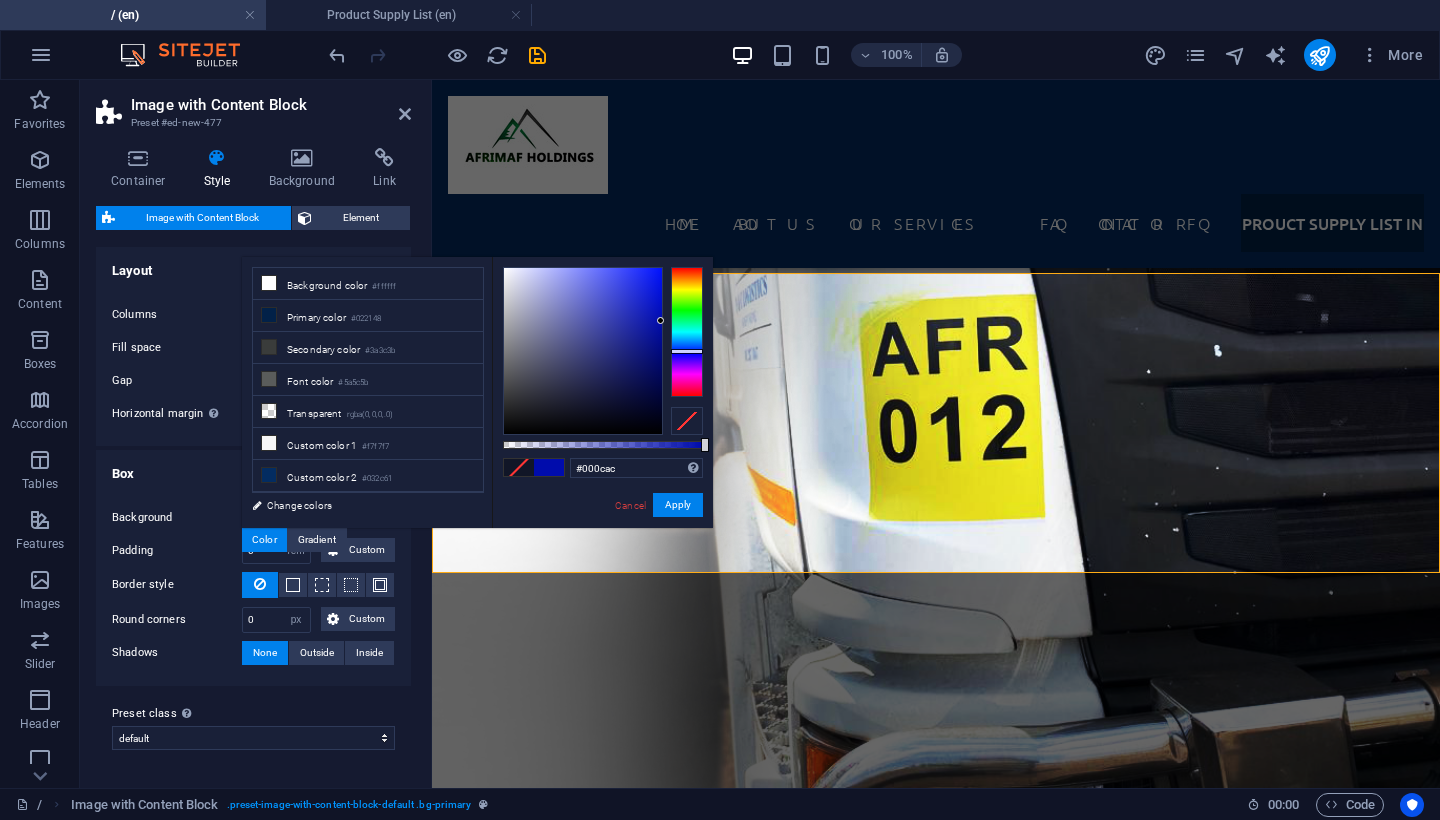 drag, startPoint x: 598, startPoint y: 271, endPoint x: 663, endPoint y: 321, distance: 82.006096 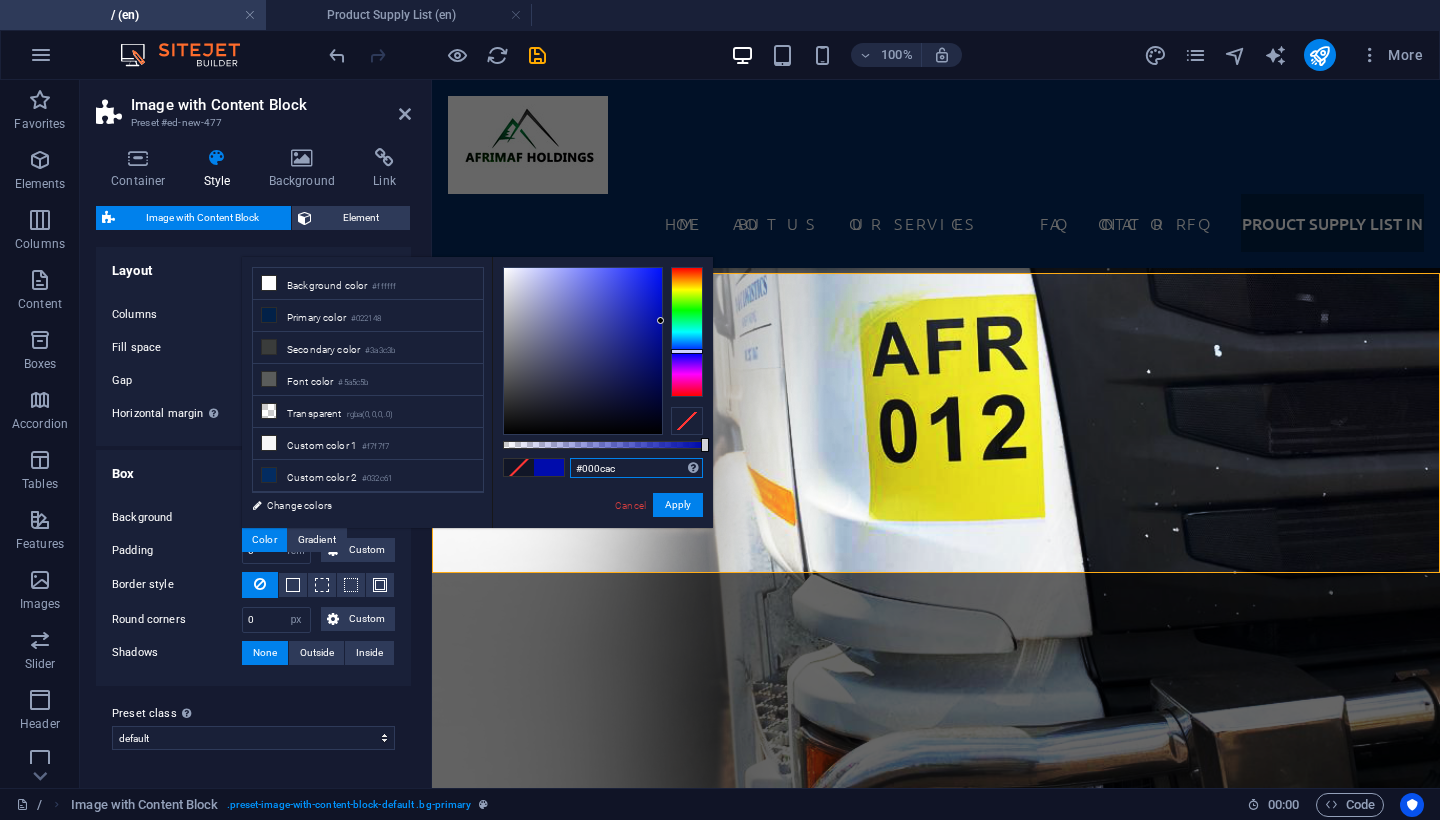 click on "#000cac" at bounding box center (636, 468) 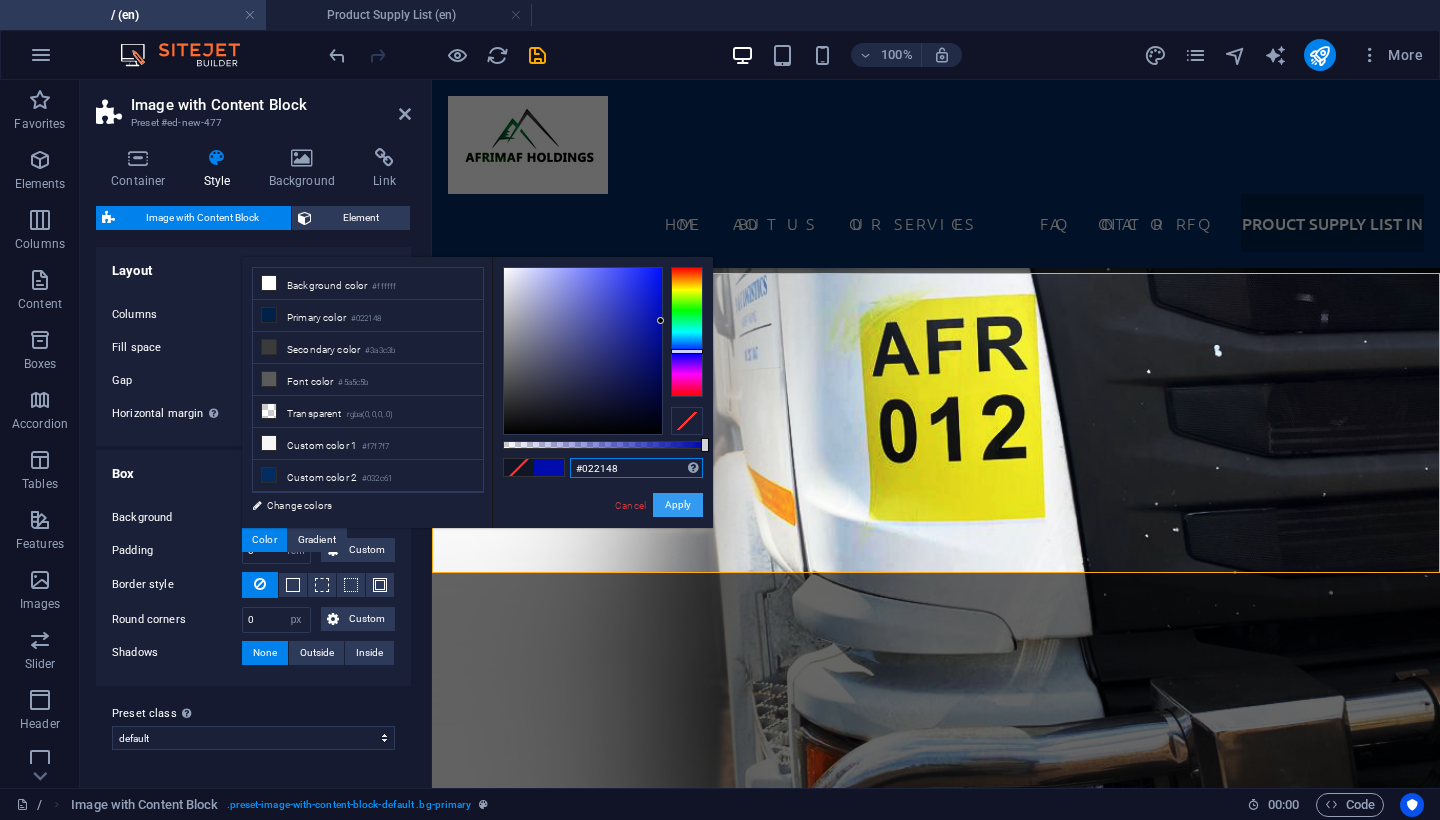type on "#022148" 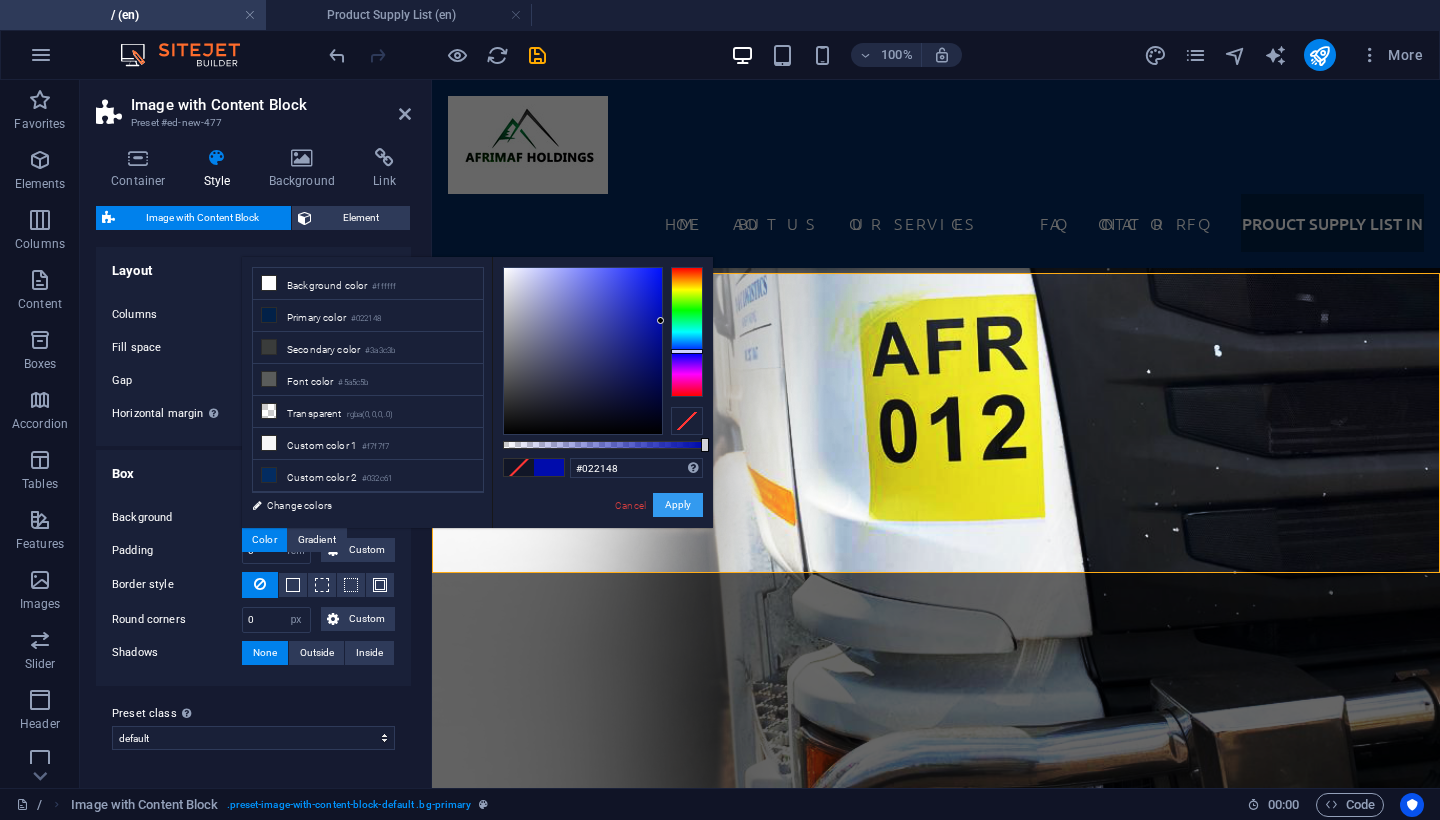 click on "Apply" at bounding box center (678, 505) 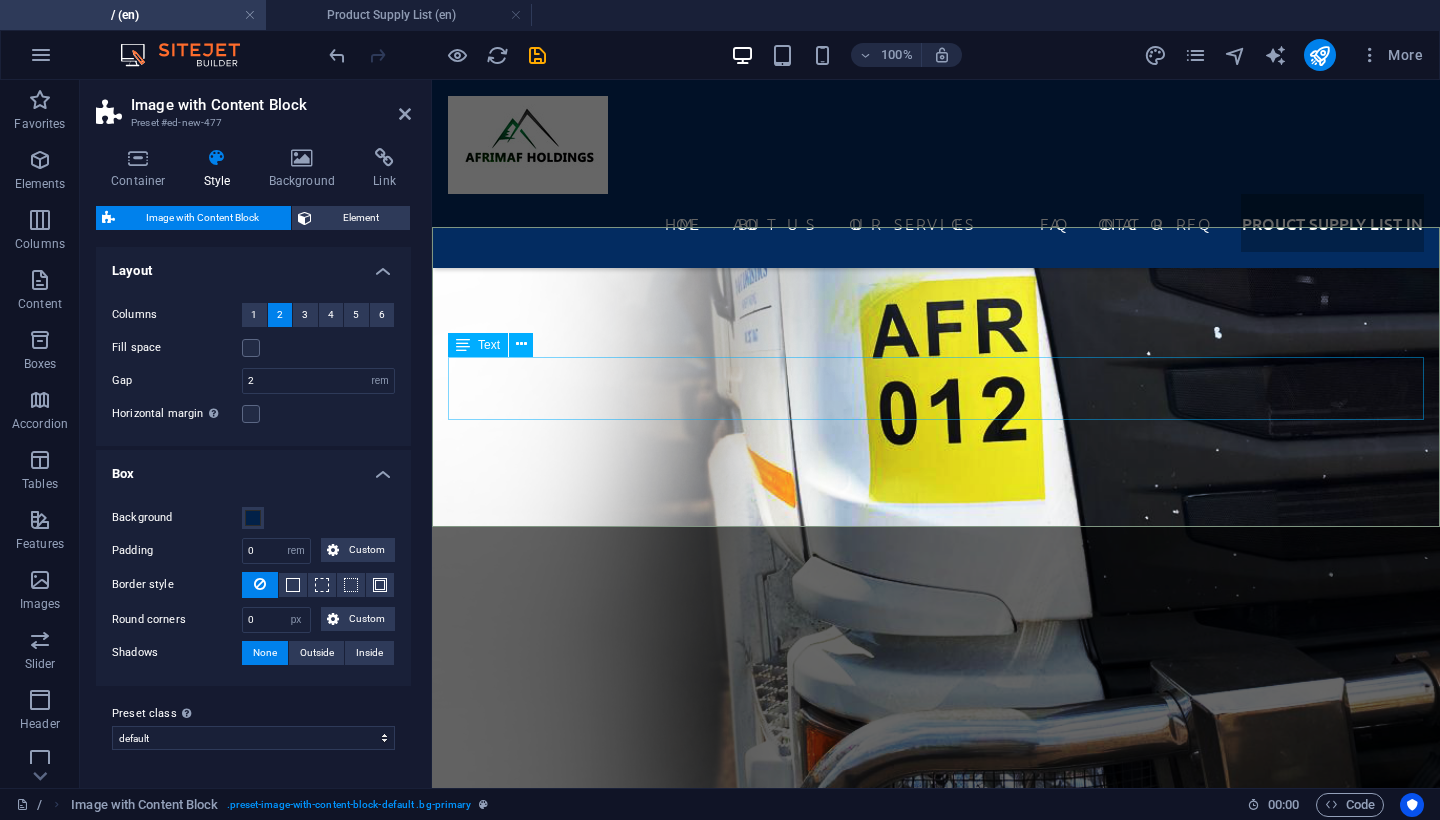 scroll, scrollTop: 6964, scrollLeft: 0, axis: vertical 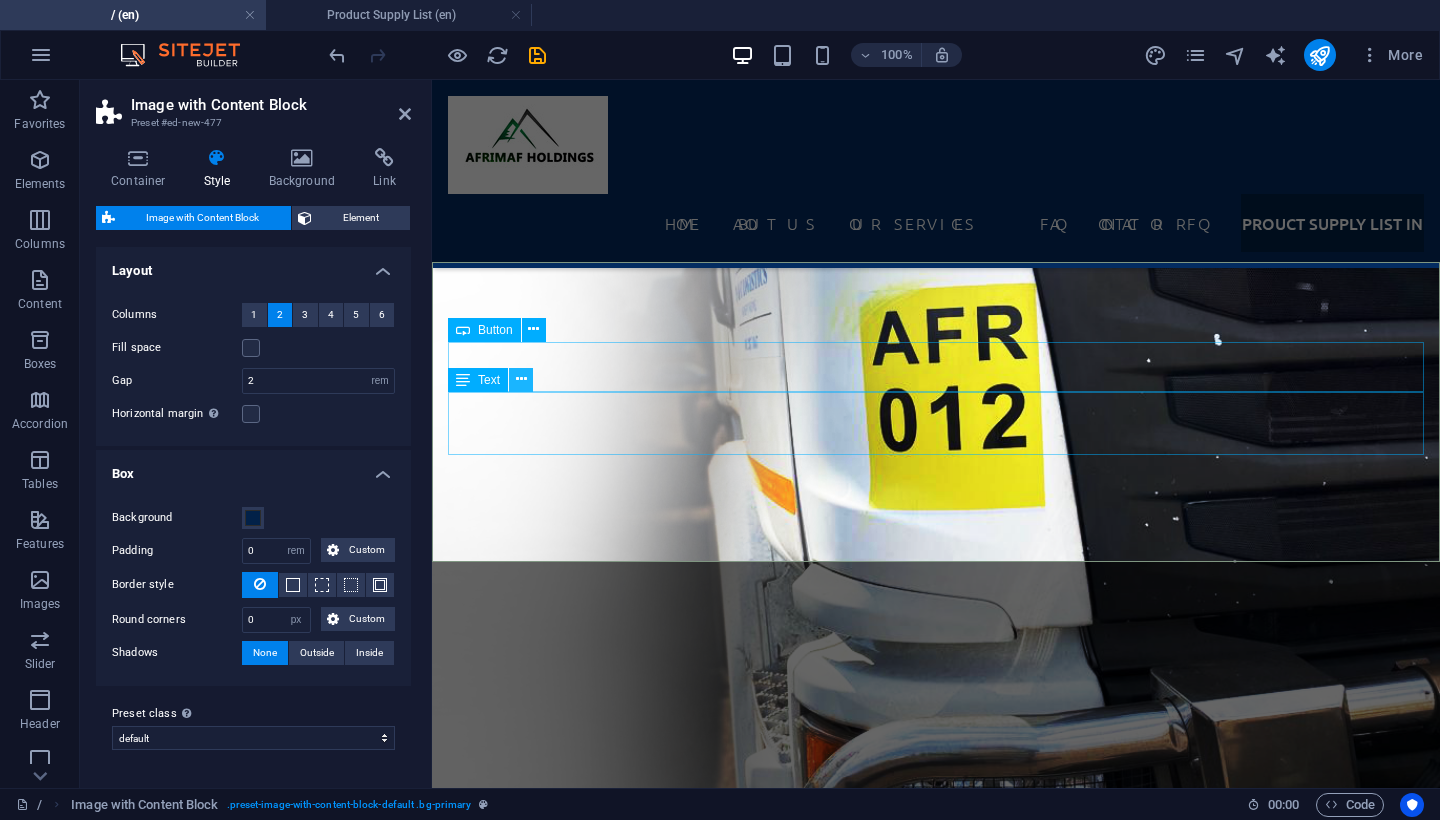 click at bounding box center [521, 379] 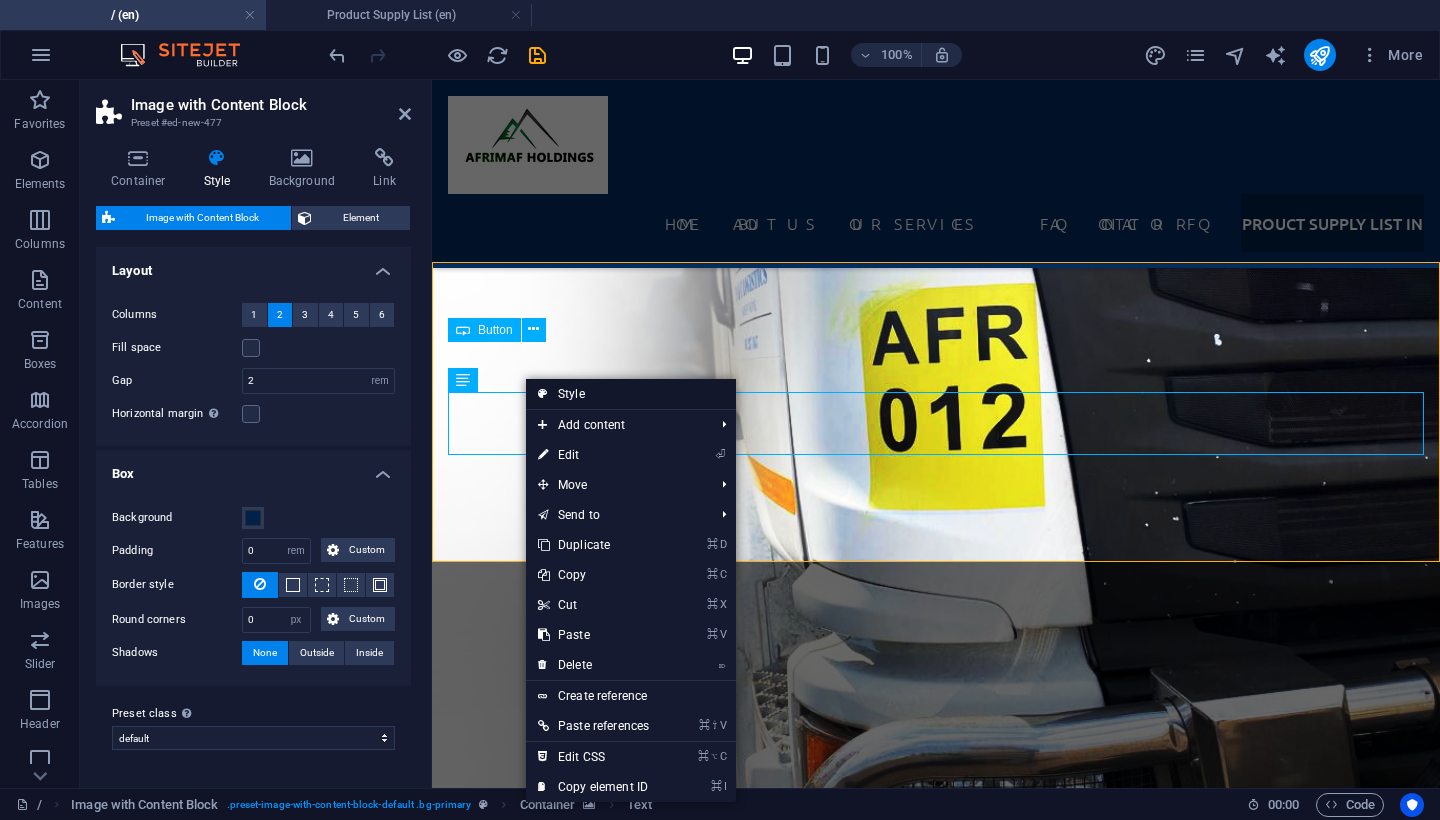 click on "Style" at bounding box center [631, 394] 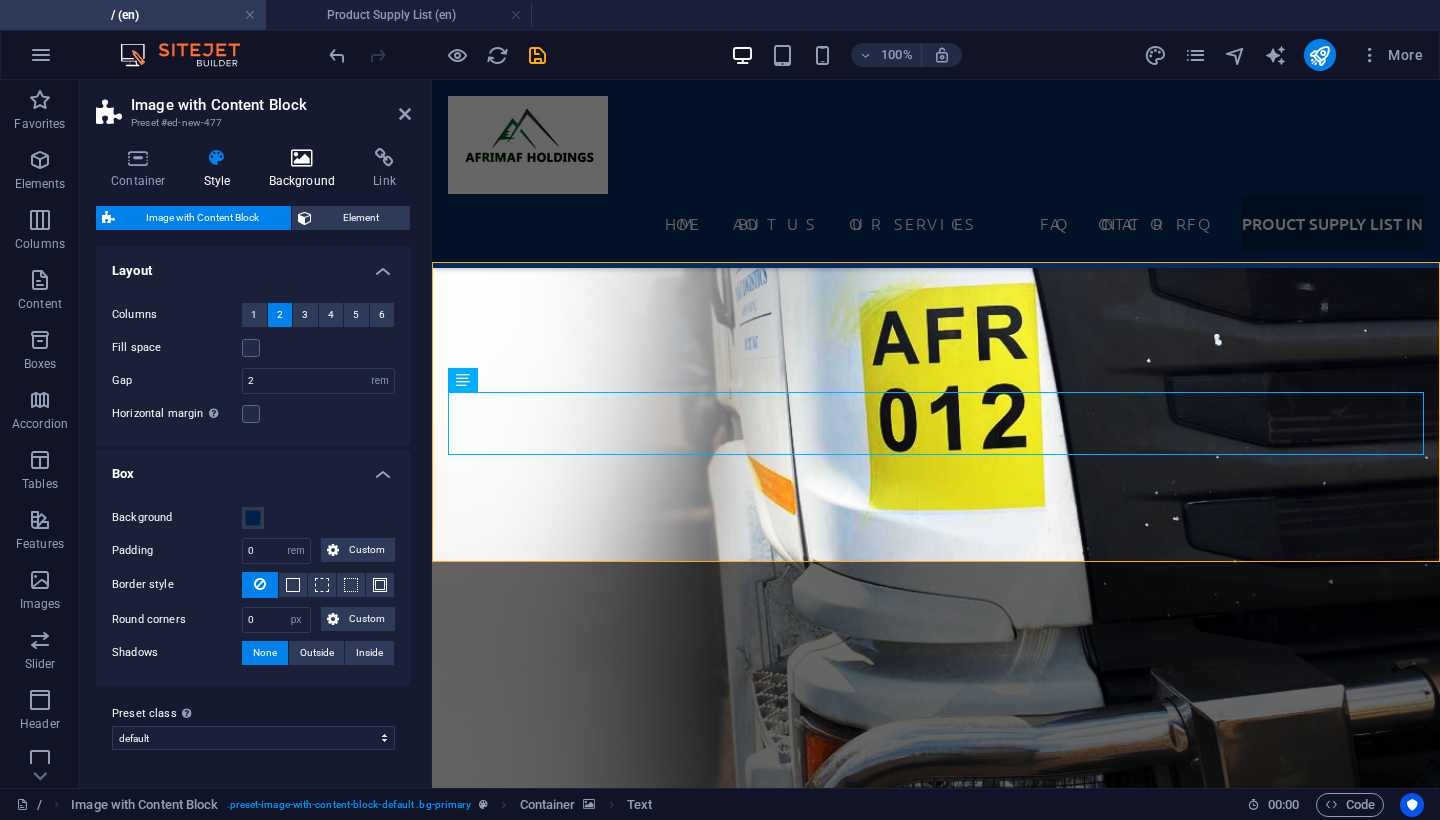 click at bounding box center [302, 158] 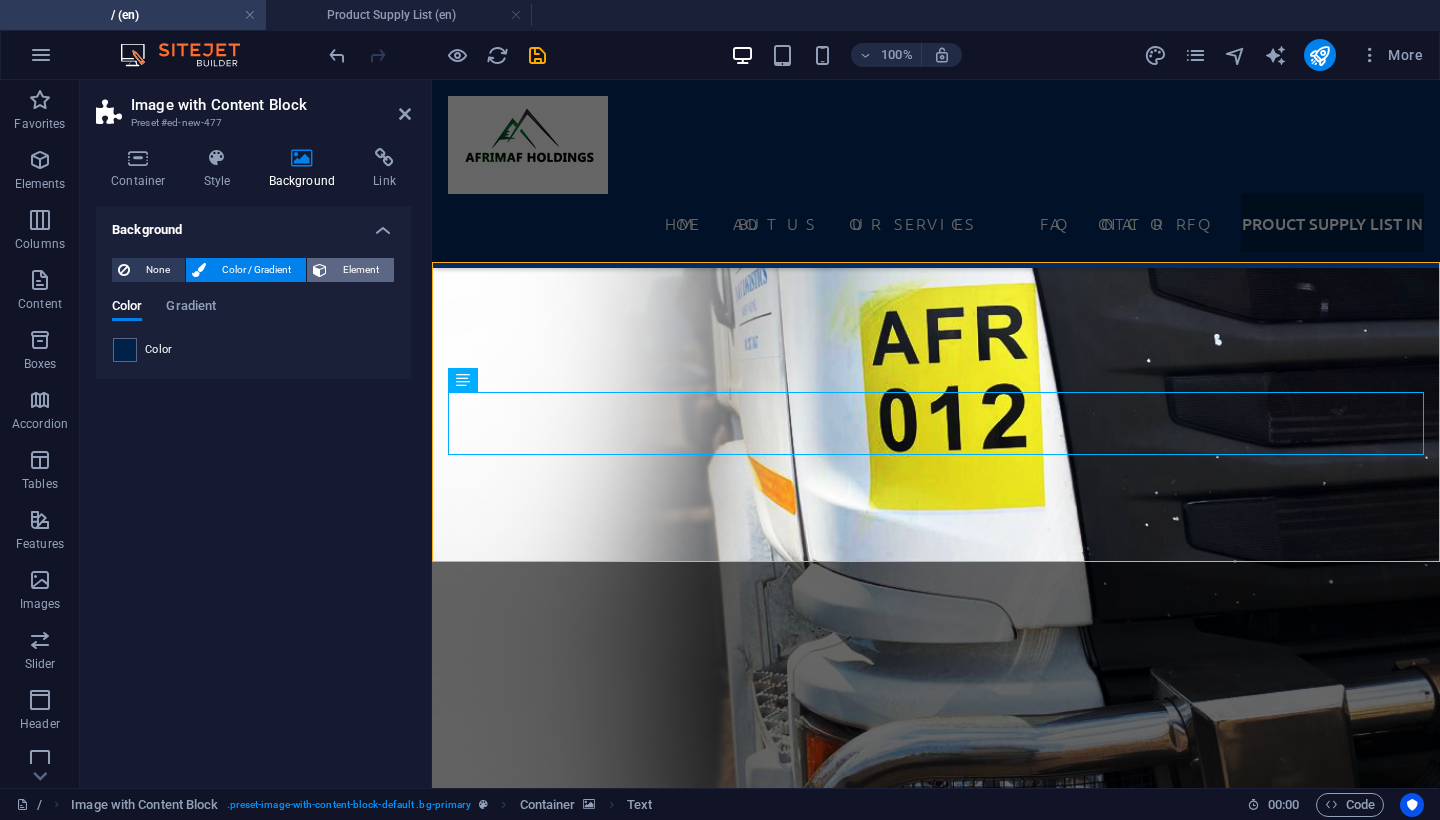 click on "Element" at bounding box center [360, 270] 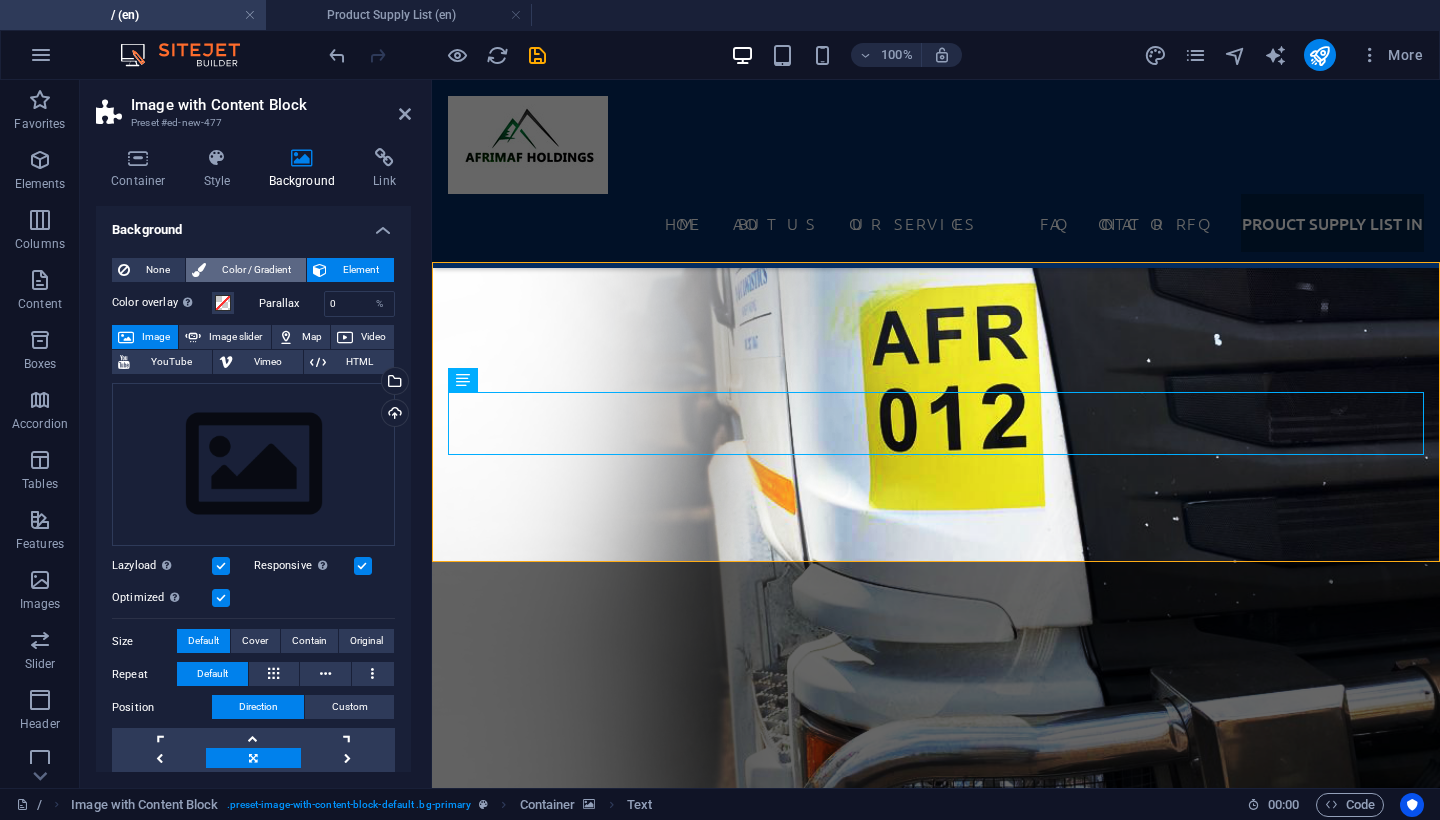 click on "Color / Gradient" at bounding box center [256, 270] 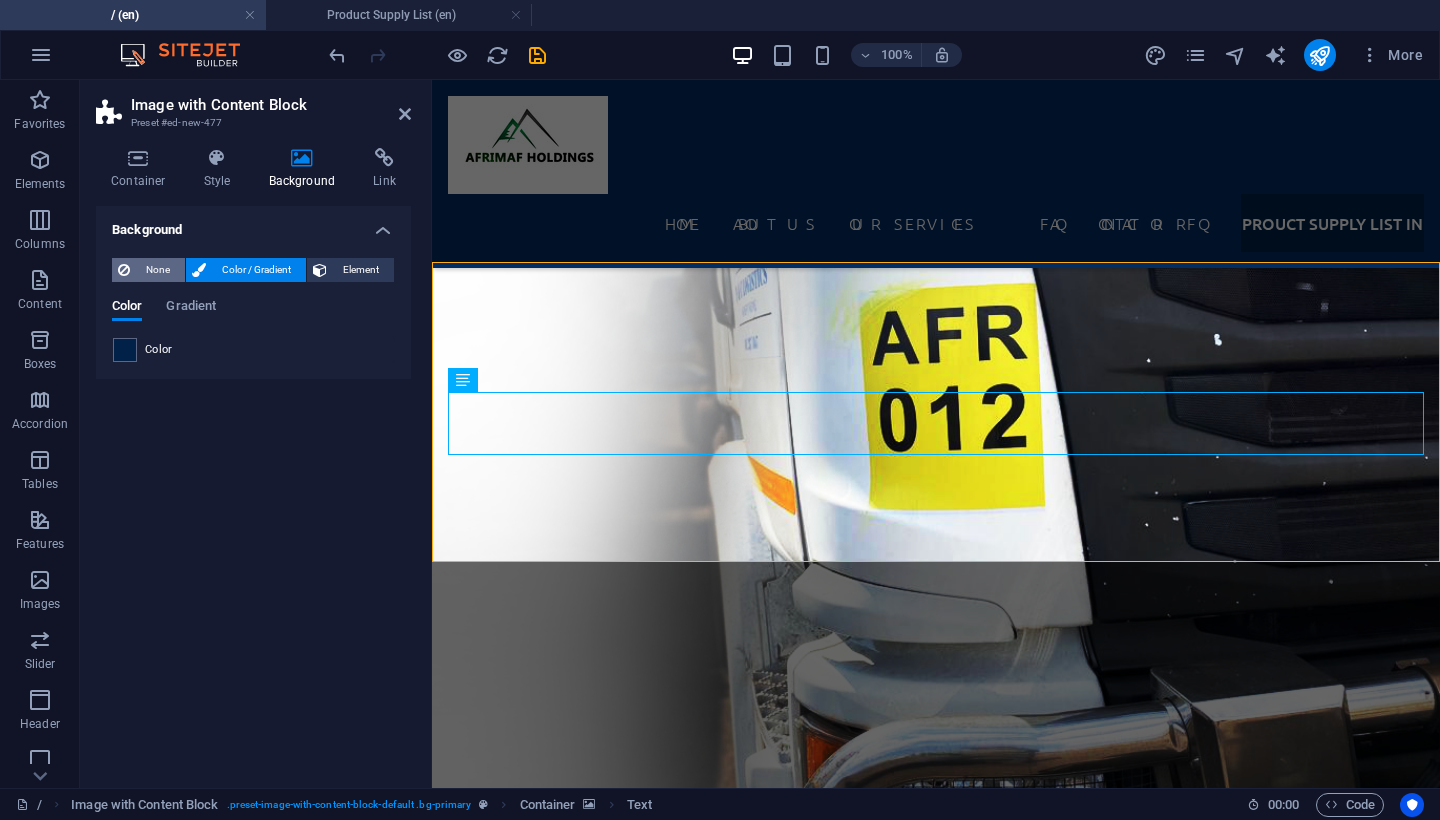 click on "None" at bounding box center (157, 270) 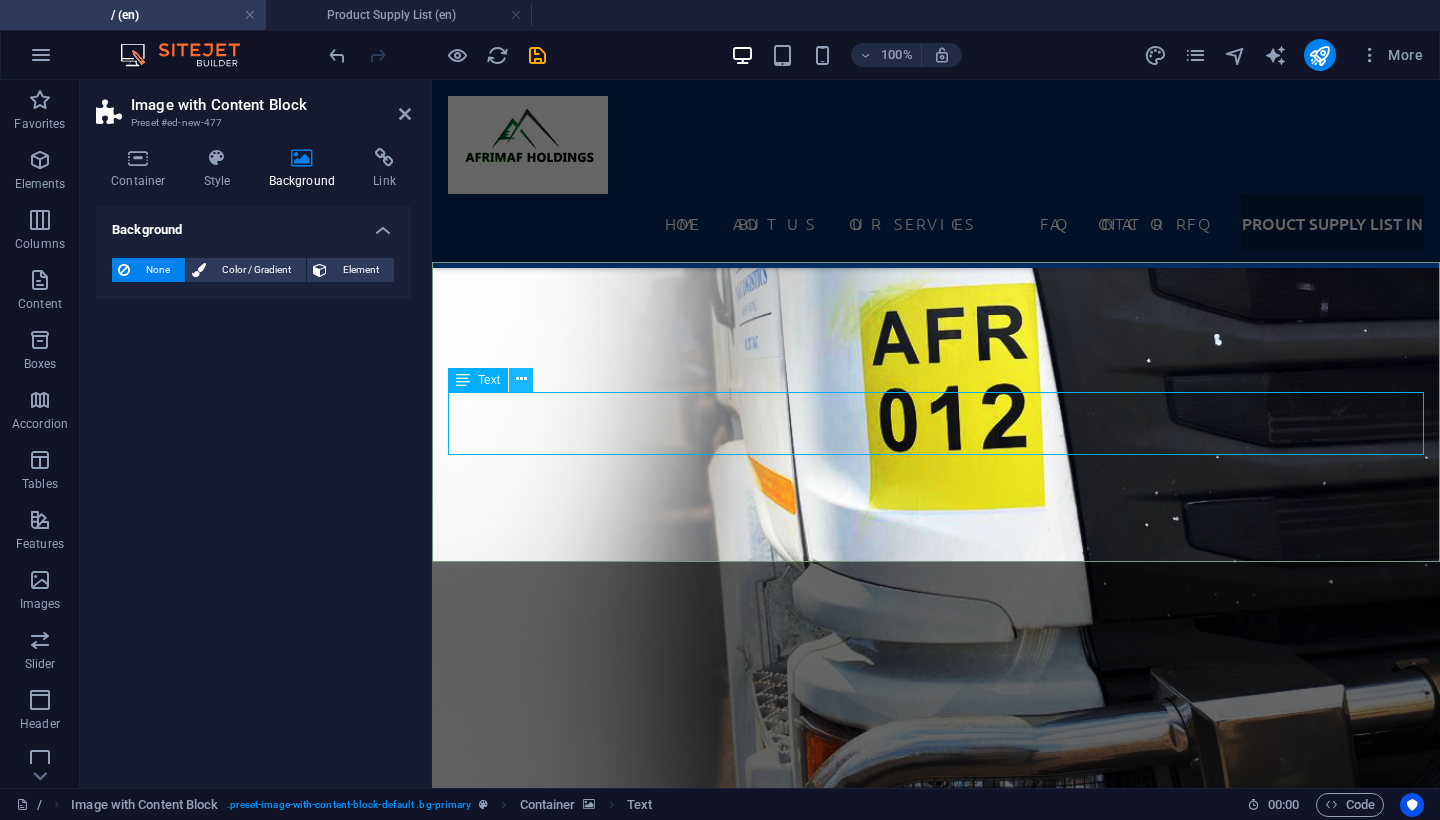 click at bounding box center [521, 379] 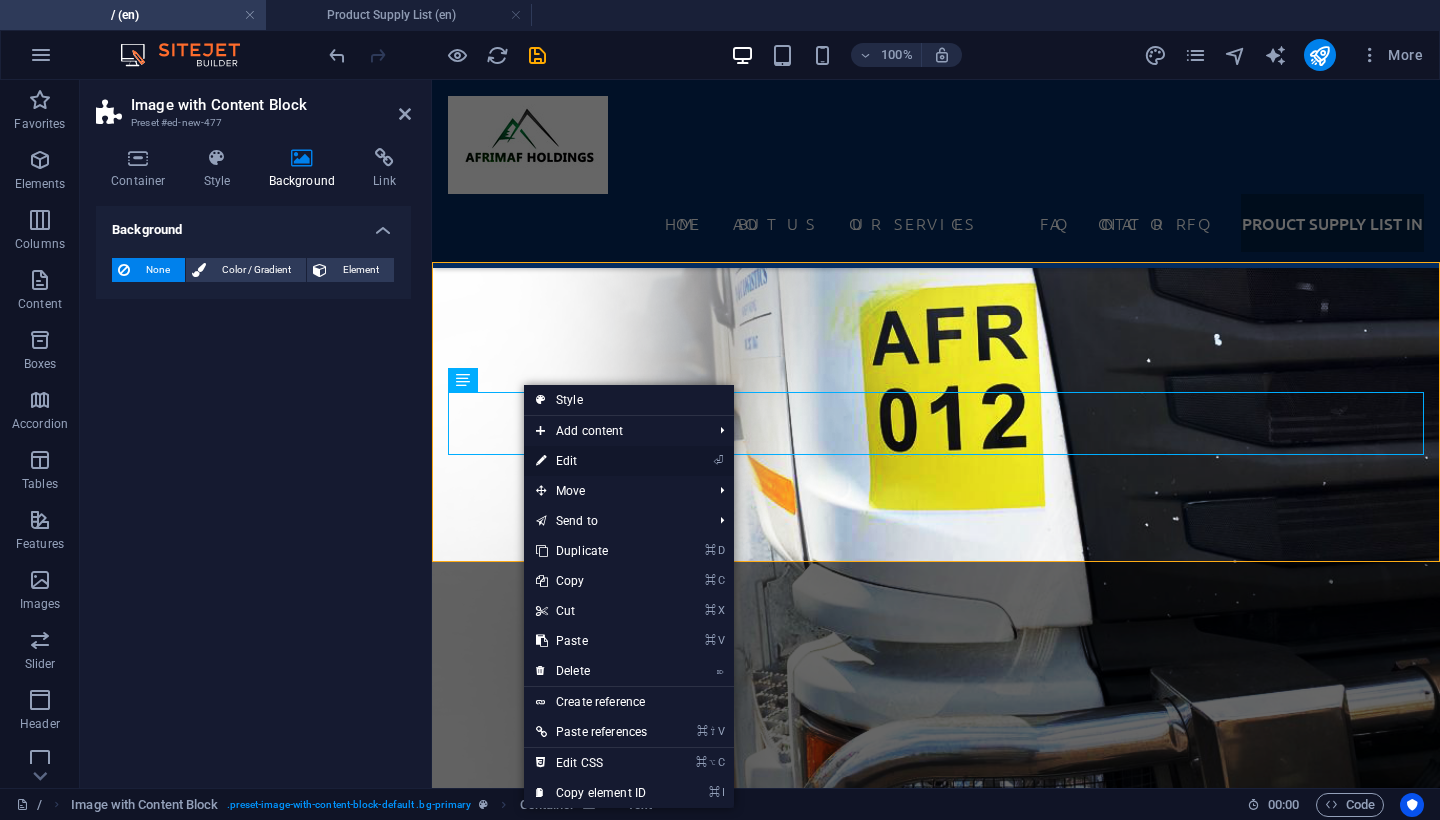 click on "⏎  Edit" at bounding box center (591, 461) 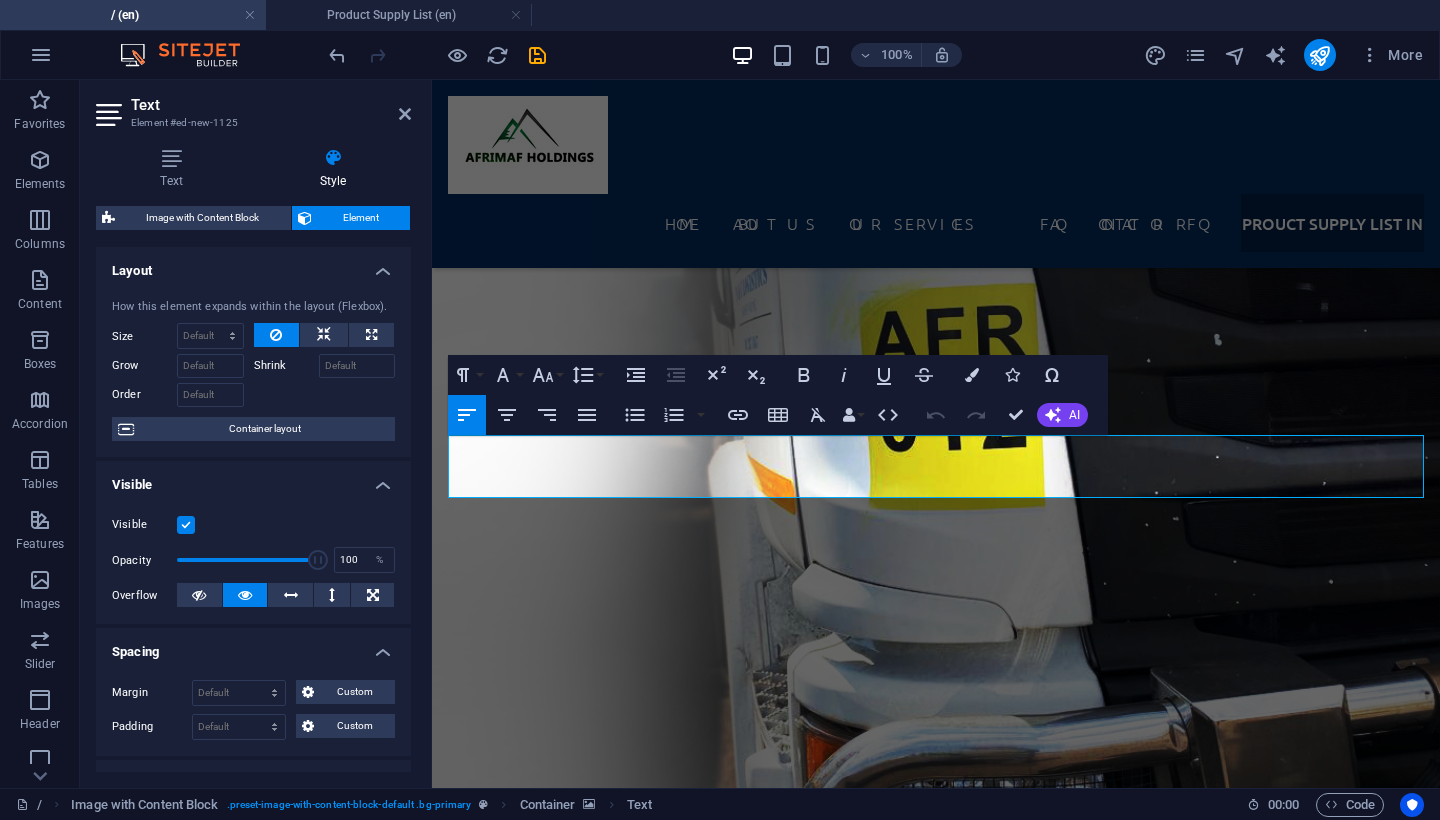 scroll, scrollTop: 6921, scrollLeft: 0, axis: vertical 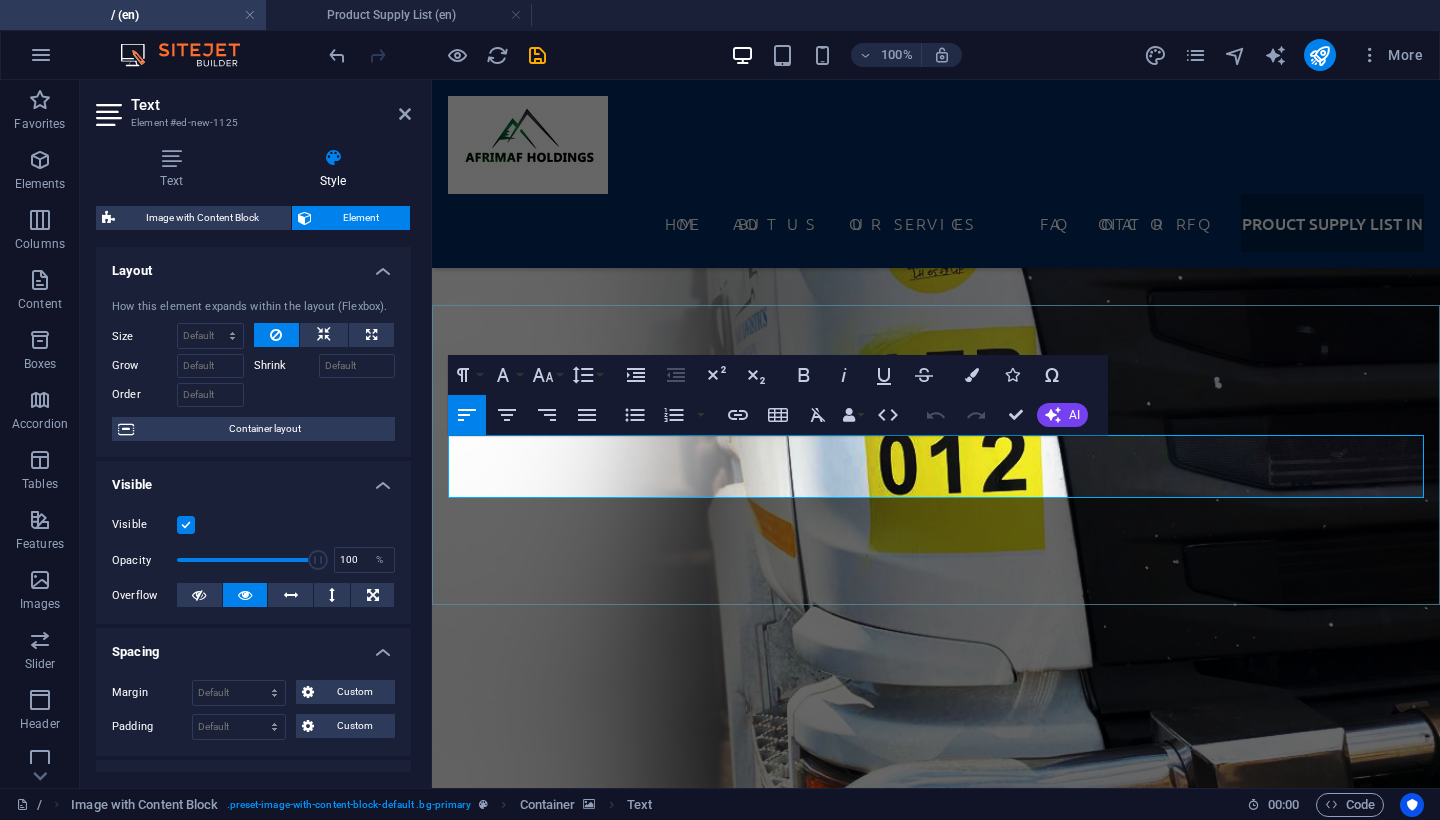click on "Discover Afrimaf Holdings’ extensive product range, from premium industrial and mining chemicals to high-quality bitumen products supplied across the SADC region. Whether you need environmentally friendly cleaning solutions, specialised mining reagents, water treatment chemicals, or bulk and drum bitumen for road construction, our supply list showcases everything we can deliver backed by competitive pricing, reliable logistics, and certified quality." at bounding box center (927, 24652) 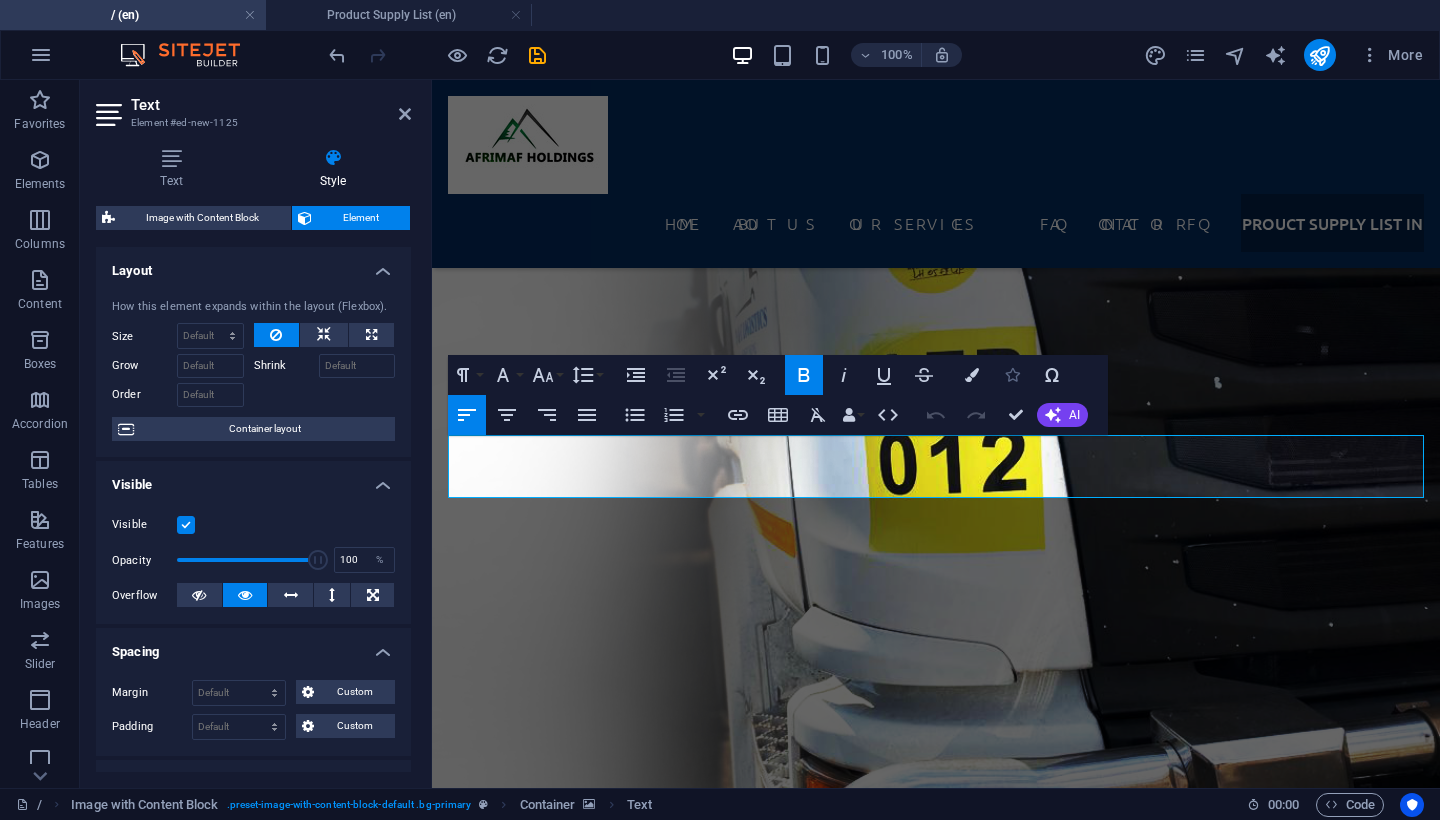 click on "Icons" at bounding box center [1012, 375] 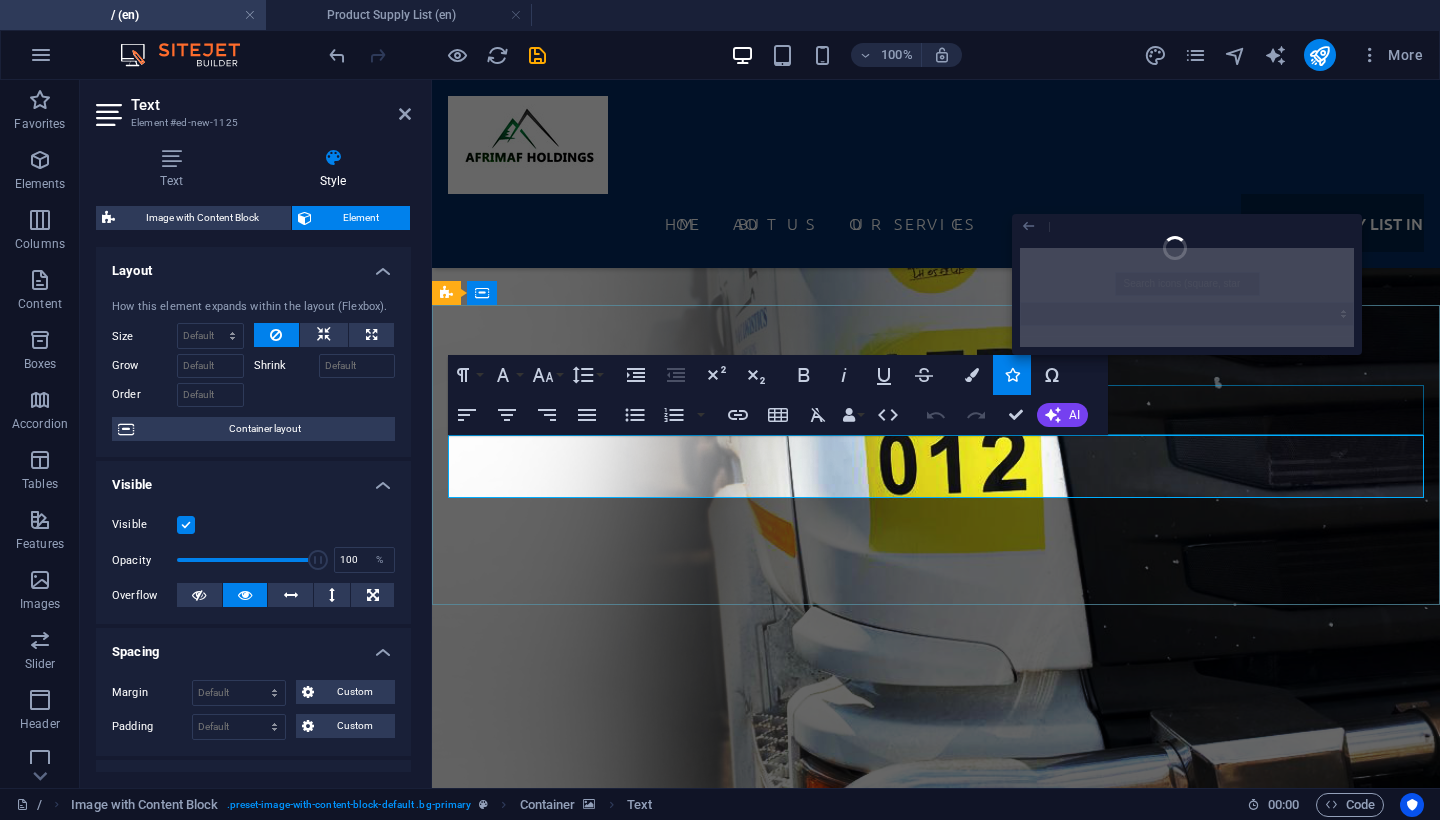 click 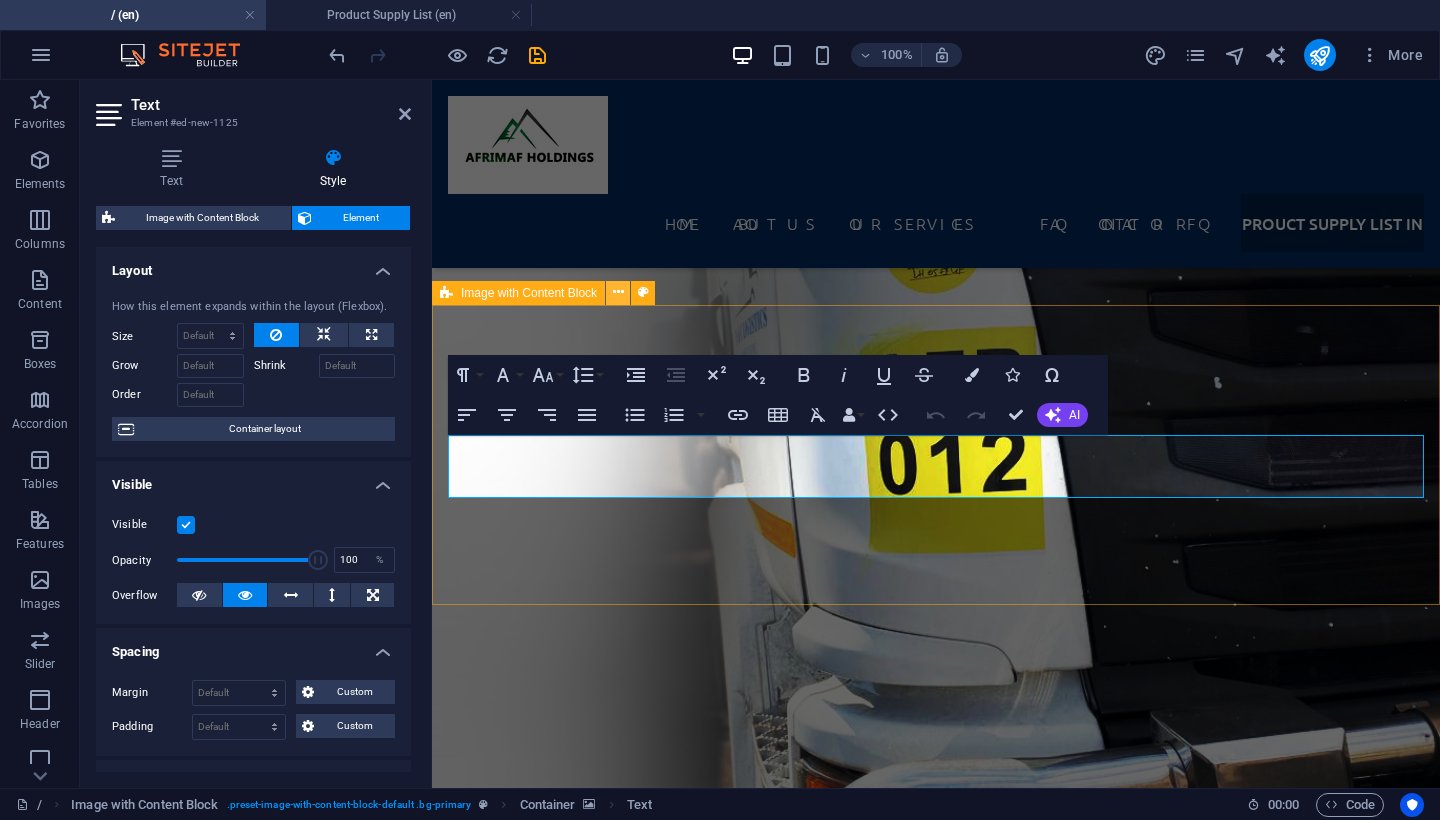 click at bounding box center [618, 292] 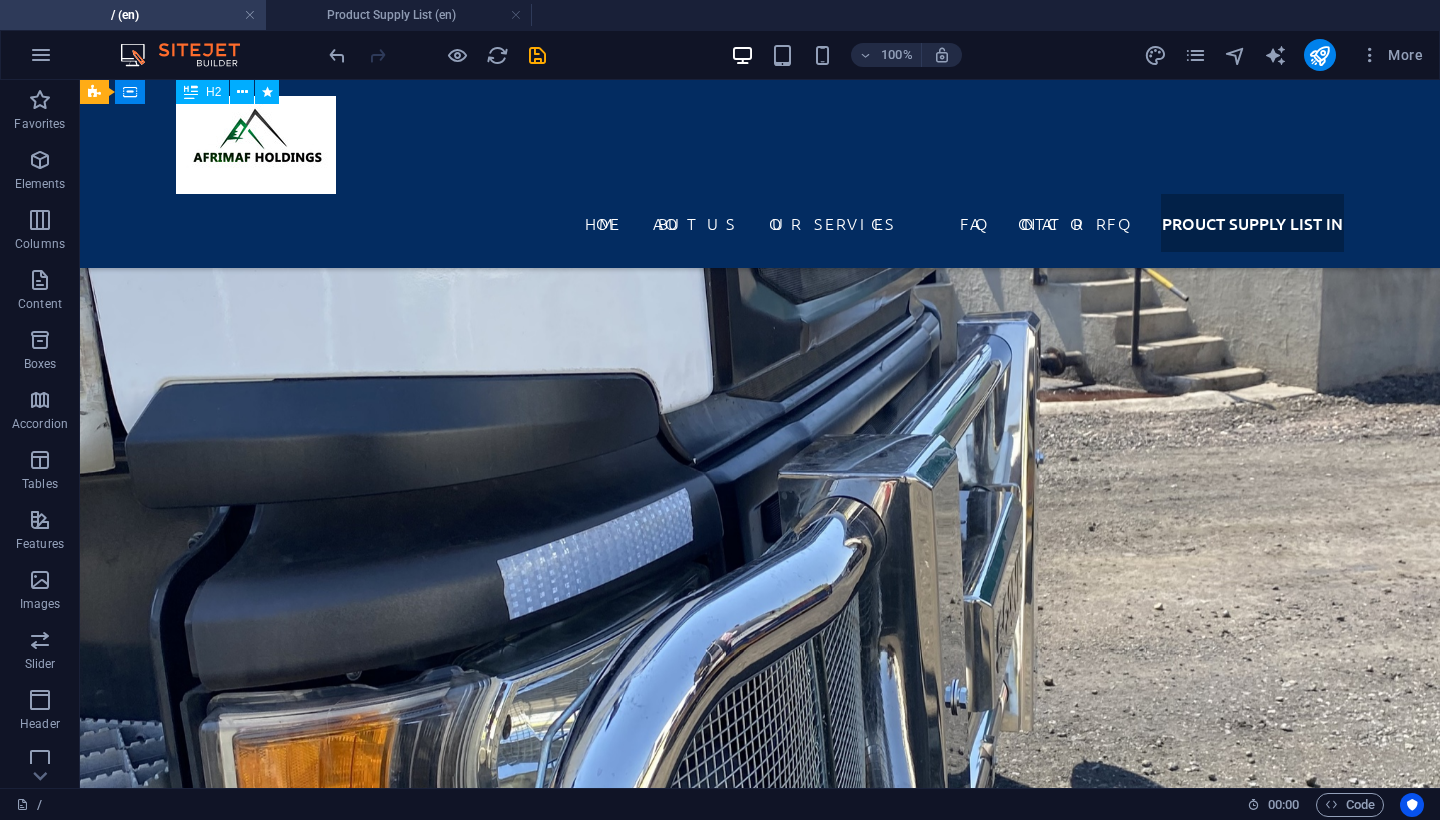 scroll, scrollTop: 6143, scrollLeft: 0, axis: vertical 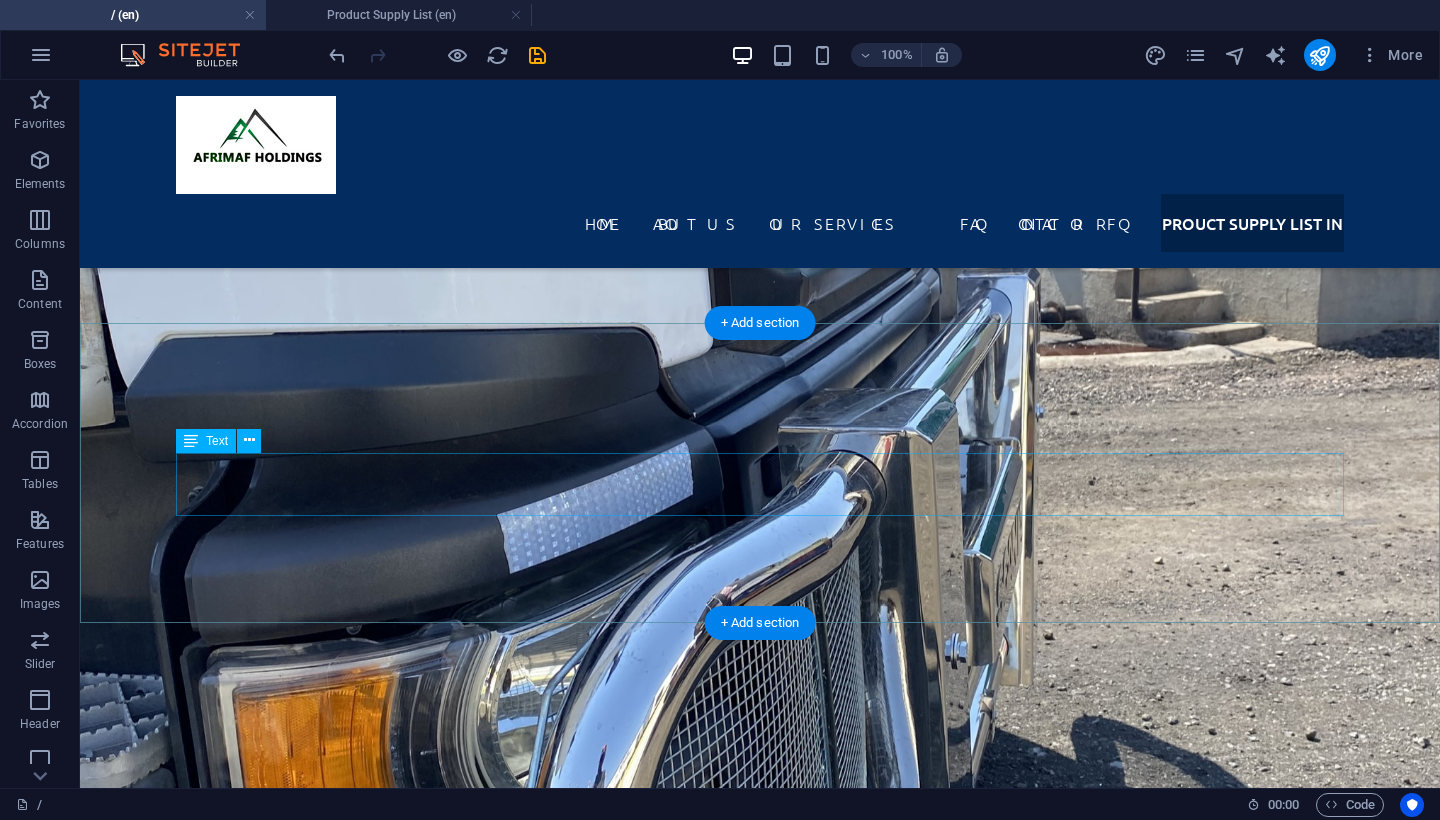click on "Discover Afrimaf Holdings’ extensive product range, from premium industrial and mining chemicals to high-quality bitumen products supplied across the SADC region. Whether you need environmentally friendly cleaning solutions, specialised mining reagents, water treatment chemicals, or bulk and drum bitumen for road construction, our supply list showcases everything we can deliver backed by competitive pricing, reliable logistics, and certified quality." at bounding box center [760, 27283] 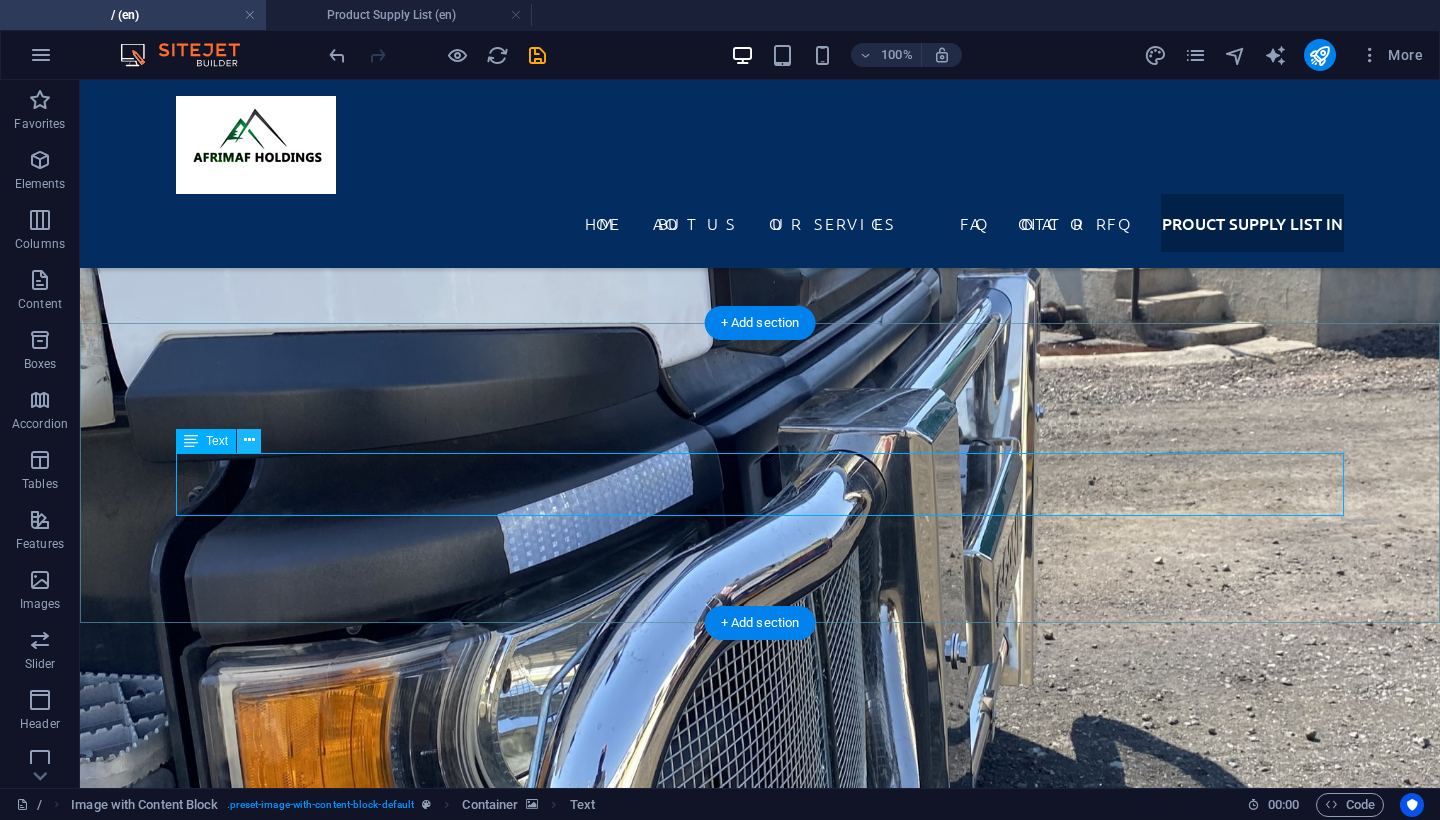 click at bounding box center [249, 440] 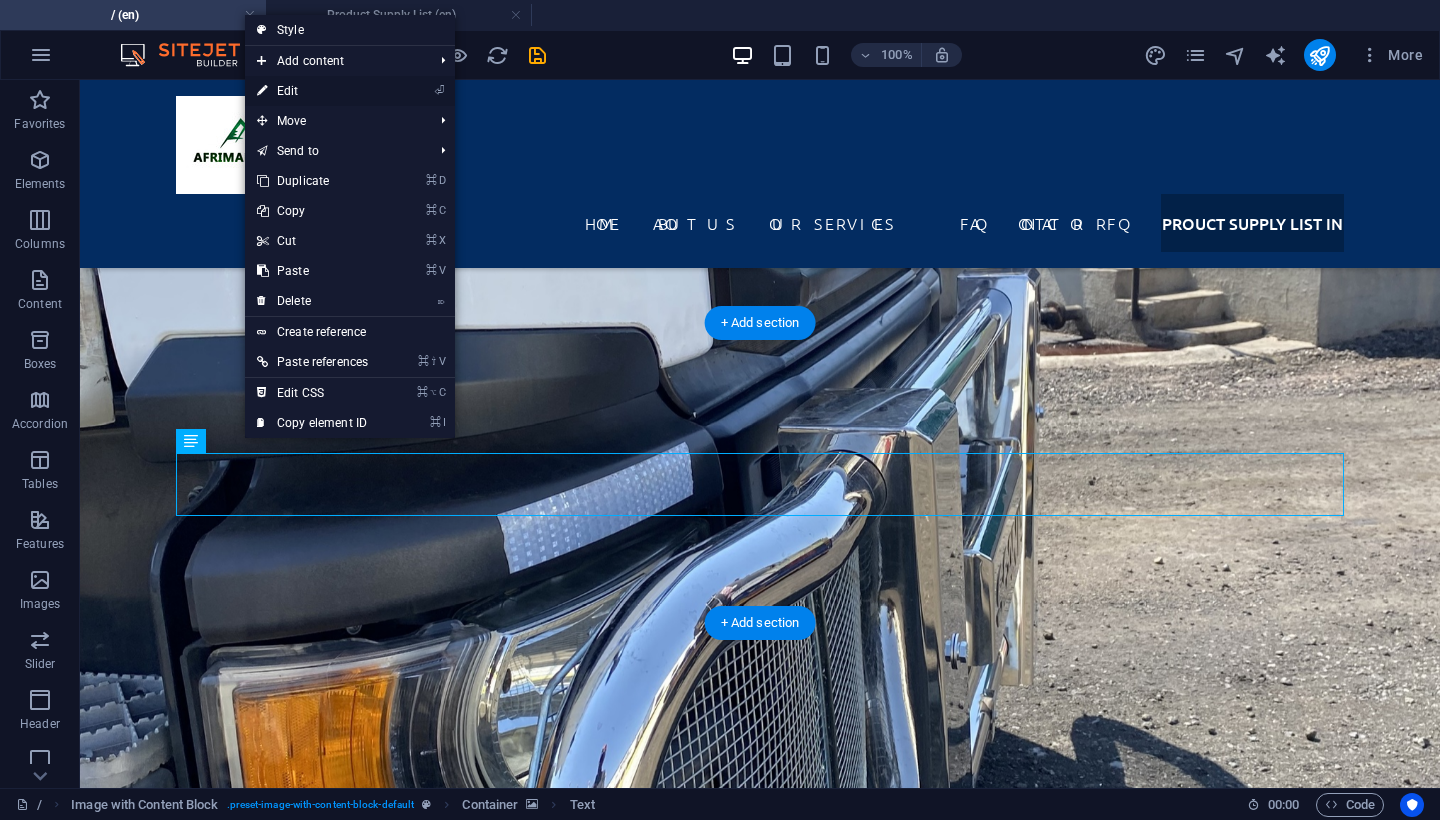 click on "⏎  Edit" at bounding box center [312, 91] 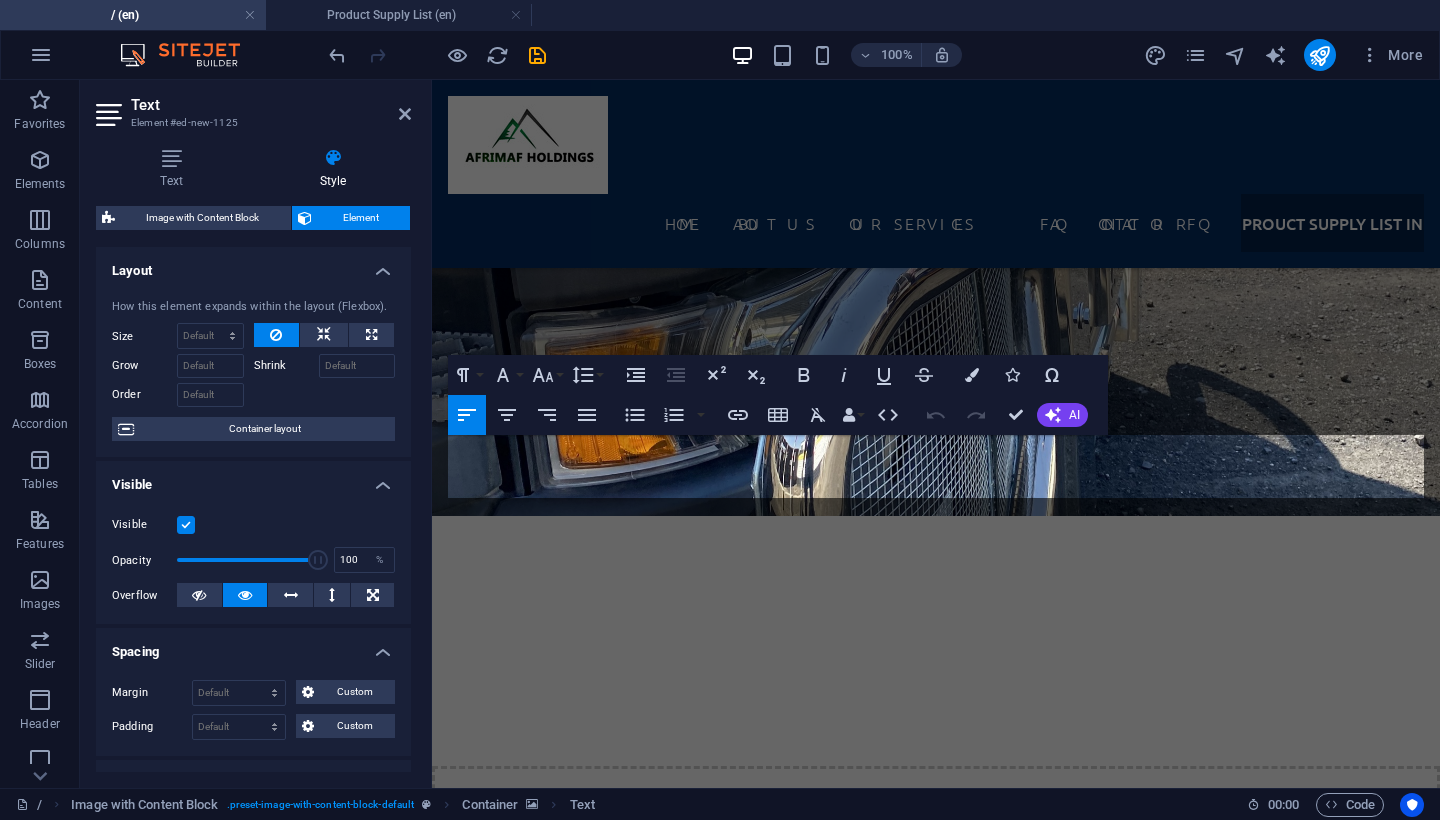 scroll, scrollTop: 6921, scrollLeft: 0, axis: vertical 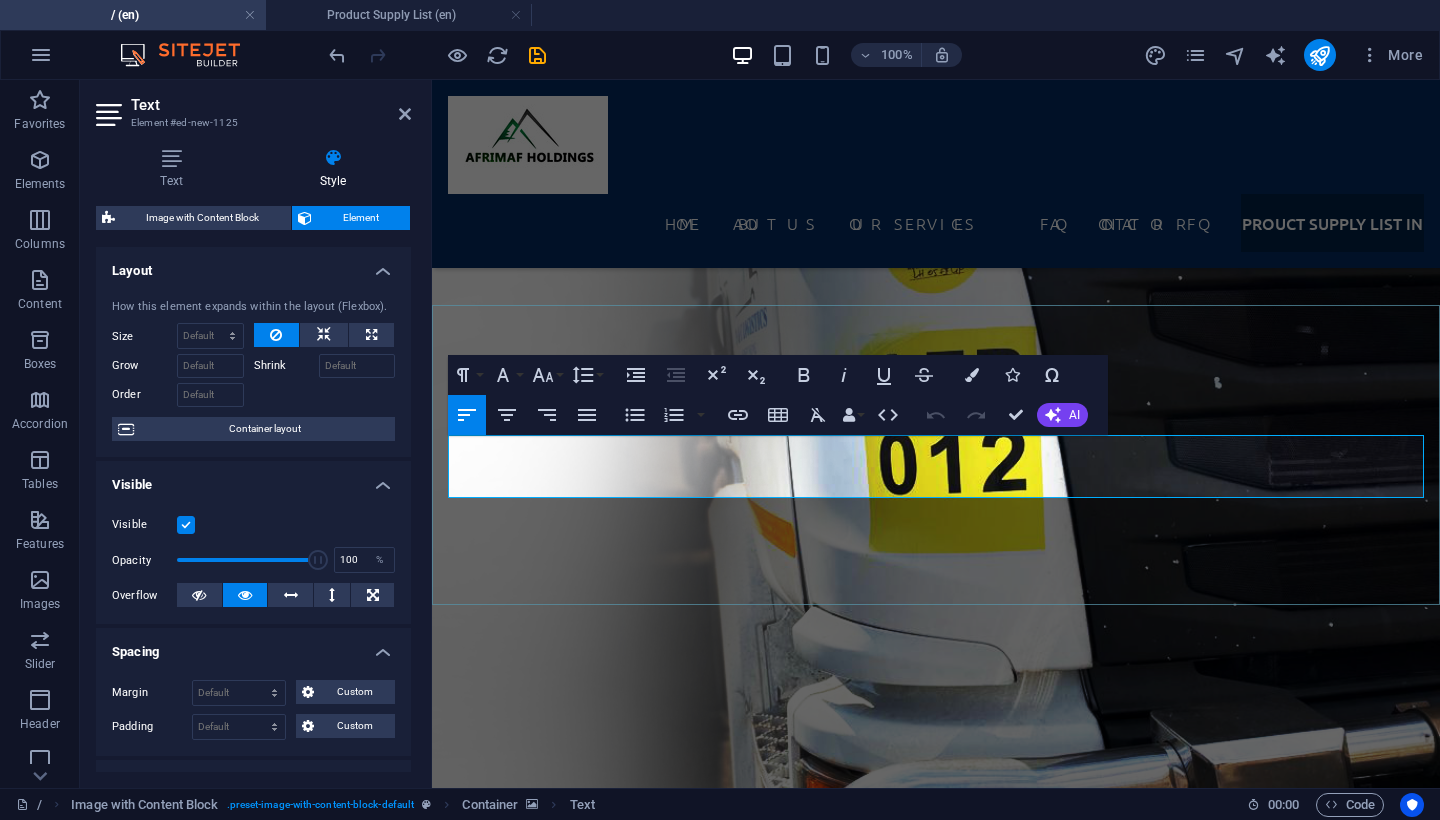 click on "Discover Afrimaf Holdings’ extensive product range, from premium industrial and mining chemicals to high-quality bitumen products supplied across the SADC region. Whether you need environmentally friendly cleaning solutions, specialised mining reagents, water treatment chemicals, or bulk and drum bitumen for road construction, our supply list showcases everything we can deliver backed by competitive pricing, reliable logistics, and certified quality." at bounding box center (927, 24652) 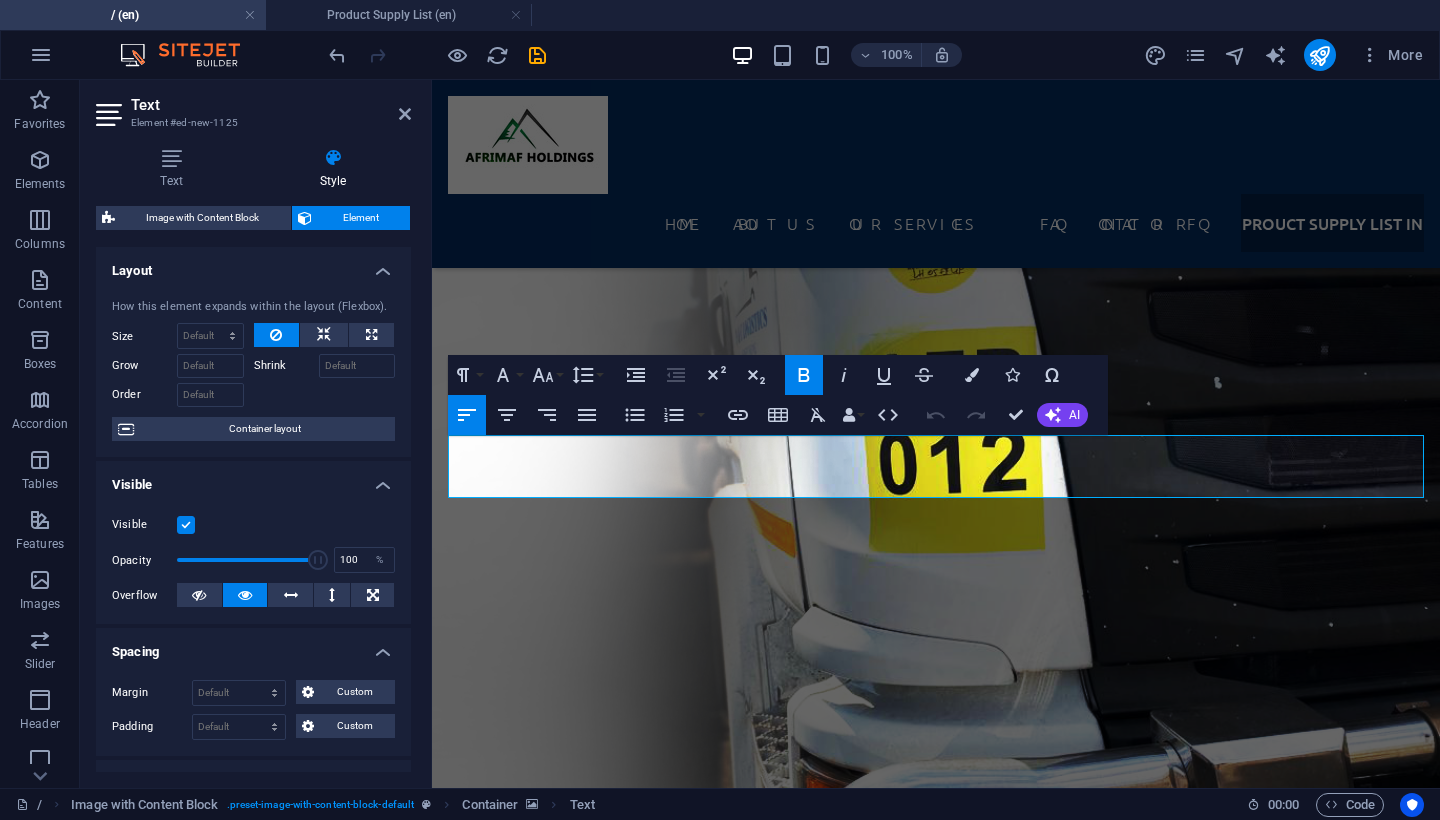 drag, startPoint x: 451, startPoint y: 461, endPoint x: 1115, endPoint y: 519, distance: 666.5283 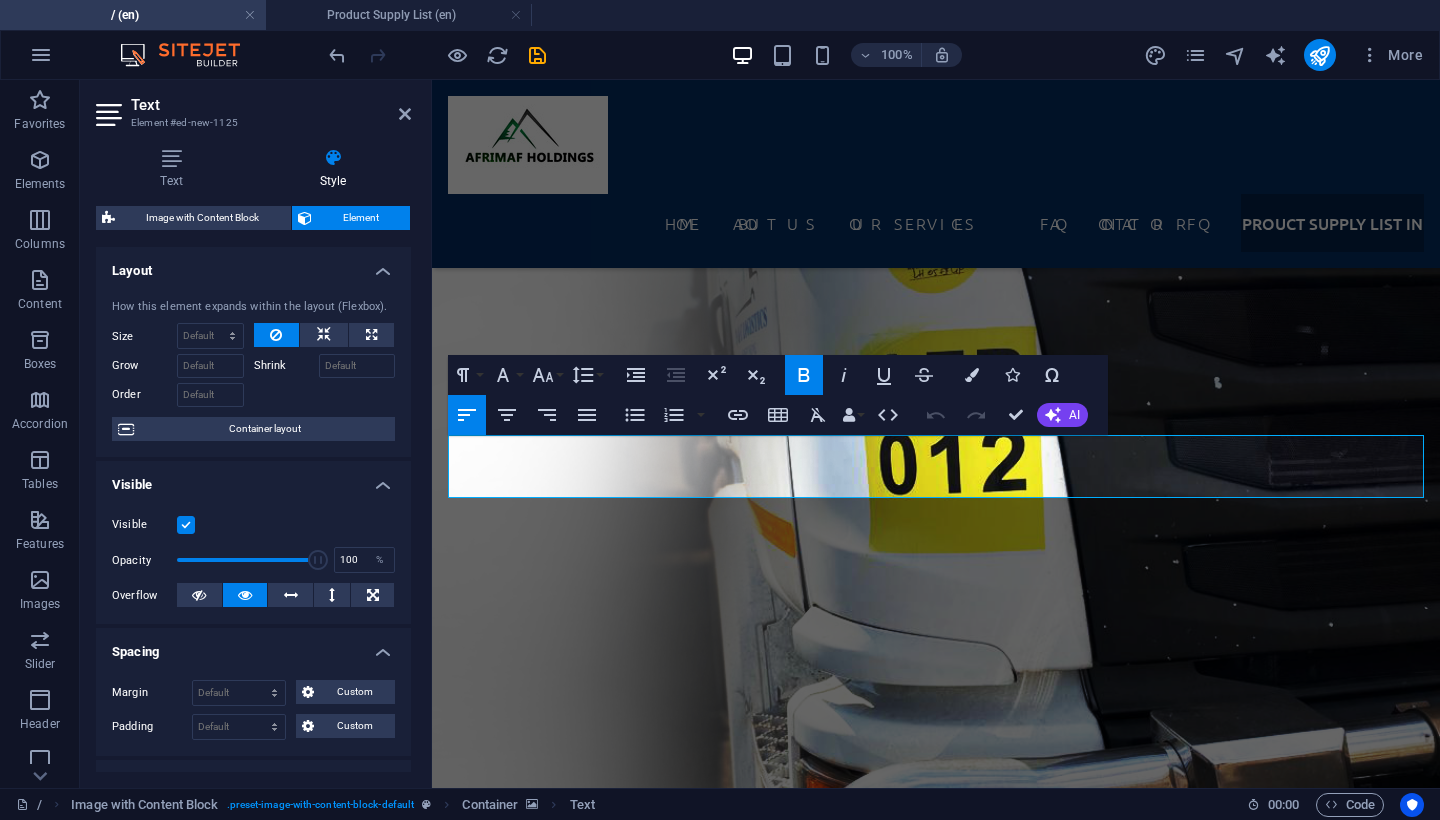 click on "CLICK TO VIEW PRODUCT SUPPLY LIST  Discover Afrimaf Holdings’ extensive product range, from premium industrial and mining chemicals to high-quality bitumen products supplied across the SADC region. Whether you need environmentally friendly cleaning solutions, specialised mining reagents, water treatment chemicals, or bulk and drum bitumen for road construction, our supply list showcases everything we can deliver backed by competitive pricing, reliable logistics, and certified quality." at bounding box center (936, 24470) 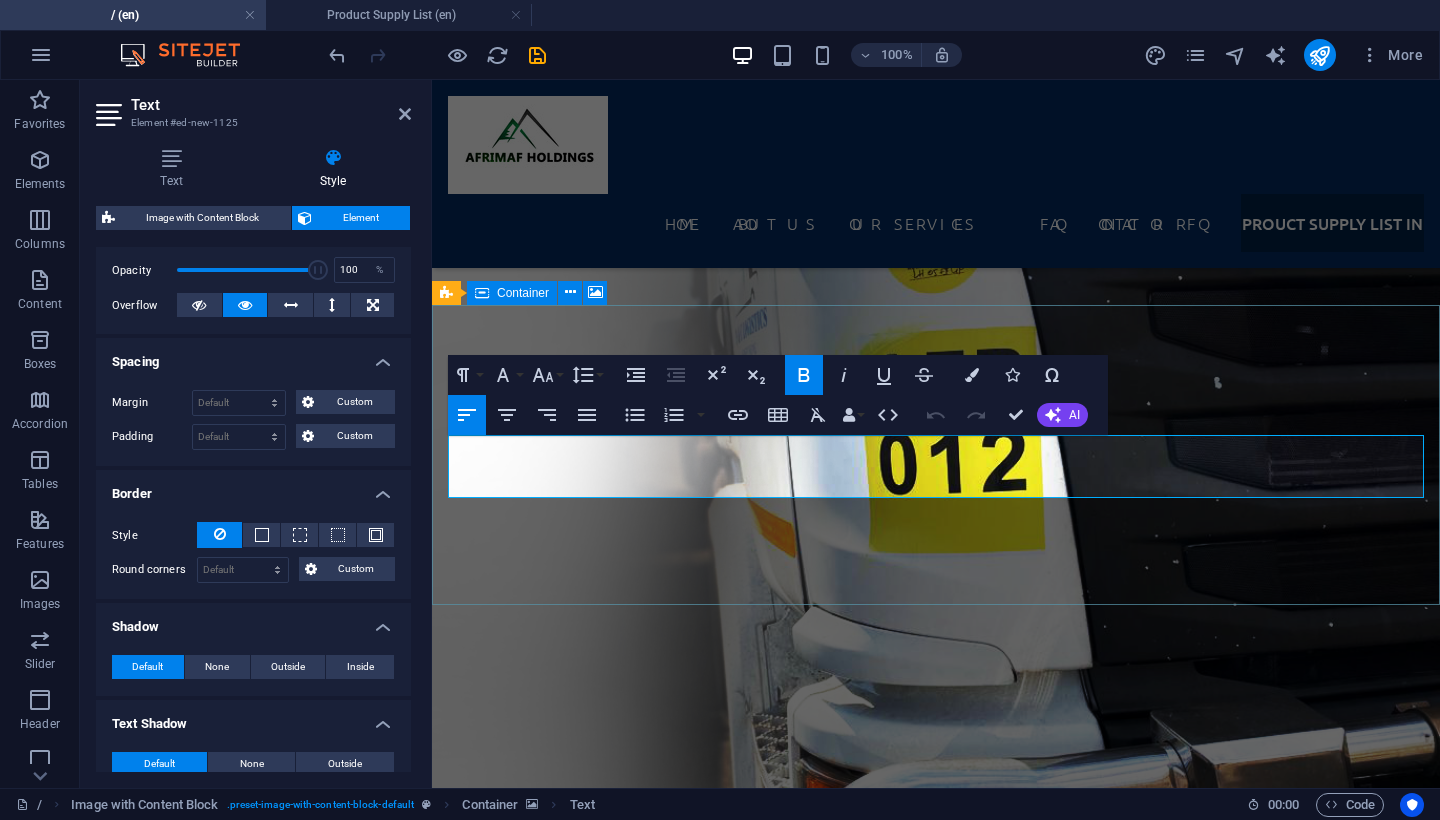 scroll, scrollTop: 303, scrollLeft: 0, axis: vertical 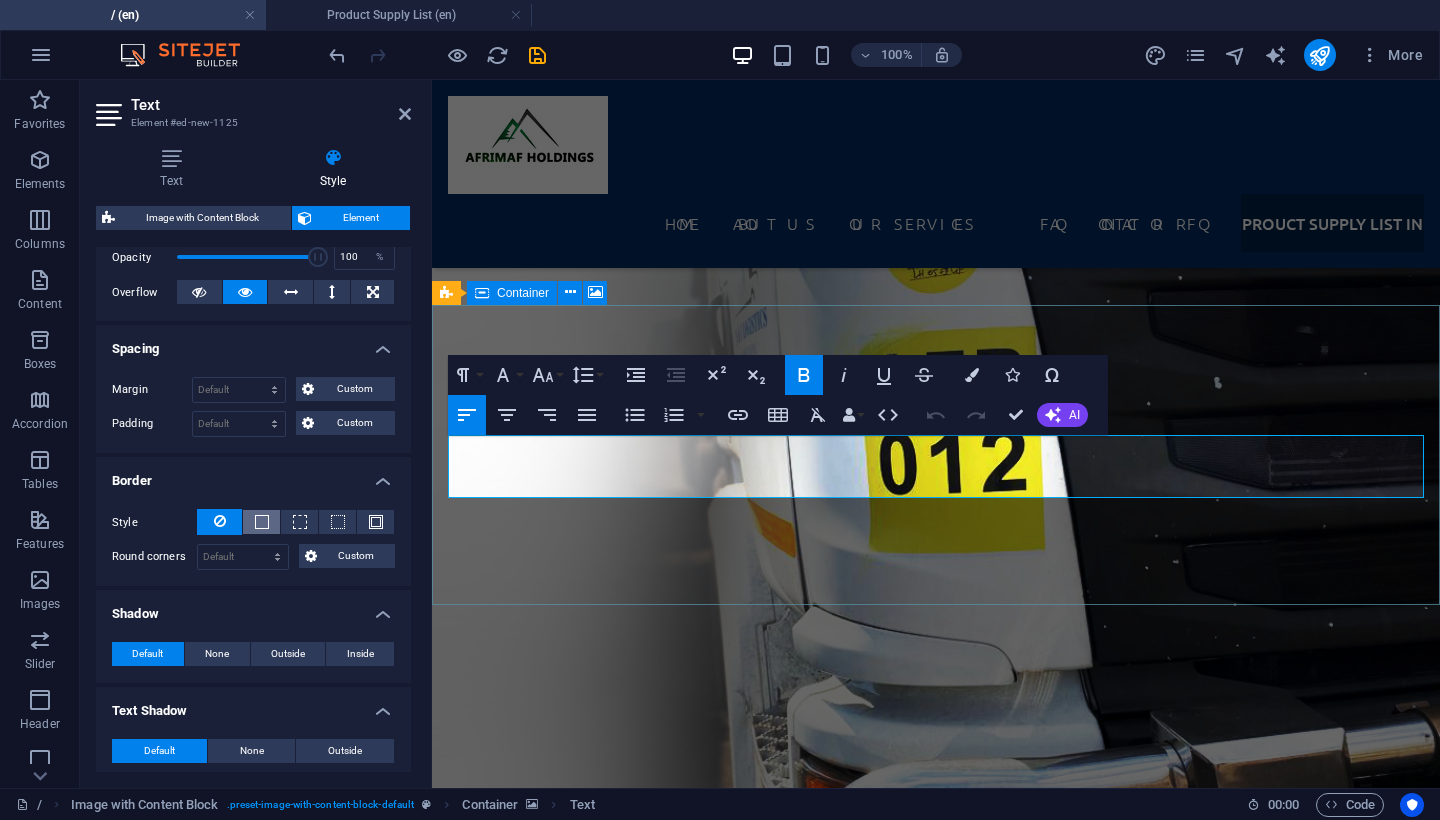 click at bounding box center (261, 522) 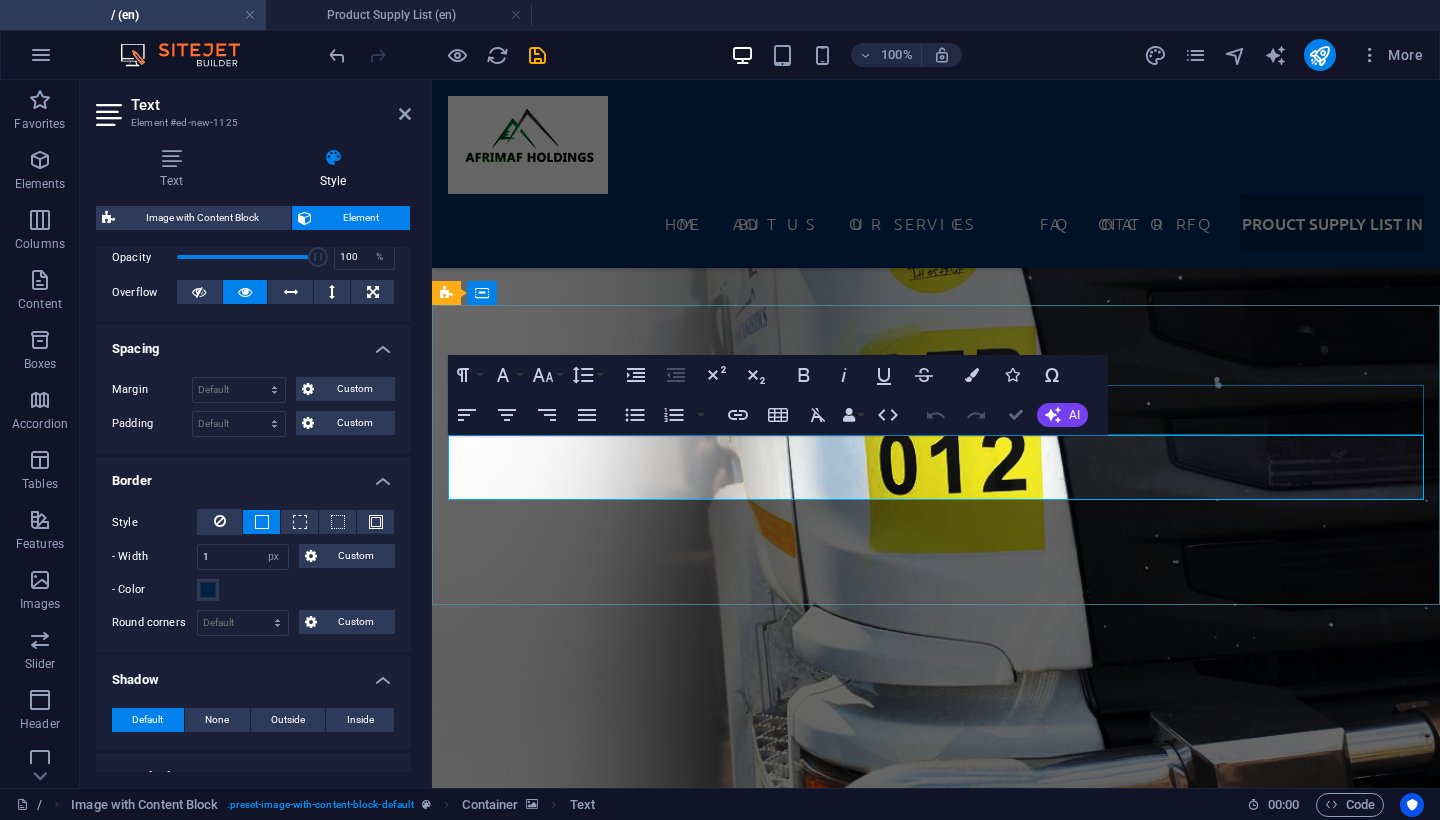 scroll, scrollTop: 6194, scrollLeft: 0, axis: vertical 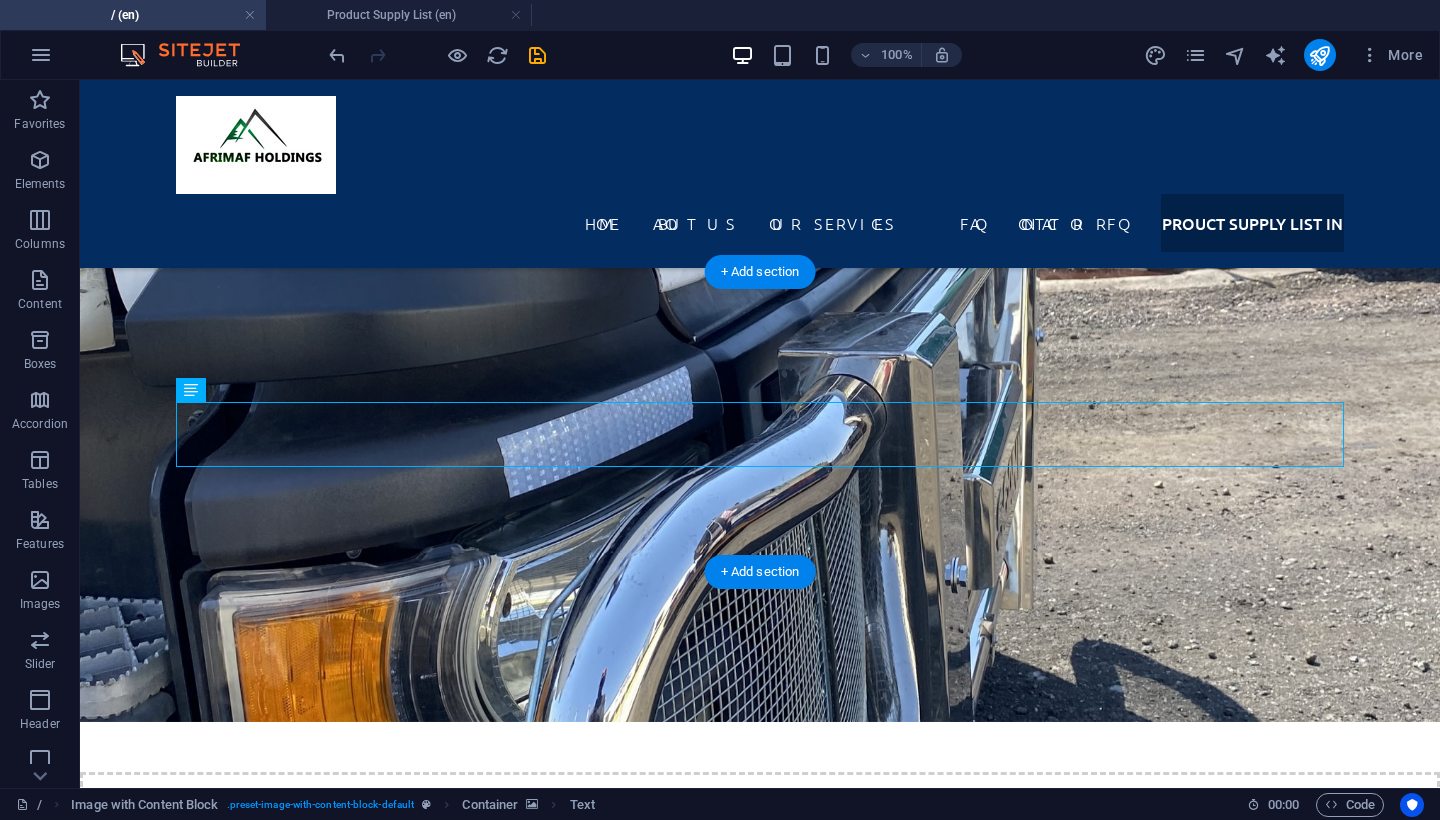 click at bounding box center (760, 26920) 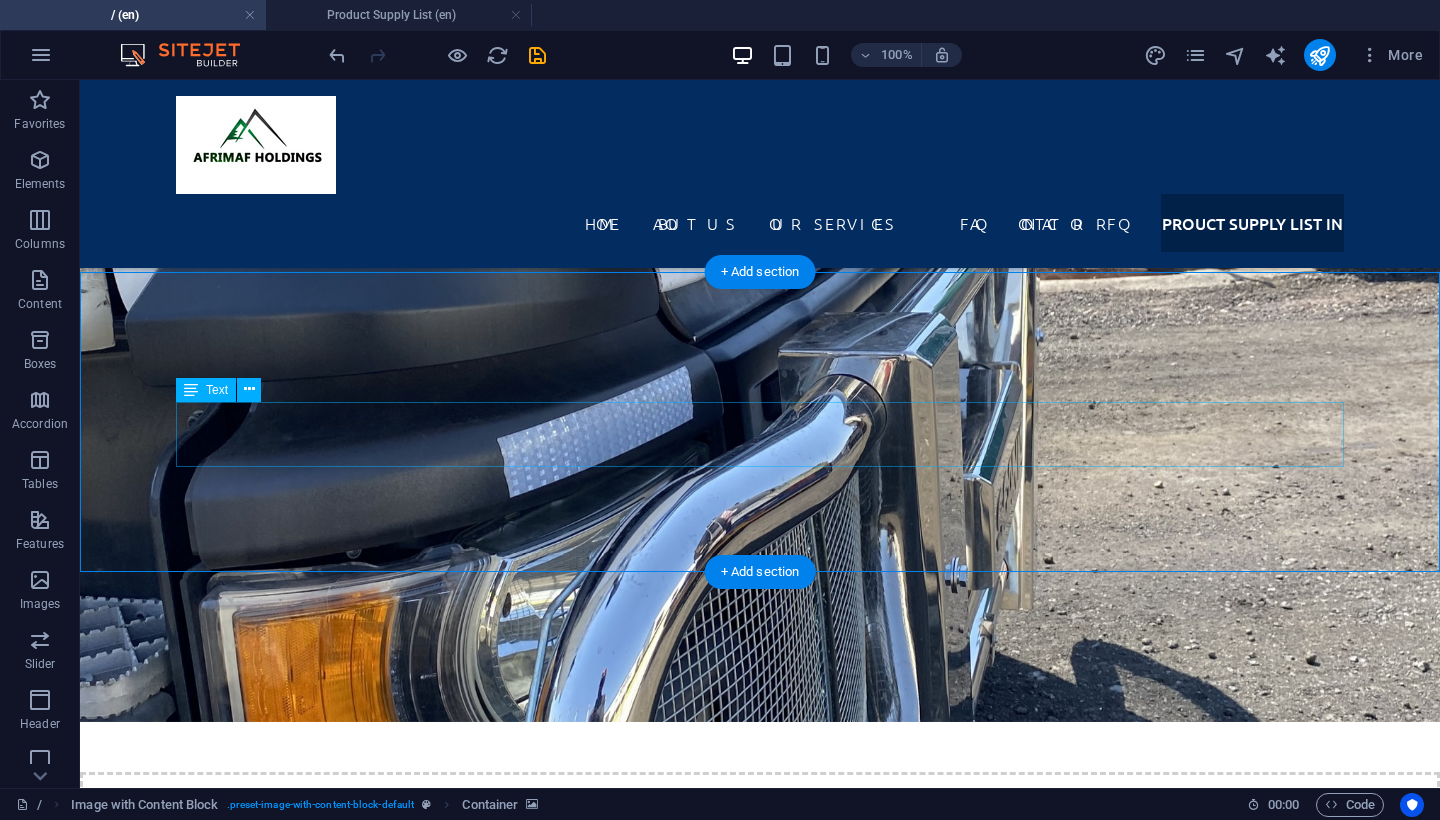 click on "Discover Afrimaf Holdings’ extensive product range, from premium industrial and mining chemicals to high-quality bitumen products supplied across the SADC region. Whether you need environmentally friendly cleaning solutions, specialised mining reagents, water treatment chemicals, or bulk and drum bitumen for road construction, our supply list showcases everything we can deliver backed by competitive pricing, reliable logistics, and certified quality." at bounding box center [760, 27233] 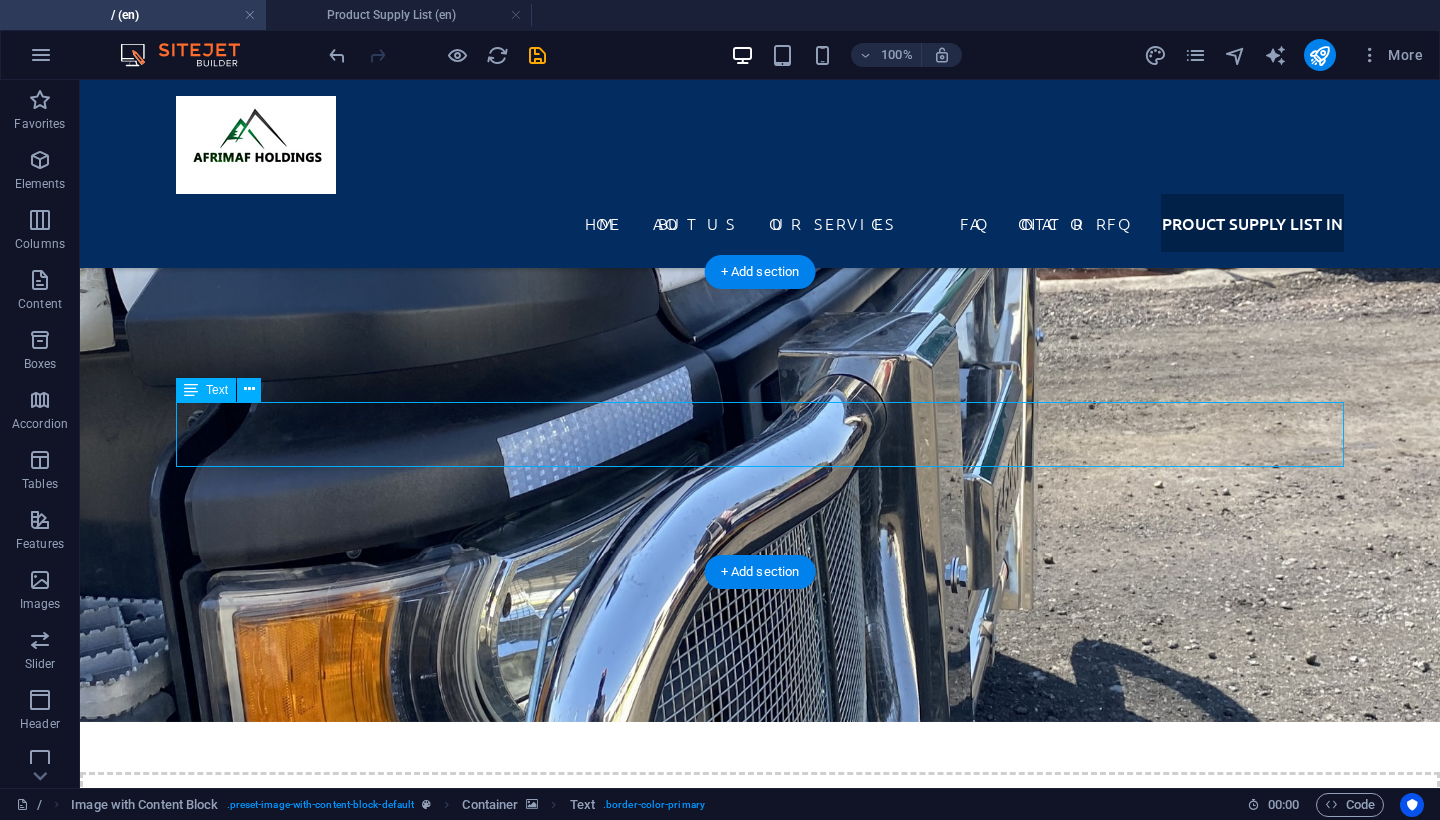 click on "Discover Afrimaf Holdings’ extensive product range, from premium industrial and mining chemicals to high-quality bitumen products supplied across the SADC region. Whether you need environmentally friendly cleaning solutions, specialised mining reagents, water treatment chemicals, or bulk and drum bitumen for road construction, our supply list showcases everything we can deliver backed by competitive pricing, reliable logistics, and certified quality." at bounding box center [760, 27233] 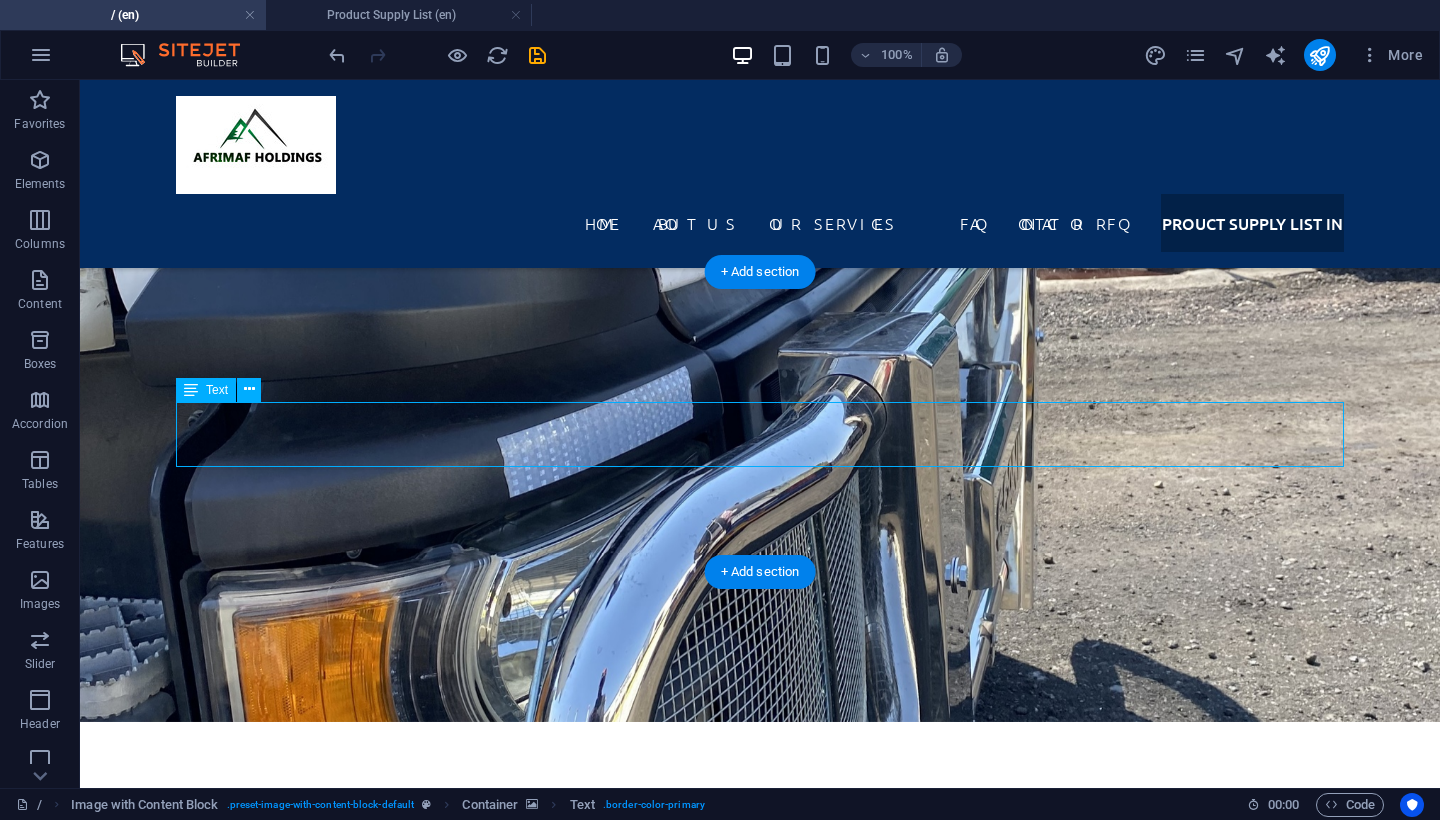 select on "px" 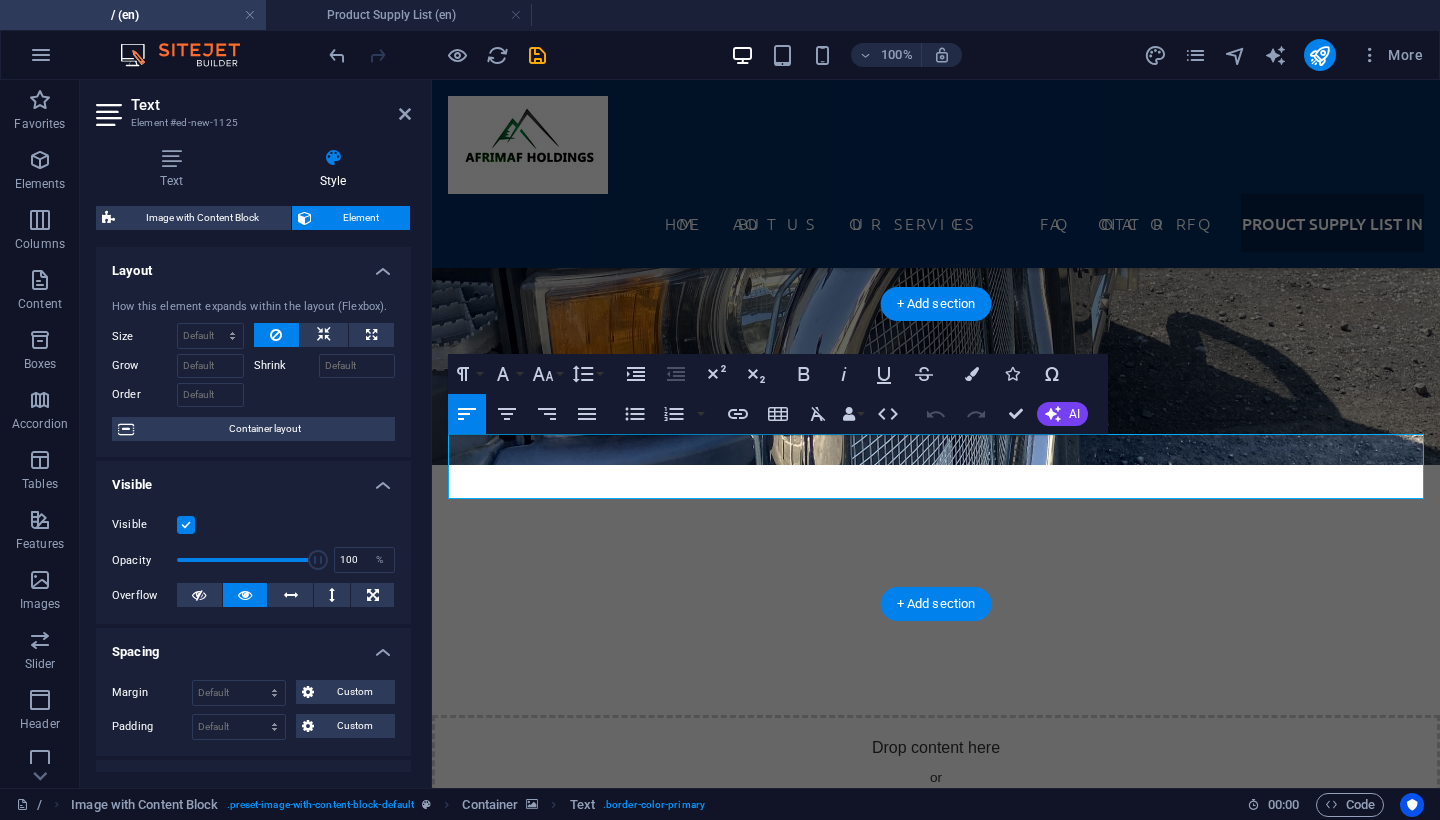 scroll, scrollTop: 6922, scrollLeft: 0, axis: vertical 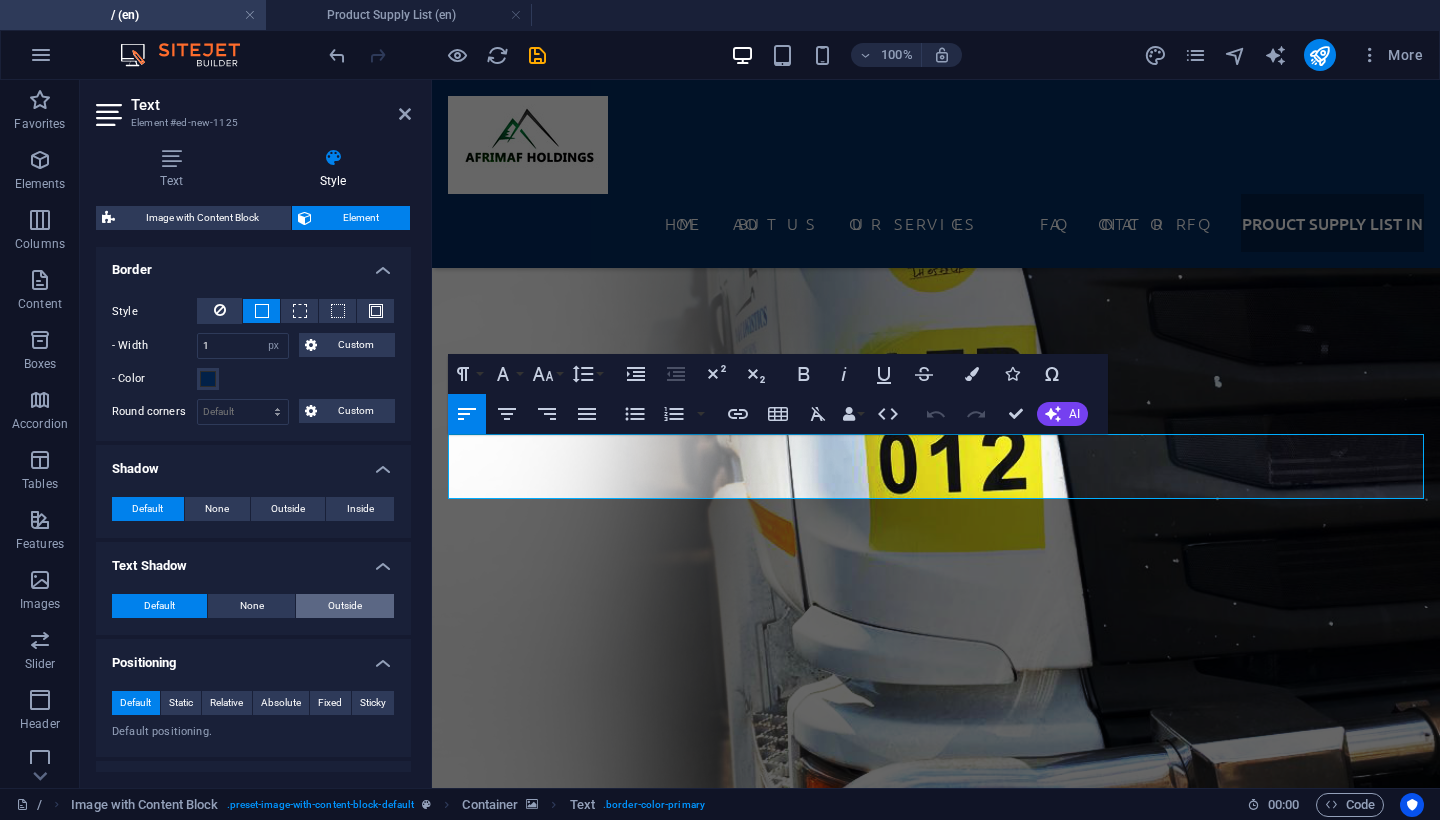 click on "Outside" at bounding box center (345, 606) 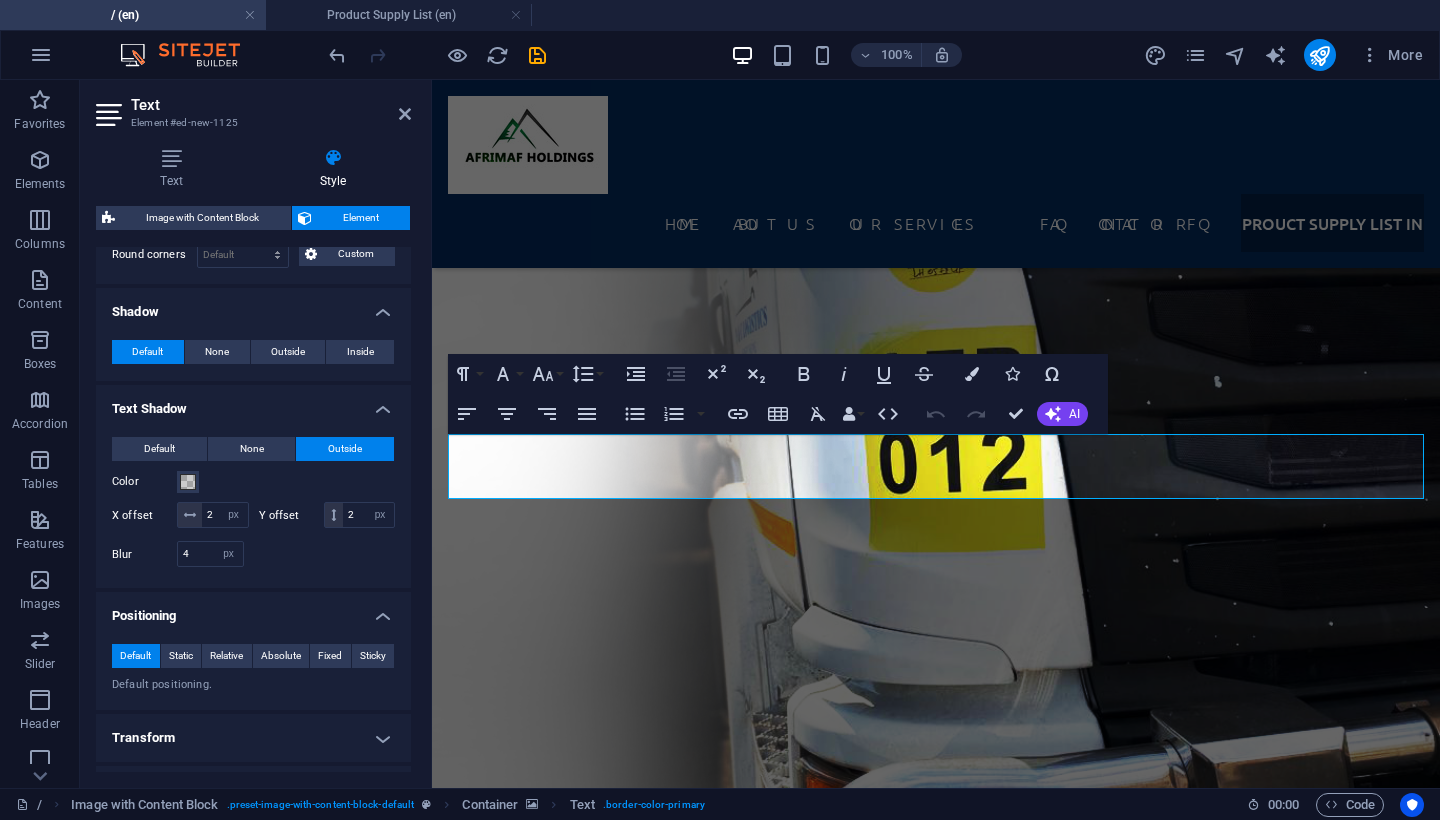 scroll, scrollTop: 675, scrollLeft: 0, axis: vertical 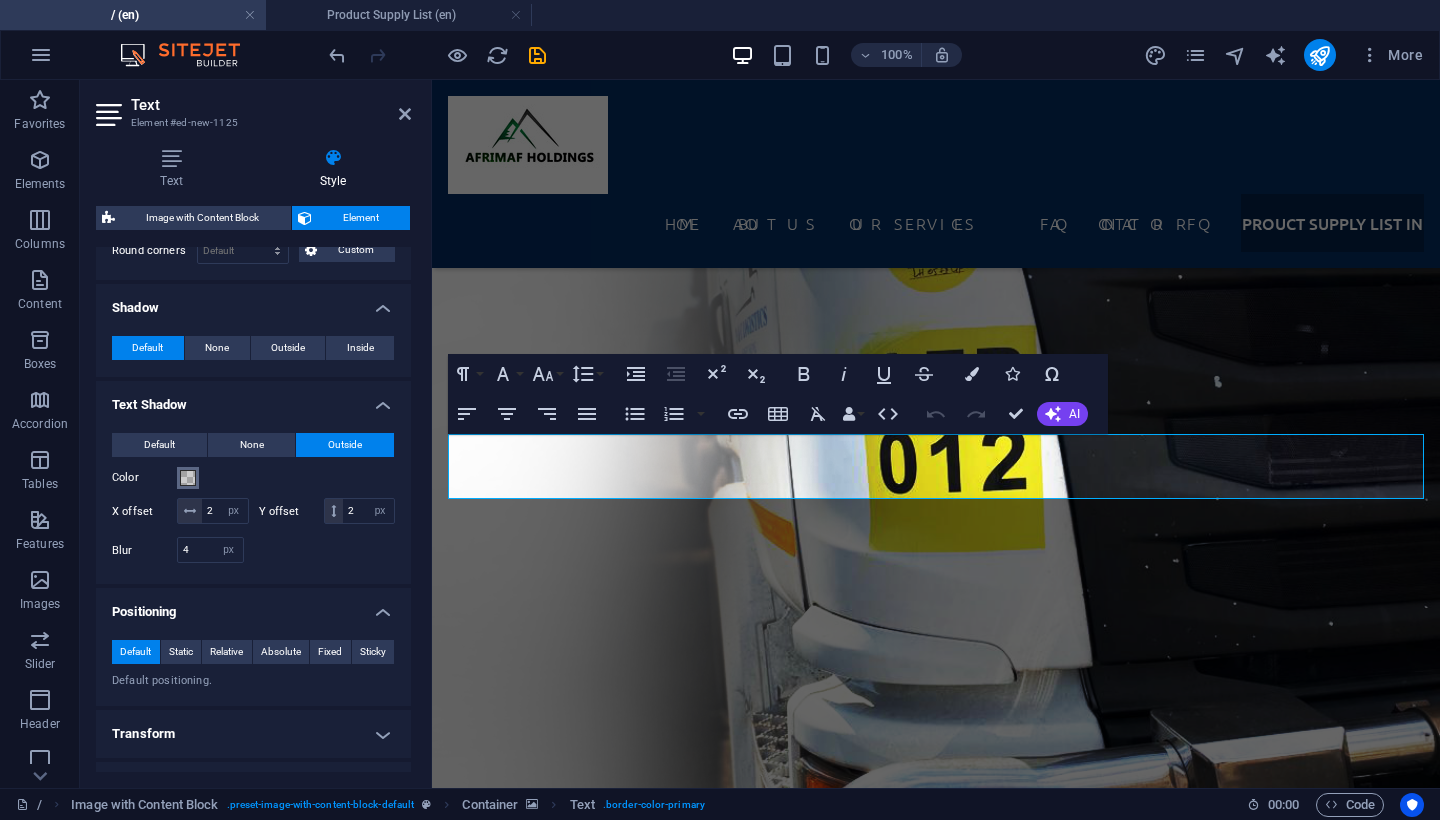 click at bounding box center [188, 478] 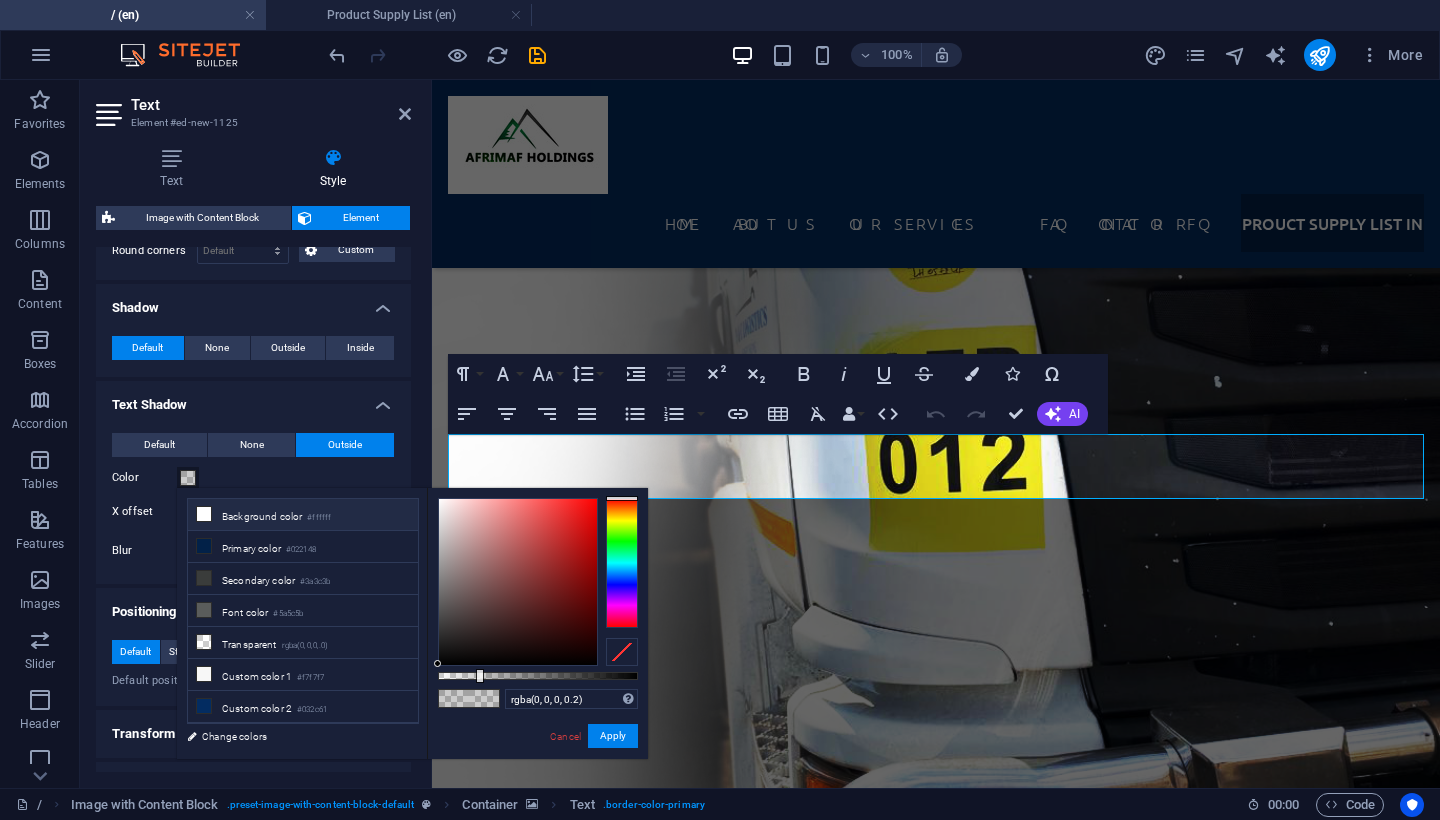 click on "Background color
#ffffff" at bounding box center [303, 515] 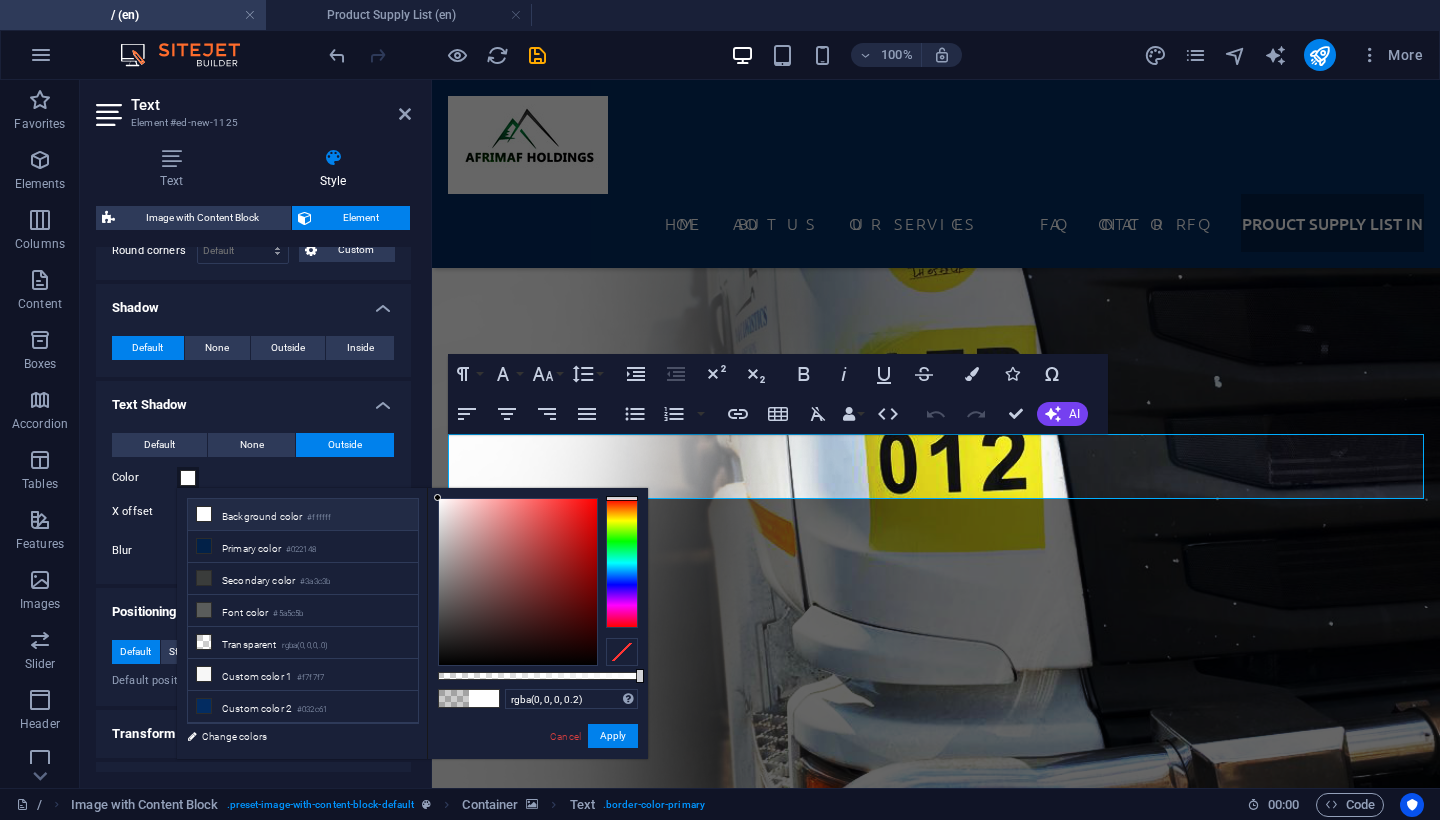 type on "#ffffff" 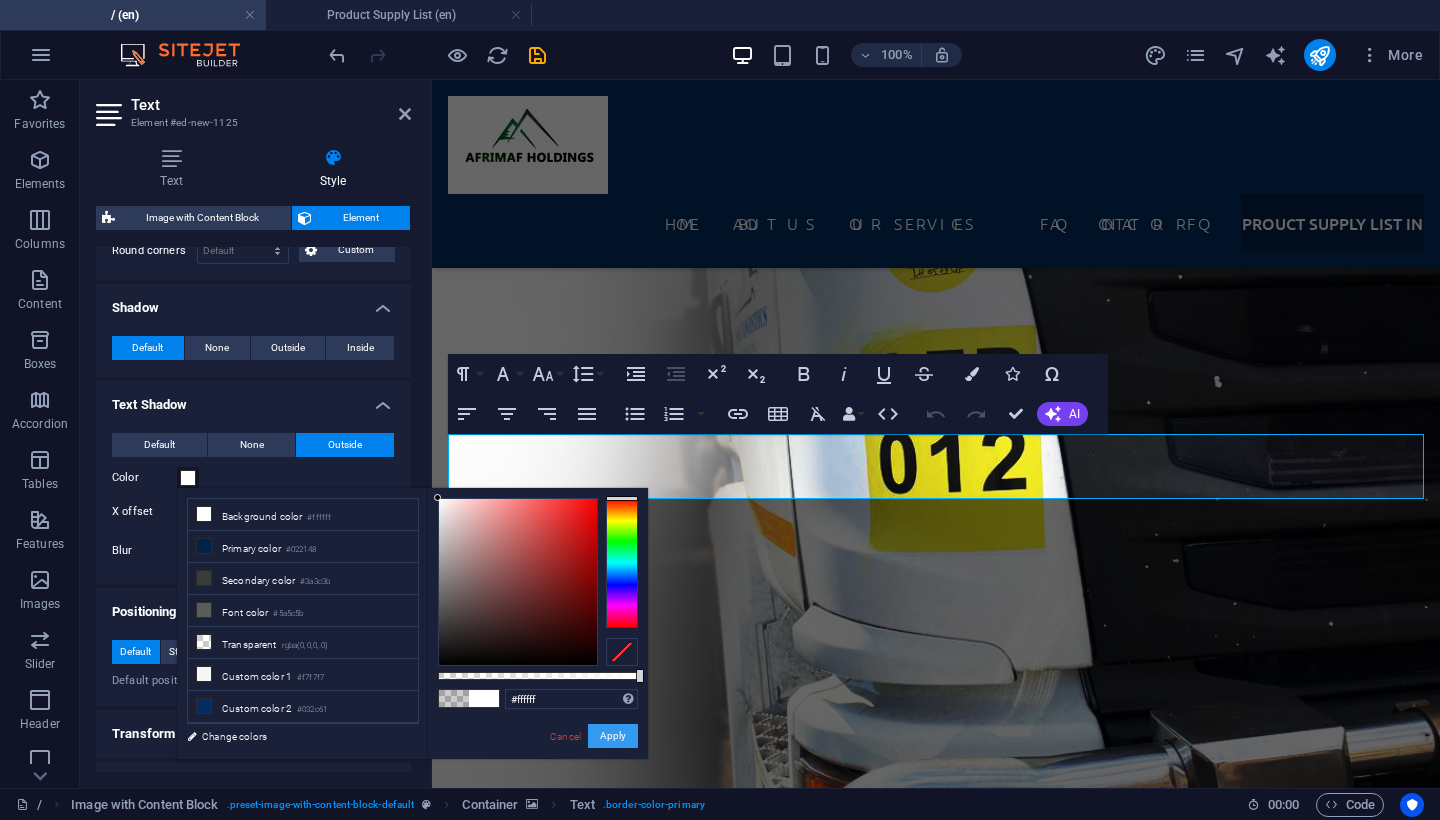 click on "Apply" at bounding box center (613, 736) 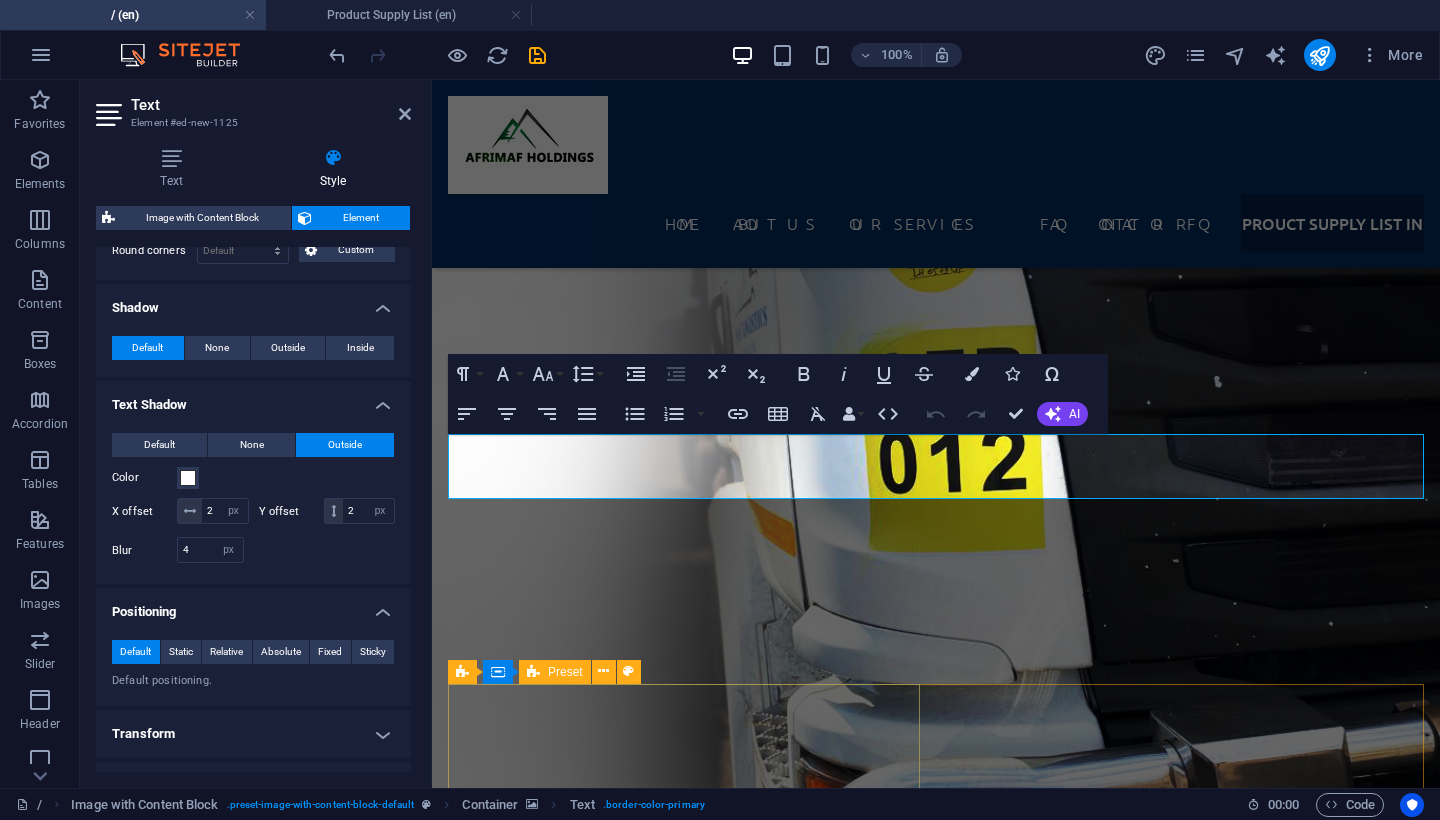 click at bounding box center (936, 24332) 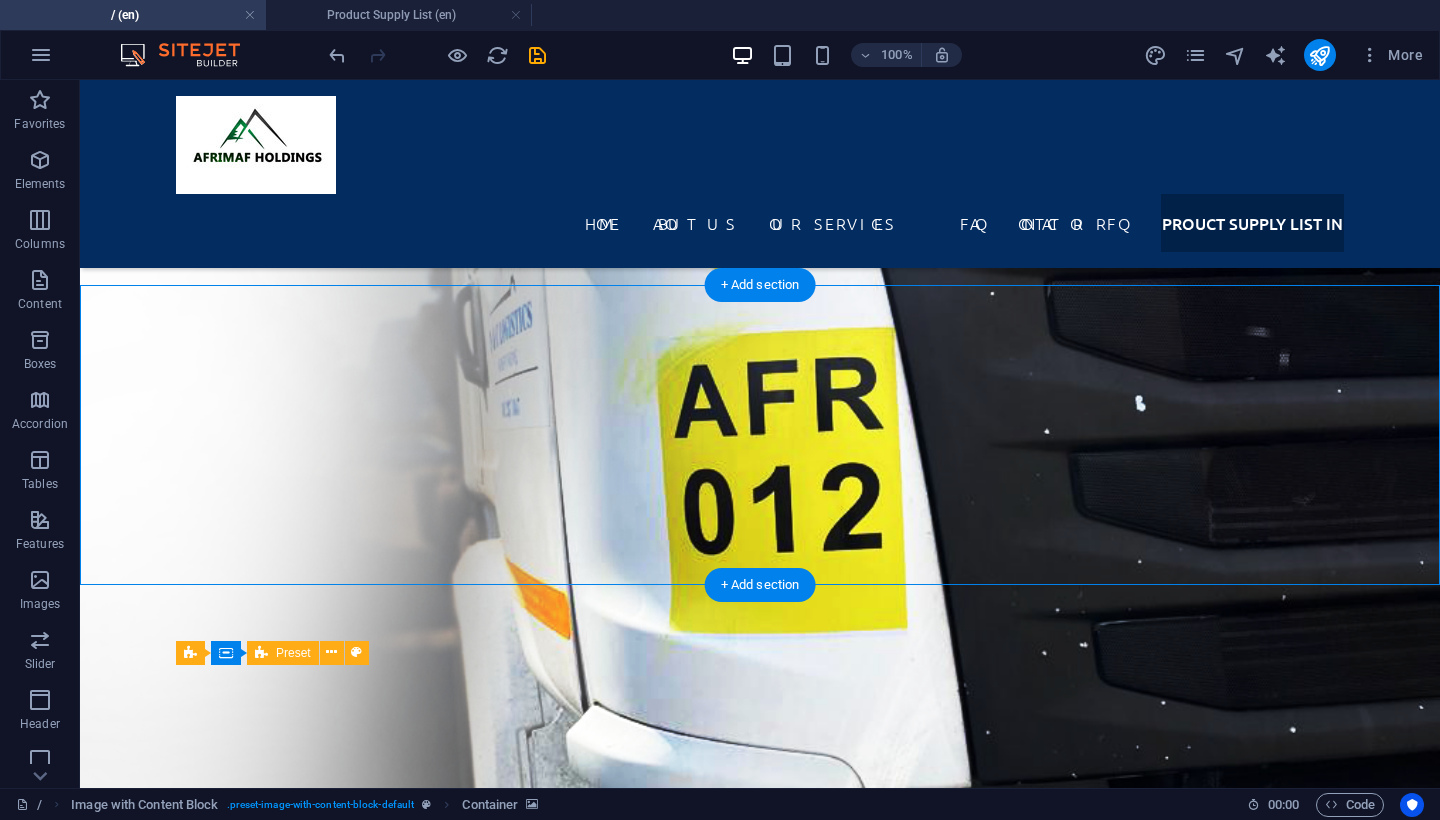 scroll, scrollTop: 6181, scrollLeft: 0, axis: vertical 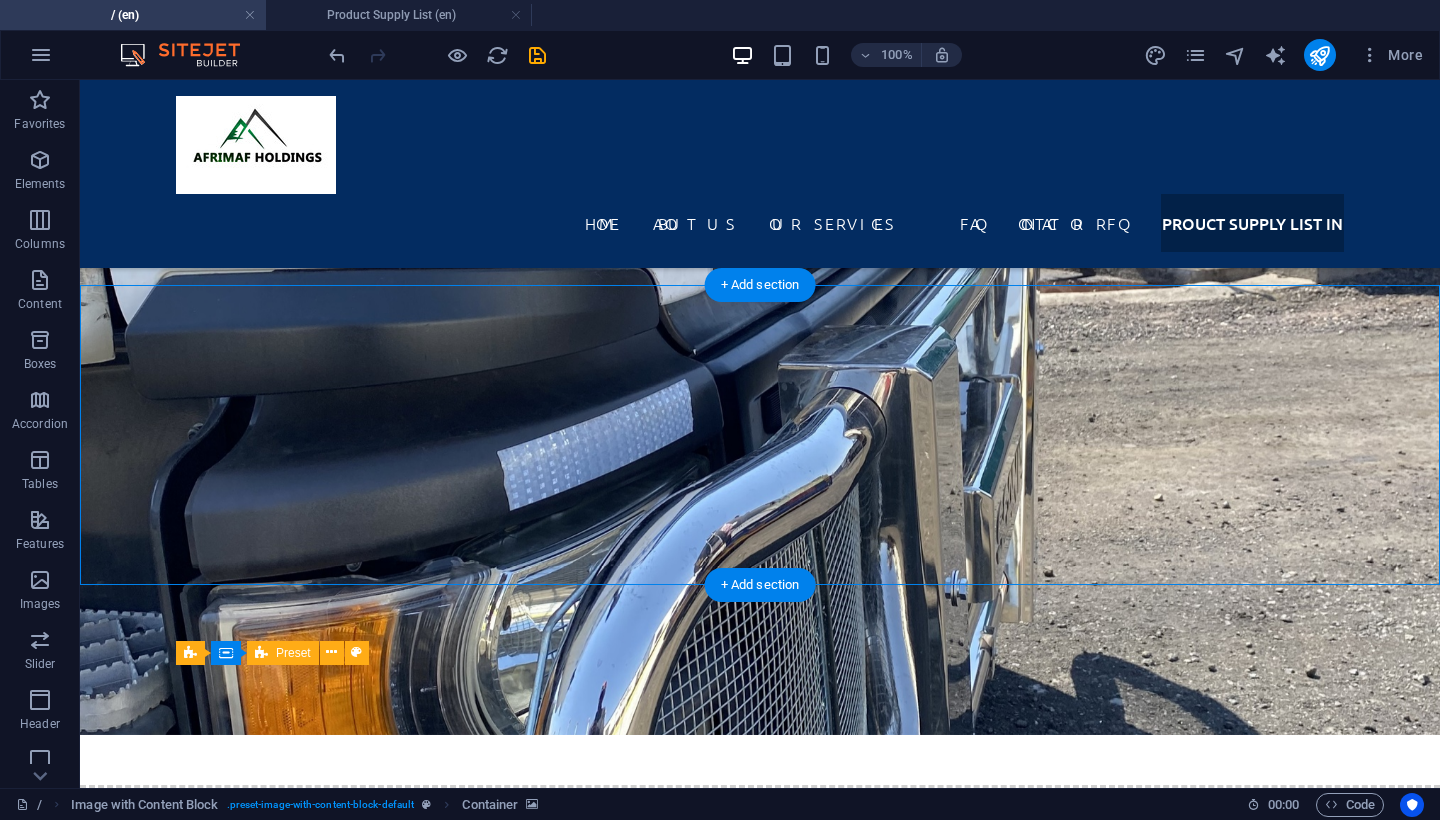 click at bounding box center [760, 25632] 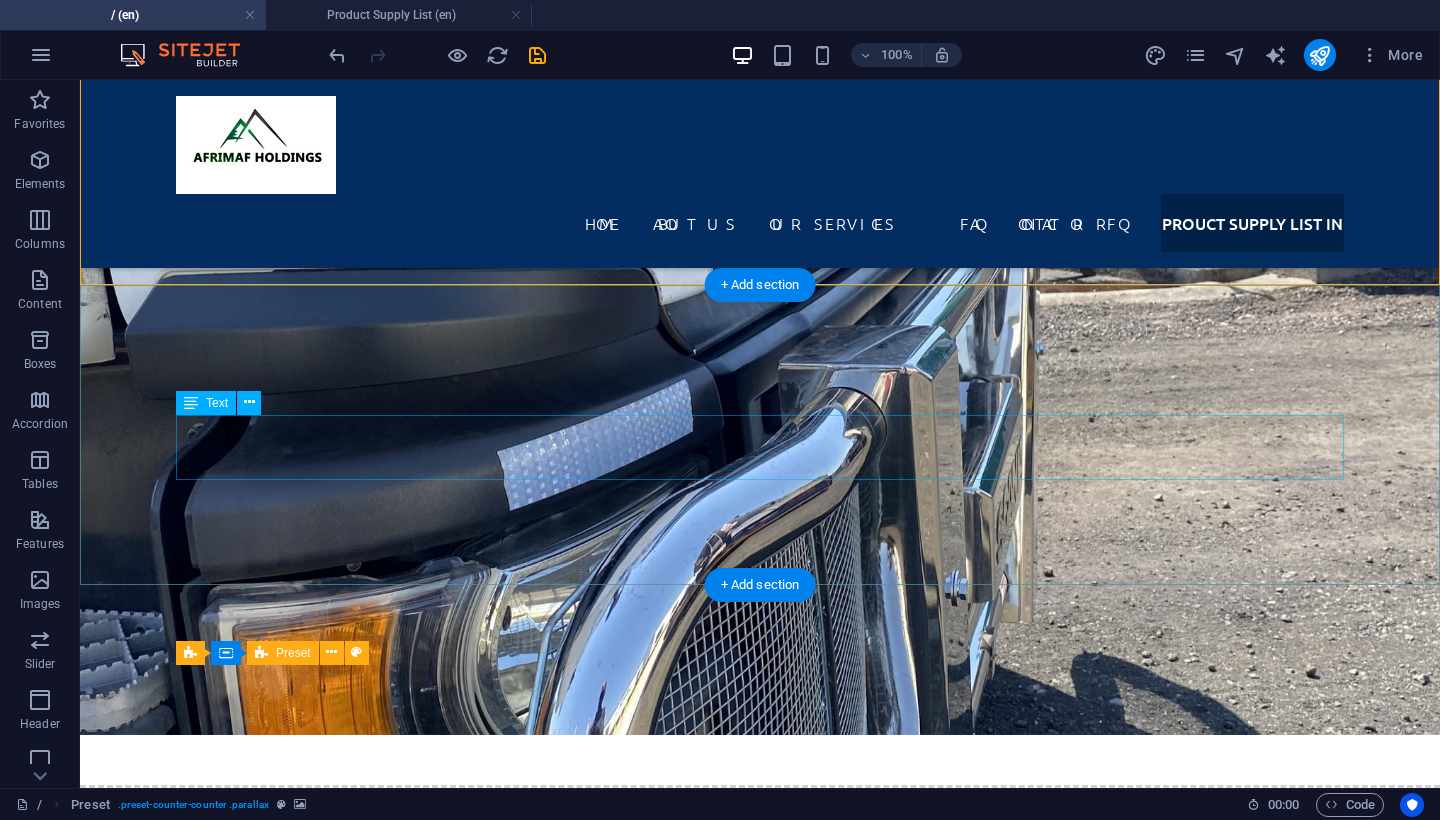 click on "Discover Afrimaf Holdings’ extensive product range, from premium industrial and mining chemicals to high-quality bitumen products supplied across the SADC region. Whether you need environmentally friendly cleaning solutions, specialised mining reagents, water treatment chemicals, or bulk and drum bitumen for road construction, our supply list showcases everything we can deliver backed by competitive pricing, reliable logistics, and certified quality." at bounding box center (760, 27246) 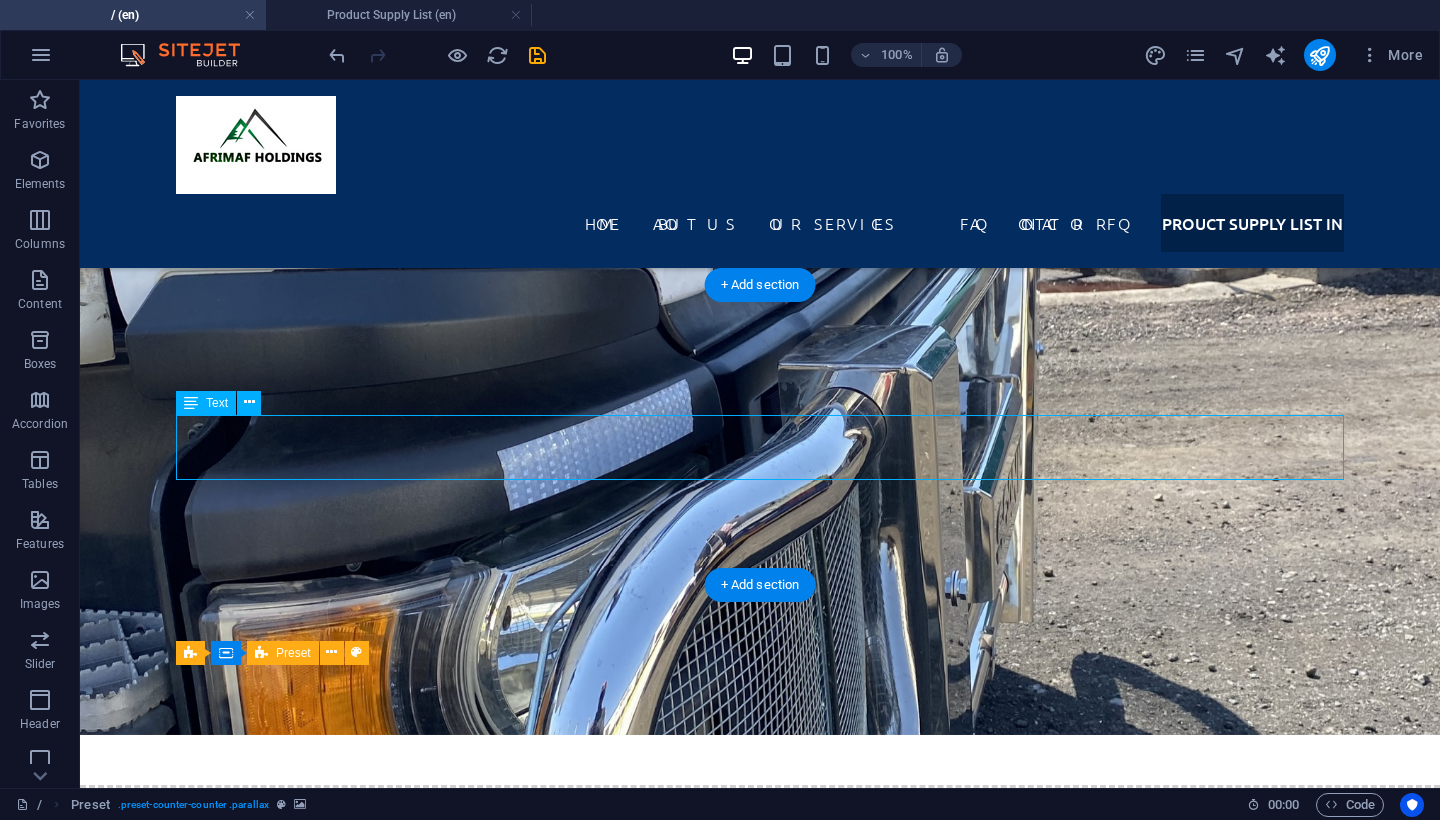 click on "Discover Afrimaf Holdings’ extensive product range, from premium industrial and mining chemicals to high-quality bitumen products supplied across the SADC region. Whether you need environmentally friendly cleaning solutions, specialised mining reagents, water treatment chemicals, or bulk and drum bitumen for road construction, our supply list showcases everything we can deliver backed by competitive pricing, reliable logistics, and certified quality." at bounding box center (760, 27246) 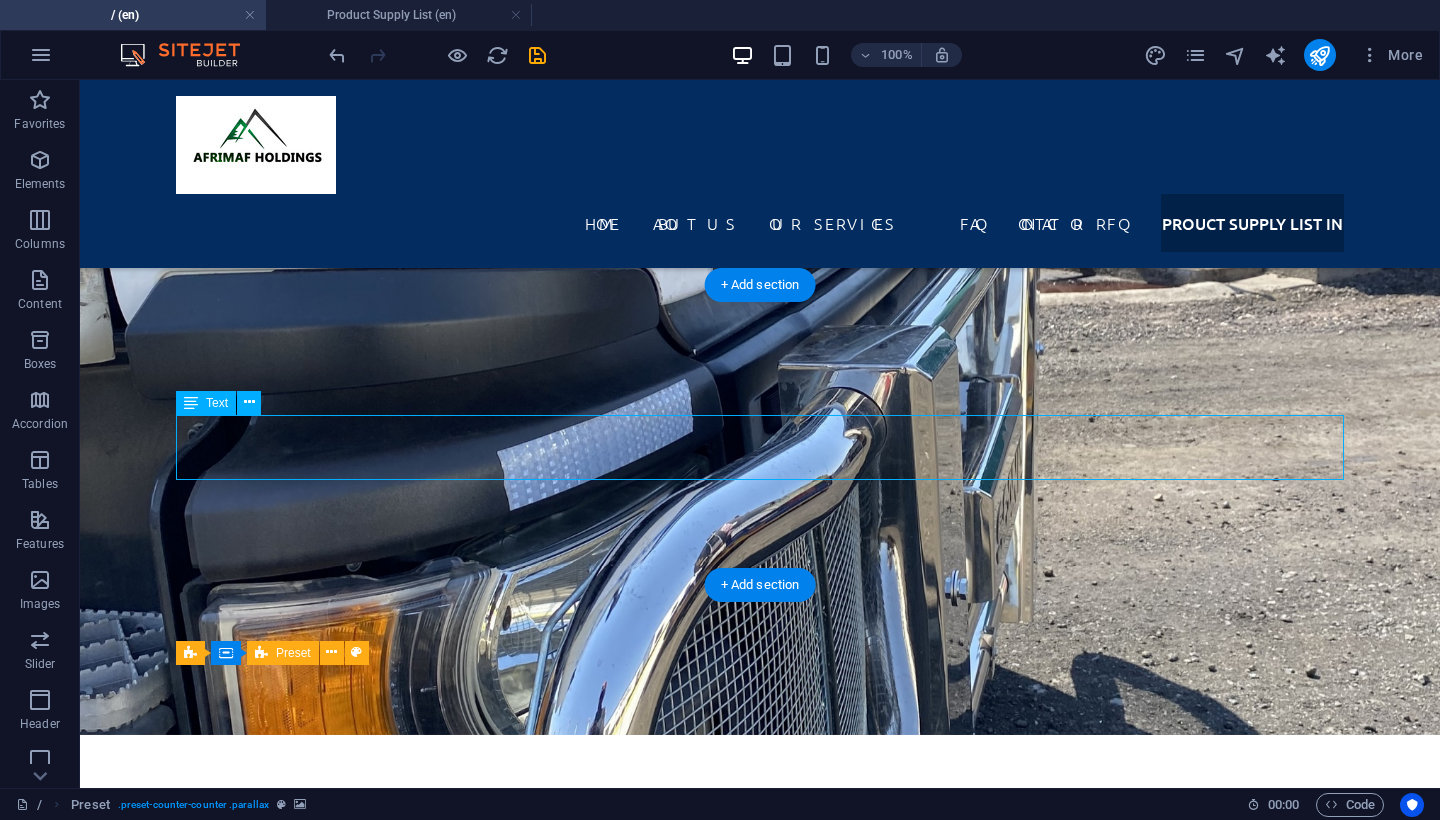 select on "px" 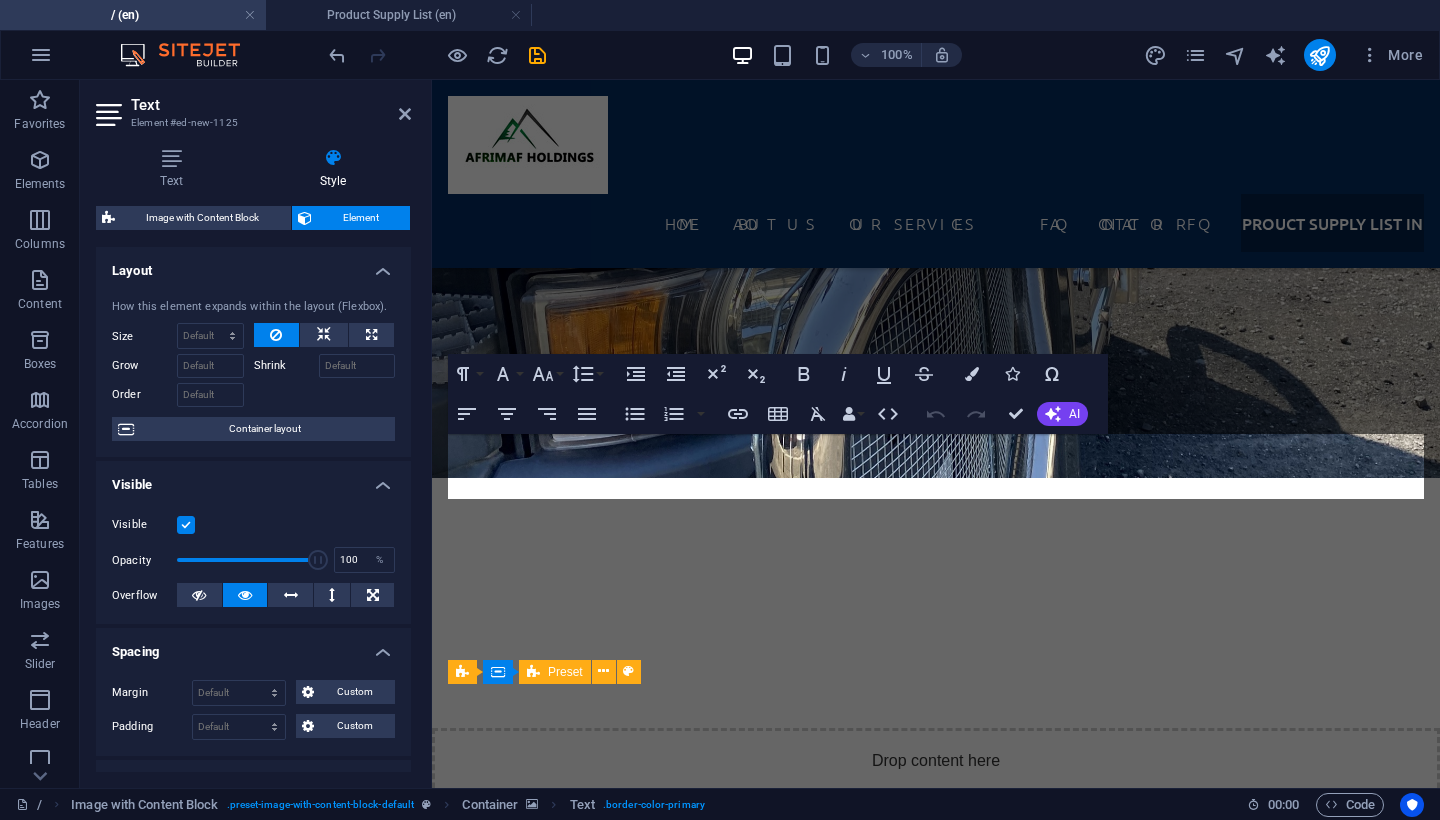 scroll, scrollTop: 6922, scrollLeft: 0, axis: vertical 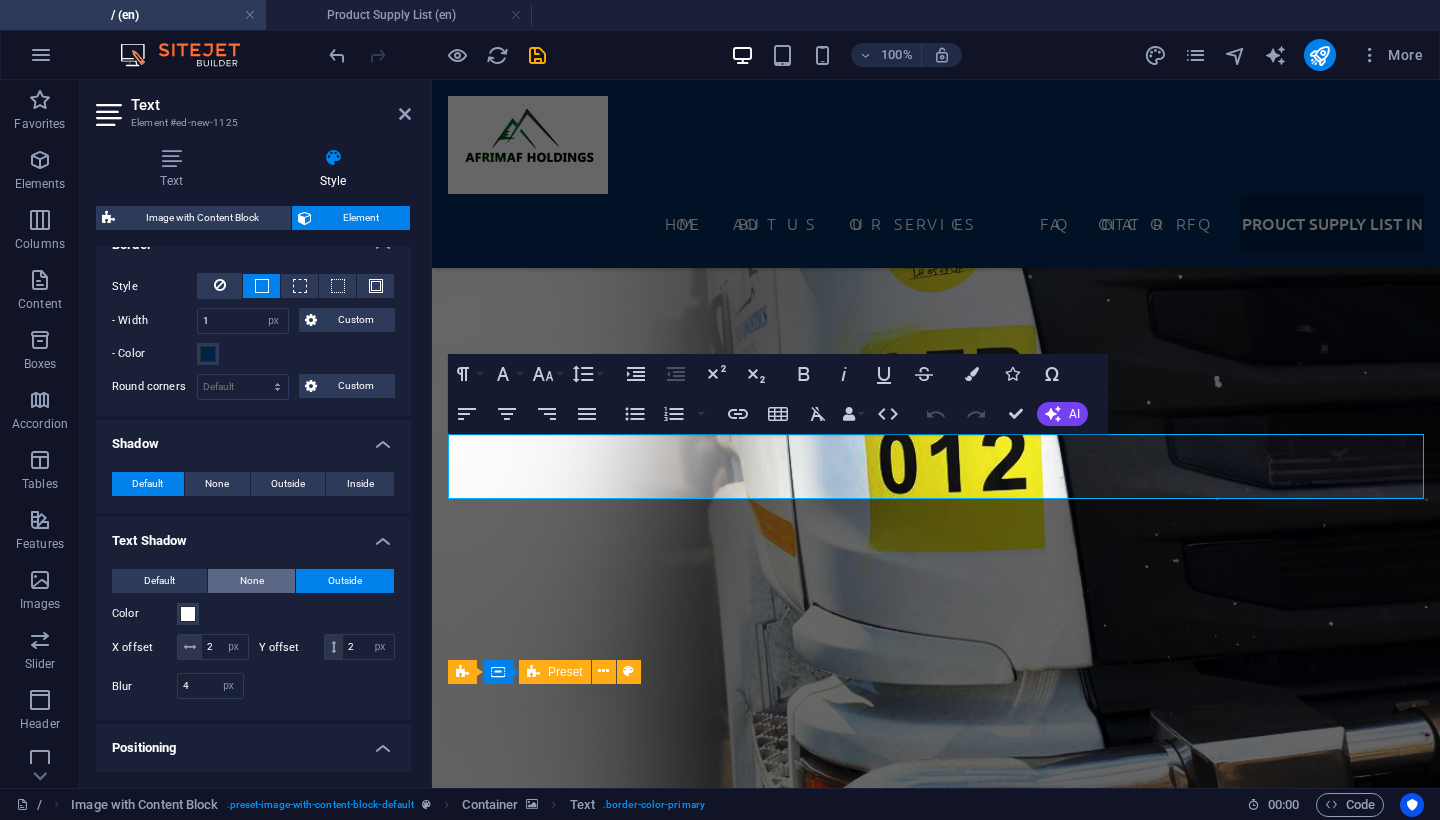 click on "None" at bounding box center [252, 581] 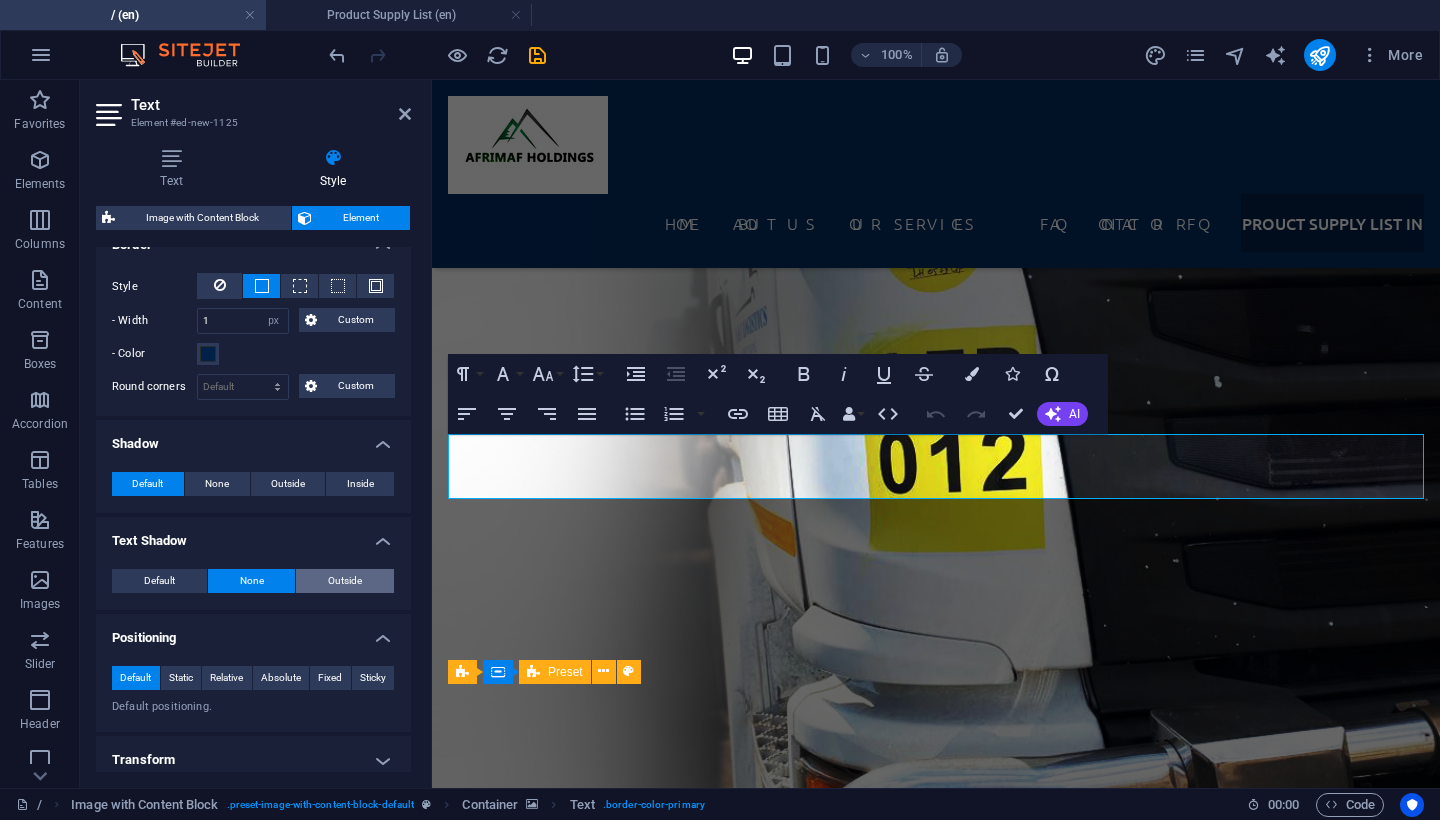 click on "Outside" at bounding box center (345, 581) 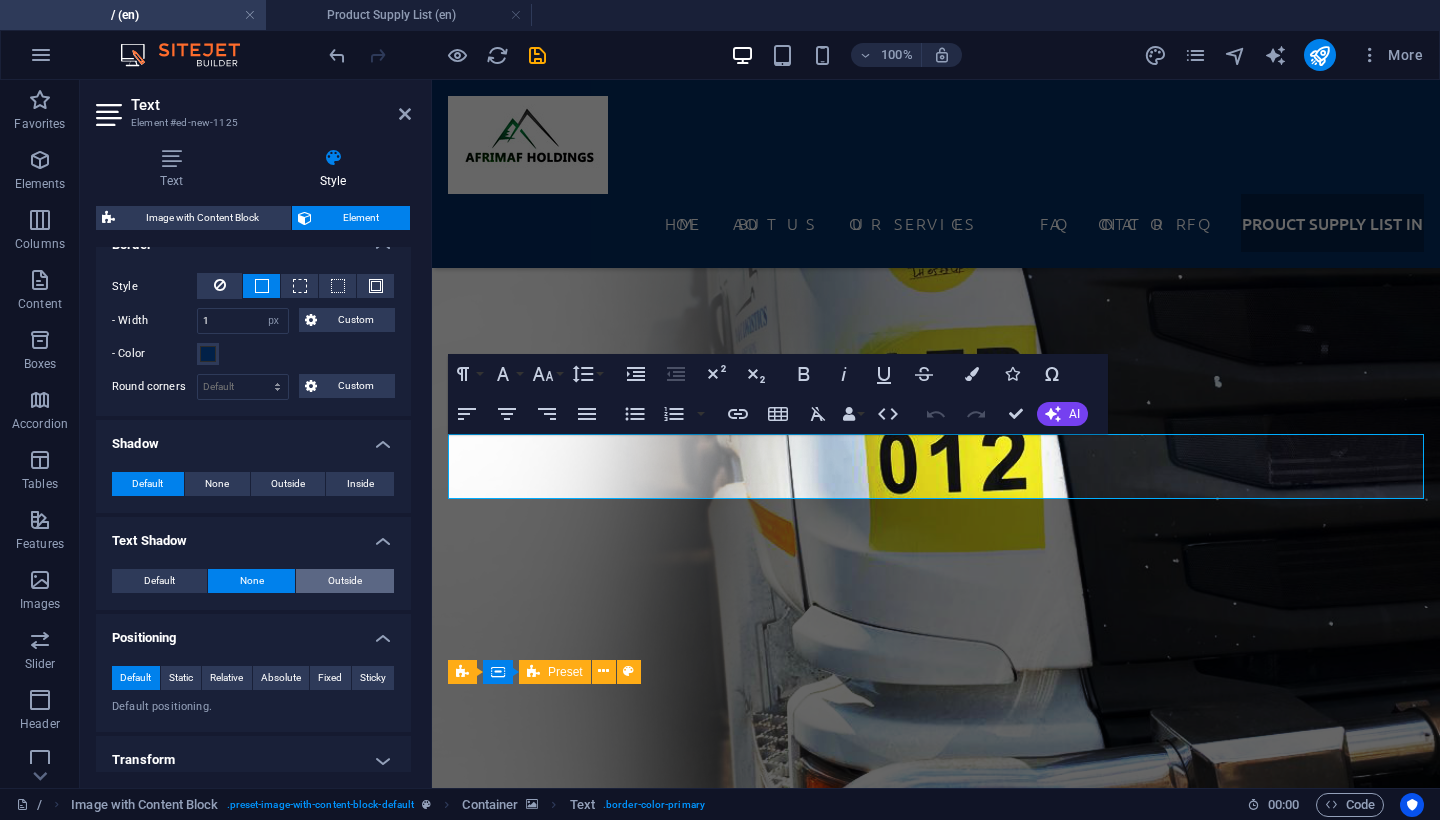 type on "2" 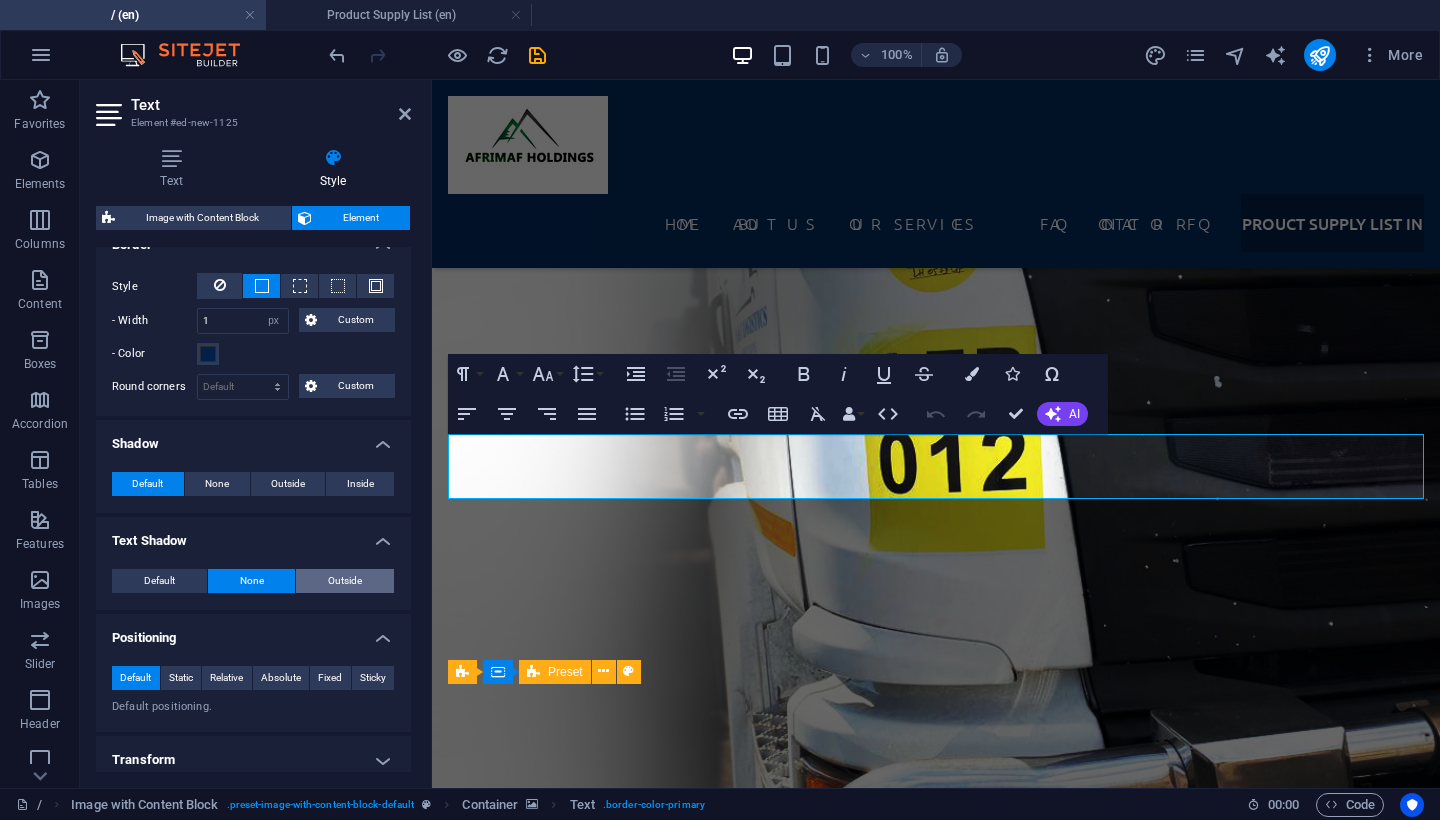 type on "4" 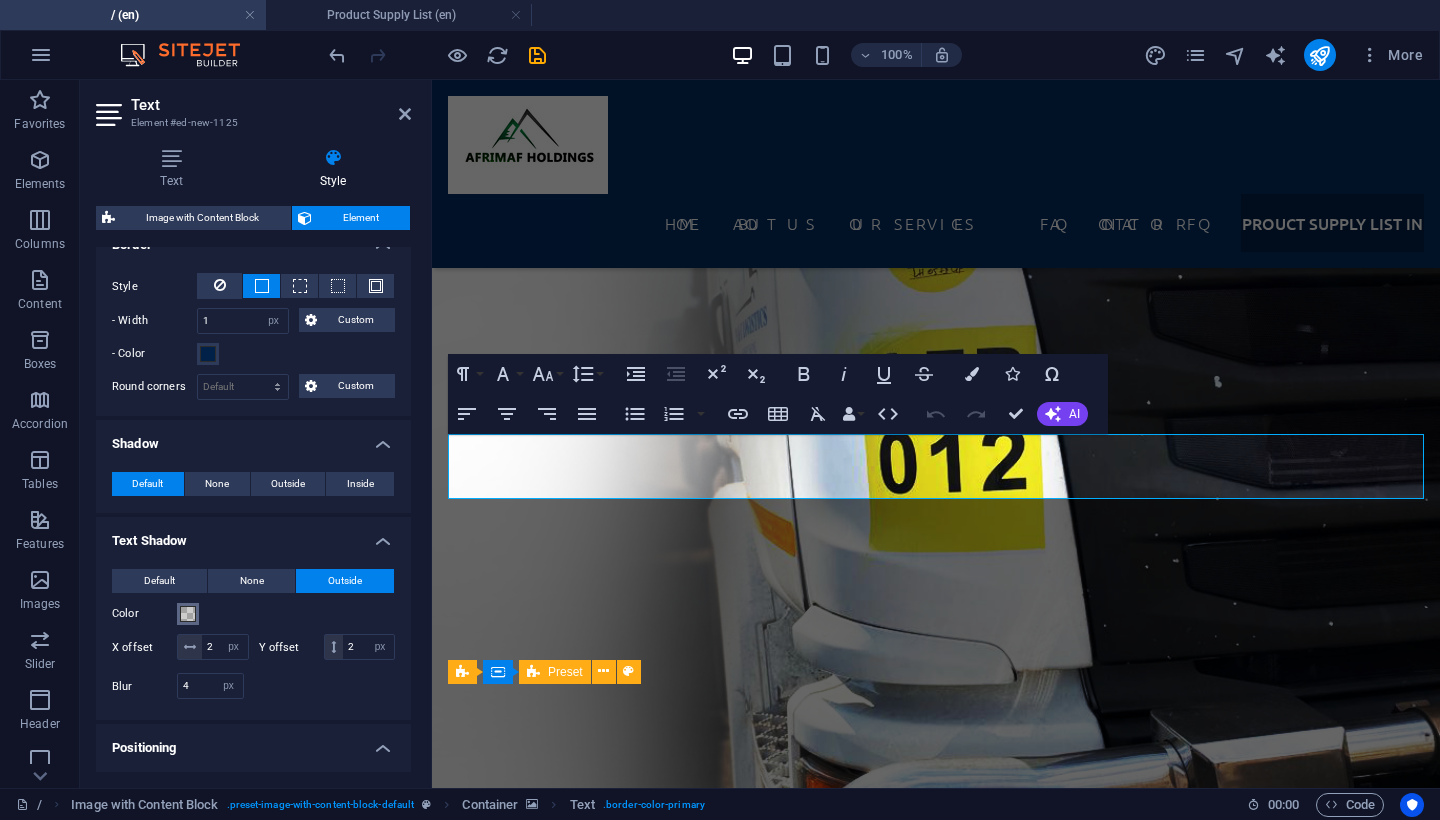 click on "Color" at bounding box center (188, 614) 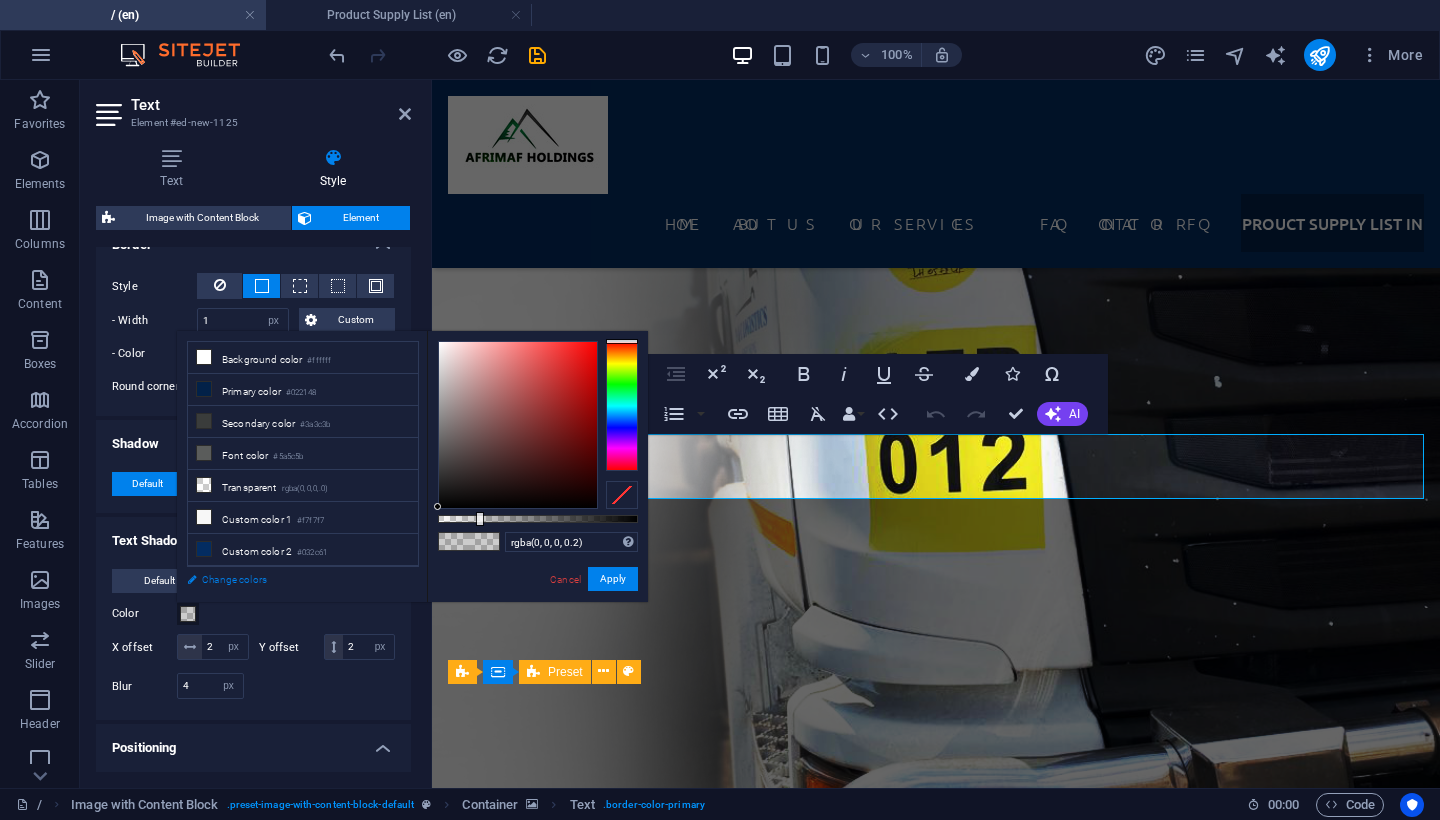 click on "Change colors" at bounding box center (293, 579) 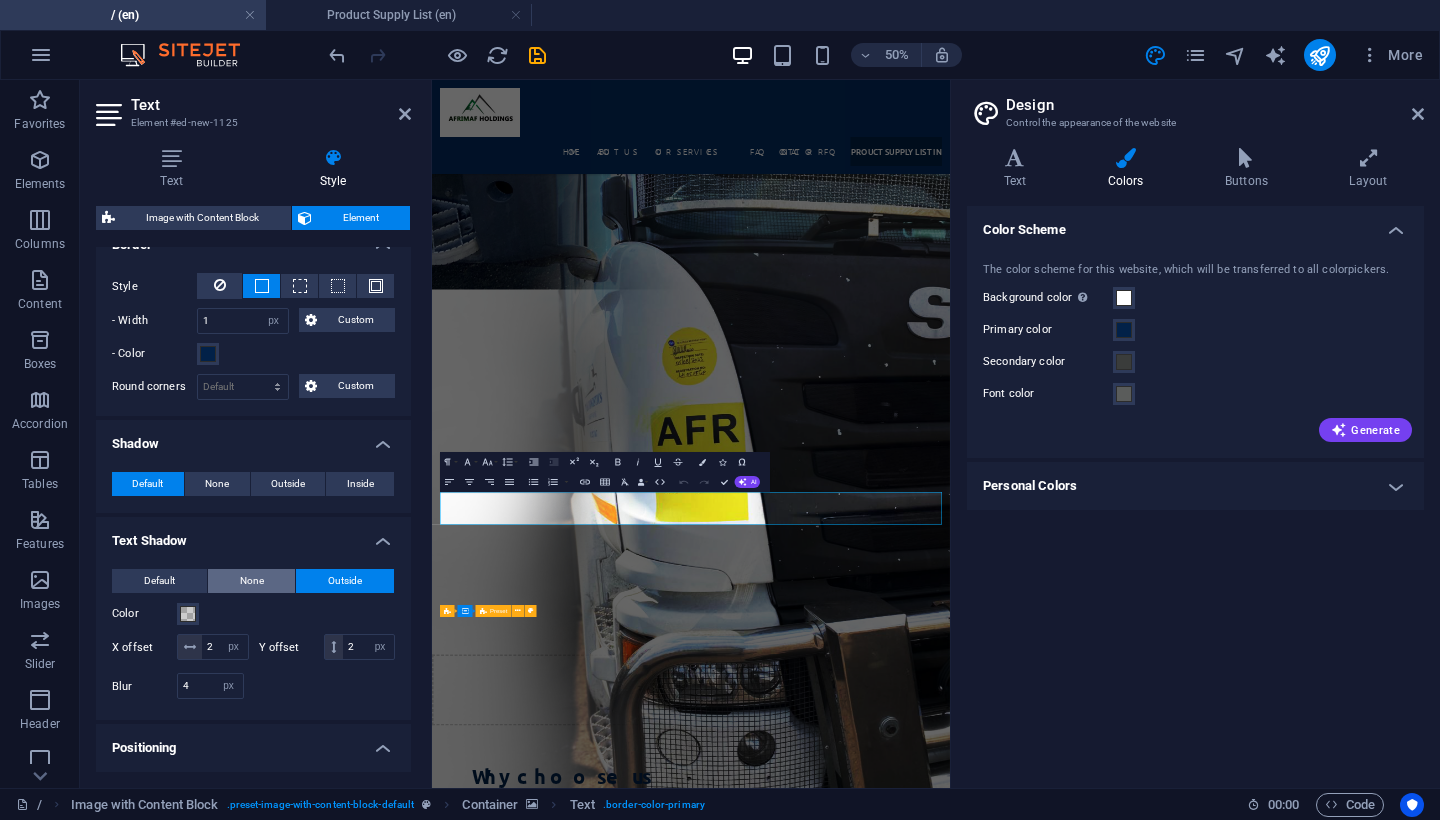 click on "None" at bounding box center (252, 581) 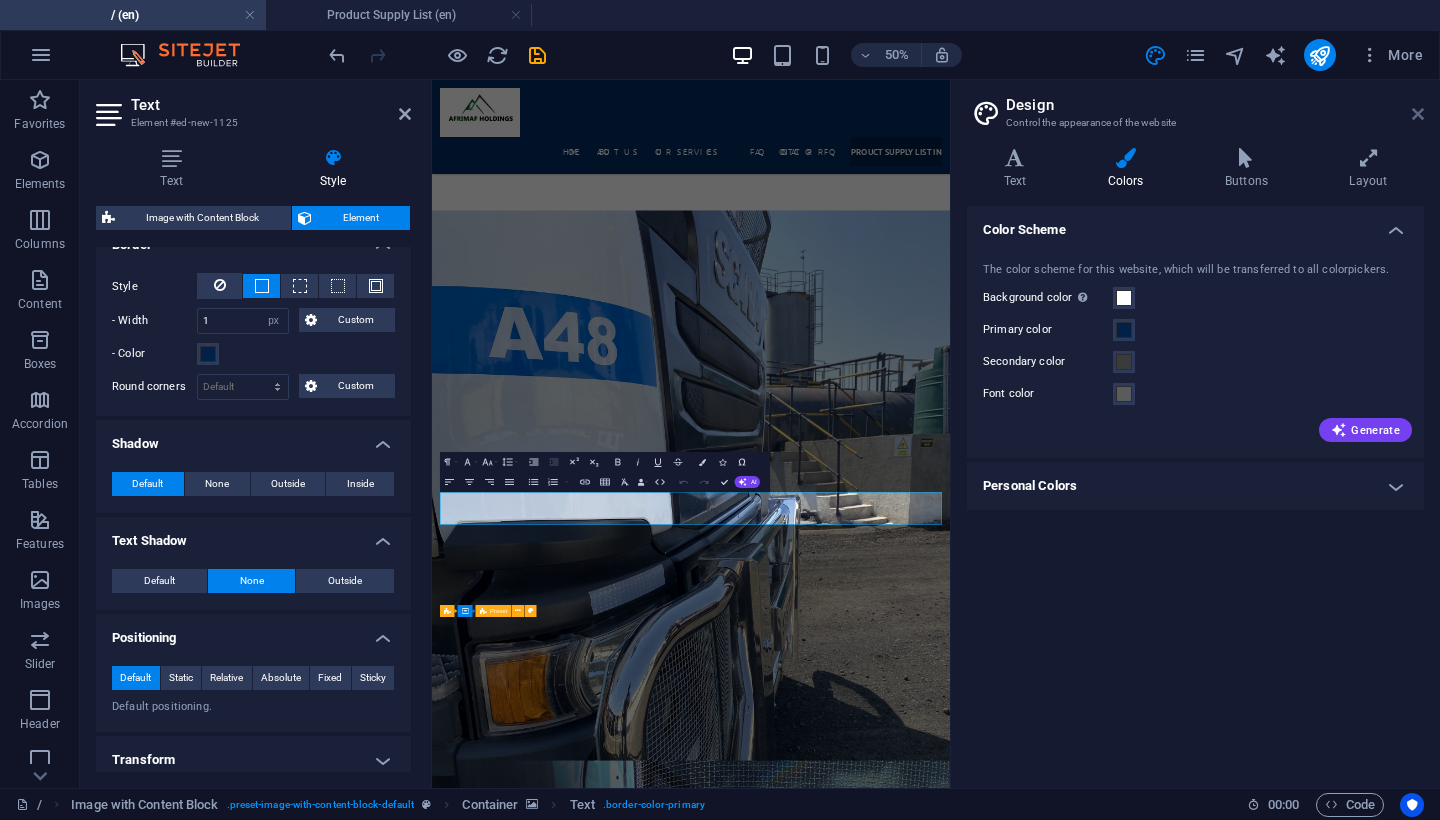 click at bounding box center (1418, 114) 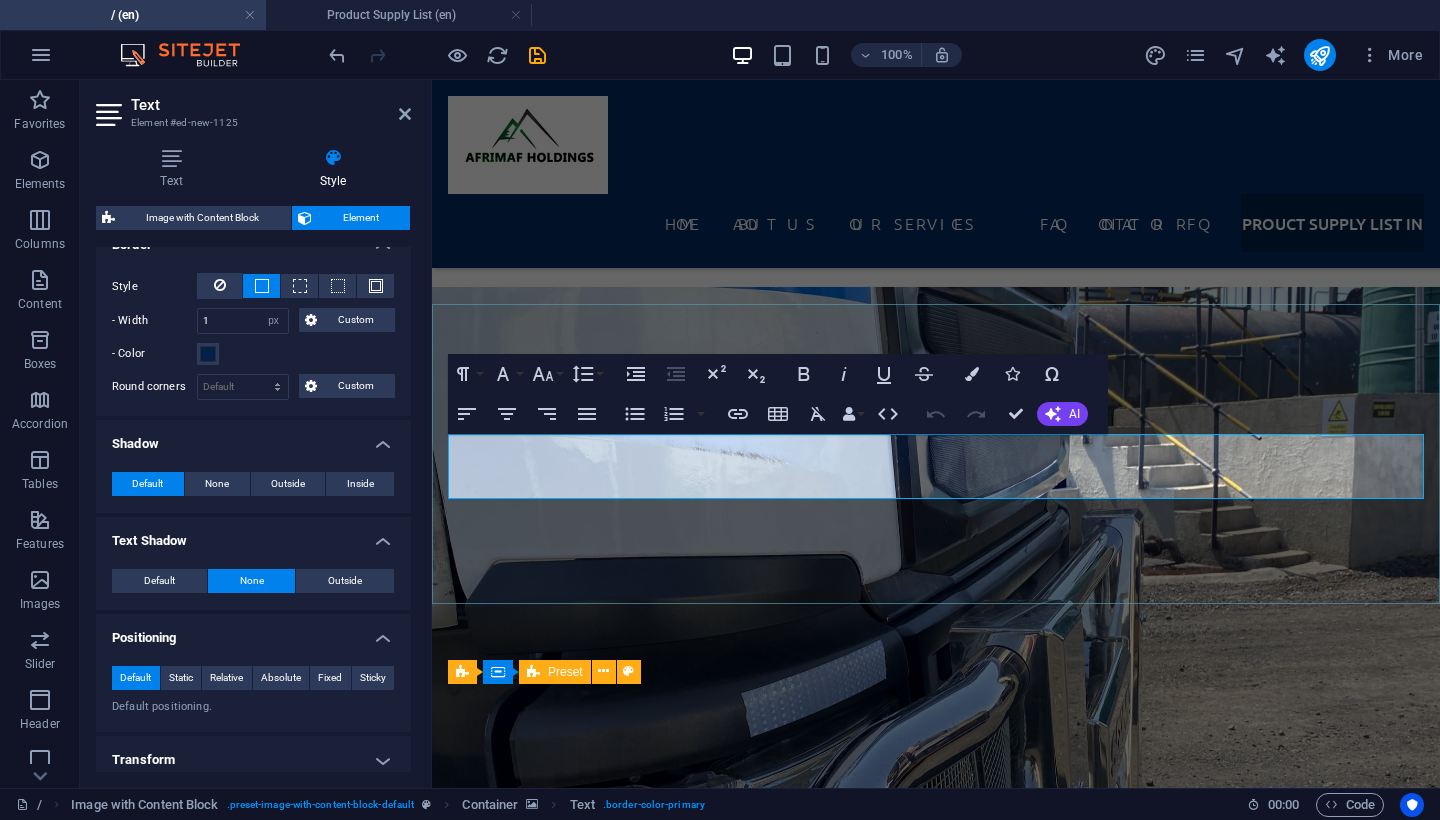 click on "Discover Afrimaf Holdings’ extensive product range, from premium industrial and mining chemicals to high-quality bitumen products supplied across the SADC region. Whether you need environmentally friendly cleaning solutions, specialised mining reagents, water treatment chemicals, or bulk and drum bitumen for road construction, our supply list showcases everything we can deliver backed by competitive pricing, reliable logistics, and certified quality." at bounding box center [928, 26300] 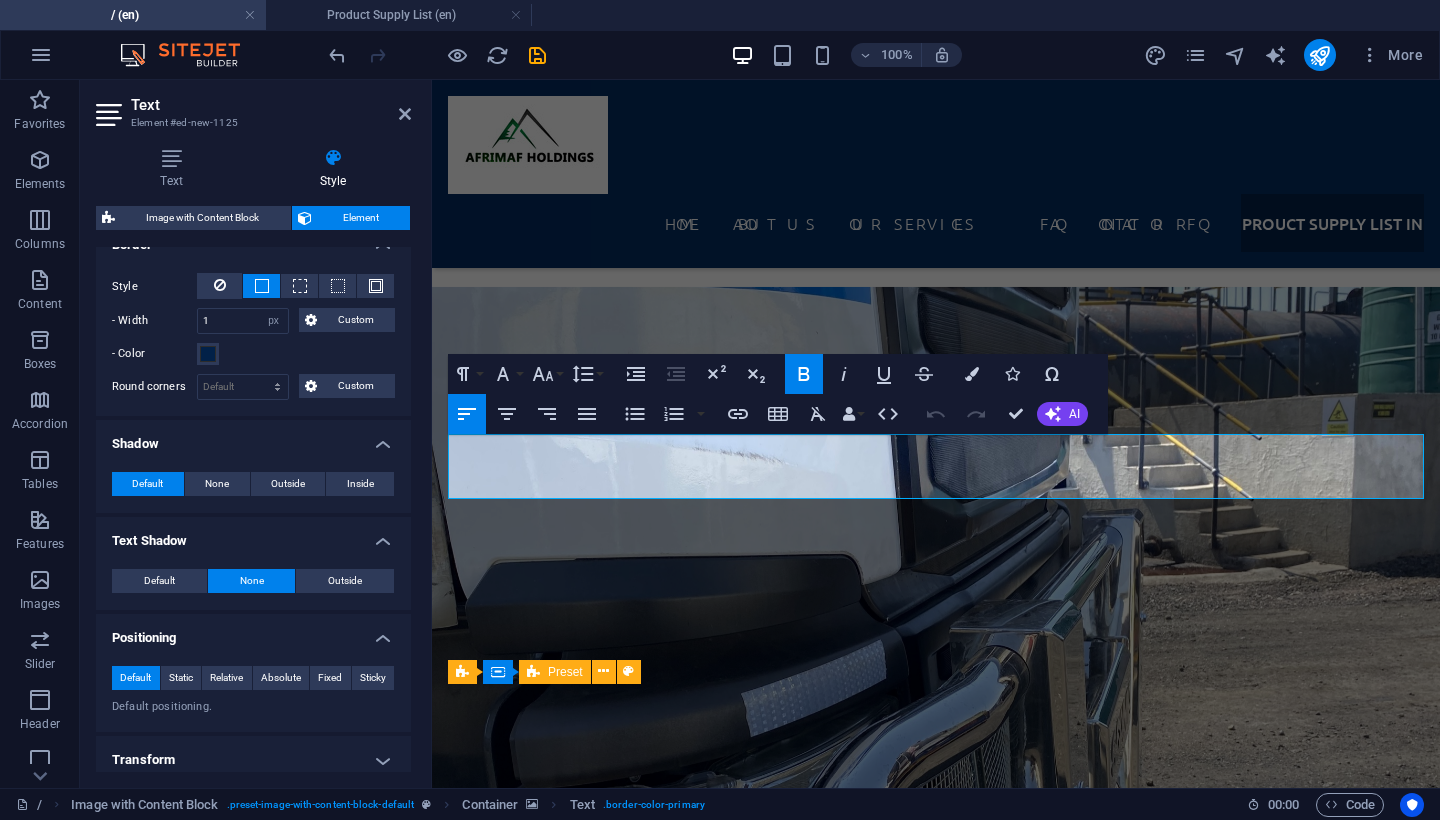 drag, startPoint x: 450, startPoint y: 460, endPoint x: 1122, endPoint y: 524, distance: 675.0407 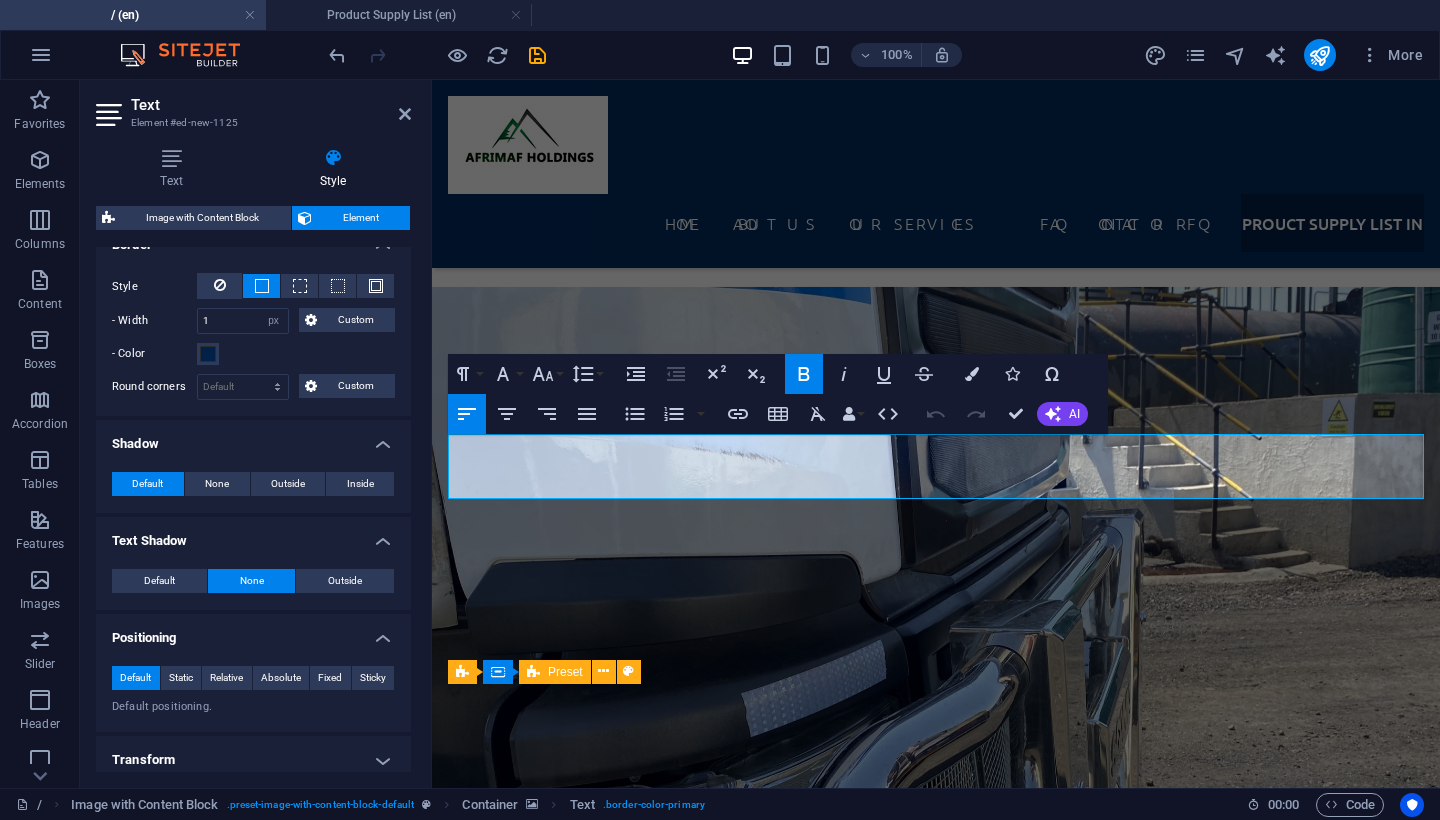 click on "CLICK TO VIEW PRODUCT SUPPLY LIST  Discover Afrimaf Holdings’ extensive product range, from premium industrial and mining chemicals to high-quality bitumen products supplied across the SADC region. Whether you need environmentally friendly cleaning solutions, specialised mining reagents, water treatment chemicals, or bulk and drum bitumen for road construction, our supply list showcases everything we can deliver backed by competitive pricing, reliable logistics, and certified quality." at bounding box center (936, 26118) 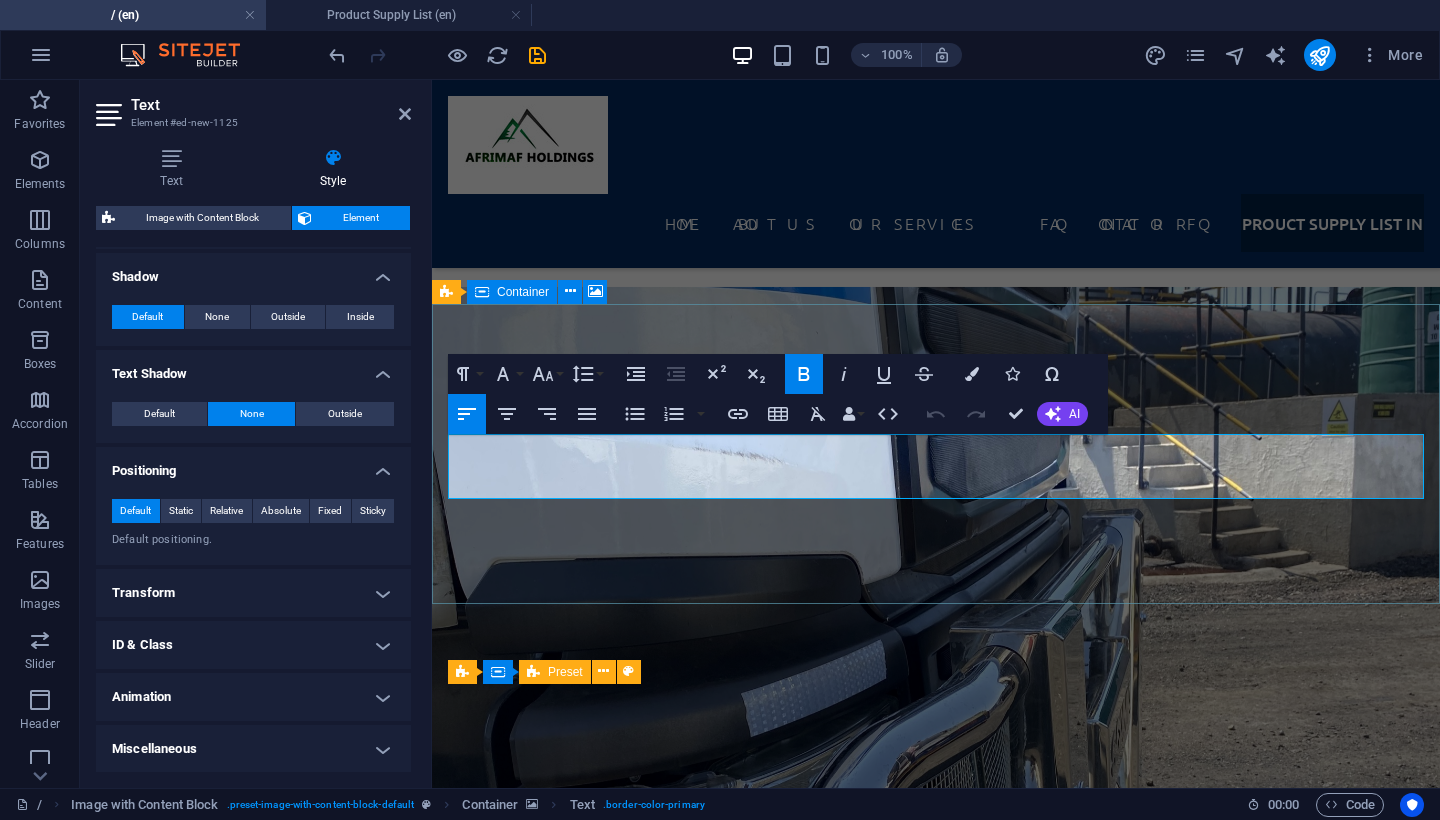 scroll, scrollTop: 705, scrollLeft: 0, axis: vertical 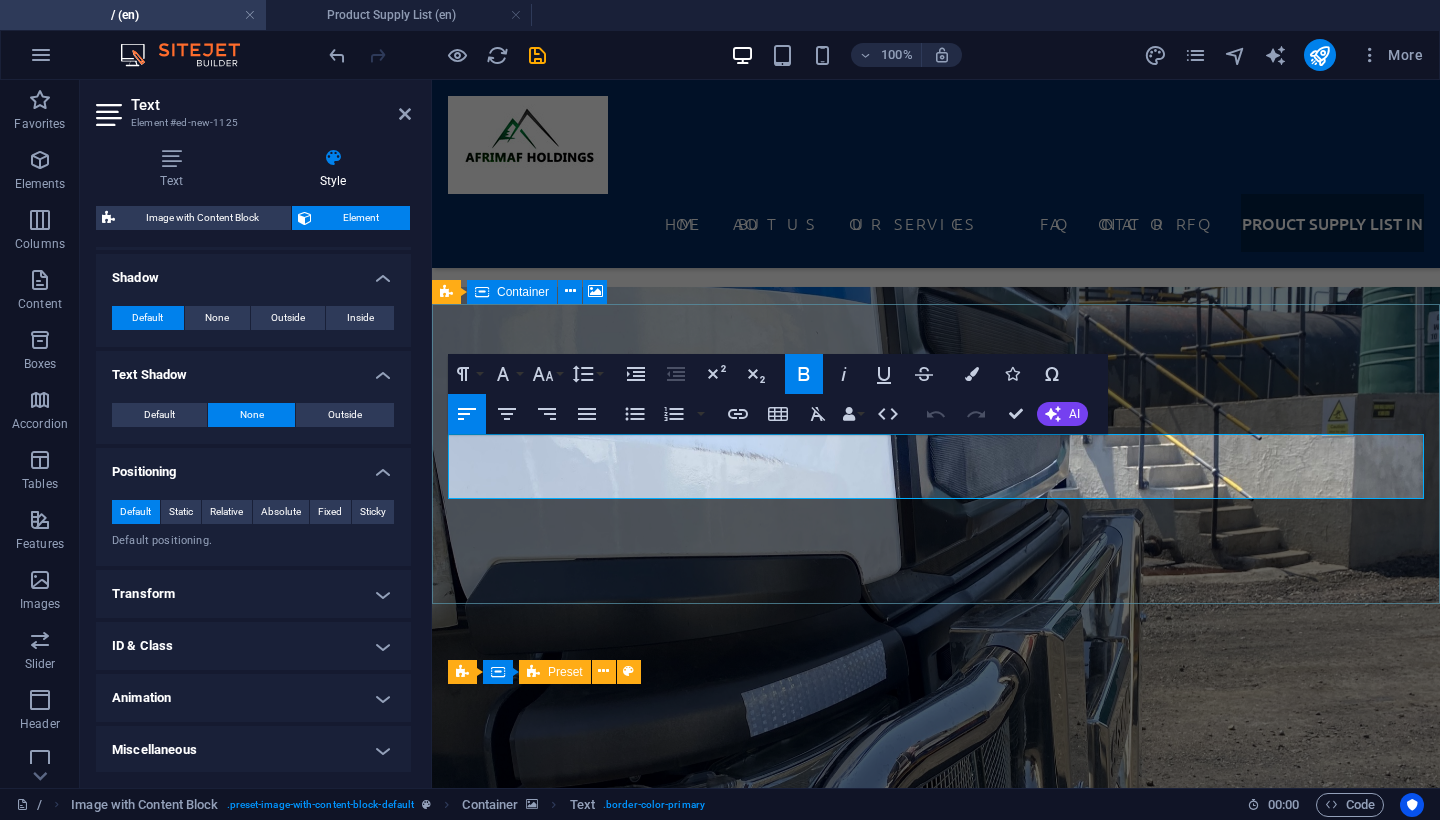 click on "Transform" at bounding box center (253, 594) 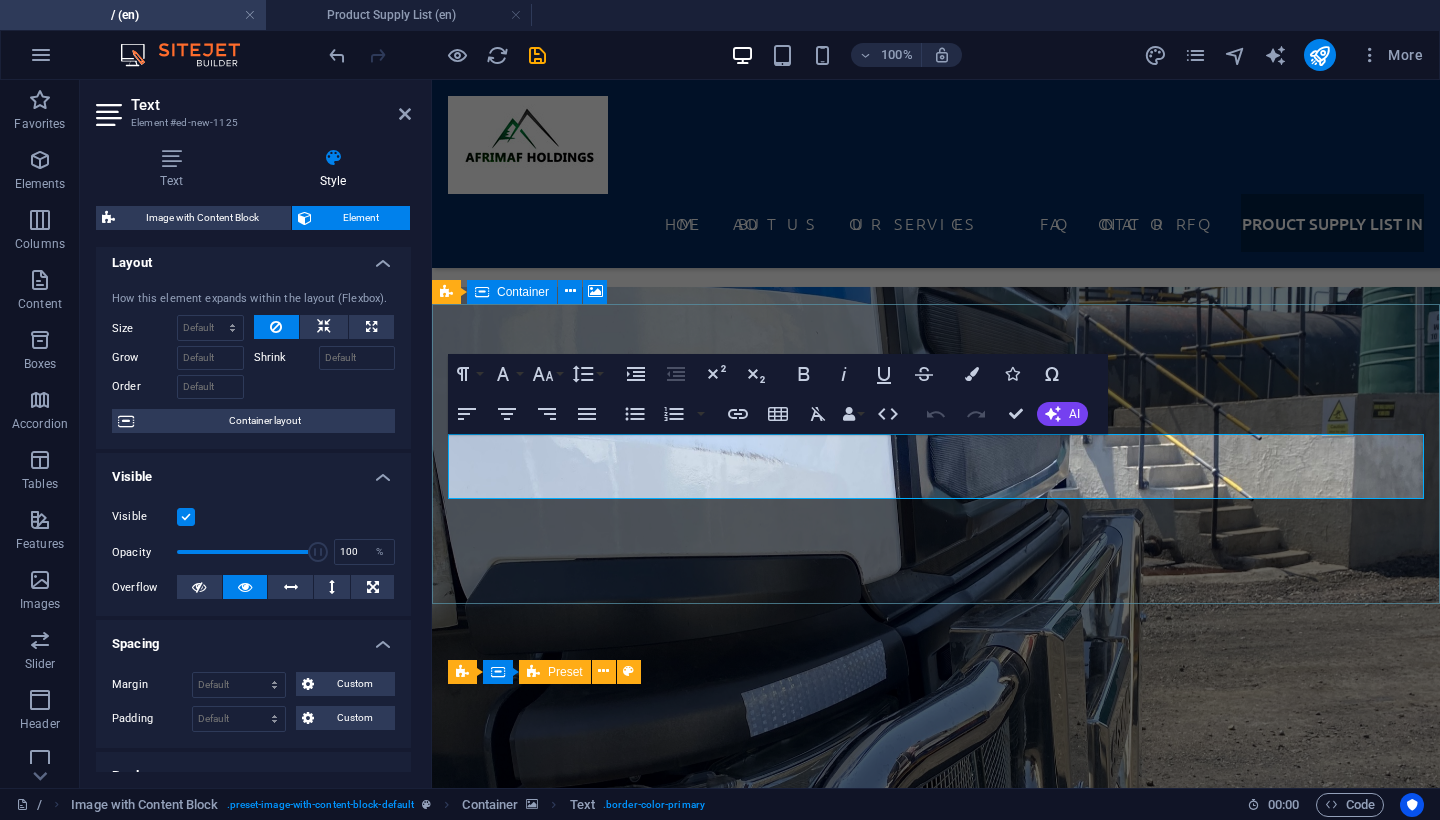scroll, scrollTop: 0, scrollLeft: 0, axis: both 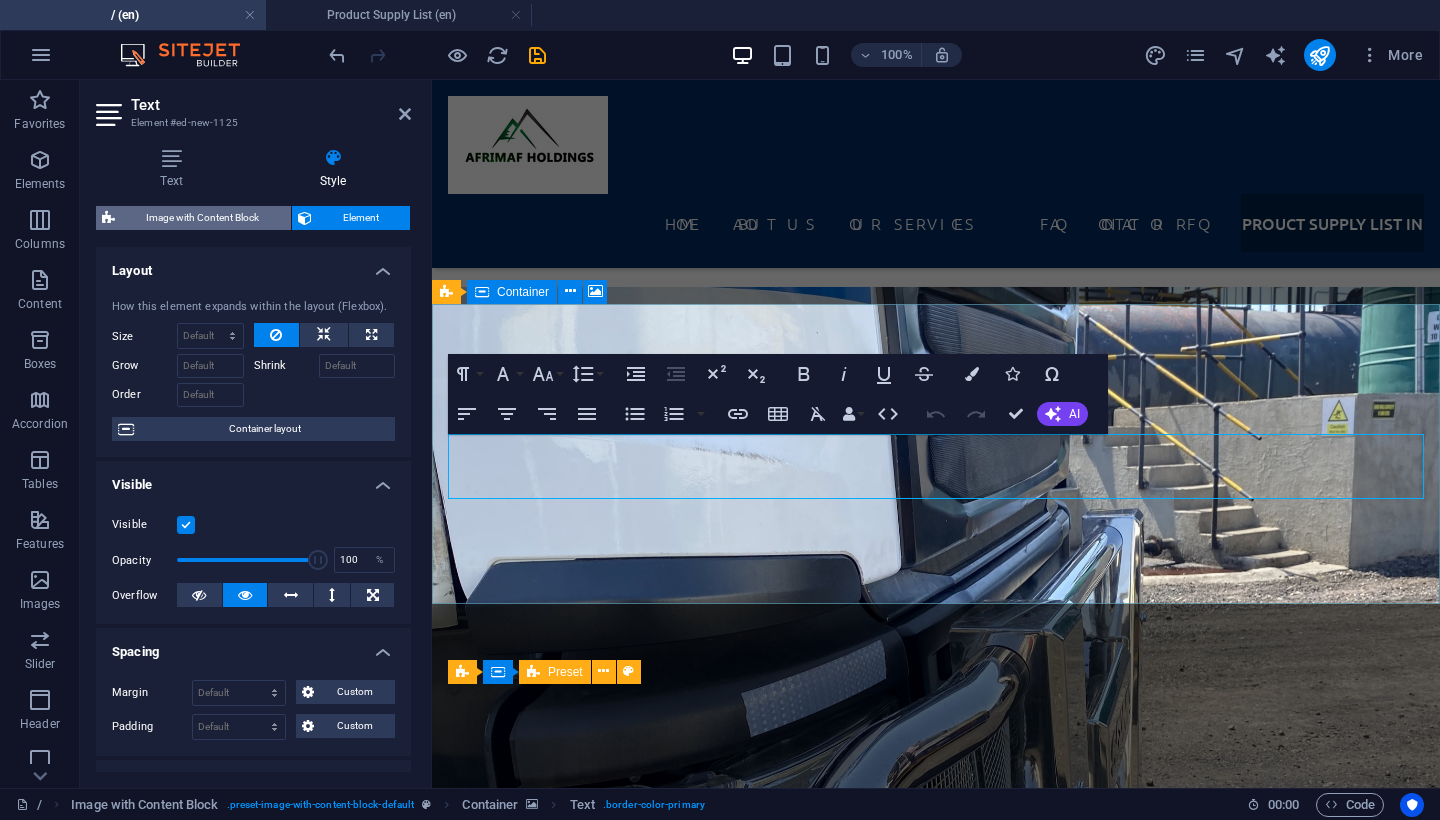 click on "Image with Content Block" at bounding box center [203, 218] 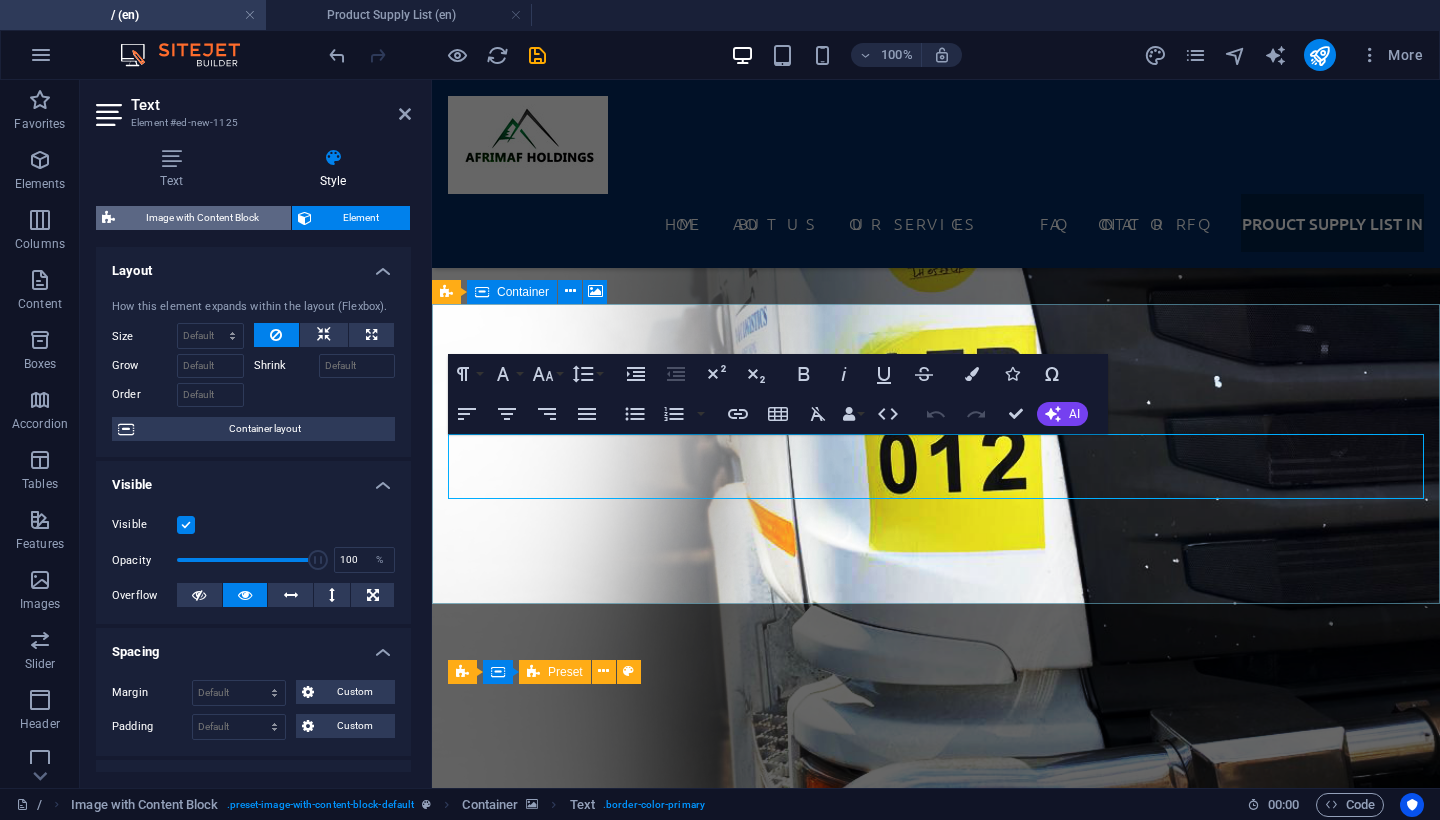 select on "rem" 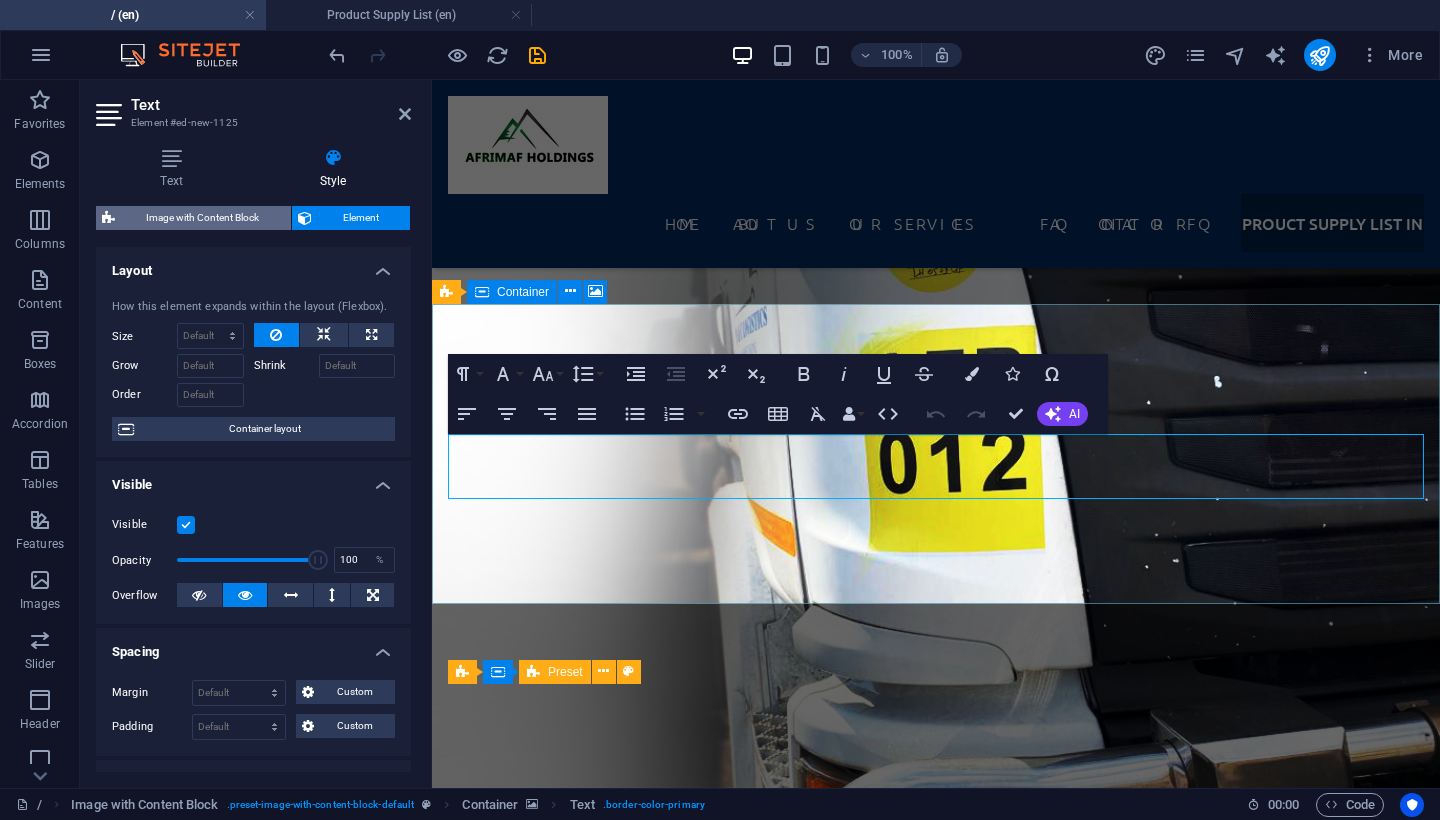 select on "rem" 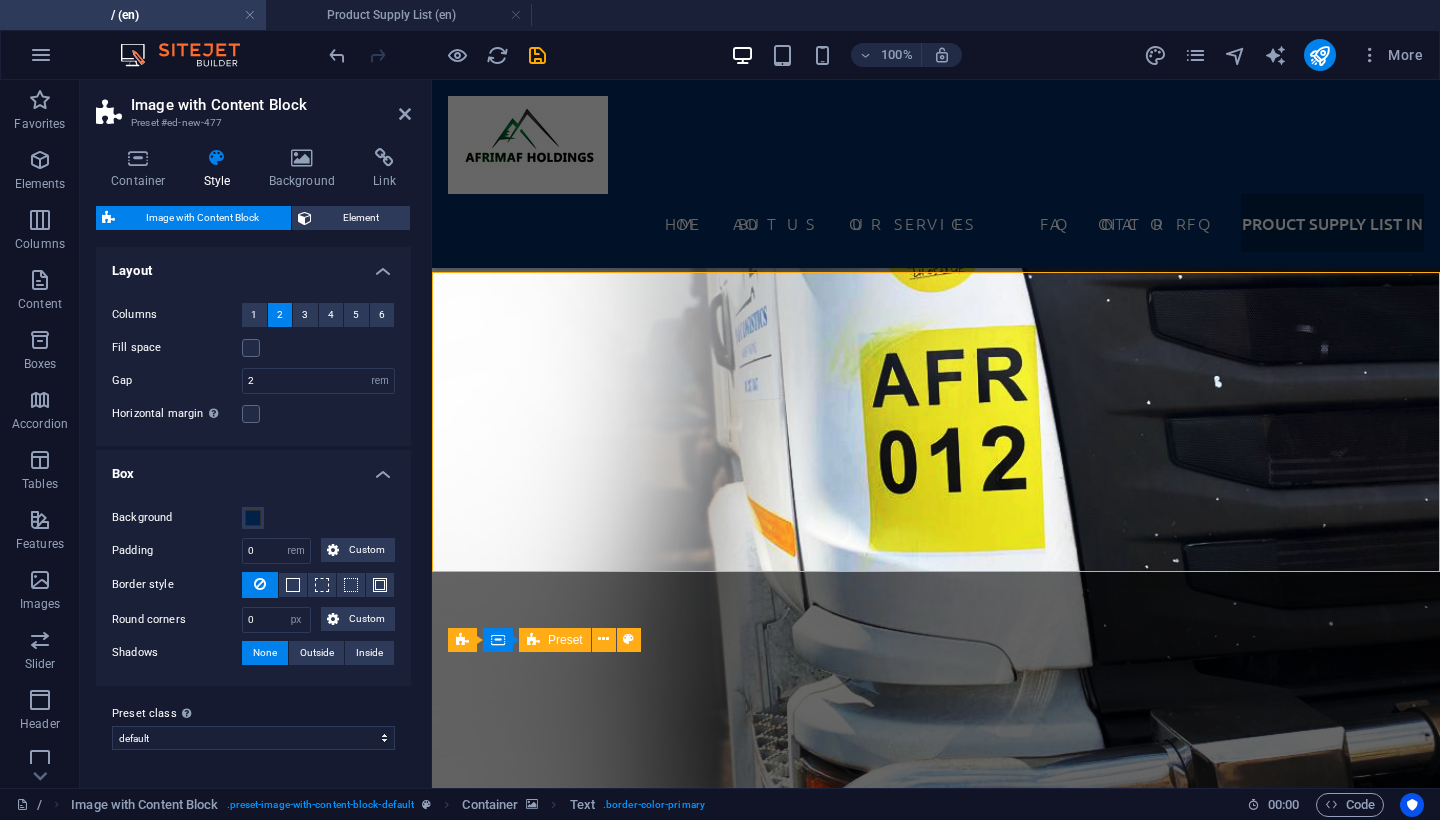 scroll, scrollTop: 6954, scrollLeft: 0, axis: vertical 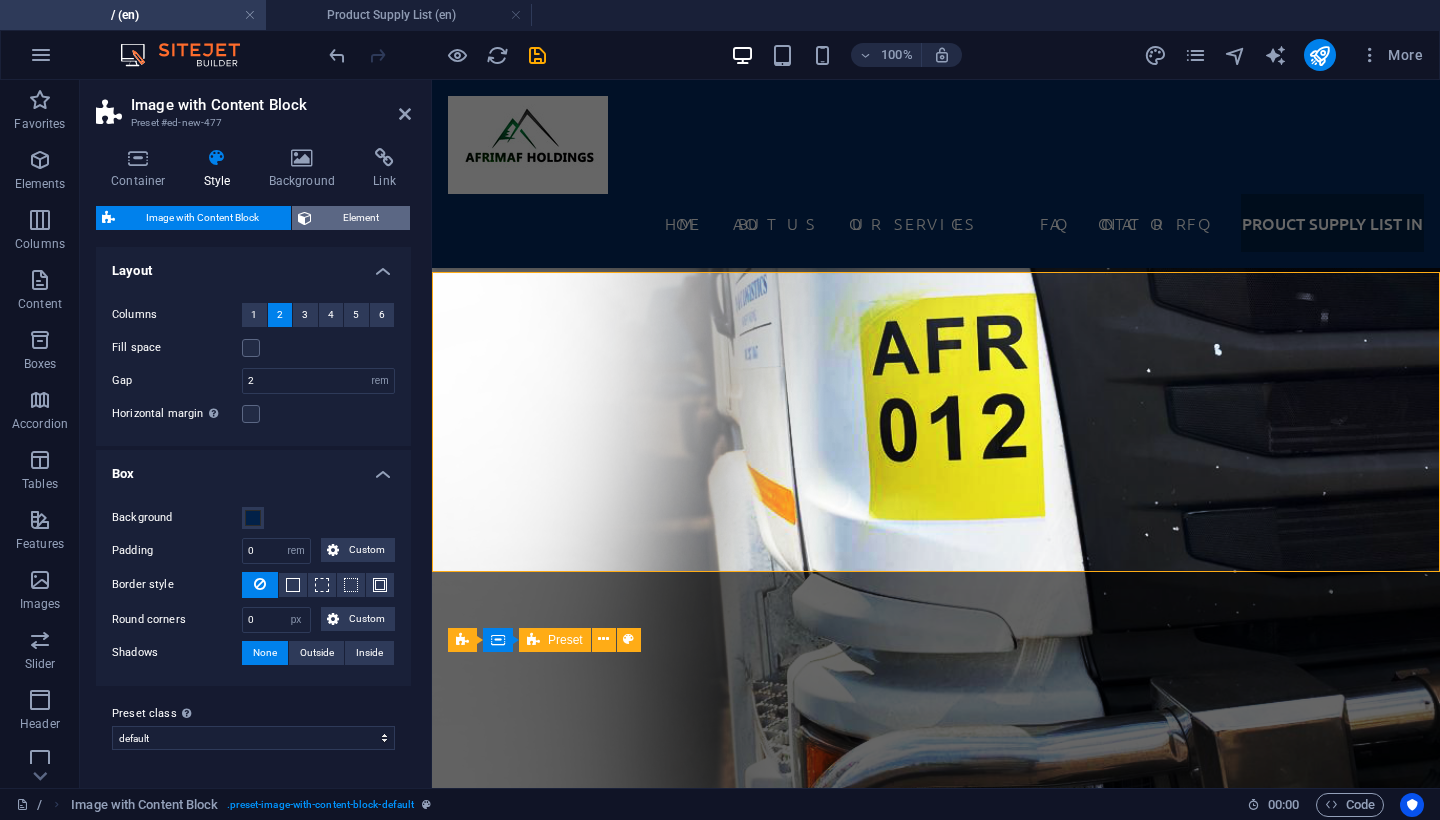 click on "Element" at bounding box center [361, 218] 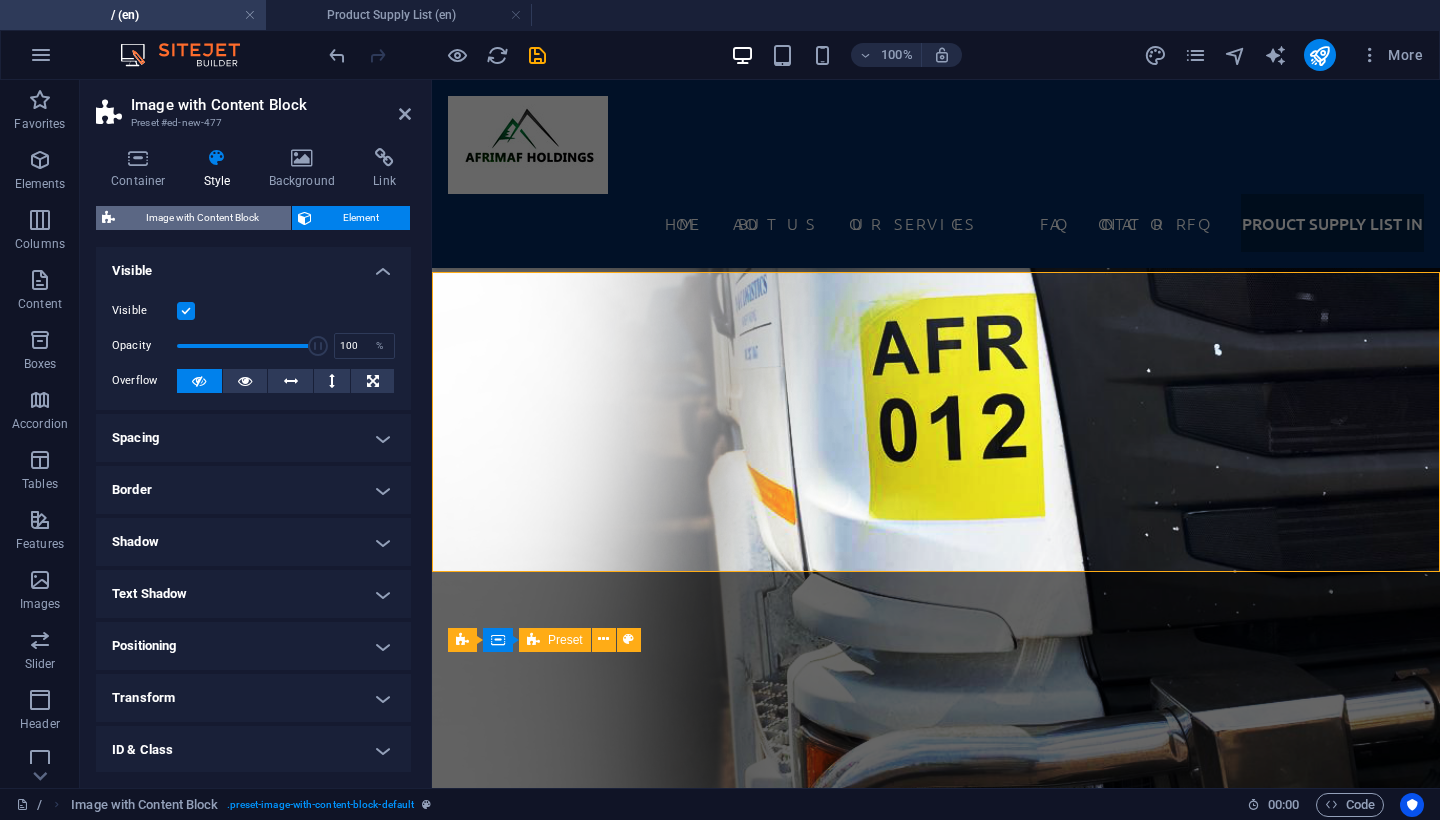 click on "Image with Content Block" at bounding box center [203, 218] 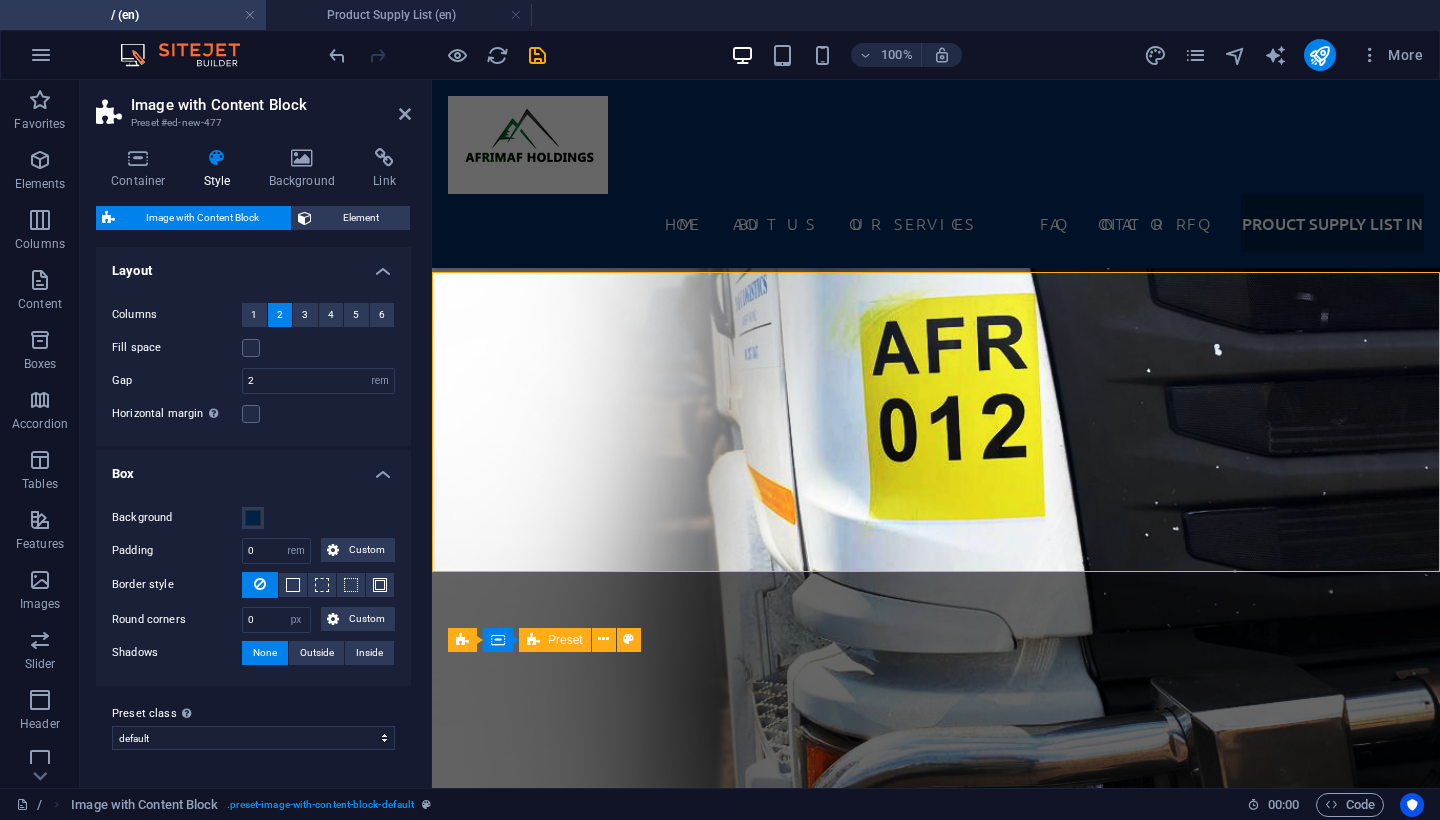click at bounding box center [936, 24300] 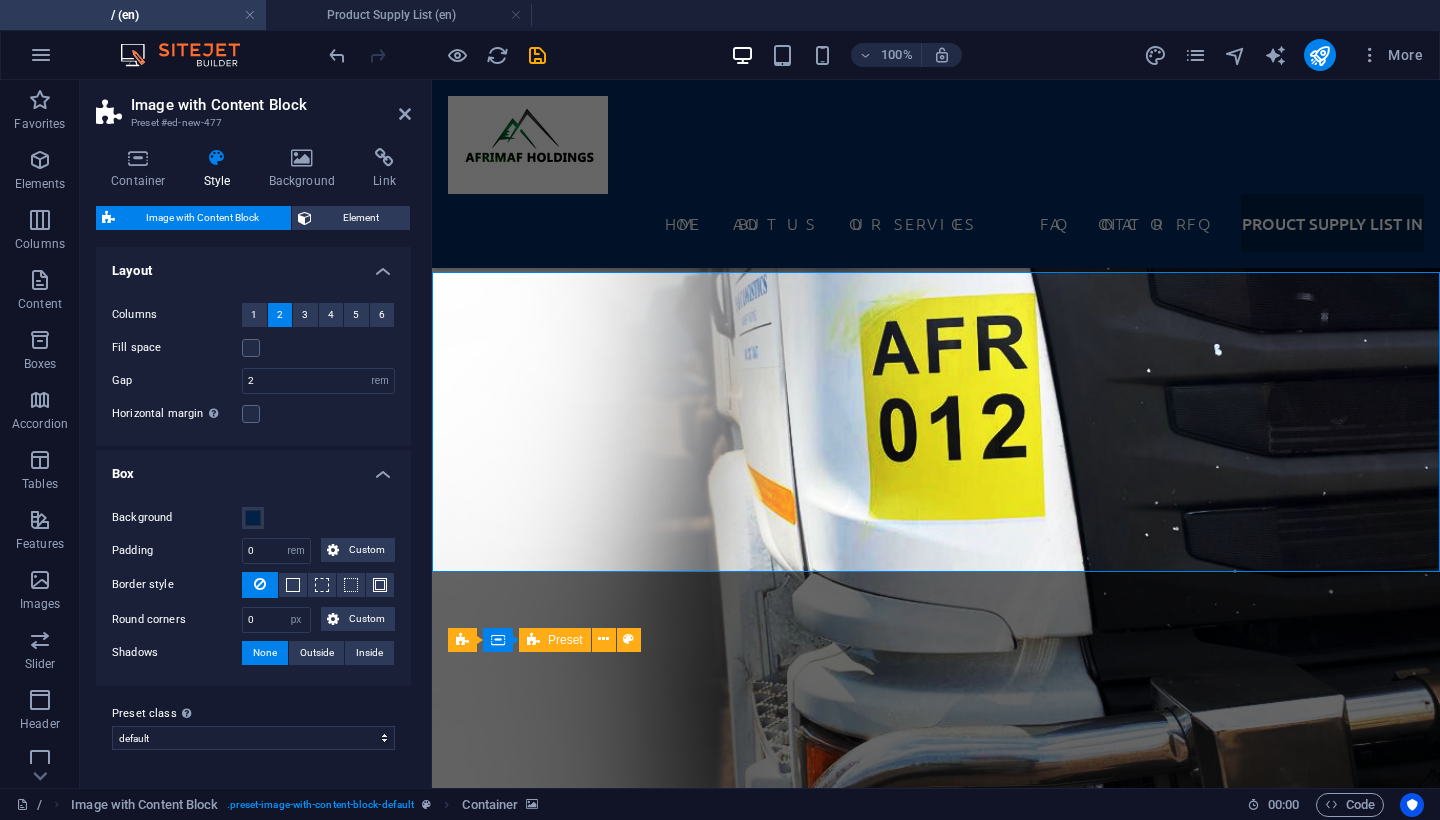 click at bounding box center (936, 24300) 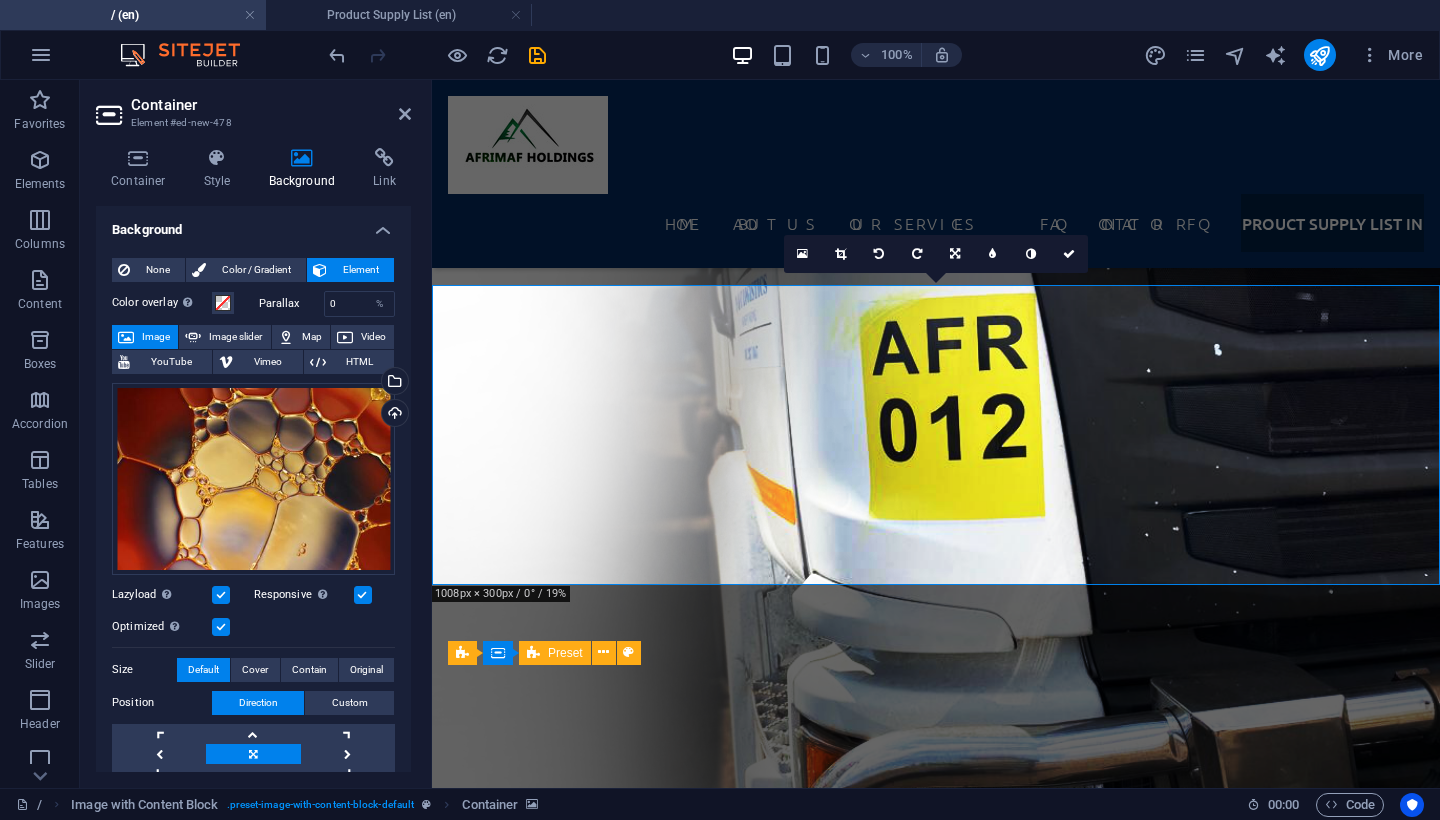 scroll, scrollTop: 6941, scrollLeft: 0, axis: vertical 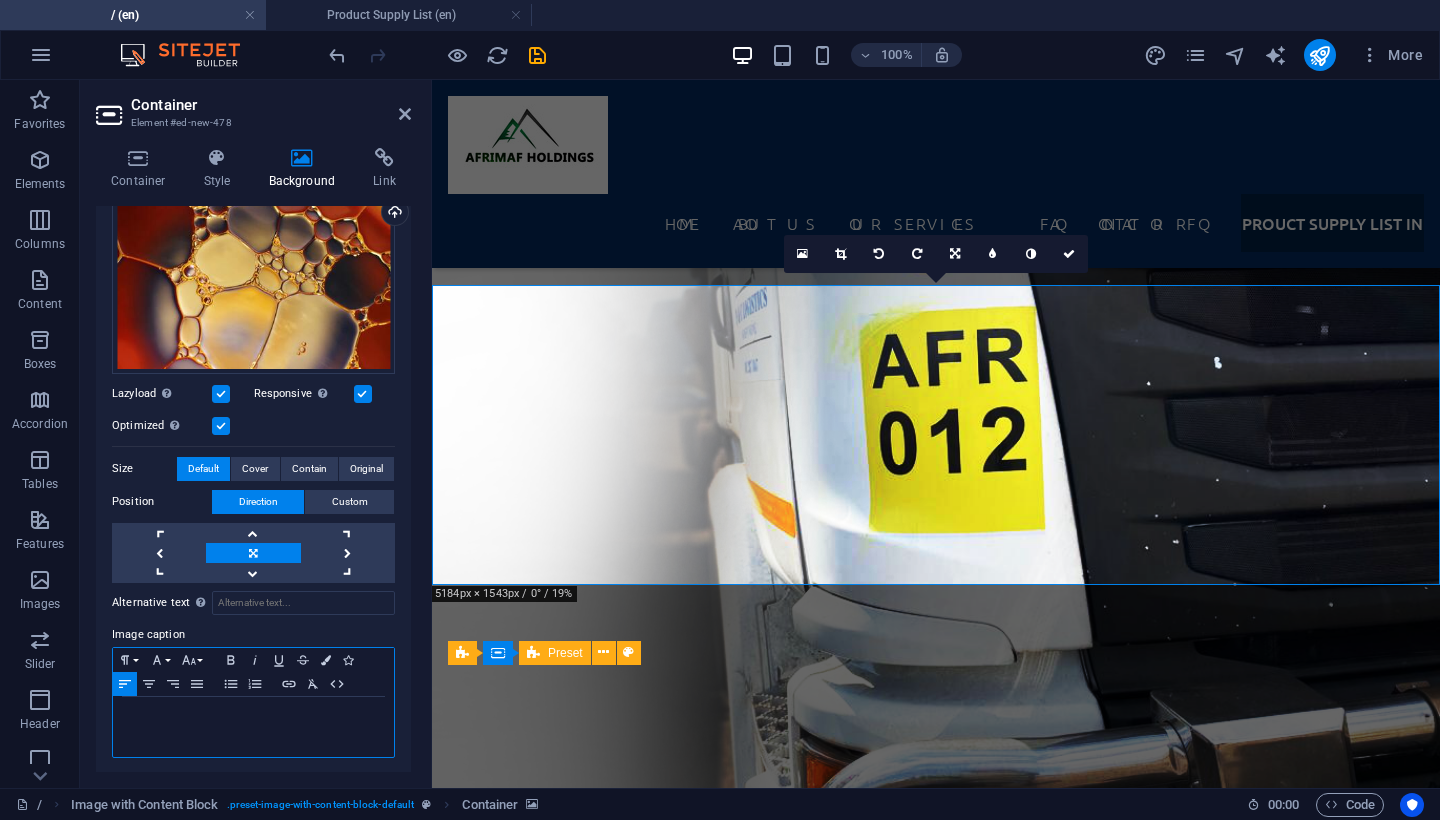 click at bounding box center (253, 727) 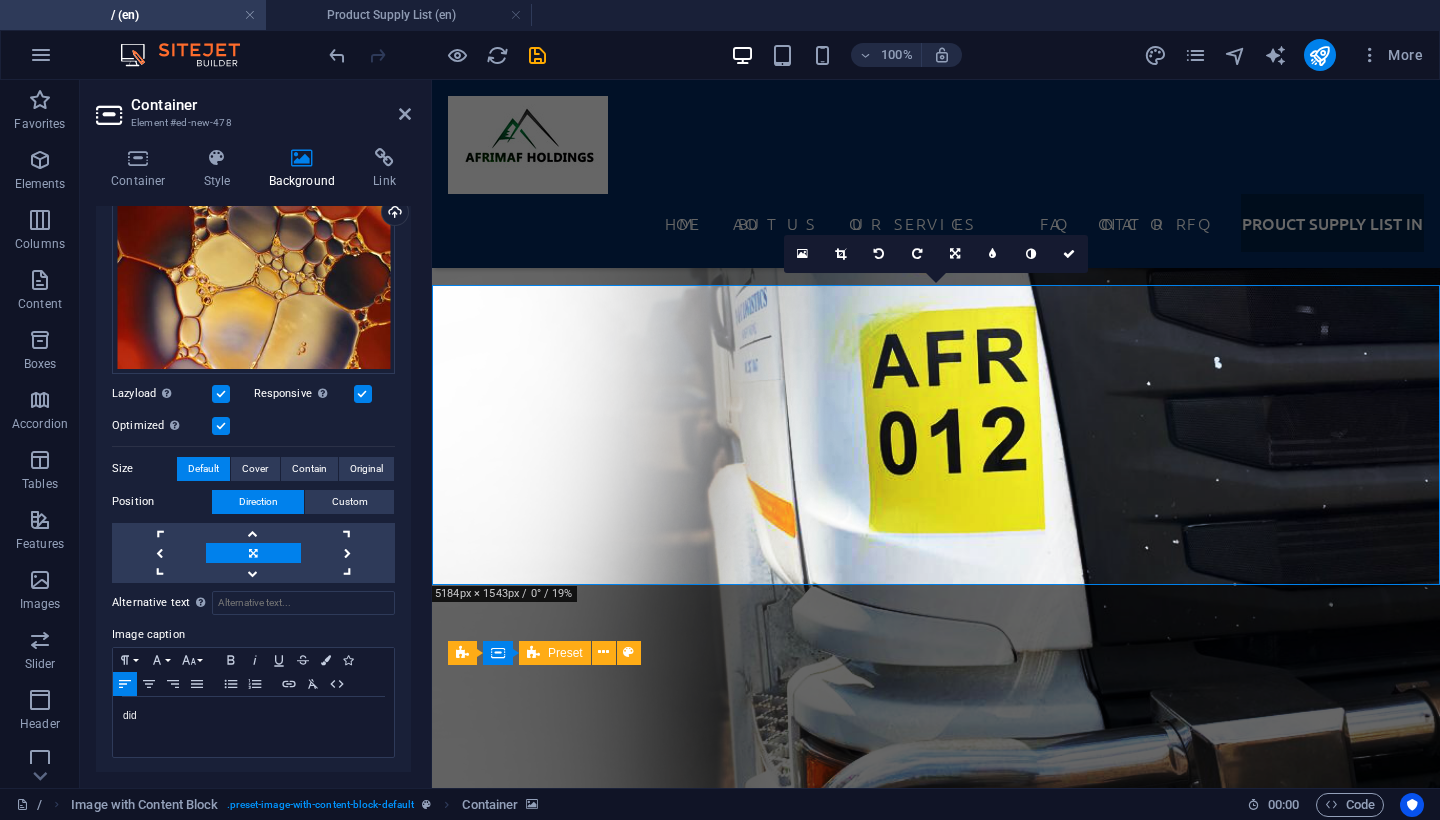 click at bounding box center (936, 24313) 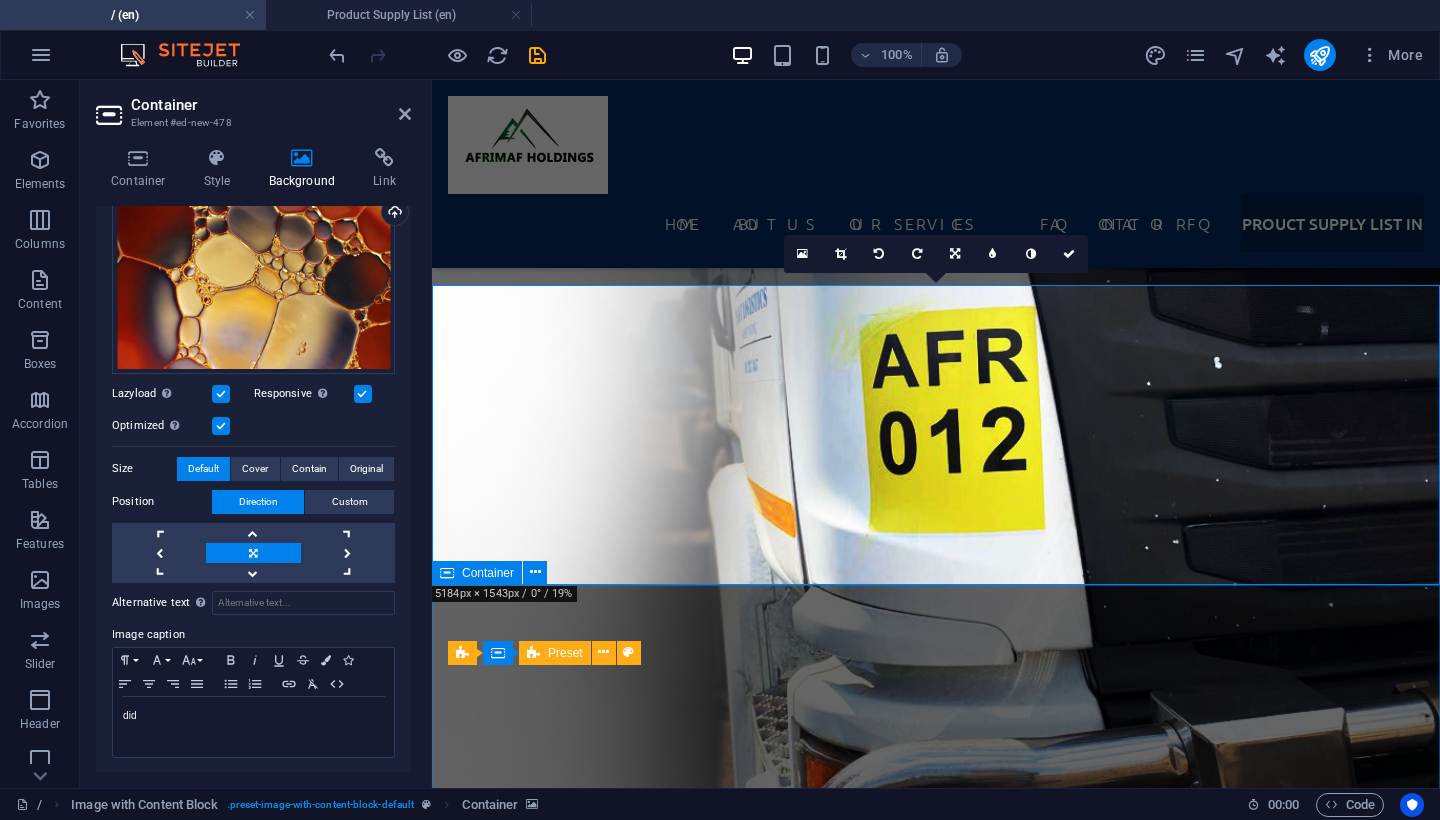 click on "CSD REGISTERED  B-BBEE LEVEL 1 CONTRIBUTOR  HAZCHEM COMPLIANT FLEET FAQ      How to register as transporter with FSG  To register as a transporter, please send us an email, and we will provide you with an onboarding form to complete. This information will help us understand your vehicle fleet and add you to our load broadcast list.   How to register as client with FSG  To register as a client, please send us an email with your request. We will then provide you with an onboarding form, and in some cases, a credit application may also need to be completed. Once these steps are finished, you can share your routes with us, and we will offer competitive quotes before allocating vehicles. Can I register if I am a broker ? Brokers are welcome to join our family; however, we may request additional documents or references to ensure that safety standards are upheld for both transporters and clients." at bounding box center (936, 25799) 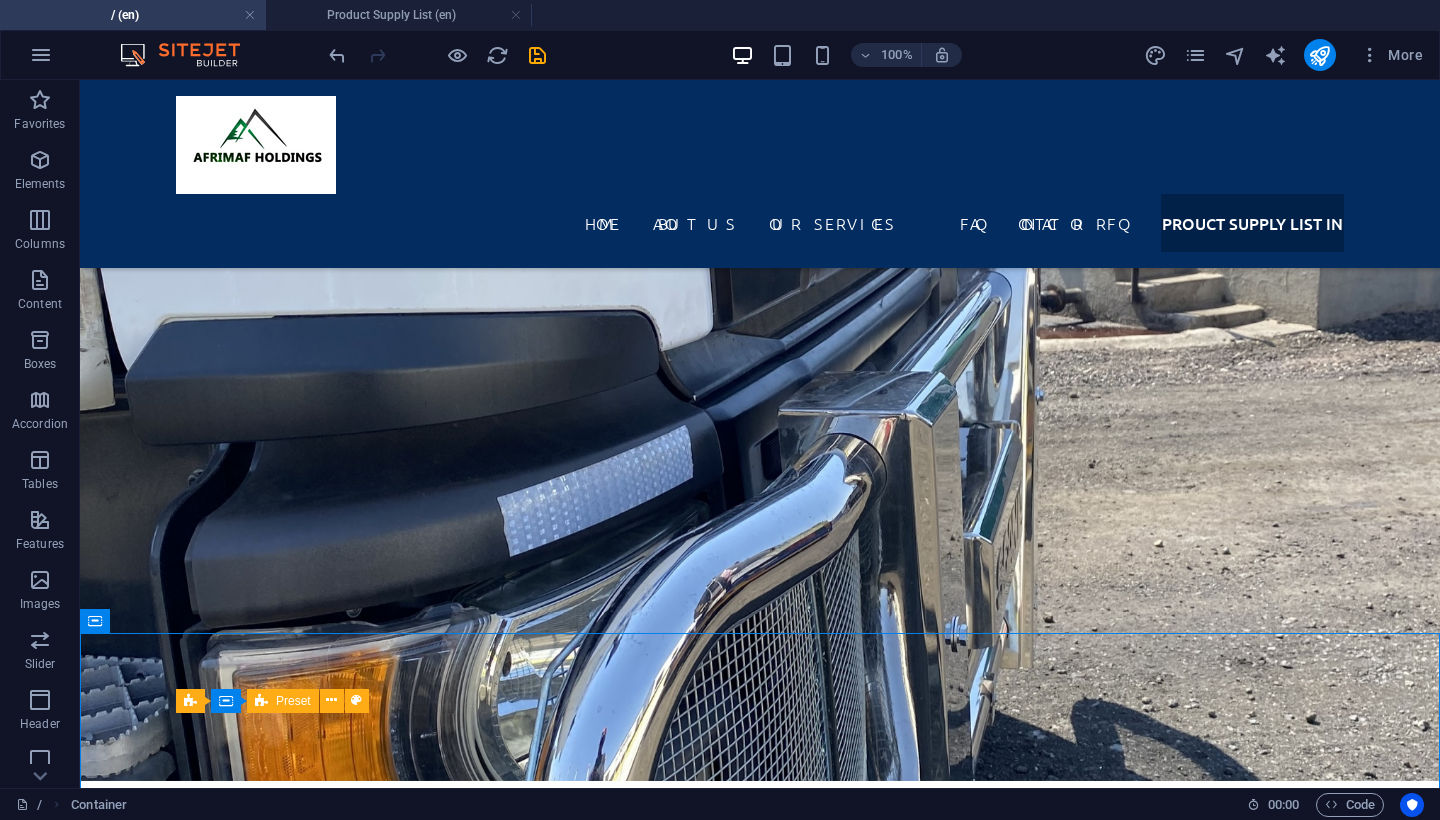 scroll, scrollTop: 6136, scrollLeft: 0, axis: vertical 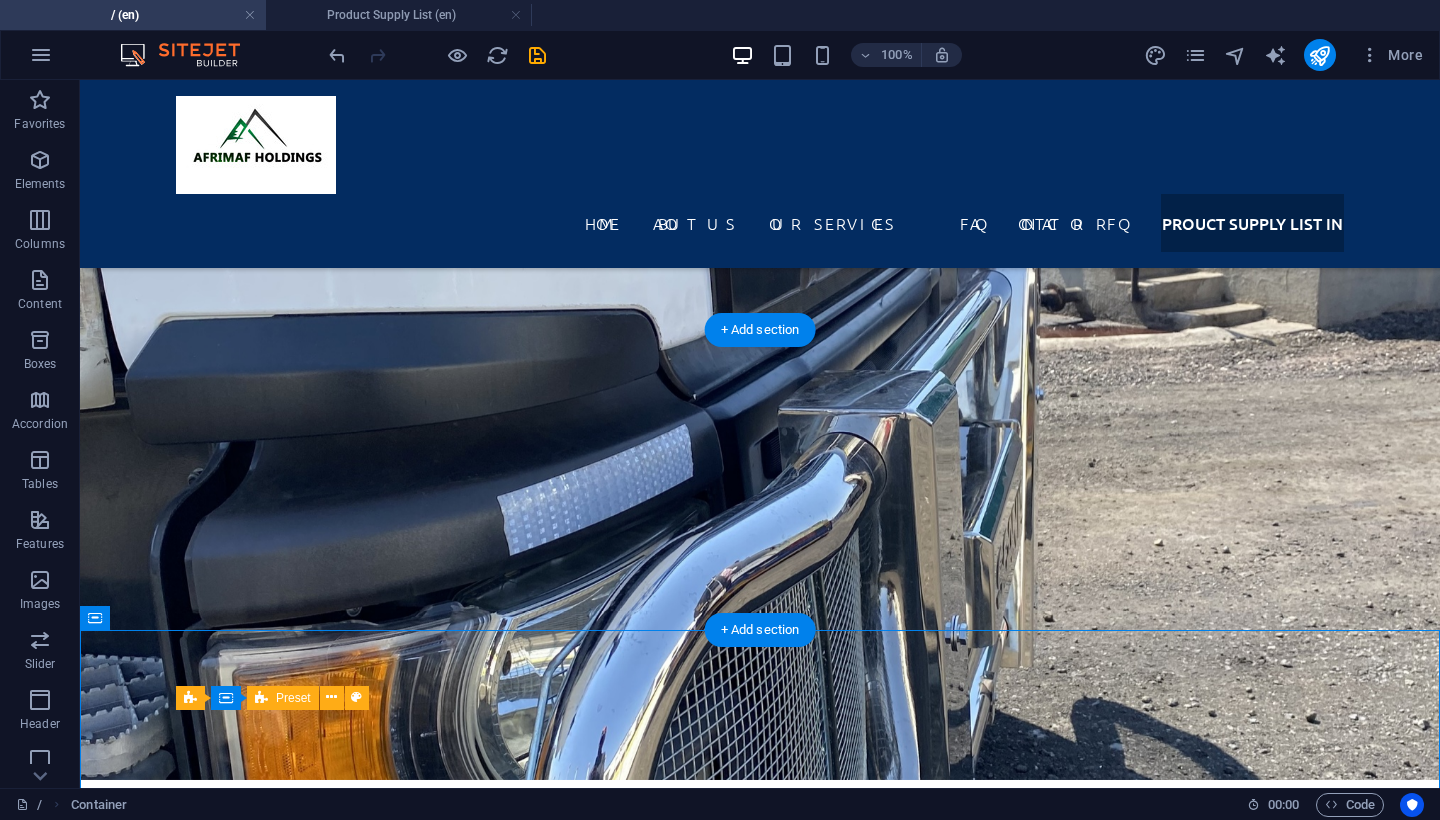 click at bounding box center (760, 26978) 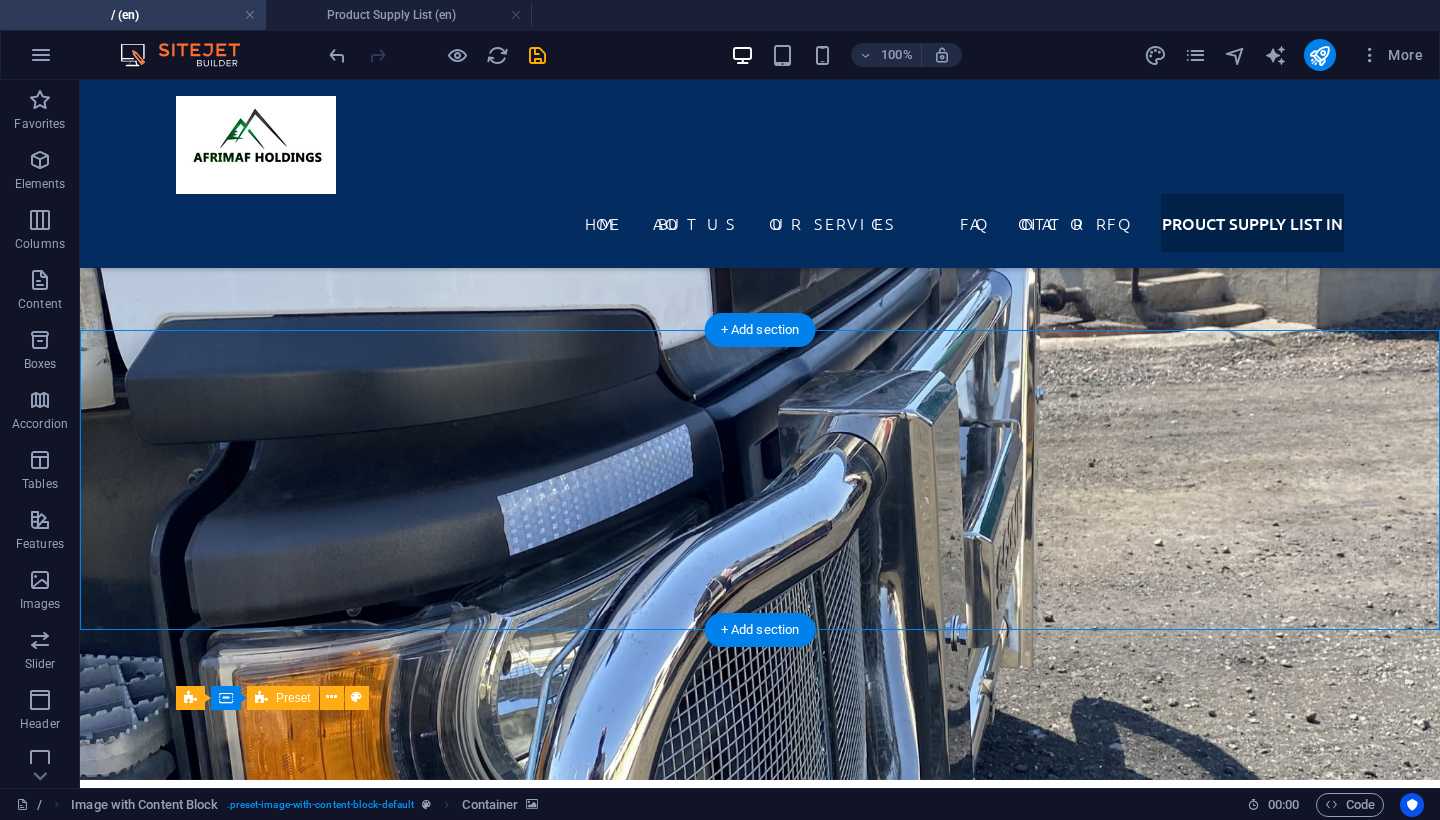 click at bounding box center (760, 26978) 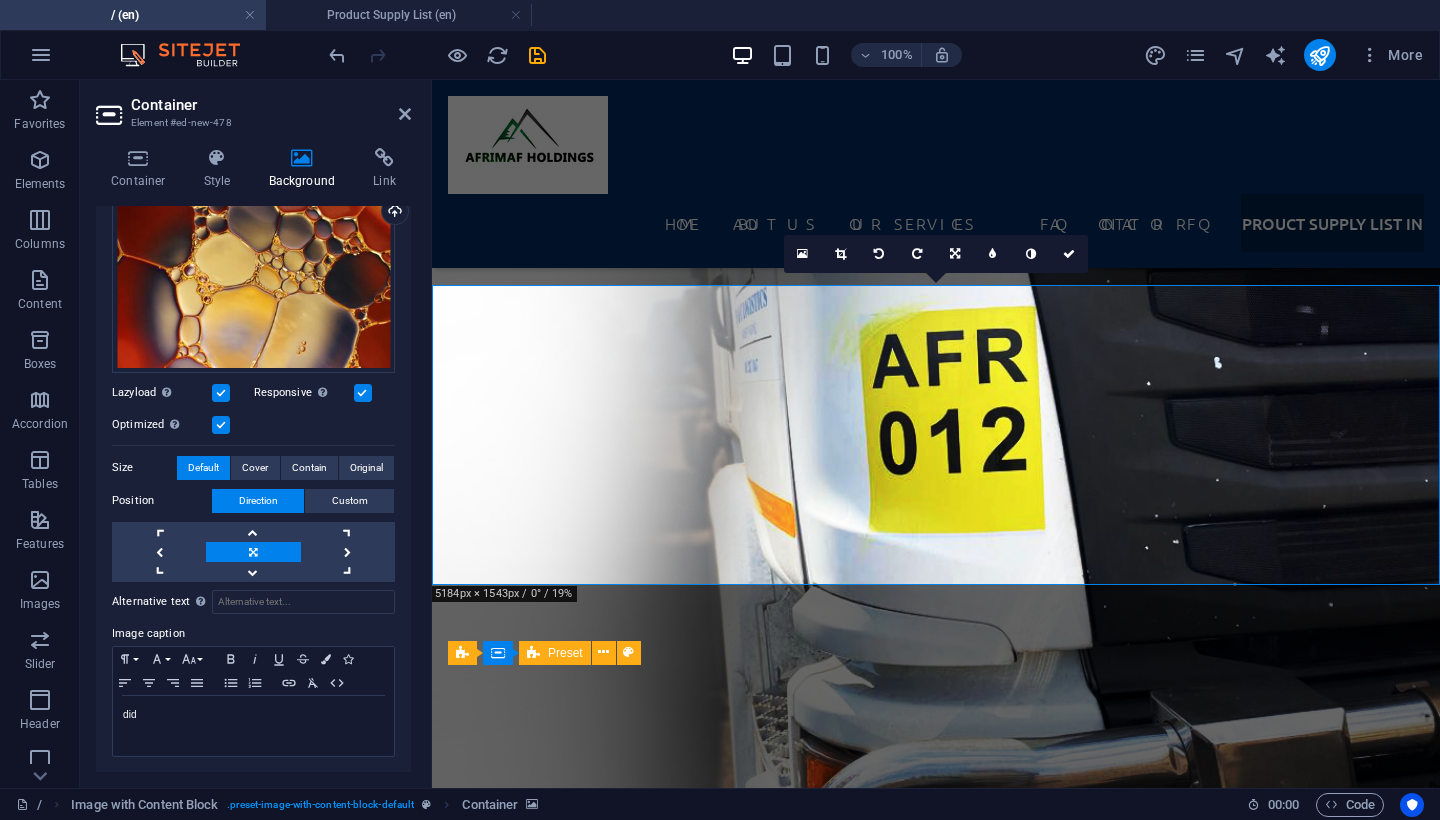scroll, scrollTop: 201, scrollLeft: 0, axis: vertical 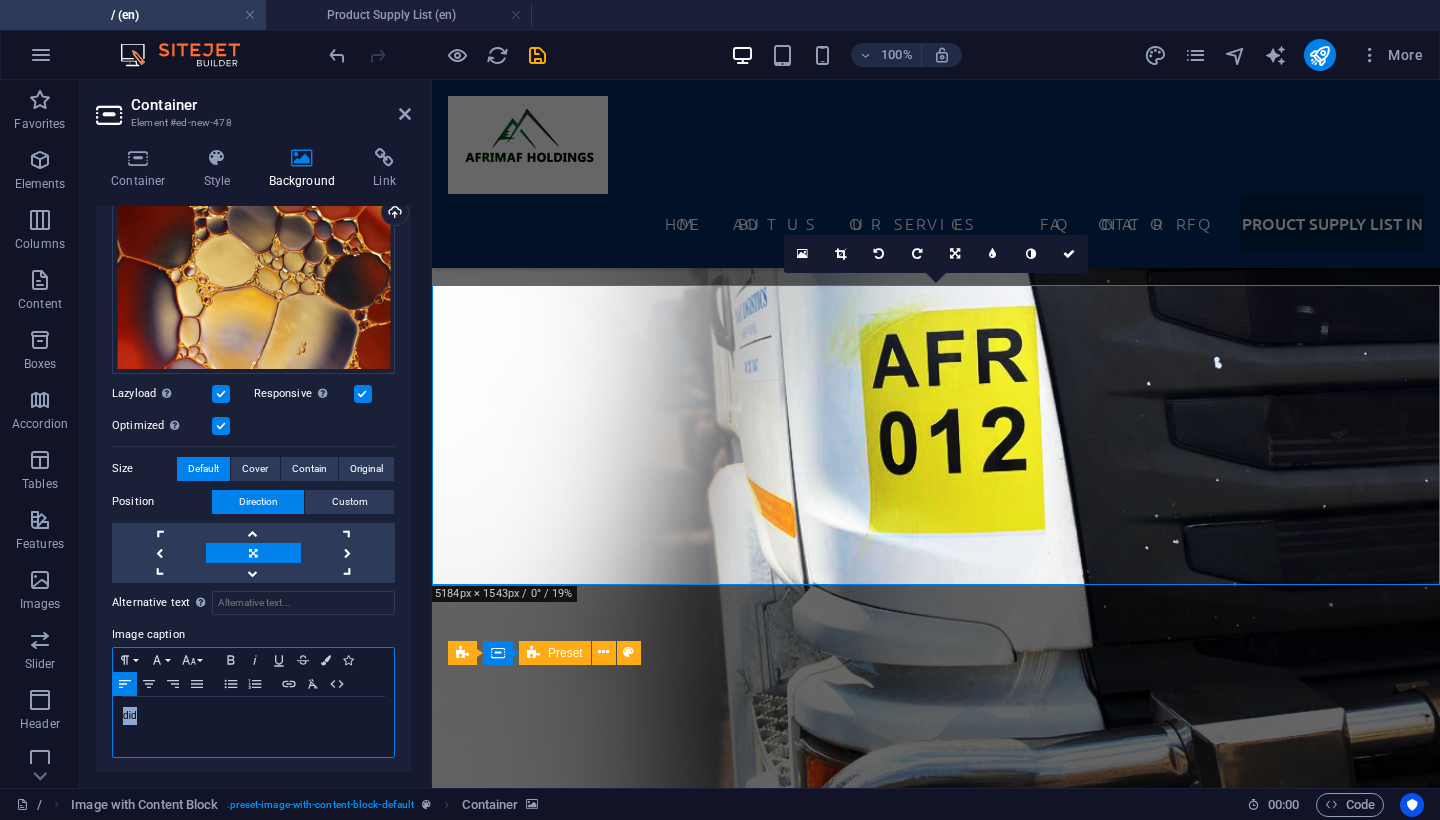 drag, startPoint x: 203, startPoint y: 715, endPoint x: 79, endPoint y: 715, distance: 124 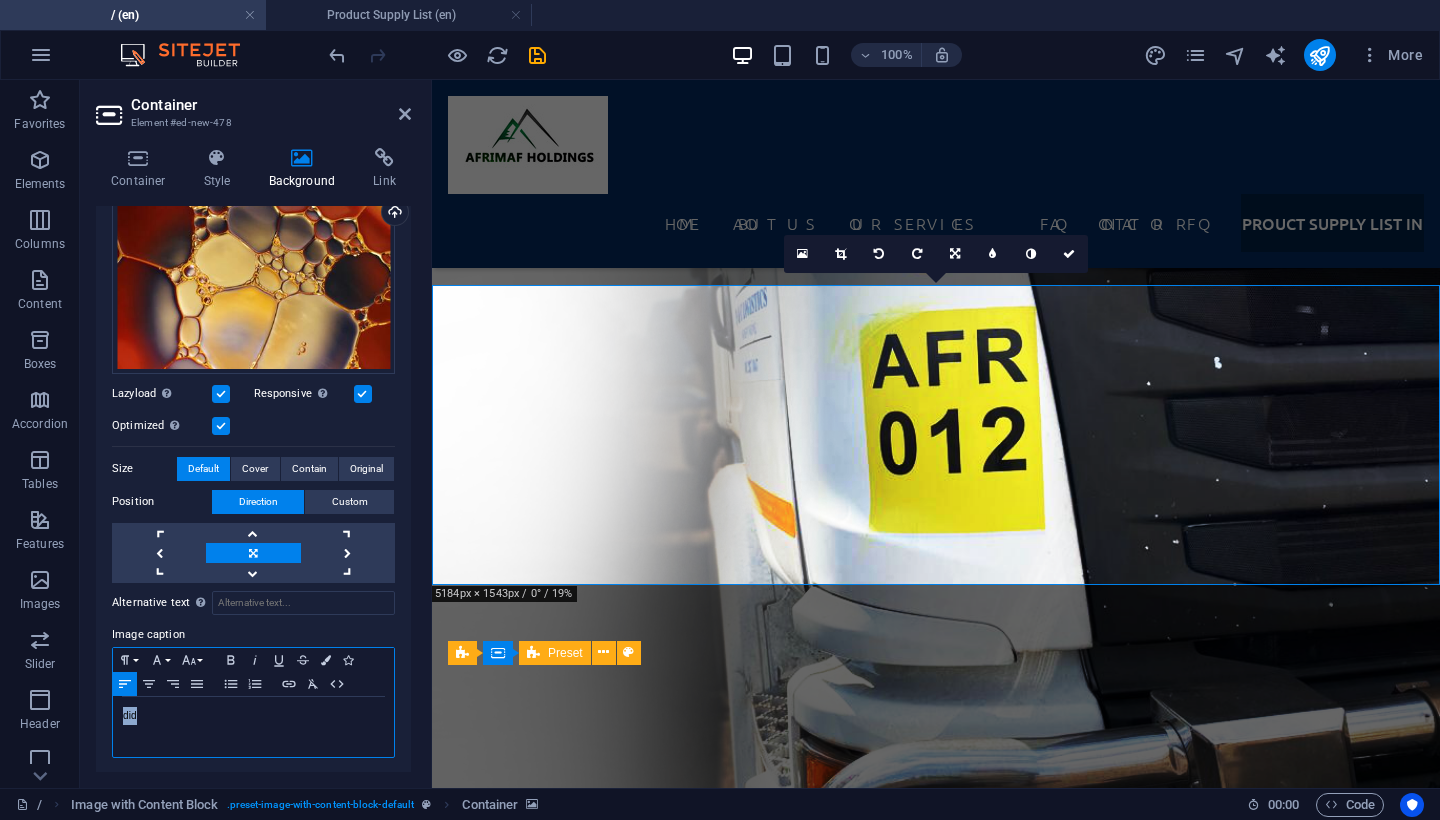 click on "Favorites Elements Columns Content Boxes Accordion Tables Features Images Slider Header Footer Forms Marketing Collections Container Element #ed-new-478
Container Style Background Link Size Height Default px rem % vh vw Min. height 300 None px rem % vh vw Width Default px rem % em vh vw Min. width None px rem % vh vw Content width Default Custom width Width Default px rem % em vh vw Min. width None px rem % vh vw Default padding Custom spacing Default content width and padding can be changed under Design. Edit design Layout (Flexbox) Alignment Determines the flex direction. Default Main axis Determine how elements should behave along the main axis inside this container (justify content). Default Side axis Control the vertical direction of the element inside of the container (align items). Default Wrap Default On Off Fill Controls the distances and direction of elements on the y-axis across several lines (align content). Default Accessibility Role None Alert Article Banner Comment Dialog Timer" at bounding box center [720, 434] 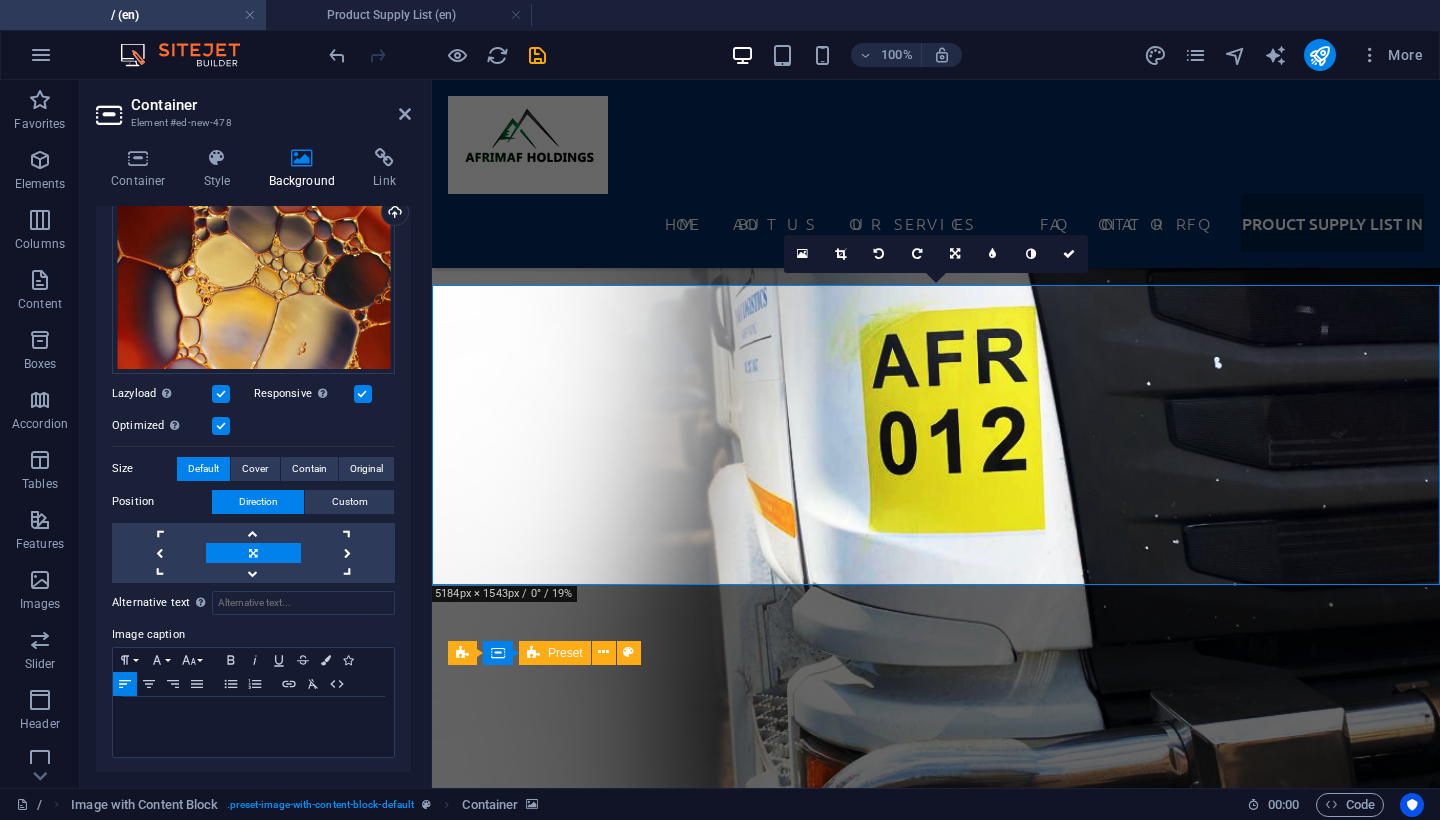 click on "Optimized Images are compressed to improve page speed." at bounding box center [253, 426] 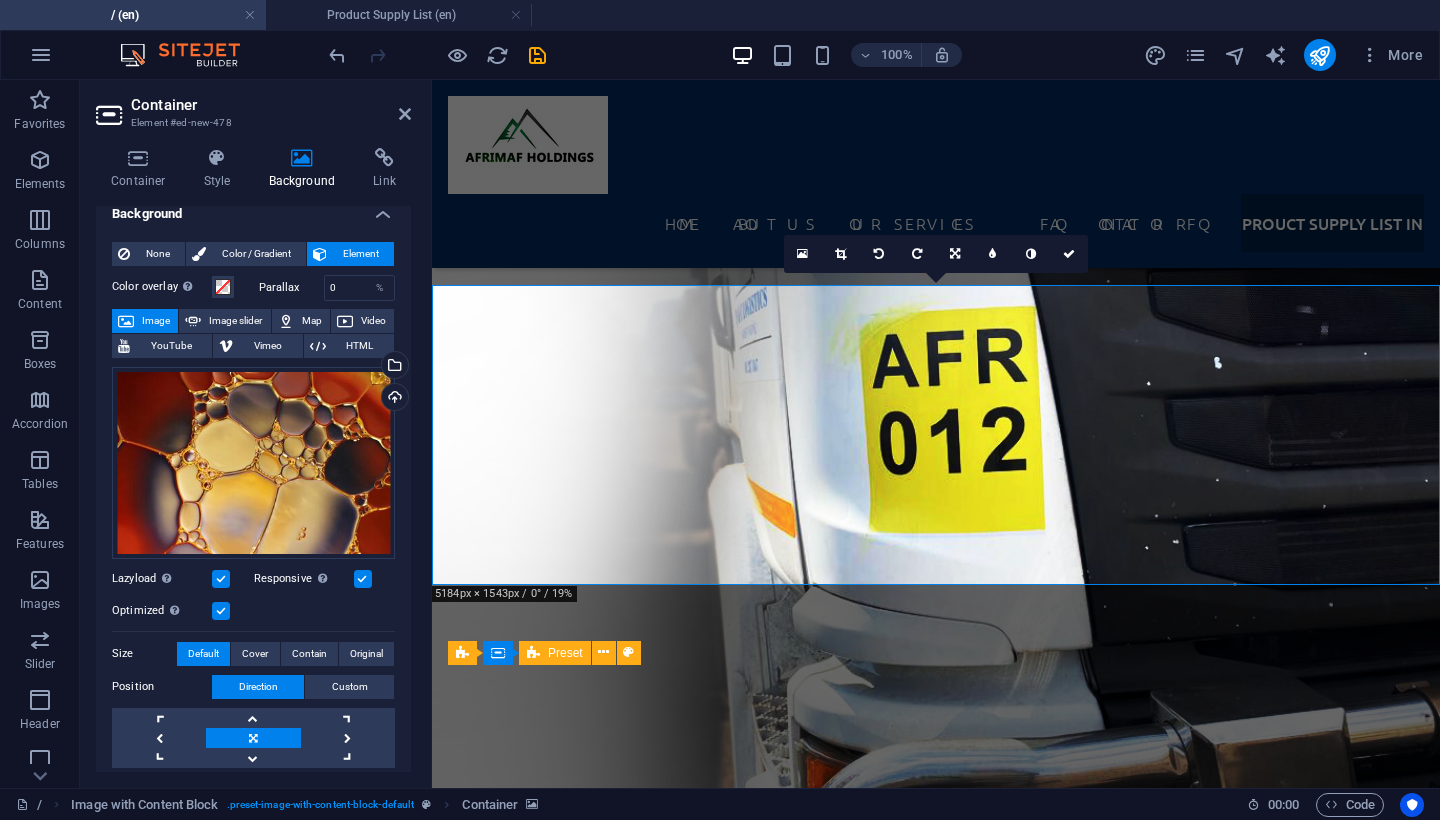scroll, scrollTop: 9, scrollLeft: 0, axis: vertical 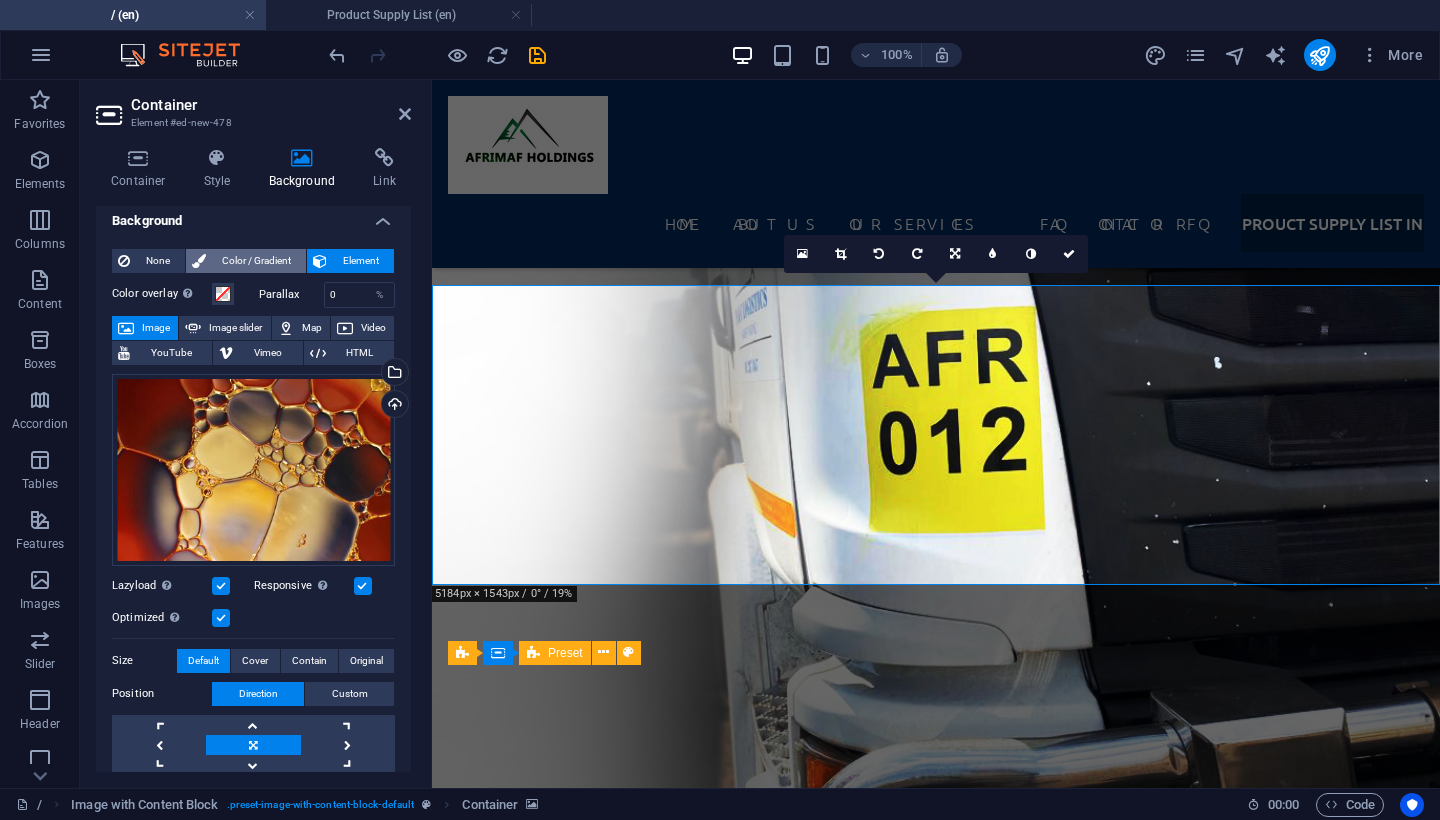 click on "Color / Gradient" at bounding box center [256, 261] 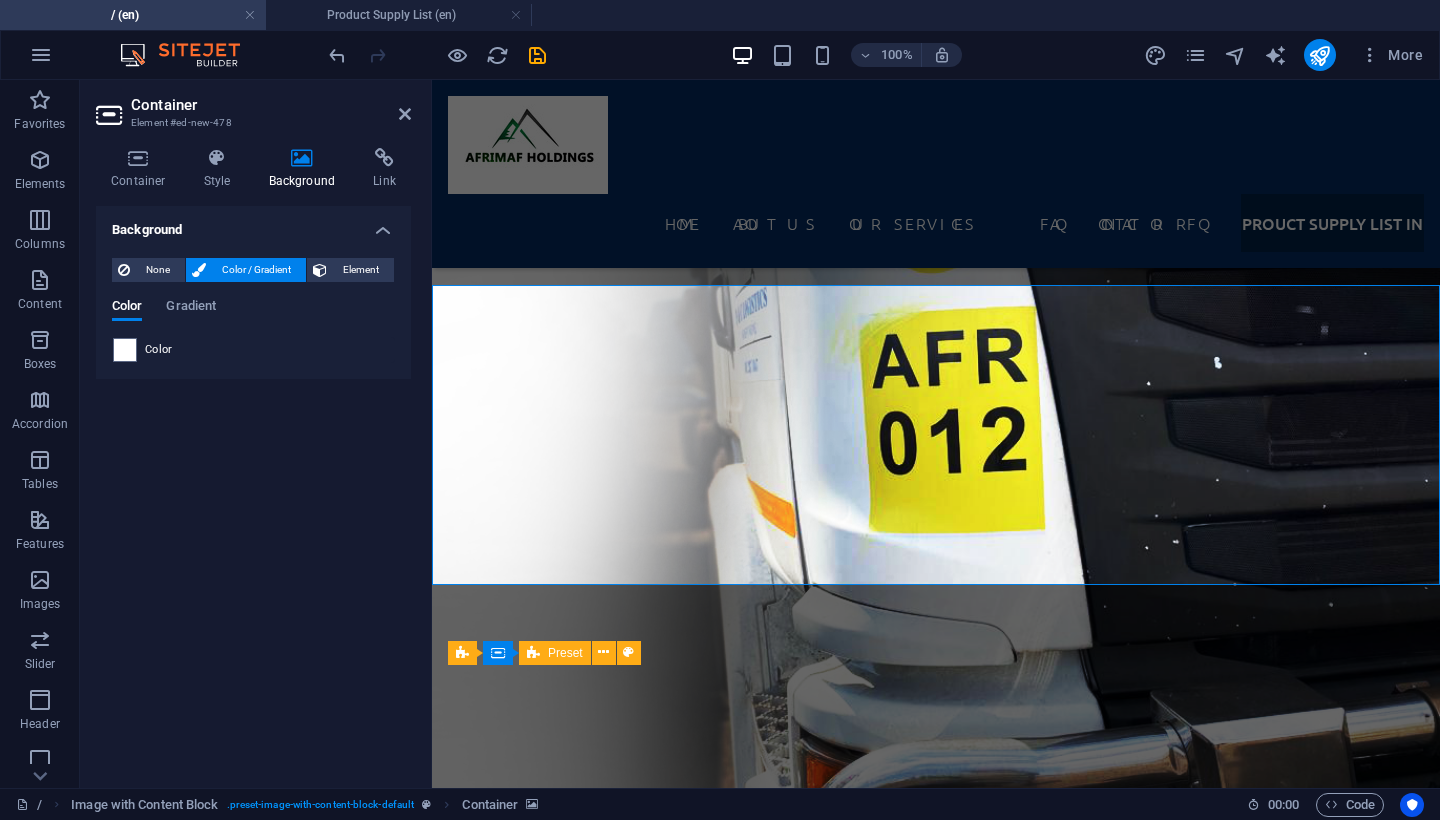 scroll, scrollTop: 0, scrollLeft: 0, axis: both 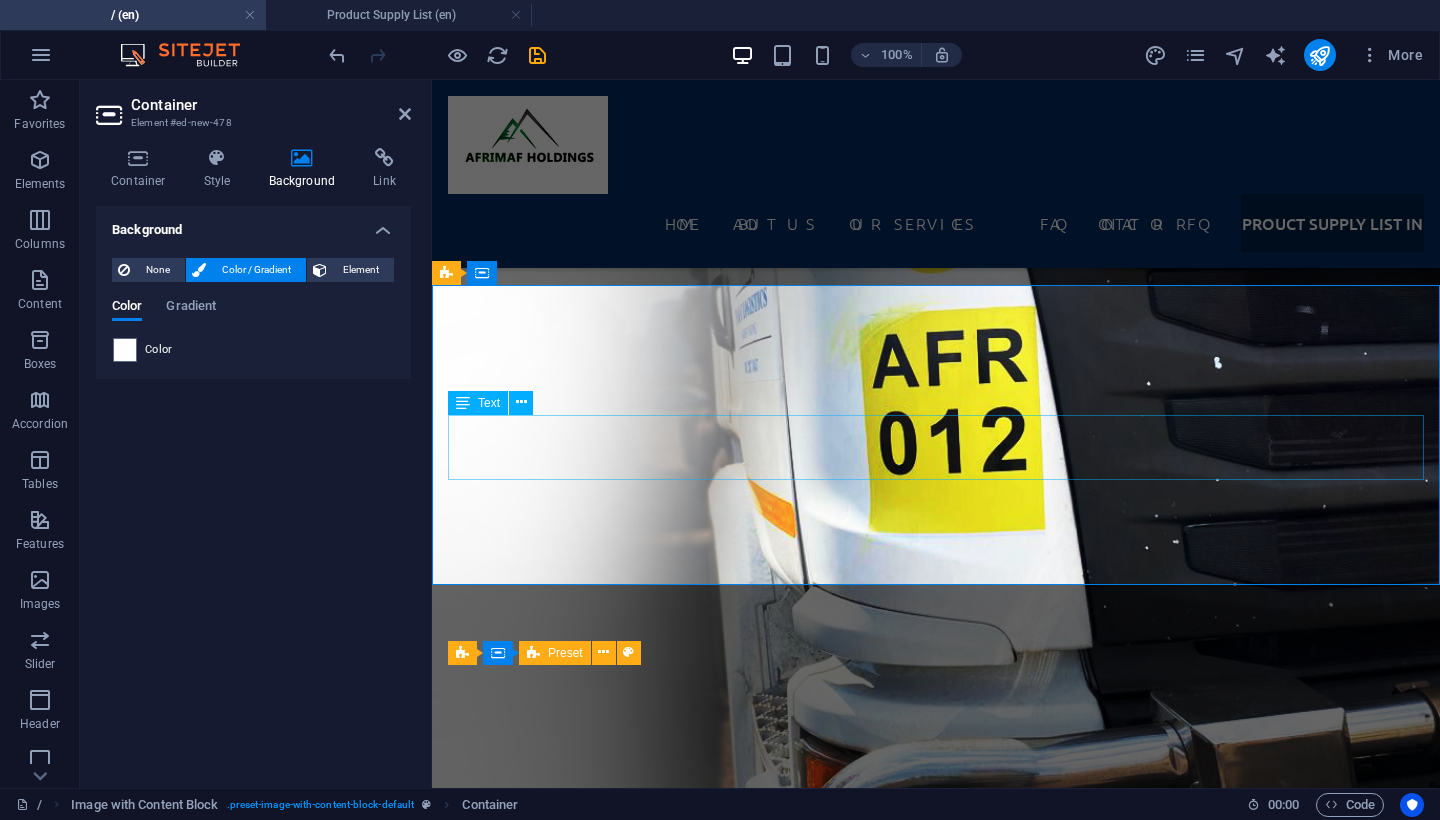 click on "Discover Afrimaf Holdings’ extensive product range, from premium industrial and mining chemicals to high-quality bitumen products supplied across the SADC region. Whether you need environmentally friendly cleaning solutions, specialised mining reagents, water treatment chemicals, or bulk and drum bitumen for road construction, our supply list showcases everything we can deliver backed by competitive pricing, reliable logistics, and certified quality." at bounding box center (936, 24326) 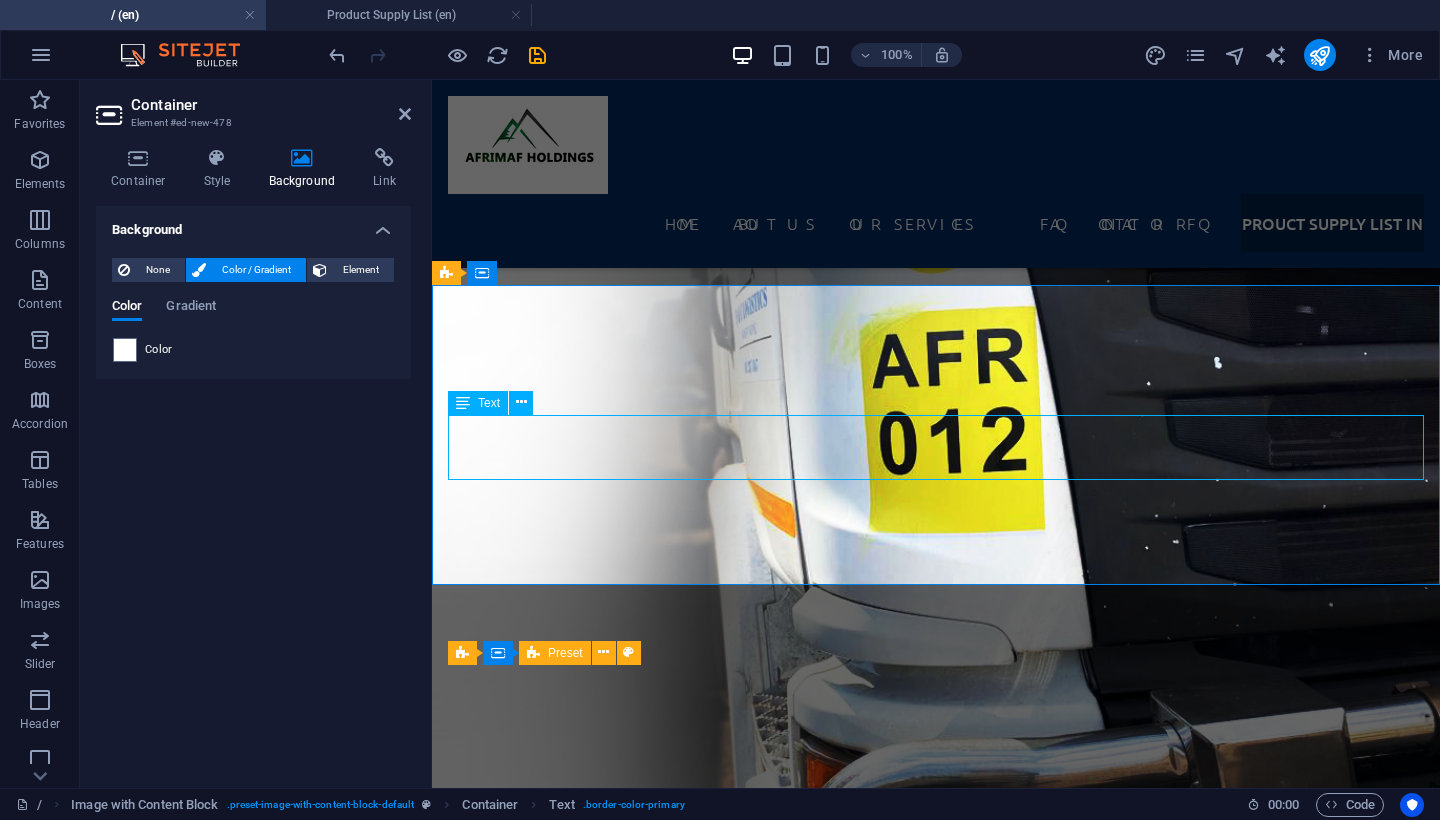 click on "Discover Afrimaf Holdings’ extensive product range, from premium industrial and mining chemicals to high-quality bitumen products supplied across the SADC region. Whether you need environmentally friendly cleaning solutions, specialised mining reagents, water treatment chemicals, or bulk and drum bitumen for road construction, our supply list showcases everything we can deliver backed by competitive pricing, reliable logistics, and certified quality." at bounding box center (936, 24326) 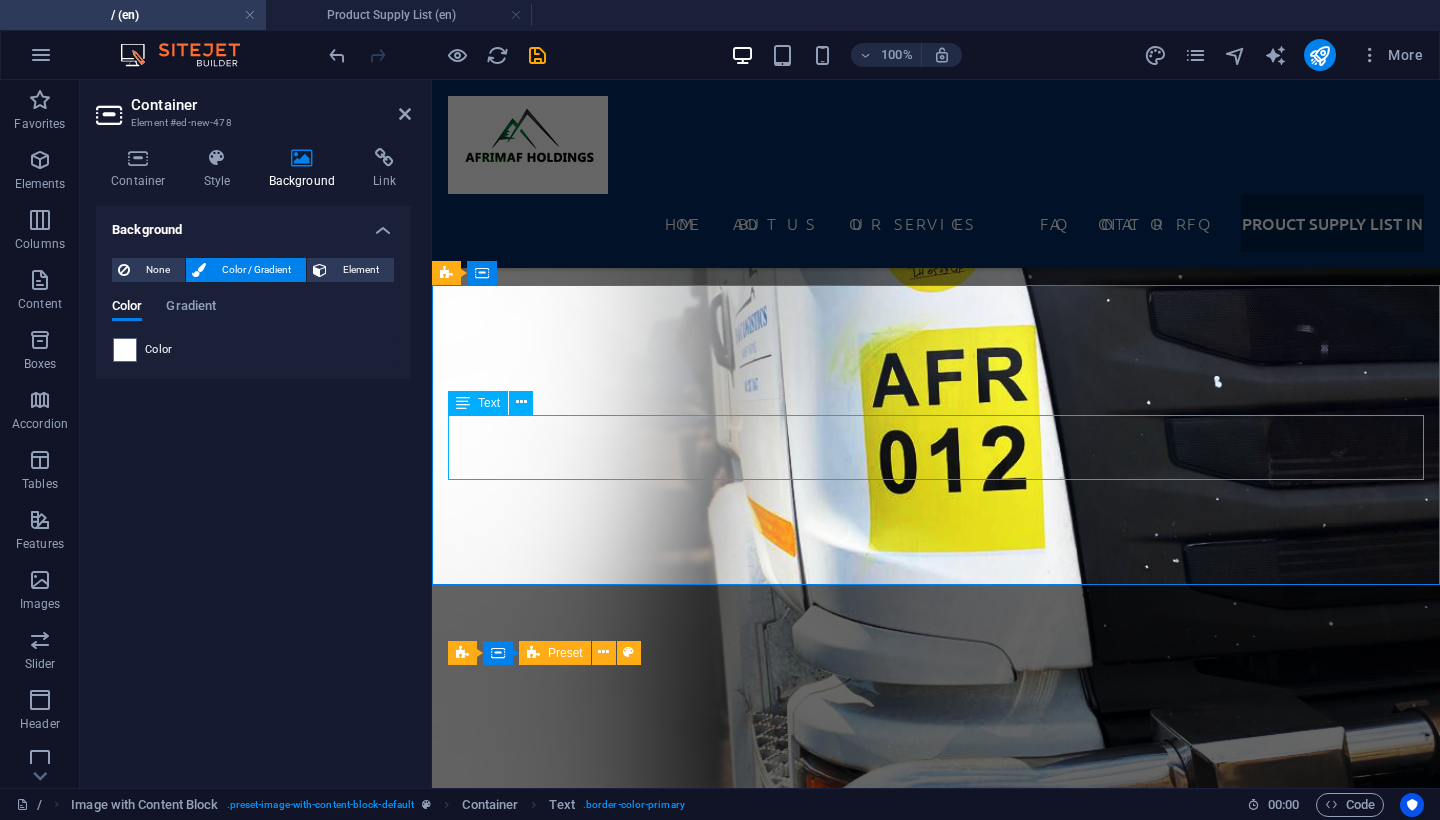 select on "px" 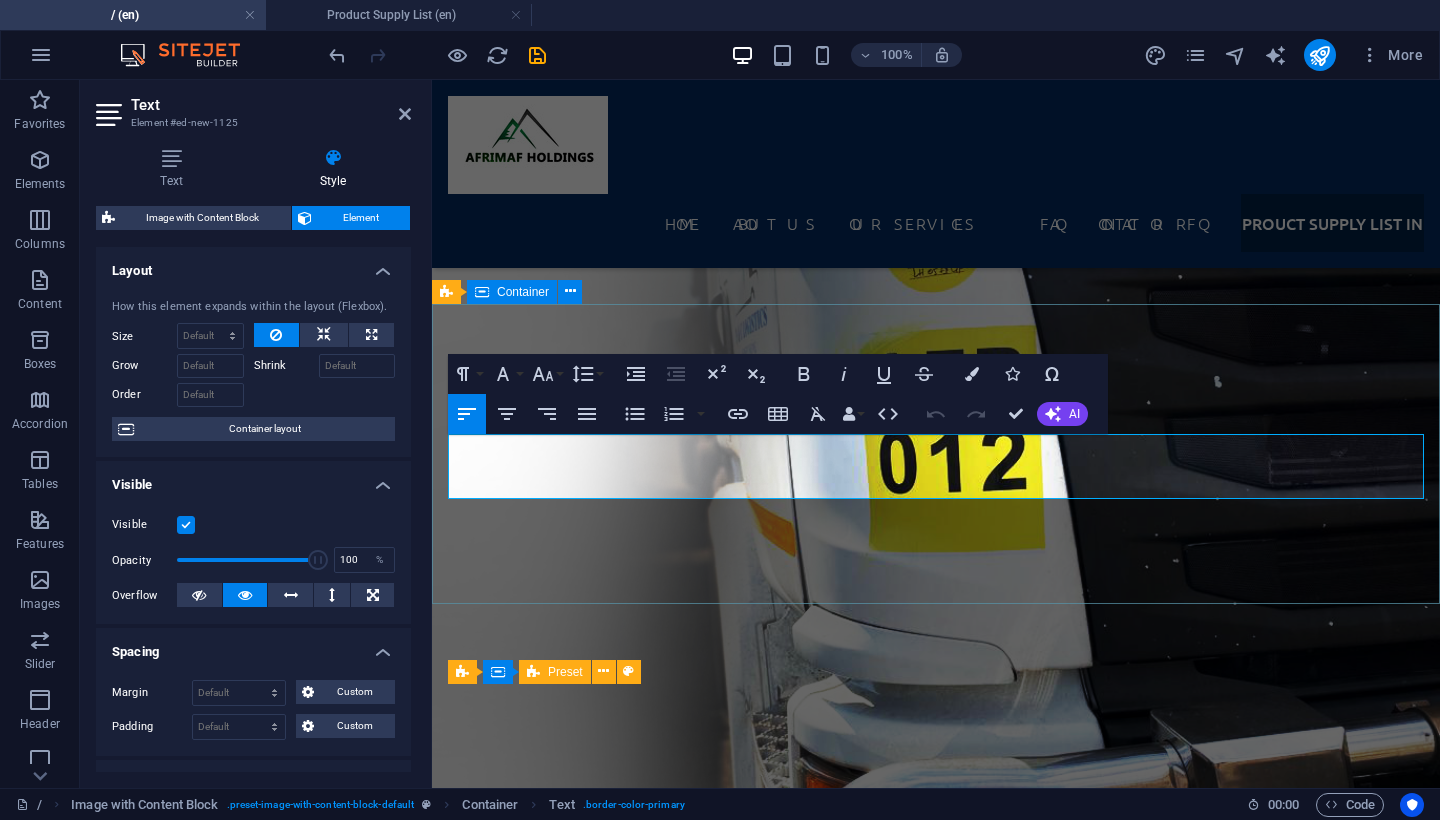 click on "CLICK TO VIEW PRODUCT SUPPLY LIST  Discover Afrimaf Holdings’ extensive product range, from premium industrial and mining chemicals to high-quality bitumen products supplied across the SADC region. Whether you need environmentally friendly cleaning solutions, specialised mining reagents, water treatment chemicals, or bulk and drum bitumen for road construction, our supply list showcases everything we can deliver backed by competitive pricing, reliable logistics, and certified quality." at bounding box center (936, 24332) 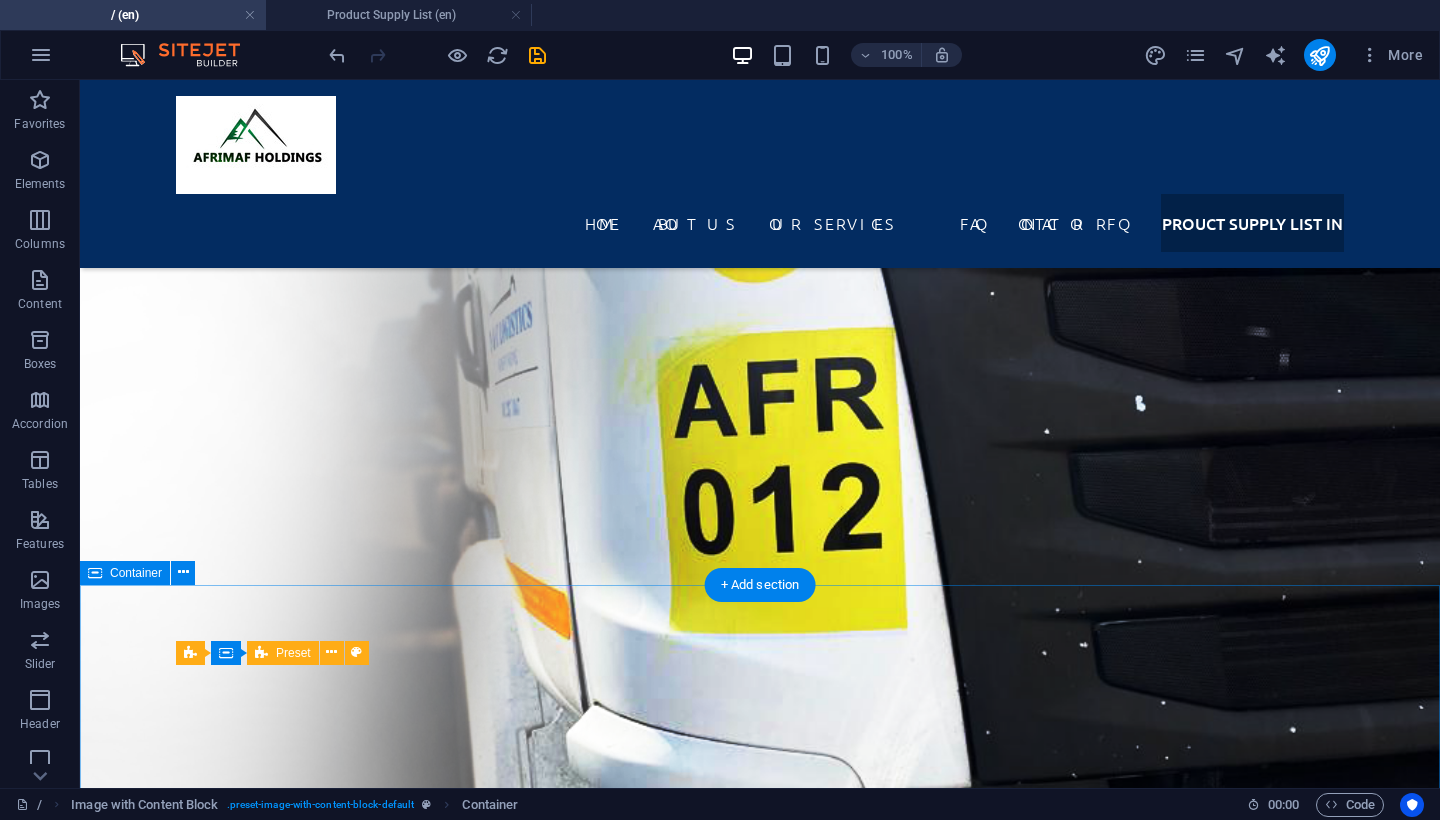 scroll, scrollTop: 6181, scrollLeft: 0, axis: vertical 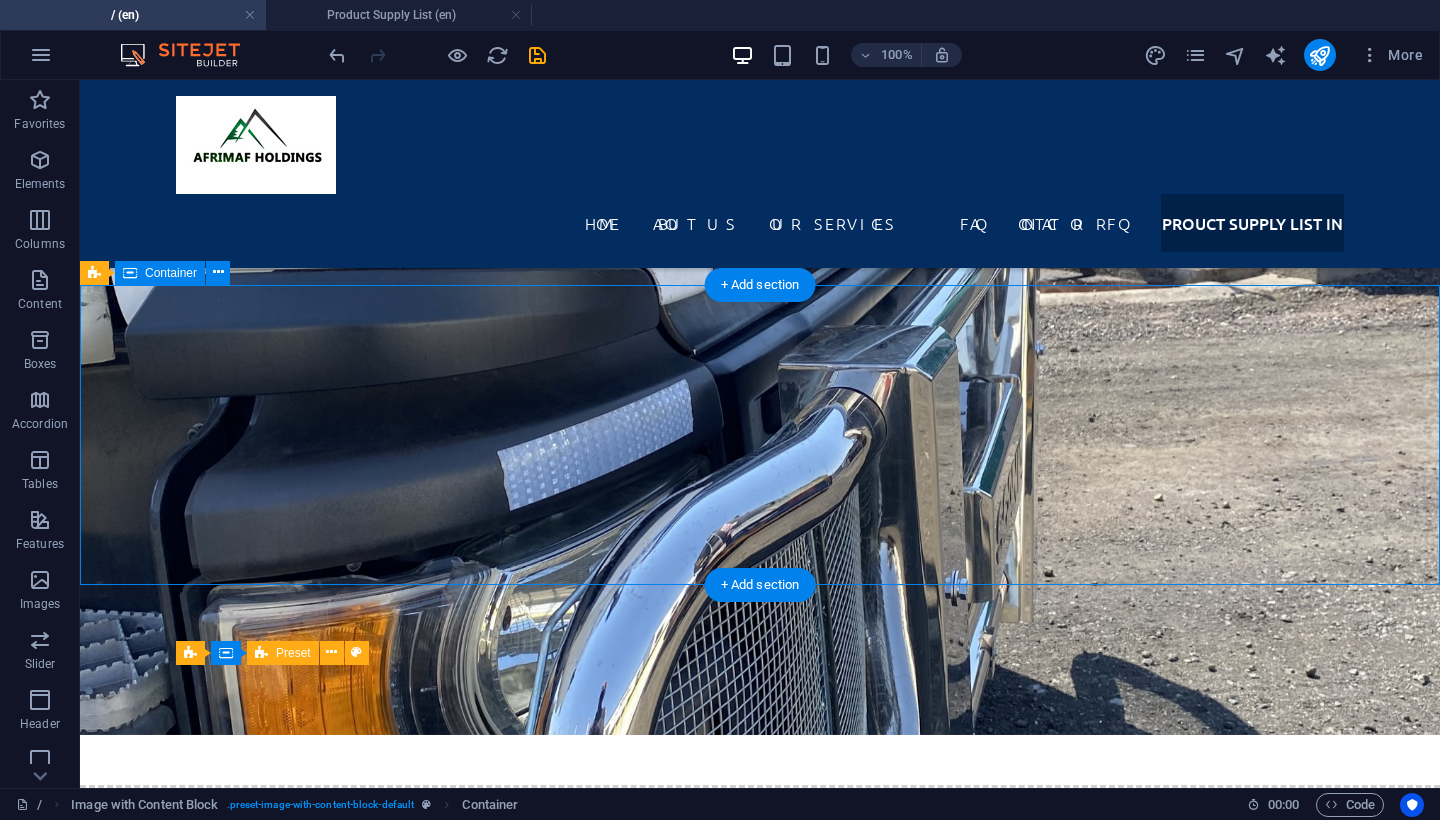 click on "CLICK TO VIEW PRODUCT SUPPLY LIST  Discover Afrimaf Holdings’ extensive product range, from premium industrial and mining chemicals to high-quality bitumen products supplied across the SADC region. Whether you need environmentally friendly cleaning solutions, specialised mining reagents, water treatment chemicals, or bulk and drum bitumen for road construction, our supply list showcases everything we can deliver backed by competitive pricing, reliable logistics, and certified quality." at bounding box center [760, 26933] 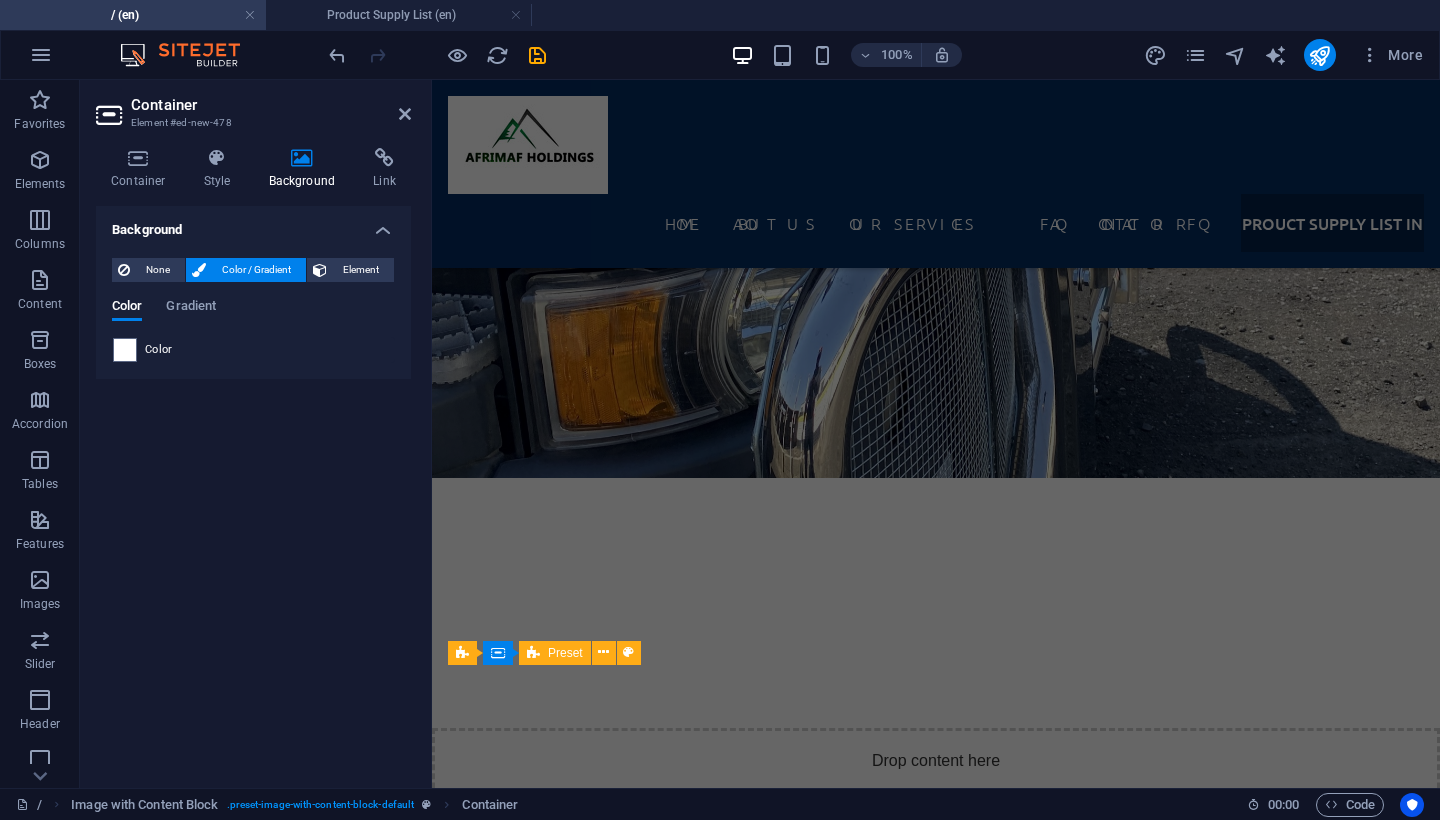 scroll, scrollTop: 6941, scrollLeft: 0, axis: vertical 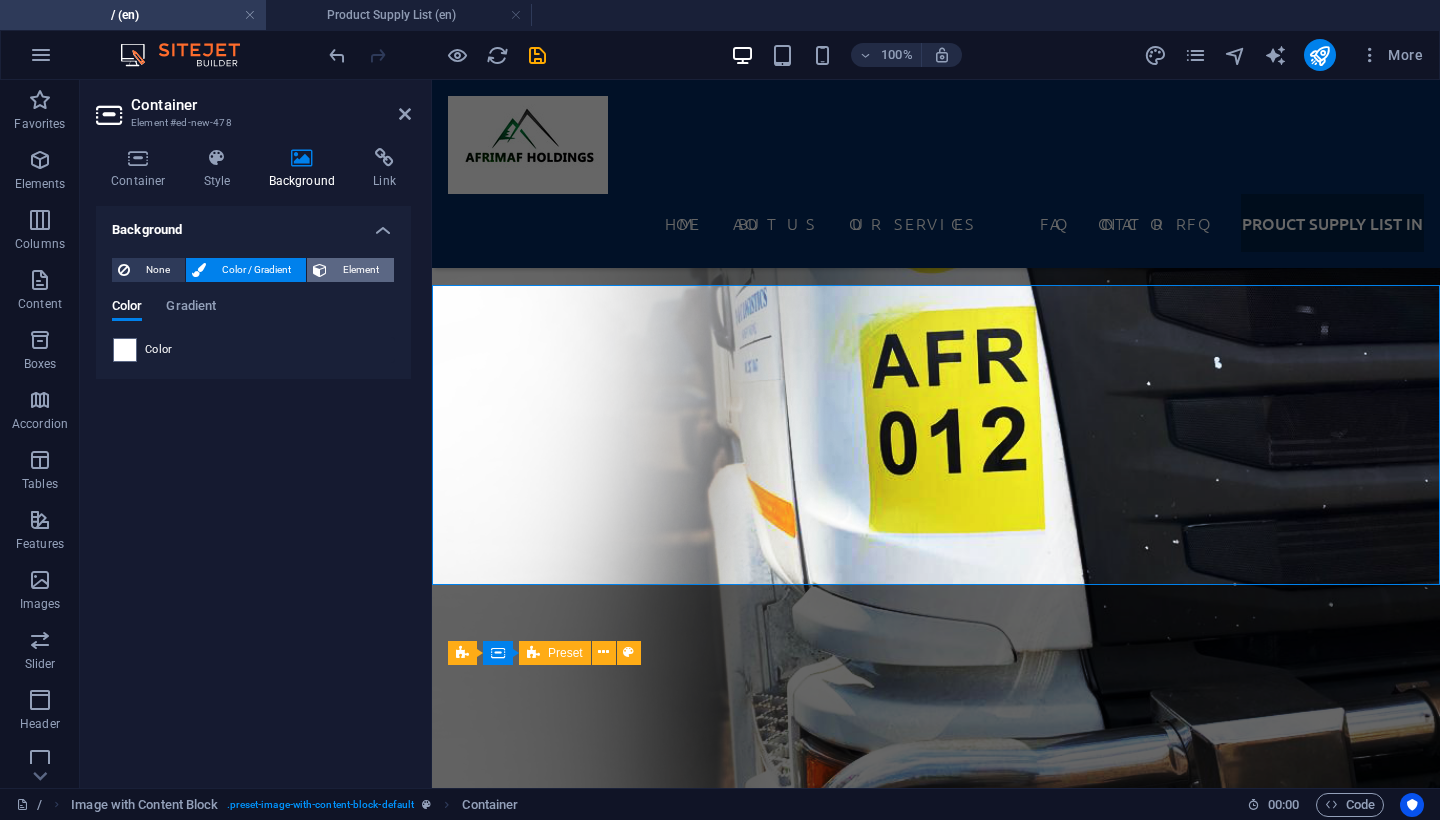 click on "Element" at bounding box center (350, 270) 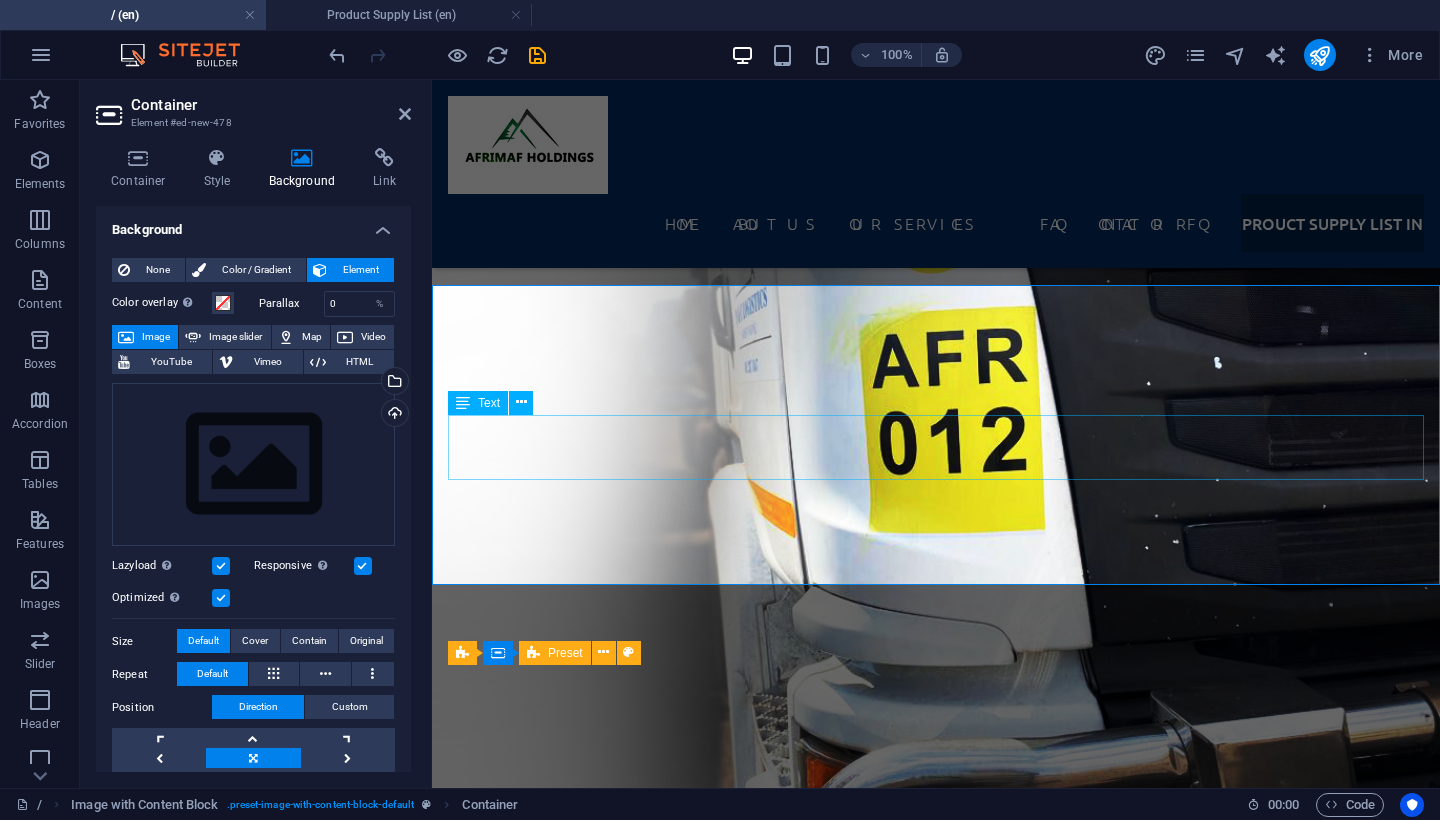 click on "Discover Afrimaf Holdings’ extensive product range, from premium industrial and mining chemicals to high-quality bitumen products supplied across the SADC region. Whether you need environmentally friendly cleaning solutions, specialised mining reagents, water treatment chemicals, or bulk and drum bitumen for road construction, our supply list showcases everything we can deliver backed by competitive pricing, reliable logistics, and certified quality." at bounding box center [936, 24626] 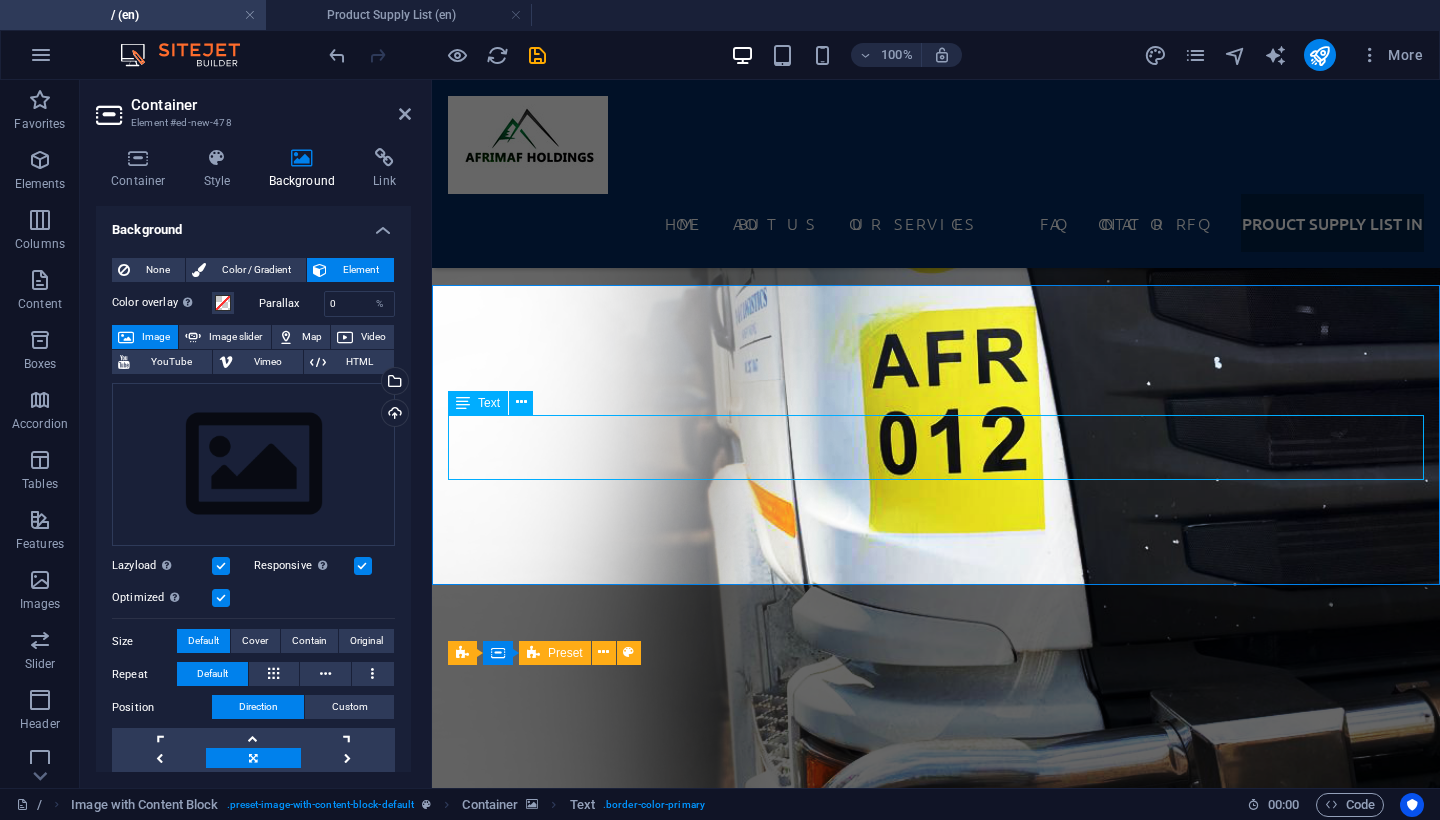click on "Discover Afrimaf Holdings’ extensive product range, from premium industrial and mining chemicals to high-quality bitumen products supplied across the SADC region. Whether you need environmentally friendly cleaning solutions, specialised mining reagents, water treatment chemicals, or bulk and drum bitumen for road construction, our supply list showcases everything we can deliver backed by competitive pricing, reliable logistics, and certified quality." at bounding box center [936, 24626] 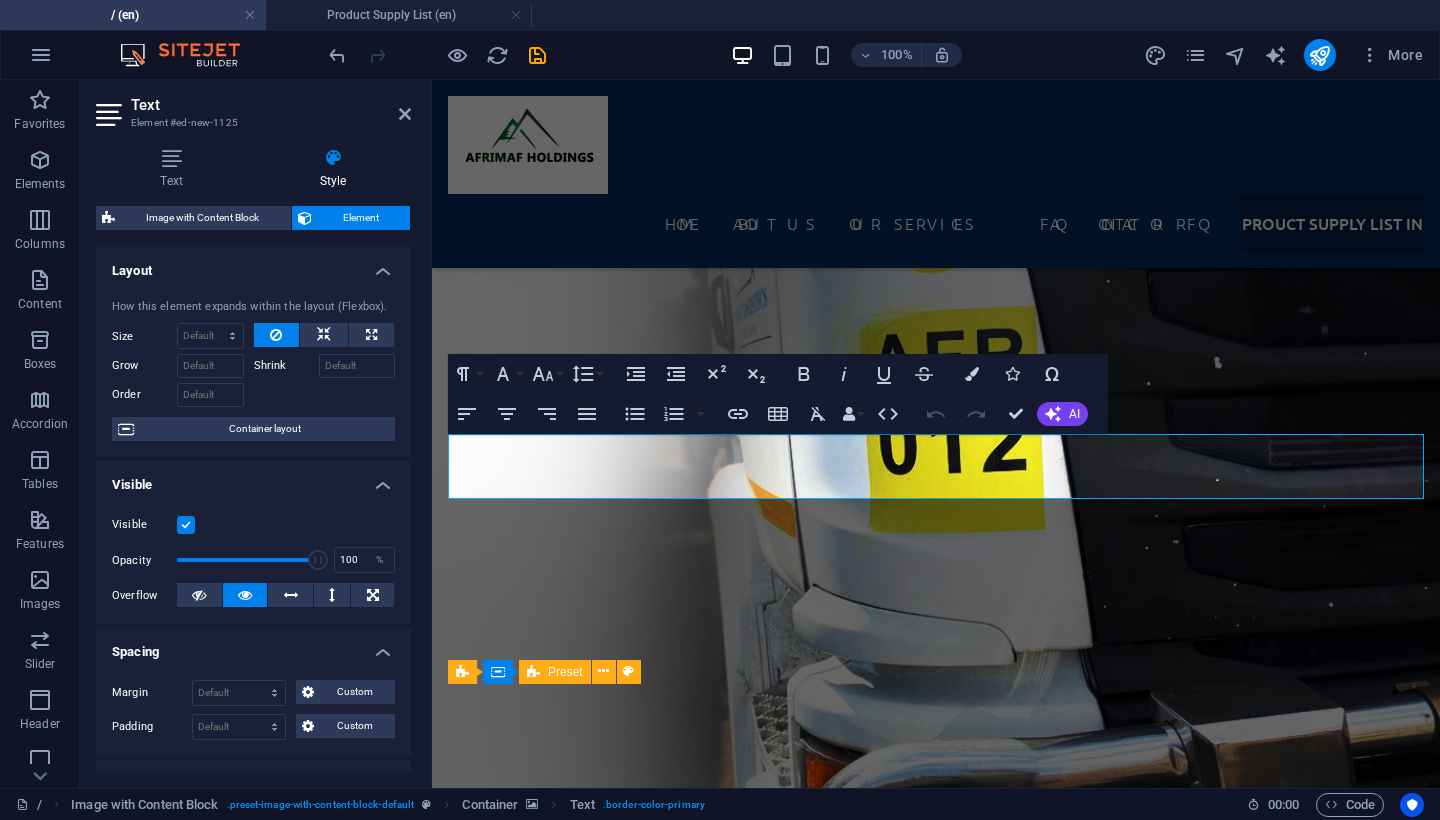 scroll, scrollTop: 6922, scrollLeft: 0, axis: vertical 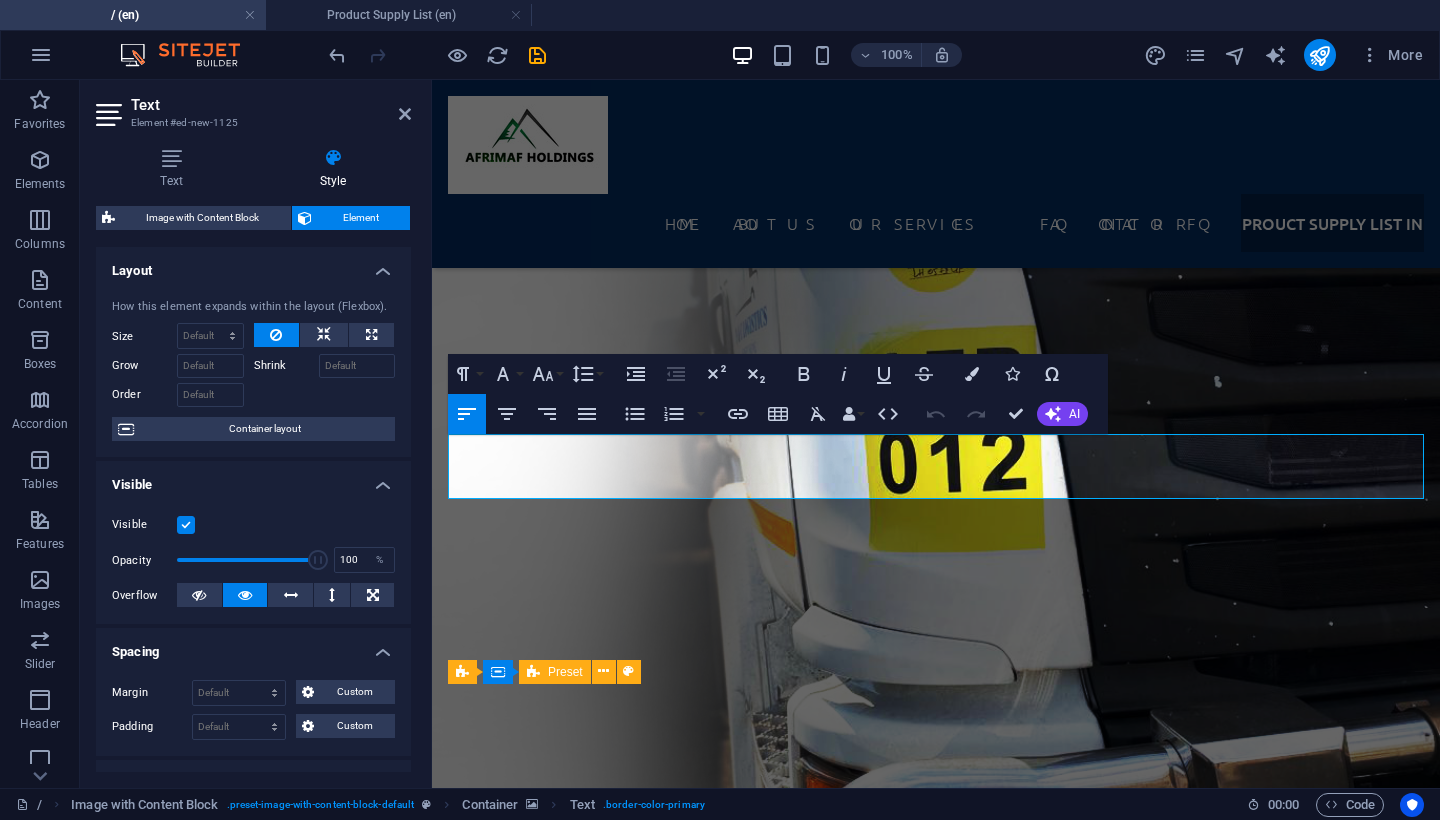 drag, startPoint x: 459, startPoint y: 447, endPoint x: 1395, endPoint y: 527, distance: 939.4126 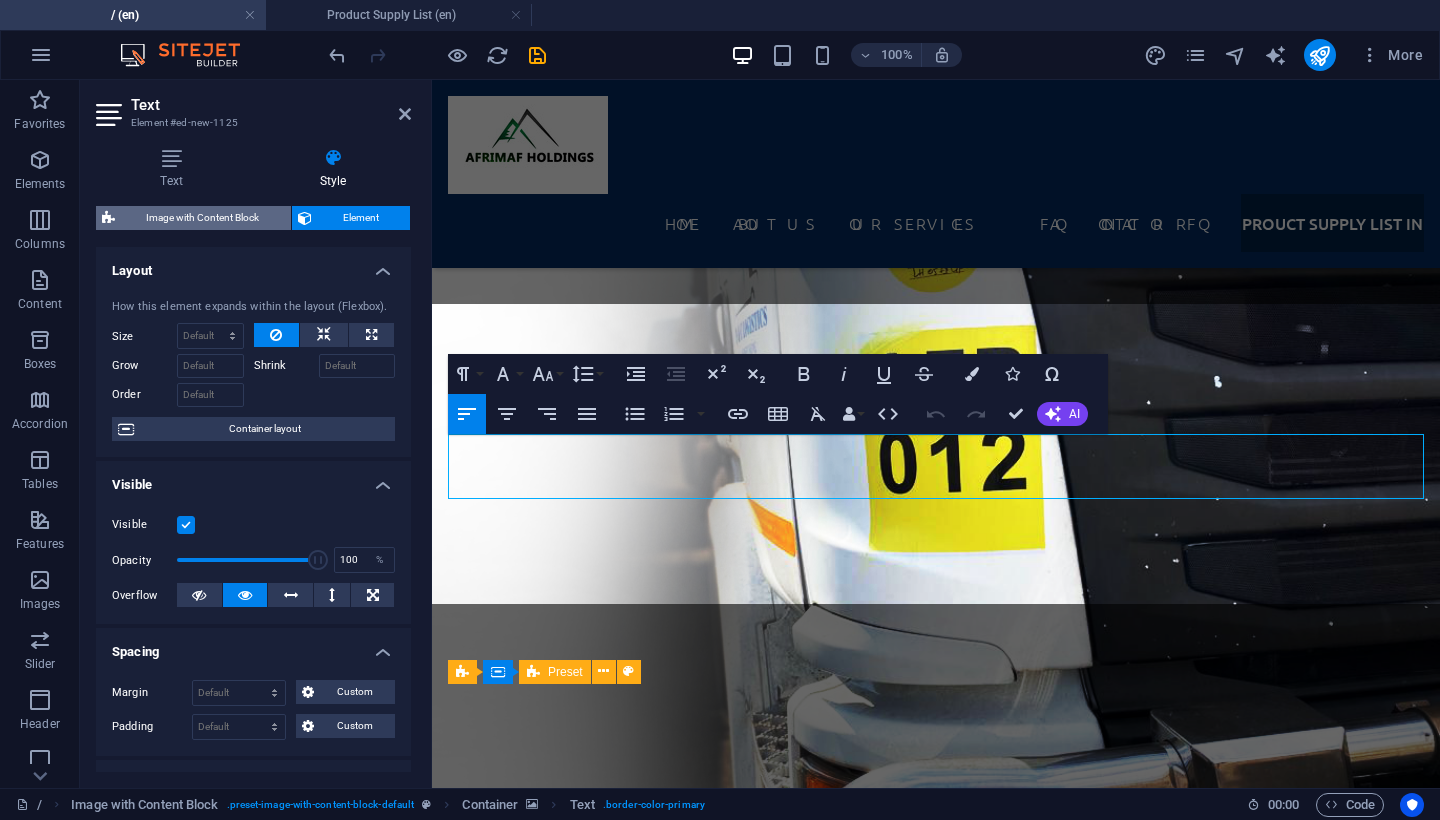 click on "Image with Content Block" at bounding box center [203, 218] 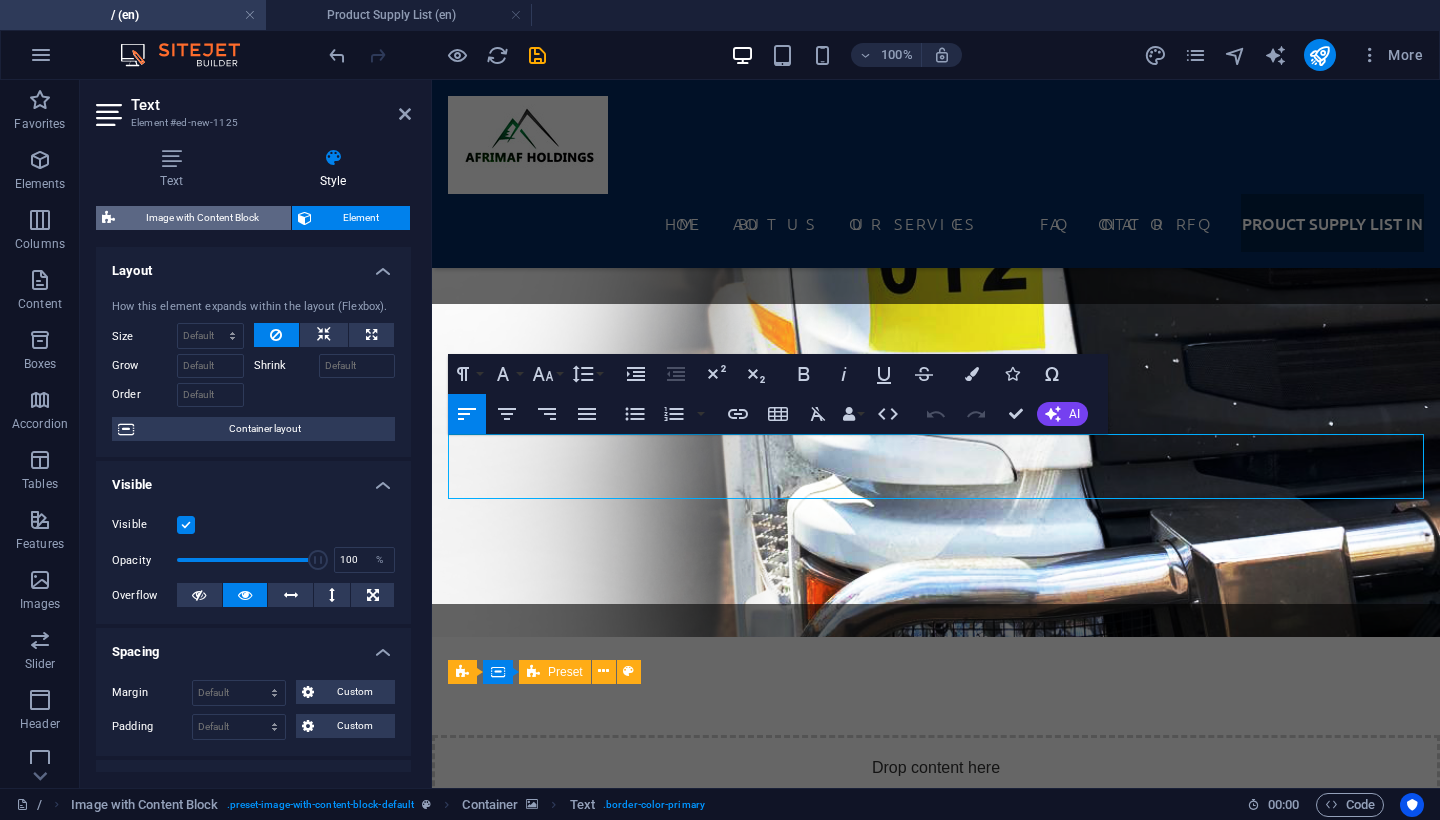 select on "rem" 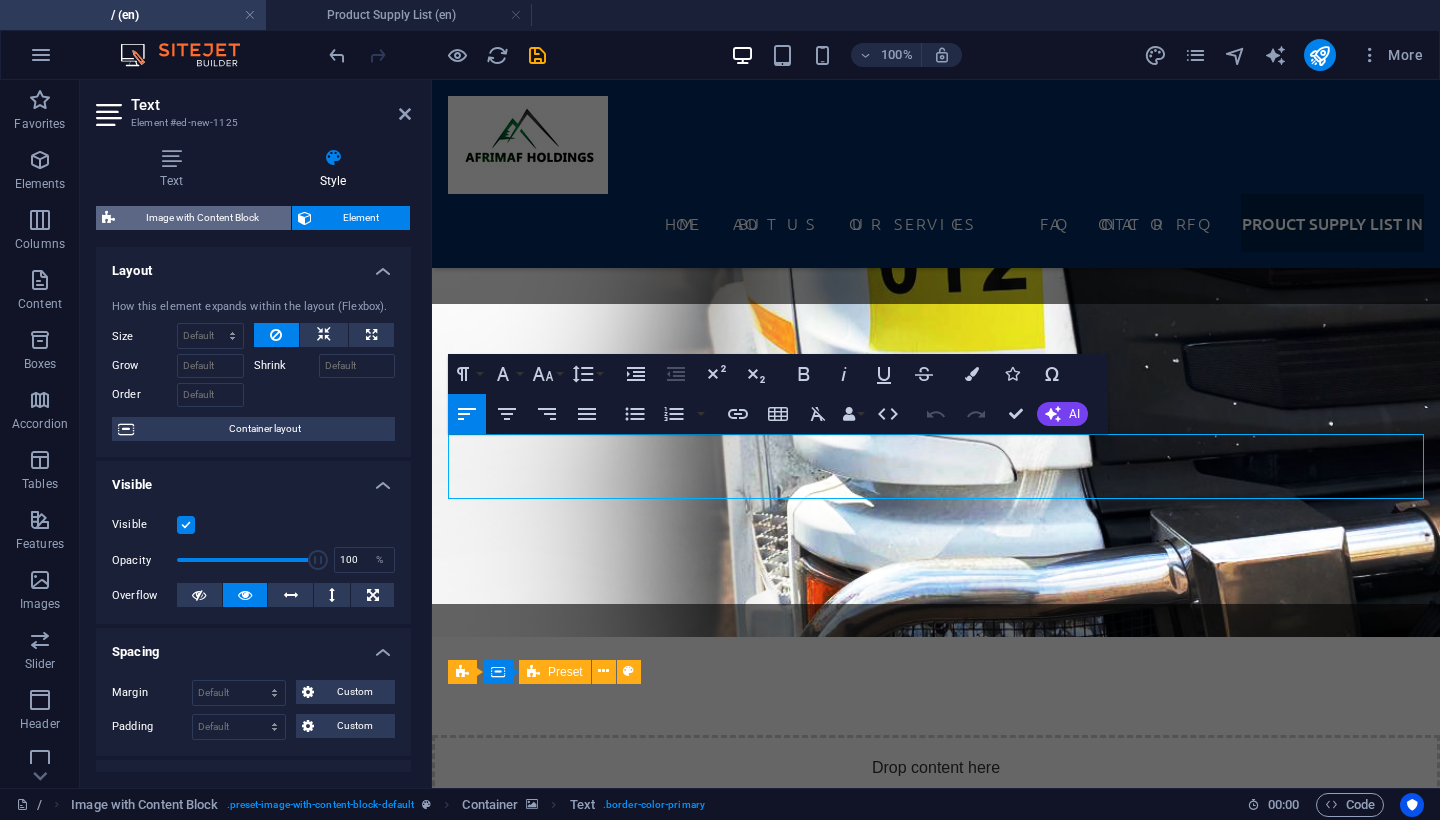 select on "rem" 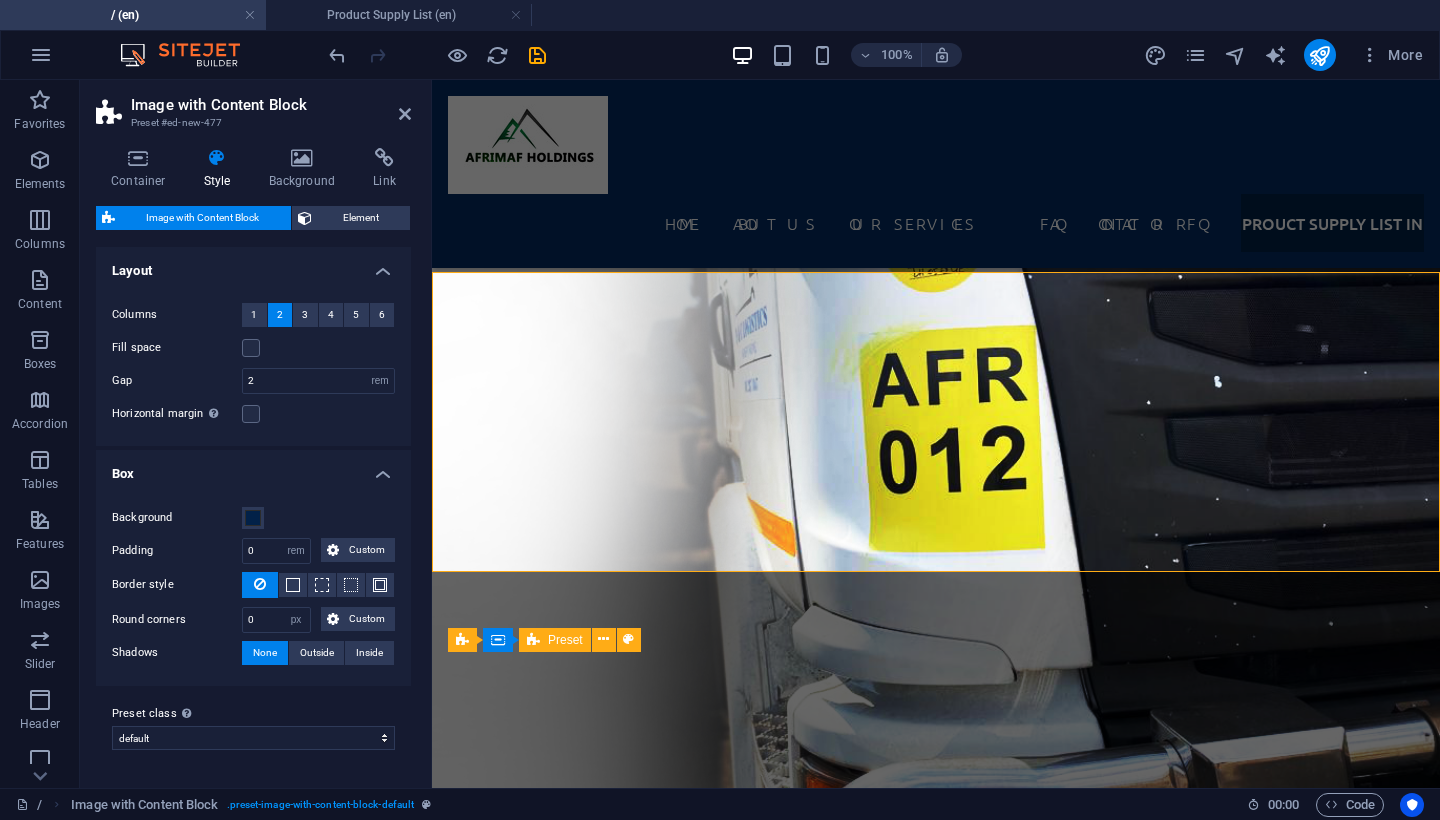 scroll, scrollTop: 6954, scrollLeft: 0, axis: vertical 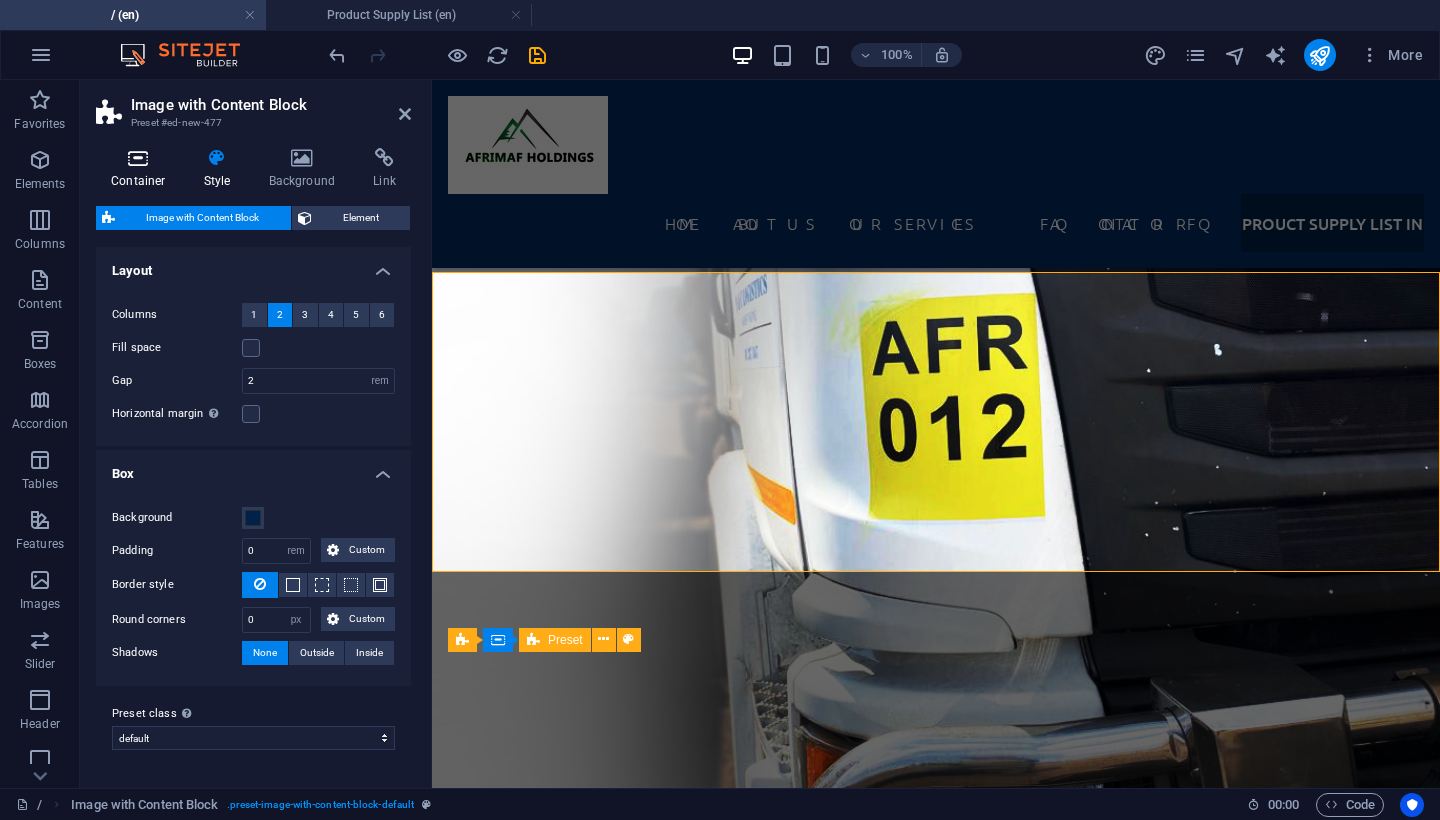 click on "Container" at bounding box center (142, 169) 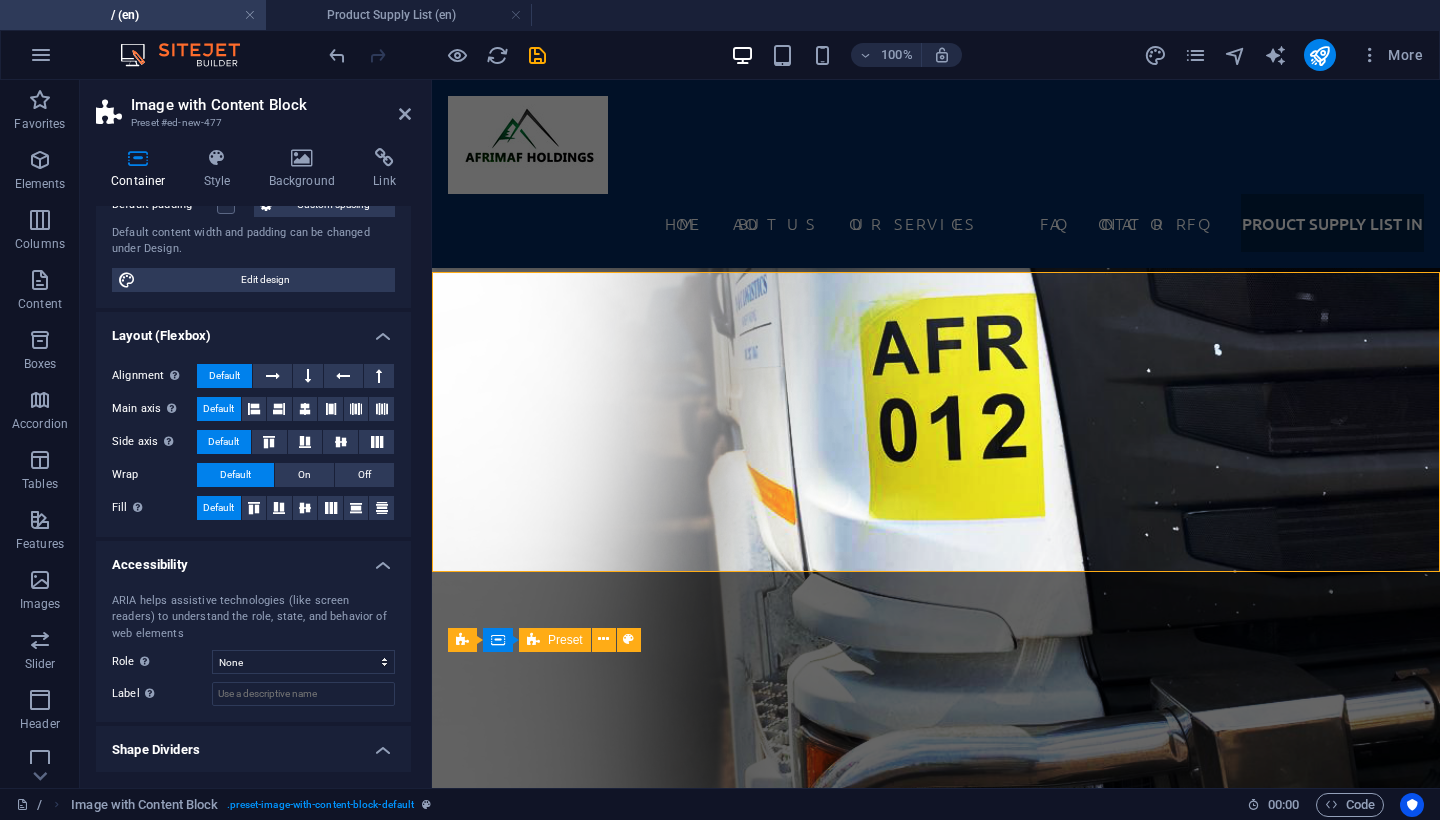 scroll, scrollTop: 208, scrollLeft: 0, axis: vertical 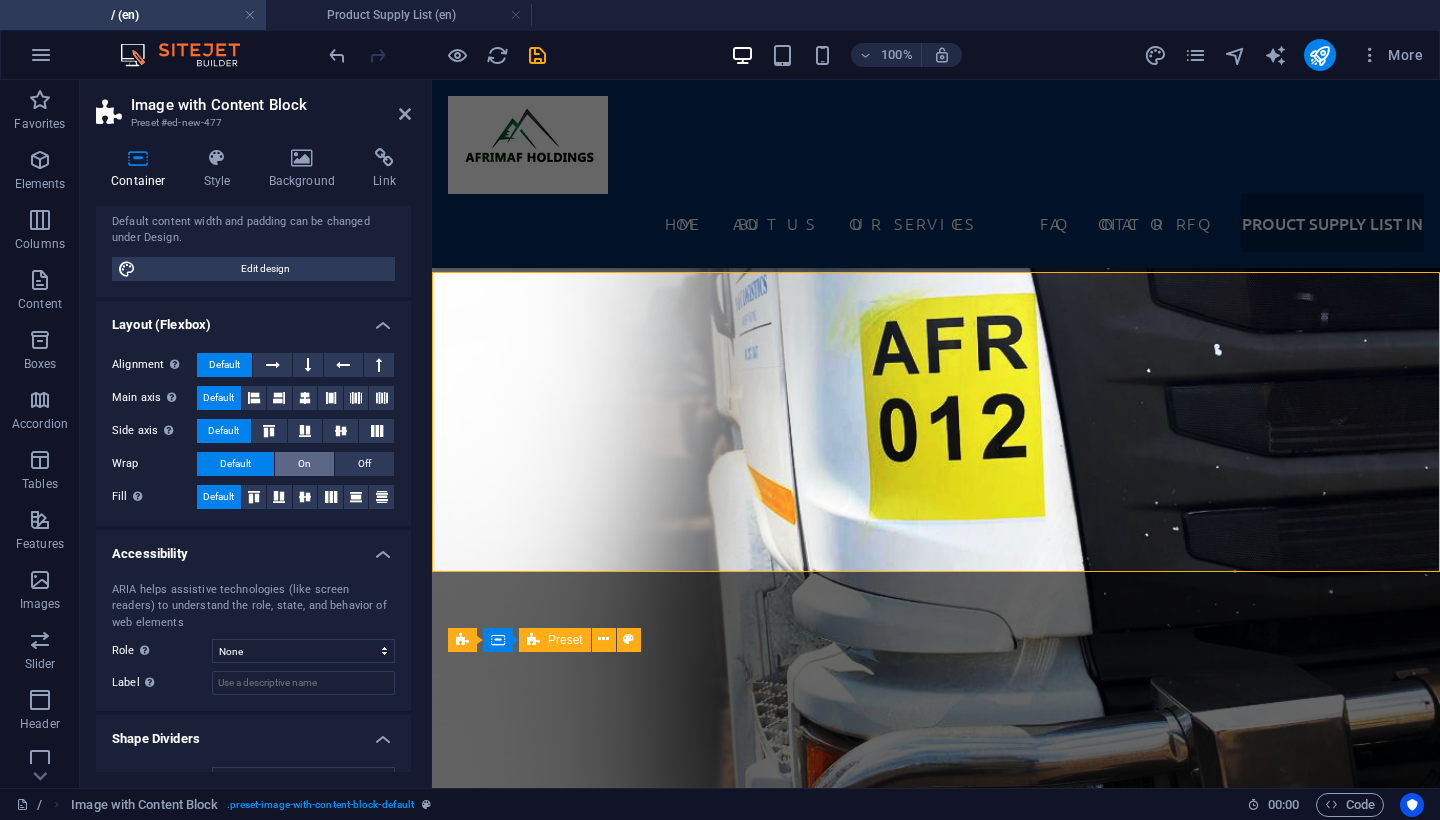 click on "On" at bounding box center [304, 464] 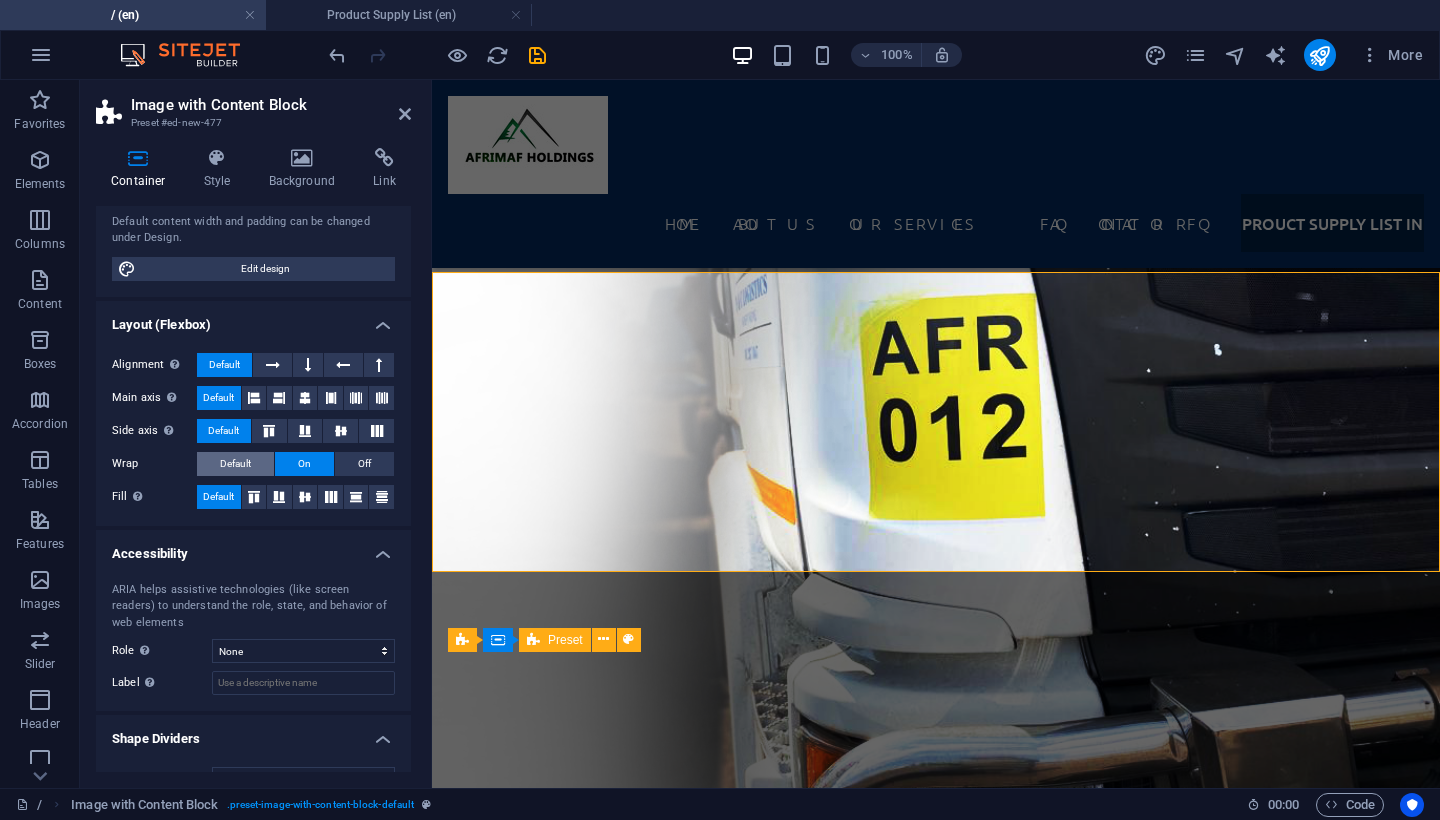click on "Default" at bounding box center (235, 464) 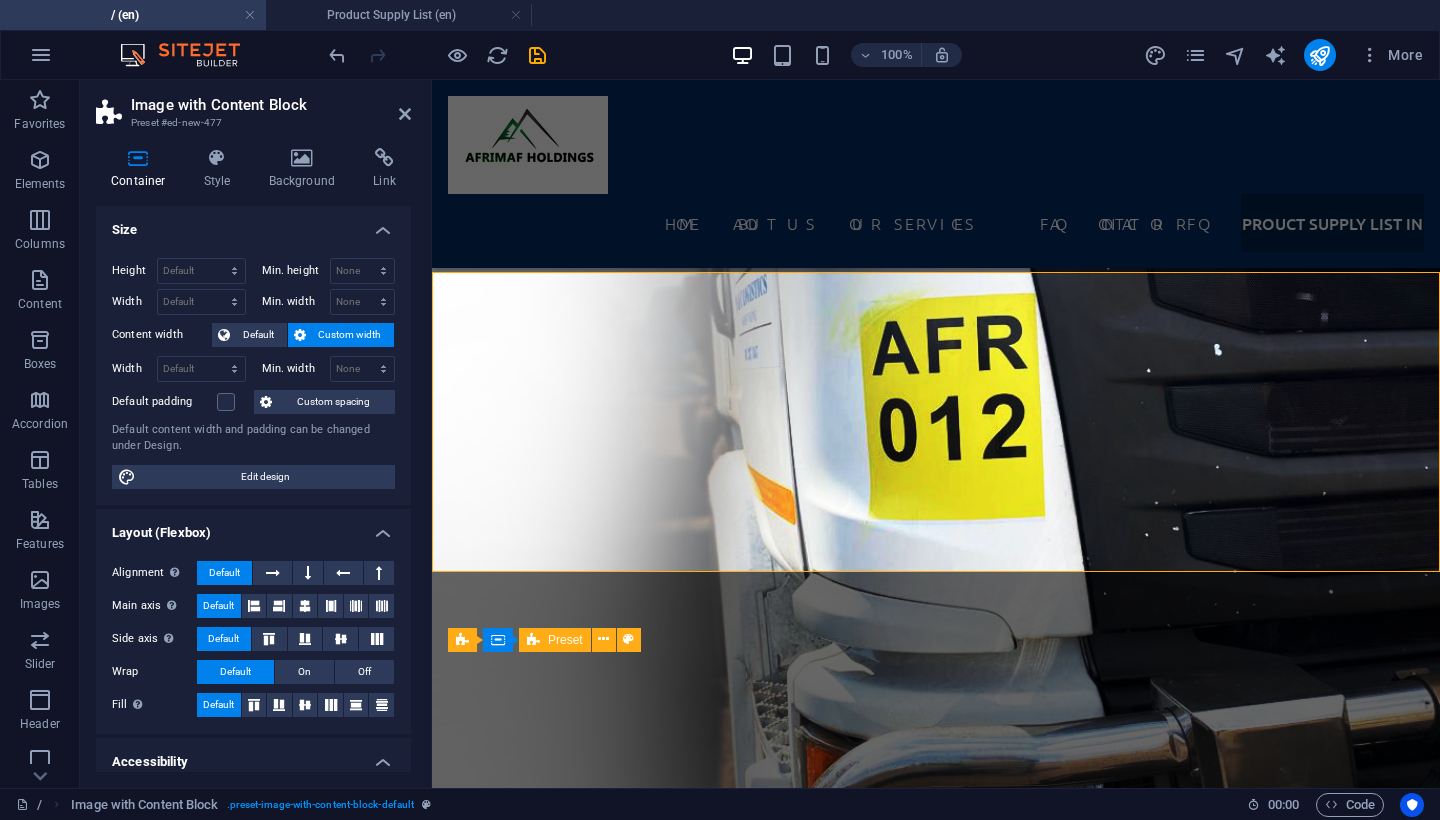 scroll, scrollTop: 0, scrollLeft: 0, axis: both 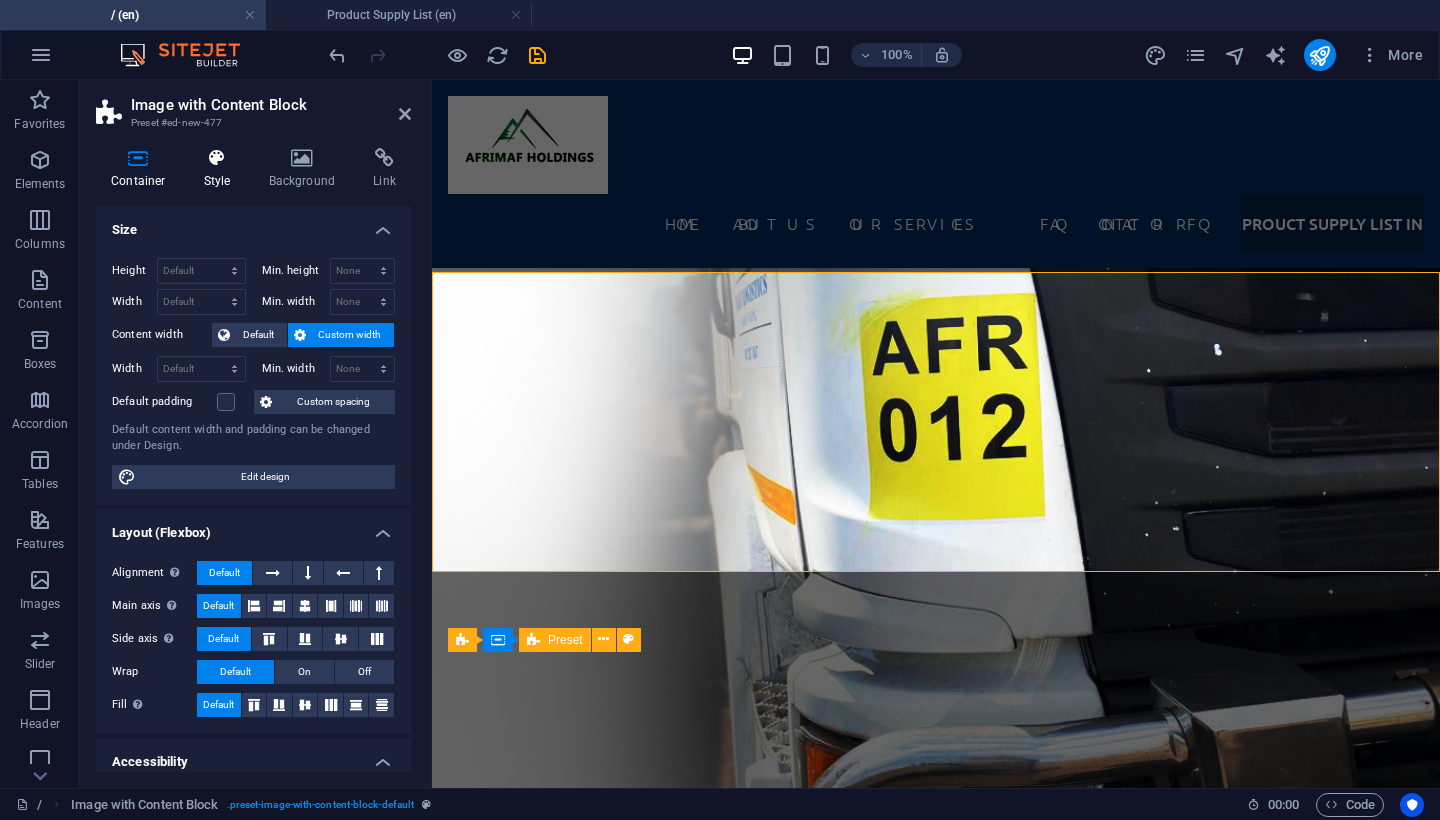 click at bounding box center [217, 158] 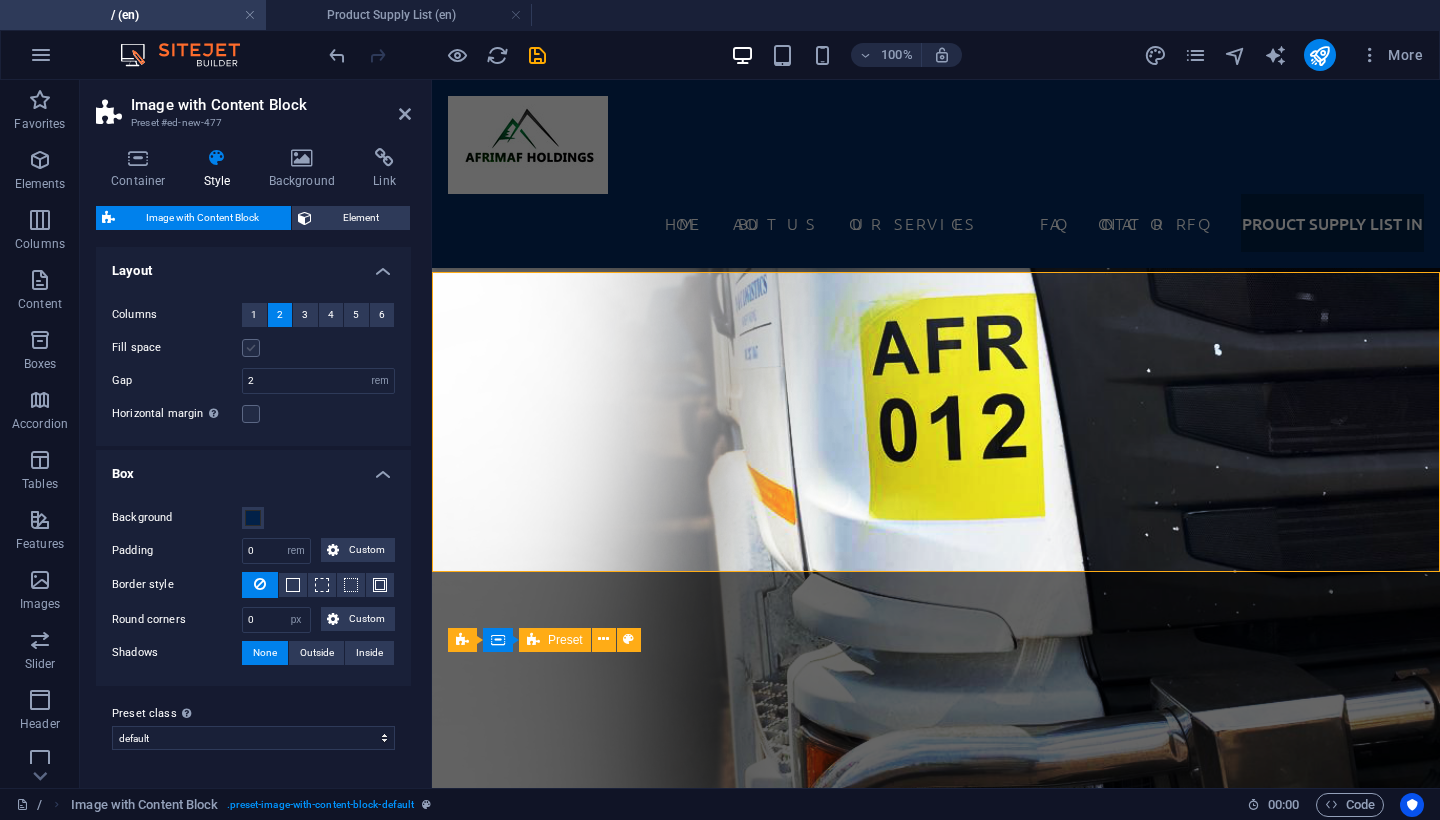 click at bounding box center [251, 348] 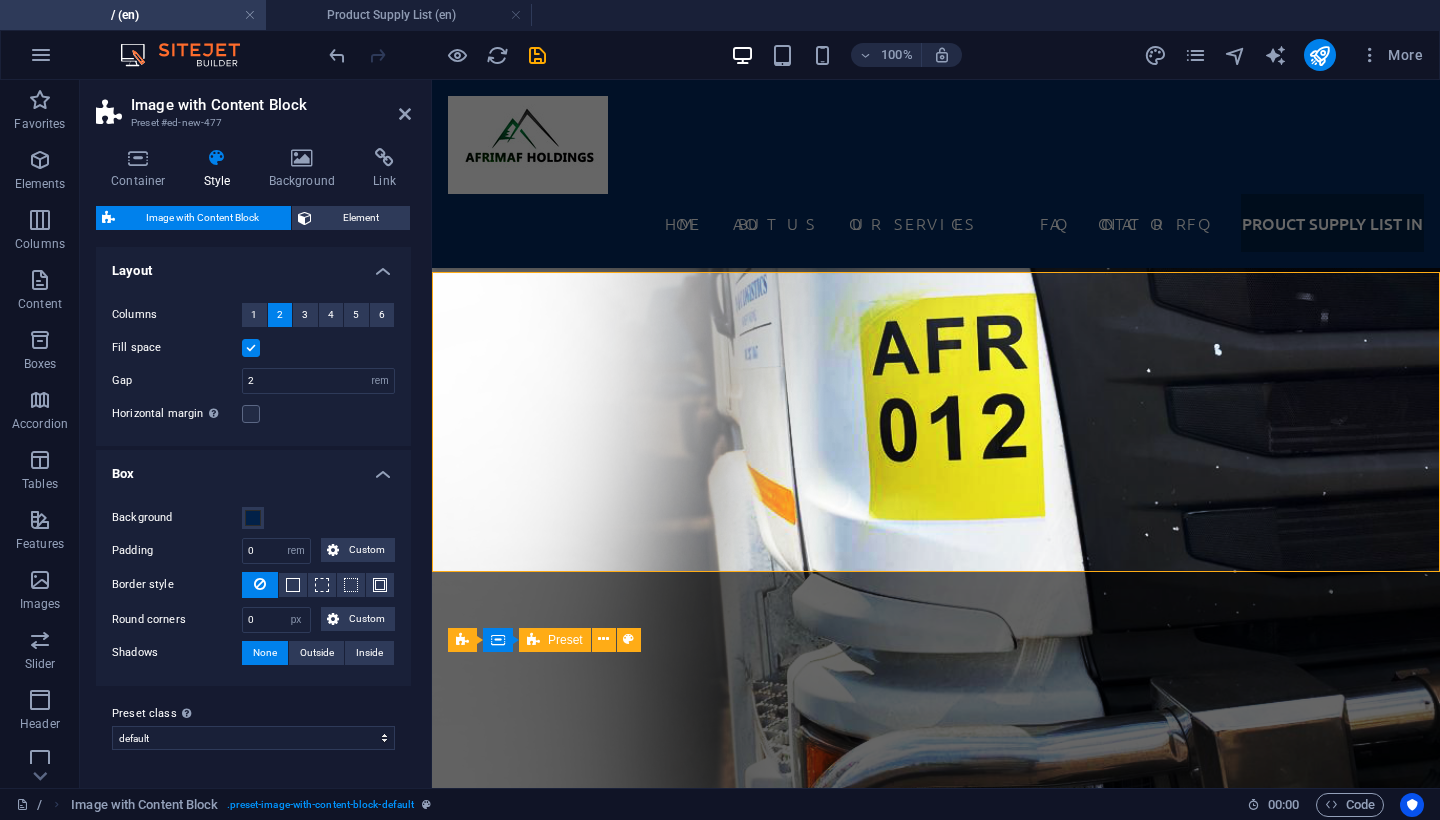 click at bounding box center [251, 348] 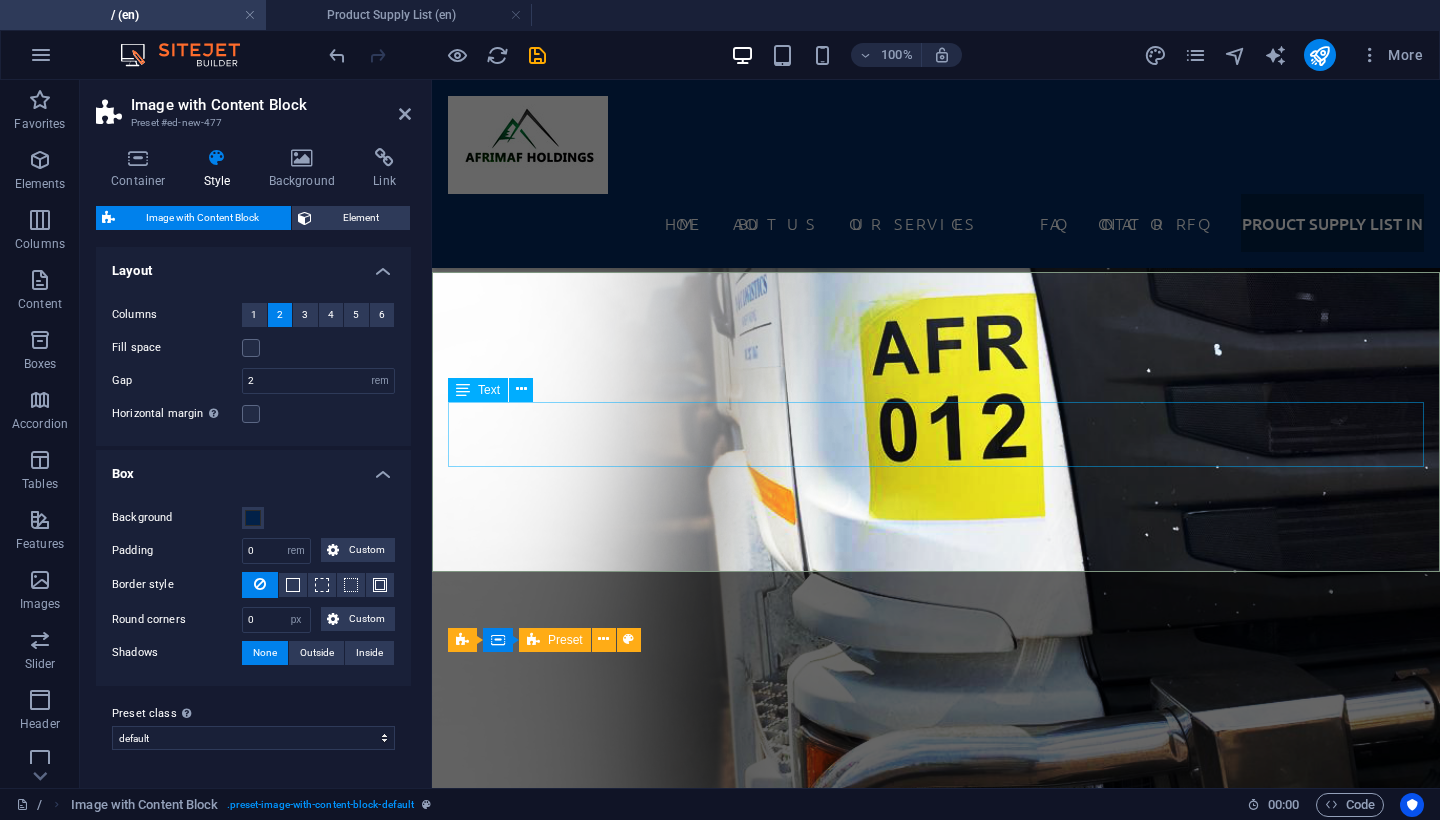 click at bounding box center (936, 24300) 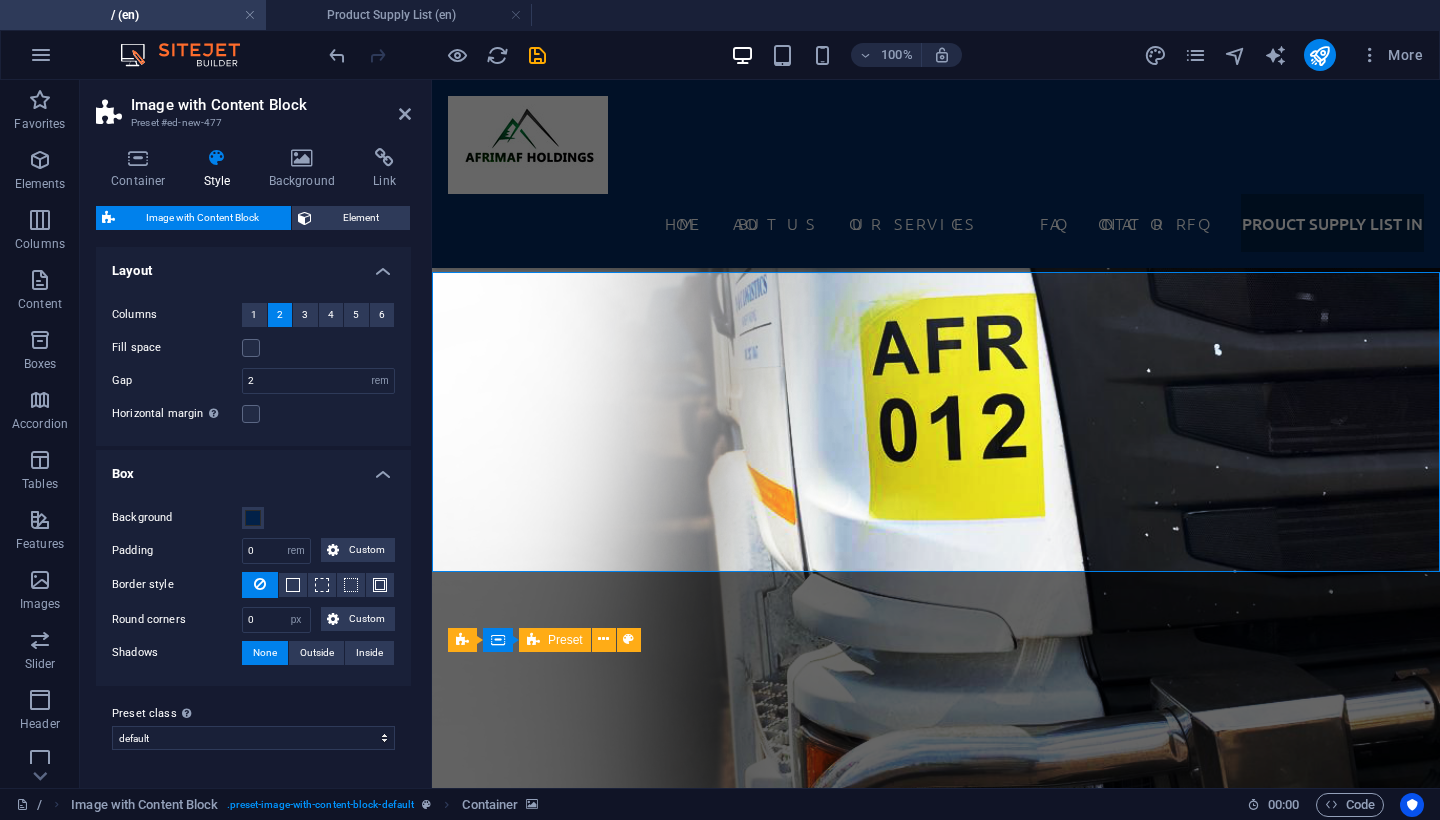 click at bounding box center (936, 24300) 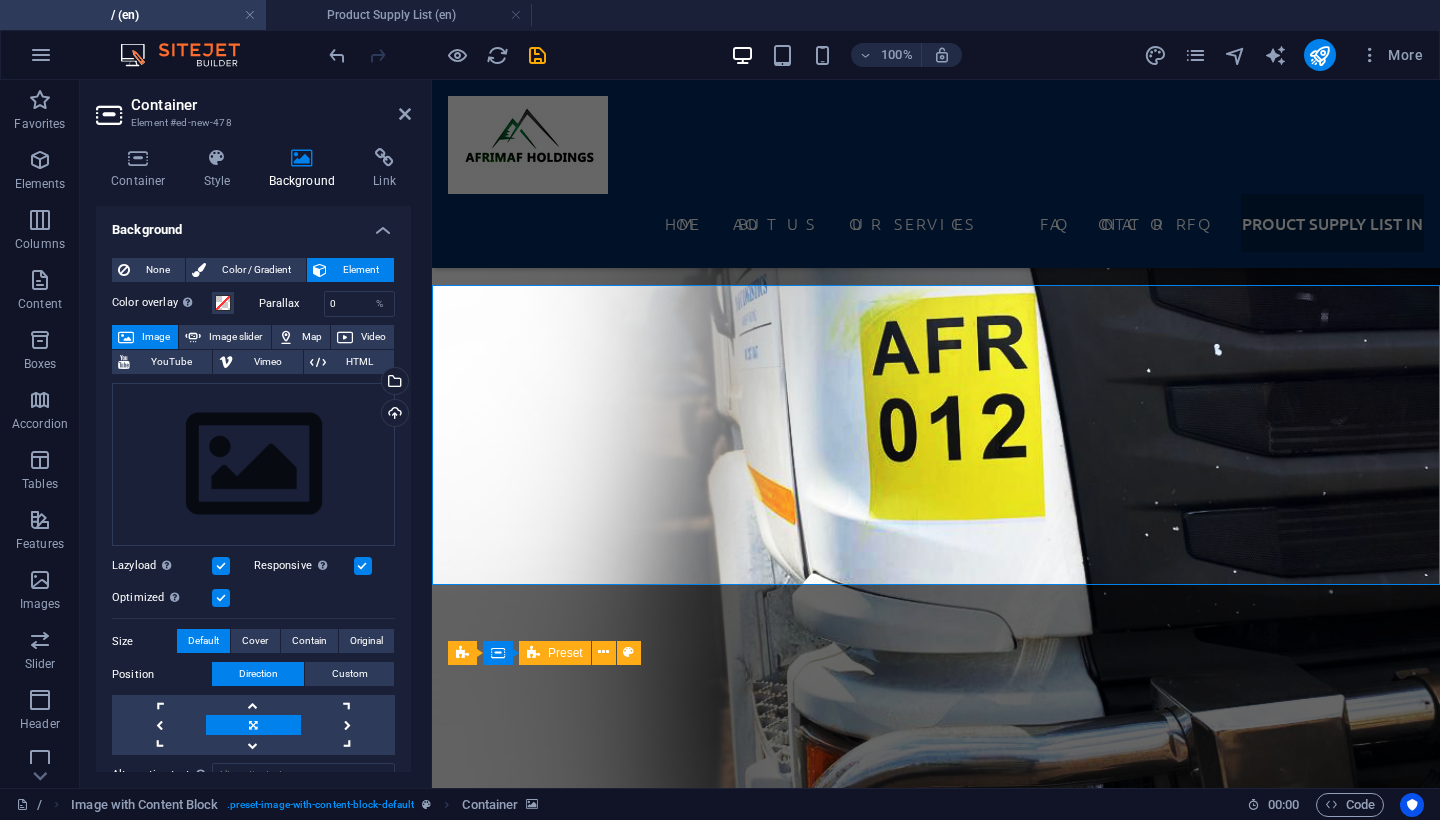 scroll, scrollTop: 6941, scrollLeft: 0, axis: vertical 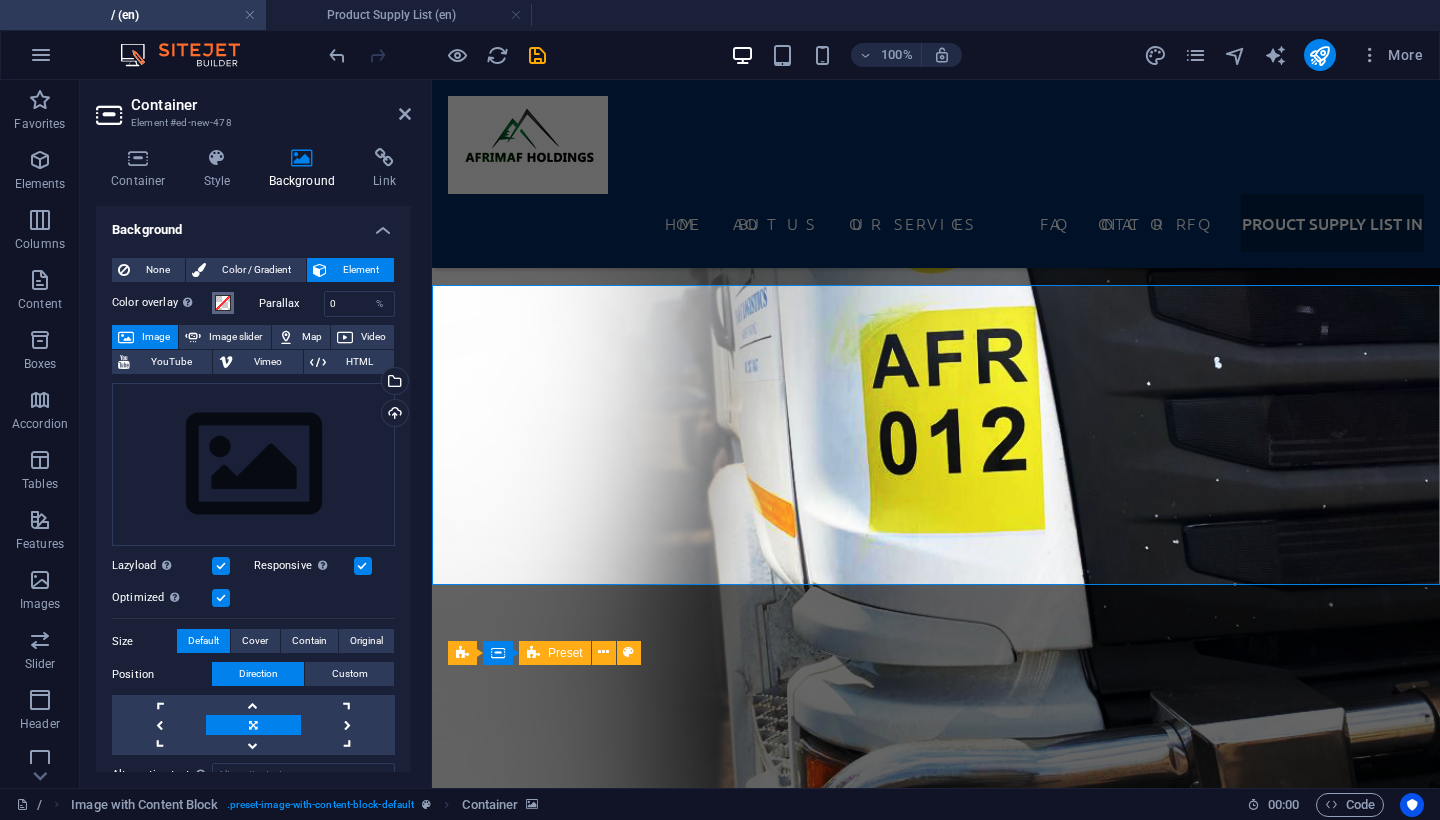 click at bounding box center (223, 303) 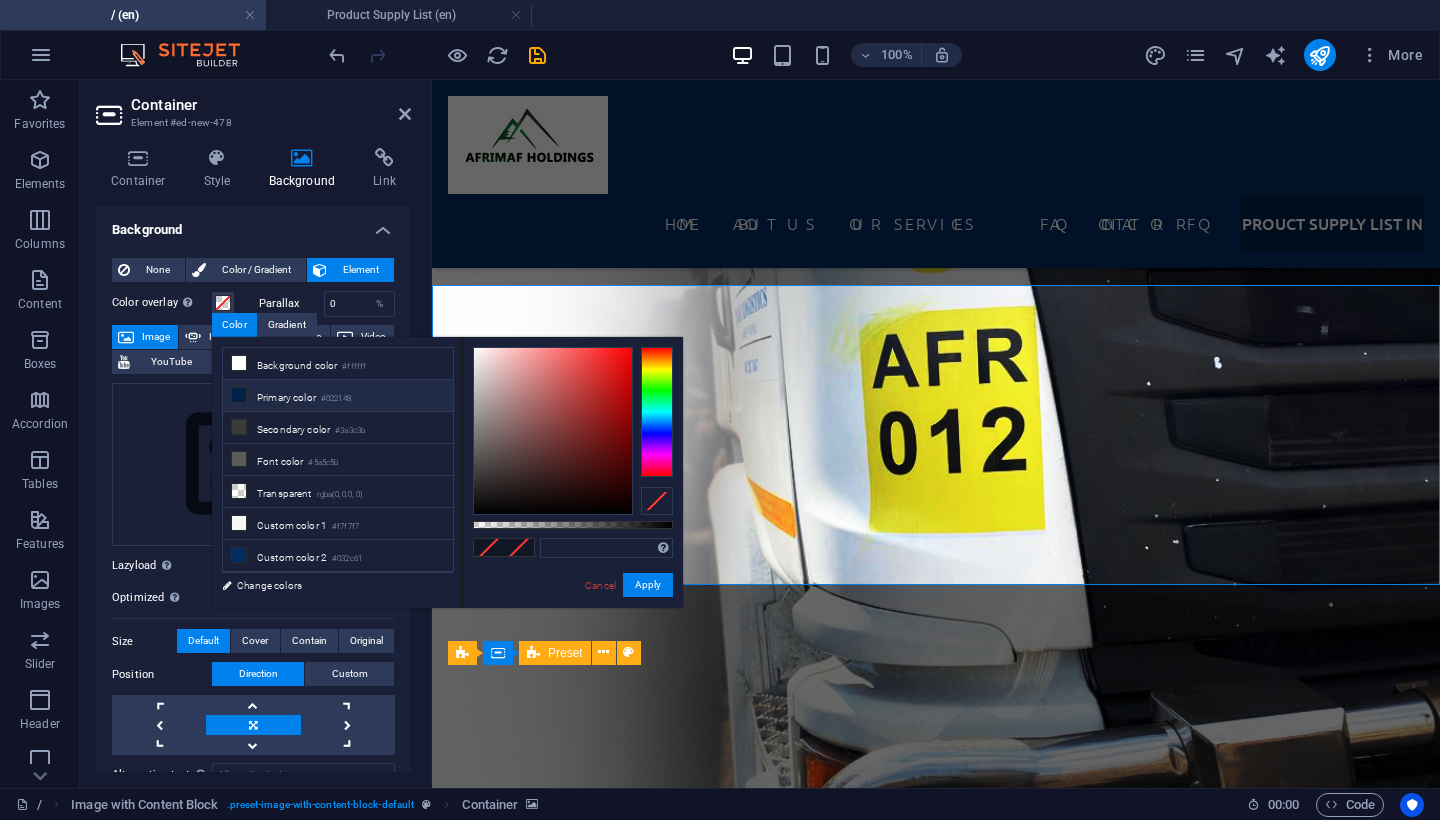 click on "Primary color
#022148" at bounding box center (338, 396) 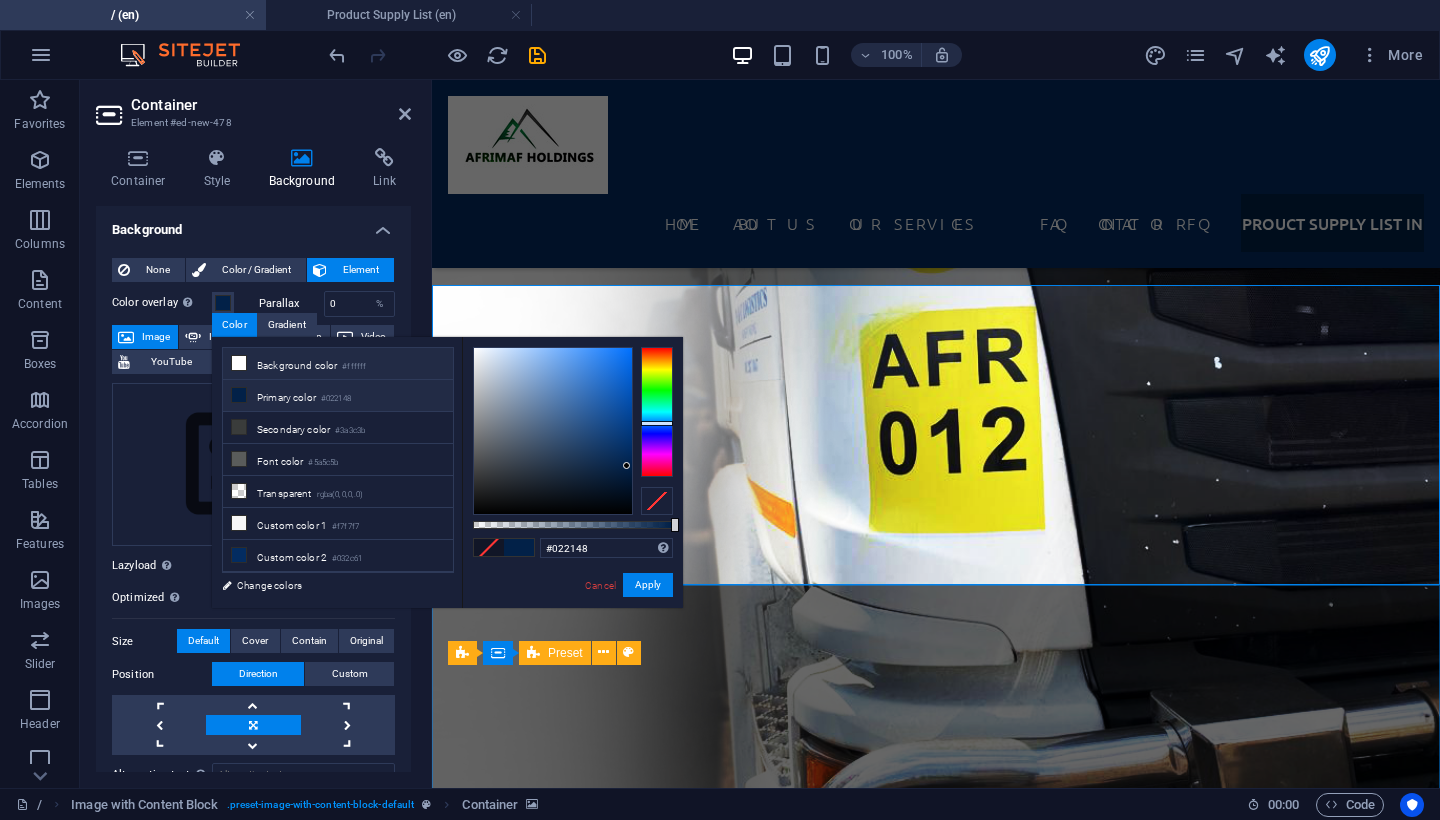 click on "Background color
#ffffff" at bounding box center [338, 364] 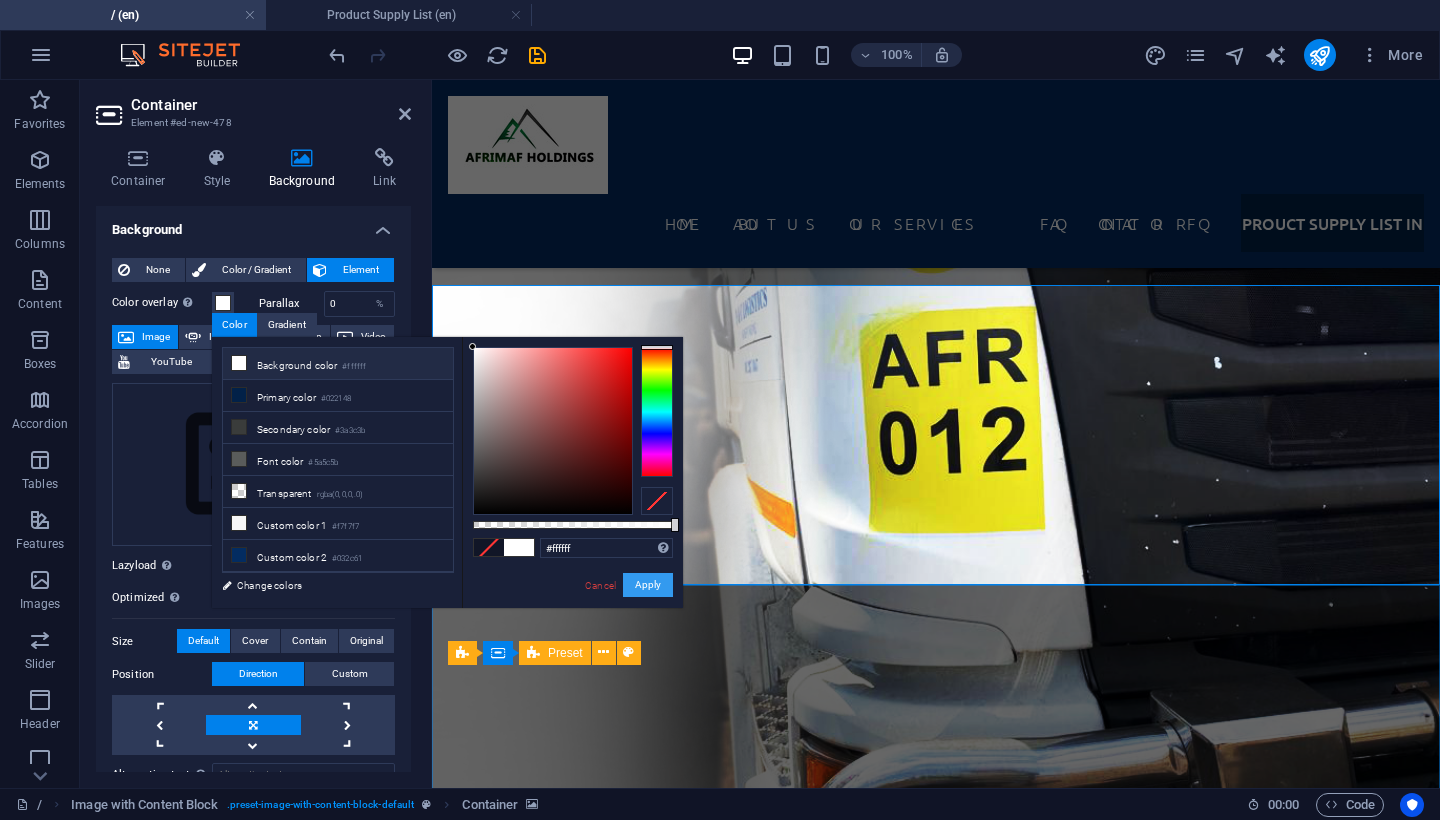 click on "Apply" at bounding box center (648, 585) 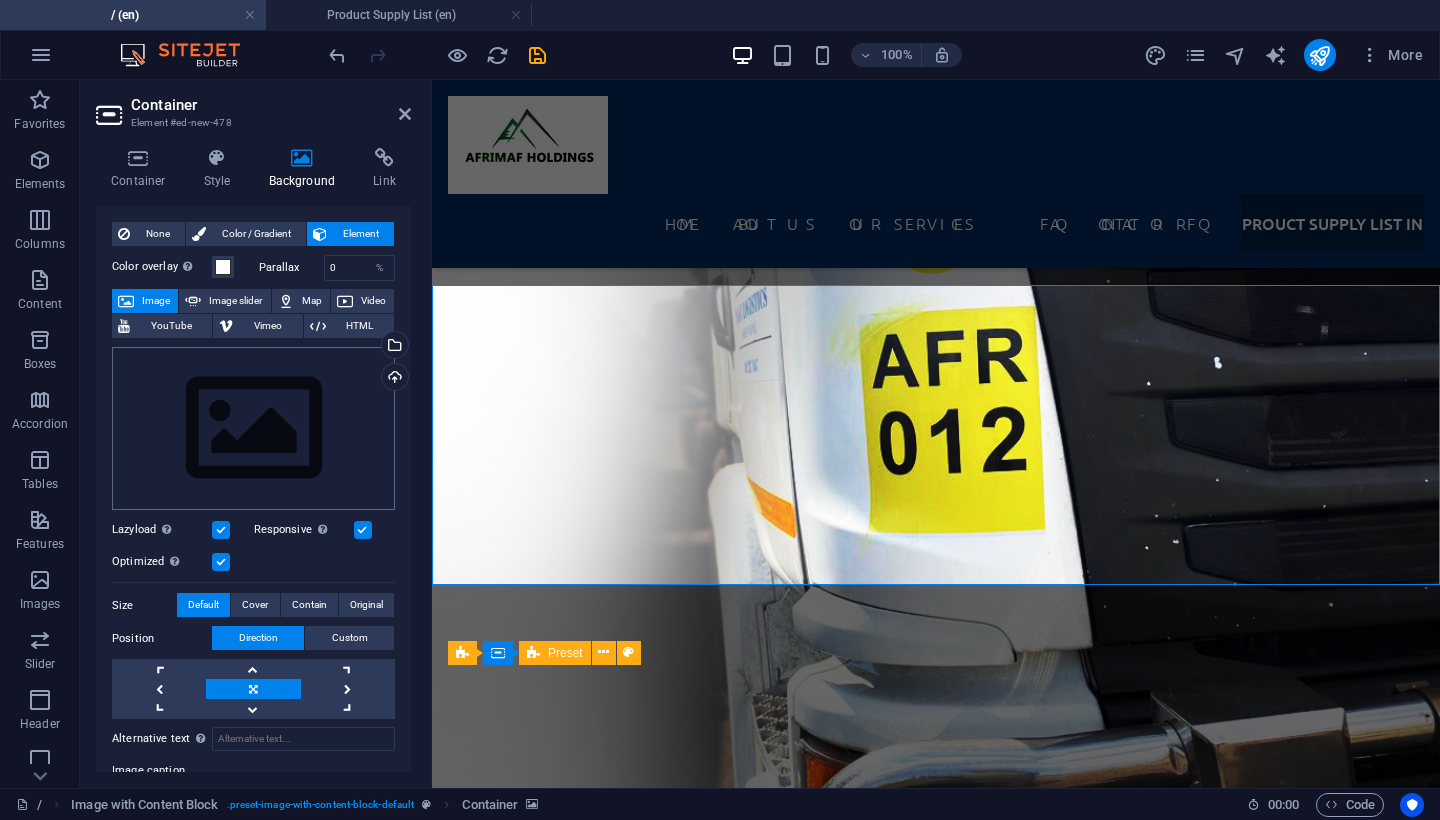 scroll, scrollTop: 39, scrollLeft: 0, axis: vertical 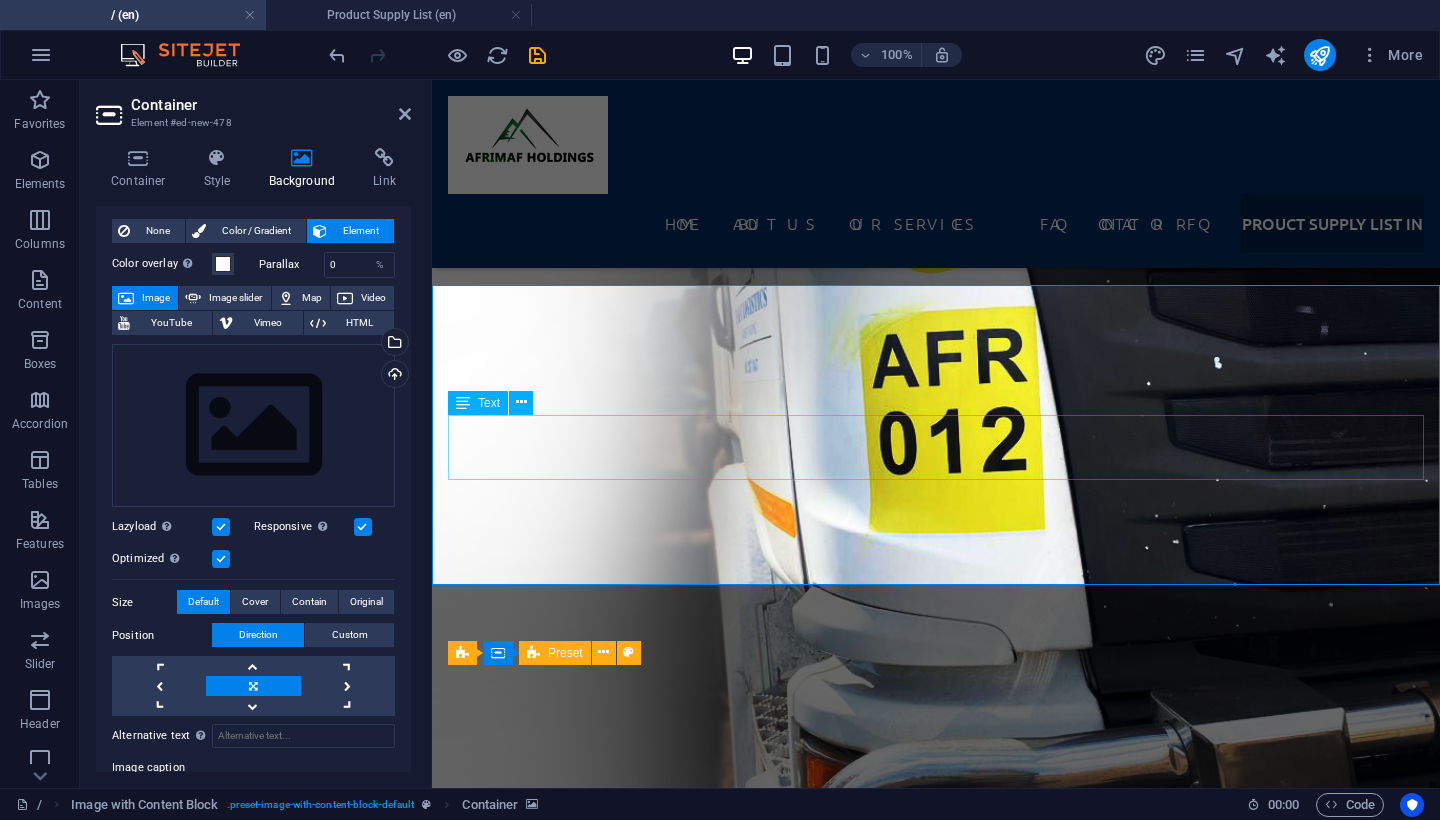 click on "Discover Afrimaf Holdings’ extensive product range, from premium industrial and mining chemicals to high-quality bitumen products supplied across the SADC region. Whether you need environmentally friendly cleaning solutions, specialised mining reagents, water treatment chemicals, or bulk and drum bitumen for road construction, our supply list showcases everything we can deliver backed by competitive pricing, reliable logistics, and certified quality." at bounding box center [936, 24626] 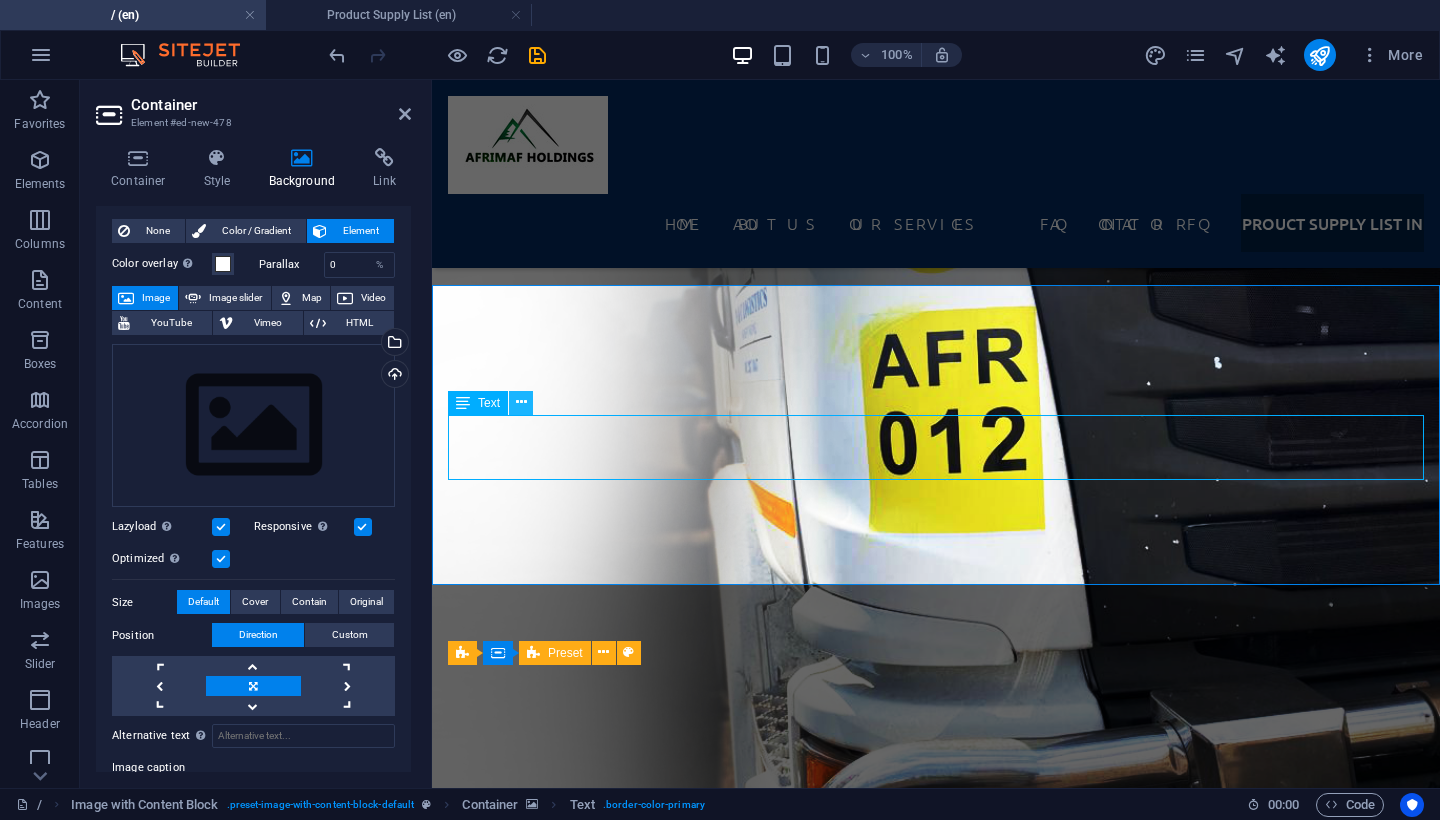 click at bounding box center (521, 402) 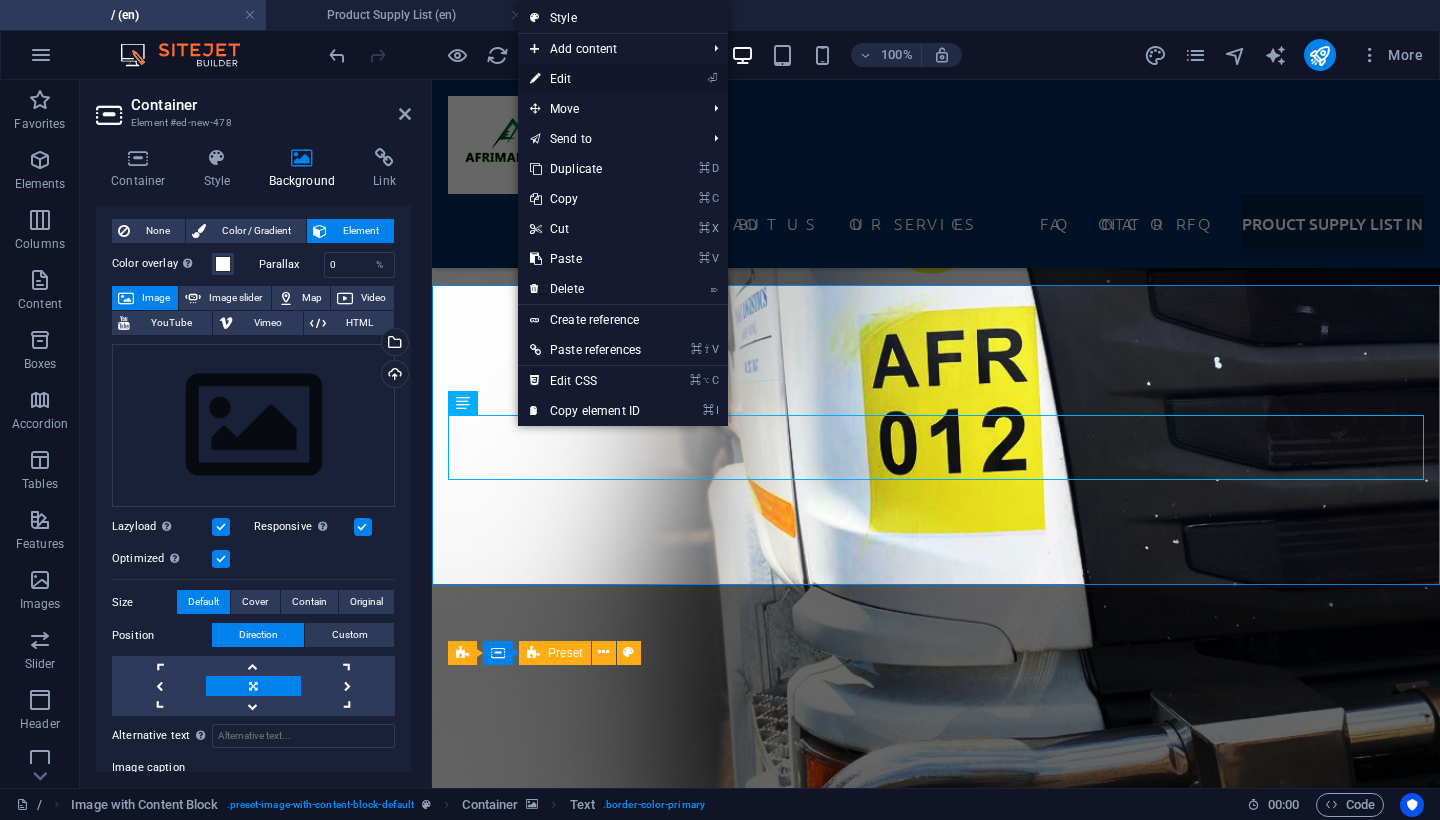 click on "⏎  Edit" at bounding box center [623, 79] 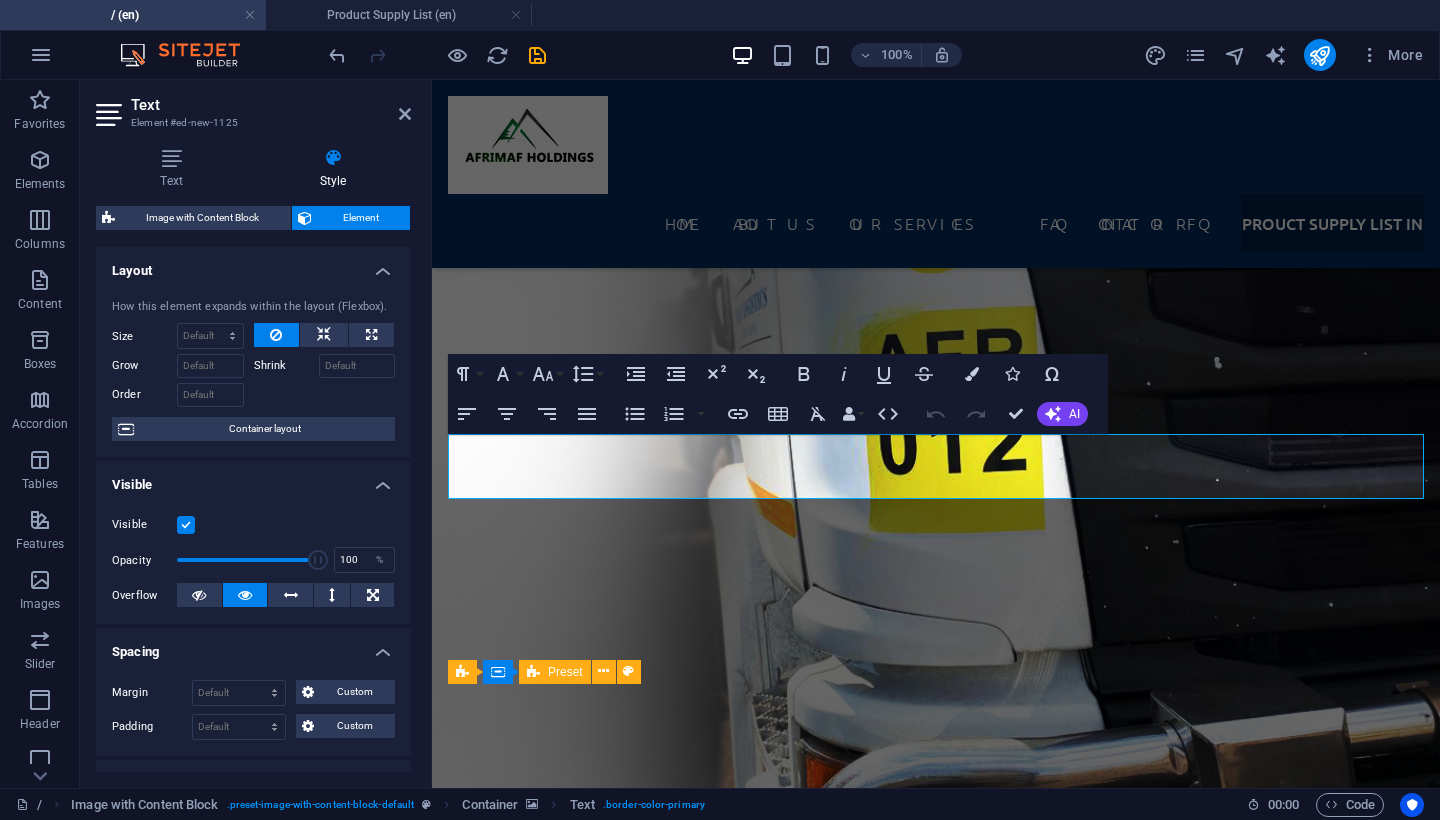 scroll, scrollTop: 6922, scrollLeft: 0, axis: vertical 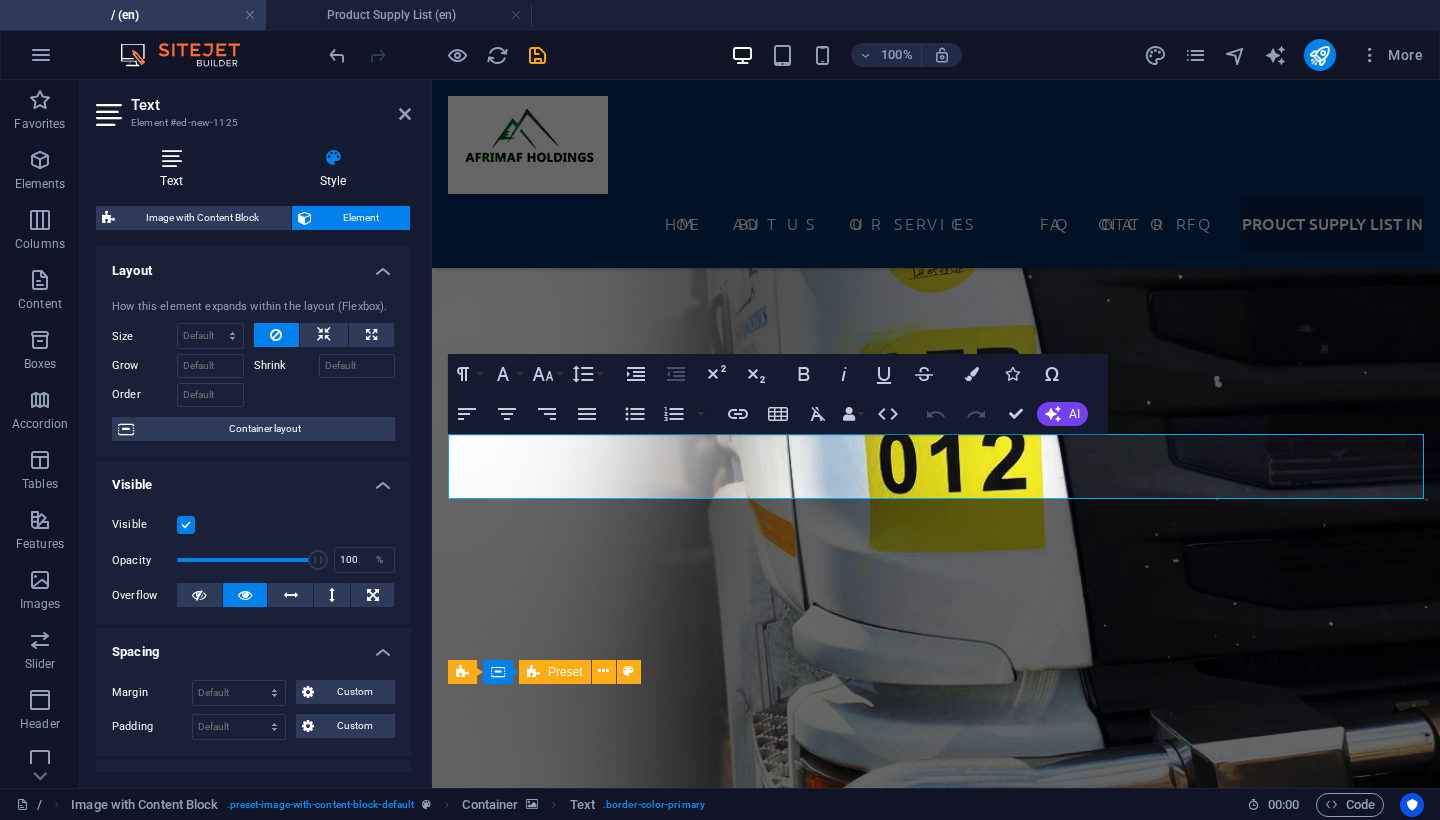 click at bounding box center (171, 158) 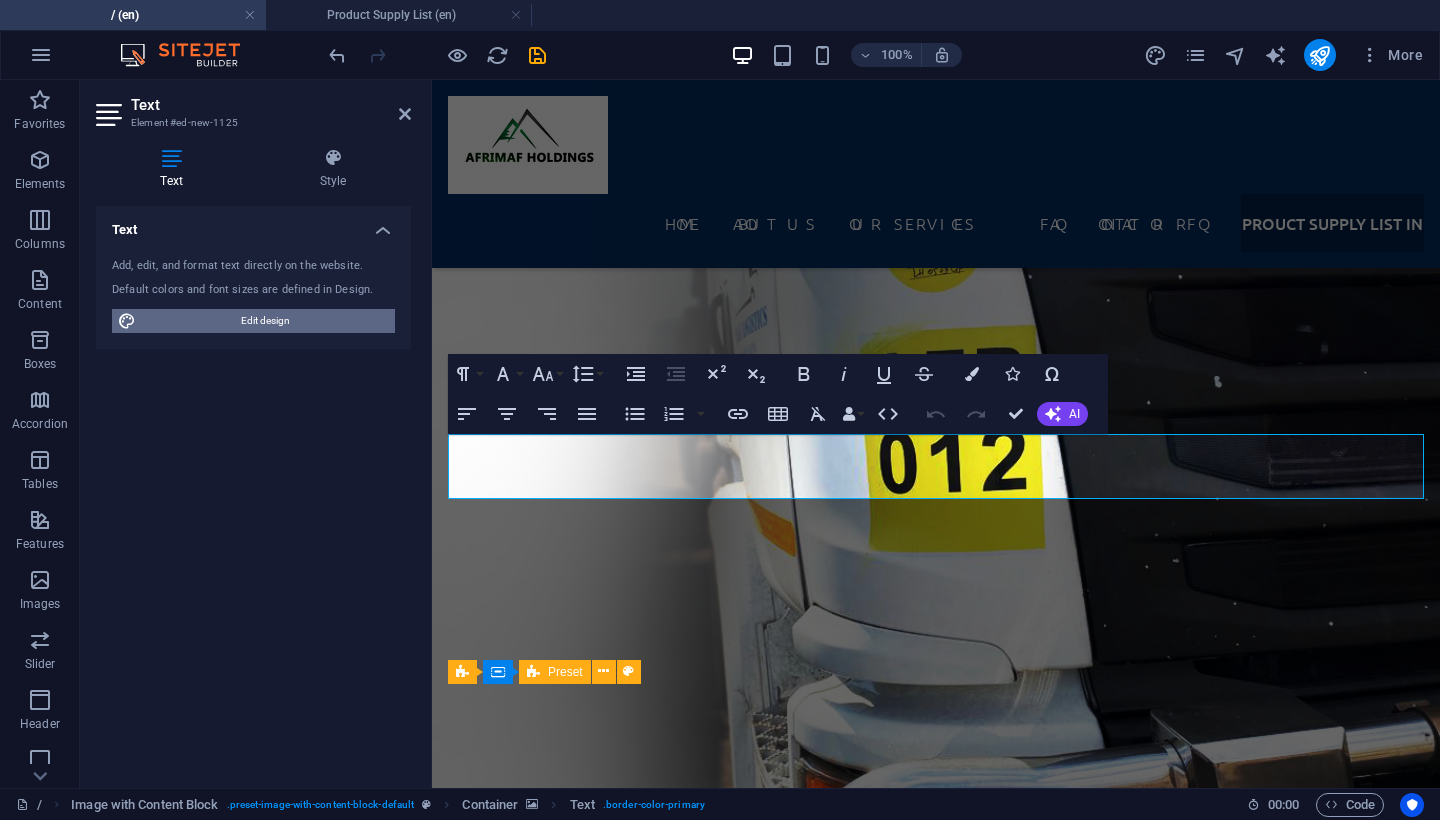 click on "Edit design" at bounding box center (265, 321) 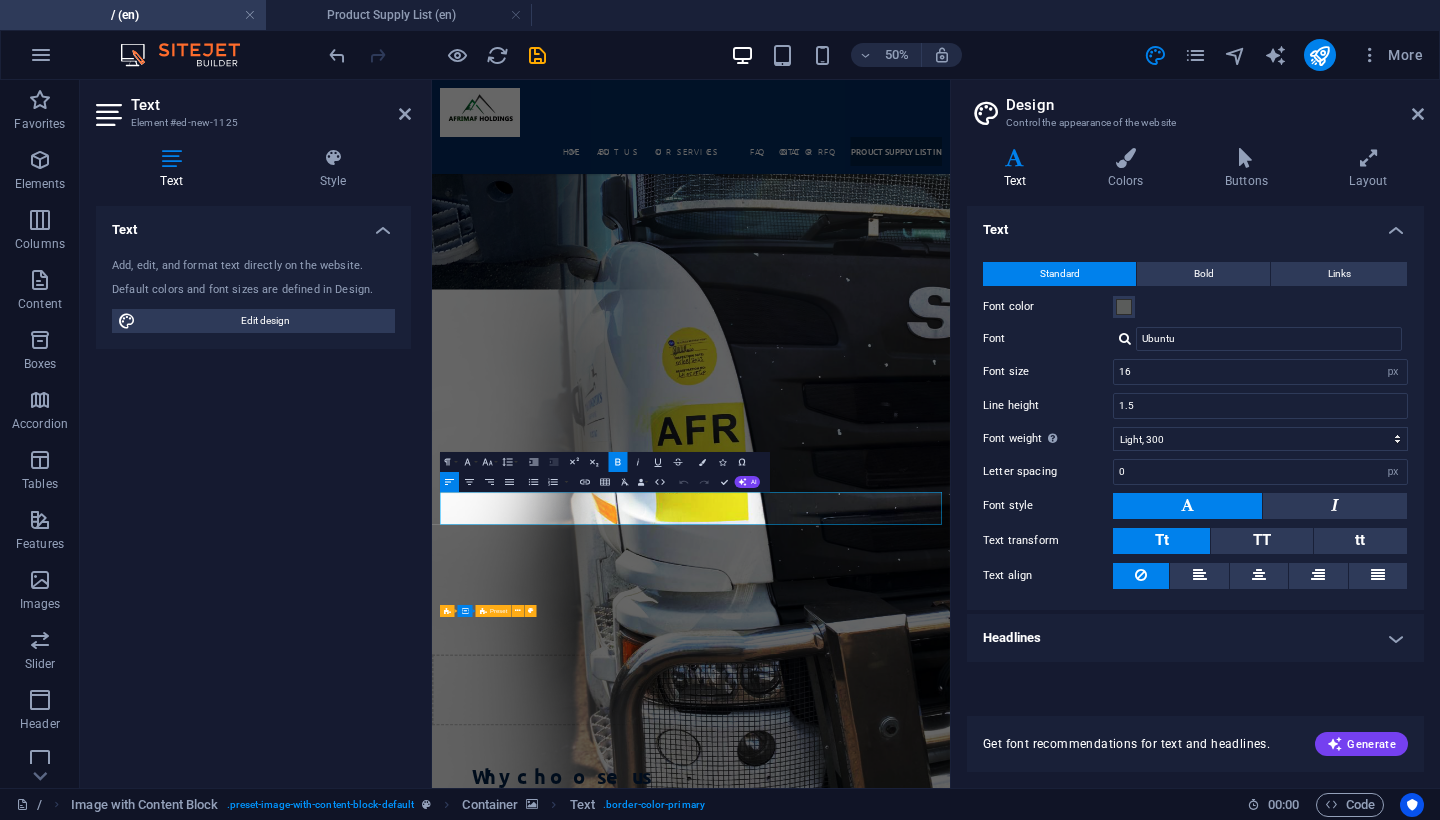 drag, startPoint x: 1304, startPoint y: 956, endPoint x: 380, endPoint y: 854, distance: 929.6128 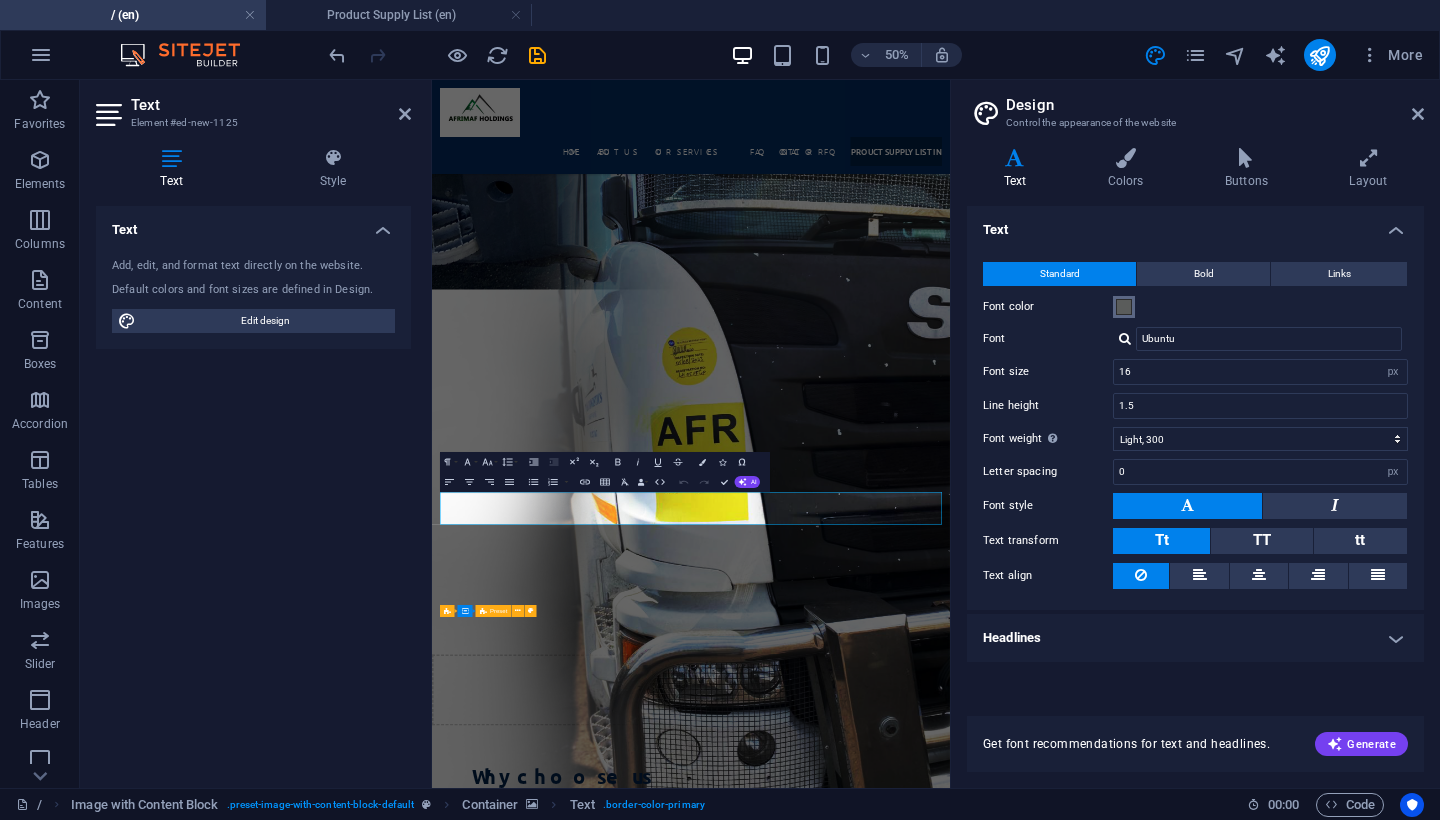 click at bounding box center (1124, 307) 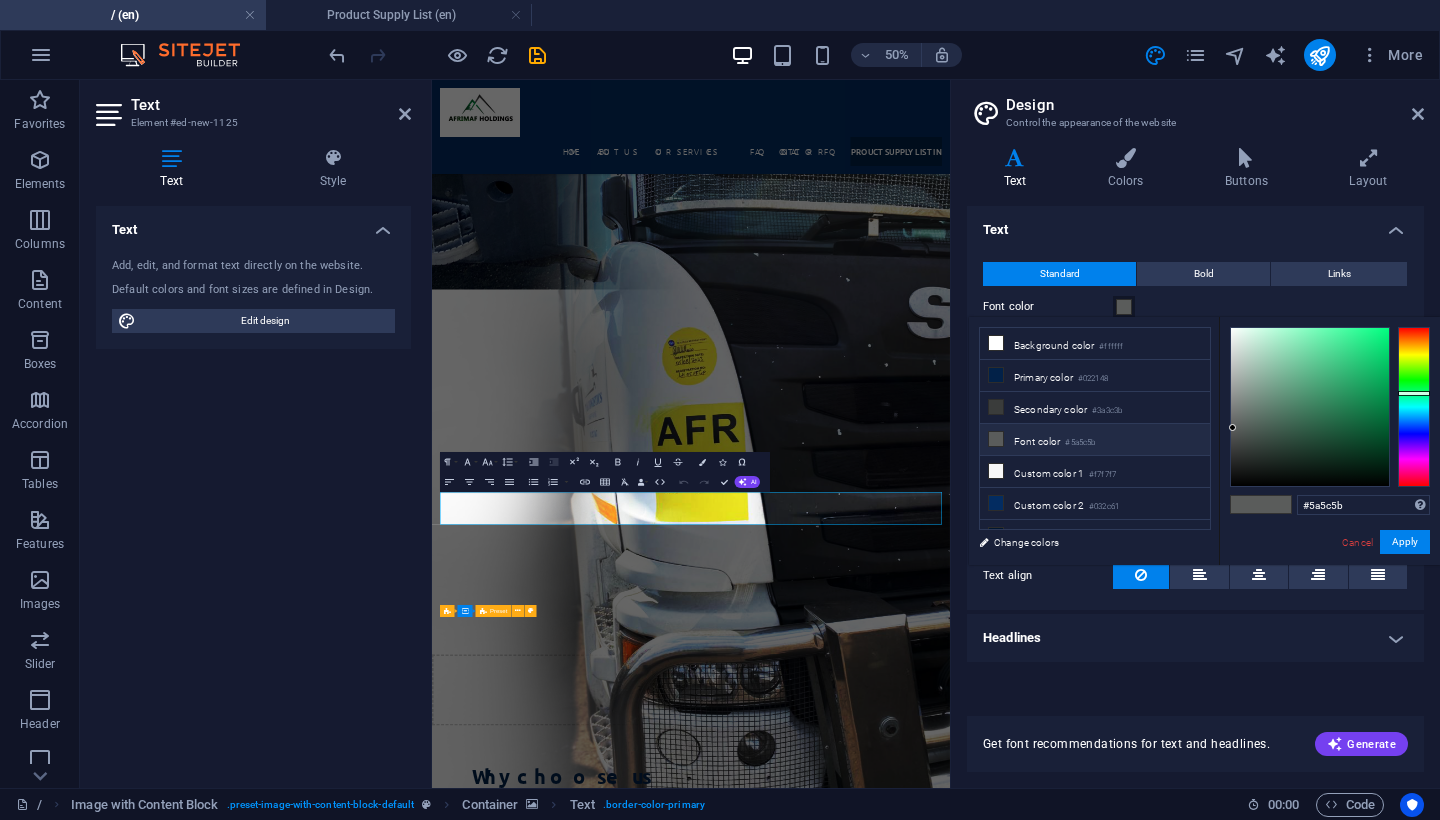 drag, startPoint x: 1227, startPoint y: 357, endPoint x: 1246, endPoint y: 342, distance: 24.207438 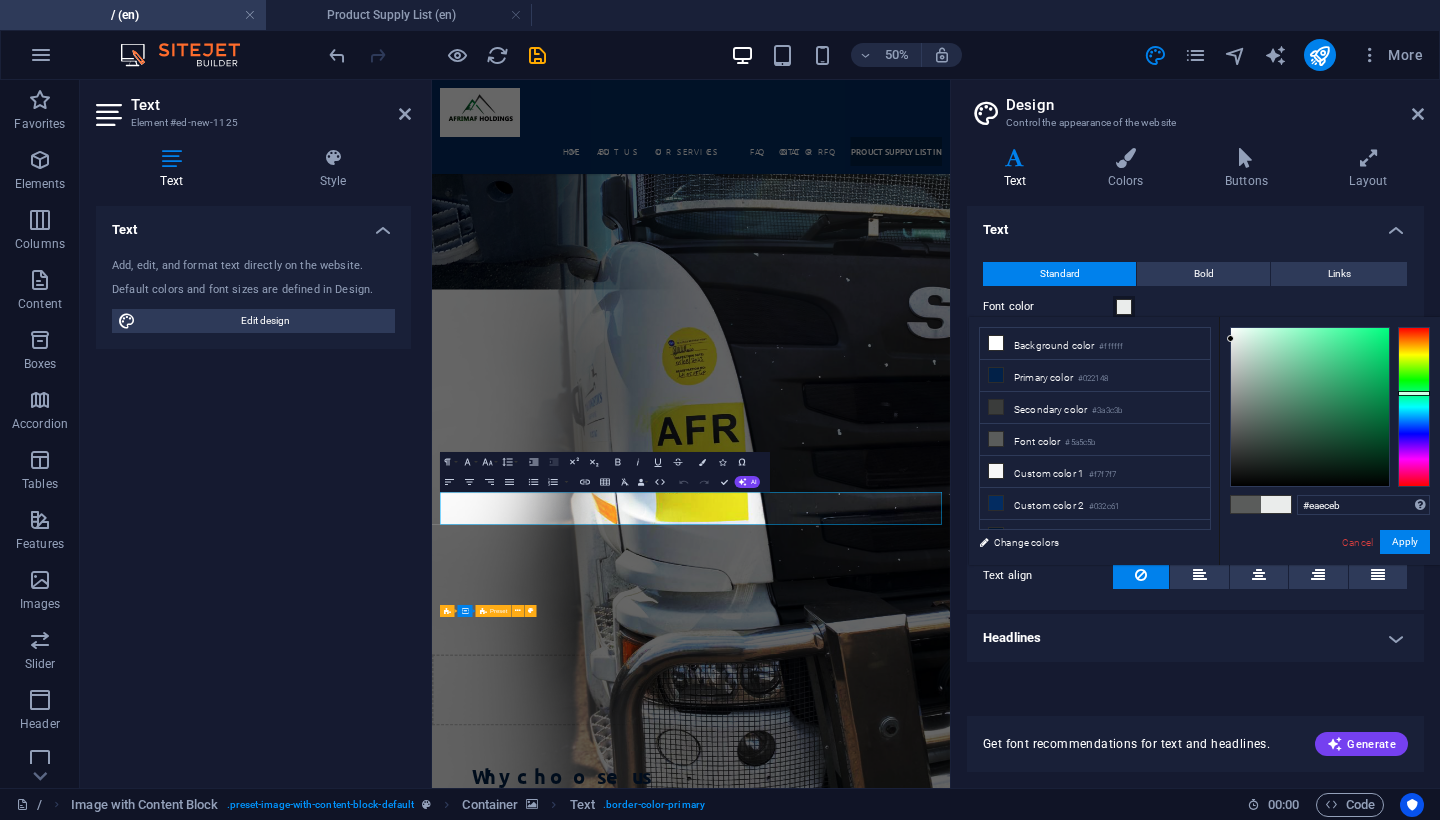 drag, startPoint x: 1246, startPoint y: 342, endPoint x: 1231, endPoint y: 339, distance: 15.297058 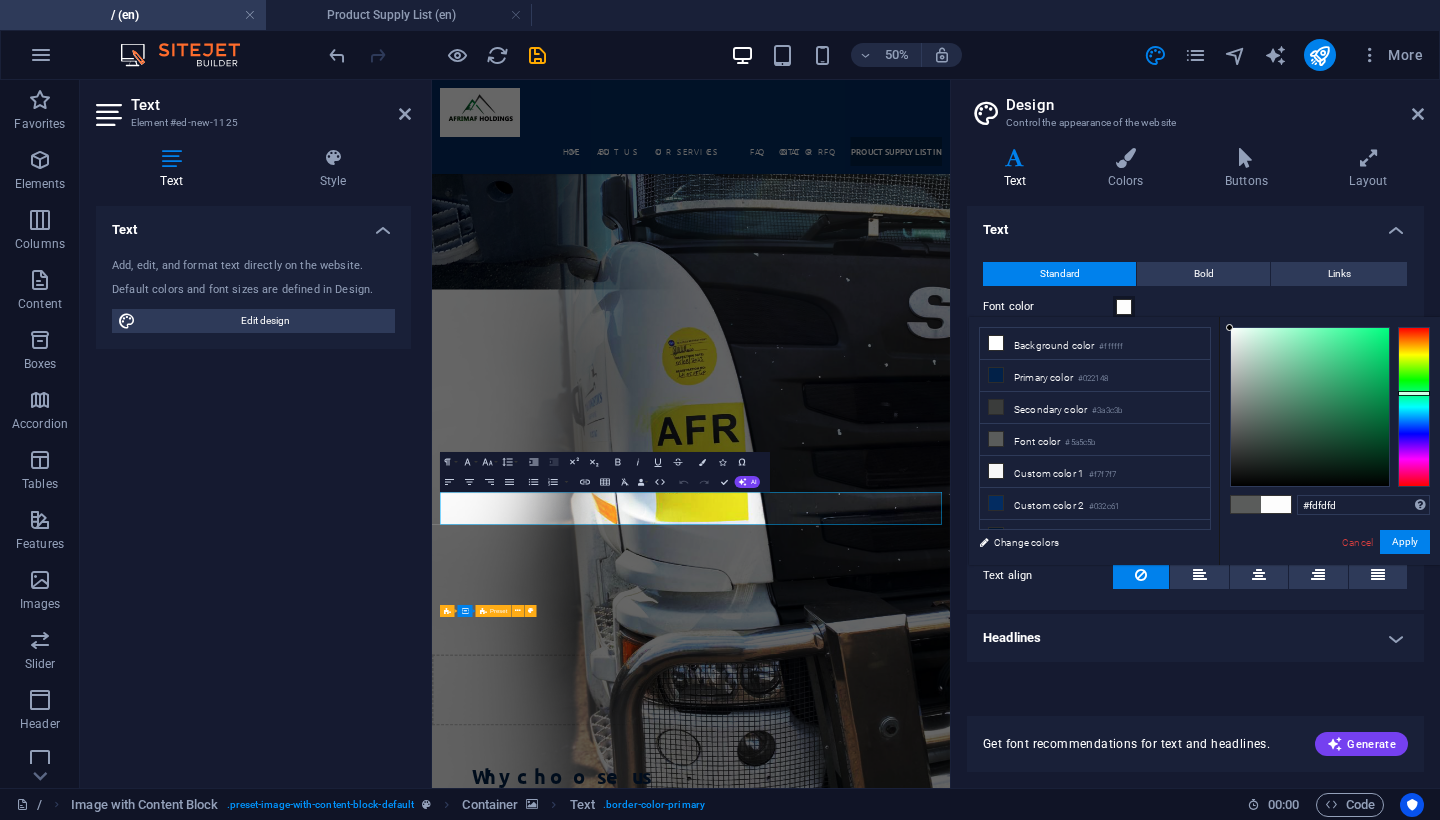 type on "#ffffff" 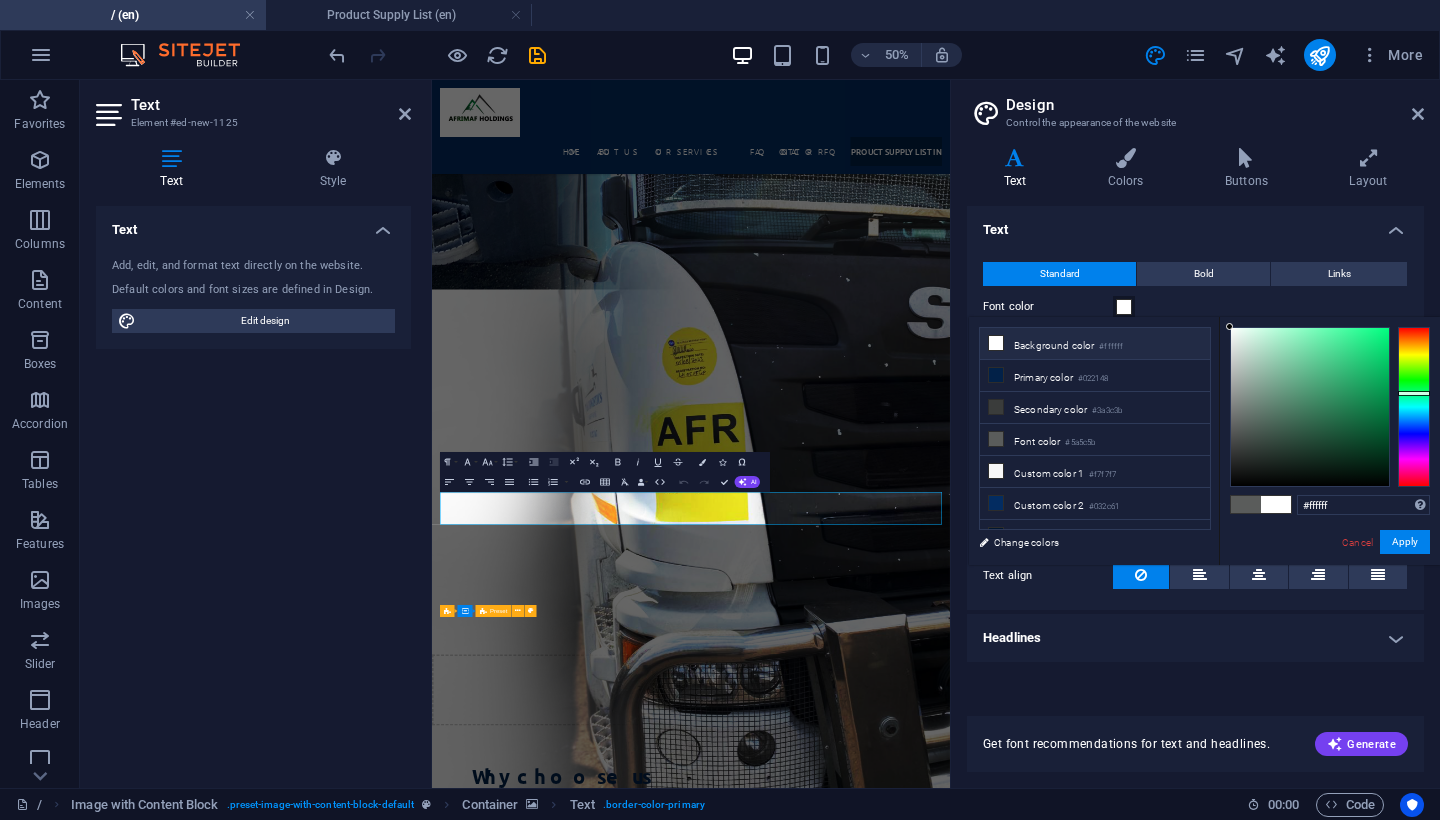 drag, startPoint x: 1237, startPoint y: 341, endPoint x: 1216, endPoint y: 315, distance: 33.42155 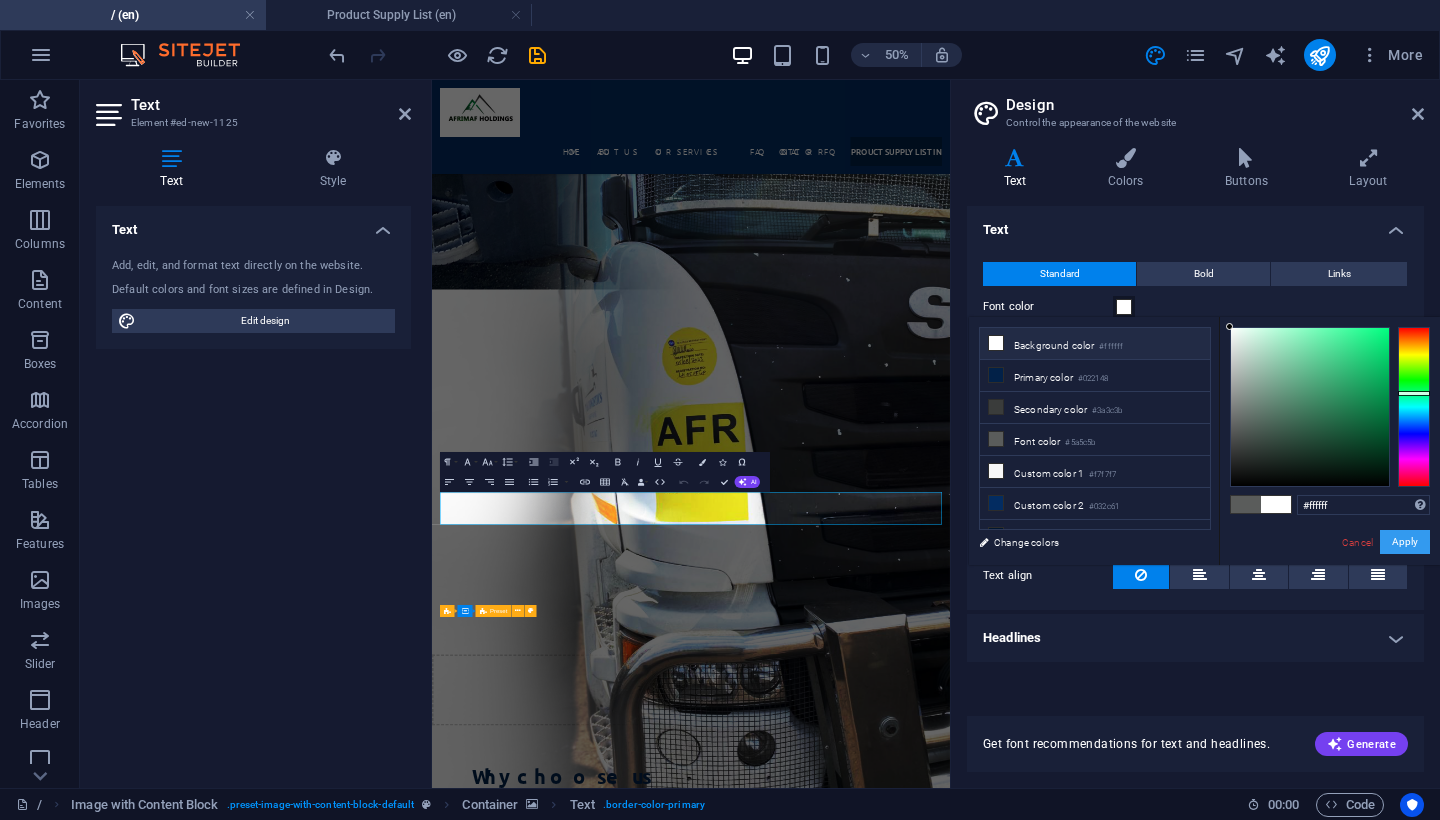 click on "Apply" at bounding box center [1405, 542] 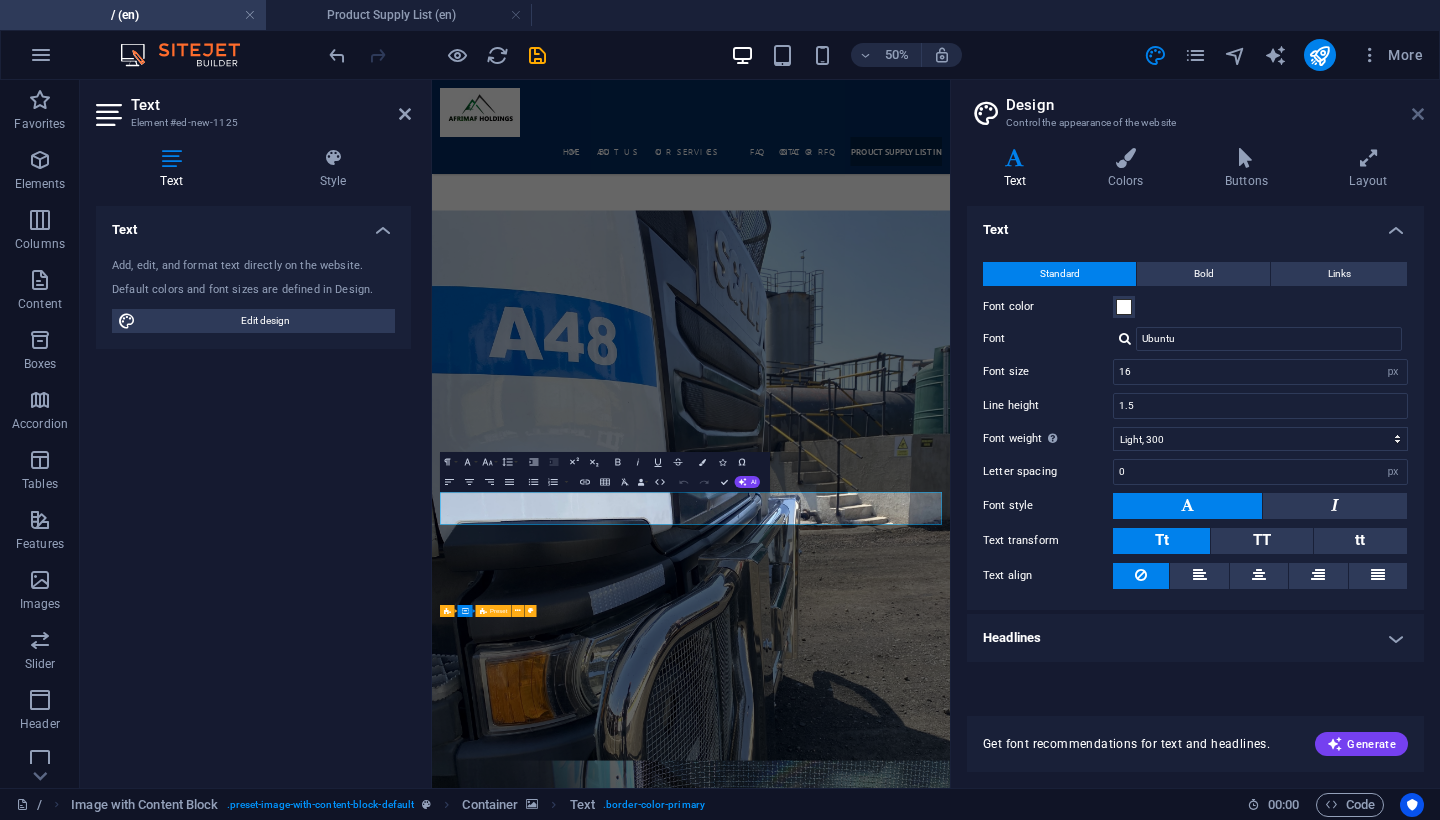 click at bounding box center (1418, 114) 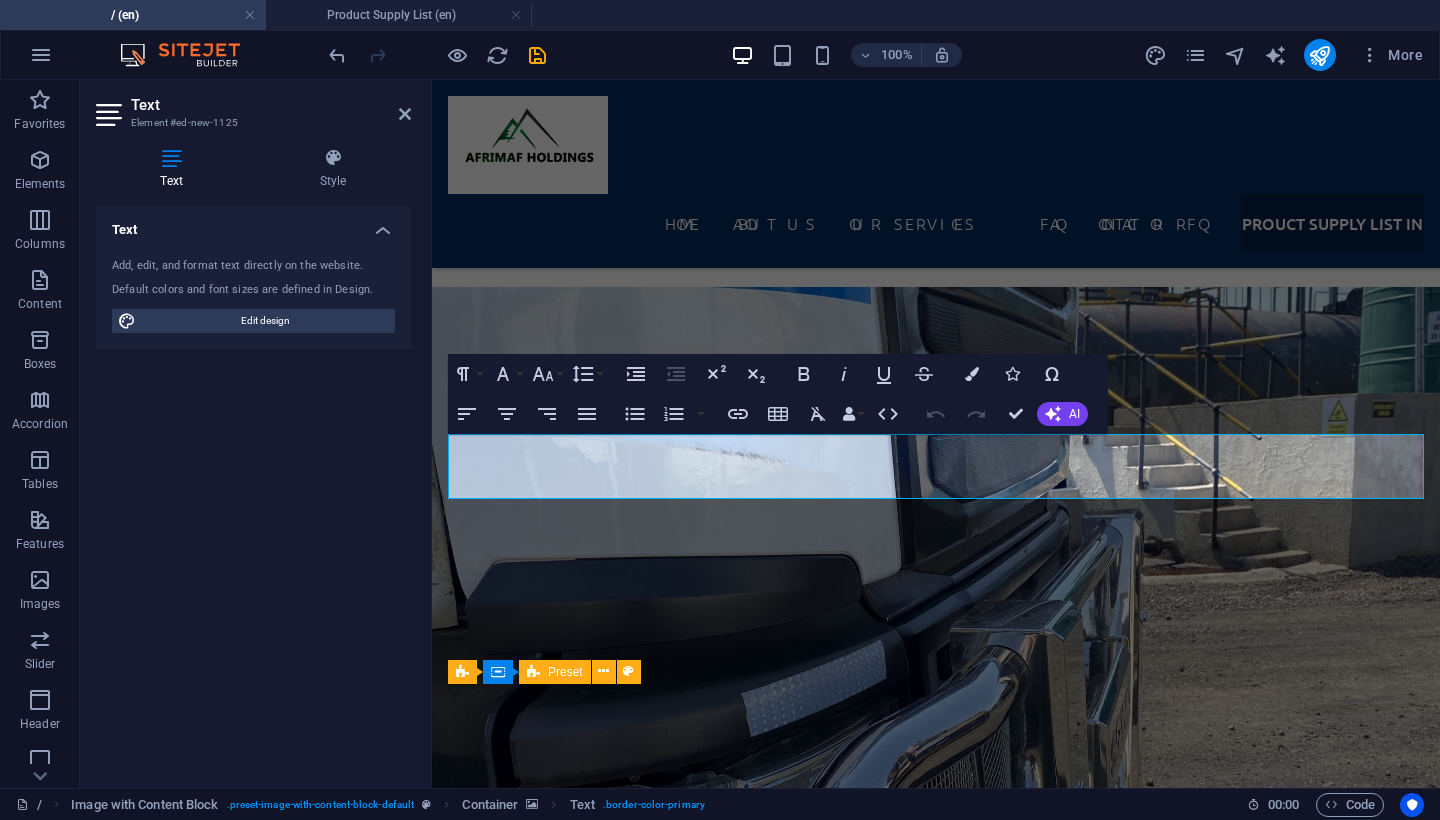 click at bounding box center [936, 25980] 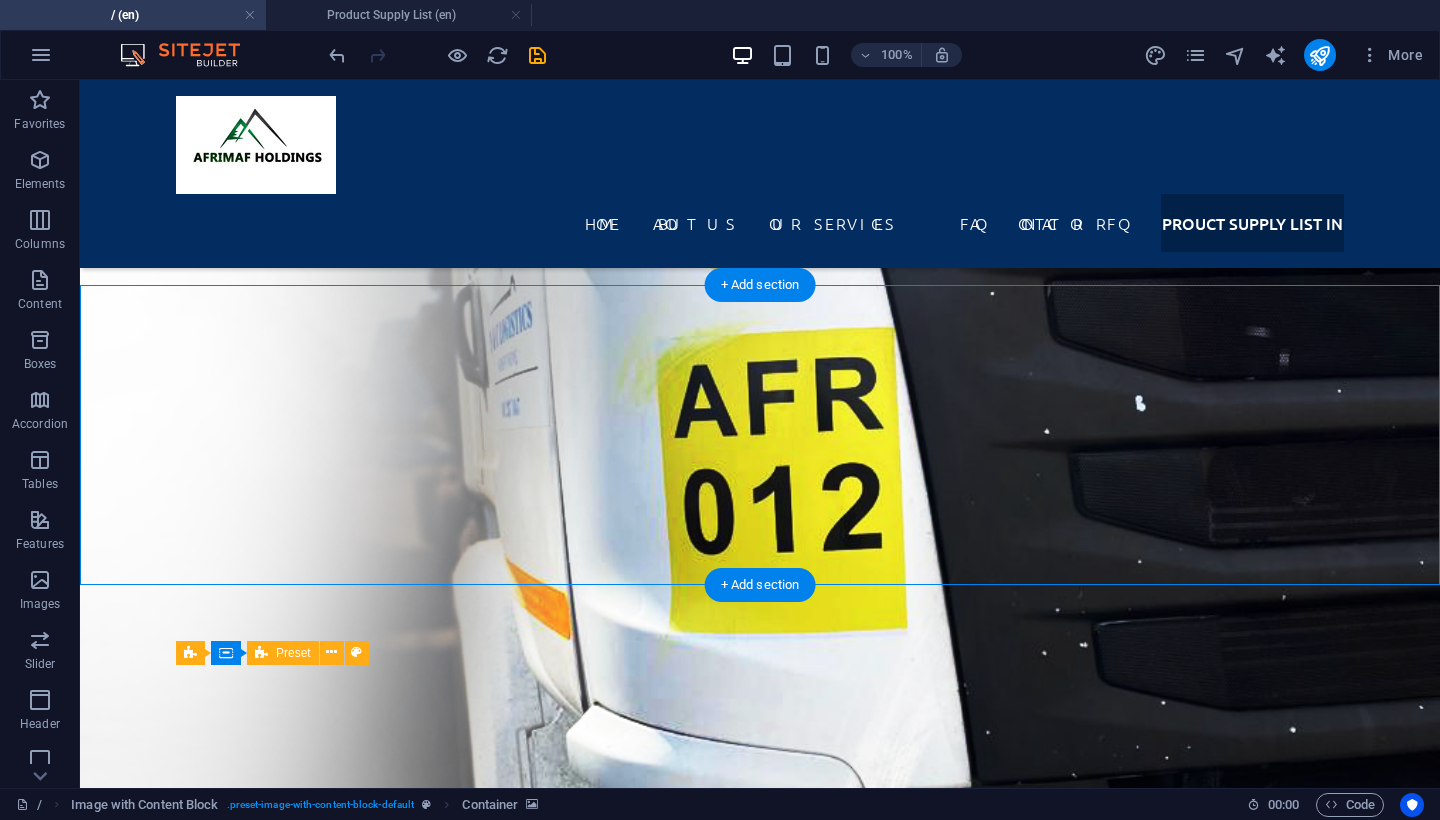 scroll, scrollTop: 6181, scrollLeft: 0, axis: vertical 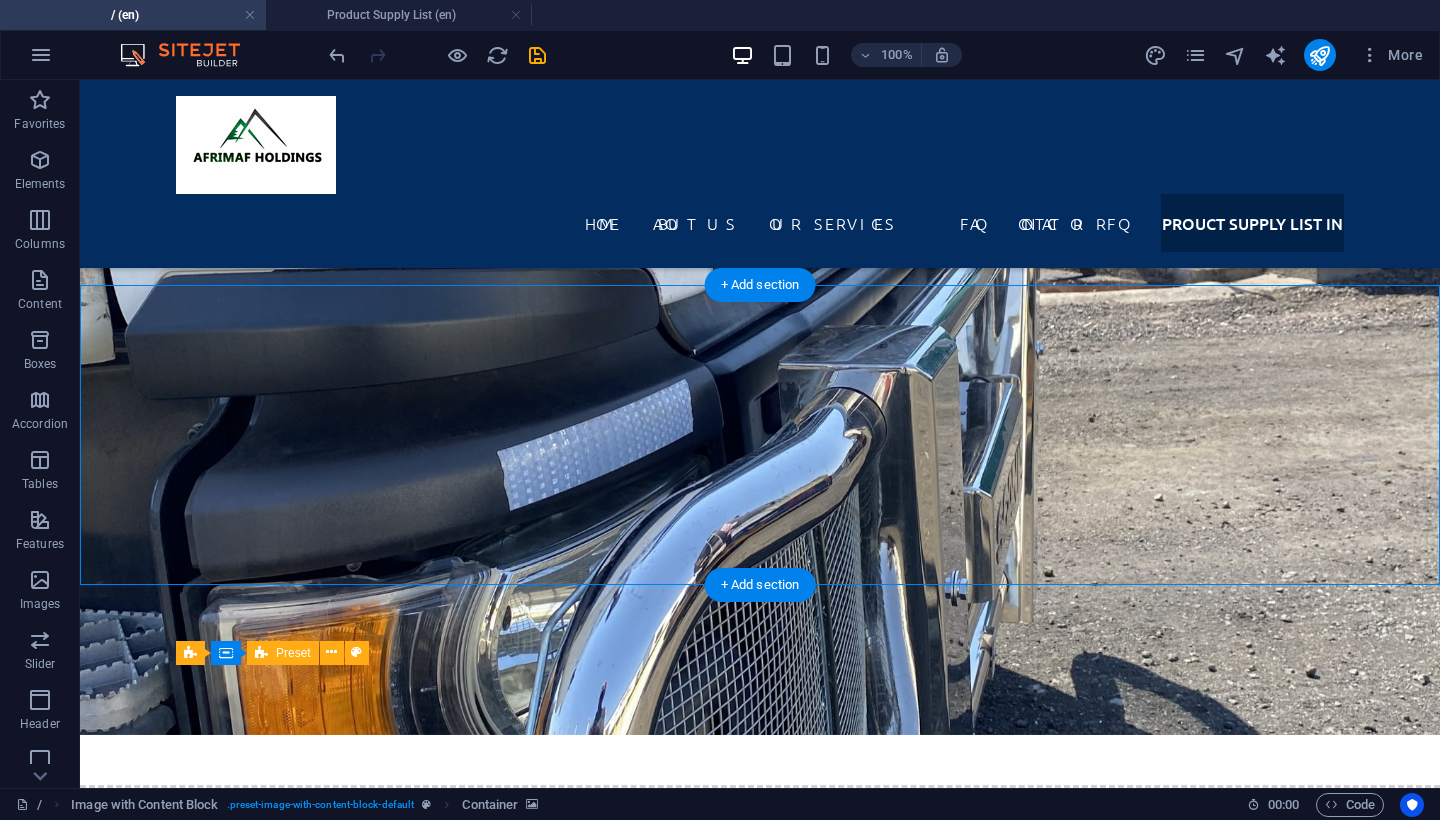 click at bounding box center (760, 26933) 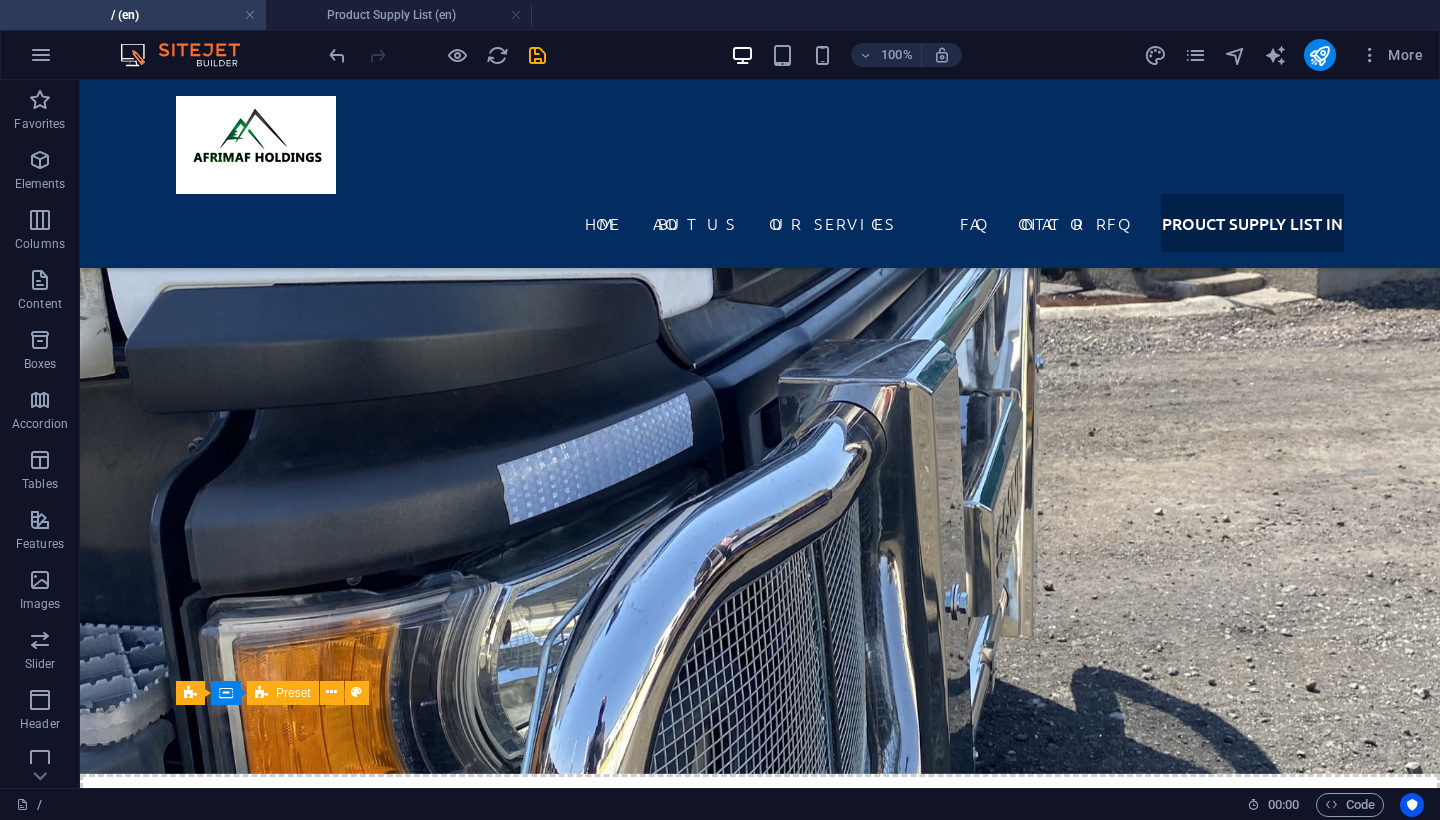 scroll, scrollTop: 6203, scrollLeft: 0, axis: vertical 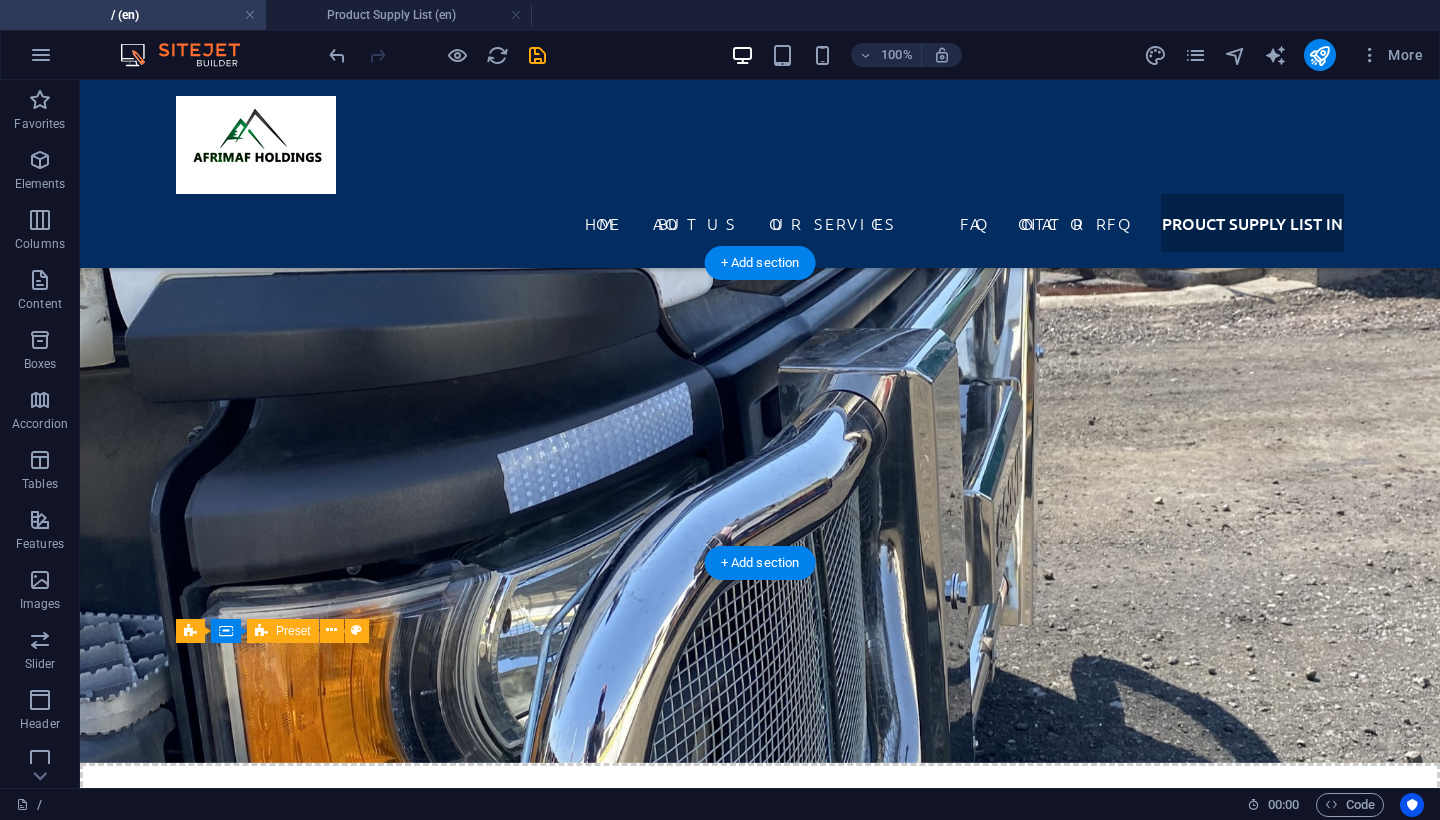 click at bounding box center [760, 26911] 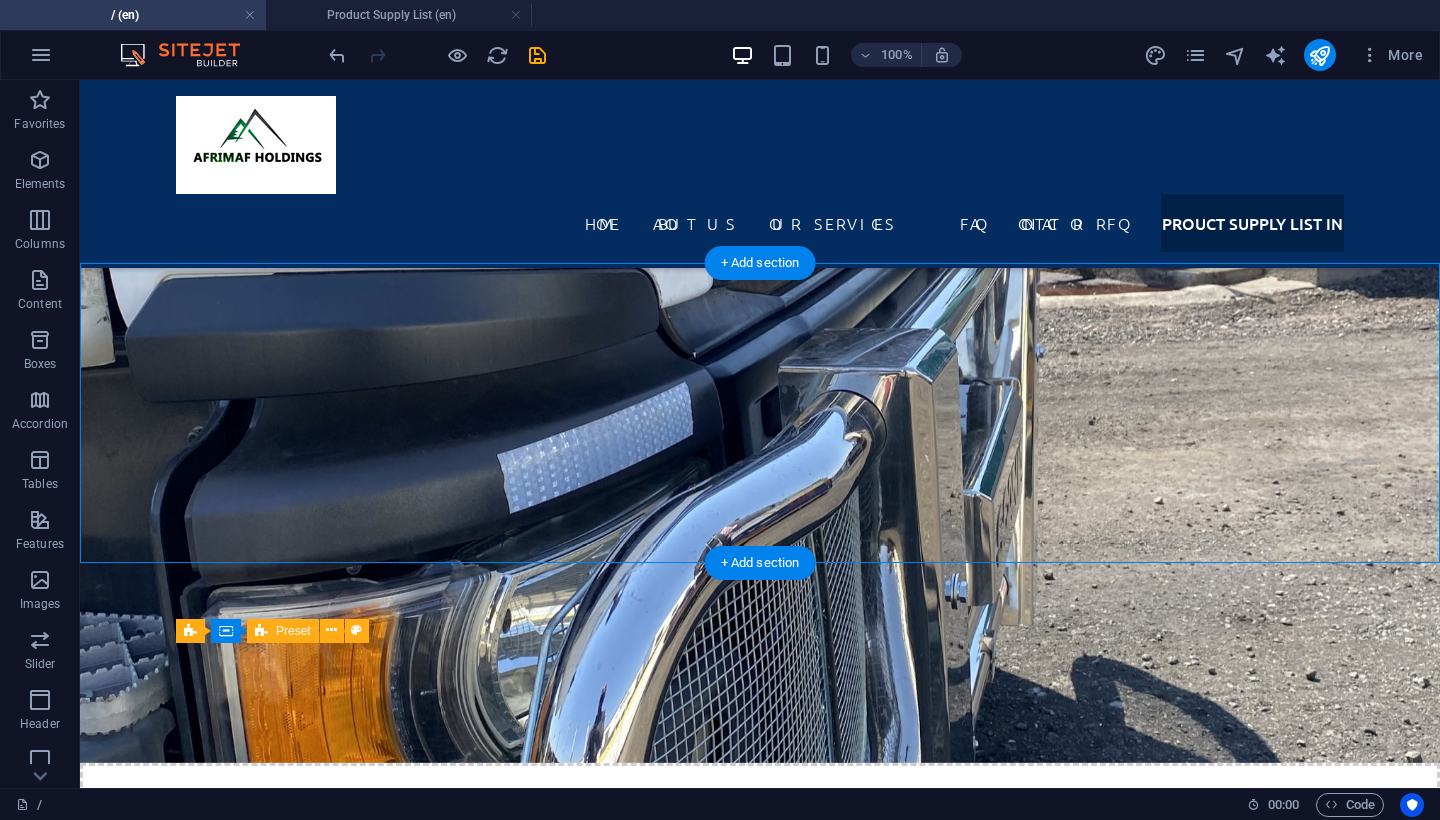 click at bounding box center [760, 26911] 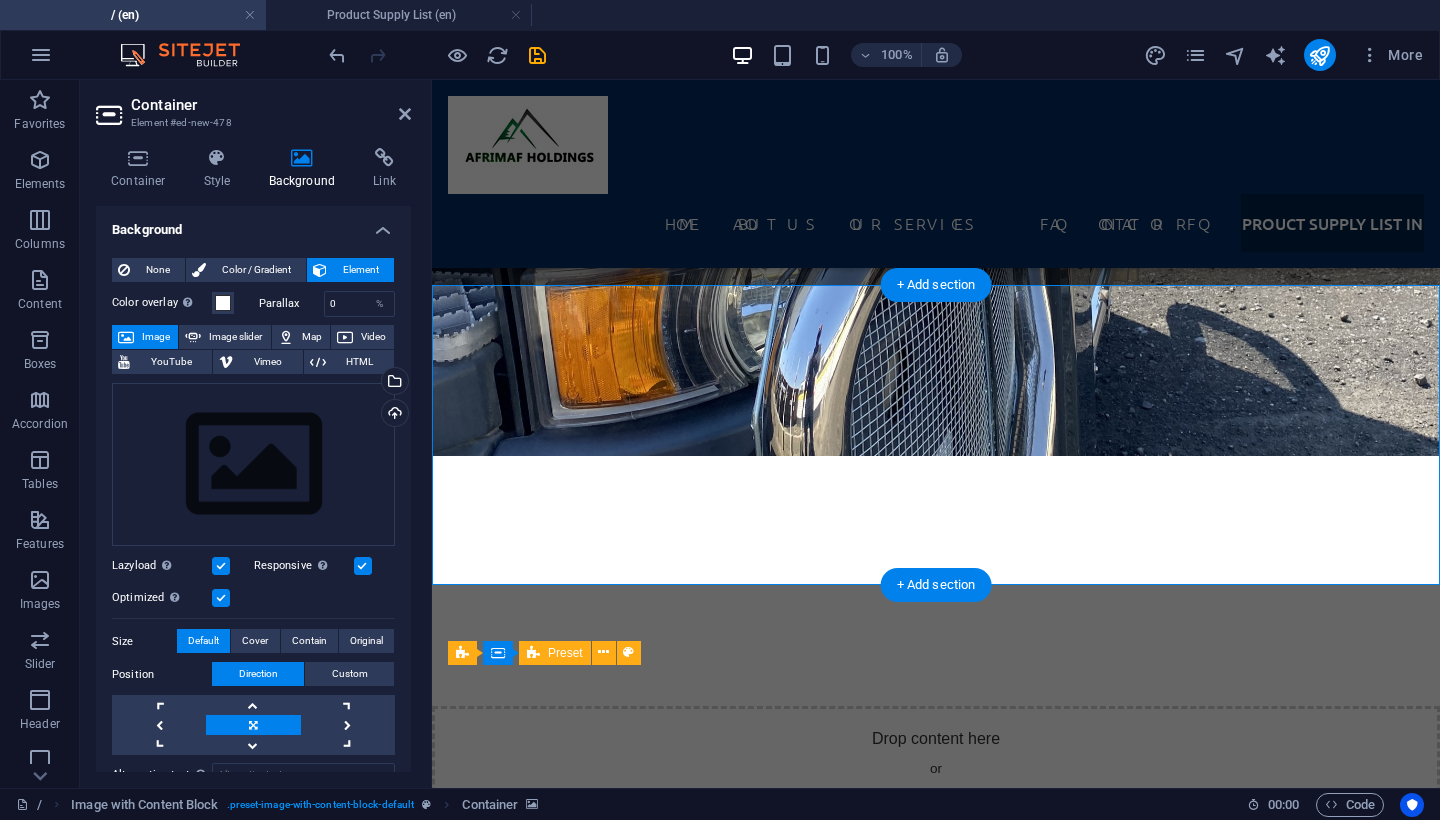 scroll, scrollTop: 6941, scrollLeft: 0, axis: vertical 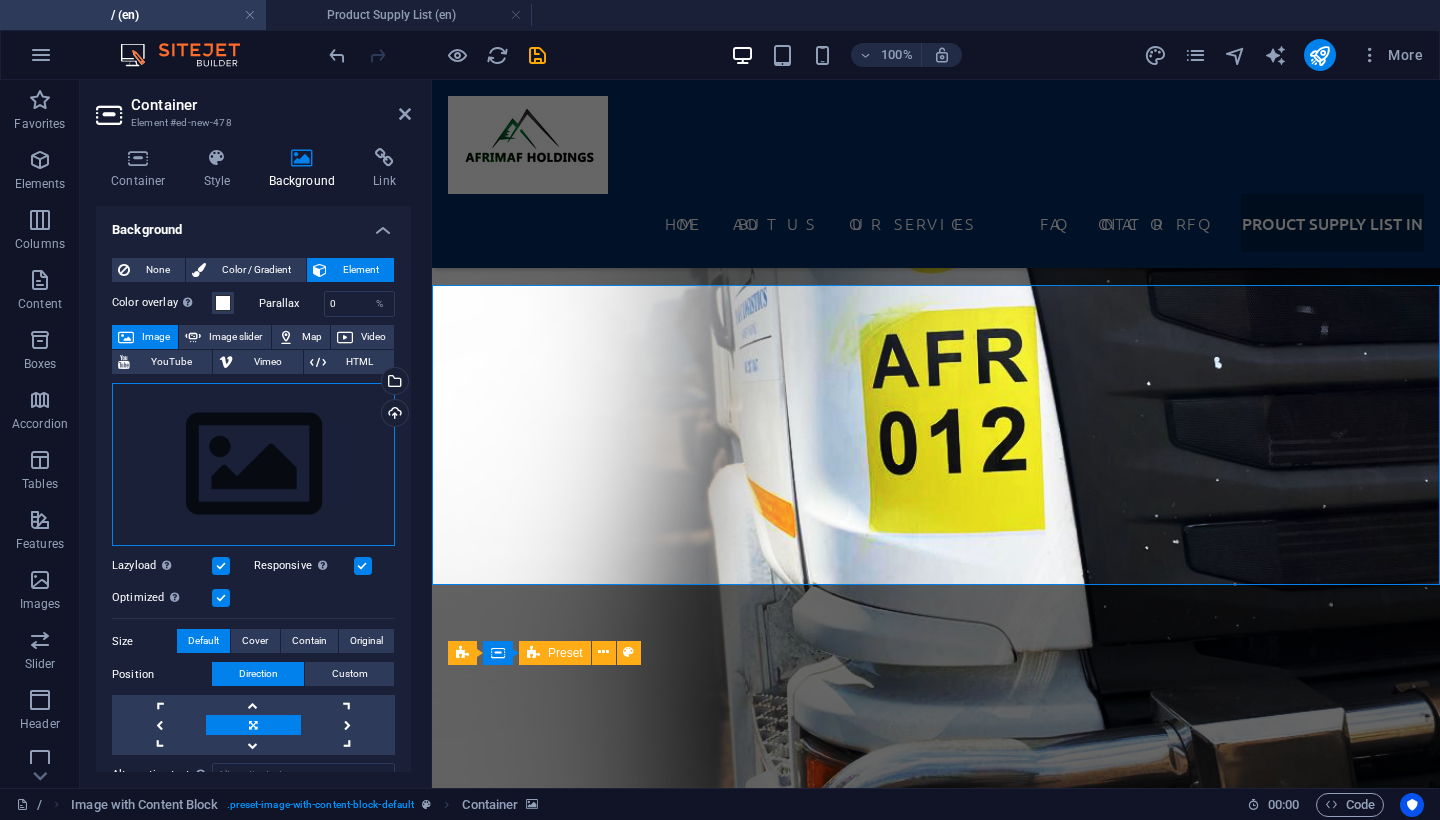click on "Drag files here, click to choose files or select files from Files or our free stock photos & videos" at bounding box center [253, 465] 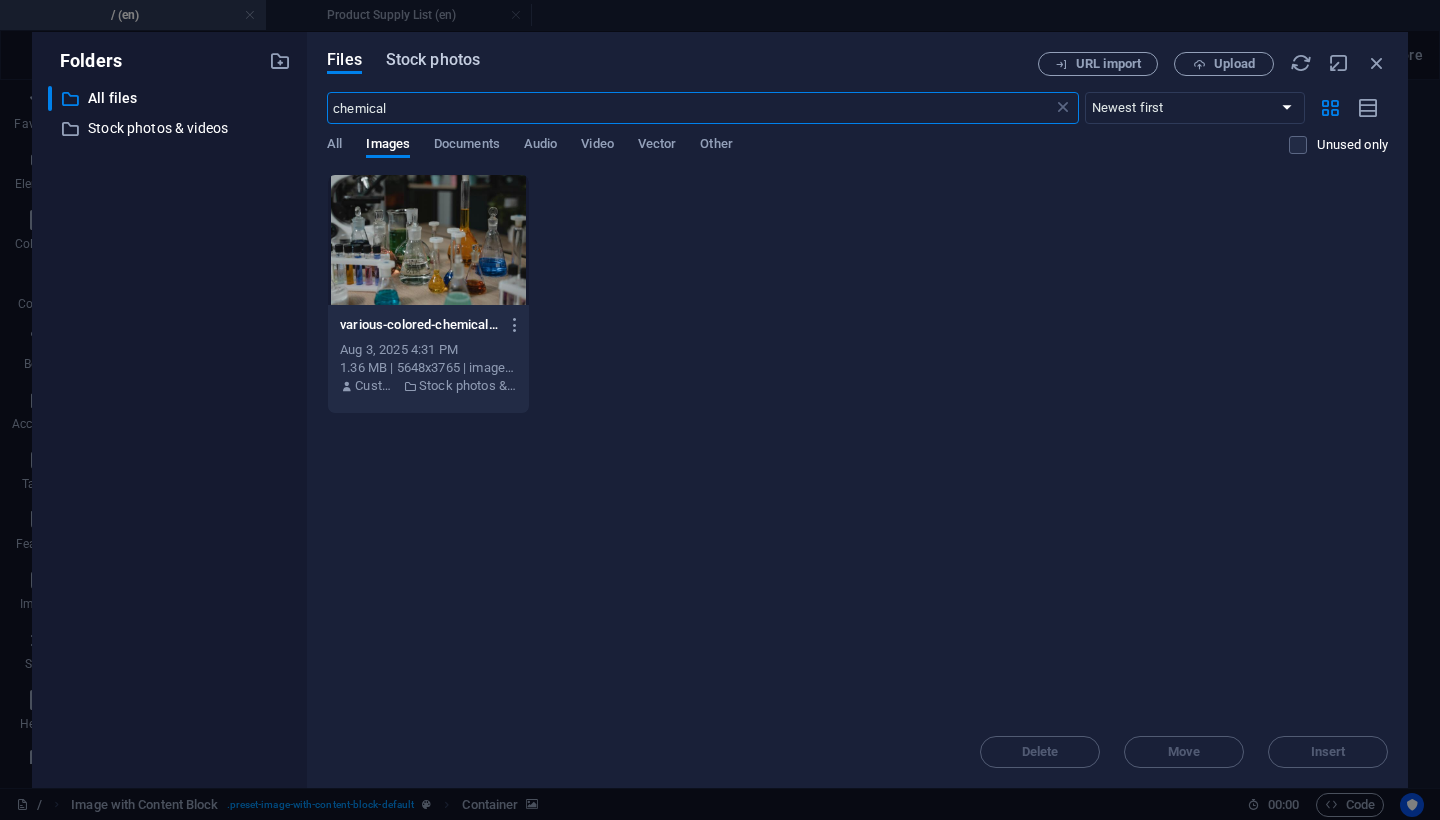 click on "Stock photos" at bounding box center [433, 60] 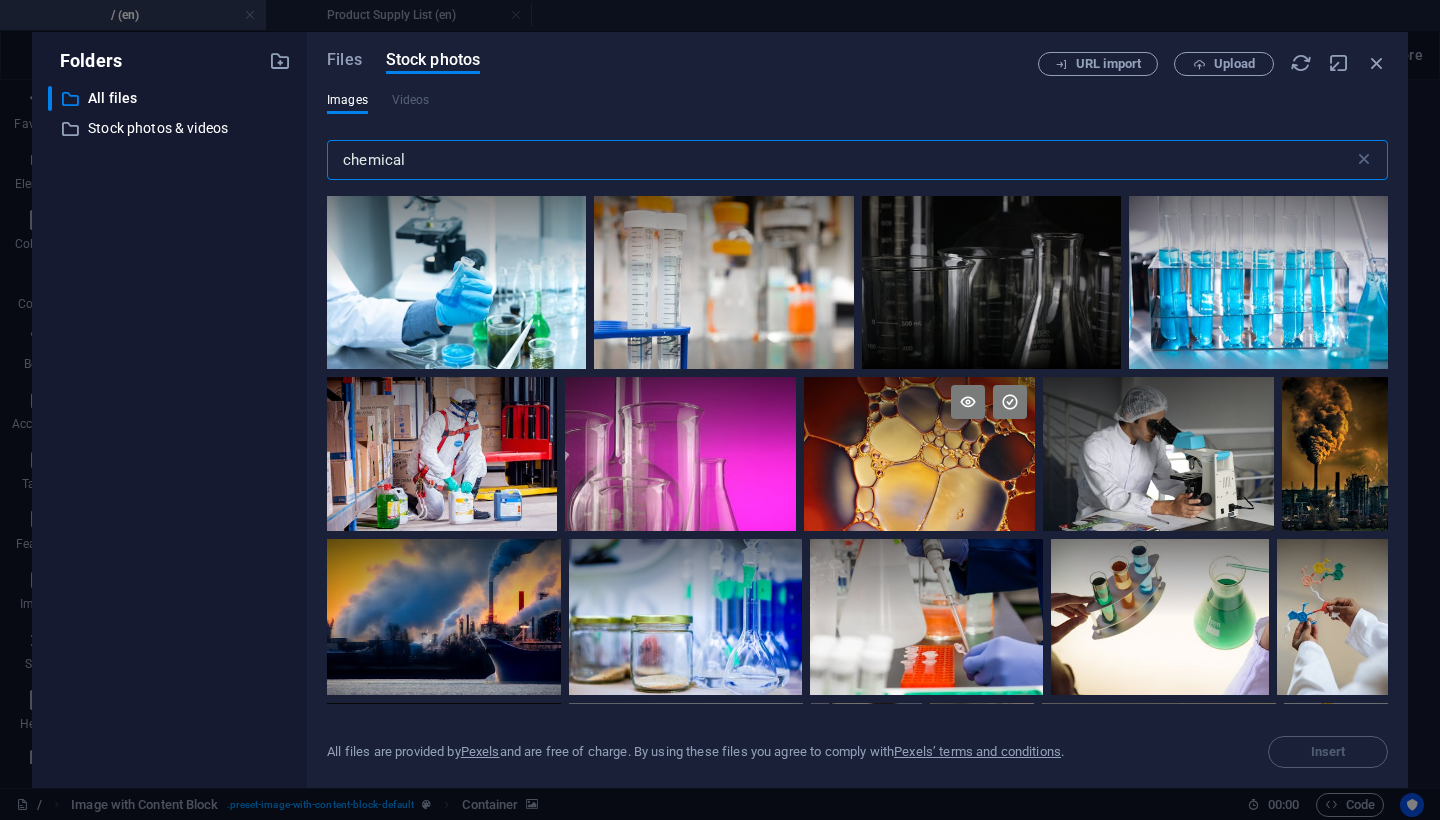click at bounding box center (919, 415) 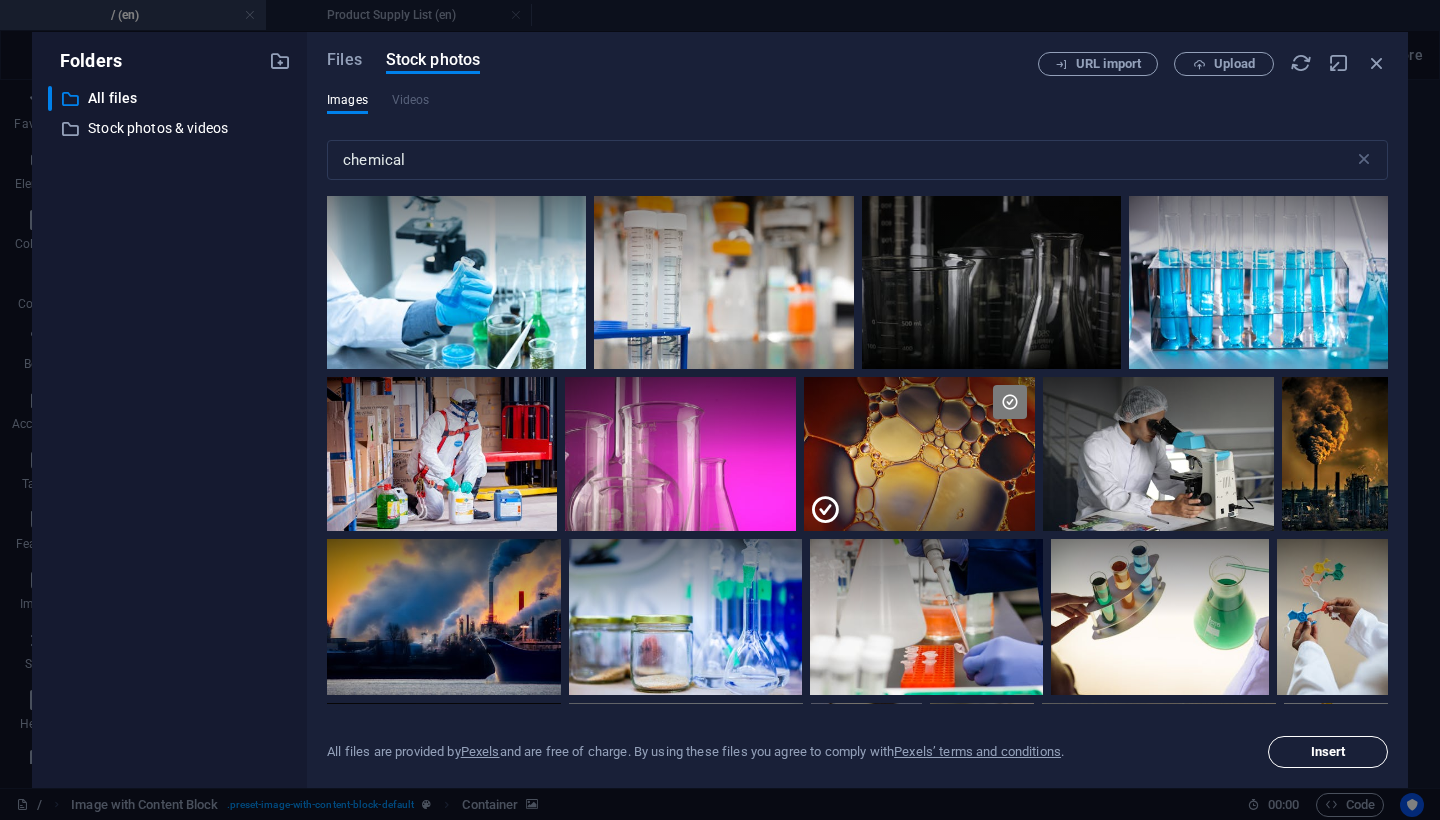 click on "Insert" at bounding box center [1328, 752] 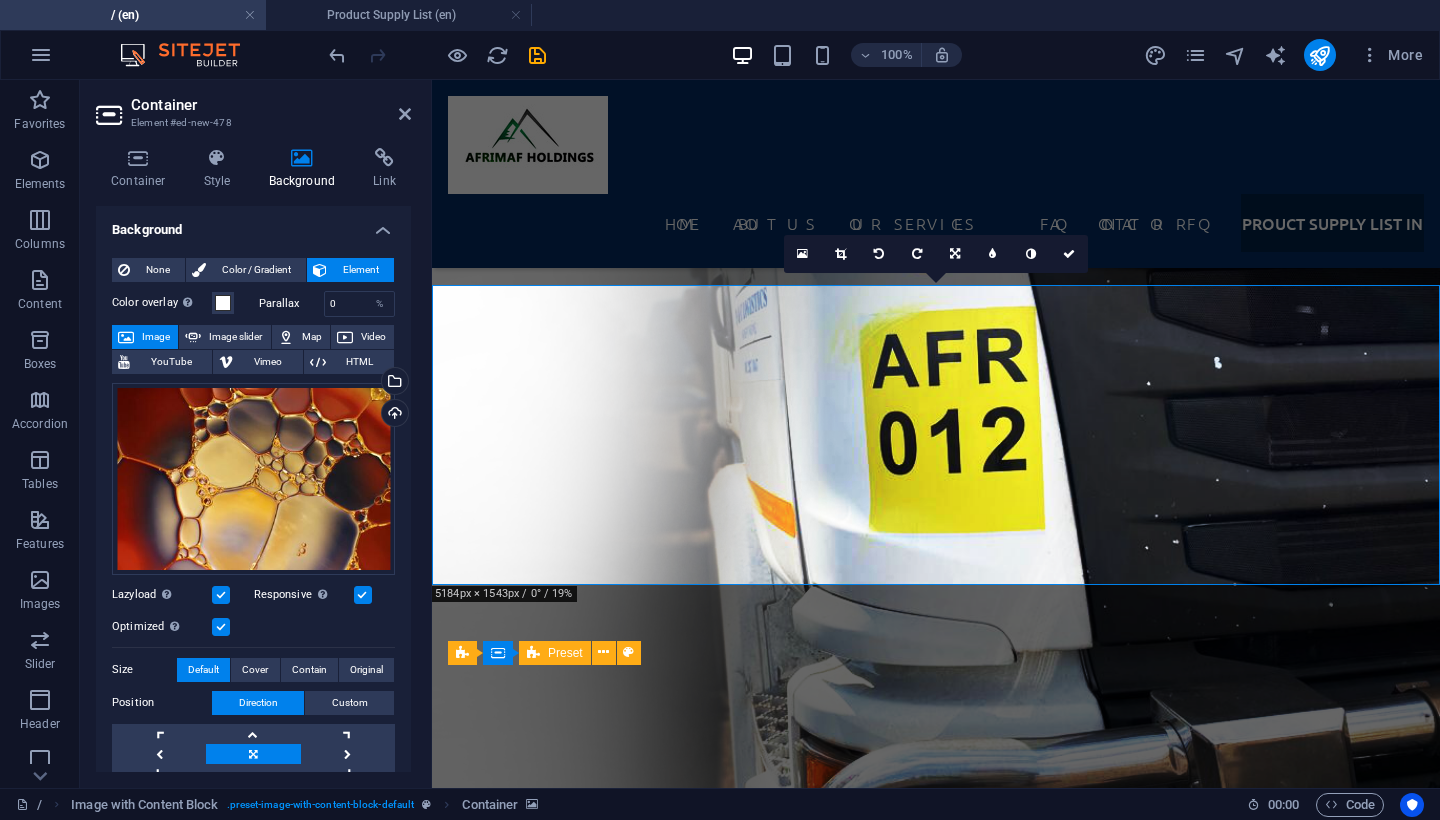 click at bounding box center (936, 24313) 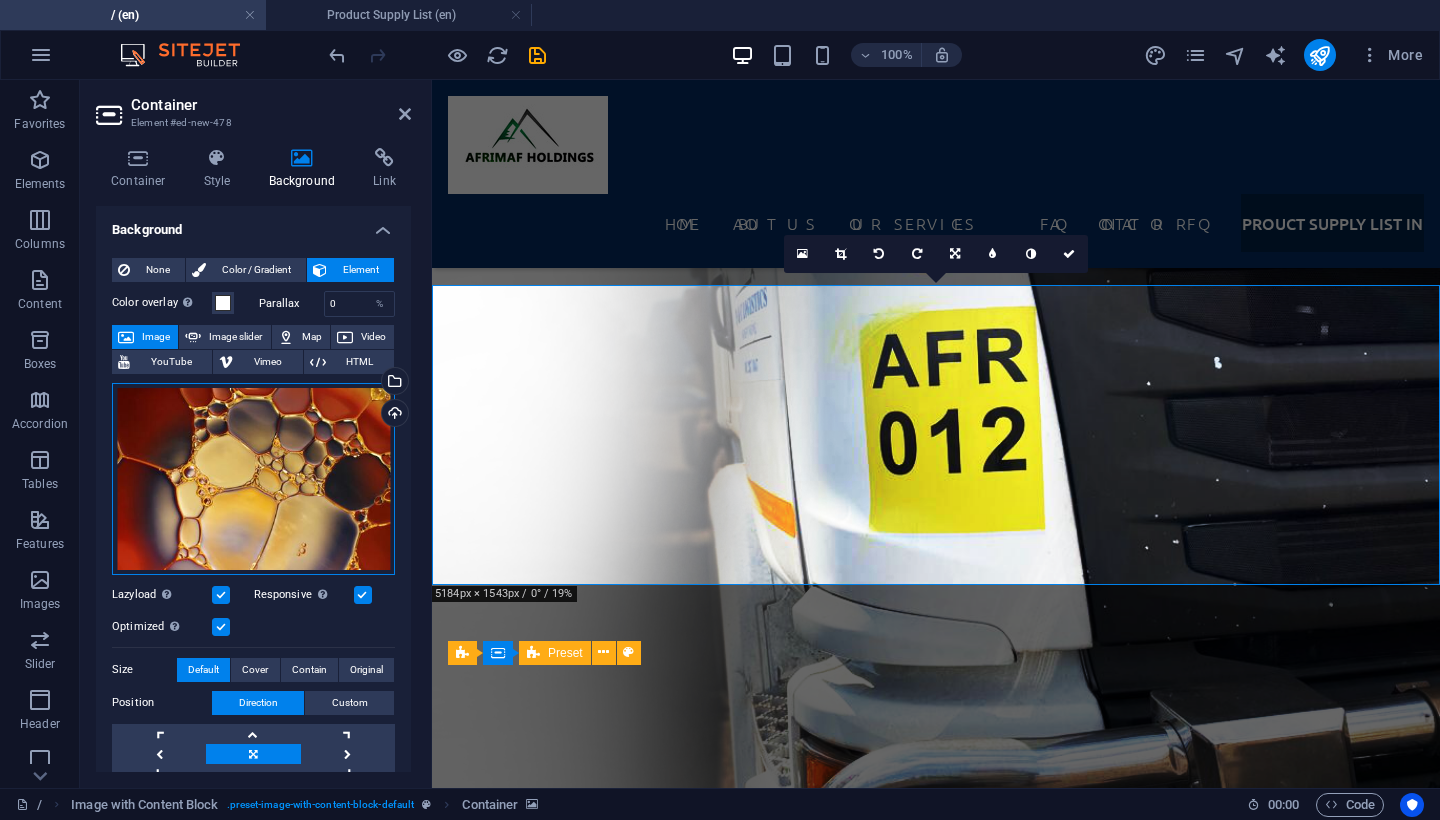 click on "Drag files here, click to choose files or select files from Files or our free stock photos & videos" at bounding box center (253, 479) 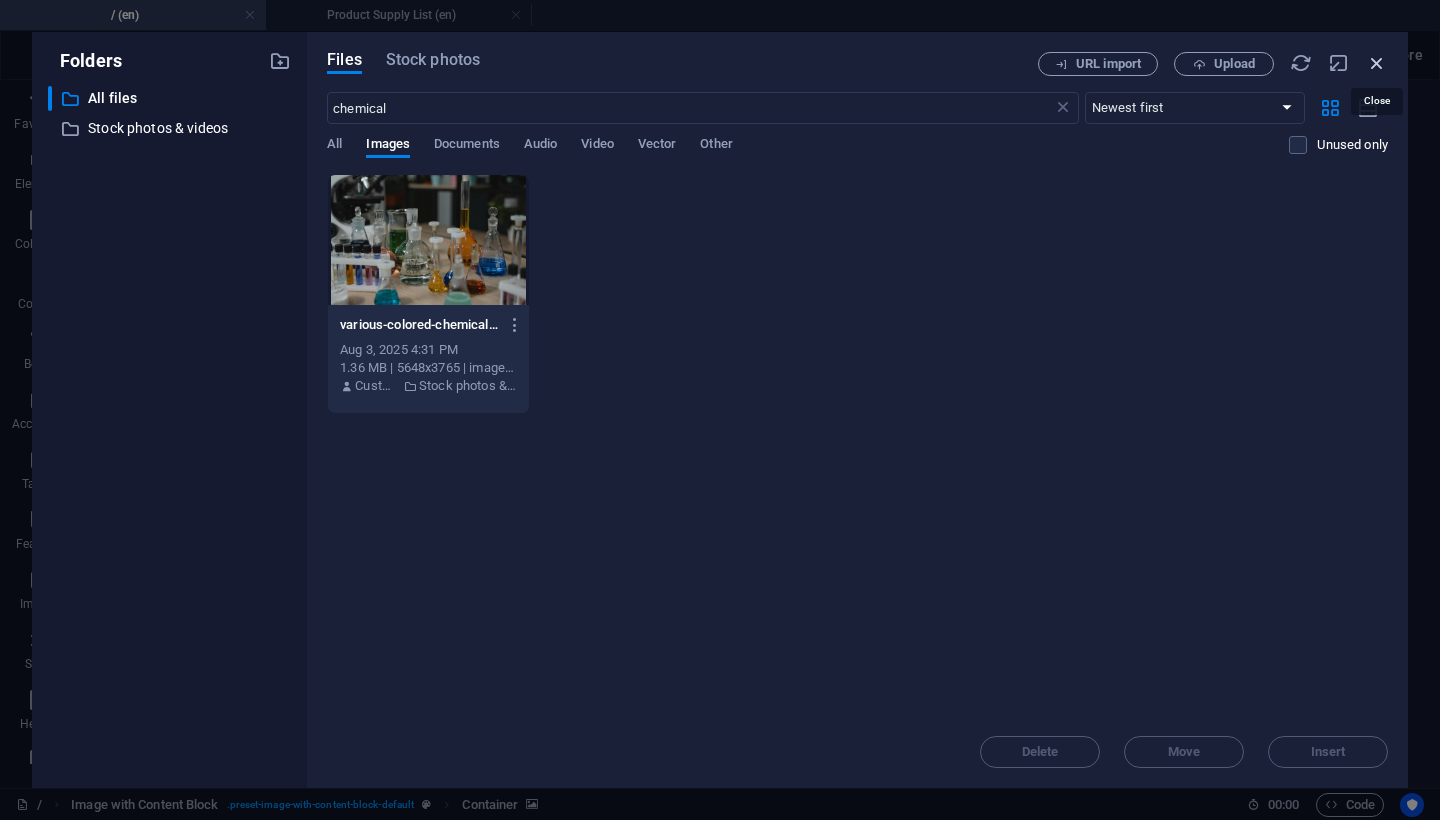 click at bounding box center [1377, 63] 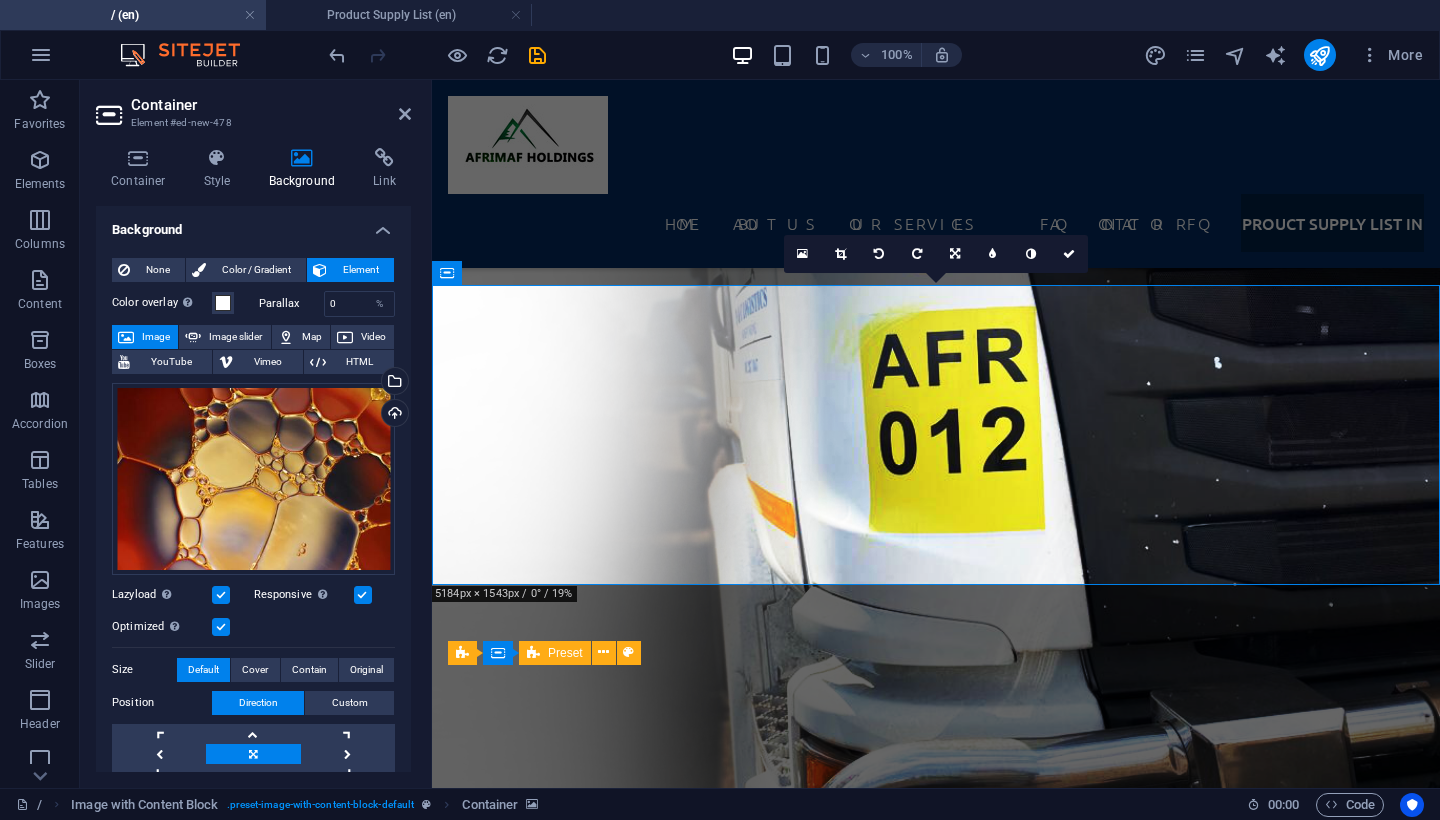 click at bounding box center (936, 23011) 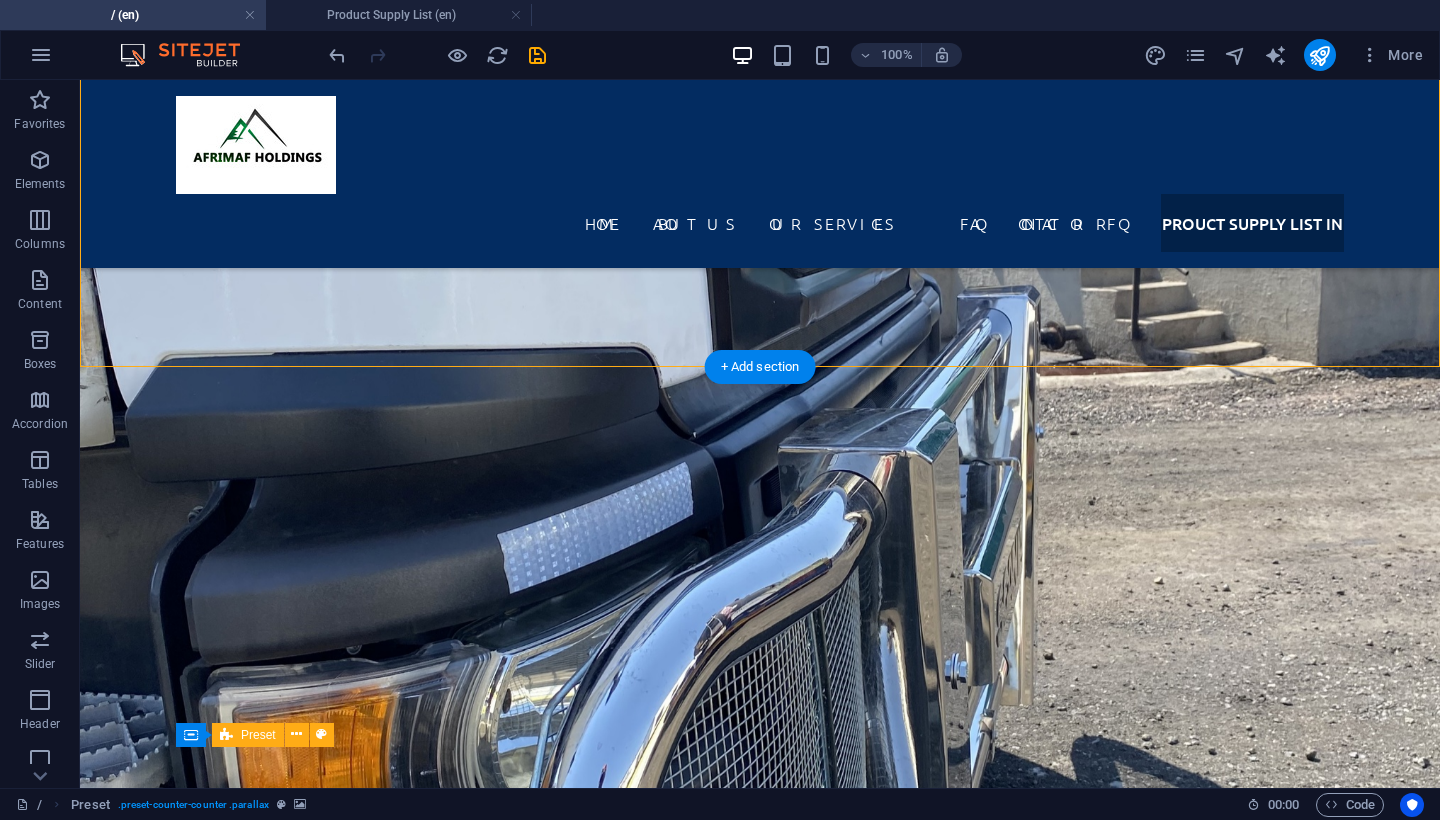 scroll, scrollTop: 6099, scrollLeft: 0, axis: vertical 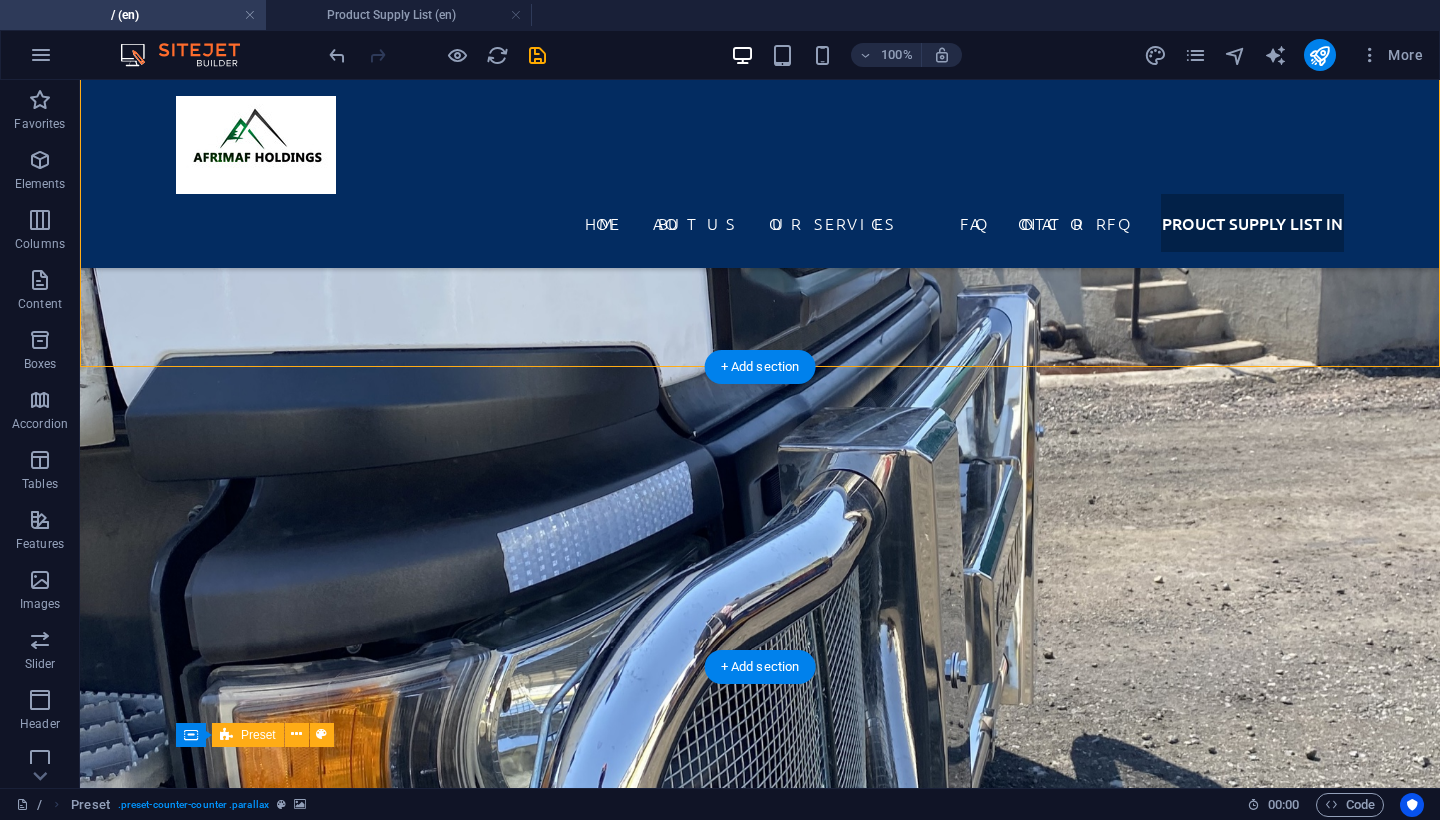 click at bounding box center [760, 27015] 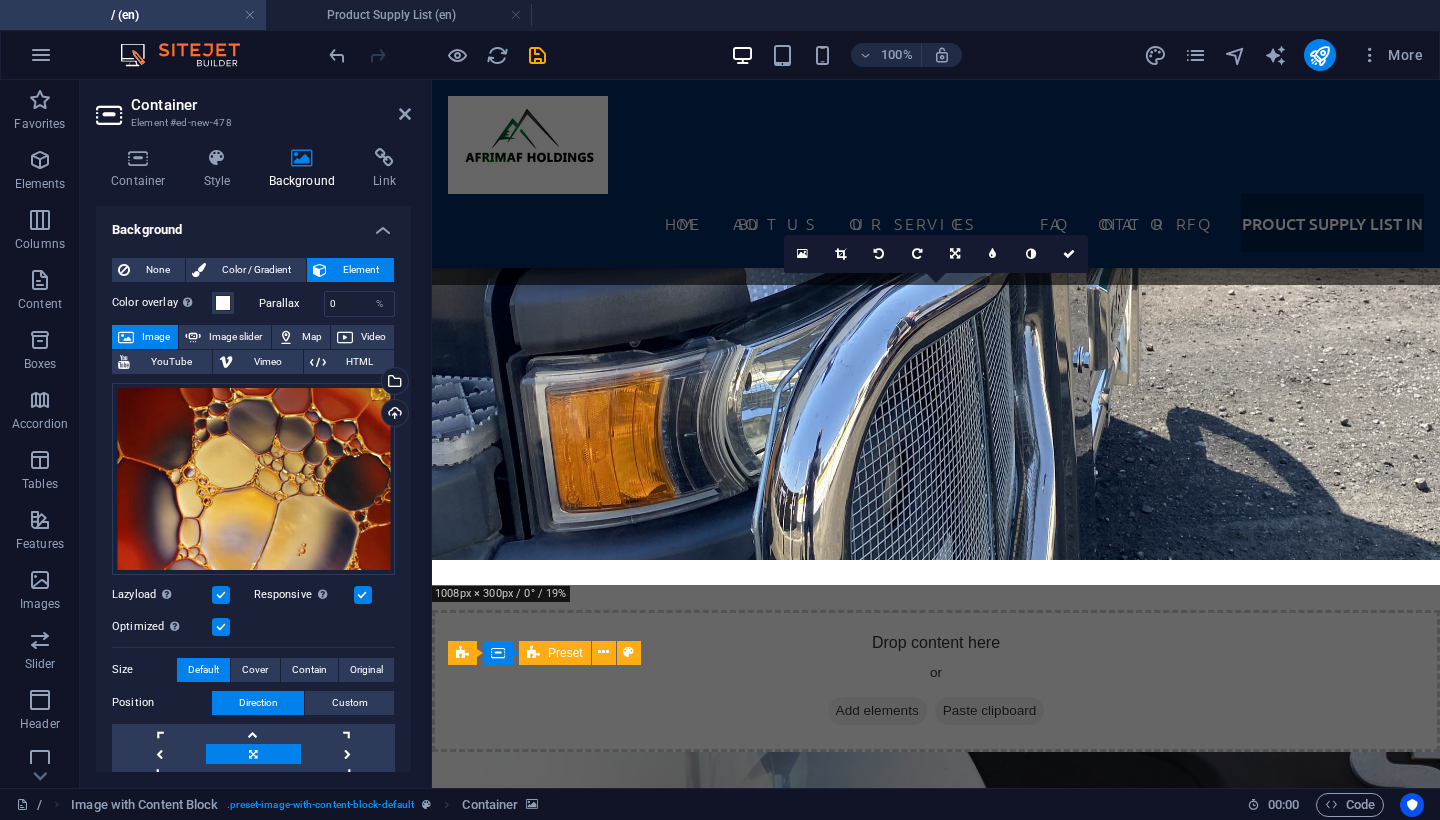 scroll, scrollTop: 6941, scrollLeft: 0, axis: vertical 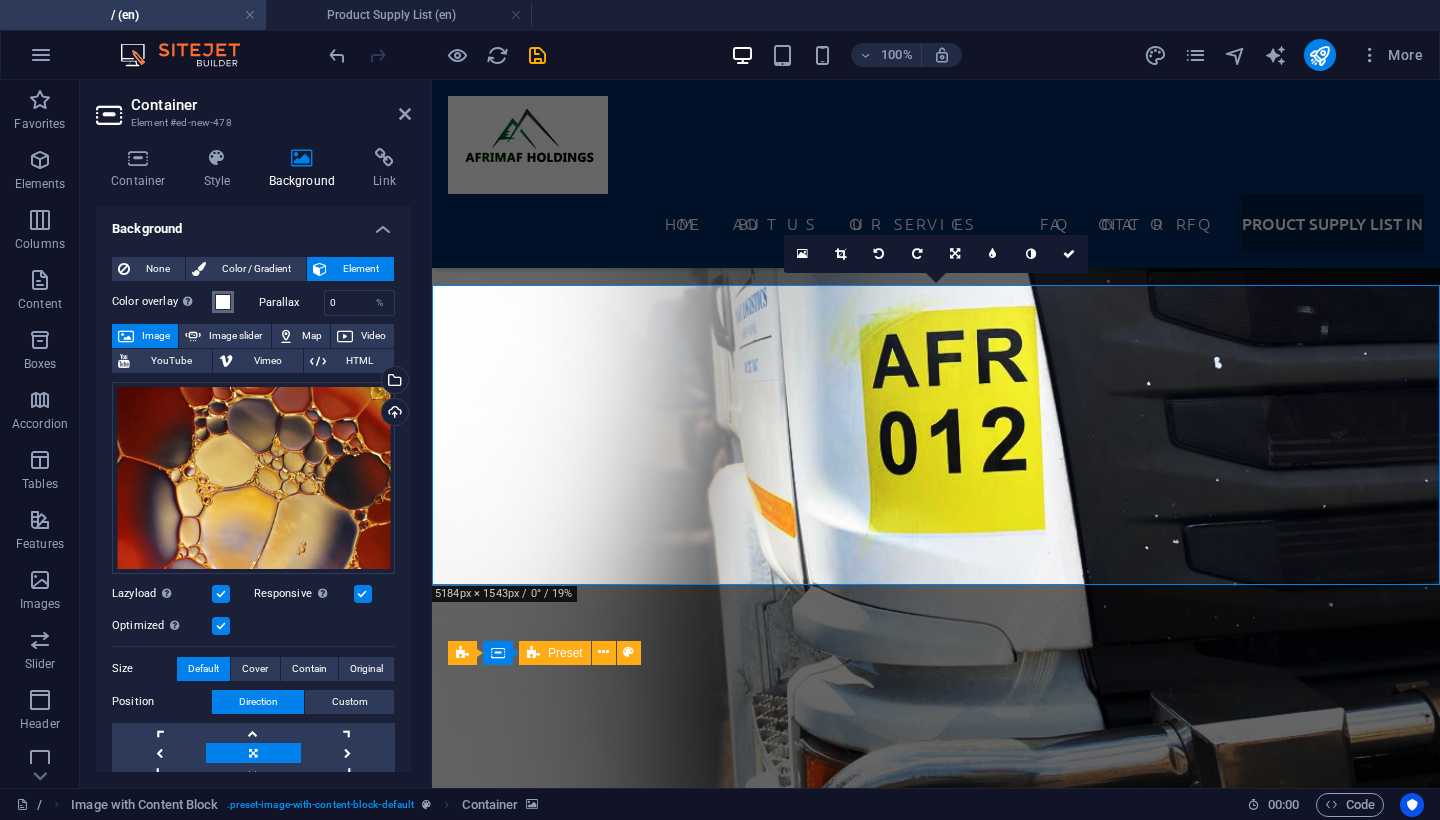 click at bounding box center (223, 302) 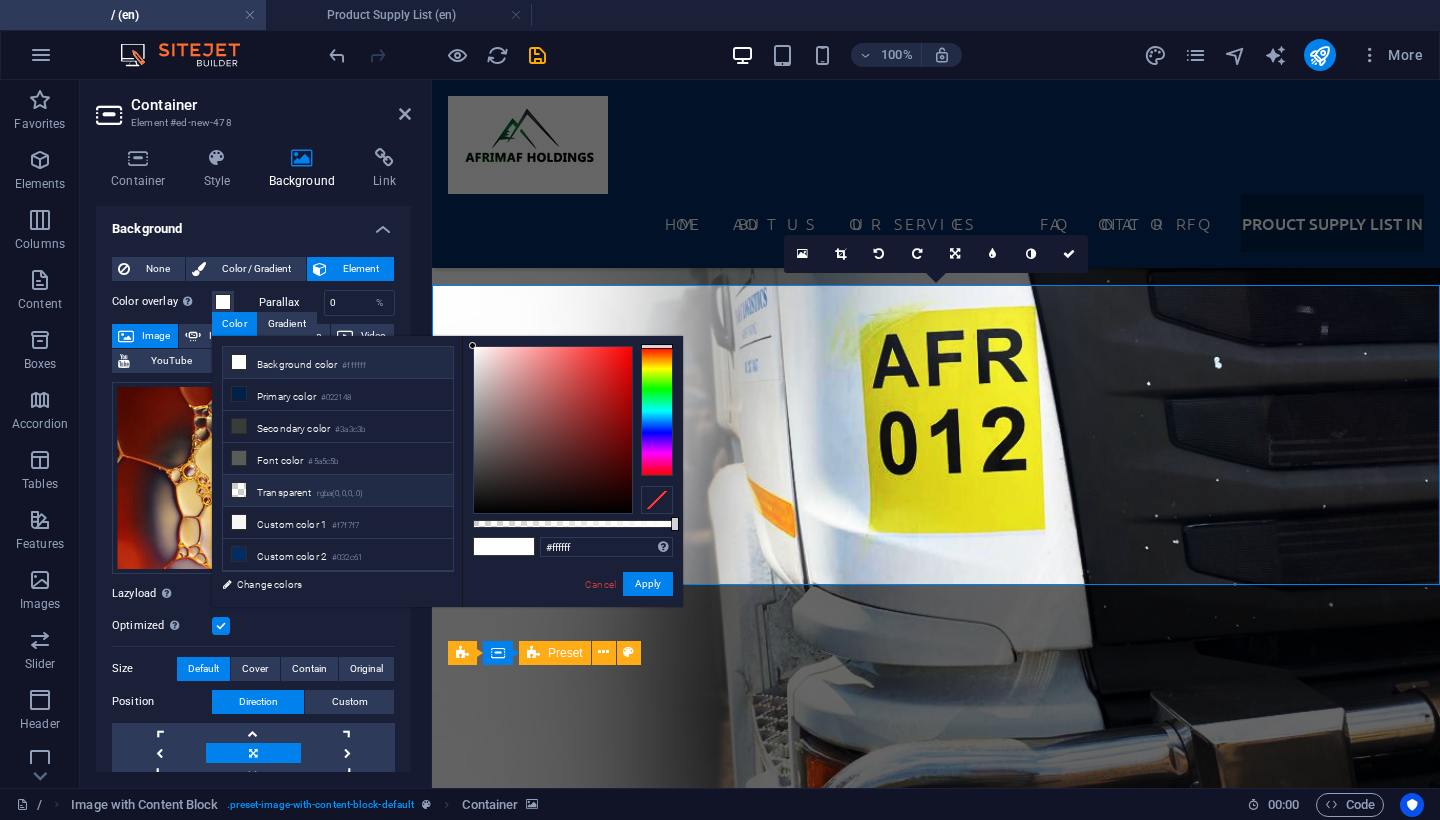 click on "Transparent
rgba(0,0,0,.0)" at bounding box center [338, 491] 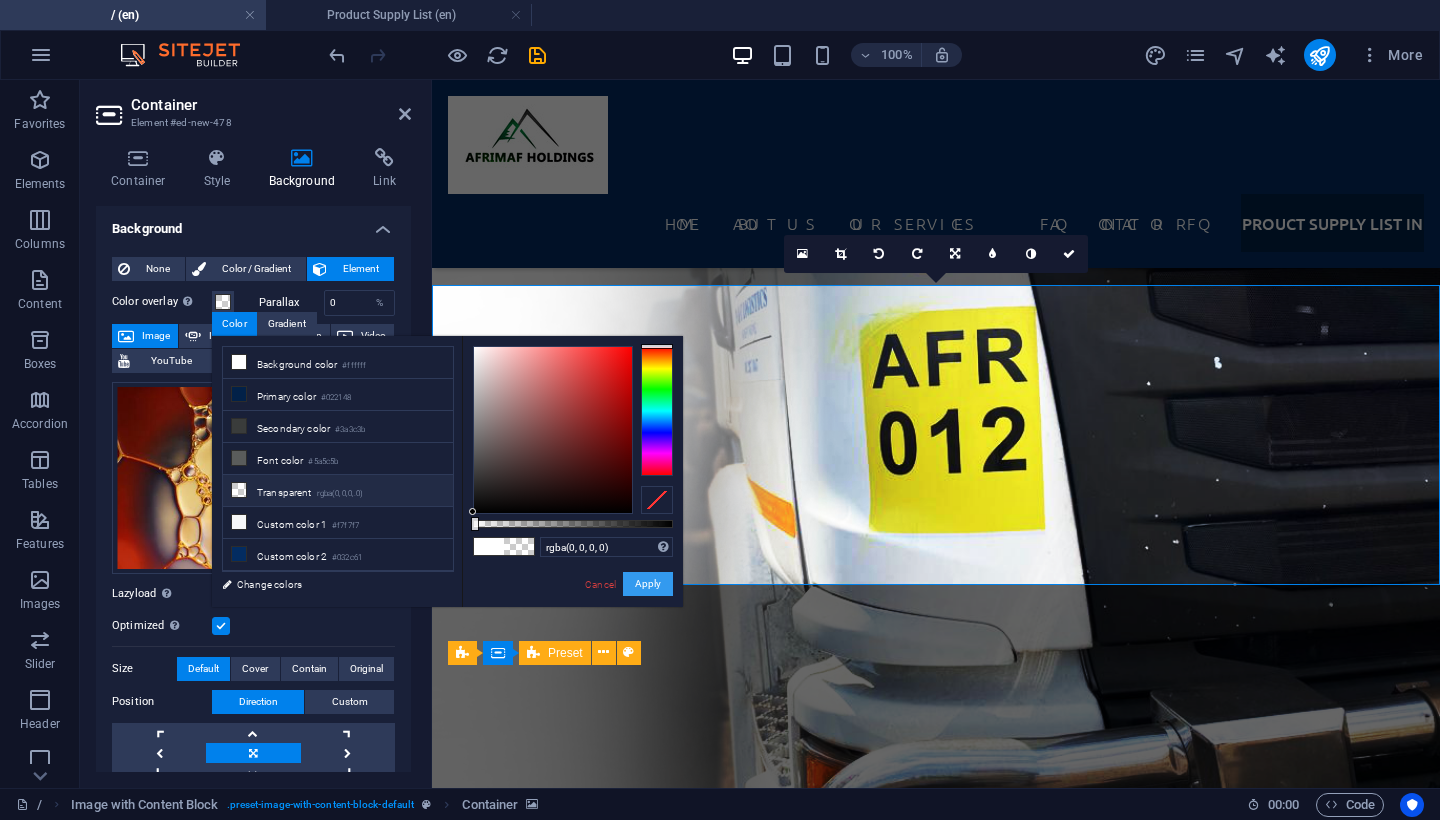 click on "Apply" at bounding box center (648, 584) 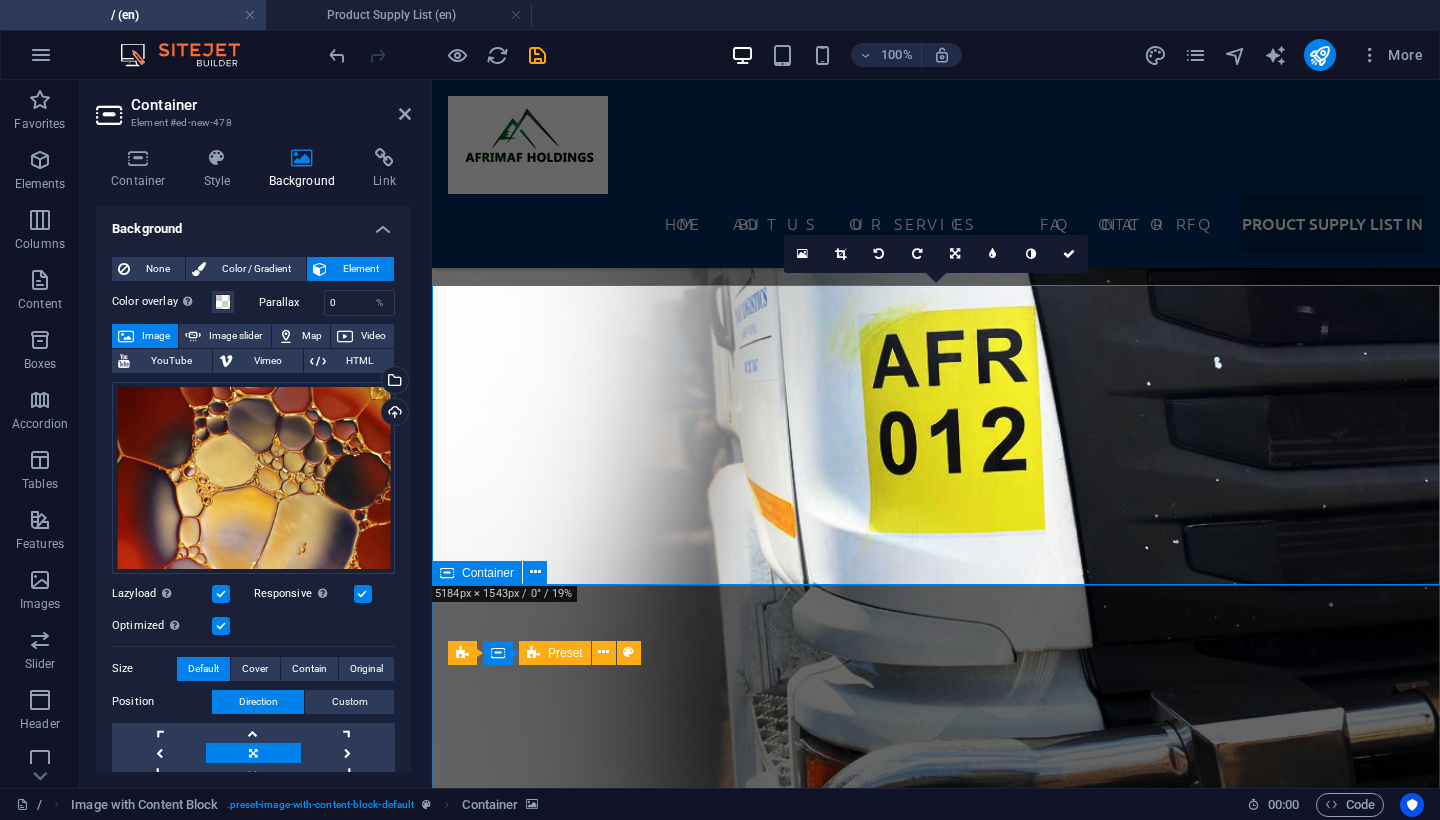 click on "CSD REGISTERED  B-BBEE LEVEL 1 CONTRIBUTOR  HAZCHEM COMPLIANT FLEET FAQ      How to register as transporter with FSG  To register as a transporter, please send us an email, and we will provide you with an onboarding form to complete. This information will help us understand your vehicle fleet and add you to our load broadcast list.   How to register as client with FSG  To register as a client, please send us an email with your request. We will then provide you with an onboarding form, and in some cases, a credit application may also need to be completed. Once these steps are finished, you can share your routes with us, and we will offer competitive quotes before allocating vehicles. Can I register if I am a broker ? Brokers are welcome to join our family; however, we may request additional documents or references to ensure that safety standards are upheld for both transporters and clients." at bounding box center [936, 25799] 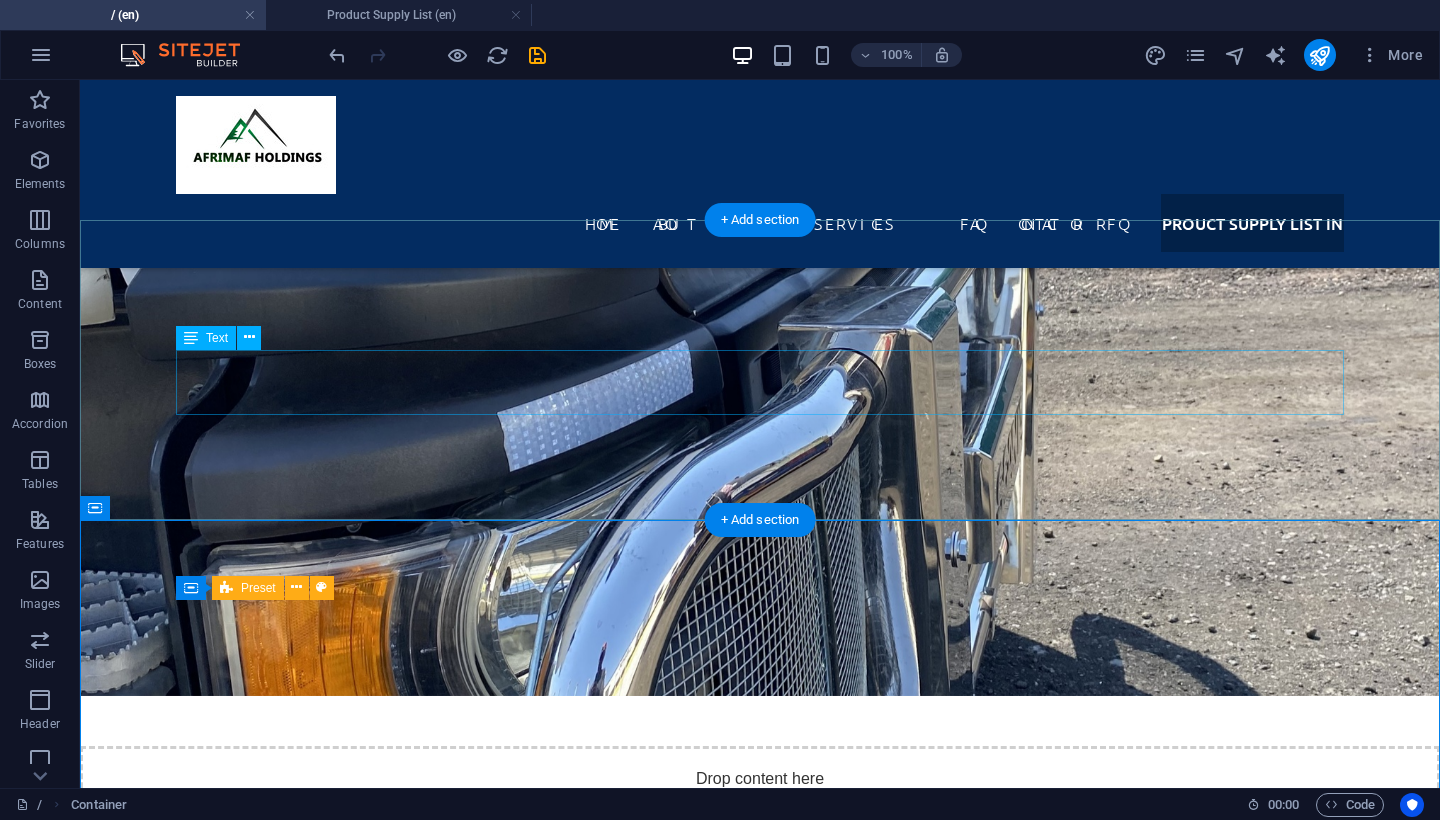 scroll, scrollTop: 6259, scrollLeft: 0, axis: vertical 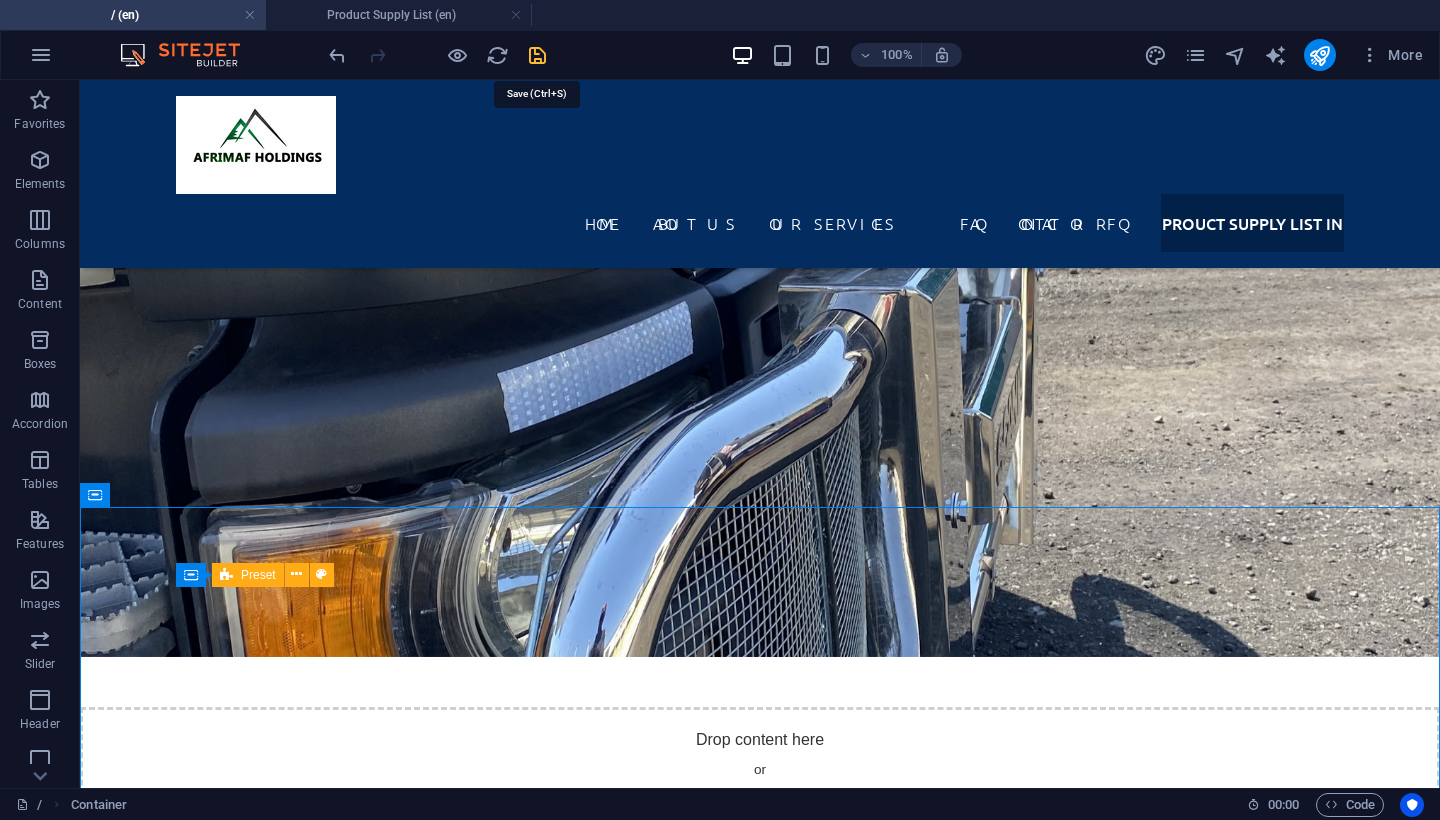 click at bounding box center [537, 55] 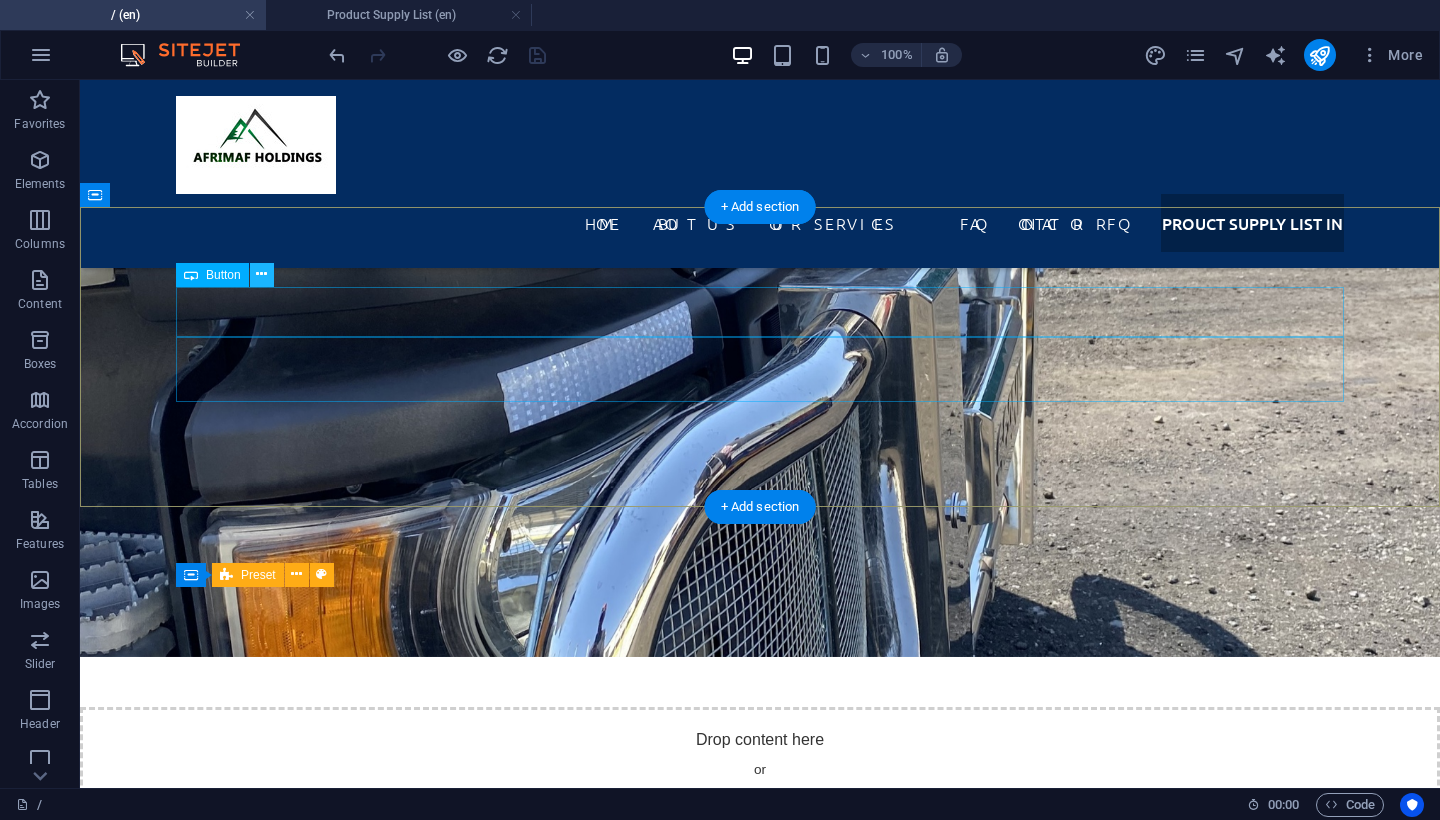 click at bounding box center (261, 274) 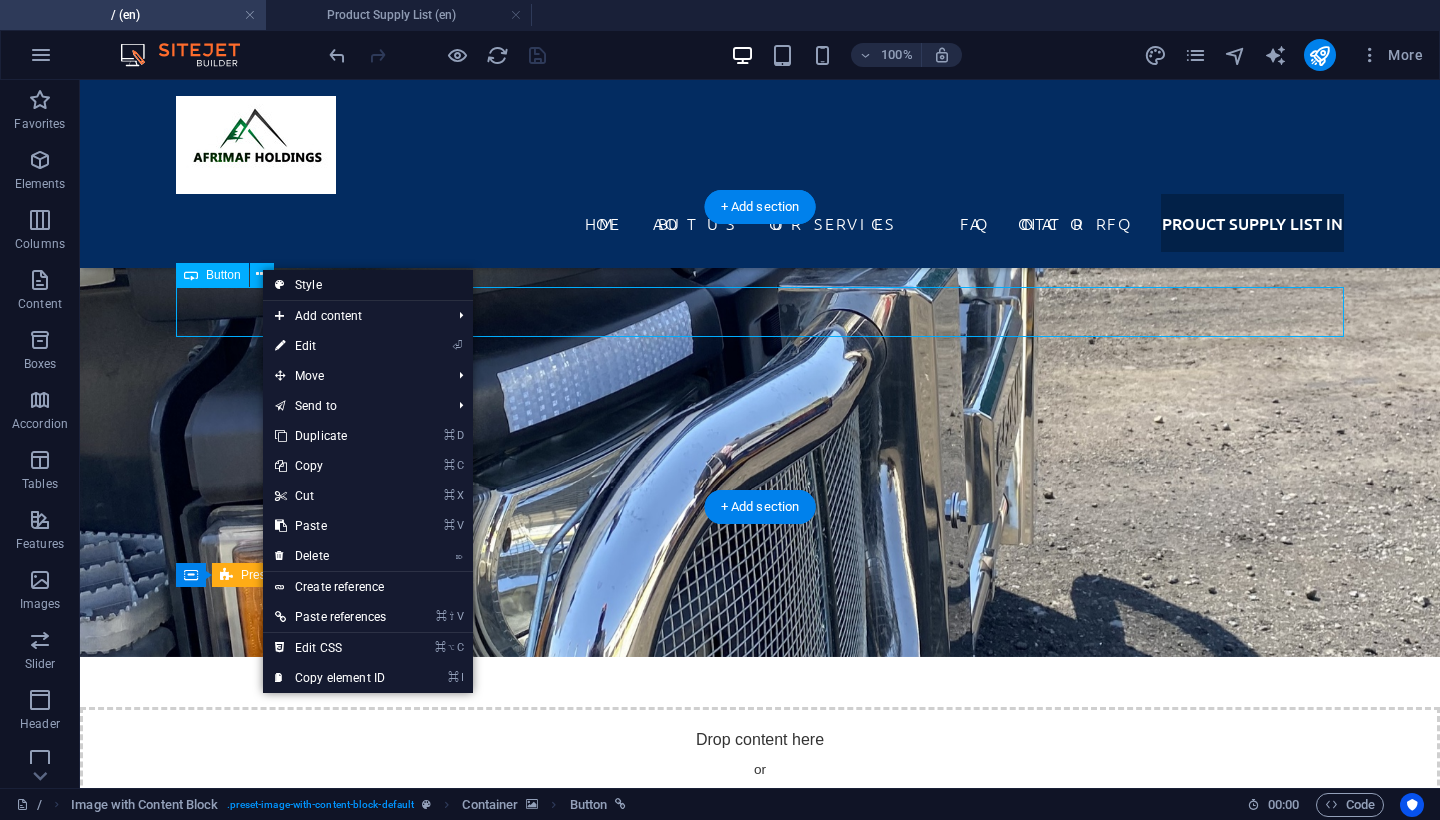 click on "Style" at bounding box center (368, 285) 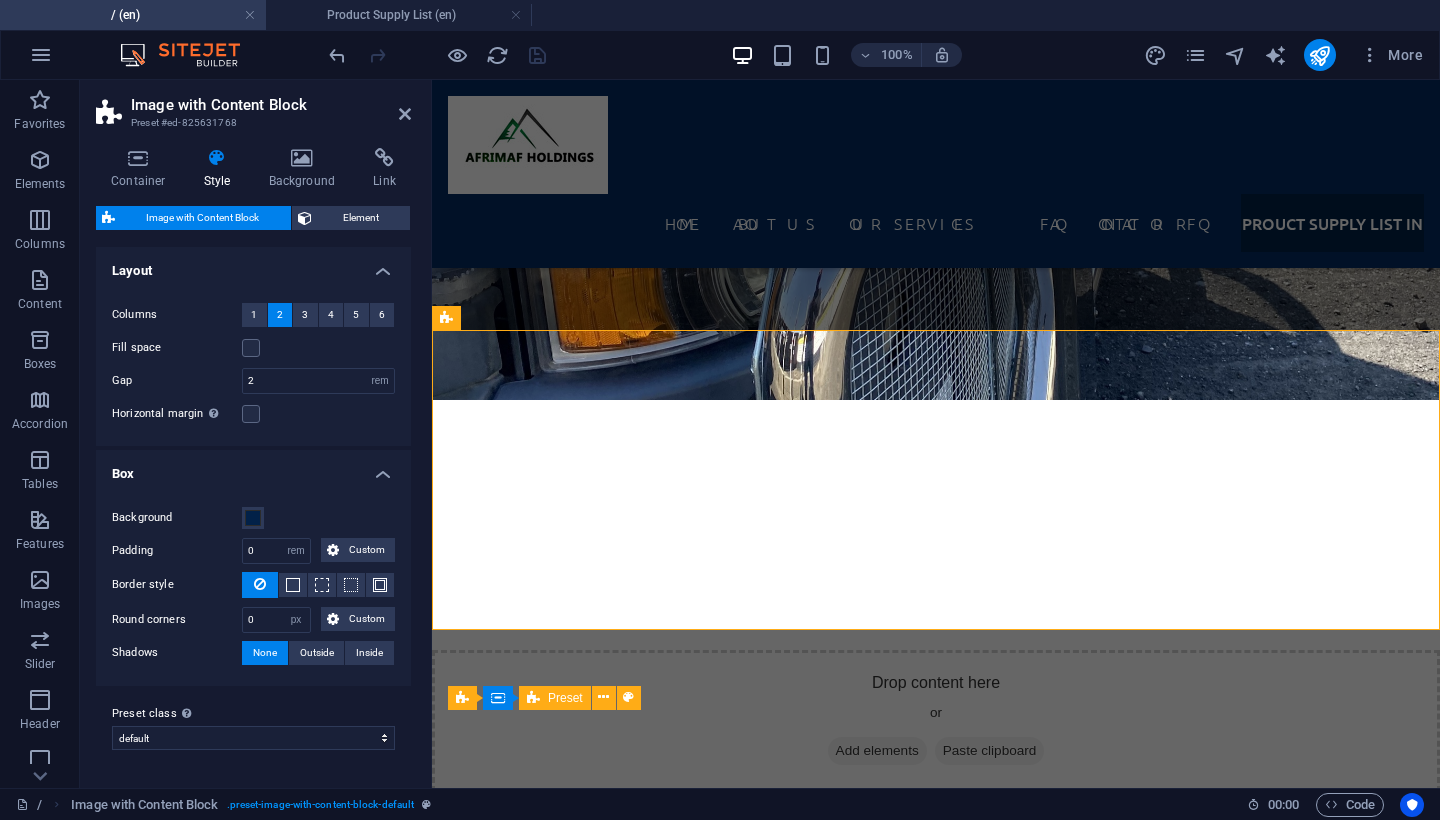 scroll, scrollTop: 6896, scrollLeft: 0, axis: vertical 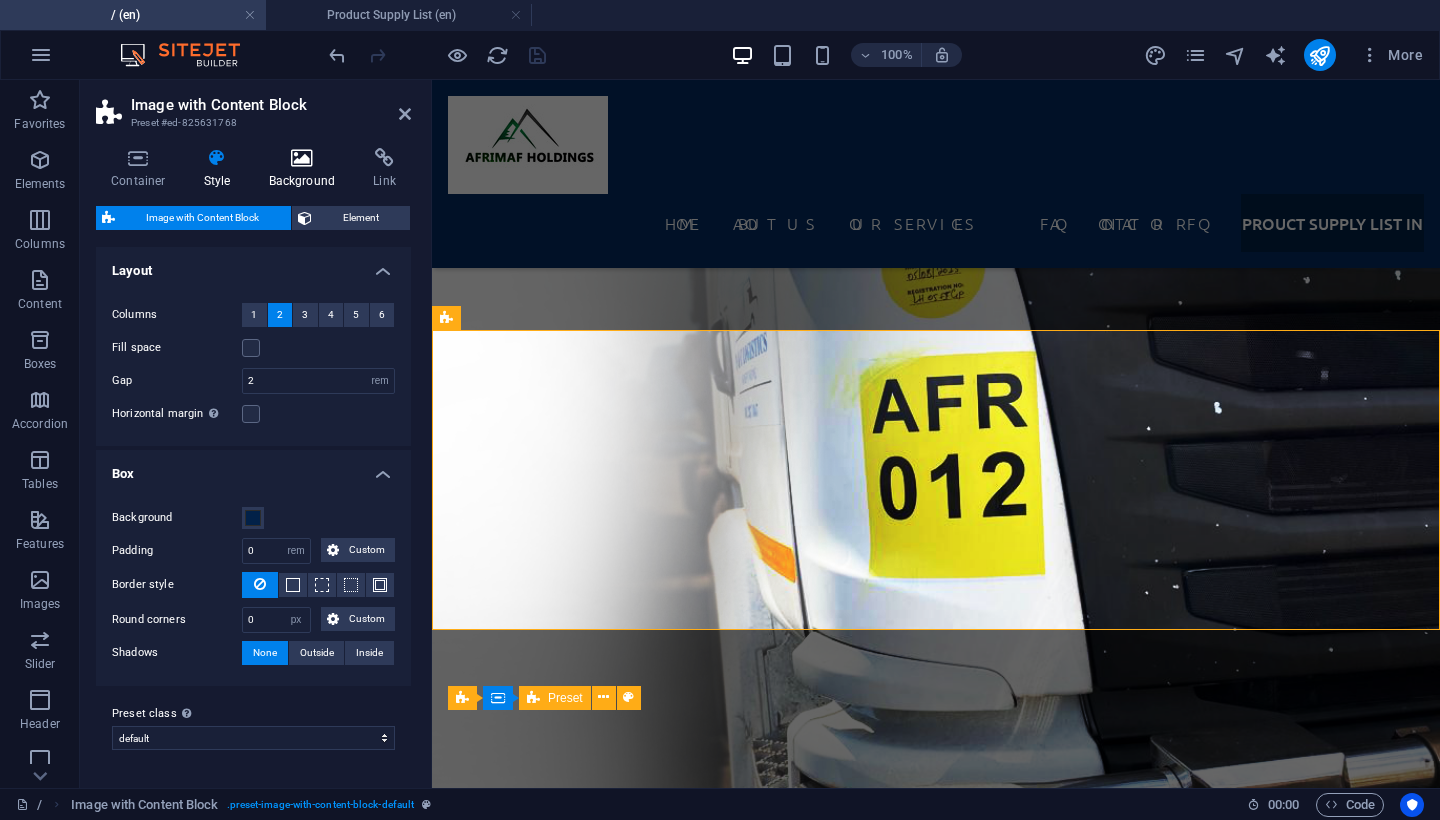 click on "Background" at bounding box center (306, 169) 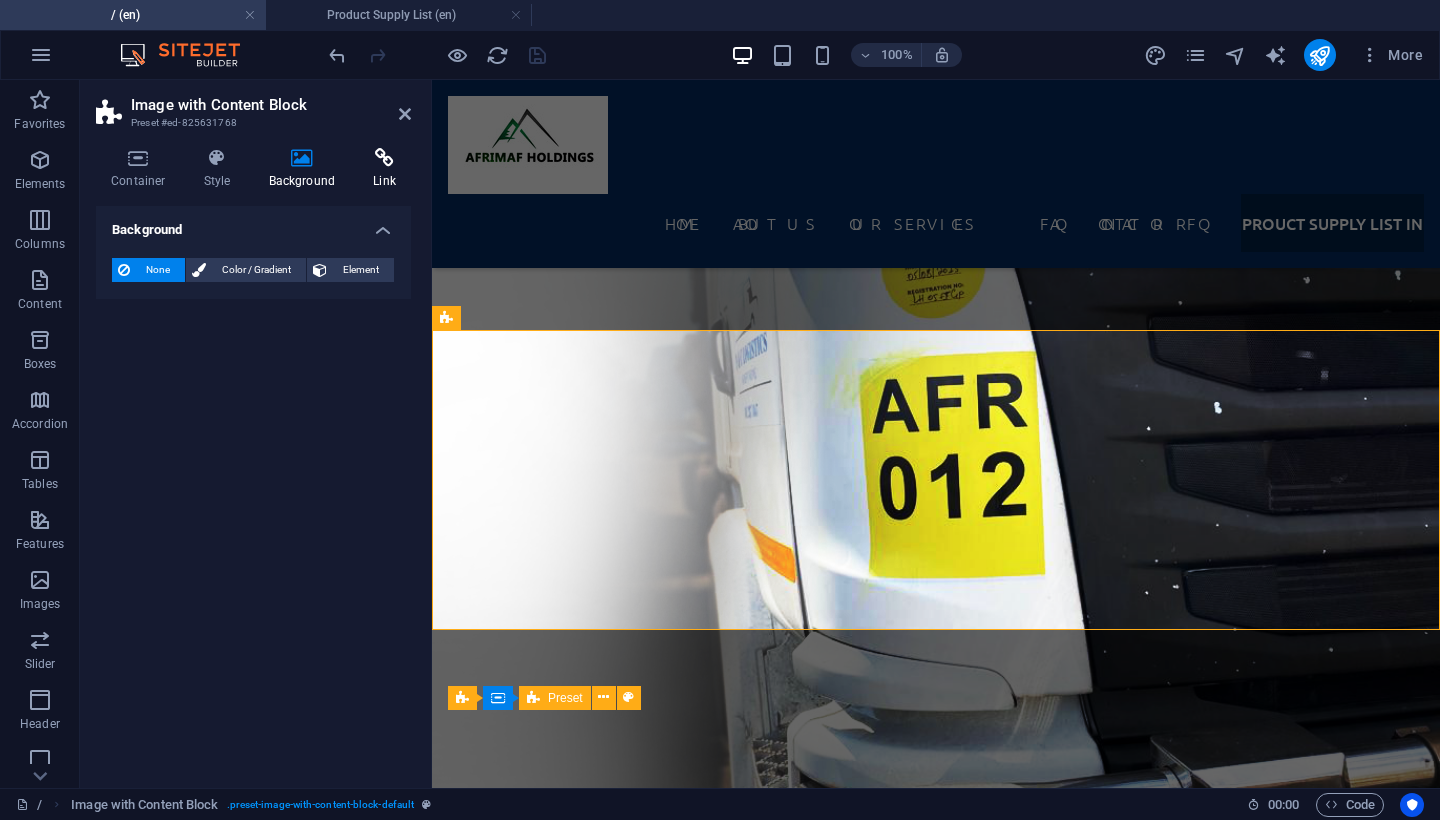 click at bounding box center (384, 158) 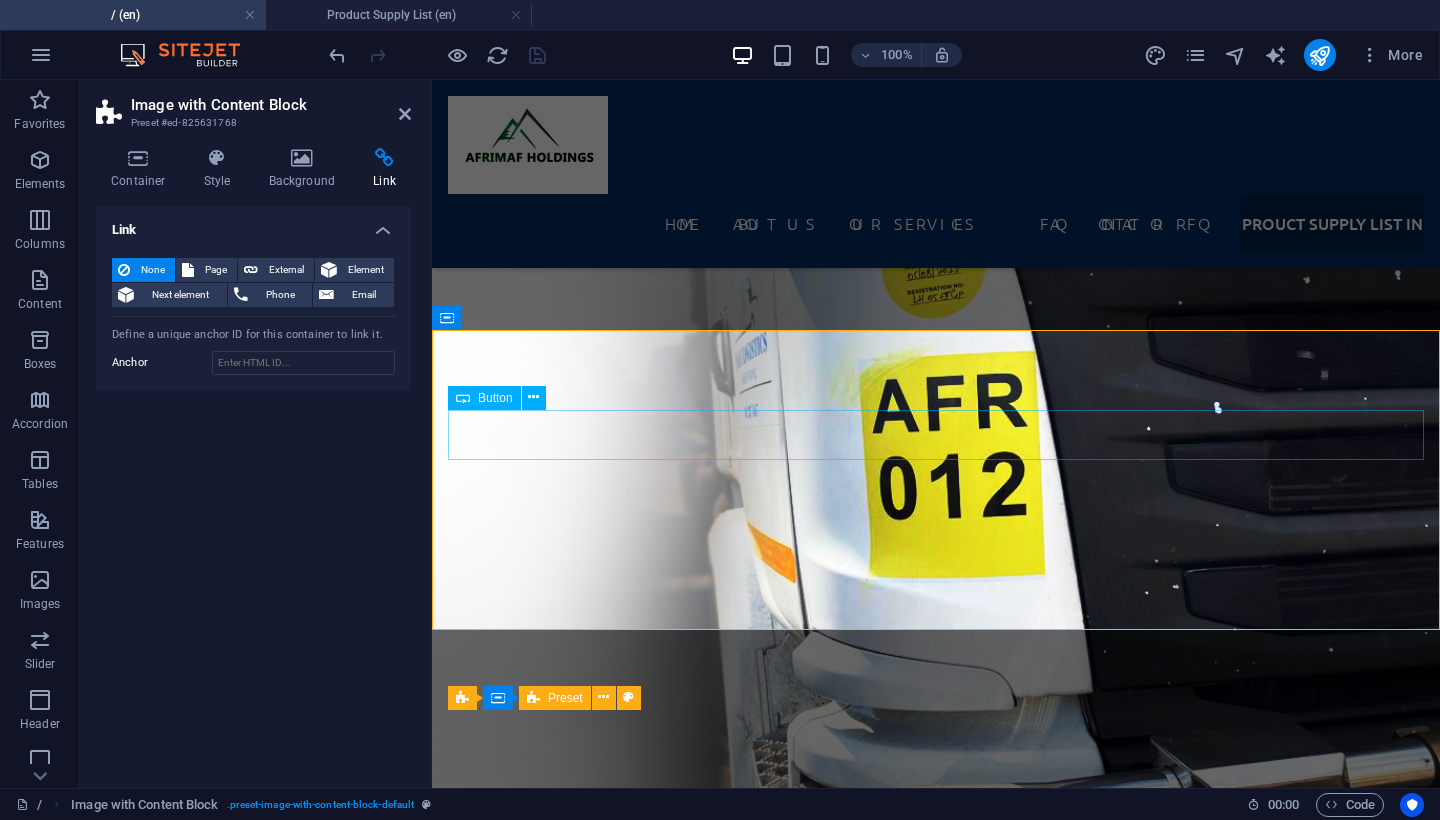 click on "CLICK TO VIEW PRODUCT SUPPLY LIST" at bounding box center (936, 24613) 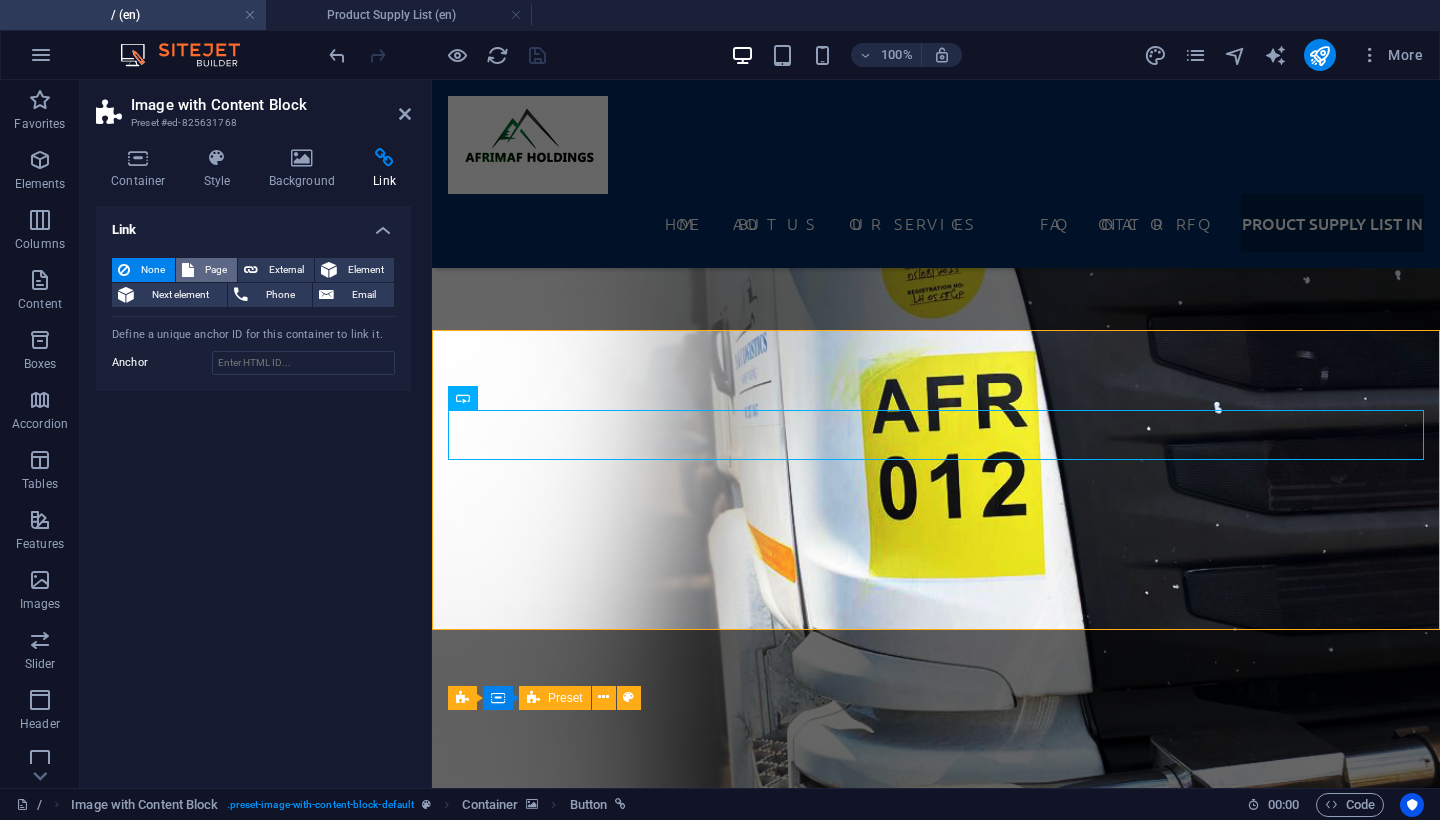 click on "Page" at bounding box center (215, 270) 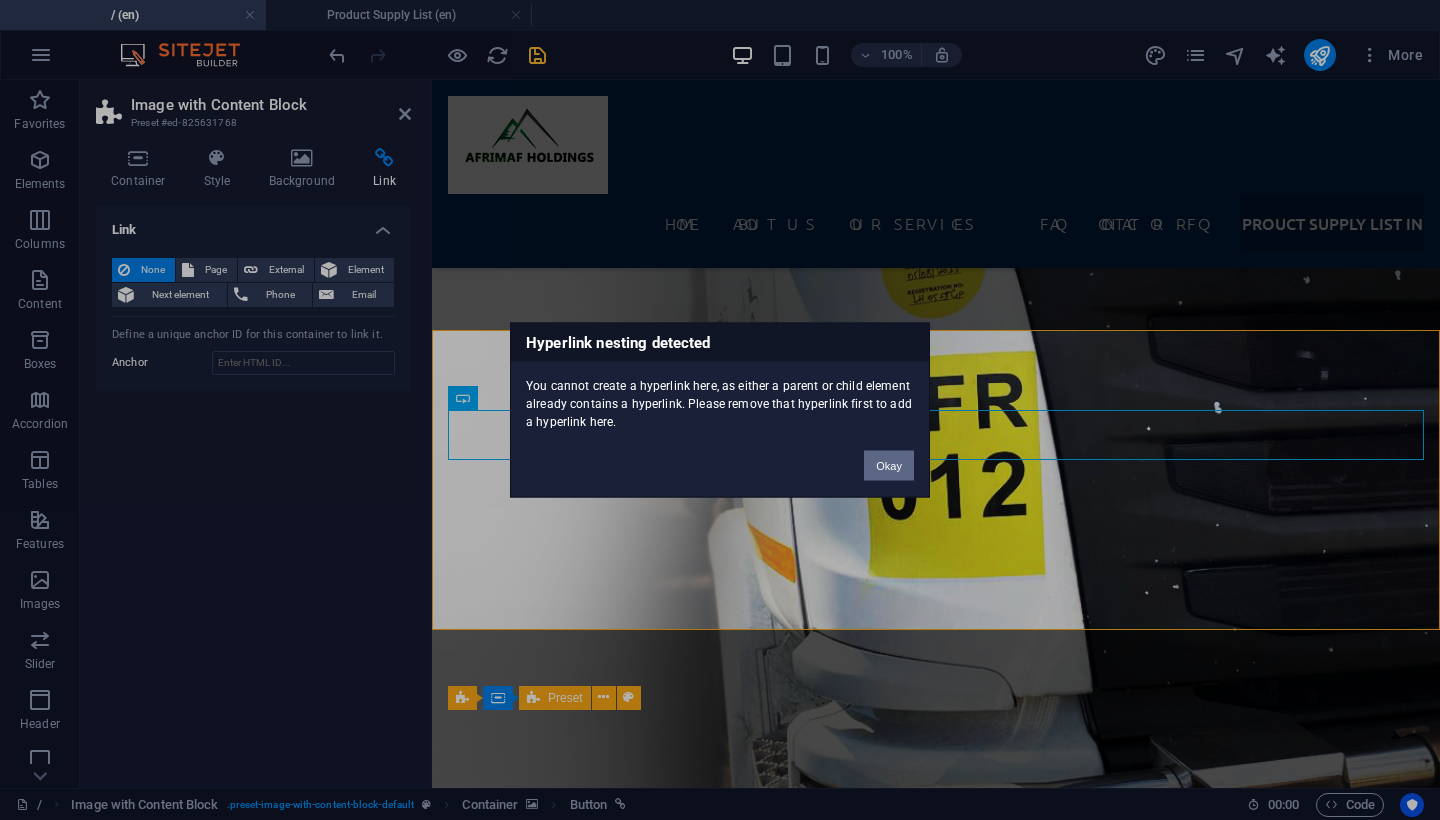 click on "Okay" at bounding box center (889, 466) 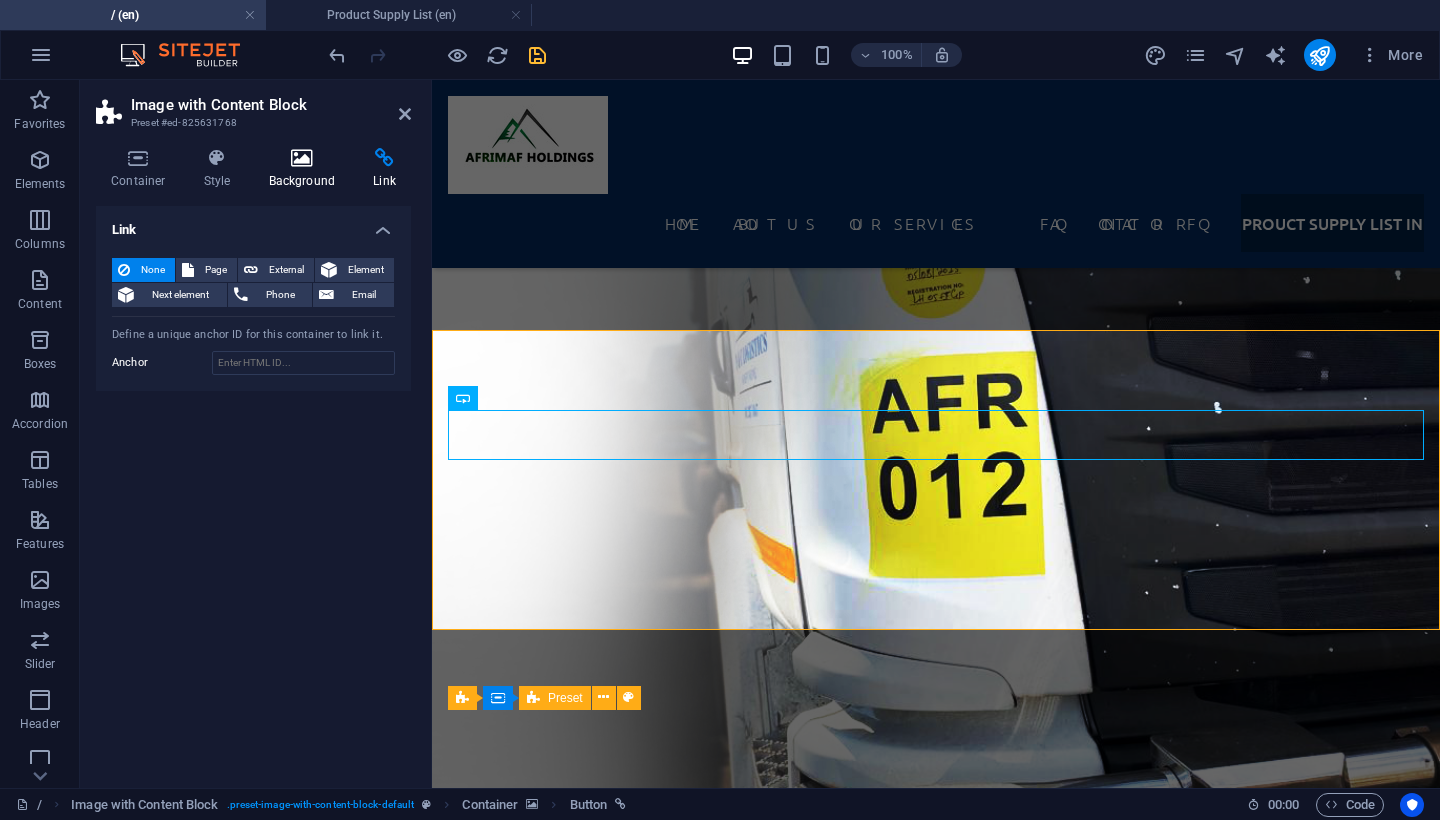 click at bounding box center (302, 158) 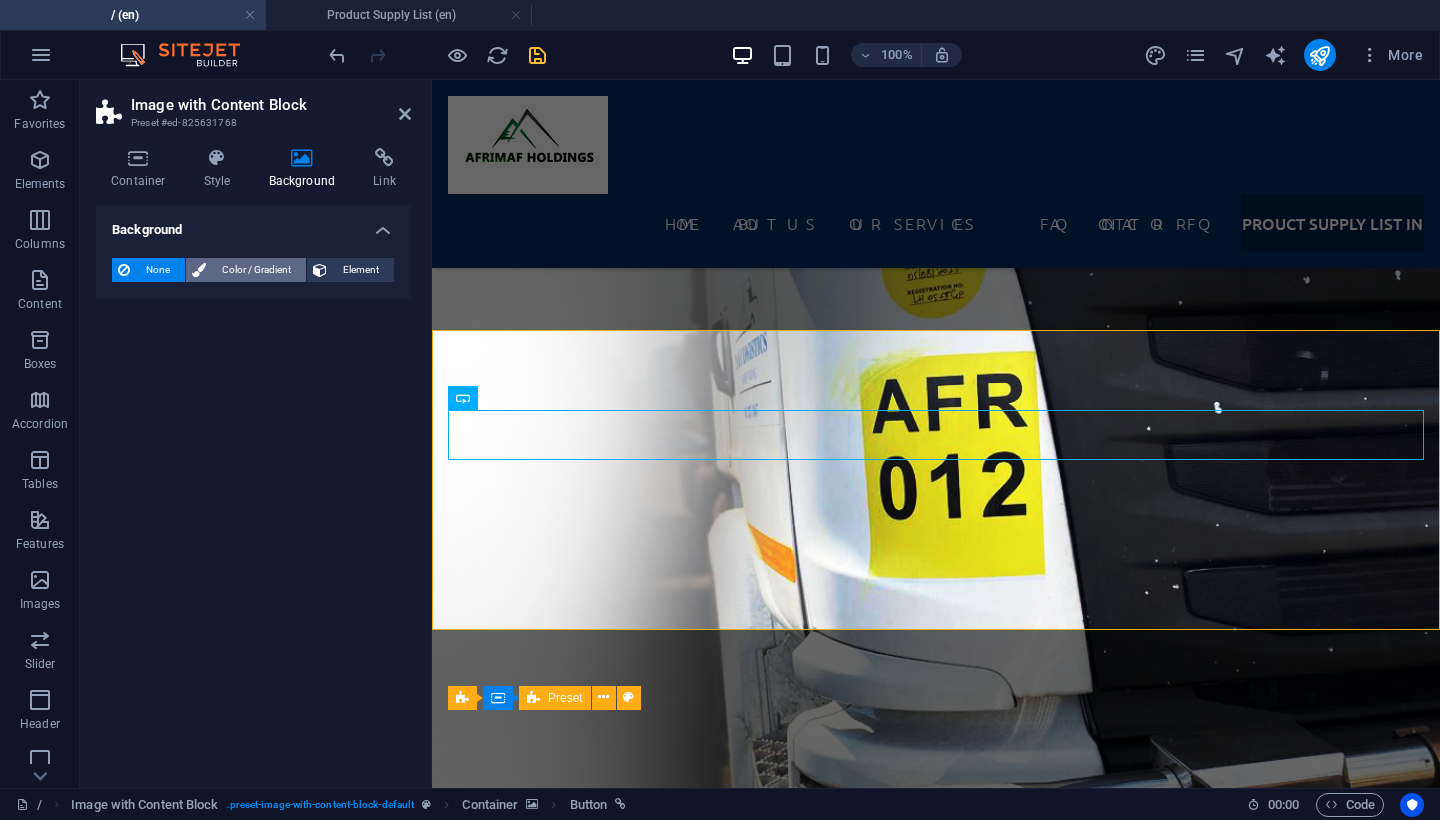 click on "Color / Gradient" at bounding box center (256, 270) 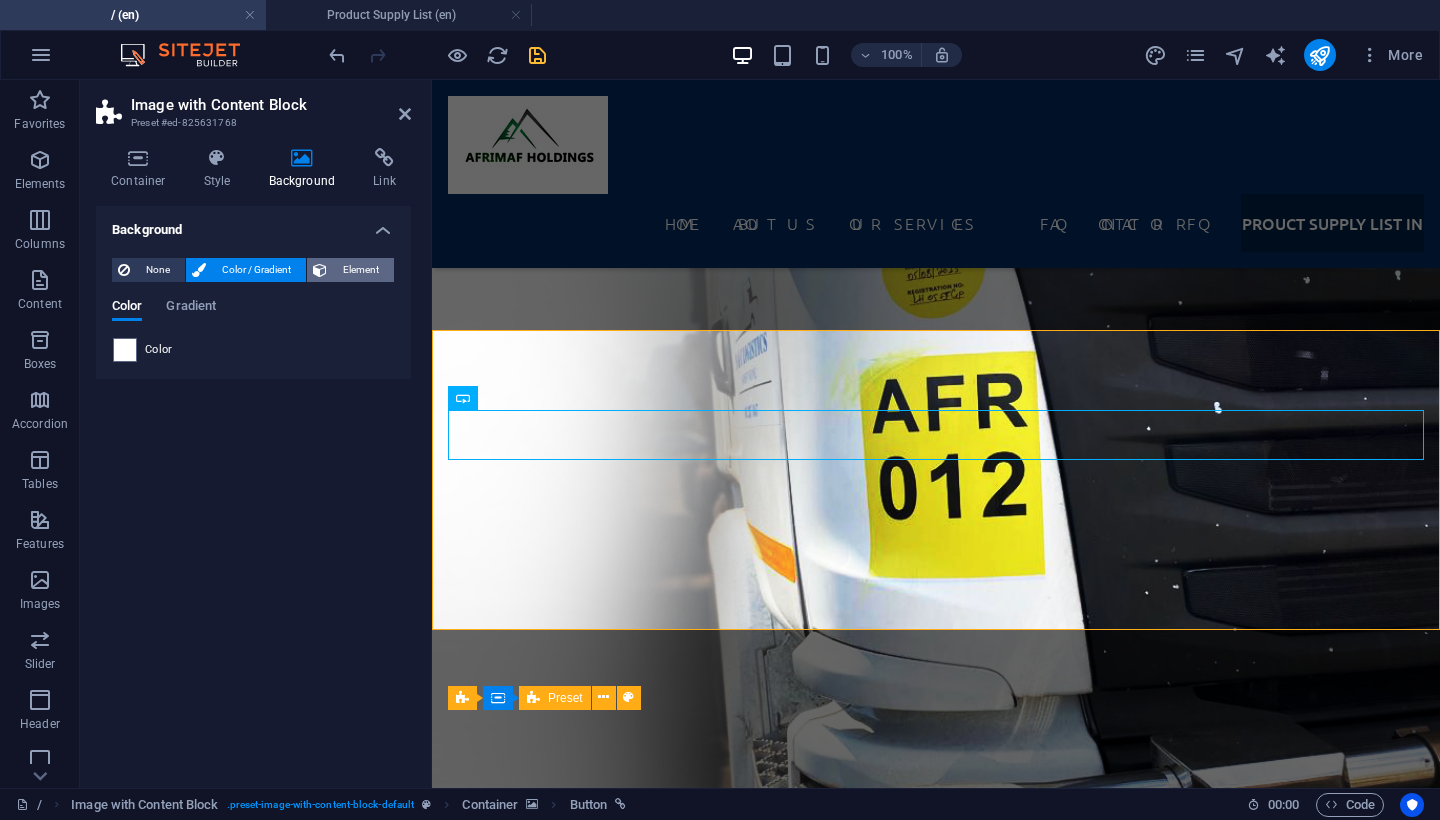 click on "Element" at bounding box center (360, 270) 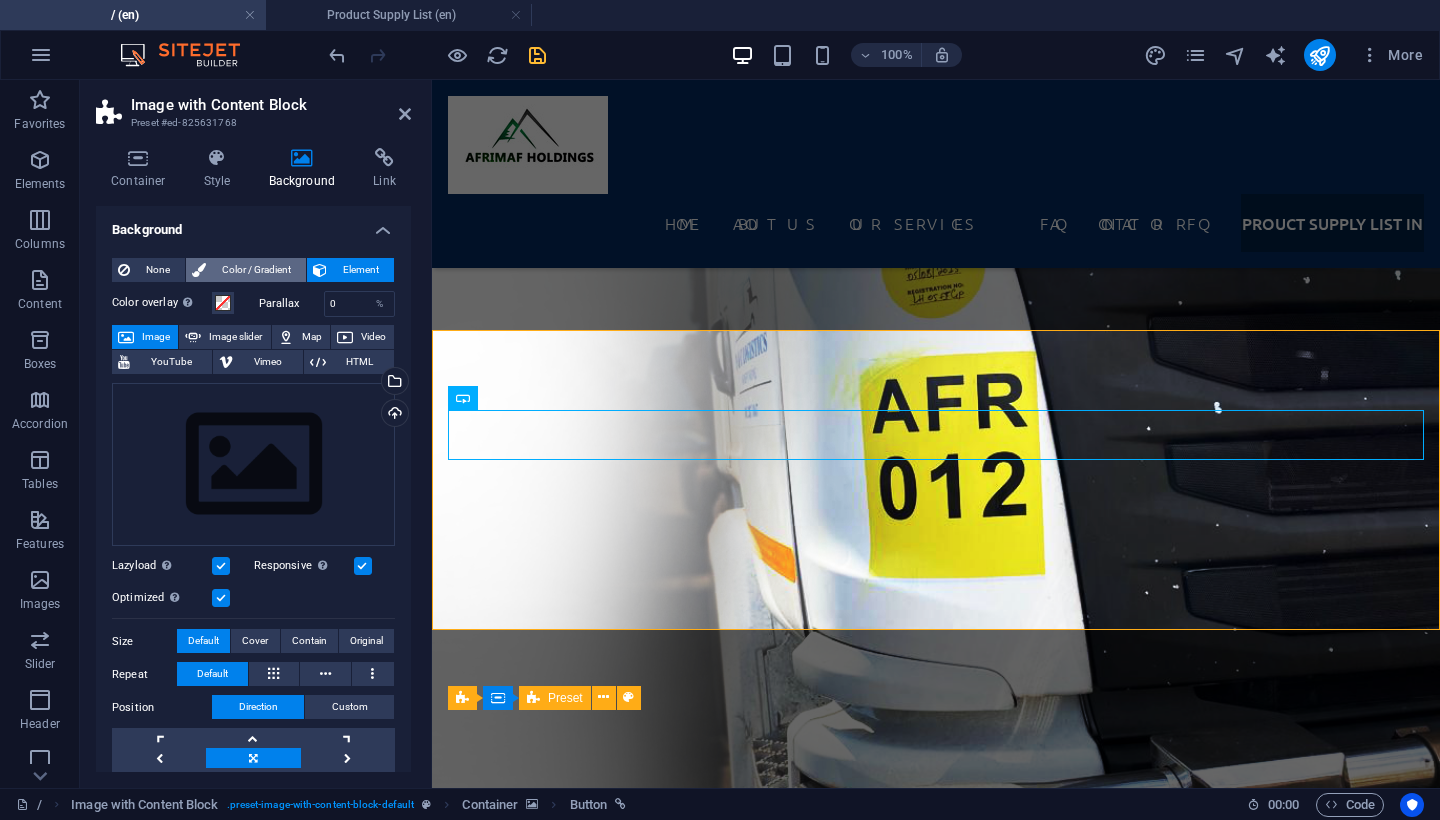 click on "Color / Gradient" at bounding box center (256, 270) 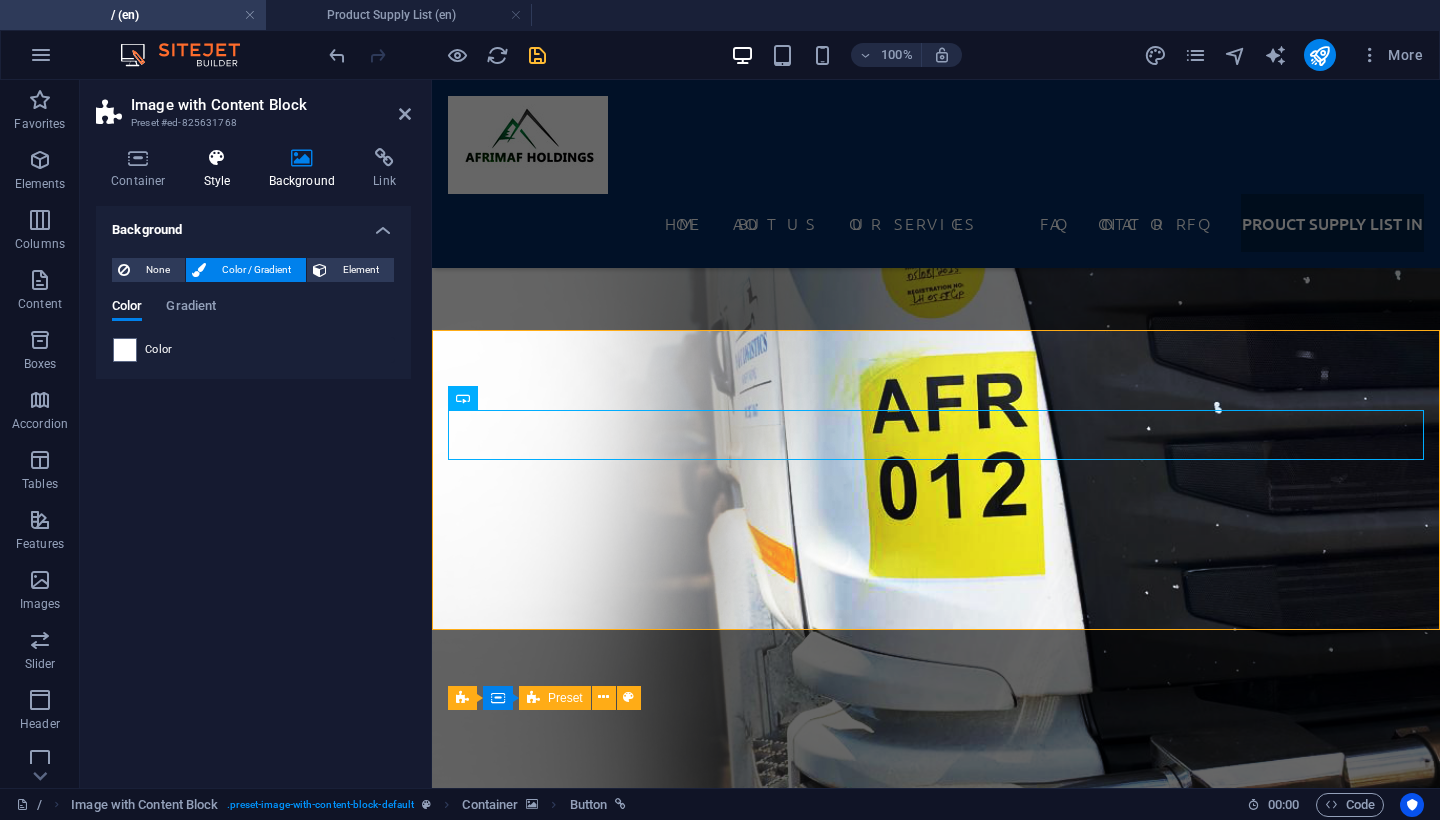 click at bounding box center (217, 158) 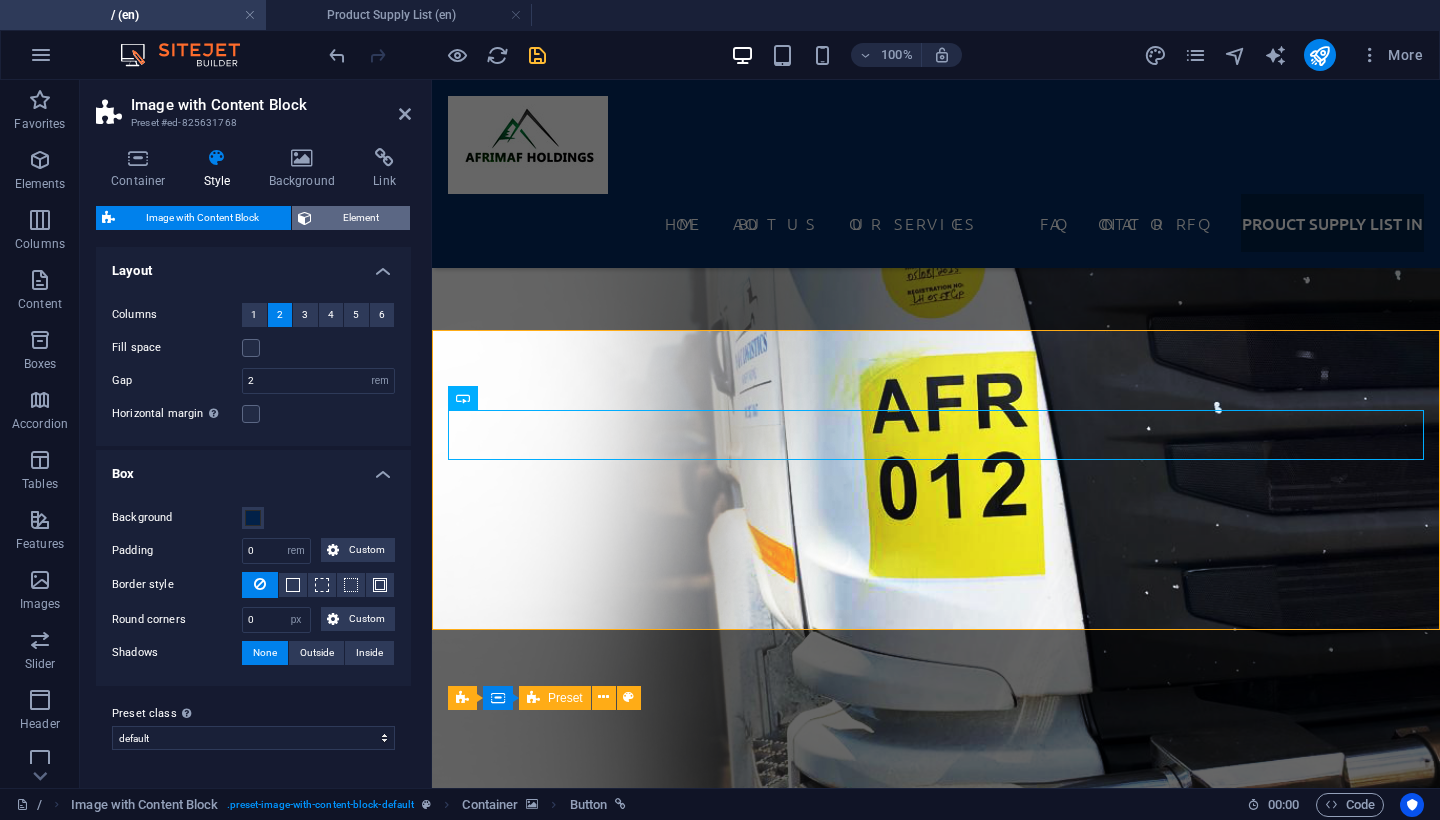 click on "Element" at bounding box center [361, 218] 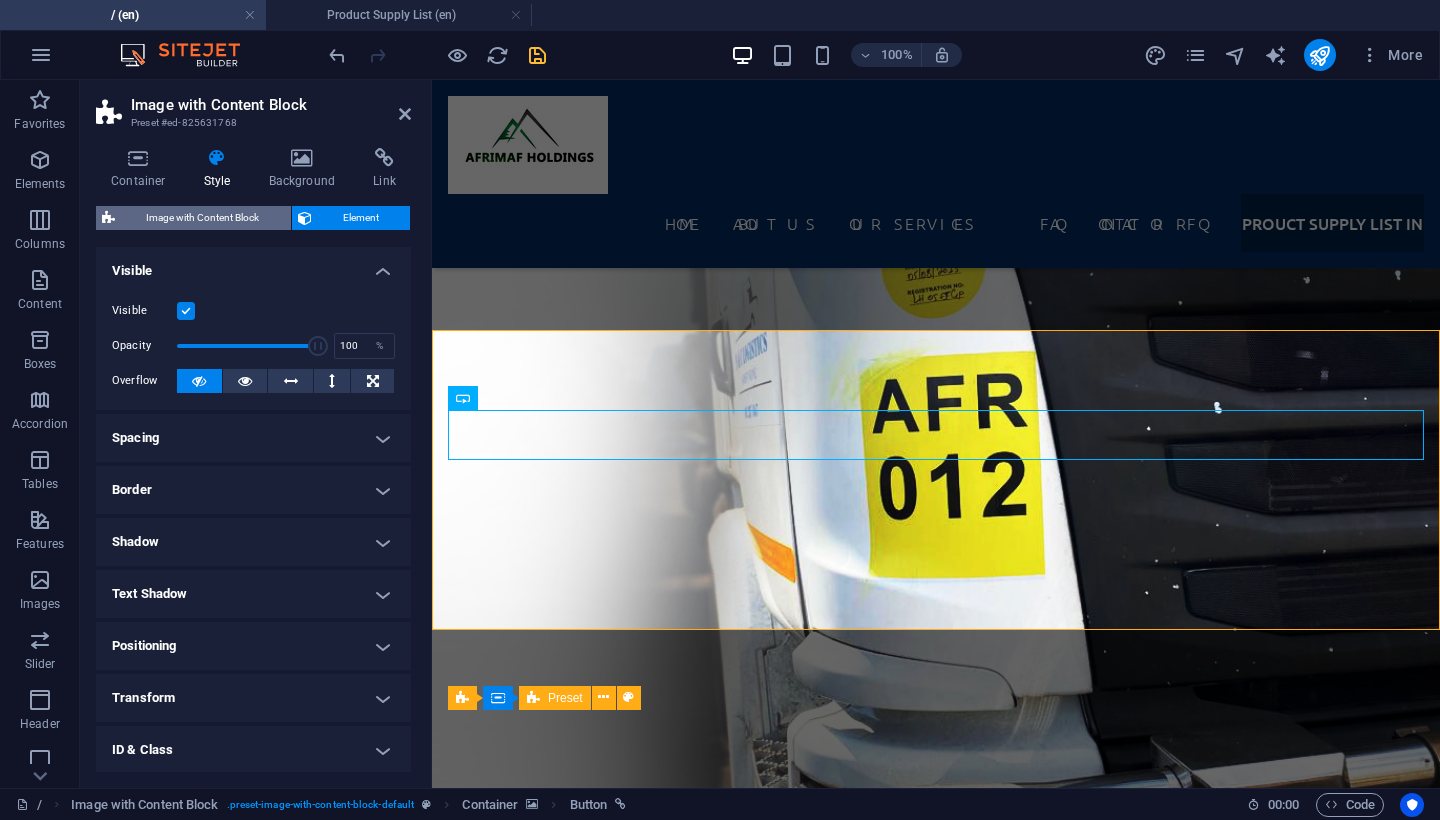 click on "Image with Content Block" at bounding box center (203, 218) 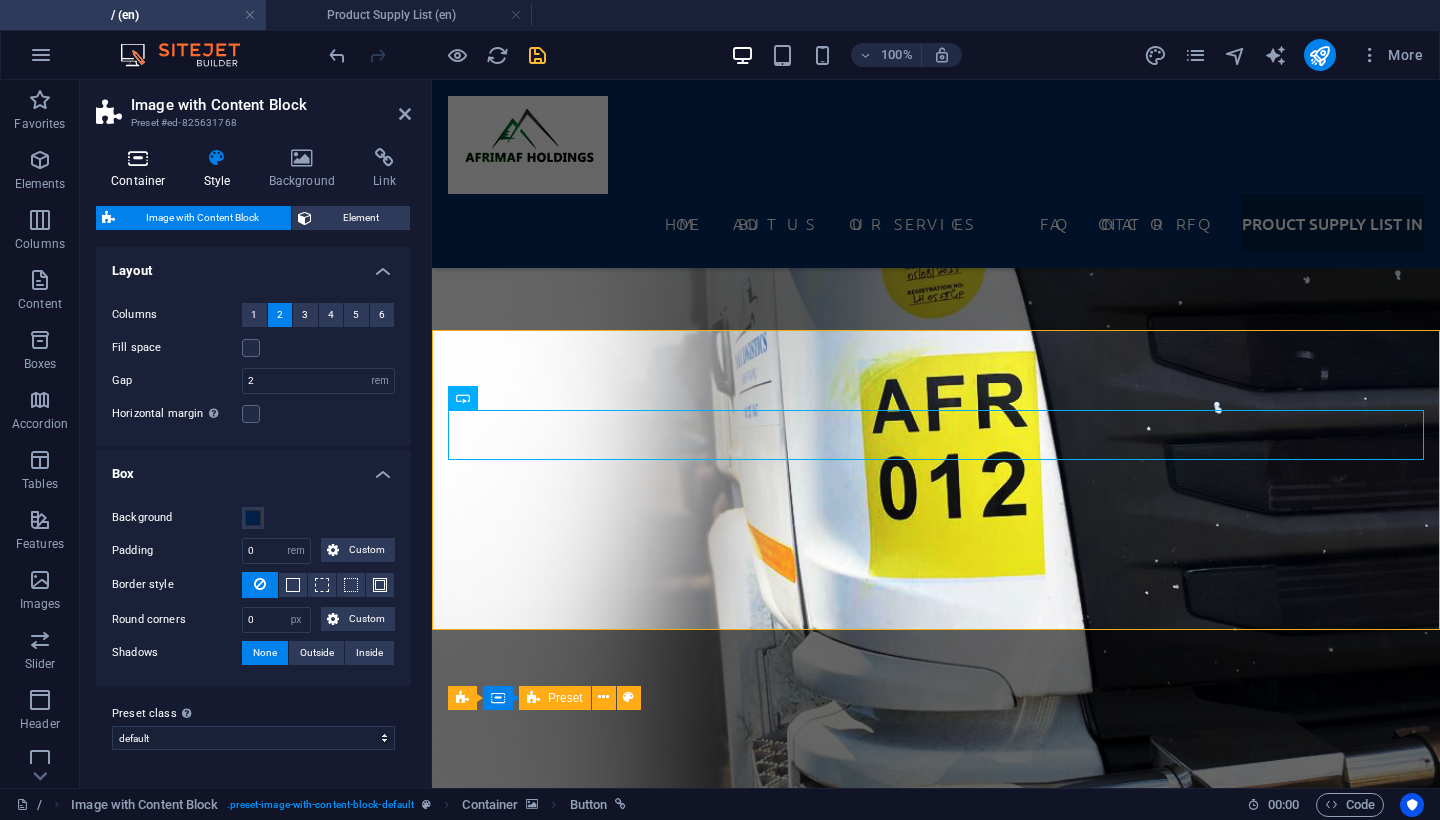 click on "Container" at bounding box center (142, 169) 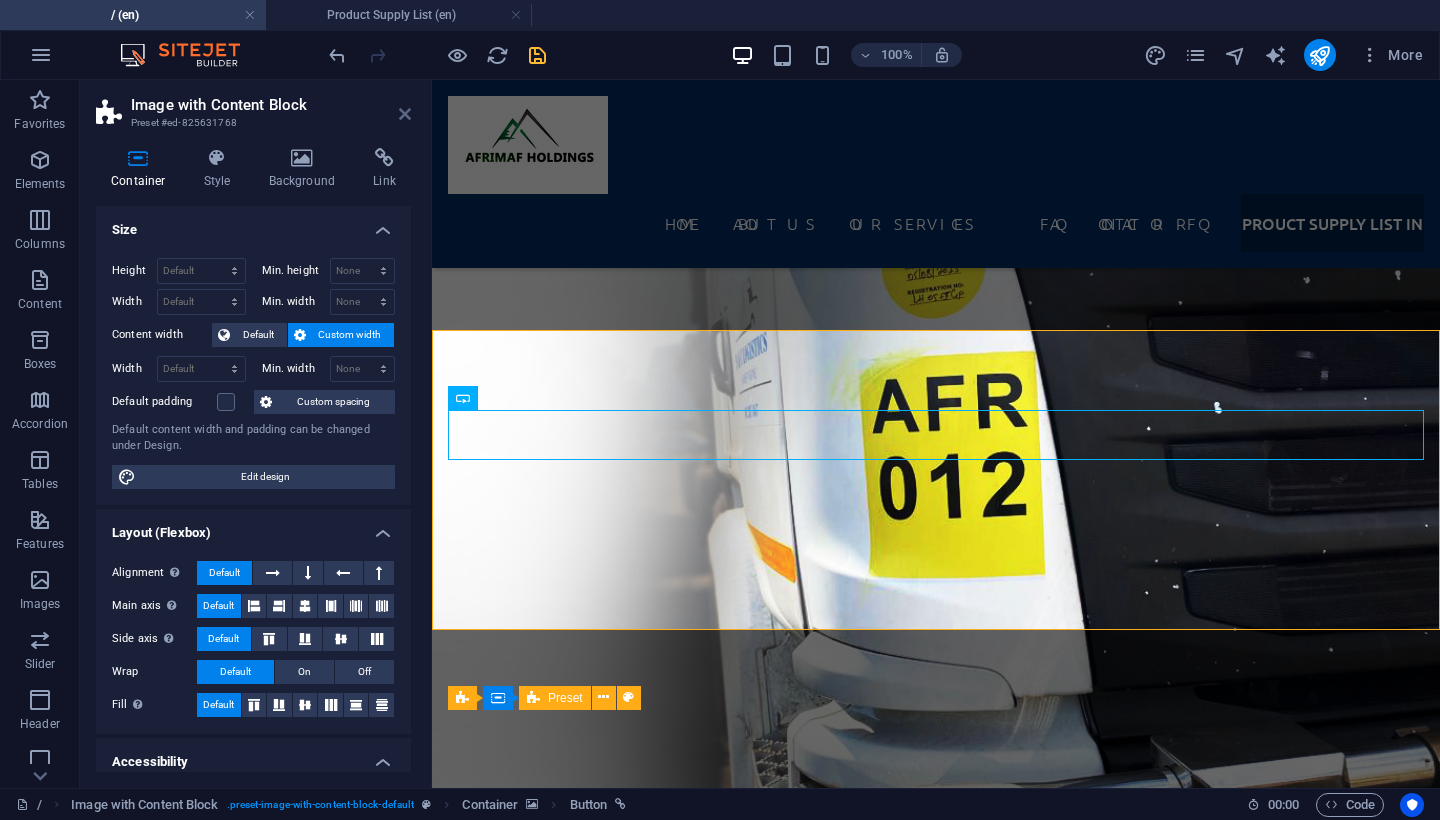 click at bounding box center (405, 114) 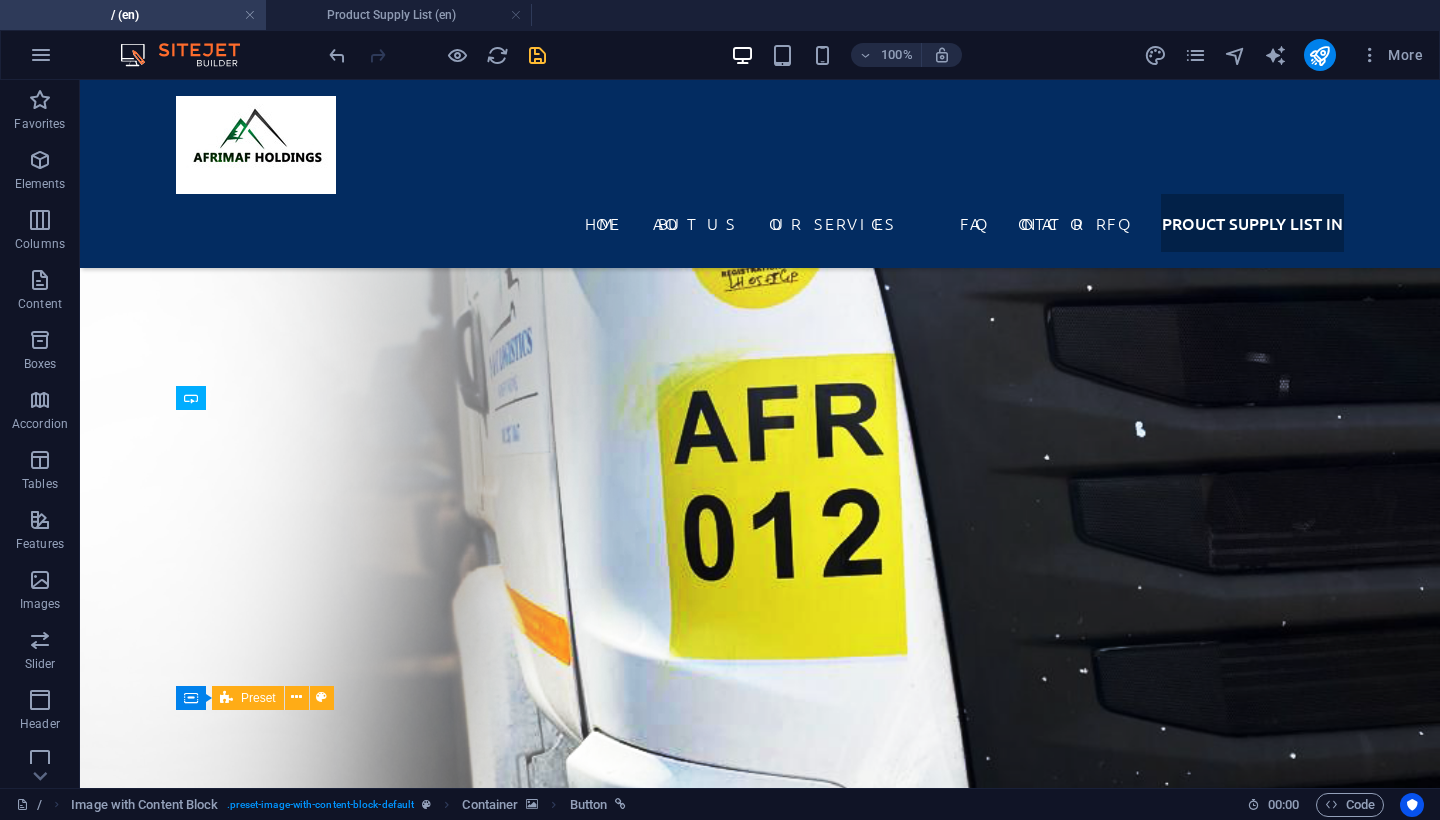 scroll, scrollTop: 6136, scrollLeft: 0, axis: vertical 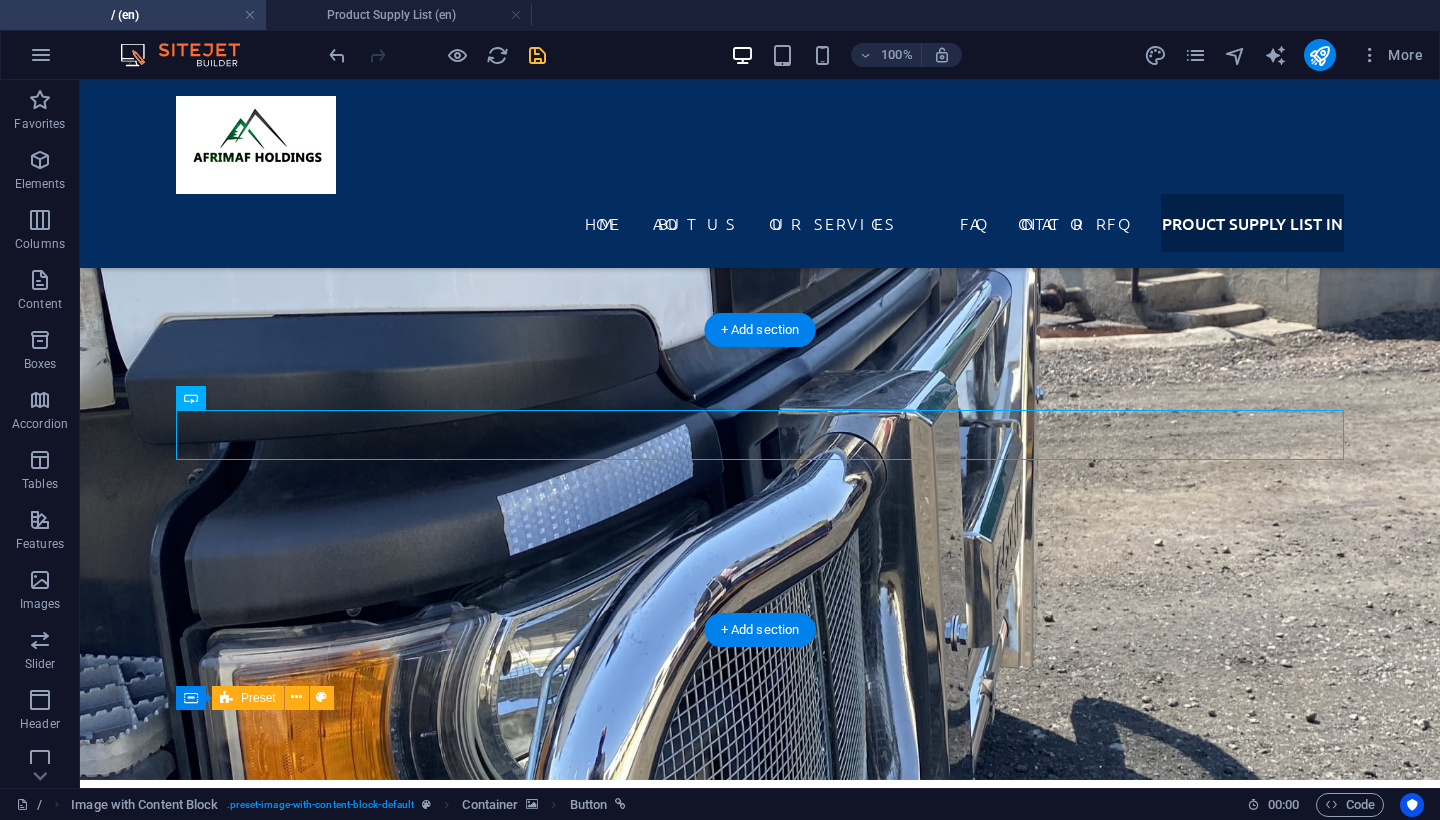 click at bounding box center (760, 26978) 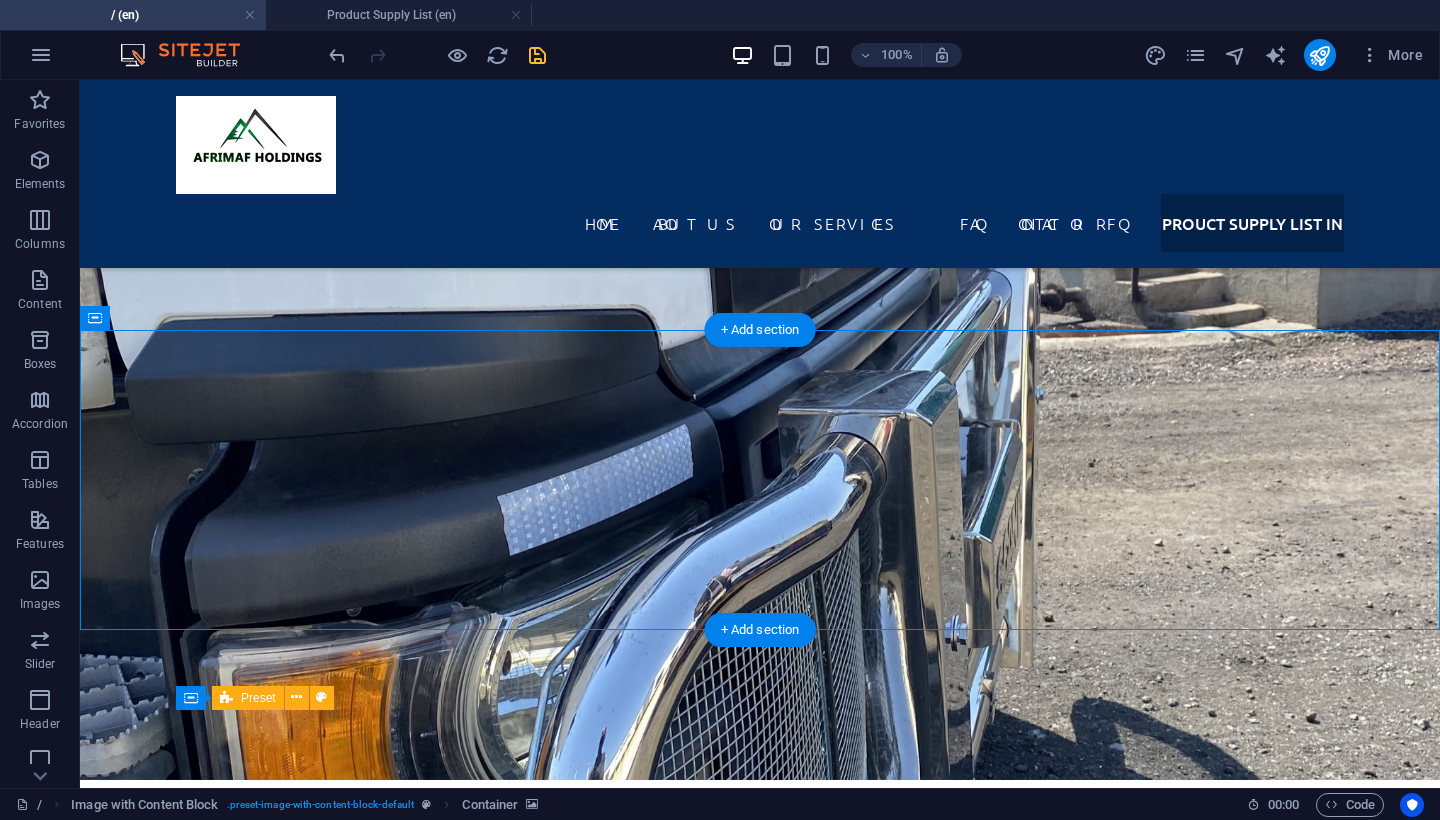 click at bounding box center (760, 26978) 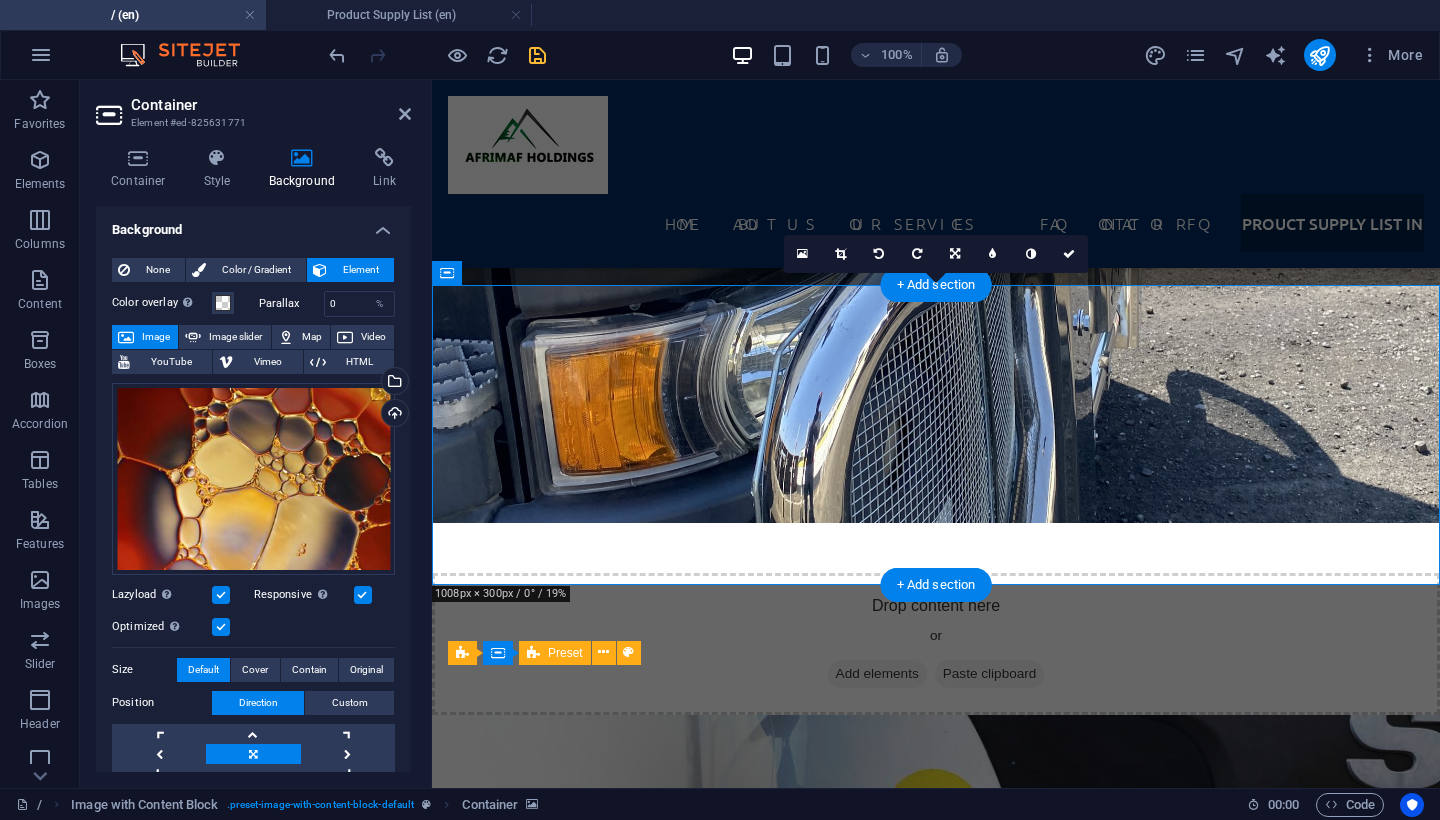 scroll, scrollTop: 6941, scrollLeft: 0, axis: vertical 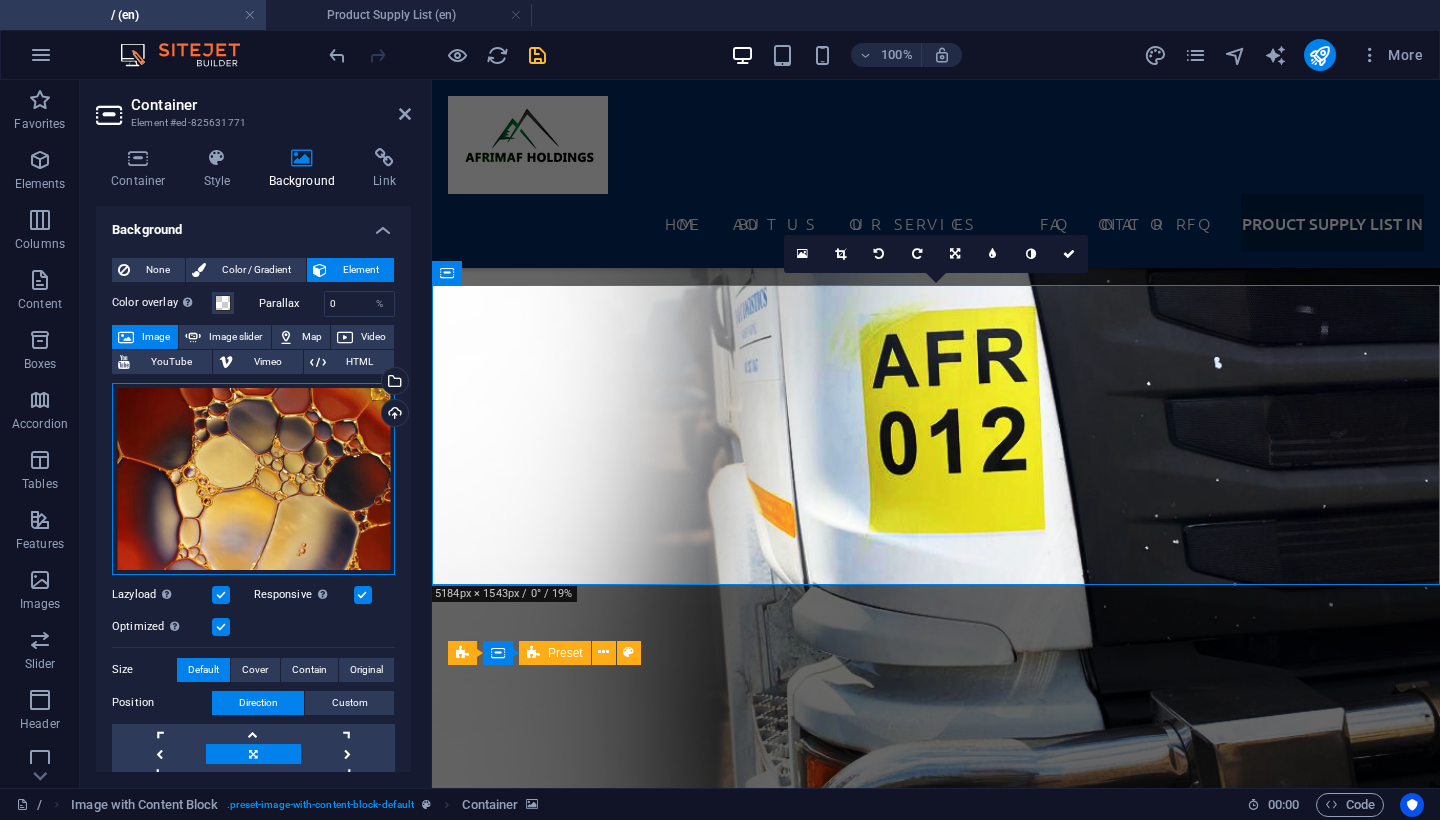 click on "Drag files here, click to choose files or select files from Files or our free stock photos & videos" at bounding box center (253, 479) 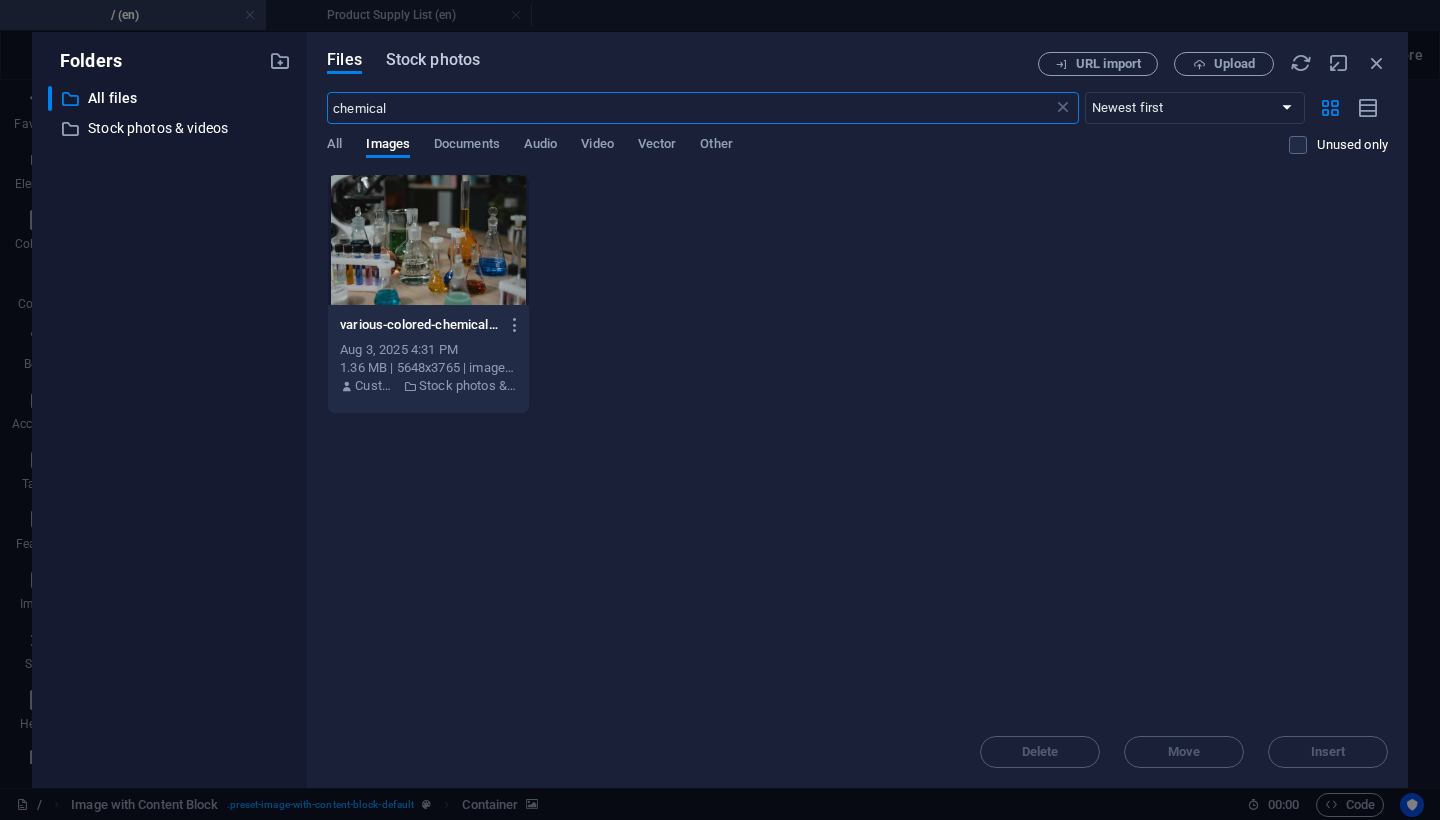 click on "Stock photos" at bounding box center (433, 60) 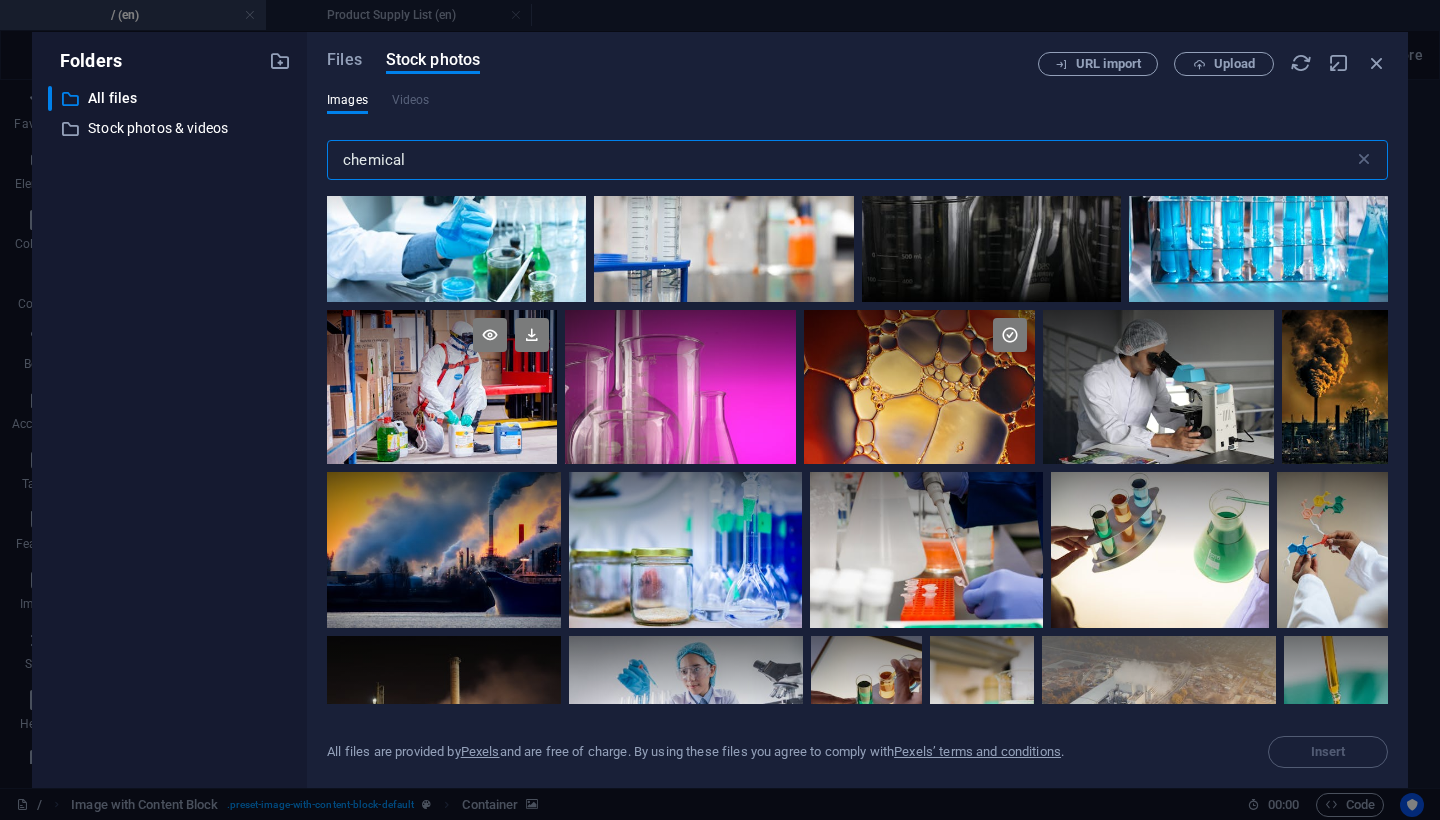 scroll, scrollTop: 87, scrollLeft: 0, axis: vertical 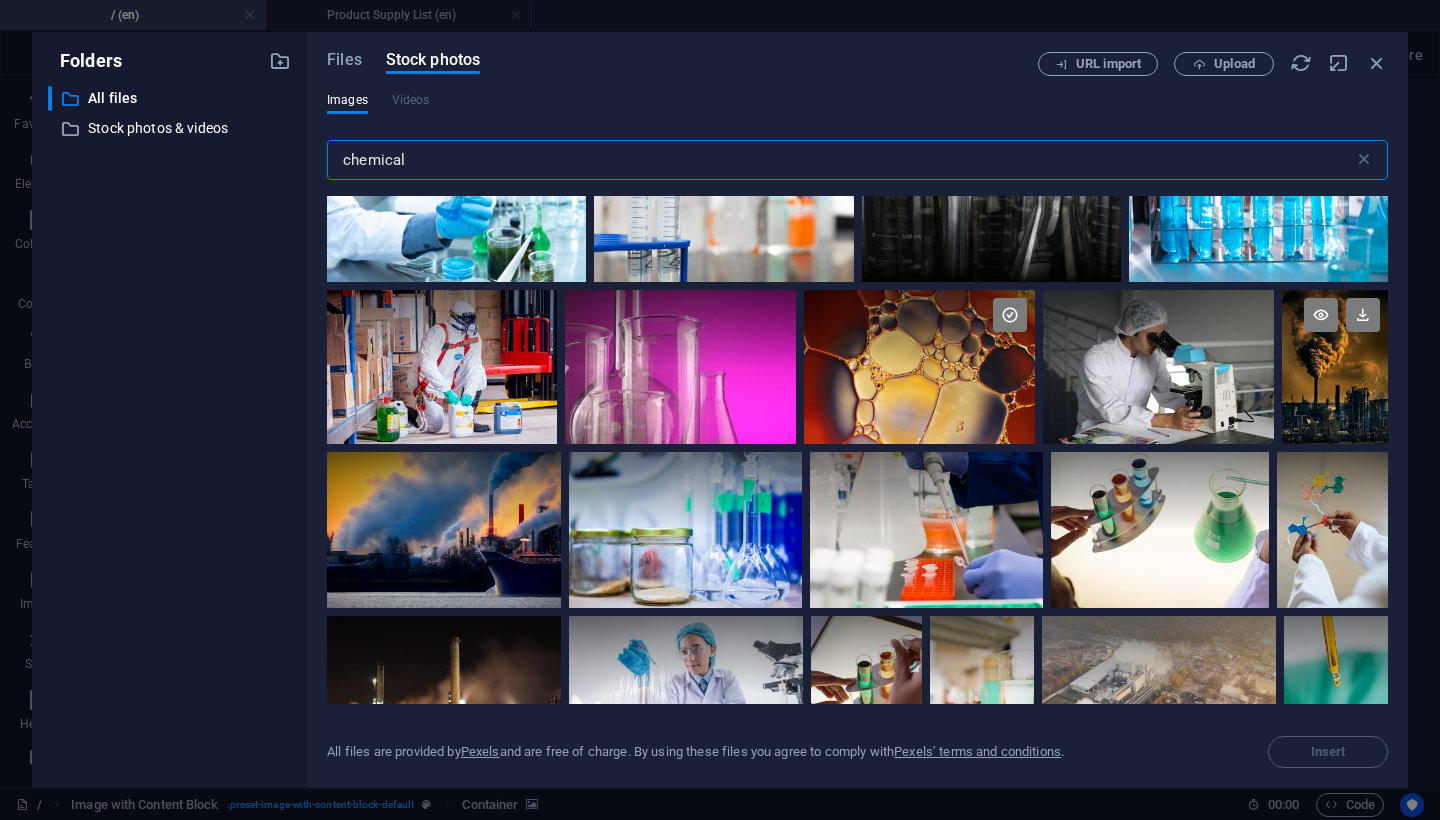 click at bounding box center (1335, 328) 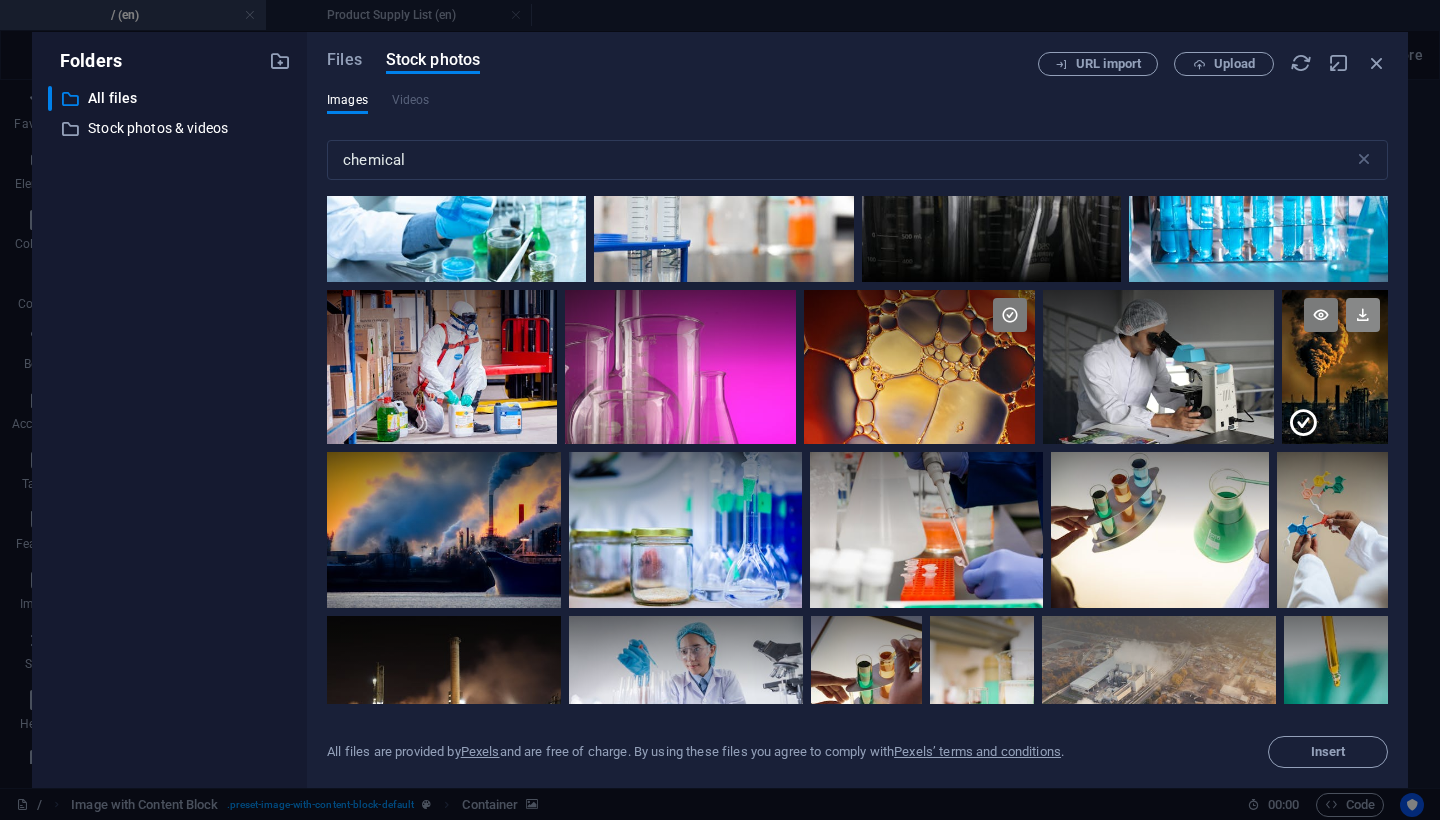 click at bounding box center [1363, 315] 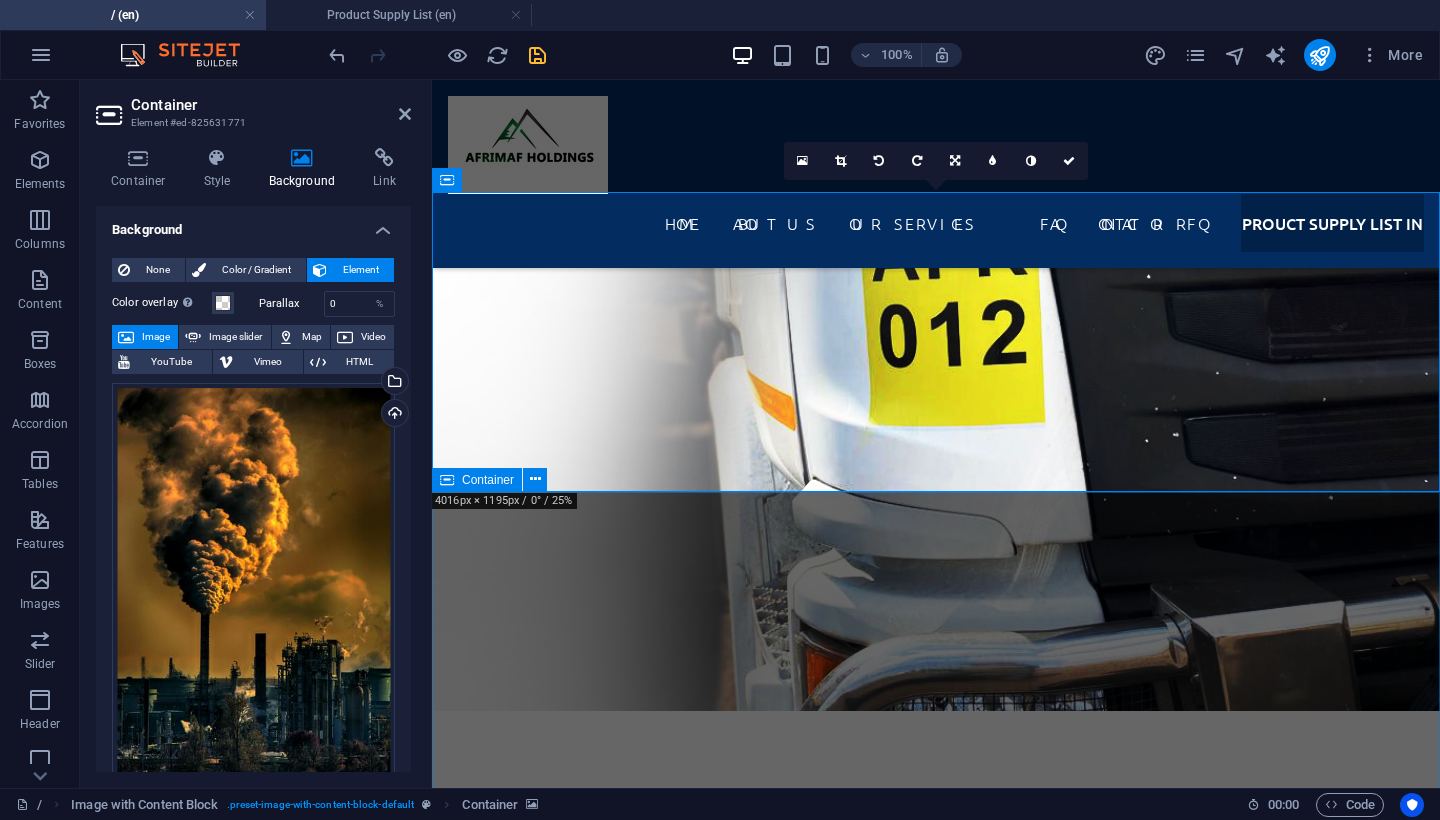 scroll, scrollTop: 7055, scrollLeft: 0, axis: vertical 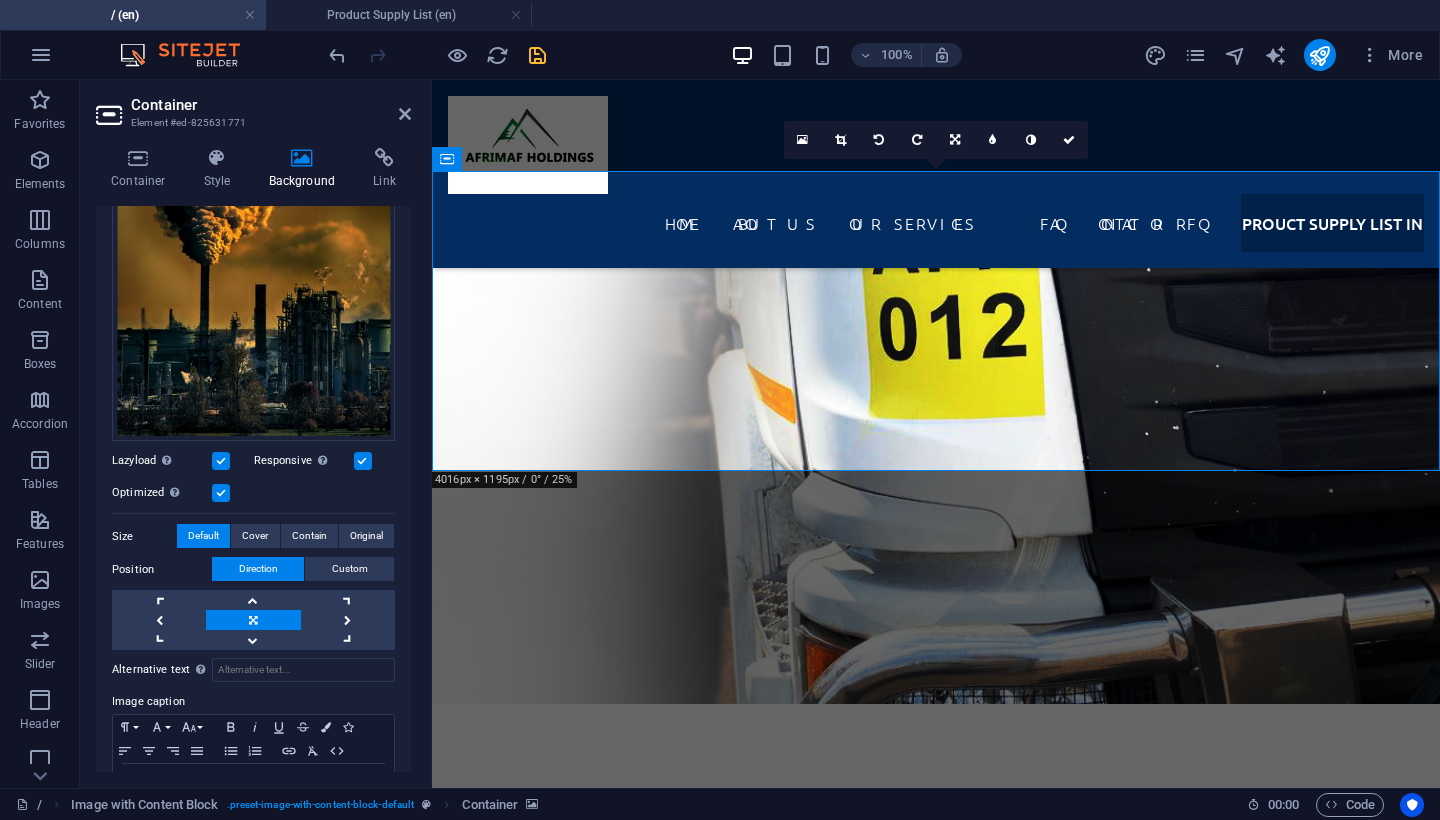 click at bounding box center (253, 620) 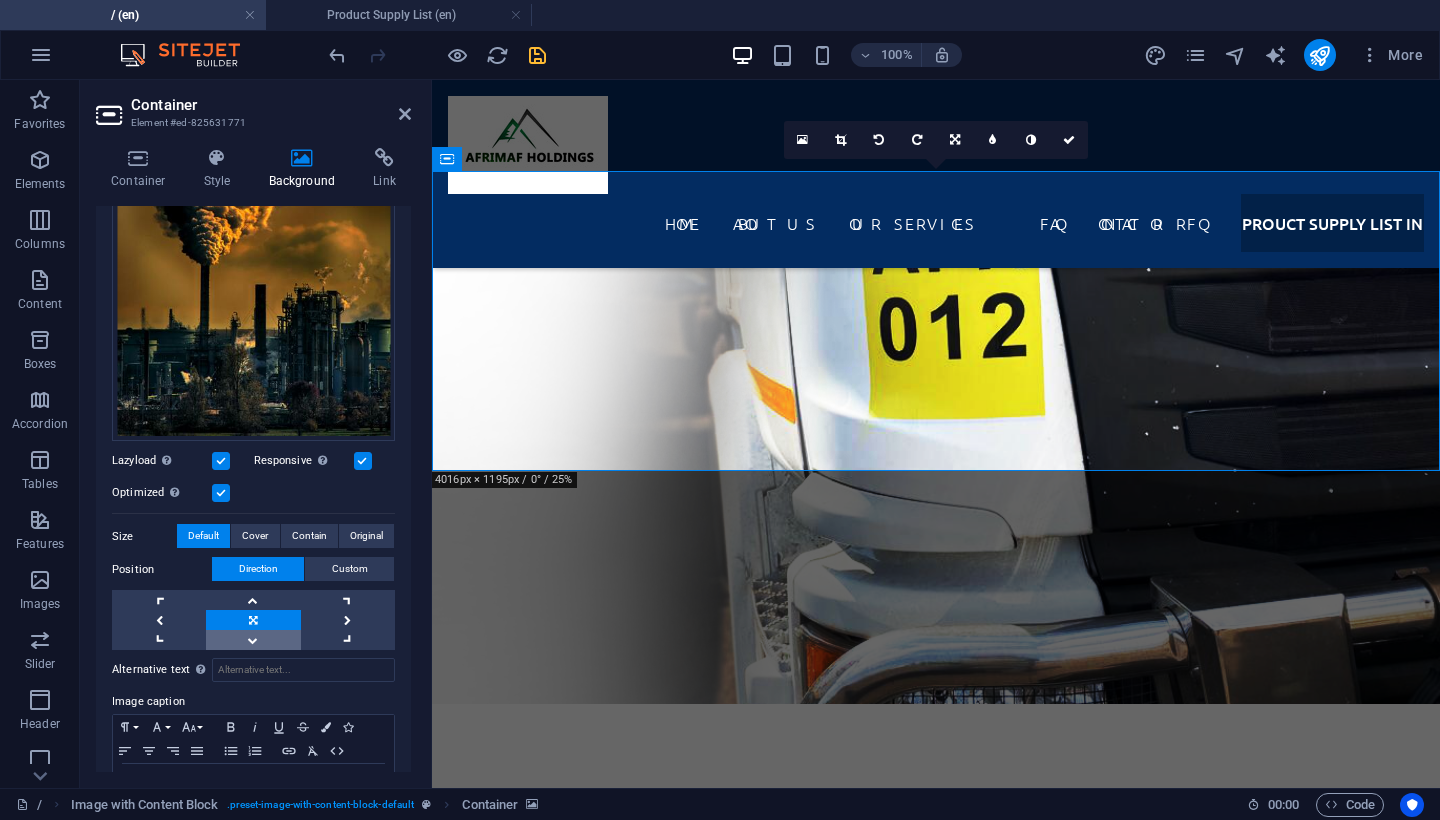 click at bounding box center [253, 640] 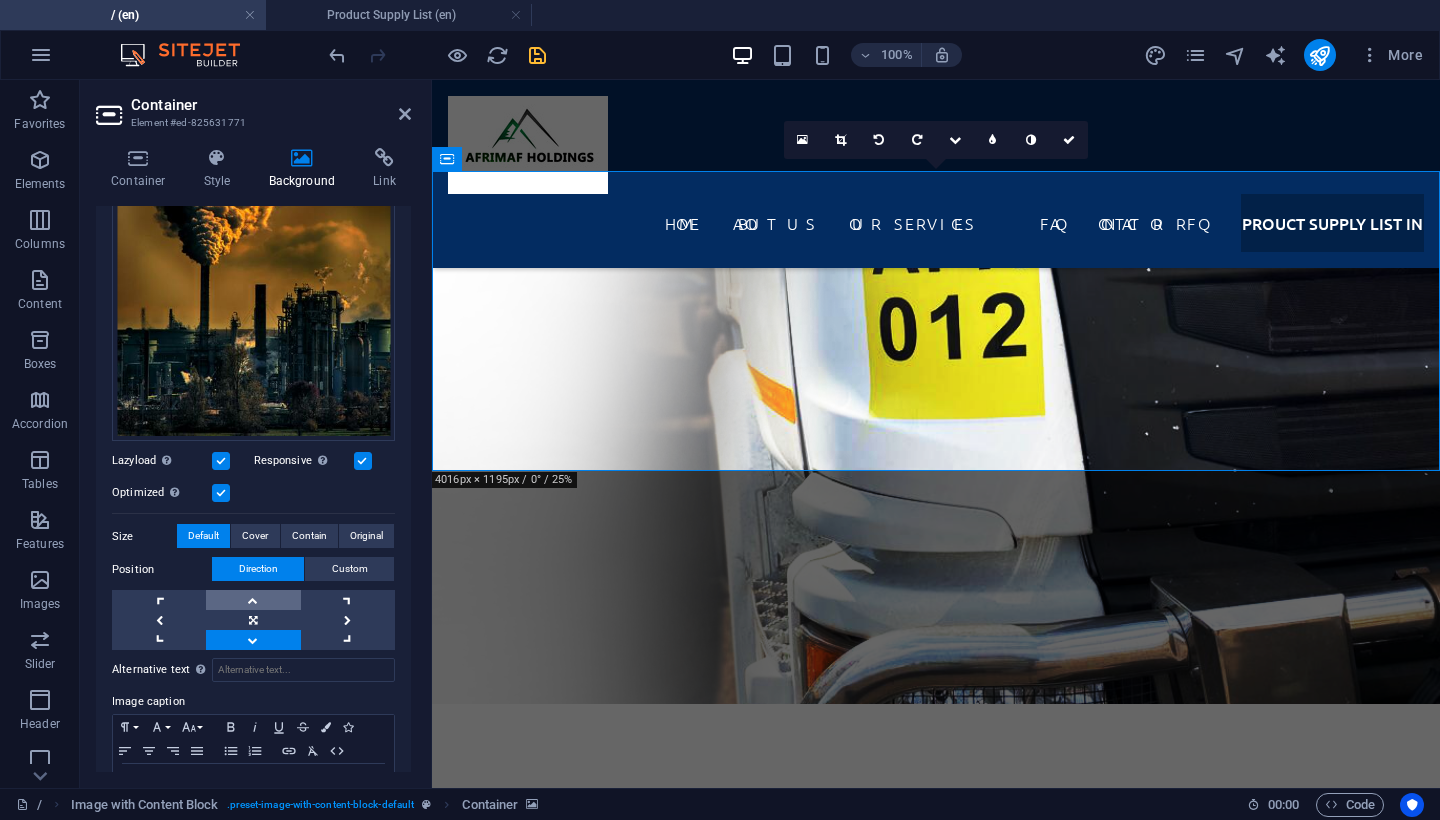 click at bounding box center (253, 600) 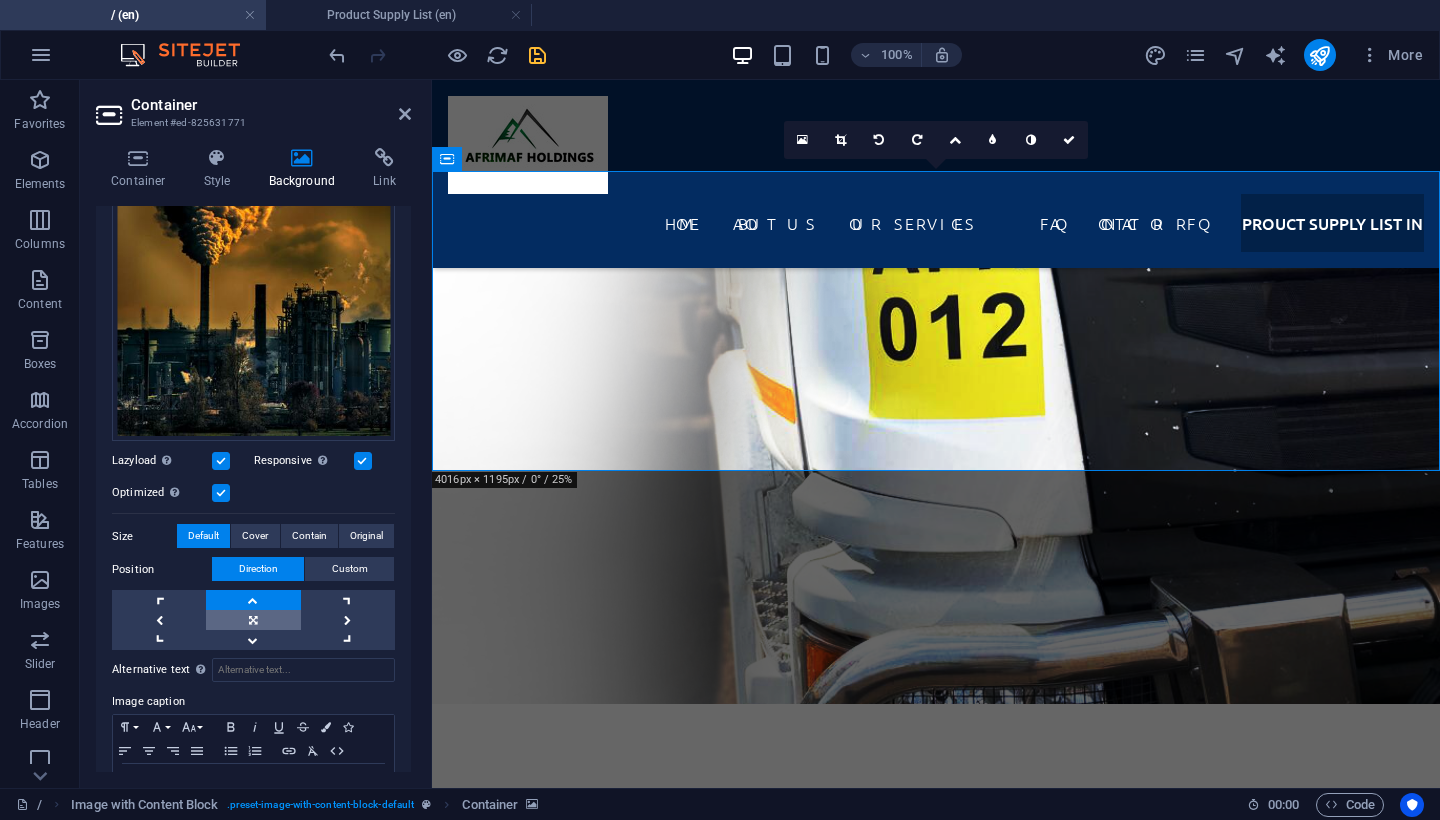 click at bounding box center [253, 620] 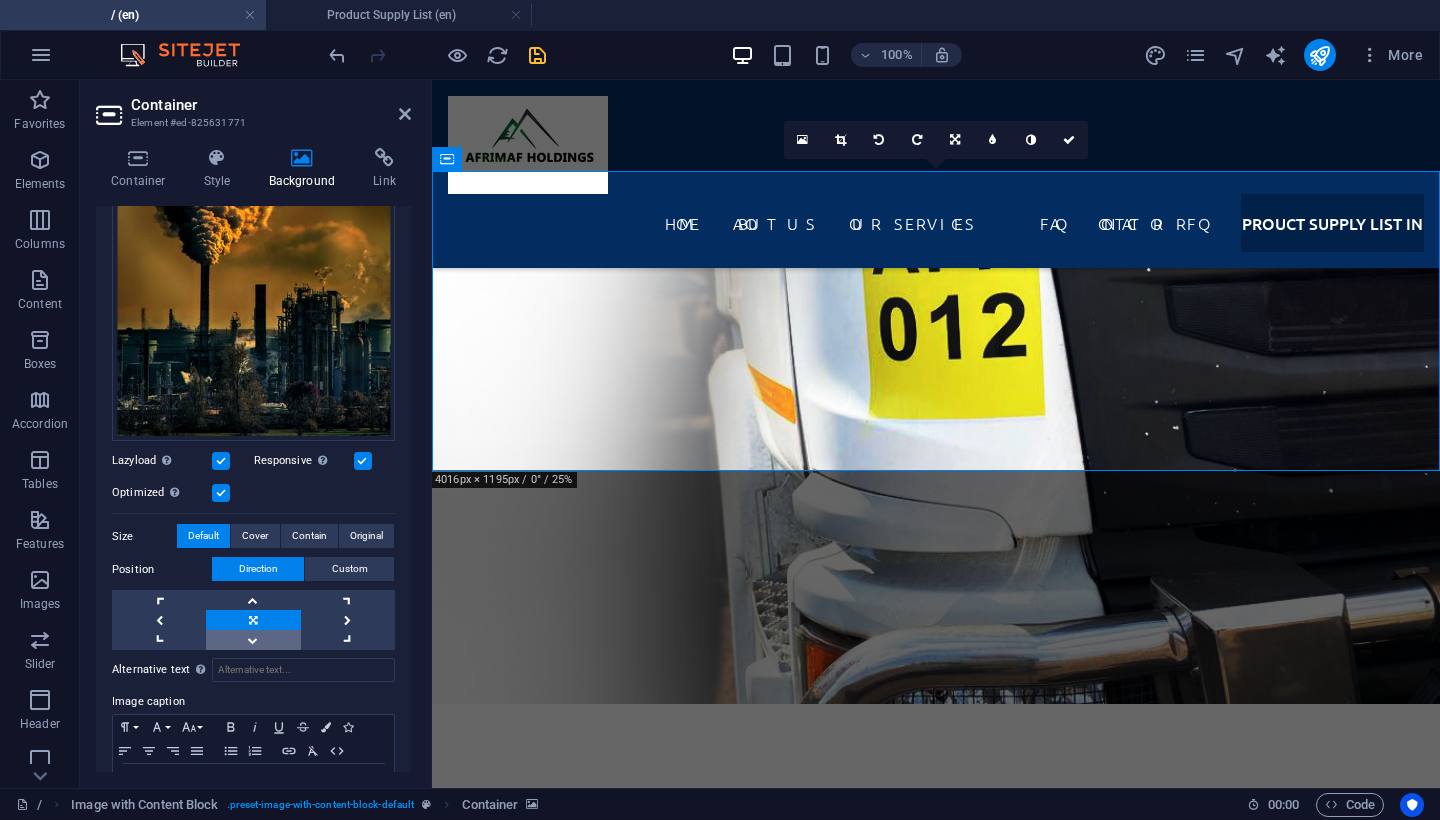 click at bounding box center [253, 640] 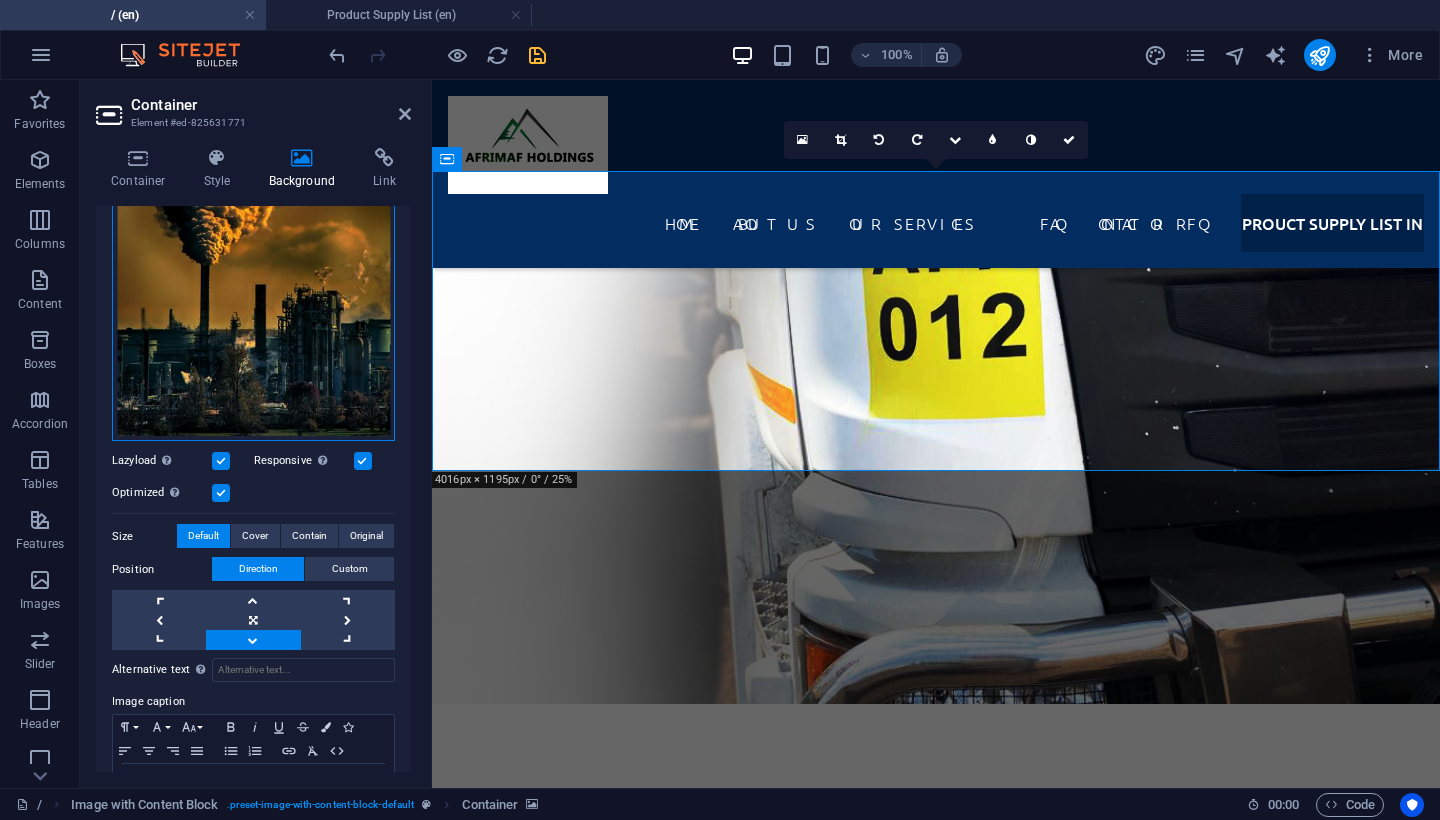 click on "Drag files here, click to choose files or select files from Files or our free stock photos & videos" at bounding box center (253, 238) 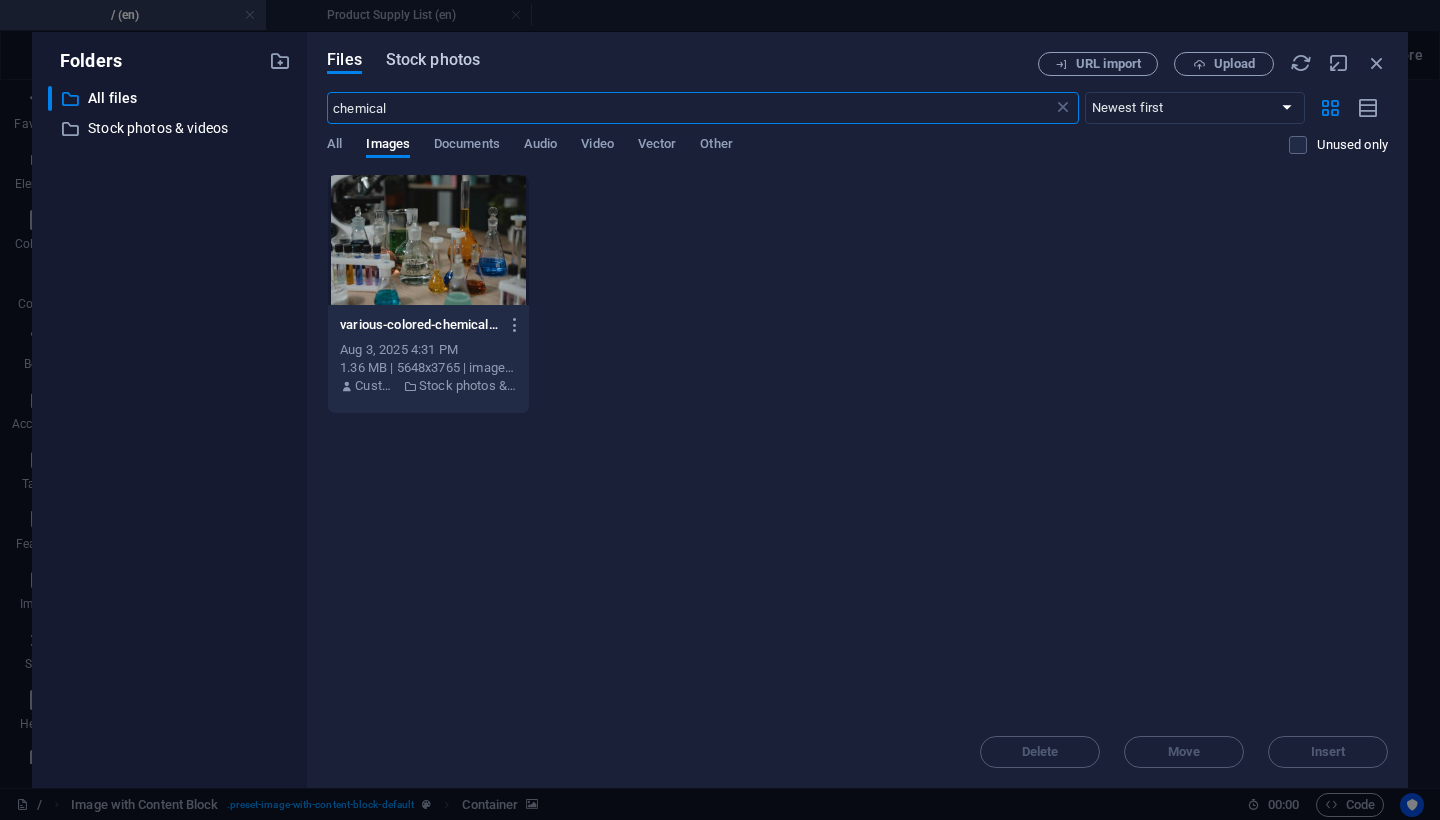 click on "Stock photos" at bounding box center [433, 60] 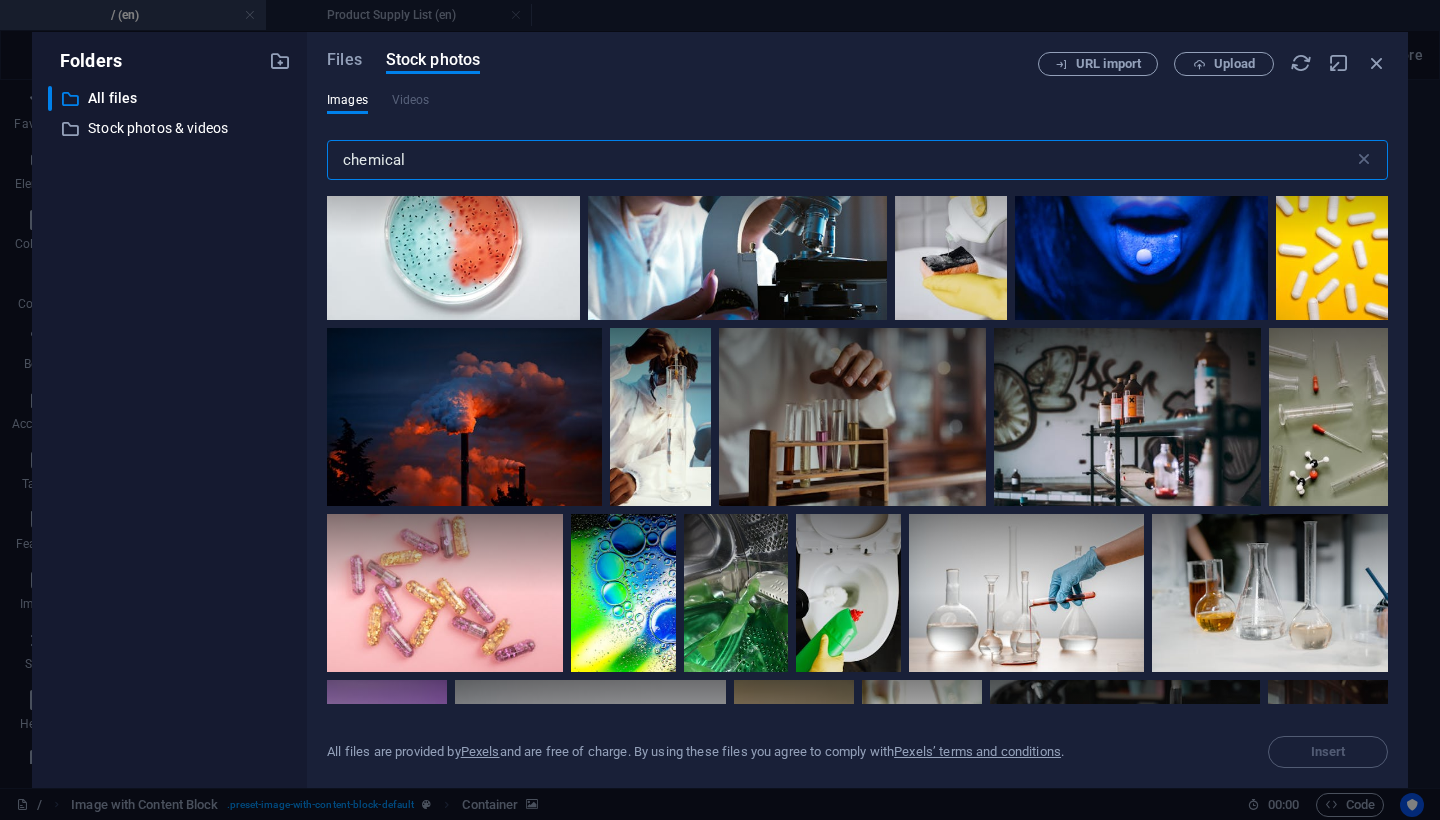scroll, scrollTop: 1634, scrollLeft: 0, axis: vertical 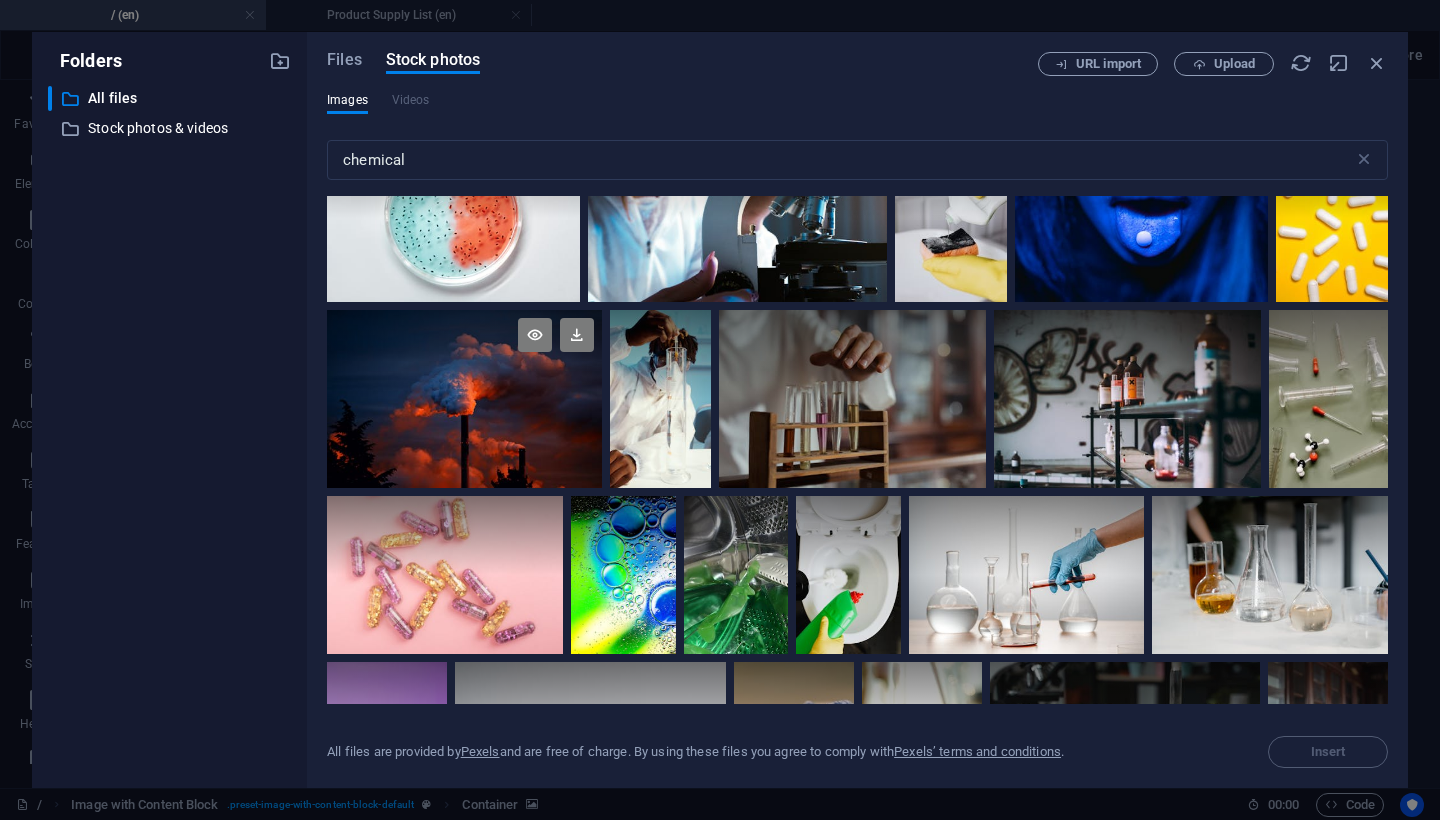 click at bounding box center [464, 399] 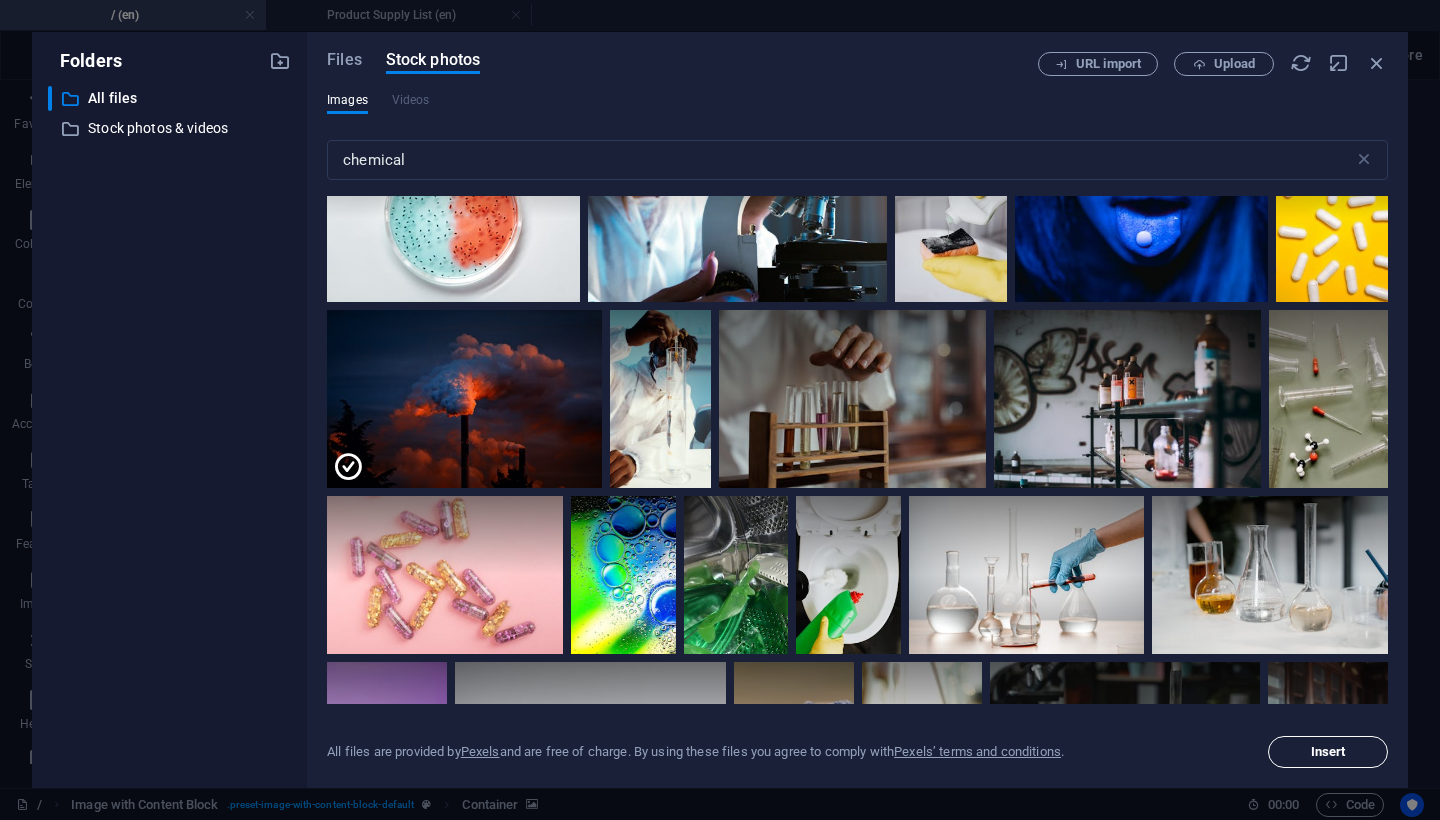 click on "Insert" at bounding box center (1328, 752) 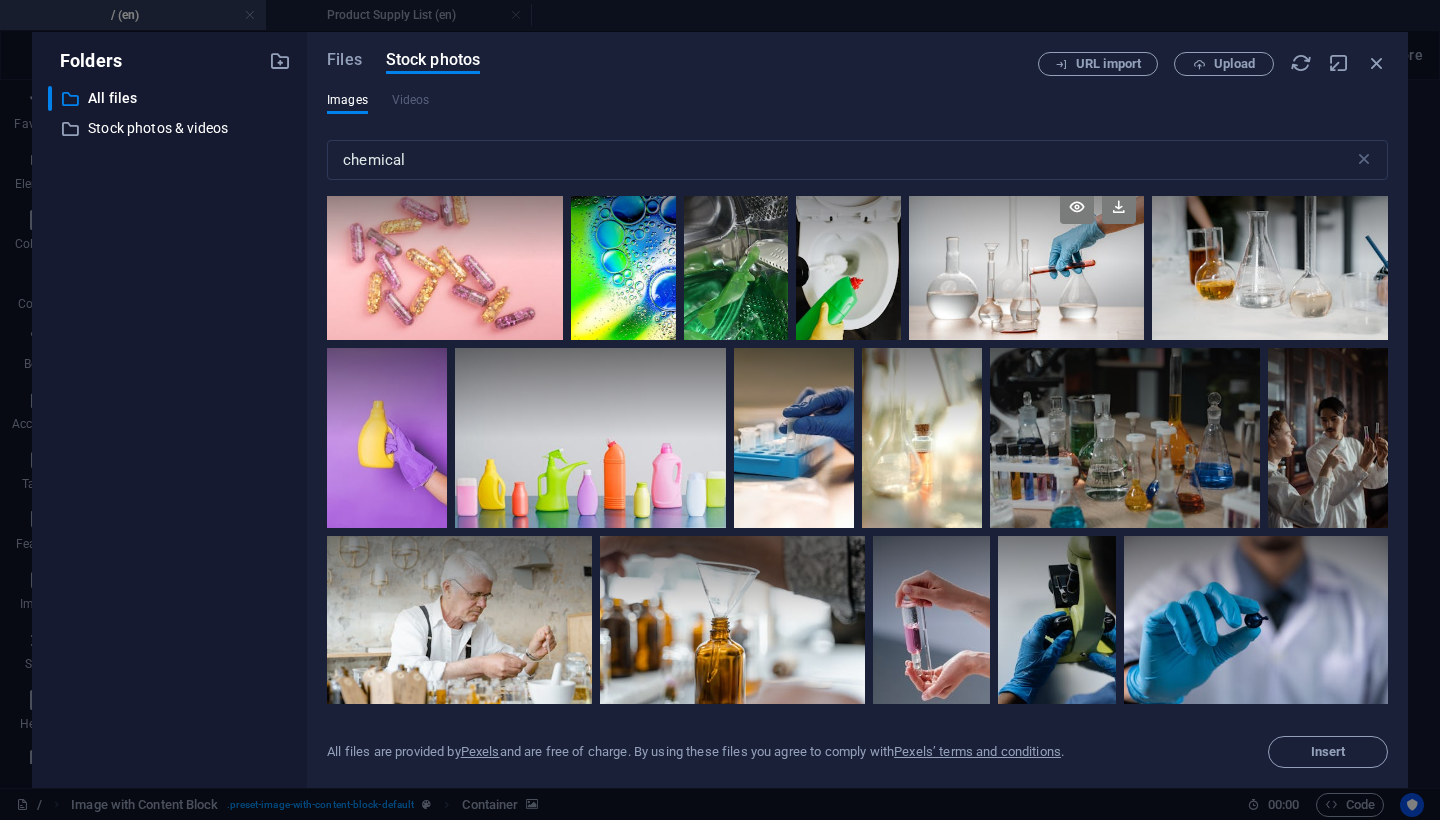 scroll, scrollTop: 1954, scrollLeft: 0, axis: vertical 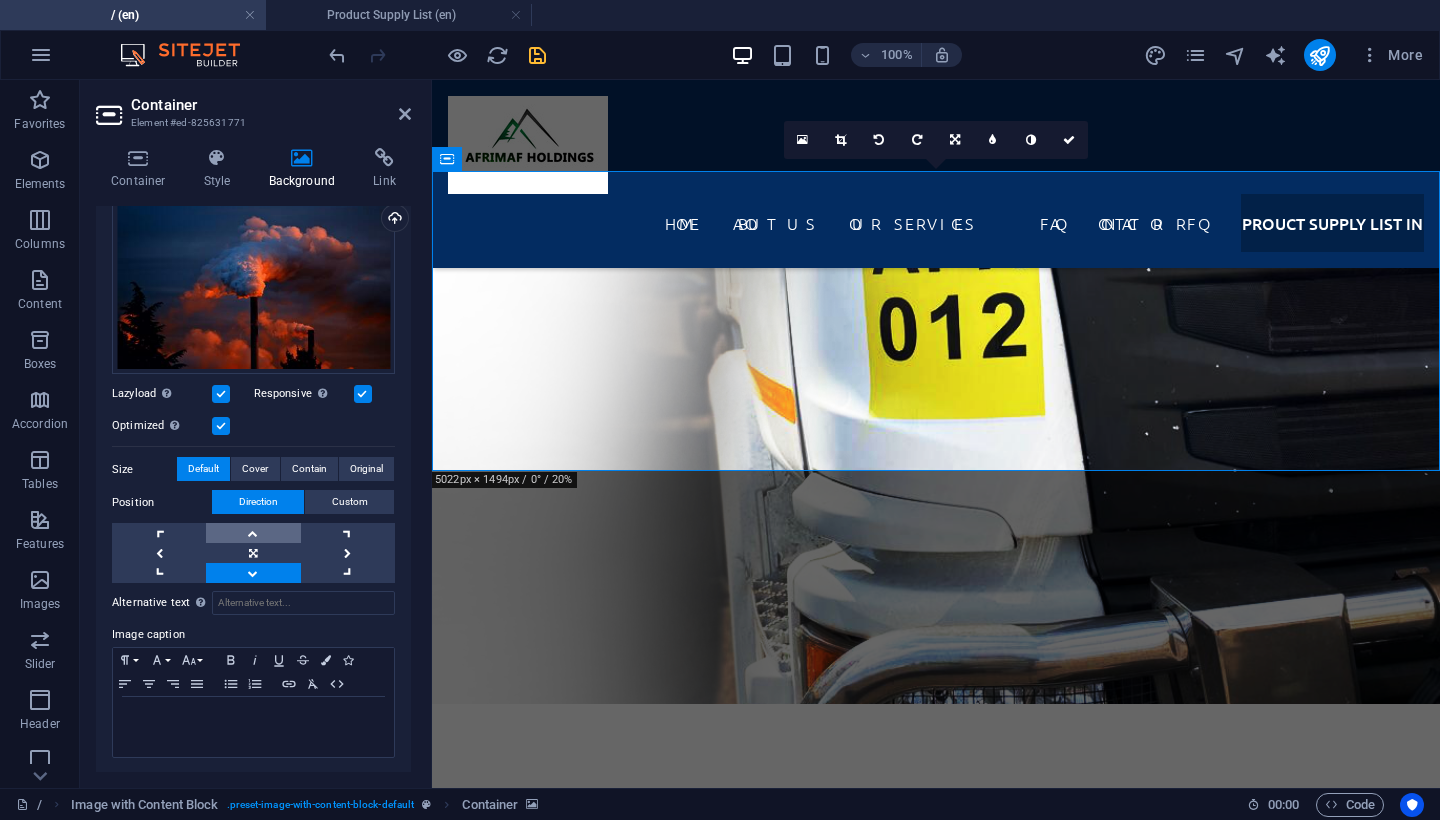 click at bounding box center (253, 533) 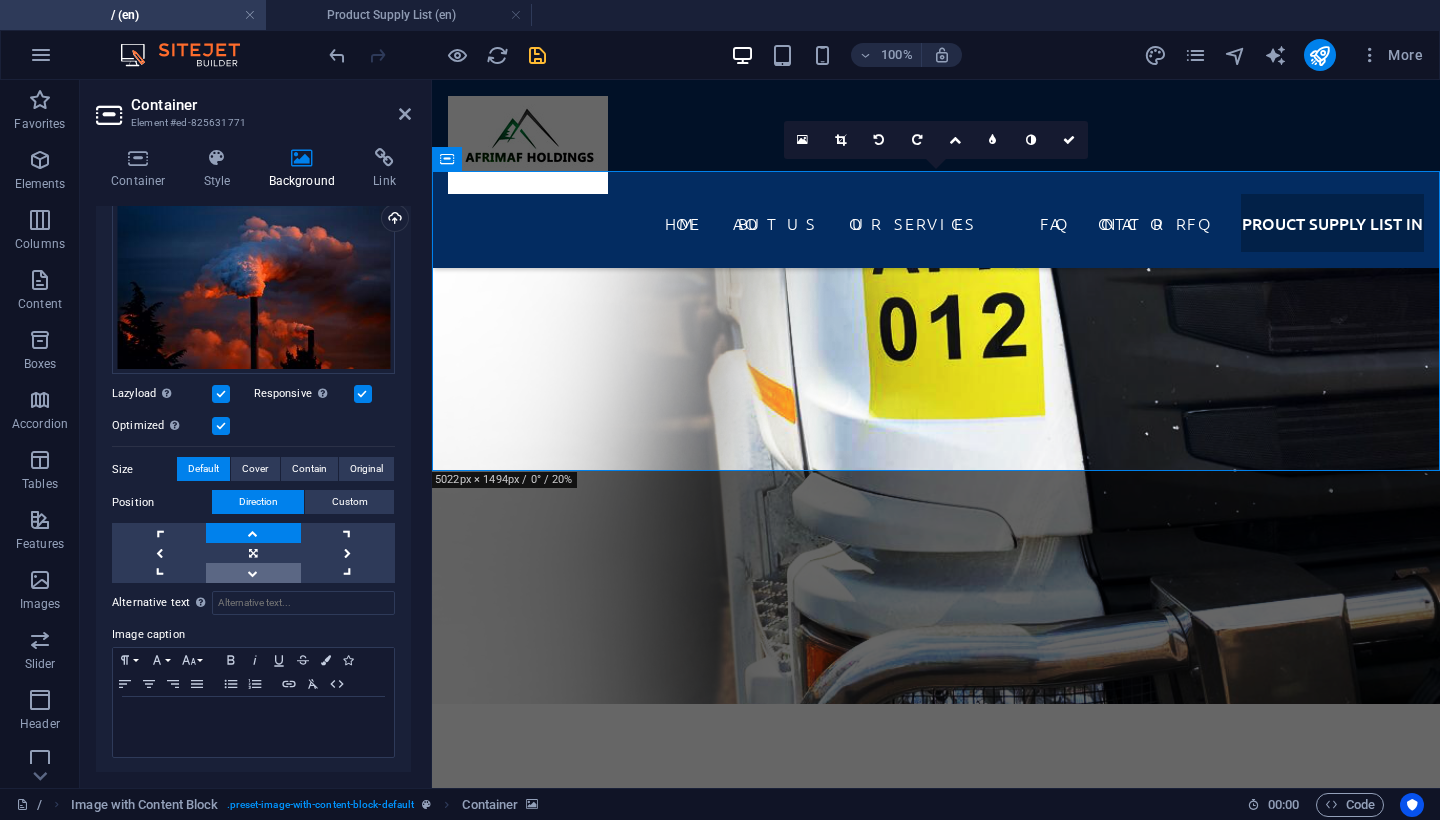 click at bounding box center [253, 573] 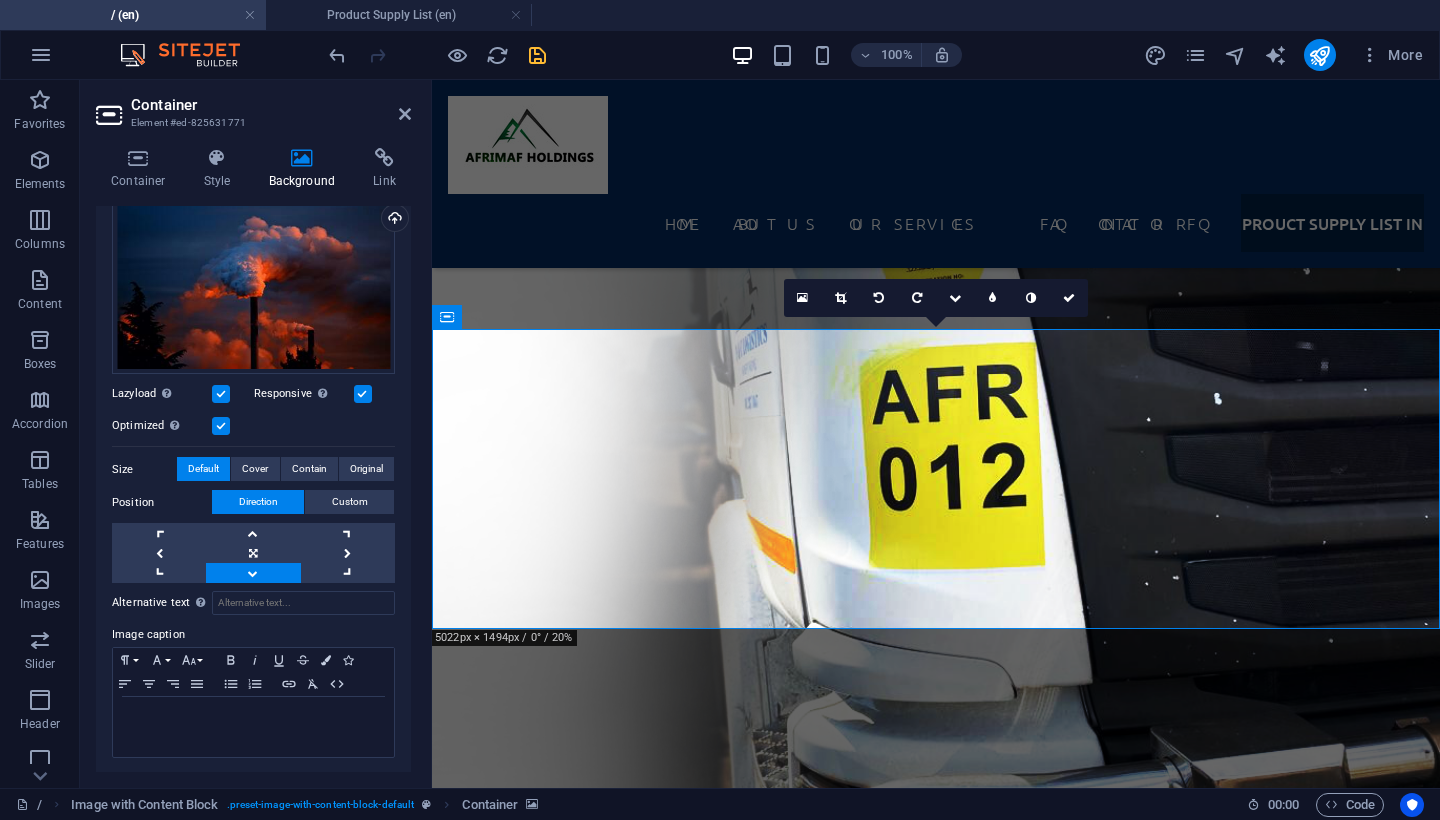 scroll, scrollTop: 6894, scrollLeft: 0, axis: vertical 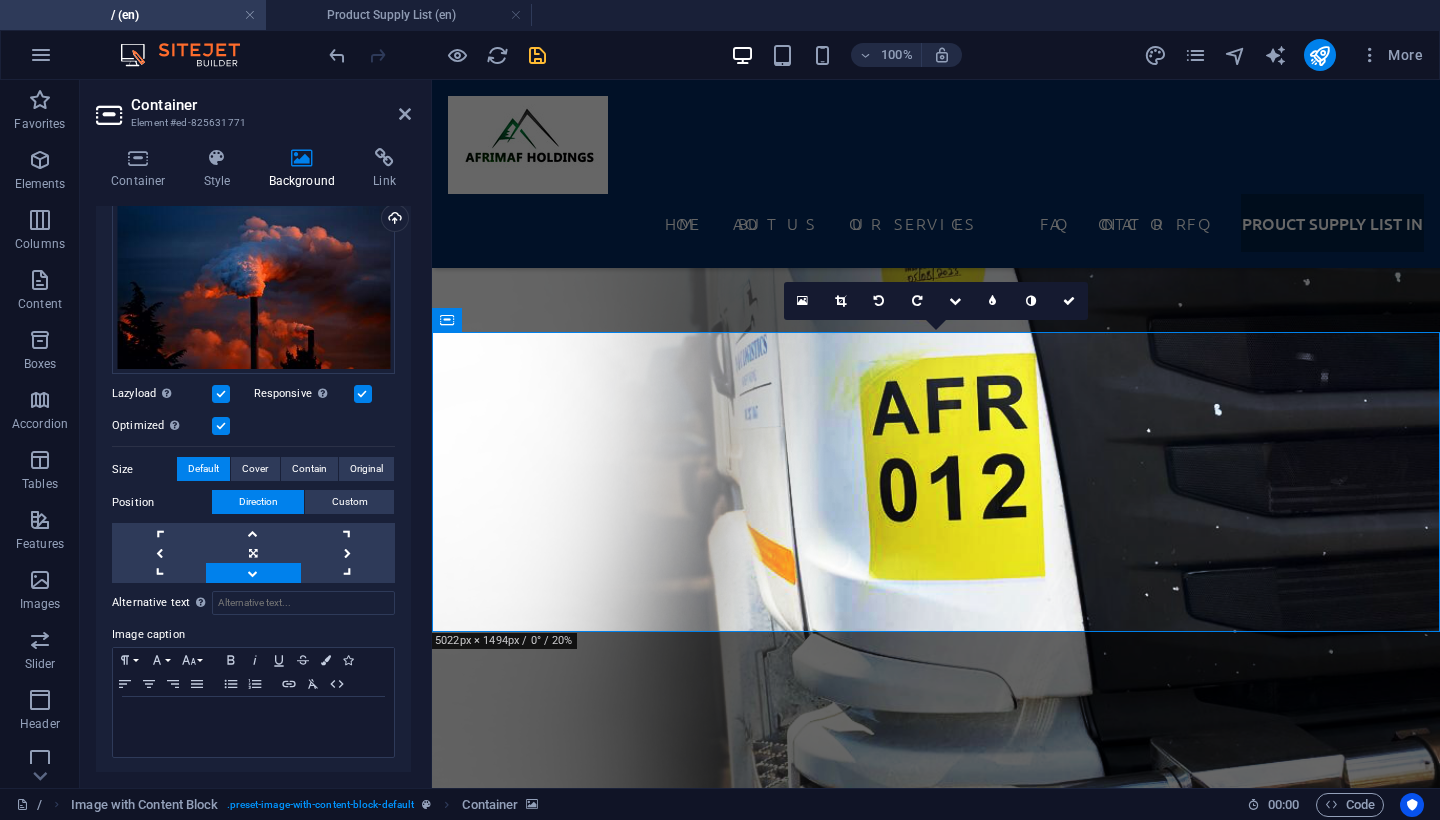 click at bounding box center (936, 23044) 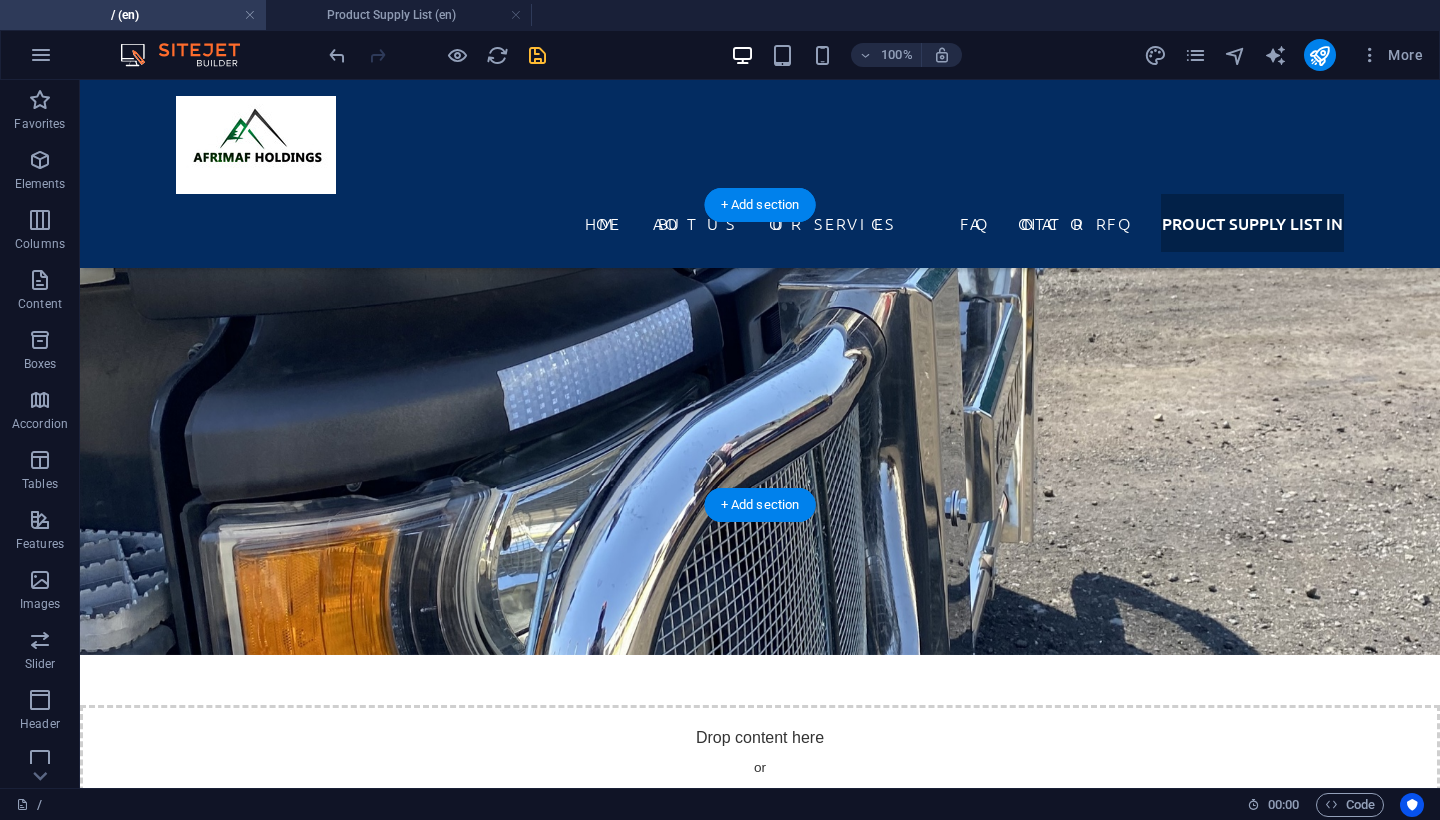 scroll, scrollTop: 6264, scrollLeft: 0, axis: vertical 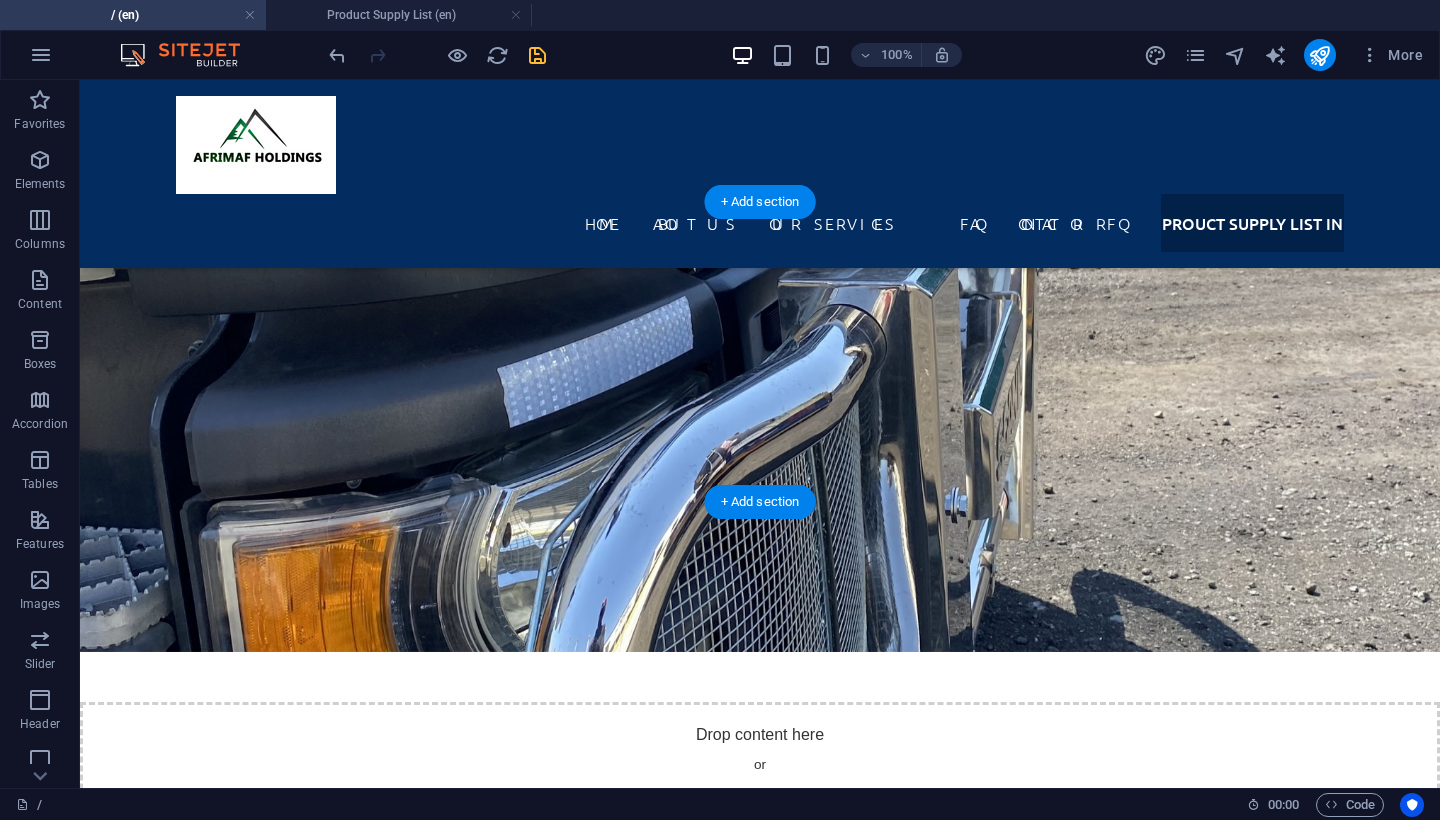 click at bounding box center (760, 26850) 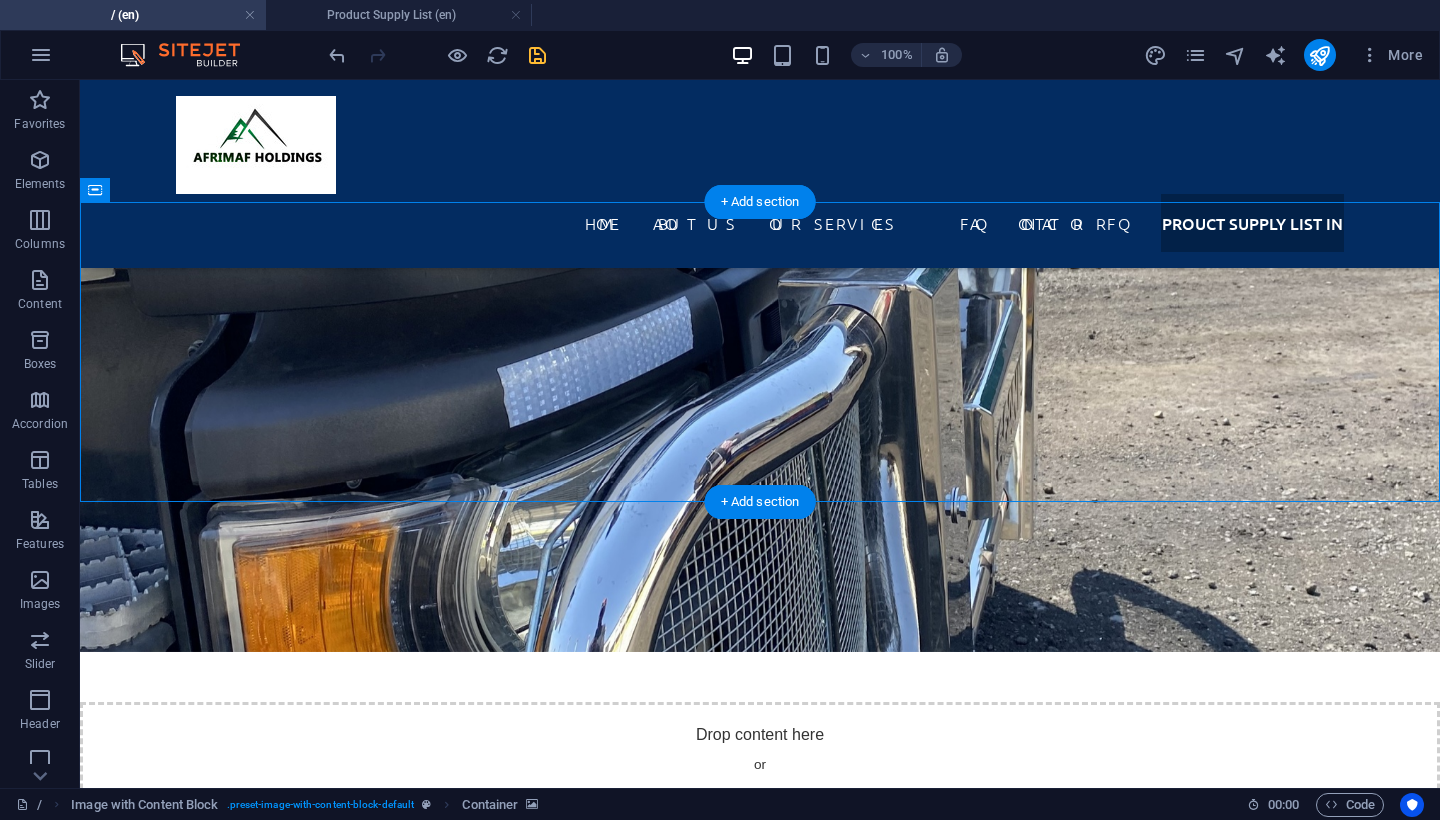 click at bounding box center (760, 26850) 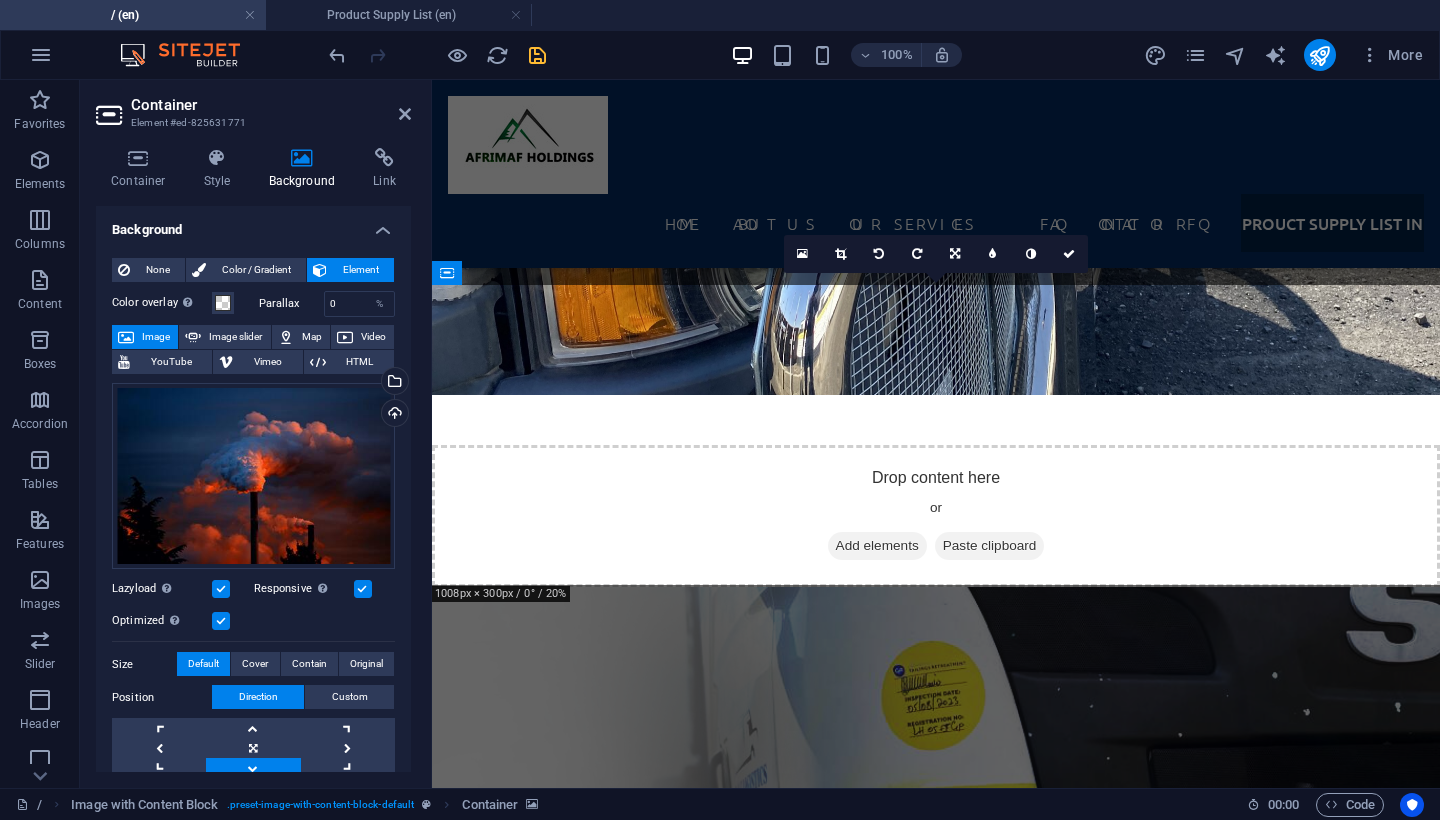 scroll, scrollTop: 6941, scrollLeft: 0, axis: vertical 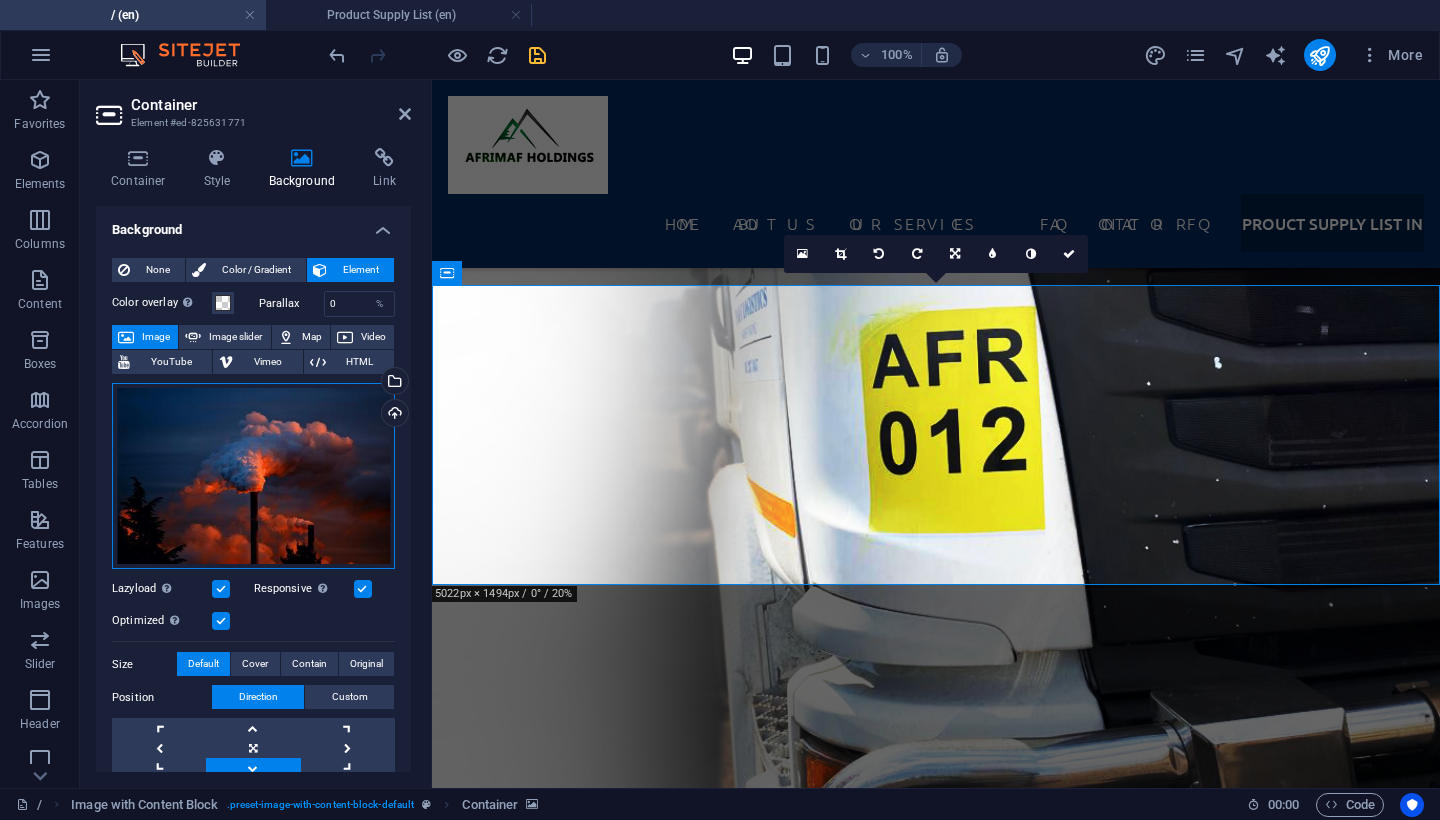 click on "Drag files here, click to choose files or select files from Files or our free stock photos & videos" at bounding box center [253, 476] 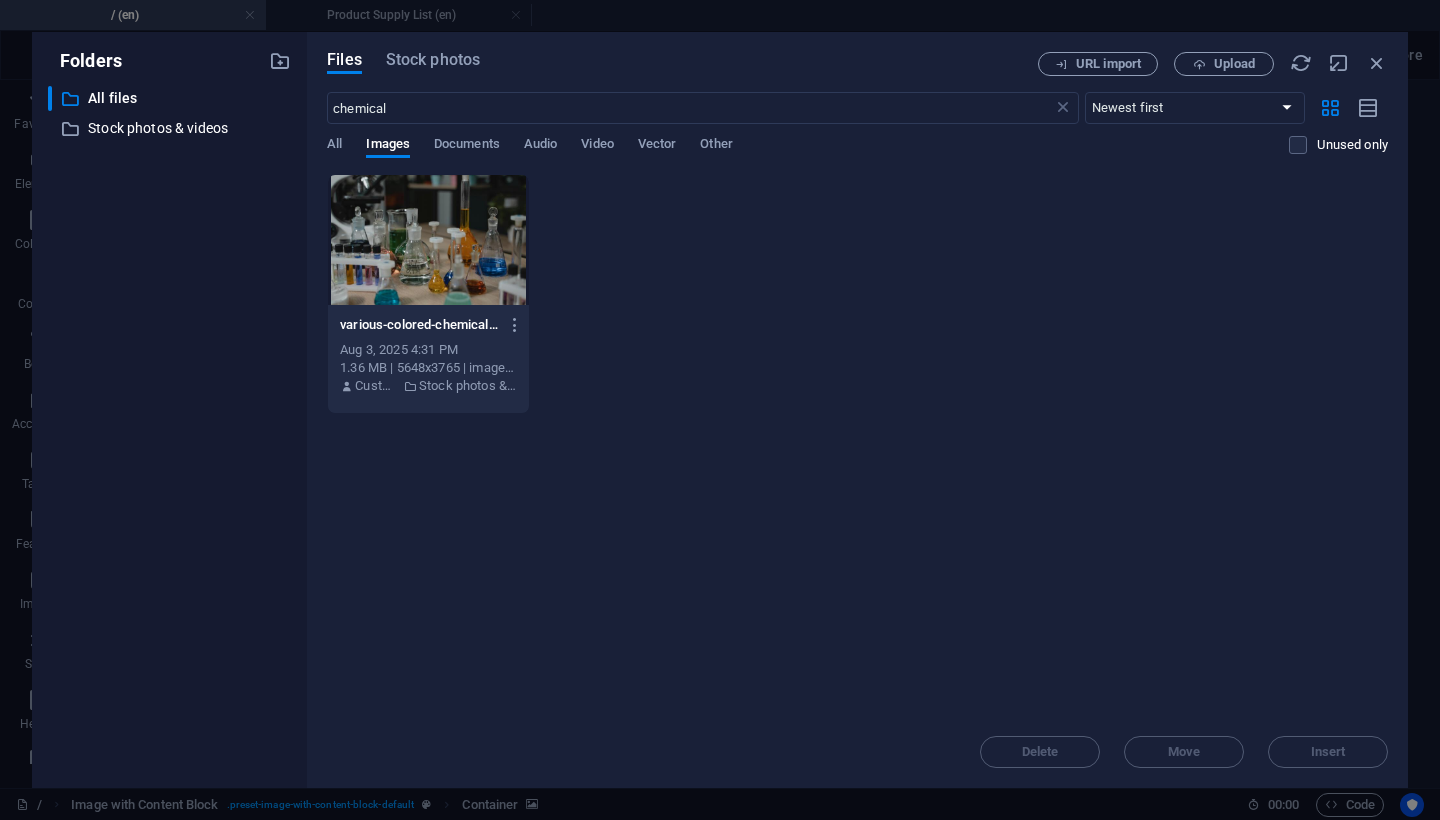 click on "Folders ​ All files All files ​ Stock photos & videos Stock photos & videos" at bounding box center [169, 410] 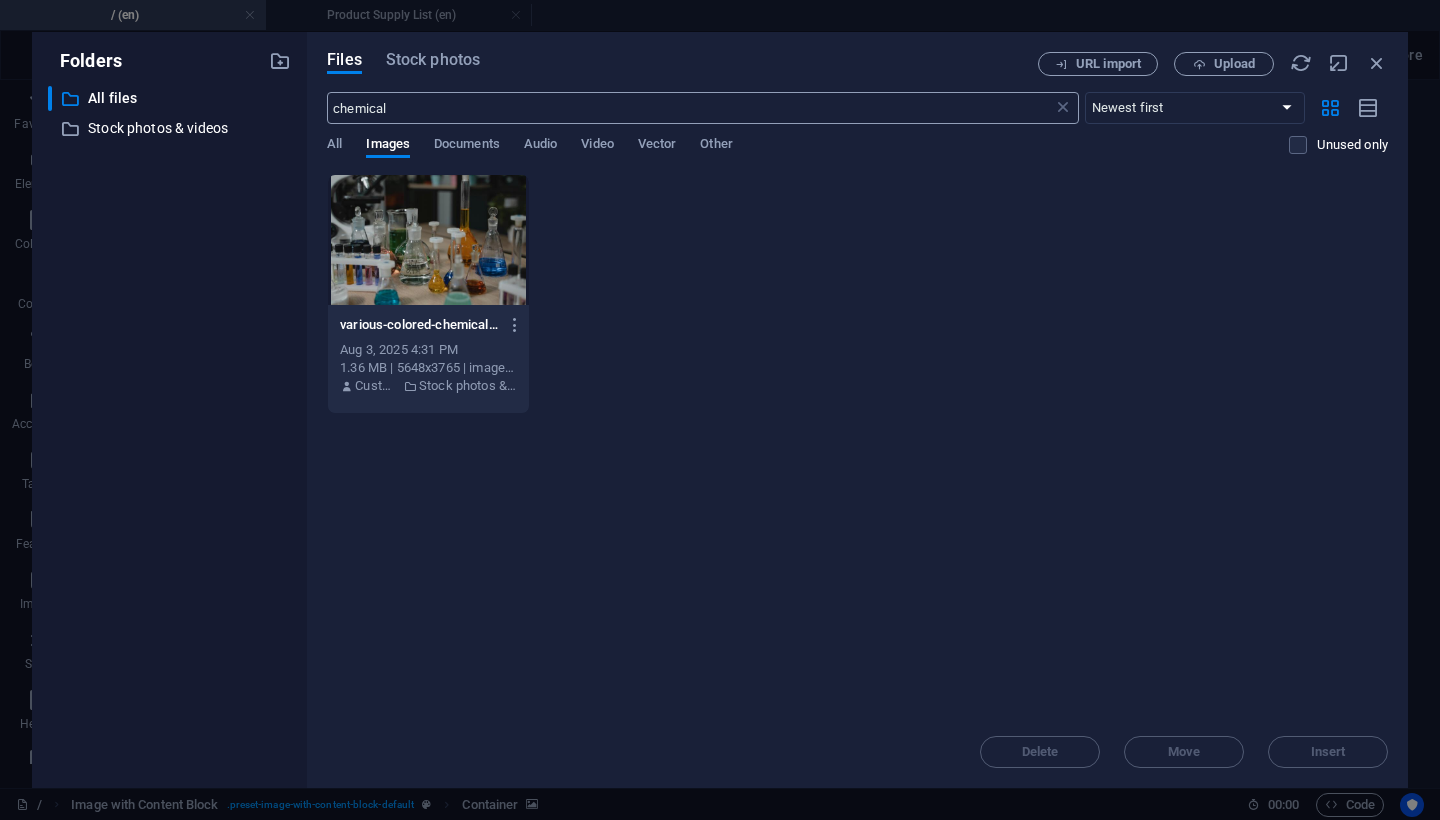 click on "chemical" at bounding box center [689, 108] 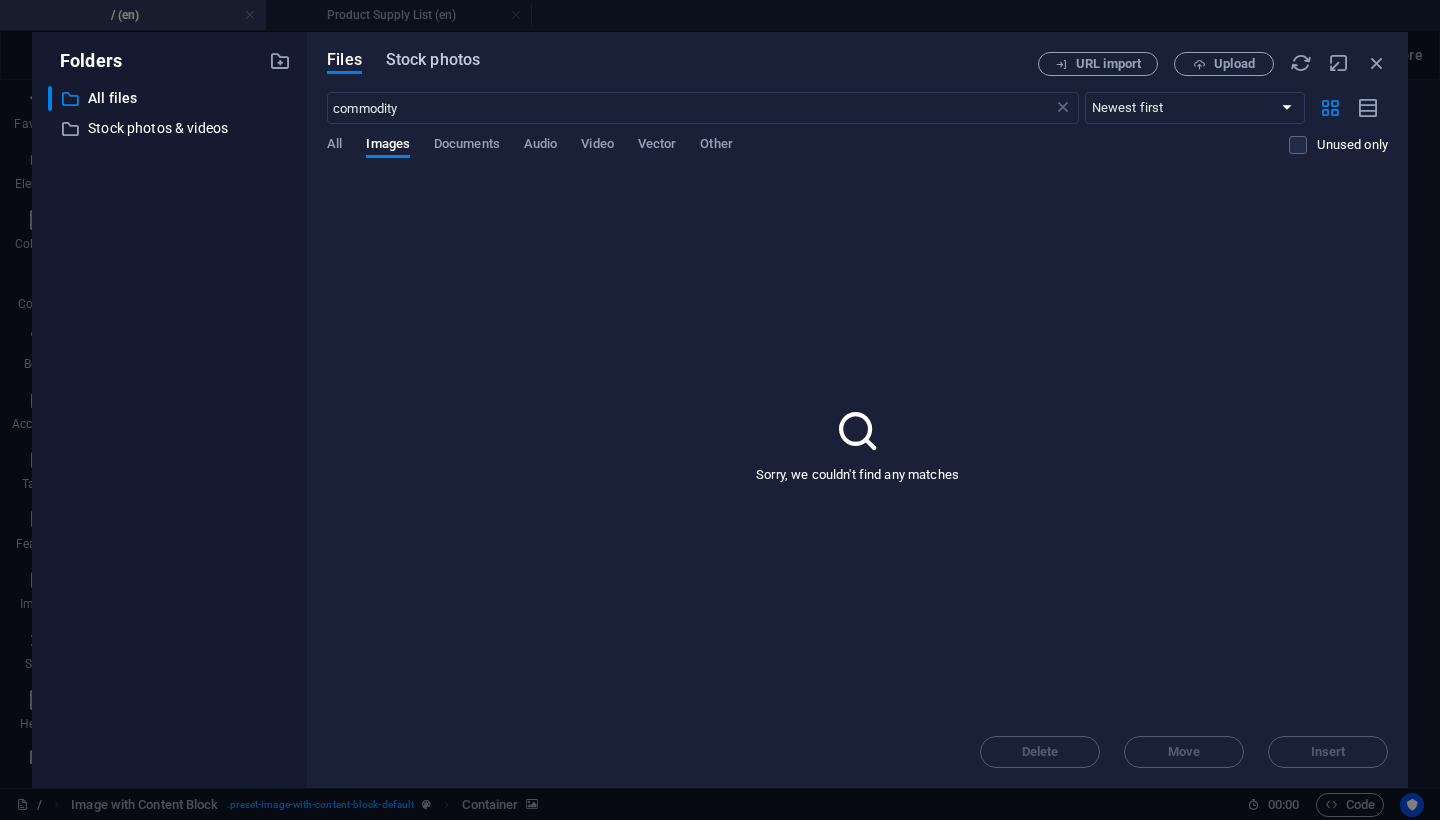 click on "Stock photos" at bounding box center (433, 60) 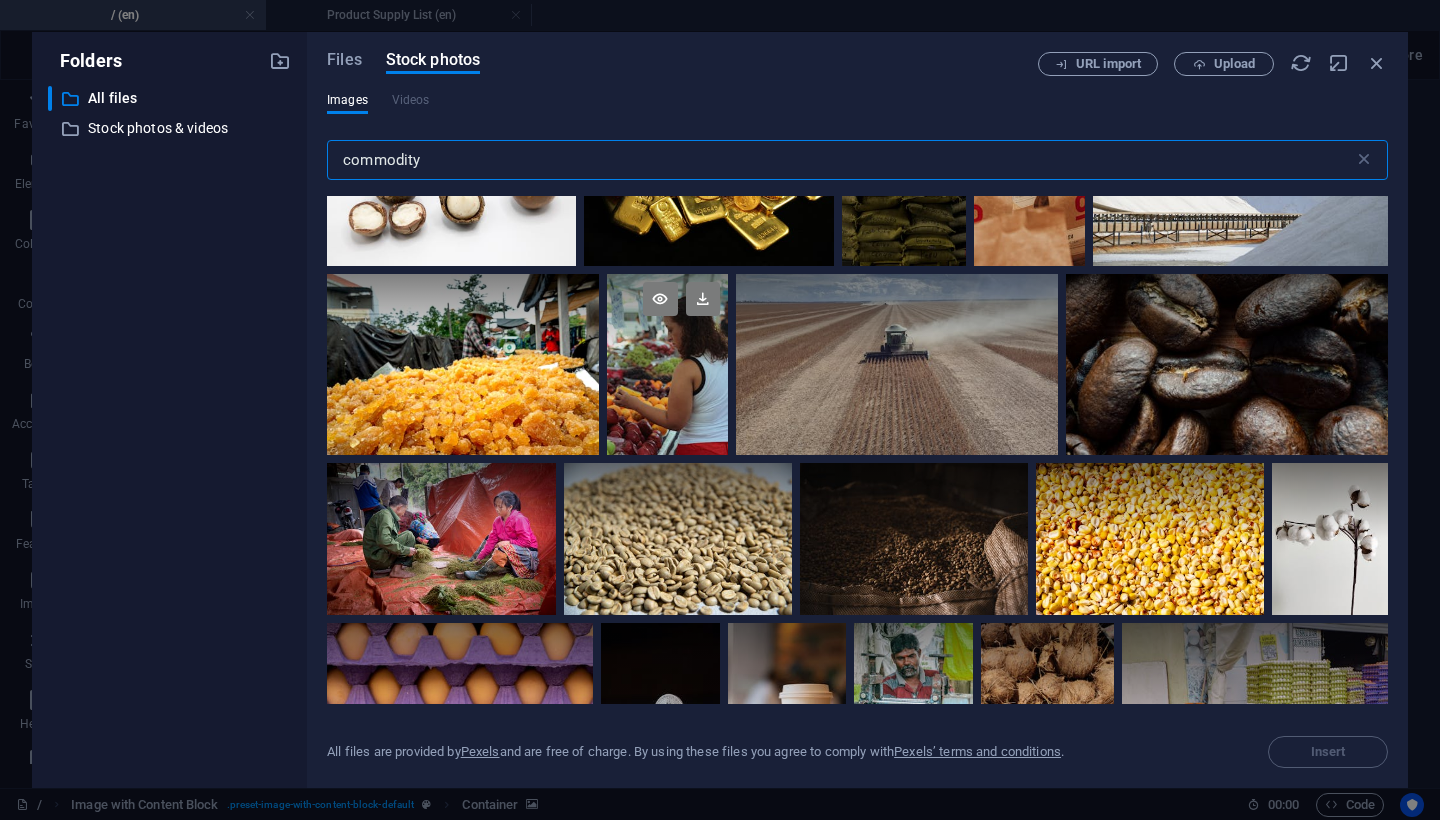 scroll, scrollTop: 2393, scrollLeft: 0, axis: vertical 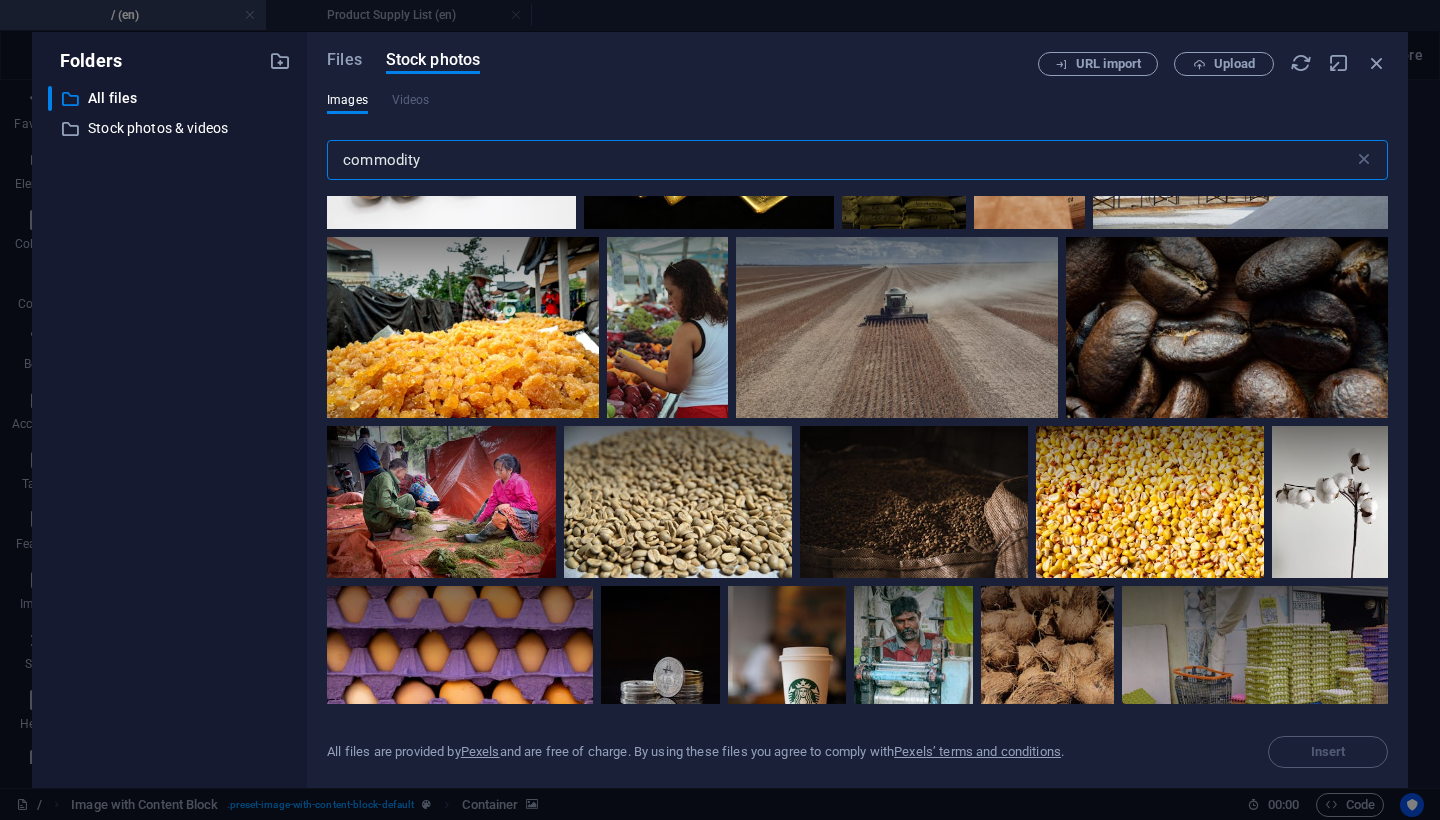 click on "commodity" at bounding box center [840, 160] 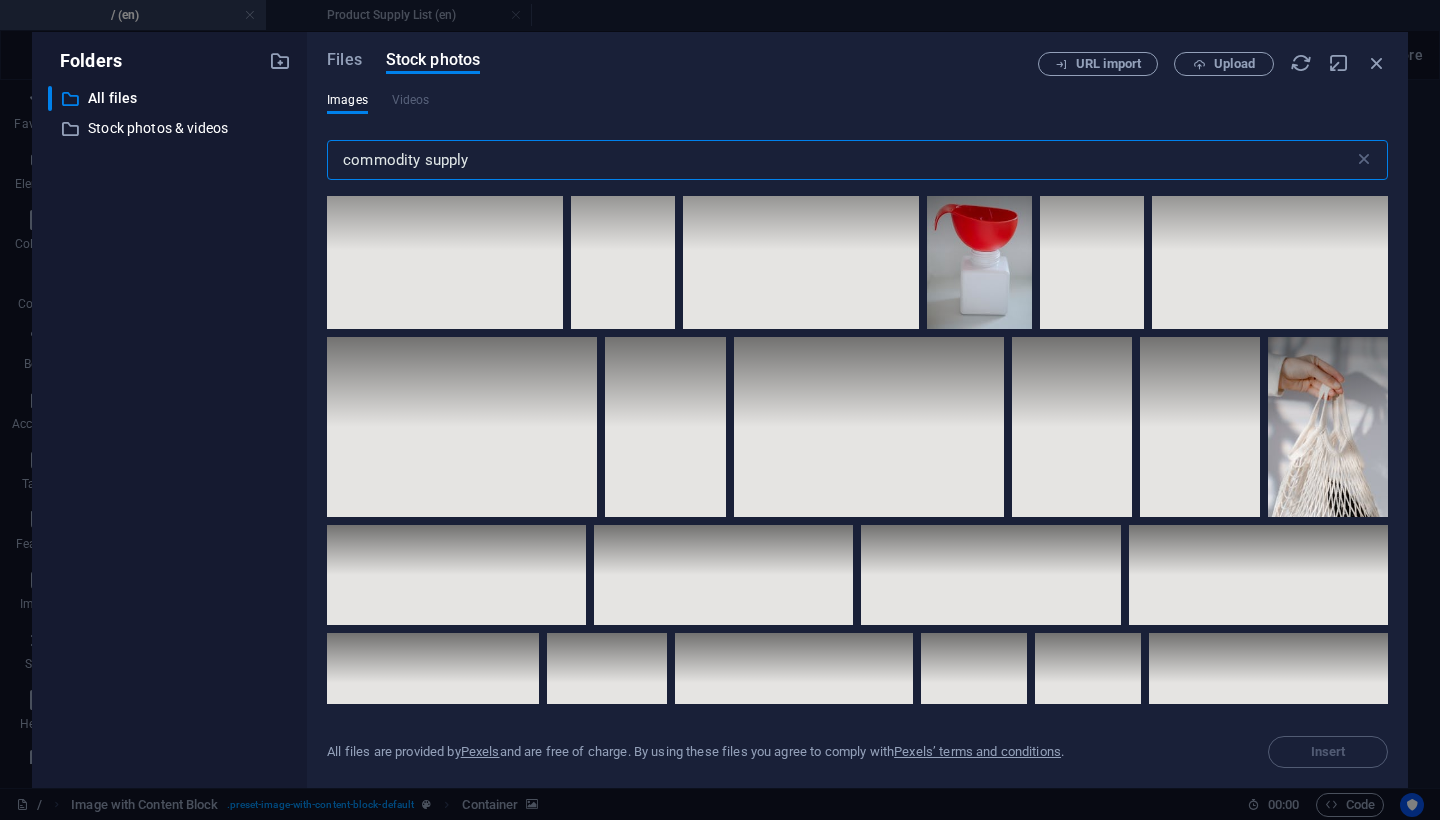 scroll, scrollTop: 11622, scrollLeft: 0, axis: vertical 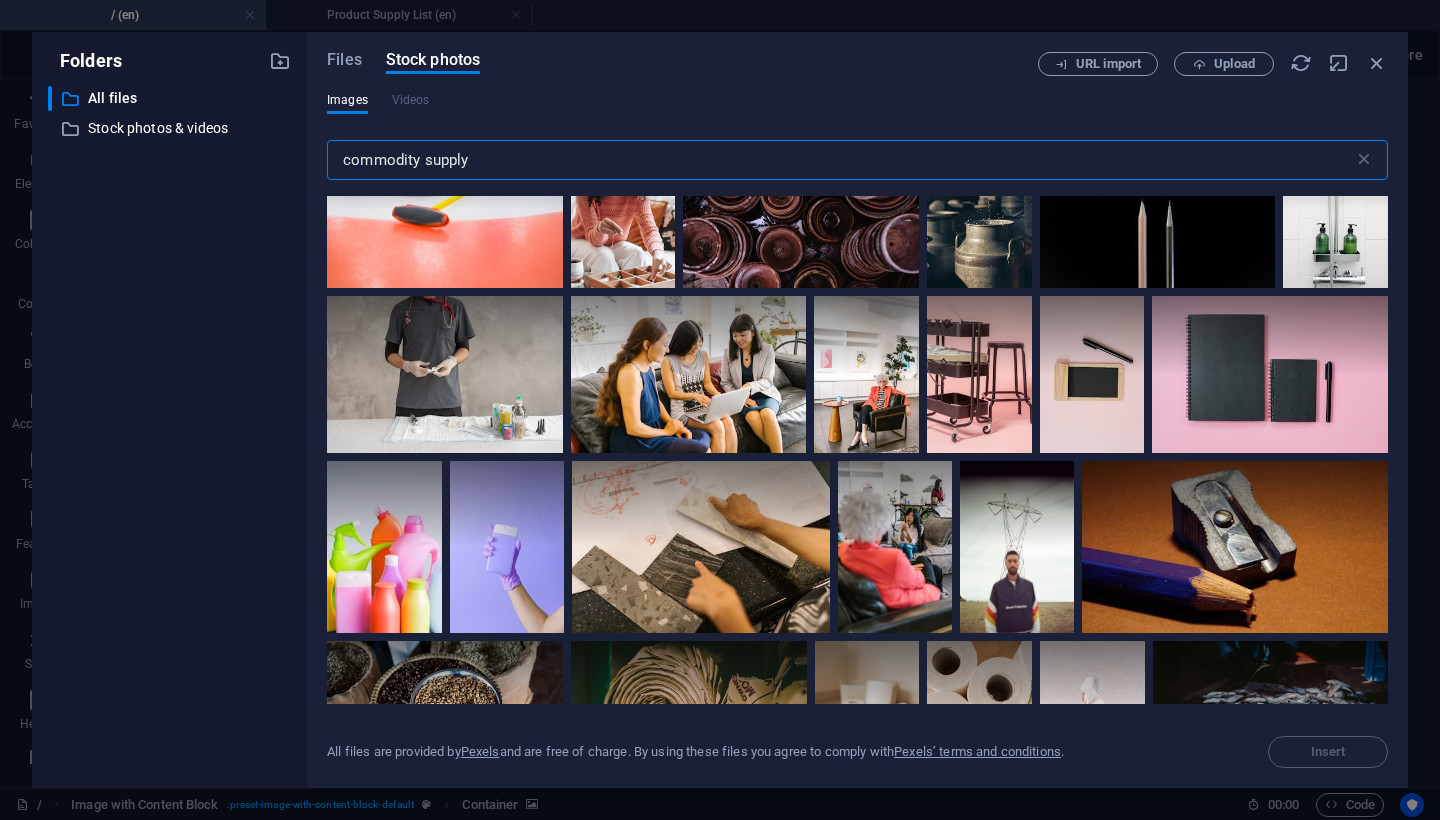 drag, startPoint x: 487, startPoint y: 152, endPoint x: 238, endPoint y: 152, distance: 249 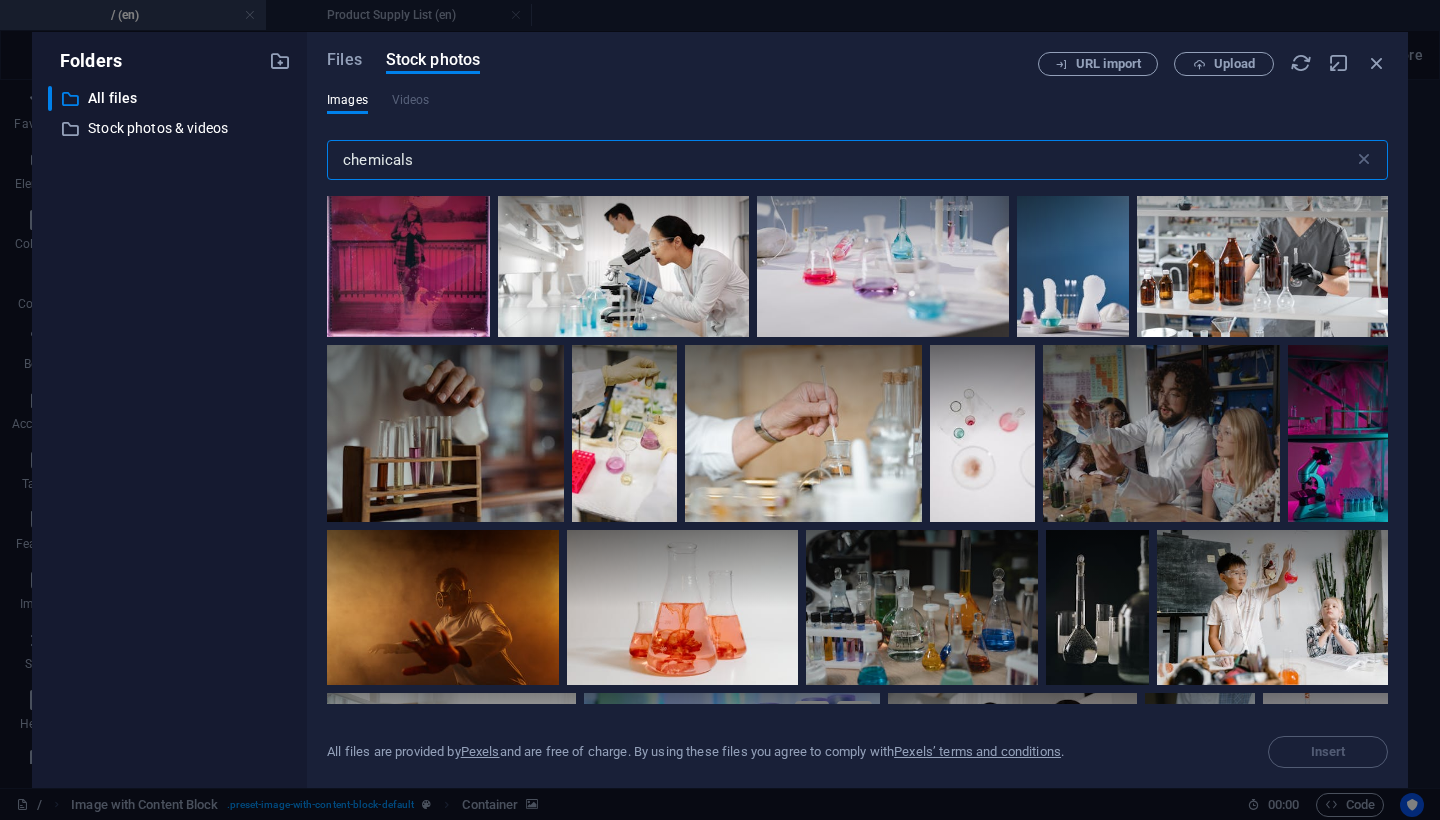 scroll, scrollTop: 756, scrollLeft: 0, axis: vertical 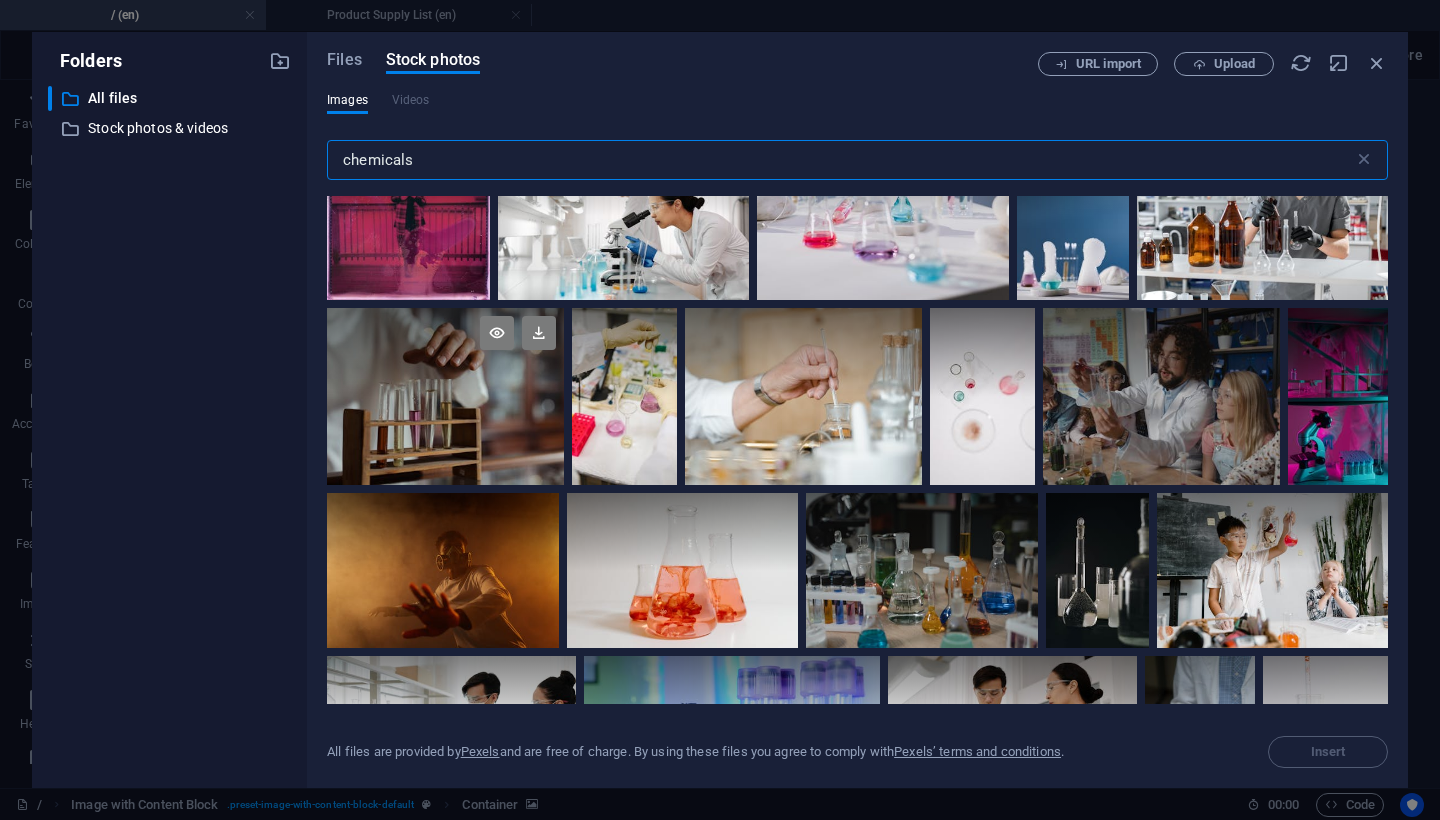 click at bounding box center [445, 396] 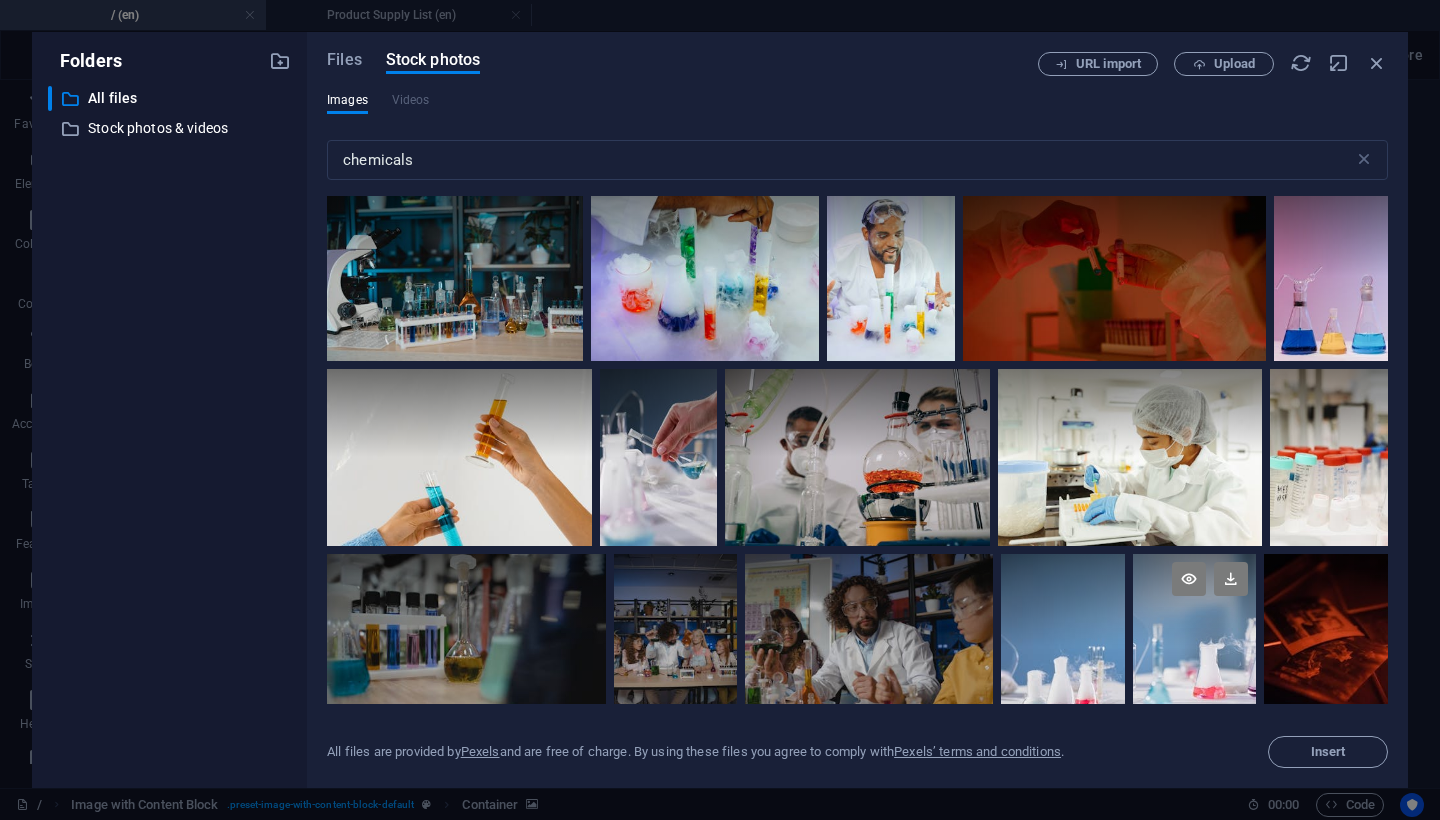 scroll, scrollTop: 3186, scrollLeft: 0, axis: vertical 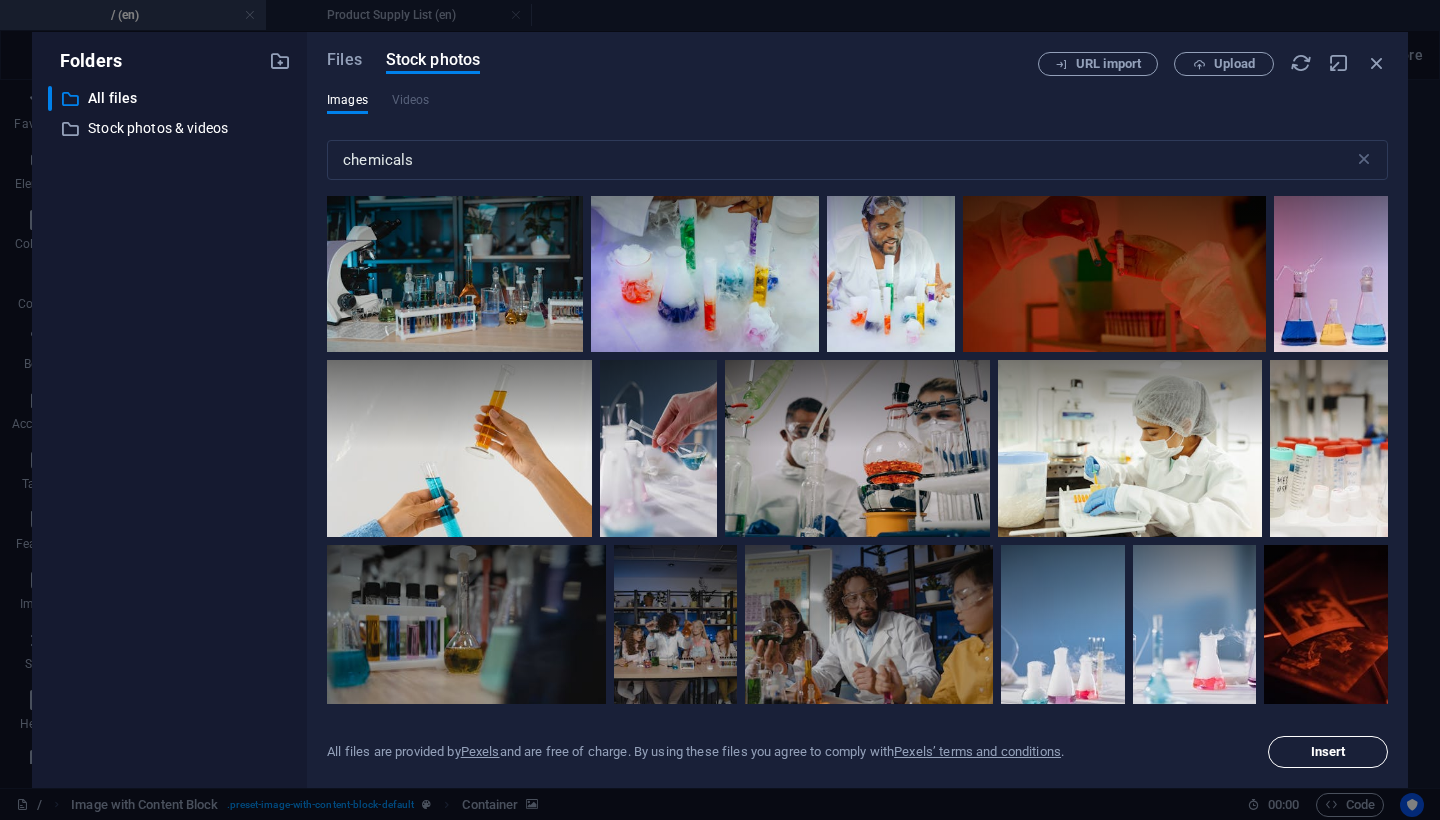 click on "Insert" at bounding box center (1328, 752) 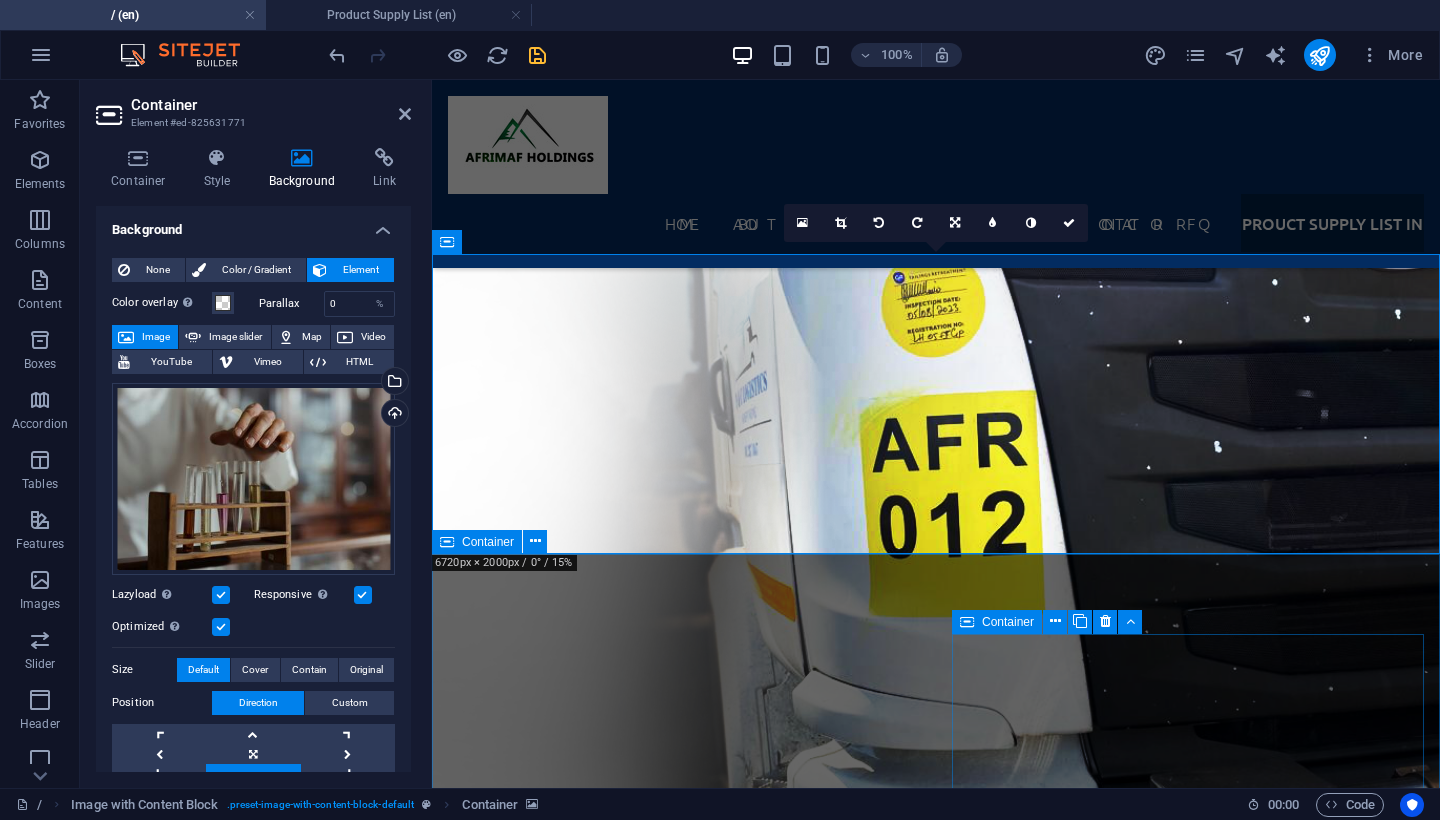 scroll, scrollTop: 6837, scrollLeft: 0, axis: vertical 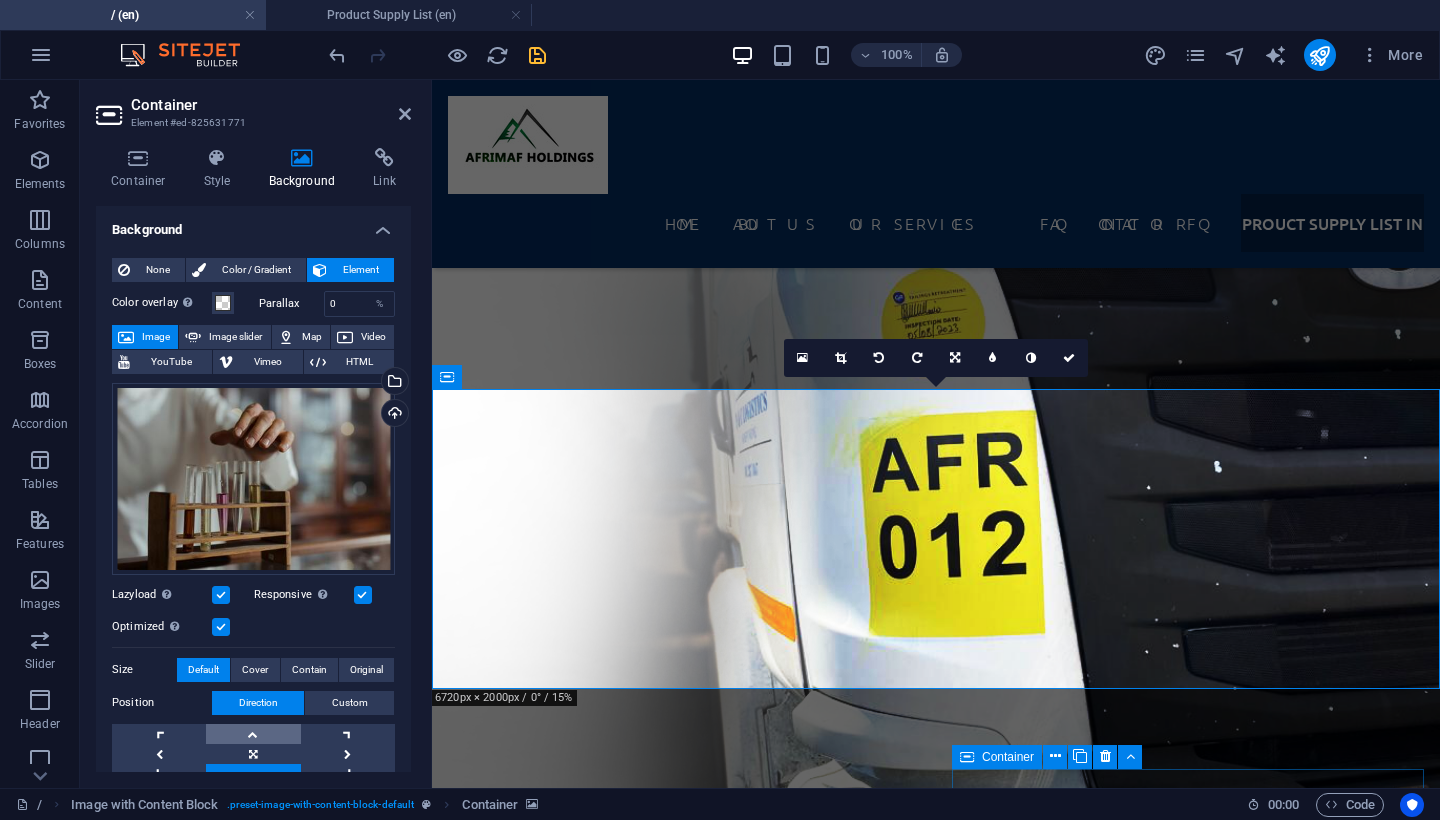 click at bounding box center (253, 734) 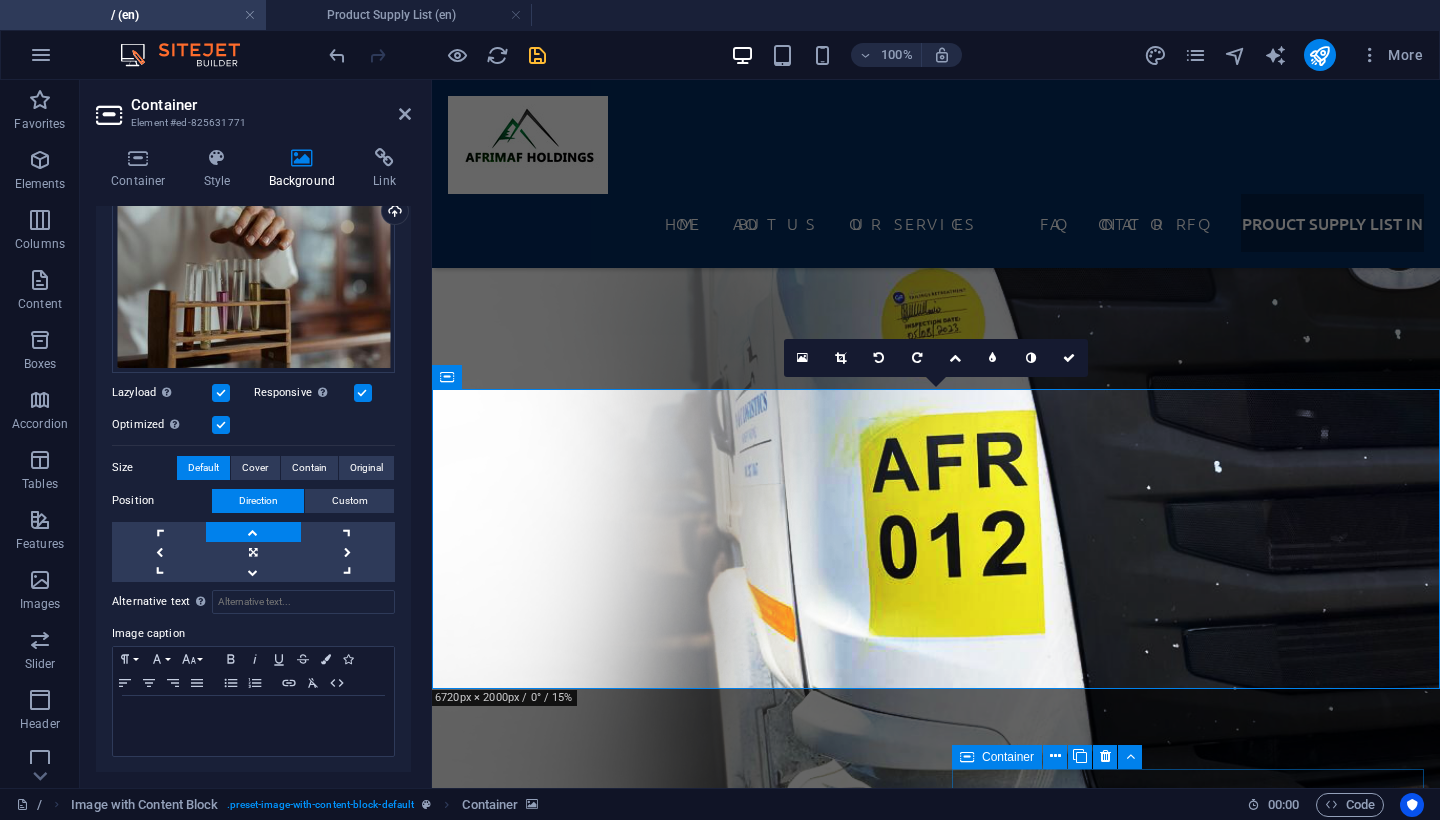 scroll, scrollTop: 201, scrollLeft: 0, axis: vertical 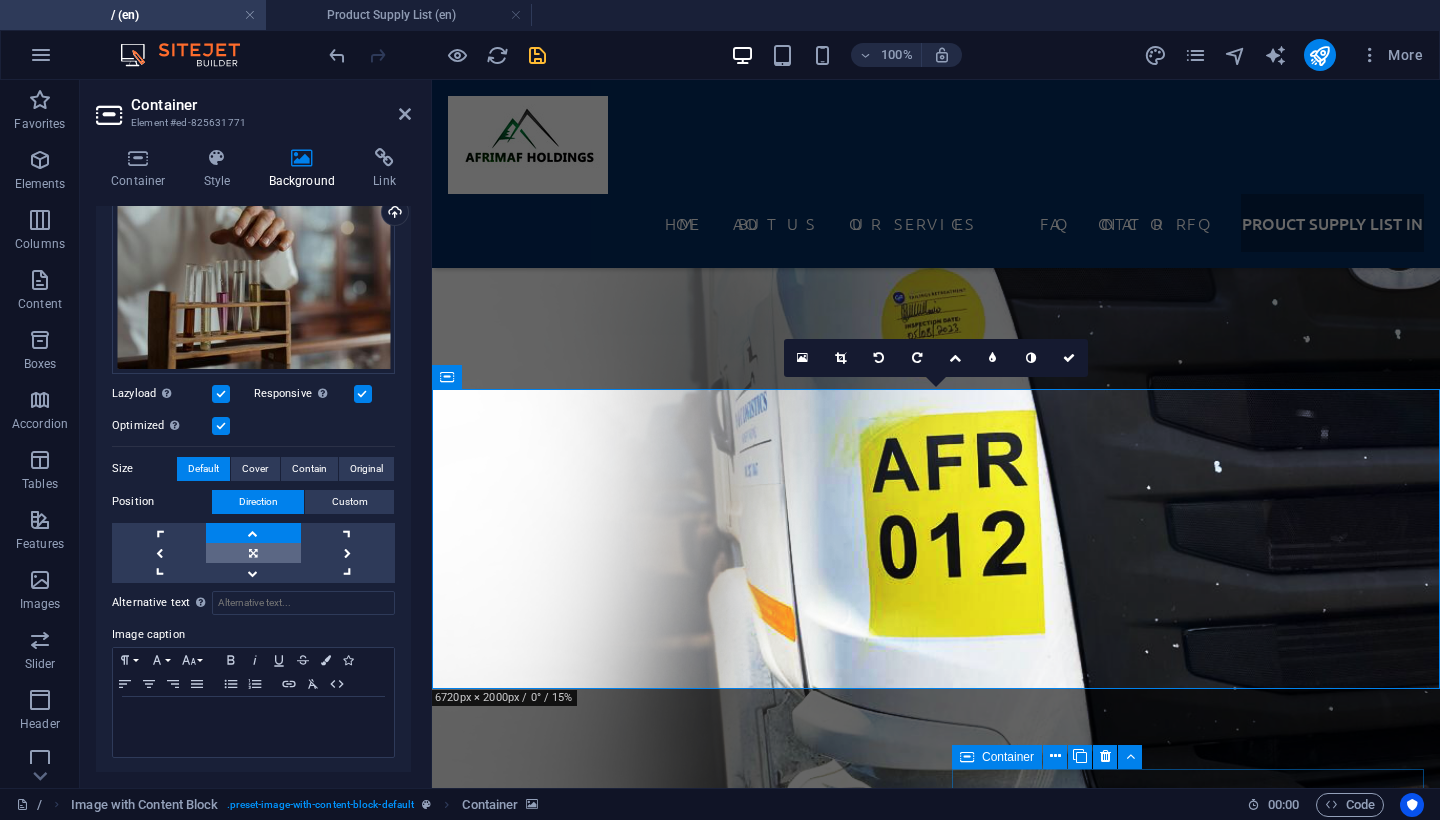 click at bounding box center (253, 553) 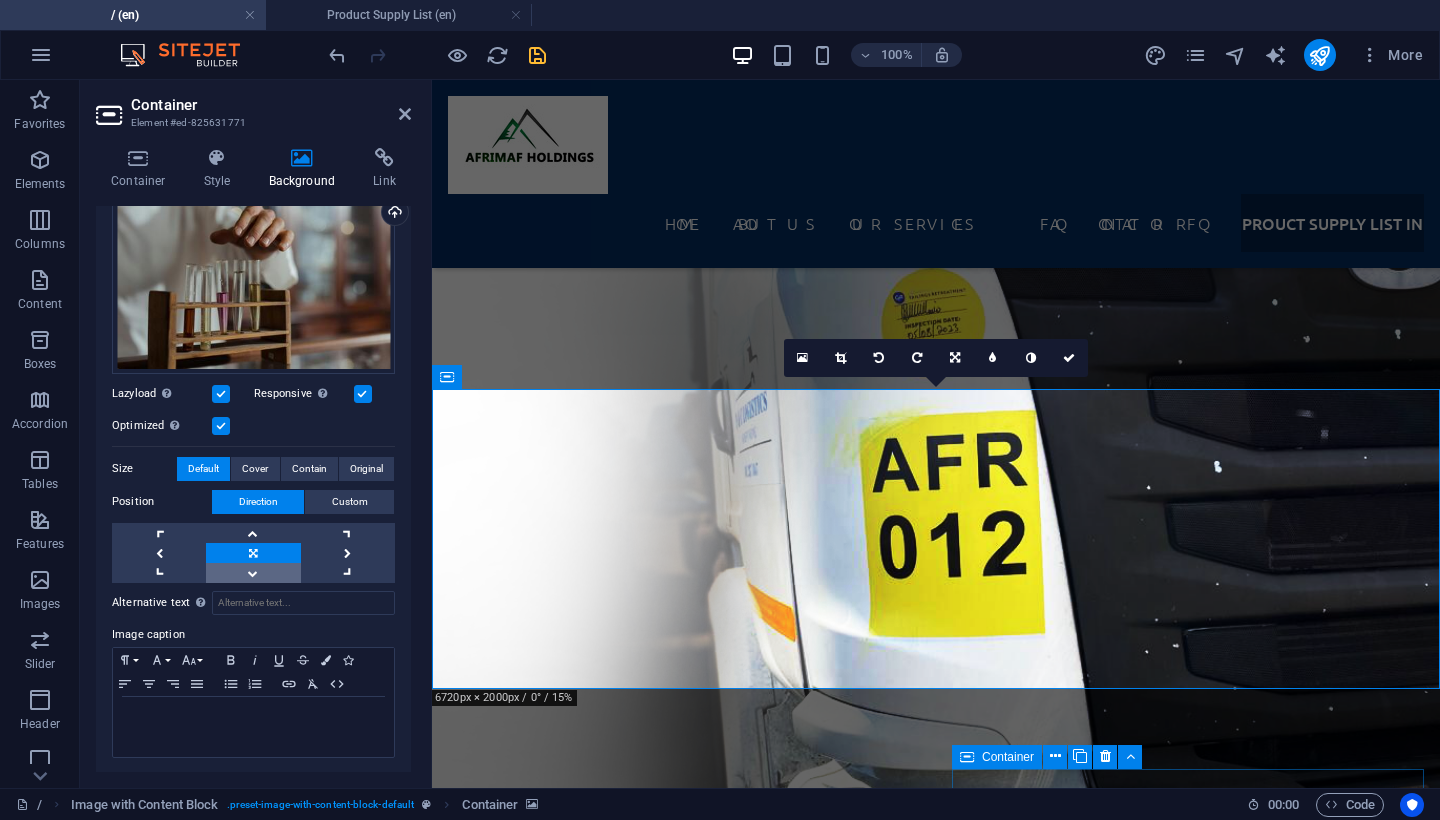 click at bounding box center (253, 573) 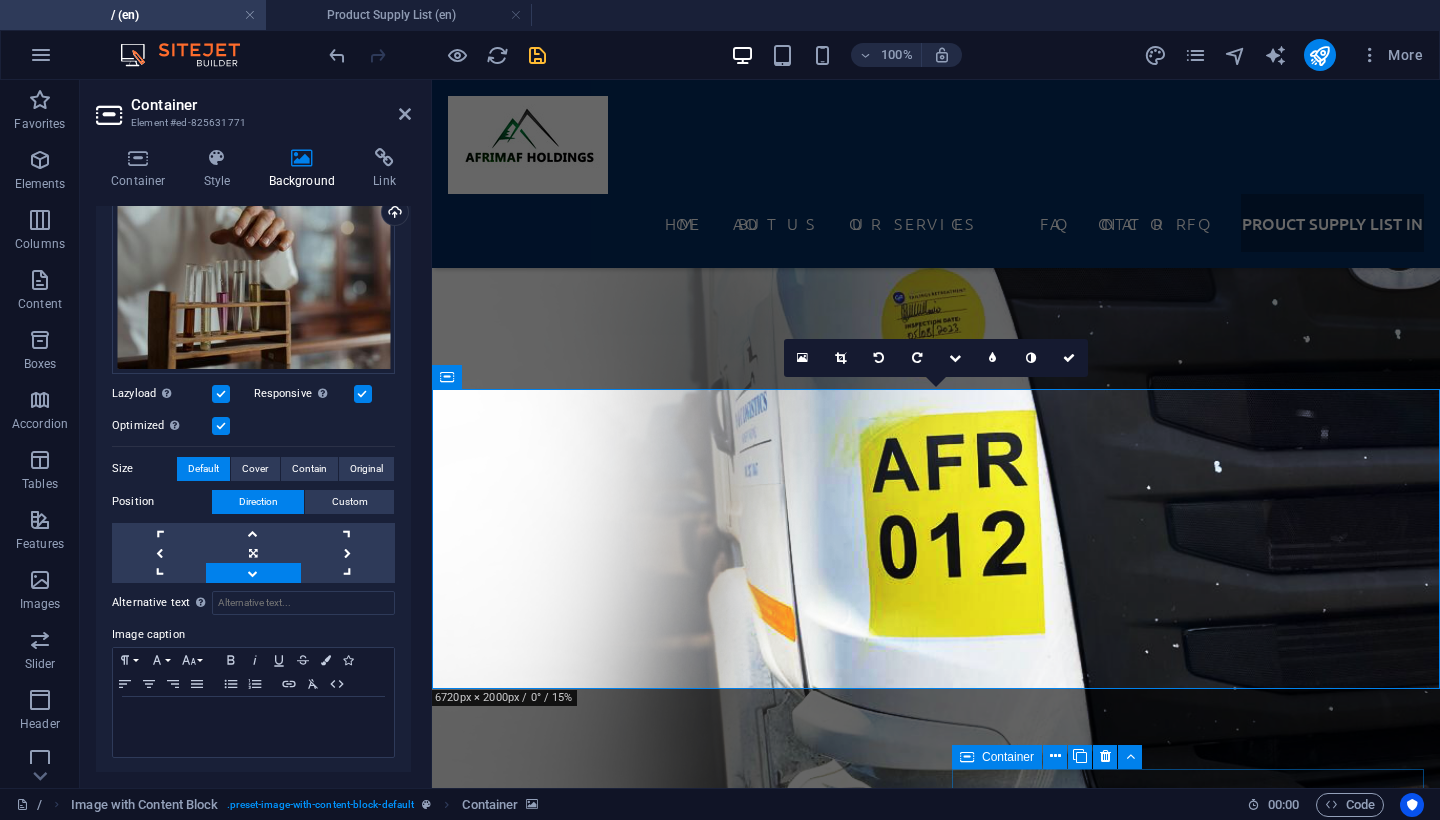 click at bounding box center [936, 23084] 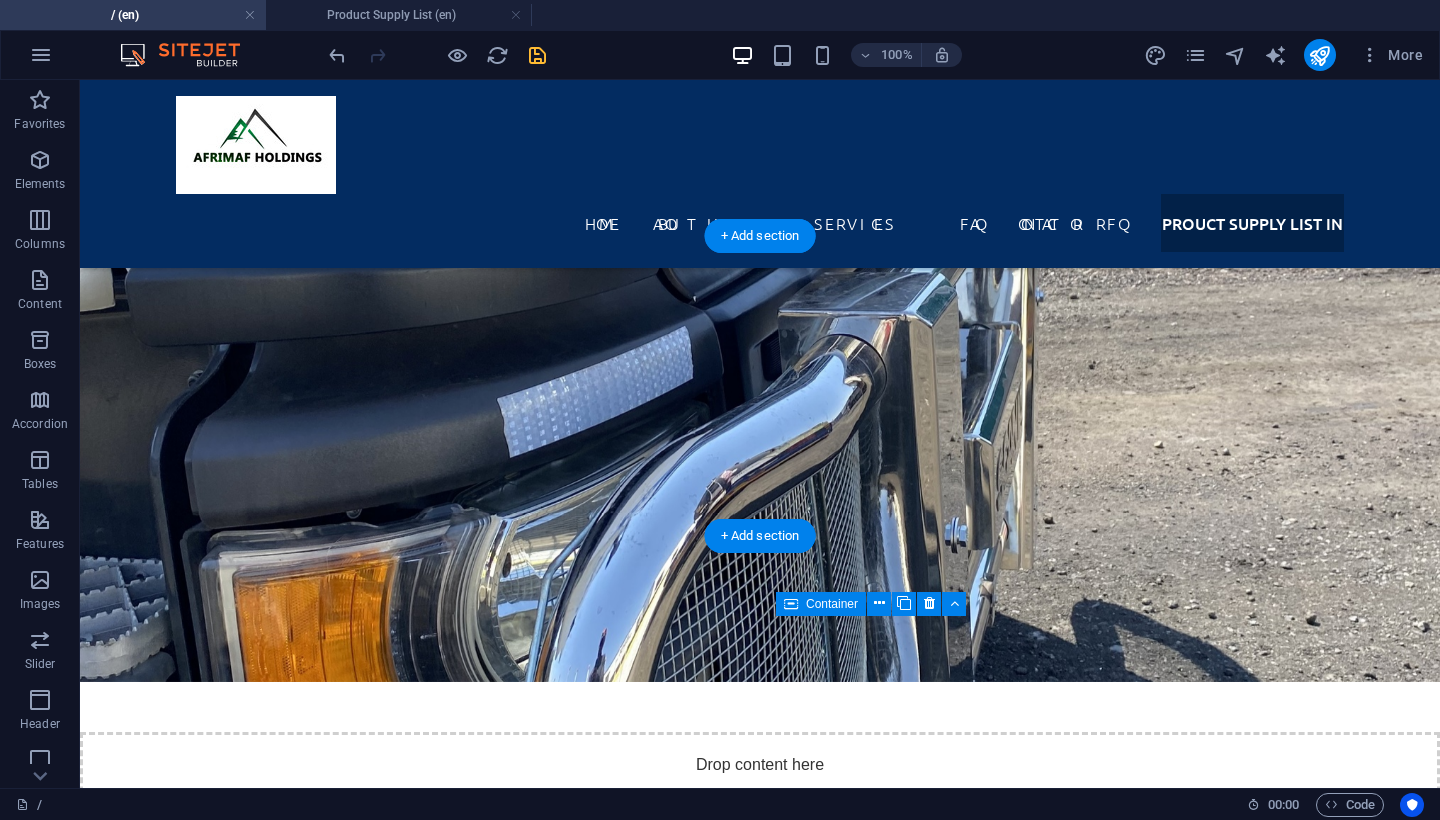 scroll, scrollTop: 6237, scrollLeft: 0, axis: vertical 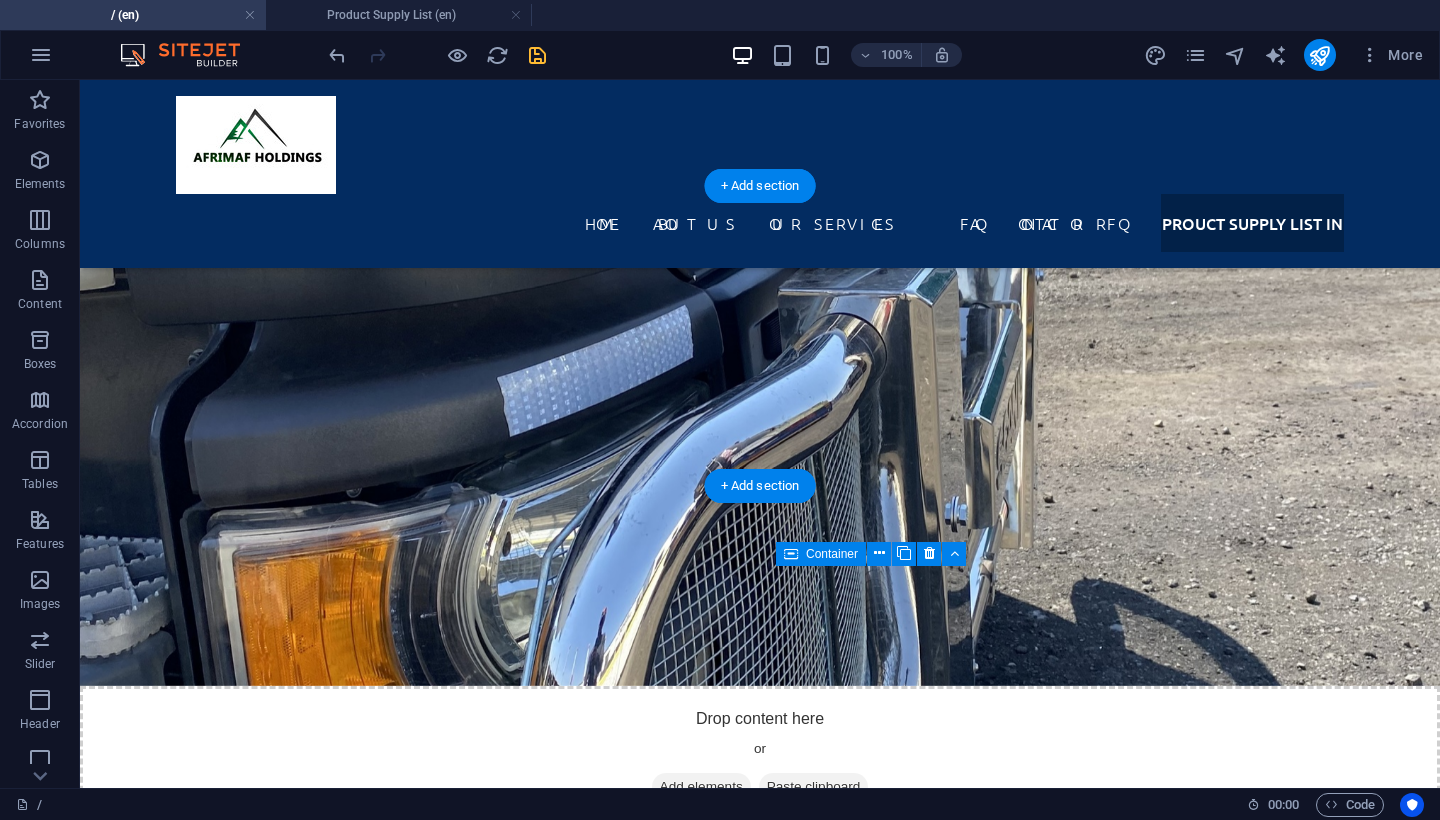 click at bounding box center [760, 26834] 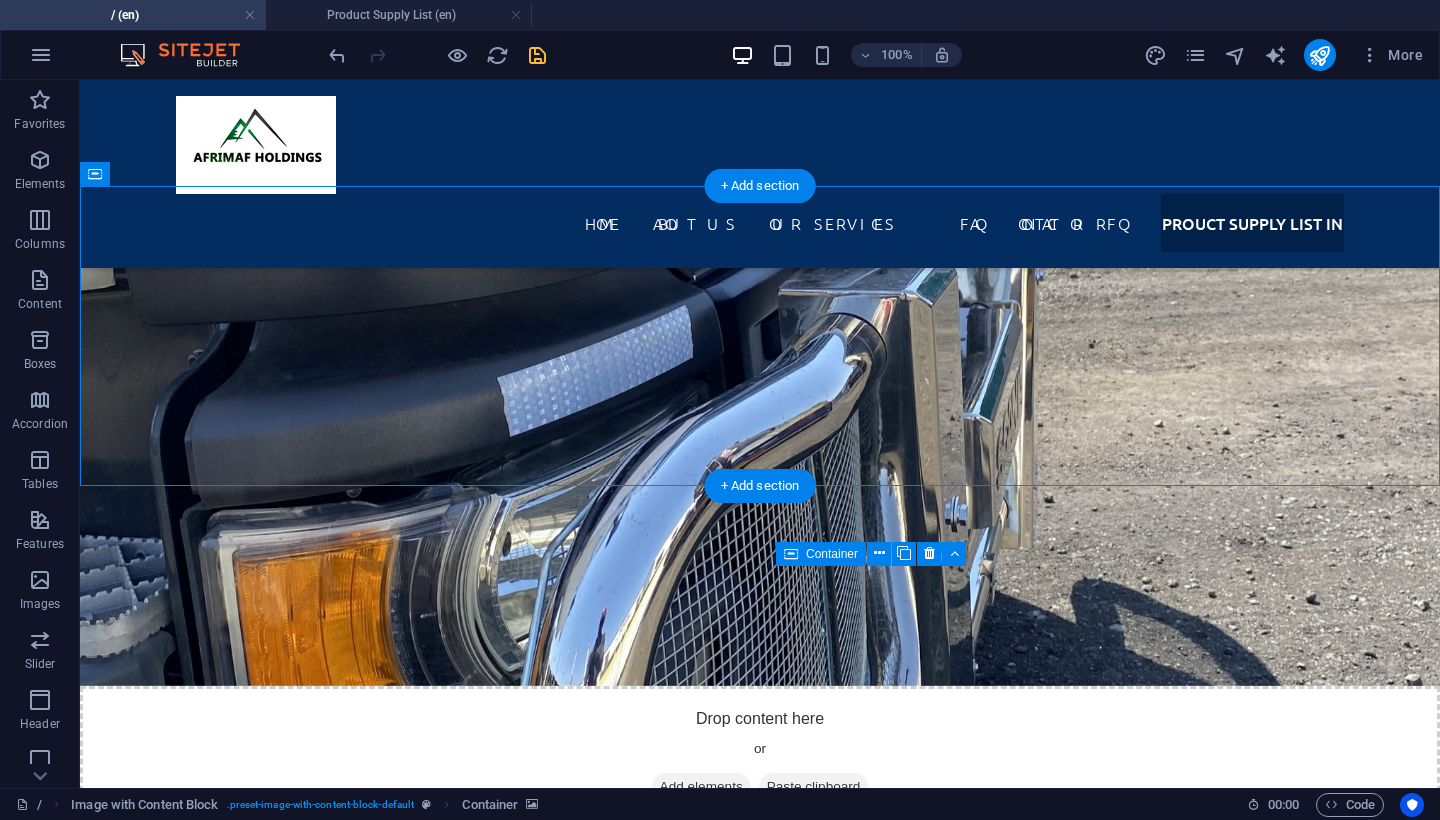 click at bounding box center (760, 26834) 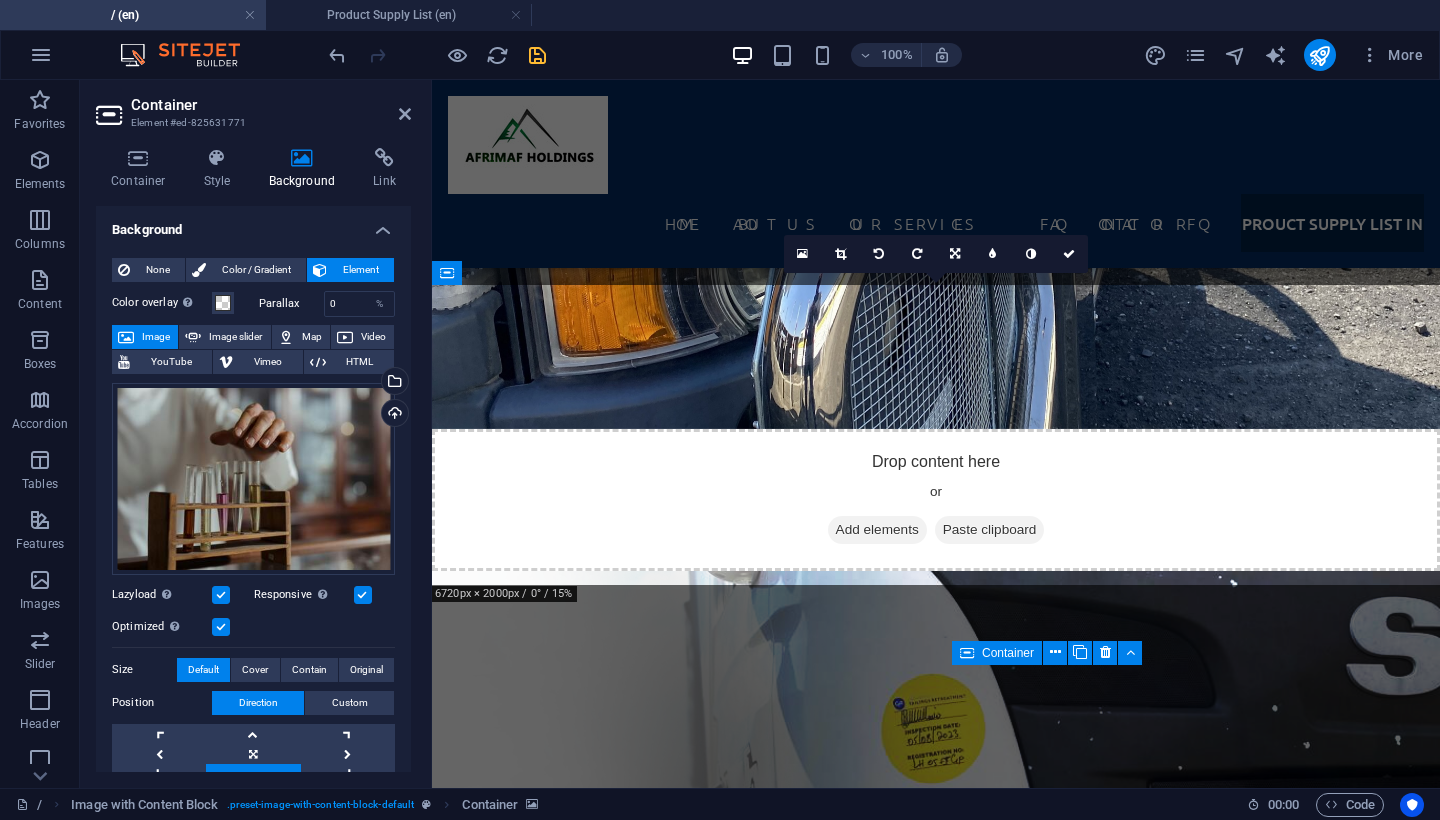 scroll, scrollTop: 6941, scrollLeft: 0, axis: vertical 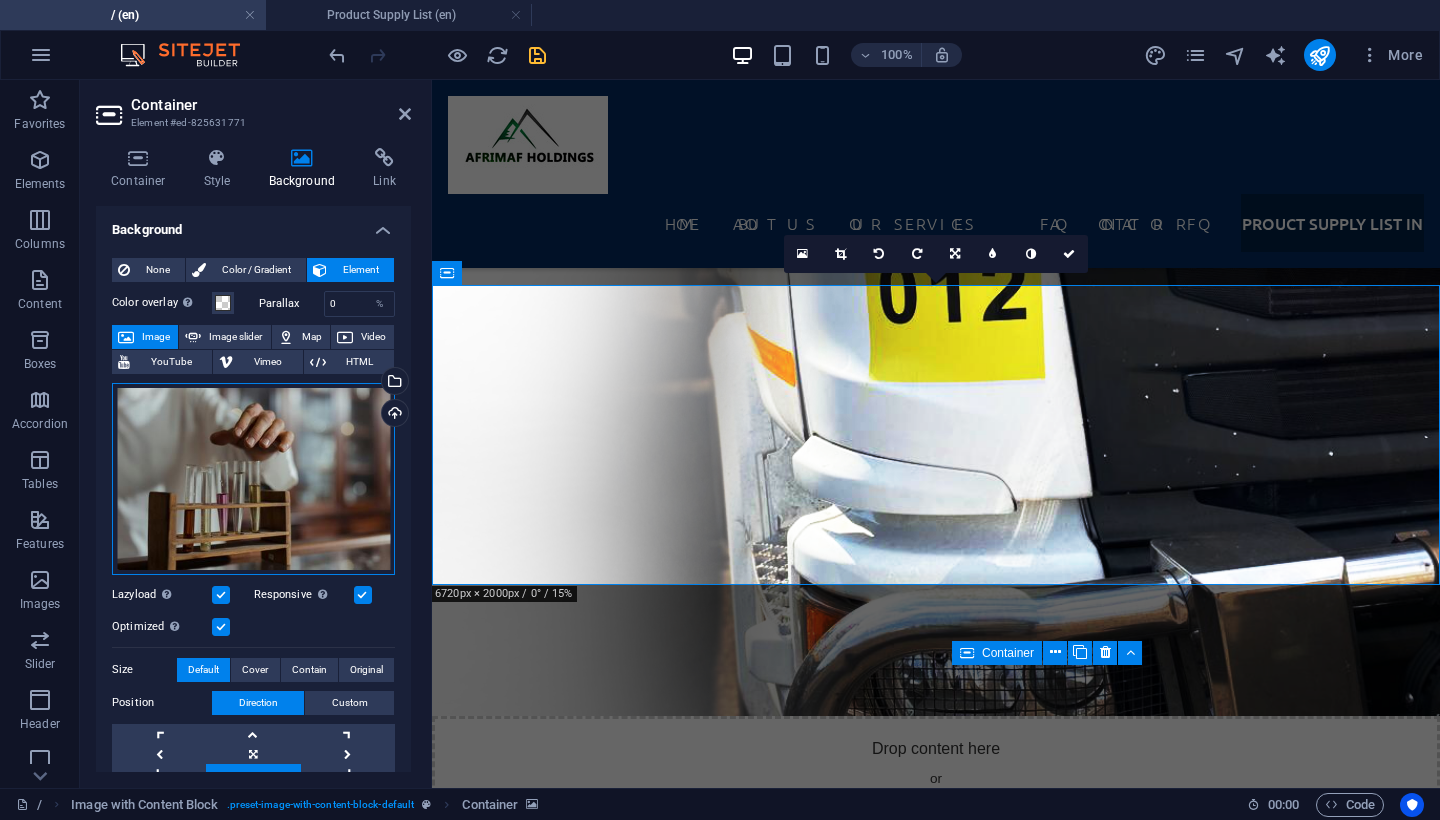click on "Drag files here, click to choose files or select files from Files or our free stock photos & videos" at bounding box center (253, 479) 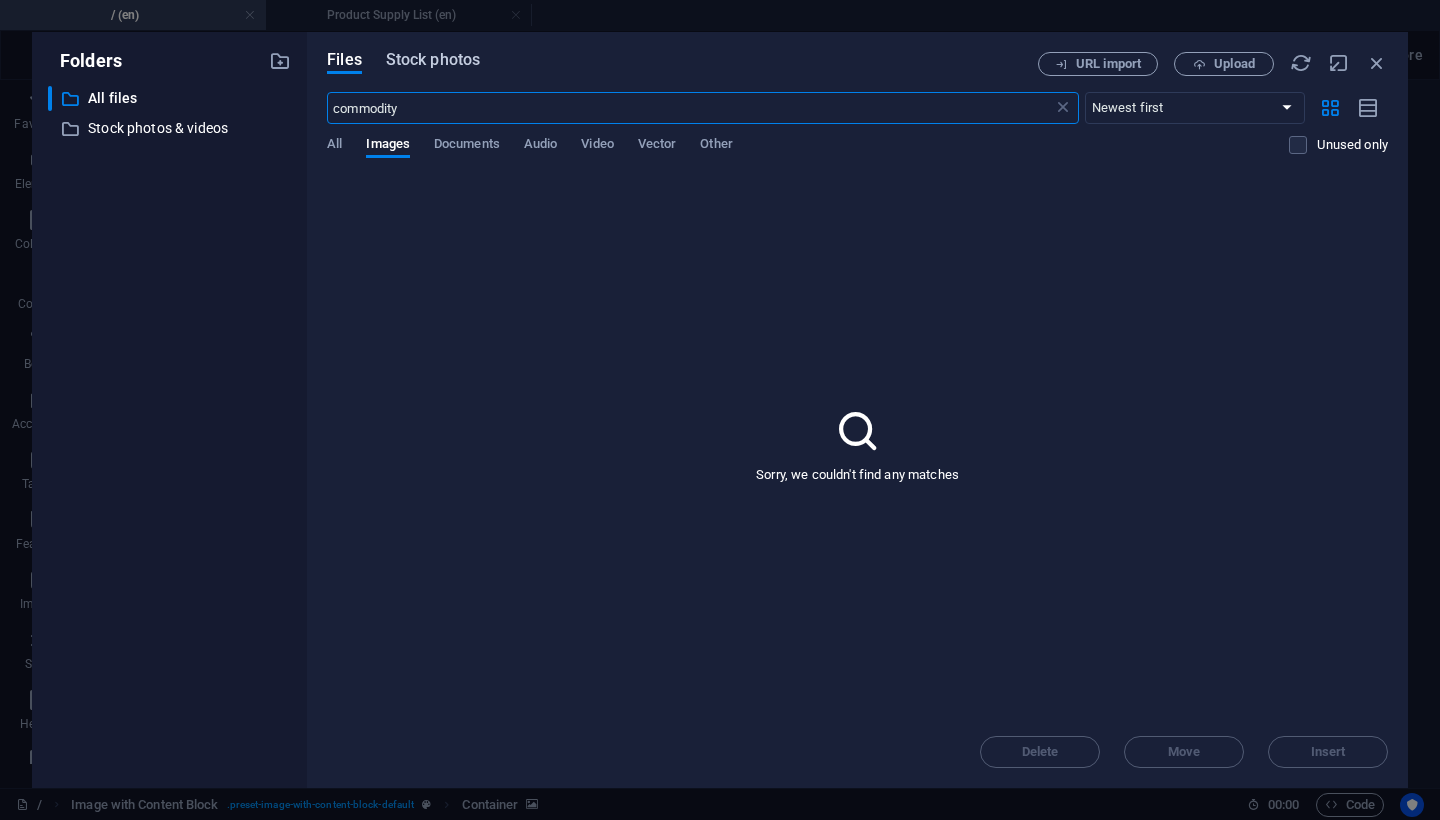 click on "Stock photos" at bounding box center [433, 63] 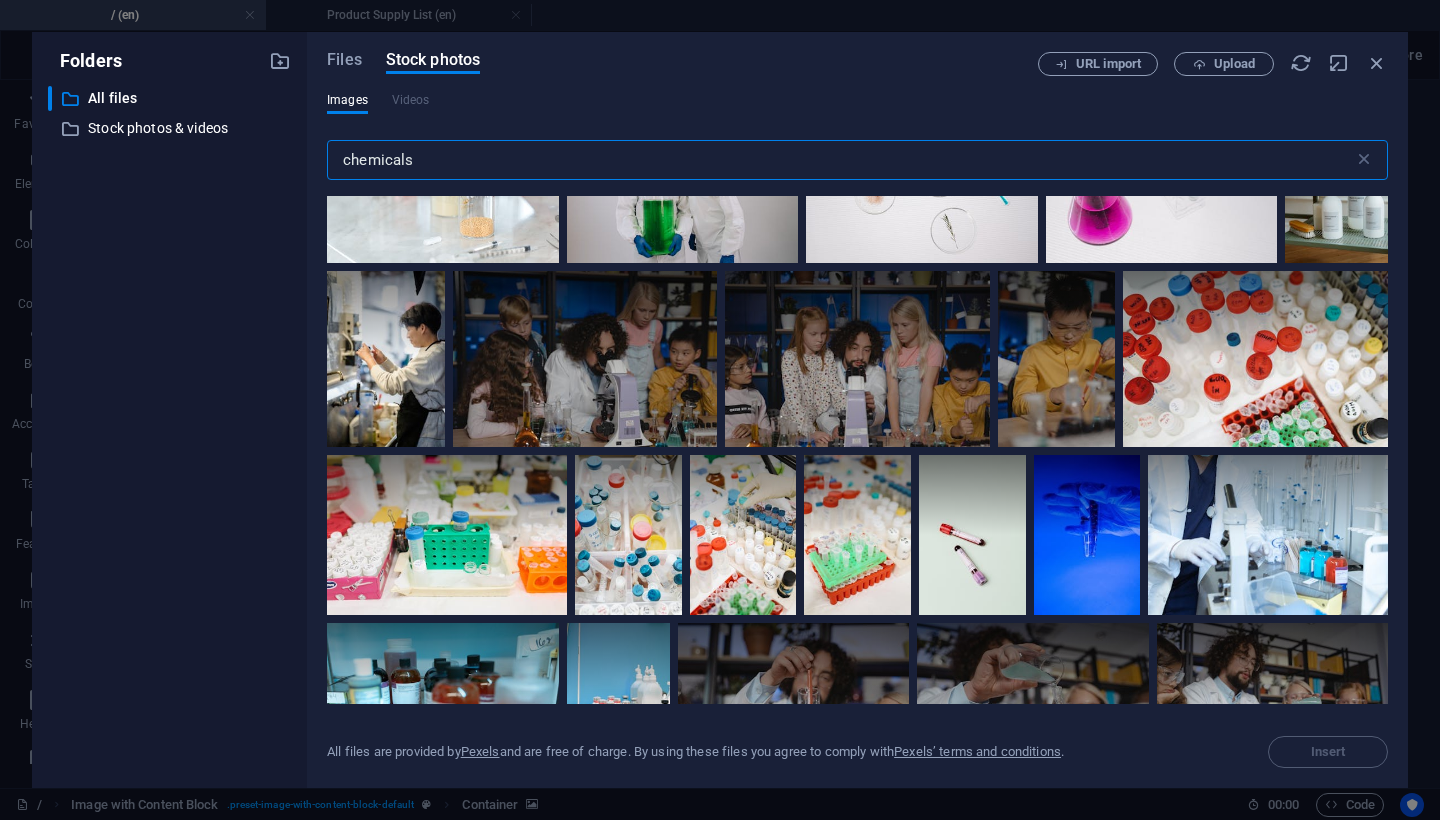 scroll, scrollTop: 13612, scrollLeft: 0, axis: vertical 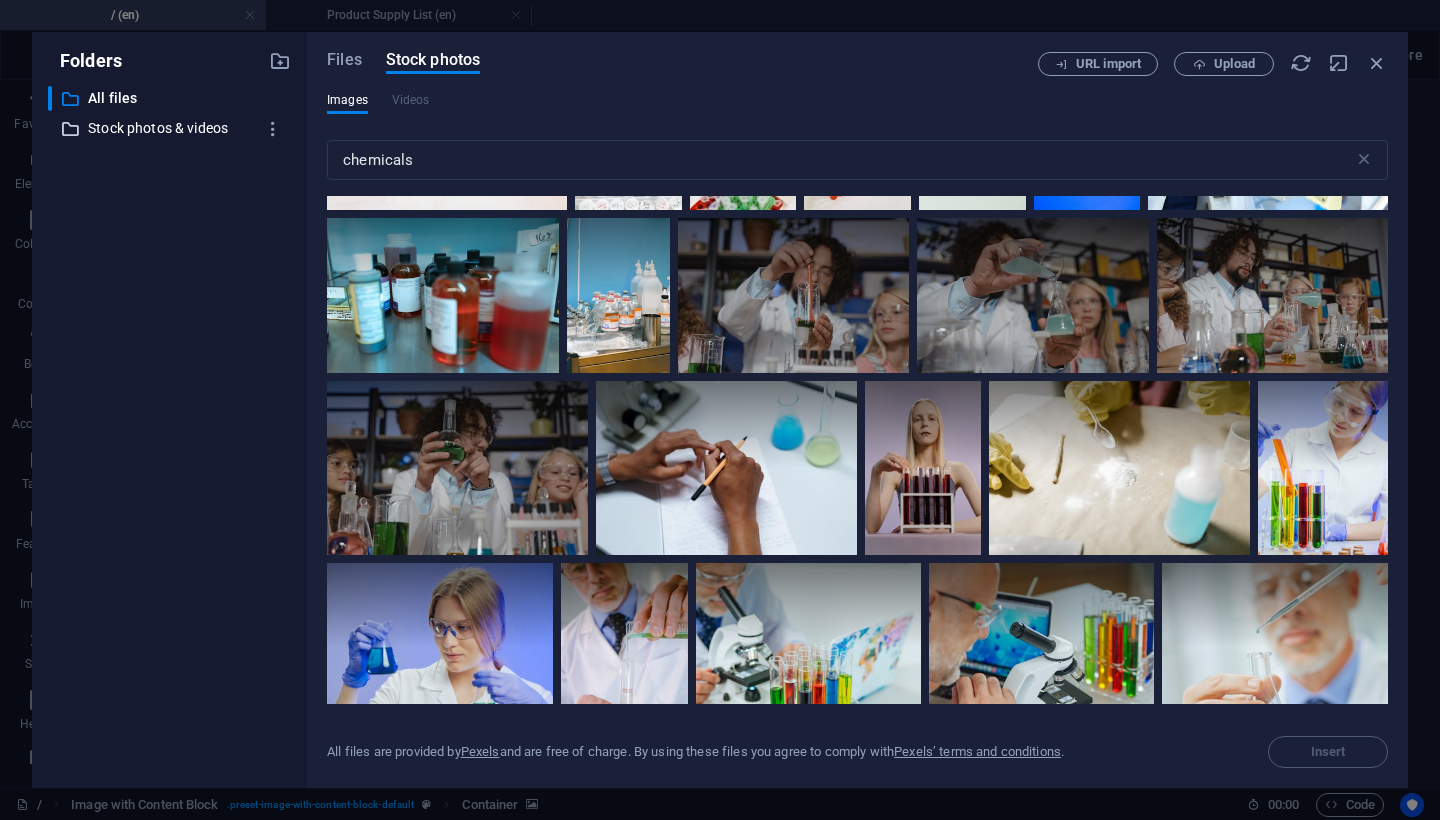 click on "Stock photos & videos" at bounding box center (171, 128) 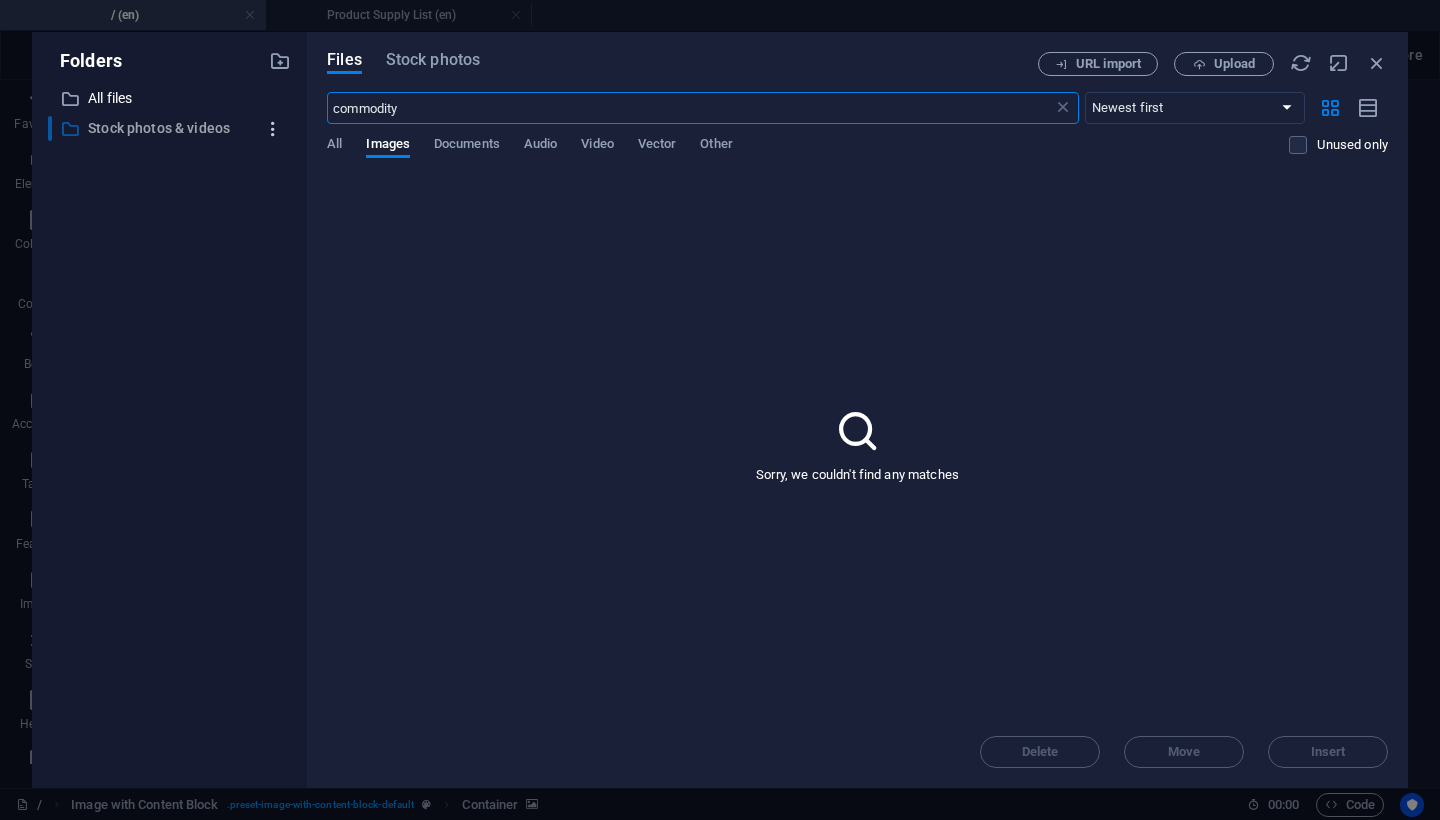 drag, startPoint x: 411, startPoint y: 112, endPoint x: 262, endPoint y: 112, distance: 149 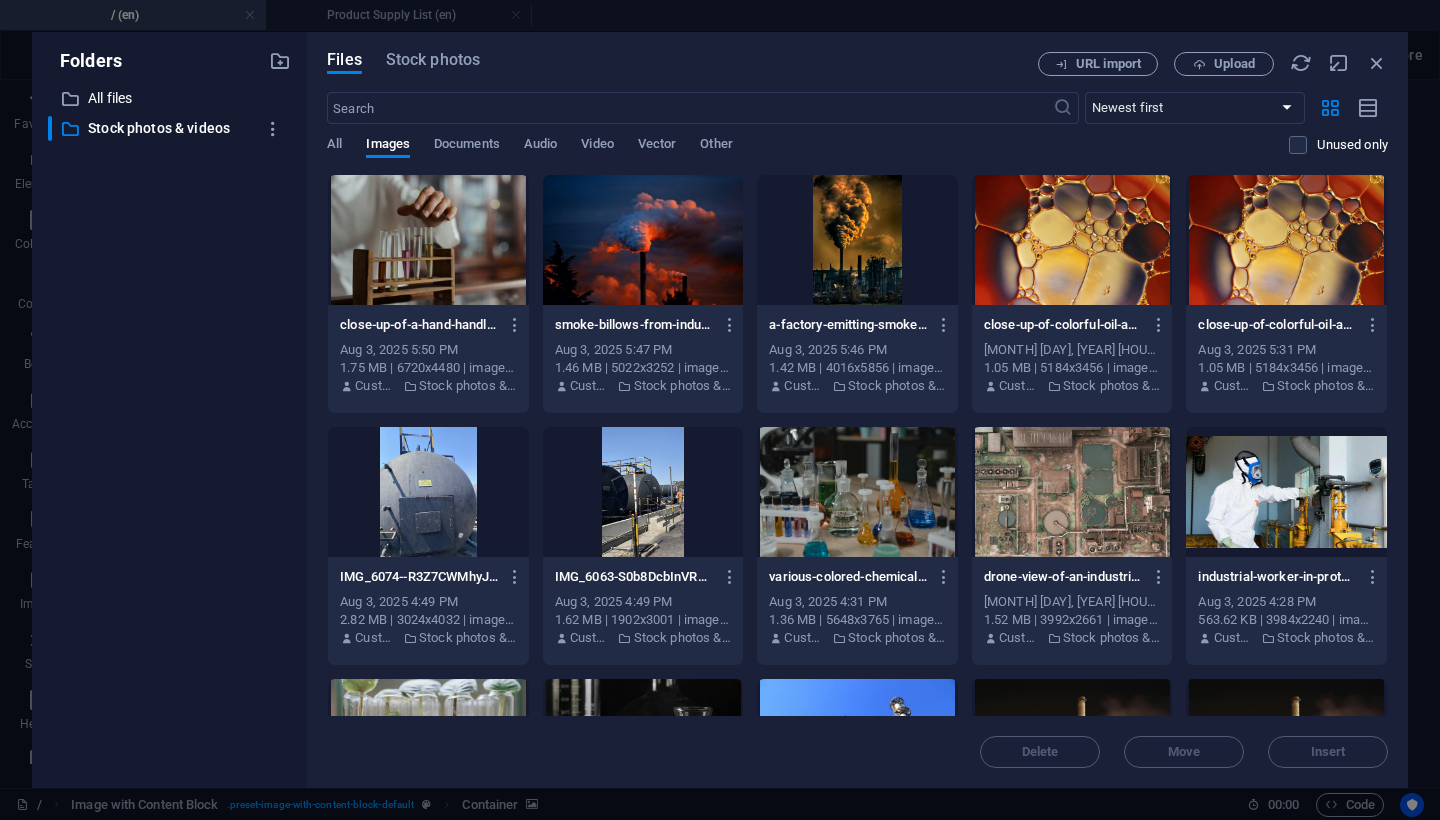 click at bounding box center (1072, 240) 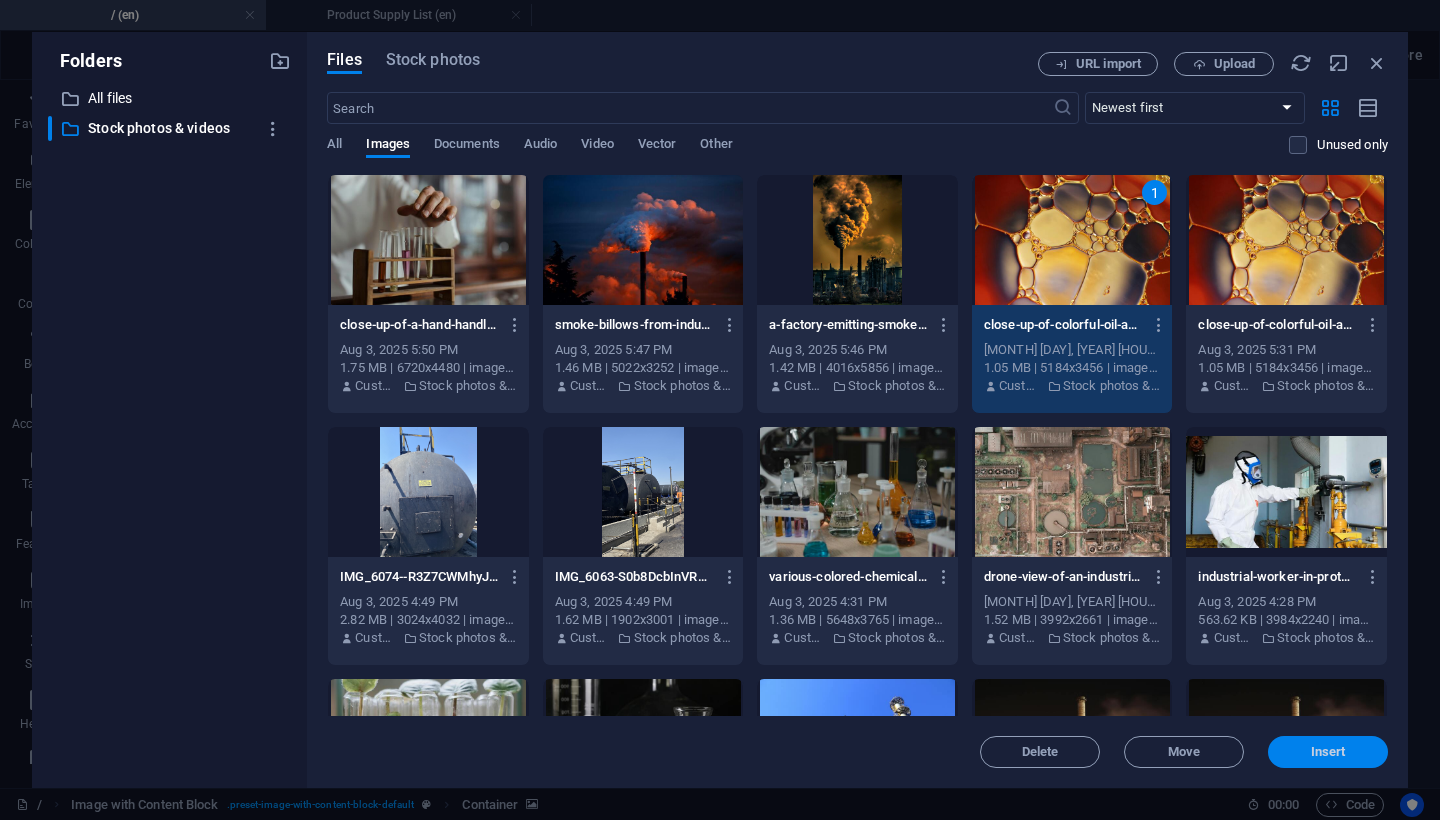 click on "Insert" at bounding box center (1328, 752) 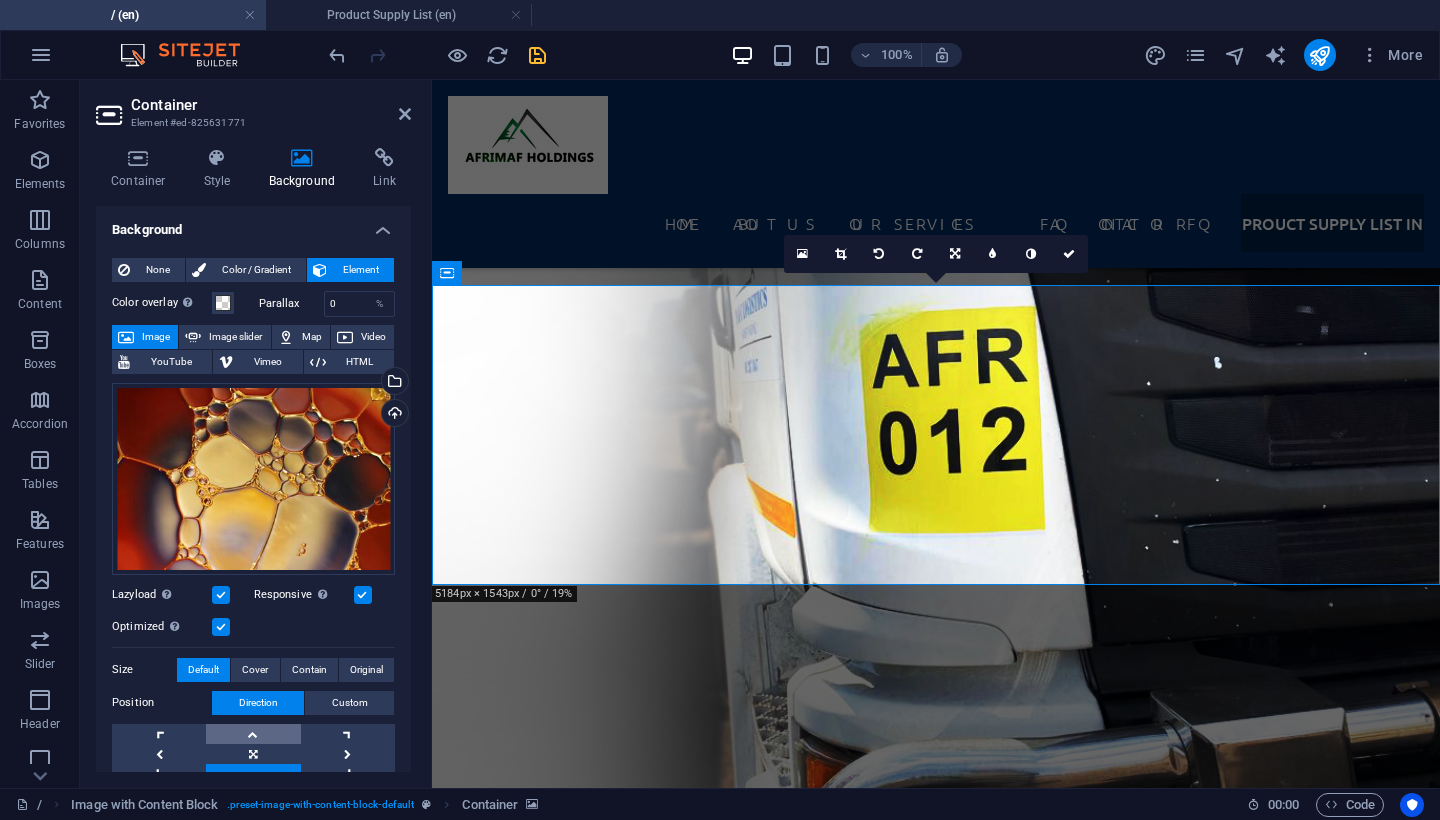 click at bounding box center (253, 734) 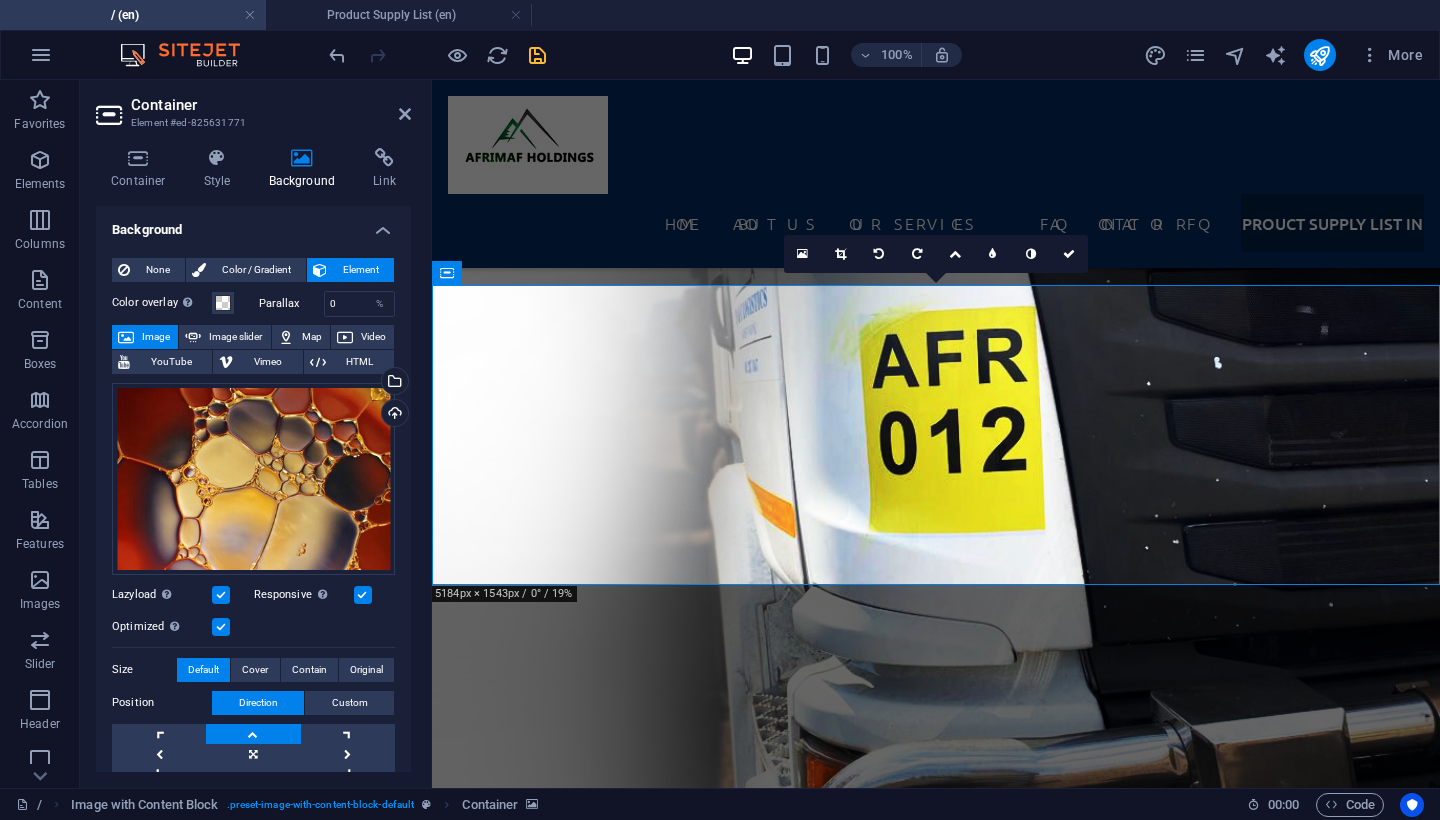 click at bounding box center (936, 23011) 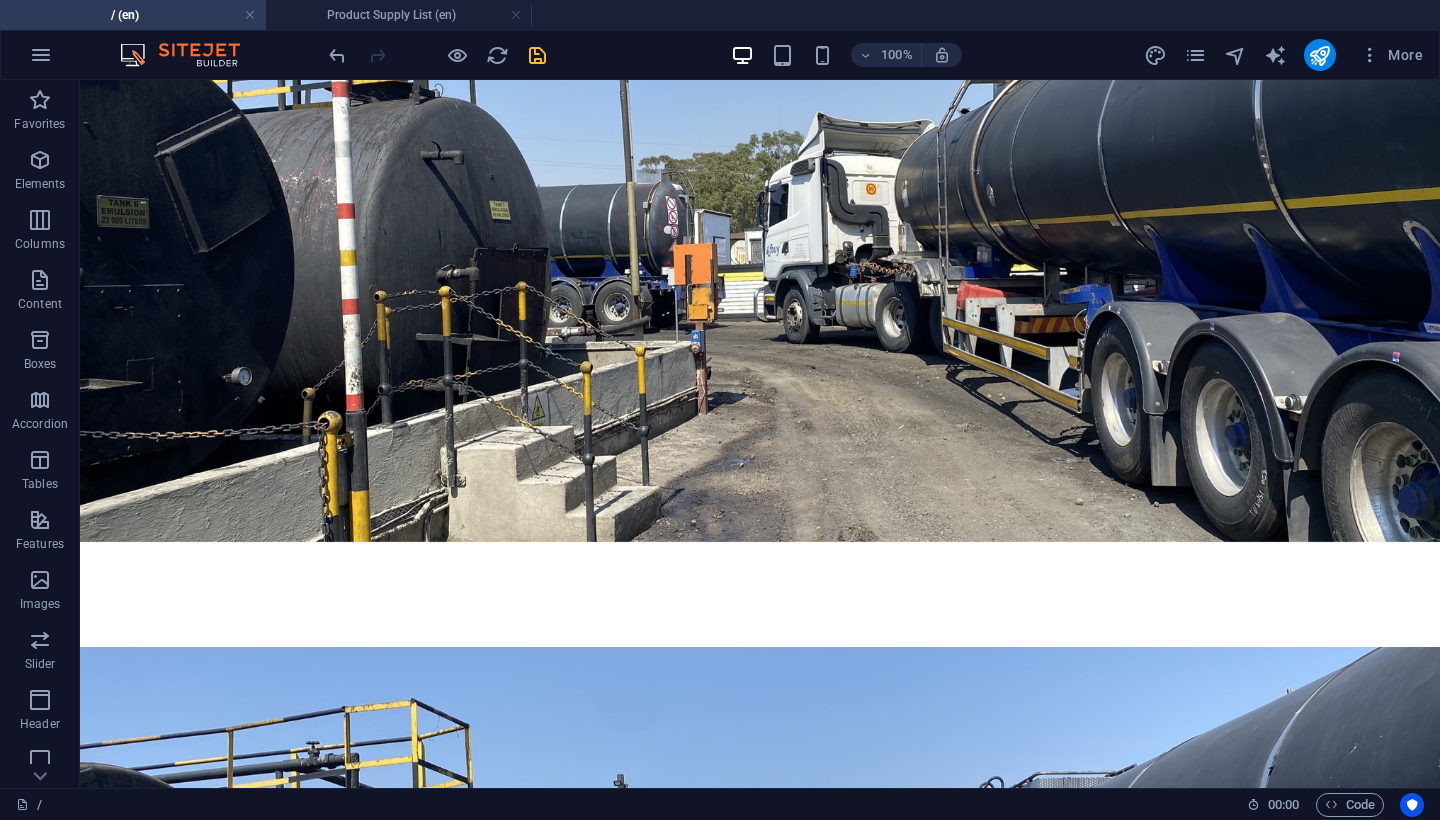 scroll, scrollTop: 335, scrollLeft: 0, axis: vertical 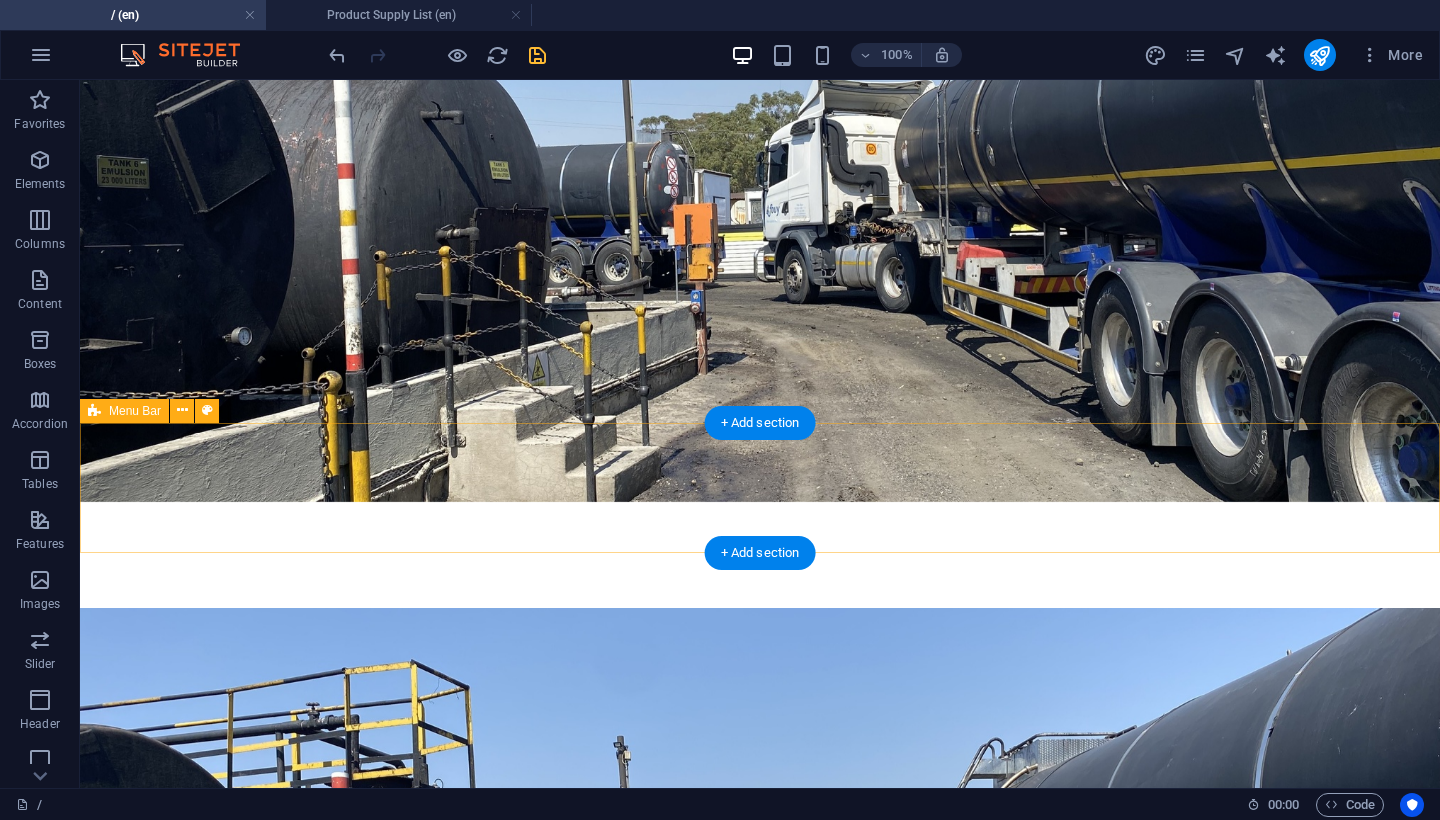 click on "Home About us Our services  FAQ Contact or RFQ PROUCT SUPPLY LIST IN" at bounding box center (760, 3510) 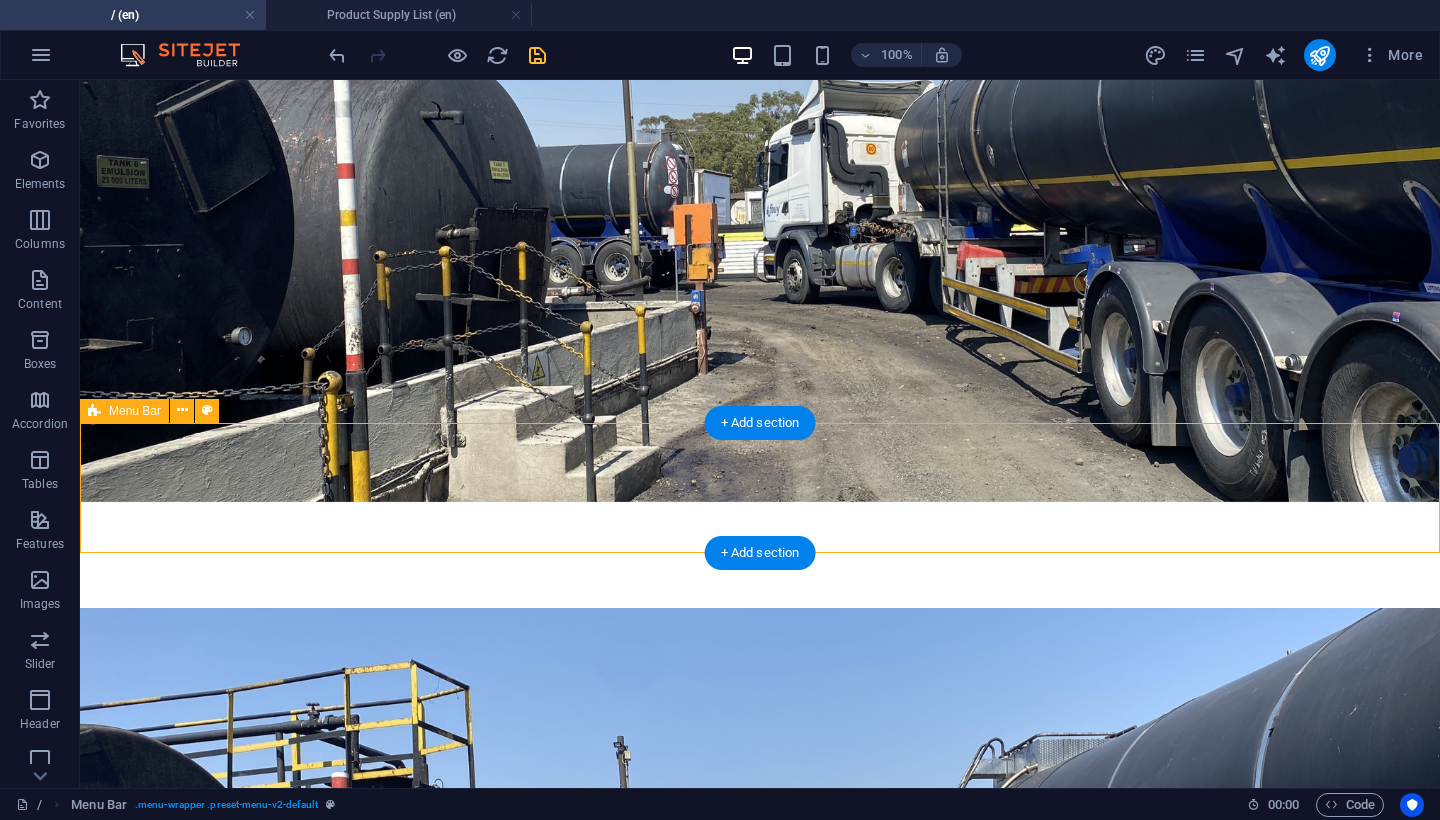 click on "Home About us Our services  FAQ Contact or RFQ PROUCT SUPPLY LIST IN" at bounding box center (760, 3510) 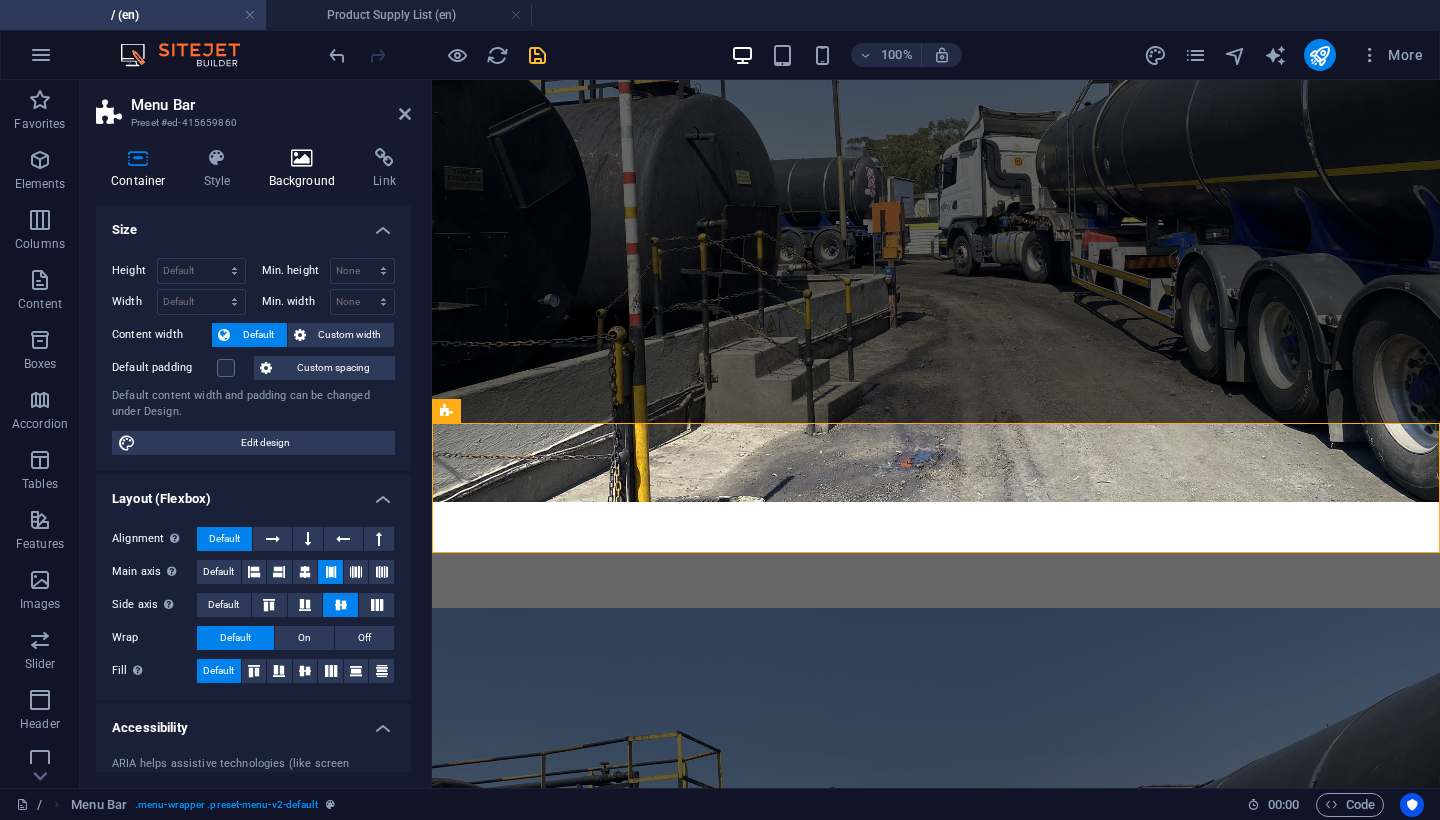click at bounding box center [302, 158] 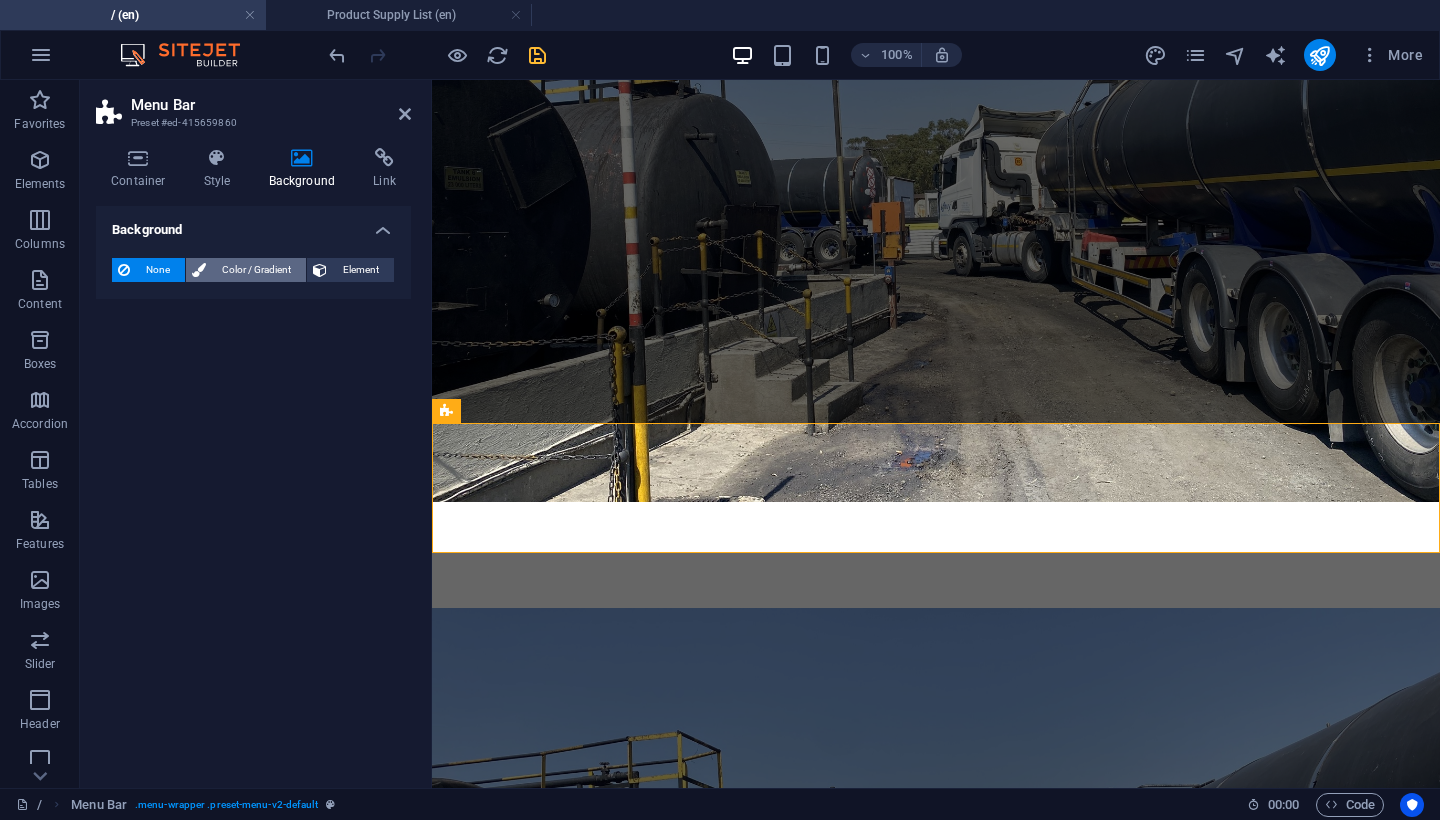 click on "Color / Gradient" at bounding box center (256, 270) 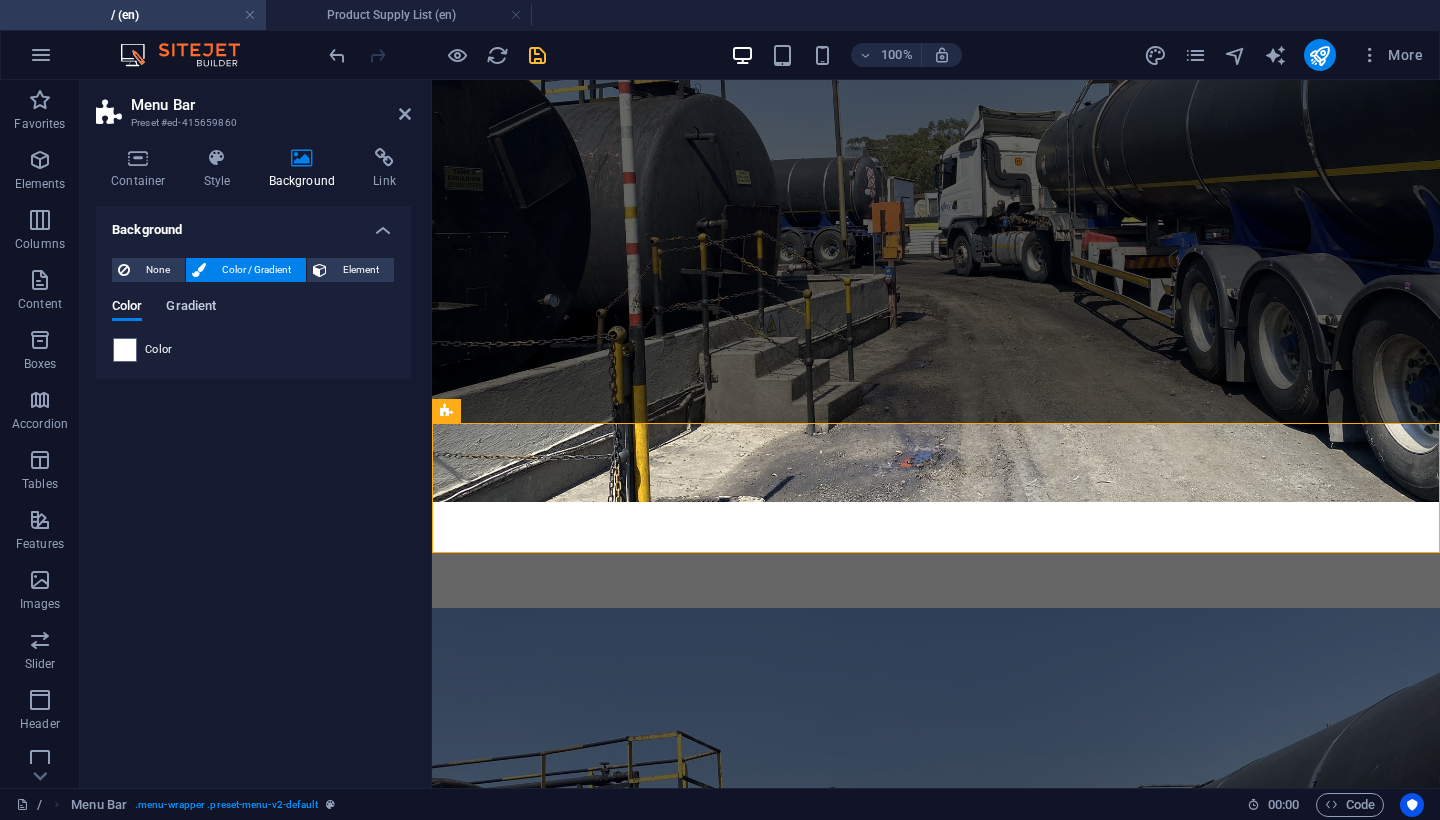 click on "Gradient" at bounding box center [191, 308] 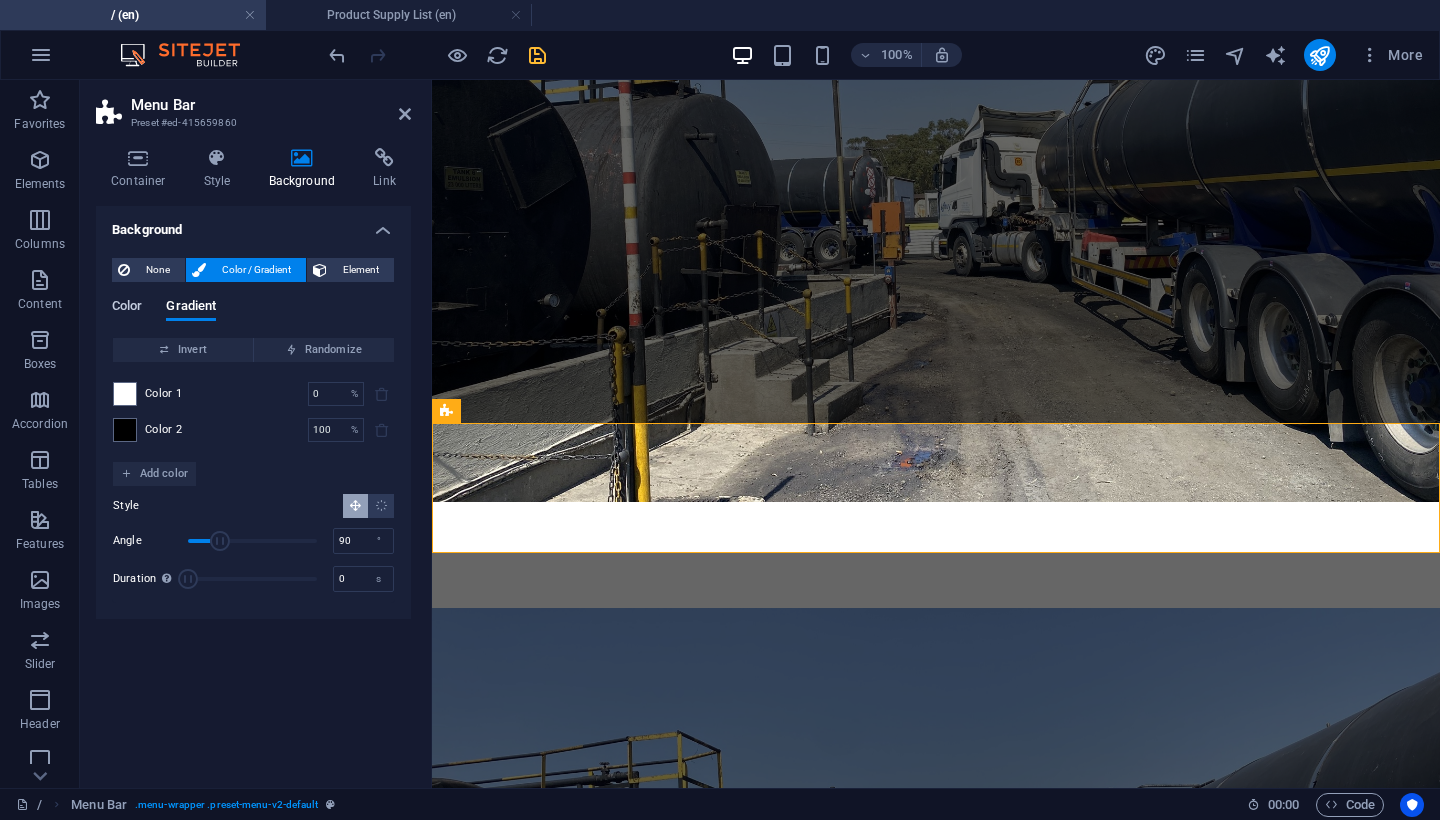 click on "Color" at bounding box center [127, 308] 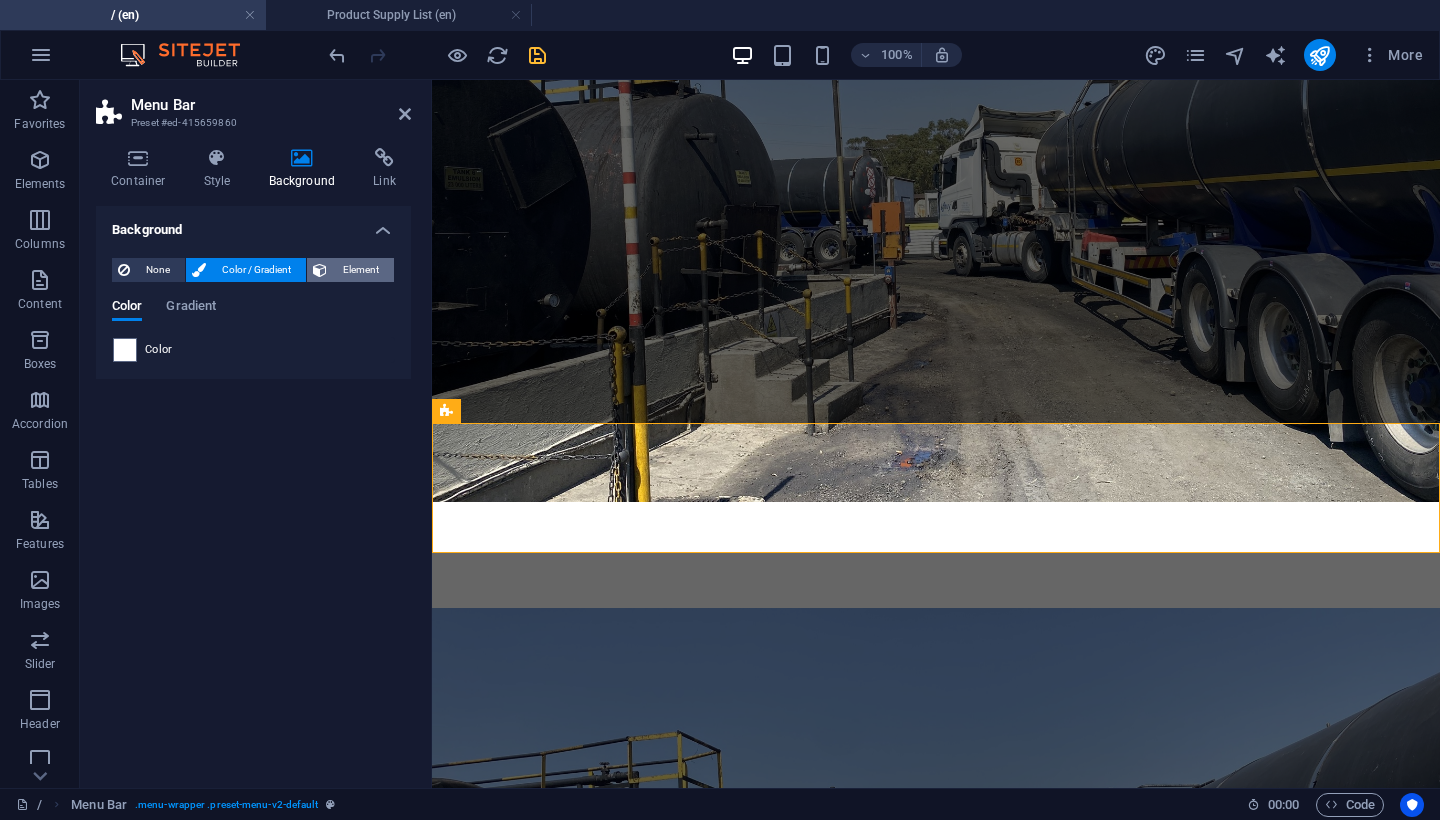 click on "Element" at bounding box center (360, 270) 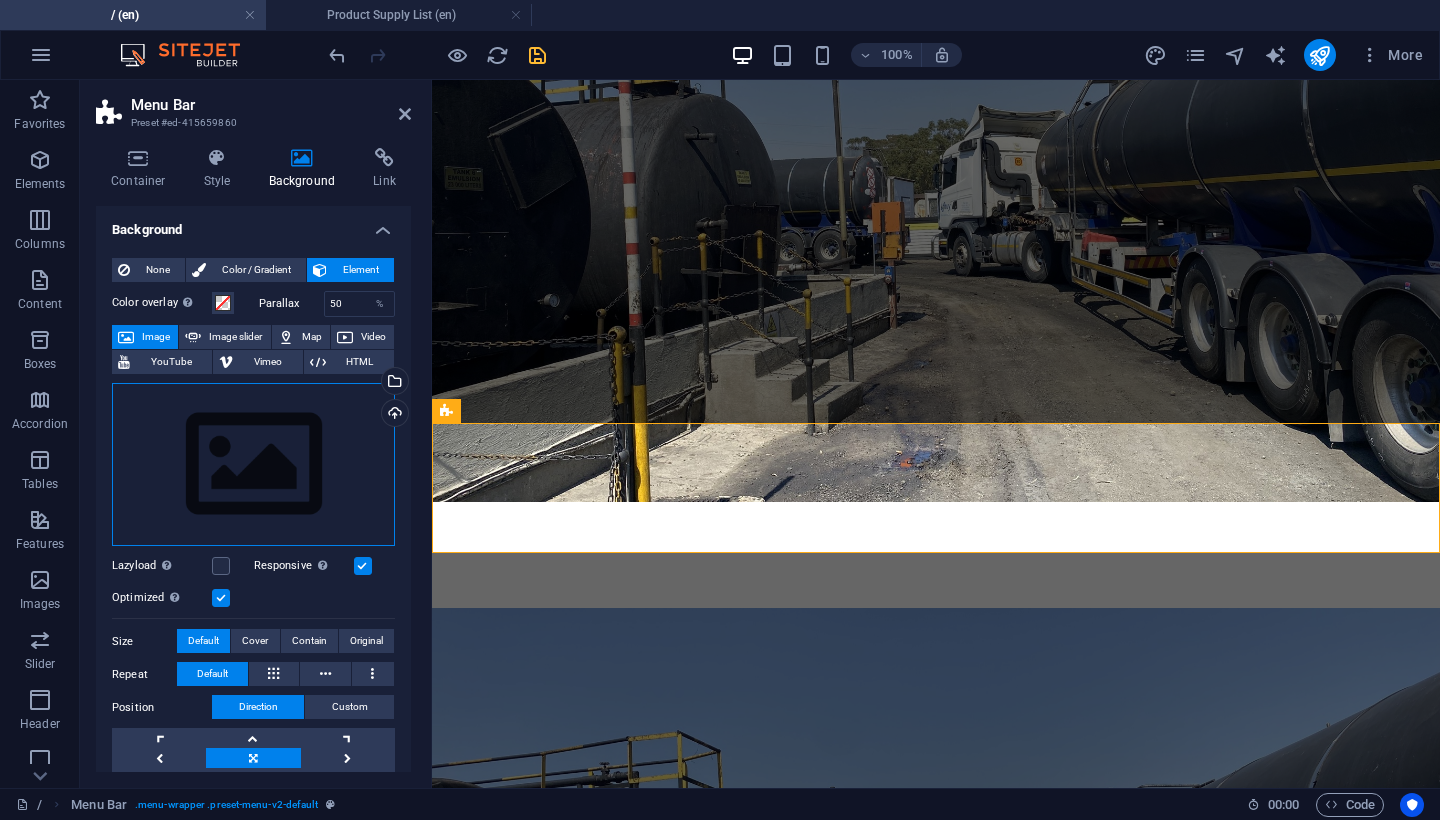 click on "Drag files here, click to choose files or select files from Files or our free stock photos & videos" at bounding box center [253, 465] 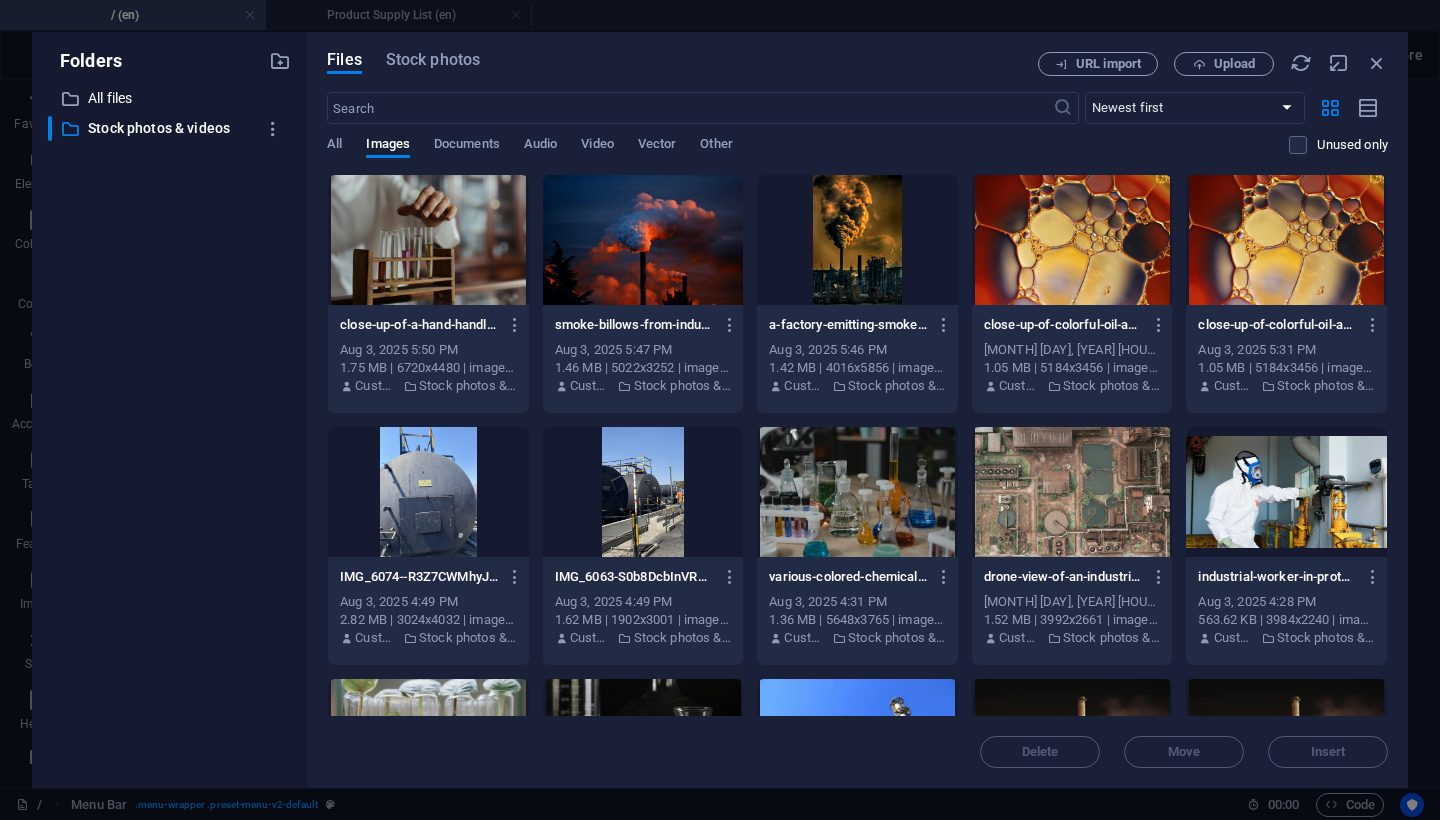 click on "​ All files All files ​ Stock photos & videos Stock photos & videos" at bounding box center (169, 429) 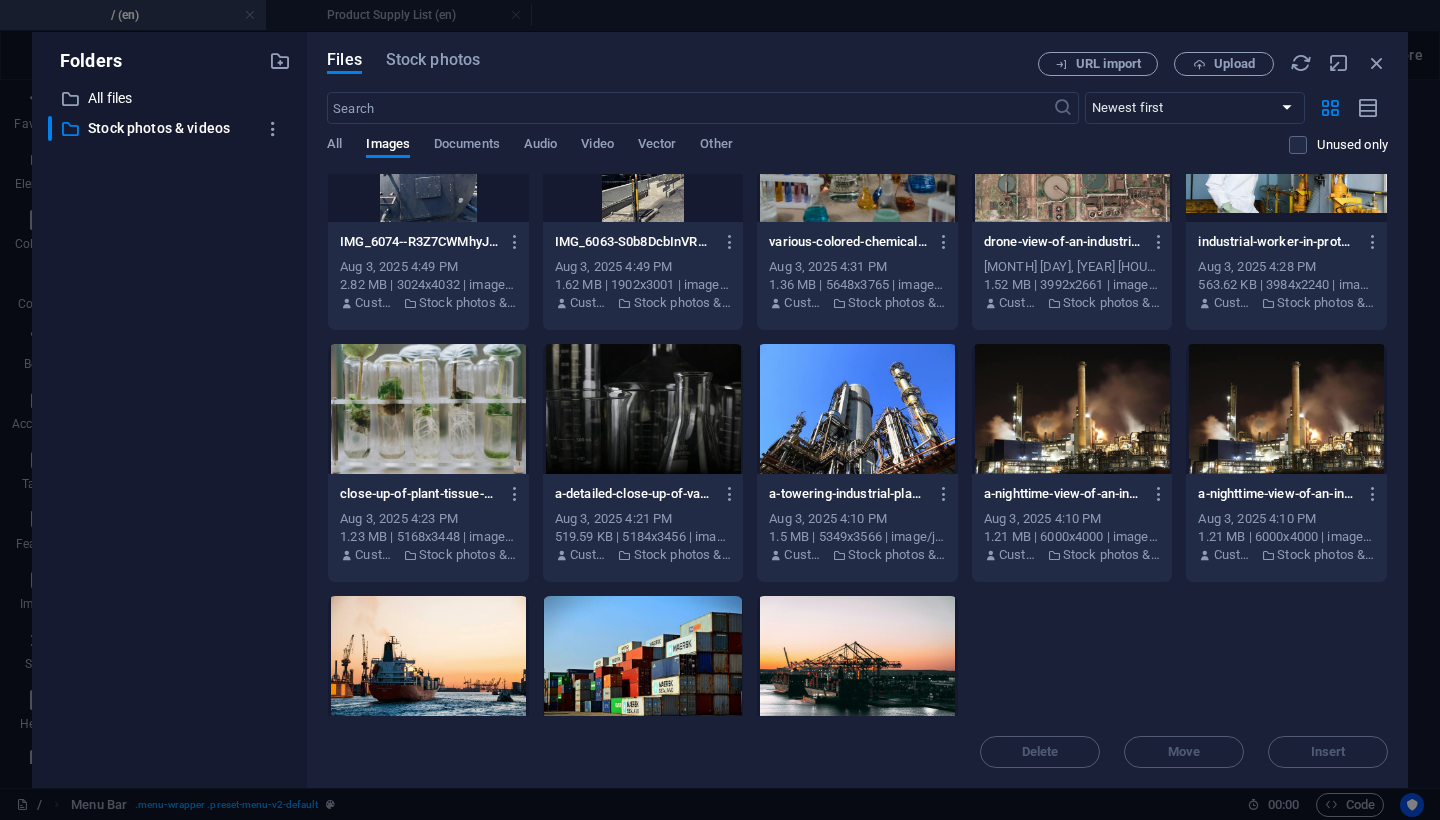 scroll, scrollTop: 340, scrollLeft: 0, axis: vertical 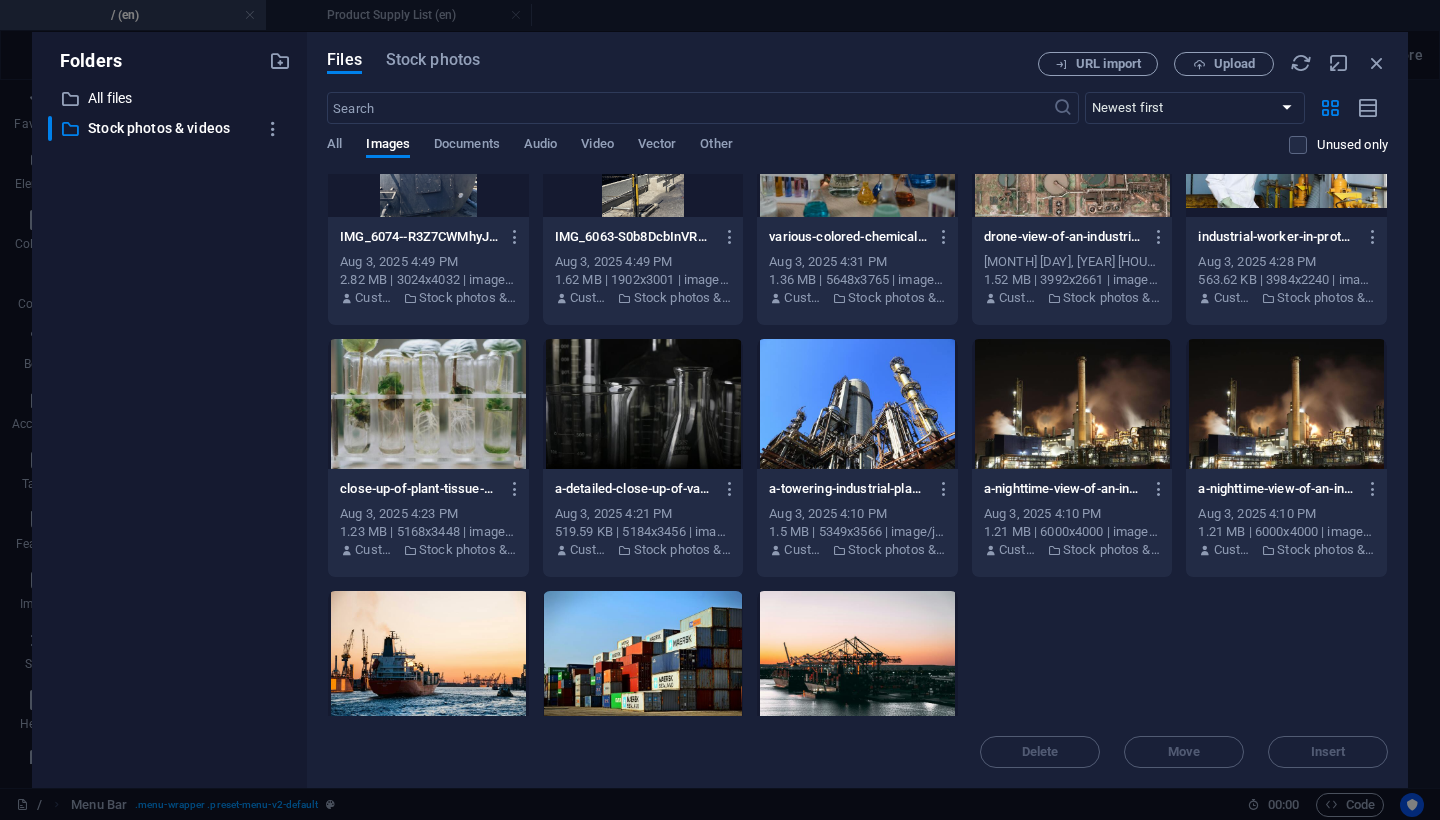 click at bounding box center (857, 656) 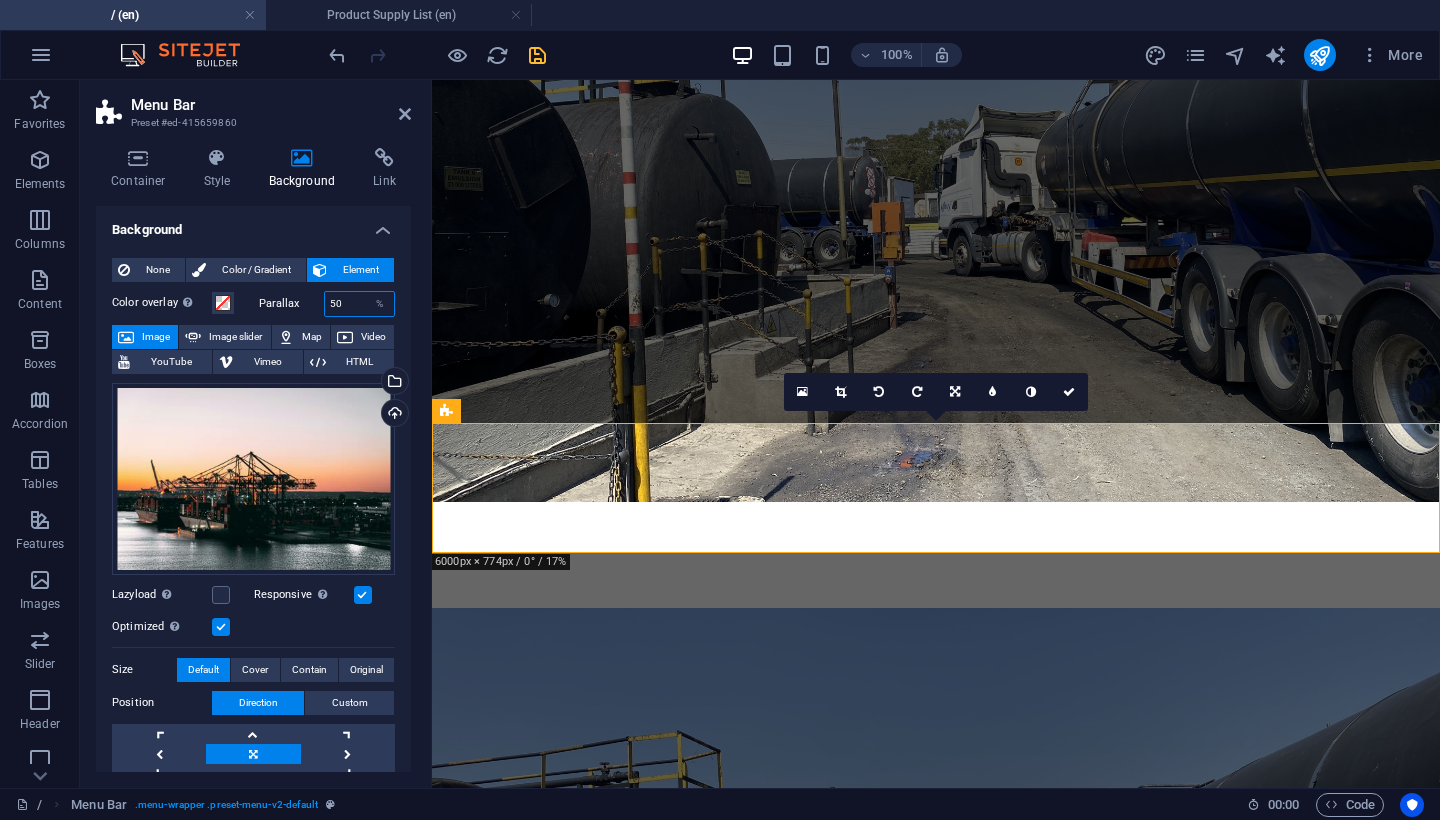 click on "50" at bounding box center [360, 304] 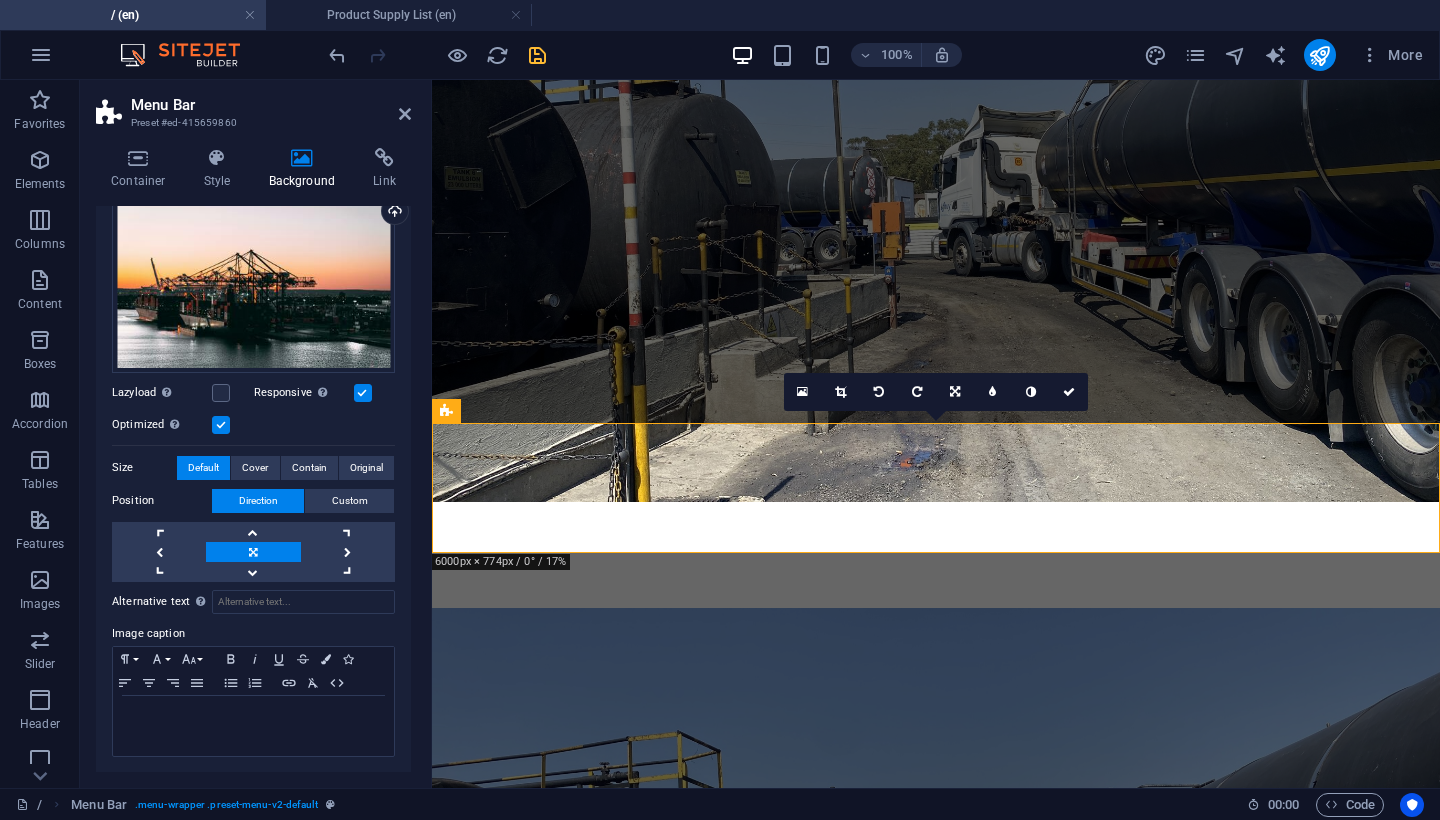 scroll, scrollTop: 201, scrollLeft: 0, axis: vertical 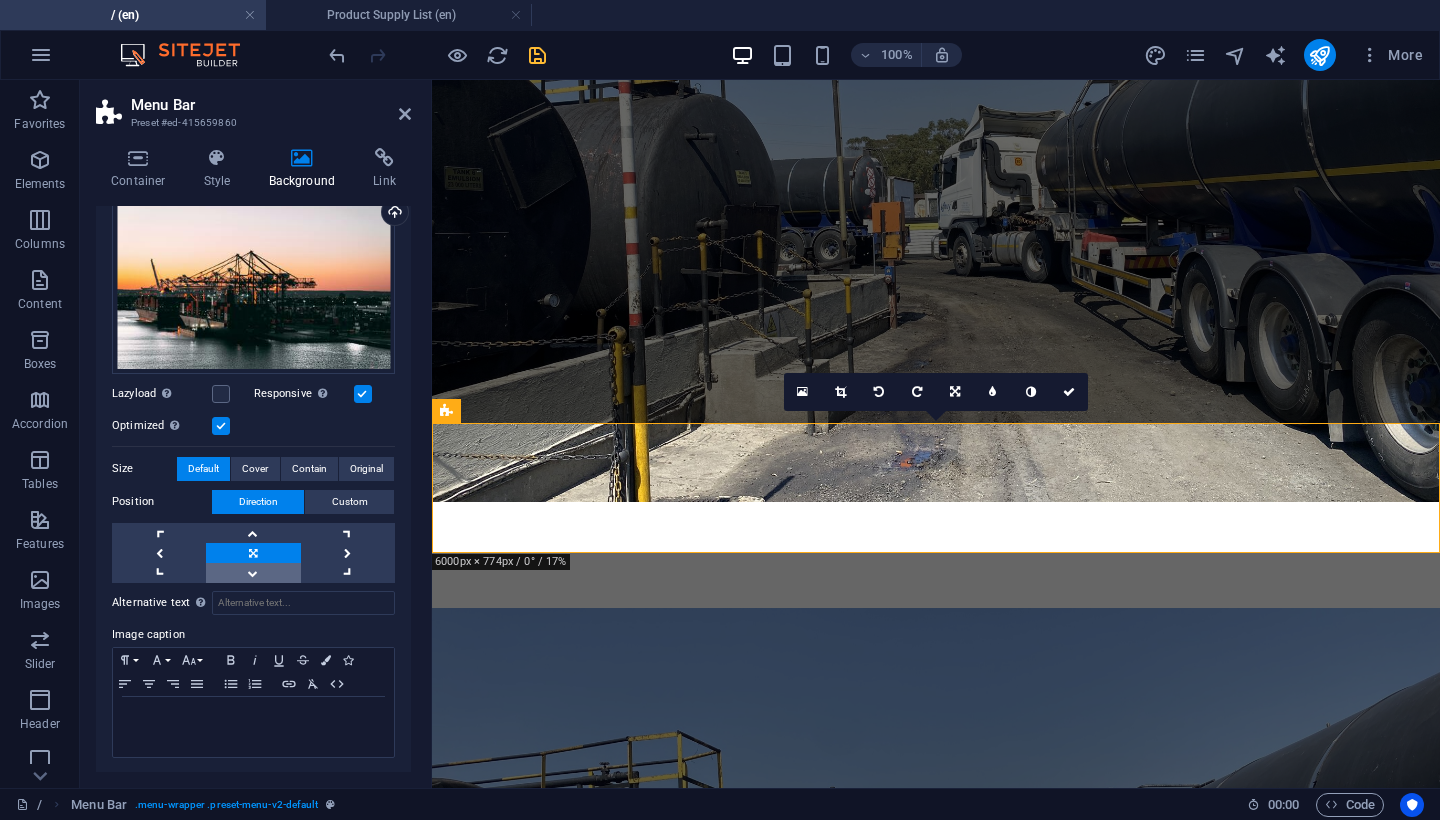 click at bounding box center [253, 573] 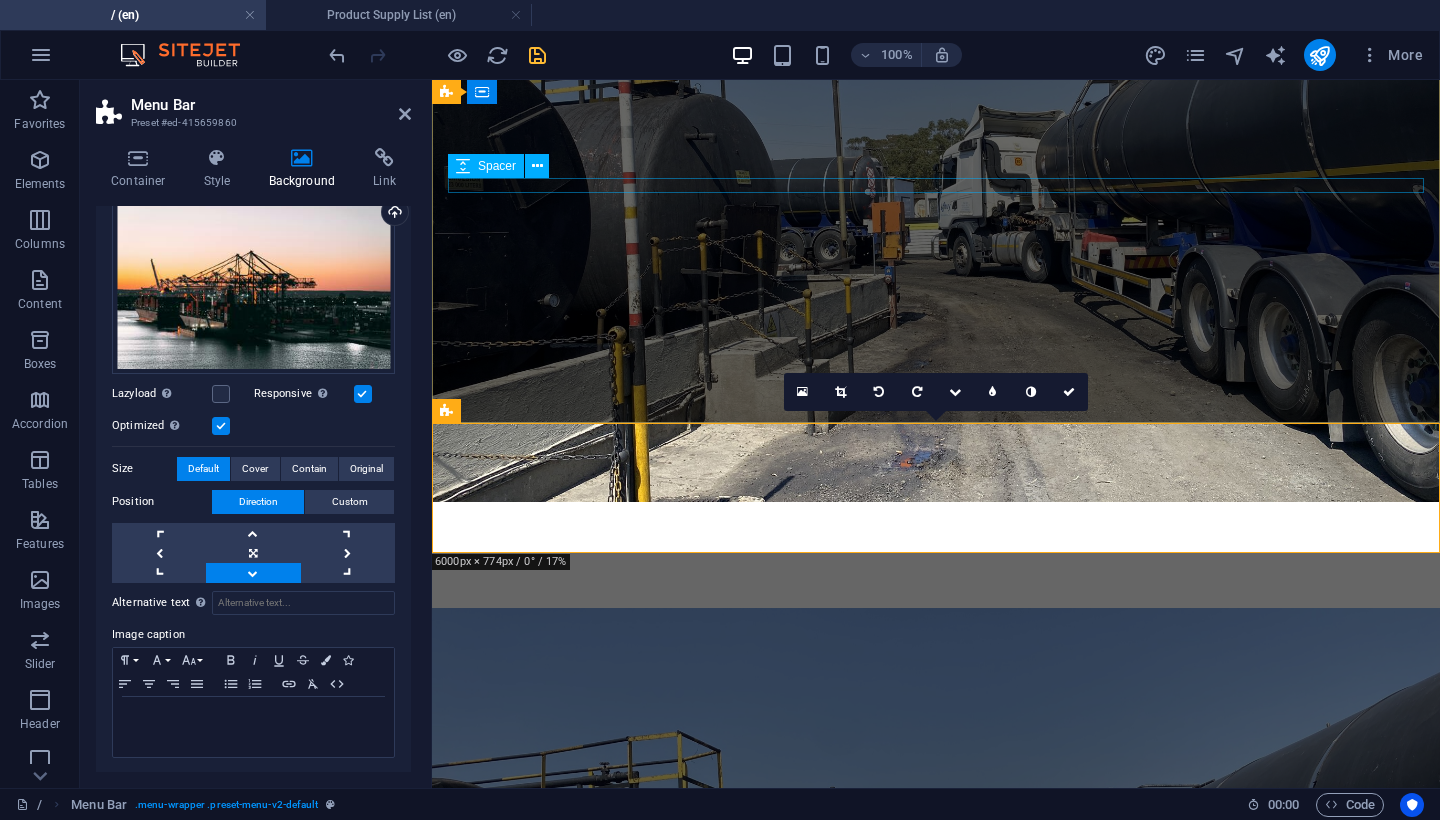 click on "Find out MORE ABOUT FSG       GROUP AND AFRIMAF HOLDINGS" at bounding box center [936, 2894] 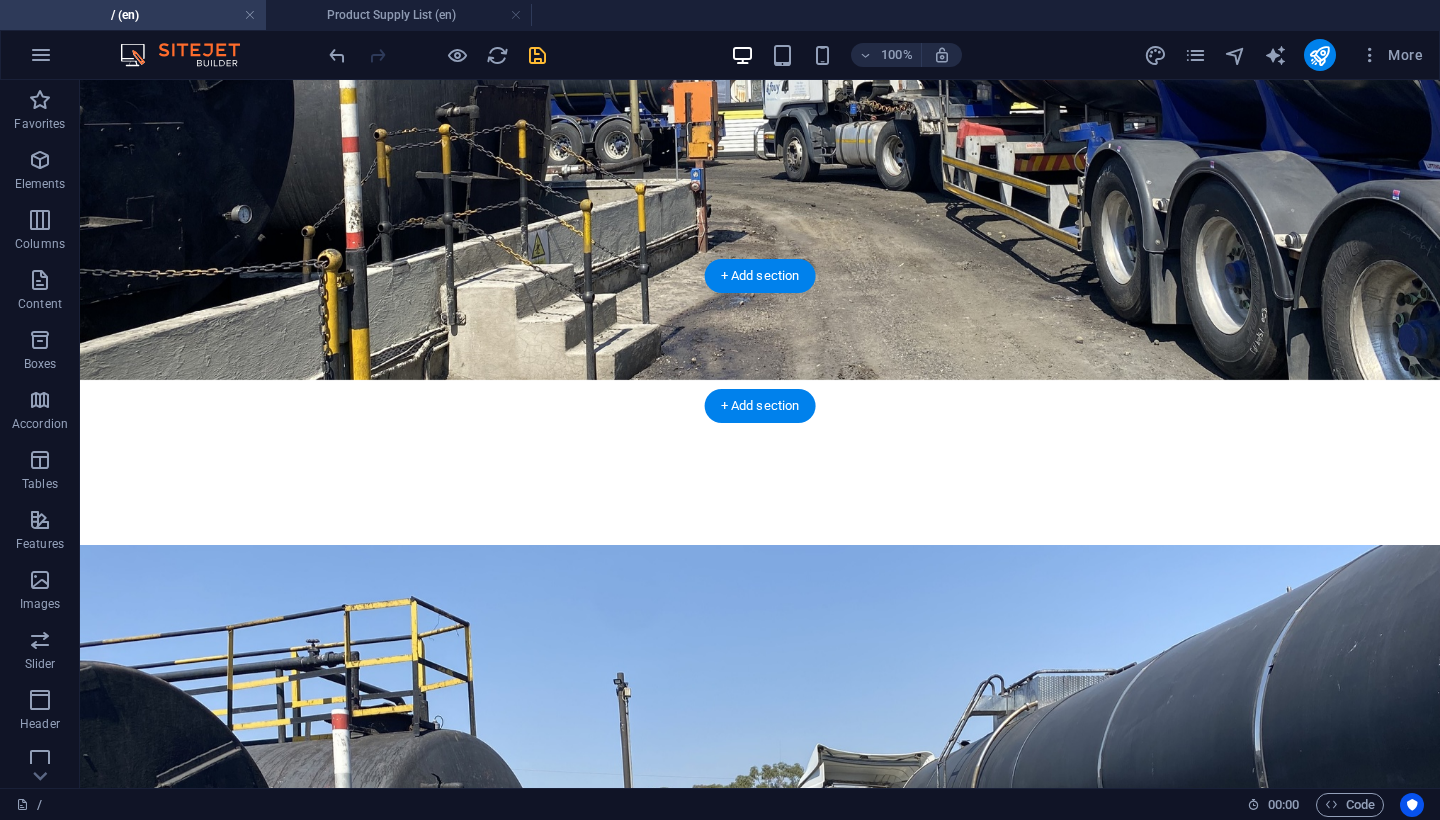 scroll, scrollTop: 450, scrollLeft: 0, axis: vertical 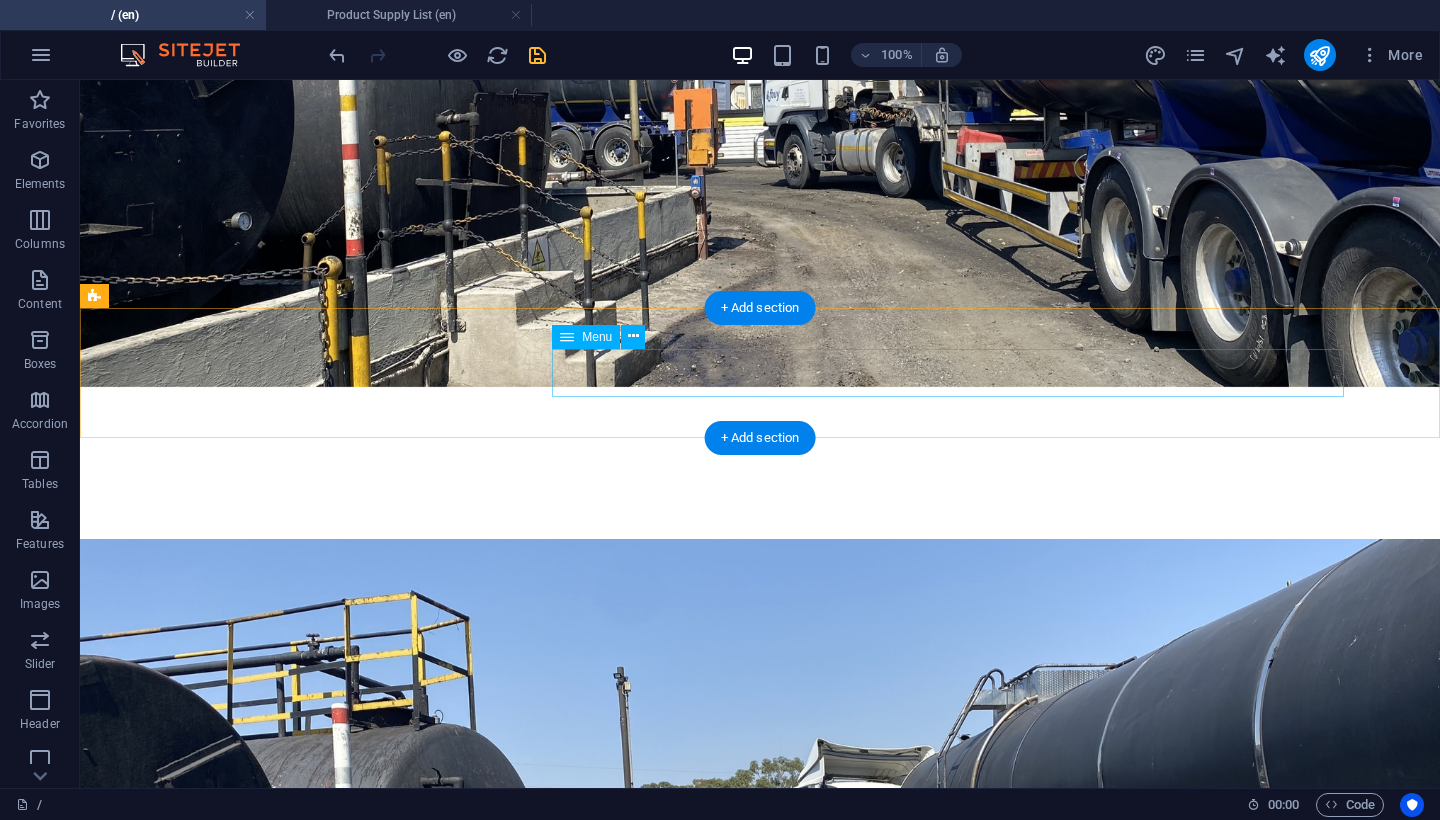 click on "Home About us Our services  FAQ Contact or RFQ PROUCT SUPPLY LIST IN" at bounding box center [760, 3863] 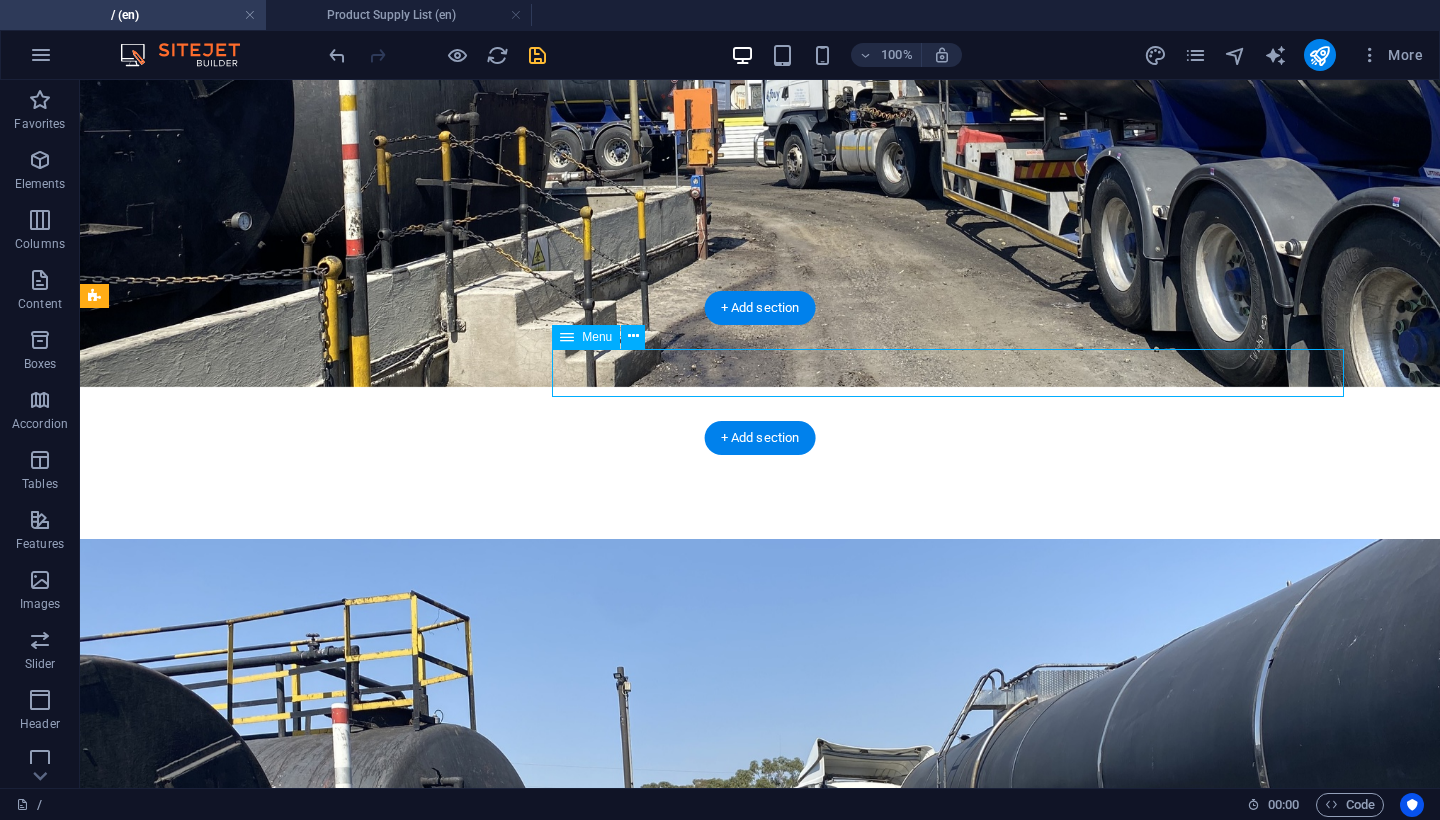 click on "Home About us Our services  FAQ Contact or RFQ PROUCT SUPPLY LIST IN" at bounding box center (760, 3863) 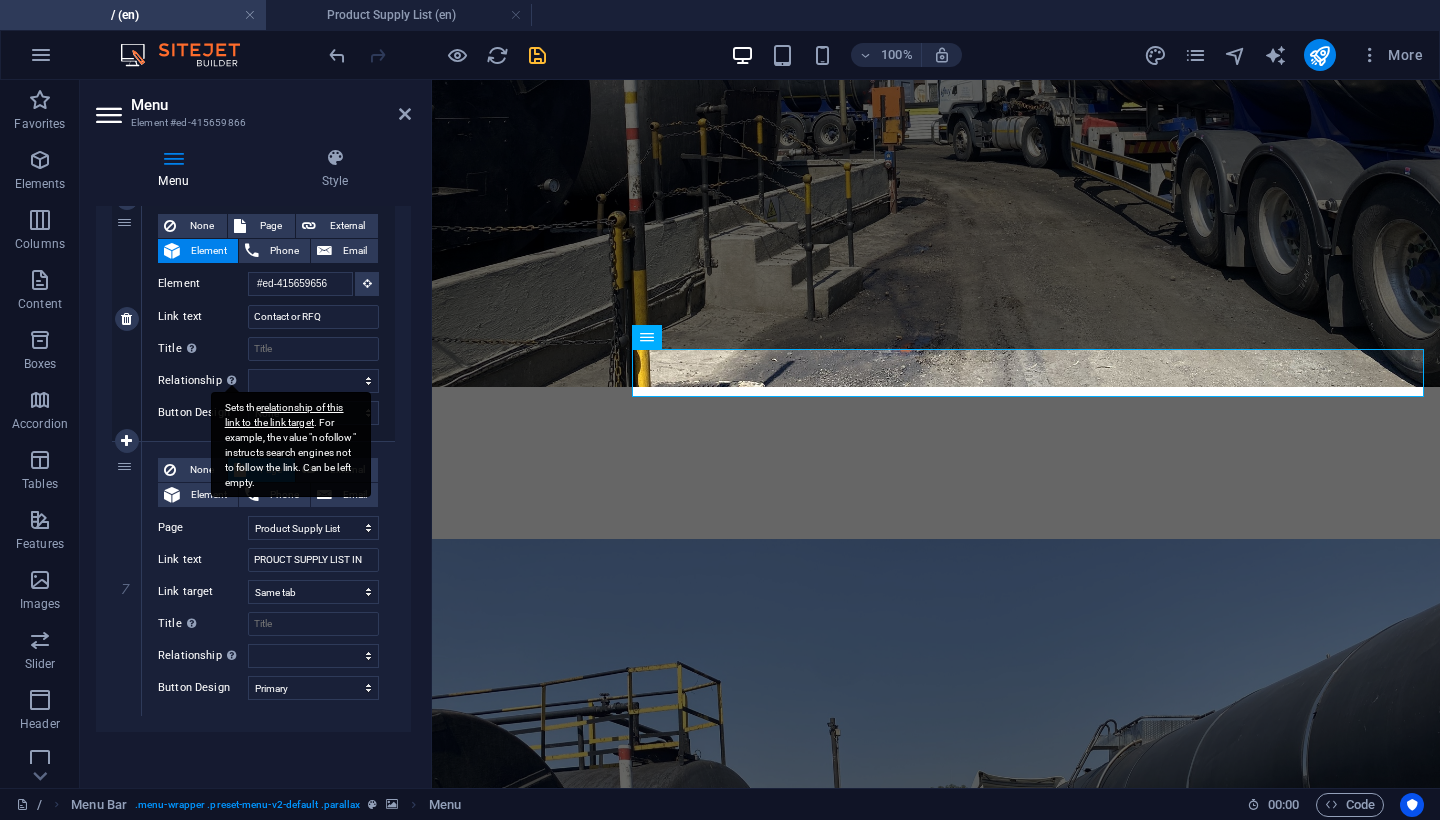 scroll, scrollTop: 1321, scrollLeft: 0, axis: vertical 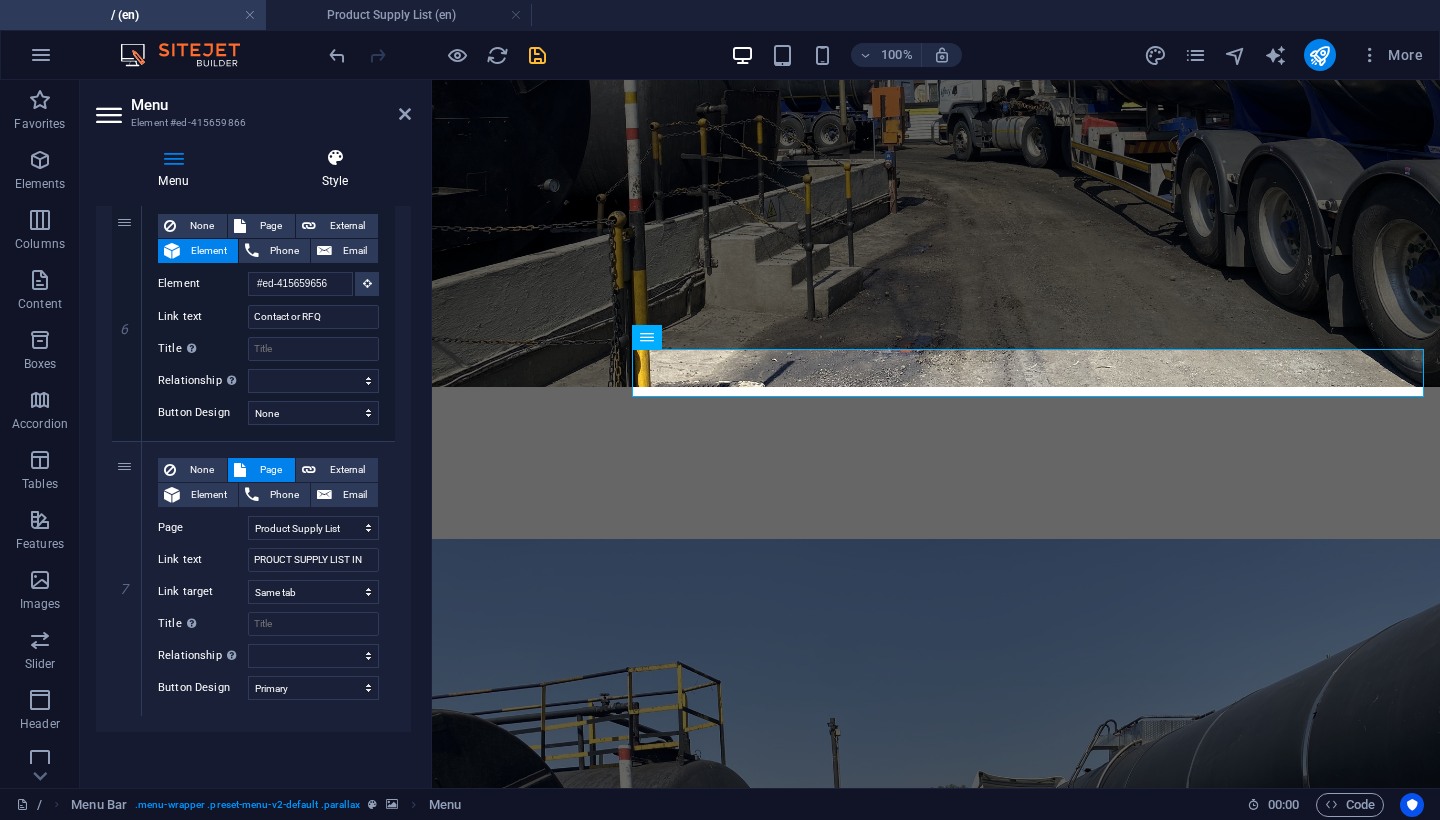 click at bounding box center (335, 158) 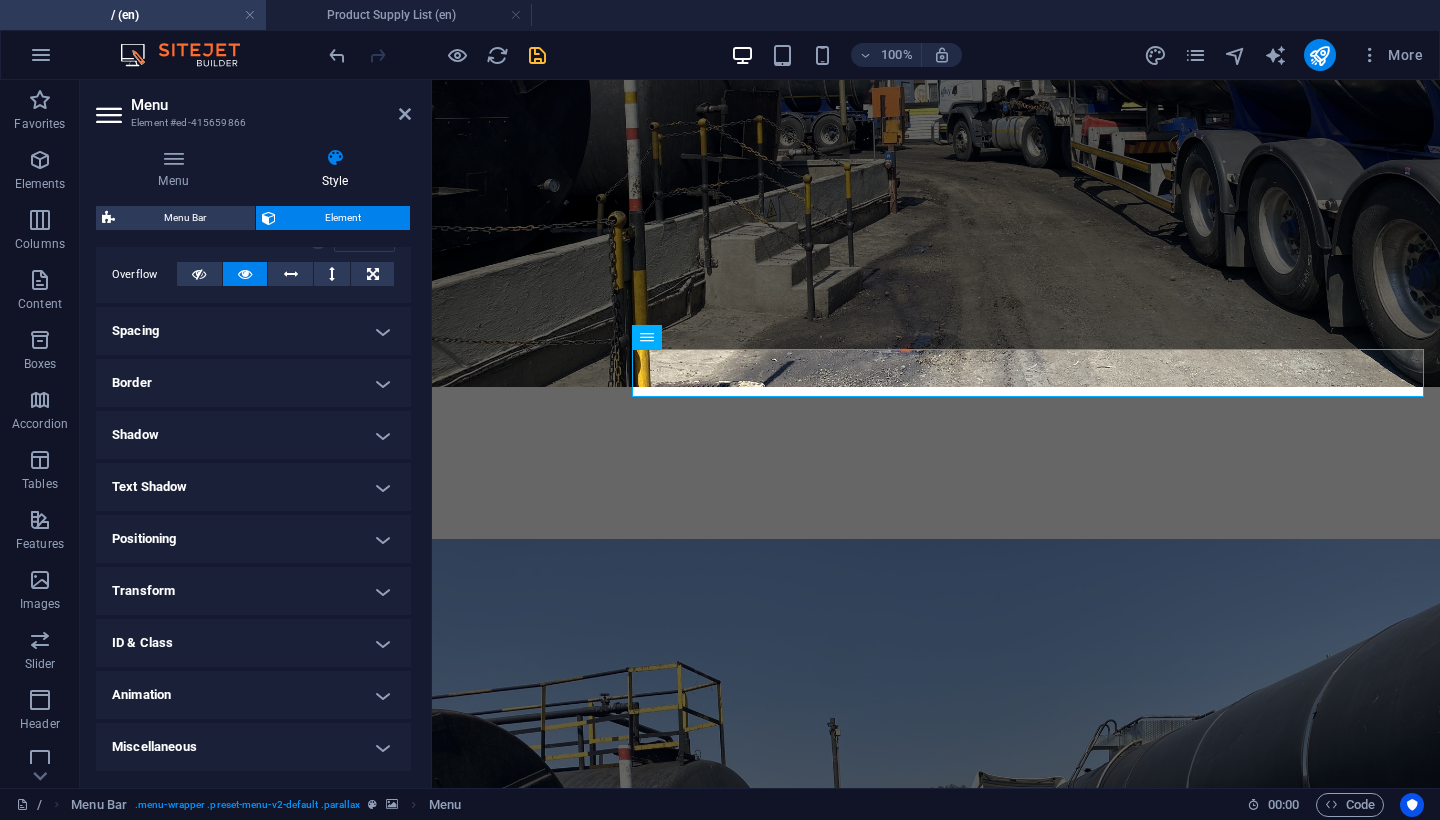 scroll, scrollTop: 319, scrollLeft: 0, axis: vertical 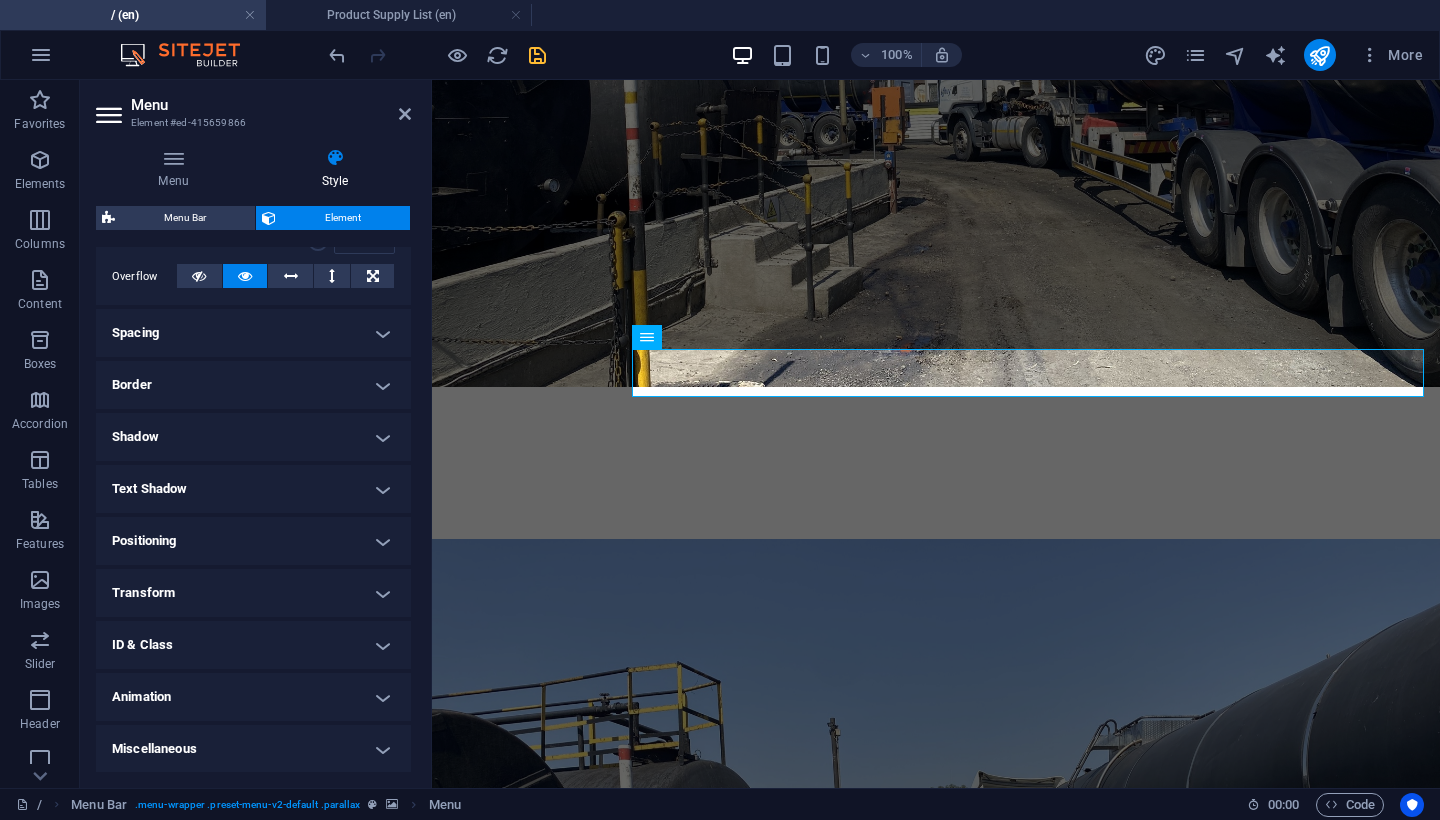 click on "Menu Element #ed-415659866 Menu Style Menu Auto Custom Create custom menu items for this menu. Recommended for one-page websites. Manage pages Menu items 1 None Page External Element Phone Email Page / Product Supply List / / Element #ed-415659821
URL Phone Email Link text Home Link target New tab Same tab Overlay Title Additional link description, should not be the same as the link text. The title is most often shown as a tooltip text when the mouse moves over the element. Leave empty if uncertain. Relationship Sets the  relationship of this link to the link target . For example, the value "nofollow" instructs search engines not to follow the link. Can be left empty. alternate author bookmark external help license next nofollow noreferrer noopener prev search tag Button Design None Default Primary Secondary 2 None Page External Element Phone Email Page / Product Supply List / / Element #ed-415659464
URL Phone Email Link text About us Link target New tab Overlay" at bounding box center [256, 434] 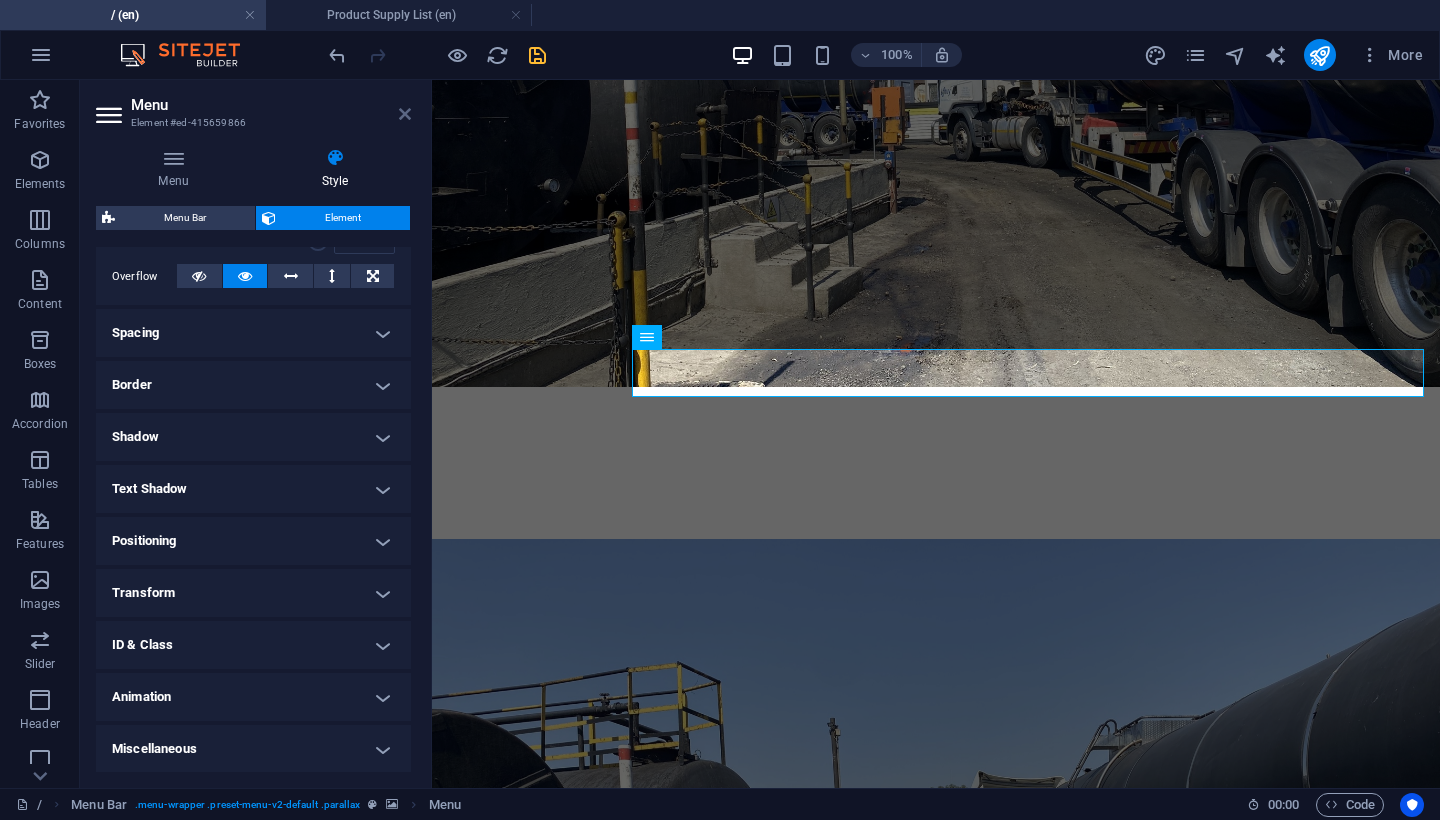 click at bounding box center [405, 114] 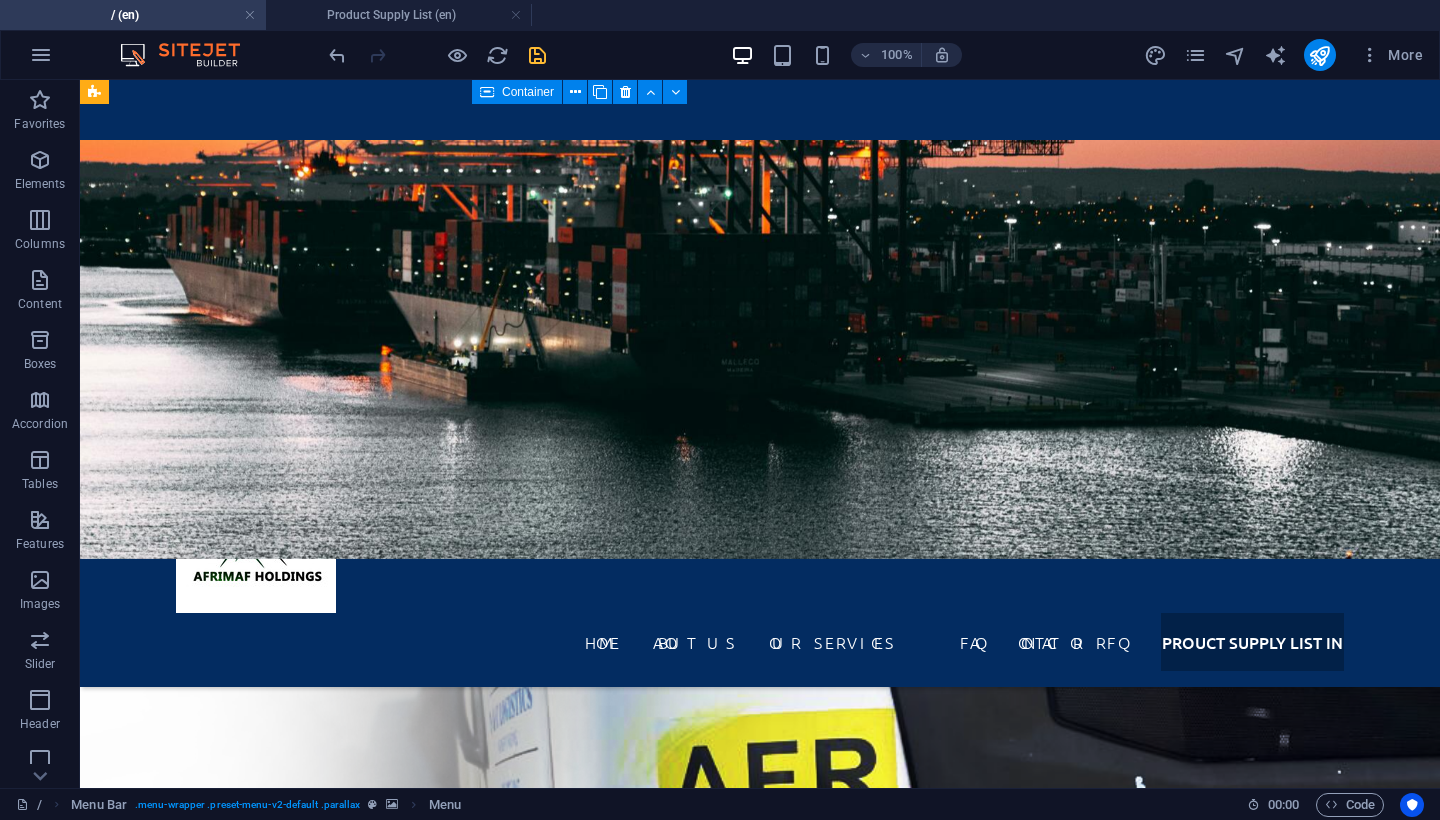scroll, scrollTop: 6857, scrollLeft: 0, axis: vertical 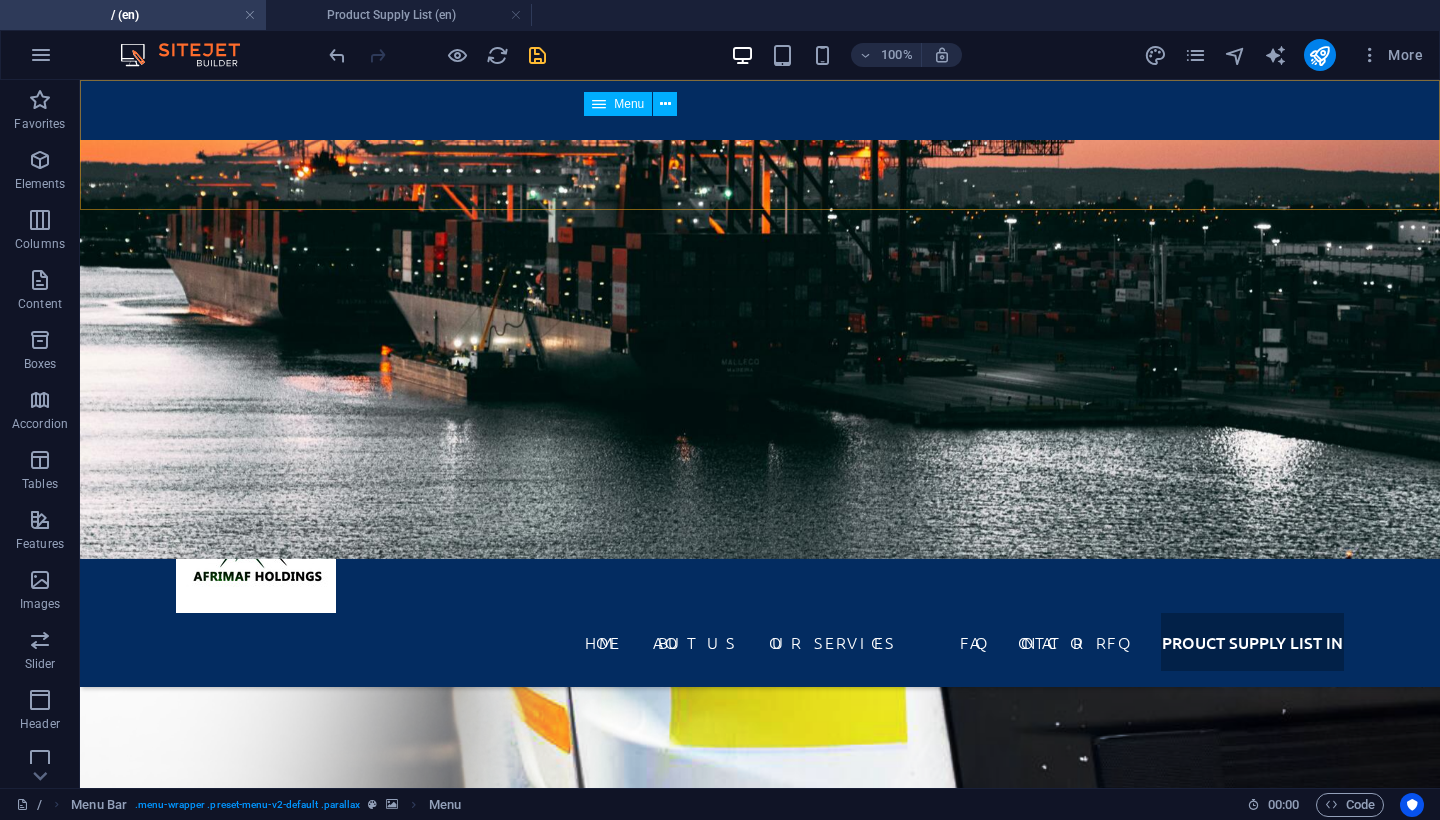 click on "Home About us Our services  FAQ Contact or RFQ PROUCT SUPPLY LIST IN" at bounding box center (760, 642) 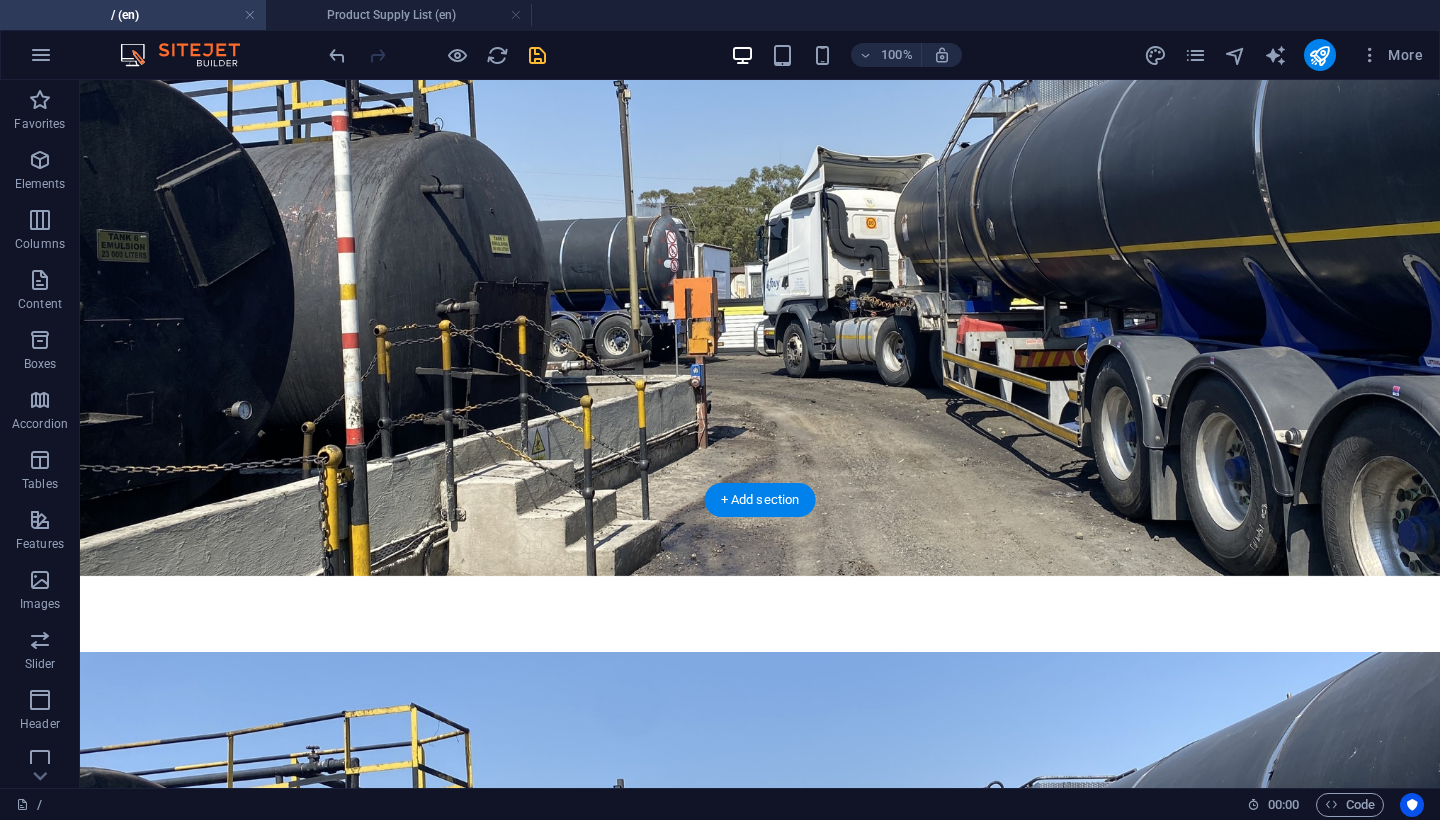 scroll, scrollTop: 279, scrollLeft: 0, axis: vertical 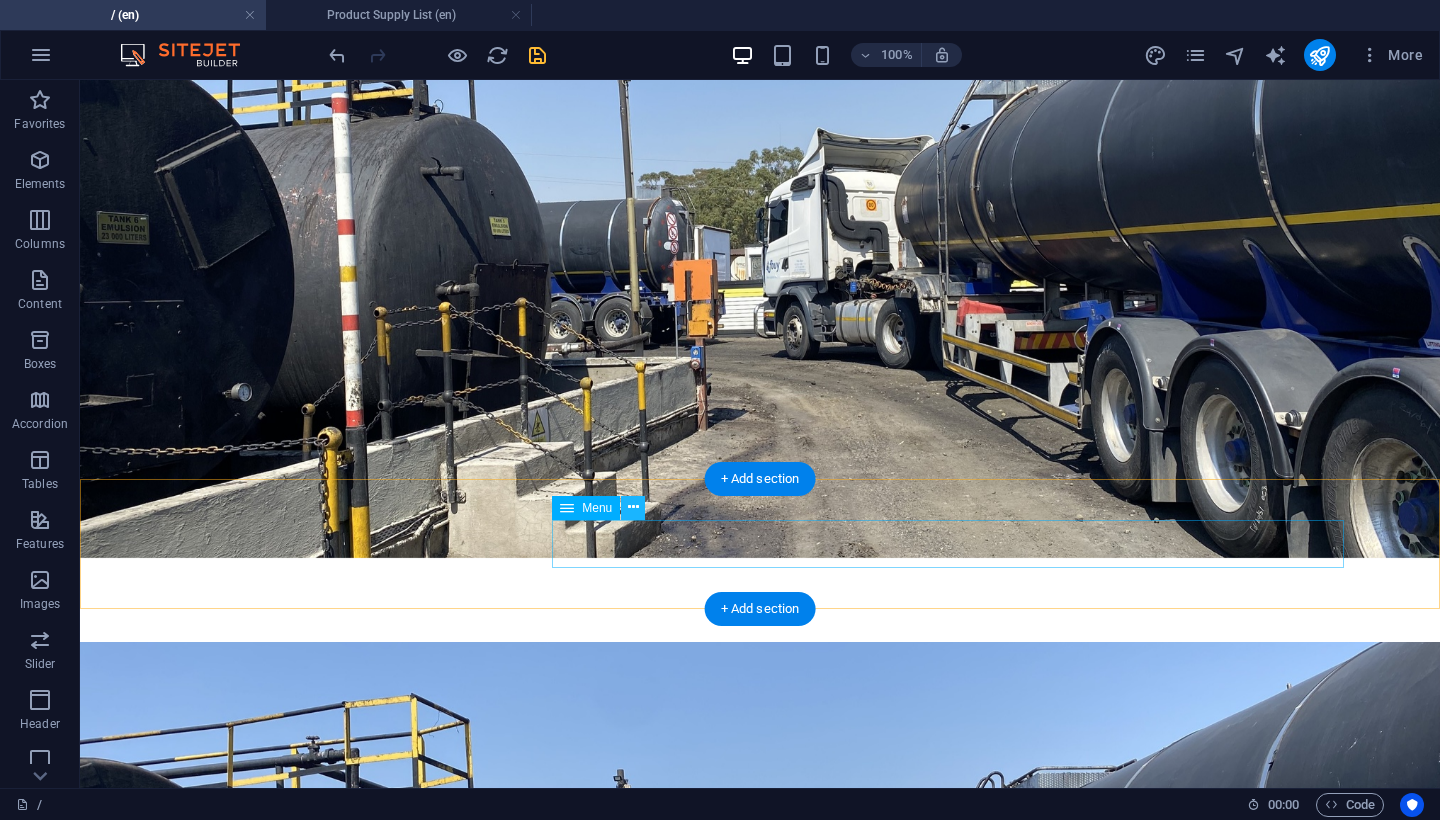 click at bounding box center (633, 507) 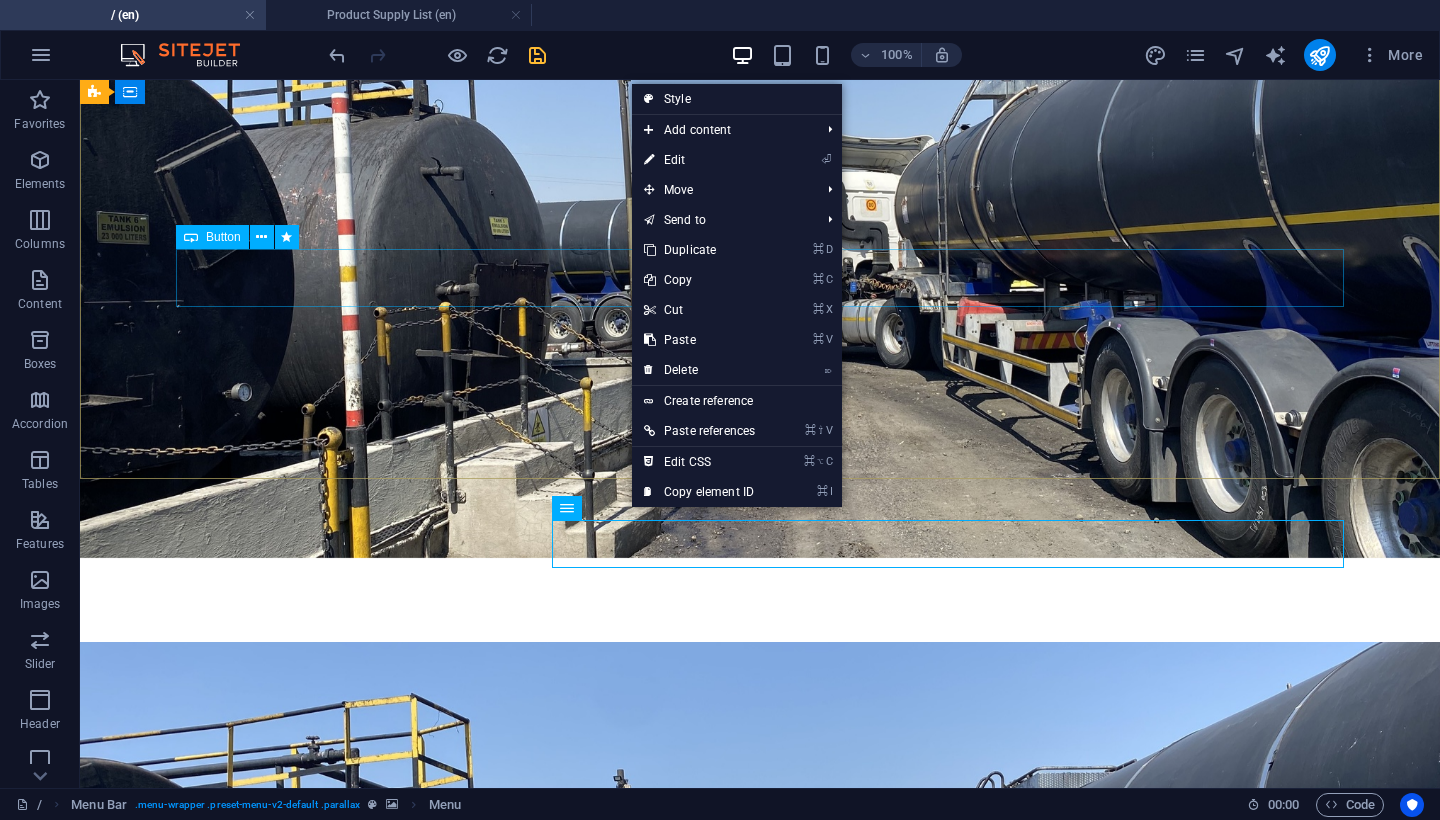click on "Find out MORE ABOUT FSG       GROUP AND AFRIMAF HOLDINGS" at bounding box center (760, 3102) 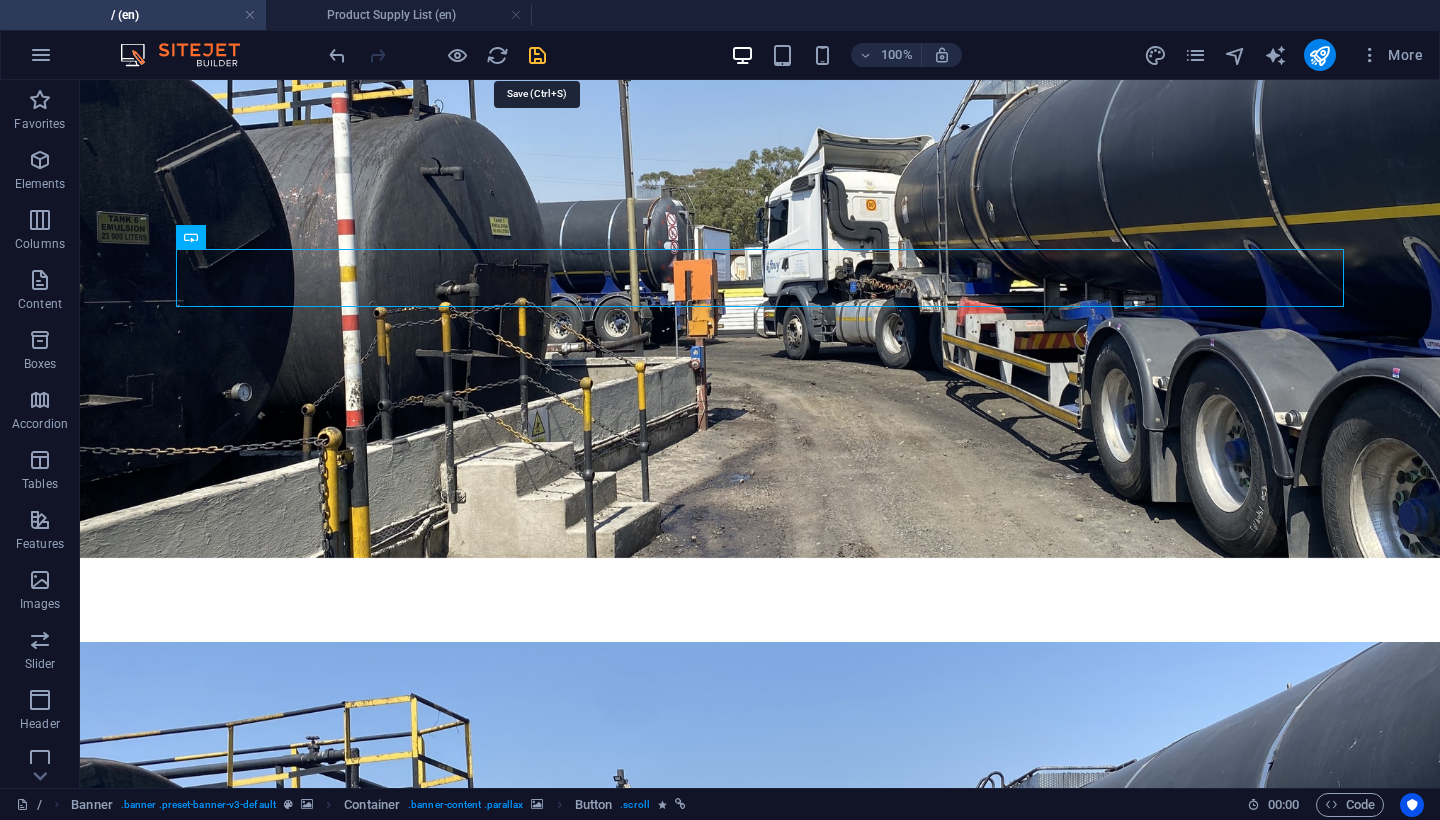 click at bounding box center (537, 55) 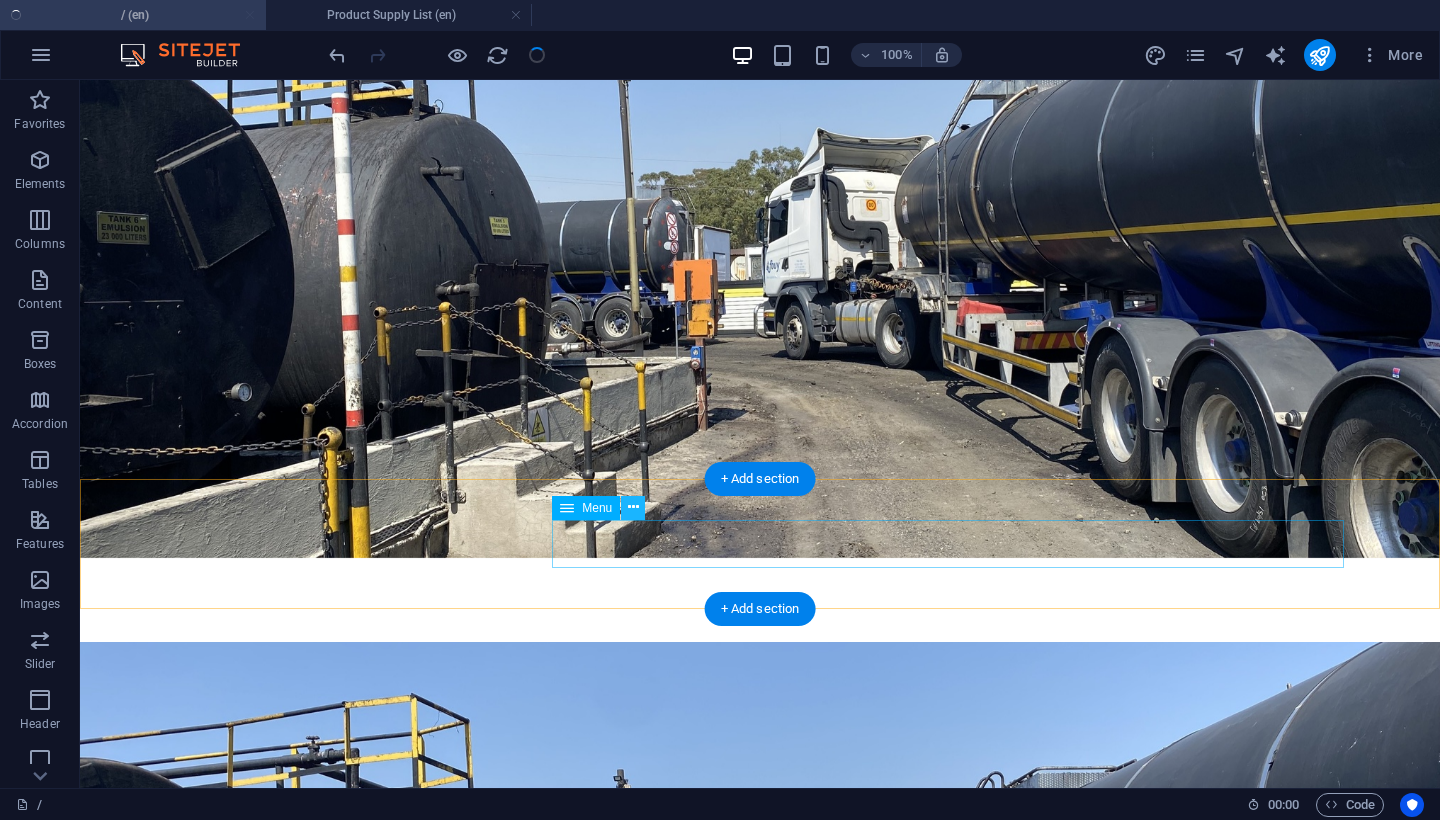 click at bounding box center [633, 507] 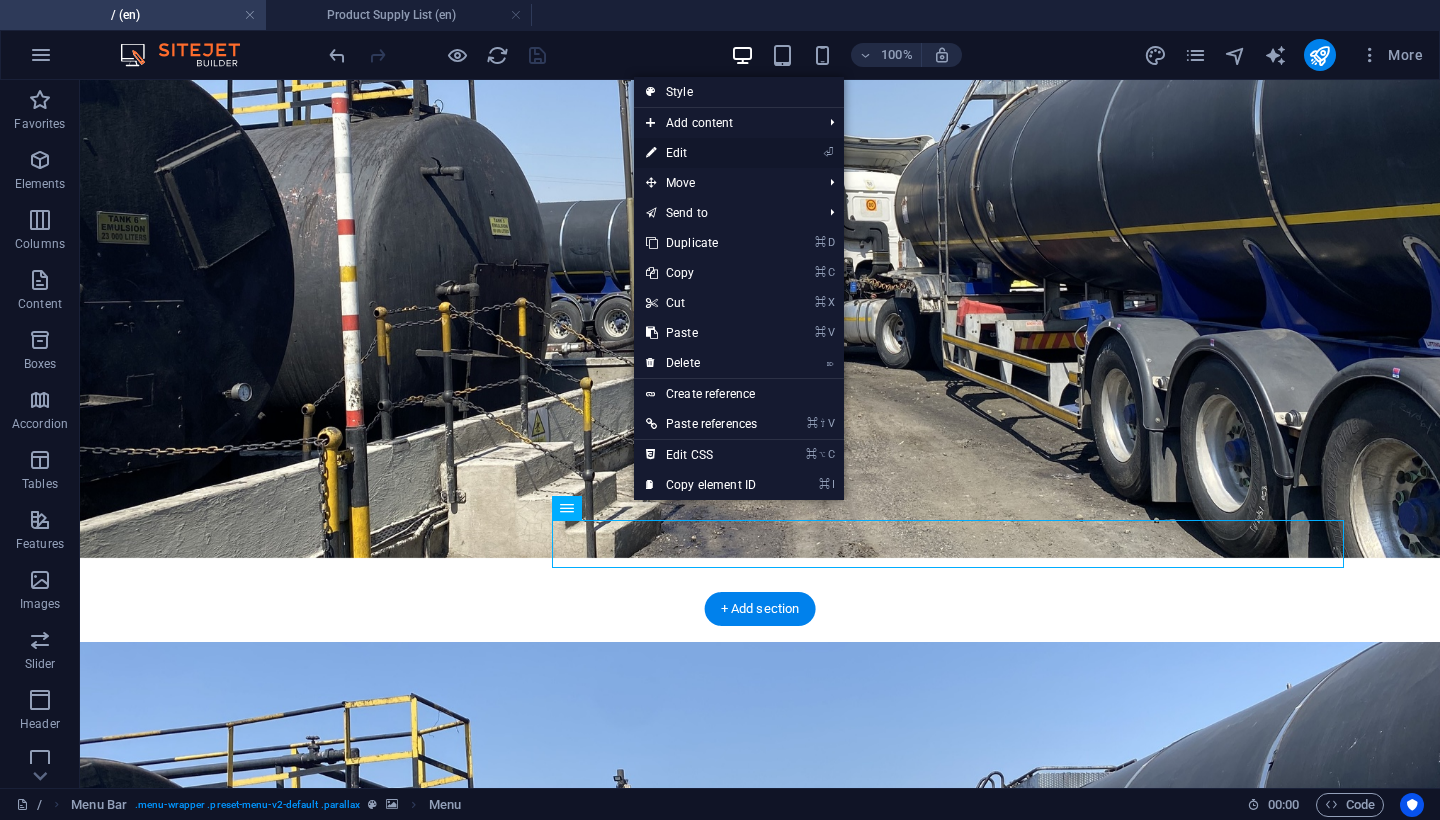 click on "⏎  Edit" at bounding box center [701, 153] 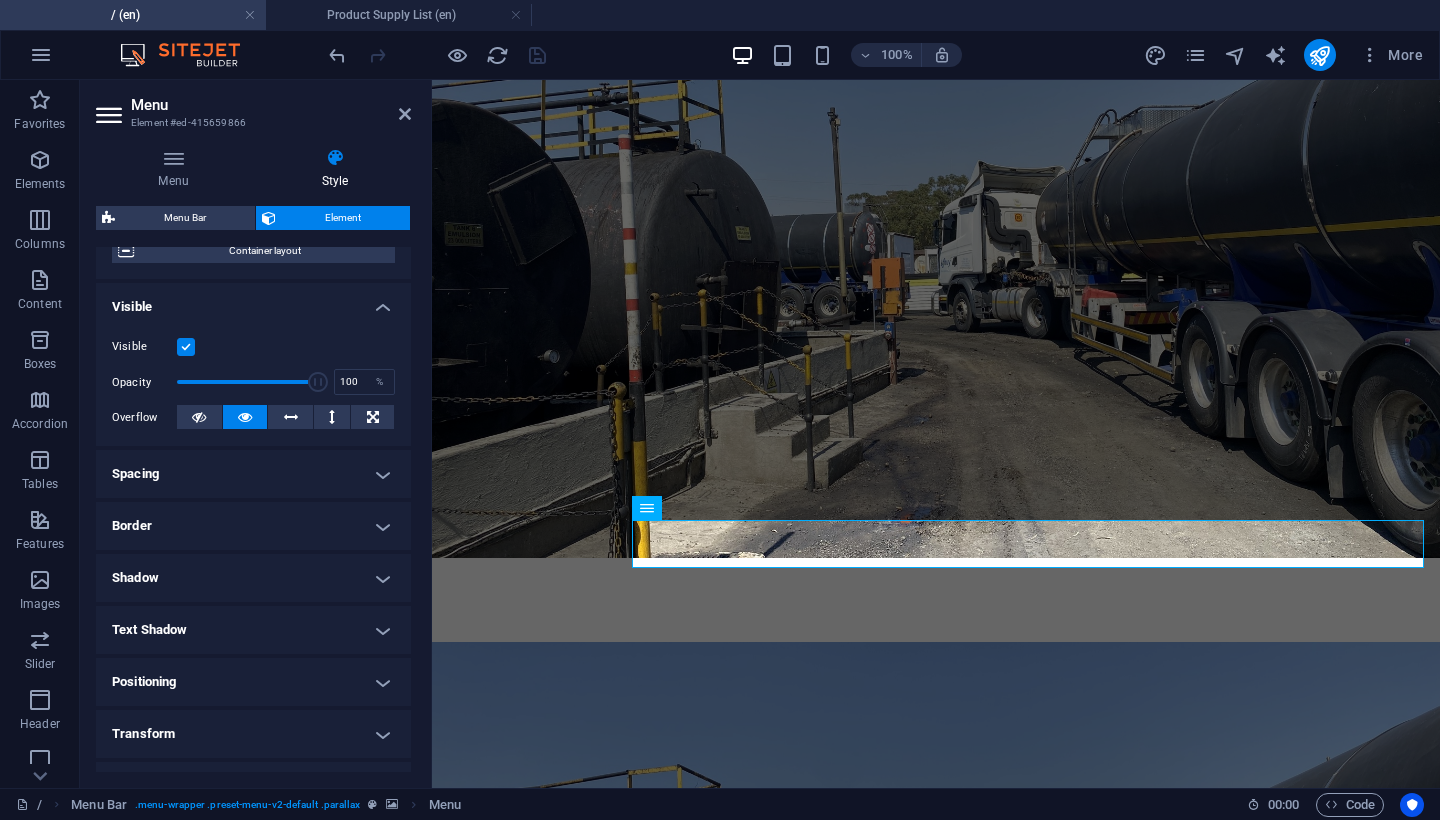 scroll, scrollTop: 187, scrollLeft: 0, axis: vertical 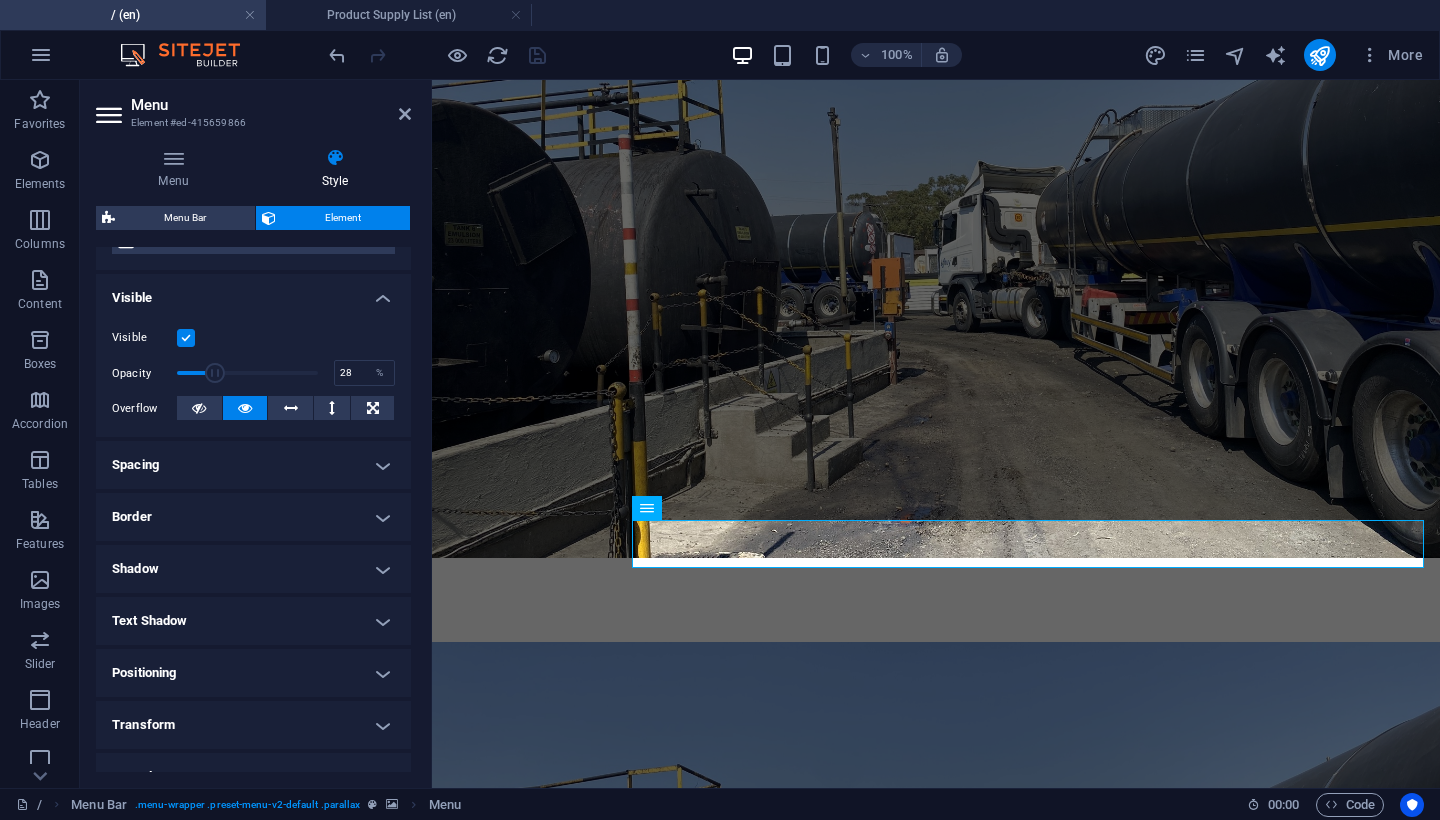 drag, startPoint x: 310, startPoint y: 363, endPoint x: 215, endPoint y: 366, distance: 95.047356 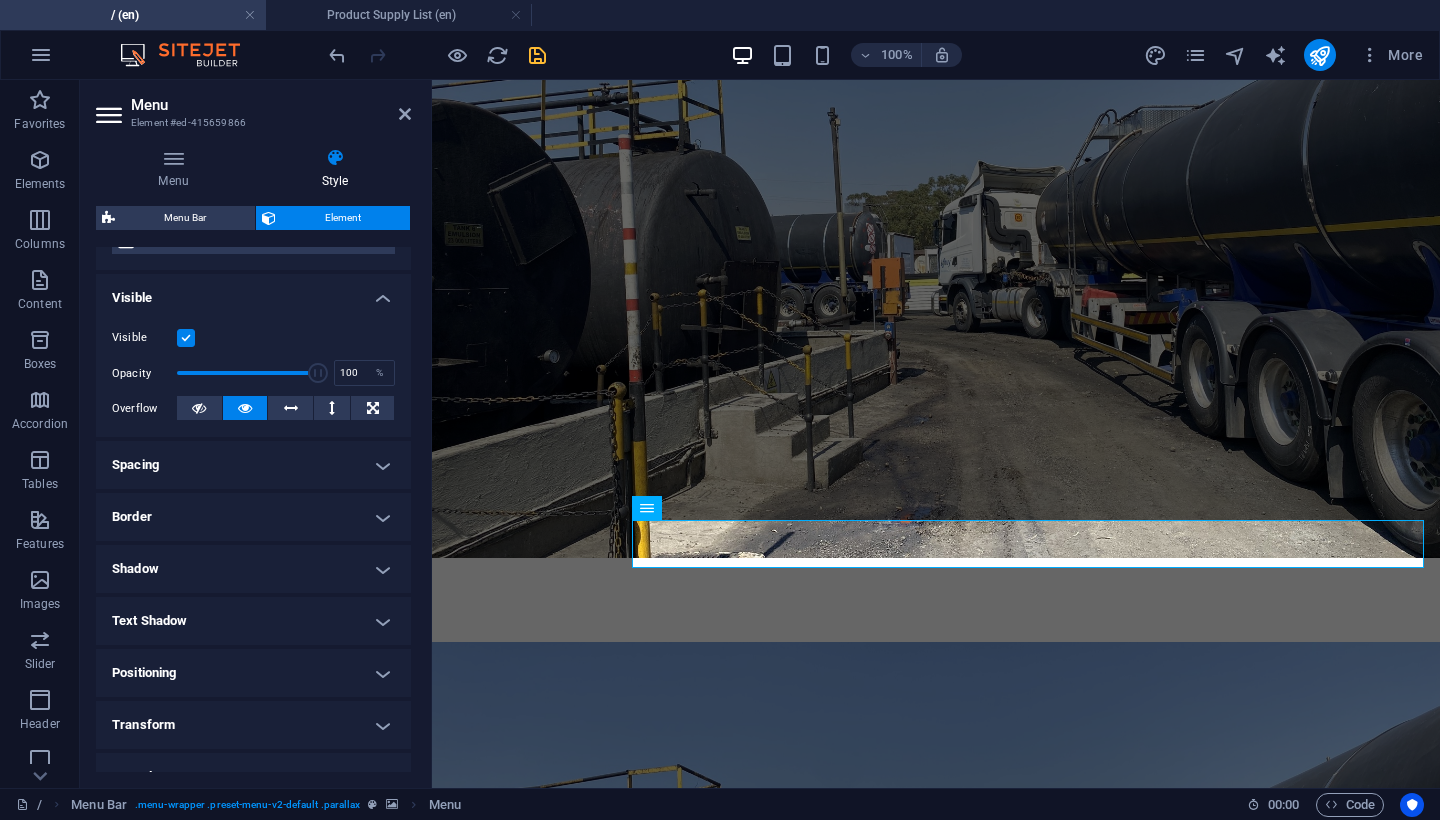 drag, startPoint x: 647, startPoint y: 446, endPoint x: 492, endPoint y: 346, distance: 184.45866 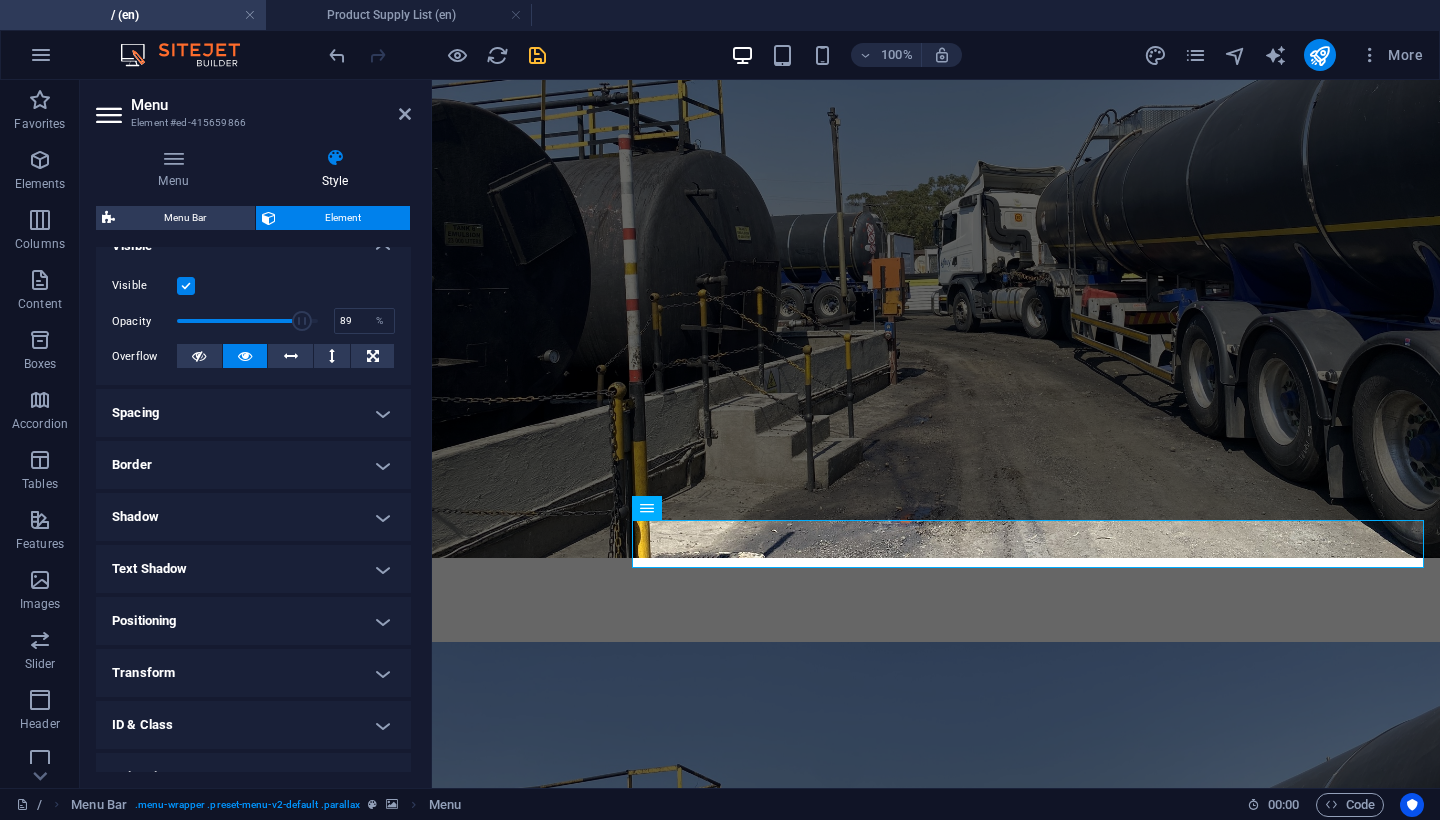 scroll, scrollTop: 249, scrollLeft: 0, axis: vertical 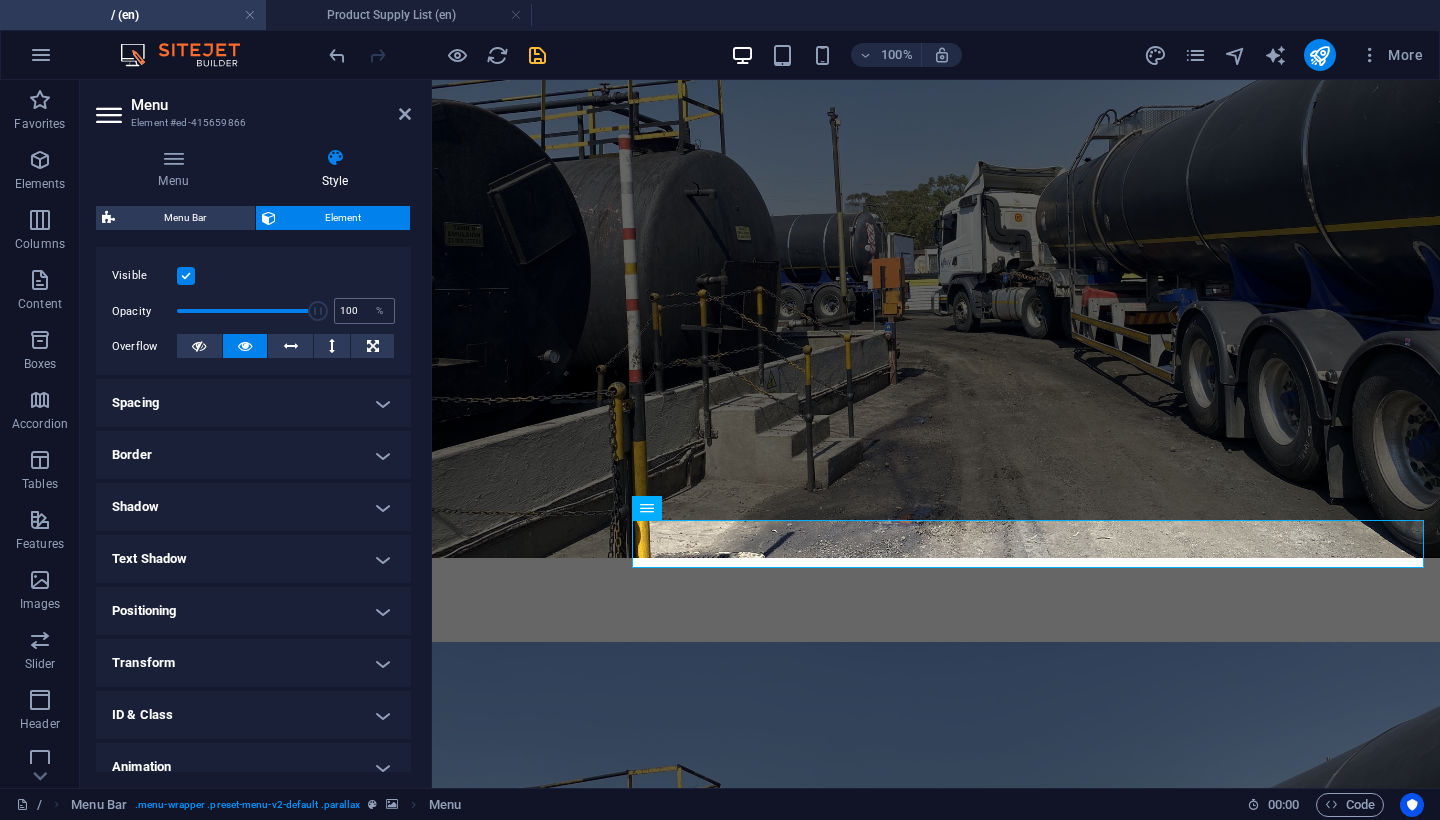 drag, startPoint x: 297, startPoint y: 307, endPoint x: 340, endPoint y: 307, distance: 43 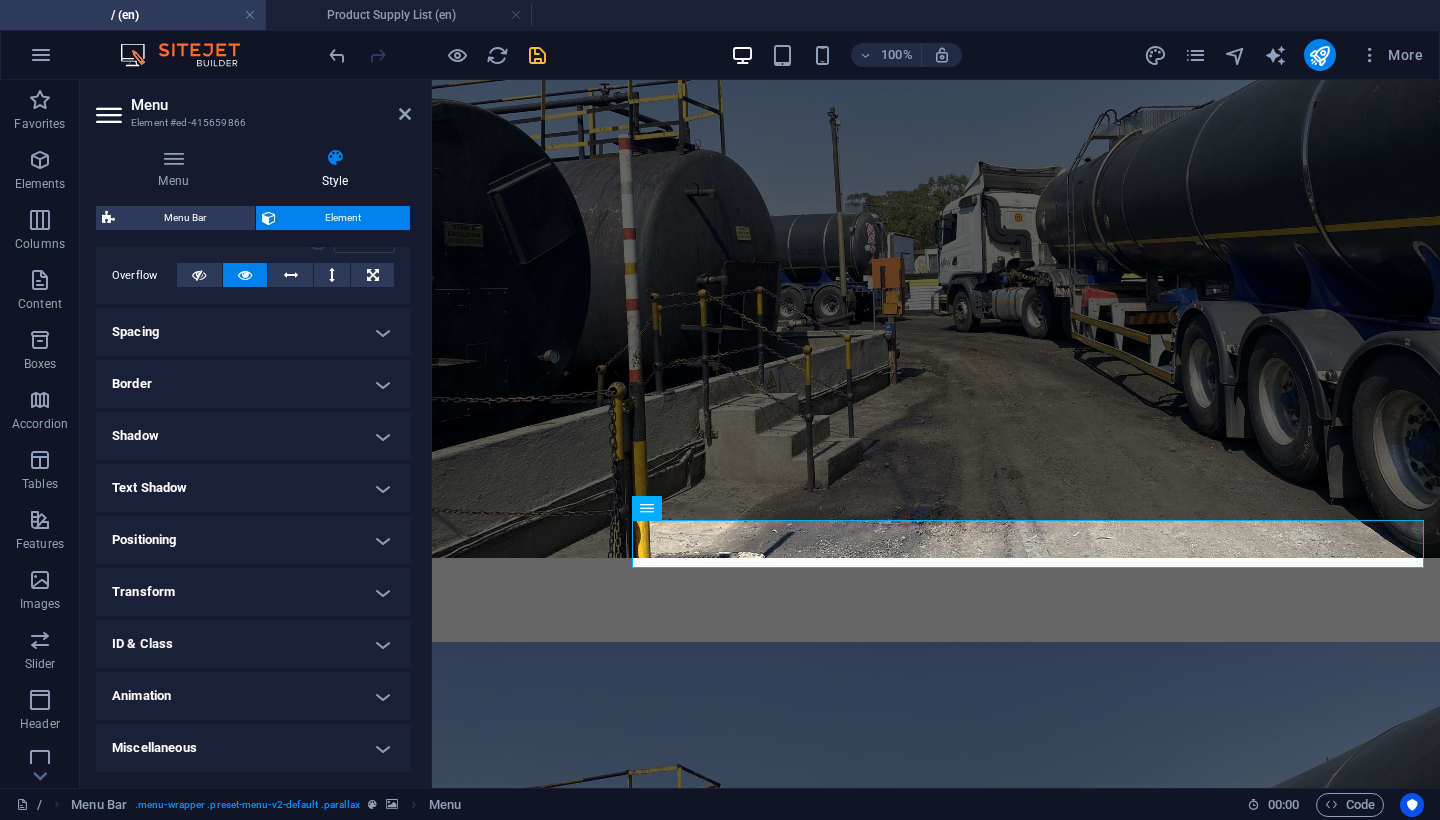 scroll, scrollTop: 319, scrollLeft: 0, axis: vertical 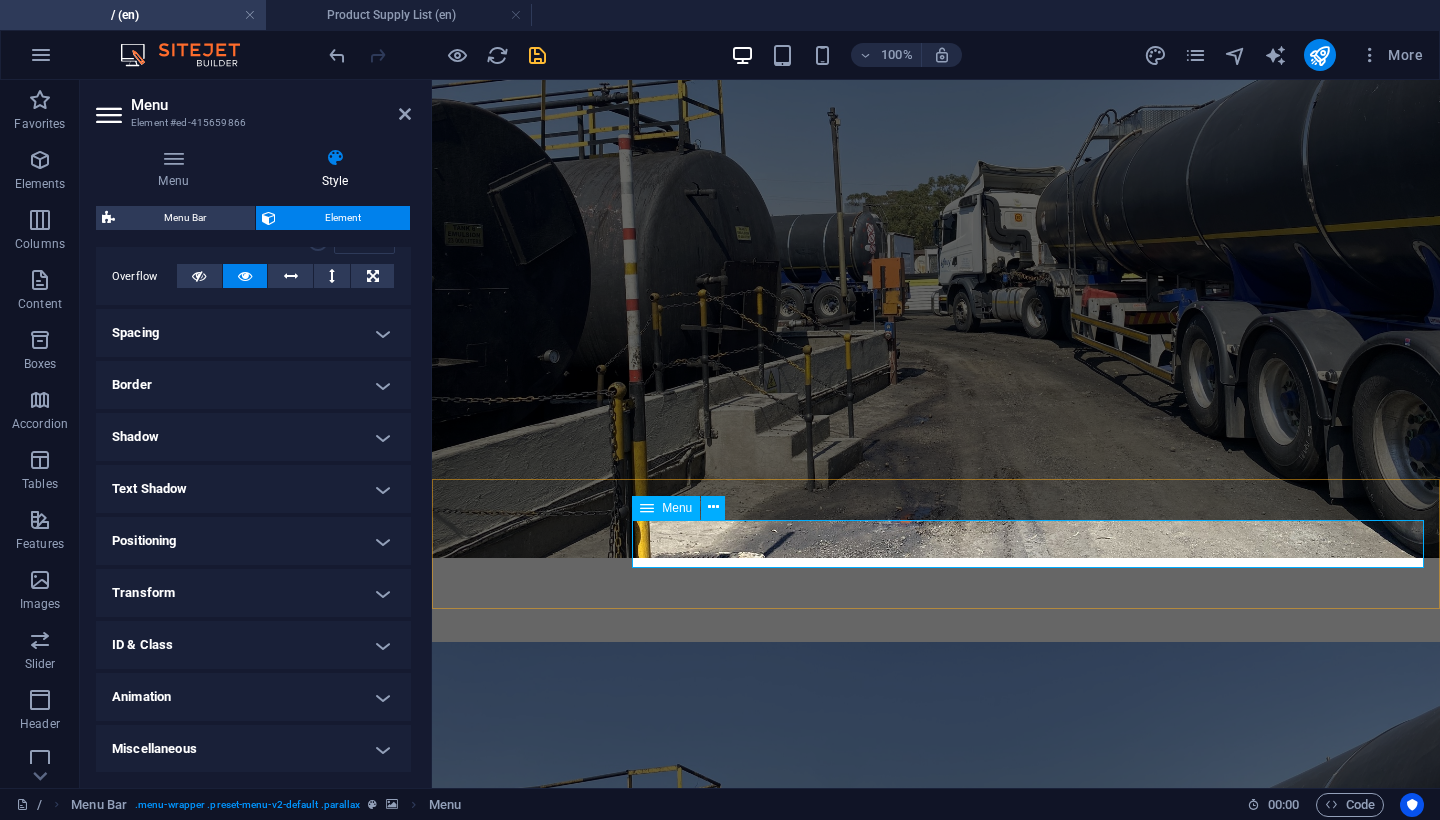 click on "Home About us Our services  FAQ Contact or RFQ PROUCT SUPPLY LIST IN" at bounding box center (936, 3882) 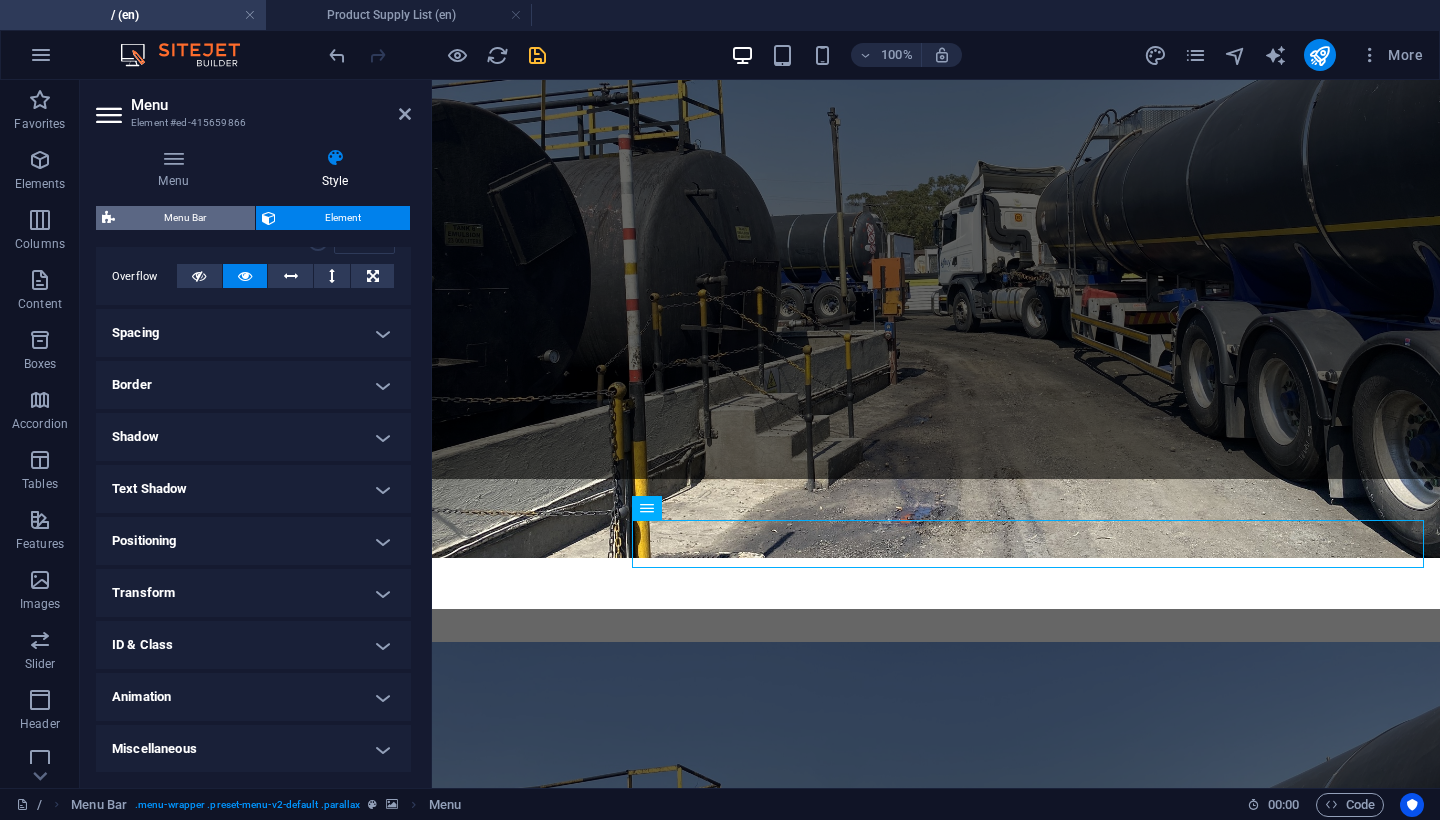 click on "Menu Bar" at bounding box center (185, 218) 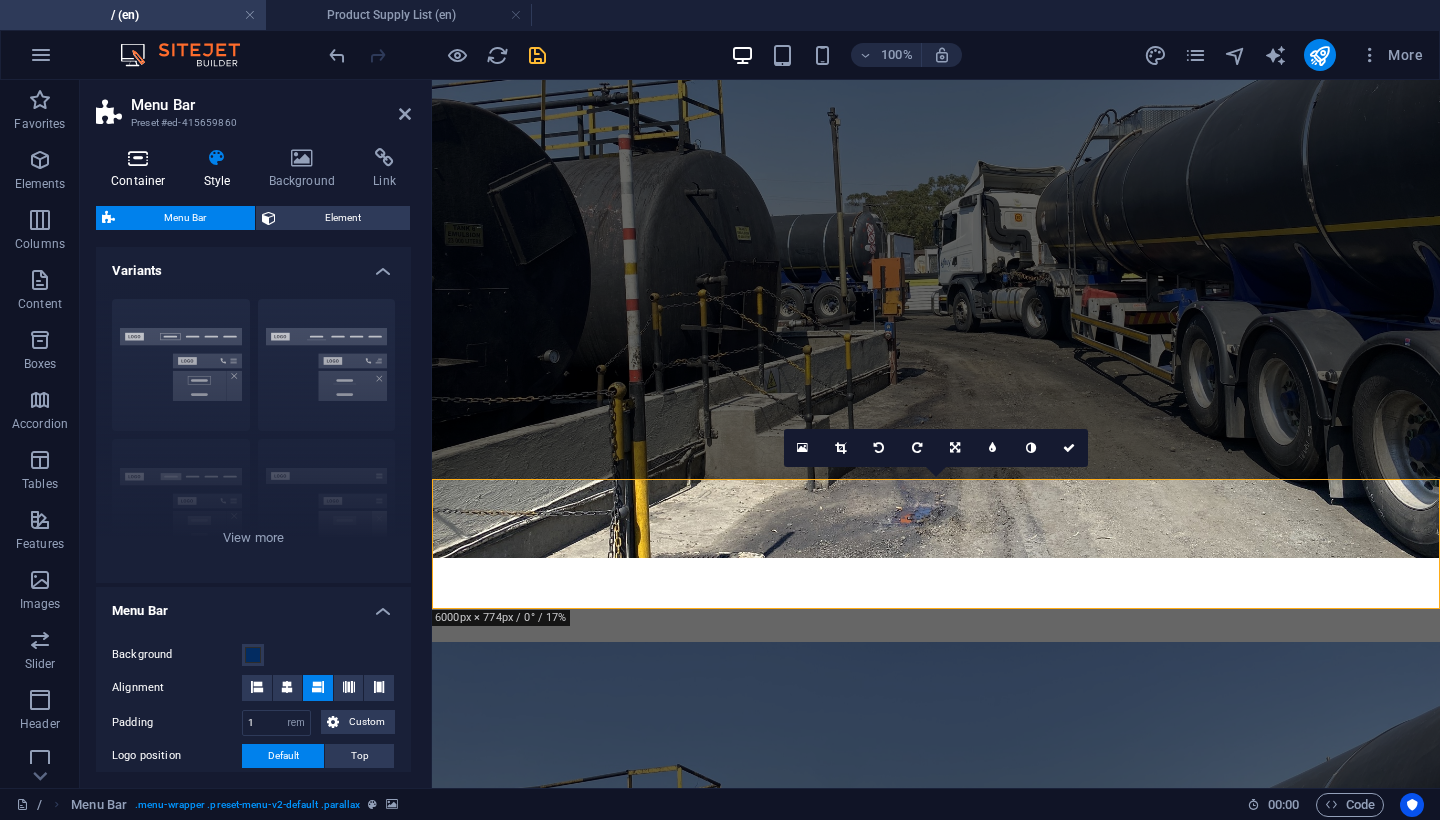scroll, scrollTop: 0, scrollLeft: 0, axis: both 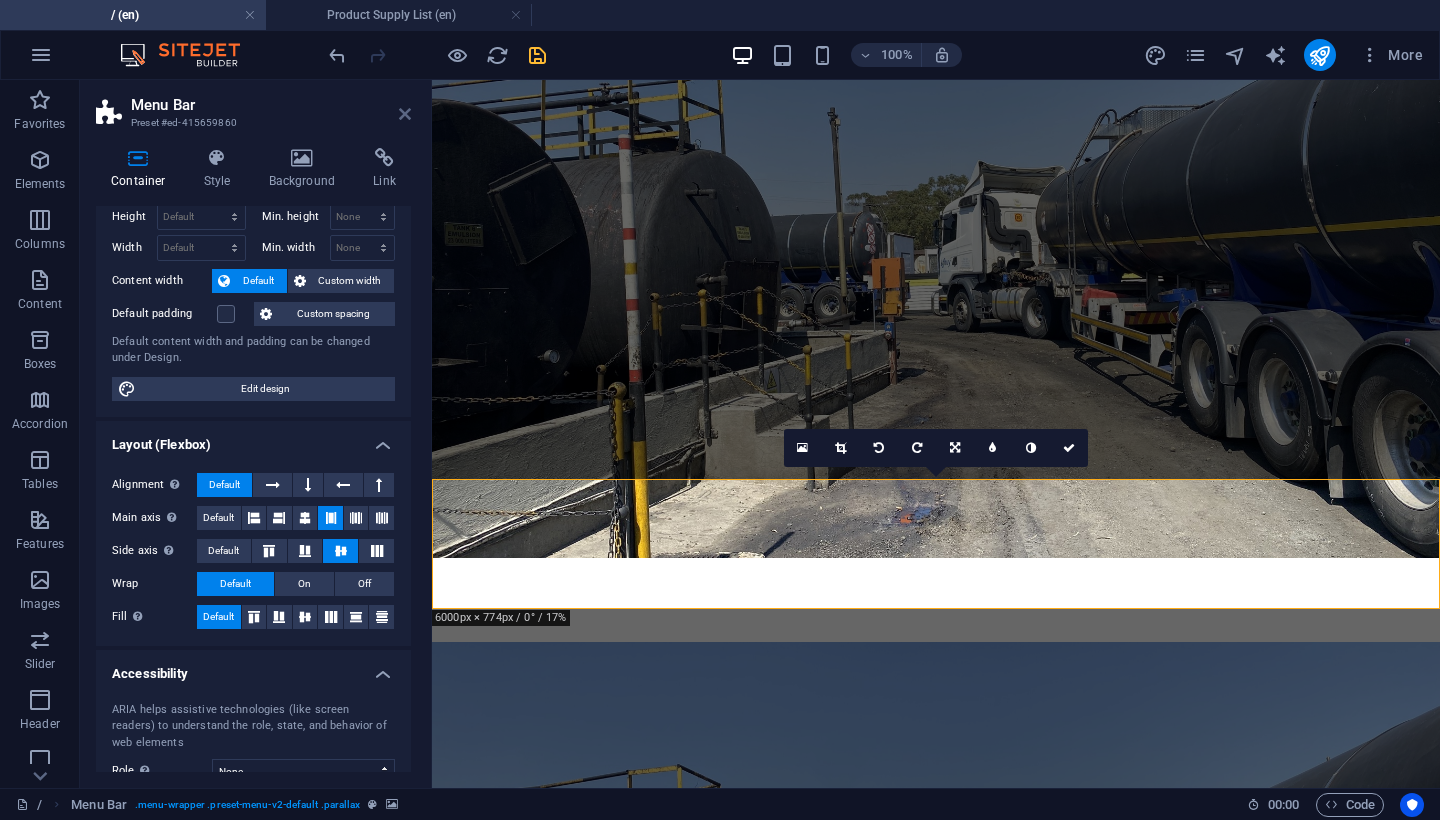 click at bounding box center [405, 114] 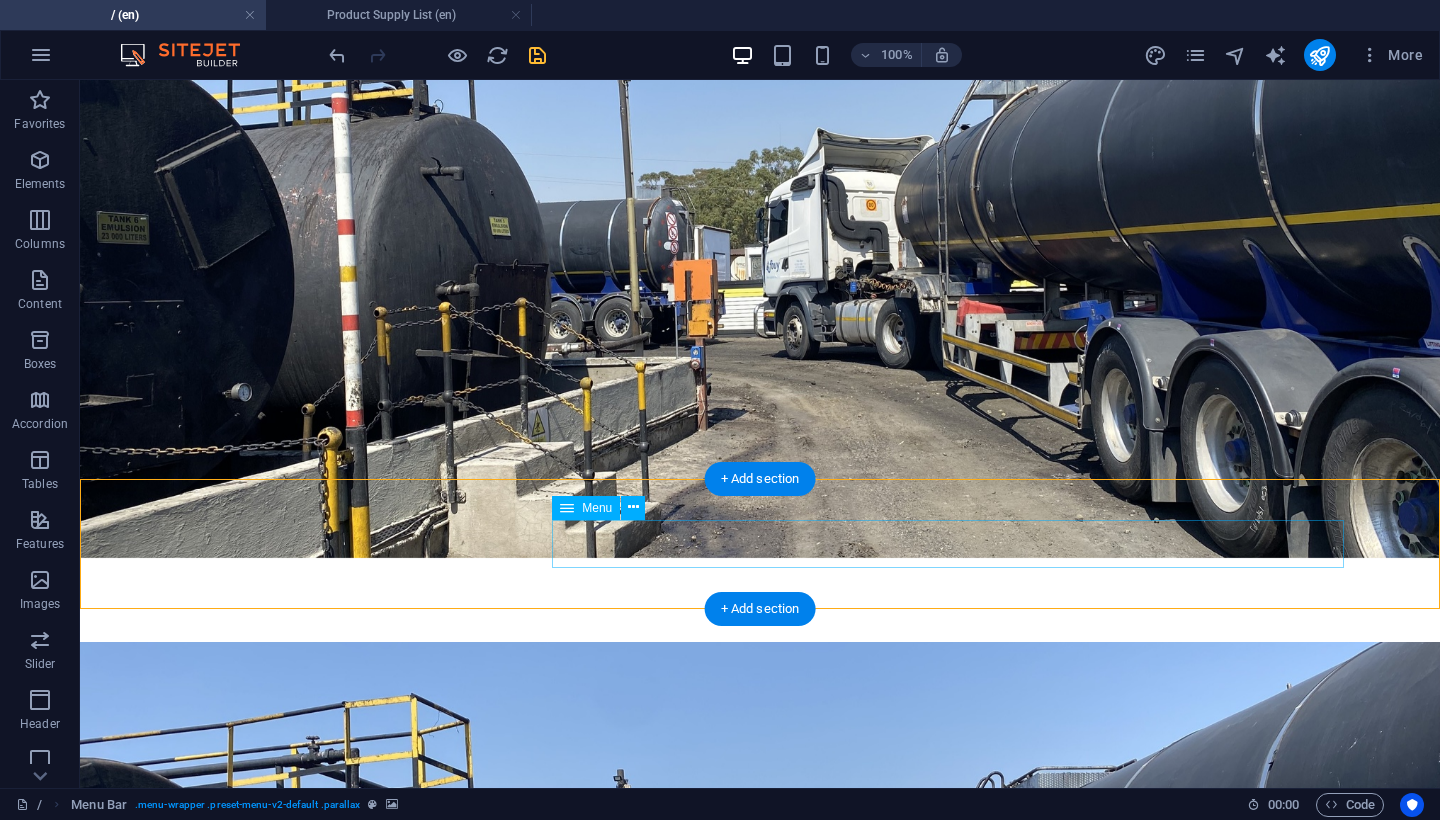 click on "Home About us Our services  FAQ Contact or RFQ PROUCT SUPPLY LIST IN" at bounding box center [760, 4034] 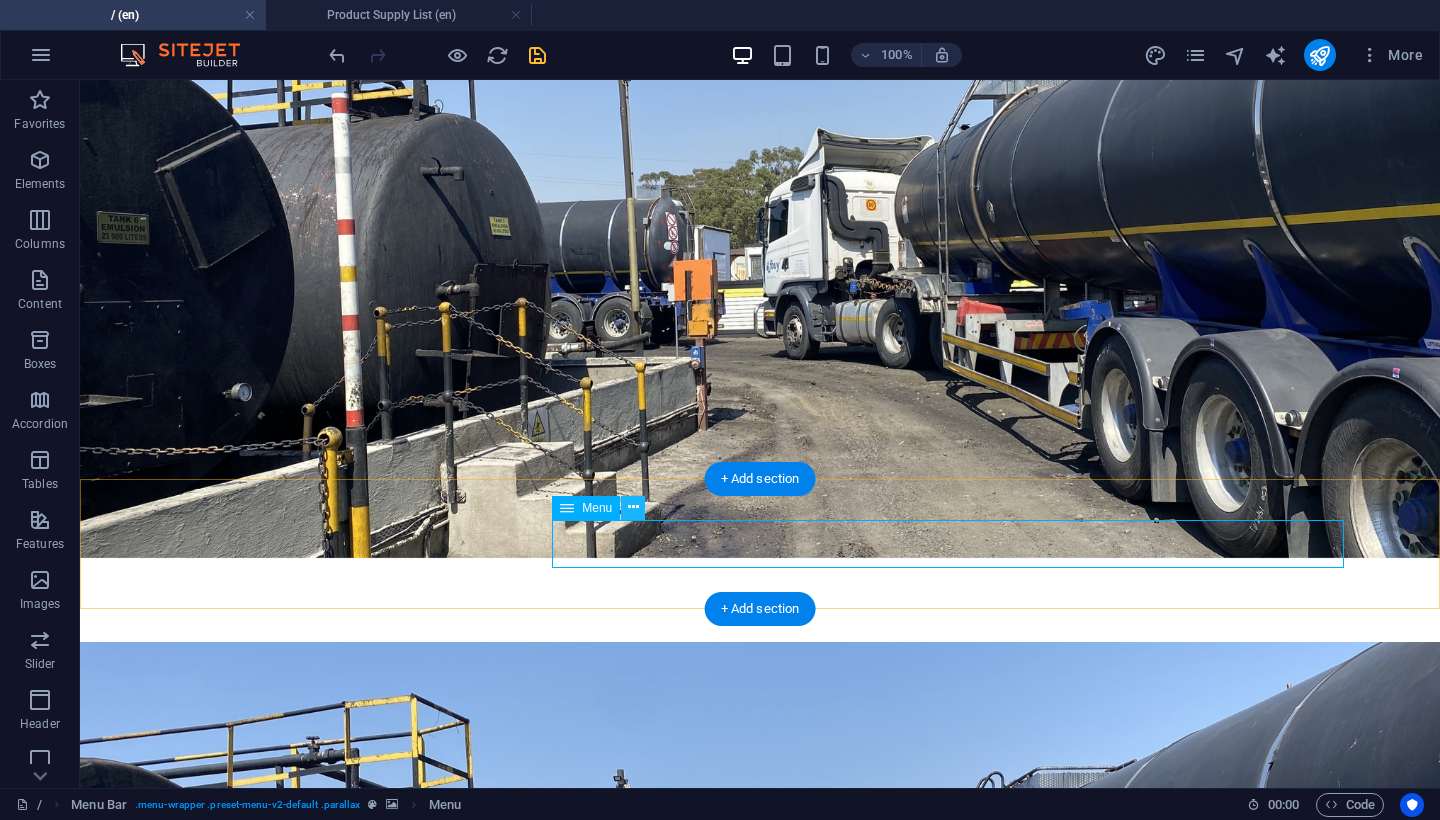 click at bounding box center (633, 508) 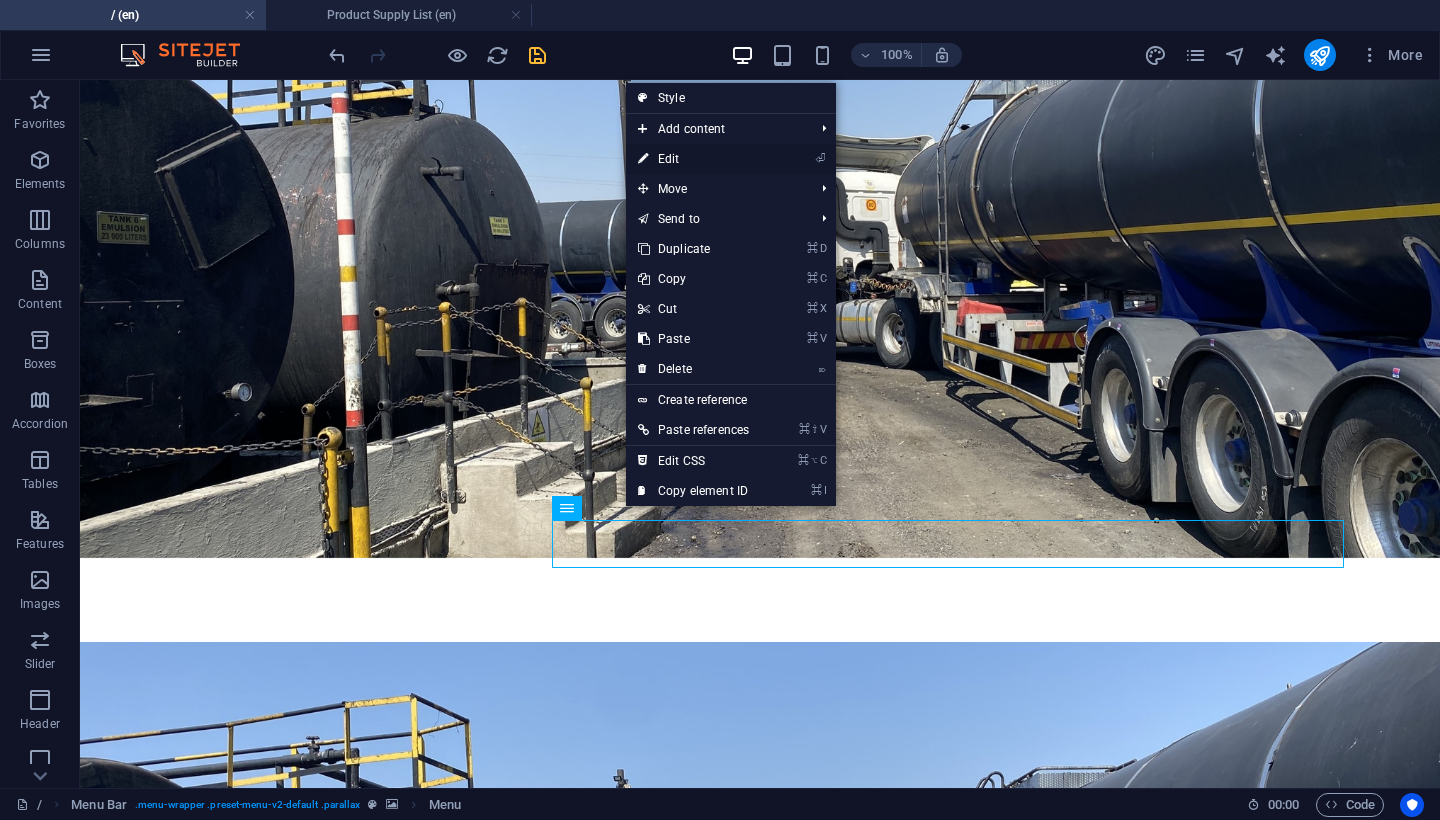 click on "⏎  Edit" at bounding box center (693, 159) 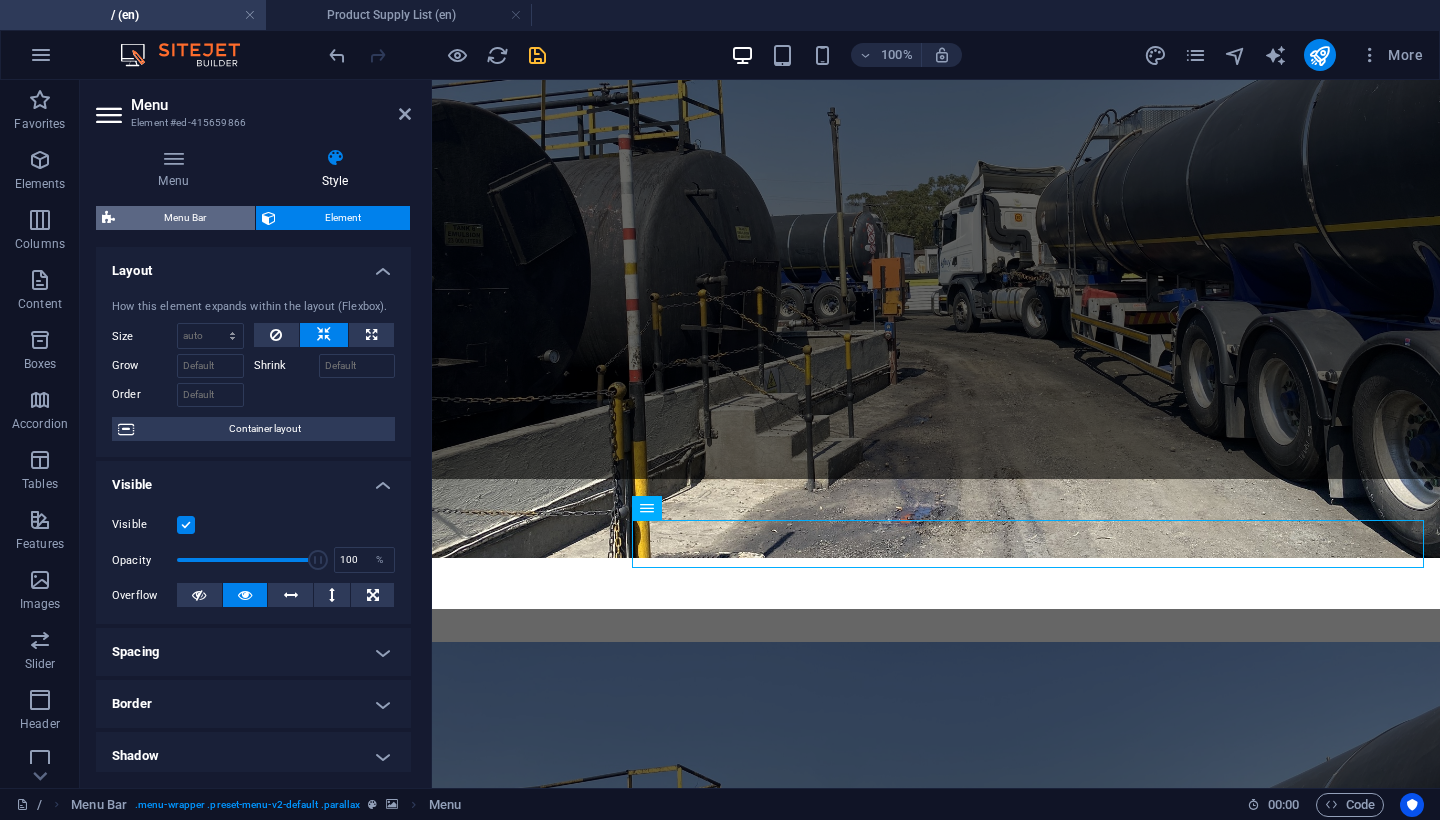 scroll, scrollTop: 0, scrollLeft: 0, axis: both 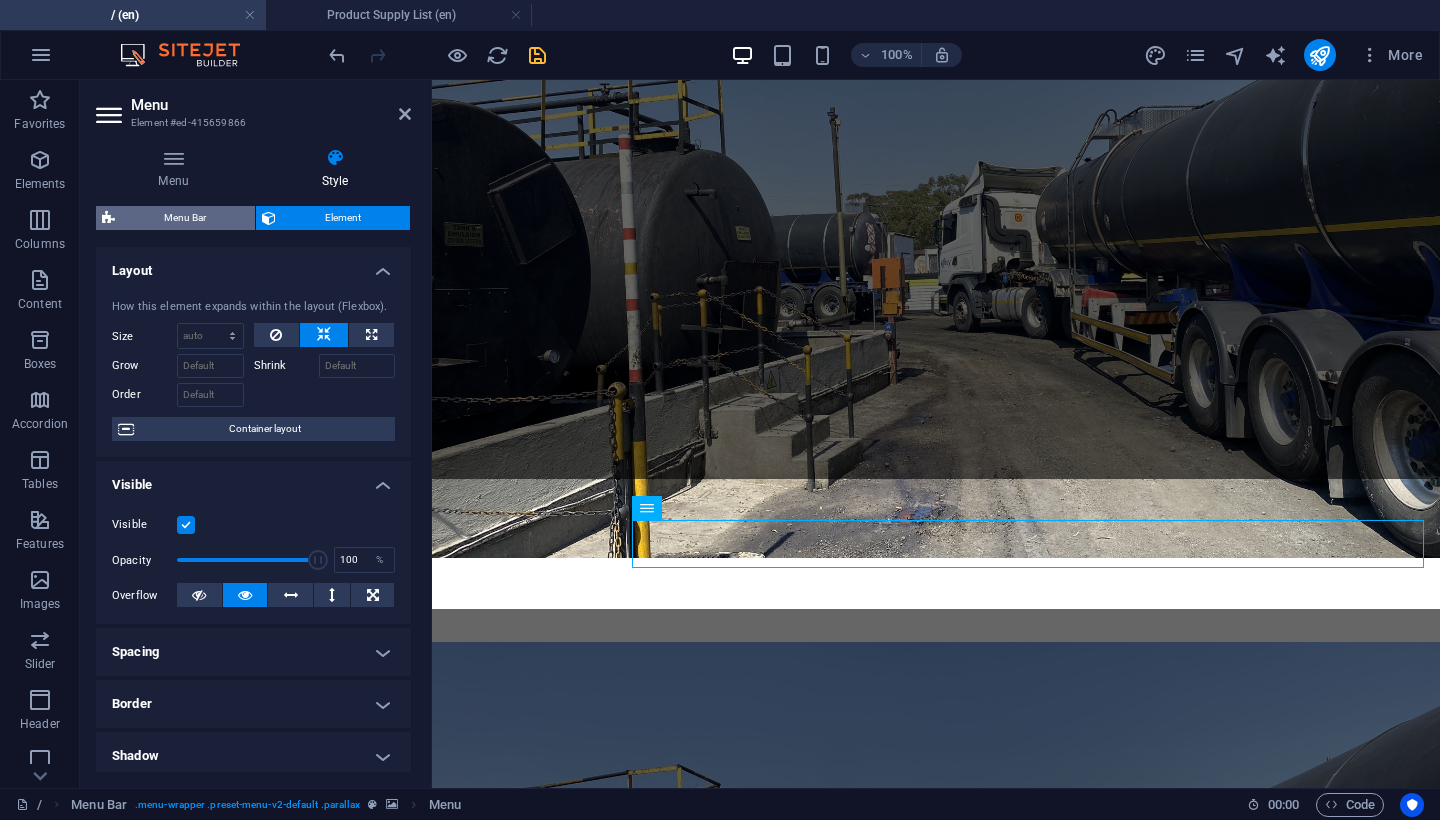 click on "Menu Bar" at bounding box center (185, 218) 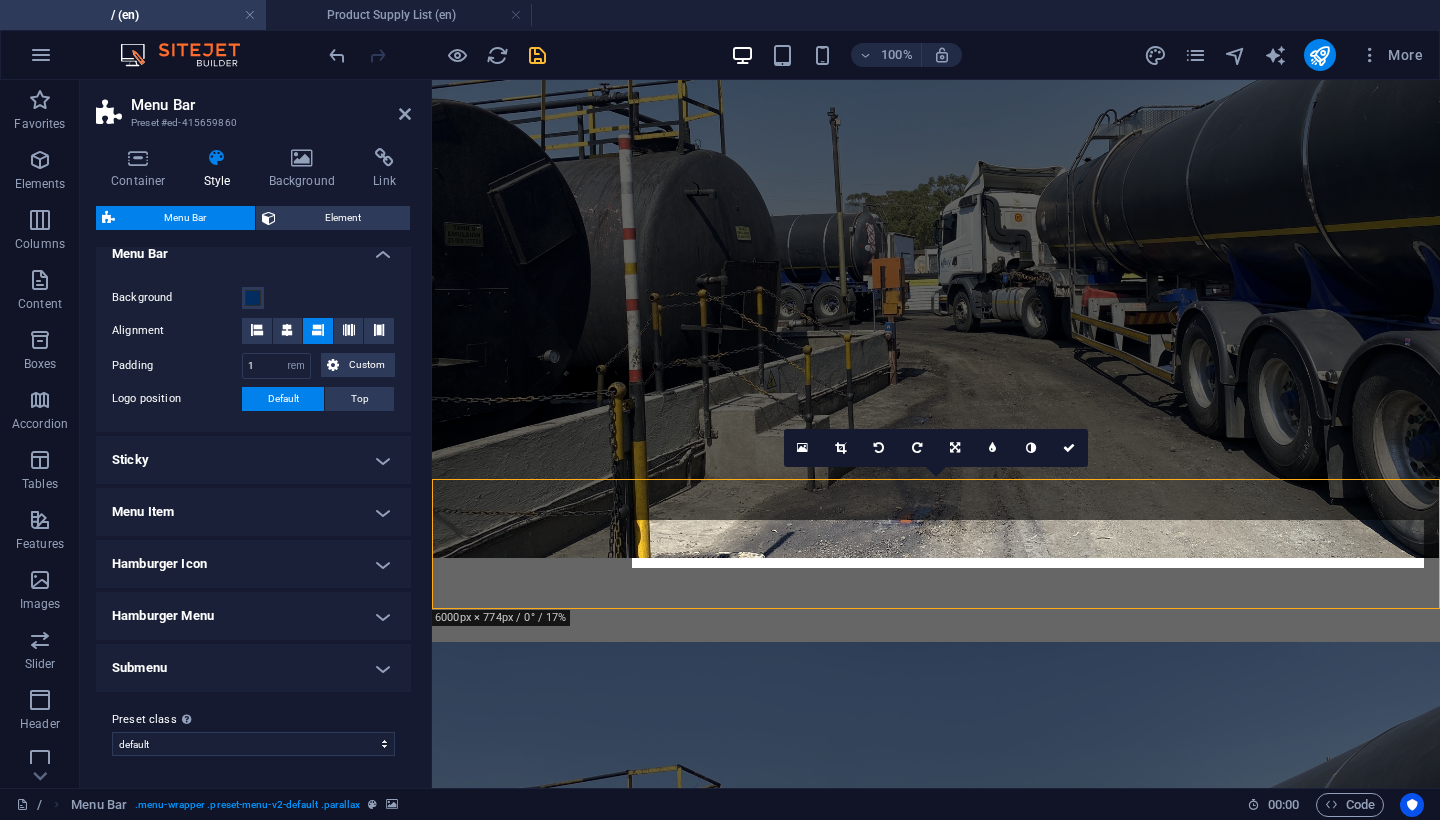 scroll, scrollTop: 356, scrollLeft: 0, axis: vertical 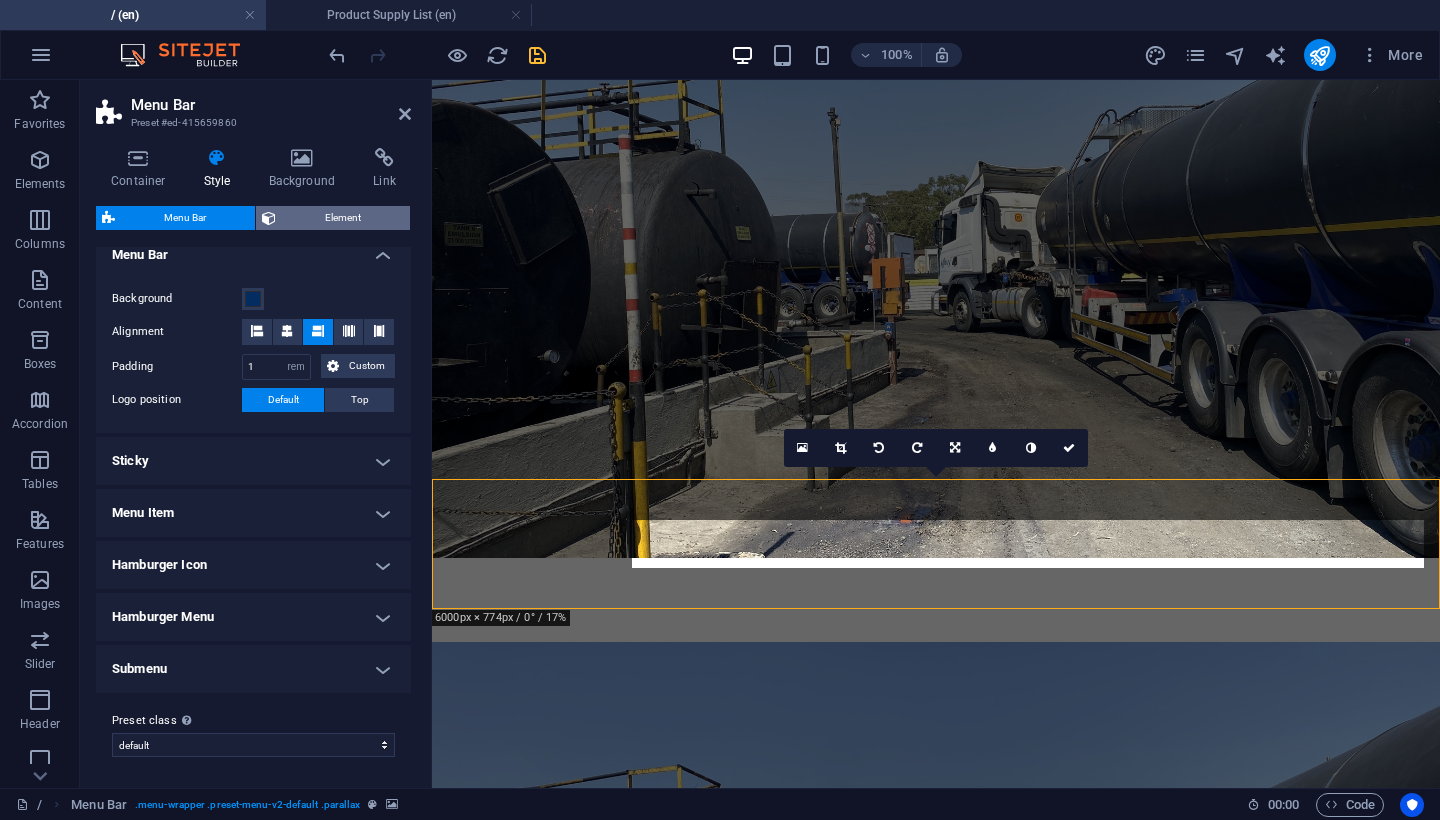 click on "Element" at bounding box center [343, 218] 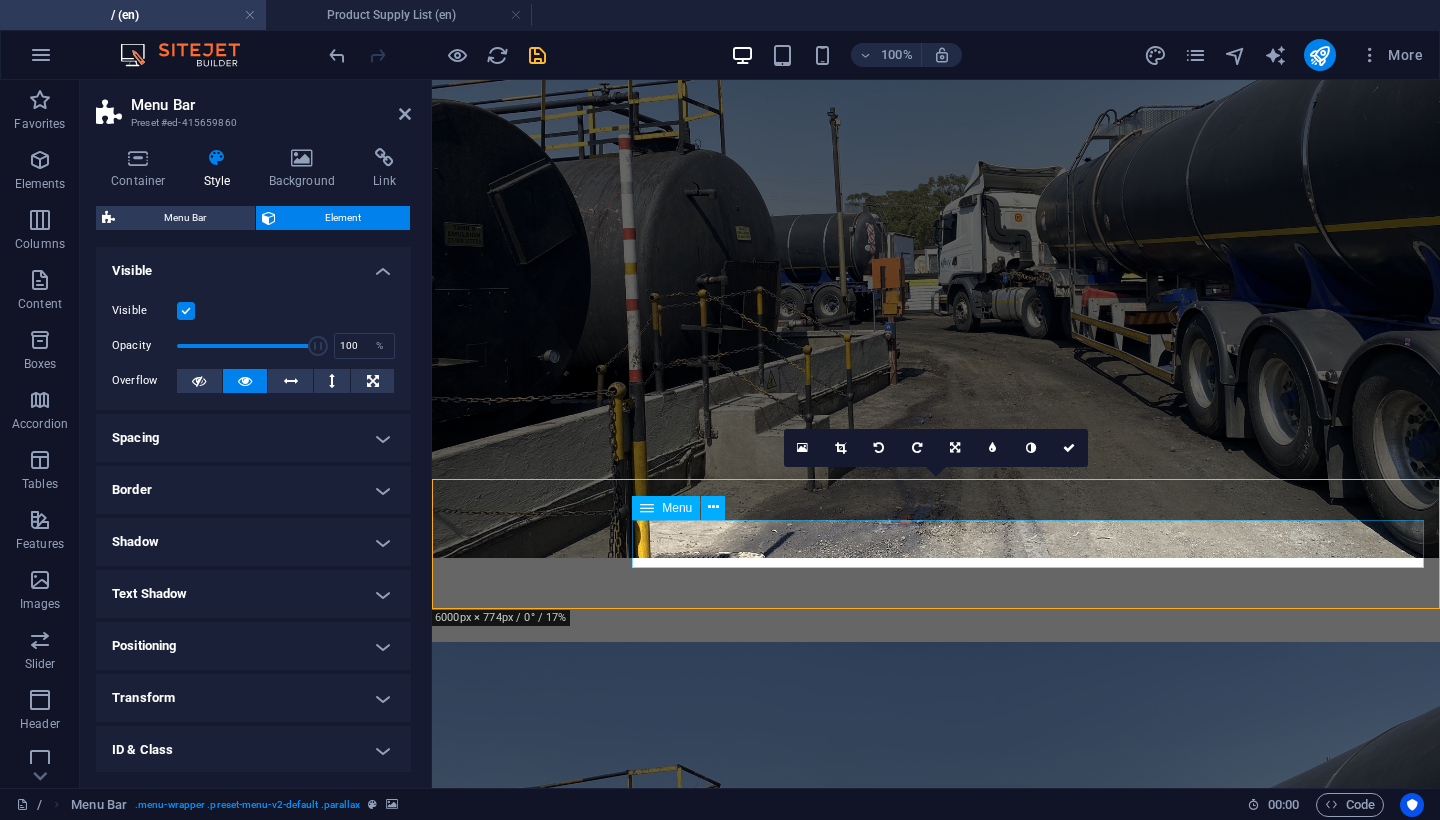 click on "Home About us Our services  FAQ Contact or RFQ PROUCT SUPPLY LIST IN" at bounding box center (936, 3882) 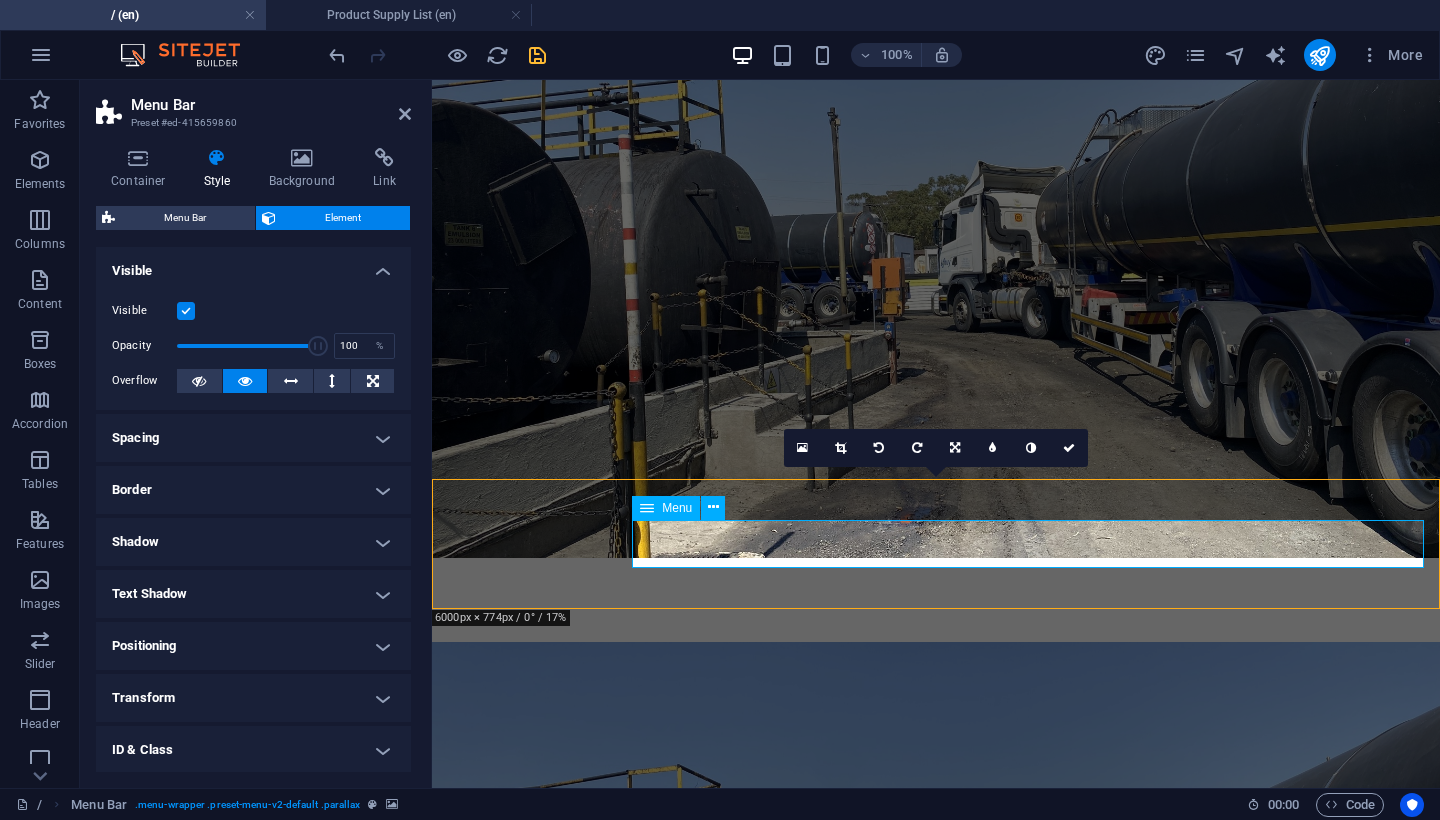 click on "Home About us Our services  FAQ Contact or RFQ PROUCT SUPPLY LIST IN" at bounding box center (936, 3882) 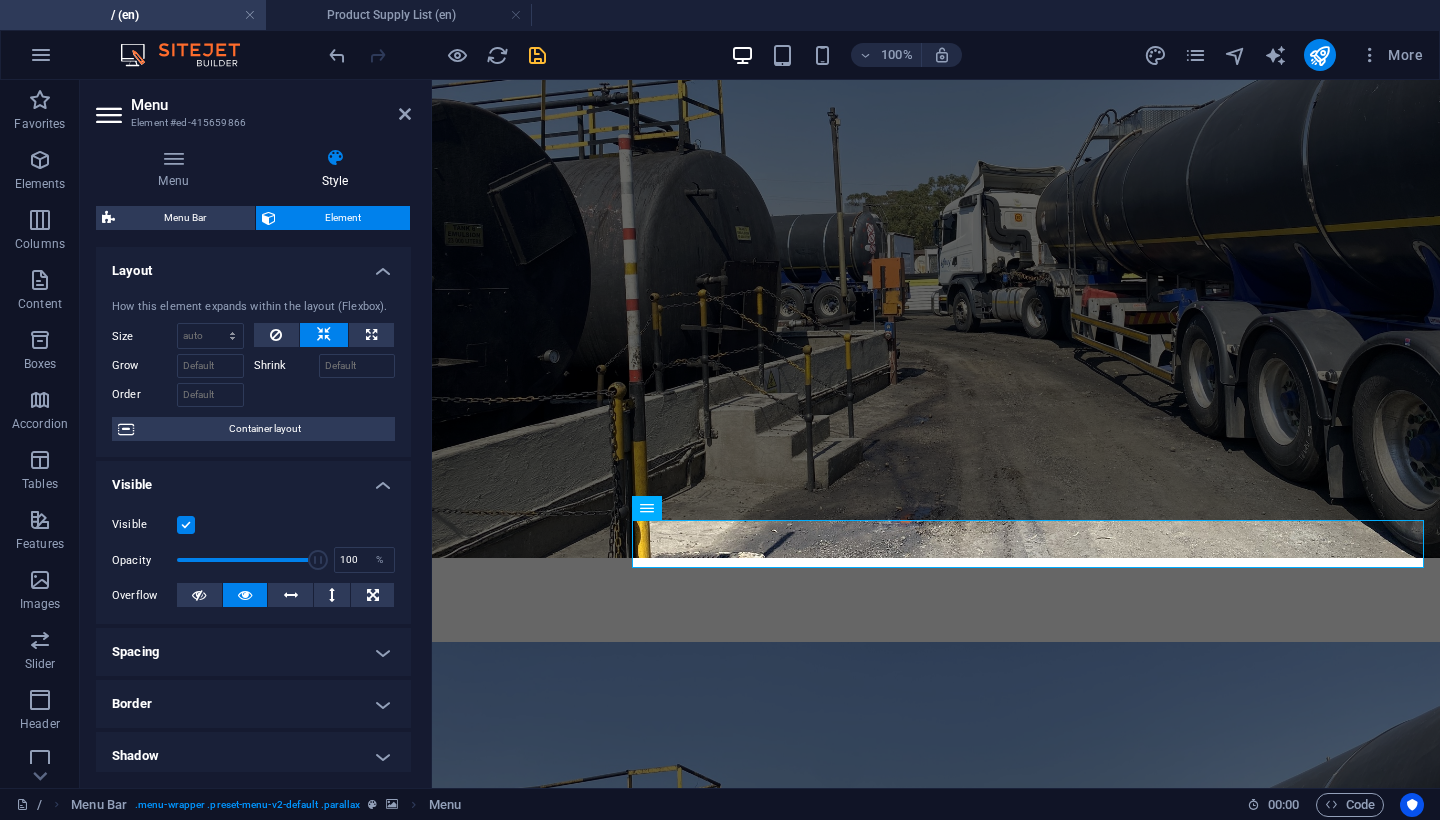 click on "Spacing" at bounding box center (253, 652) 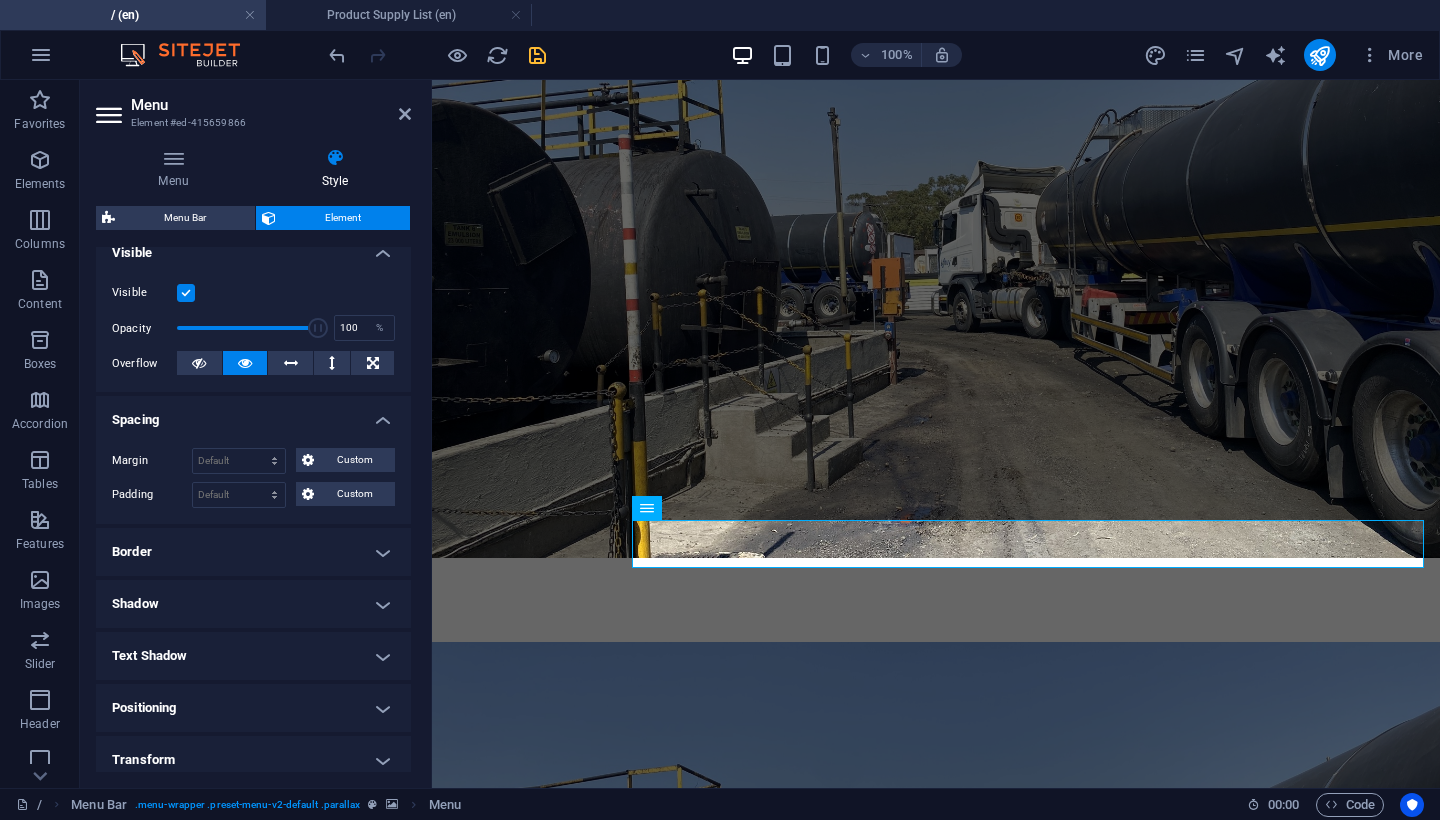 scroll, scrollTop: 242, scrollLeft: 0, axis: vertical 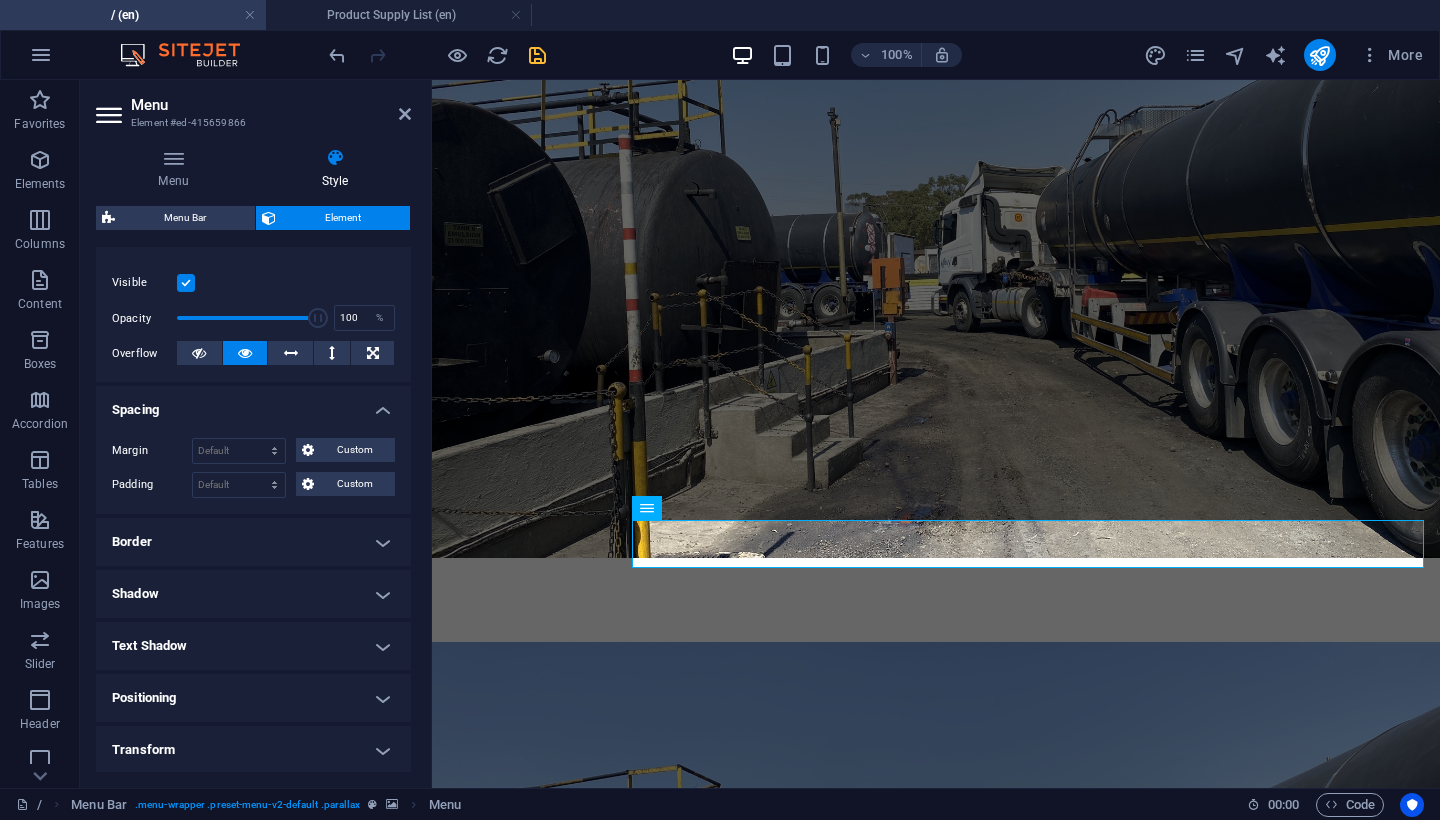 click on "Border" at bounding box center (253, 542) 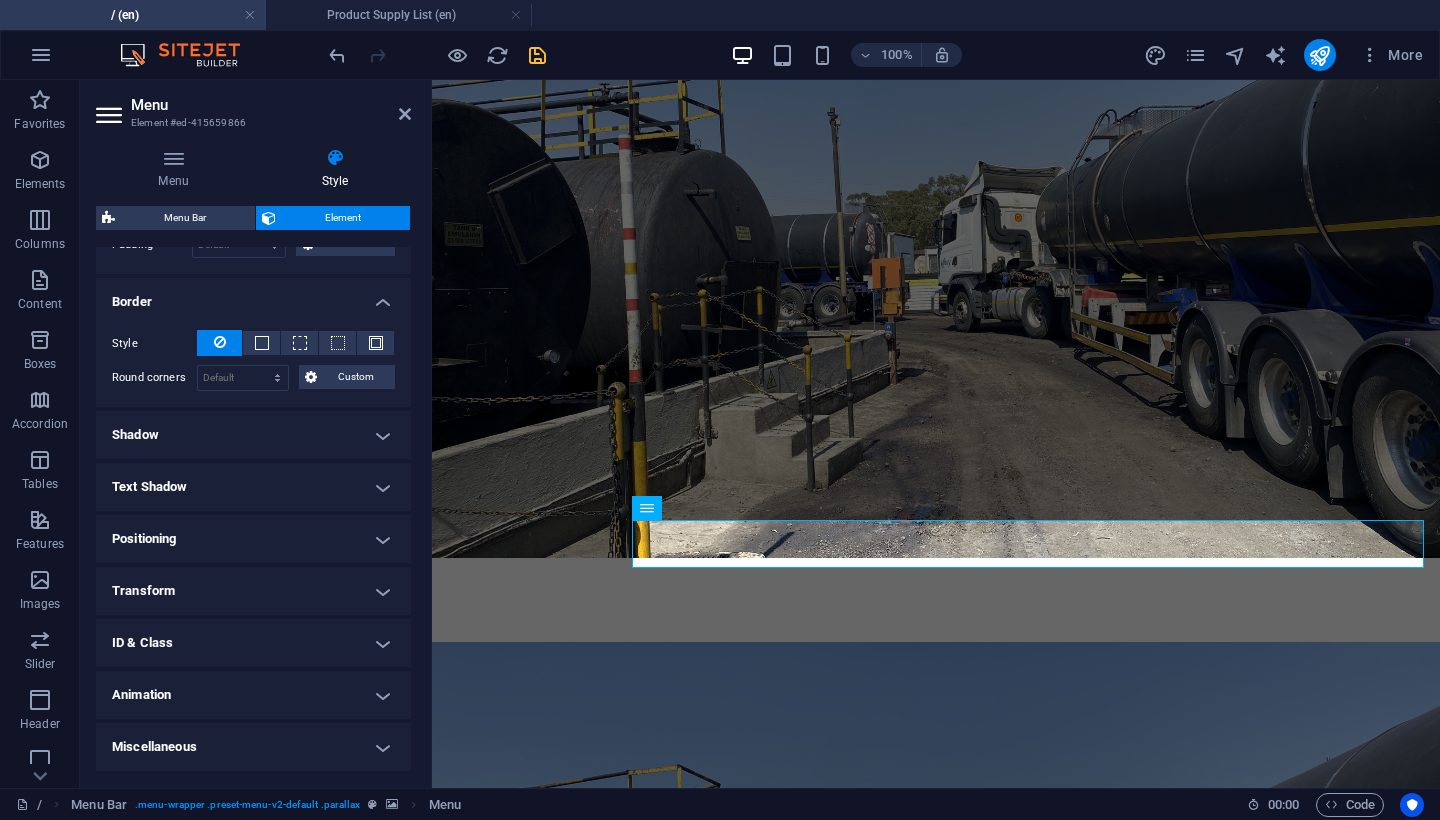 scroll, scrollTop: 480, scrollLeft: 0, axis: vertical 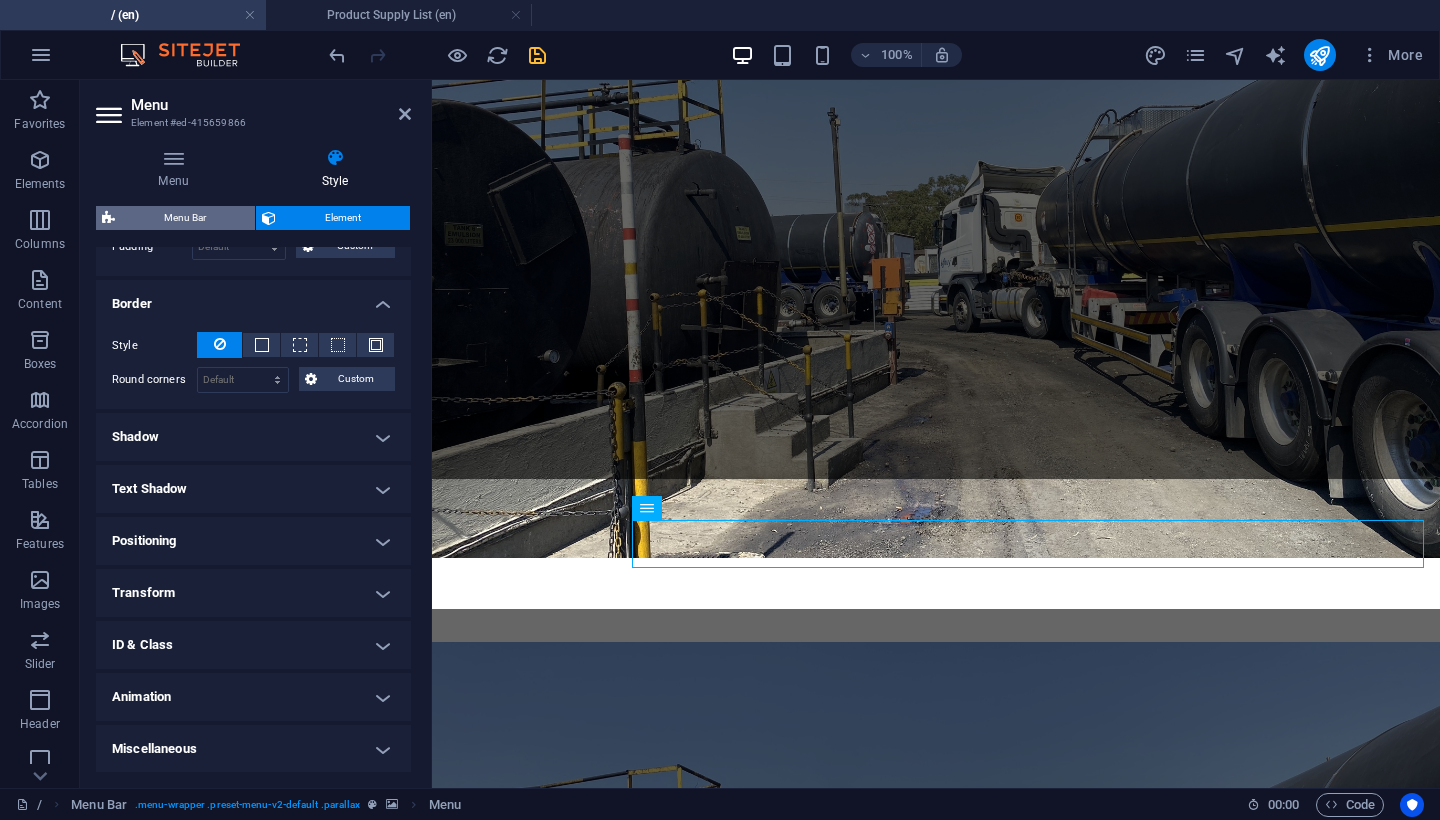 click on "Menu Bar" at bounding box center [185, 218] 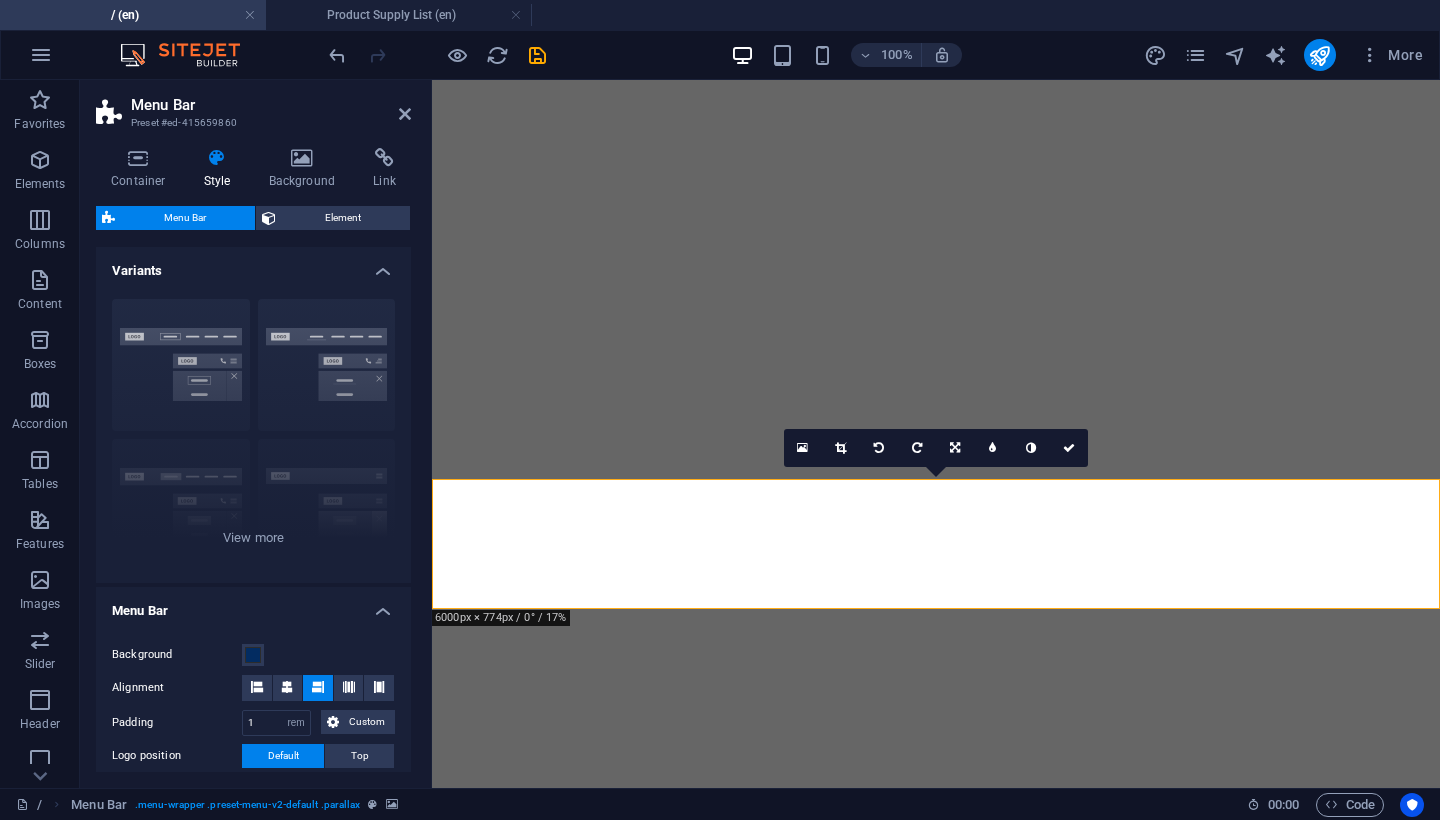 click at bounding box center (138, 158) 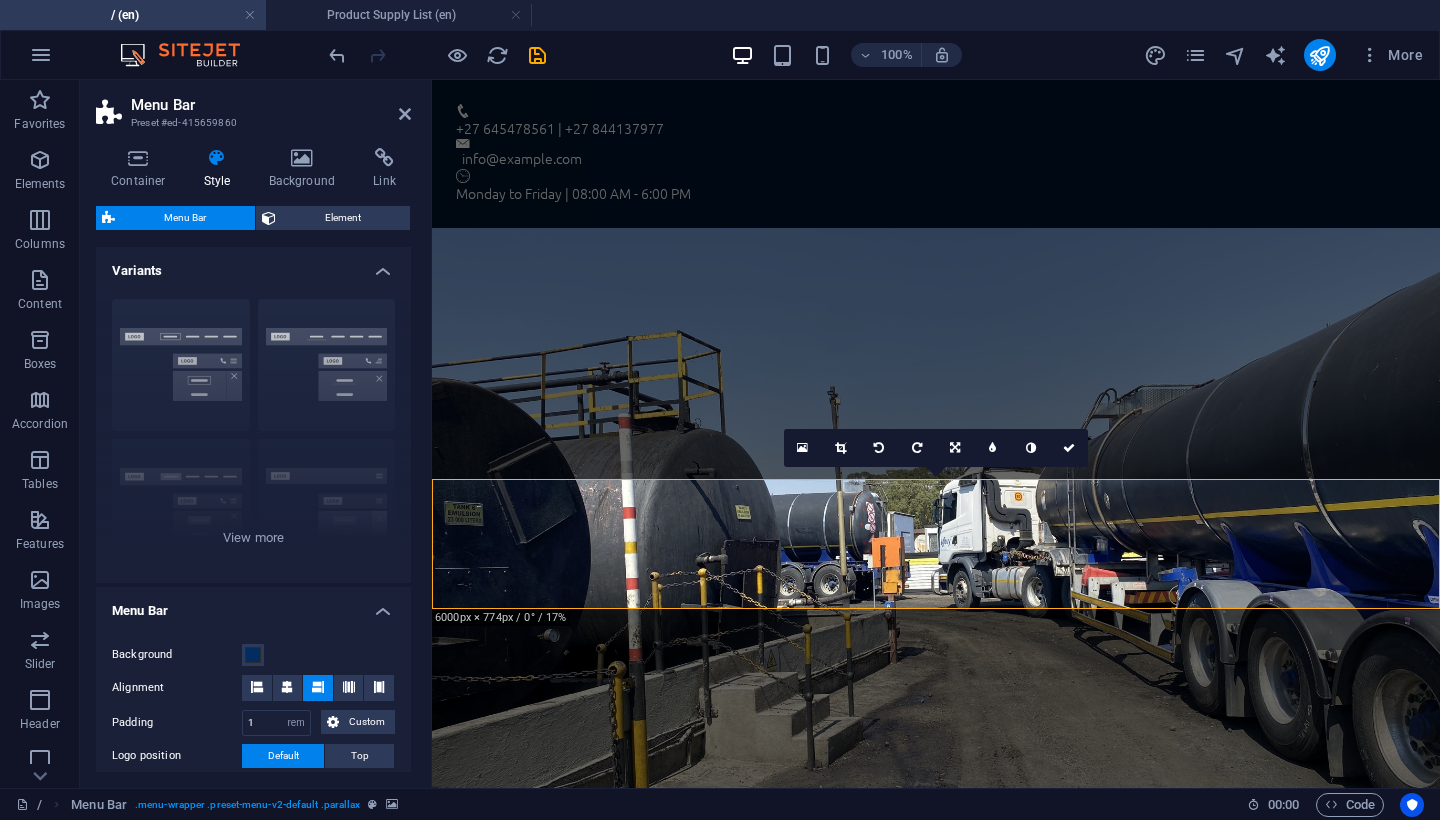 scroll, scrollTop: 0, scrollLeft: 0, axis: both 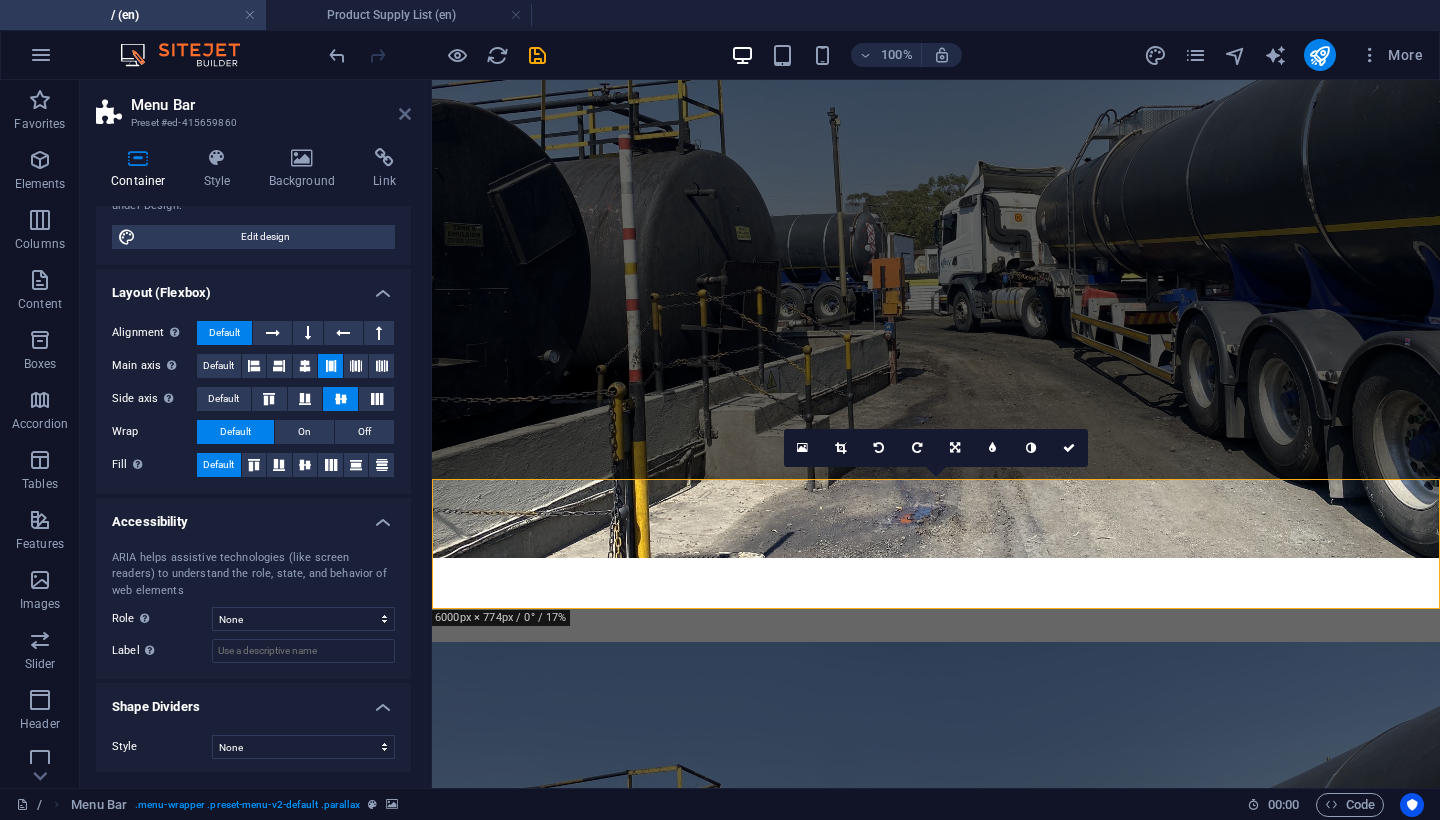 click at bounding box center [405, 114] 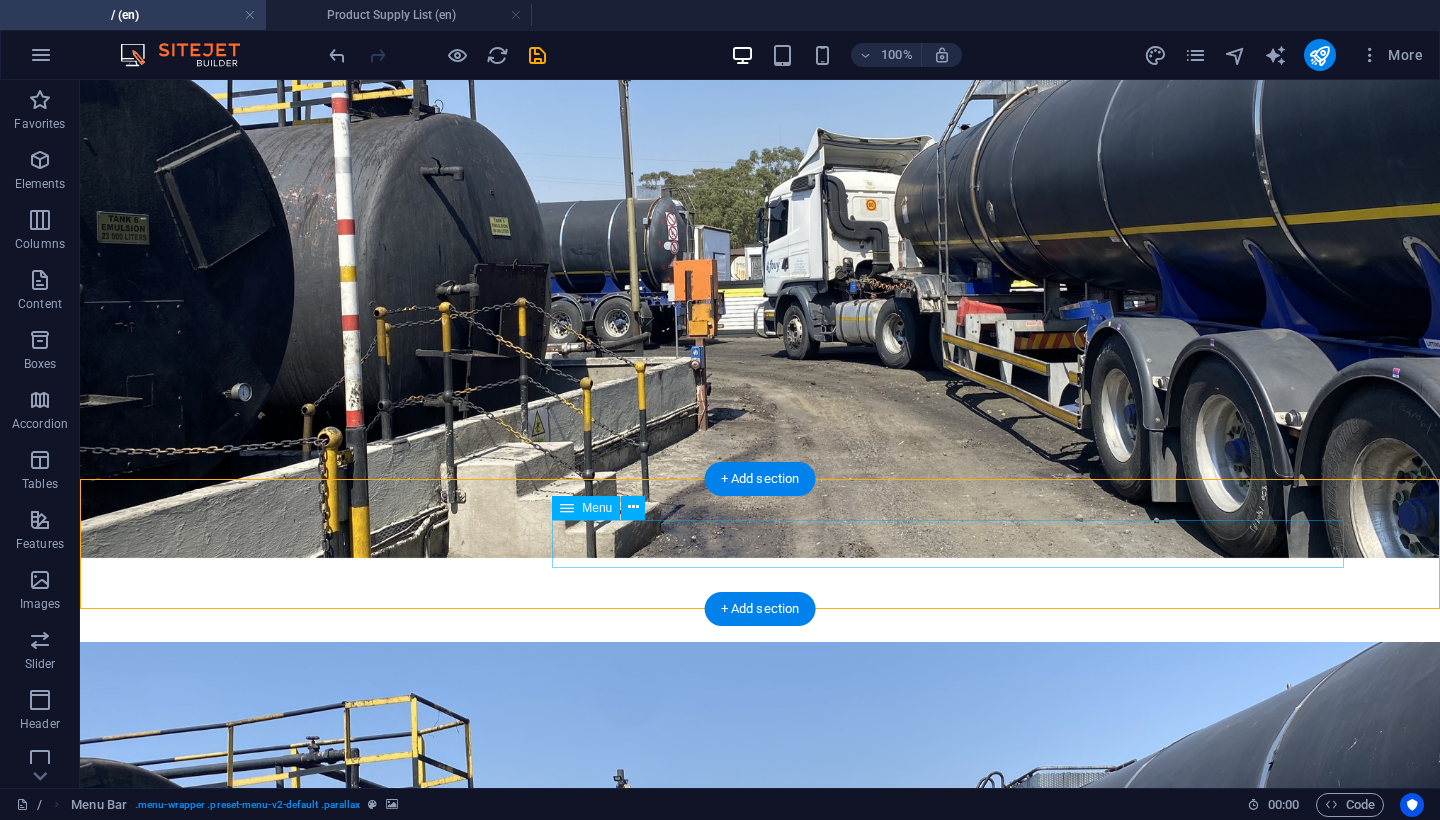 click on "Menu" at bounding box center (586, 508) 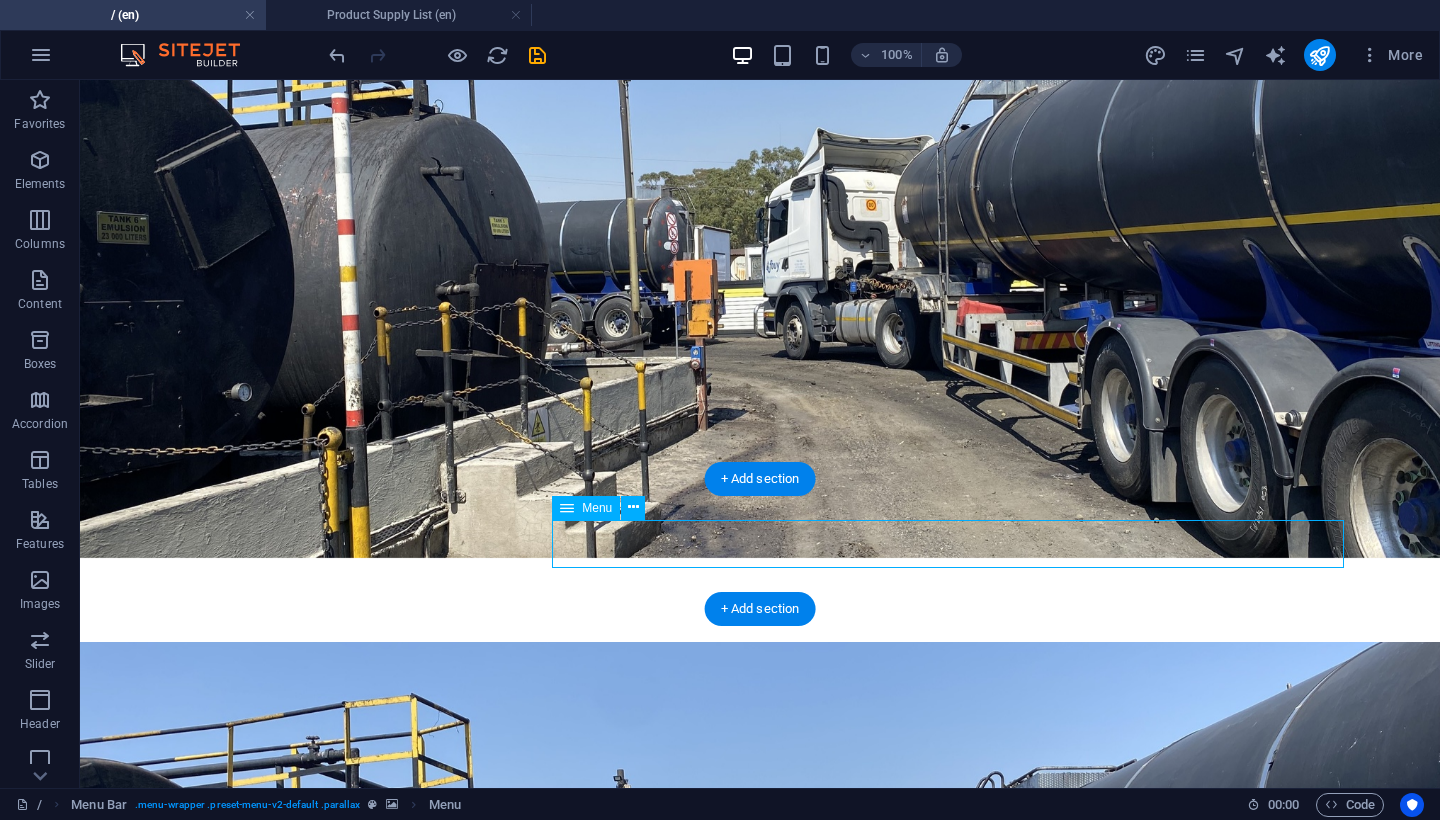 click on "Menu" at bounding box center (597, 508) 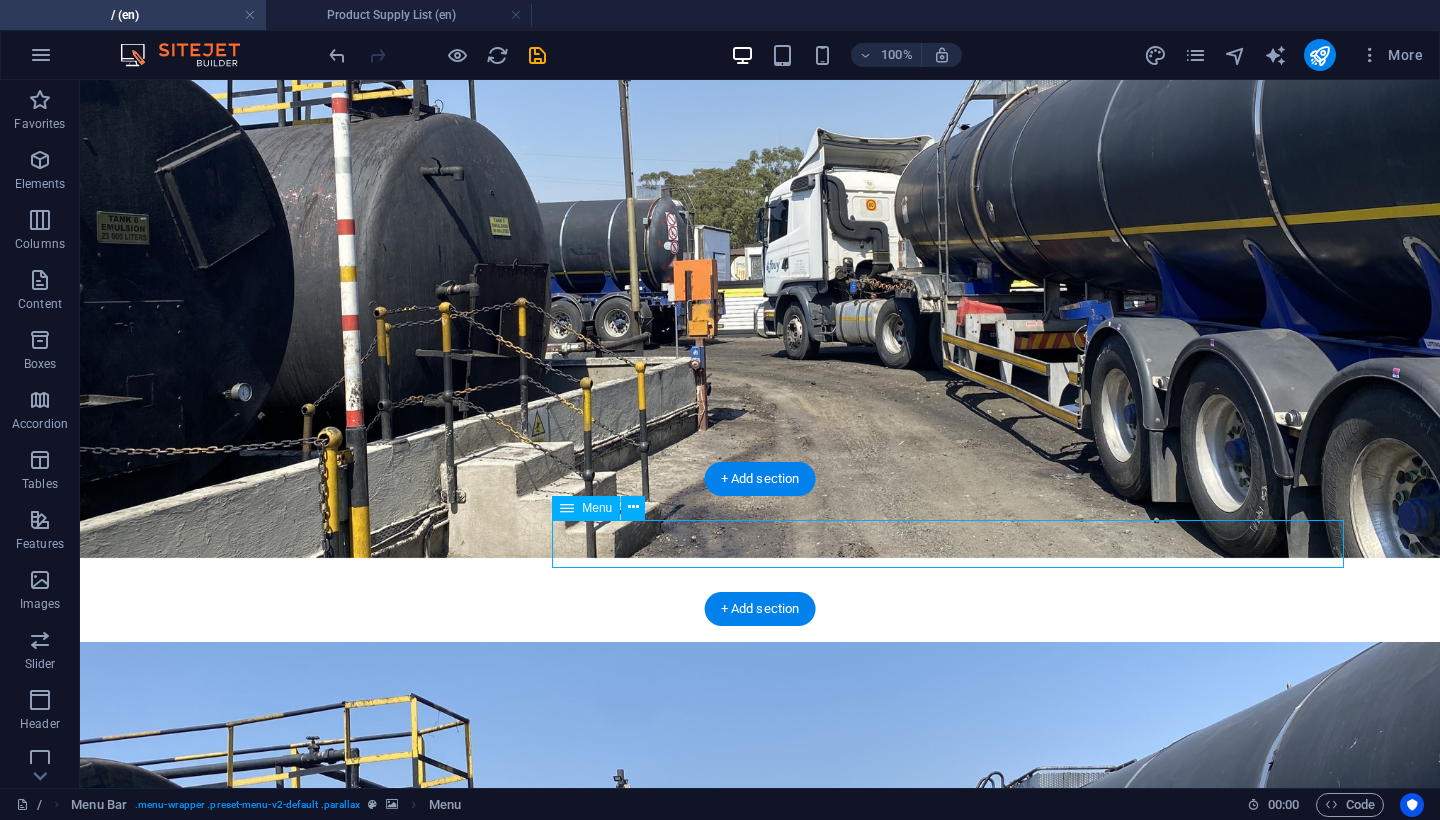 click on "Menu" at bounding box center (597, 508) 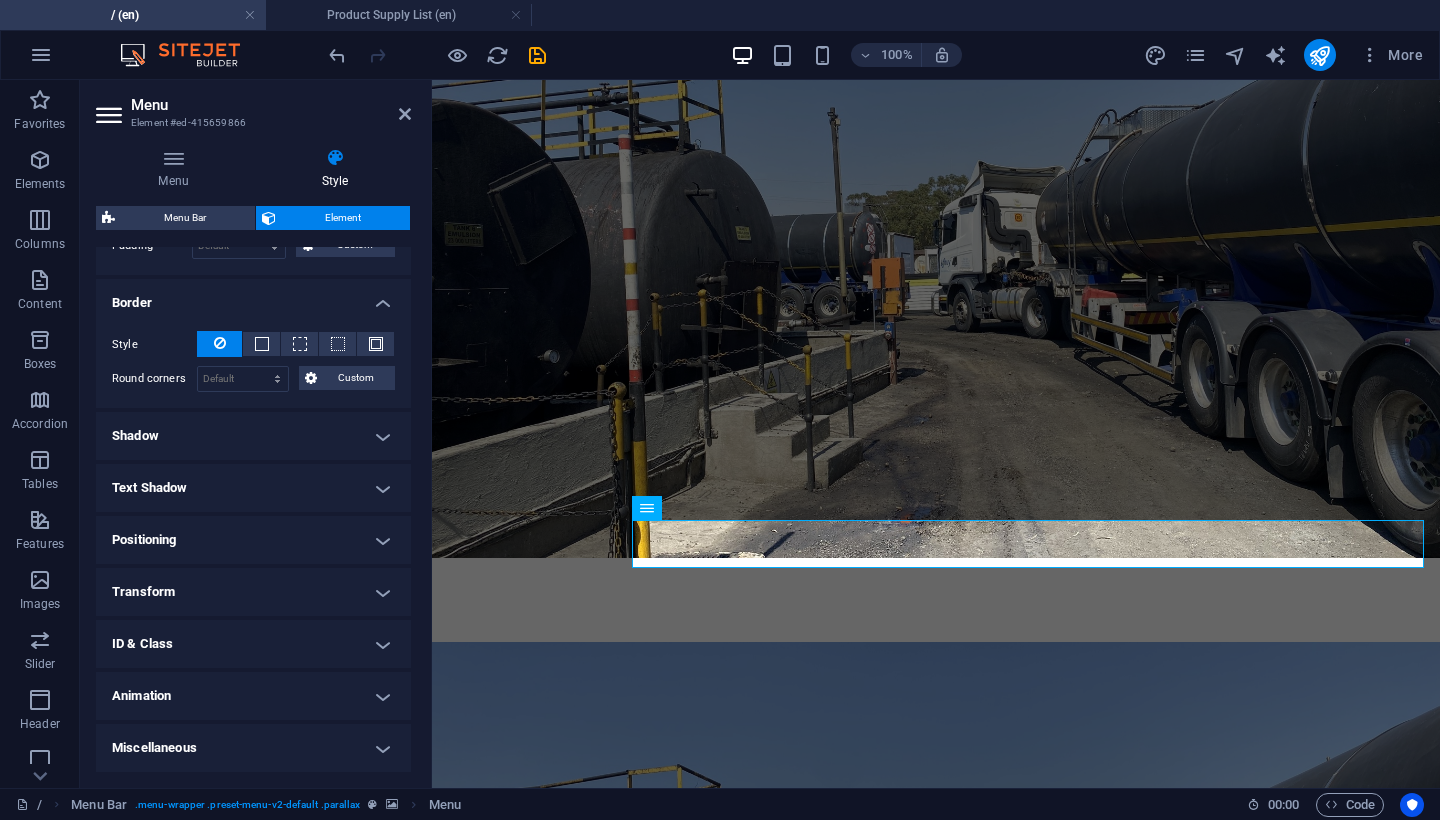 scroll, scrollTop: 480, scrollLeft: 0, axis: vertical 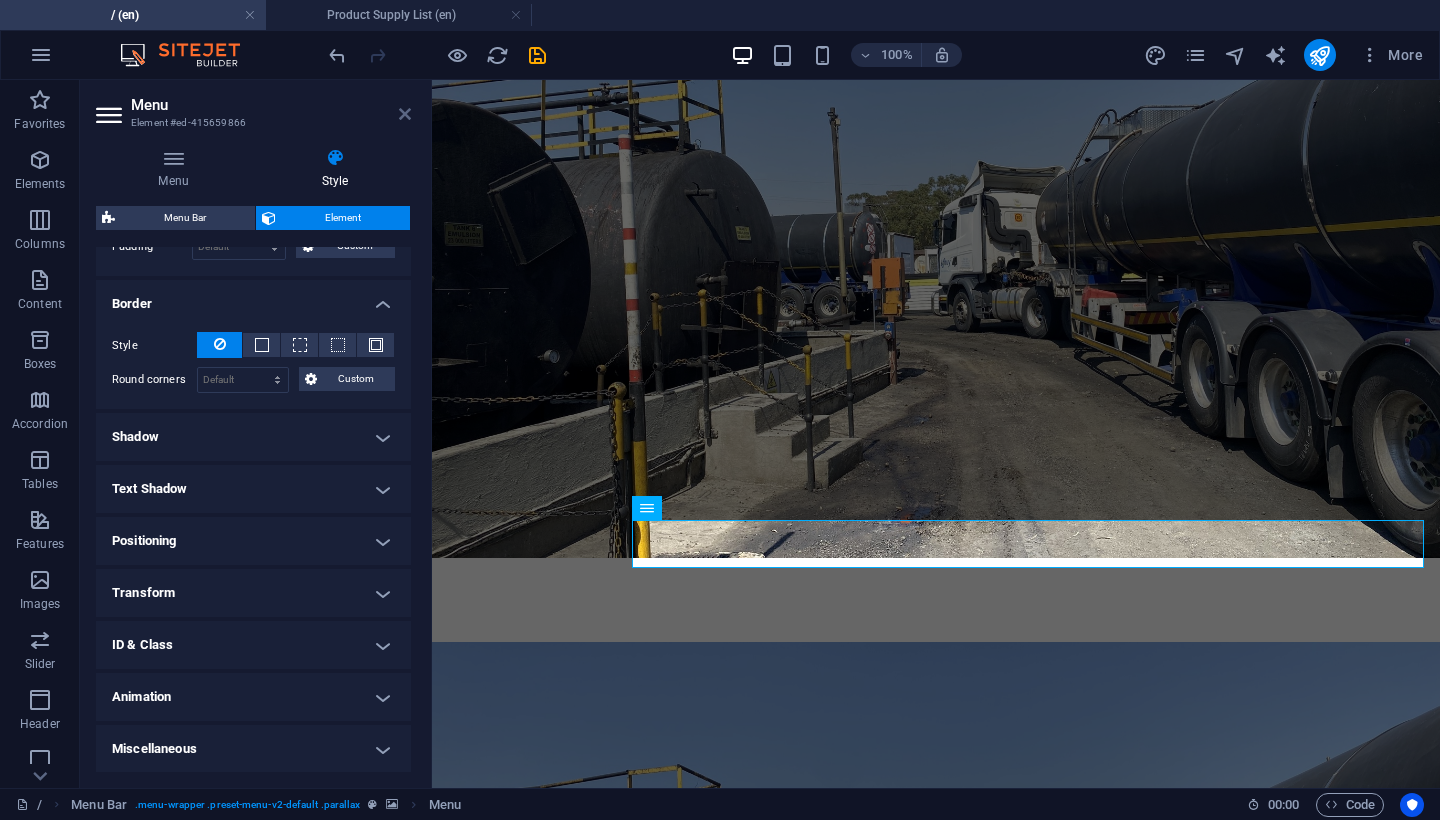 click at bounding box center (405, 114) 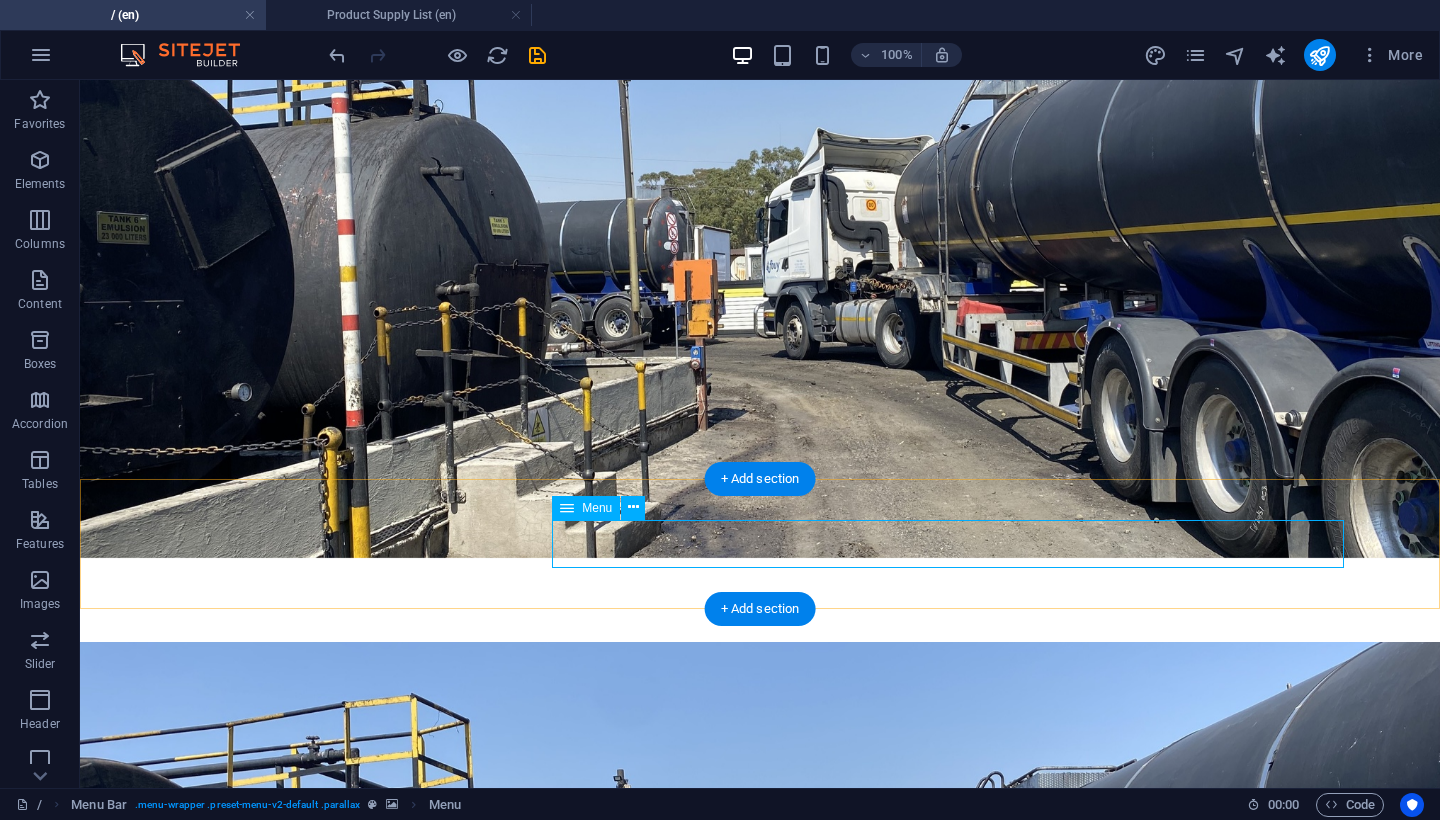 click on "Home About us Our services  FAQ Contact or RFQ PROUCT SUPPLY LIST IN" at bounding box center [760, 4034] 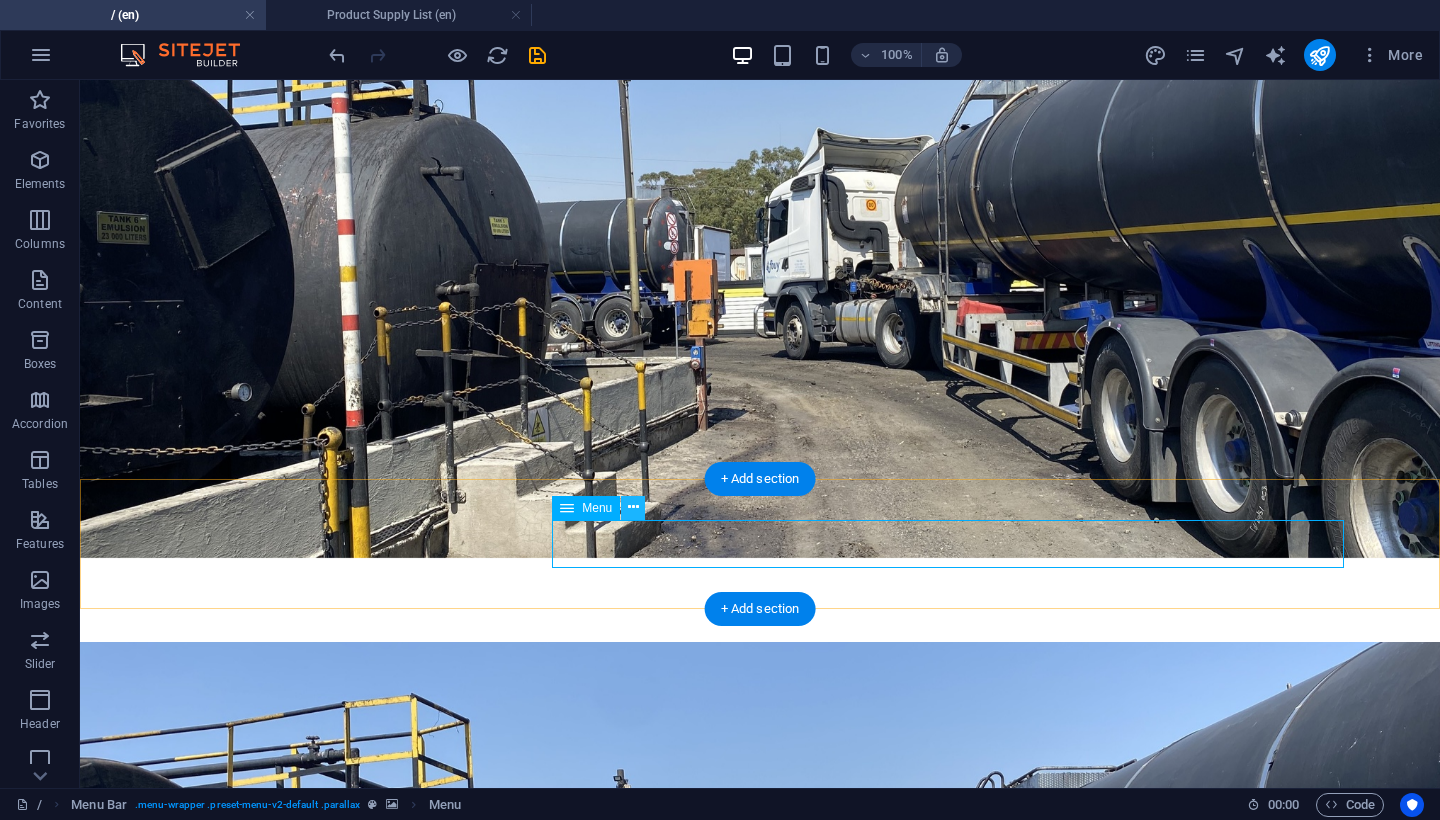 click at bounding box center (633, 507) 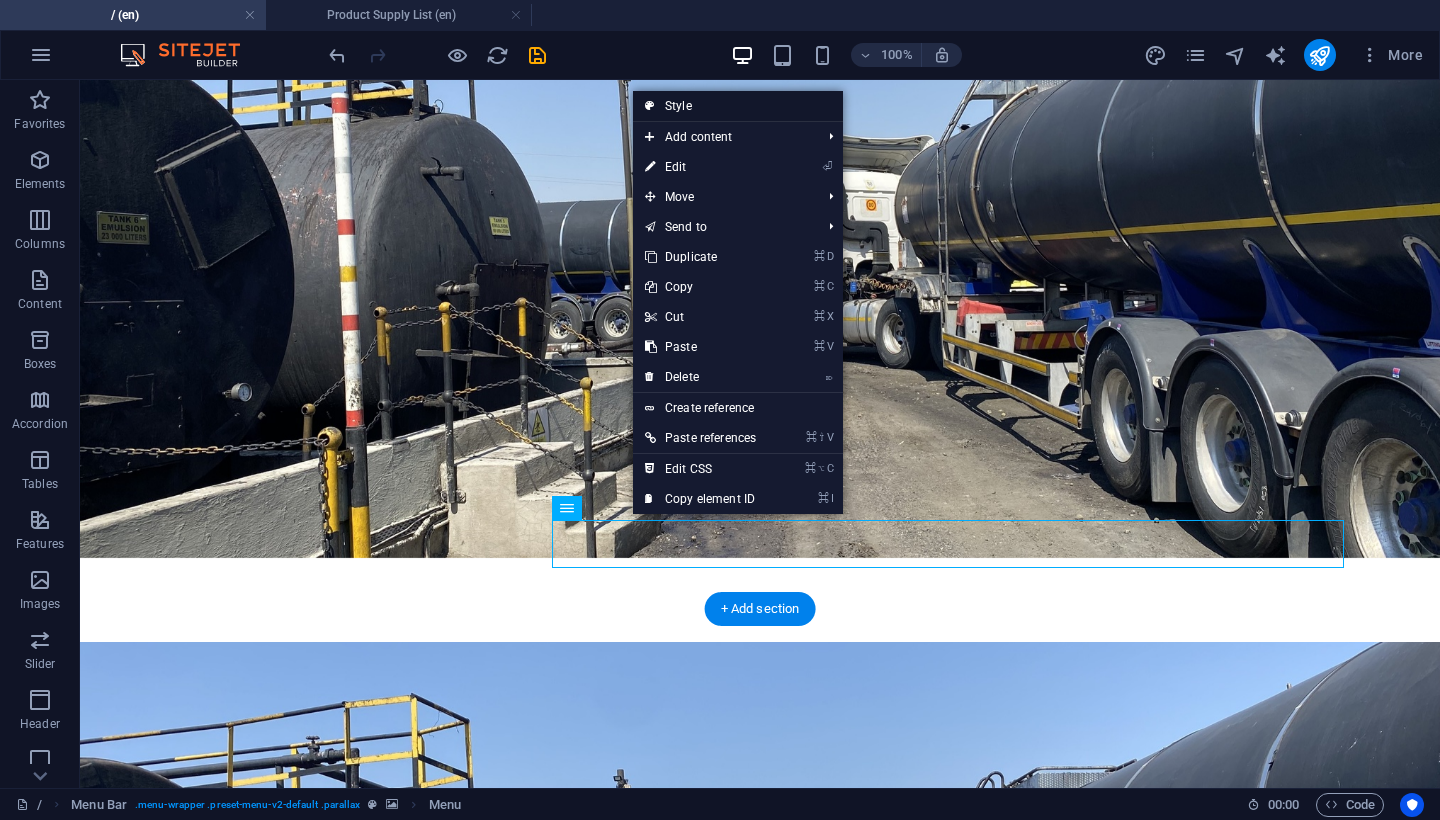 click on "Style" at bounding box center (738, 106) 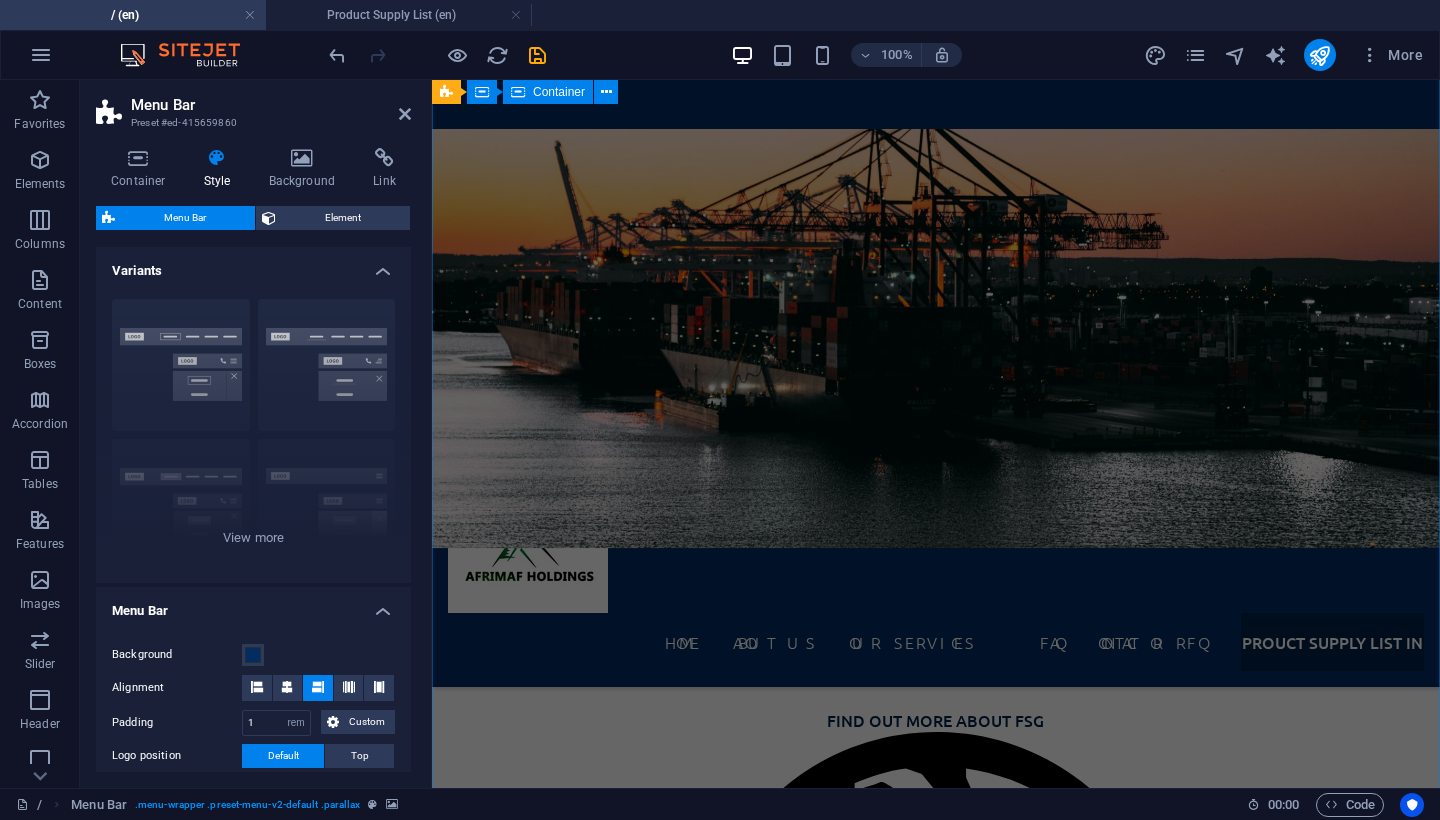 scroll, scrollTop: 2326, scrollLeft: 0, axis: vertical 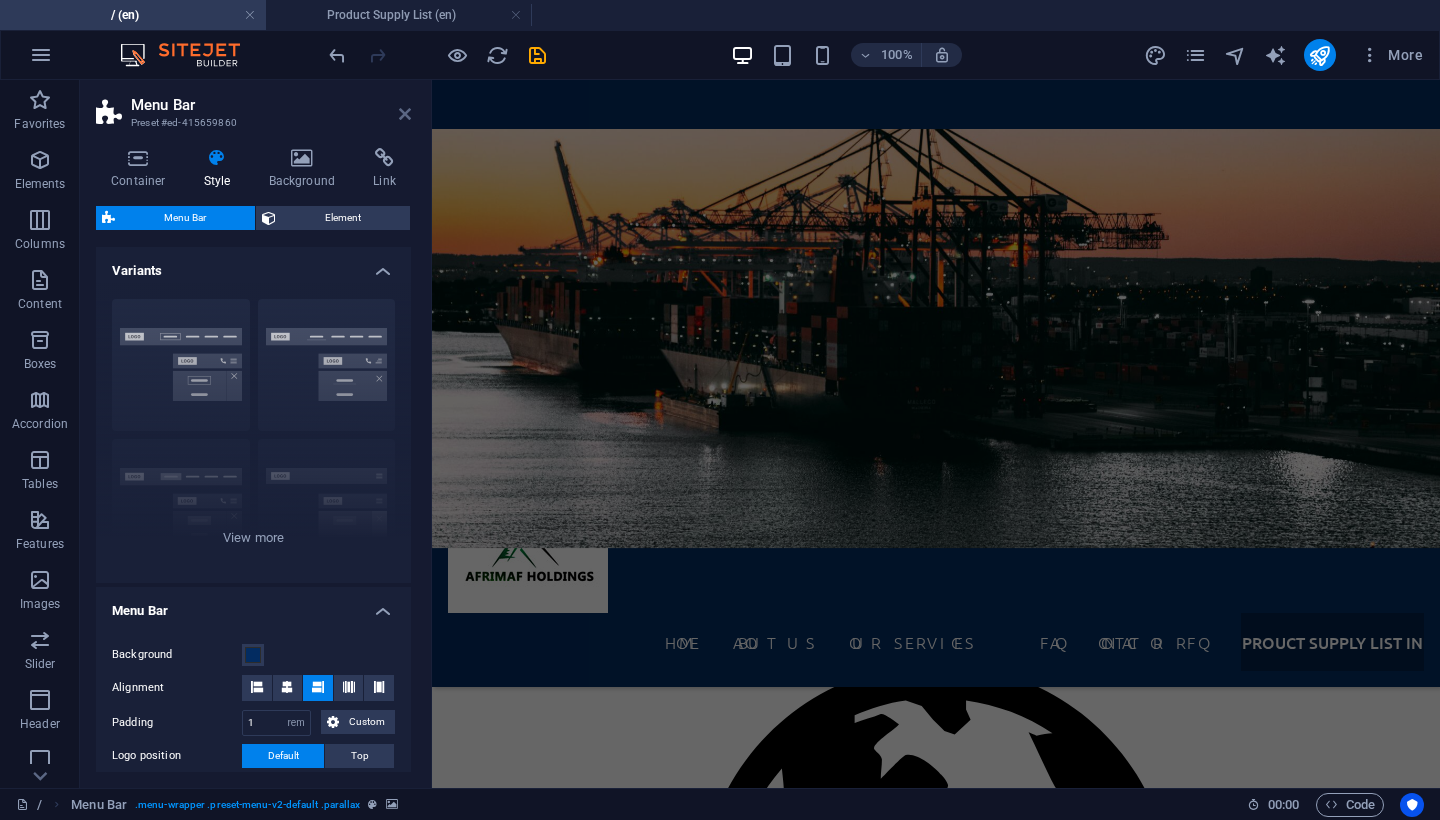 click at bounding box center (405, 114) 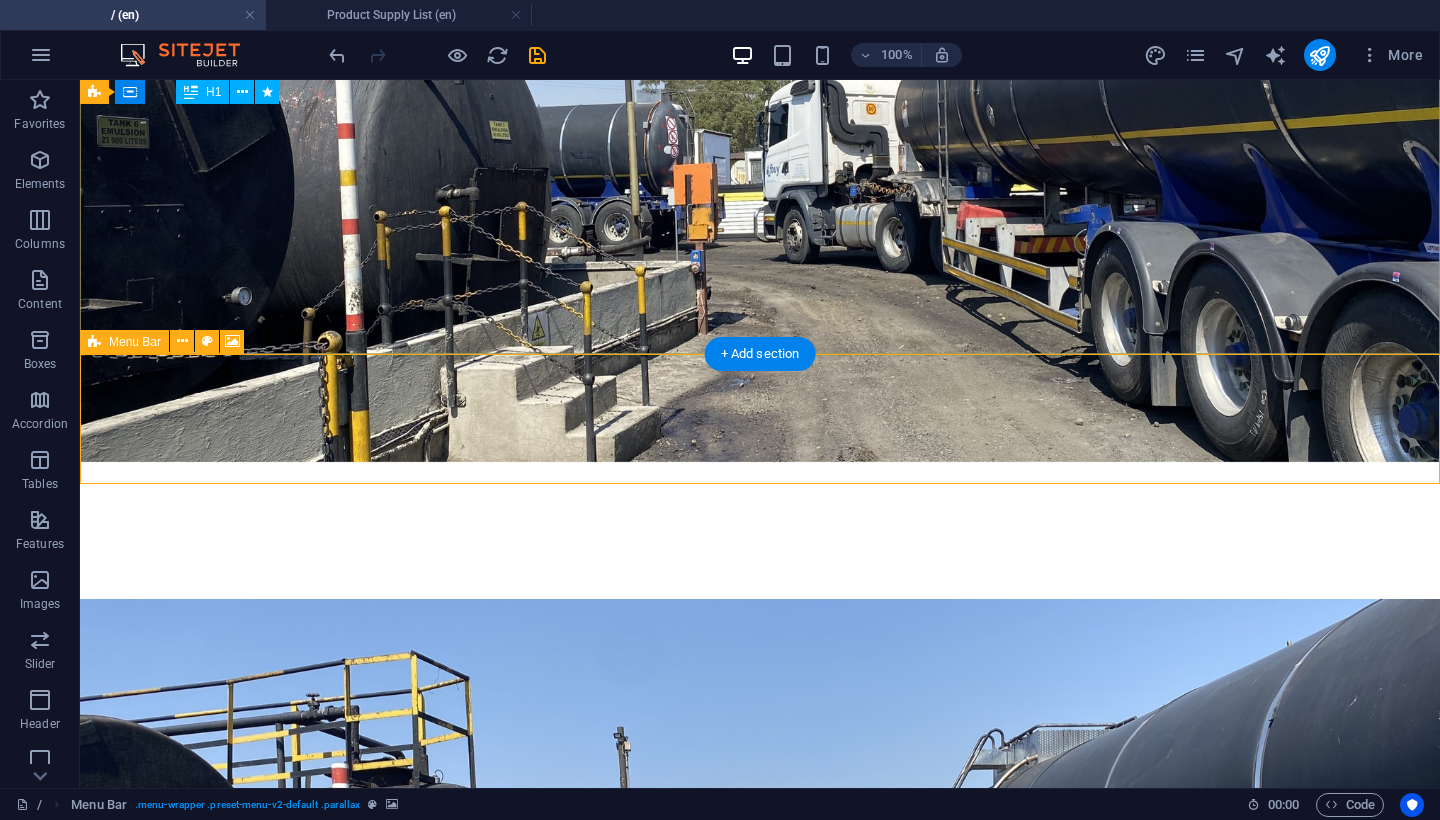 scroll, scrollTop: 438, scrollLeft: 0, axis: vertical 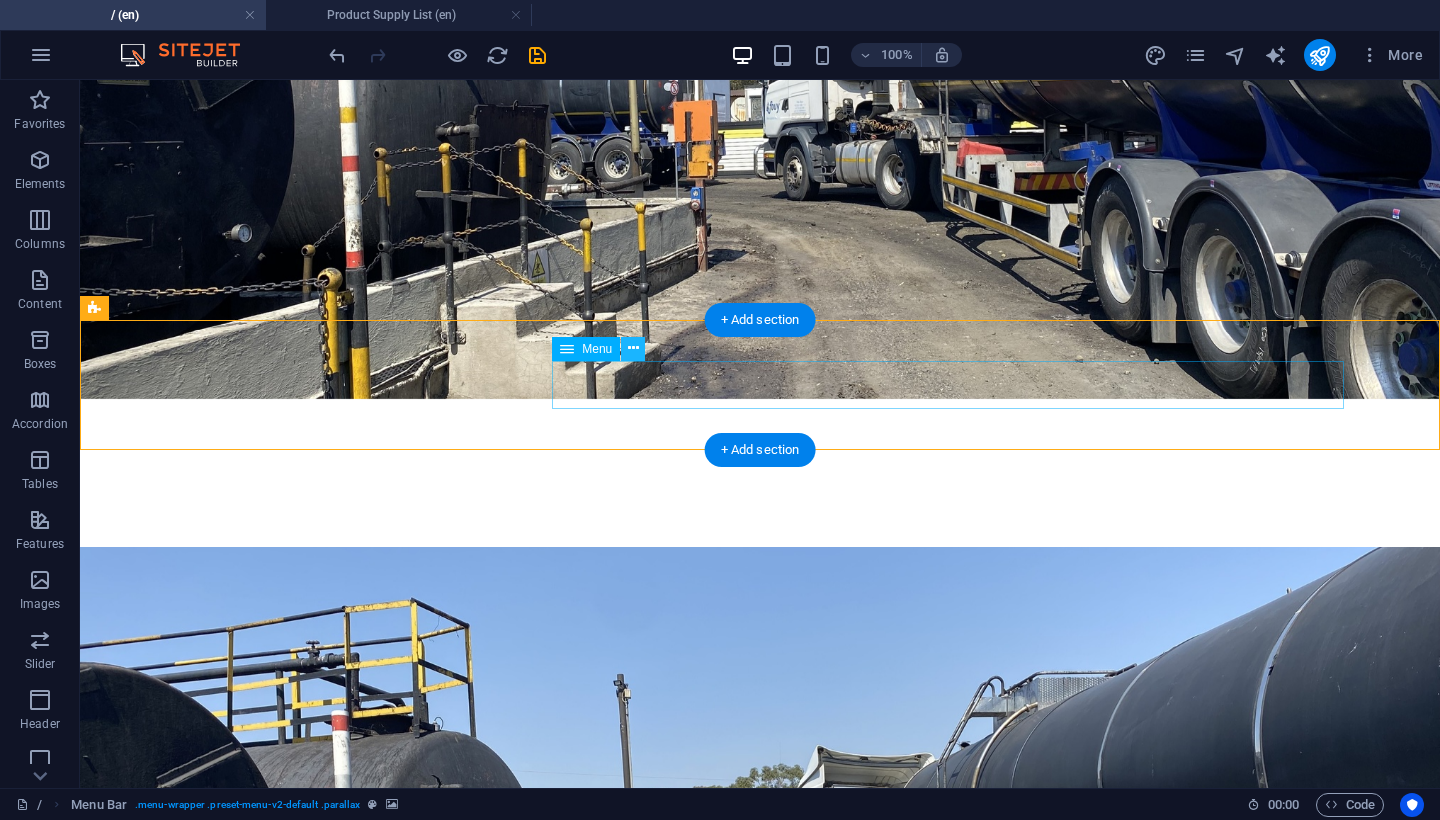 click at bounding box center [633, 348] 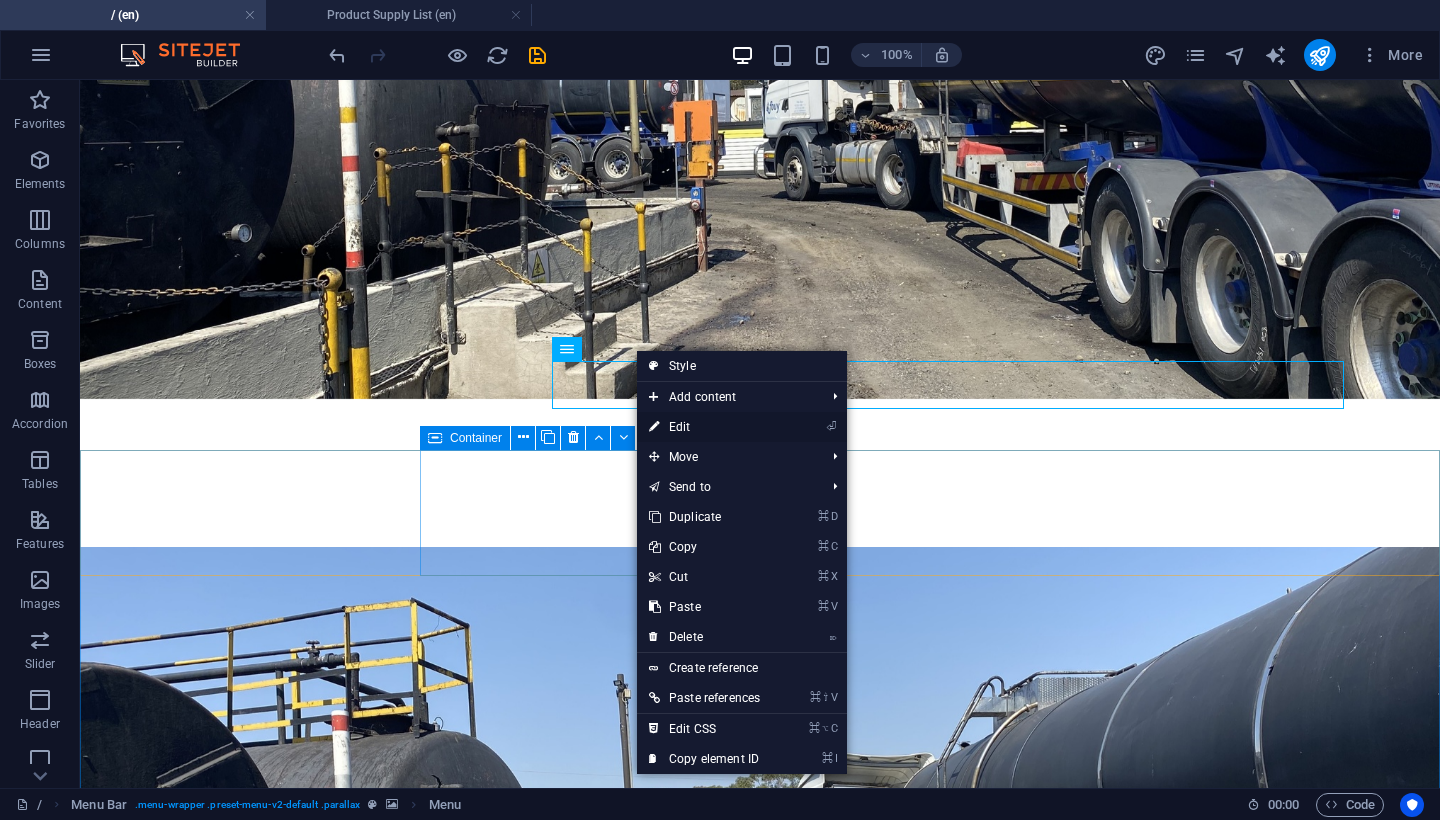click on "⏎  Edit" at bounding box center [704, 427] 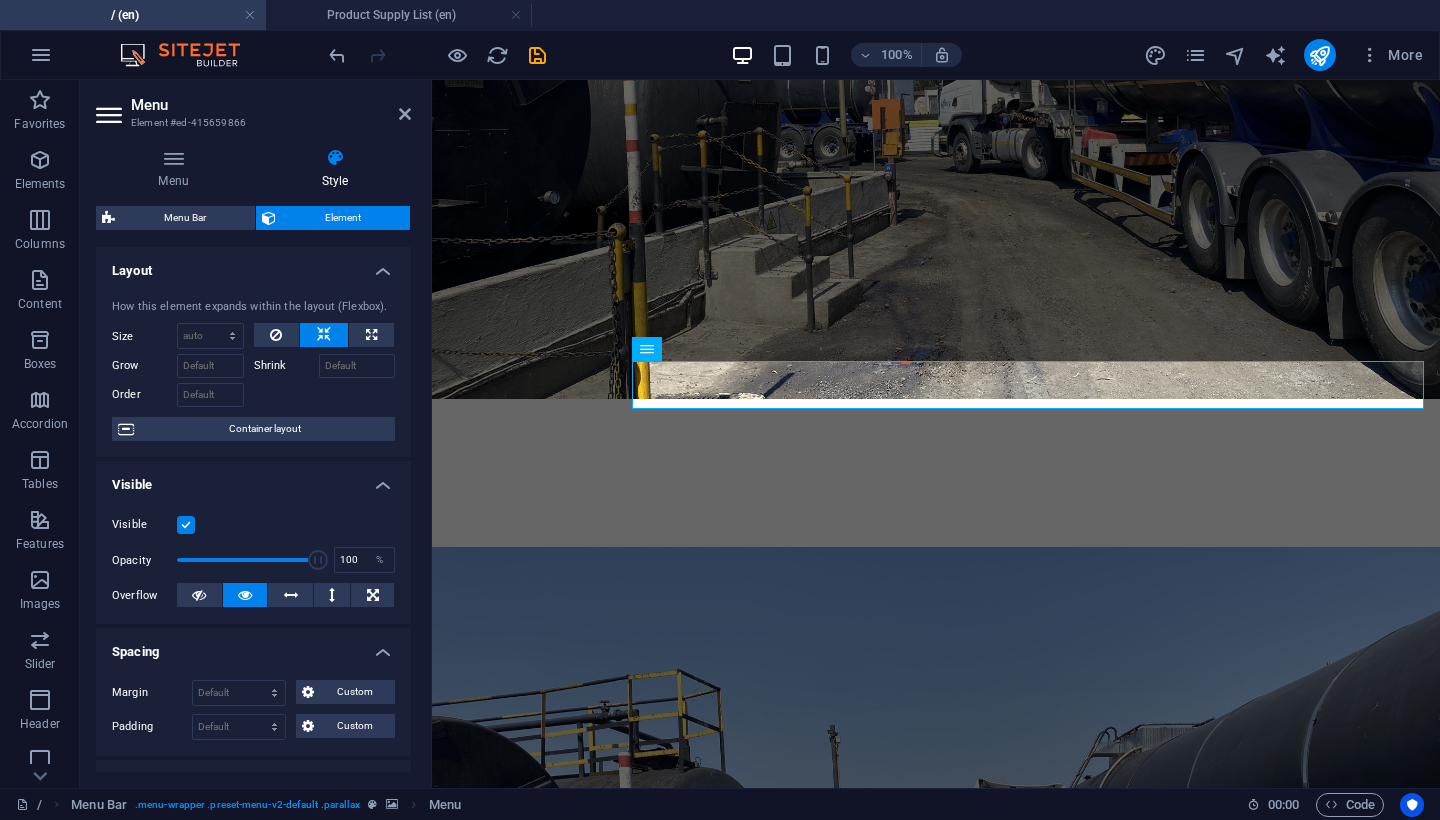 scroll, scrollTop: 0, scrollLeft: 0, axis: both 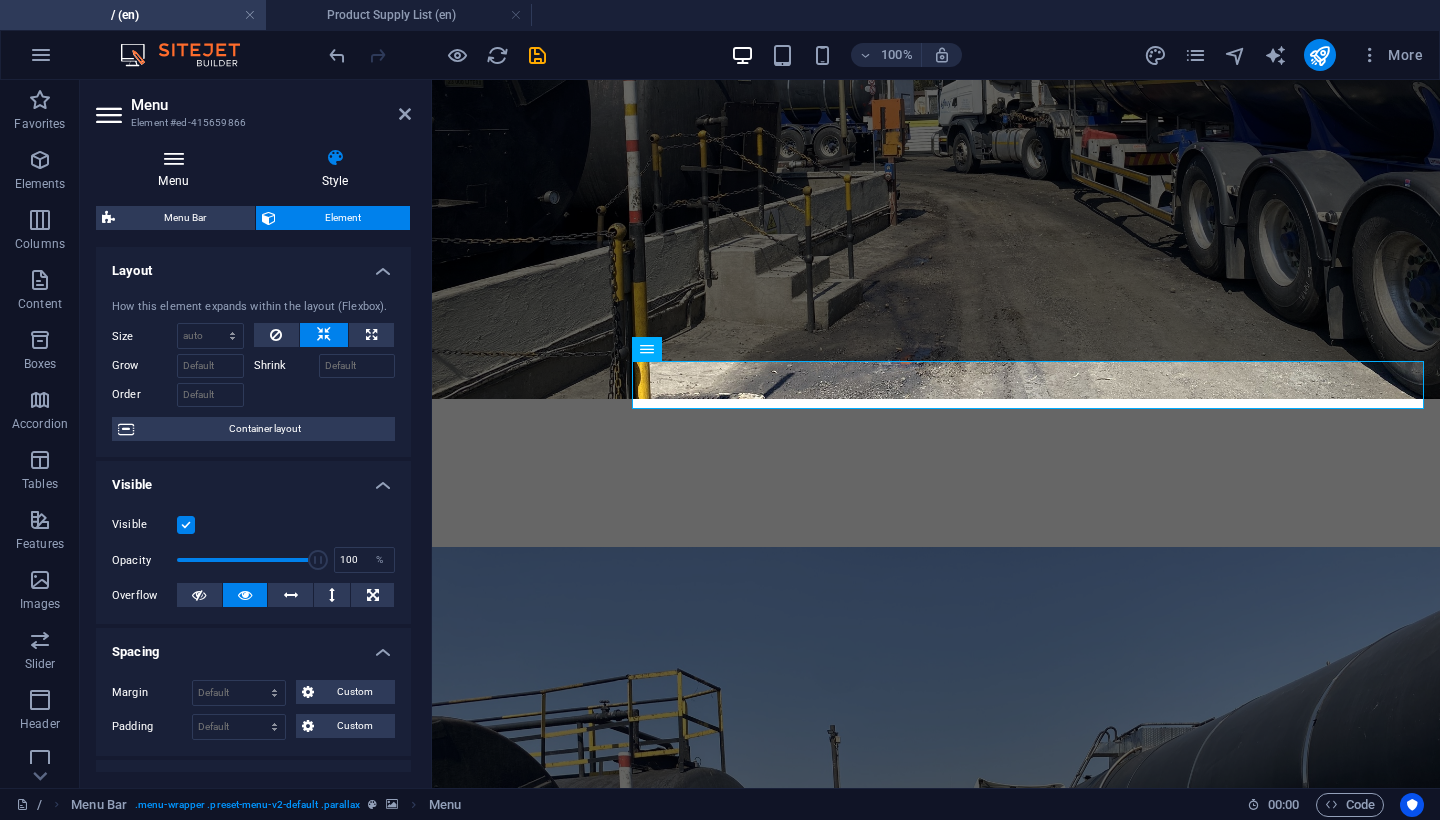 click at bounding box center [173, 158] 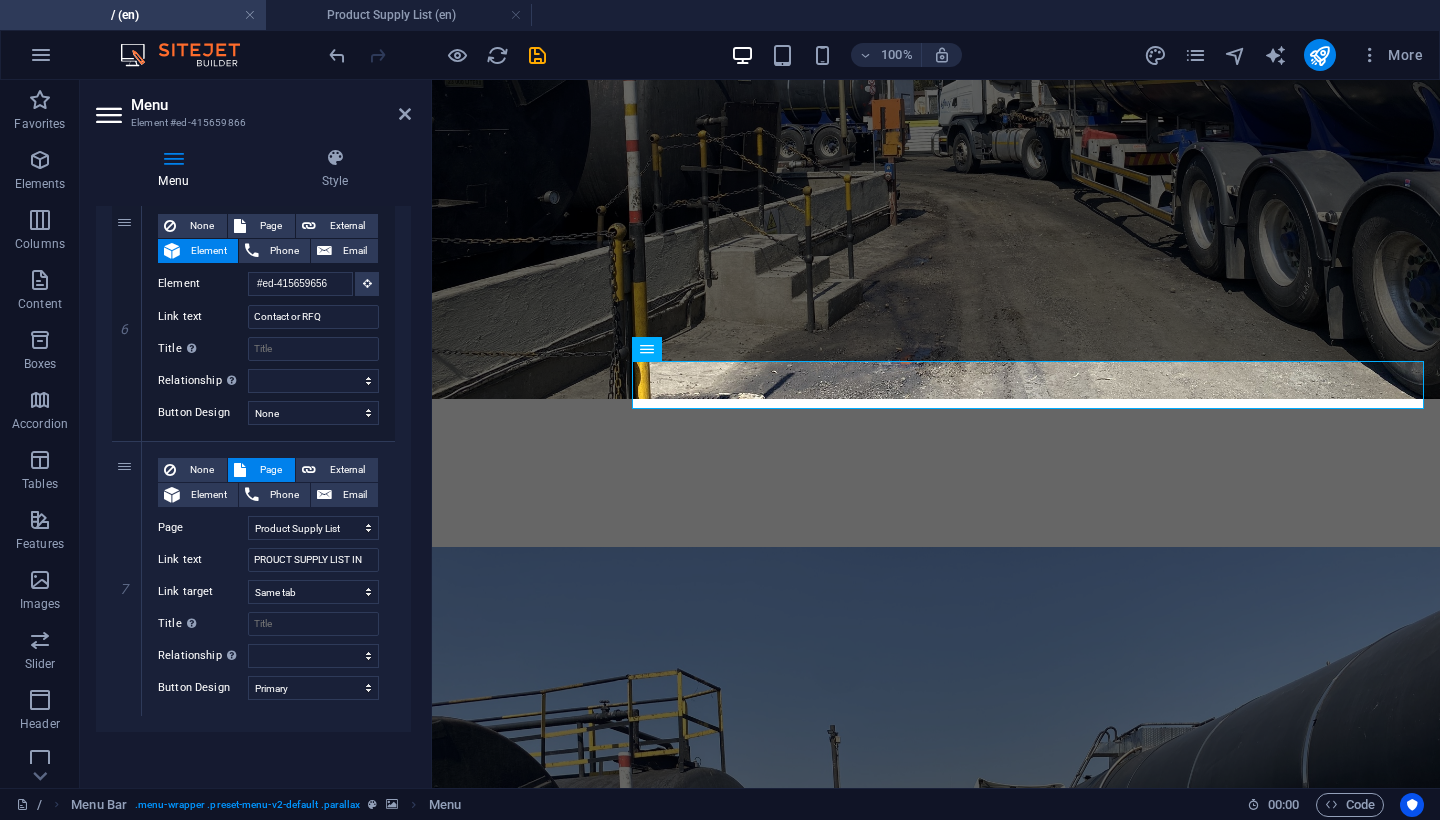 scroll, scrollTop: 1321, scrollLeft: 0, axis: vertical 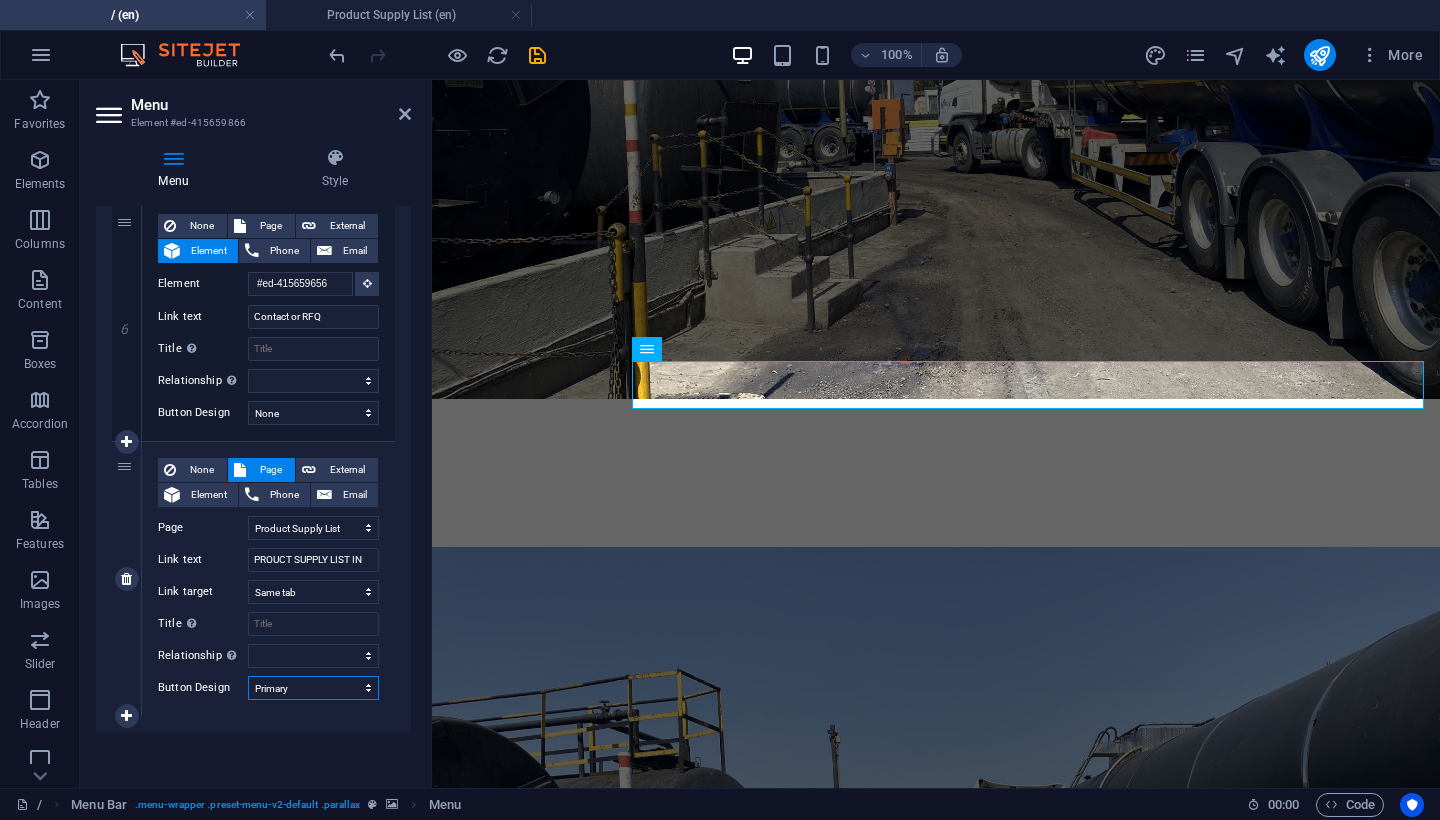 select 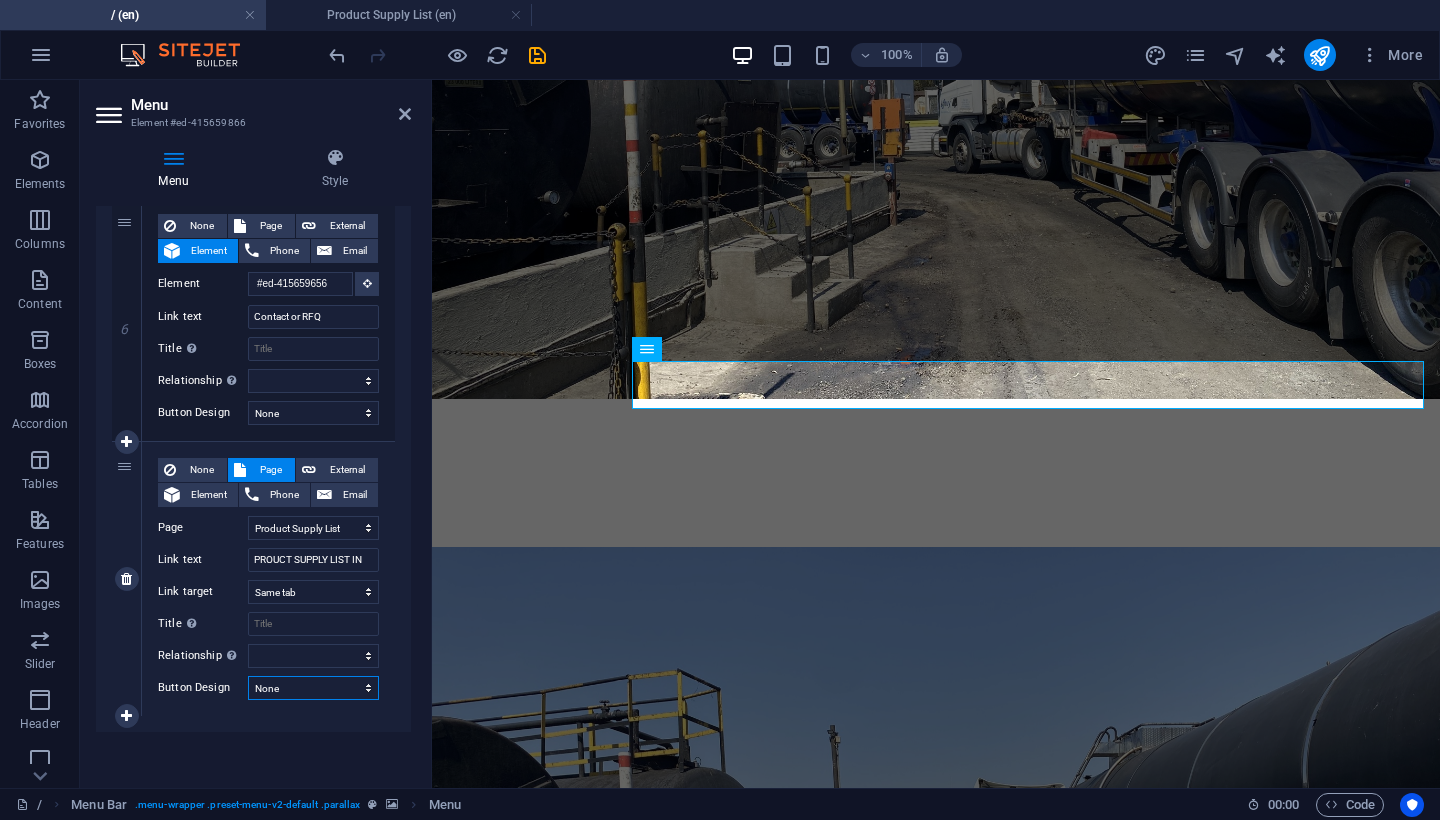select 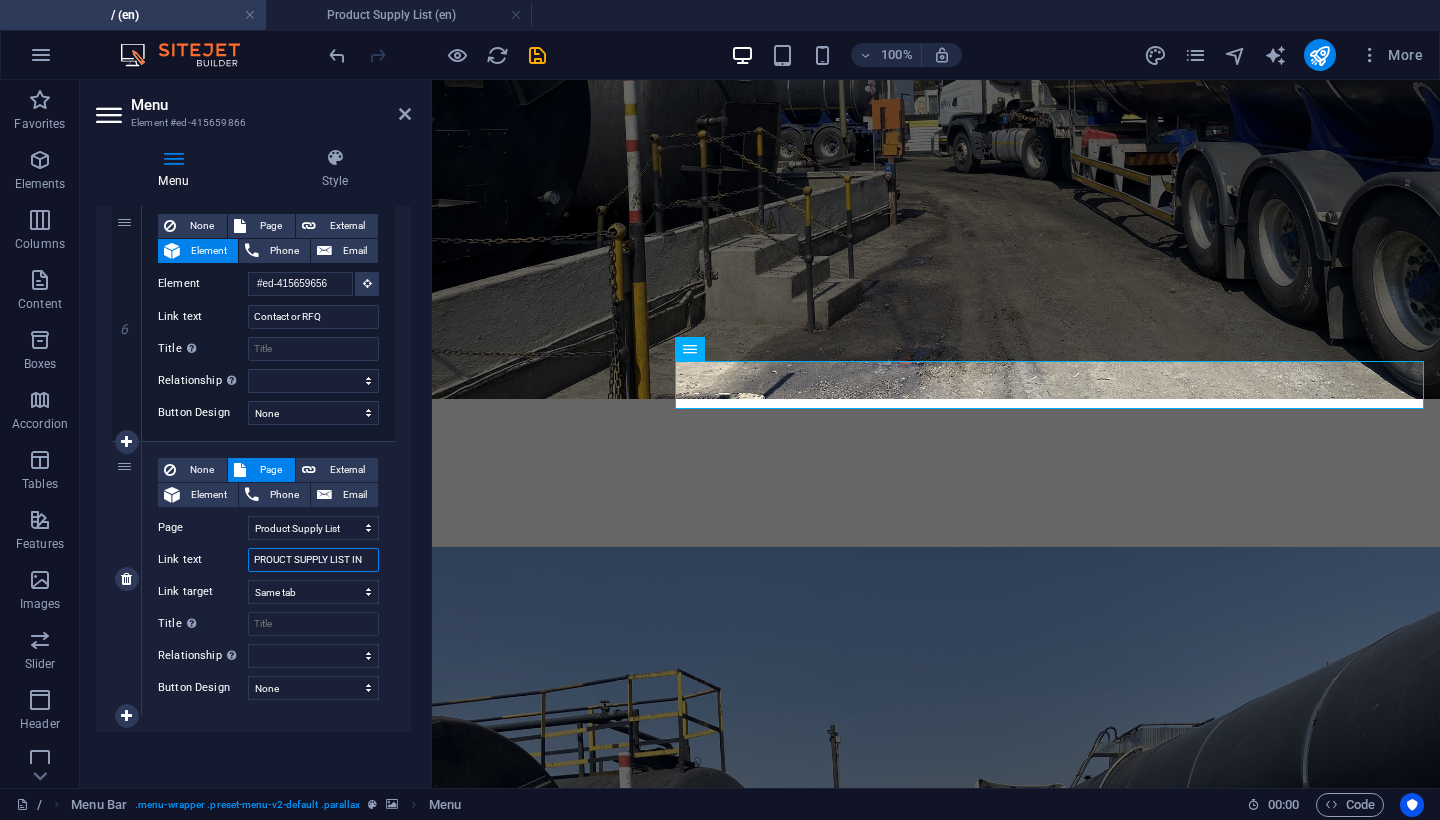 click on "PROUCT SUPPLY LIST IN" at bounding box center [313, 560] 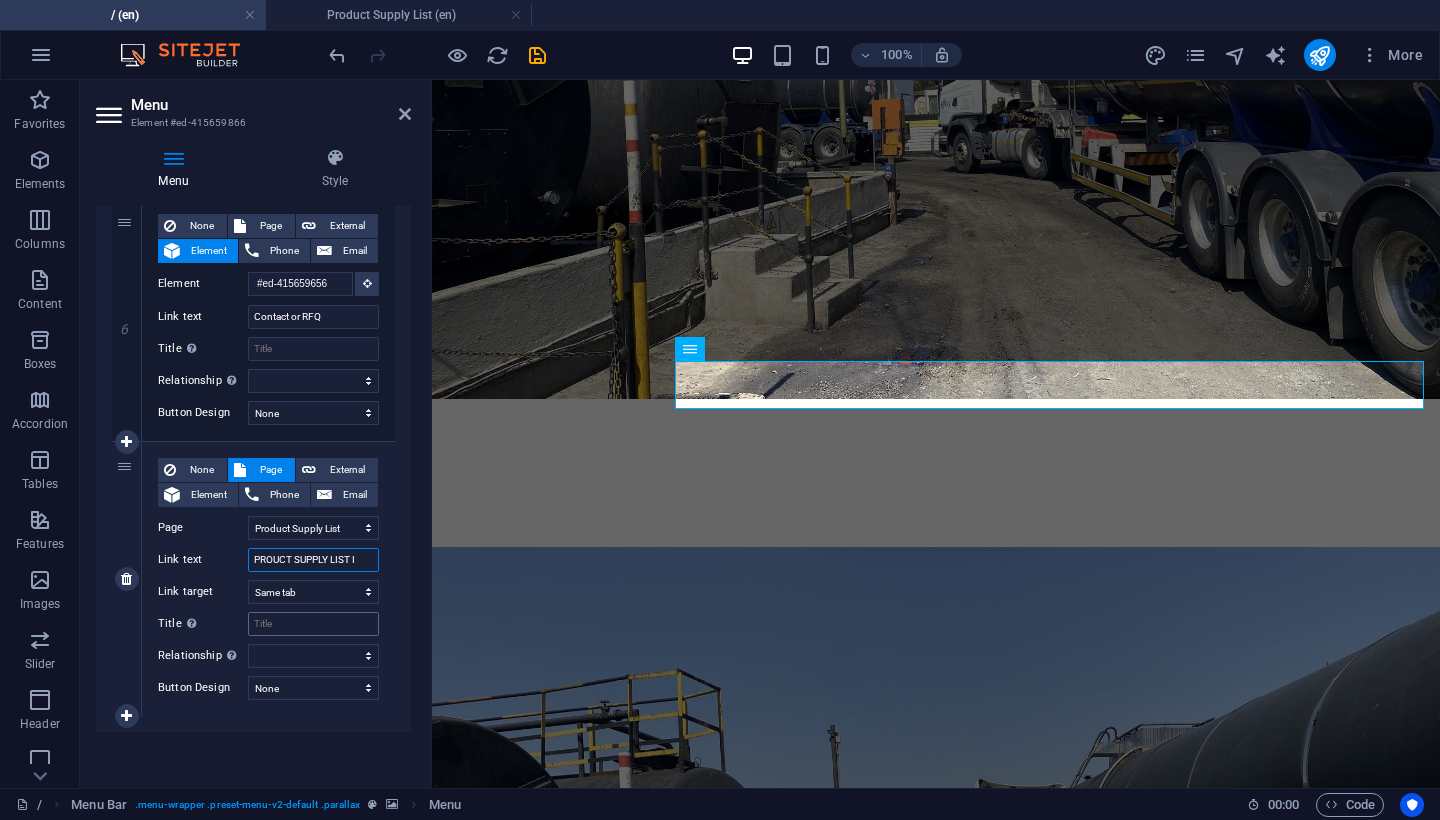 type on "PROUCT SUPPLY LIST" 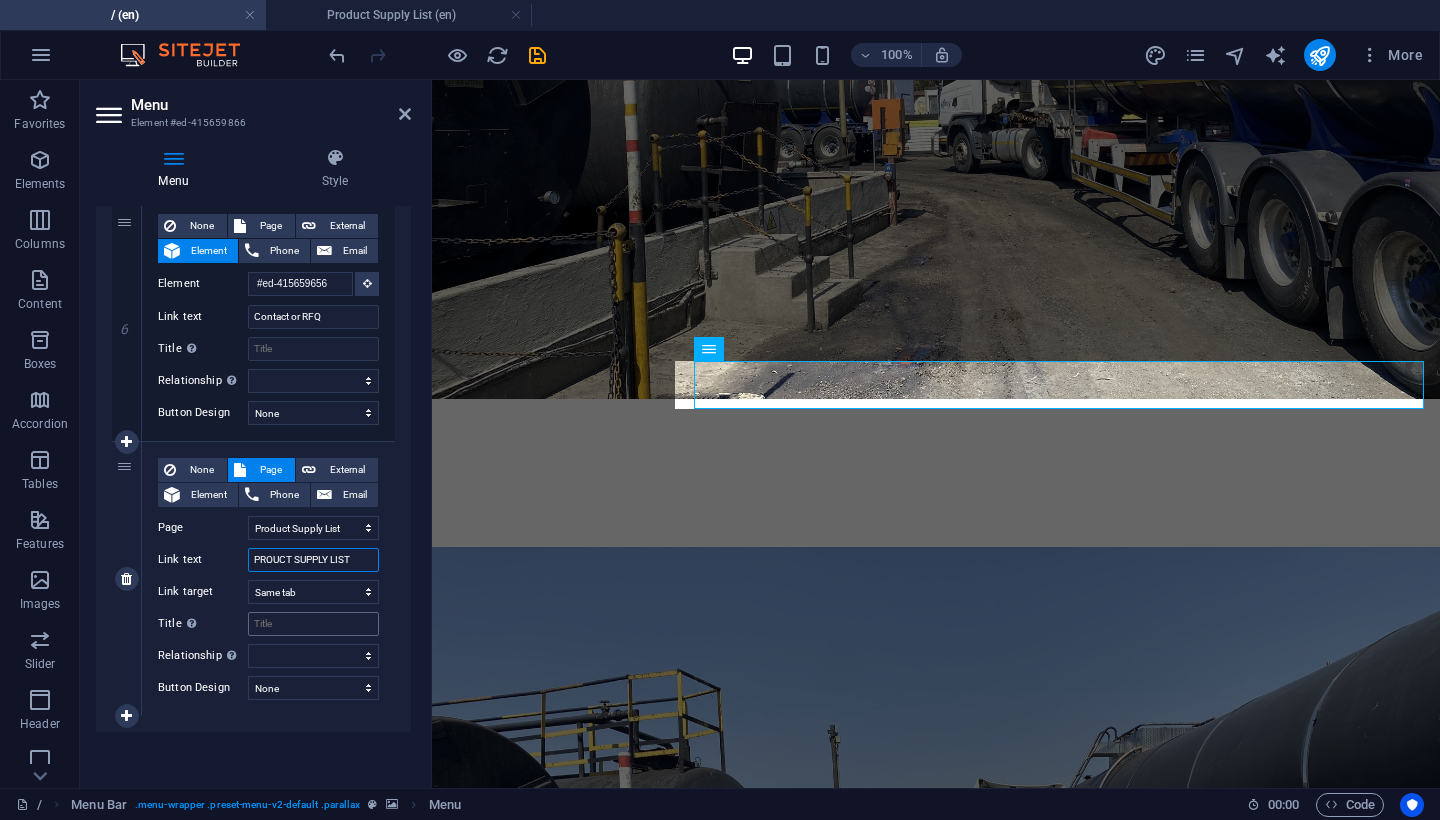 select 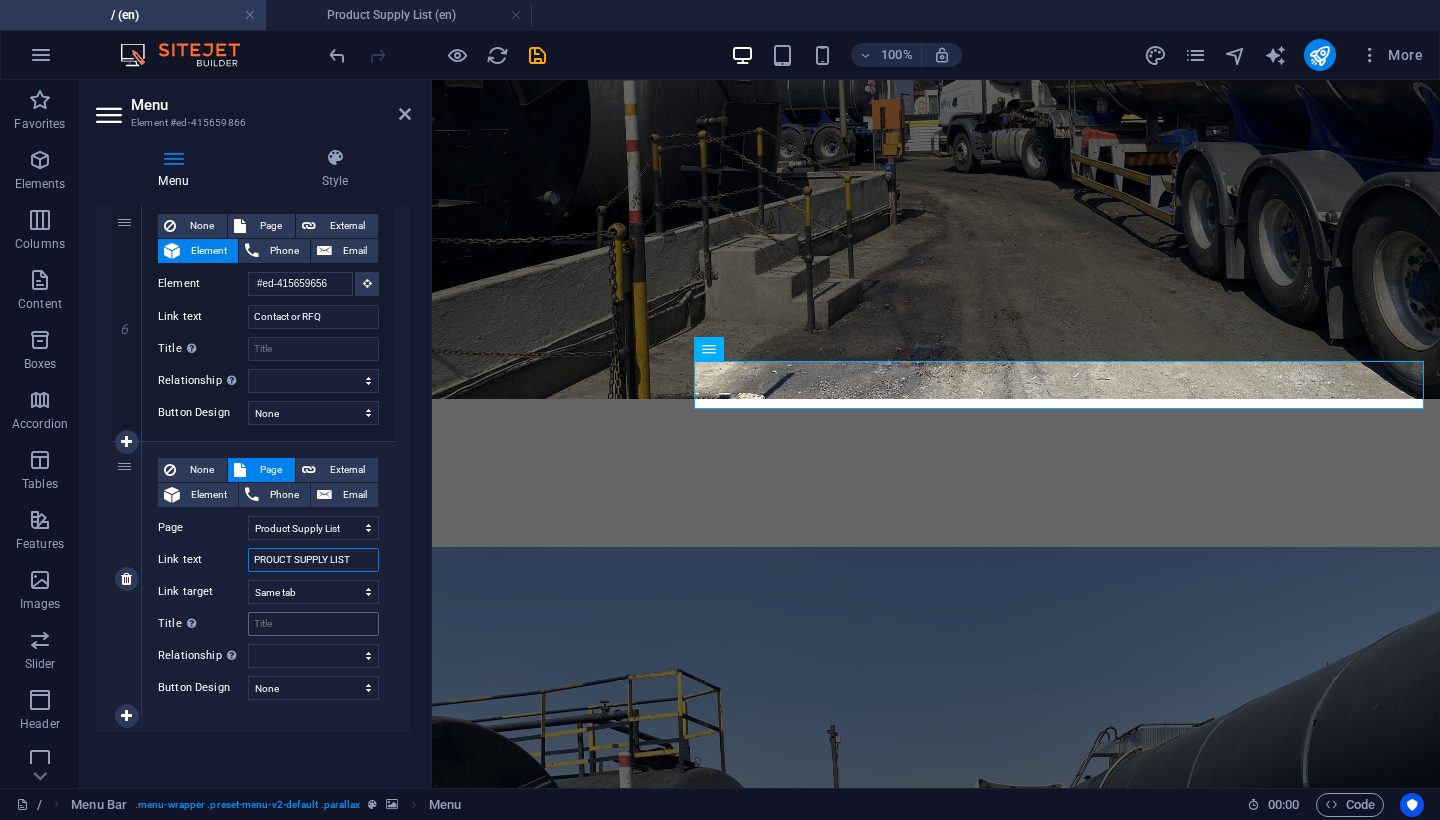 select 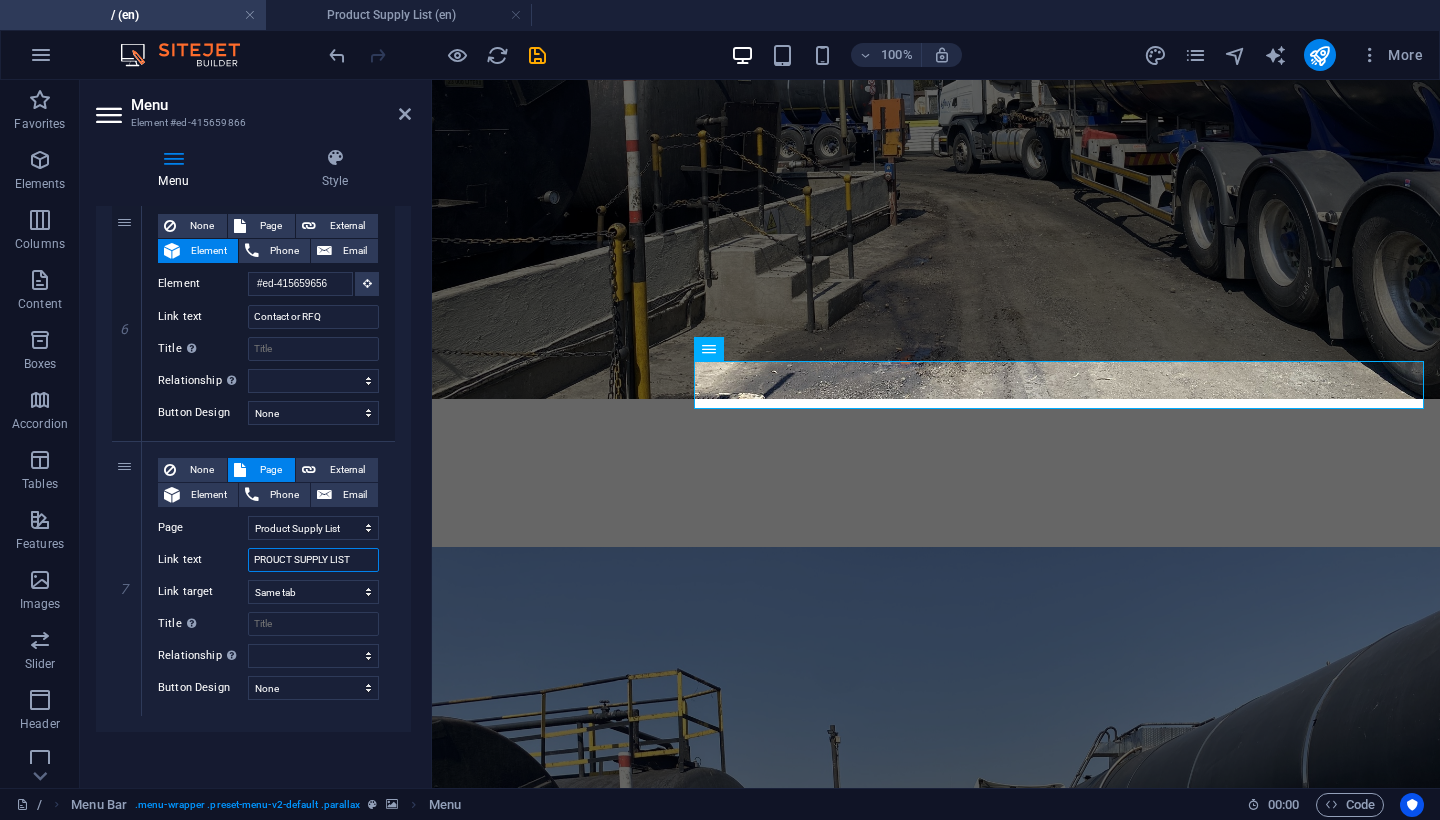 type on "PROUCT SUPPLY LIST" 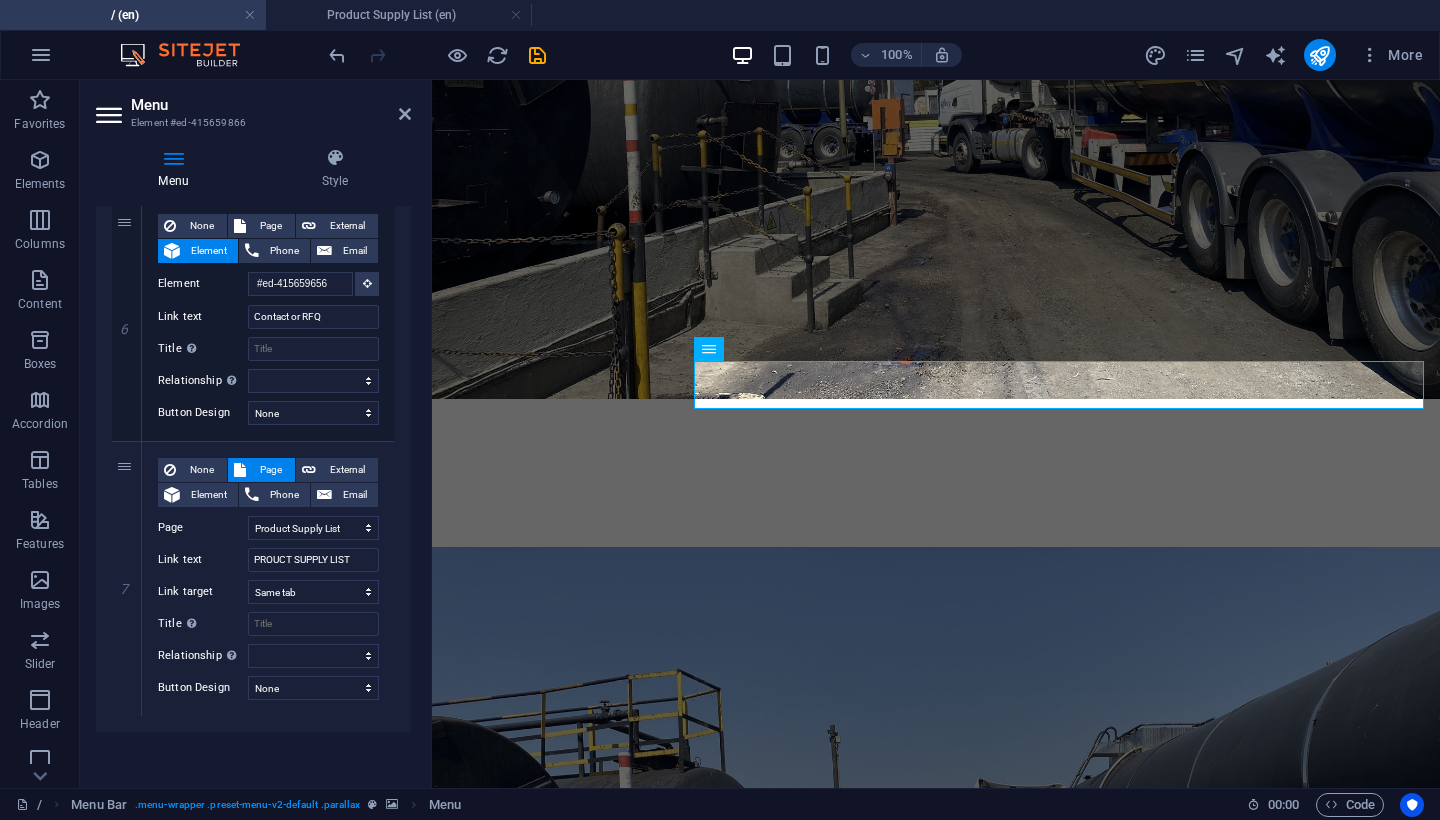 click at bounding box center (936, 871) 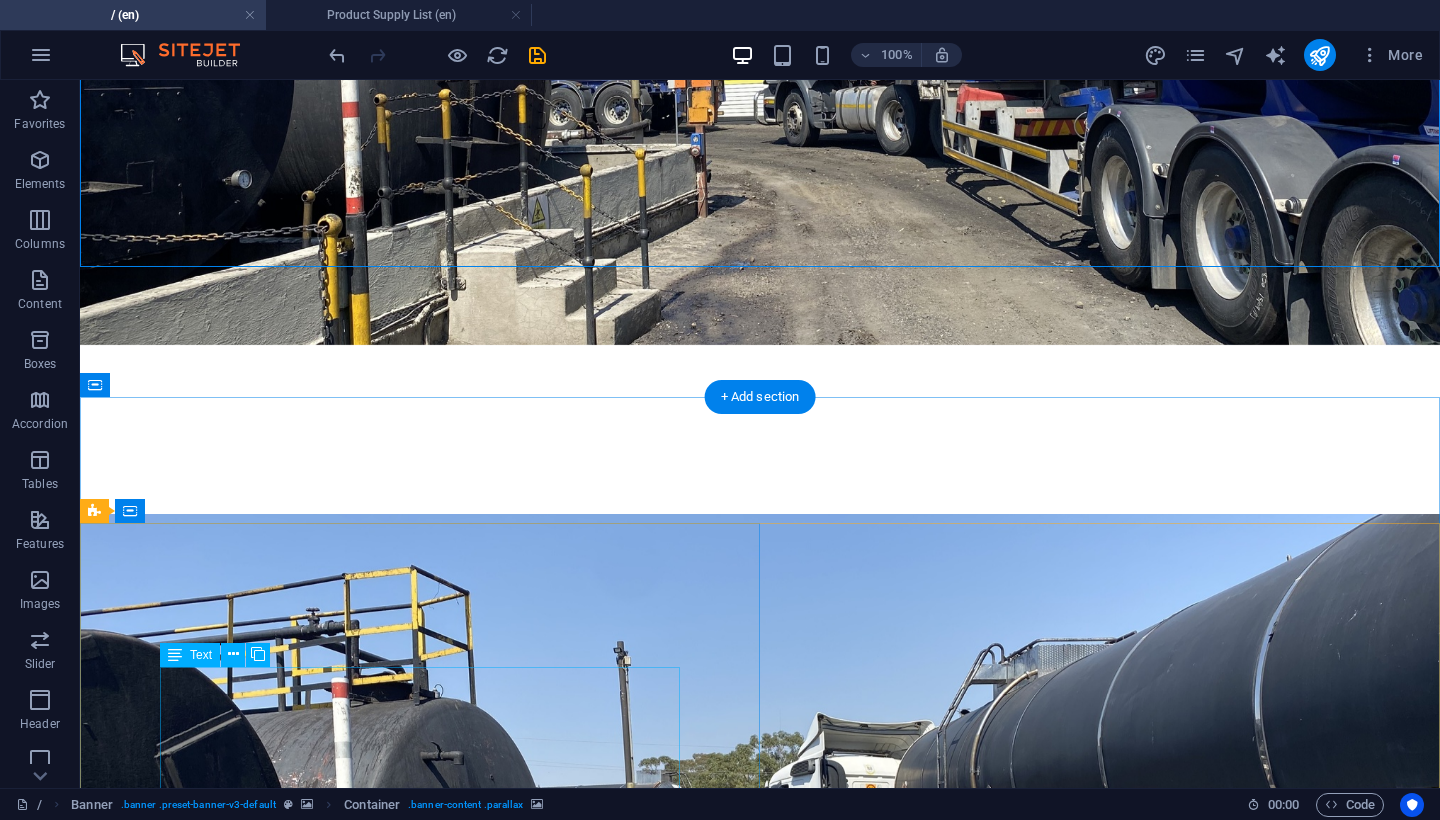 scroll, scrollTop: 484, scrollLeft: 0, axis: vertical 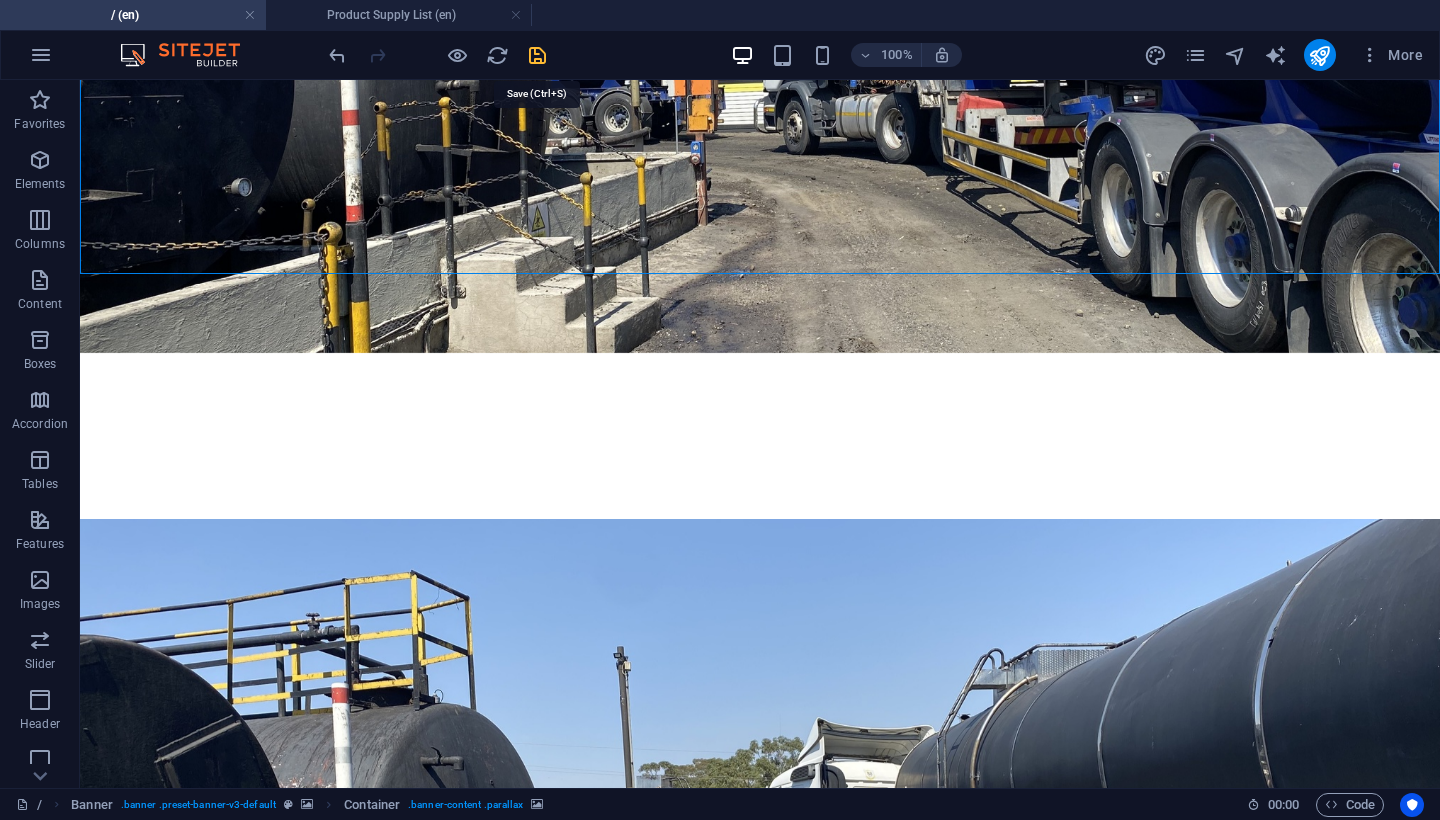 click at bounding box center [537, 55] 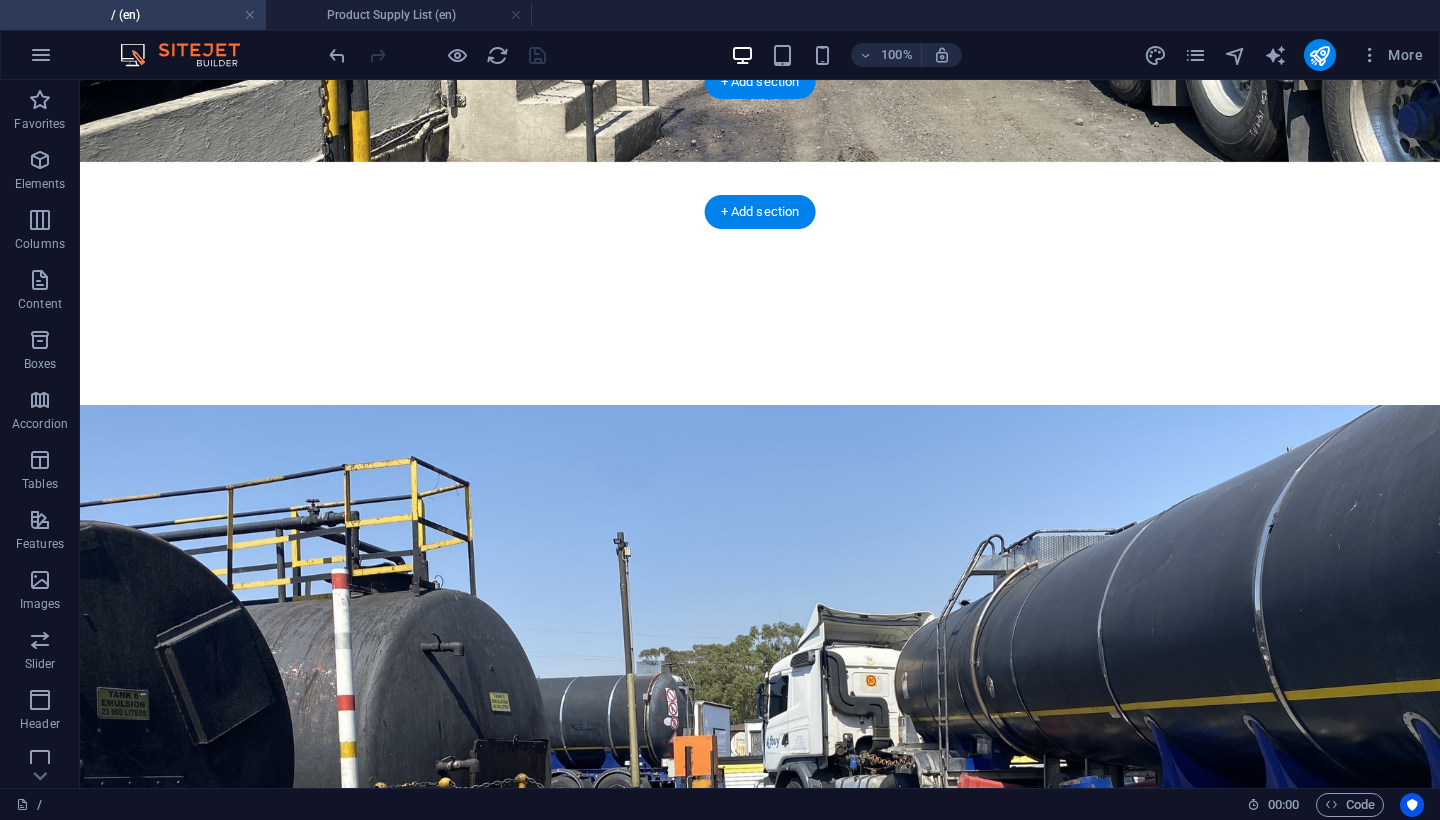 scroll, scrollTop: 676, scrollLeft: 0, axis: vertical 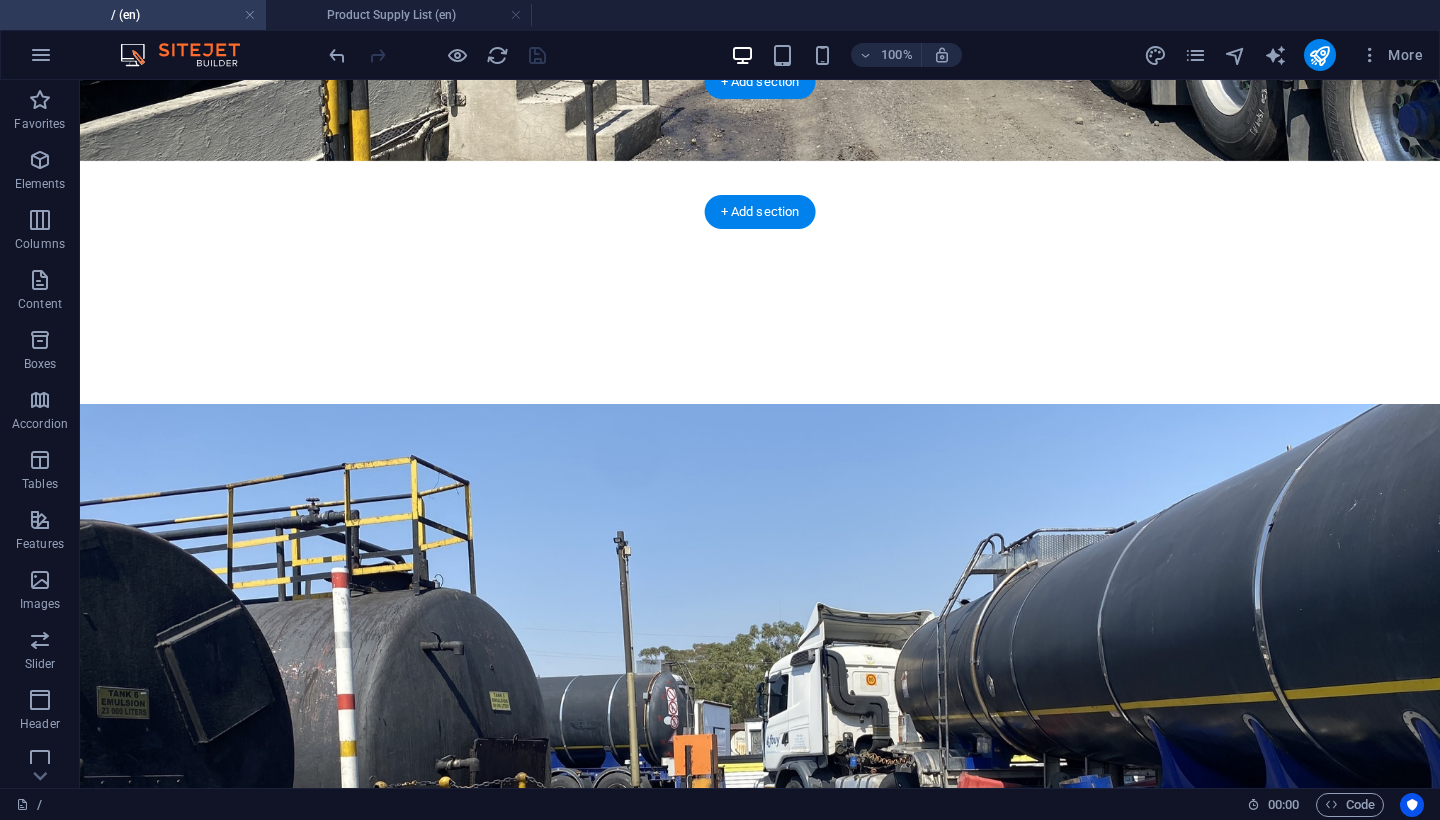 click at bounding box center [760, 3288] 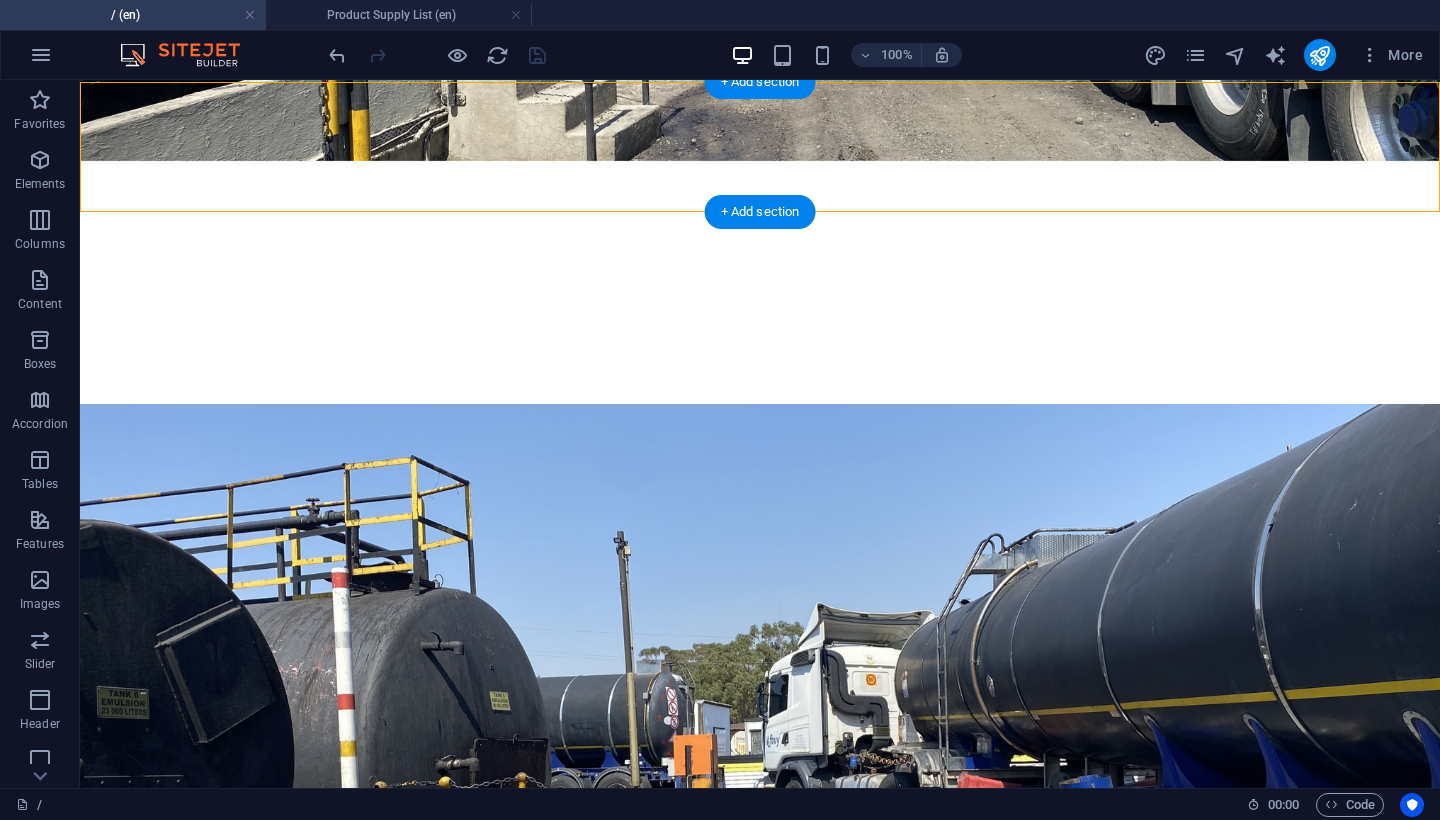 click at bounding box center [760, 3288] 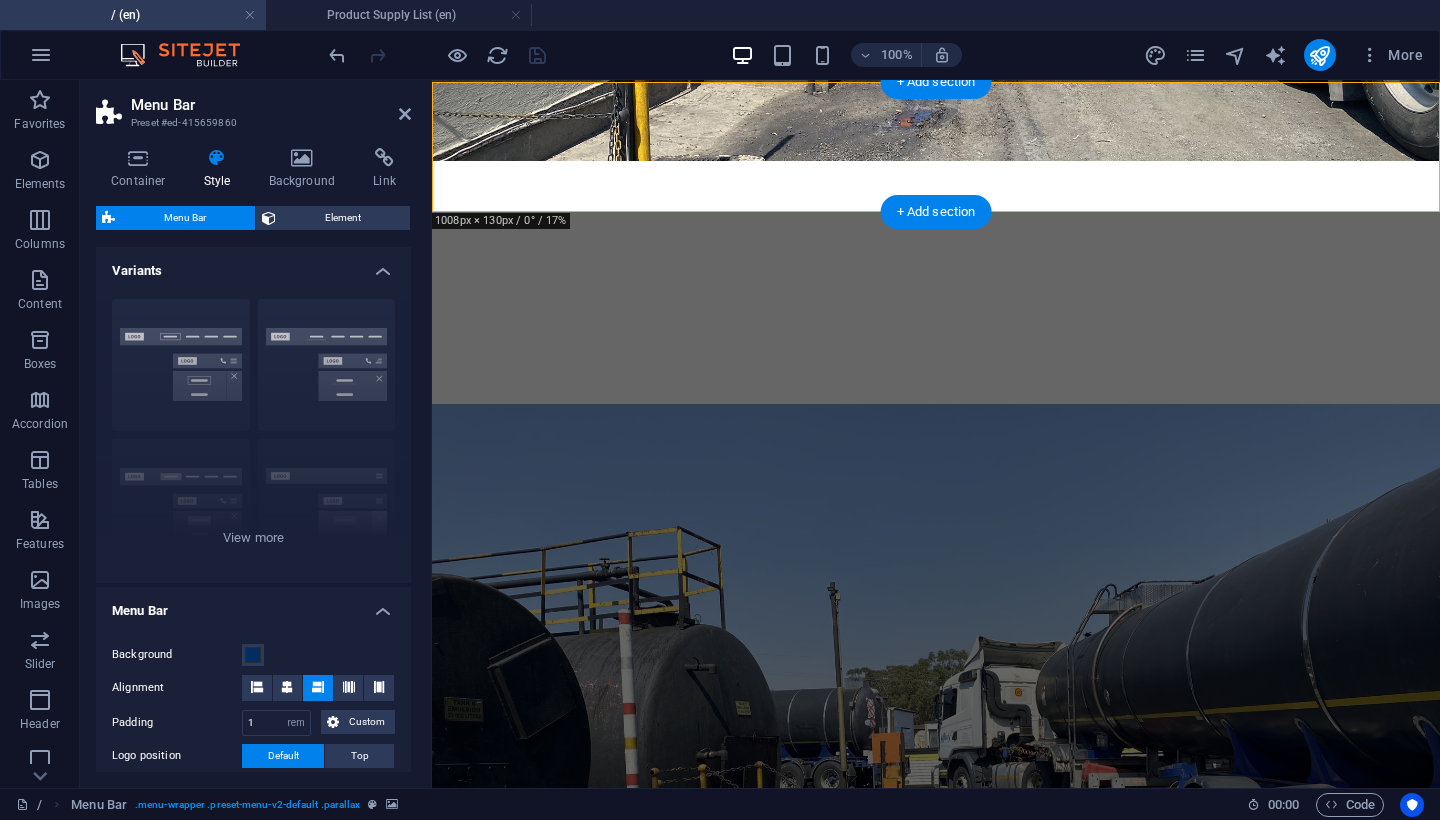click at bounding box center [936, 3412] 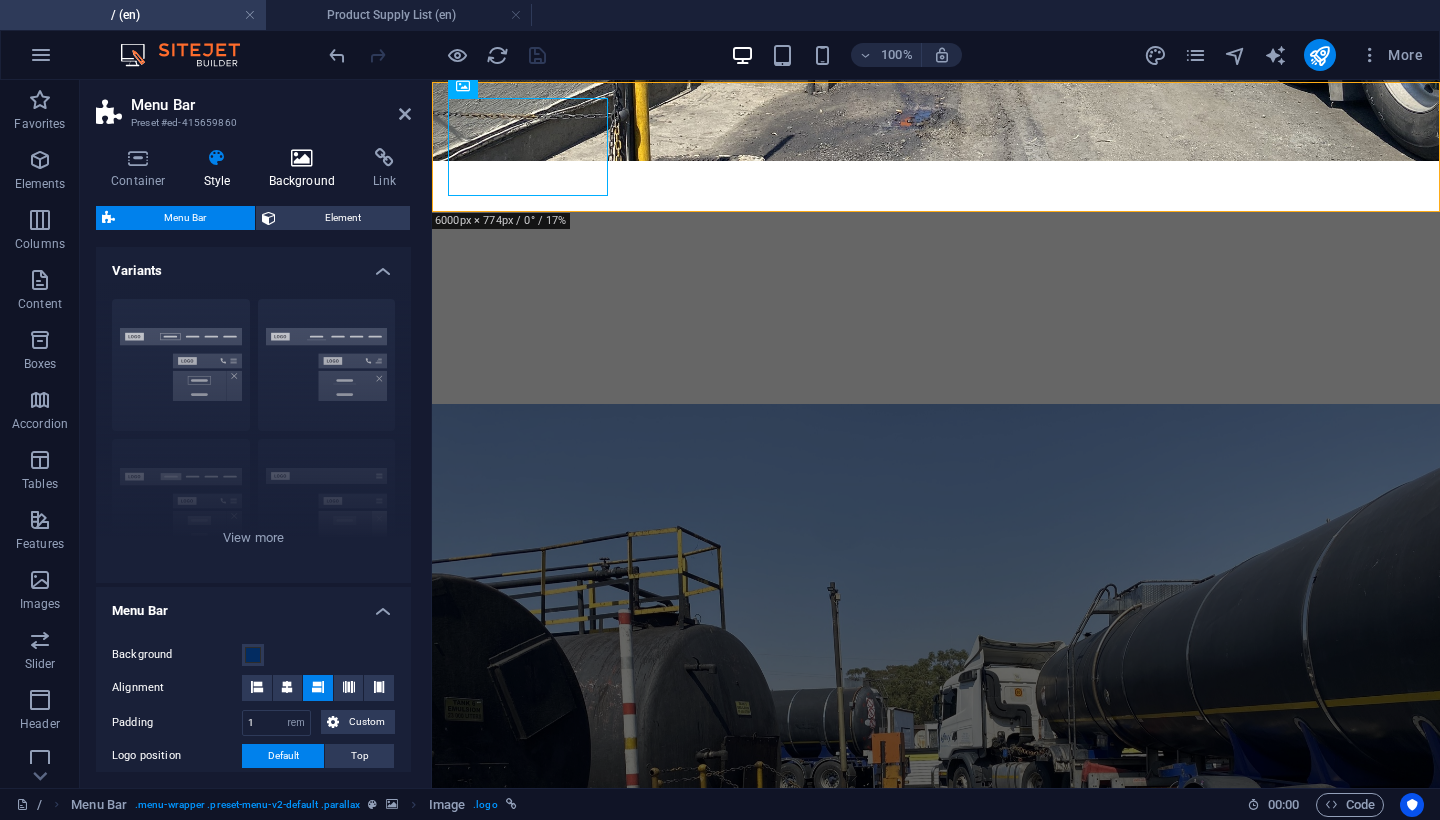 click at bounding box center [302, 158] 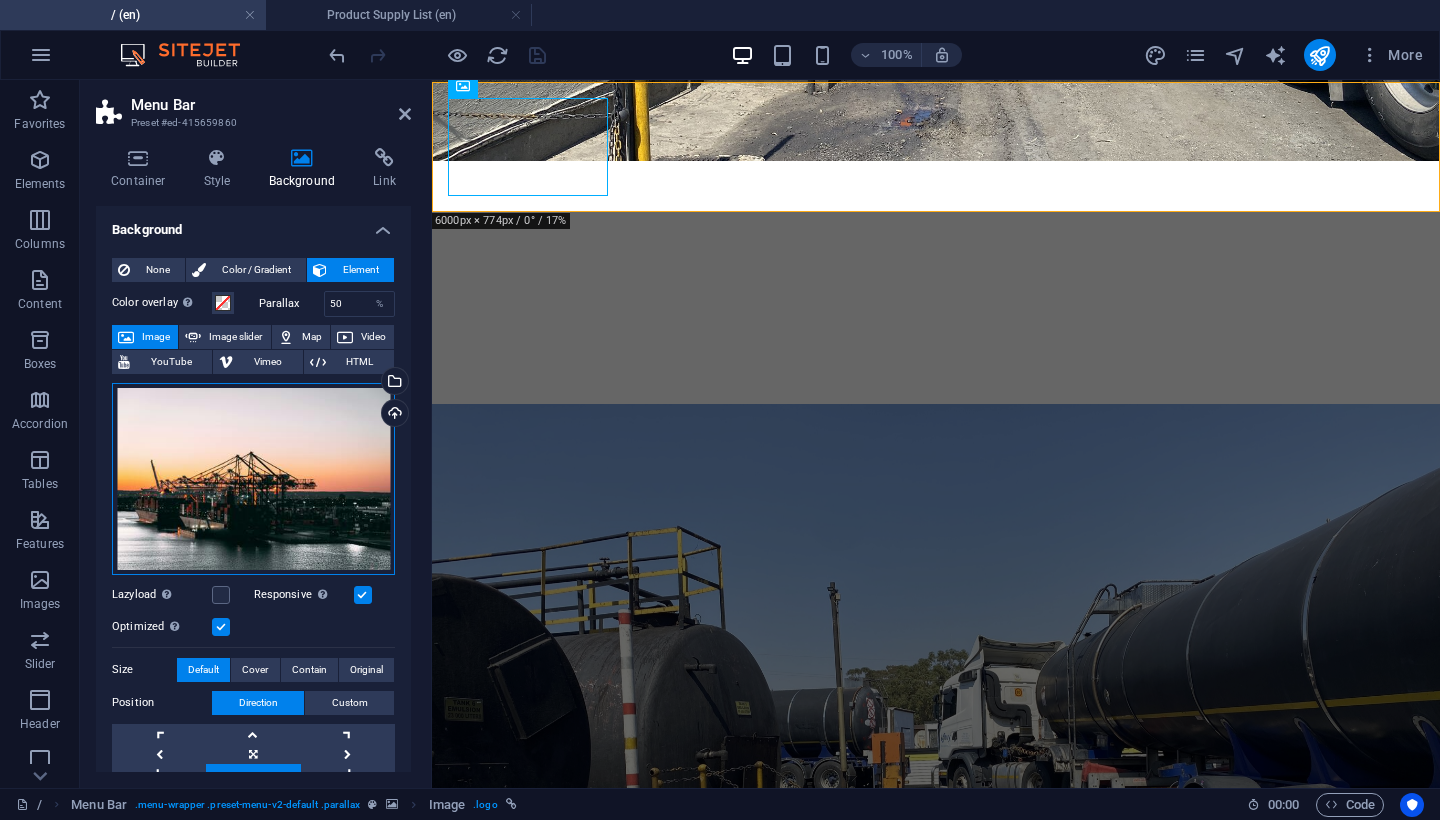 click on "Drag files here, click to choose files or select files from Files or our free stock photos & videos" at bounding box center (253, 479) 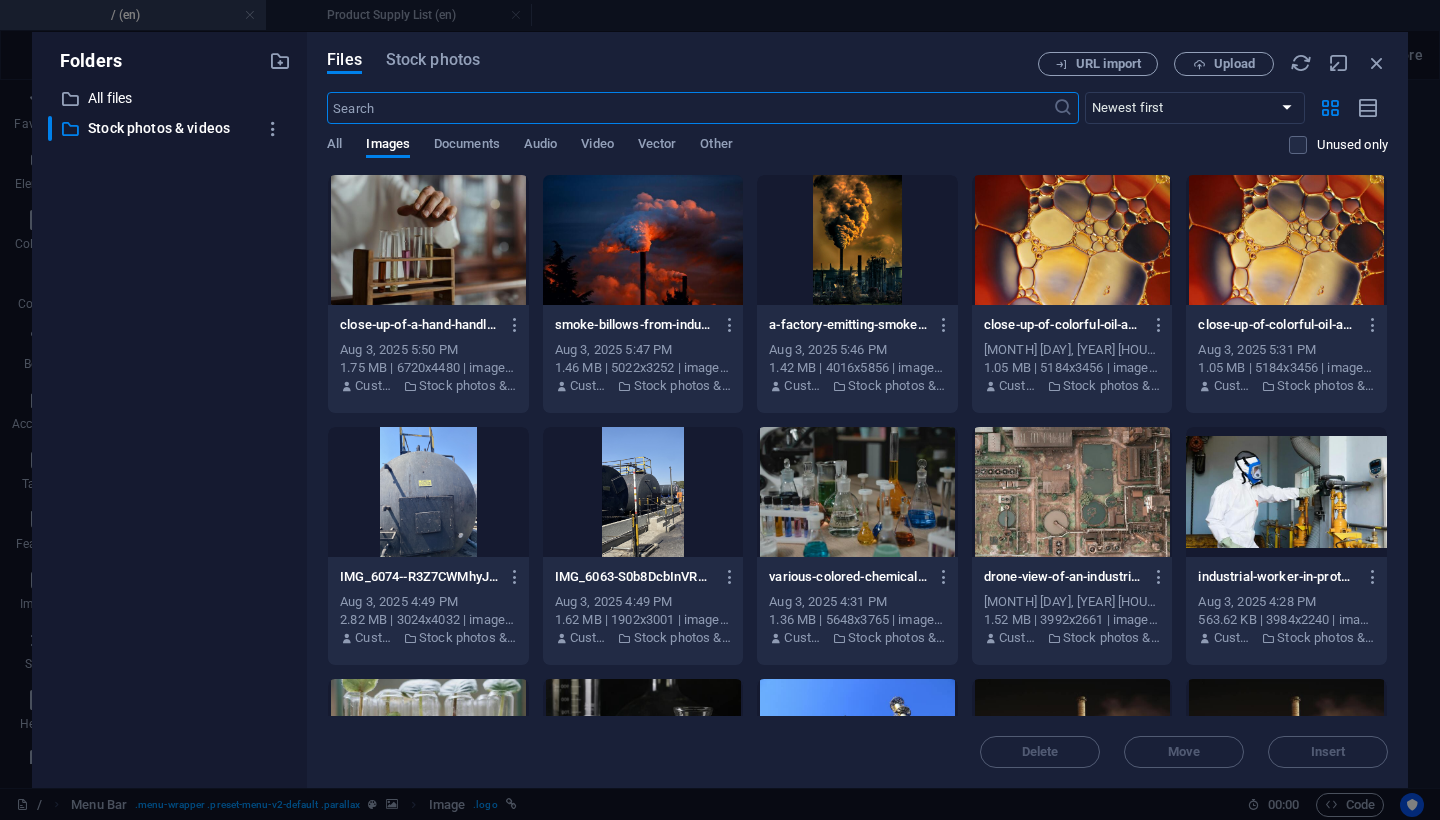 scroll, scrollTop: 0, scrollLeft: 0, axis: both 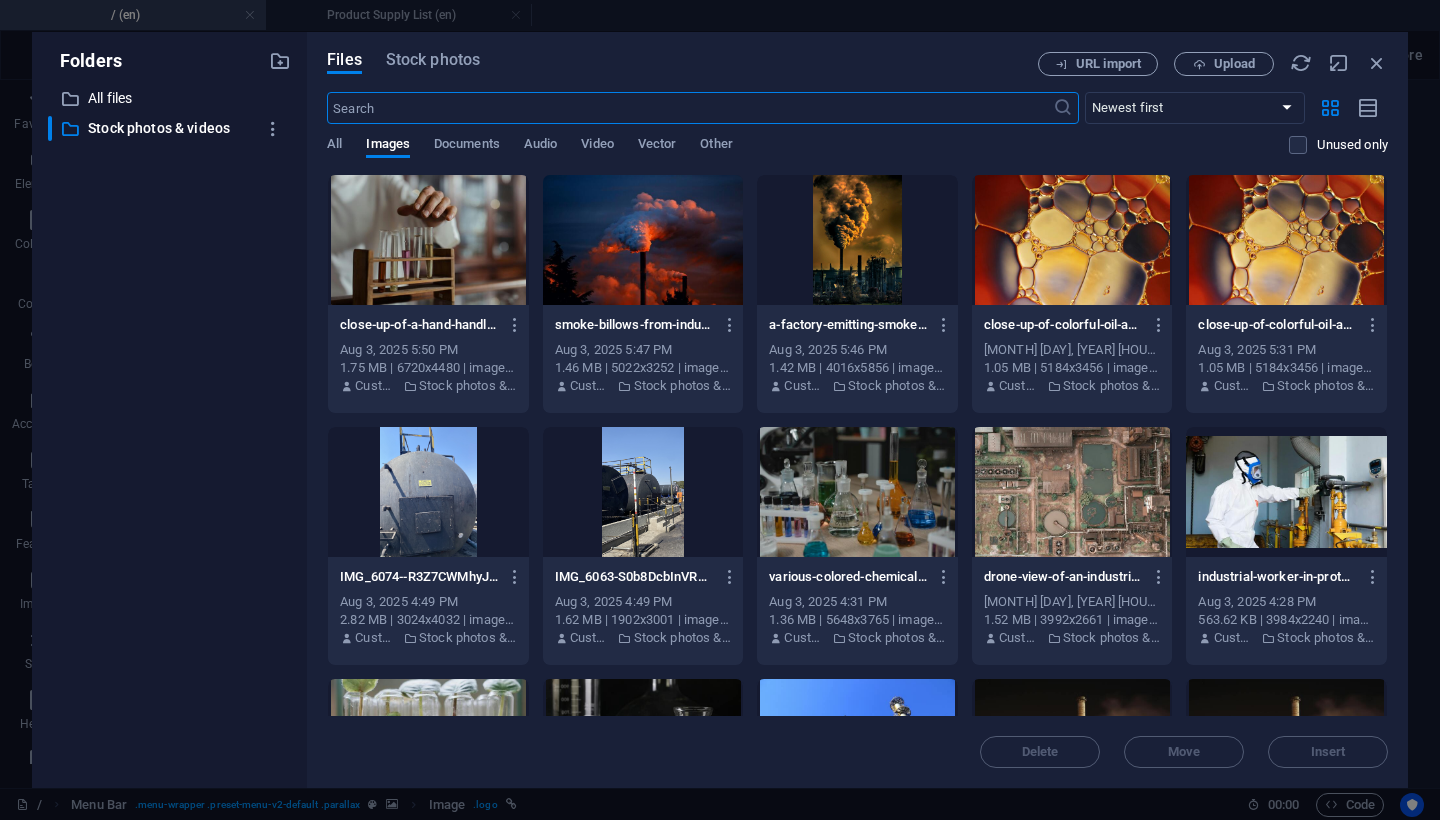 click at bounding box center (689, 108) 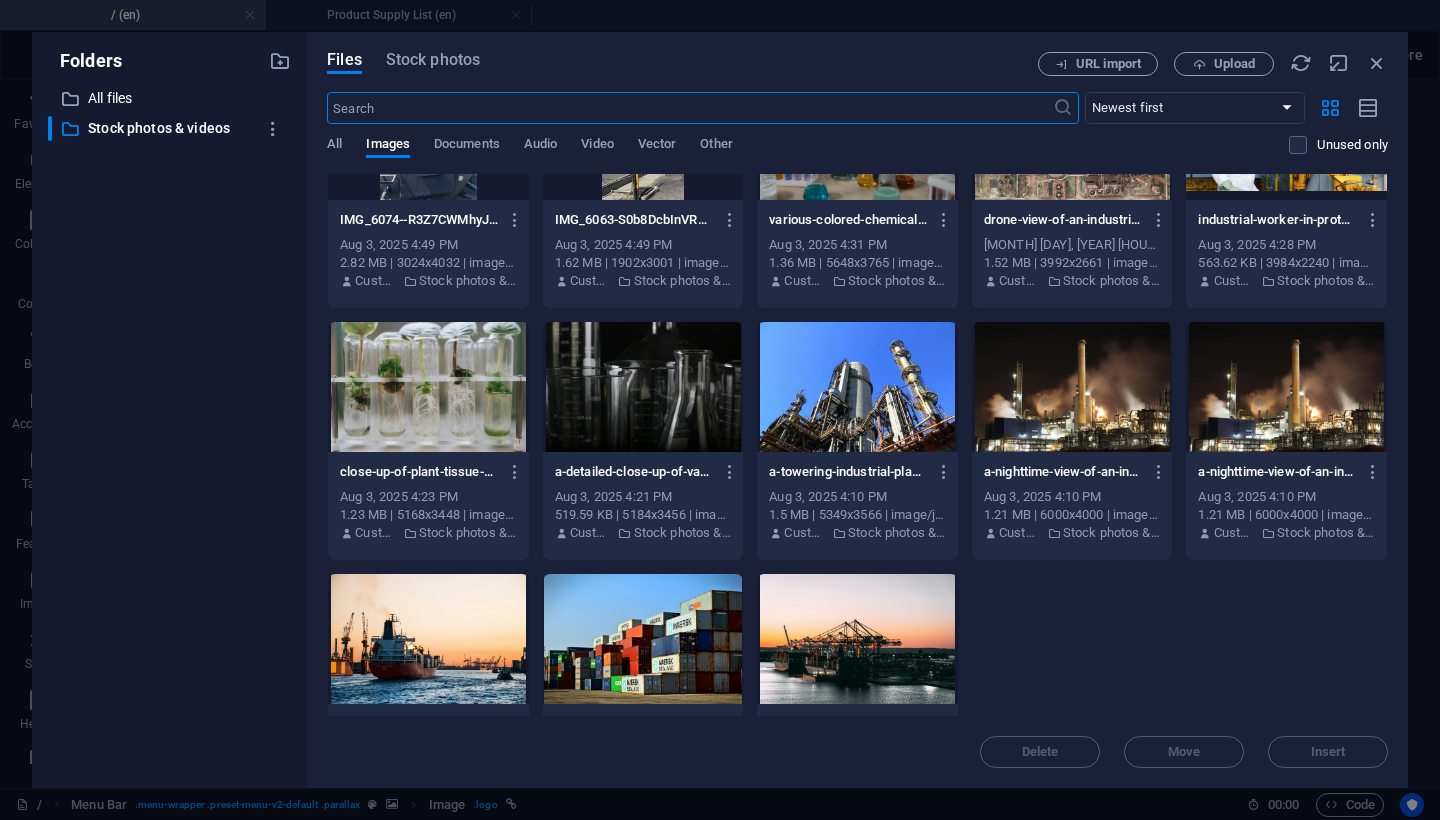 scroll, scrollTop: 344, scrollLeft: 0, axis: vertical 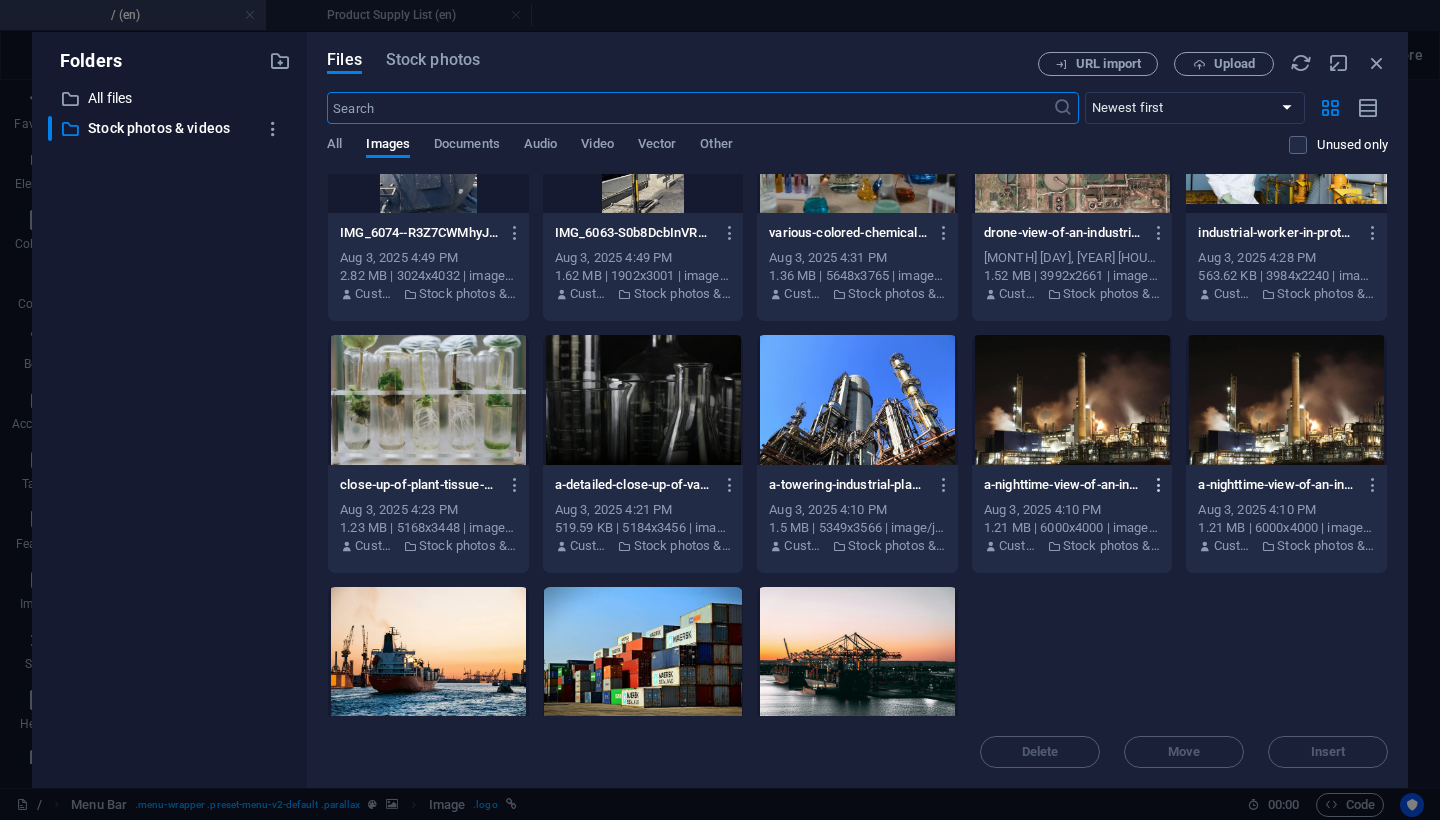 click at bounding box center (1072, 400) 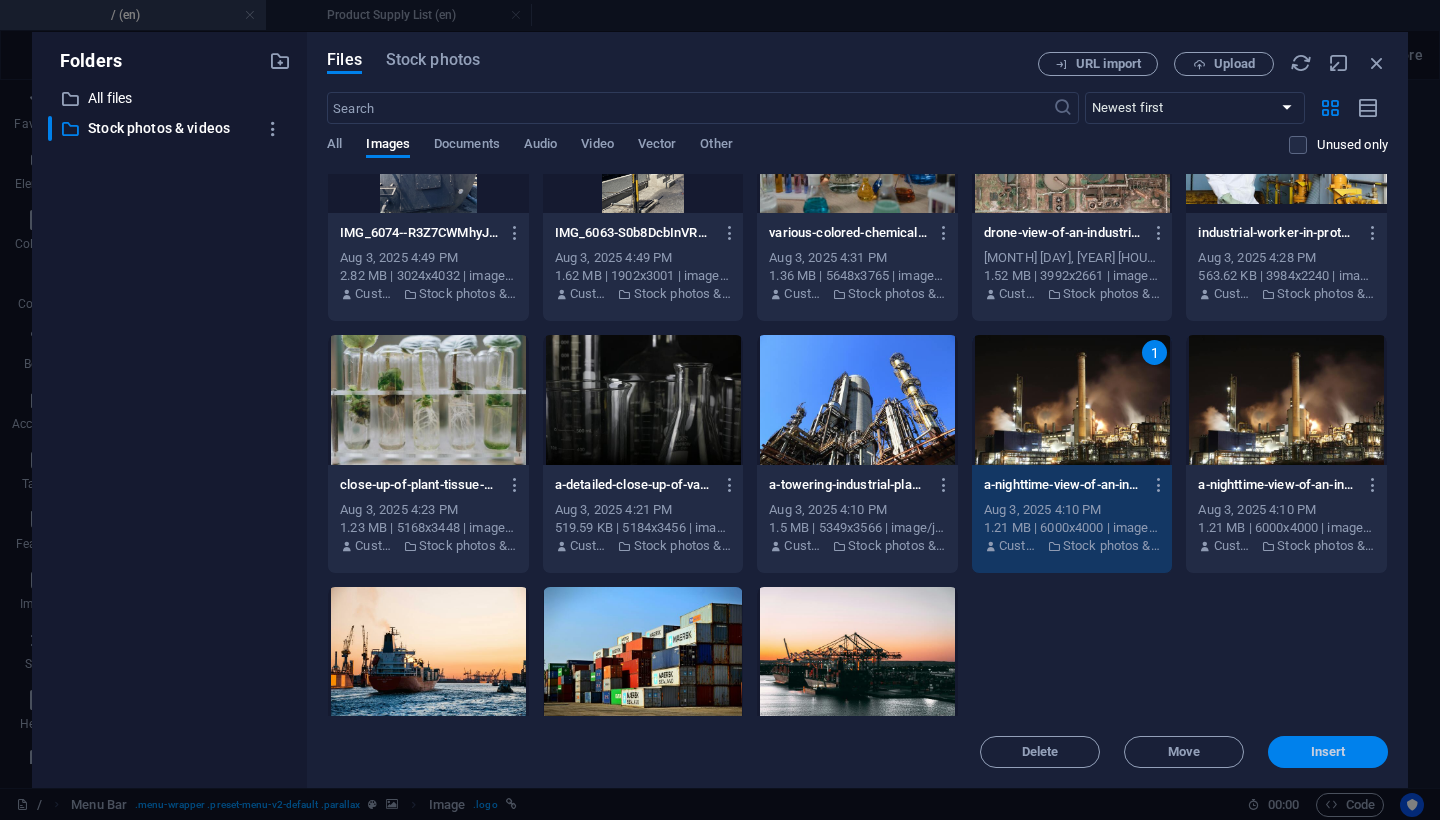 click on "Insert" at bounding box center (1328, 752) 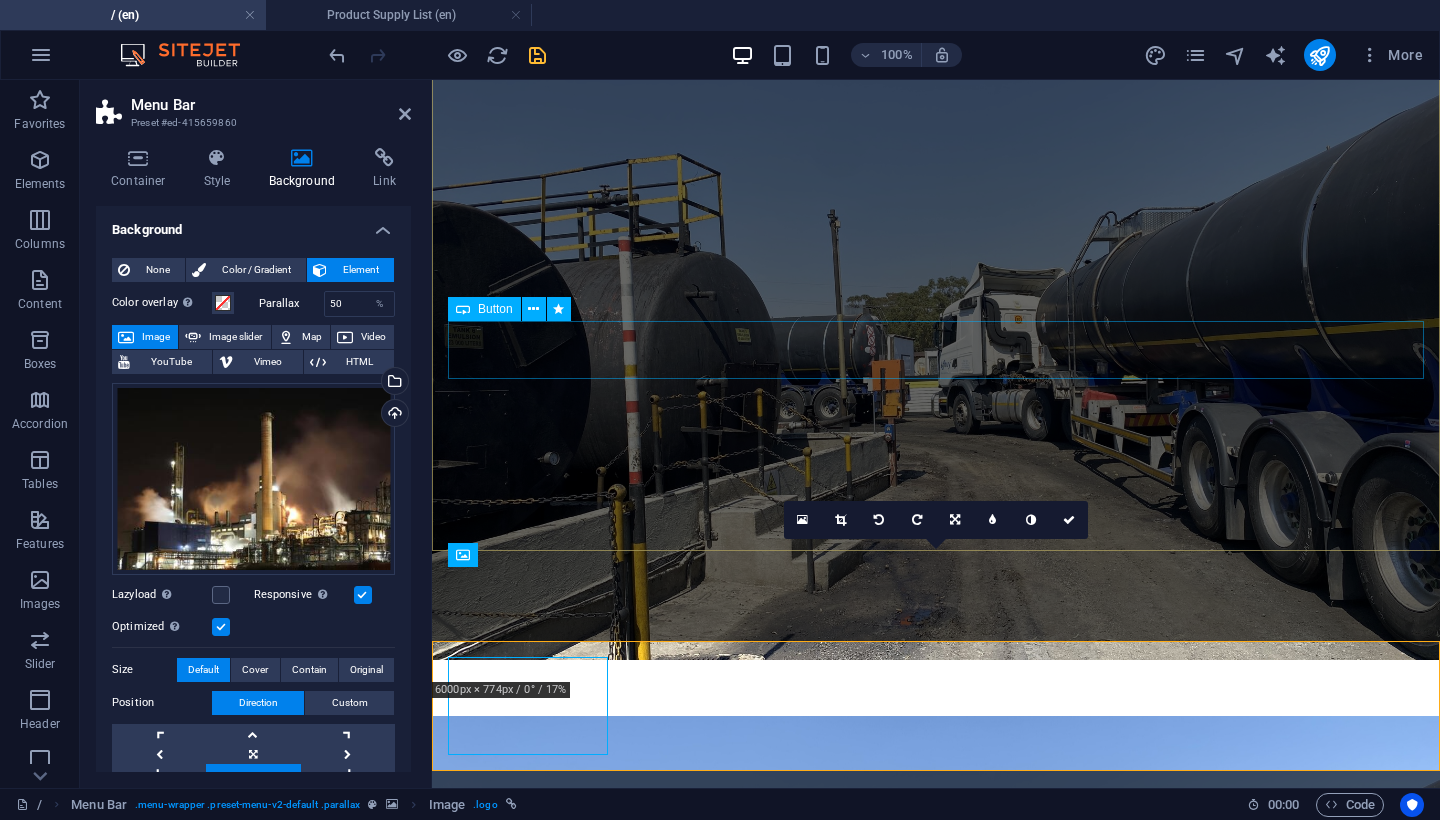 scroll, scrollTop: 210, scrollLeft: 0, axis: vertical 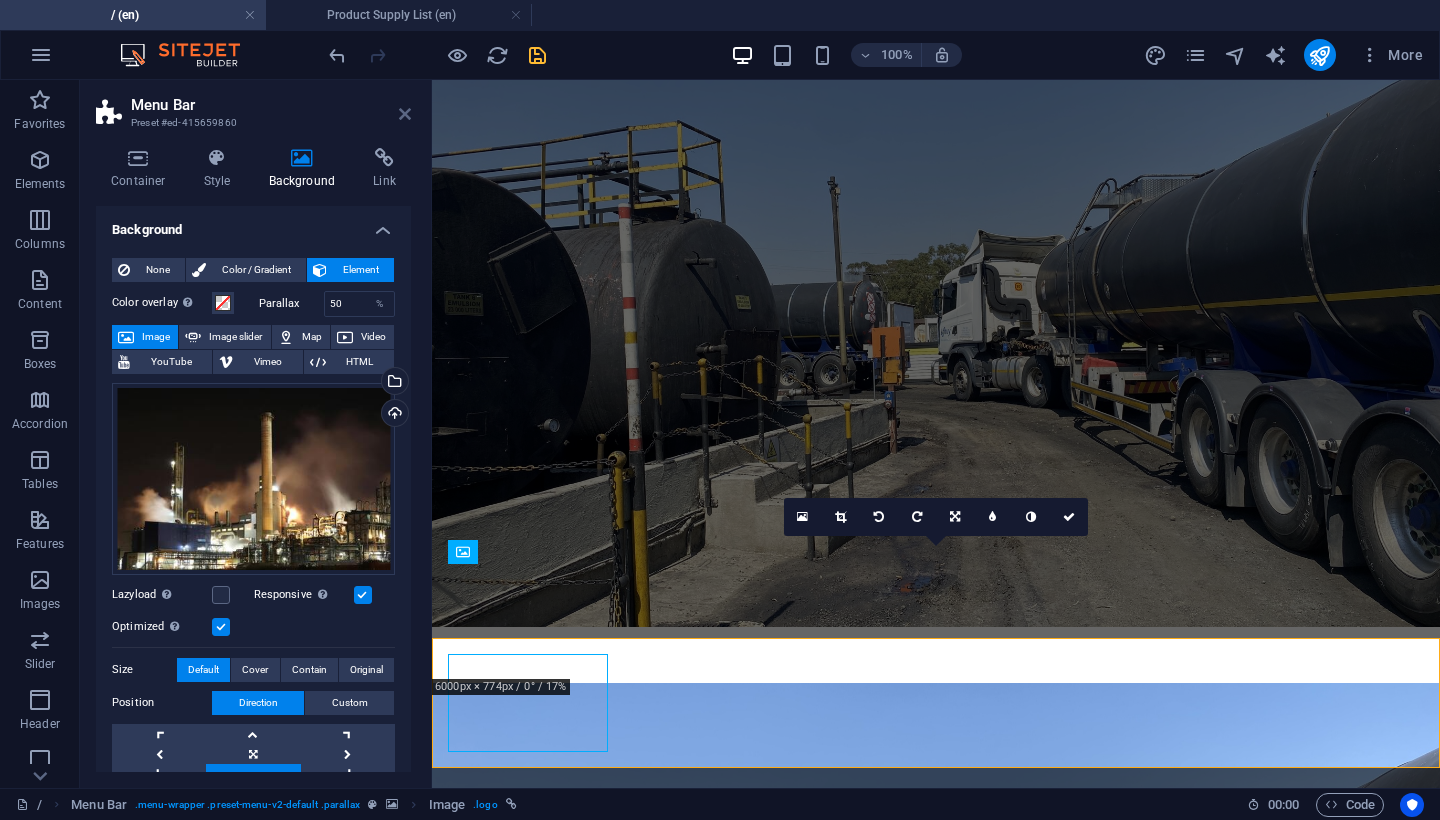 click at bounding box center [405, 114] 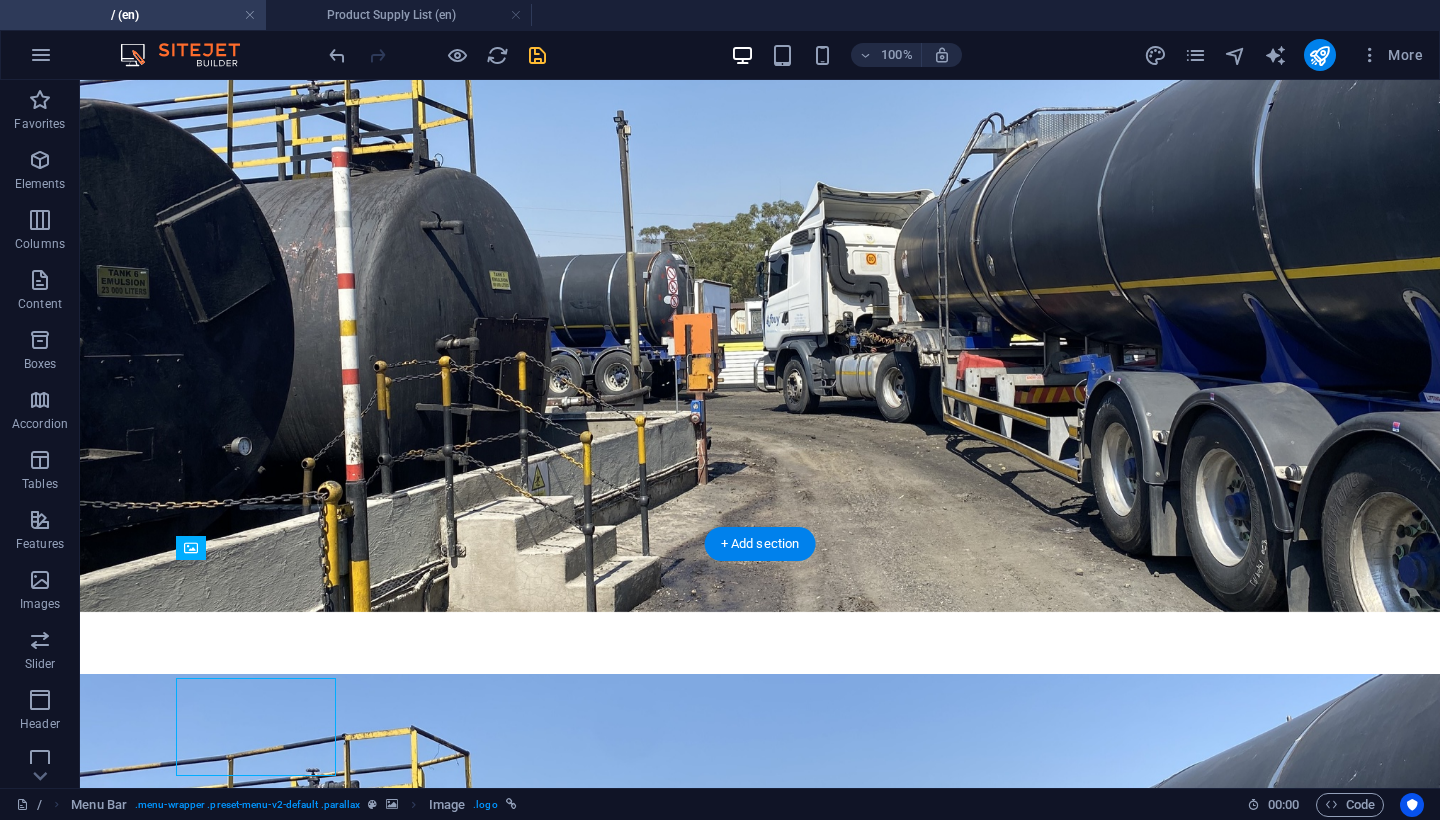 scroll, scrollTop: 251, scrollLeft: 0, axis: vertical 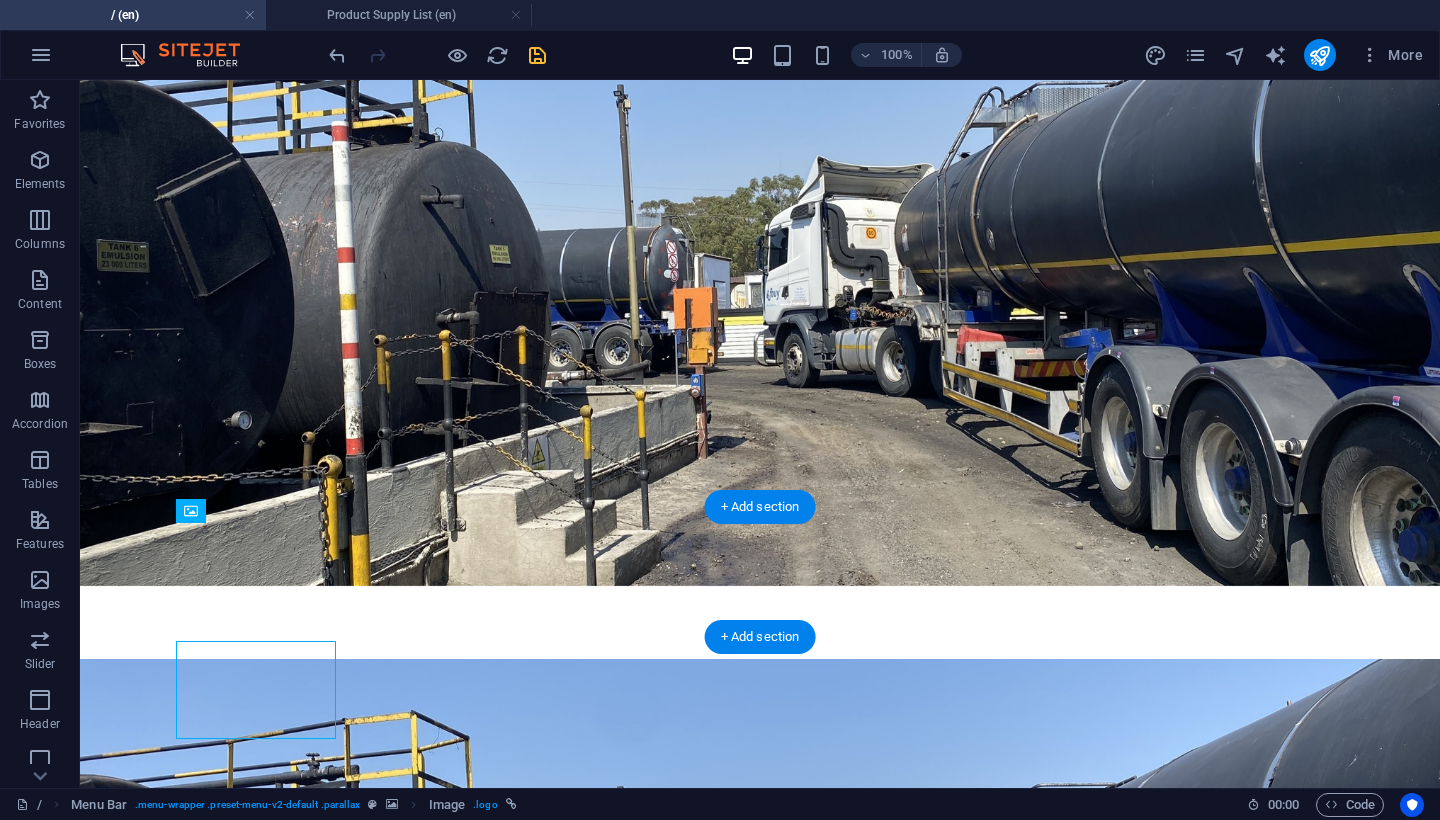 click at bounding box center (760, 3501) 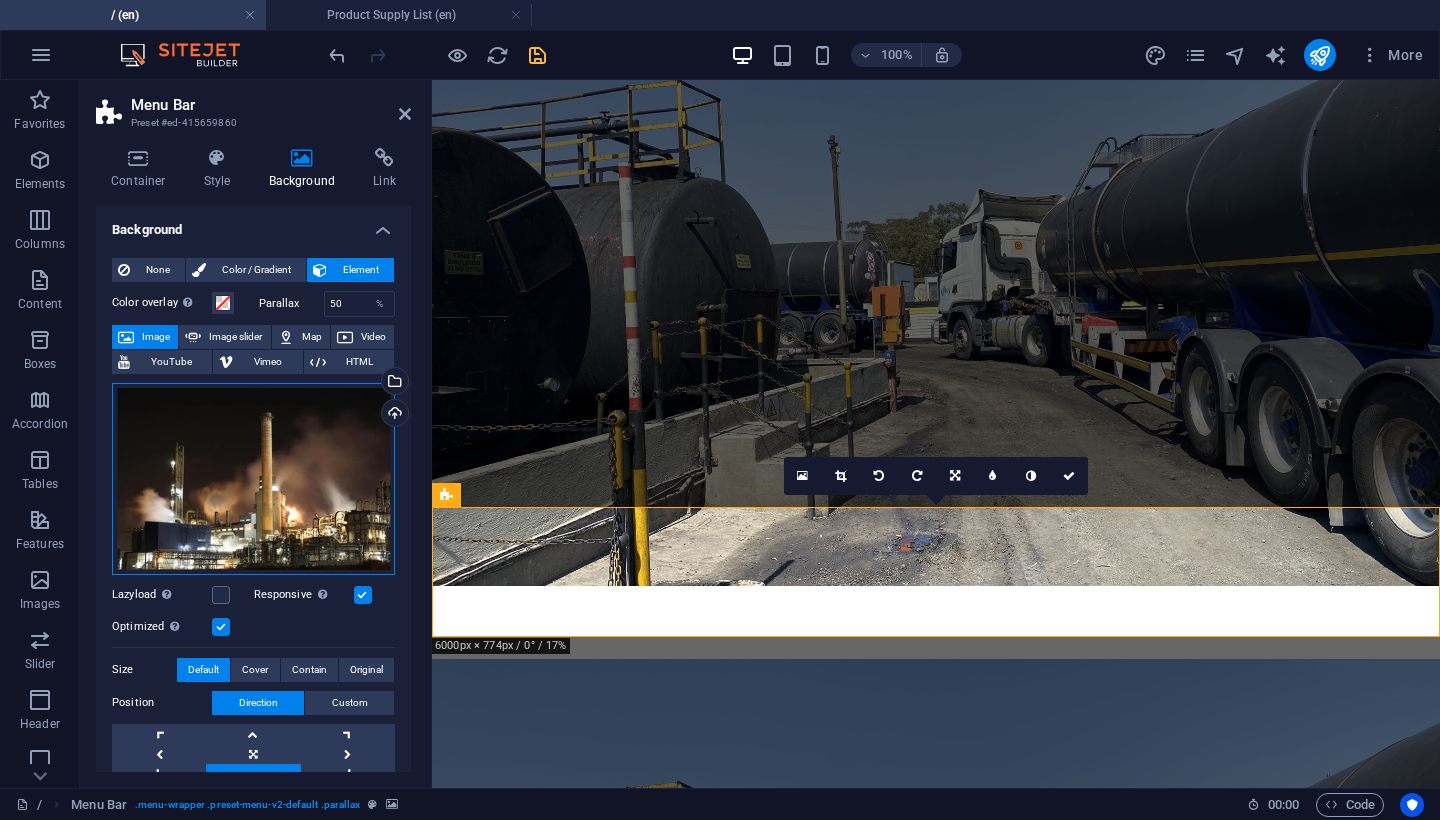 click on "Drag files here, click to choose files or select files from Files or our free stock photos & videos" at bounding box center (253, 479) 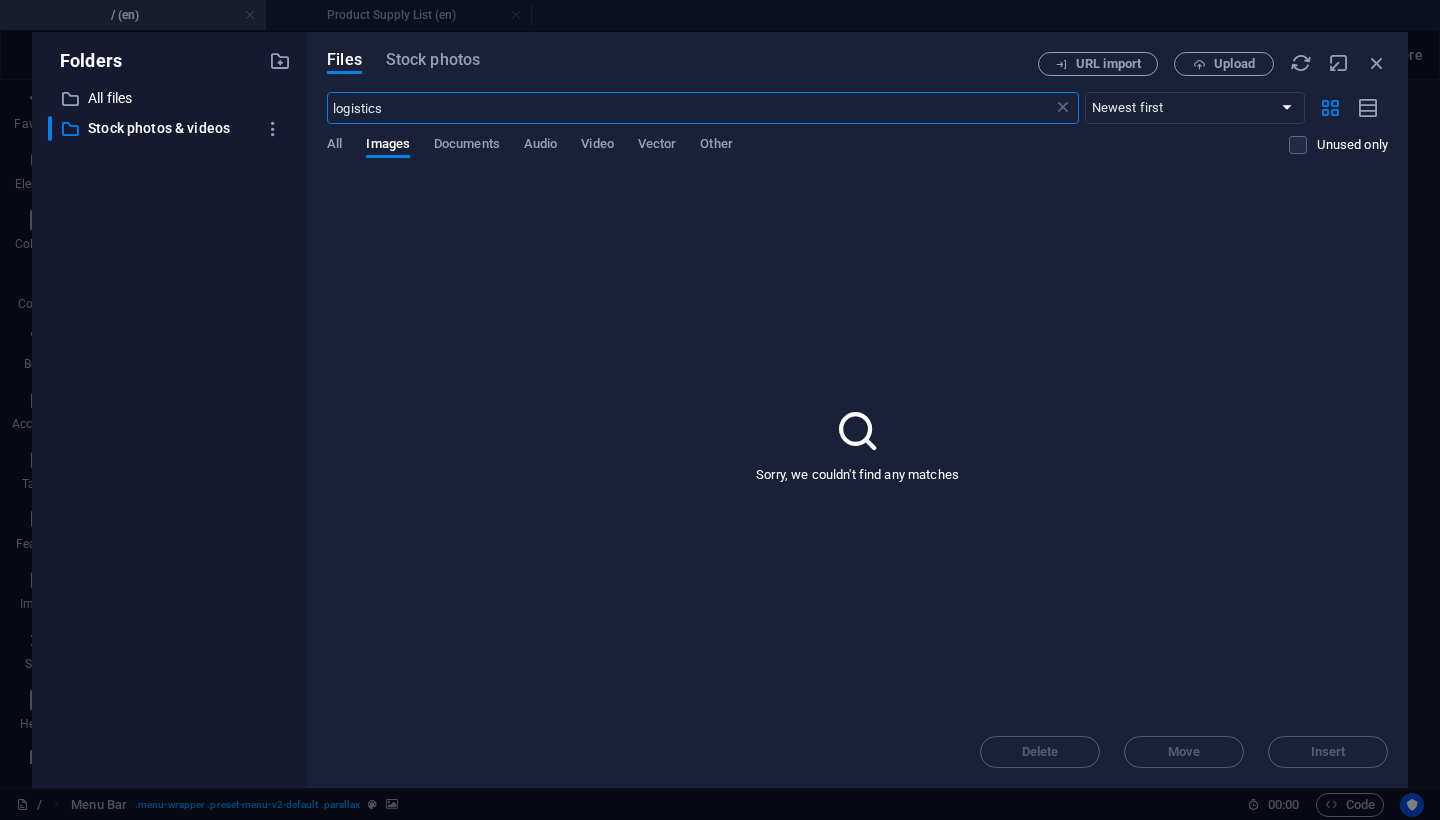 type on "logistics" 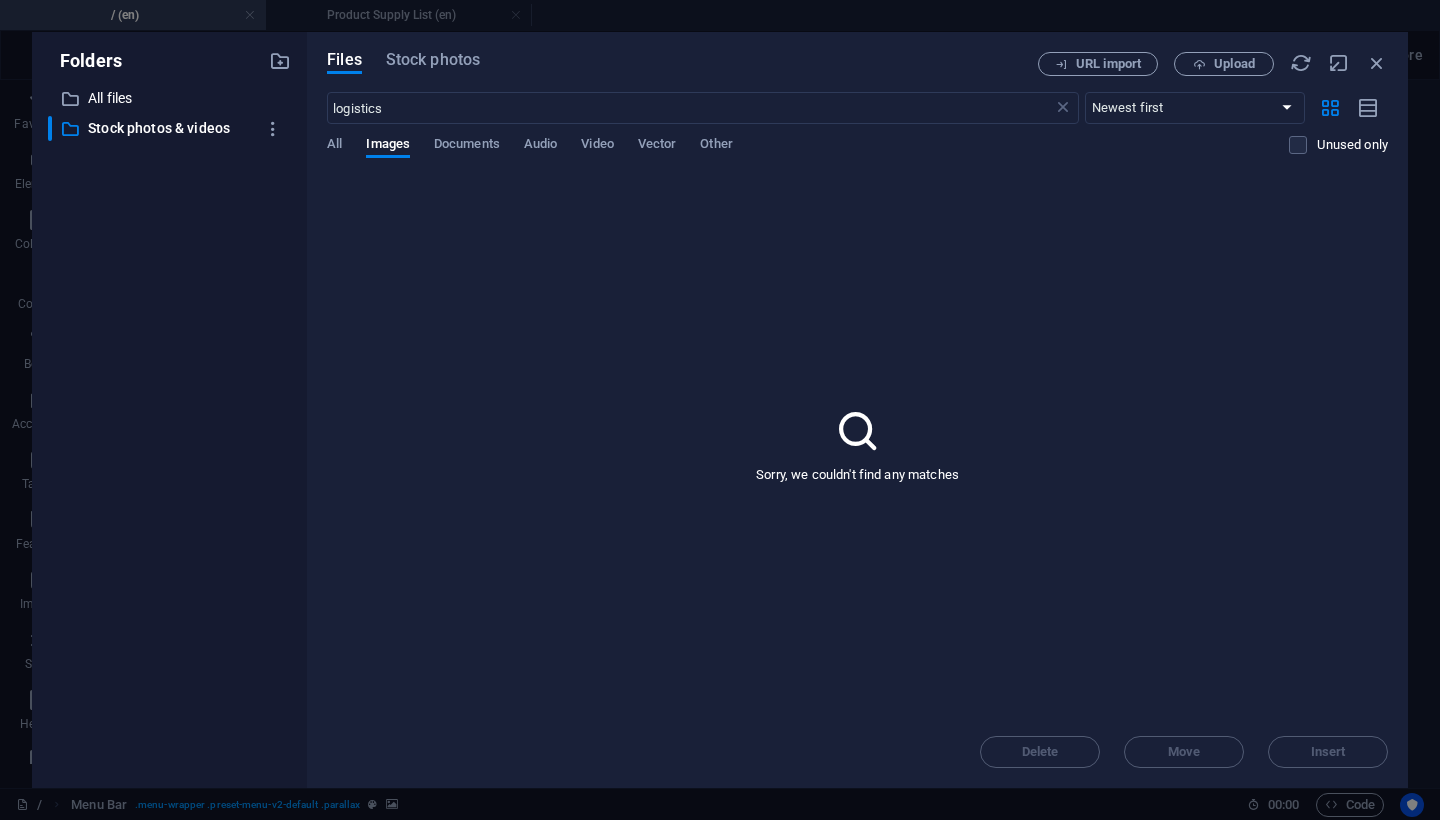 click on "Files Stock photos URL import Upload logistics ​ Newest first Oldest first Name (A-Z) Name (Z-A) Size (0-9) Size (9-0) Resolution (0-9) Resolution (9-0) All Images Documents Audio Video Vector Other Unused only Sorry, we couldn't find any matches Delete Move Insert" at bounding box center [857, 410] 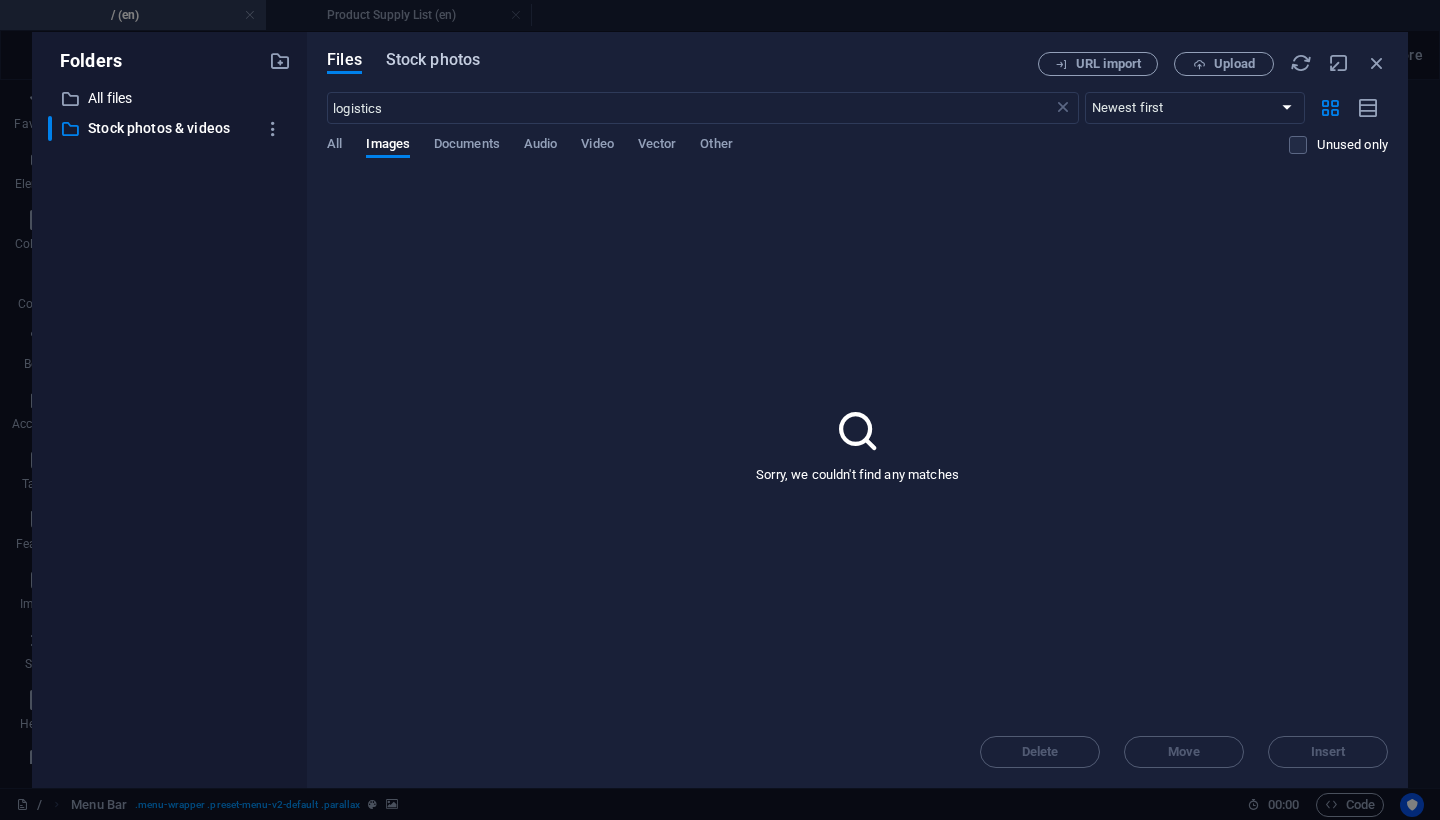 click on "Stock photos" at bounding box center [433, 60] 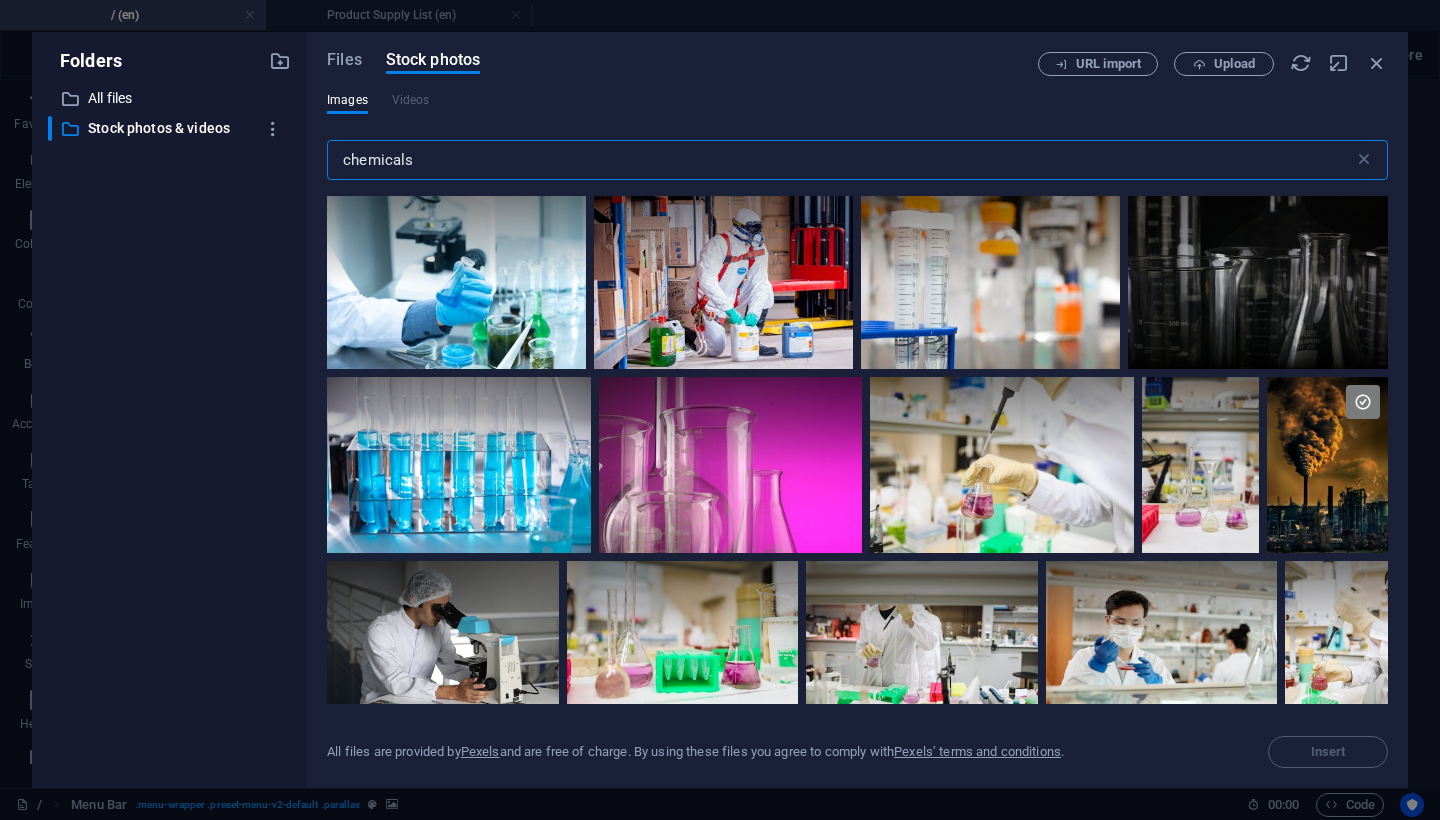 click on "chemicals" at bounding box center (840, 160) 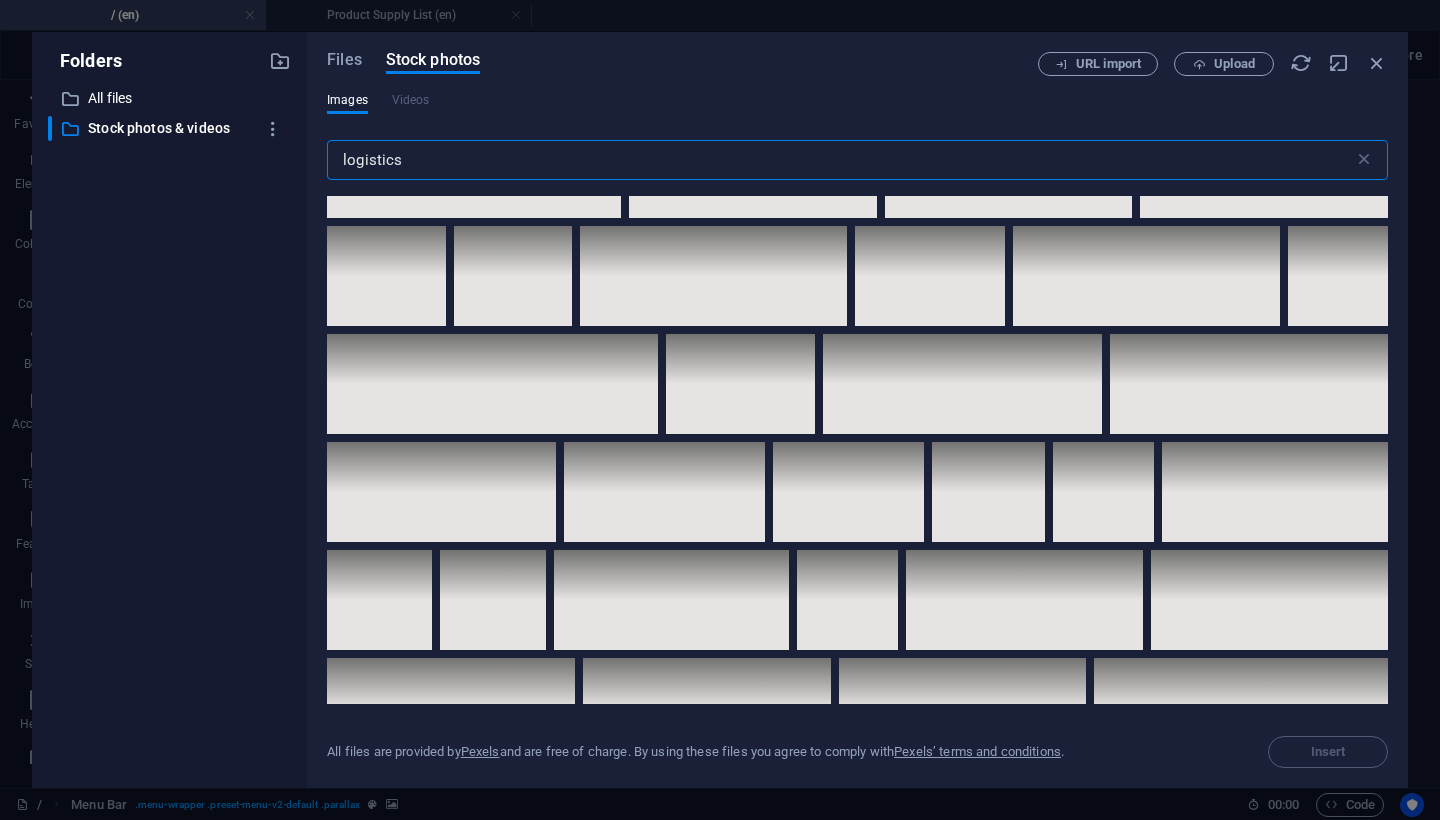 scroll, scrollTop: 4026, scrollLeft: 0, axis: vertical 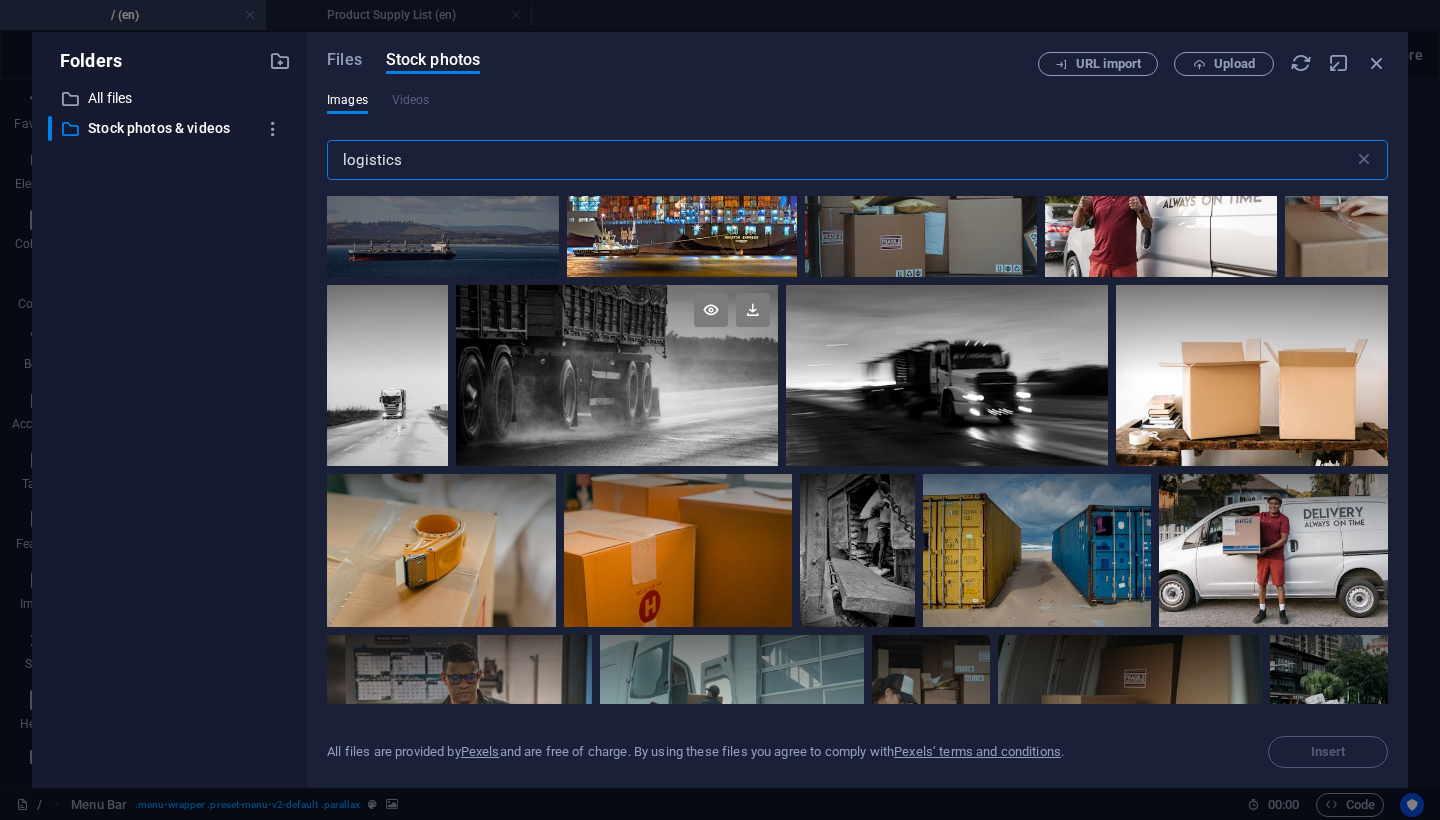 type on "logistics" 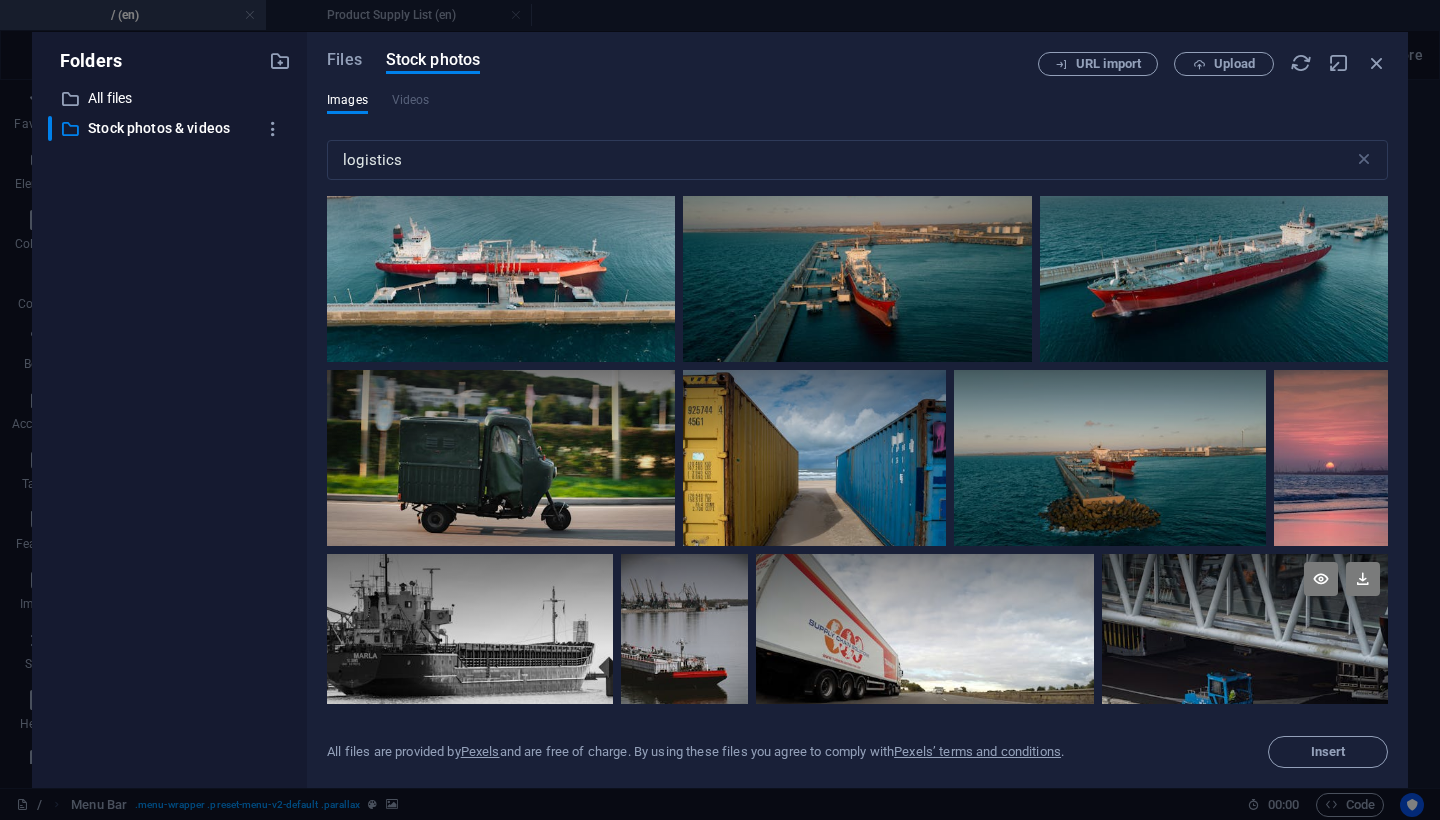 scroll, scrollTop: 4906, scrollLeft: 0, axis: vertical 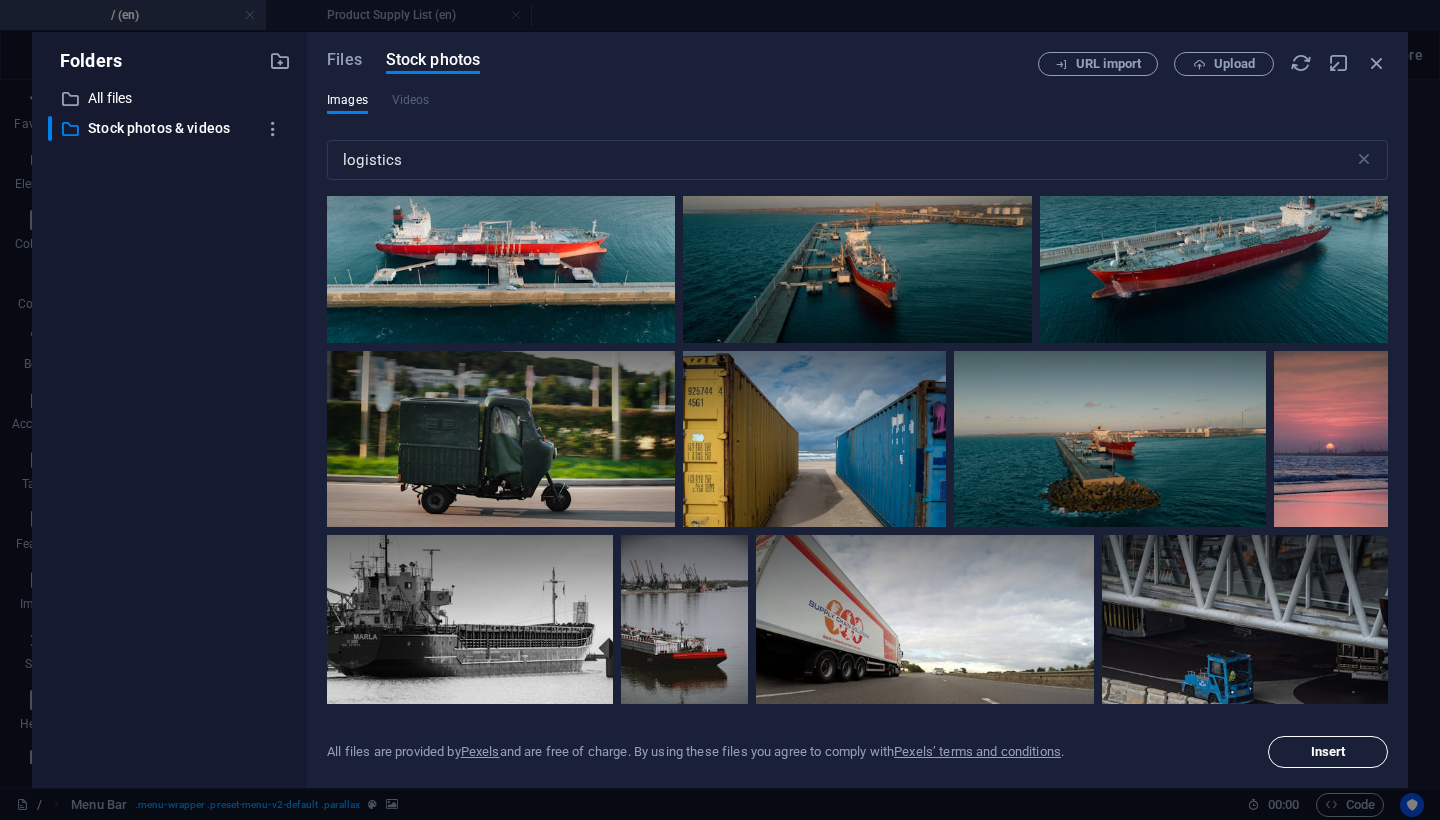 click on "Insert" at bounding box center (1328, 752) 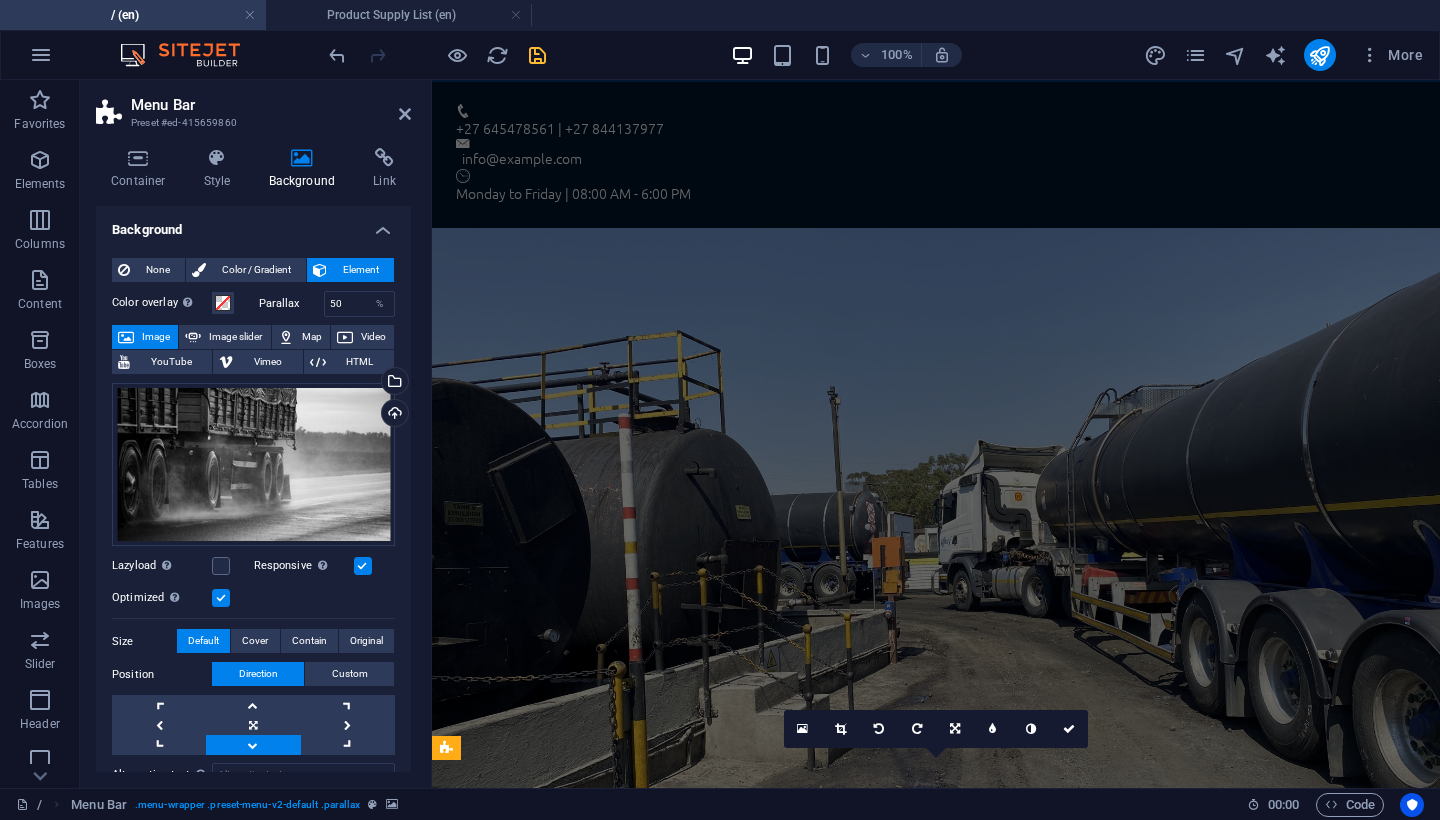 scroll, scrollTop: 0, scrollLeft: 0, axis: both 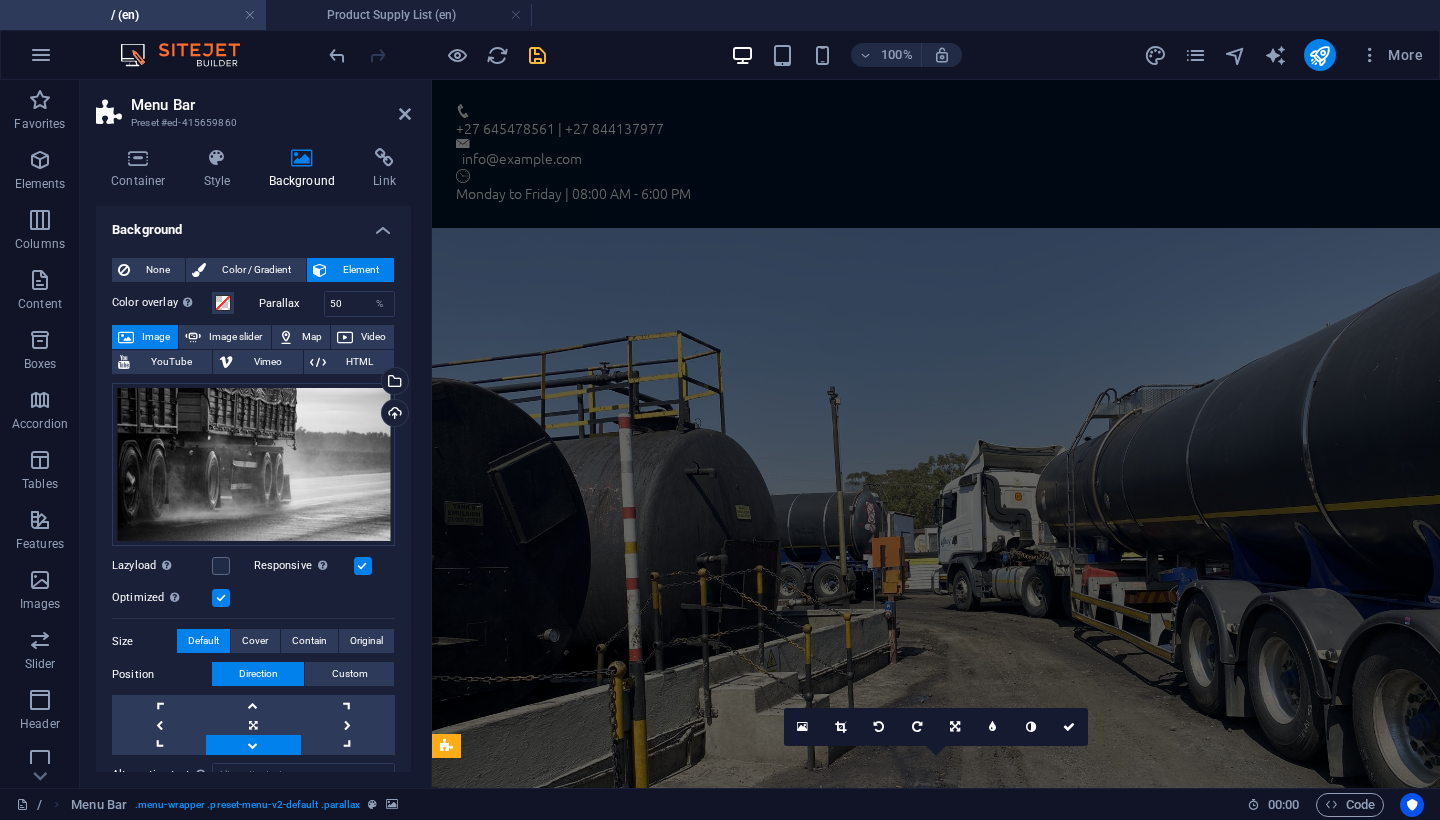 click on "Menu Bar" at bounding box center [271, 105] 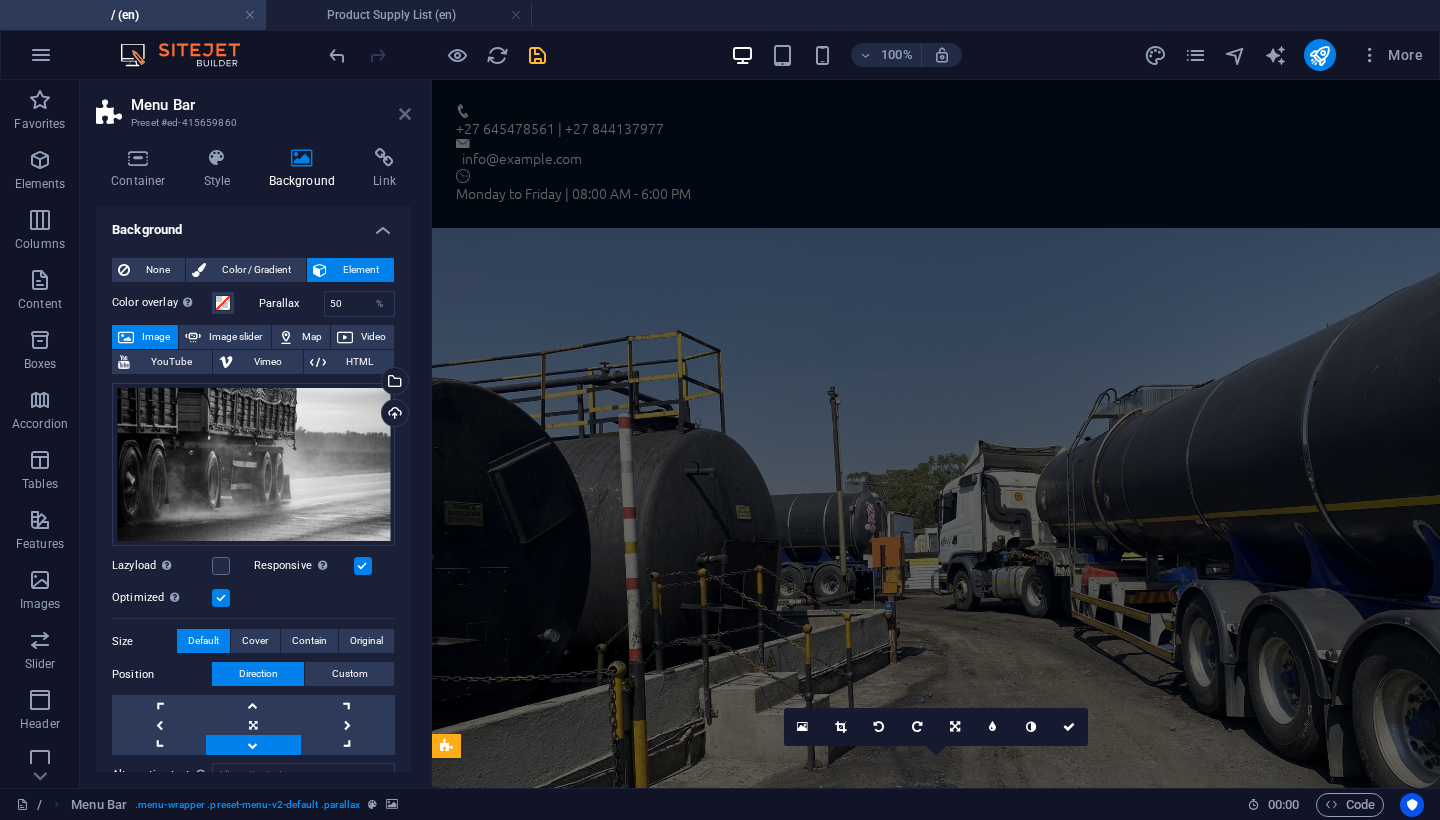 click at bounding box center (405, 114) 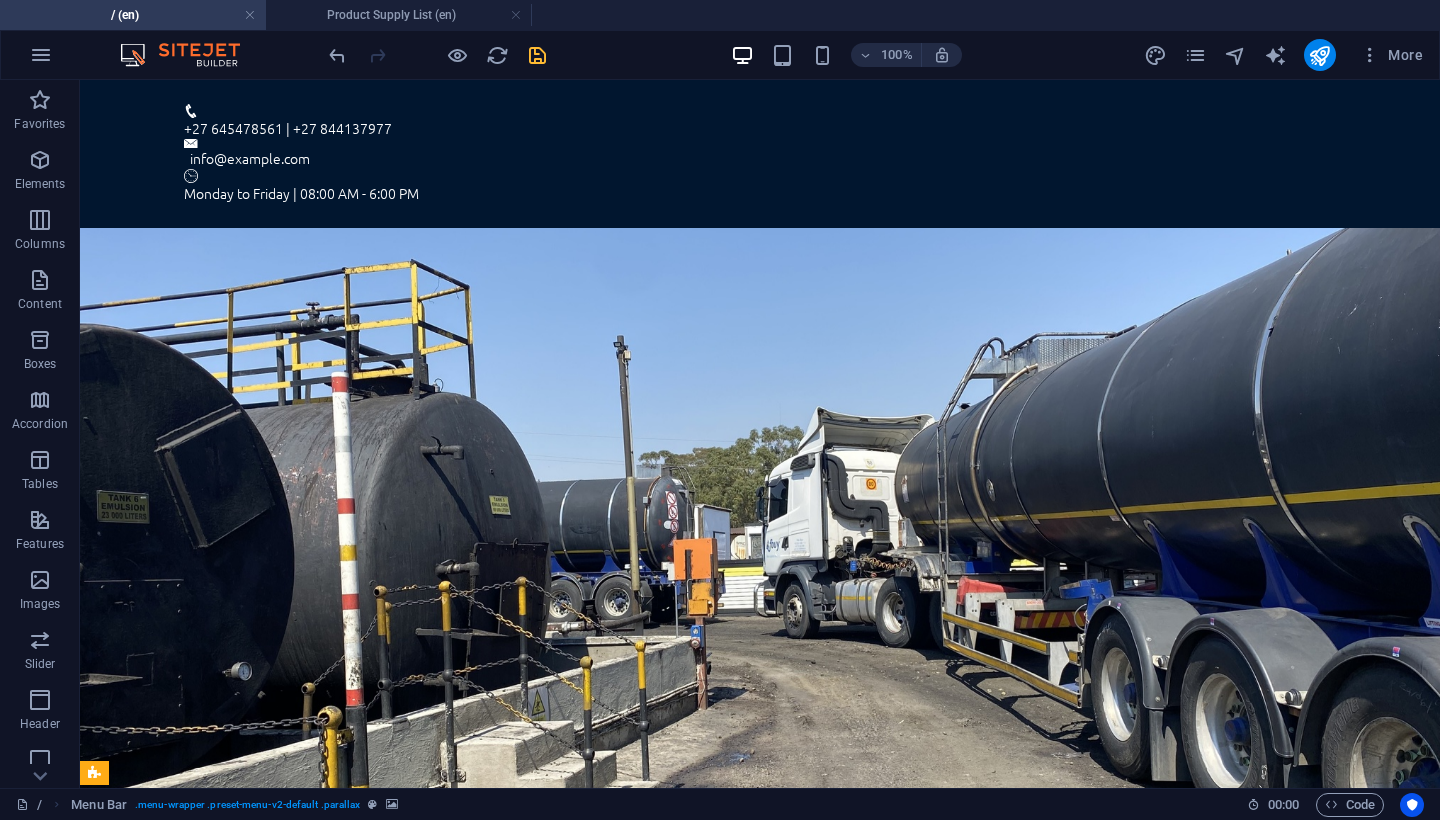 scroll, scrollTop: 0, scrollLeft: 0, axis: both 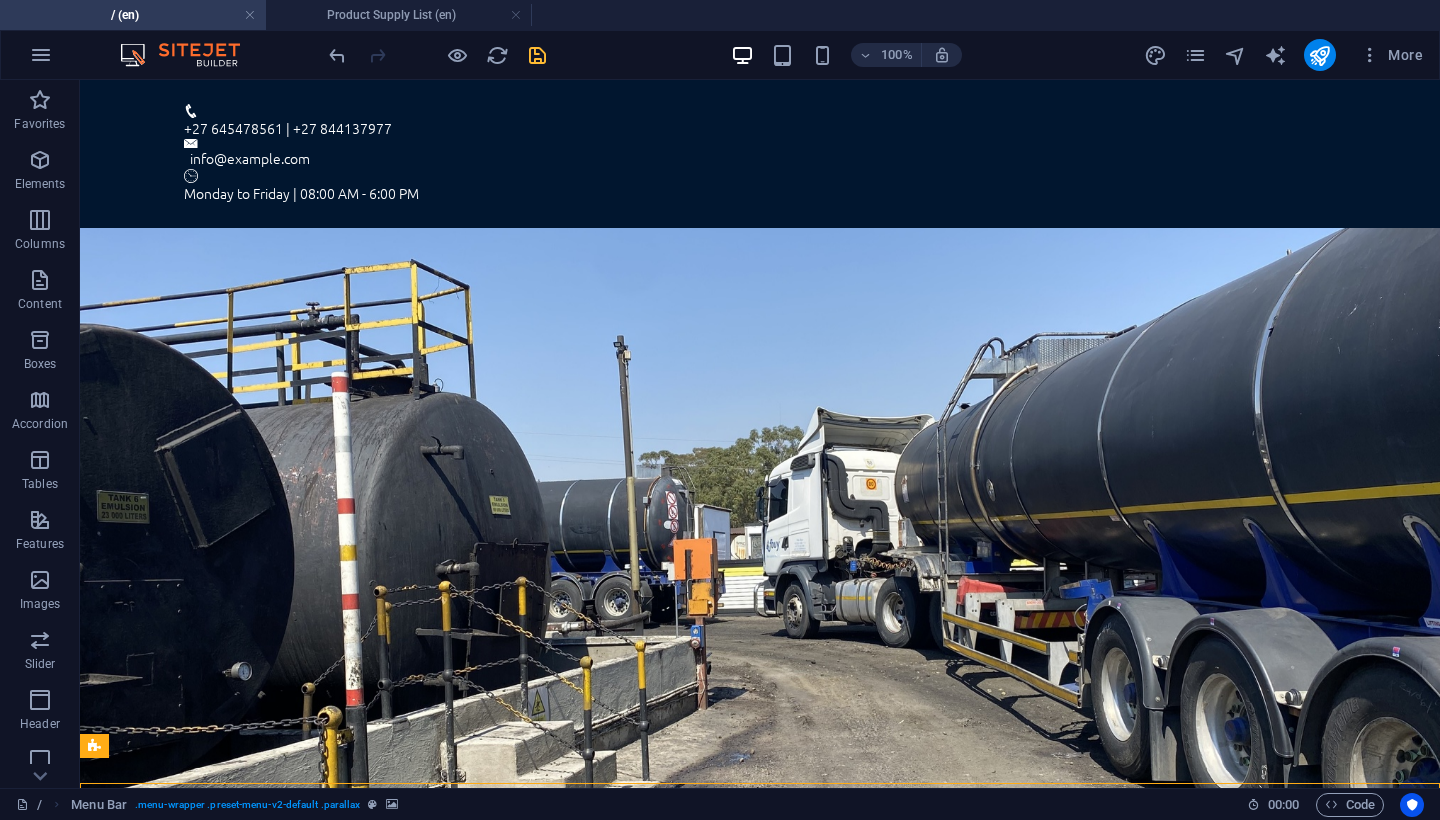 click on "[PHONE] | [PHONE] info@example.com [DAY] to [DAY] | [HOUR] [AMPM] - [HOUR] [AMPM]" at bounding box center [760, 154] 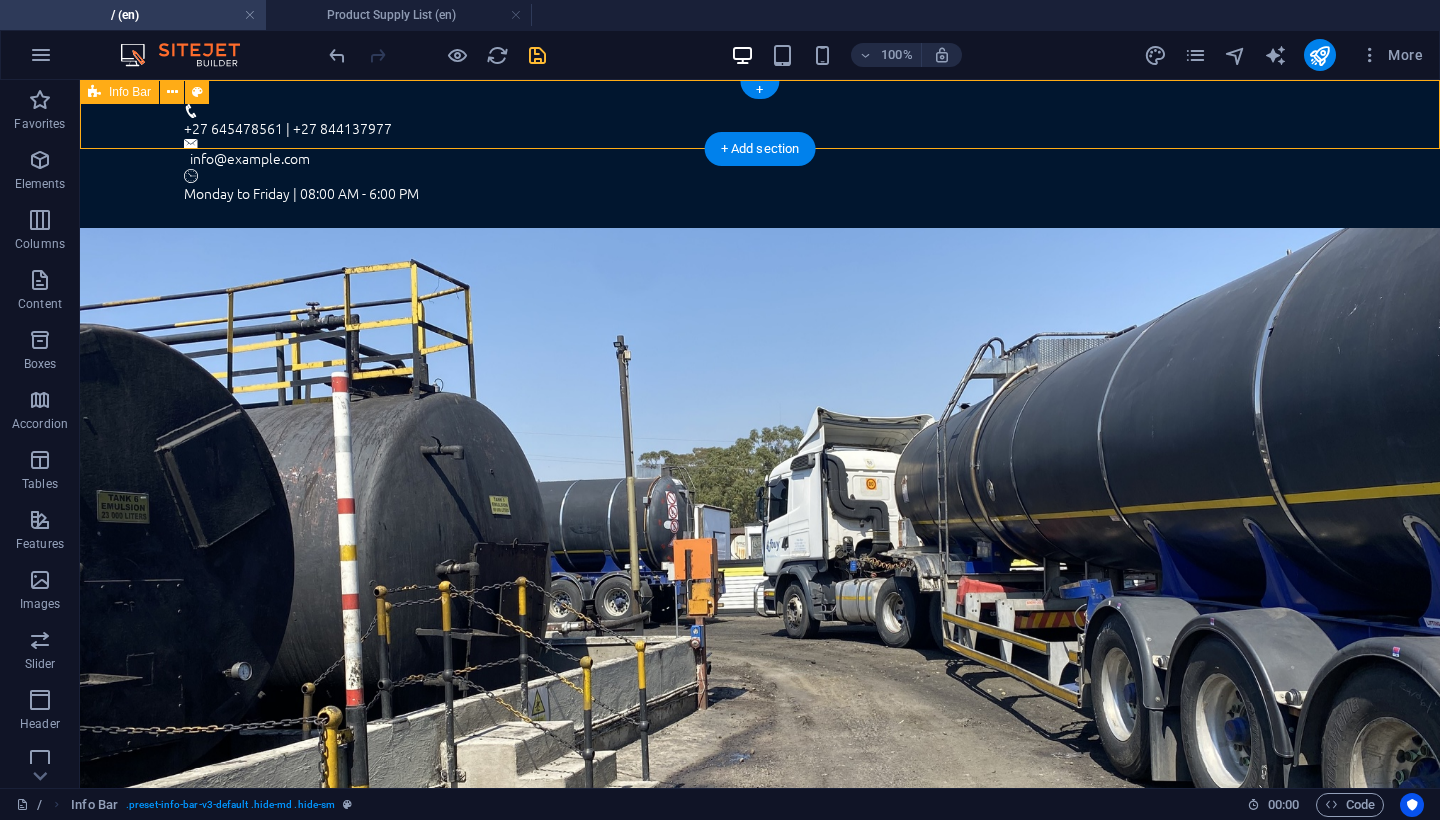 click on "[PHONE] | [PHONE] info@example.com [DAY] to [DAY] | [HOUR] [AMPM] - [HOUR] [AMPM]" at bounding box center [760, 154] 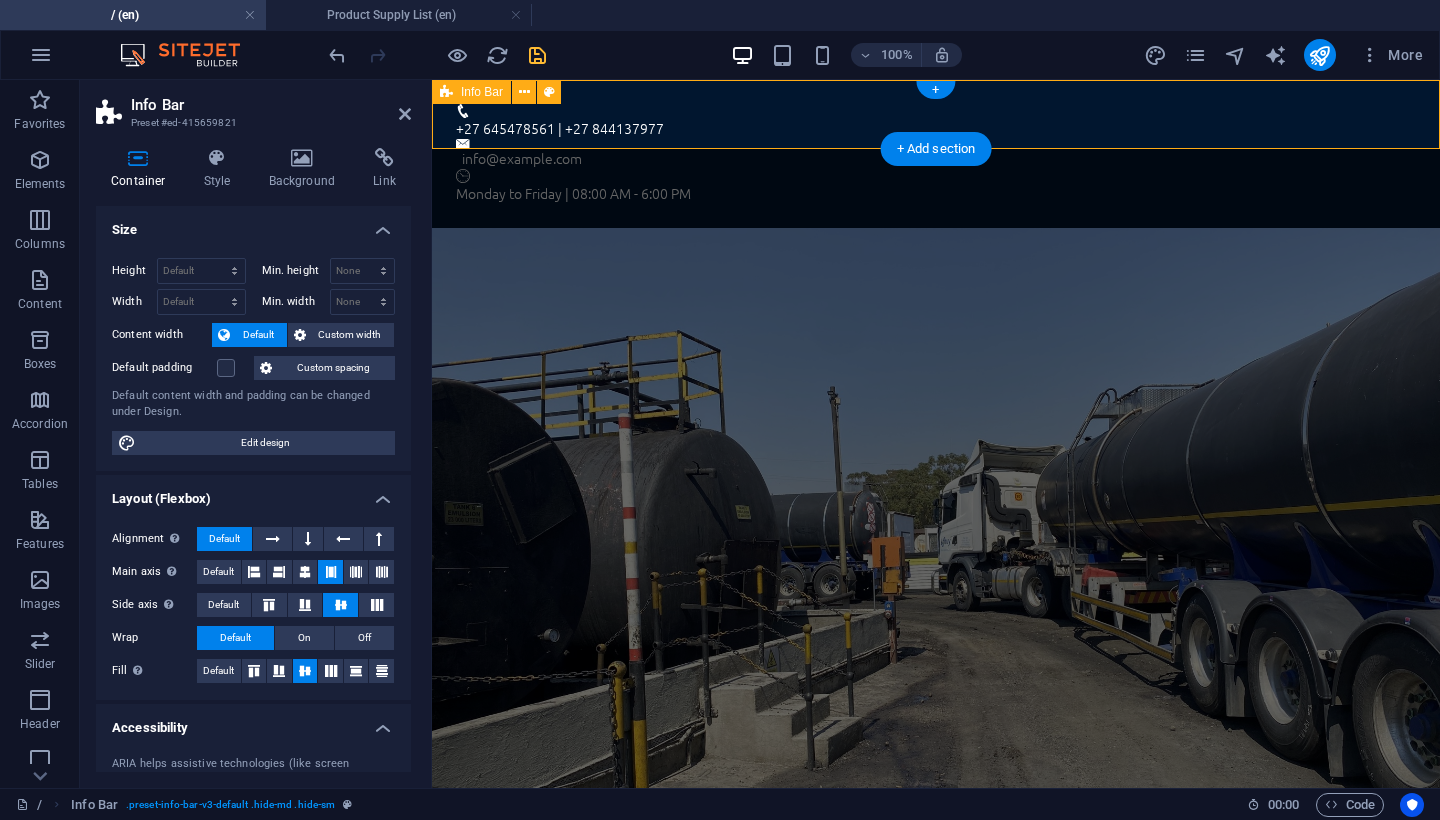click on "+27 645478561 | +27 844137977" at bounding box center (928, 128) 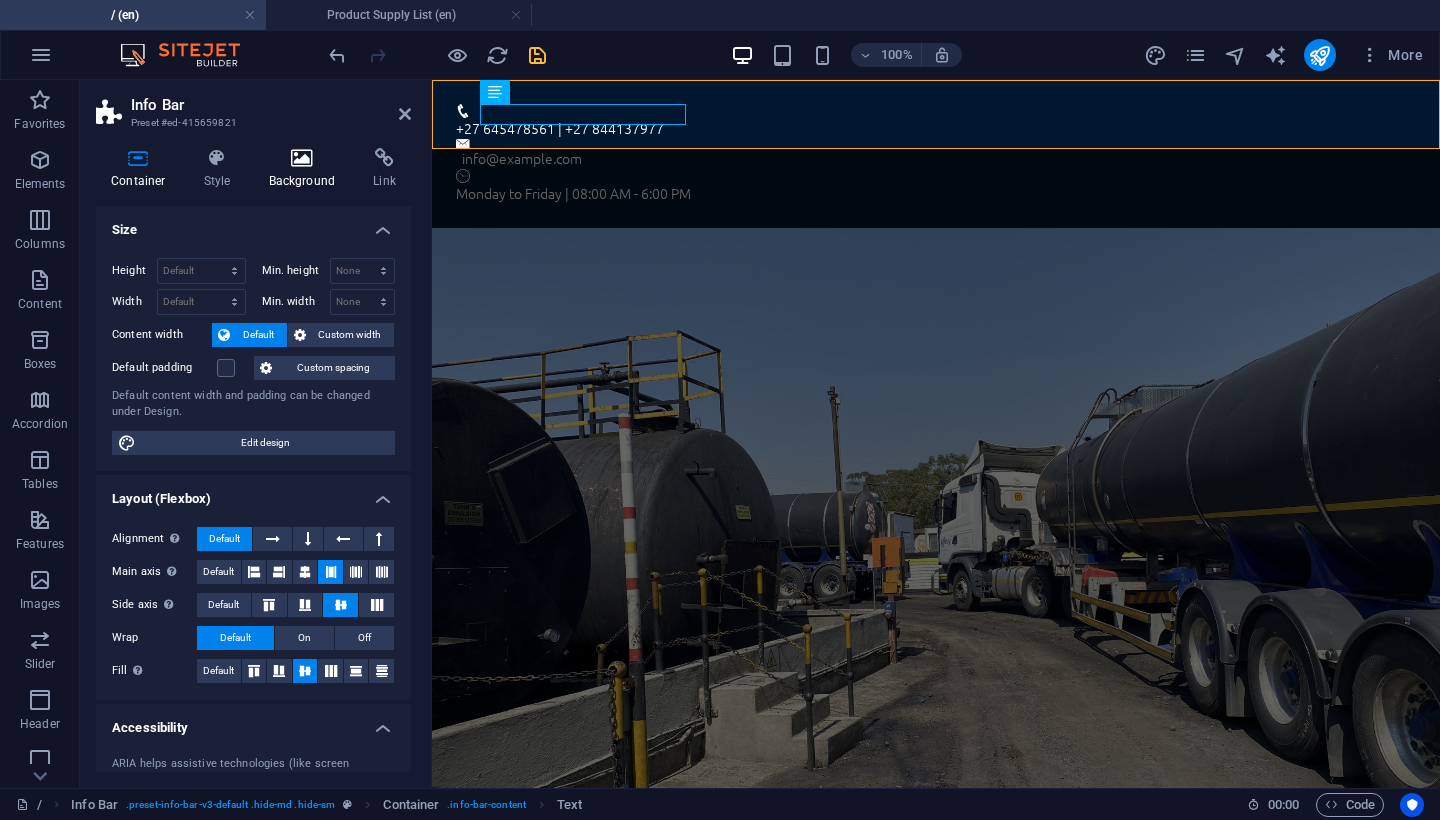 click at bounding box center (302, 158) 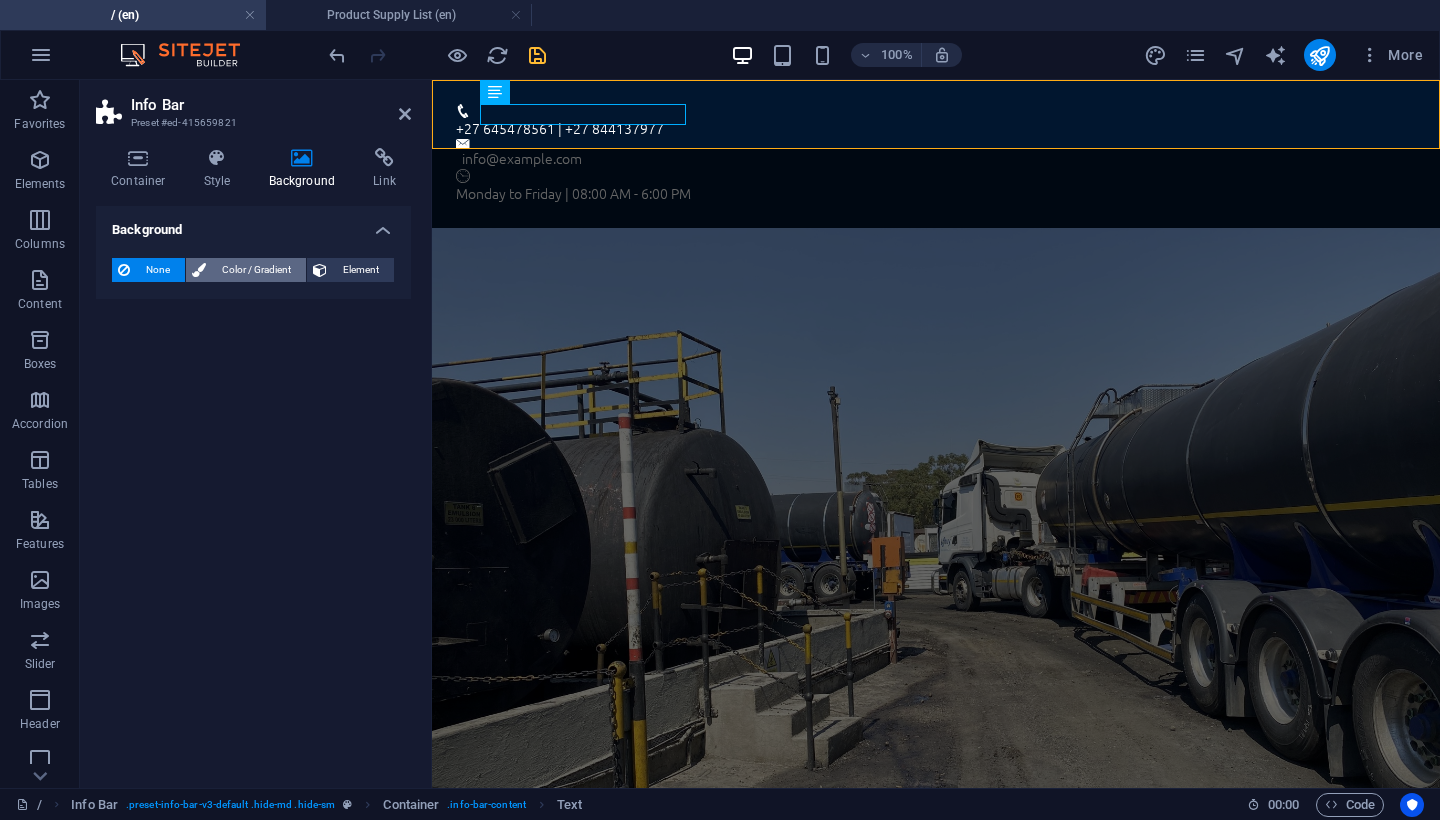 click on "Color / Gradient" at bounding box center [256, 270] 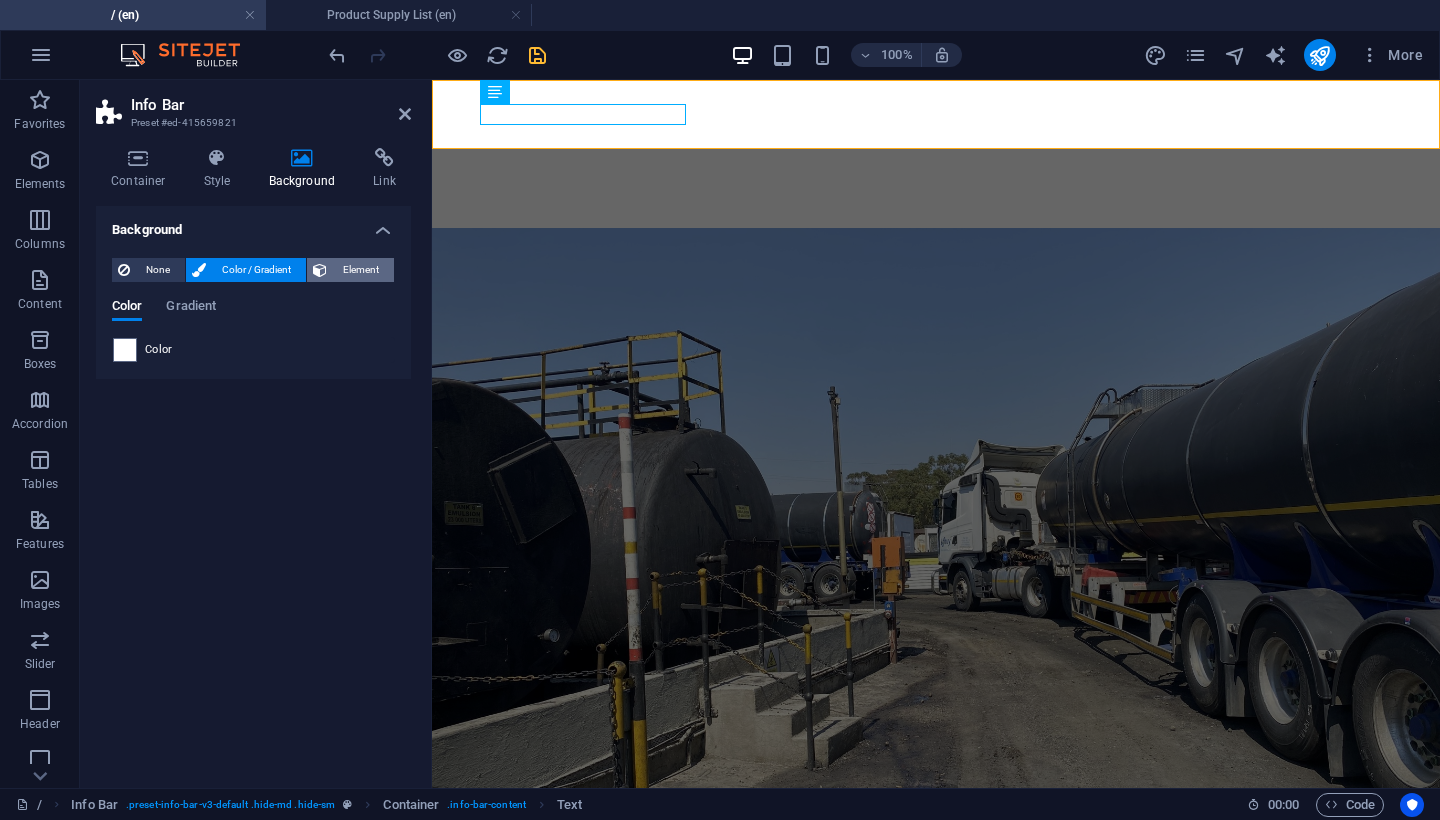 click on "Element" at bounding box center (360, 270) 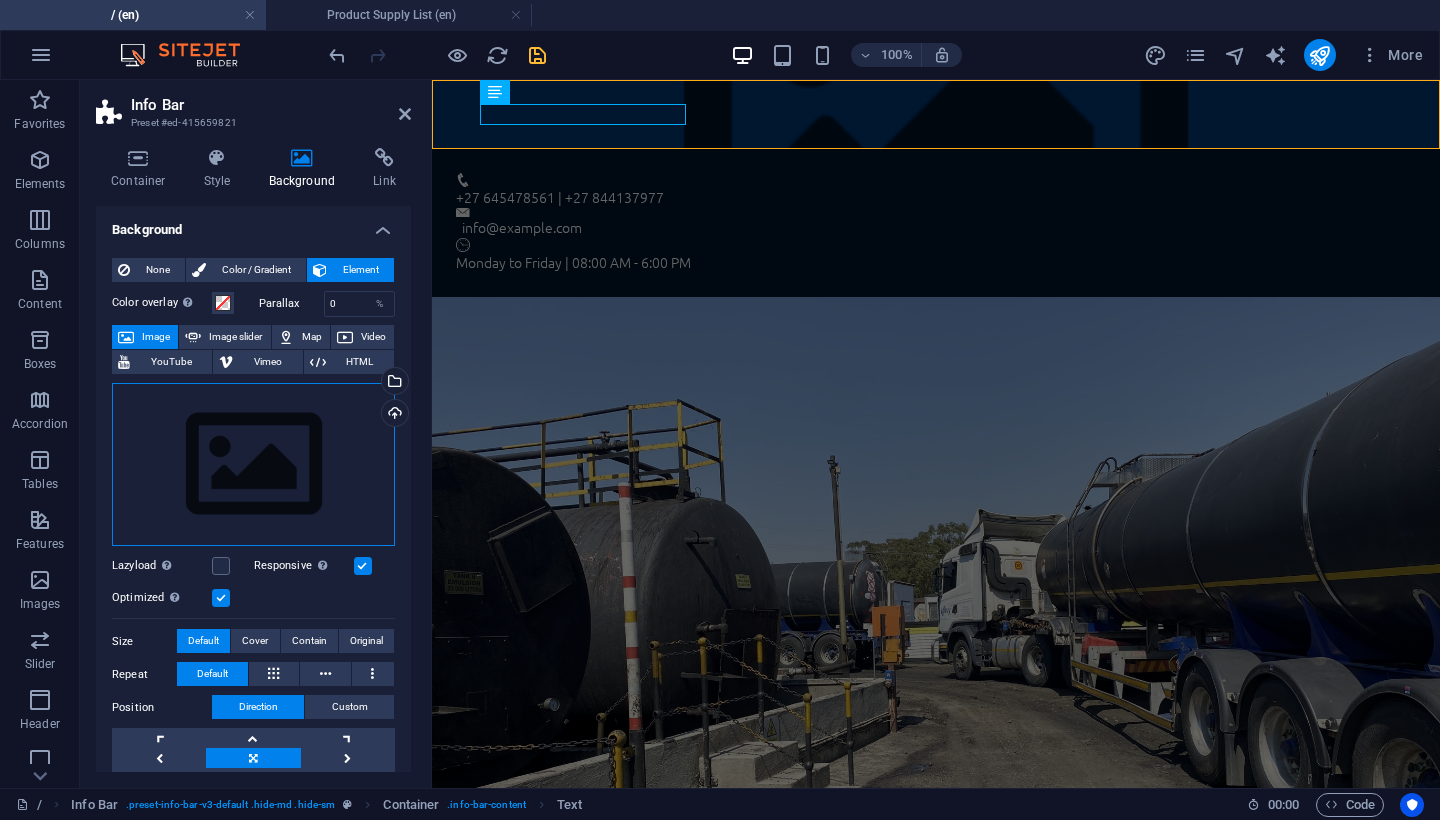 click on "Drag files here, click to choose files or select files from Files or our free stock photos & videos" at bounding box center [253, 465] 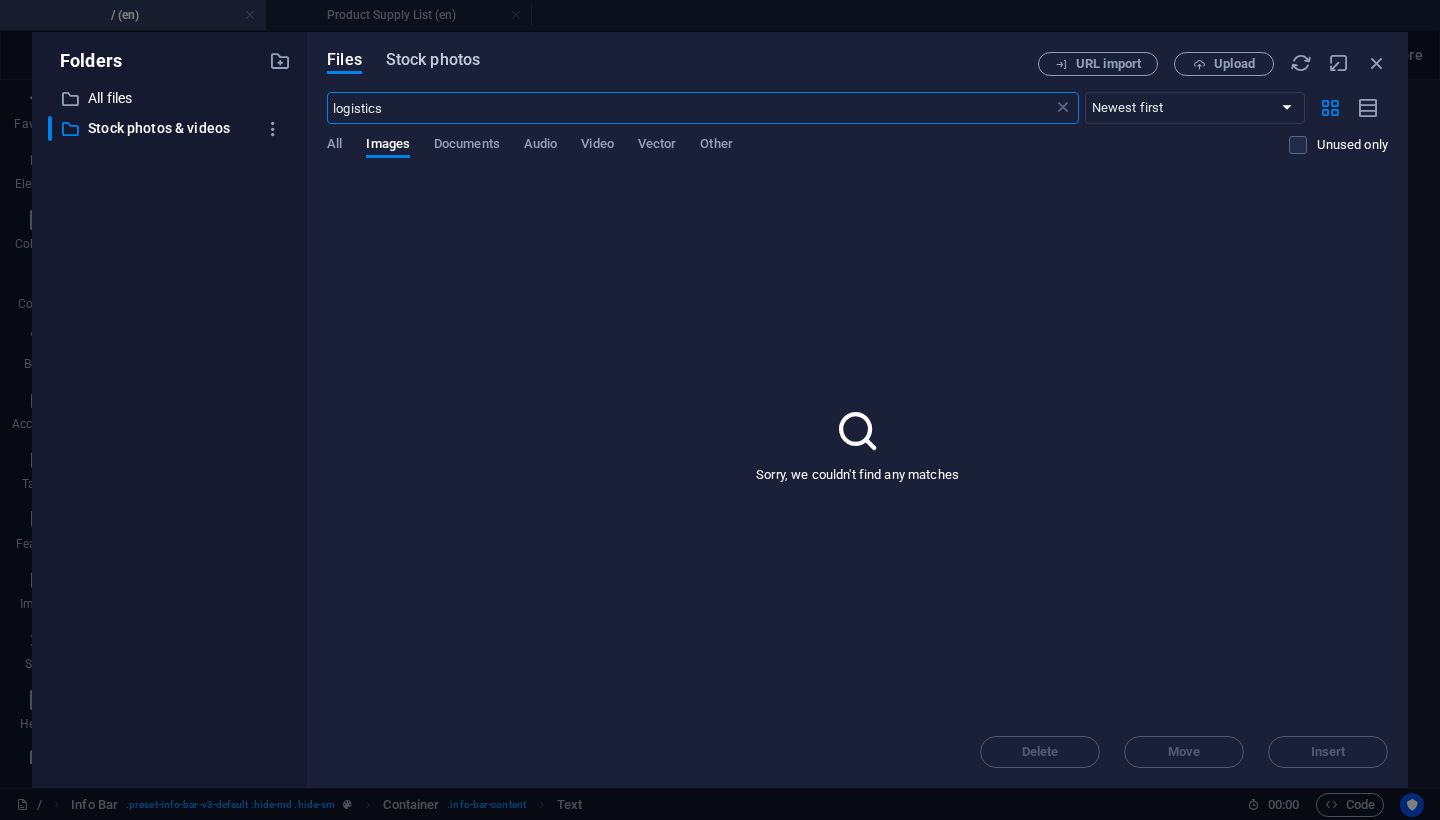 click on "Stock photos" at bounding box center [433, 60] 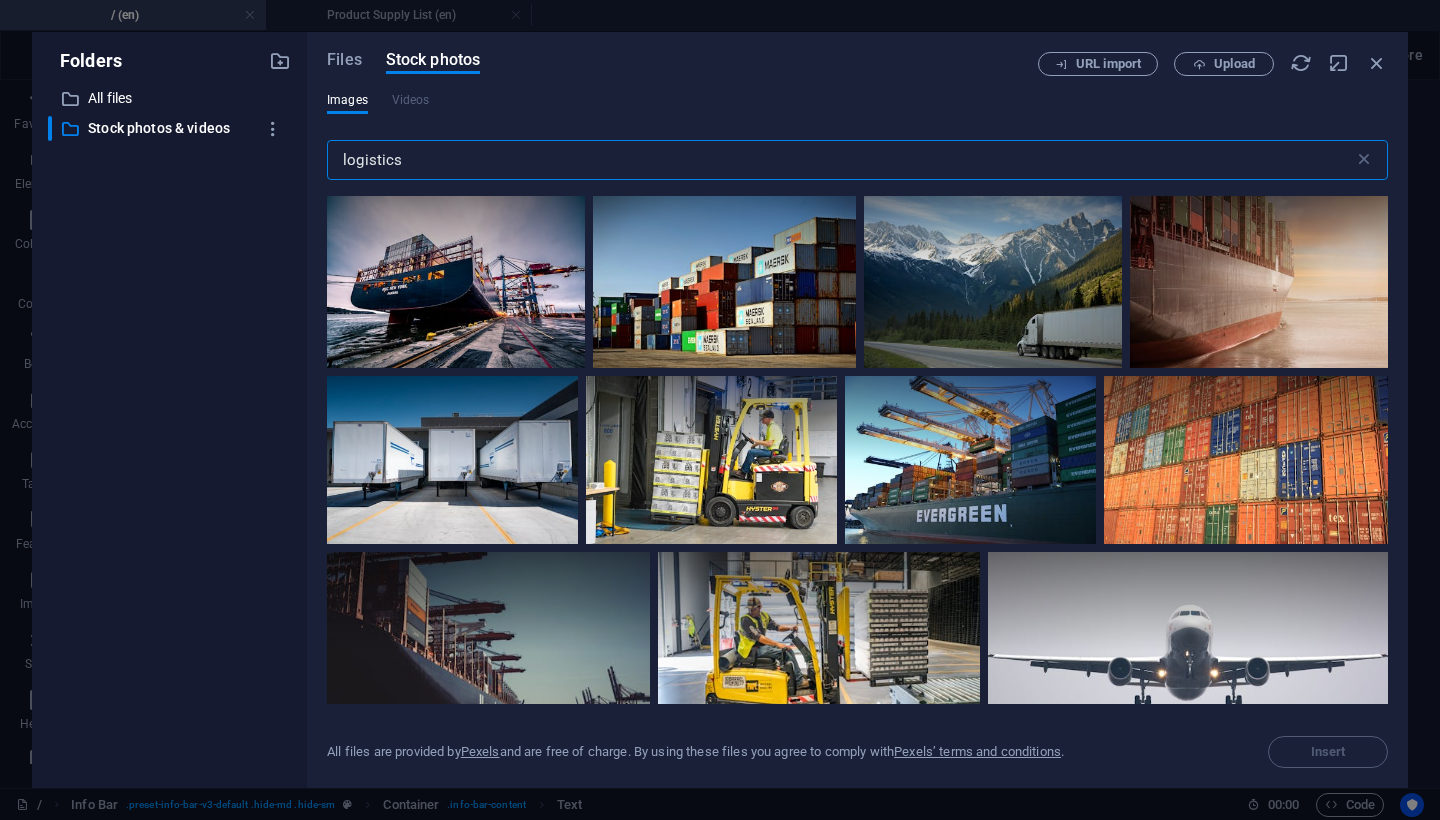 drag, startPoint x: 421, startPoint y: 155, endPoint x: 283, endPoint y: 152, distance: 138.03261 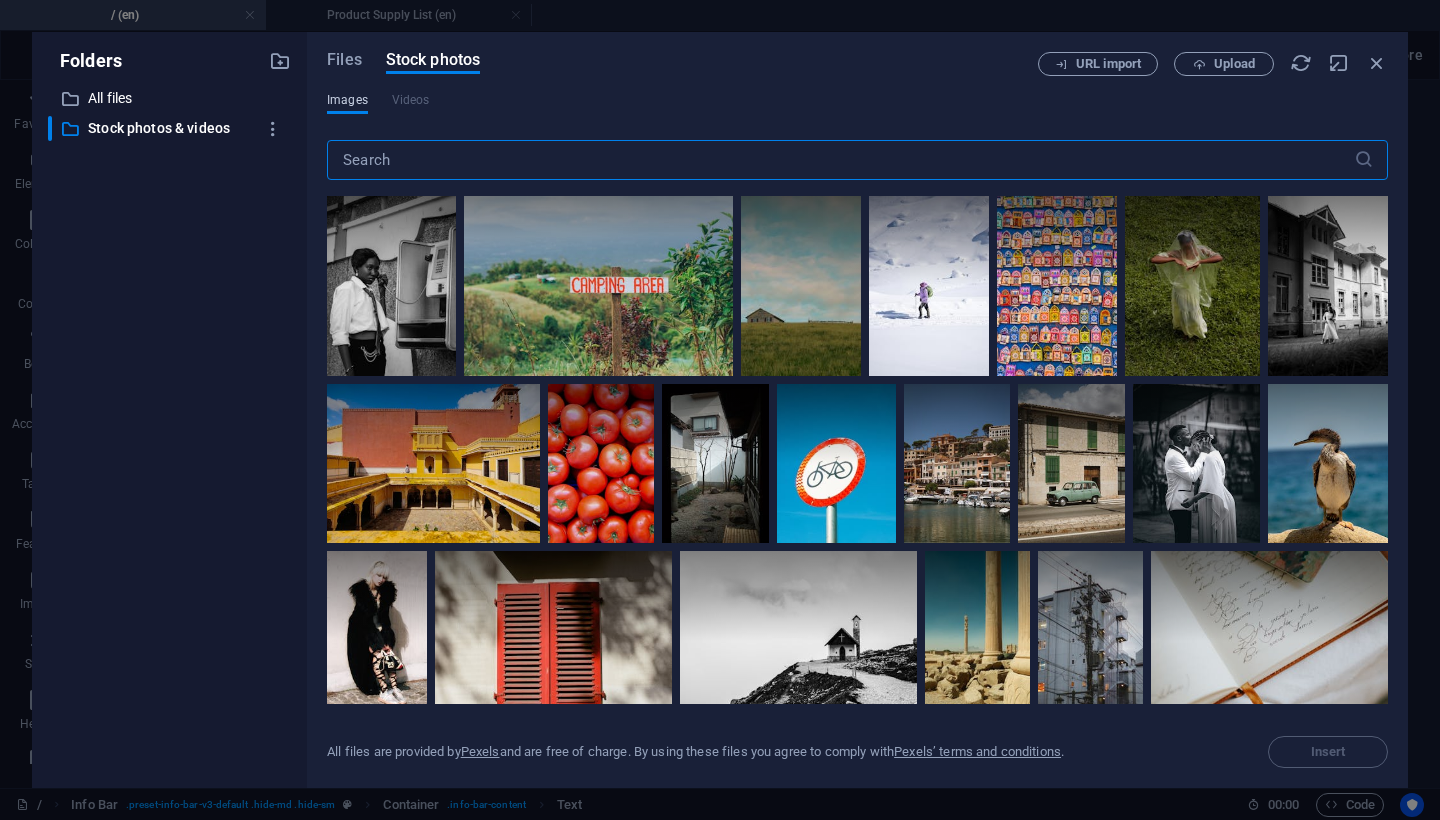 type 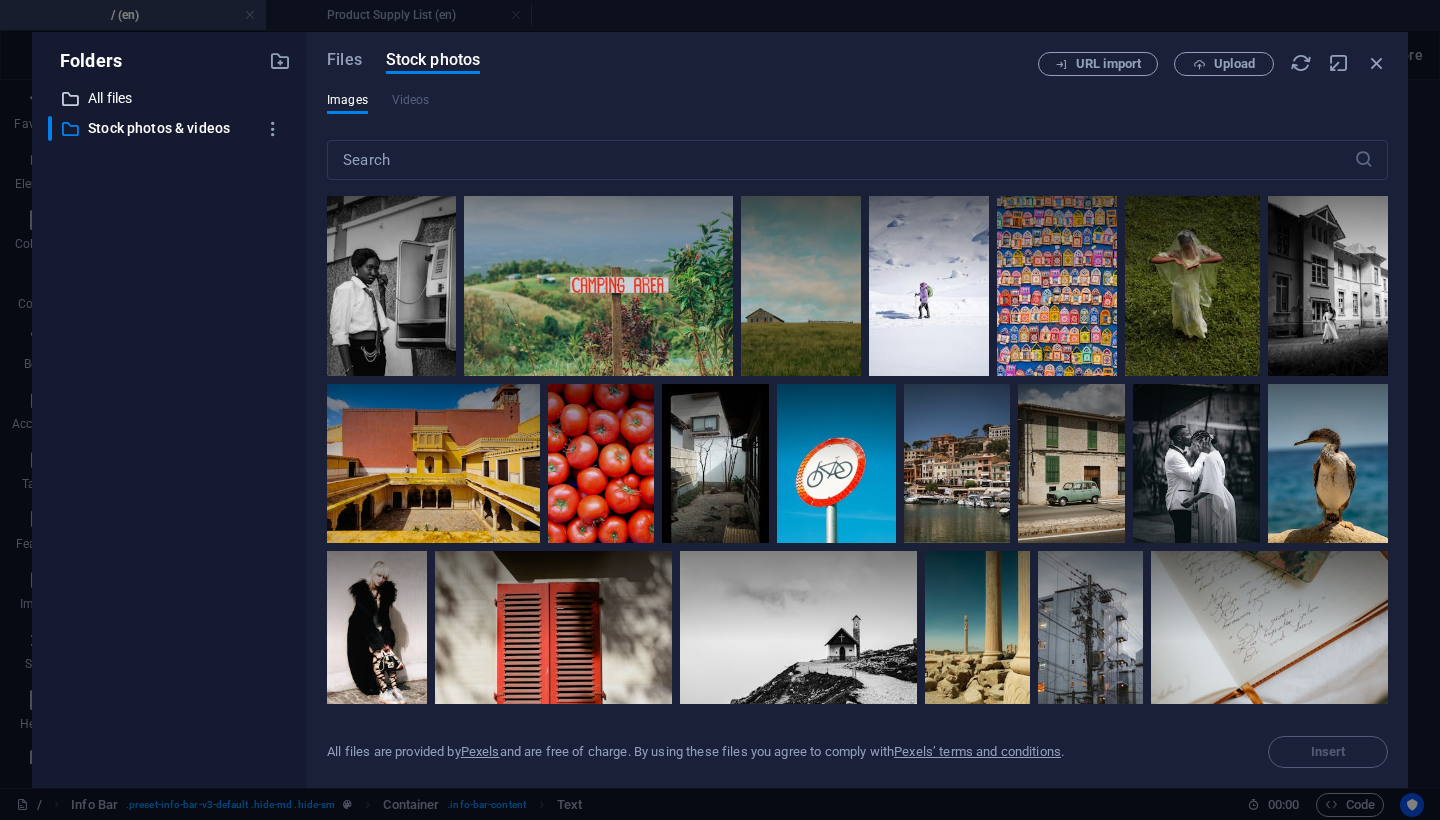 click on "All files" at bounding box center [171, 98] 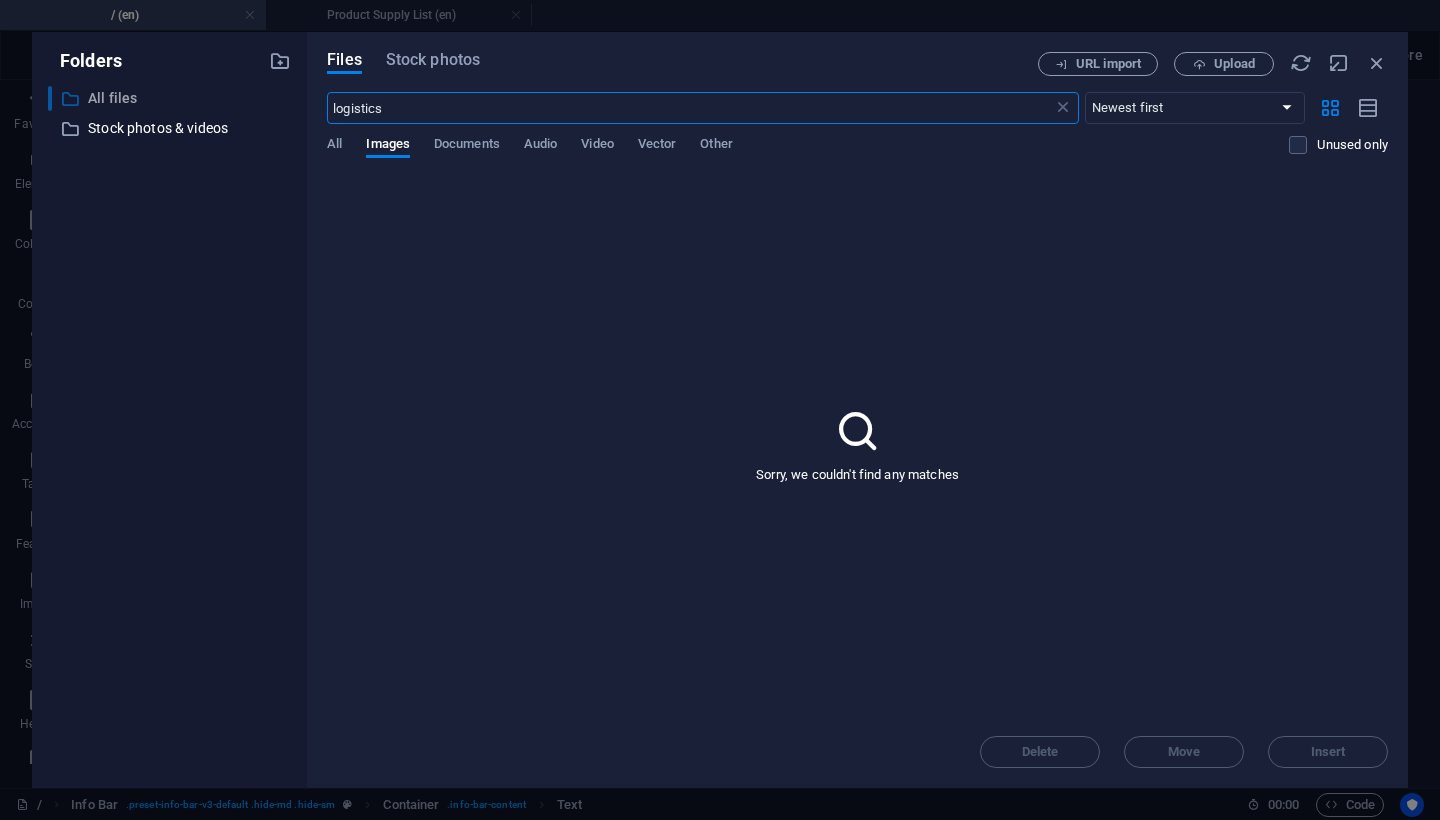 drag, startPoint x: 396, startPoint y: 108, endPoint x: 214, endPoint y: 108, distance: 182 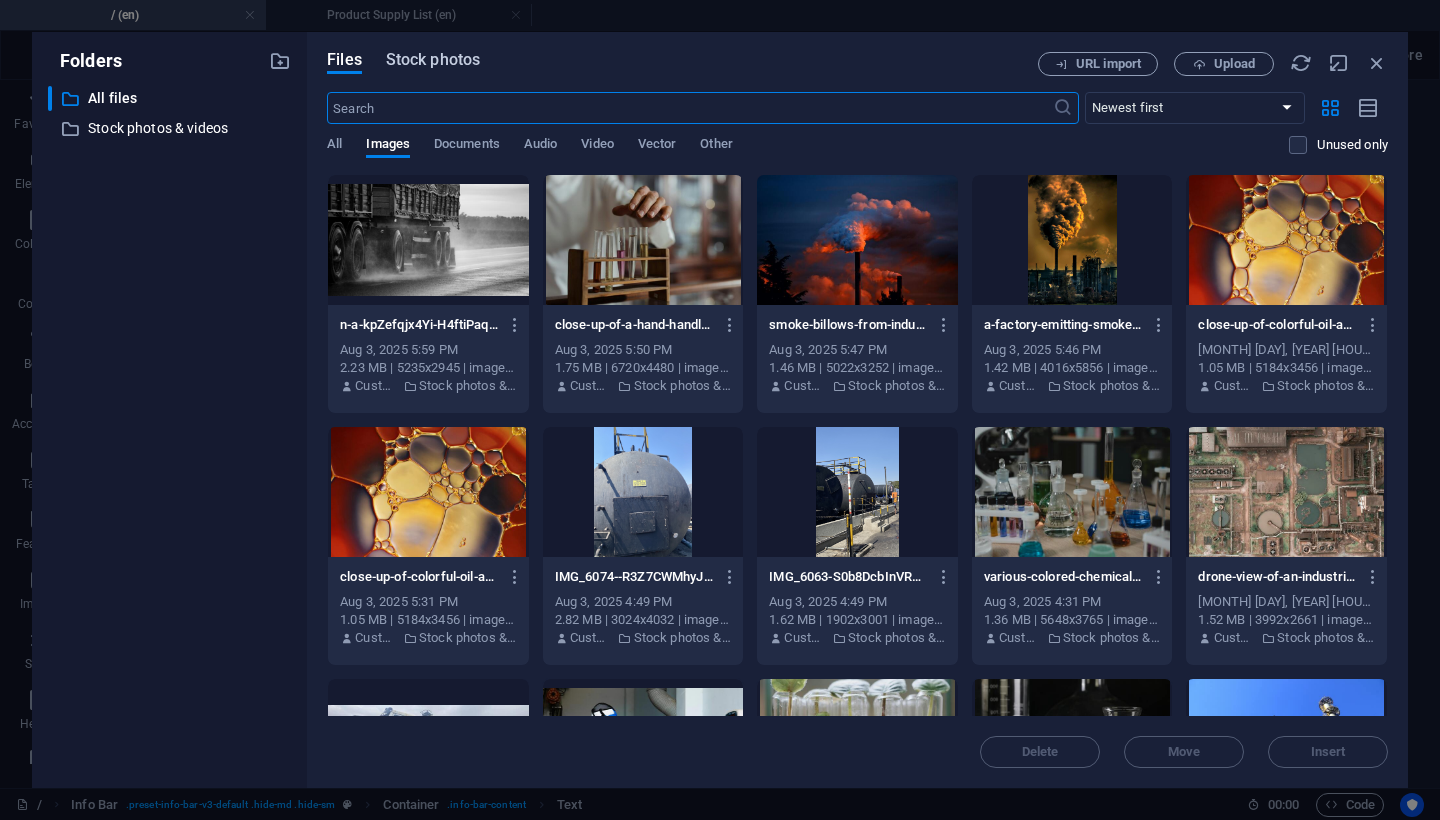 type 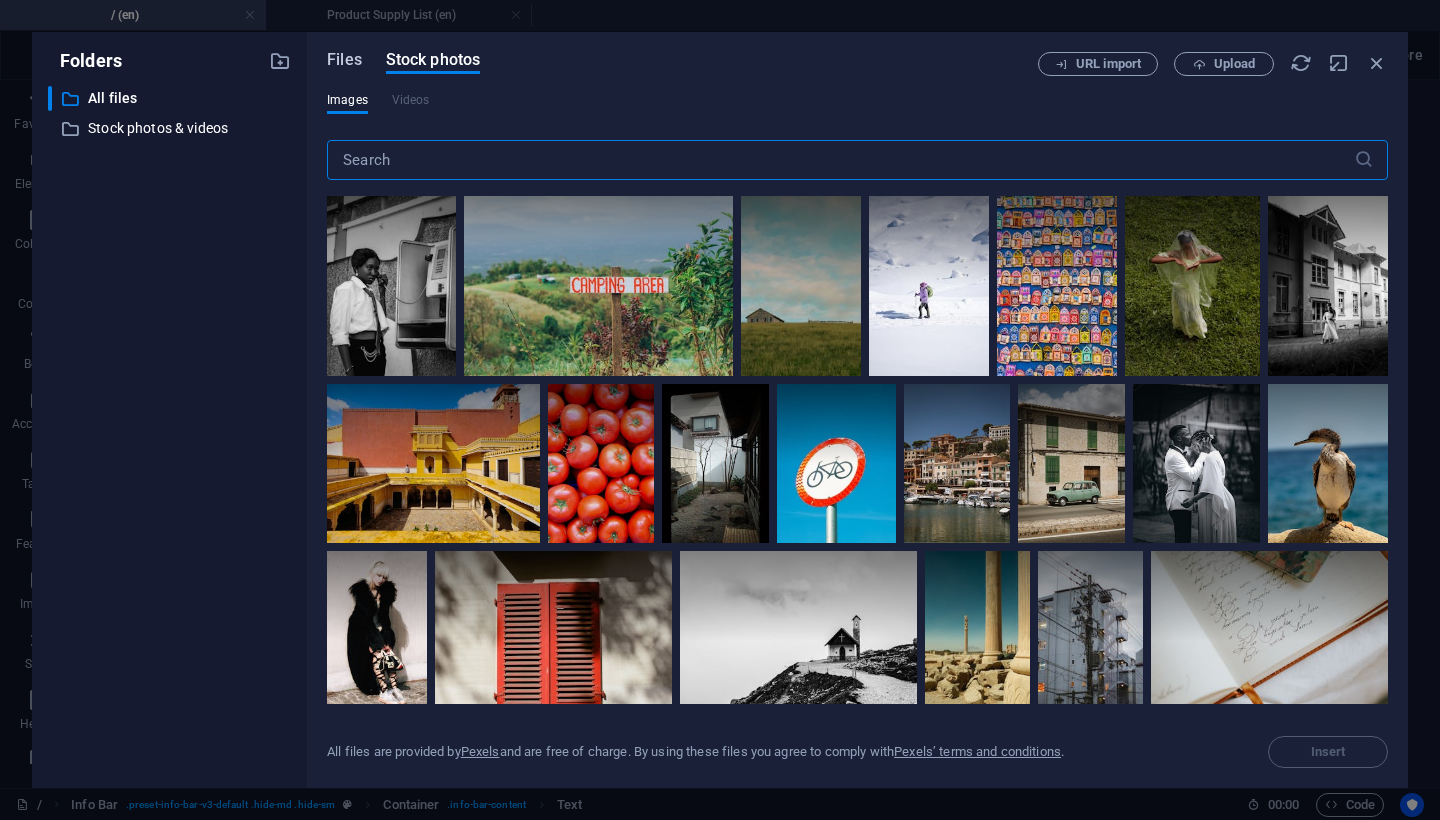 click on "Files" at bounding box center [344, 60] 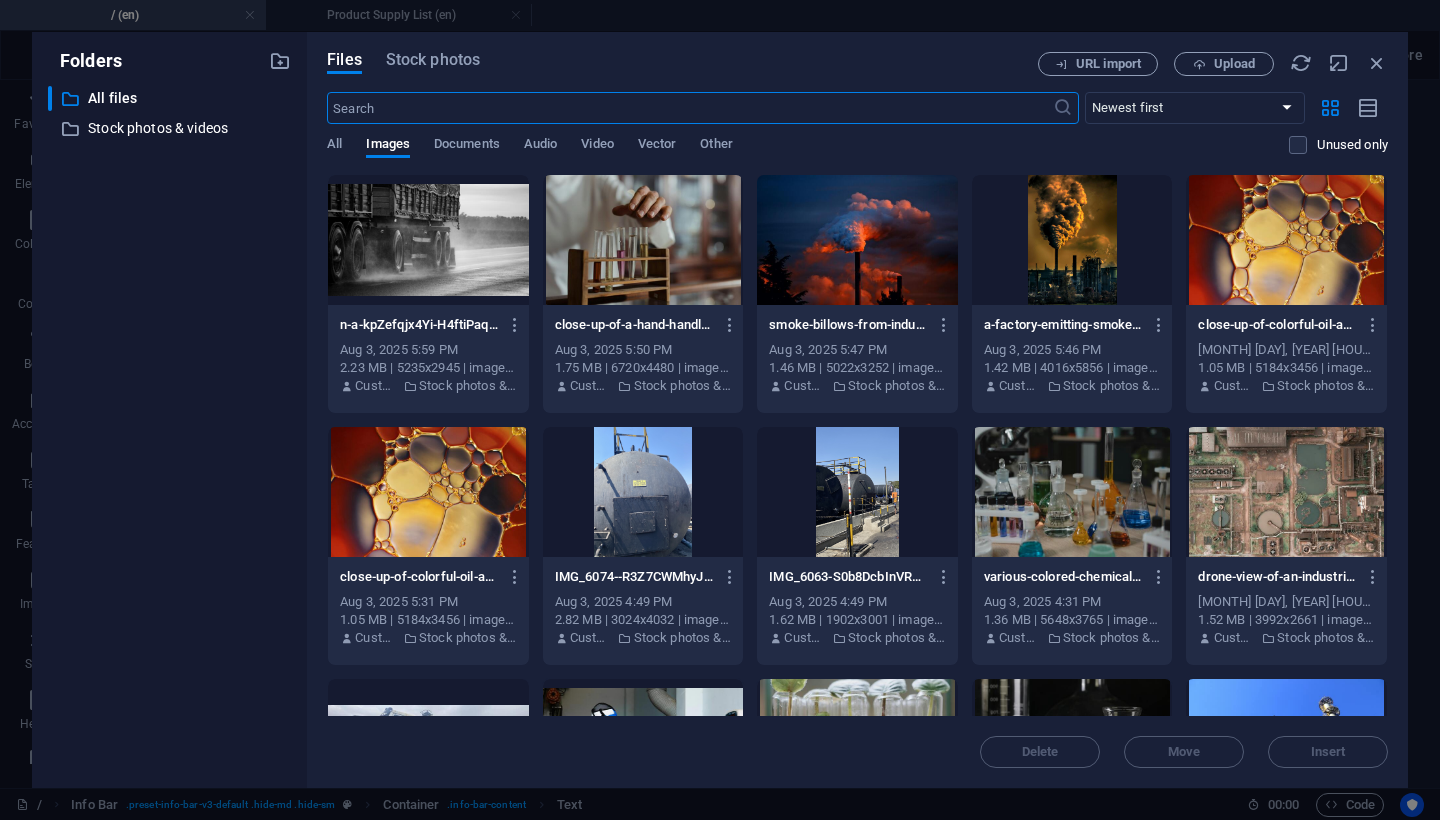 scroll, scrollTop: 0, scrollLeft: 0, axis: both 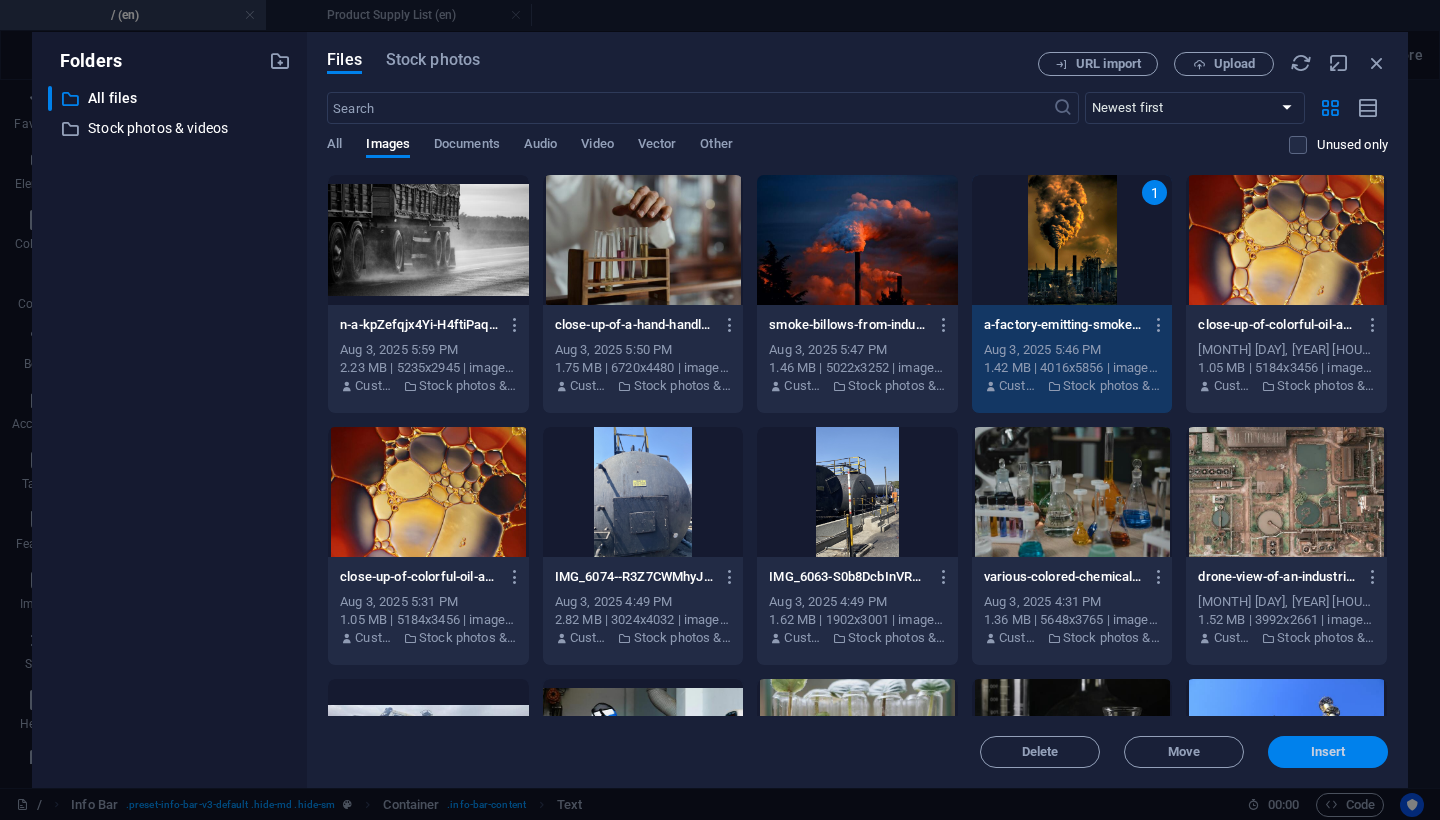 click on "Insert" at bounding box center [1328, 752] 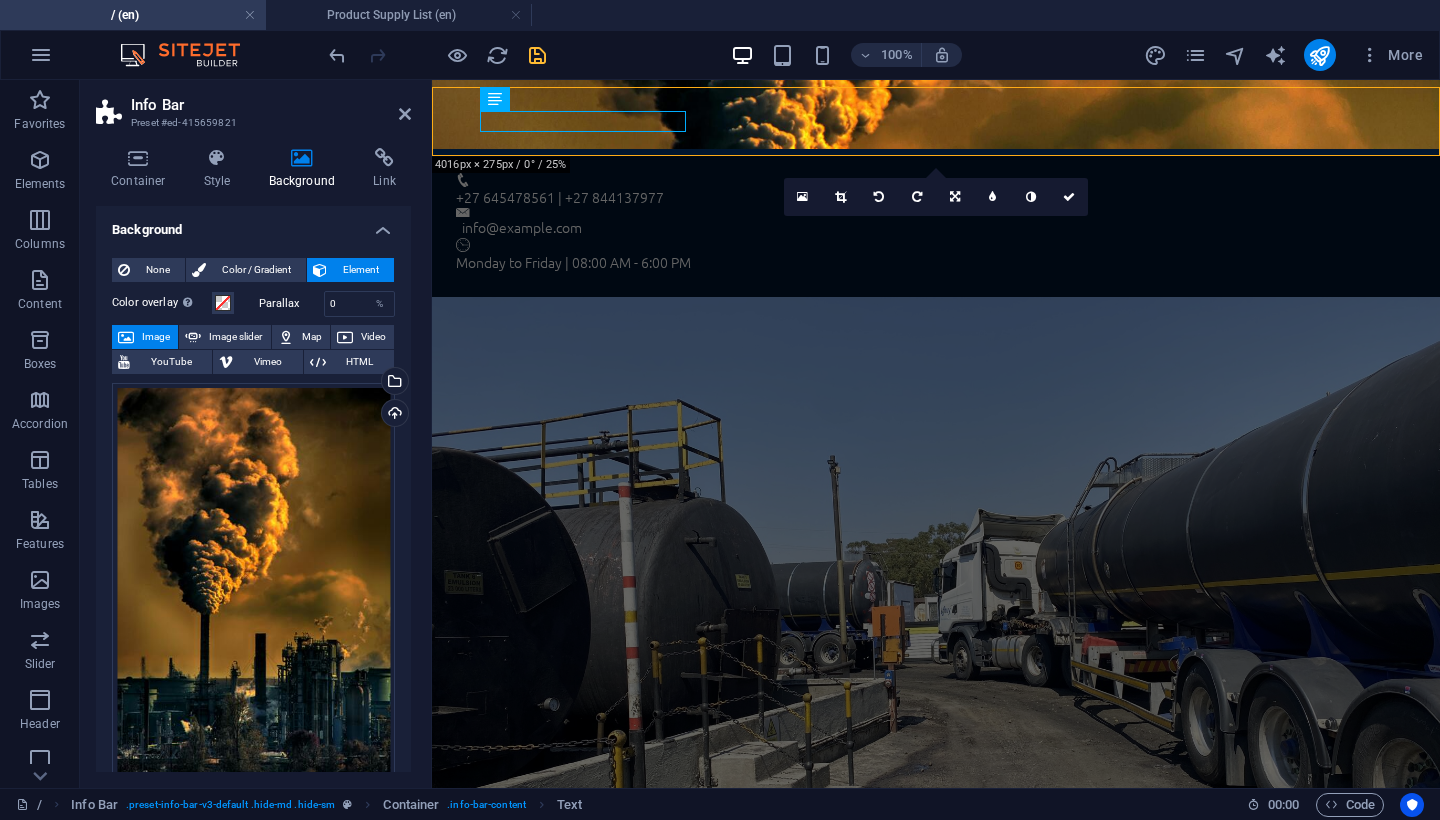 scroll, scrollTop: 0, scrollLeft: 0, axis: both 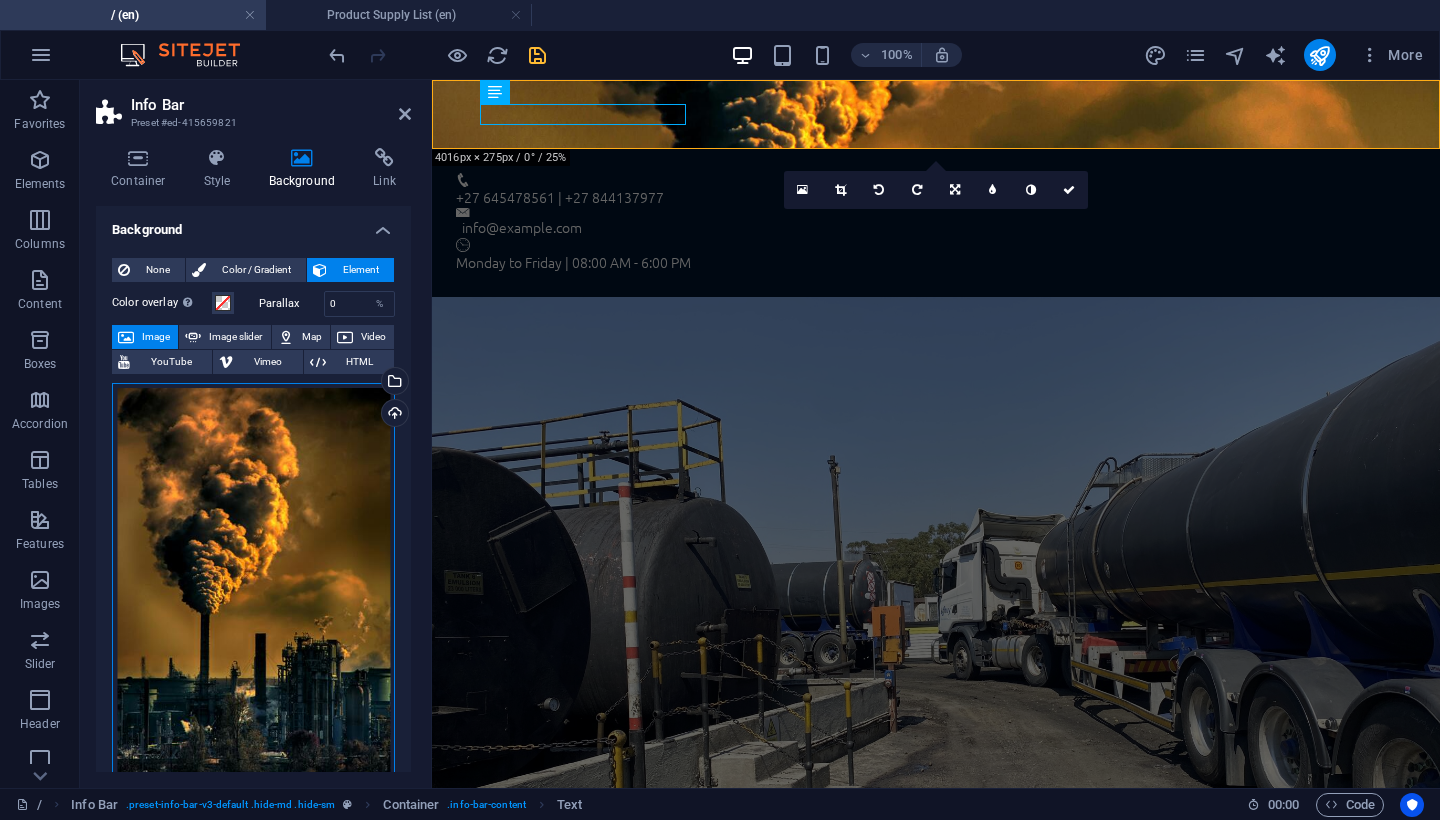 click on "Drag files here, click to choose files or select files from Files or our free stock photos & videos" at bounding box center (253, 587) 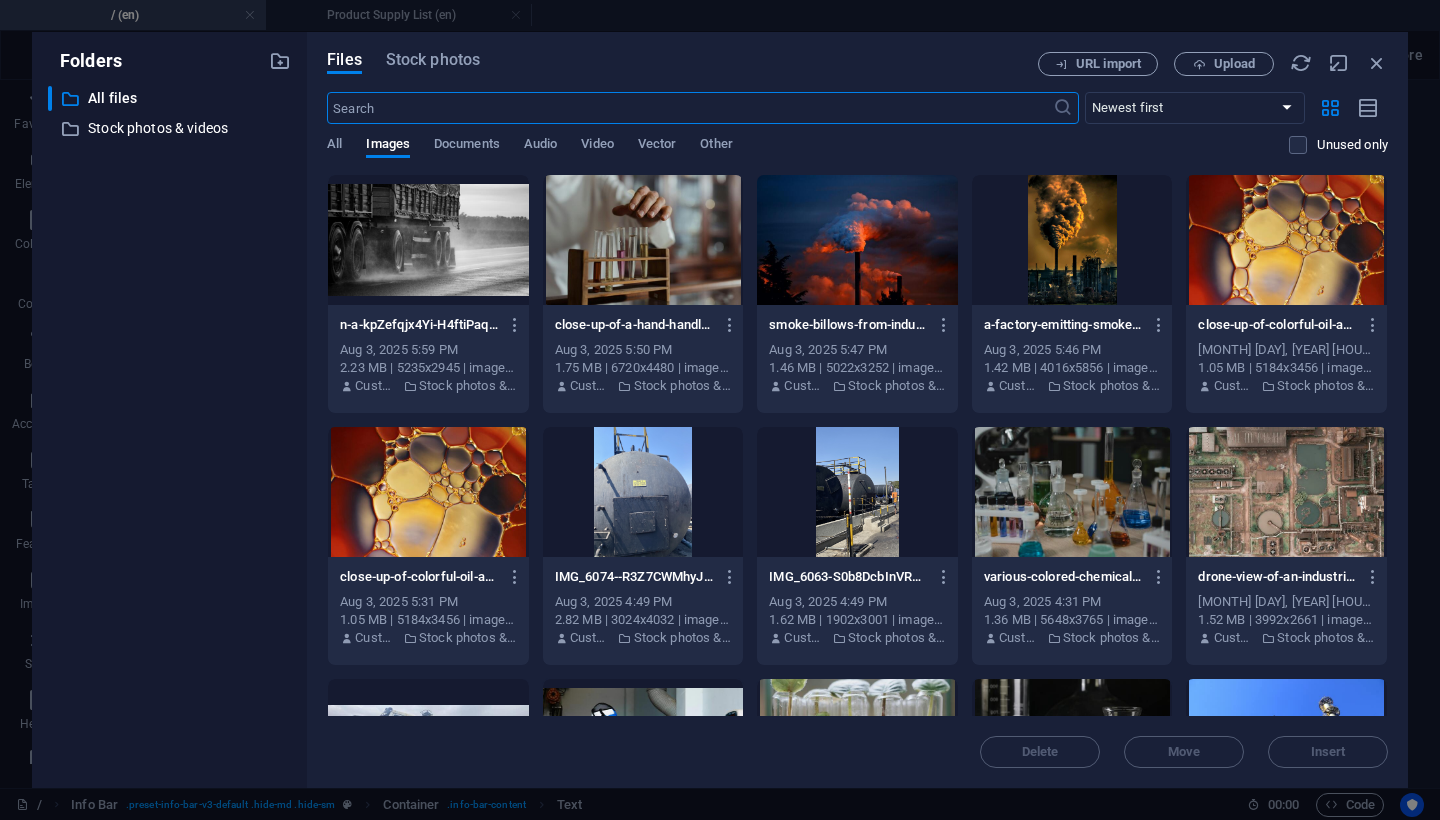 scroll, scrollTop: 0, scrollLeft: 0, axis: both 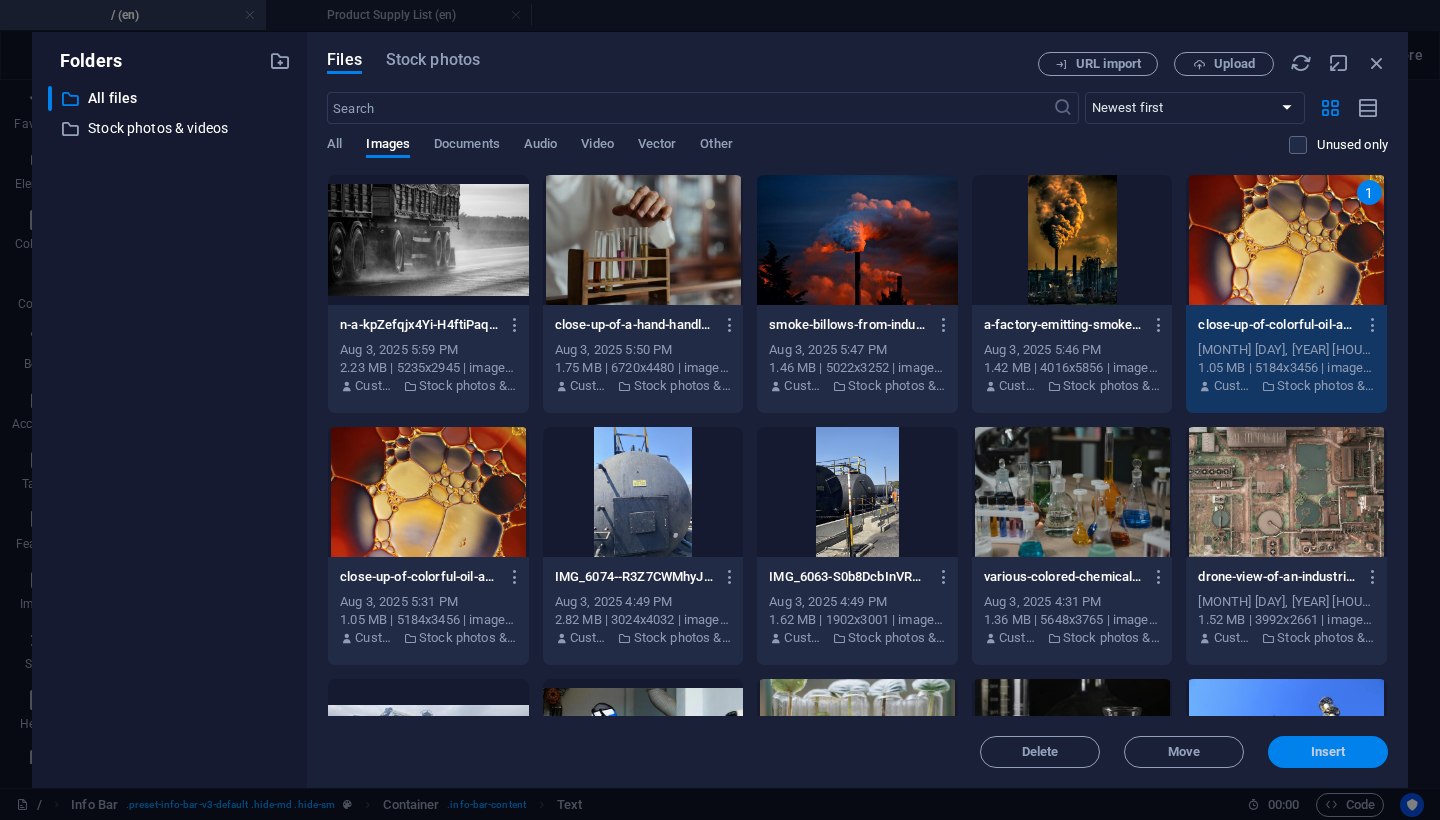 click on "Insert" at bounding box center [1328, 752] 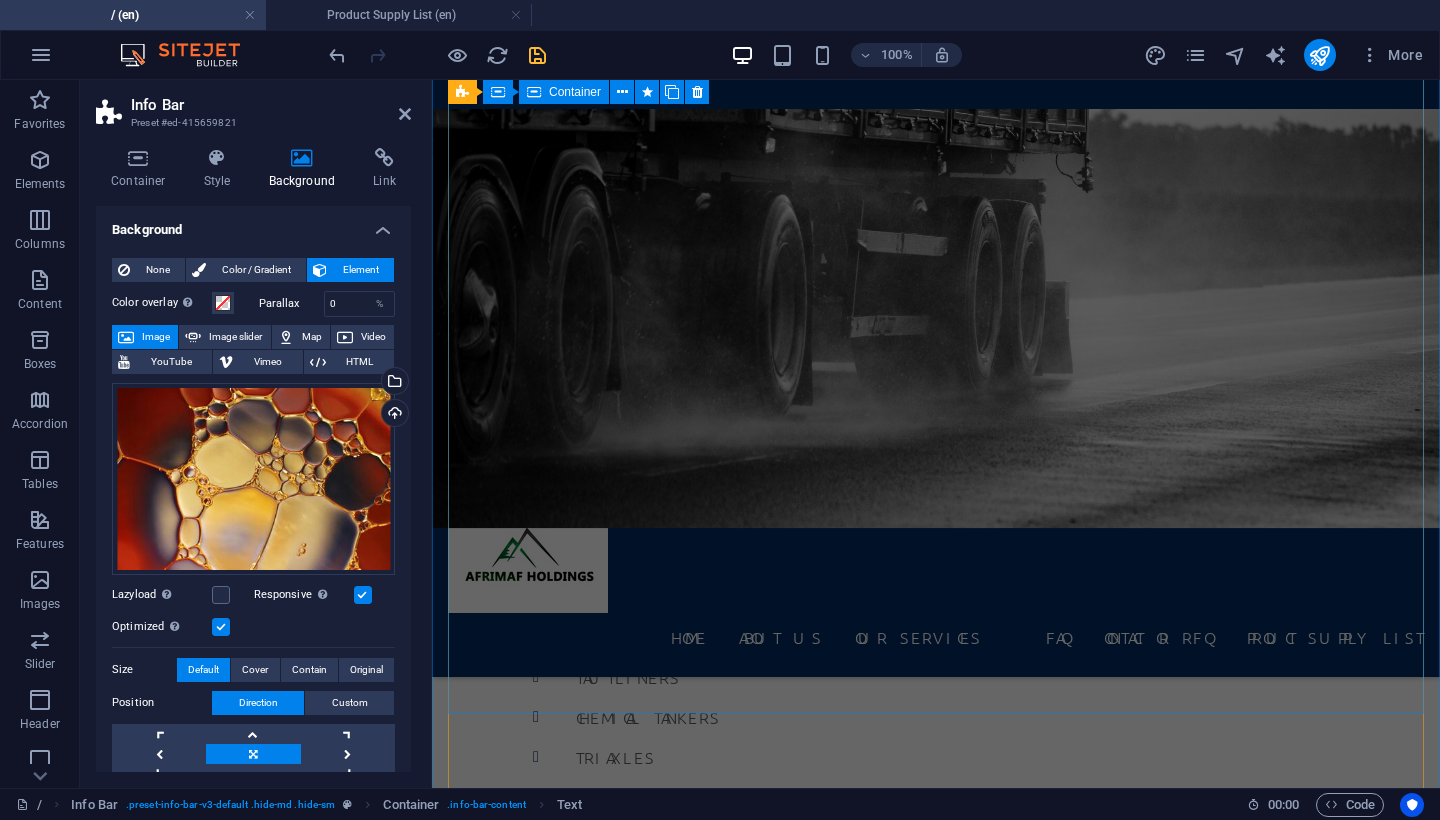 scroll, scrollTop: 5109, scrollLeft: 0, axis: vertical 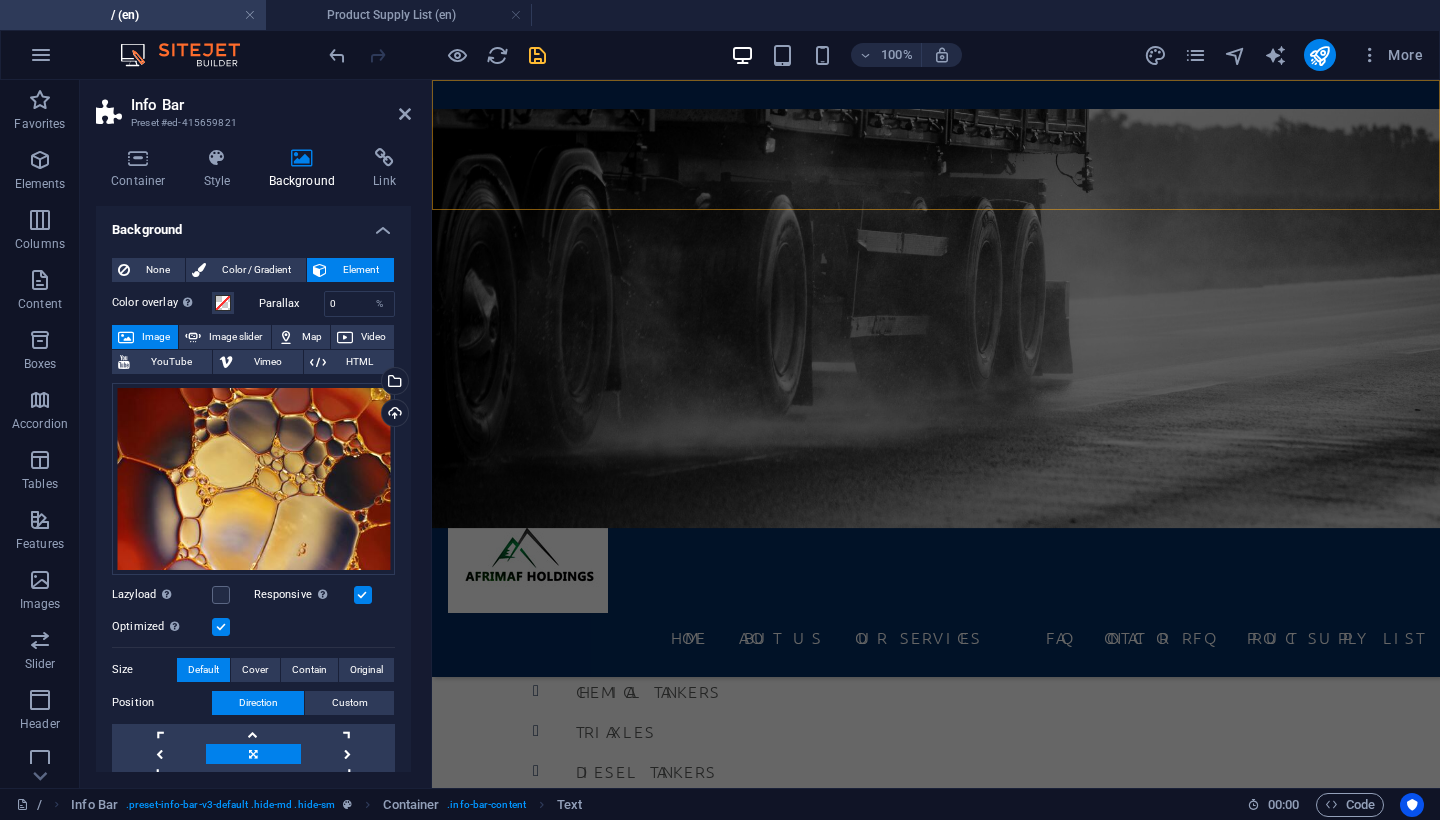 click on "Home About us Our services  FAQ Contact or RFQ PROUCT SUPPLY LIST" at bounding box center [936, 378] 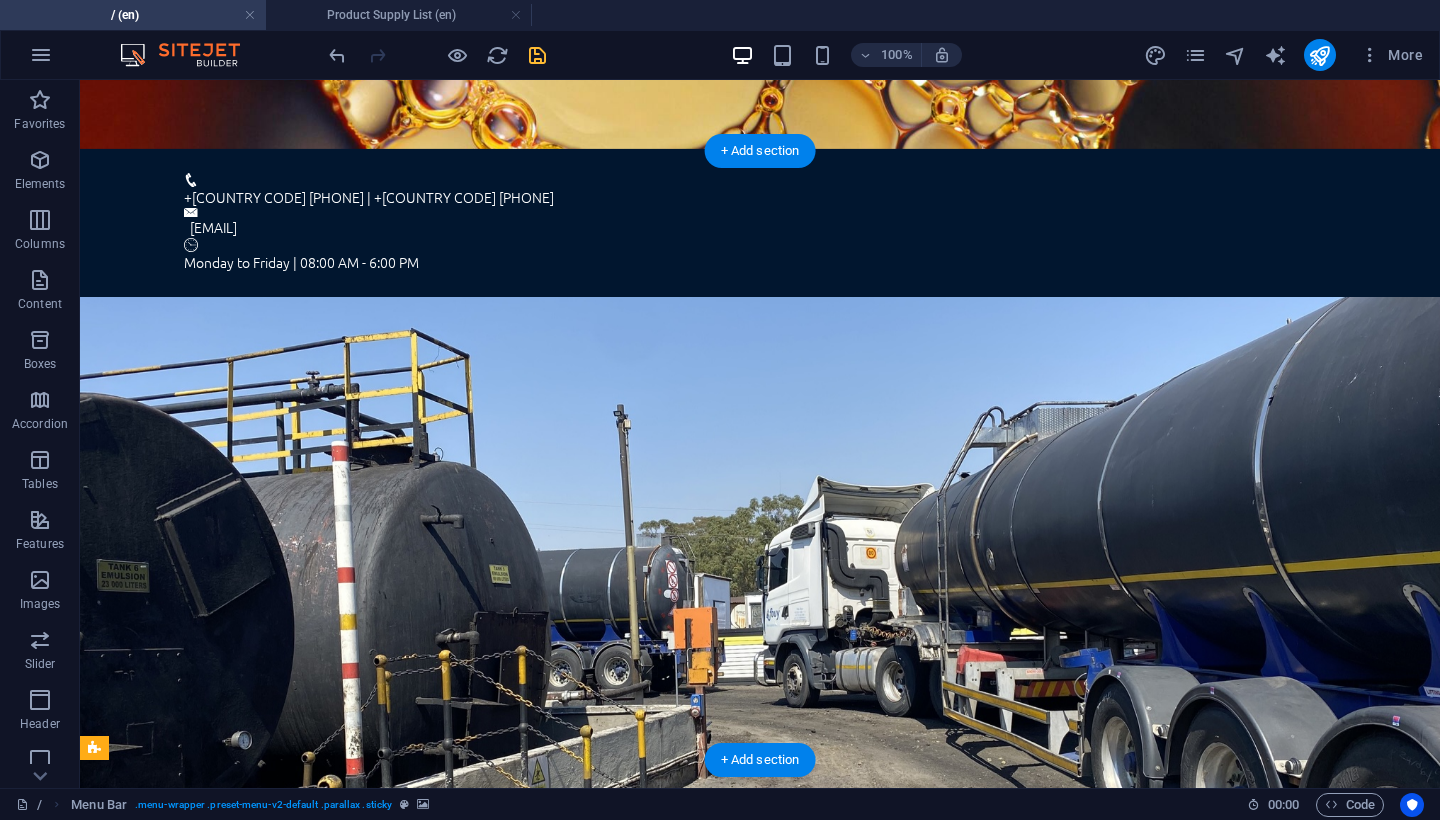 scroll, scrollTop: 0, scrollLeft: 0, axis: both 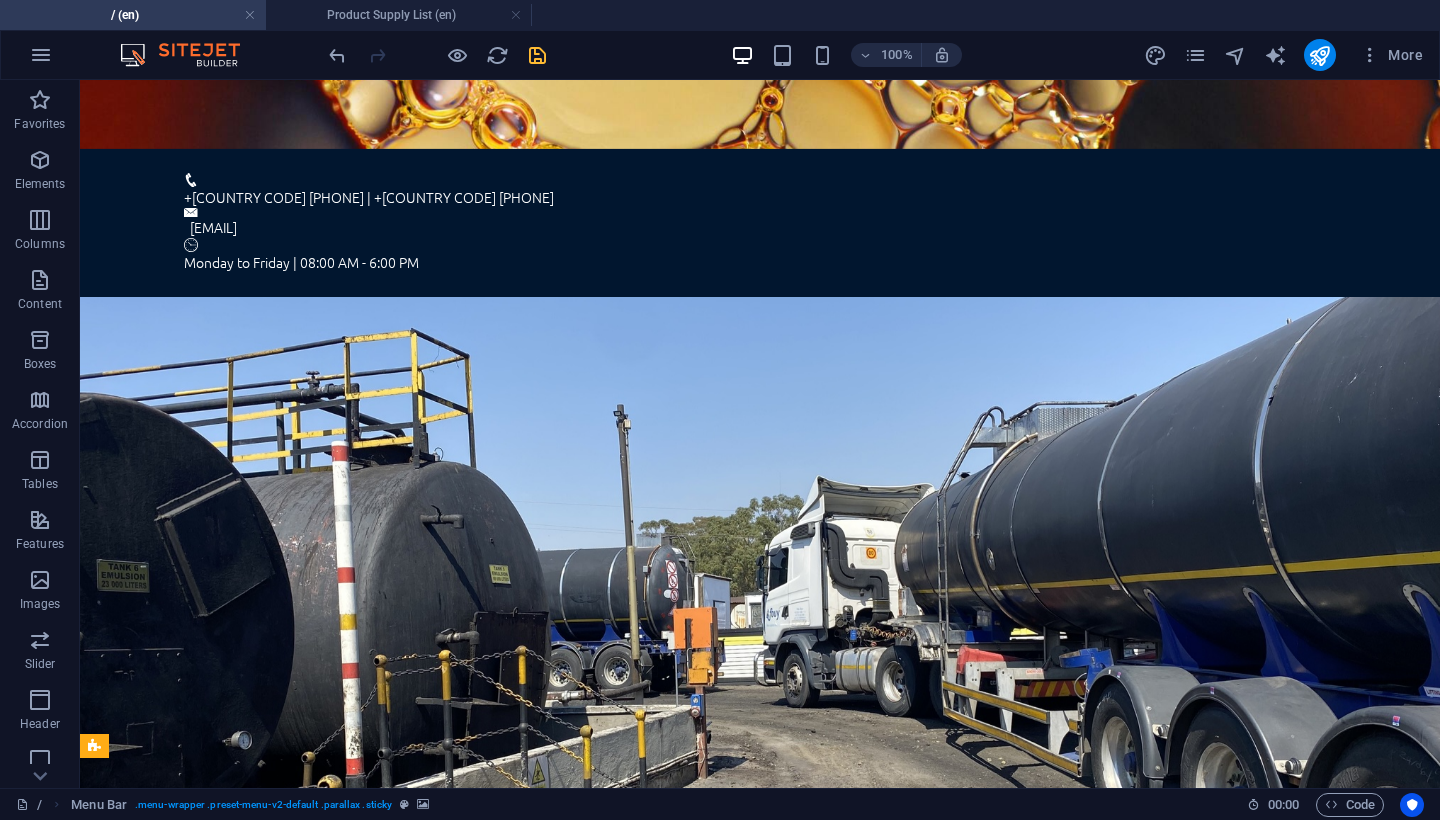 click 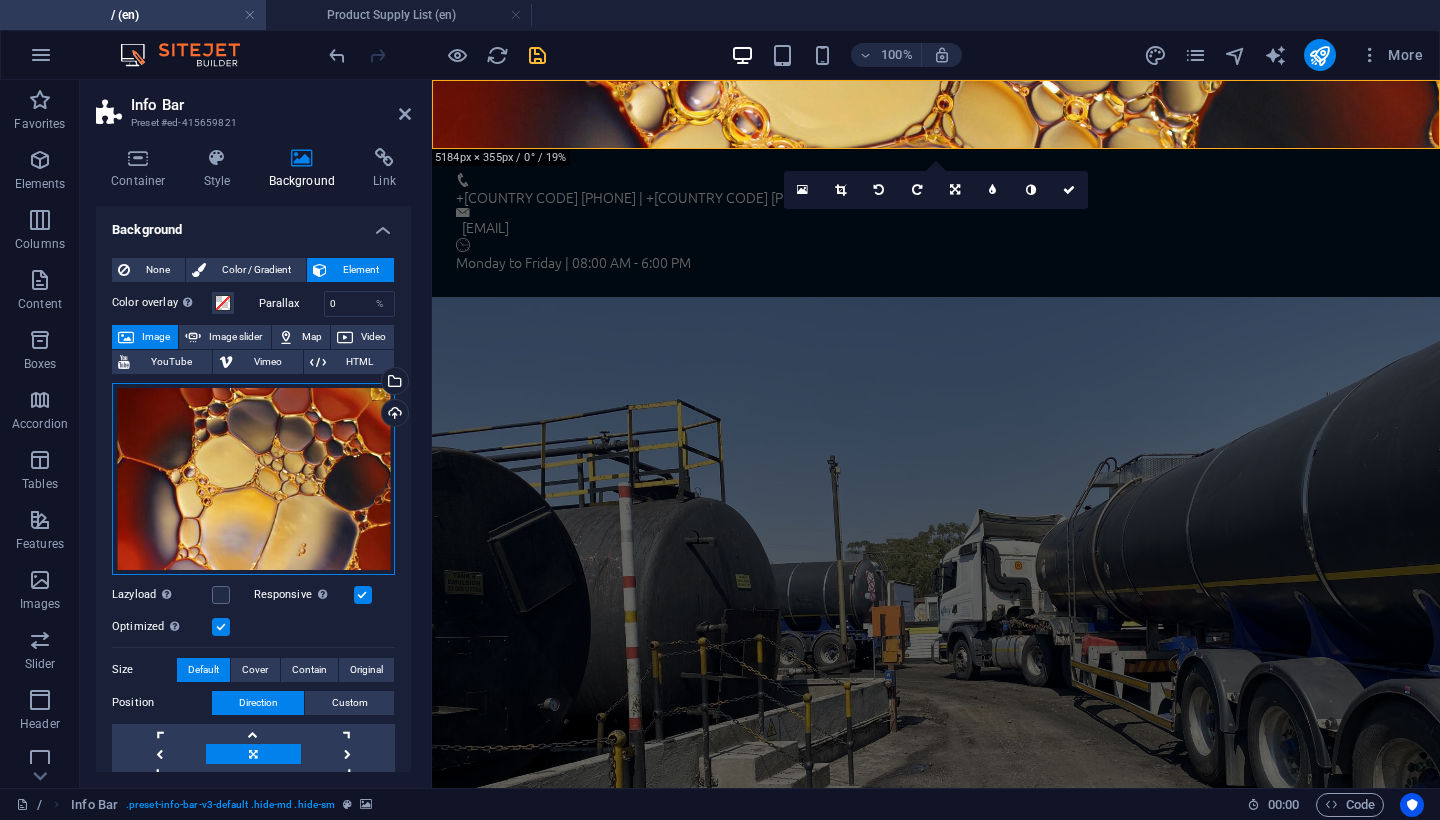 click on "Drag files here, click to choose files or select files from Files or our free stock photos & videos" 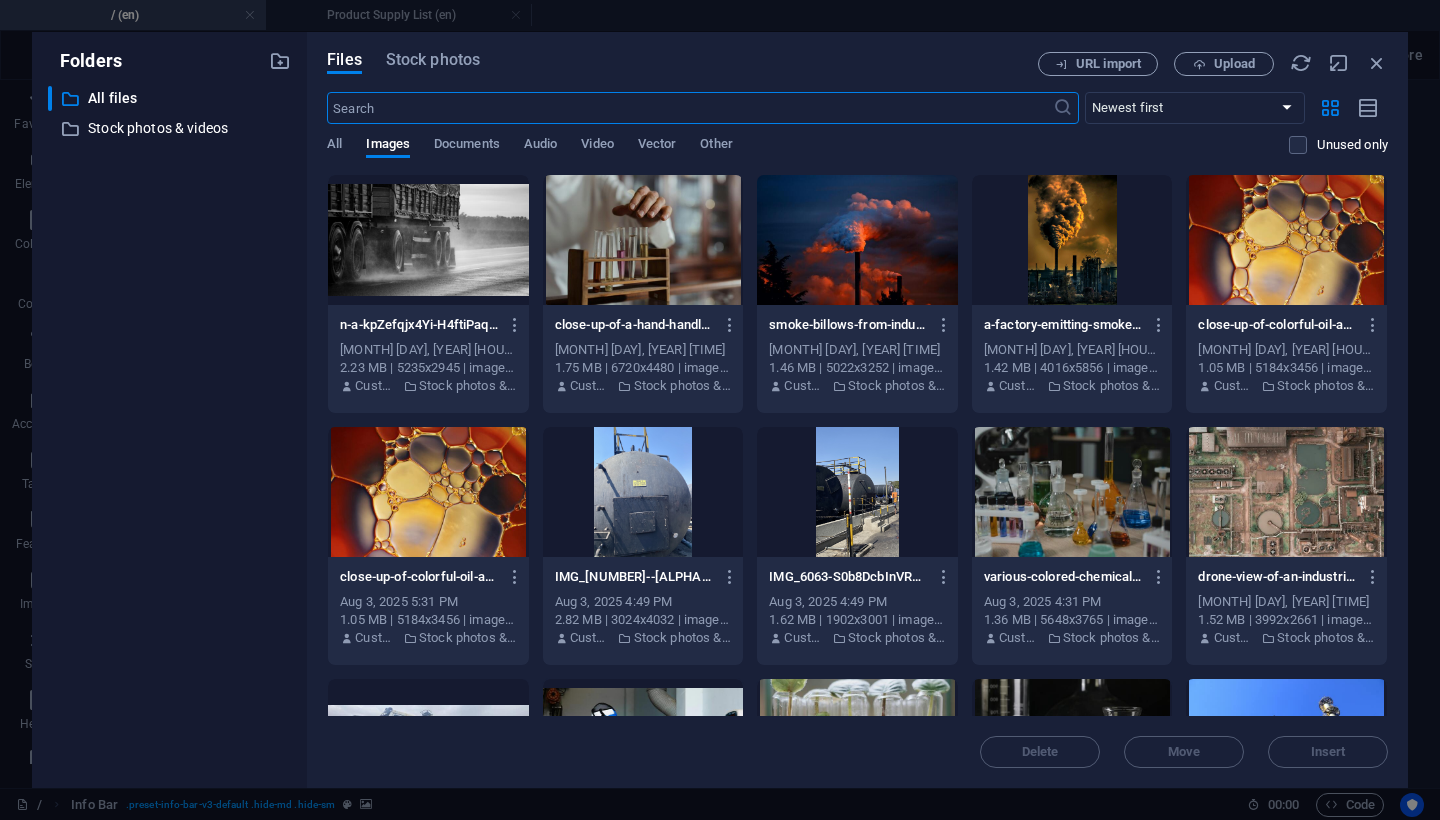 click 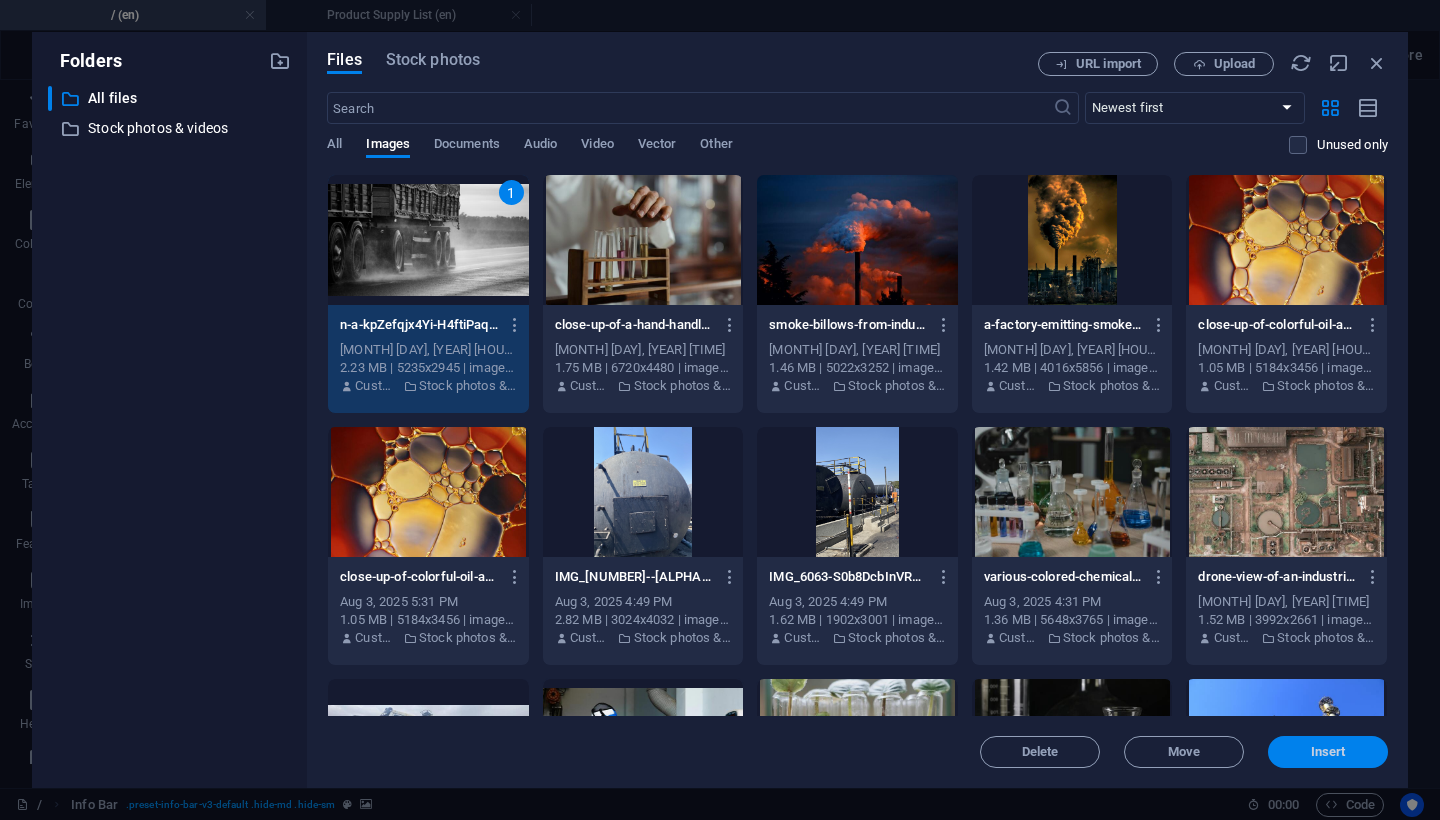 drag, startPoint x: 1305, startPoint y: 751, endPoint x: 856, endPoint y: 671, distance: 456.07126 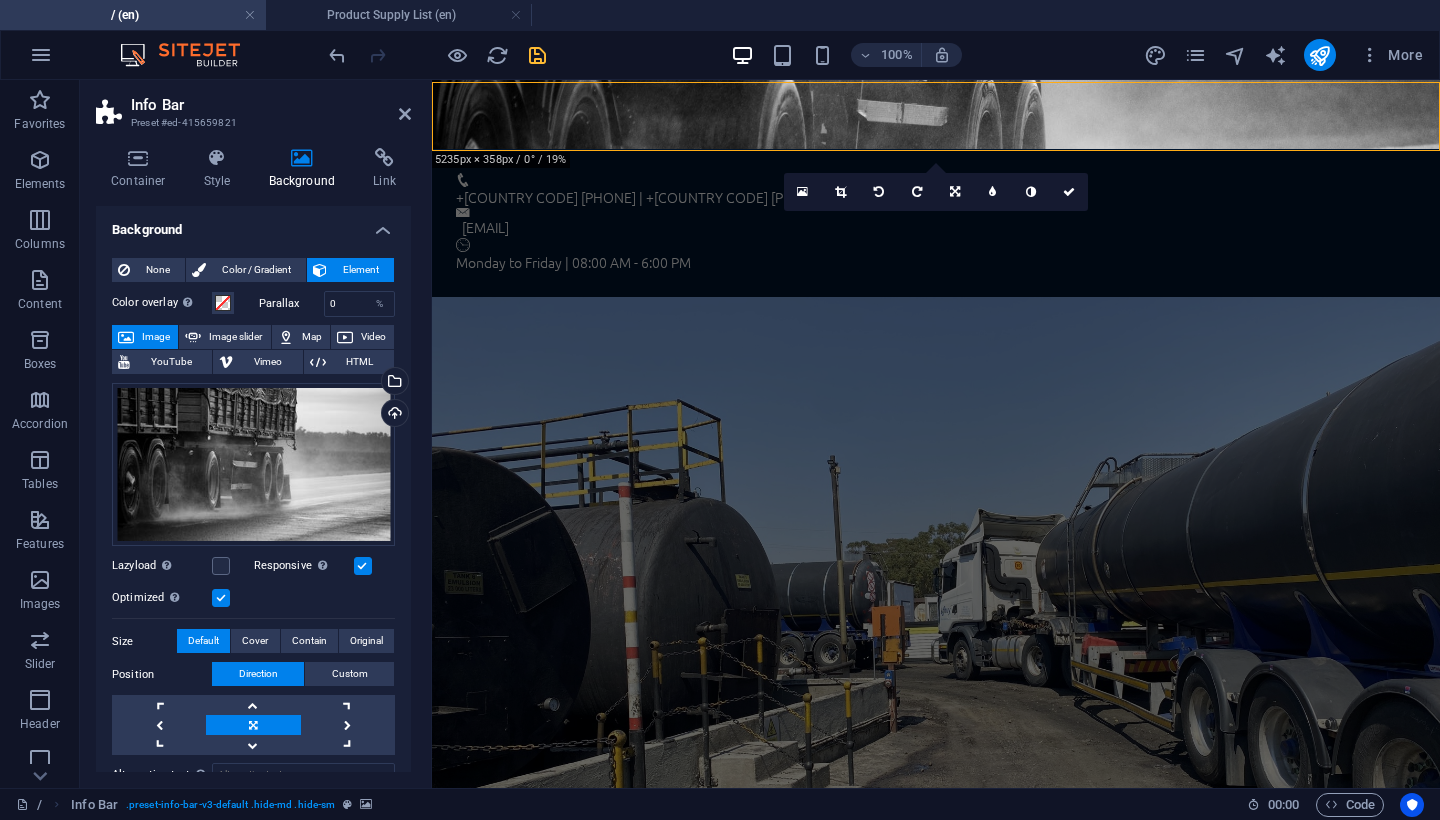 scroll, scrollTop: 0, scrollLeft: 0, axis: both 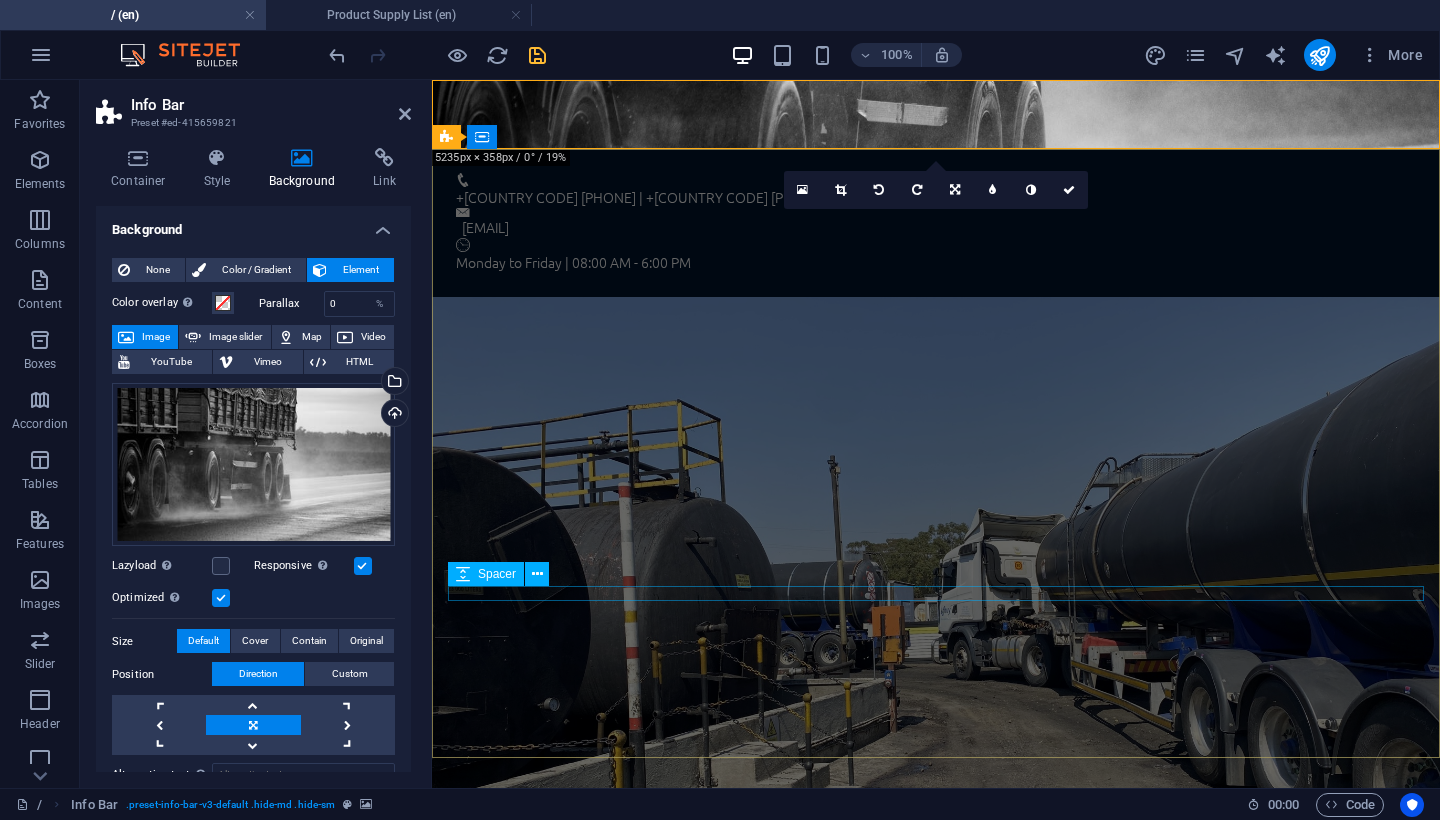 click 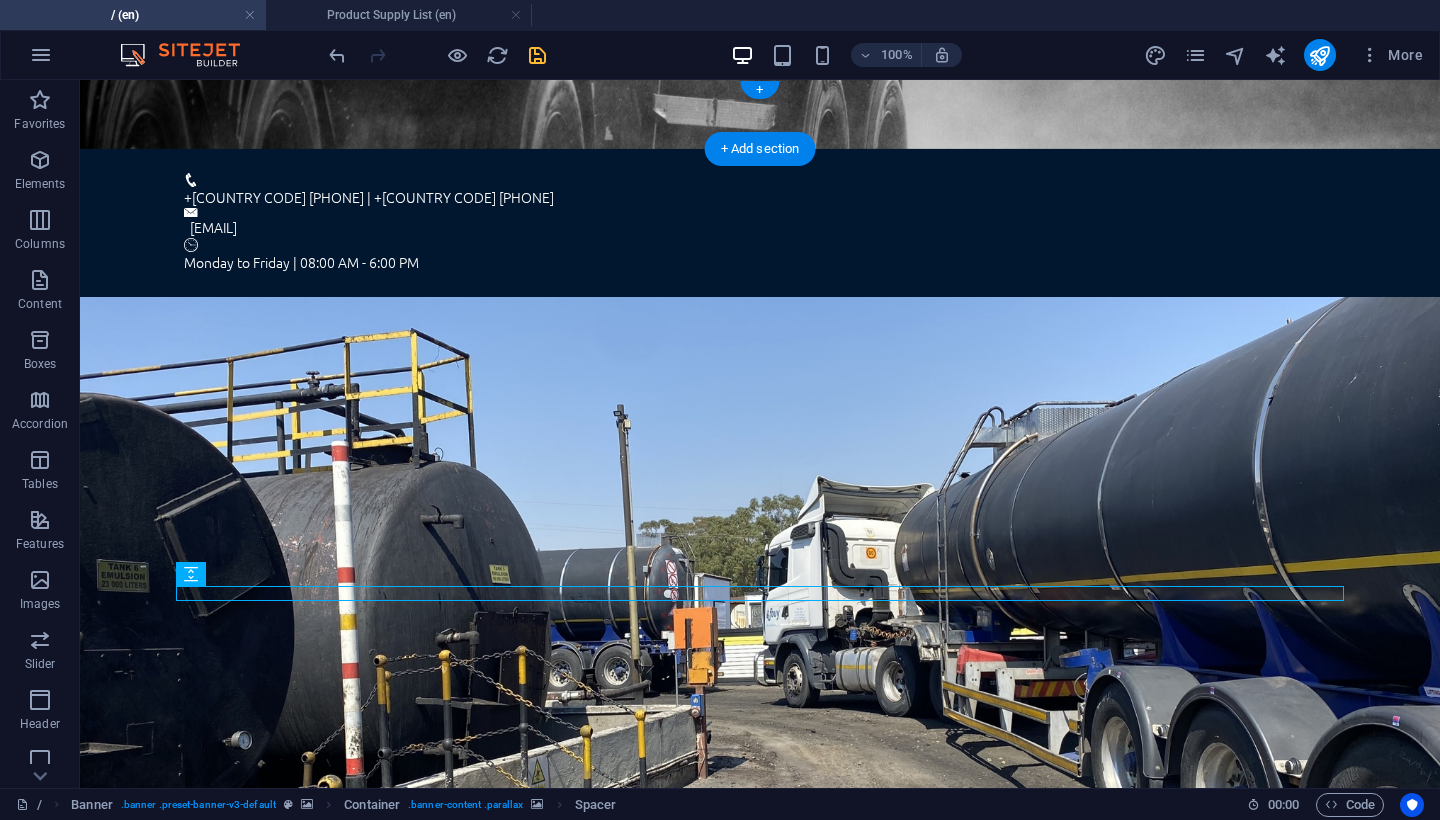 click 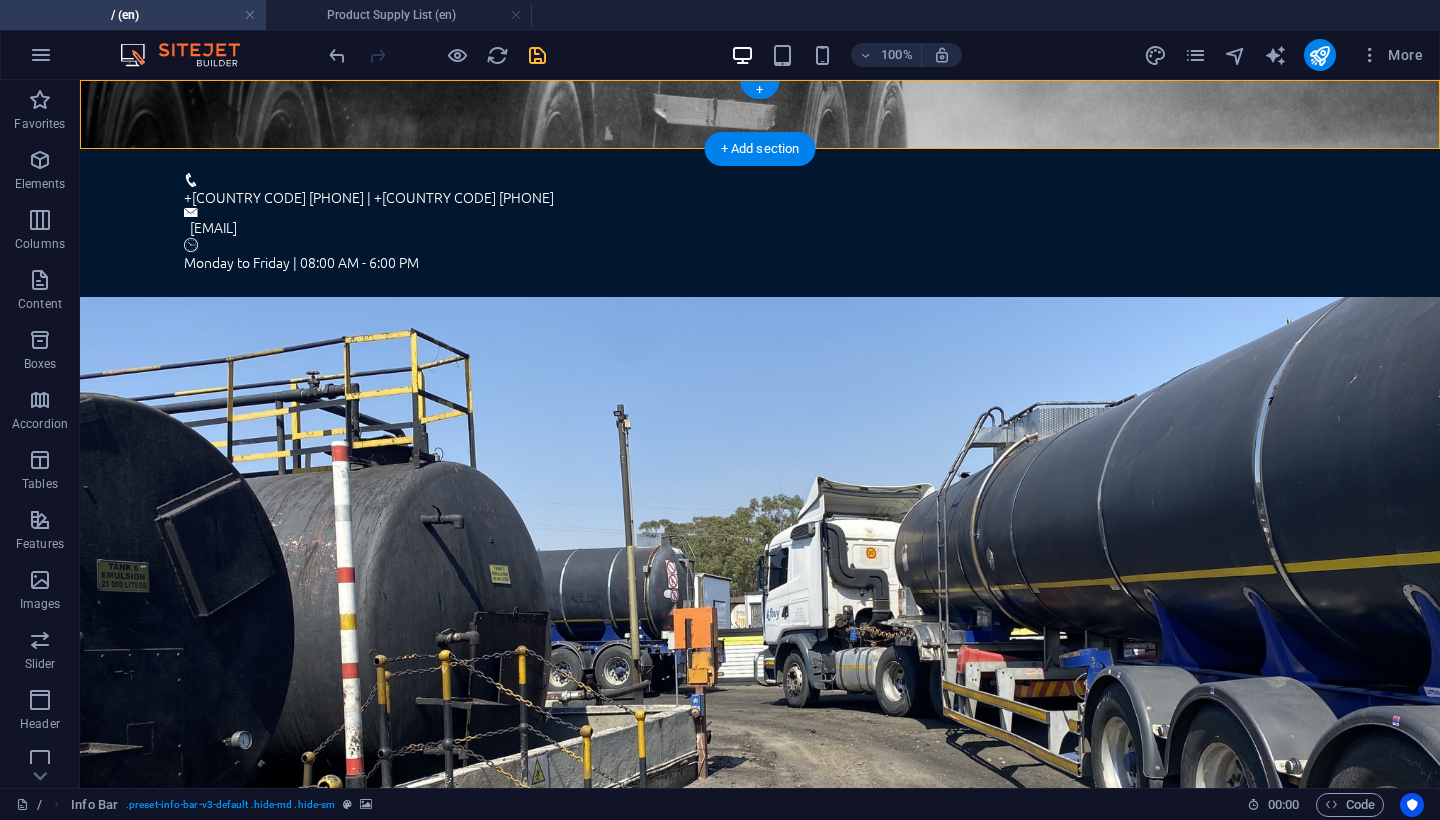 click 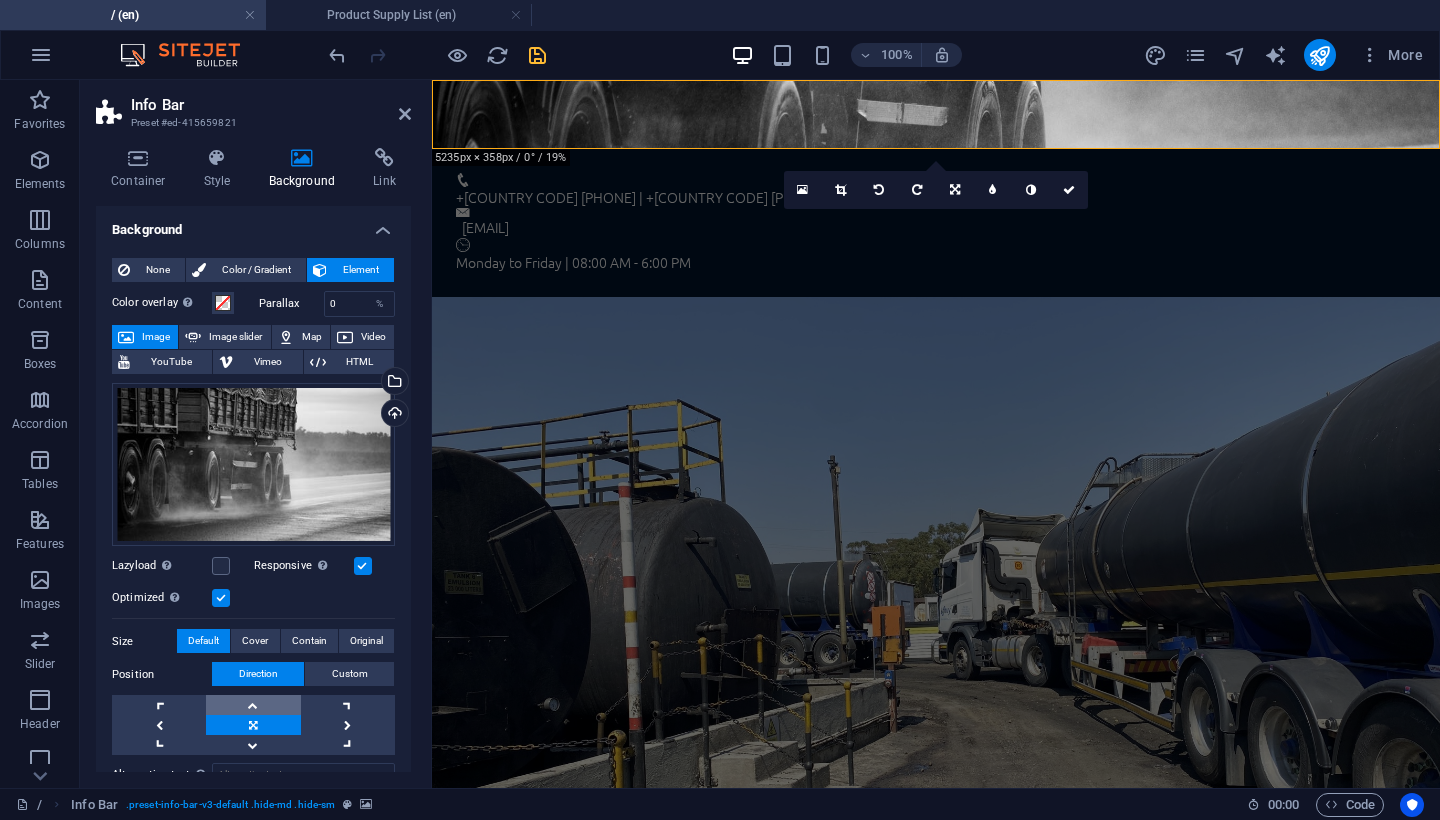 click 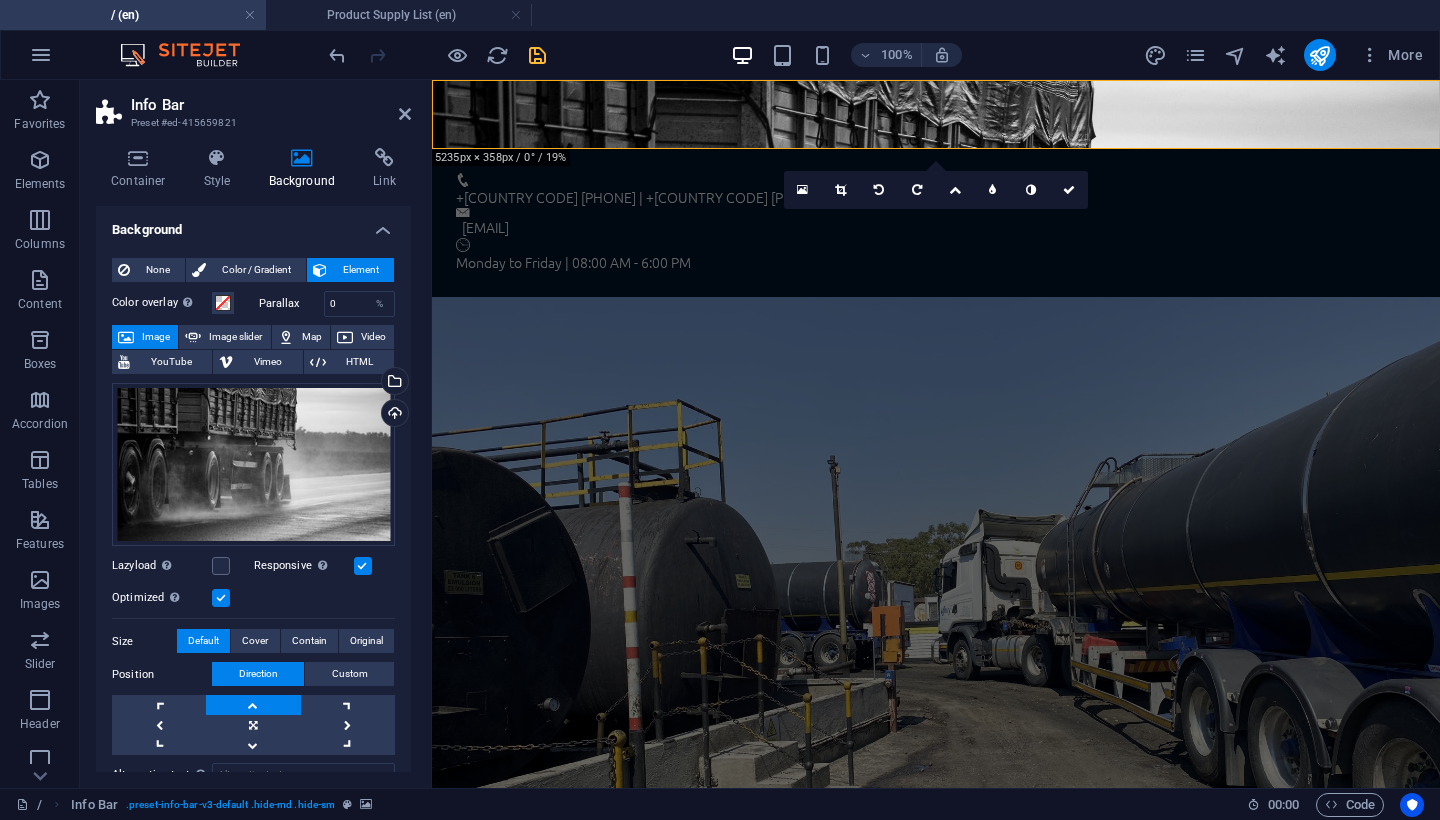 click 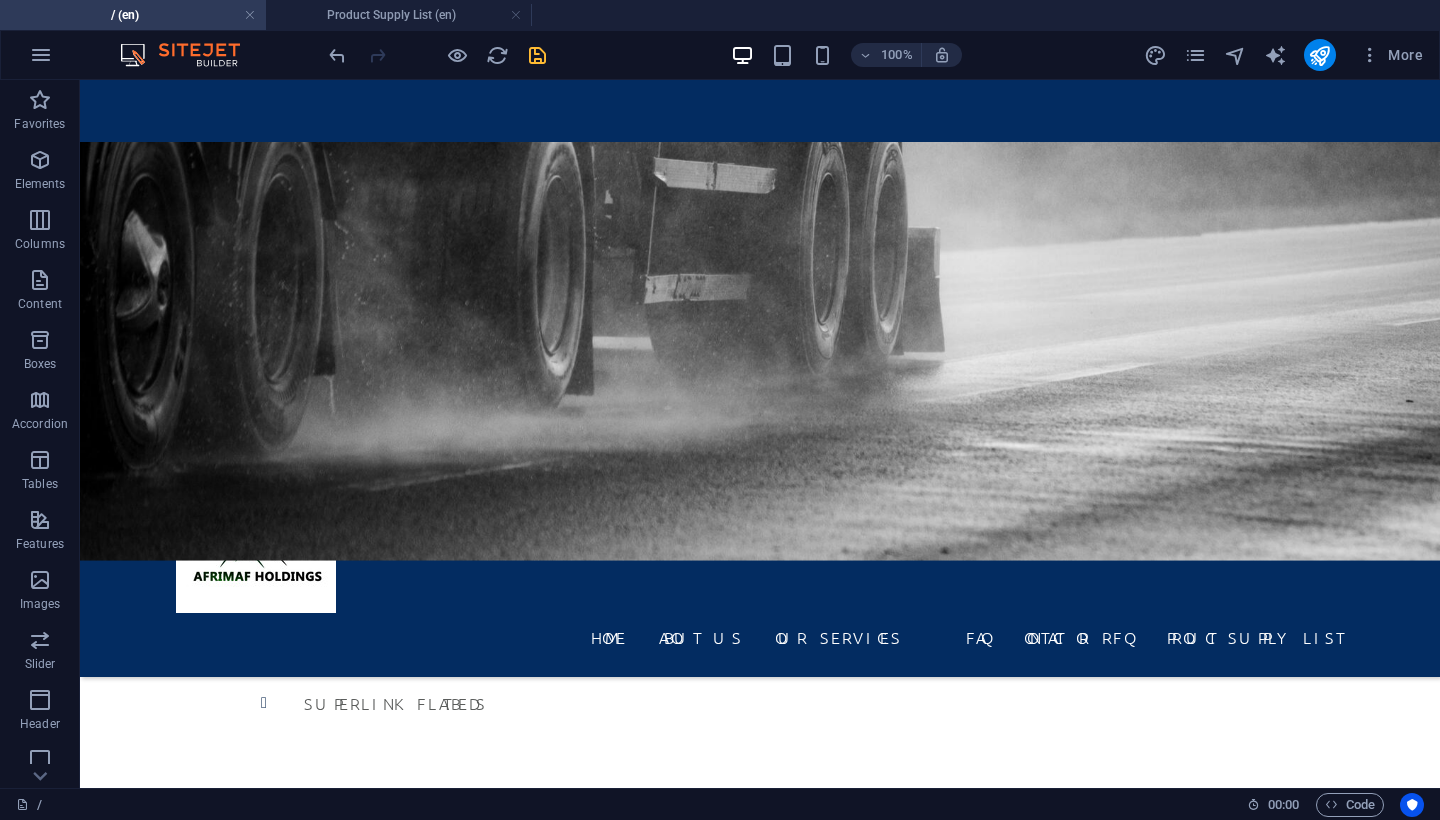 scroll, scrollTop: 6004, scrollLeft: 0, axis: vertical 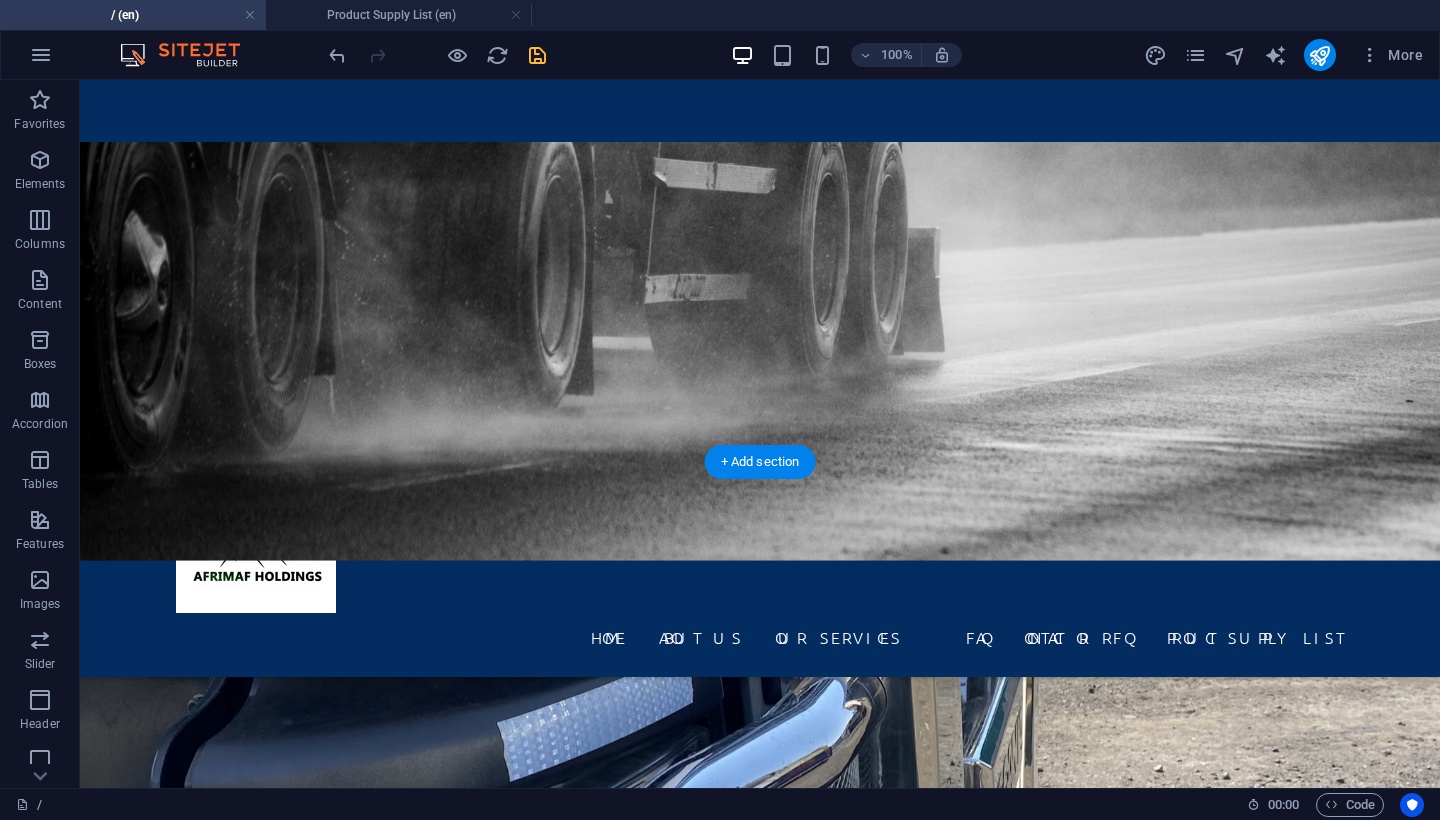 click 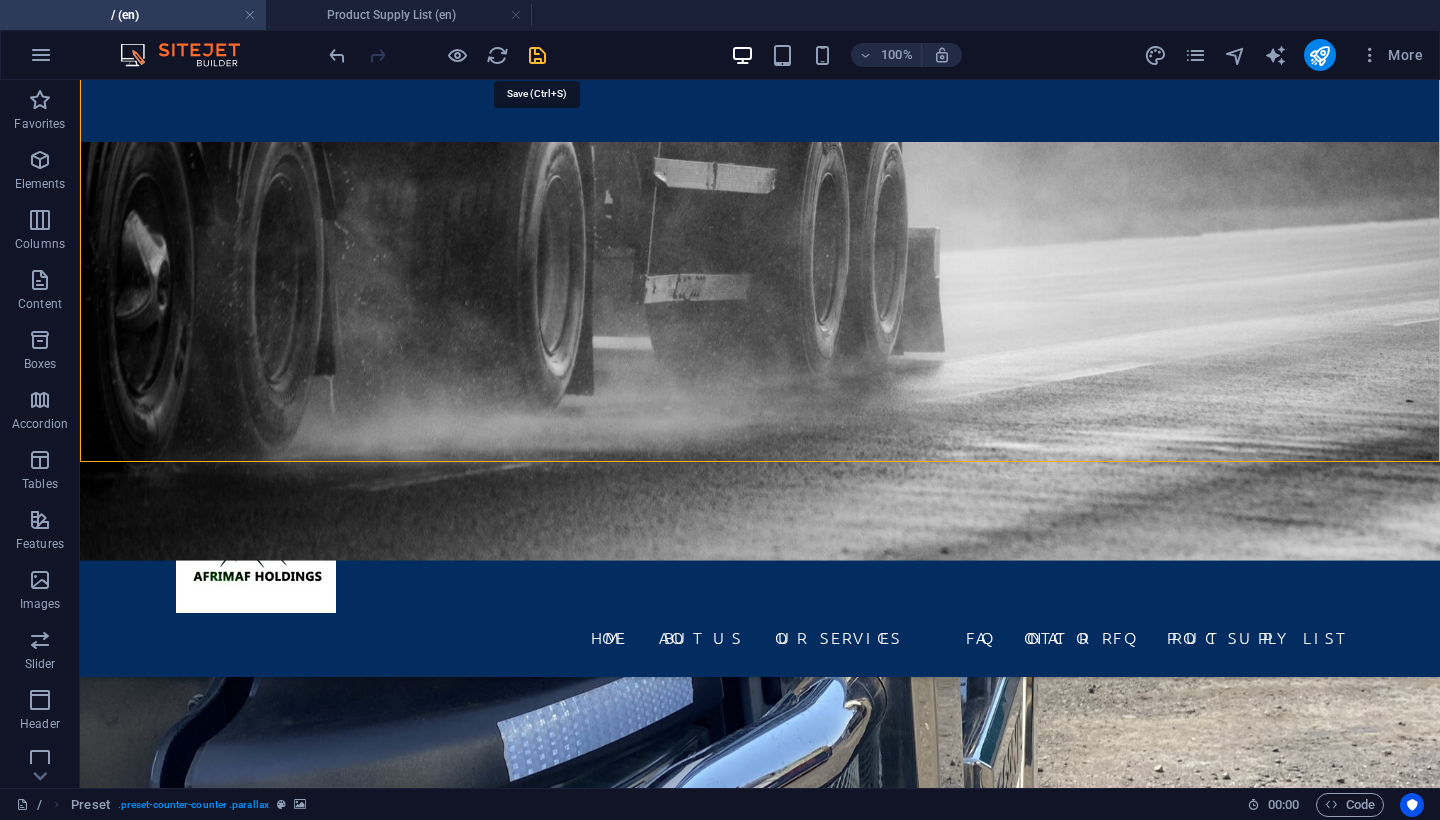 click 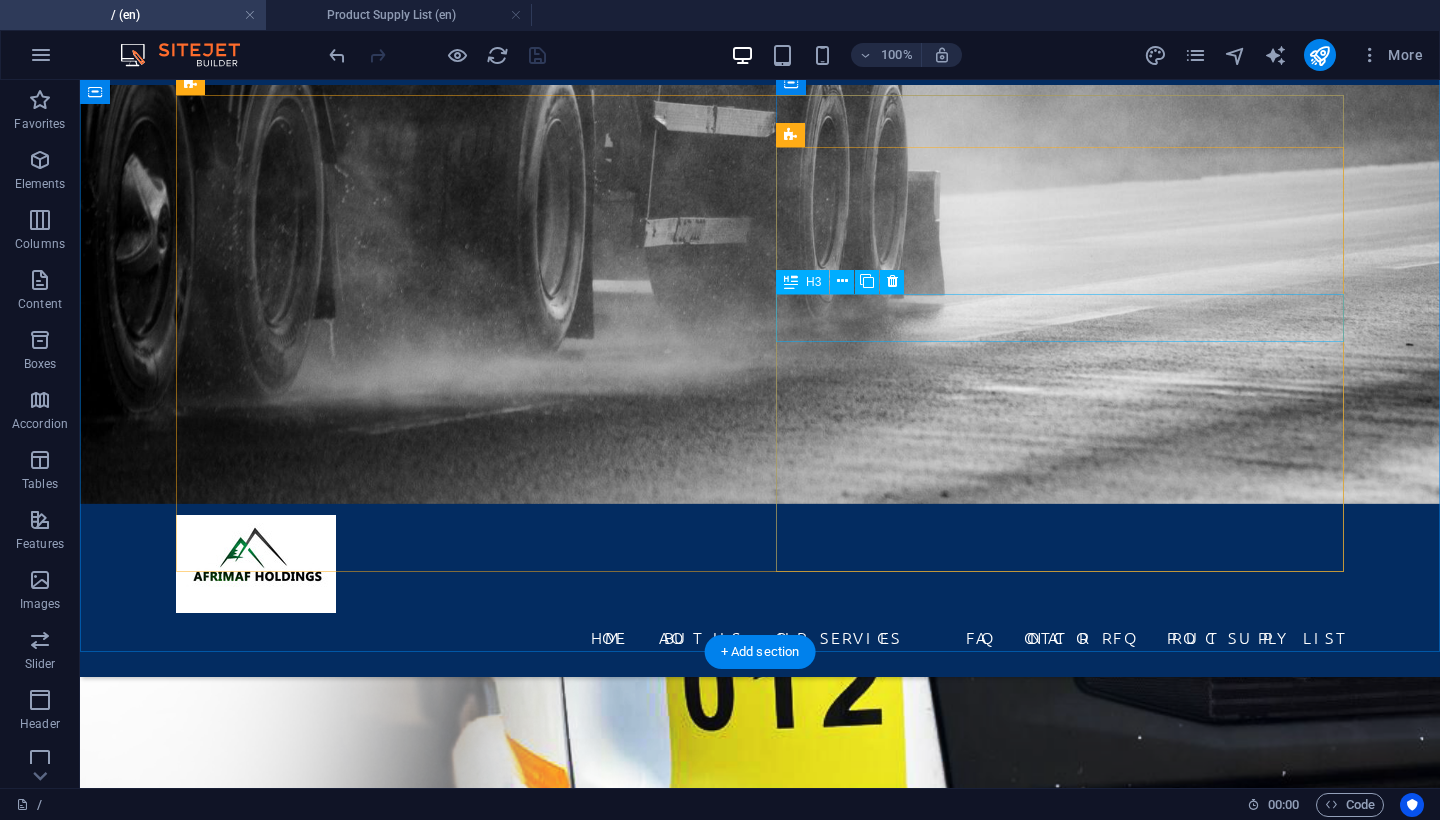 scroll, scrollTop: 6751, scrollLeft: 0, axis: vertical 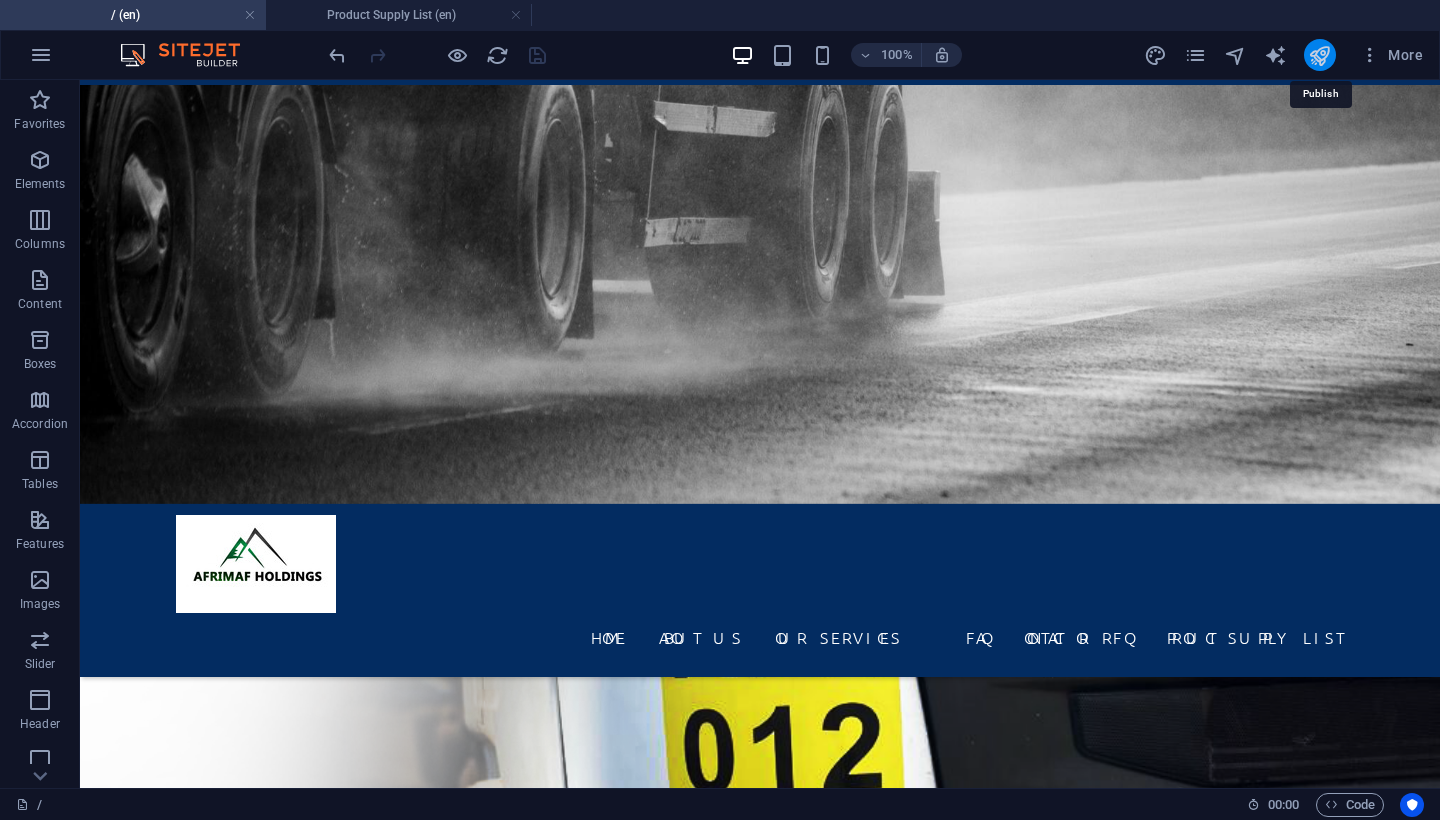 click 